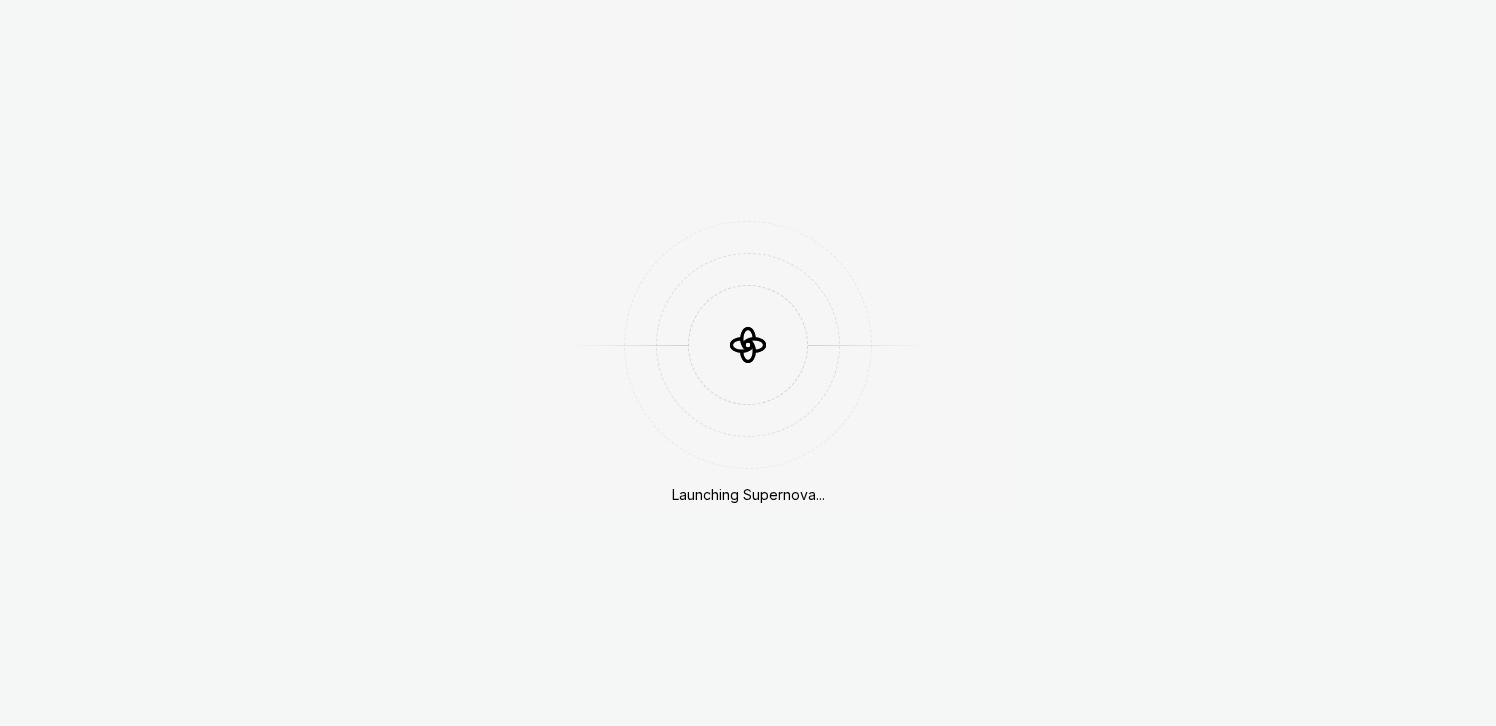 scroll, scrollTop: 0, scrollLeft: 0, axis: both 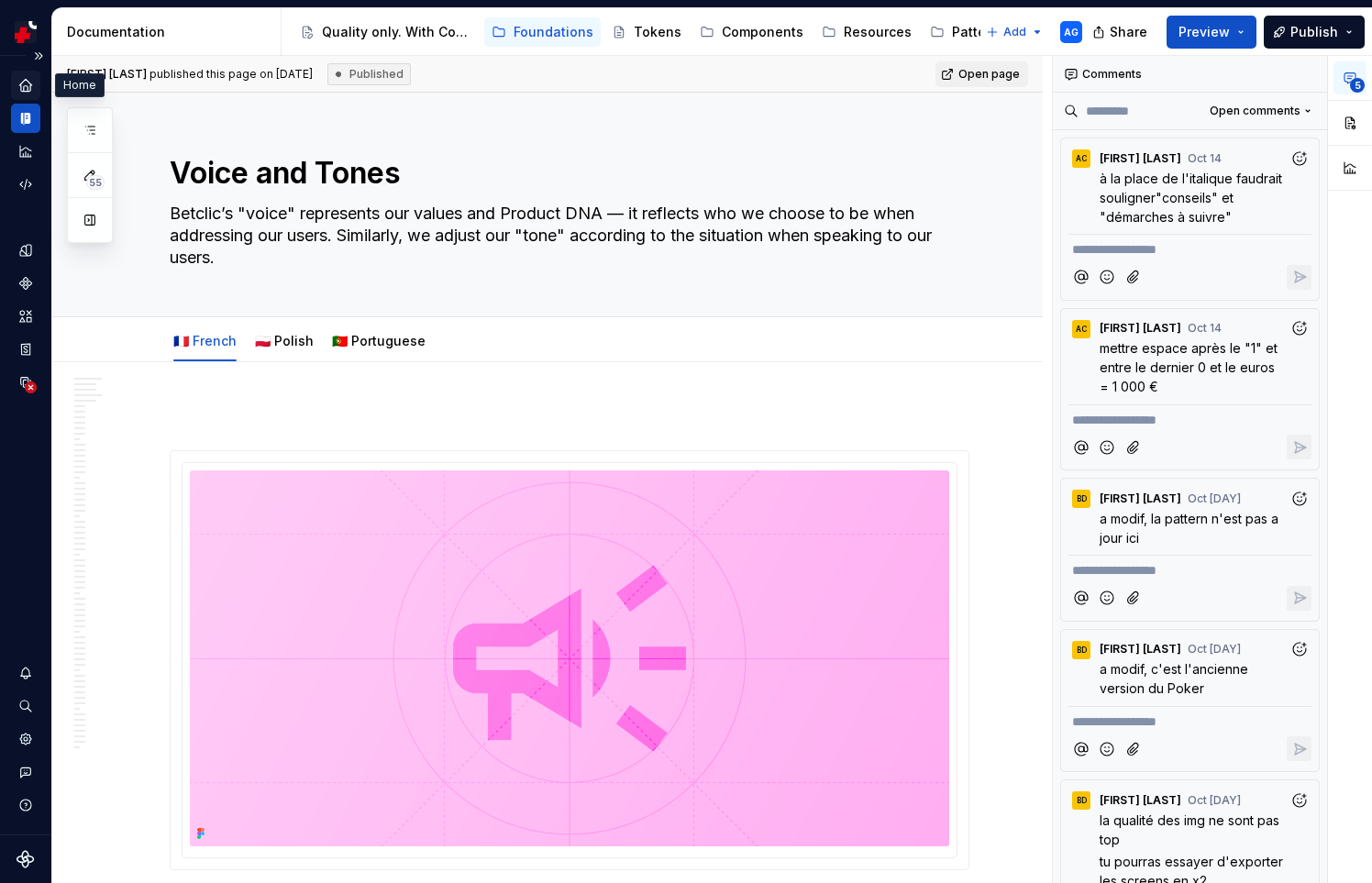 click 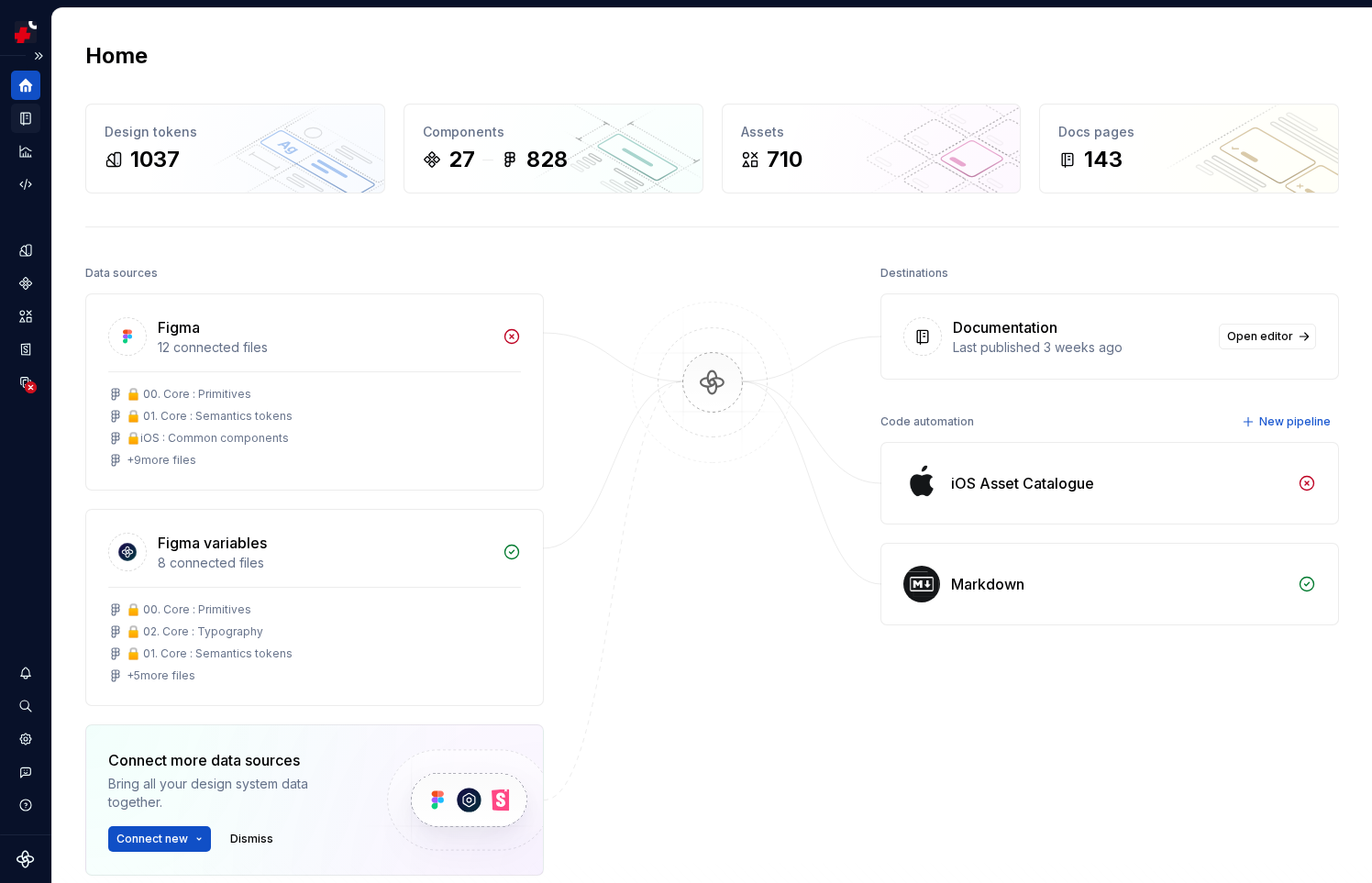 click 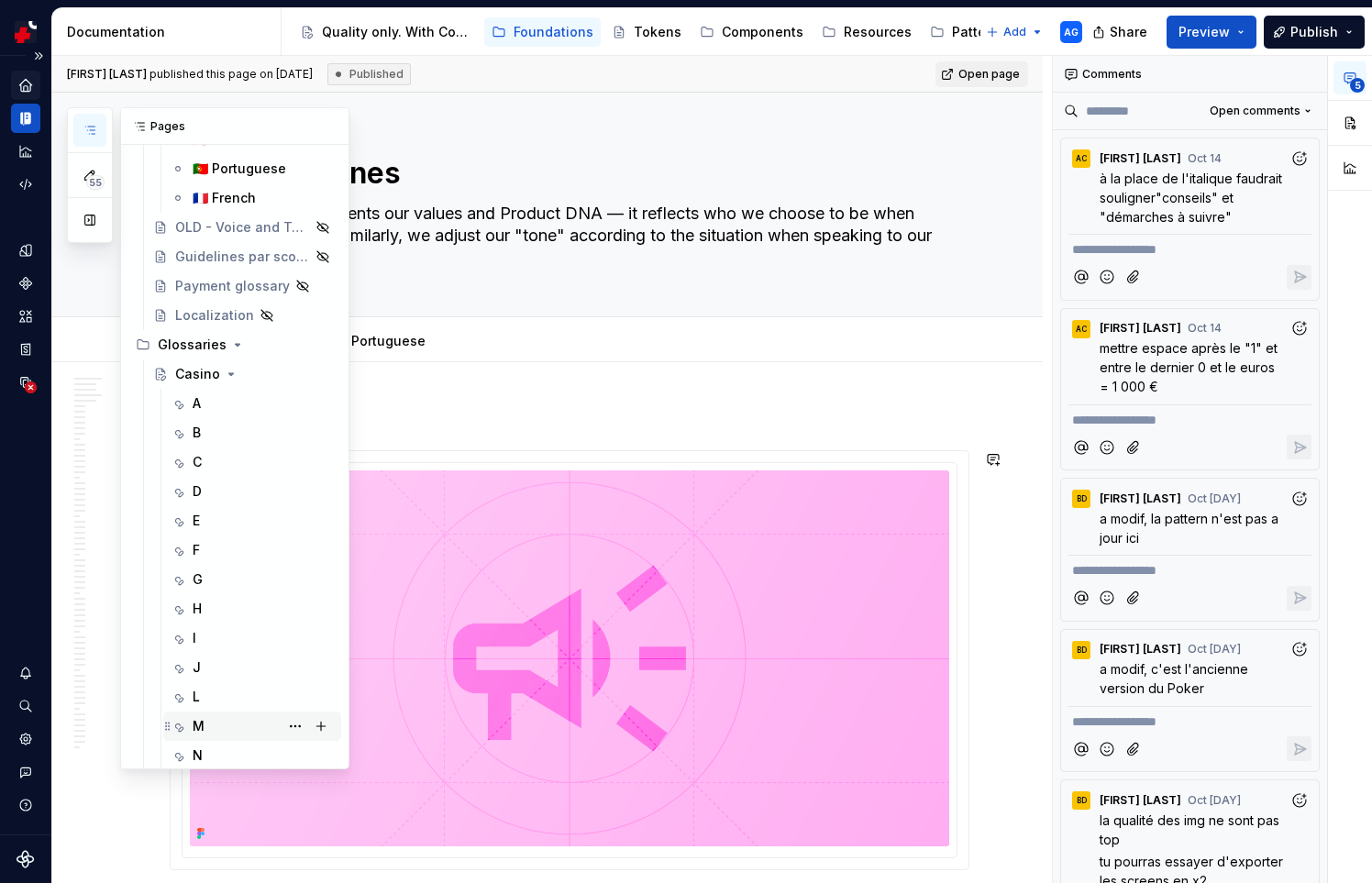 scroll, scrollTop: 562, scrollLeft: 0, axis: vertical 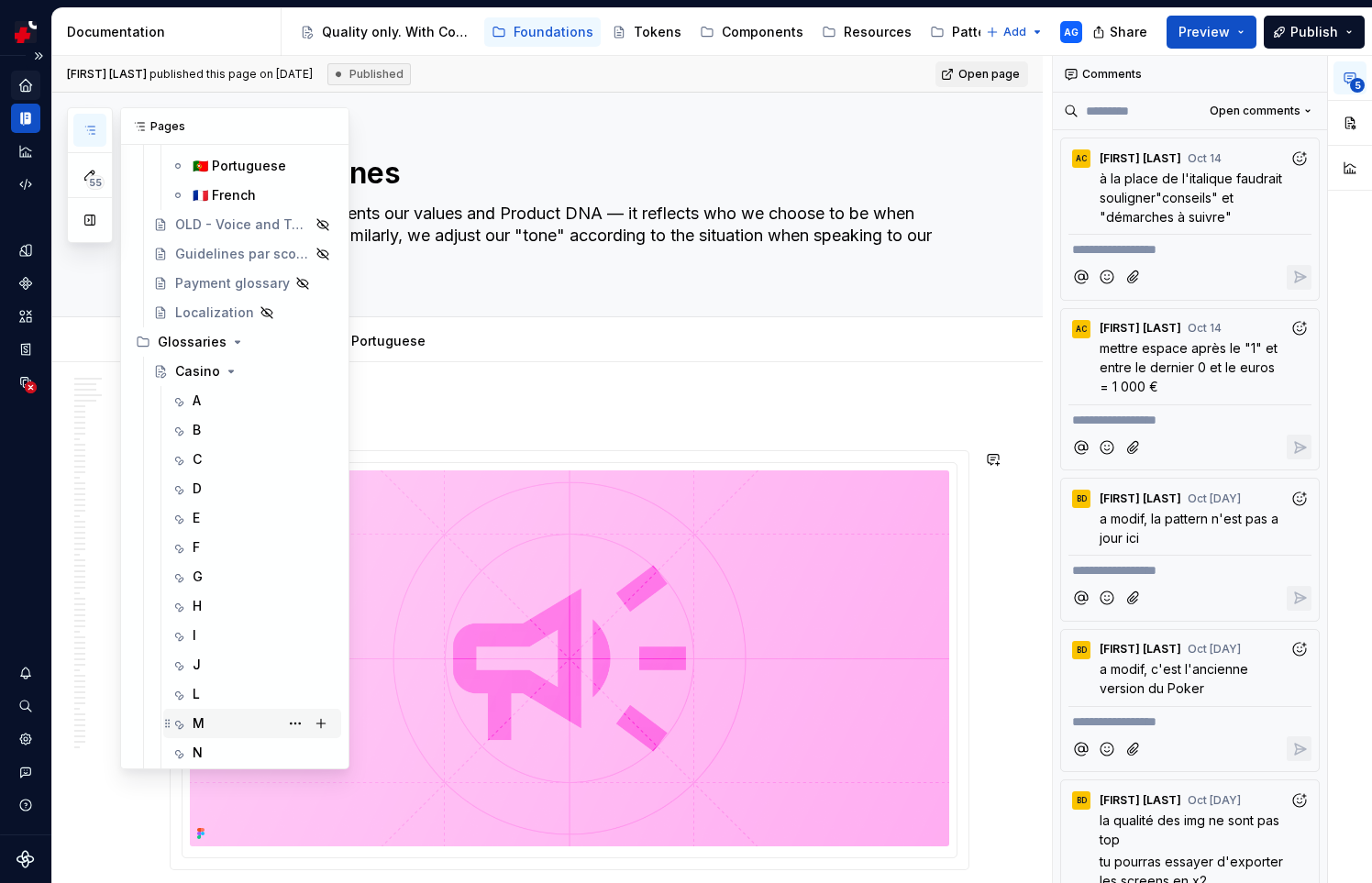 click on "M" at bounding box center [263, 723] 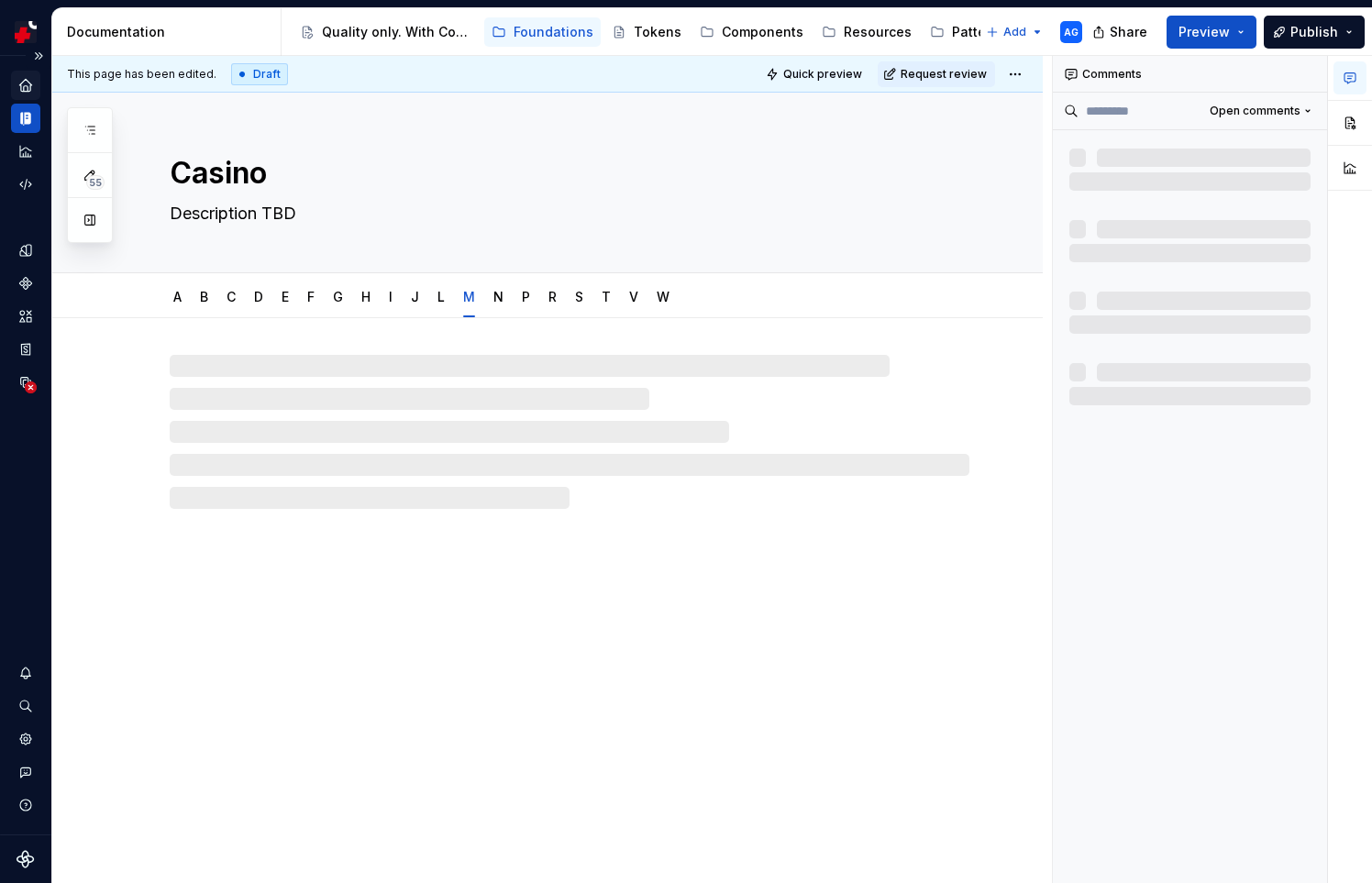 type on "*" 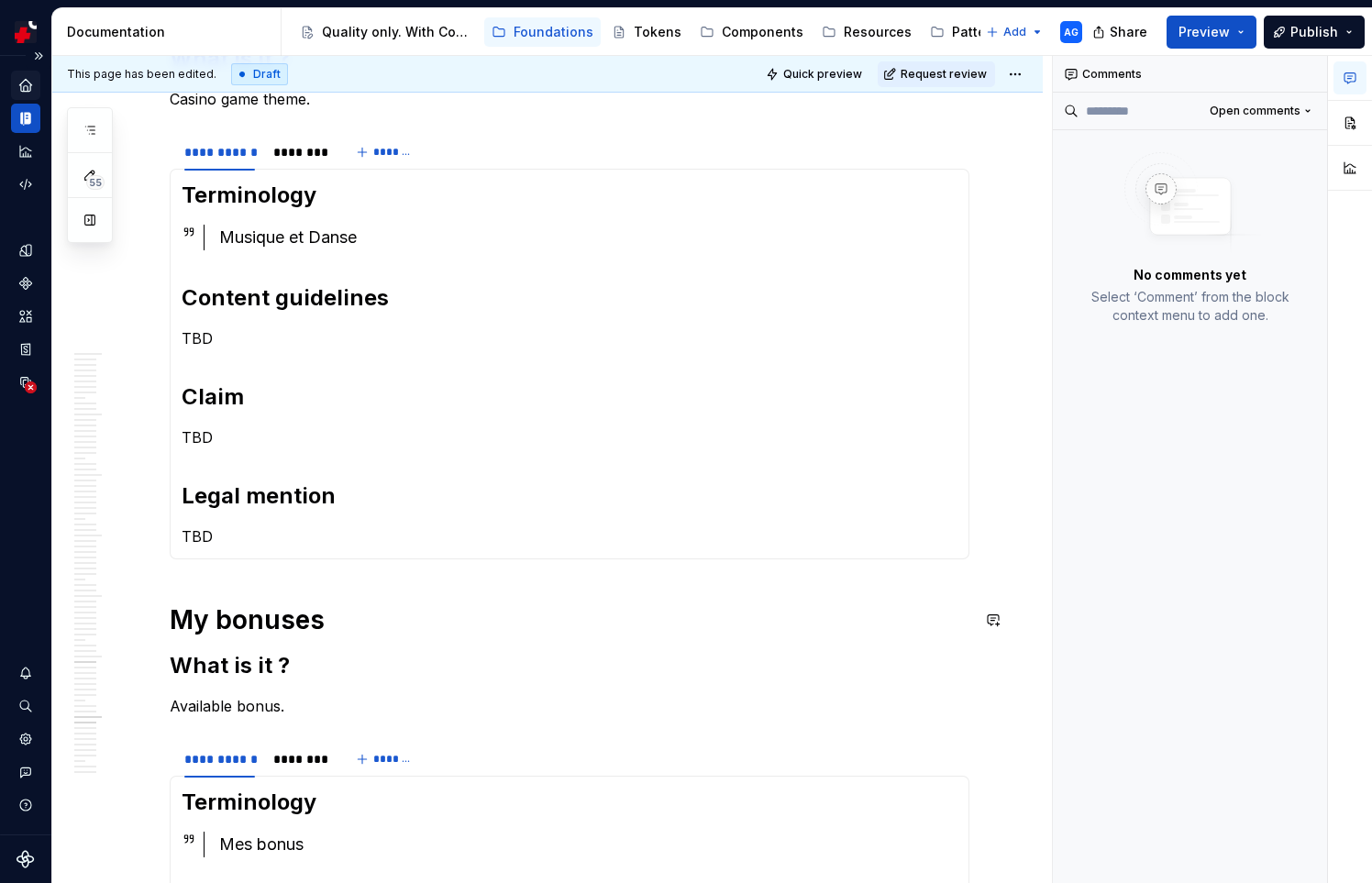 scroll, scrollTop: 3282, scrollLeft: 0, axis: vertical 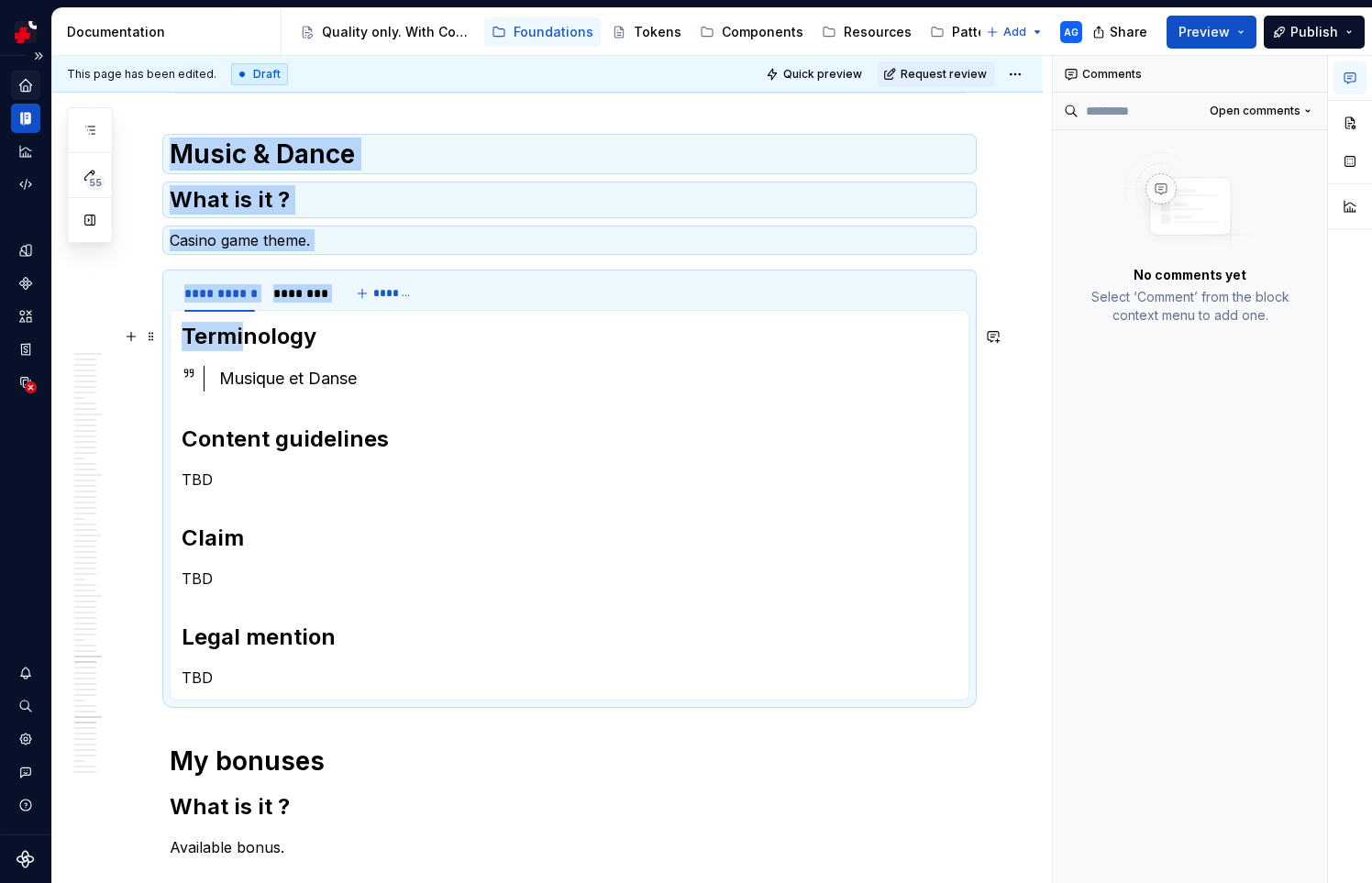 drag, startPoint x: 172, startPoint y: 160, endPoint x: 246, endPoint y: 333, distance: 188.16216 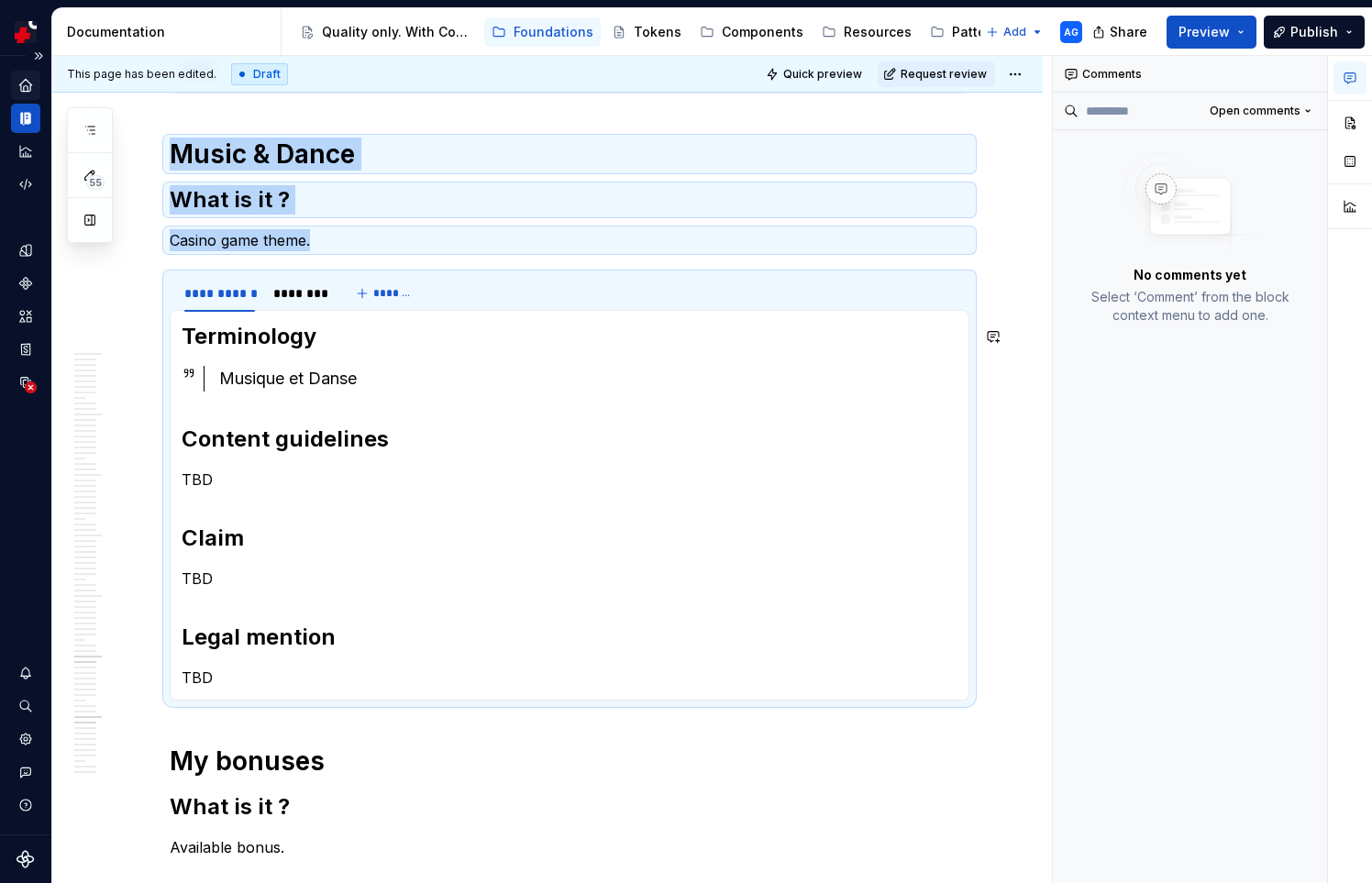 copy on "**********" 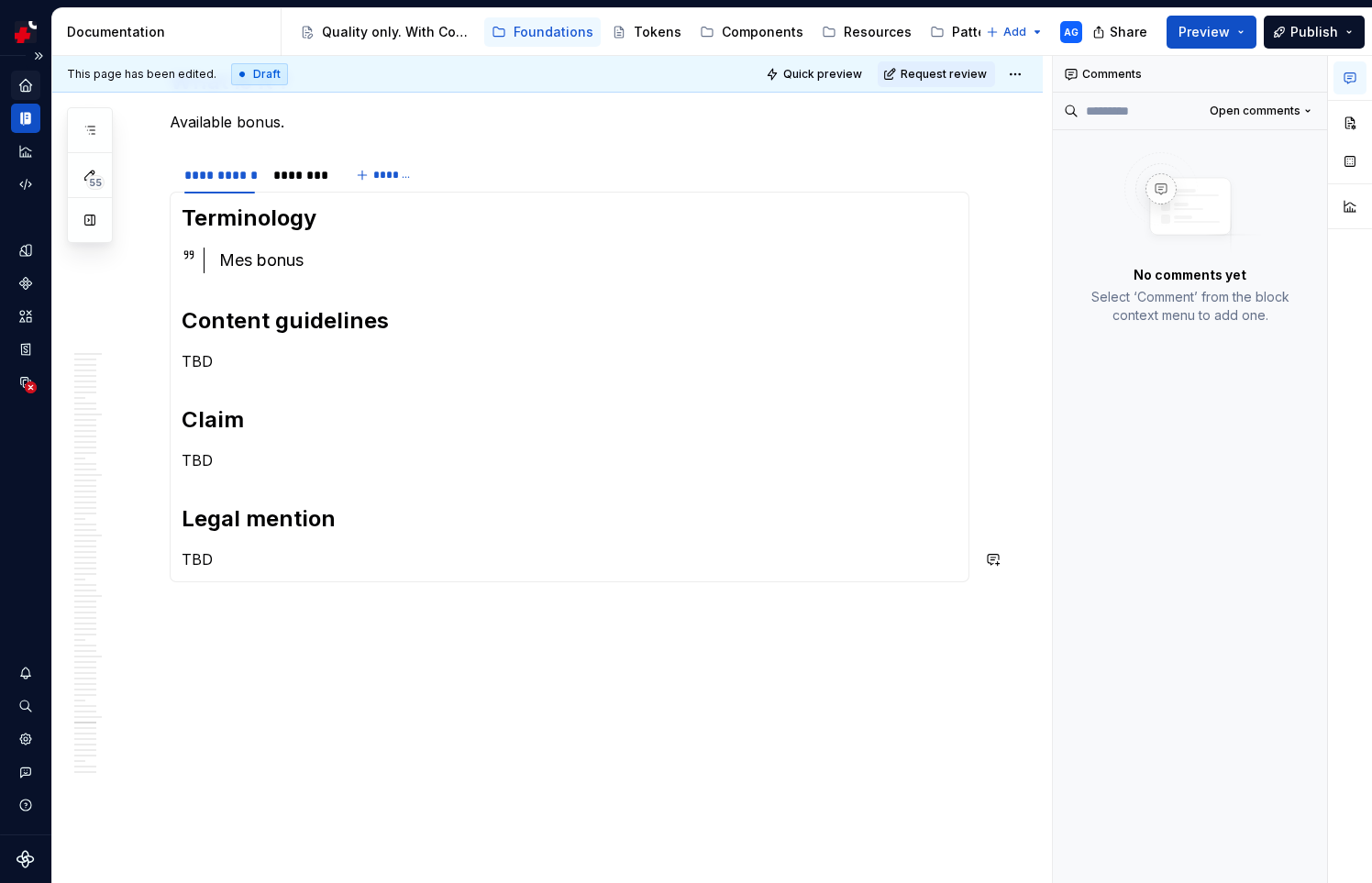 click on "**********" at bounding box center [548, -1403] 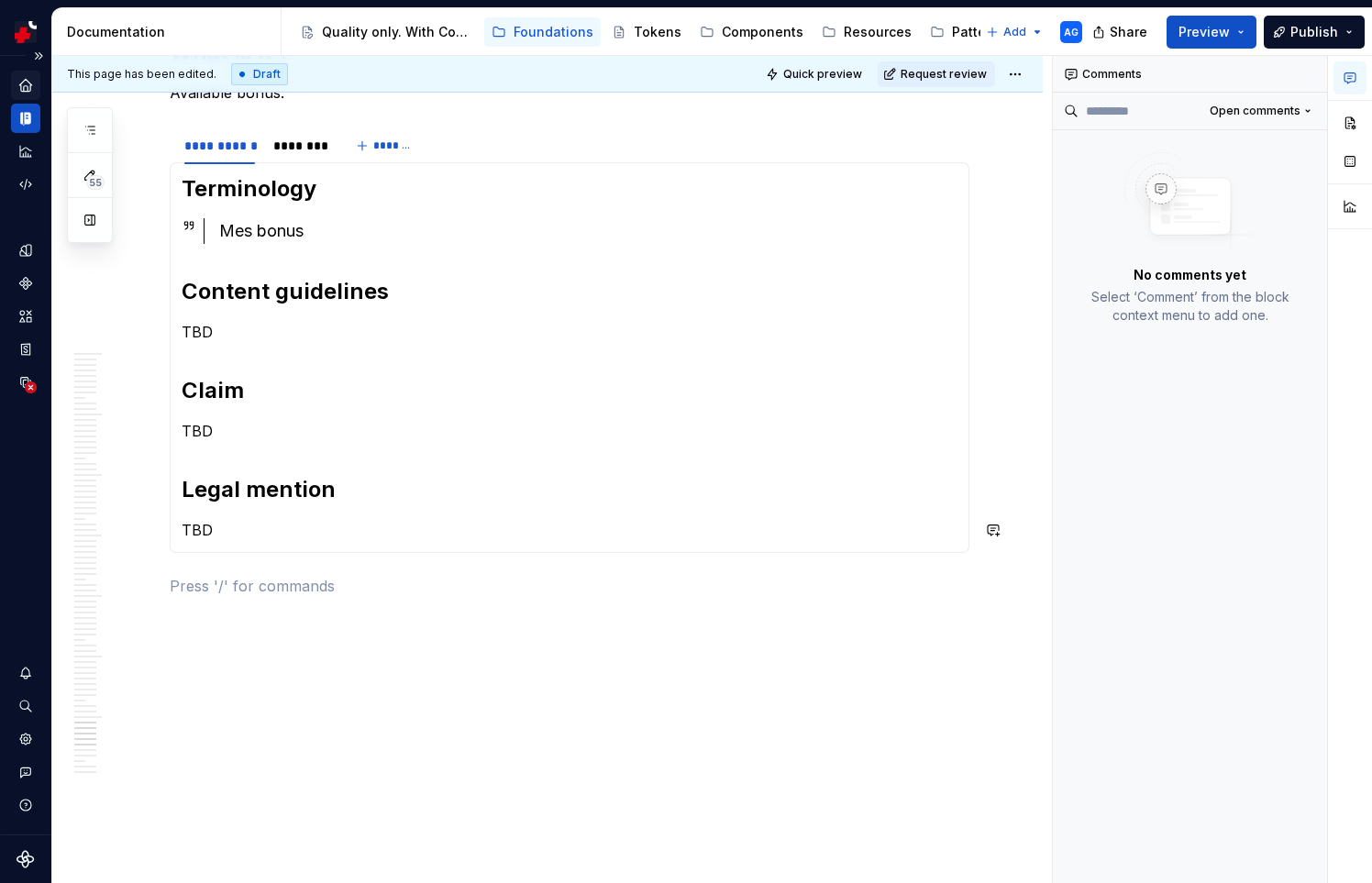 scroll, scrollTop: 4067, scrollLeft: 0, axis: vertical 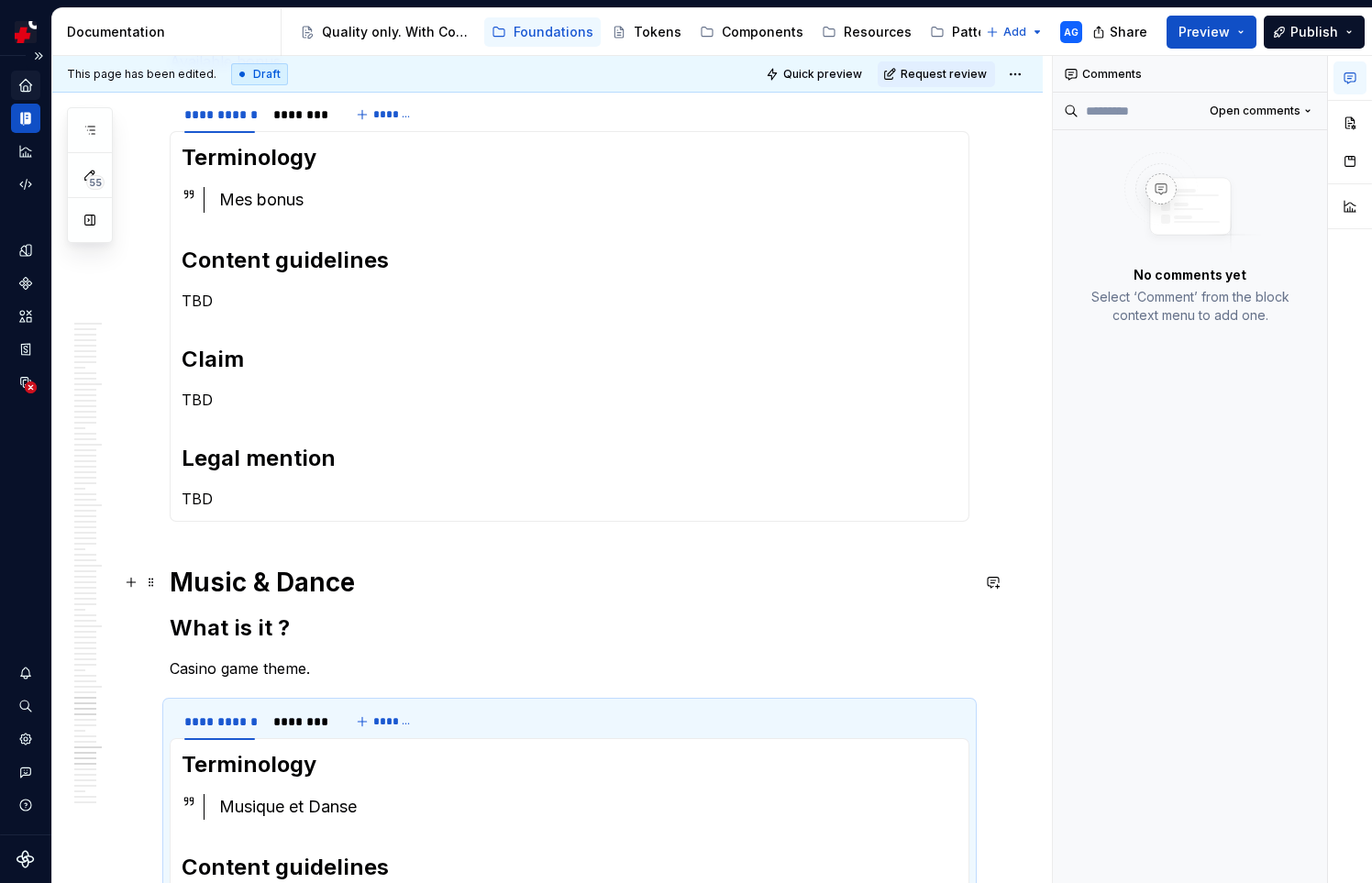 click on "Music & Dance" at bounding box center (570, 582) 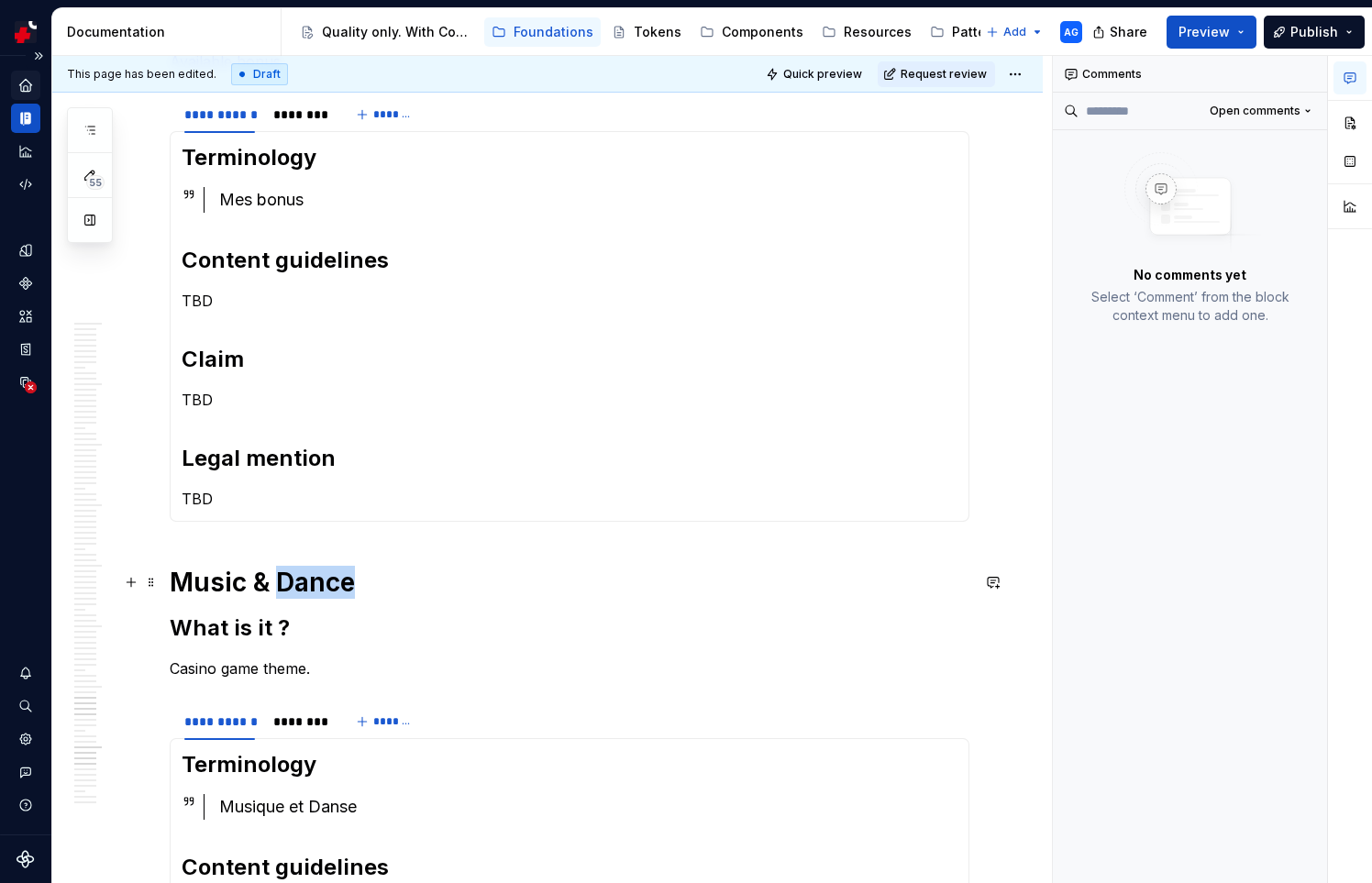 click on "Music & Dance" at bounding box center (570, 582) 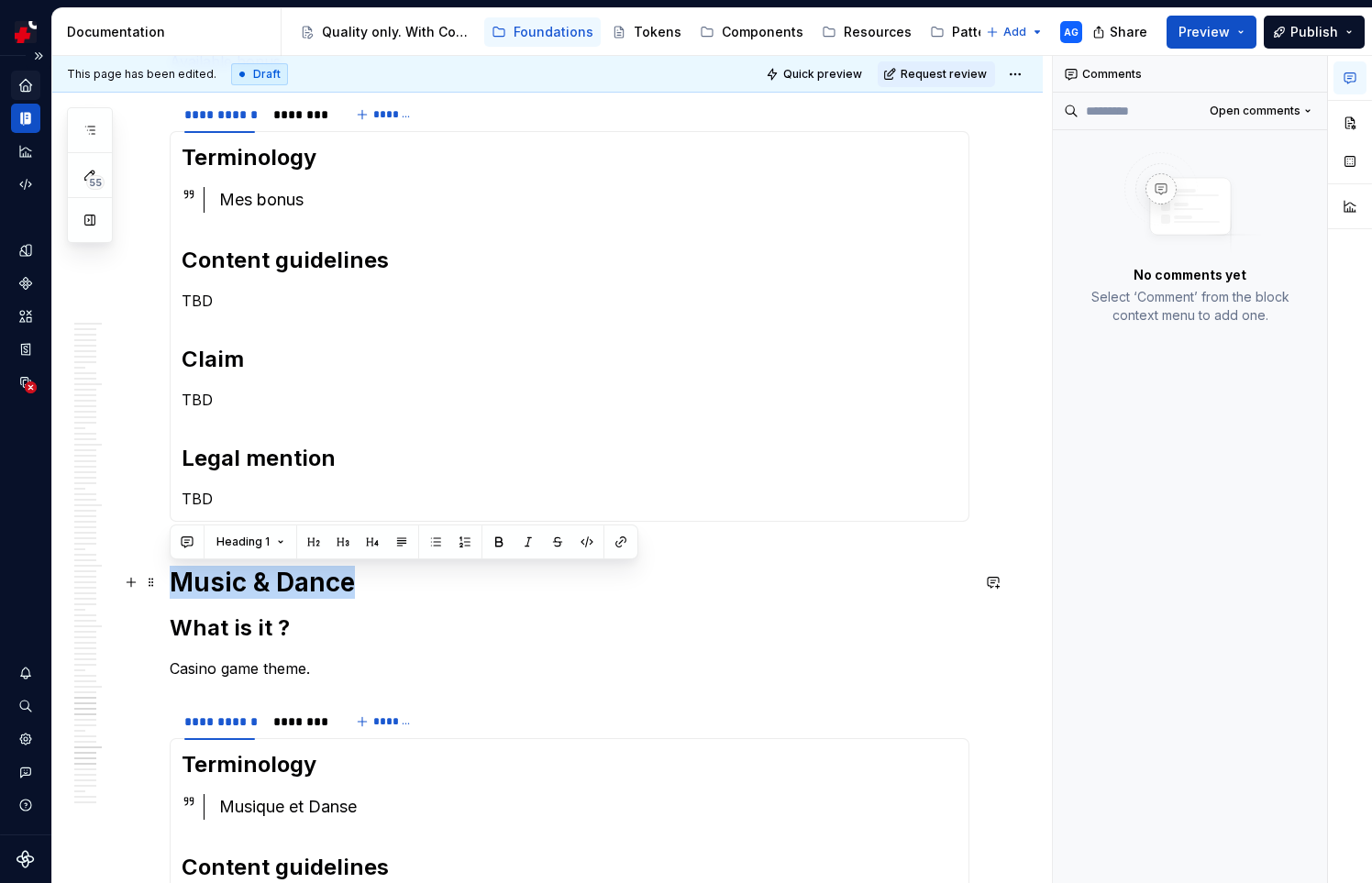 click on "Music & Dance" at bounding box center (570, 582) 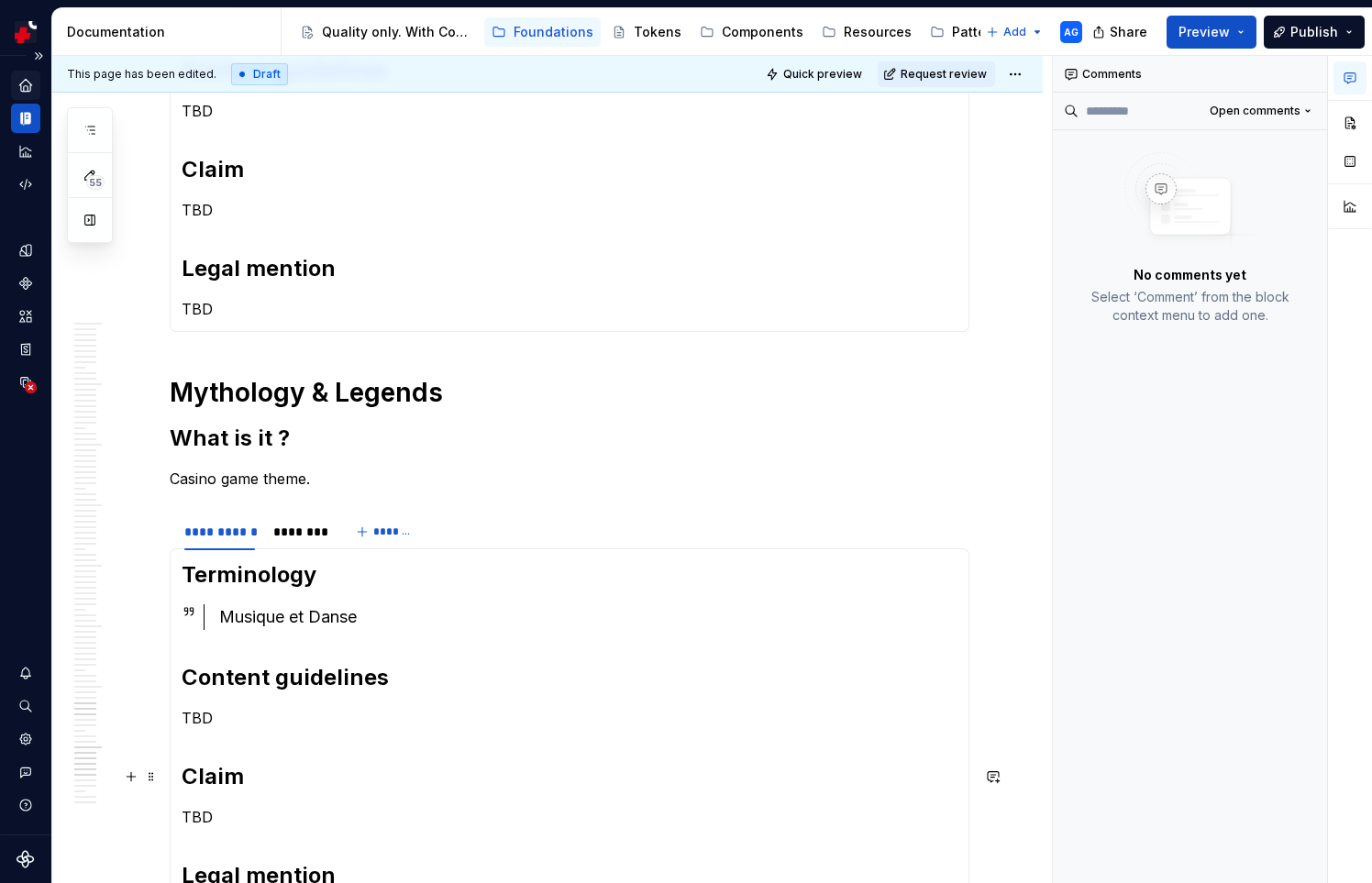 scroll, scrollTop: 4277, scrollLeft: 0, axis: vertical 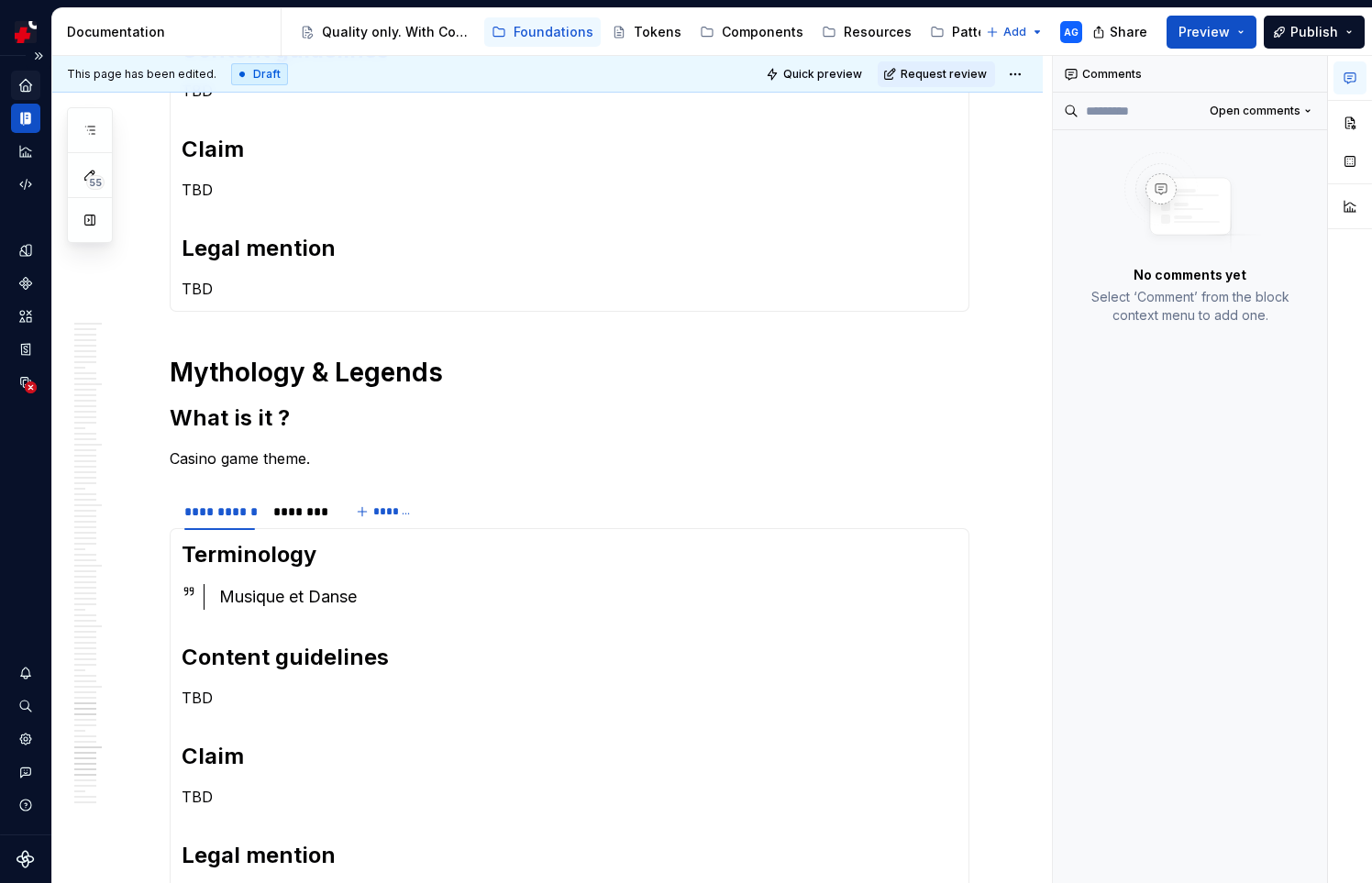 click on "Musique et Danse" at bounding box center [588, 597] 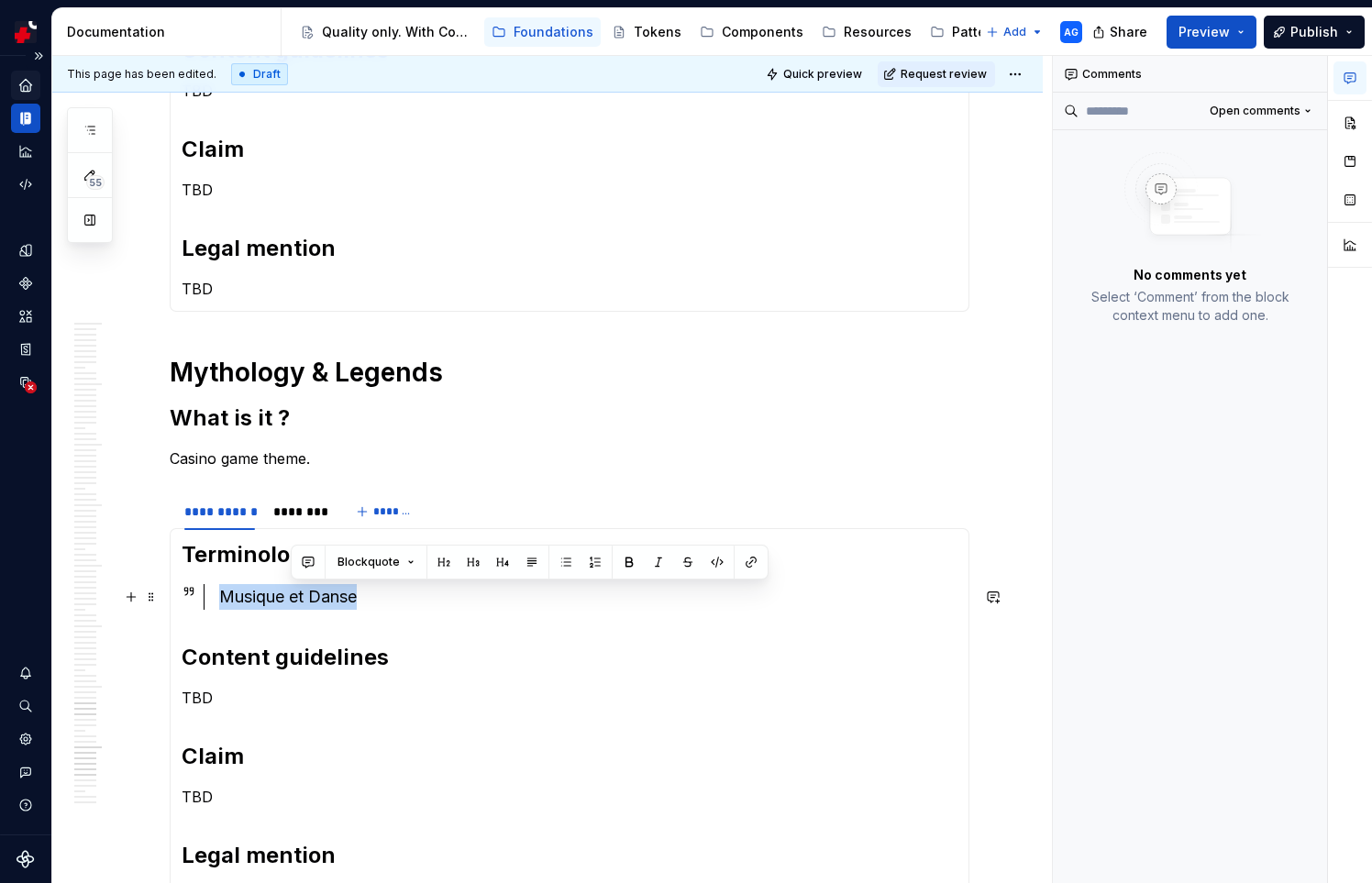 click on "Musique et Danse" at bounding box center (588, 597) 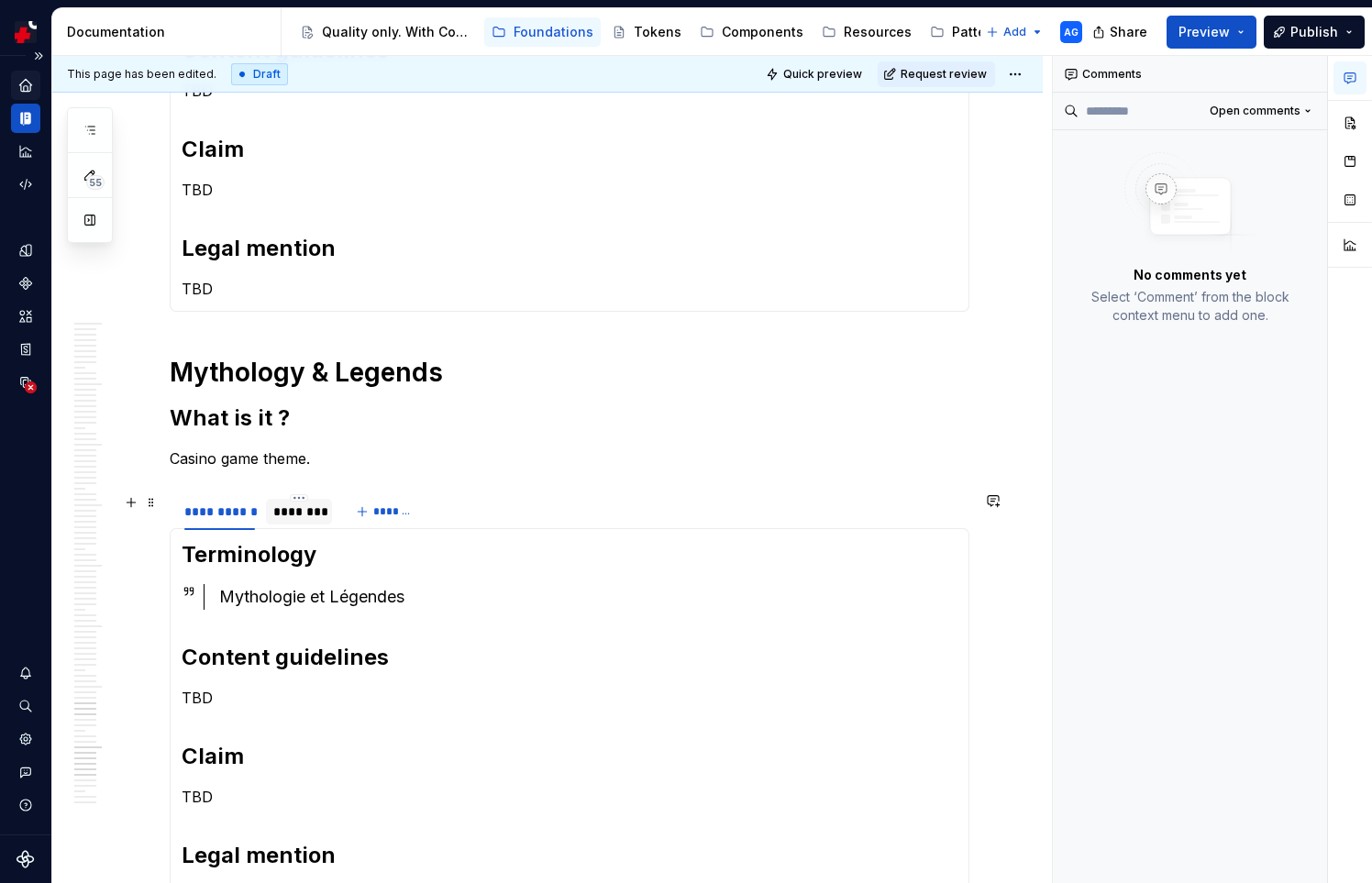 click on "********" at bounding box center [299, 512] 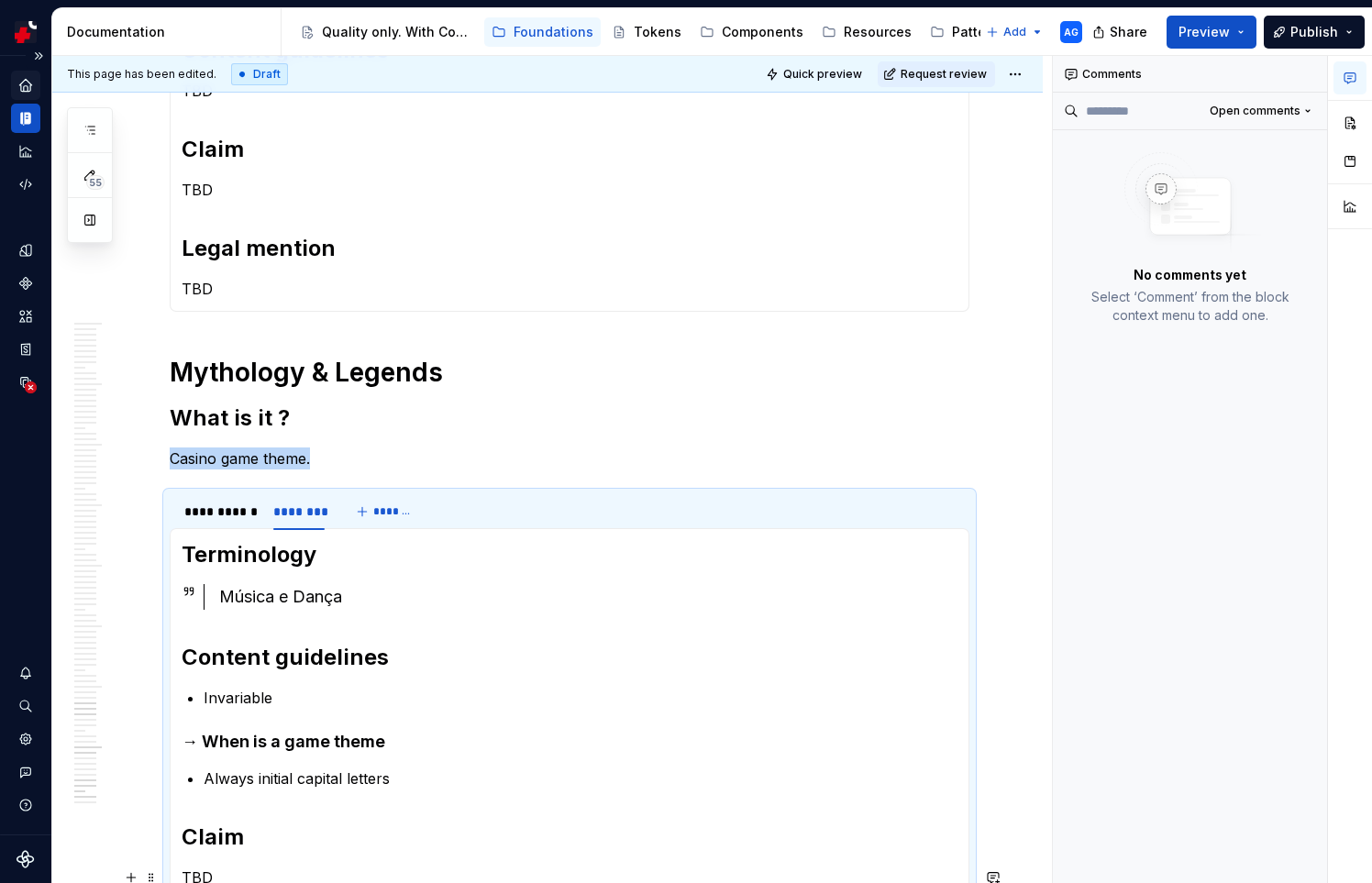 click on "Música e Dança" at bounding box center (588, 597) 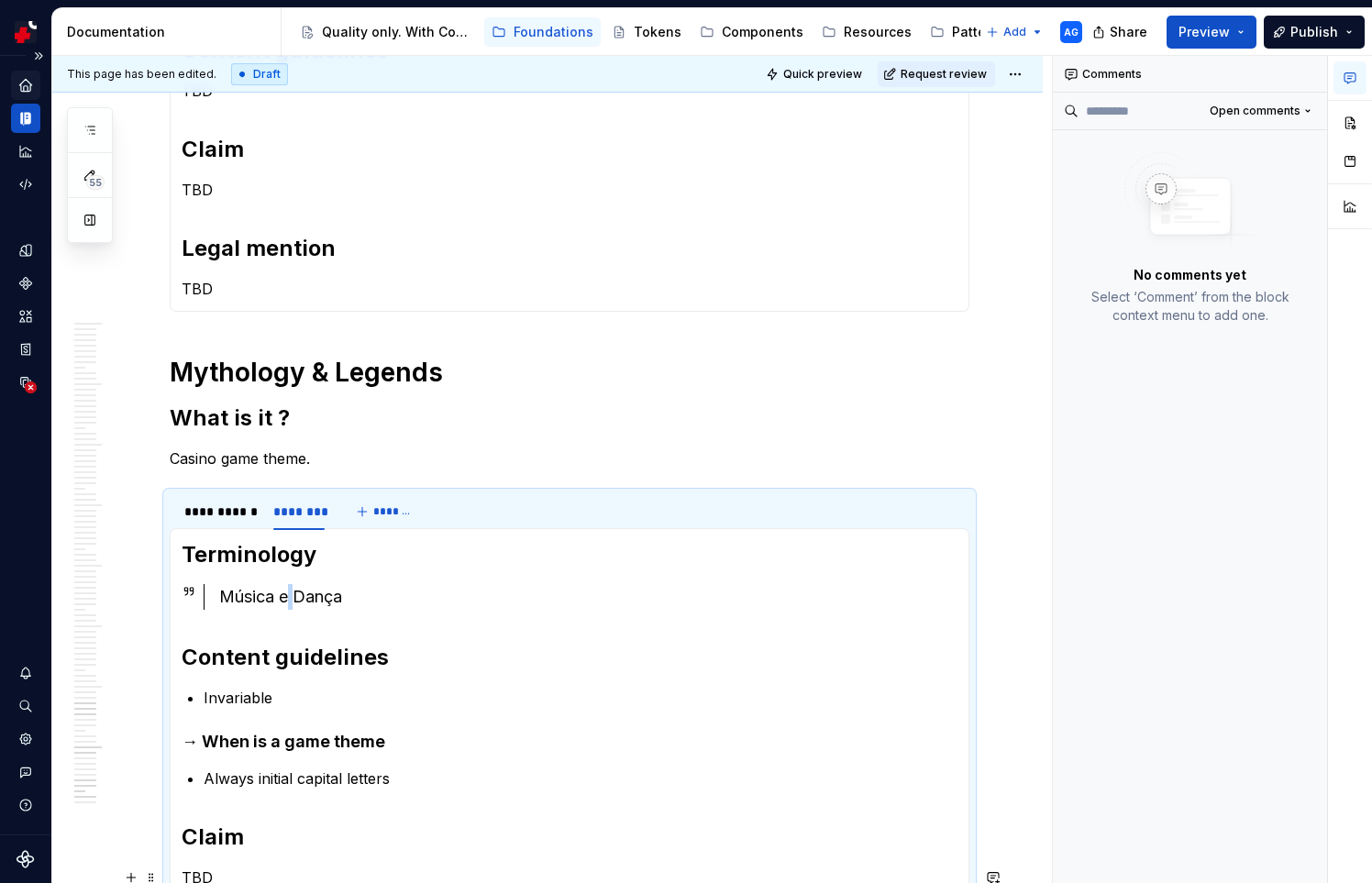 click on "Música e Dança" at bounding box center (588, 597) 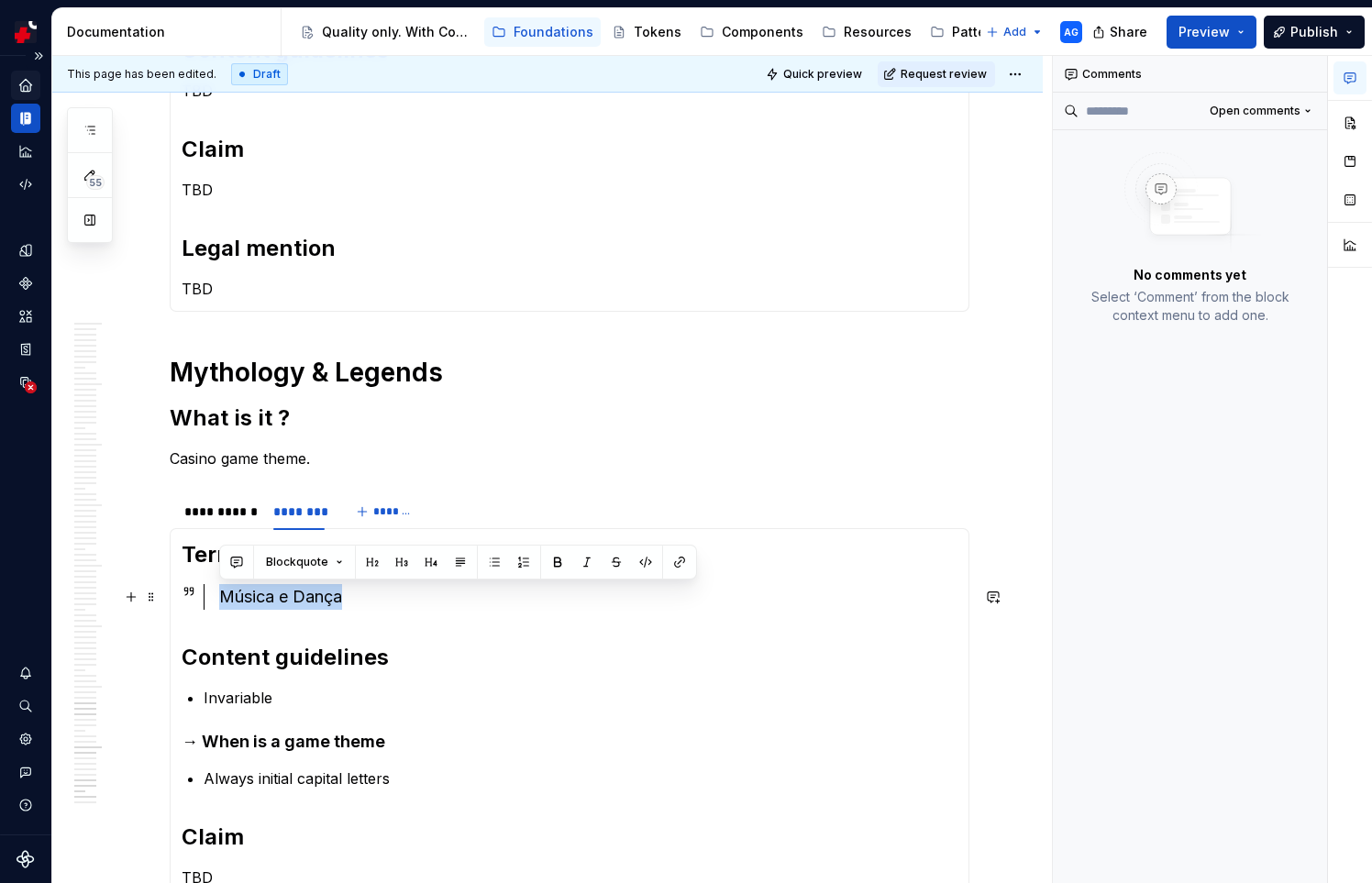 click on "Música e Dança" at bounding box center [588, 597] 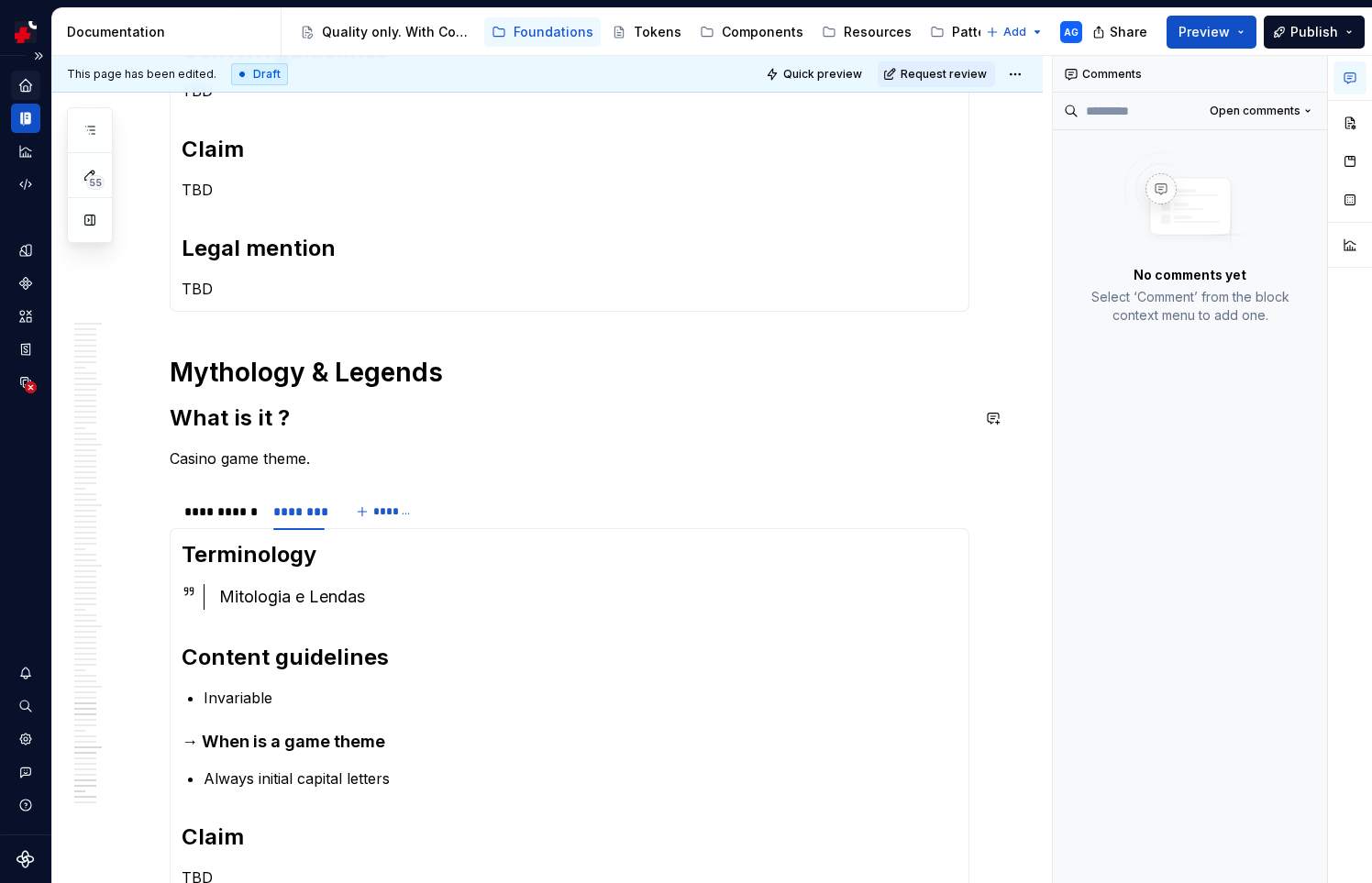click on "**********" at bounding box center (570, -1451) 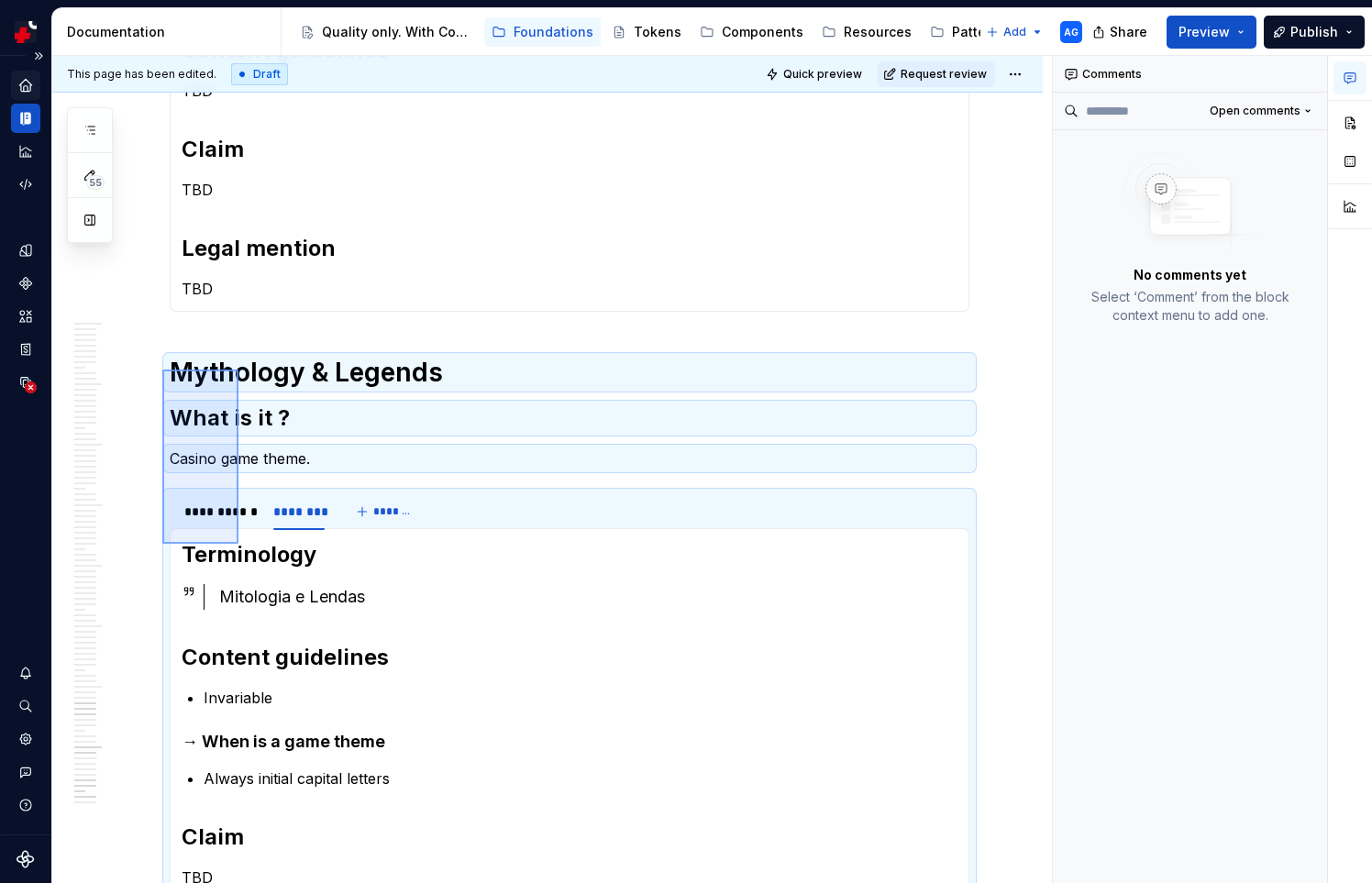 drag, startPoint x: 162, startPoint y: 370, endPoint x: 260, endPoint y: 592, distance: 242.6685 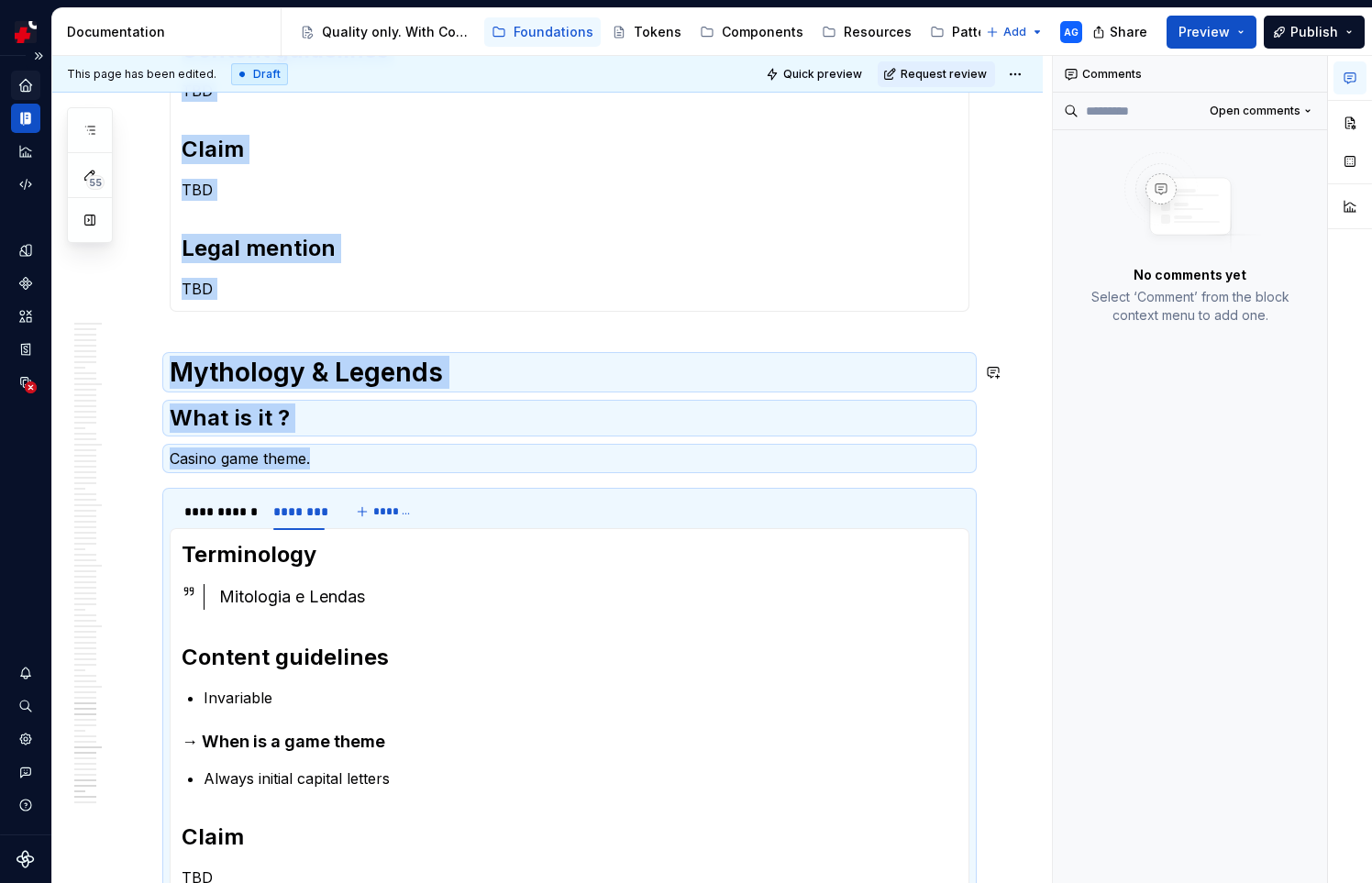 scroll, scrollTop: 4393, scrollLeft: 0, axis: vertical 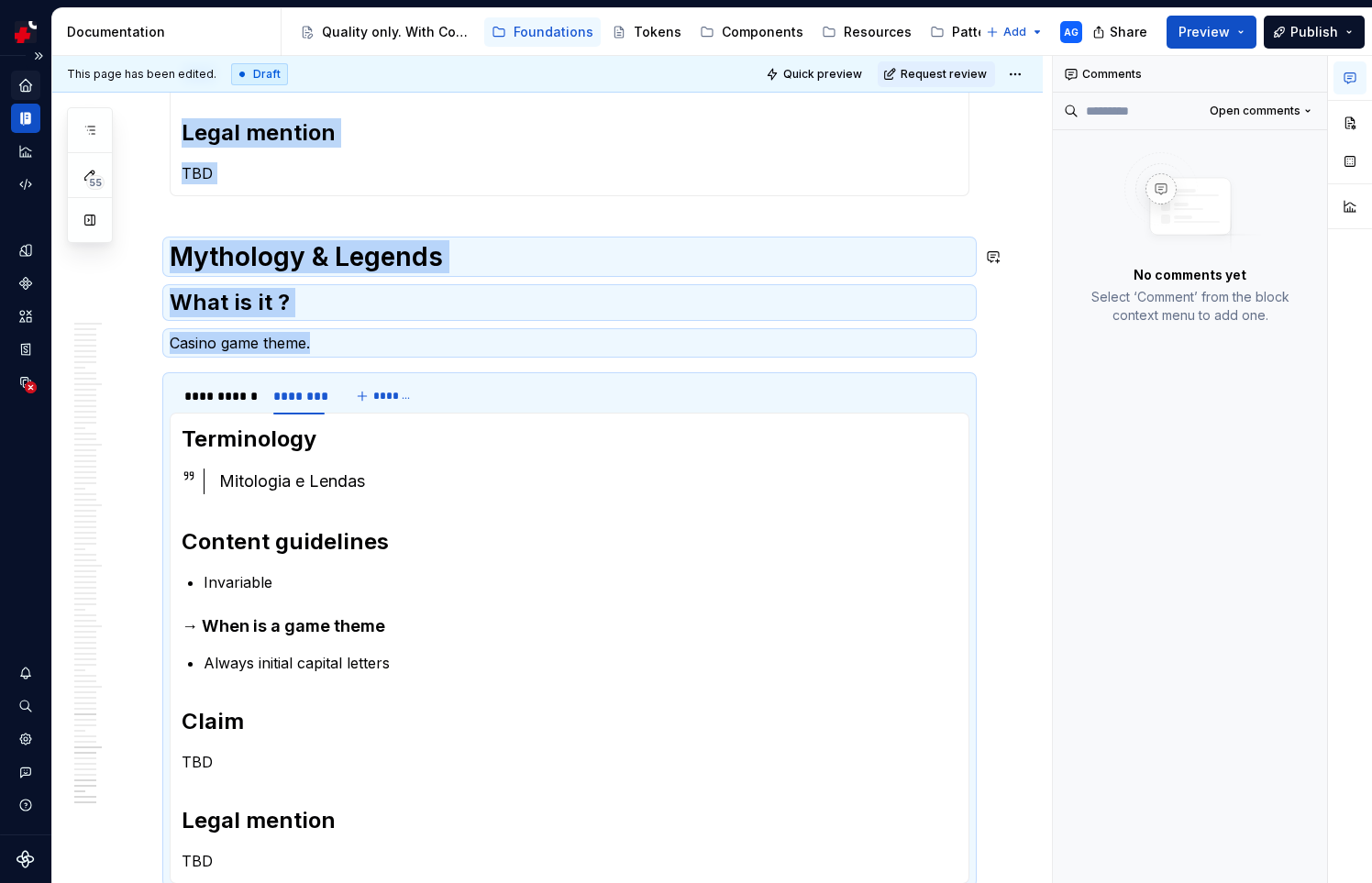 copy on "**********" 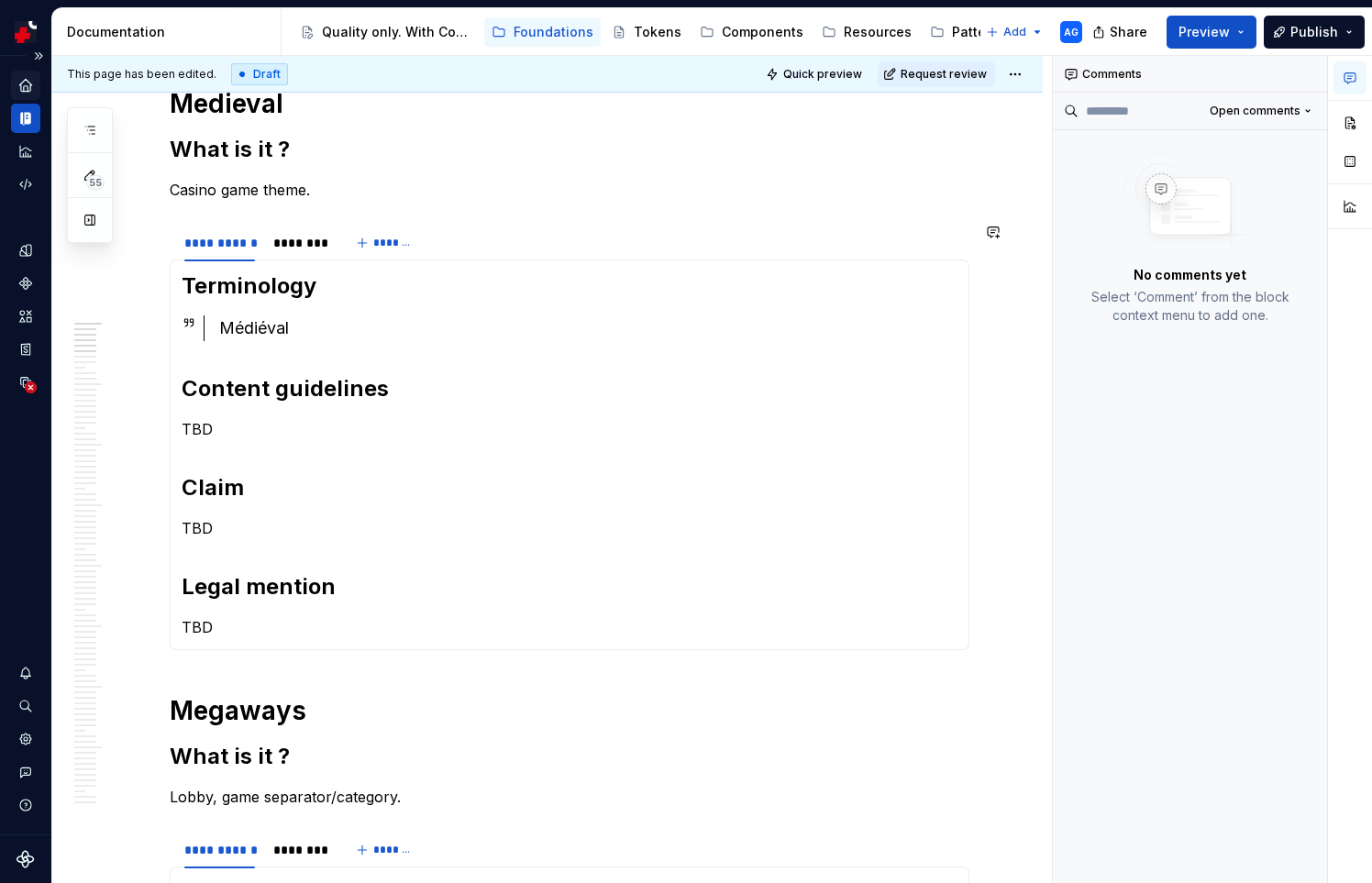 scroll, scrollTop: 0, scrollLeft: 0, axis: both 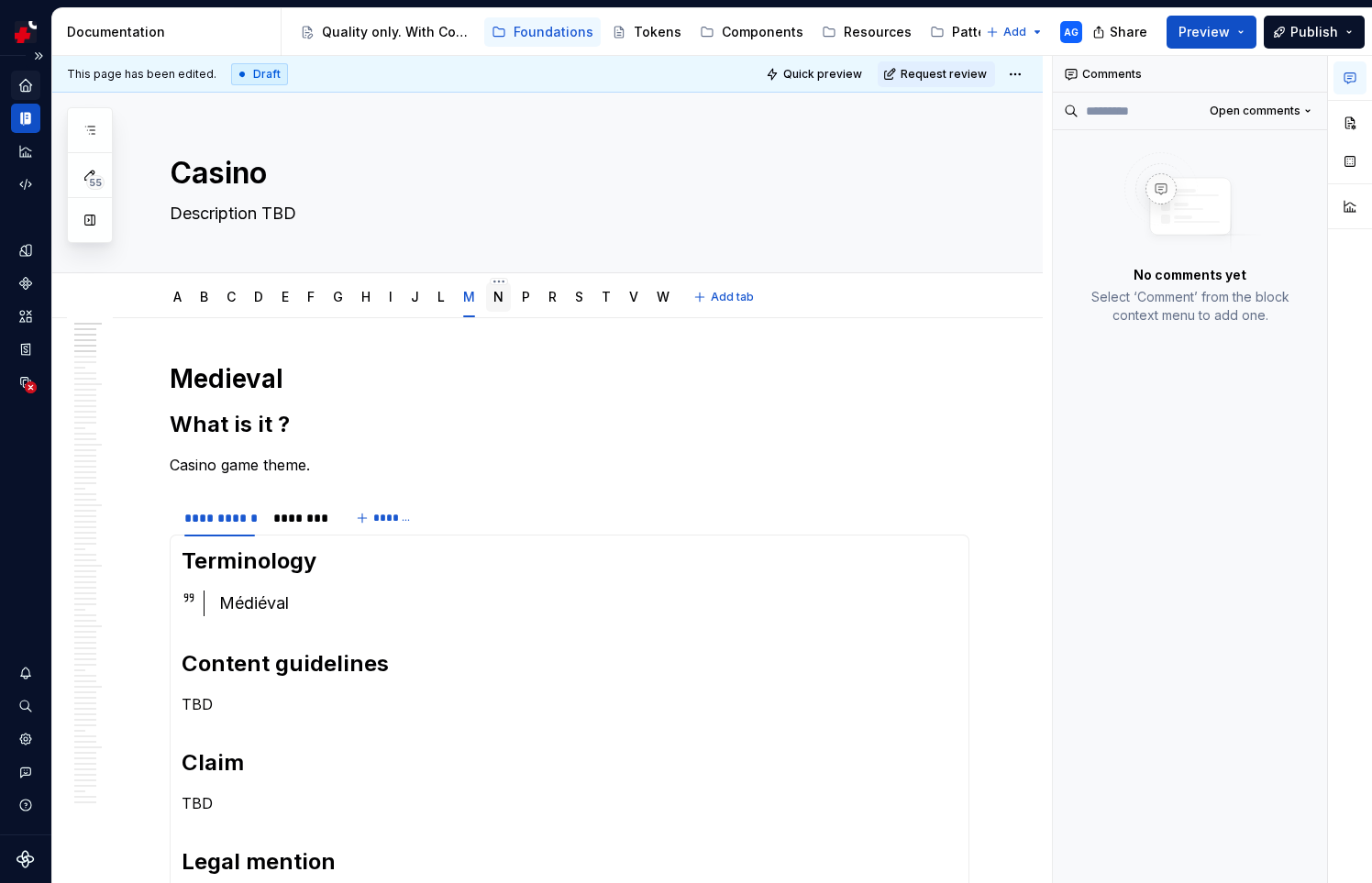 click on "N" at bounding box center (498, 296) 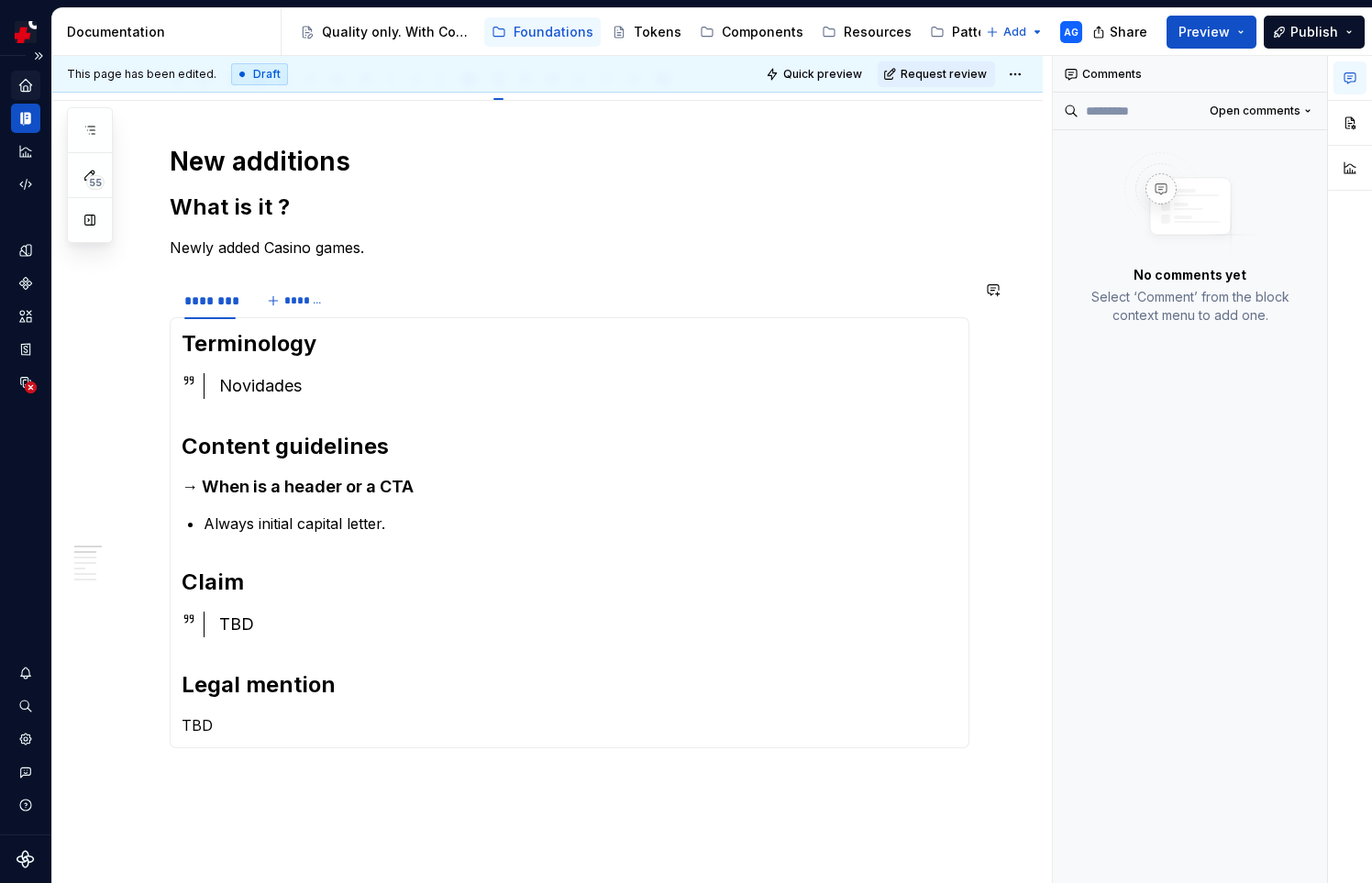 scroll, scrollTop: 0, scrollLeft: 0, axis: both 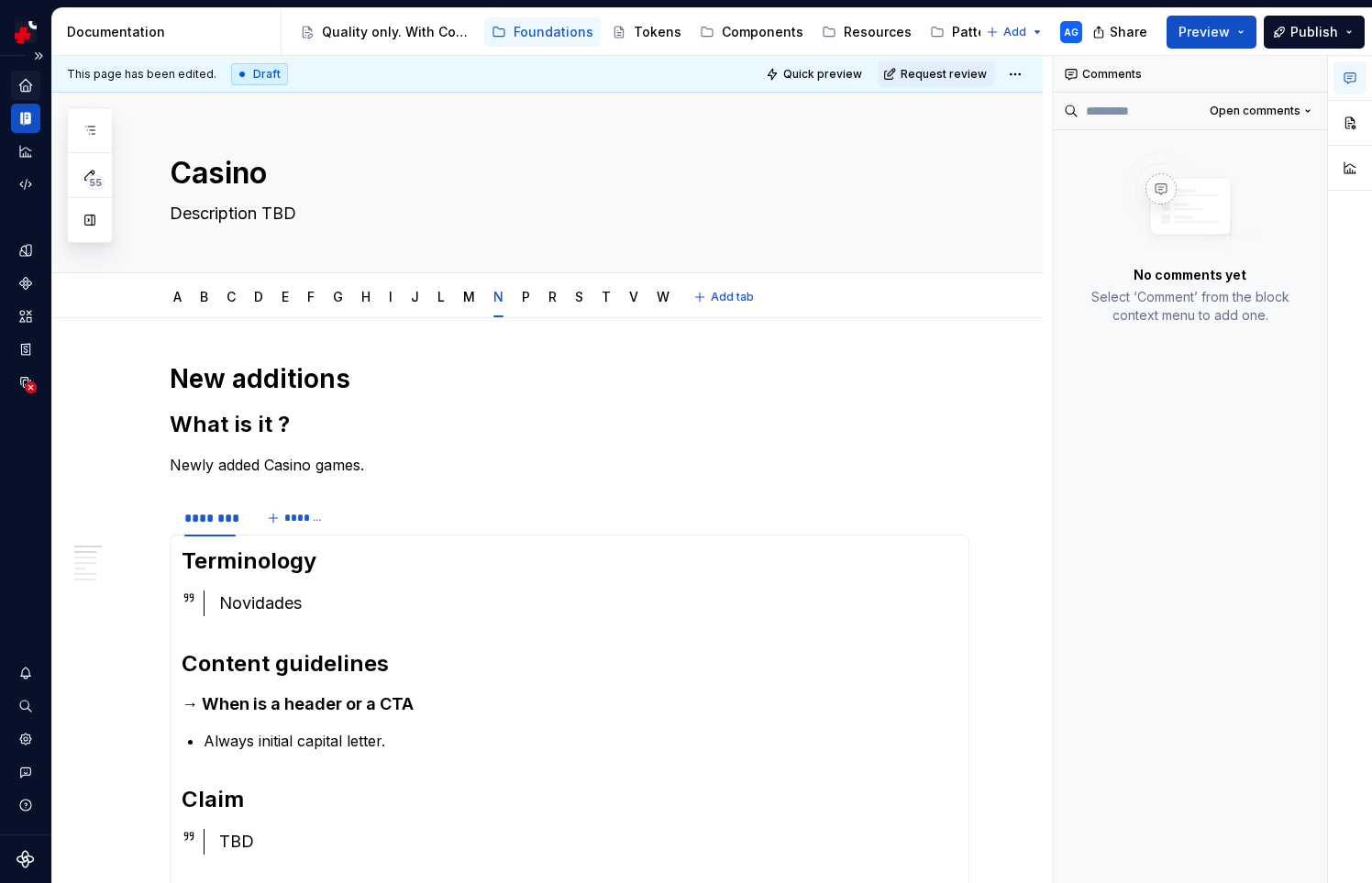 type on "*" 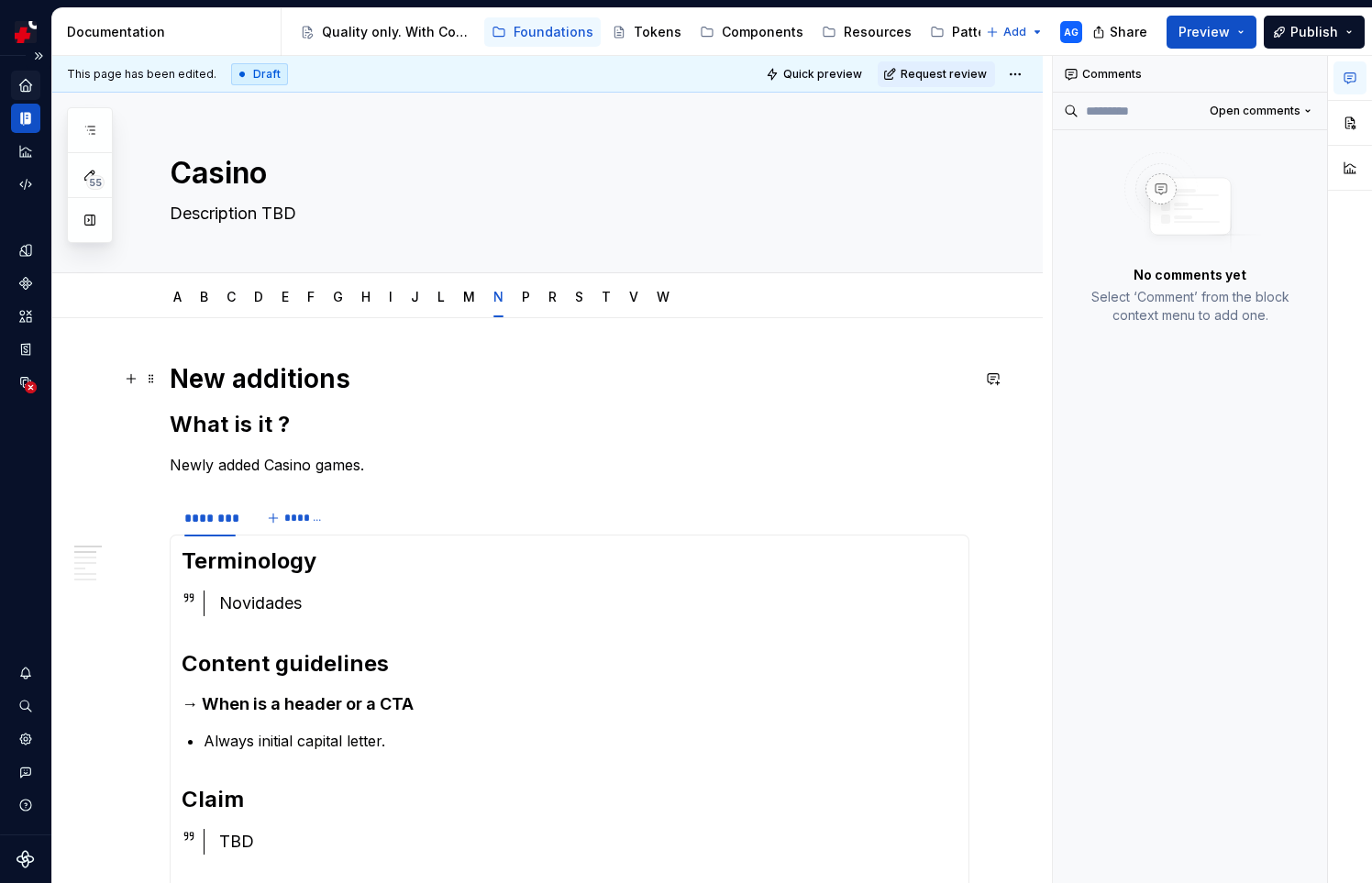 click on "New additions" at bounding box center [570, 379] 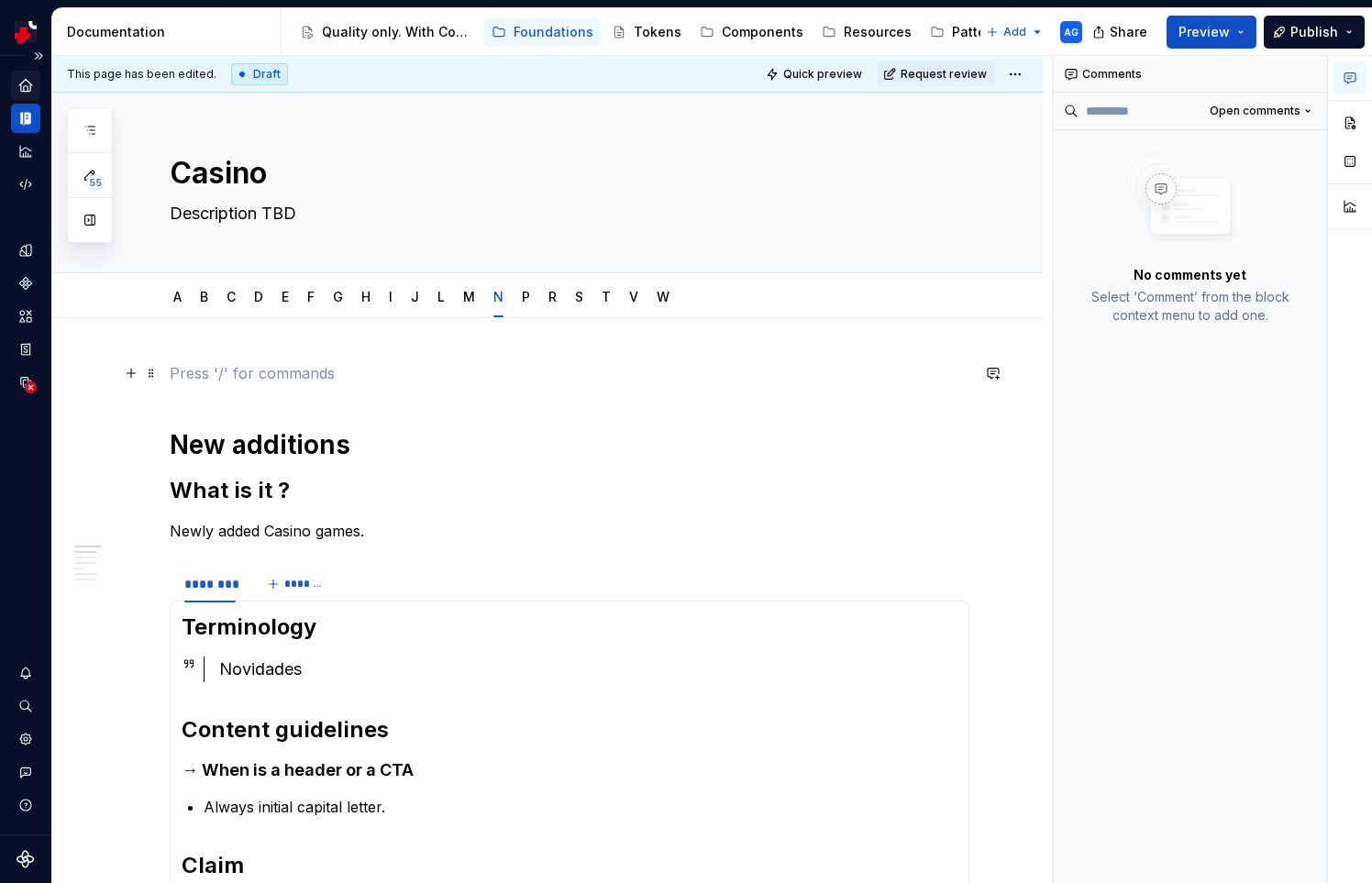 click at bounding box center (570, 373) 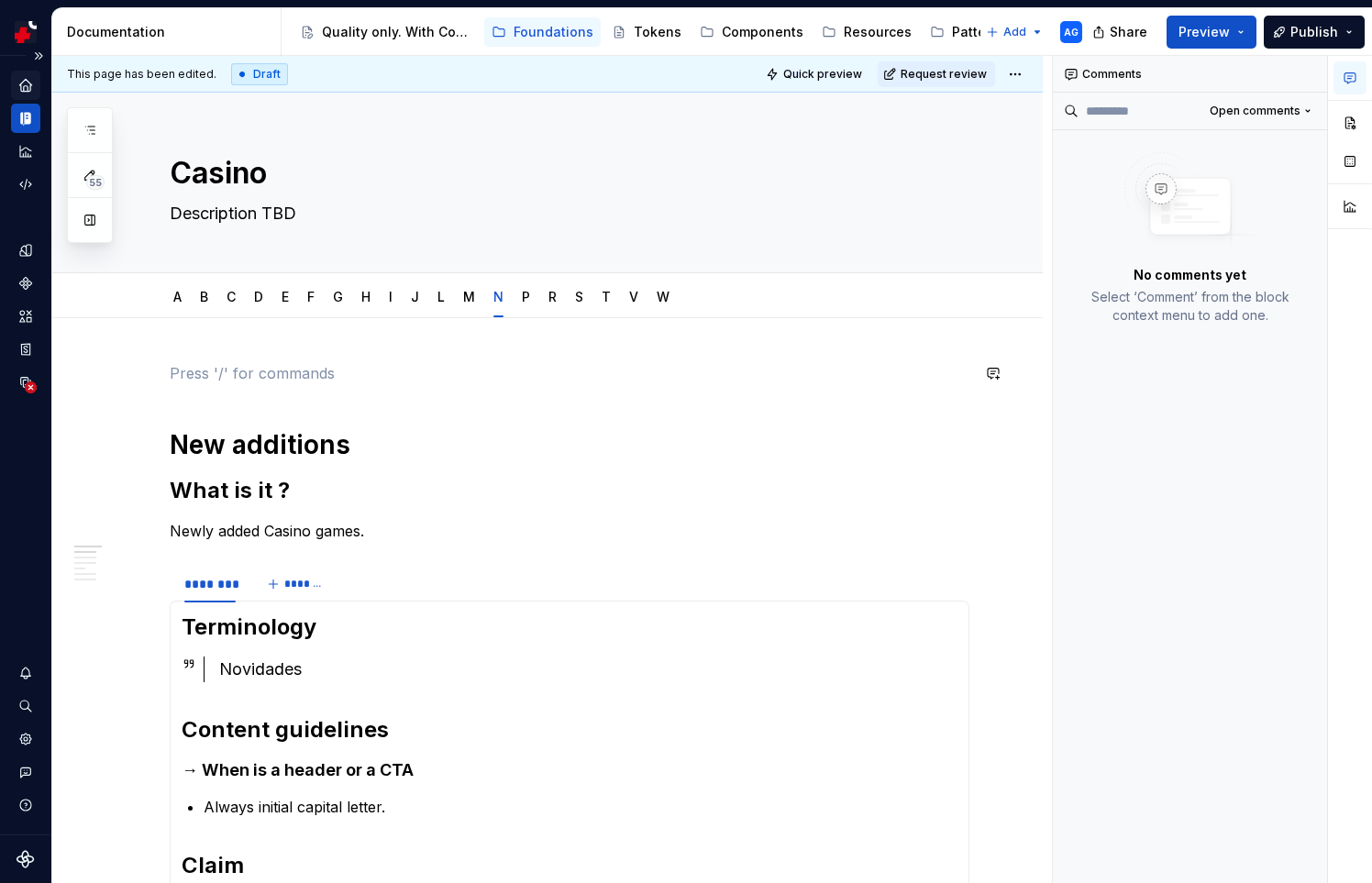 paste 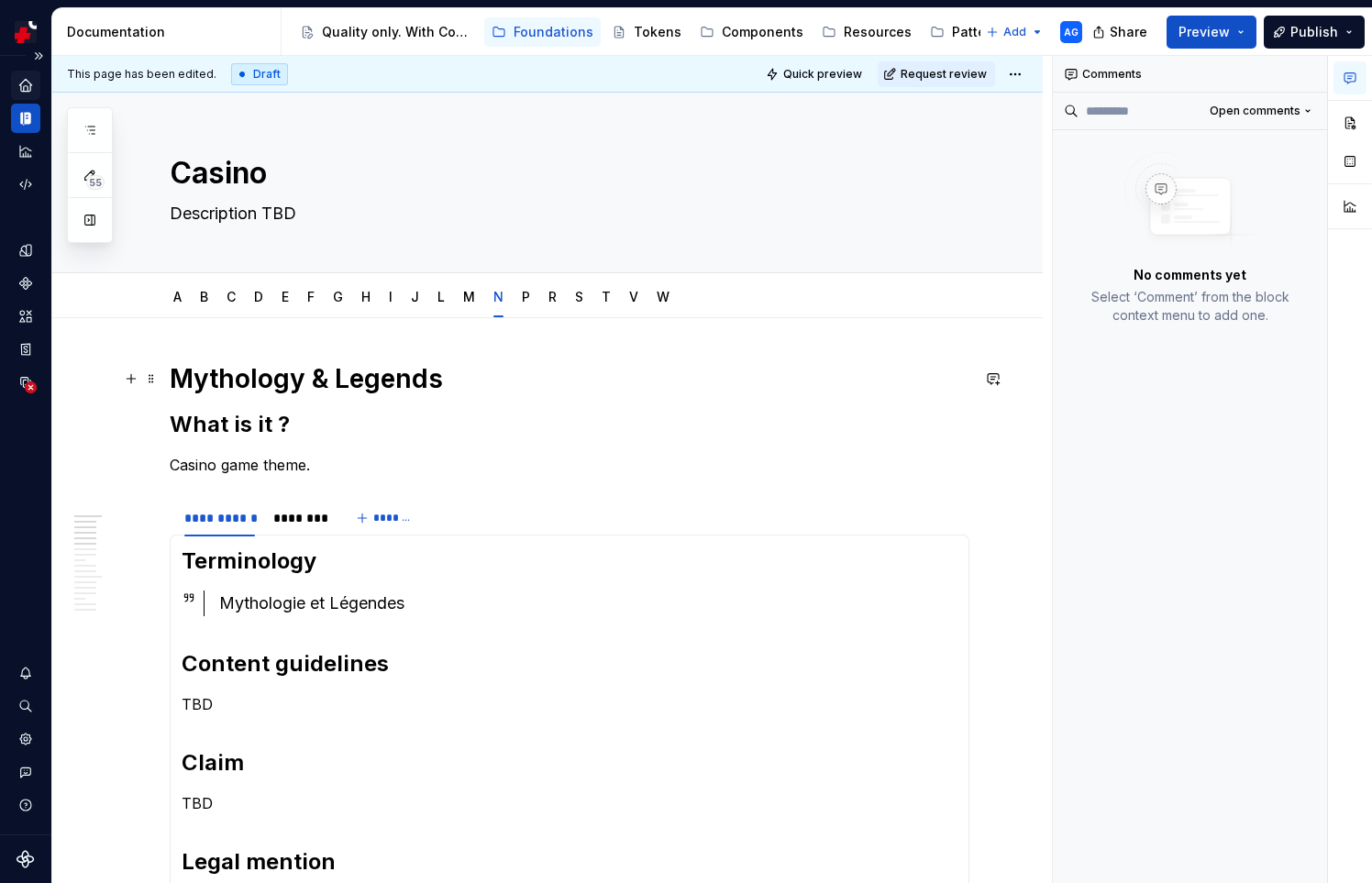click on "Mythology & Legends" at bounding box center (570, 379) 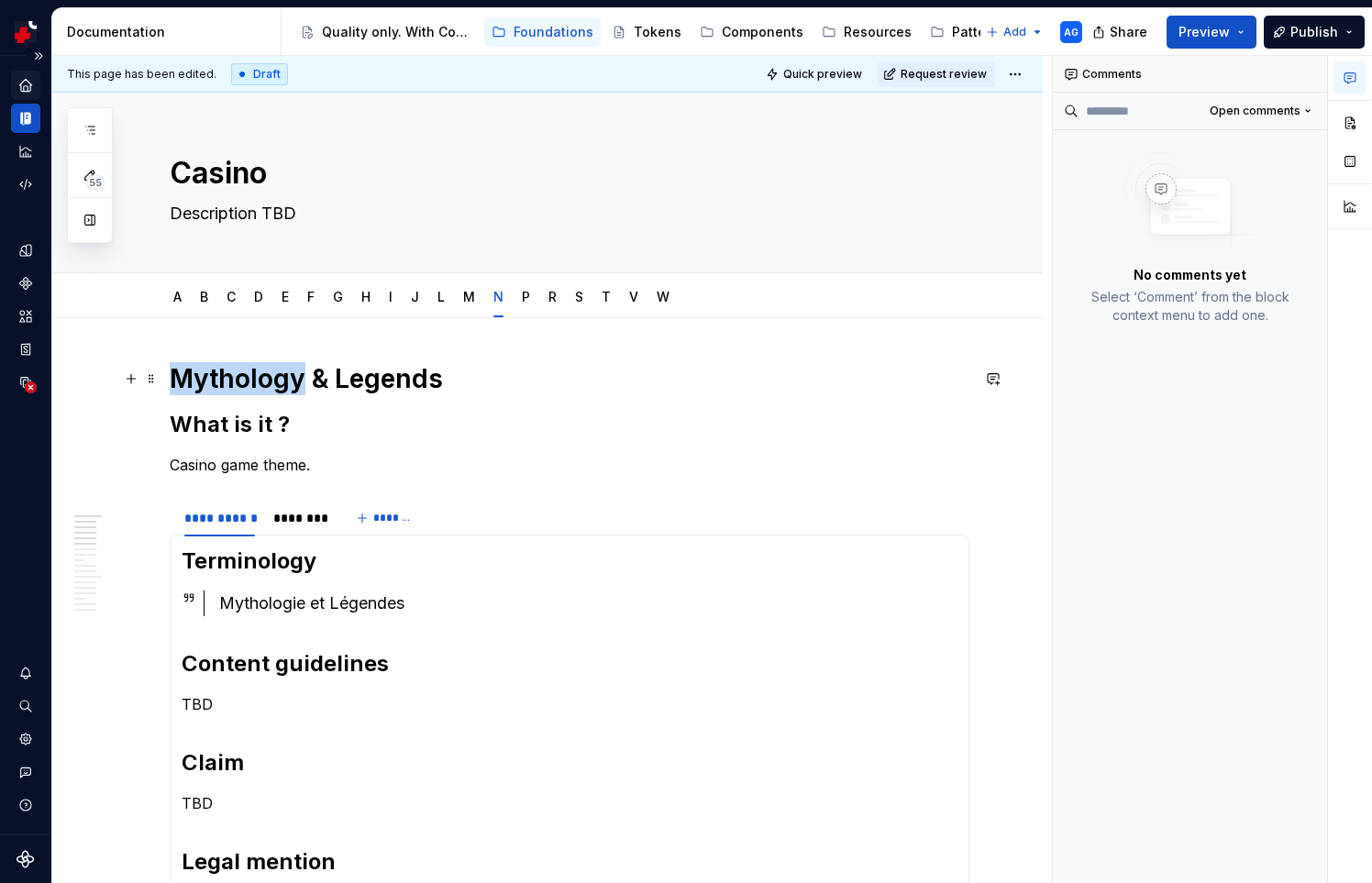 click on "Mythology & Legends" at bounding box center (570, 379) 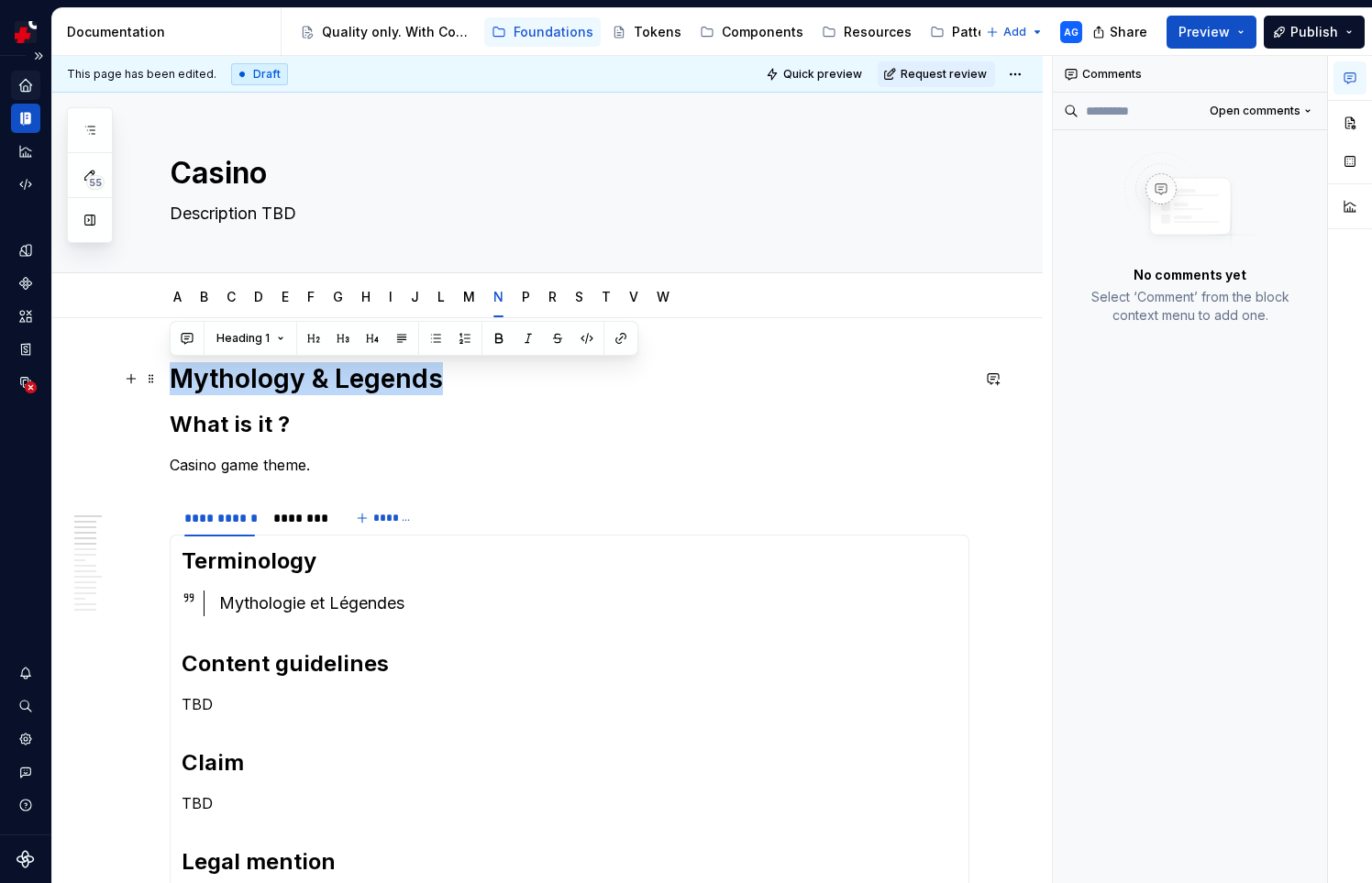 click on "Mythology & Legends" at bounding box center [570, 379] 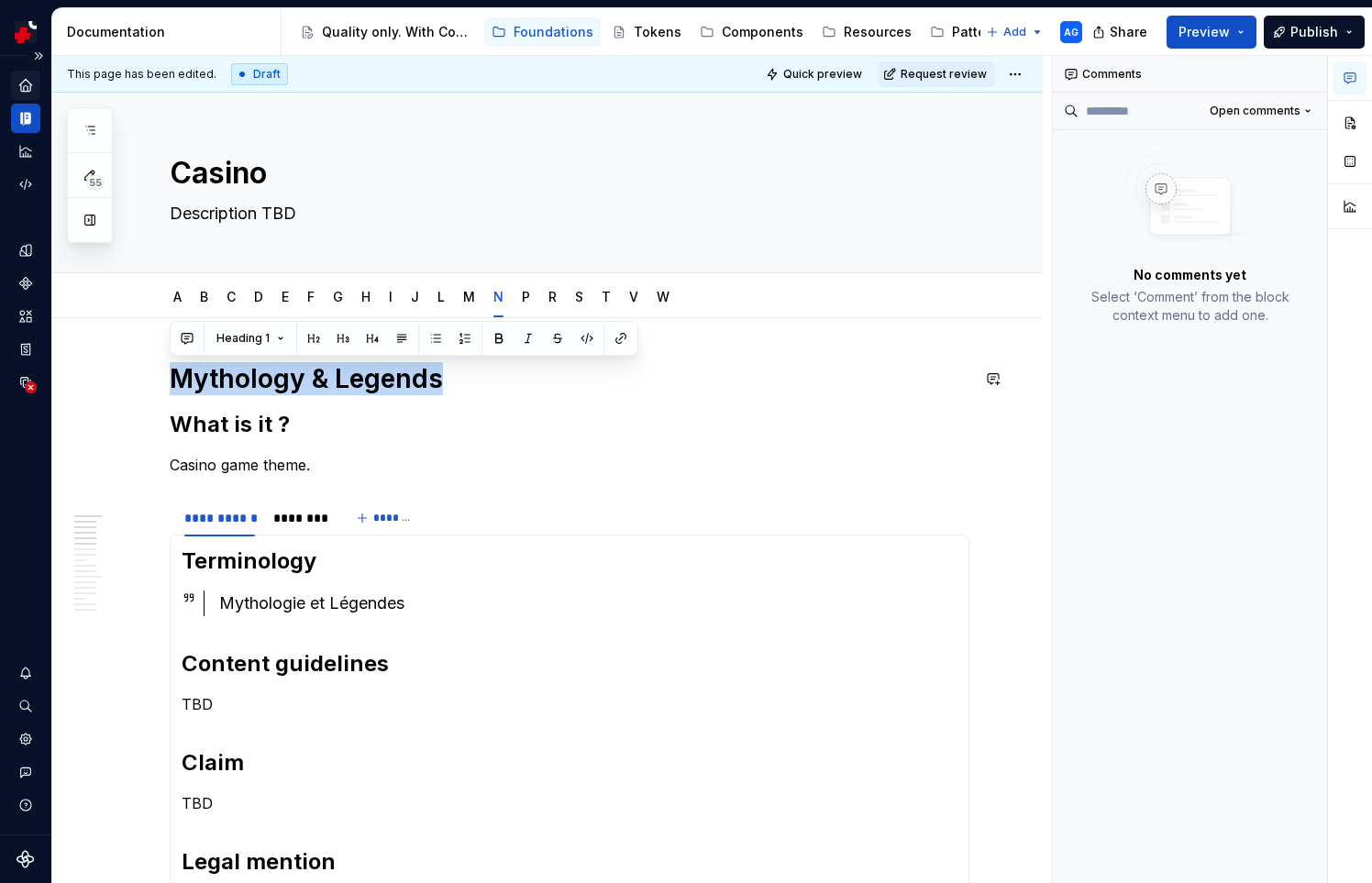 type 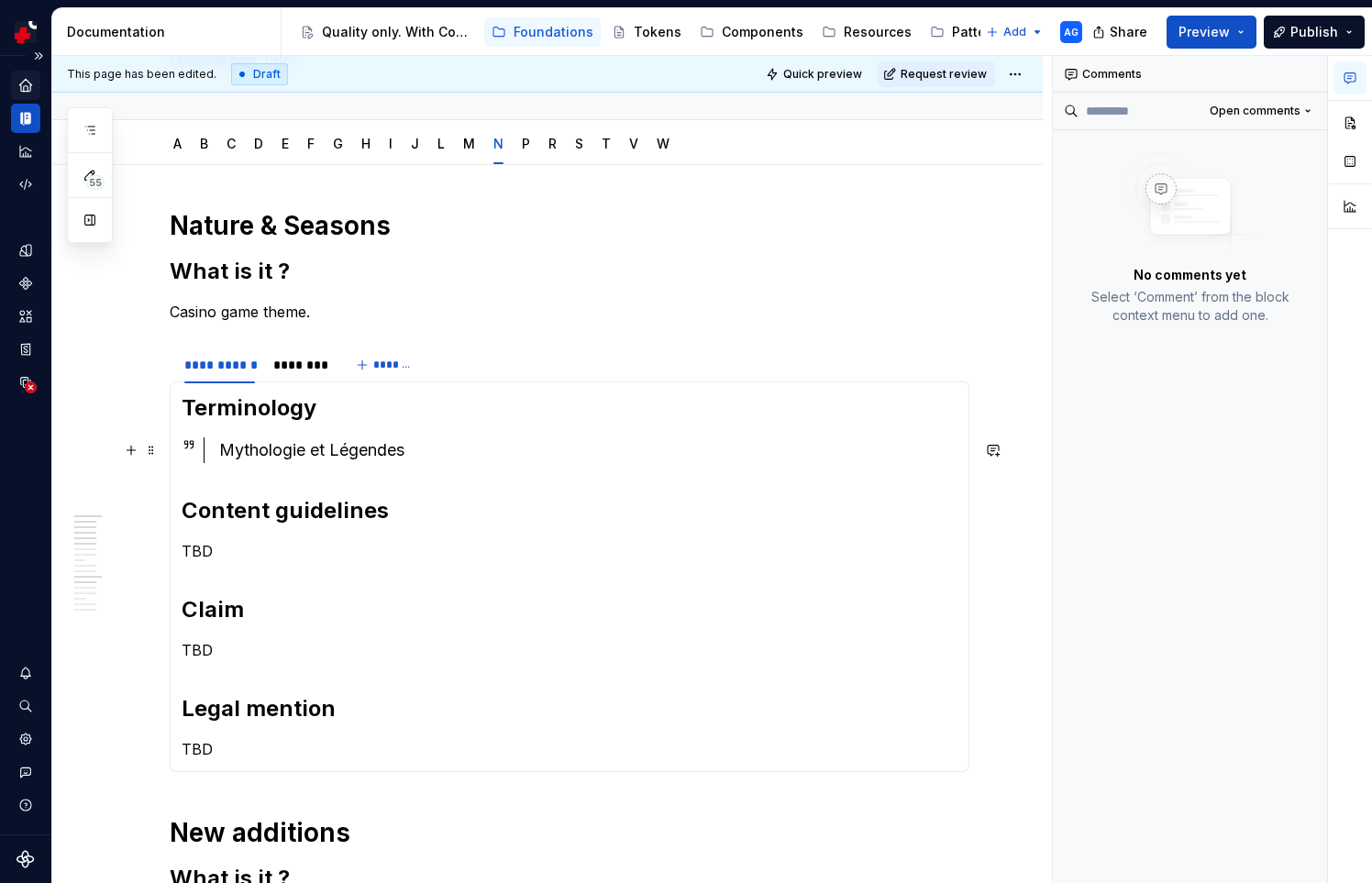 scroll, scrollTop: 167, scrollLeft: 0, axis: vertical 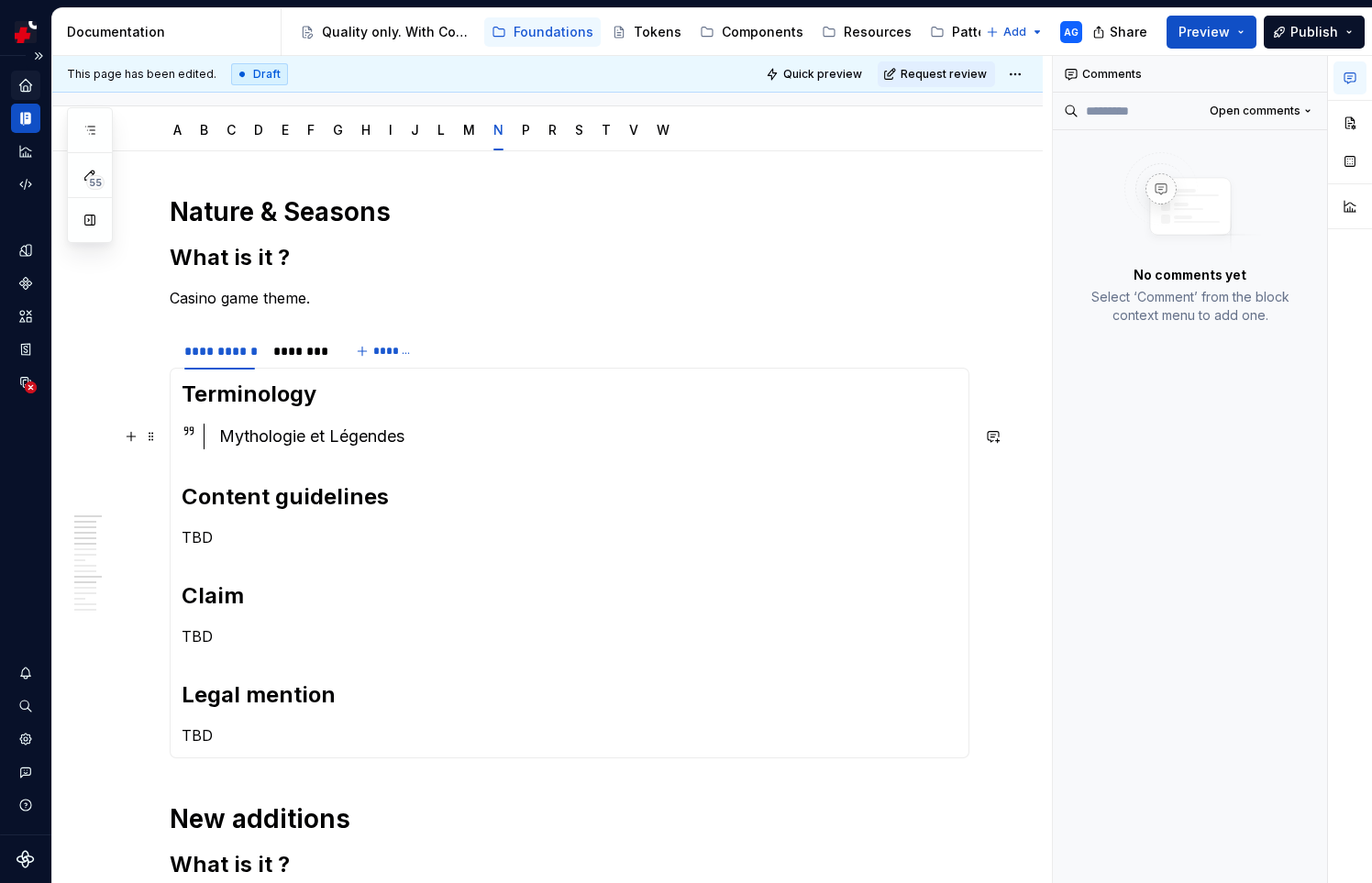 click on "Mythologie et Légendes" at bounding box center (588, 436) 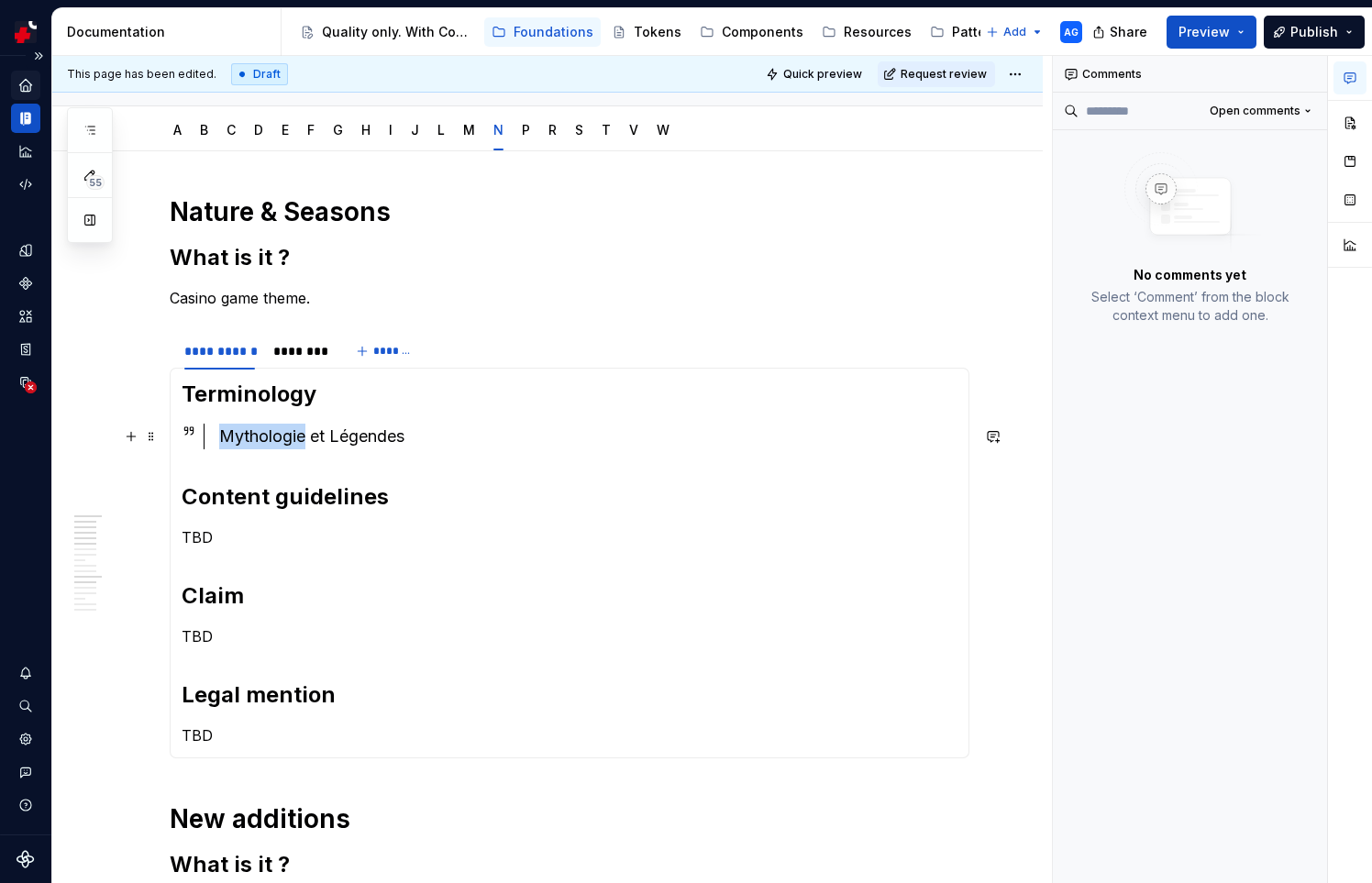 click on "Mythologie et Légendes" at bounding box center [588, 436] 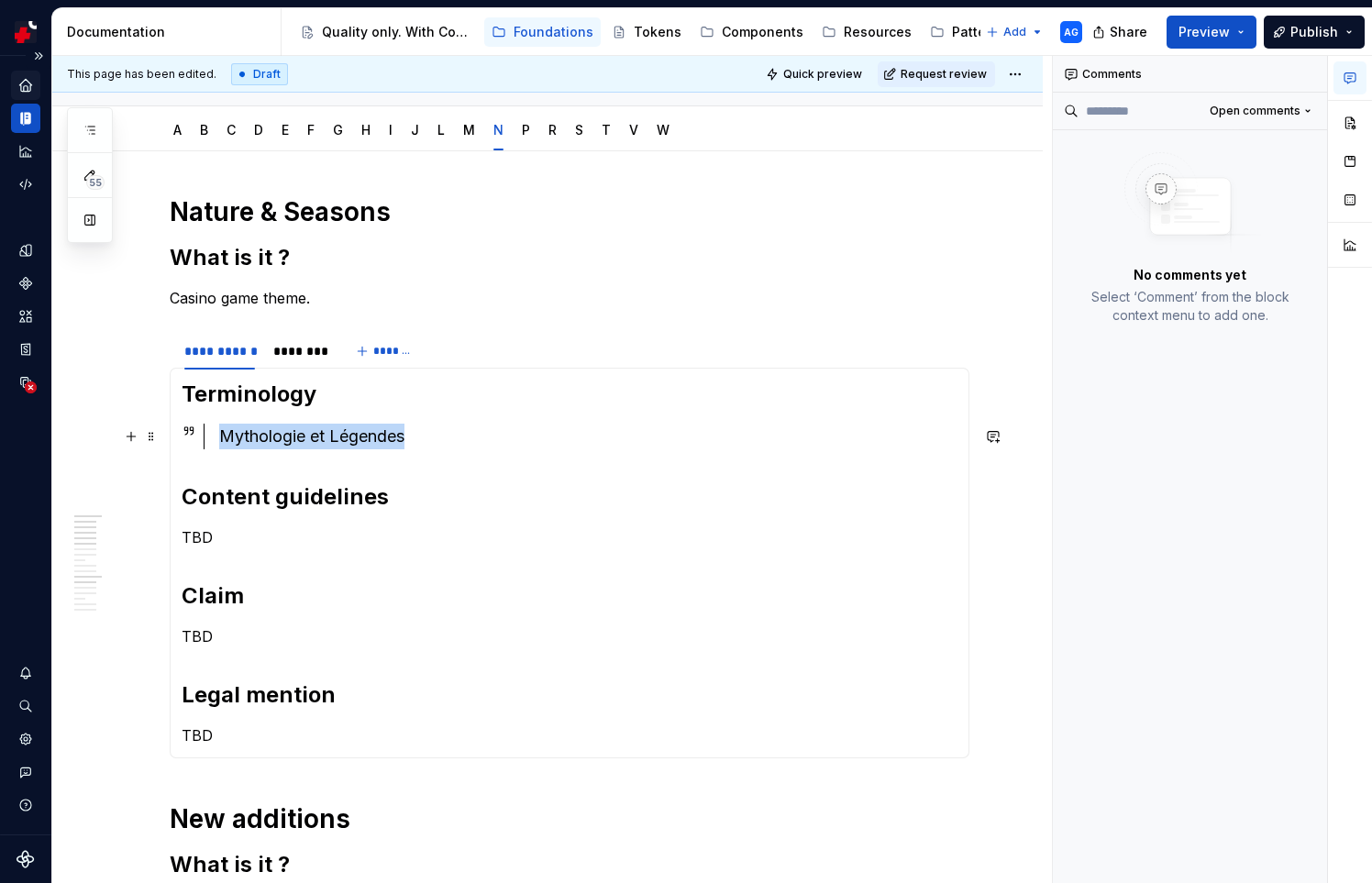 click on "Mythologie et Légendes" at bounding box center [588, 436] 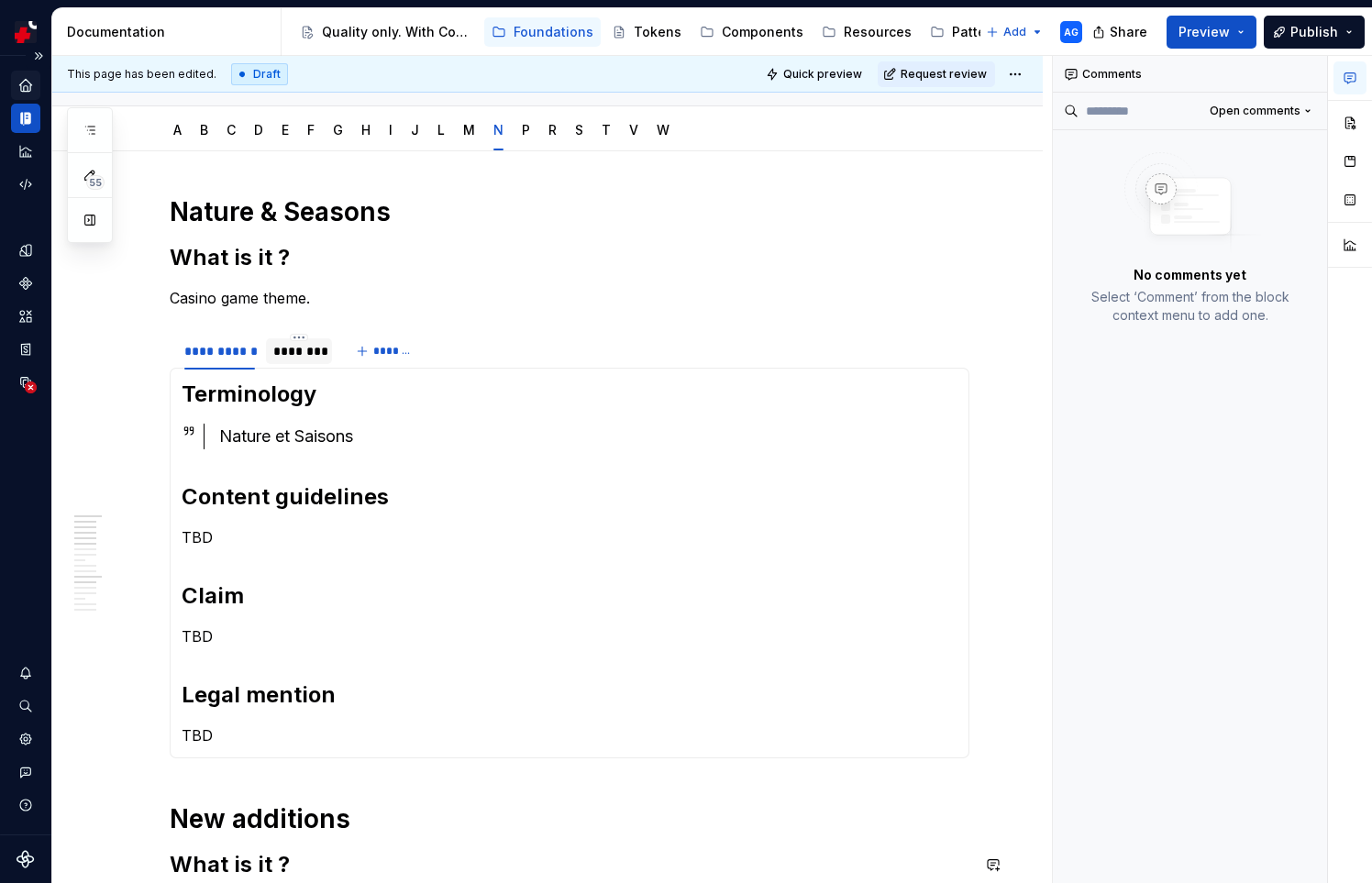 click on "********" at bounding box center [299, 351] 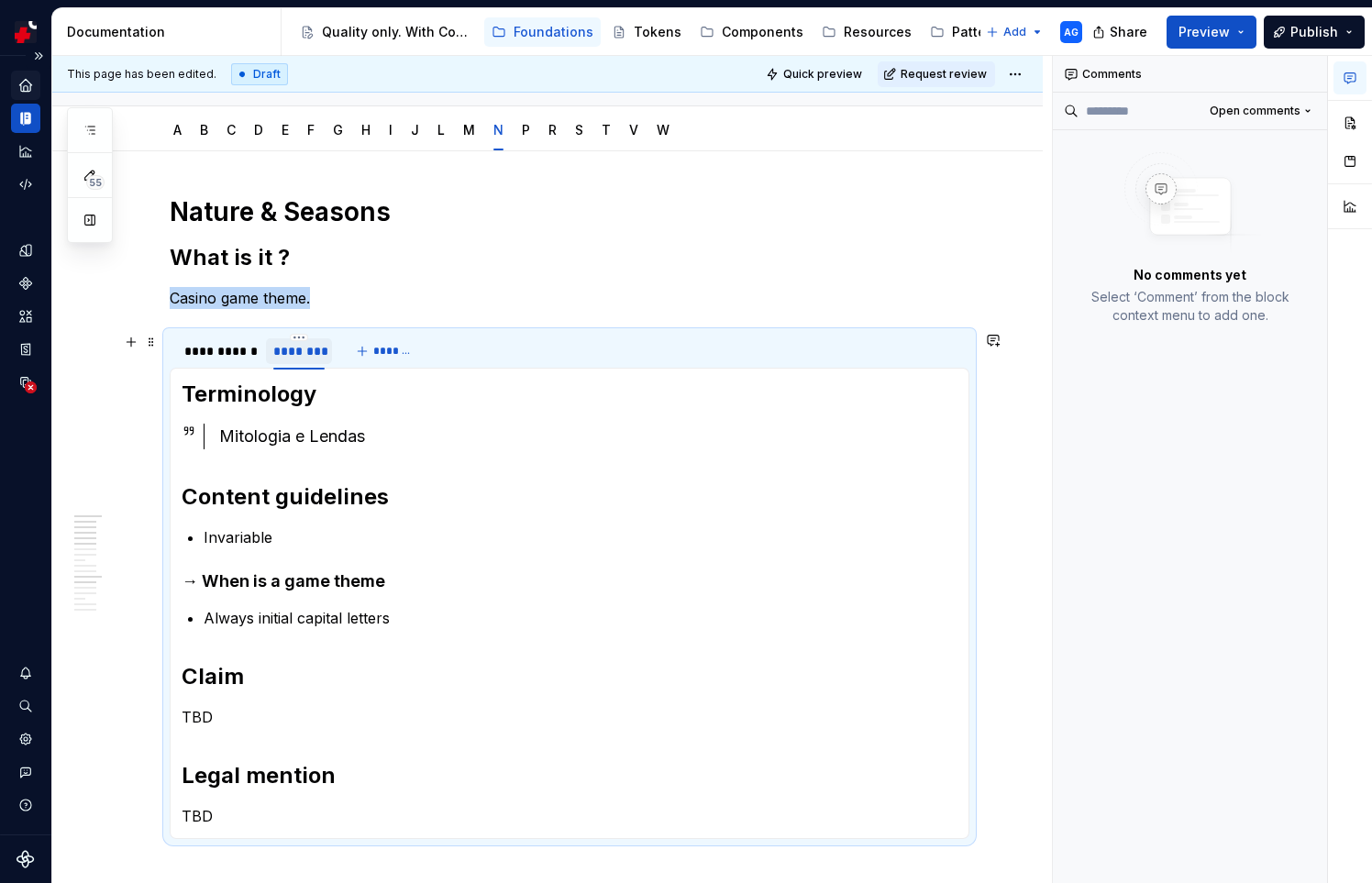 click on "********" at bounding box center (299, 351) 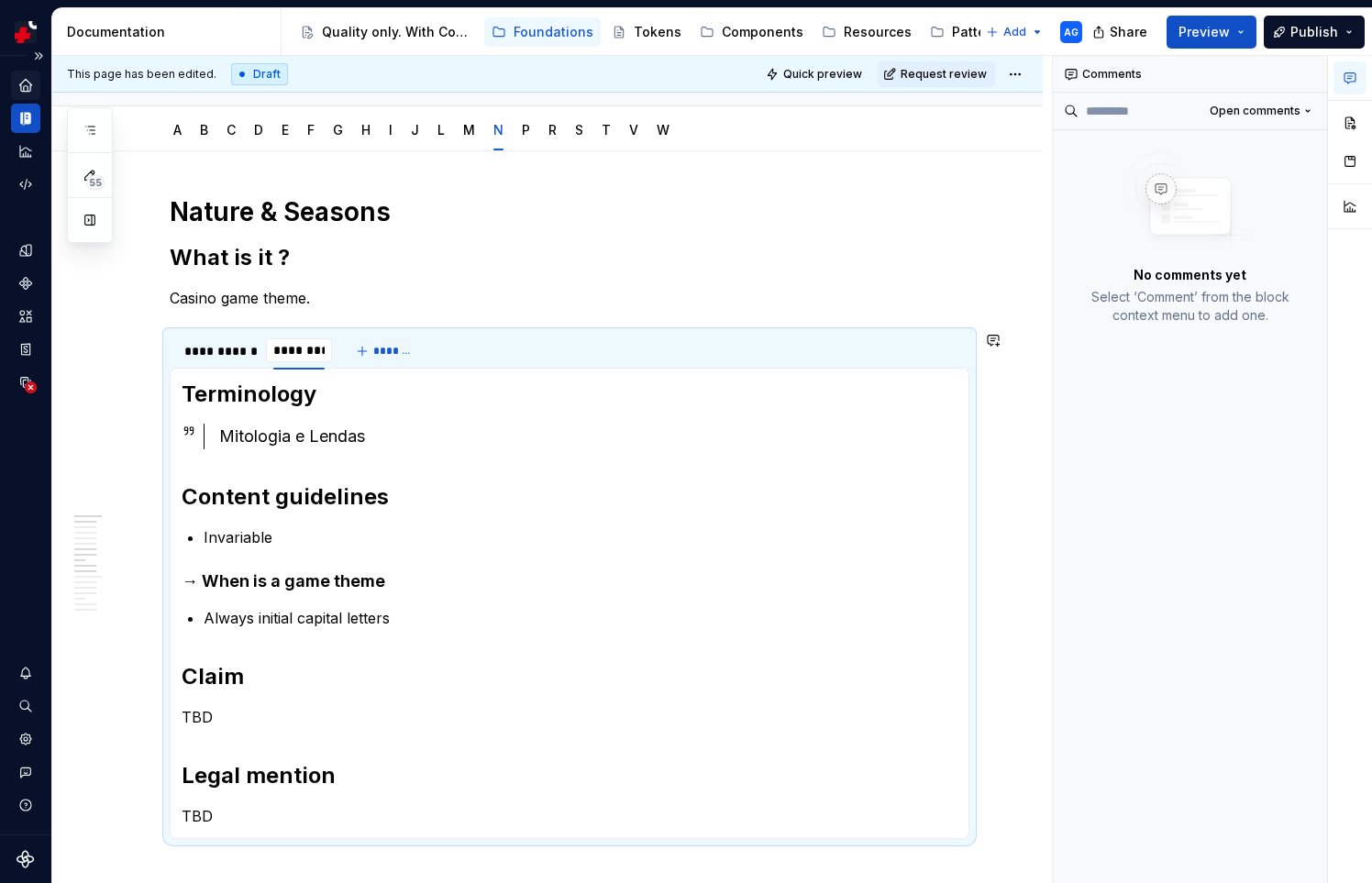 click on "Terminology  Mitologia e Lendas Content guidelines Invariable → When is a game theme Always initial capital letters Claim TBD Legal mention TBD" at bounding box center [570, 603] 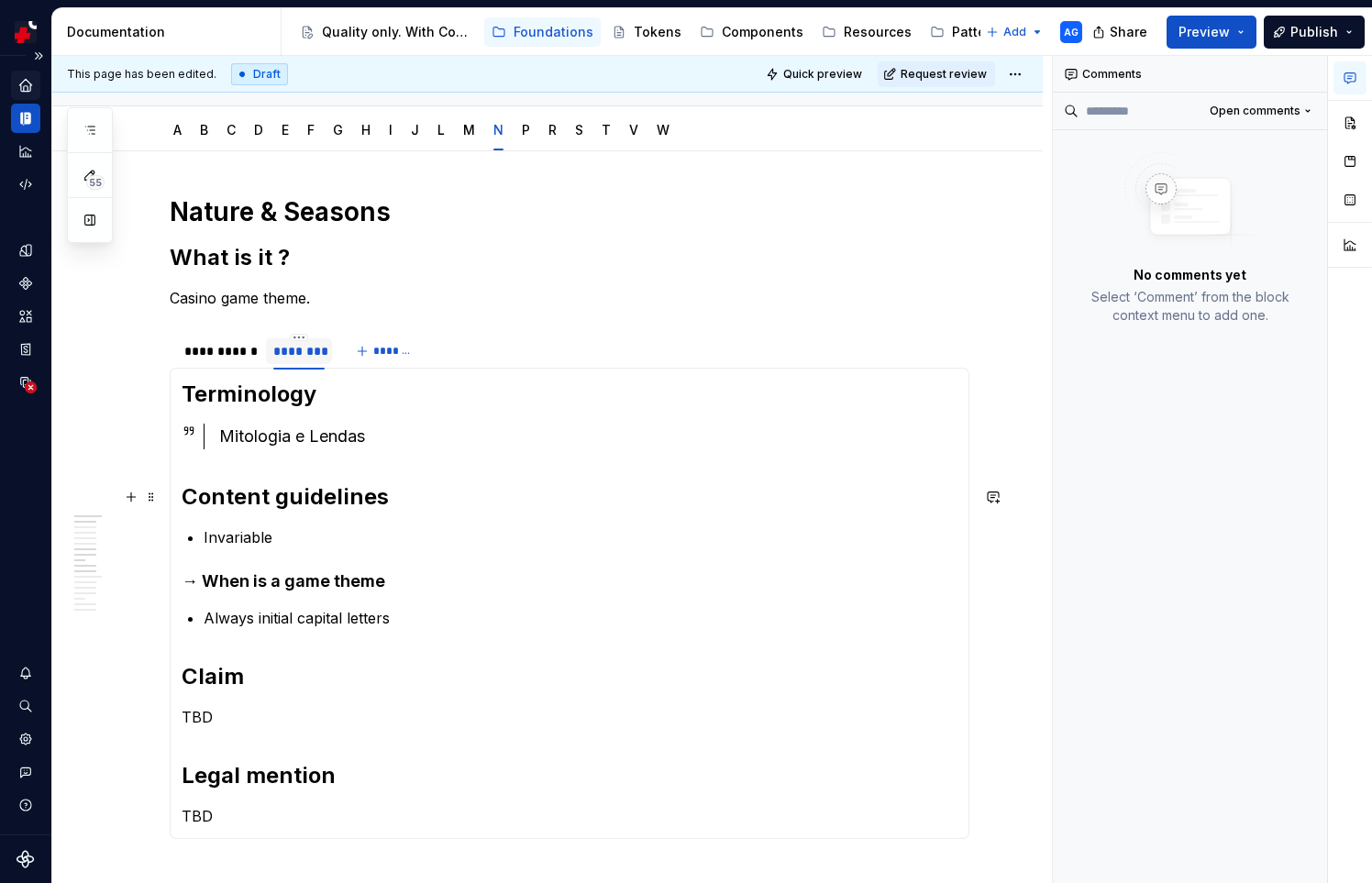 click on "Terminology  Mitologia e Lendas Content guidelines Invariable → When is a game theme Always initial capital letters Claim TBD Legal mention TBD" at bounding box center (570, 603) 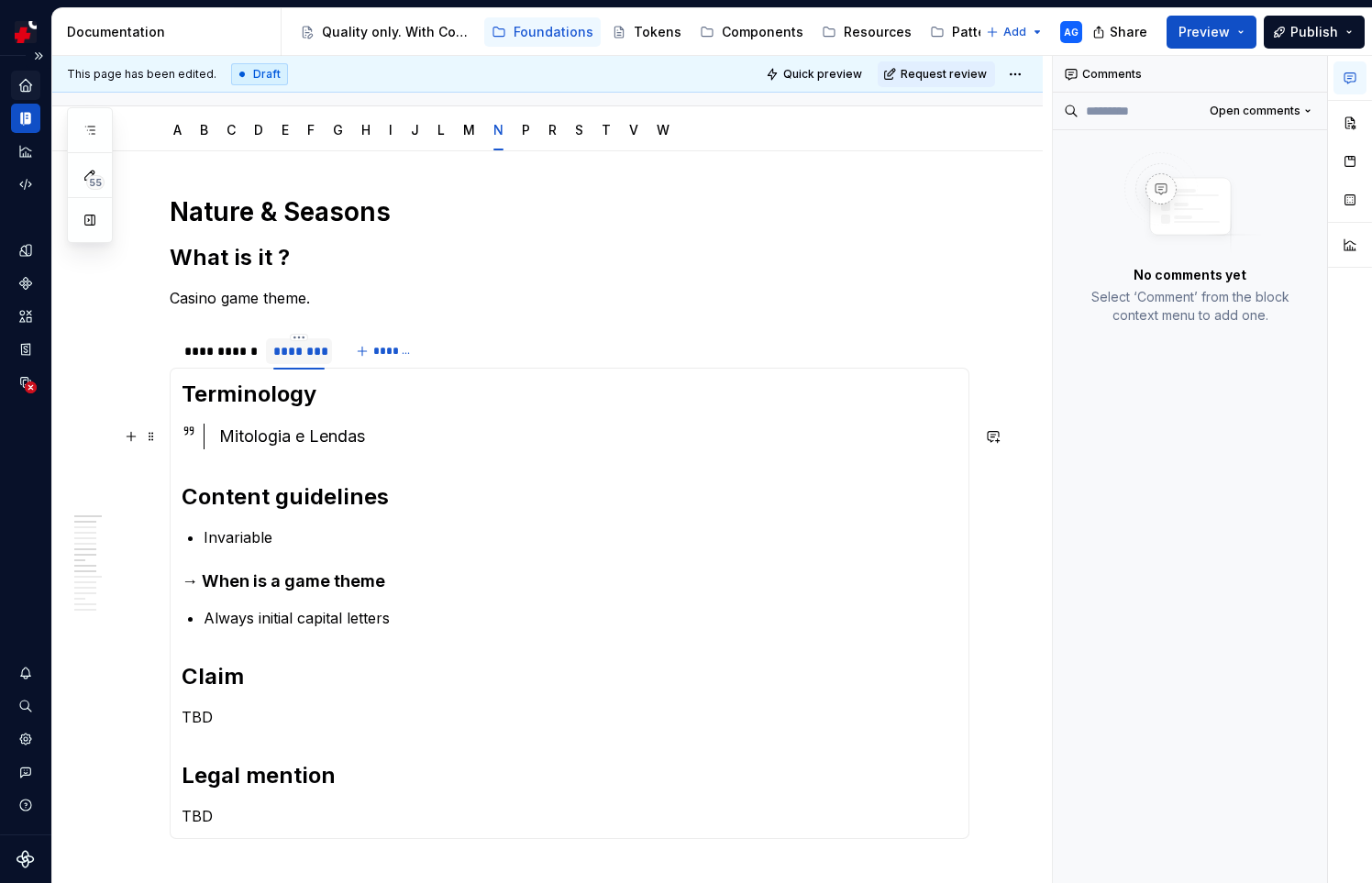 click on "Mitologia e Lendas" at bounding box center [588, 436] 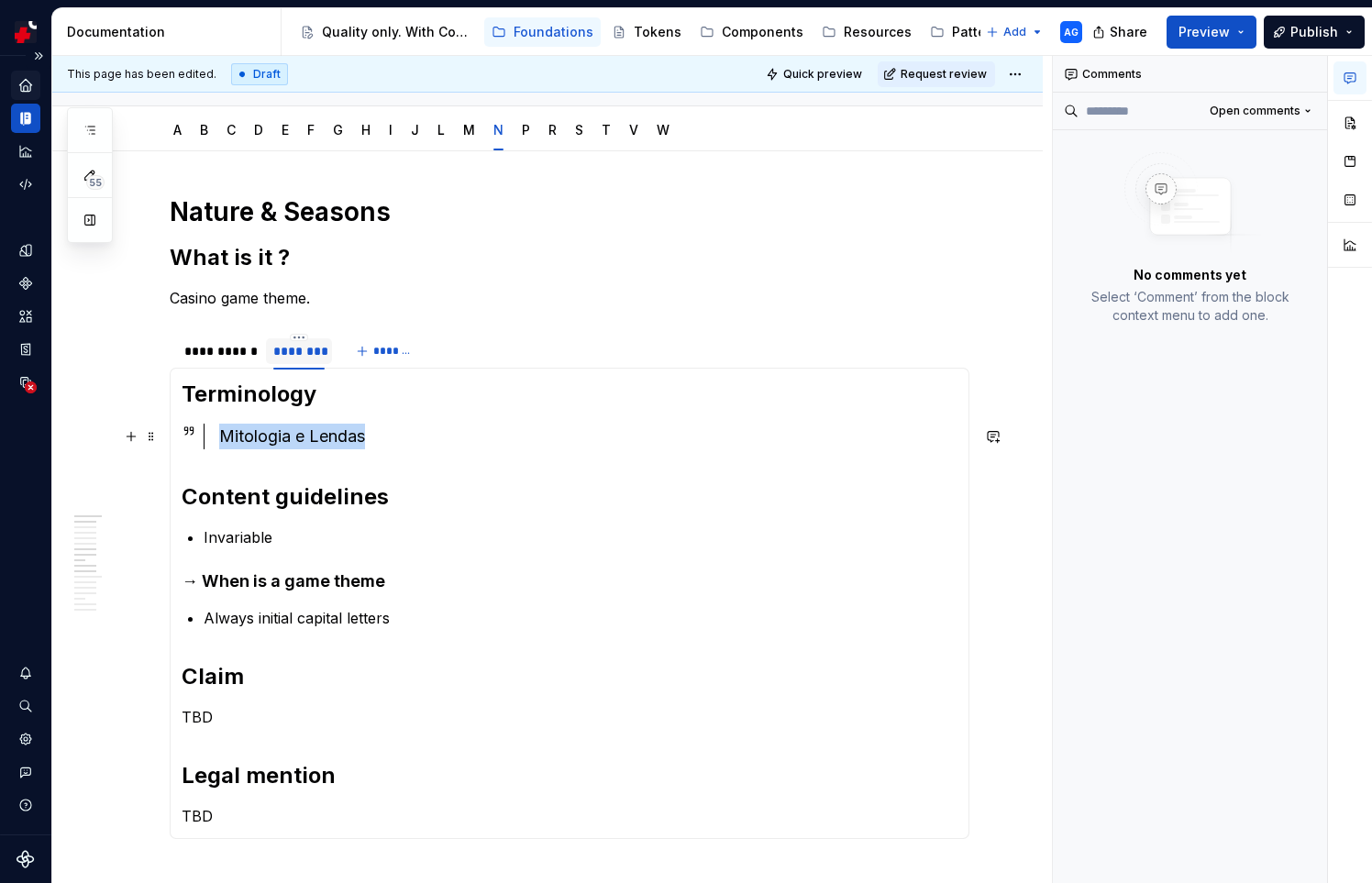 click on "Mitologia e Lendas" at bounding box center [588, 436] 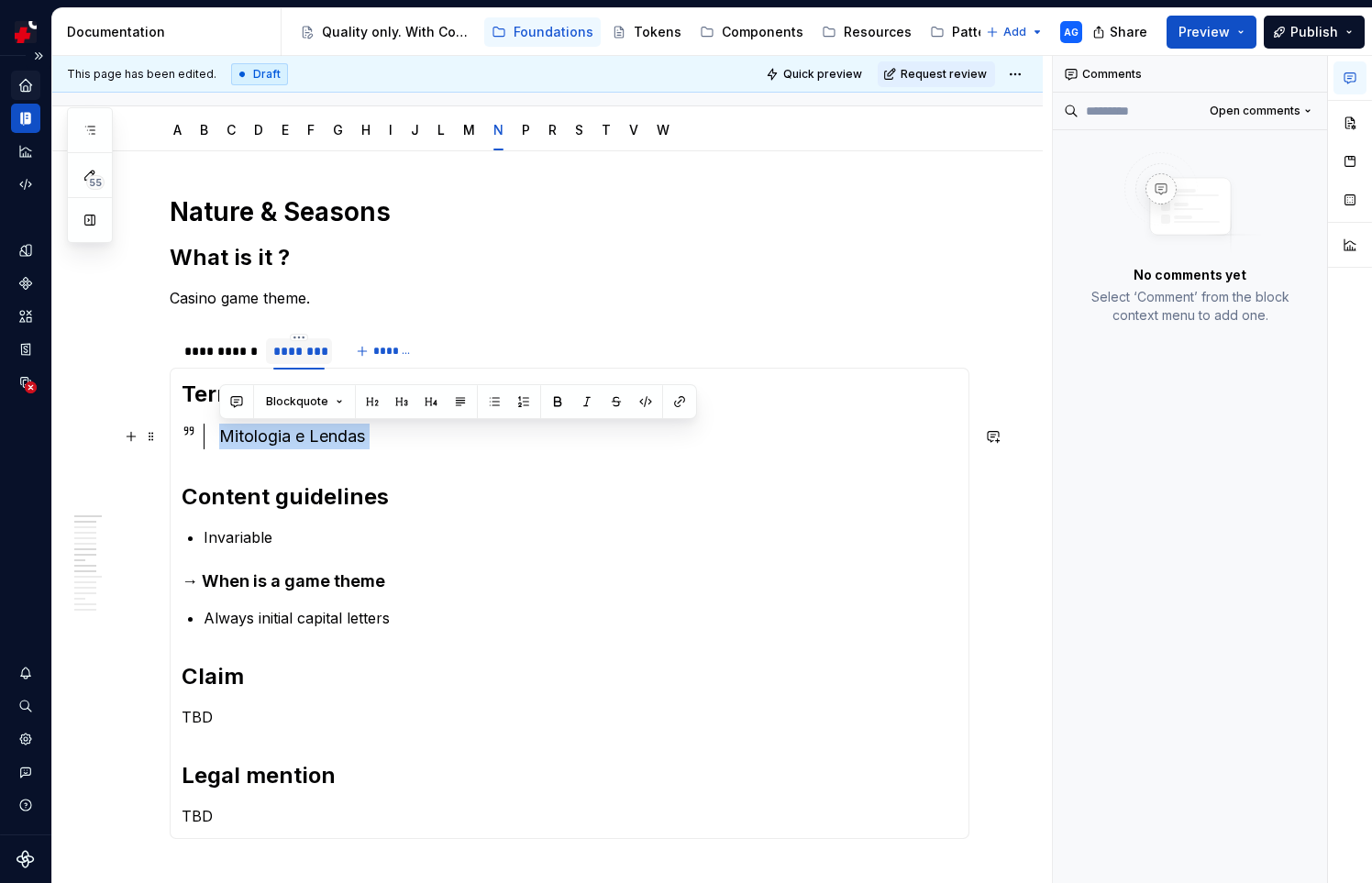click on "Mitologia e Lendas" at bounding box center [588, 436] 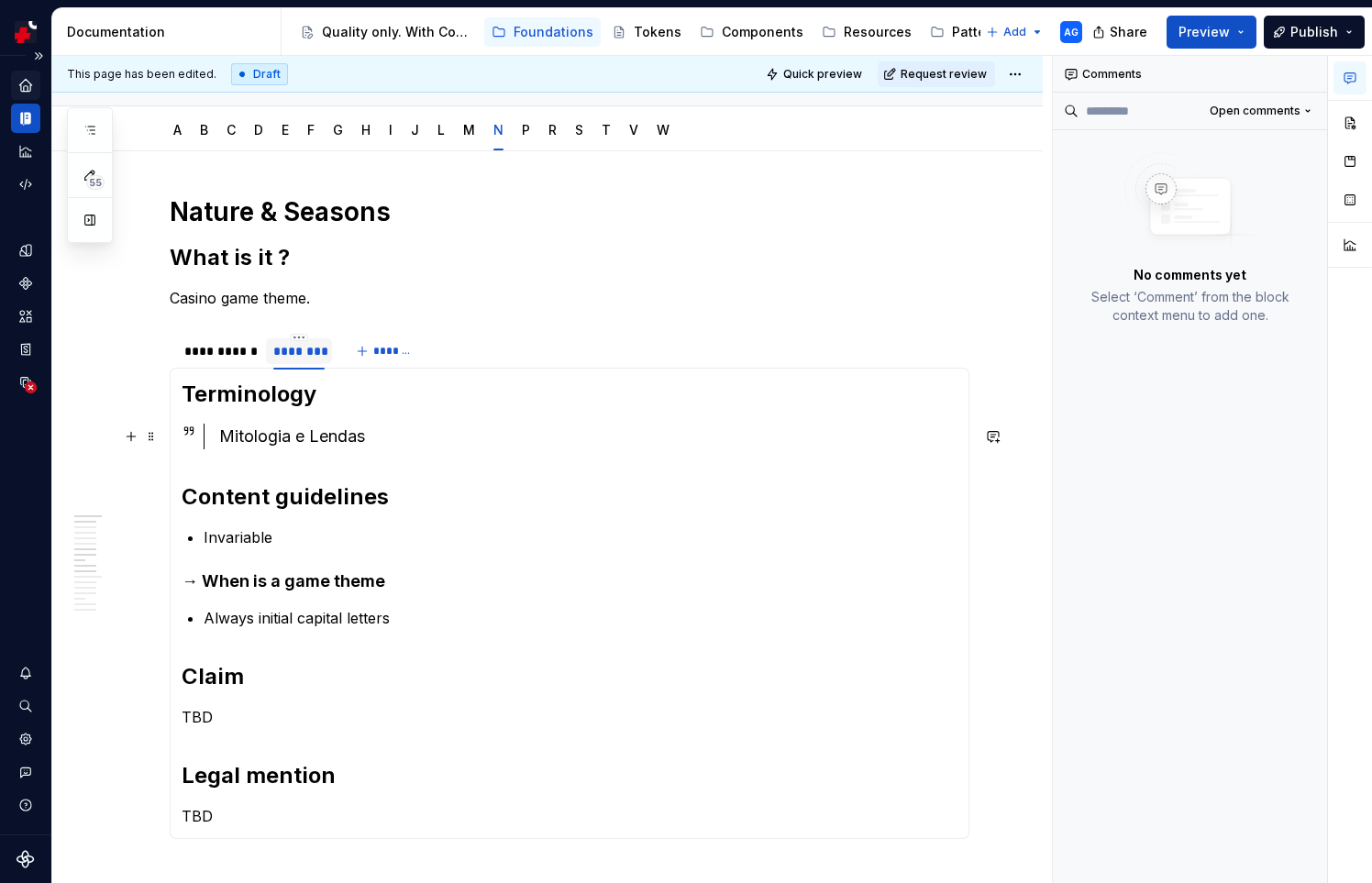 click on "Mitologia e Lendas" at bounding box center [588, 436] 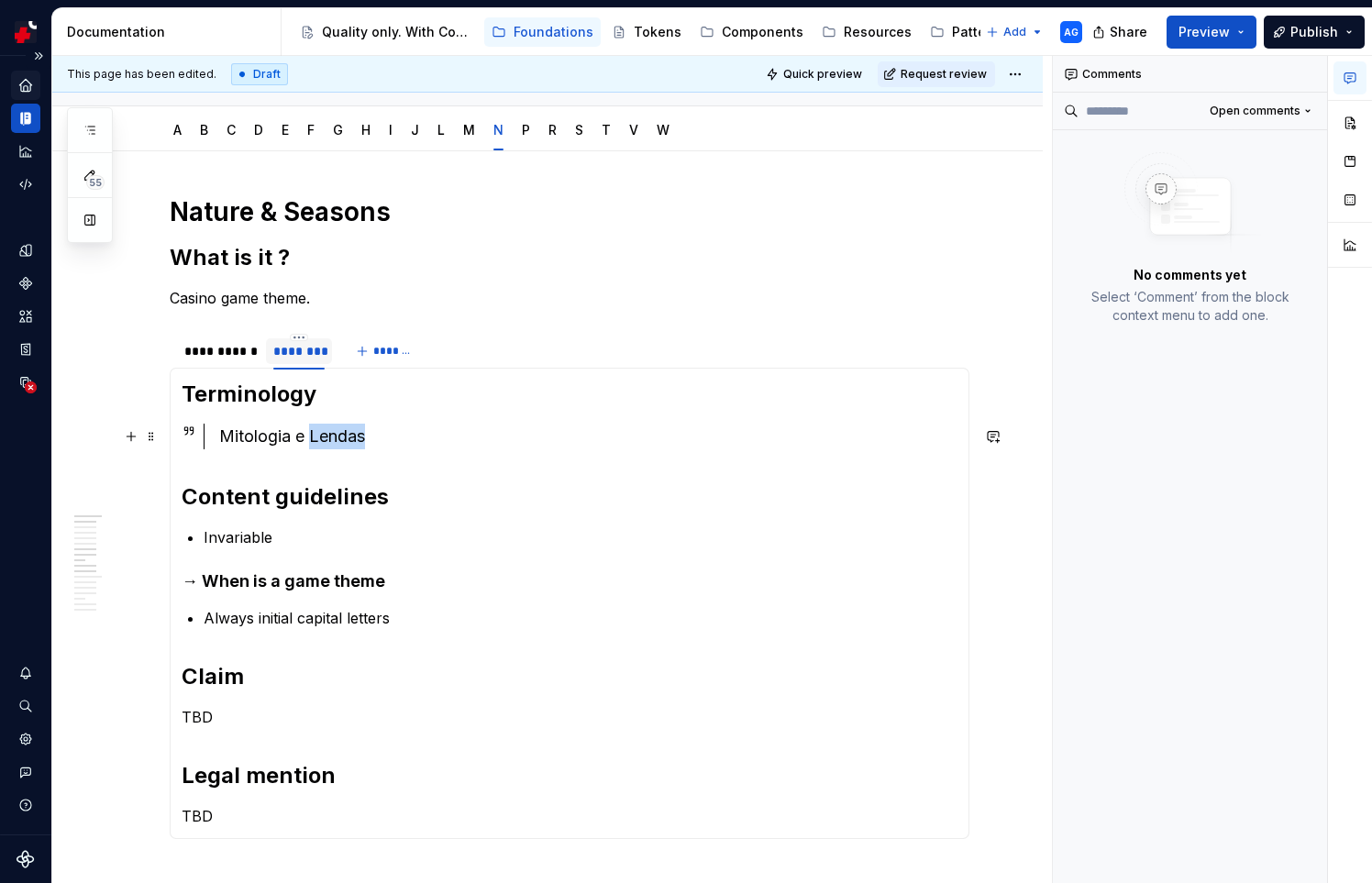 click on "Mitologia e Lendas" at bounding box center (588, 436) 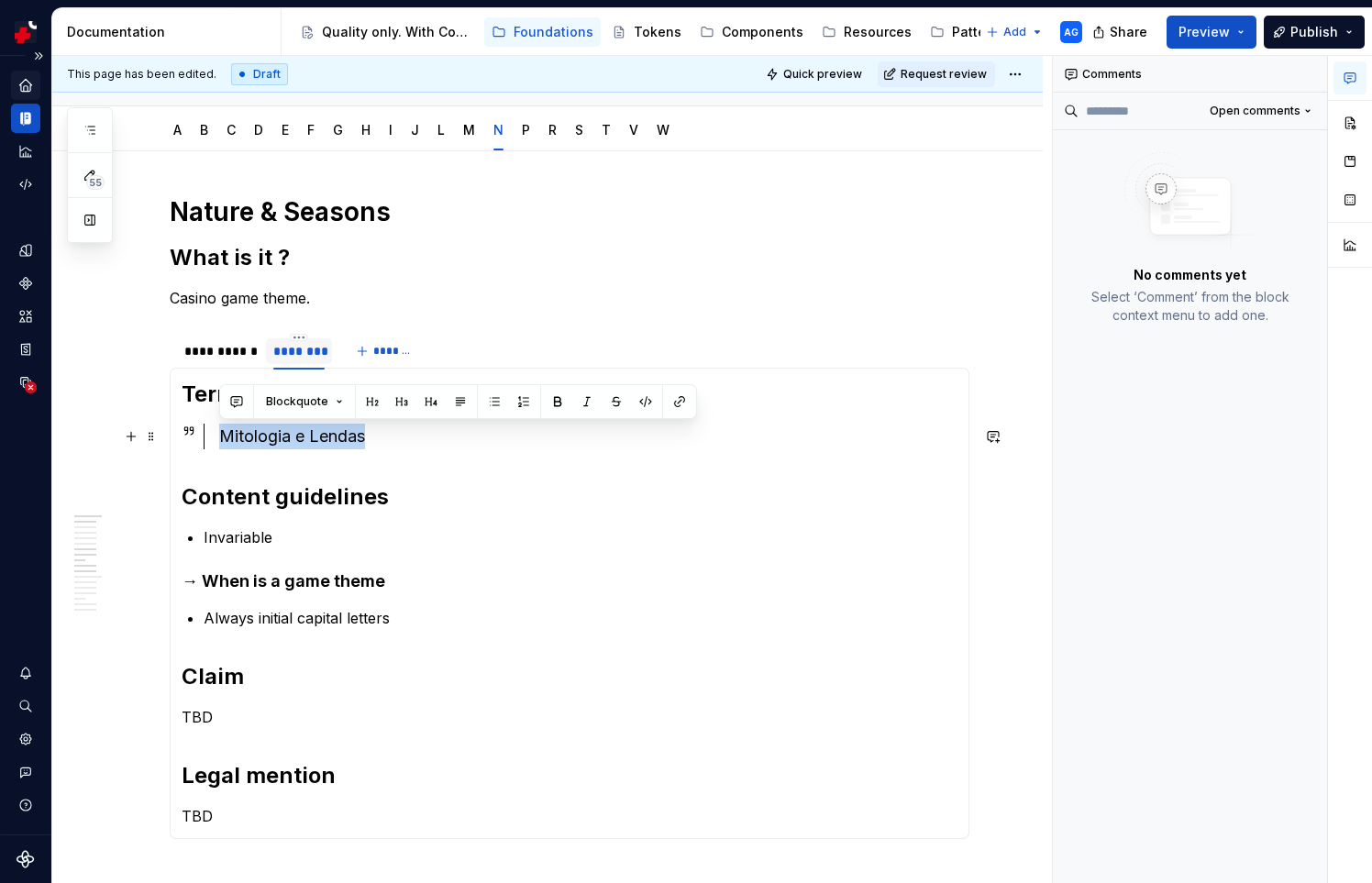 click on "Mitologia e Lendas" at bounding box center (588, 436) 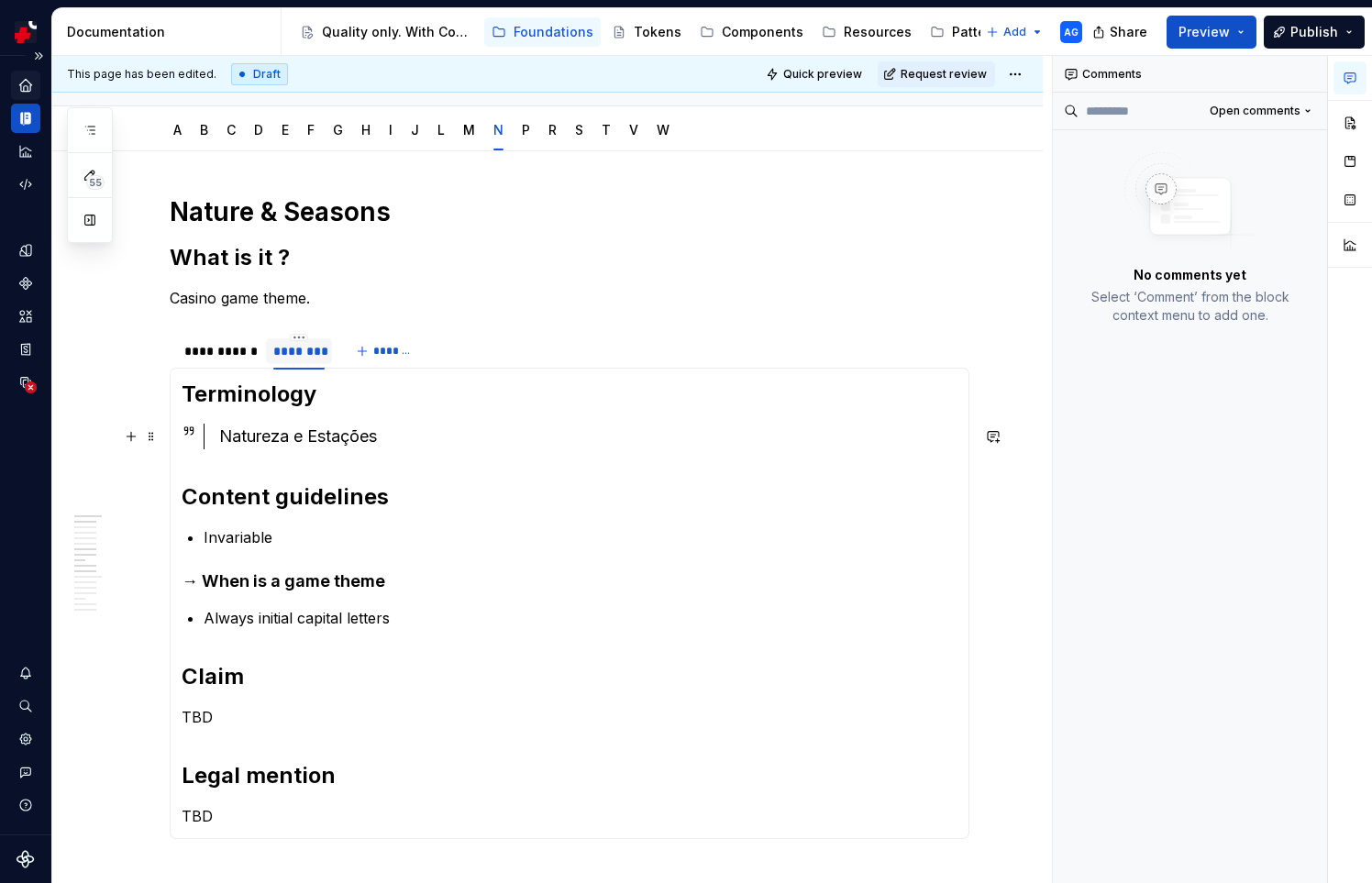 click on "Natureza e Estações" at bounding box center (588, 436) 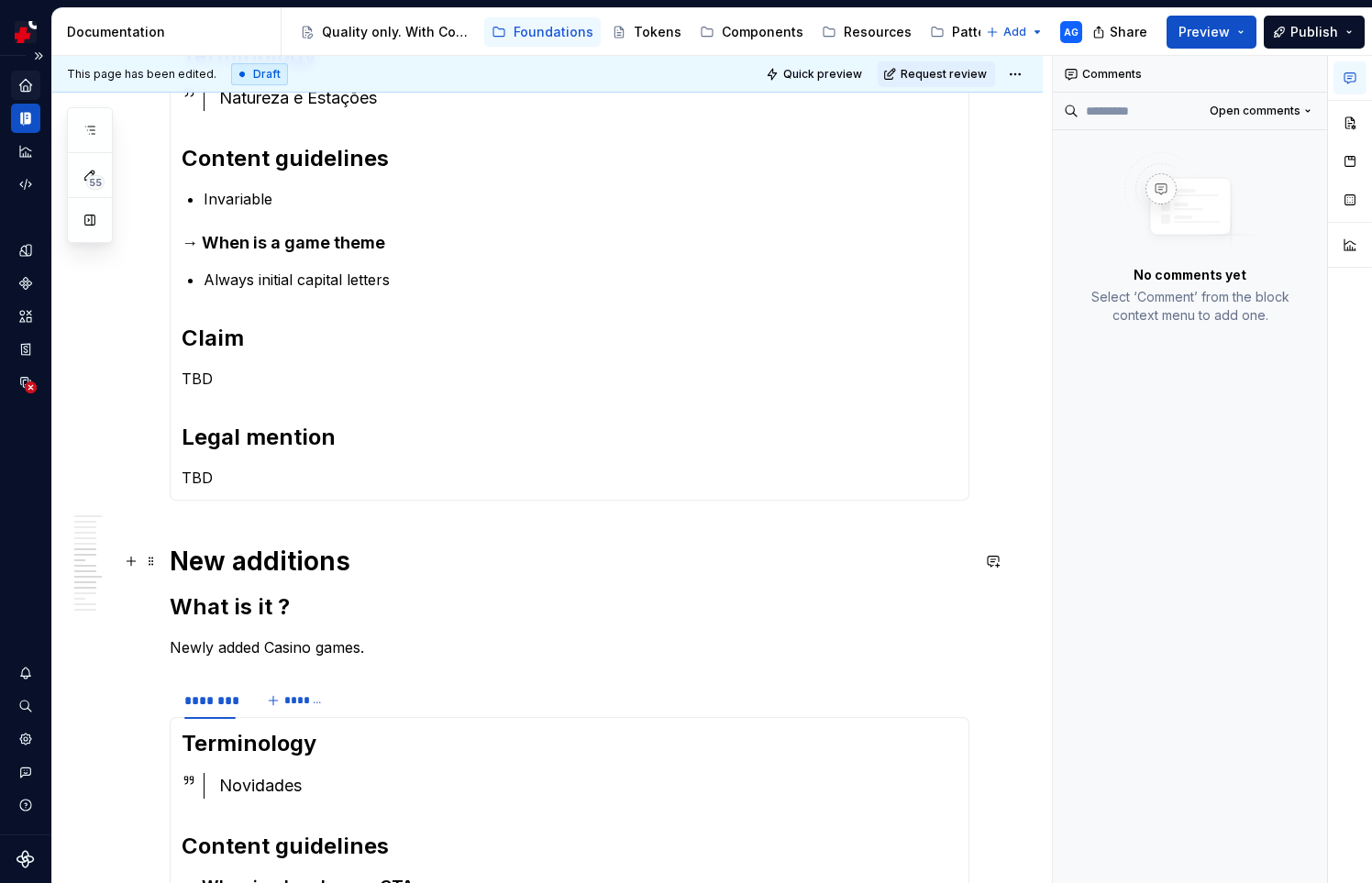 scroll, scrollTop: 229, scrollLeft: 0, axis: vertical 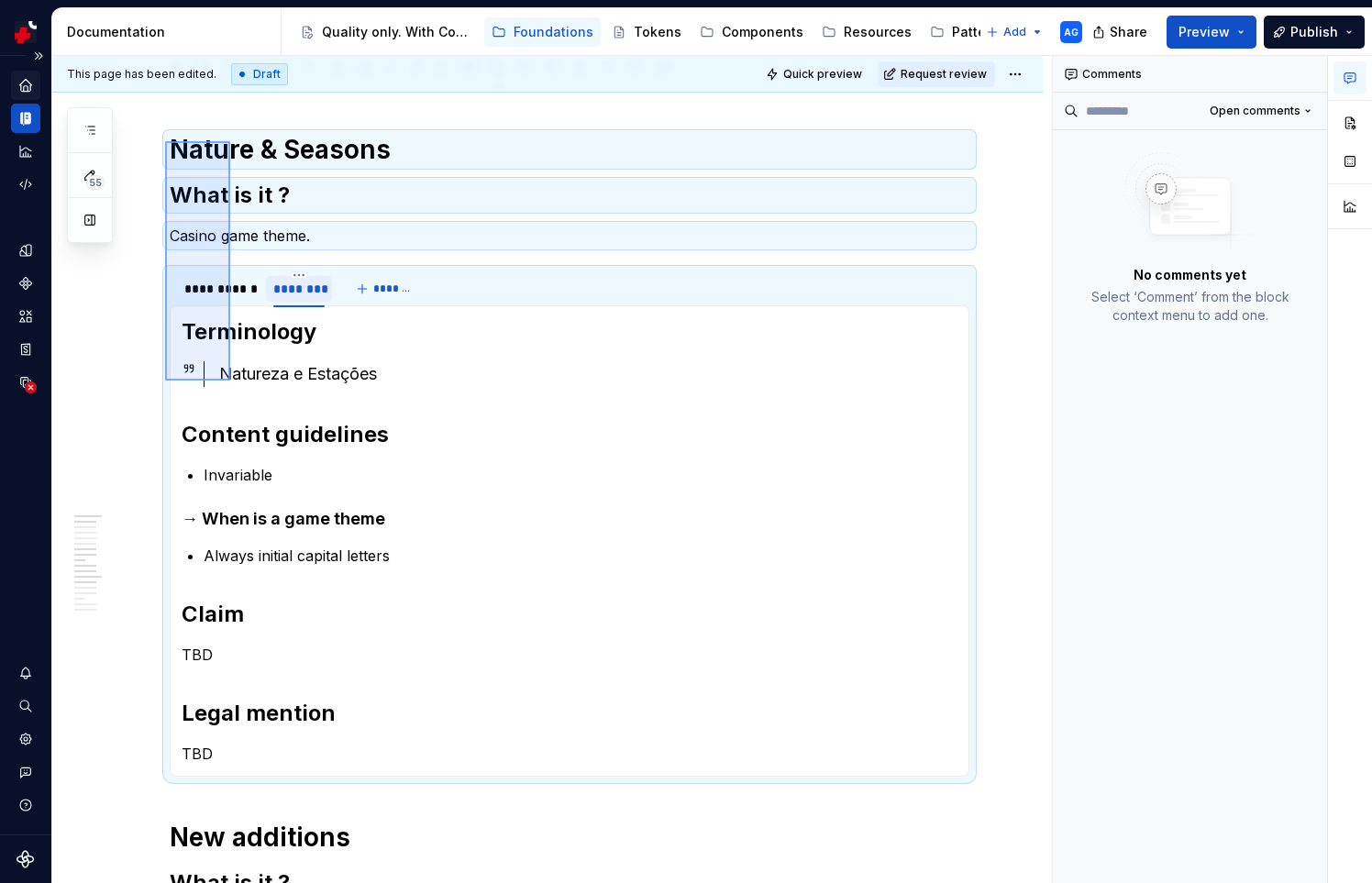 drag, startPoint x: 165, startPoint y: 141, endPoint x: 230, endPoint y: 379, distance: 246.7164 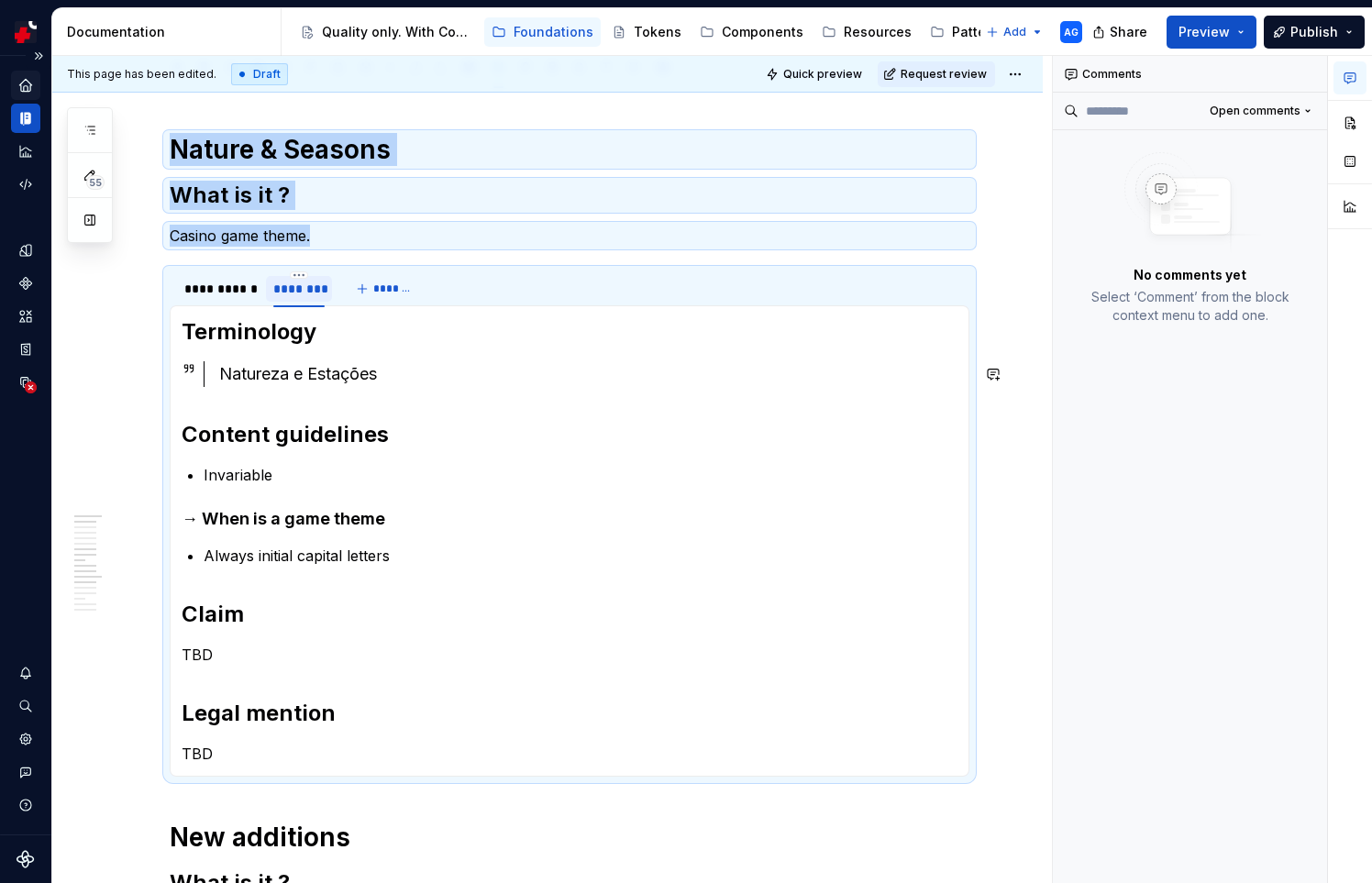 copy on "Nature & Seasons What is it ? Casino game theme." 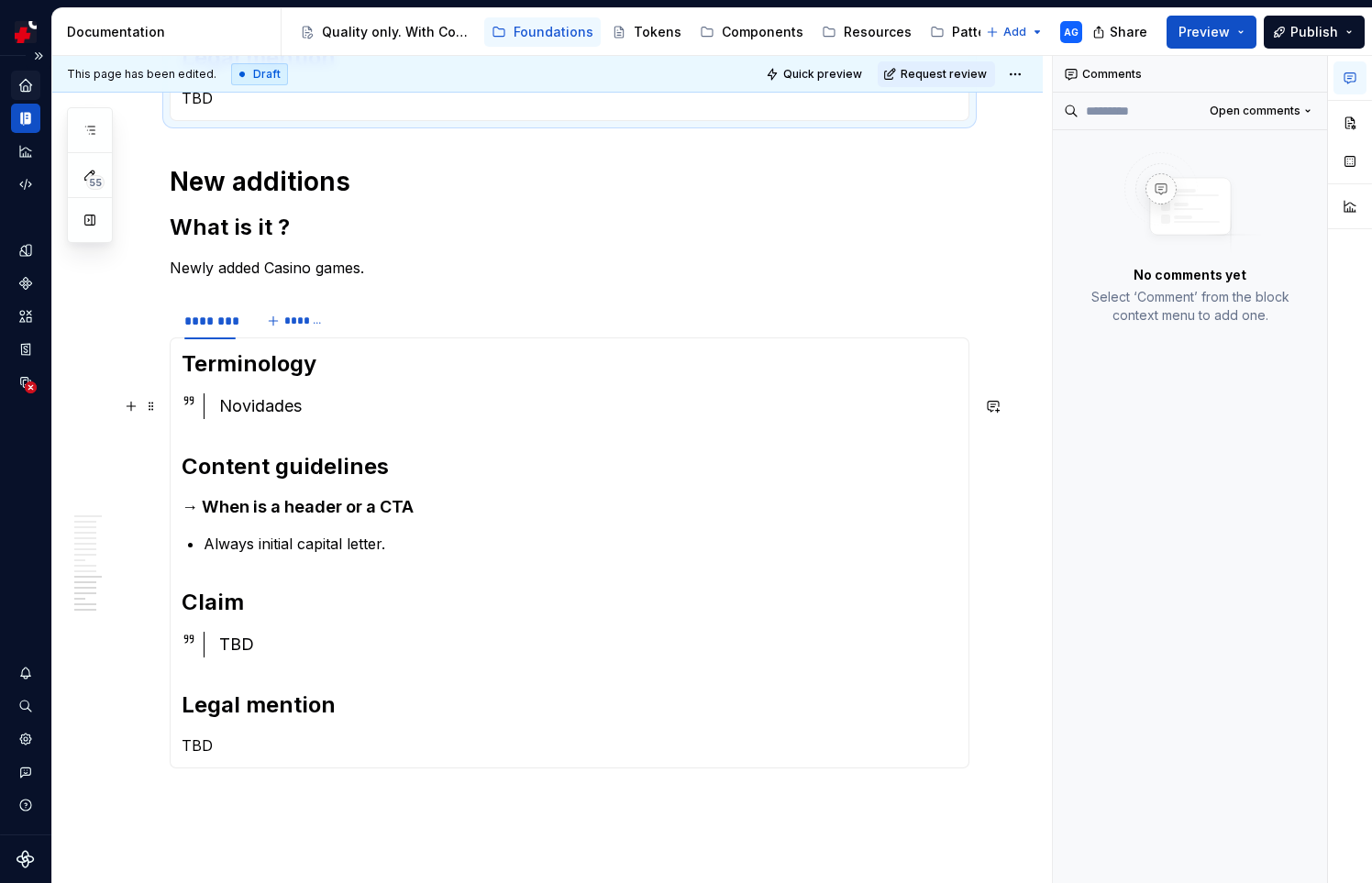 scroll, scrollTop: 1053, scrollLeft: 0, axis: vertical 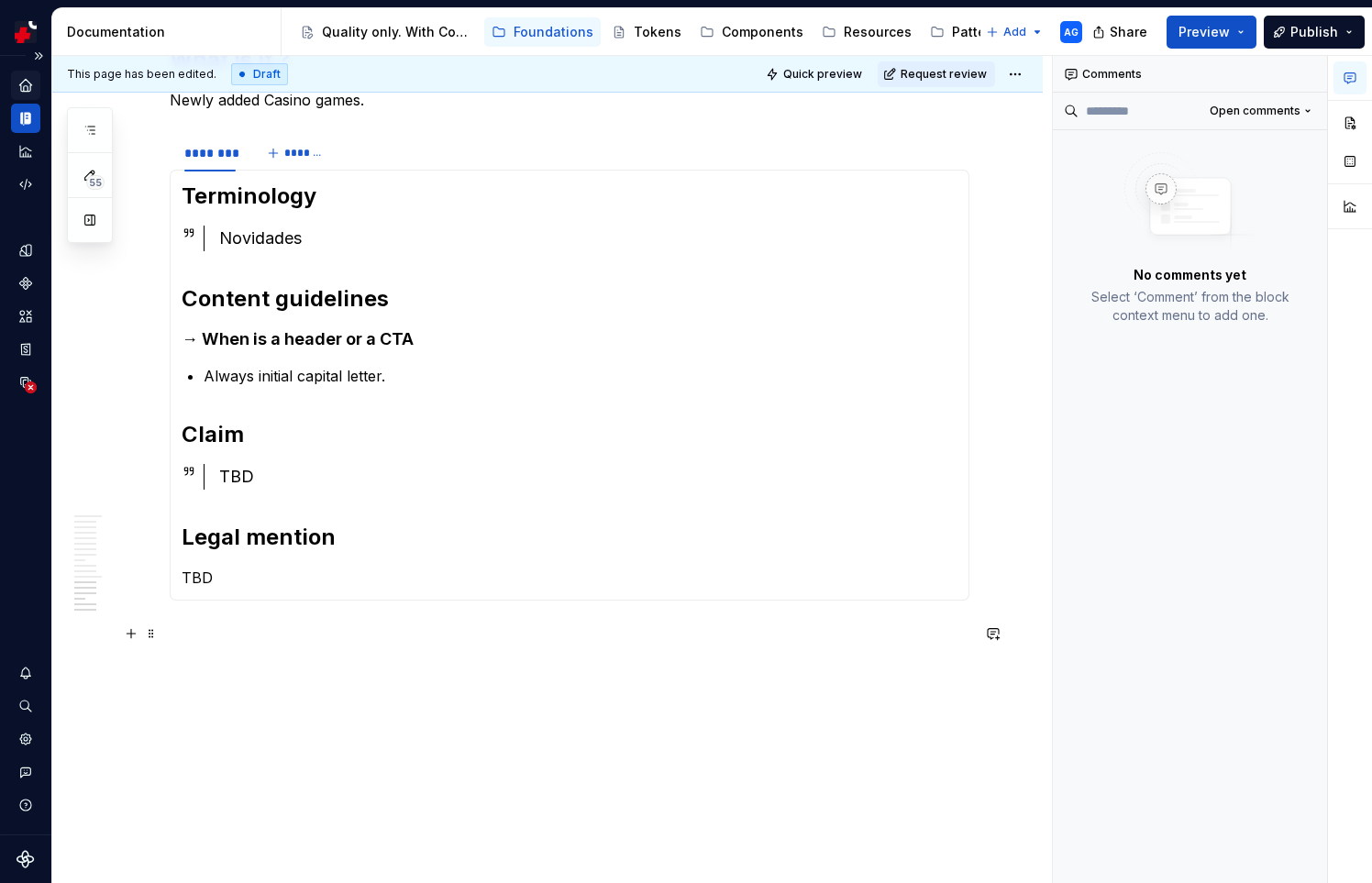 click on "**********" at bounding box center [570, -12] 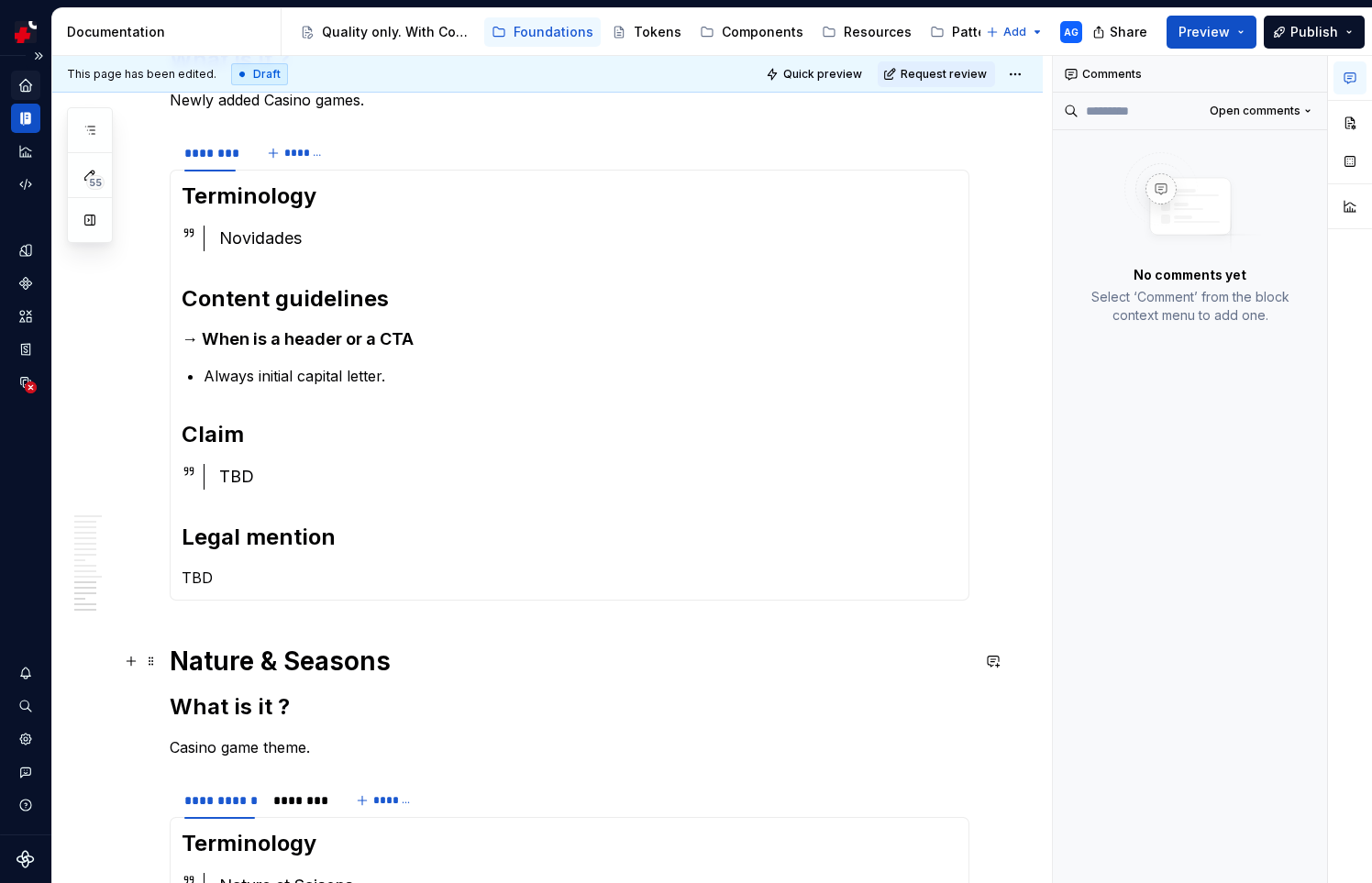 click on "Nature & Seasons" at bounding box center [570, 661] 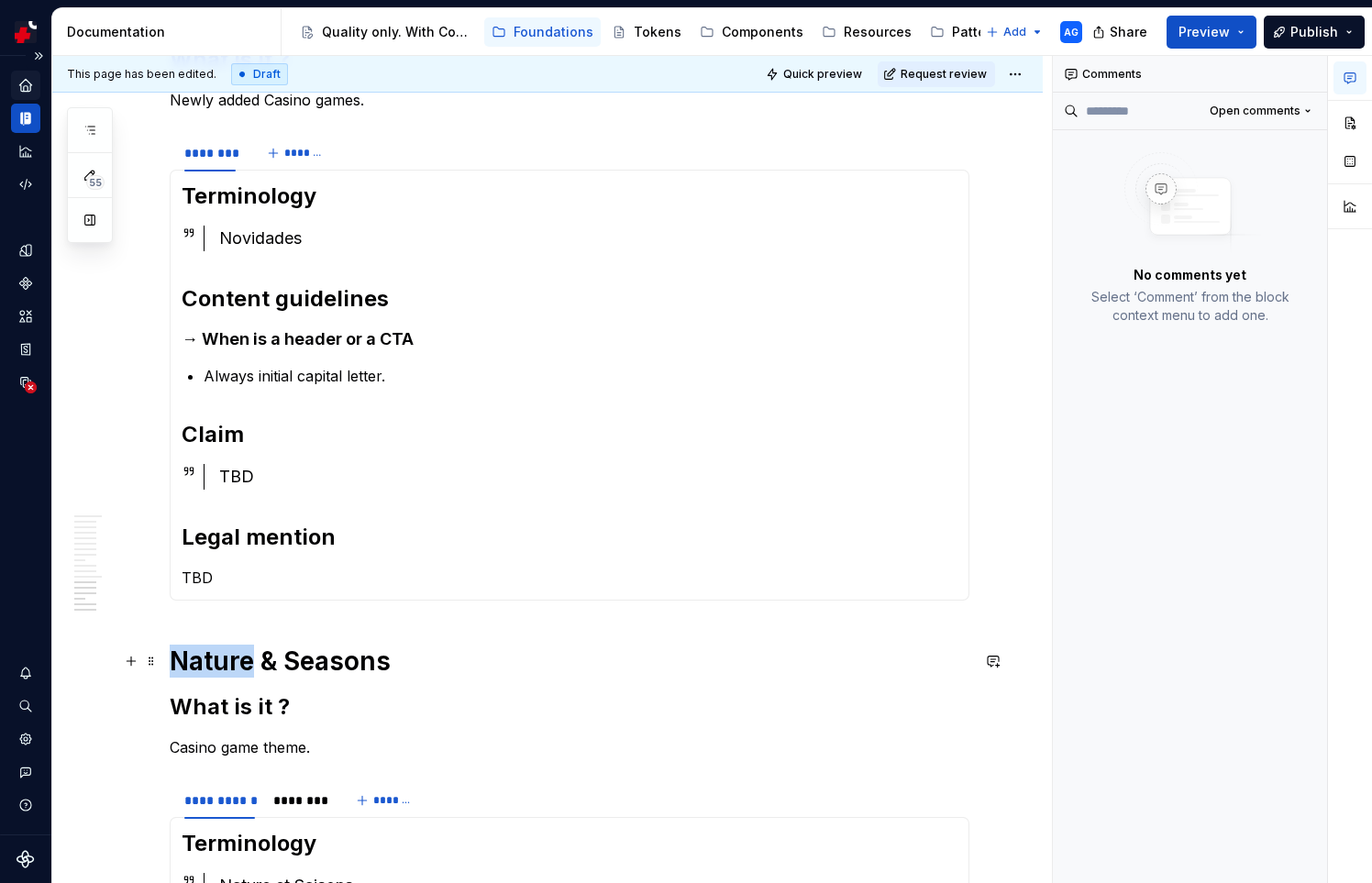 click on "Nature & Seasons" at bounding box center [570, 661] 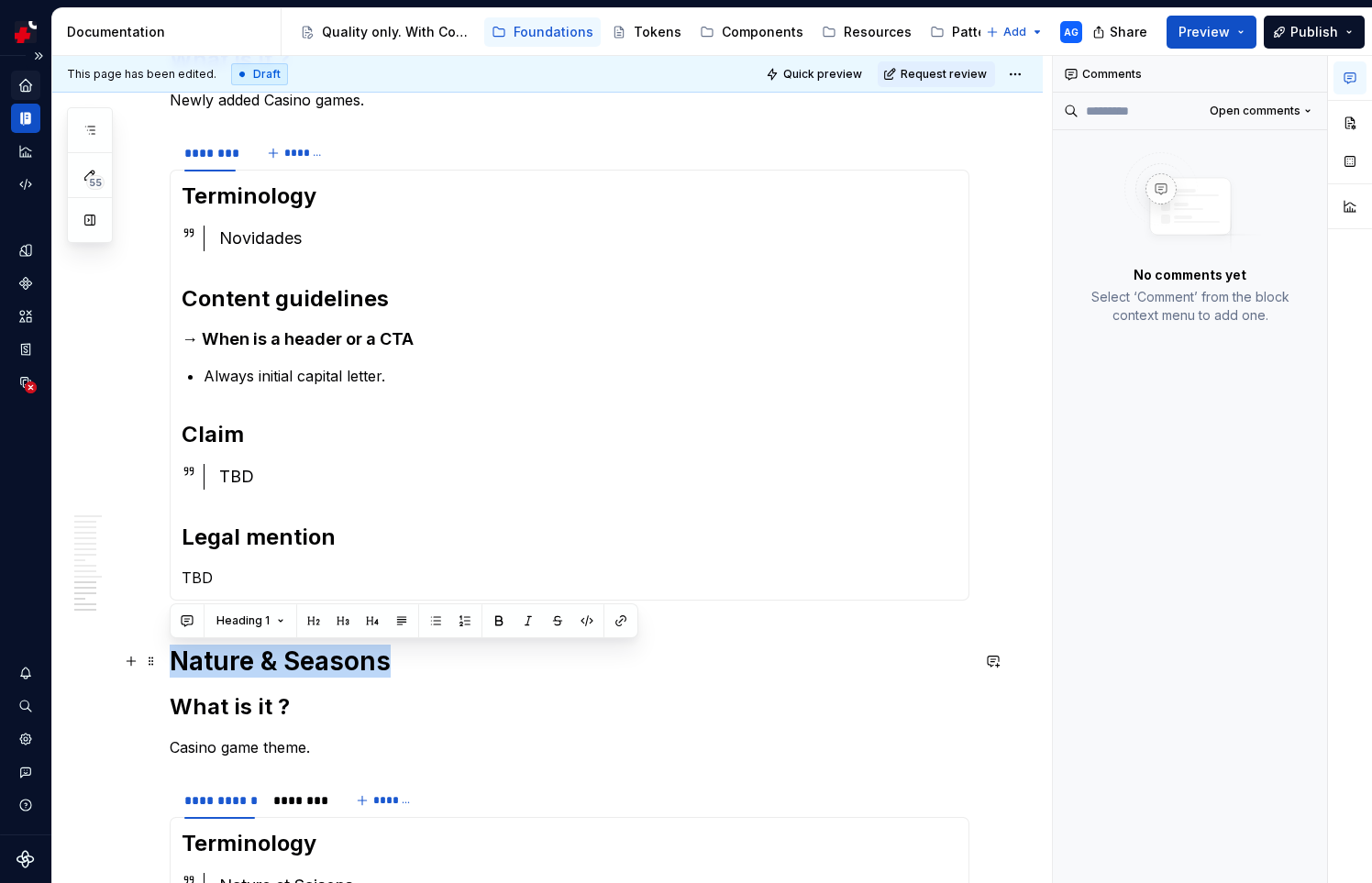 click on "Nature & Seasons" at bounding box center (570, 661) 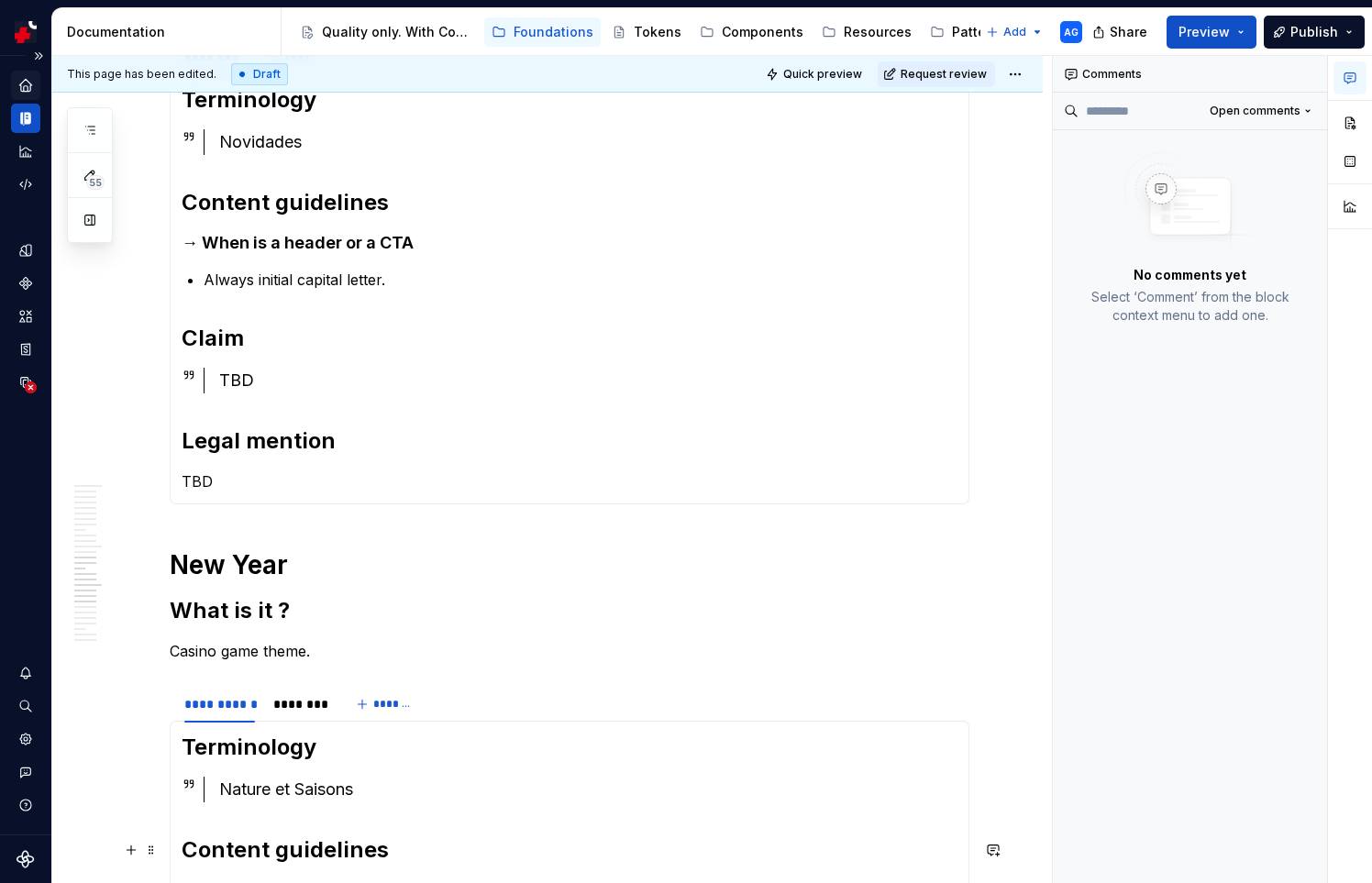 scroll, scrollTop: 1209, scrollLeft: 0, axis: vertical 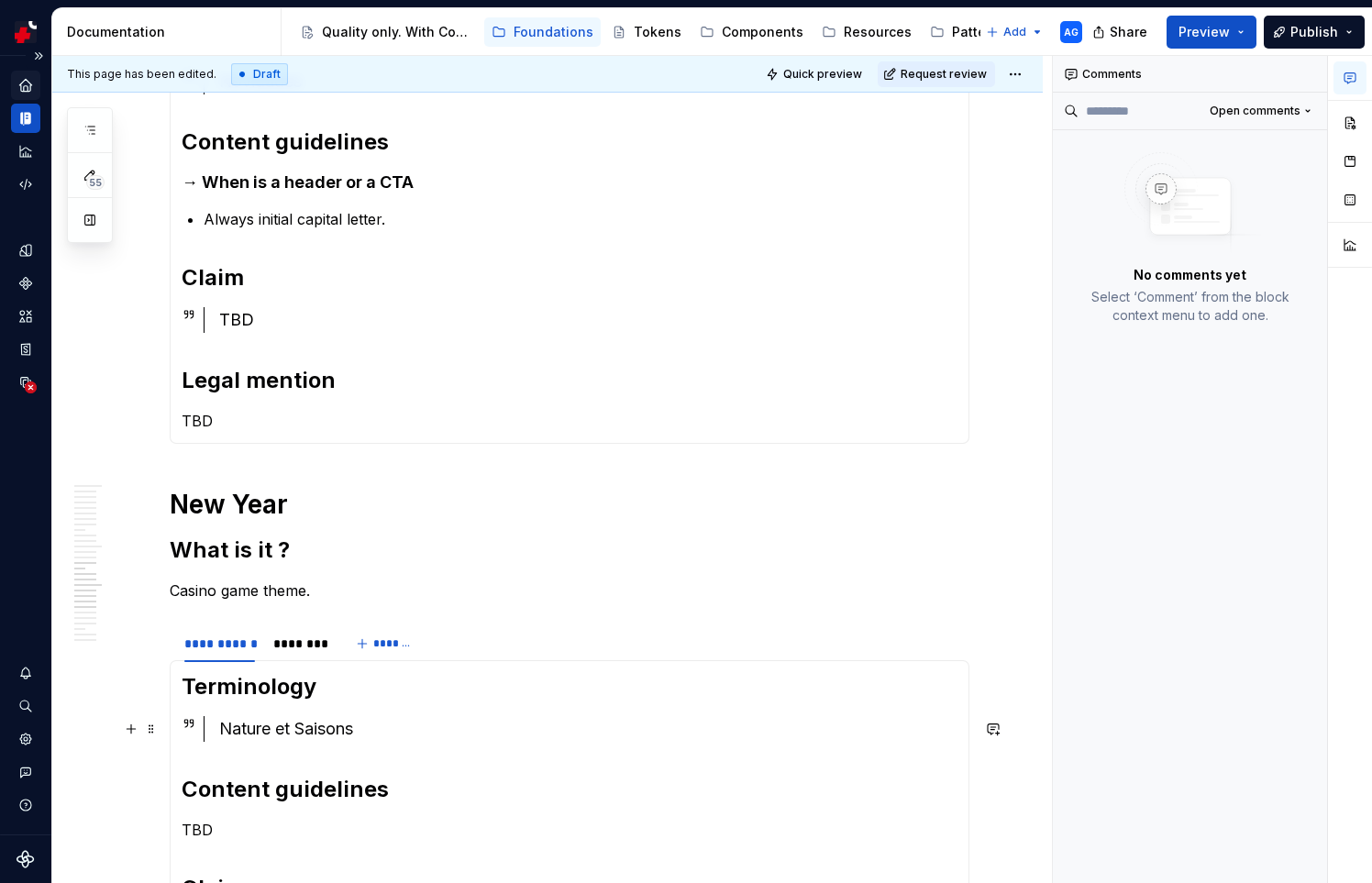 click on "Nature et Saisons" at bounding box center [588, 729] 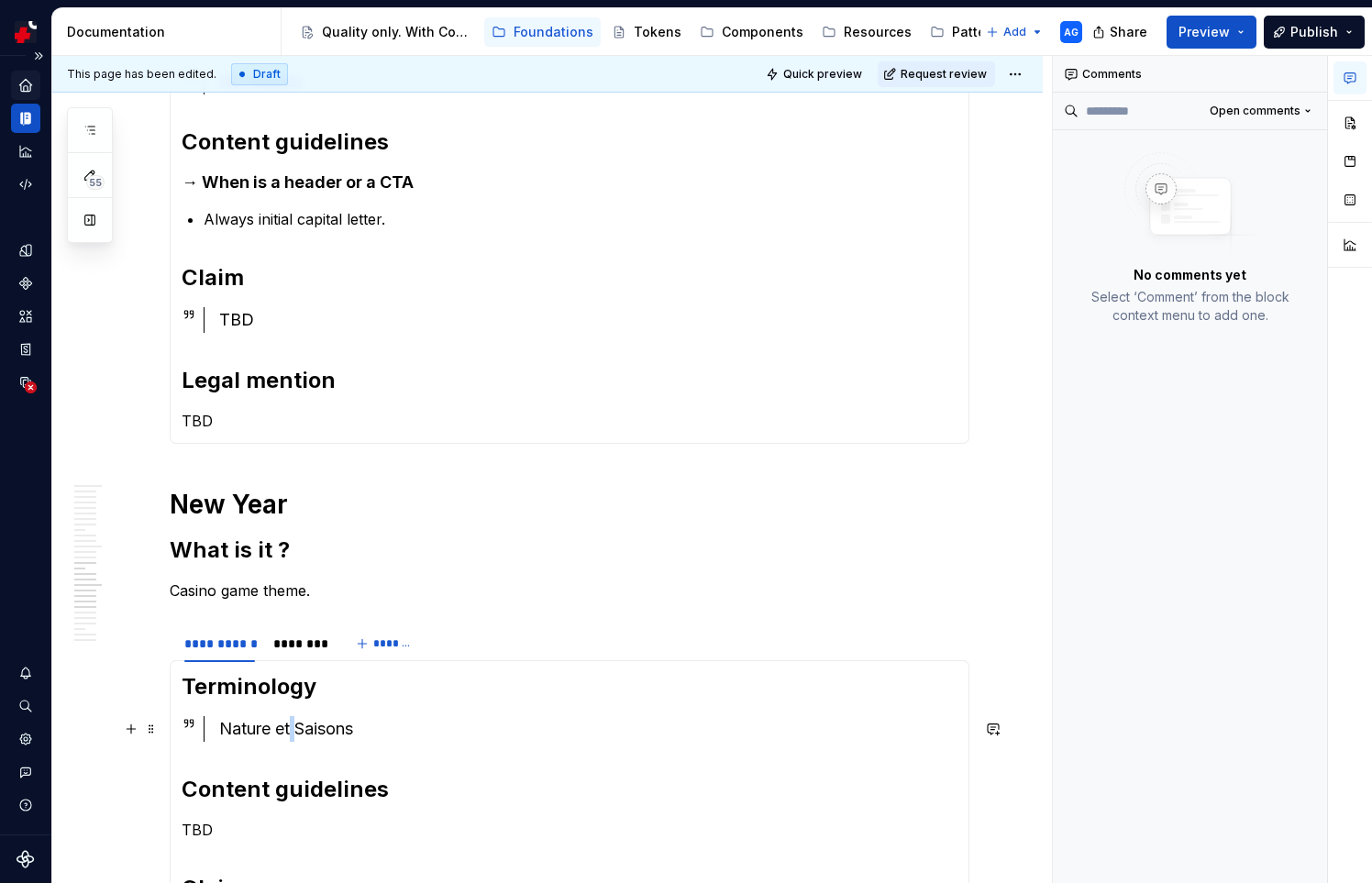 click on "Nature et Saisons" at bounding box center (588, 729) 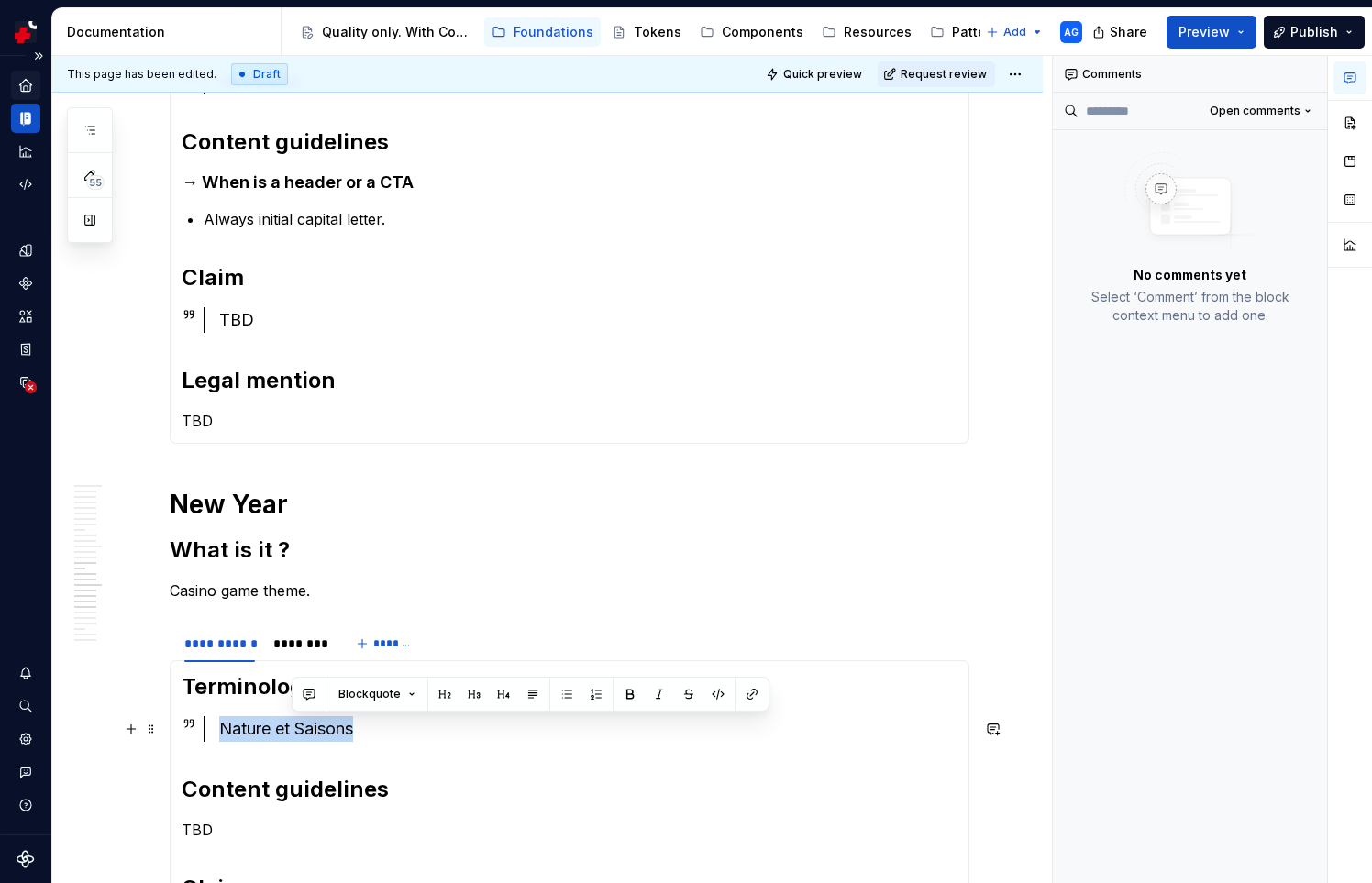 click on "Nature et Saisons" at bounding box center (588, 729) 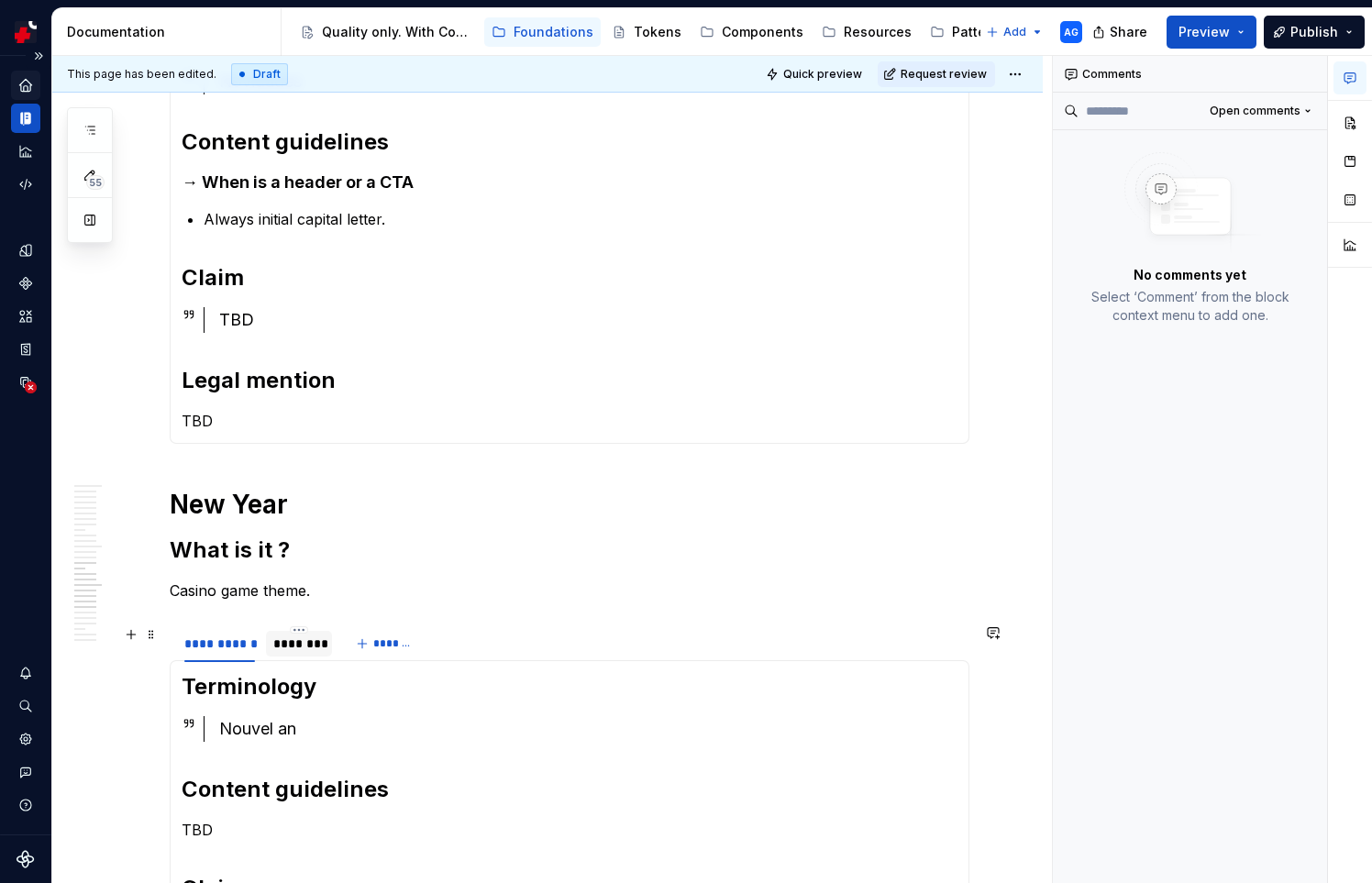 click on "********" at bounding box center (299, 644) 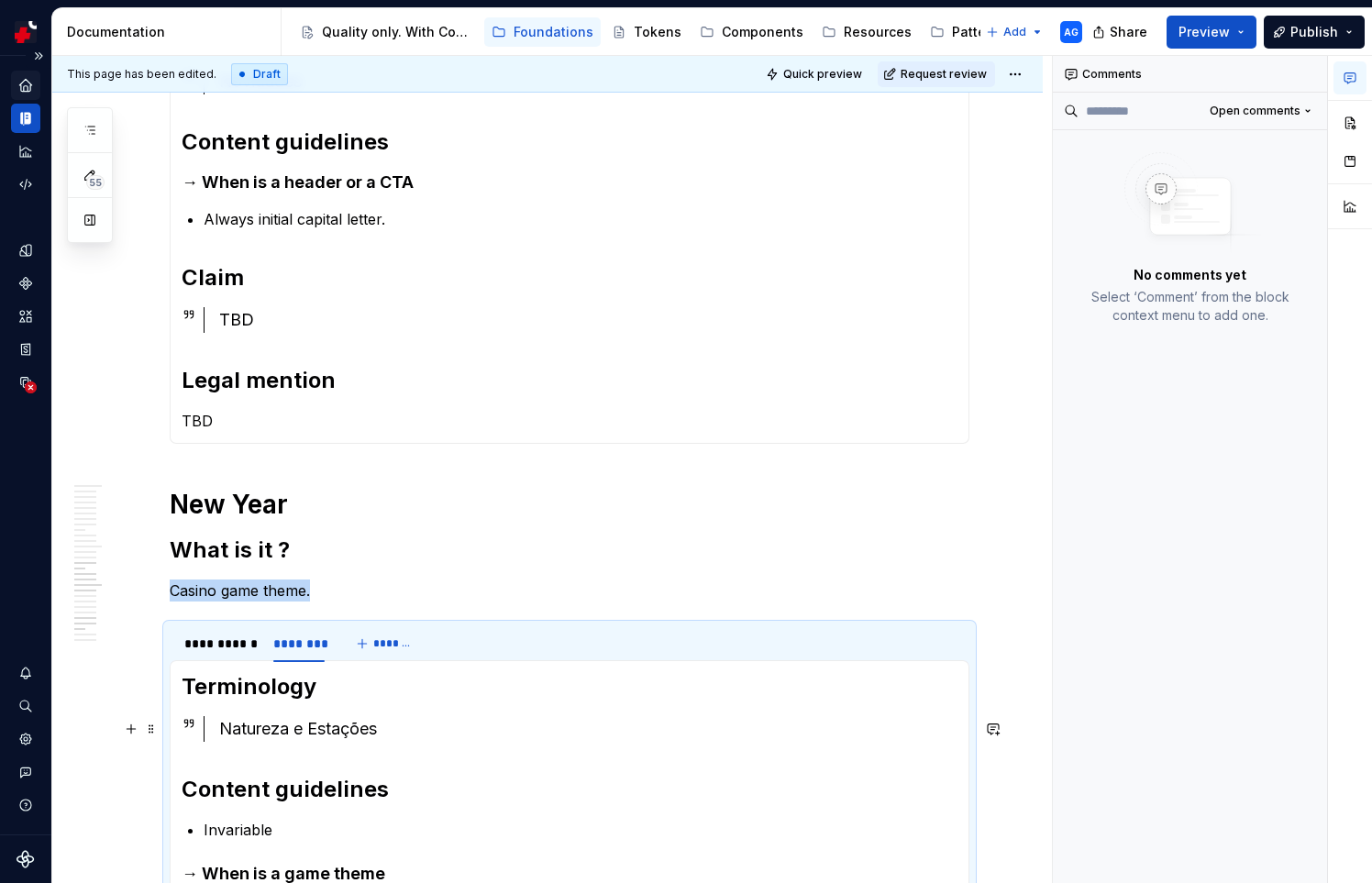 click on "Natureza e Estações" at bounding box center (588, 729) 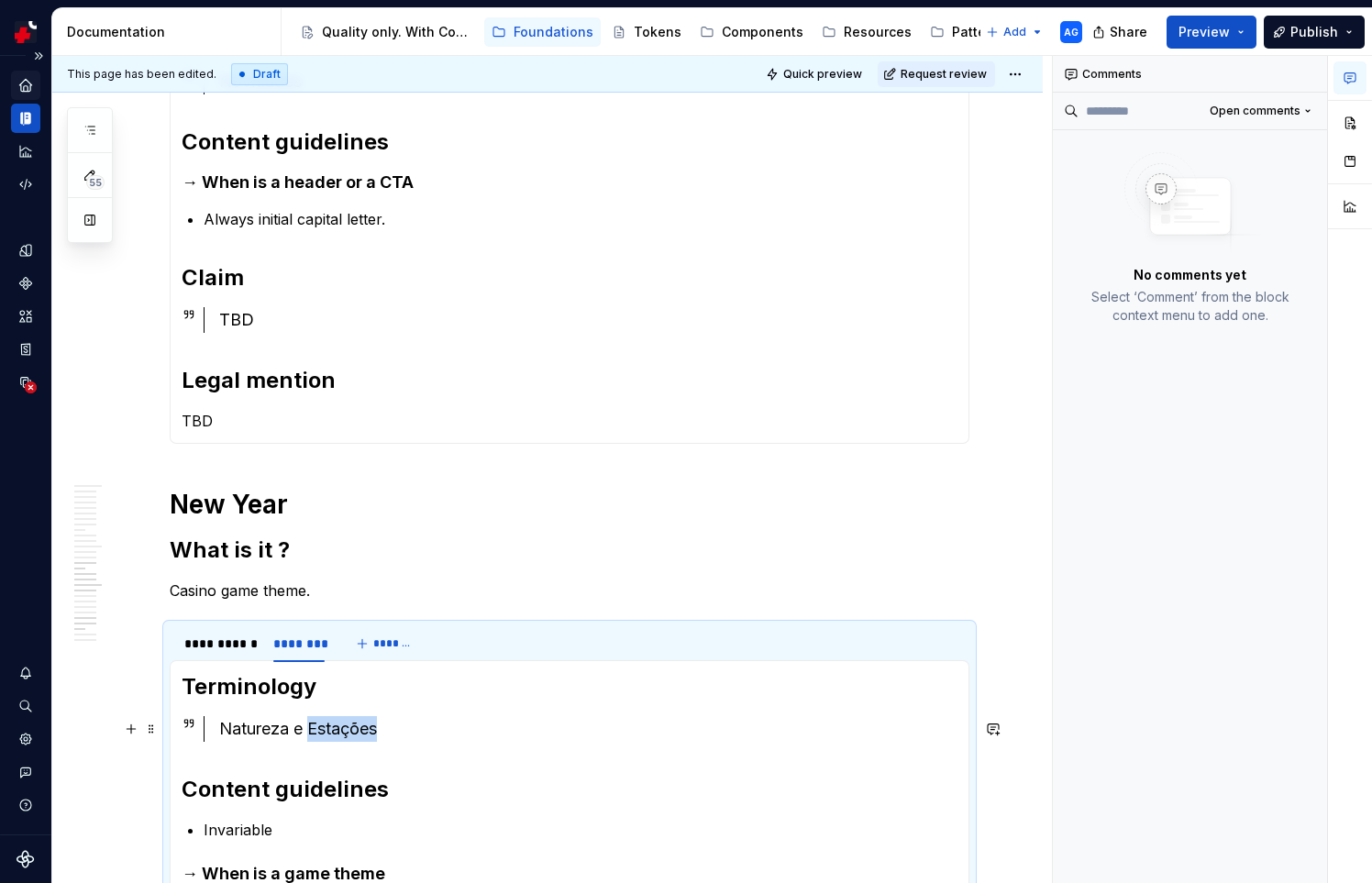 click on "Natureza e Estações" at bounding box center [588, 729] 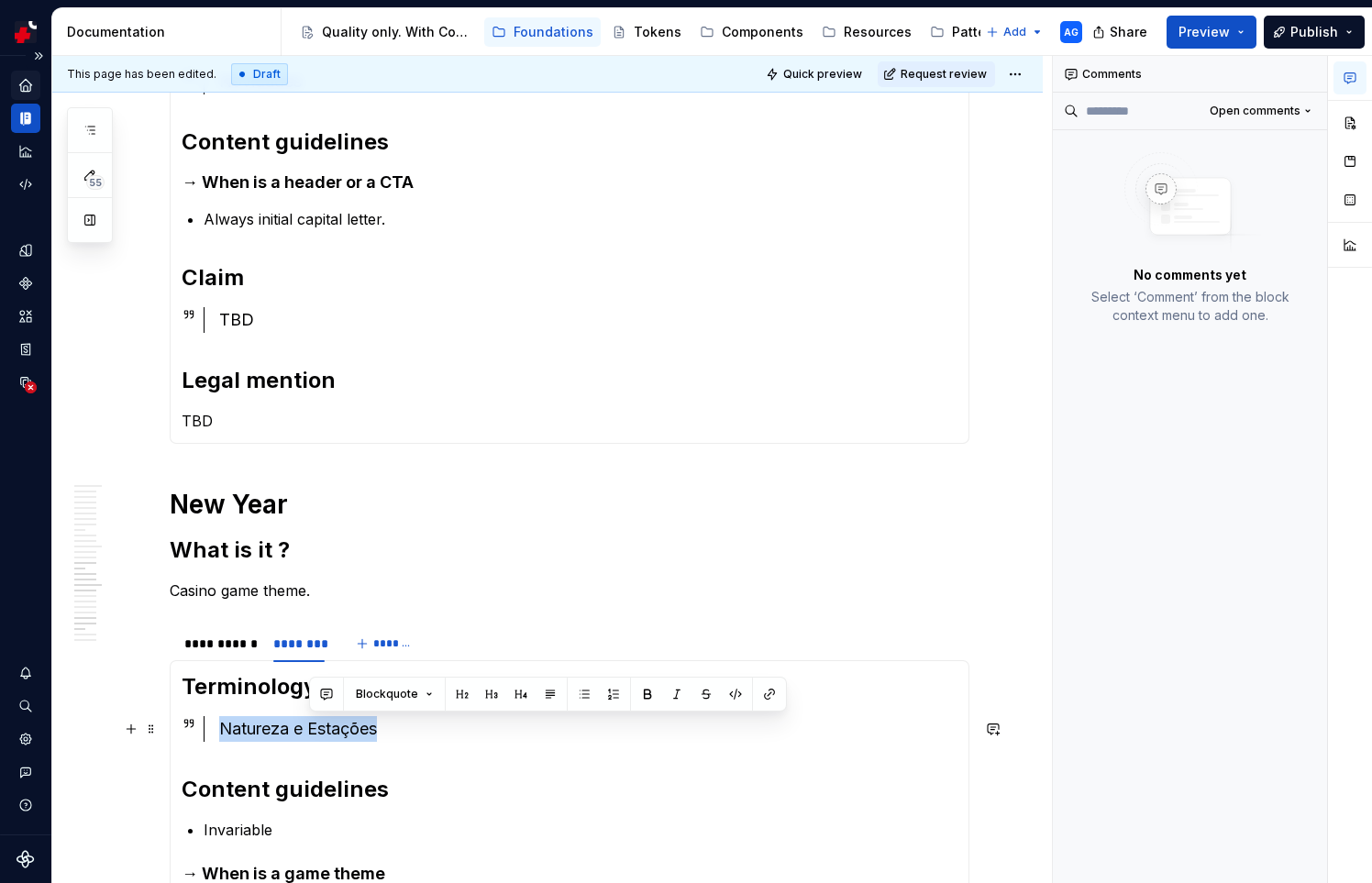 click on "Natureza e Estações" at bounding box center (588, 729) 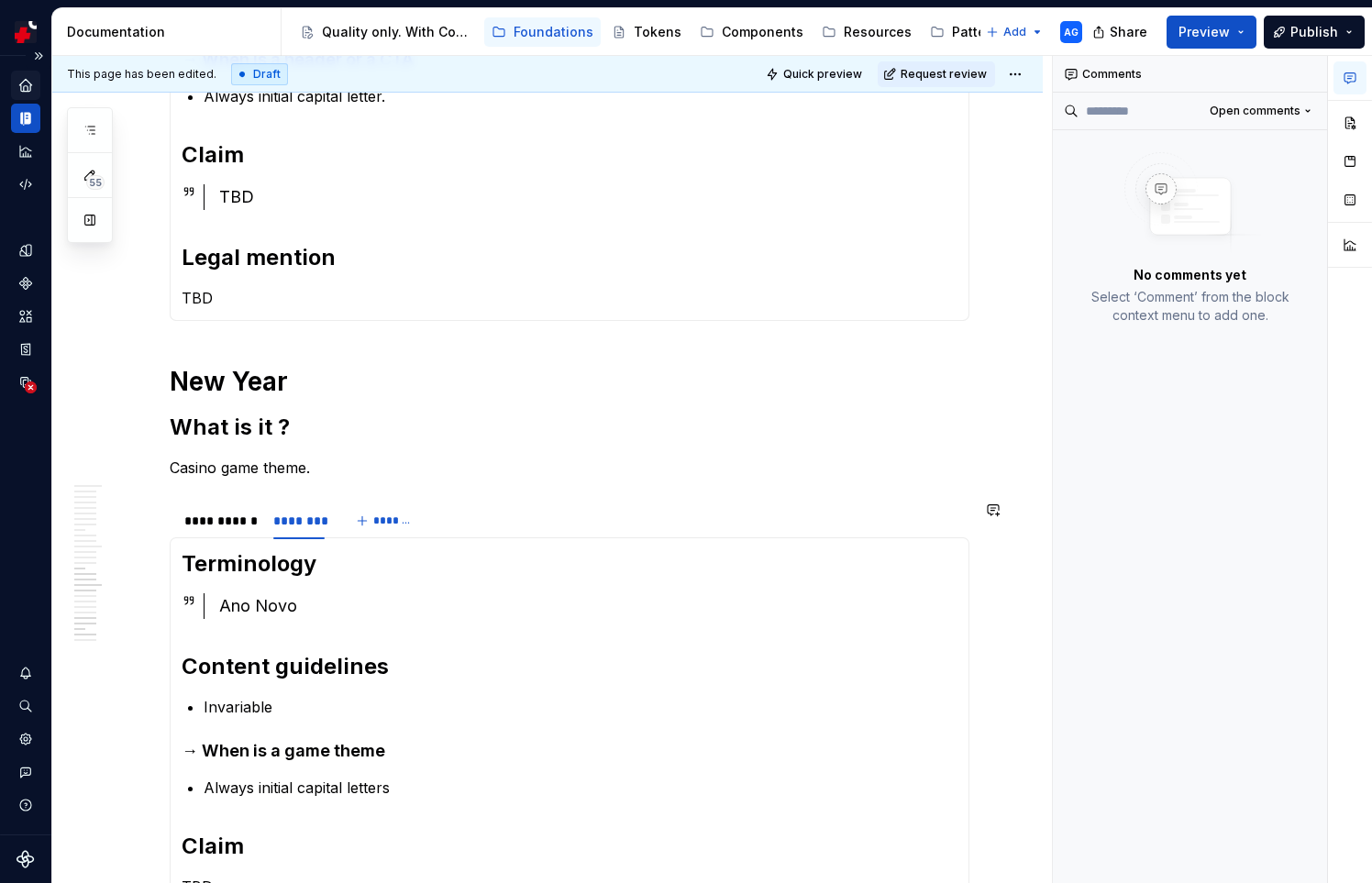 scroll, scrollTop: 1308, scrollLeft: 0, axis: vertical 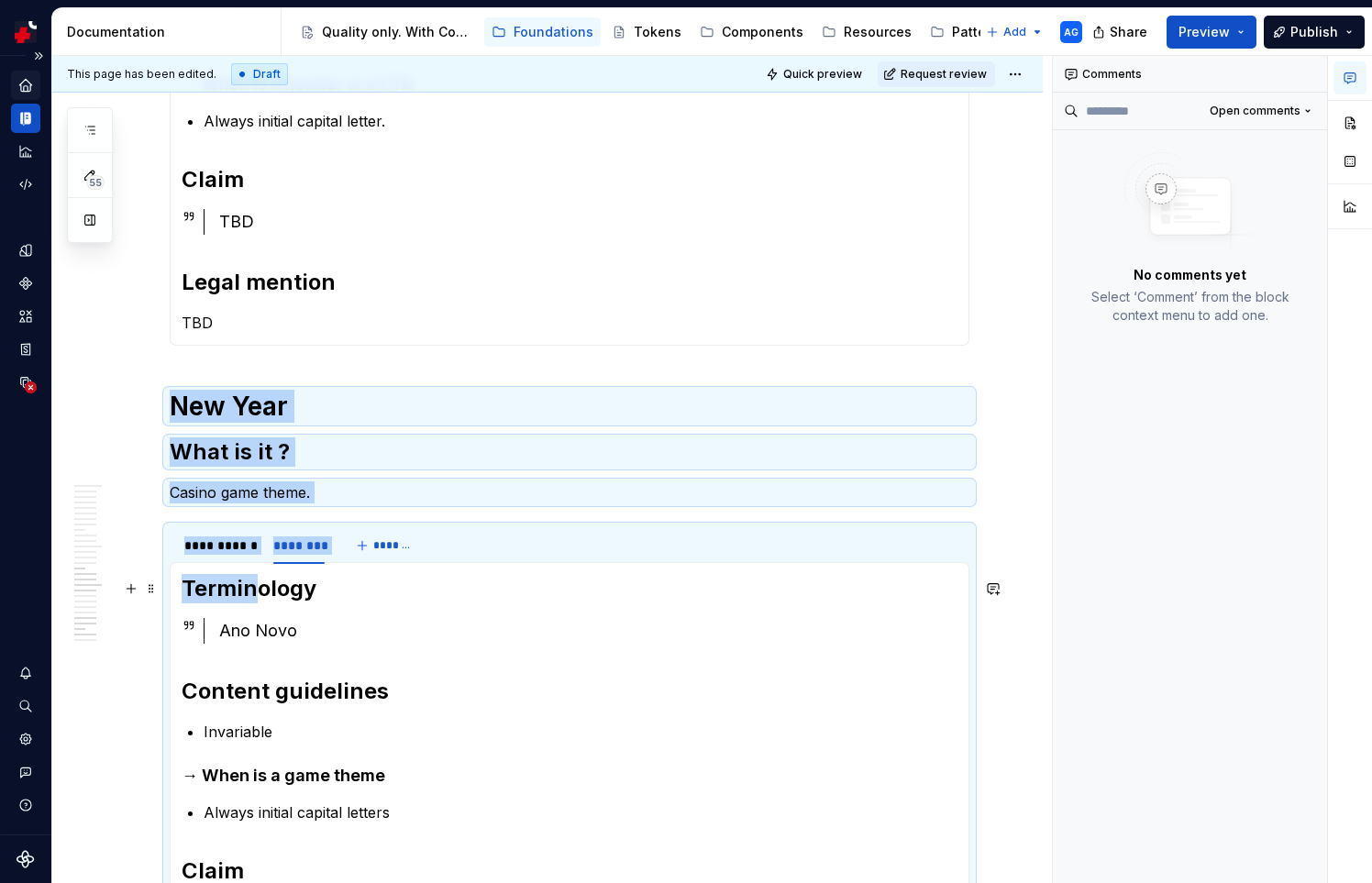 drag, startPoint x: 173, startPoint y: 397, endPoint x: 250, endPoint y: 583, distance: 201.30822 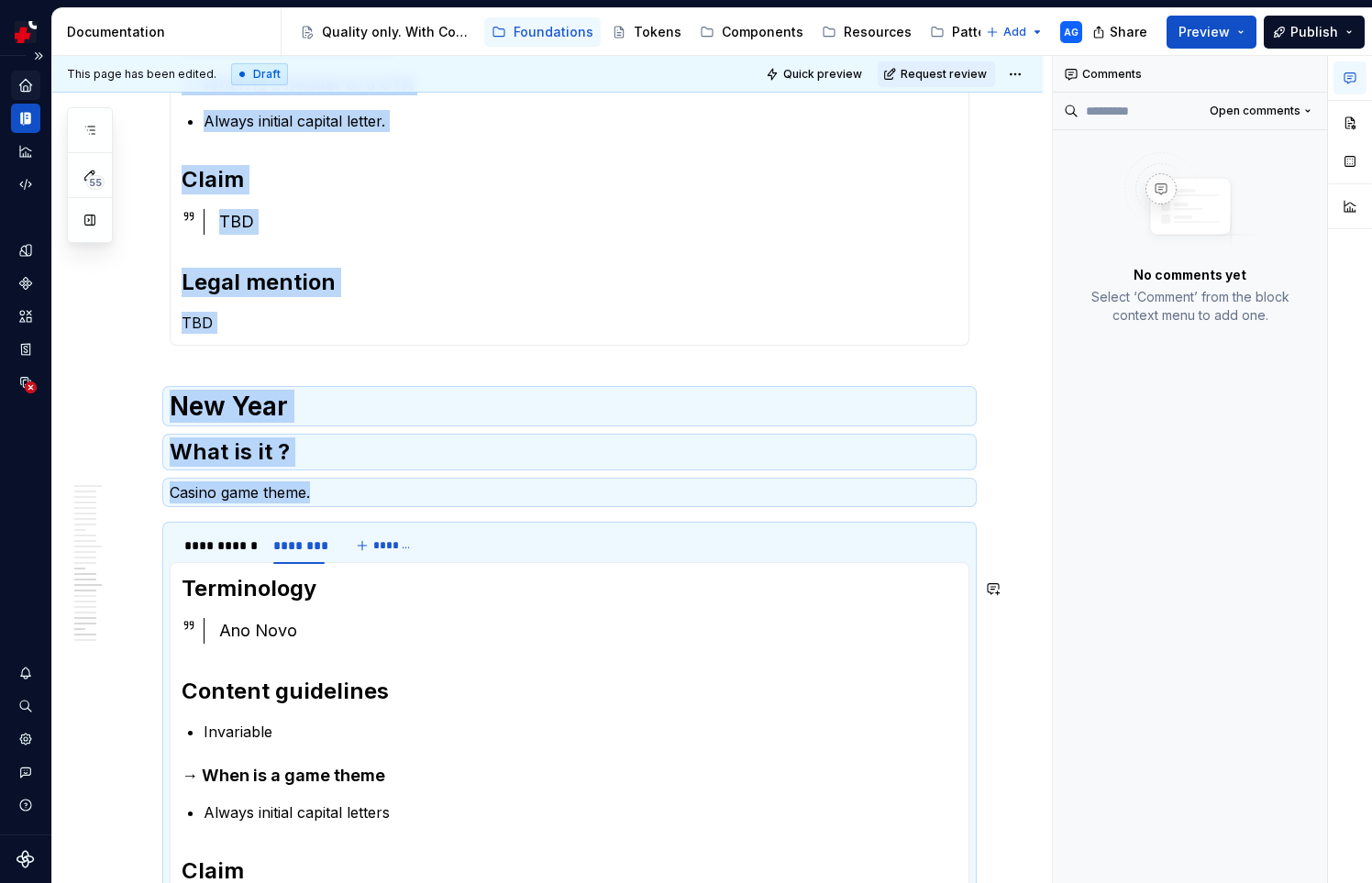 copy on "******** ******* Terminology  Novidades Content guidelines → When is a header or a CTA Always initial capital letter. Claim  TBD Legal mention TBD New Year What is it ? Casino game theme." 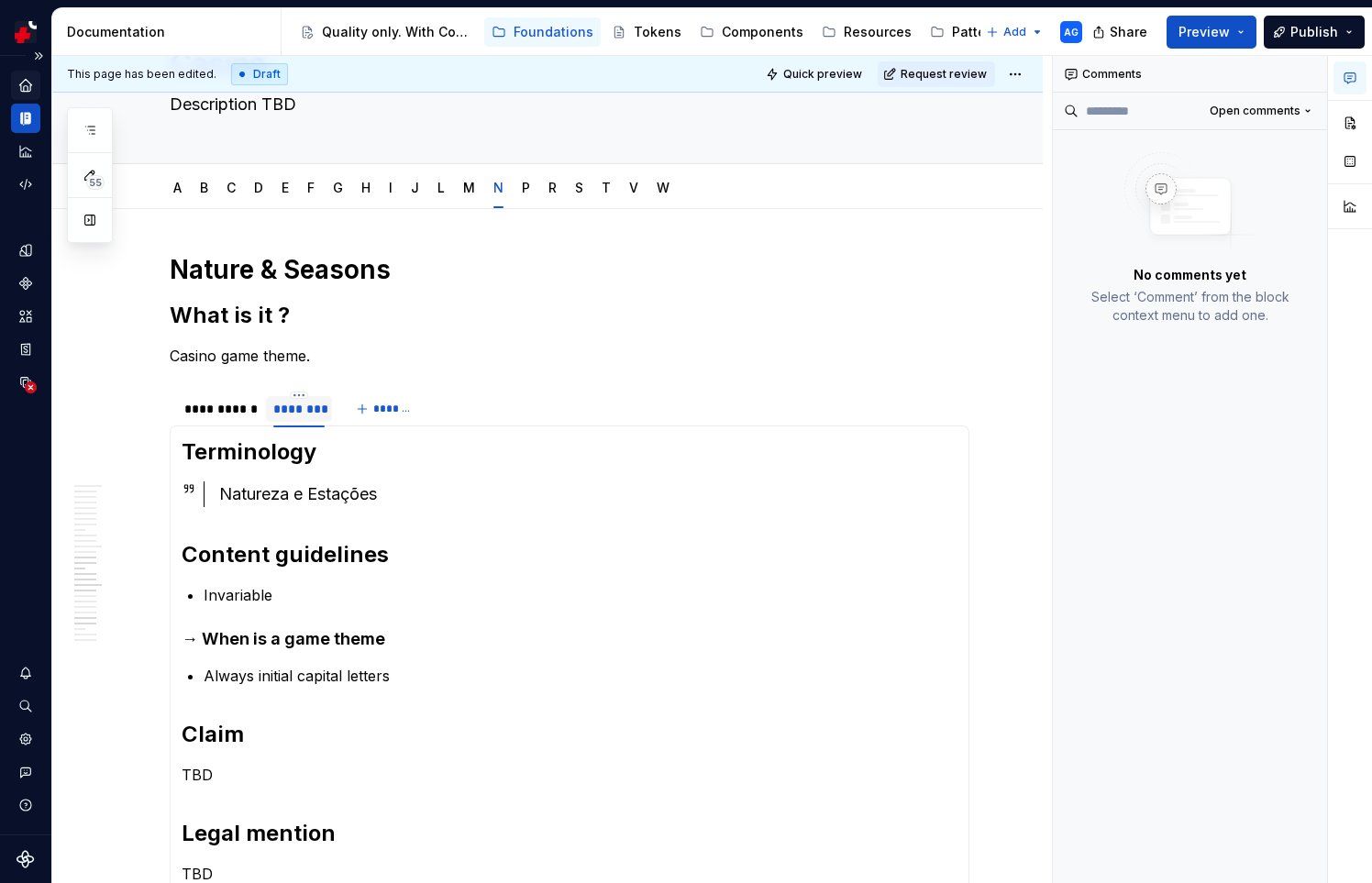 scroll, scrollTop: 0, scrollLeft: 0, axis: both 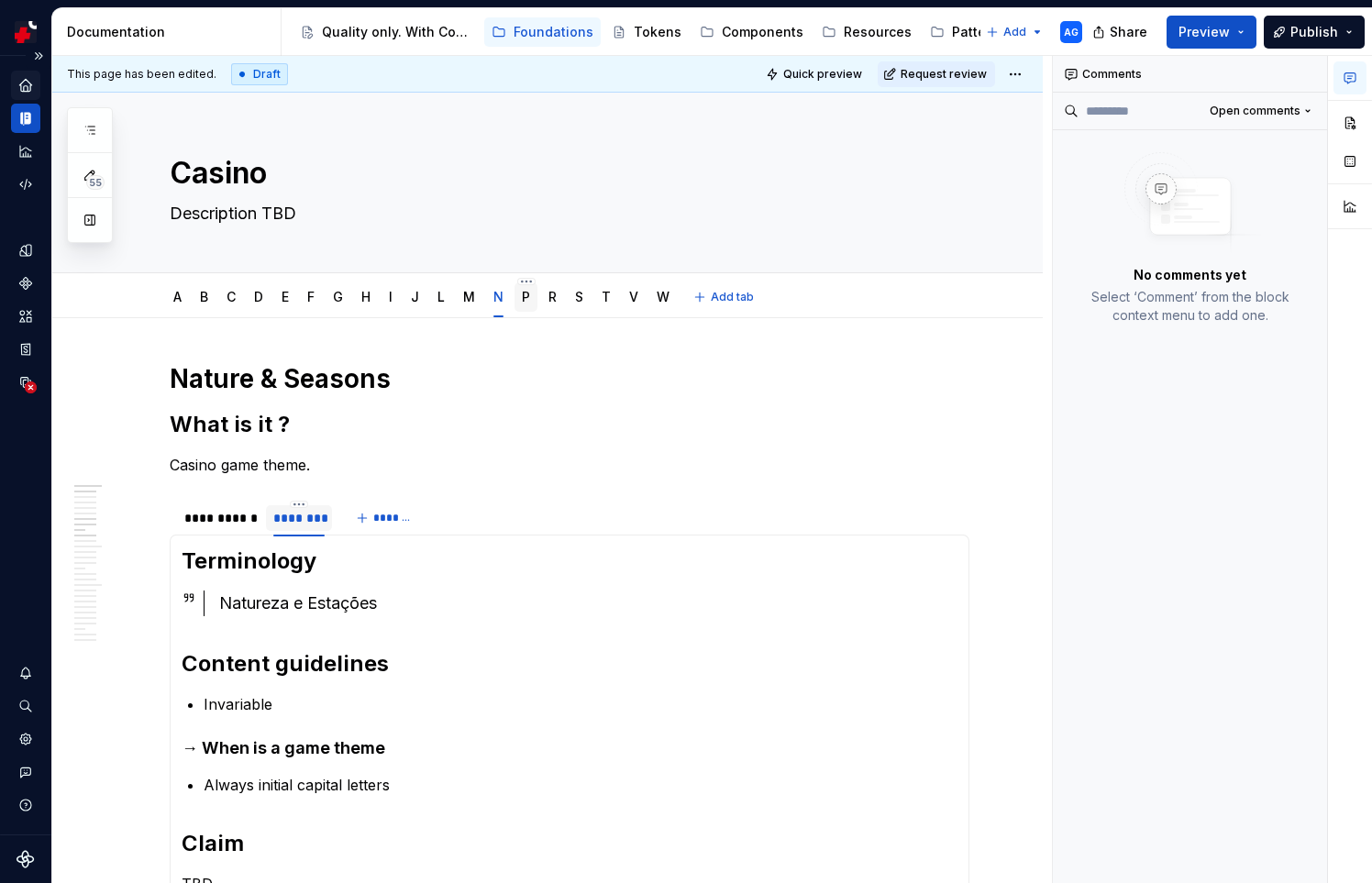 click at bounding box center (526, 315) 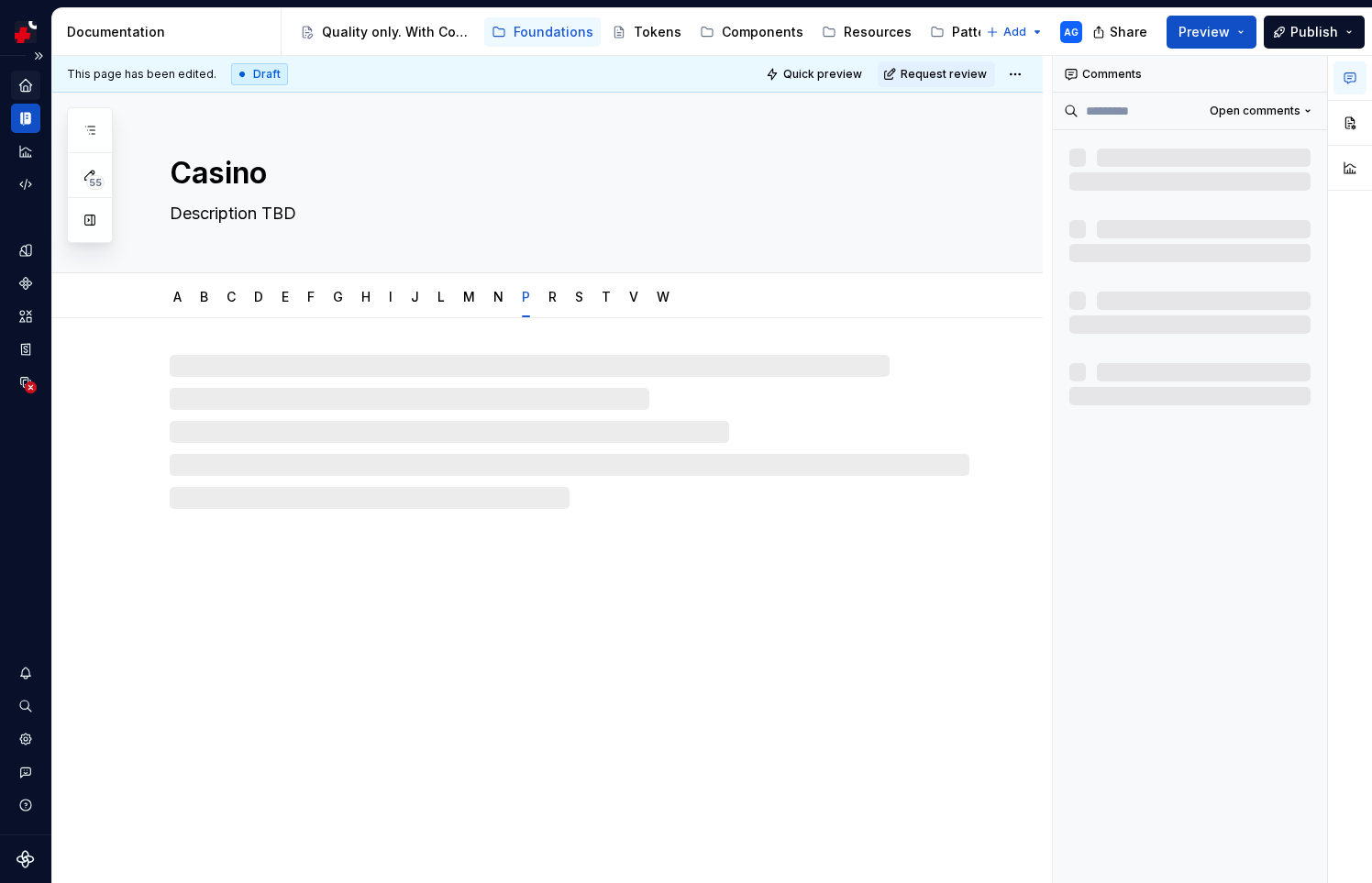 type on "*" 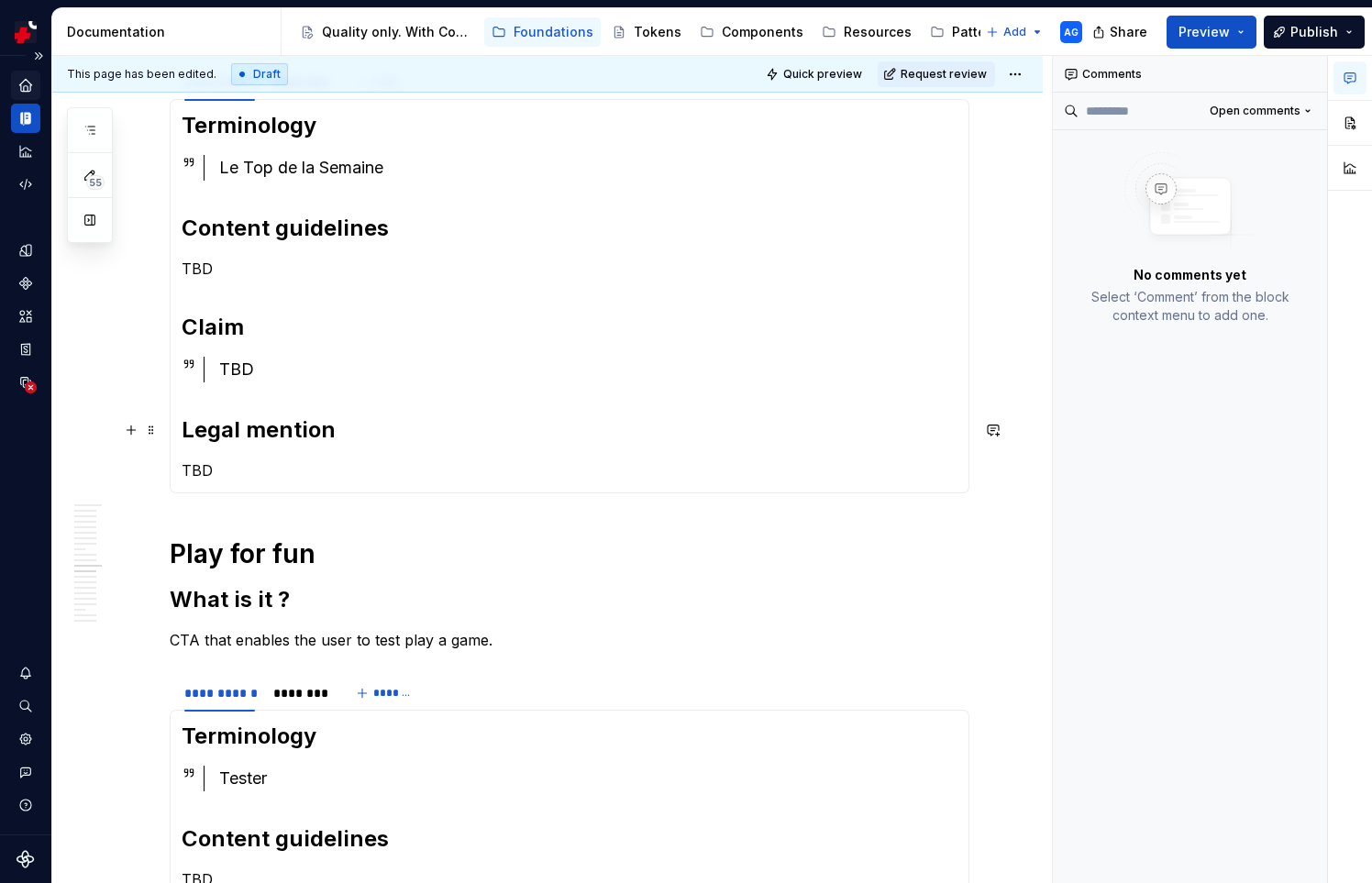scroll, scrollTop: 453, scrollLeft: 0, axis: vertical 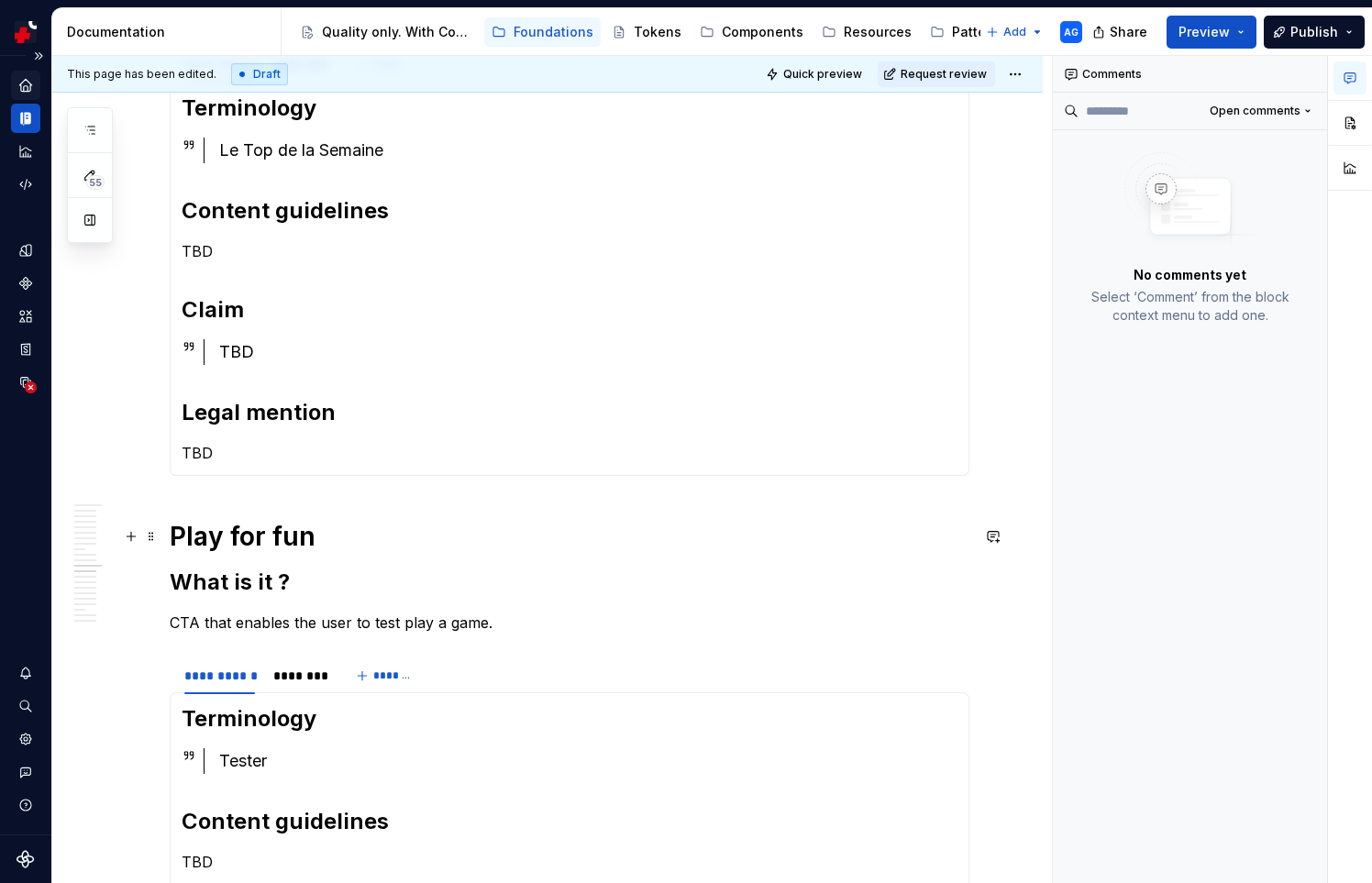 click on "Play for fun" at bounding box center [570, 536] 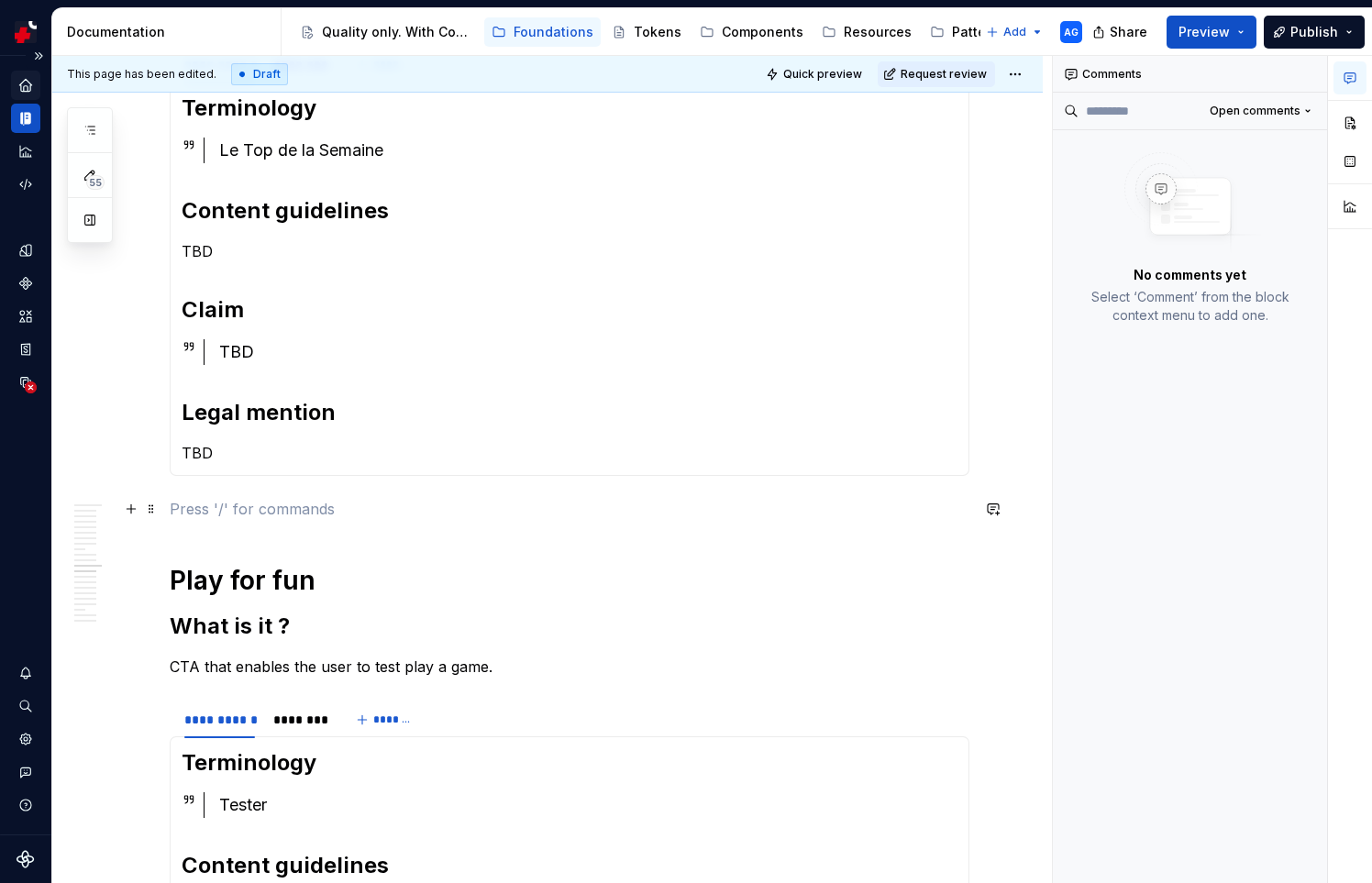 click at bounding box center [570, 509] 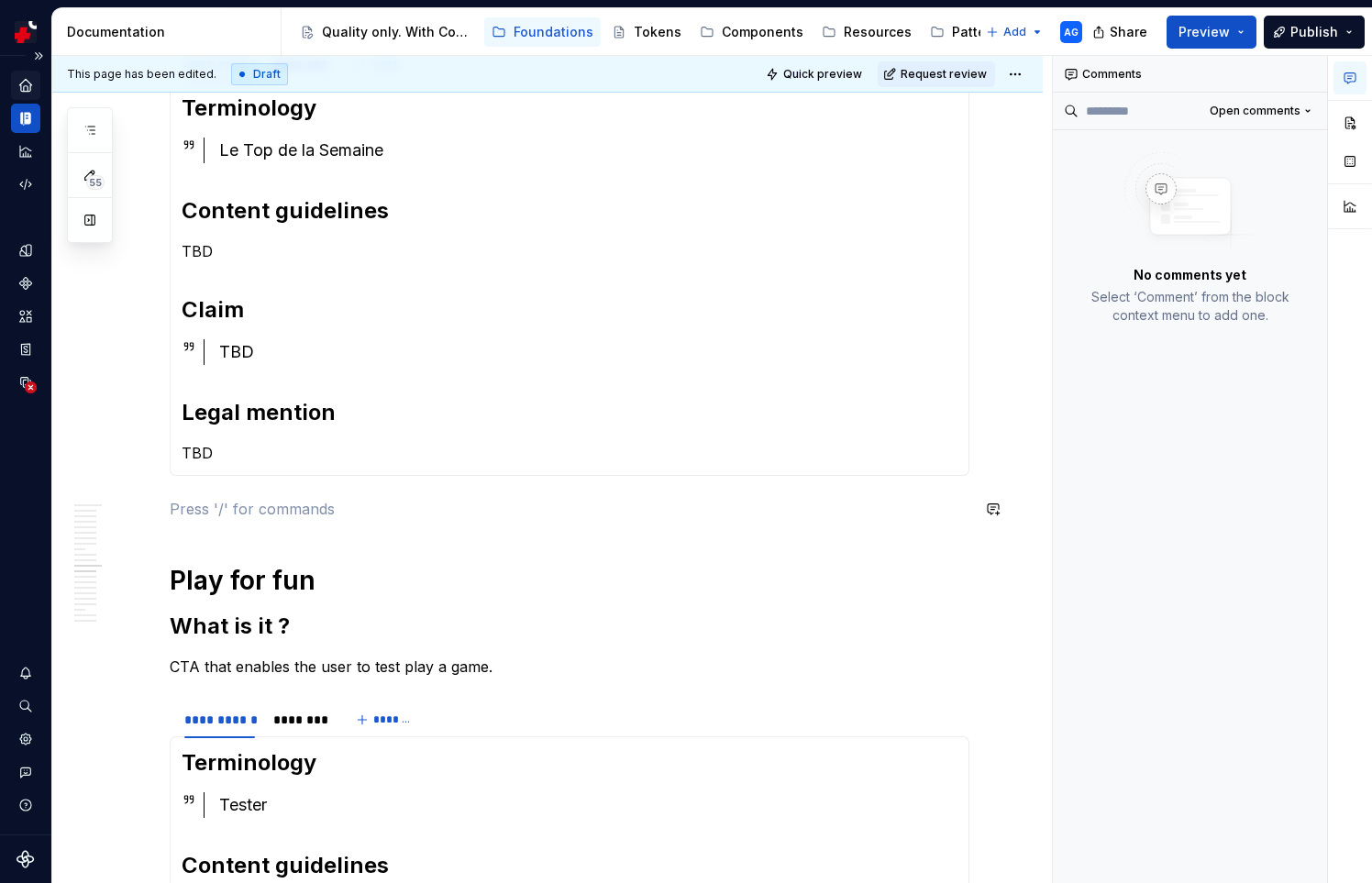 paste 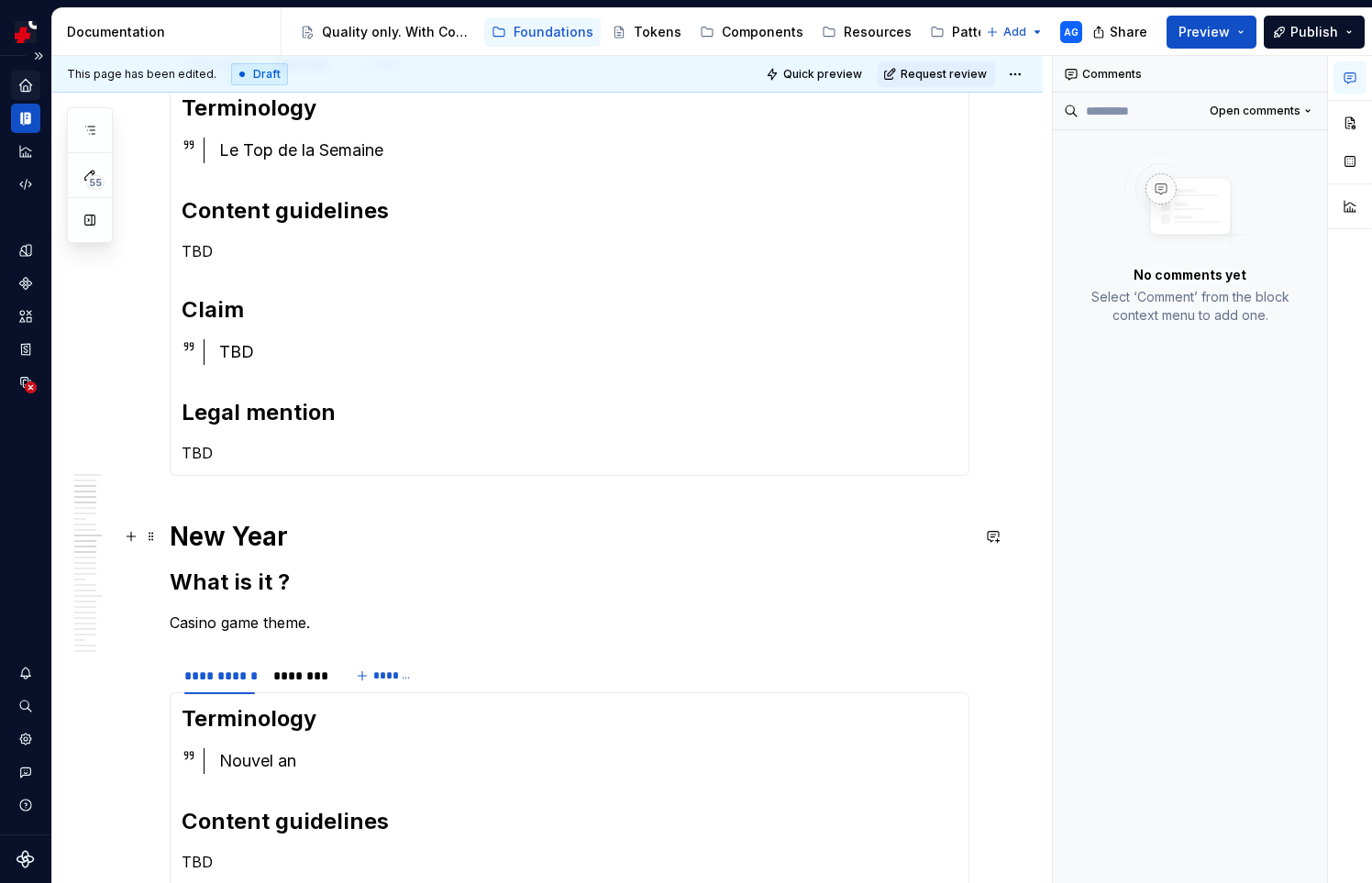 click on "New Year" at bounding box center (570, 536) 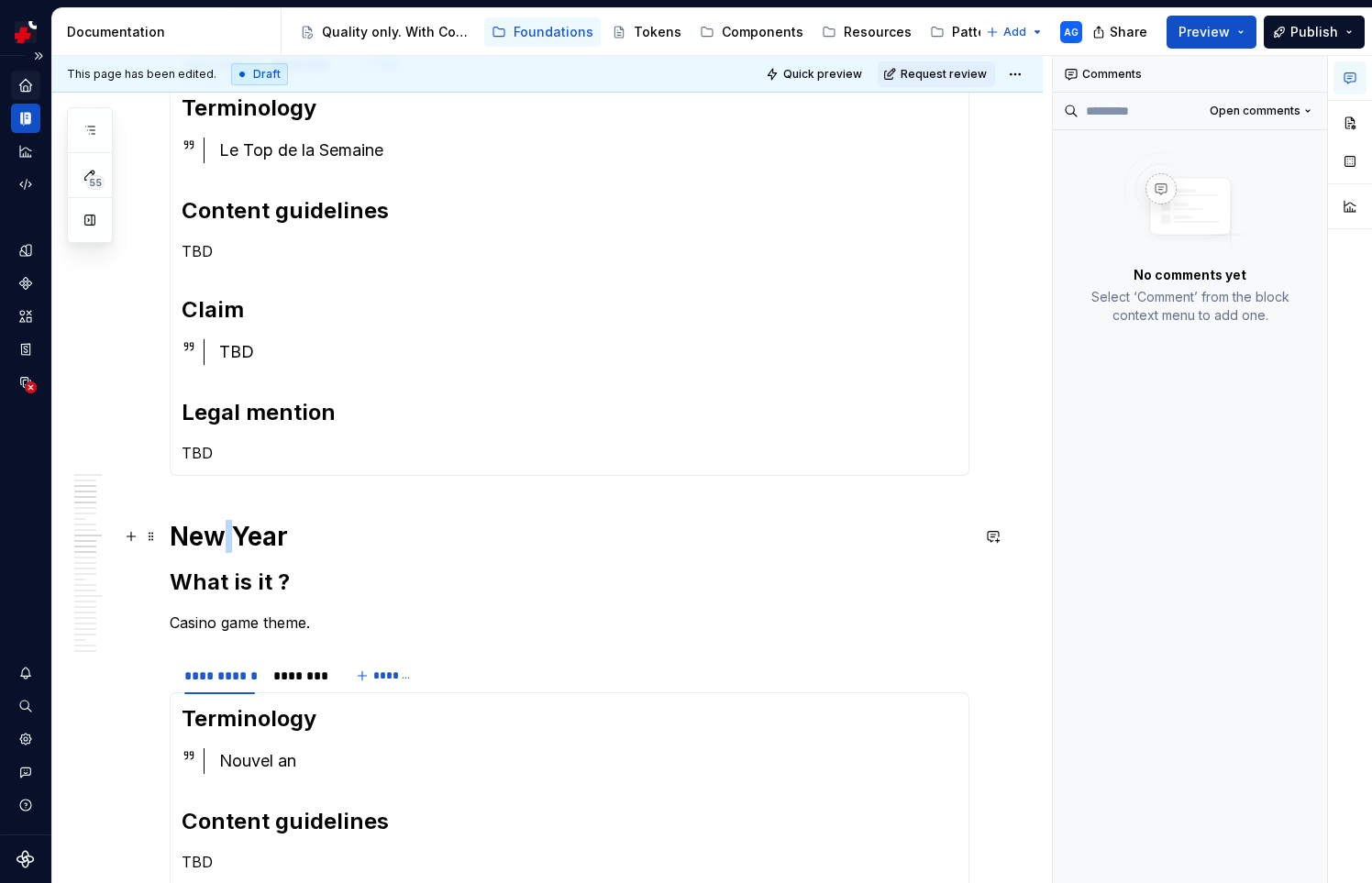 click on "New Year" at bounding box center [570, 536] 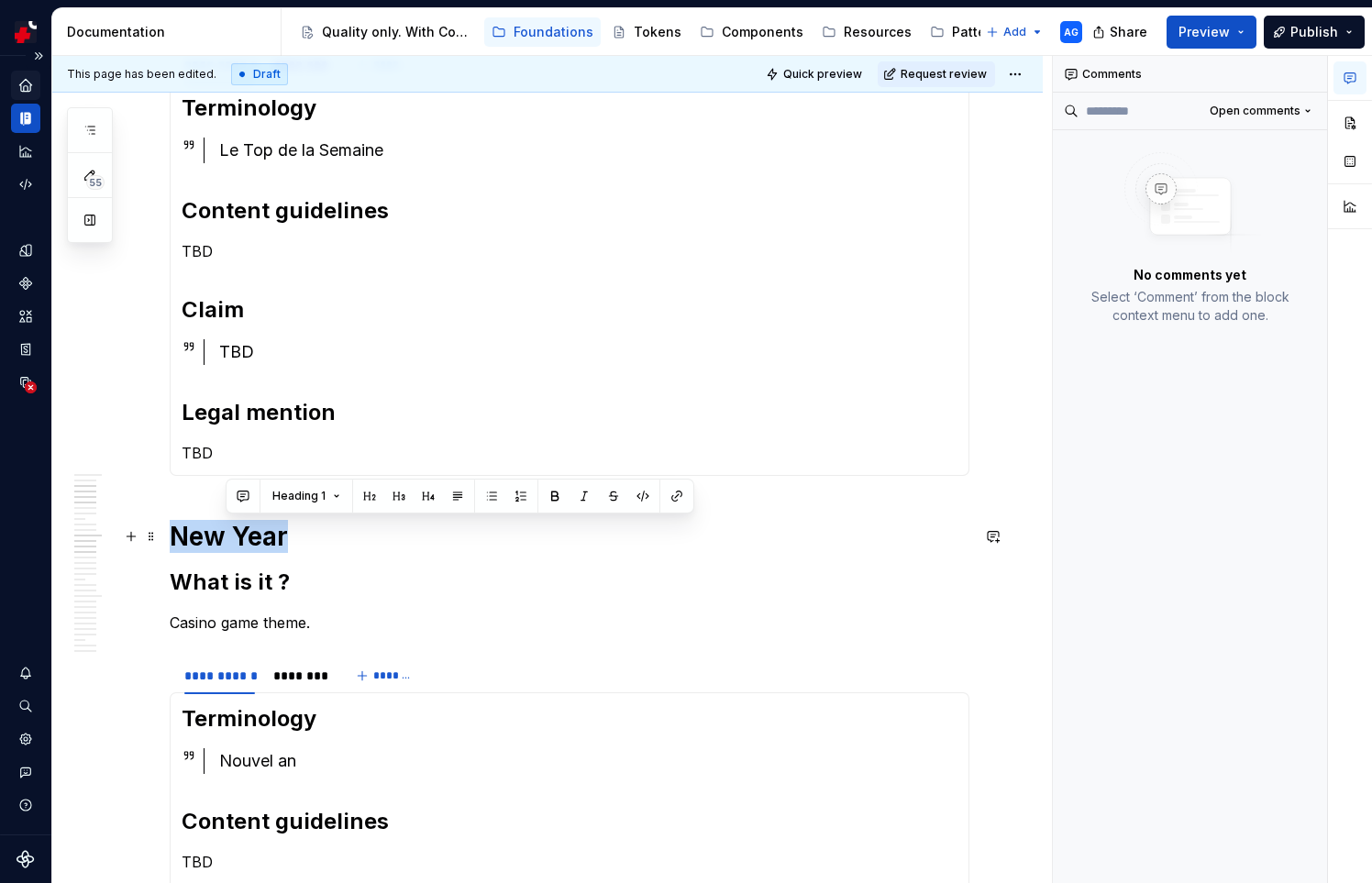click on "New Year" at bounding box center (570, 536) 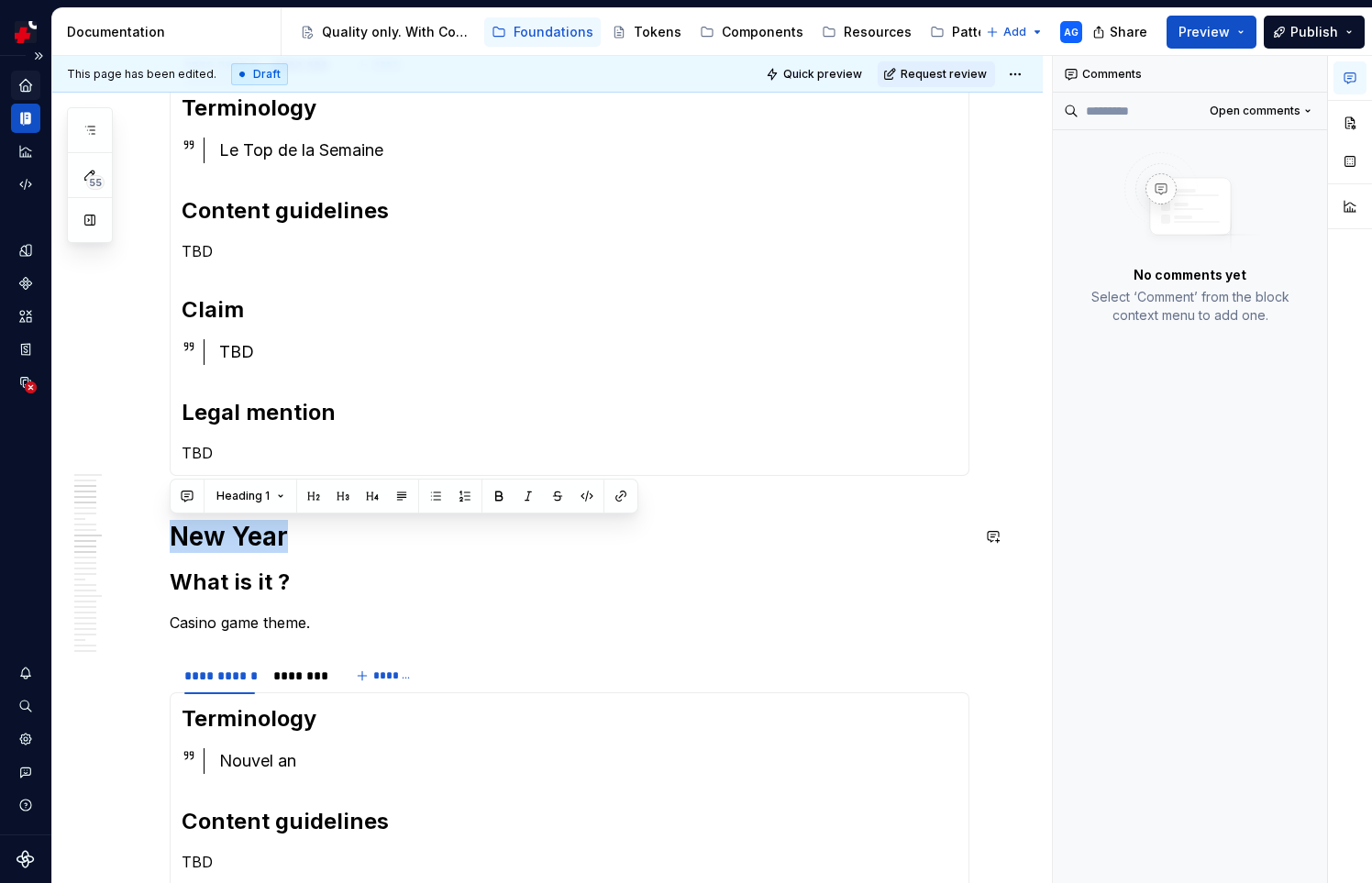 type 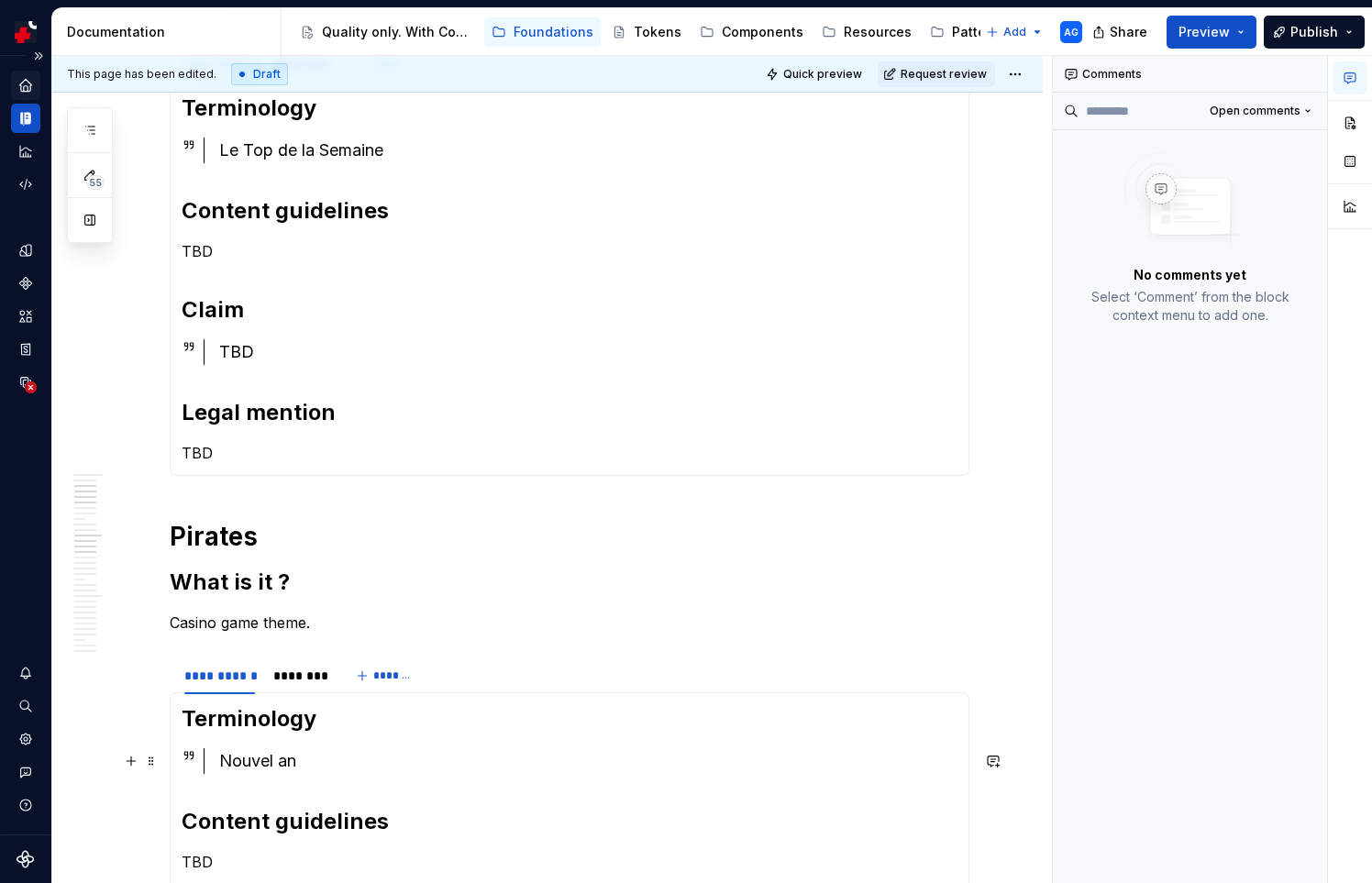 click on "Nouvel an" at bounding box center [588, 761] 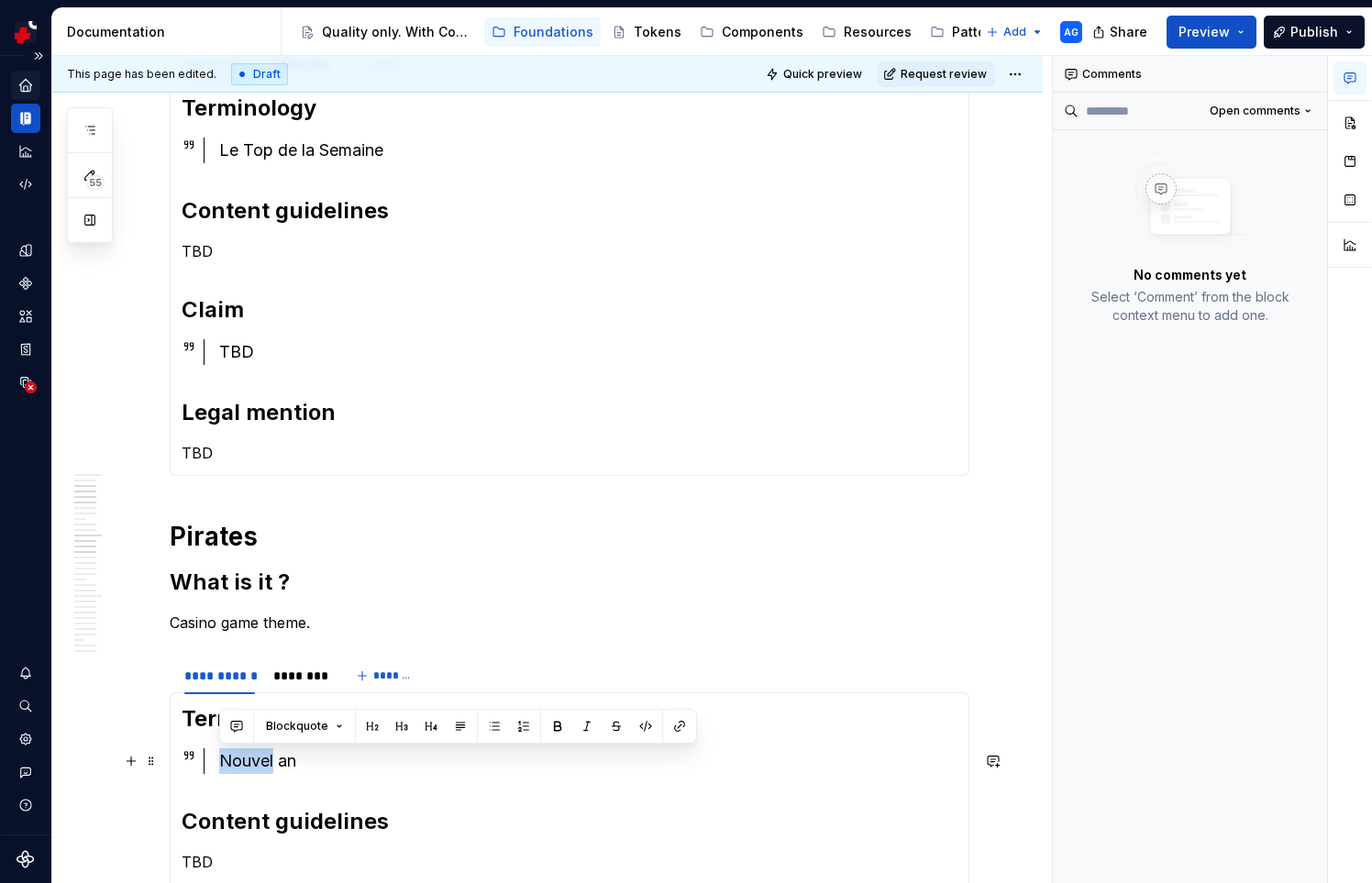 click on "Nouvel an" at bounding box center (588, 761) 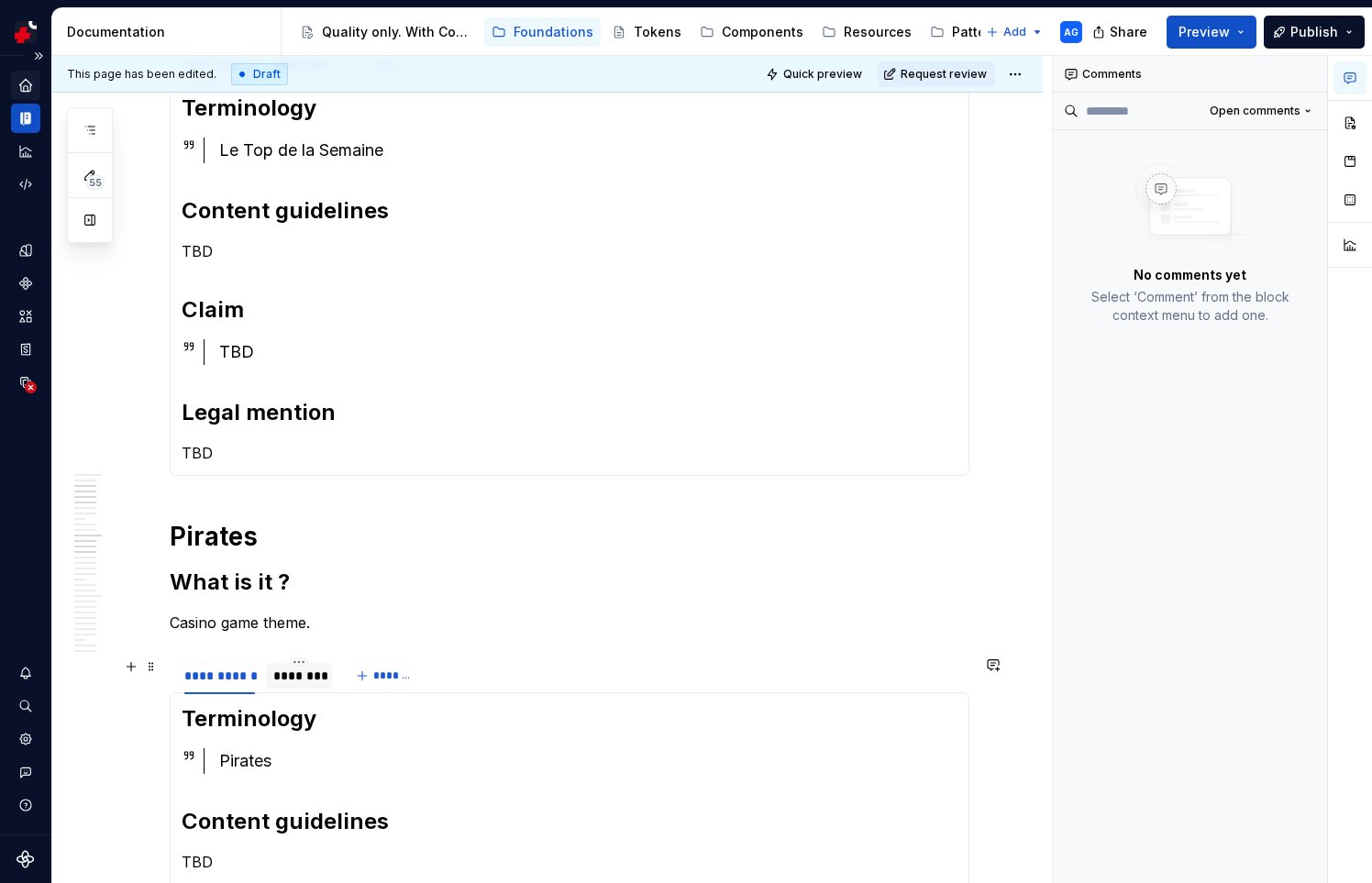 click on "********" at bounding box center (299, 676) 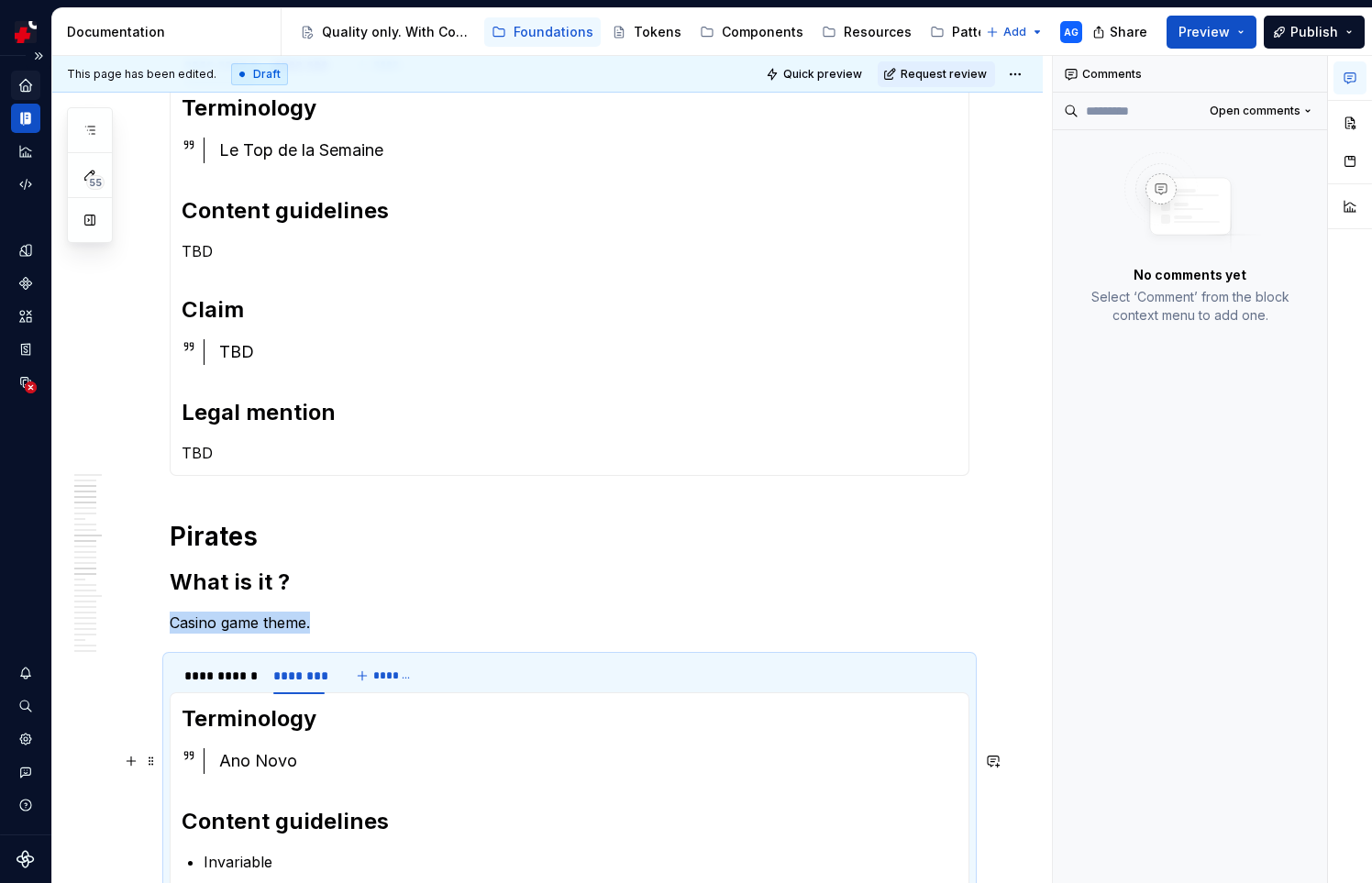 click on "Ano Novo" at bounding box center (588, 761) 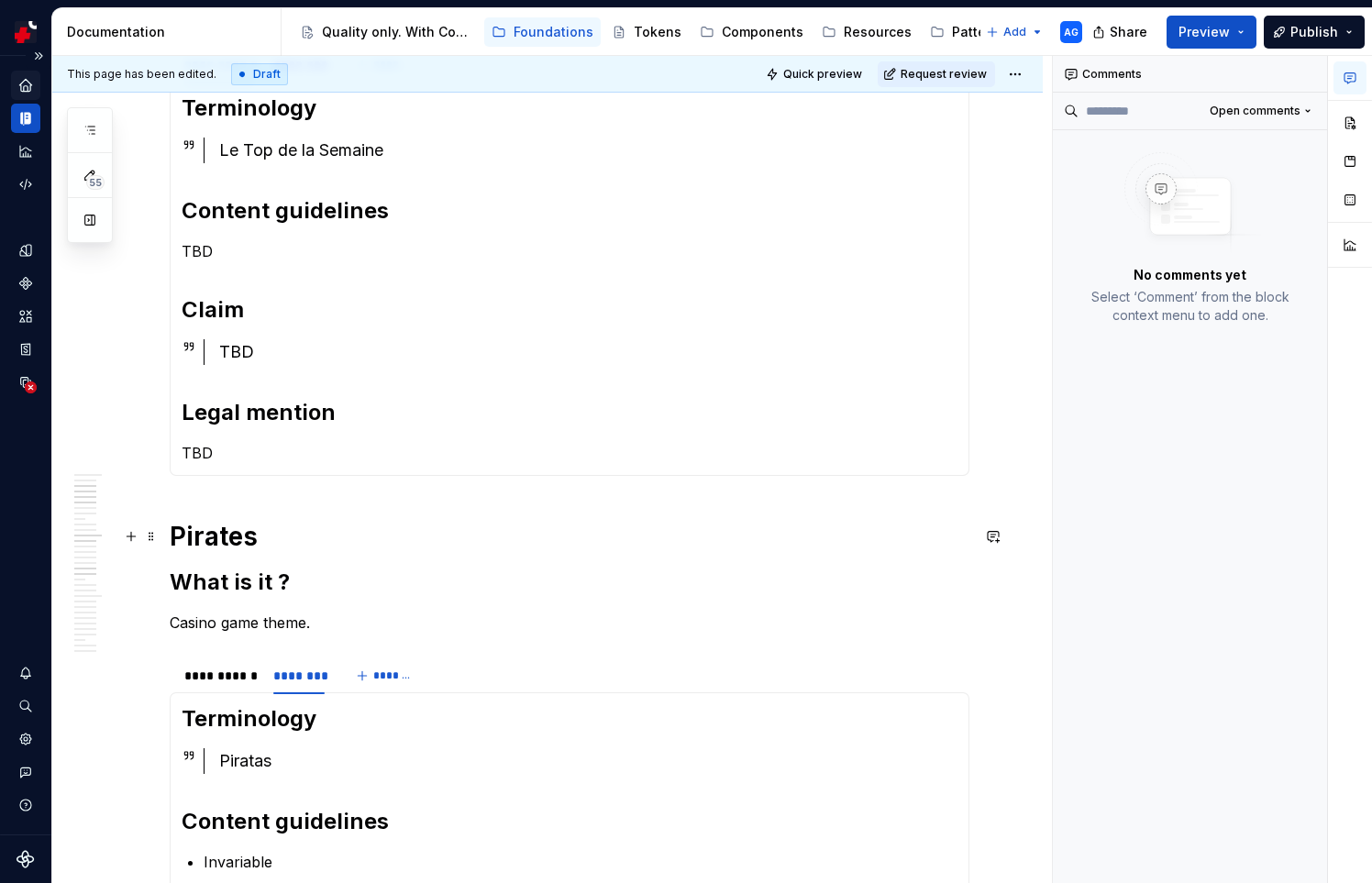 click on "Pirates" at bounding box center [570, 536] 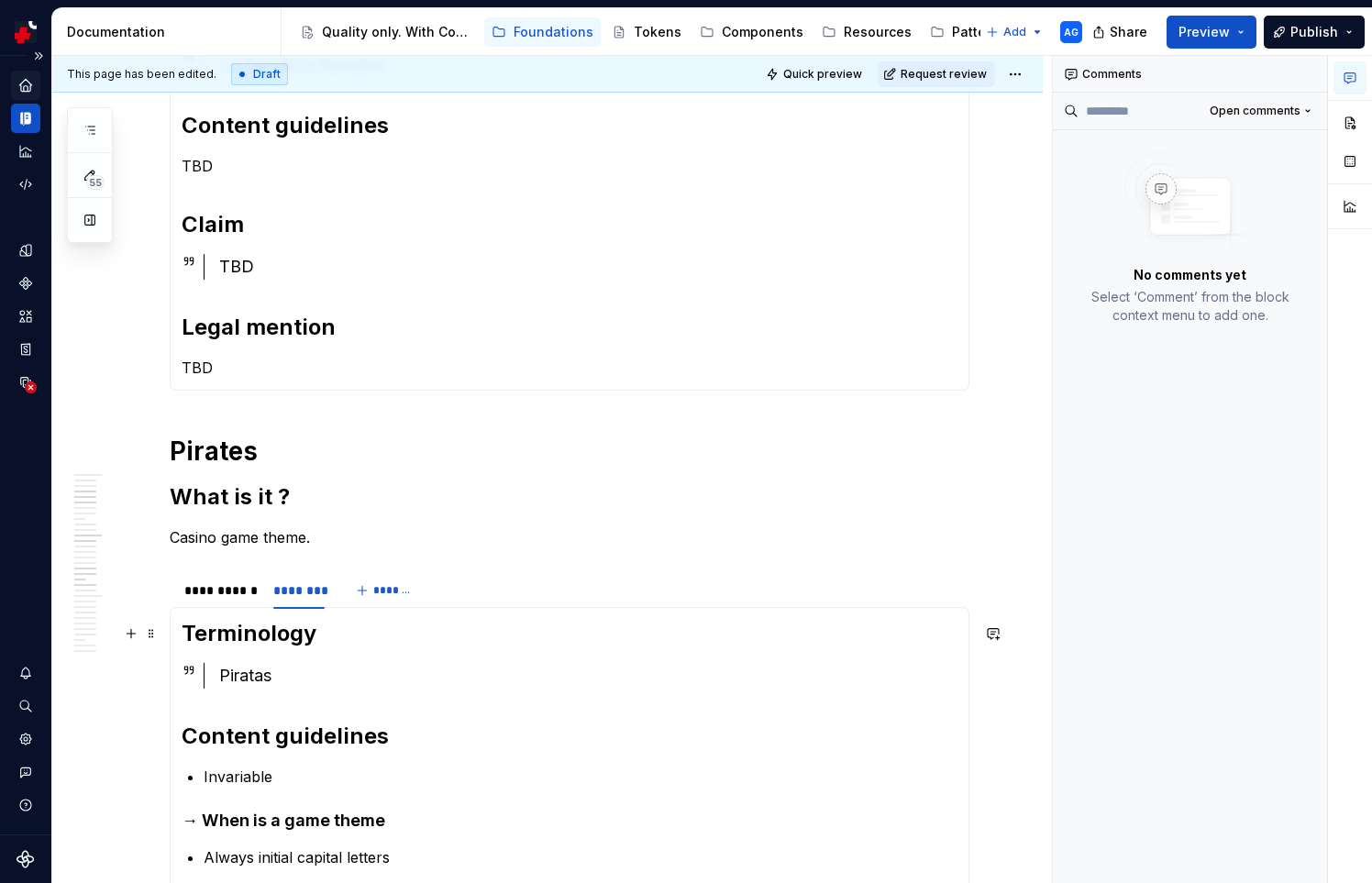 scroll, scrollTop: 609, scrollLeft: 0, axis: vertical 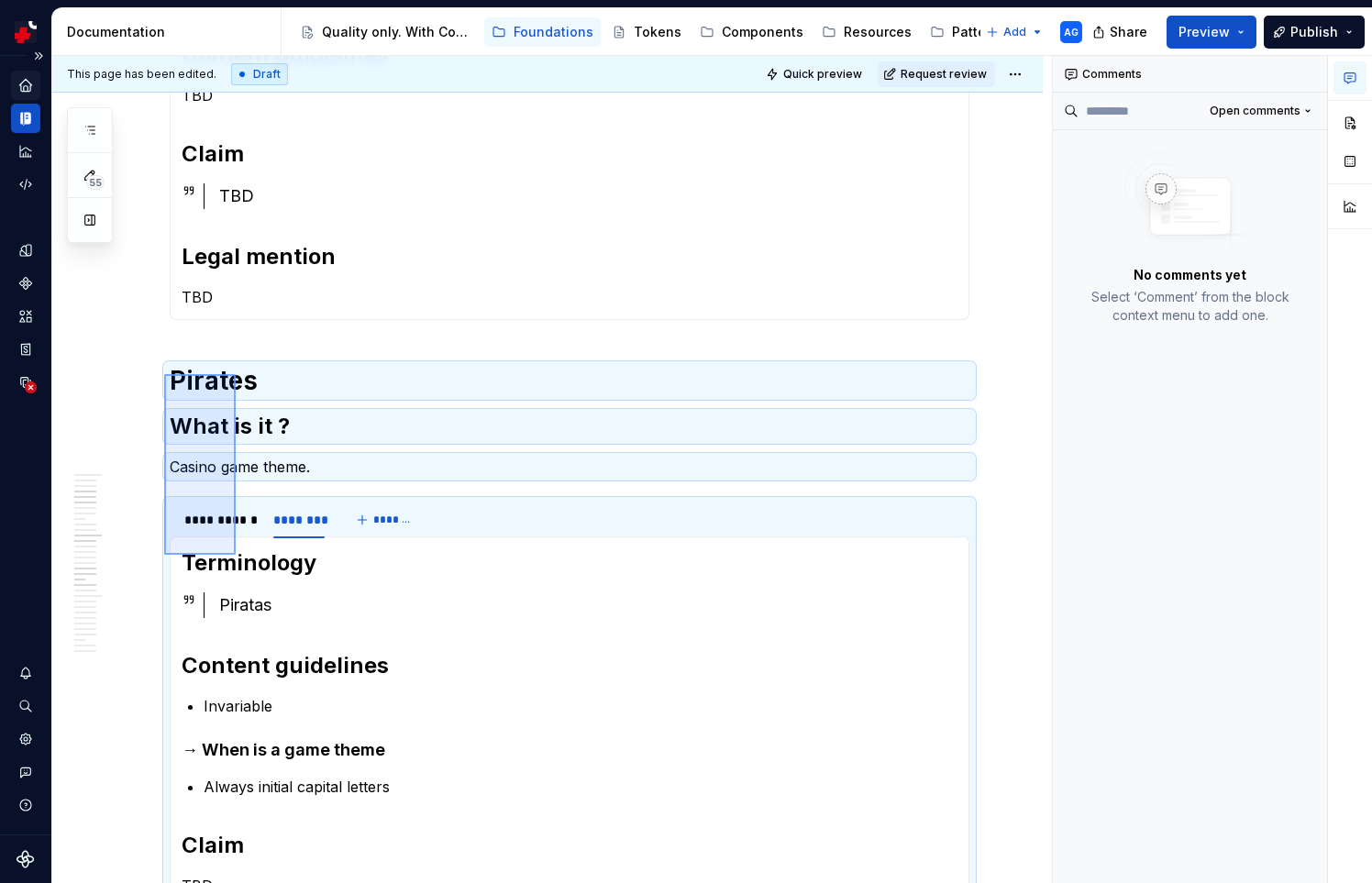 drag, startPoint x: 164, startPoint y: 374, endPoint x: 237, endPoint y: 557, distance: 197.0228 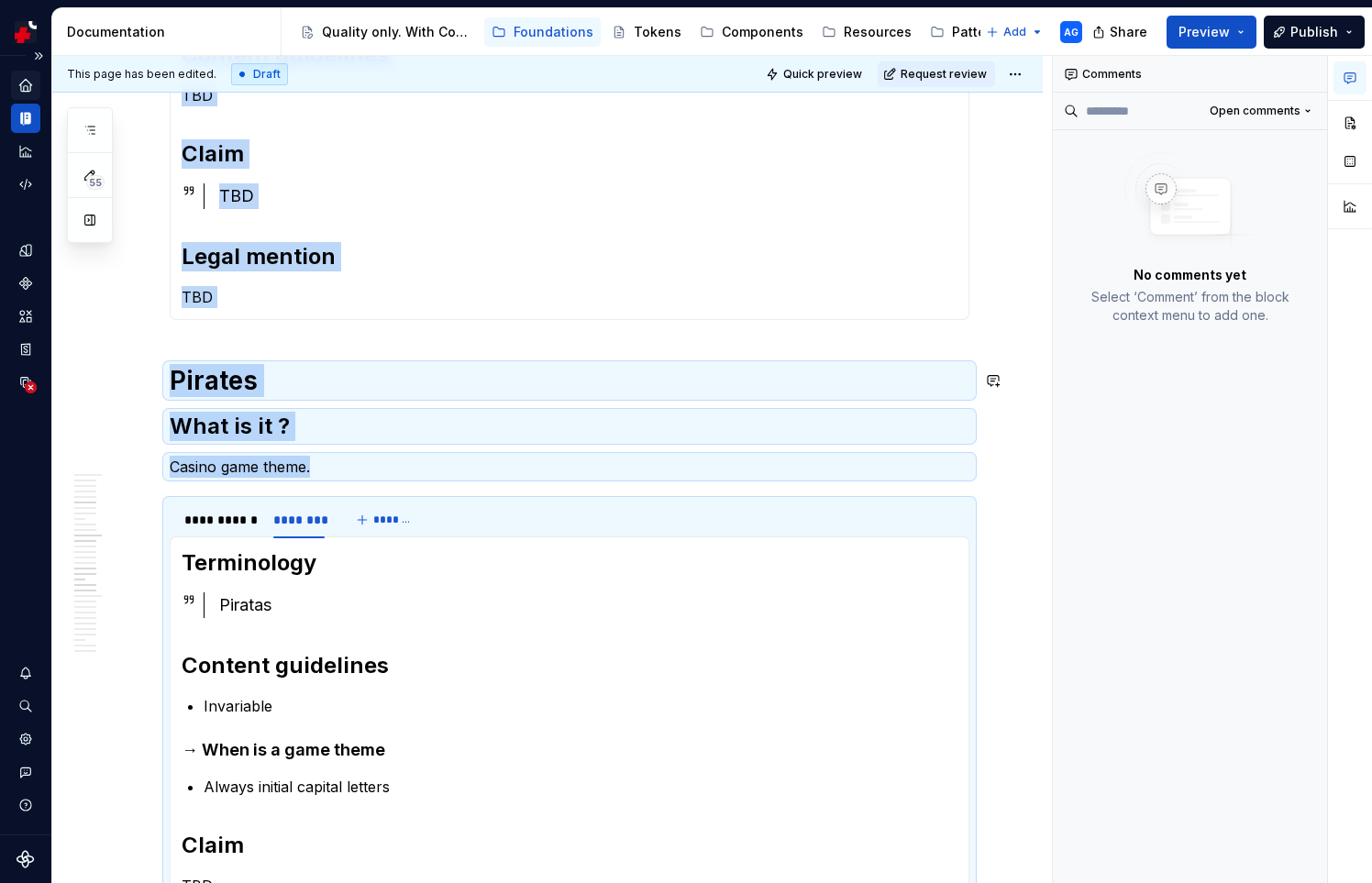 scroll, scrollTop: 733, scrollLeft: 0, axis: vertical 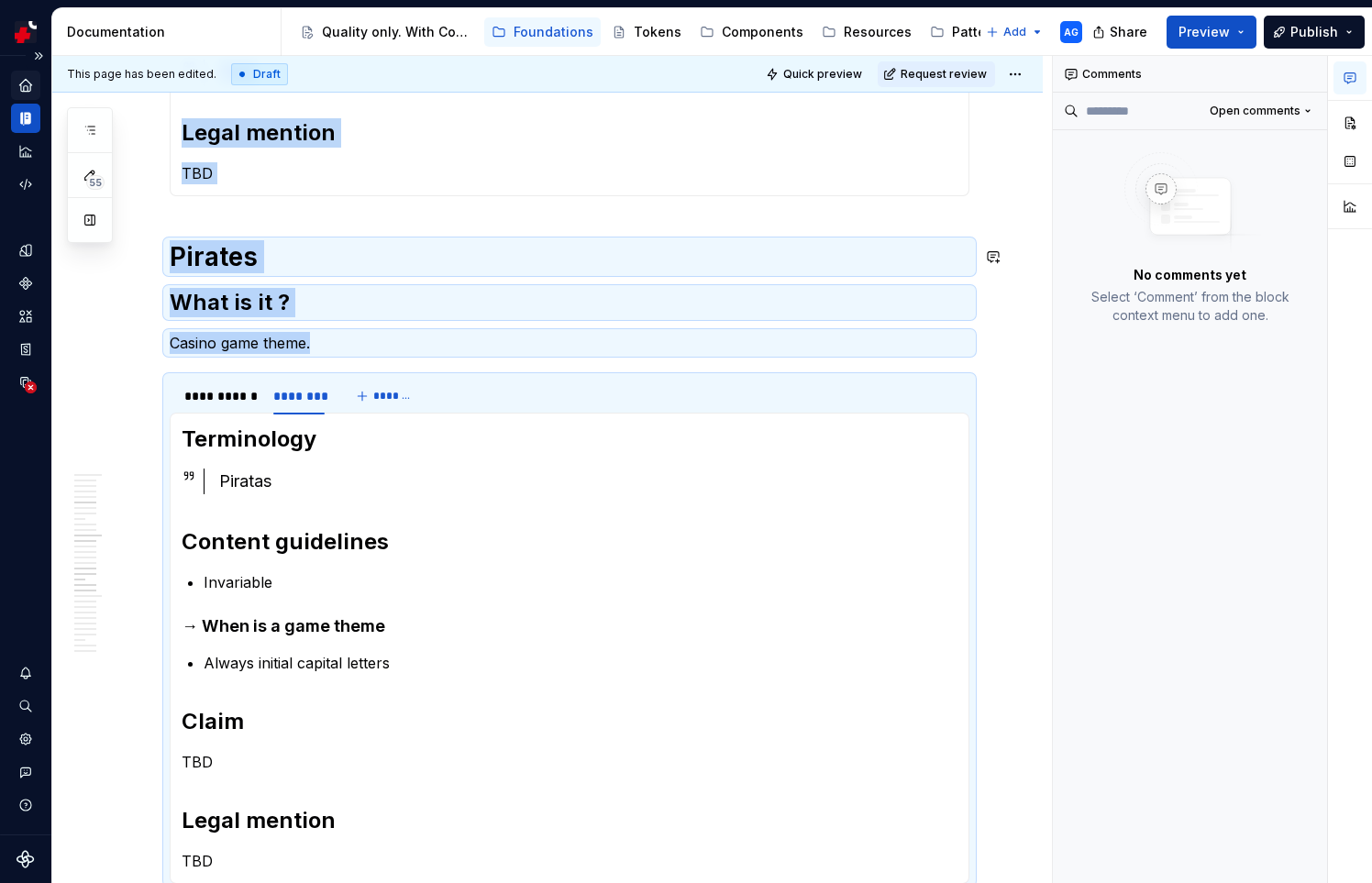 copy on "**********" 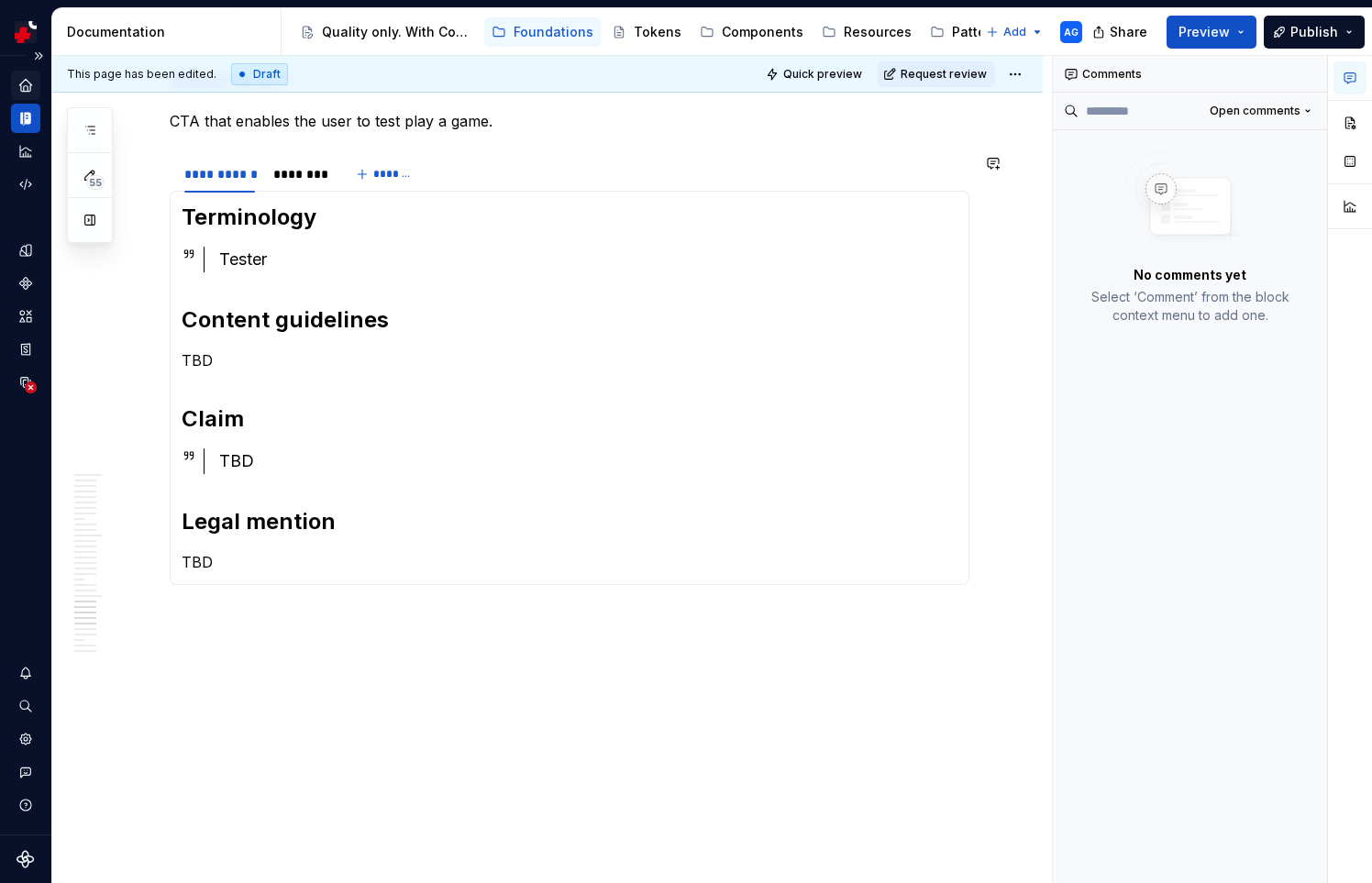 scroll, scrollTop: 1645, scrollLeft: 0, axis: vertical 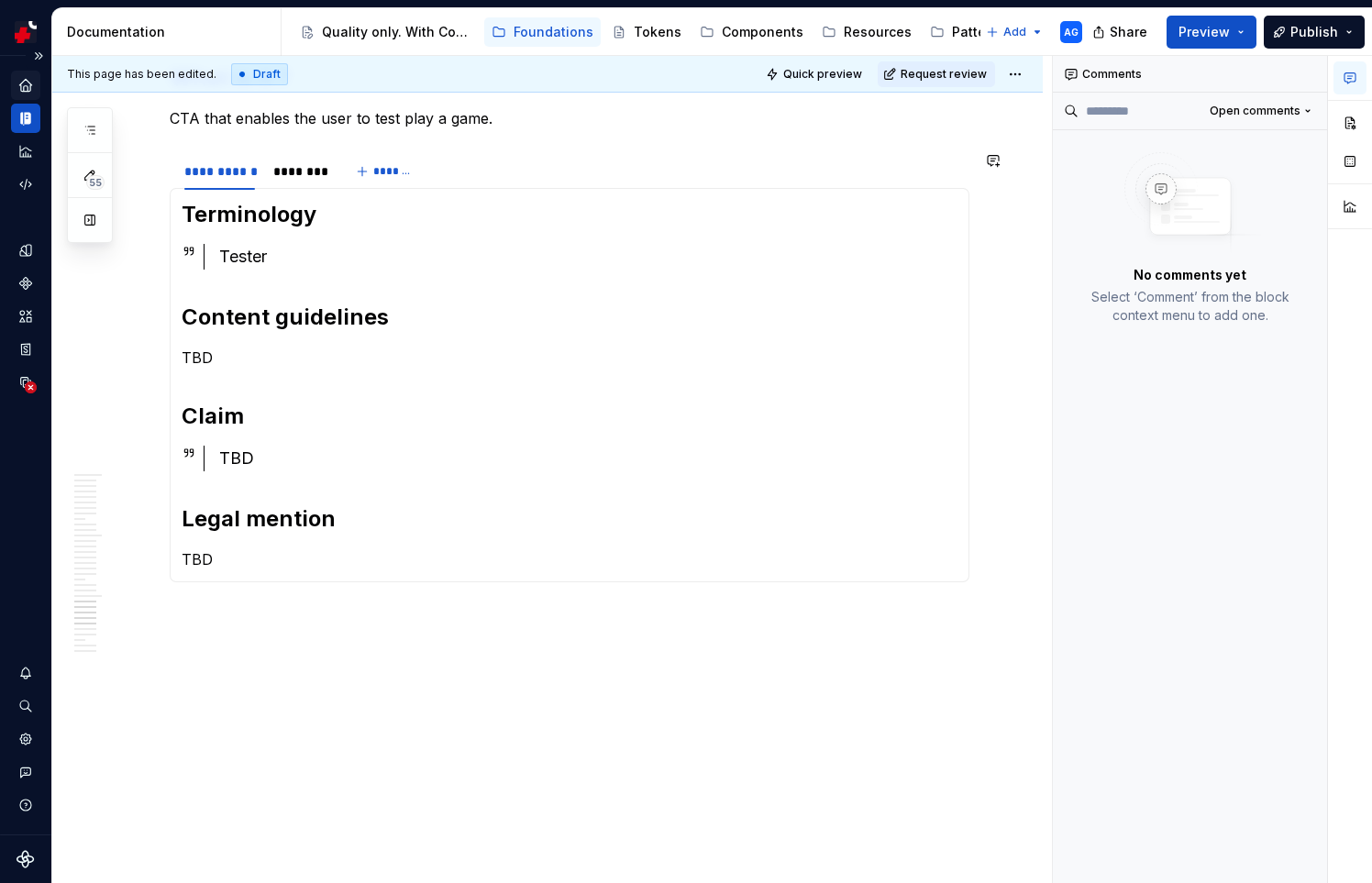 click on "**********" at bounding box center (548, -222) 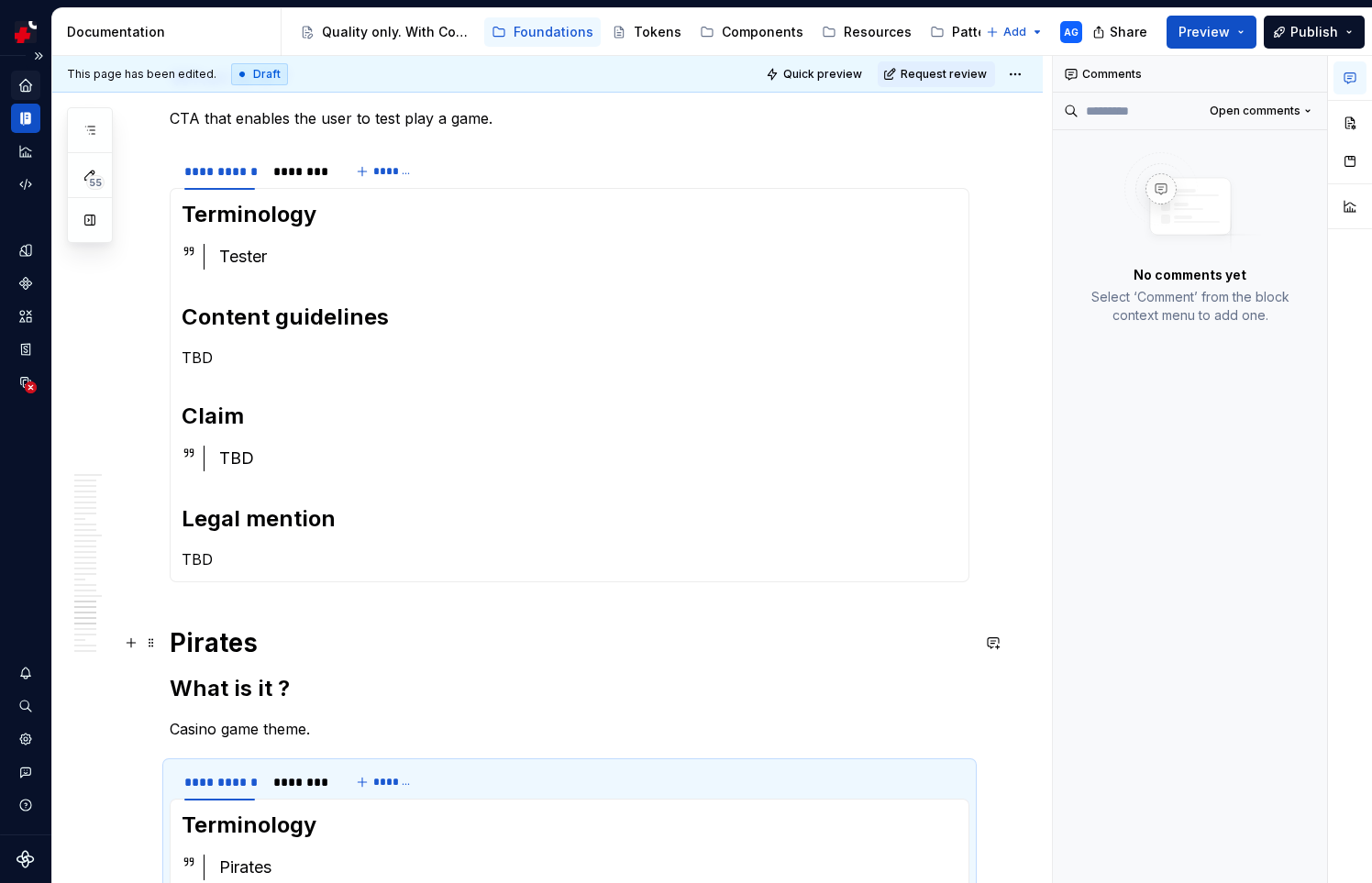 click on "Pirates" at bounding box center (570, 643) 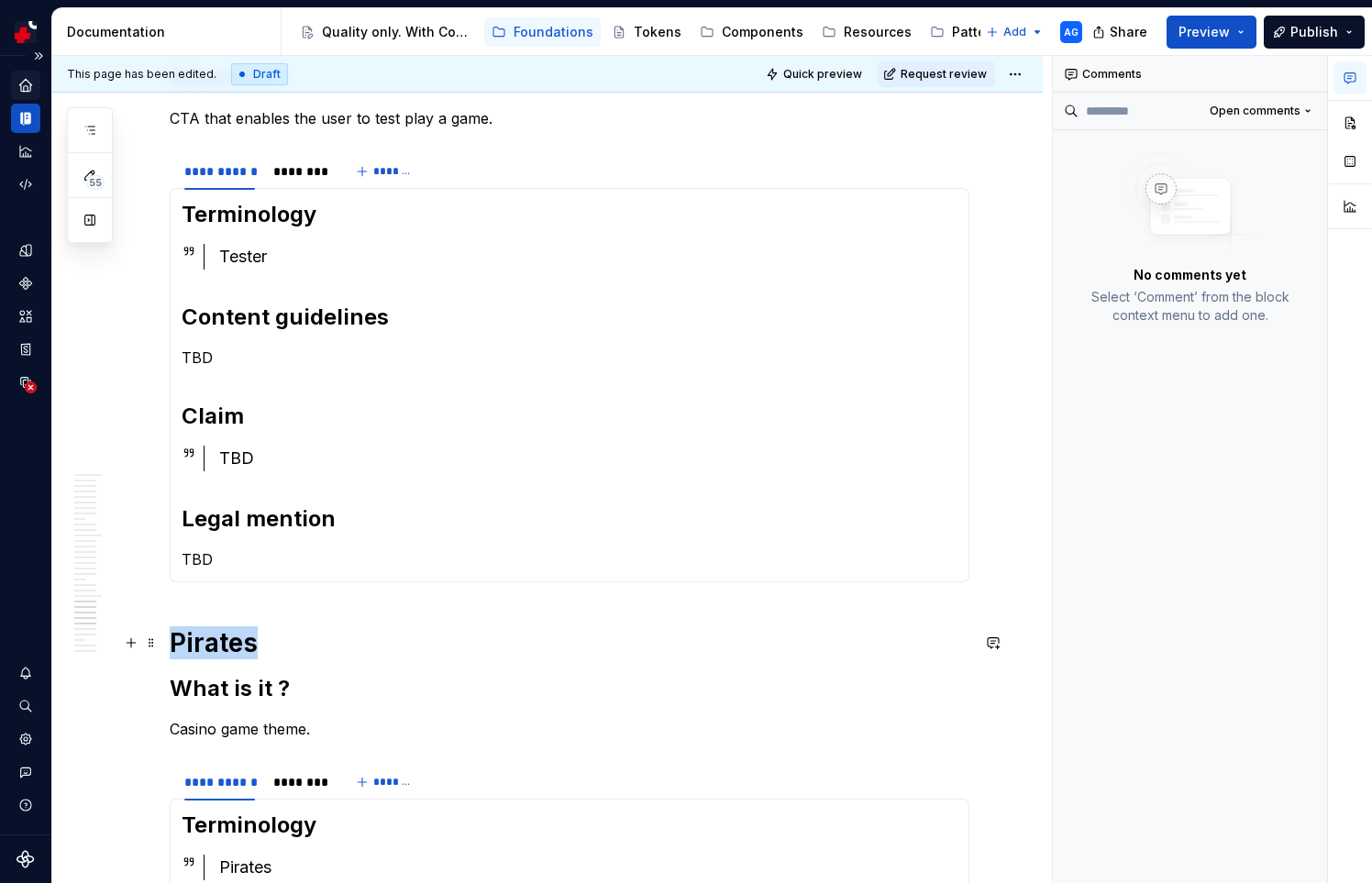 click on "Pirates" at bounding box center (570, 643) 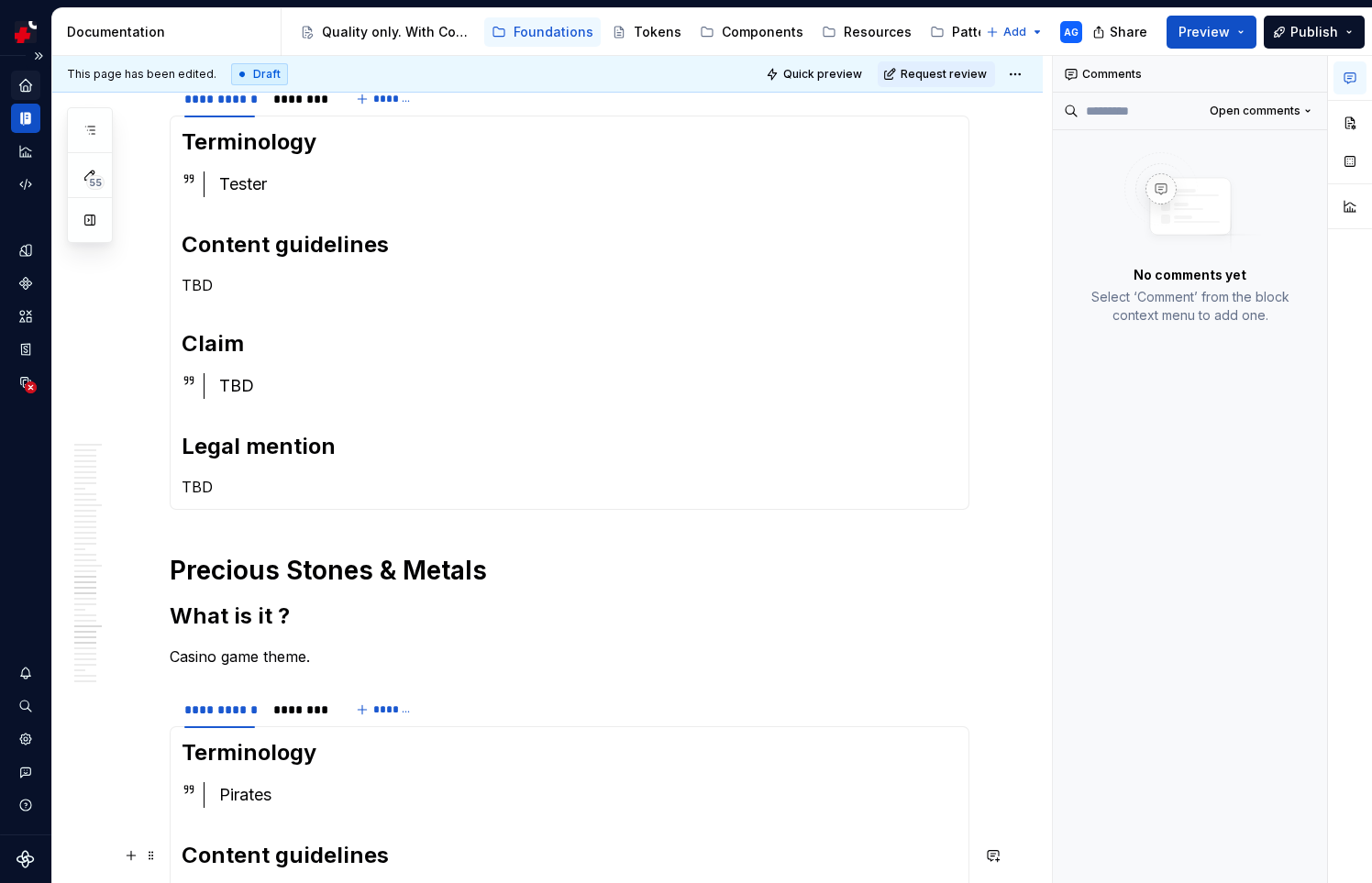 scroll, scrollTop: 1802, scrollLeft: 0, axis: vertical 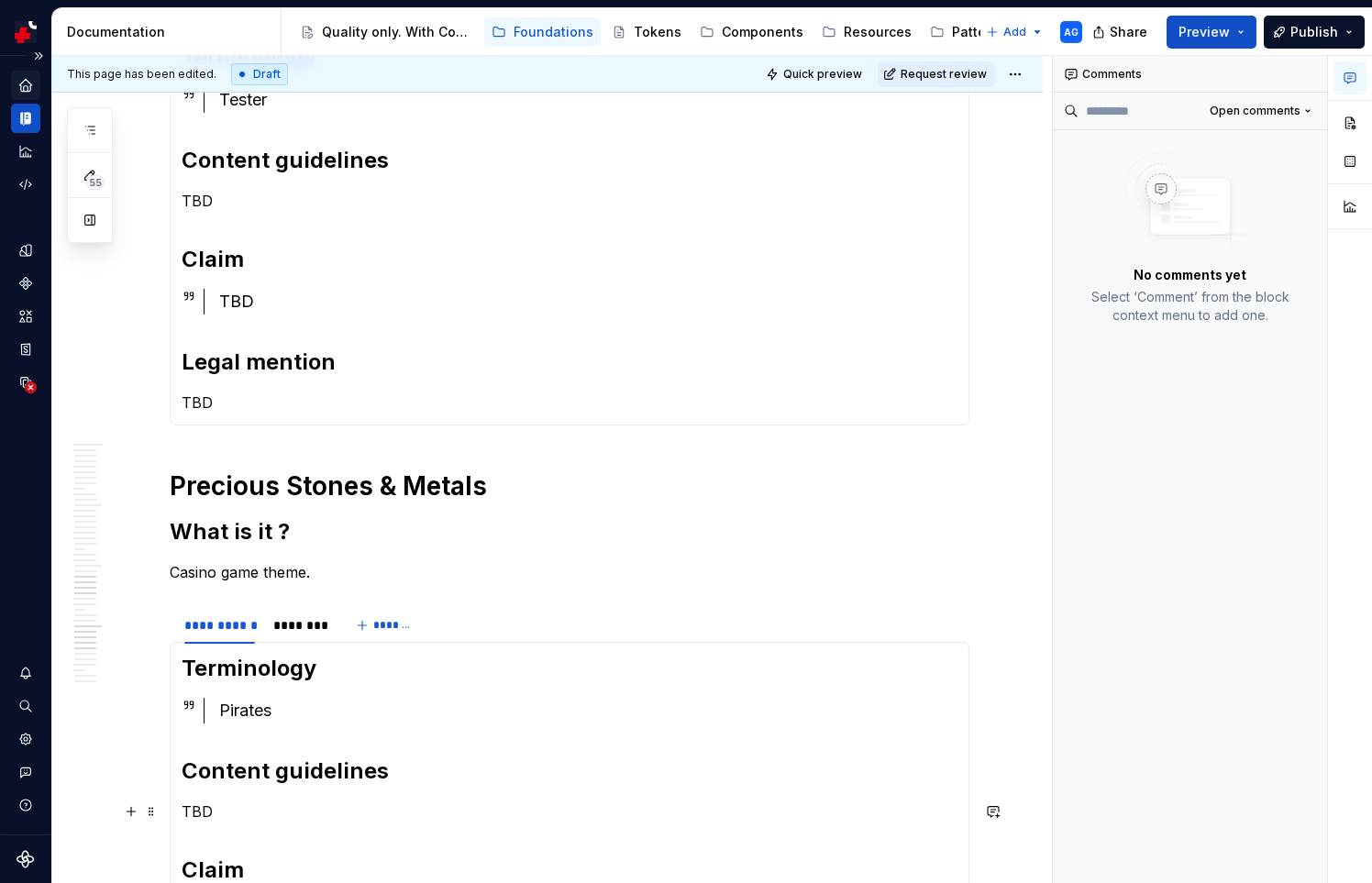 click on "Pirates" at bounding box center (588, 711) 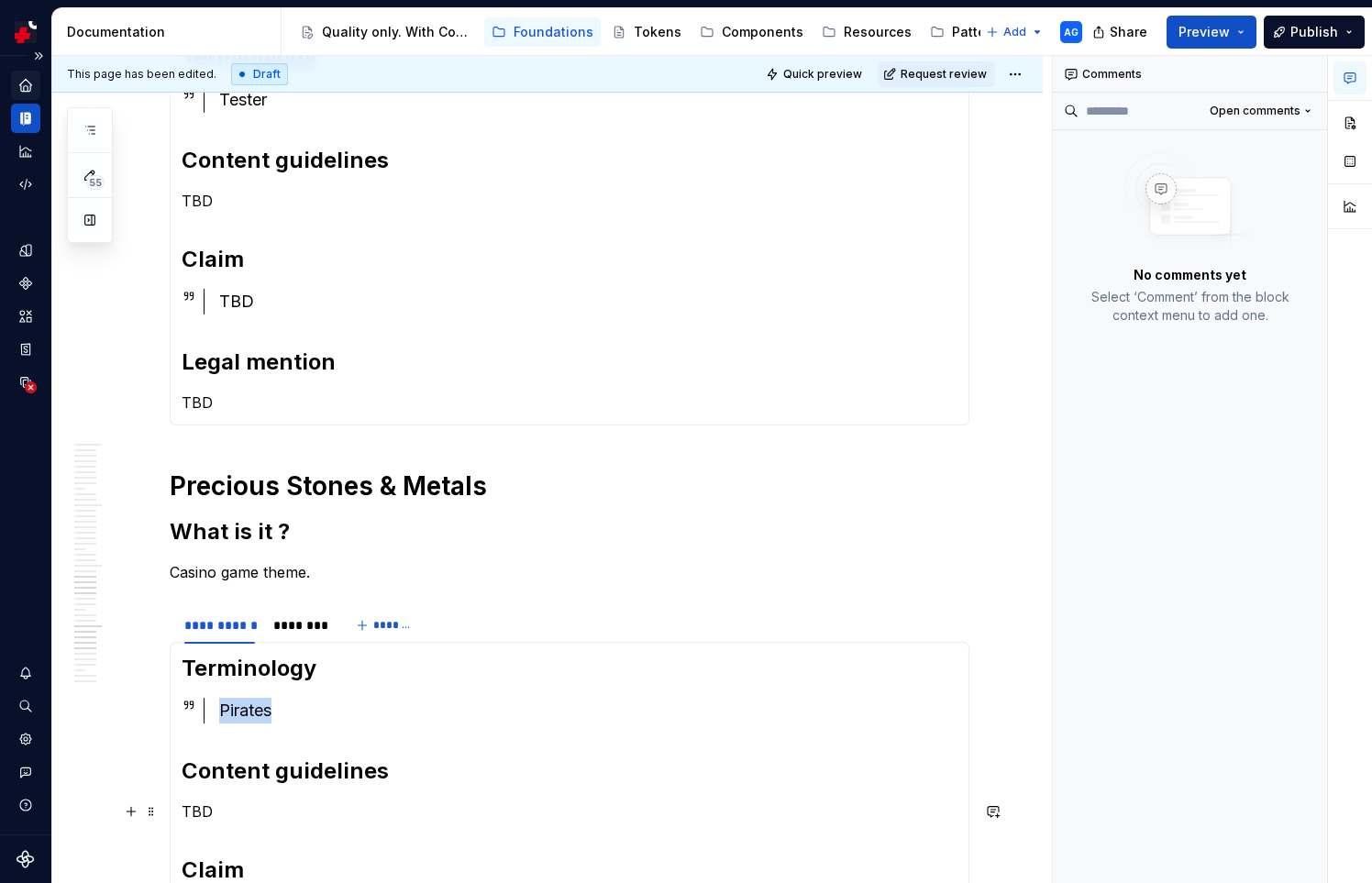 click on "Pirates" at bounding box center [588, 711] 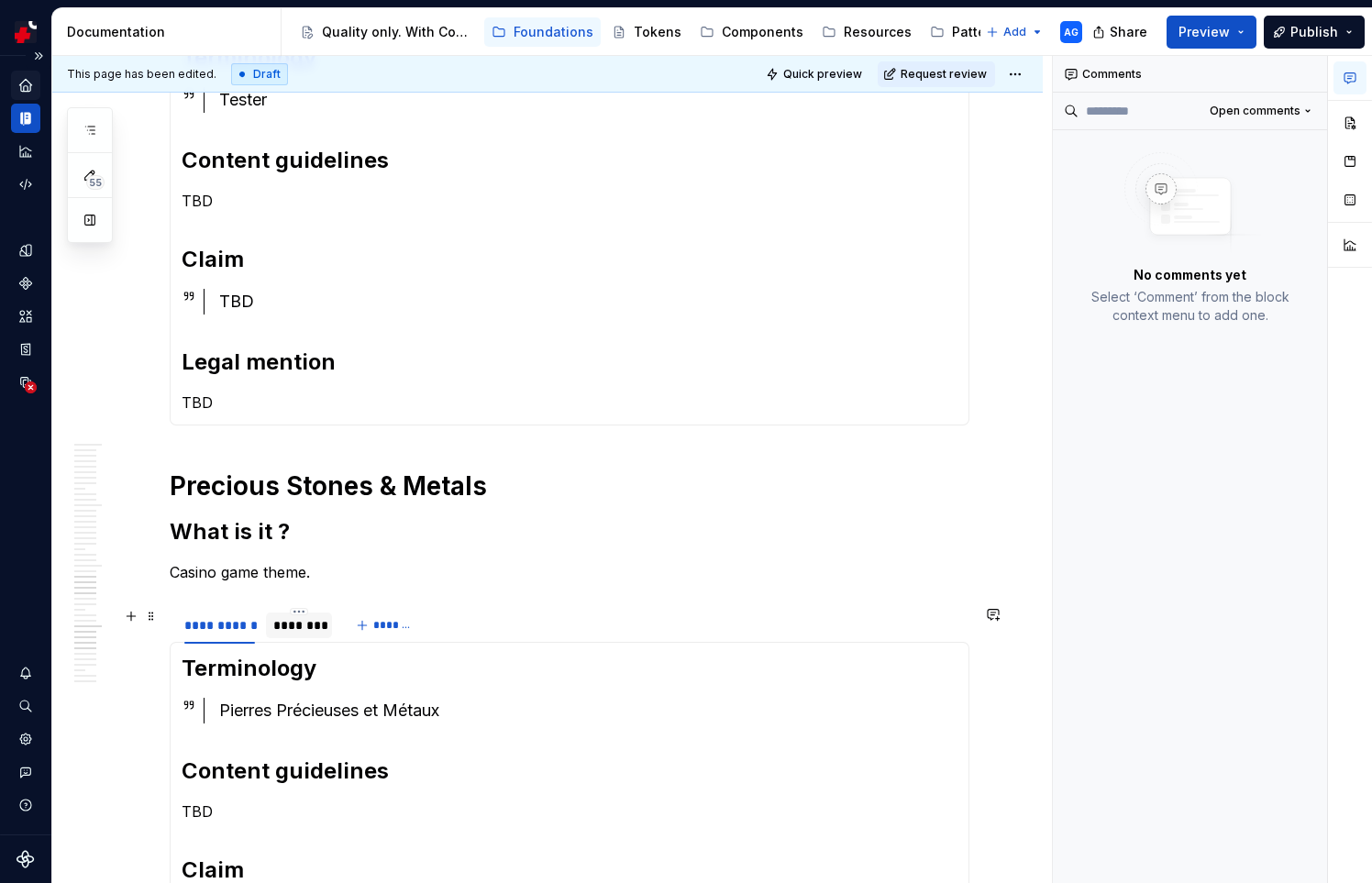 click on "********" at bounding box center (299, 625) 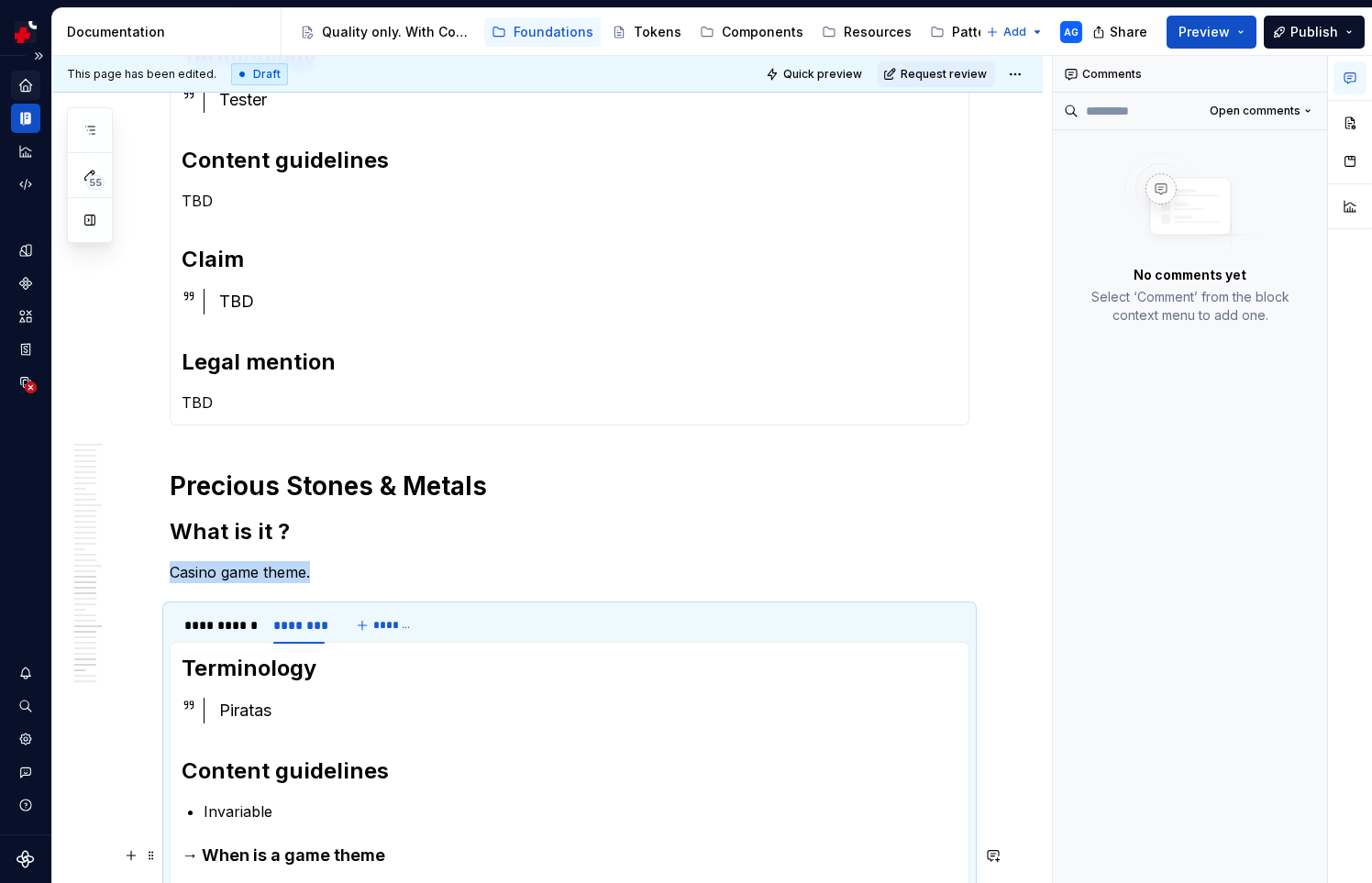click on "Piratas" at bounding box center (588, 711) 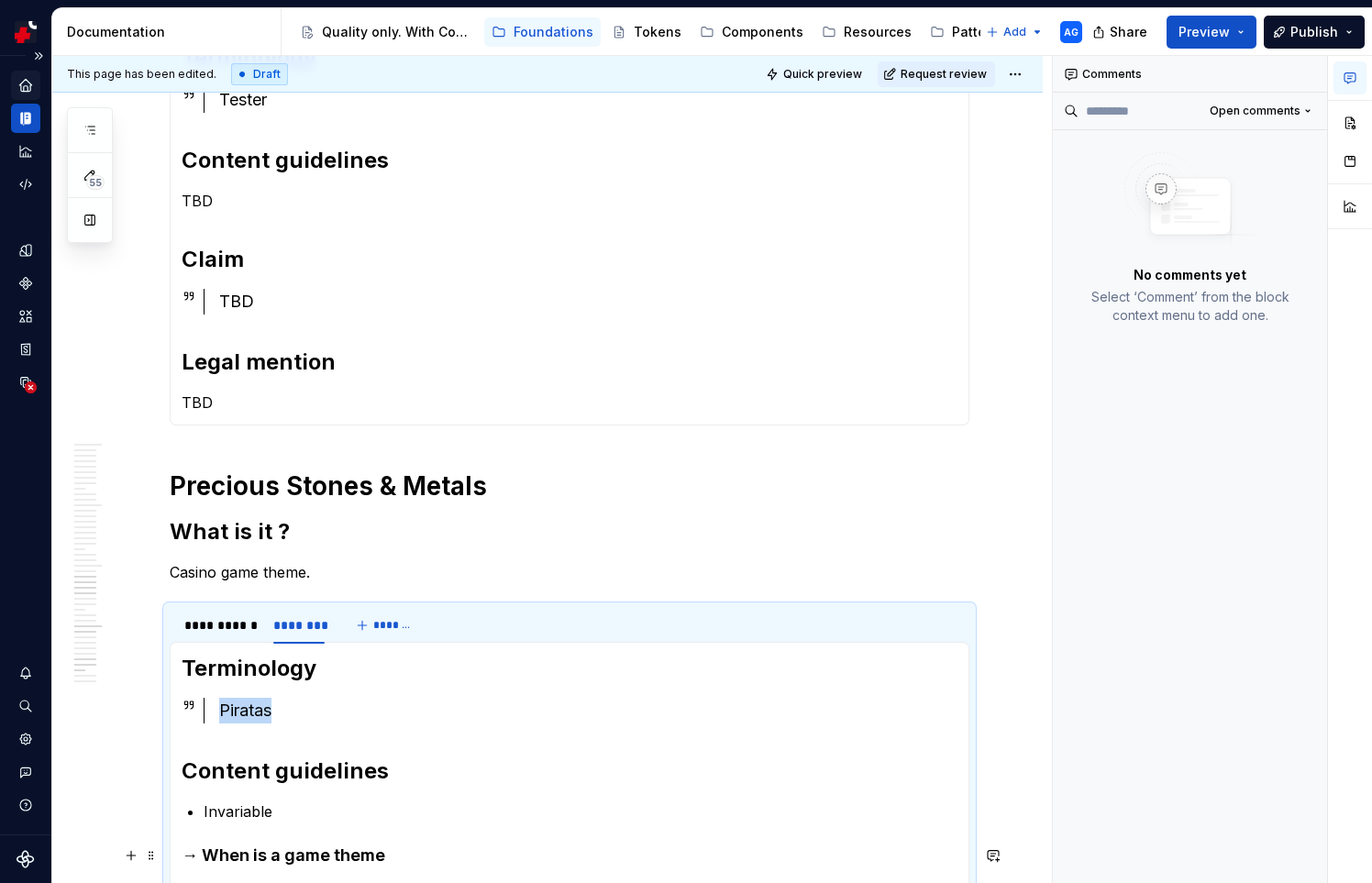 click on "Piratas" at bounding box center [588, 711] 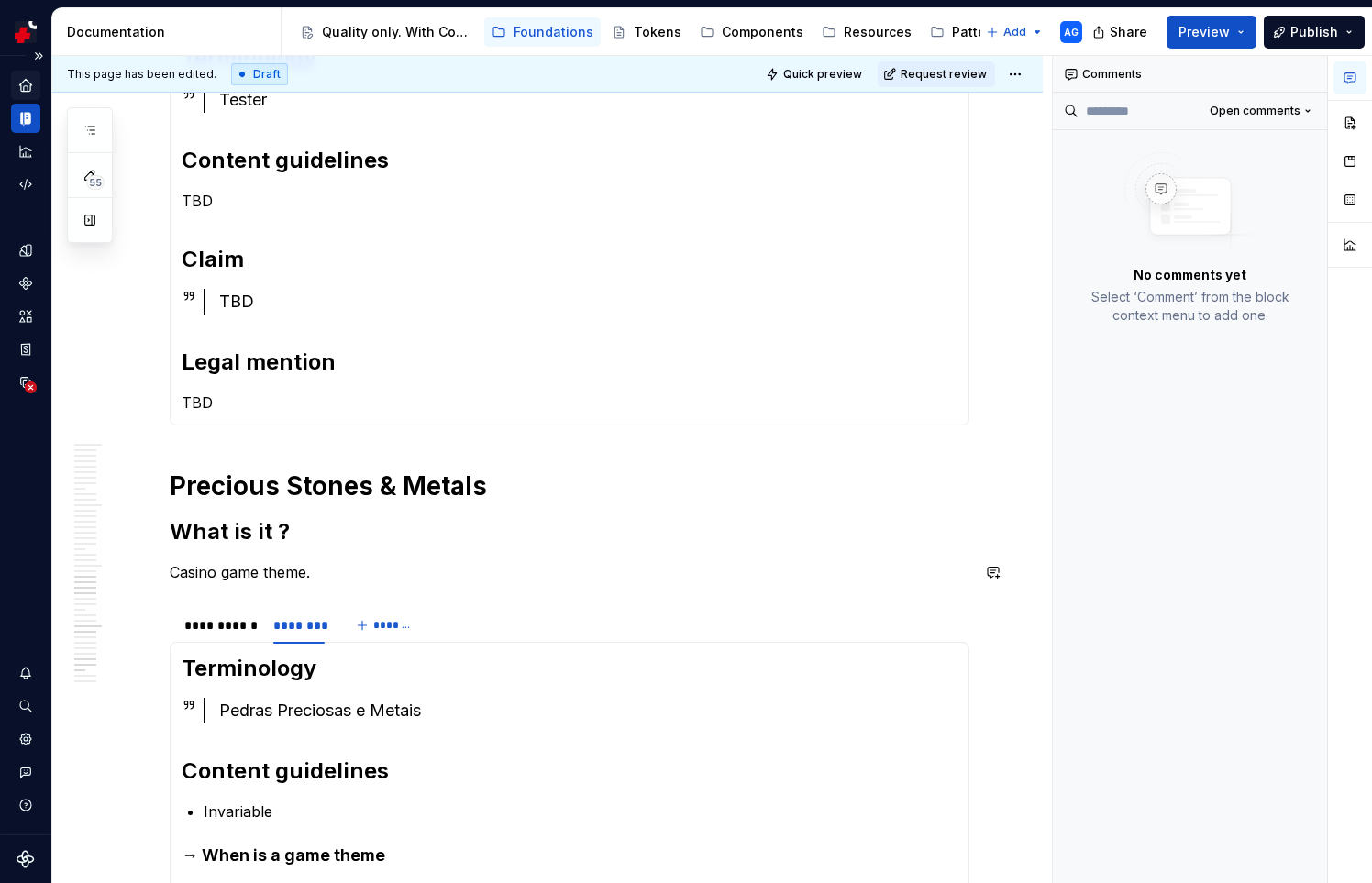 click on "Casino game theme." at bounding box center [570, 572] 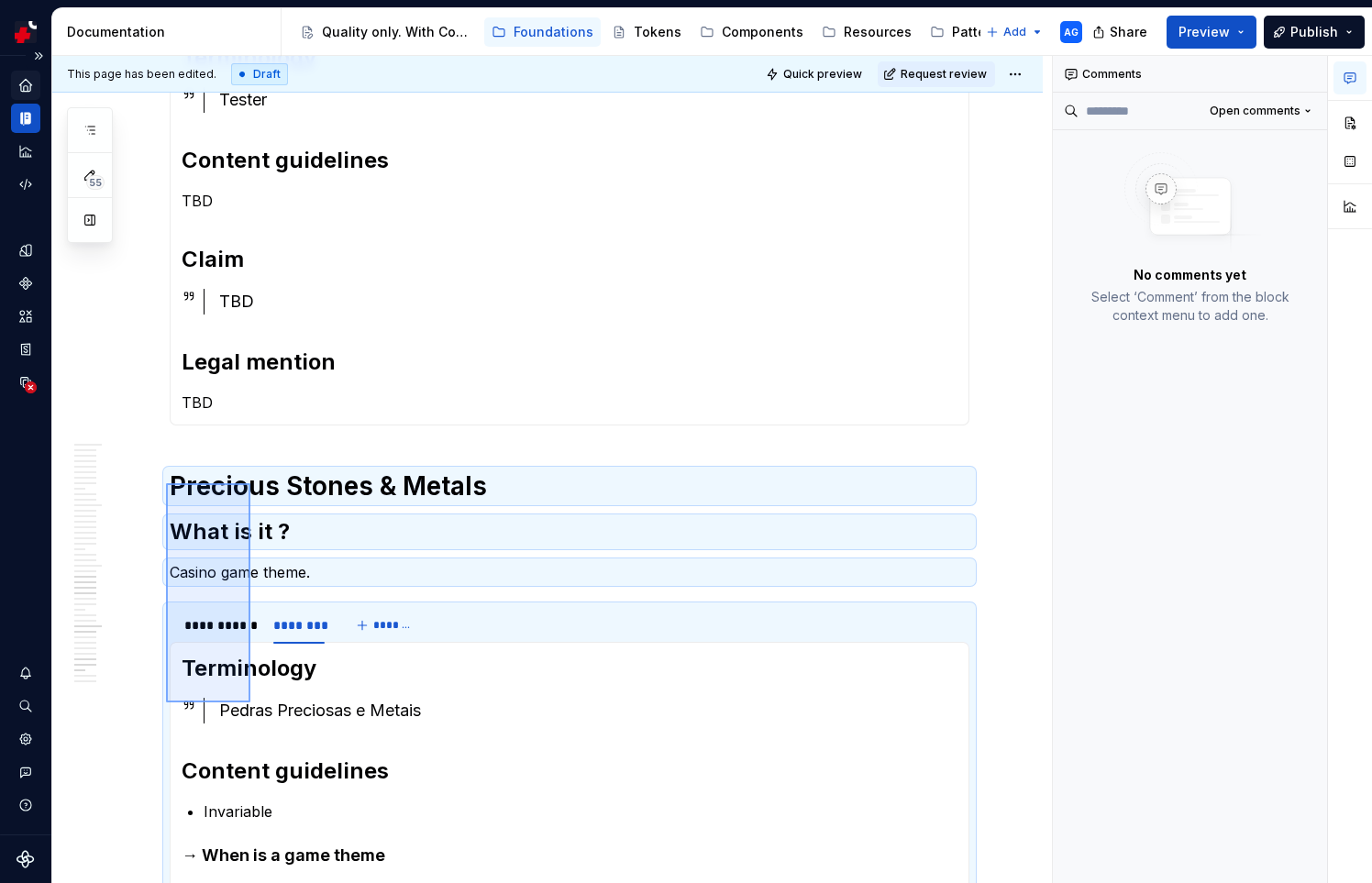 drag, startPoint x: 166, startPoint y: 483, endPoint x: 250, endPoint y: 702, distance: 234.55703 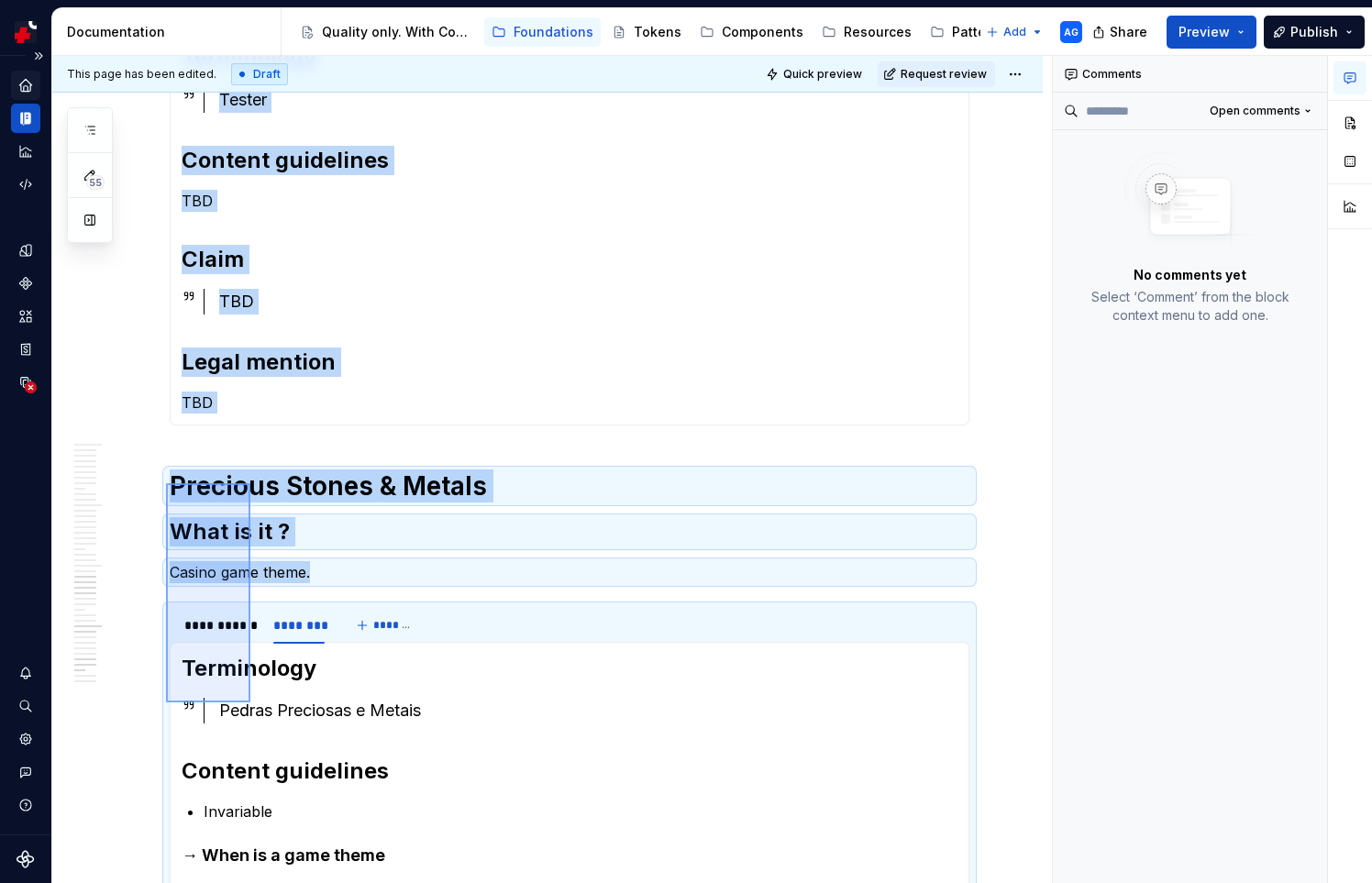 scroll, scrollTop: 2031, scrollLeft: 0, axis: vertical 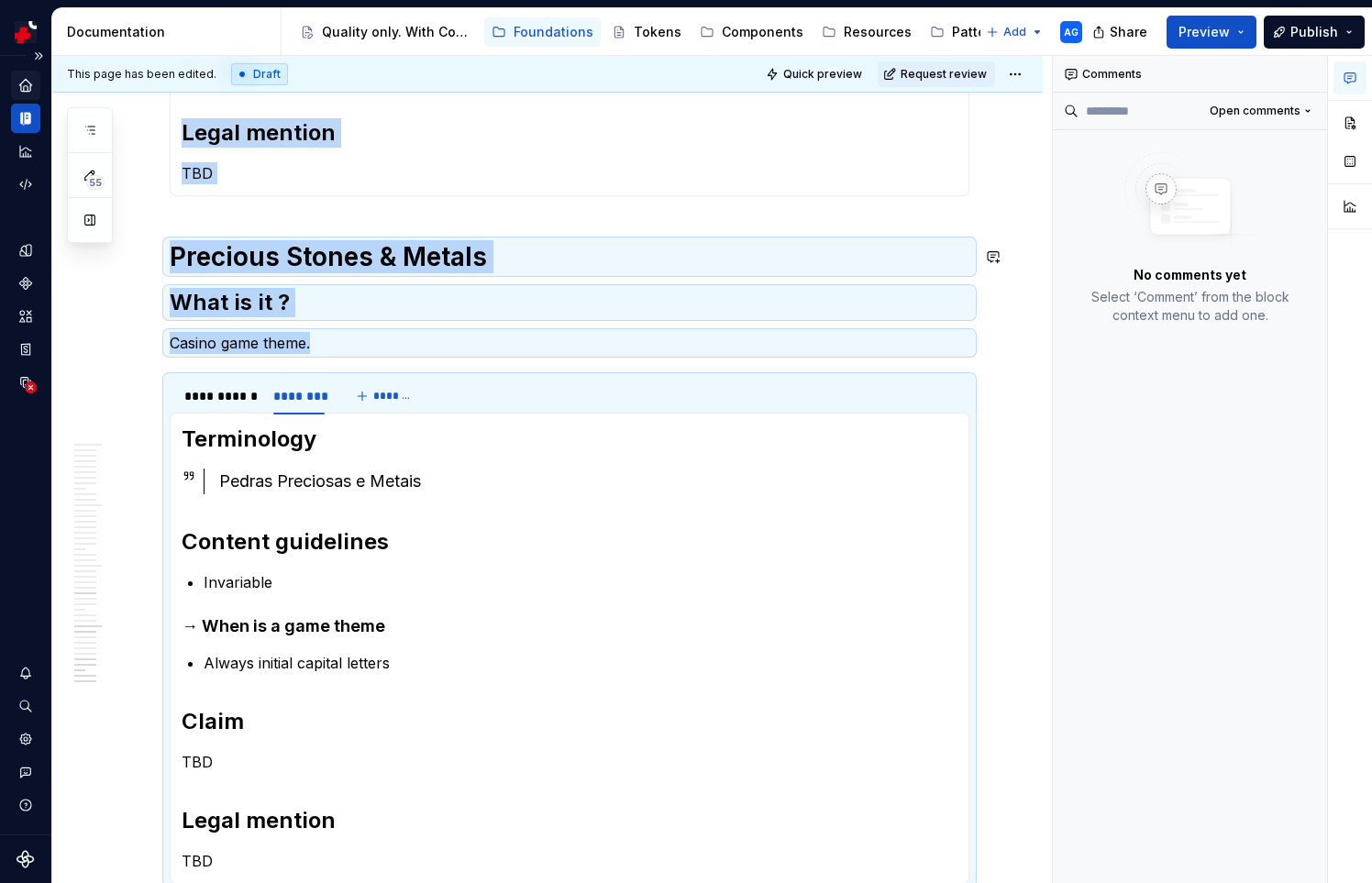copy on "**********" 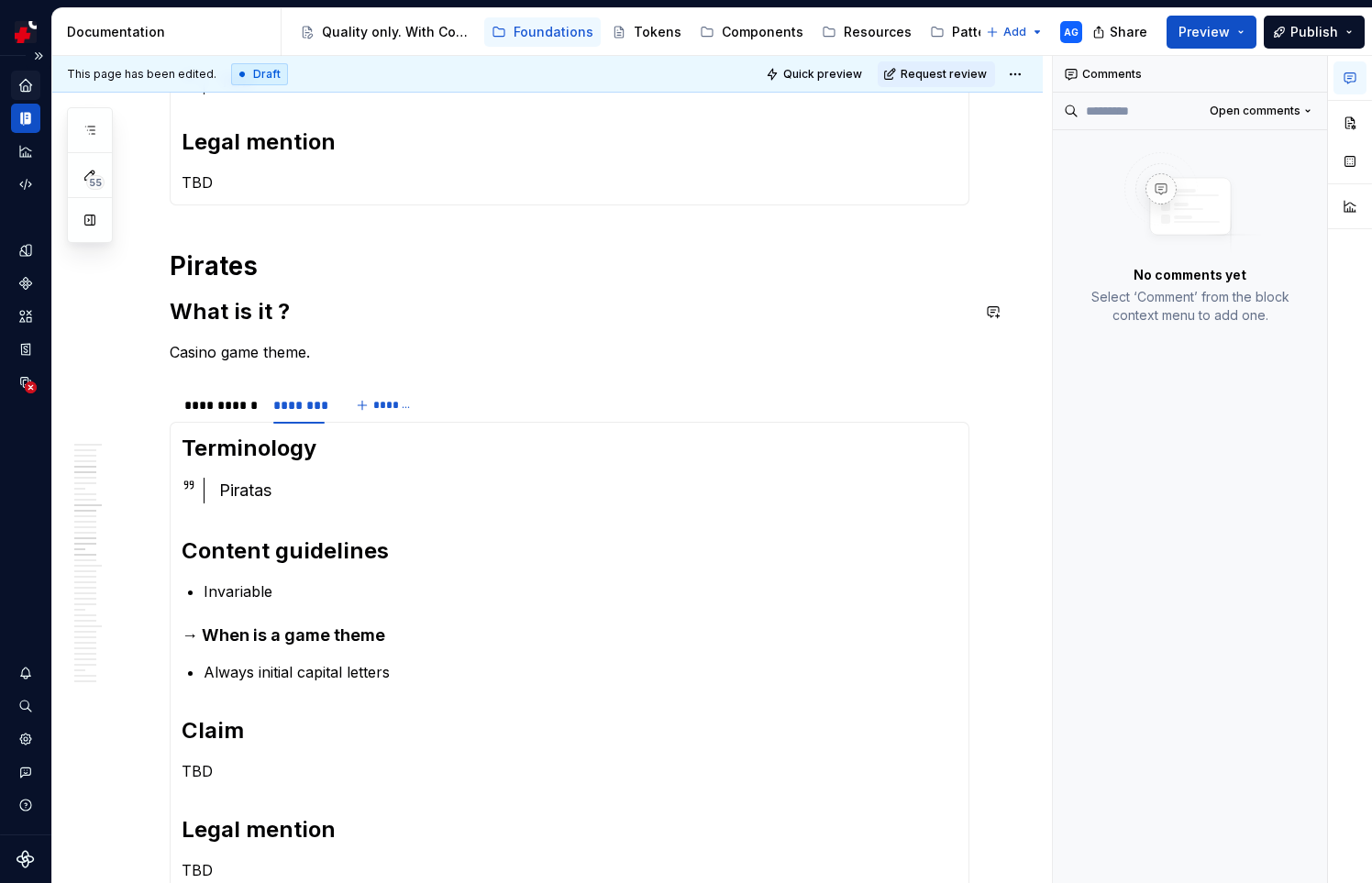 scroll, scrollTop: 0, scrollLeft: 0, axis: both 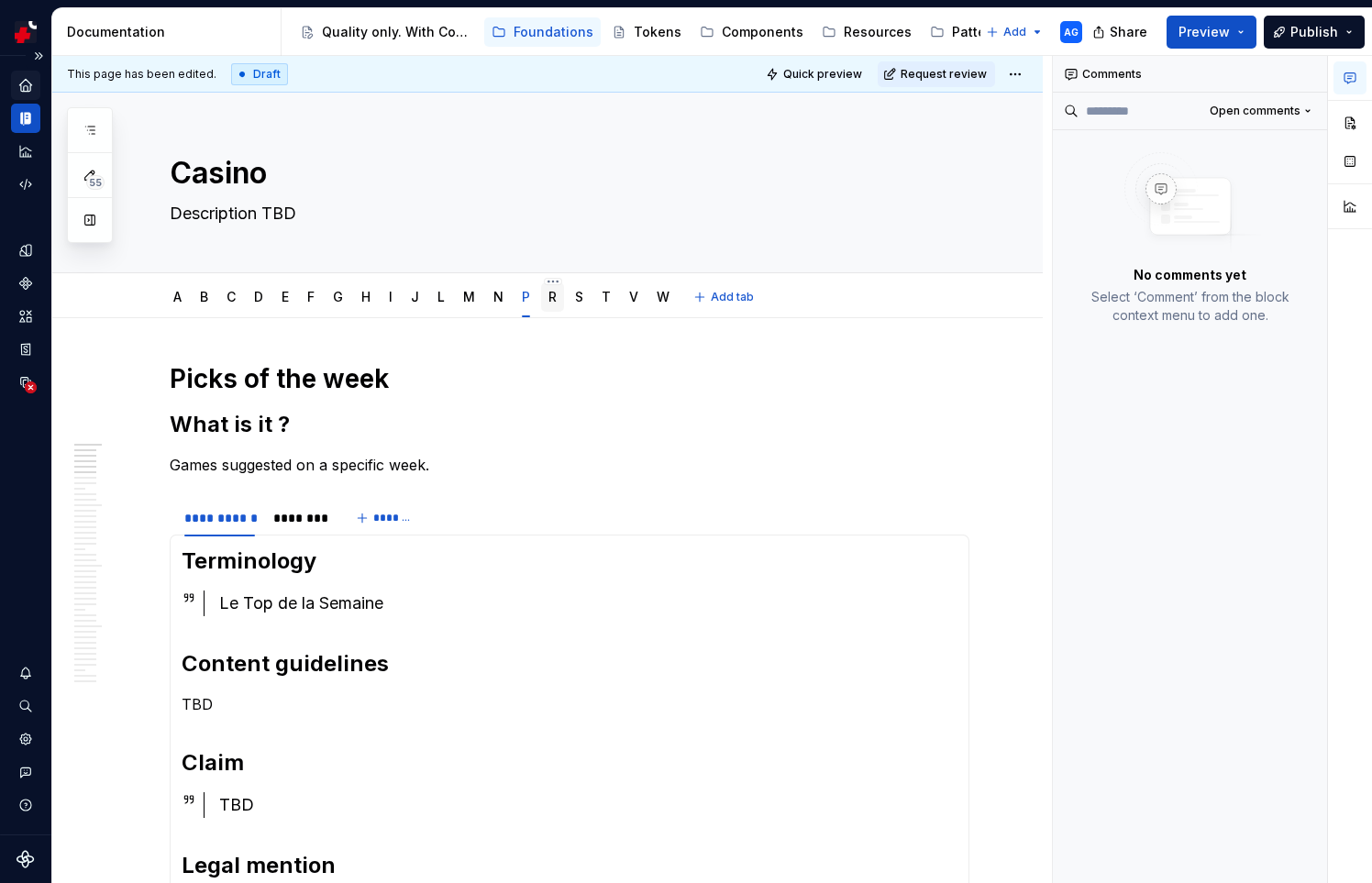 click on "R" at bounding box center [552, 297] 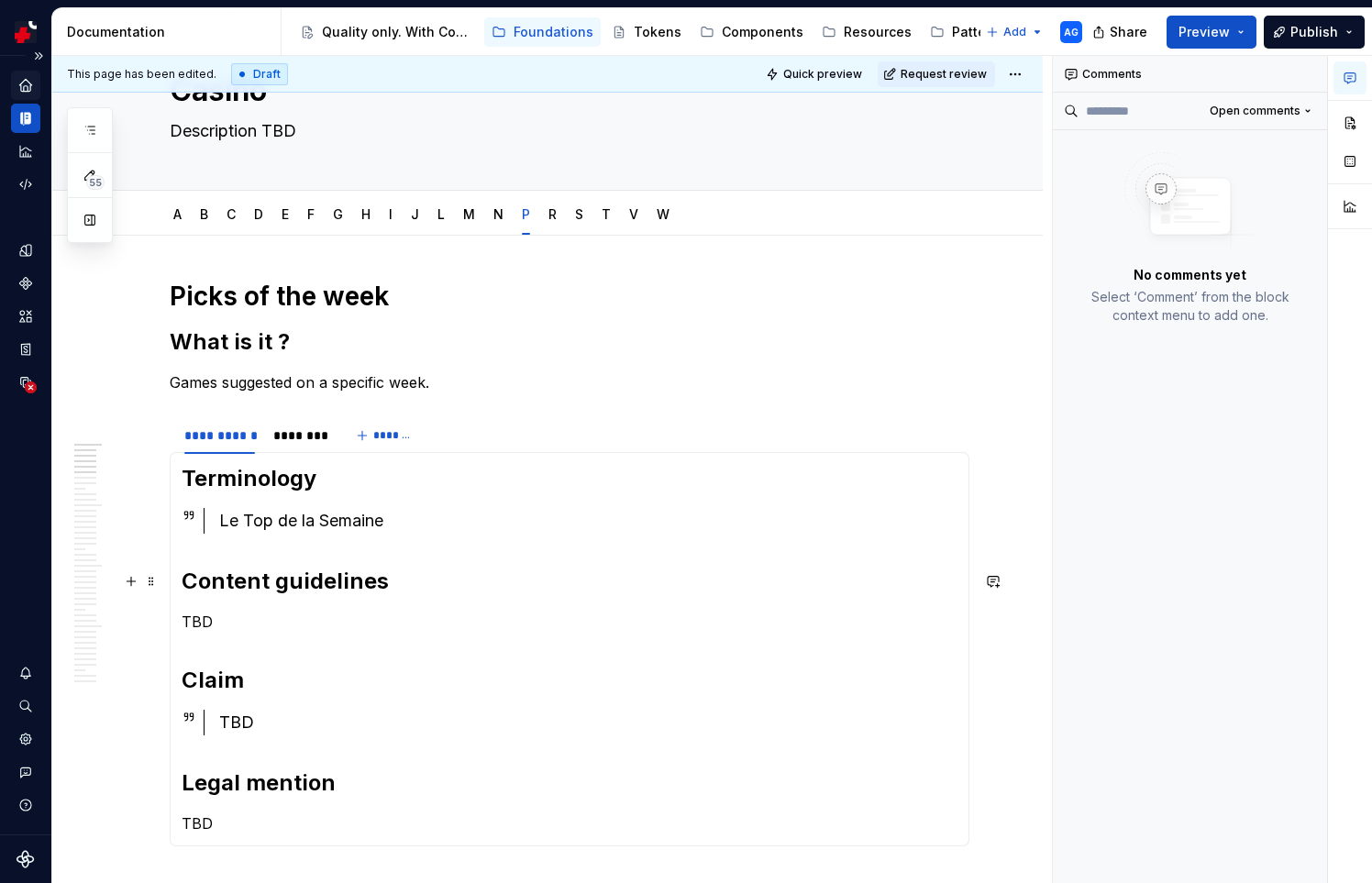 scroll, scrollTop: 84, scrollLeft: 0, axis: vertical 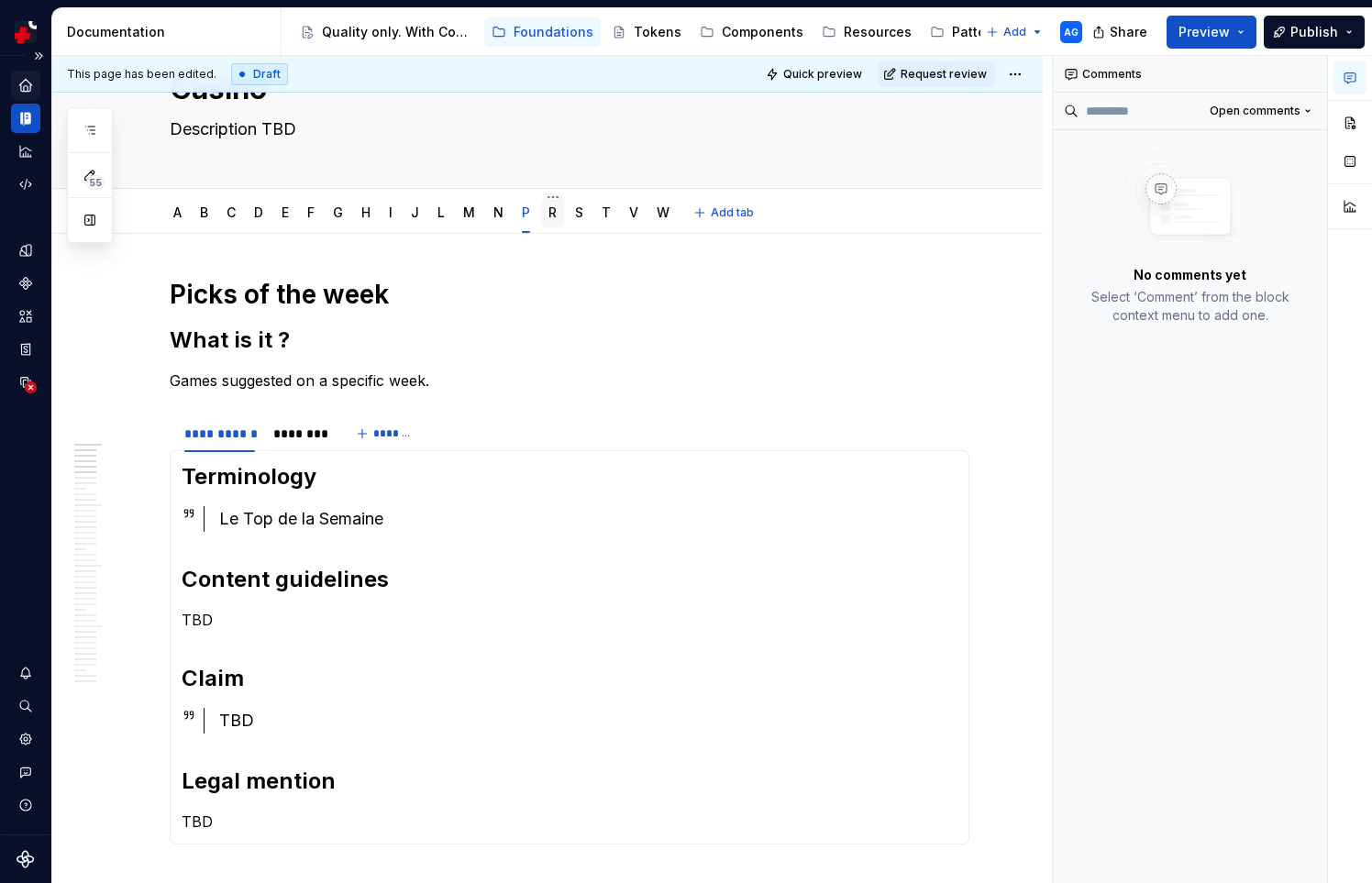 click on "R" at bounding box center [552, 213] 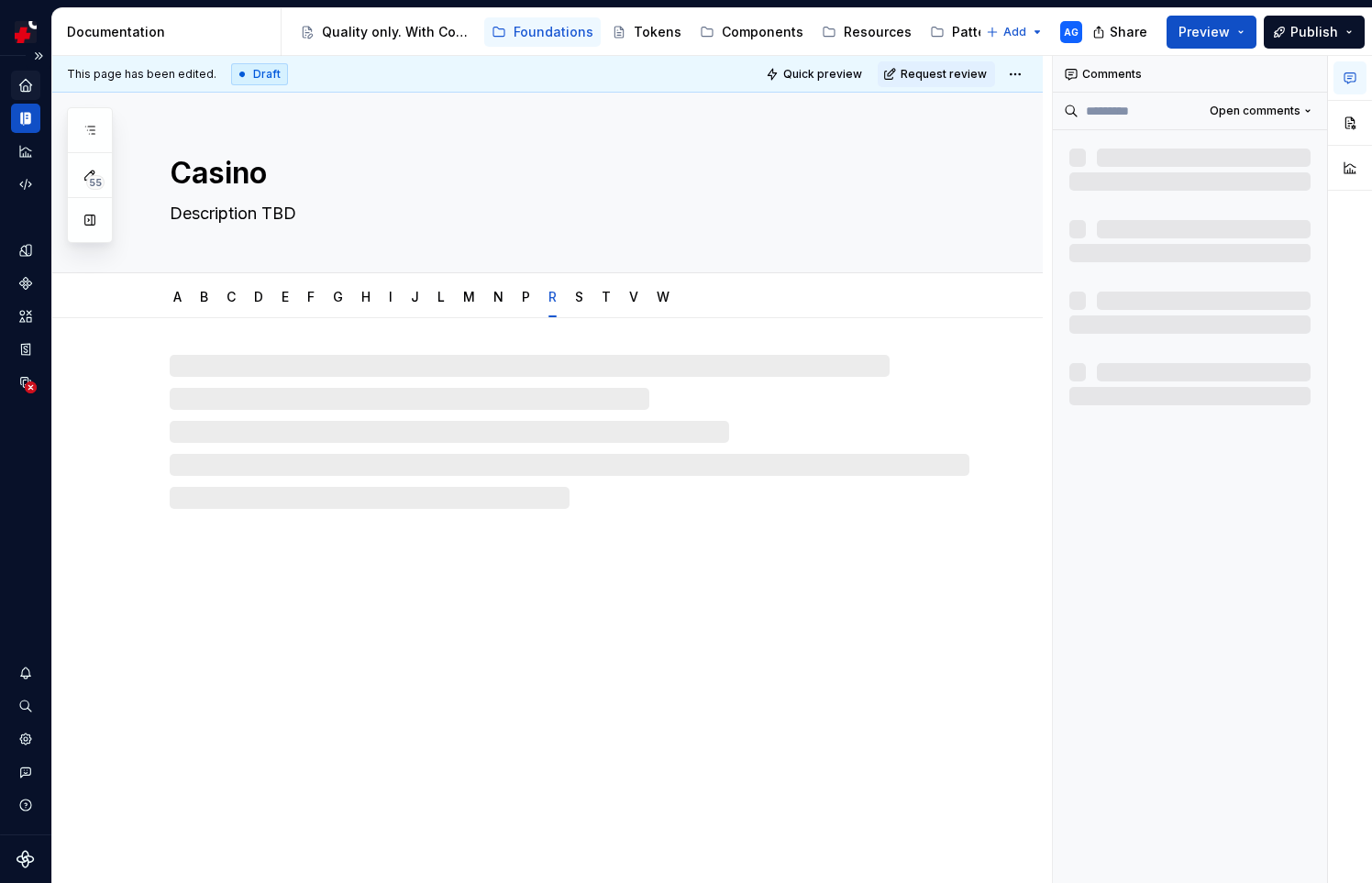 type on "*" 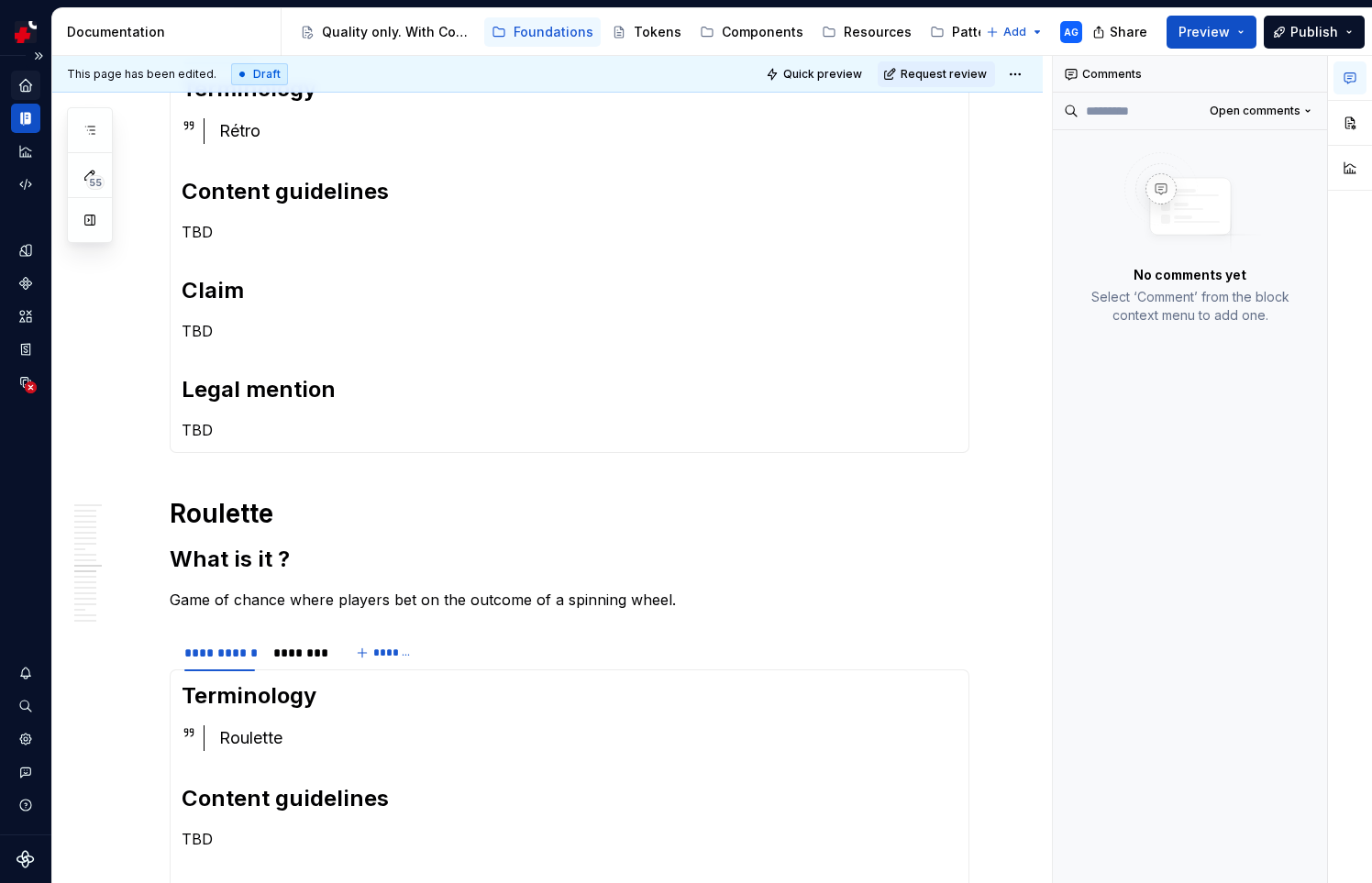 scroll, scrollTop: 480, scrollLeft: 0, axis: vertical 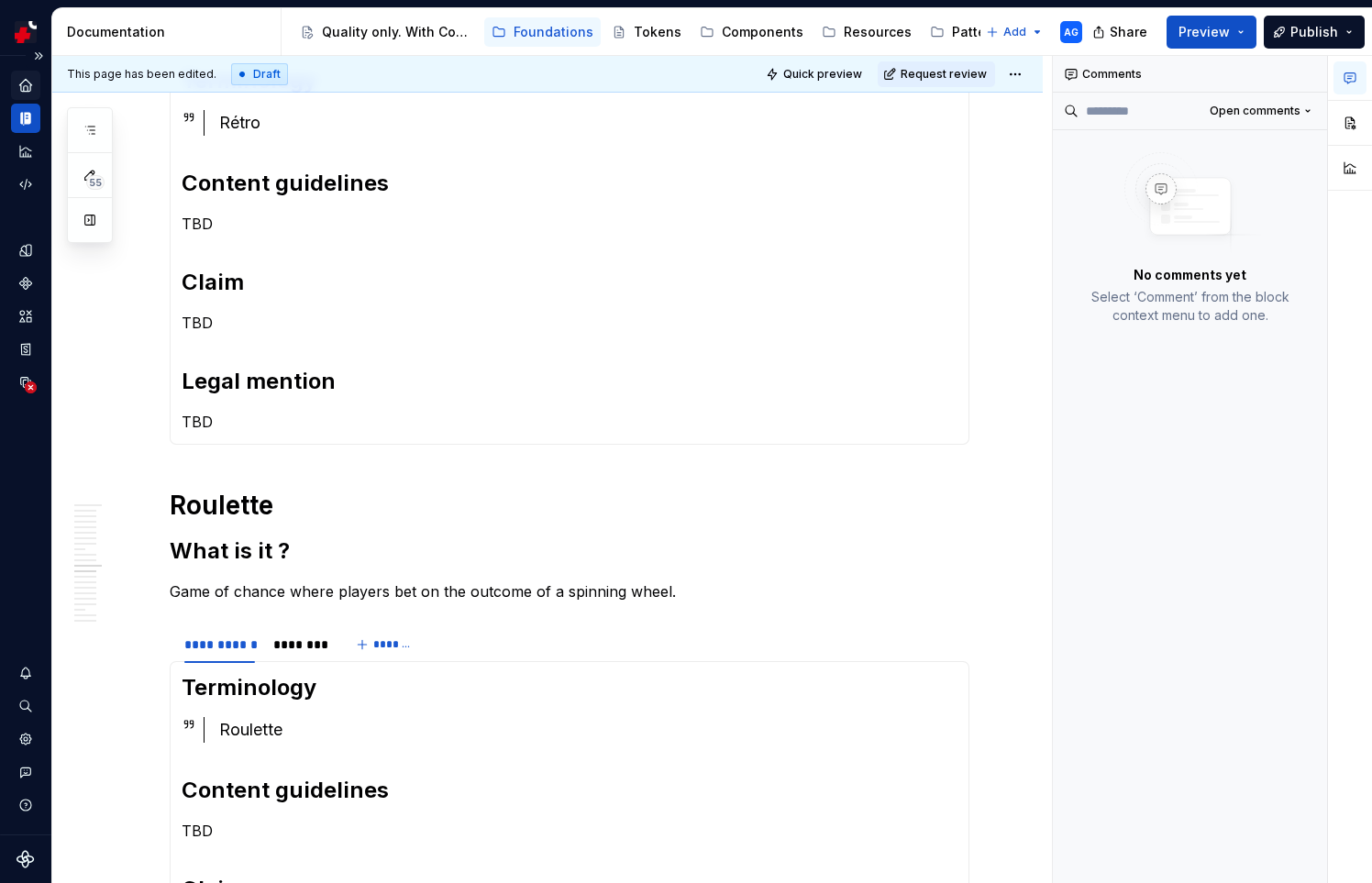 click on "**********" at bounding box center [570, 476] 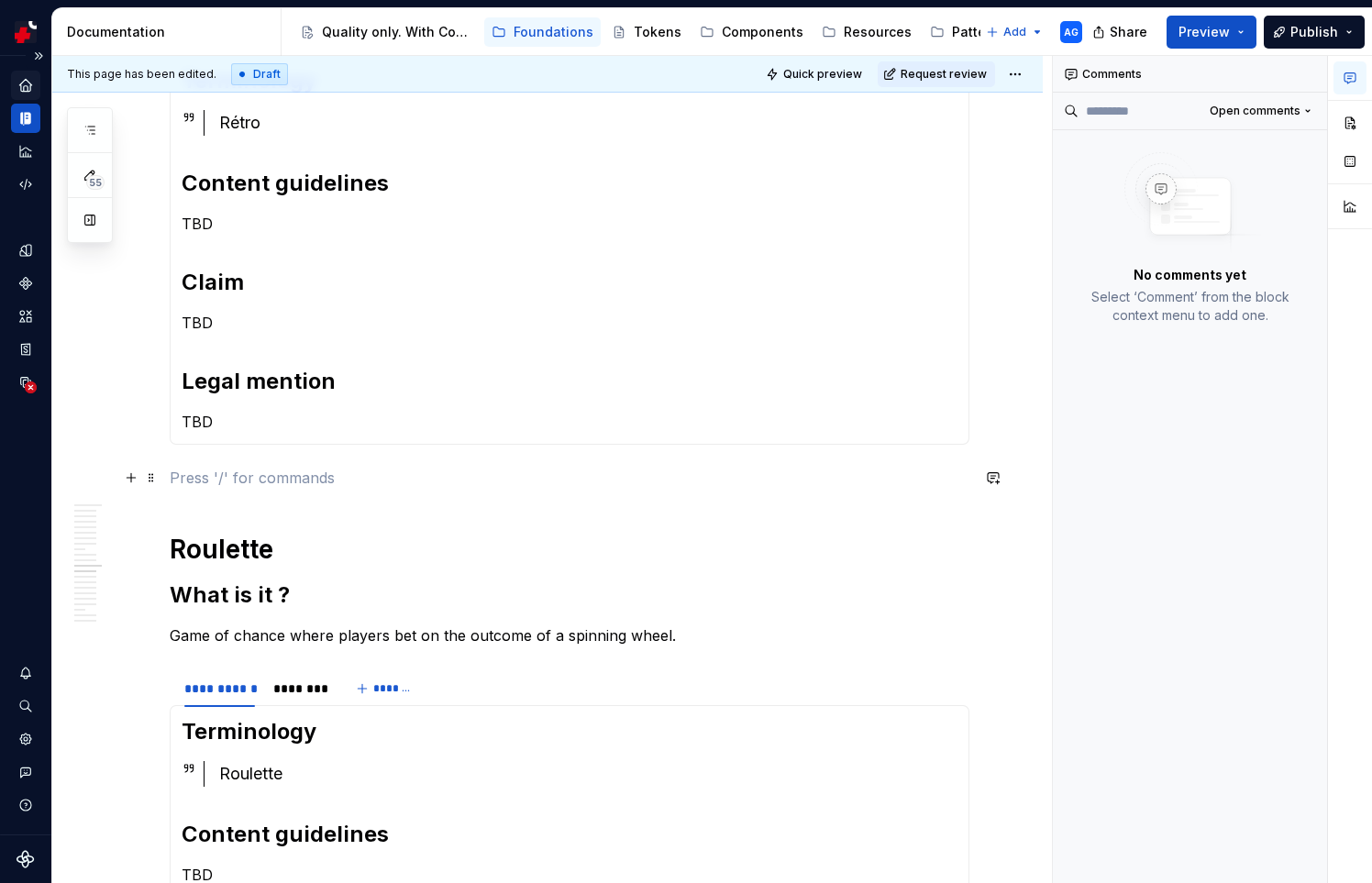 click at bounding box center (570, 478) 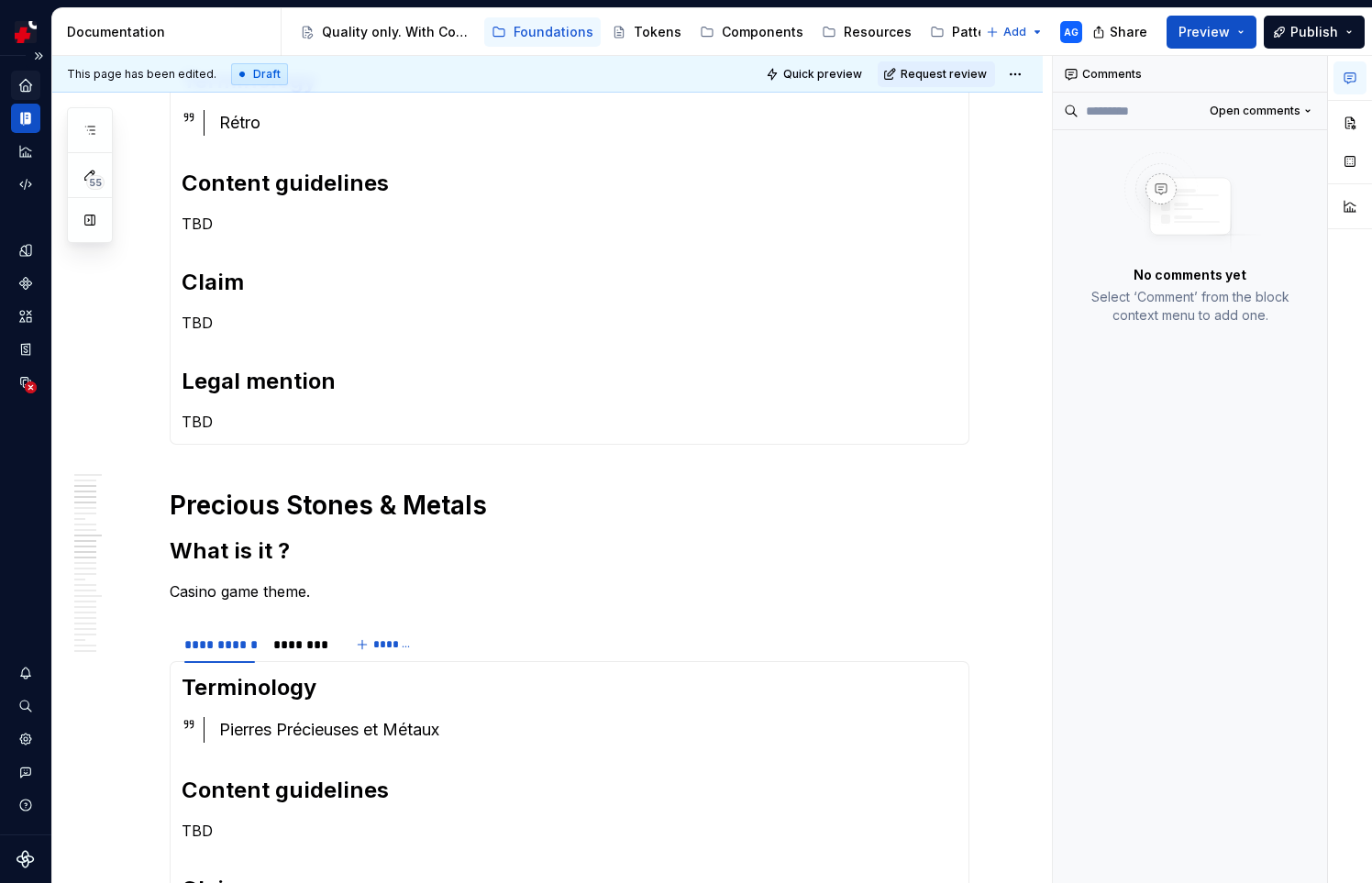 click on "Precious Stones & Metals" at bounding box center [570, 505] 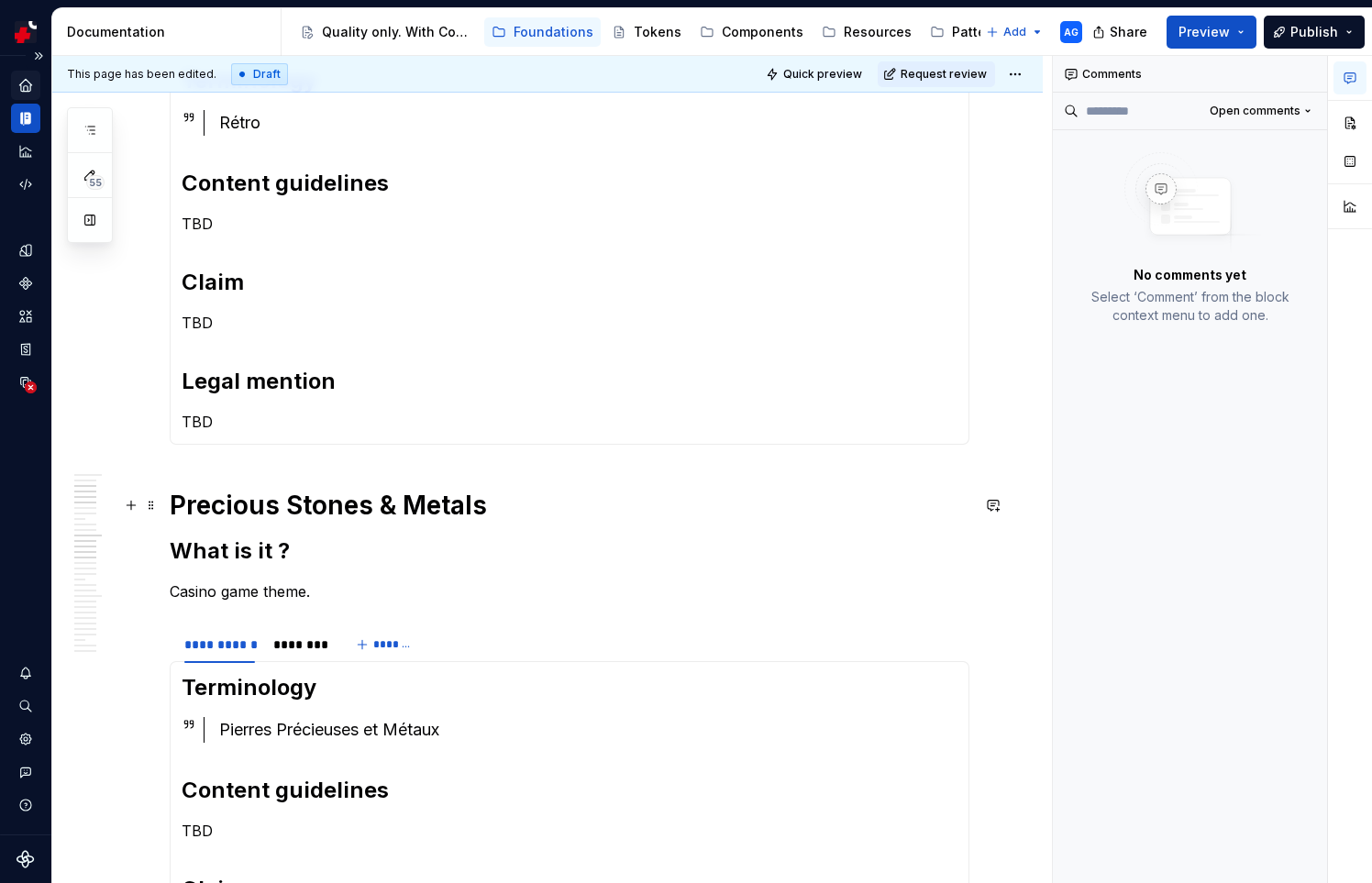 click on "Precious Stones & Metals" at bounding box center (570, 505) 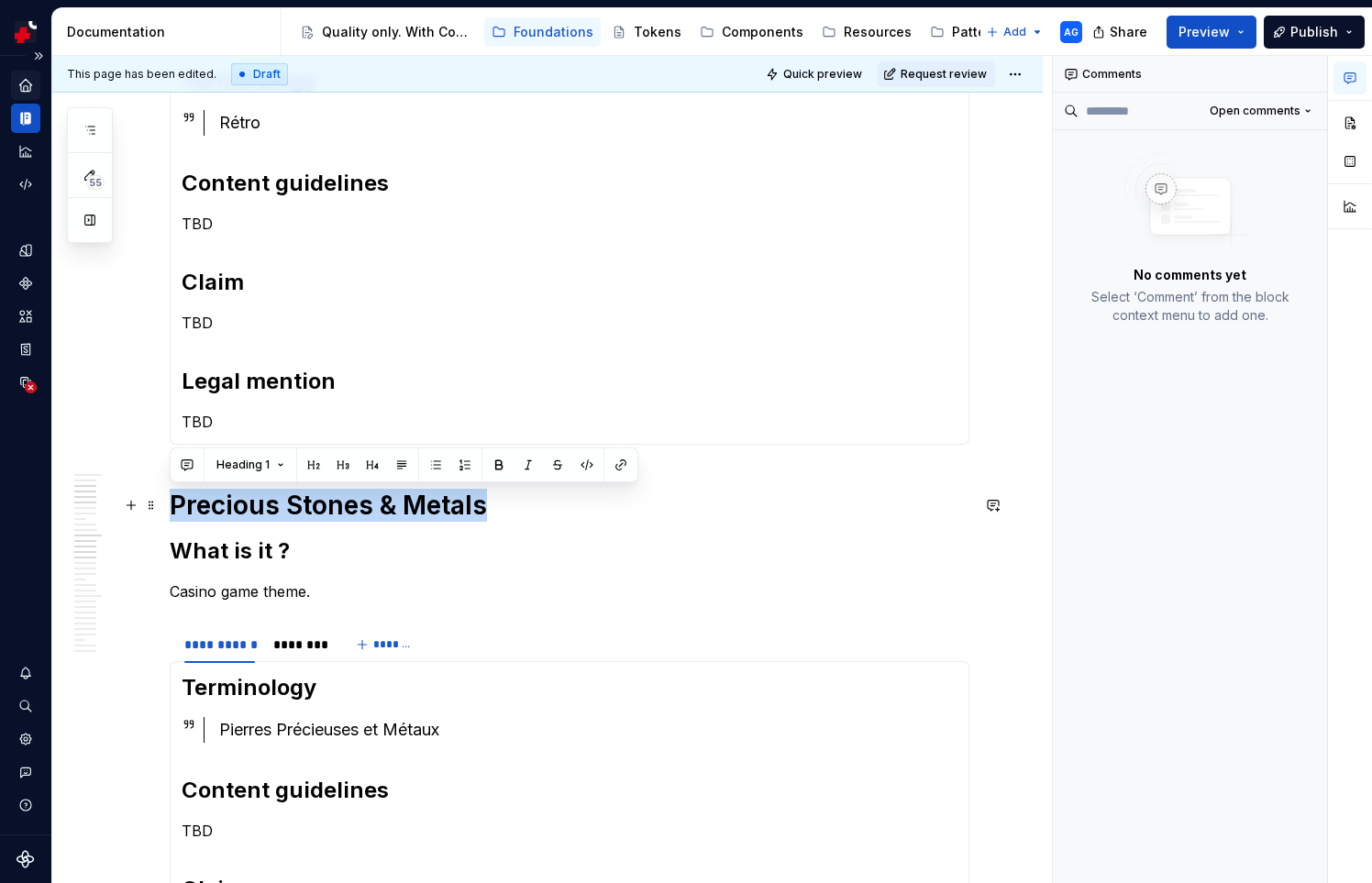 click on "Precious Stones & Metals" at bounding box center (570, 505) 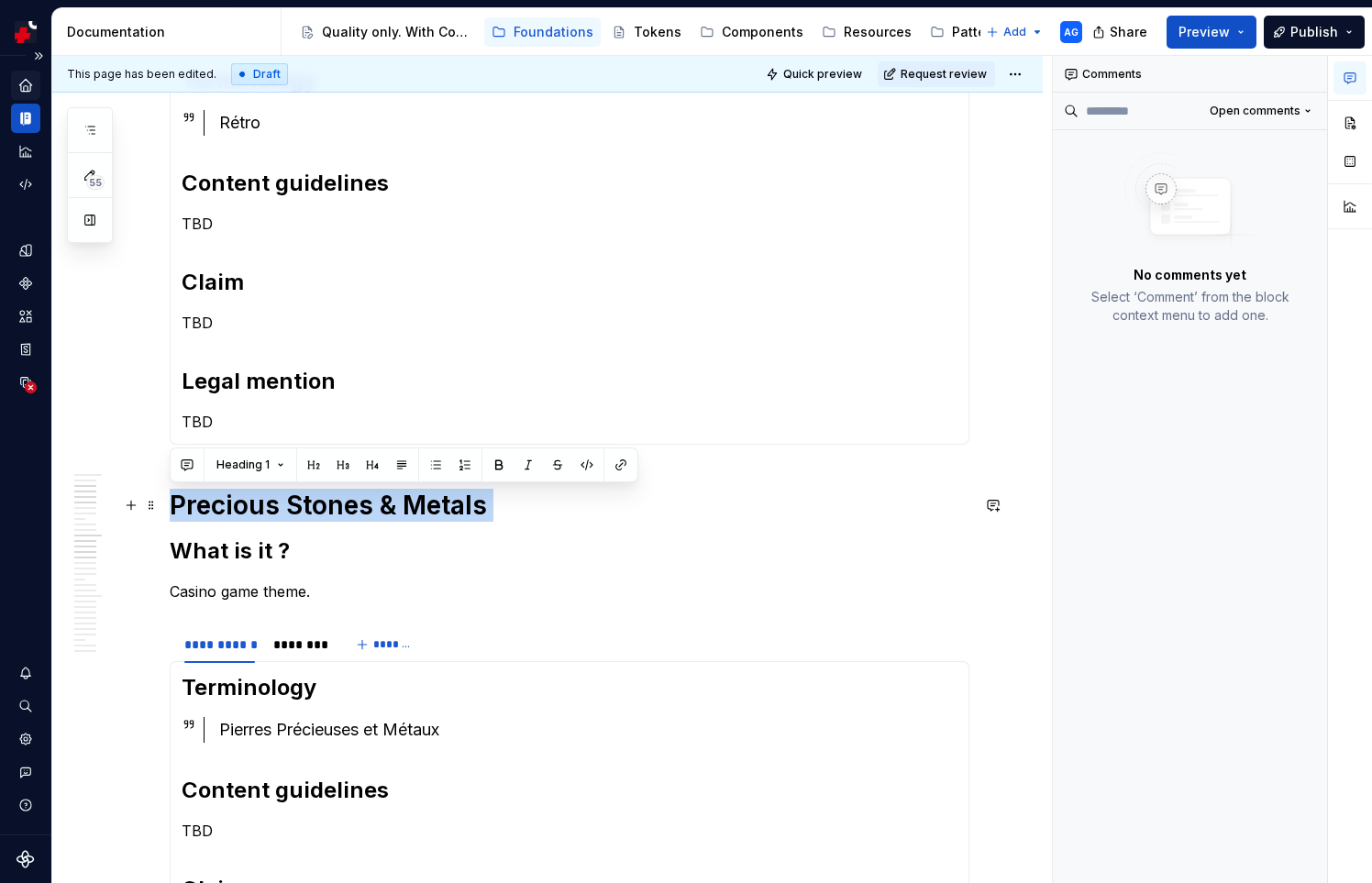 click on "Precious Stones & Metals" at bounding box center [570, 505] 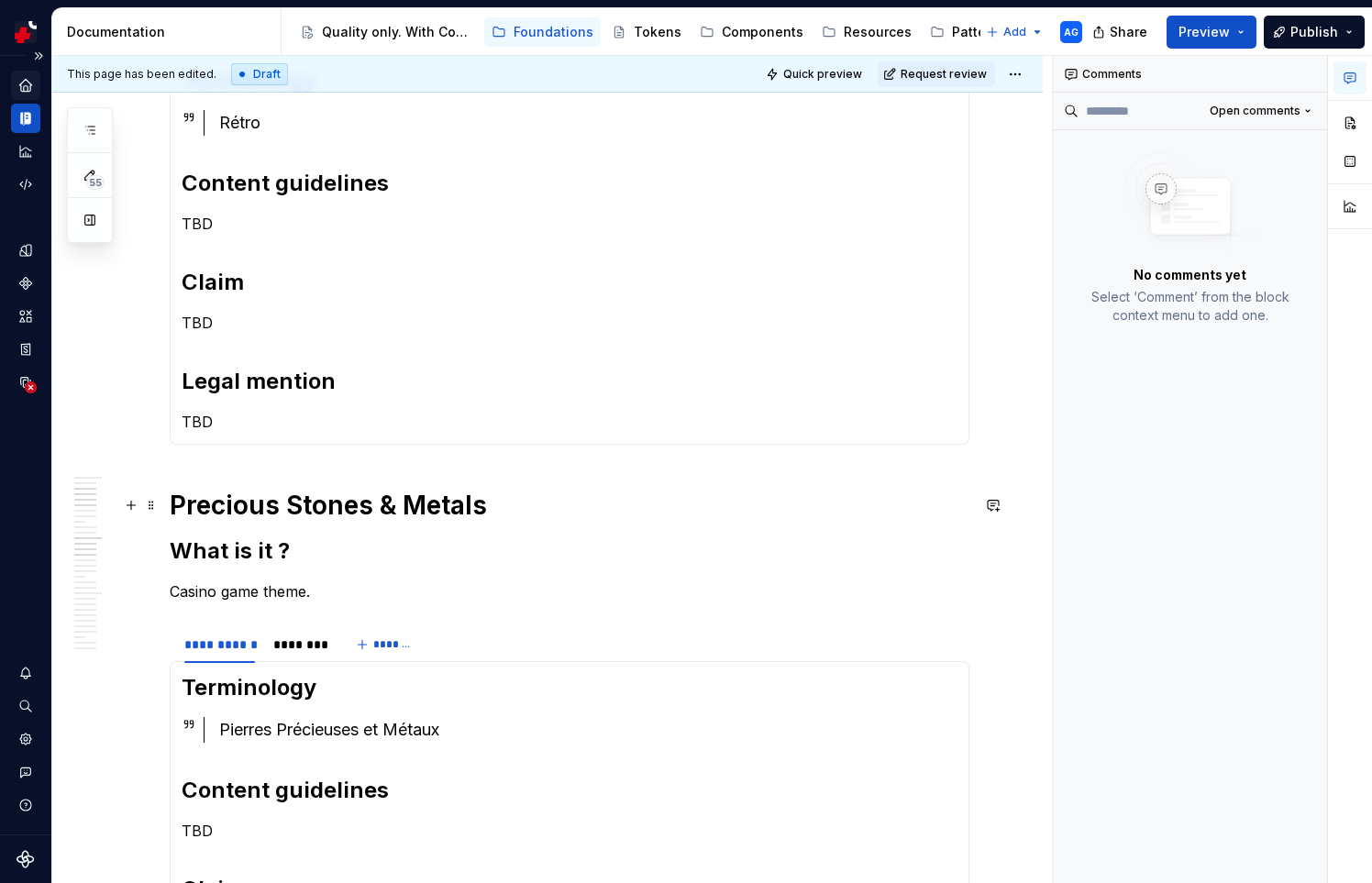 click on "Precious Stones & Metals" at bounding box center [570, 505] 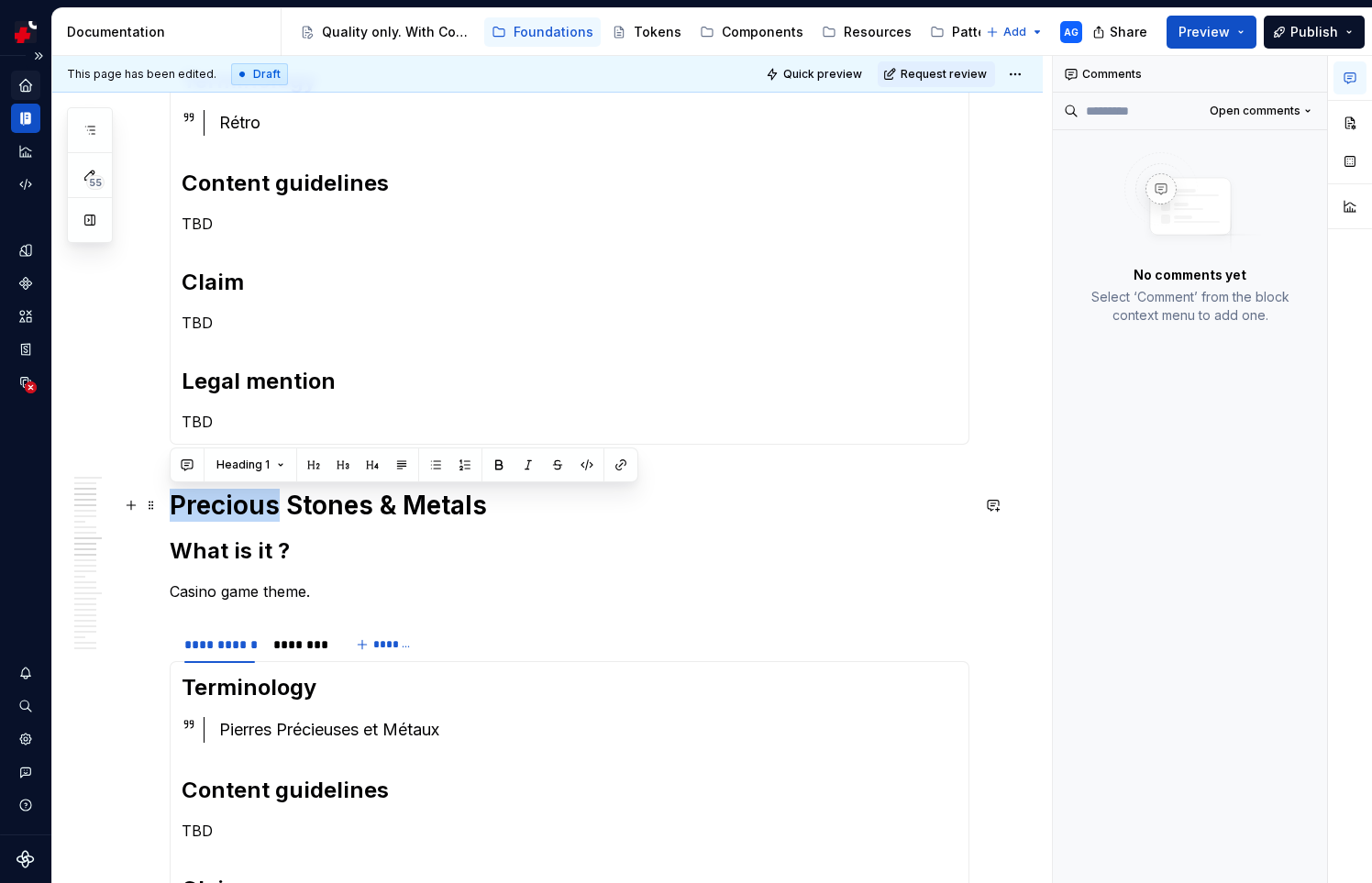 click on "Precious Stones & Metals" at bounding box center (570, 505) 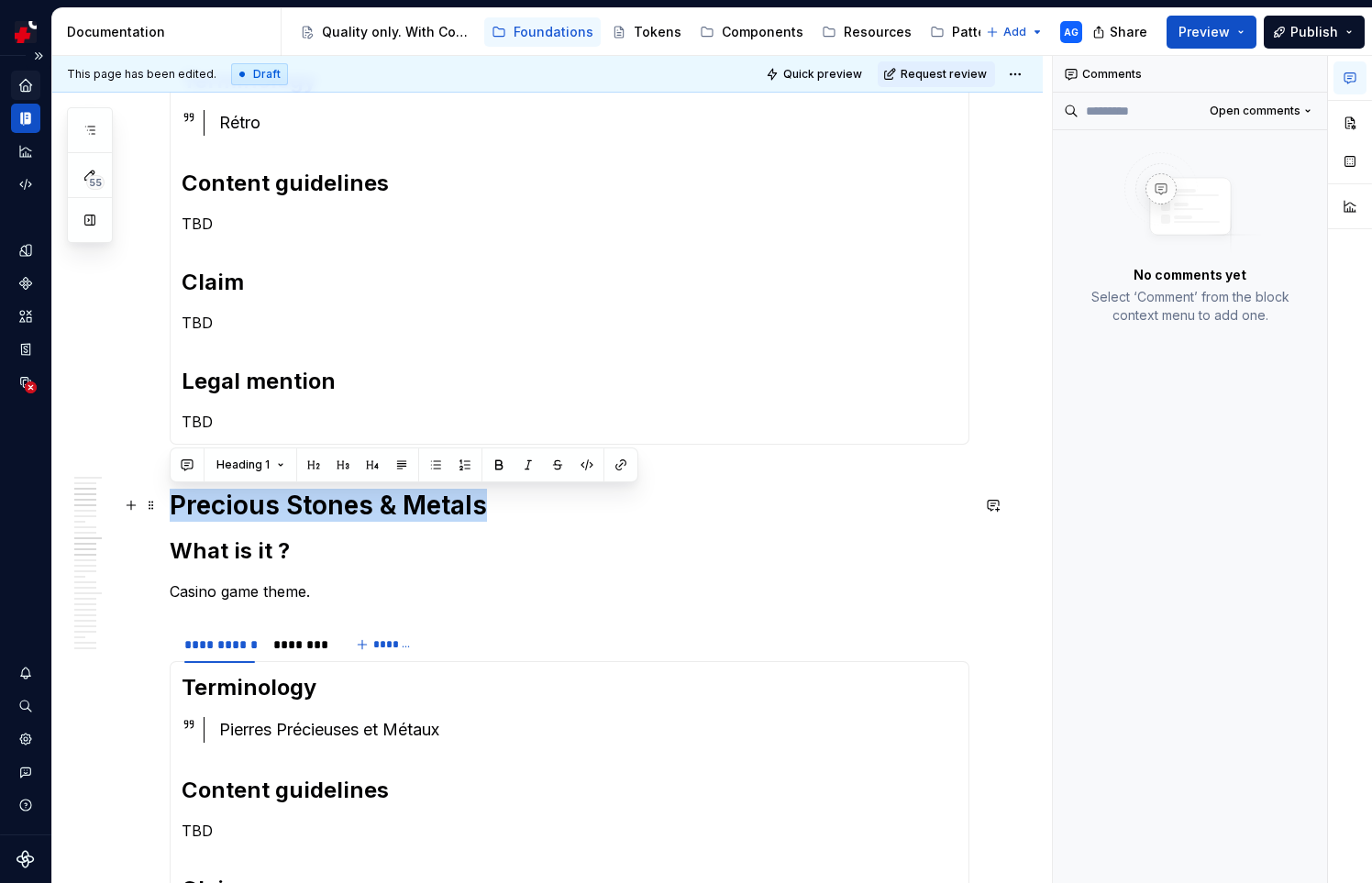 click on "Precious Stones & Metals" at bounding box center (570, 505) 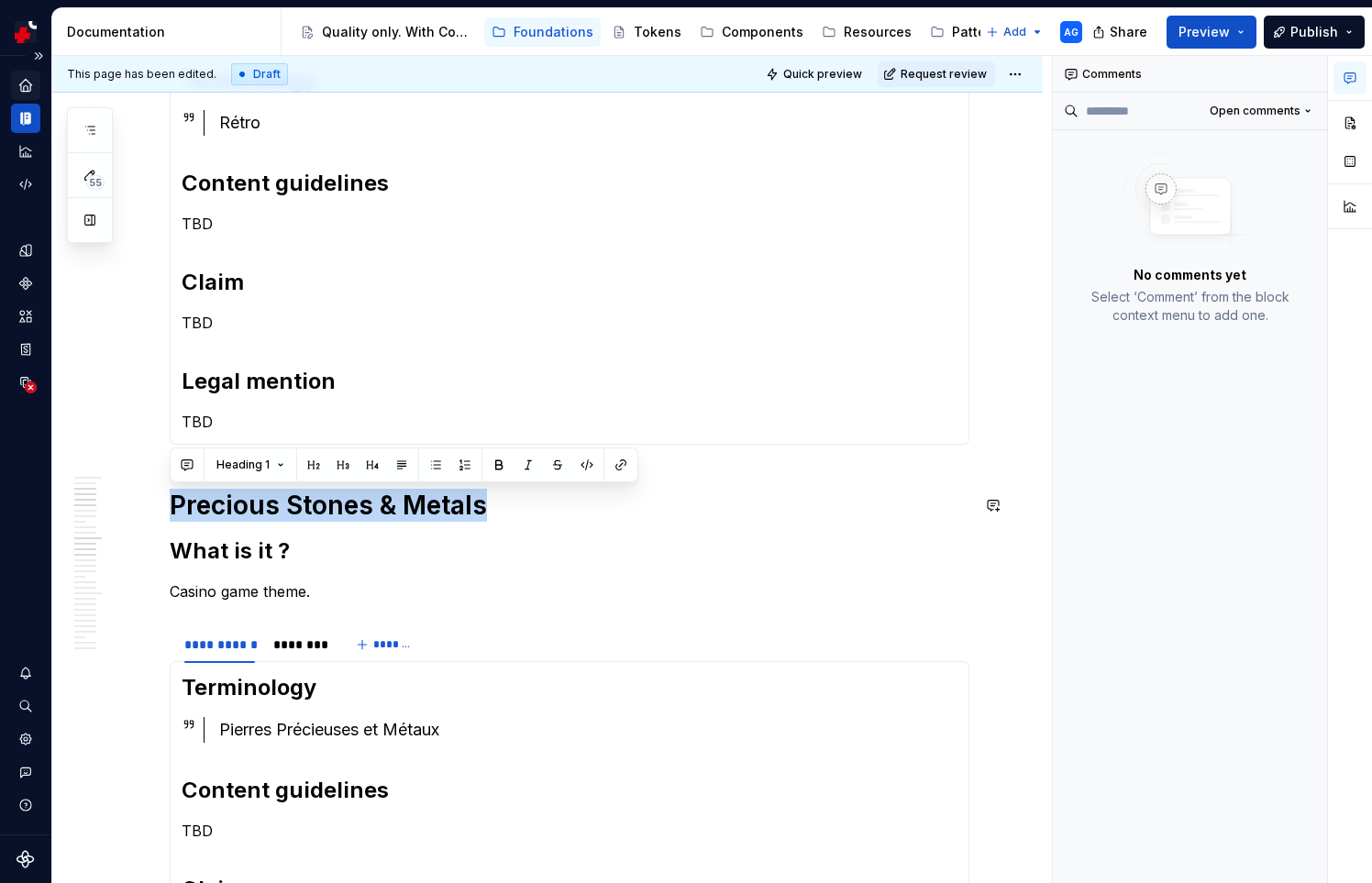 type 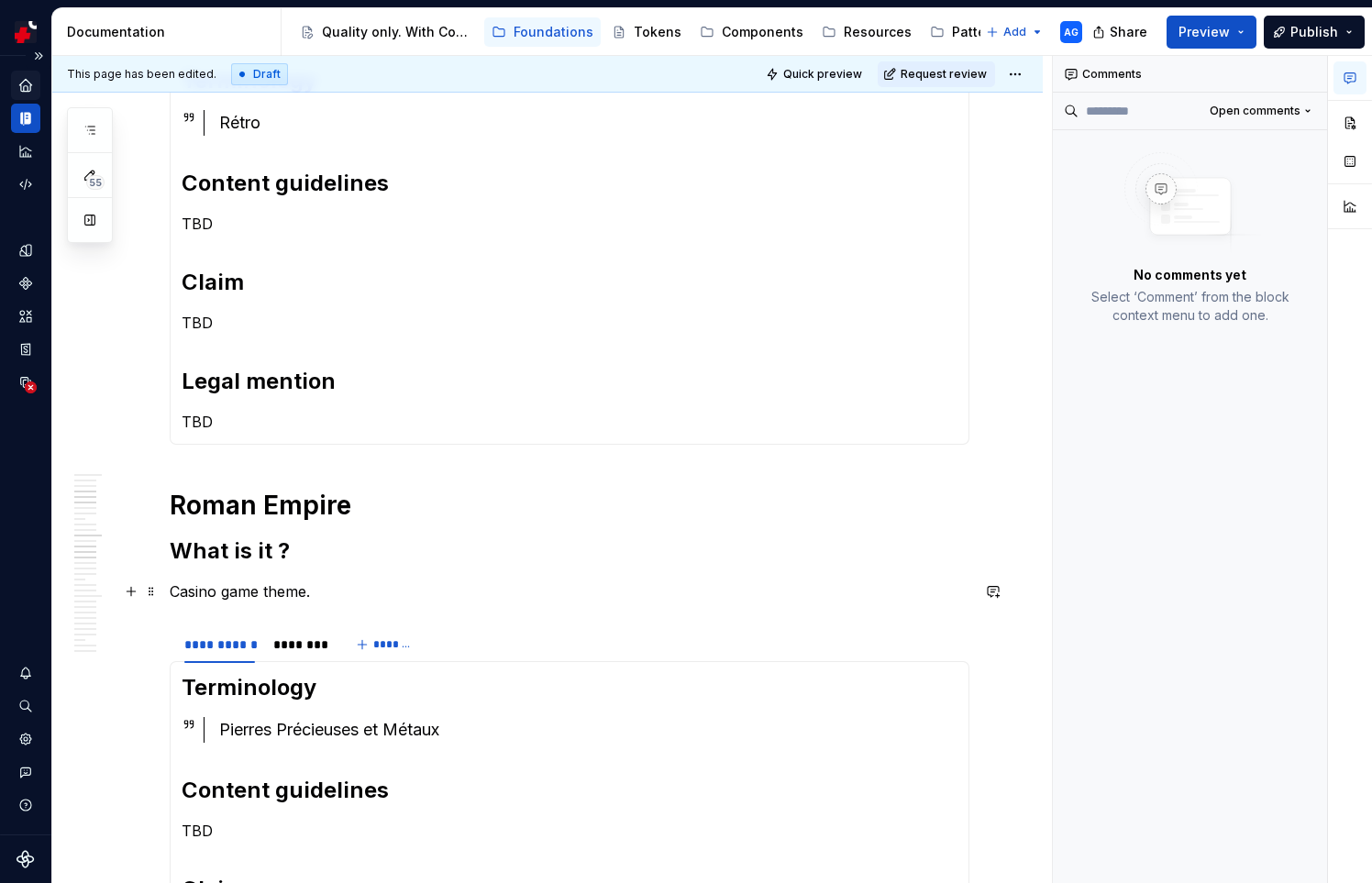 scroll, scrollTop: 591, scrollLeft: 0, axis: vertical 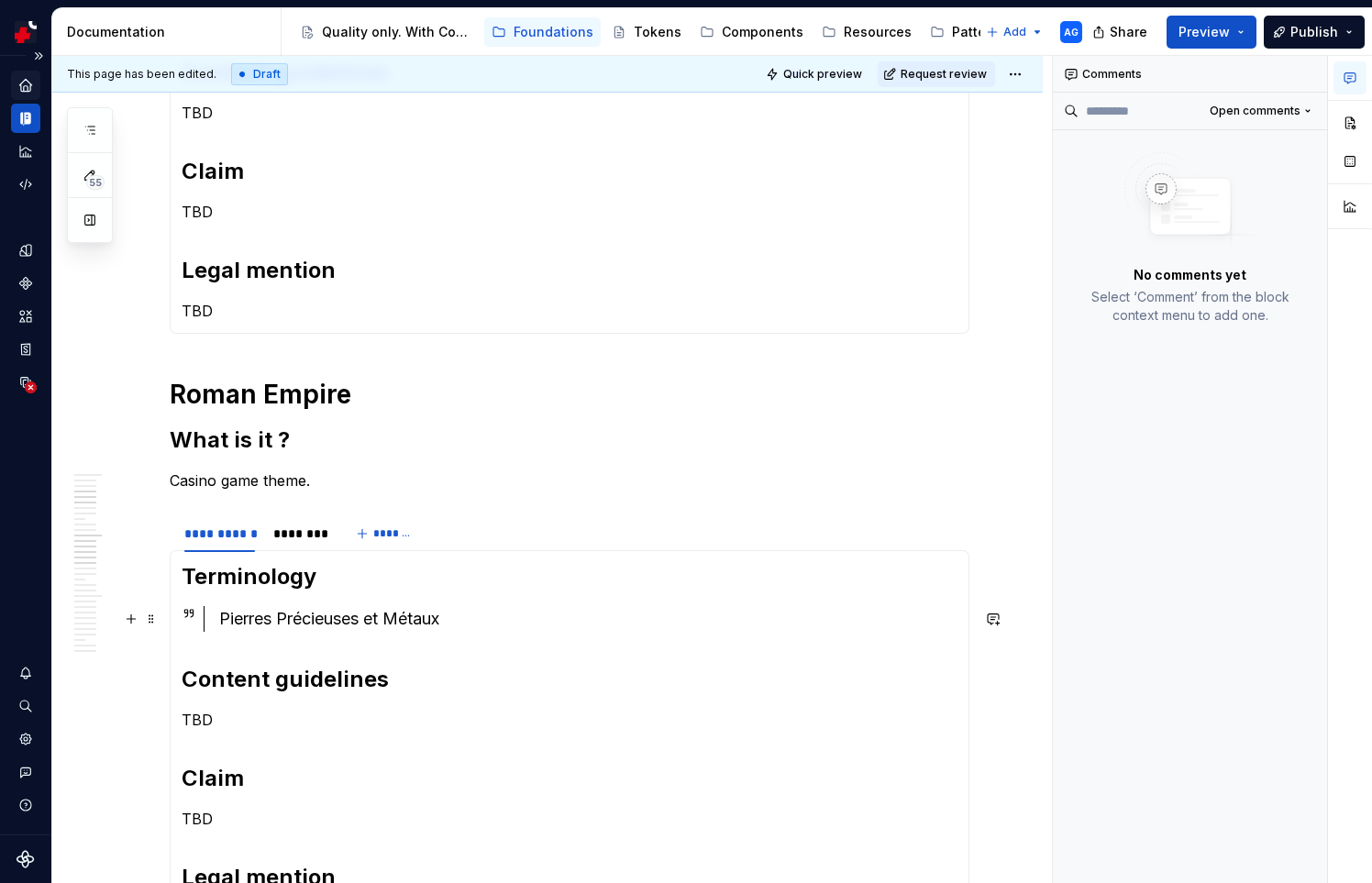 click on "Pierres Précieuses et Métaux" at bounding box center (588, 619) 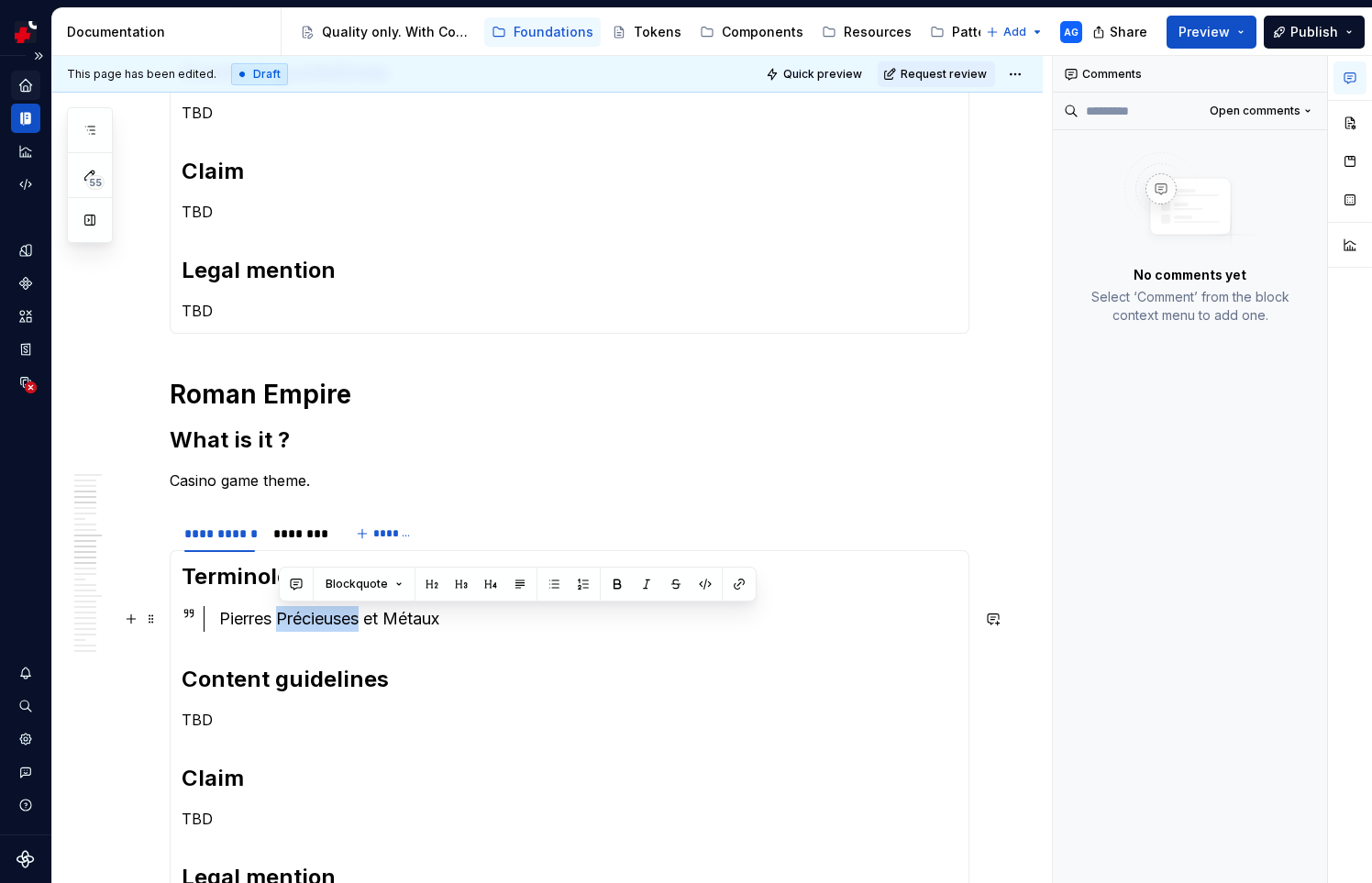 click on "Pierres Précieuses et Métaux" at bounding box center [588, 619] 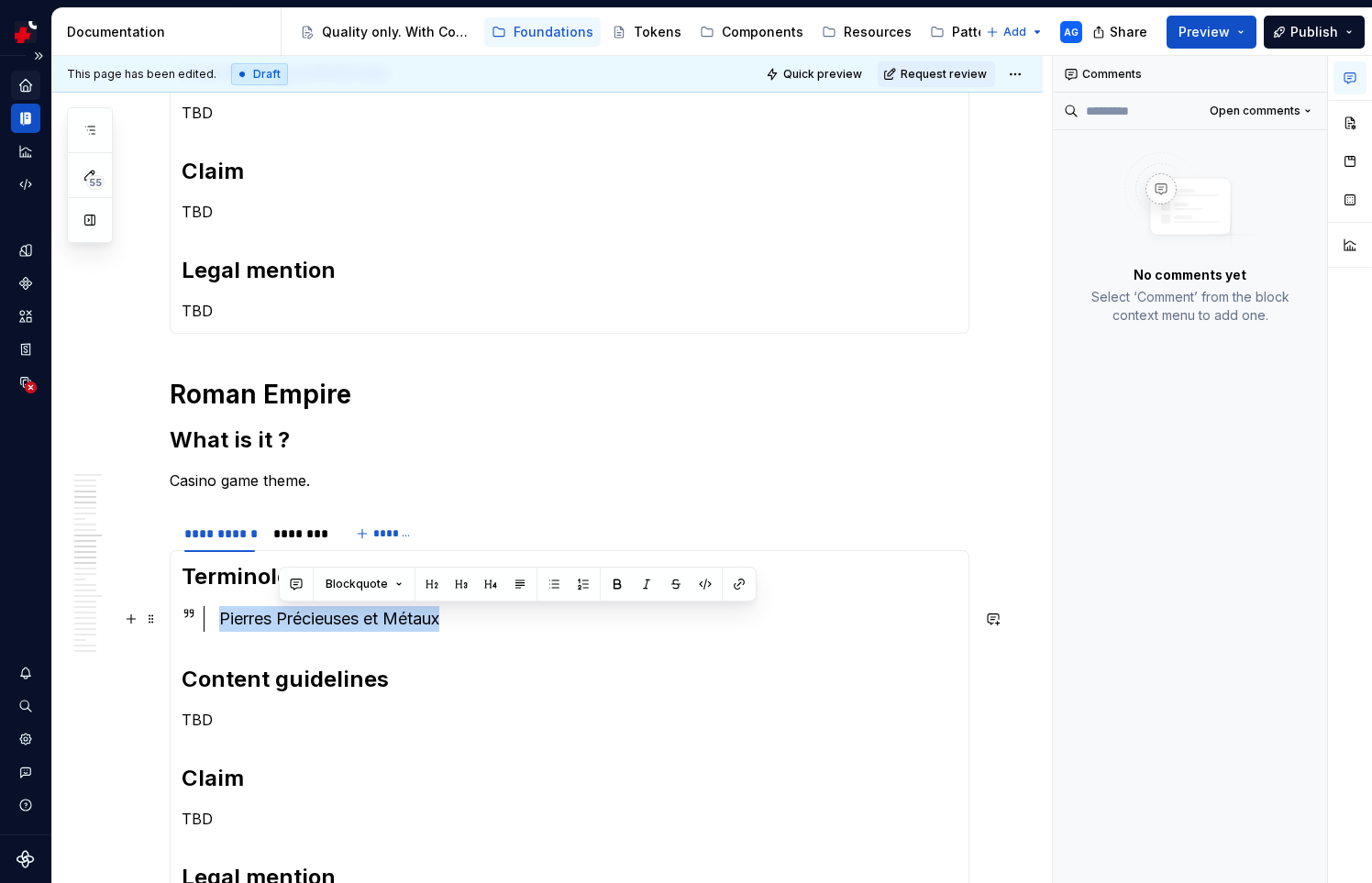 click on "Pierres Précieuses et Métaux" at bounding box center (588, 619) 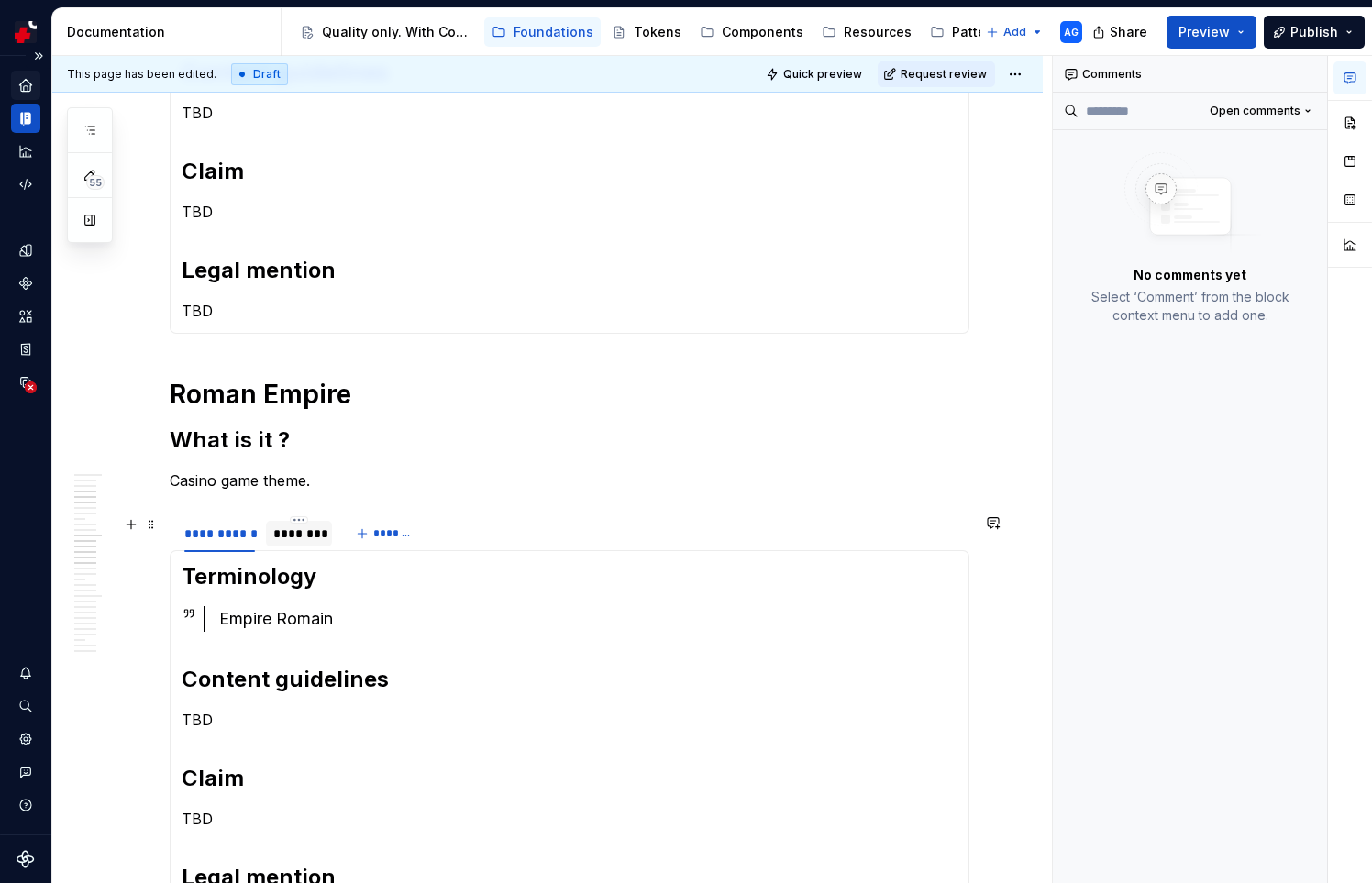 click on "********" at bounding box center [299, 534] 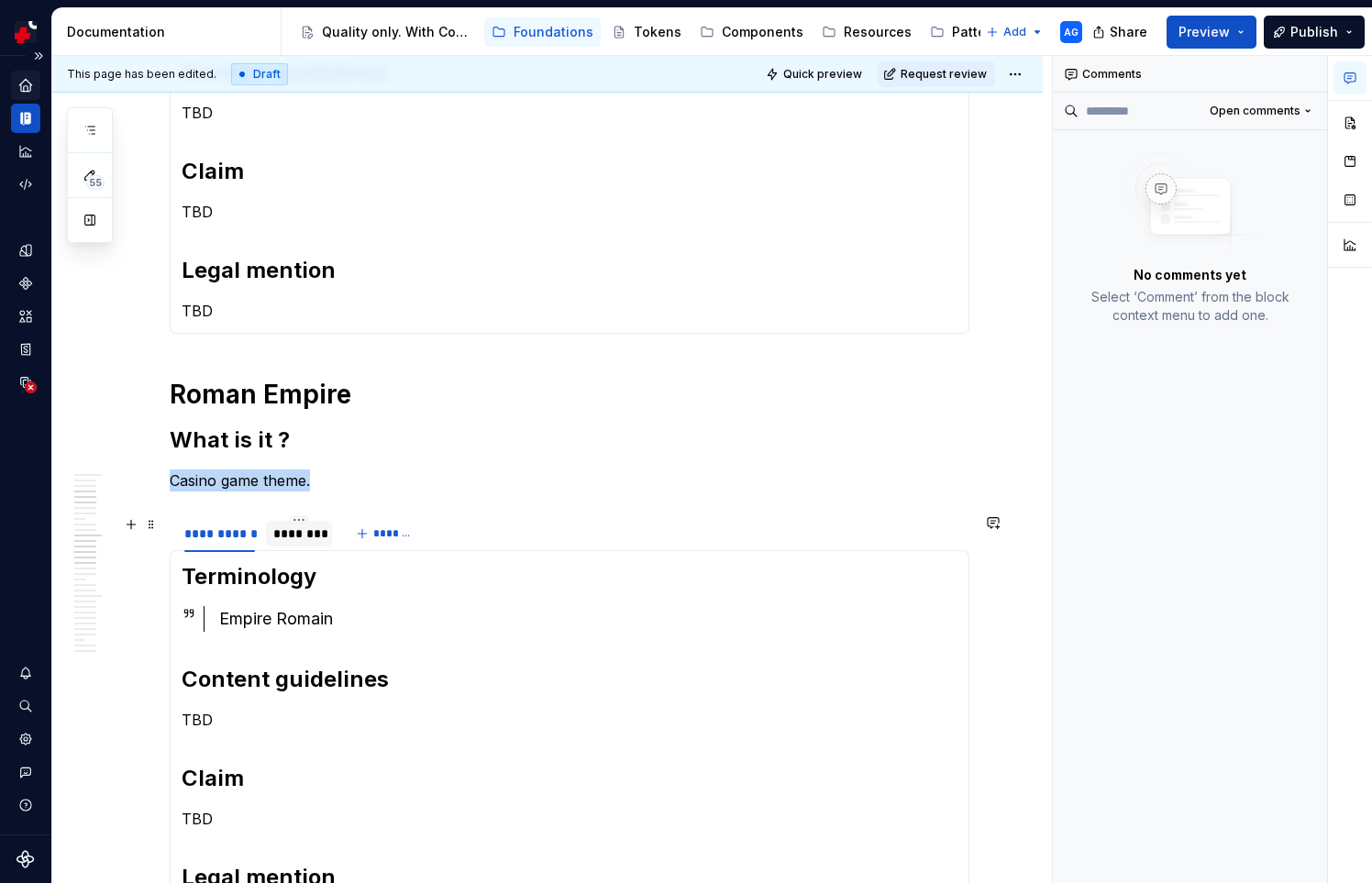 click on "********" at bounding box center [299, 534] 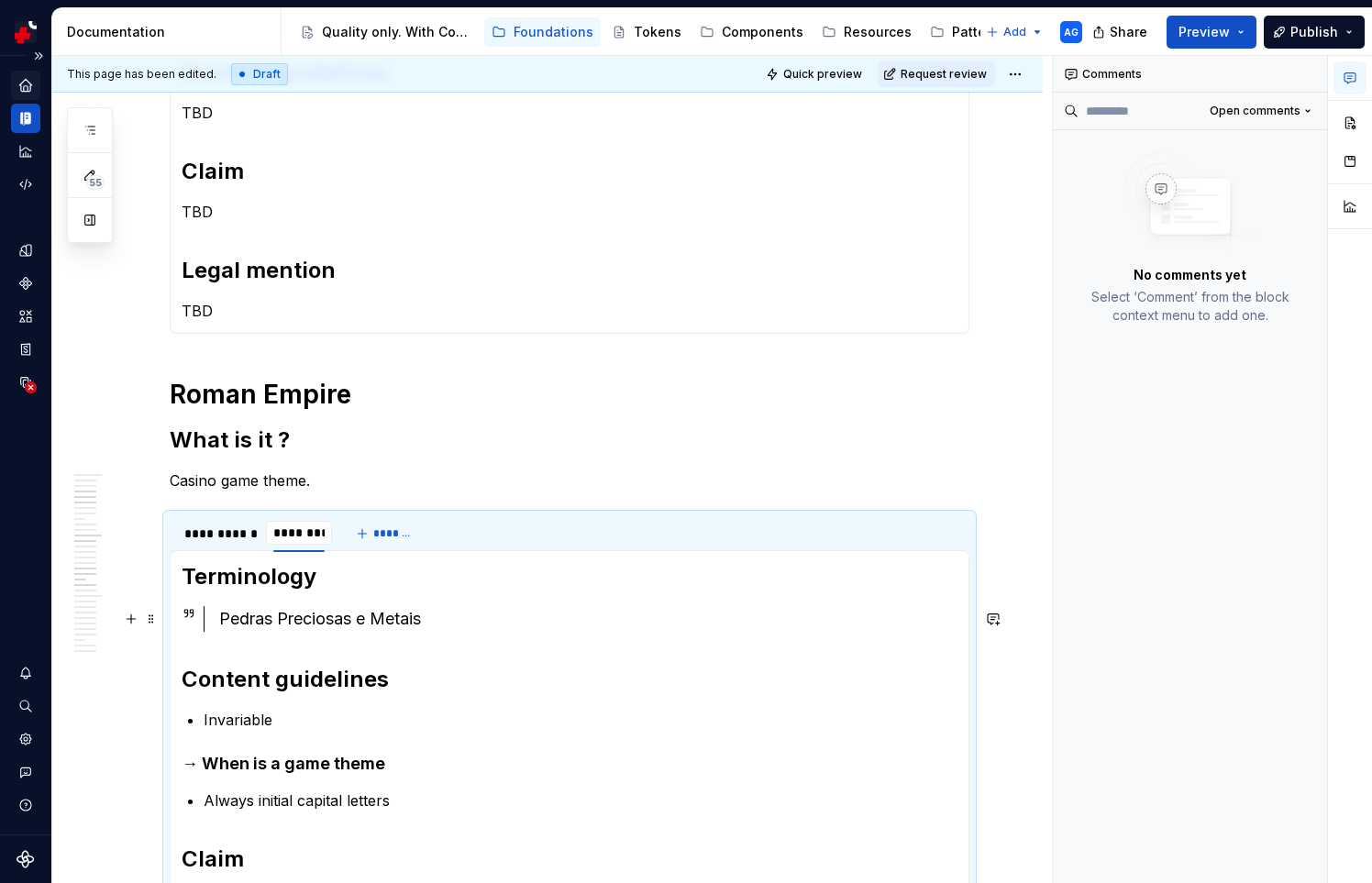 click on "Pedras Preciosas e Metais" at bounding box center (588, 619) 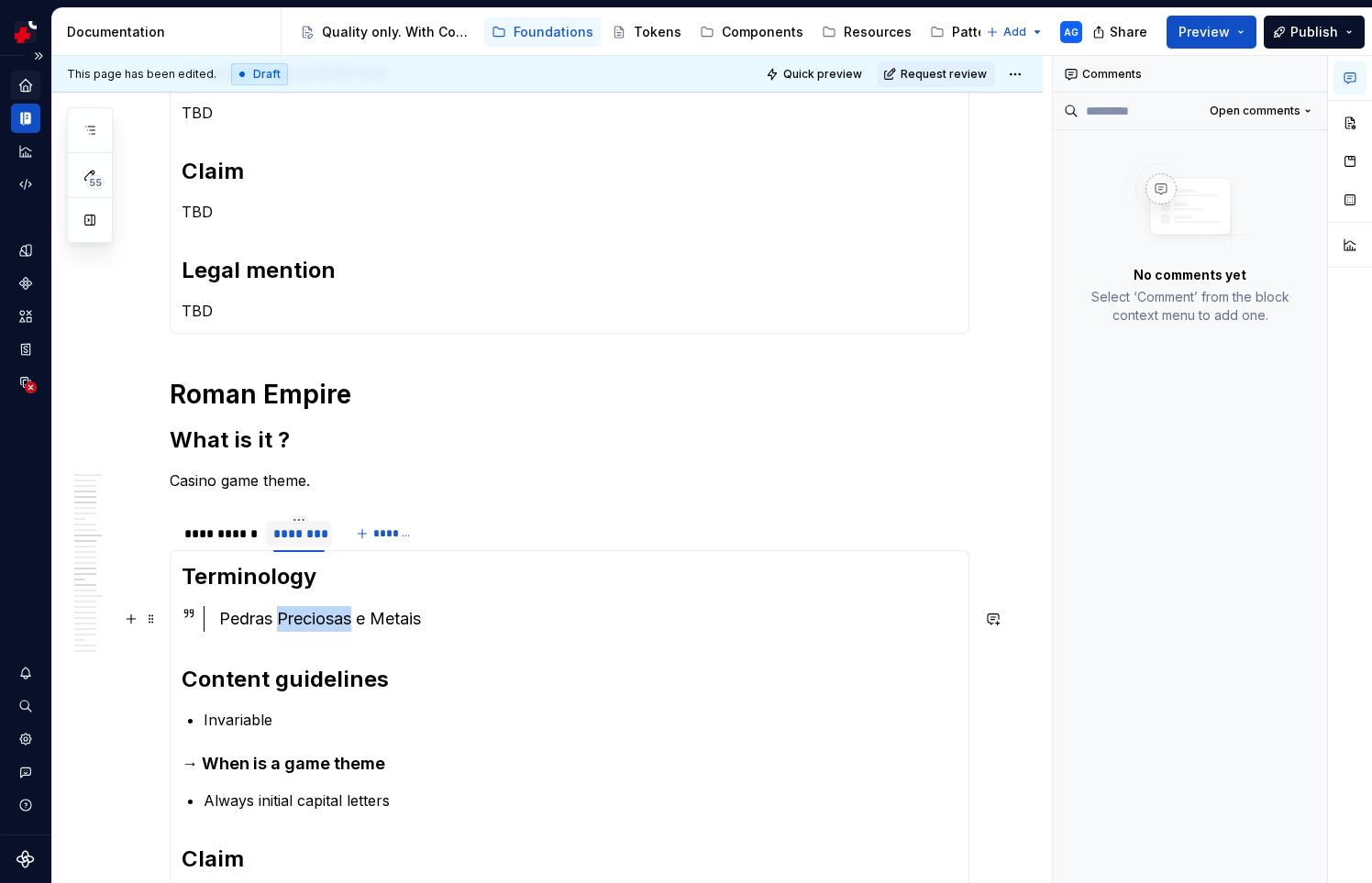 click on "Pedras Preciosas e Metais" at bounding box center (588, 619) 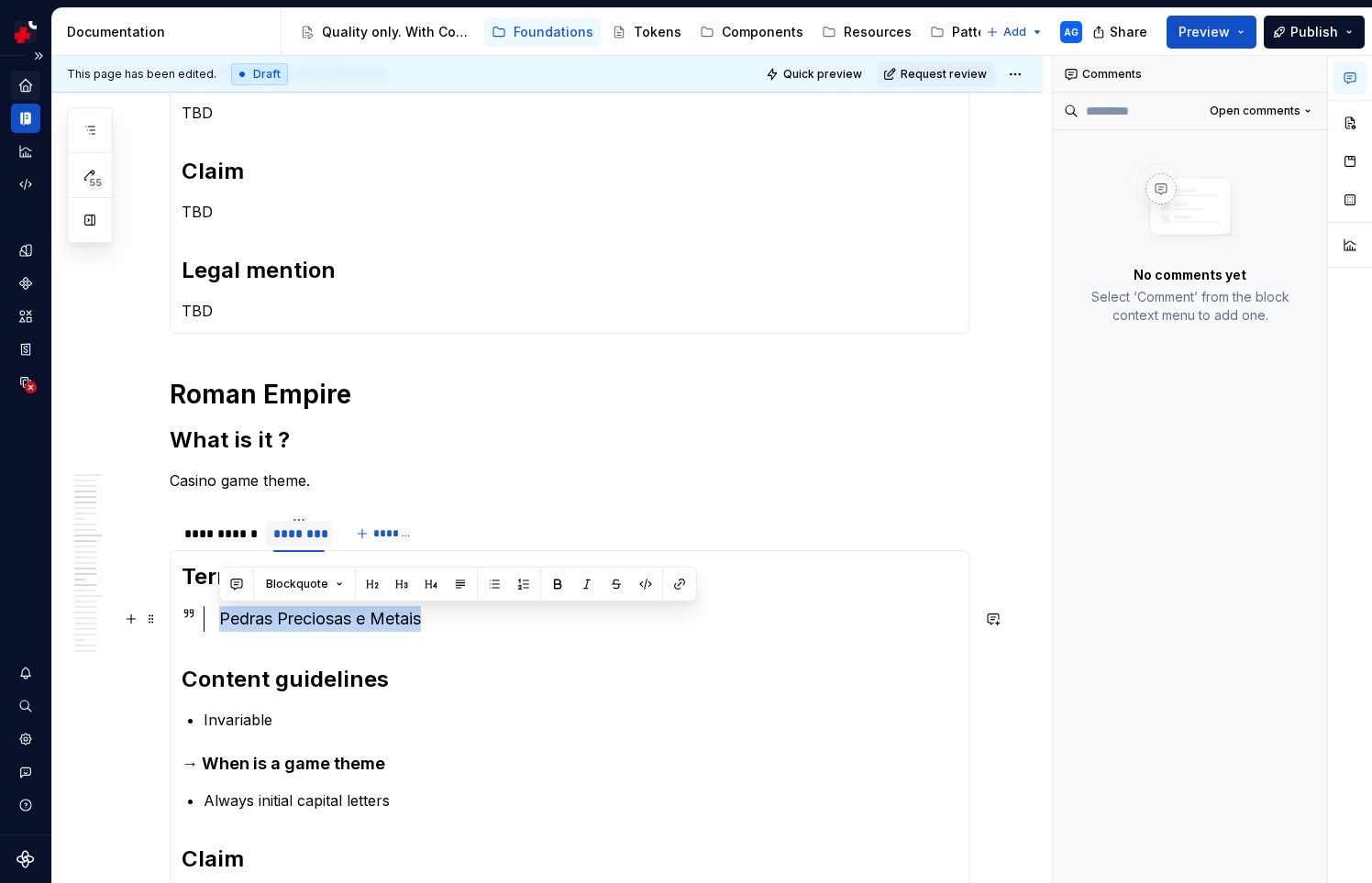 click on "Pedras Preciosas e Metais" at bounding box center (588, 619) 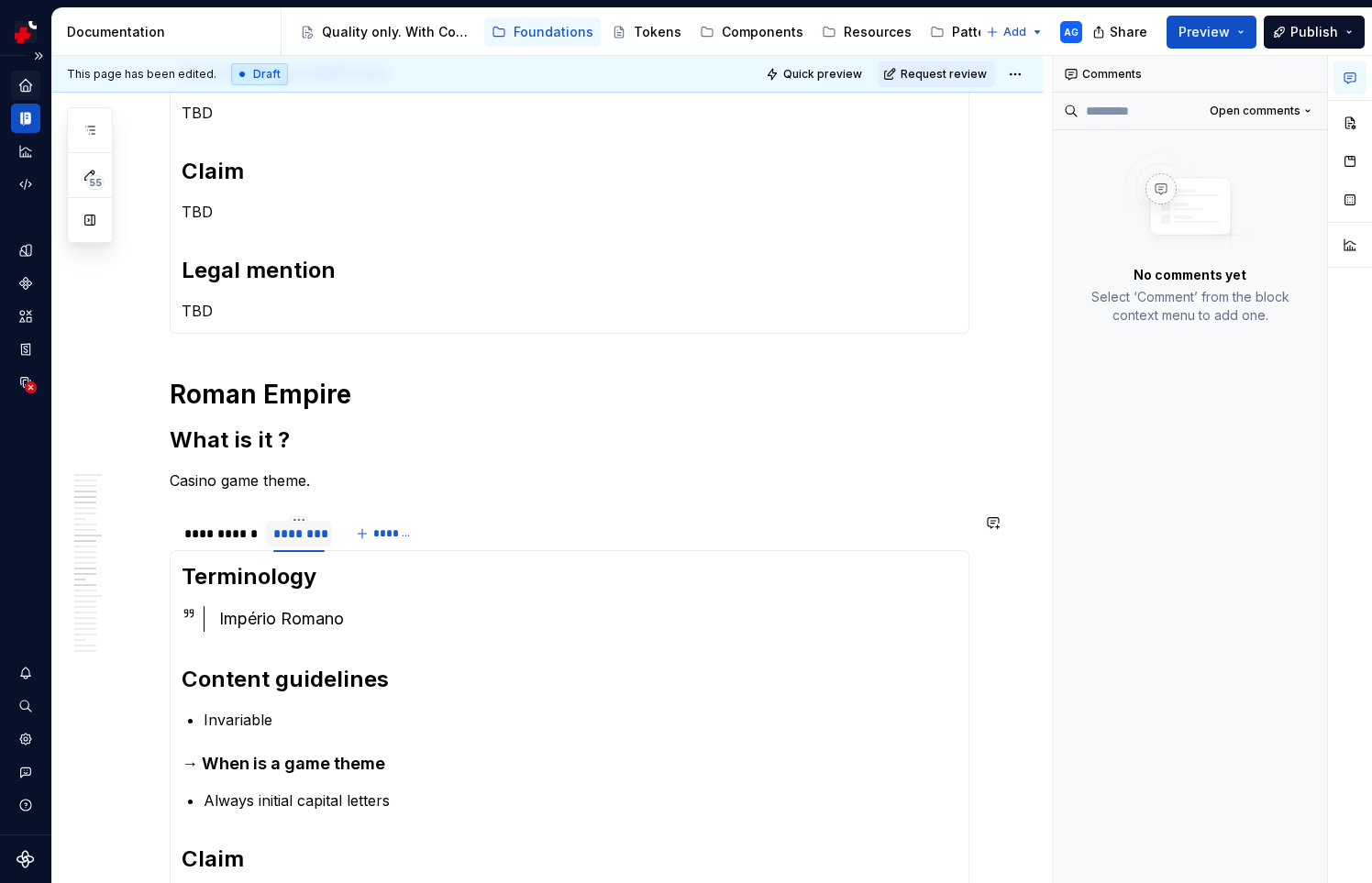 click on "**********" at bounding box center [570, 709] 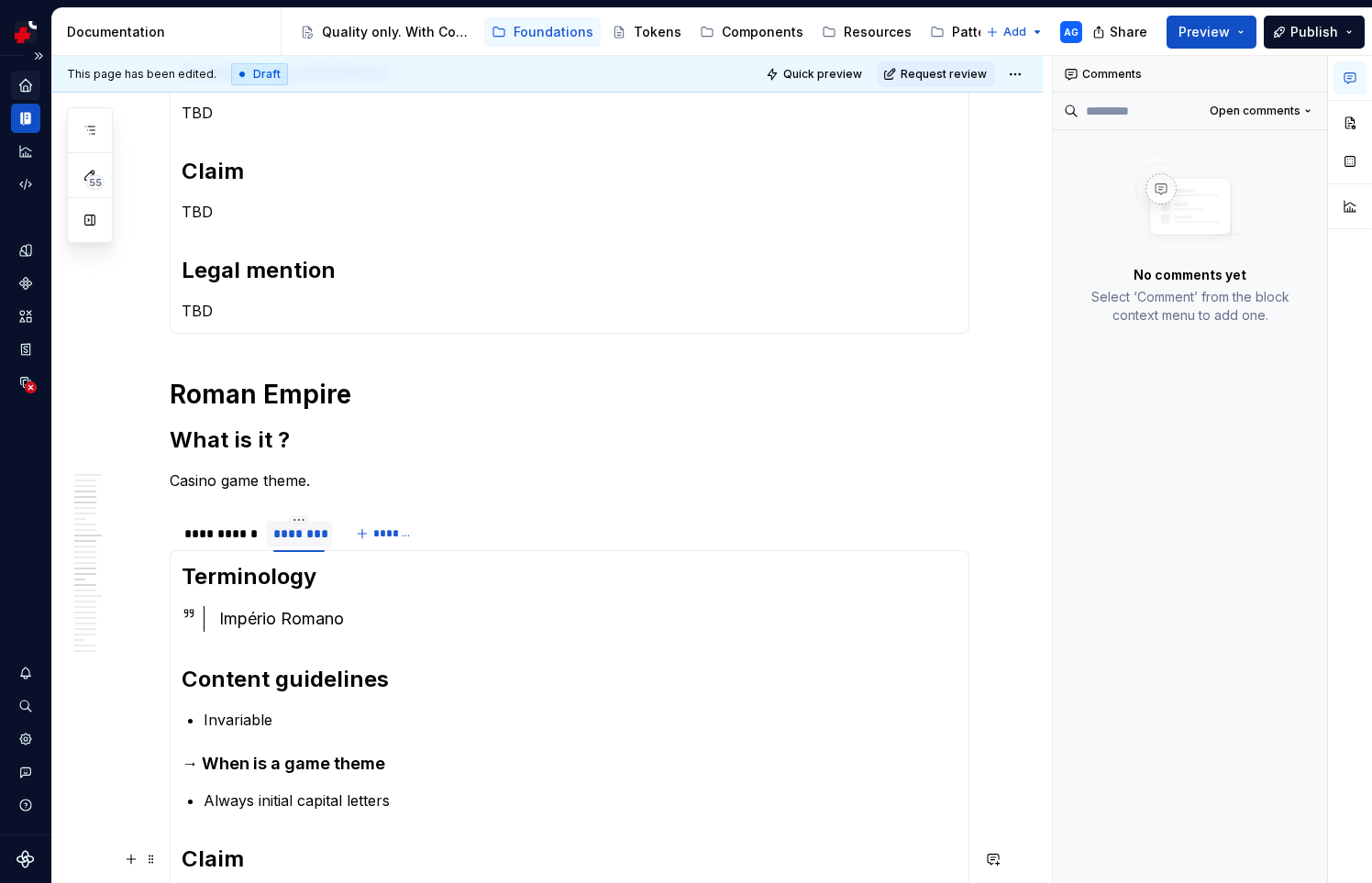 scroll, scrollTop: 597, scrollLeft: 0, axis: vertical 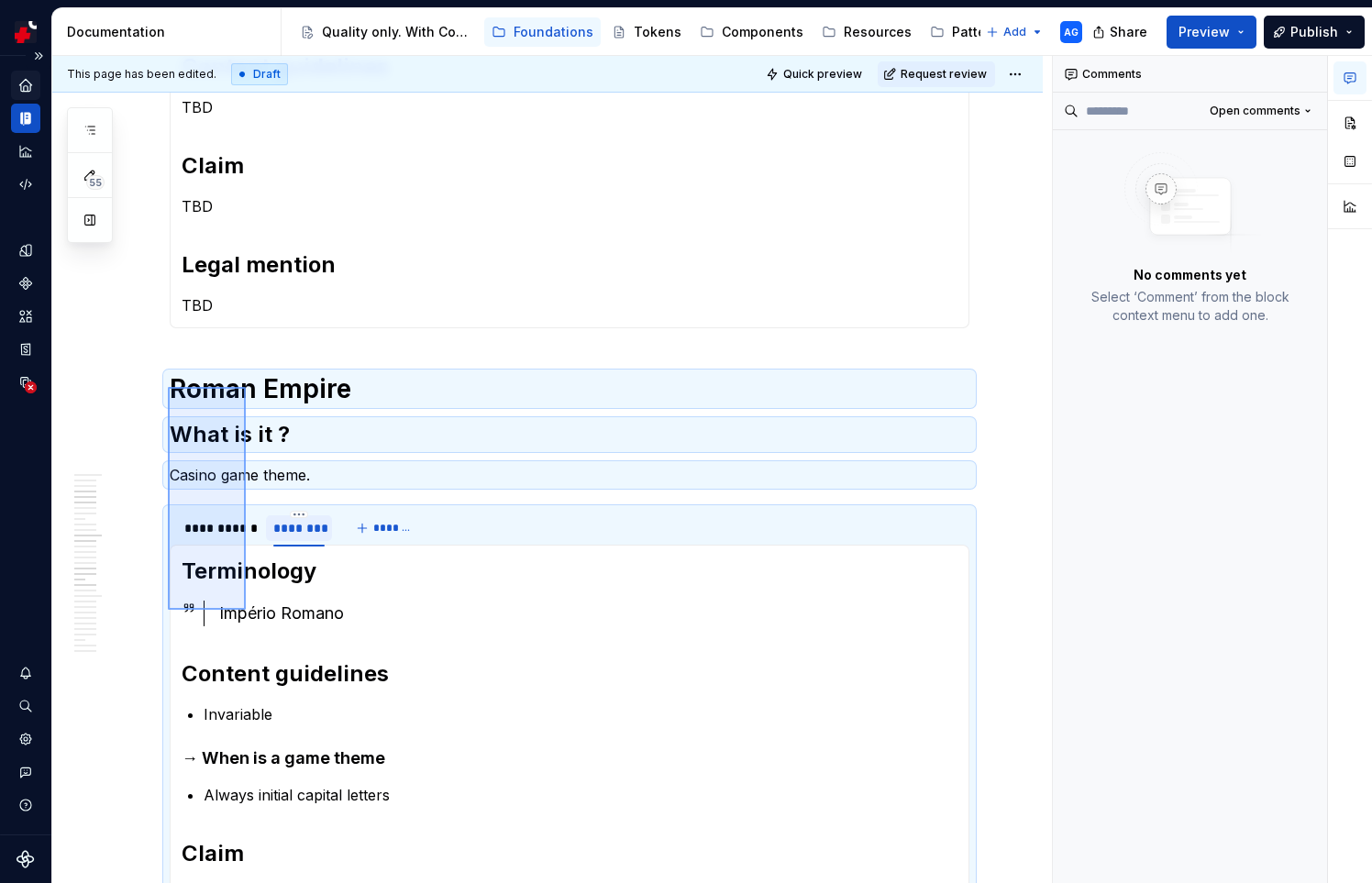 drag, startPoint x: 168, startPoint y: 387, endPoint x: 246, endPoint y: 609, distance: 235.30406 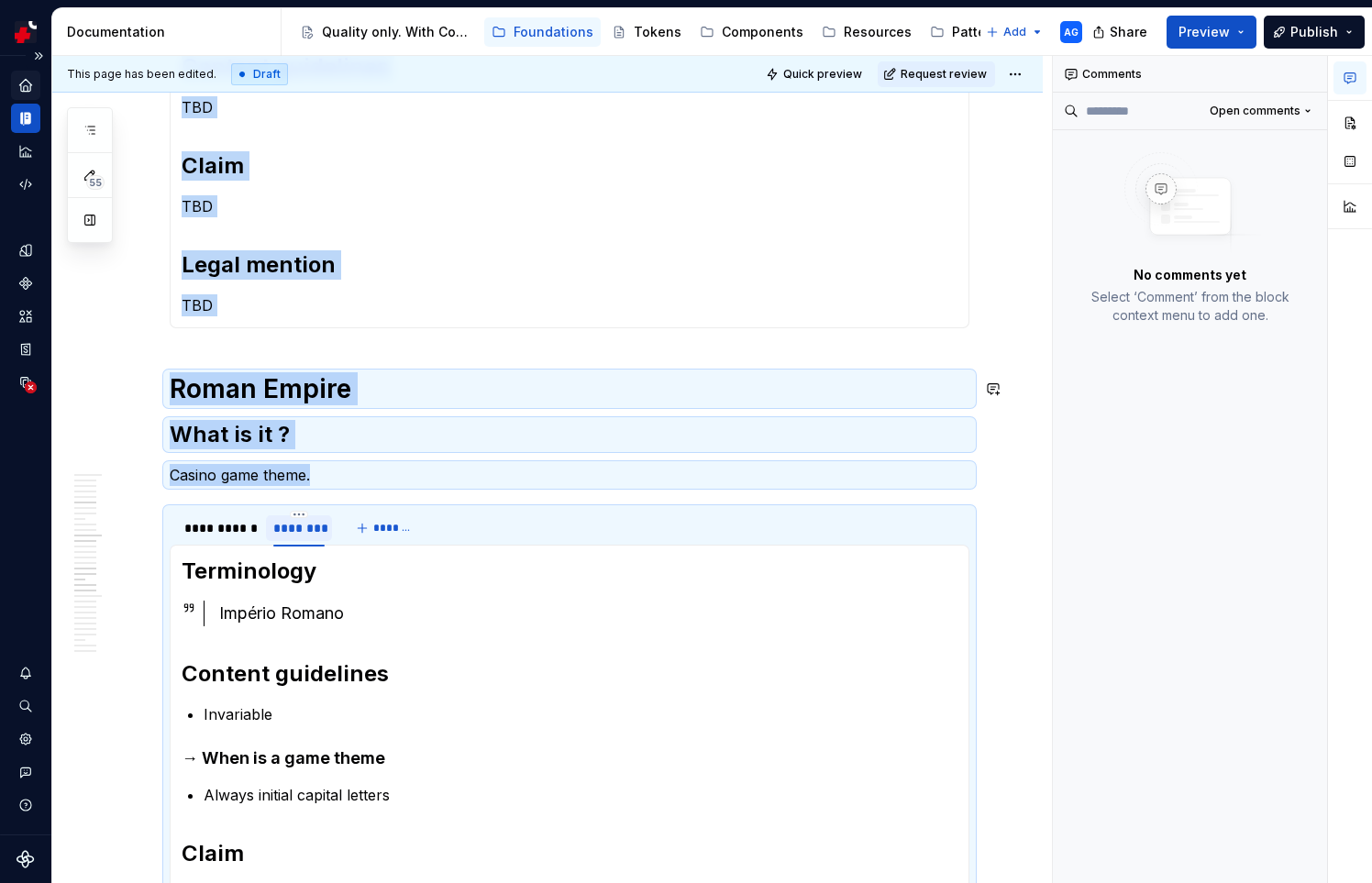 scroll, scrollTop: 729, scrollLeft: 0, axis: vertical 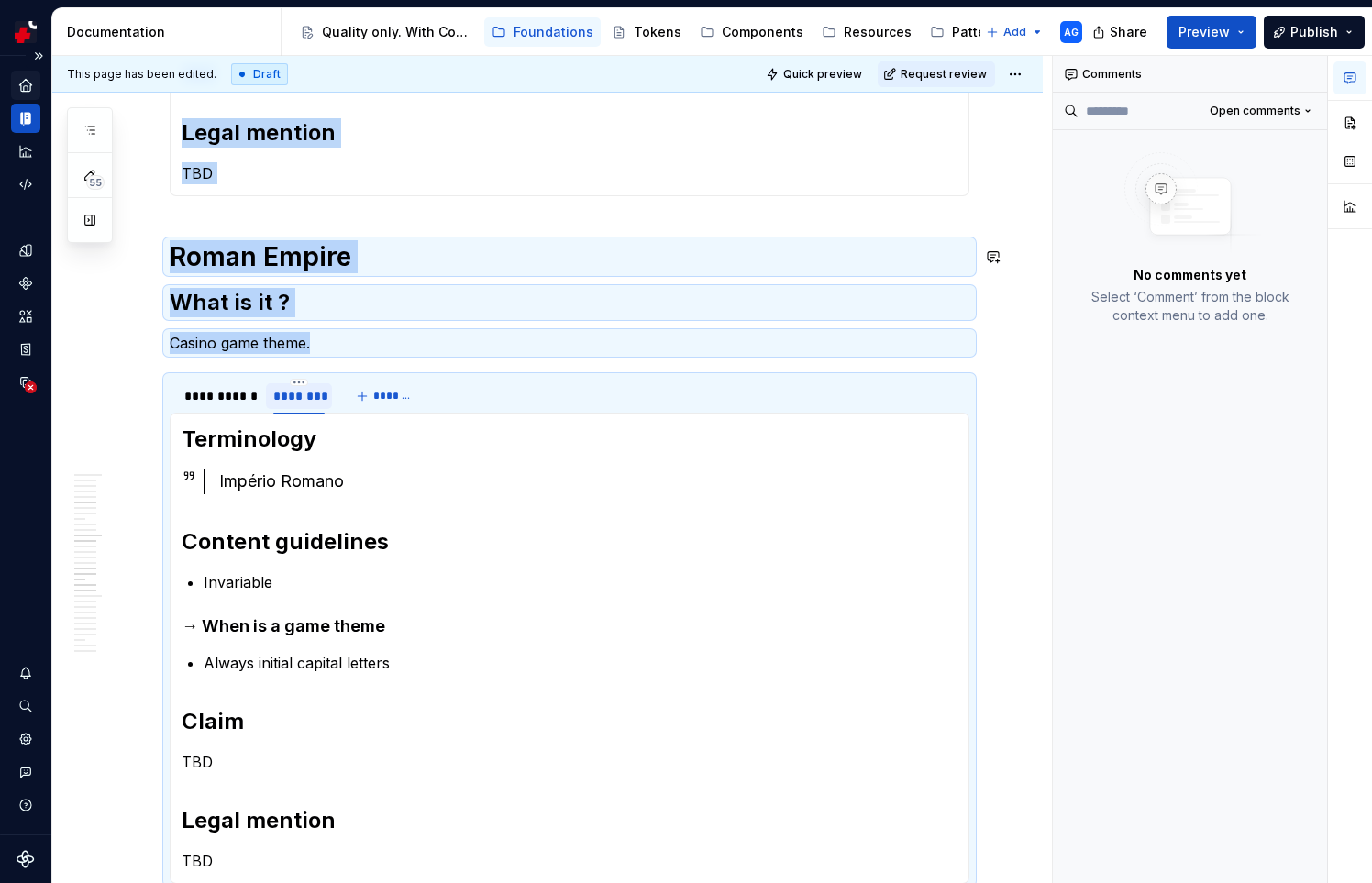 copy on "**********" 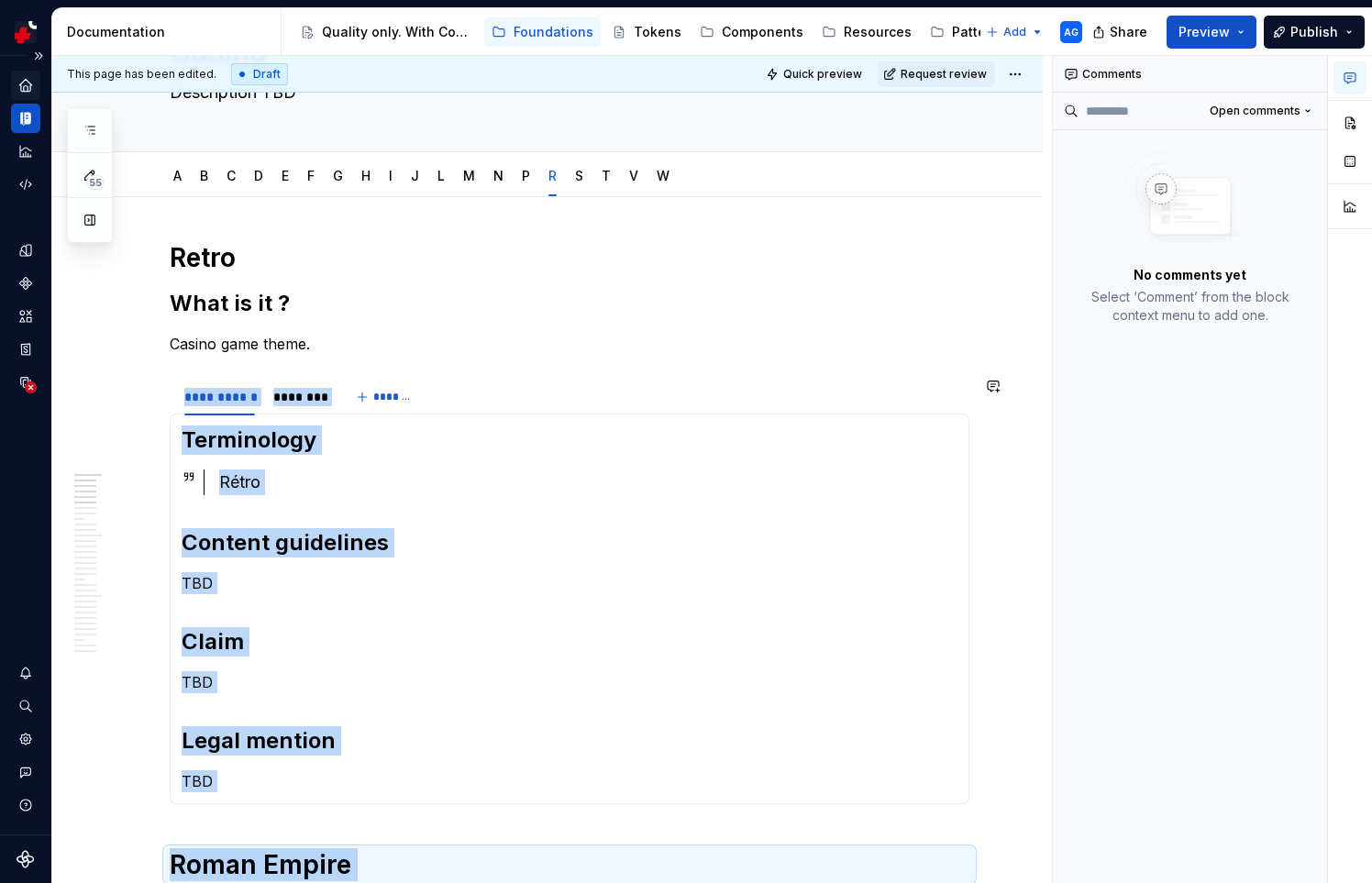 scroll, scrollTop: 0, scrollLeft: 0, axis: both 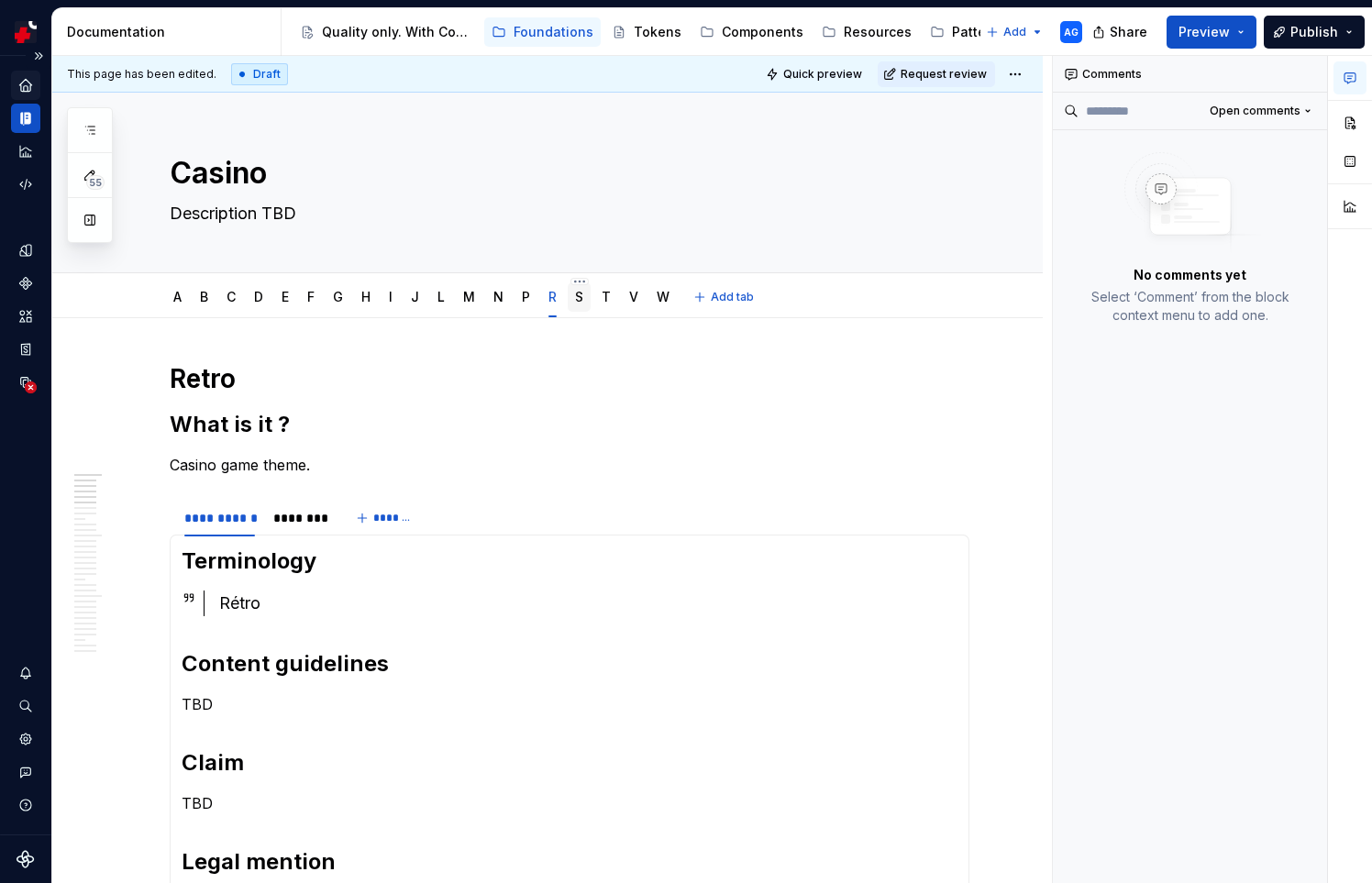 click on "S" at bounding box center [579, 297] 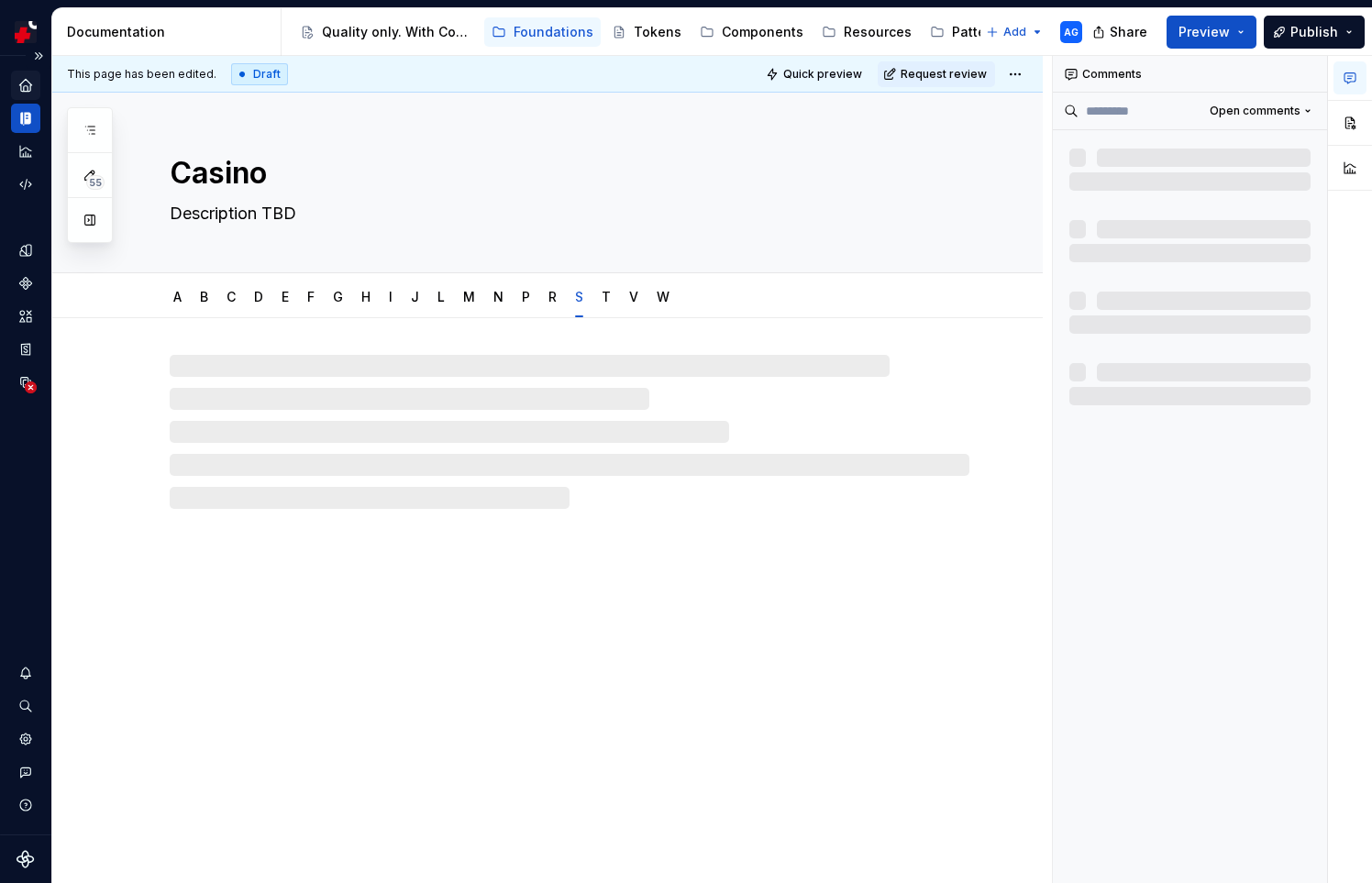 type on "*" 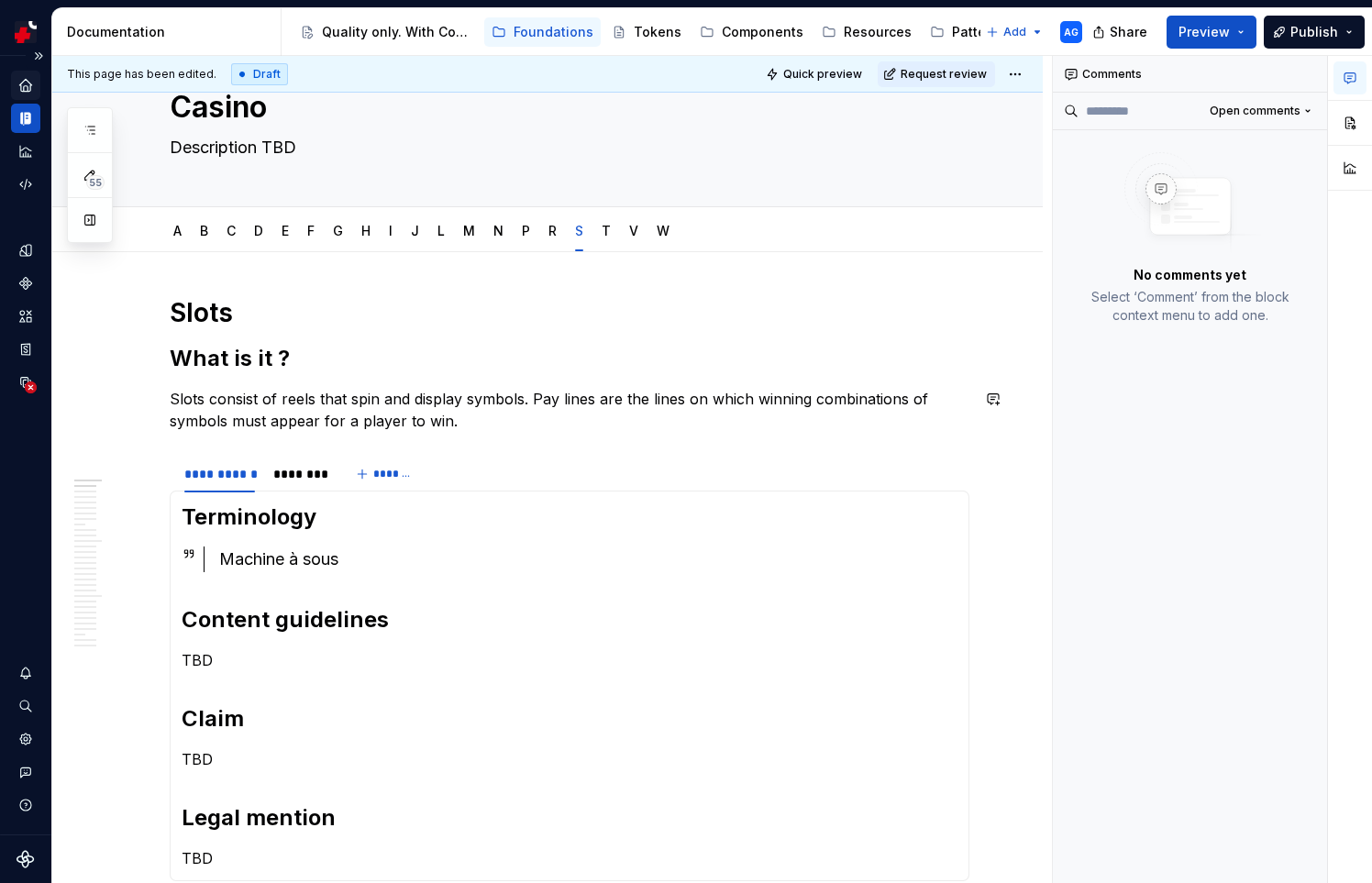 scroll, scrollTop: 0, scrollLeft: 0, axis: both 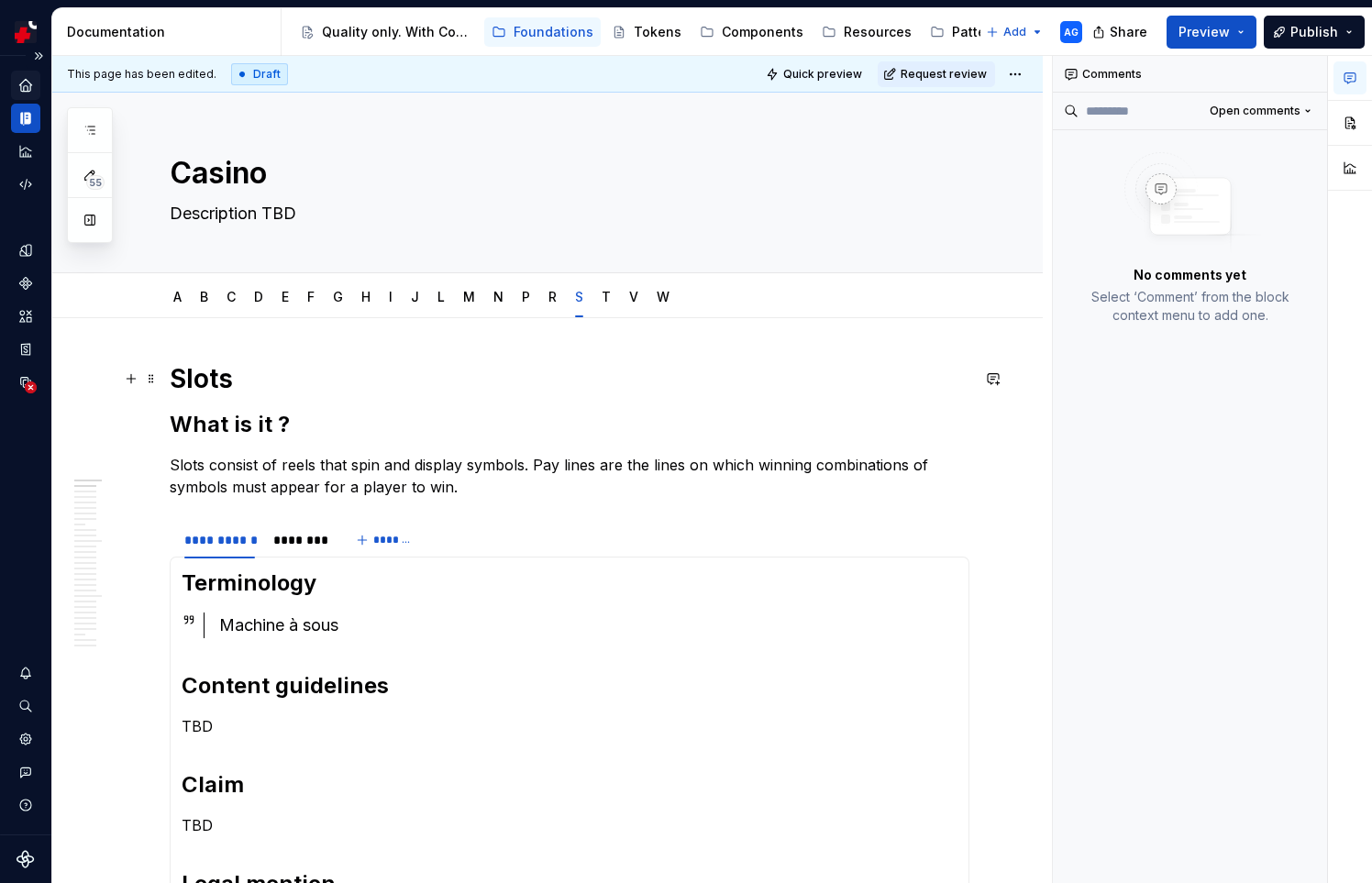 click on "Slots" at bounding box center [570, 379] 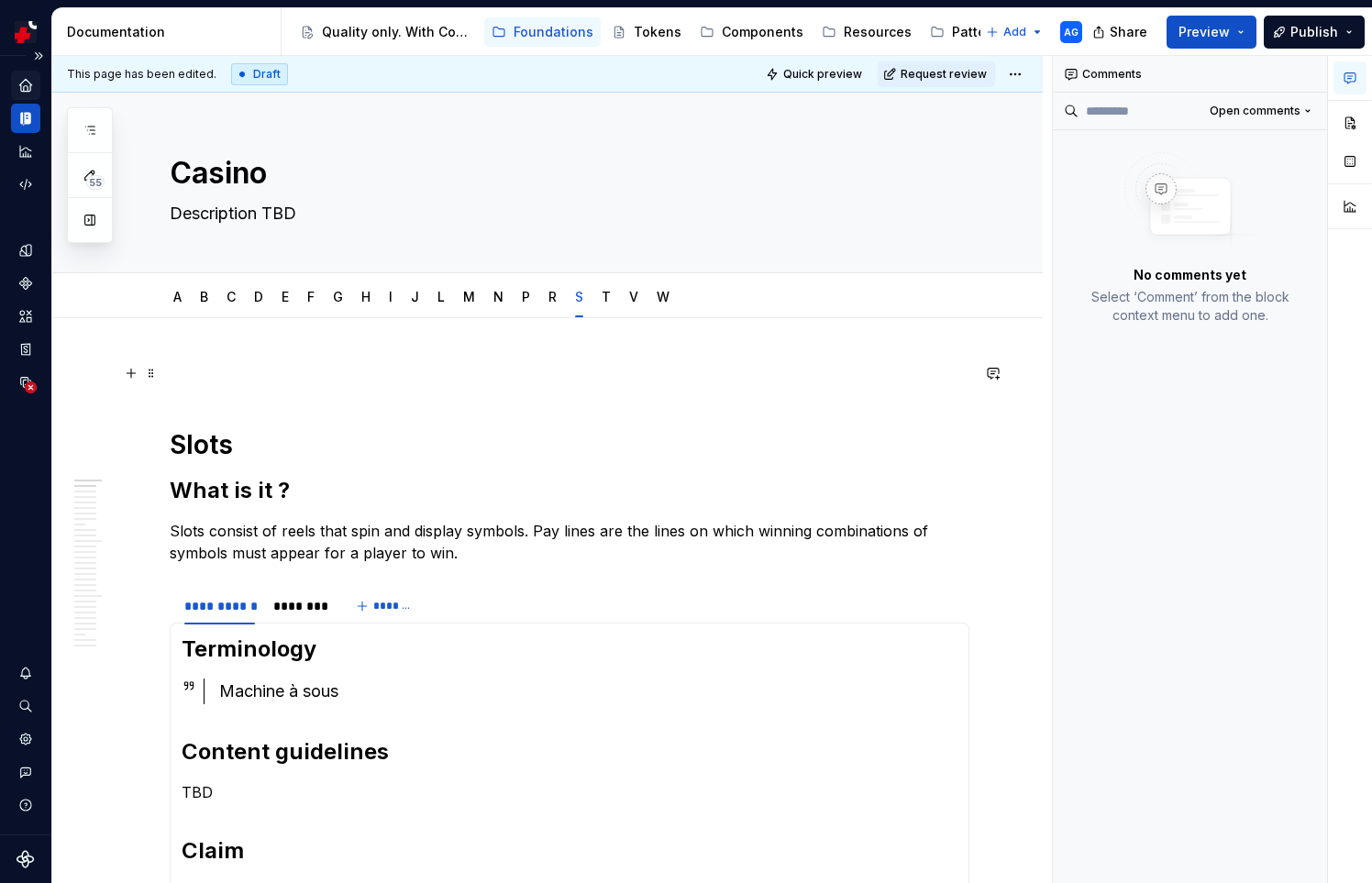 click at bounding box center [570, 373] 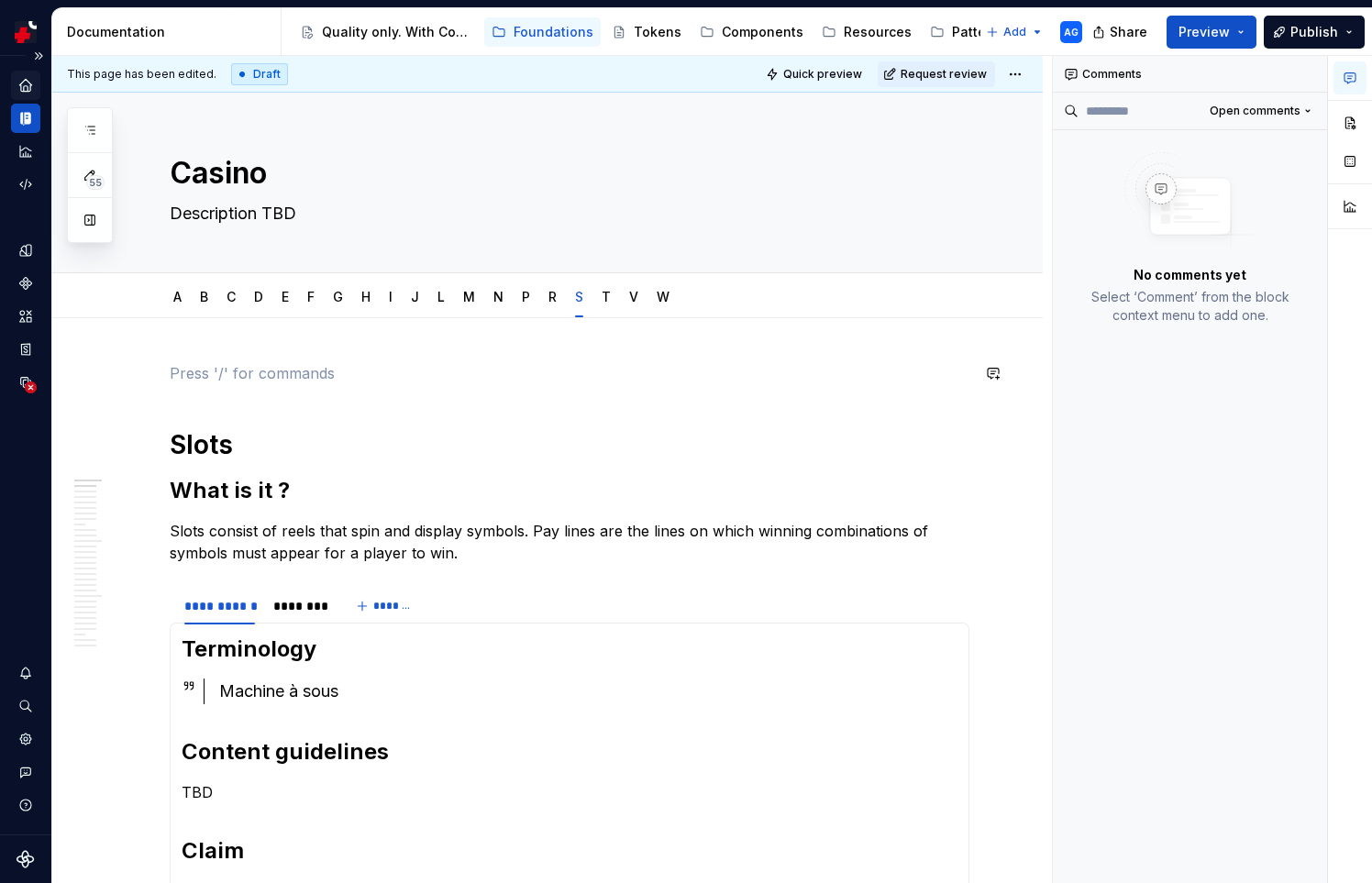 paste 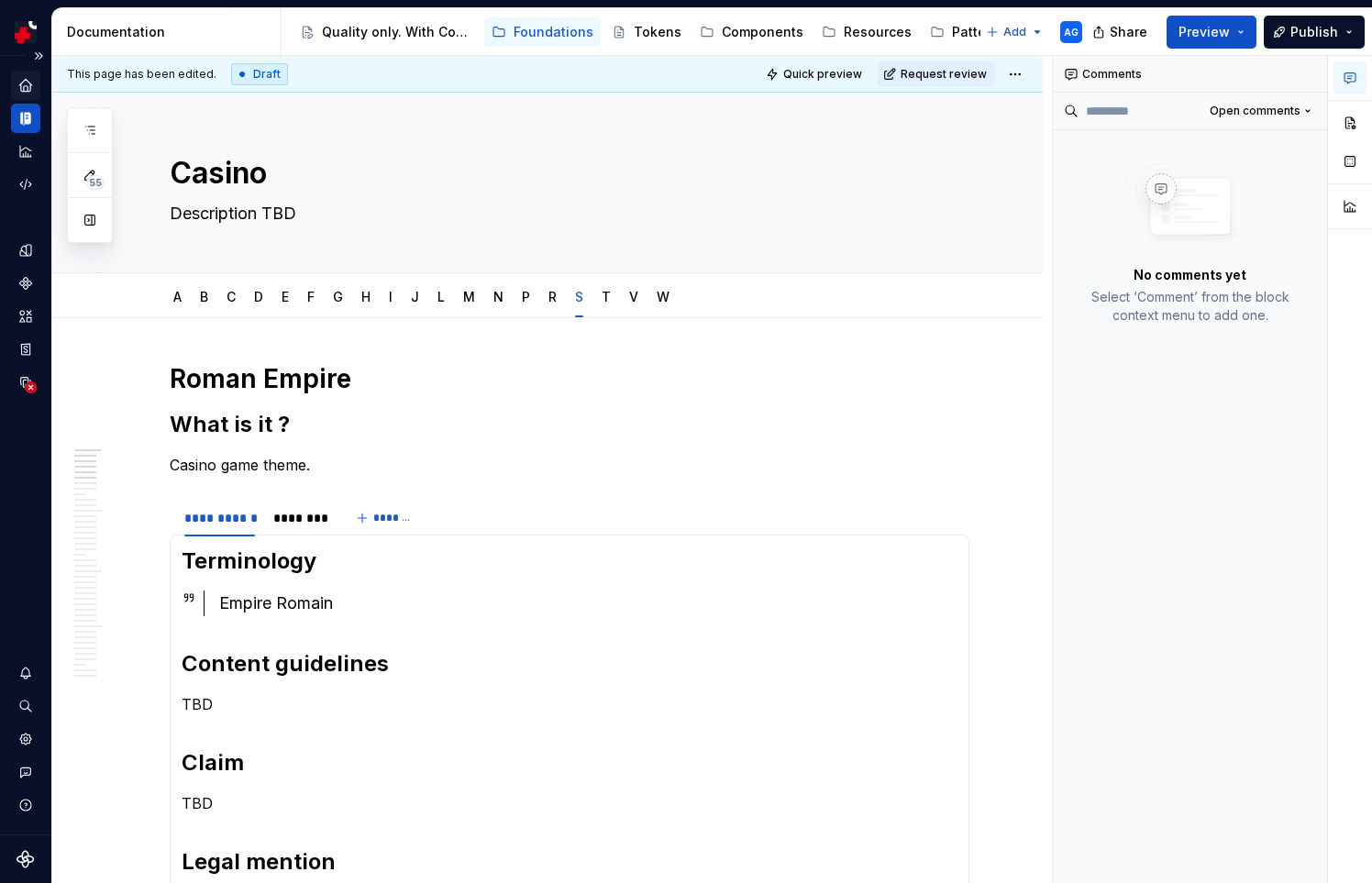 click on "Roman Empire" at bounding box center [570, 379] 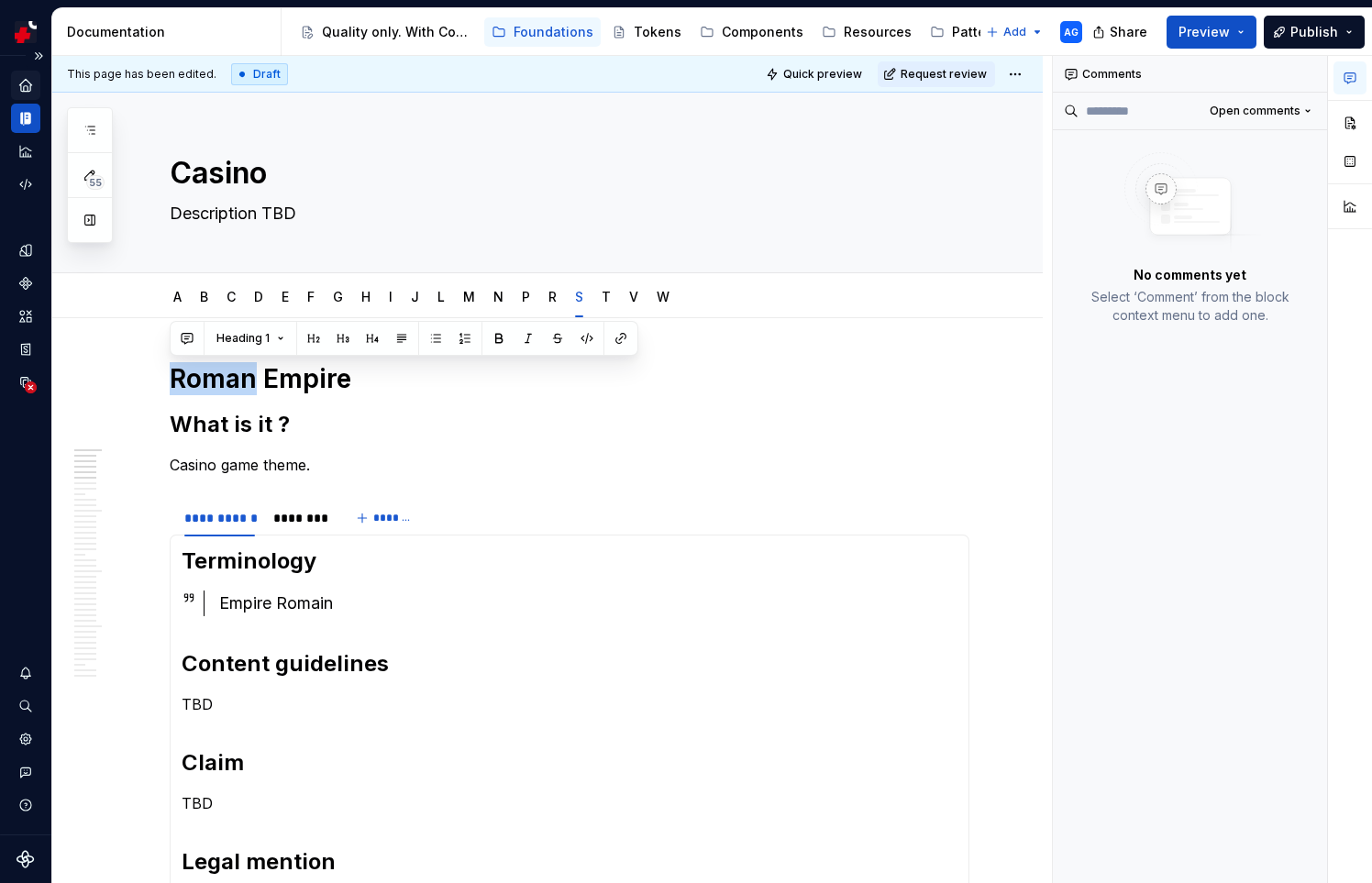 click on "Roman Empire" at bounding box center [570, 379] 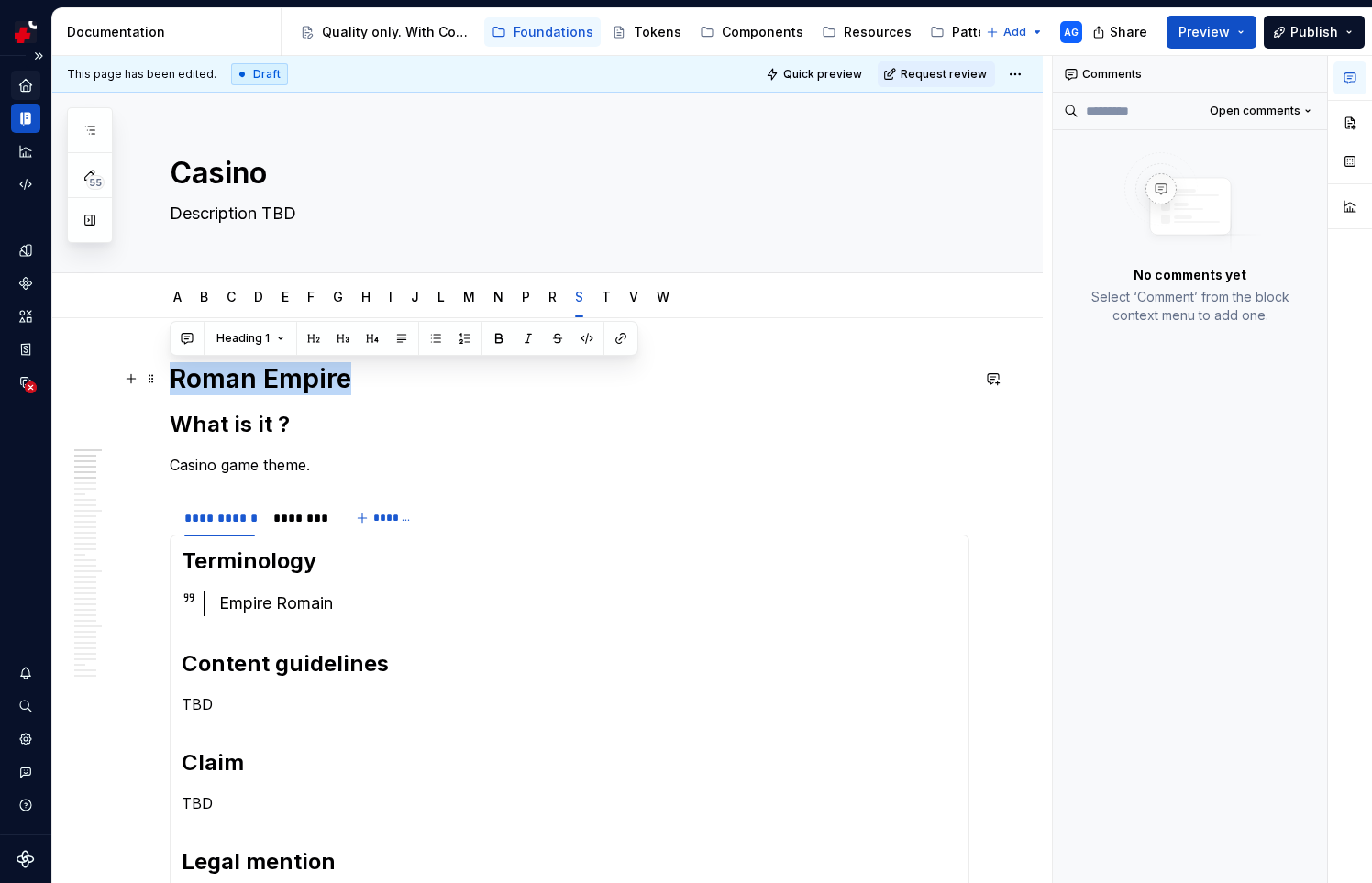 click on "Roman Empire" at bounding box center (570, 379) 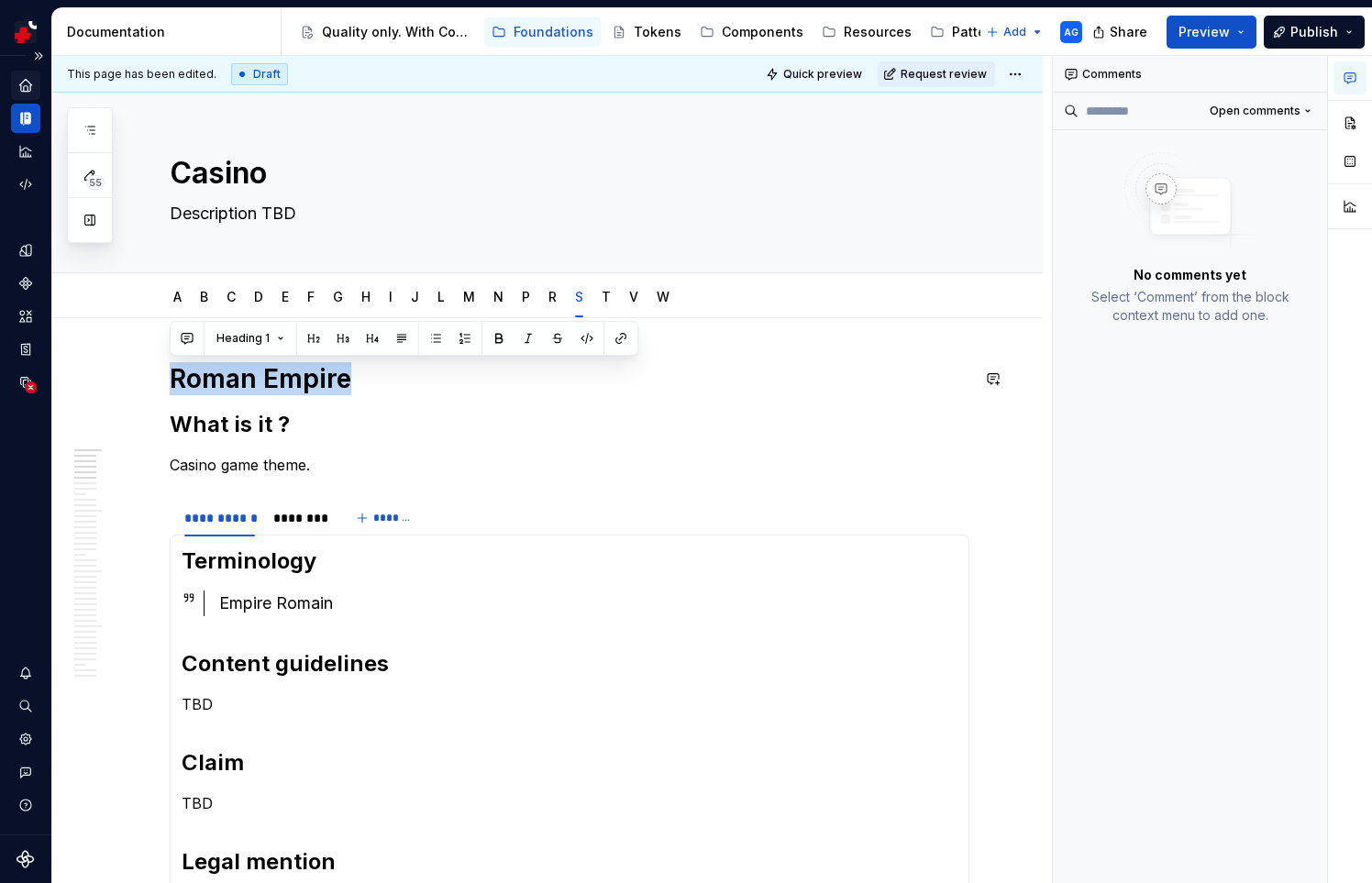 type 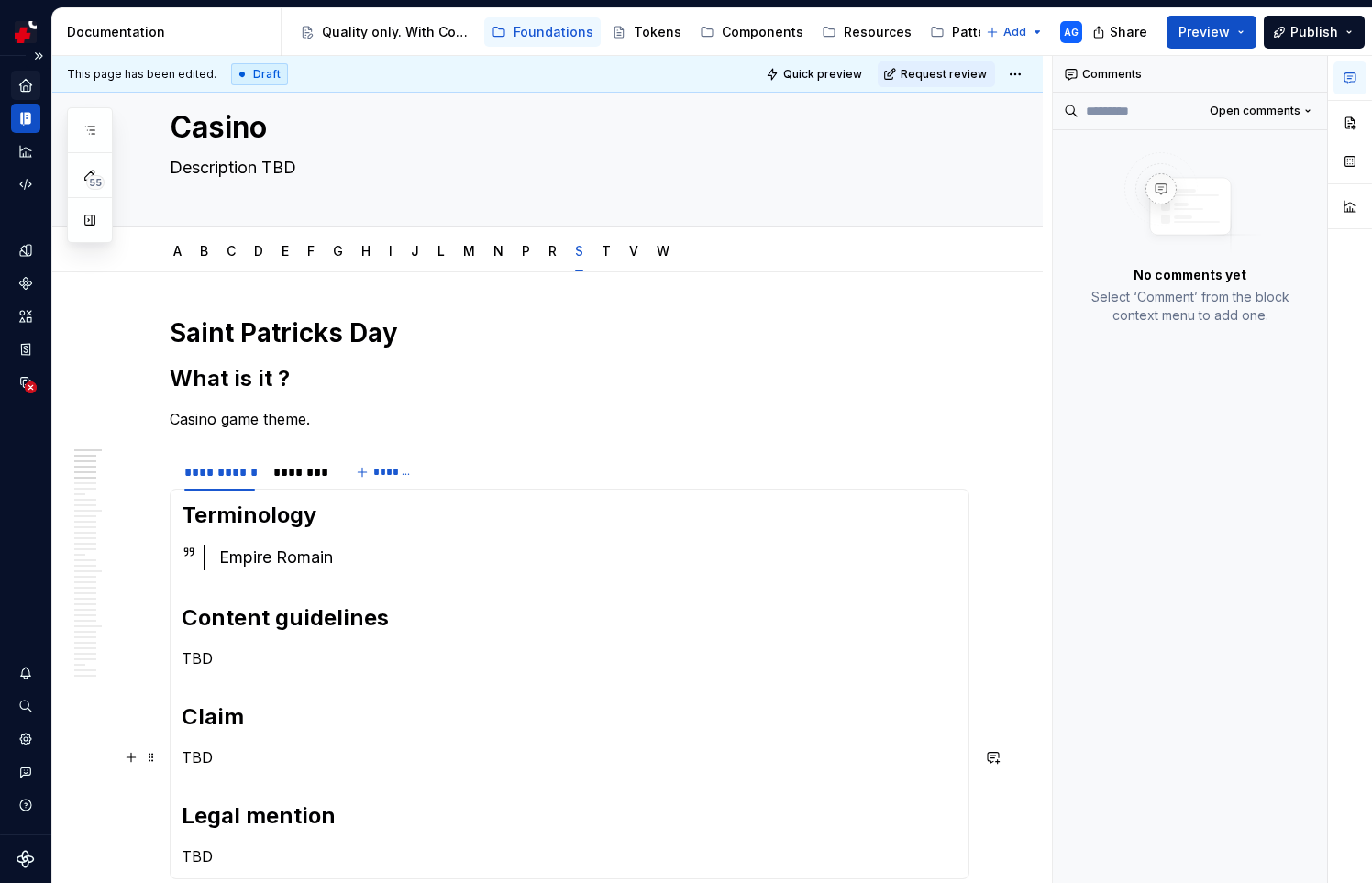 scroll, scrollTop: 0, scrollLeft: 0, axis: both 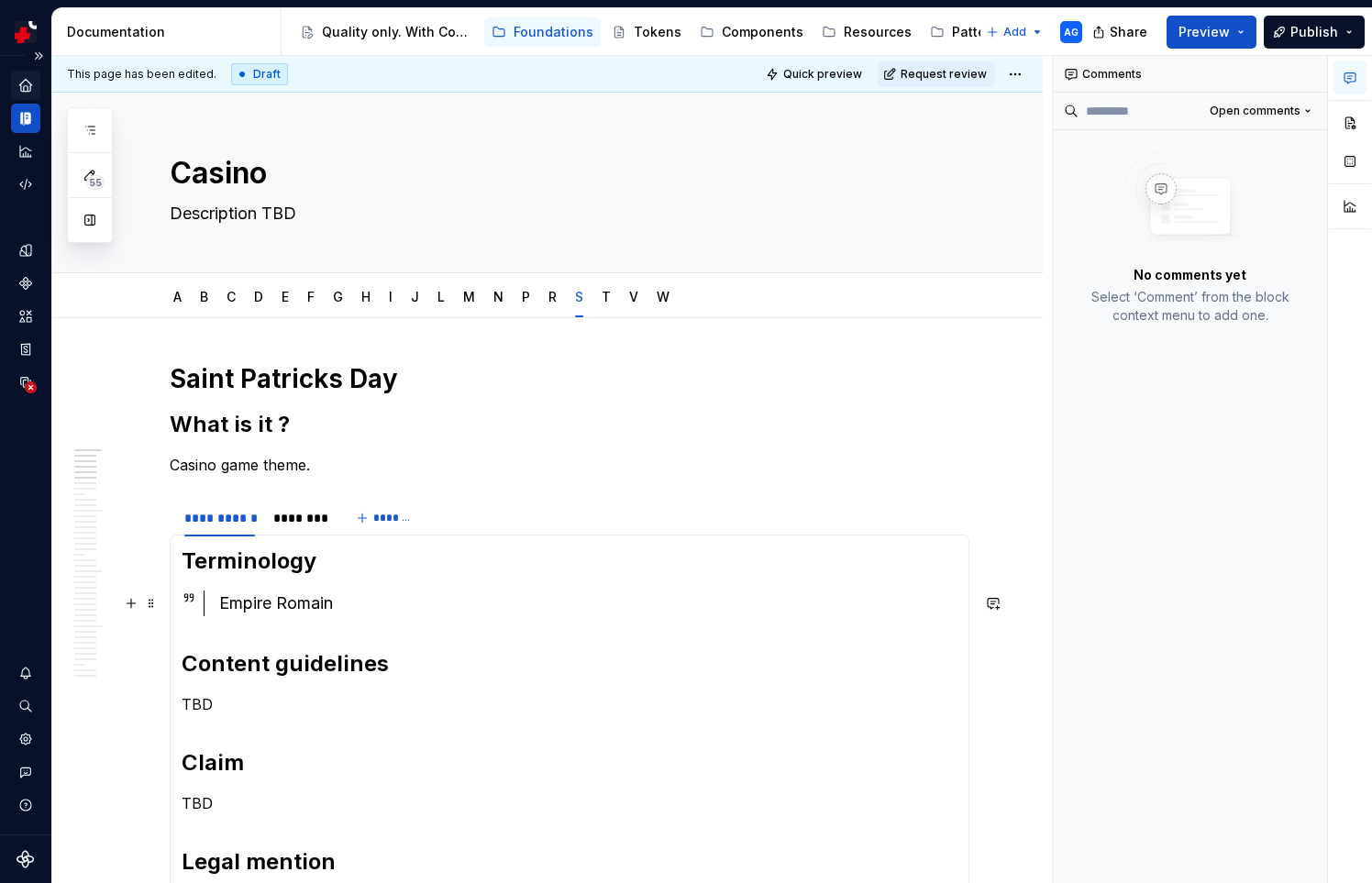 click on "Empire Romain" at bounding box center [588, 603] 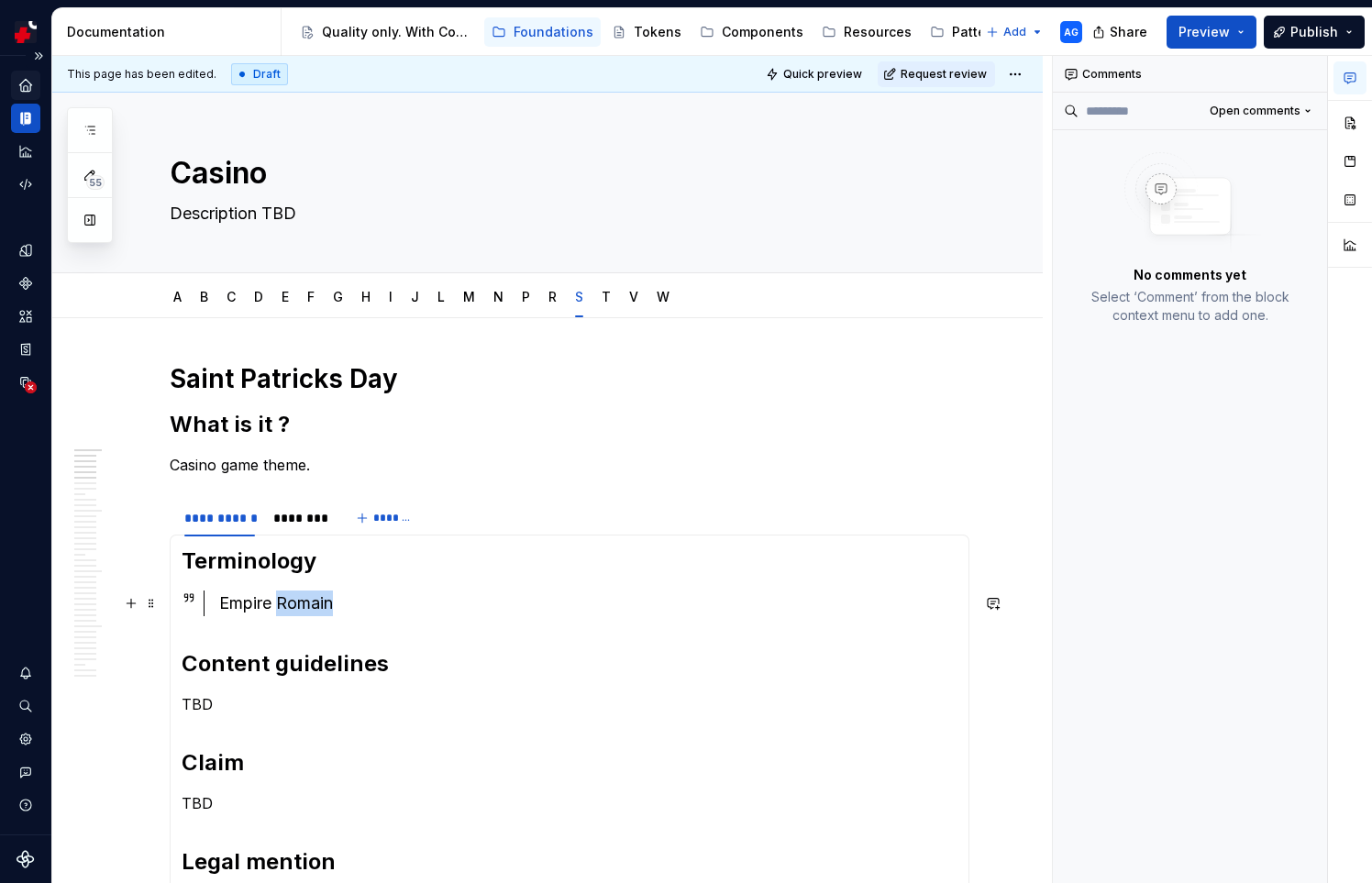 click on "Empire Romain" at bounding box center (588, 603) 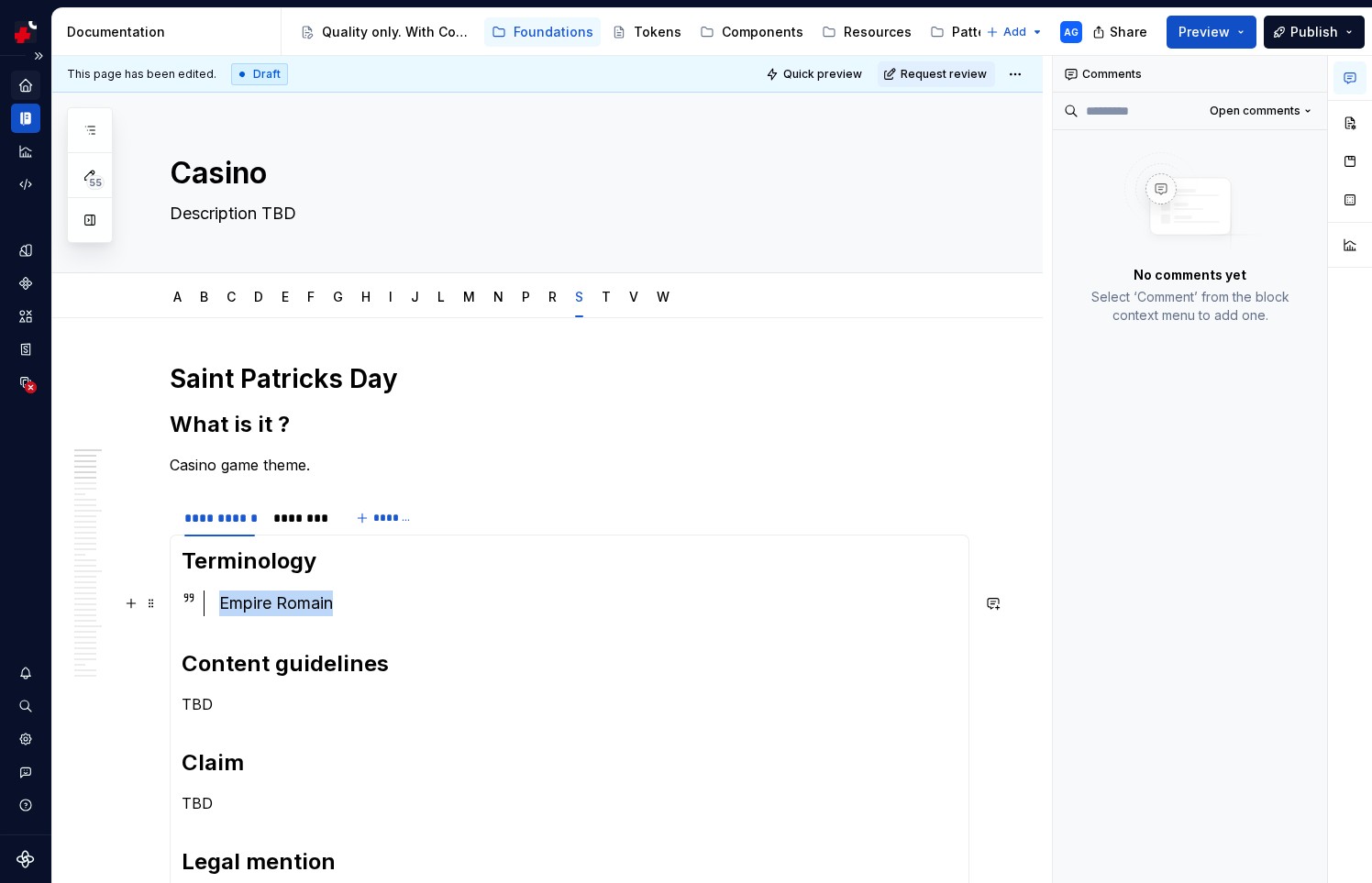 click on "Empire Romain" at bounding box center (588, 603) 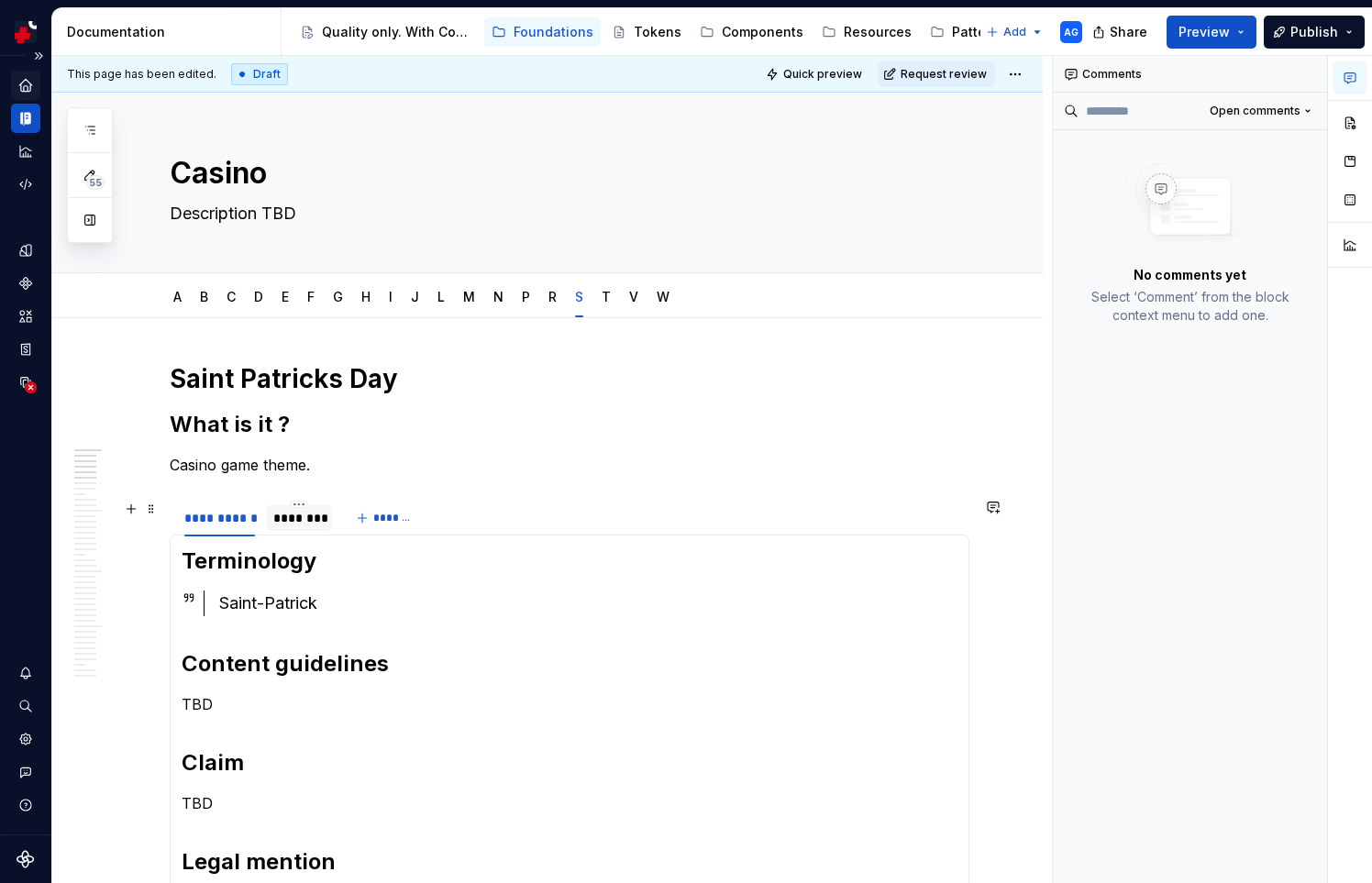 click on "********" at bounding box center (299, 518) 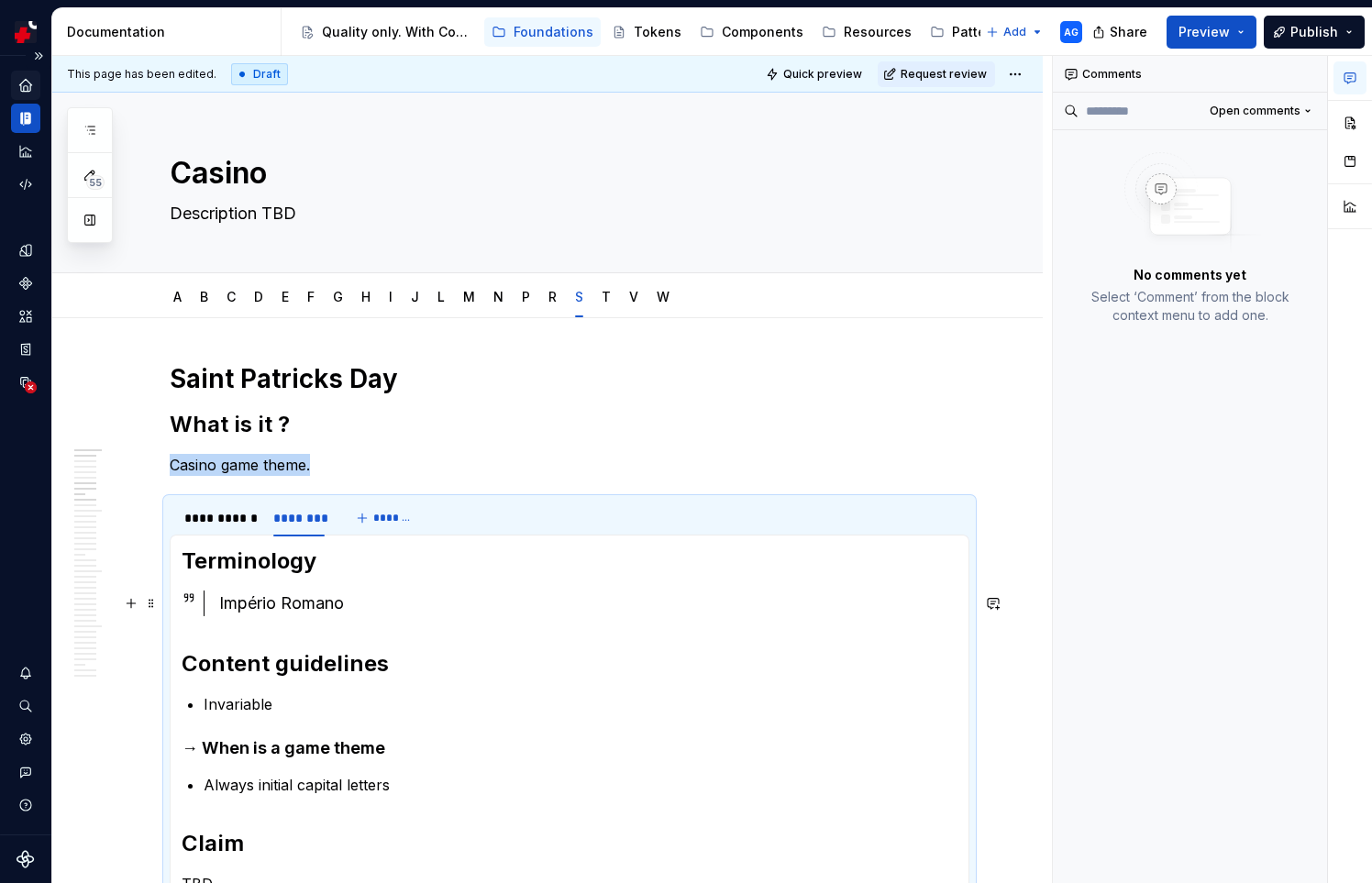 click on "Império Romano" at bounding box center [588, 603] 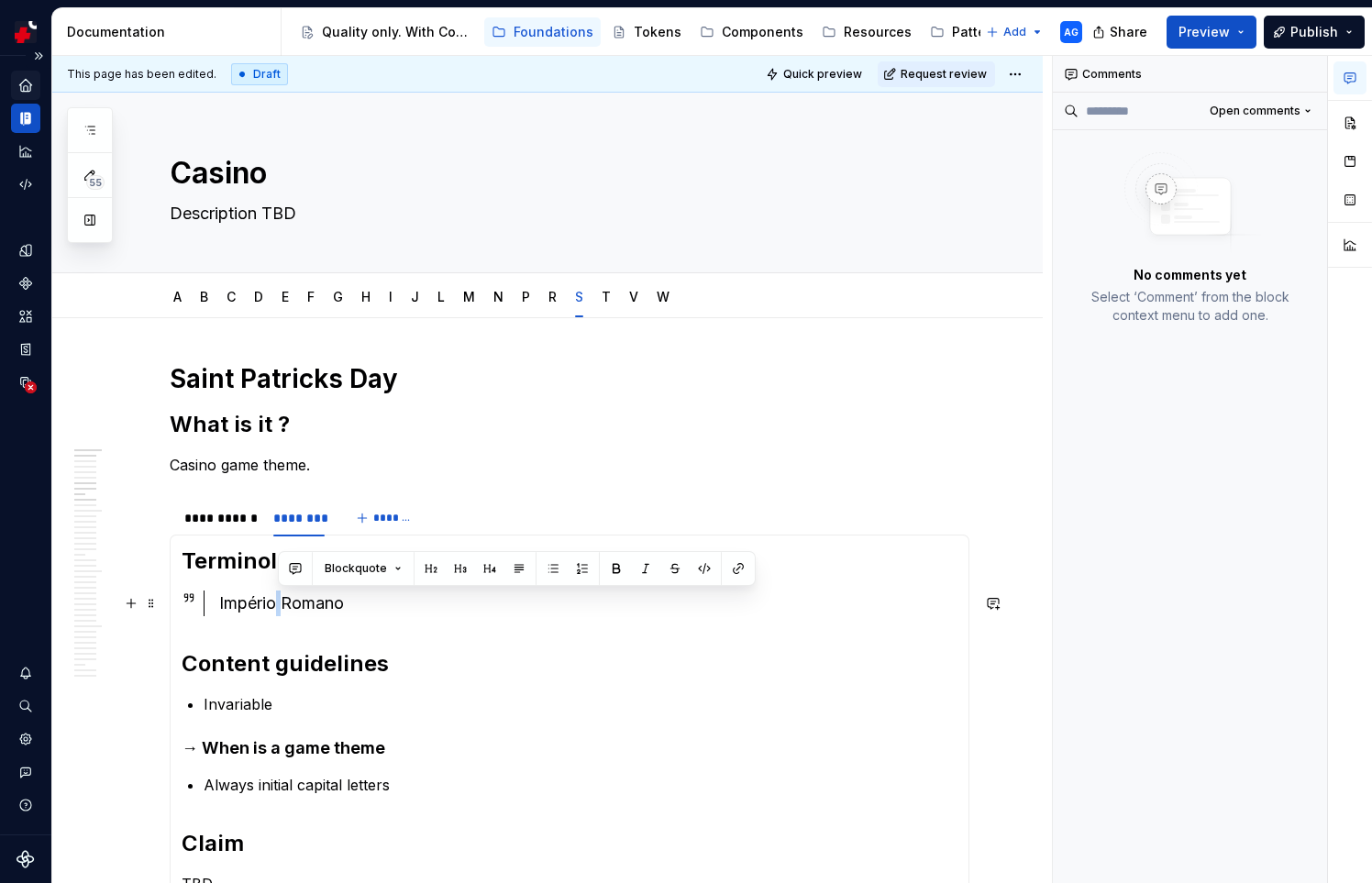 click on "Império Romano" at bounding box center [588, 603] 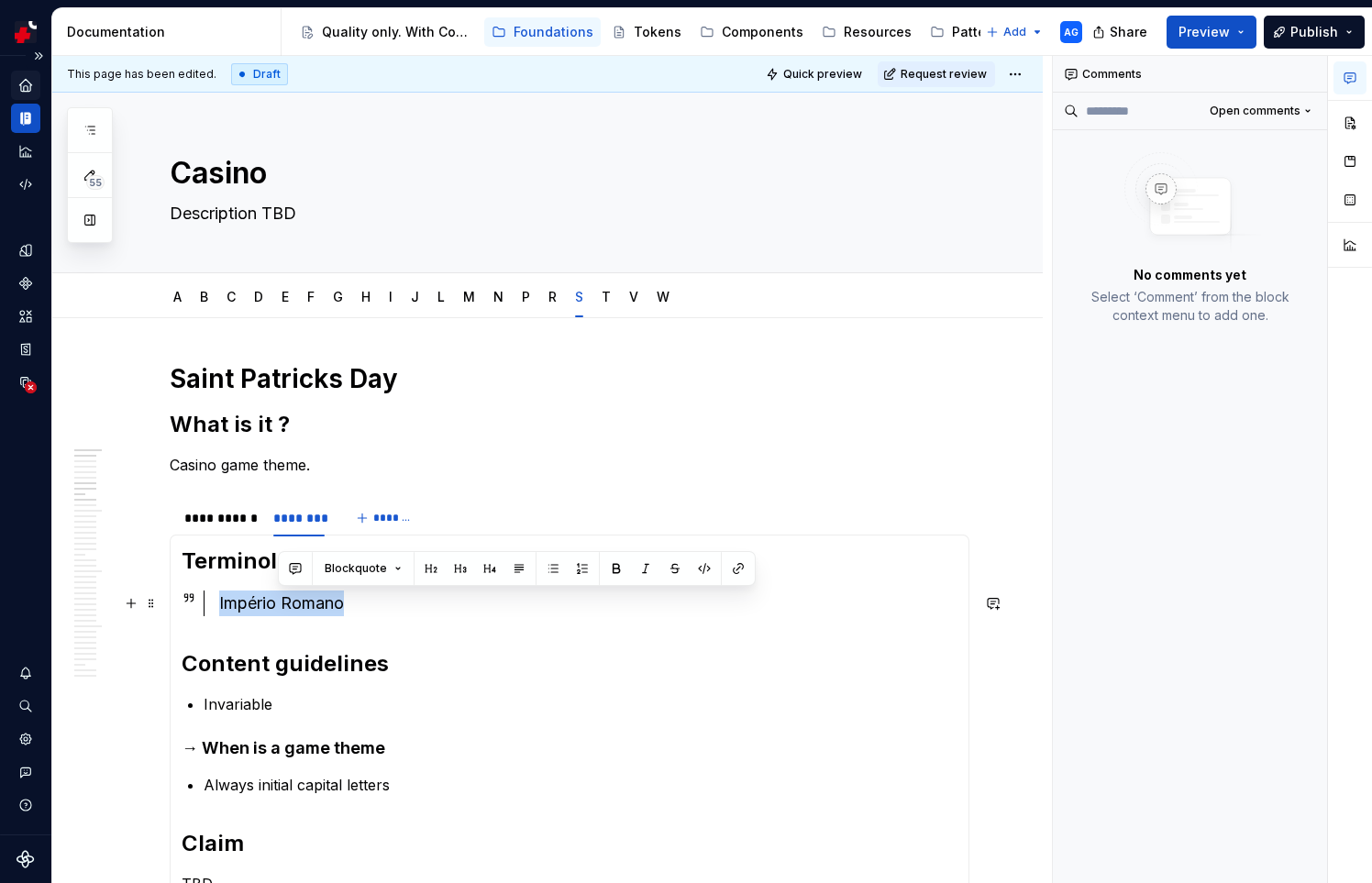 click on "Império Romano" at bounding box center (588, 603) 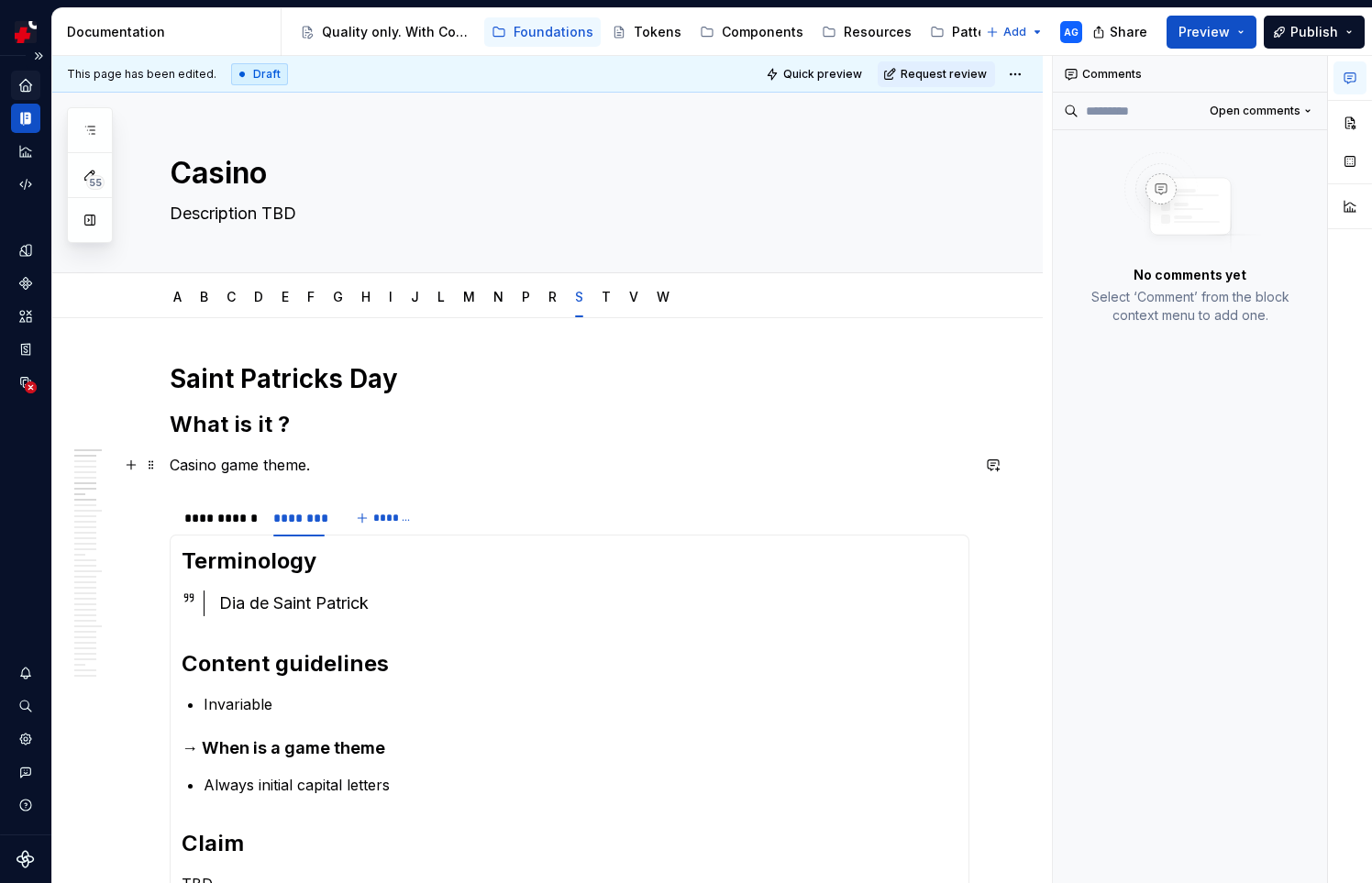 click on "Casino game theme." at bounding box center [570, 465] 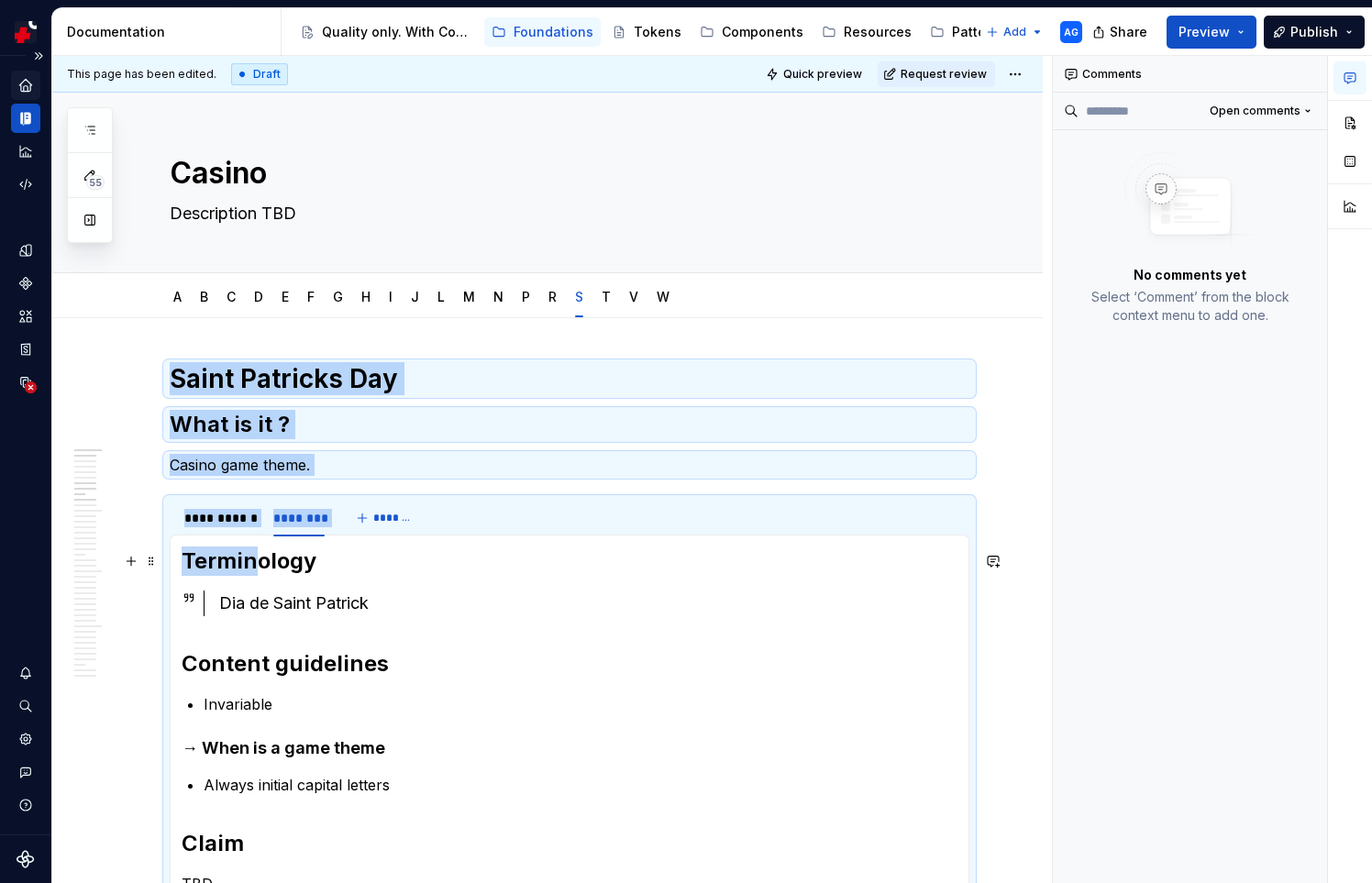 drag, startPoint x: 170, startPoint y: 367, endPoint x: 260, endPoint y: 565, distance: 217.49483 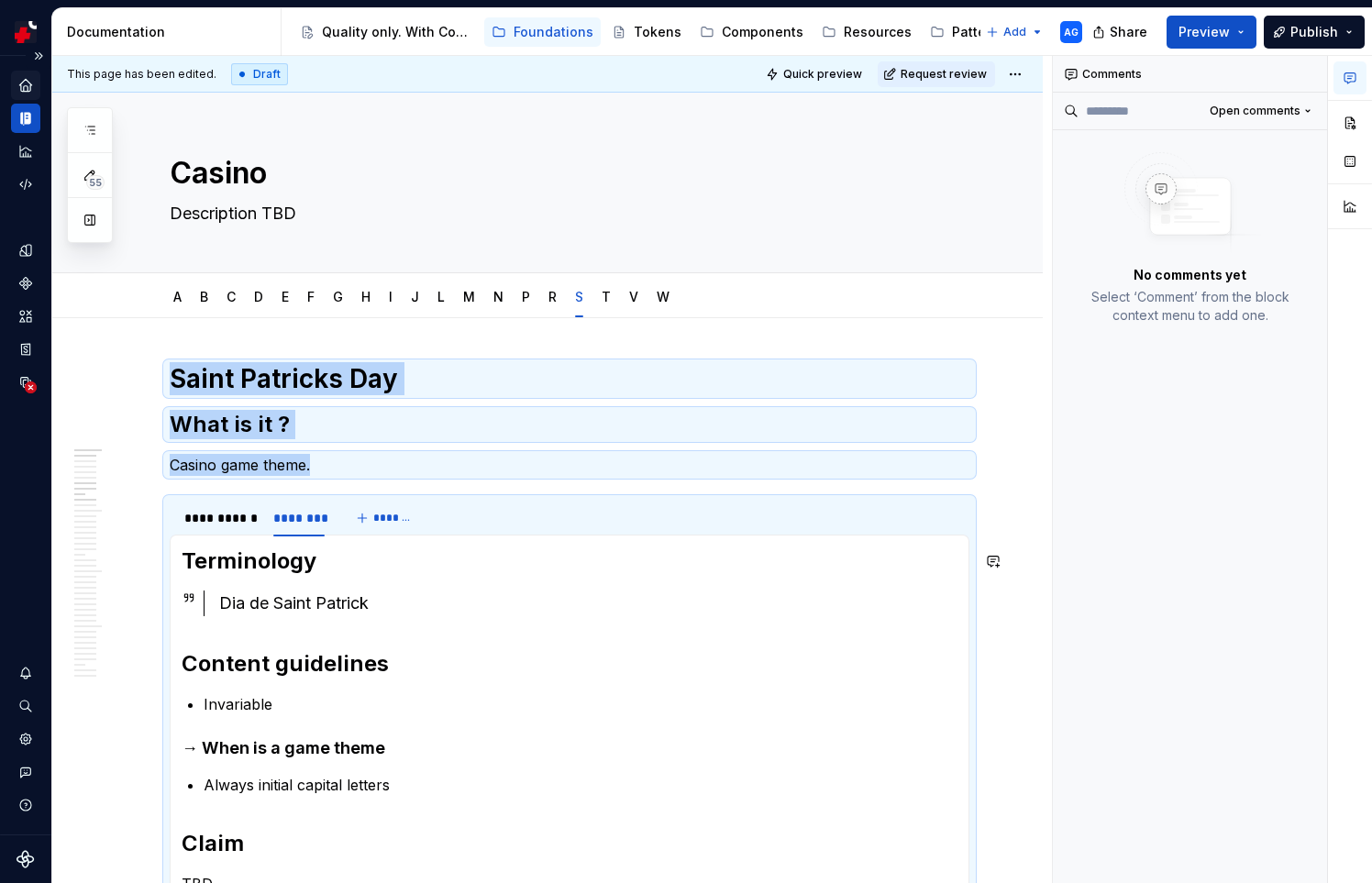 copy on "Saint Patricks Day  What is it ? Casino game theme." 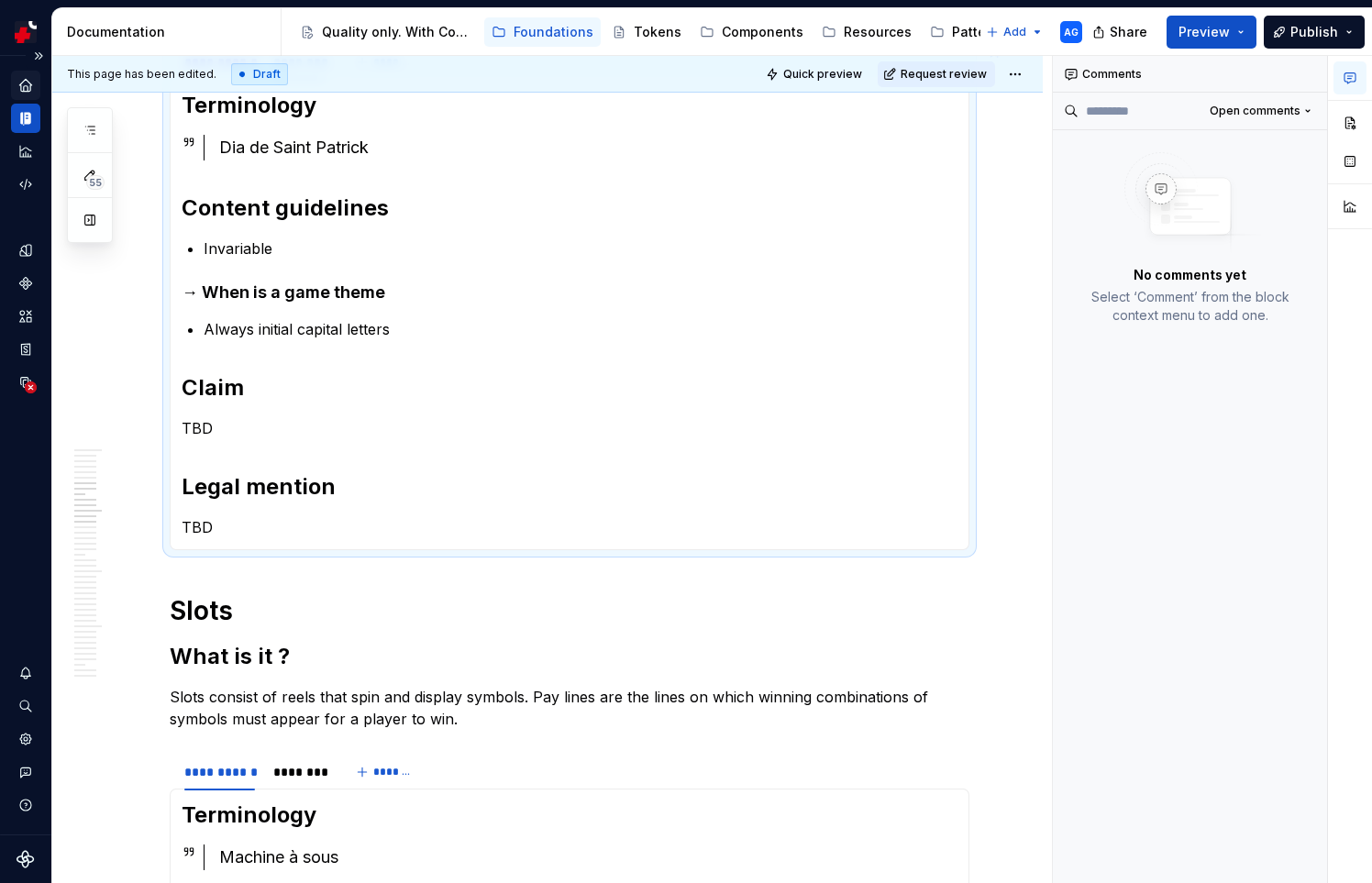 scroll, scrollTop: 460, scrollLeft: 0, axis: vertical 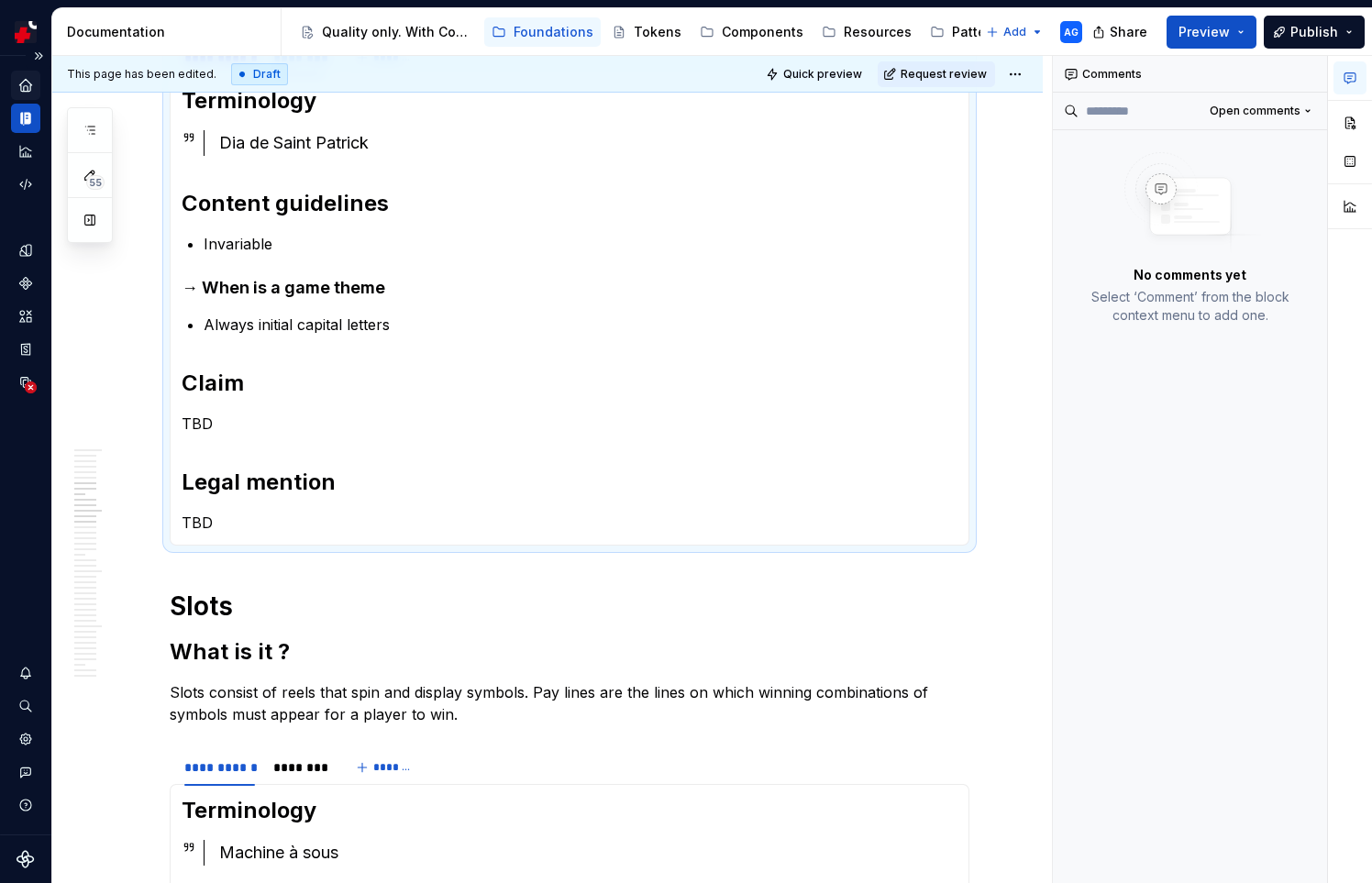 click on "**********" at bounding box center [570, 1167] 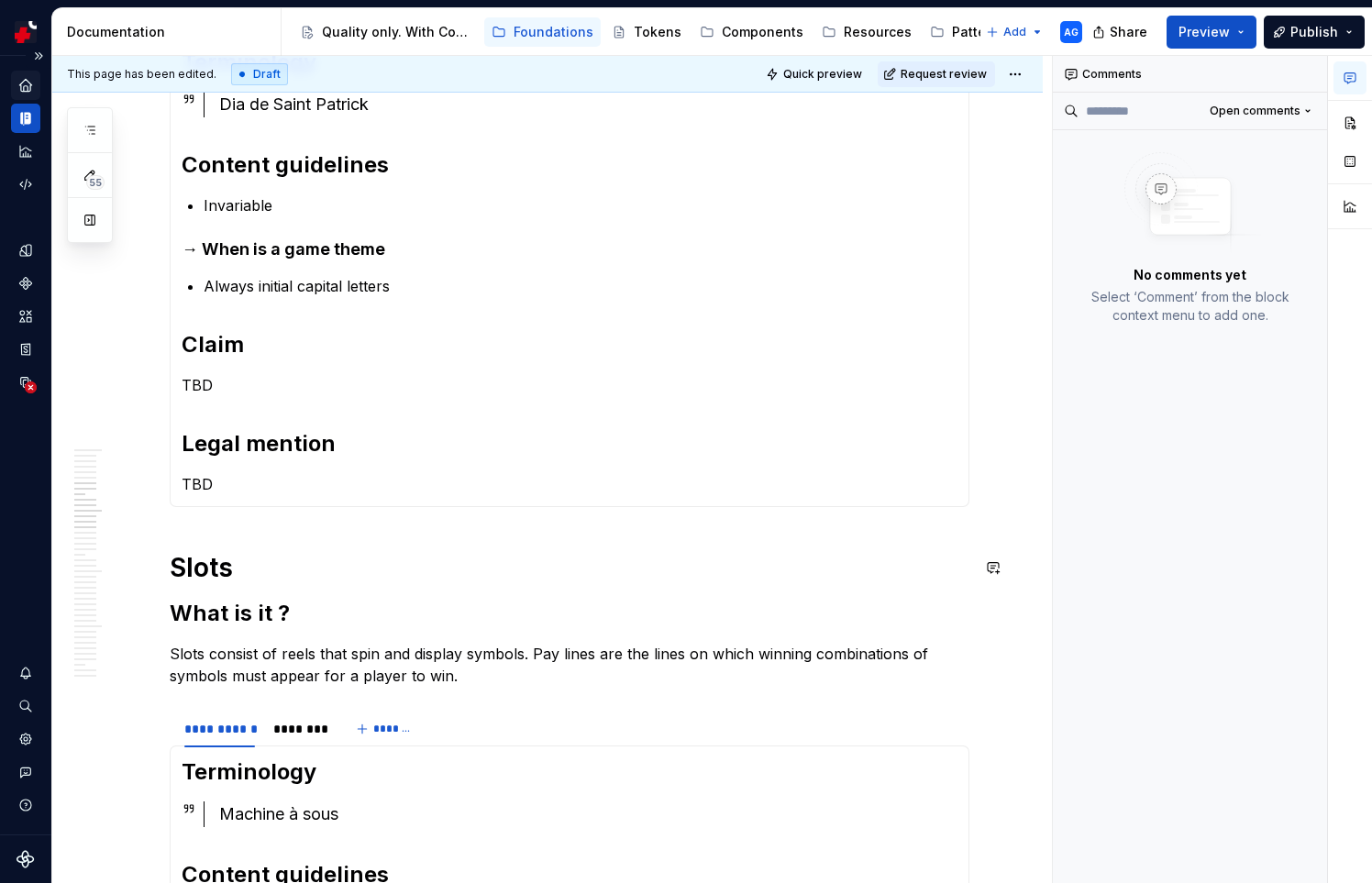 scroll, scrollTop: 488, scrollLeft: 0, axis: vertical 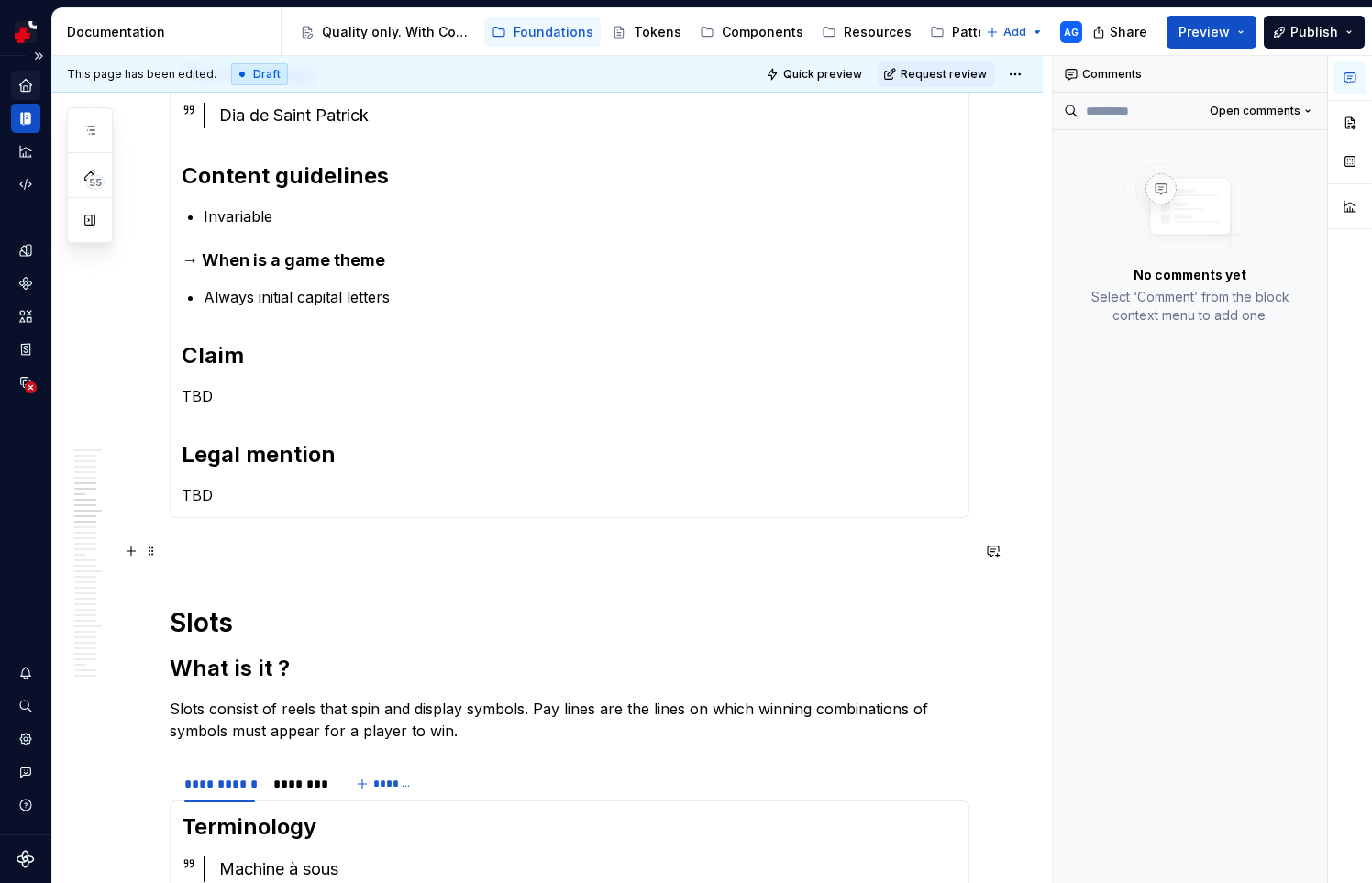 click at bounding box center [570, 551] 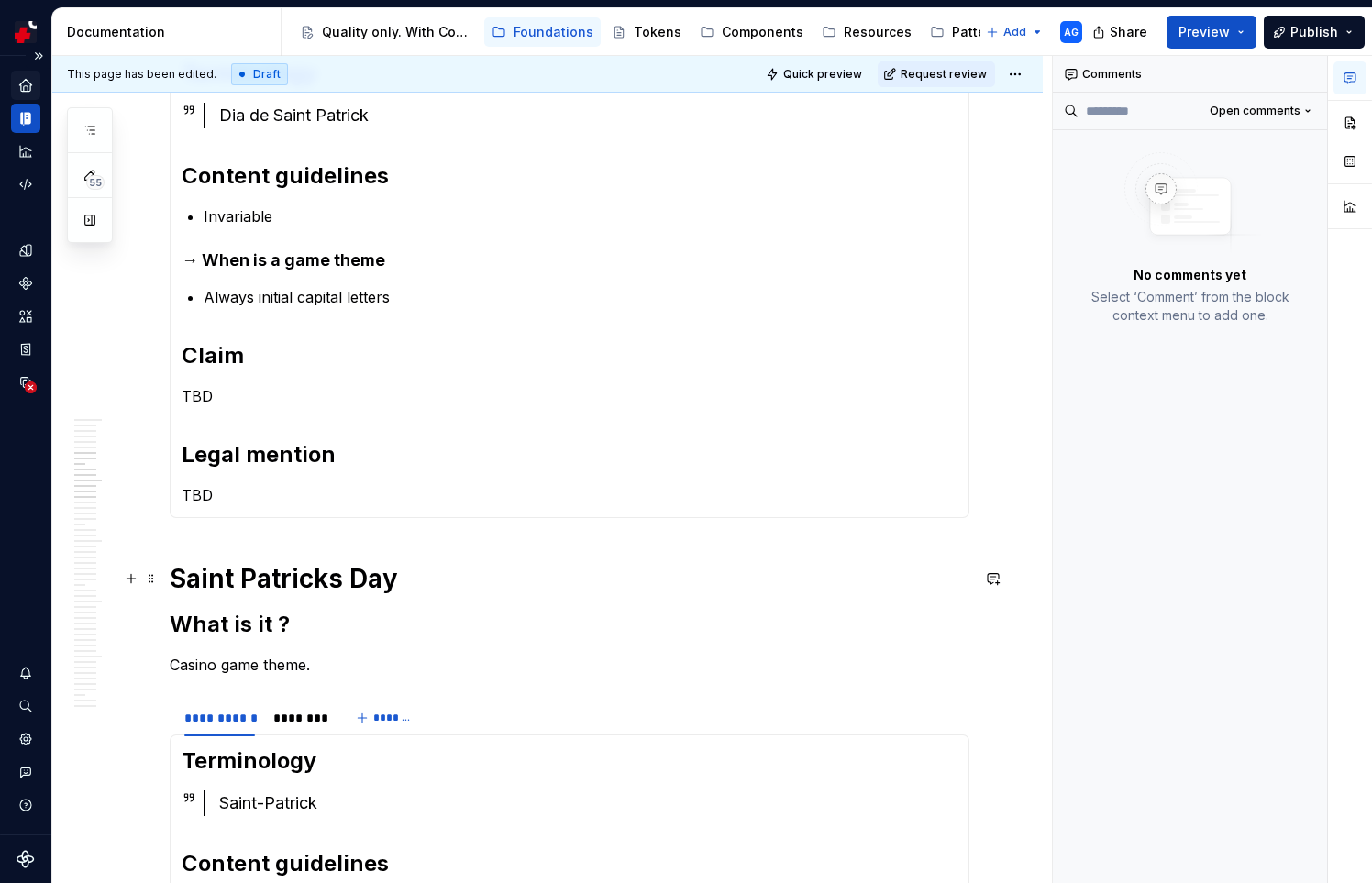 click on "Saint Patricks Day" at bounding box center [570, 579] 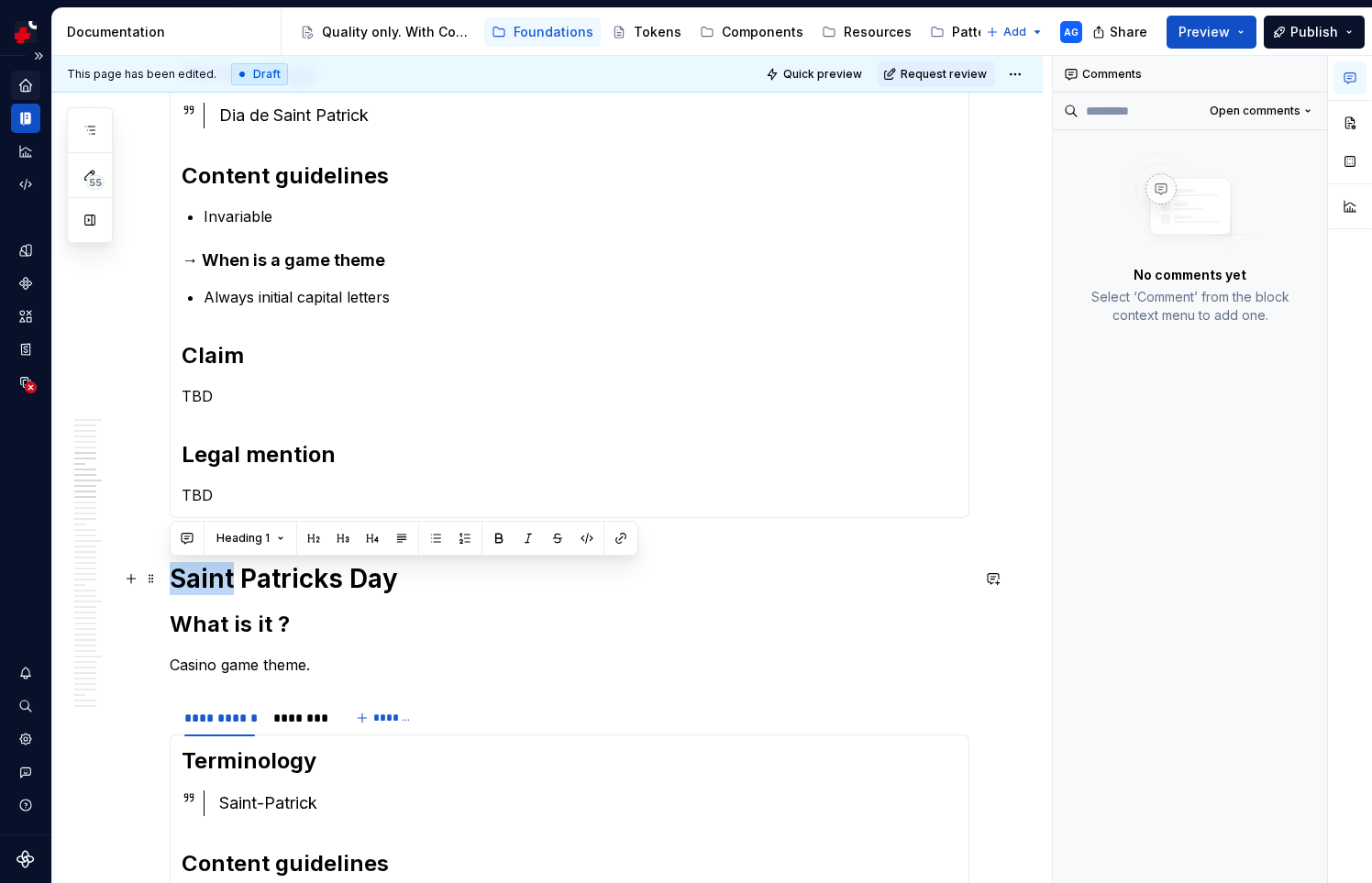 click on "Saint Patricks Day" at bounding box center [570, 579] 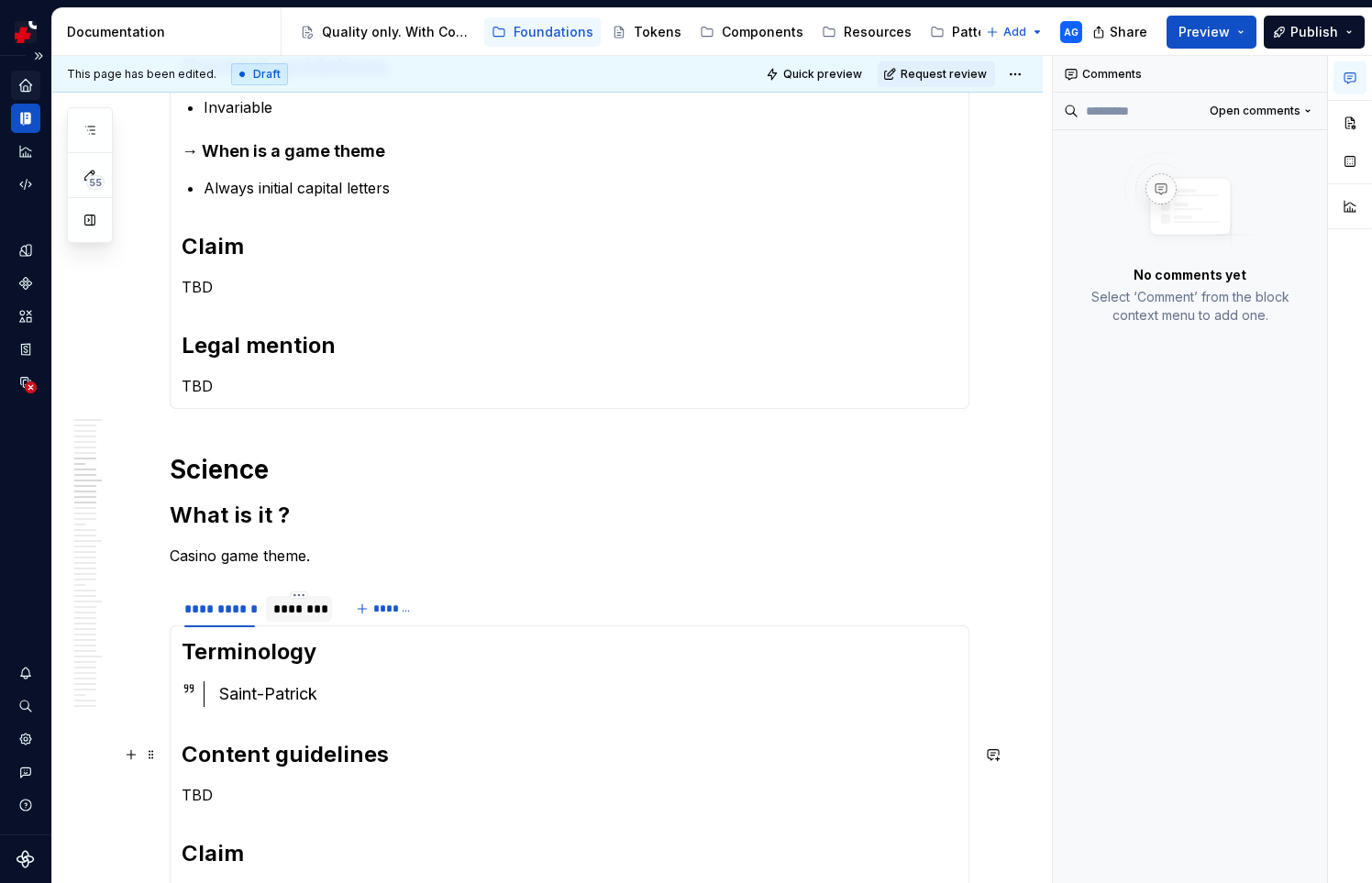 scroll, scrollTop: 621, scrollLeft: 0, axis: vertical 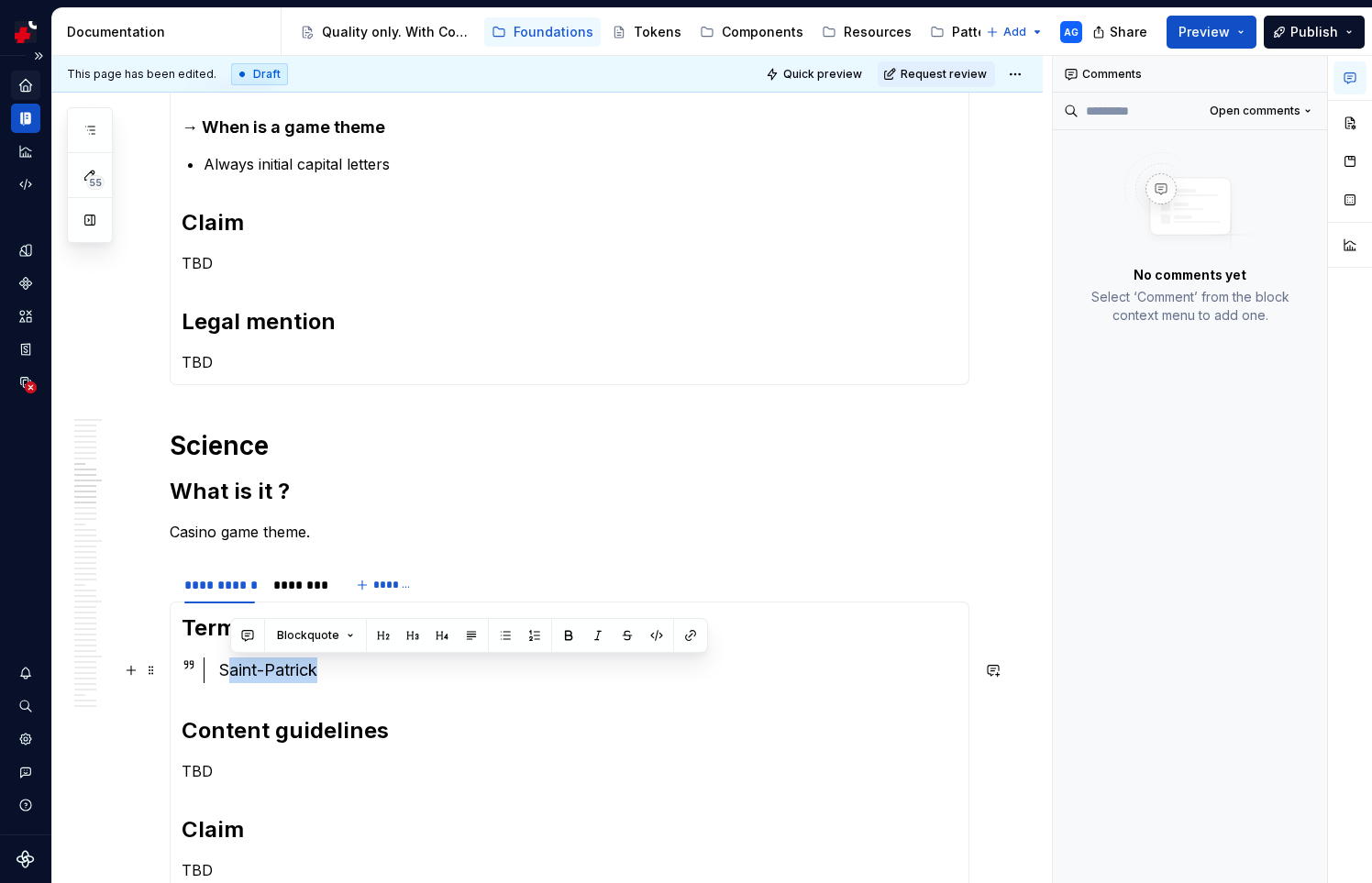 drag, startPoint x: 230, startPoint y: 672, endPoint x: 405, endPoint y: 675, distance: 175.02571 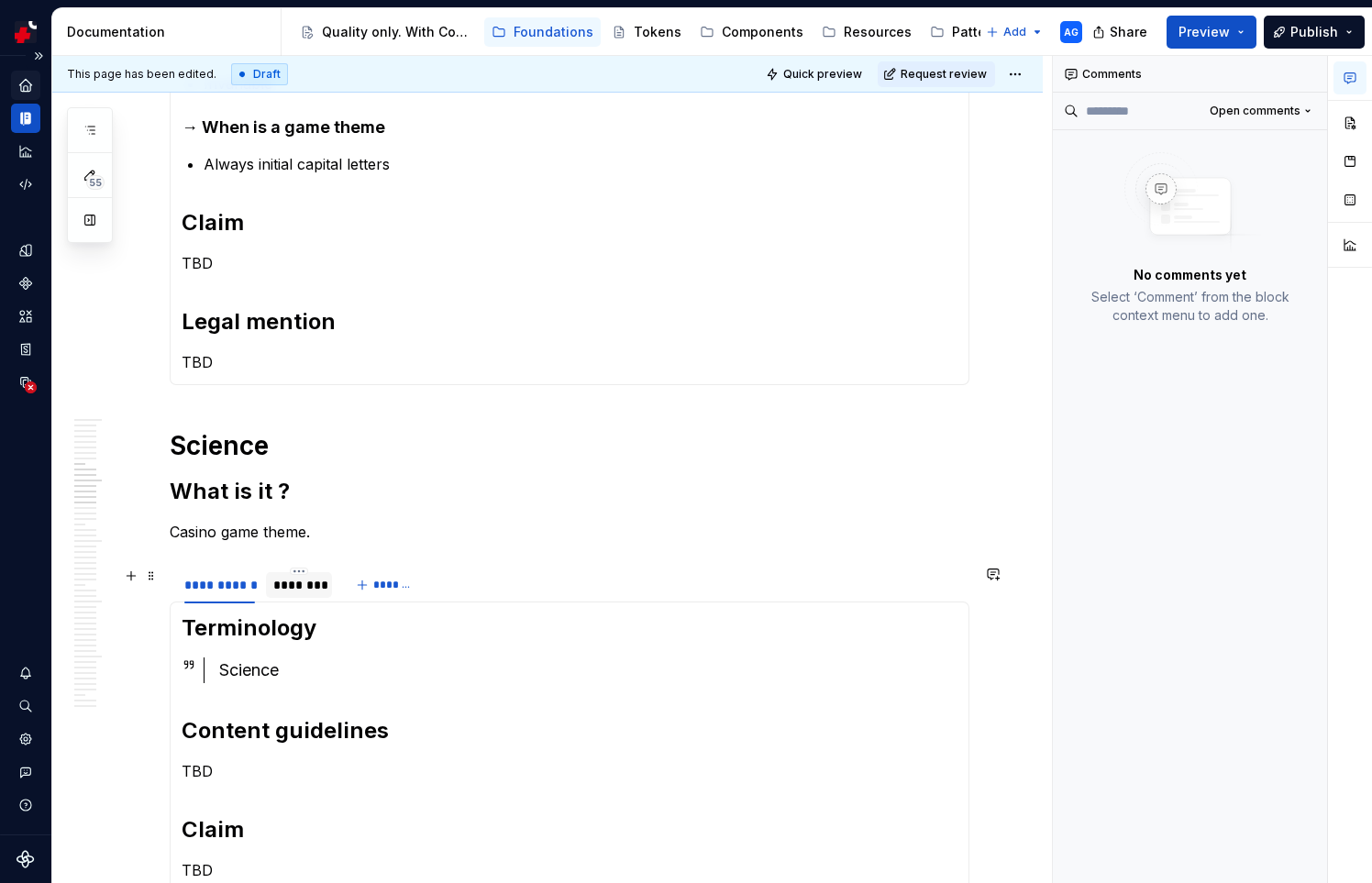 click on "********" at bounding box center [299, 585] 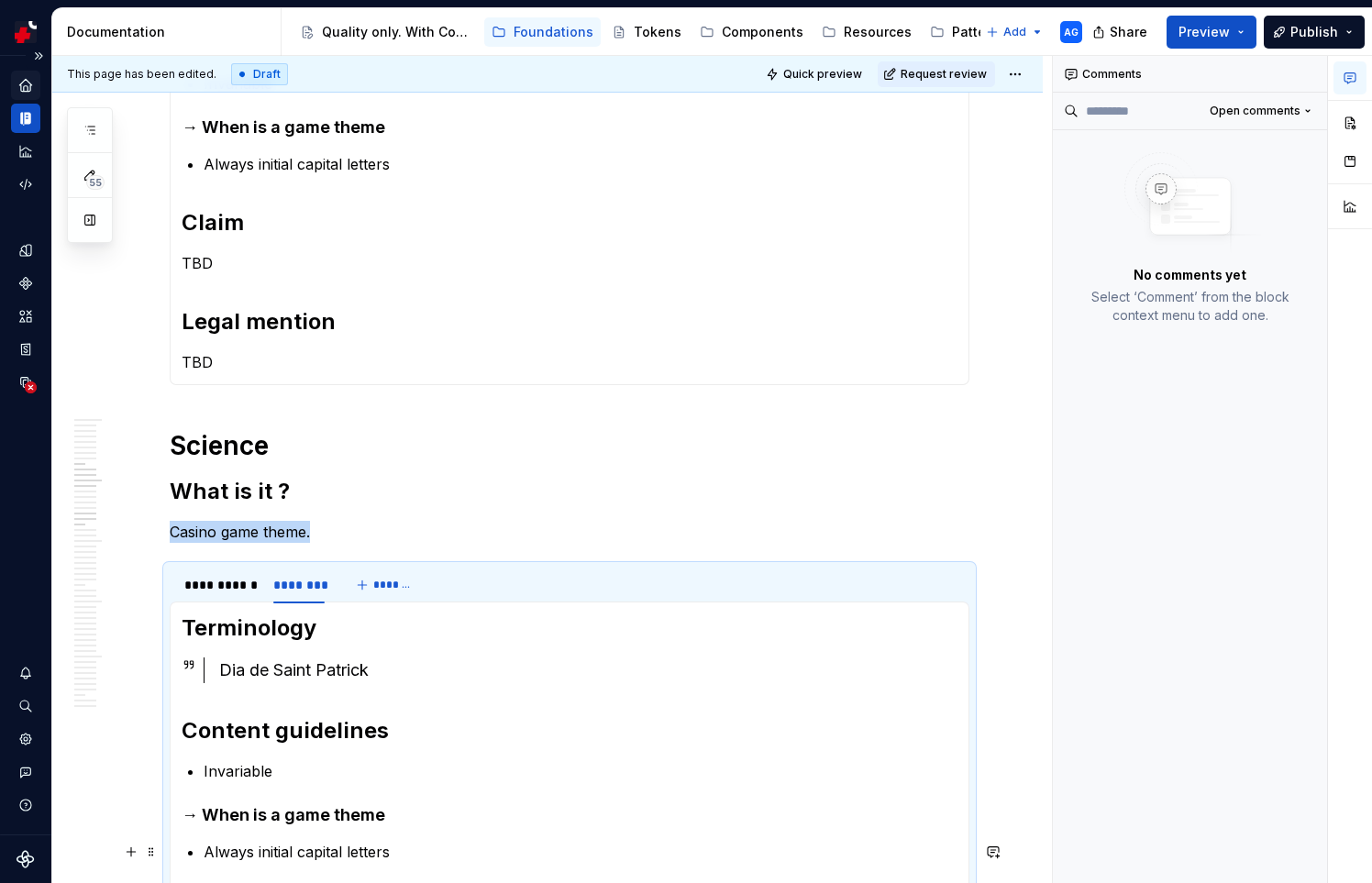 click on "Dia de Saint Patrick" at bounding box center (588, 670) 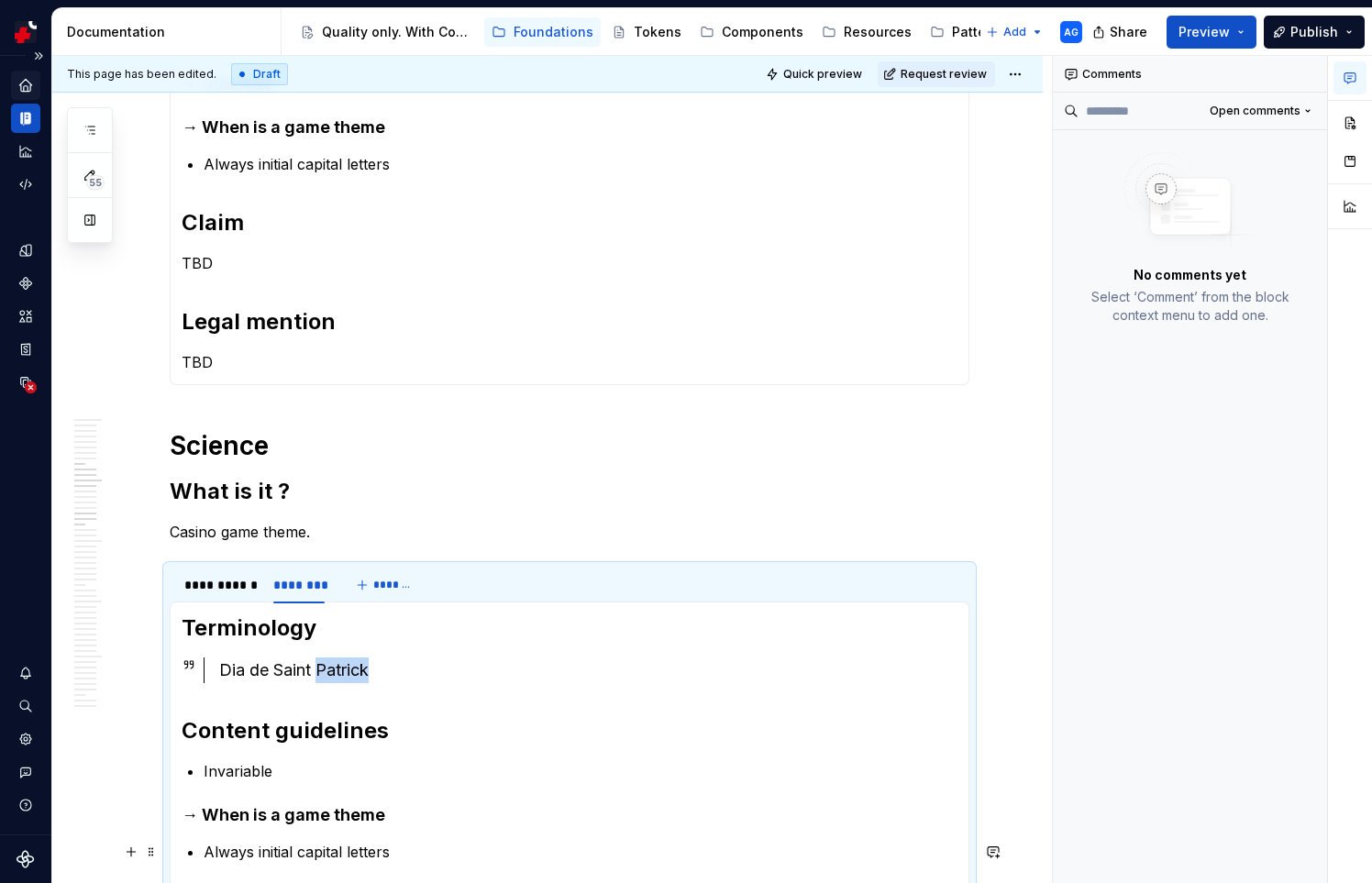click on "Dia de Saint Patrick" at bounding box center (588, 670) 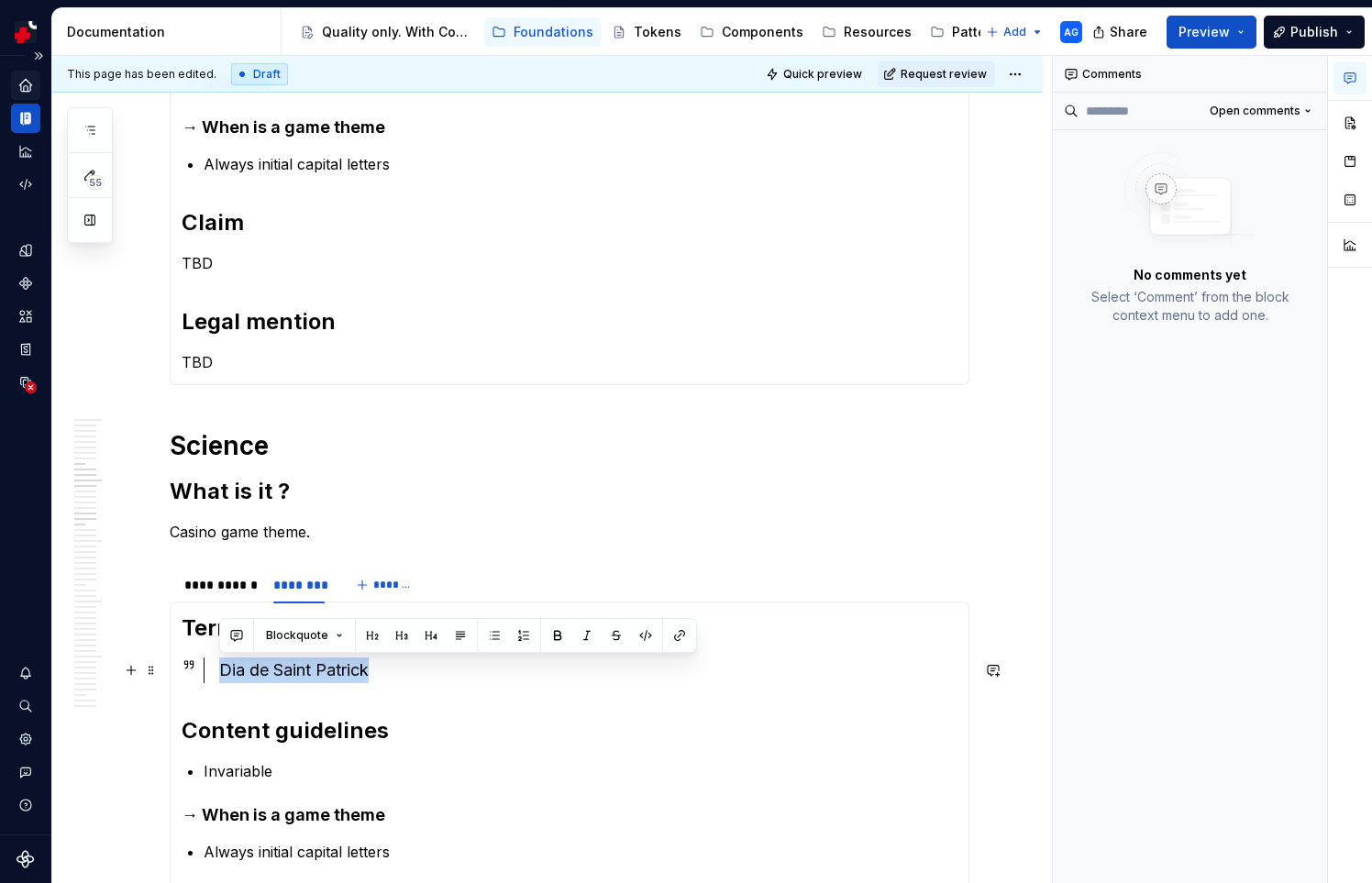 click on "Dia de Saint Patrick" at bounding box center [588, 670] 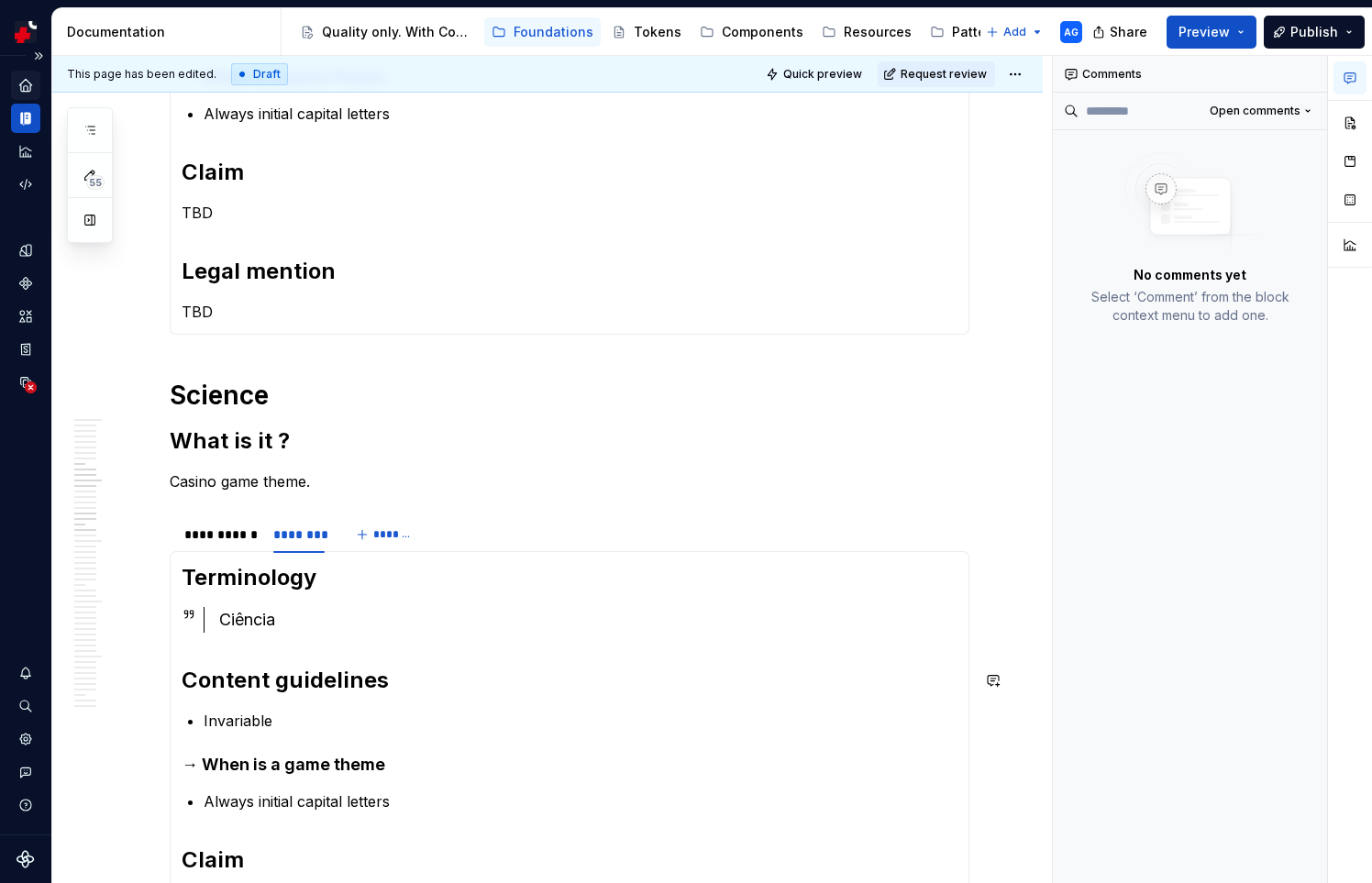 scroll, scrollTop: 675, scrollLeft: 0, axis: vertical 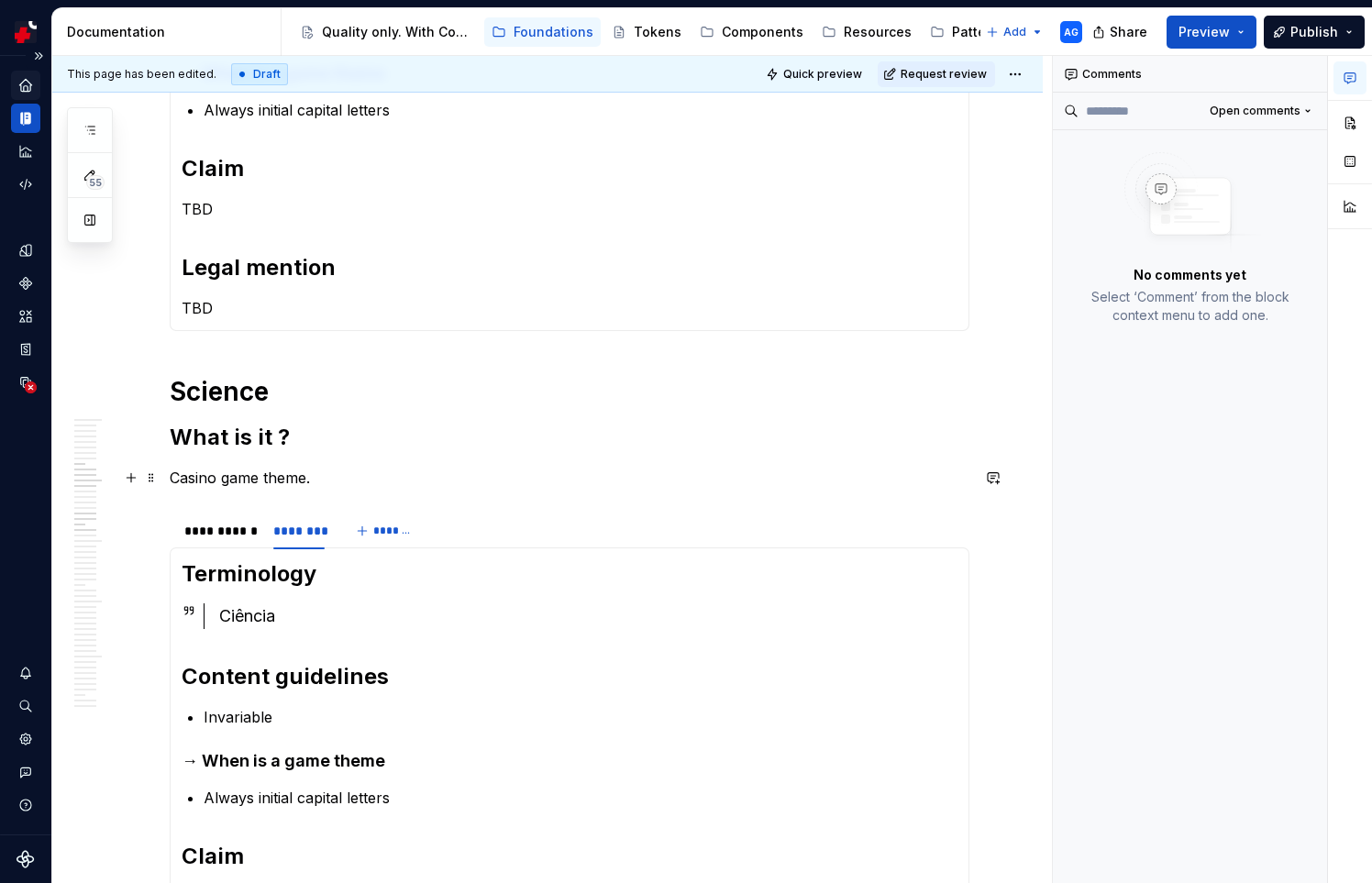 click on "Casino game theme." at bounding box center [570, 478] 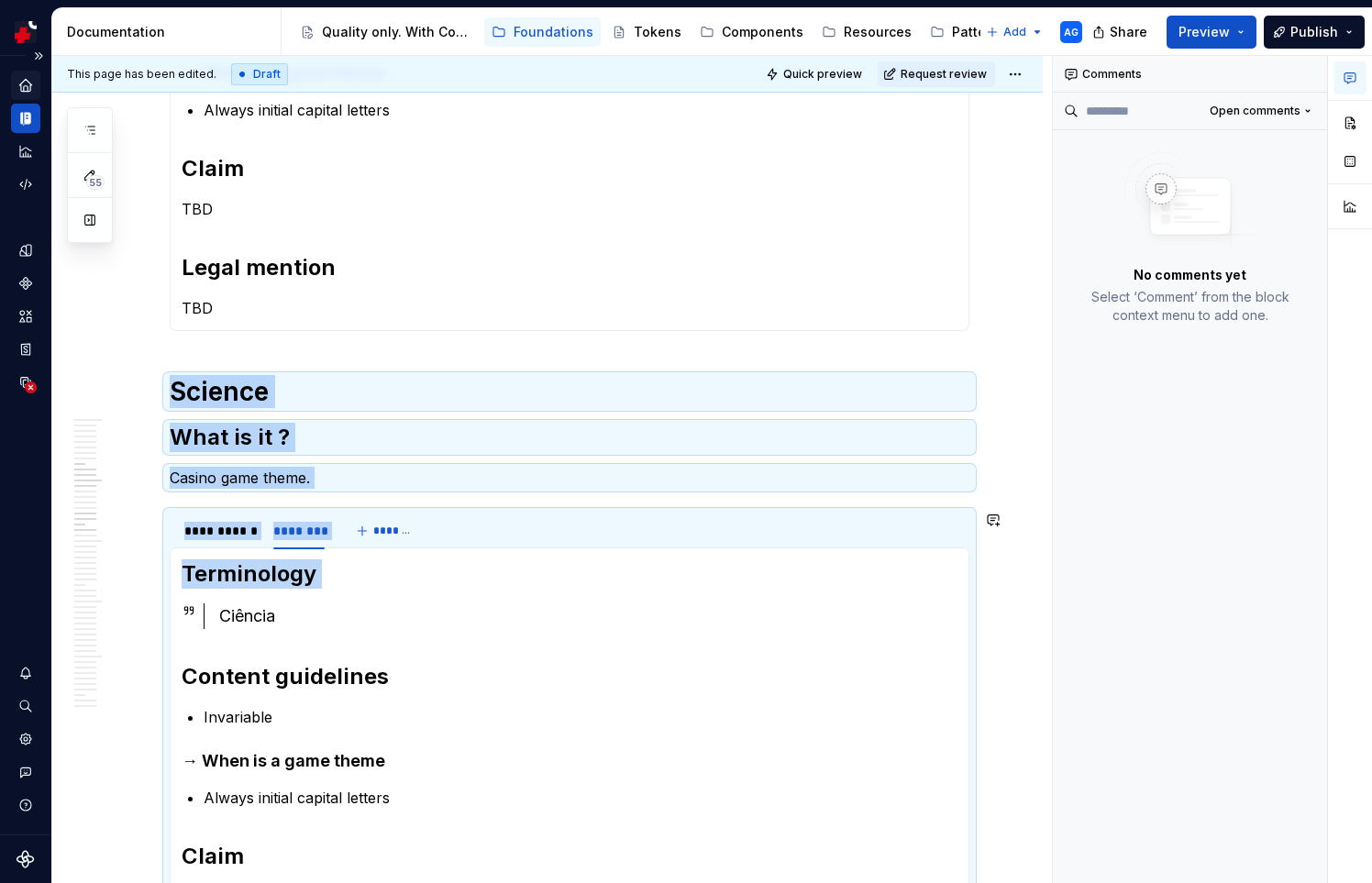 drag, startPoint x: 172, startPoint y: 395, endPoint x: 266, endPoint y: 591, distance: 217.37525 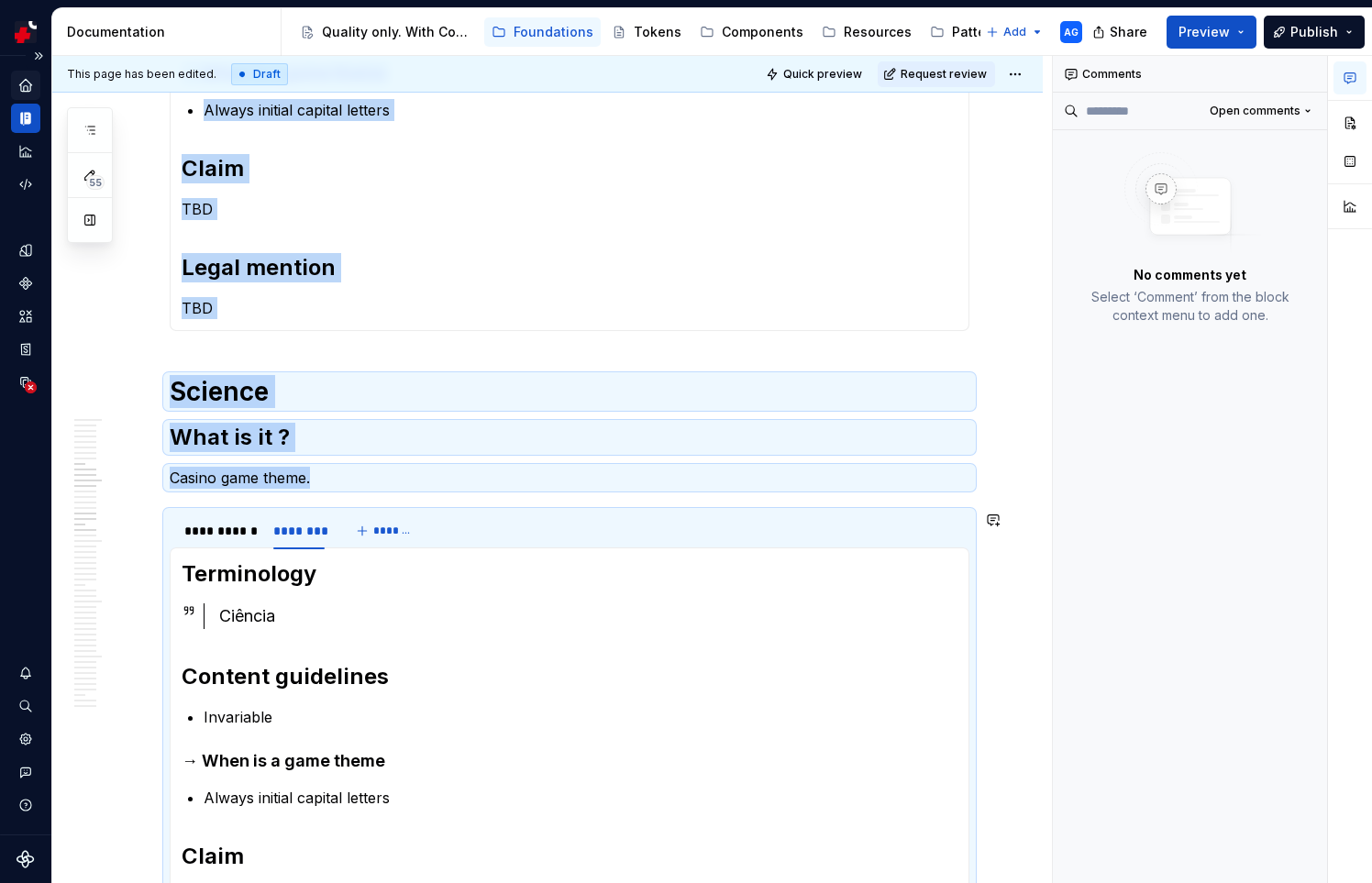 copy on "**********" 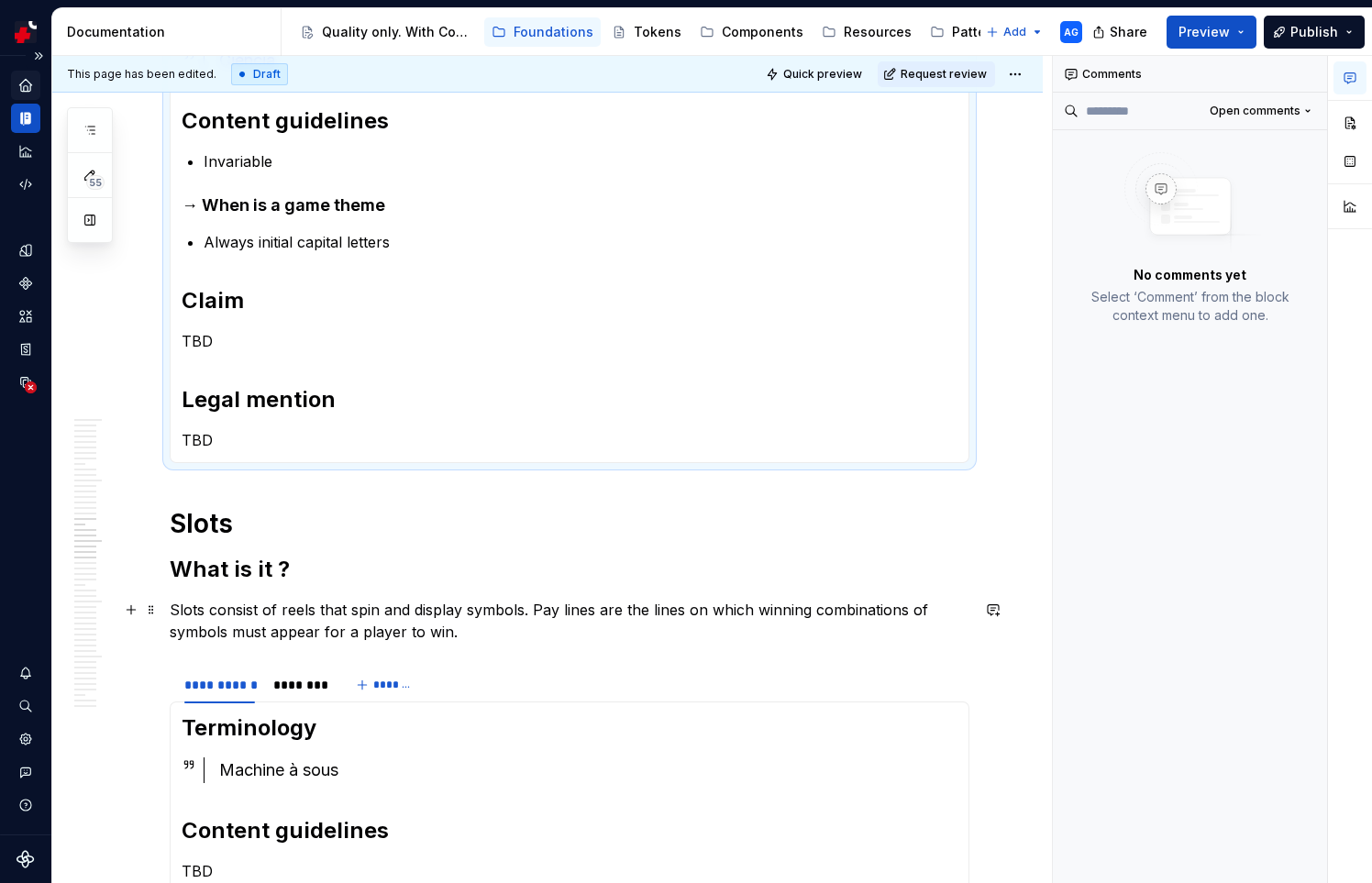 scroll, scrollTop: 1241, scrollLeft: 0, axis: vertical 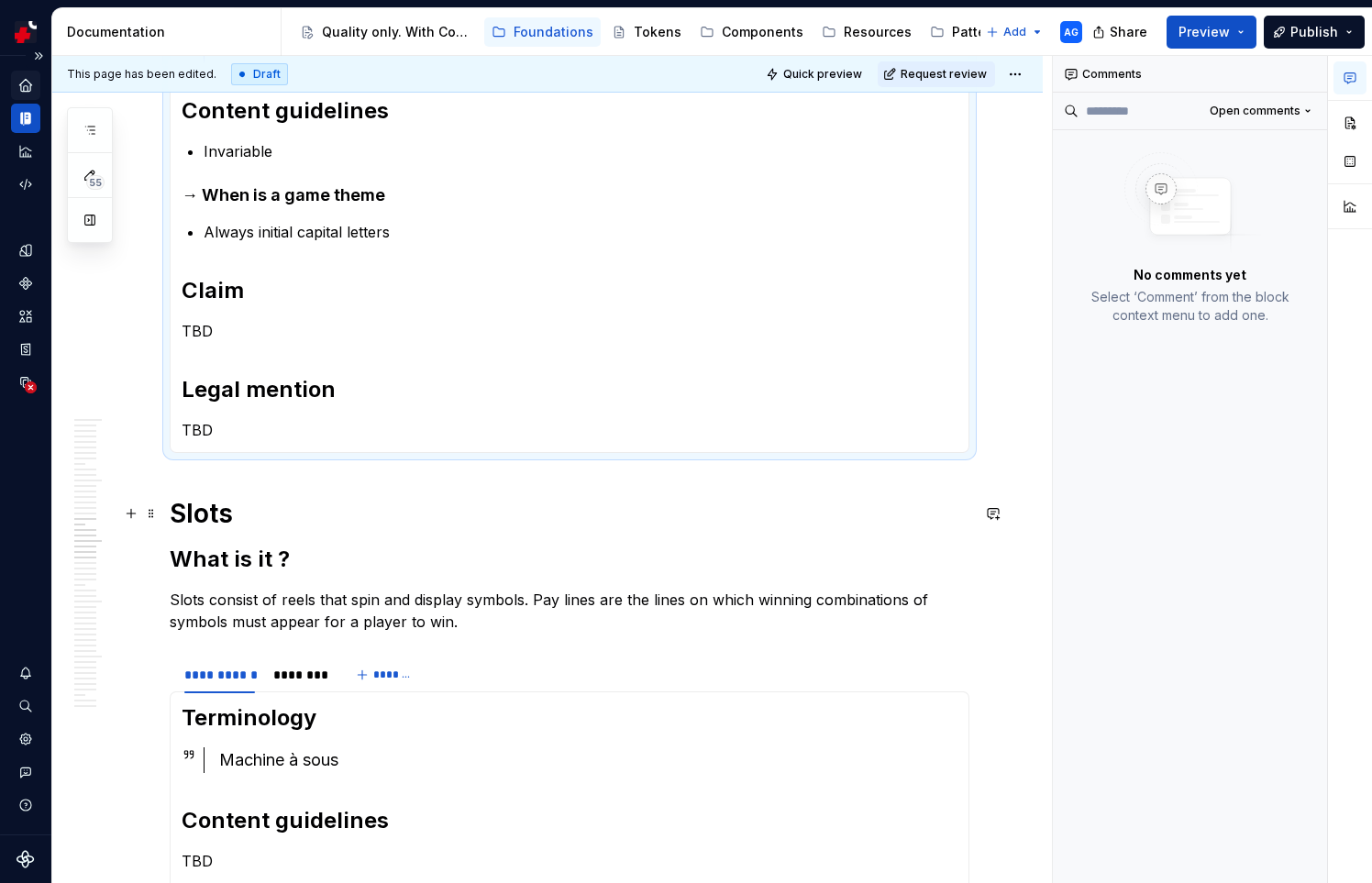 click on "Slots" at bounding box center (570, 513) 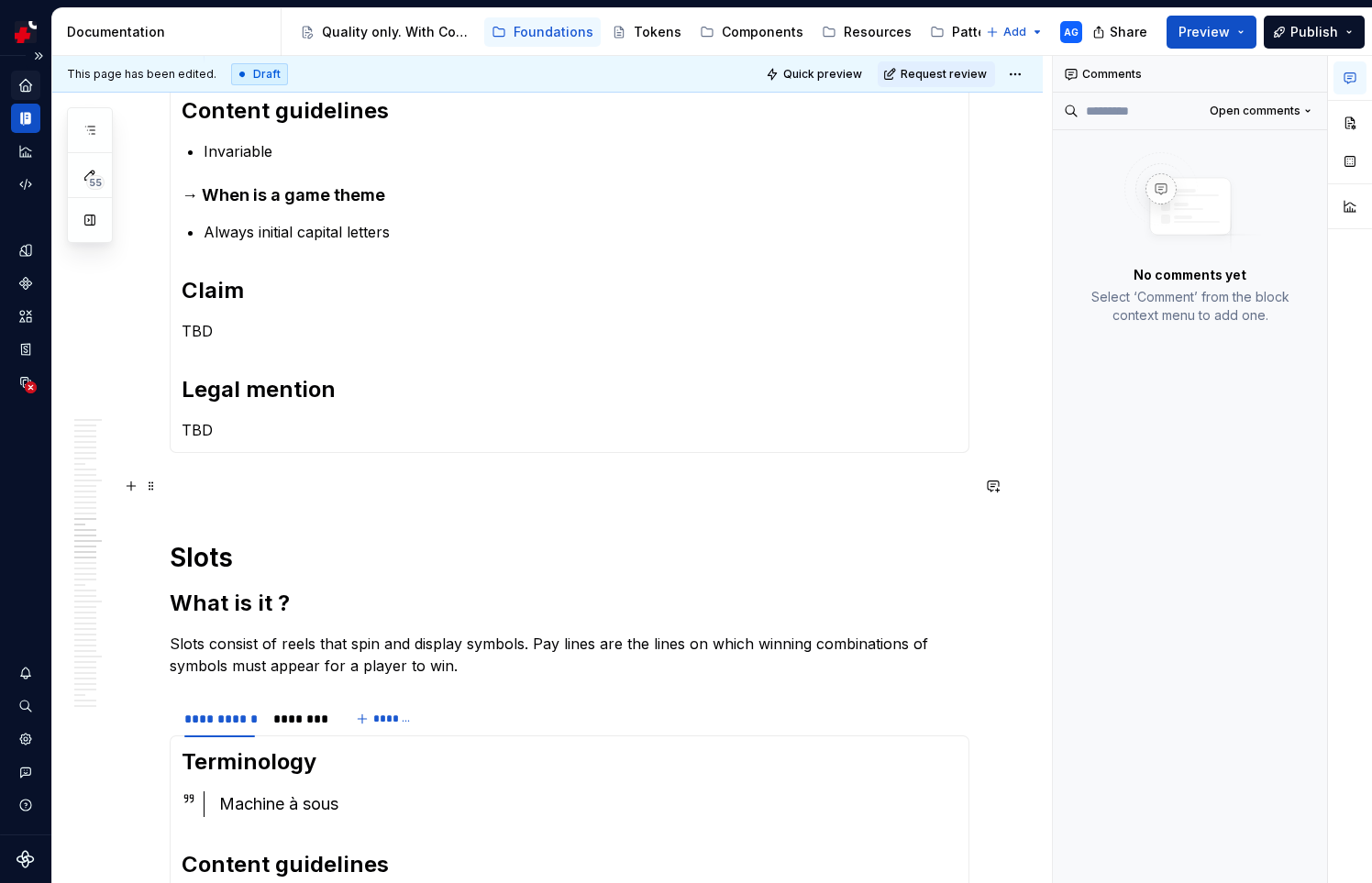 click on "**********" at bounding box center (570, 753) 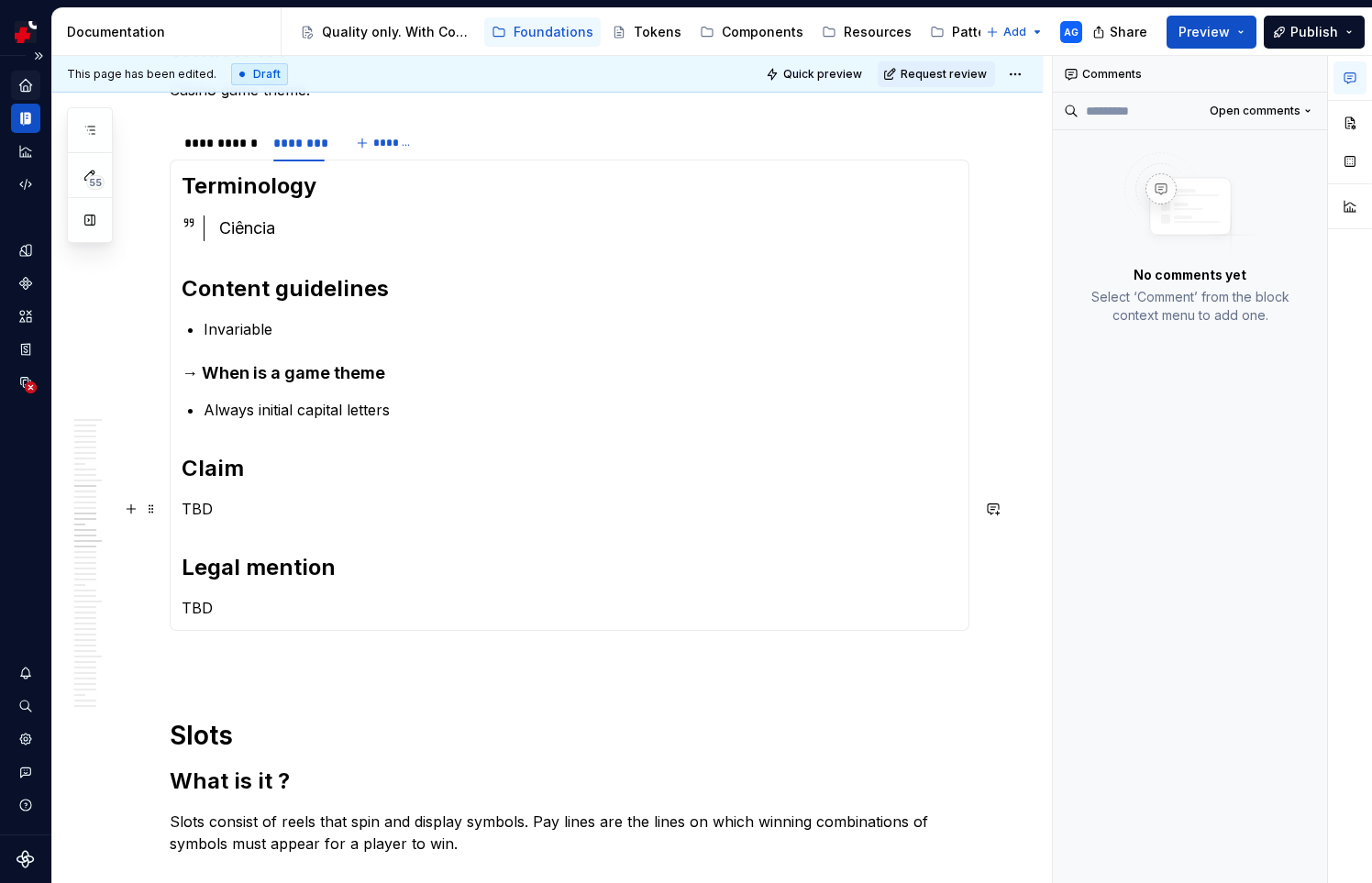 scroll, scrollTop: 1070, scrollLeft: 0, axis: vertical 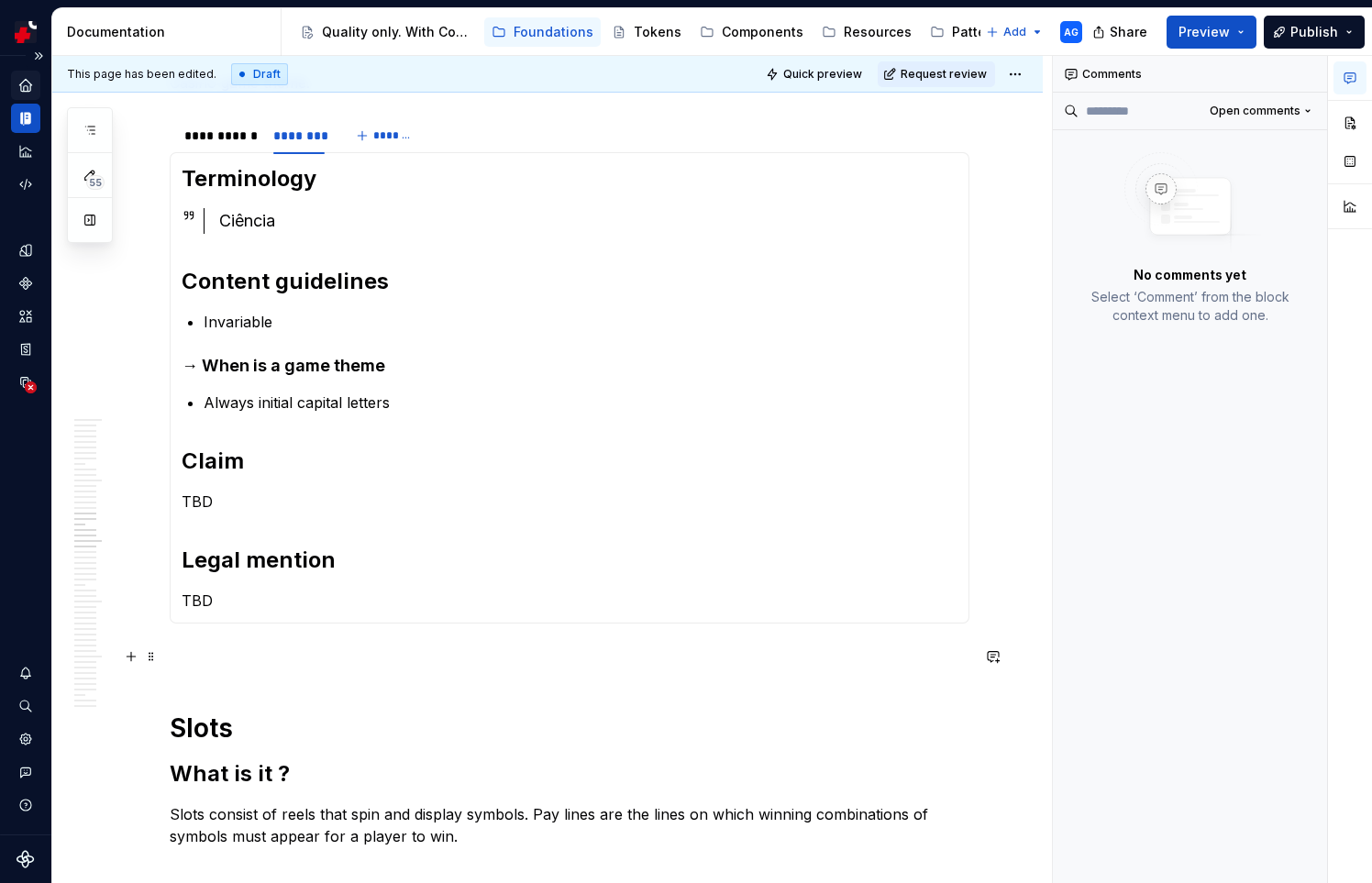 click at bounding box center (570, 657) 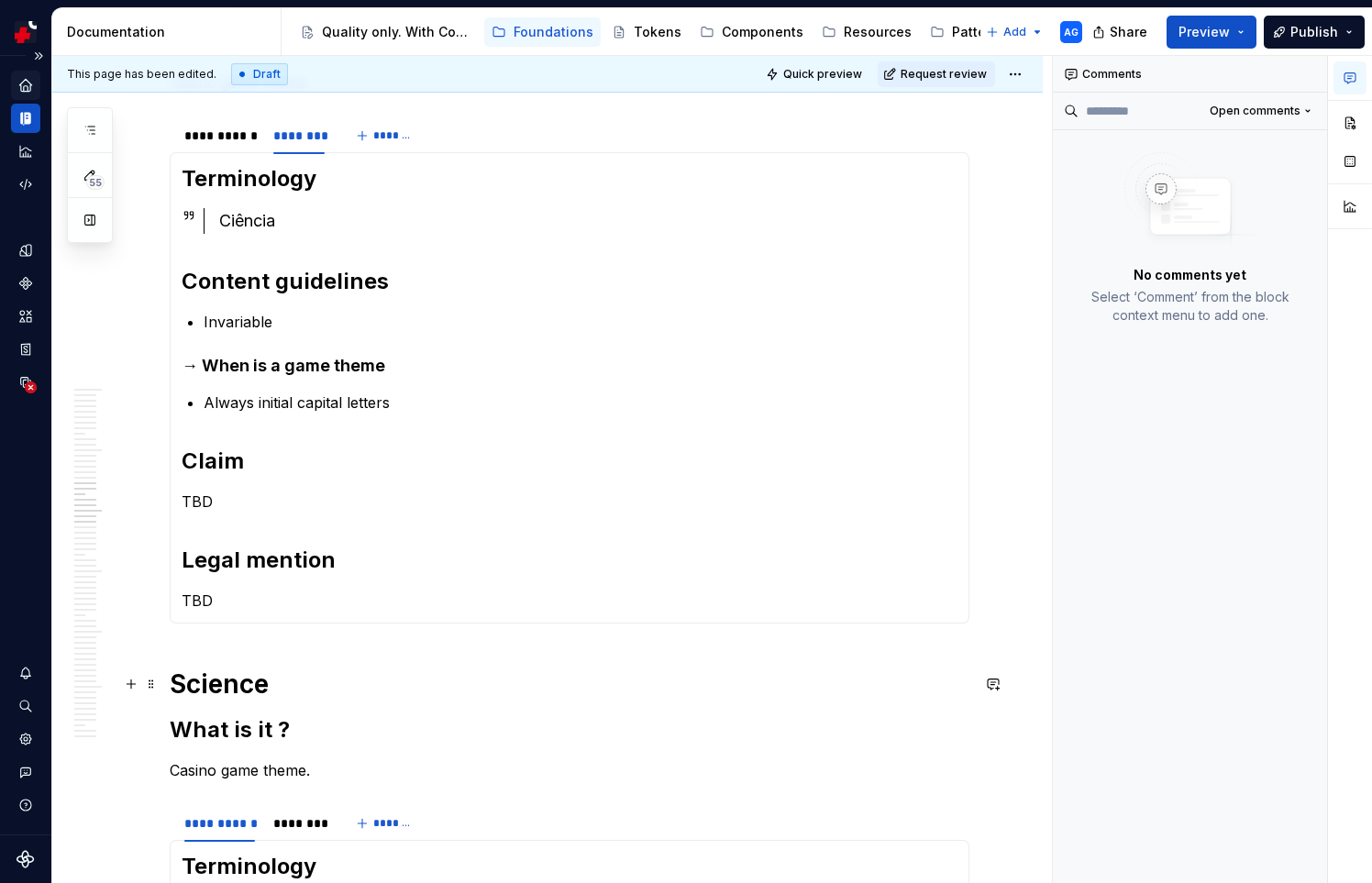 click on "Science" at bounding box center (570, 684) 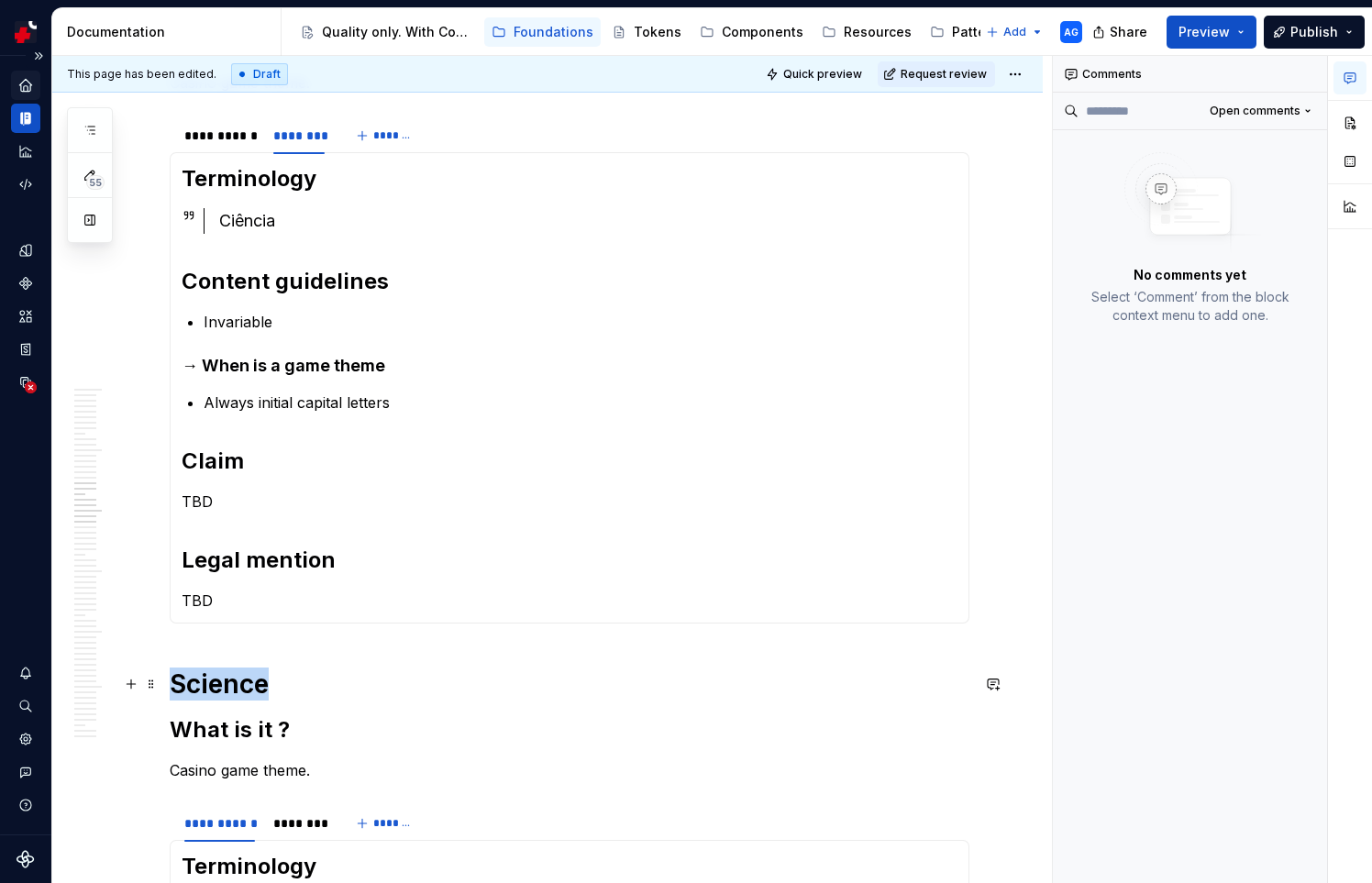 click on "Science" at bounding box center (570, 684) 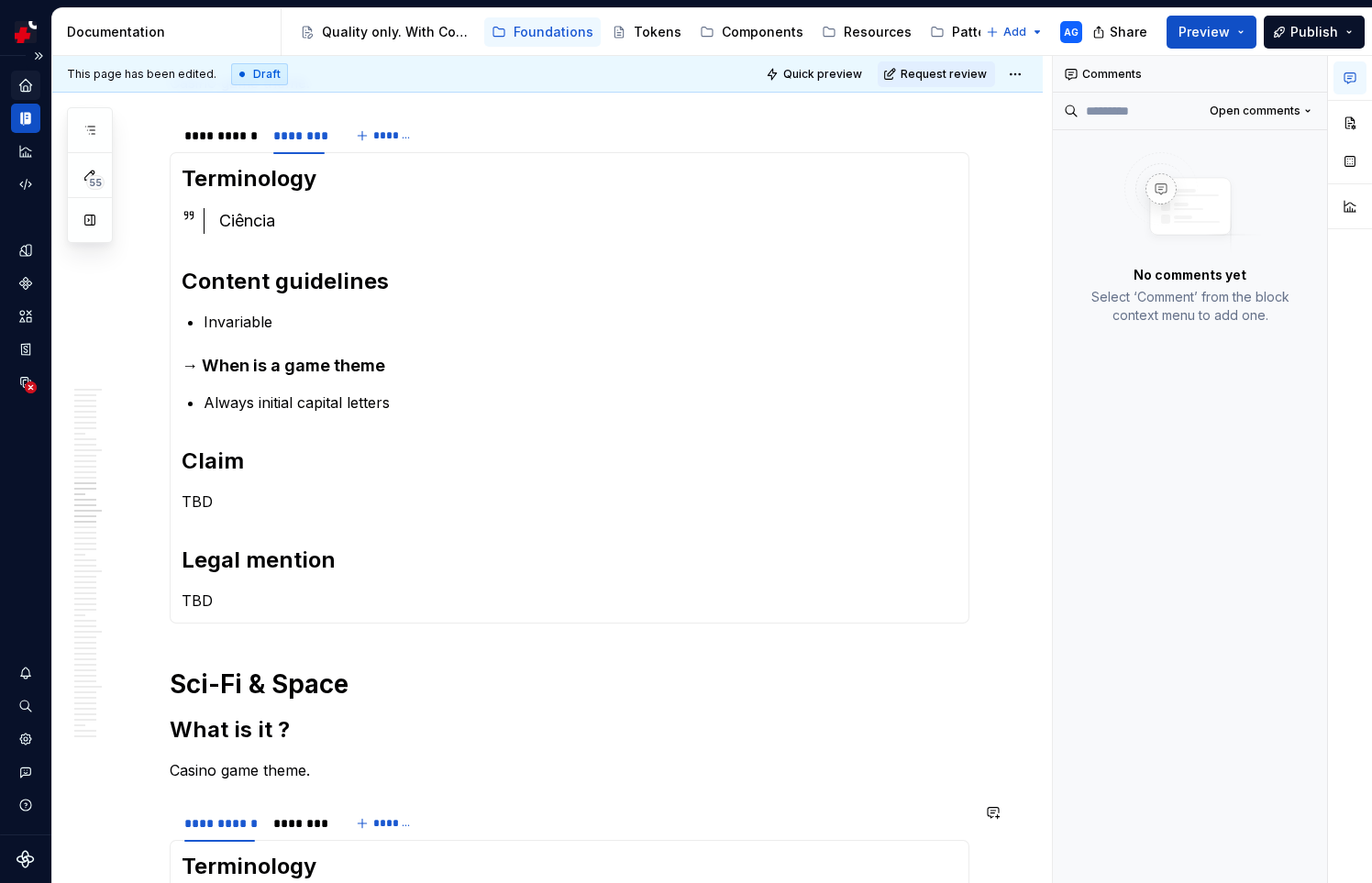 scroll, scrollTop: 1247, scrollLeft: 0, axis: vertical 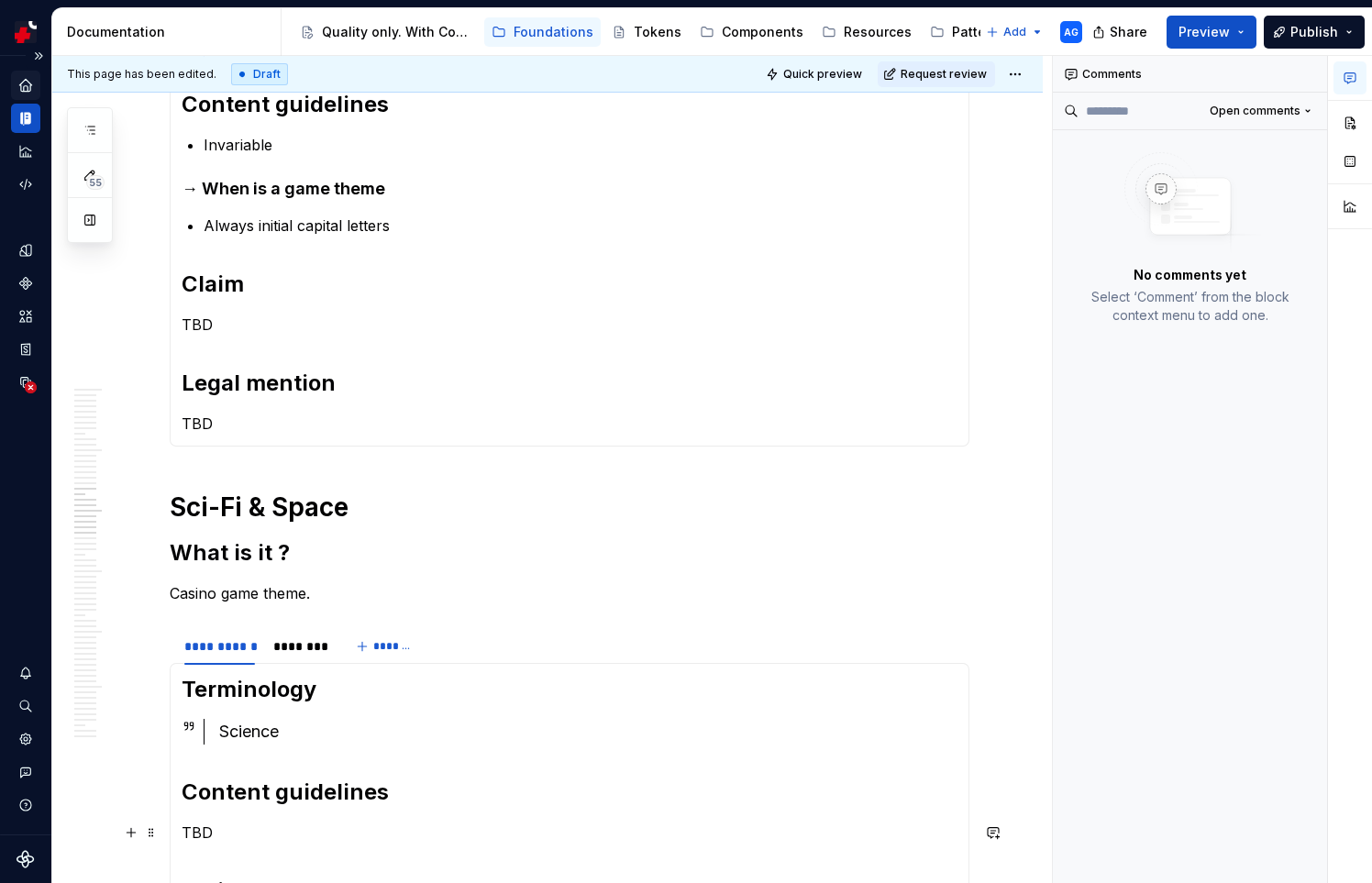 click on "Science" at bounding box center (588, 732) 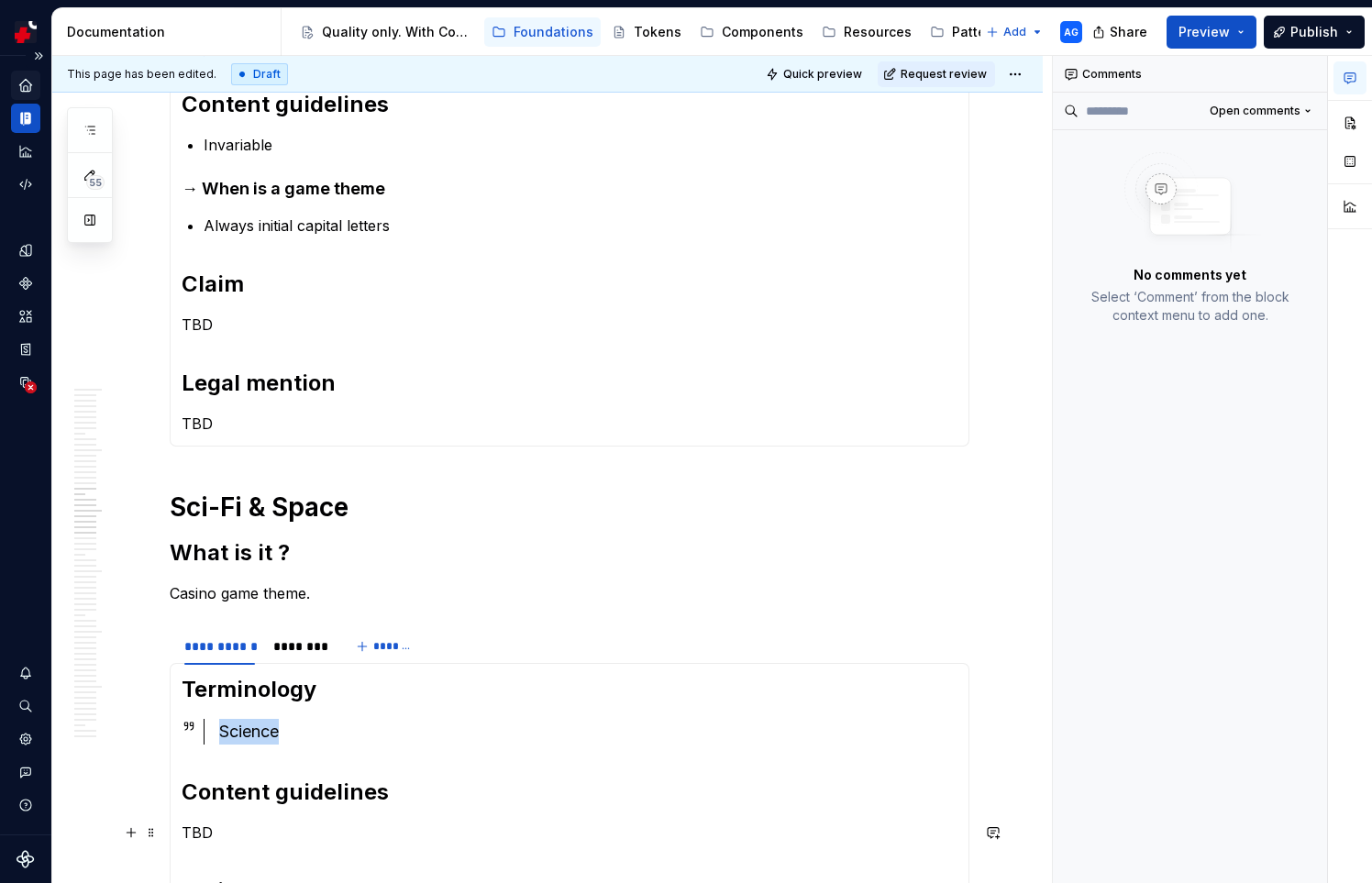 click on "Science" at bounding box center (588, 732) 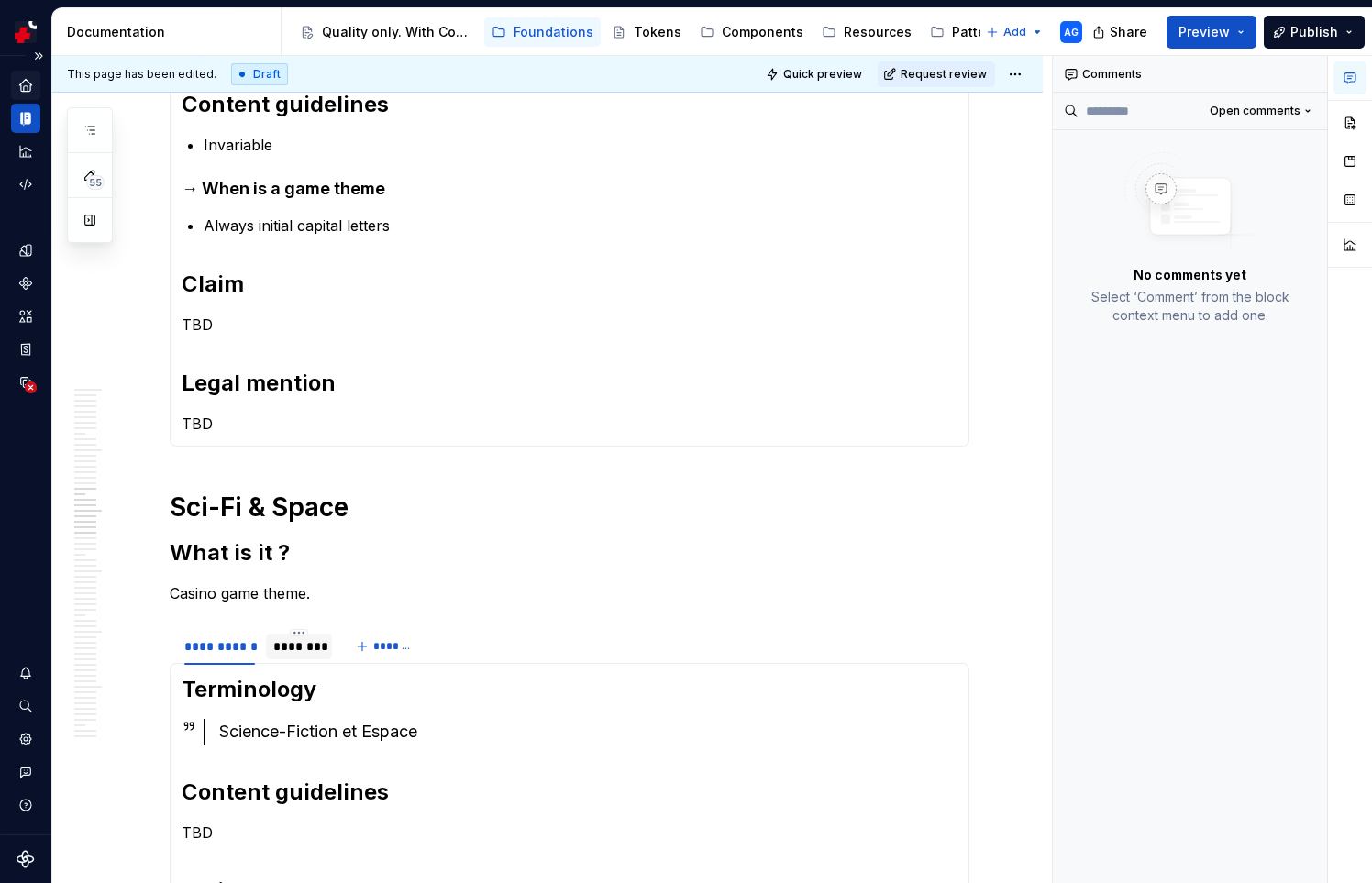 click on "********" at bounding box center [299, 646] 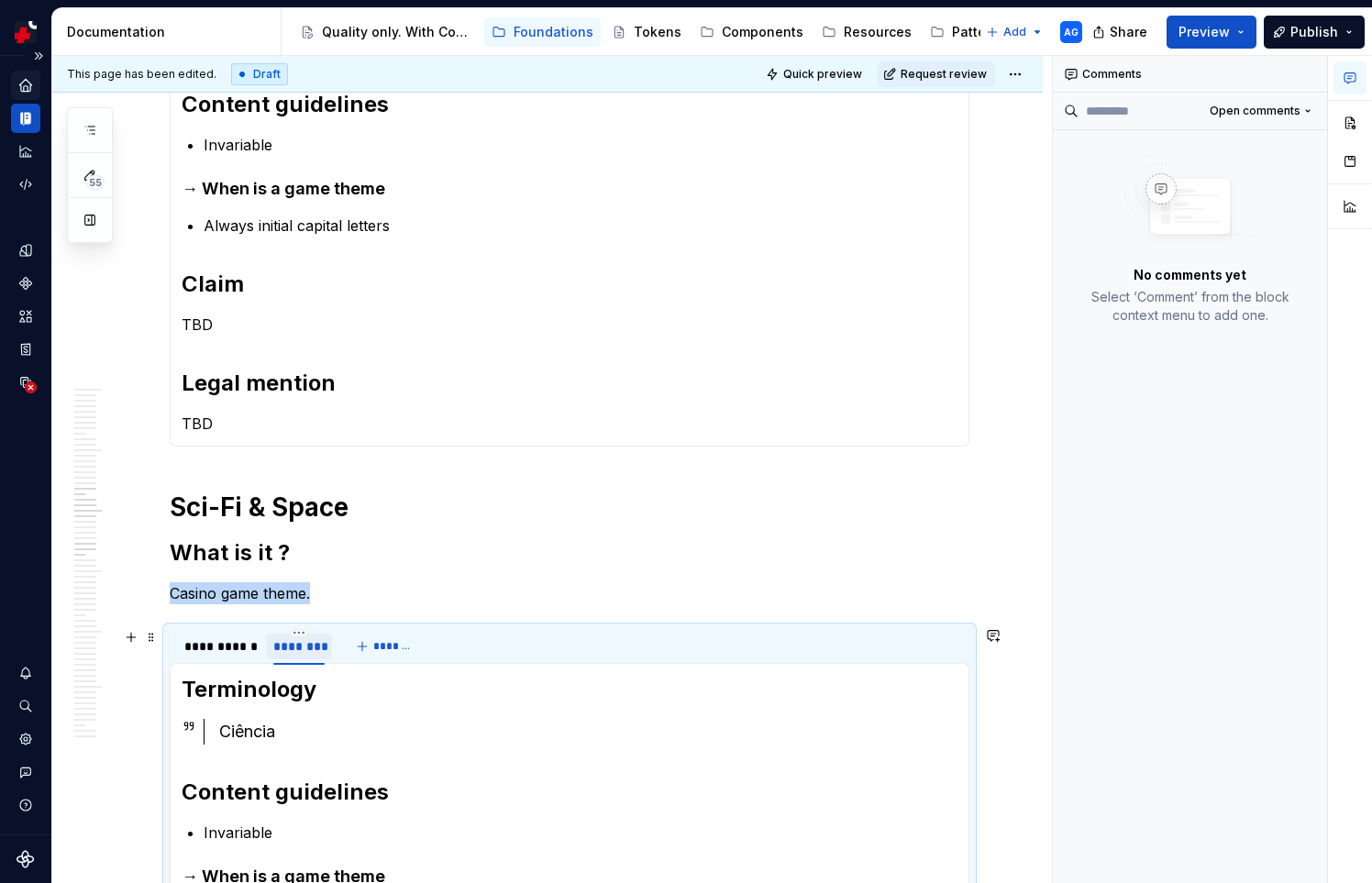 click on "********" at bounding box center (299, 646) 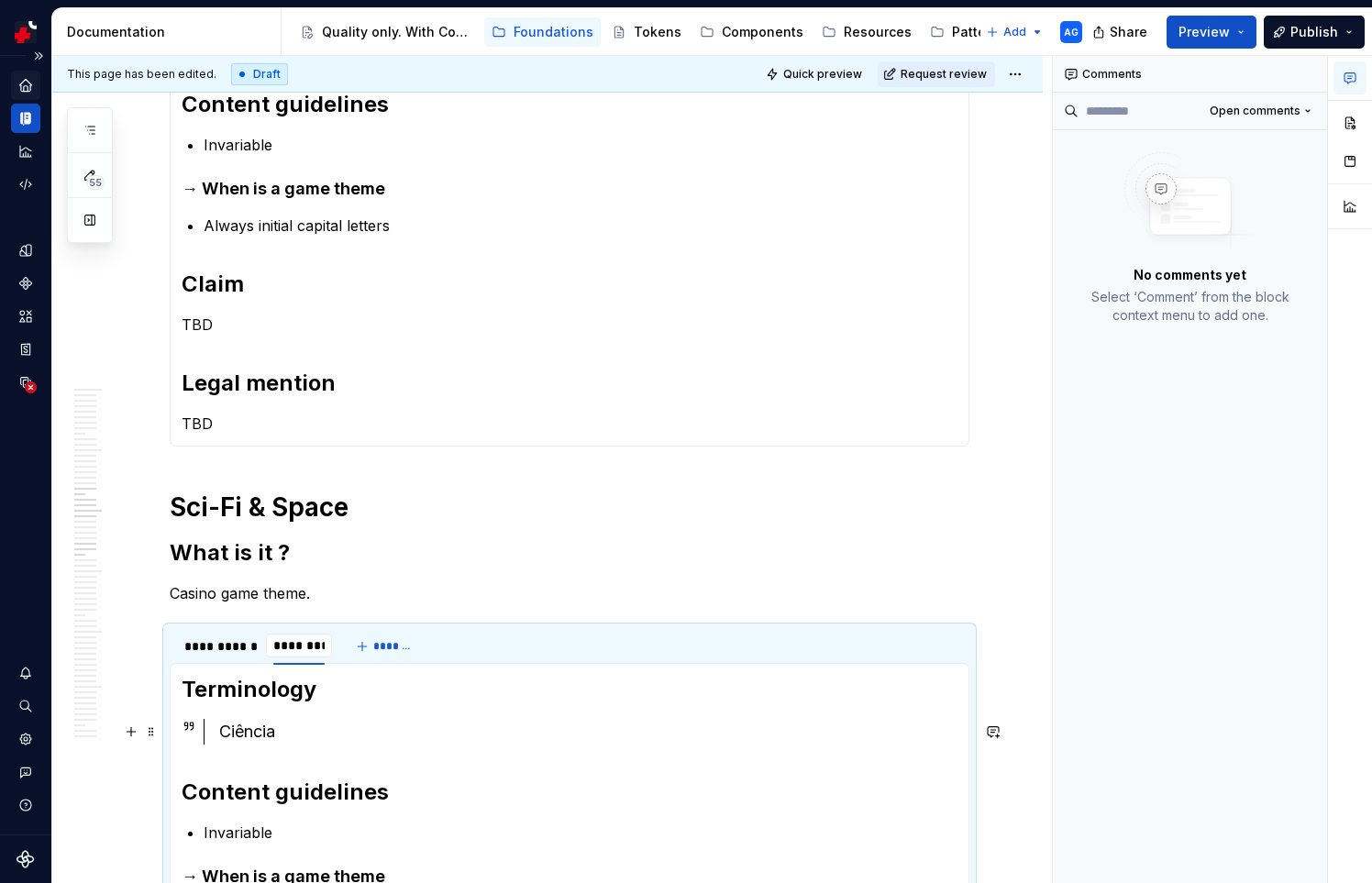 click on "Ciência" at bounding box center [588, 732] 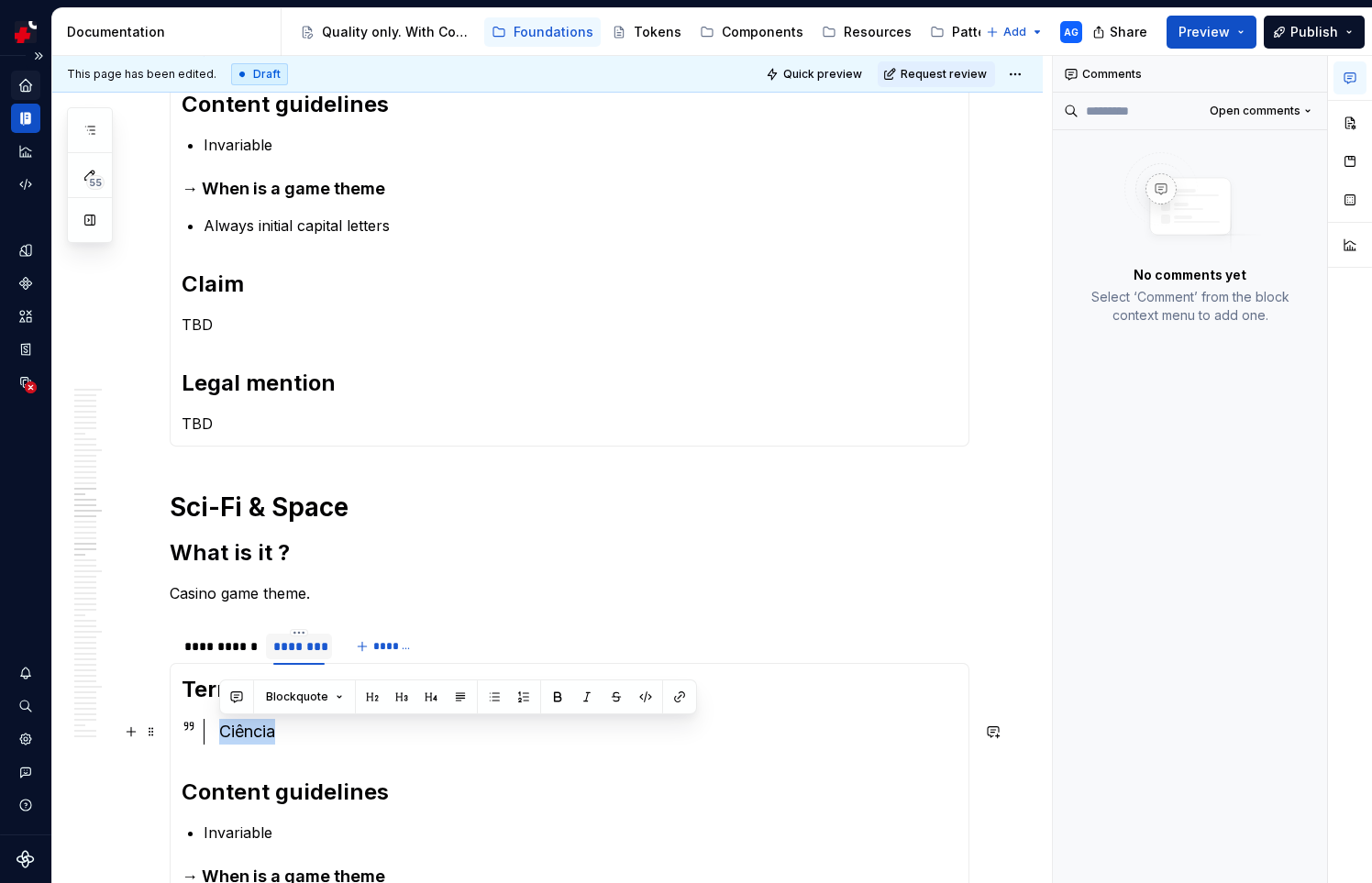 click on "Ciência" at bounding box center (588, 732) 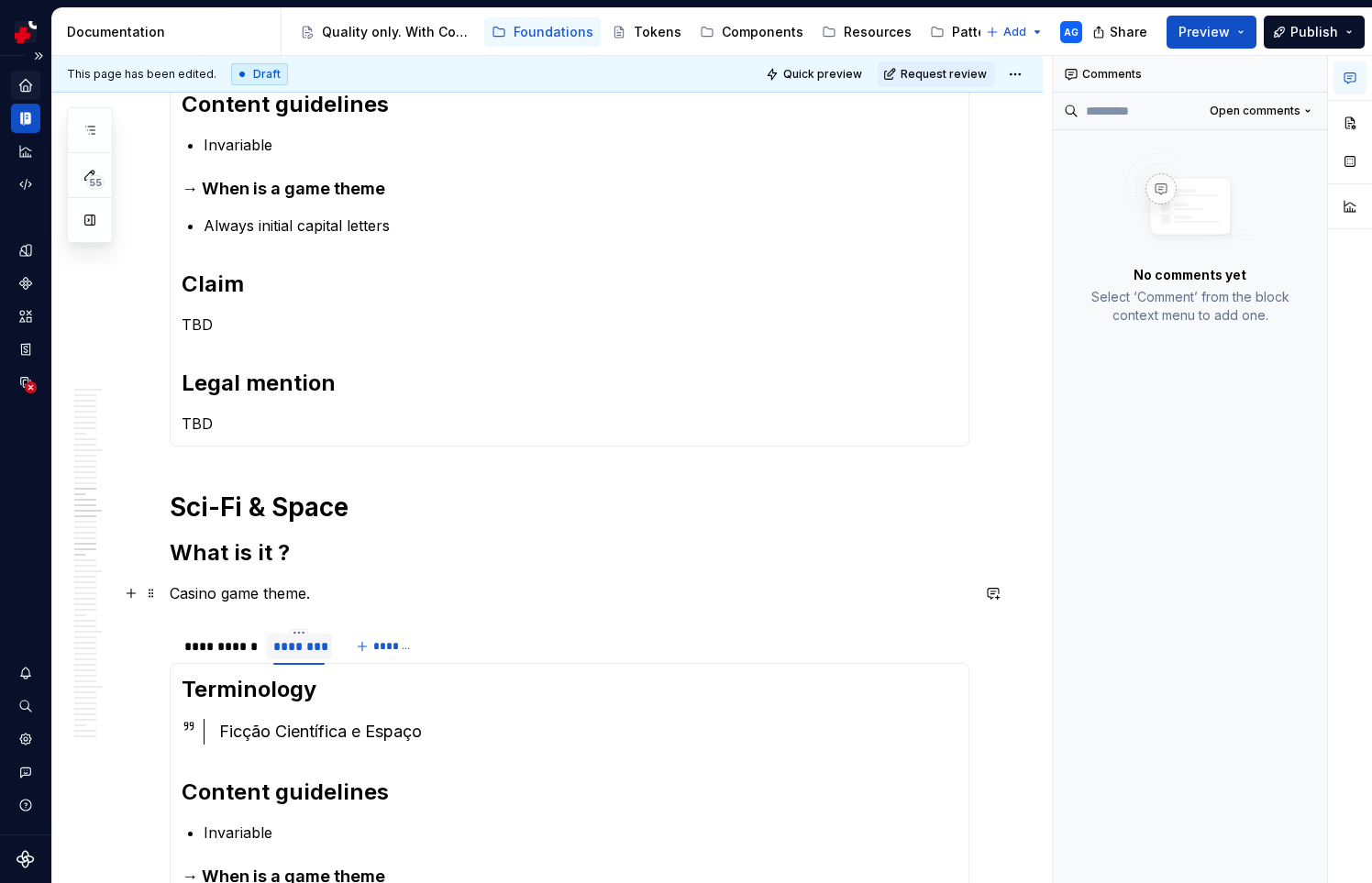 click on "Casino game theme." at bounding box center (570, 593) 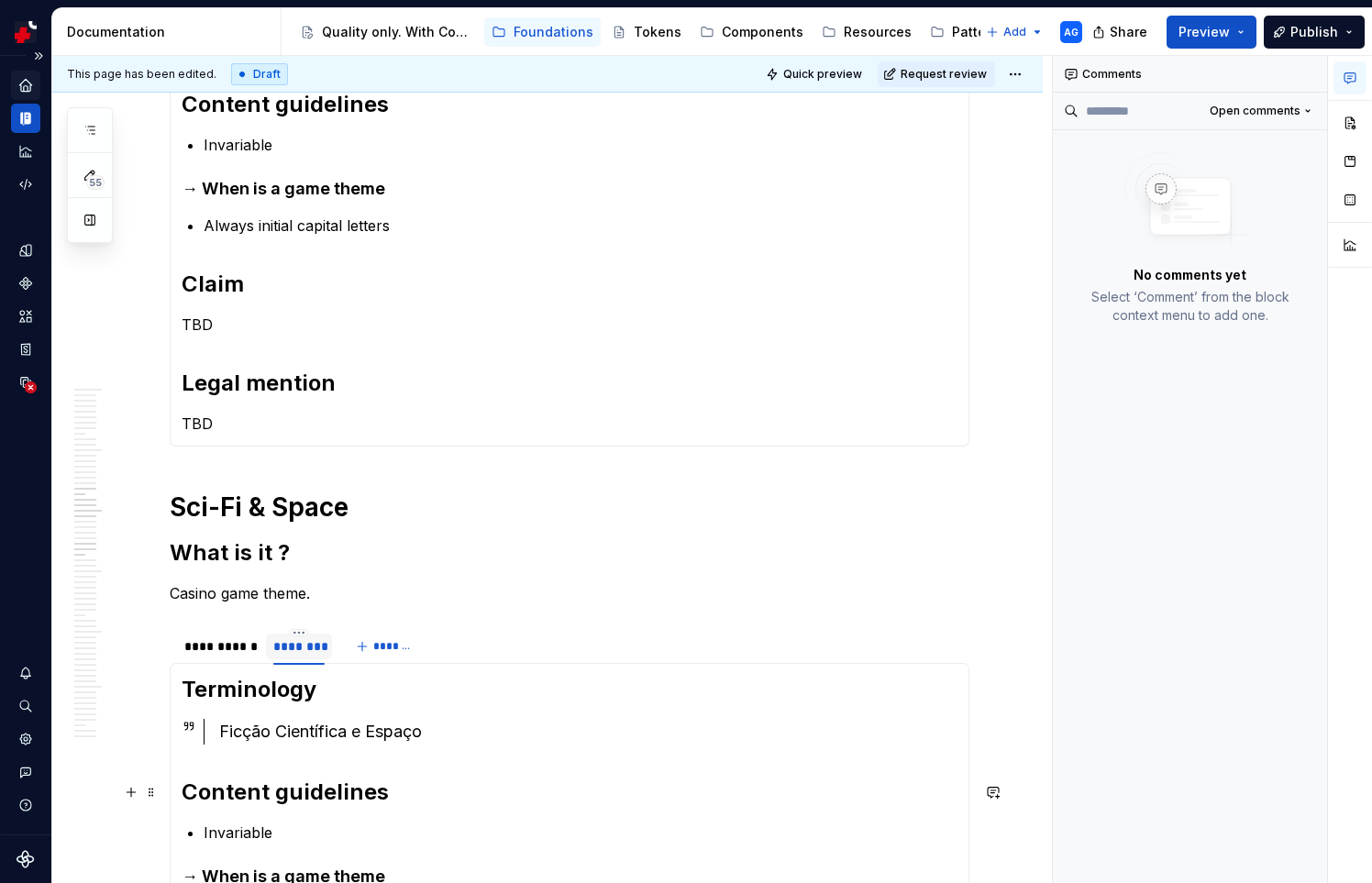 click on "Terminology  Ficção Científica e Espaço Content guidelines Invariable → When is a game theme Always initial capital letters Claim TBD Legal mention TBD" at bounding box center (570, 899) 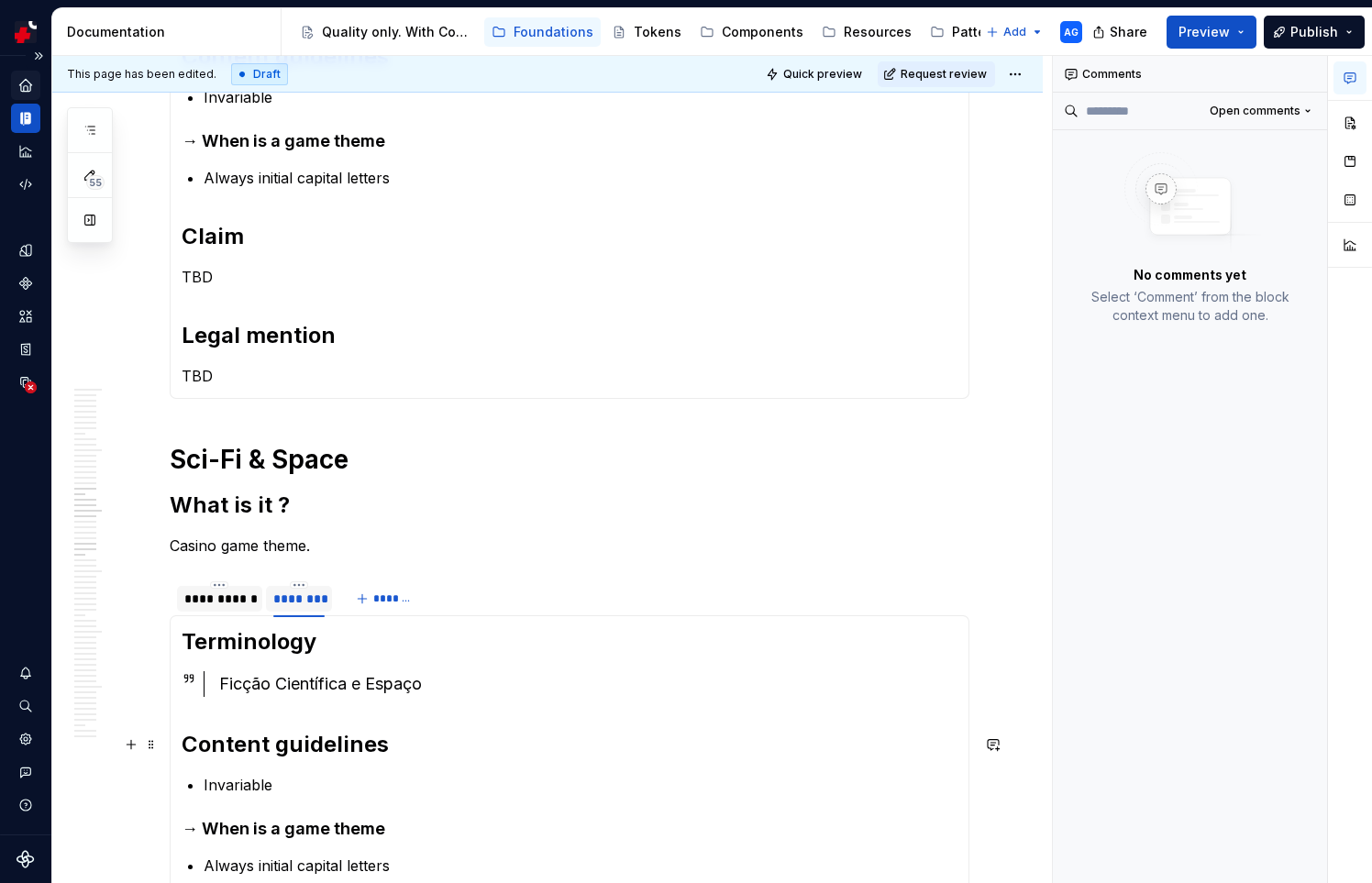 scroll, scrollTop: 1307, scrollLeft: 0, axis: vertical 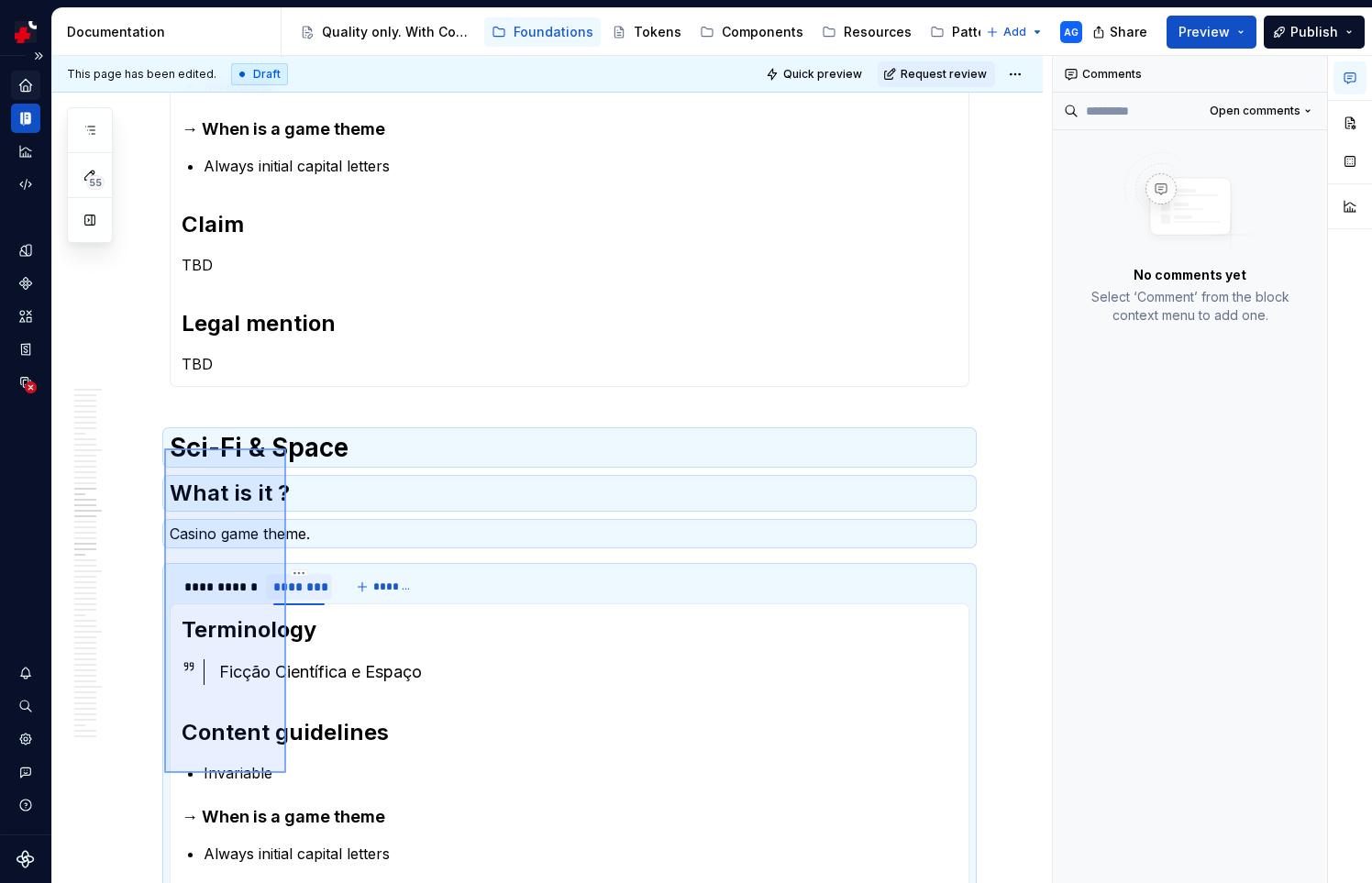drag, startPoint x: 164, startPoint y: 448, endPoint x: 286, endPoint y: 773, distance: 347.14406 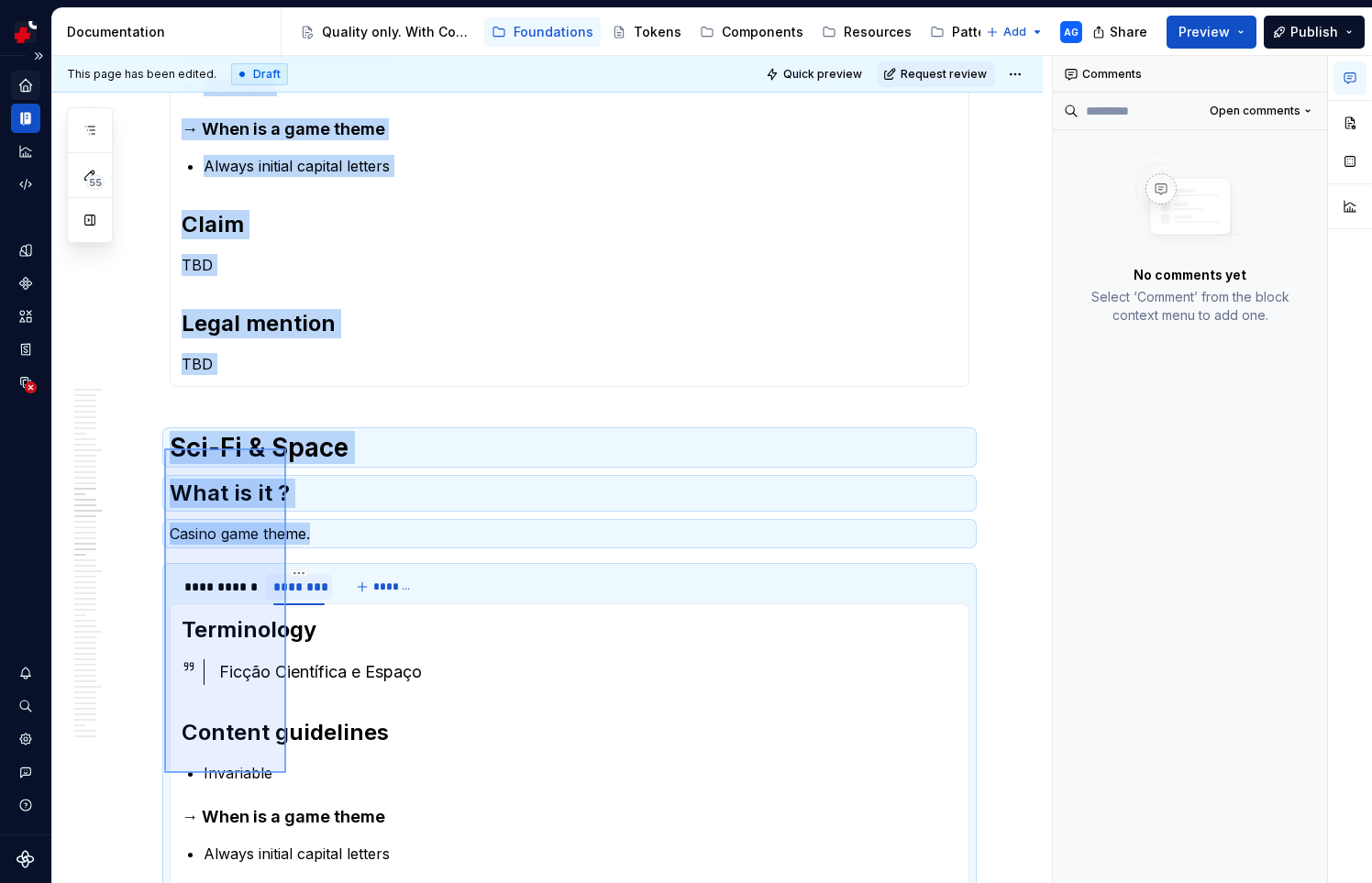 scroll, scrollTop: 1497, scrollLeft: 0, axis: vertical 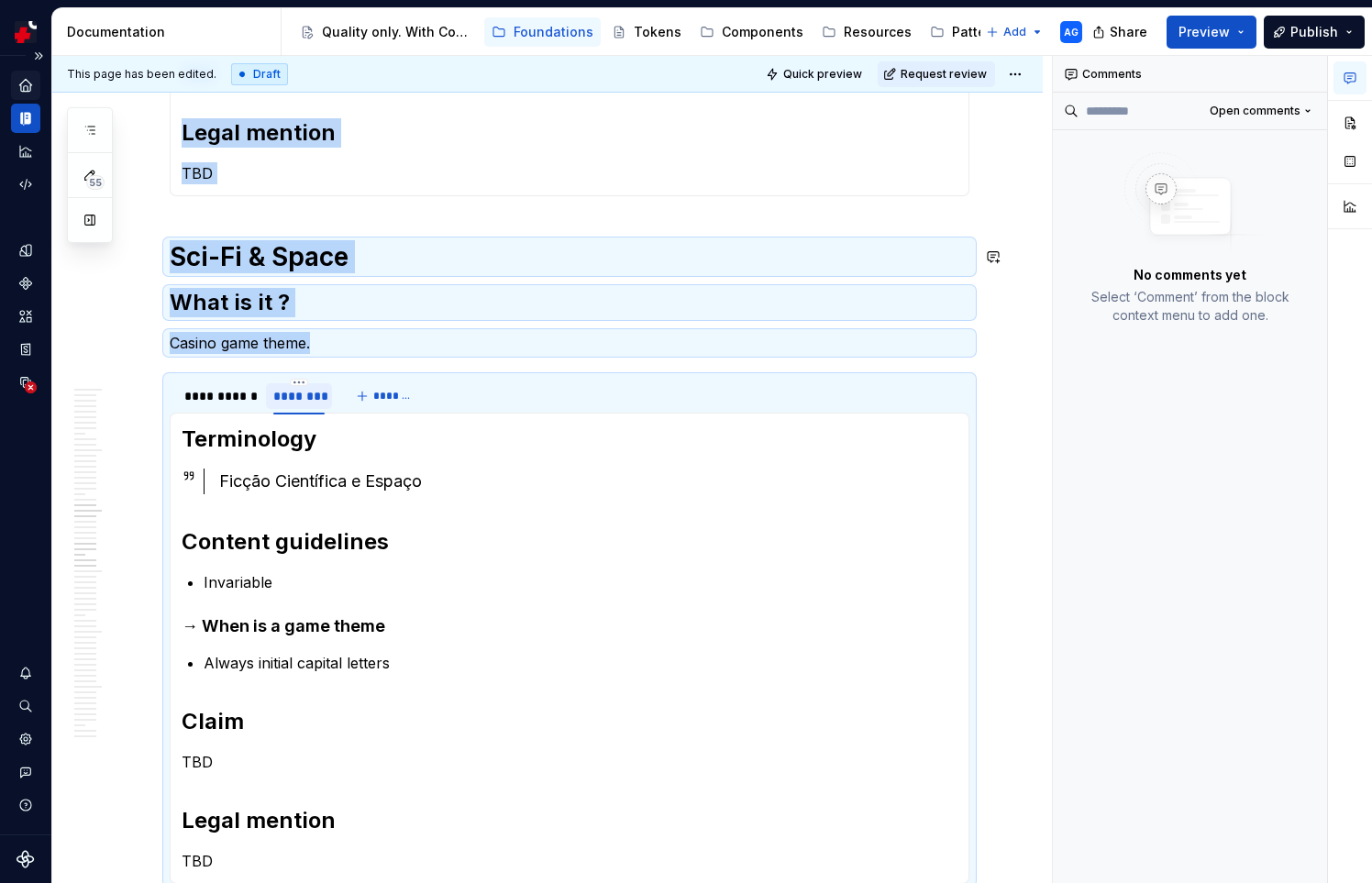 copy on "**********" 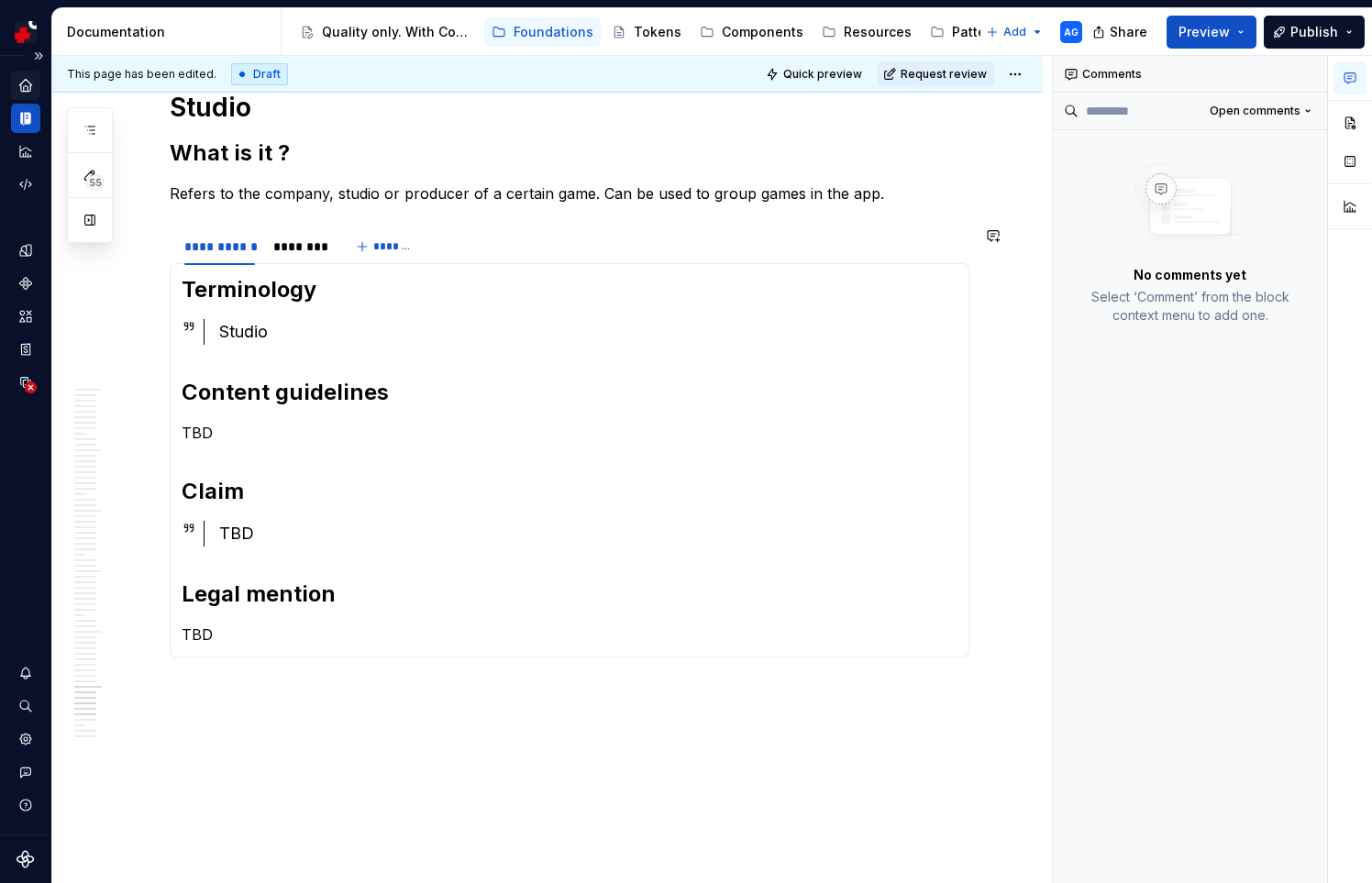 scroll, scrollTop: 3671, scrollLeft: 0, axis: vertical 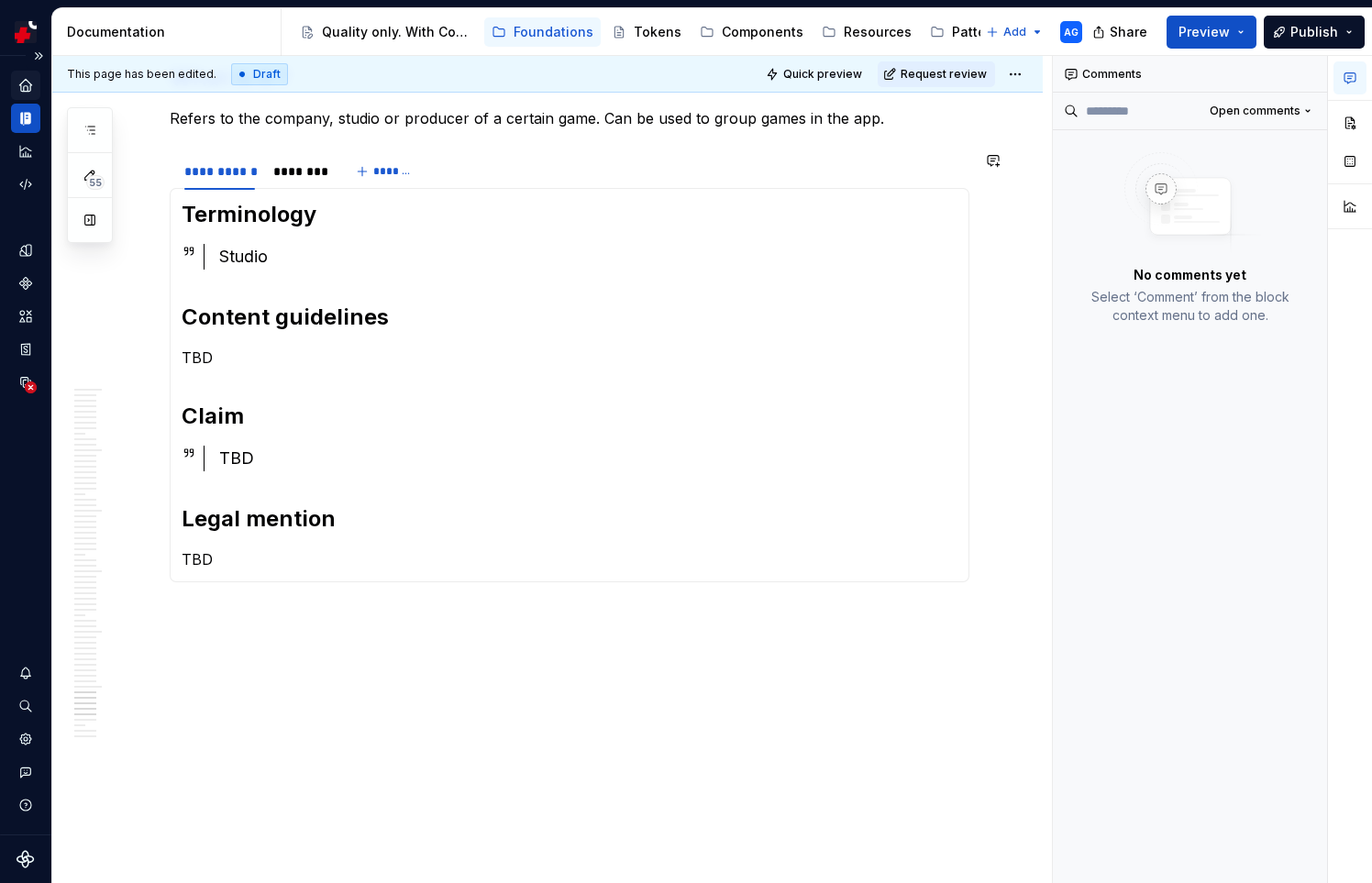 click on "Saint Patricks Day  What is it ? Casino game theme. [REDACTED] Terminology  Saint-Patrick Content guidelines TBD Claim TBD Legal mention TBD Terminology  Dia de Saint Patrick Content guidelines Invariable → When is a game theme Always initial capital letters Claim TBD Legal mention TBD Science What is it ? Casino game theme. [REDACTED] Terminology  Science Content guidelines TBD Claim TBD Legal mention TBD Terminology  Ciéncia Content guidelines Invariable → When is a game theme Always initial capital letters Claim TBD Legal mention TBD Sci-Fi & Space What is it ? Casino game theme. [REDACTED] Terminology  Science-Fiction et Espace Content guidelines TBD Claim TBD Legal mention TBD Terminology  Ficção Científica e Espaço Content guidelines Invariable → When is a game theme Always initial capital letters Claim TBD Legal mention TBD Slots What is it ? [REDACTED] Terminology  Machine à sous Content guidelines TBD Claim TBD TBD" at bounding box center (548, -1235) 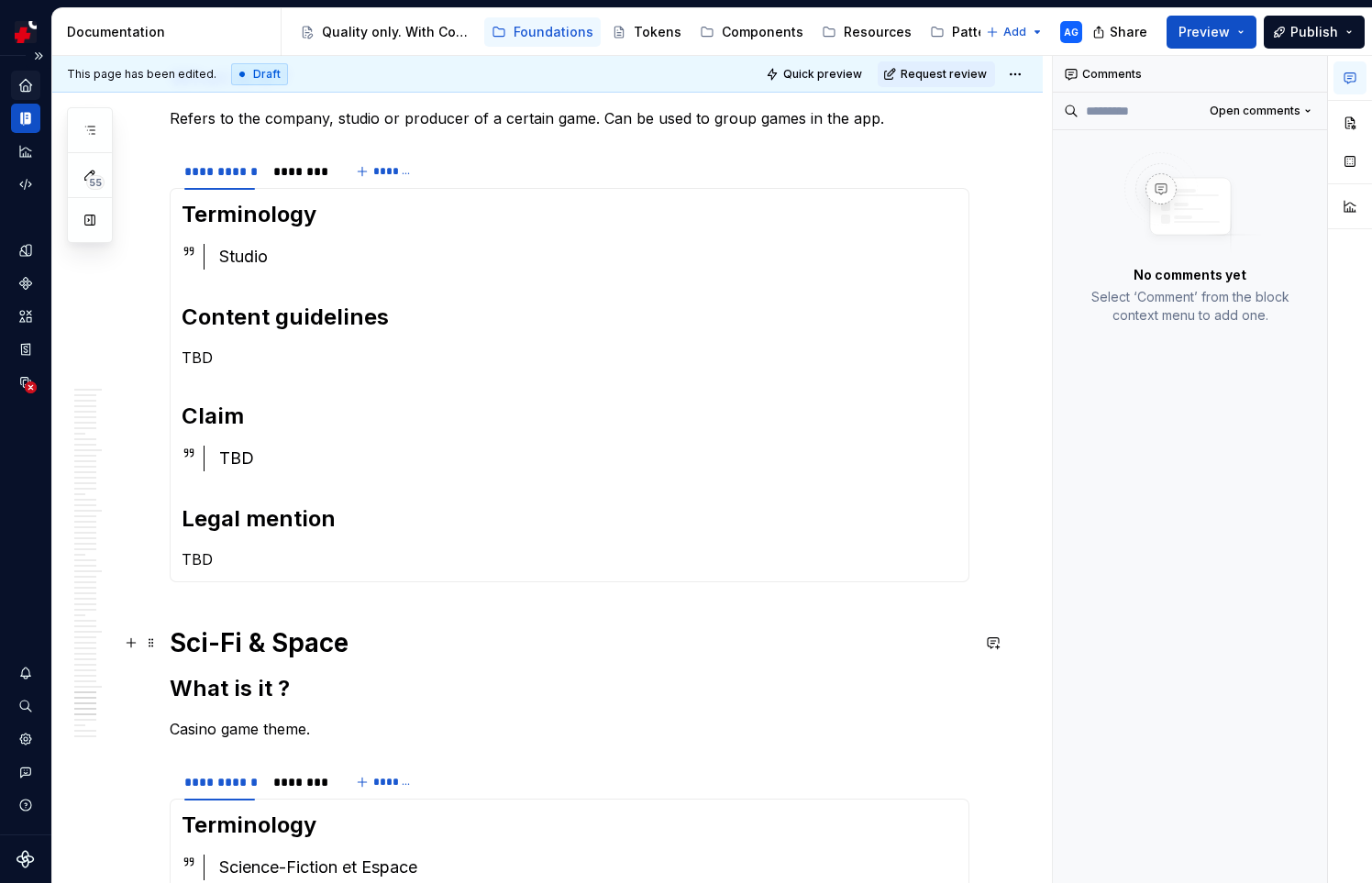 click on "Sci-Fi & Space" at bounding box center [570, 643] 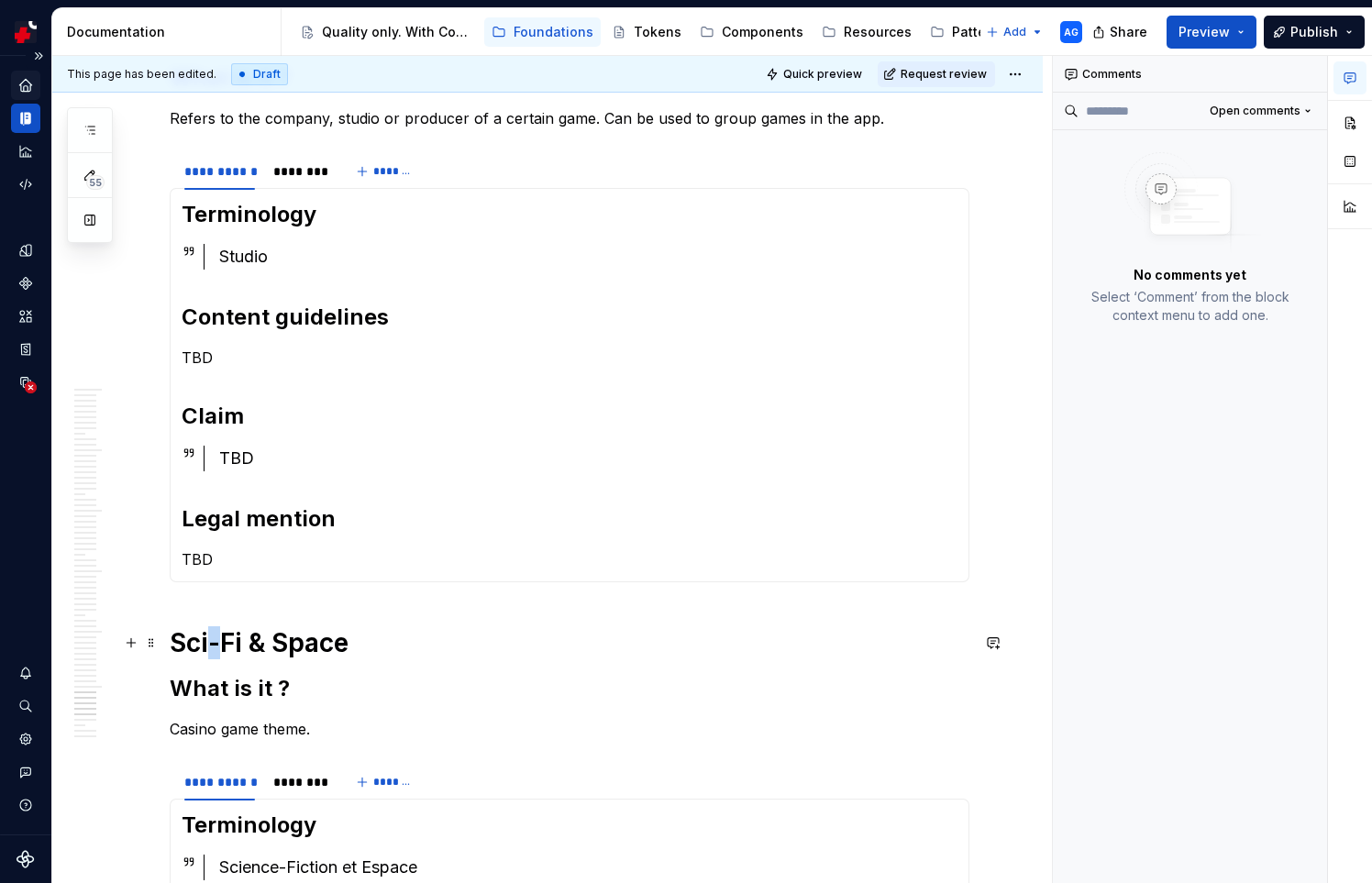 click on "Sci-Fi & Space" at bounding box center (570, 643) 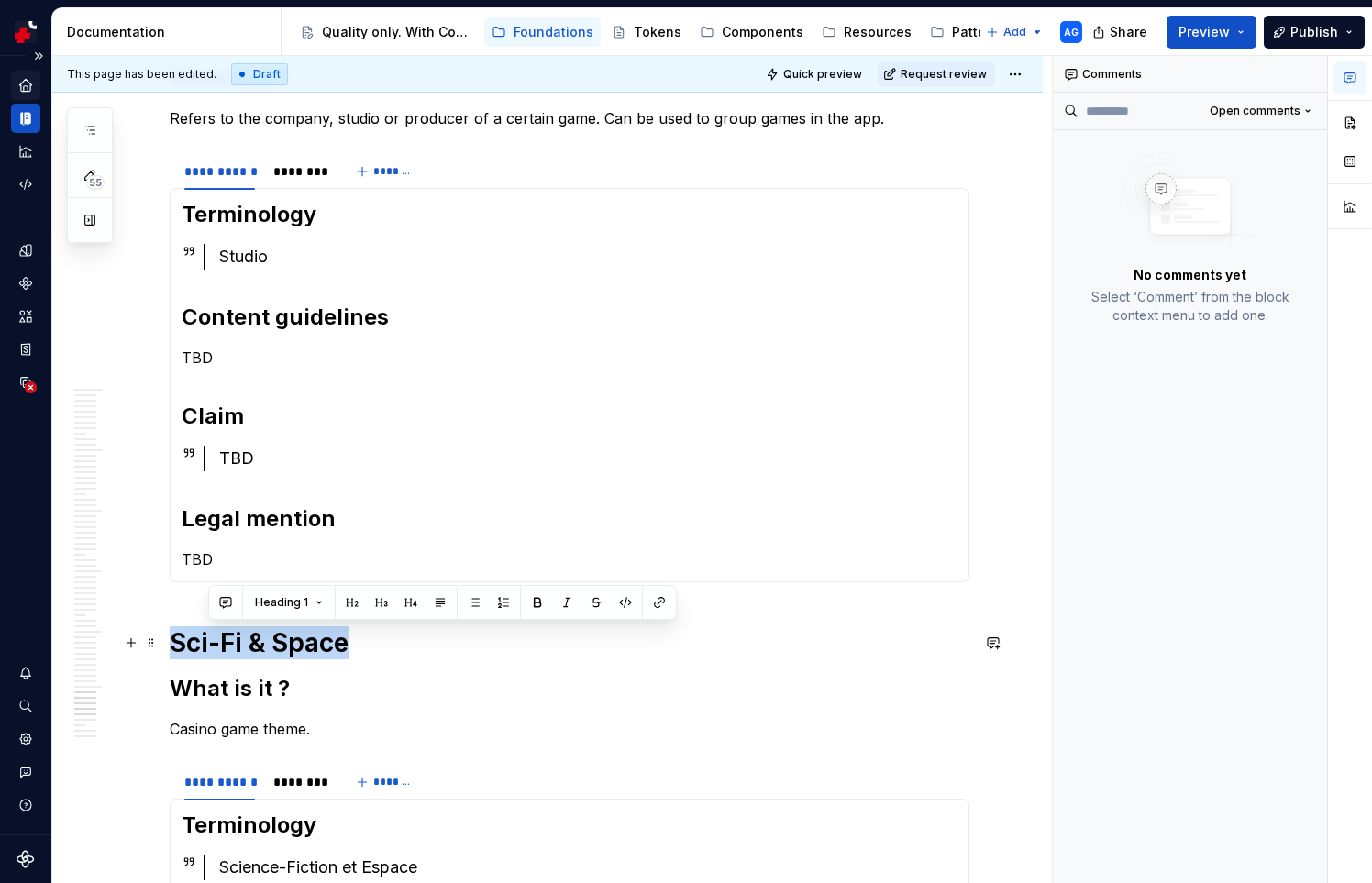 click on "Sci-Fi & Space" at bounding box center [570, 643] 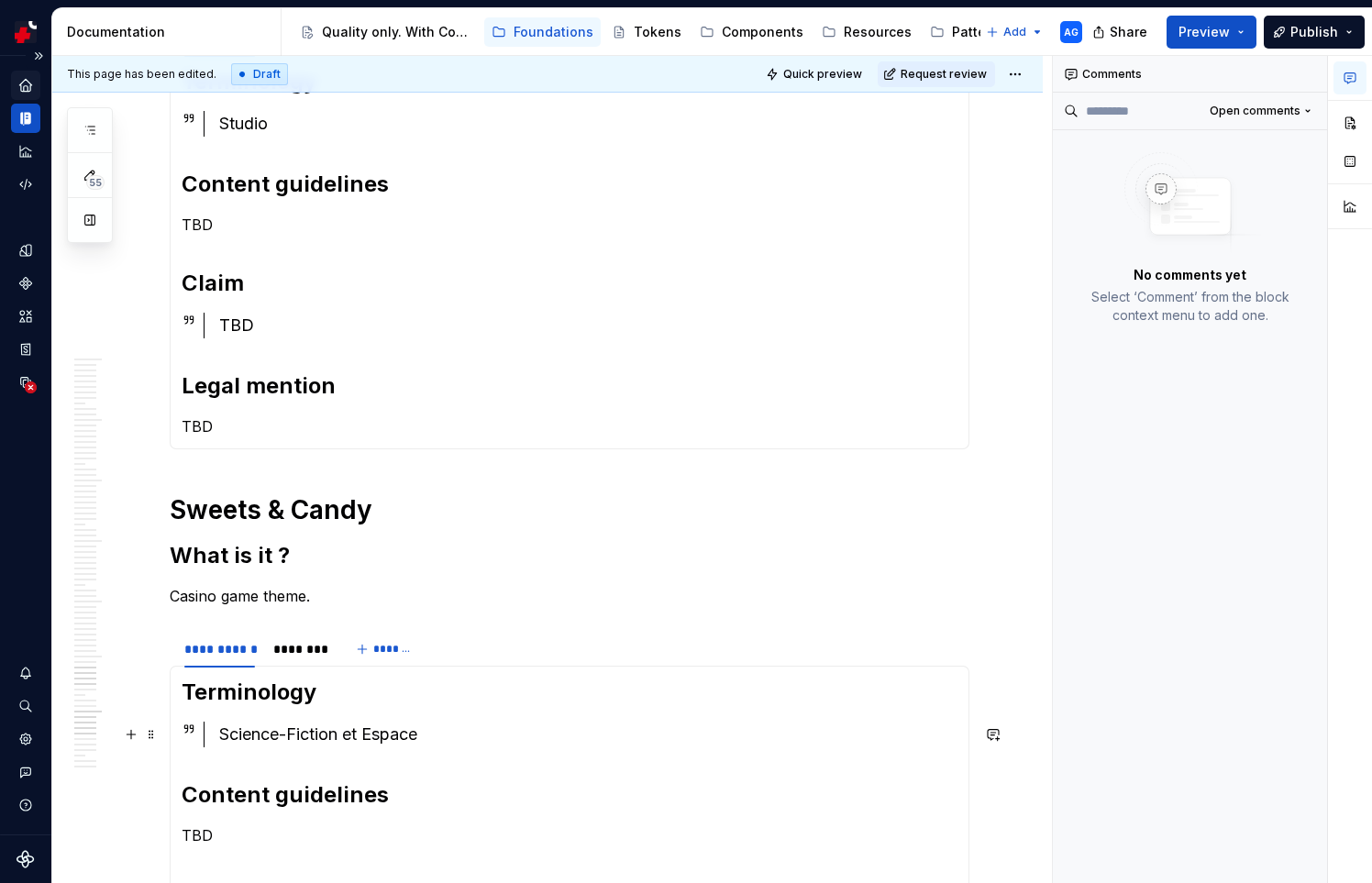 scroll, scrollTop: 3821, scrollLeft: 0, axis: vertical 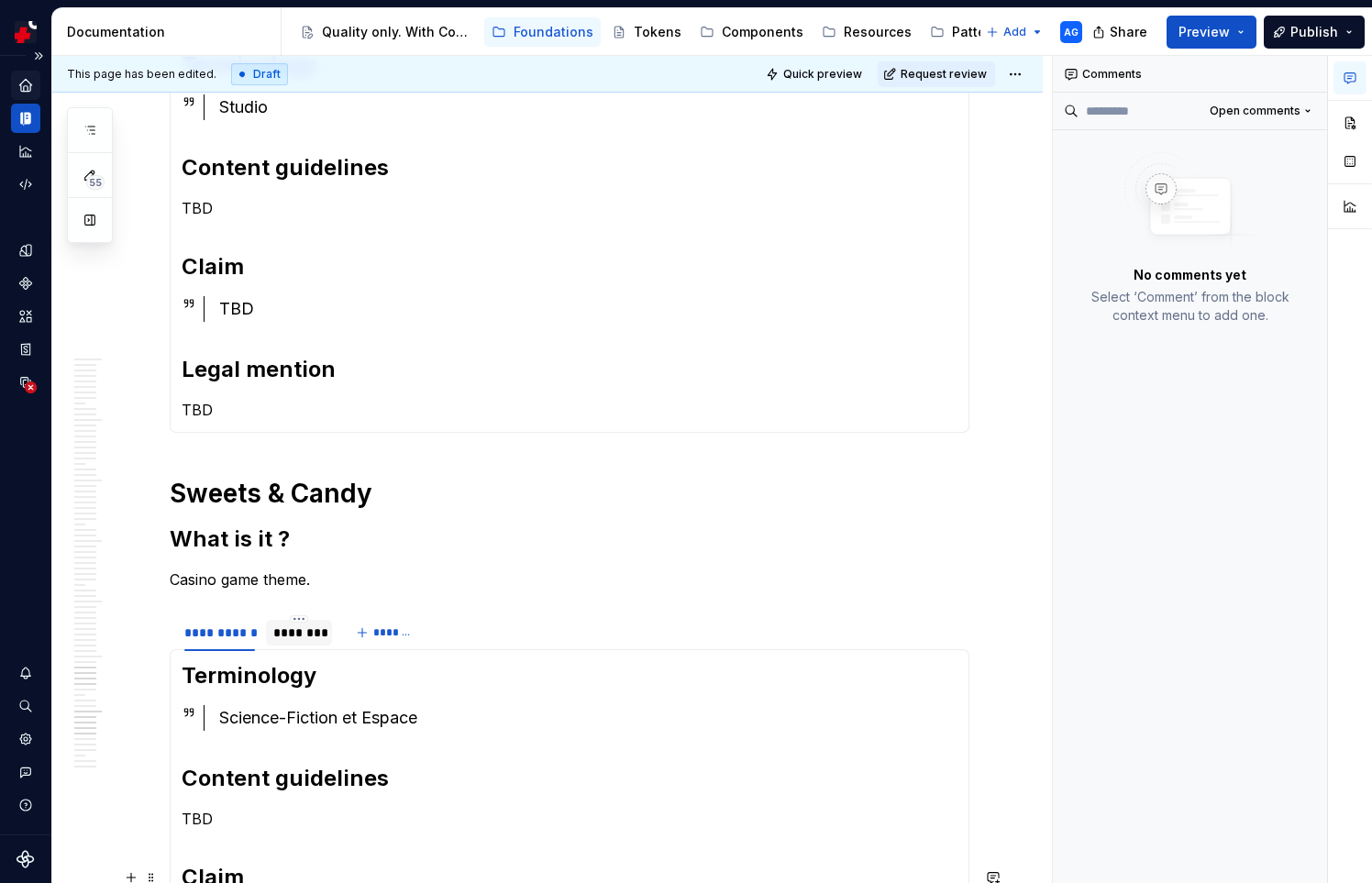 click on "********" at bounding box center (299, 633) 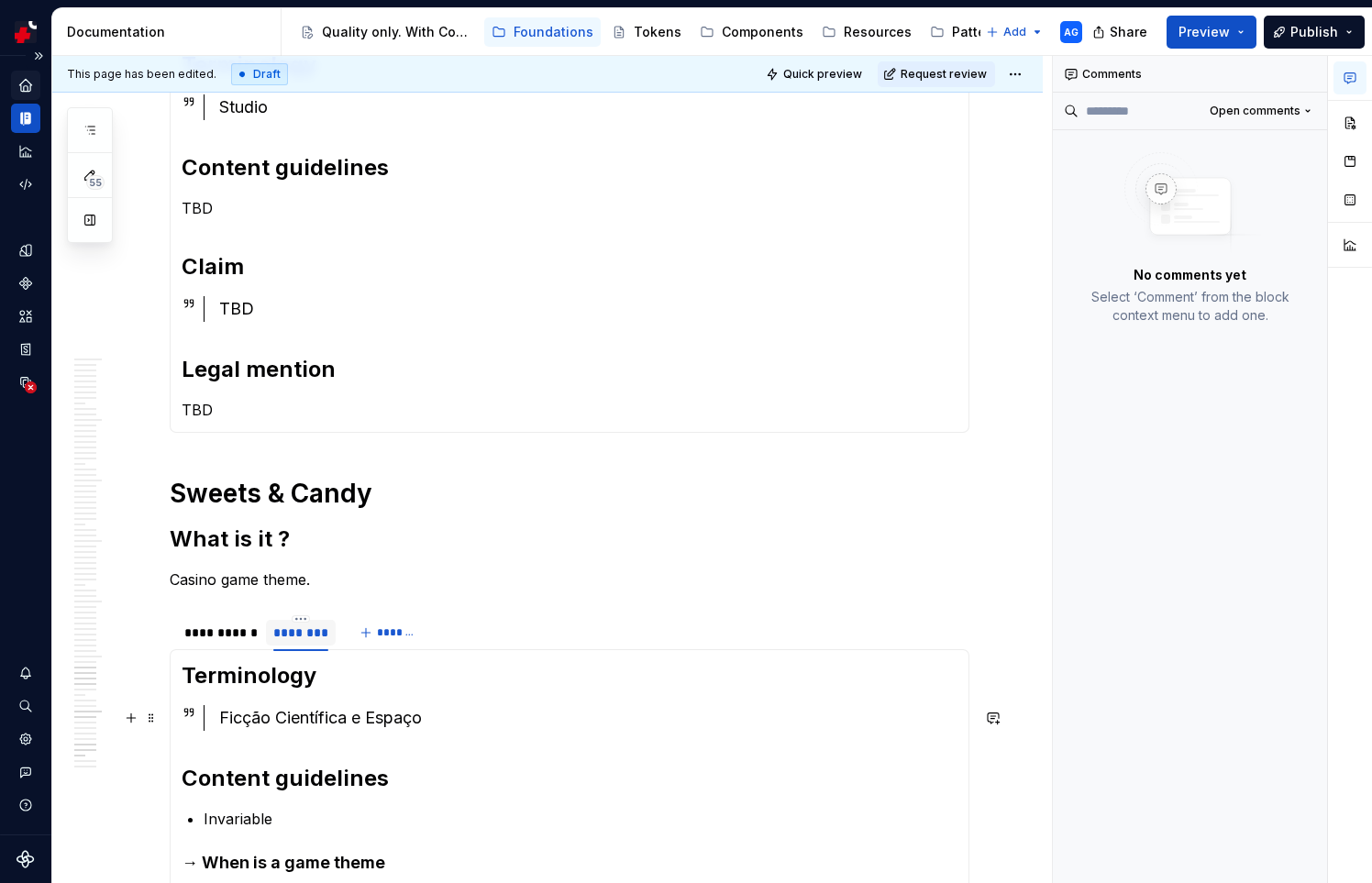 click on "Ficção Científica e Espaço" at bounding box center [588, 718] 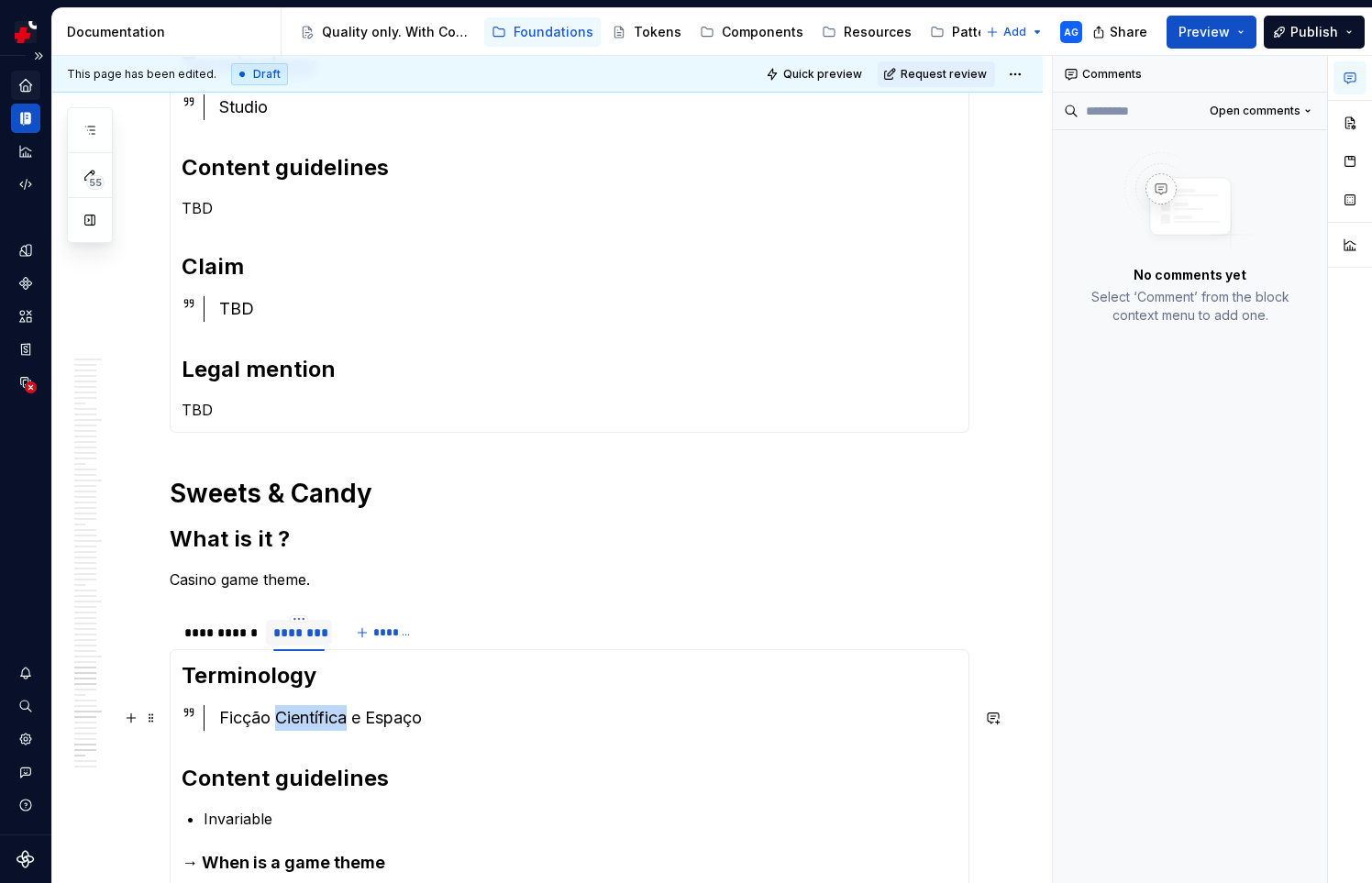 click on "Ficção Científica e Espaço" at bounding box center (588, 718) 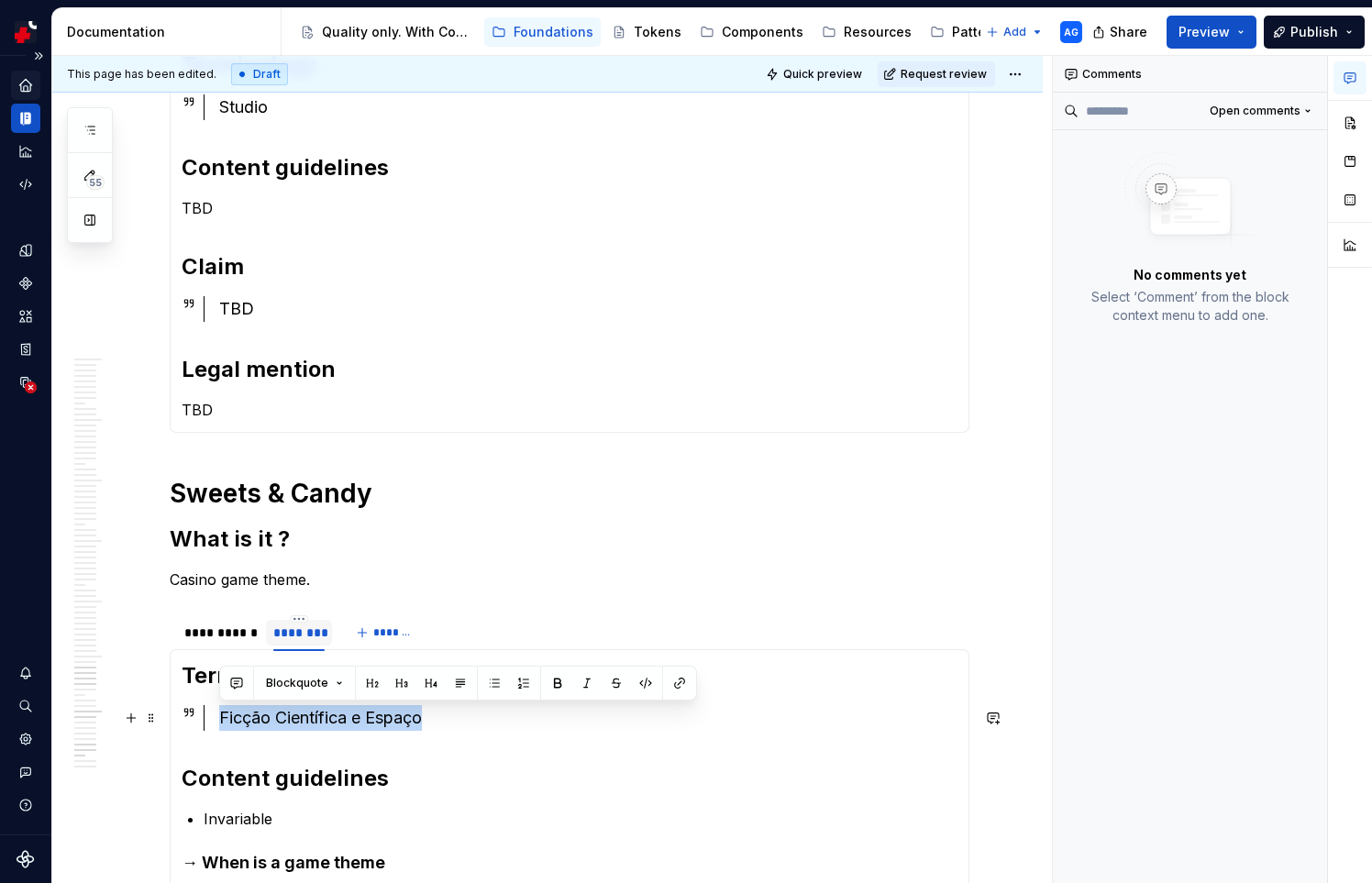 click on "Ficção Científica e Espaço" at bounding box center (588, 718) 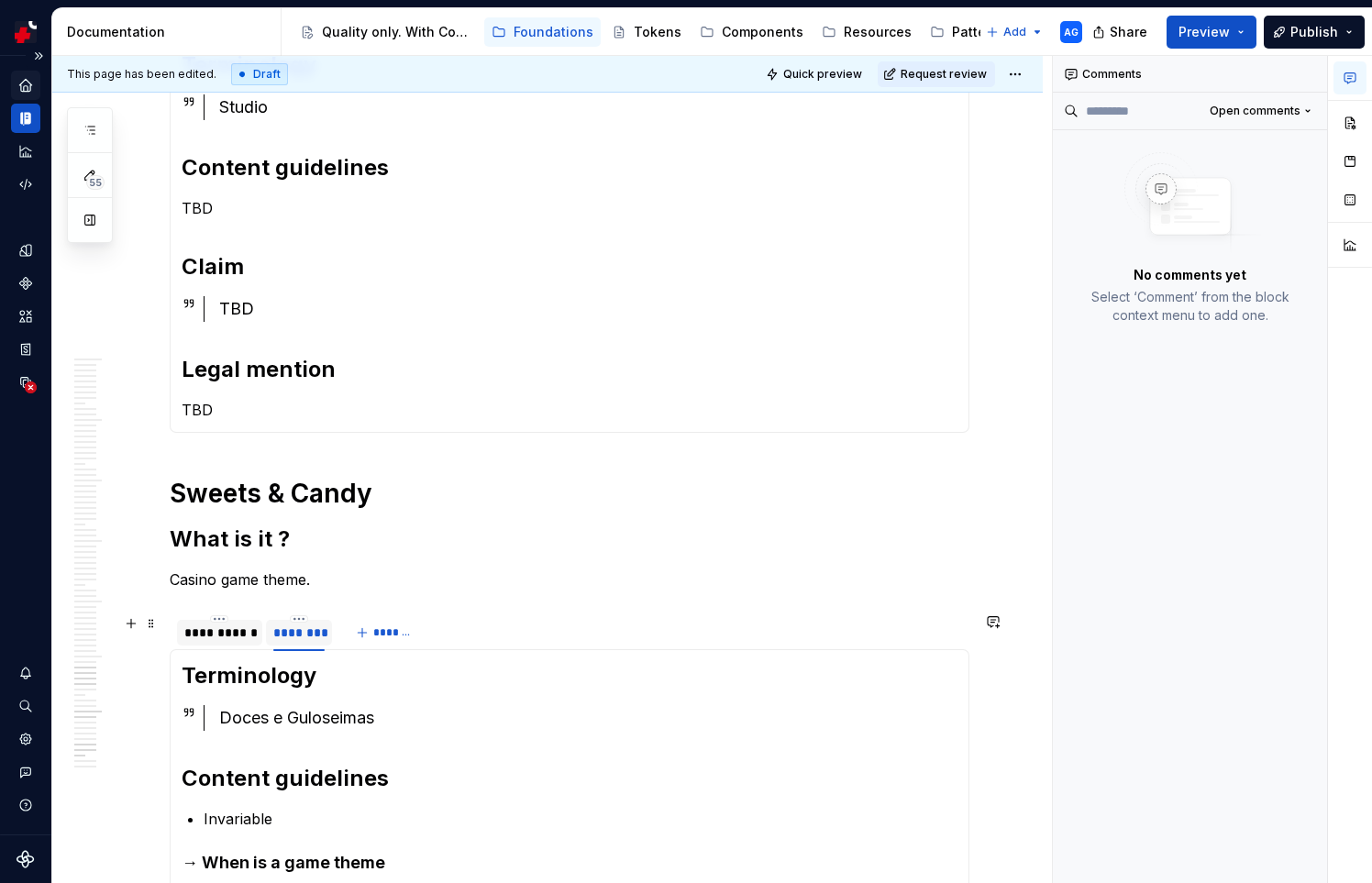 click on "**********" at bounding box center (219, 633) 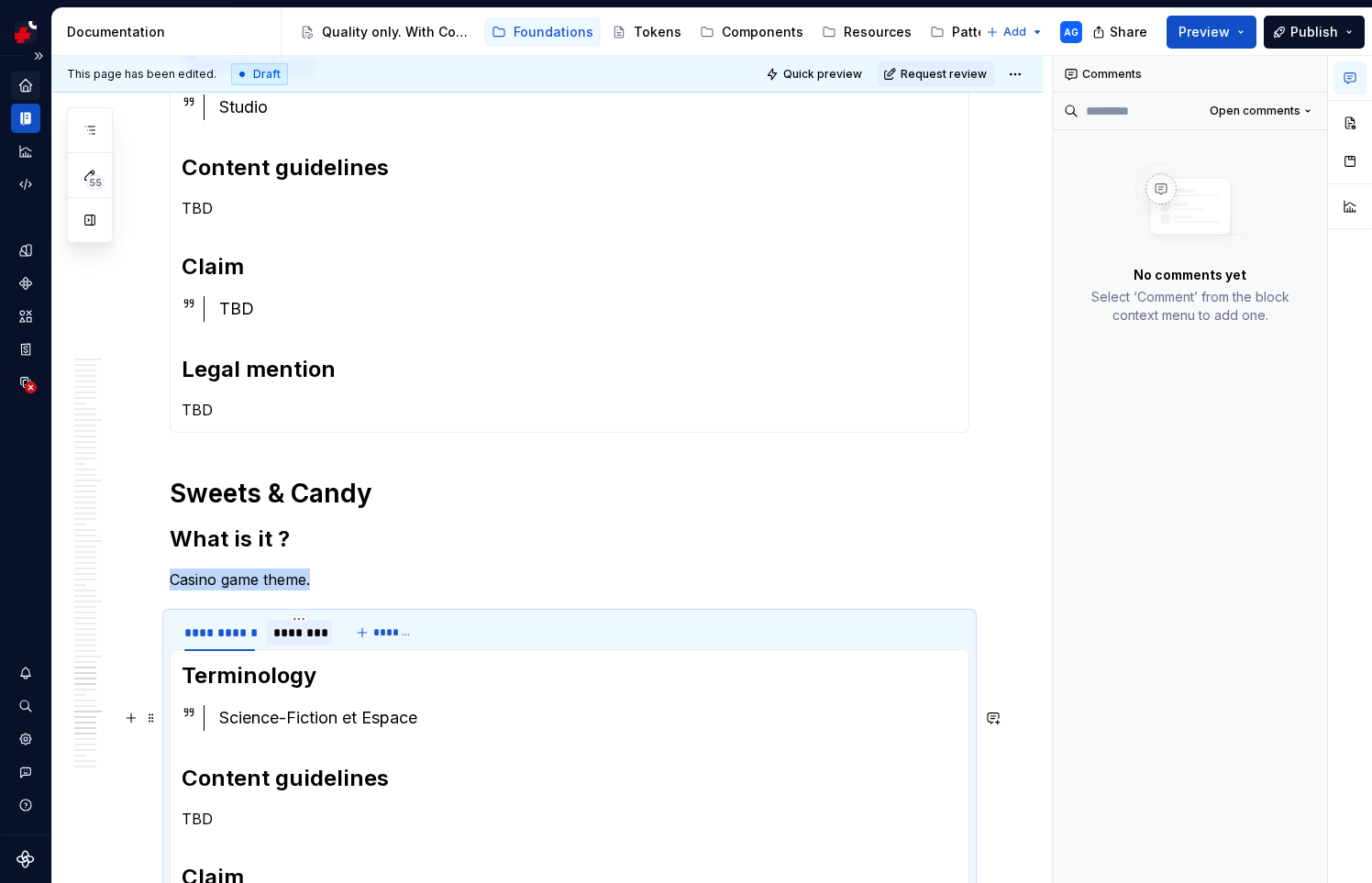 click on "Science-Fiction et Espace" at bounding box center [588, 718] 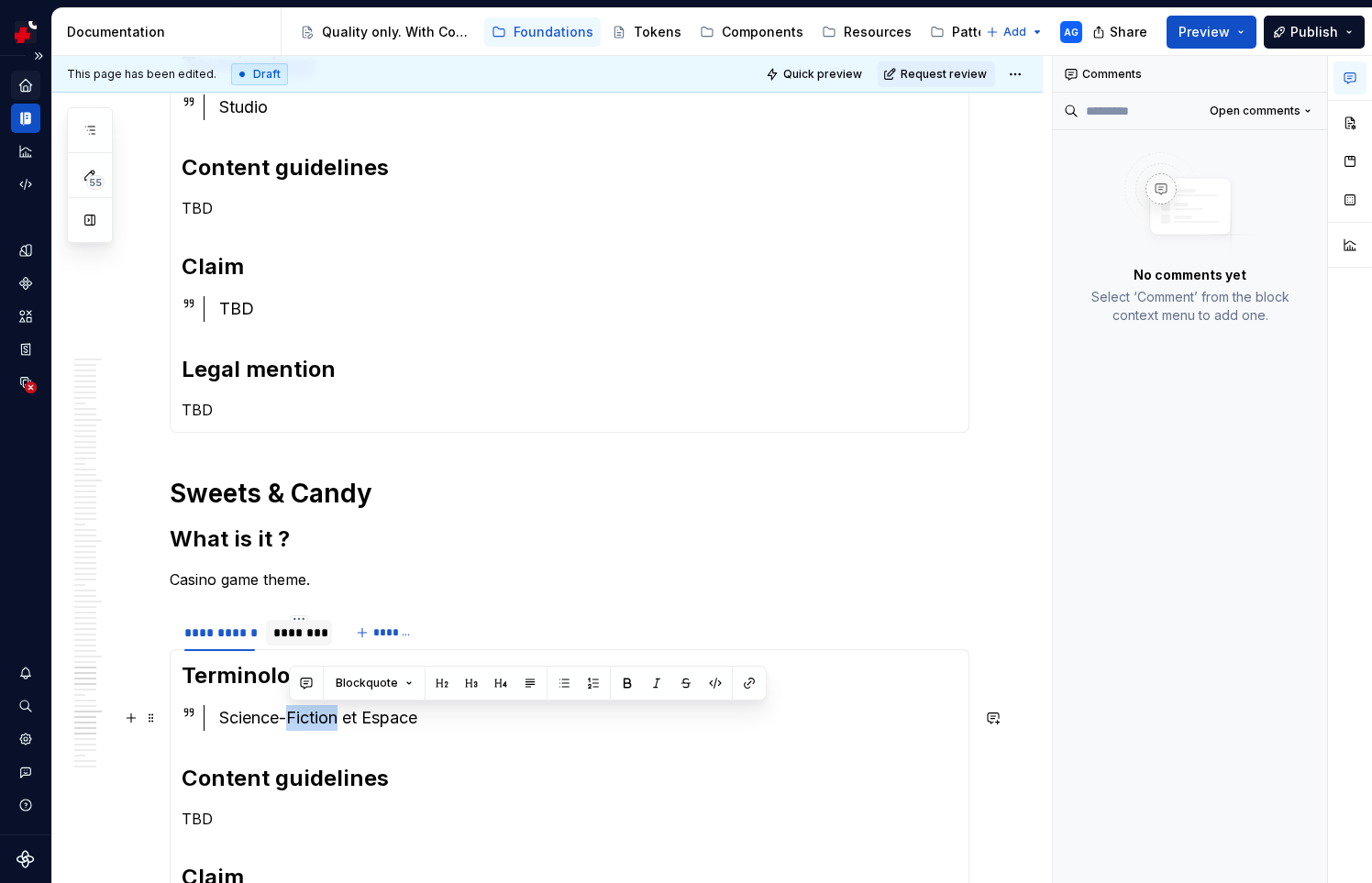 click on "Science-Fiction et Espace" at bounding box center (588, 718) 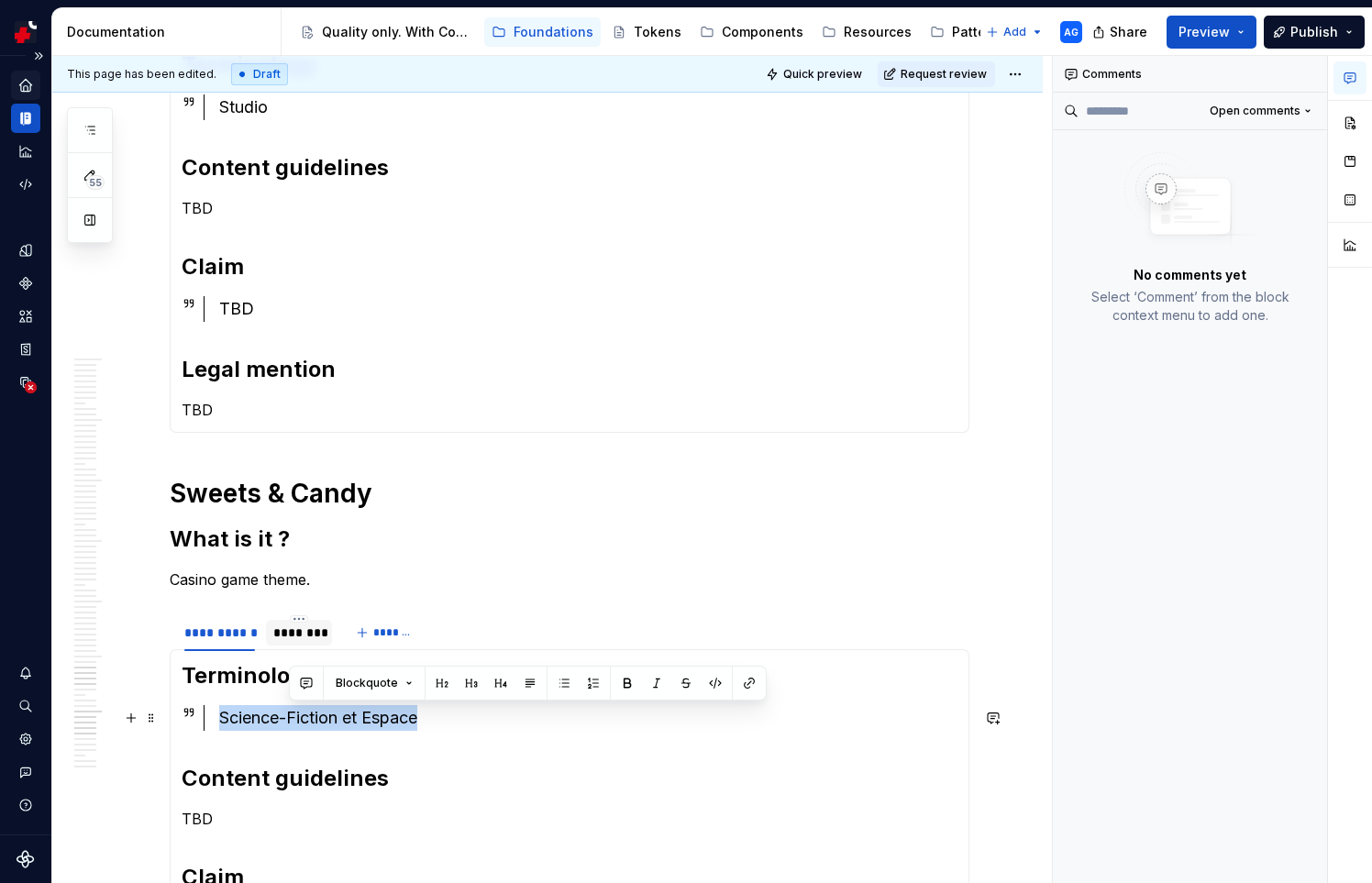 click on "Science-Fiction et Espace" at bounding box center (588, 718) 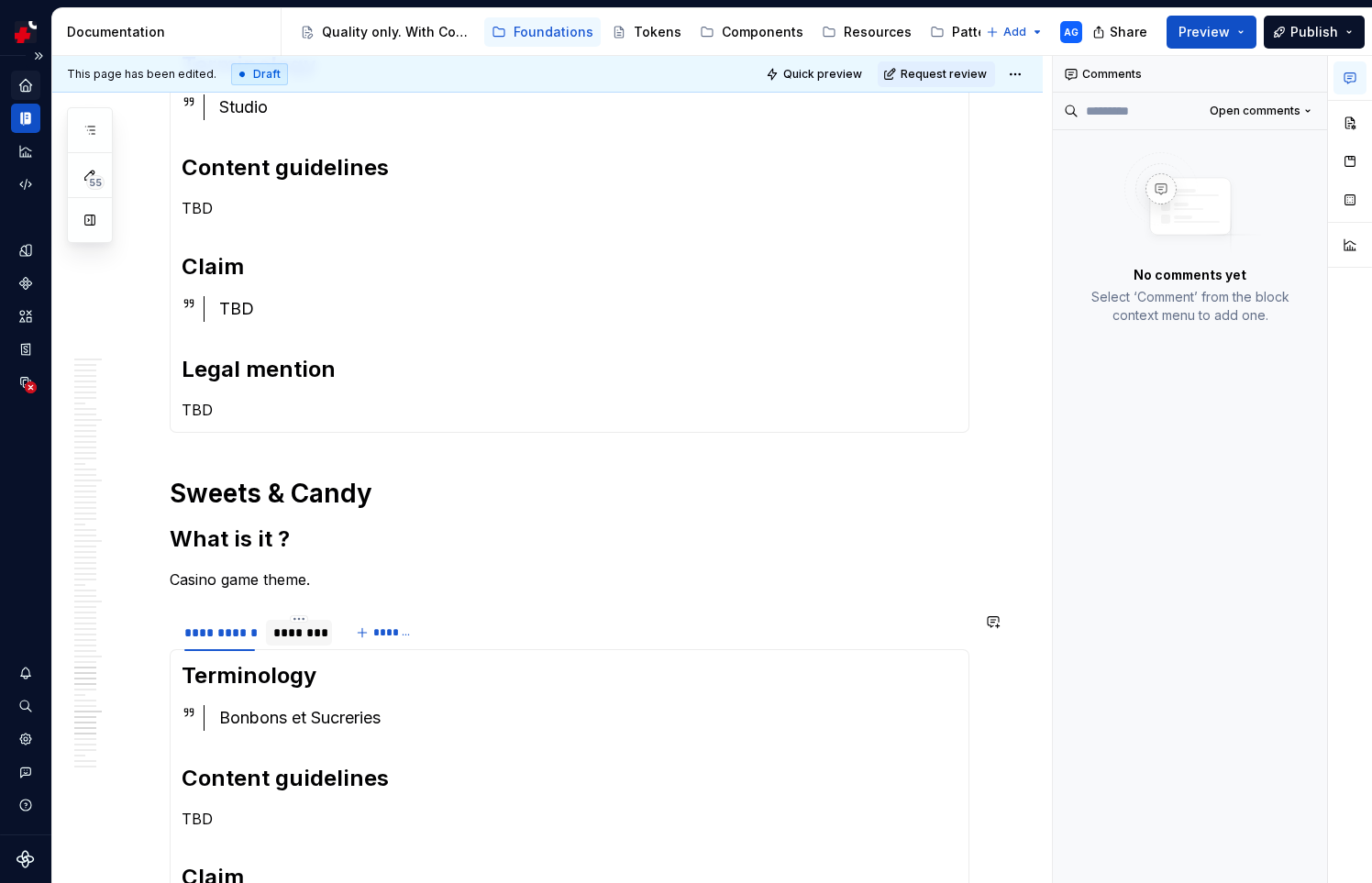 click on "Saint Patricks Day  What is it ? Casino game theme. [REDACTED] Terminology  Saint-Patrick Content guidelines TBD Claim TBD Legal mention TBD Terminology  Dia de Saint Patrick Content guidelines Invariable → When is a game theme Always initial capital letters Claim TBD Legal mention TBD Science What is it ? Casino game theme. [REDACTED] Terminology  Science Content guidelines TBD Claim TBD Legal mention TBD Terminology  Ciéncia Content guidelines Invariable → When is a game theme Always initial capital letters Claim TBD Legal mention TBD Sci-Fi & Space What is it ? Casino game theme. [REDACTED] Terminology  Science-Fiction et Espace Content guidelines TBD Claim TBD Legal mention TBD Terminology  Ficção Científica e Espaço Content guidelines Invariable → When is a game theme Always initial capital letters Claim TBD Legal mention TBD Slots What is it ? [REDACTED] Terminology  Machine à sous Content guidelines TBD Claim TBD TBD" at bounding box center (570, -1202) 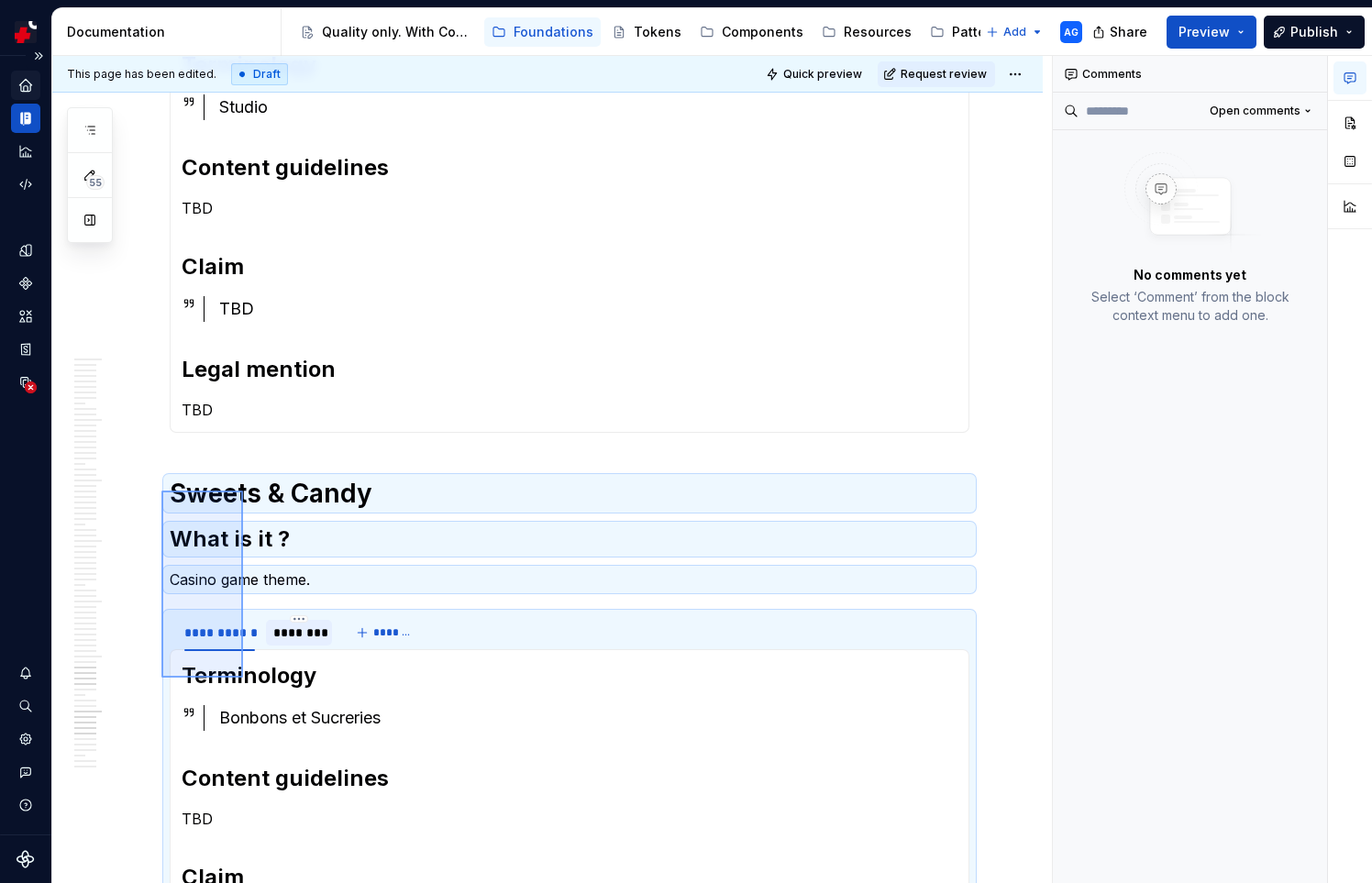 drag, startPoint x: 161, startPoint y: 491, endPoint x: 243, endPoint y: 678, distance: 204.18864 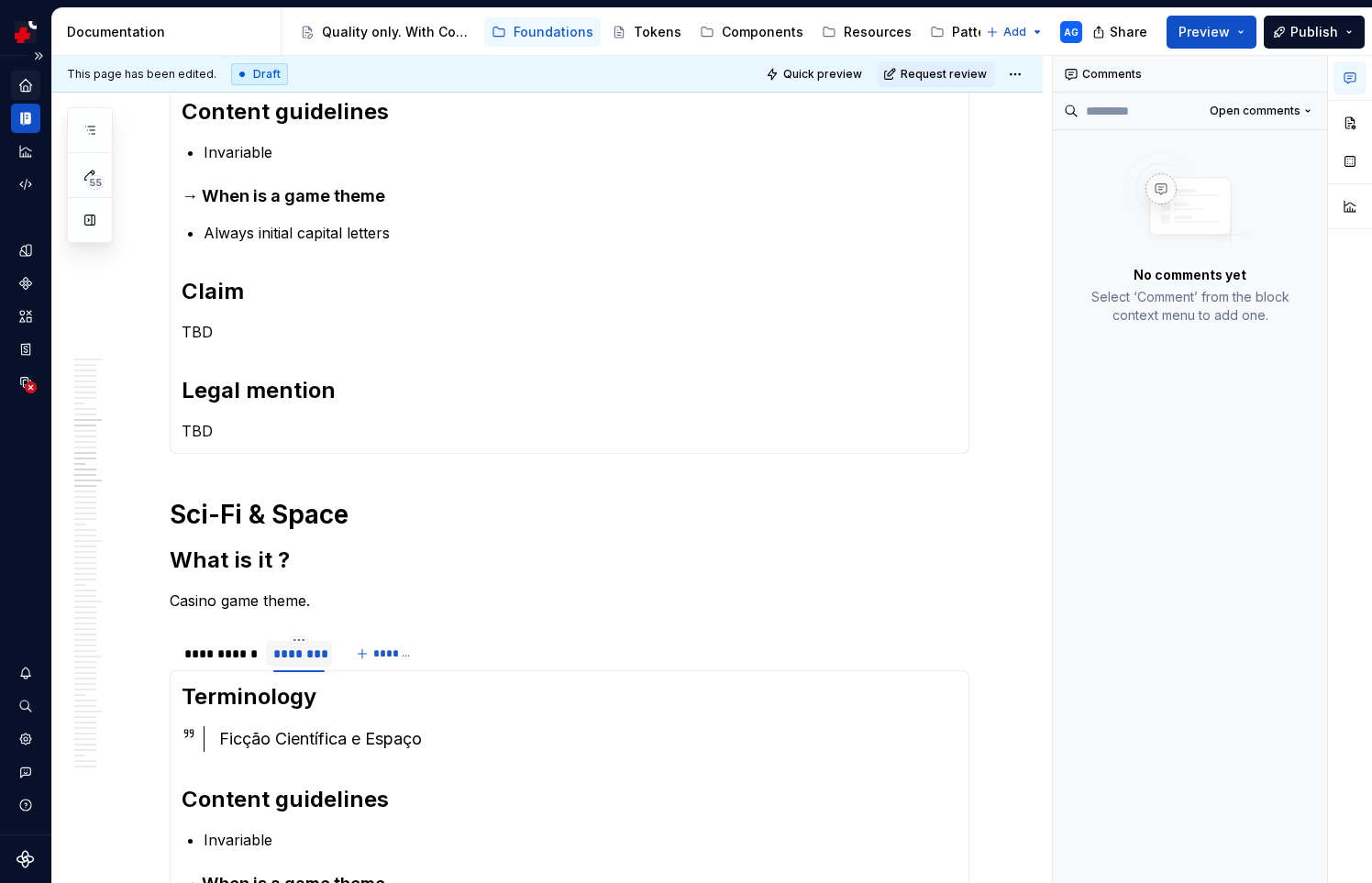 scroll, scrollTop: 0, scrollLeft: 0, axis: both 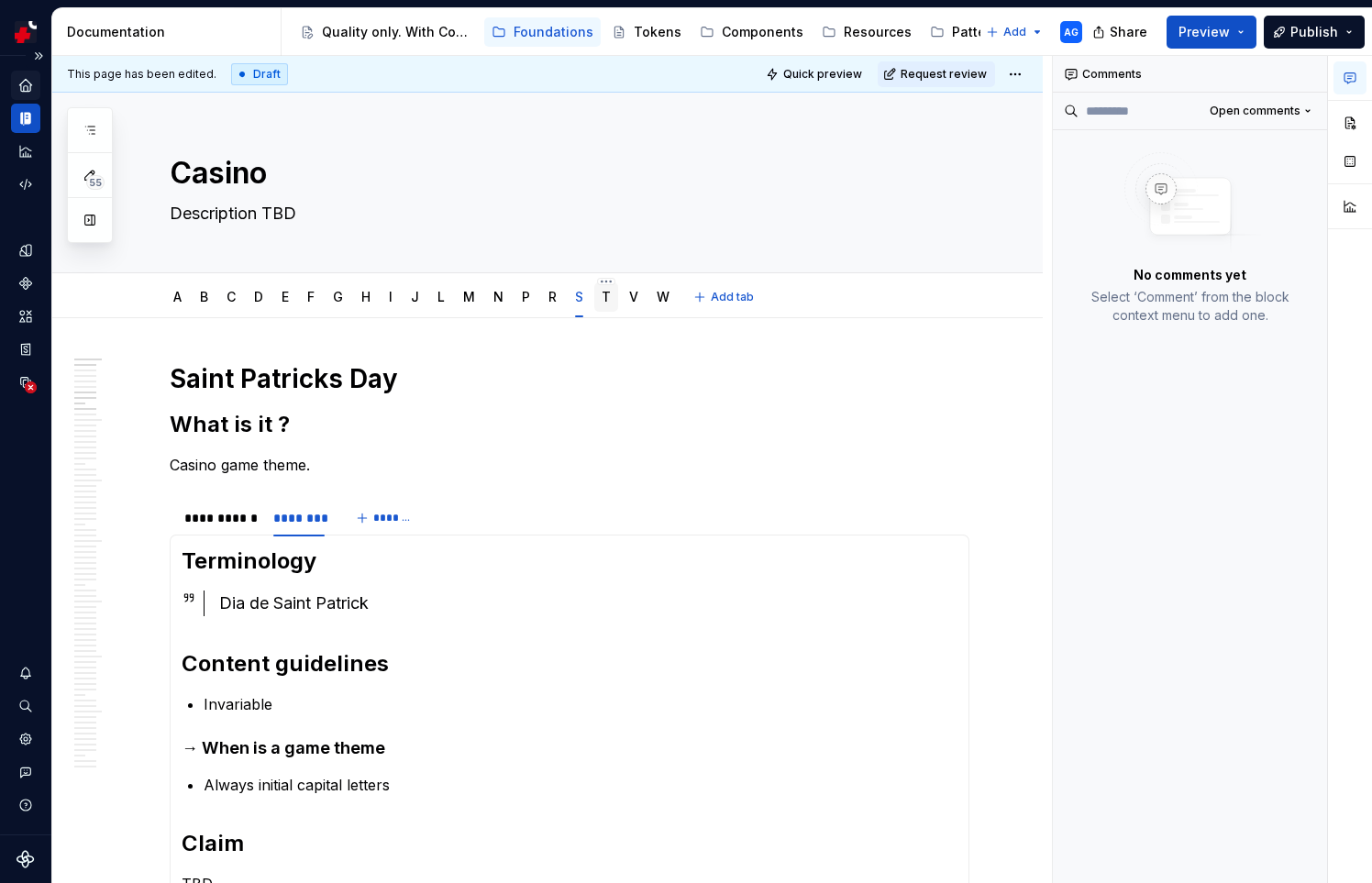 click on "T" at bounding box center (606, 296) 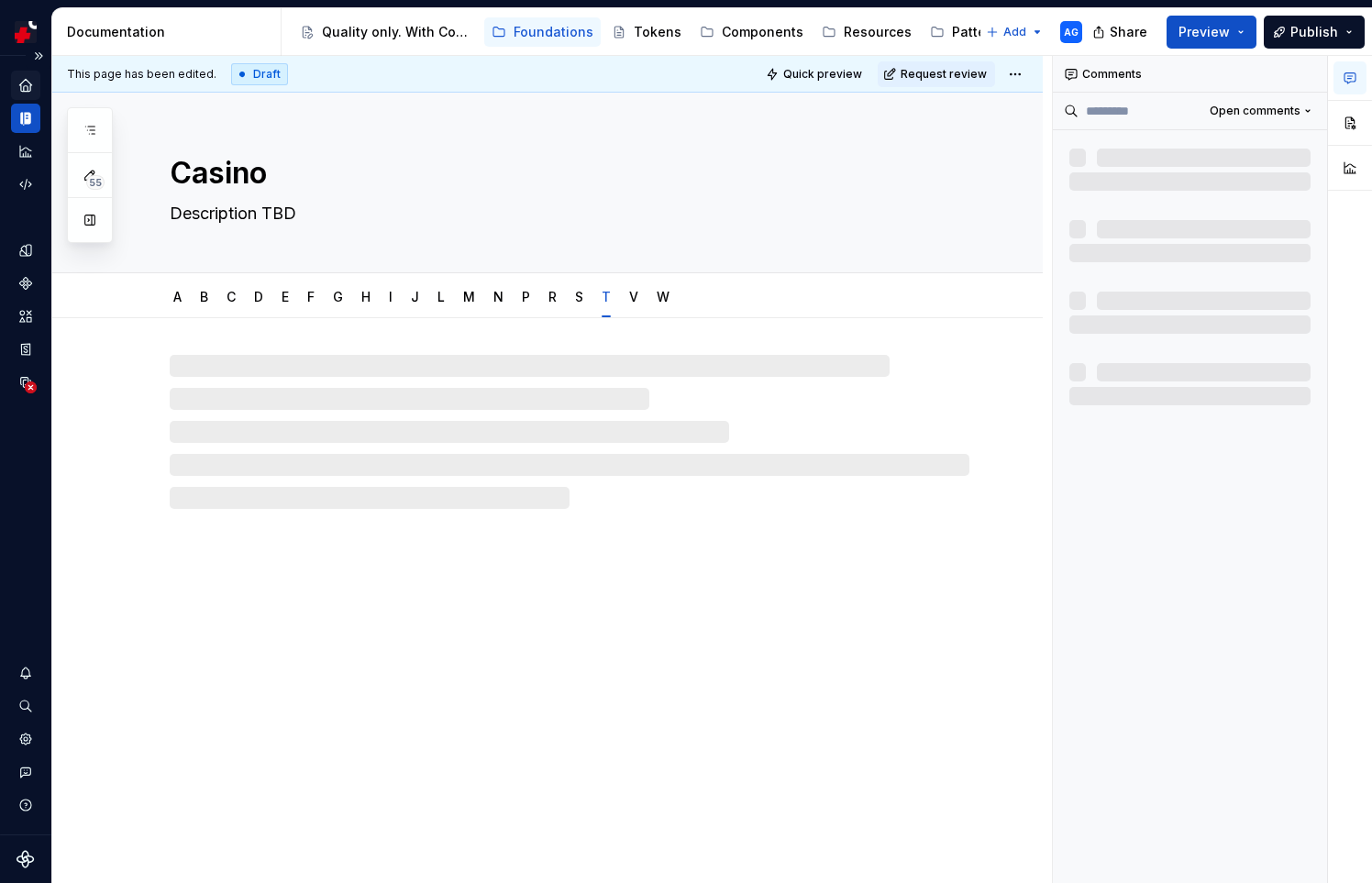 type on "*" 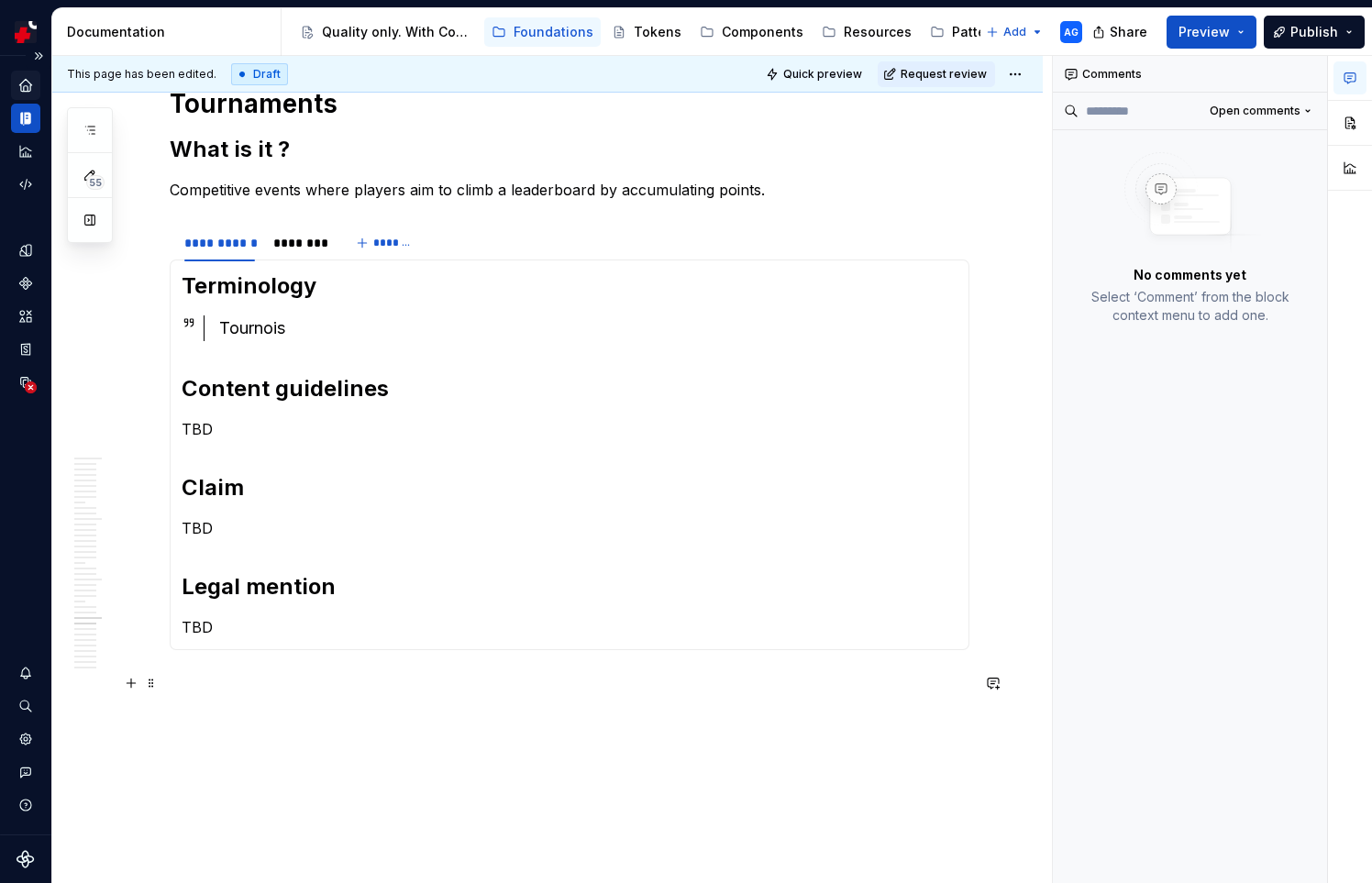 scroll, scrollTop: 2185, scrollLeft: 0, axis: vertical 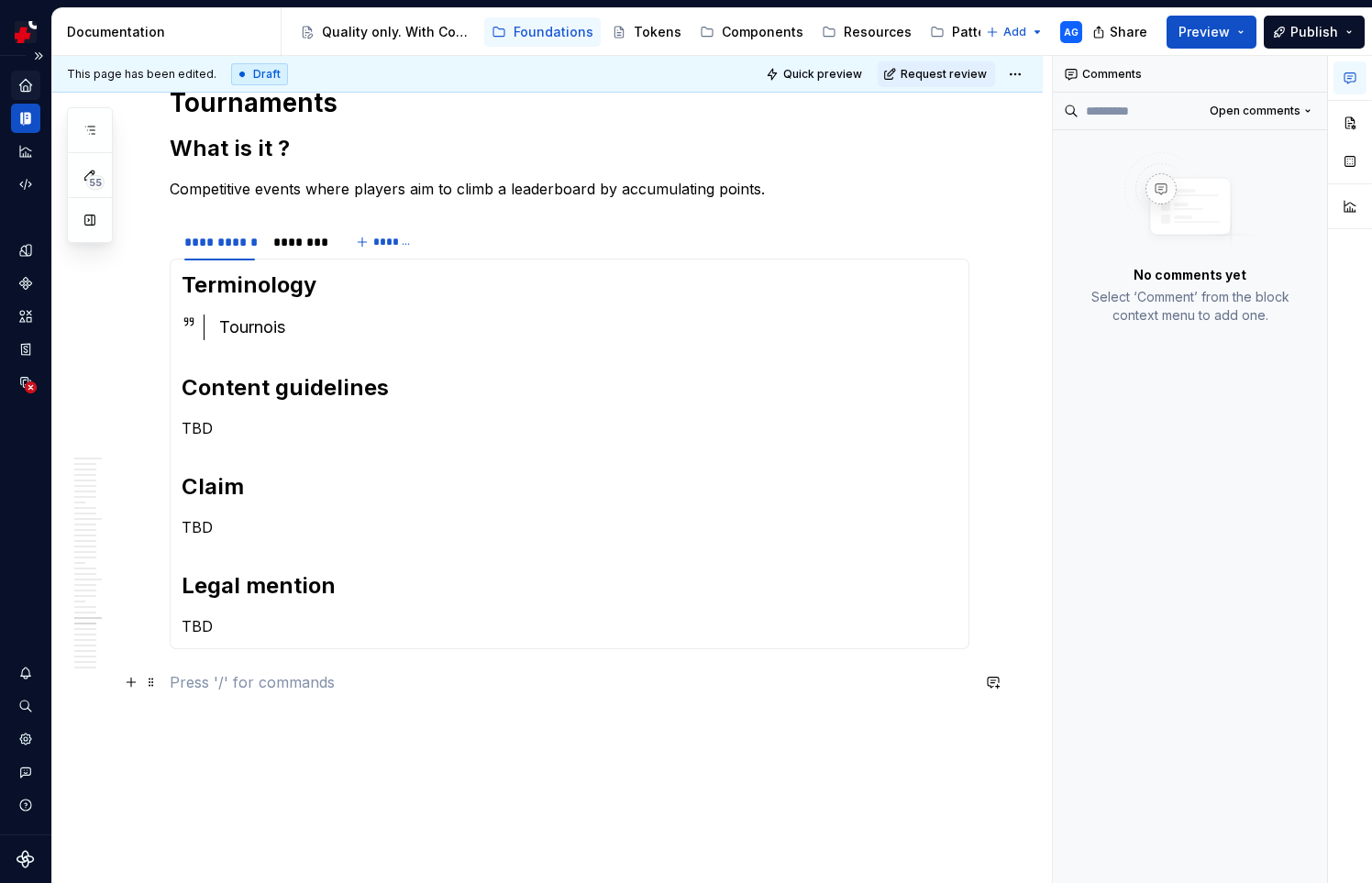 click at bounding box center (570, 682) 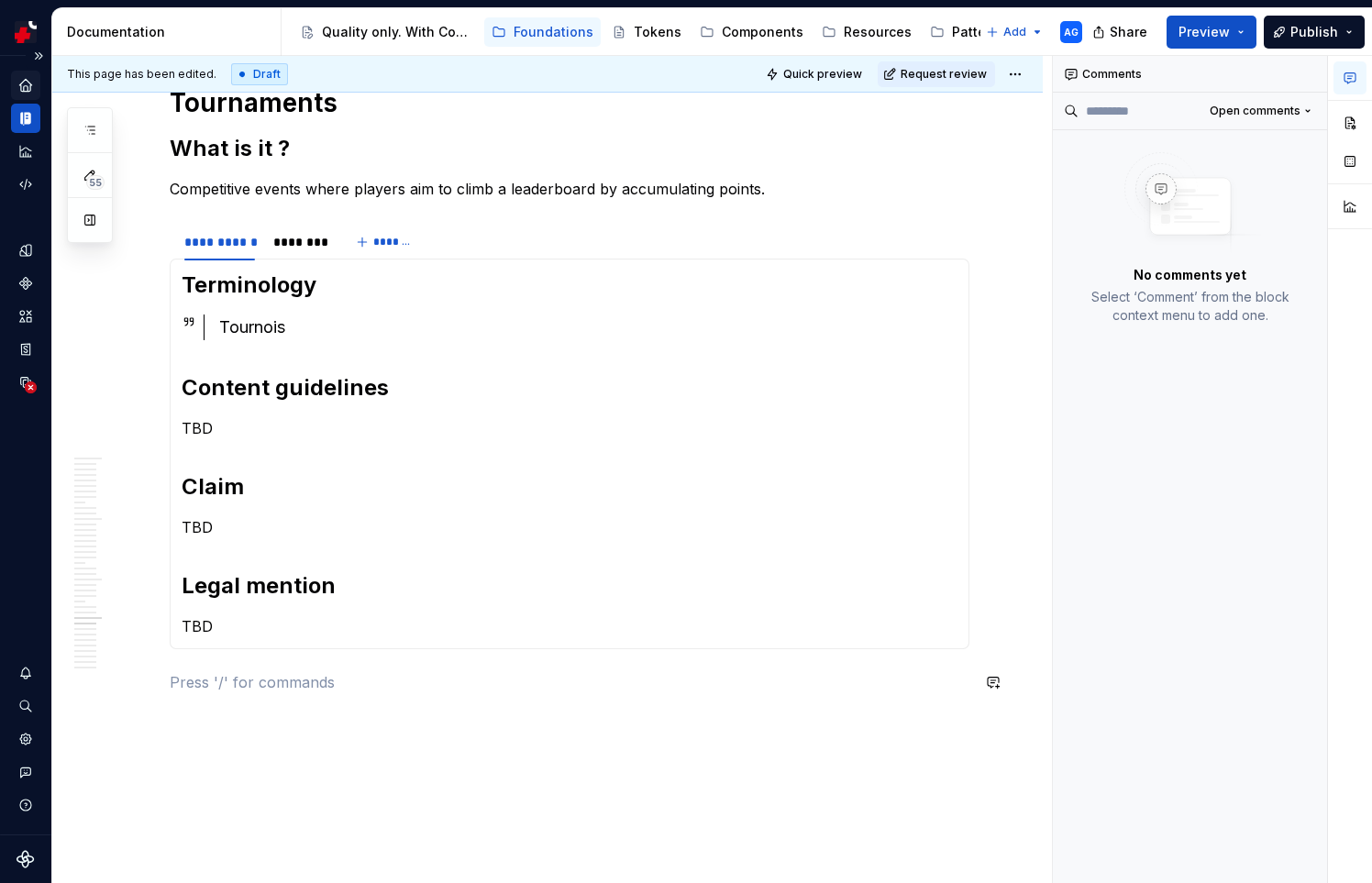 paste 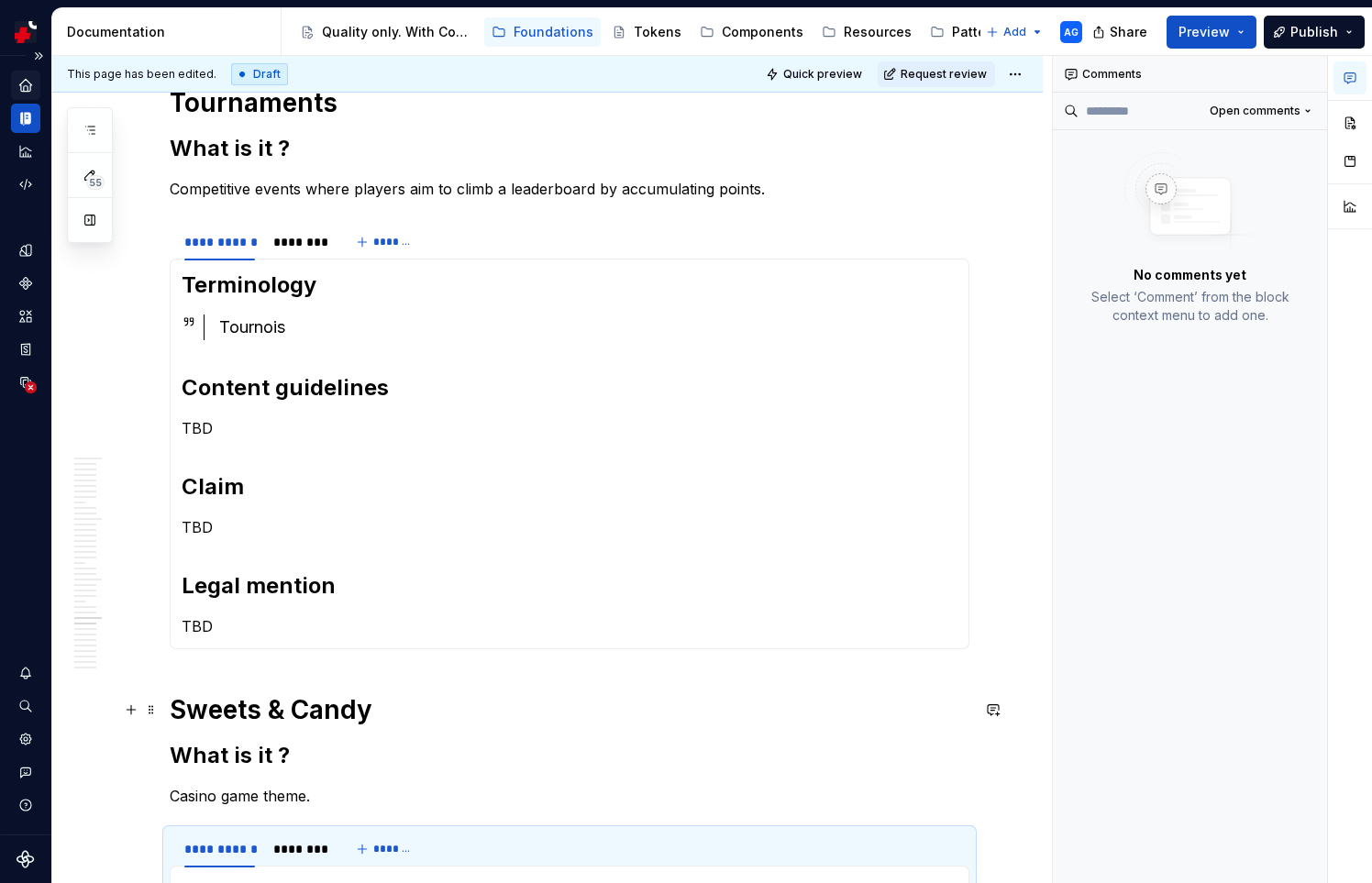 click on "Sweets & Candy" at bounding box center (570, 710) 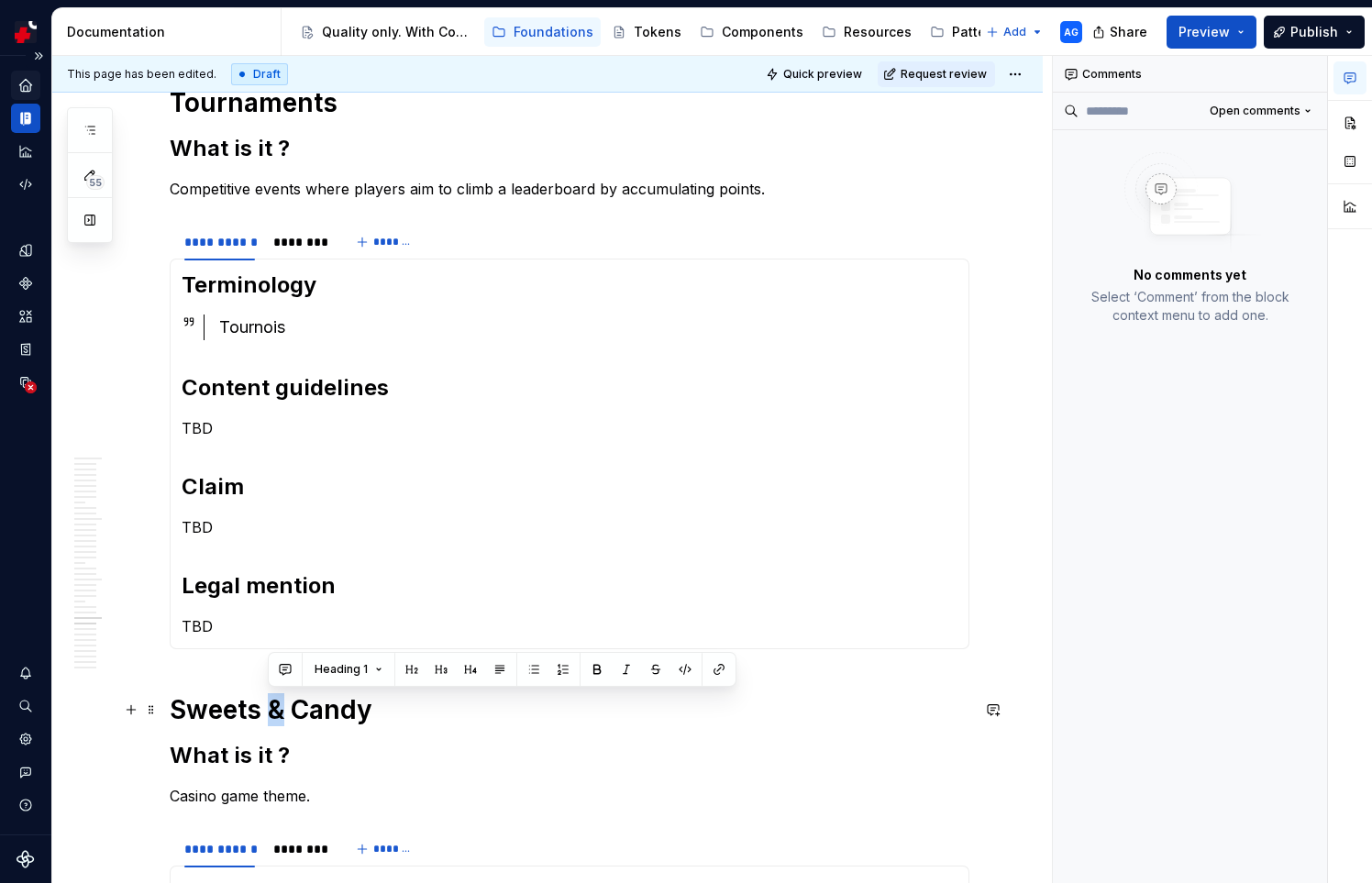 click on "Sweets & Candy" at bounding box center [570, 710] 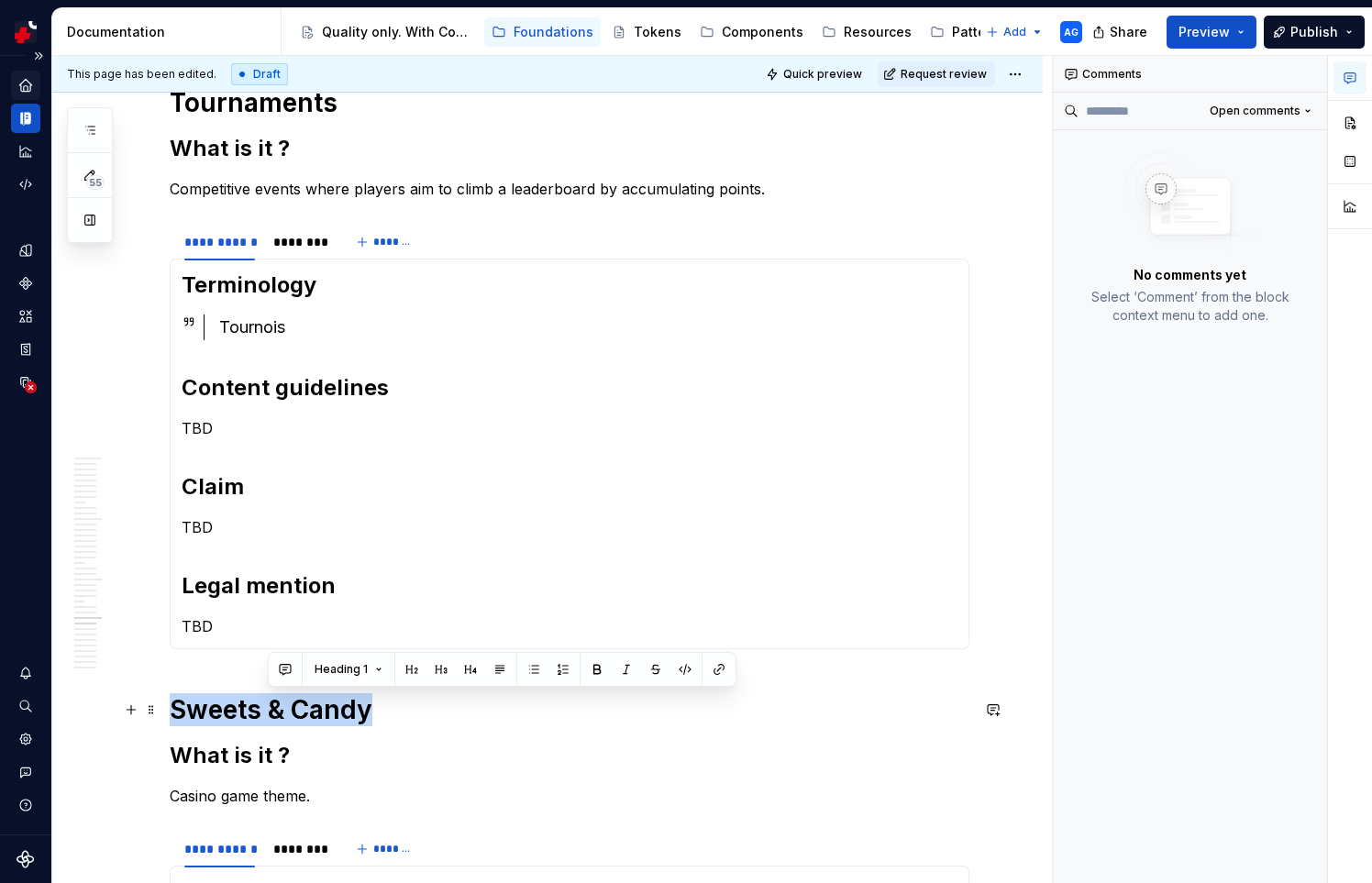 click on "Sweets & Candy" at bounding box center (570, 710) 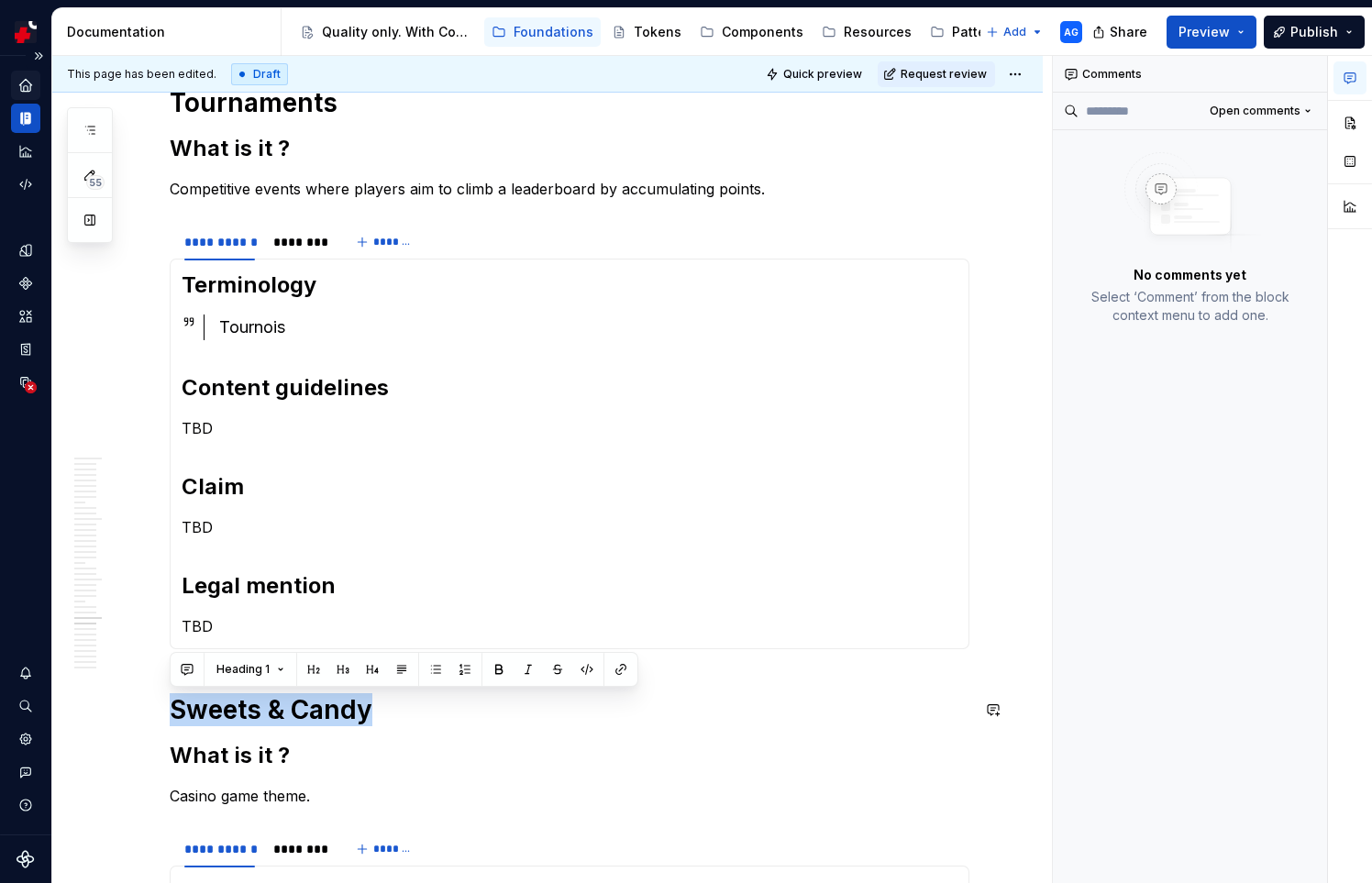 type 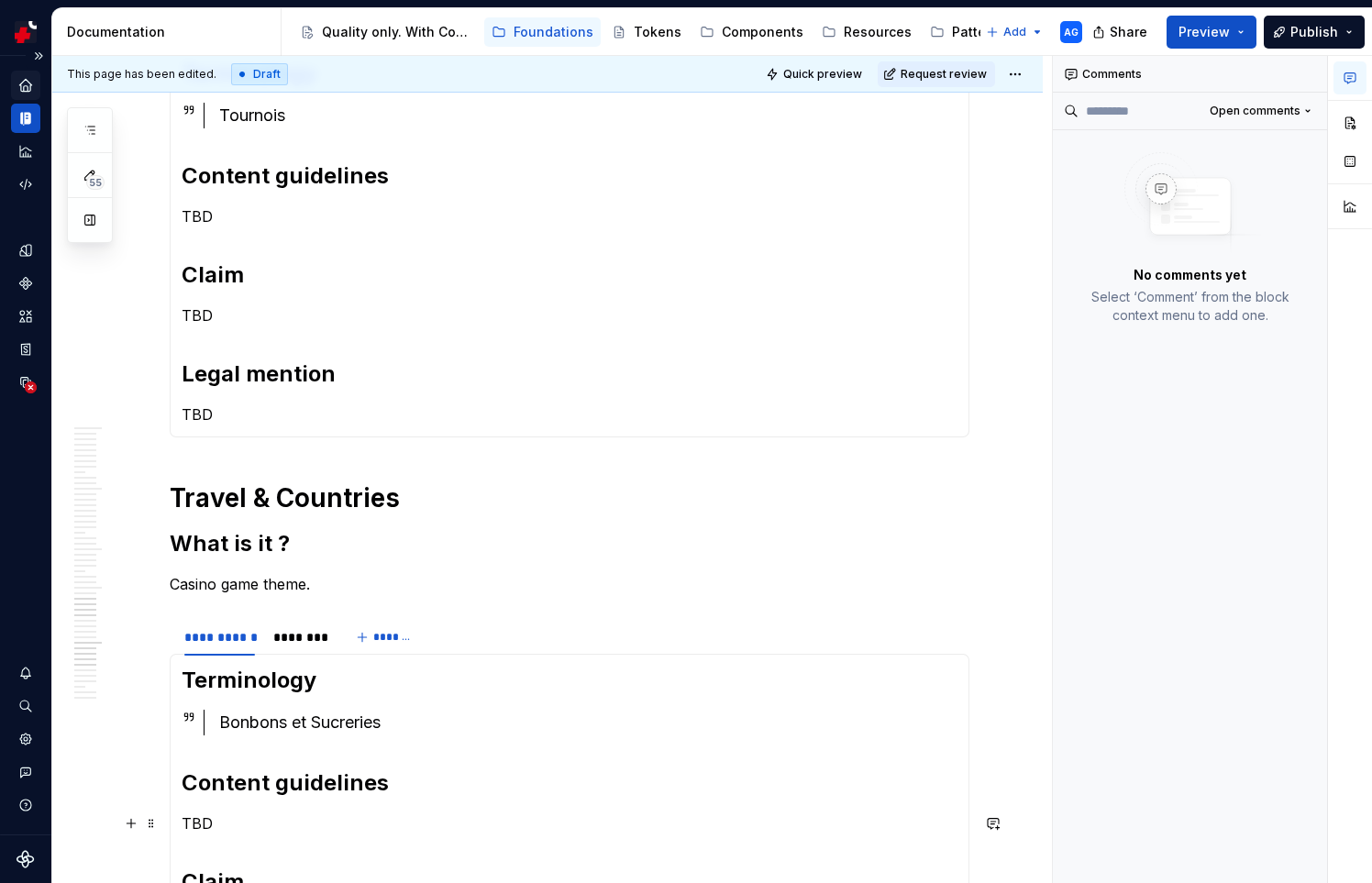 scroll, scrollTop: 2415, scrollLeft: 0, axis: vertical 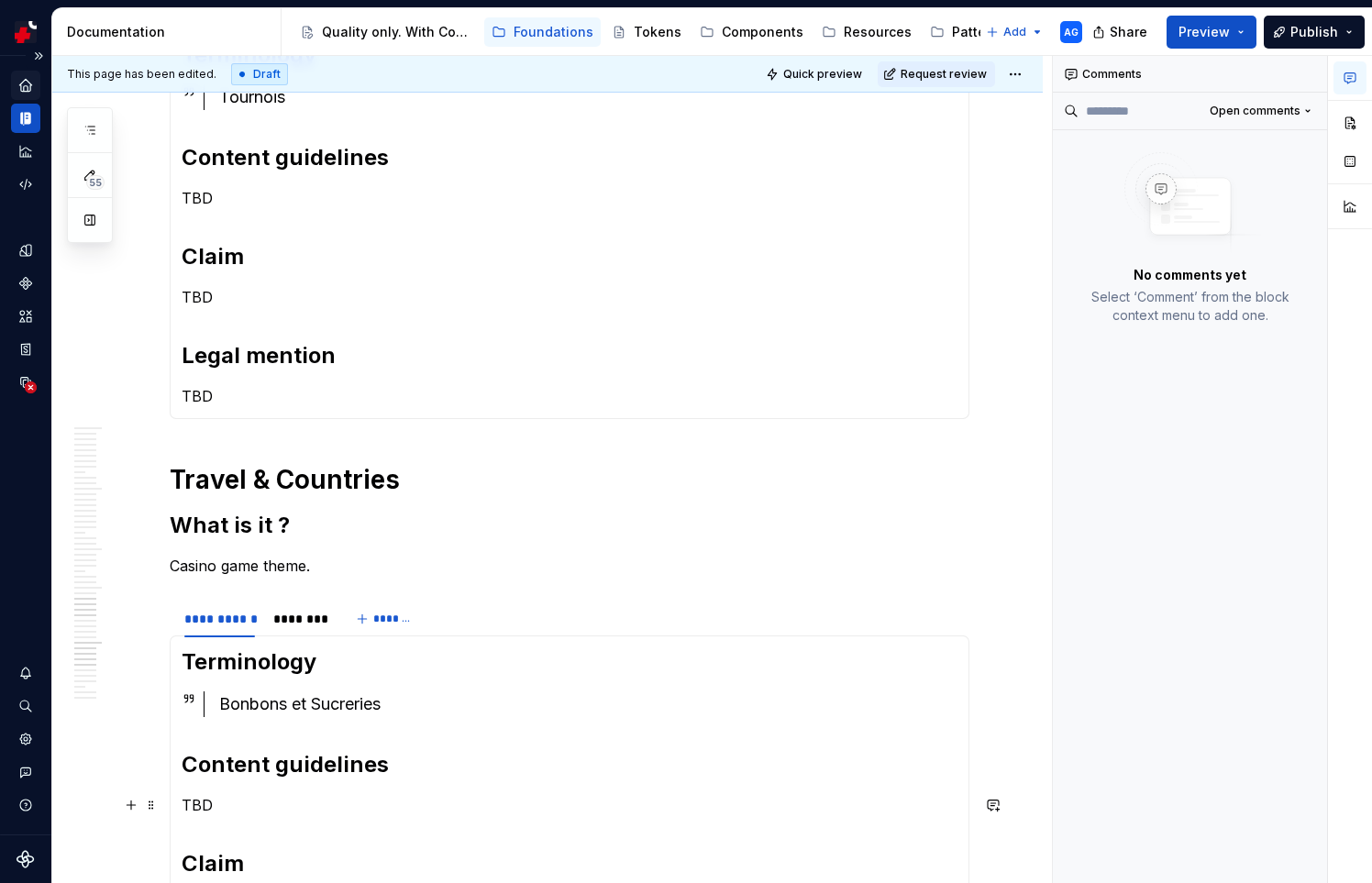 click on "Bonbons et Sucreries" at bounding box center (588, 704) 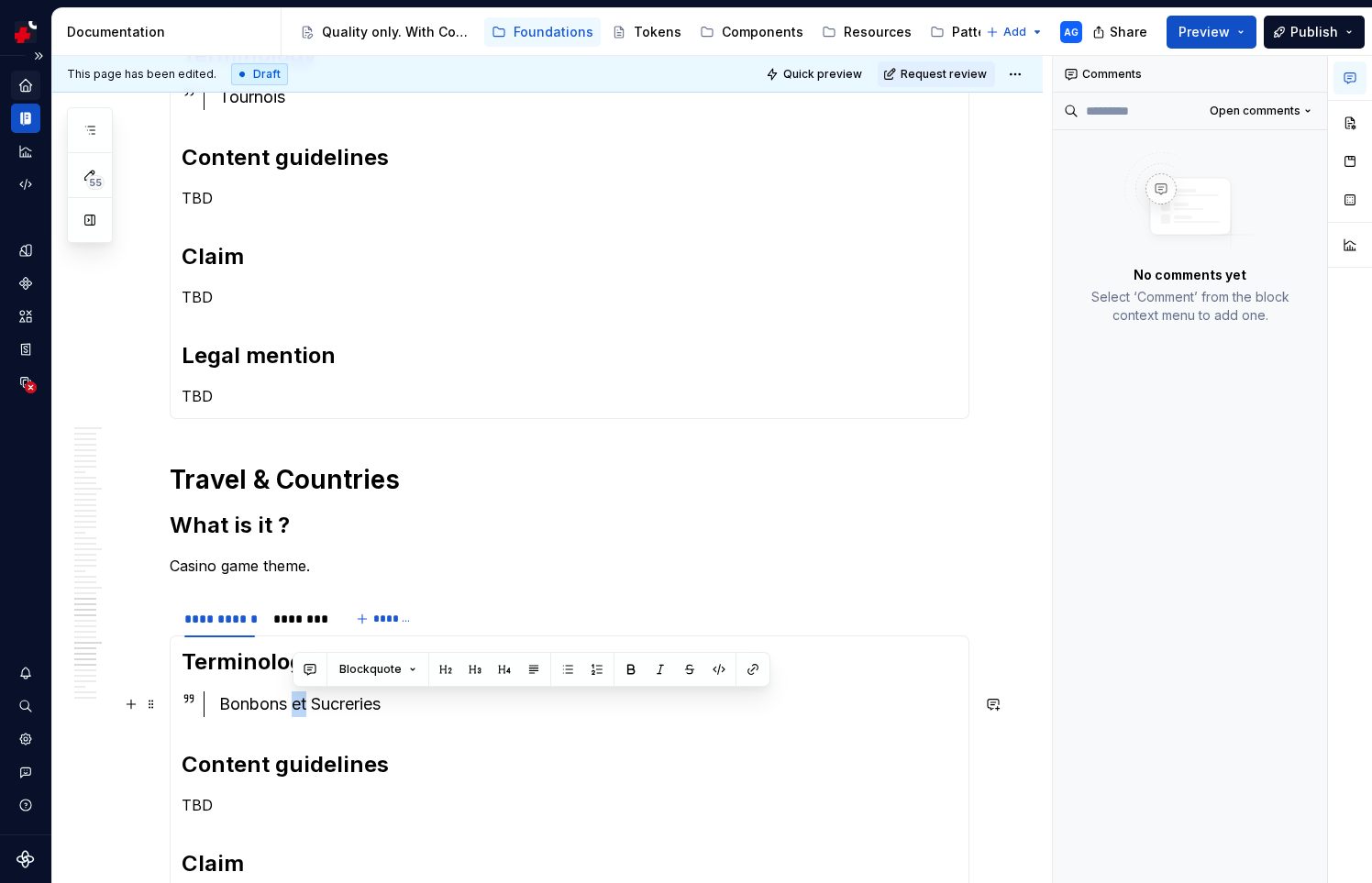 click on "Bonbons et Sucreries" at bounding box center [588, 704] 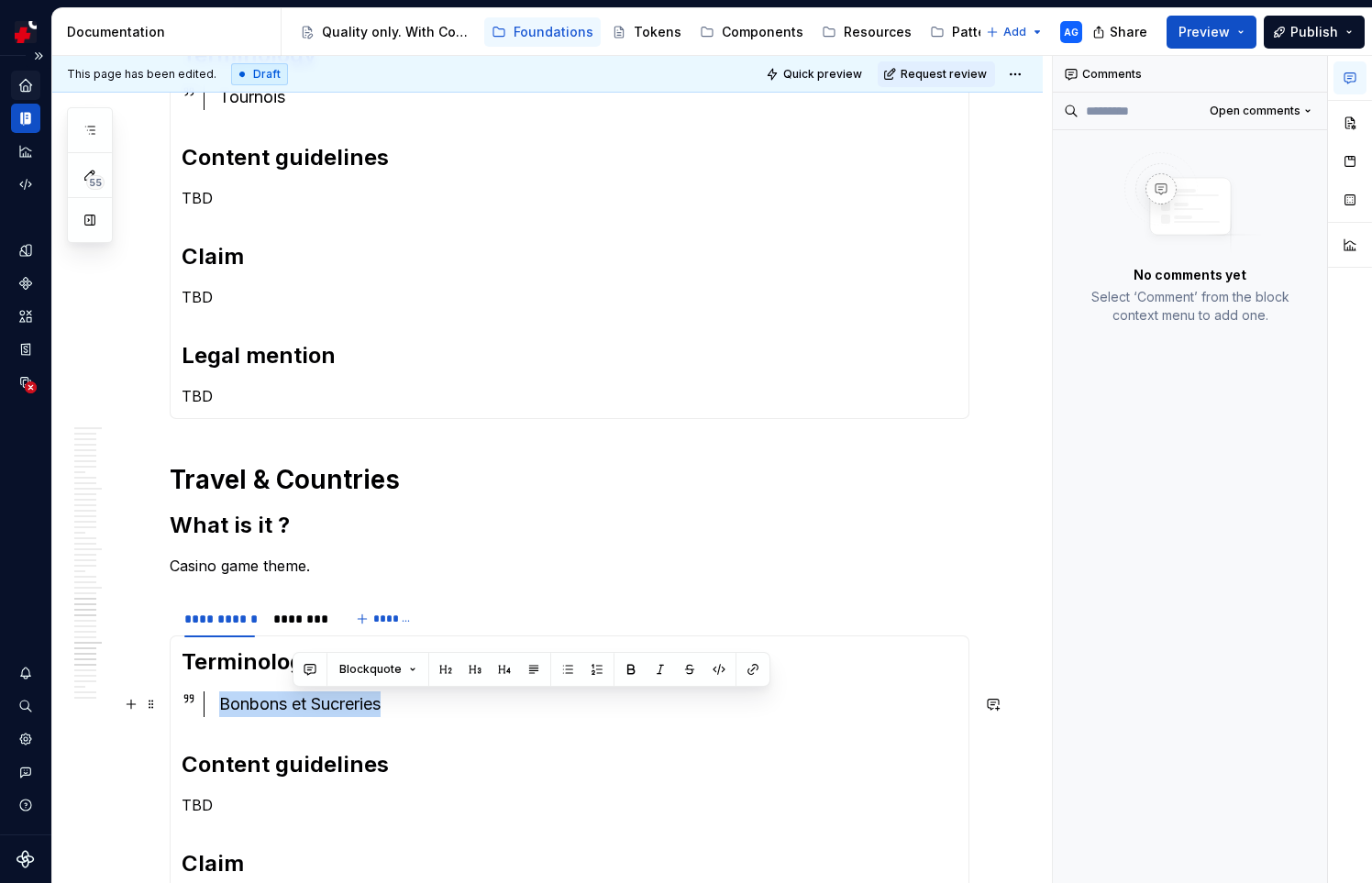 click on "Bonbons et Sucreries" at bounding box center (588, 704) 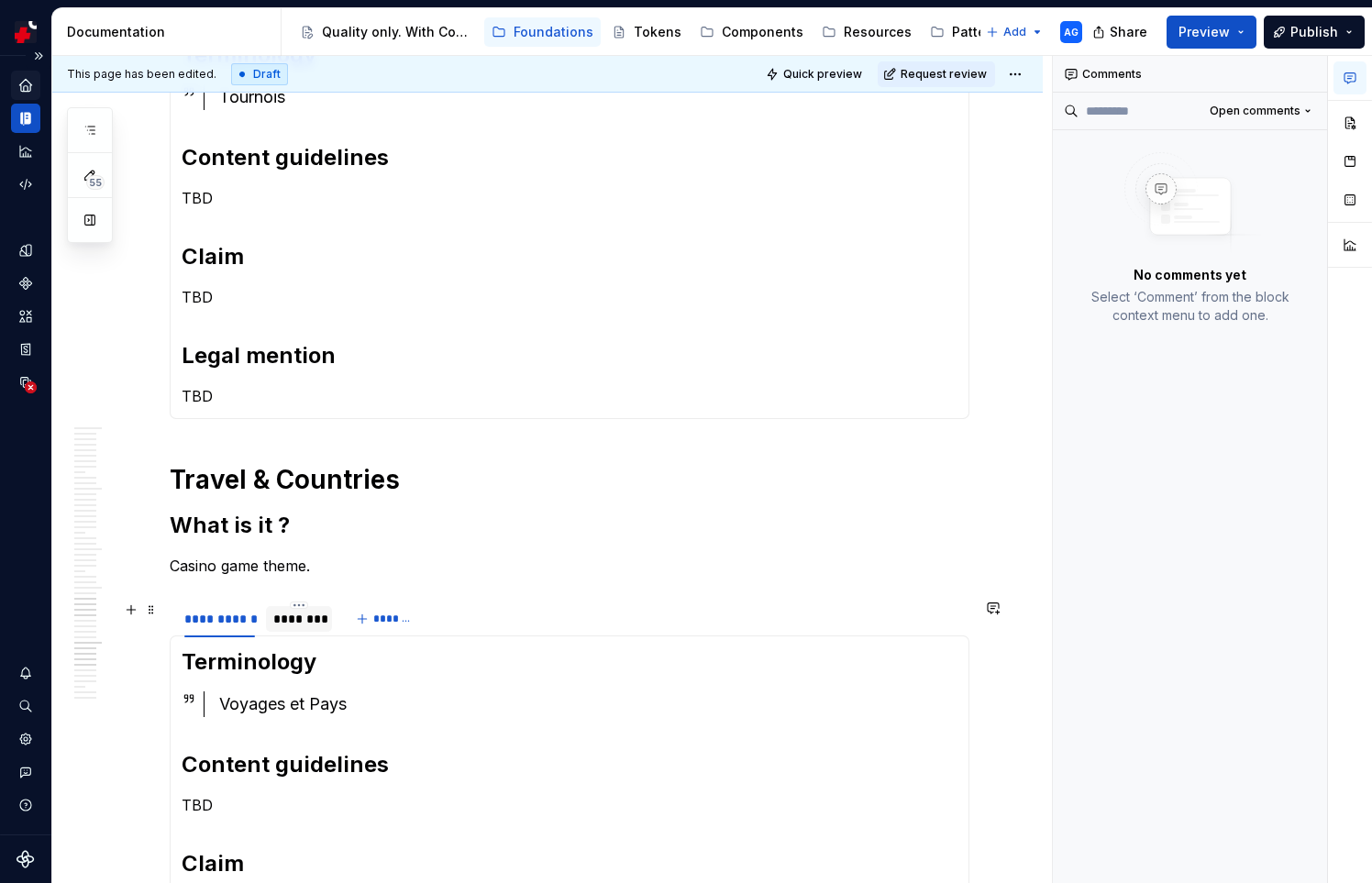 click on "********" at bounding box center [299, 619] 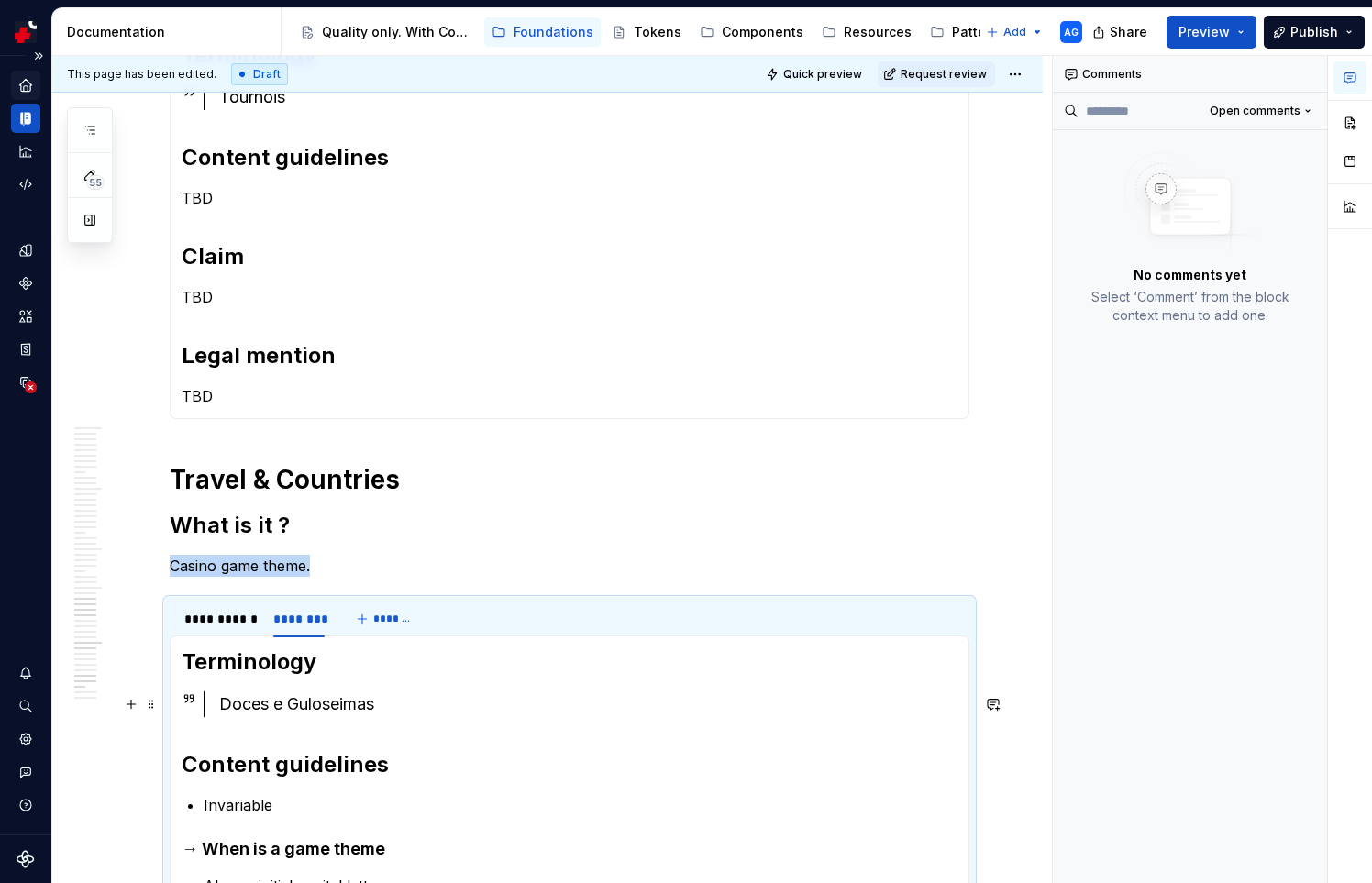 click on "Doces e Guloseimas" at bounding box center (588, 704) 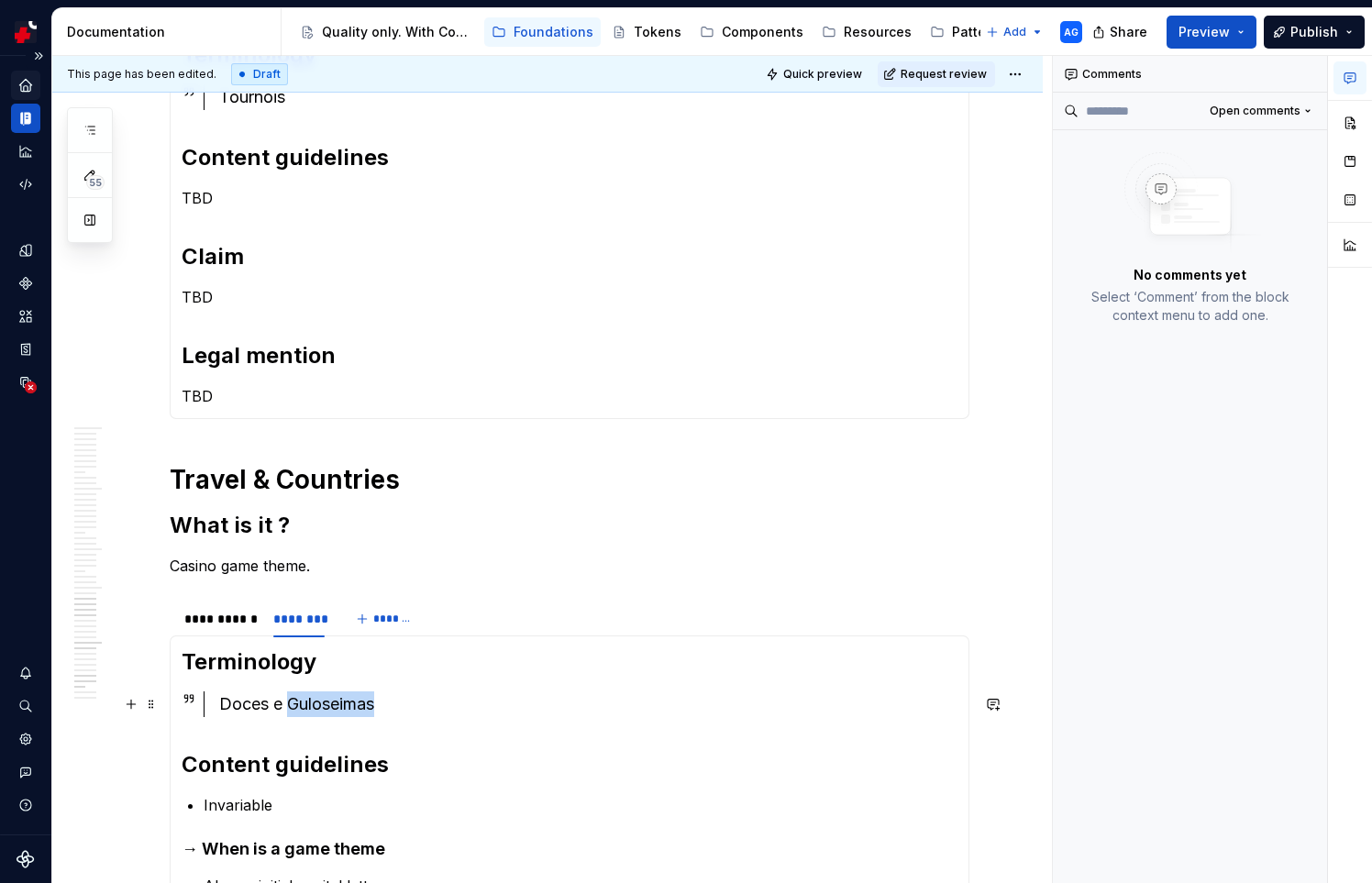 click on "Doces e Guloseimas" at bounding box center [588, 704] 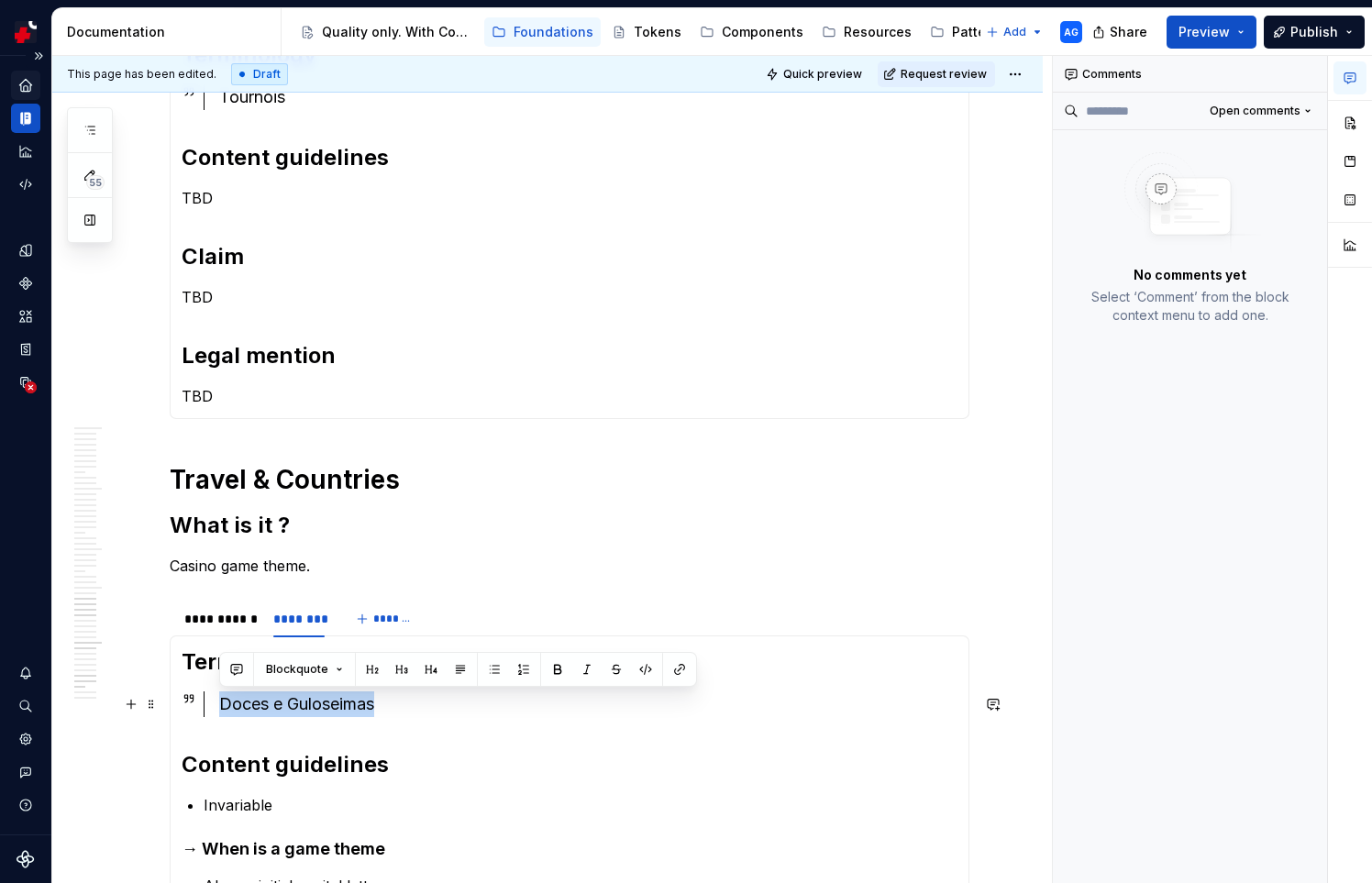 click on "Doces e Guloseimas" at bounding box center (588, 704) 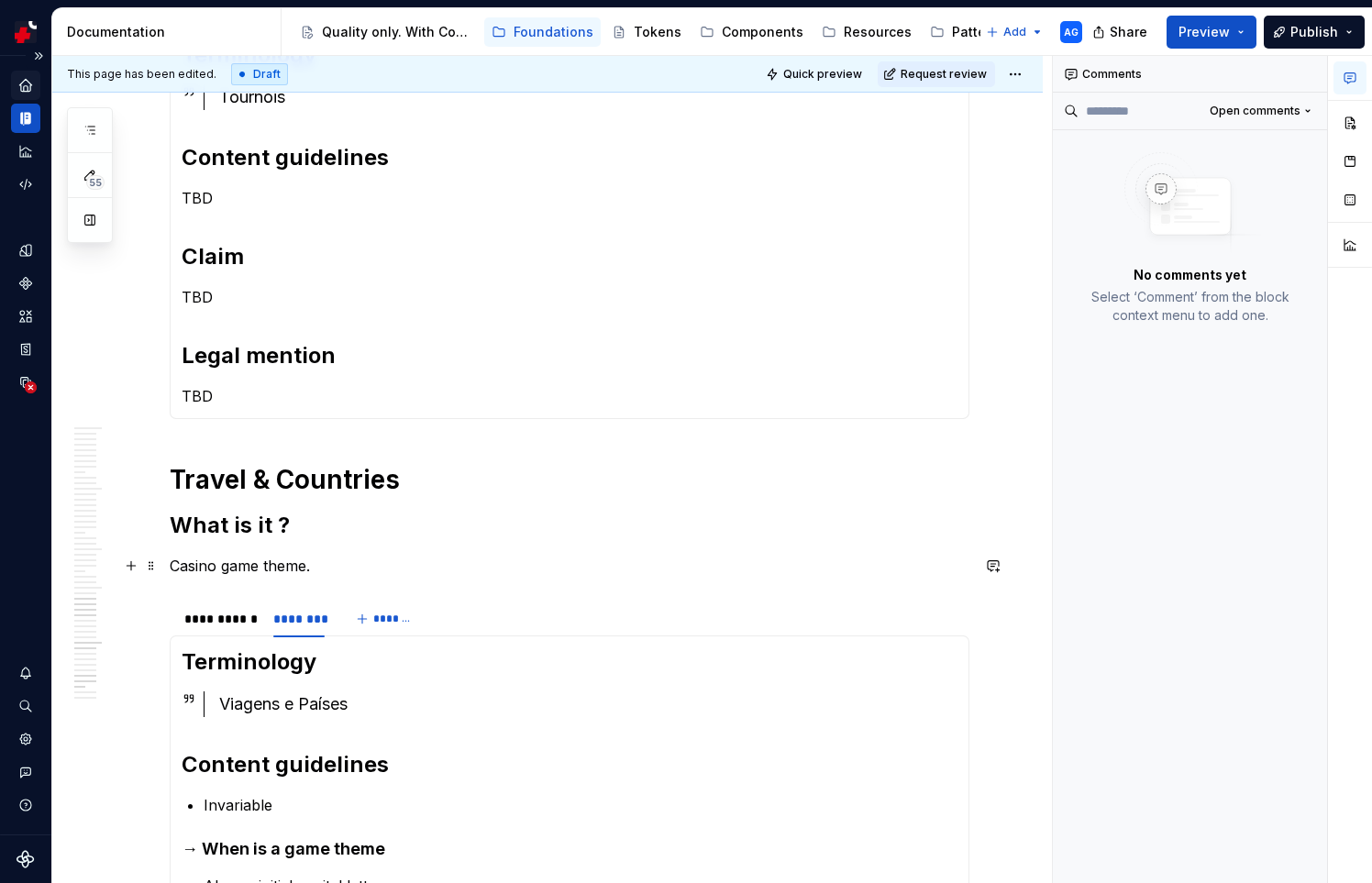 click on "Casino game theme." at bounding box center [570, 566] 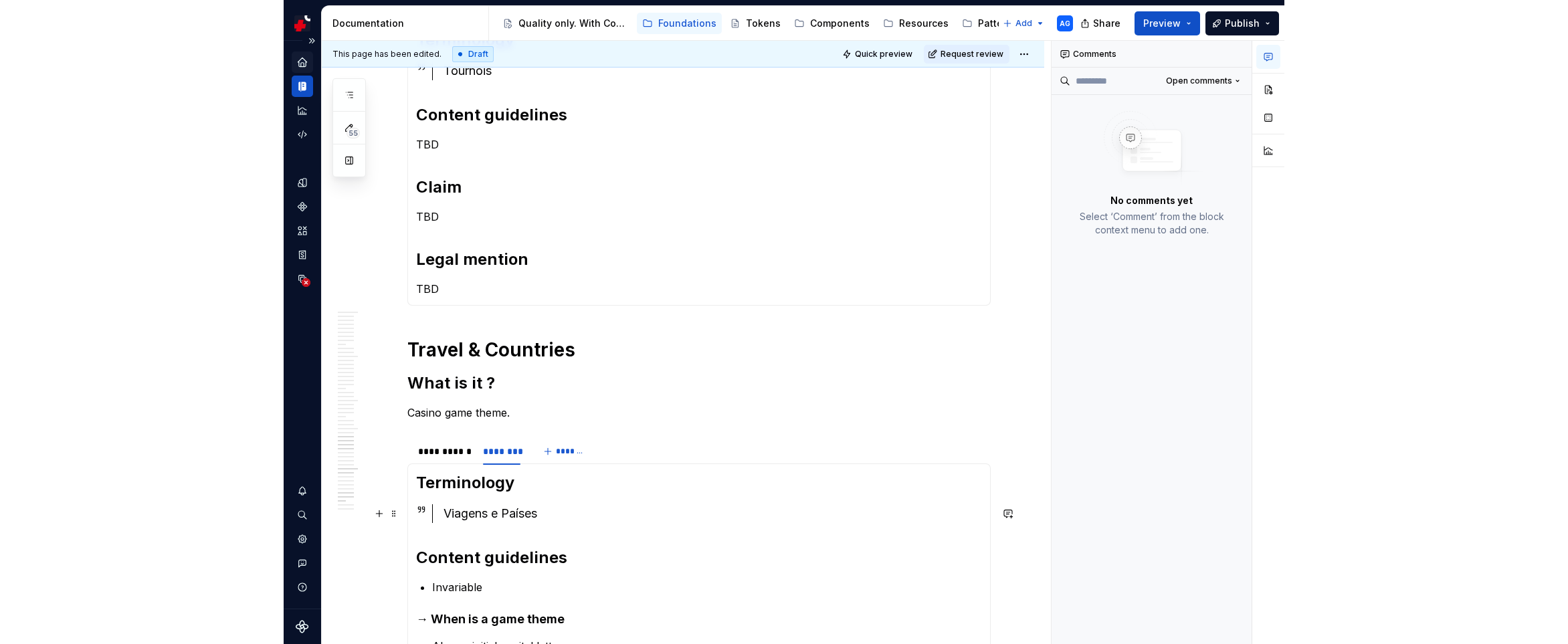 scroll, scrollTop: 1764, scrollLeft: 0, axis: vertical 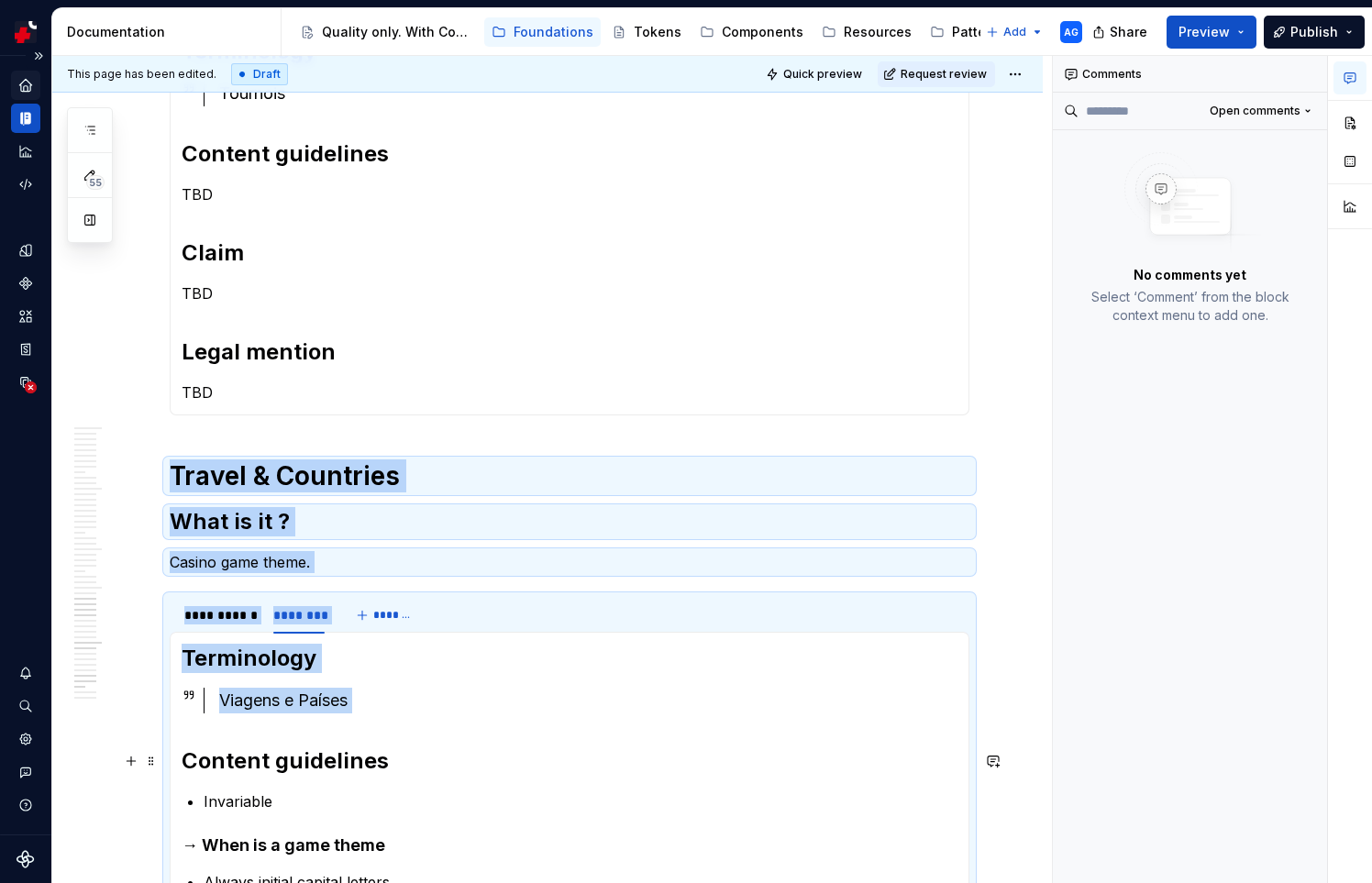 drag, startPoint x: 172, startPoint y: 476, endPoint x: 263, endPoint y: 731, distance: 270.75081 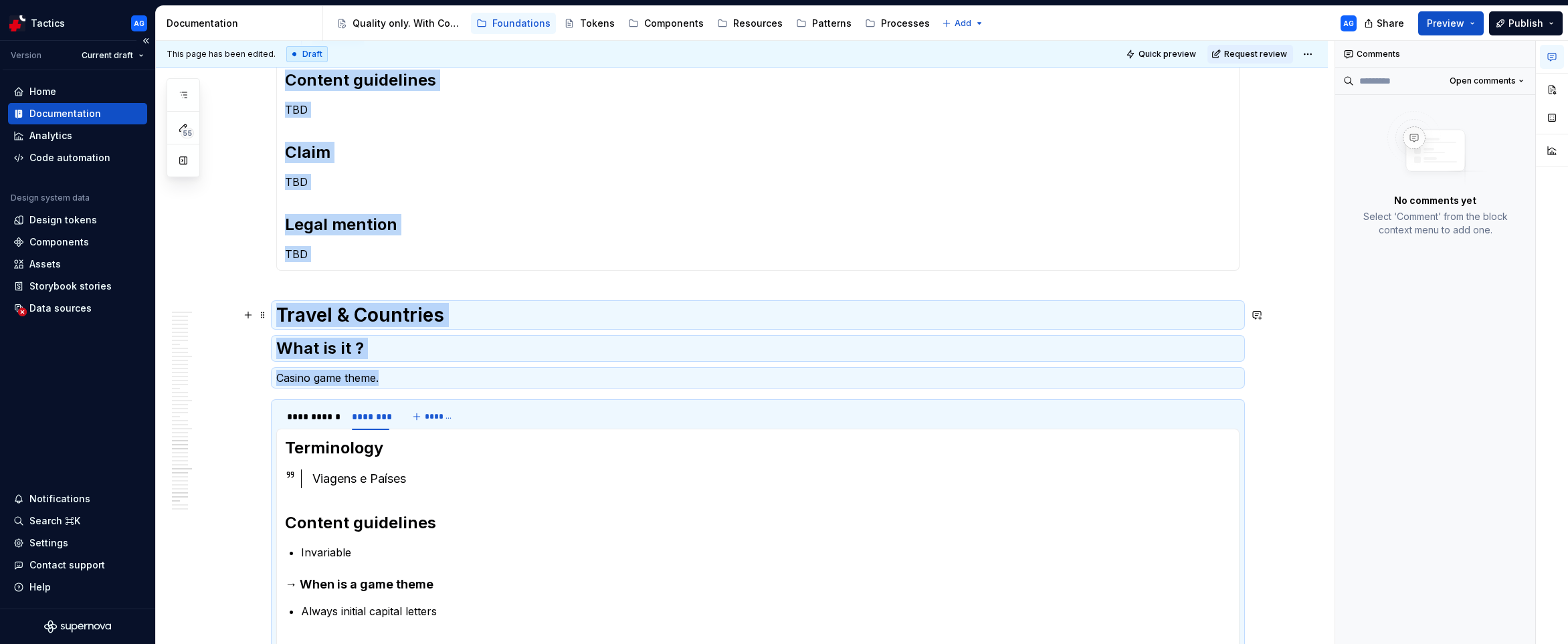 click on "Table games What is it ? Table games are a category of games typically played on a table, often involve cards, dice, or other gaming tools and are usually played by multiple players. [REDACTED] Terminology  Jeux de table Content guidelines TBD Claim TBD Legal mention TBD Terminology  Jogos de mesas Content guidelines → When is a header or a CTA Always initial capital. Claim TBD Legal mention TBD Theme What is it ? Refers to the theme of a certain game and the graphic elements that are used to enrich it. Can be used to group games in the app. [REDACTED] Terminology  Thème Content guidelines TBD Claim  TBD Legal mention TBD Terminology  Tema Content guidelines → When is a CTA Always initial capital letter Claim  TBD Legal mention TBD Top 10 What is it ? 10 most played games in Casino. [REDACTED] Terminology  Top 10 Content guidelines → When is a header or a CTA Always initial capital letter. Claim  TBD Legal mention TBD Tournaments What is it ? [REDACTED]" at bounding box center [742, -270] 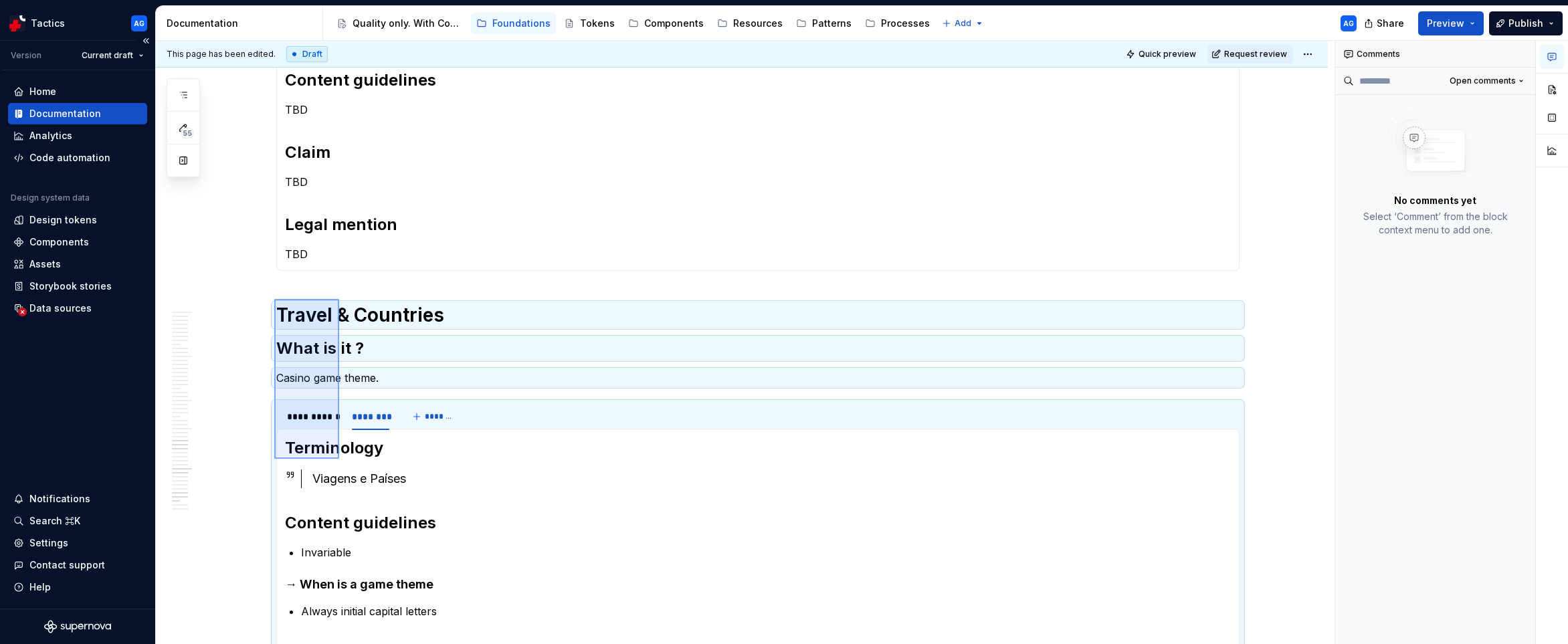 drag, startPoint x: 274, startPoint y: 299, endPoint x: 339, endPoint y: 459, distance: 172.6992 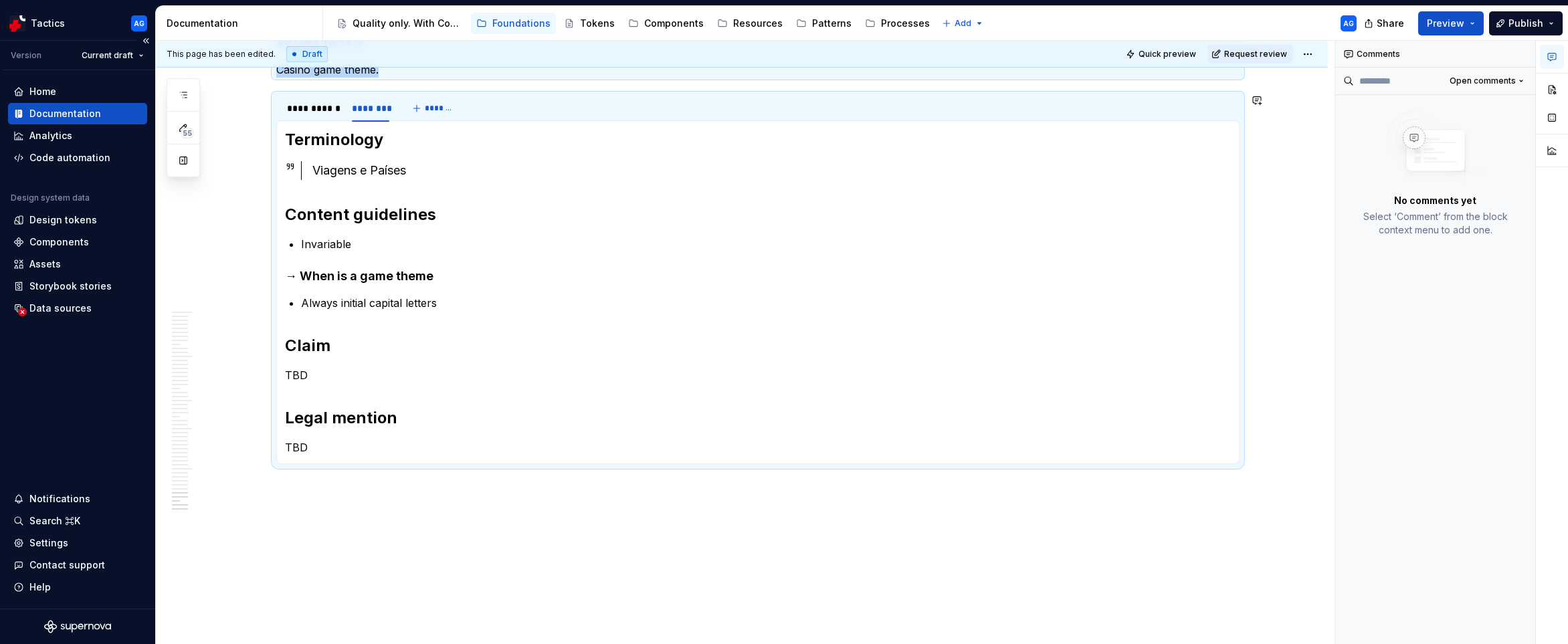scroll, scrollTop: 2112, scrollLeft: 0, axis: vertical 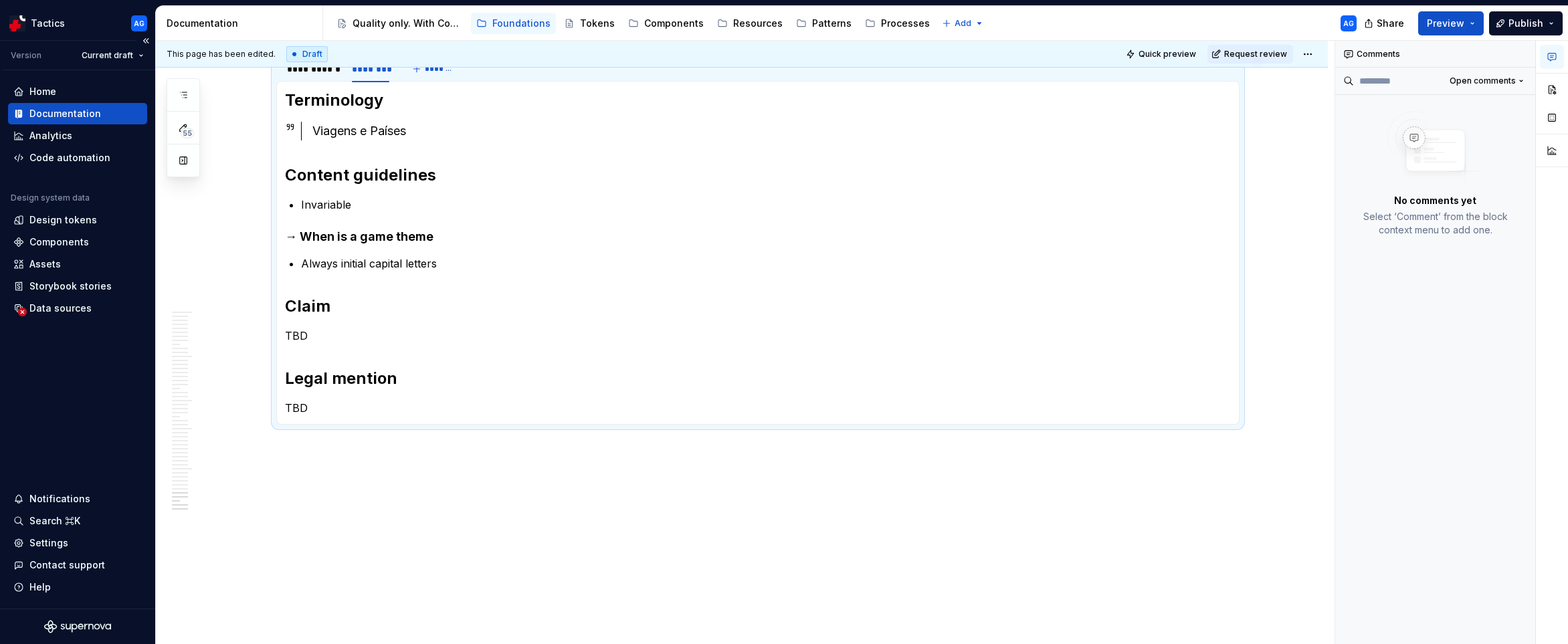 click on "Table games What is it ? Table games are a category of games typically played on a table, often involve cards, dice, or other gaming tools and are usually played by multiple players. [REDACTED] Terminology  Jeux de table Content guidelines TBD Claim TBD Legal mention TBD Terminology  Jogos de mesas Content guidelines → When is a header or a CTA Always initial capital. Claim TBD Legal mention TBD Theme What is it ? Refers to the theme of a certain game and the graphic elements that are used to enrich it. Can be used to group games in the app. [REDACTED] Terminology  Thème Content guidelines TBD Claim  TBD Legal mention TBD Terminology  Tema Content guidelines → When is a CTA Always initial capital letter Claim  TBD Legal mention TBD Top 10 What is it ? 10 most played games in Casino. [REDACTED] Terminology  Top 10 Content guidelines → When is a header or a CTA Always initial capital letter. Claim  TBD Legal mention TBD Tournaments What is it ? [REDACTED]" at bounding box center (742, -618) 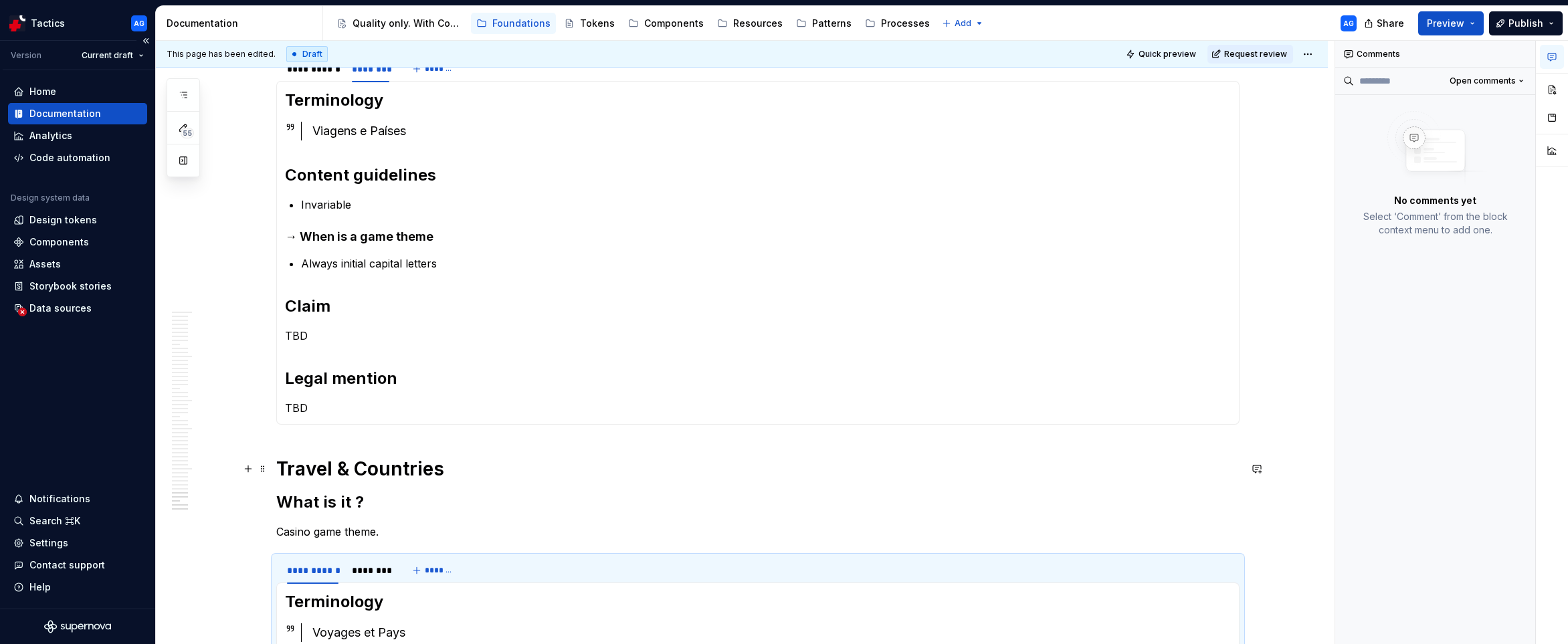 click on "Travel & Countries" at bounding box center (758, 469) 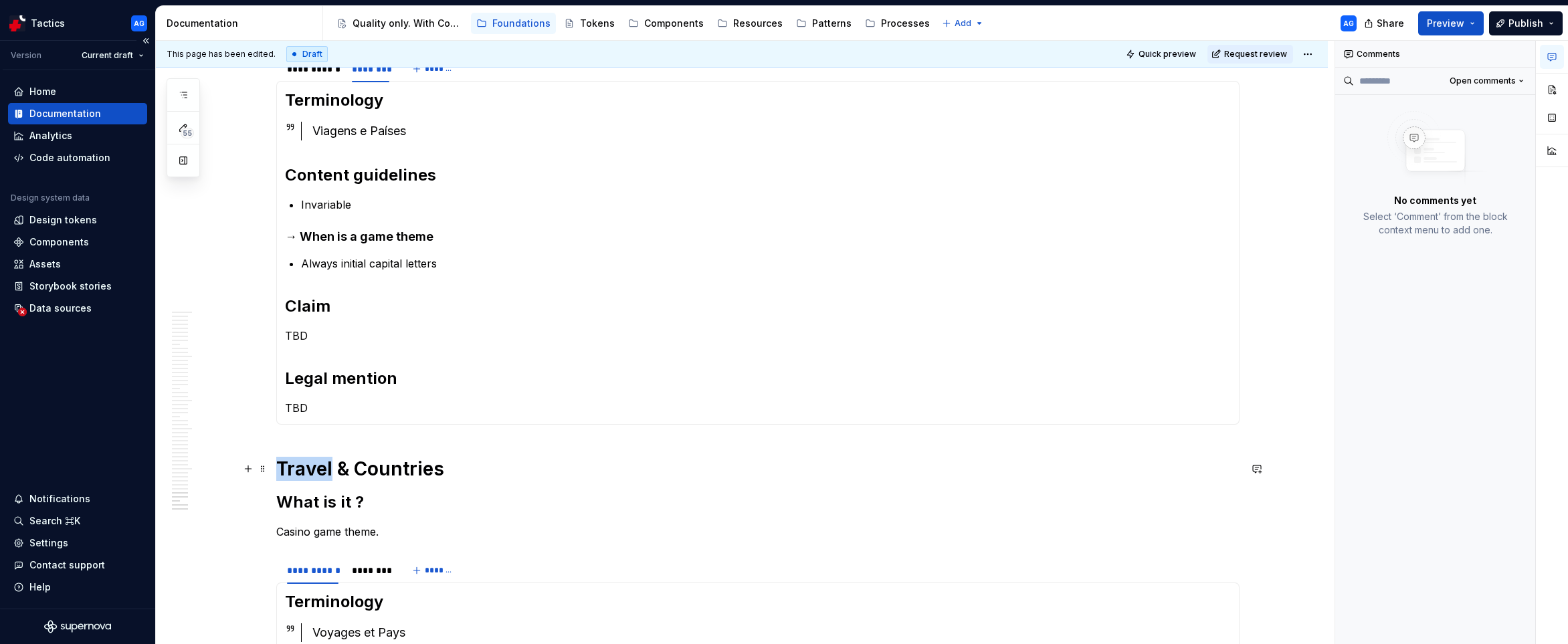 click on "Travel & Countries" at bounding box center [758, 469] 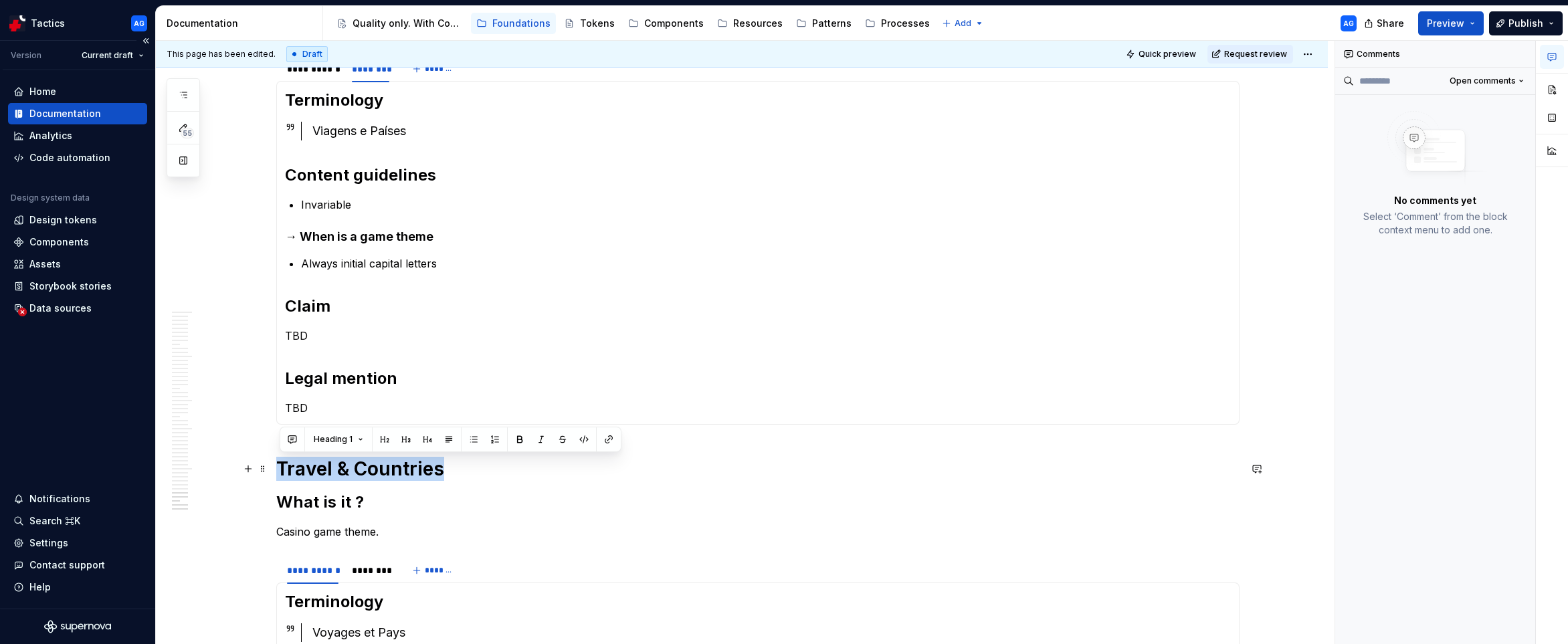 click on "Travel & Countries" at bounding box center (758, 469) 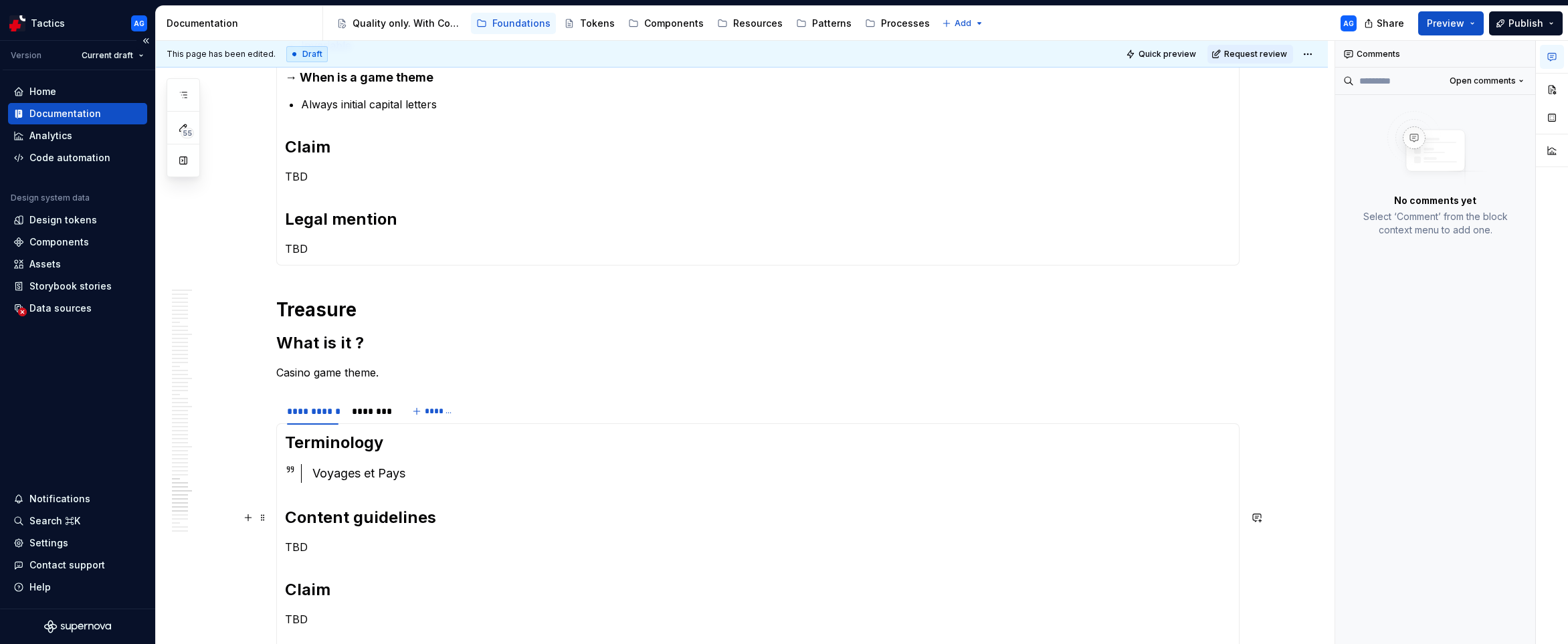 scroll, scrollTop: 2293, scrollLeft: 0, axis: vertical 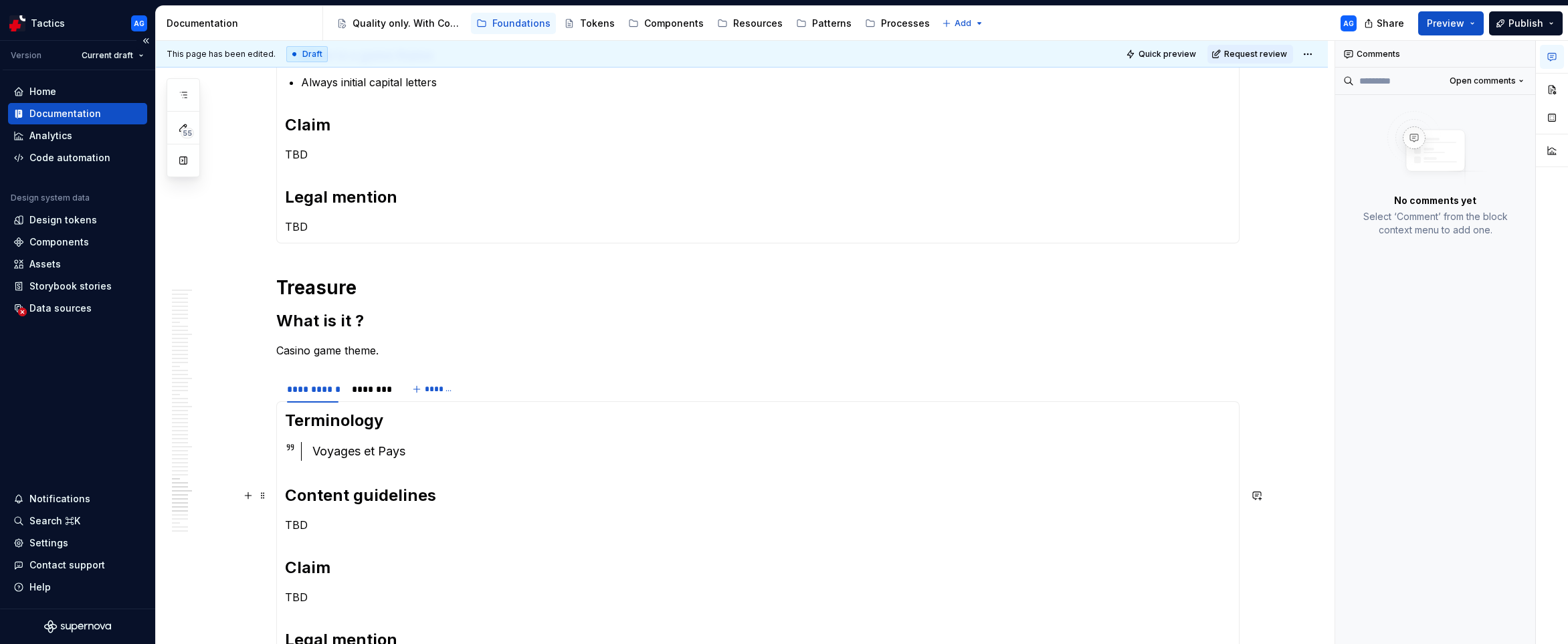 click on "Terminology  Voyages et Pays Content guidelines TBD Claim TBD Legal mention TBD" at bounding box center [758, 544] 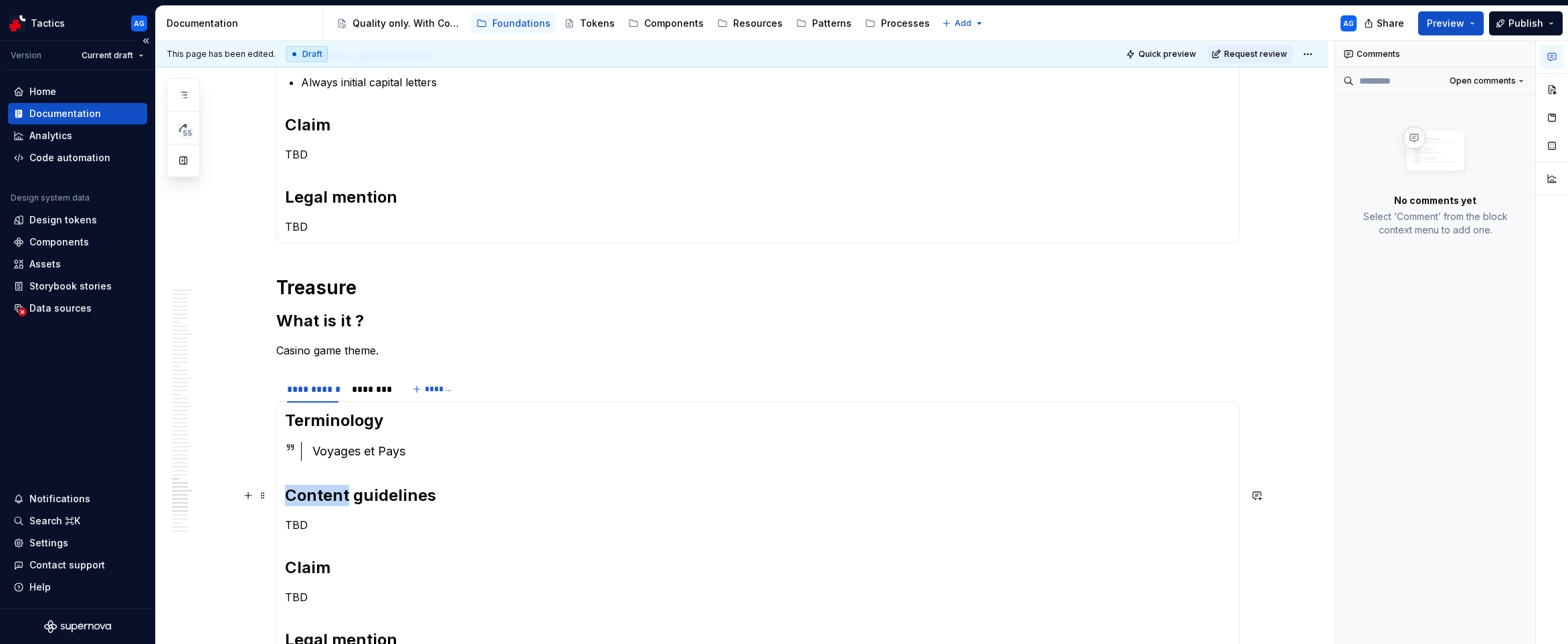 click on "Terminology  Voyages et Pays Content guidelines TBD Claim TBD Legal mention TBD" at bounding box center [758, 544] 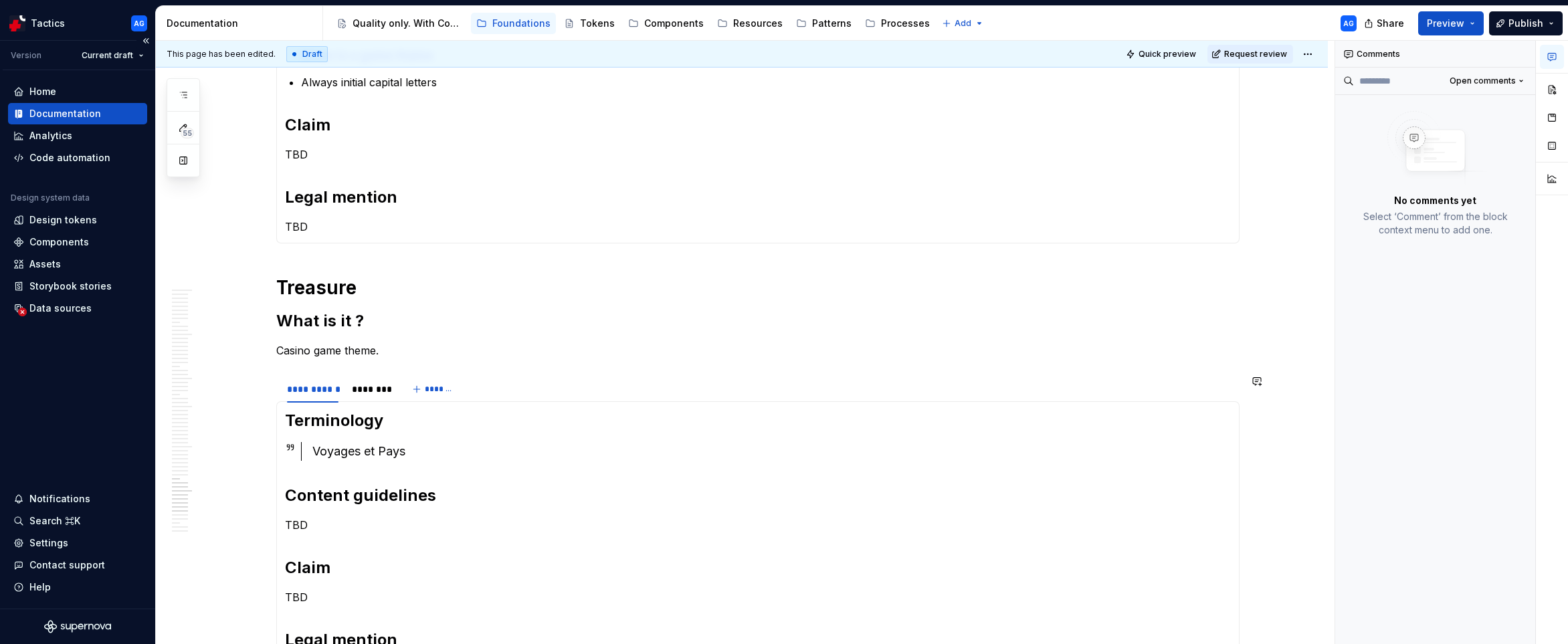 click on "Terminology  Voyages et Pays Content guidelines TBD Claim TBD Legal mention TBD" at bounding box center [758, 544] 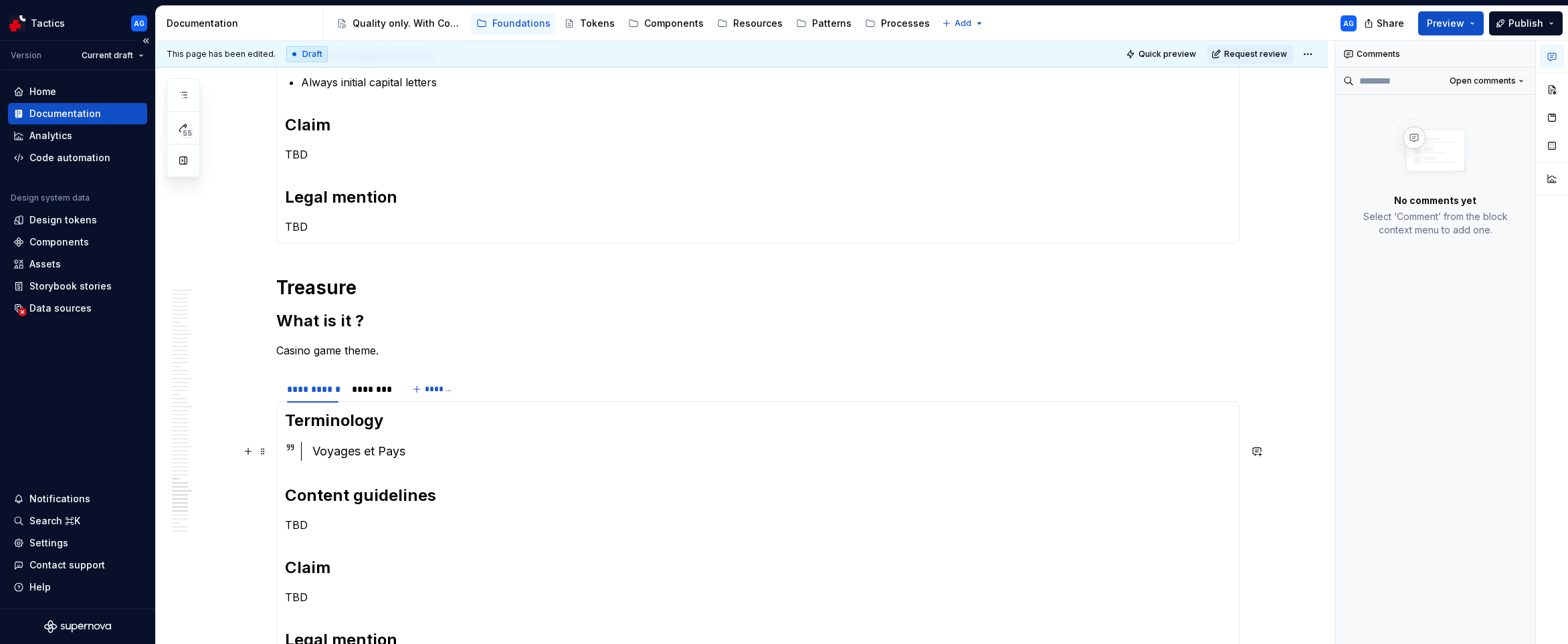click on "Voyages et Pays" at bounding box center [771, 451] 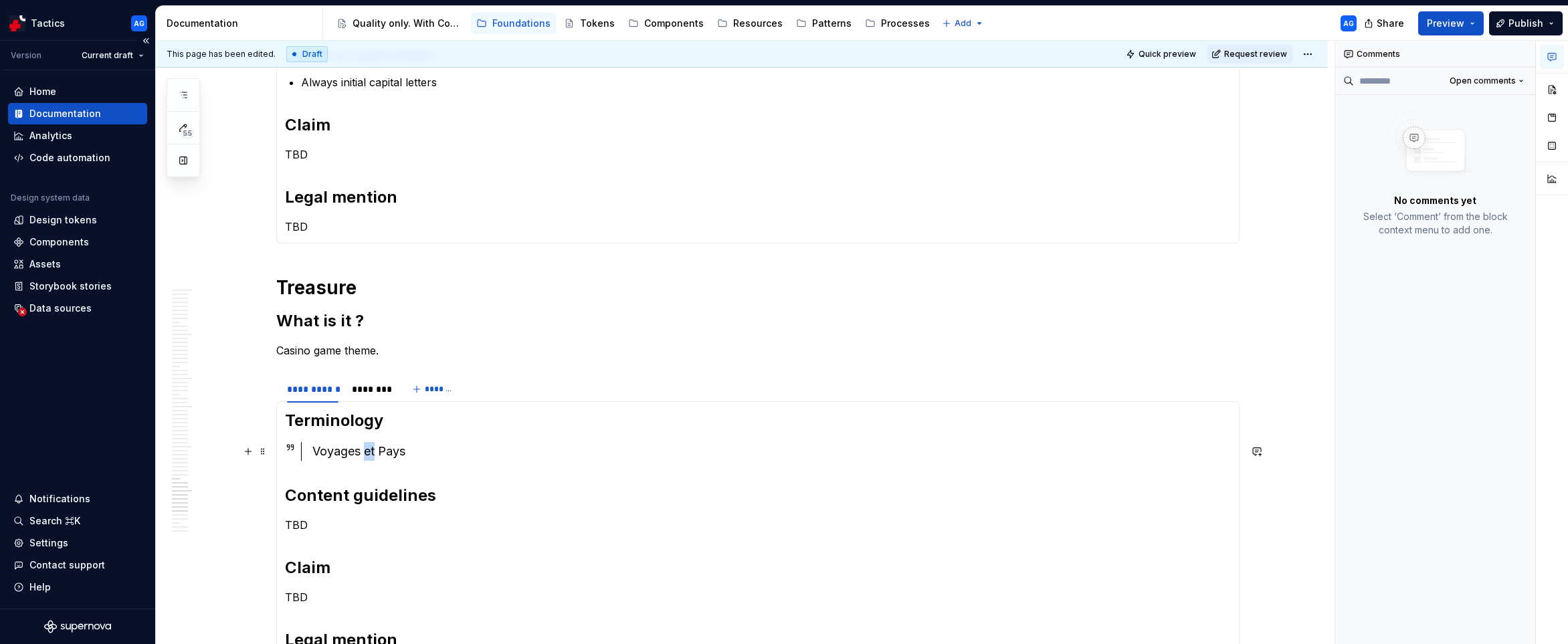 click on "Voyages et Pays" at bounding box center [771, 451] 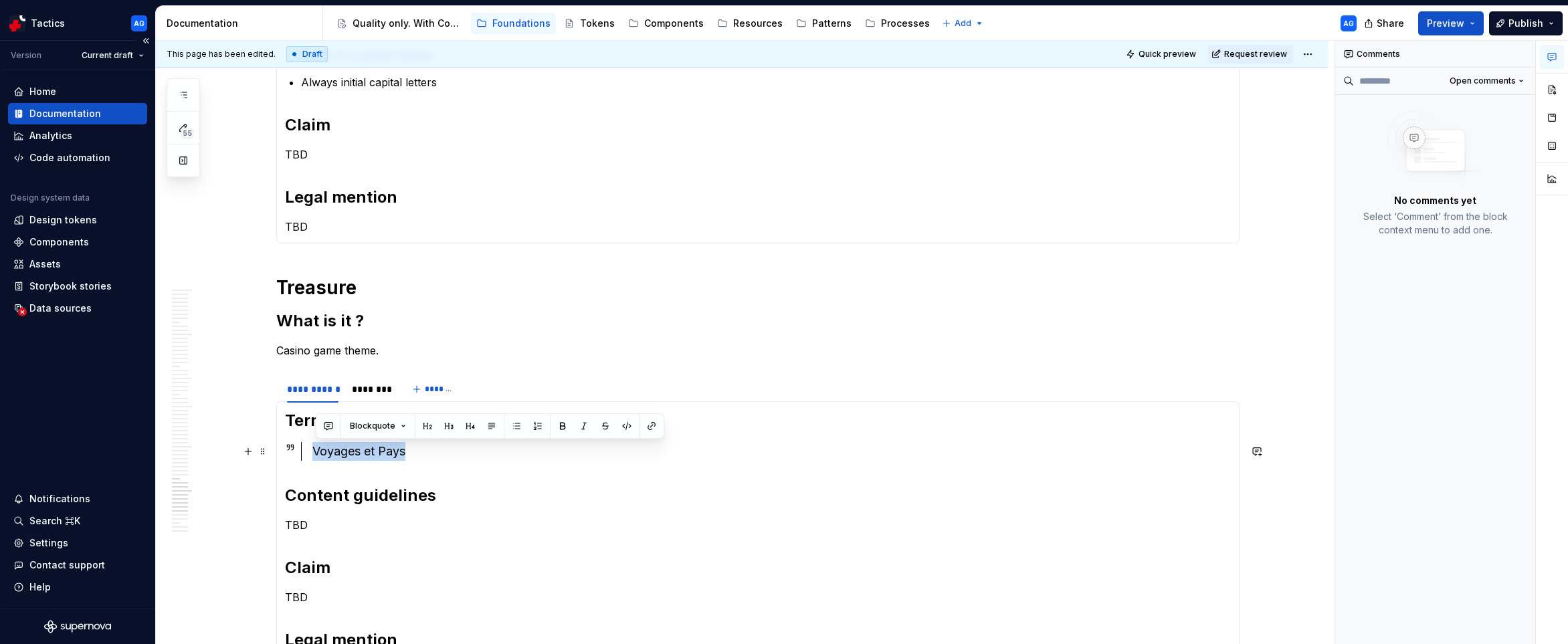 click on "Voyages et Pays" at bounding box center [771, 451] 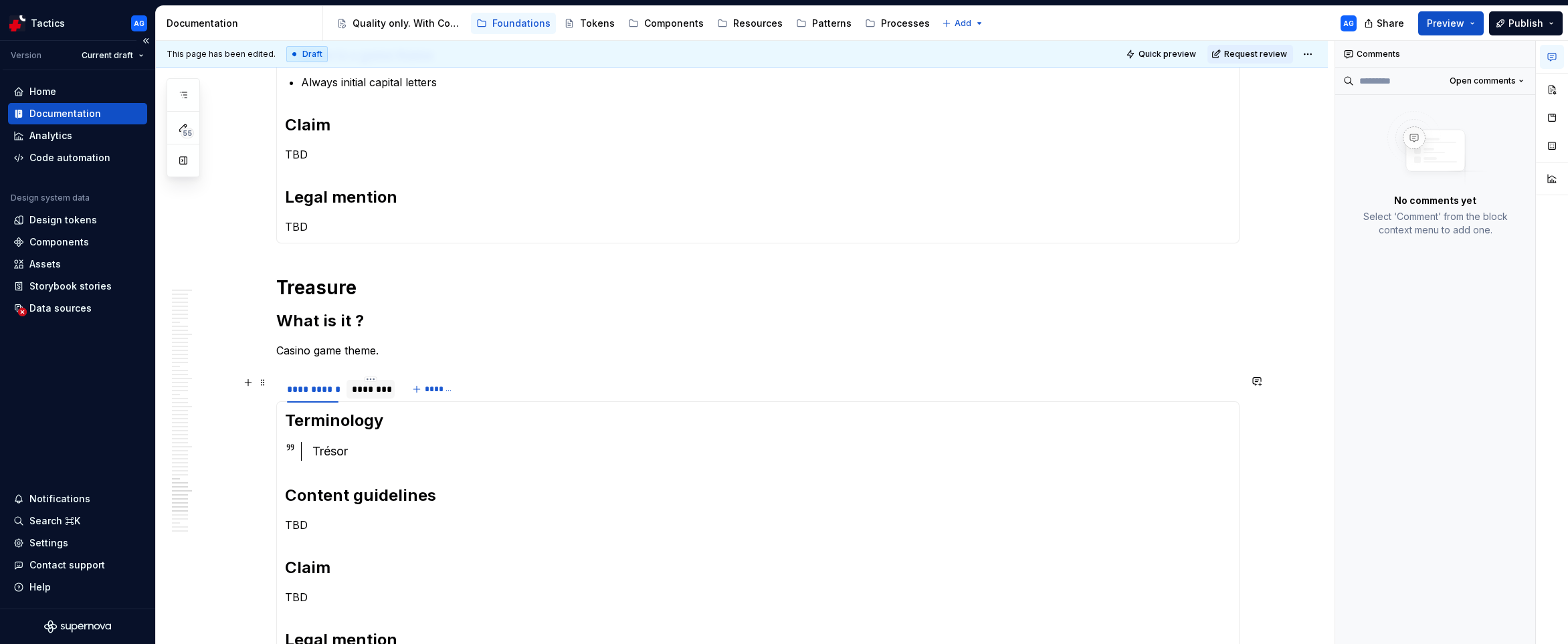 click on "********" at bounding box center (371, 389) 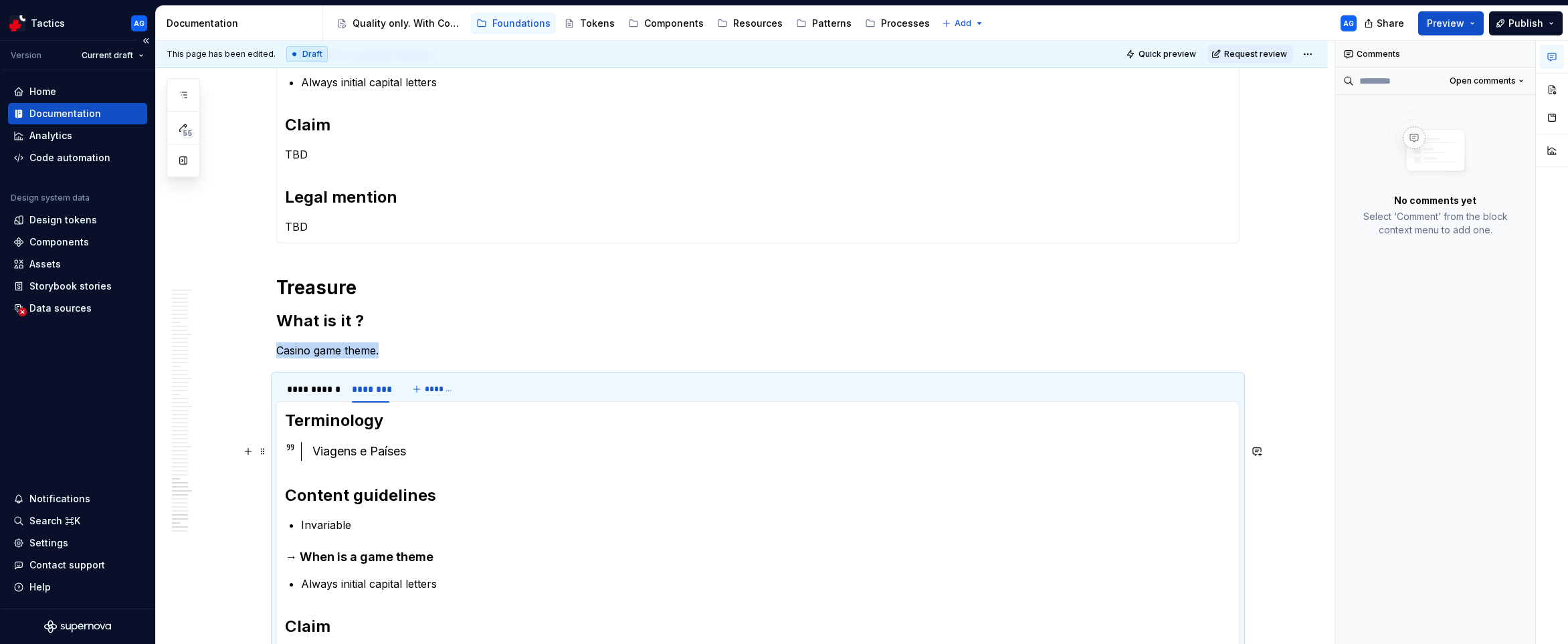 click on "Terminology  Viagens e Países Content guidelines Invariable → When is a game theme Always initial capital letters Claim TBD Legal mention TBD" at bounding box center (758, 573) 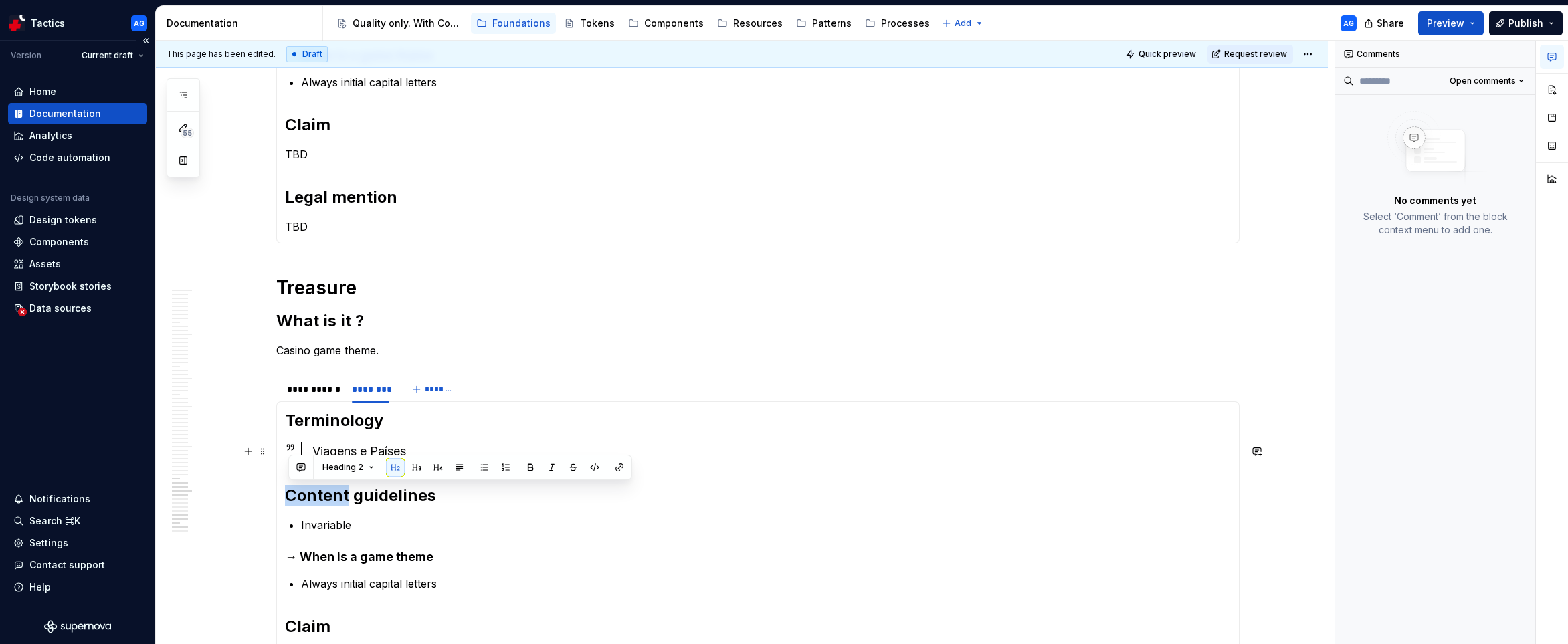 click on "Terminology  Viagens e Países Content guidelines Invariable → When is a game theme Always initial capital letters Claim TBD Legal mention TBD" at bounding box center [758, 573] 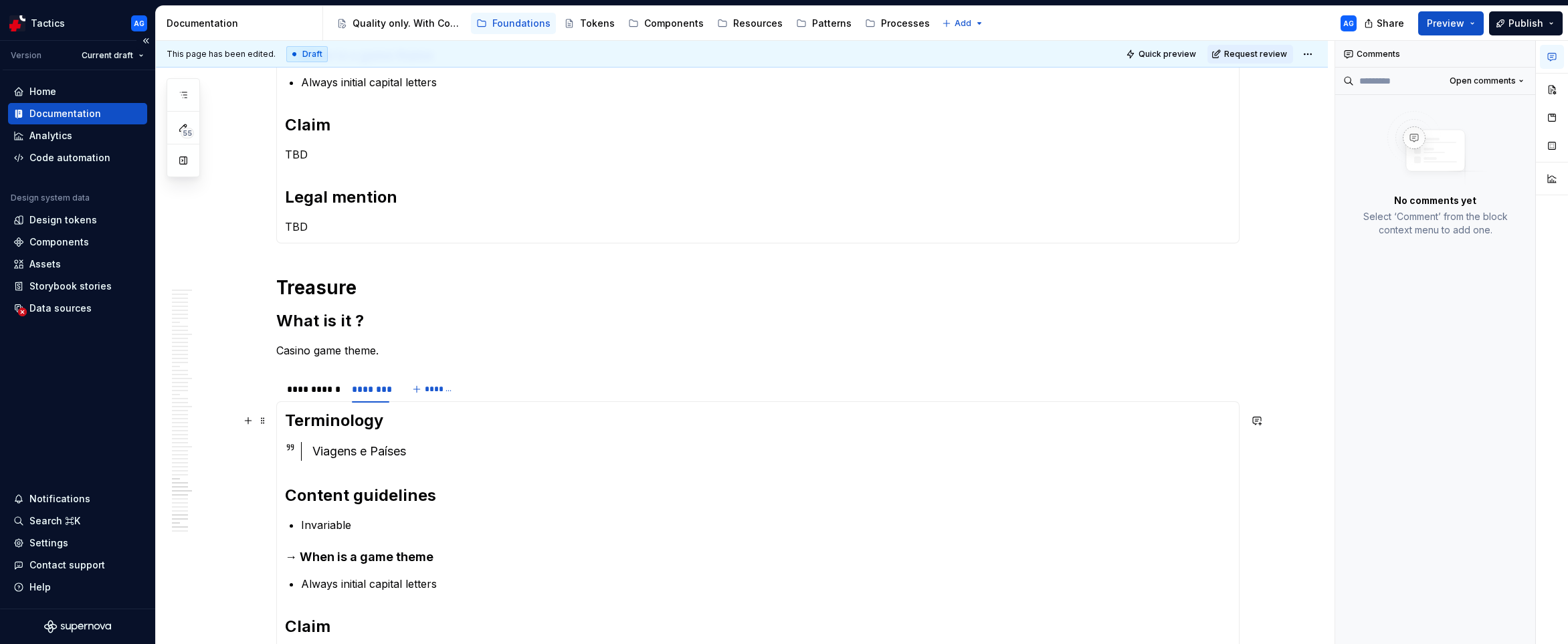 click on "Terminology" at bounding box center (758, 421) 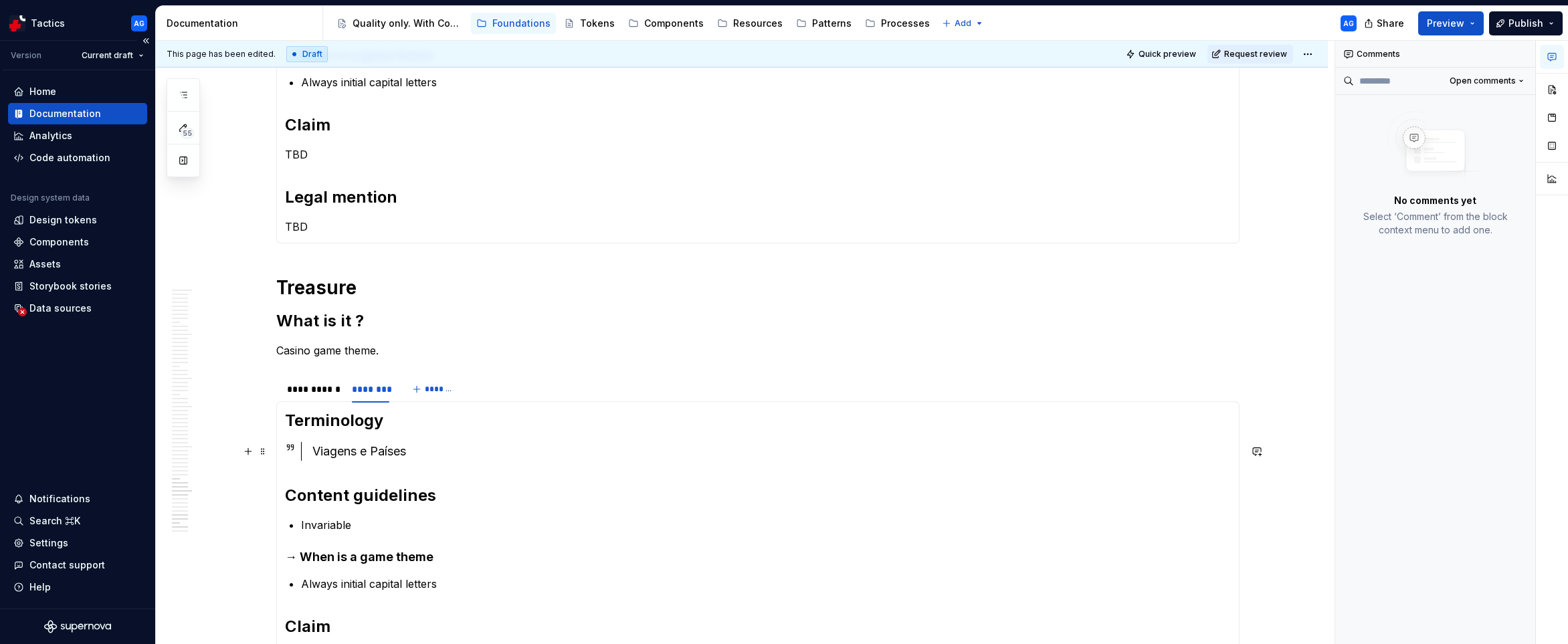 click on "Viagens e Países" at bounding box center (771, 451) 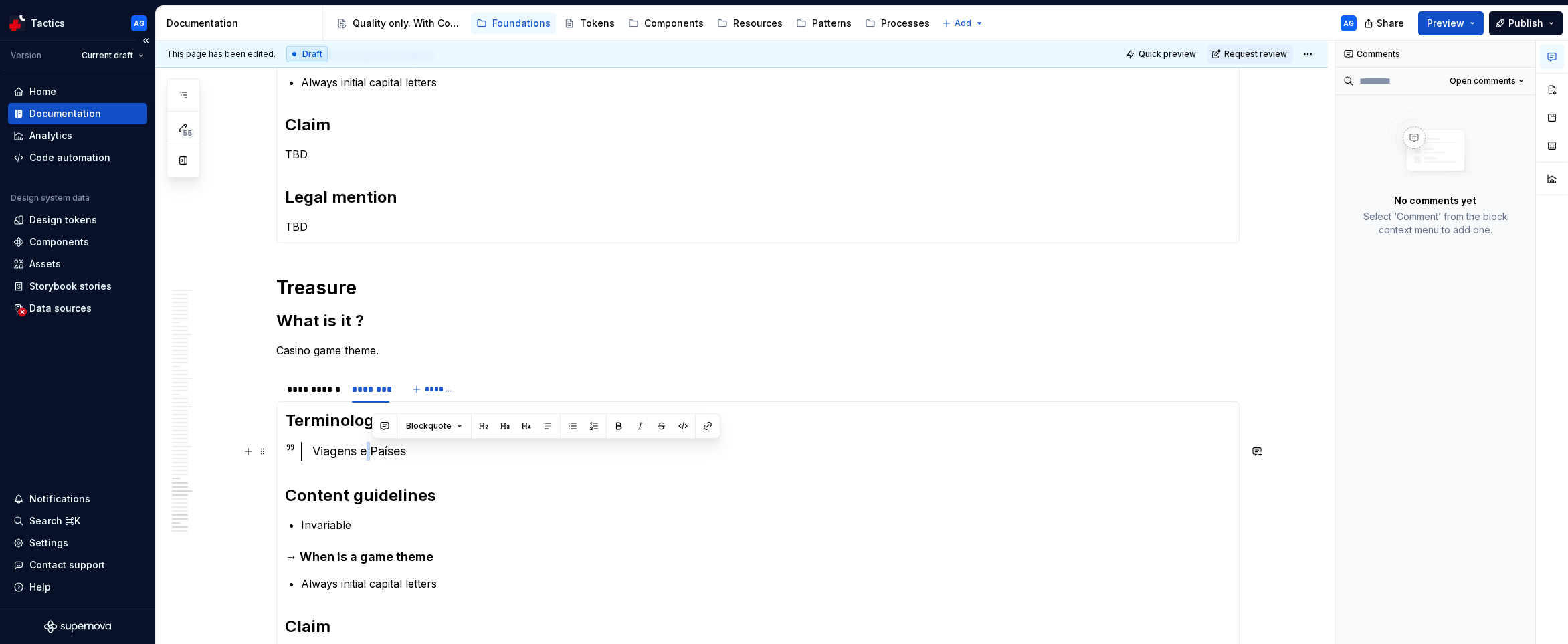 click on "Viagens e Países" at bounding box center (771, 451) 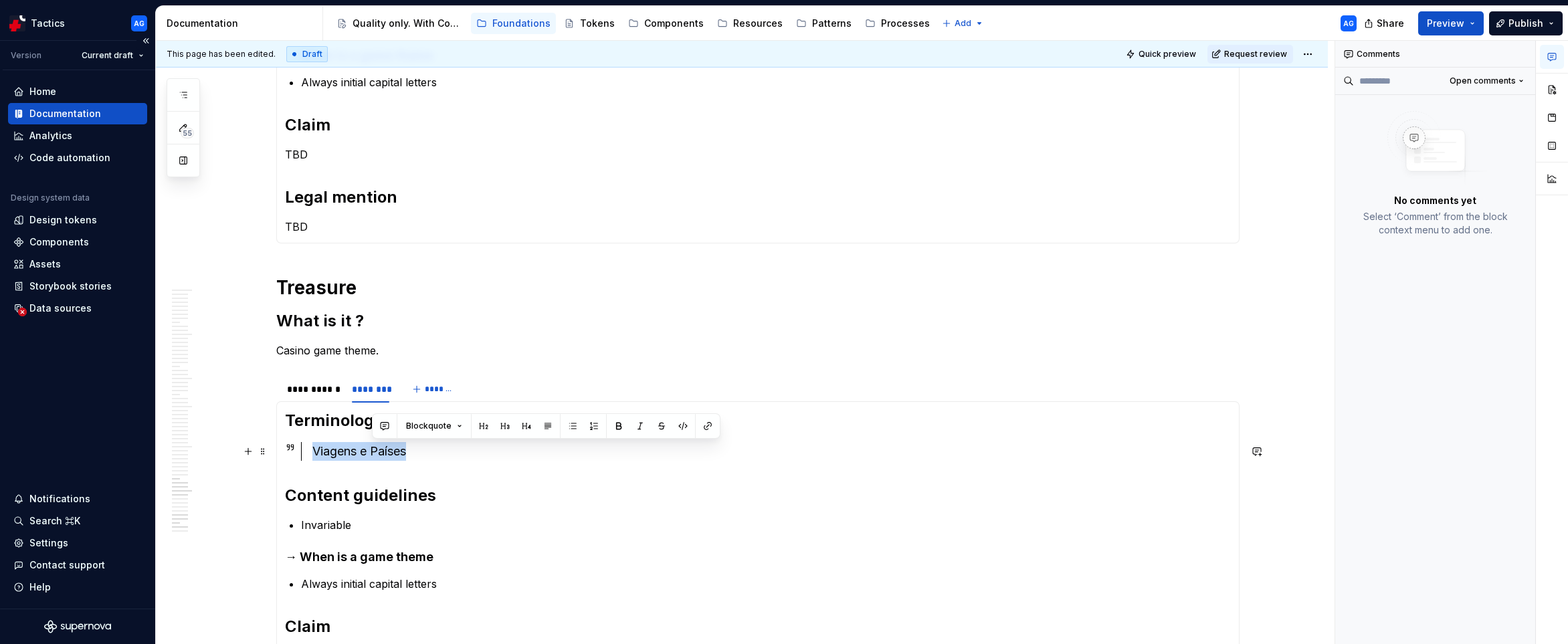 click on "Viagens e Países" at bounding box center (771, 451) 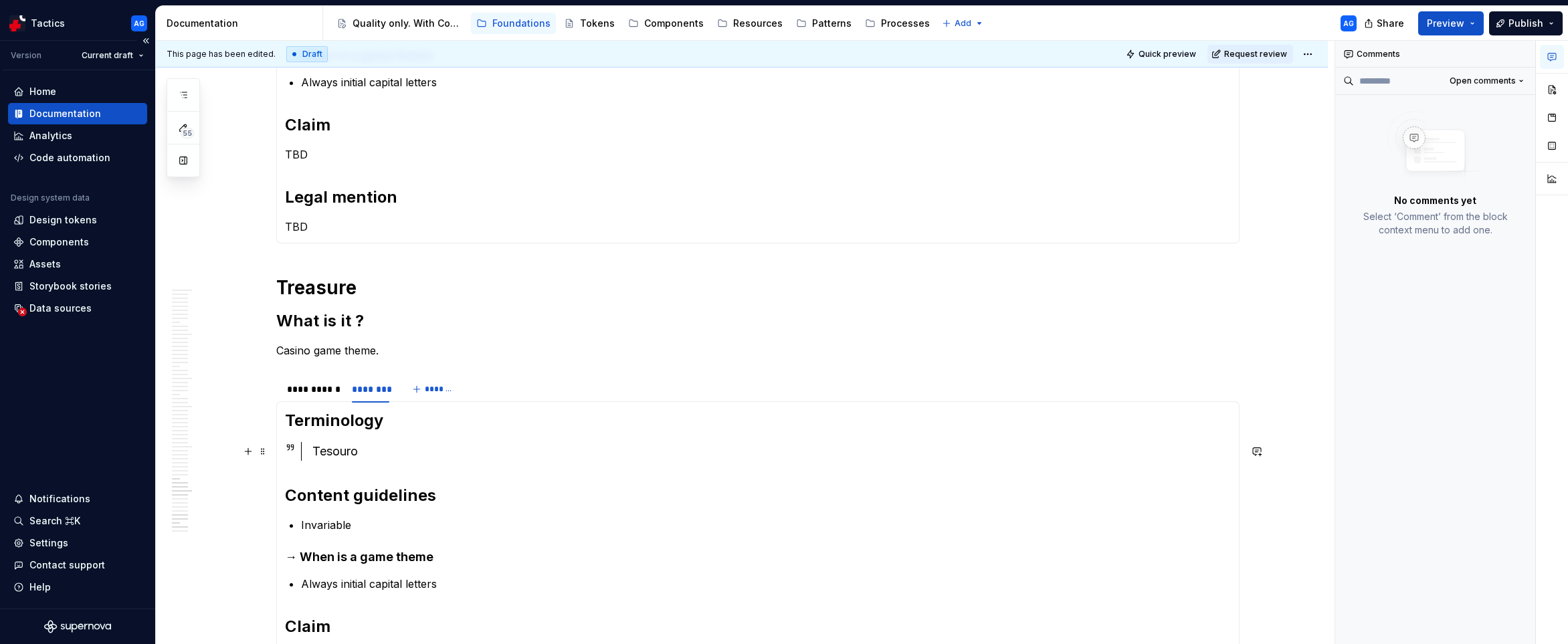 click on "Tesouro" at bounding box center [771, 451] 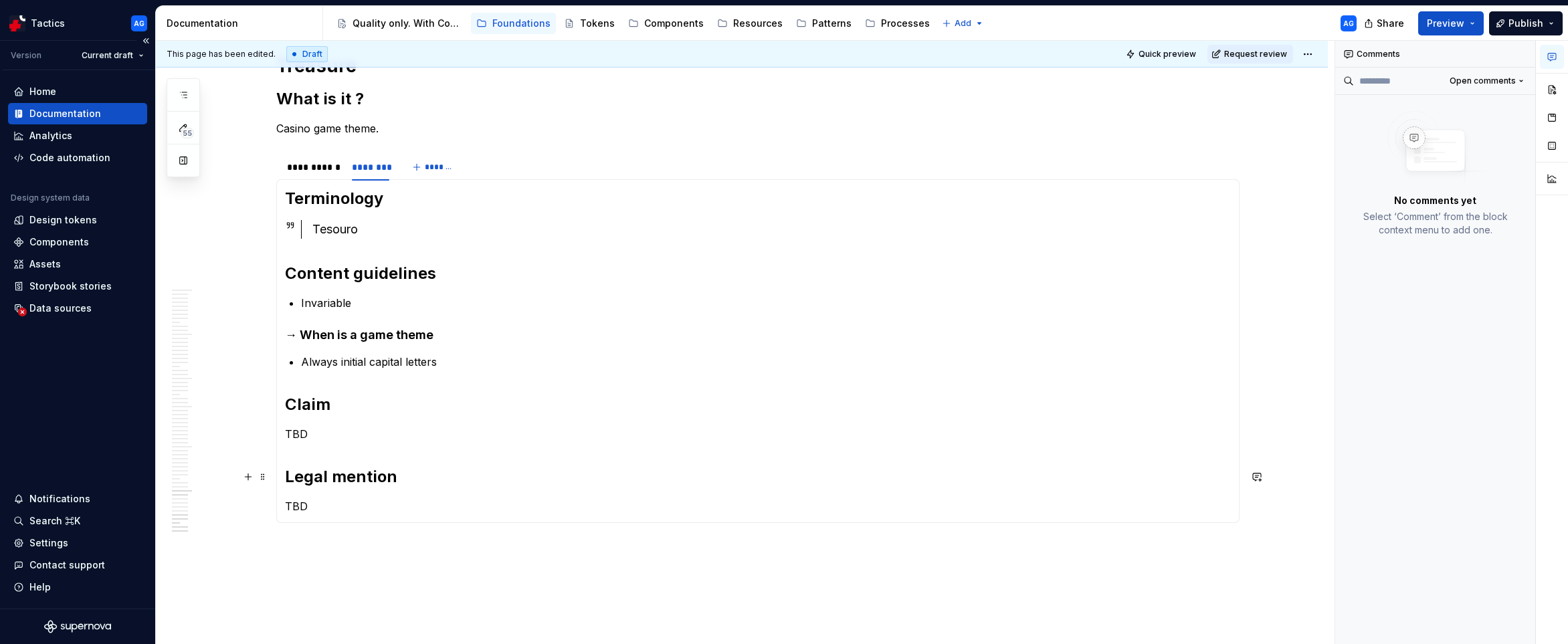 scroll, scrollTop: 2520, scrollLeft: 0, axis: vertical 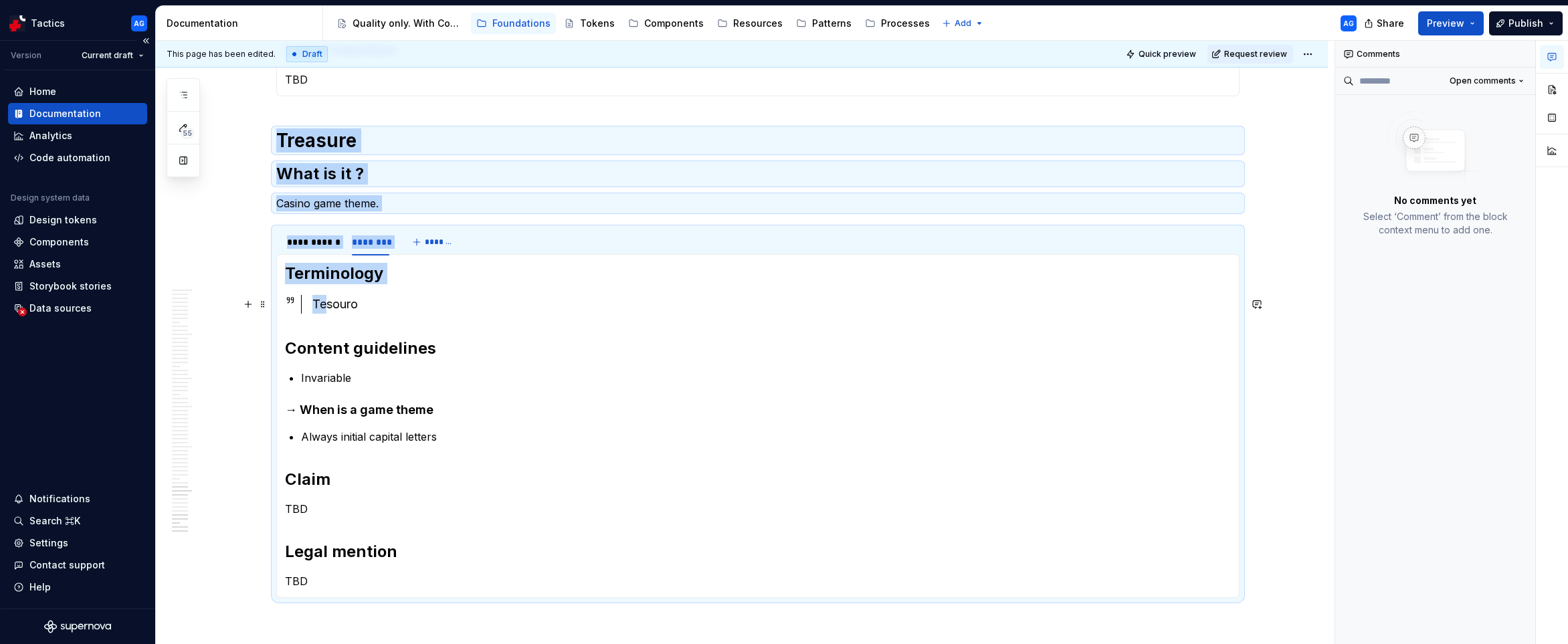 drag, startPoint x: 280, startPoint y: 144, endPoint x: 326, endPoint y: 312, distance: 174.1838 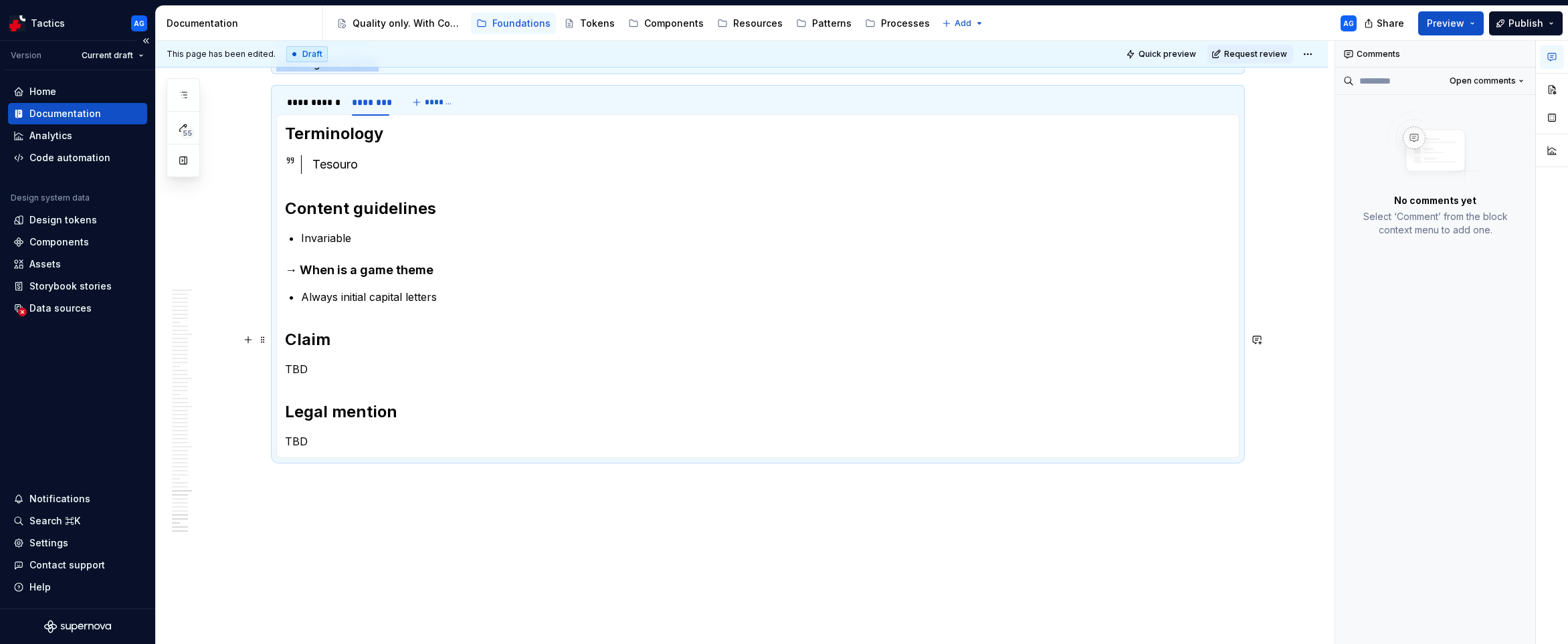 scroll, scrollTop: 2613, scrollLeft: 0, axis: vertical 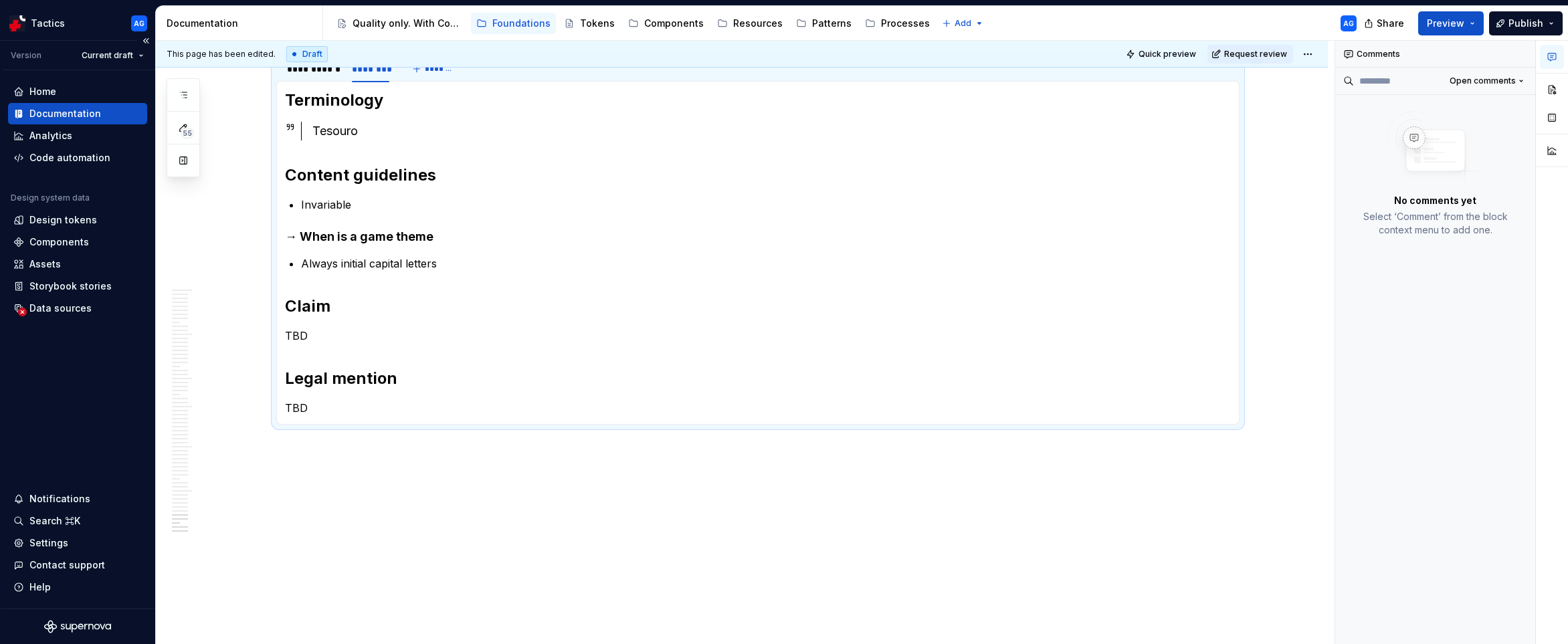 click on "Table games What is it ? Table games are a category of games typically played on a table, often involve cards, dice, or other gaming tools and are usually played by multiple players. [REDACTED] Terminology  Jeux de table Content guidelines TBD Claim TBD Legal mention TBD Terminology  Jogos de mesas Content guidelines → When is a header or a CTA Always initial capital. Claim TBD Legal mention TBD Theme What is it ? Refers to the theme of a certain game and the graphic elements that are used to enrich it. Can be used to group games in the app. [REDACTED] Terminology  Thème Content guidelines TBD Claim  TBD Legal mention TBD Terminology  Tema Content guidelines → When is a CTA Always initial capital letter Claim  TBD Legal mention TBD Top 10 What is it ? 10 most played games in Casino. [REDACTED] Terminology  Top 10 Content guidelines → When is a header or a CTA Always initial capital letter. Claim  TBD Legal mention TBD Tournaments What is it ? [REDACTED]" at bounding box center (742, -869) 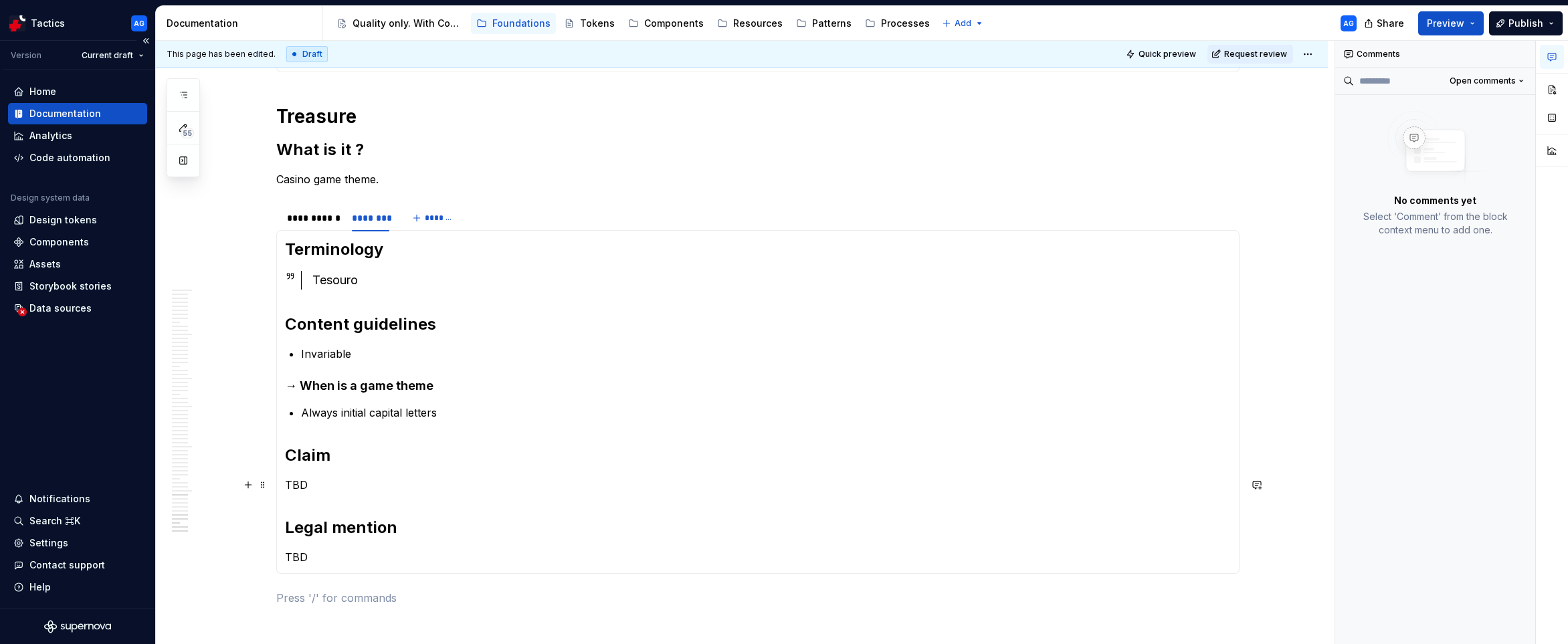 scroll, scrollTop: 2409, scrollLeft: 0, axis: vertical 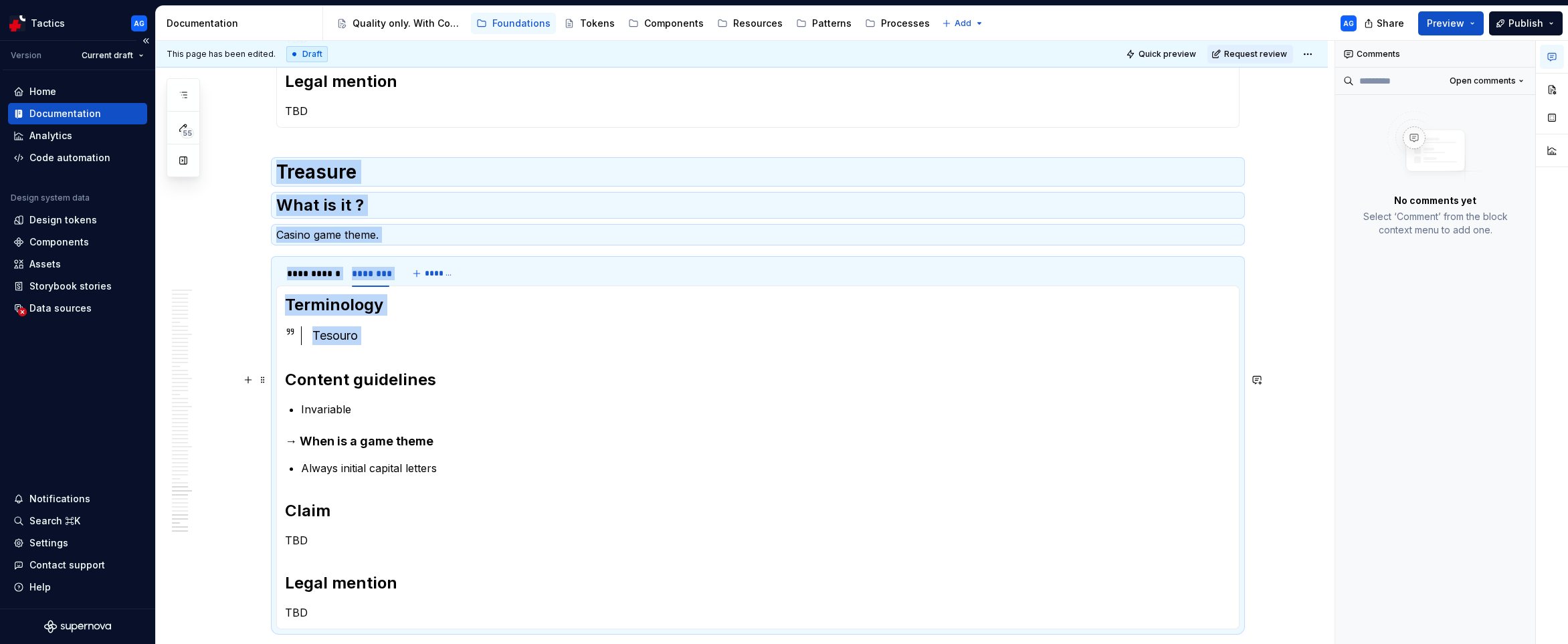 drag, startPoint x: 280, startPoint y: 176, endPoint x: 316, endPoint y: 358, distance: 185.52628 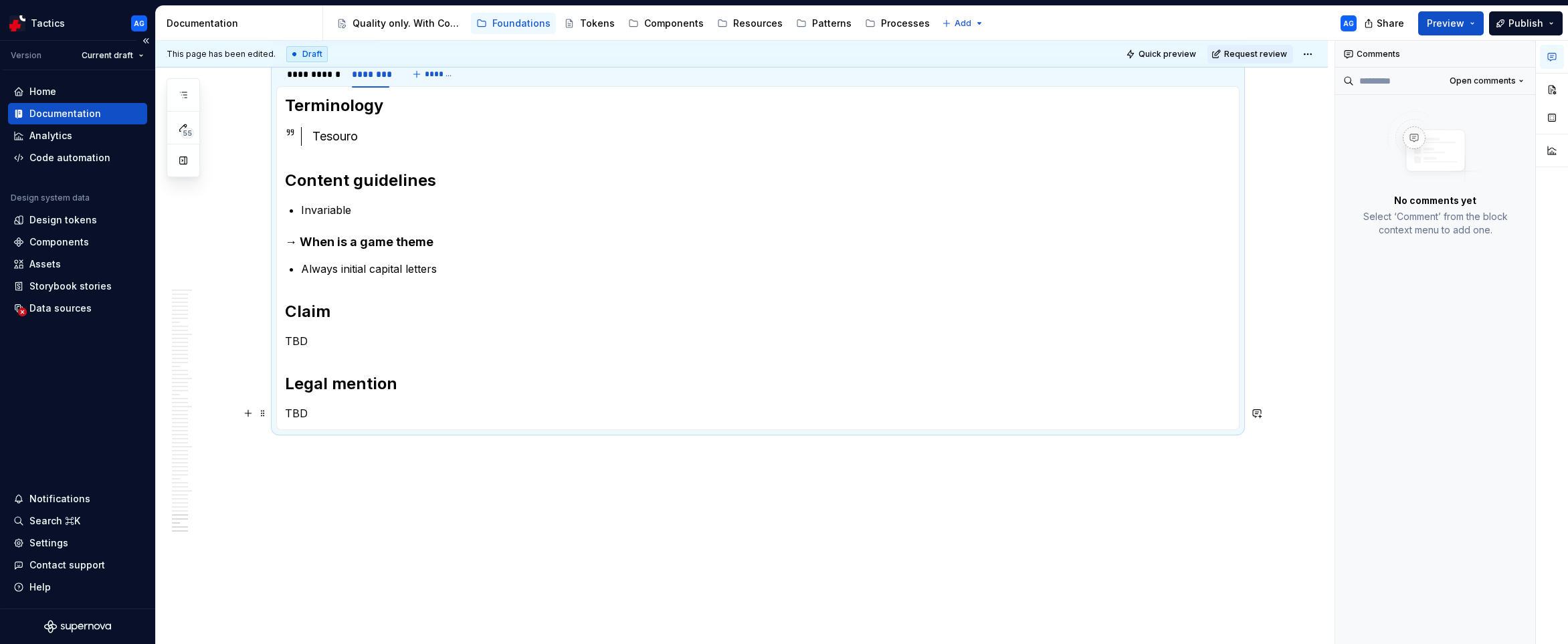 scroll, scrollTop: 2635, scrollLeft: 0, axis: vertical 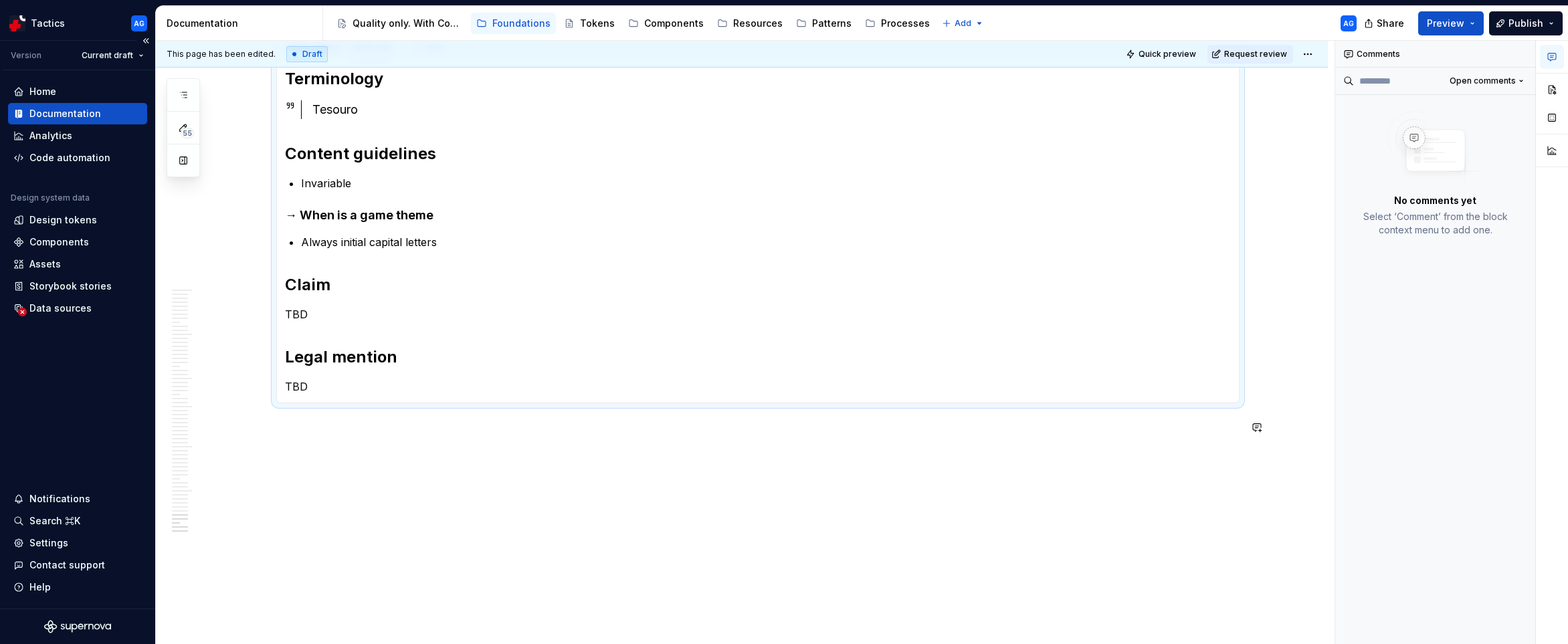 click on "Table games What is it ? Table games are a category of games typically played on a table, often involve cards, dice, or other gaming tools and are usually played by multiple players. [REDACTED] Terminology  Jeux de table Content guidelines TBD Claim TBD Legal mention TBD Terminology  Jogos de mesas Content guidelines → When is a header or a CTA Always initial capital. Claim TBD Legal mention TBD Theme What is it ? Refers to the theme of a certain game and the graphic elements that are used to enrich it. Can be used to group games in the app. [REDACTED] Terminology  Thème Content guidelines TBD Claim  TBD Legal mention TBD Terminology  Tema Content guidelines → When is a CTA Always initial capital letter Claim  TBD Legal mention TBD Top 10 What is it ? 10 most played games in Casino. [REDACTED] Terminology  Top 10 Content guidelines → When is a header or a CTA Always initial capital letter. Claim  TBD Legal mention TBD Tournaments What is it ? [REDACTED]" at bounding box center [742, -879] 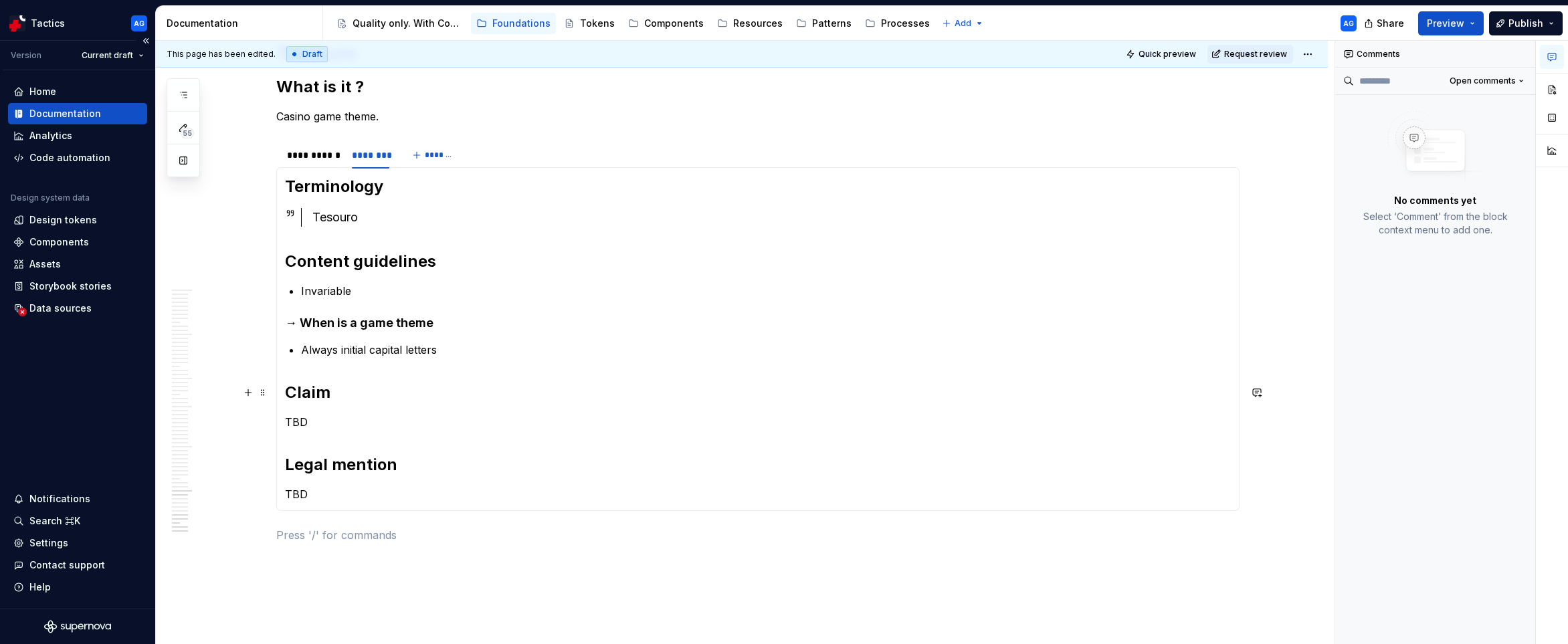 scroll, scrollTop: 2554, scrollLeft: 0, axis: vertical 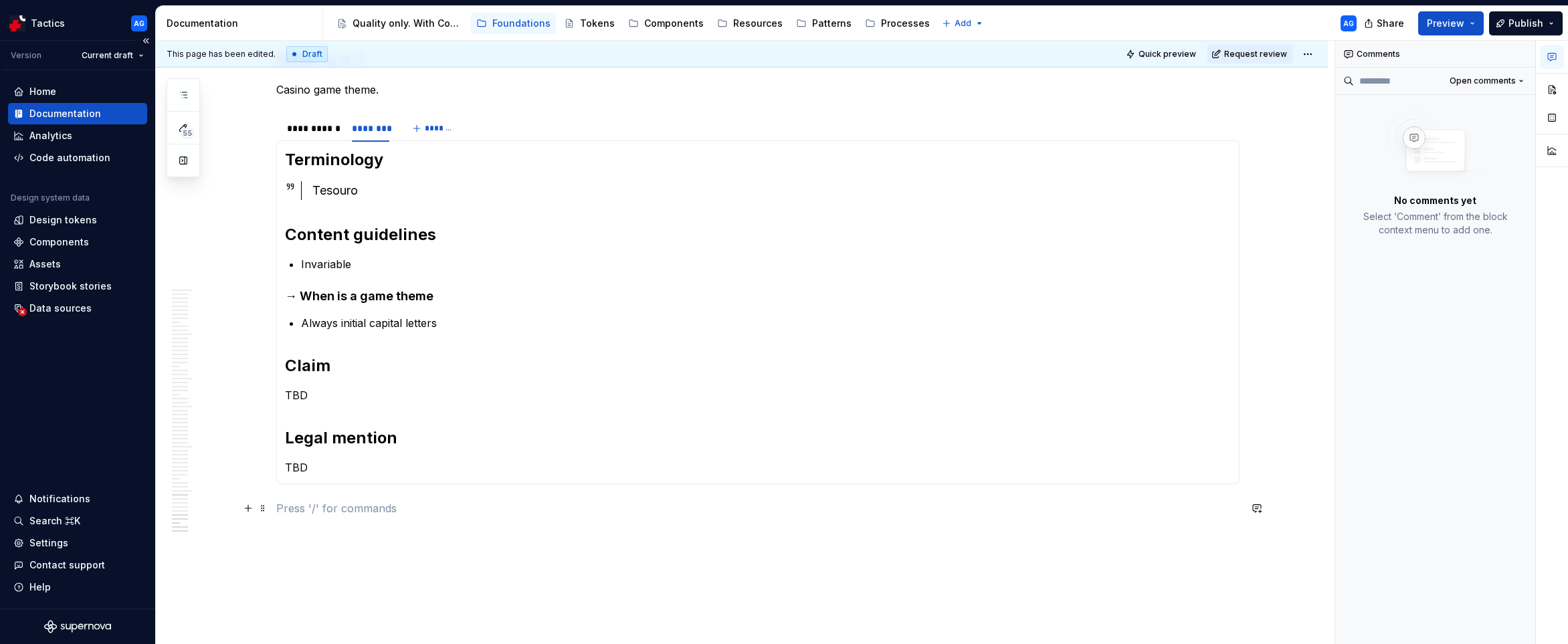 click at bounding box center [758, 508] 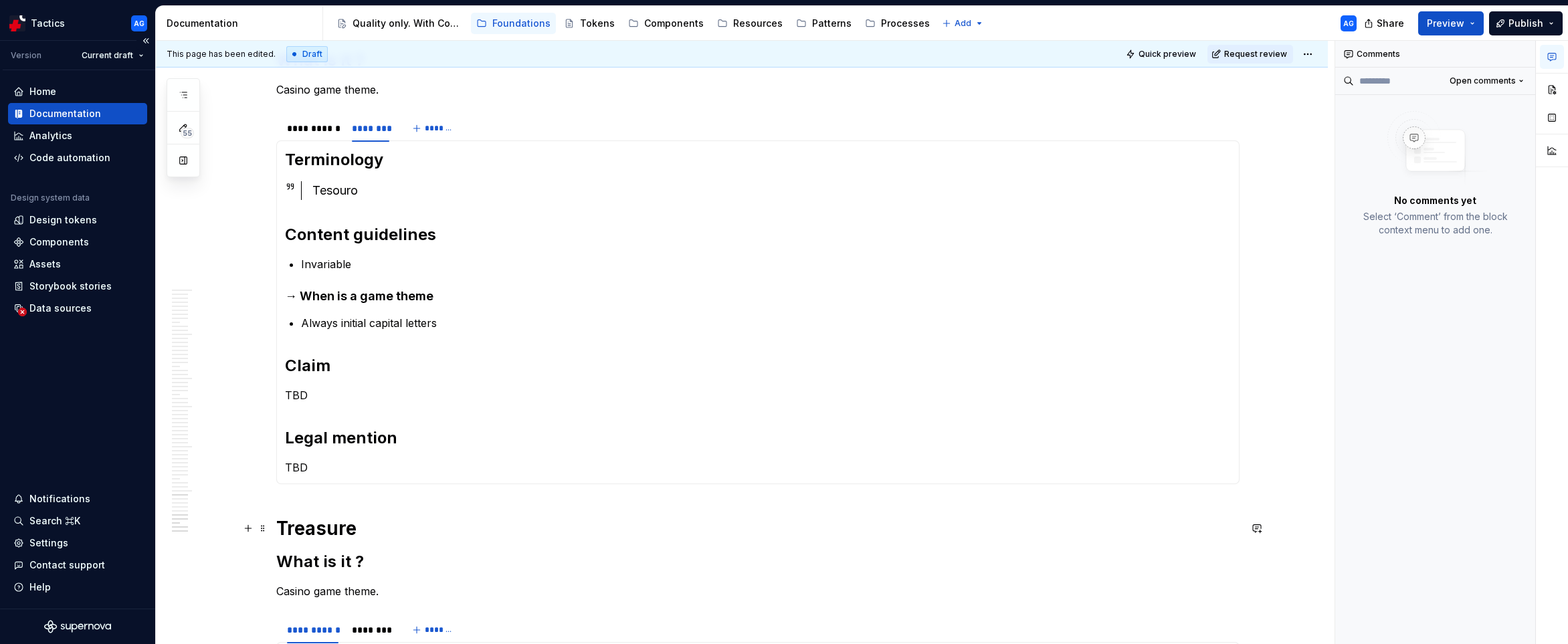 click on "Treasure" at bounding box center [758, 528] 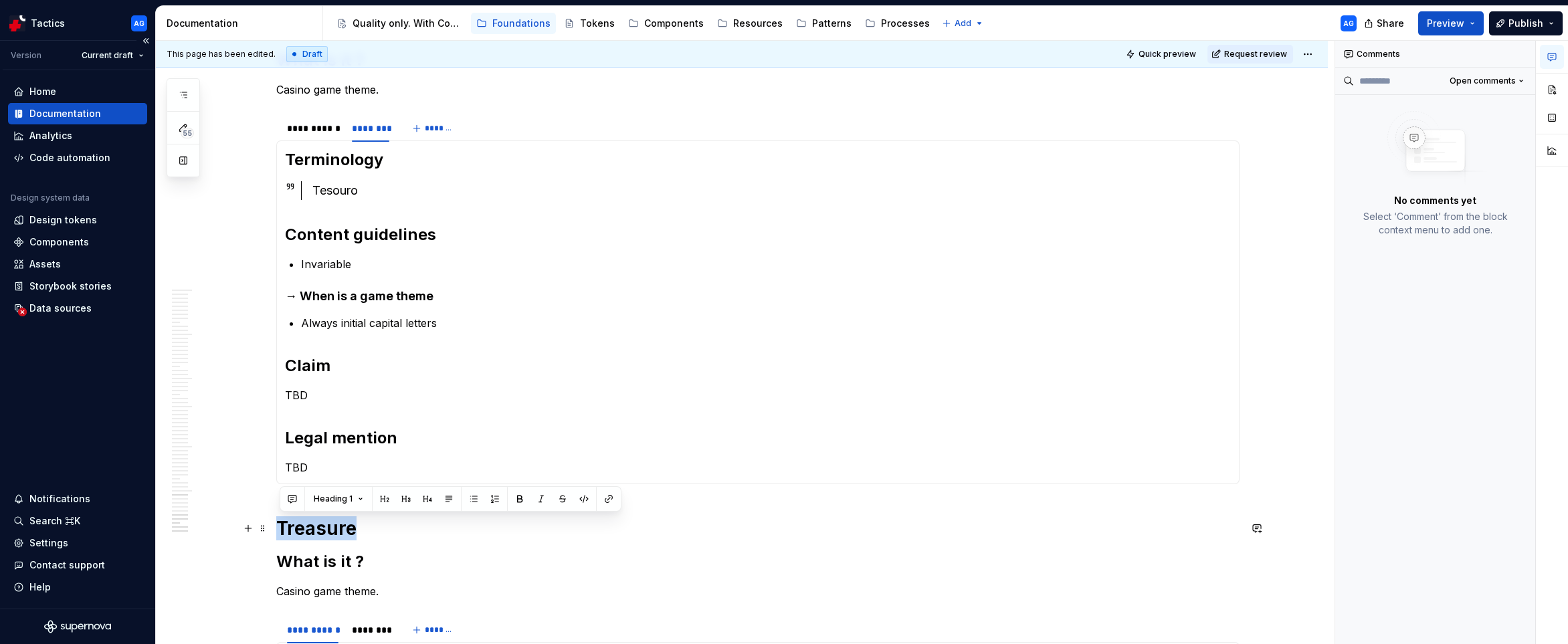 click on "Treasure" at bounding box center (758, 528) 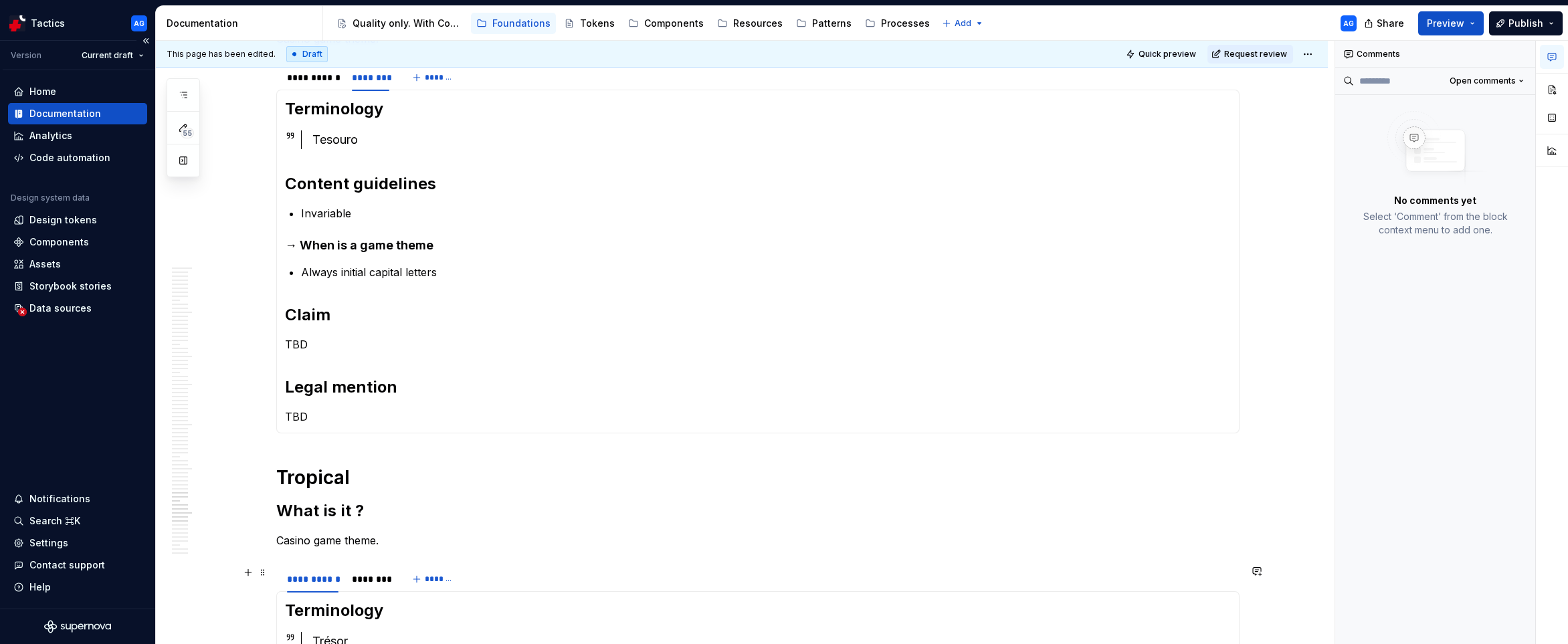 scroll, scrollTop: 2716, scrollLeft: 0, axis: vertical 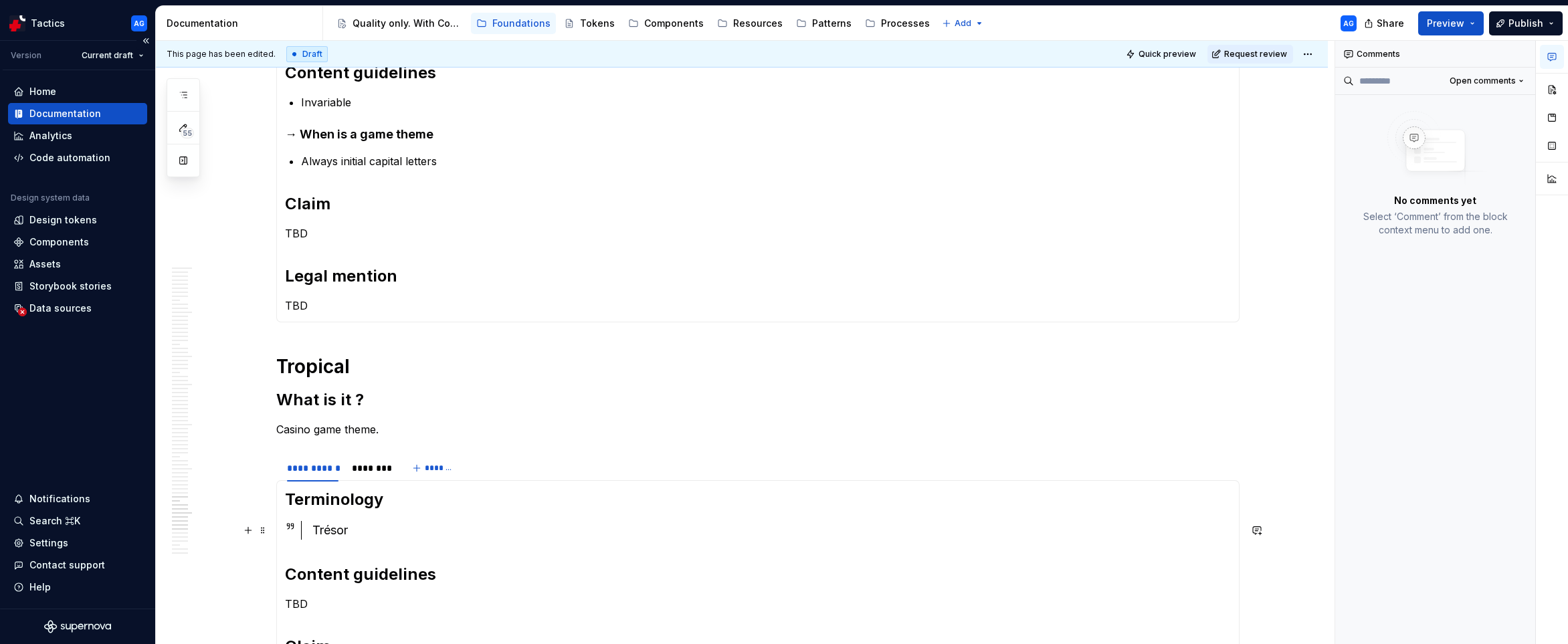 click on "Trésor" at bounding box center (771, 530) 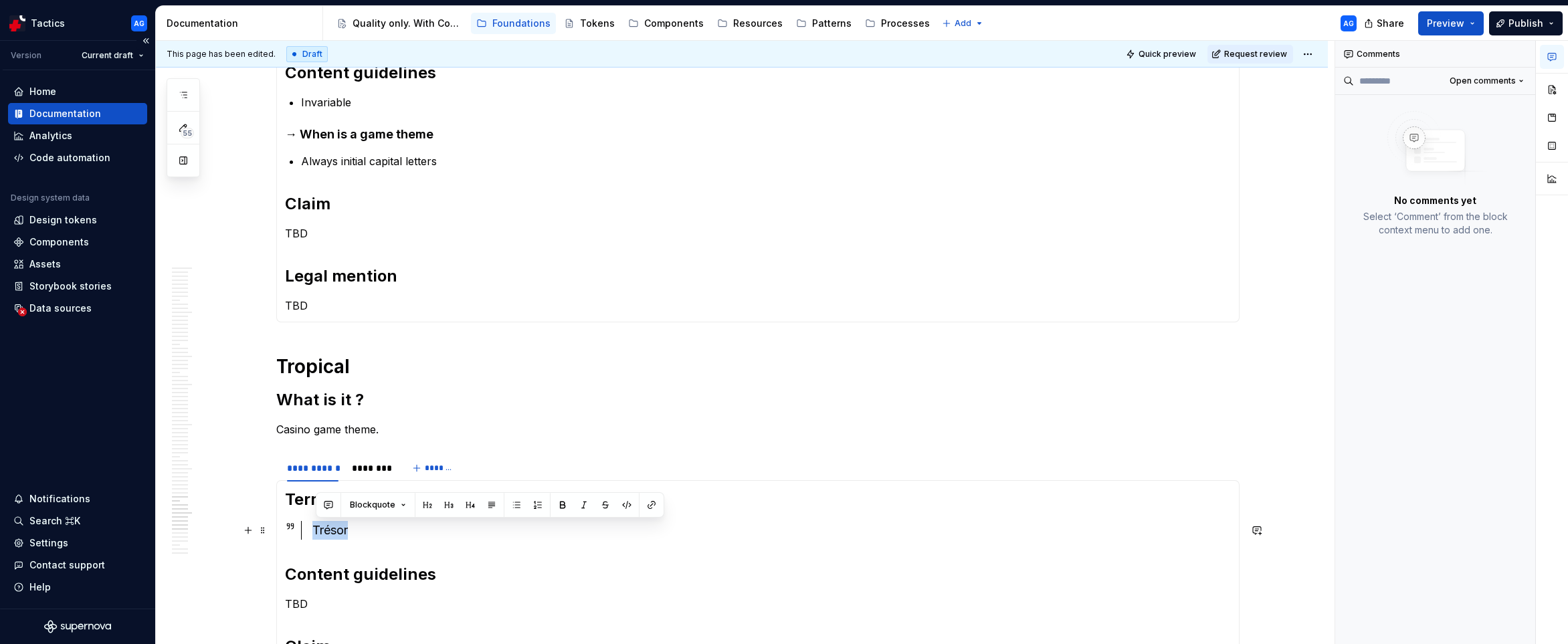 click on "Trésor" at bounding box center [771, 530] 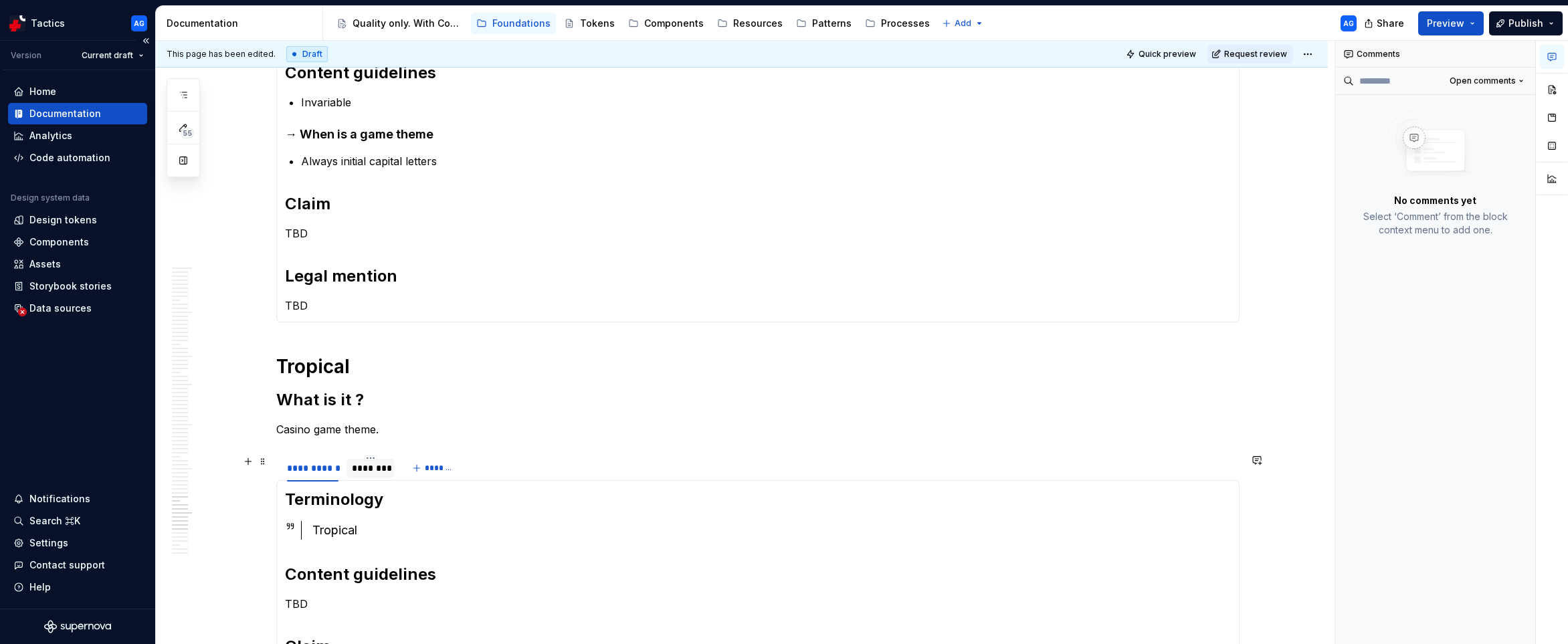 click on "********" at bounding box center (371, 468) 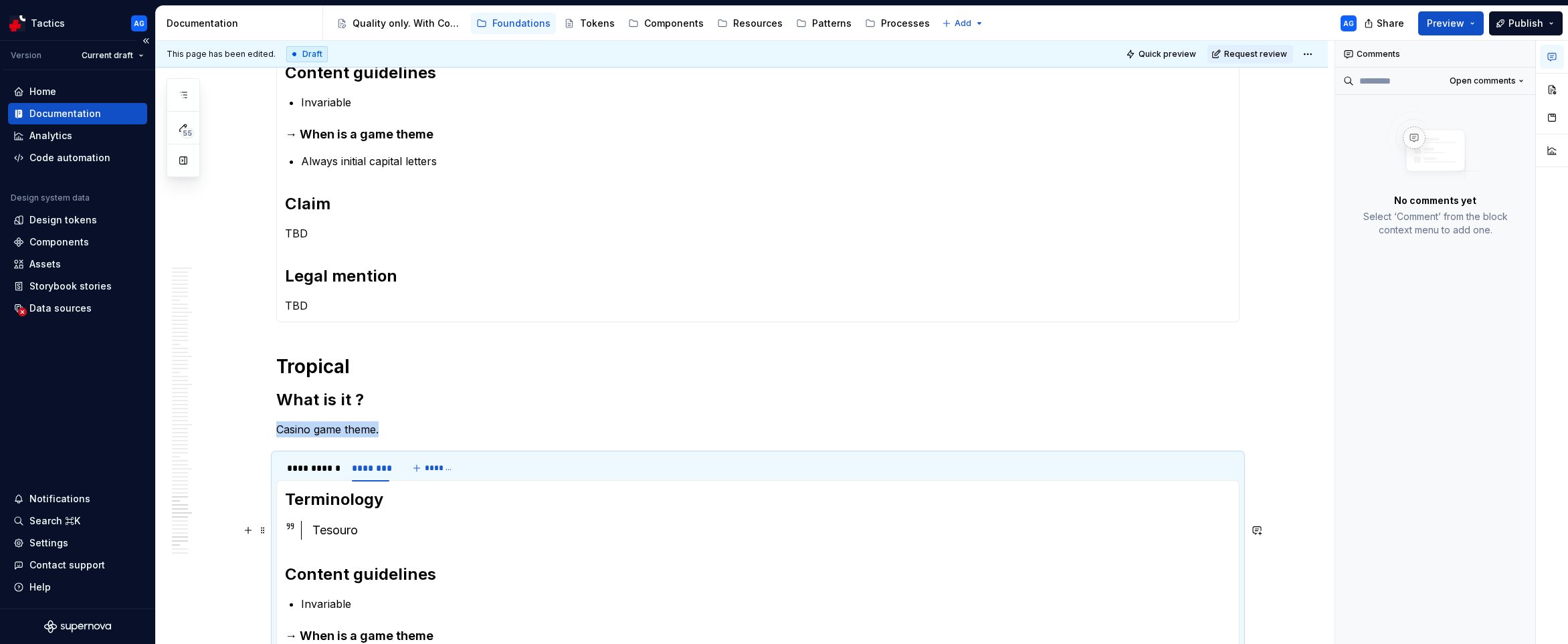 click on "Tesouro" at bounding box center (771, 530) 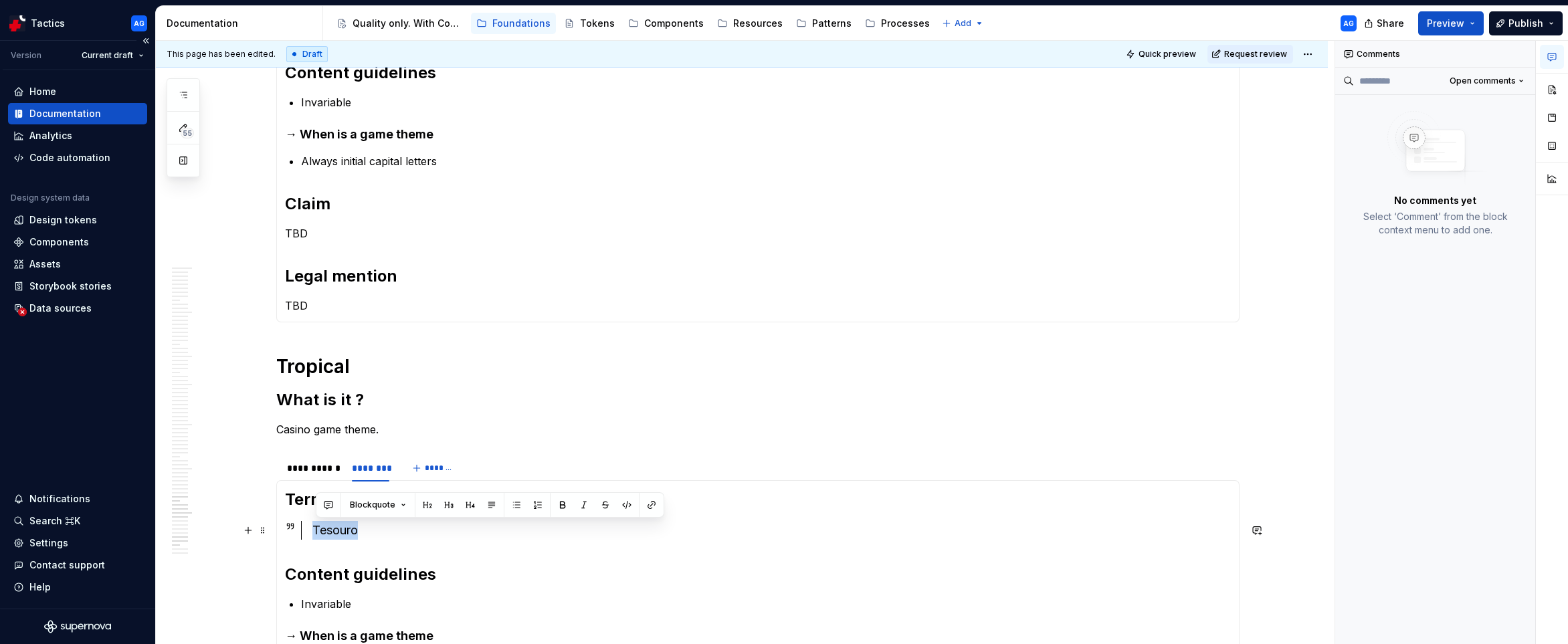 click on "Tesouro" at bounding box center [771, 530] 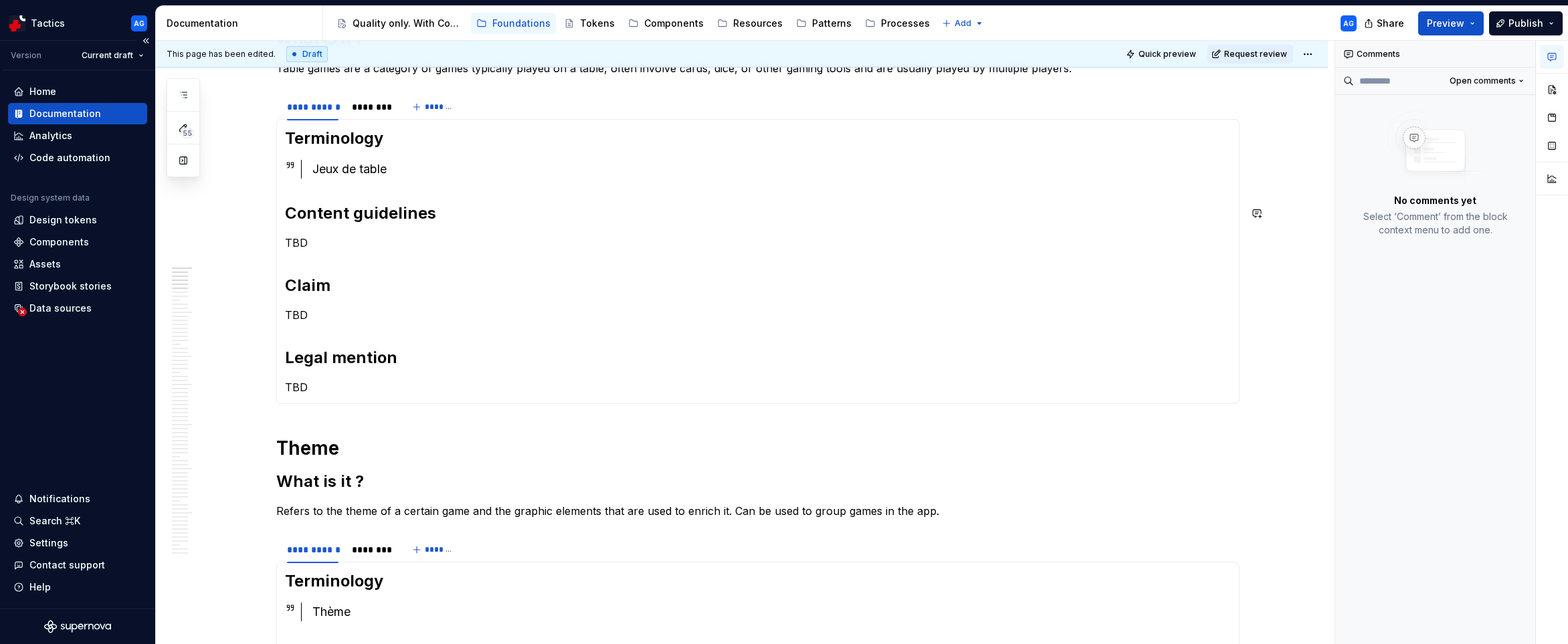 scroll, scrollTop: 0, scrollLeft: 0, axis: both 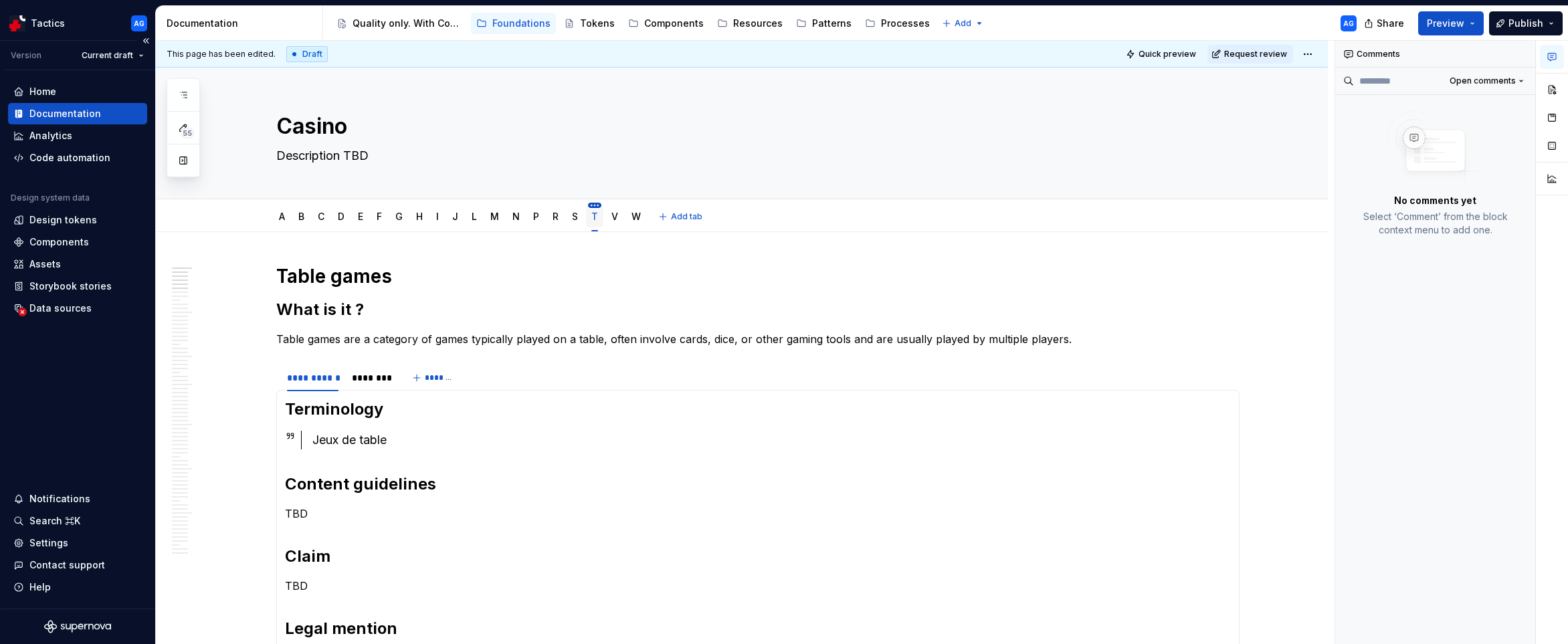 click on "Tactics AG Version Current draft Home Documentation Analytics Code automation Design system data Design tokens Components Assets Storybook stories Data sources Notifications Search ⌘K Settings Contact support Help Documentation
Accessibility guide for tree Page tree.
Navigate the tree with the arrow keys. Common tree hotkeys apply. Further keybindings are available:
enter to execute primary action on focused item
f2 to start renaming the focused item
escape to abort renaming an item
control+d to start dragging selected items
Quality only. With Consistency. Foundations Tokens Components Resources Patterns Processes Add AG Share Preview Publish 55 Pages Add
Accessibility guide for tree Page tree.
Navigate the tree with the arrow keys. Common tree hotkeys apply. Further keybindings are available:
enter to execute primary action on focused item
f2 to start renaming the focused item" at bounding box center [784, 322] 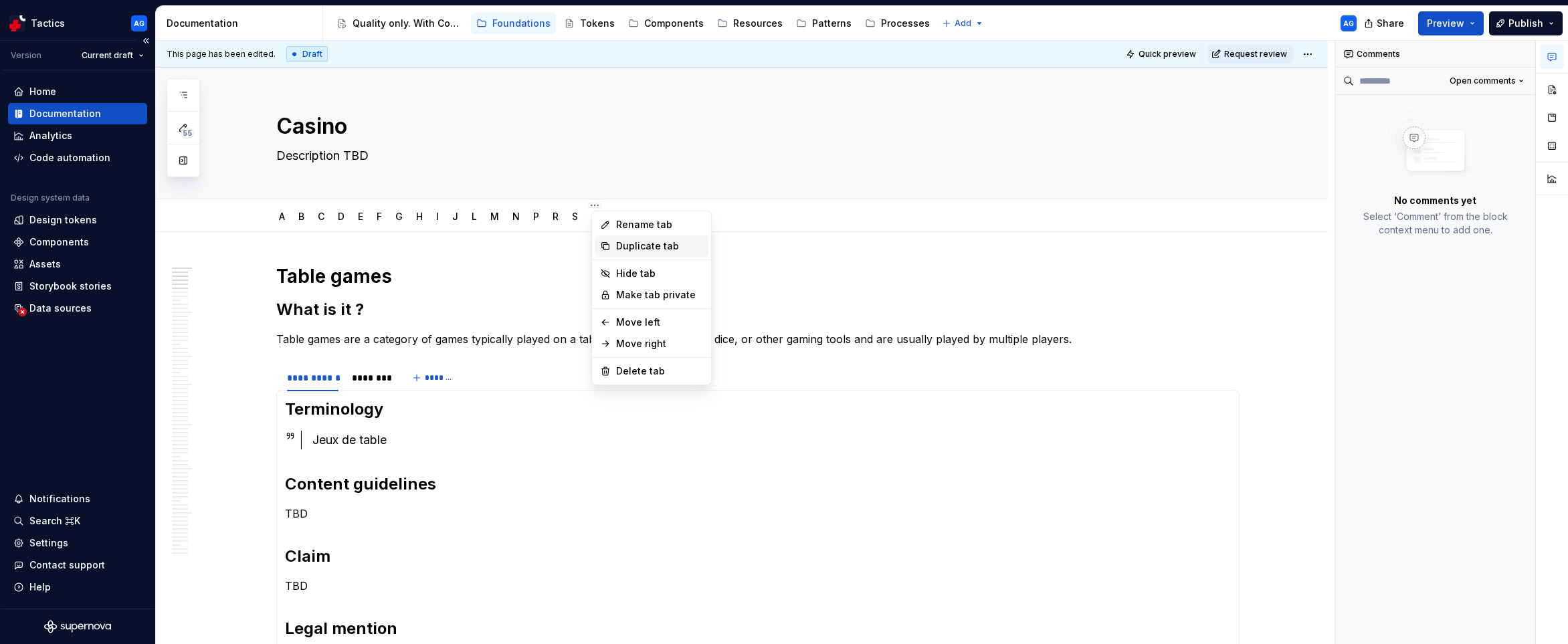 click on "Duplicate tab" at bounding box center [660, 246] 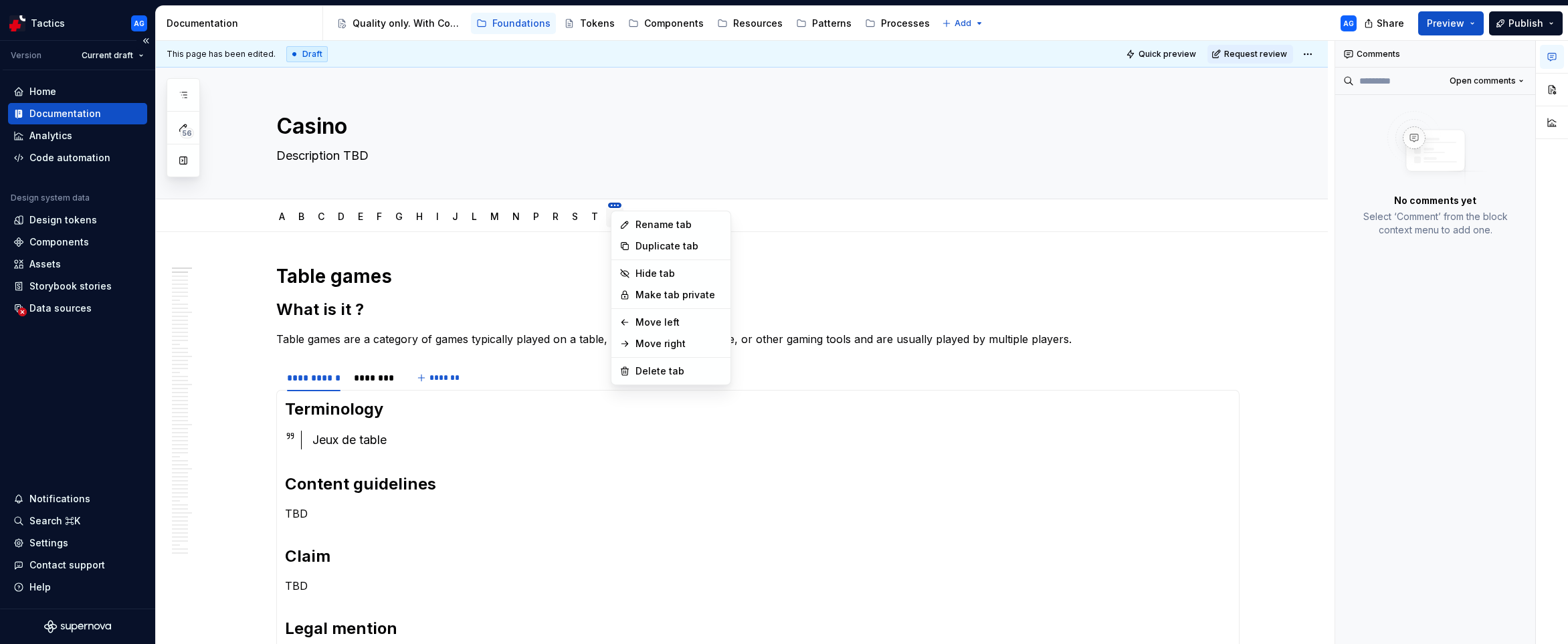 click on "Tactics AG Version Current draft Home Documentation Analytics Code automation Design system data Design tokens Components Assets Storybook stories Data sources Notifications Search ⌘K Settings Contact support Help Documentation
Accessibility guide for tree Page tree.
Navigate the tree with the arrow keys. Common tree hotkeys apply. Further keybindings are available:
enter to execute primary action on focused item
f2 to start renaming the focused item
escape to abort renaming an item
control+d to start dragging selected items
Quality only. With Consistency. Foundations Tokens Components Resources Patterns Processes Add AG Share Preview Publish 56 Pages Add
Accessibility guide for tree Page tree.
Navigate the tree with the arrow keys. Common tree hotkeys apply. Further keybindings are available:
enter to execute primary action on focused item
f2 to start renaming the focused item" at bounding box center (784, 322) 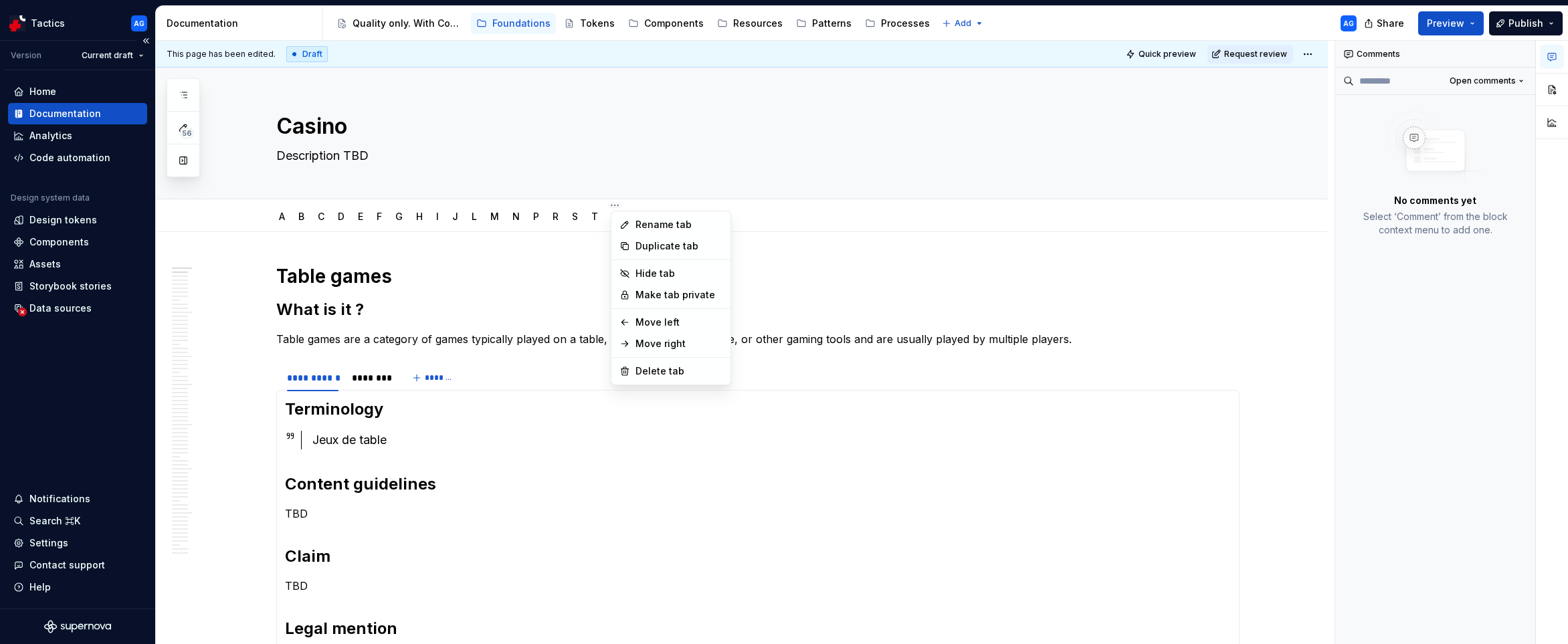 type on "*" 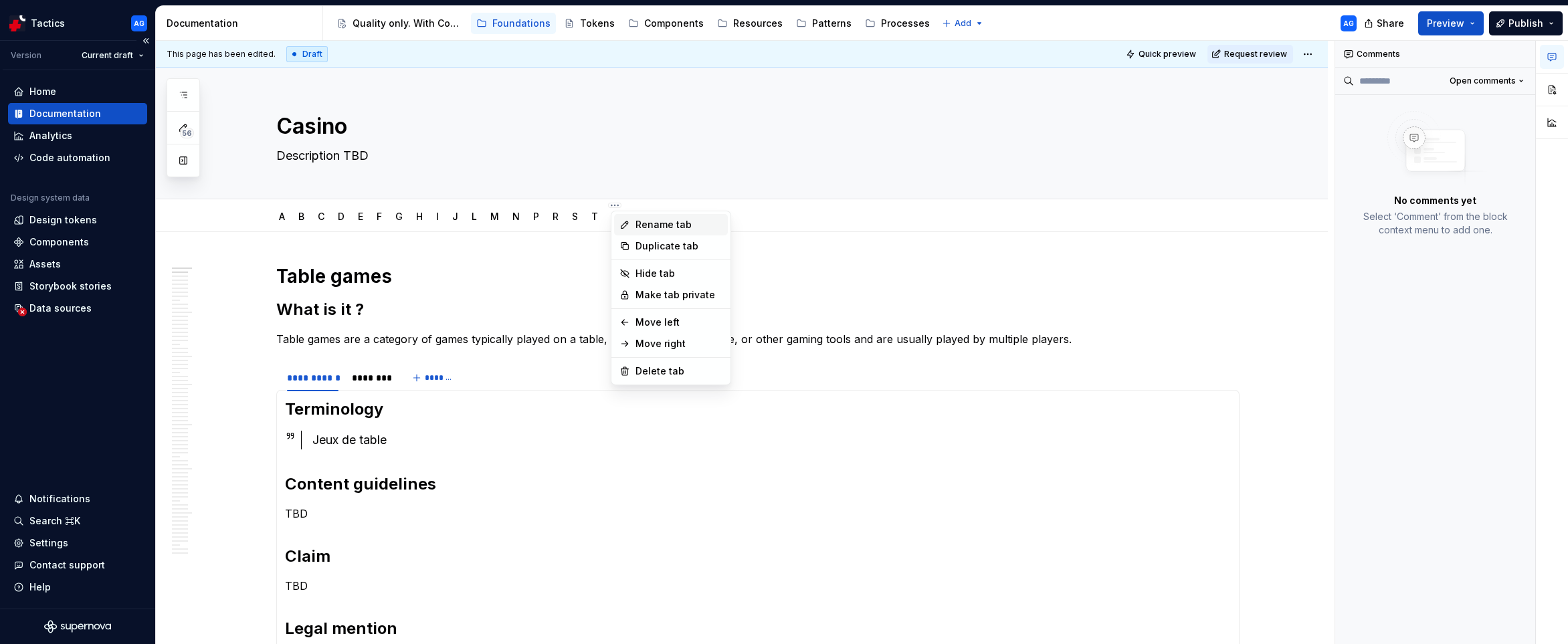 click 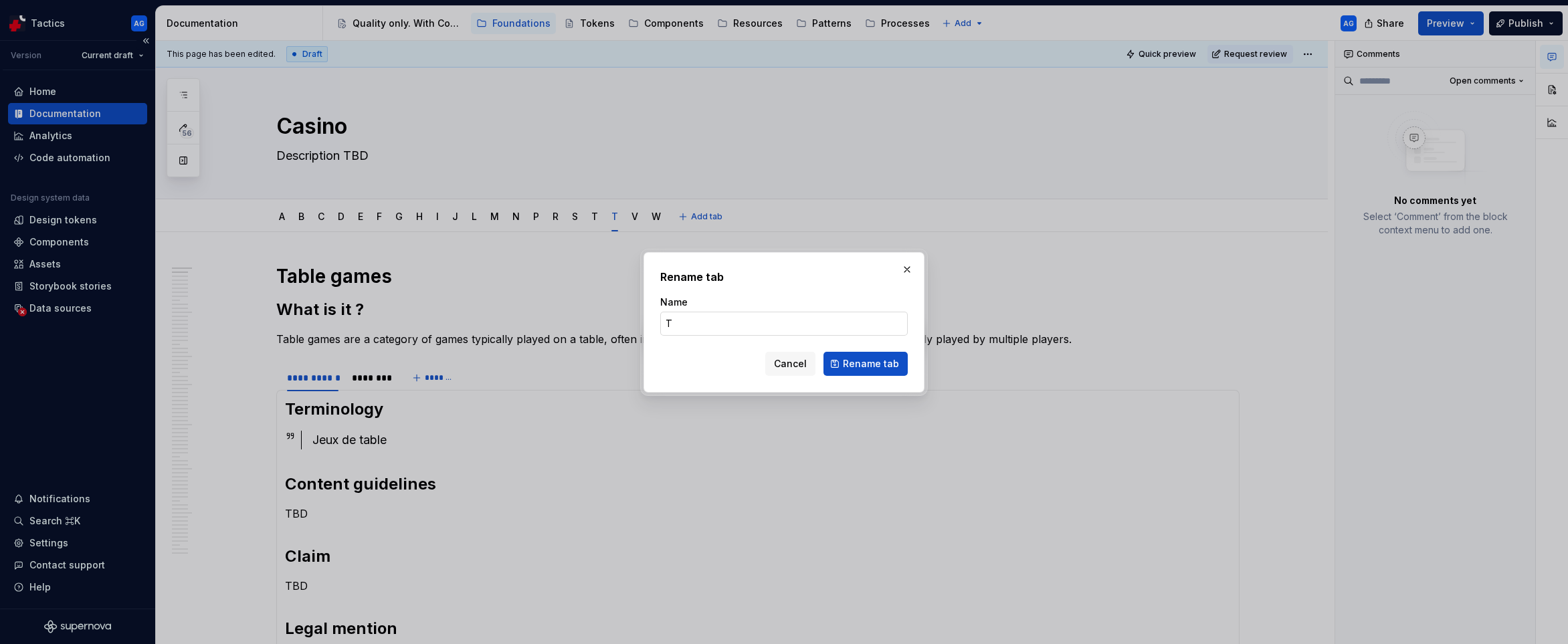 click on "T" at bounding box center (784, 324) 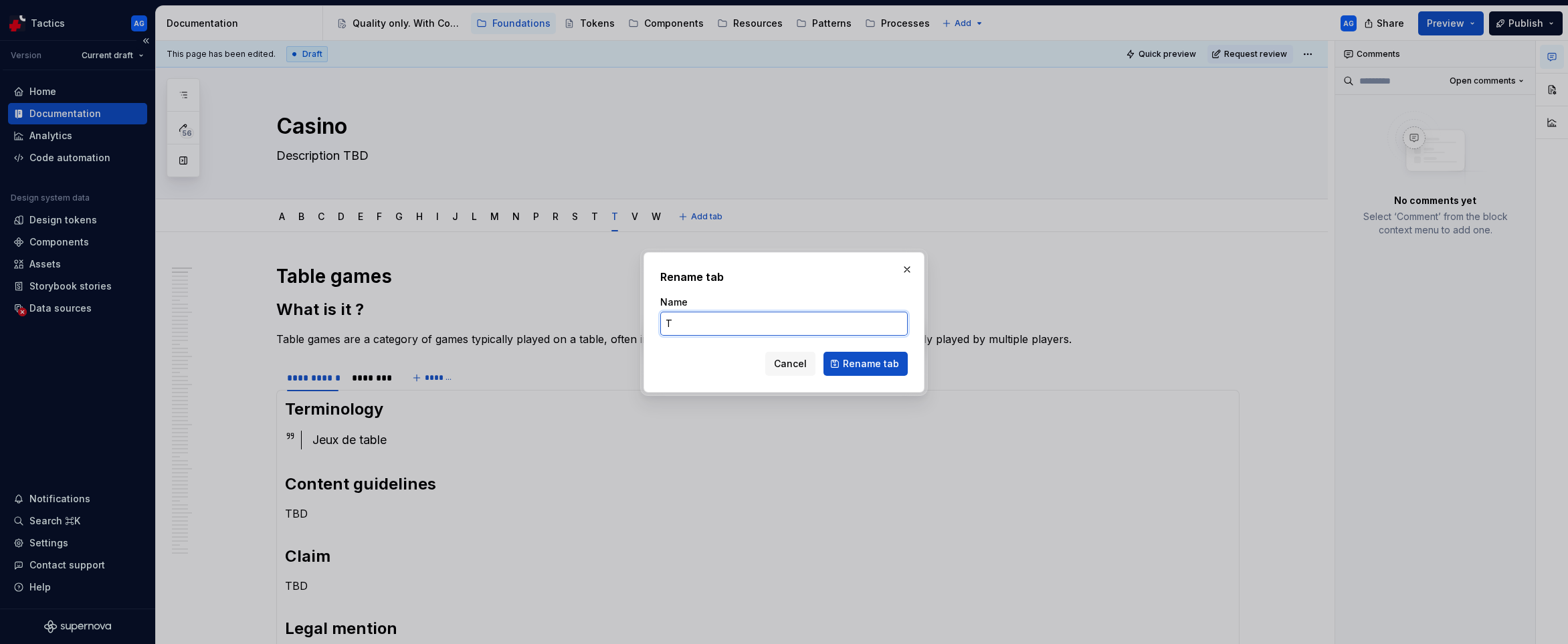 click on "T" at bounding box center (784, 324) 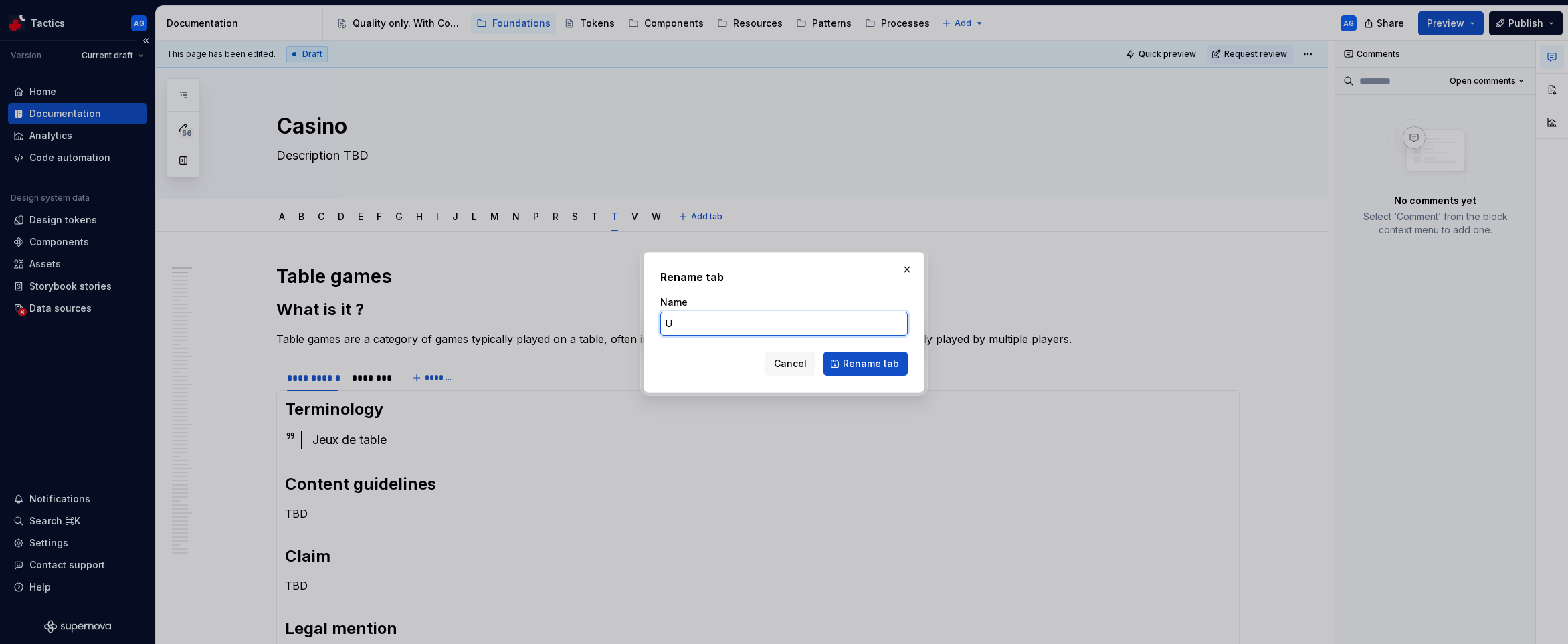 click on "Rename tab" at bounding box center (866, 364) 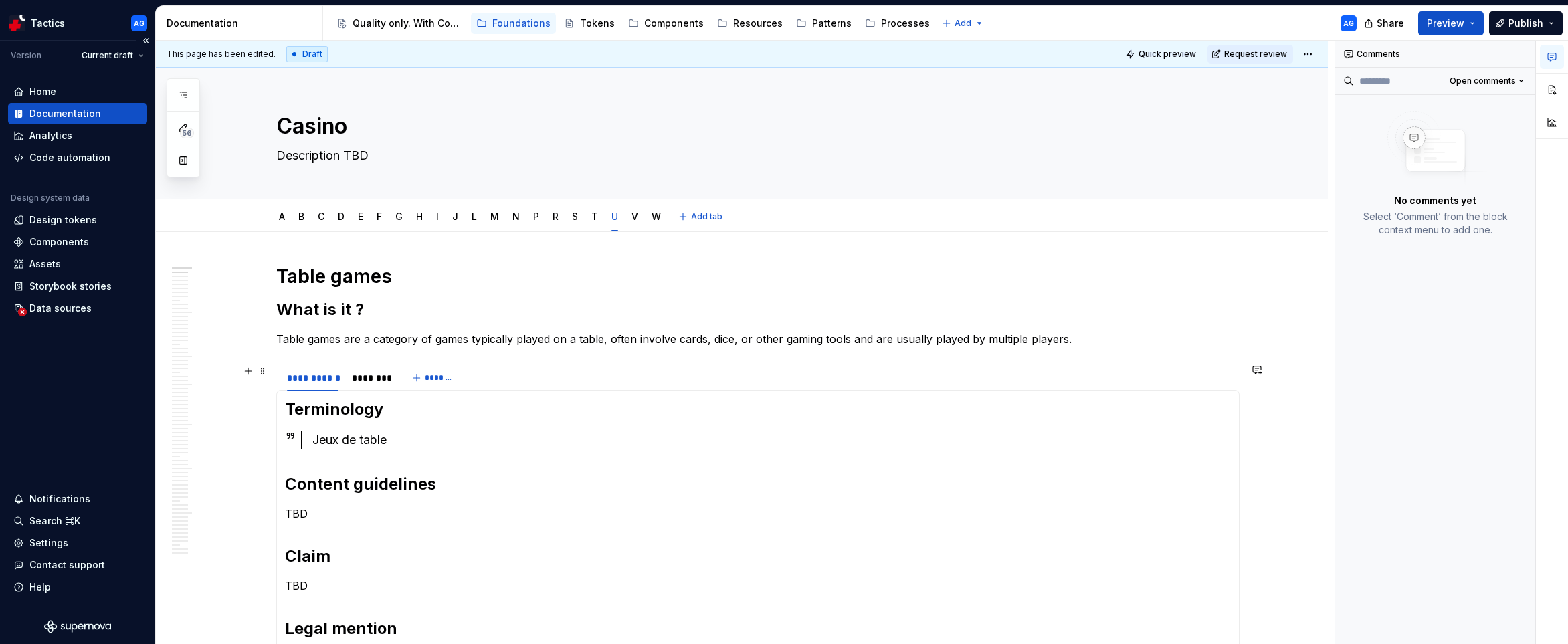 type on "*" 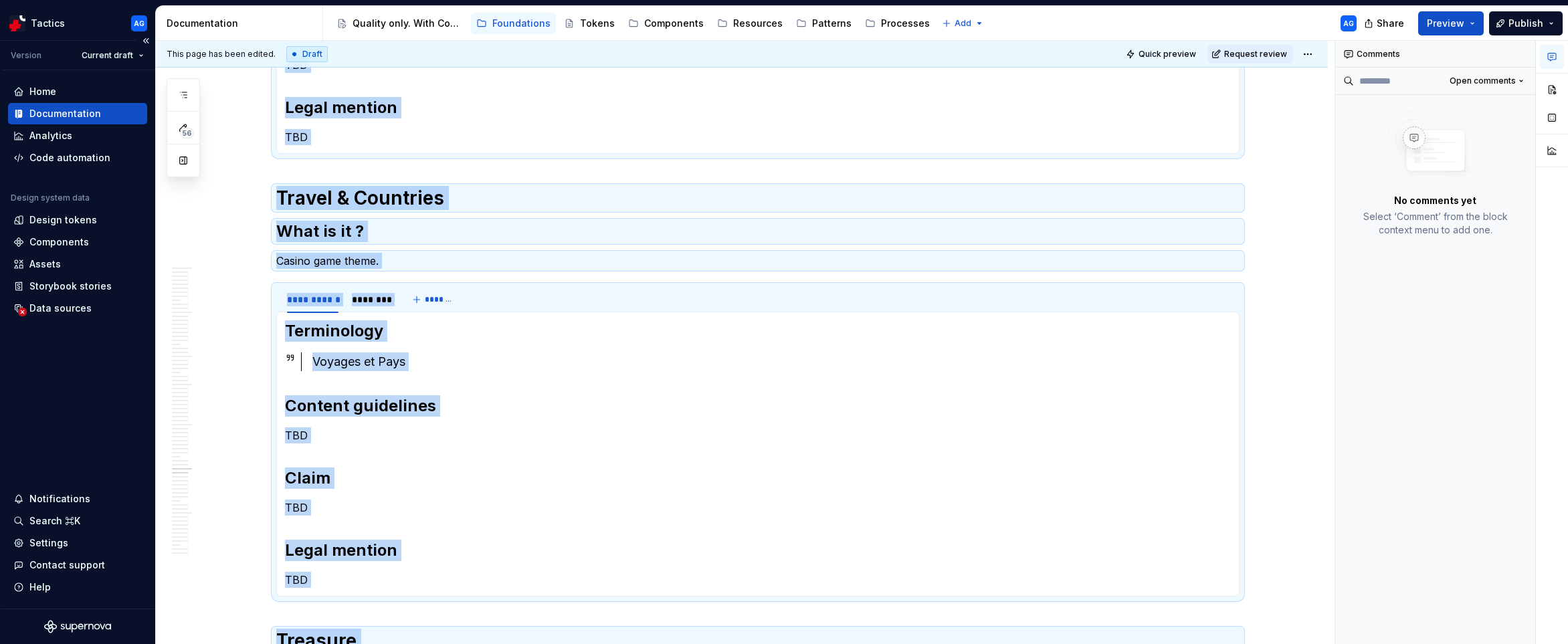 scroll, scrollTop: 2938, scrollLeft: 0, axis: vertical 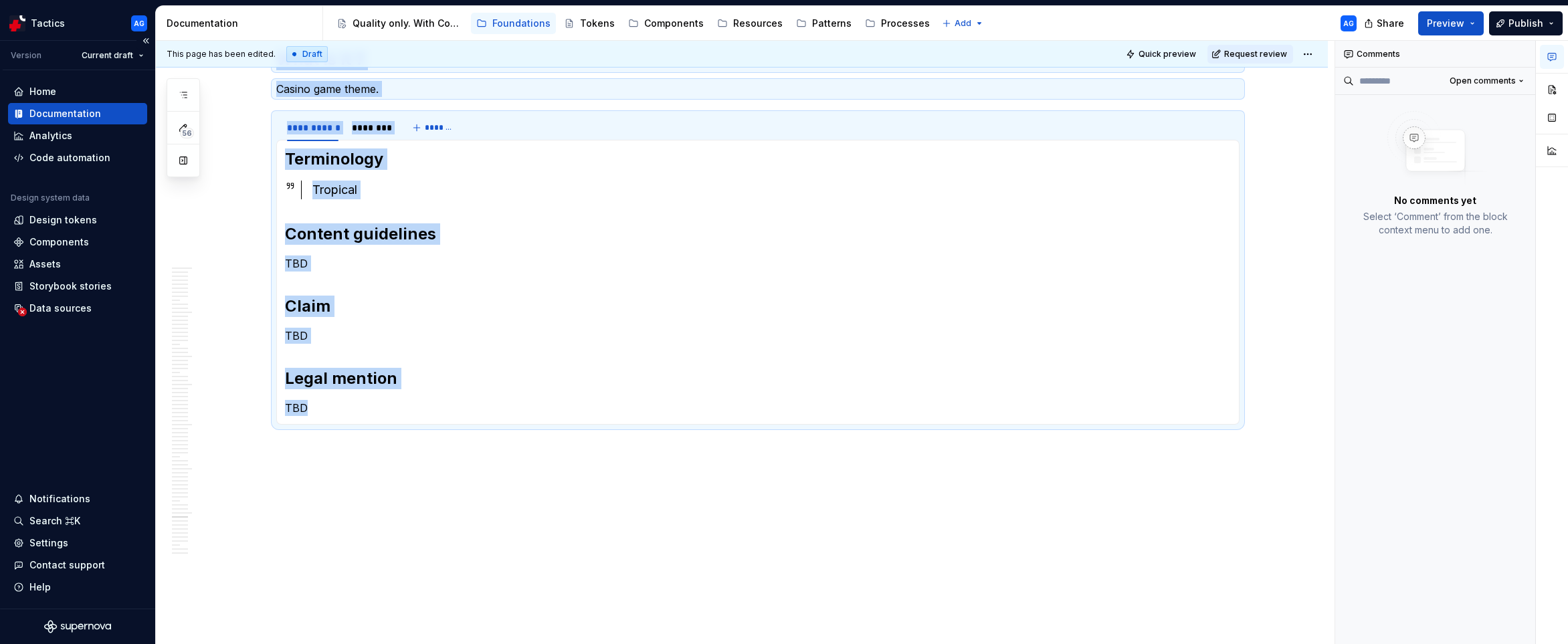 drag, startPoint x: 280, startPoint y: 270, endPoint x: 415, endPoint y: 734, distance: 483.2401 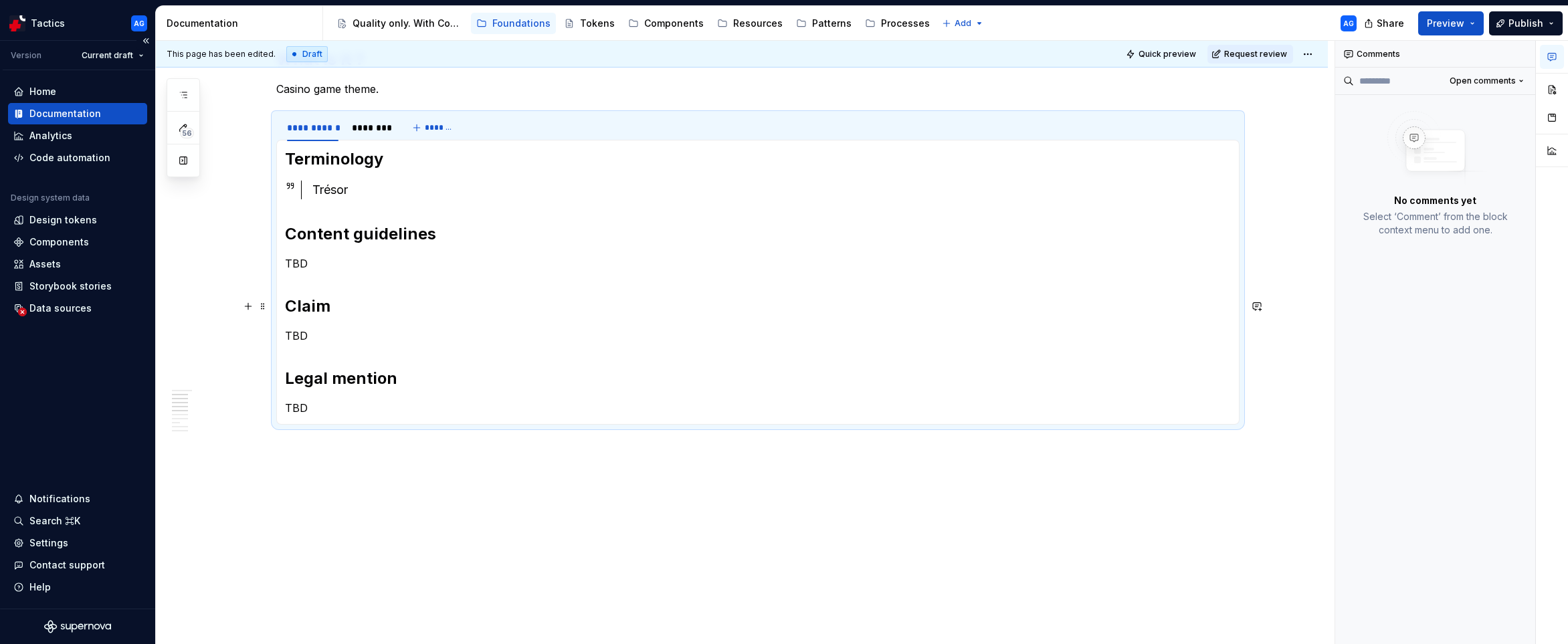 scroll, scrollTop: 0, scrollLeft: 0, axis: both 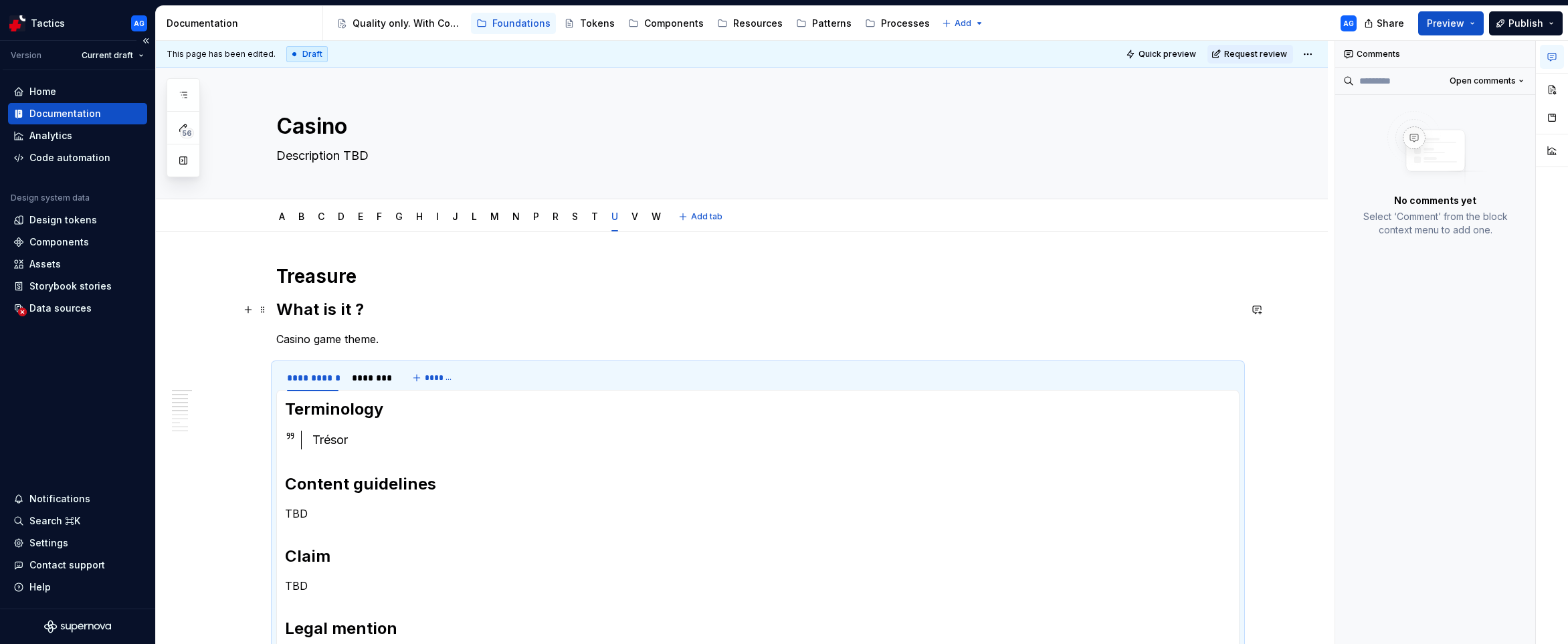 click on "What is it ?" at bounding box center (758, 310) 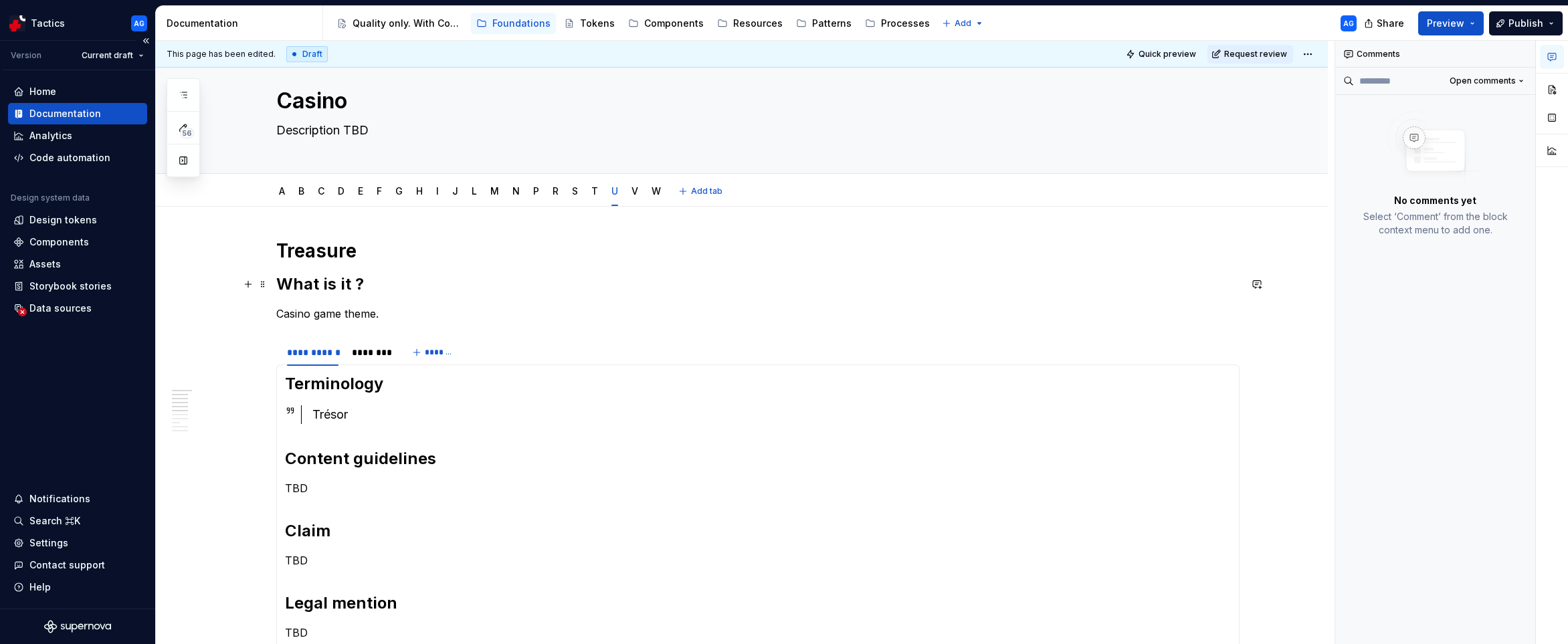 scroll, scrollTop: 21, scrollLeft: 0, axis: vertical 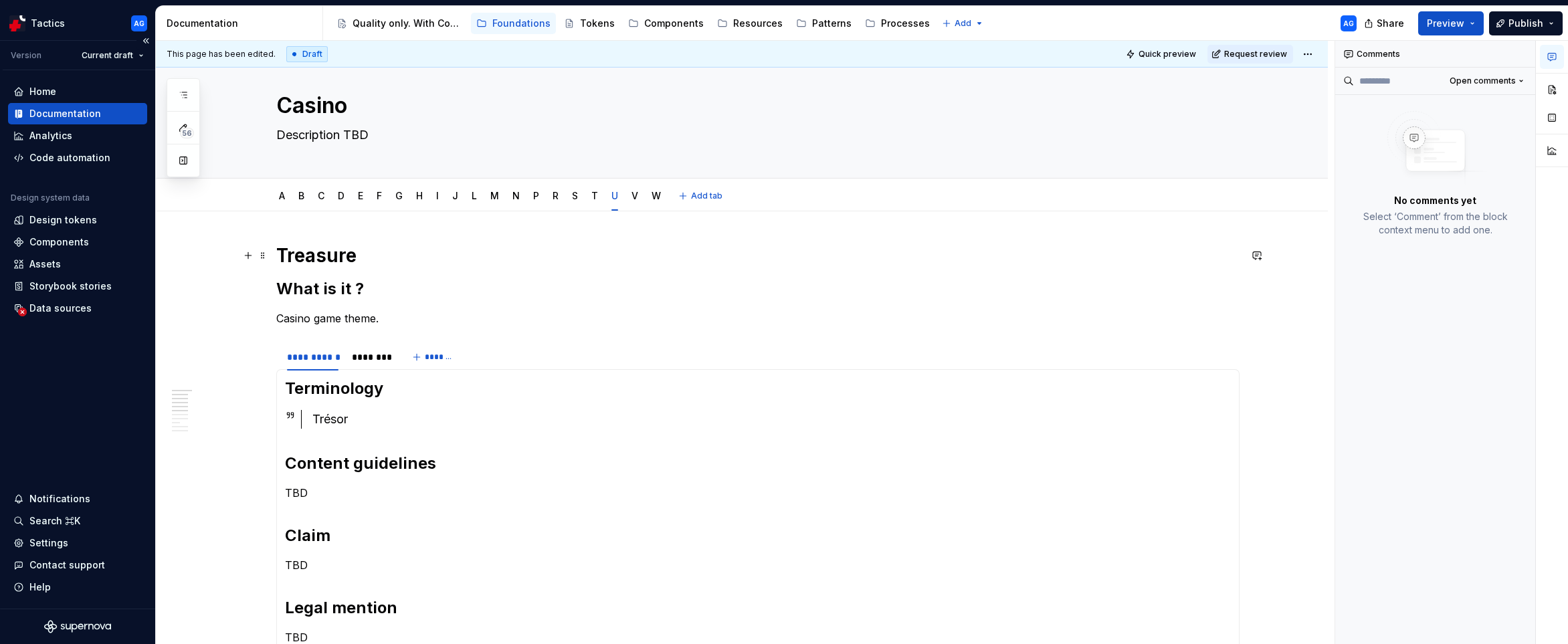 click on "Treasure" at bounding box center [758, 255] 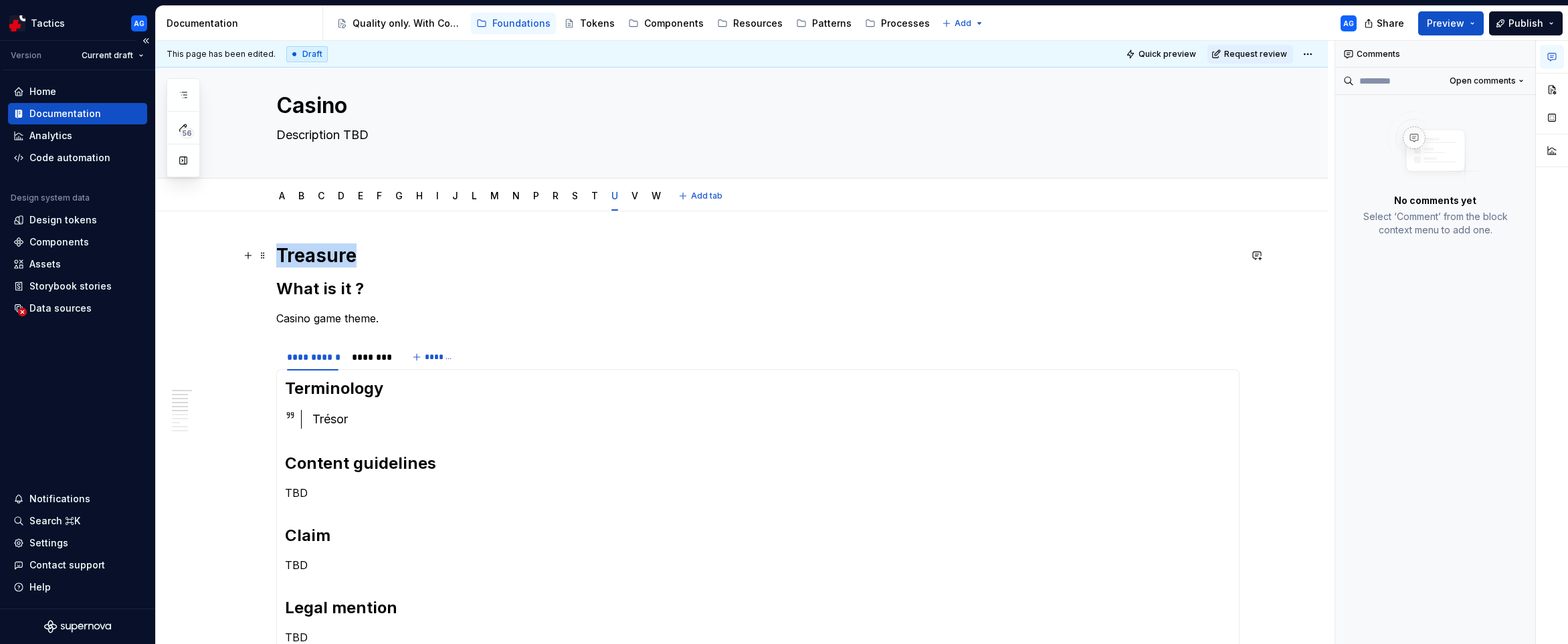 click on "Treasure" at bounding box center [758, 255] 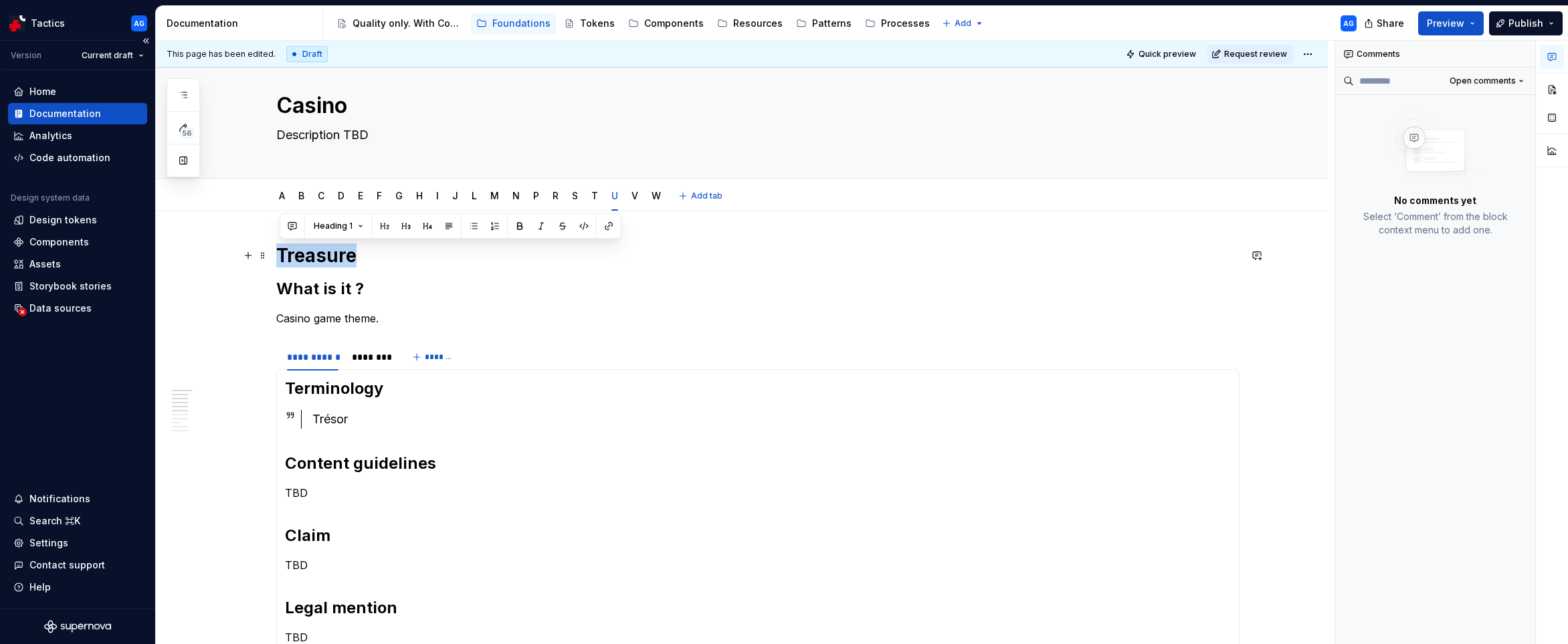 type 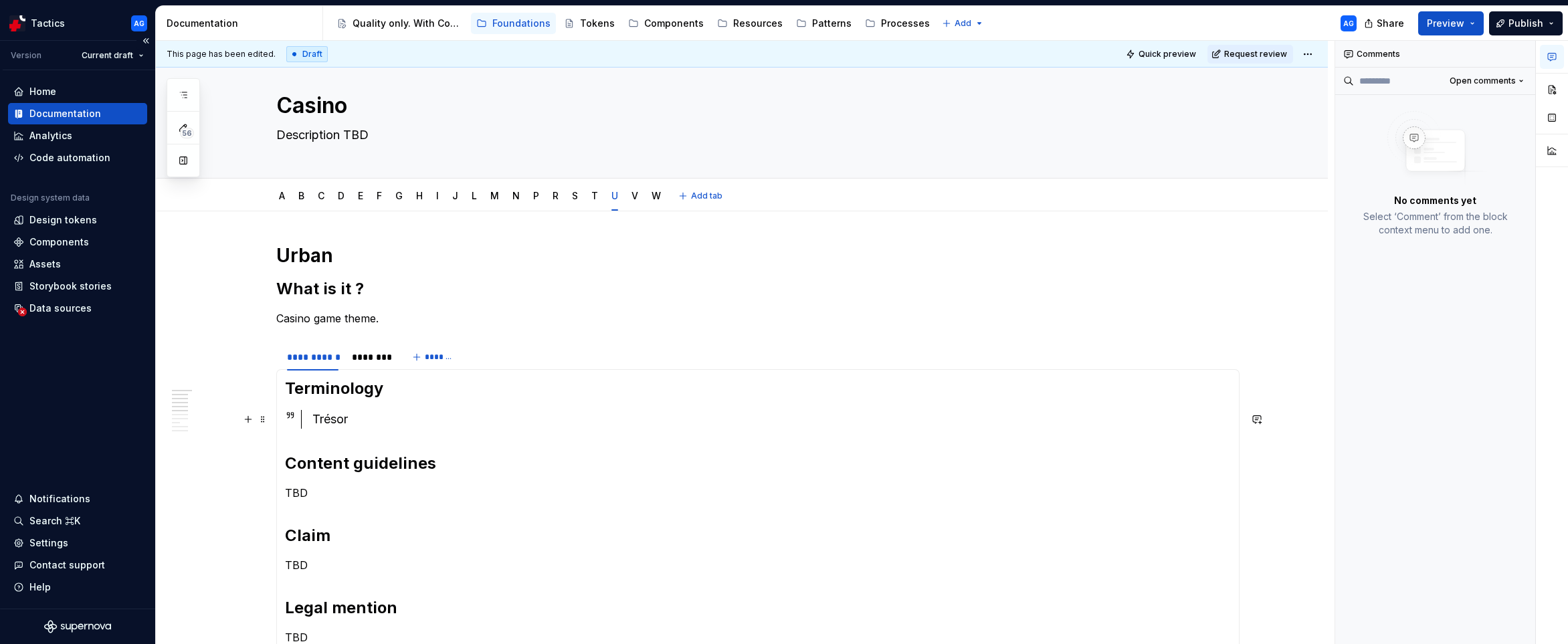 click on "Trésor" at bounding box center (771, 419) 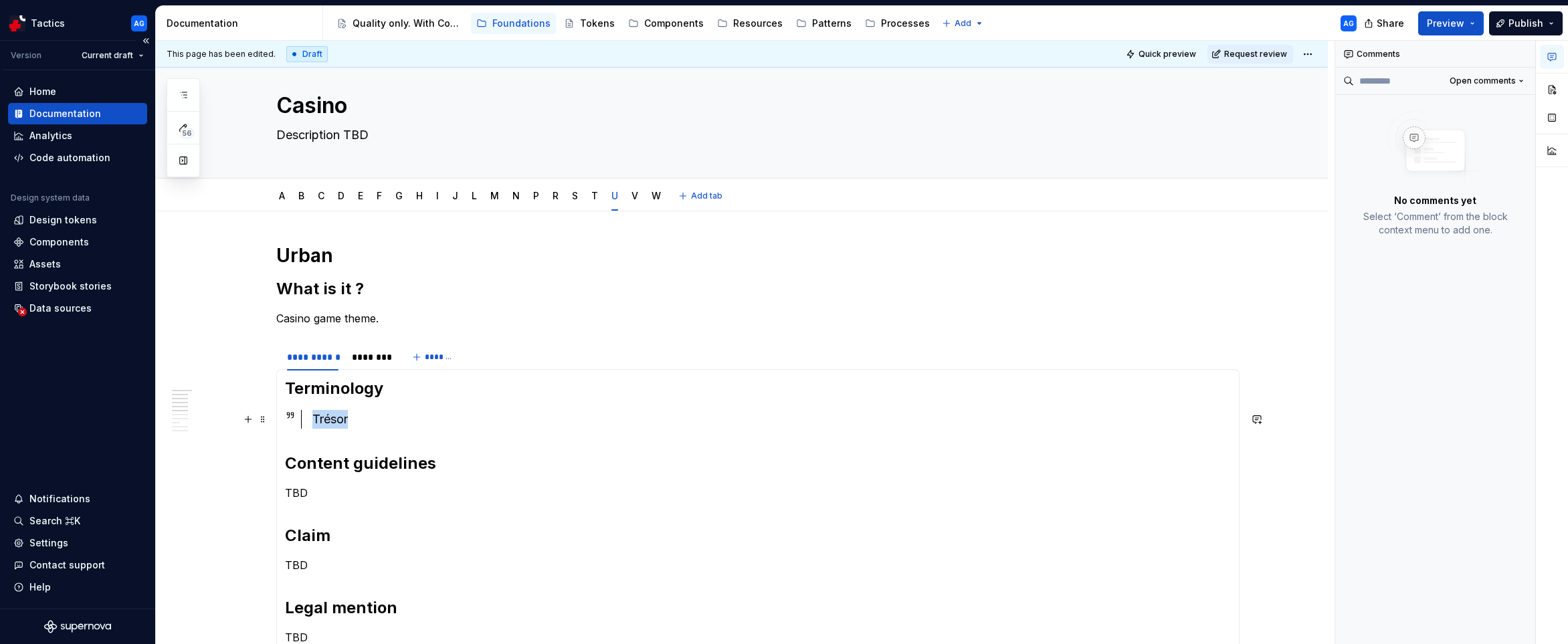 click on "Trésor" at bounding box center (771, 419) 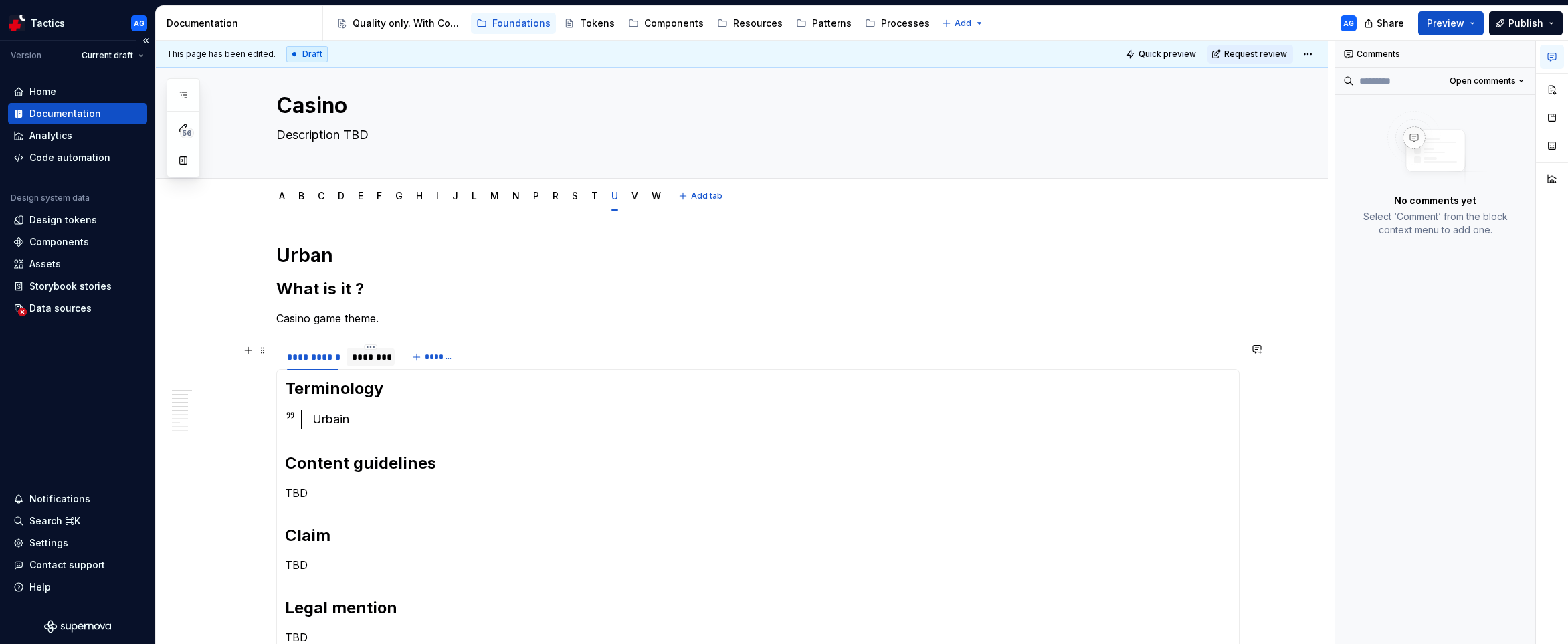 click on "********" at bounding box center [371, 357] 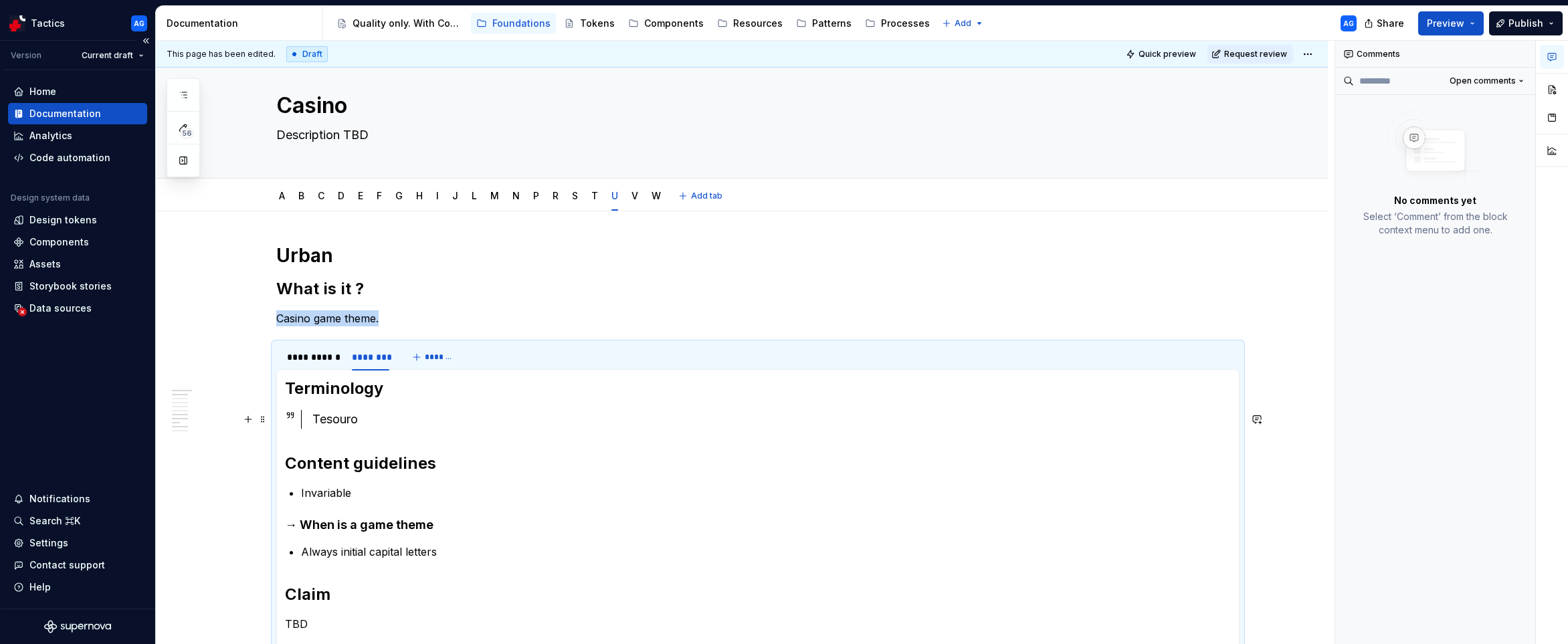 click on "Tesouro" at bounding box center (771, 419) 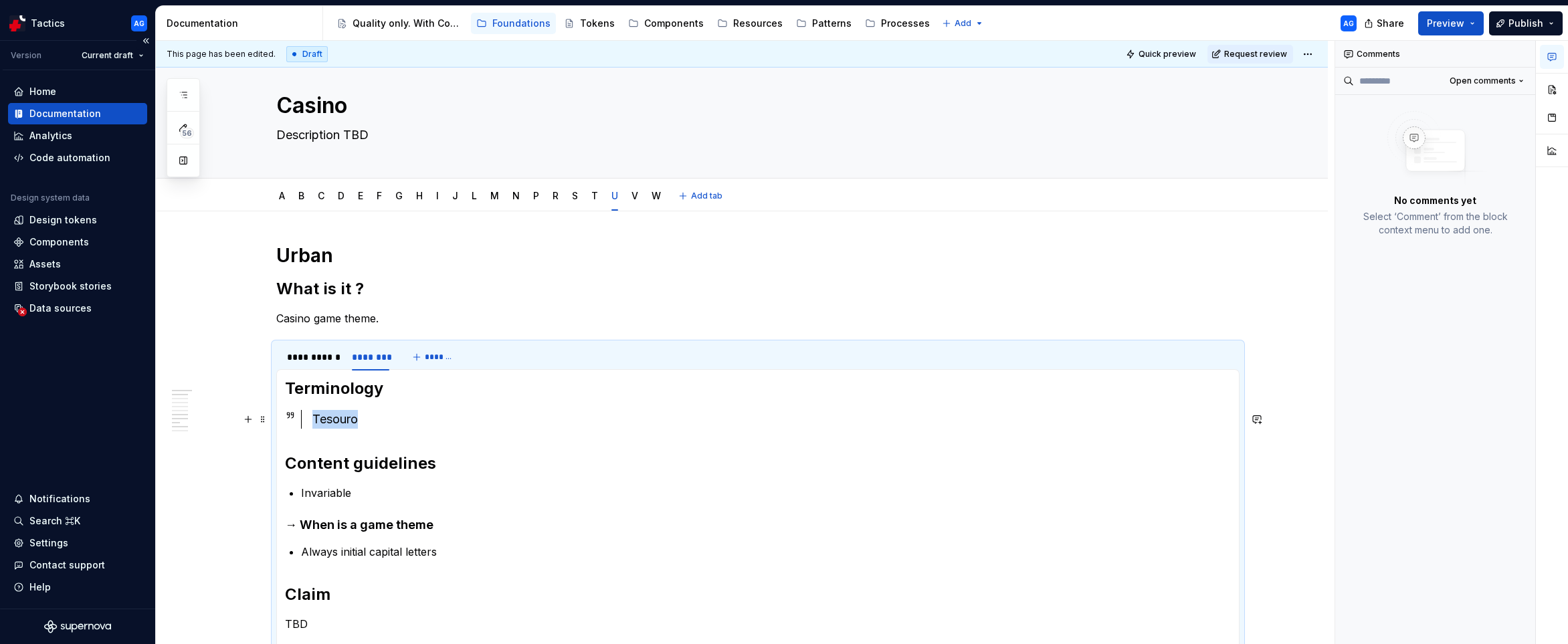 click on "Tesouro" at bounding box center [771, 419] 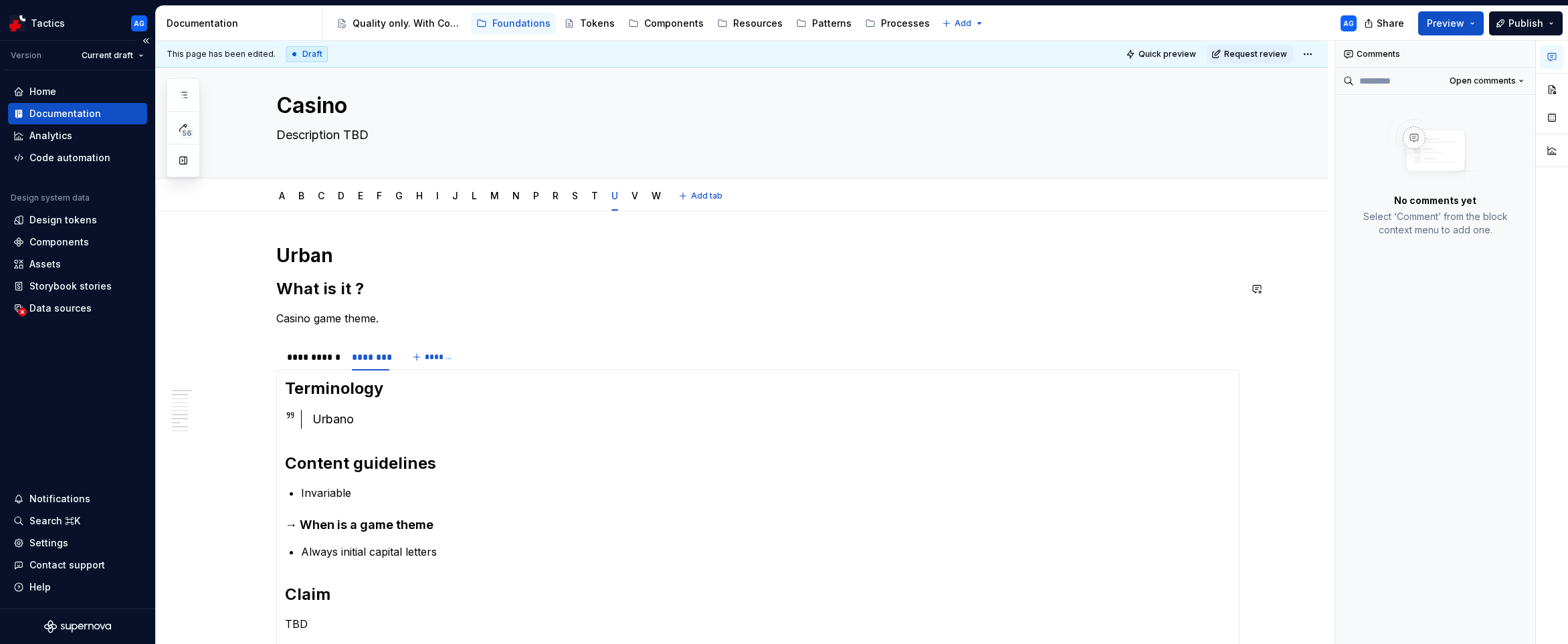click on "**********" at bounding box center [758, 484] 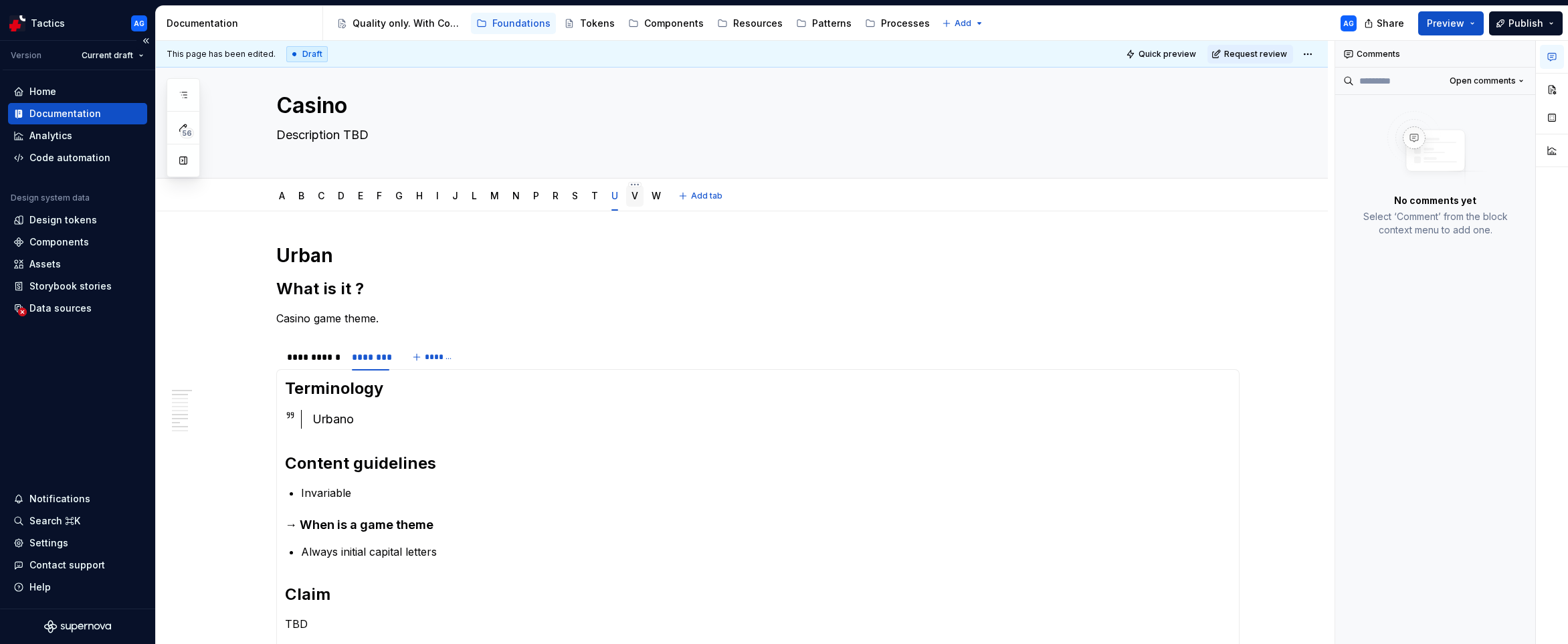 click on "V" at bounding box center (635, 196) 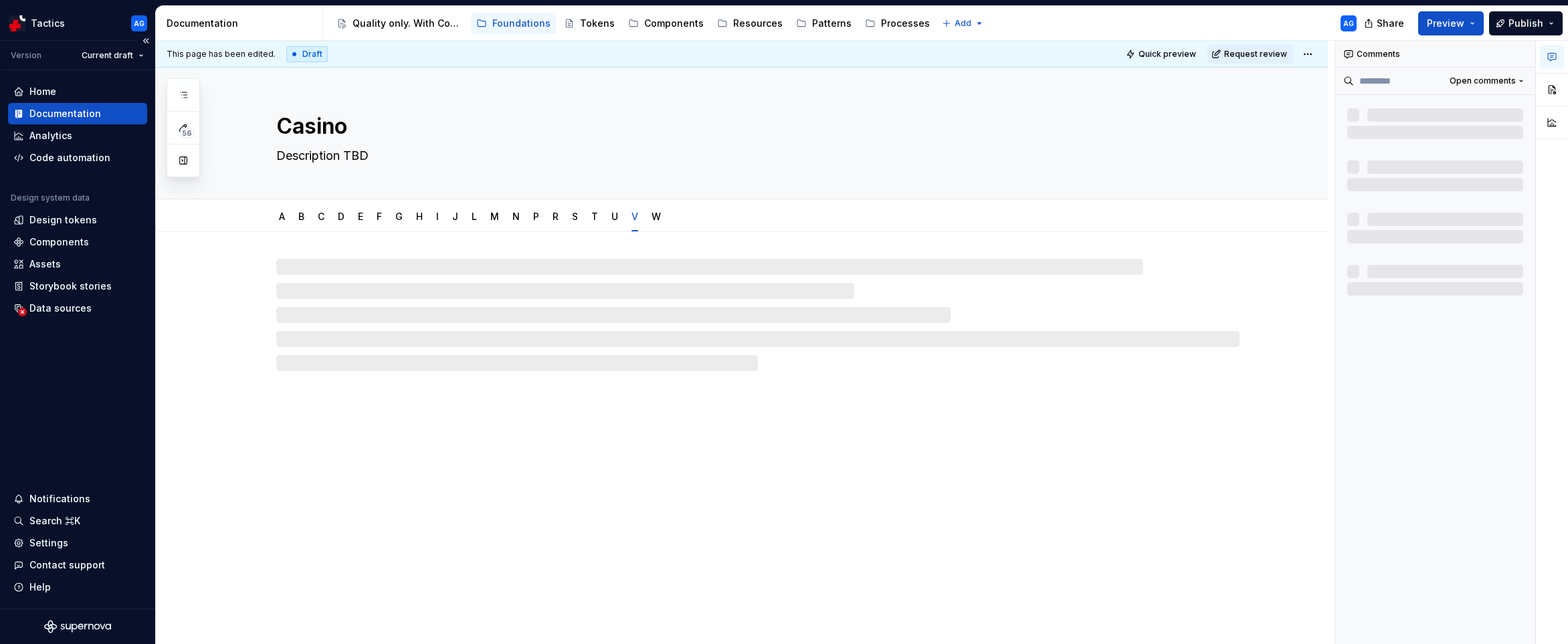 type on "*" 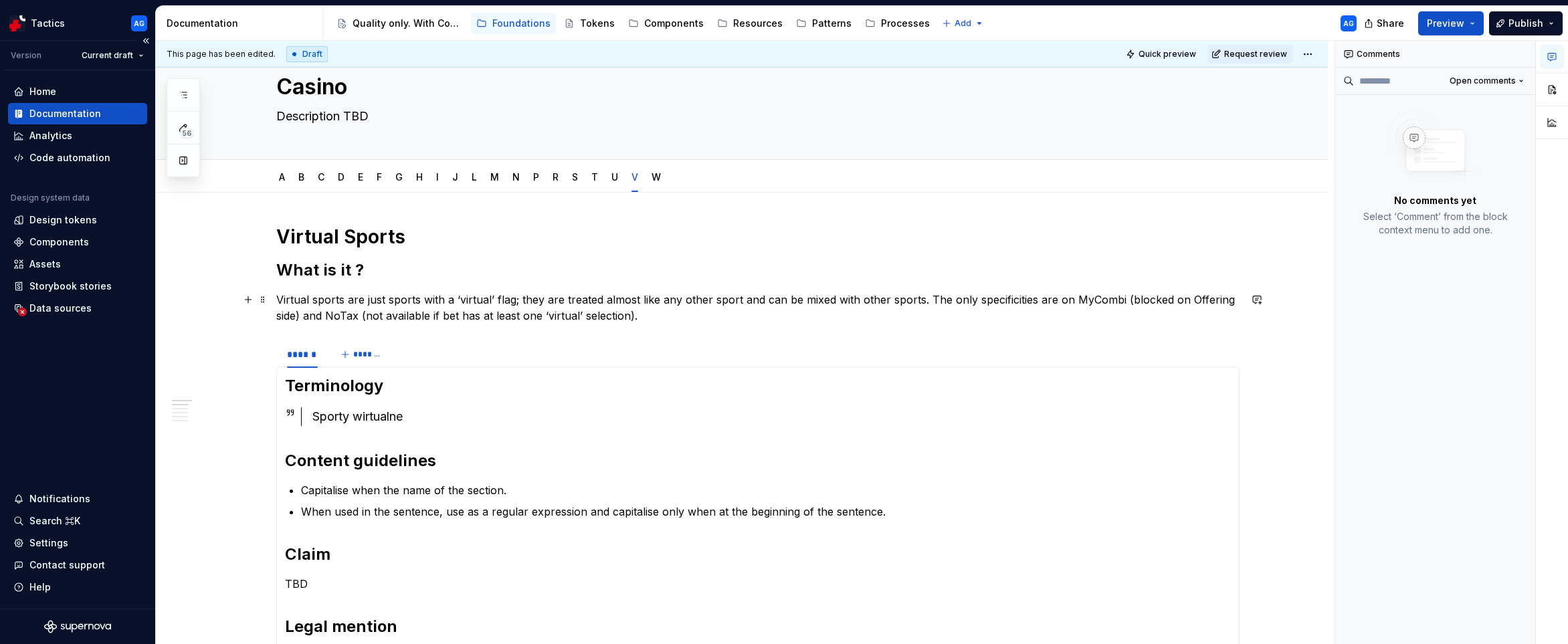 scroll, scrollTop: 41, scrollLeft: 0, axis: vertical 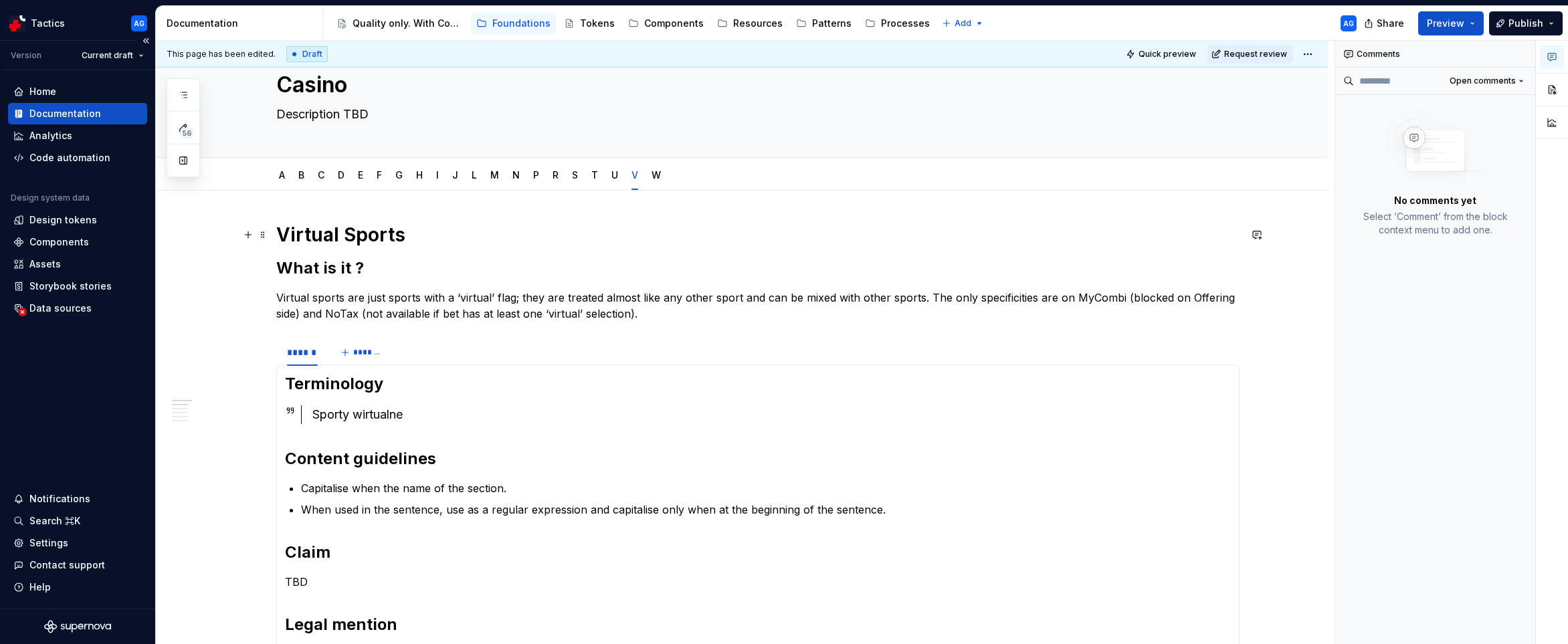 click on "Virtual Sports" at bounding box center (758, 235) 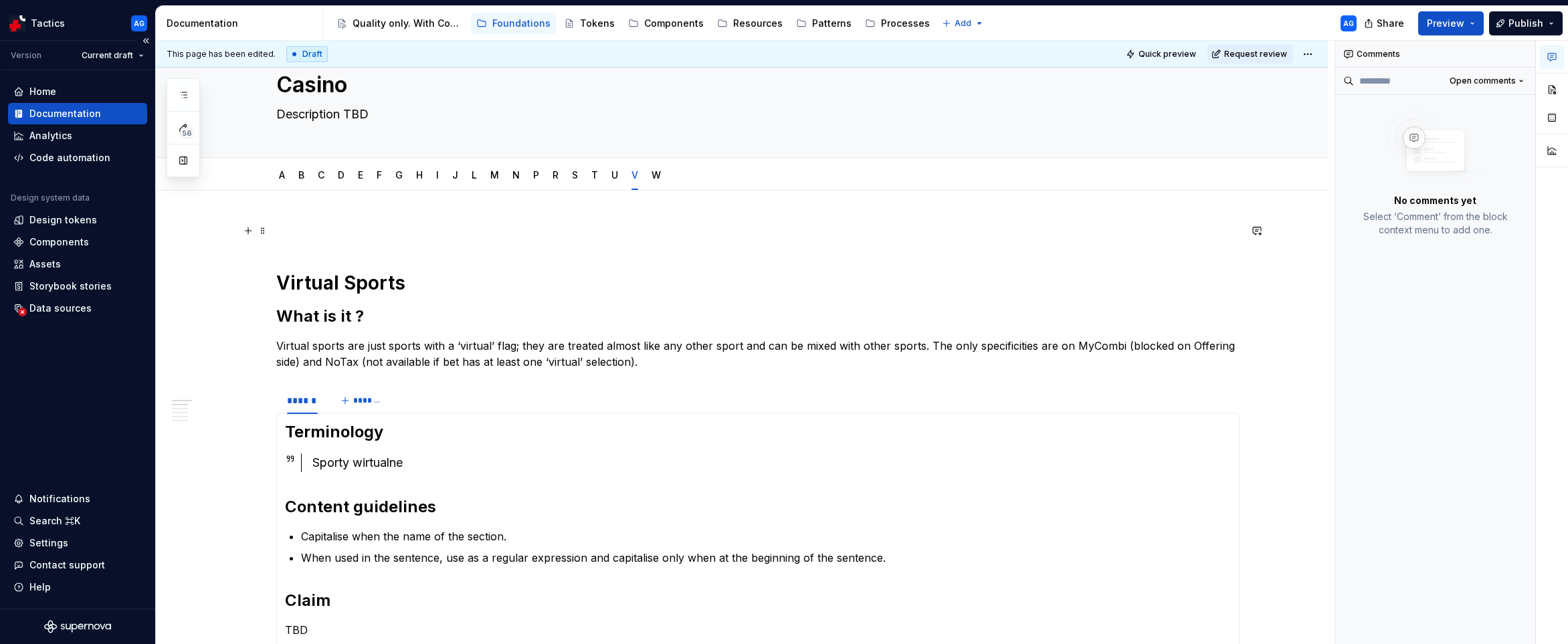 click at bounding box center [758, 231] 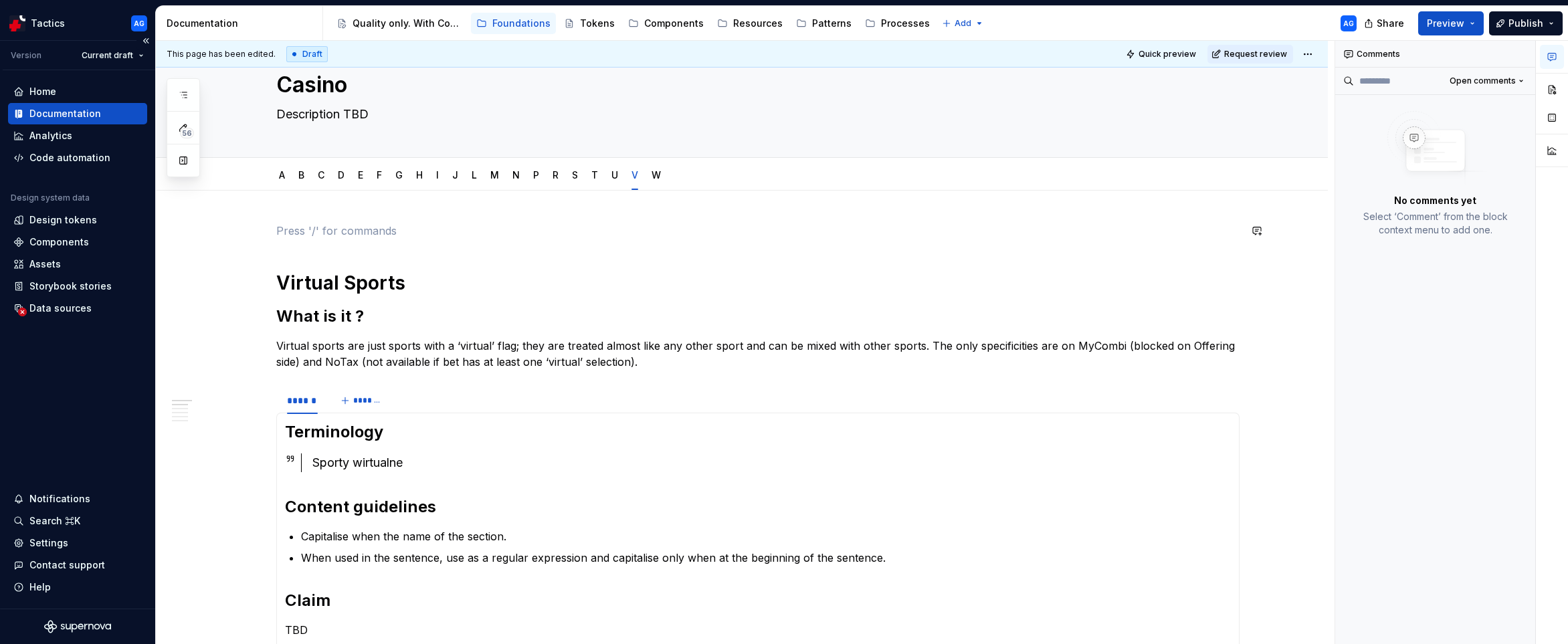 paste 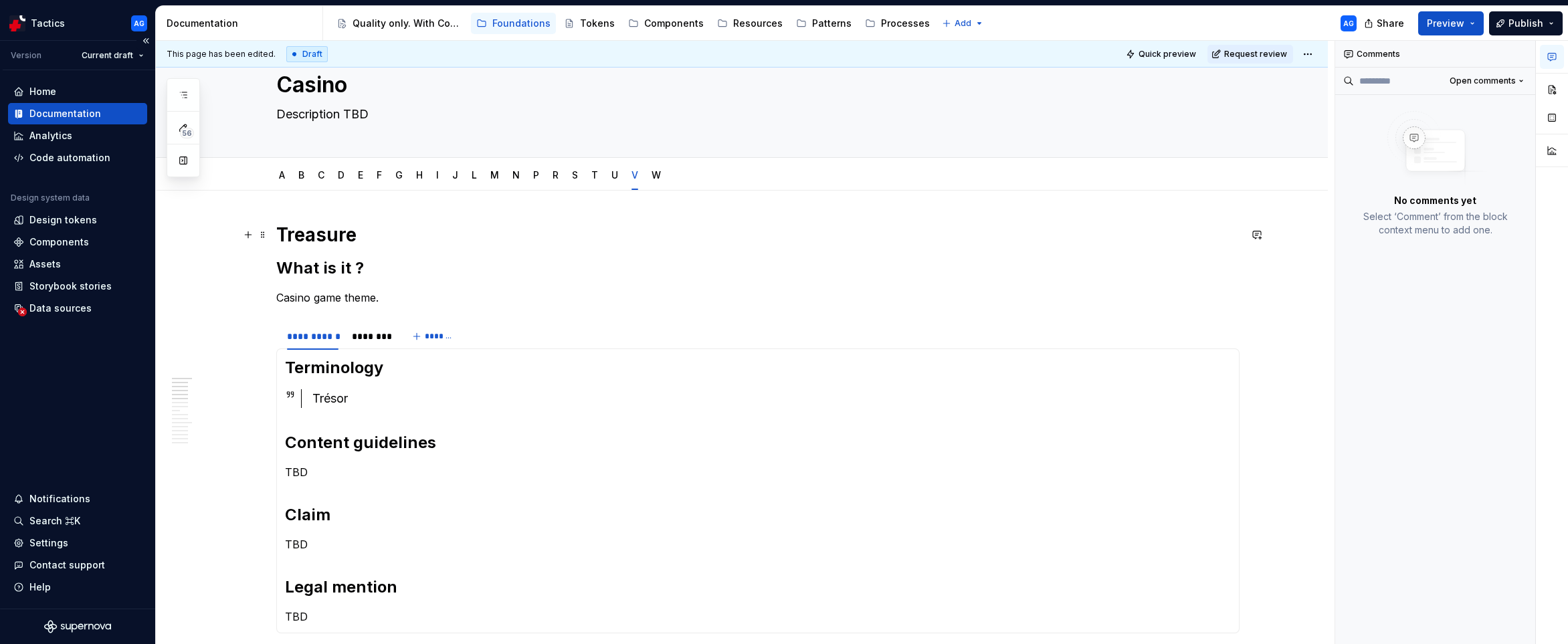 click on "Treasure" at bounding box center (758, 235) 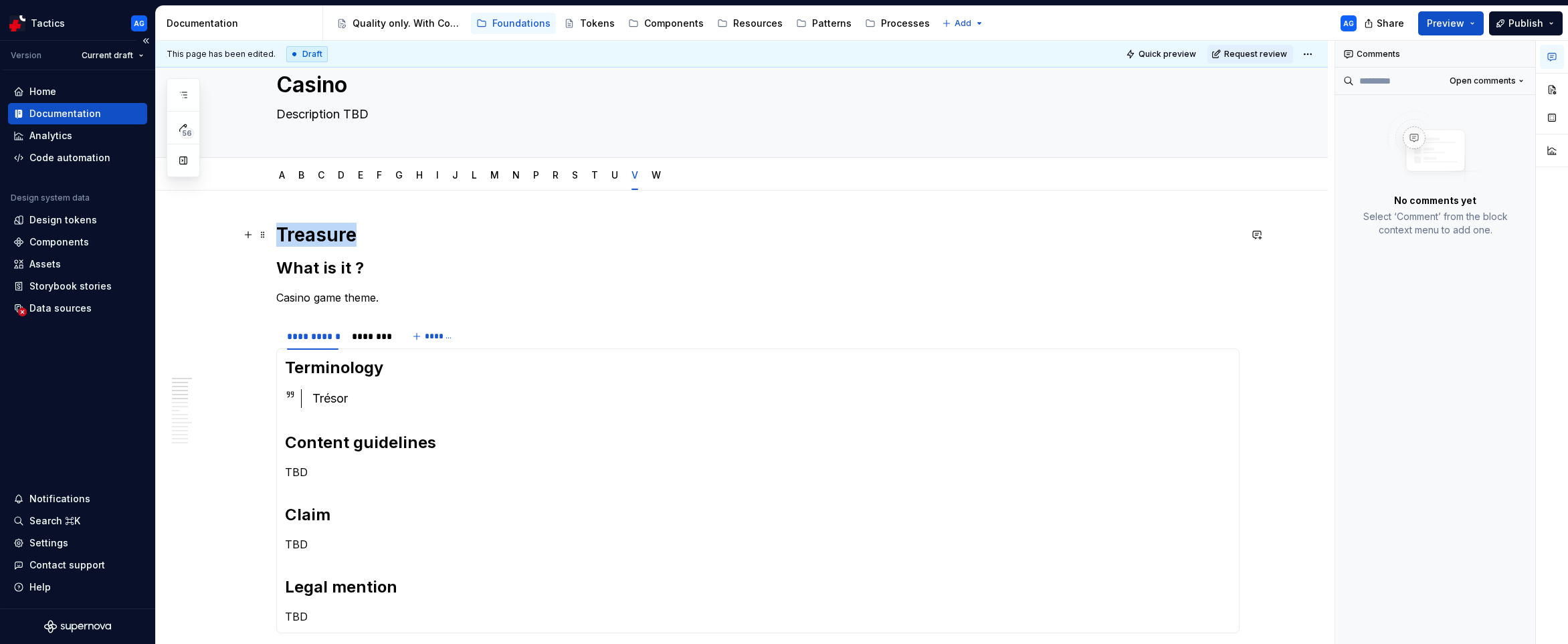 click on "Treasure" at bounding box center [758, 235] 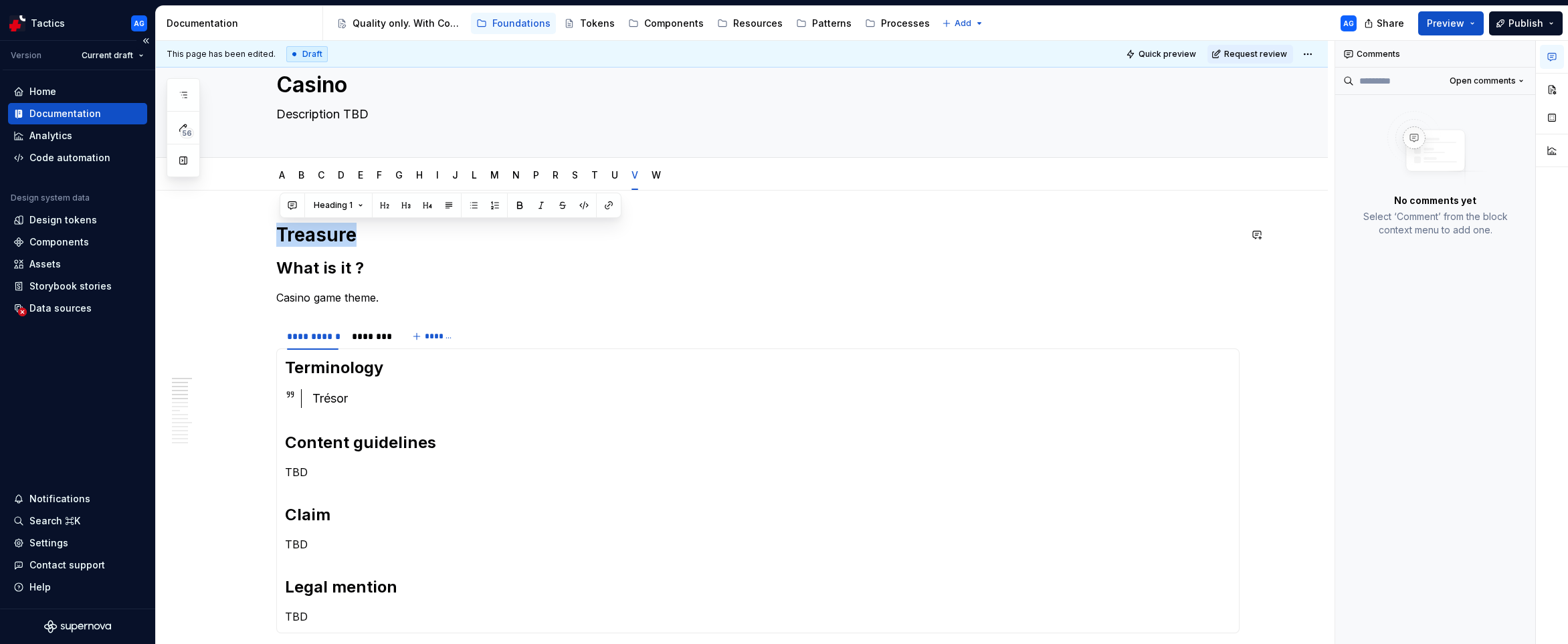 type 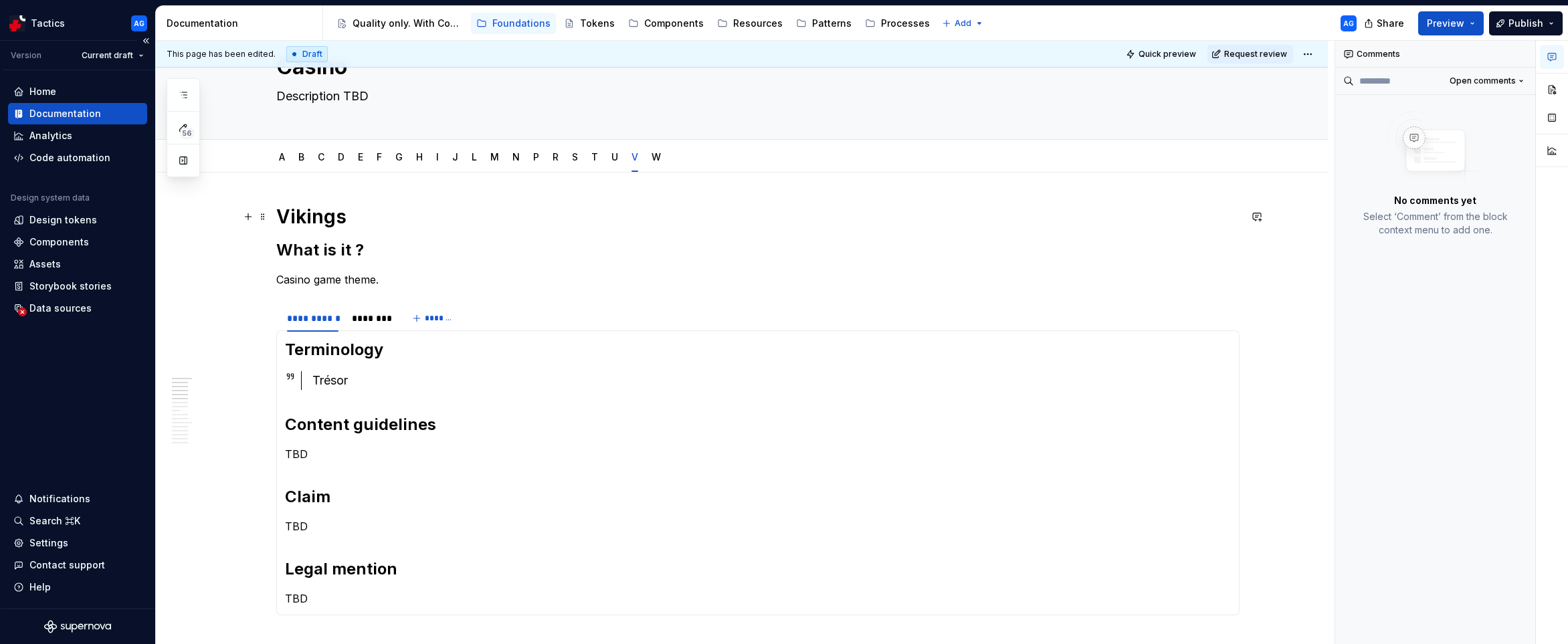 scroll, scrollTop: 78, scrollLeft: 0, axis: vertical 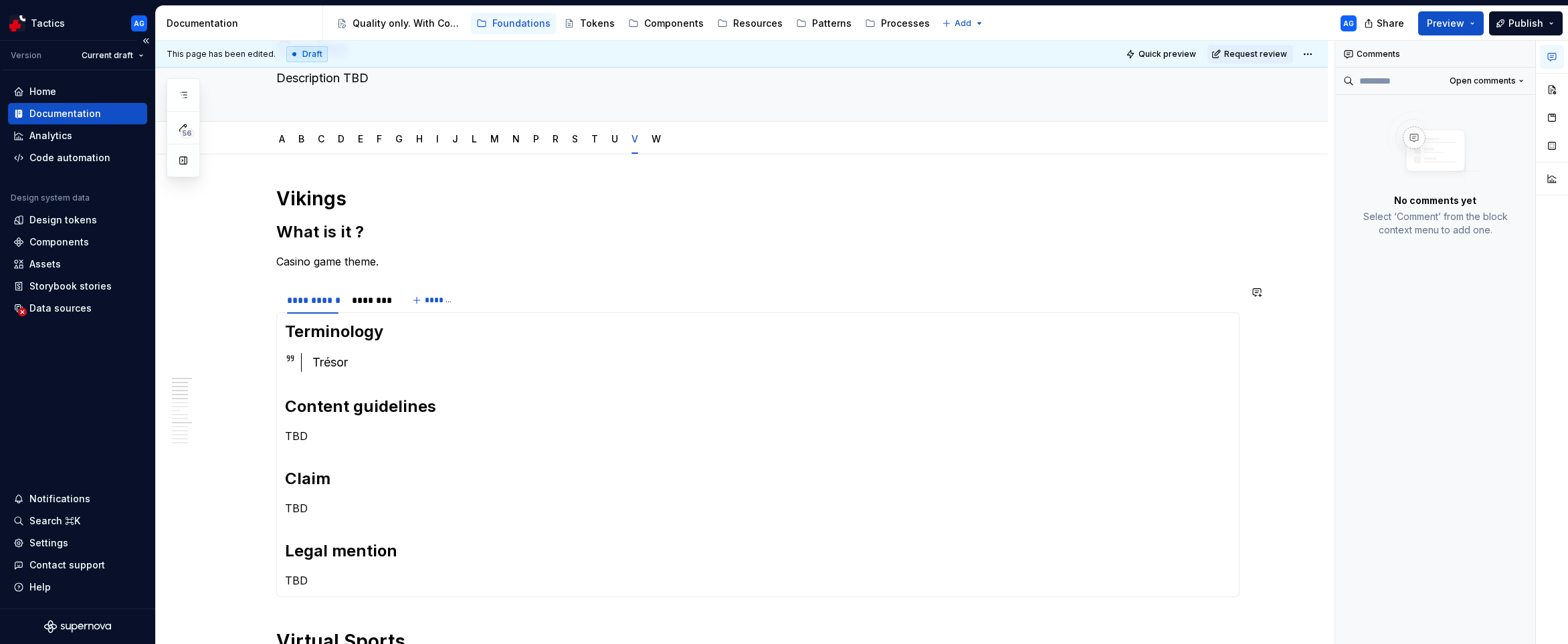 click on "Terminology  Trésor Content guidelines TBD Claim TBD Legal mention TBD" at bounding box center (758, 455) 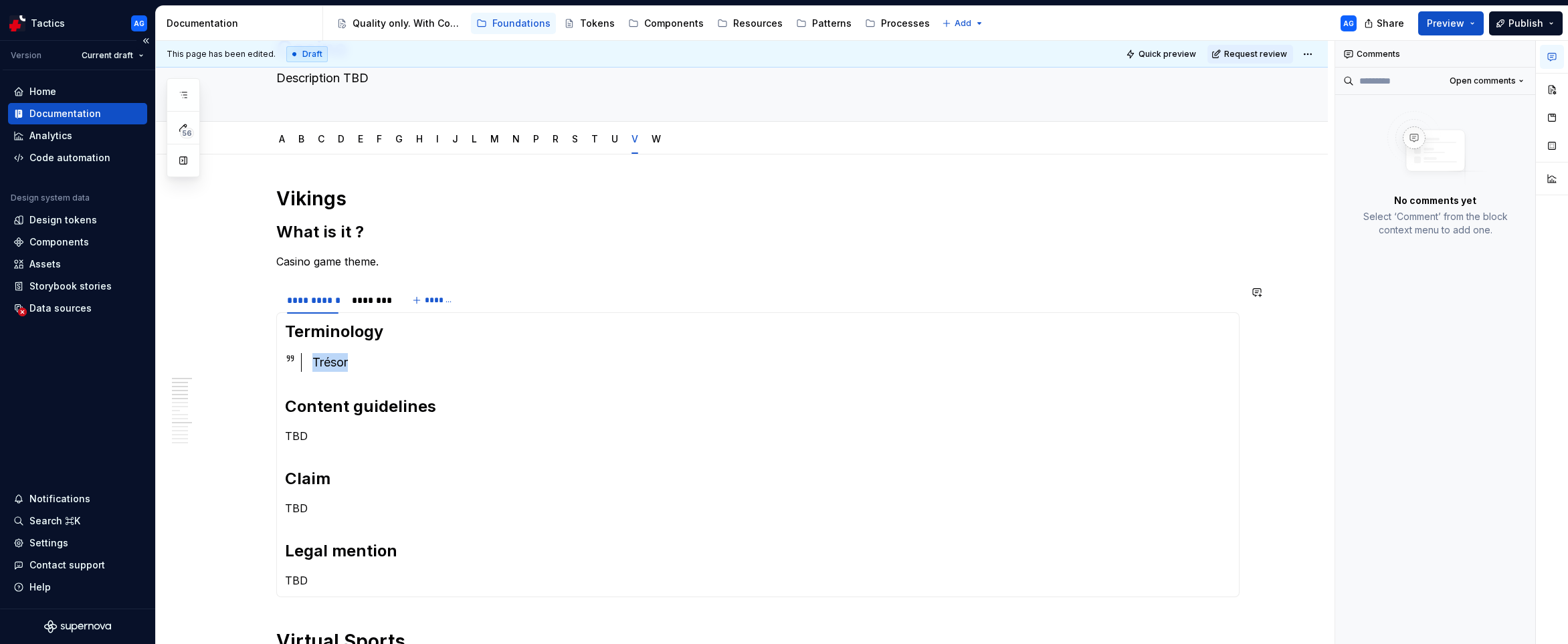click on "Terminology  Trésor Content guidelines TBD Claim TBD Legal mention TBD" at bounding box center [758, 455] 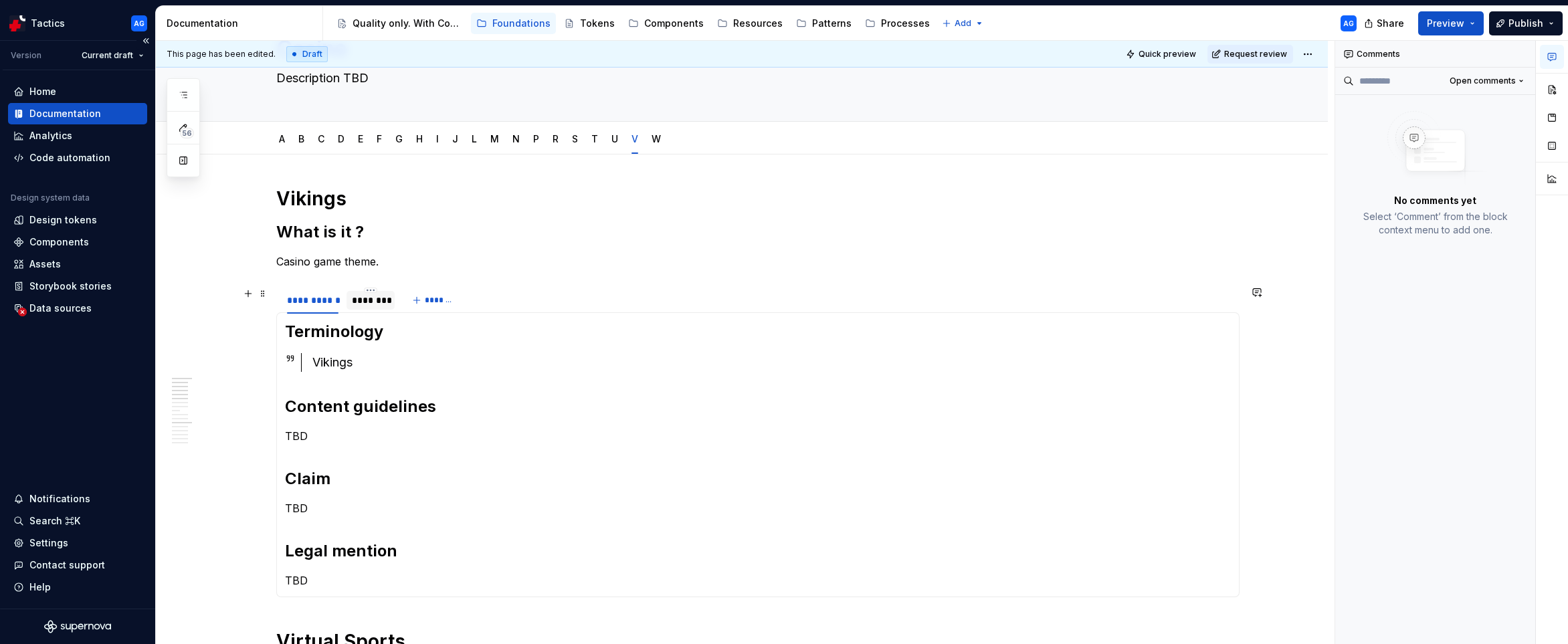 click on "********" at bounding box center [371, 300] 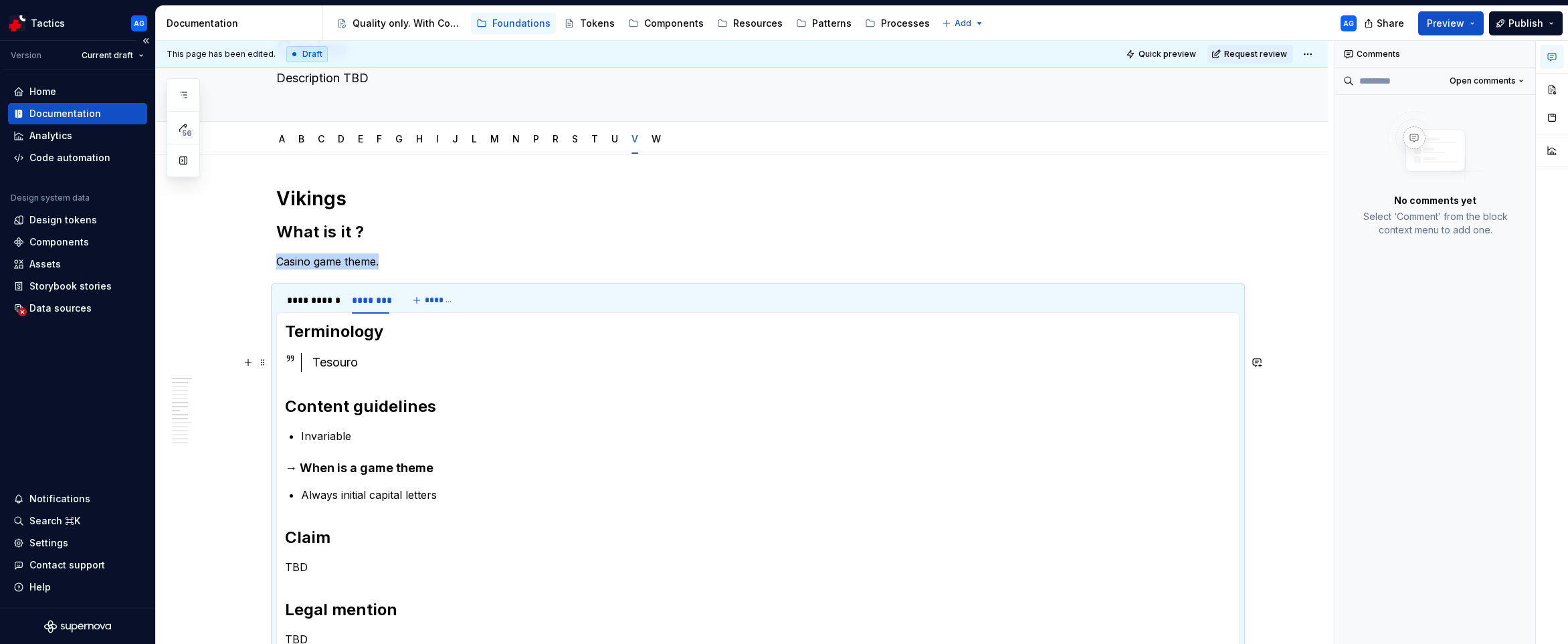 click on "Tesouro" at bounding box center [771, 362] 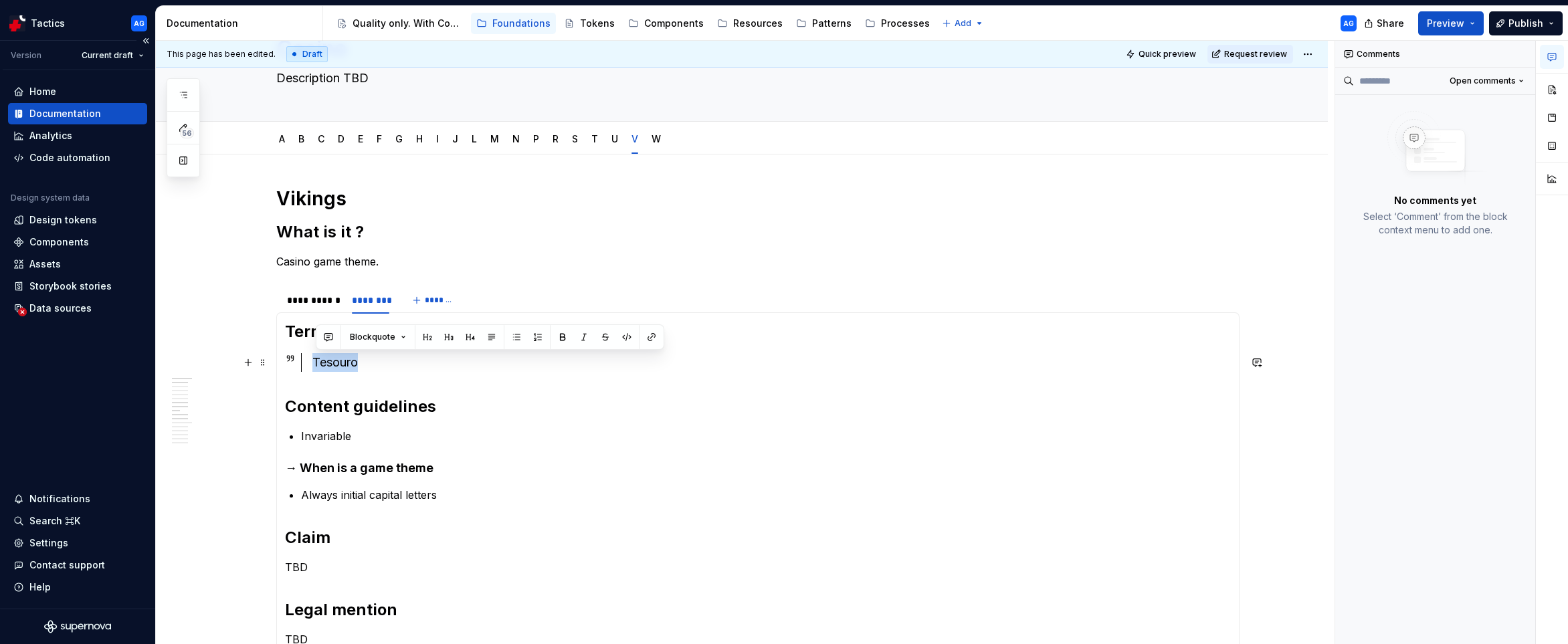 click on "Tesouro" at bounding box center [771, 362] 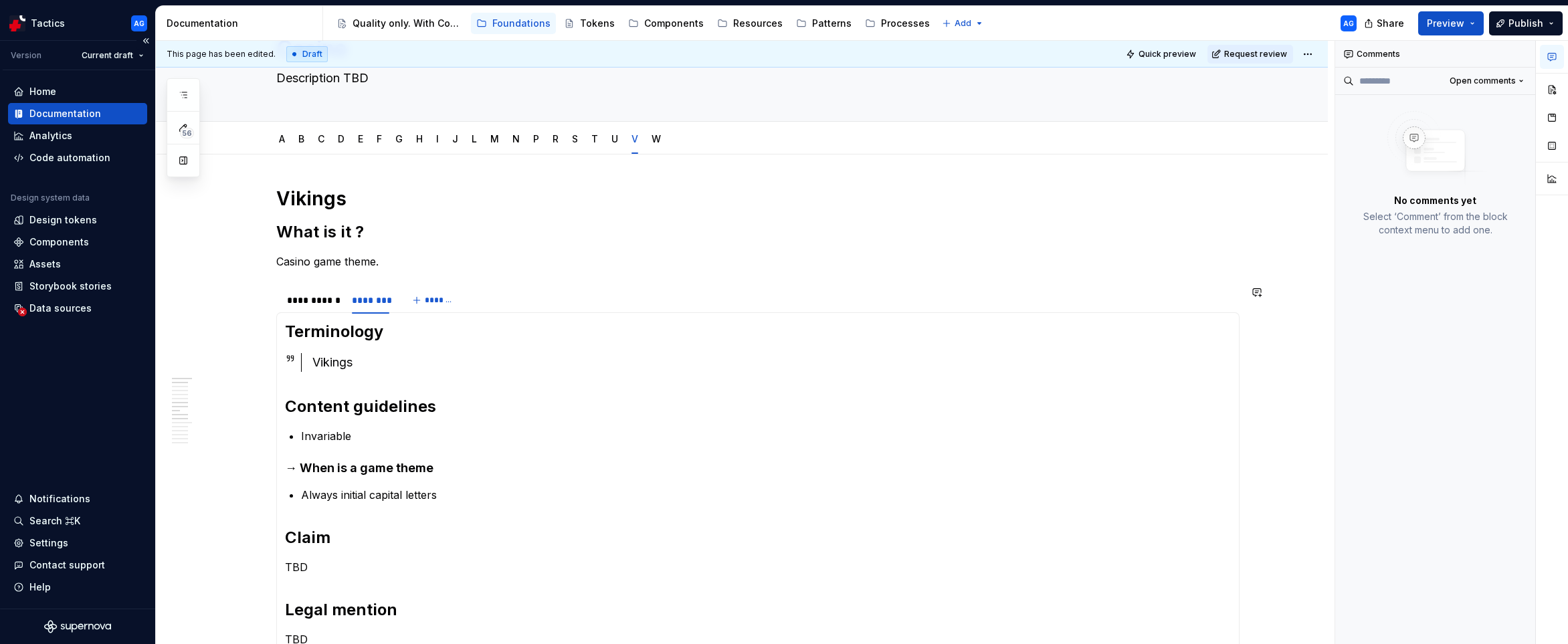 click on "Vikings What is it ? Casino game theme. [REDACTED] Terminology  Vikings Content guidelines TBD Claim TBD Legal mention TBD Terminology  Vikings Content guidelines Invariable → When is a game theme Always initial capital letters Claim TBD Legal mention TBD Virtual Sports What is it ? Virtual sports are just sports with a ‘virtual’ flag; they are treated almost like any other sport and can be mixed with other sports. The only specificities are on MyCombi (blocked on Offering side) and NoTax (not available if bet has at least one ‘virtual’ selection). [REDACTED] Terminology  Sporty wirtualne Content guidelines Capitalise when the name of the section. When used in the sentence, use as a regular expression and capitalise only when at the beginning of the sentence. Claim TBD Legal mention TBD" at bounding box center (758, 667) 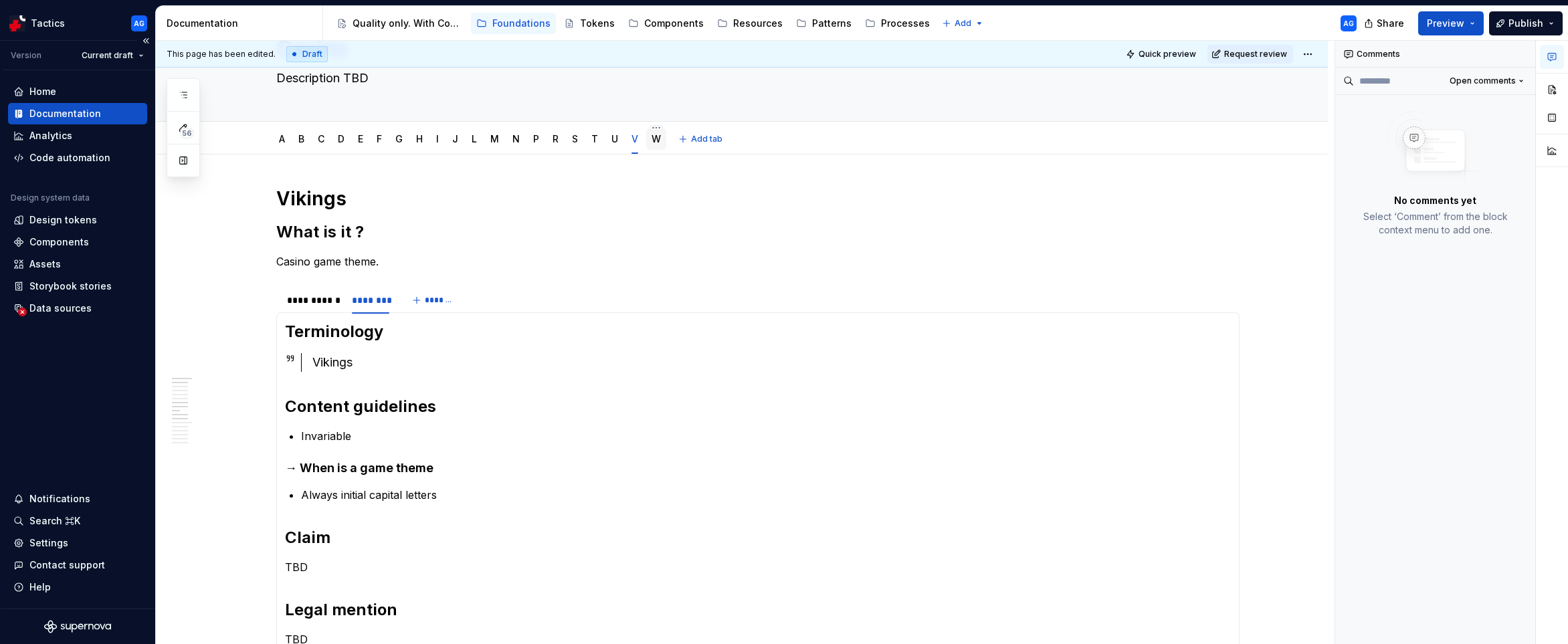 click on "W" at bounding box center (656, 138) 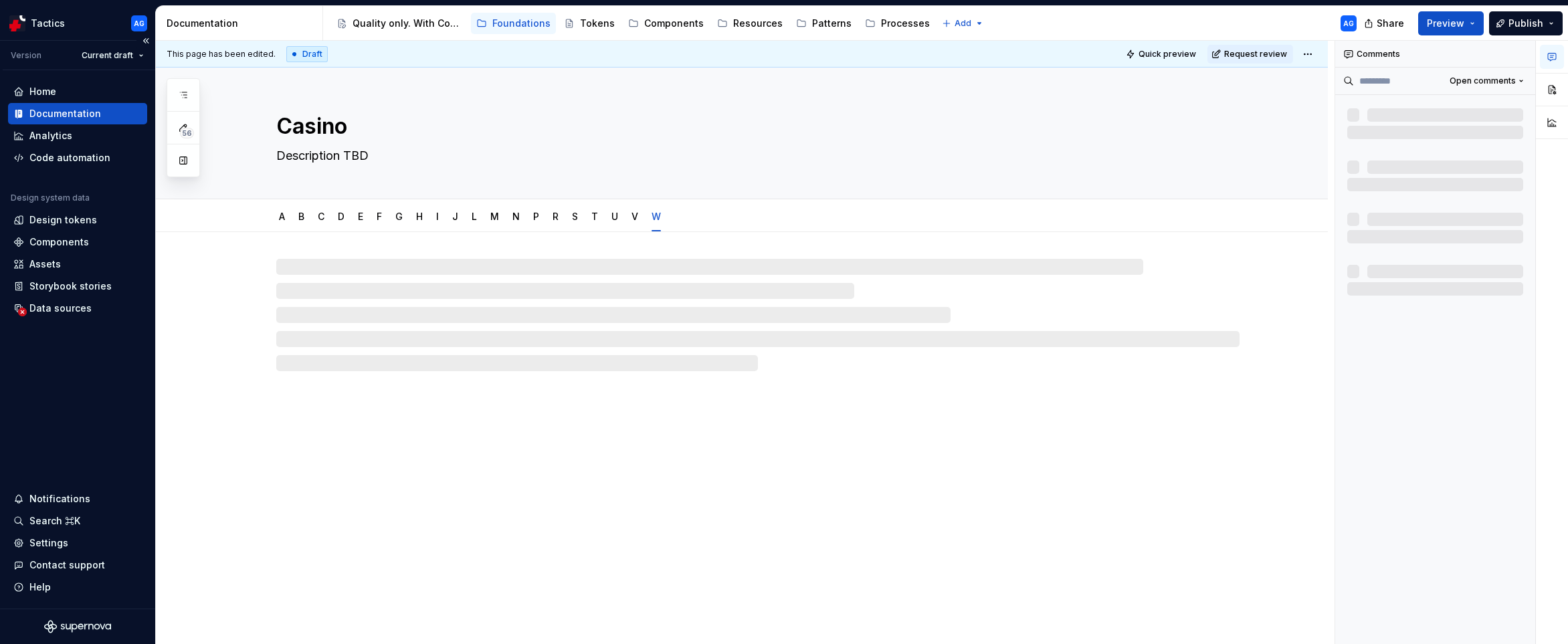 type on "*" 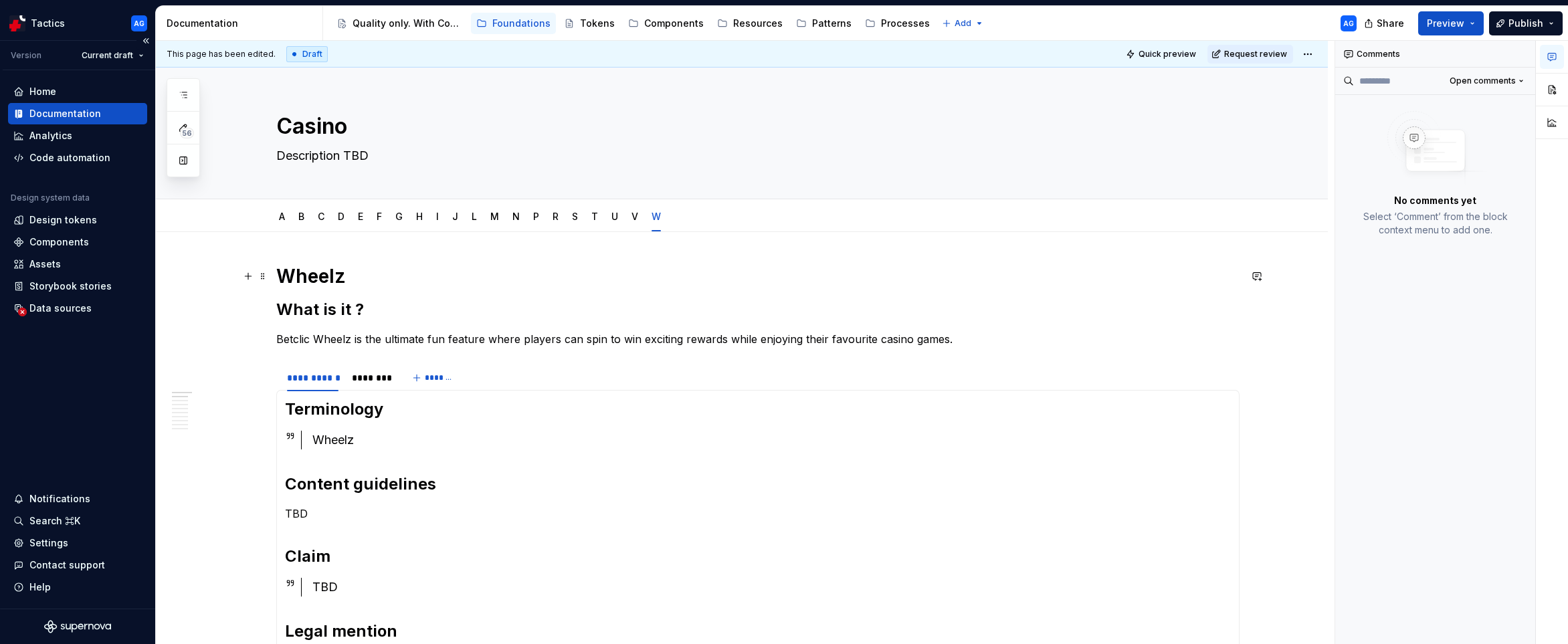 click on "Wheelz" at bounding box center (758, 276) 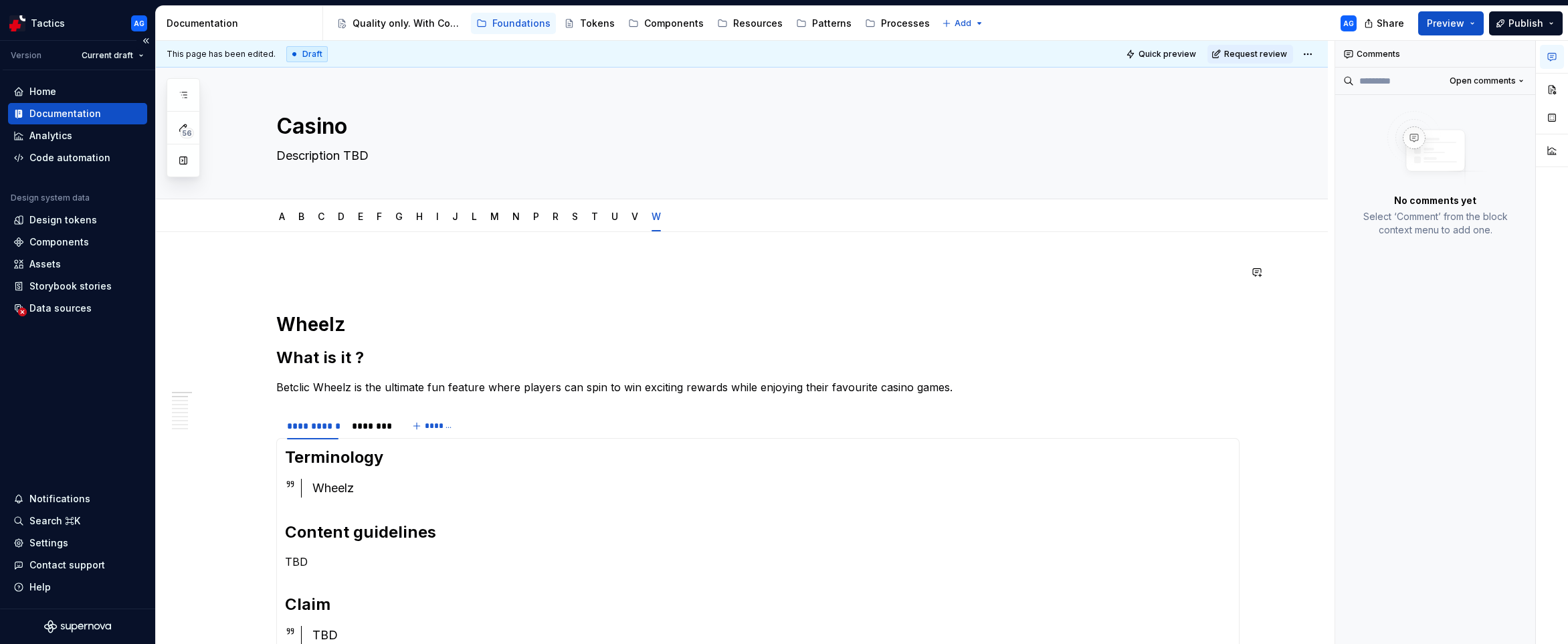 click on "**********" at bounding box center (758, 500) 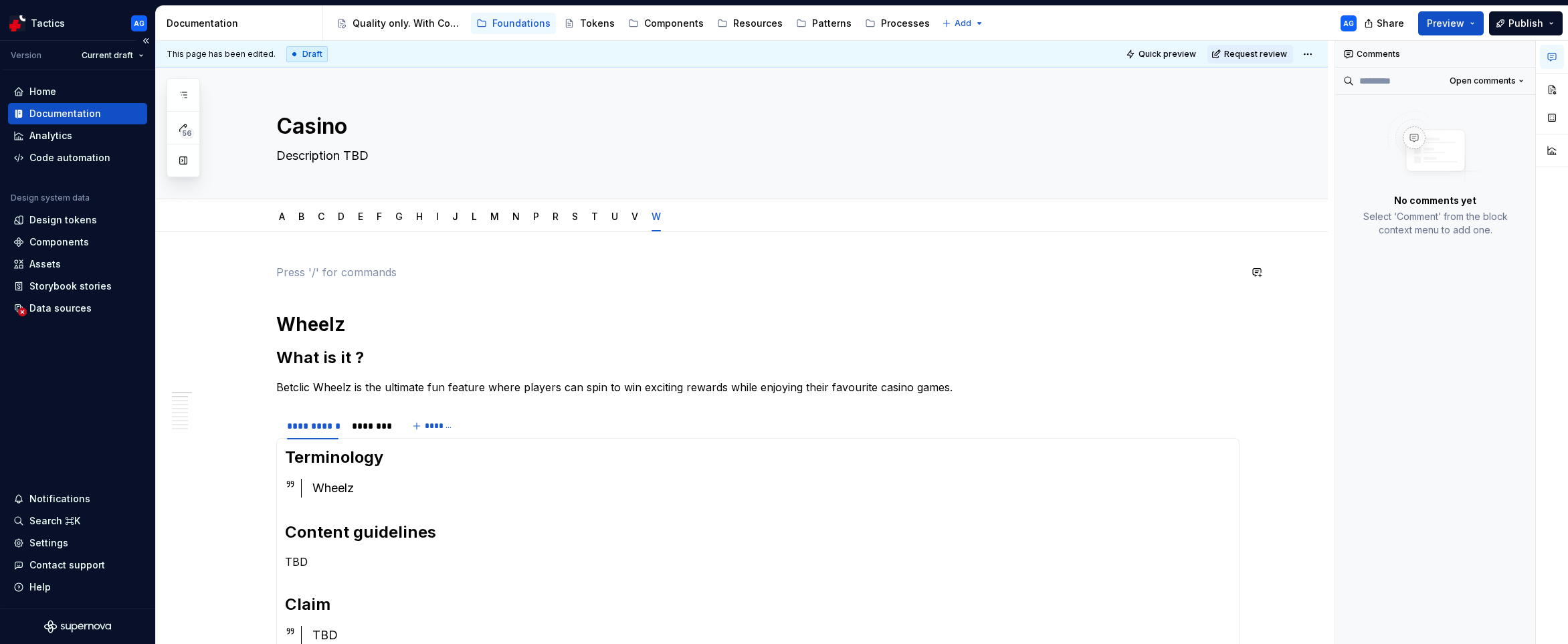 paste 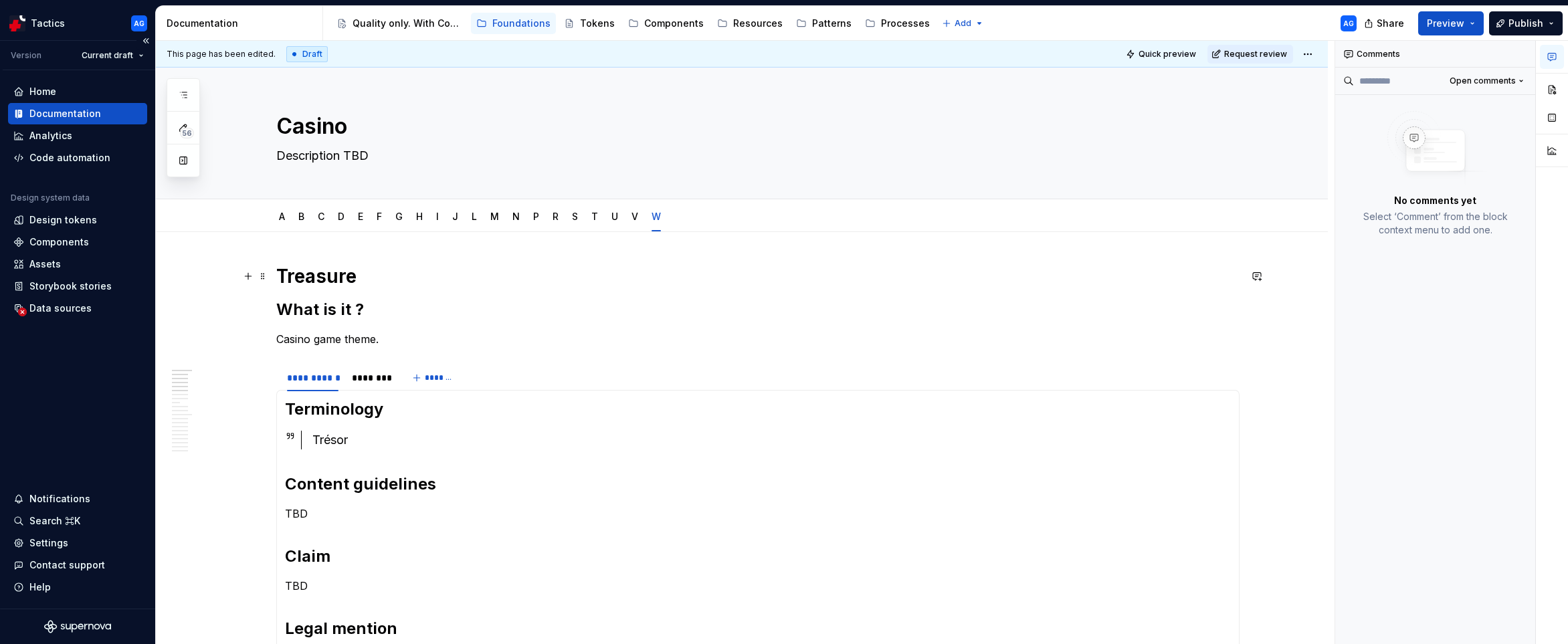 click on "Treasure" at bounding box center [758, 276] 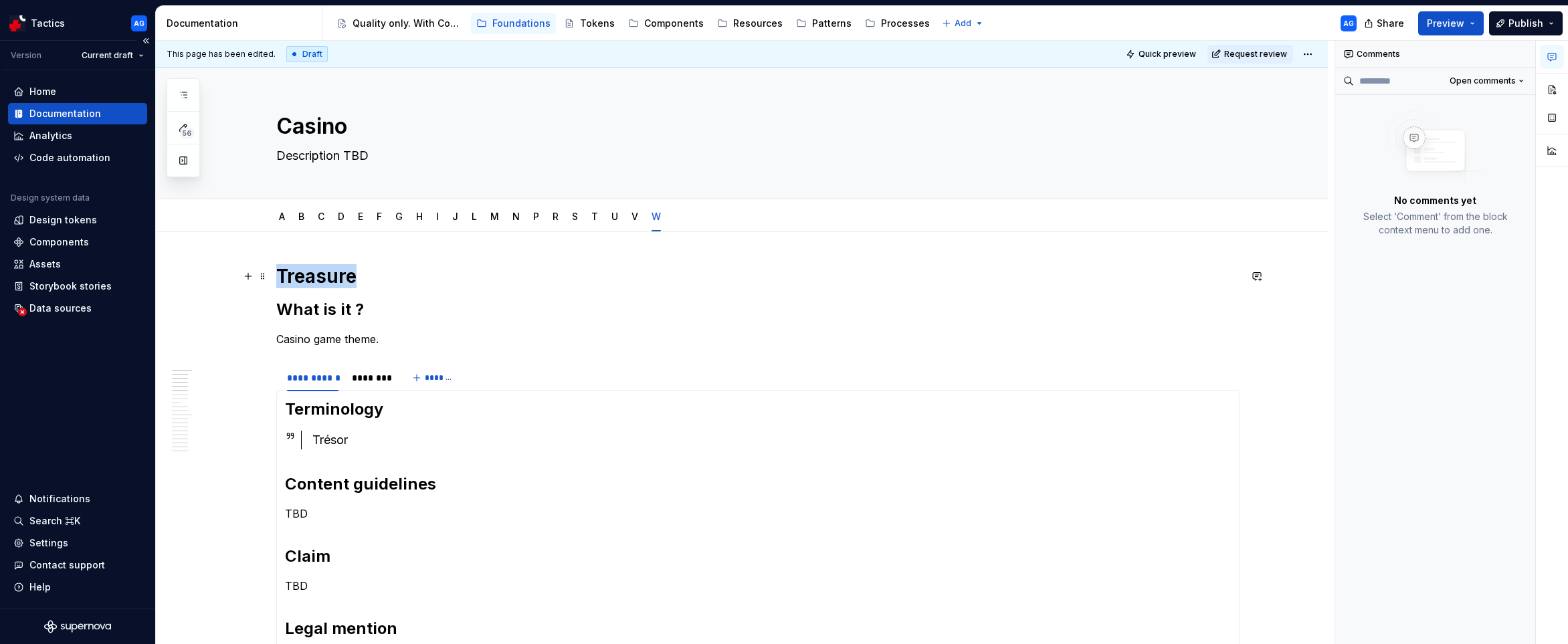 click on "Treasure" at bounding box center (758, 276) 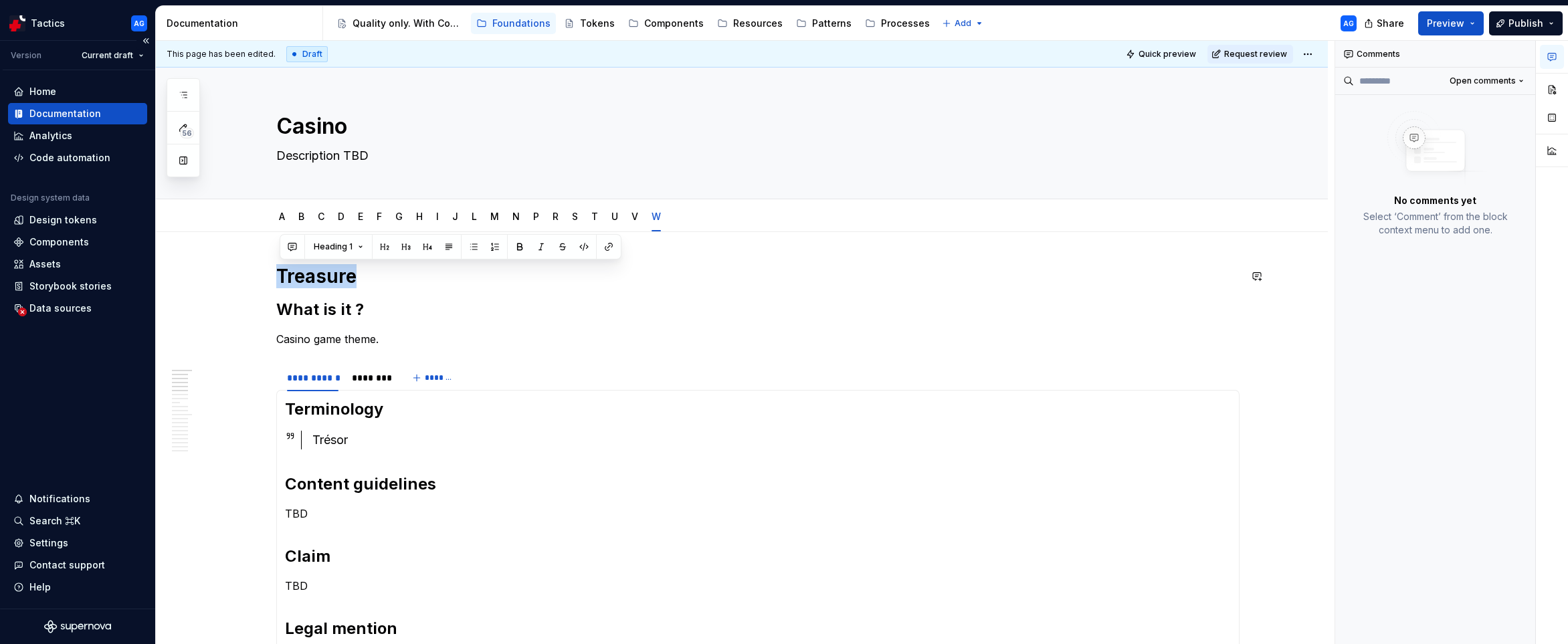 type 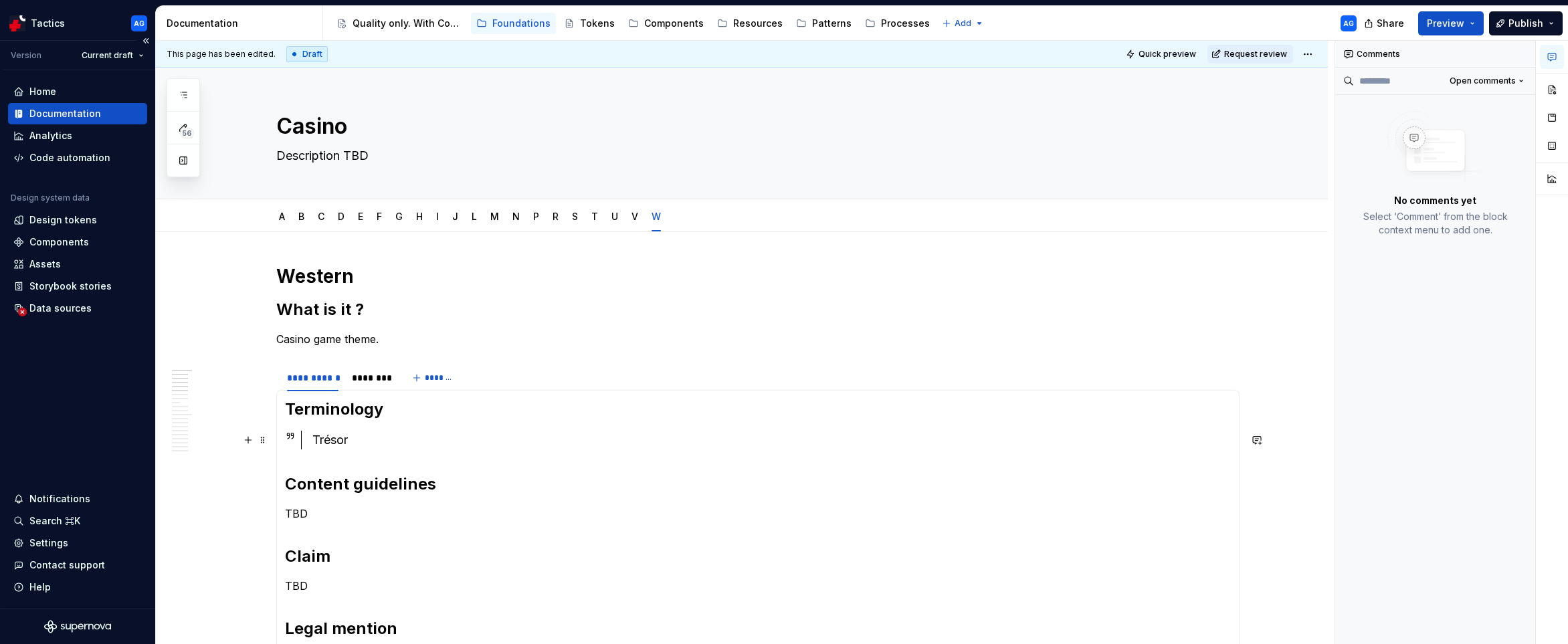 click on "Trésor" at bounding box center [771, 440] 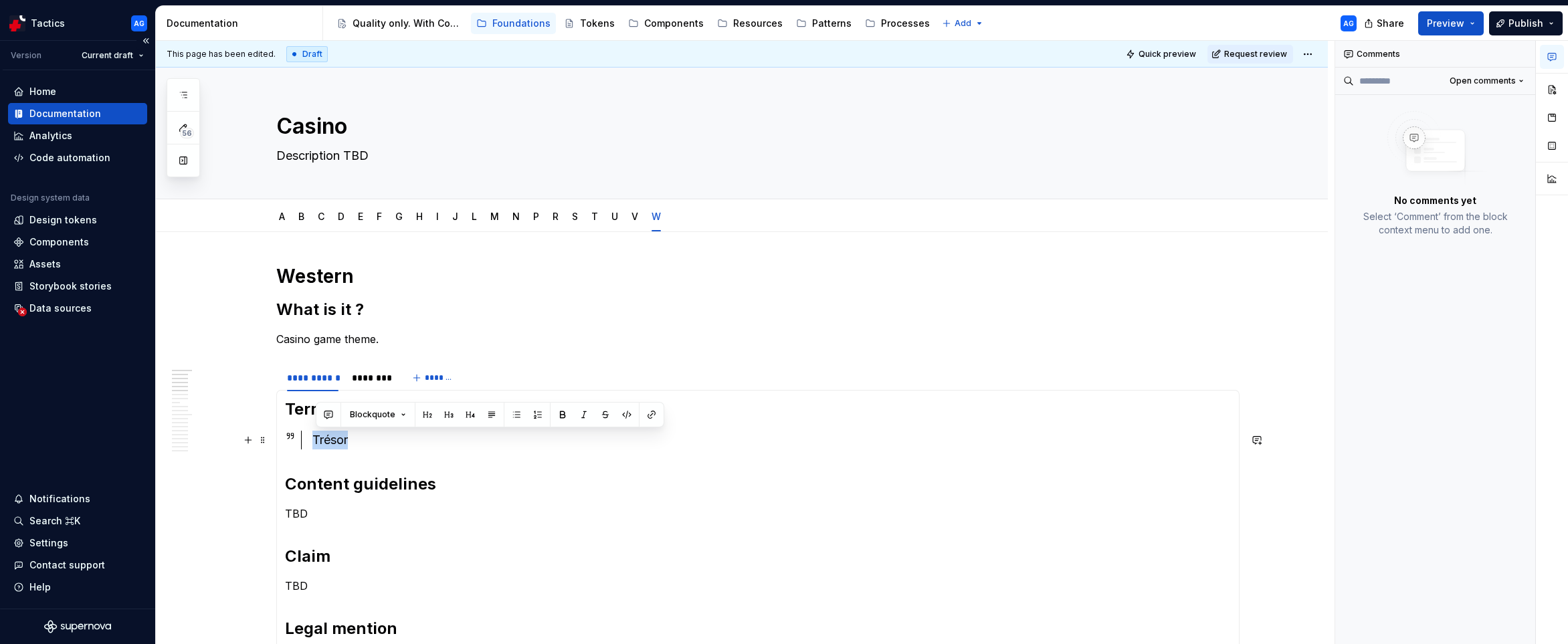 click on "Trésor" at bounding box center (771, 440) 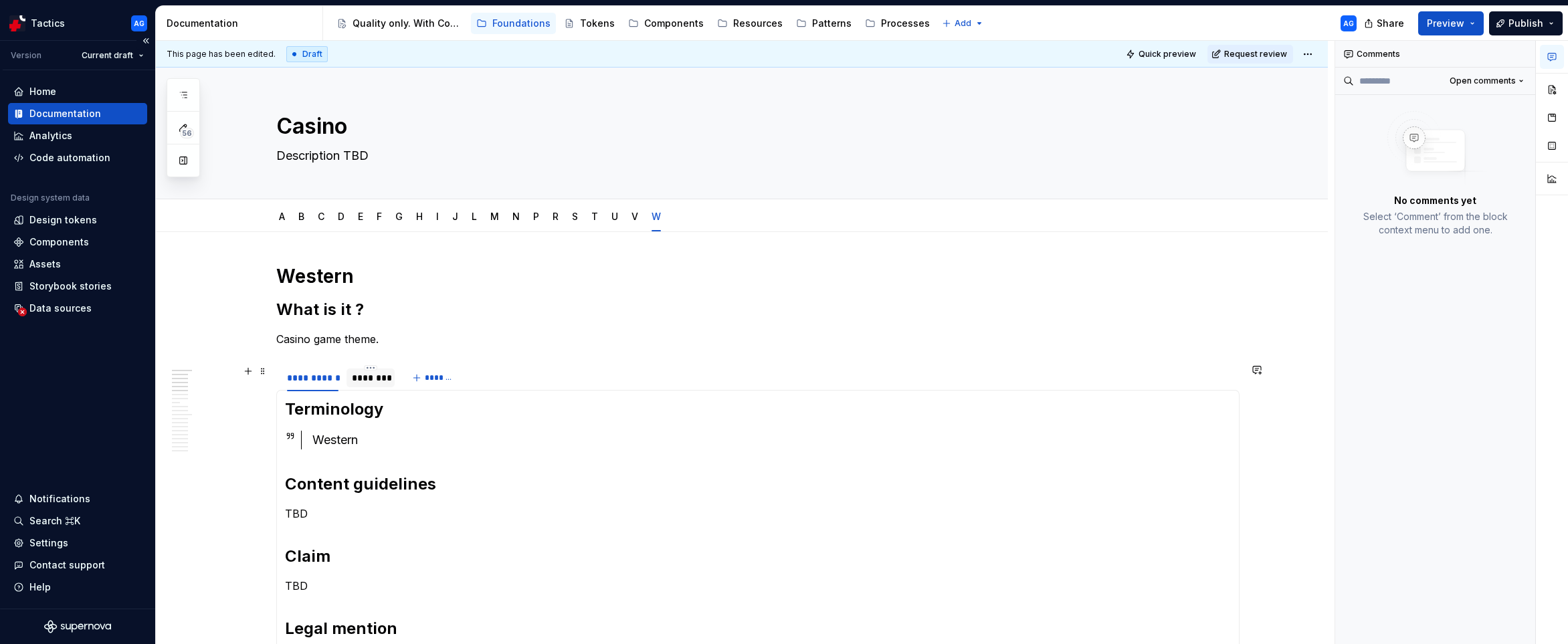 click on "********" at bounding box center [371, 378] 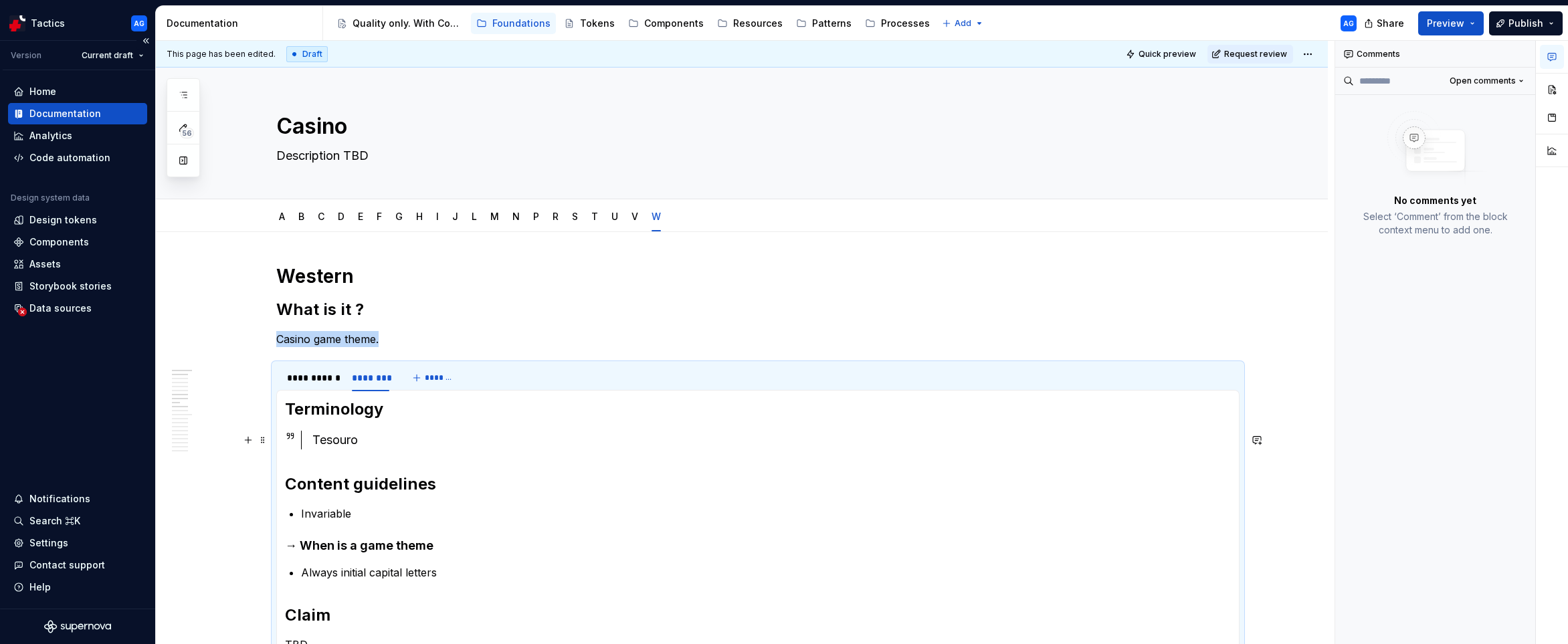 click on "Tesouro" at bounding box center (771, 440) 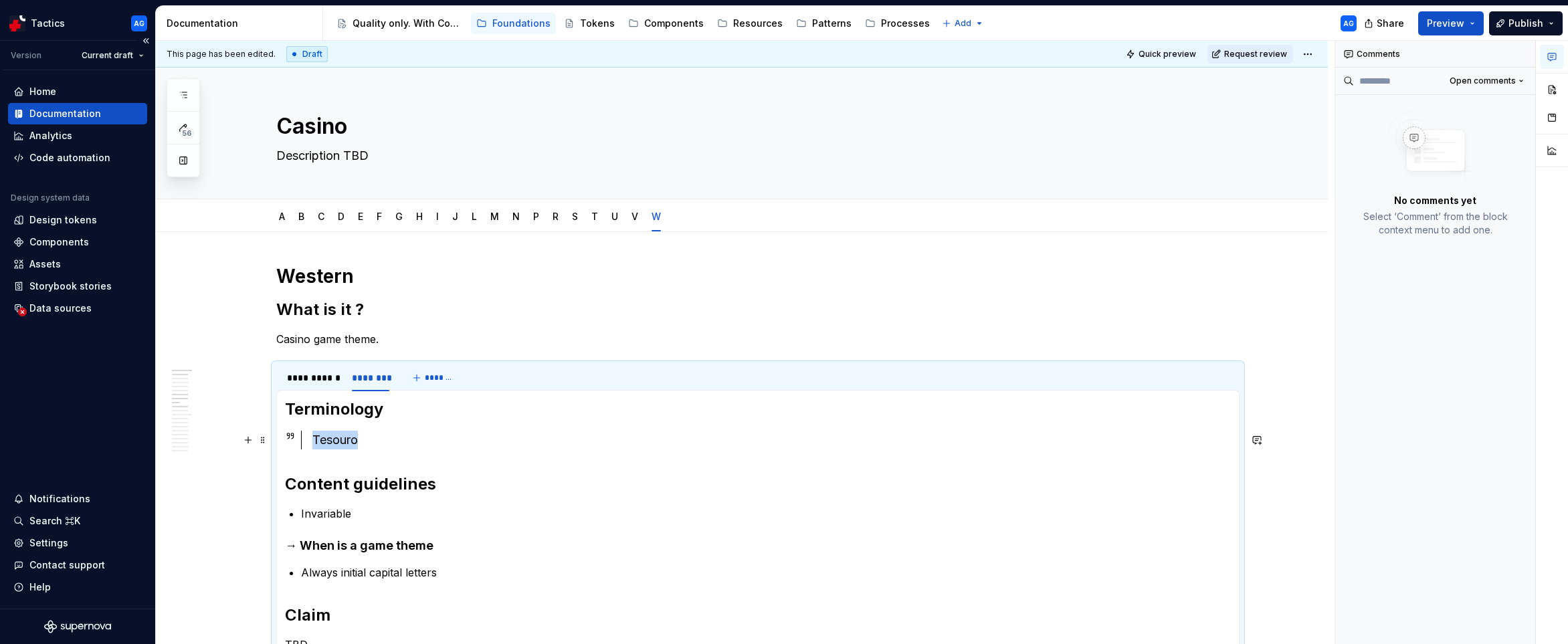 click on "Tesouro" at bounding box center (771, 440) 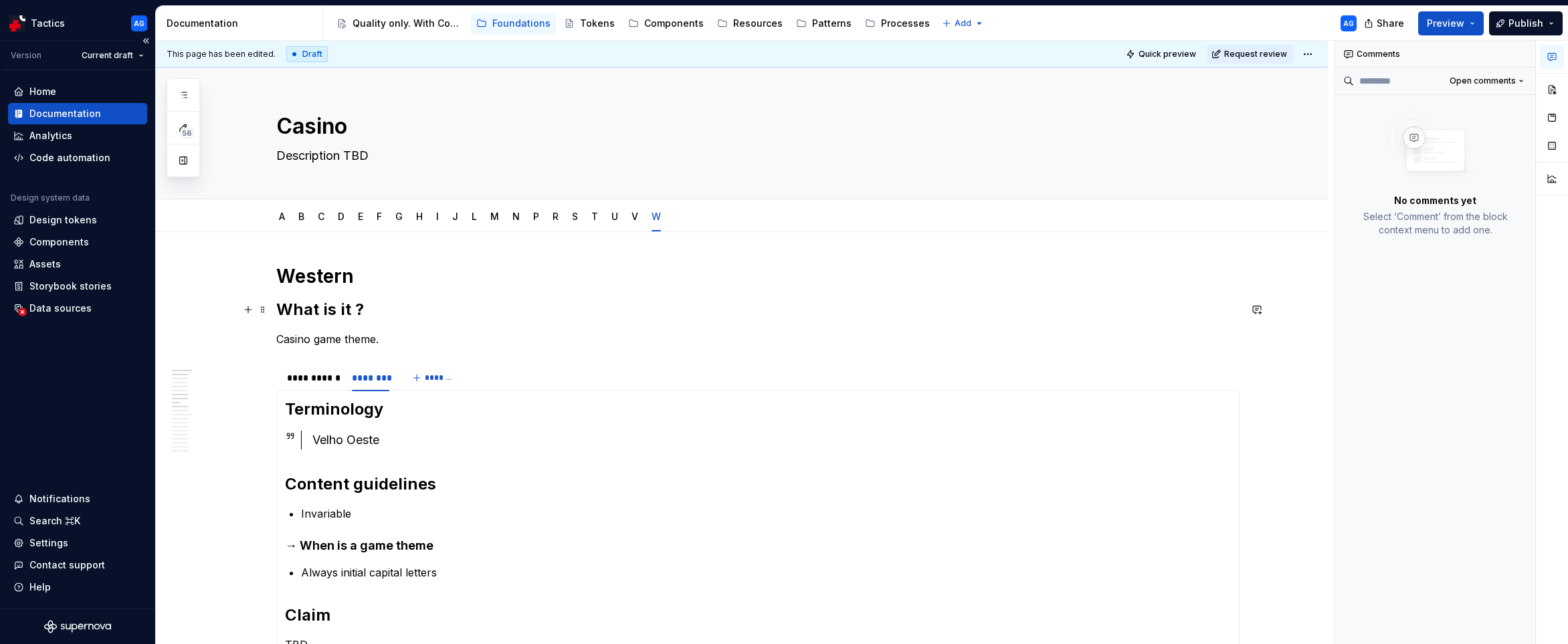 click on "What is it ?" at bounding box center (758, 310) 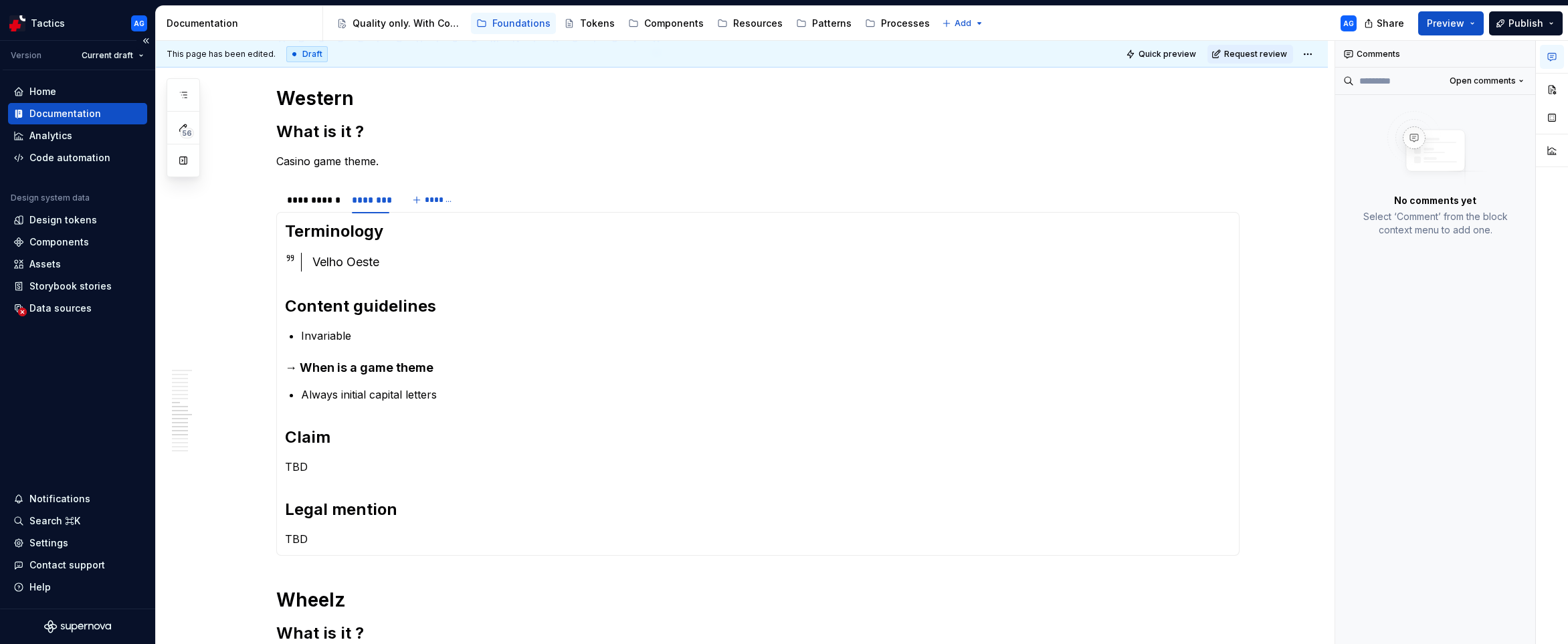 scroll, scrollTop: 7, scrollLeft: 0, axis: vertical 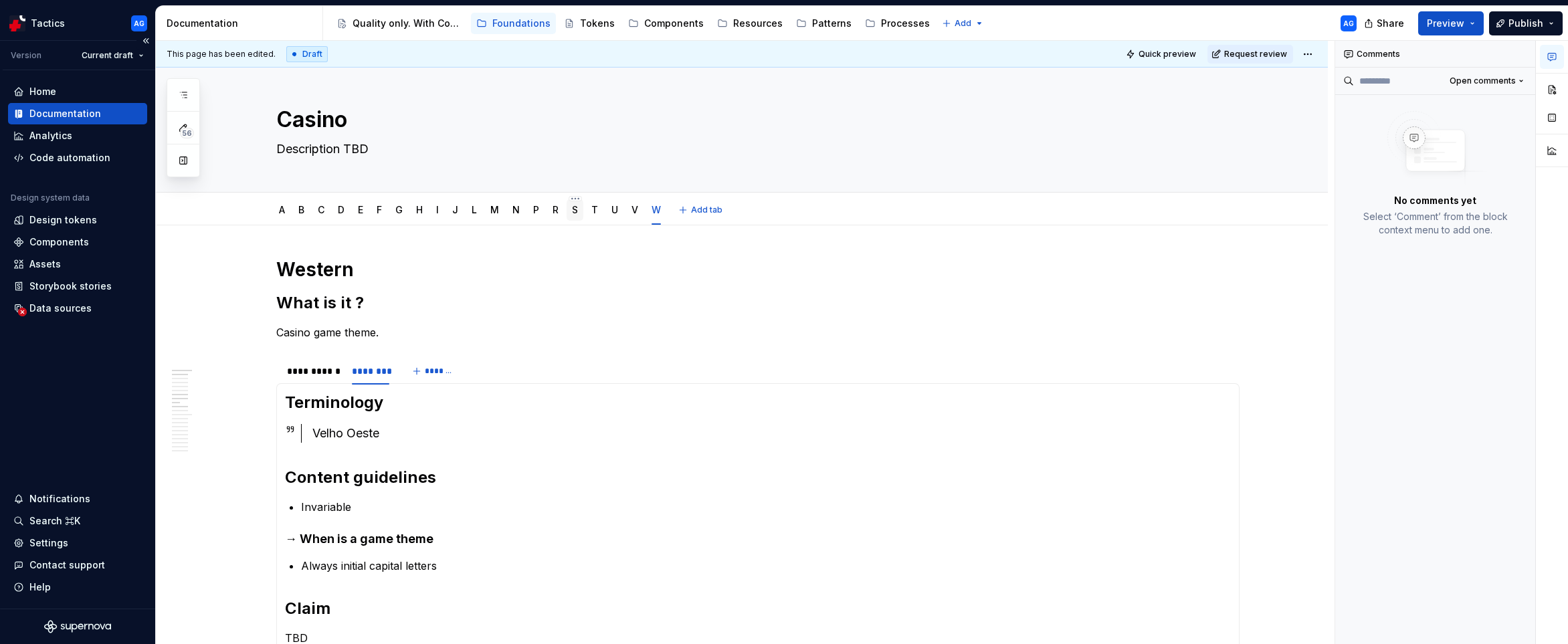 click on "S" at bounding box center (575, 210) 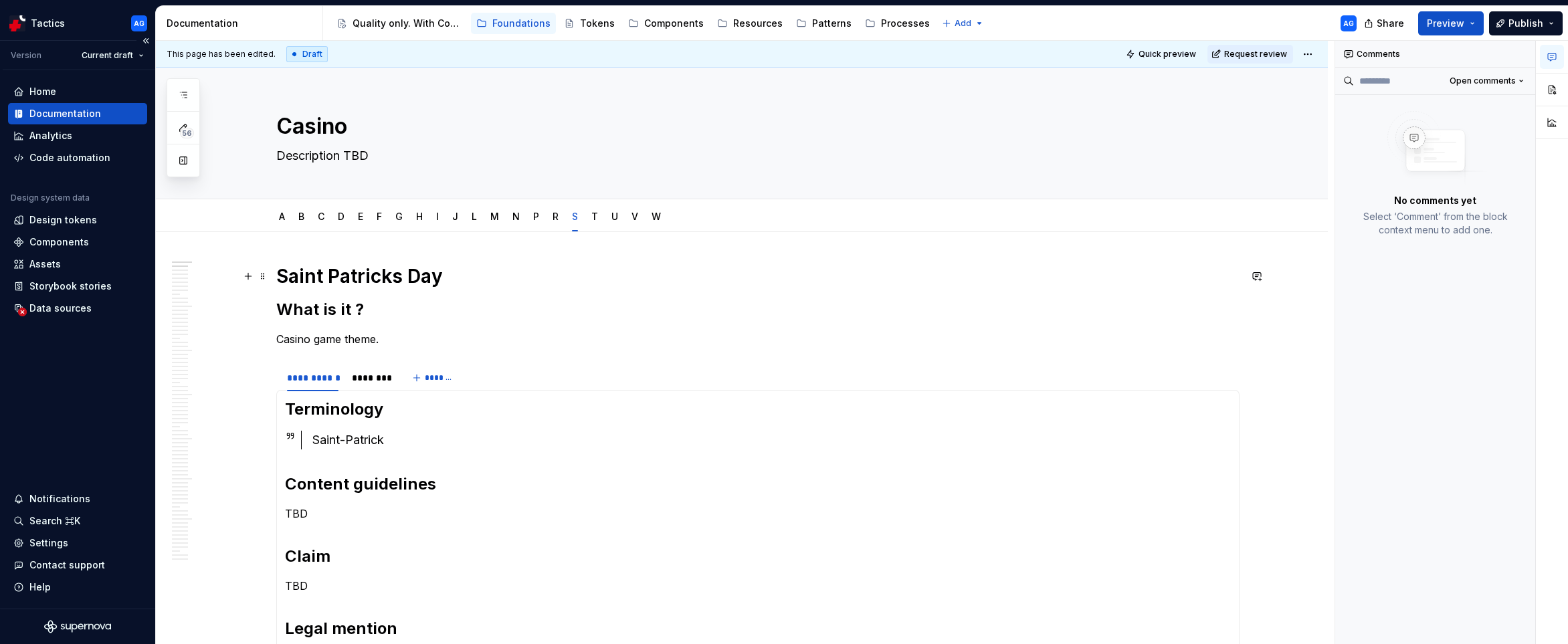 type on "*" 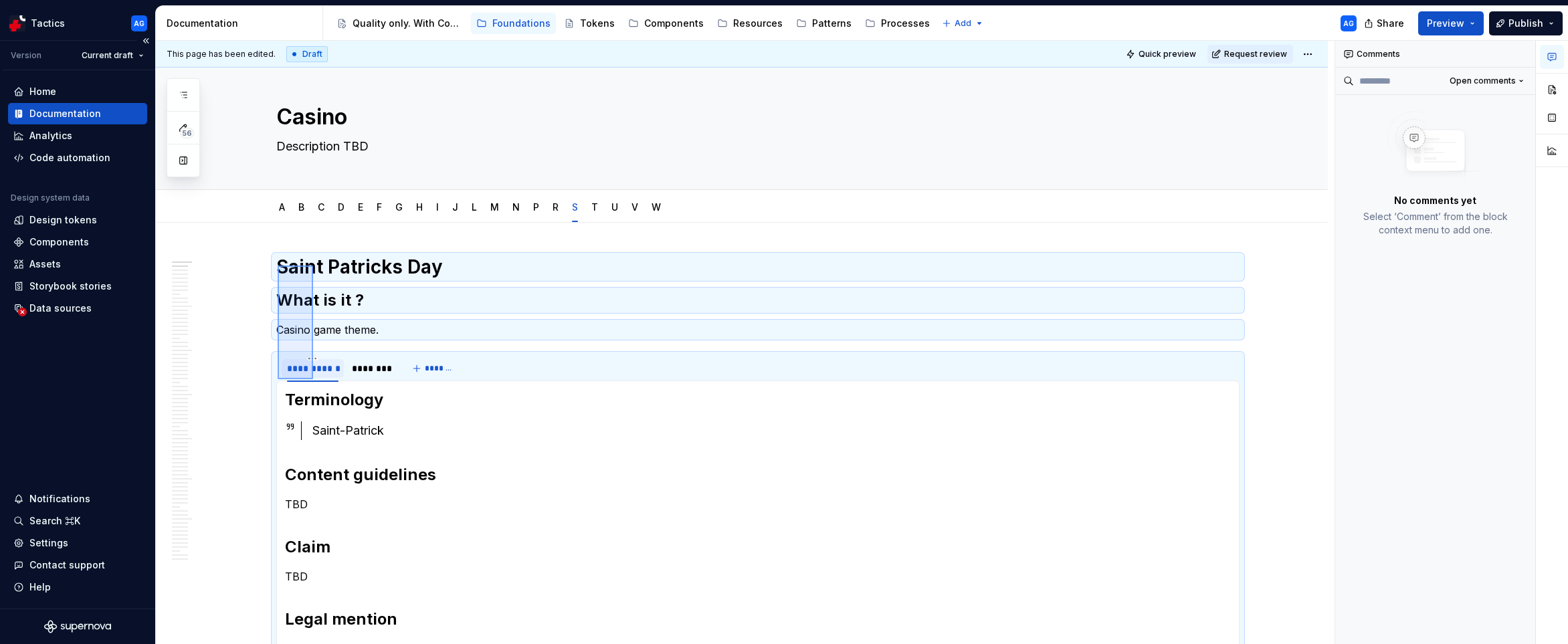 drag, startPoint x: 278, startPoint y: 265, endPoint x: 312, endPoint y: 379, distance: 118.96218 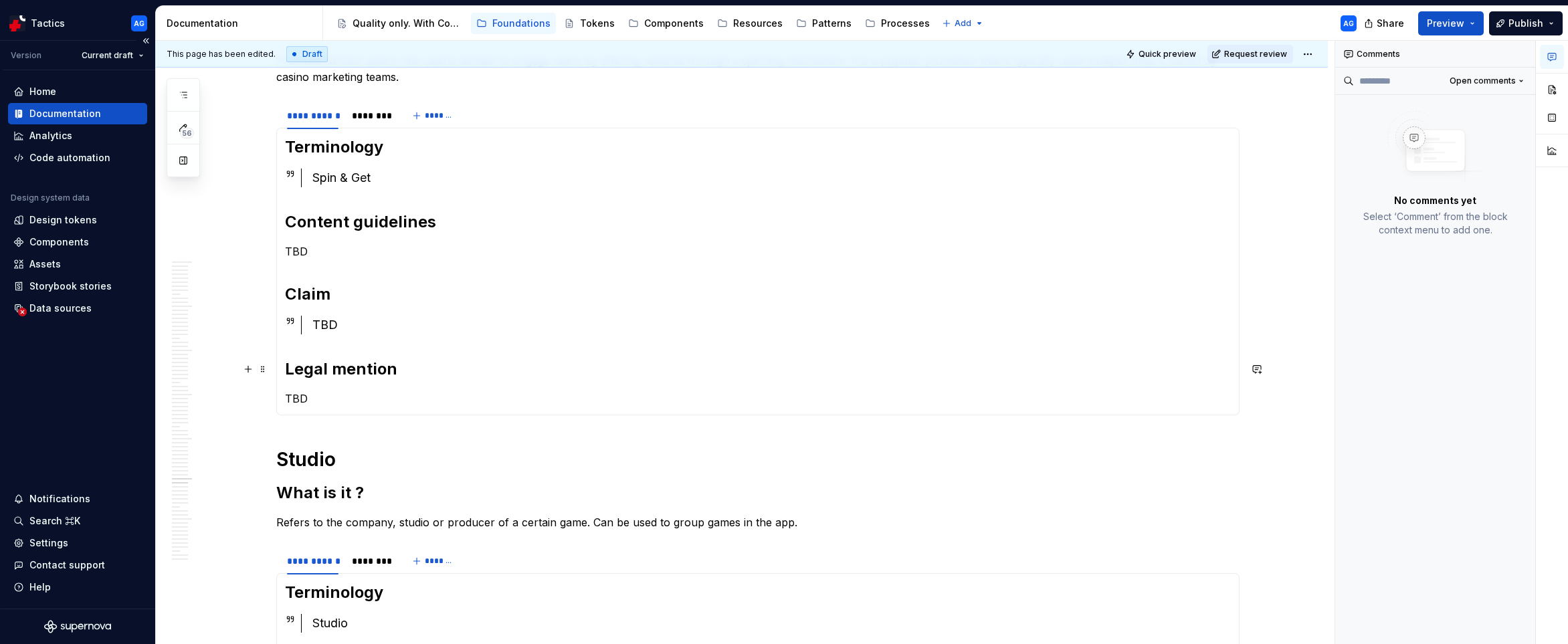 scroll, scrollTop: 2102, scrollLeft: 0, axis: vertical 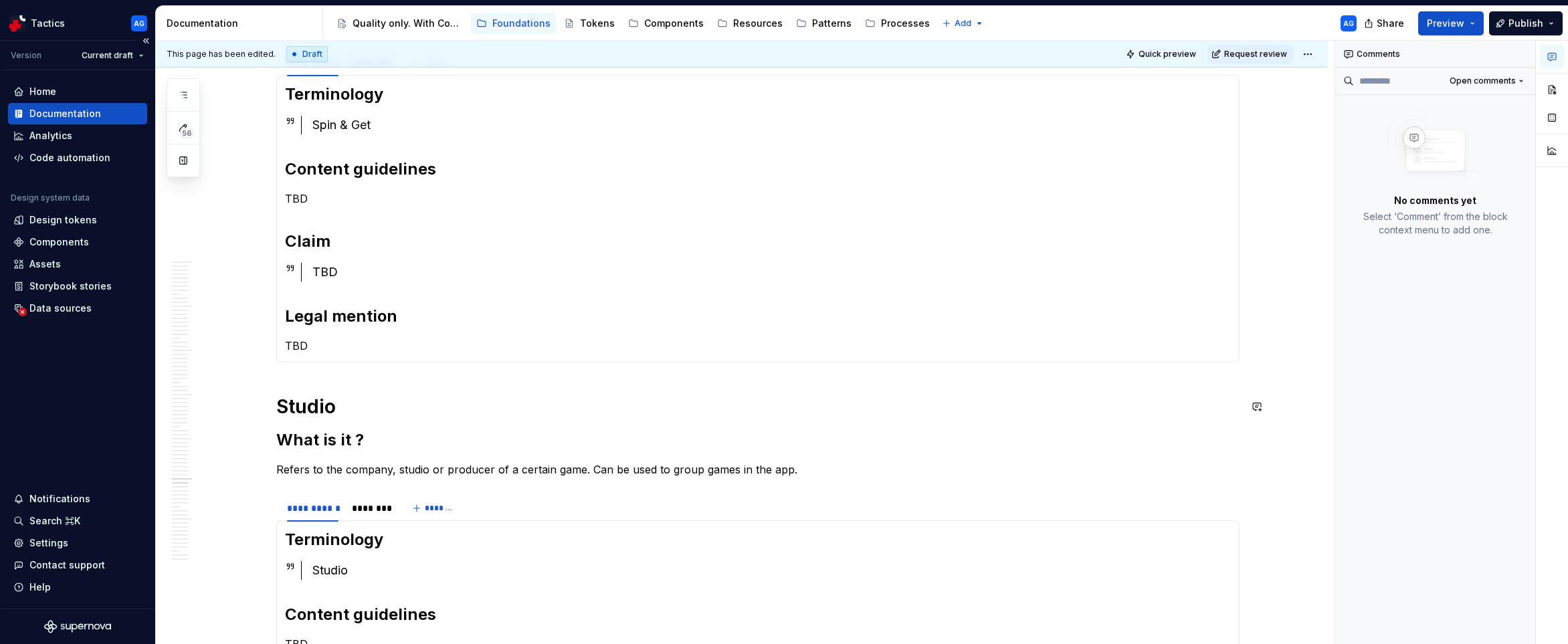 click on "Saint Patricks Day  What is it ? Casino game theme. [REDACTED] Terminology  Saint-Patrick Content guidelines TBD Claim TBD Legal mention TBD Terminology  Dia de Saint Patrick Content guidelines Invariable → When is a game theme Always initial capital letters Claim TBD Legal mention TBD Science What is it ? Casino game theme. [REDACTED] Terminology  Science Content guidelines TBD Claim TBD Legal mention TBD Terminology  Ciéncia Content guidelines Invariable → When is a game theme Always initial capital letters Claim TBD Legal mention TBD Sci-Fi & Space What is it ? Casino game theme. [REDACTED] Terminology  Science-Fiction et Espace Content guidelines TBD Claim TBD Legal mention TBD Terminology  Ficção Científica e Espaço Content guidelines Invariable → When is a game theme Always initial capital letters Claim TBD Legal mention TBD Slots What is it ? [REDACTED] Terminology  Machine à sous Content guidelines TBD Claim TBD TBD" at bounding box center (758, -288) 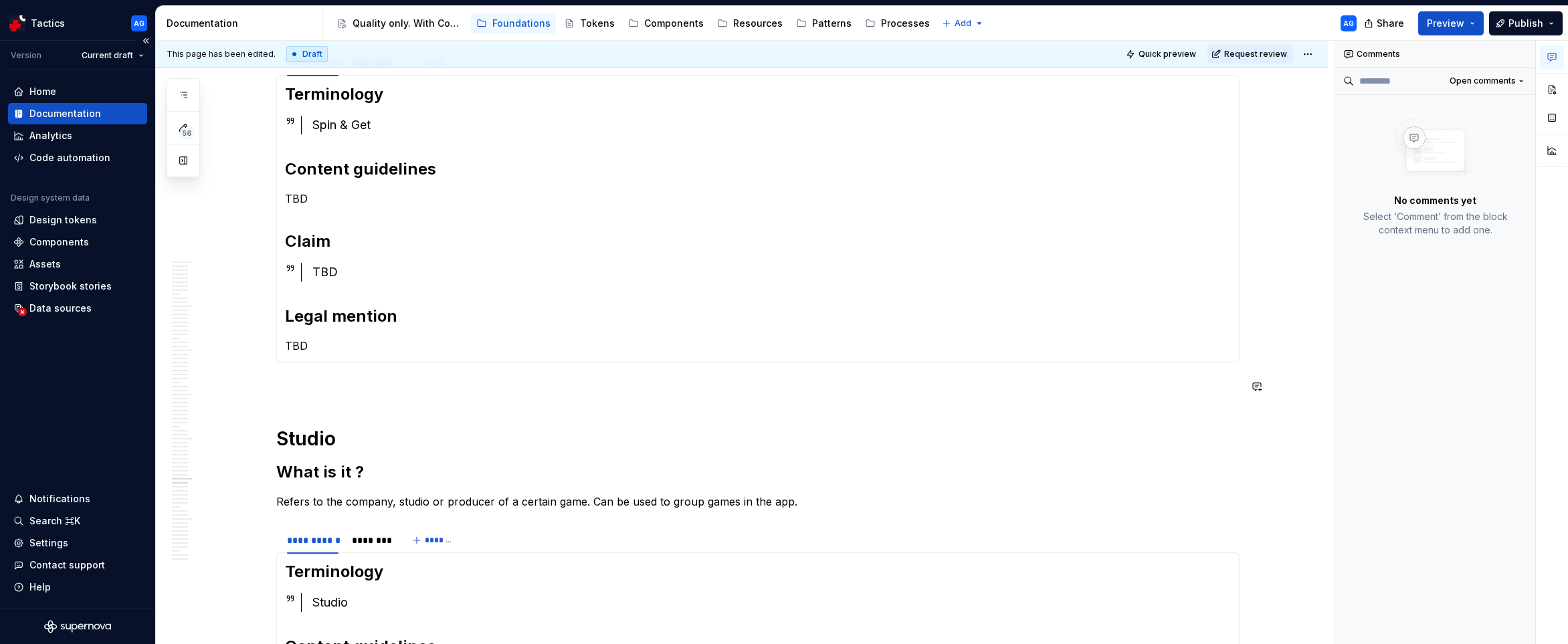 click at bounding box center [758, 387] 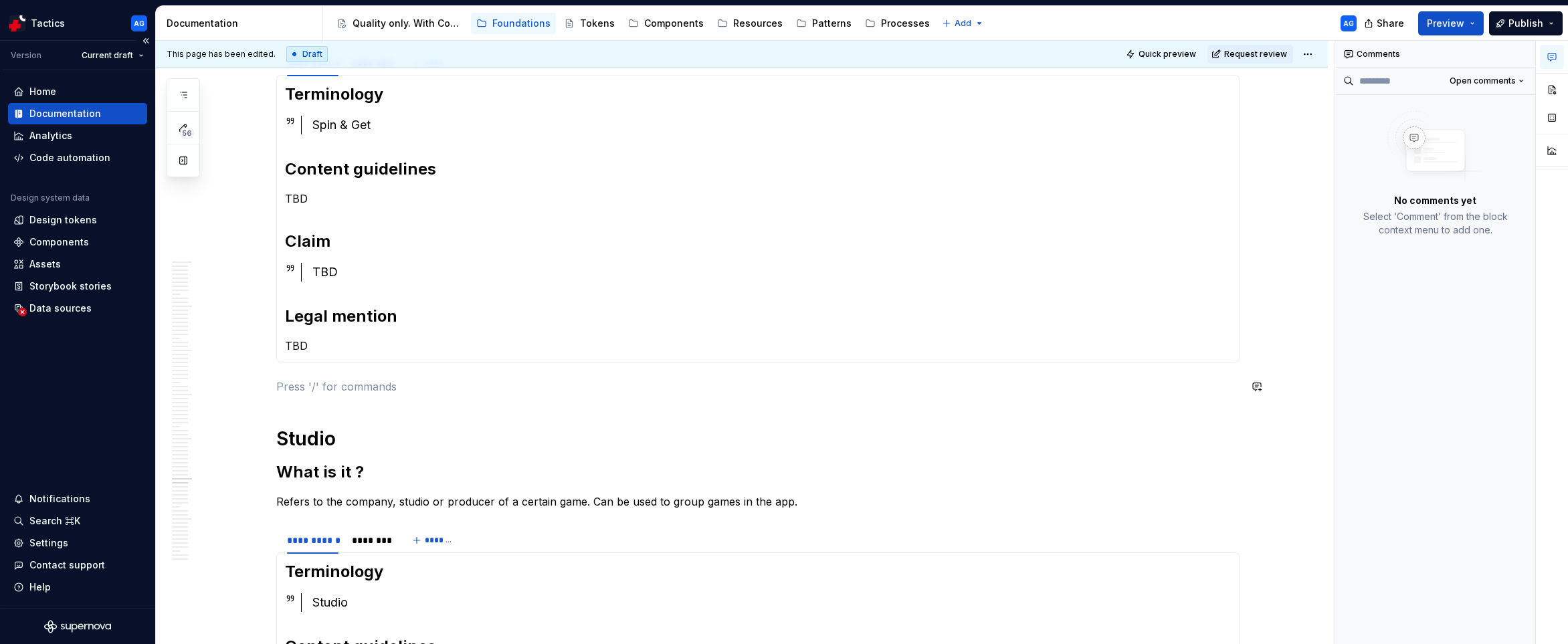 paste 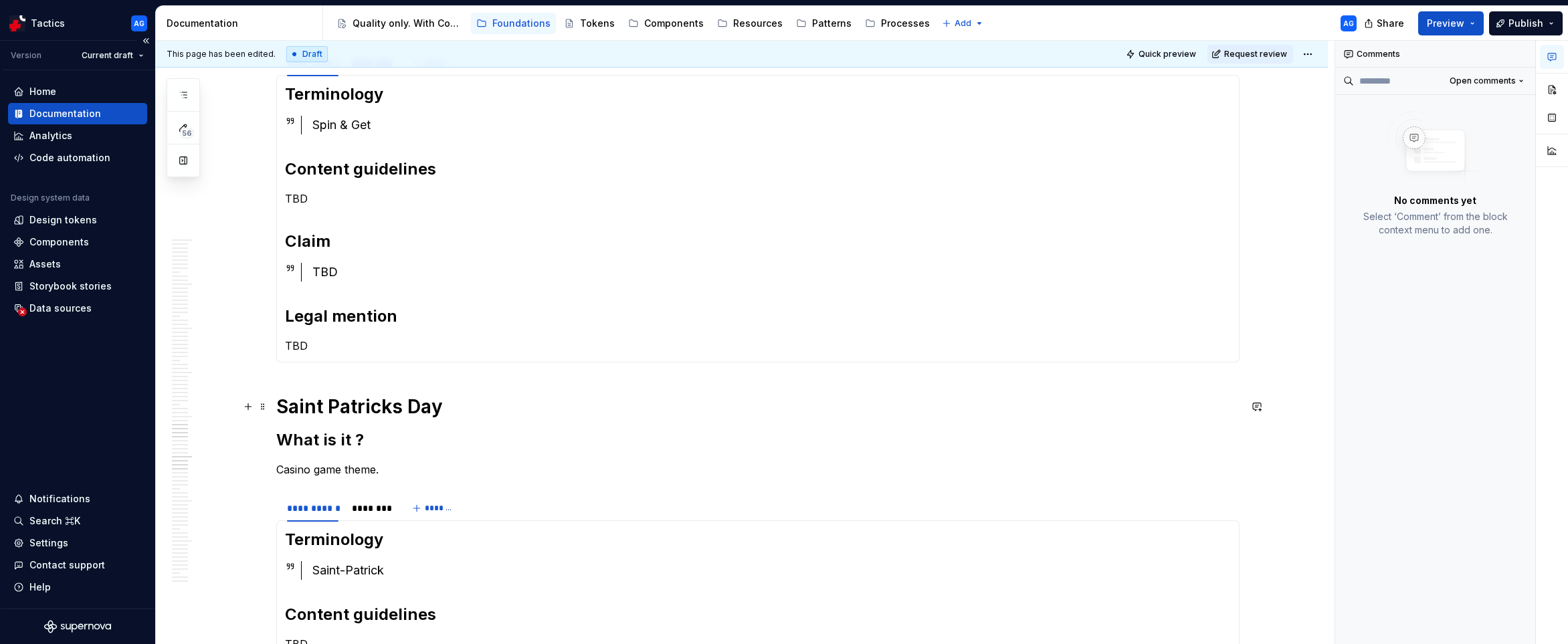 click on "Saint Patricks Day" at bounding box center [758, 407] 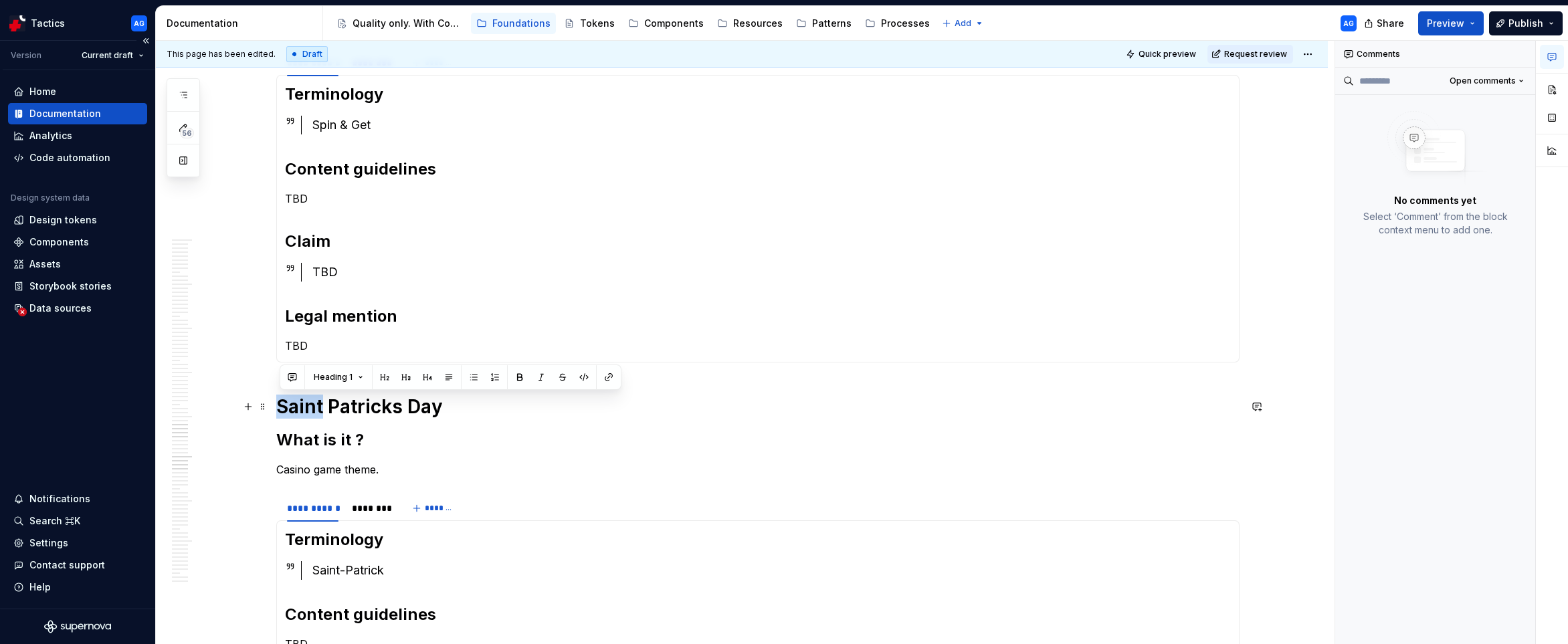 click on "Saint Patricks Day" at bounding box center (758, 407) 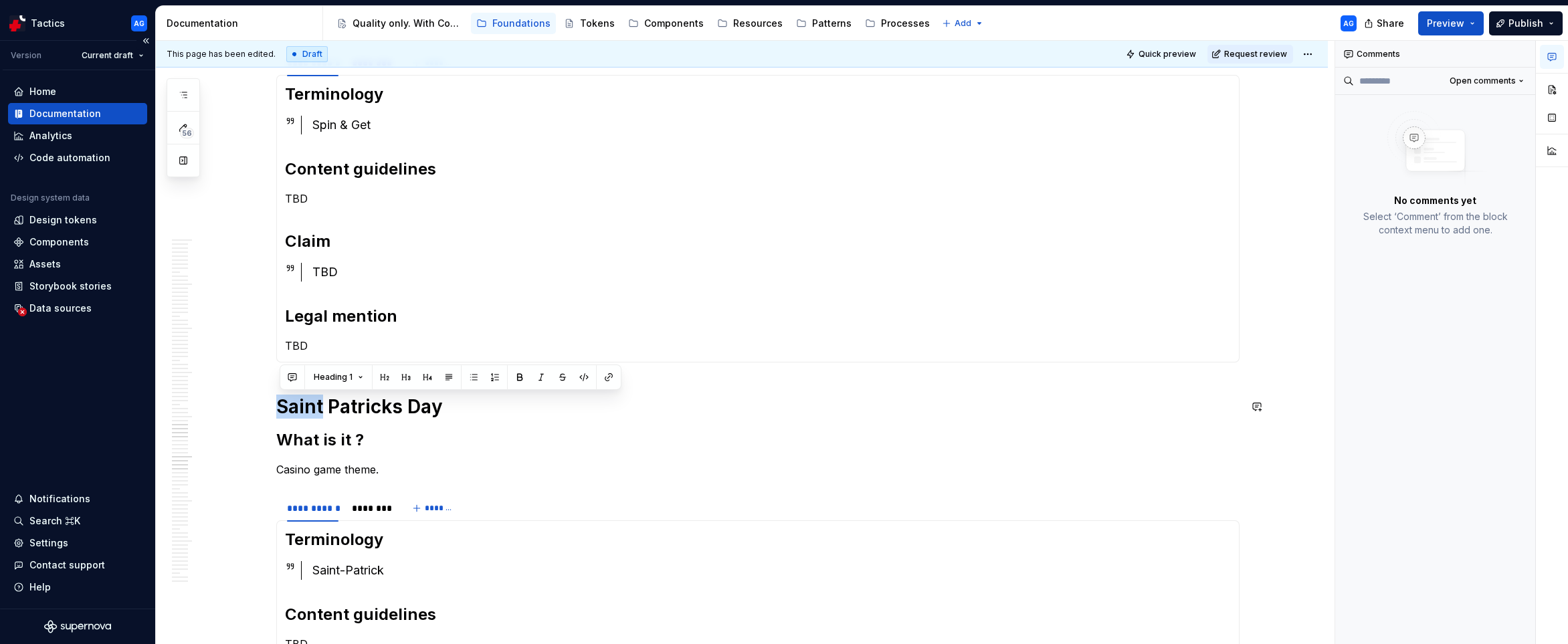 type 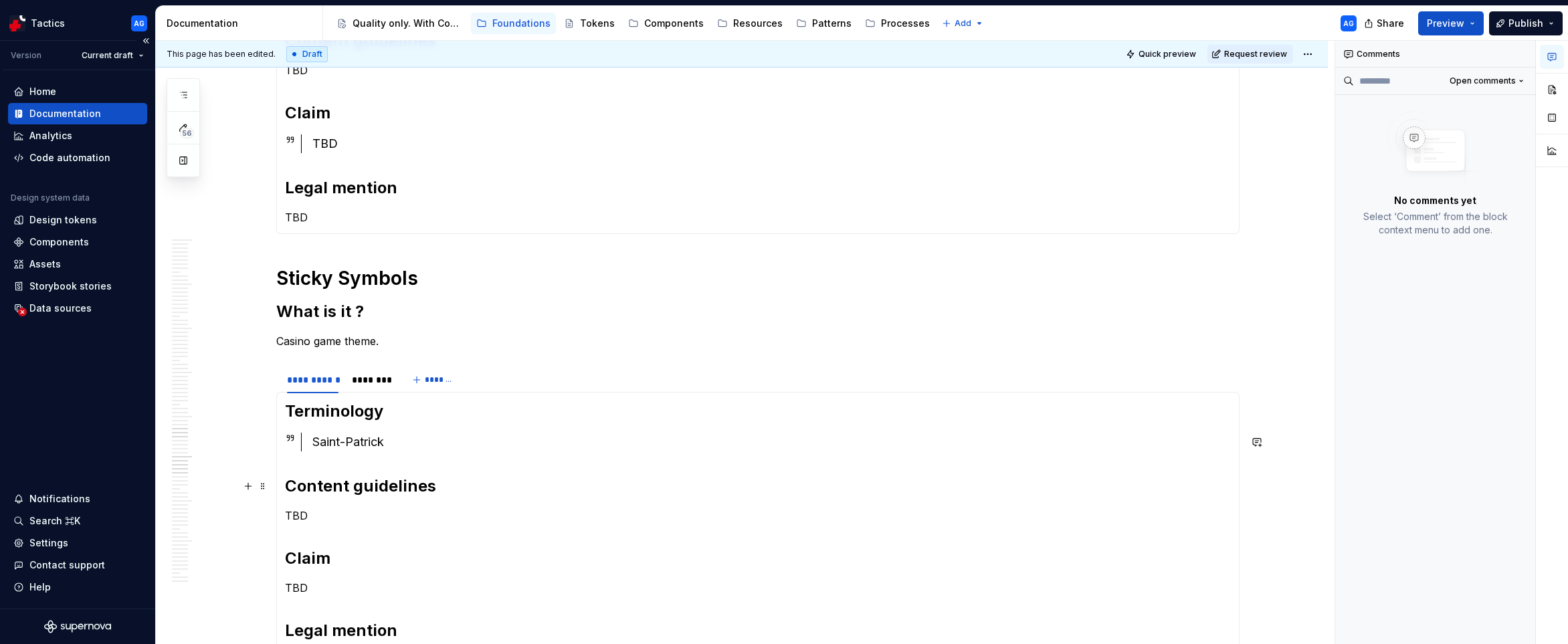 scroll, scrollTop: 2274, scrollLeft: 0, axis: vertical 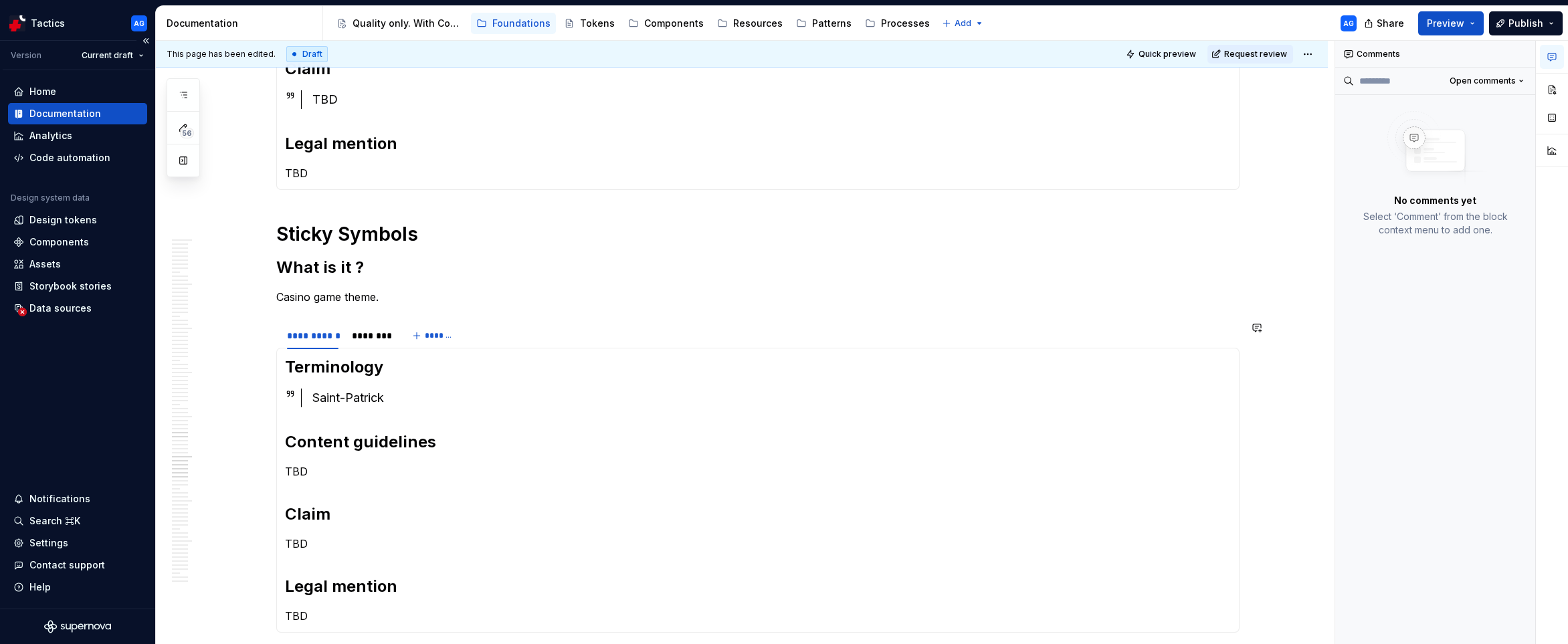click on "Saint-Patrick" at bounding box center [771, 398] 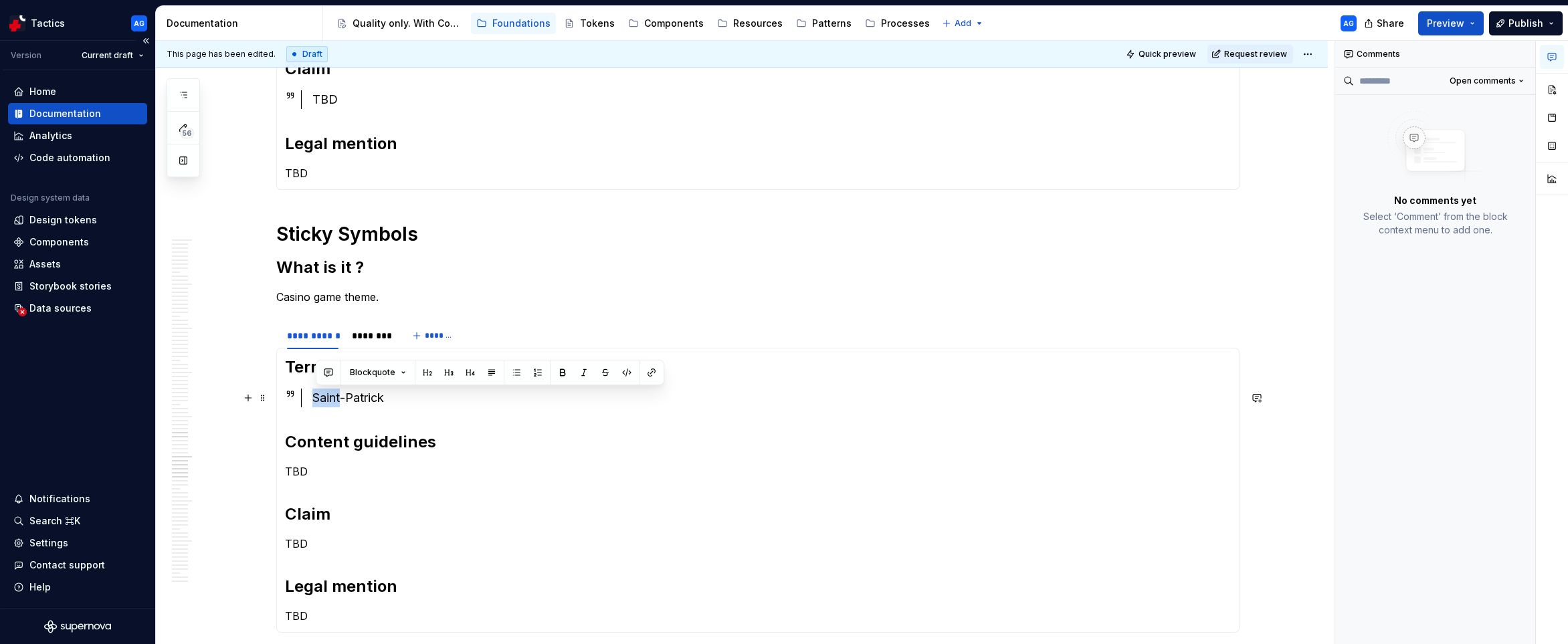 click on "Saint-Patrick" at bounding box center [771, 398] 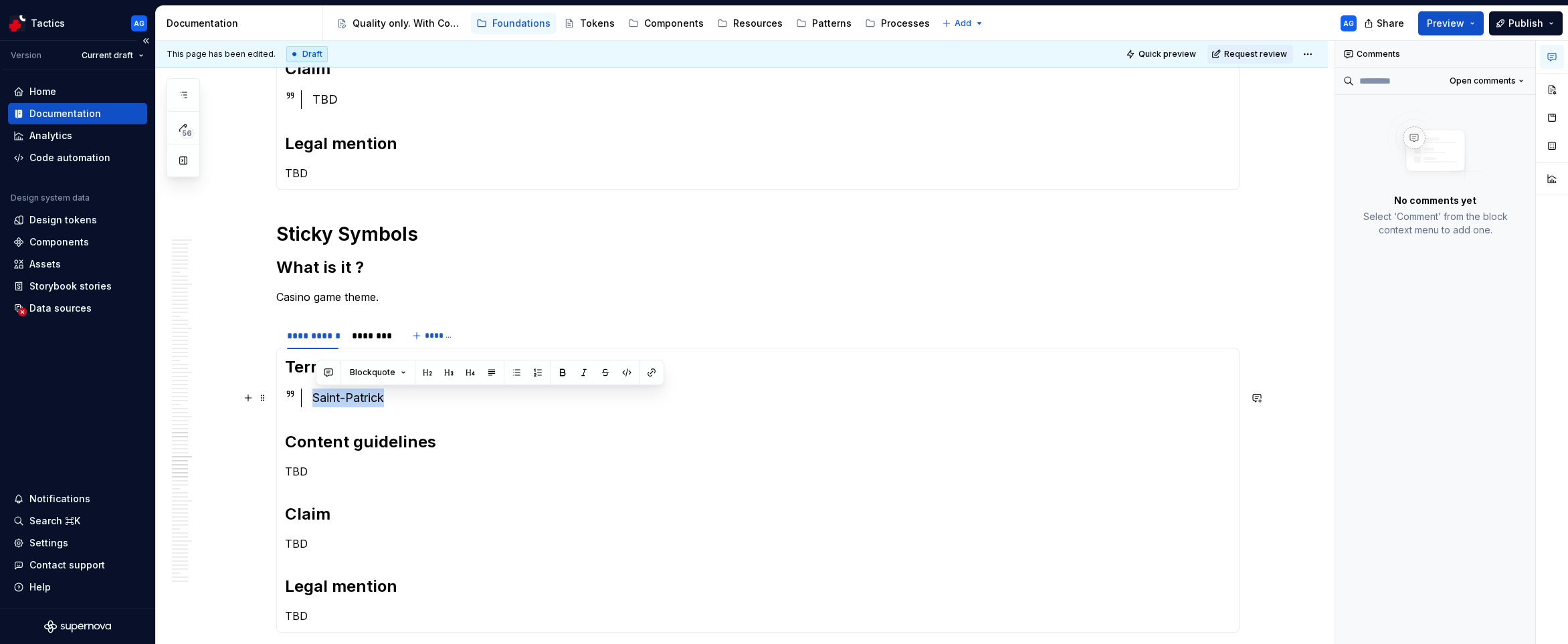 click on "Saint-Patrick" at bounding box center [771, 398] 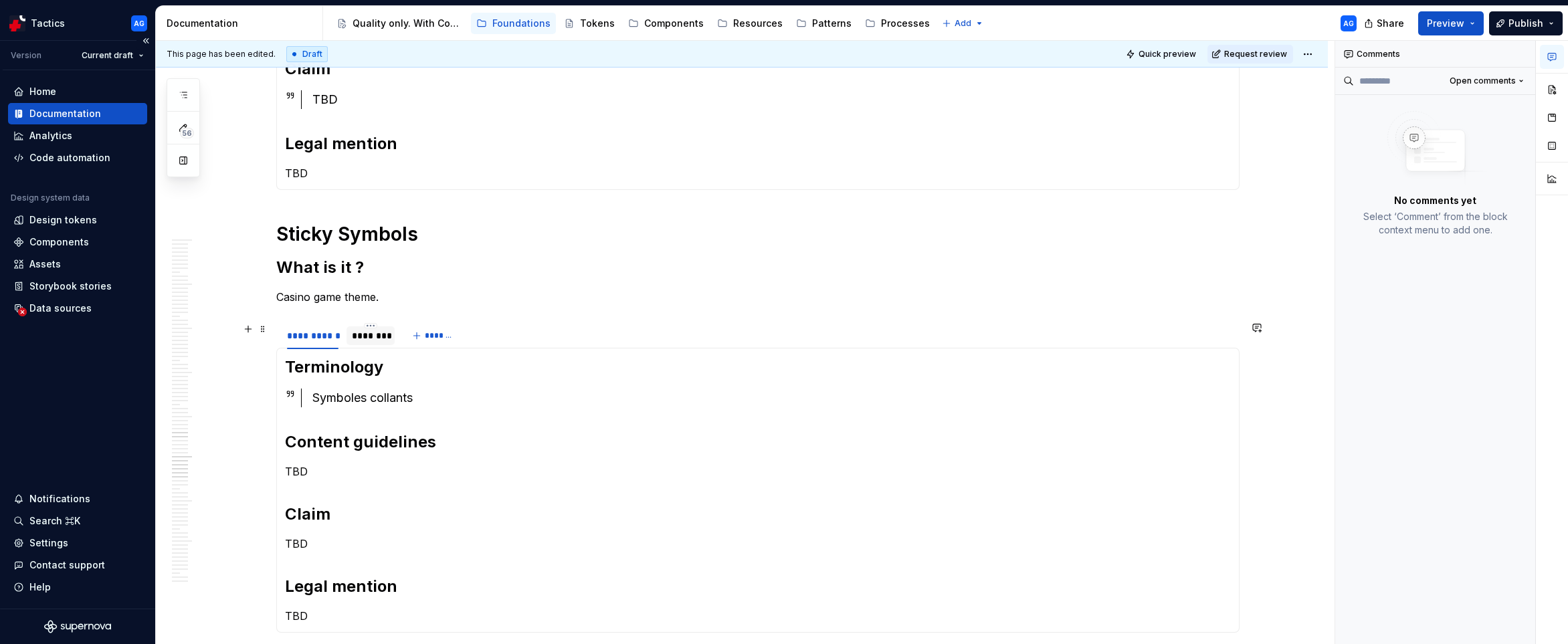 click on "********" at bounding box center [371, 336] 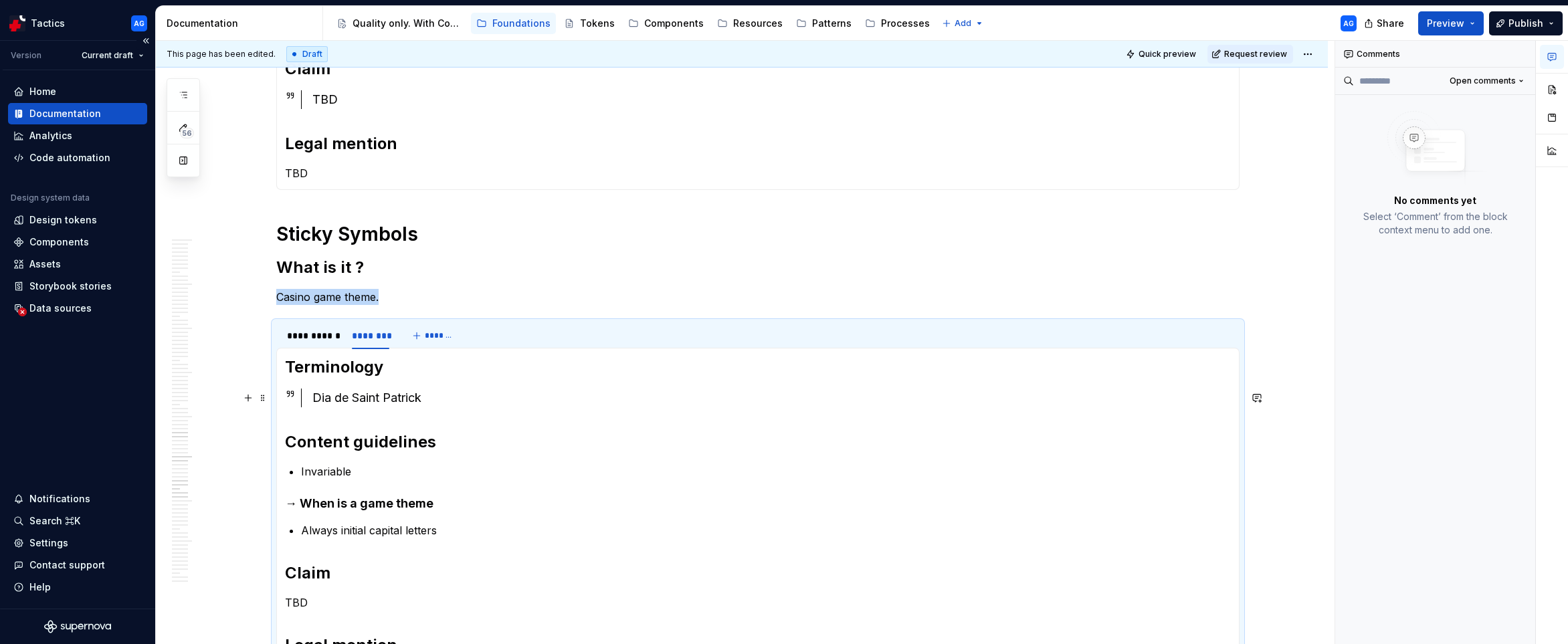 click on "Dia de Saint Patrick" at bounding box center [771, 398] 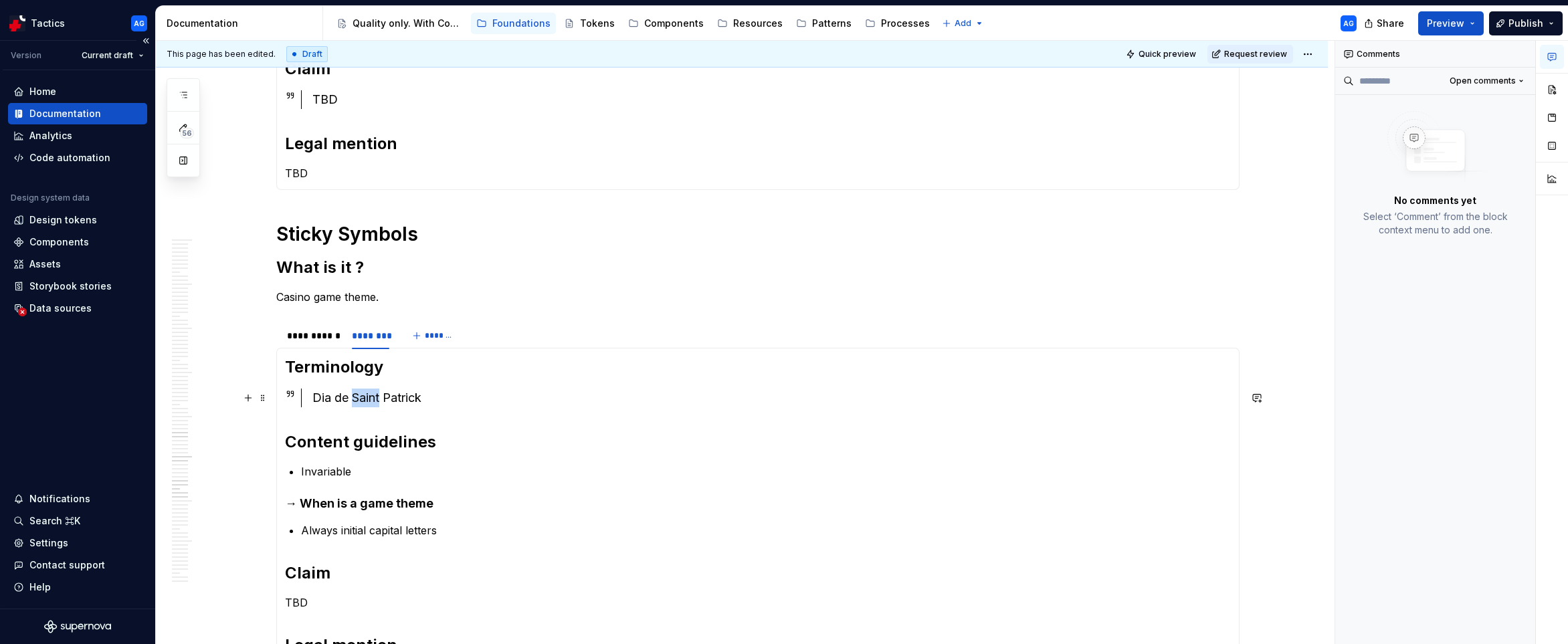 click on "Dia de Saint Patrick" at bounding box center [771, 398] 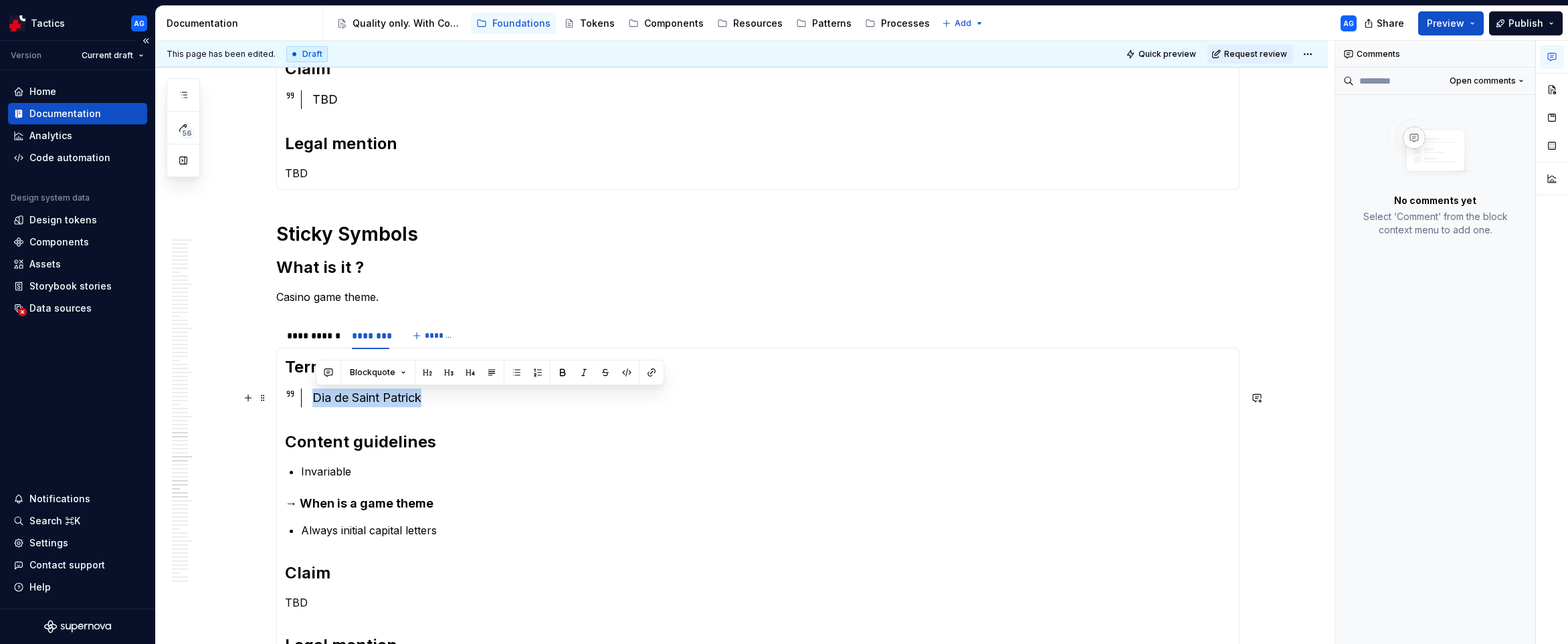 click on "Dia de Saint Patrick" at bounding box center (771, 398) 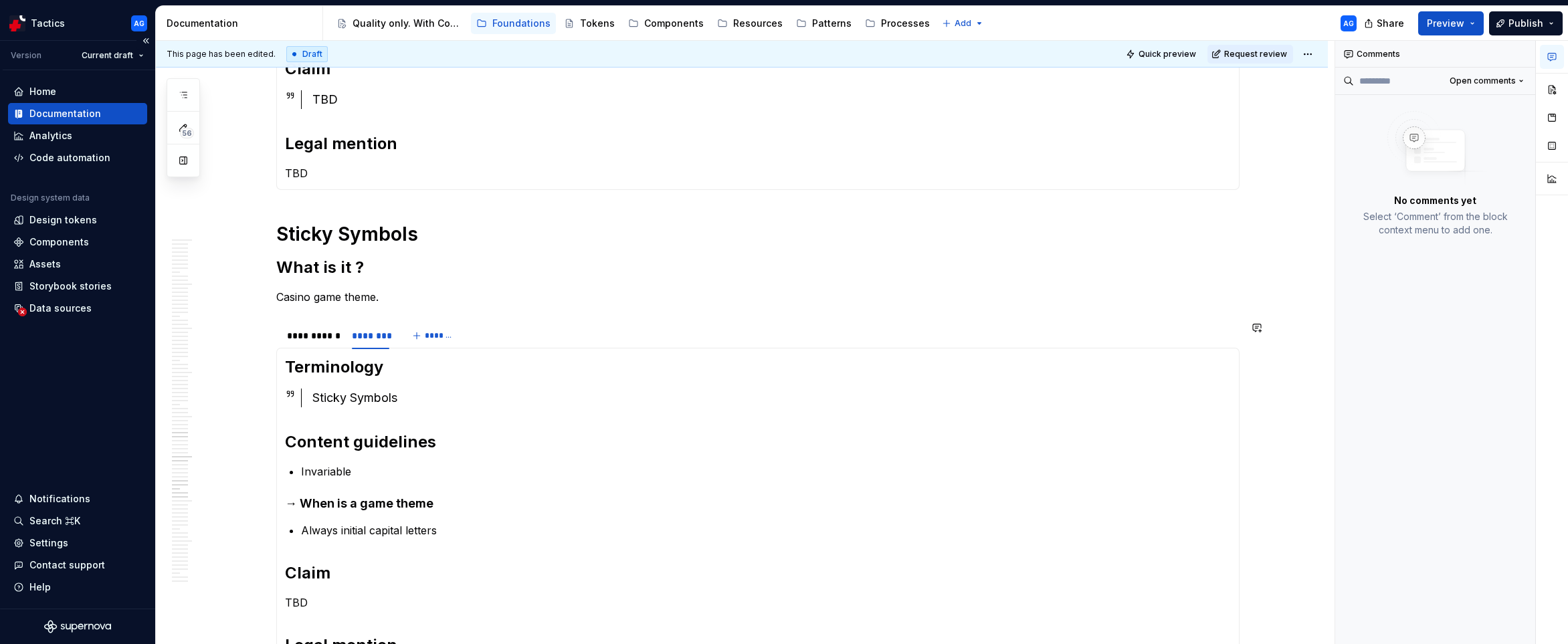 click on "Casino game theme." at bounding box center (758, 297) 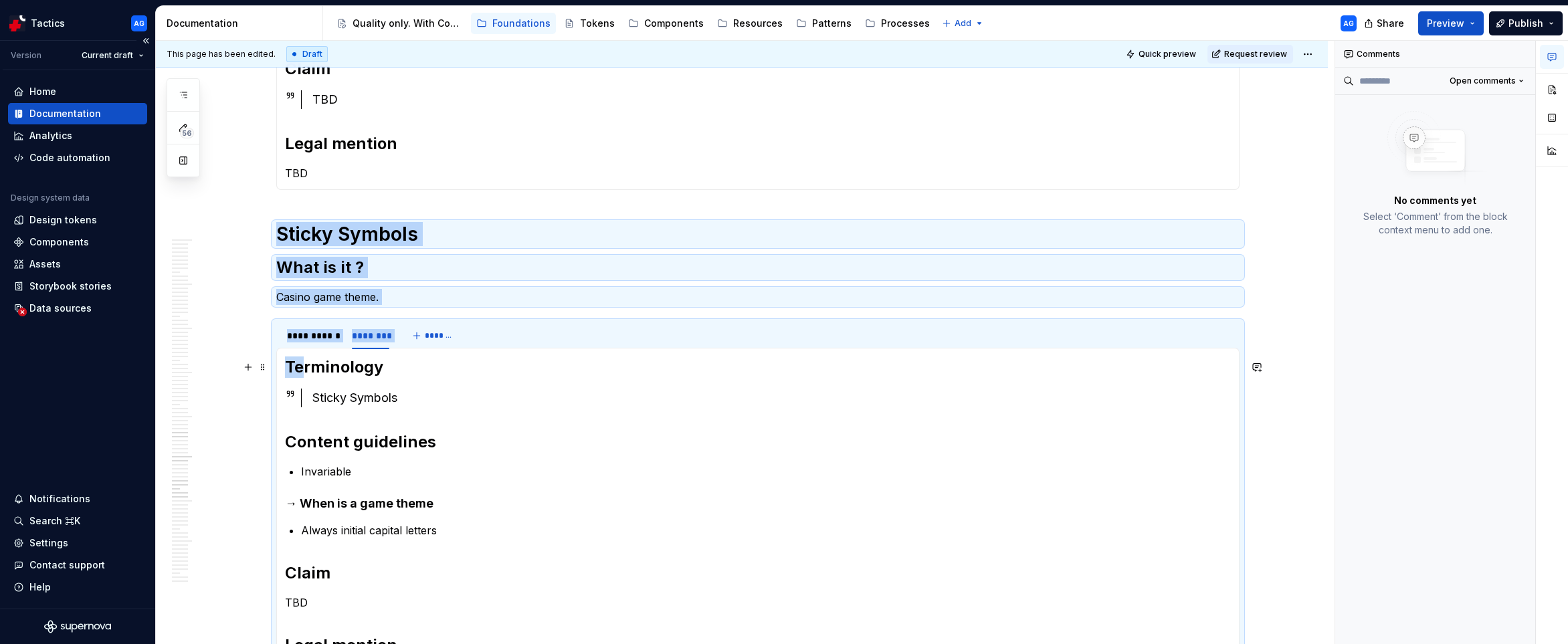 drag, startPoint x: 281, startPoint y: 233, endPoint x: 305, endPoint y: 372, distance: 141.05673 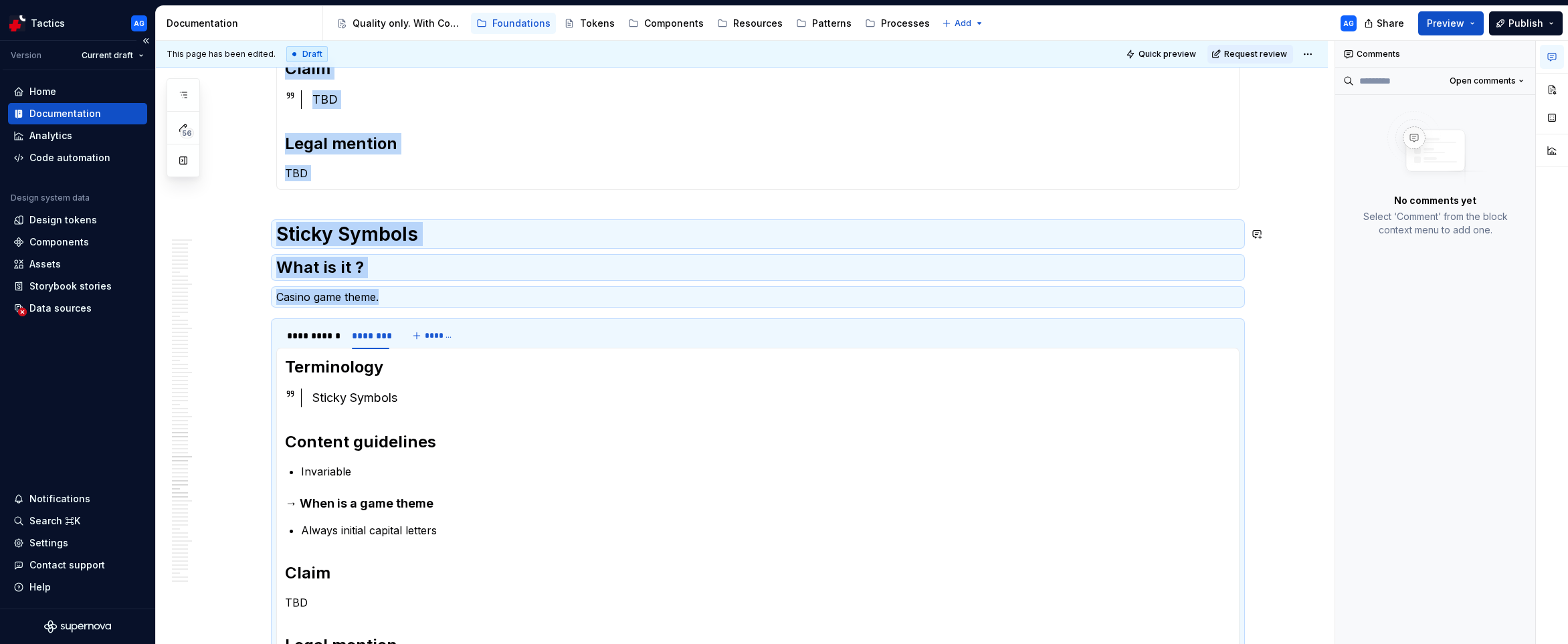 click on "Saint Patricks Day  What is it ? Casino game theme. [REDACTED] Terminology  Saint-Patrick Content guidelines TBD Claim TBD Legal mention TBD Terminology  Dia de Saint Patrick Content guidelines Invariable → When is a game theme Always initial capital letters Claim TBD Legal mention TBD Science What is it ? Casino game theme. [REDACTED] Terminology  Science Content guidelines TBD Claim TBD Legal mention TBD Terminology  Ciéncia Content guidelines Invariable → When is a game theme Always initial capital letters Claim TBD Legal mention TBD Sci-Fi & Space What is it ? Casino game theme. [REDACTED] Terminology  Science-Fiction et Espace Content guidelines TBD Claim TBD Legal mention TBD Terminology  Ficção Científica e Espaço Content guidelines Invariable → When is a game theme Always initial capital letters Claim TBD Legal mention TBD Slots What is it ? [REDACTED] Terminology  Machine à sous Content guidelines TBD Claim TBD TBD" at bounding box center (758, -210) 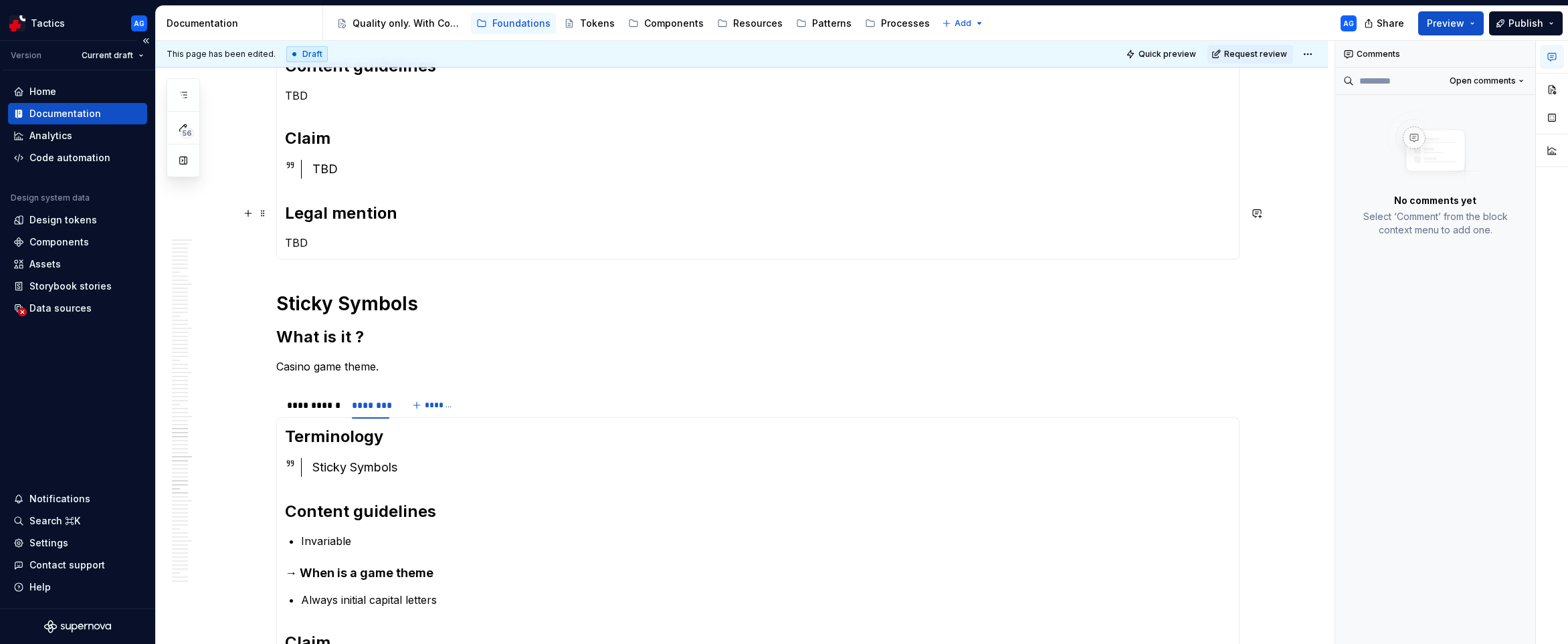 scroll, scrollTop: 2216, scrollLeft: 0, axis: vertical 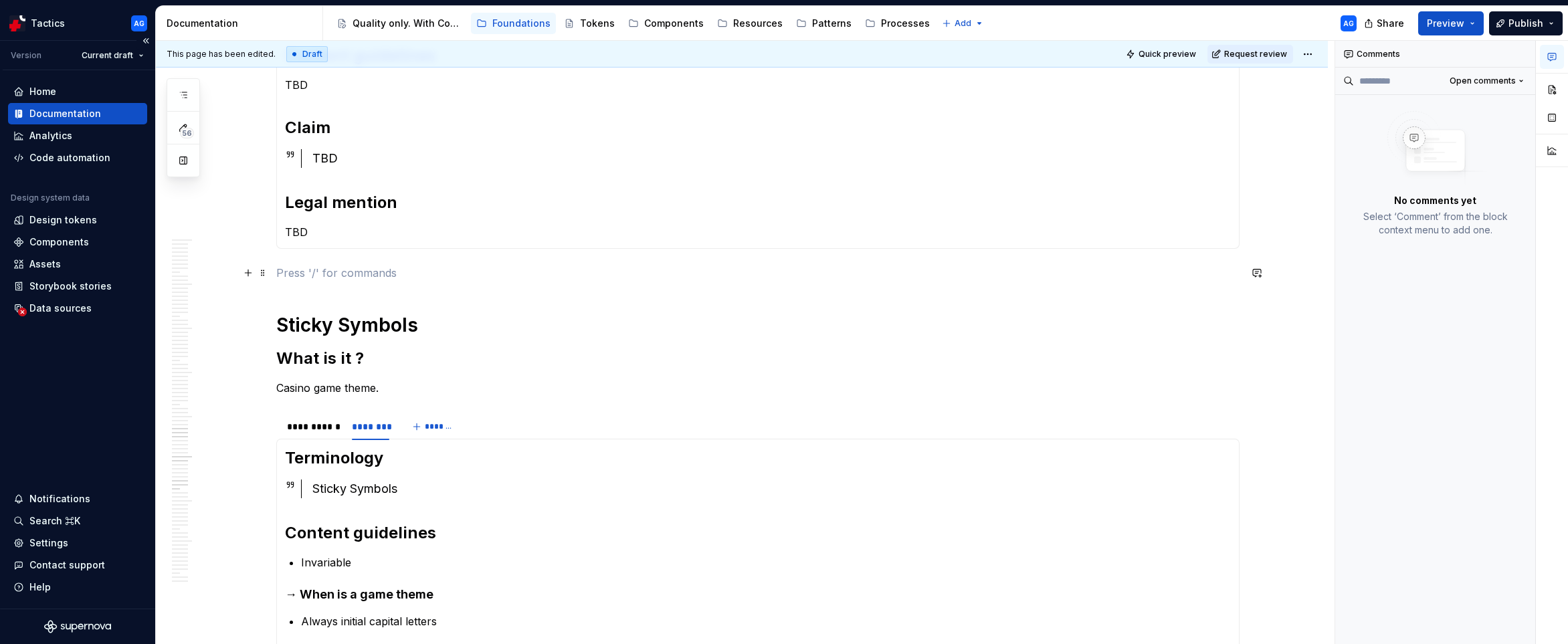click at bounding box center (758, 273) 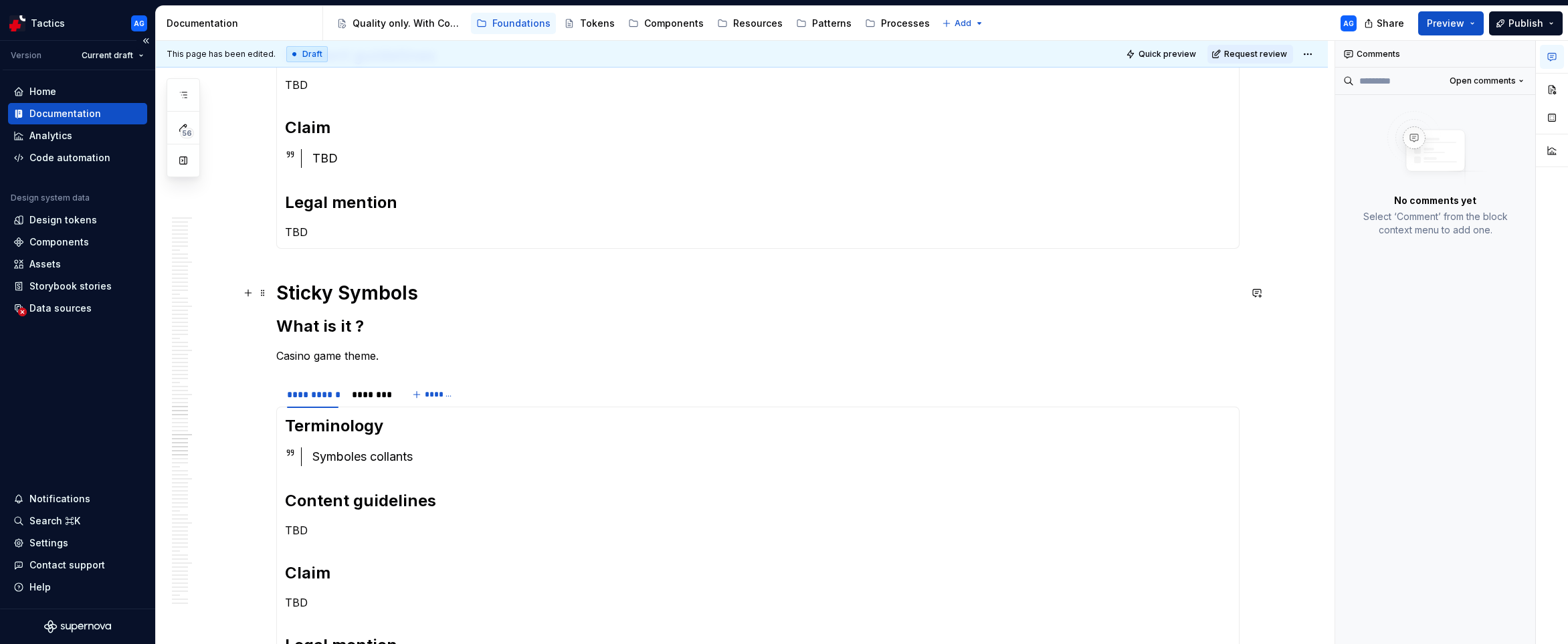 click on "Sticky Symbols" at bounding box center (758, 293) 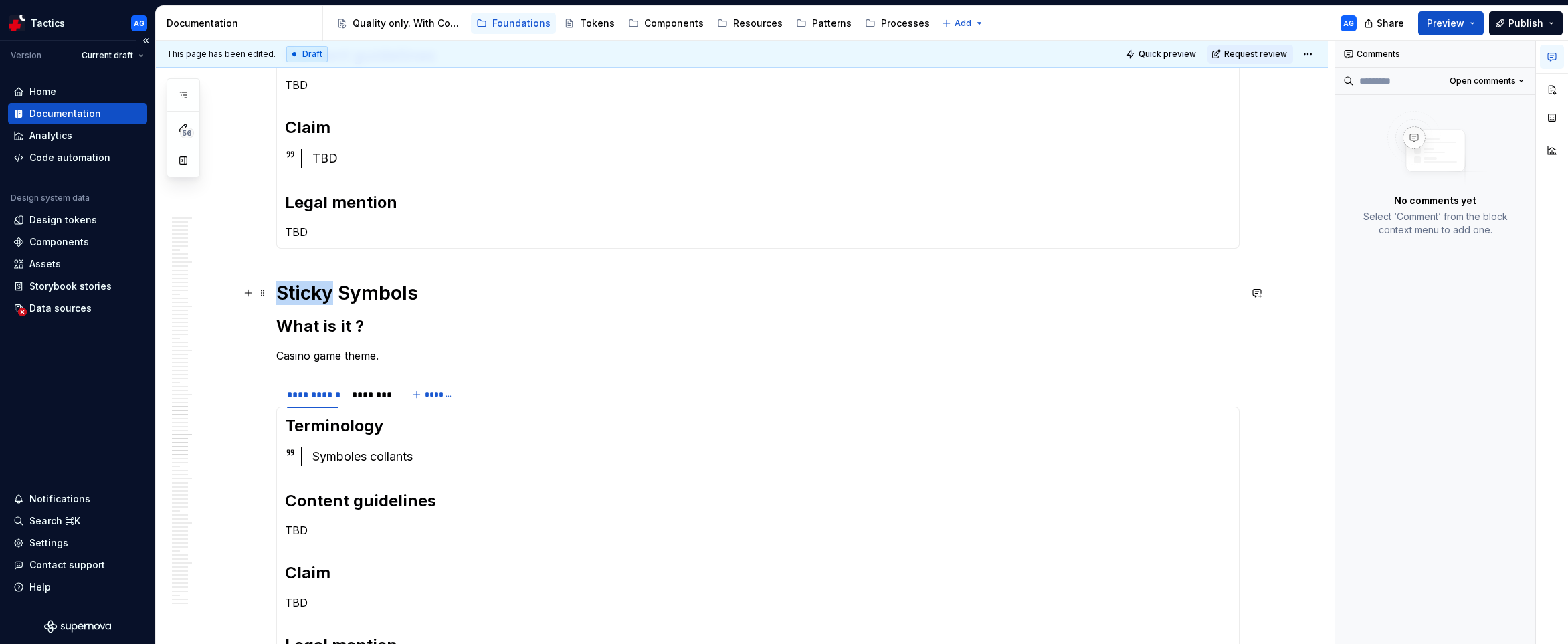 click on "Sticky Symbols" at bounding box center (758, 293) 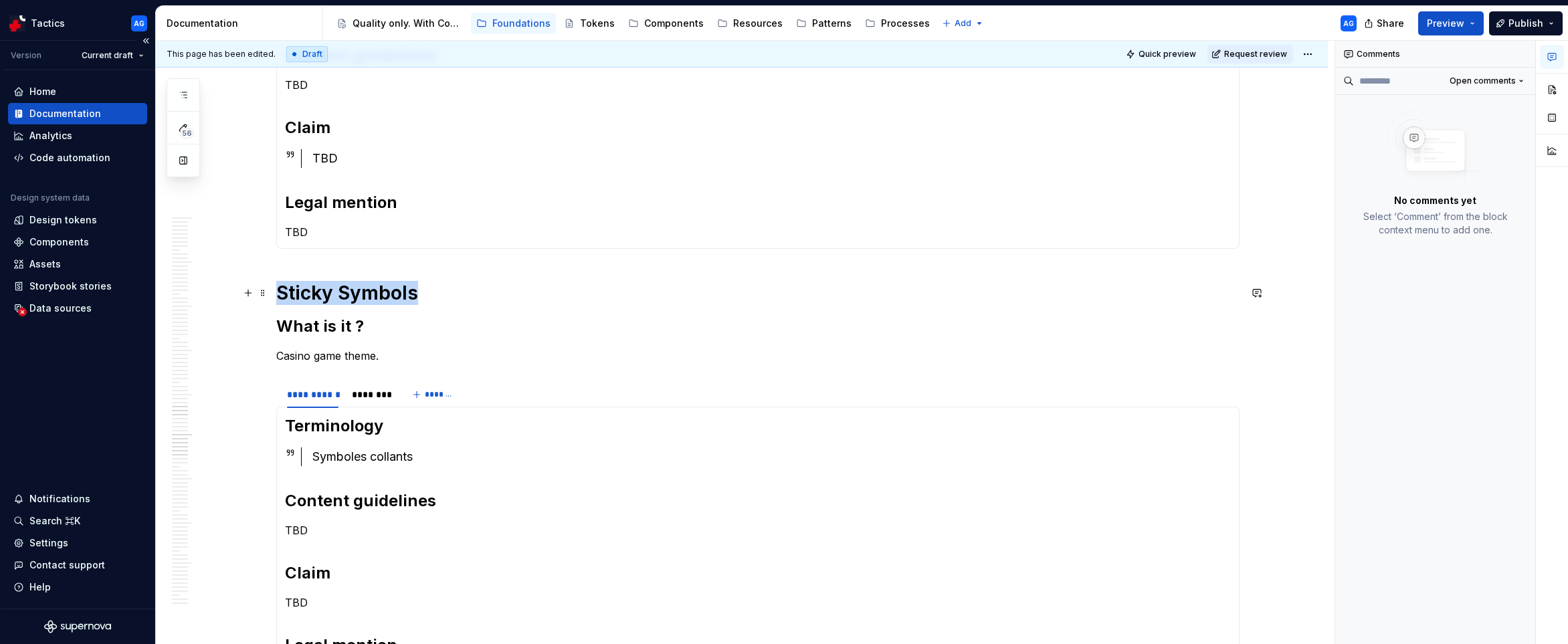 click on "Sticky Symbols" at bounding box center [758, 293] 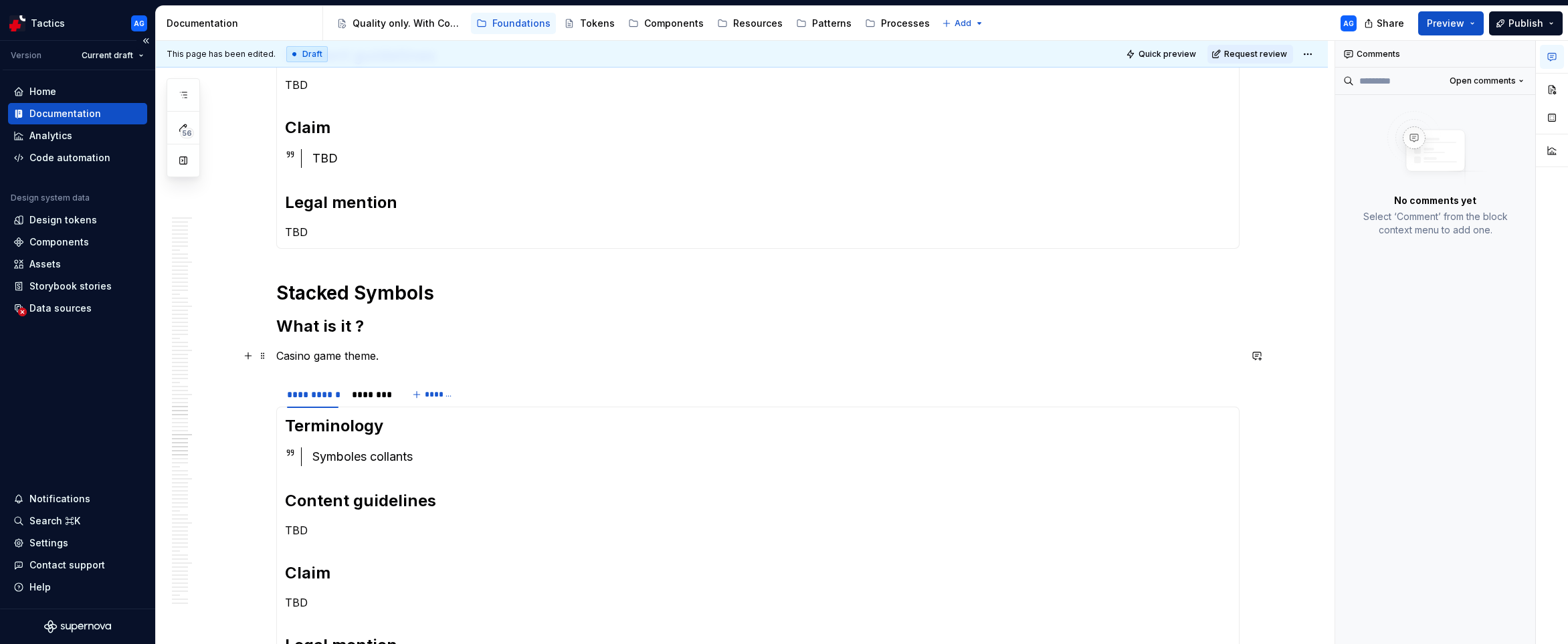 click on "Casino game theme." at bounding box center [758, 356] 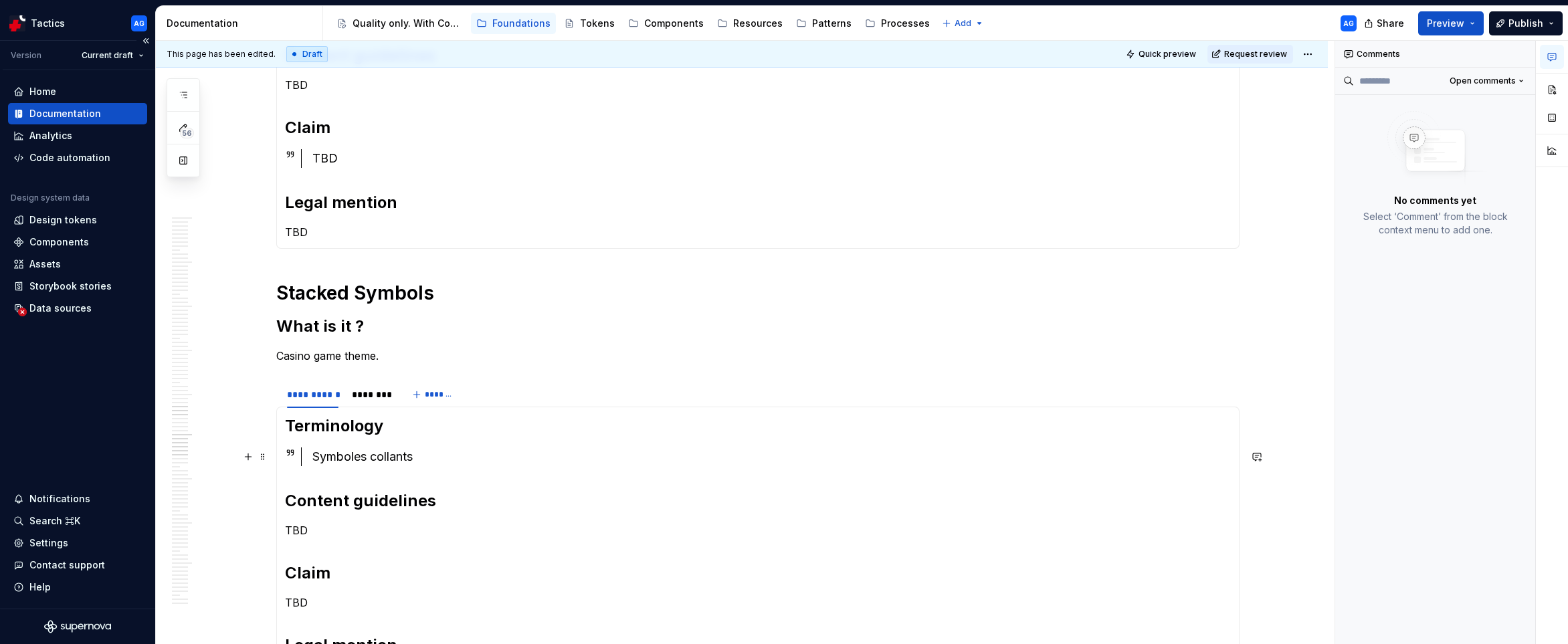 click on "Symboles collants" at bounding box center (771, 457) 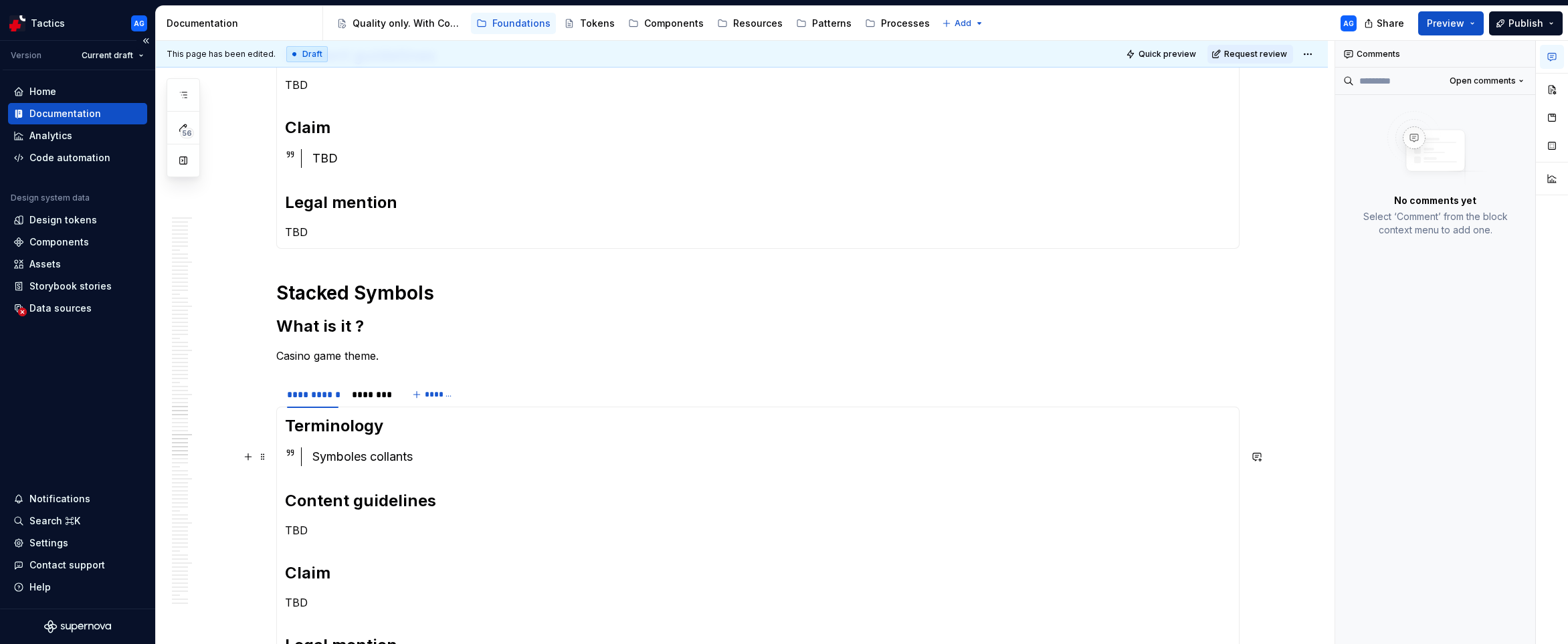 click on "Symboles collants" at bounding box center (771, 457) 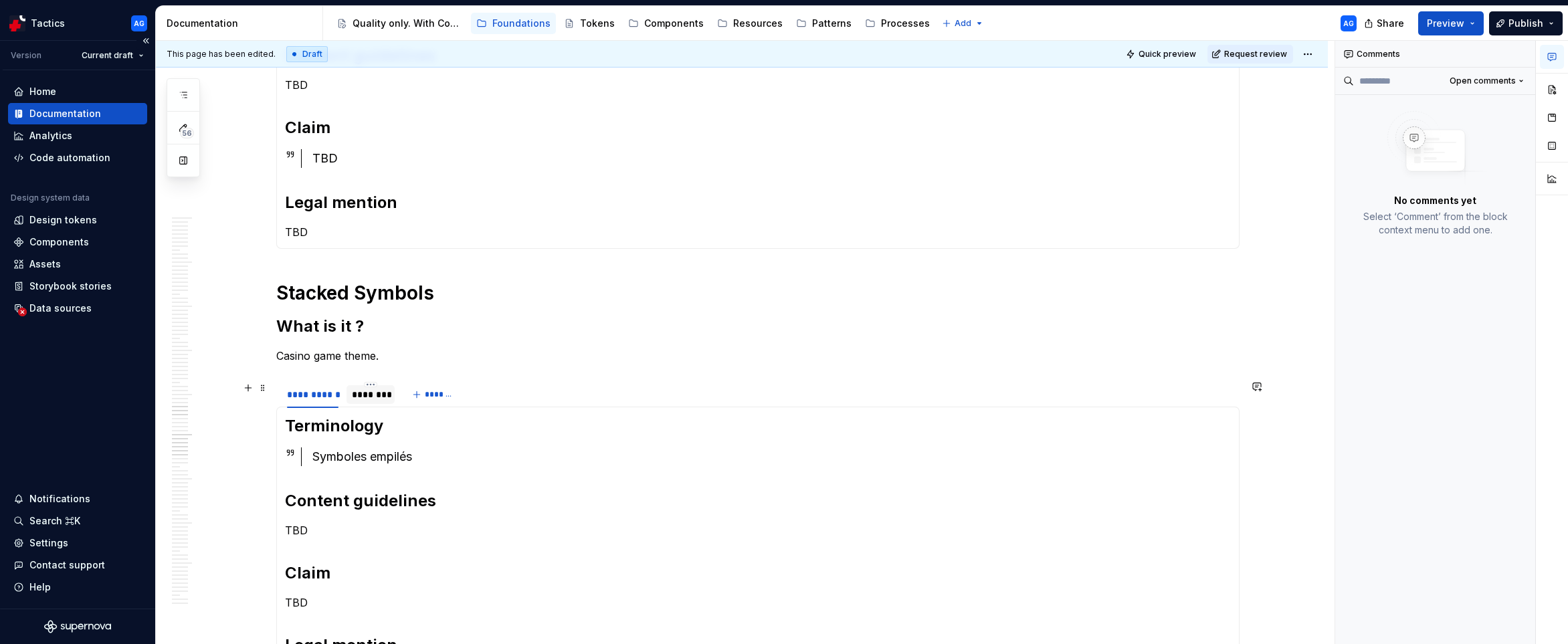 click on "********" at bounding box center (371, 395) 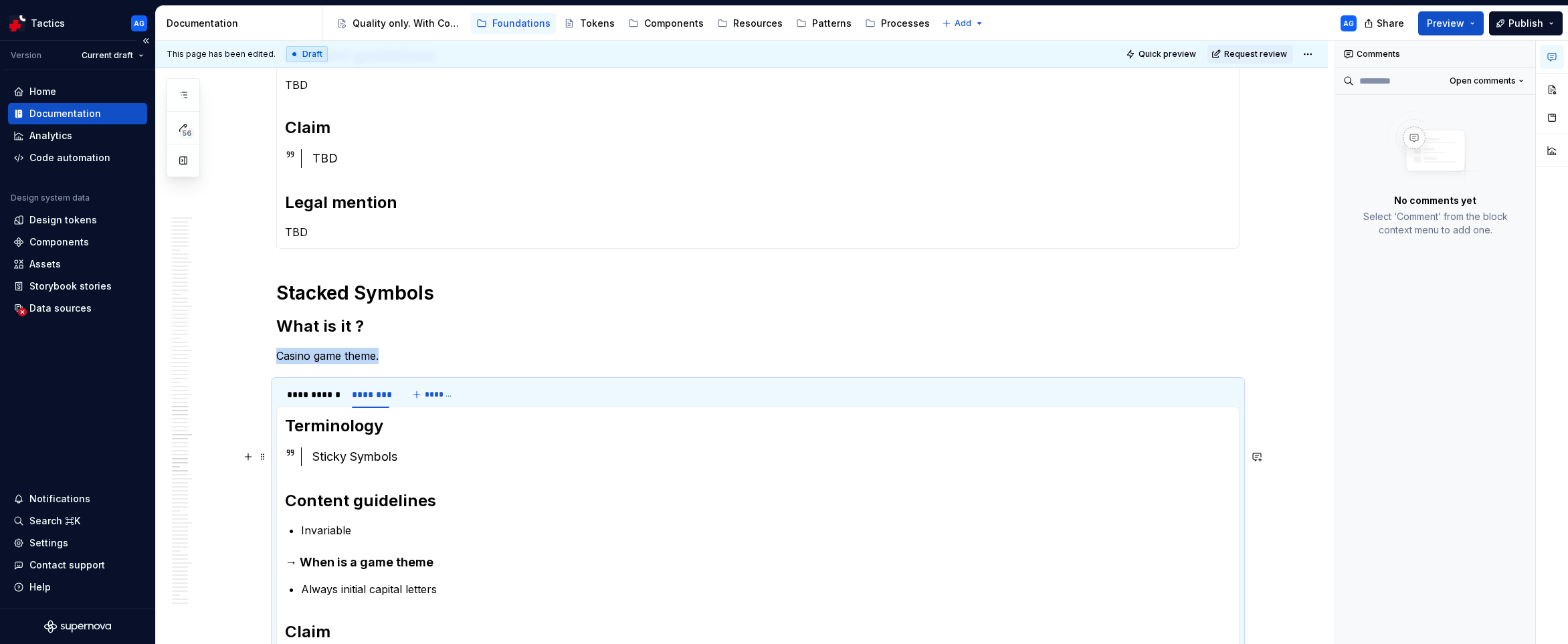 click on "Sticky Symbols" at bounding box center [771, 457] 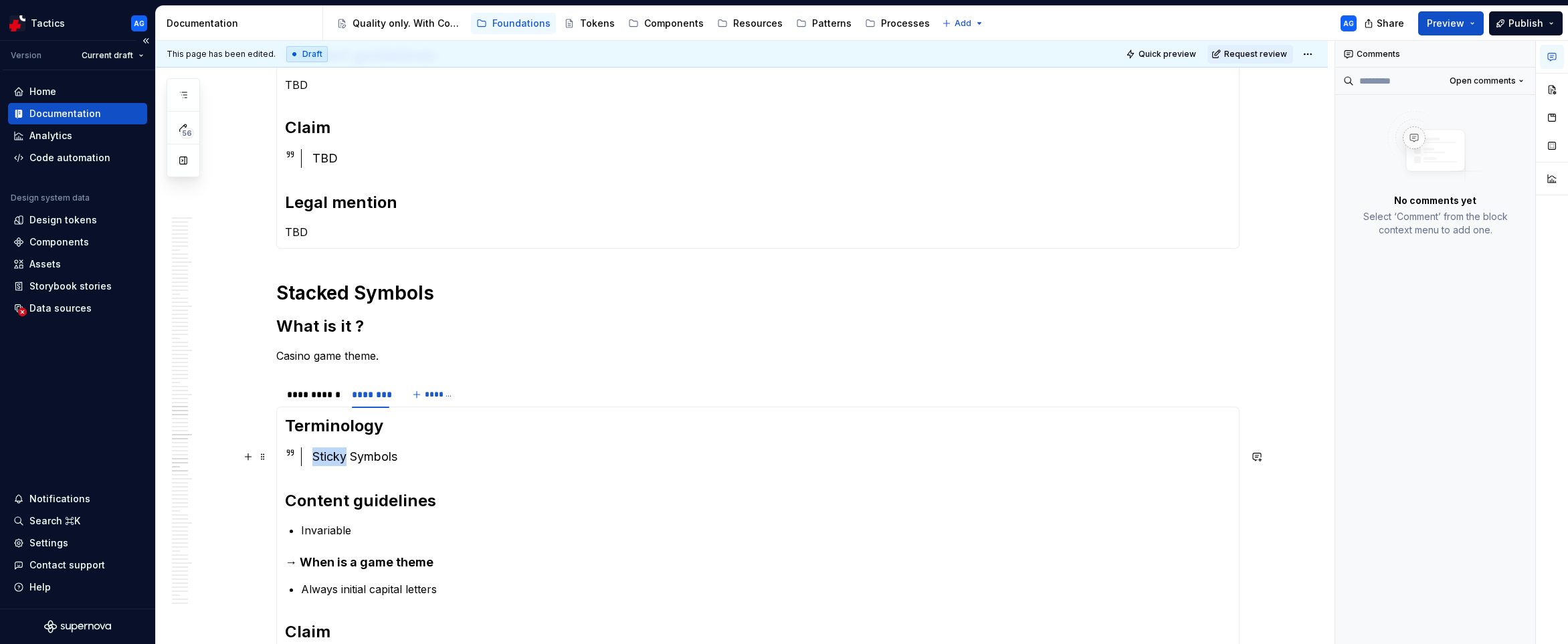 click on "Sticky Symbols" at bounding box center [771, 457] 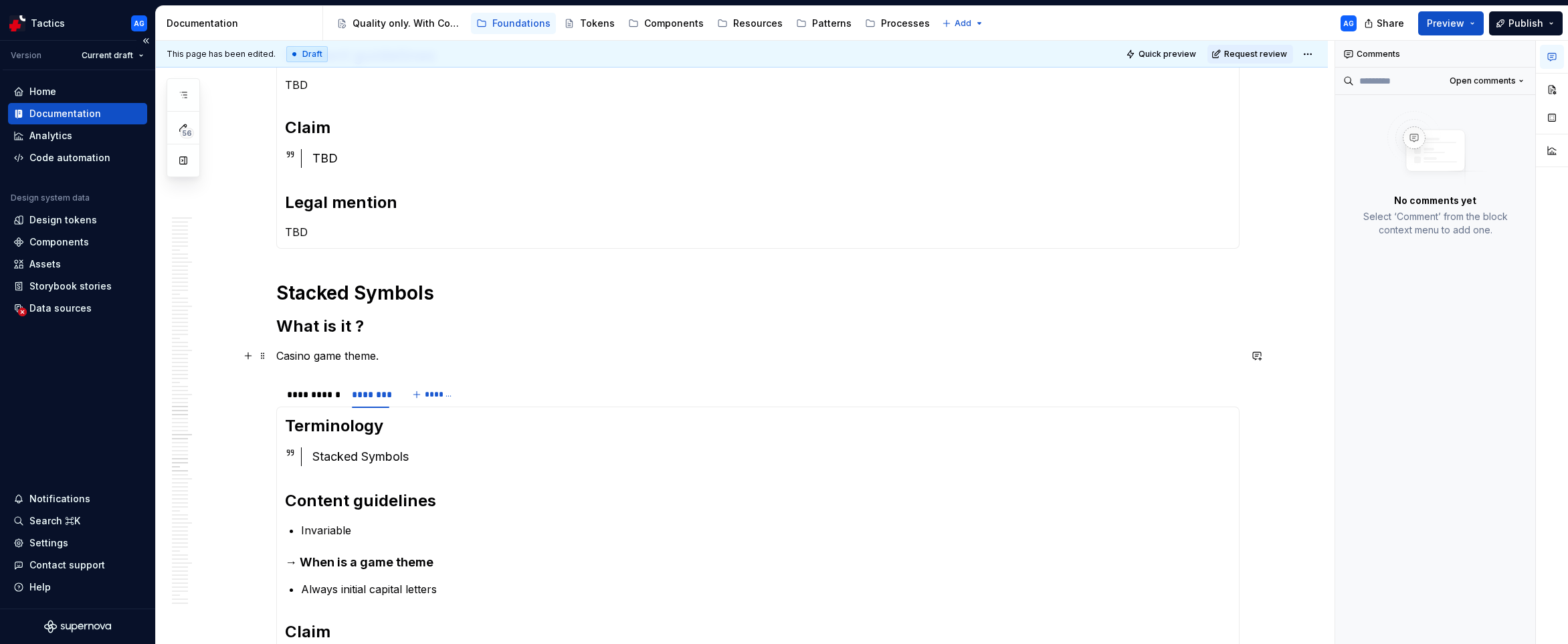 click on "Casino game theme." at bounding box center [758, 356] 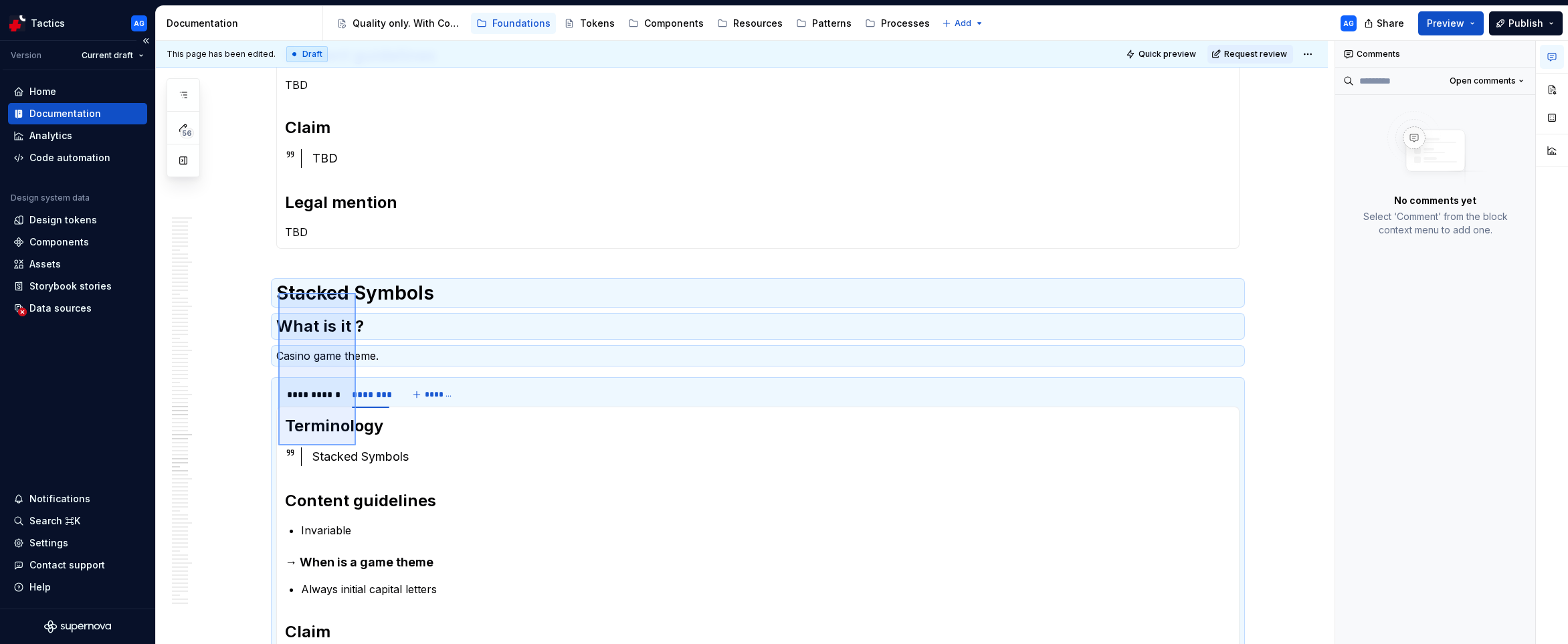drag, startPoint x: 278, startPoint y: 293, endPoint x: 356, endPoint y: 445, distance: 170.84496 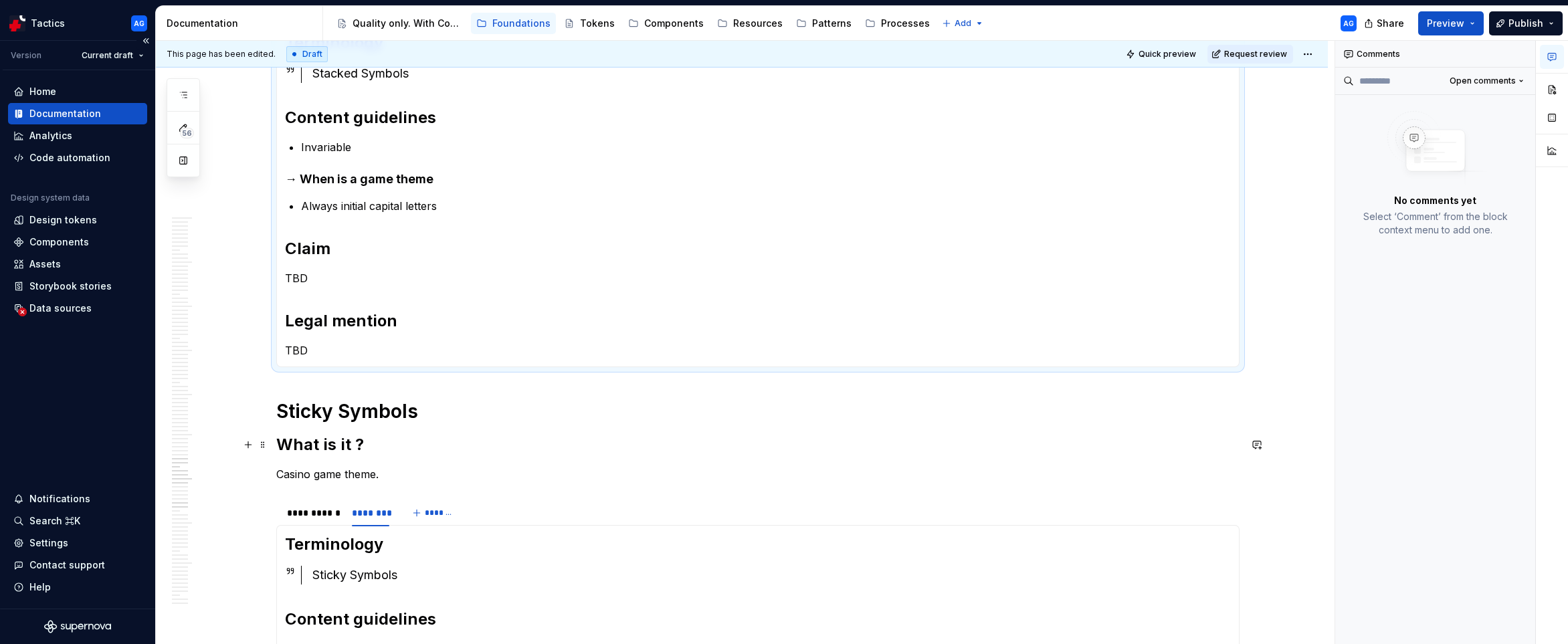 scroll, scrollTop: 2607, scrollLeft: 0, axis: vertical 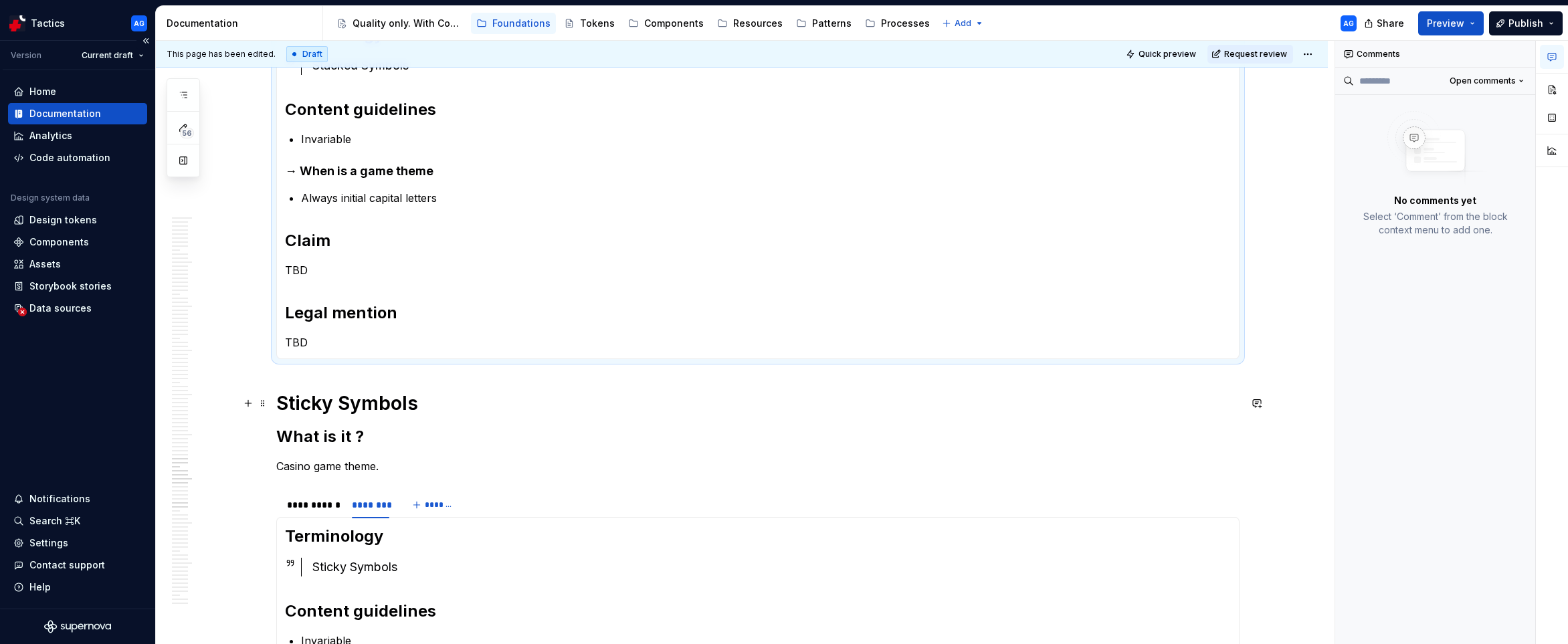 click on "Saint Patricks Day  What is it ? Casino game theme. [REDACTED] Terminology  Saint-Patrick Content guidelines TBD Claim TBD Legal mention TBD Terminology  Dia de Saint Patrick Content guidelines Invariable → When is a game theme Always initial capital letters Claim TBD Legal mention TBD Science What is it ? Casino game theme. [REDACTED] Terminology  Science Content guidelines TBD Claim TBD Legal mention TBD Terminology  Ciéncia Content guidelines Invariable → When is a game theme Always initial capital letters Claim TBD Legal mention TBD Sci-Fi & Space What is it ? Casino game theme. [REDACTED] Terminology  Science-Fiction et Espace Content guidelines TBD Claim TBD Legal mention TBD Terminology  Ficção Científica e Espaço Content guidelines Invariable → When is a game theme Always initial capital letters Claim TBD Legal mention TBD Slots What is it ? [REDACTED] Terminology  Machine à sous Content guidelines TBD Claim TBD TBD" at bounding box center (742, -203) 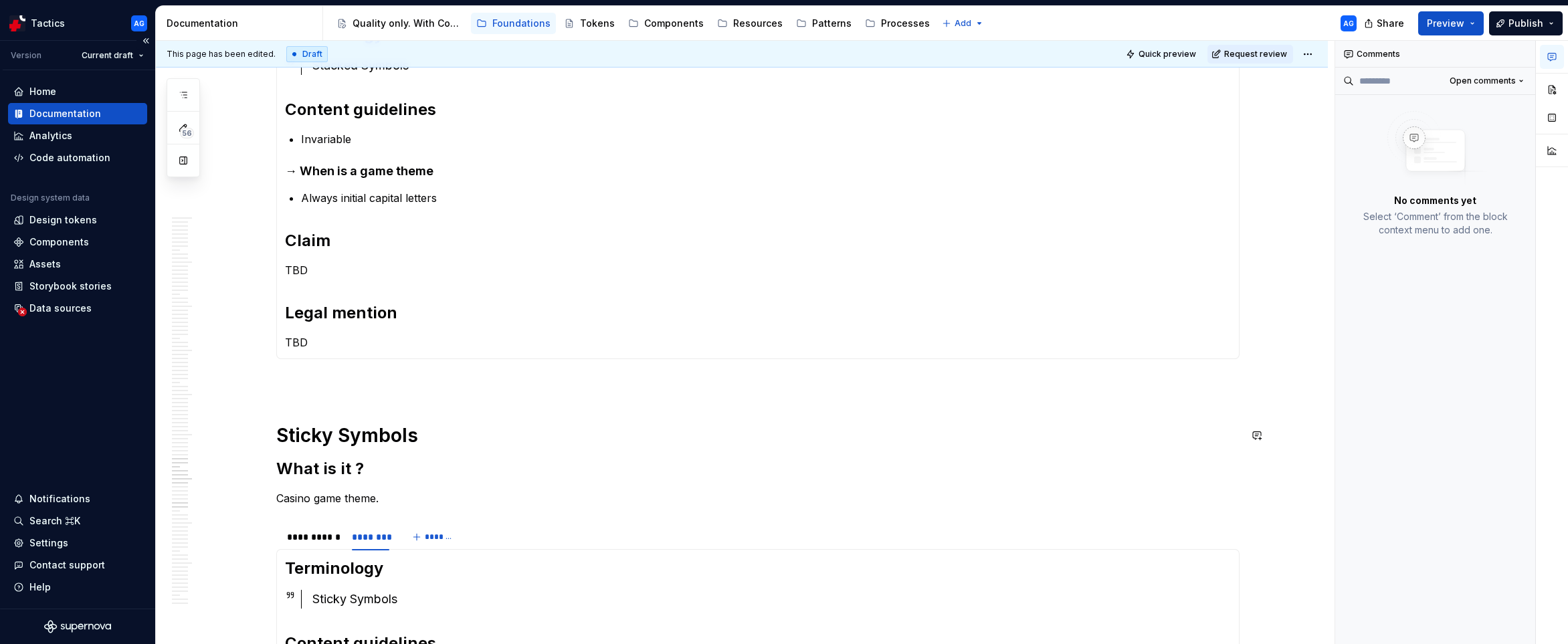 click on "Saint Patricks Day  What is it ? Casino game theme. [REDACTED] Terminology  Saint-Patrick Content guidelines TBD Claim TBD Legal mention TBD Terminology  Dia de Saint Patrick Content guidelines Invariable → When is a game theme Always initial capital letters Claim TBD Legal mention TBD Science What is it ? Casino game theme. [REDACTED] Terminology  Science Content guidelines TBD Claim TBD Legal mention TBD Terminology  Ciéncia Content guidelines Invariable → When is a game theme Always initial capital letters Claim TBD Legal mention TBD Sci-Fi & Space What is it ? Casino game theme. [REDACTED] Terminology  Science-Fiction et Espace Content guidelines TBD Claim TBD Legal mention TBD Terminology  Ficção Científica e Espaço Content guidelines Invariable → When is a game theme Always initial capital letters Claim TBD Legal mention TBD Slots What is it ? [REDACTED] Terminology  Machine à sous Content guidelines TBD Claim TBD TBD" at bounding box center (758, -276) 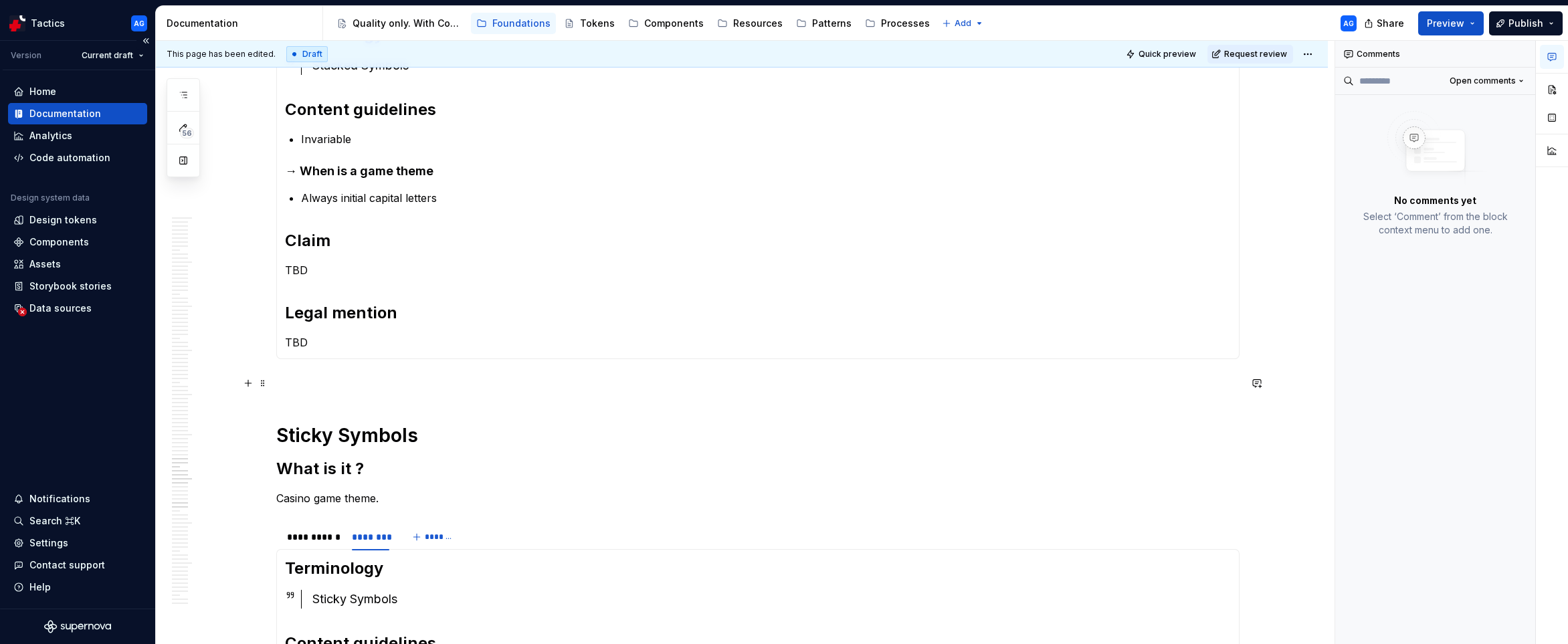click at bounding box center (758, 383) 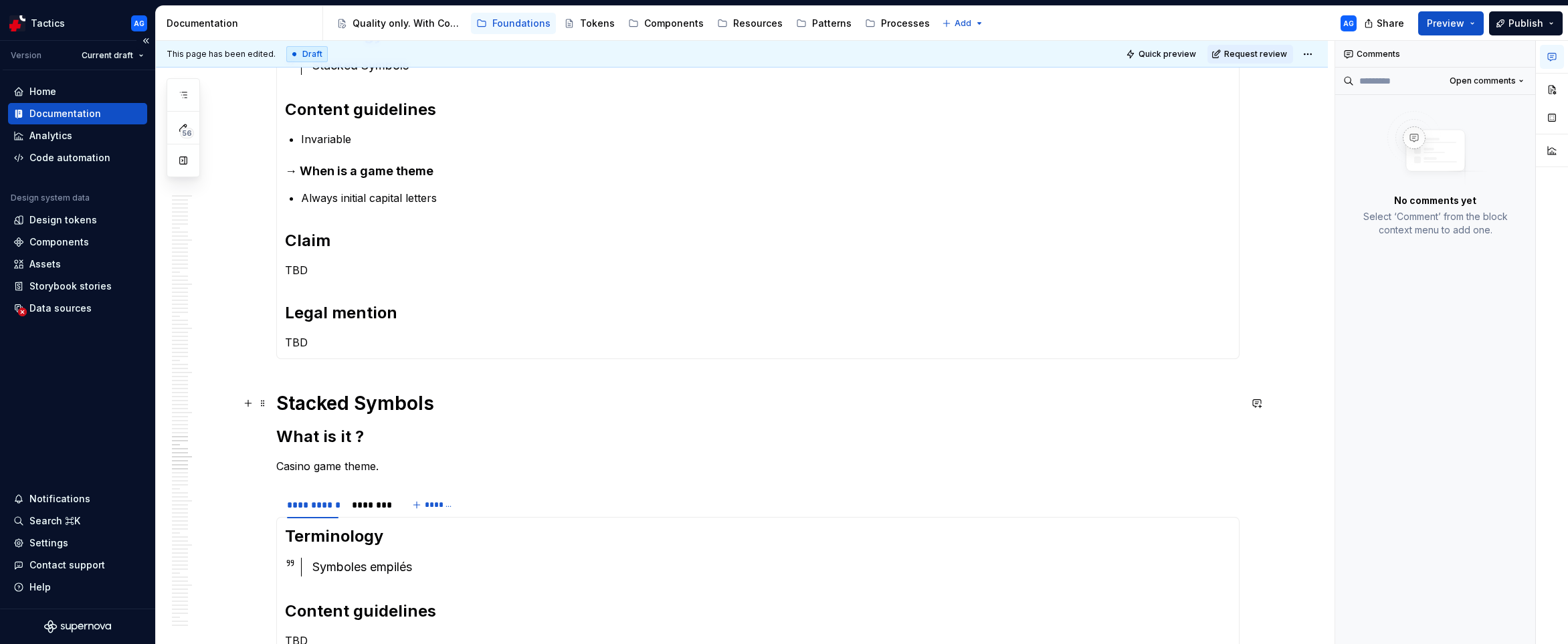click on "Stacked Symbols" at bounding box center (758, 403) 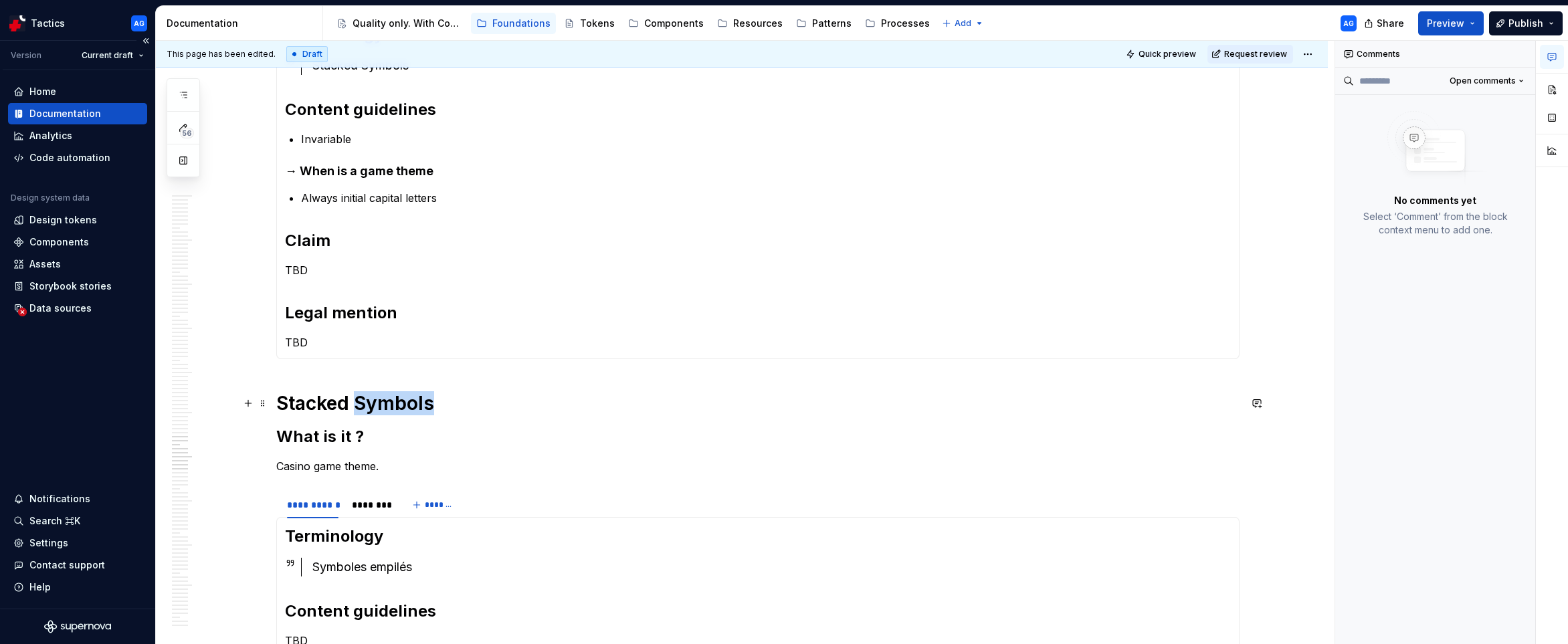 click on "Stacked Symbols" at bounding box center [758, 403] 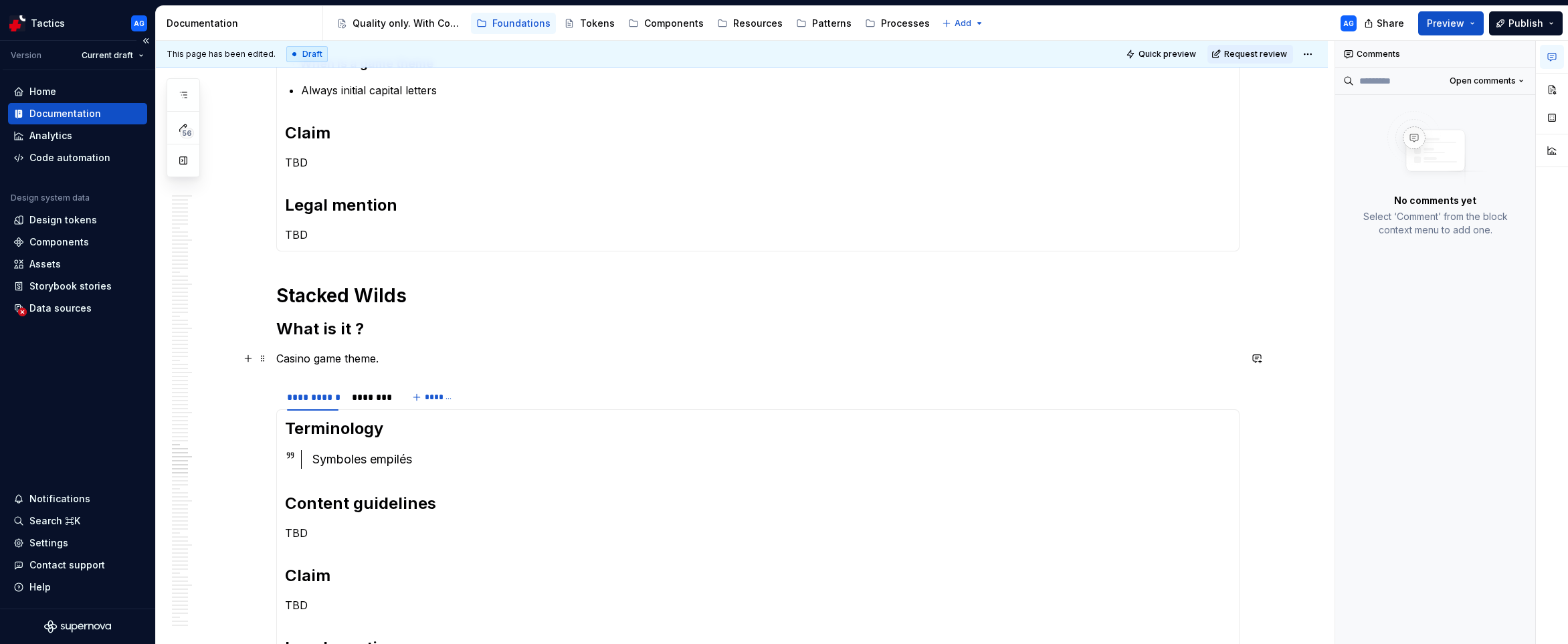 scroll, scrollTop: 2729, scrollLeft: 0, axis: vertical 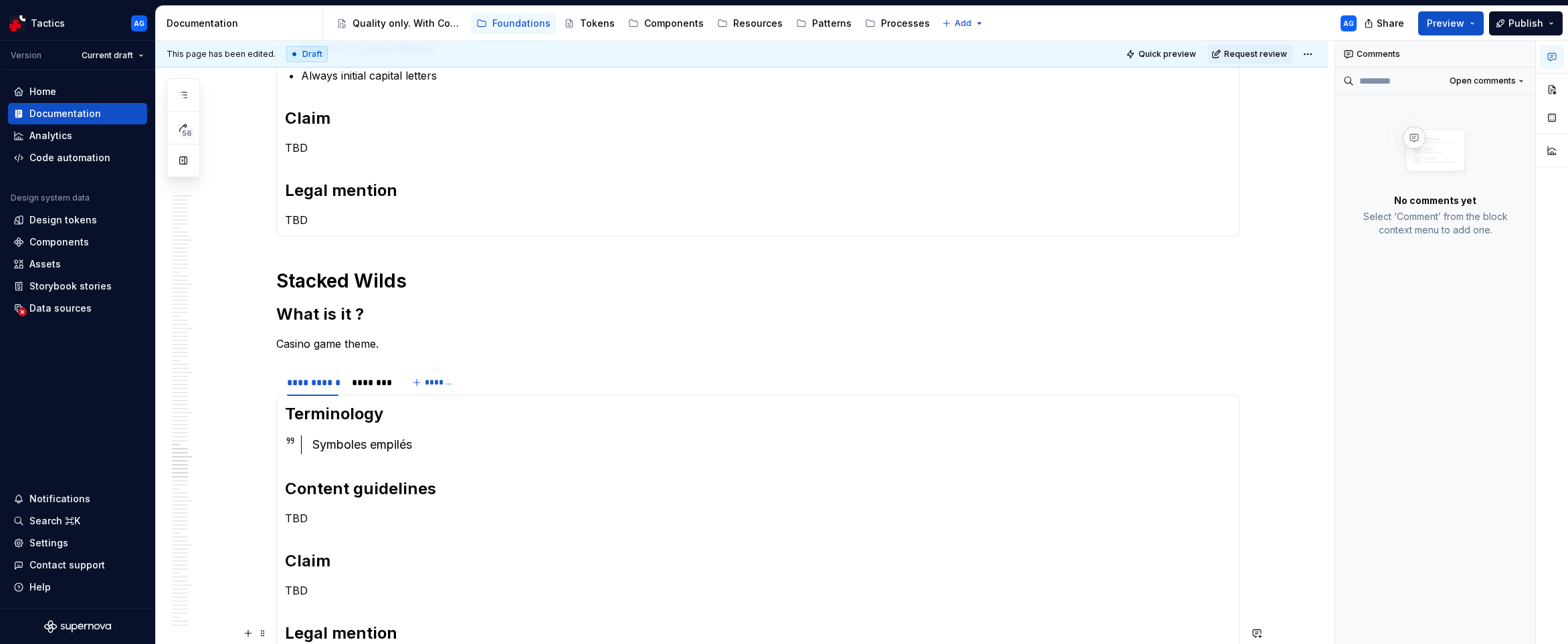 click on "Symboles empilés" at bounding box center [771, 445] 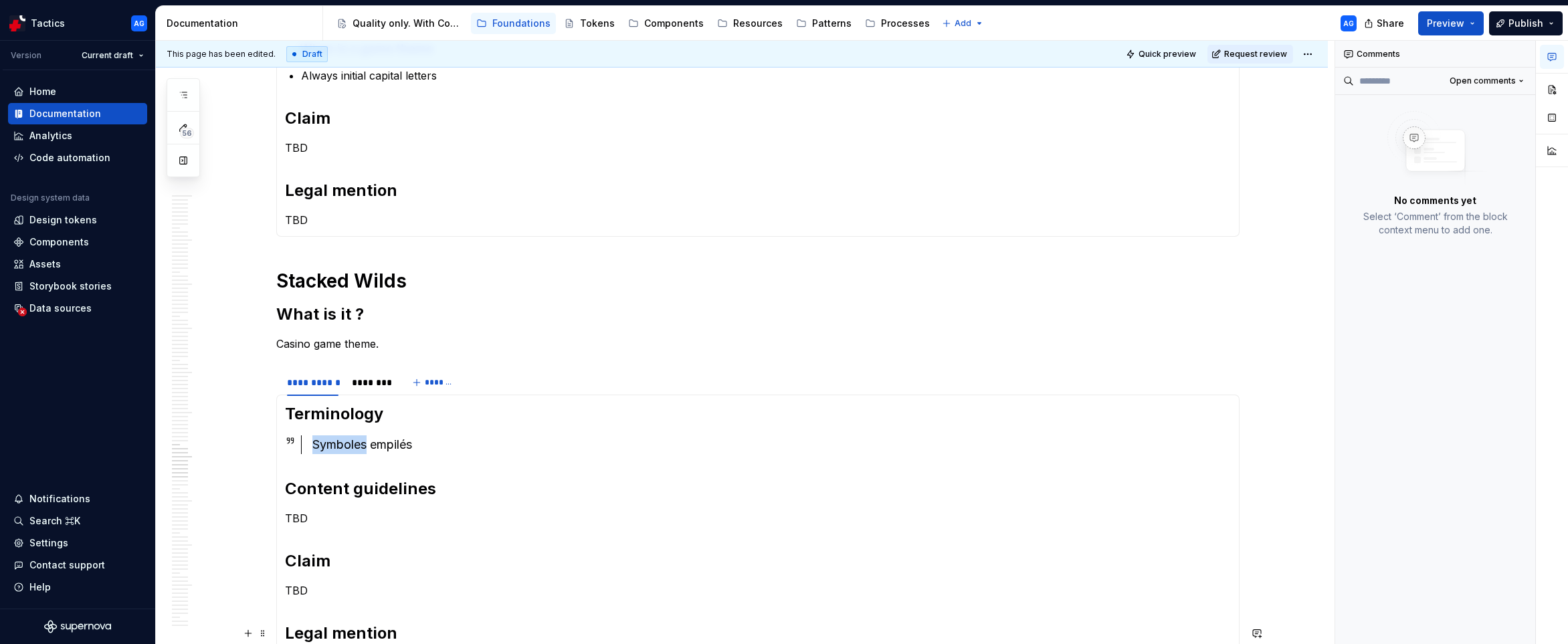 click on "Symboles empilés" at bounding box center [771, 445] 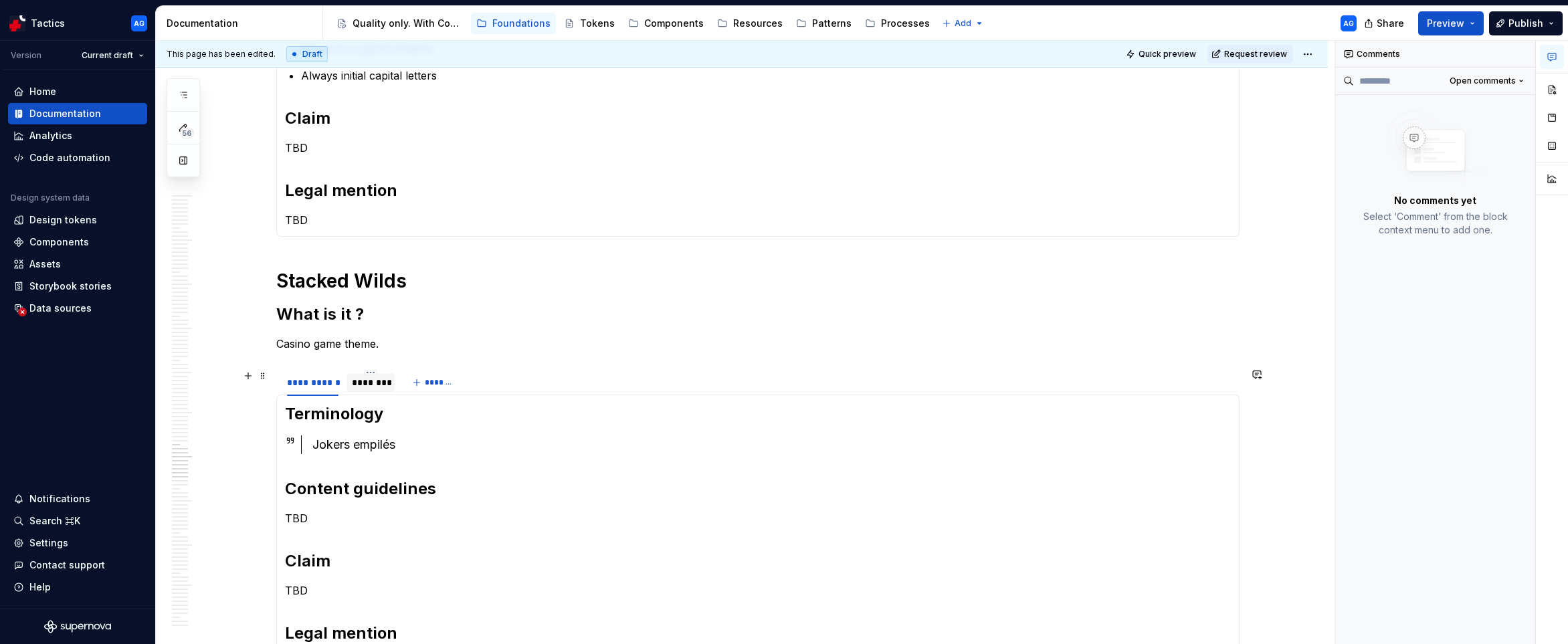 click on "********" at bounding box center (371, 383) 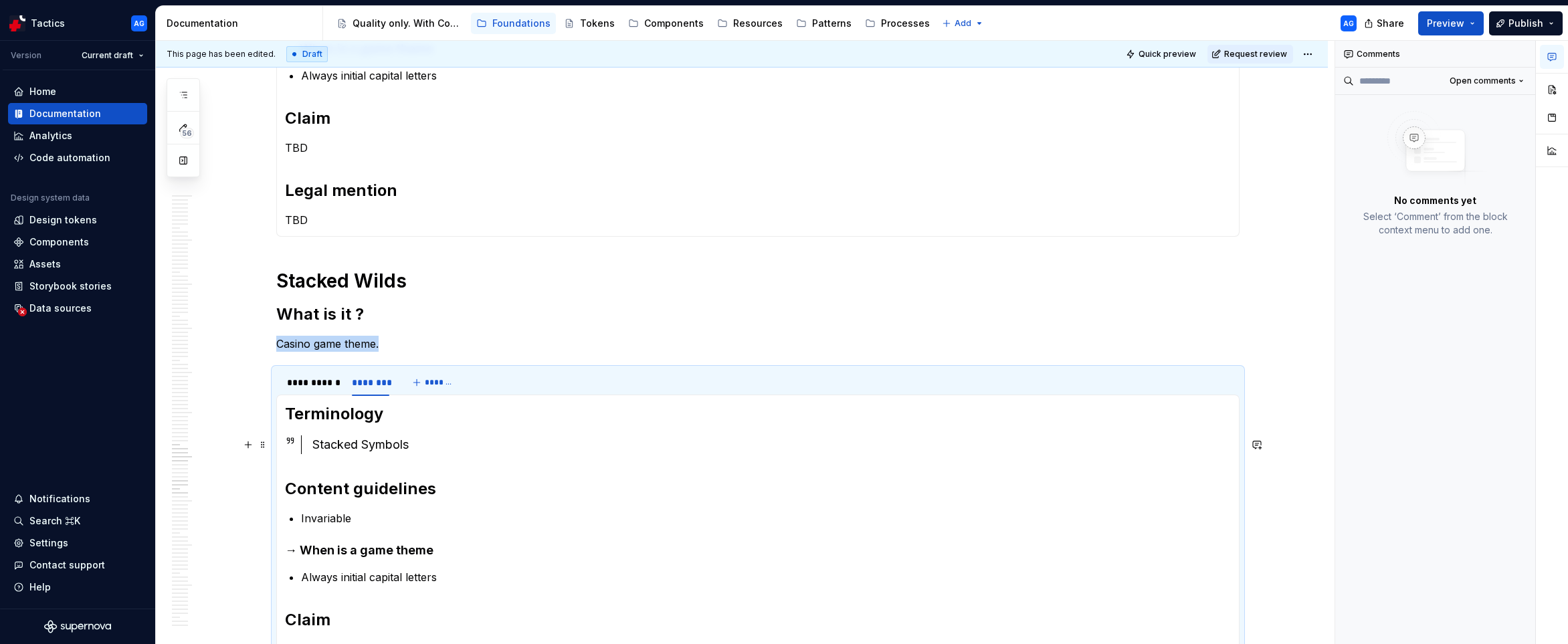 click on "Stacked Symbols" at bounding box center [771, 445] 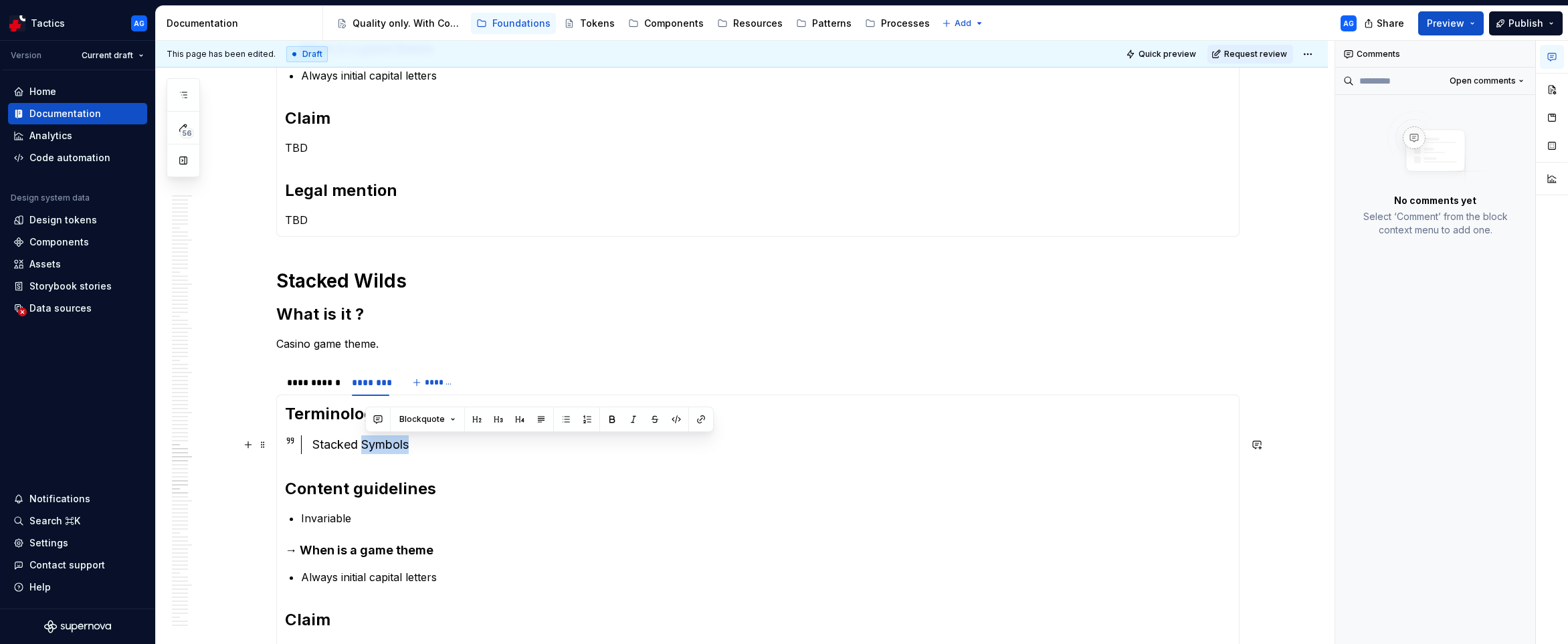 click on "Stacked Symbols" at bounding box center [771, 445] 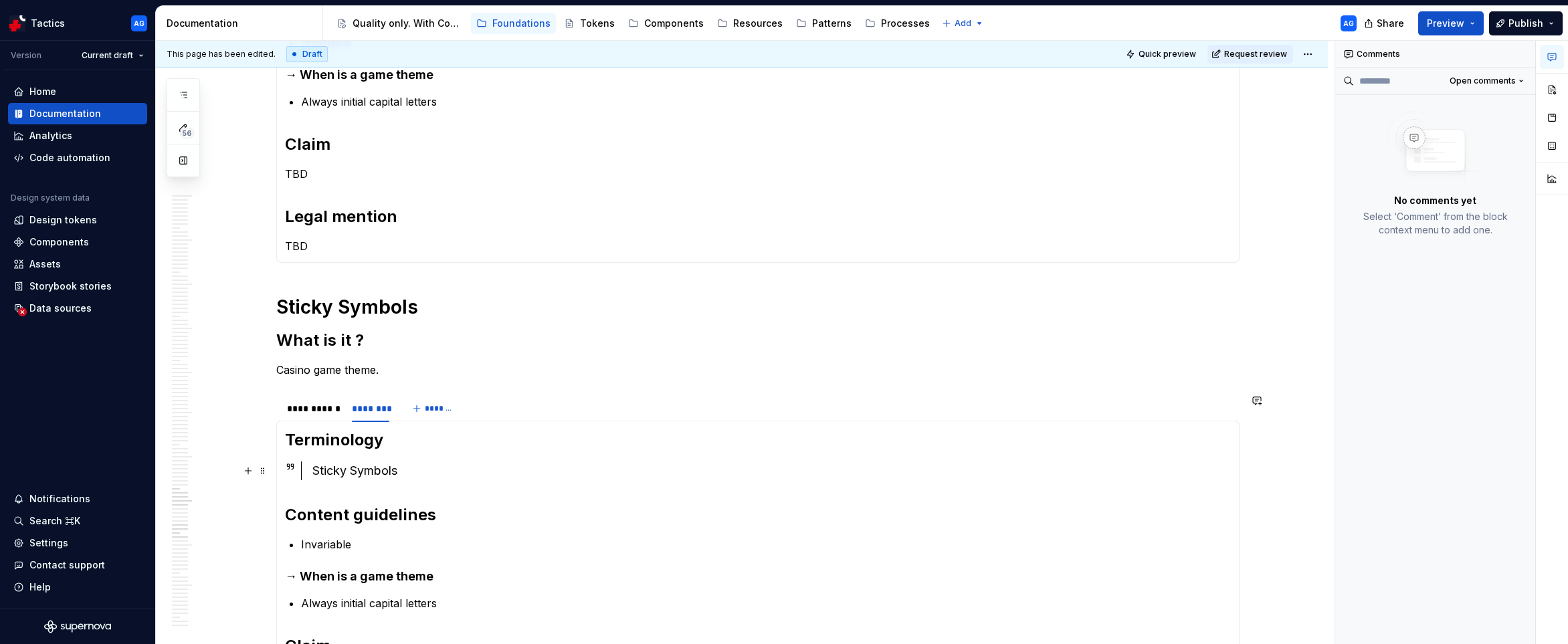 scroll, scrollTop: 3244, scrollLeft: 0, axis: vertical 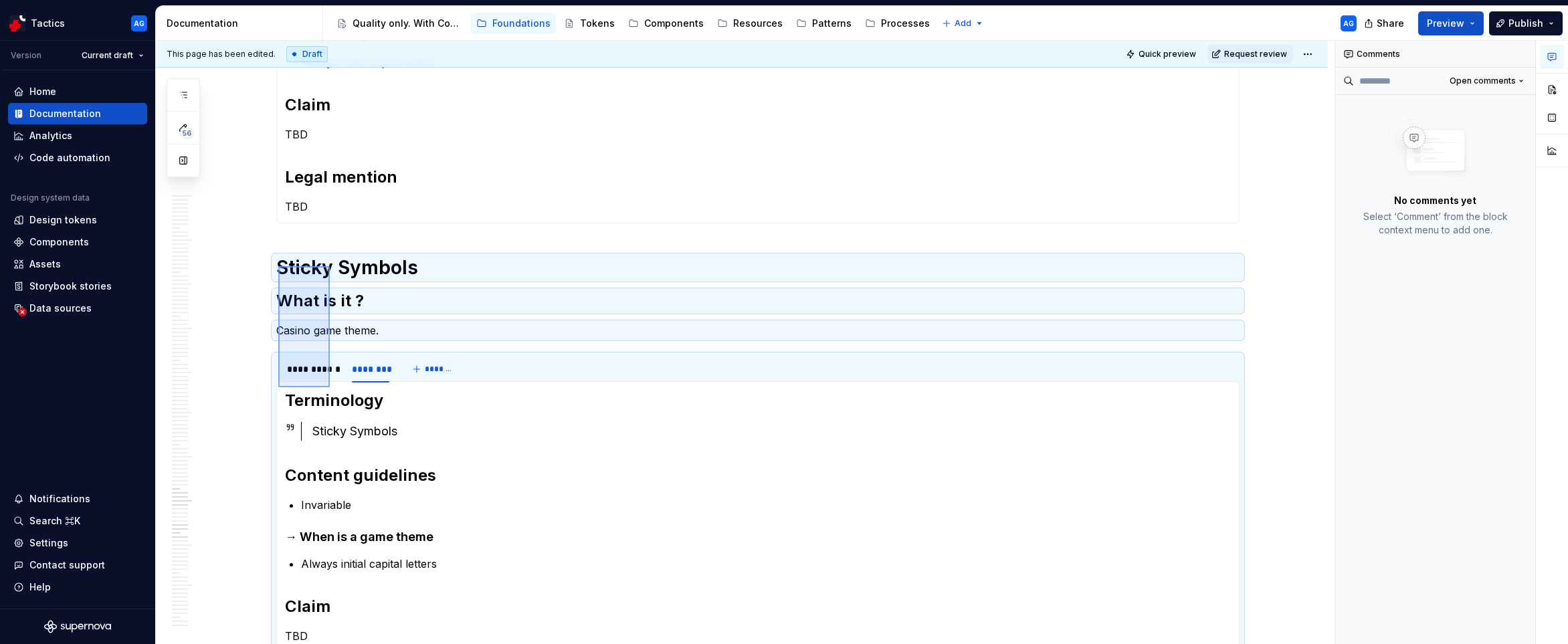 drag, startPoint x: 278, startPoint y: 266, endPoint x: 333, endPoint y: 399, distance: 143.92359 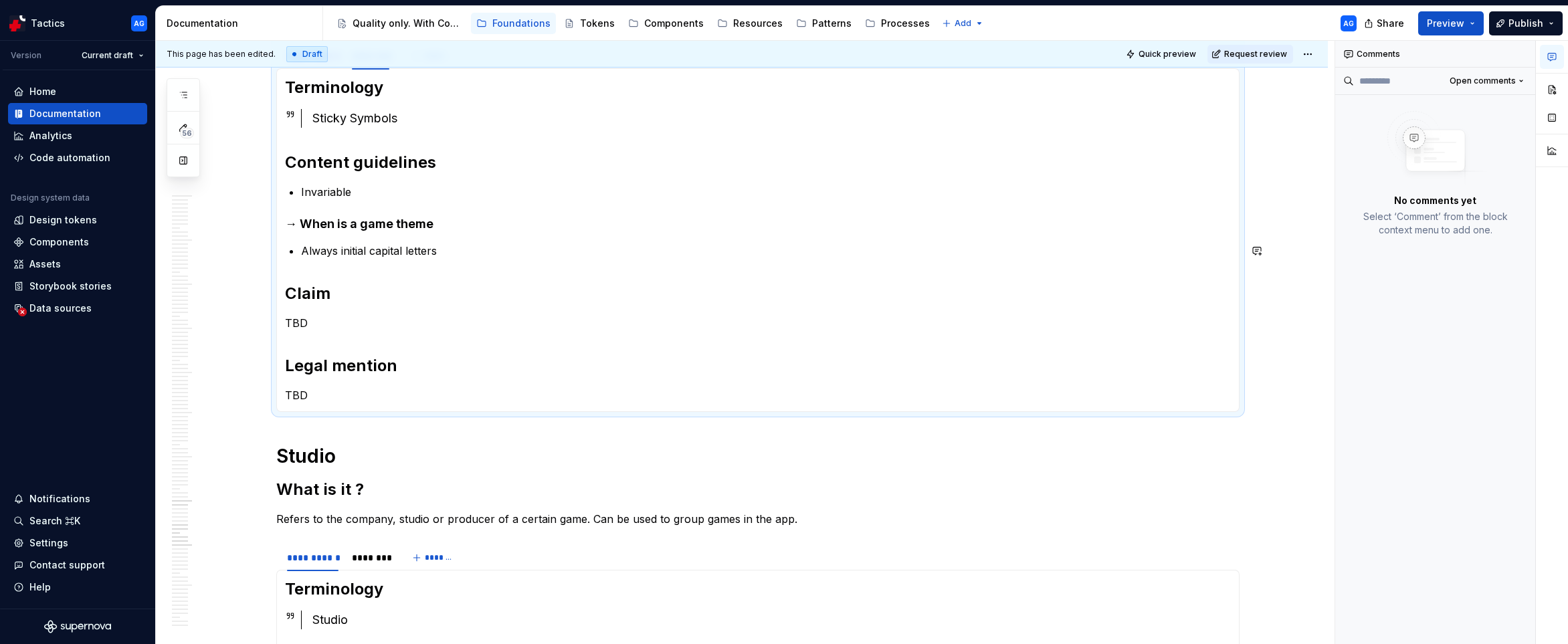 scroll, scrollTop: 3694, scrollLeft: 0, axis: vertical 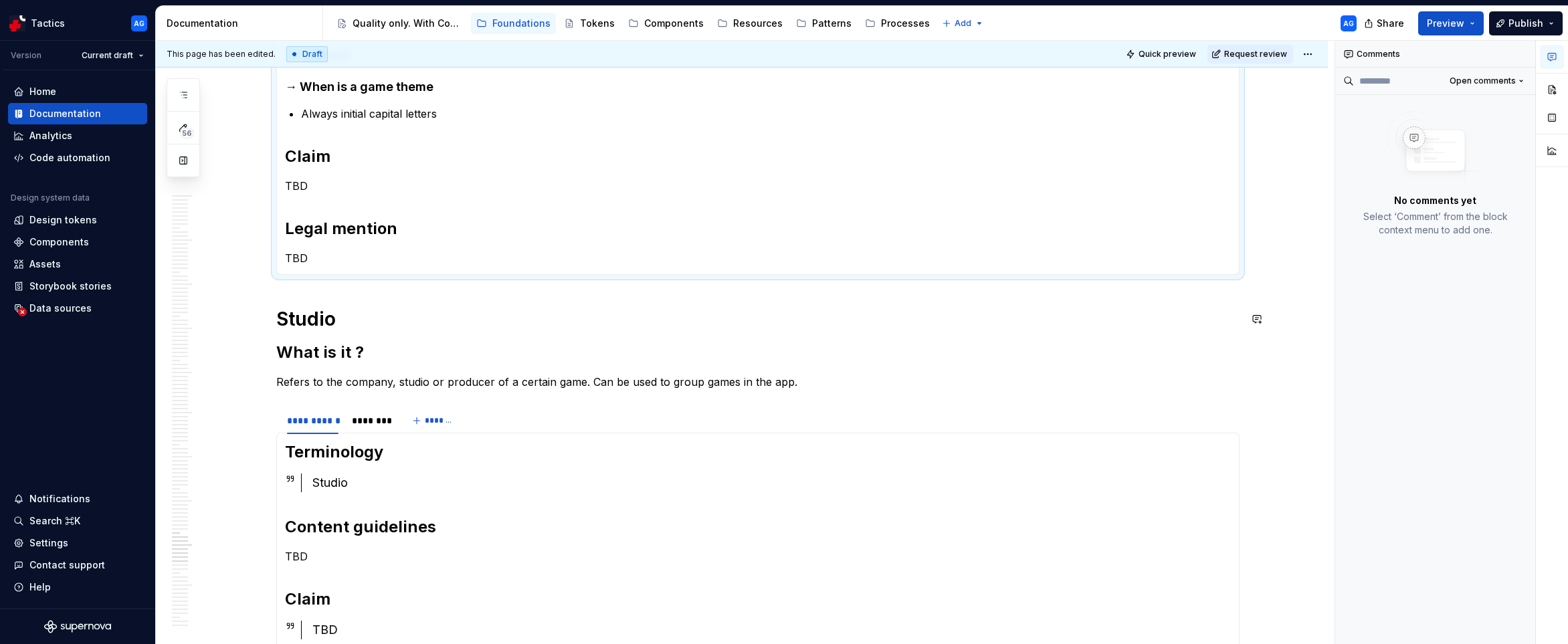 click on "Saint Patricks Day  What is it ? Casino game theme. [REDACTED] Terminology  Saint-Patrick Content guidelines TBD Claim TBD Legal mention TBD Terminology  Dia de Saint Patrick Content guidelines Invariable → When is a game theme Always initial capital letters Claim TBD Legal mention TBD Science What is it ? Casino game theme. [REDACTED] Terminology  Science Content guidelines TBD Claim TBD Legal mention TBD Terminology  Ciéncia Content guidelines Invariable → When is a game theme Always initial capital letters Claim TBD Legal mention TBD Sci-Fi & Space What is it ? Casino game theme. [REDACTED] Terminology  Science-Fiction et Espace Content guidelines TBD Claim TBD Legal mention TBD Terminology  Ficção Científica e Espaço Content guidelines Invariable → When is a game theme Always initial capital letters Claim TBD Legal mention TBD Slots What is it ? [REDACTED] Terminology  Machine à sous Content guidelines TBD Claim TBD TBD" at bounding box center (758, -1128) 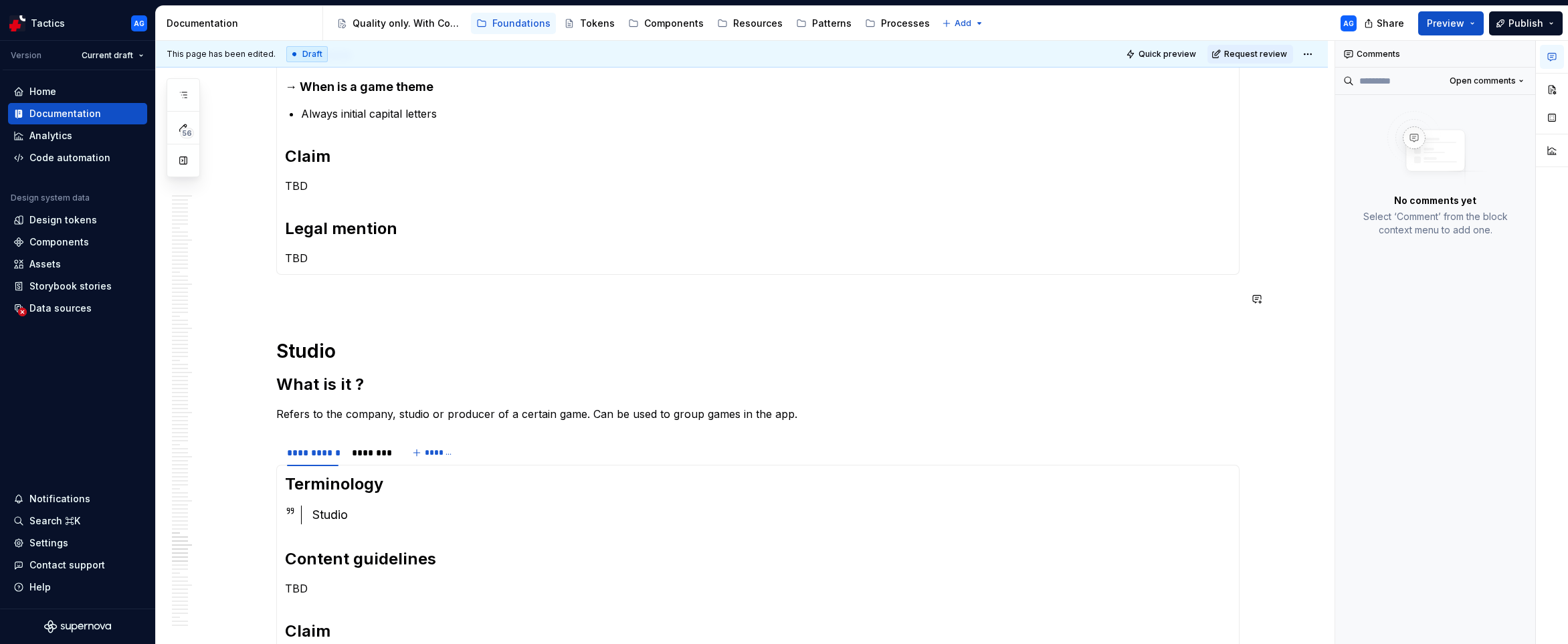 click on "Saint Patricks Day  What is it ? Casino game theme. [REDACTED] Terminology  Saint-Patrick Content guidelines TBD Claim TBD Legal mention TBD Terminology  Dia de Saint Patrick Content guidelines Invariable → When is a game theme Always initial capital letters Claim TBD Legal mention TBD Science What is it ? Casino game theme. [REDACTED] Terminology  Science Content guidelines TBD Claim TBD Legal mention TBD Terminology  Ciéncia Content guidelines Invariable → When is a game theme Always initial capital letters Claim TBD Legal mention TBD Sci-Fi & Space What is it ? Casino game theme. [REDACTED] Terminology  Science-Fiction et Espace Content guidelines TBD Claim TBD Legal mention TBD Terminology  Ficção Científica e Espaço Content guidelines Invariable → When is a game theme Always initial capital letters Claim TBD Legal mention TBD Slots What is it ? [REDACTED] Terminology  Machine à sous Content guidelines TBD Claim TBD TBD" at bounding box center (758, -1112) 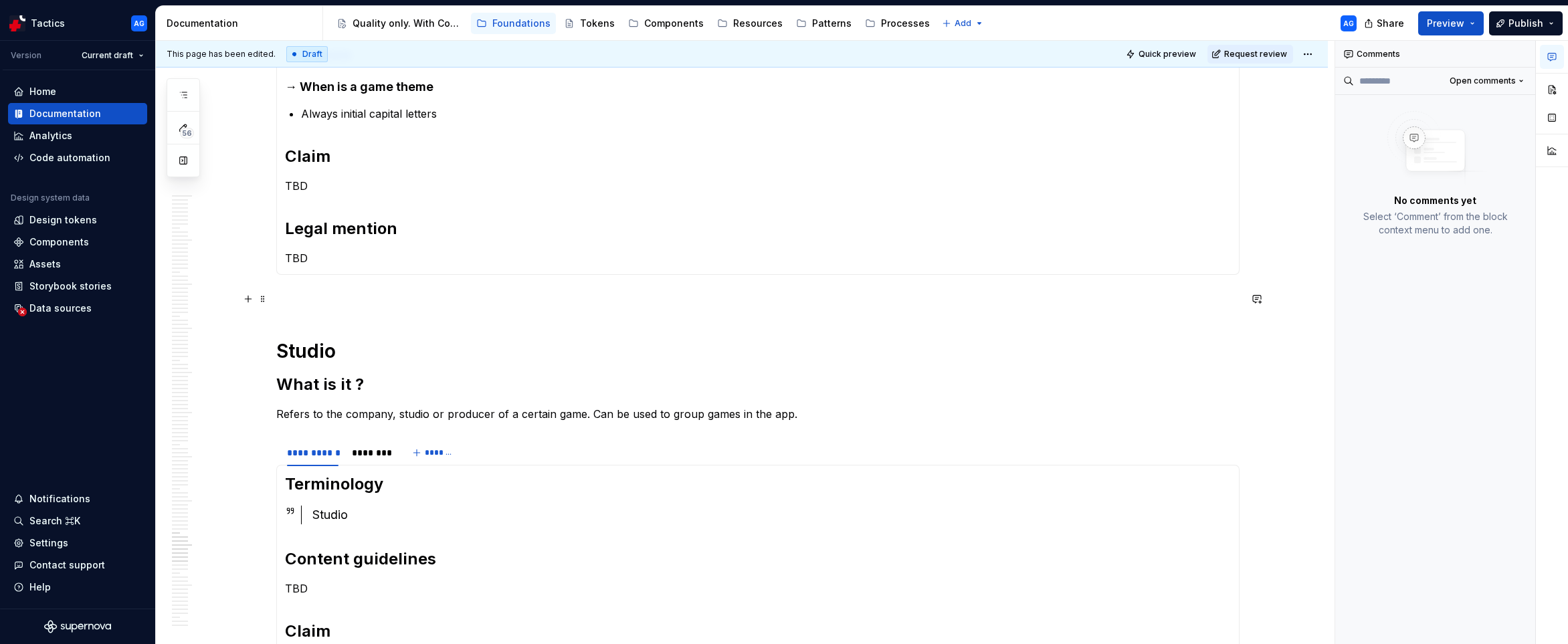 click at bounding box center (758, 299) 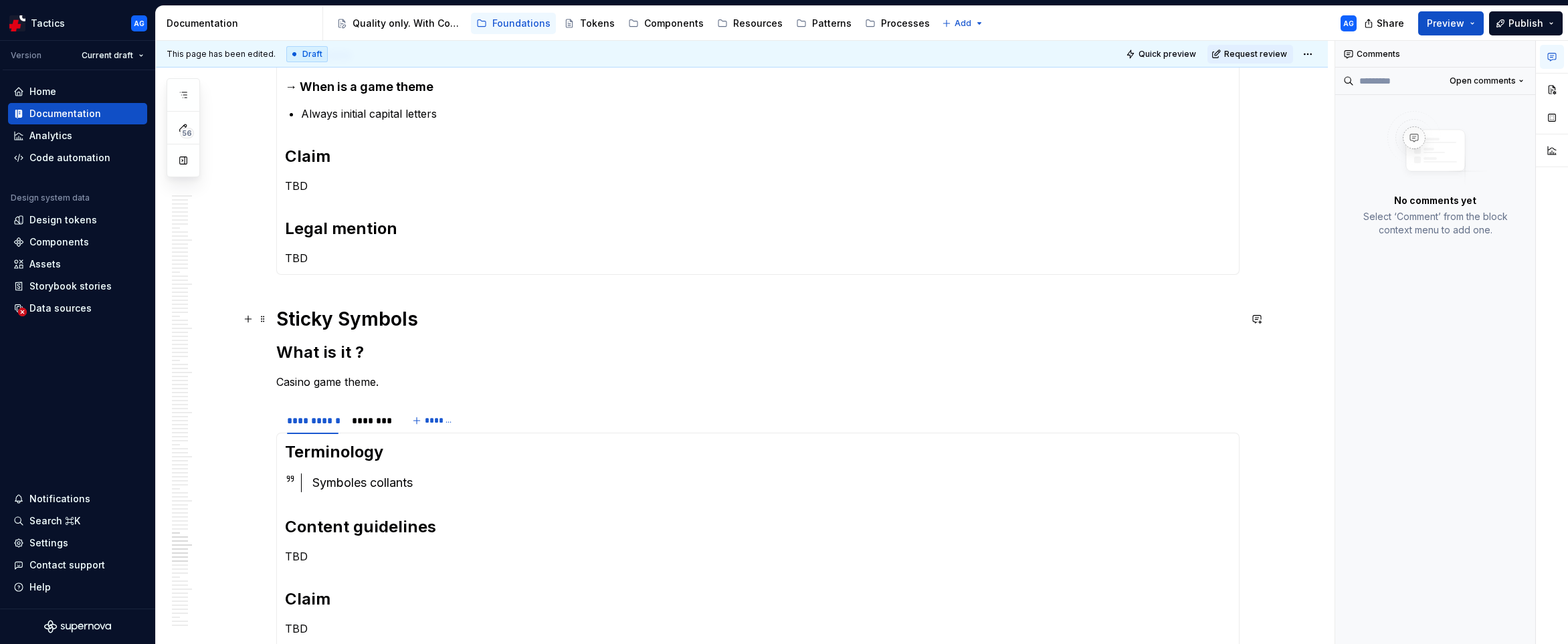 click on "Sticky Symbols" at bounding box center (758, 319) 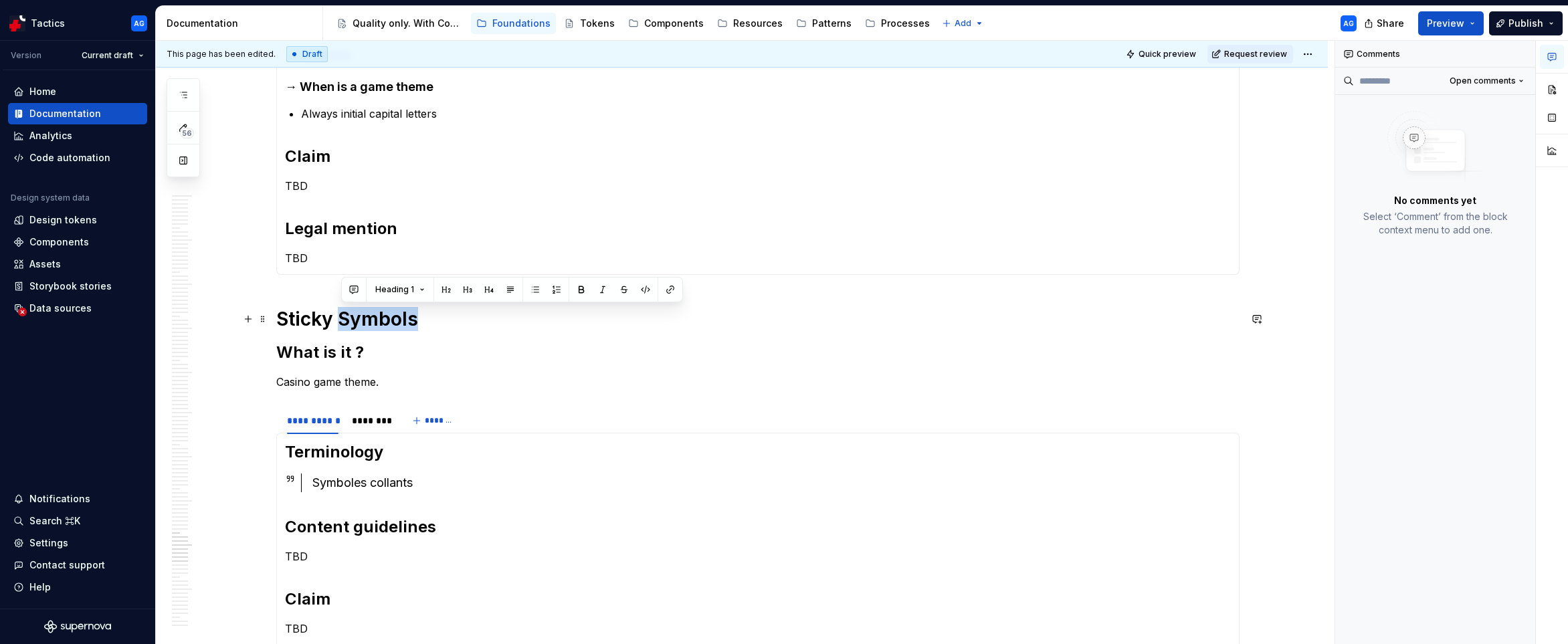 click on "Sticky Symbols" at bounding box center [758, 319] 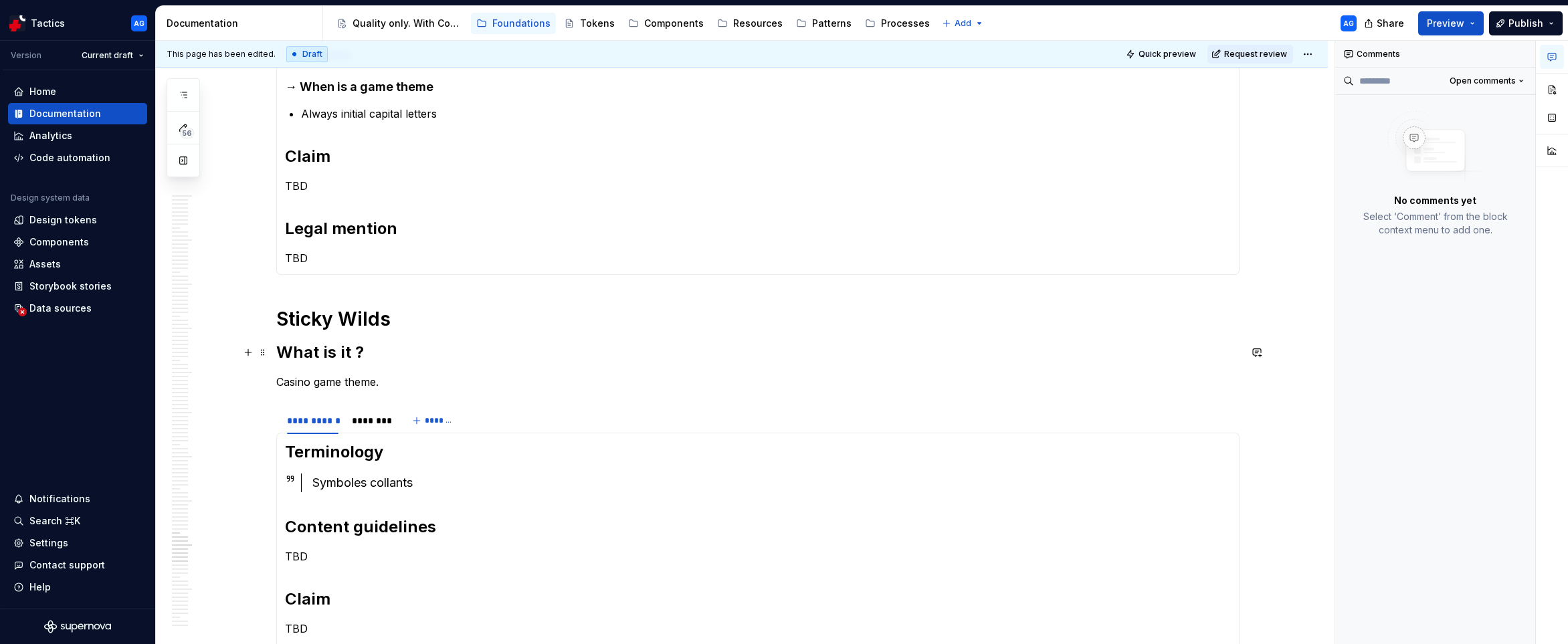 click on "What is it ?" at bounding box center [758, 352] 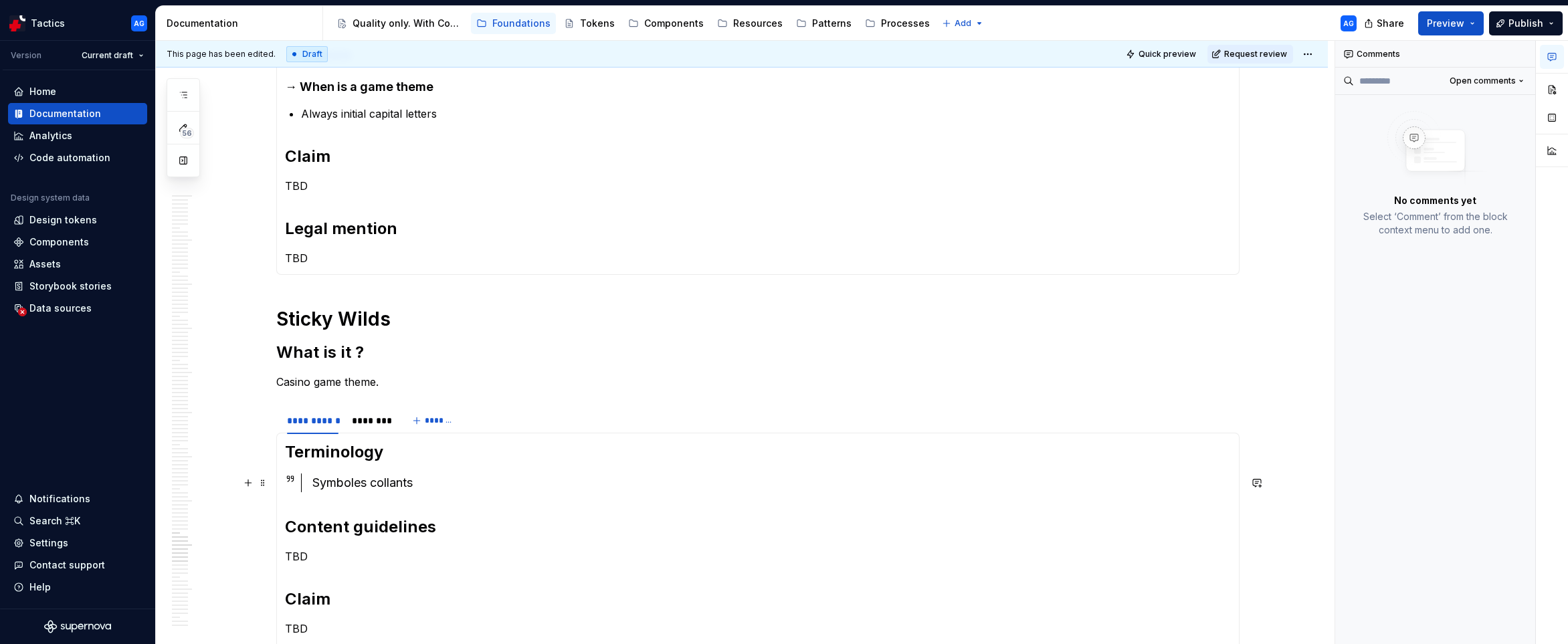 click on "Symboles collants" at bounding box center (771, 483) 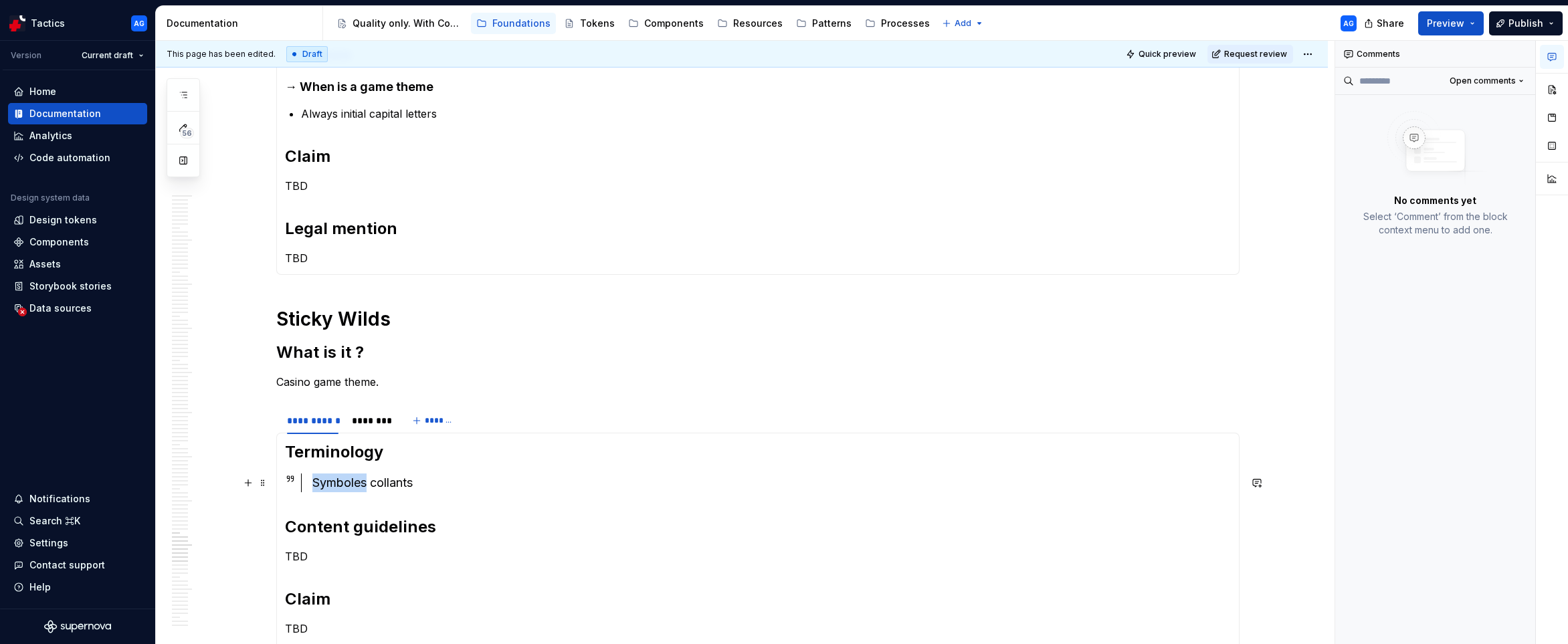 click on "Symboles collants" at bounding box center (771, 483) 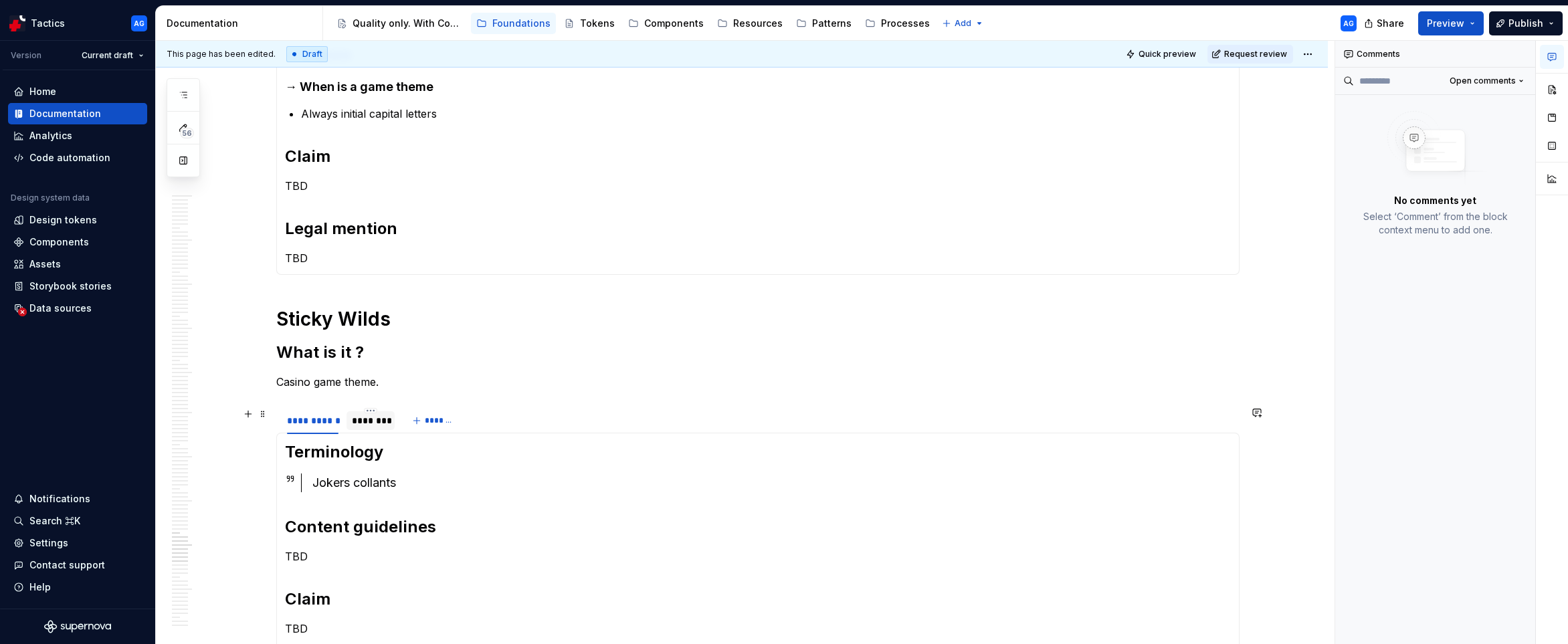 click at bounding box center (371, 432) 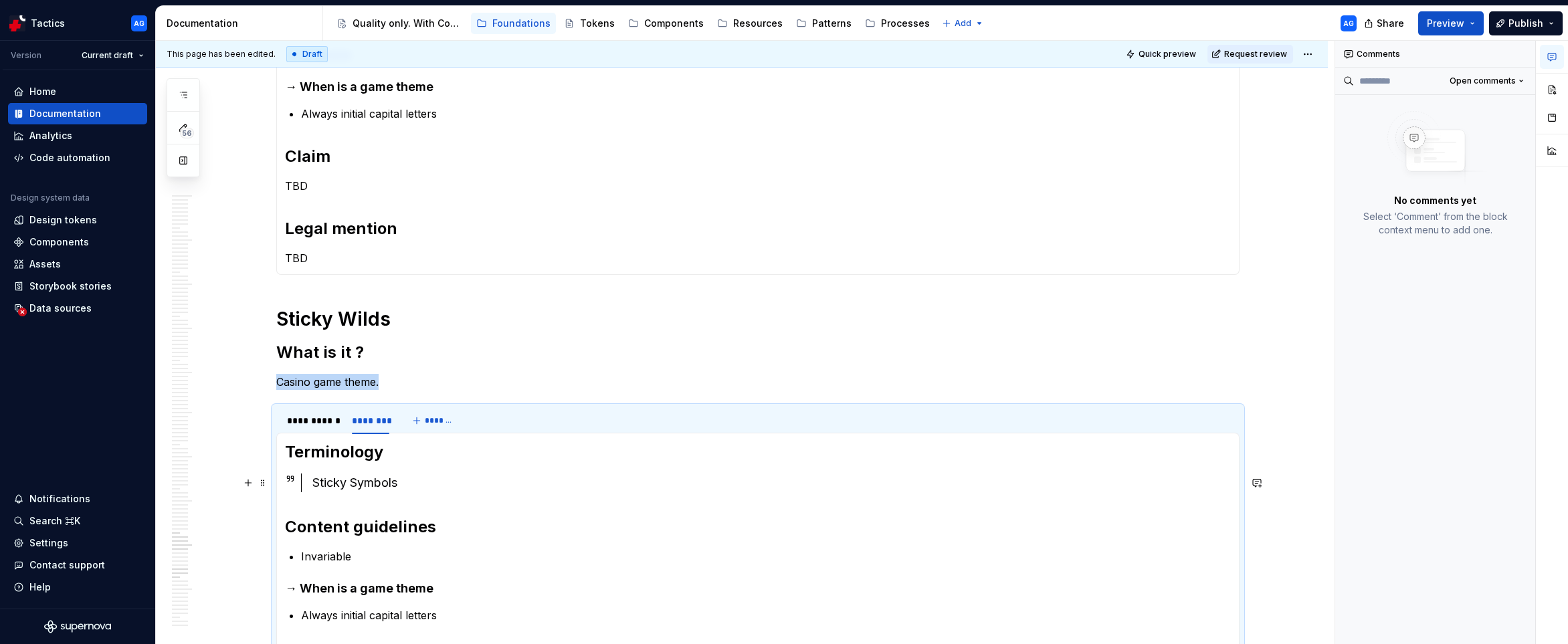 click on "Sticky Symbols" at bounding box center (771, 483) 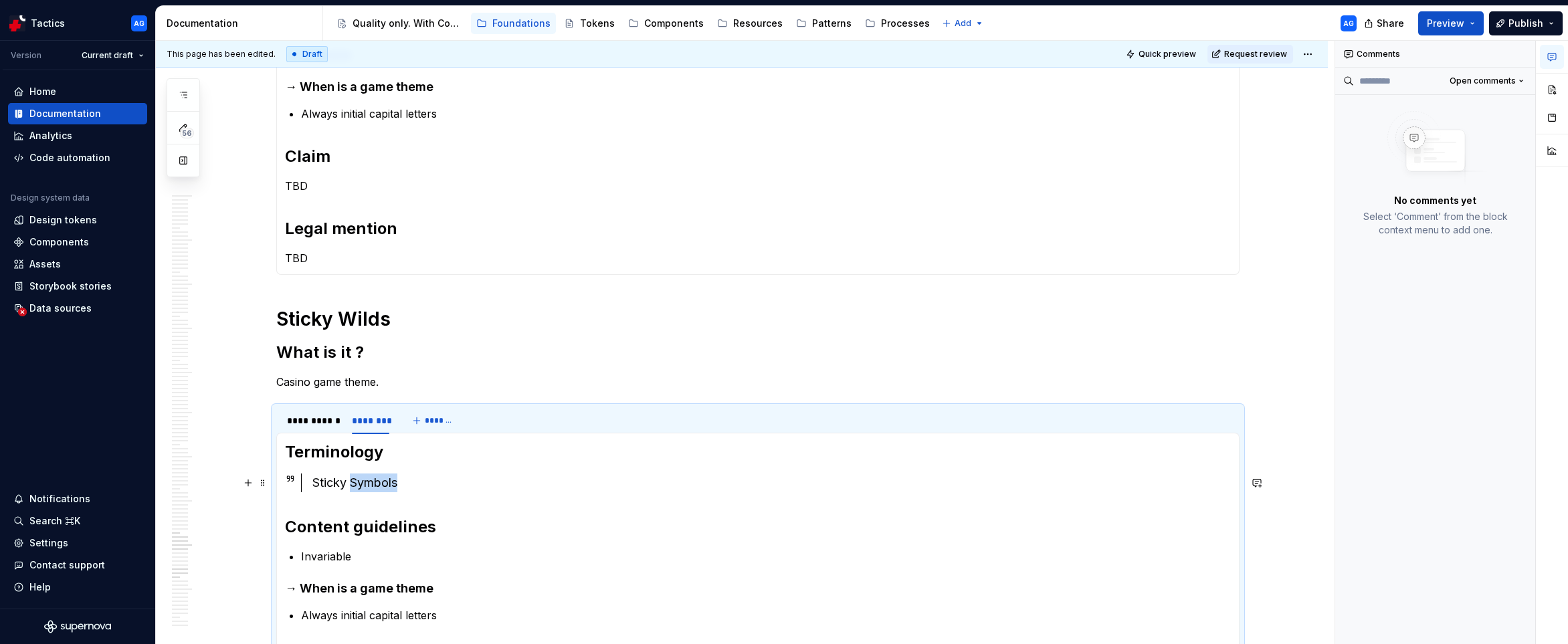 click on "Sticky Symbols" at bounding box center (771, 483) 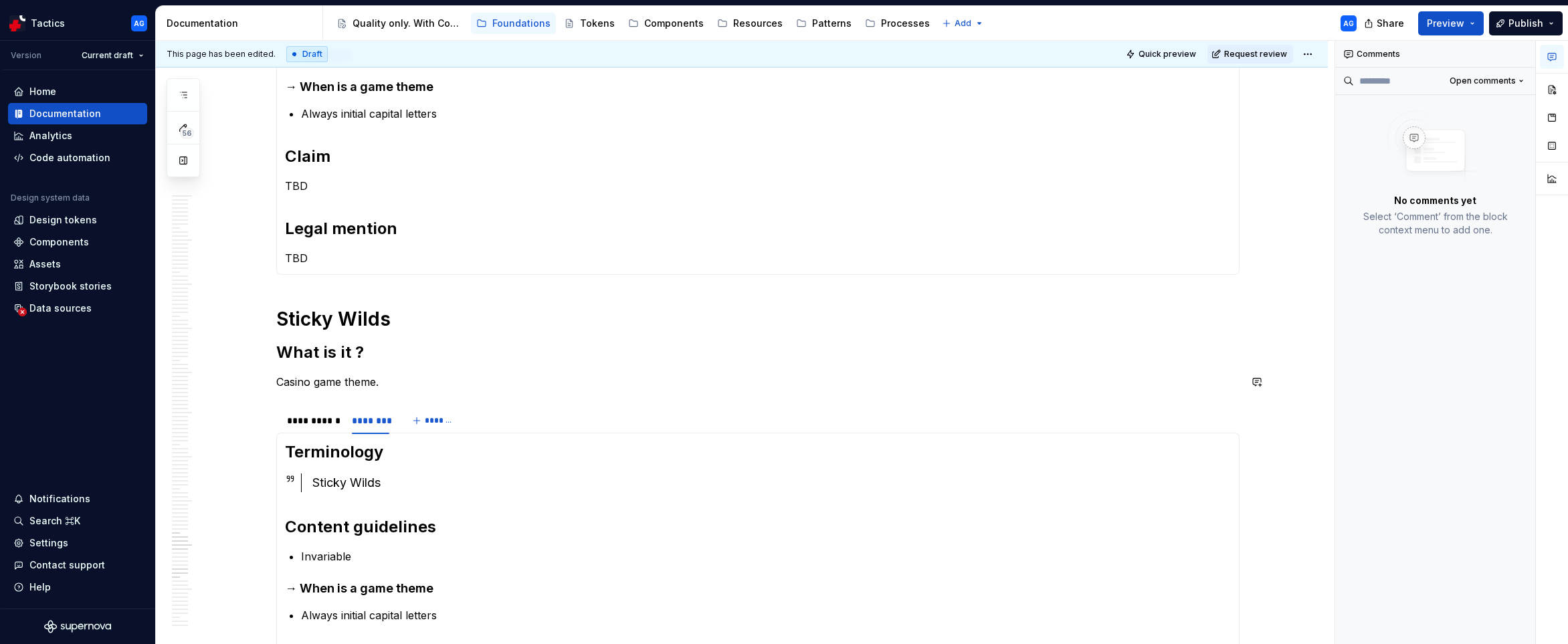 click on "Saint Patricks Day  What is it ? Casino game theme. [REDACTED] Terminology  Saint-Patrick Content guidelines TBD Claim TBD Legal mention TBD Terminology  Dia de Saint Patrick Content guidelines Invariable → When is a game theme Always initial capital letters Claim TBD Legal mention TBD Science What is it ? Casino game theme. [REDACTED] Terminology  Science Content guidelines TBD Claim TBD Legal mention TBD Terminology  Ciéncia Content guidelines Invariable → When is a game theme Always initial capital letters Claim TBD Legal mention TBD Sci-Fi & Space What is it ? Casino game theme. [REDACTED] Terminology  Science-Fiction et Espace Content guidelines TBD Claim TBD Legal mention TBD Terminology  Ficção Científica e Espaço Content guidelines Invariable → When is a game theme Always initial capital letters Claim TBD Legal mention TBD Slots What is it ? [REDACTED] Terminology  Machine à sous Content guidelines TBD Claim TBD TBD" at bounding box center (758, -877) 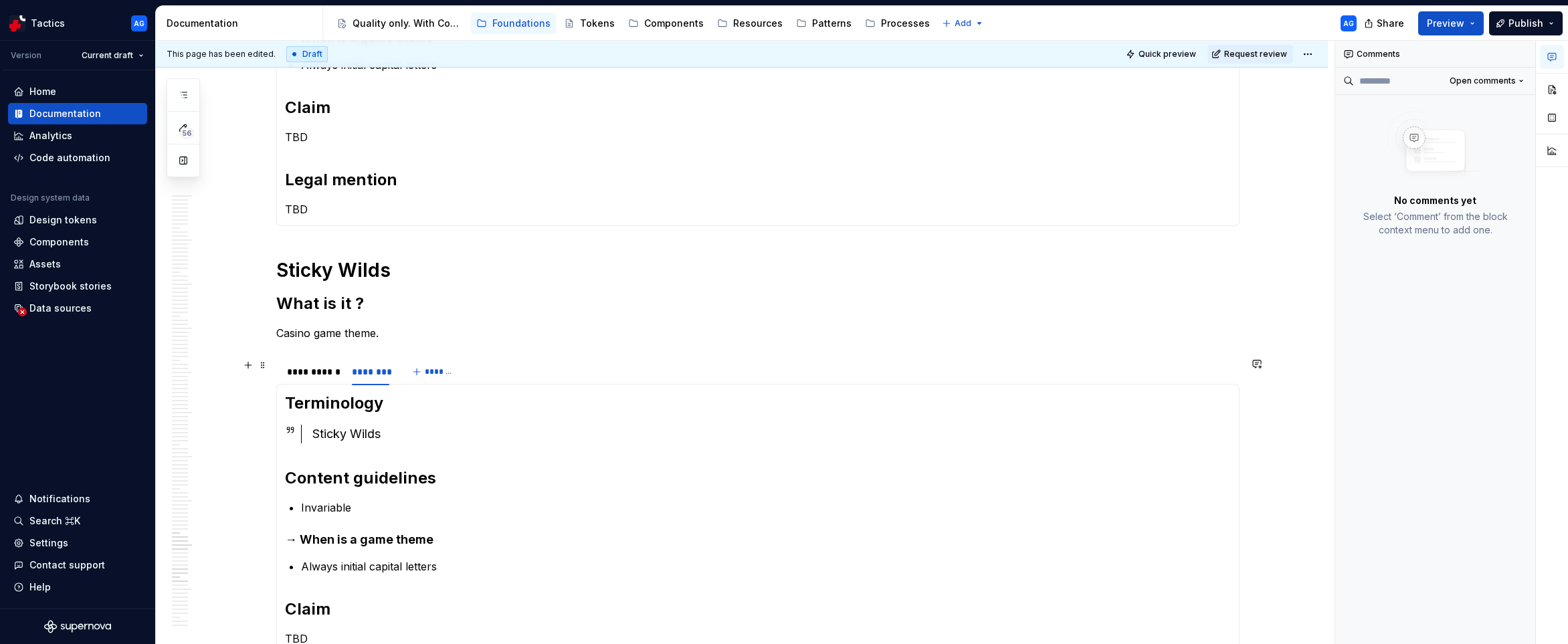 scroll, scrollTop: 3744, scrollLeft: 0, axis: vertical 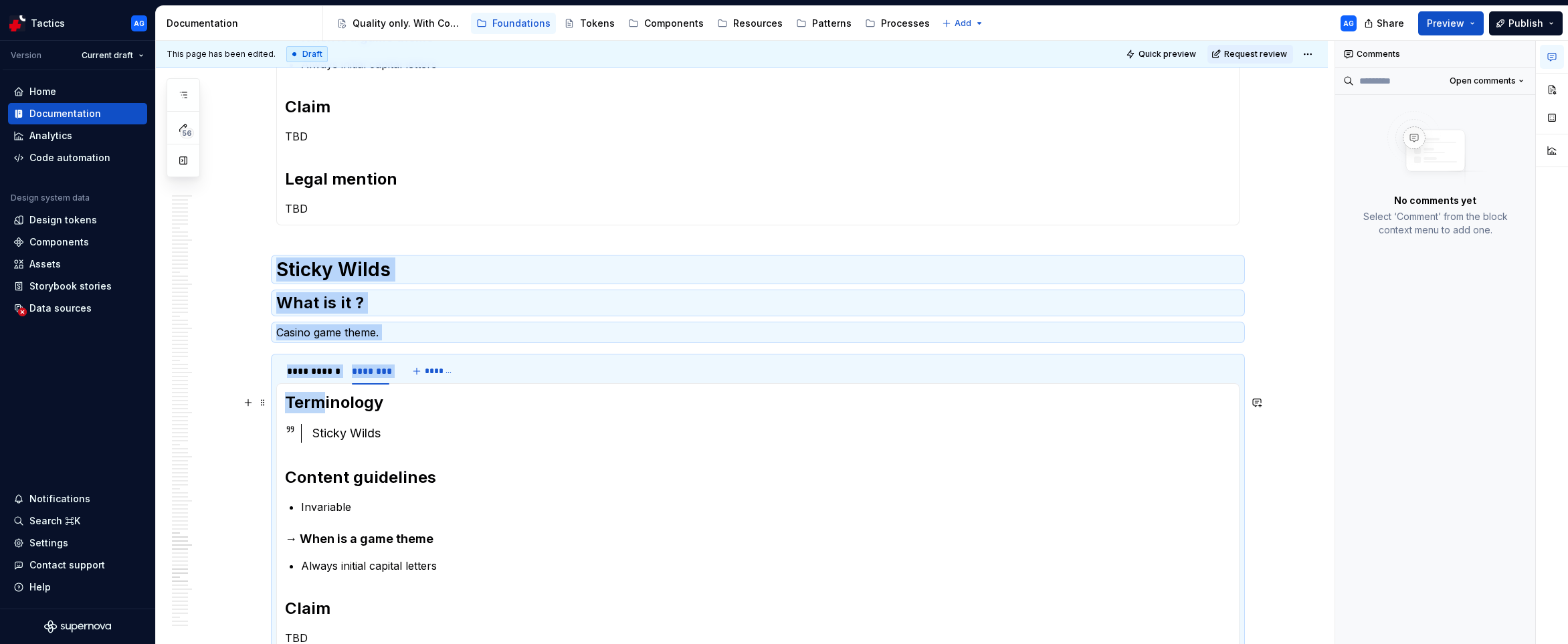 drag, startPoint x: 280, startPoint y: 267, endPoint x: 327, endPoint y: 394, distance: 135.41787 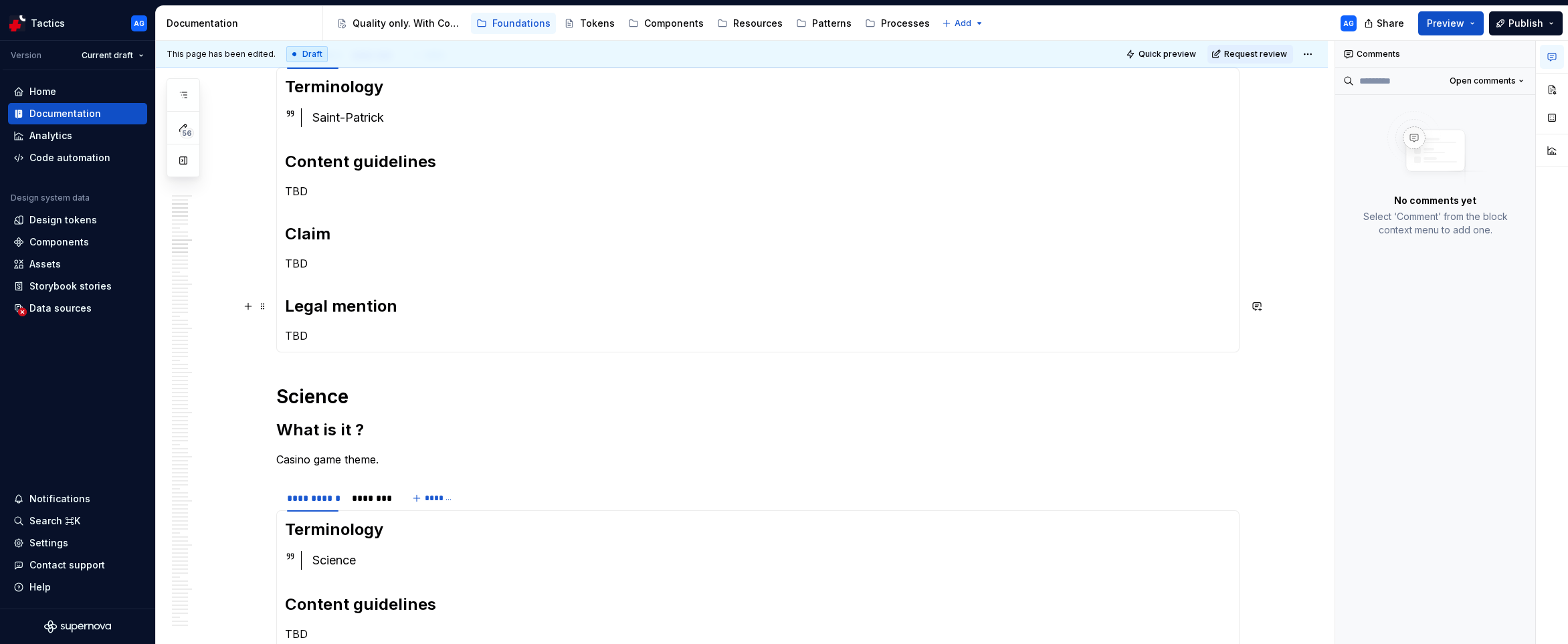 scroll, scrollTop: 0, scrollLeft: 0, axis: both 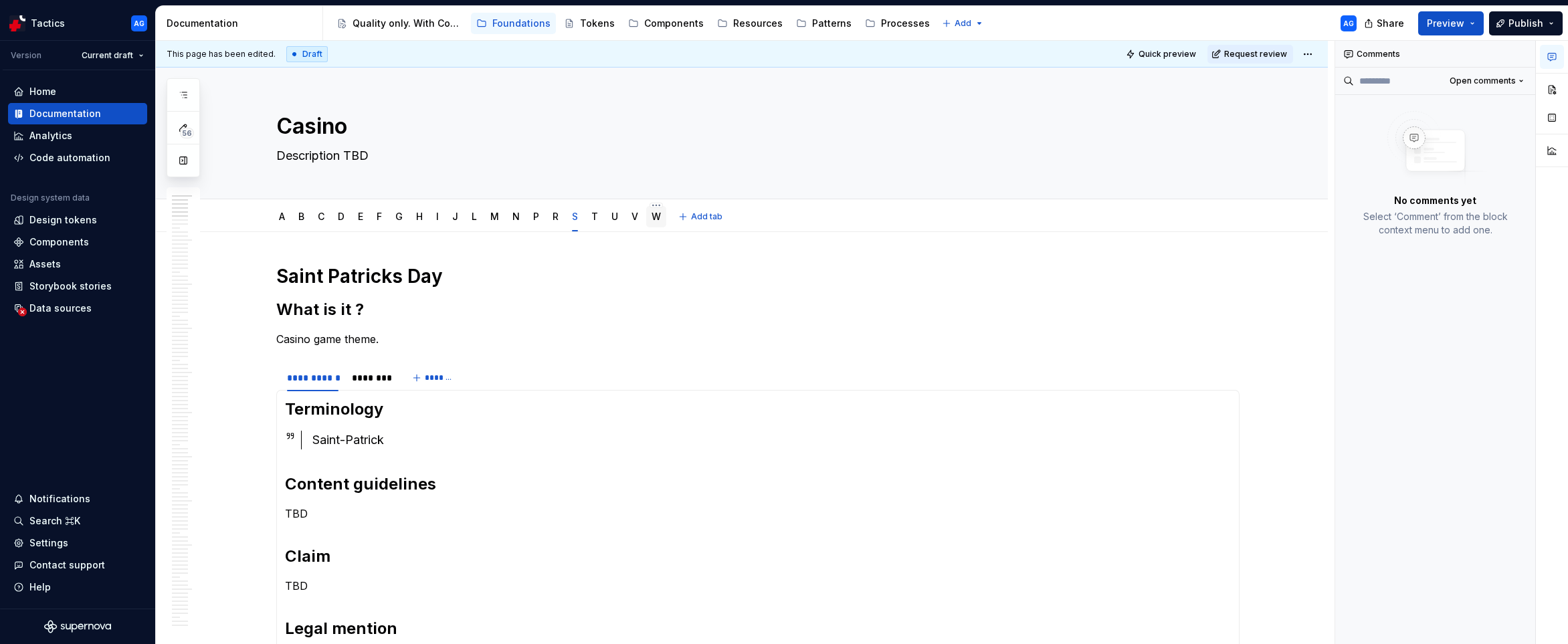 click on "W" at bounding box center [656, 216] 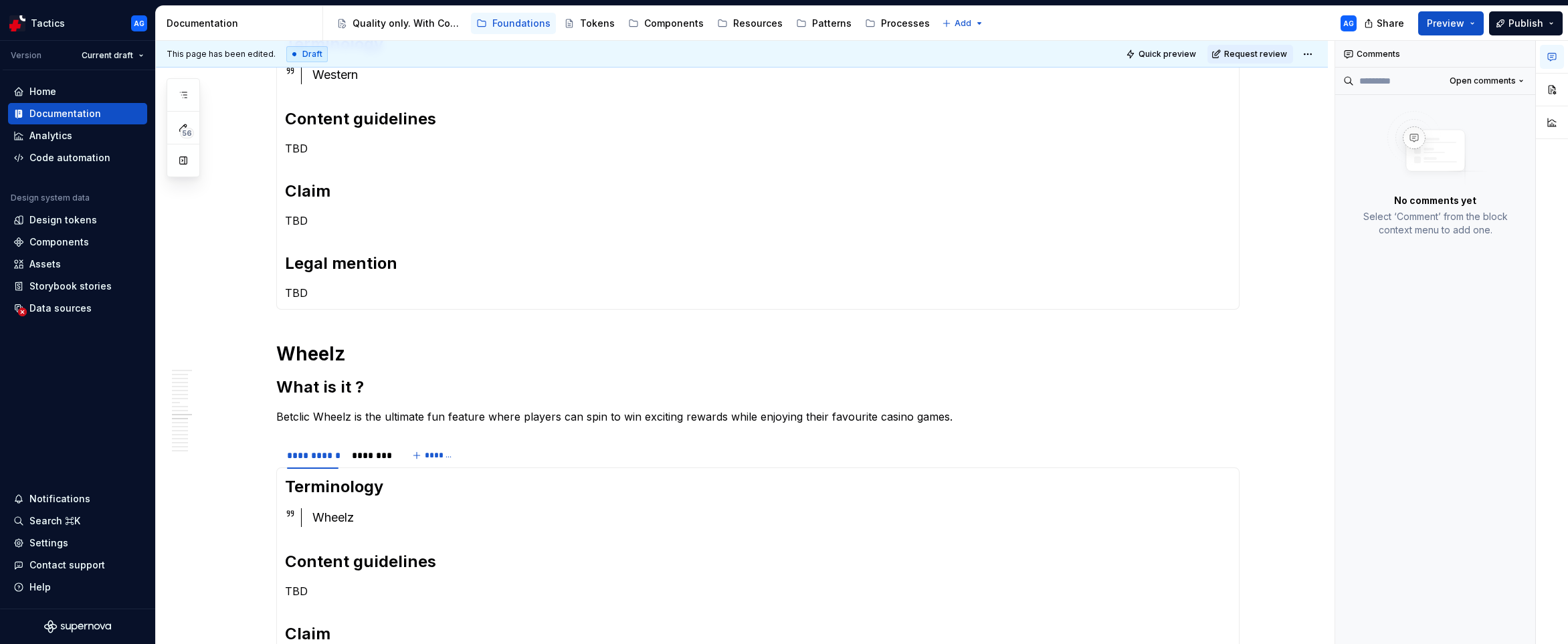scroll, scrollTop: 398, scrollLeft: 0, axis: vertical 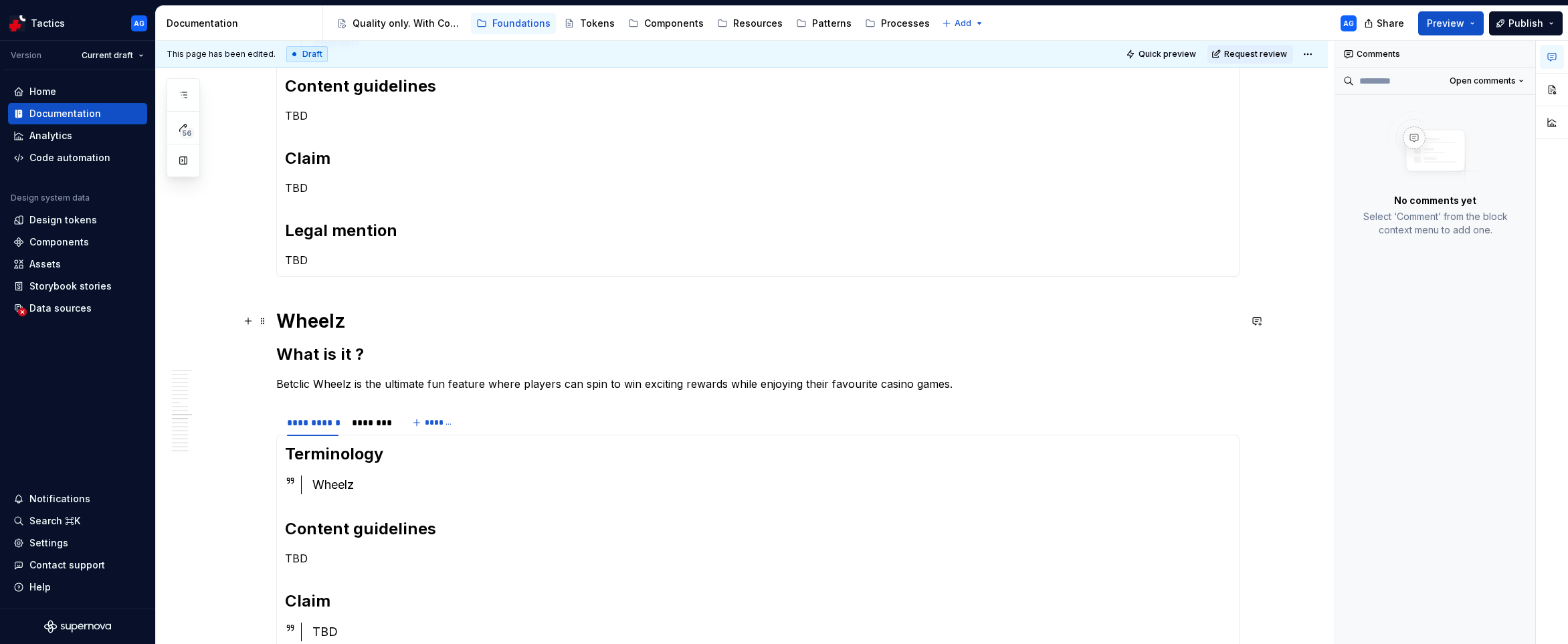 click on "**********" at bounding box center (742, 388) 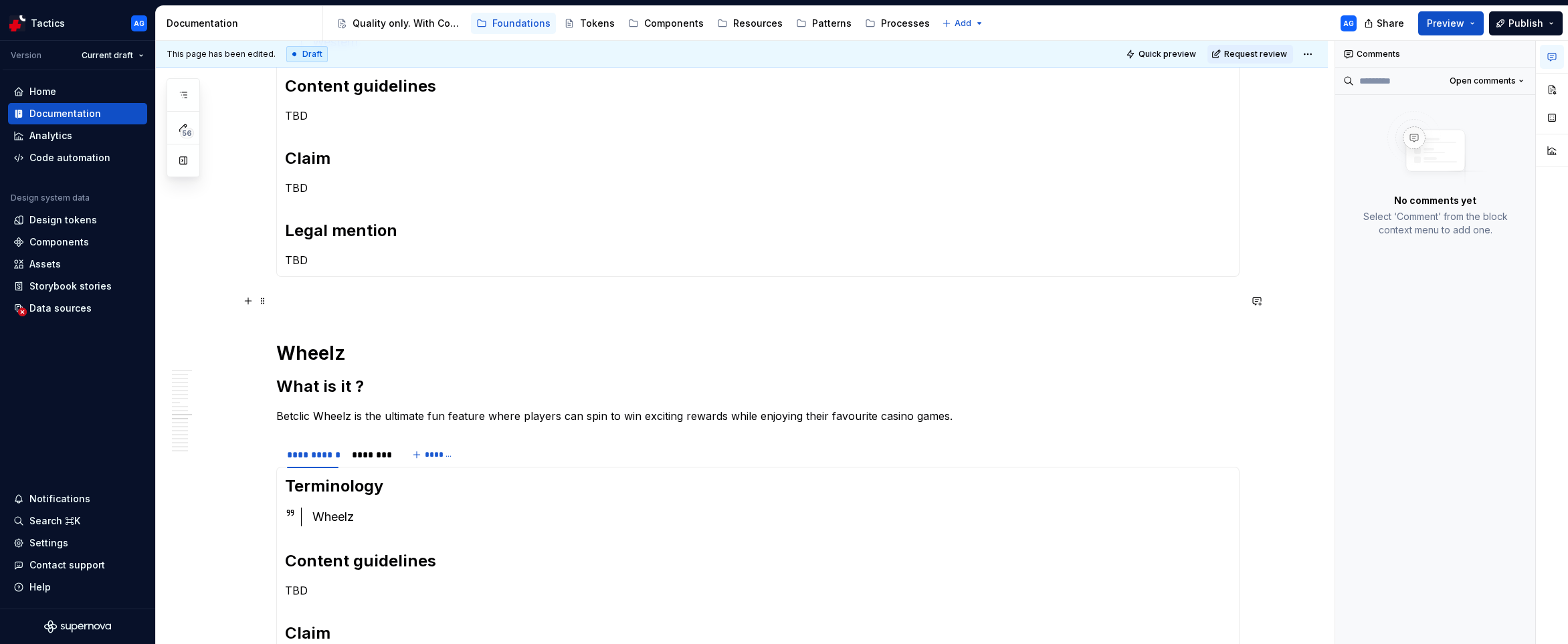 click at bounding box center (758, 301) 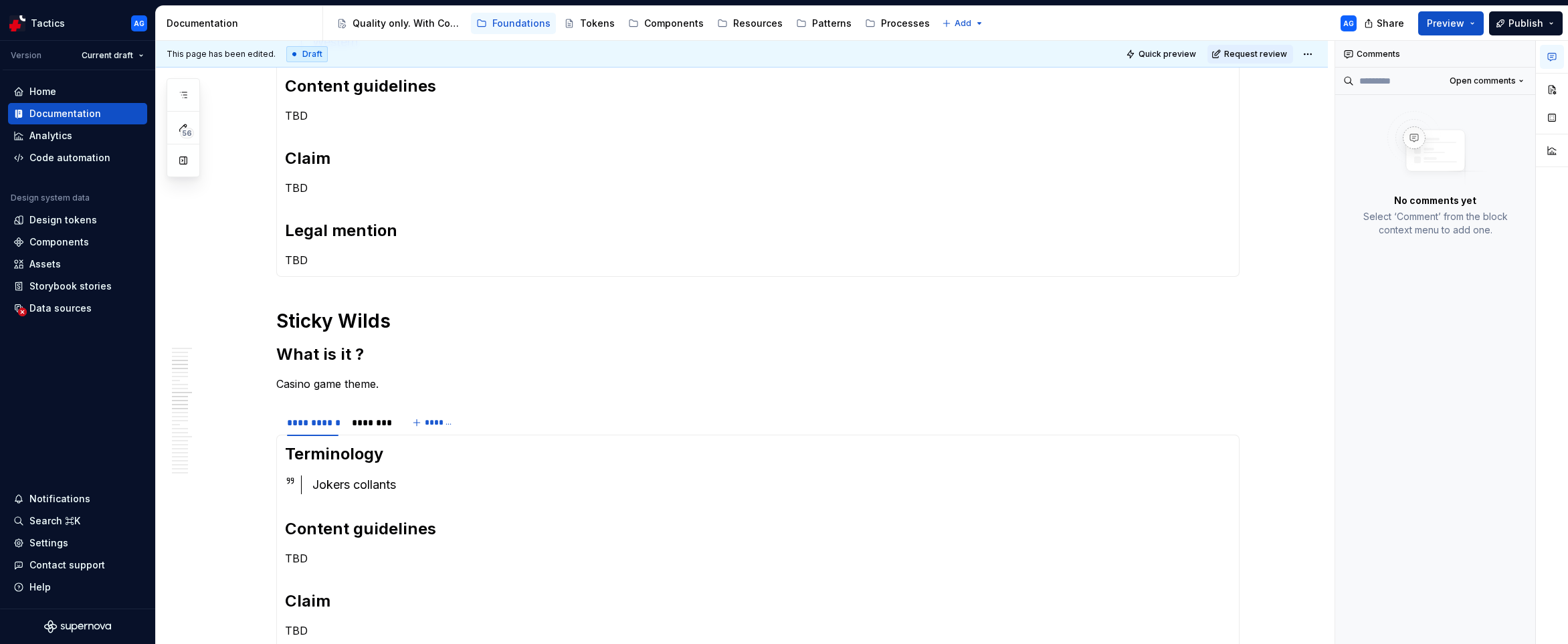 type on "*" 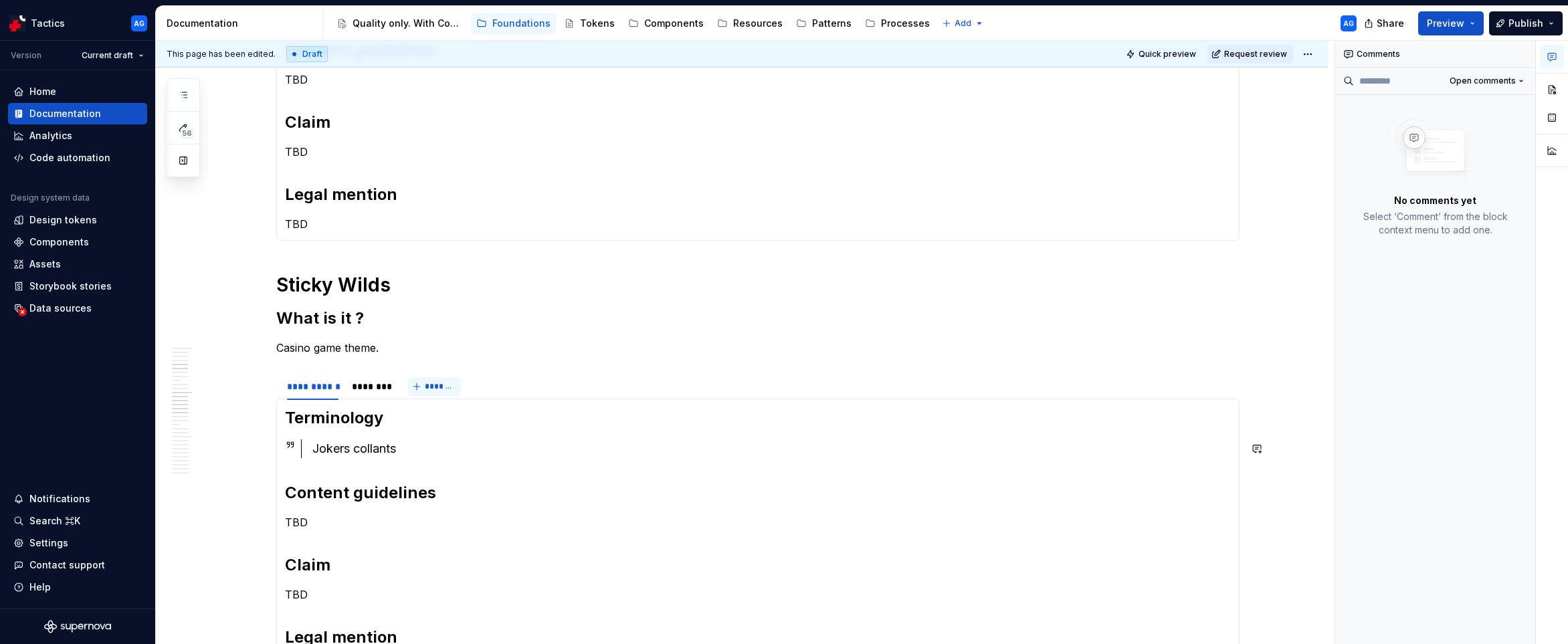 scroll, scrollTop: 421, scrollLeft: 0, axis: vertical 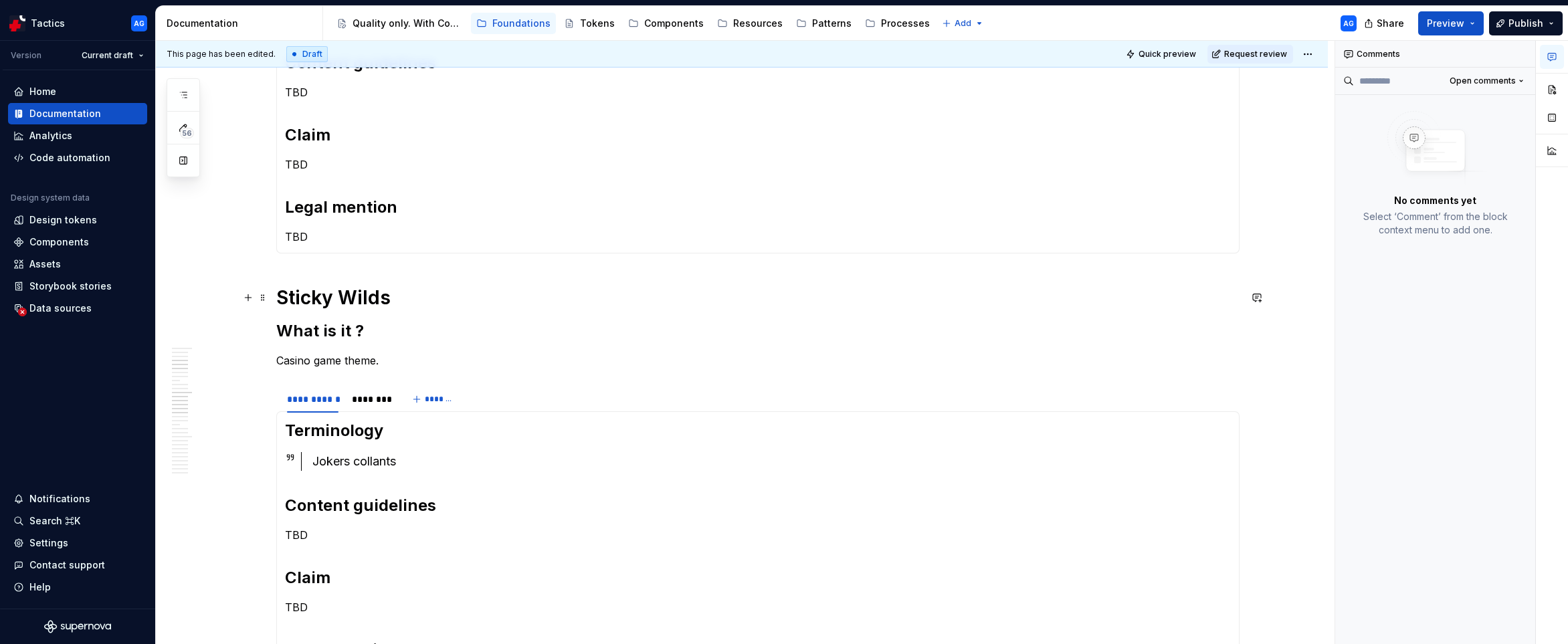 click on "Sticky Wilds" at bounding box center (758, 298) 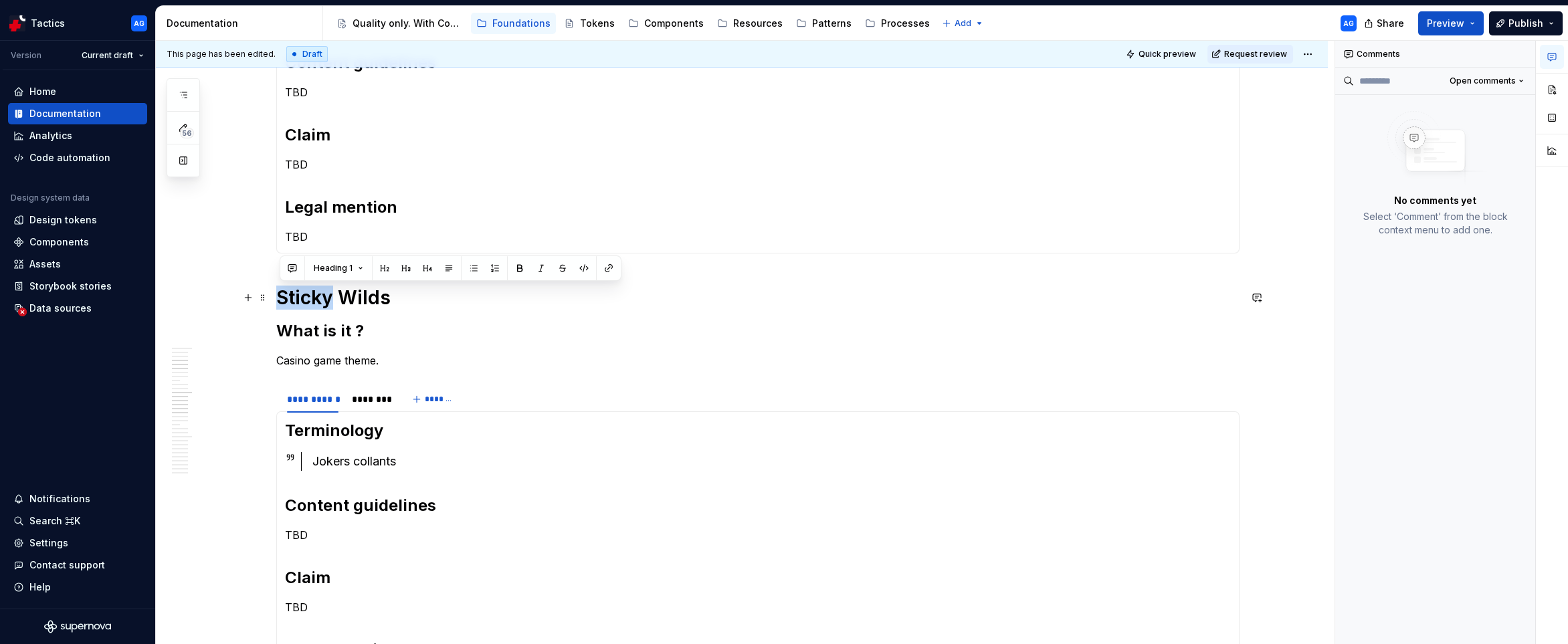 click on "Sticky Wilds" at bounding box center [758, 298] 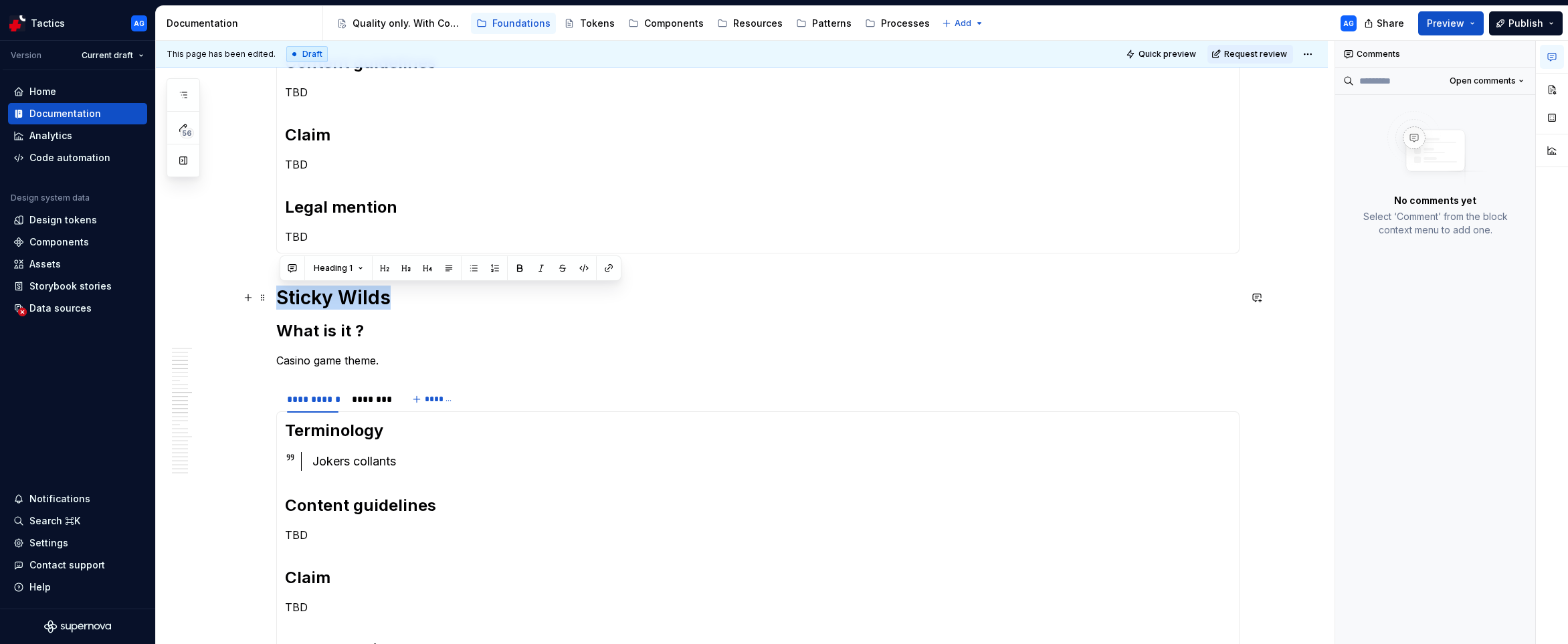 click on "Sticky Wilds" at bounding box center (758, 298) 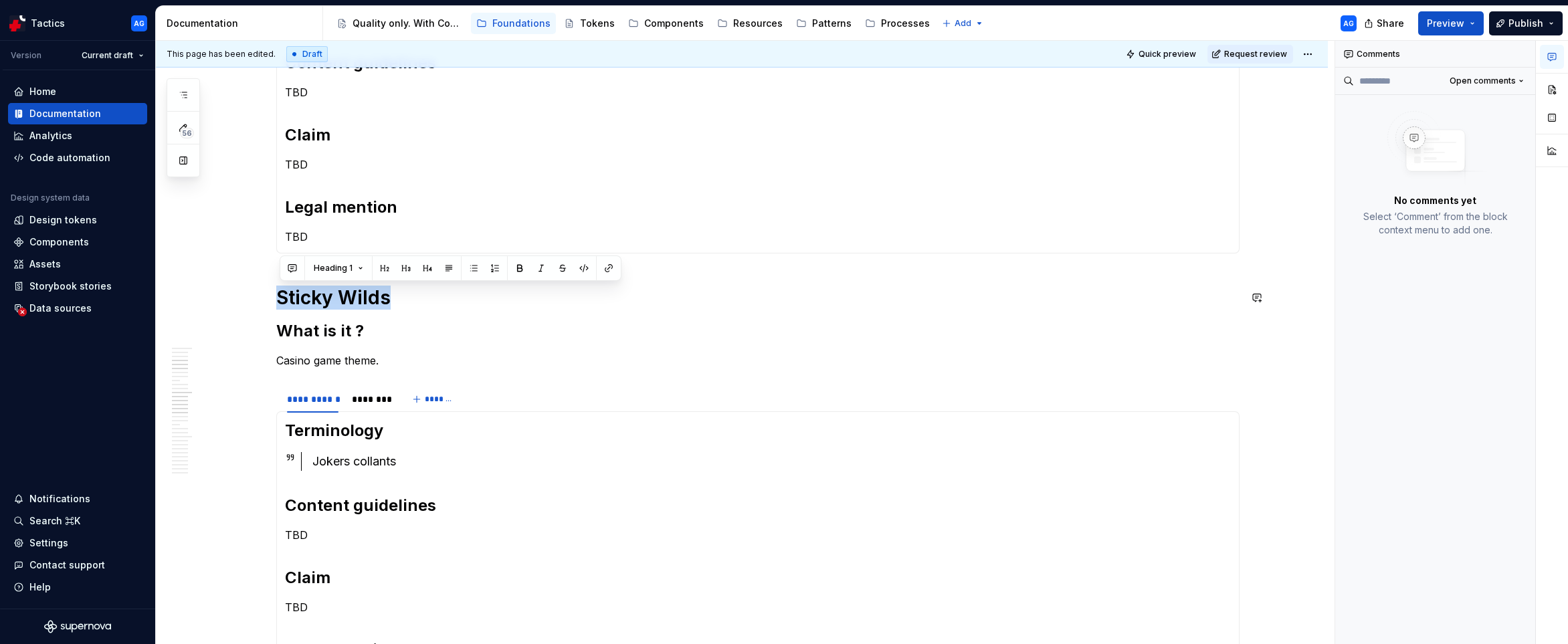 type 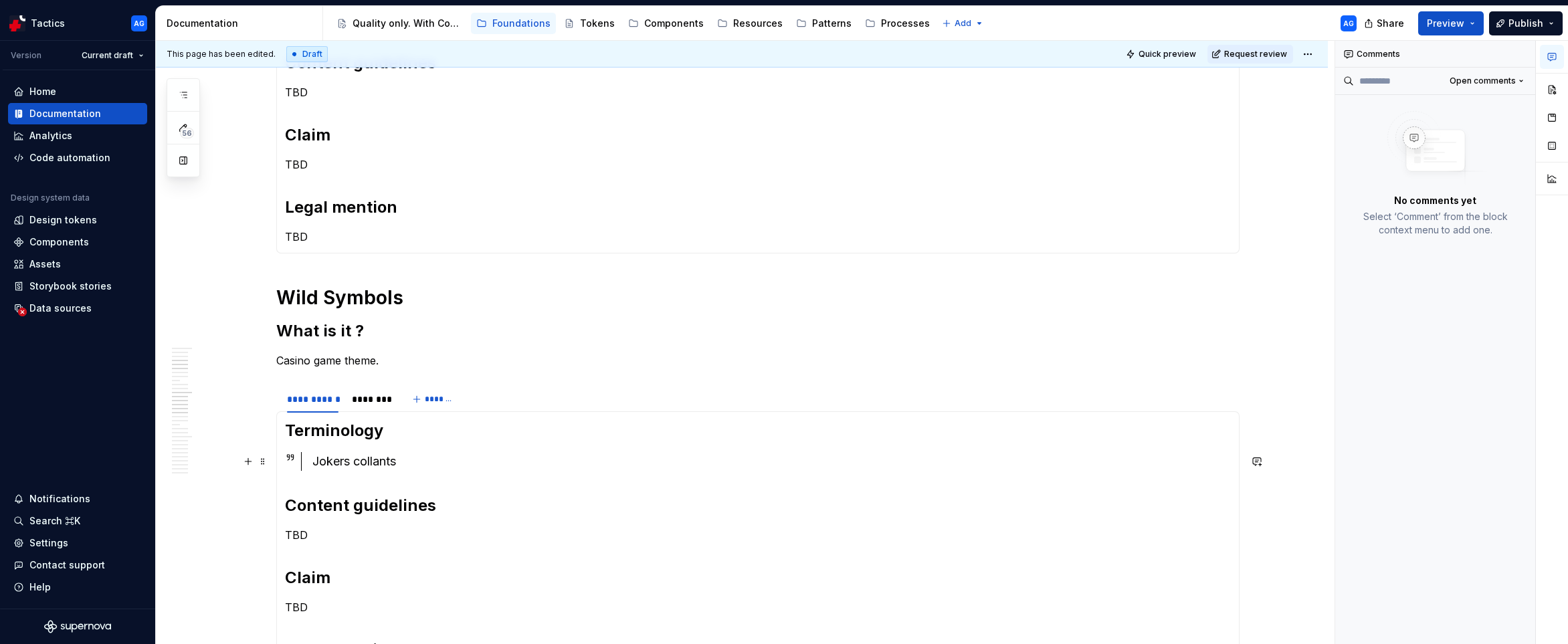 click on "Jokers collants" at bounding box center (771, 461) 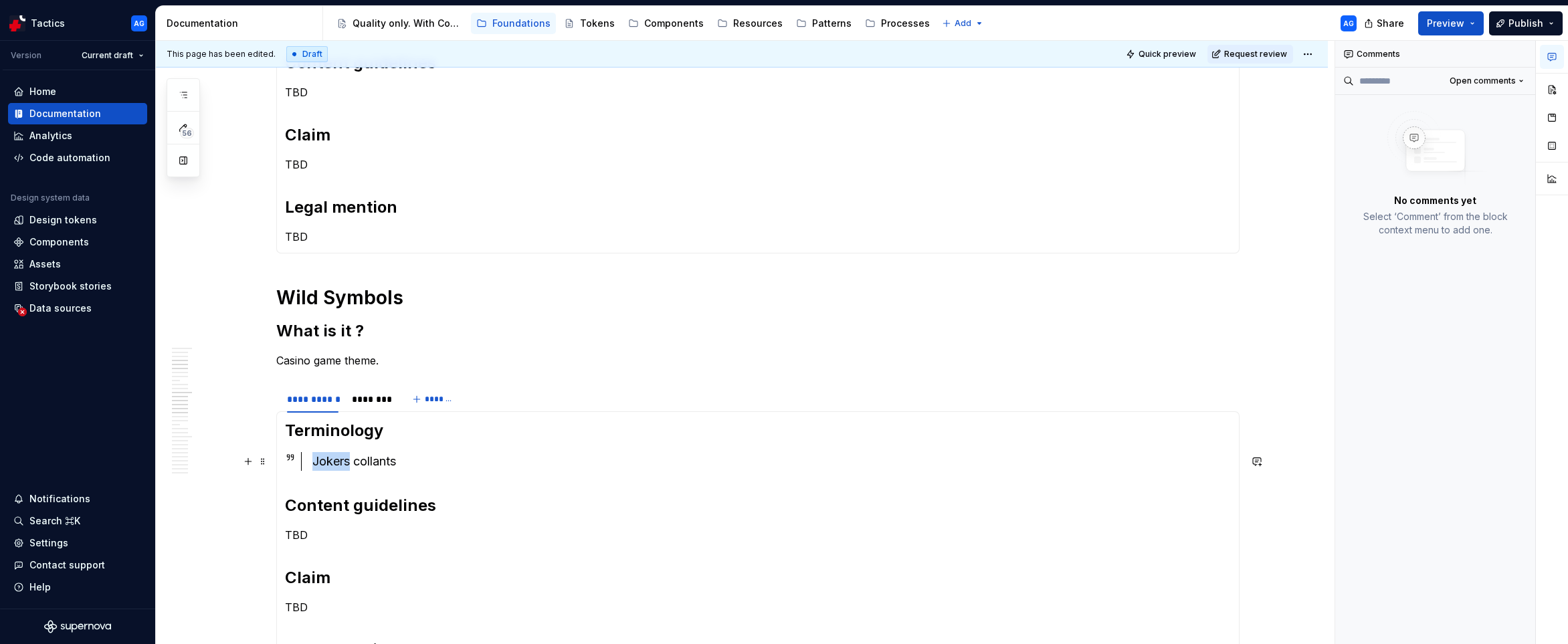 click on "Jokers collants" at bounding box center (771, 461) 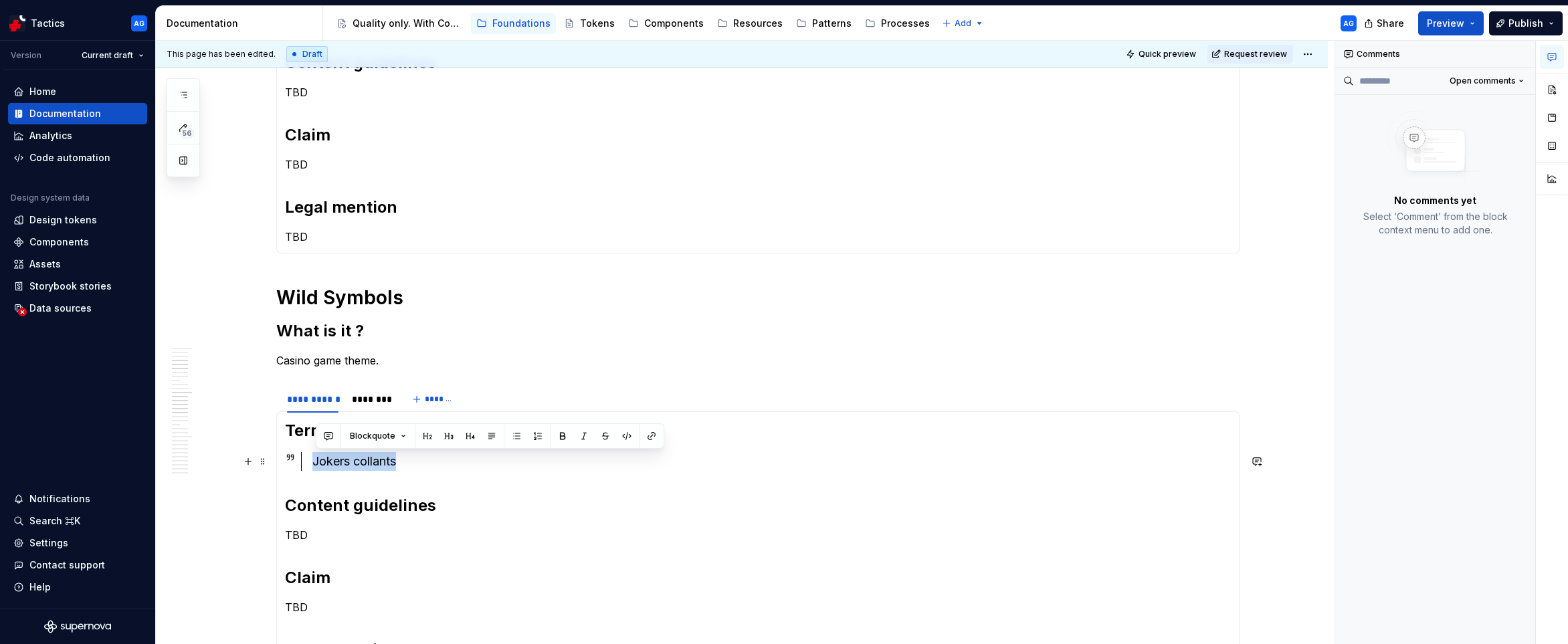 click on "Jokers collants" at bounding box center [771, 461] 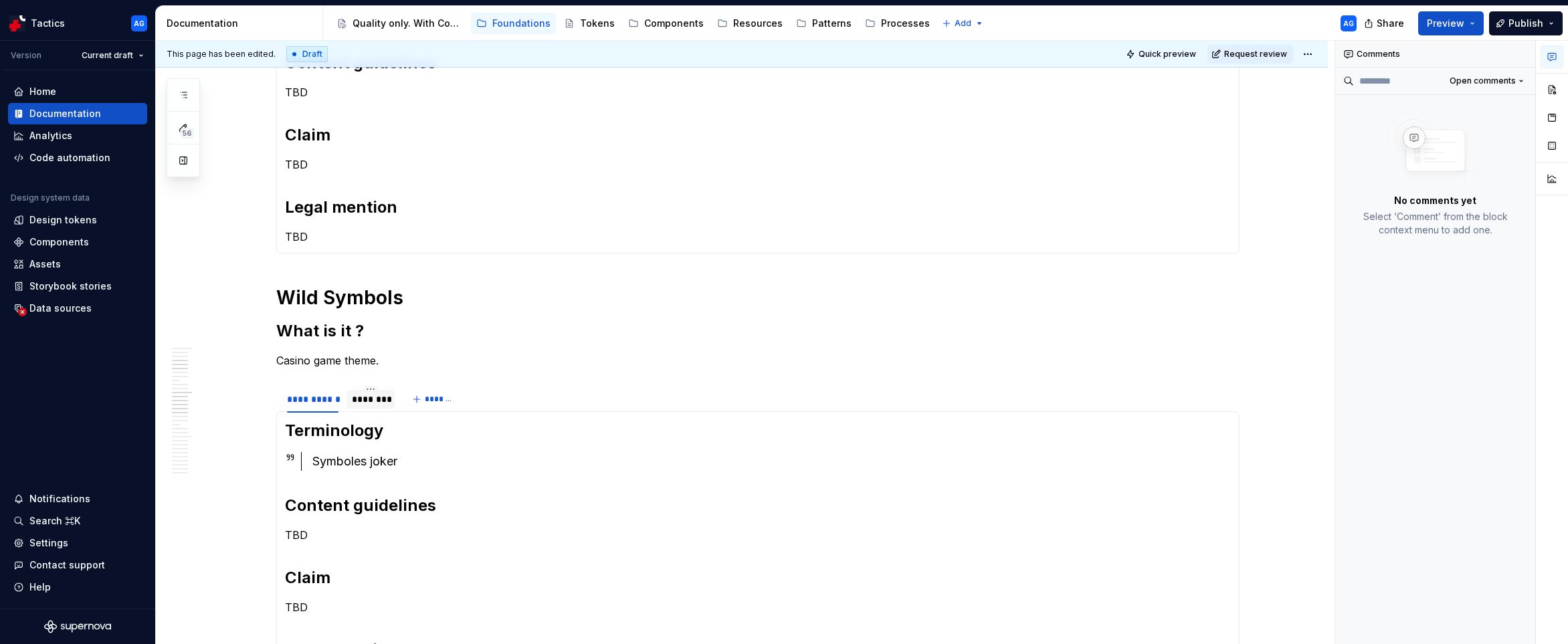 click on "********" at bounding box center [371, 399] 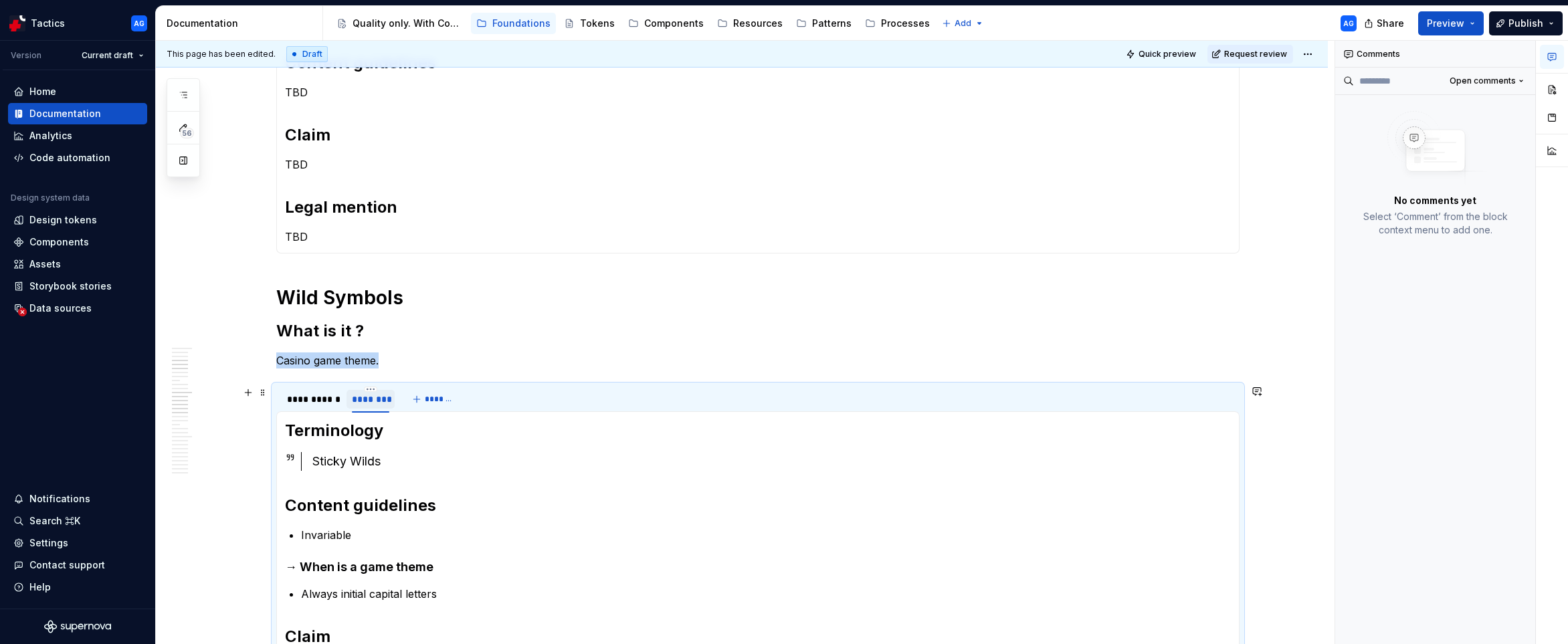 click on "********" at bounding box center [371, 399] 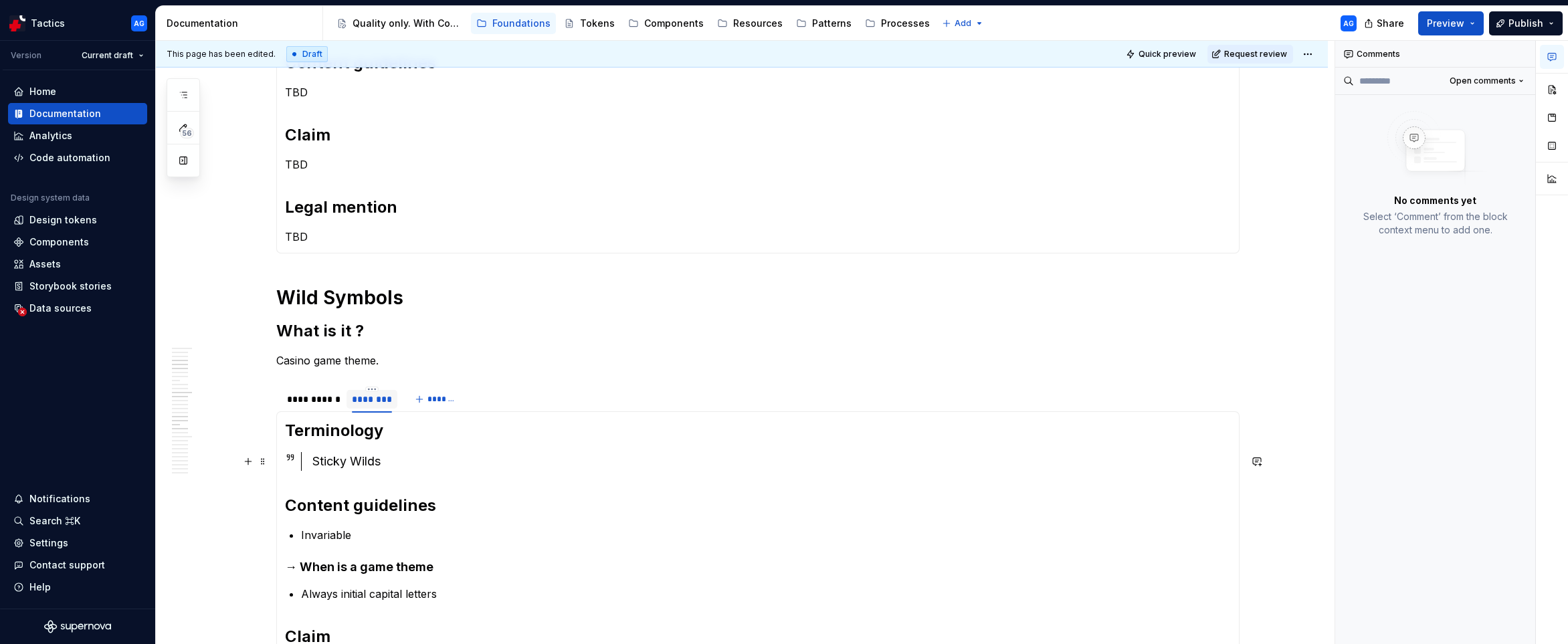 click on "Sticky Wilds" at bounding box center [771, 461] 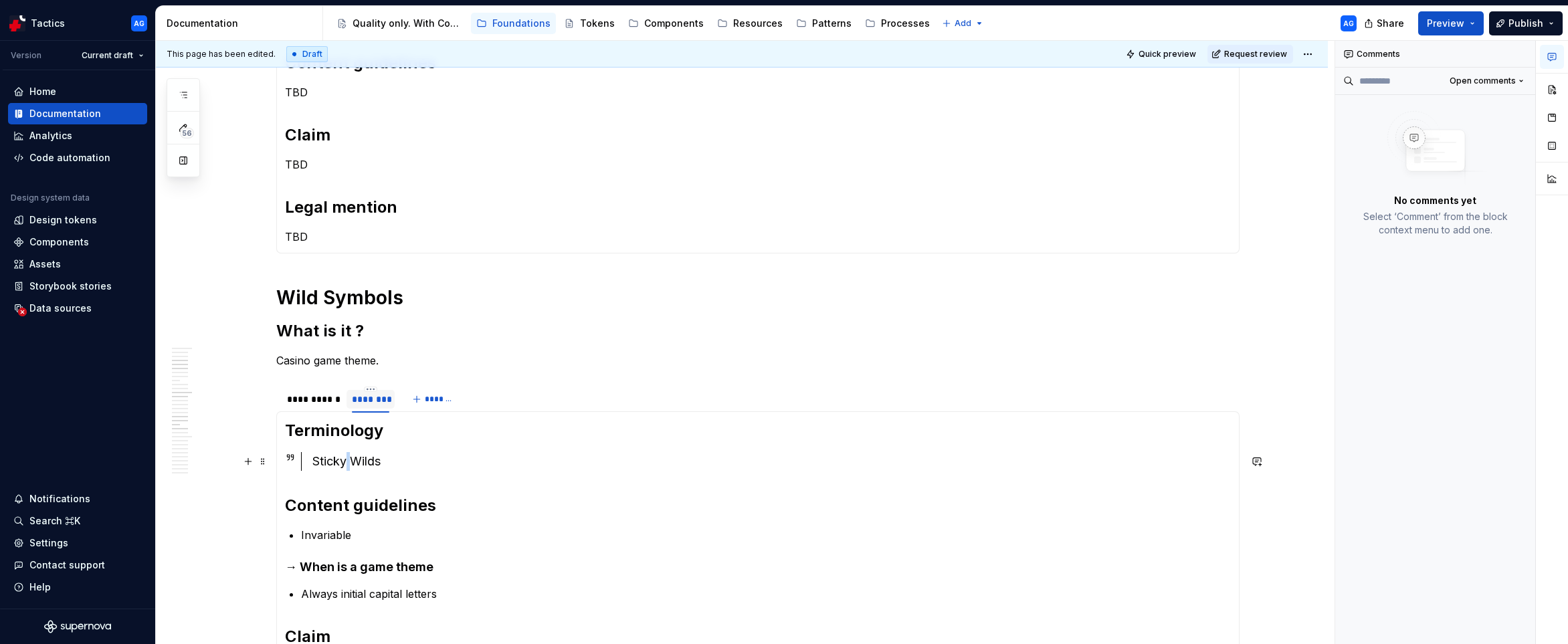 click on "Sticky Wilds" at bounding box center [771, 461] 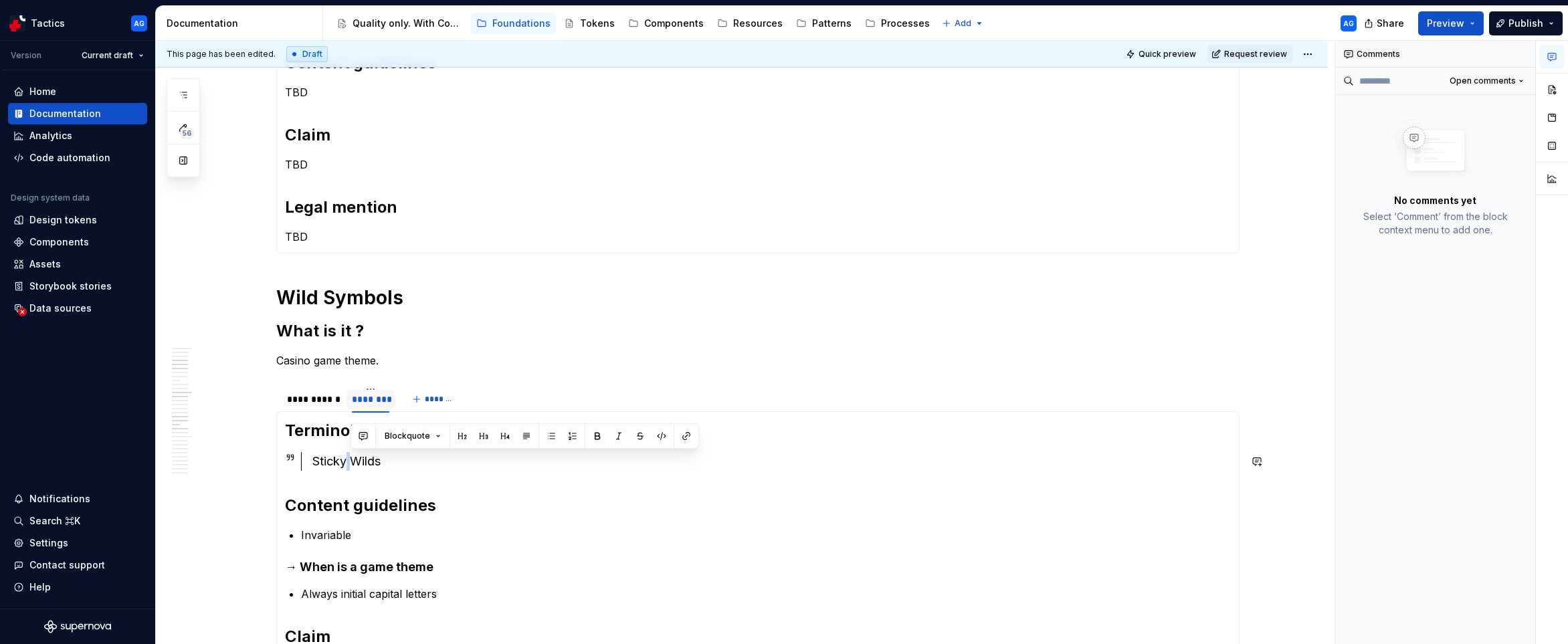 click on "Sticky Wilds" at bounding box center (771, 461) 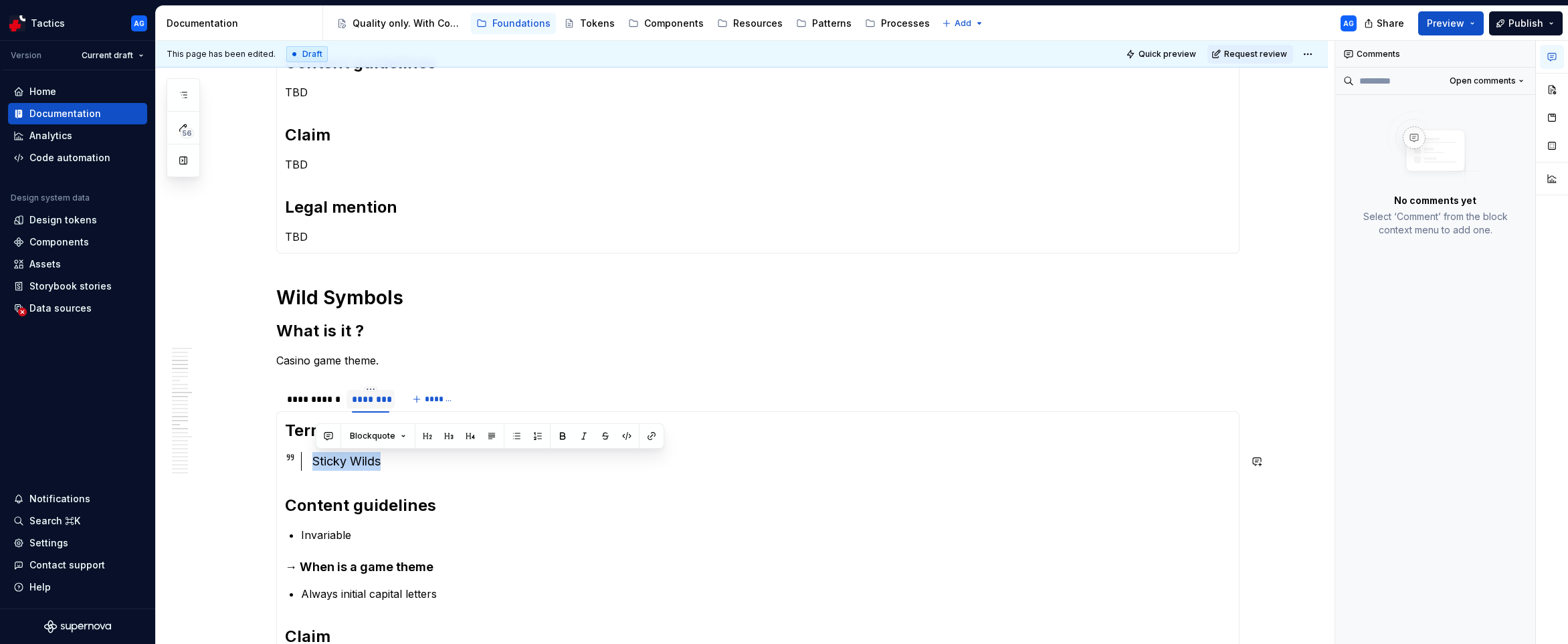 click on "Sticky Wilds" at bounding box center [771, 461] 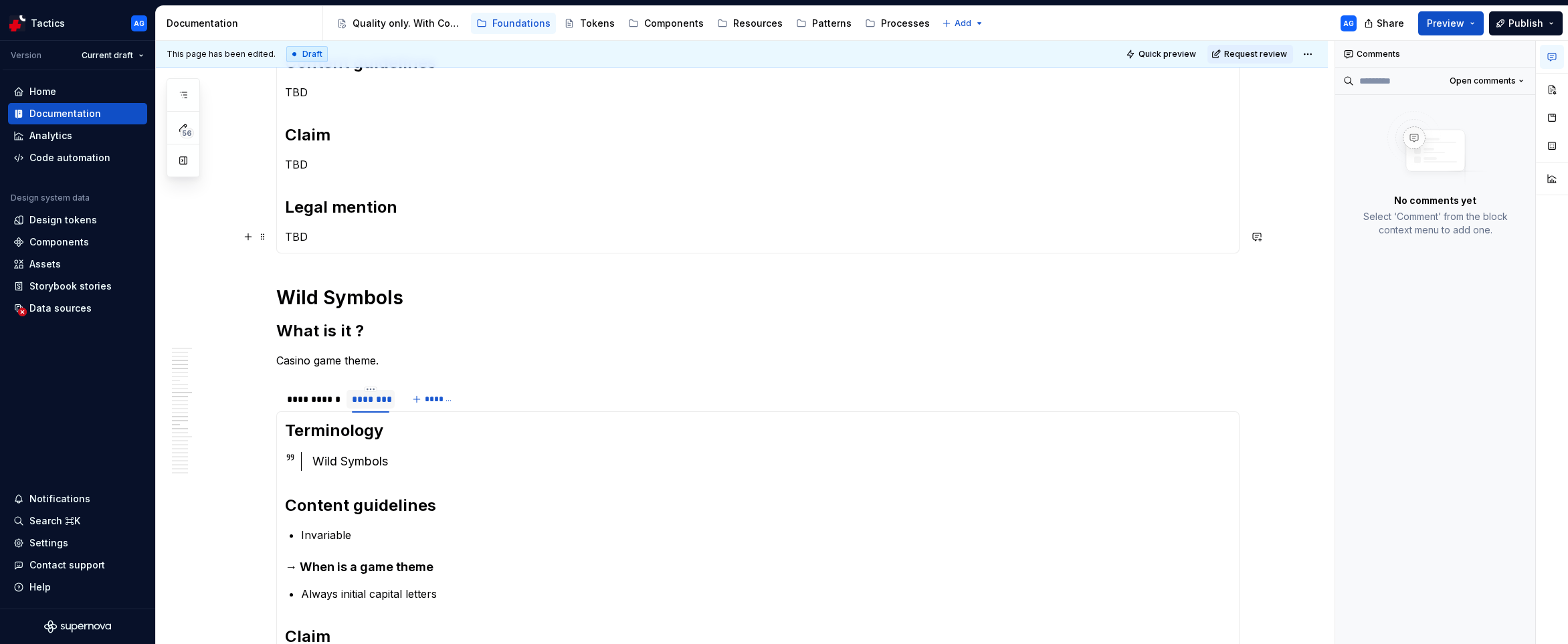 scroll, scrollTop: 0, scrollLeft: 0, axis: both 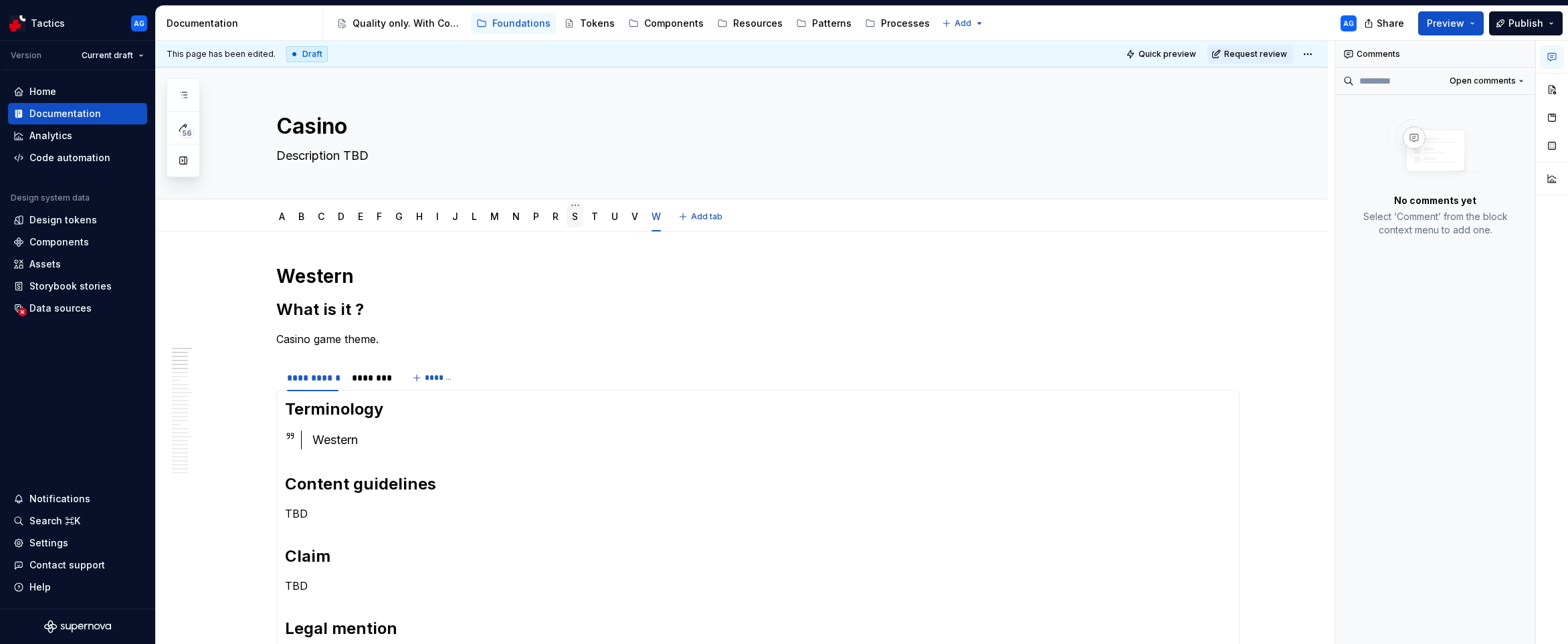 click on "S" at bounding box center (575, 216) 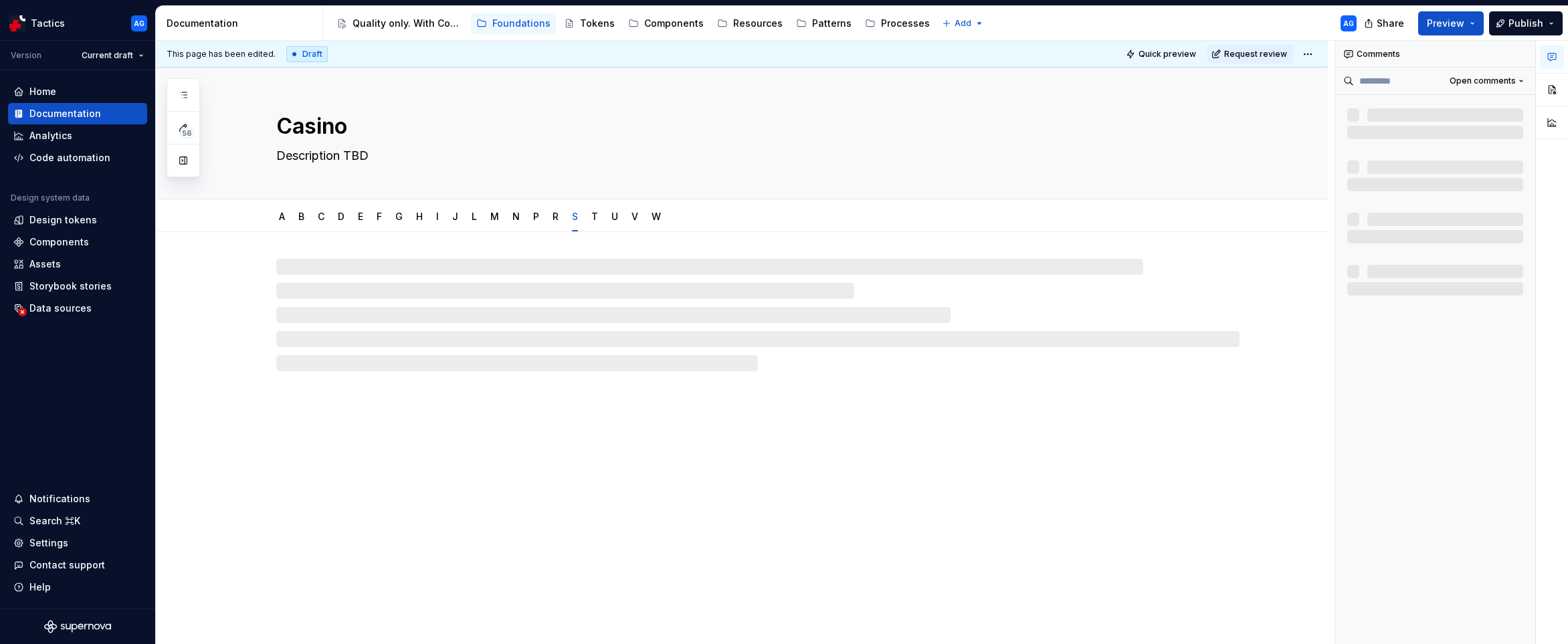 type on "*" 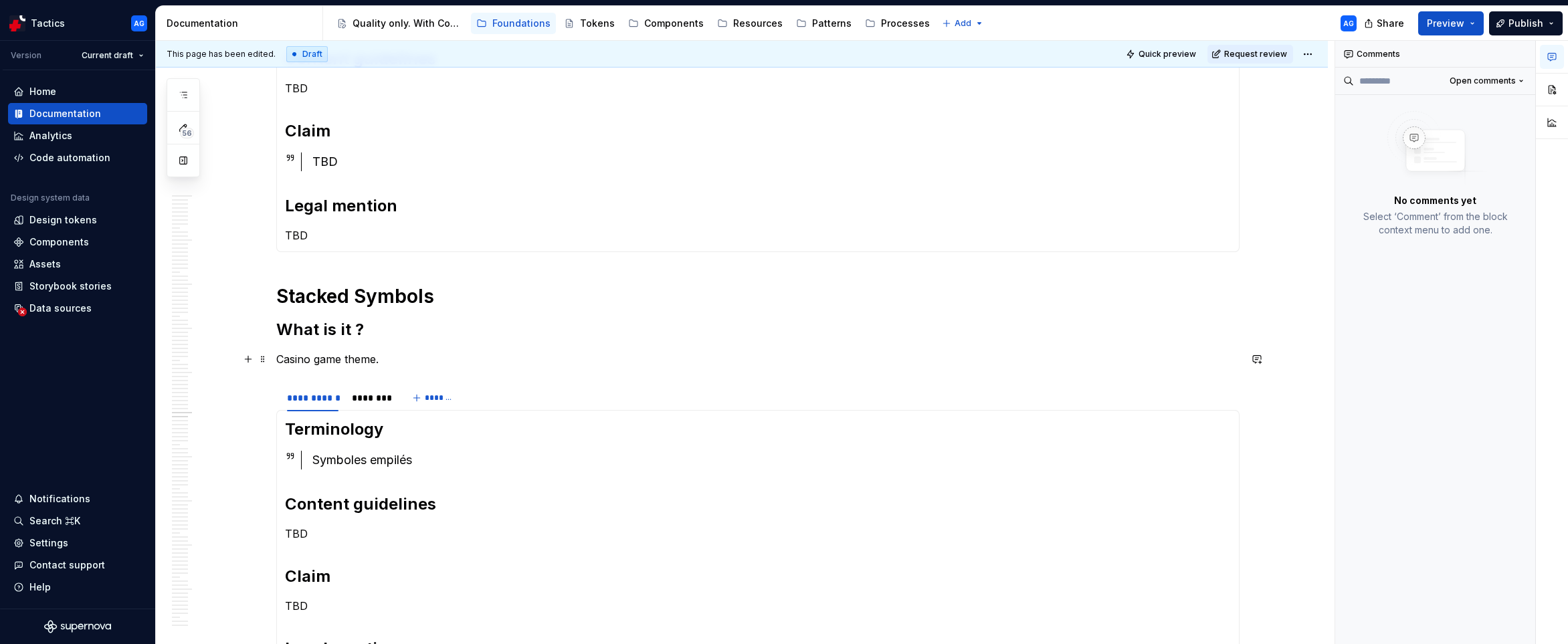 scroll, scrollTop: 2215, scrollLeft: 0, axis: vertical 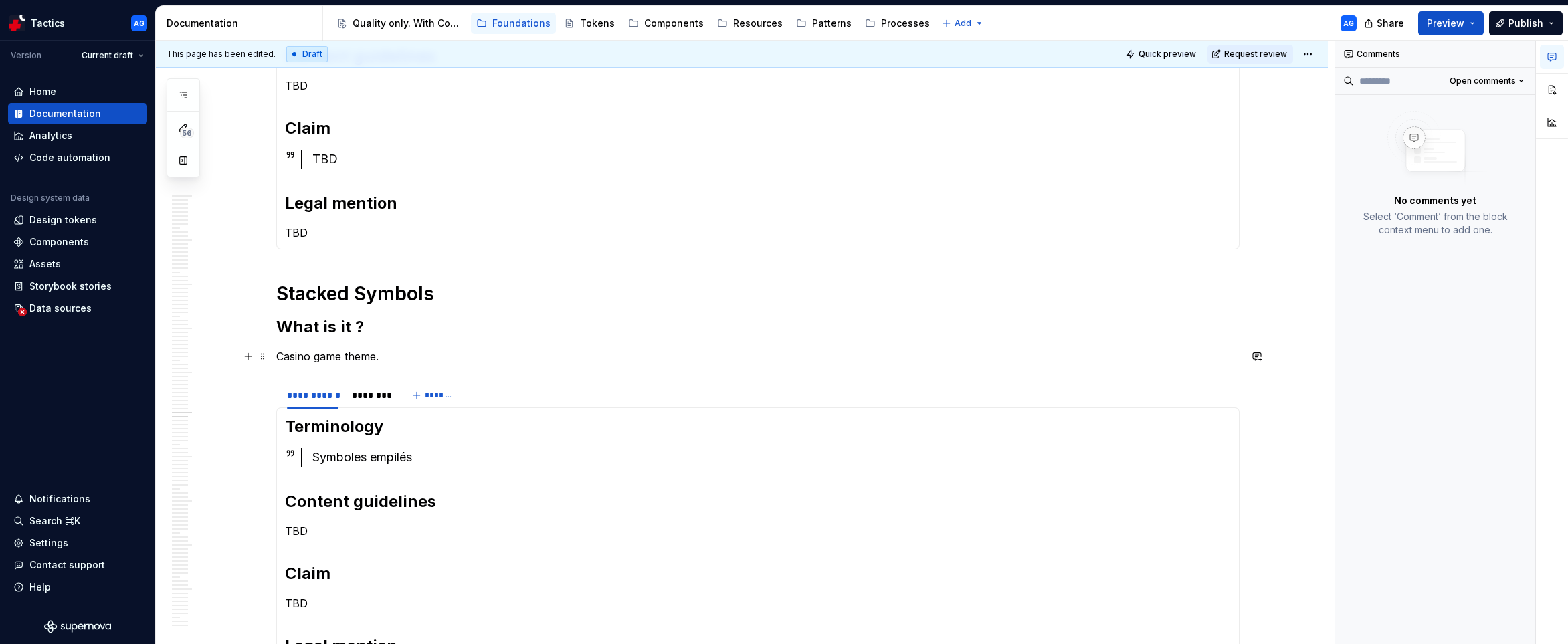 click on "Casino game theme." at bounding box center [758, 356] 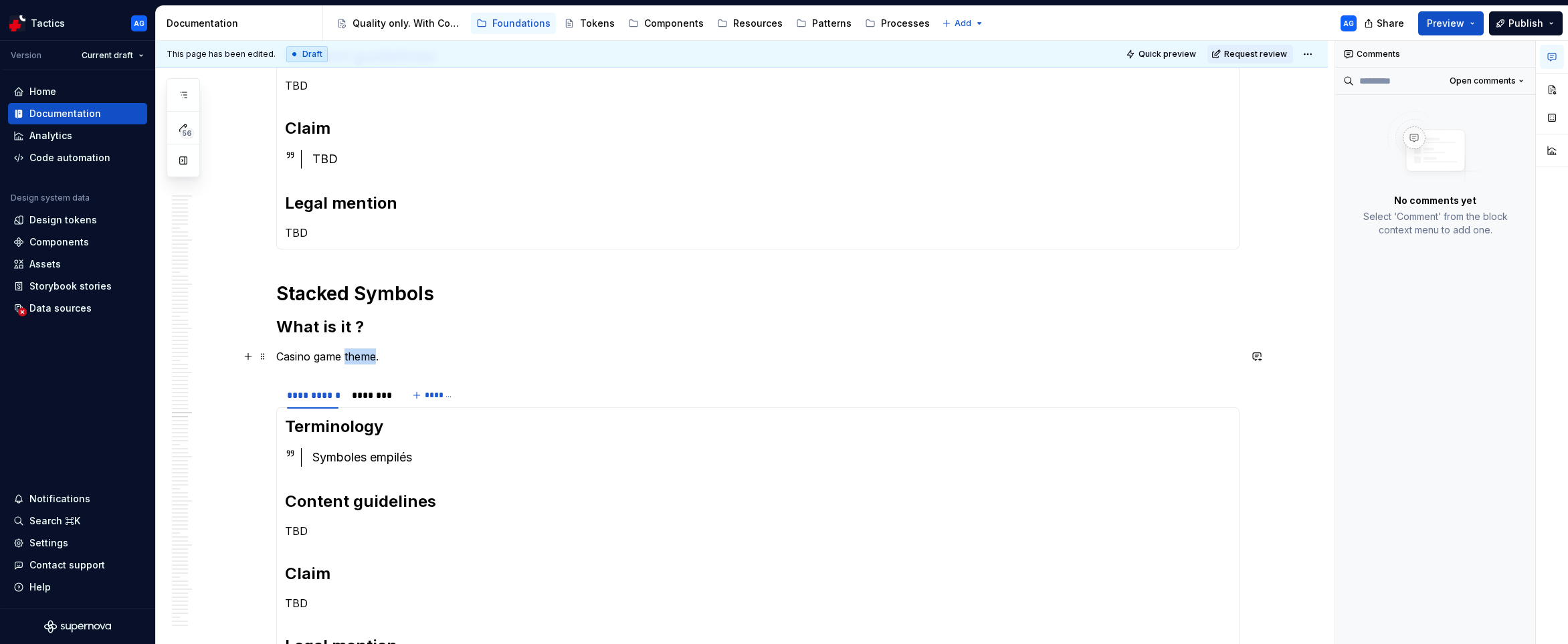 click on "Casino game theme." at bounding box center (758, 356) 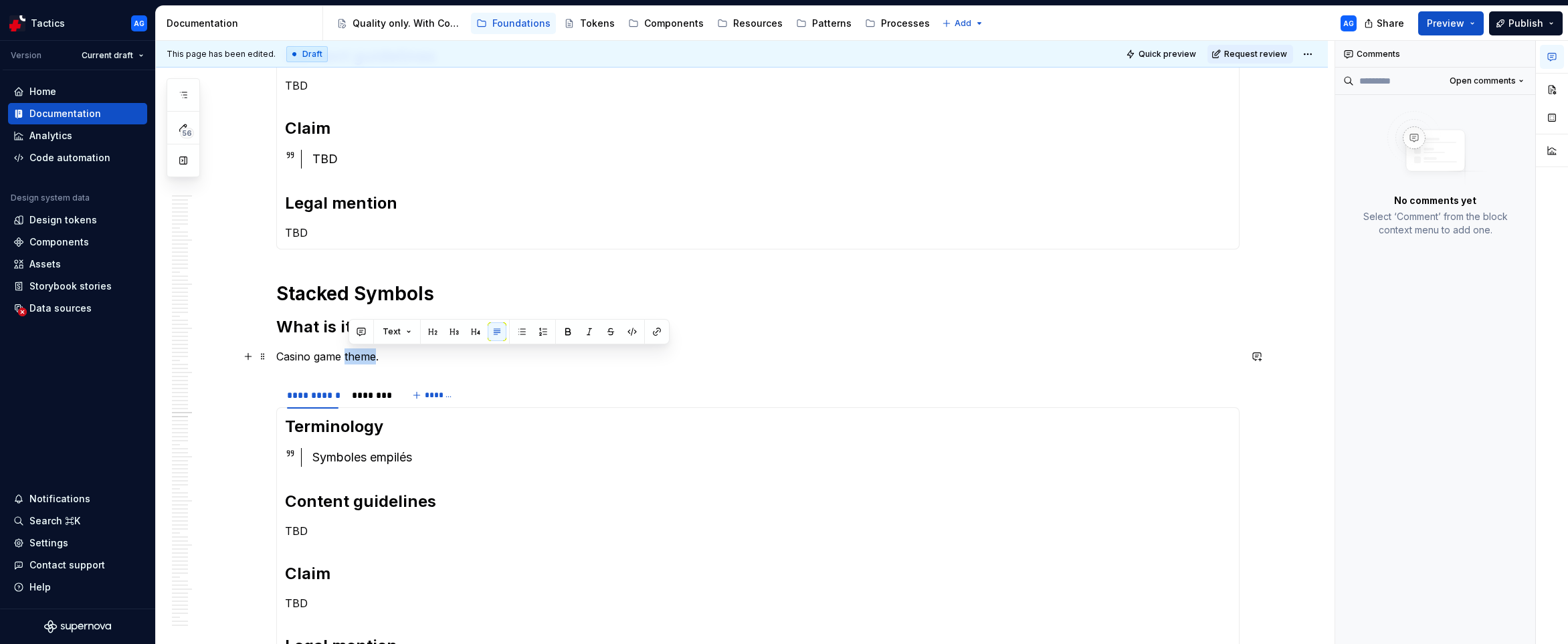 type 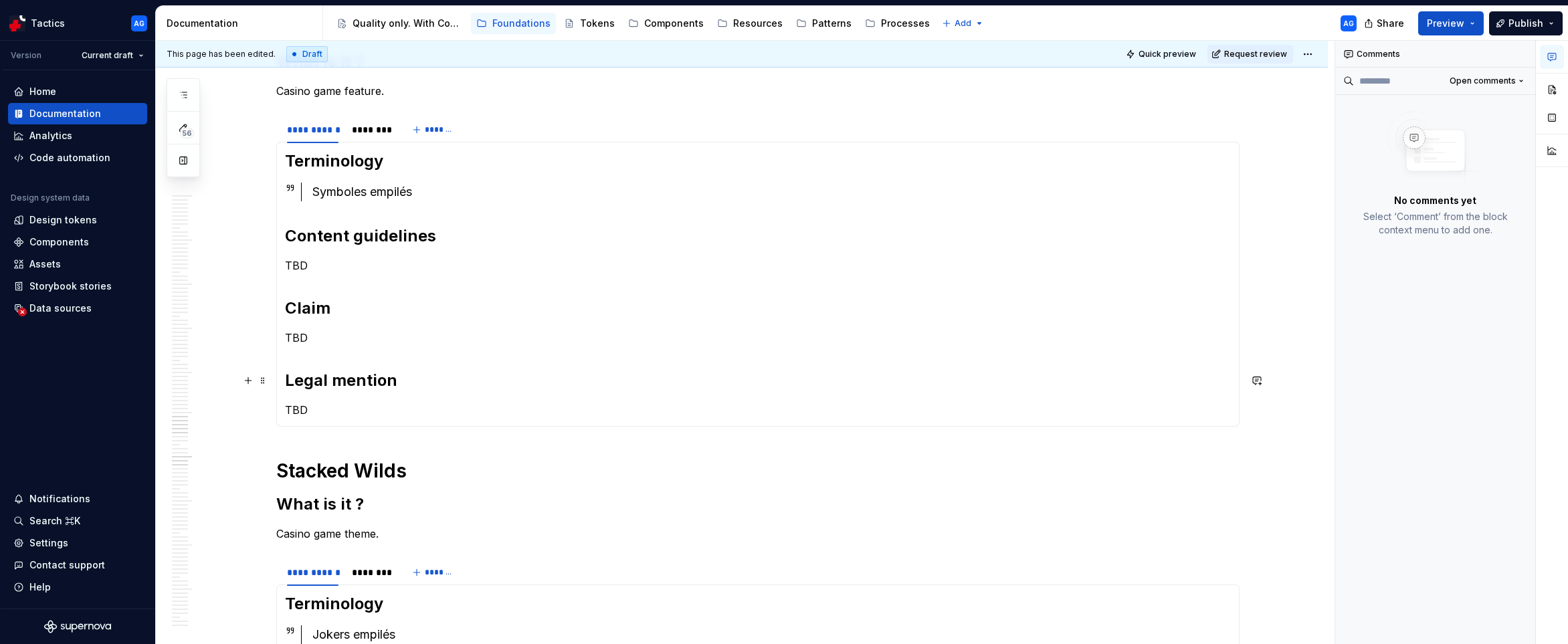 scroll, scrollTop: 2574, scrollLeft: 0, axis: vertical 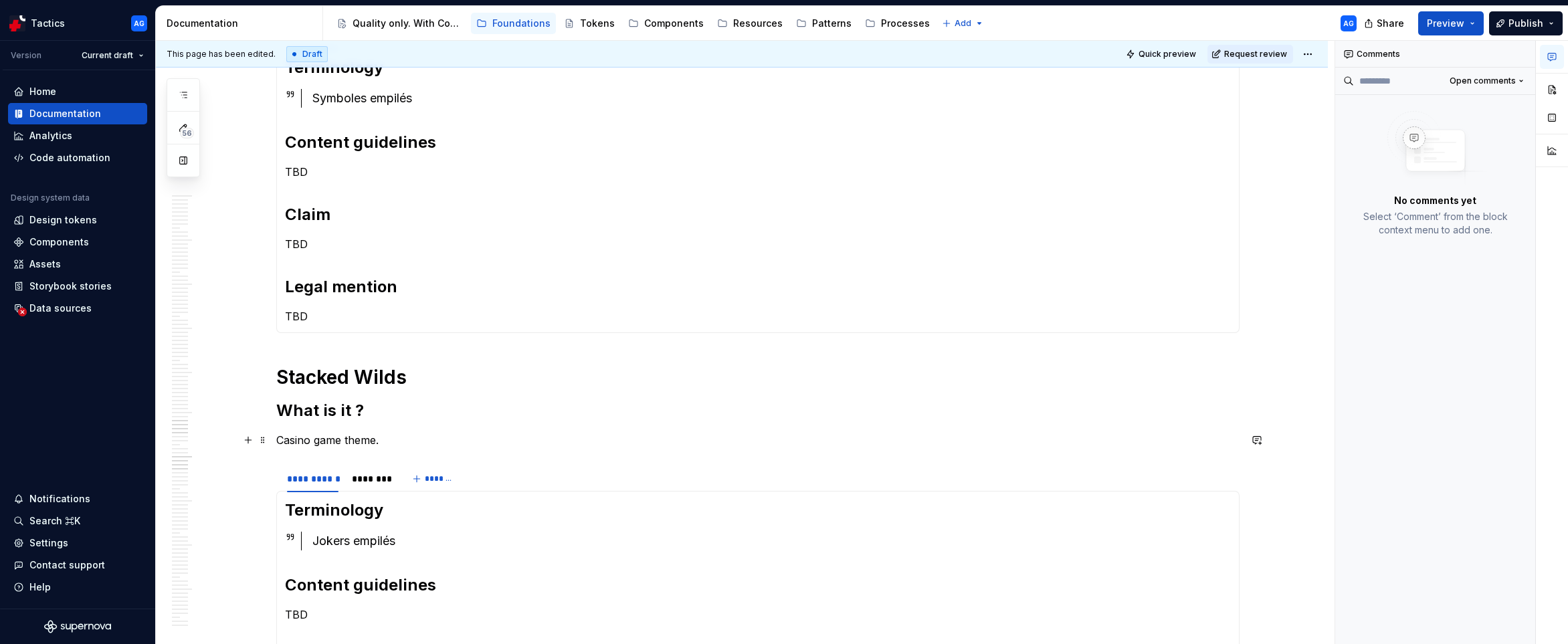 click on "Casino game theme." at bounding box center (758, 440) 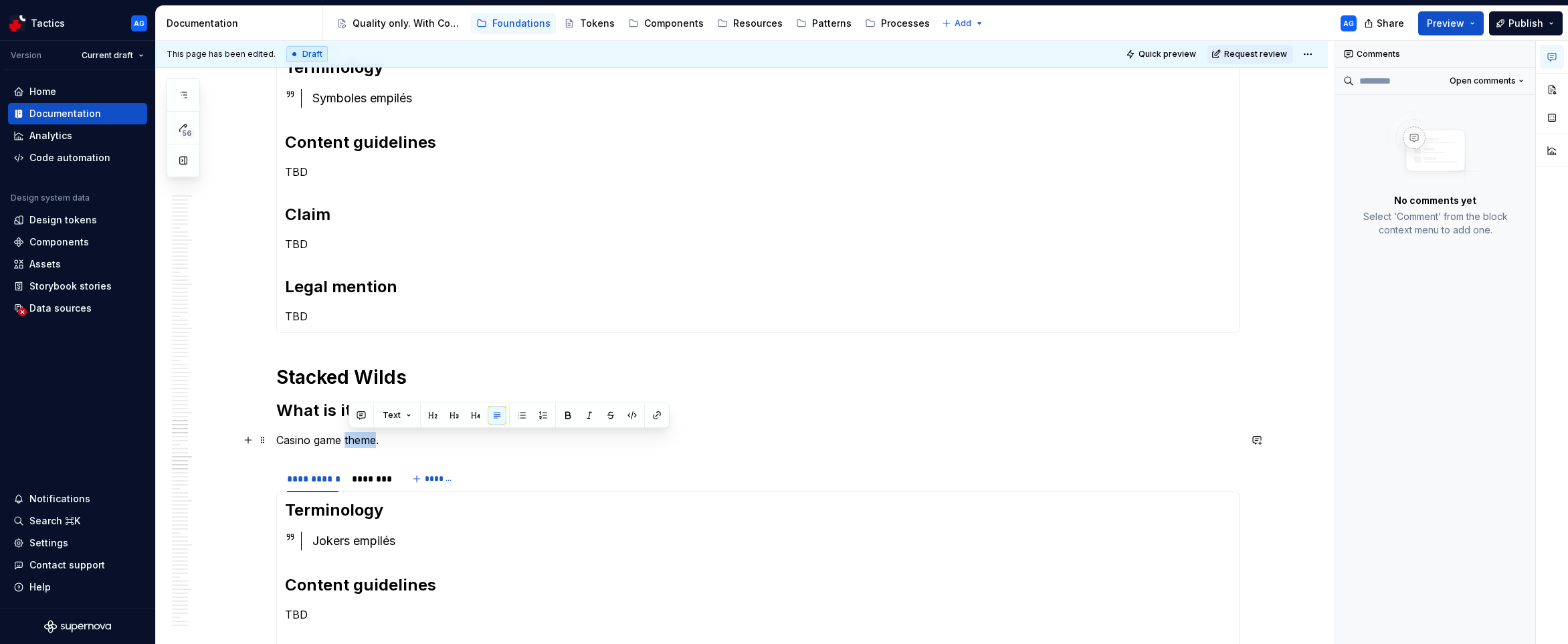 click on "Casino game theme." at bounding box center [758, 440] 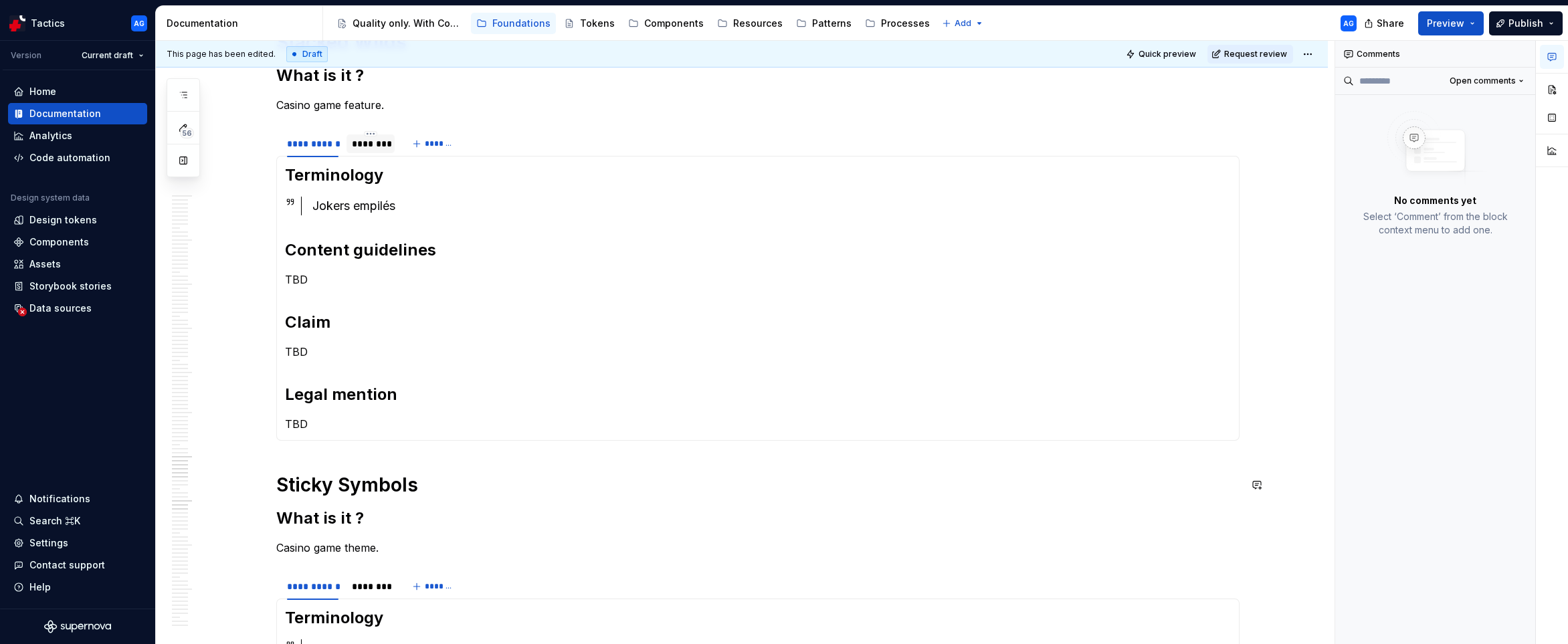 scroll, scrollTop: 2950, scrollLeft: 0, axis: vertical 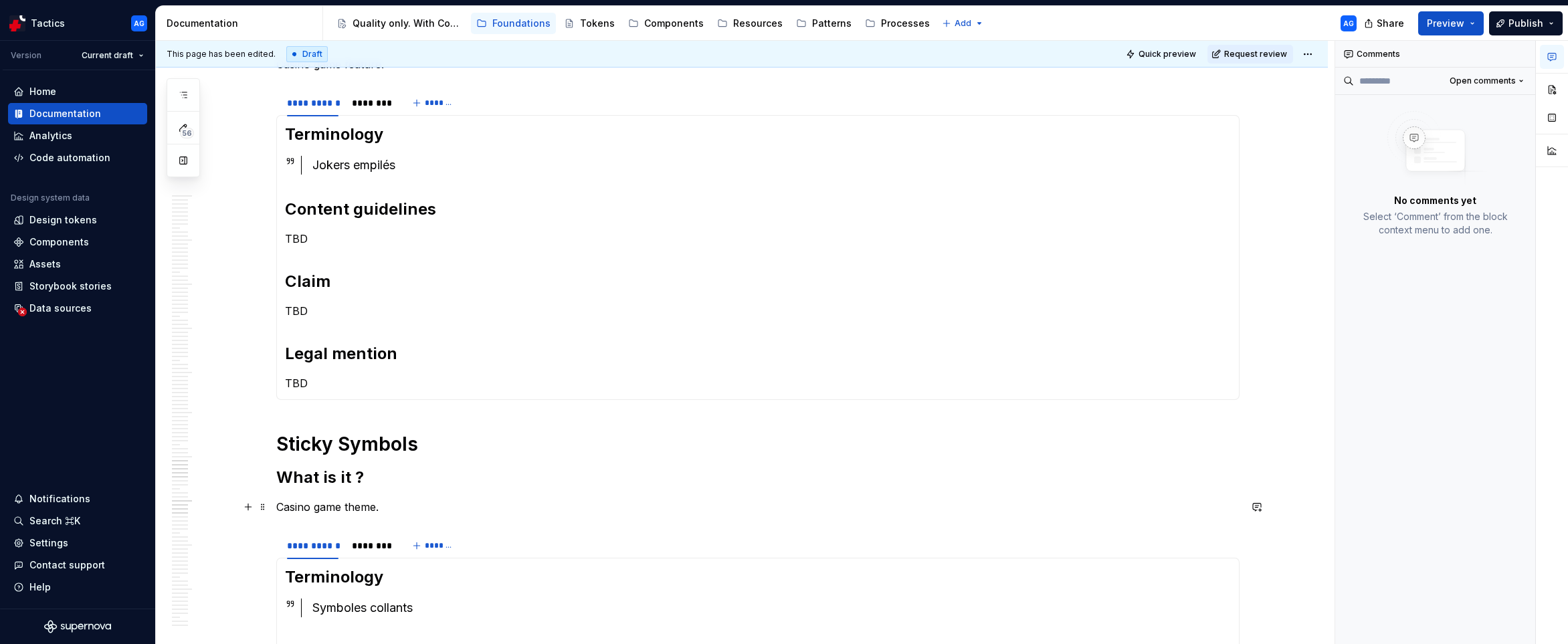 click on "Casino game theme." at bounding box center (758, 507) 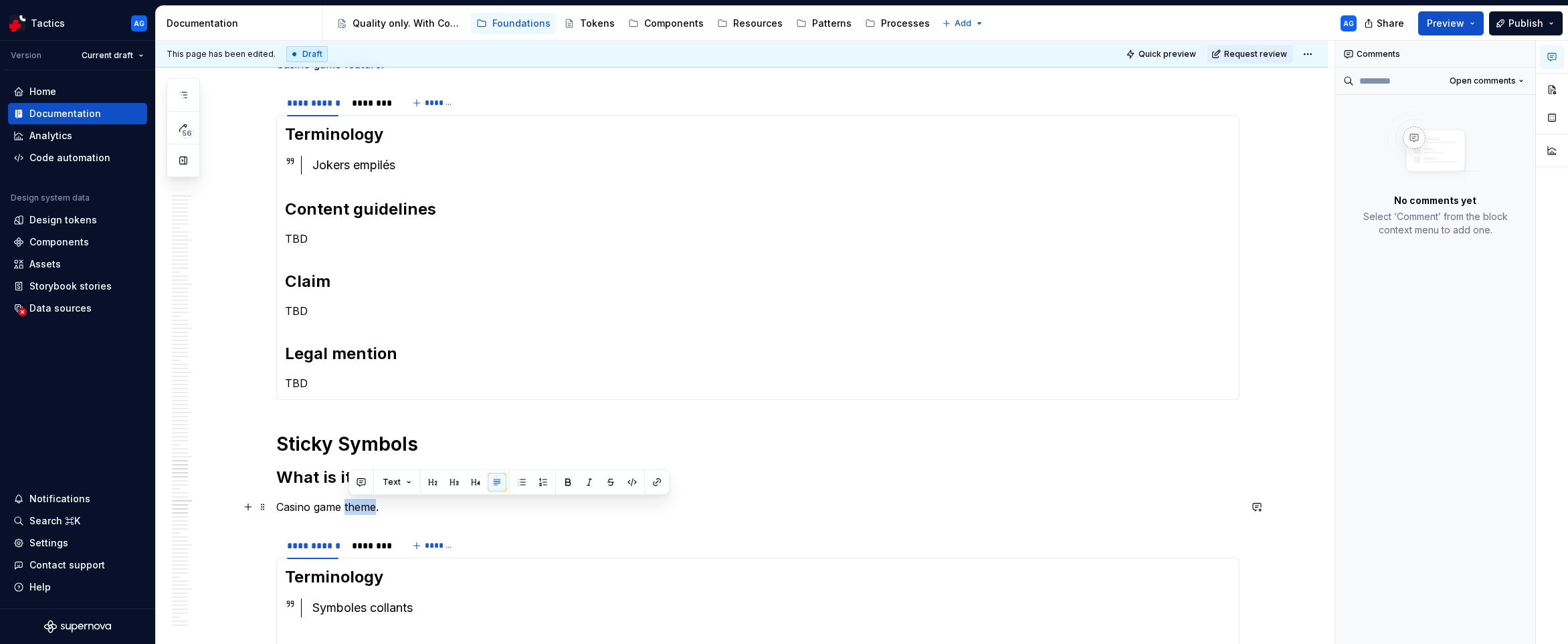 click on "Casino game theme." at bounding box center (758, 507) 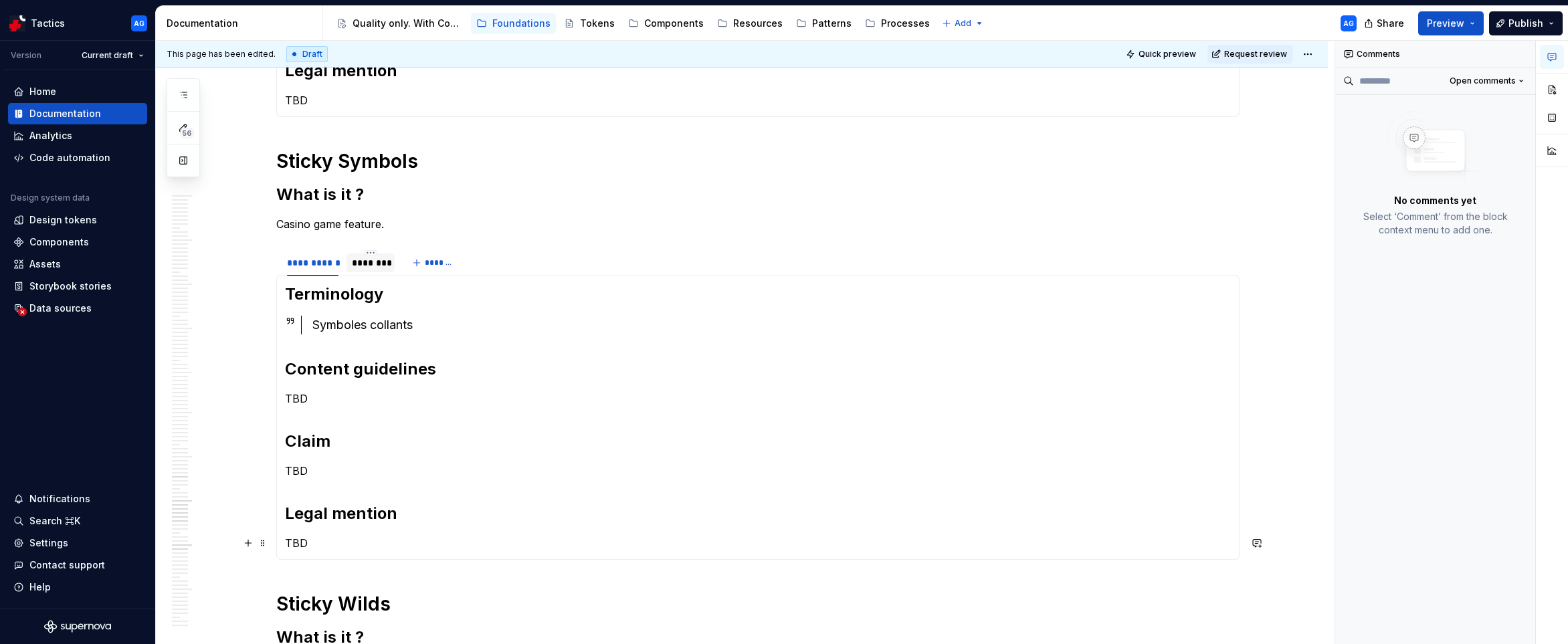 scroll, scrollTop: 3296, scrollLeft: 0, axis: vertical 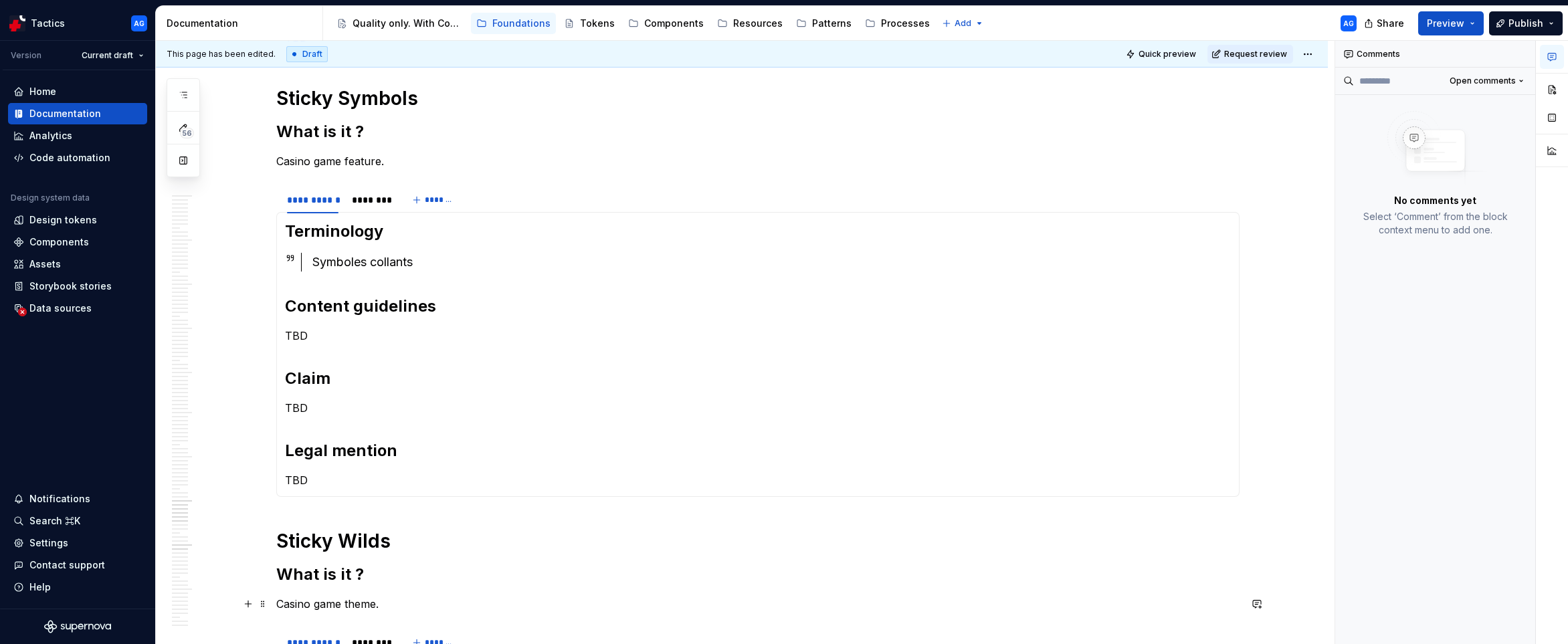 click on "Casino game theme." at bounding box center [758, 604] 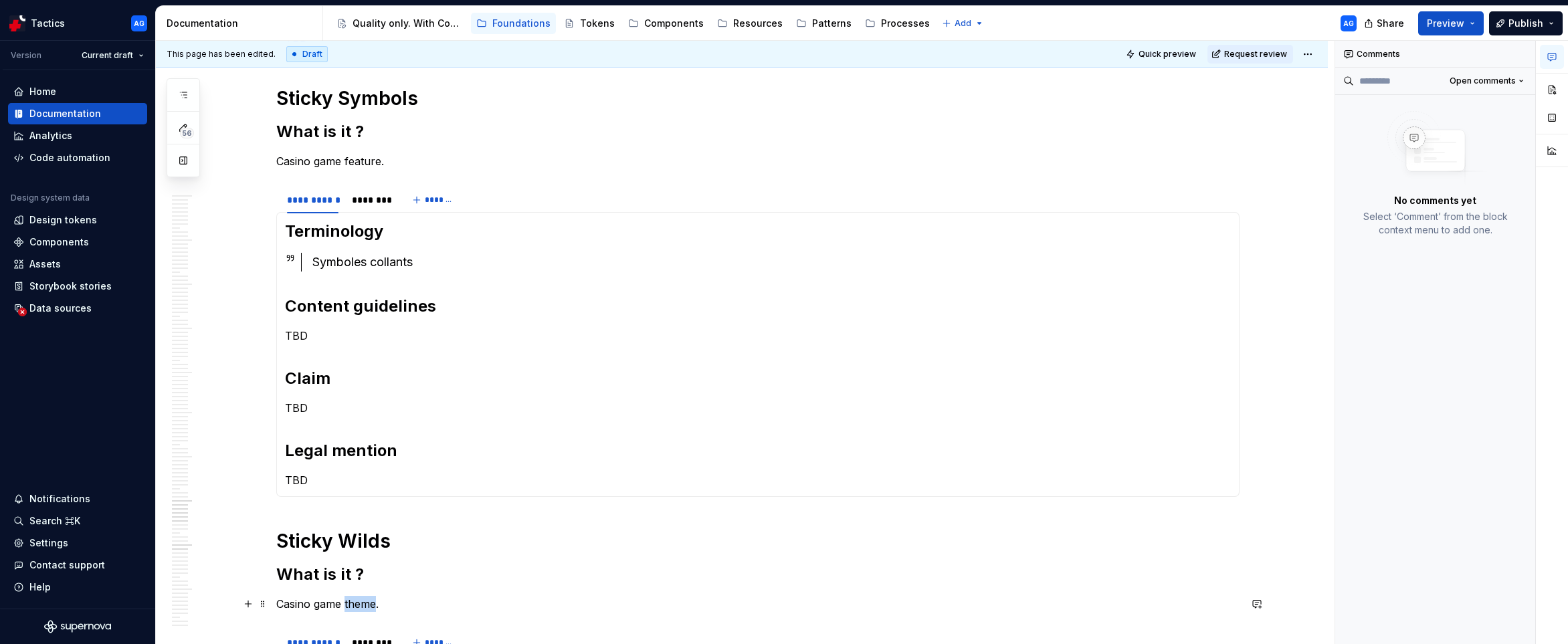 click on "Casino game theme." at bounding box center [758, 604] 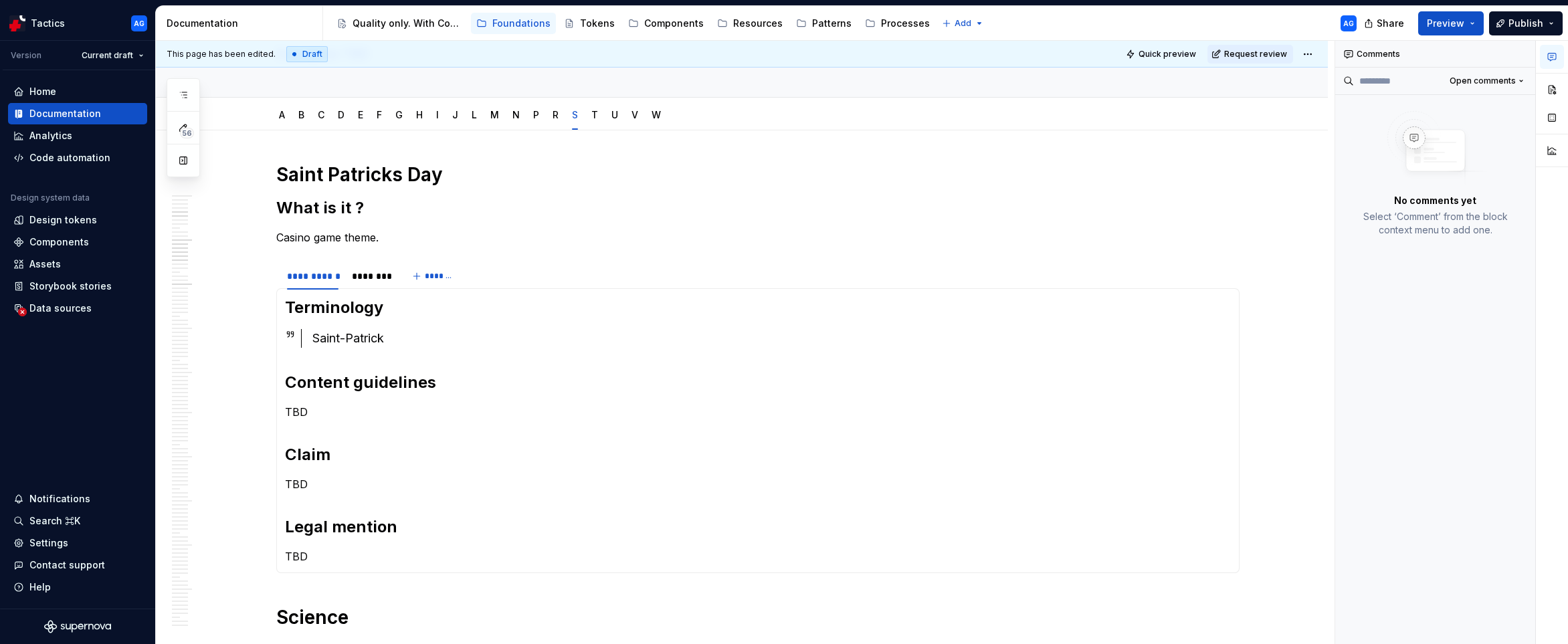 scroll, scrollTop: 0, scrollLeft: 0, axis: both 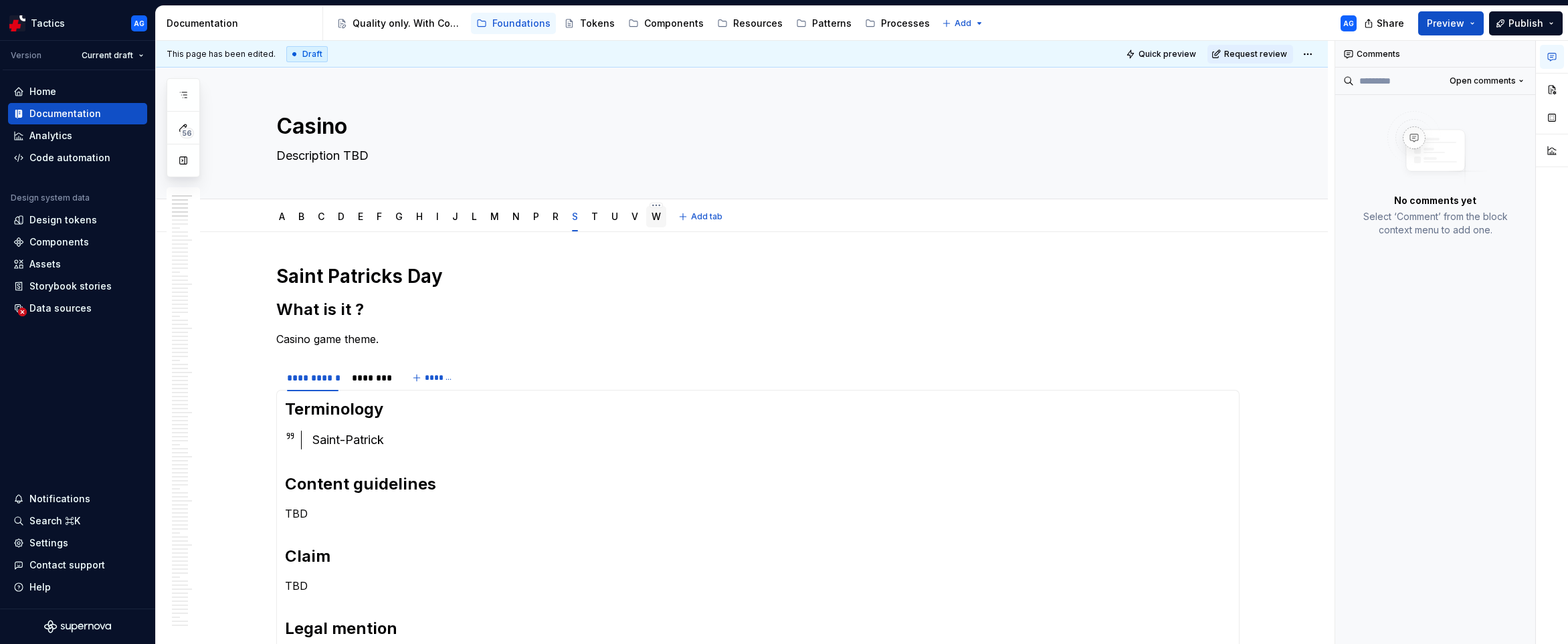click on "W" at bounding box center [656, 217] 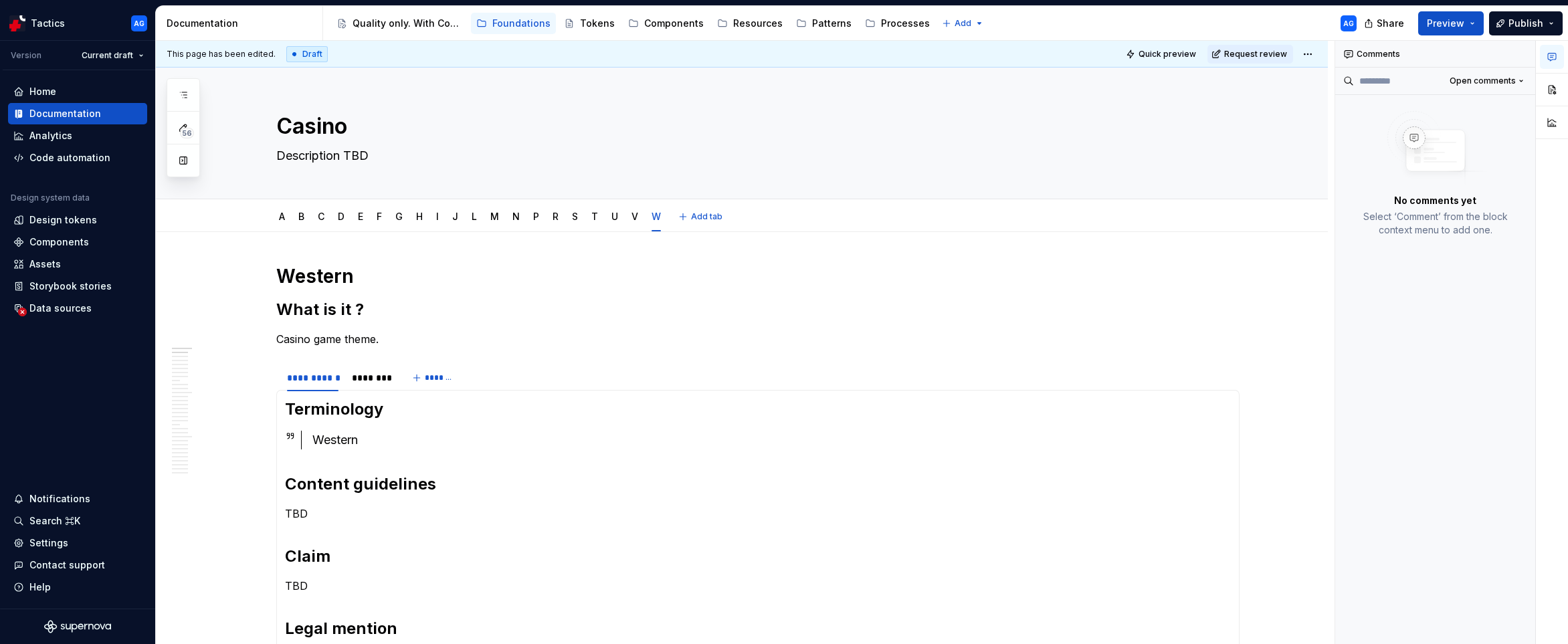 type on "*" 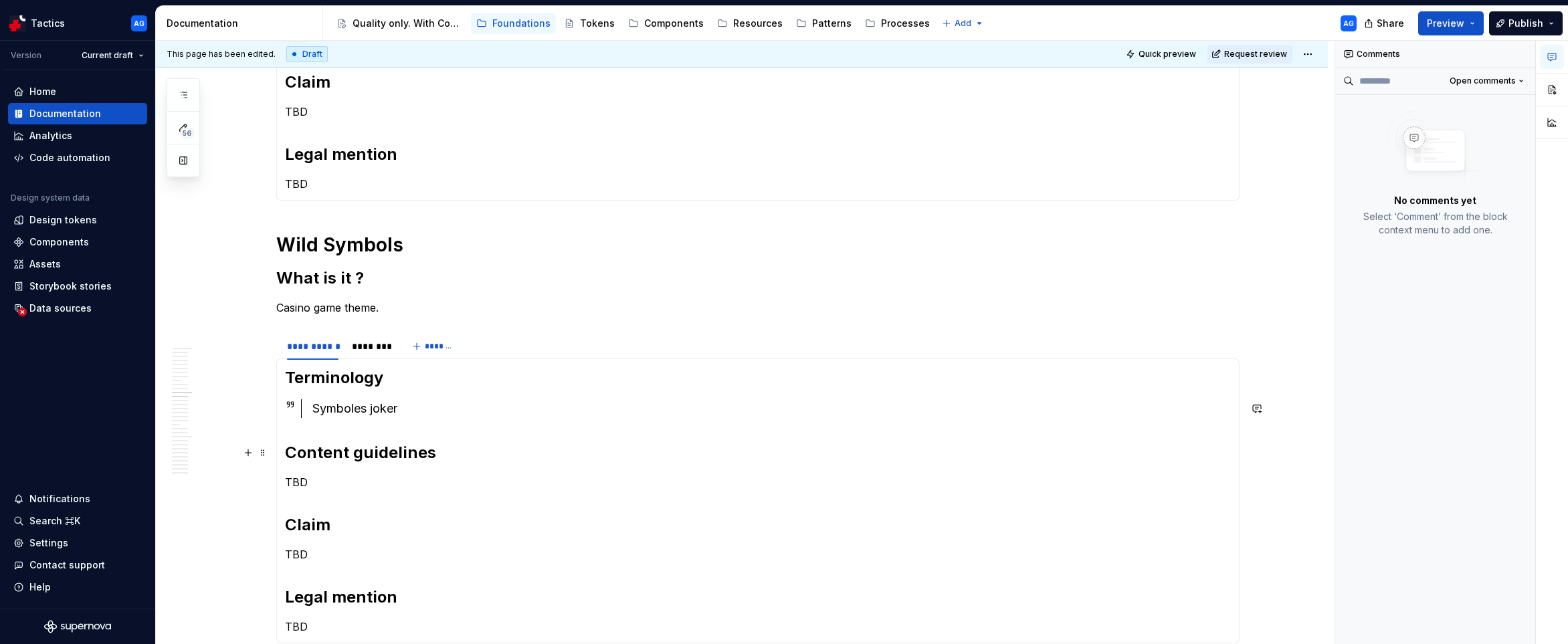 scroll, scrollTop: 518, scrollLeft: 0, axis: vertical 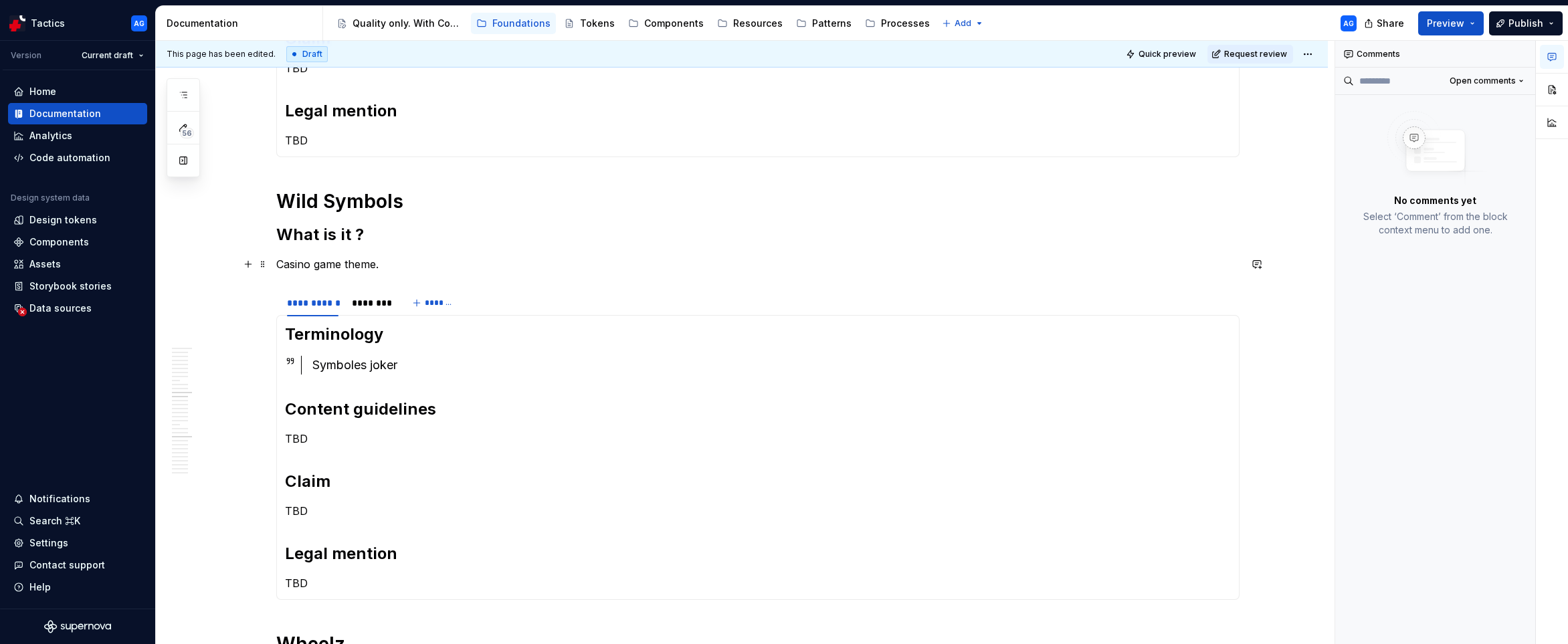 click on "**********" at bounding box center [758, 401] 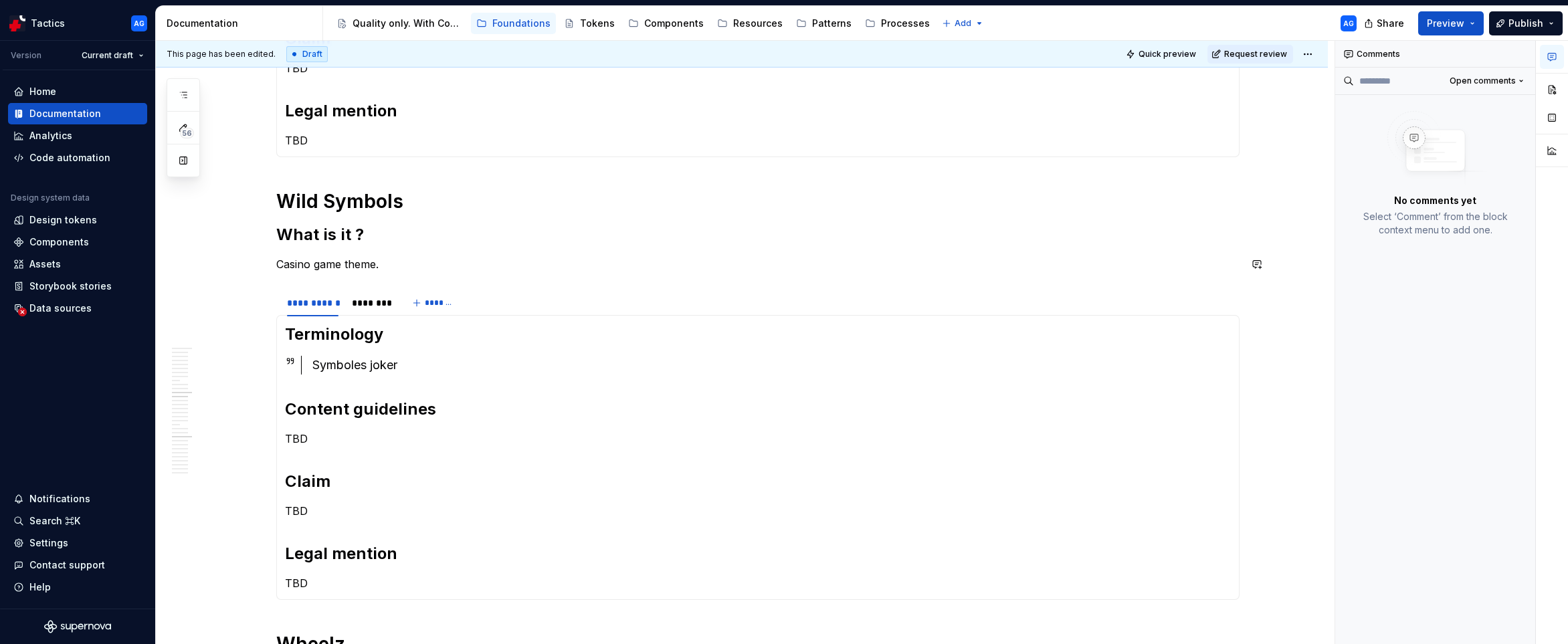 click on "**********" at bounding box center (758, 401) 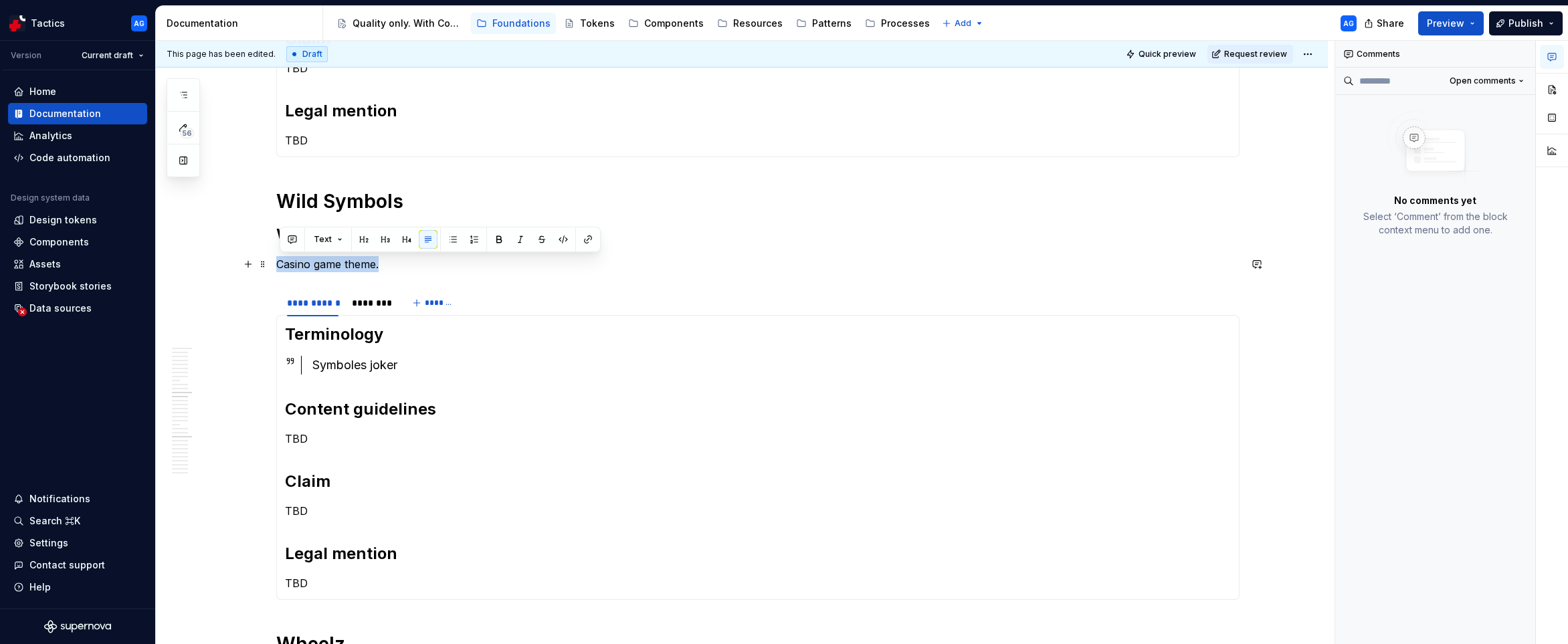 click on "Casino game theme." at bounding box center (758, 264) 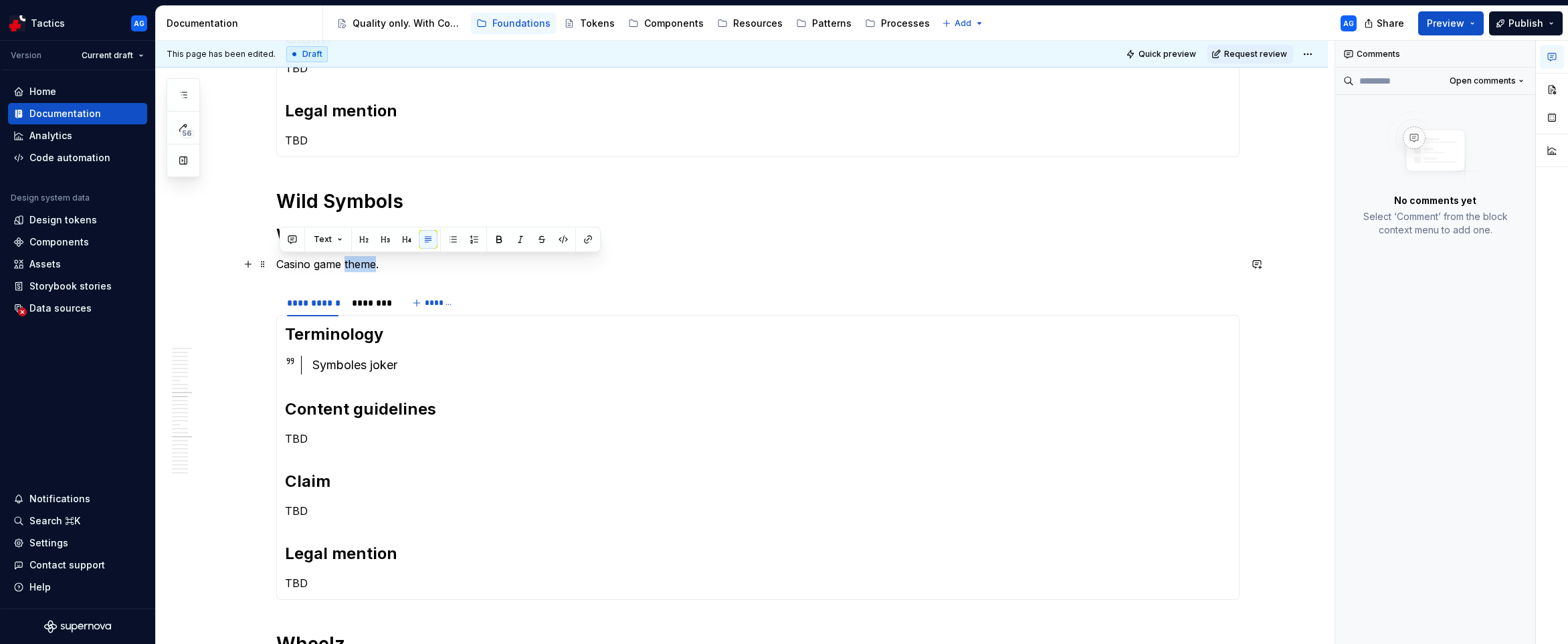 click on "Casino game theme." at bounding box center [758, 264] 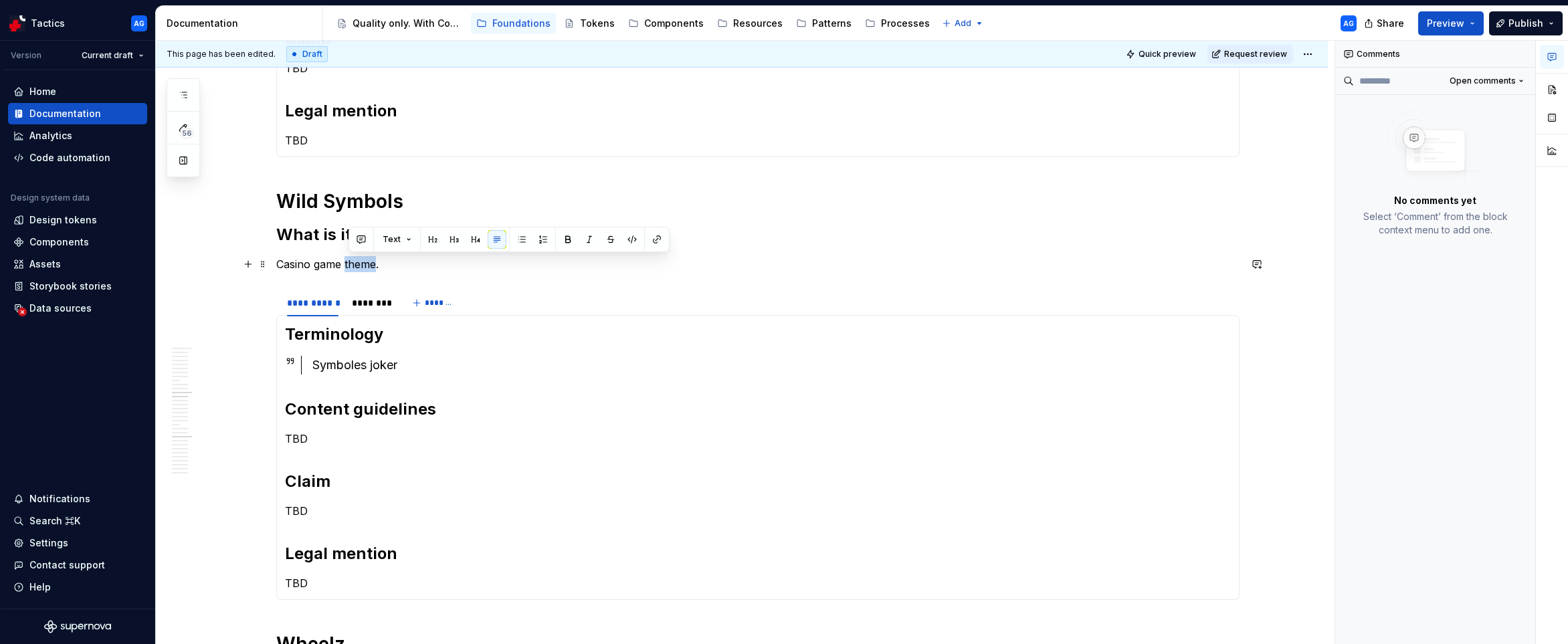 type 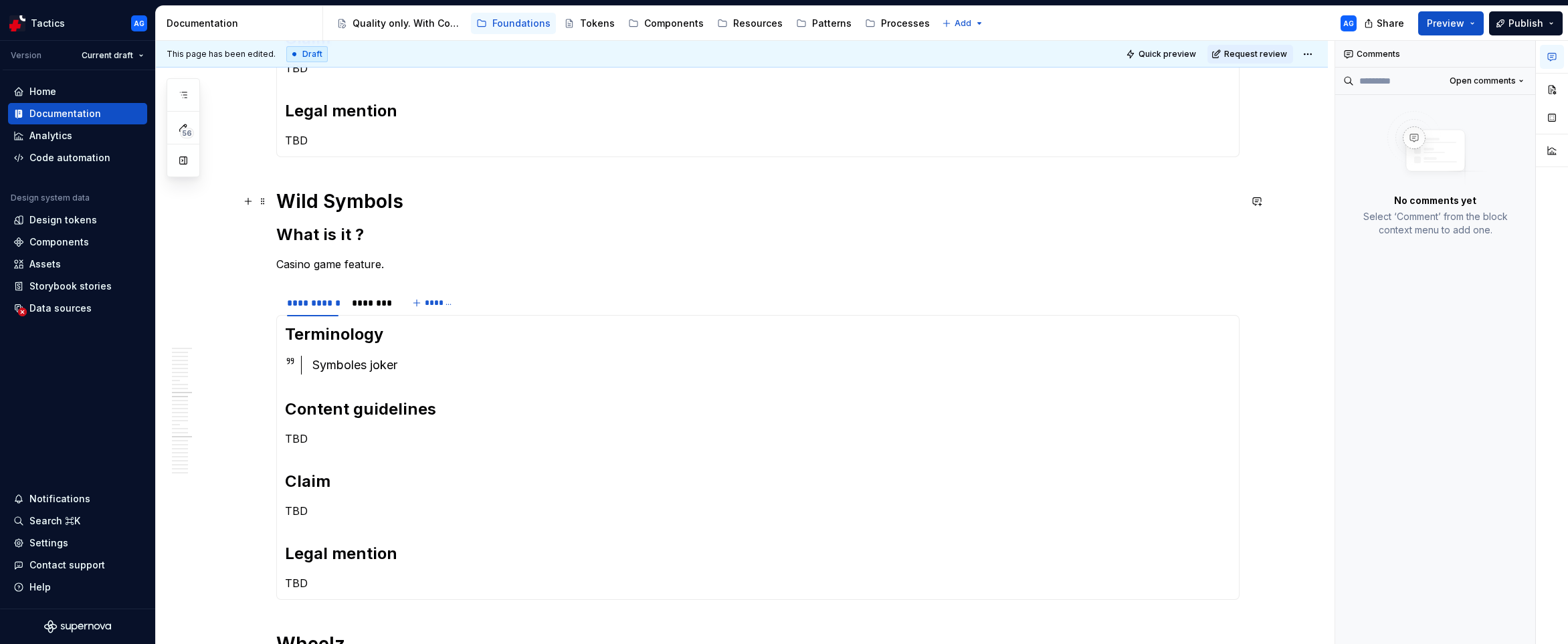 click on "**********" at bounding box center (742, 490) 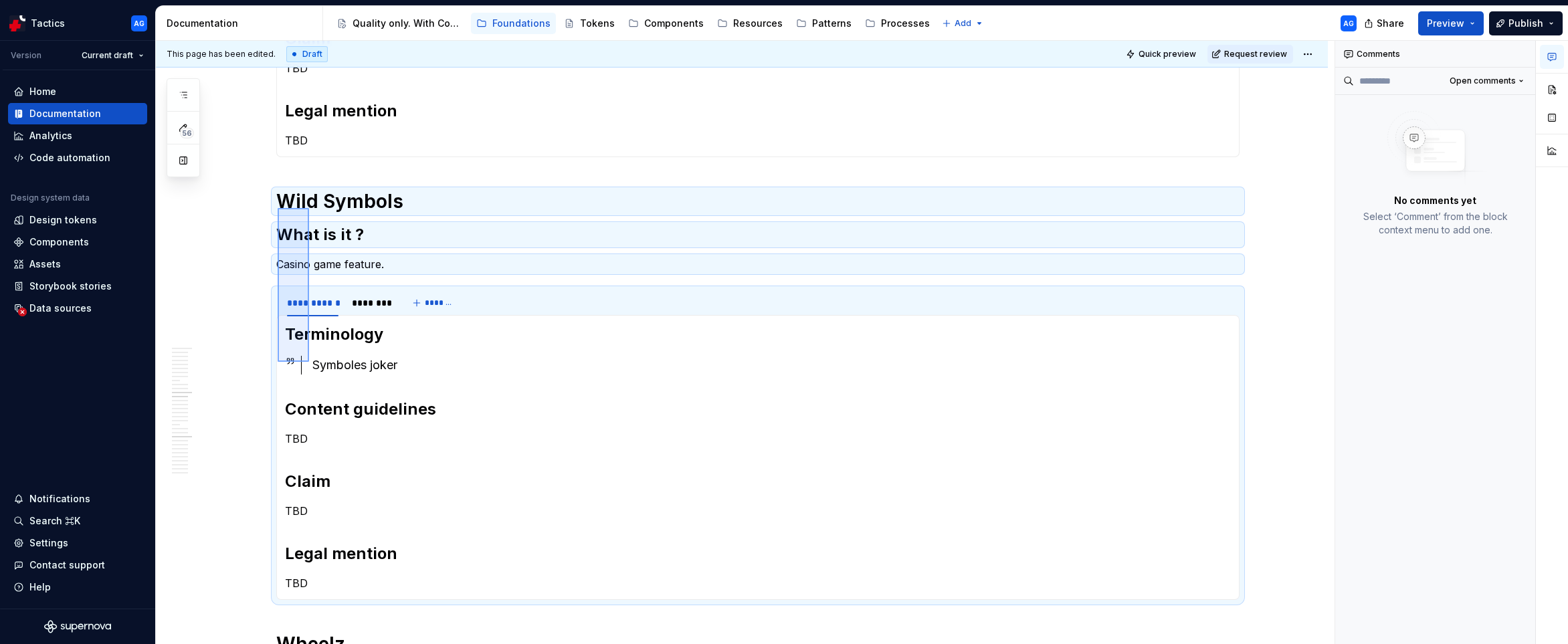 drag, startPoint x: 278, startPoint y: 208, endPoint x: 308, endPoint y: 362, distance: 156.8949 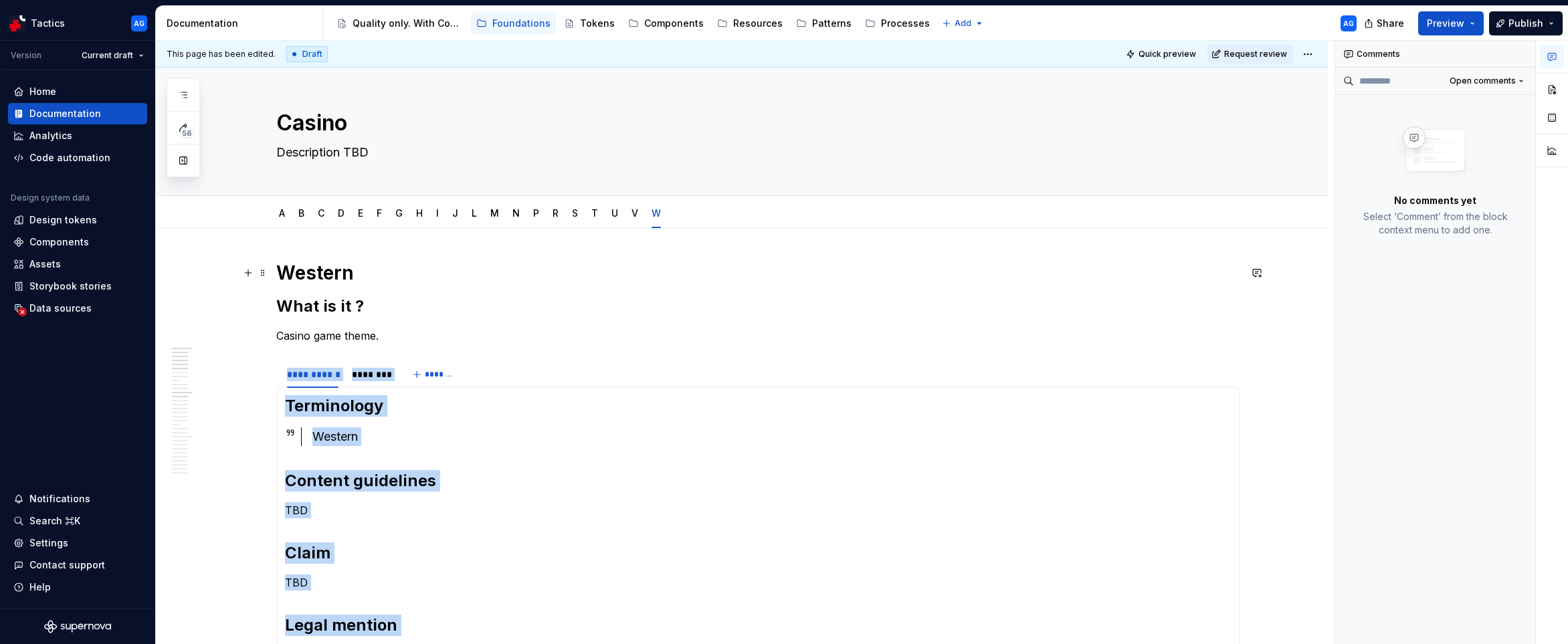 scroll, scrollTop: 0, scrollLeft: 0, axis: both 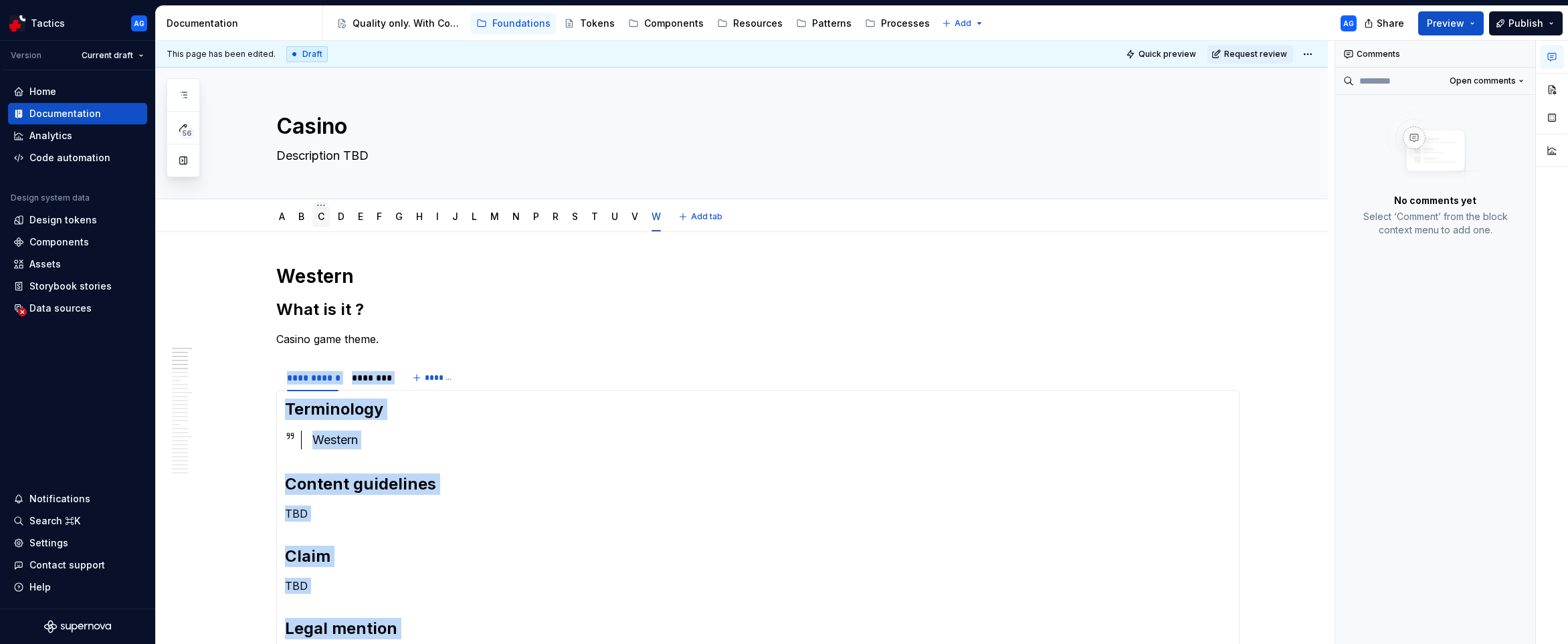 click on "C" at bounding box center (321, 216) 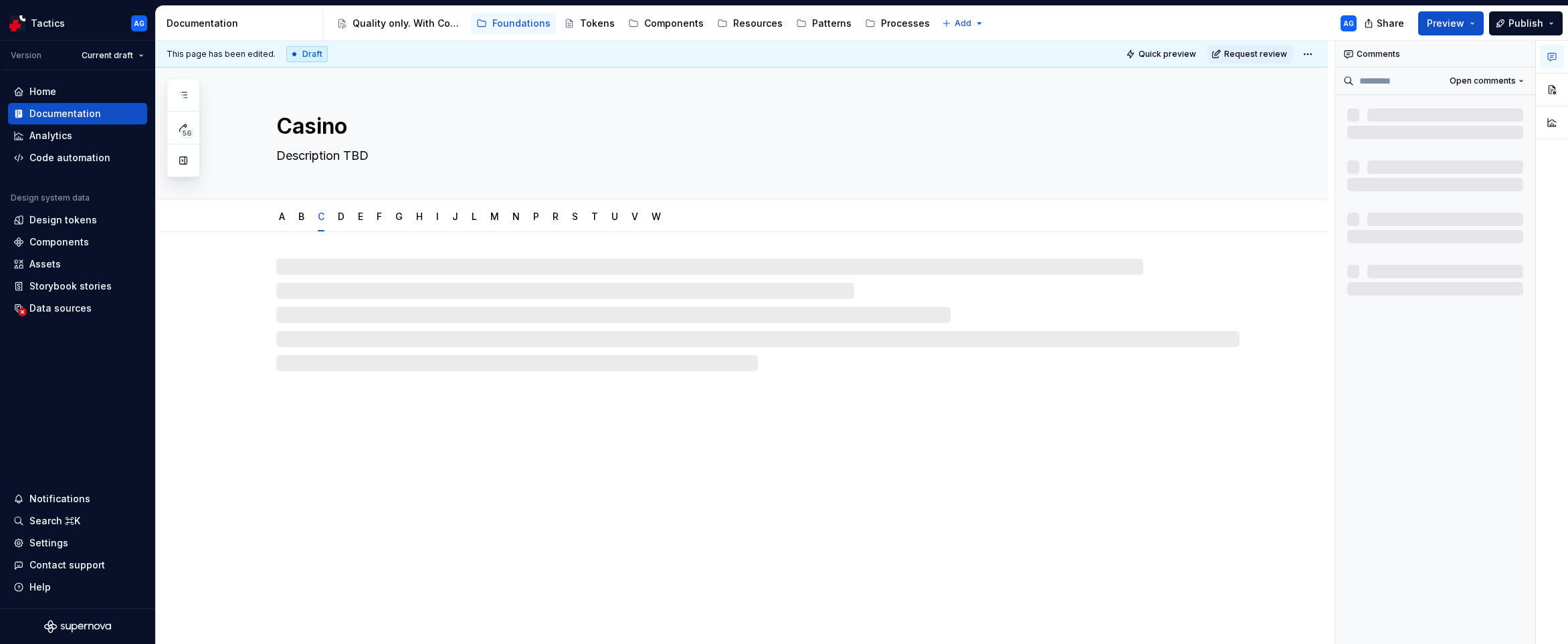 type on "*" 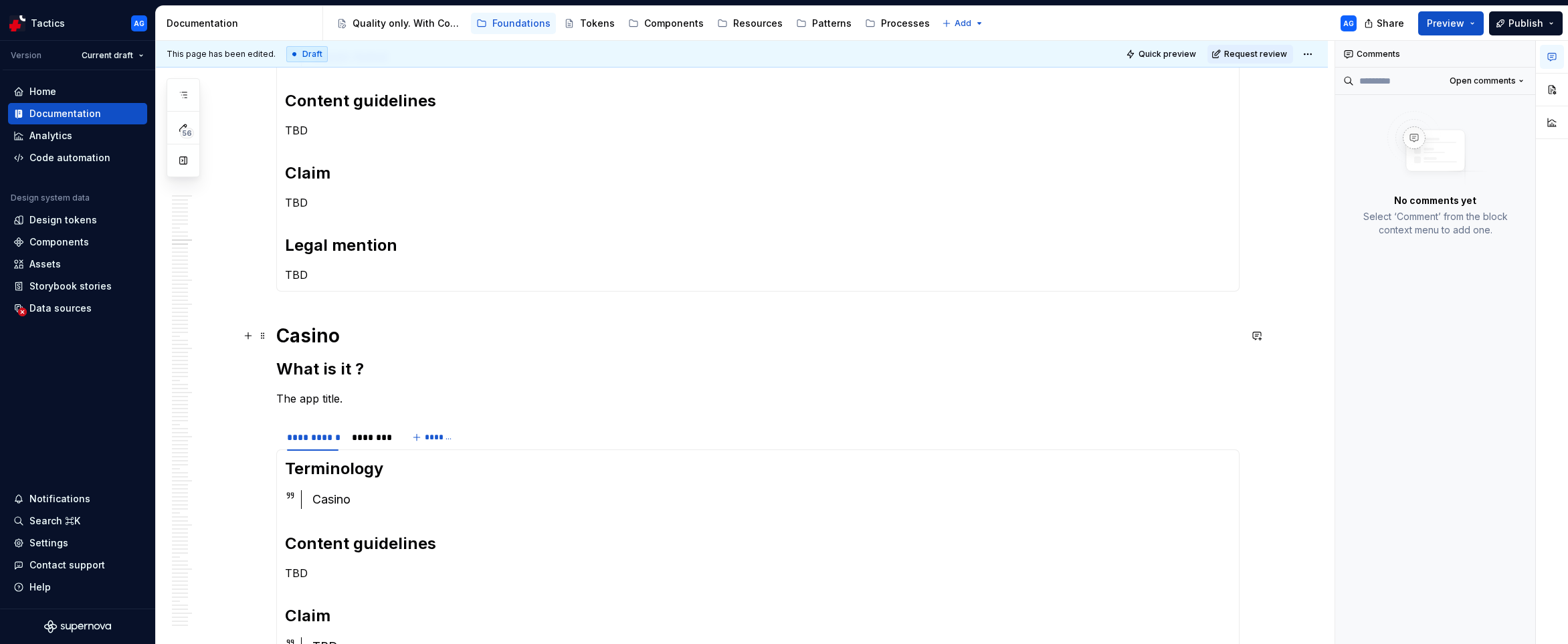 scroll, scrollTop: 417, scrollLeft: 0, axis: vertical 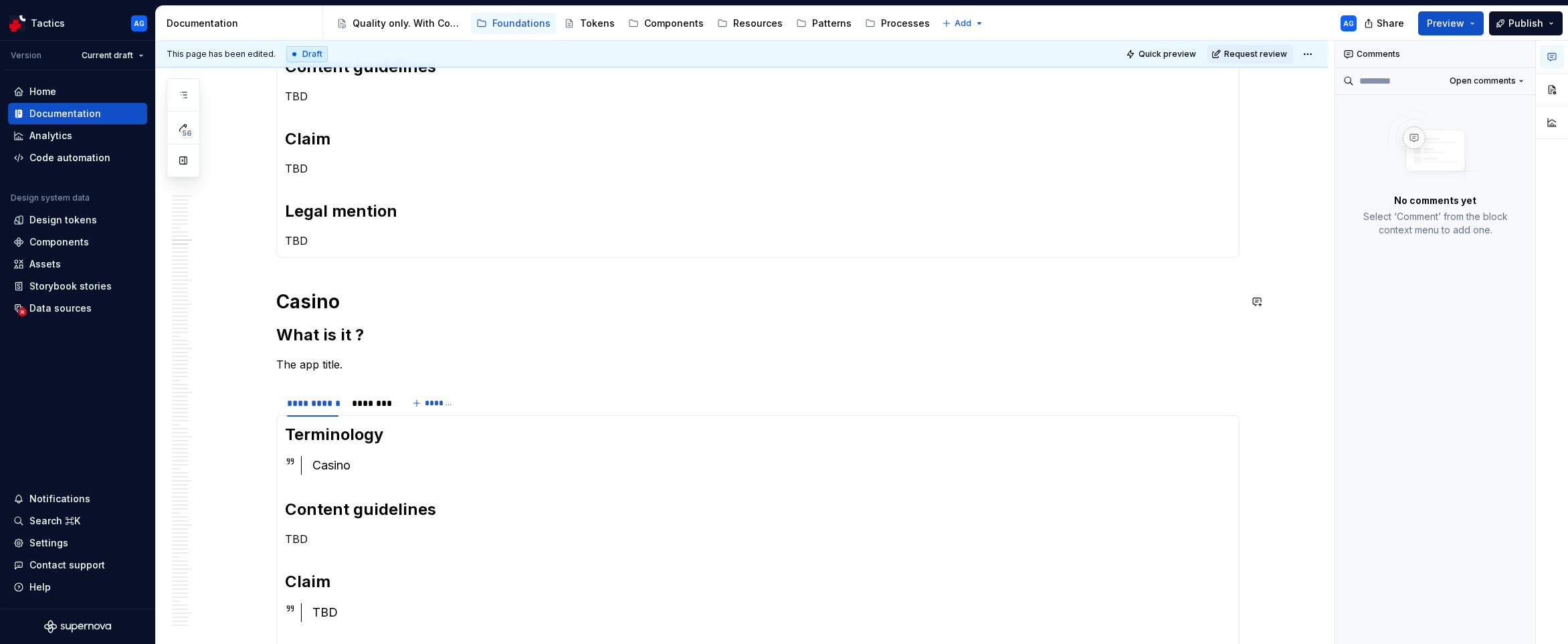 click on "**********" at bounding box center [758, 2295] 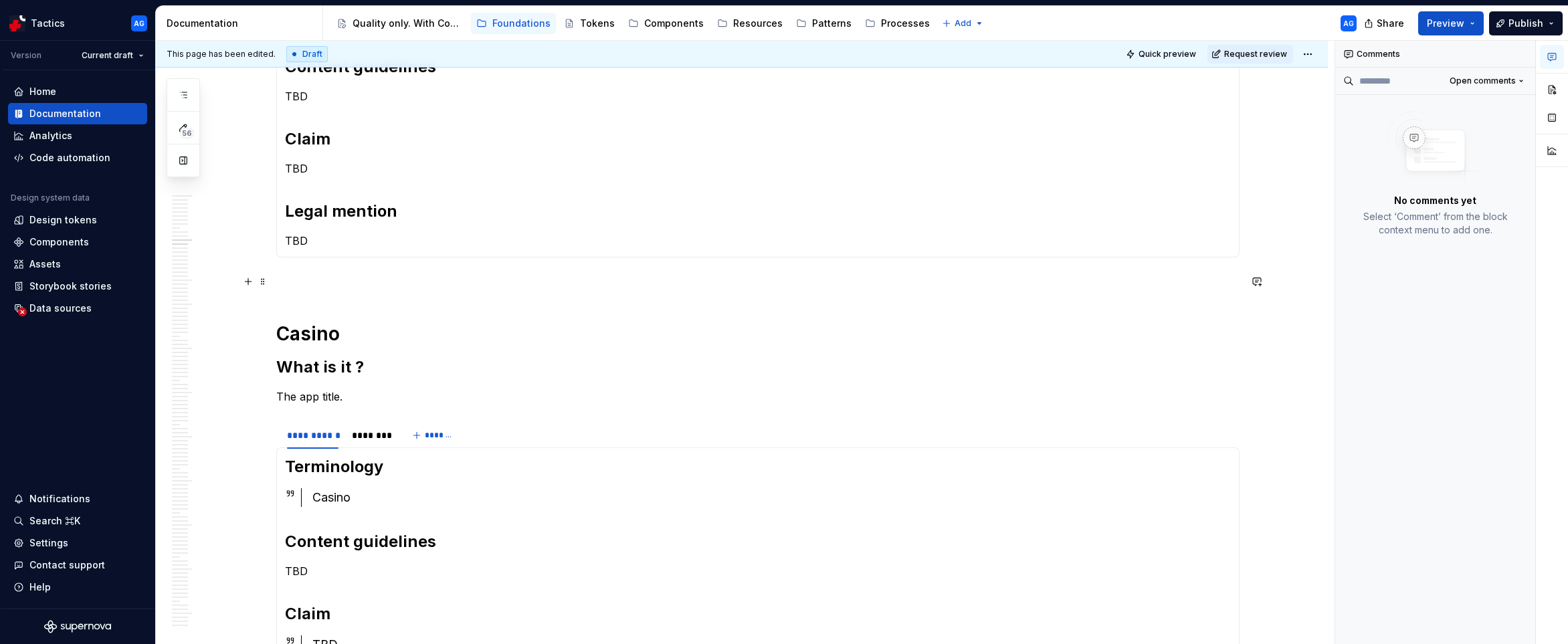 click at bounding box center (758, 282) 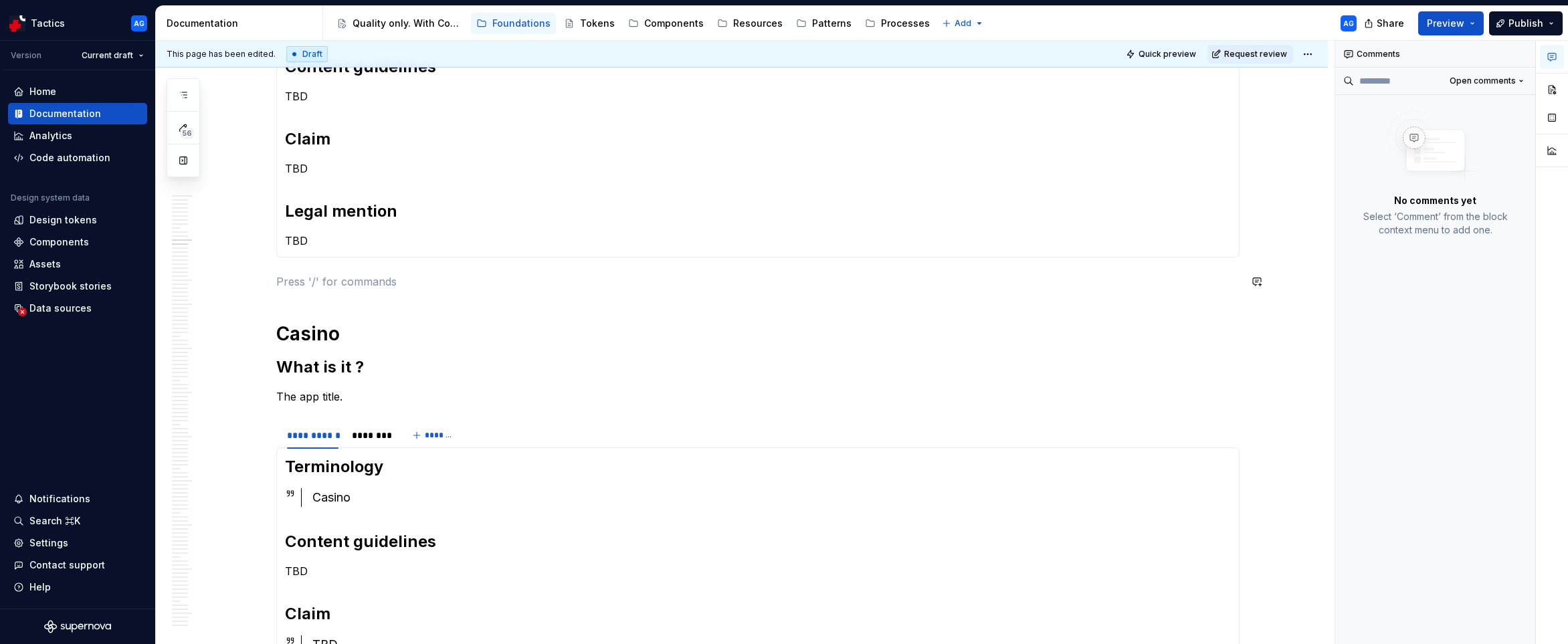 paste 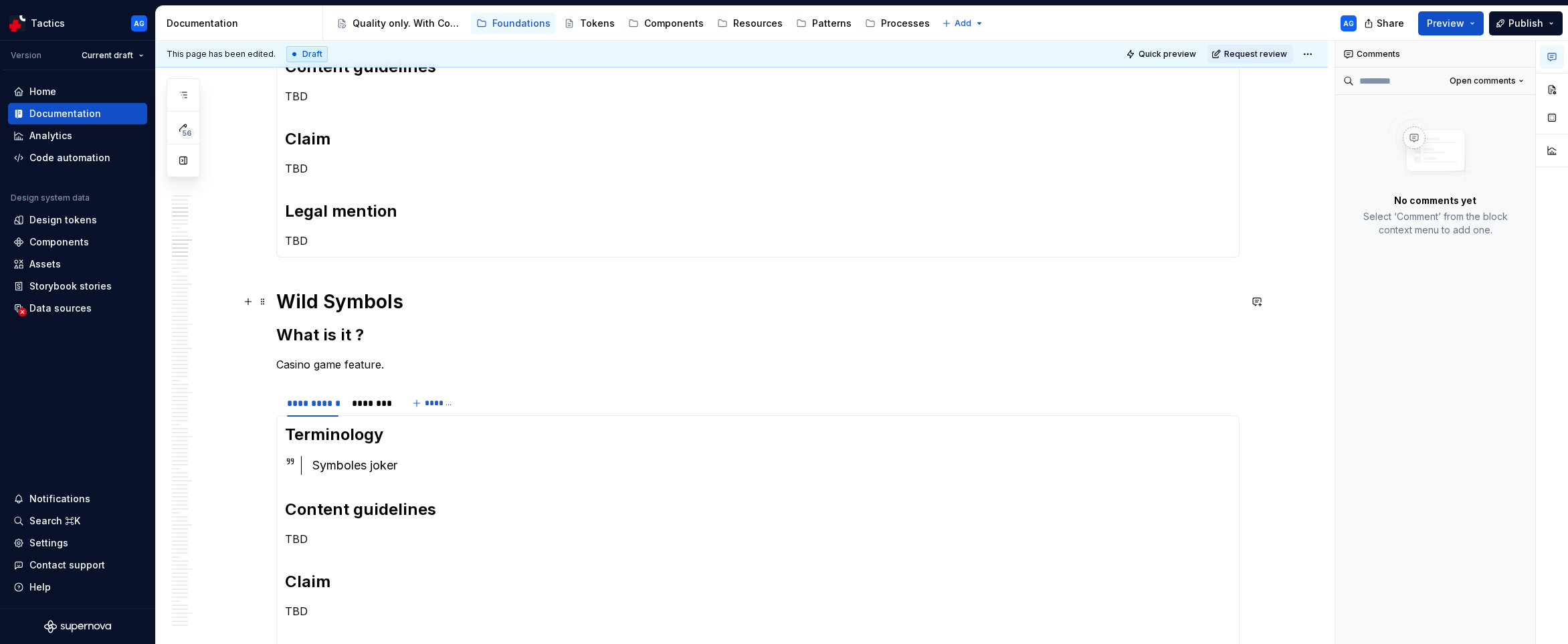 click on "Wild Symbols" at bounding box center [758, 302] 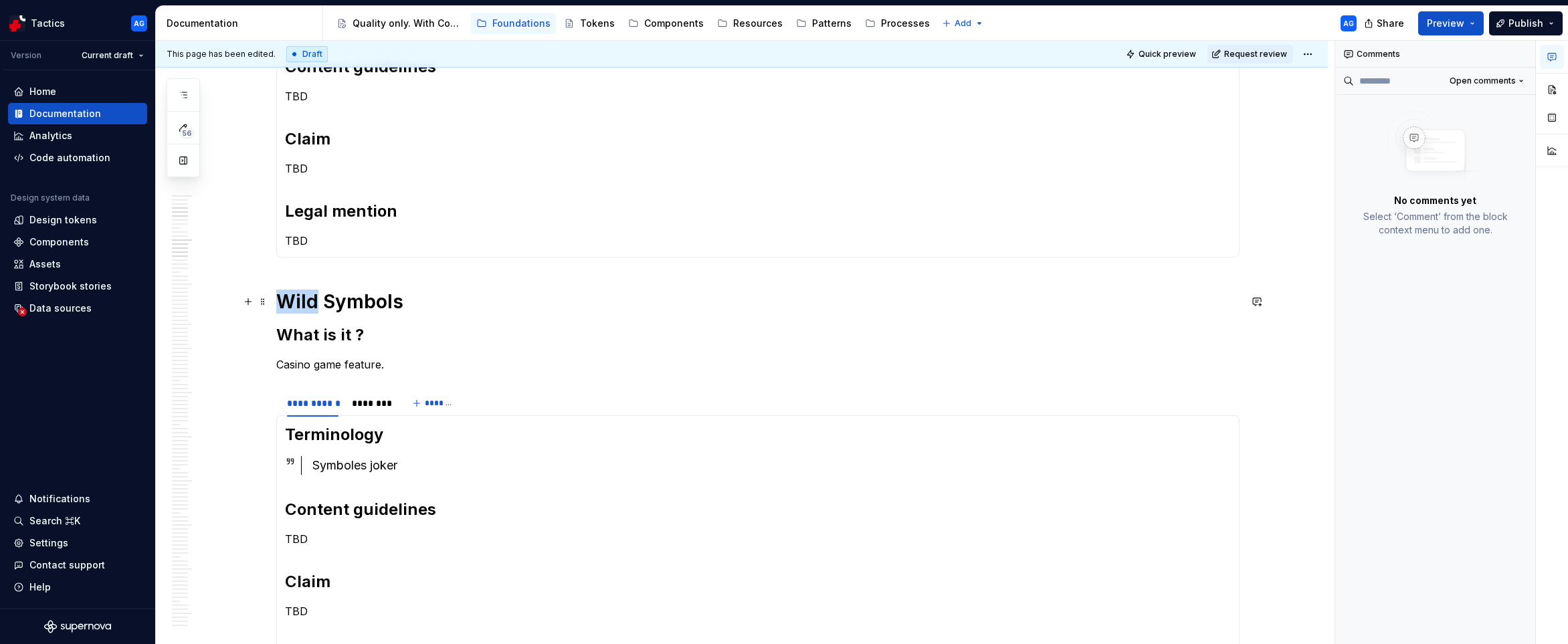 click on "Wild Symbols" at bounding box center [758, 302] 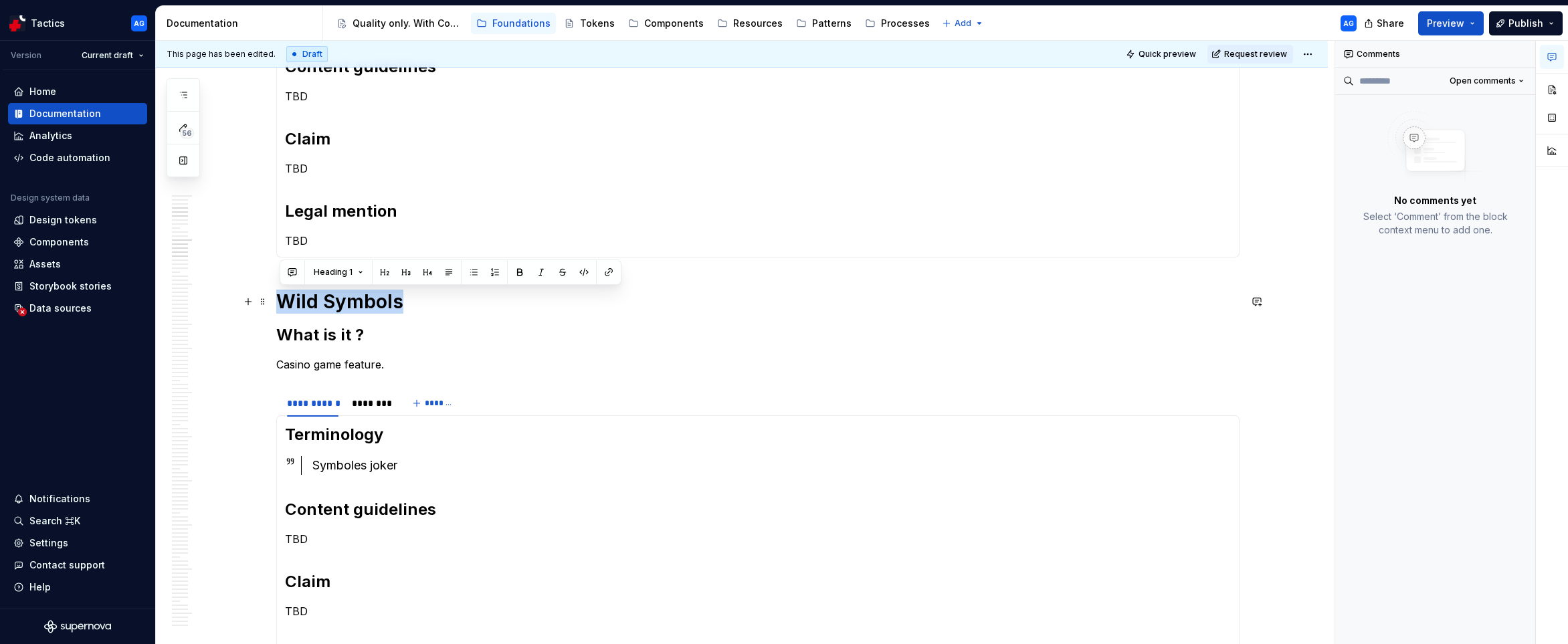 click on "Wild Symbols" at bounding box center [758, 302] 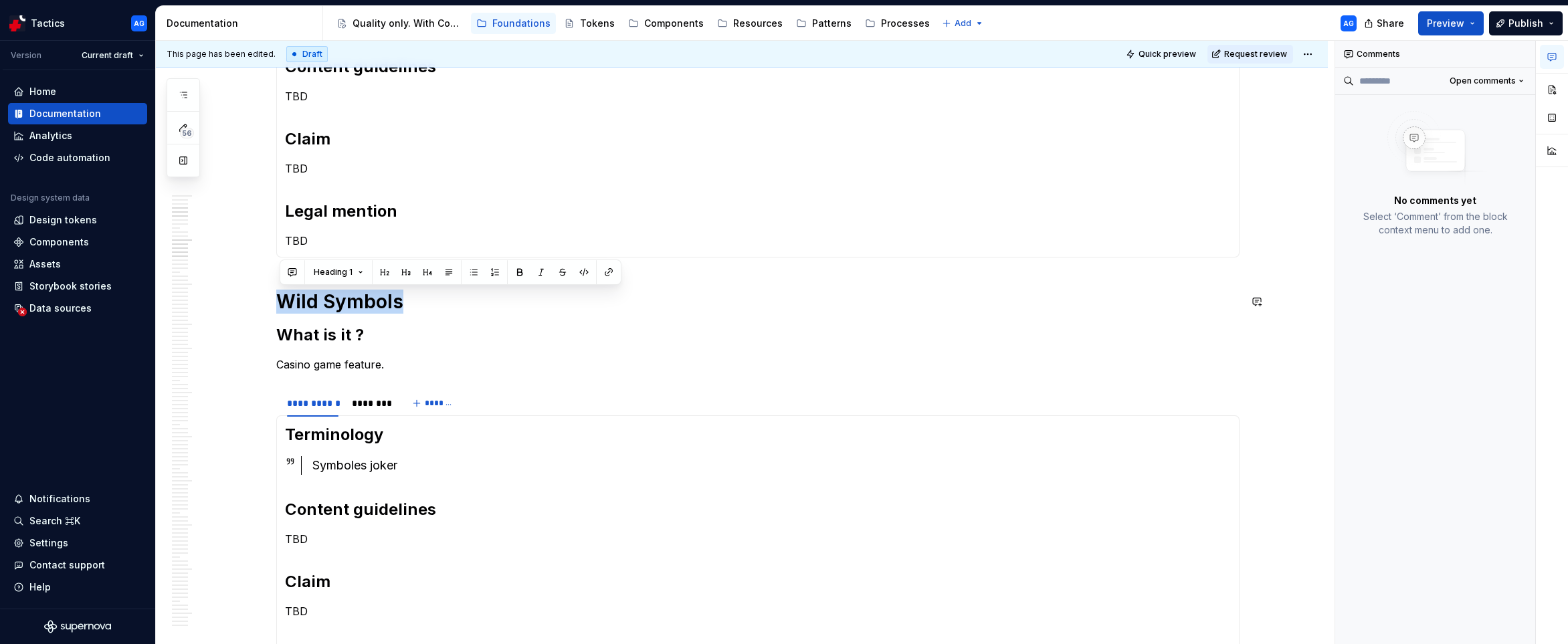 type 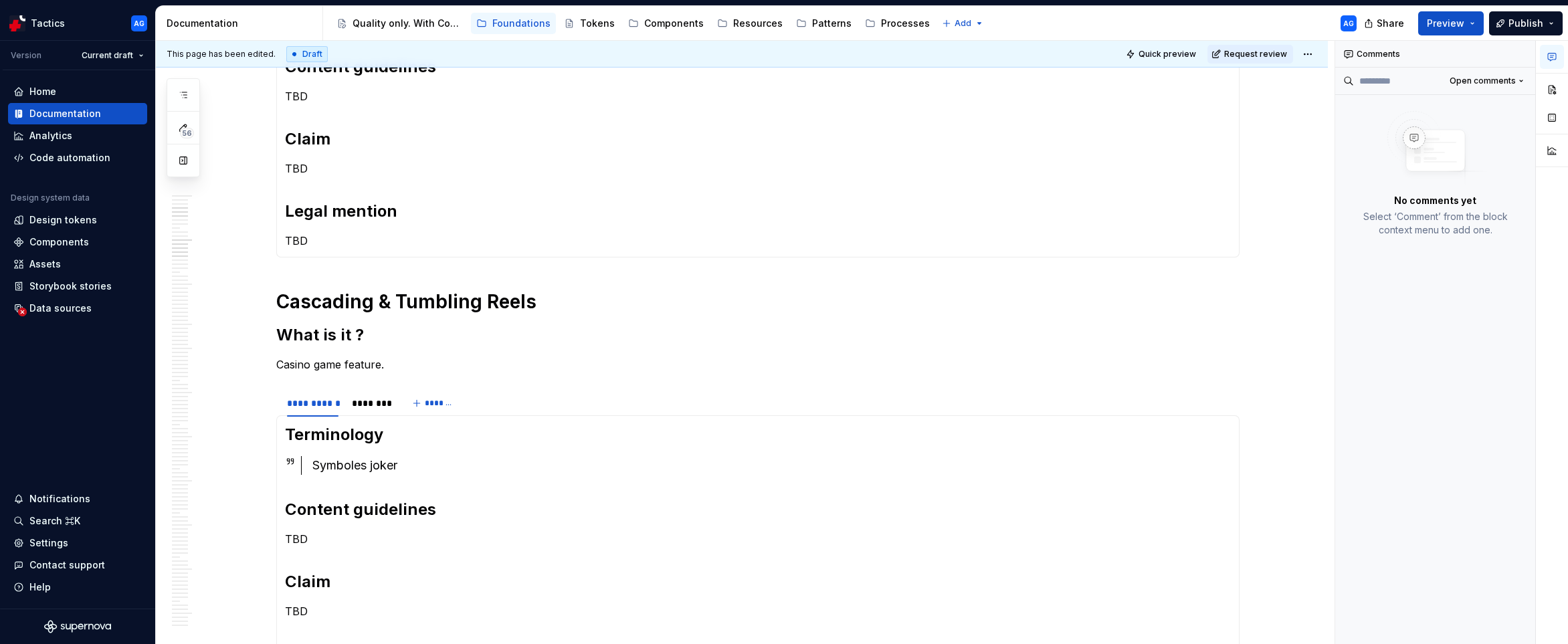 click on "Symboles joker" at bounding box center (771, 465) 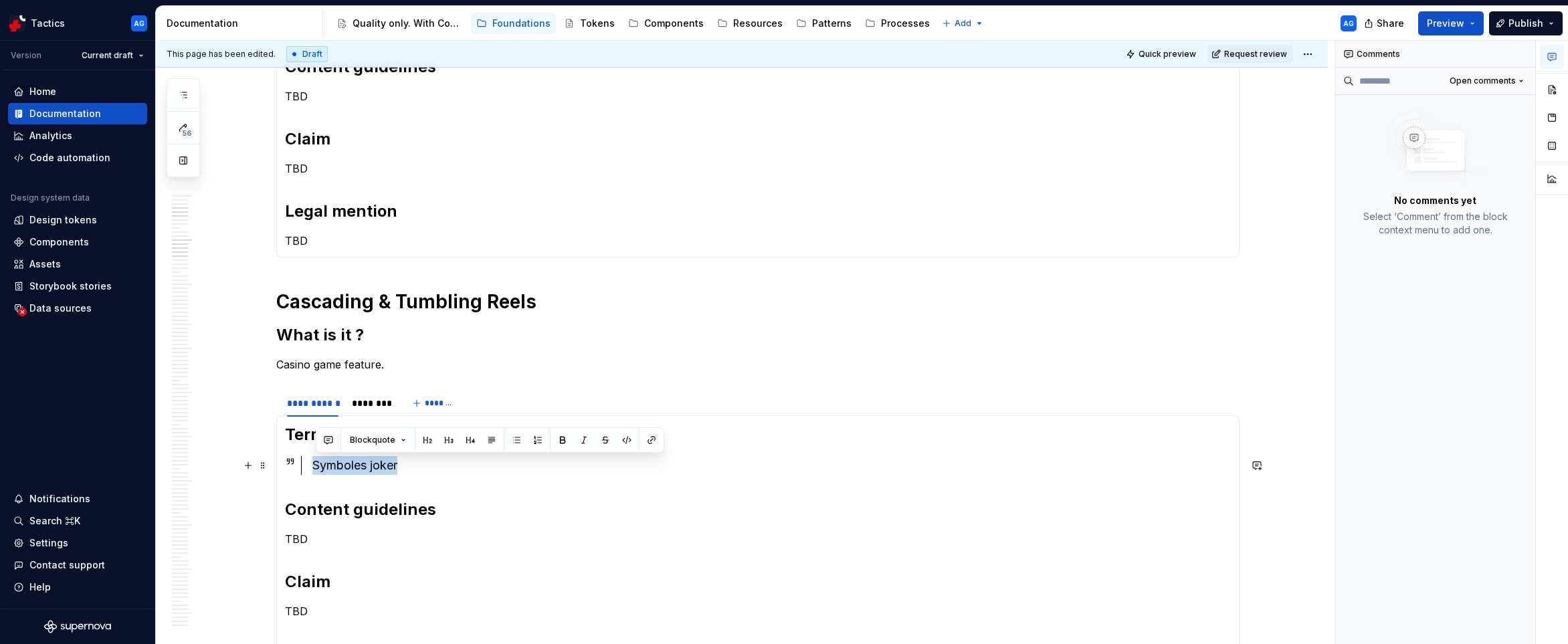 click on "Symboles joker" at bounding box center (771, 465) 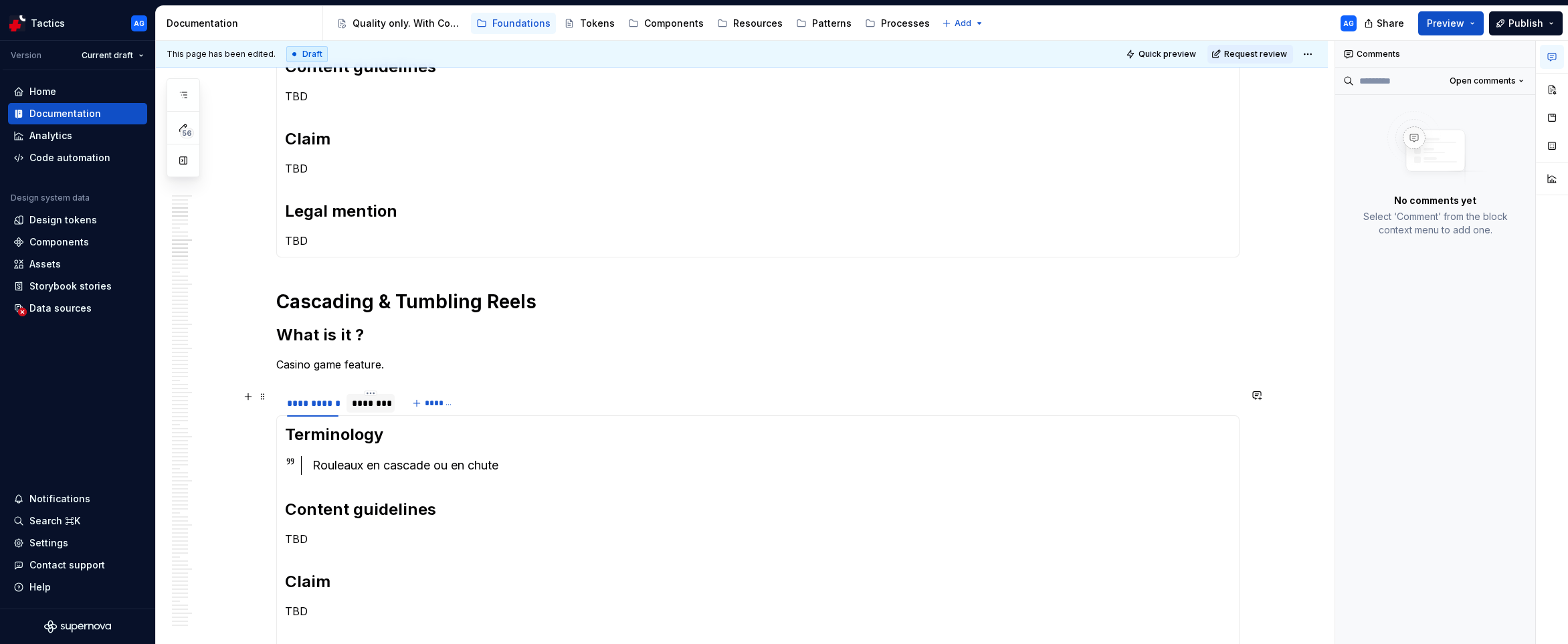 click on "********" at bounding box center (371, 403) 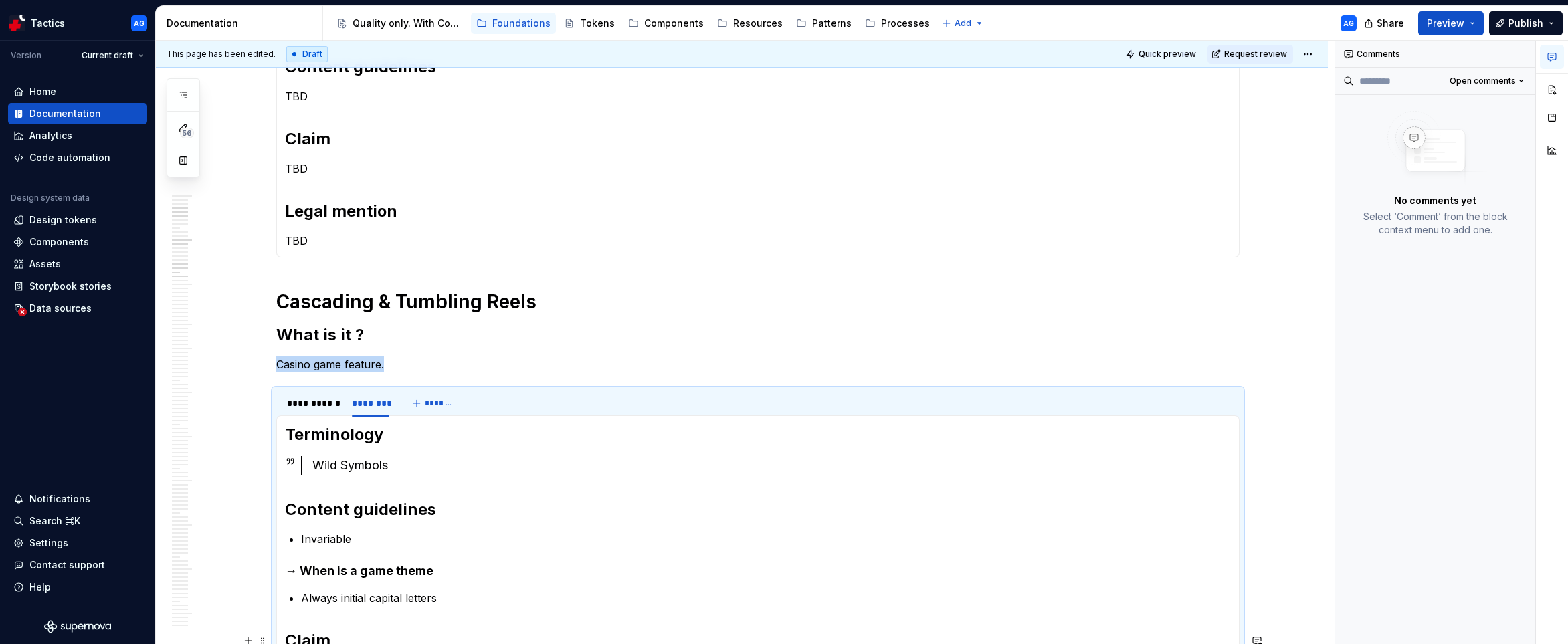 click on "Wild Symbols" at bounding box center [771, 465] 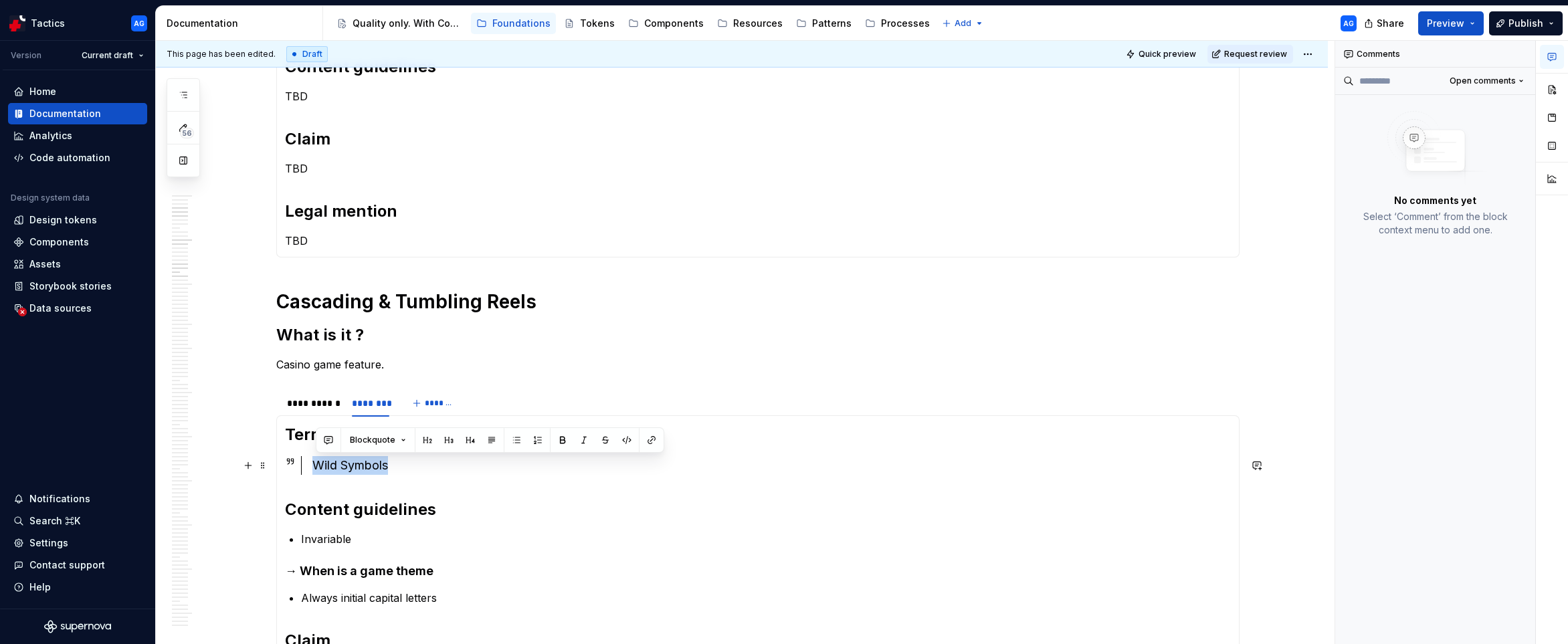 click on "Wild Symbols" at bounding box center [771, 465] 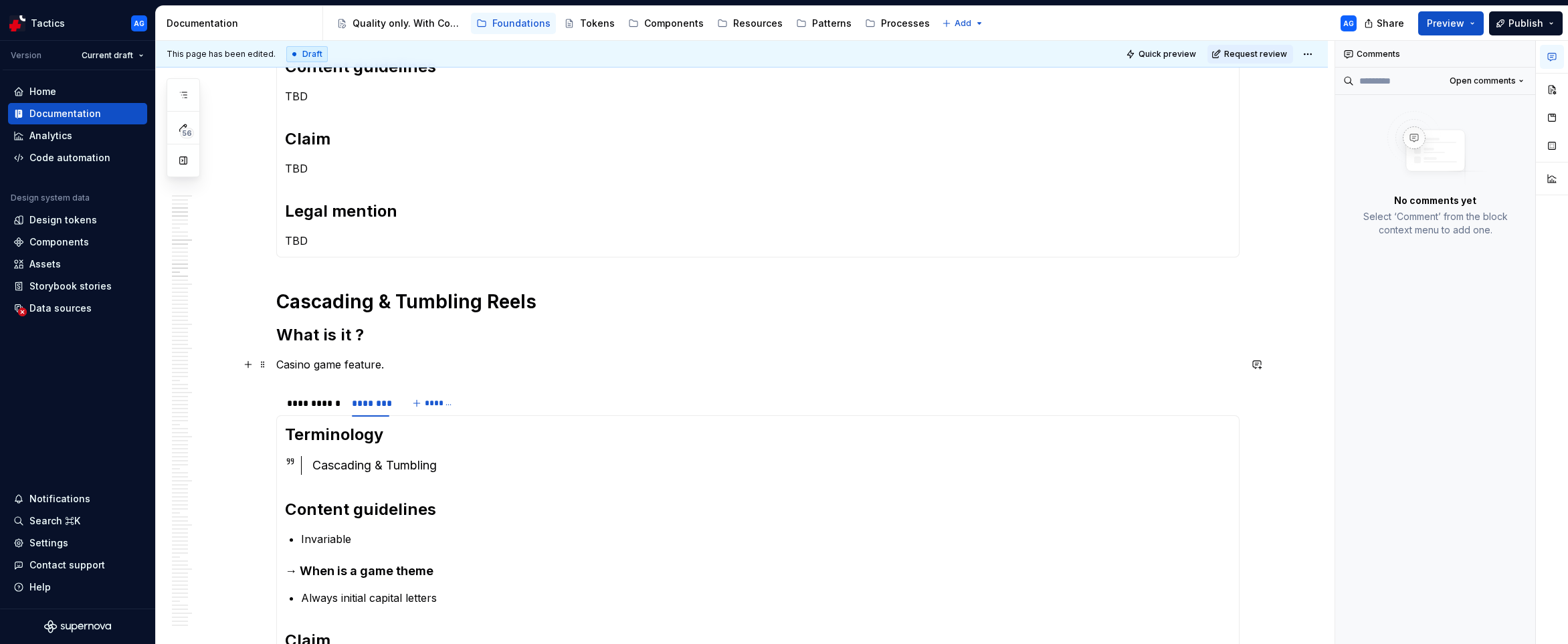 click on "Casino game feature." at bounding box center (758, 364) 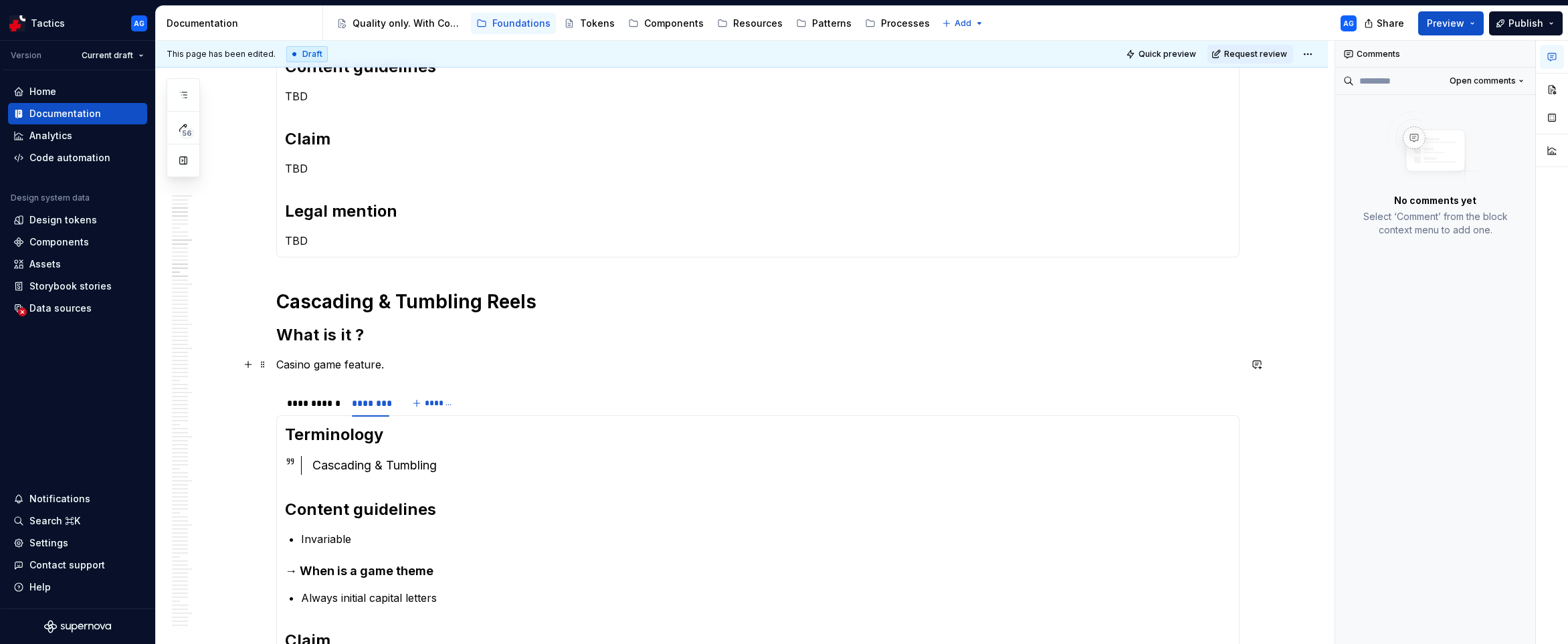 scroll, scrollTop: 424, scrollLeft: 0, axis: vertical 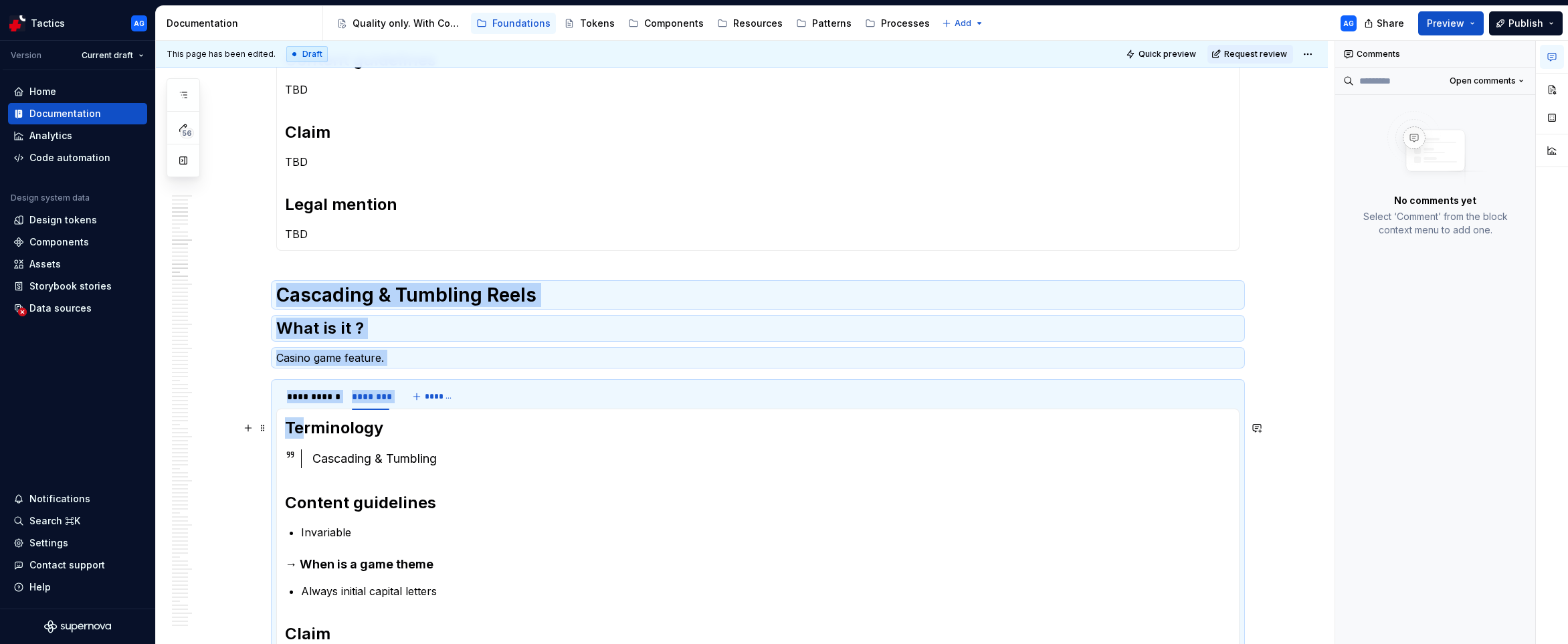 drag, startPoint x: 280, startPoint y: 292, endPoint x: 310, endPoint y: 417, distance: 128.5496 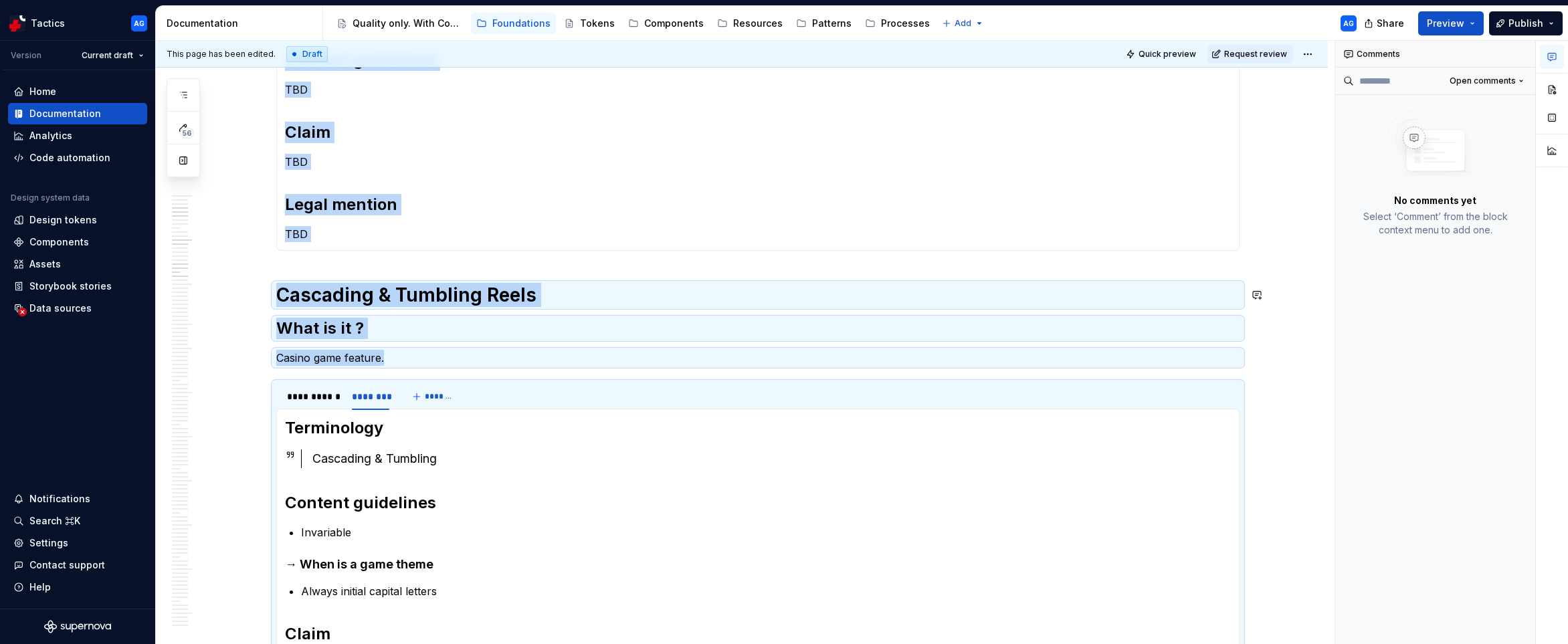 scroll, scrollTop: 0, scrollLeft: 0, axis: both 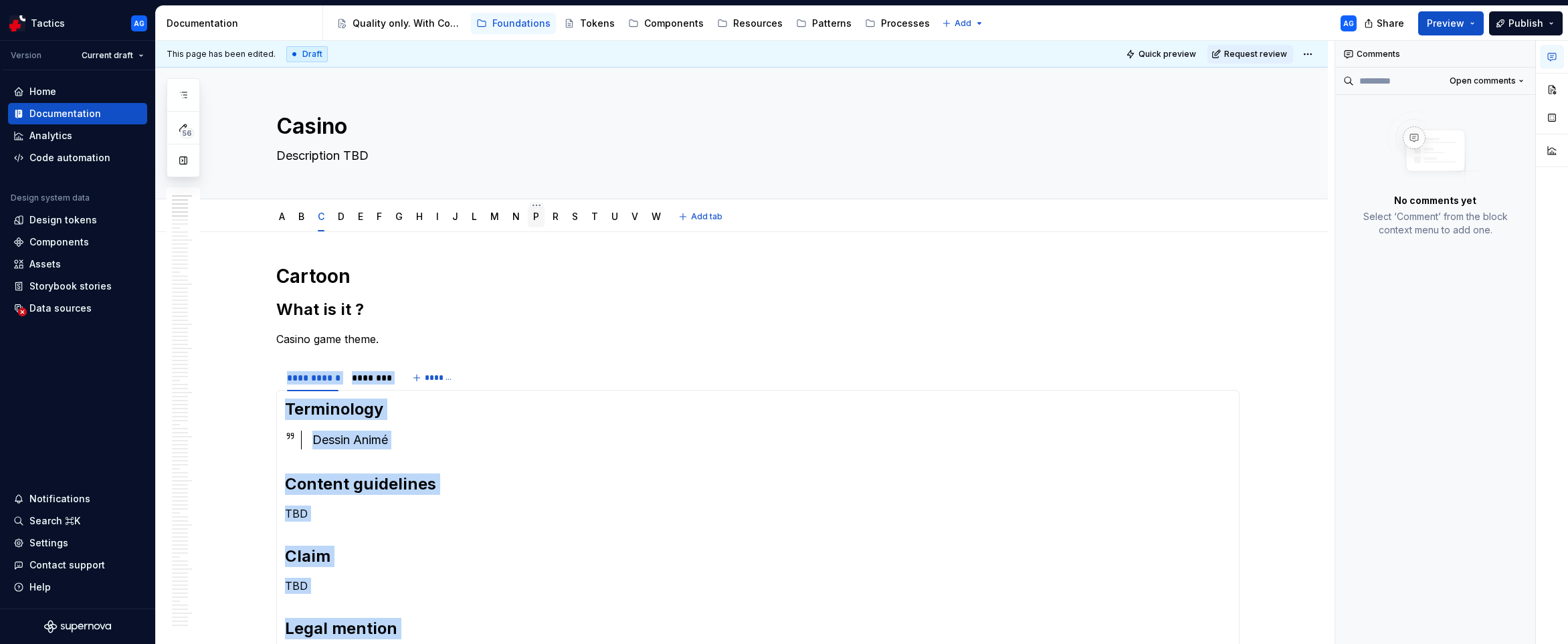 click on "P" at bounding box center [536, 216] 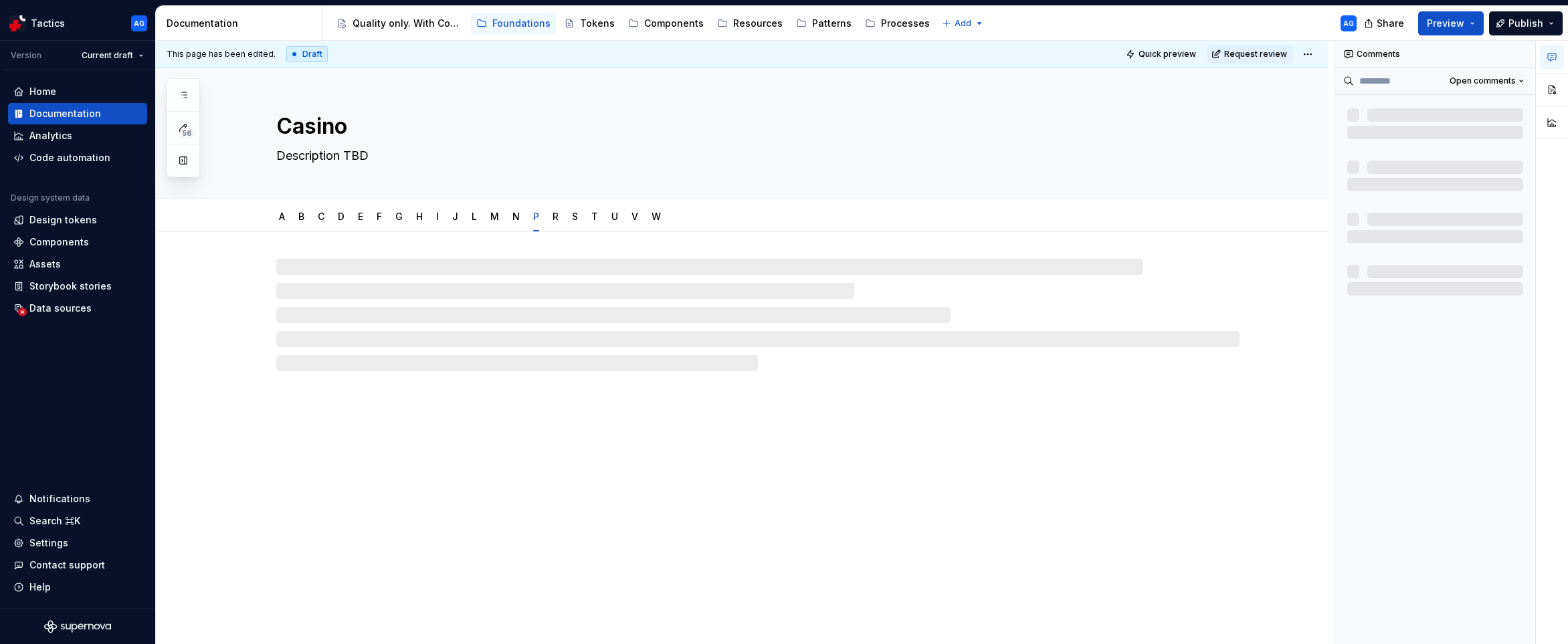 type on "*" 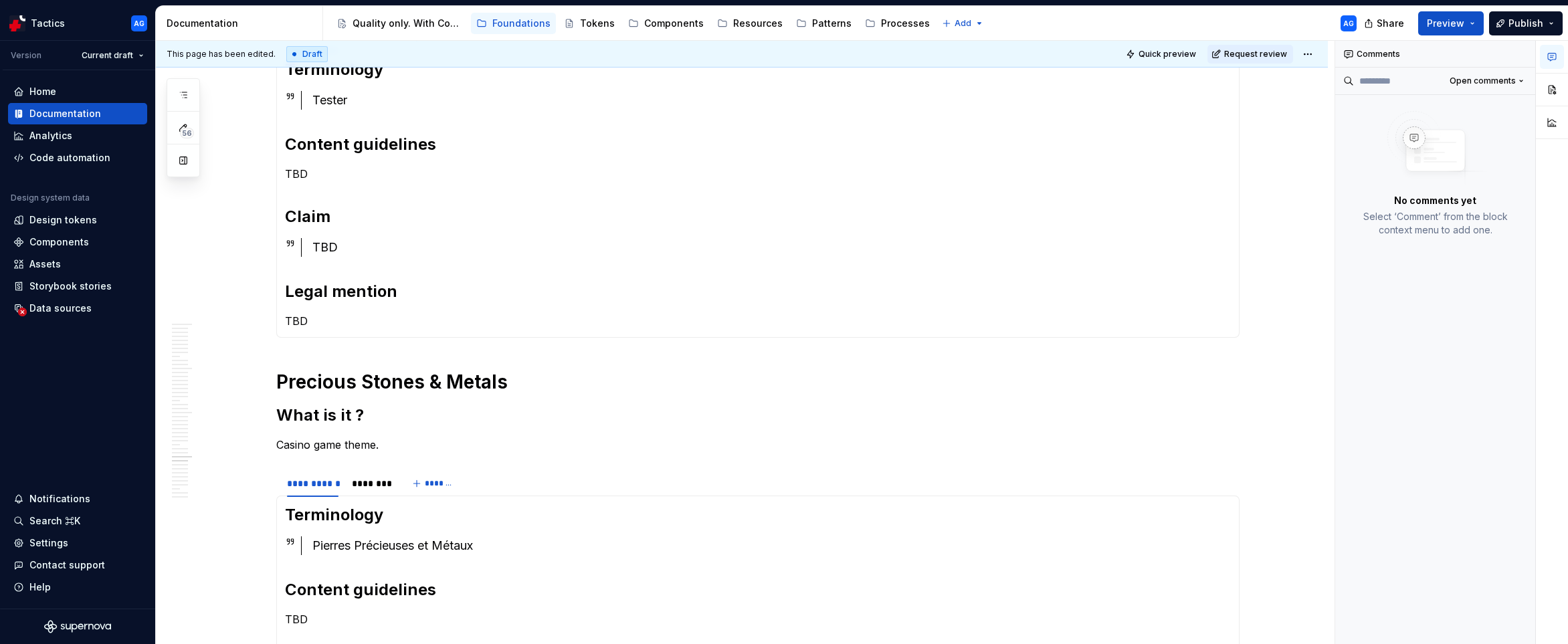 scroll, scrollTop: 1584, scrollLeft: 0, axis: vertical 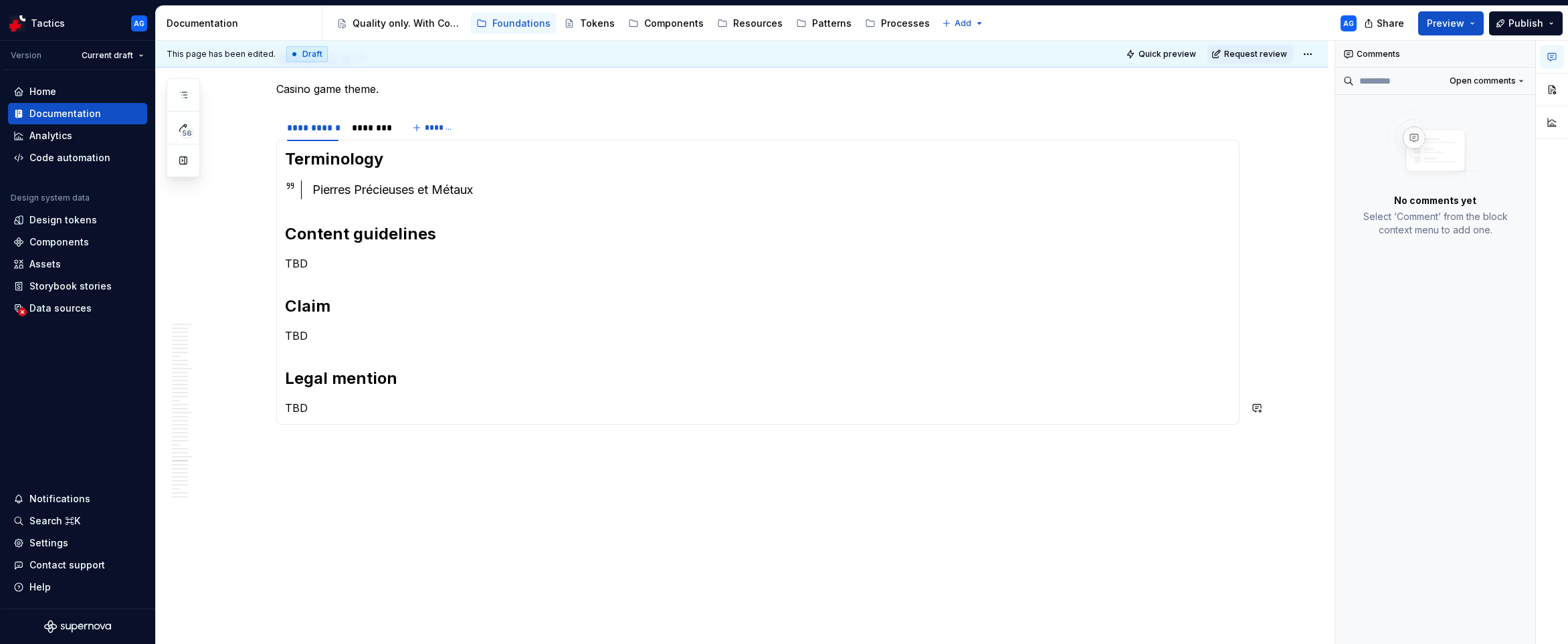 click on "**********" at bounding box center (742, -354) 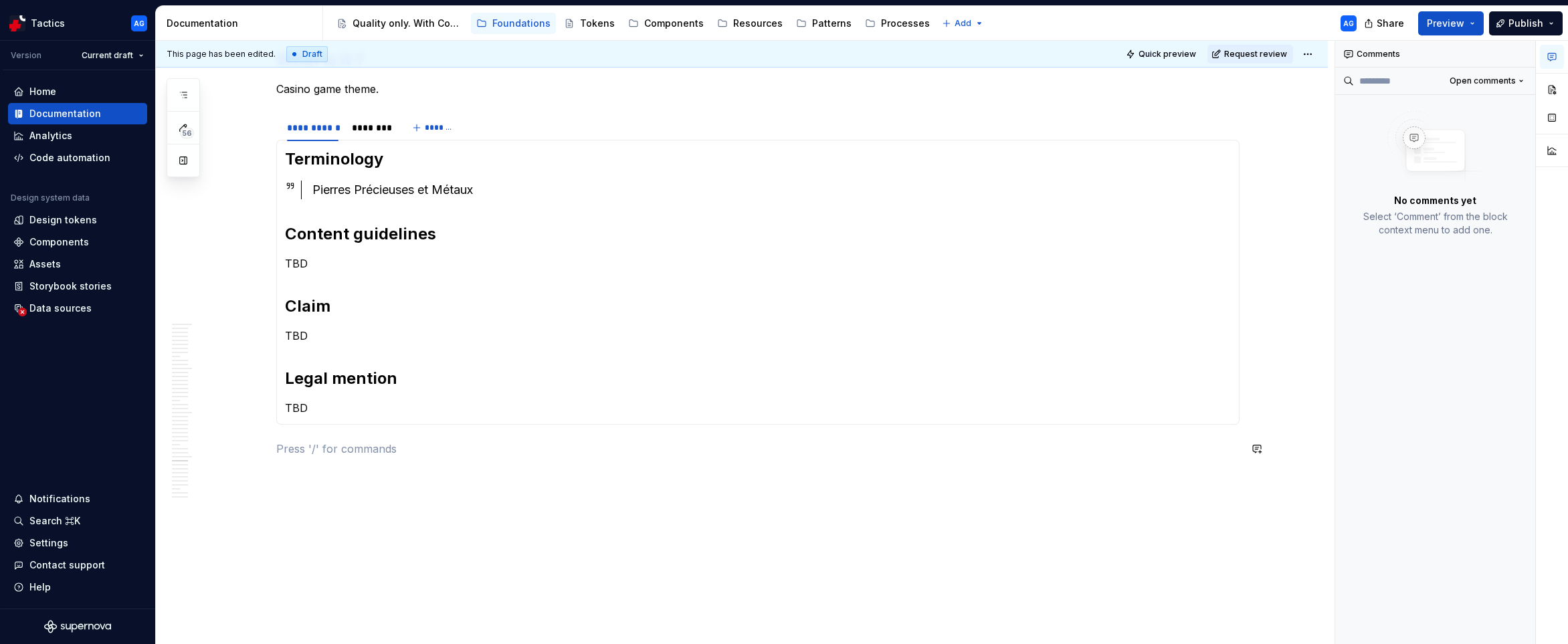 paste 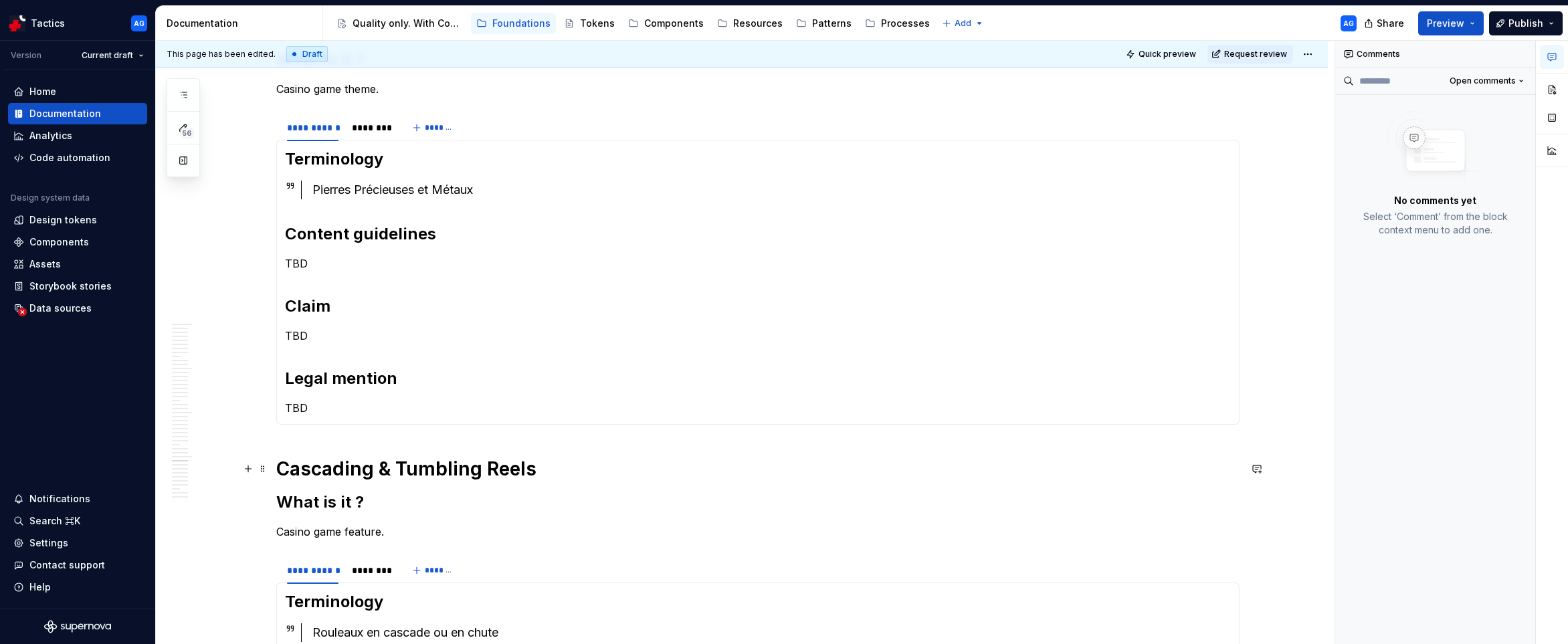 click on "Cascading & Tumbling Reels" at bounding box center (758, 469) 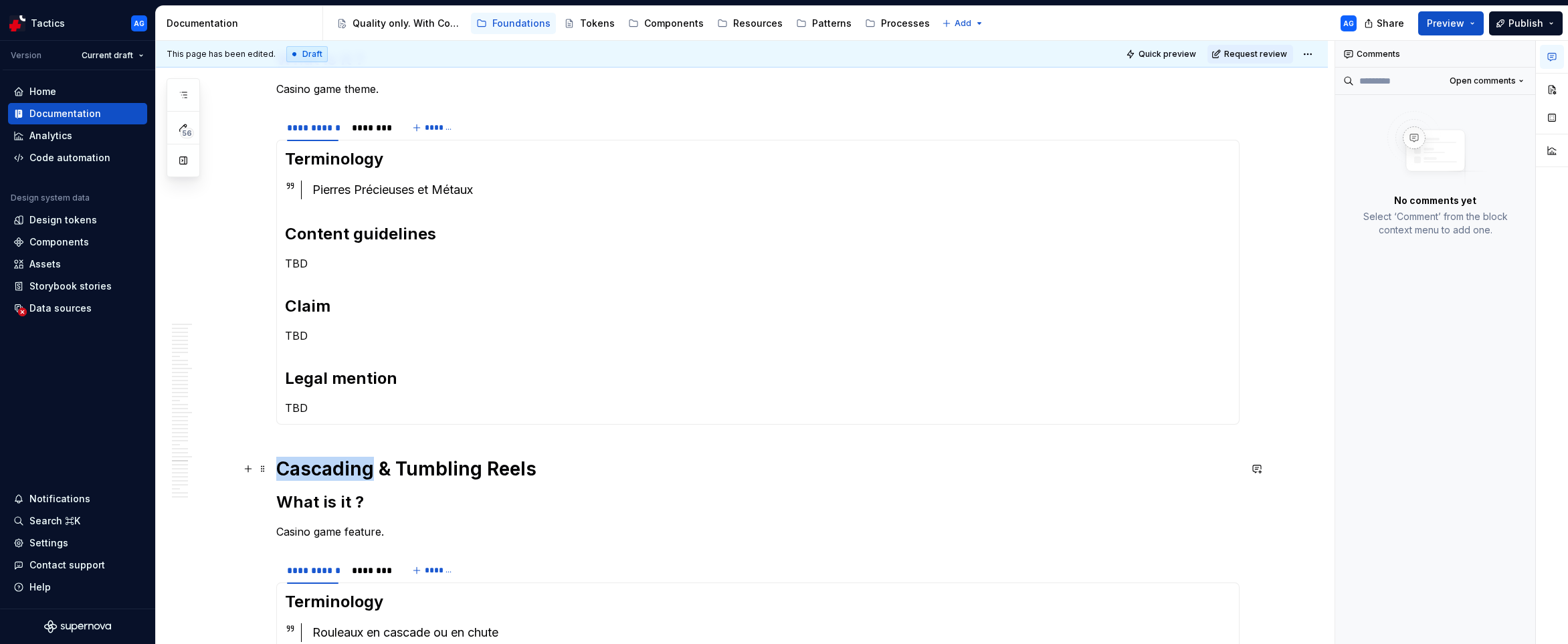 click on "Cascading & Tumbling Reels" at bounding box center [758, 469] 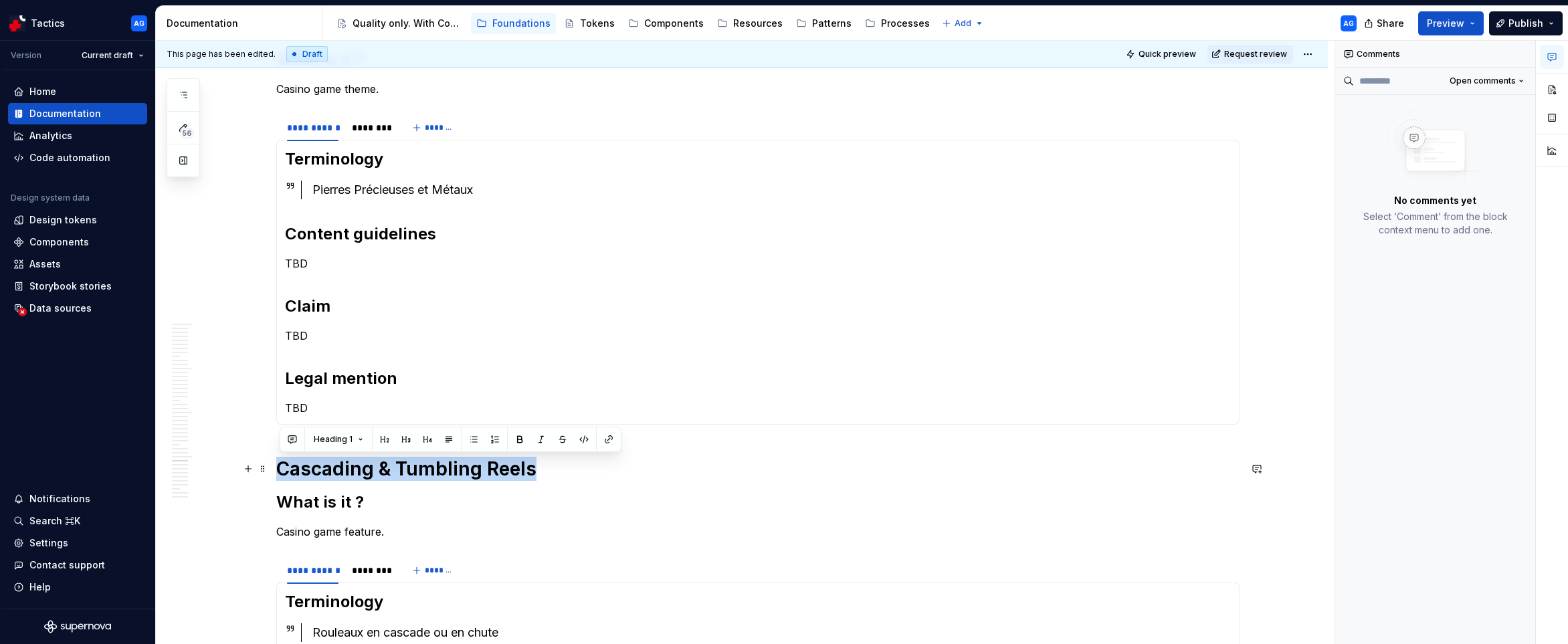 click on "Cascading & Tumbling Reels" at bounding box center [758, 469] 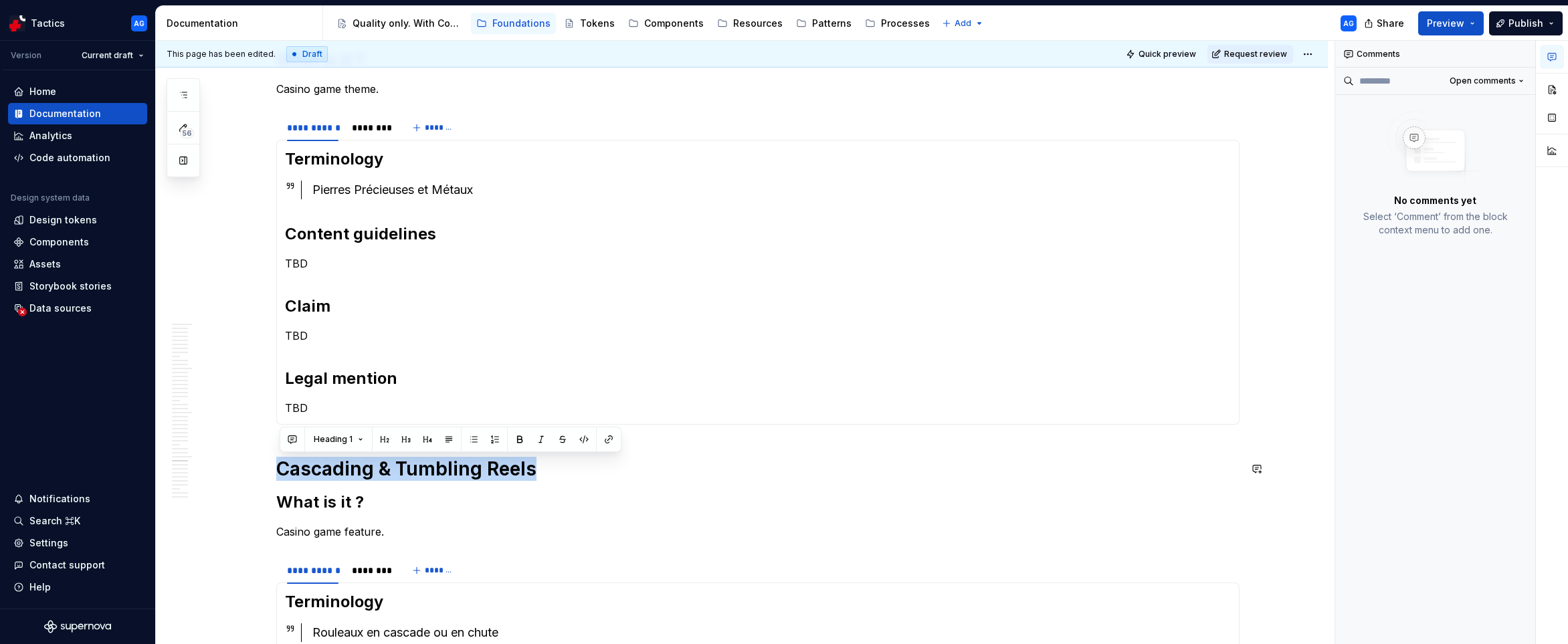 type 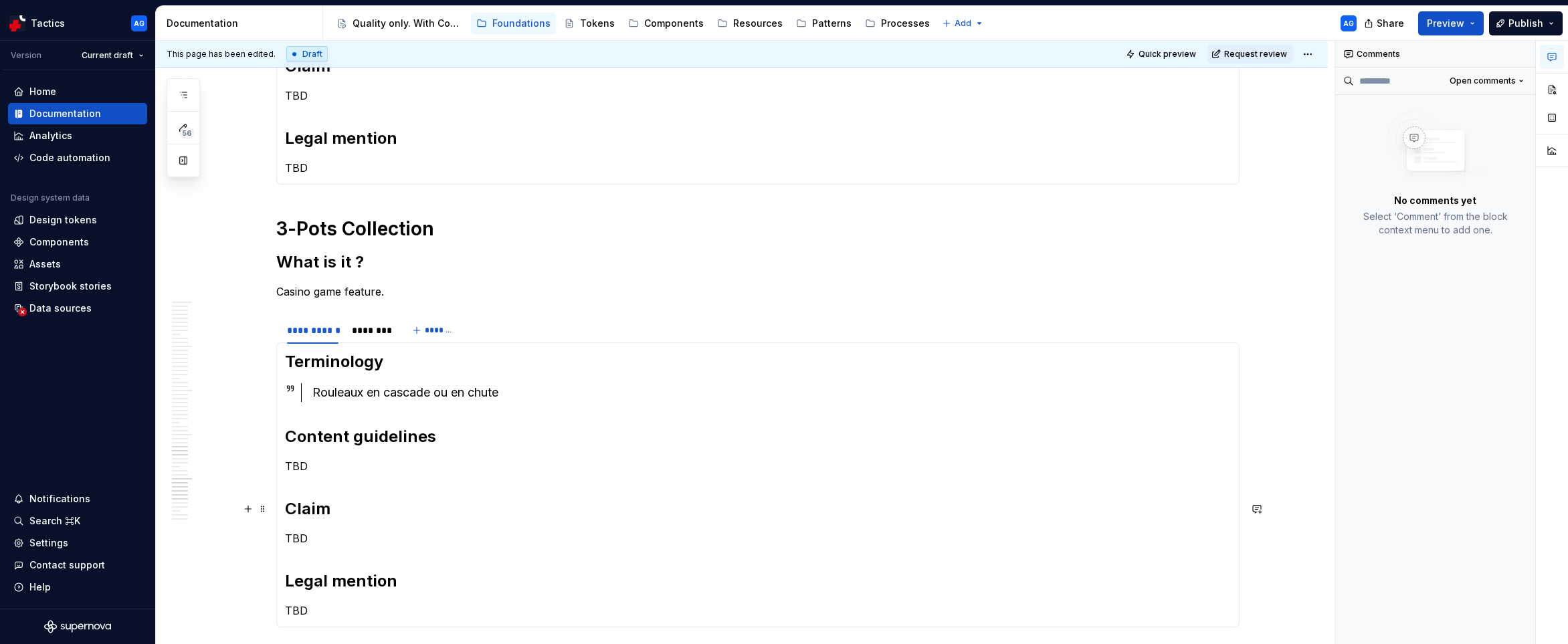scroll, scrollTop: 1846, scrollLeft: 0, axis: vertical 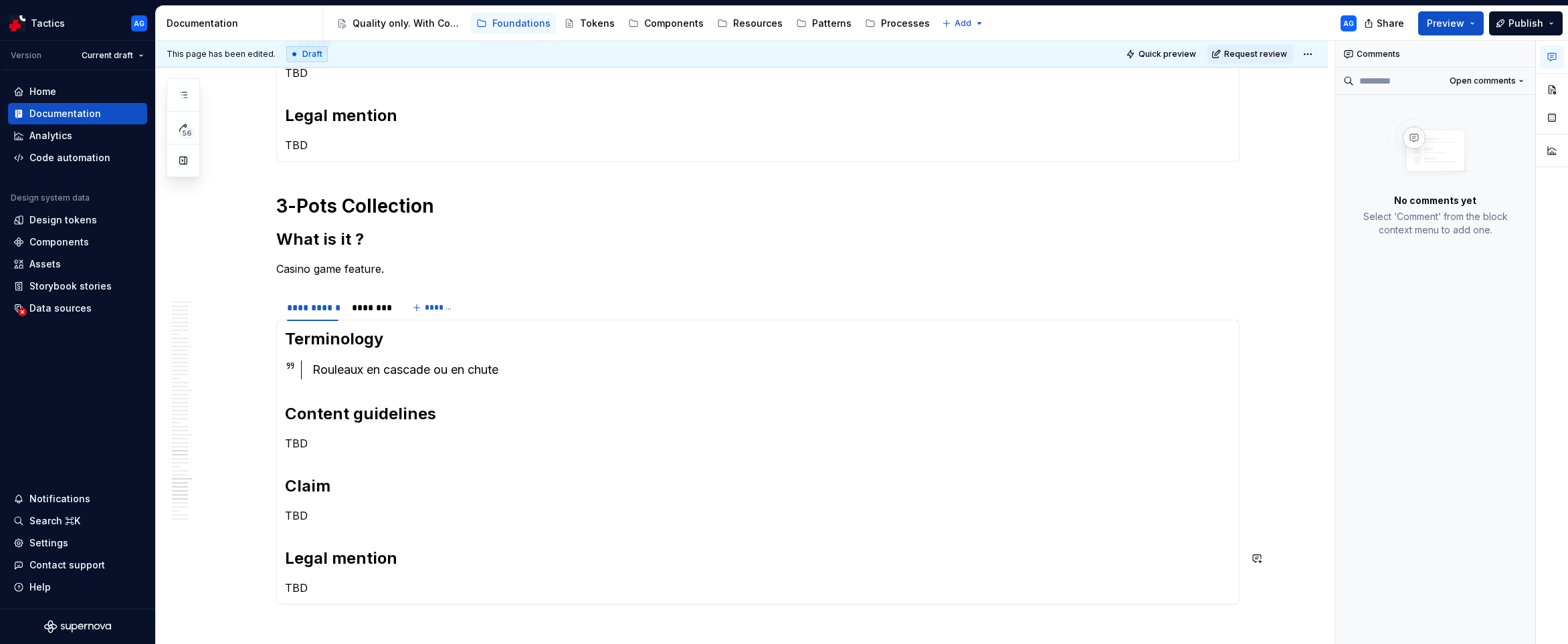 click on "Terminology  Rouleaux en cascade ou en chute Content guidelines TBD Claim TBD Legal mention TBD" at bounding box center (758, 462) 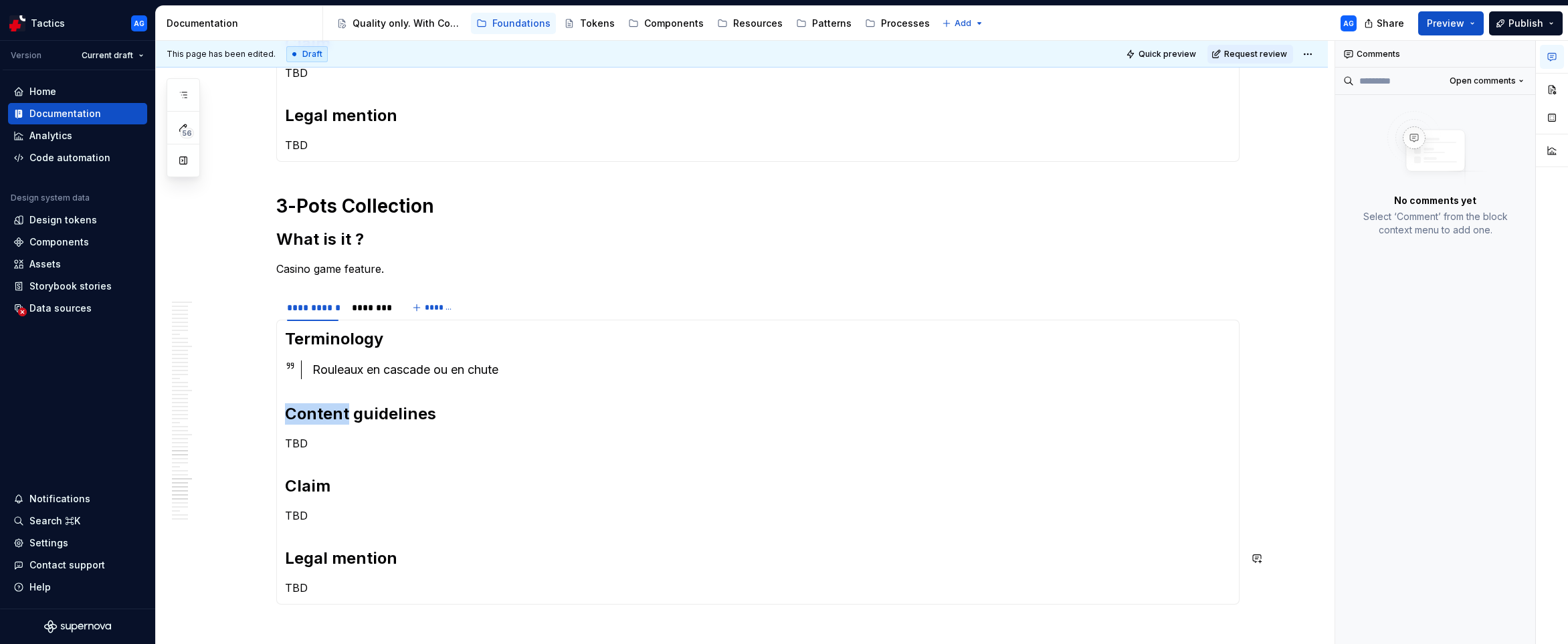 click on "Terminology  Rouleaux en cascade ou en chute Content guidelines TBD Claim TBD Legal mention TBD" at bounding box center [758, 462] 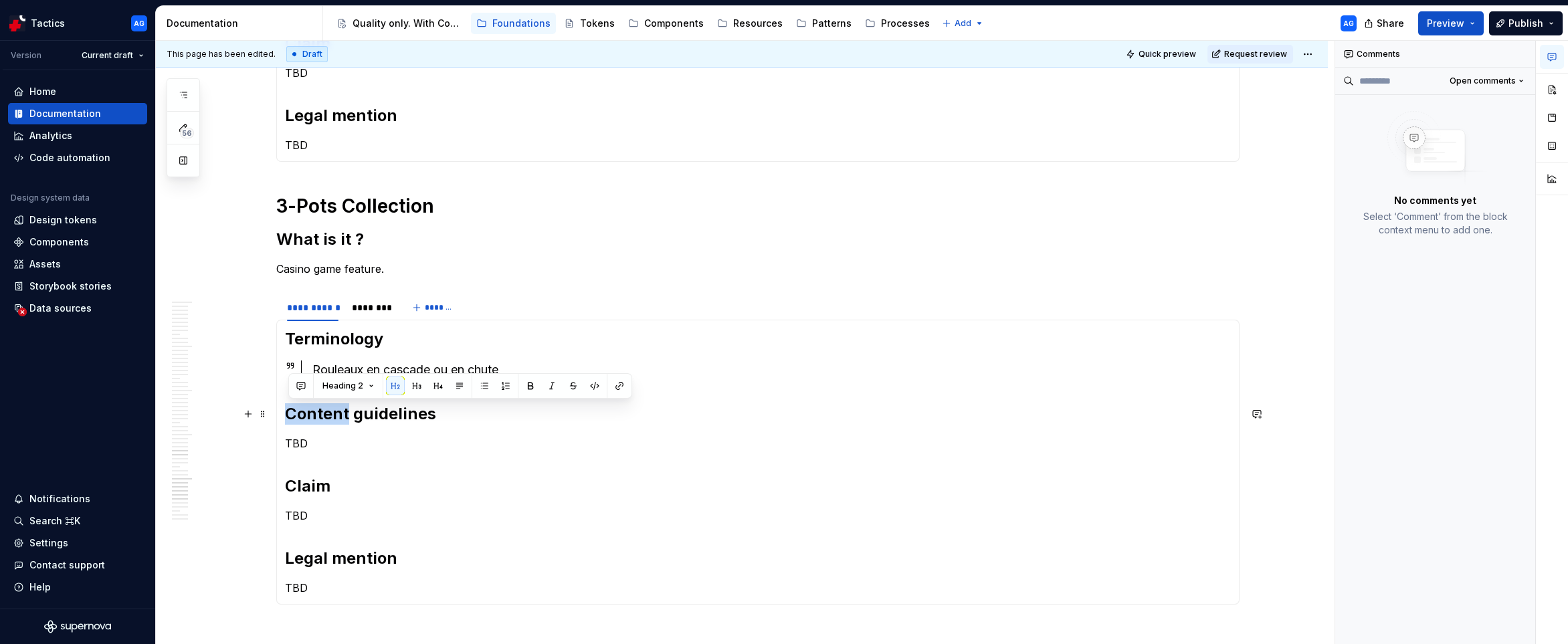 click on "Heading 2" at bounding box center [342, 386] 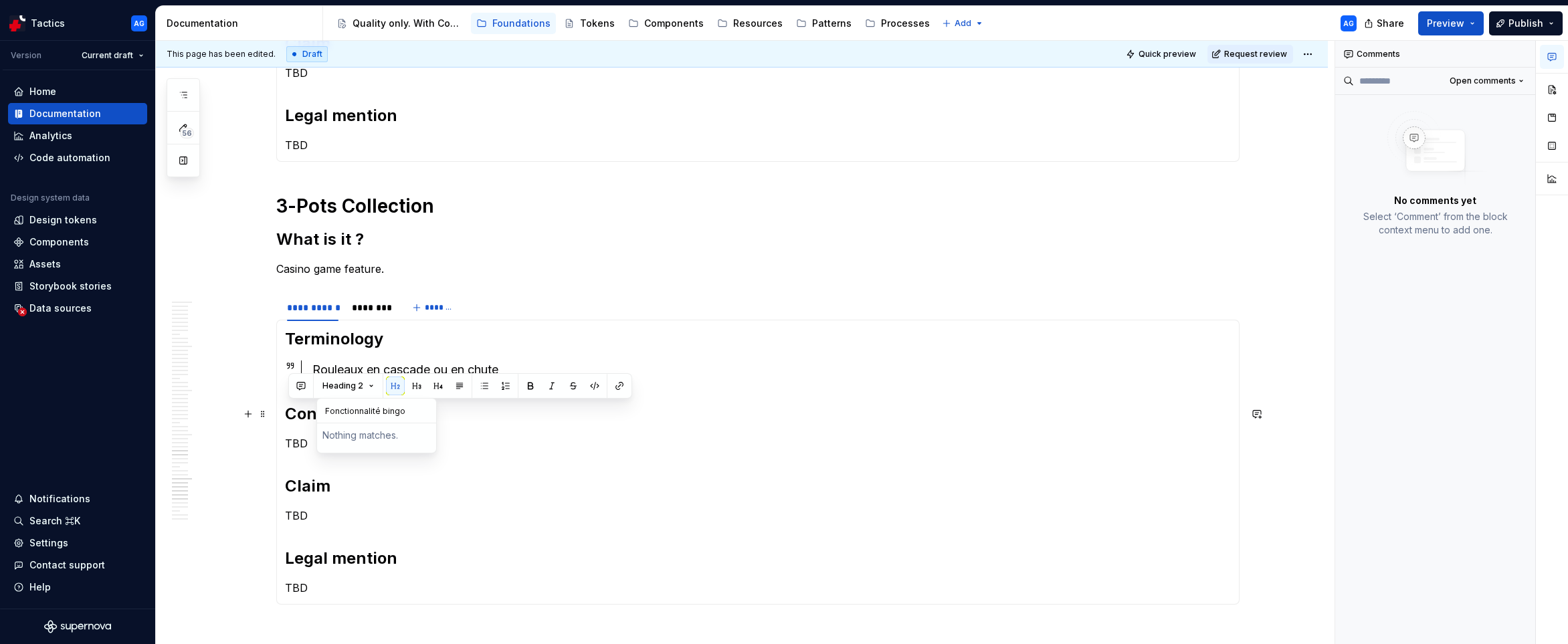 type on "Fonctionnalité bingoFonctionnalité bingo" 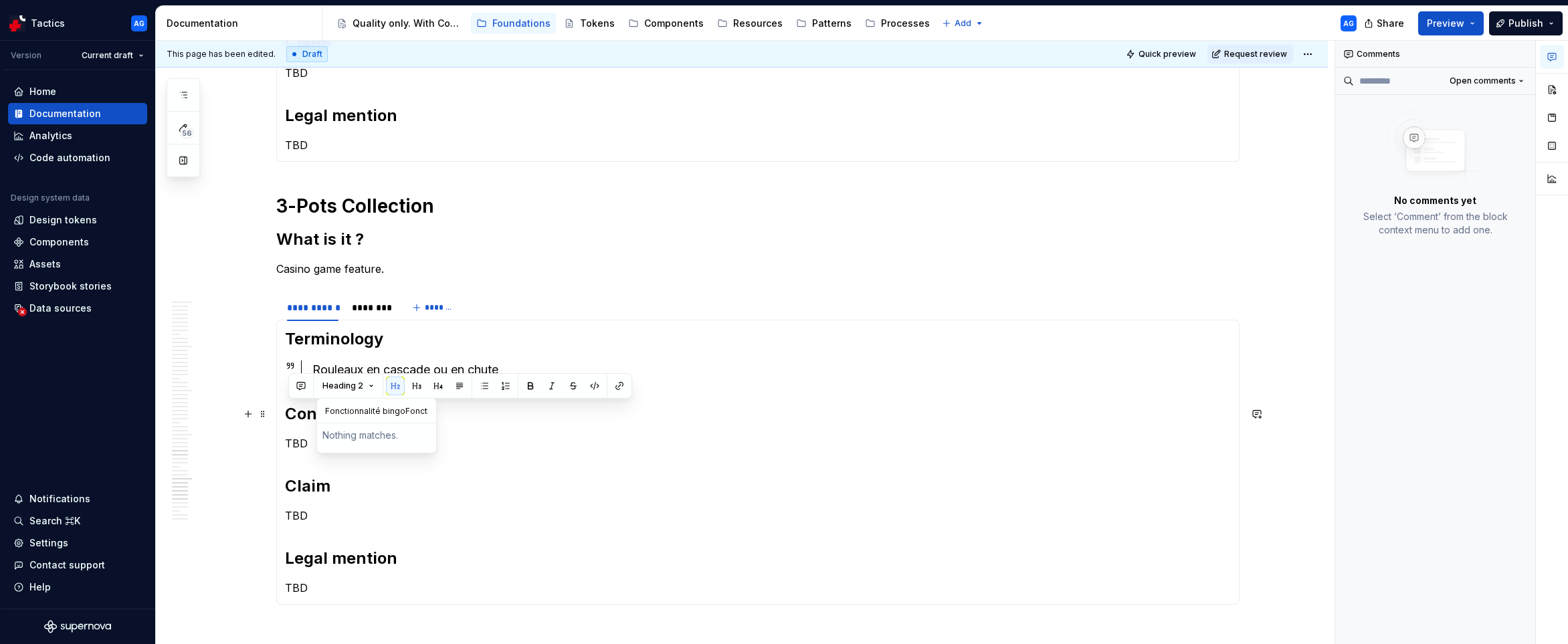 scroll, scrollTop: 0, scrollLeft: 50, axis: horizontal 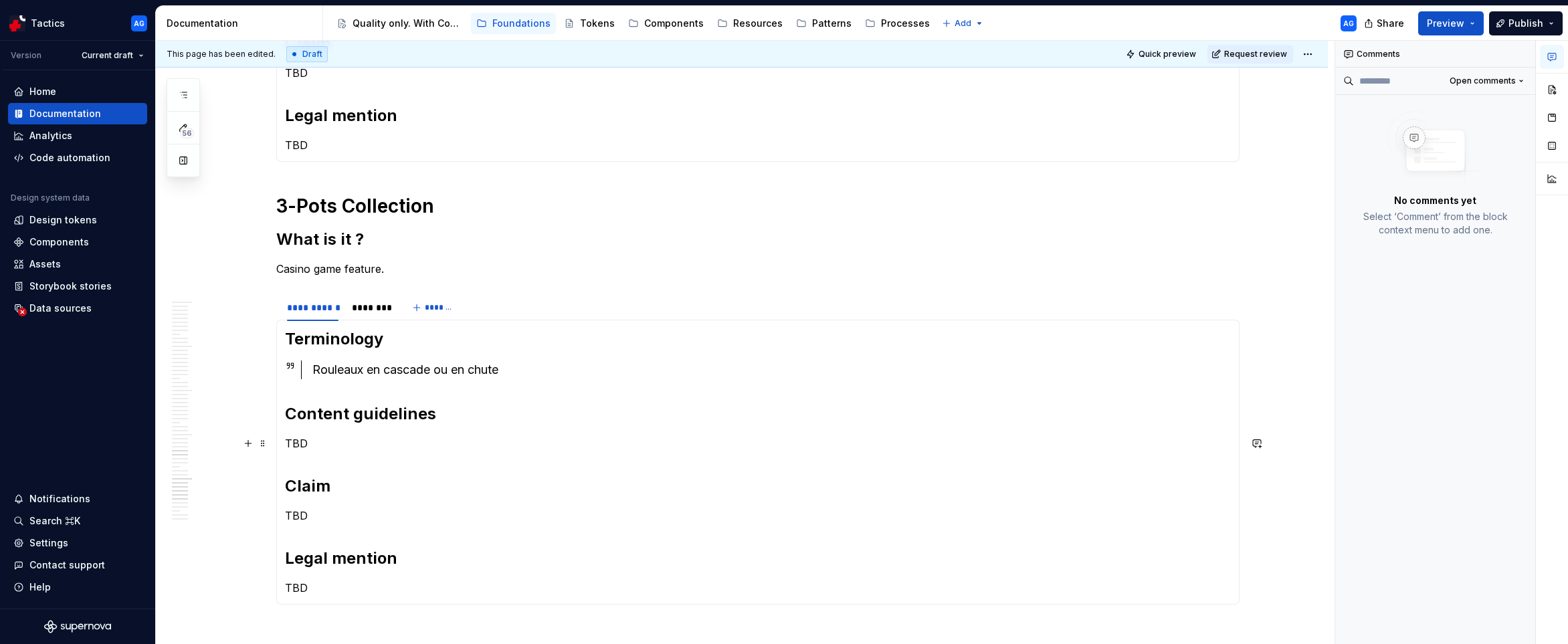 click on "Terminology  Rouleaux en cascade ou en chute Content guidelines TBD Claim TBD Legal mention TBD" at bounding box center (758, 462) 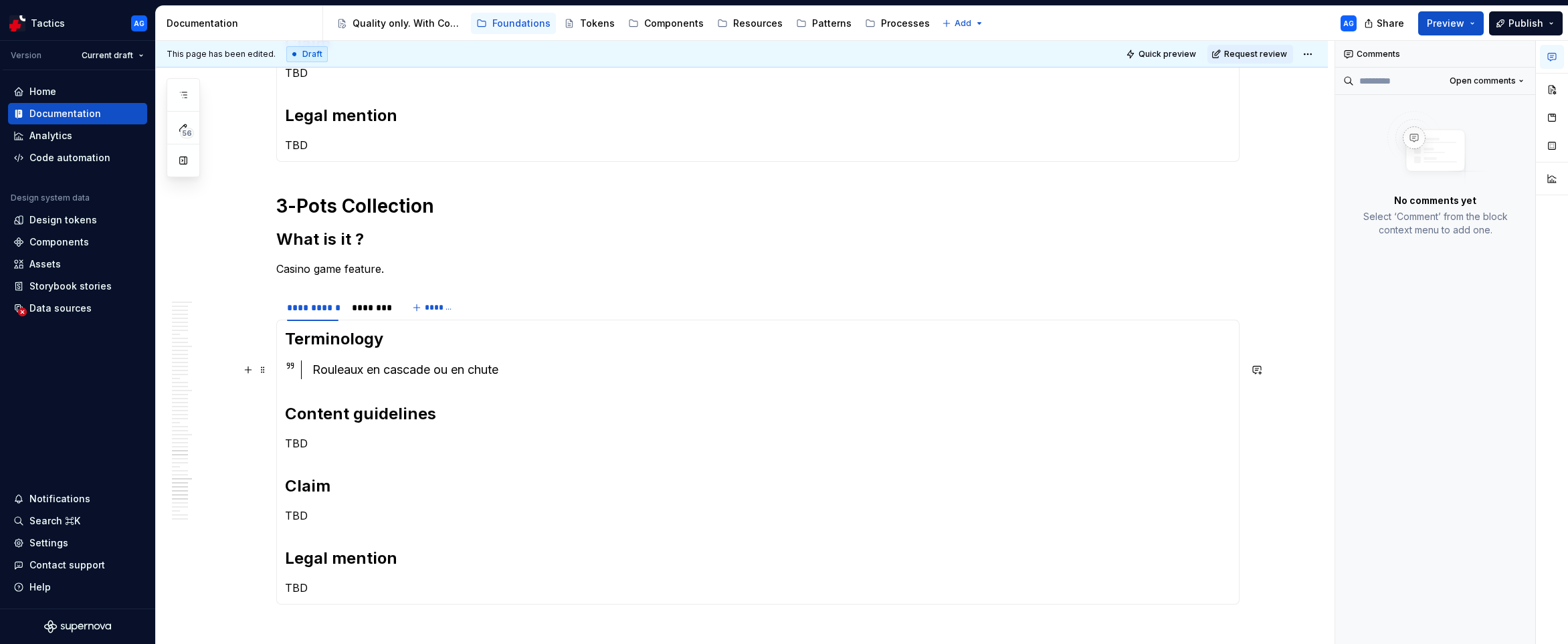 click on "Rouleaux en cascade ou en chute" at bounding box center [771, 370] 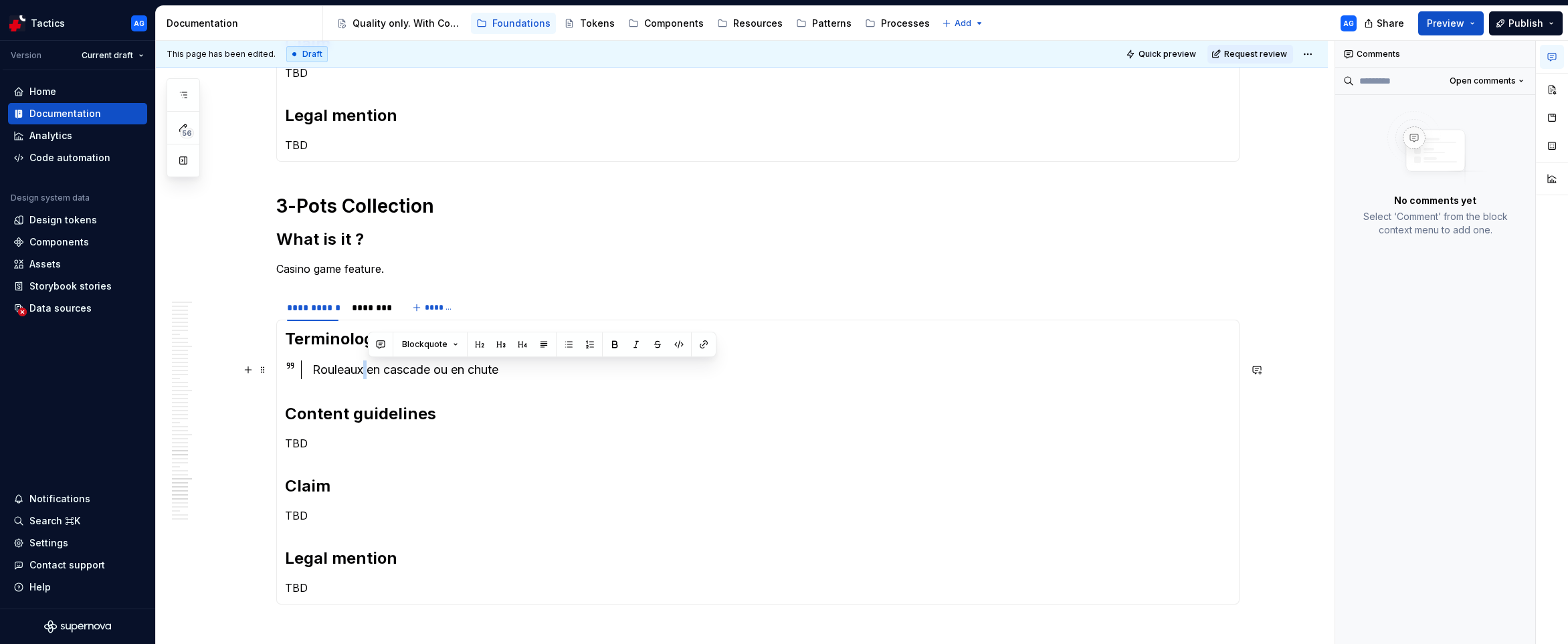 click on "Rouleaux en cascade ou en chute" at bounding box center (771, 370) 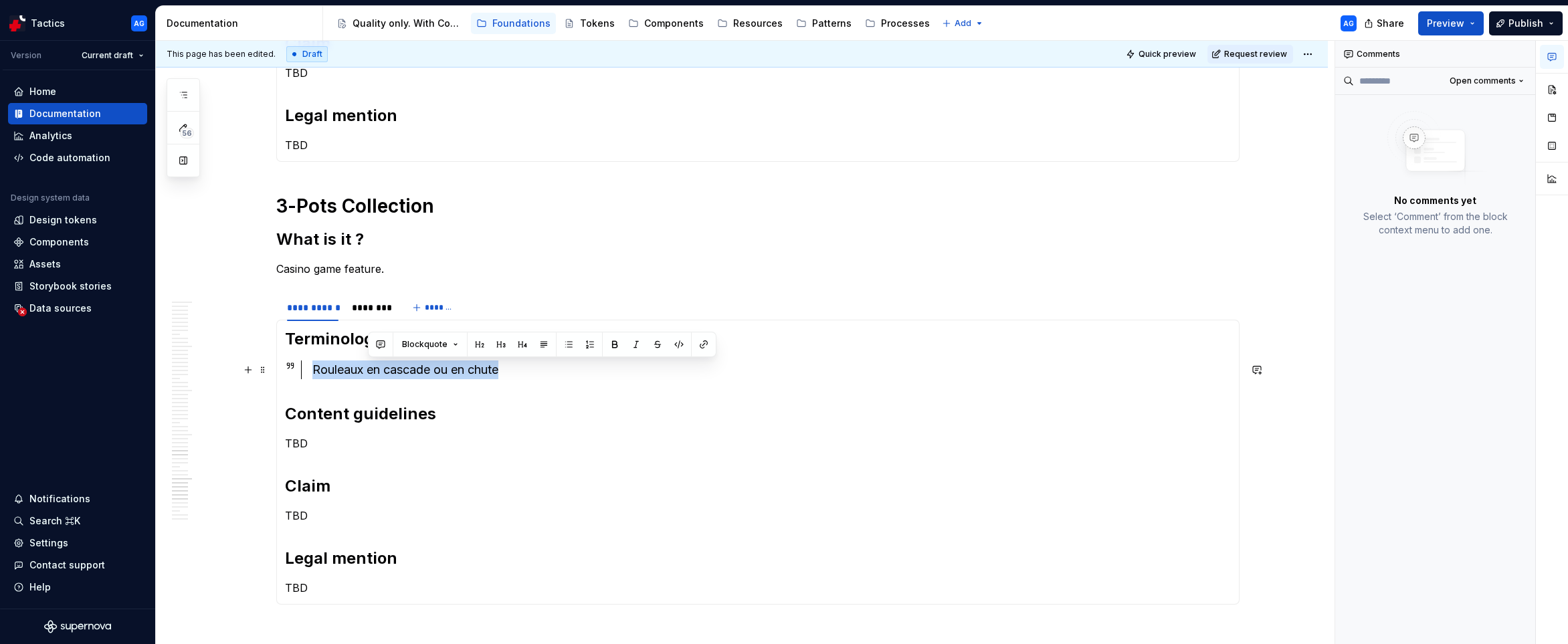 click on "Rouleaux en cascade ou en chute" at bounding box center (771, 370) 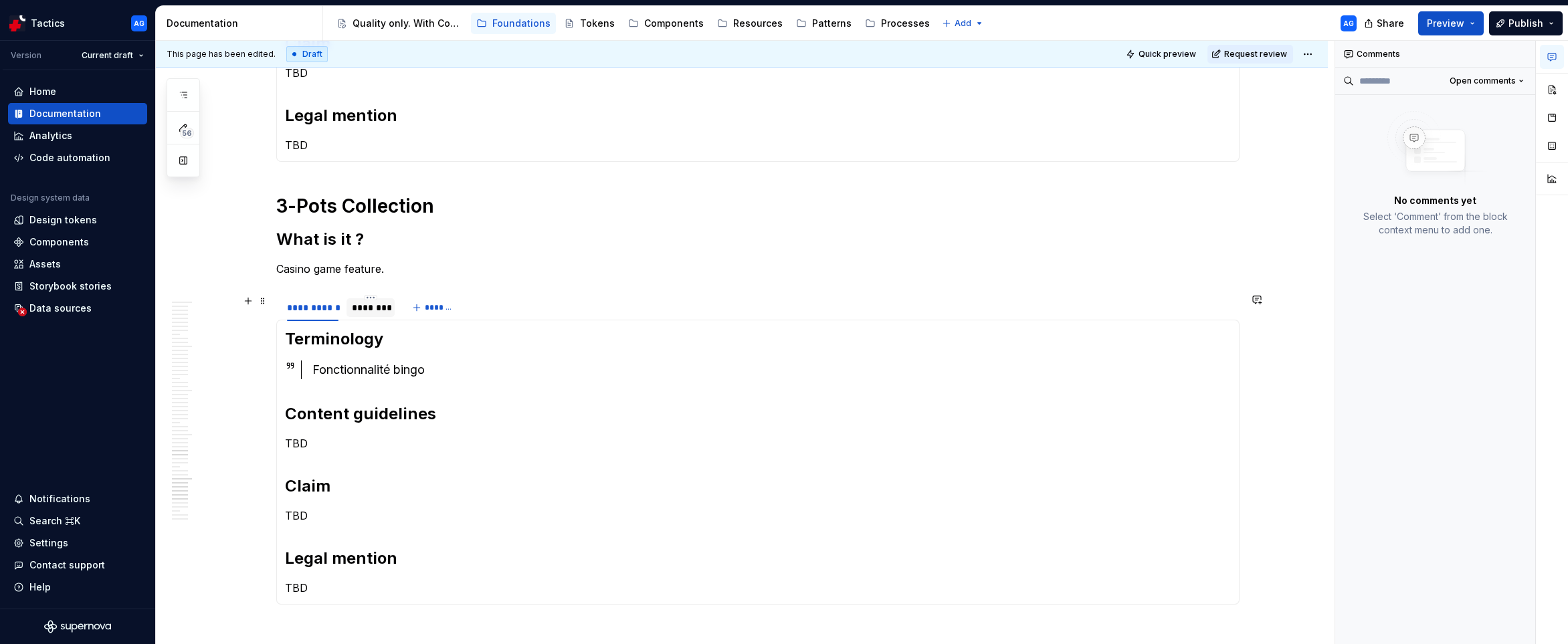 click on "********" at bounding box center (371, 308) 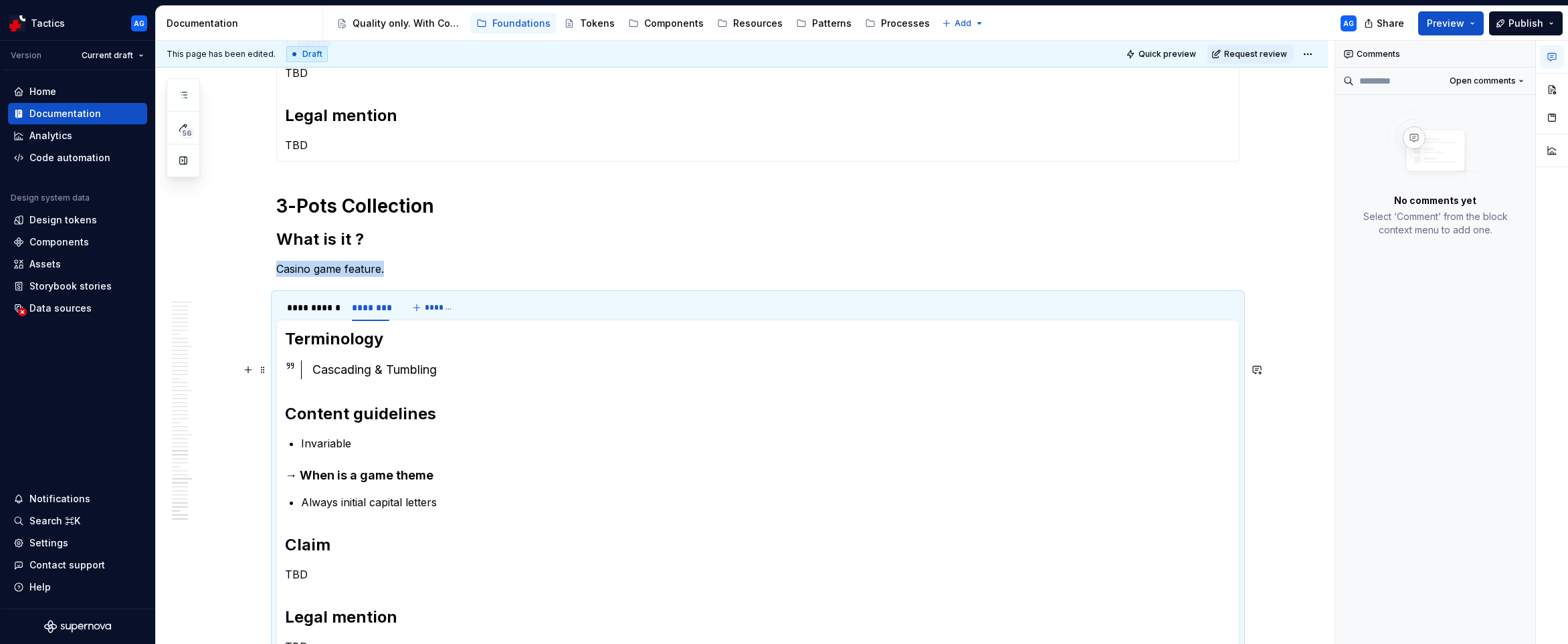 click on "Cascading & Tumbling" at bounding box center (771, 370) 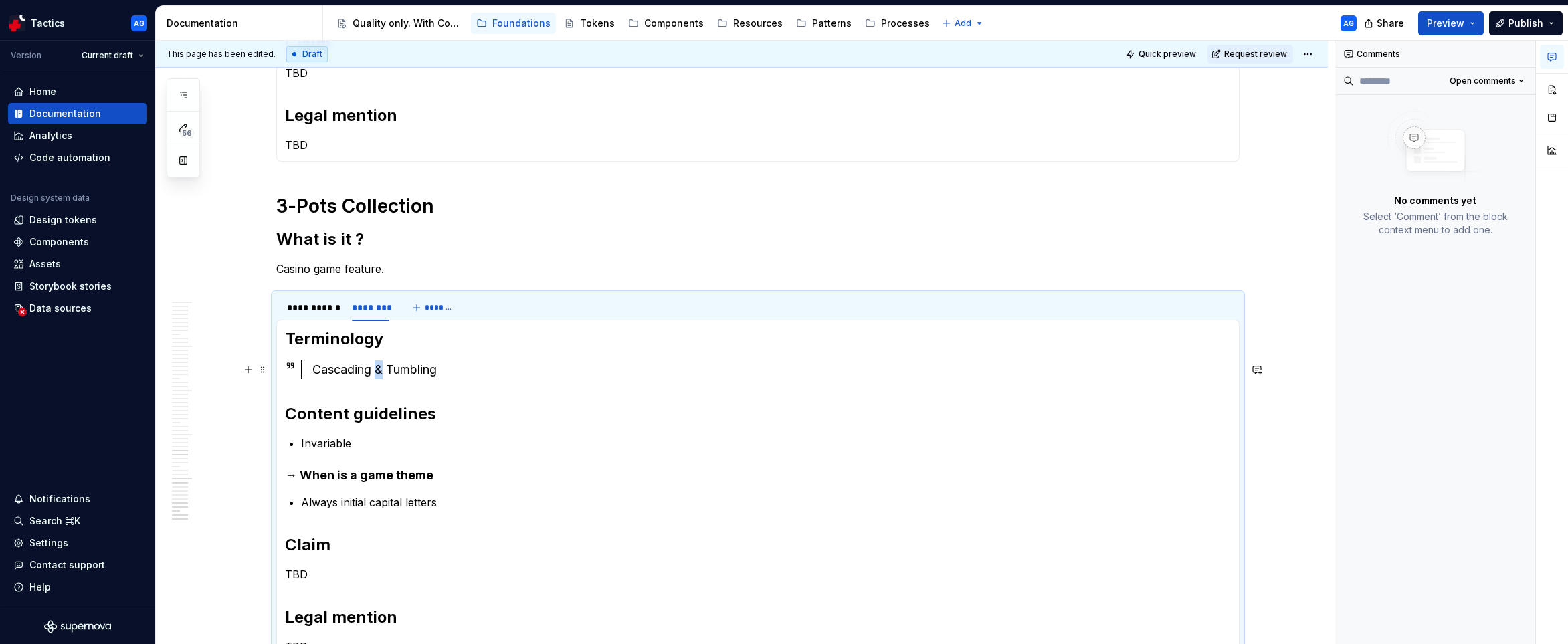 click on "Cascading & Tumbling" at bounding box center (771, 370) 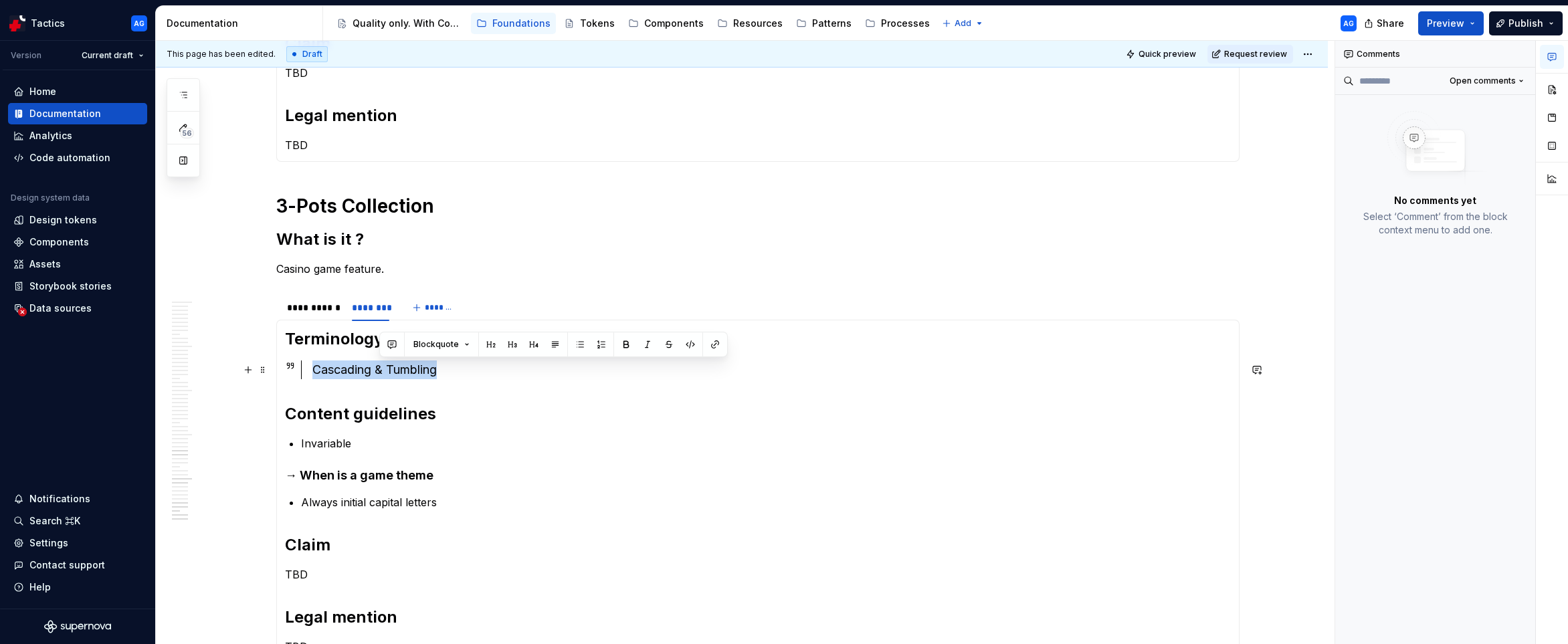 click on "Cascading & Tumbling" at bounding box center (771, 370) 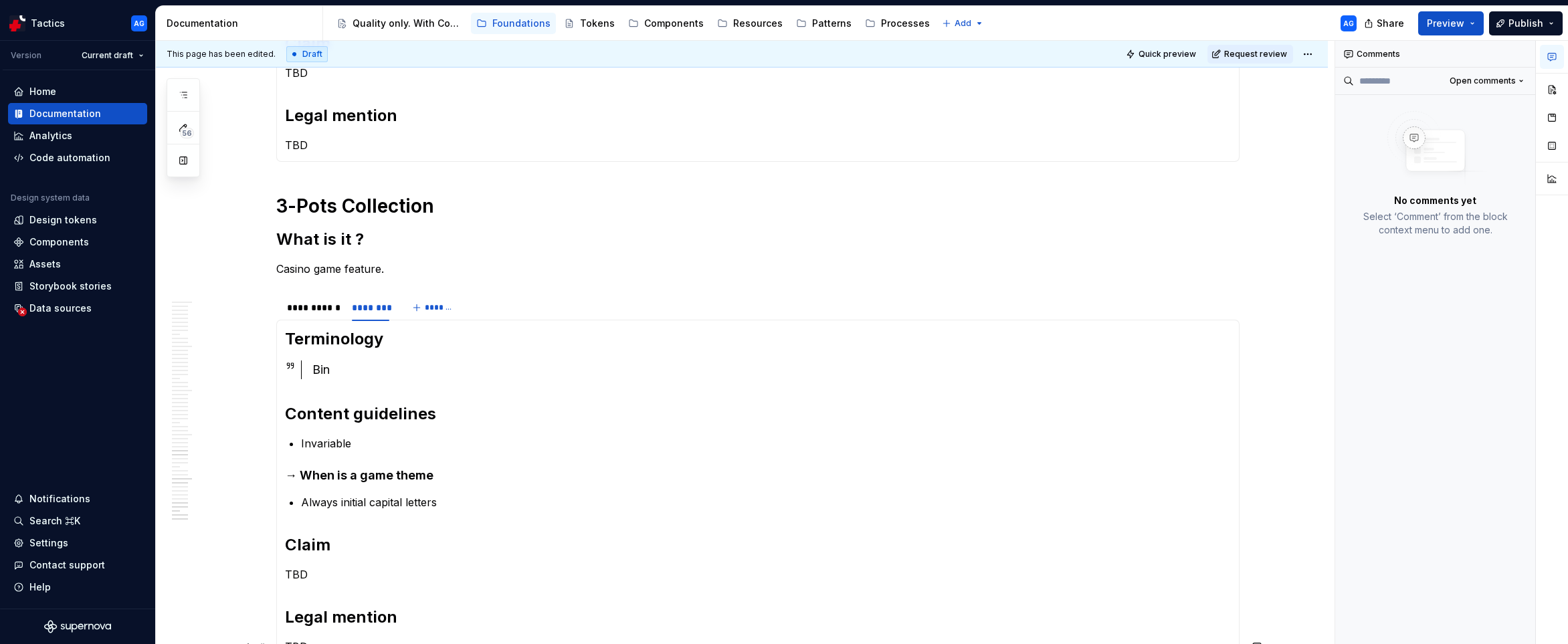 click on "Bin" at bounding box center (771, 370) 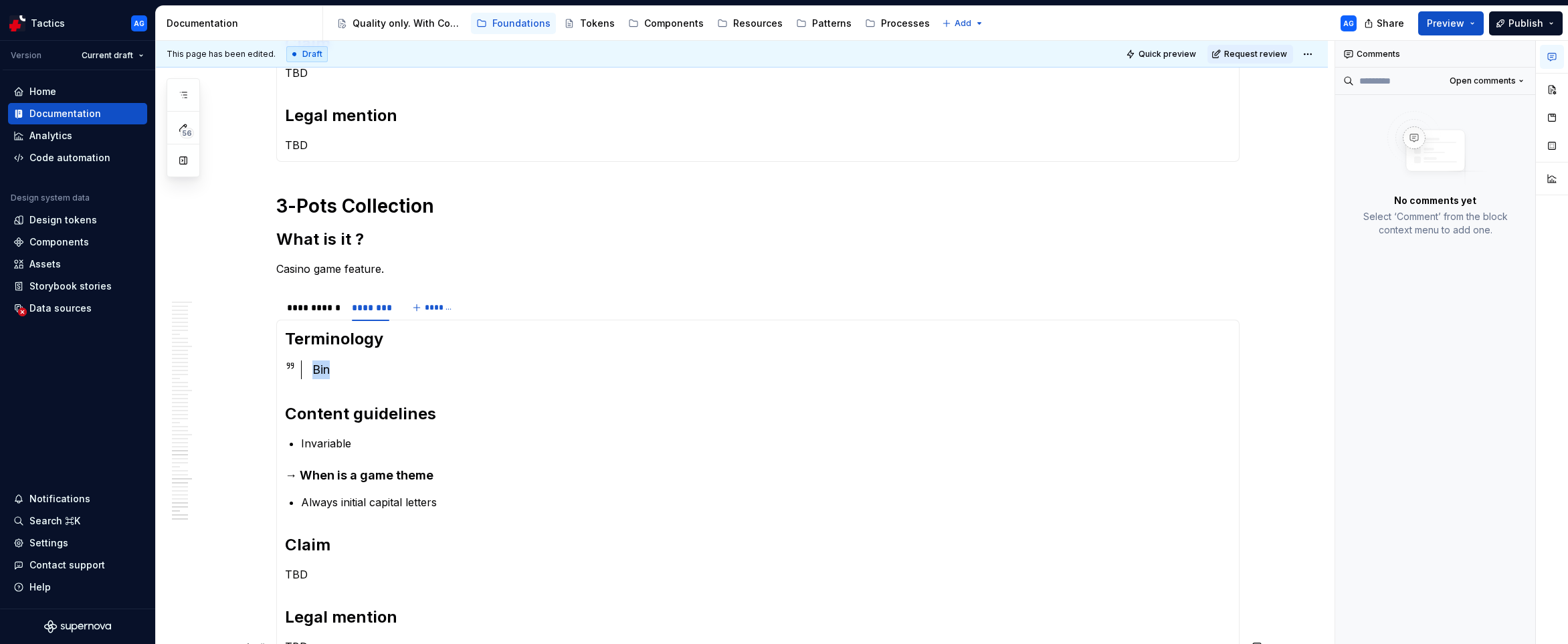 click on "Bin" at bounding box center [771, 370] 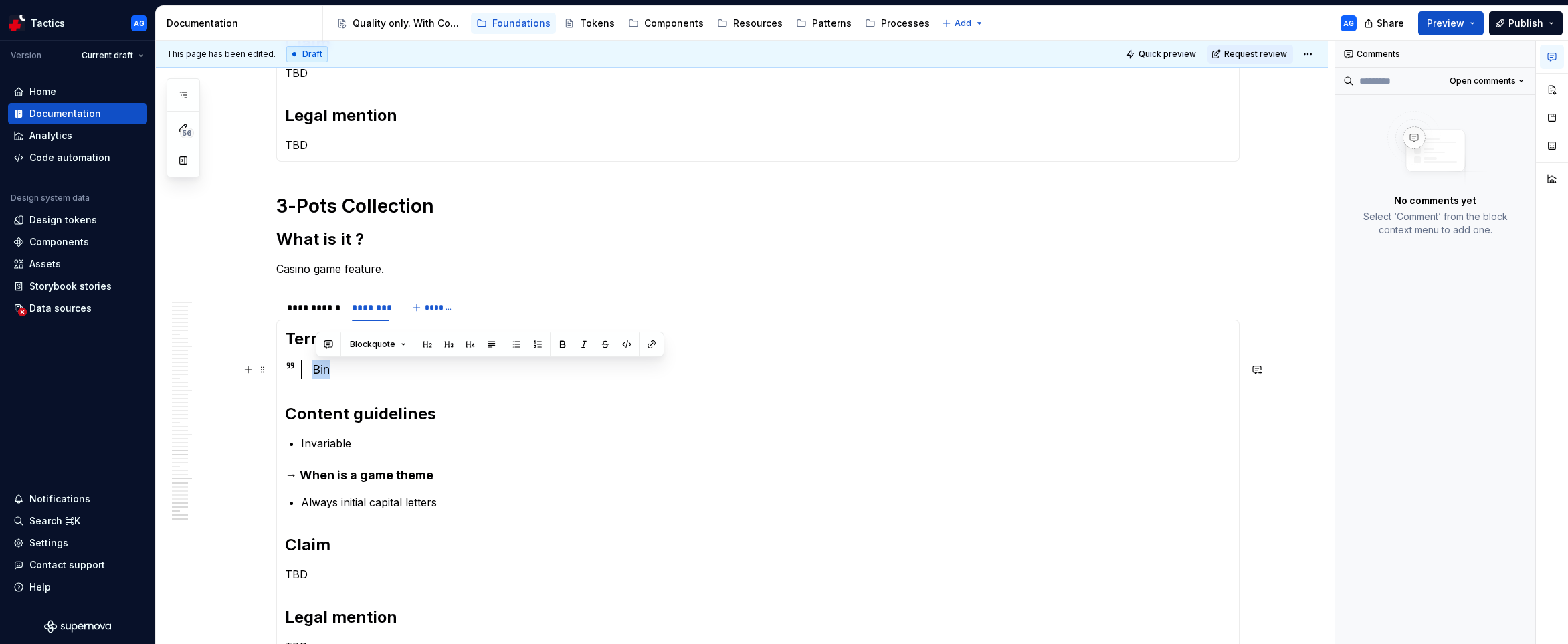 click on "Bin" at bounding box center (771, 370) 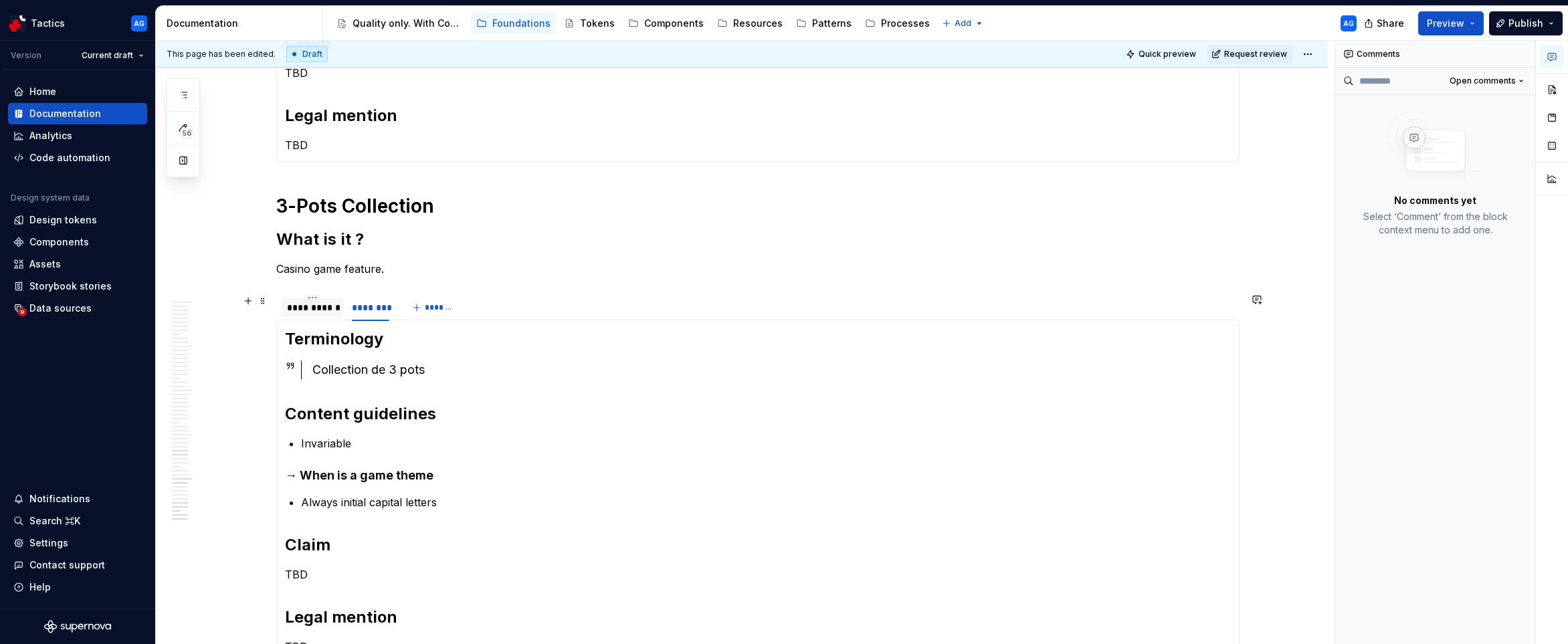click on "**********" at bounding box center (312, 308) 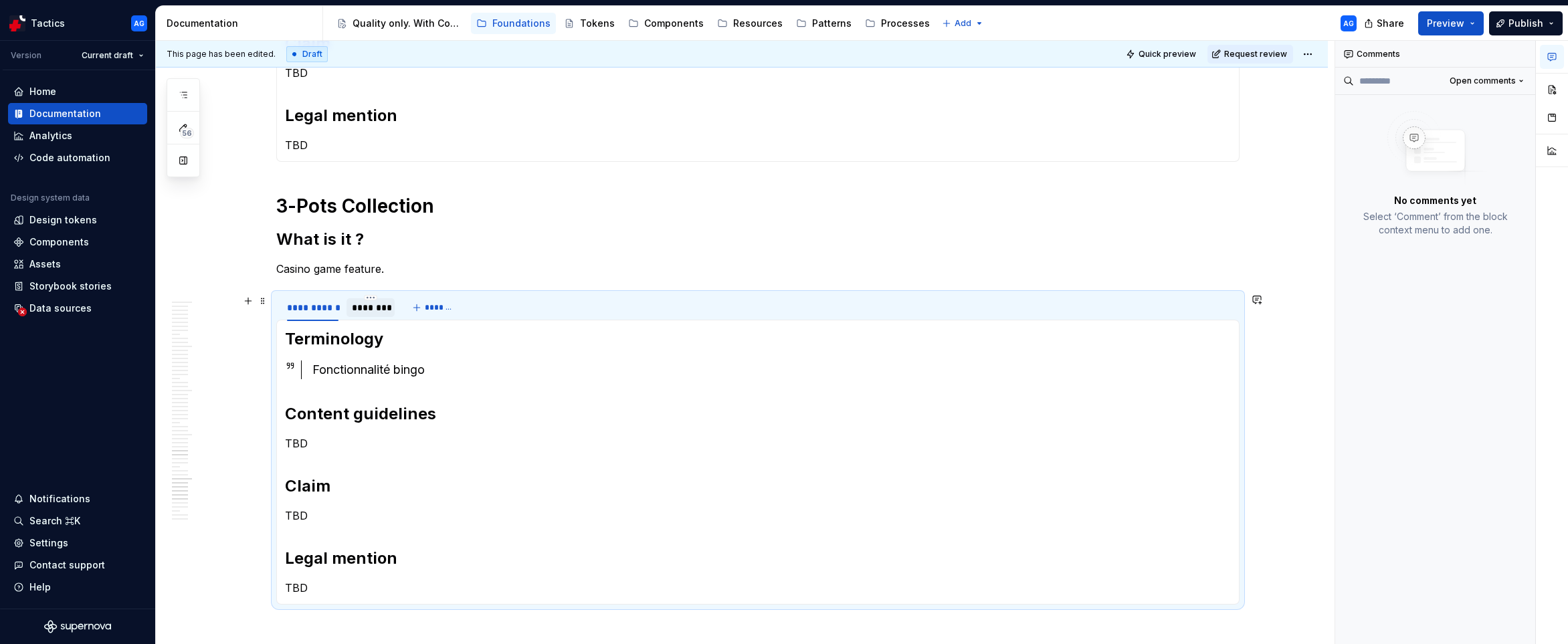 click on "********" at bounding box center [371, 308] 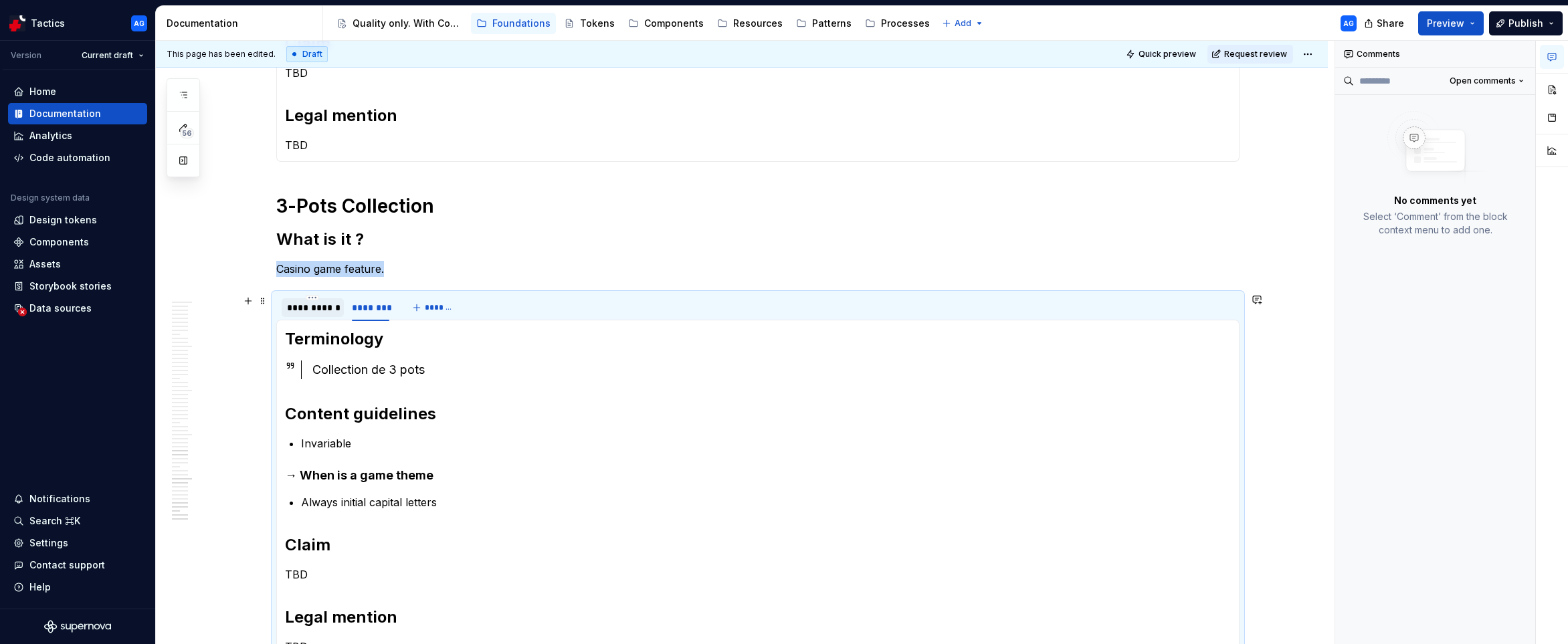 click on "**********" at bounding box center (312, 308) 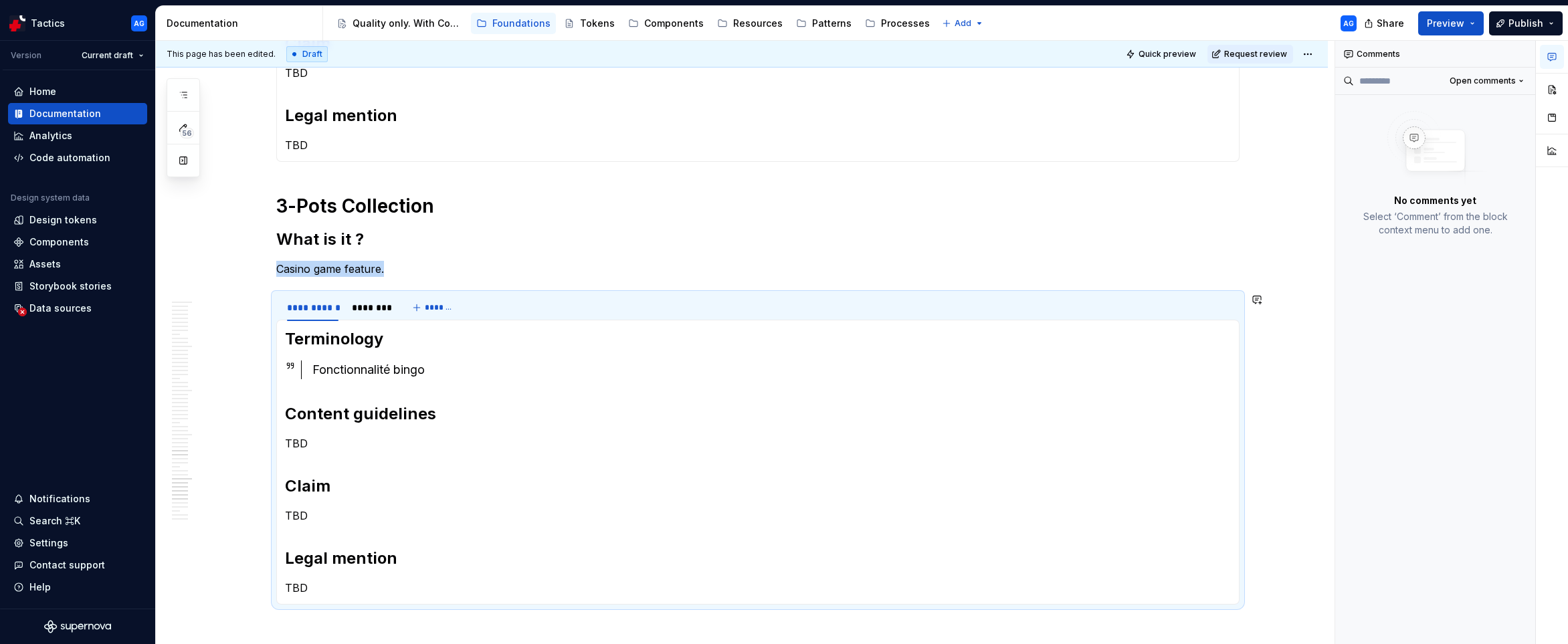 click on "Fonctionnalité bingo" at bounding box center [771, 370] 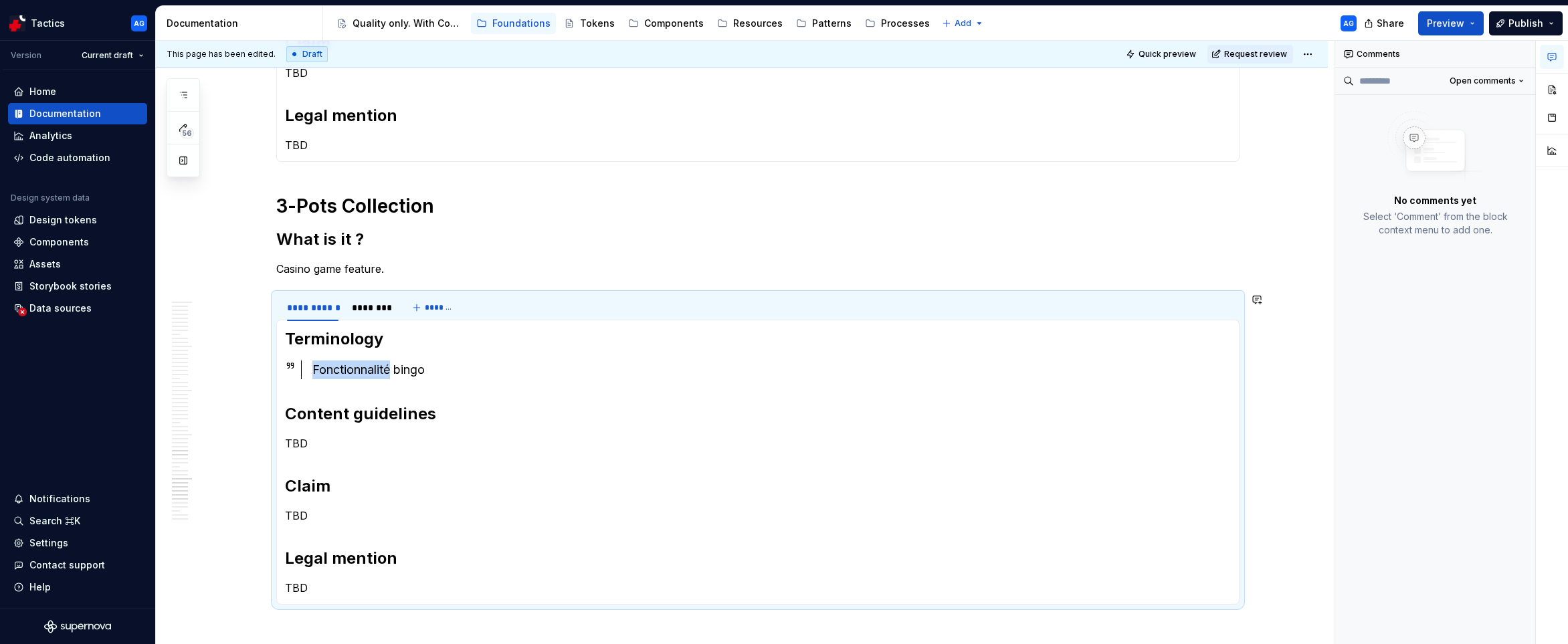 click on "Fonctionnalité bingo" at bounding box center (771, 370) 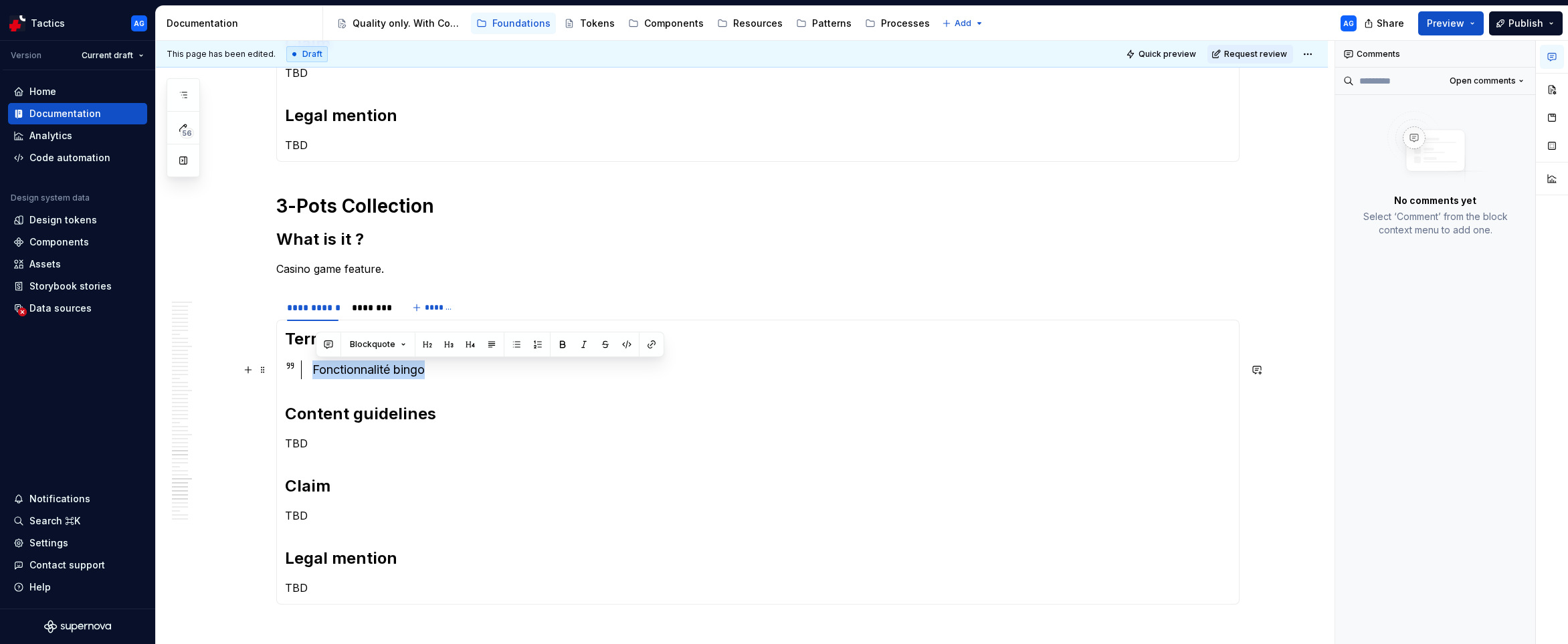 click on "Fonctionnalité bingo" at bounding box center (771, 370) 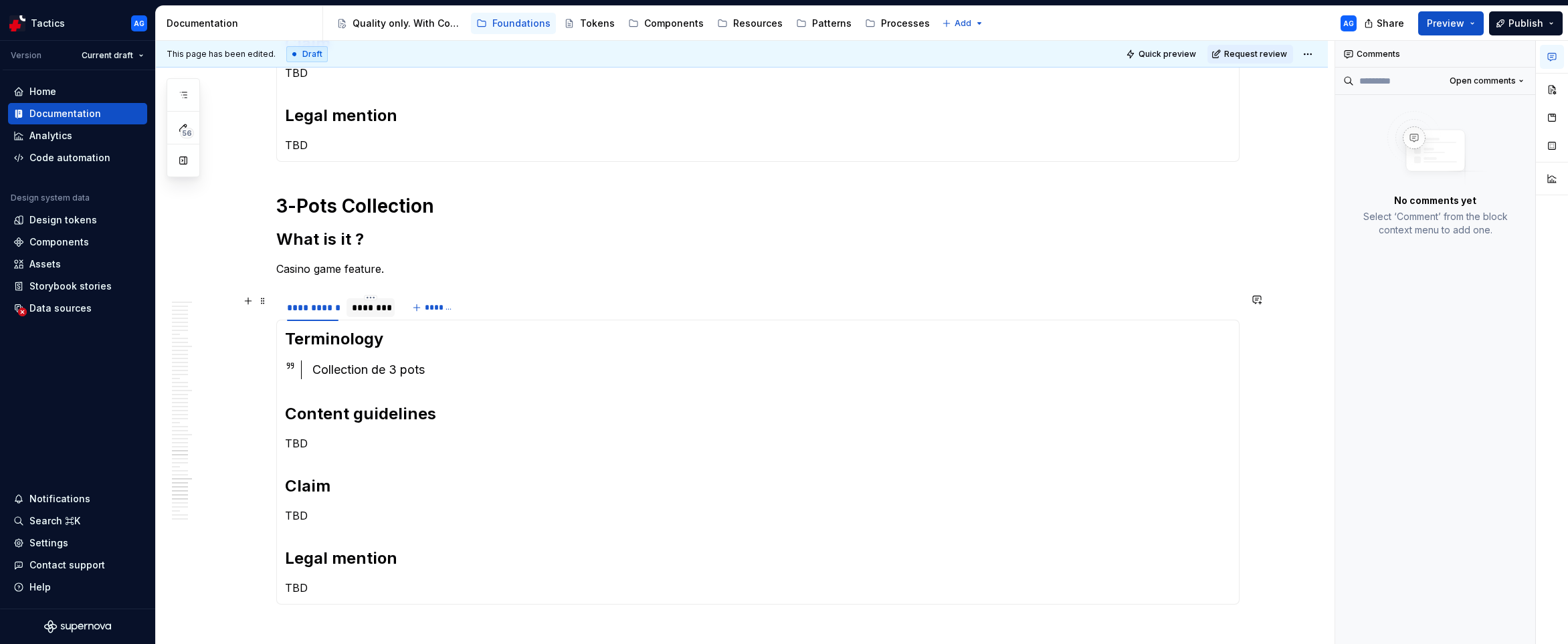 click on "********" at bounding box center (371, 308) 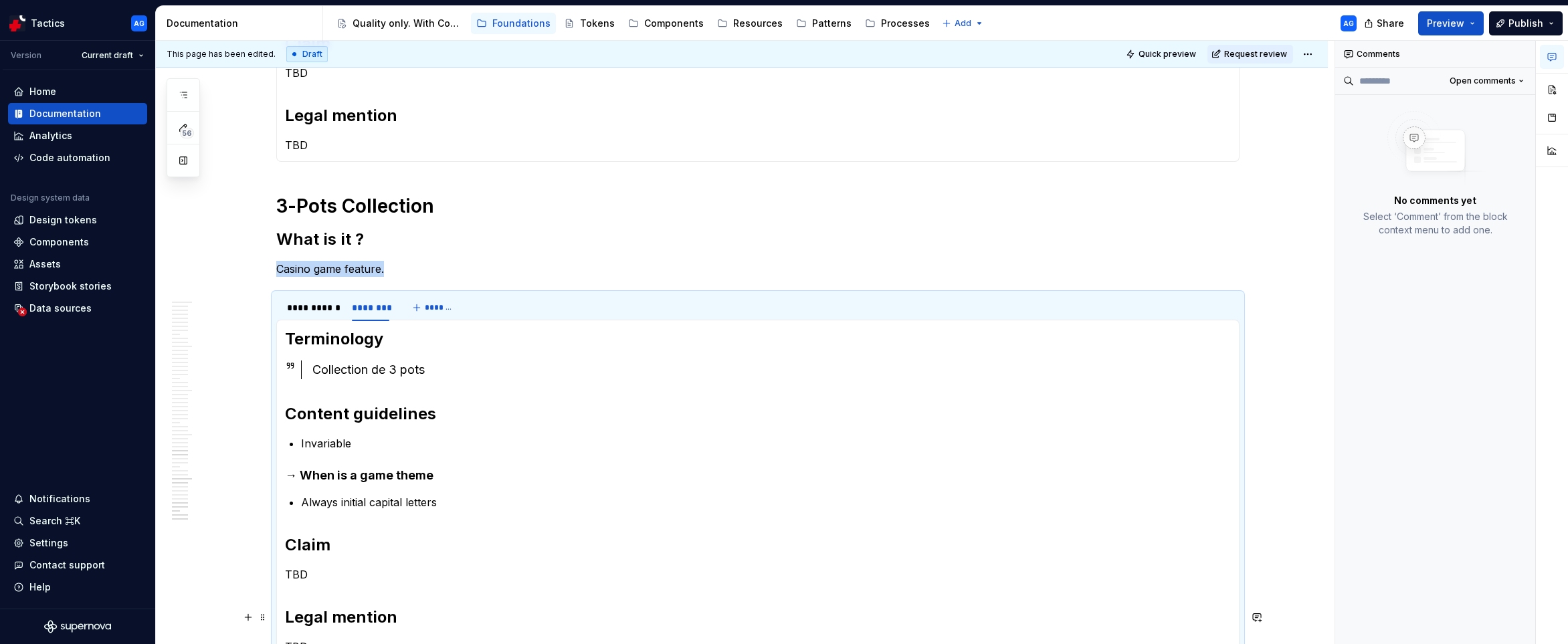 click on "Collection de 3 pots" at bounding box center (771, 370) 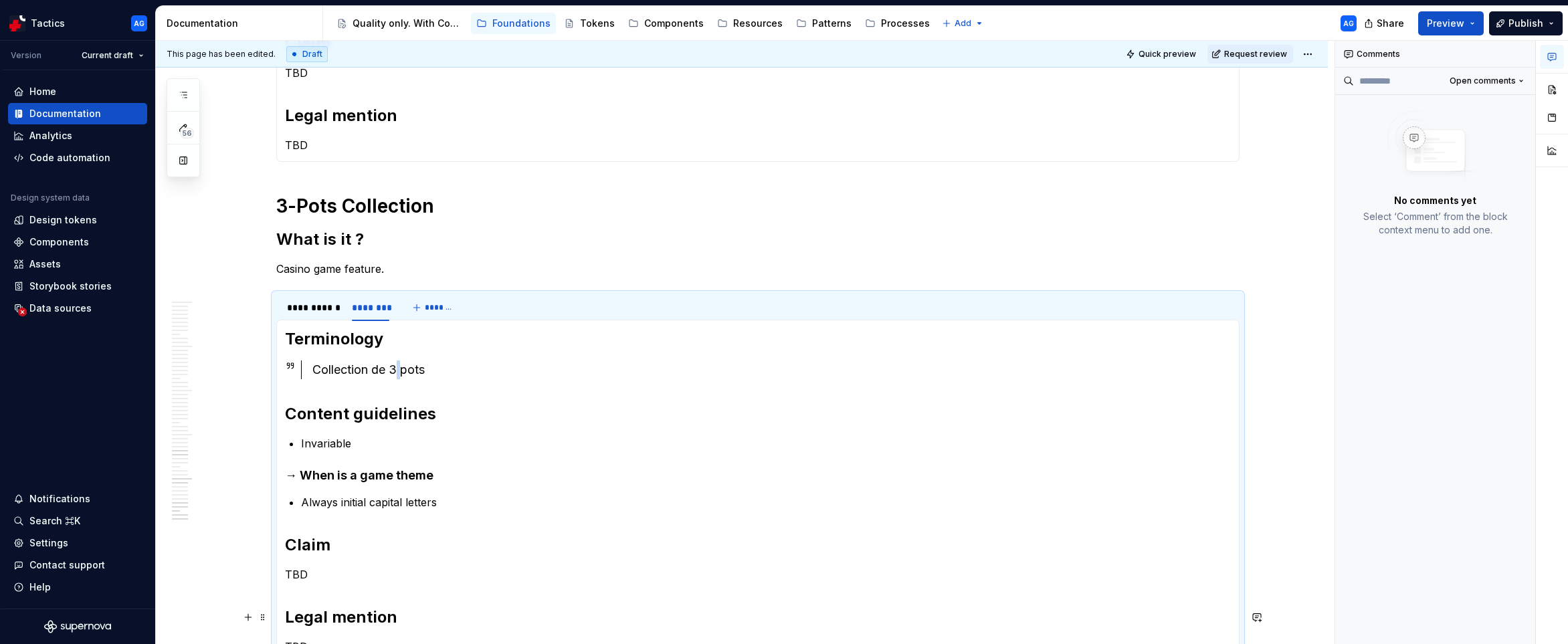 click on "Collection de 3 pots" at bounding box center [771, 370] 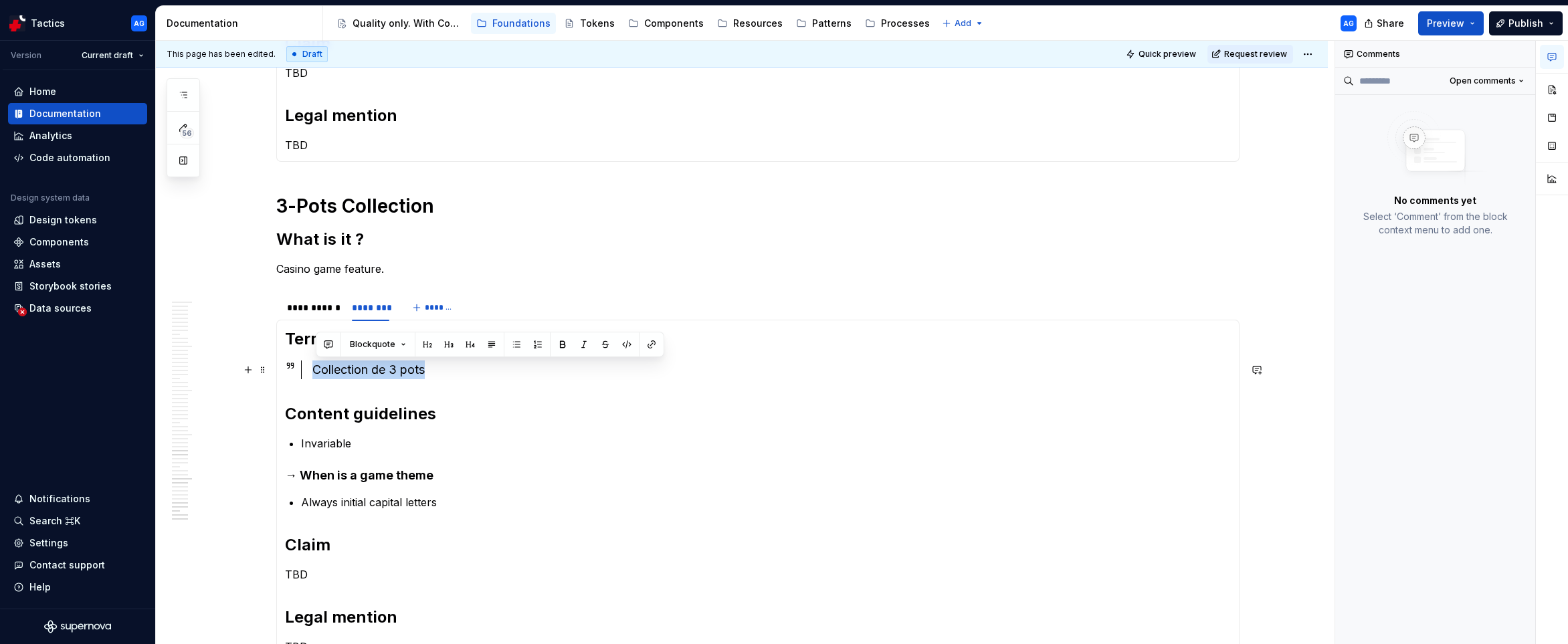 click on "Collection de 3 pots" at bounding box center (771, 370) 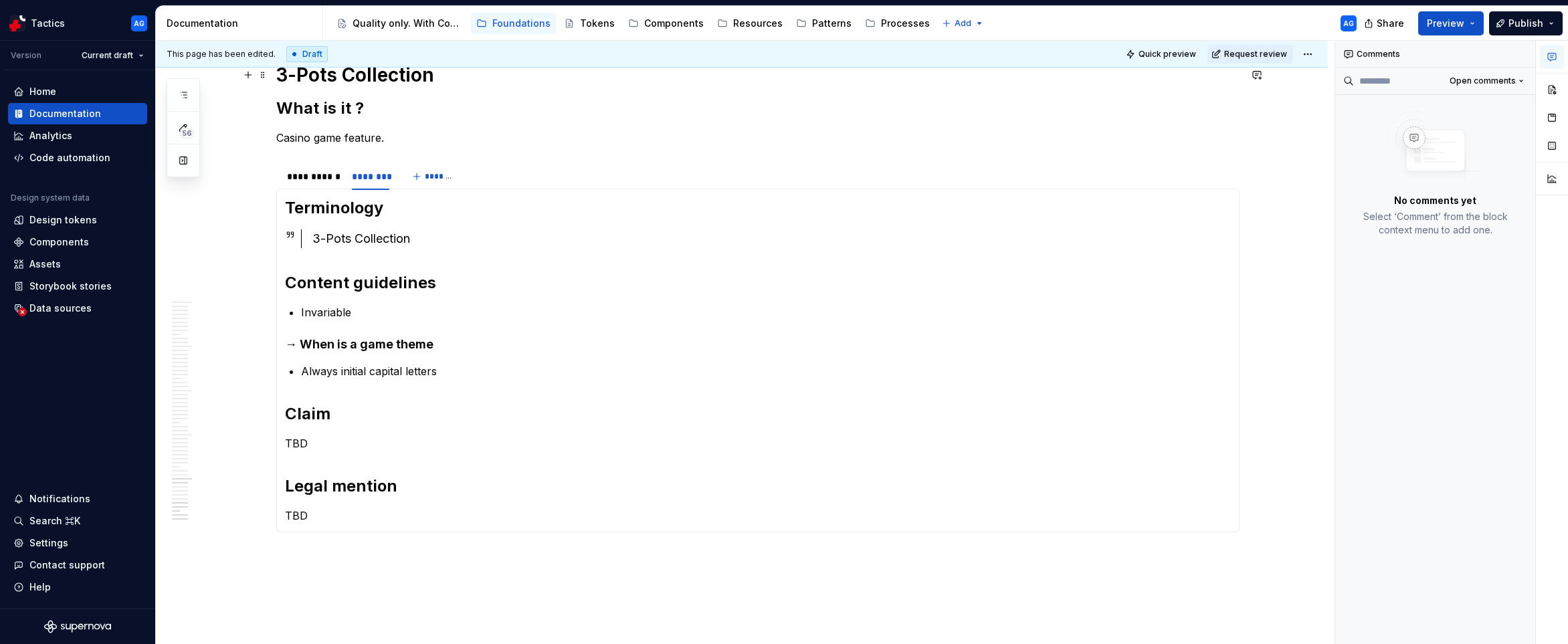scroll, scrollTop: 1927, scrollLeft: 0, axis: vertical 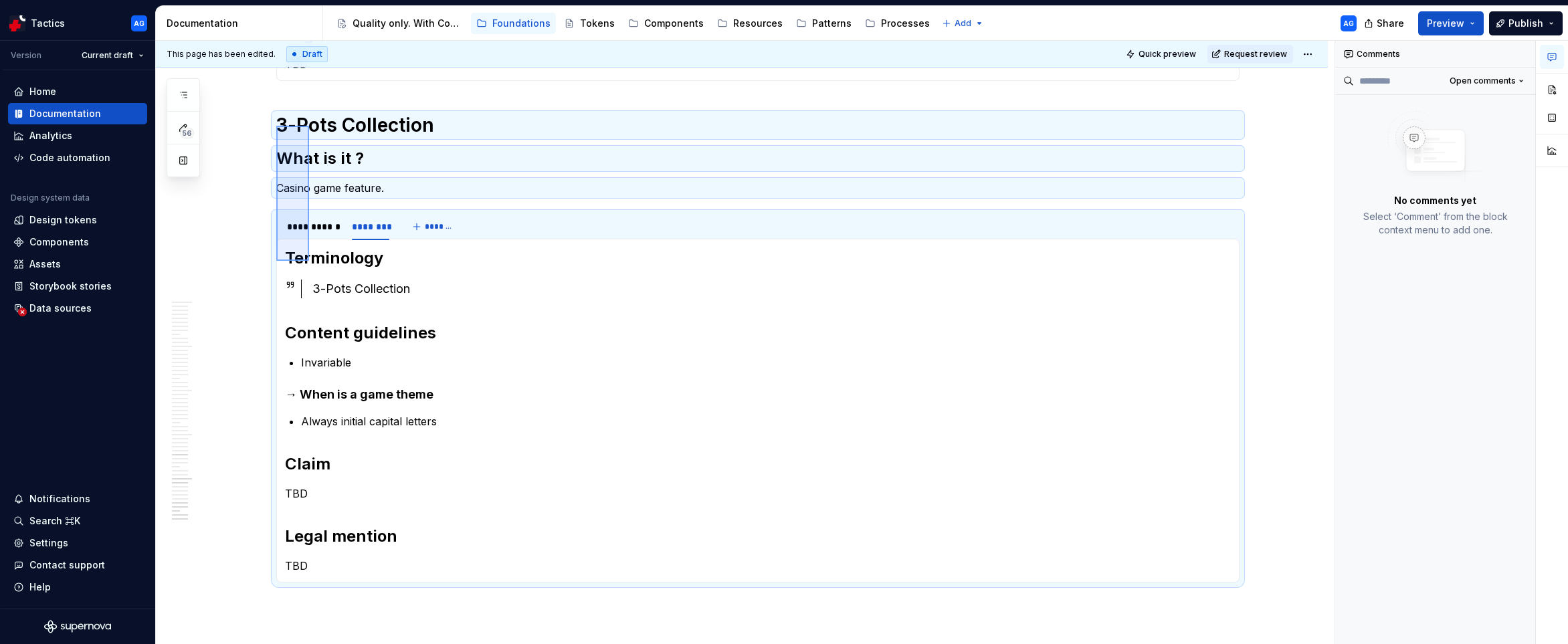 drag, startPoint x: 276, startPoint y: 126, endPoint x: 309, endPoint y: 260, distance: 138.00362 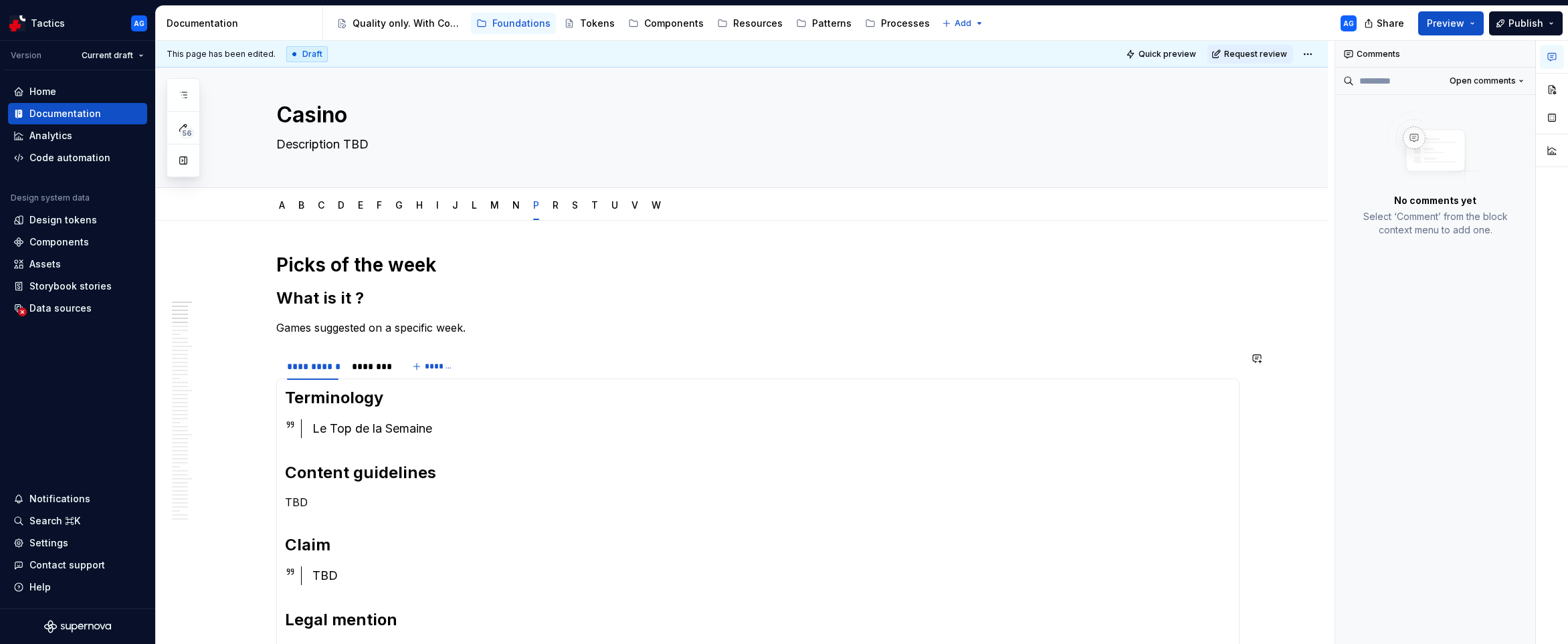 scroll, scrollTop: 0, scrollLeft: 0, axis: both 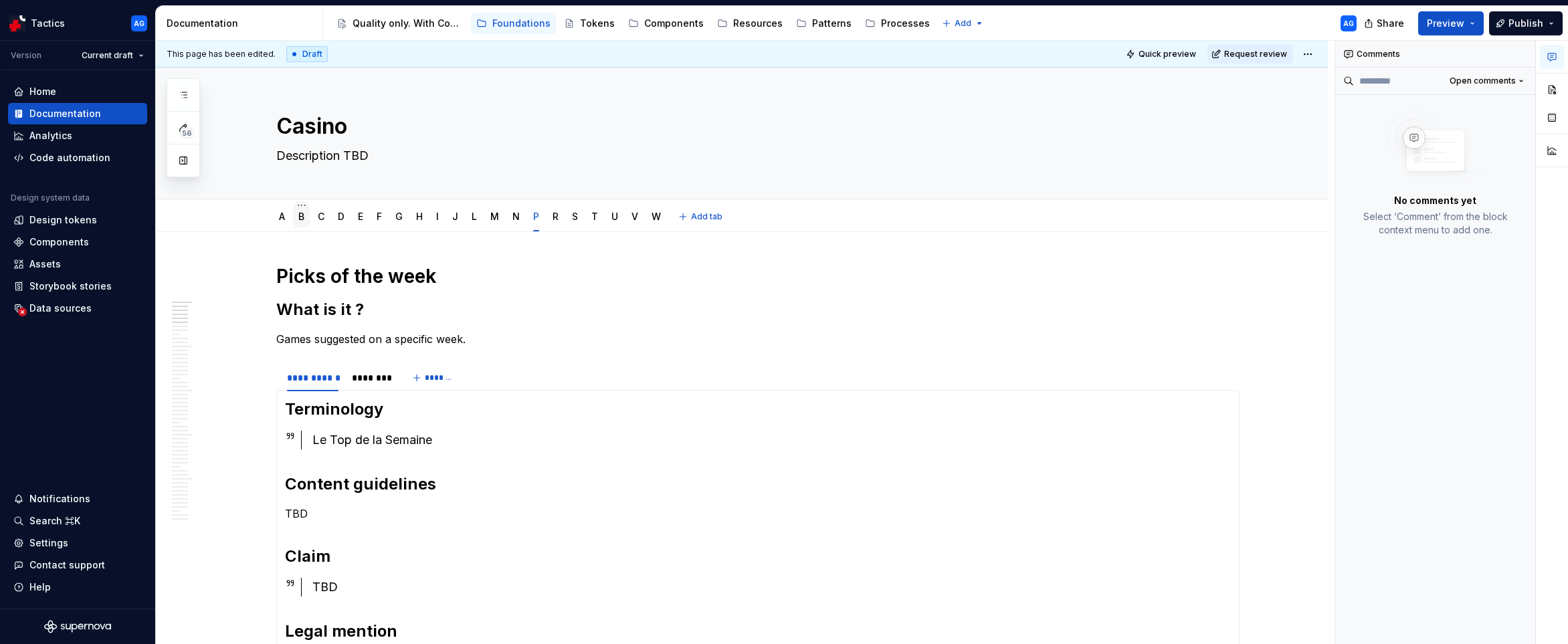 click on "B" at bounding box center (301, 217) 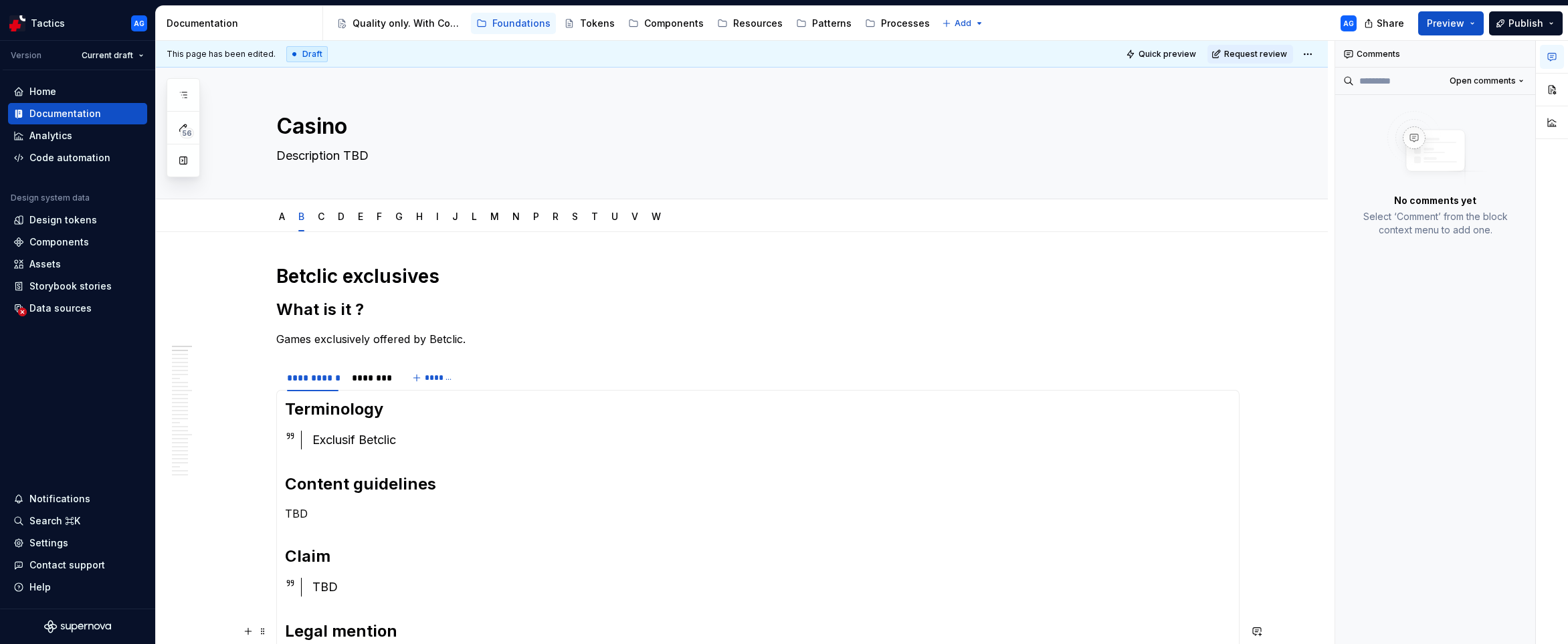 type on "*" 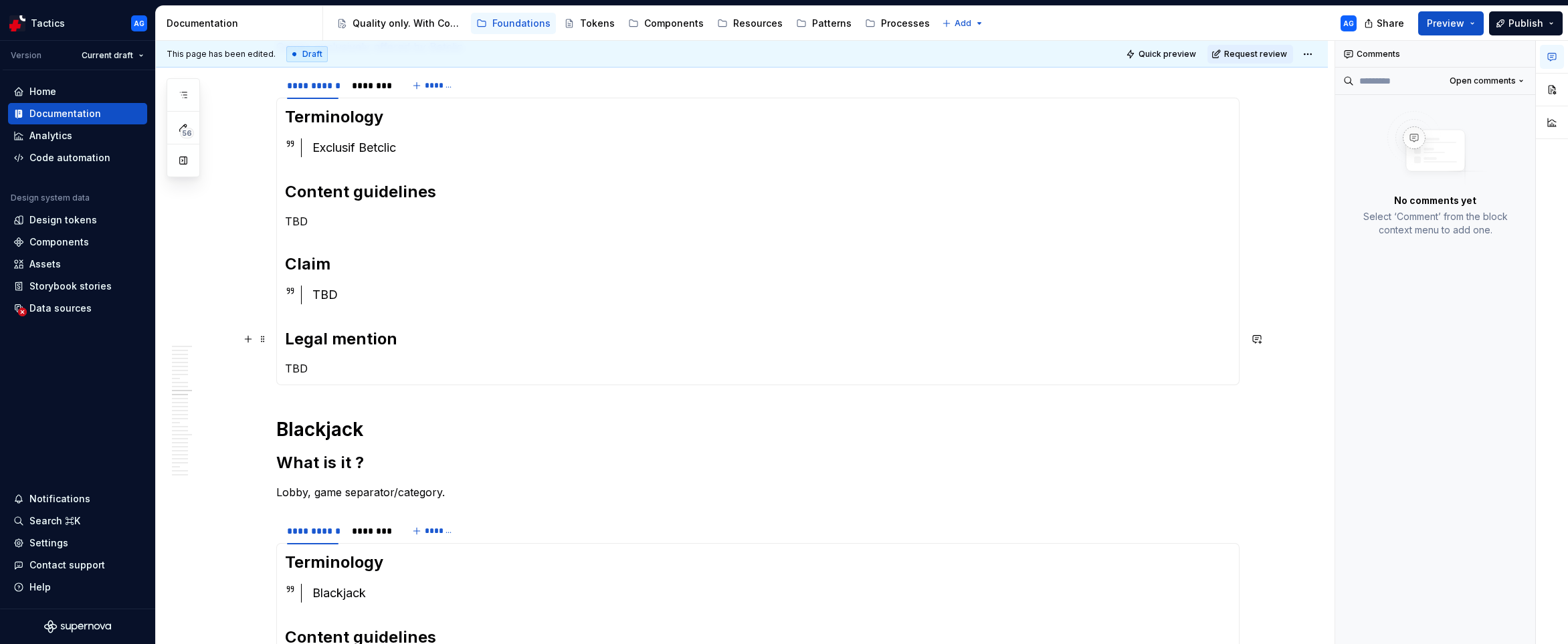 scroll, scrollTop: 326, scrollLeft: 0, axis: vertical 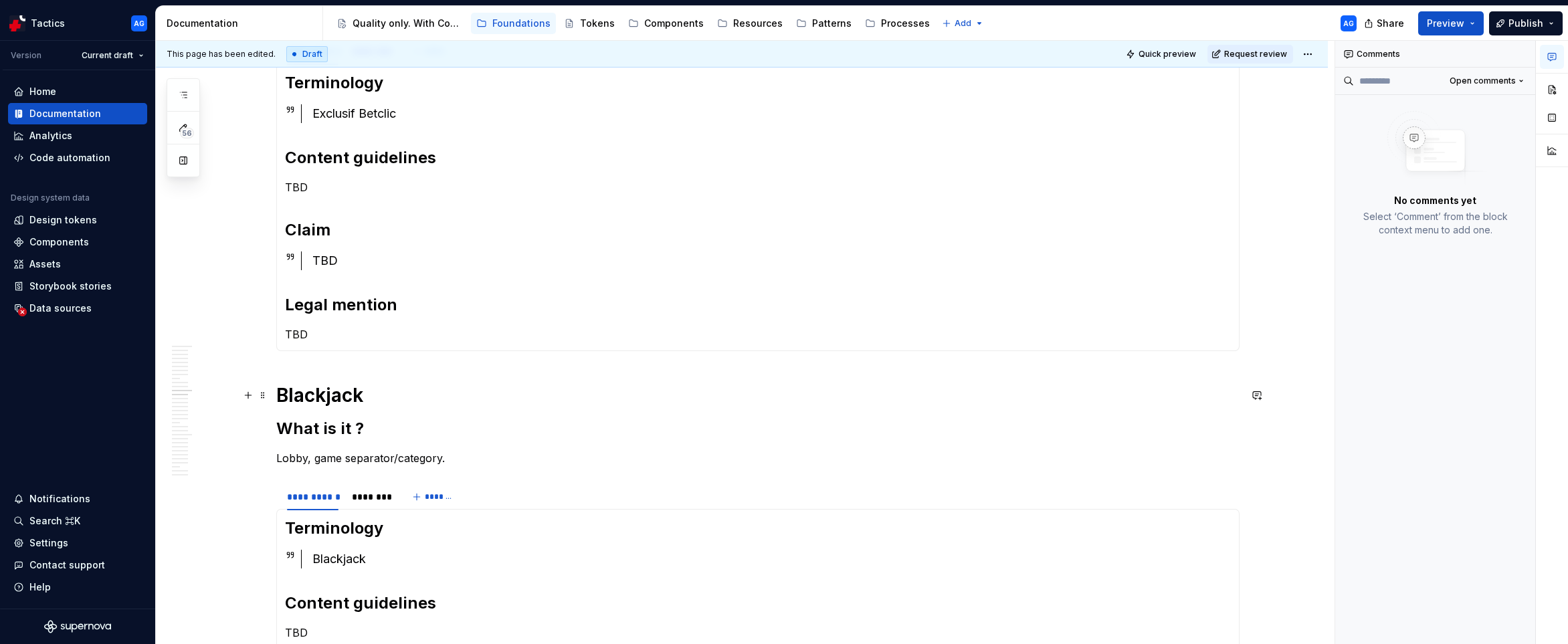 click on "Blackjack" at bounding box center (758, 395) 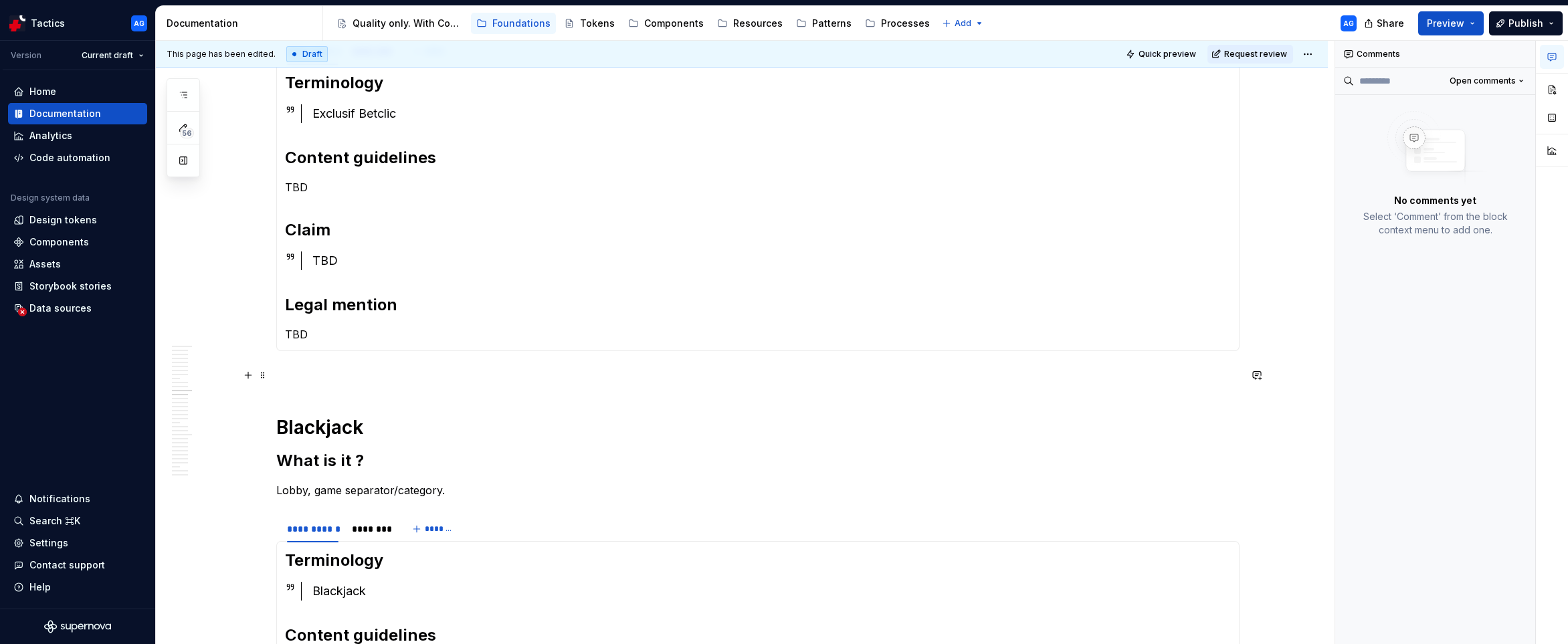click at bounding box center [758, 375] 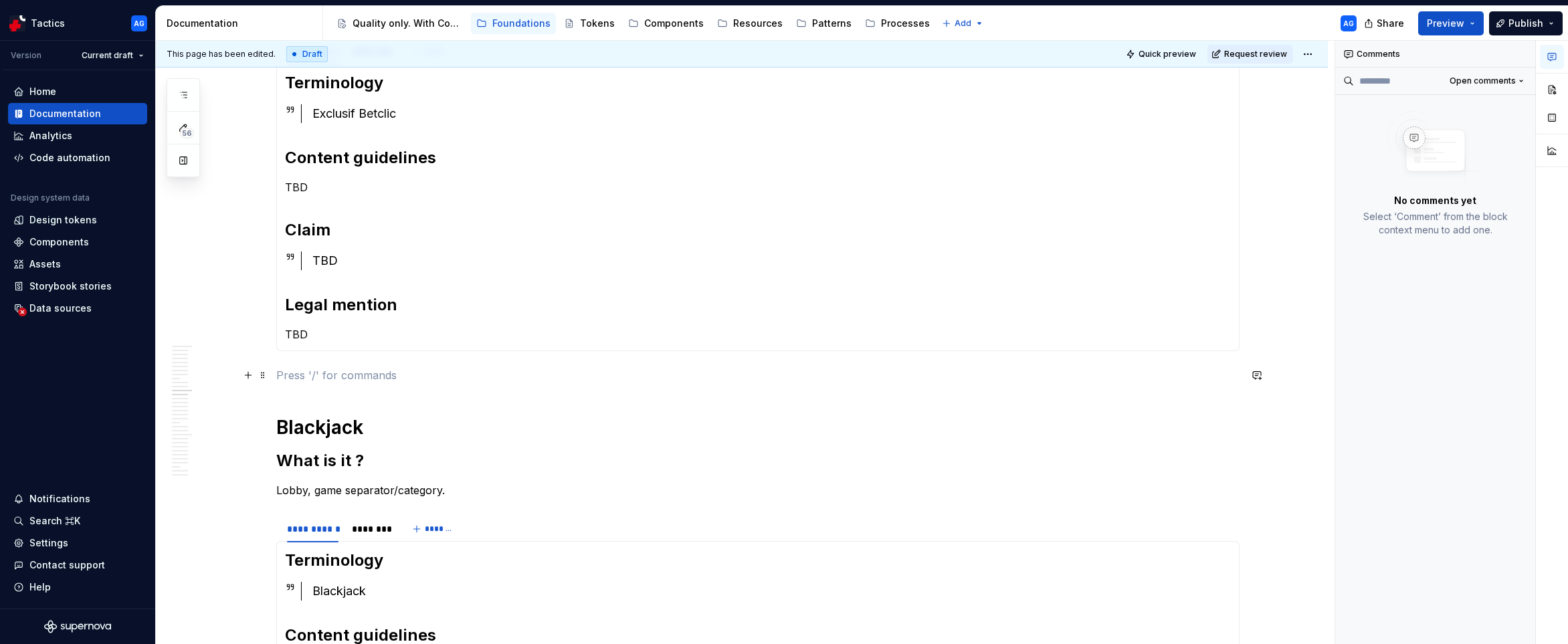 paste 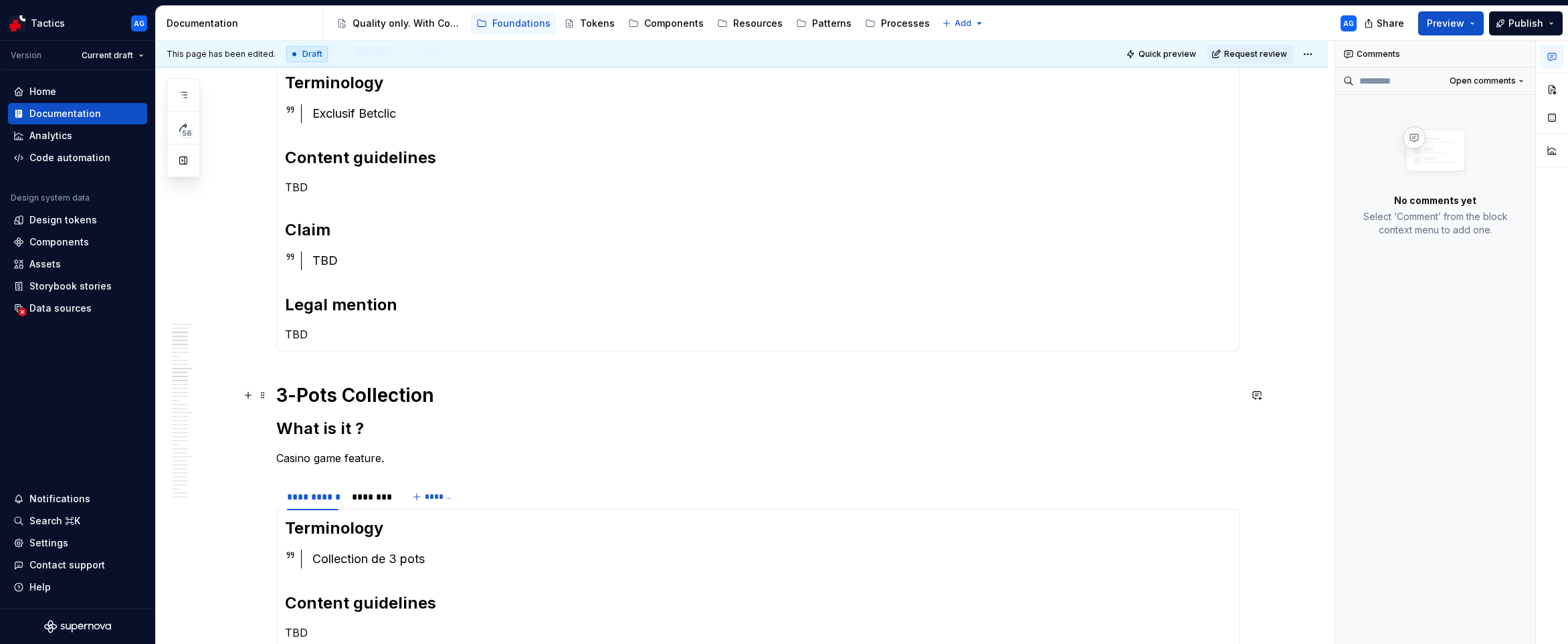 click on "3-Pots Collection" at bounding box center [758, 395] 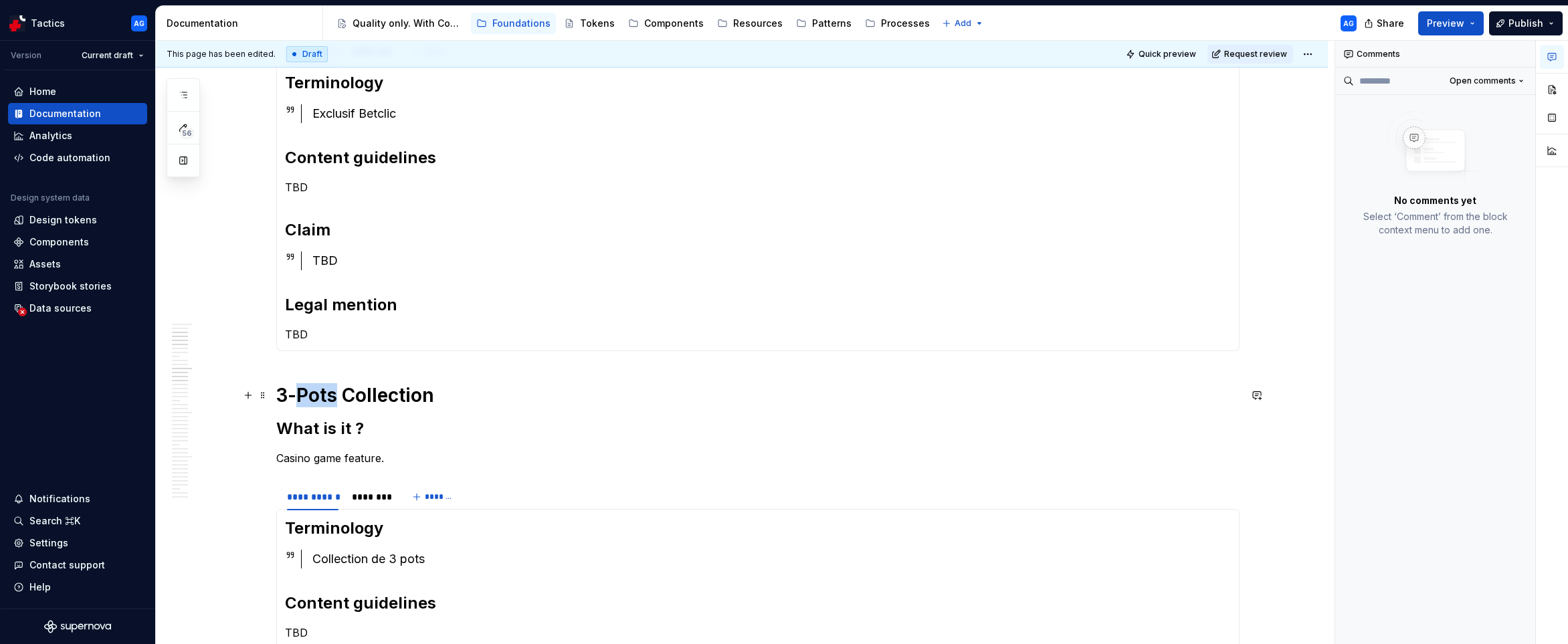 click on "3-Pots Collection" at bounding box center (758, 395) 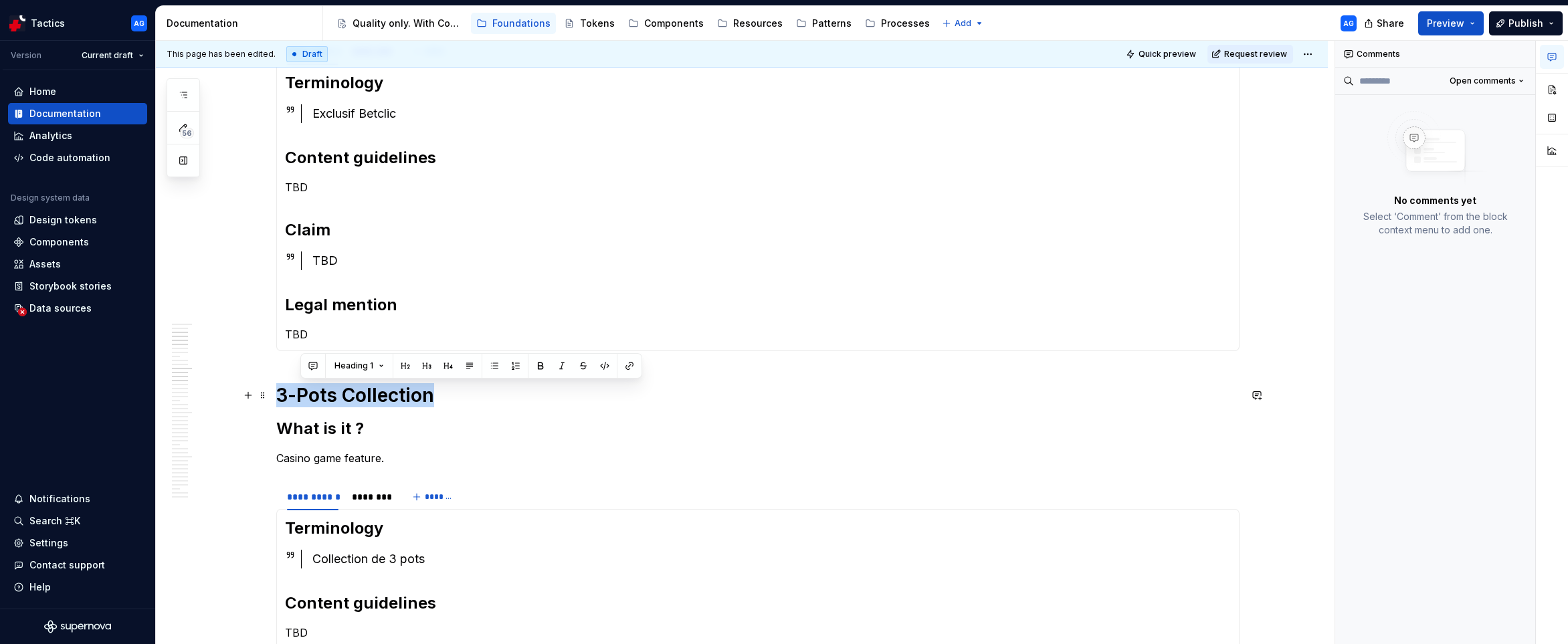 click on "3-Pots Collection" at bounding box center [758, 395] 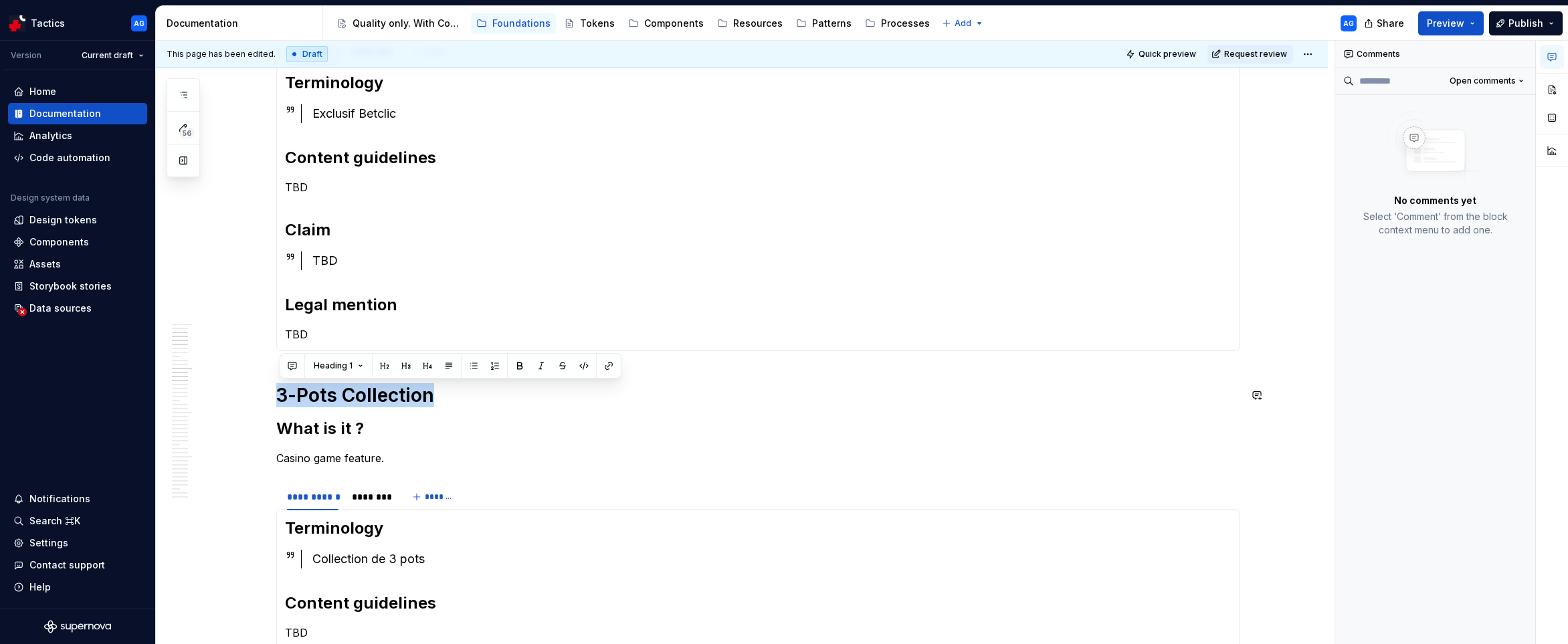type 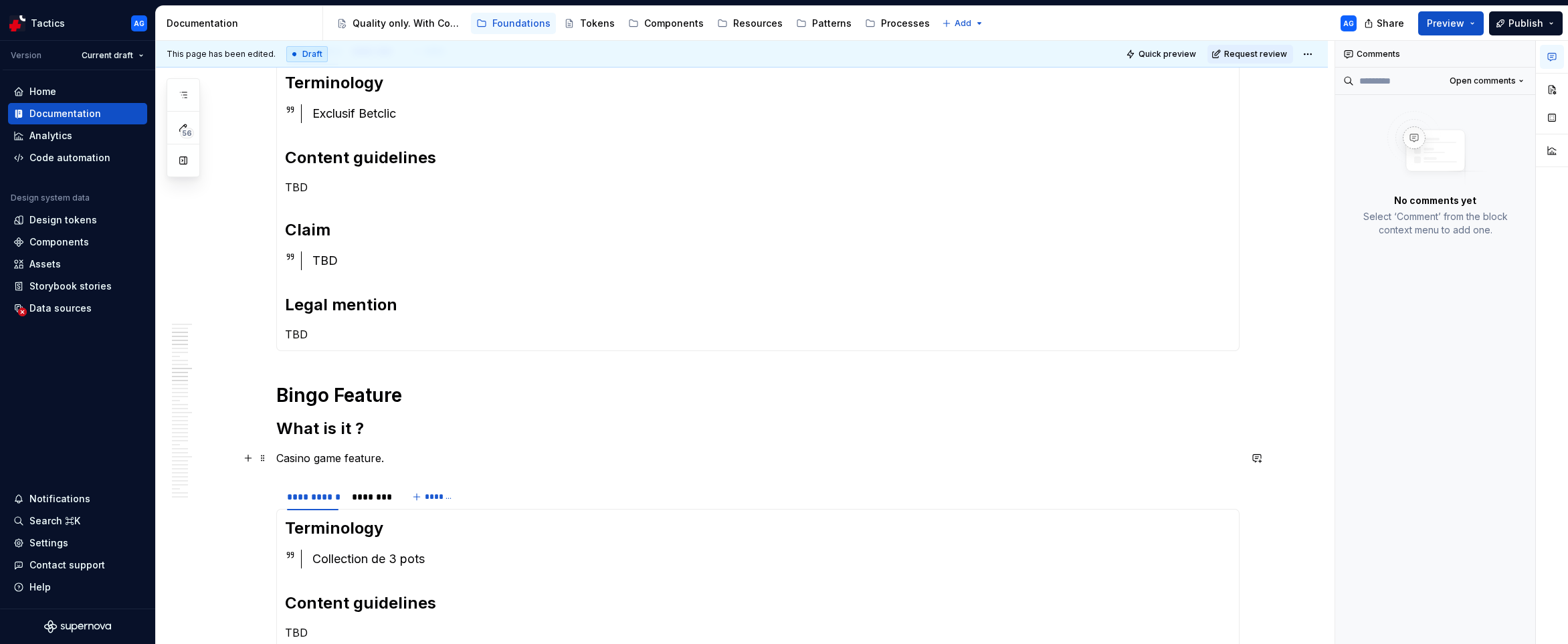click on "Casino game feature." at bounding box center (758, 458) 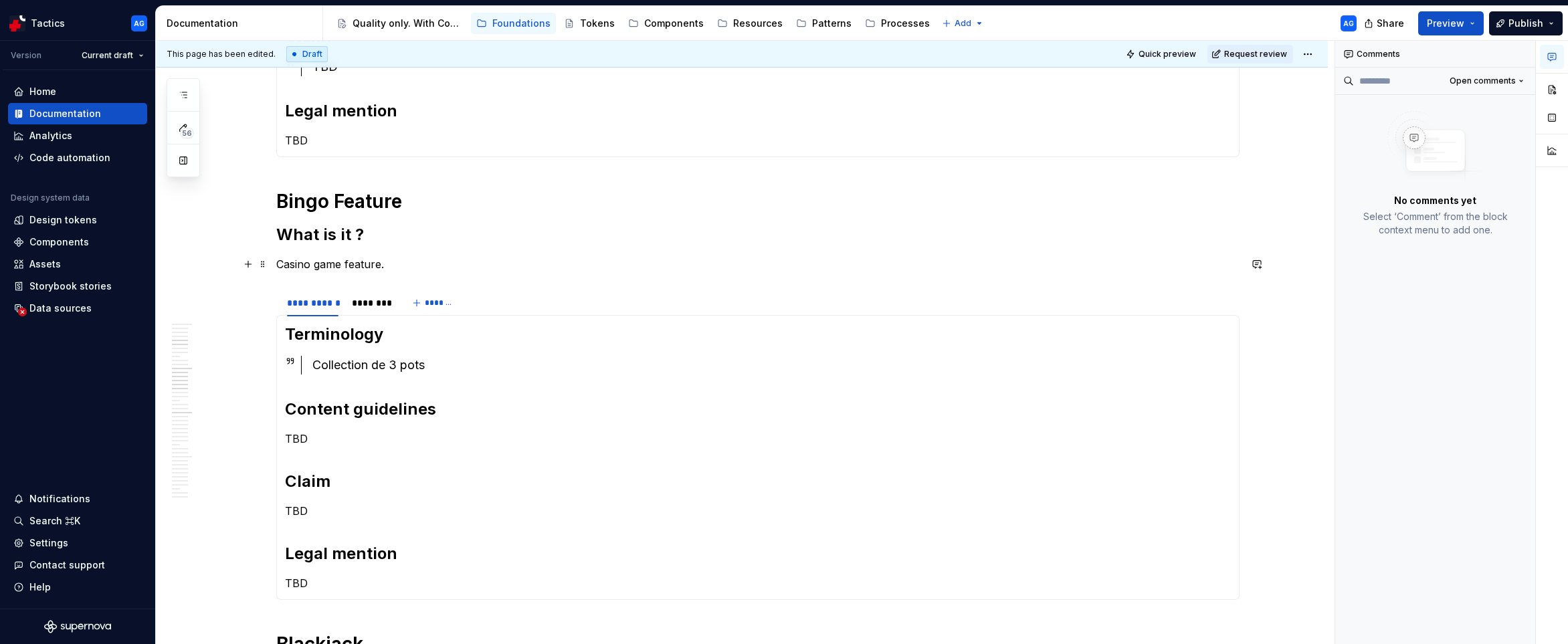 click on "Casino game feature." at bounding box center (758, 264) 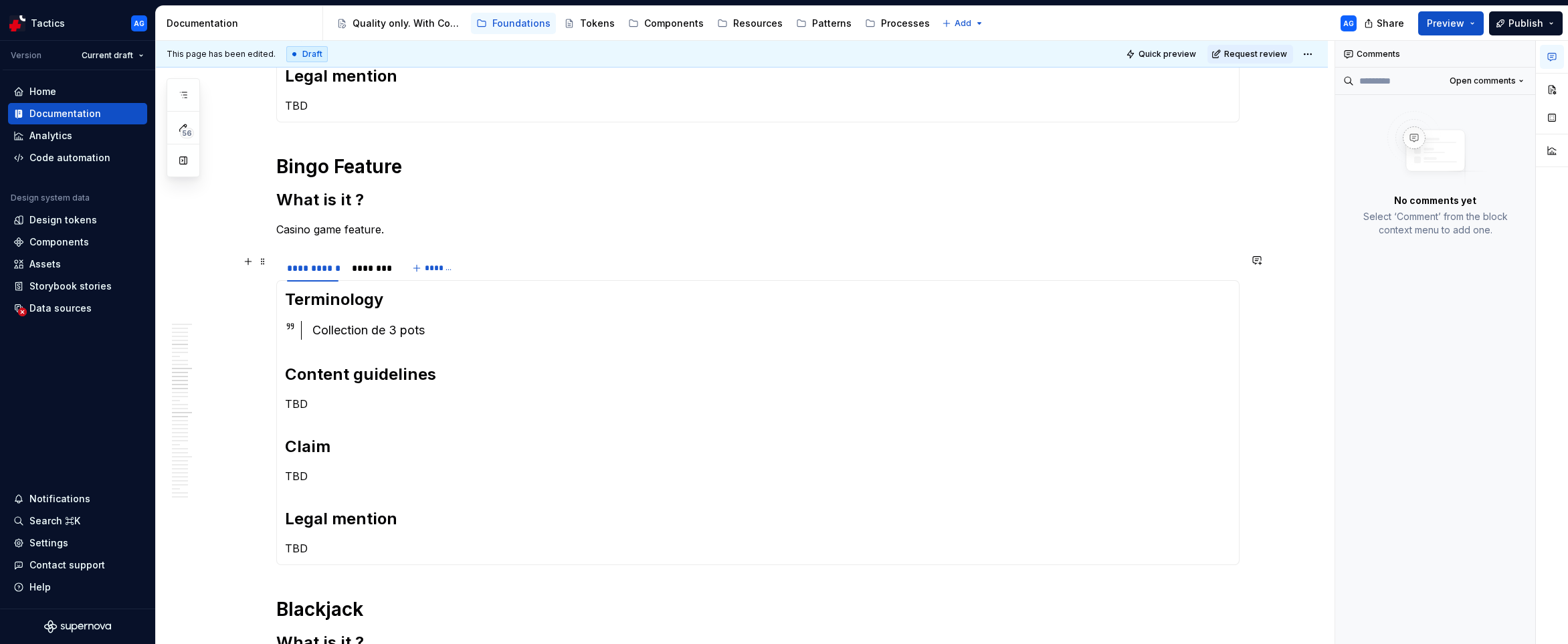 scroll, scrollTop: 556, scrollLeft: 0, axis: vertical 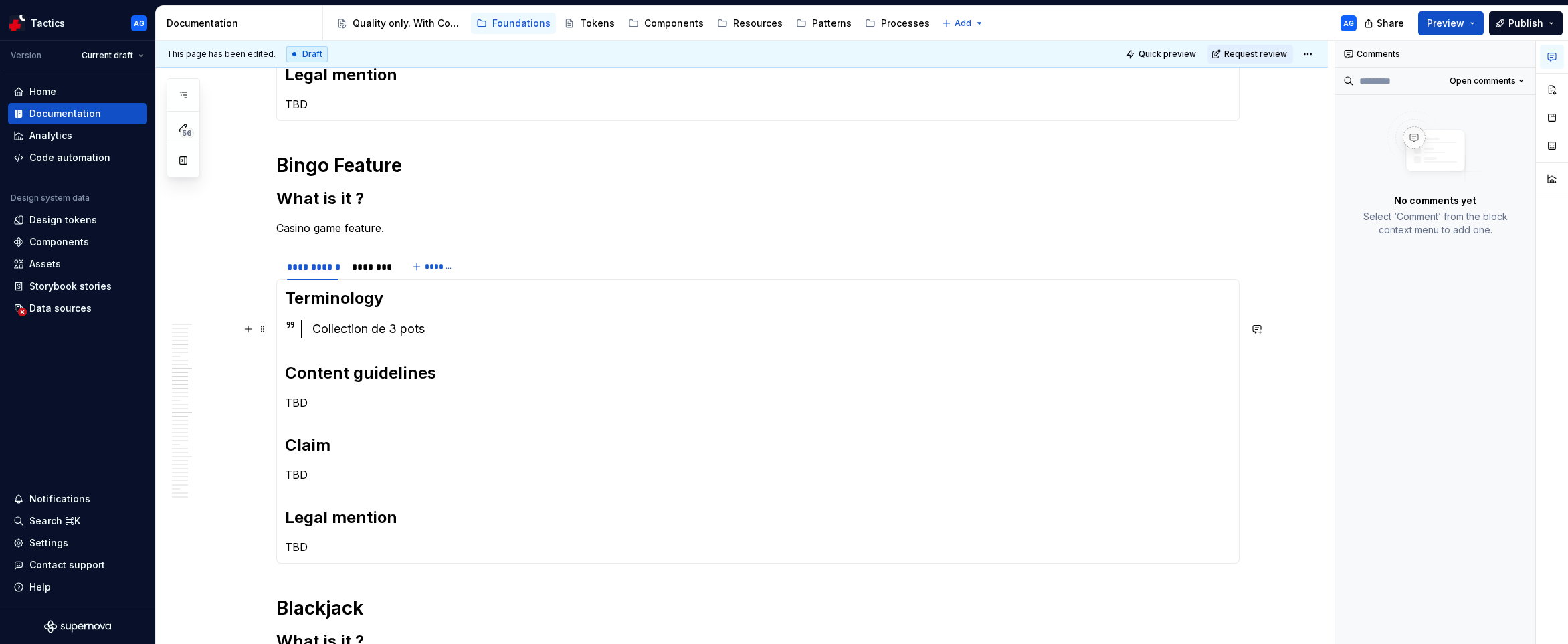 click on "Collection de 3 pots" at bounding box center [771, 329] 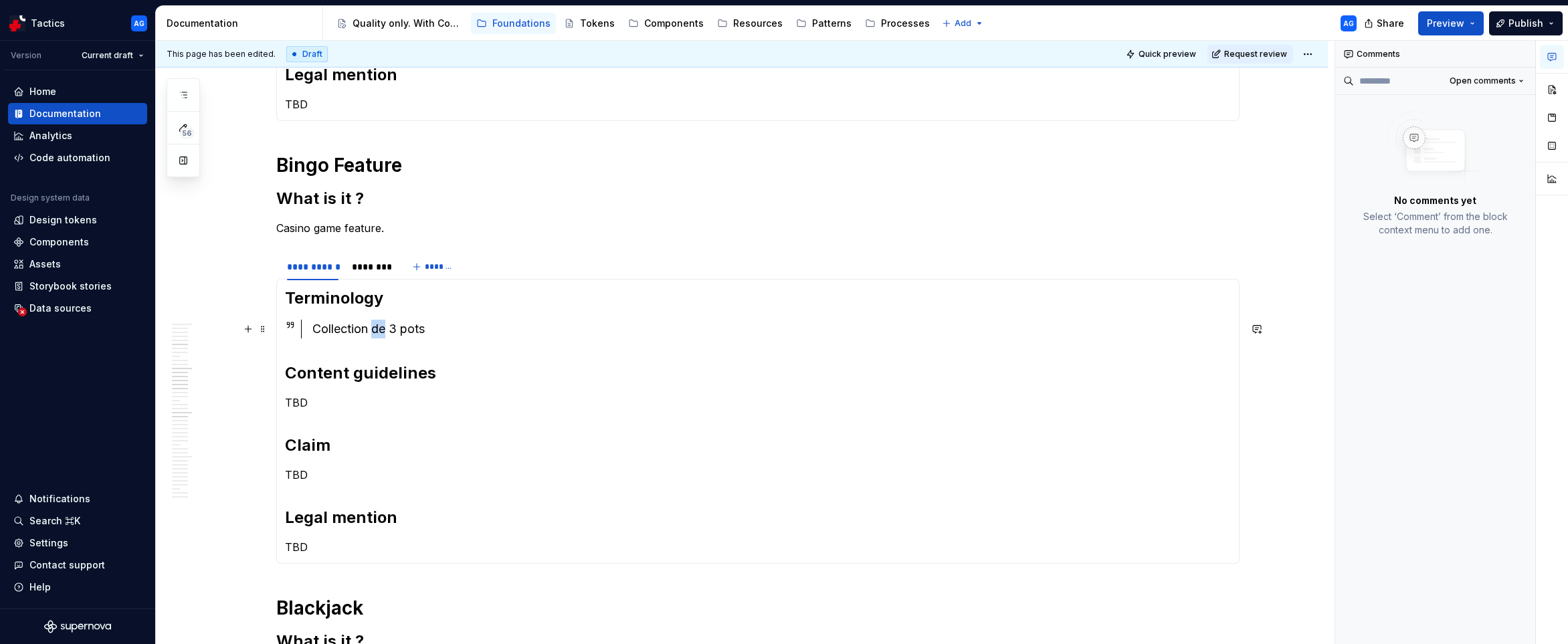 click on "Collection de 3 pots" at bounding box center [771, 329] 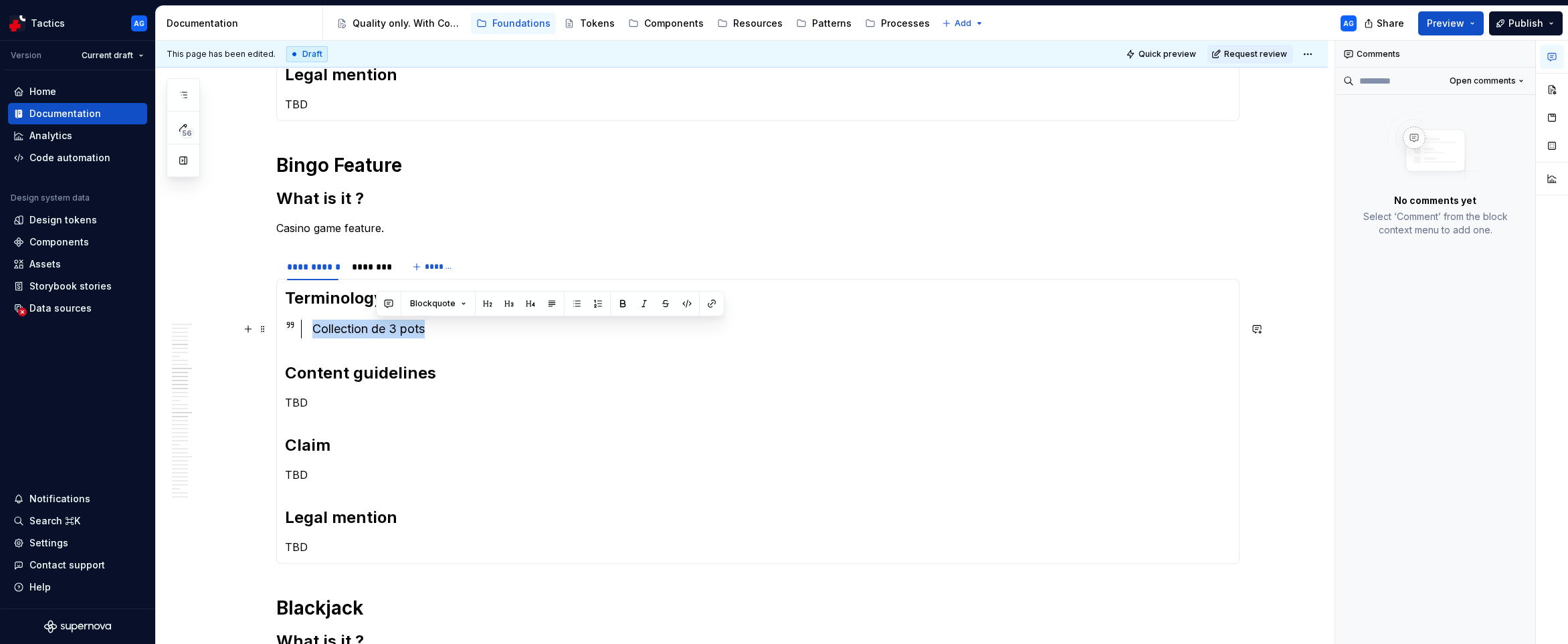 click on "Collection de 3 pots" at bounding box center (771, 329) 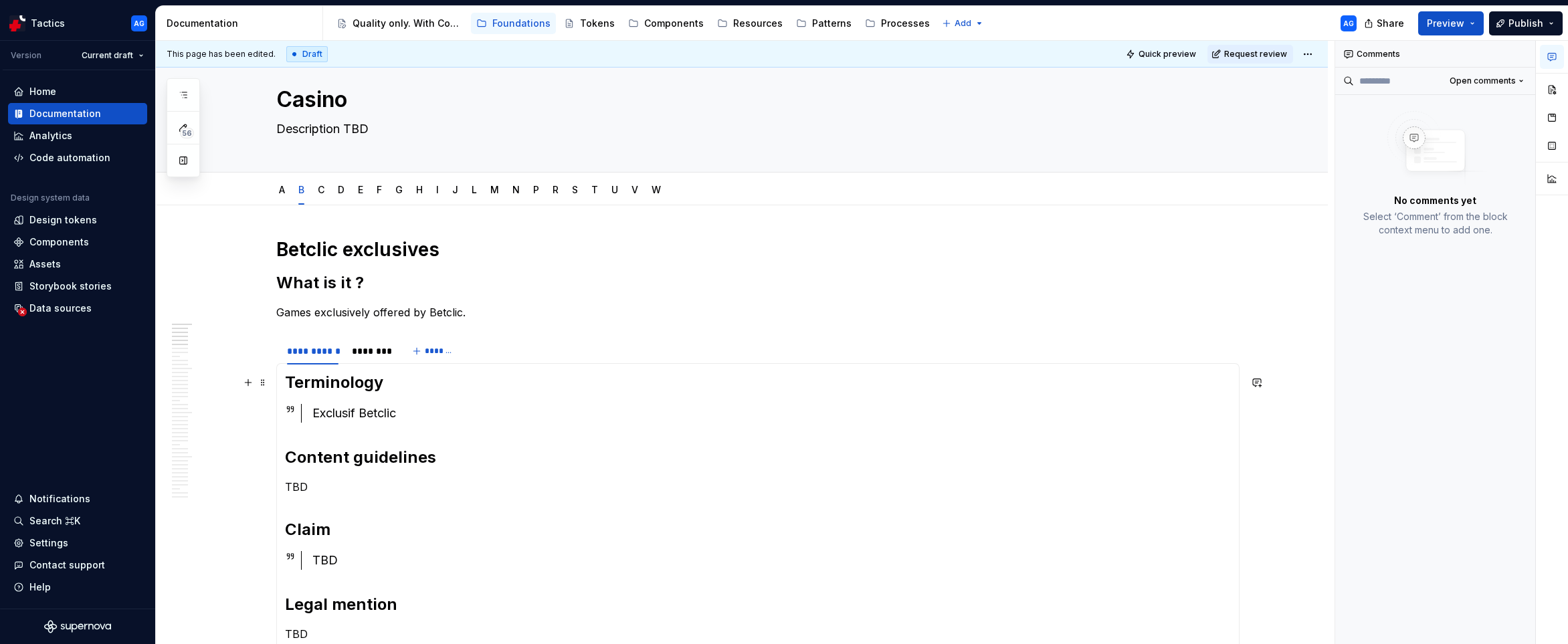 scroll, scrollTop: 0, scrollLeft: 0, axis: both 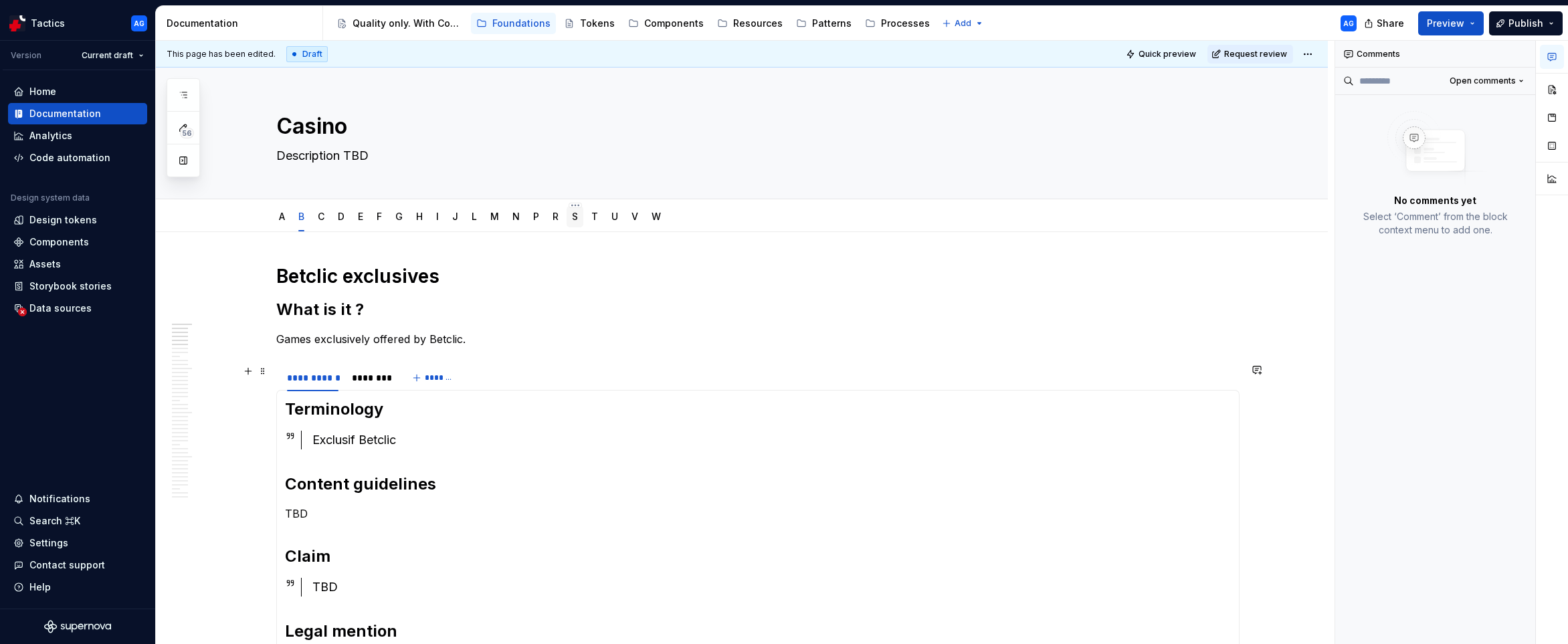click on "S" at bounding box center [575, 216] 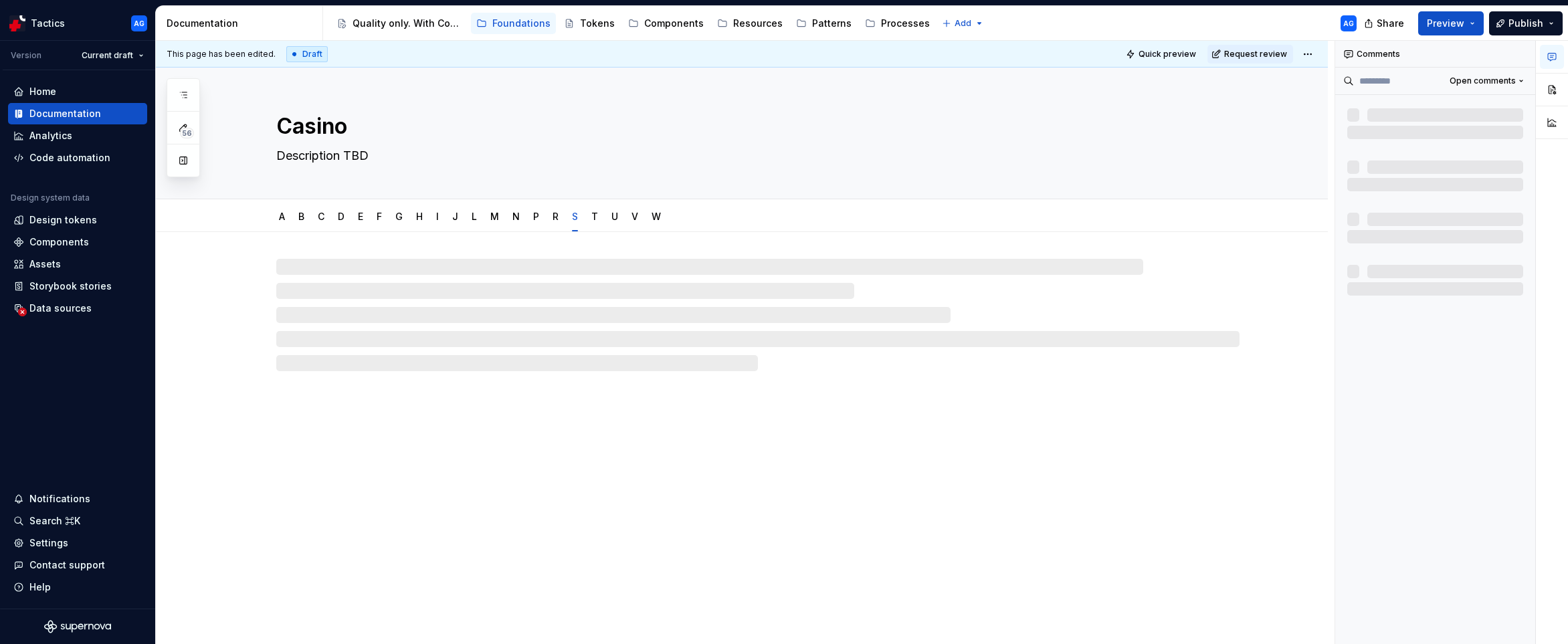 type on "*" 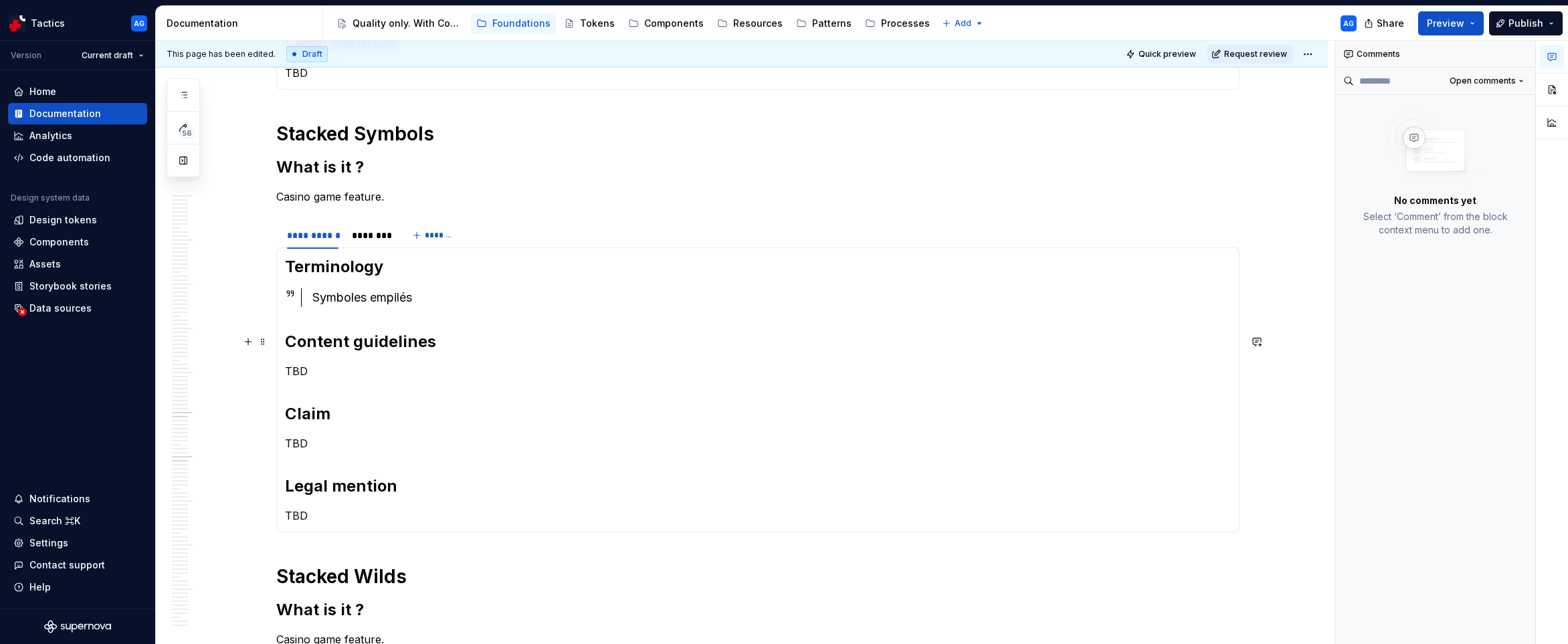 scroll, scrollTop: 2378, scrollLeft: 0, axis: vertical 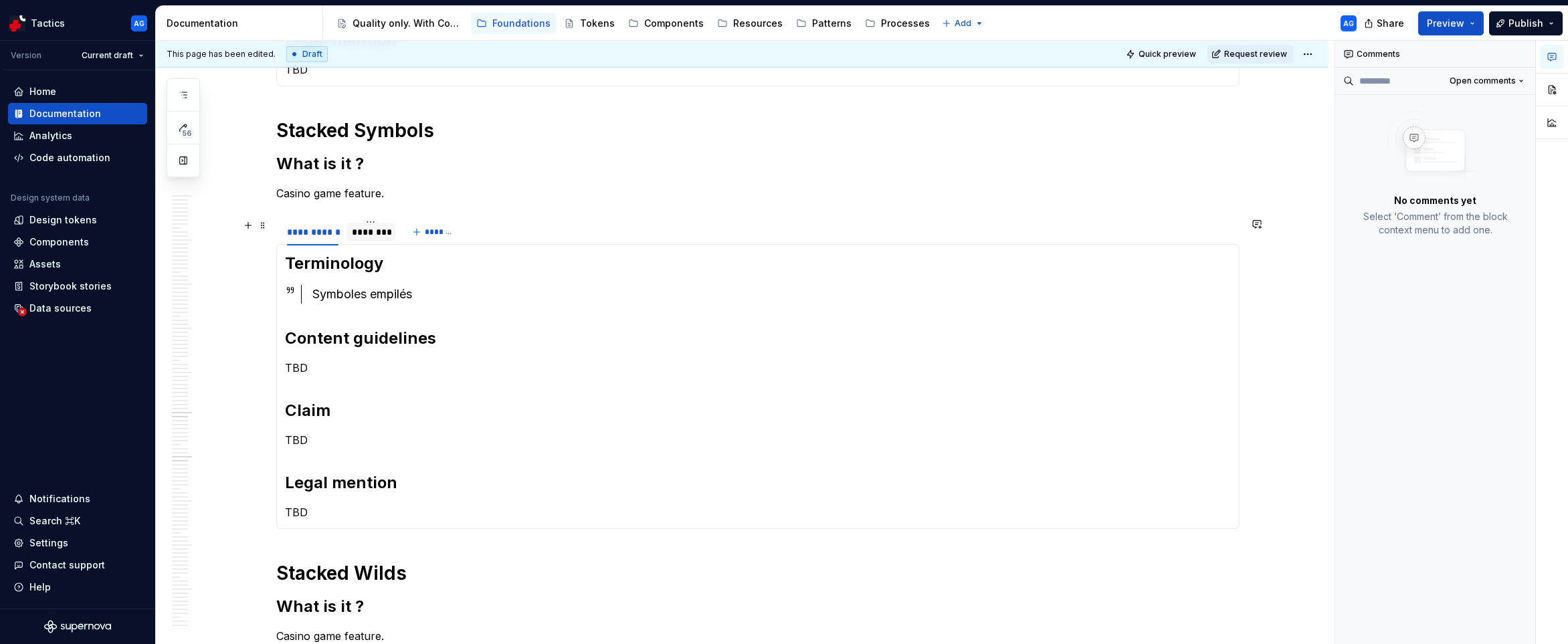 click on "********" at bounding box center (371, 232) 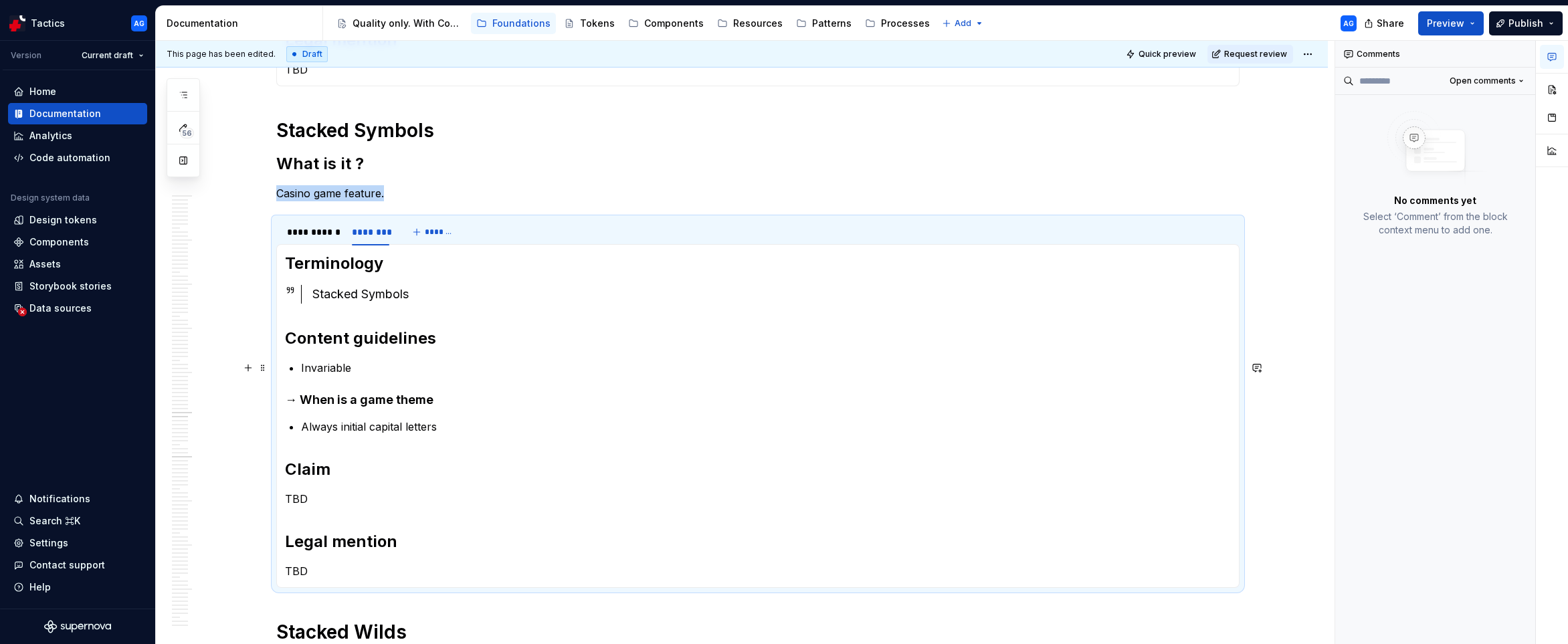click on "Invariable" at bounding box center [766, 368] 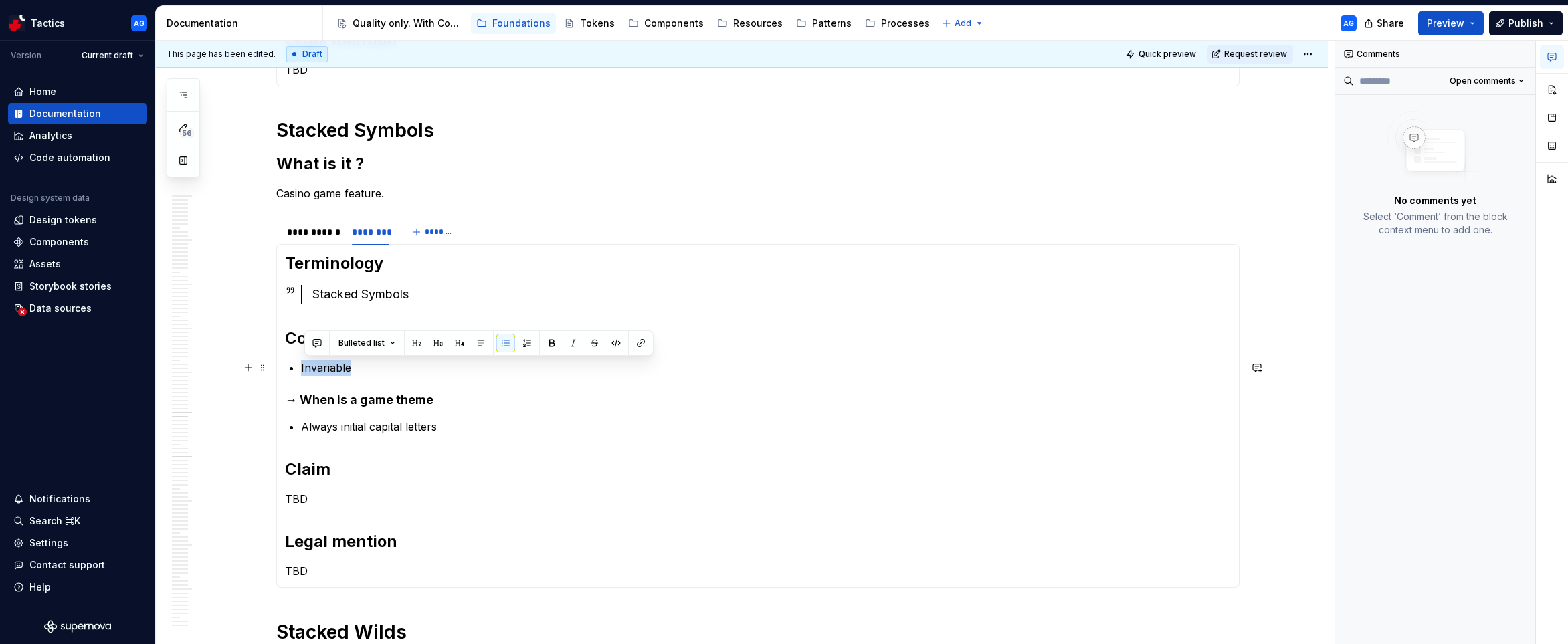 click on "Invariable" at bounding box center [766, 368] 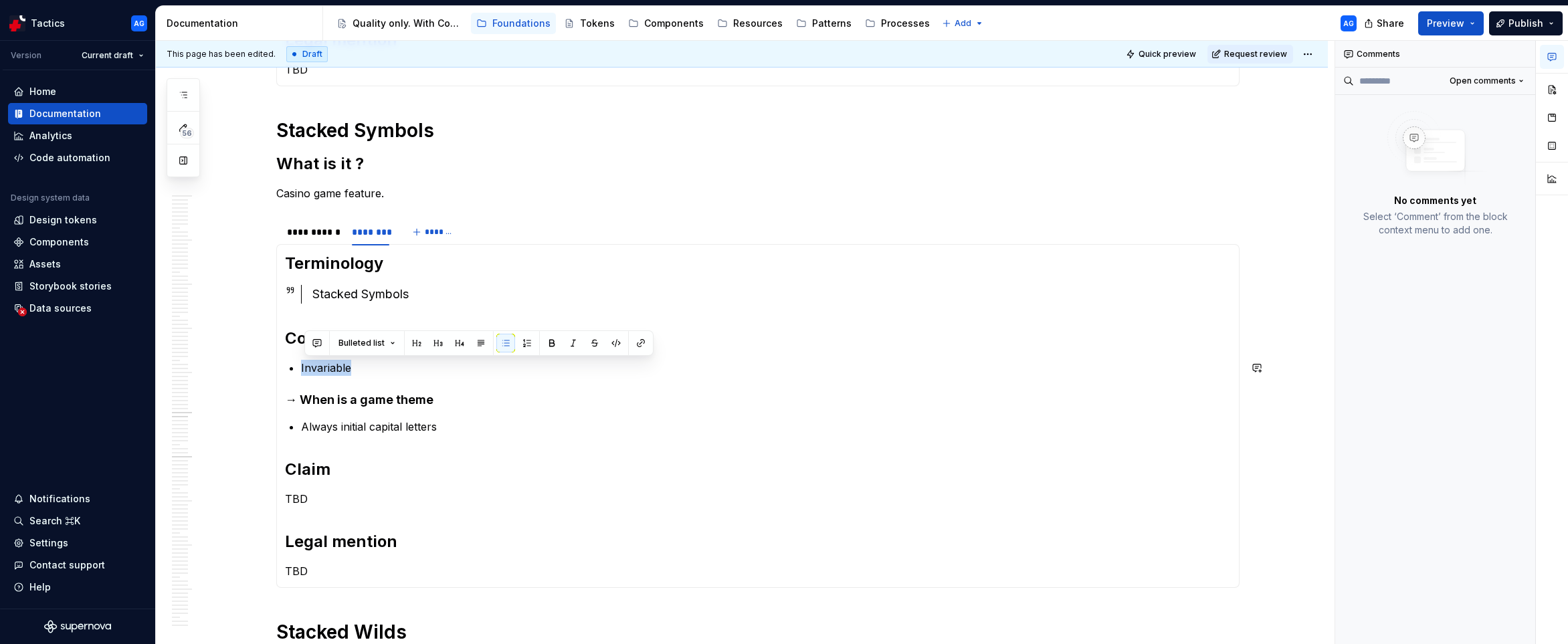type 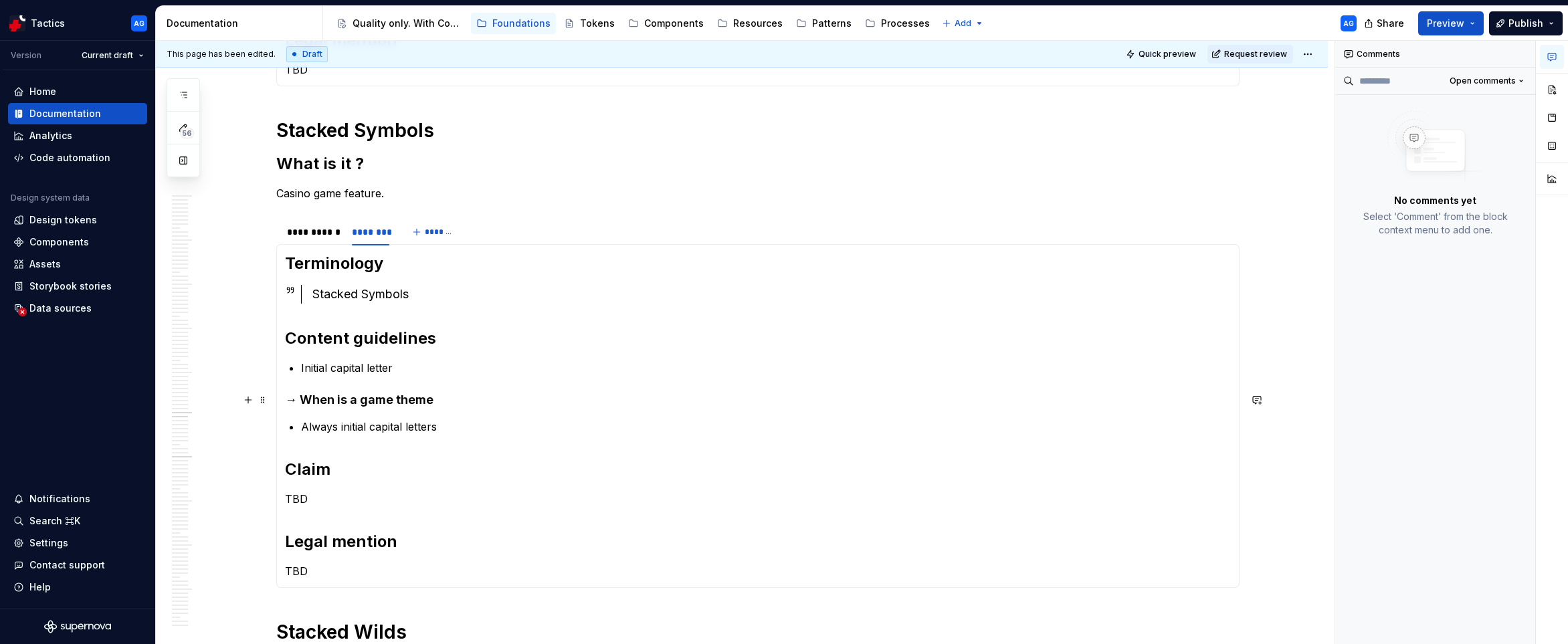 click on "→ When is a game theme" at bounding box center [758, 400] 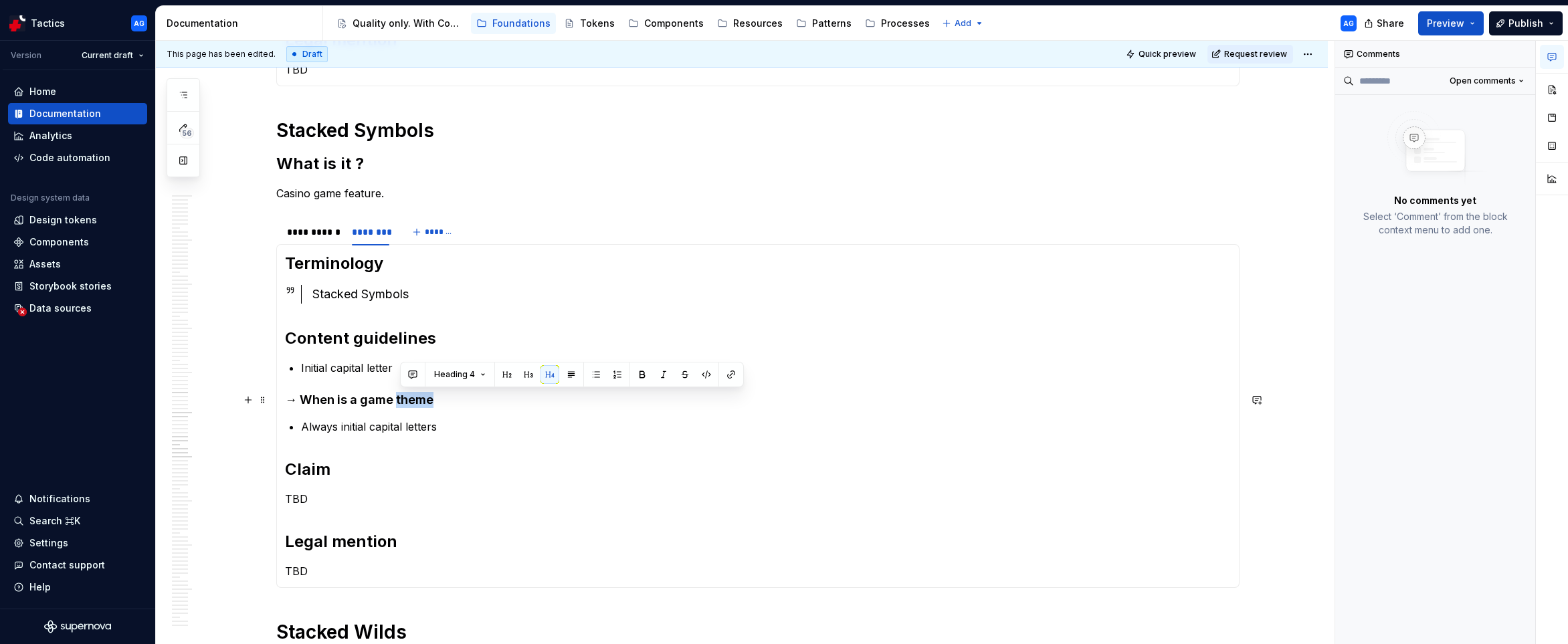 click on "→ When is a game theme" at bounding box center (758, 400) 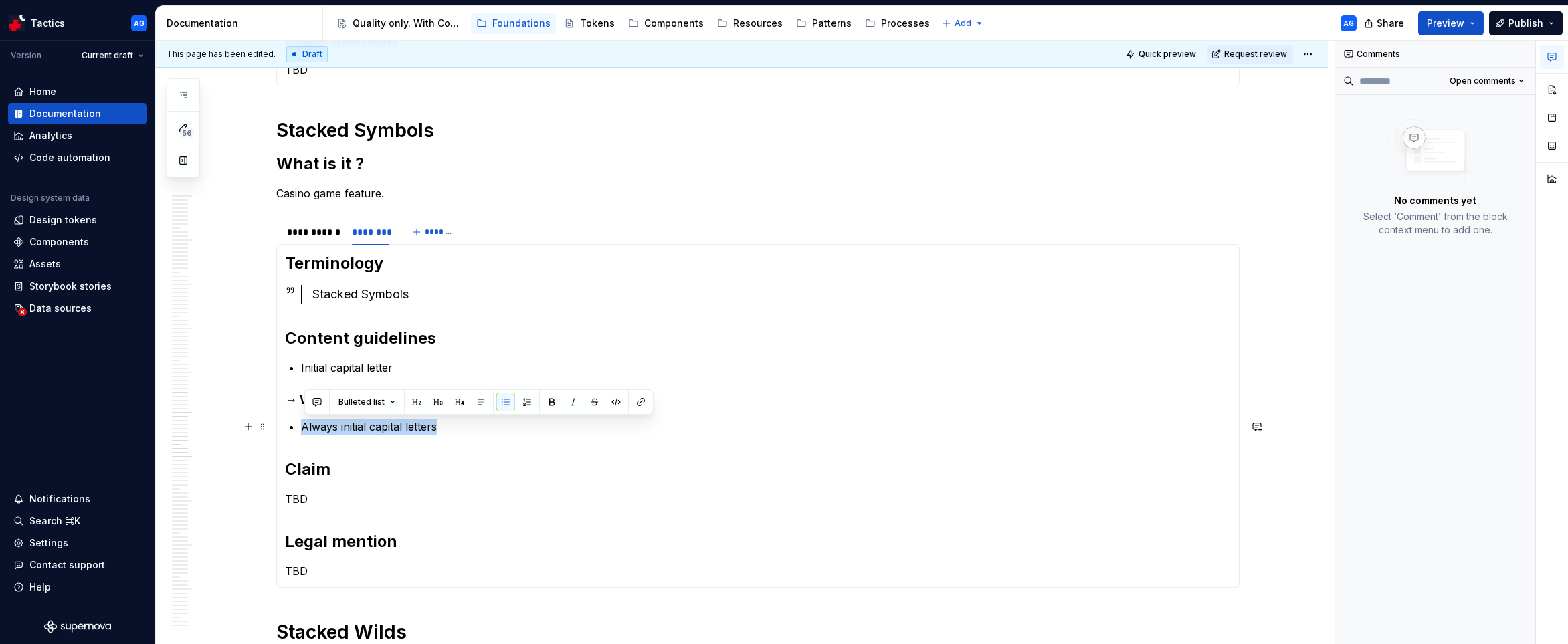 drag, startPoint x: 444, startPoint y: 427, endPoint x: 306, endPoint y: 425, distance: 138.01449 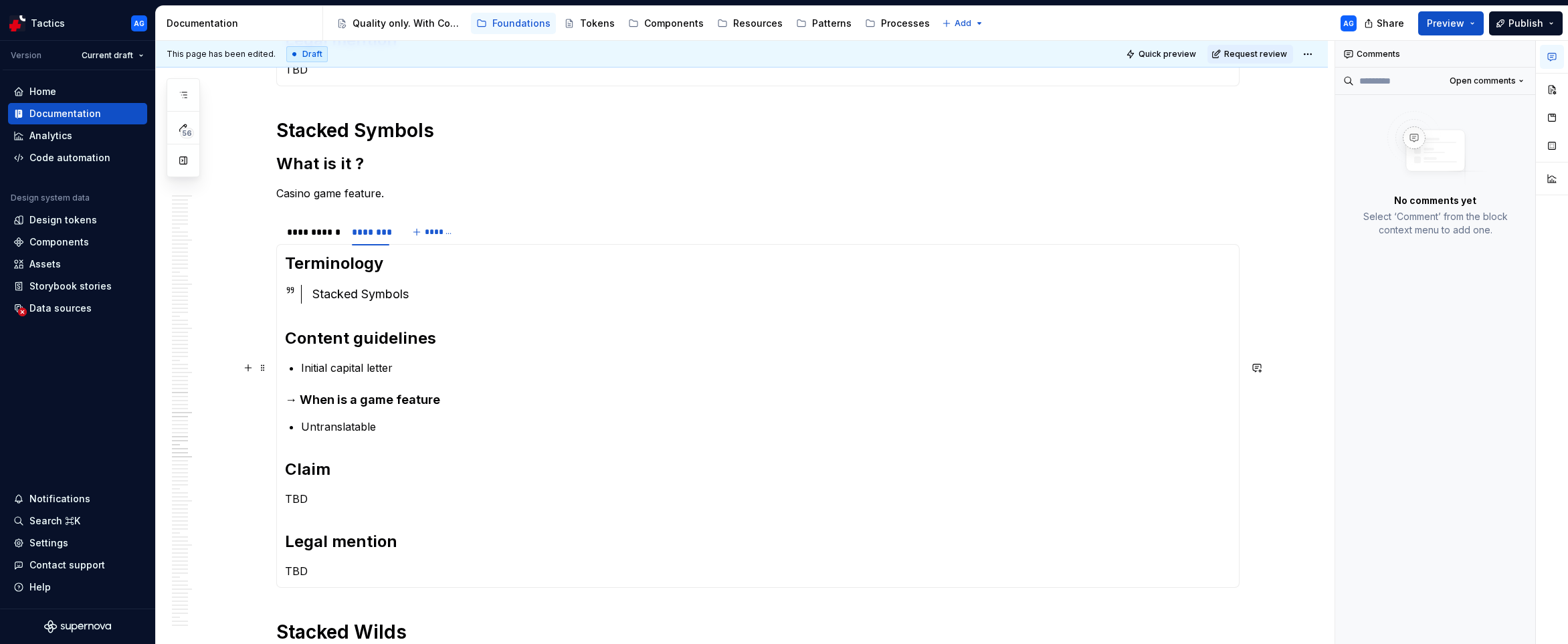 click on "Initial capital letter" at bounding box center (766, 368) 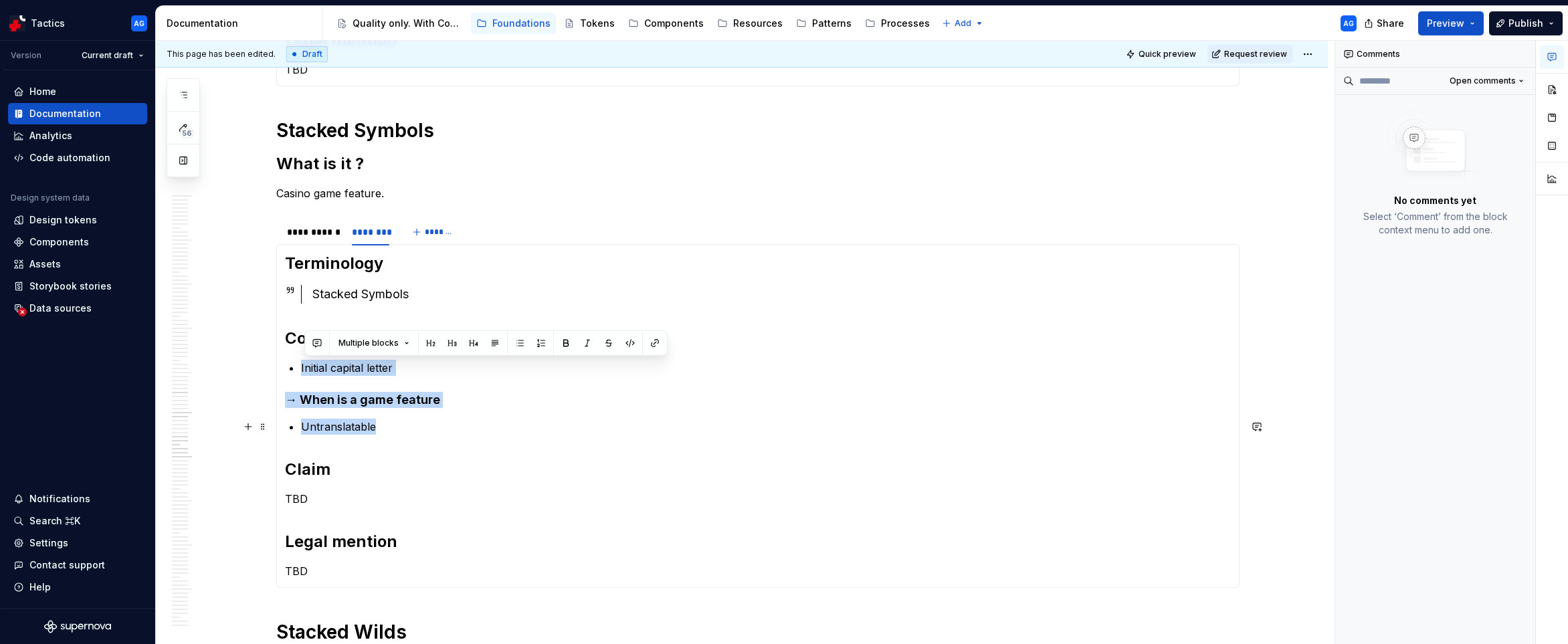 drag, startPoint x: 301, startPoint y: 367, endPoint x: 392, endPoint y: 427, distance: 109 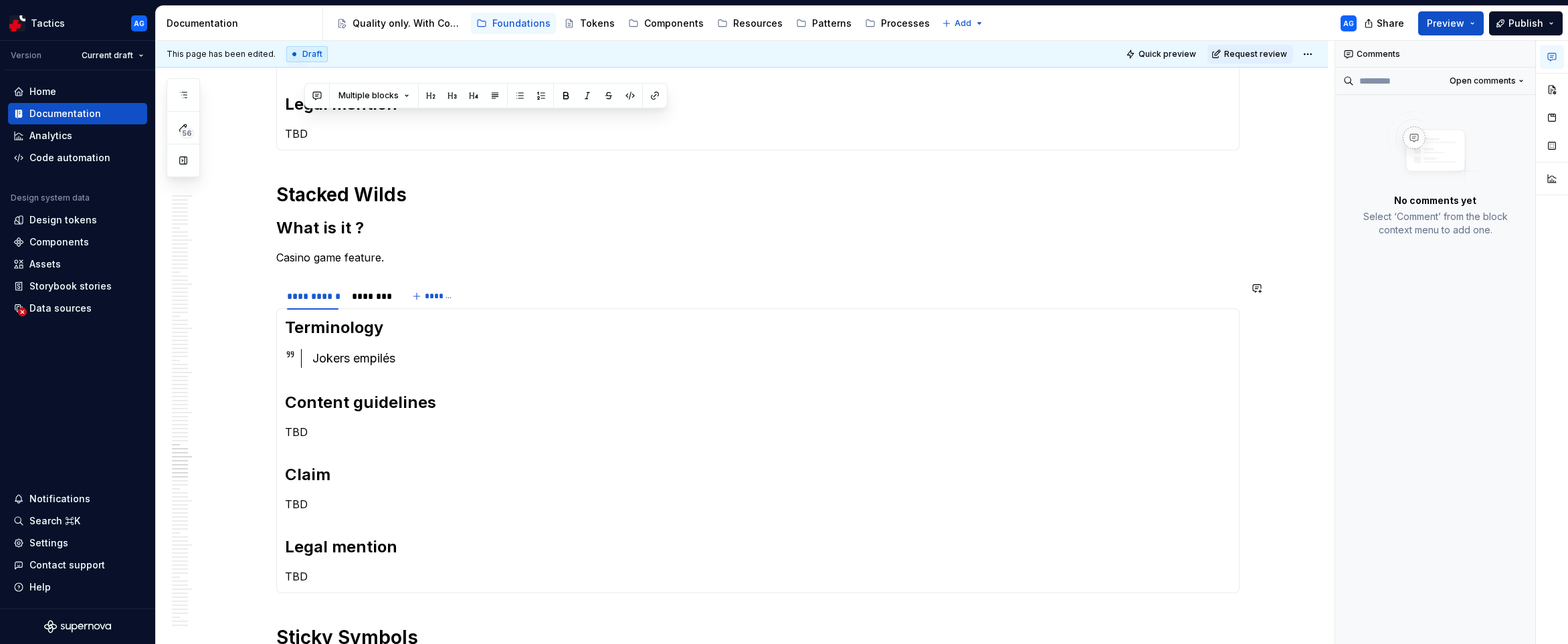 scroll, scrollTop: 2822, scrollLeft: 0, axis: vertical 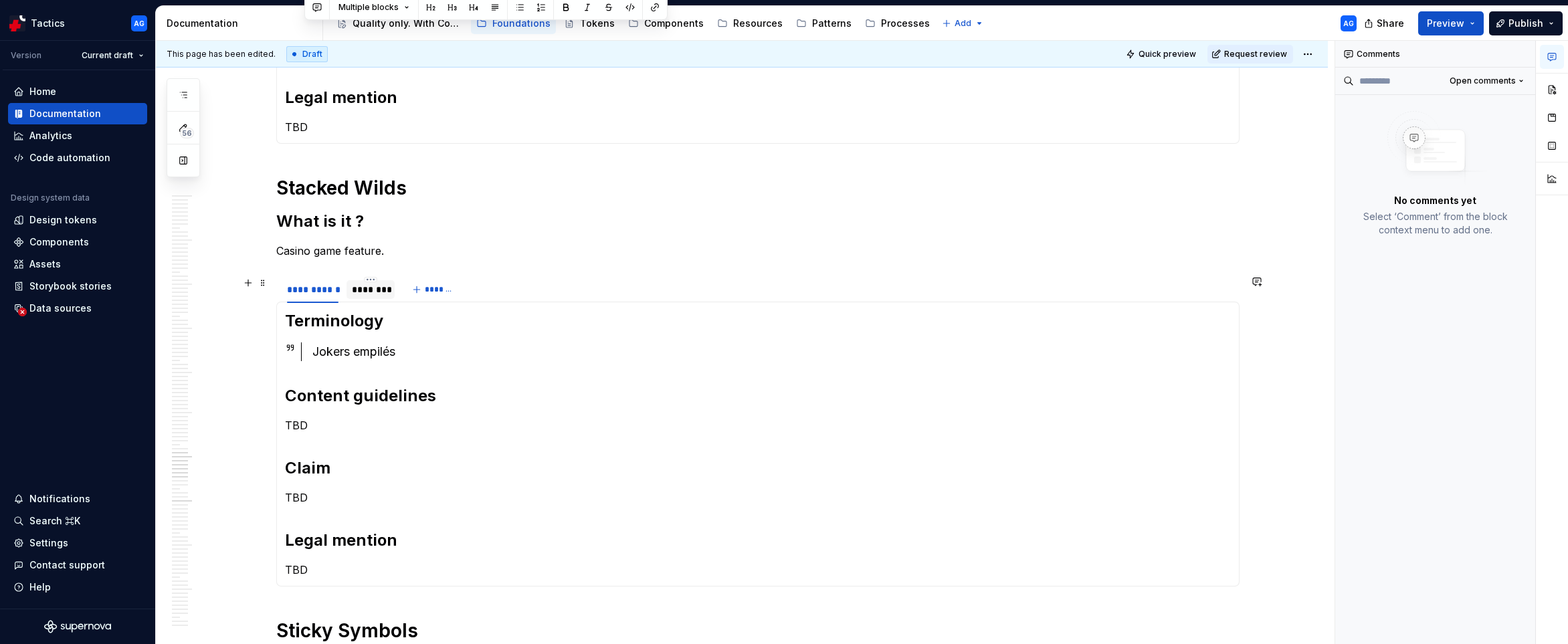 click on "********" at bounding box center [371, 290] 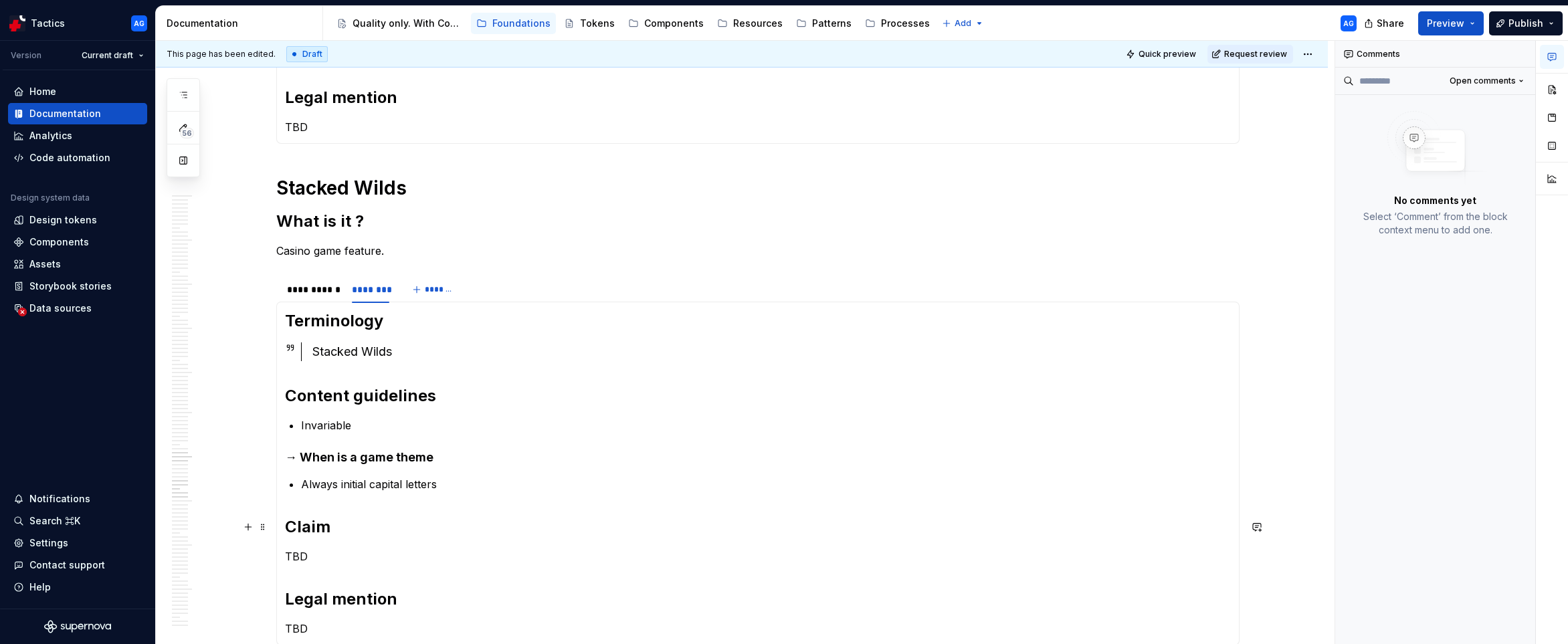 drag, startPoint x: 306, startPoint y: 427, endPoint x: 443, endPoint y: 495, distance: 152.9477 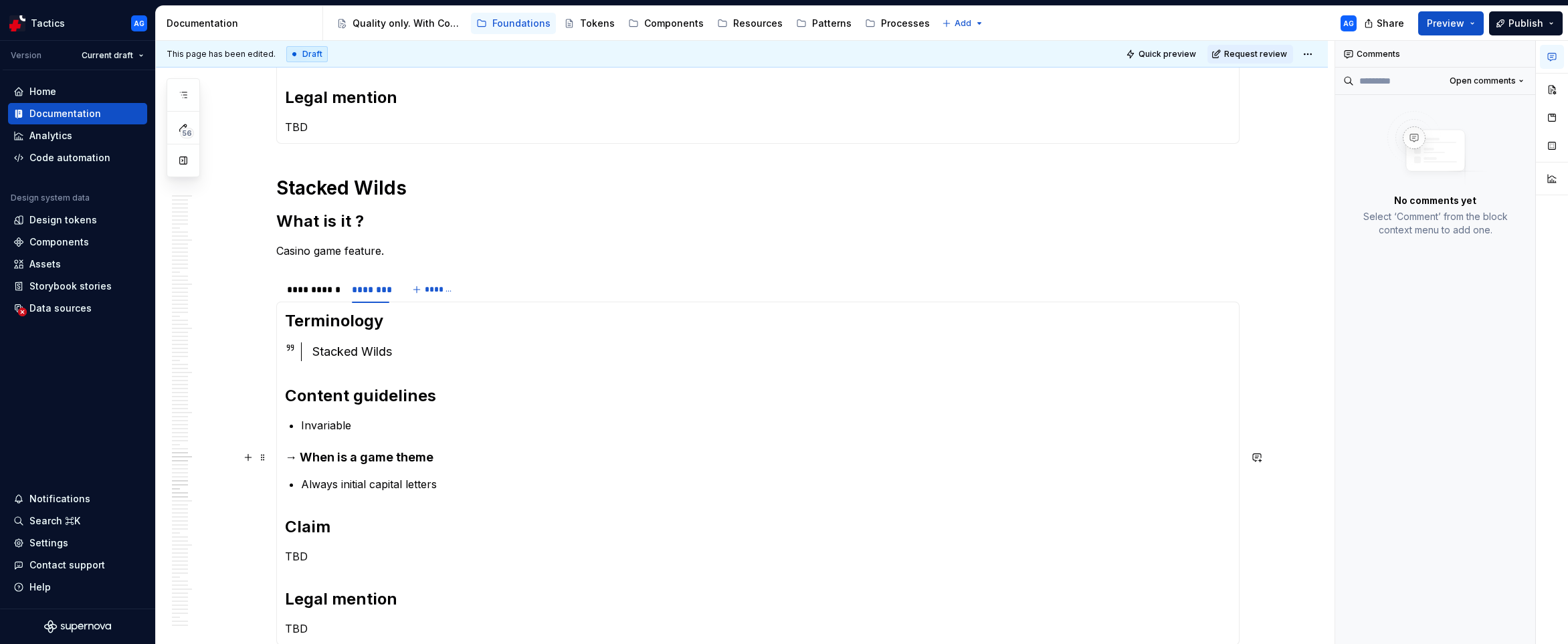 drag, startPoint x: 306, startPoint y: 427, endPoint x: 373, endPoint y: 456, distance: 73.00685 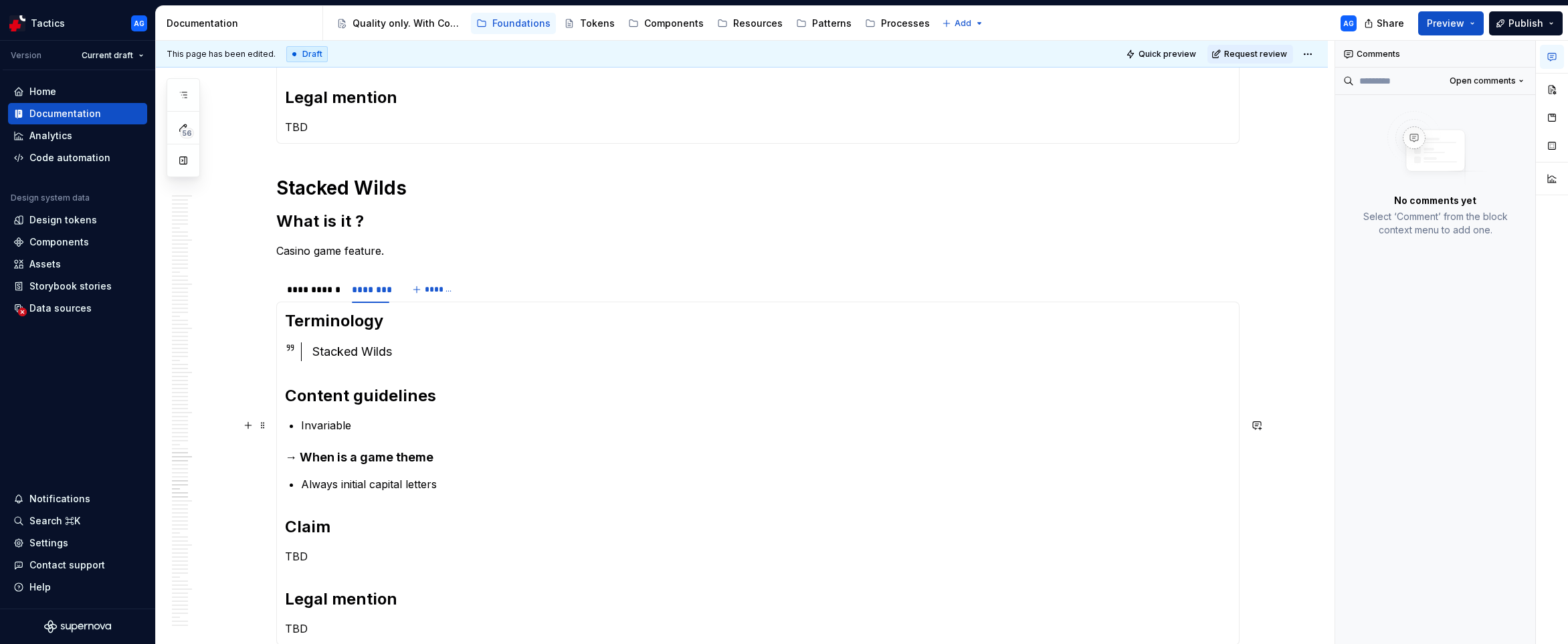 click on "Terminology  Stacked Wilds Content guidelines Invariable → When is a game theme Always initial capital letters Claim TBD Legal mention TBD" at bounding box center [758, 473] 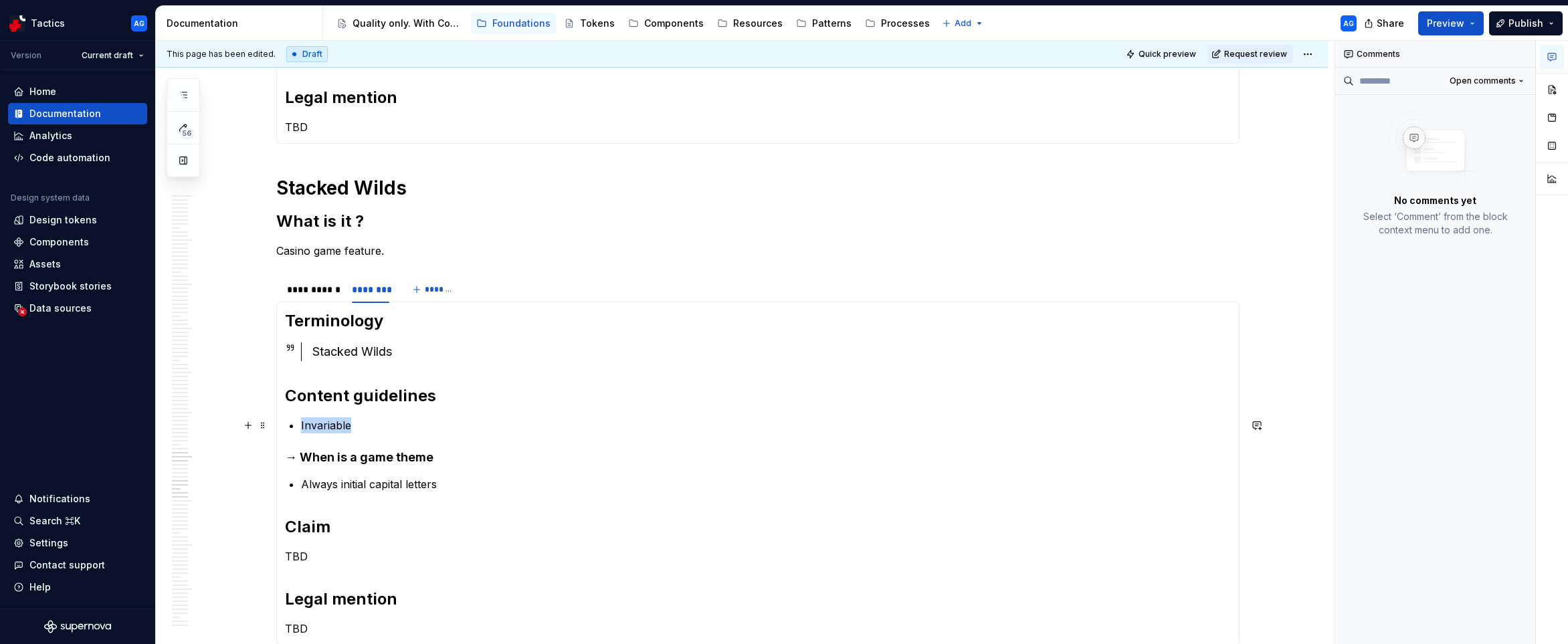 click on "Terminology  Stacked Wilds Content guidelines Invariable → When is a game theme Always initial capital letters Claim TBD Legal mention TBD" at bounding box center (758, 473) 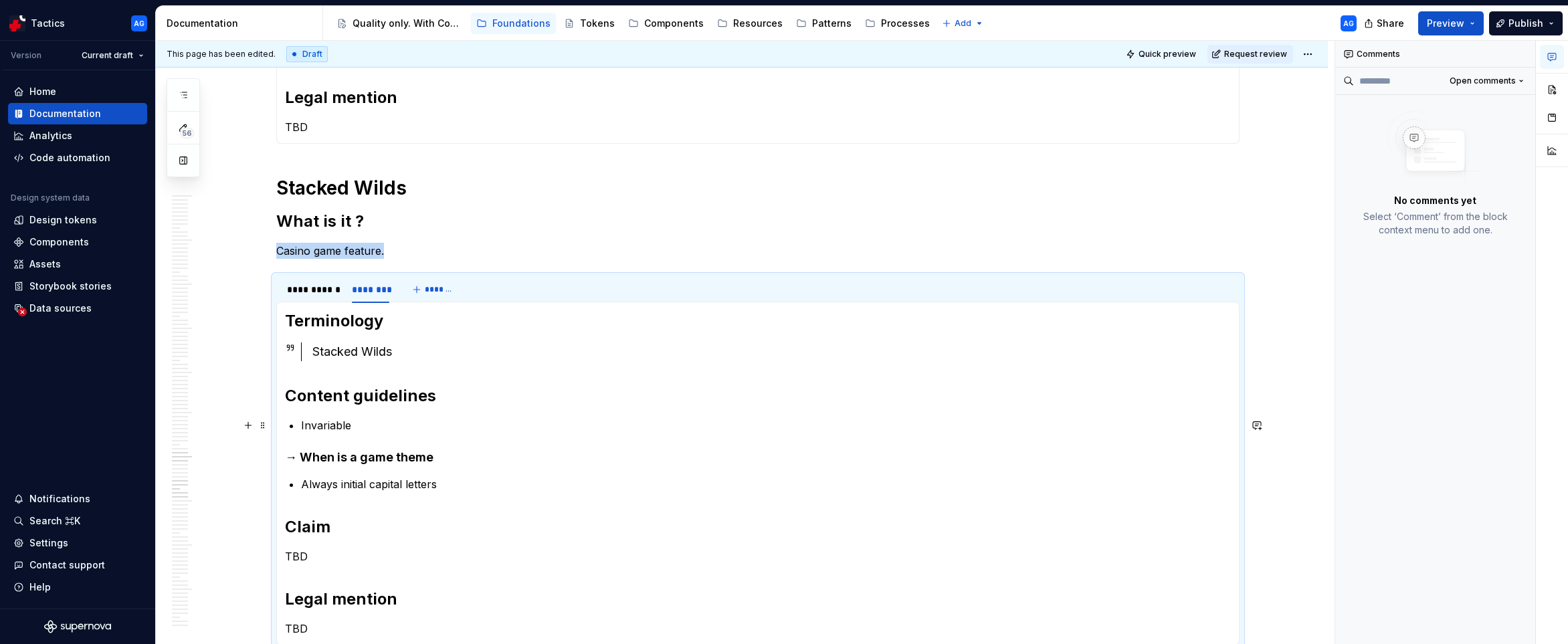 click on "Terminology  Stacked Wilds Content guidelines Invariable → When is a game theme Always initial capital letters Claim TBD Legal mention TBD" at bounding box center (758, 473) 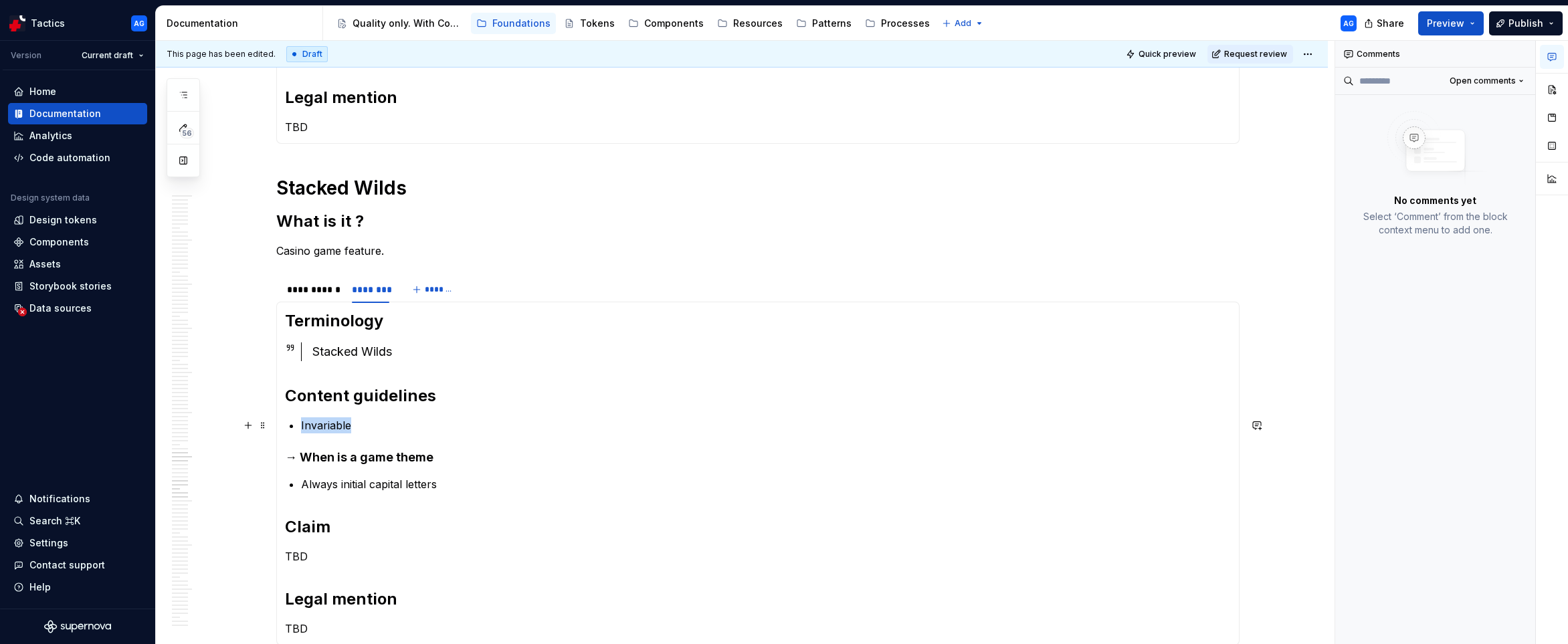 click on "Terminology  Stacked Wilds Content guidelines Invariable → When is a game theme Always initial capital letters Claim TBD Legal mention TBD" at bounding box center [758, 473] 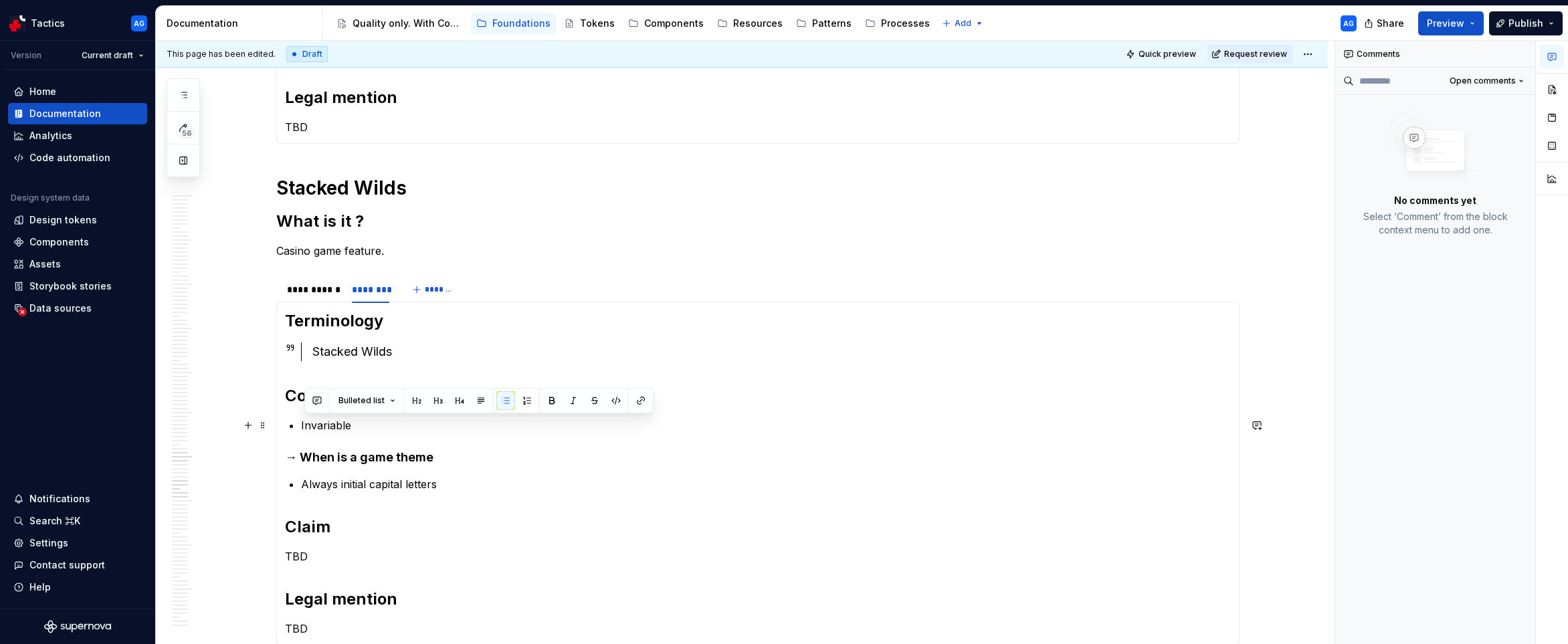click on "Terminology  Stacked Wilds Content guidelines Invariable → When is a game theme Always initial capital letters Claim TBD Legal mention TBD" at bounding box center [758, 473] 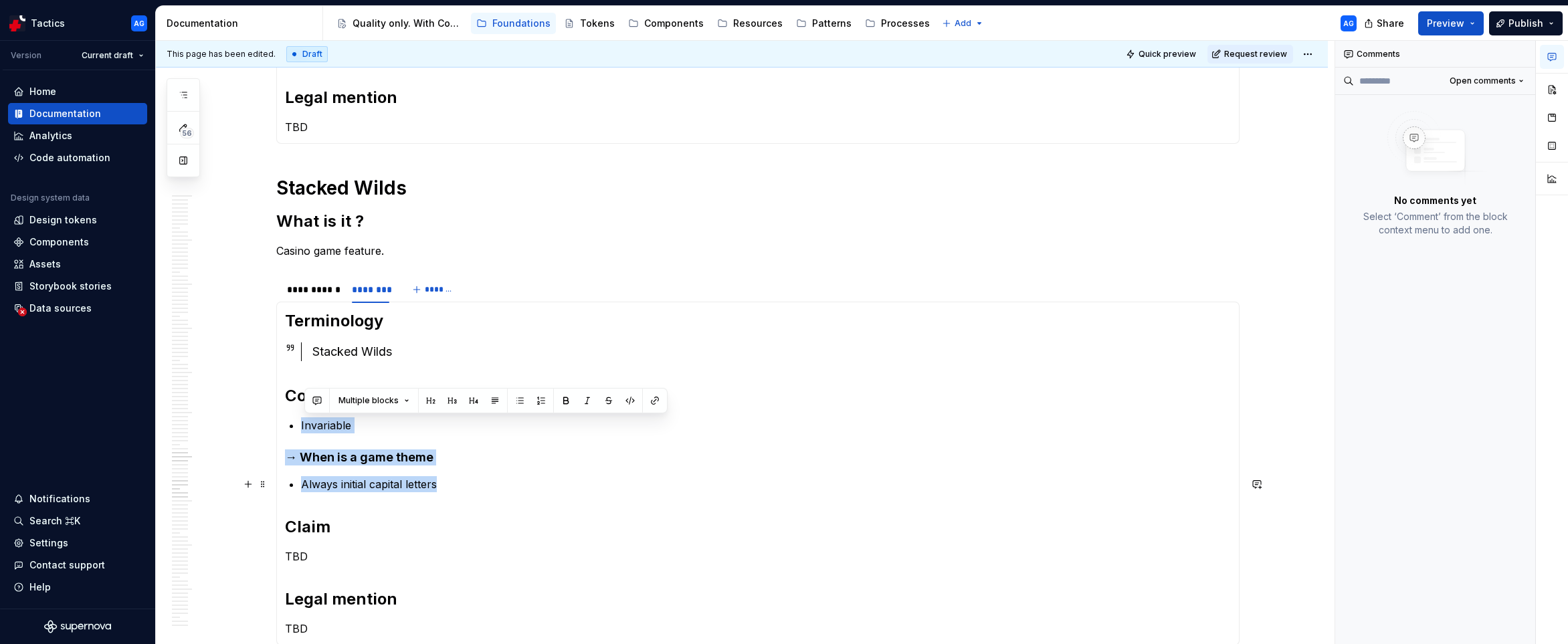 drag, startPoint x: 302, startPoint y: 425, endPoint x: 437, endPoint y: 484, distance: 147.32956 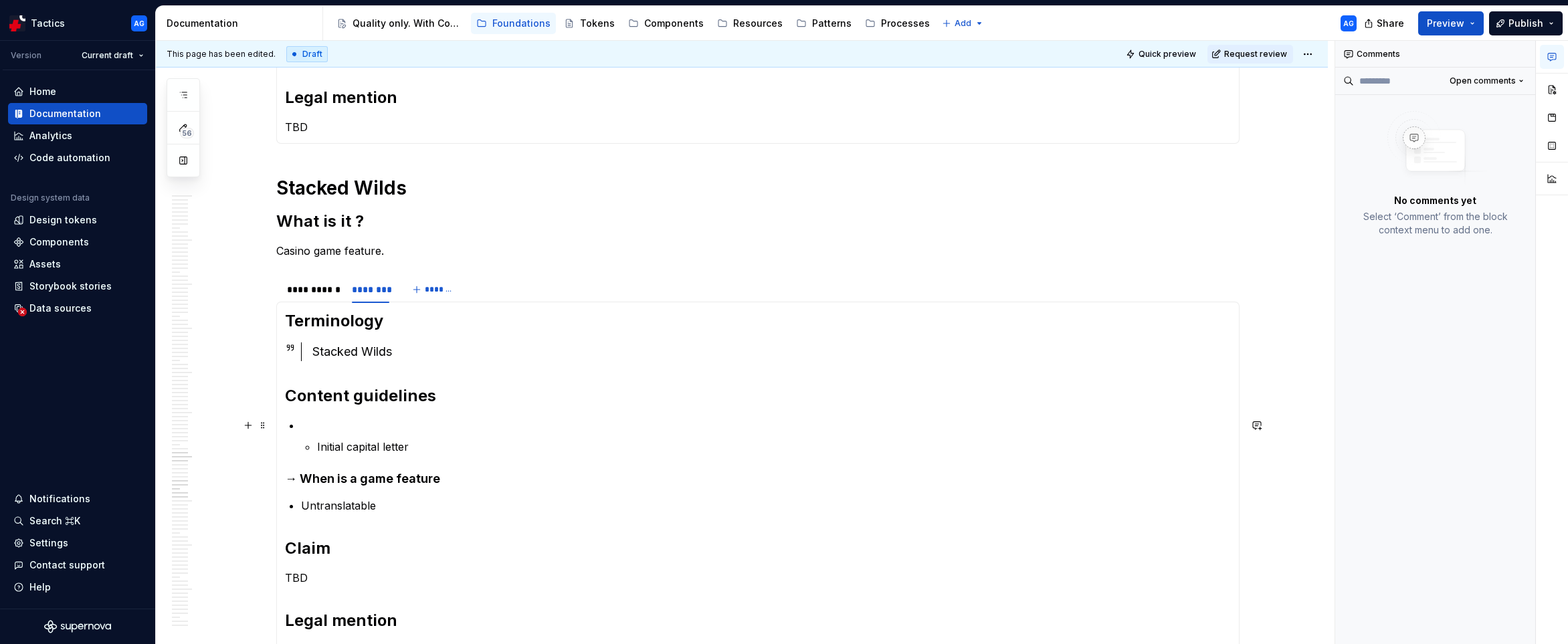 click on "Initial capital letter" at bounding box center (766, 436) 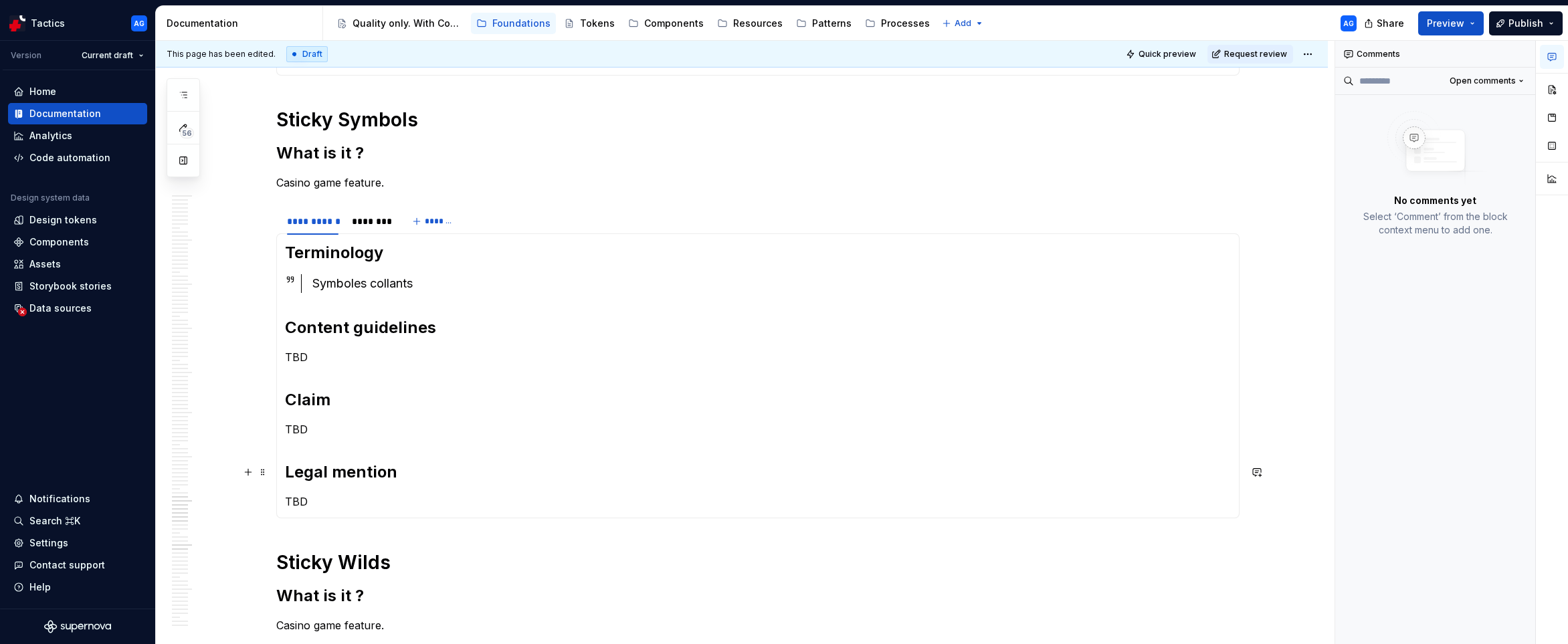 scroll, scrollTop: 3416, scrollLeft: 0, axis: vertical 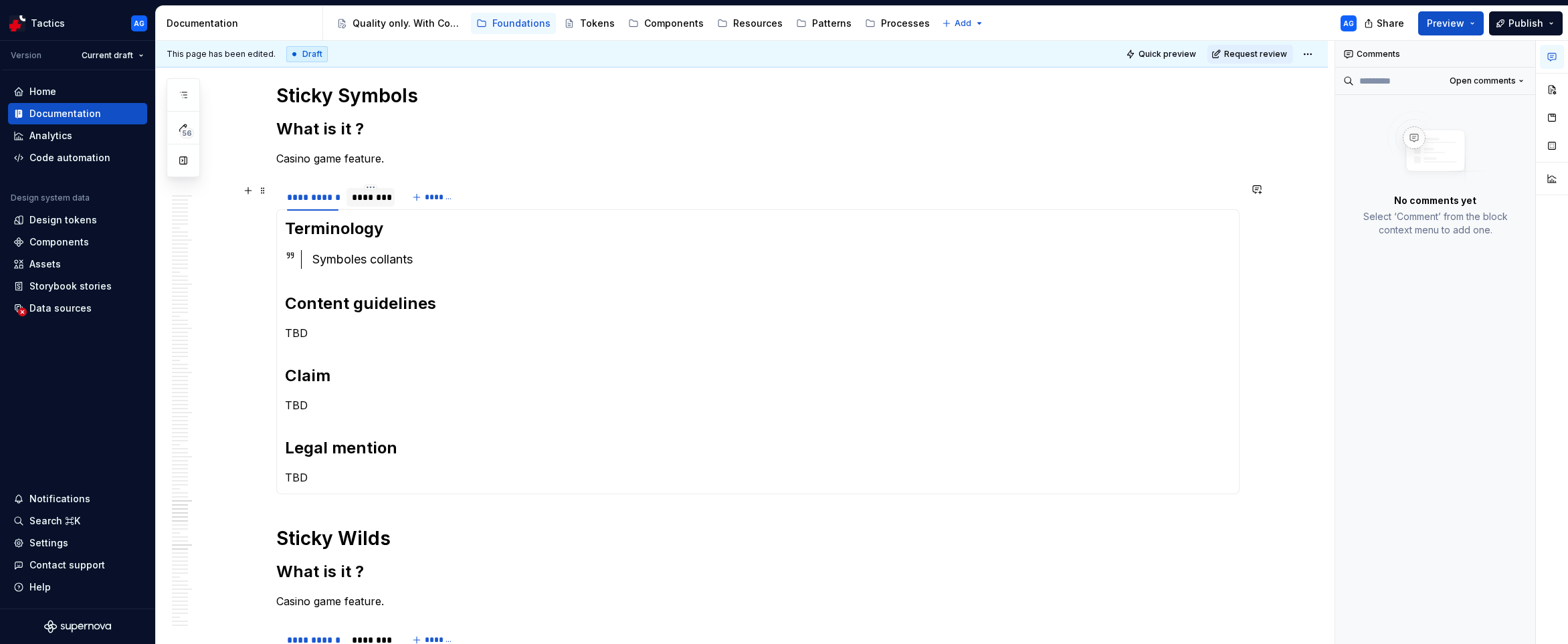 click on "********" at bounding box center [371, 197] 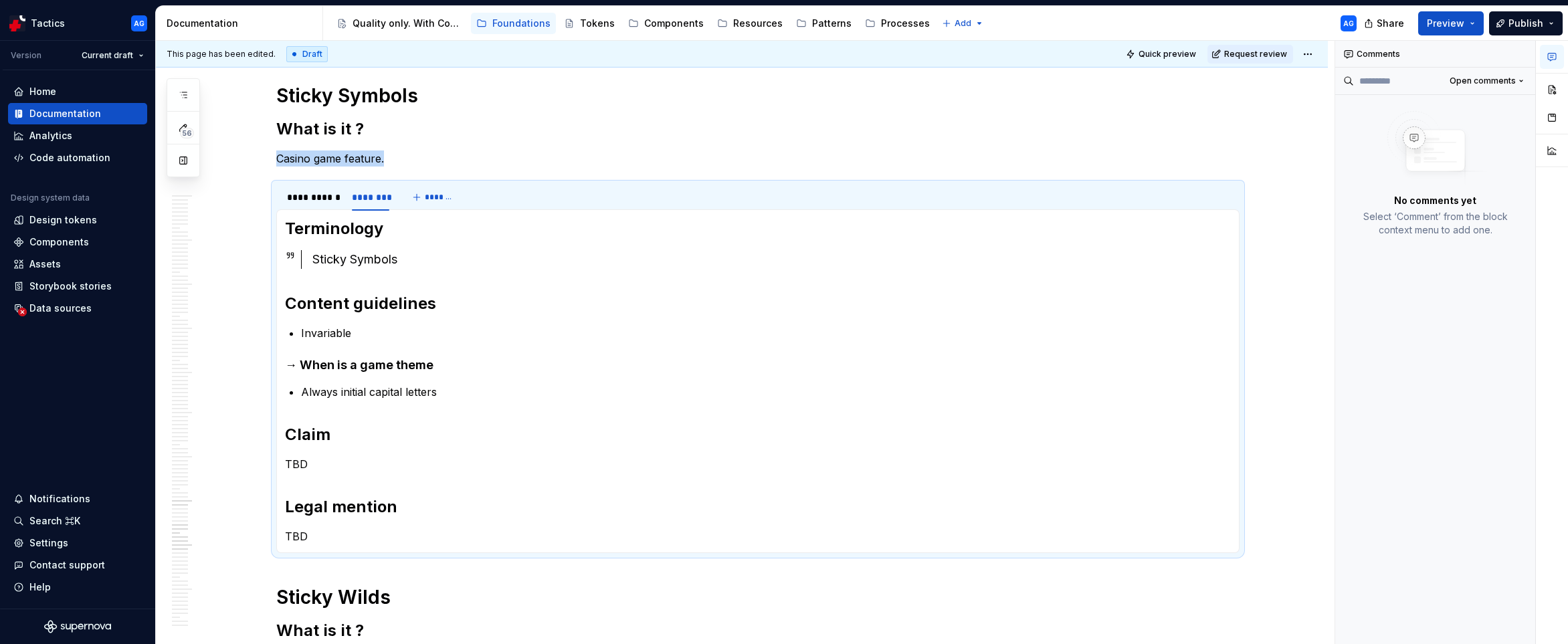 click on "Invariable" at bounding box center [766, 333] 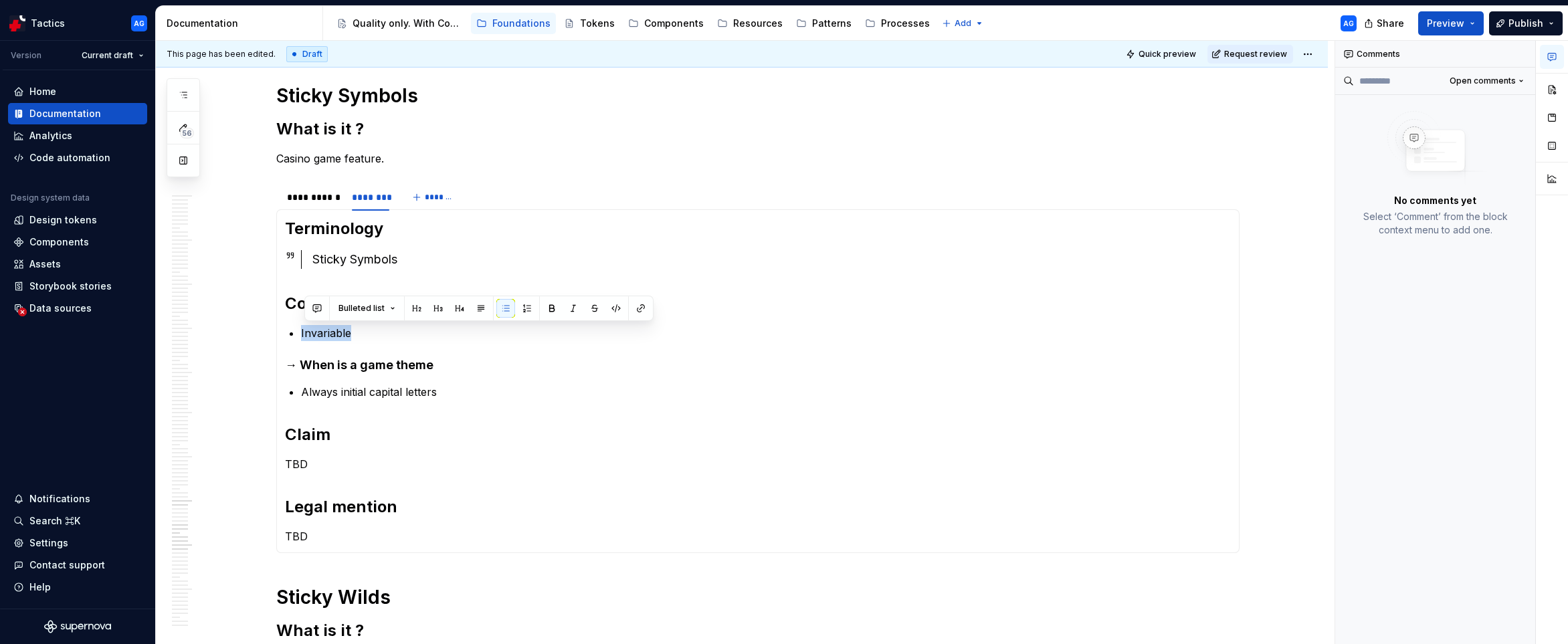 click on "Invariable" at bounding box center (766, 333) 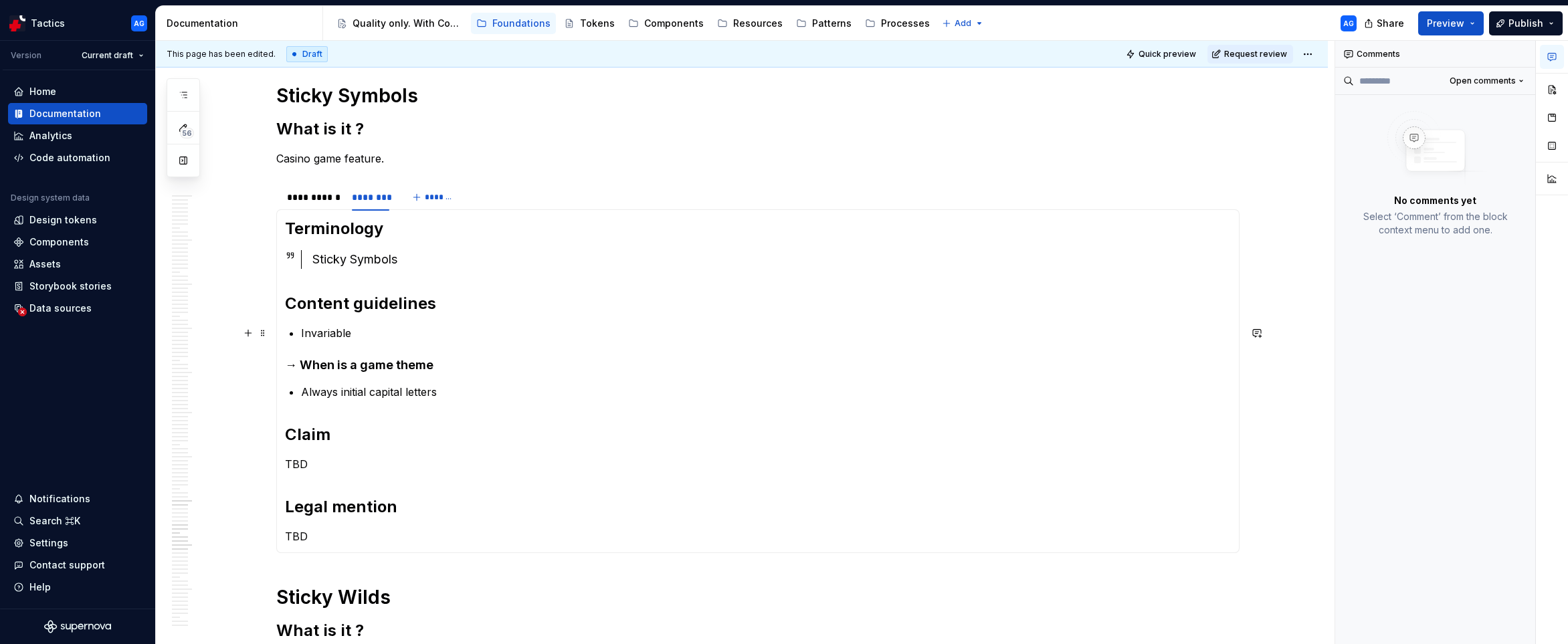 click on "Terminology  Sticky Symbols Content guidelines Invariable → When is a game theme Always initial capital letters Claim TBD Legal mention TBD" at bounding box center [758, 381] 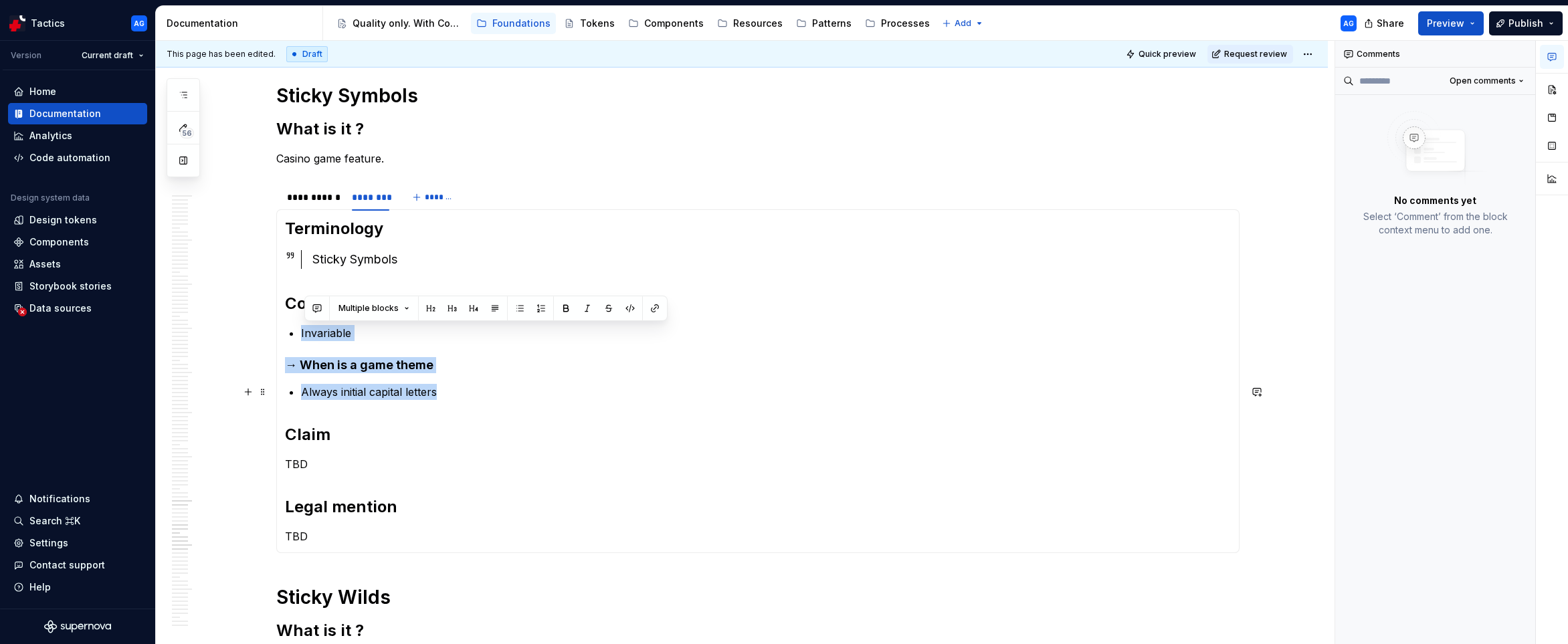 drag, startPoint x: 290, startPoint y: 334, endPoint x: 448, endPoint y: 390, distance: 167.6305 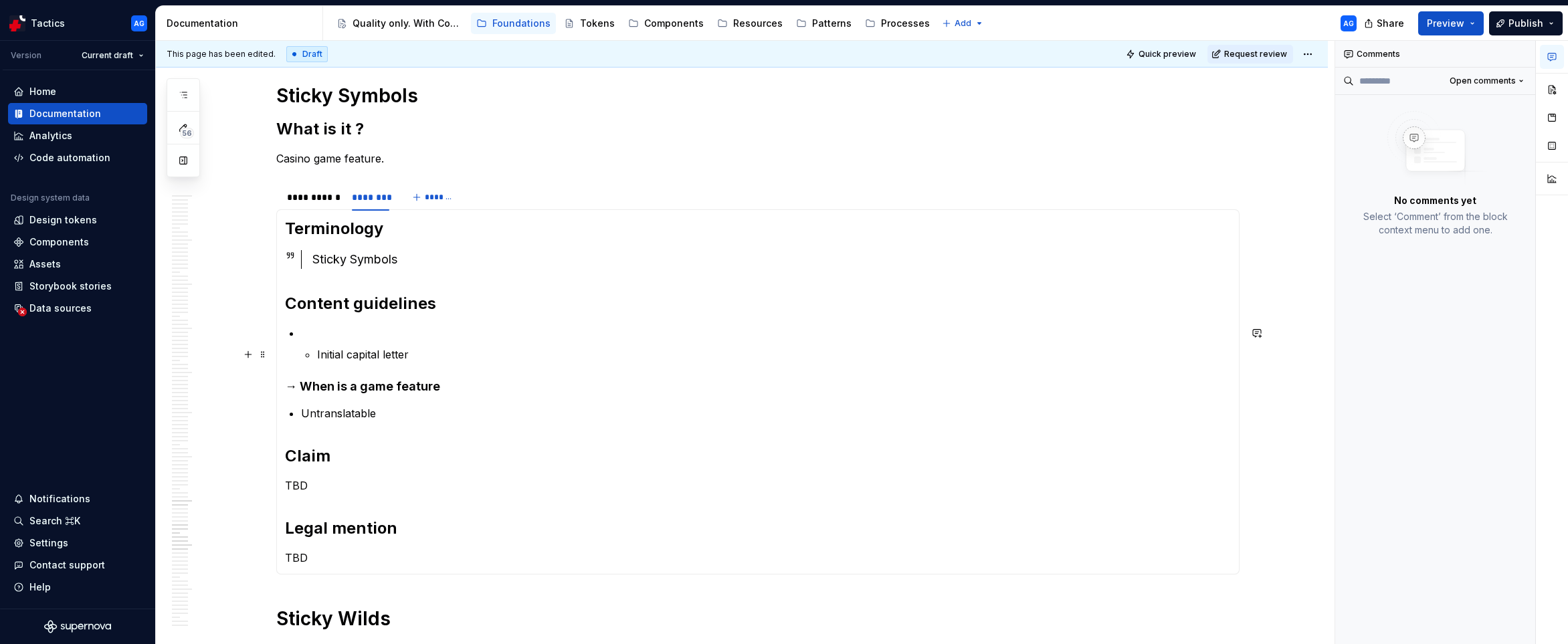 click on "Initial capital letter" at bounding box center [766, 344] 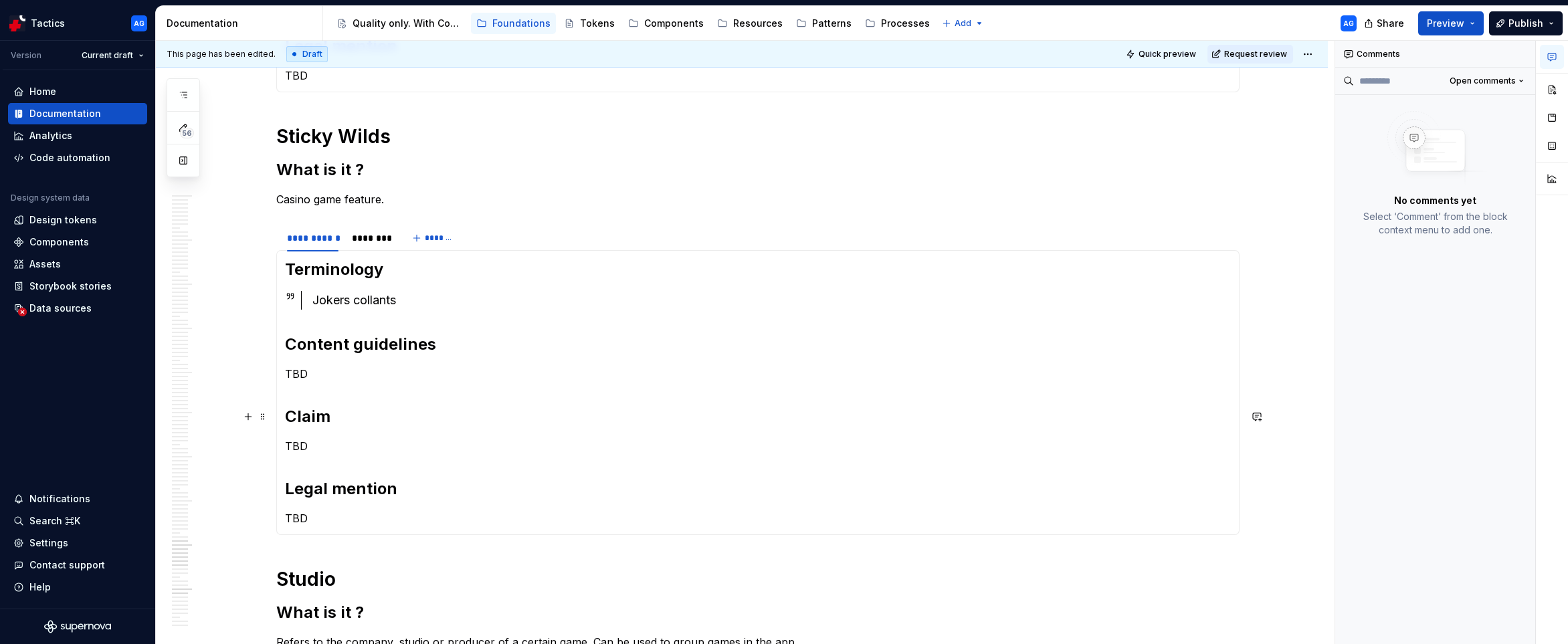 scroll, scrollTop: 3889, scrollLeft: 0, axis: vertical 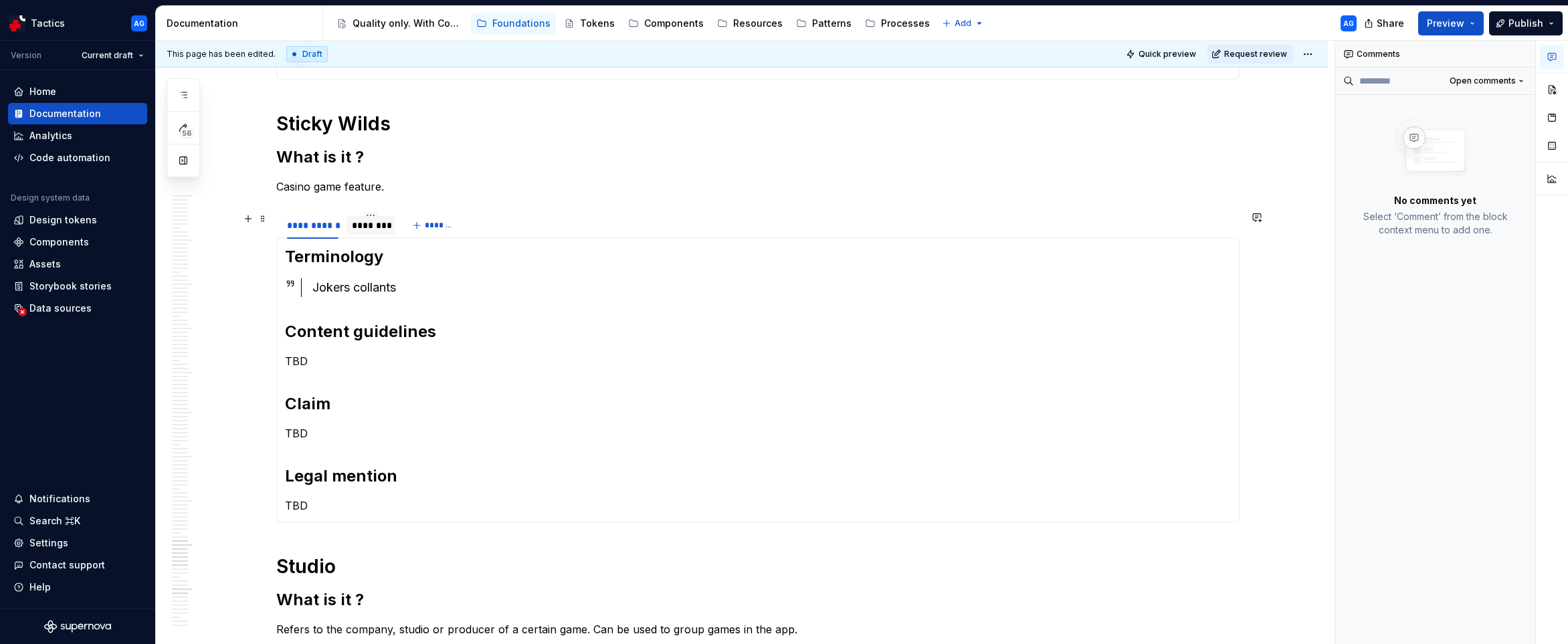 click on "********" at bounding box center (371, 225) 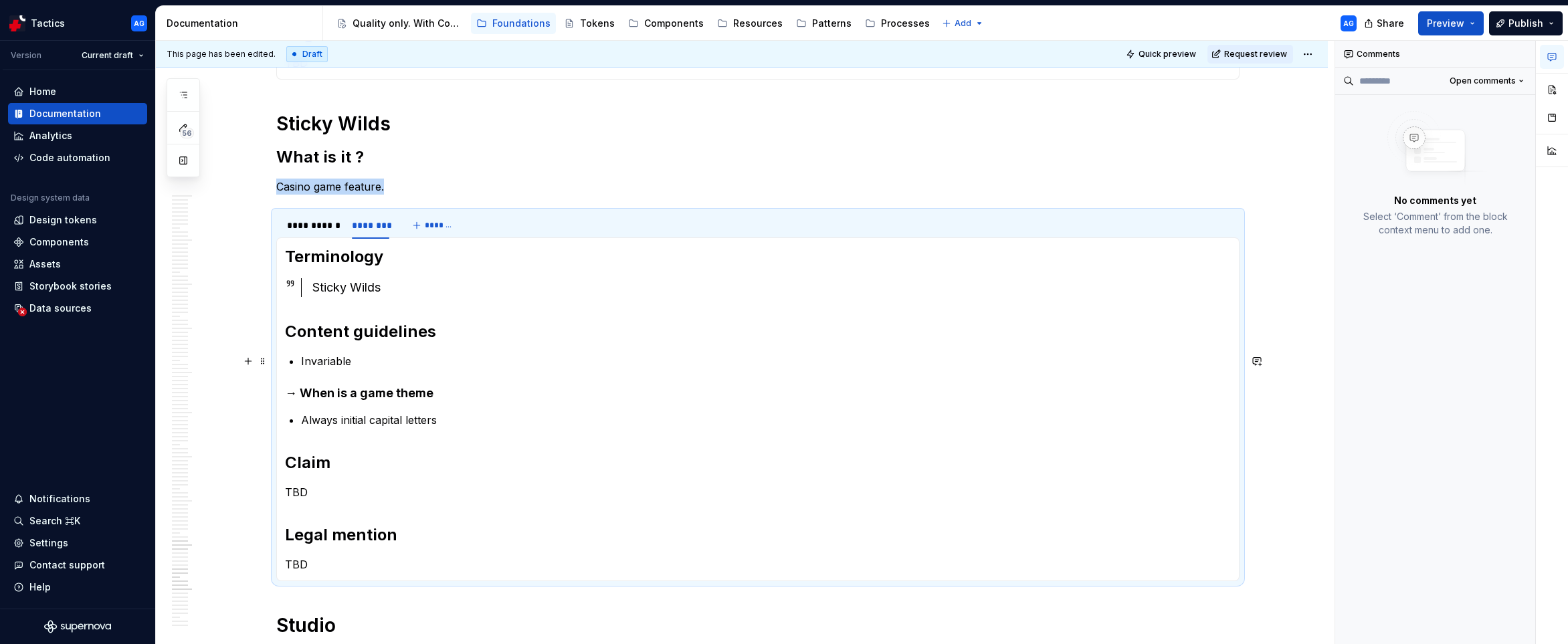 click on "Invariable" at bounding box center [766, 361] 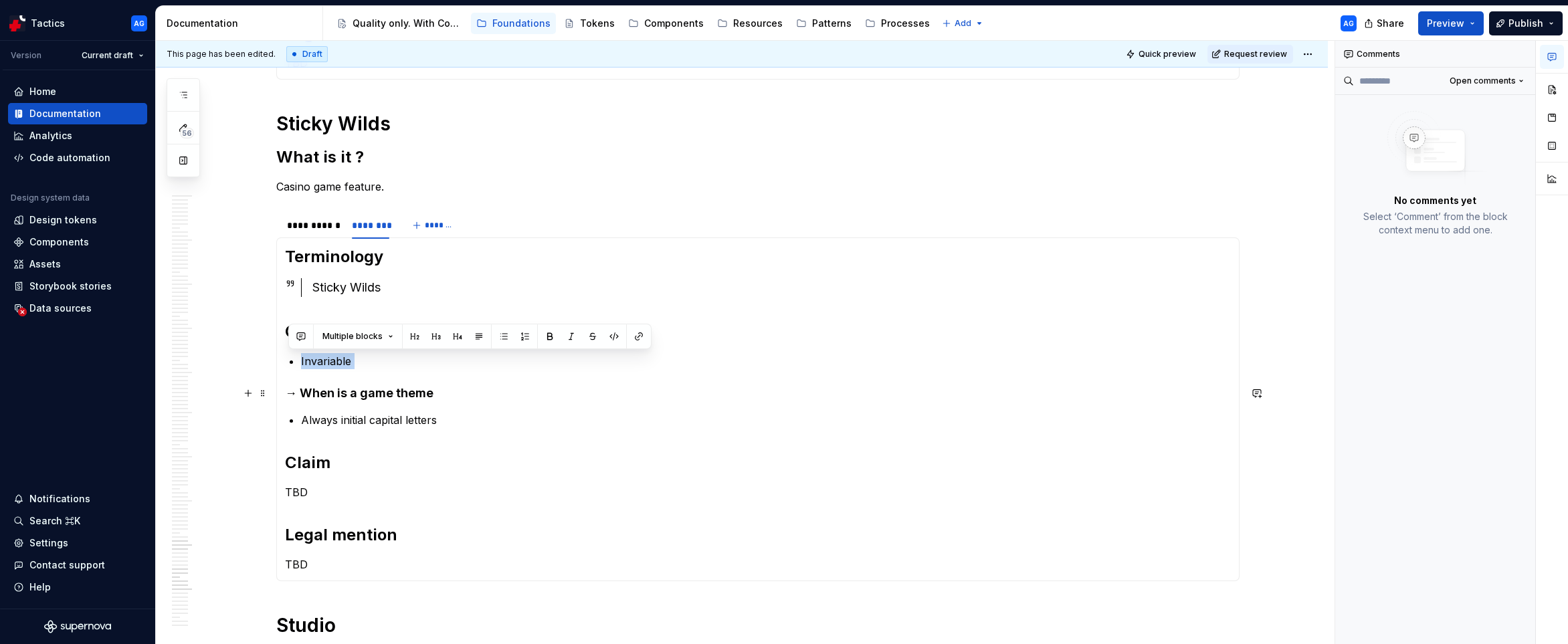 drag, startPoint x: 303, startPoint y: 362, endPoint x: 347, endPoint y: 376, distance: 46.173586 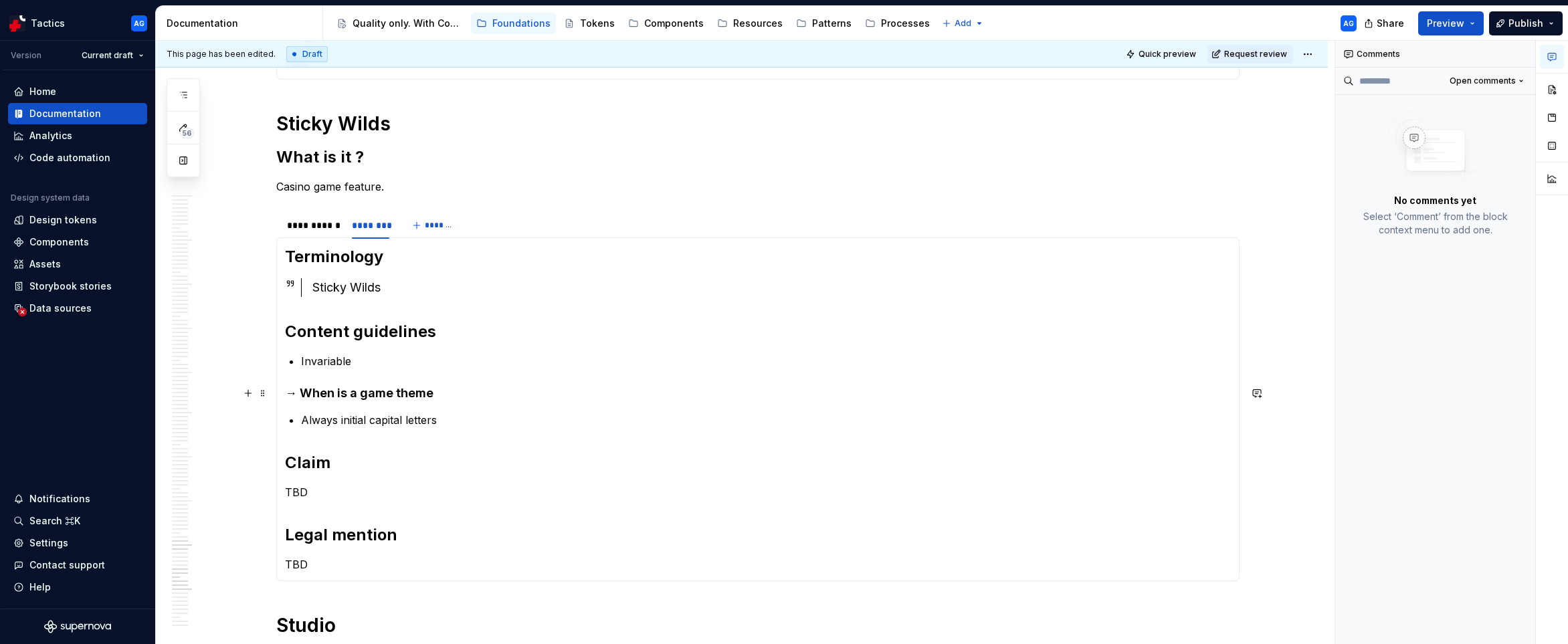 click on "Terminology  Sticky Wilds Content guidelines Invariable → When is a game theme Always initial capital letters Claim TBD Legal mention TBD" at bounding box center [758, 409] 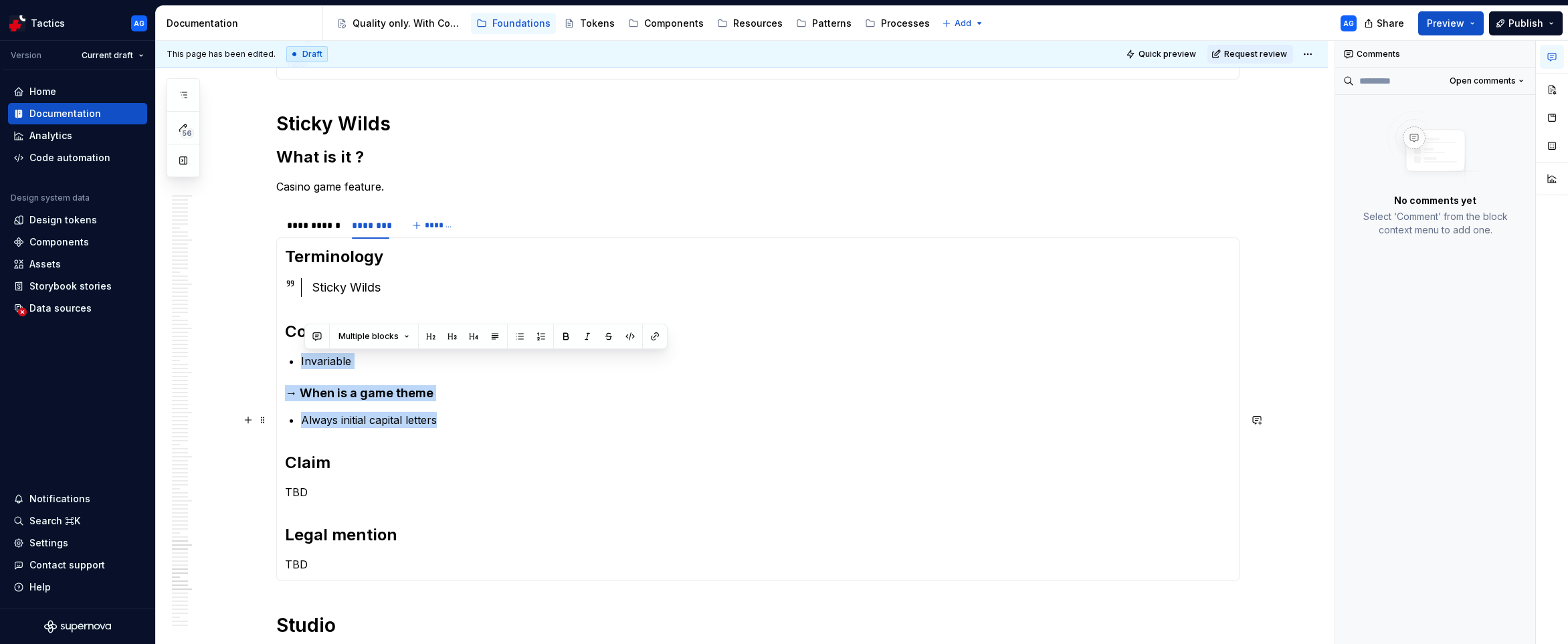 drag, startPoint x: 303, startPoint y: 360, endPoint x: 457, endPoint y: 419, distance: 164.91513 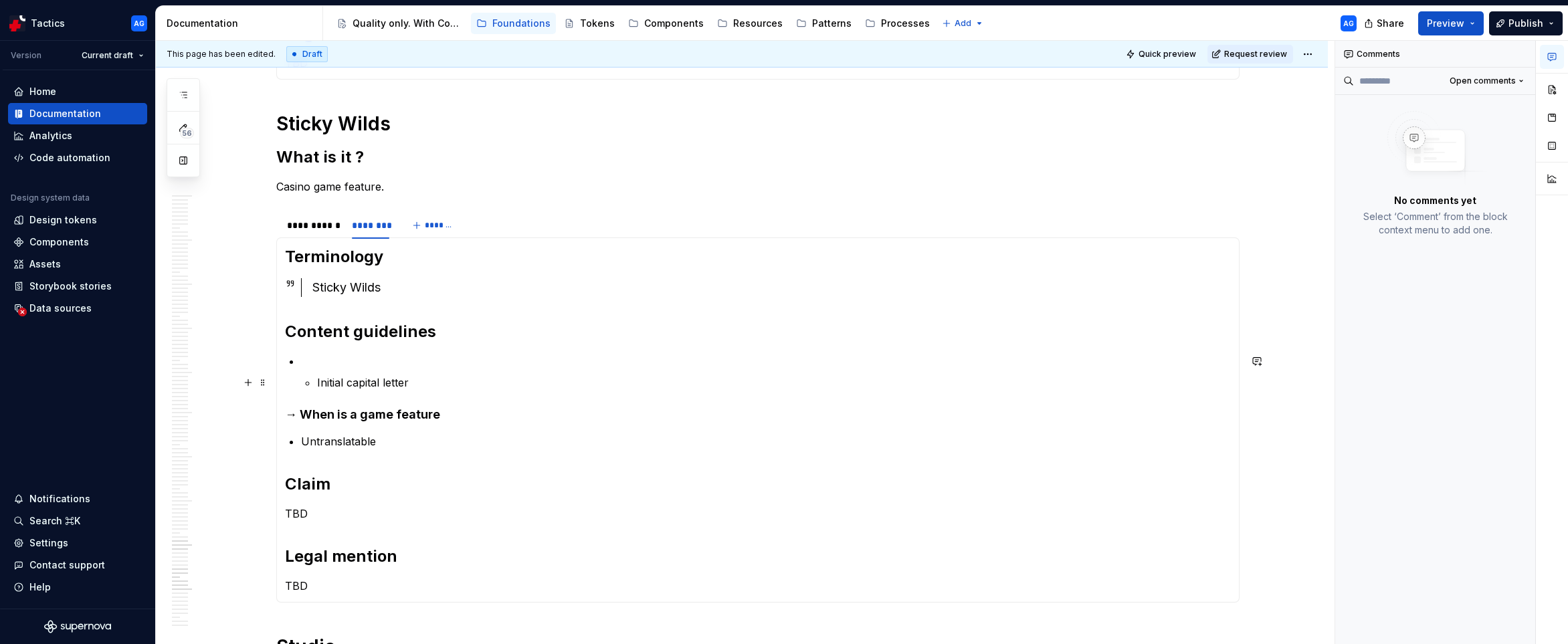 click on "Initial capital letter" at bounding box center (766, 372) 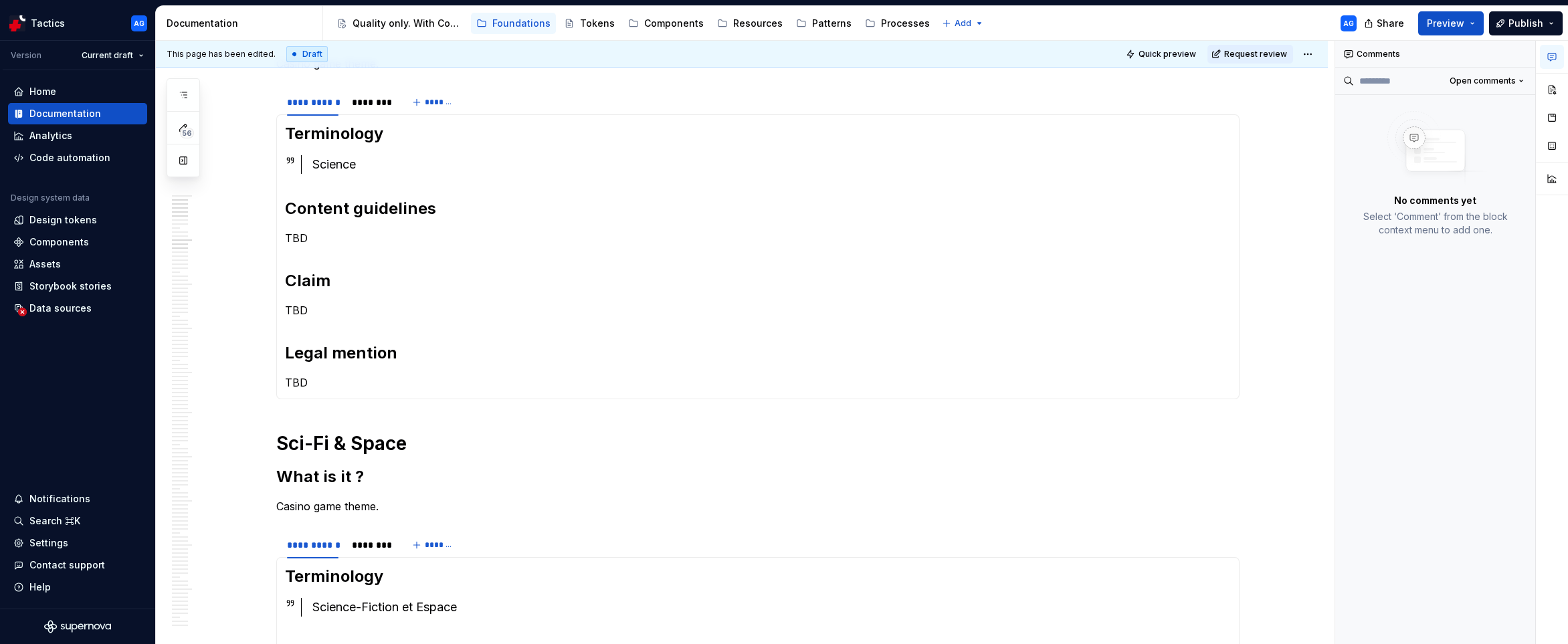 scroll, scrollTop: 0, scrollLeft: 0, axis: both 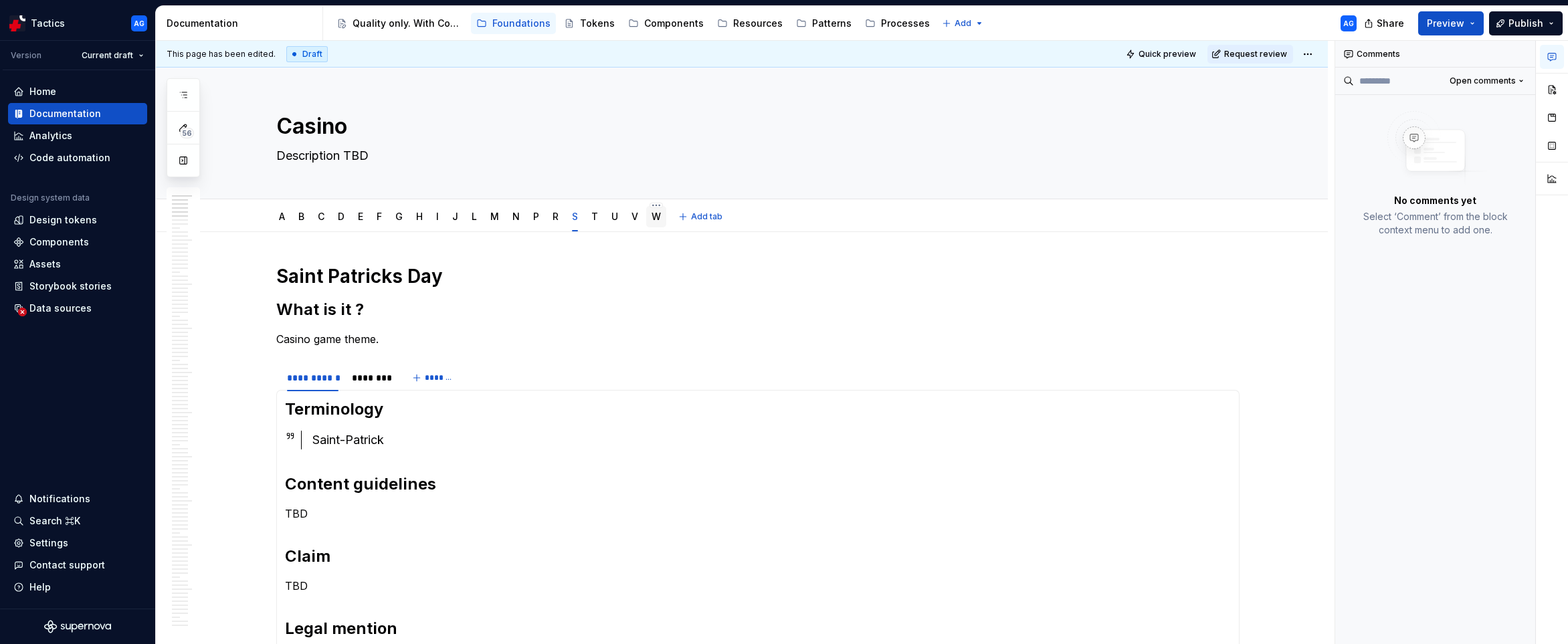 click on "W" at bounding box center (656, 216) 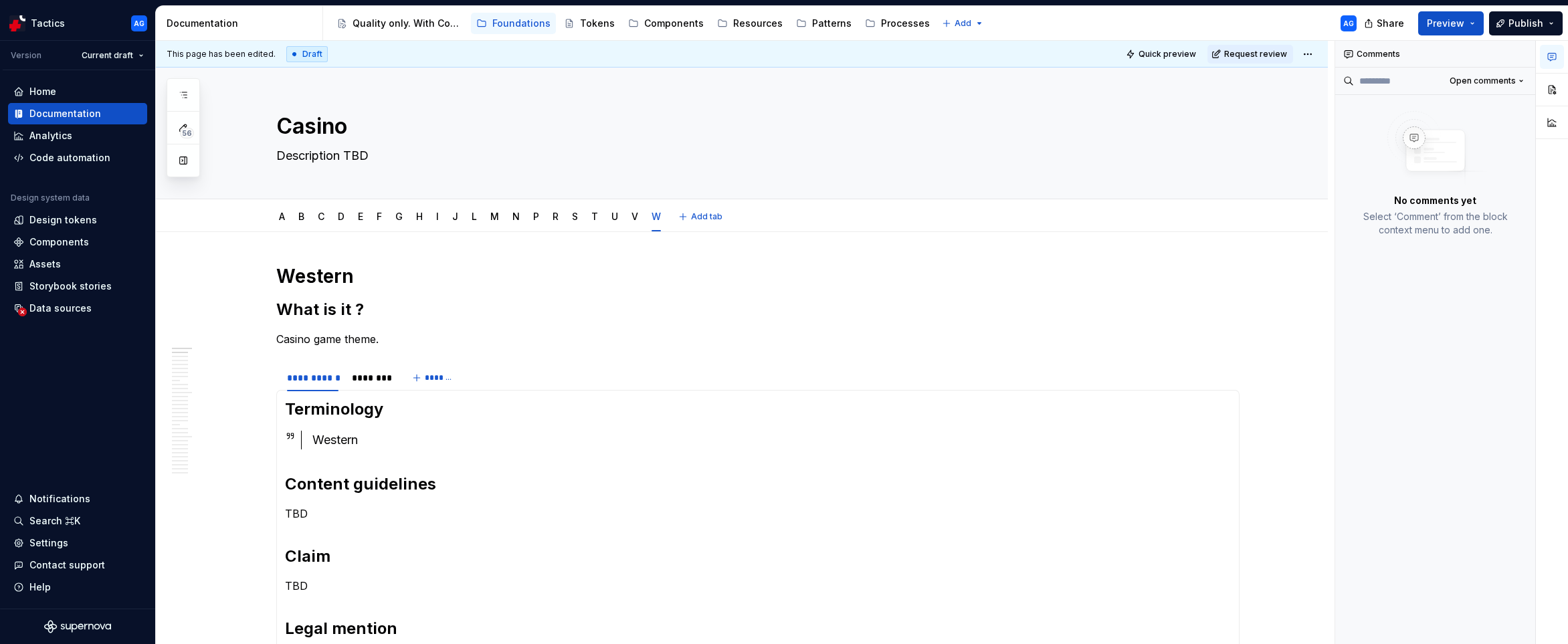 type on "*" 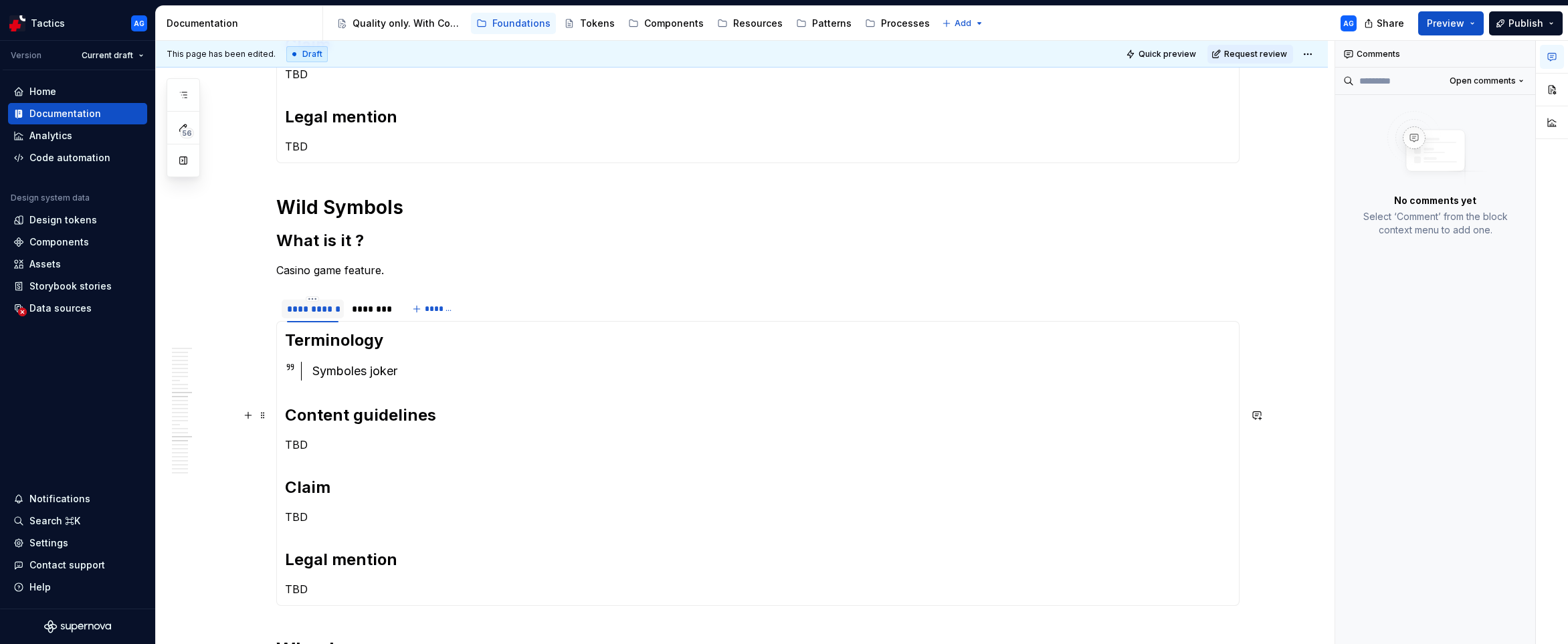 scroll, scrollTop: 590, scrollLeft: 0, axis: vertical 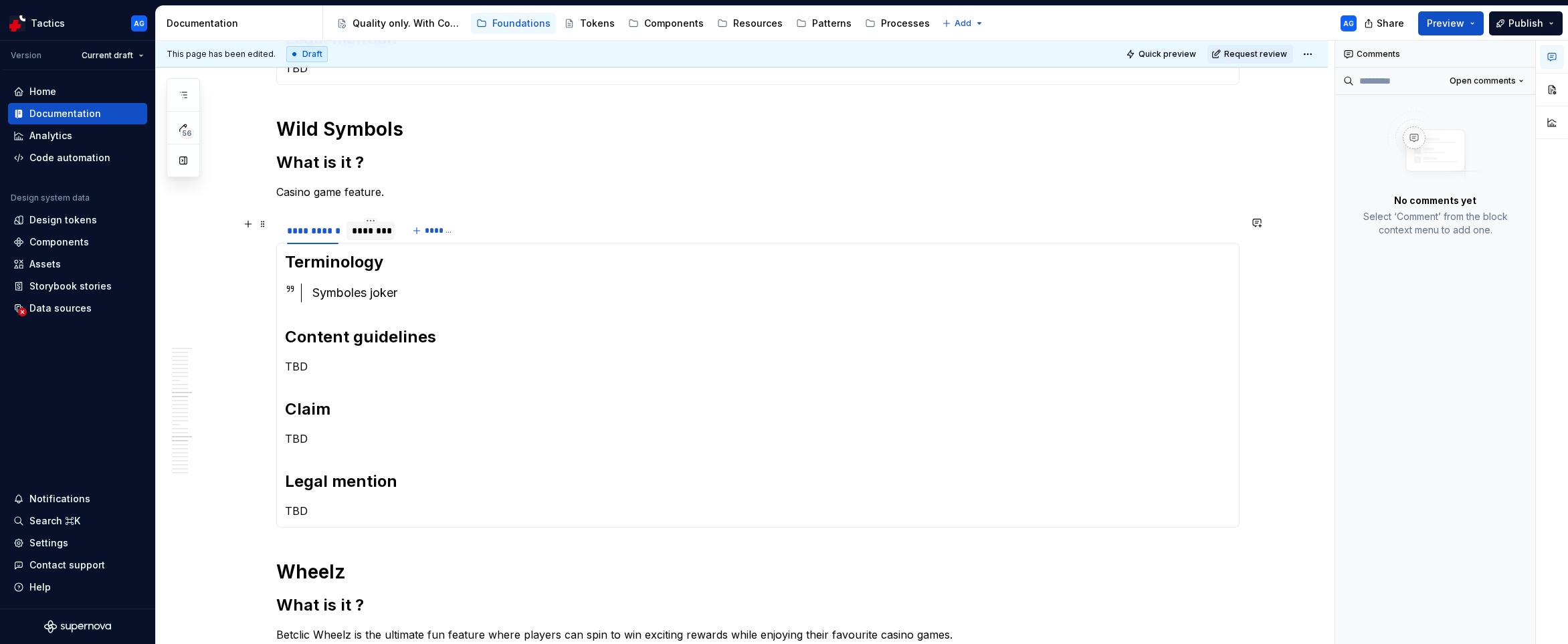 click on "********" at bounding box center [371, 231] 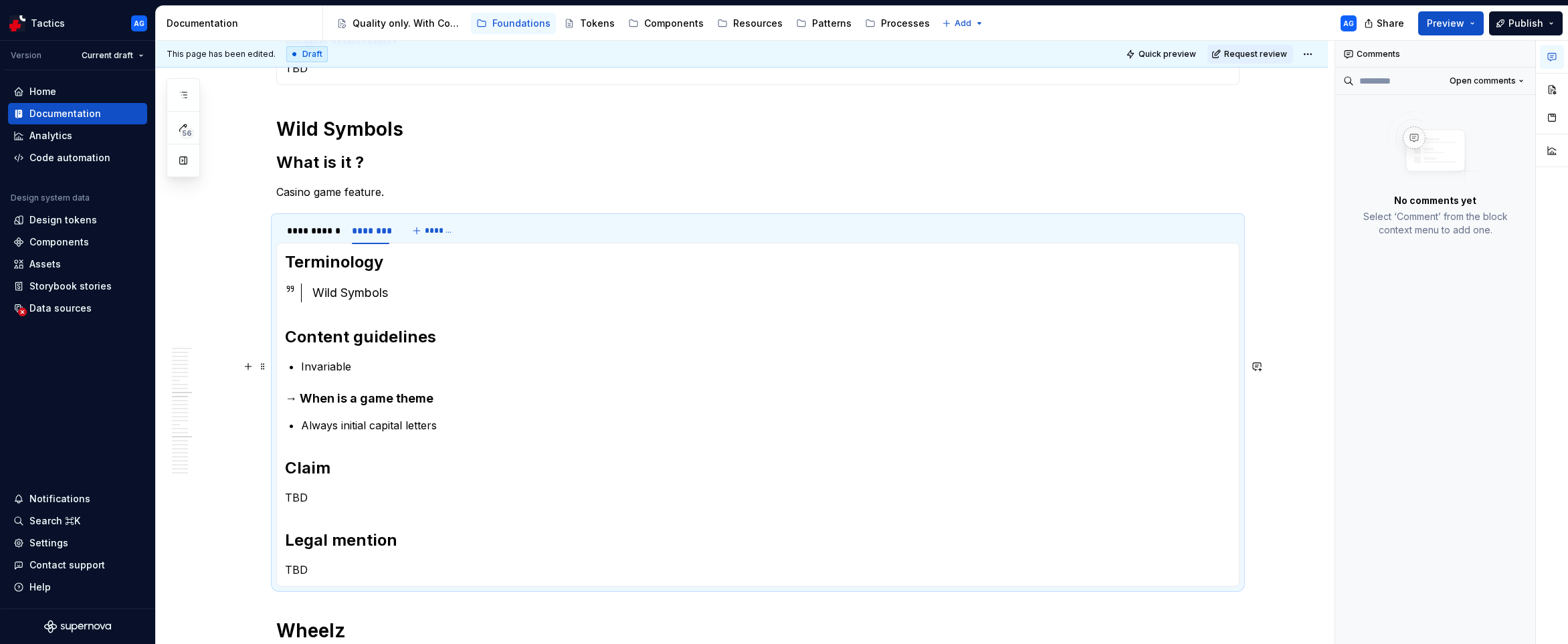 click on "Terminology  Wild Symbols Content guidelines Invariable → When is a game theme Always initial capital letters Claim TBD Legal mention TBD" at bounding box center (758, 415) 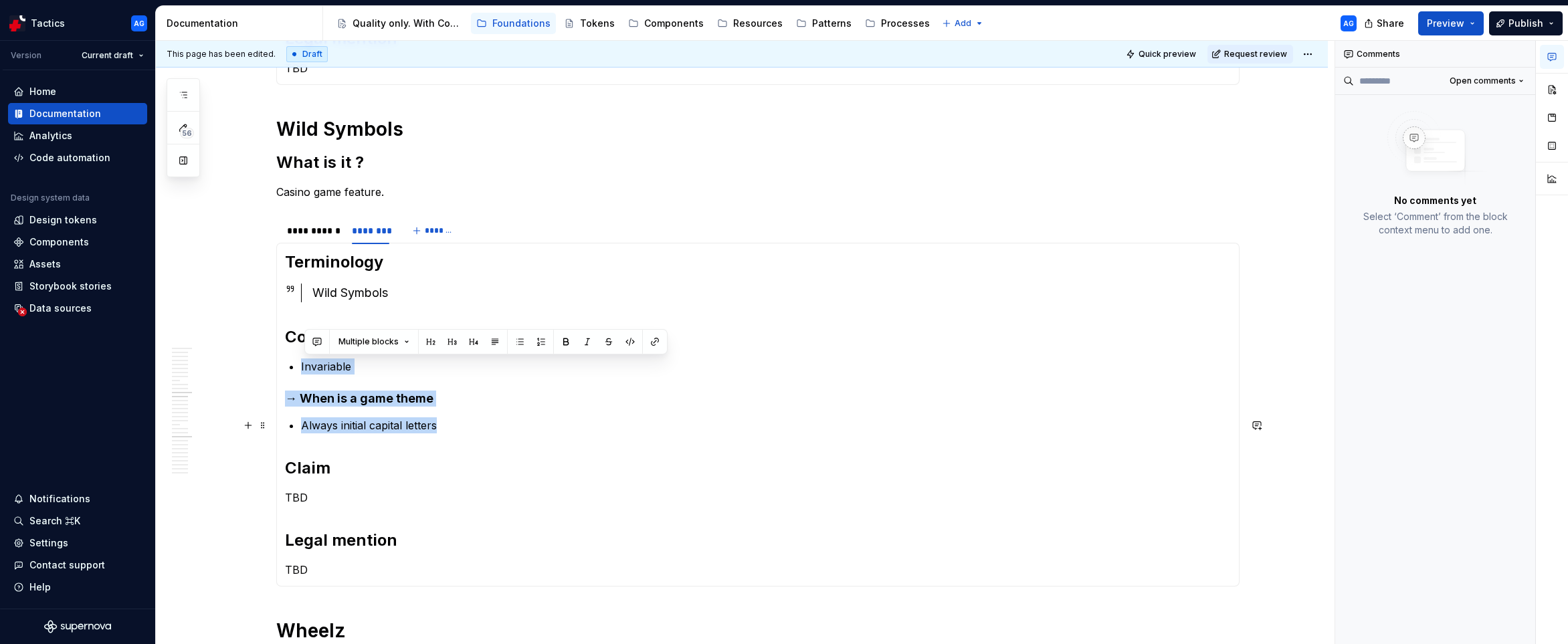 drag, startPoint x: 302, startPoint y: 366, endPoint x: 440, endPoint y: 431, distance: 152.5418 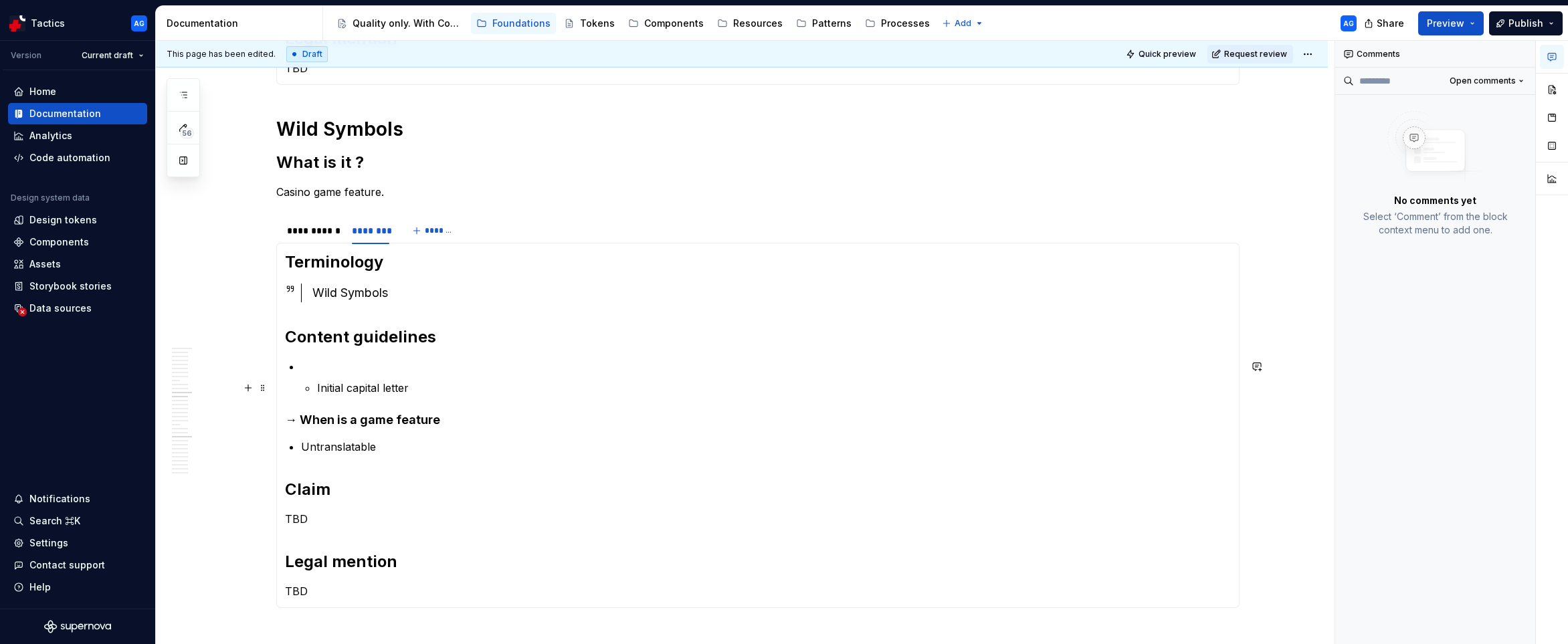 click on "Initial capital letter" at bounding box center (766, 377) 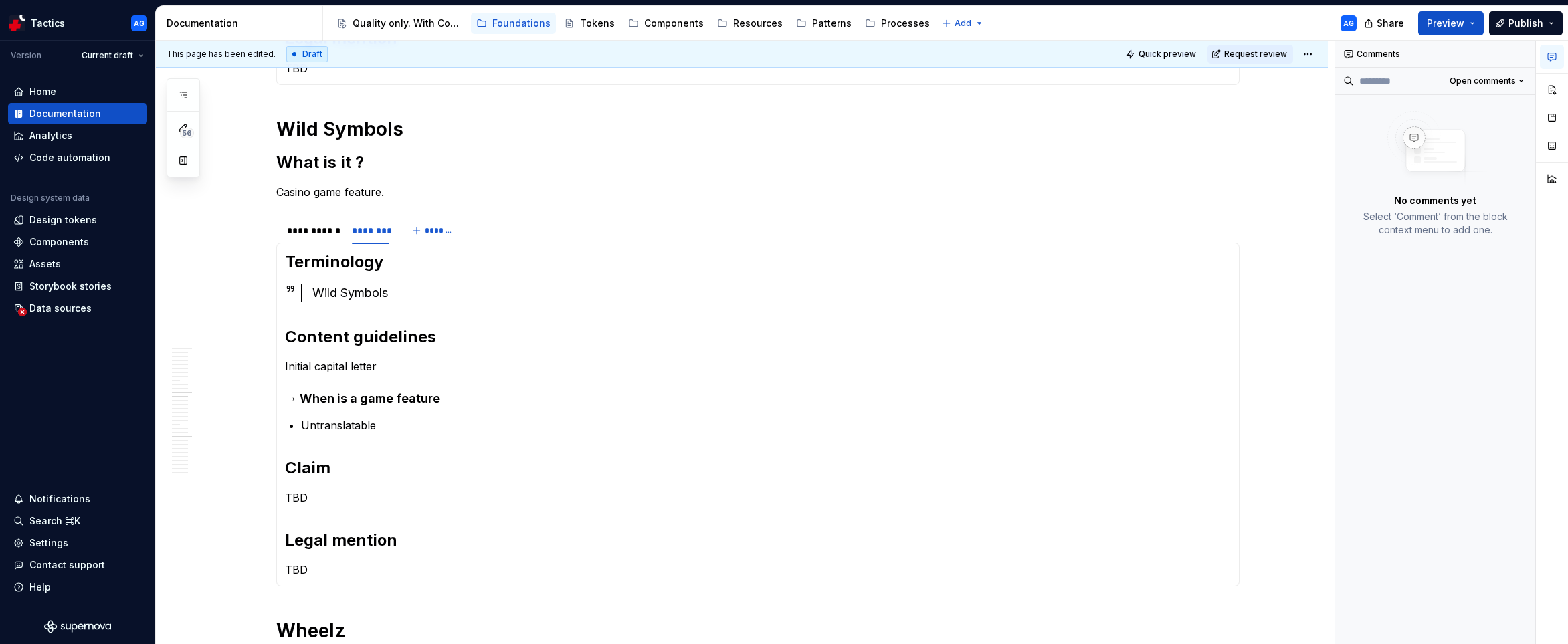 type 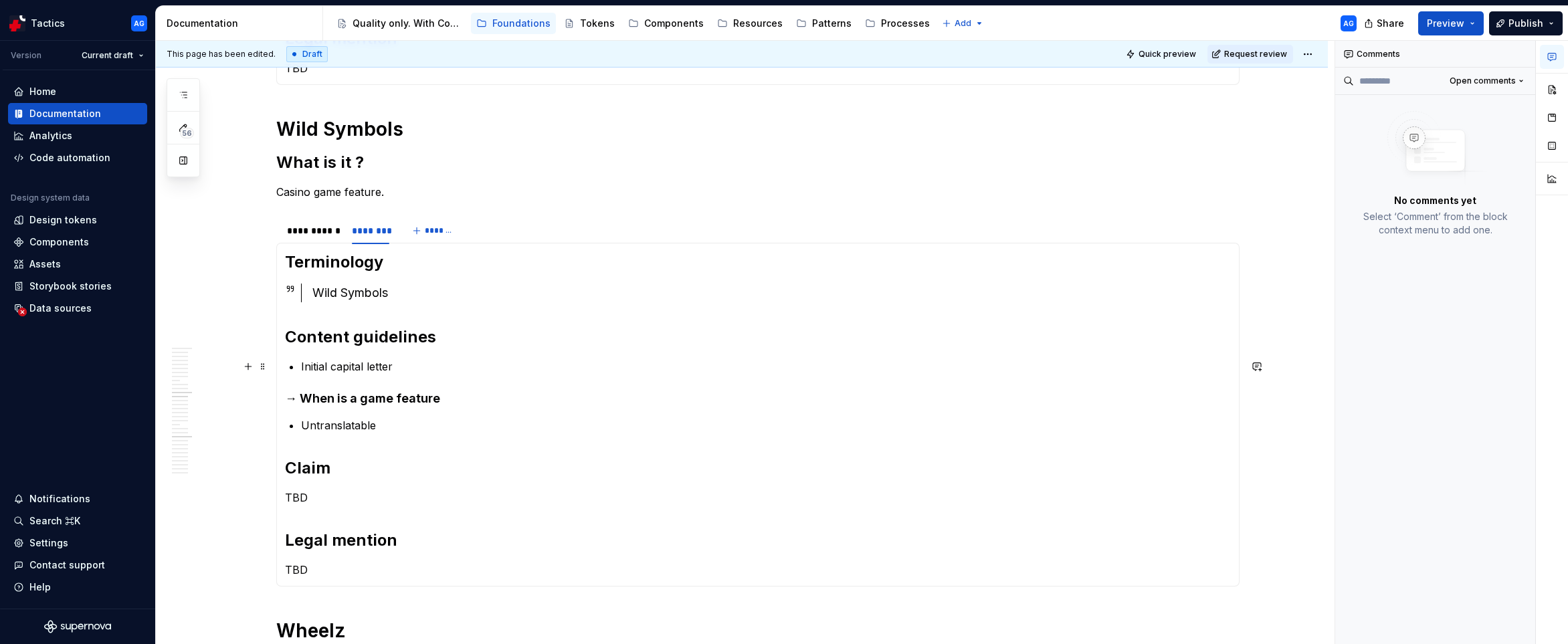 scroll, scrollTop: 0, scrollLeft: 0, axis: both 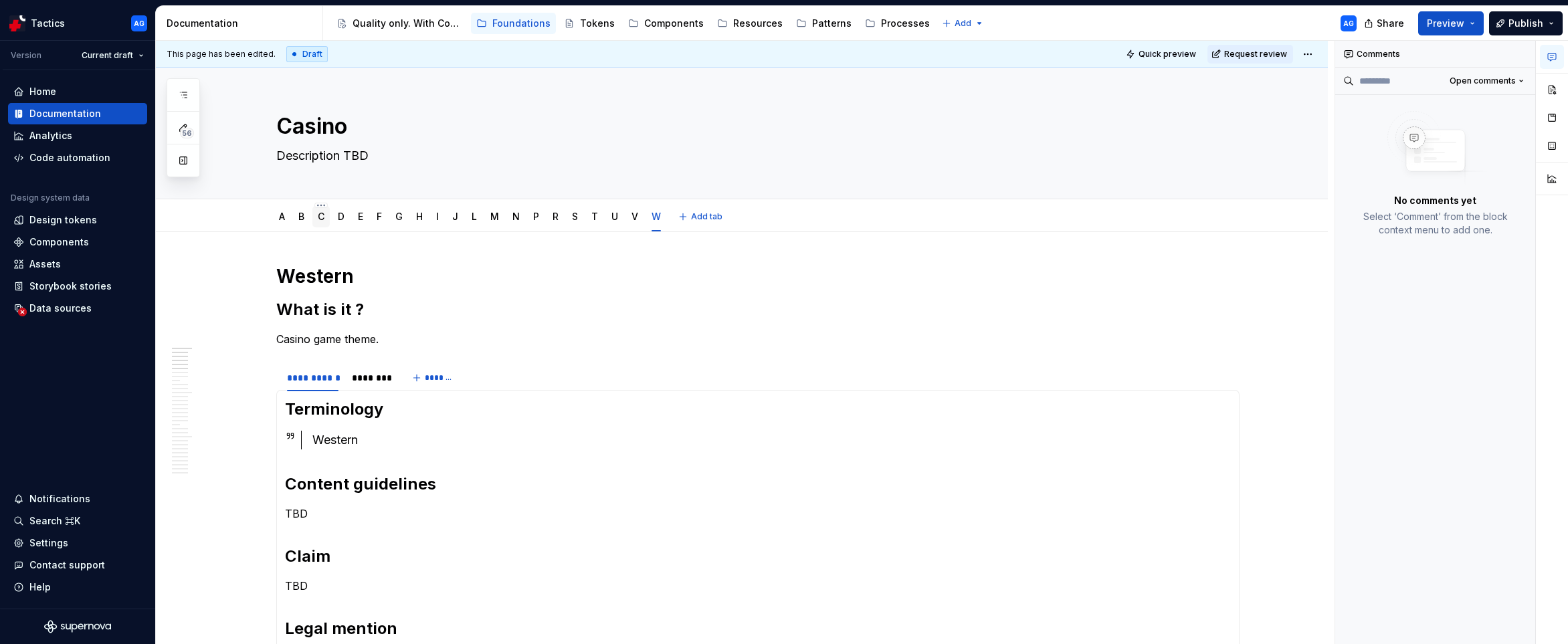 click on "C" at bounding box center (321, 217) 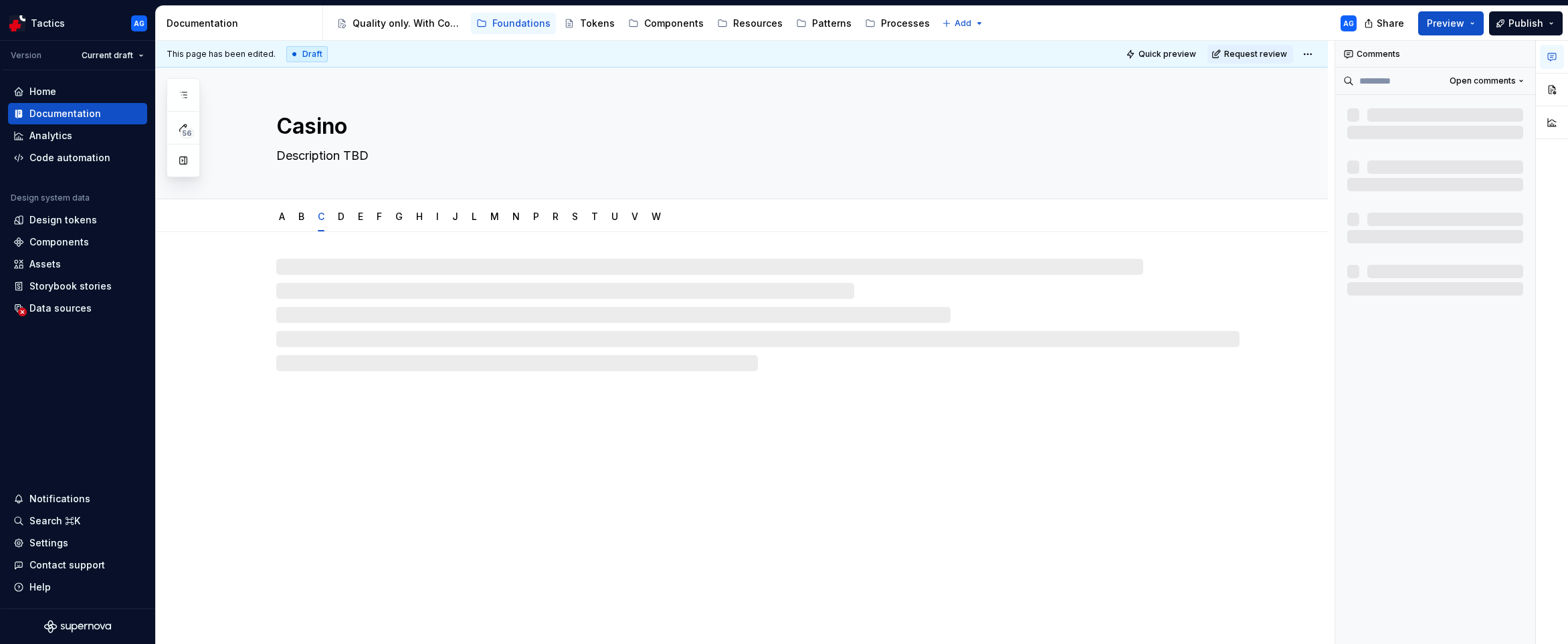 type on "*" 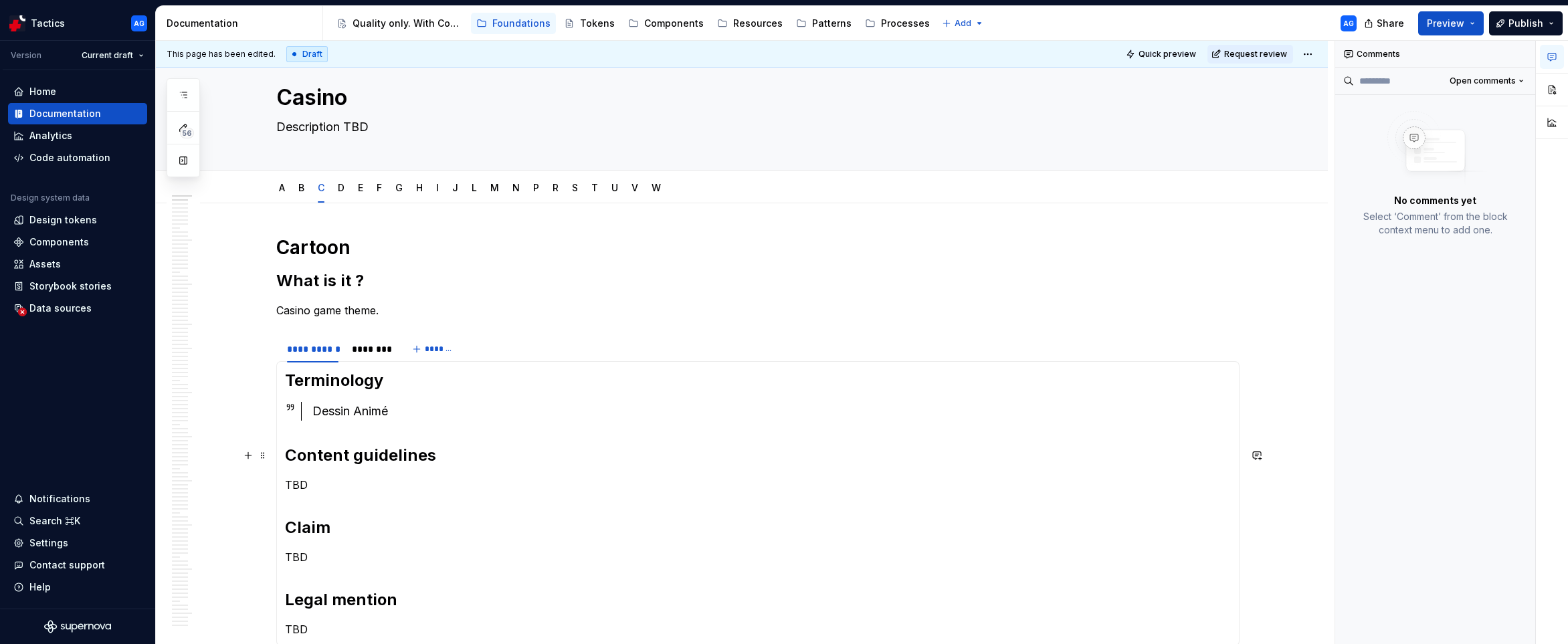 scroll, scrollTop: 35, scrollLeft: 0, axis: vertical 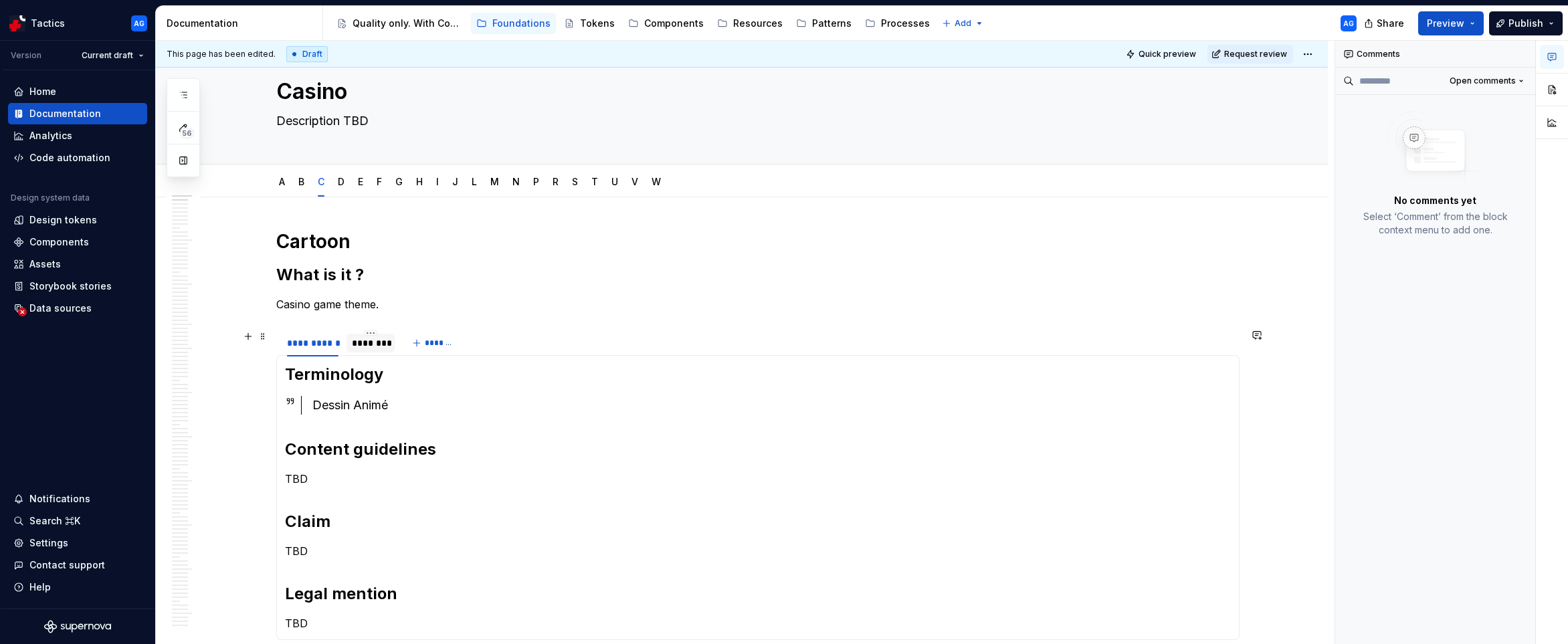 click on "********" at bounding box center [371, 343] 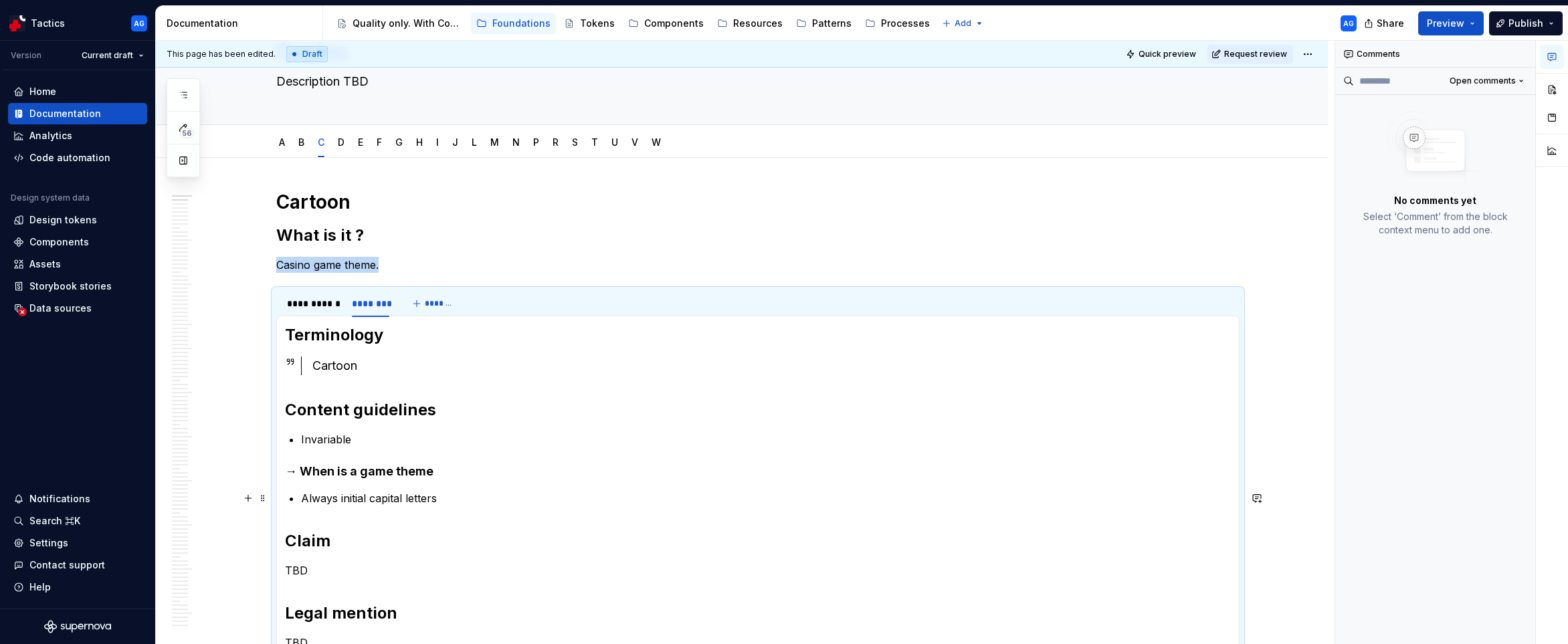 scroll, scrollTop: 76, scrollLeft: 0, axis: vertical 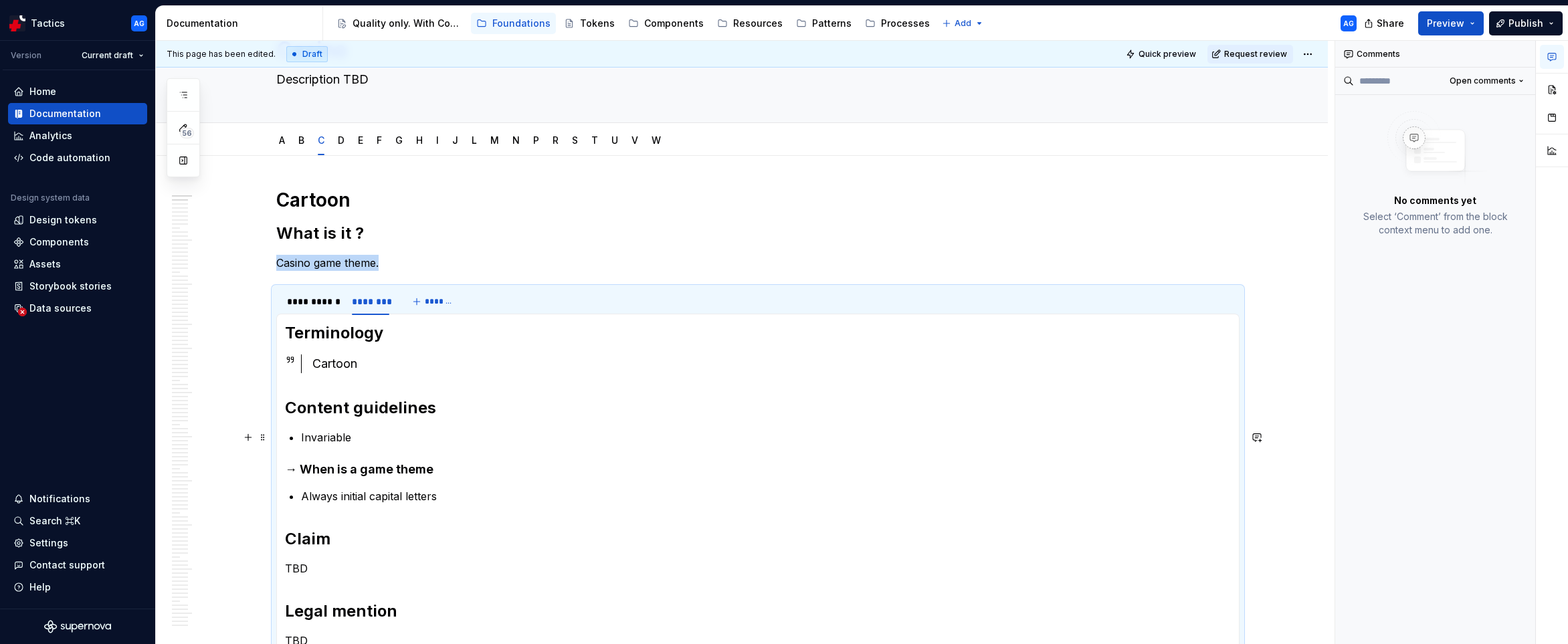 click on "Invariable" at bounding box center [766, 437] 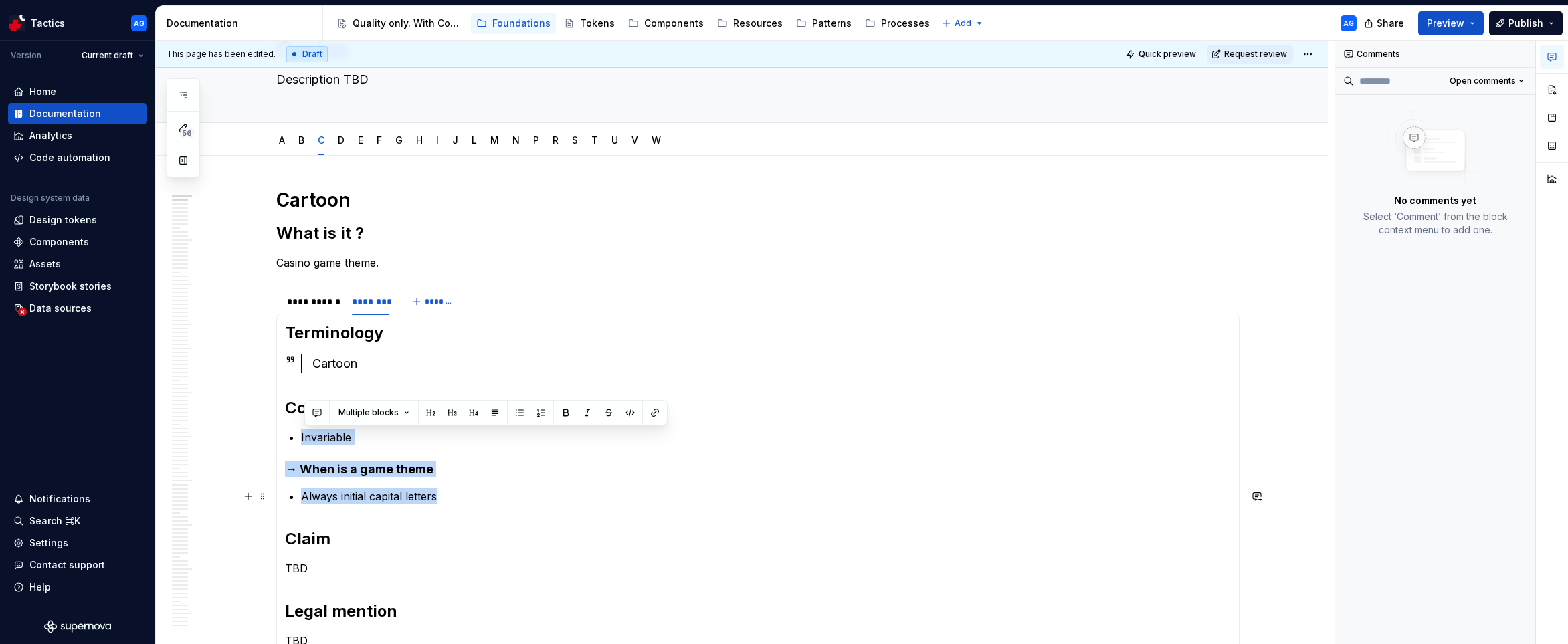 drag, startPoint x: 304, startPoint y: 440, endPoint x: 445, endPoint y: 495, distance: 151.34728 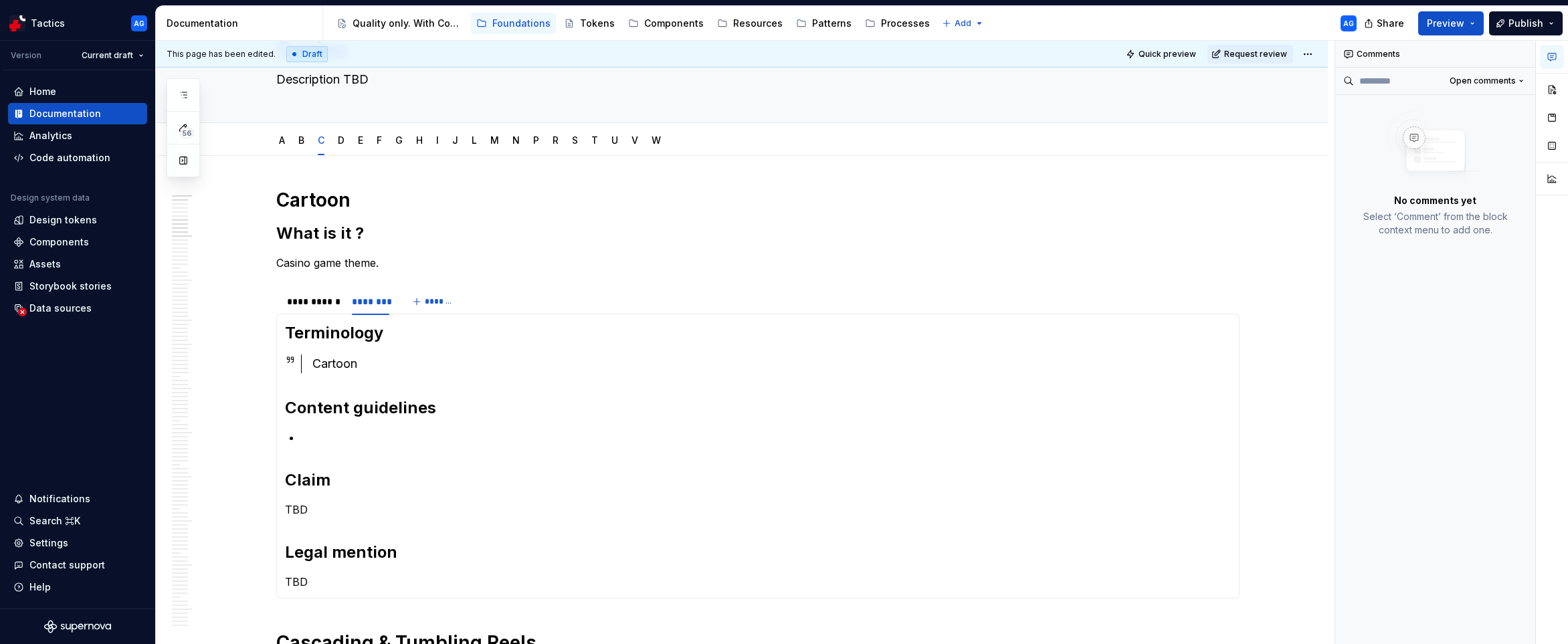 type 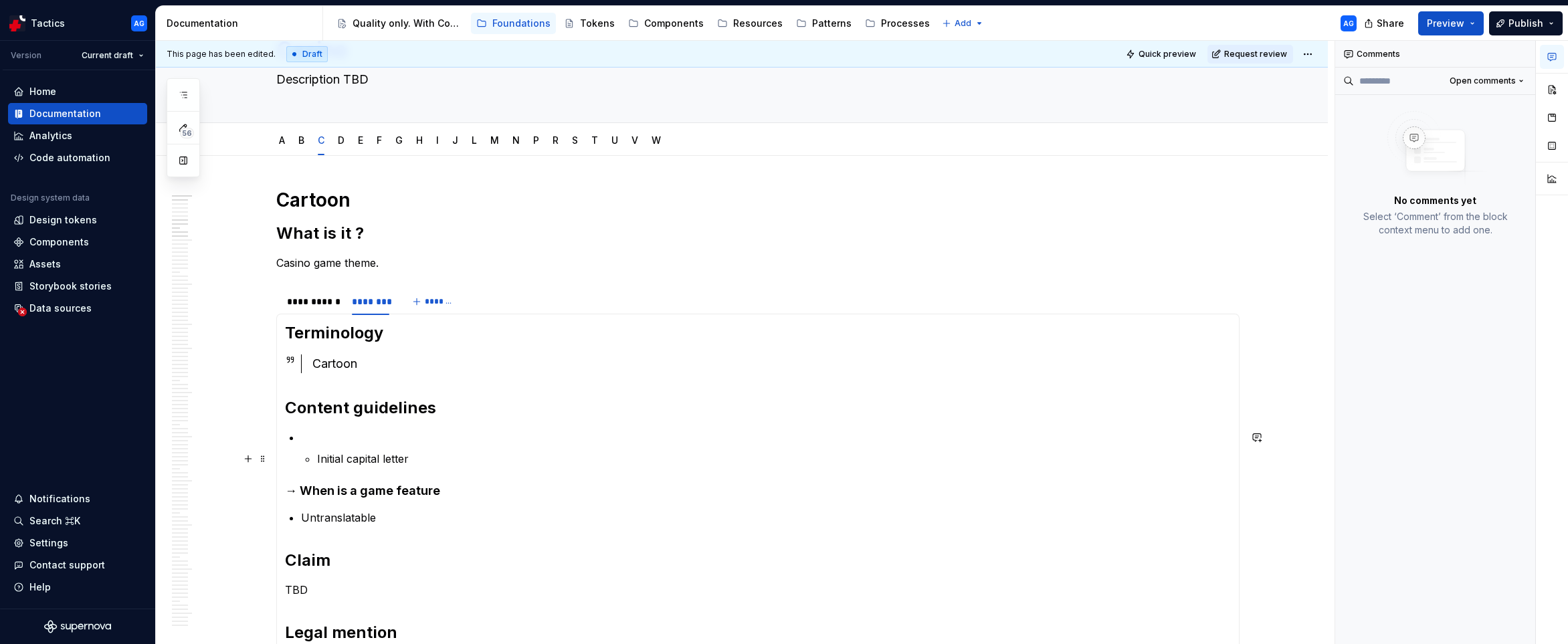 click on "Initial capital letter" at bounding box center [774, 459] 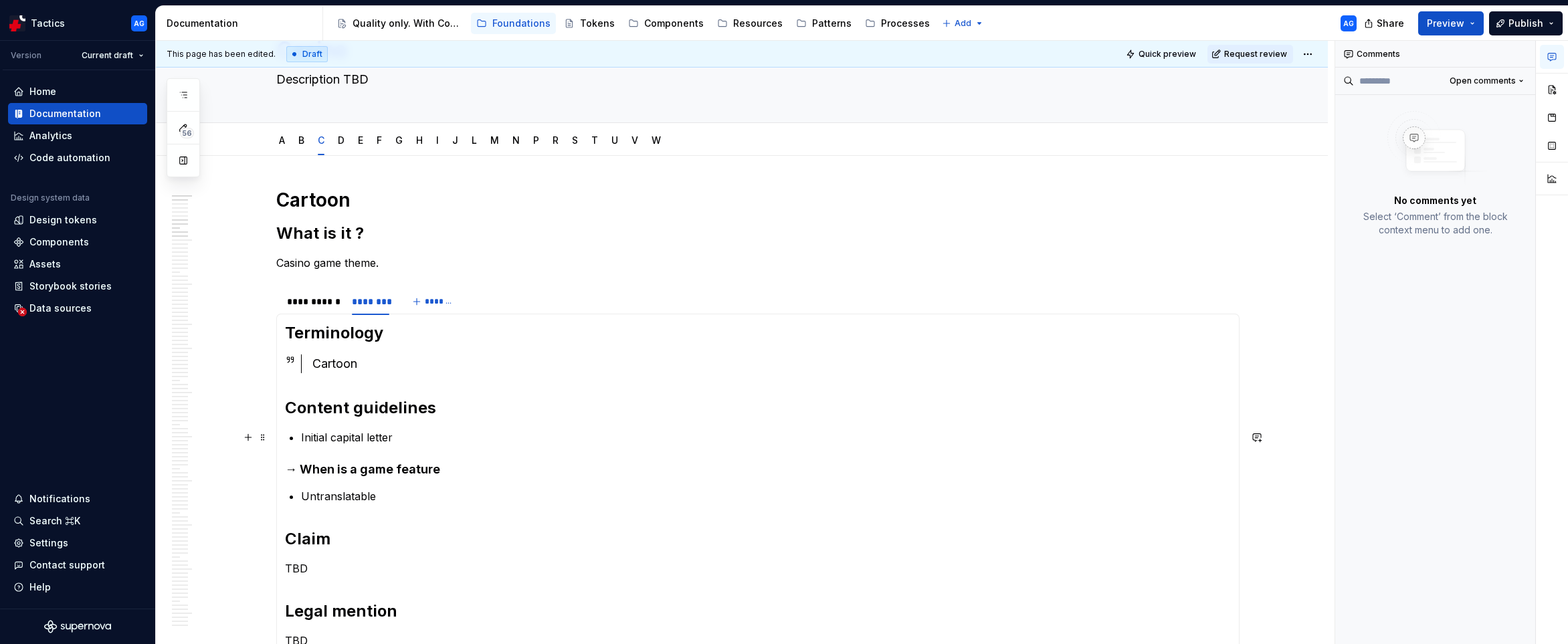click on "Initial capital letter" at bounding box center [766, 437] 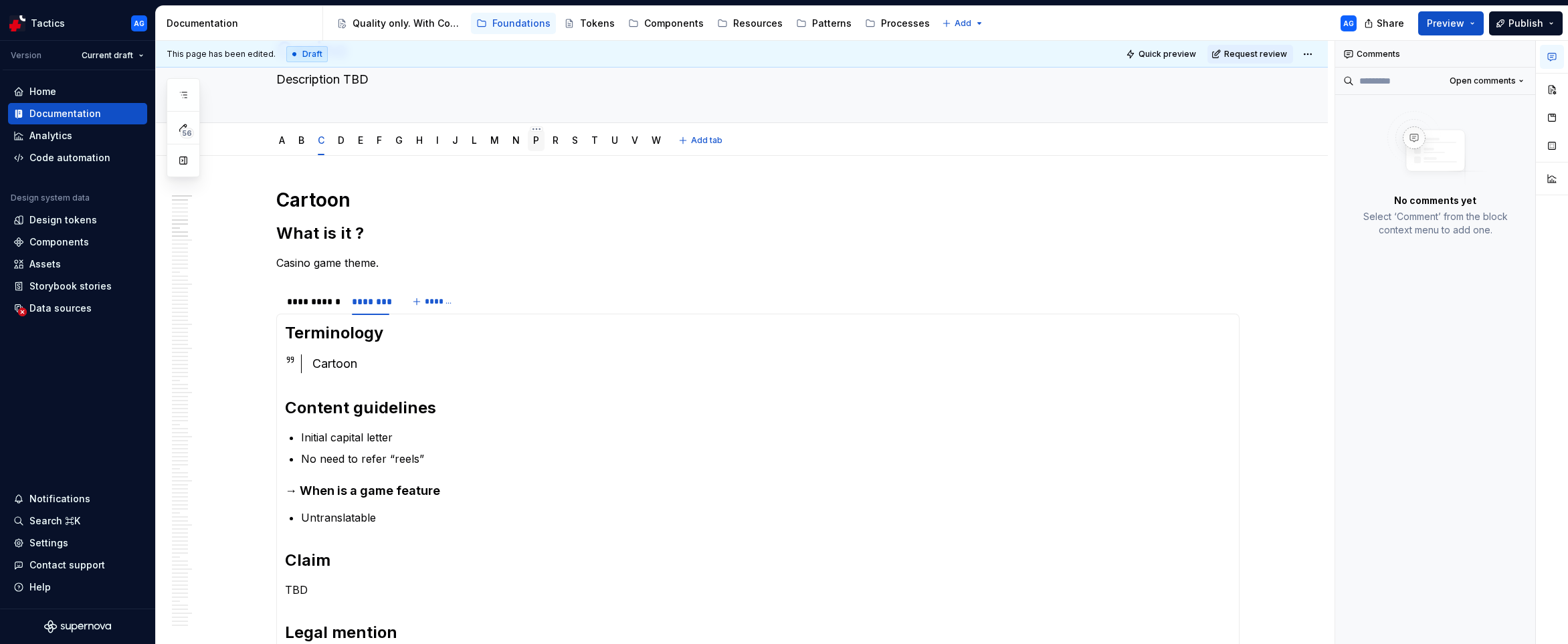 click on "P" at bounding box center [536, 140] 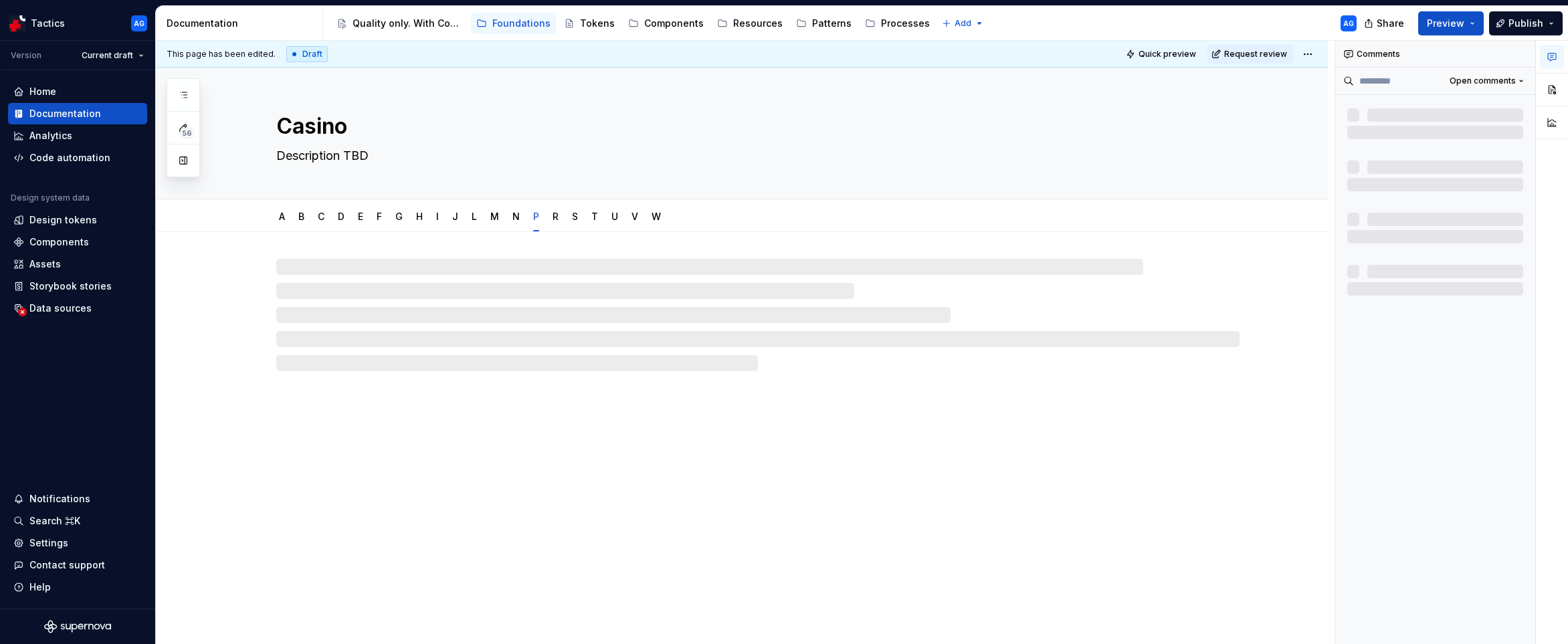type on "*" 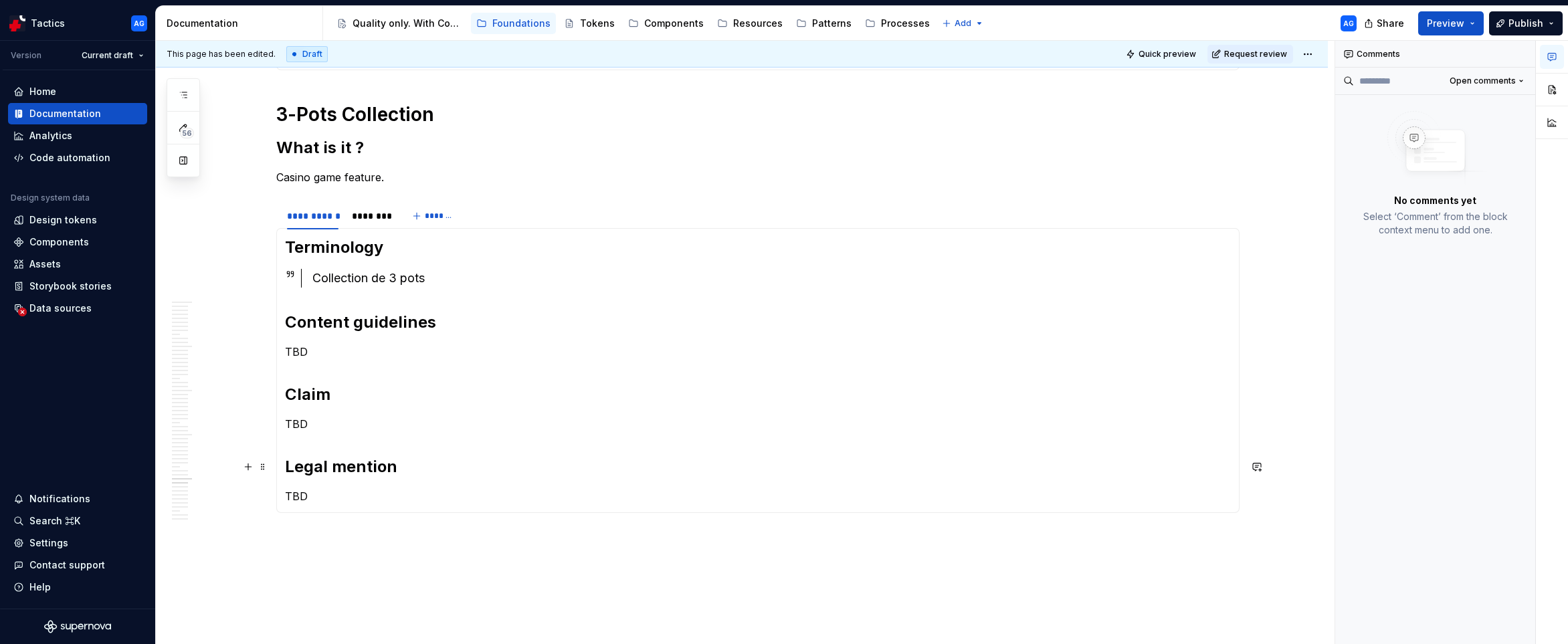 scroll, scrollTop: 1832, scrollLeft: 0, axis: vertical 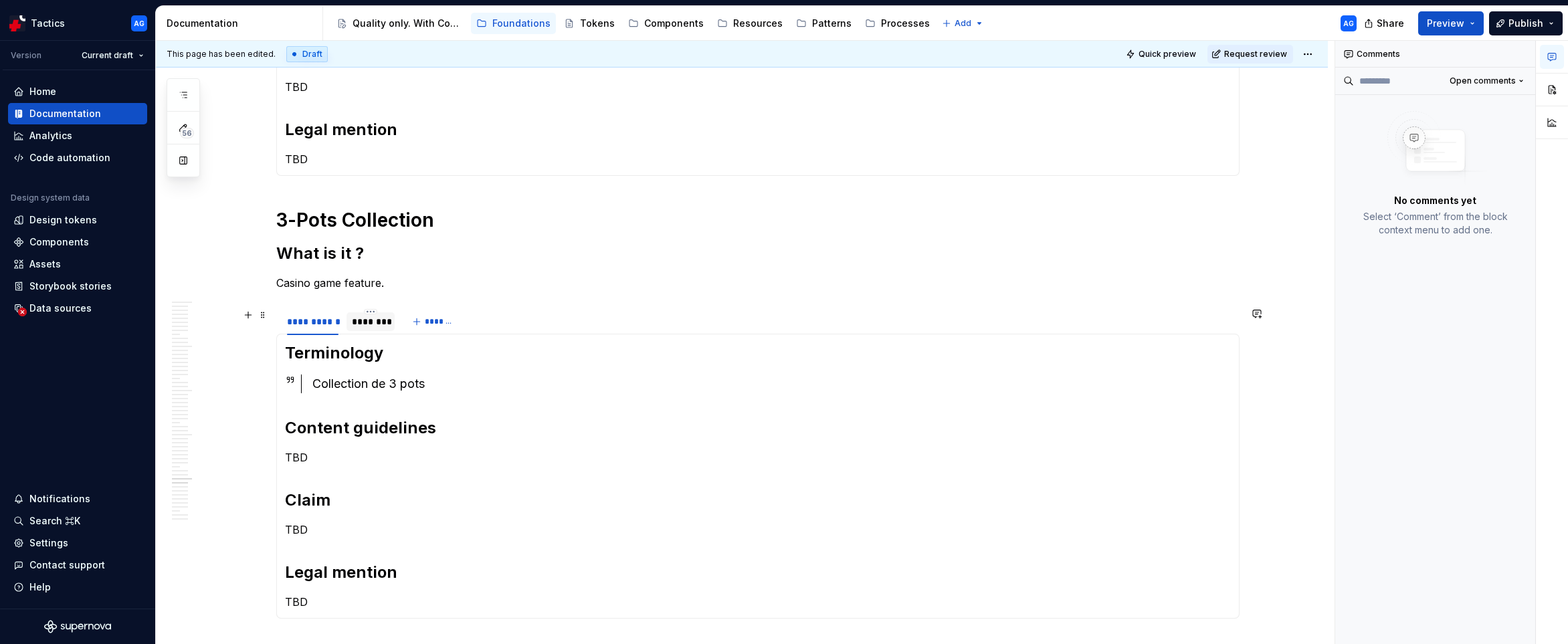 click on "********" at bounding box center (371, 322) 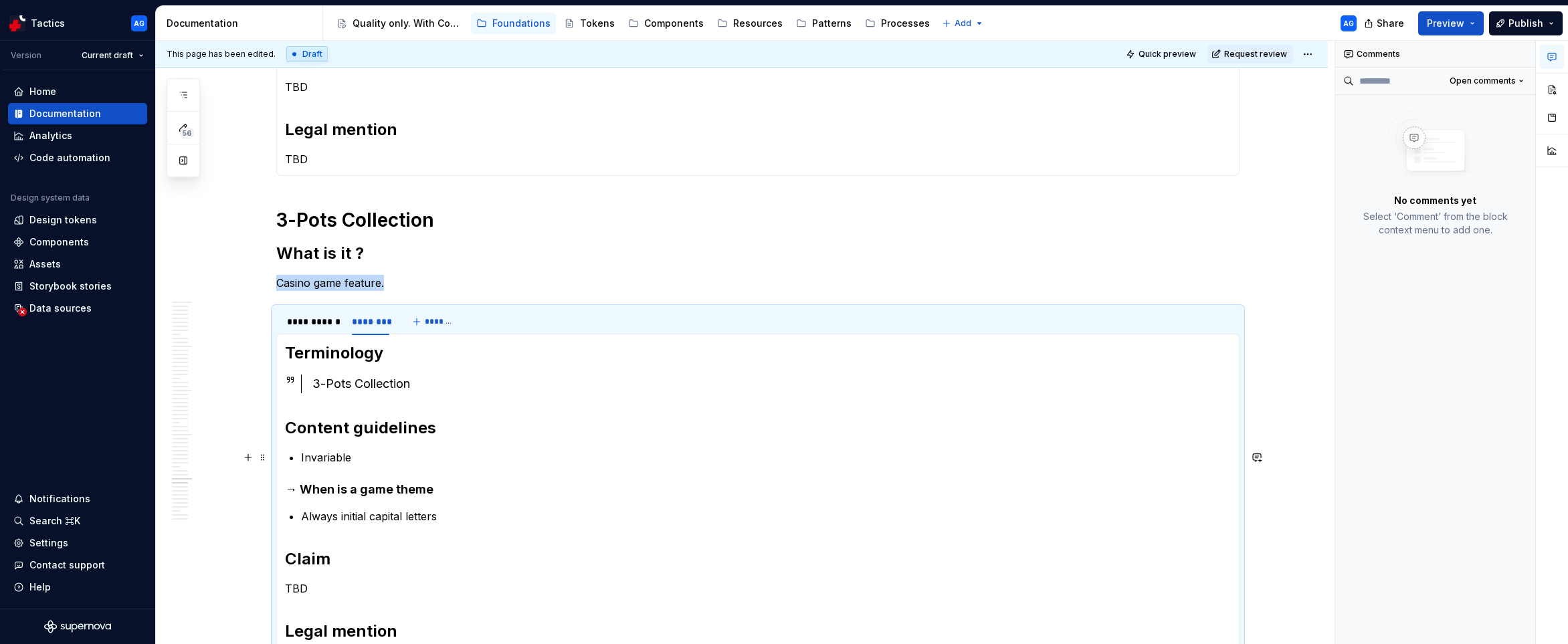 click on "Invariable" at bounding box center [766, 457] 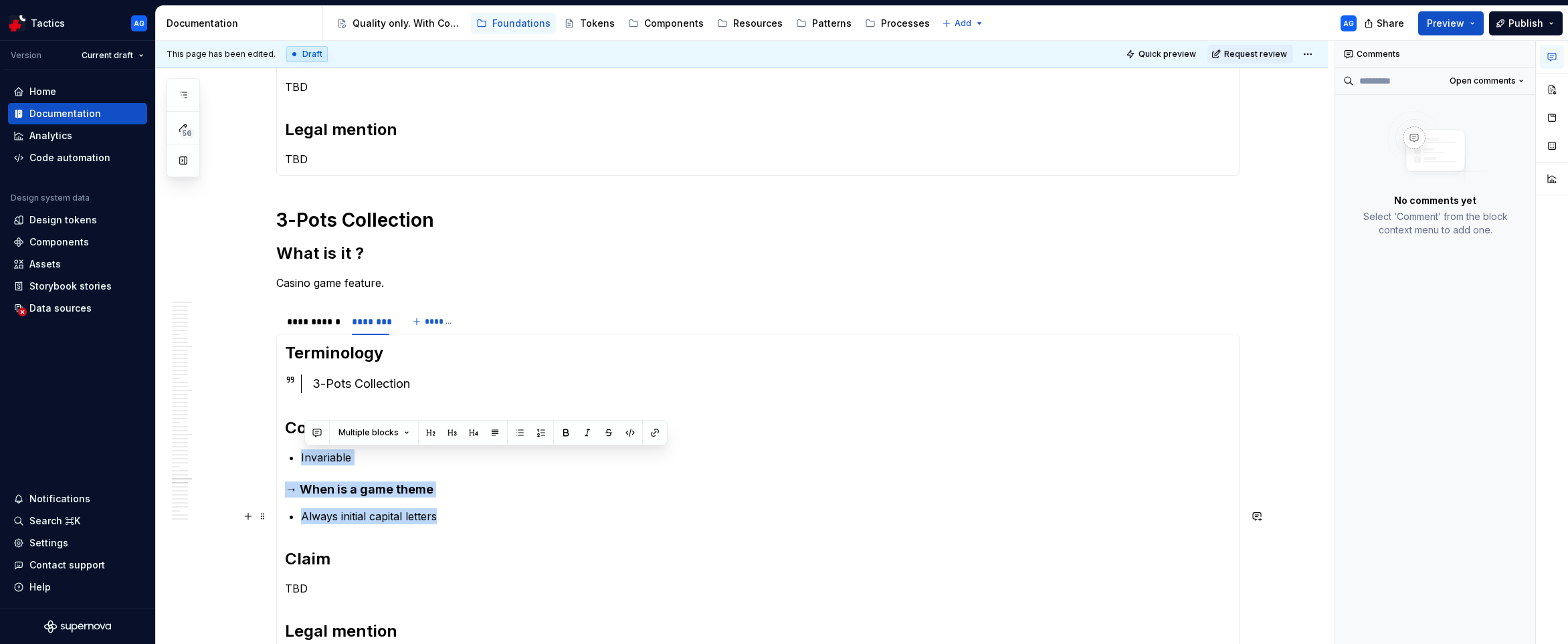 drag, startPoint x: 304, startPoint y: 461, endPoint x: 452, endPoint y: 516, distance: 157.889 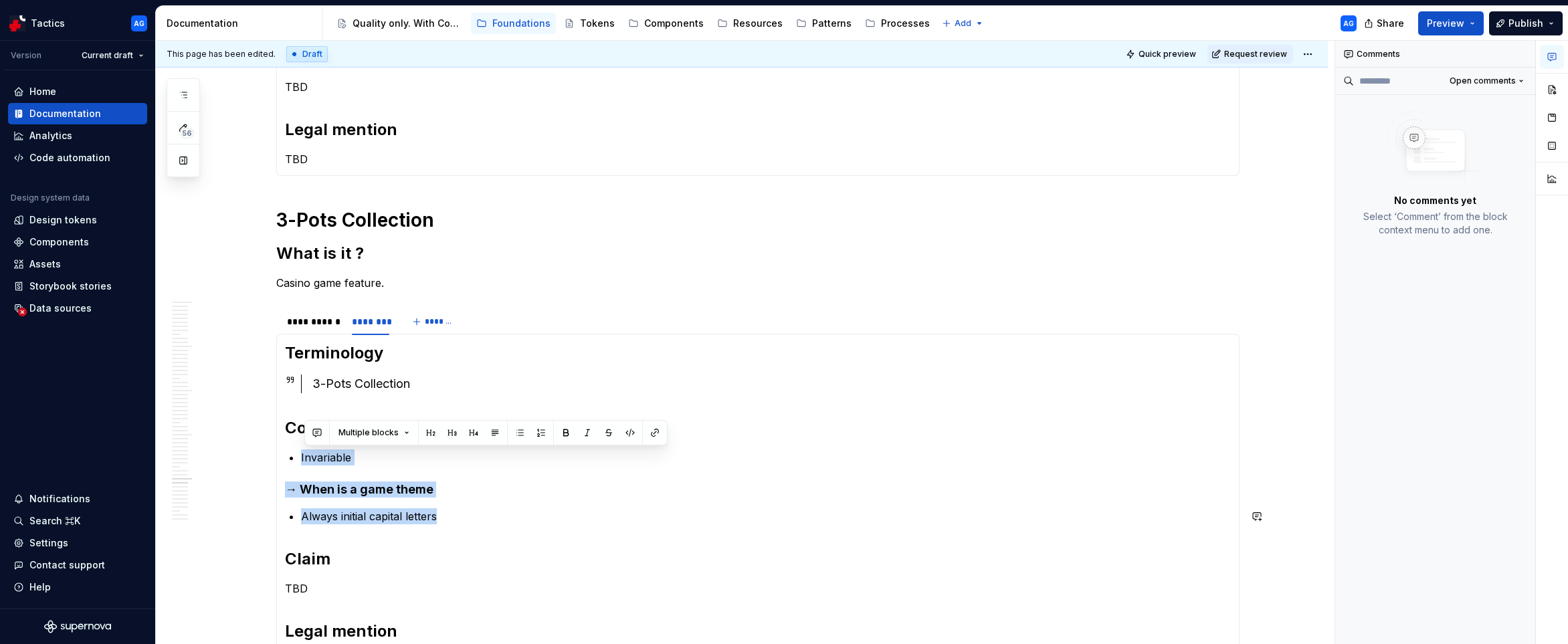 paste 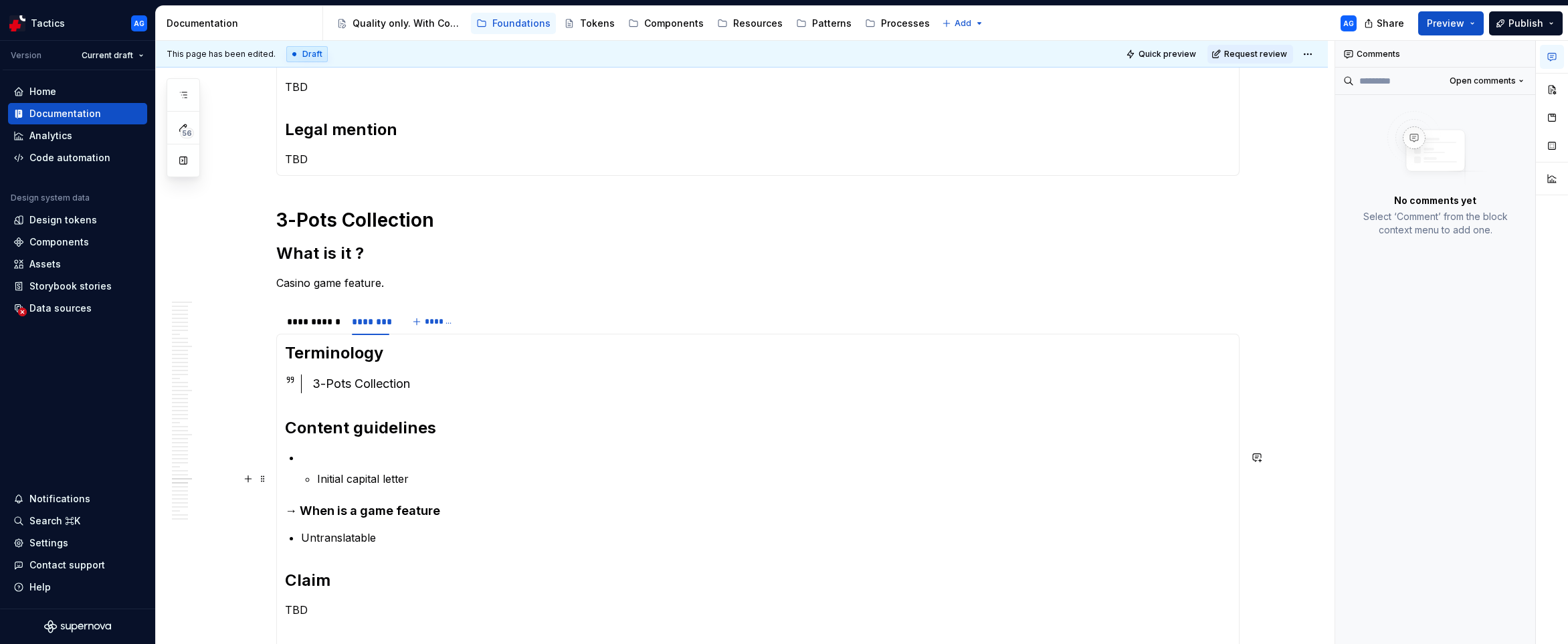 click on "Initial capital letter" at bounding box center [766, 468] 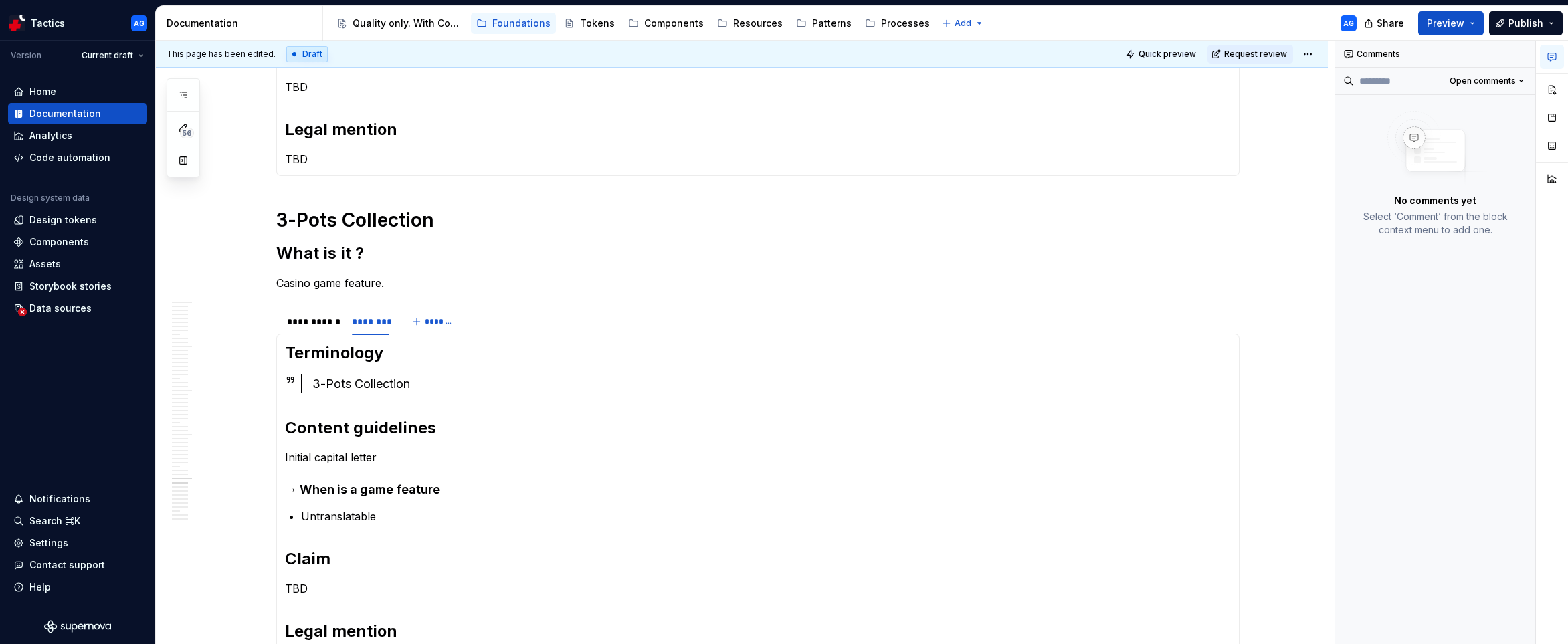 type 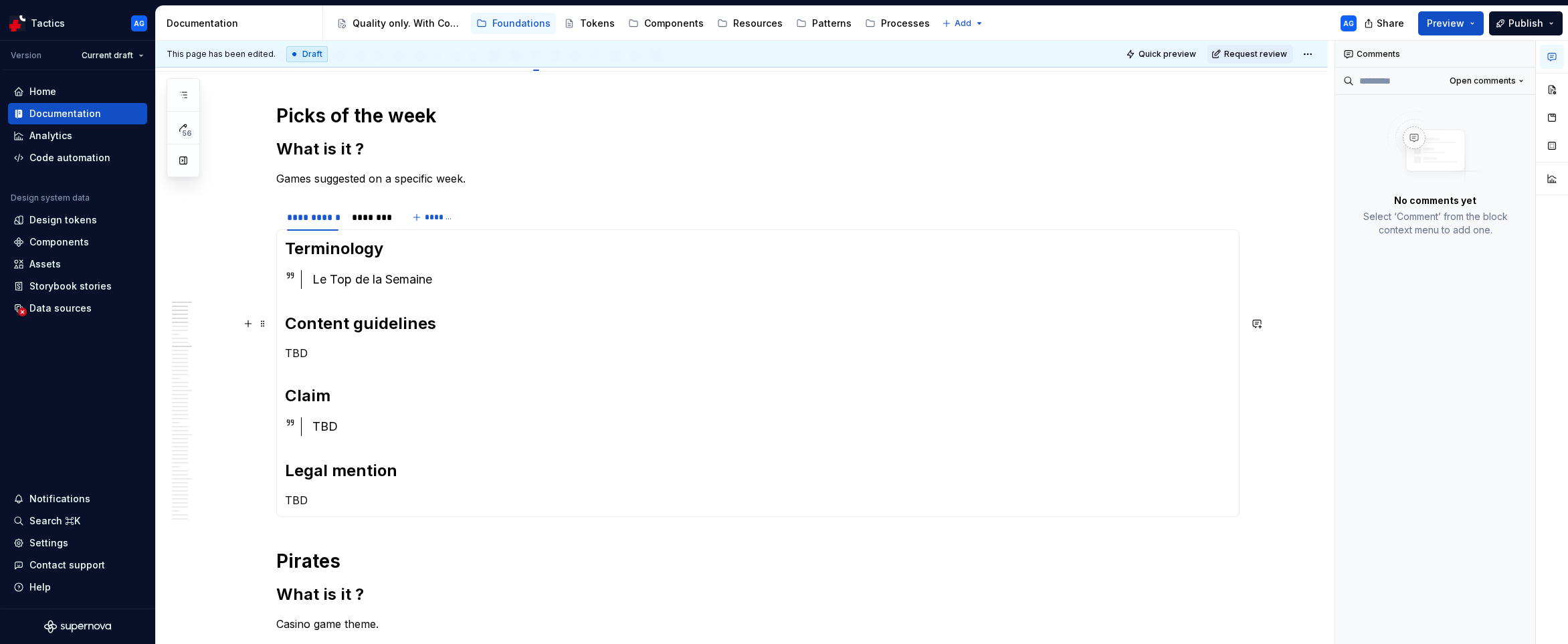 scroll, scrollTop: 0, scrollLeft: 0, axis: both 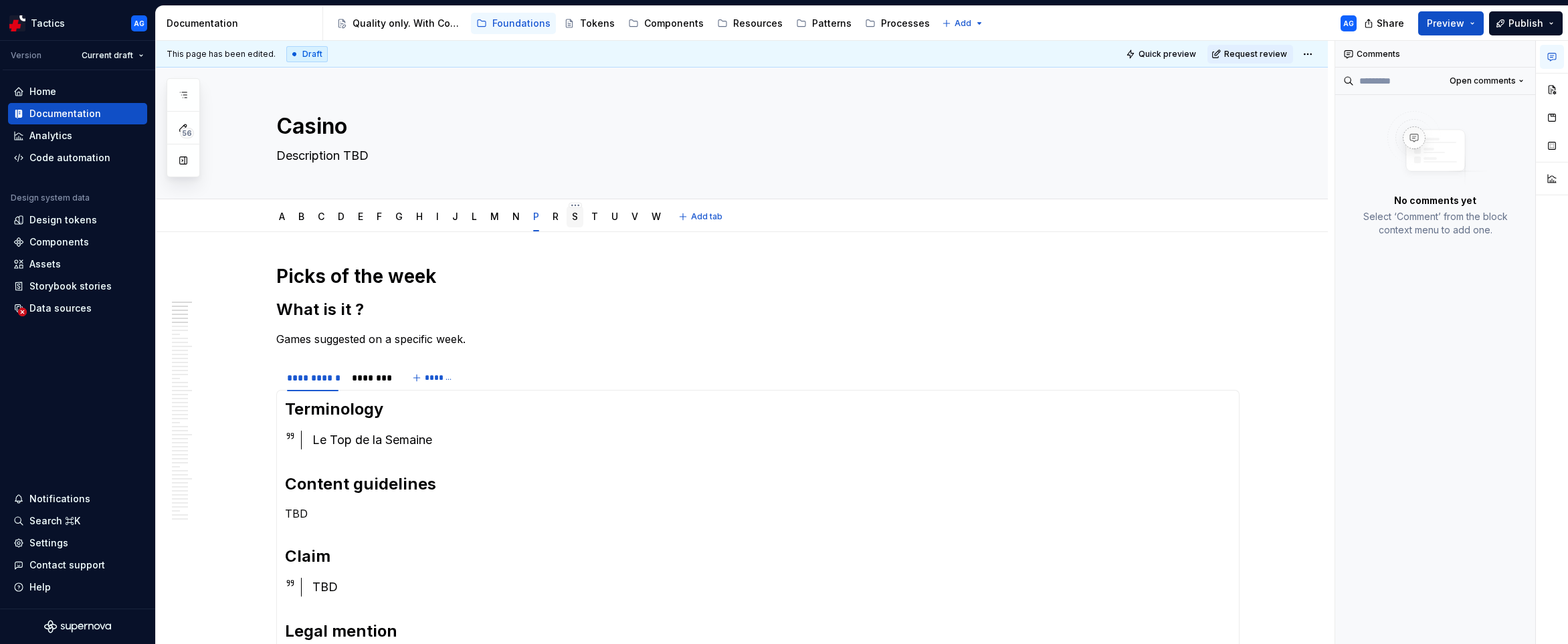 click on "S" at bounding box center [575, 217] 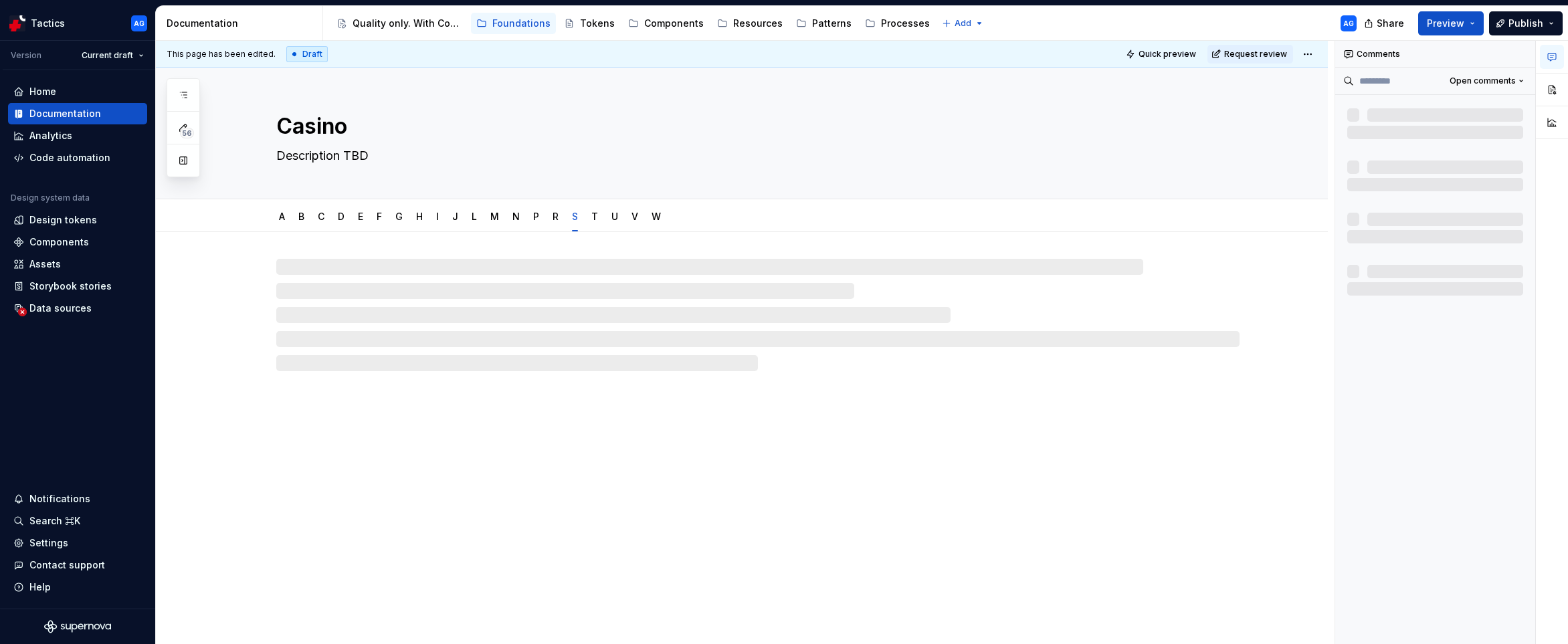 type on "*" 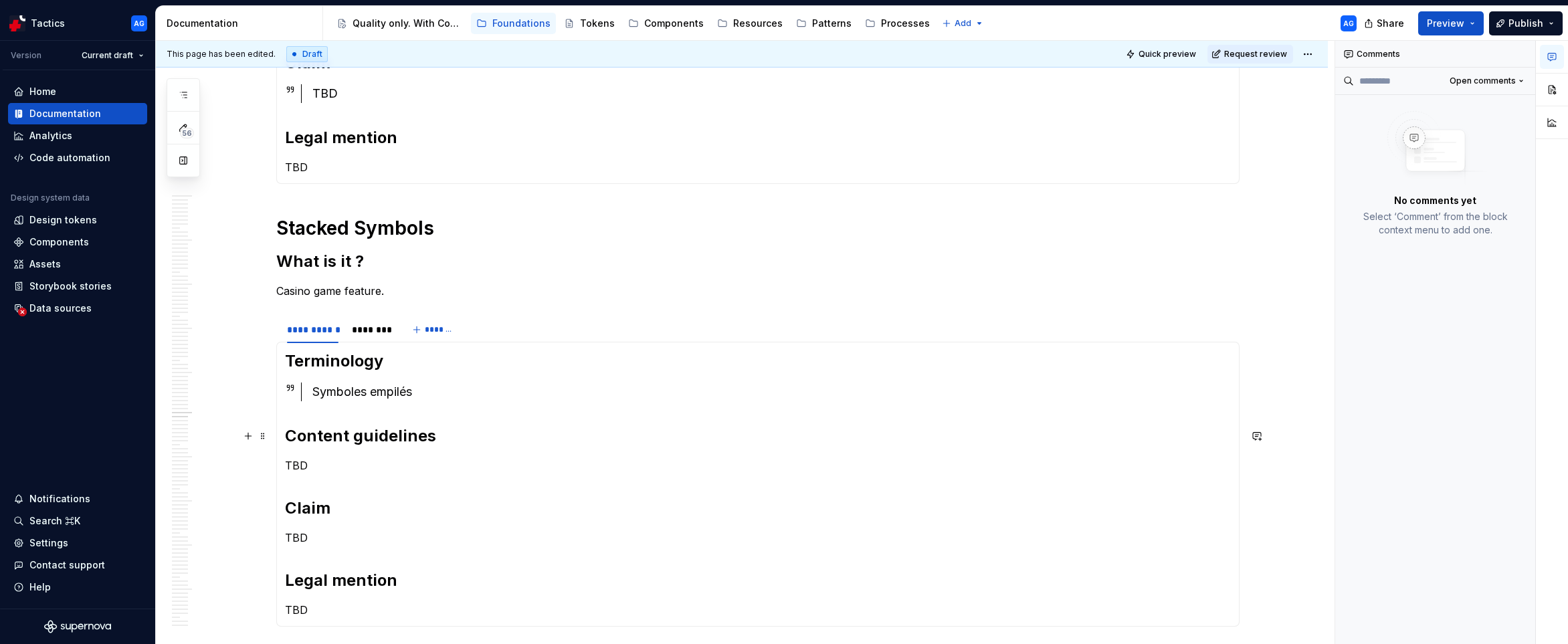 scroll, scrollTop: 2288, scrollLeft: 0, axis: vertical 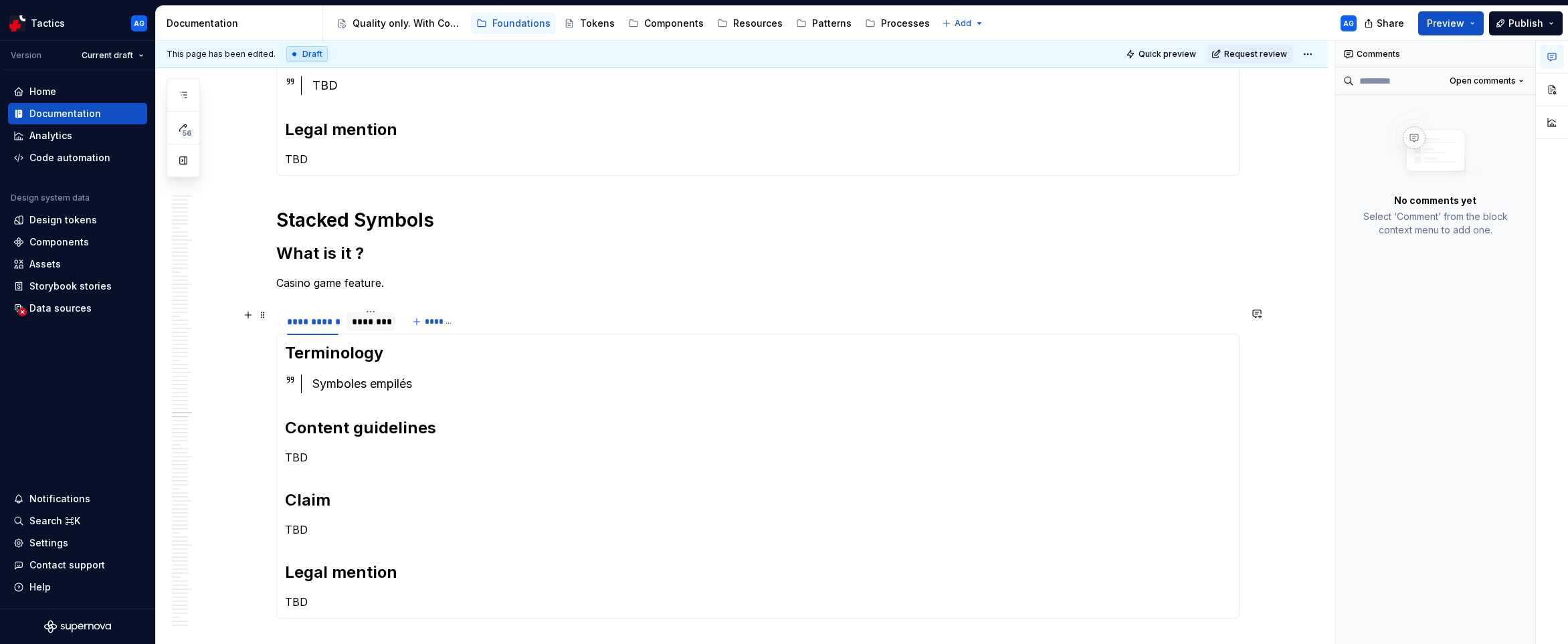 click on "********" at bounding box center [371, 322] 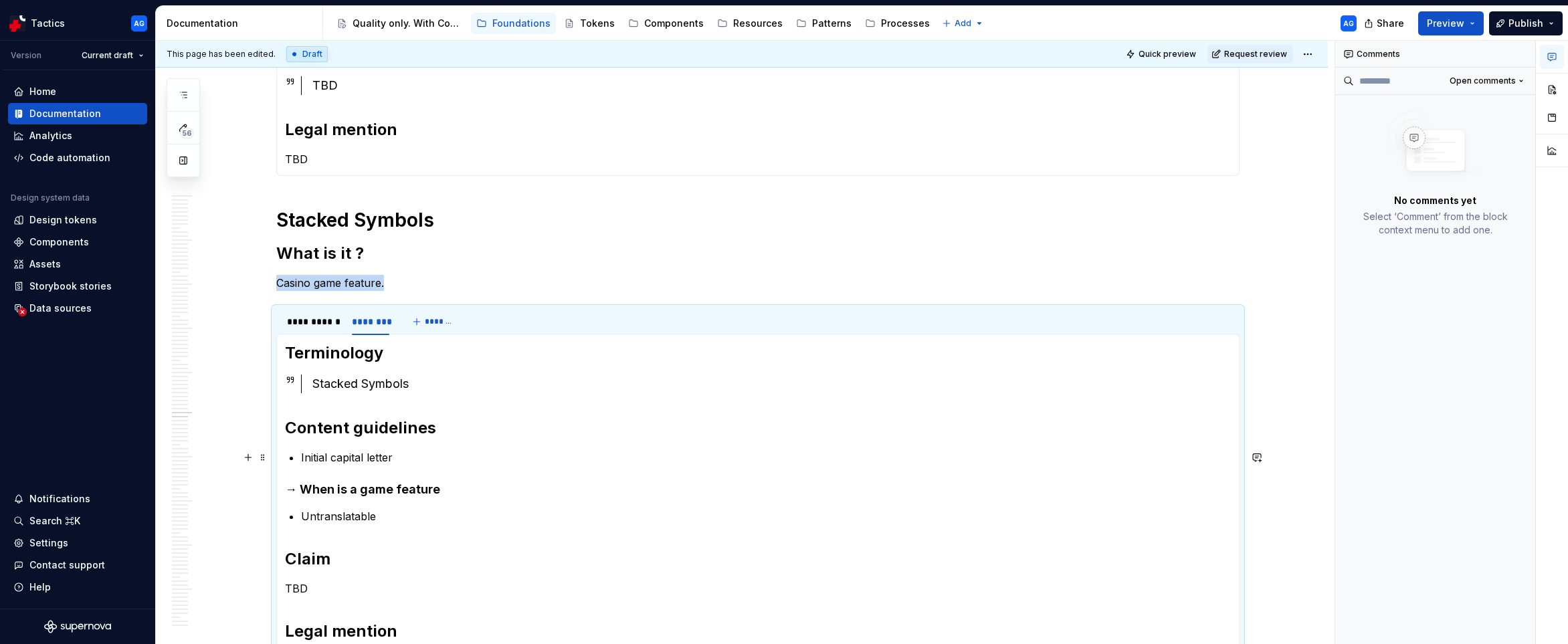 click on "Initial capital letter" at bounding box center (766, 457) 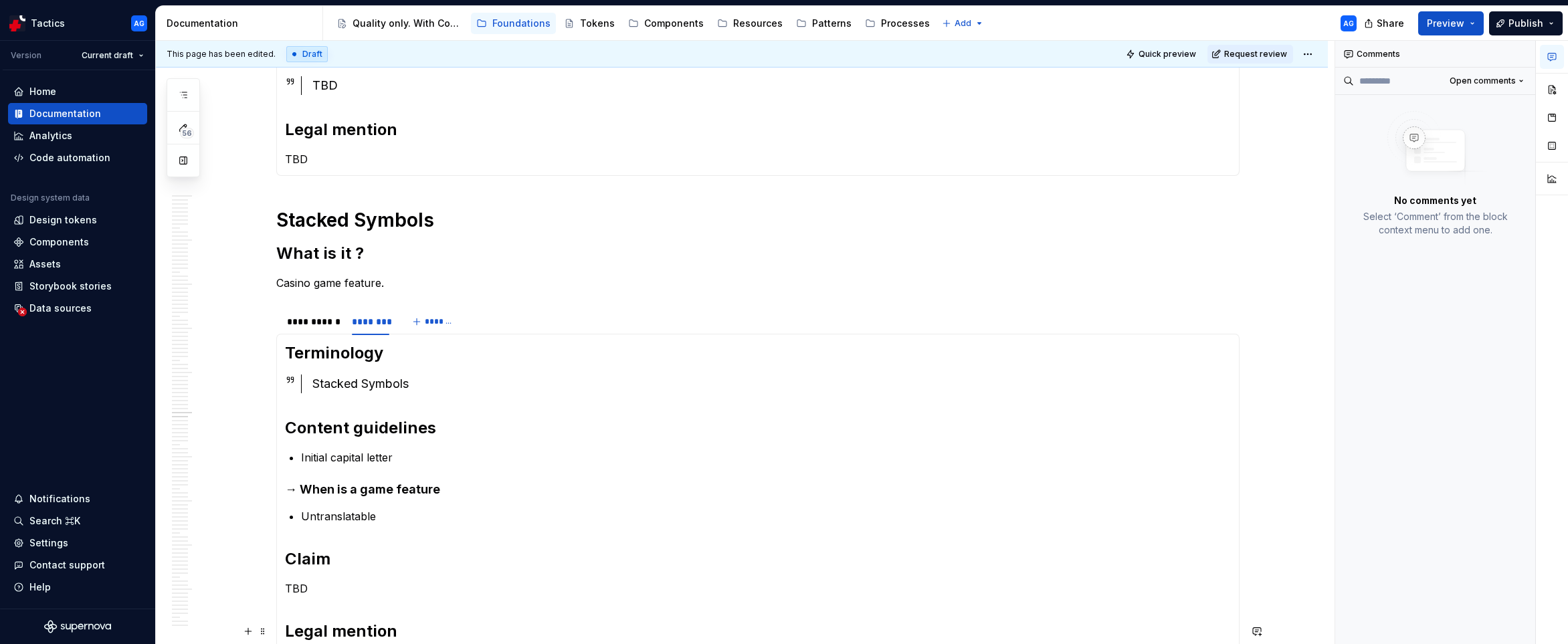 type 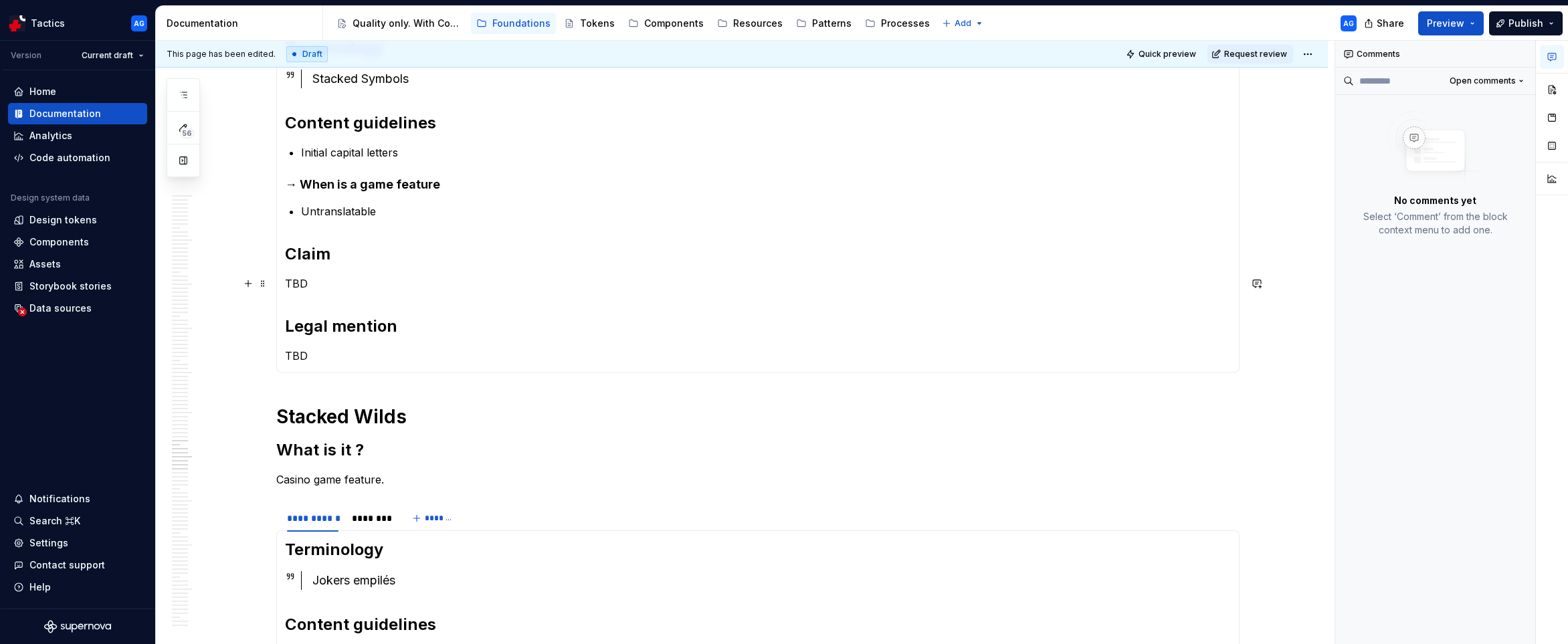 scroll, scrollTop: 2709, scrollLeft: 0, axis: vertical 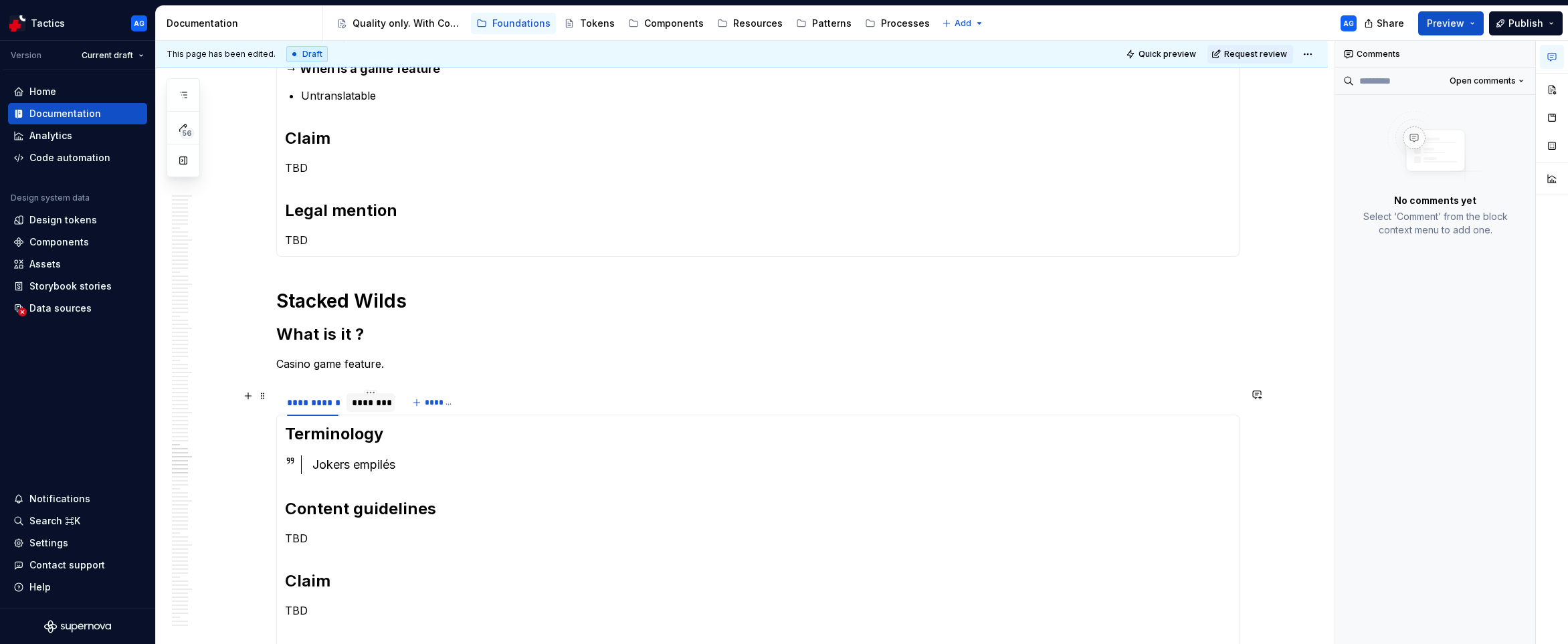 click on "********" at bounding box center [371, 403] 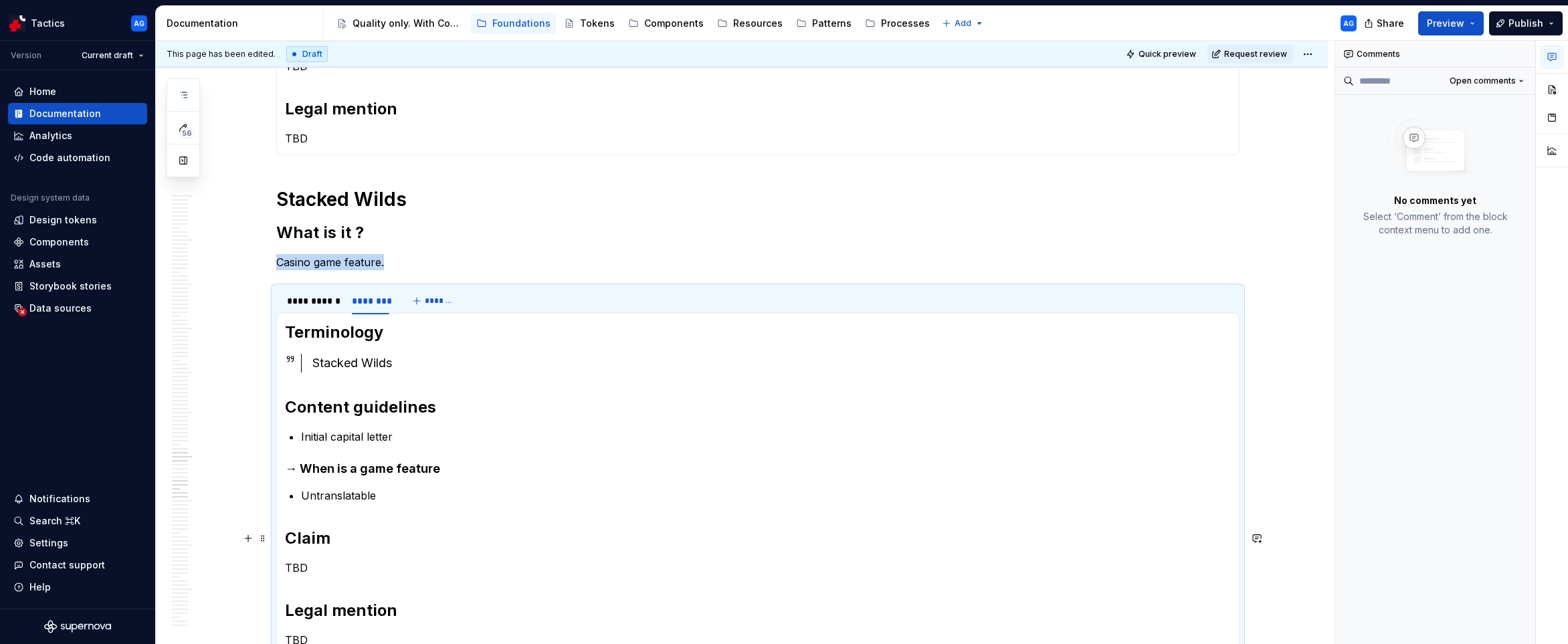 scroll, scrollTop: 2839, scrollLeft: 0, axis: vertical 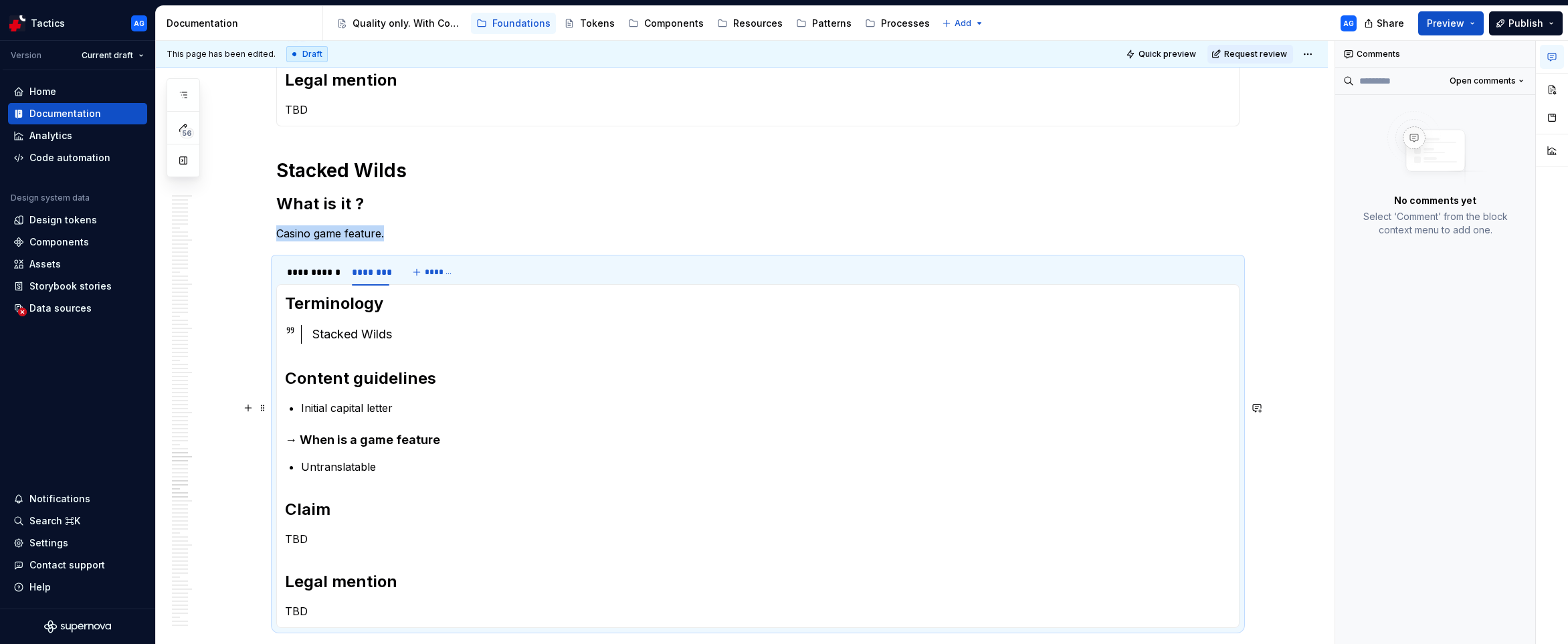click on "Initial capital letter" at bounding box center (766, 408) 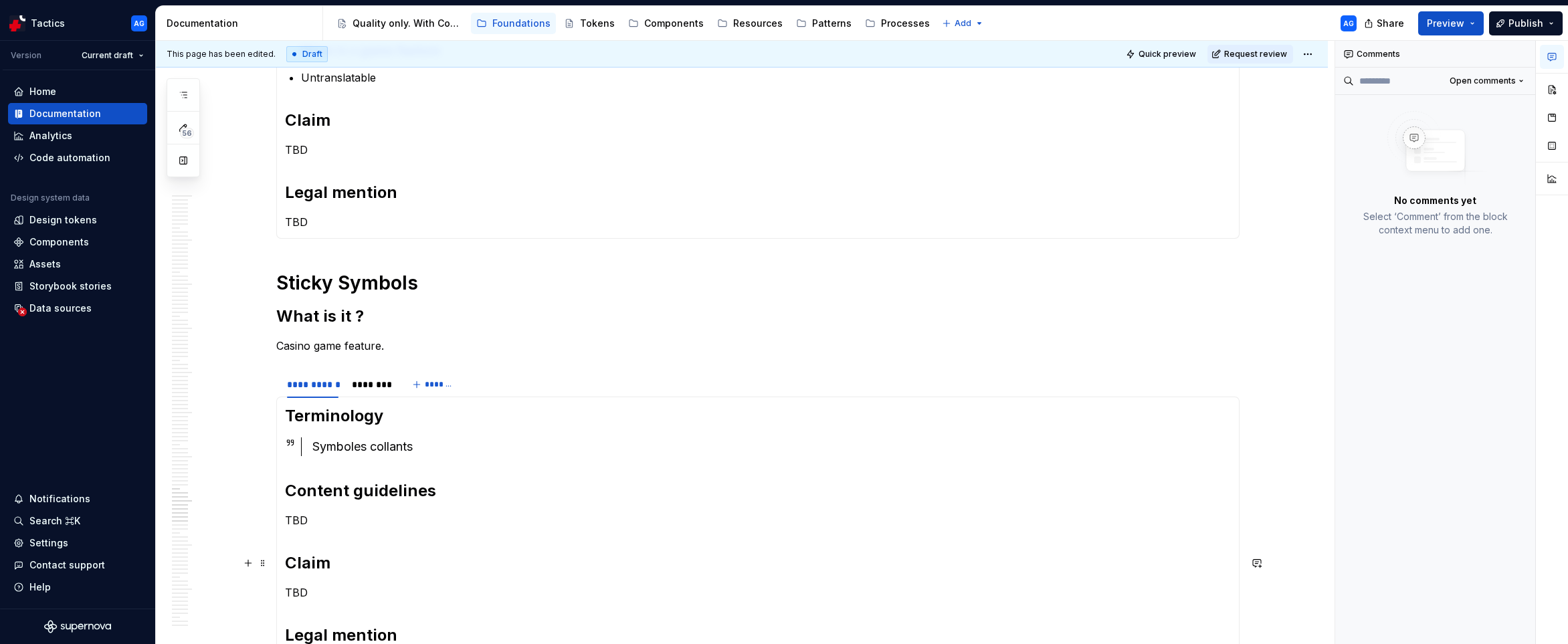 scroll, scrollTop: 3254, scrollLeft: 0, axis: vertical 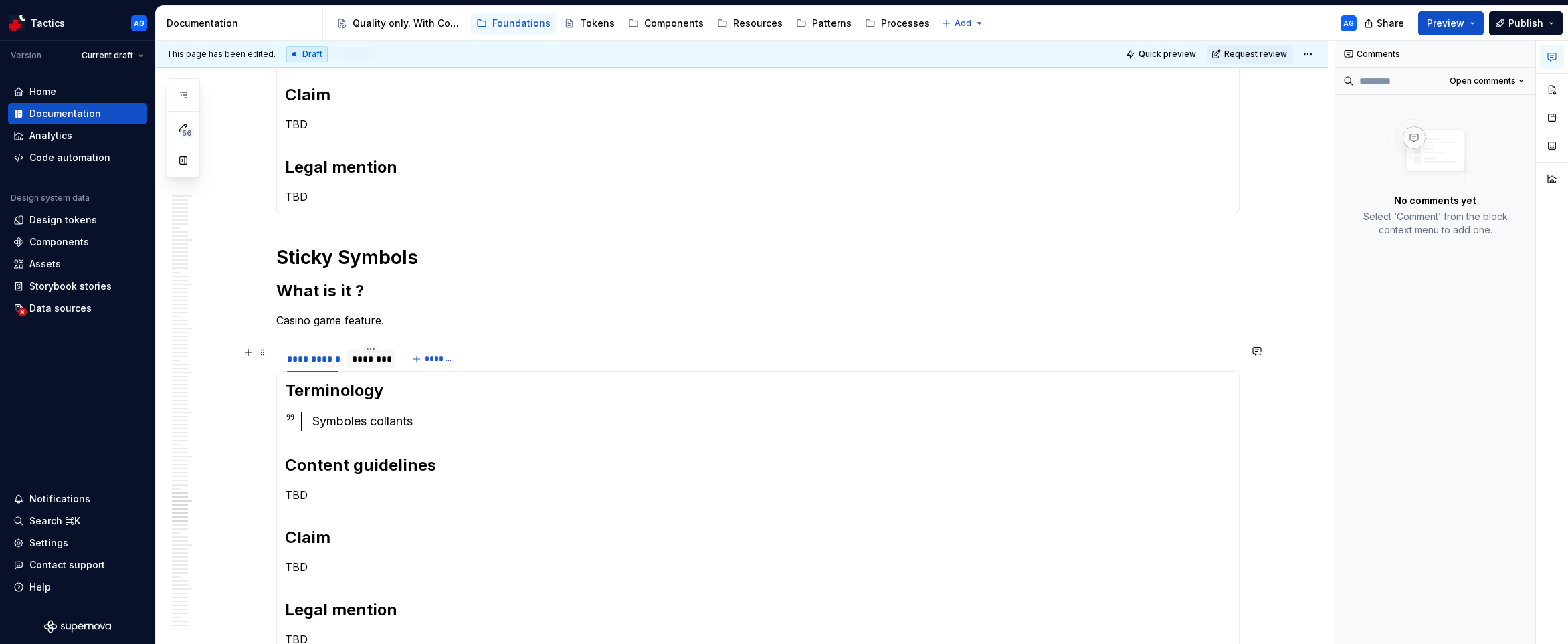 click on "********" at bounding box center [371, 359] 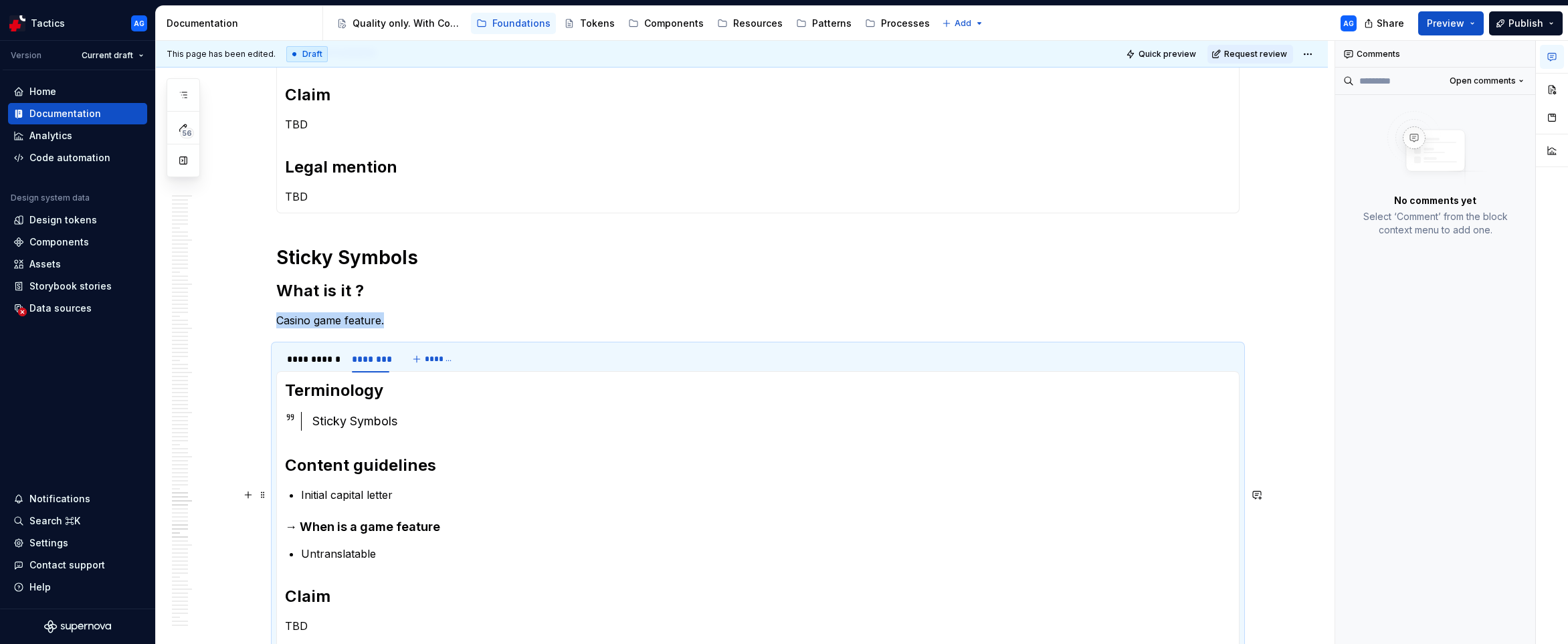 click on "Initial capital letter" at bounding box center [766, 495] 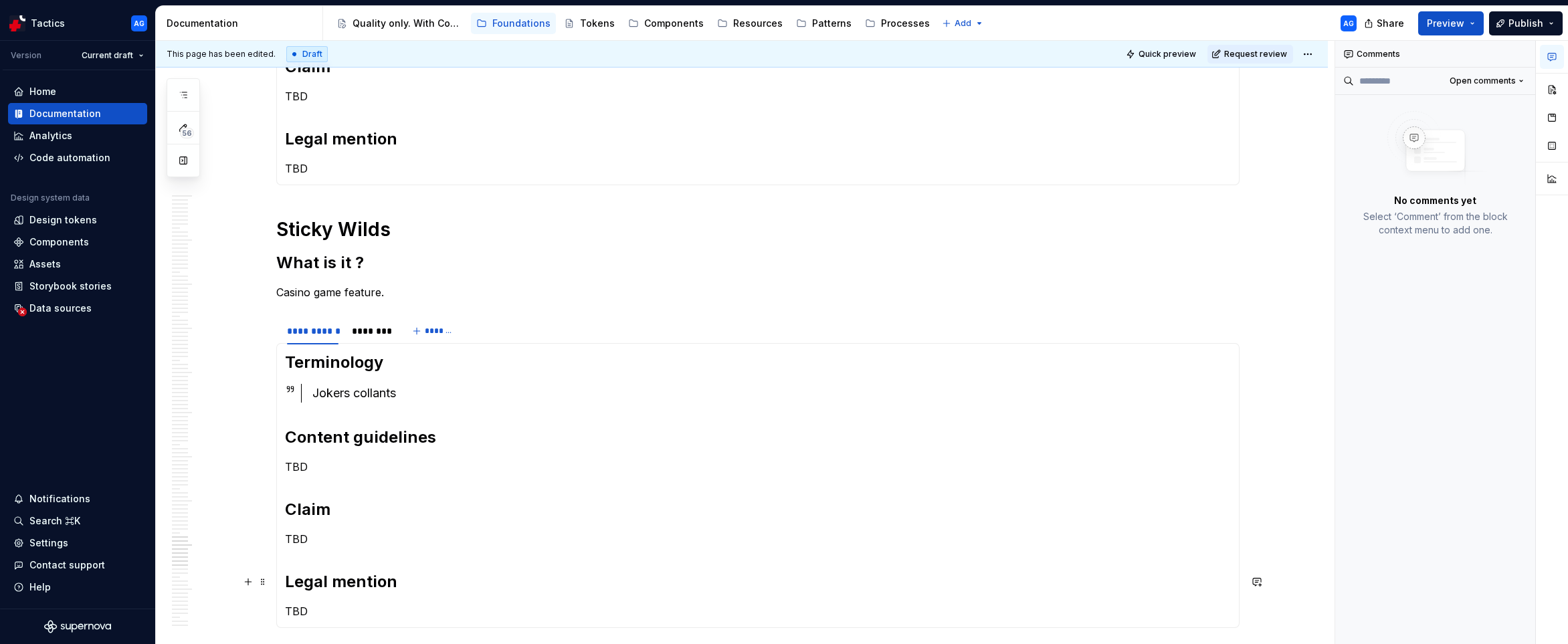 scroll, scrollTop: 3786, scrollLeft: 0, axis: vertical 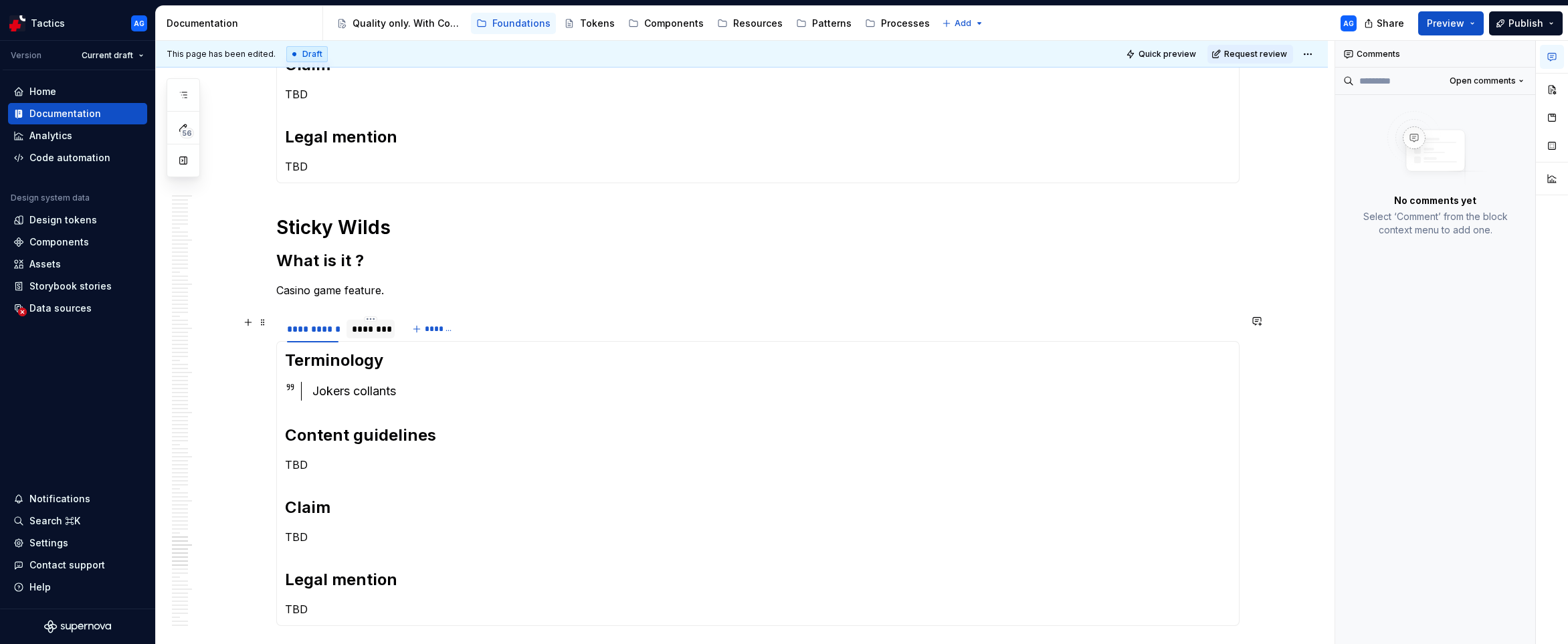 click on "********" at bounding box center (371, 329) 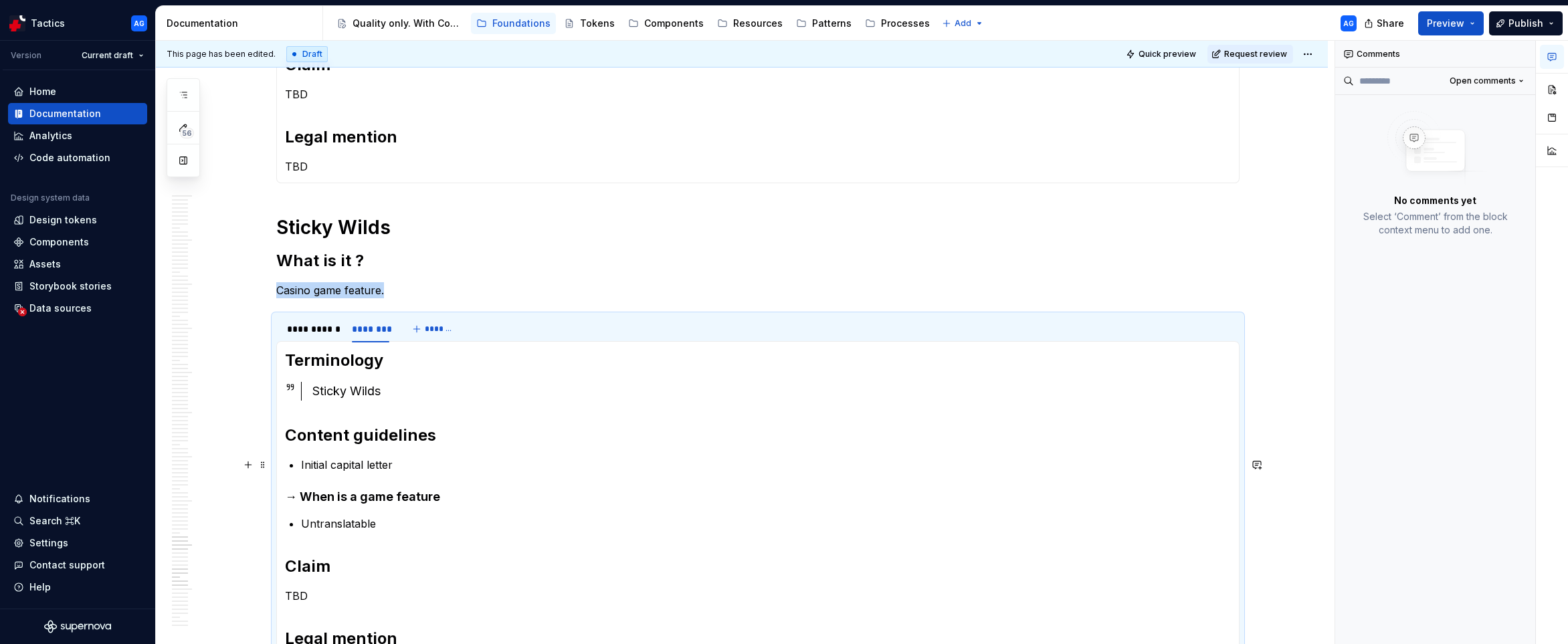 click on "Initial capital letter" at bounding box center [766, 465] 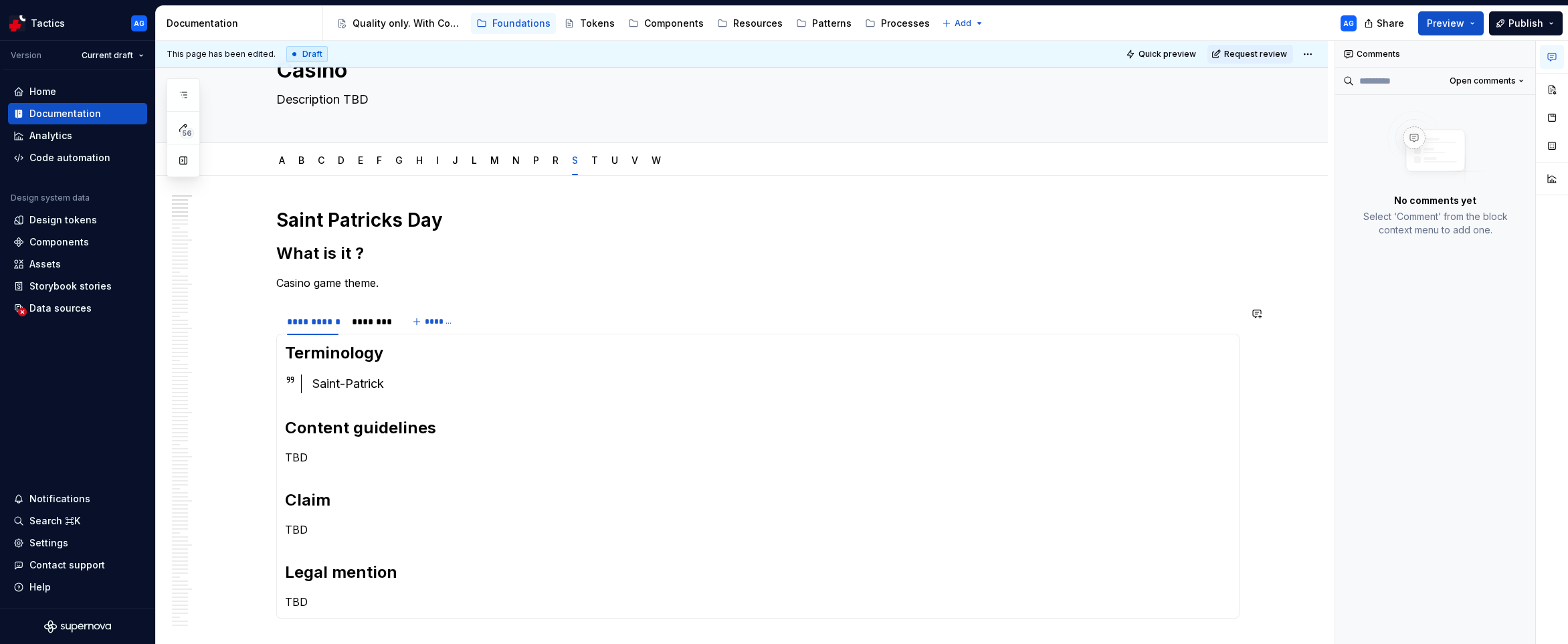 scroll, scrollTop: 0, scrollLeft: 0, axis: both 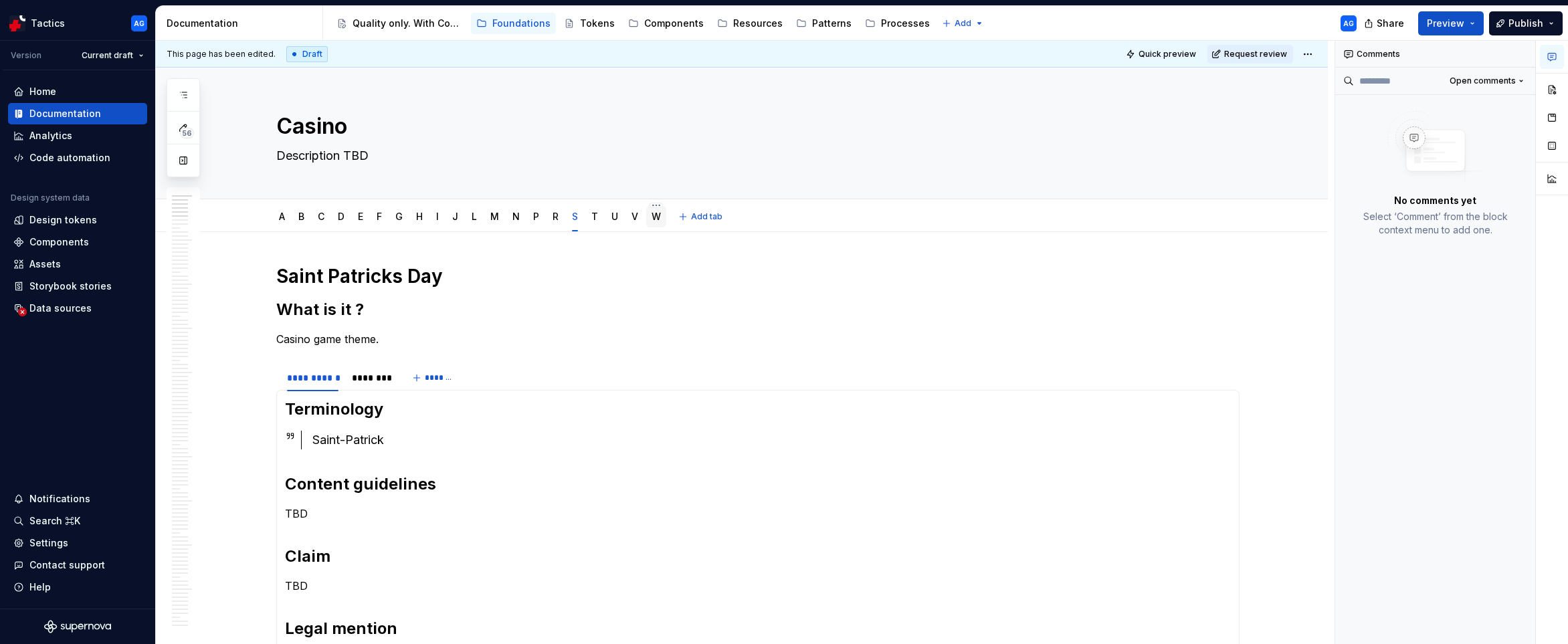 click on "W" at bounding box center (656, 217) 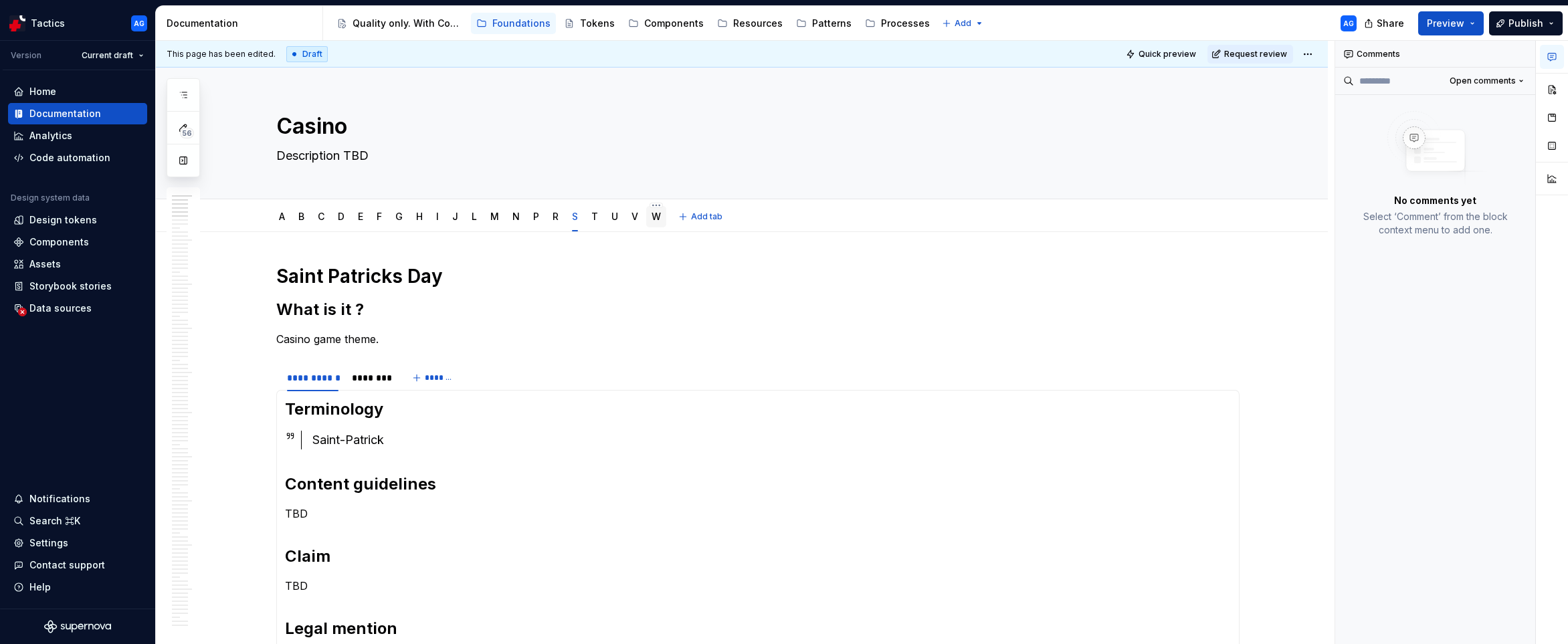 click on "W" at bounding box center [656, 217] 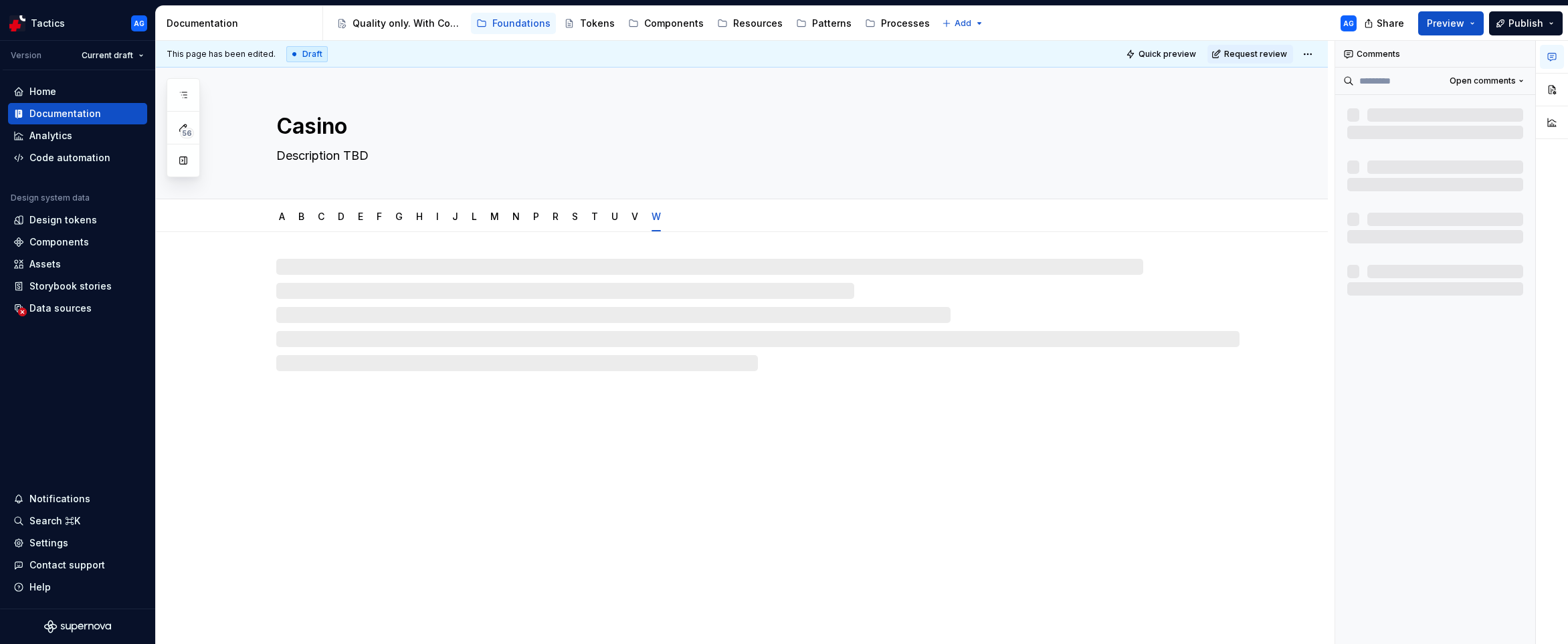 type on "*" 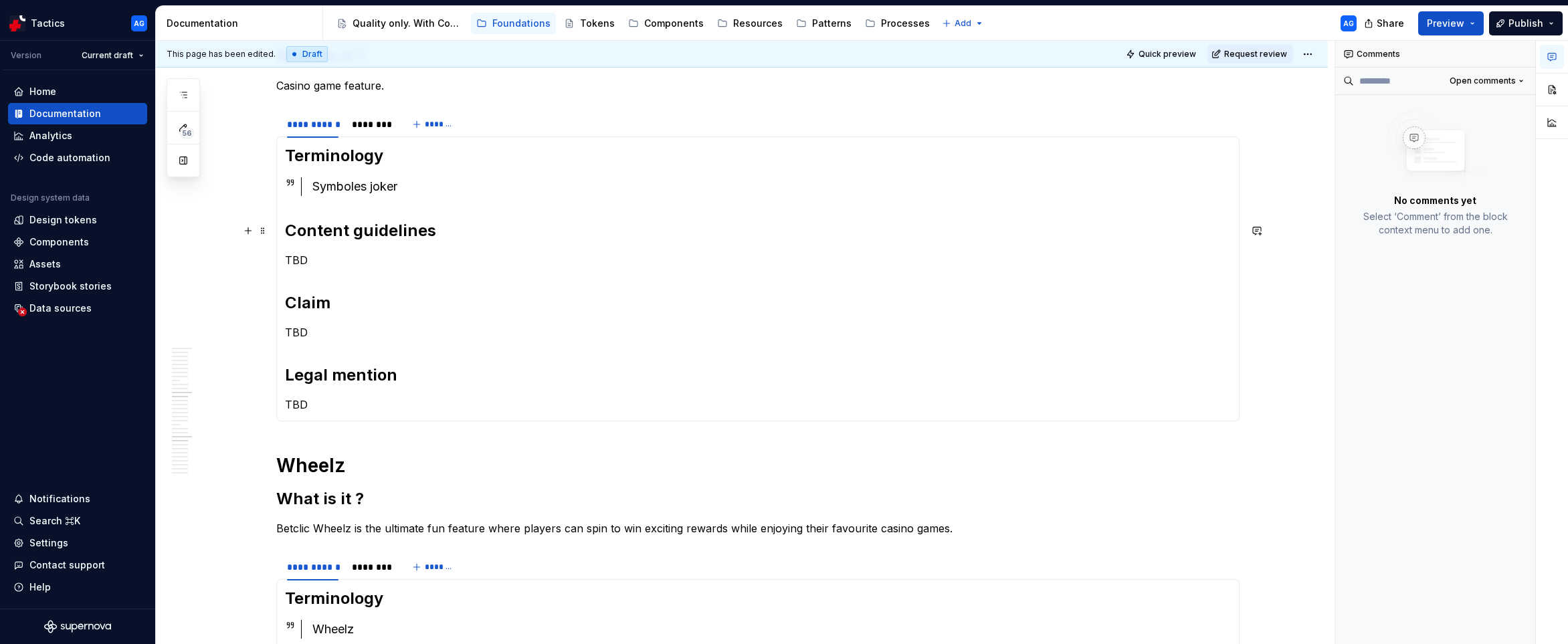 scroll, scrollTop: 650, scrollLeft: 0, axis: vertical 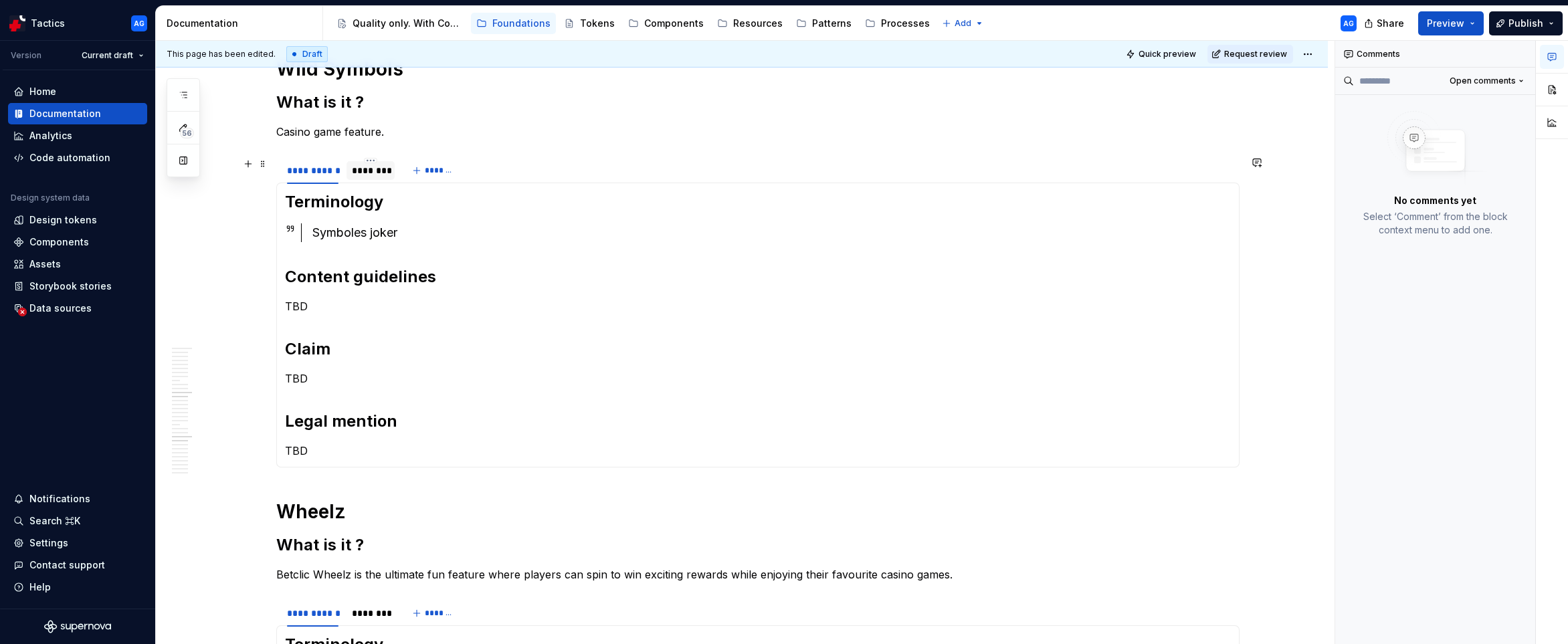 click on "********" at bounding box center (371, 171) 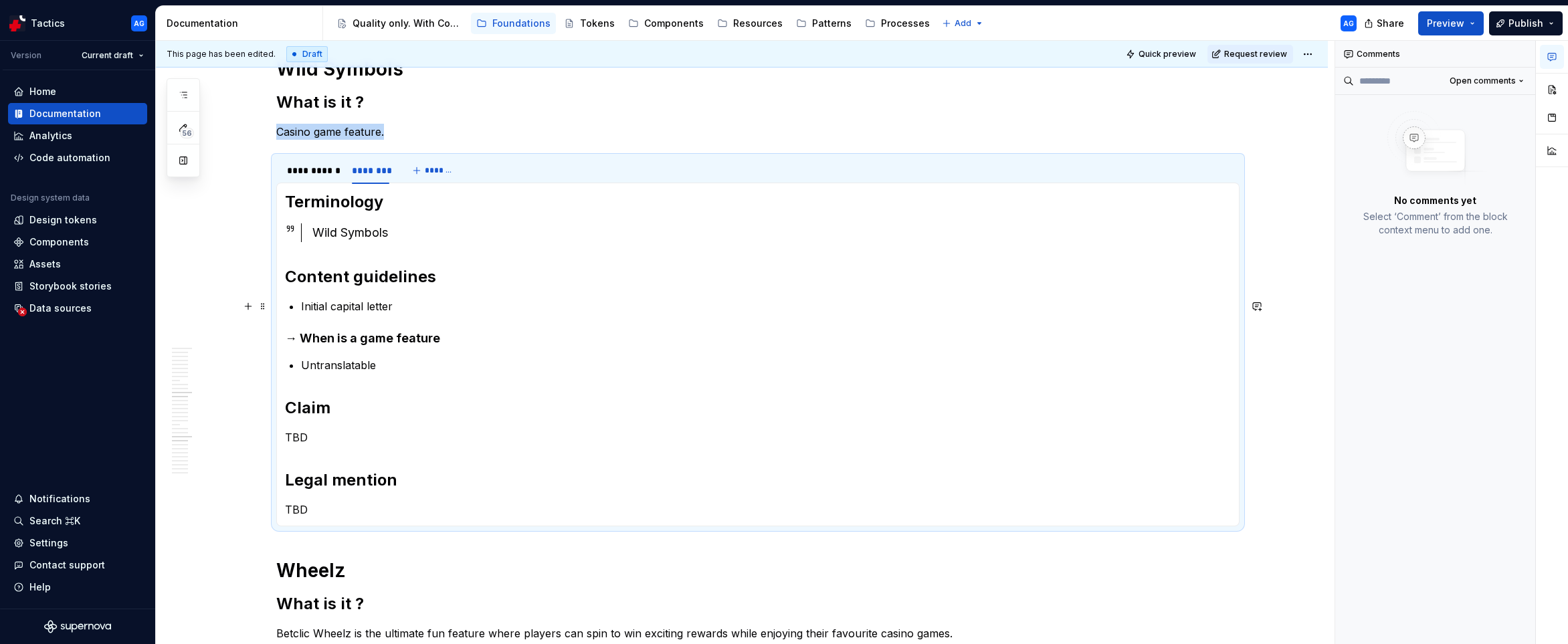 click on "Initial capital letter" at bounding box center (766, 306) 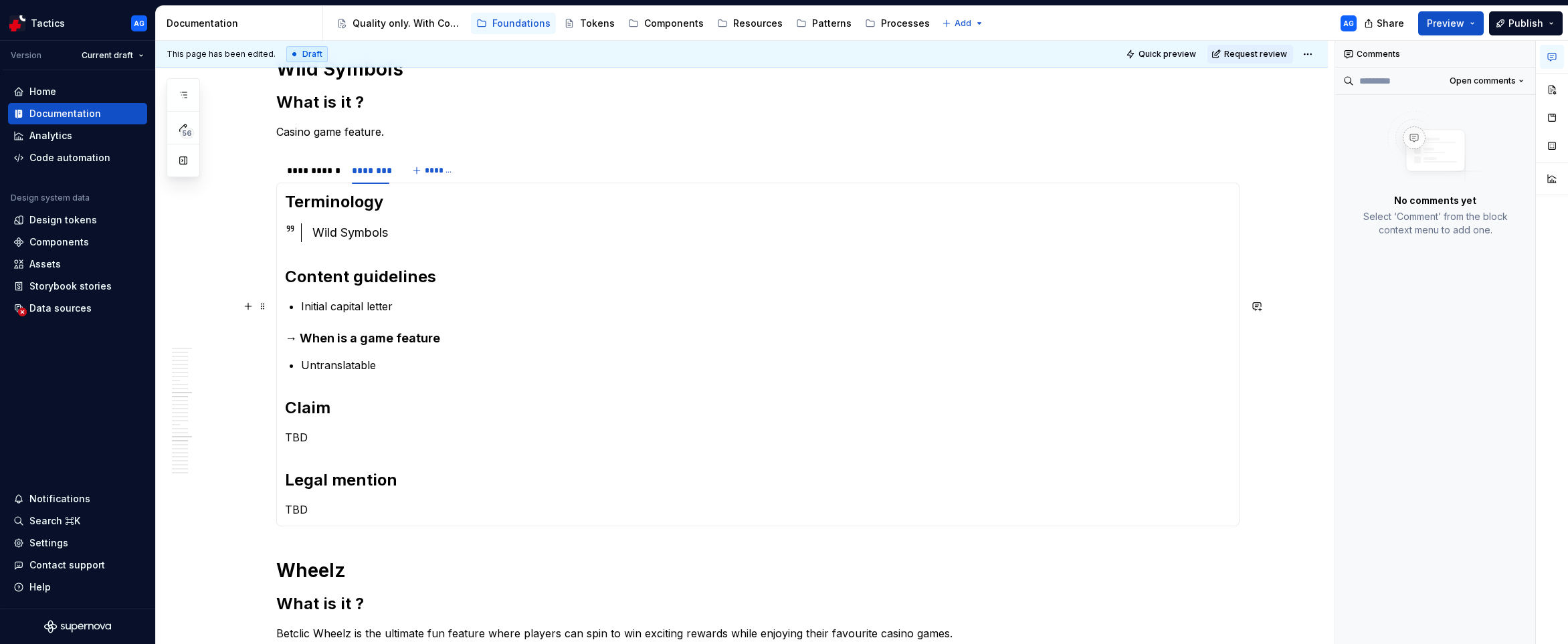 type 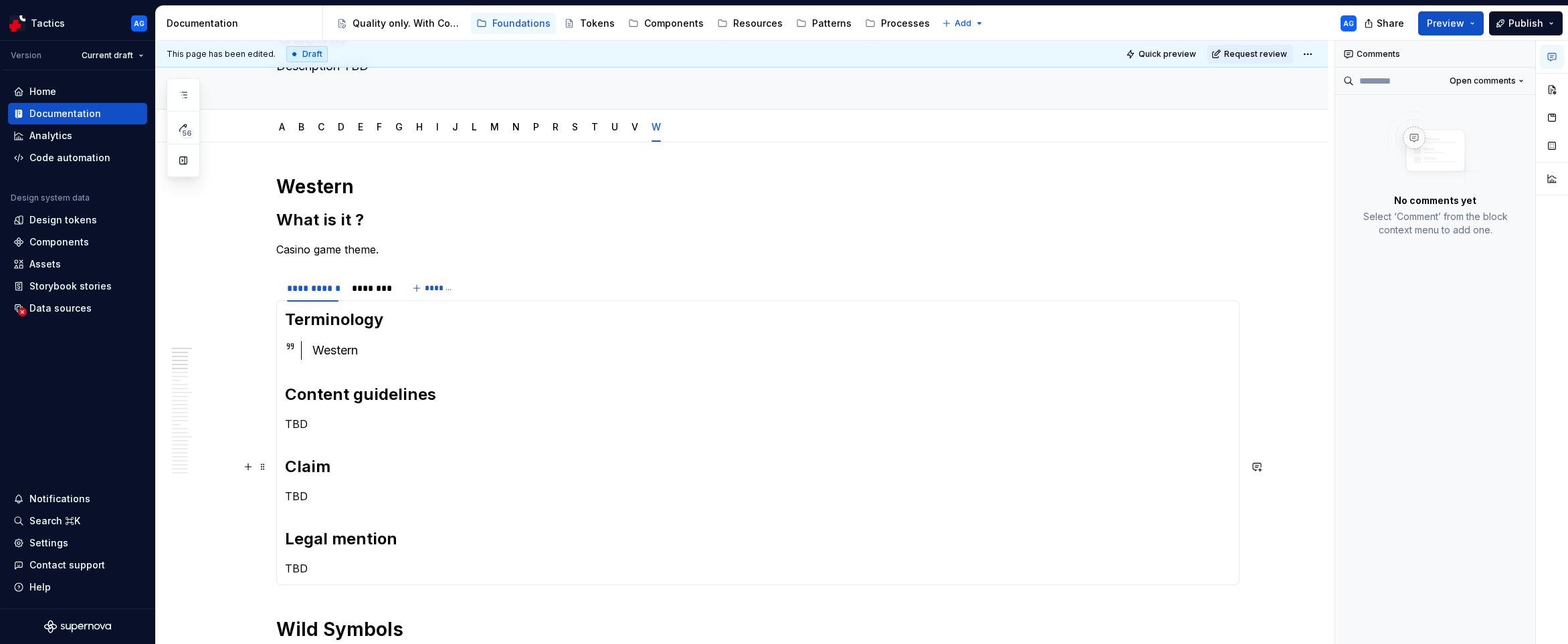 scroll, scrollTop: 0, scrollLeft: 0, axis: both 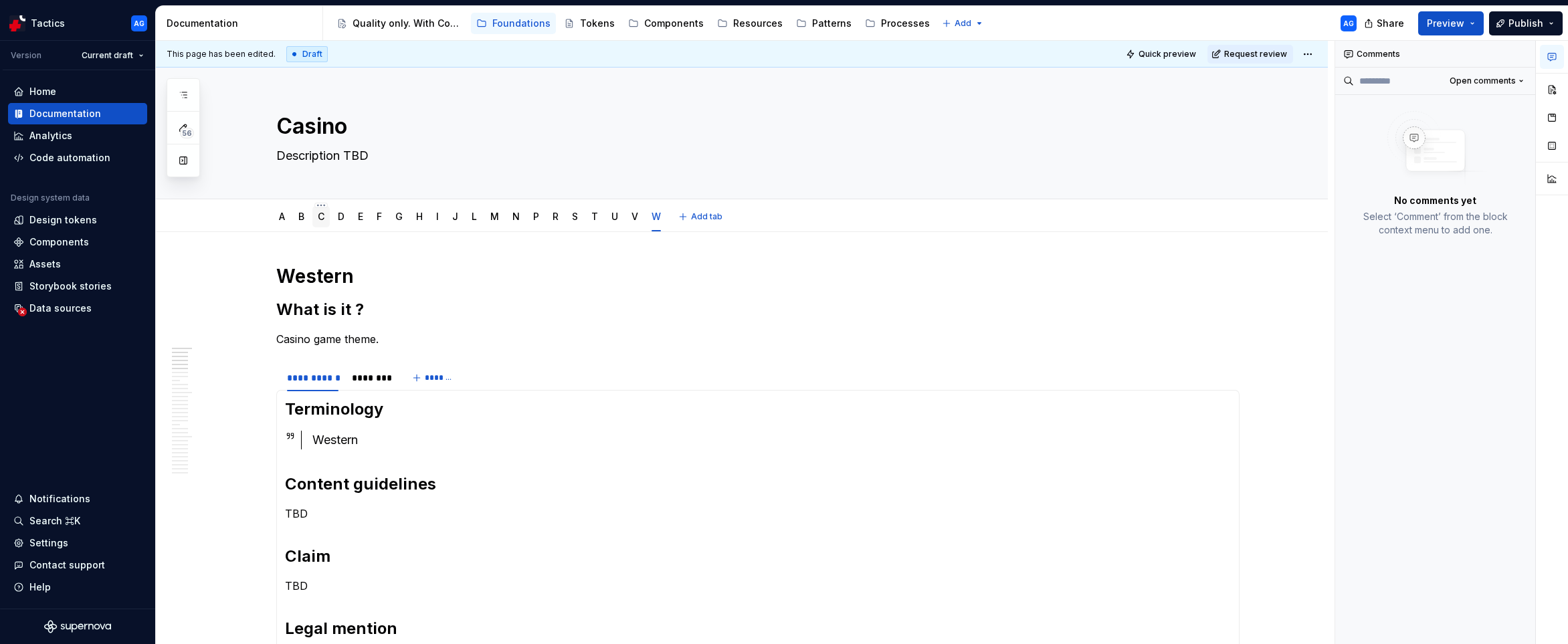 click on "C" at bounding box center [321, 217] 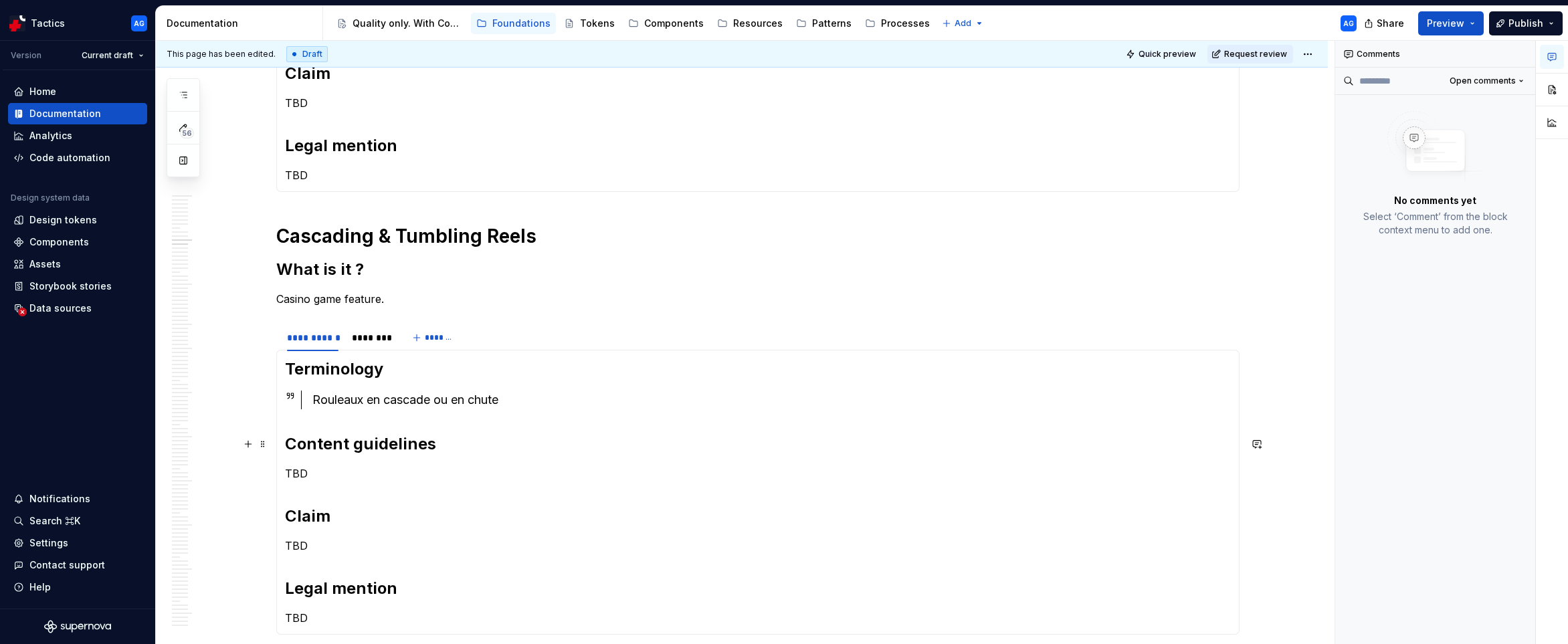 scroll, scrollTop: 502, scrollLeft: 0, axis: vertical 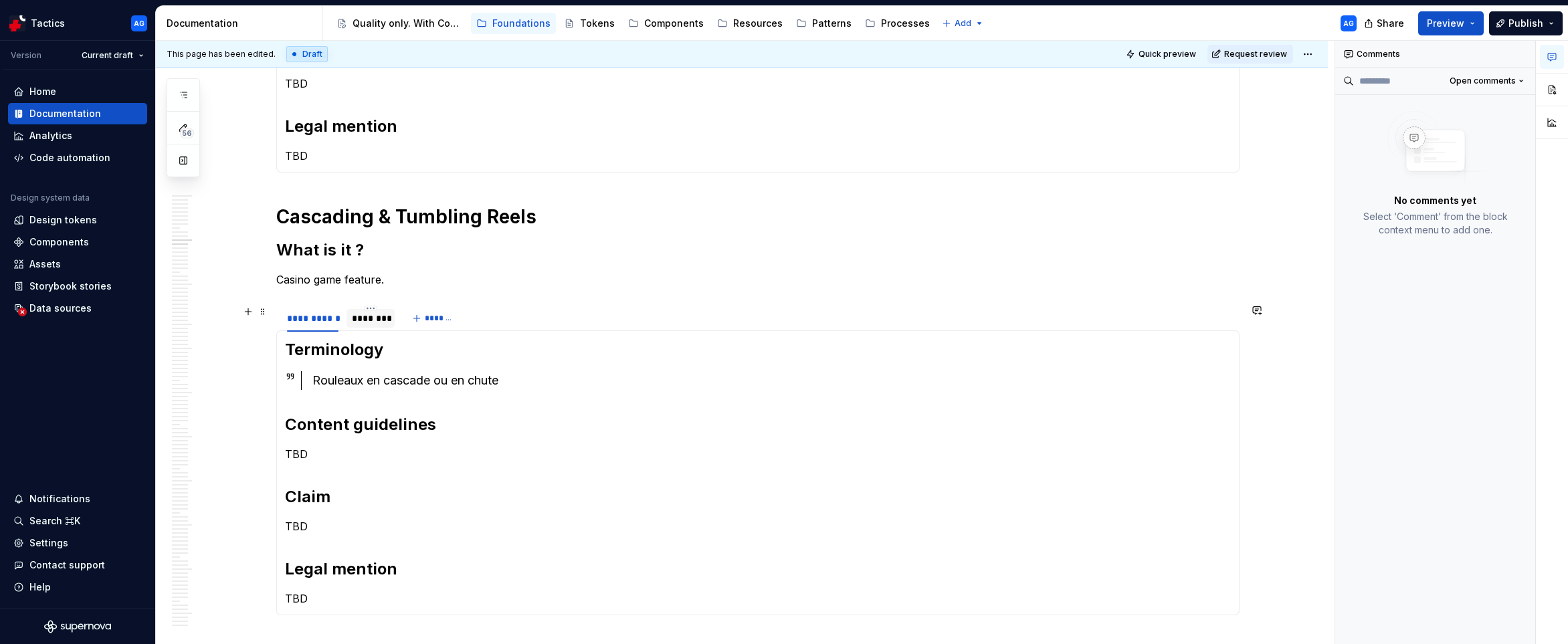 click on "********" at bounding box center [371, 318] 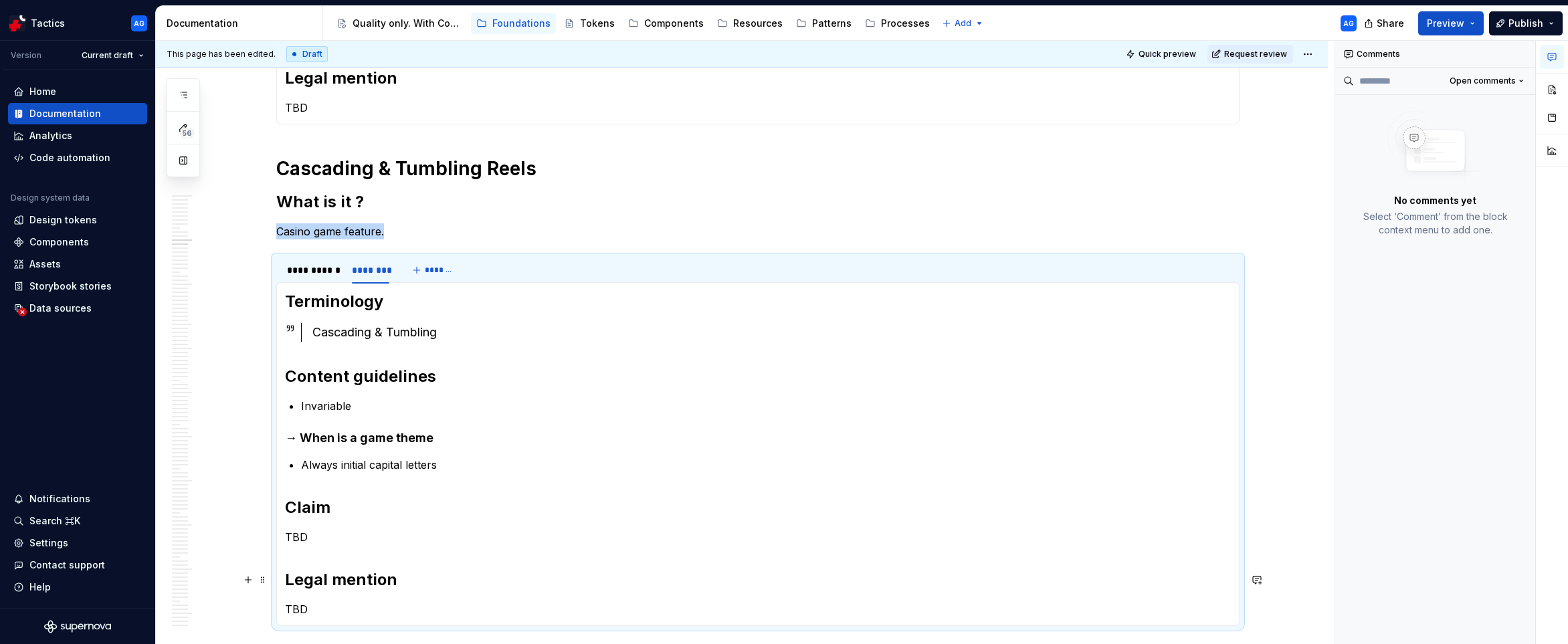 scroll, scrollTop: 0, scrollLeft: 0, axis: both 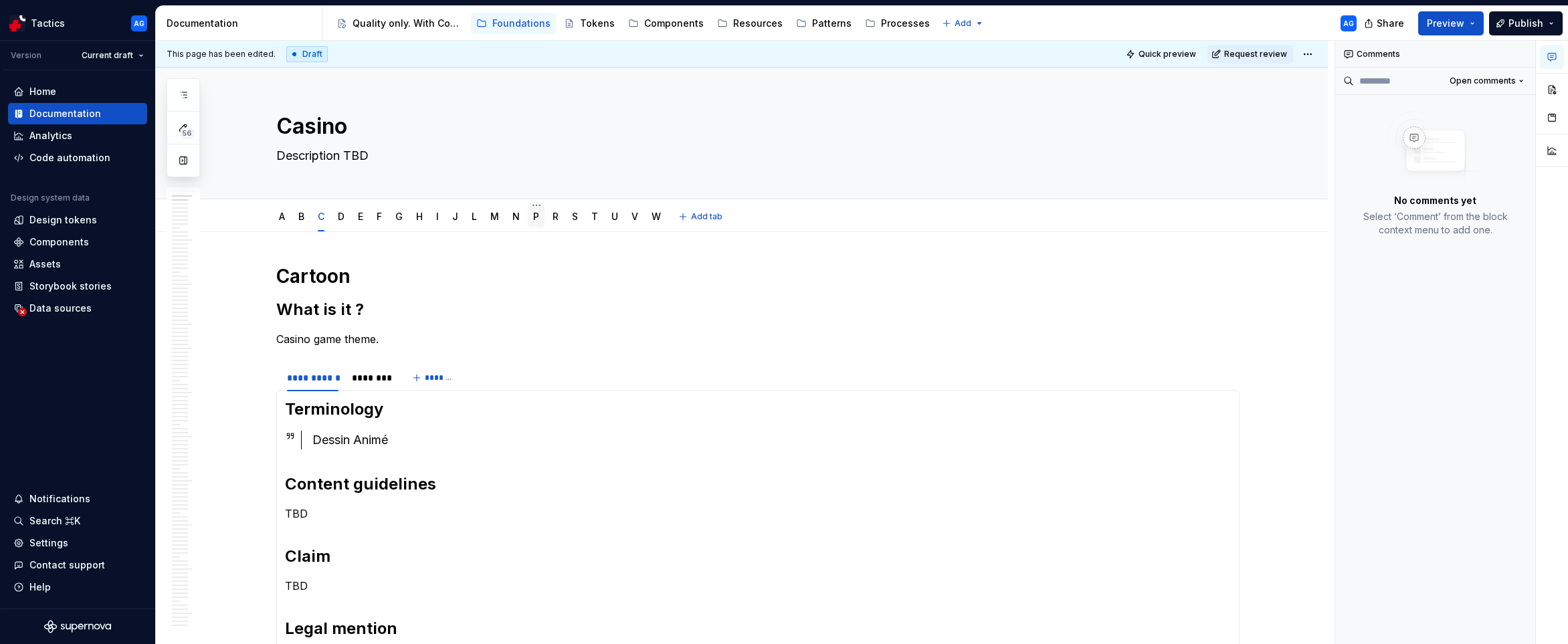 click on "P" at bounding box center (536, 217) 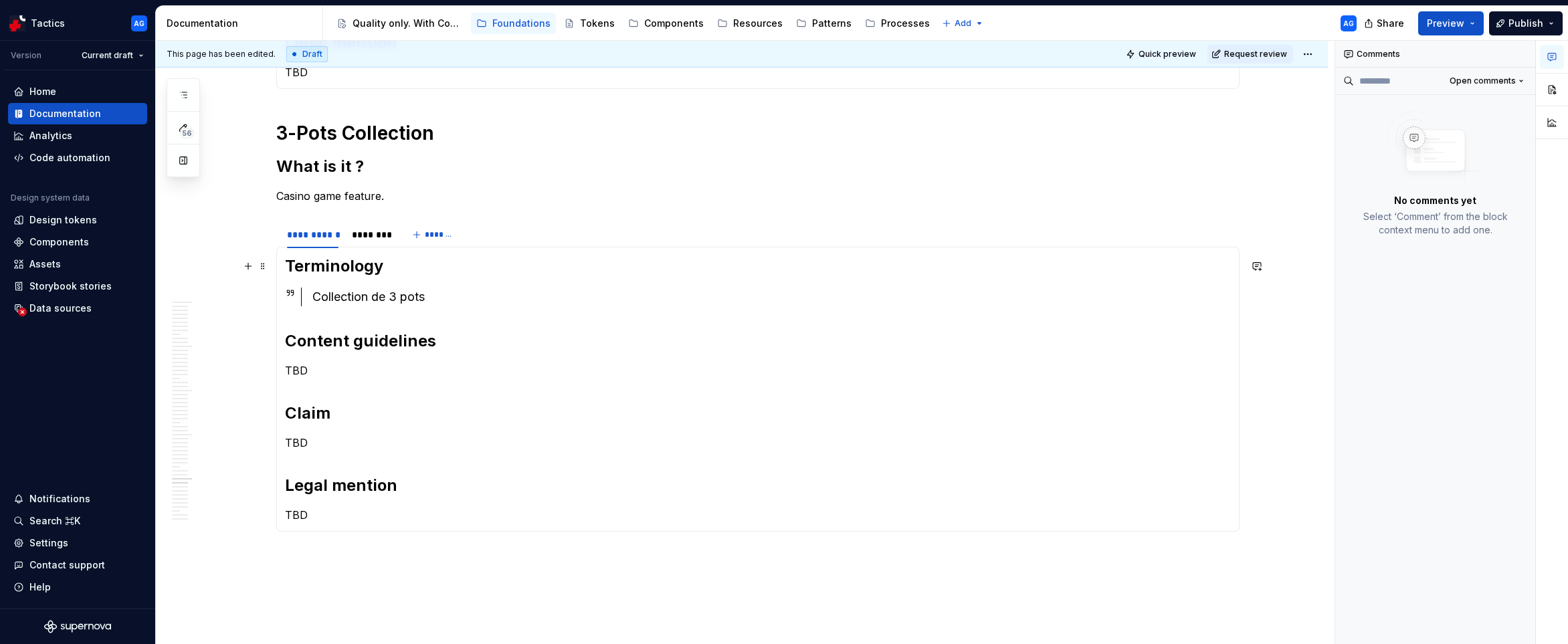 scroll, scrollTop: 1796, scrollLeft: 0, axis: vertical 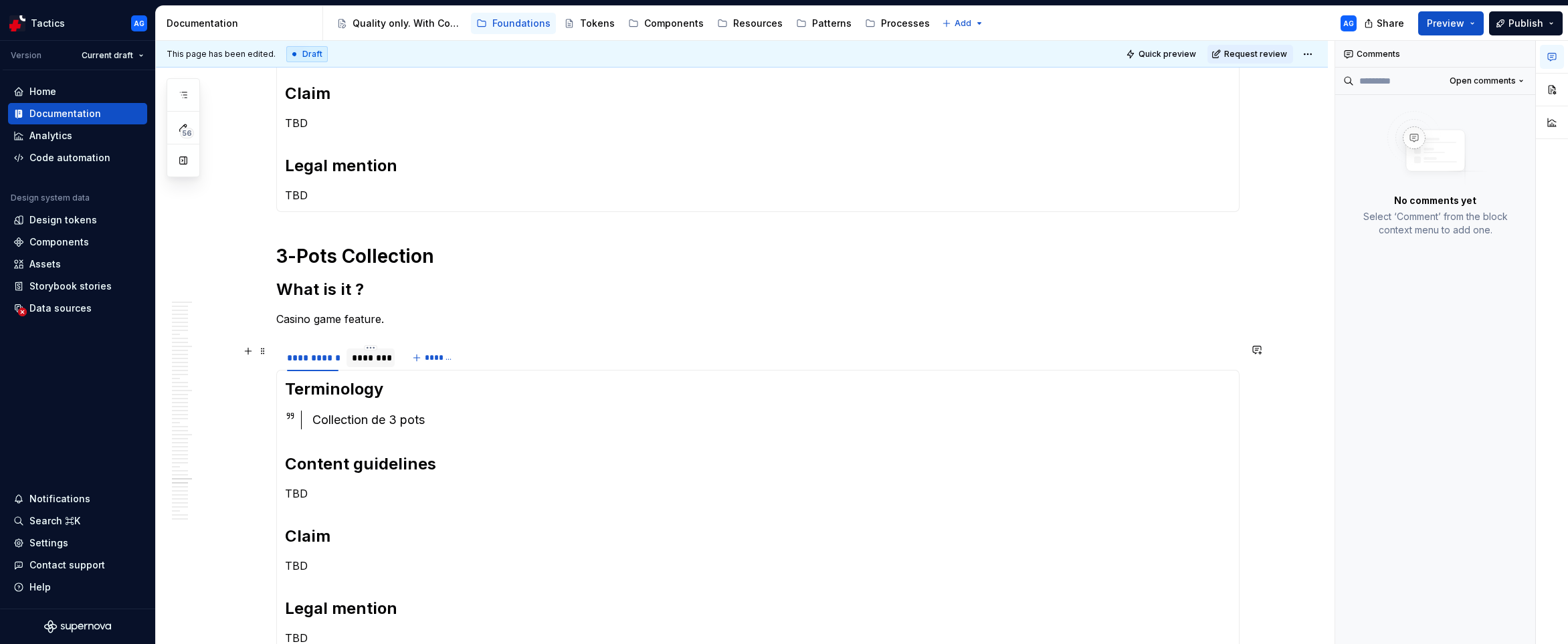 click on "********" at bounding box center (371, 358) 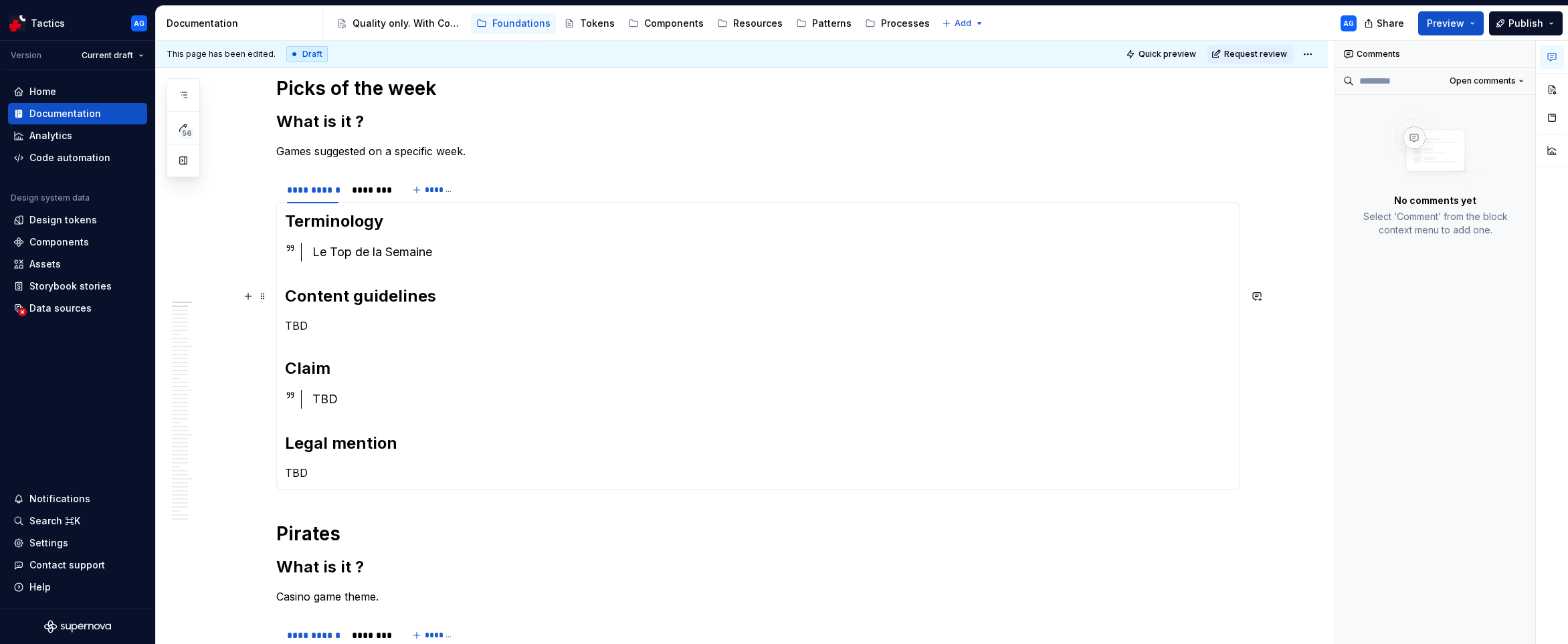 scroll, scrollTop: 0, scrollLeft: 0, axis: both 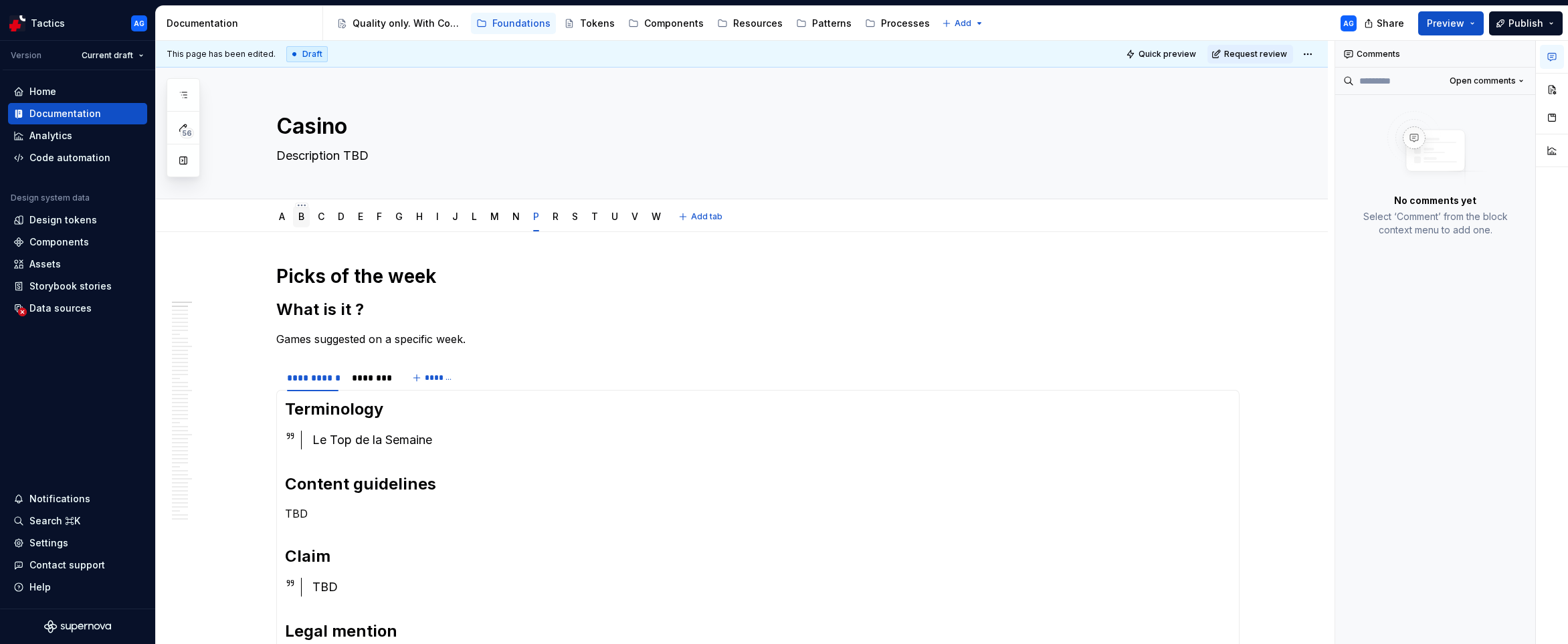 click on "B" at bounding box center (301, 217) 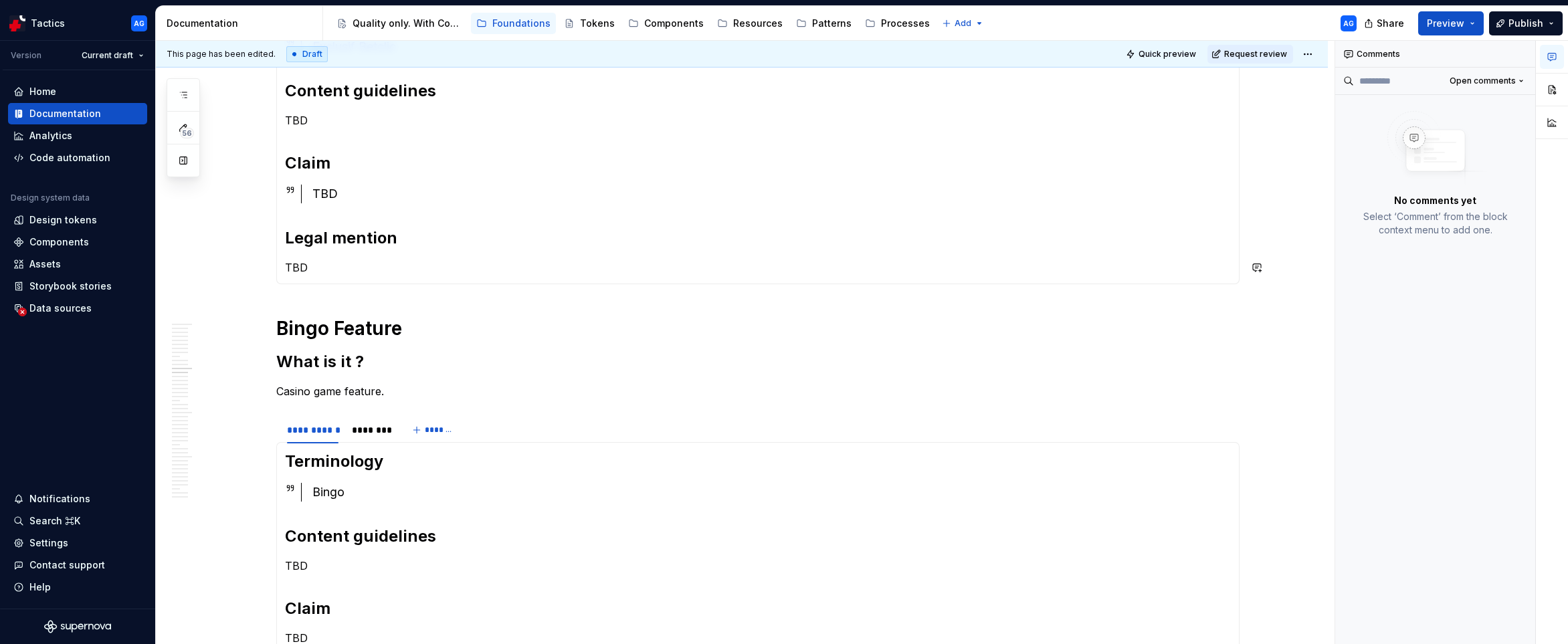 scroll, scrollTop: 597, scrollLeft: 0, axis: vertical 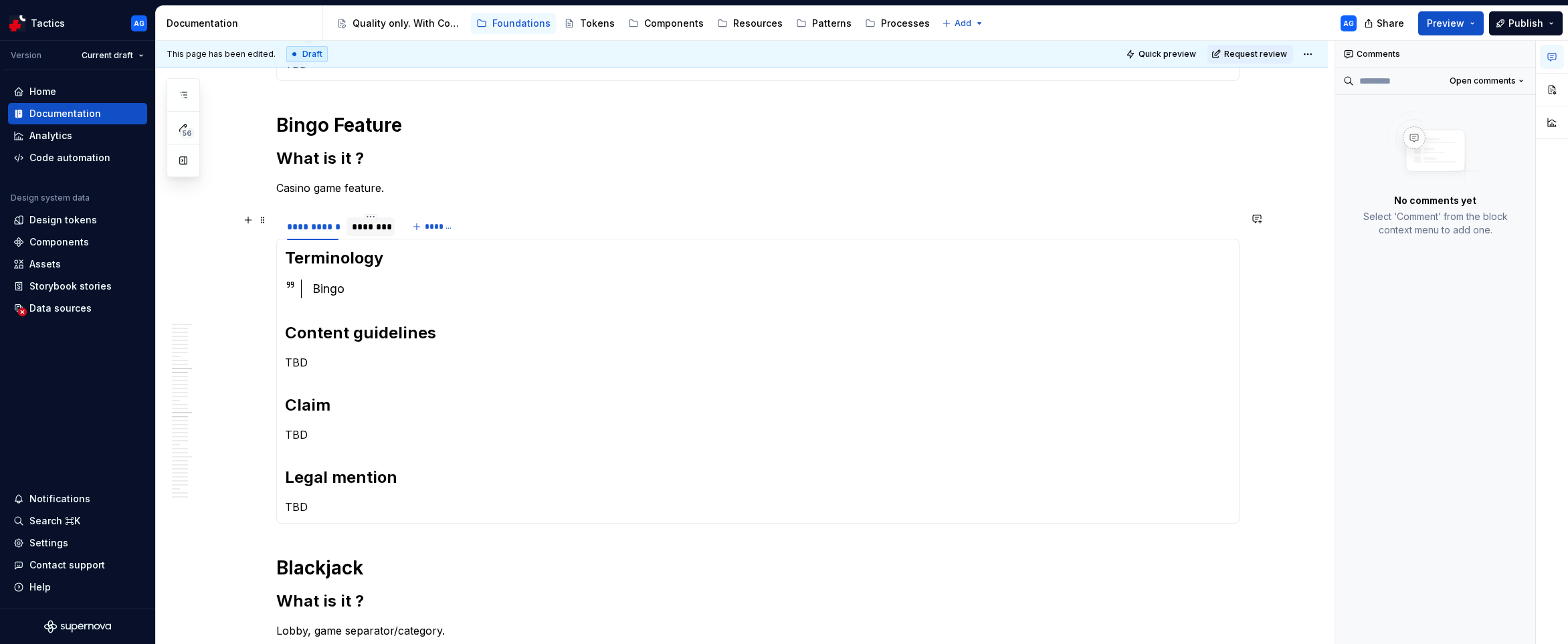 click on "********" at bounding box center [371, 227] 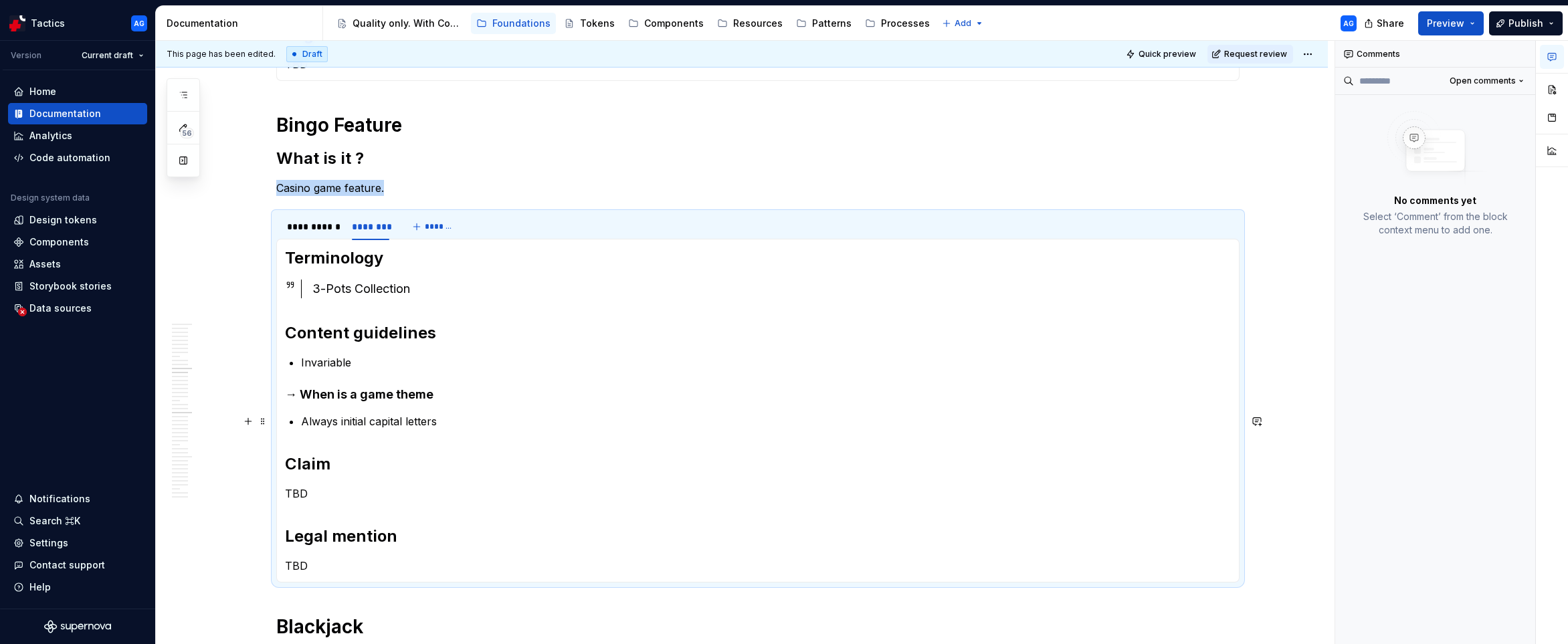 type on "*" 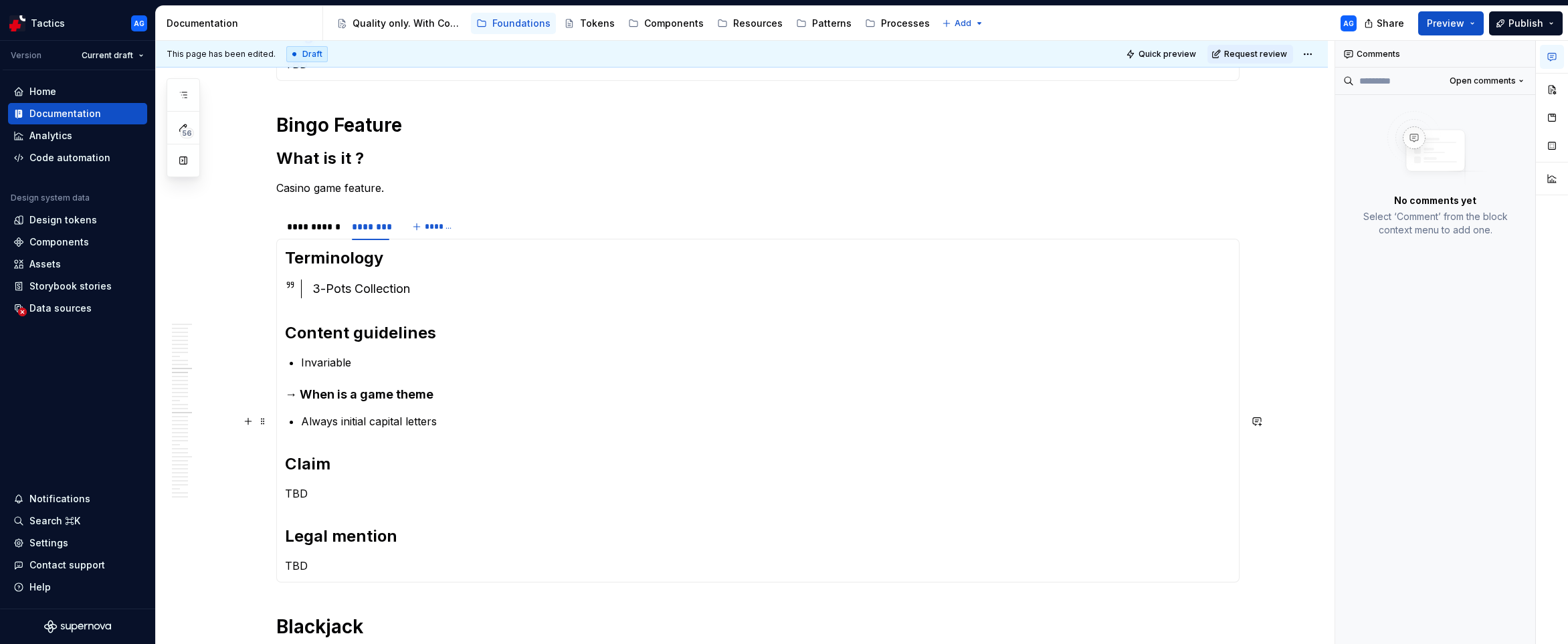 type 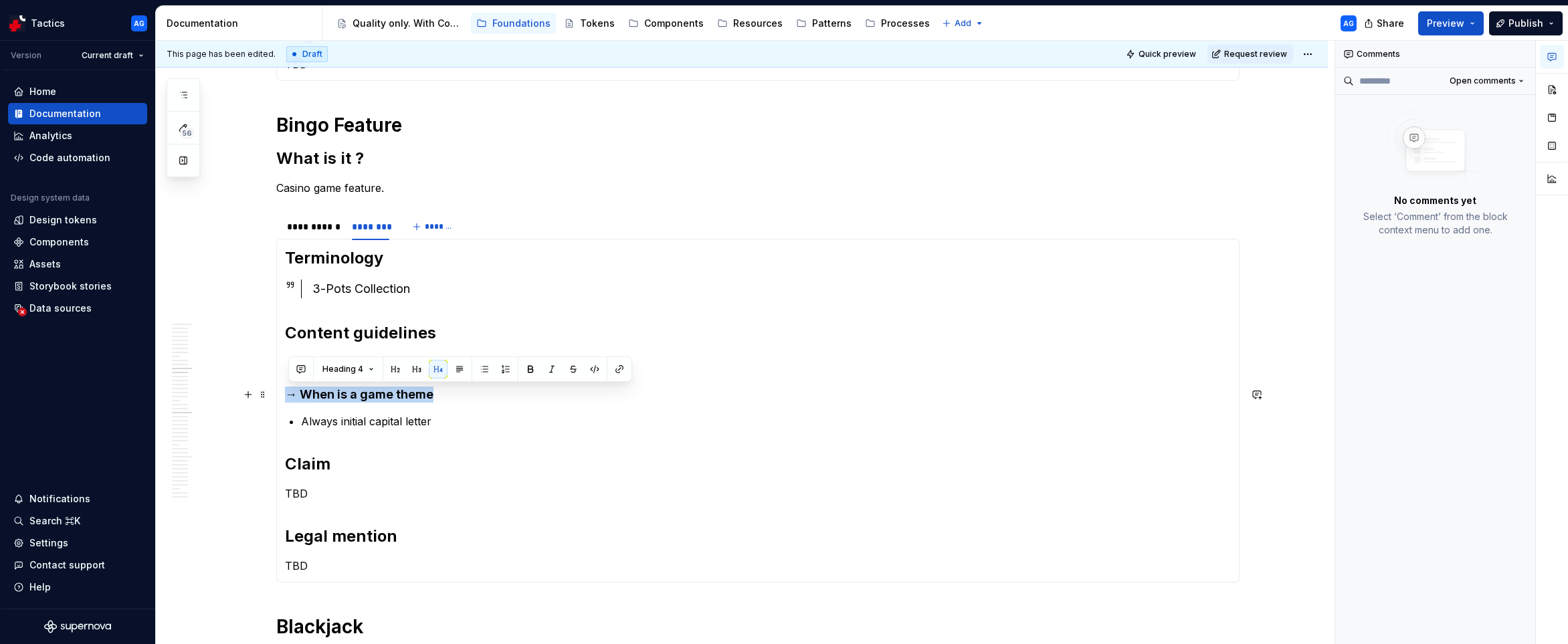 drag, startPoint x: 458, startPoint y: 395, endPoint x: 331, endPoint y: 370, distance: 129.43724 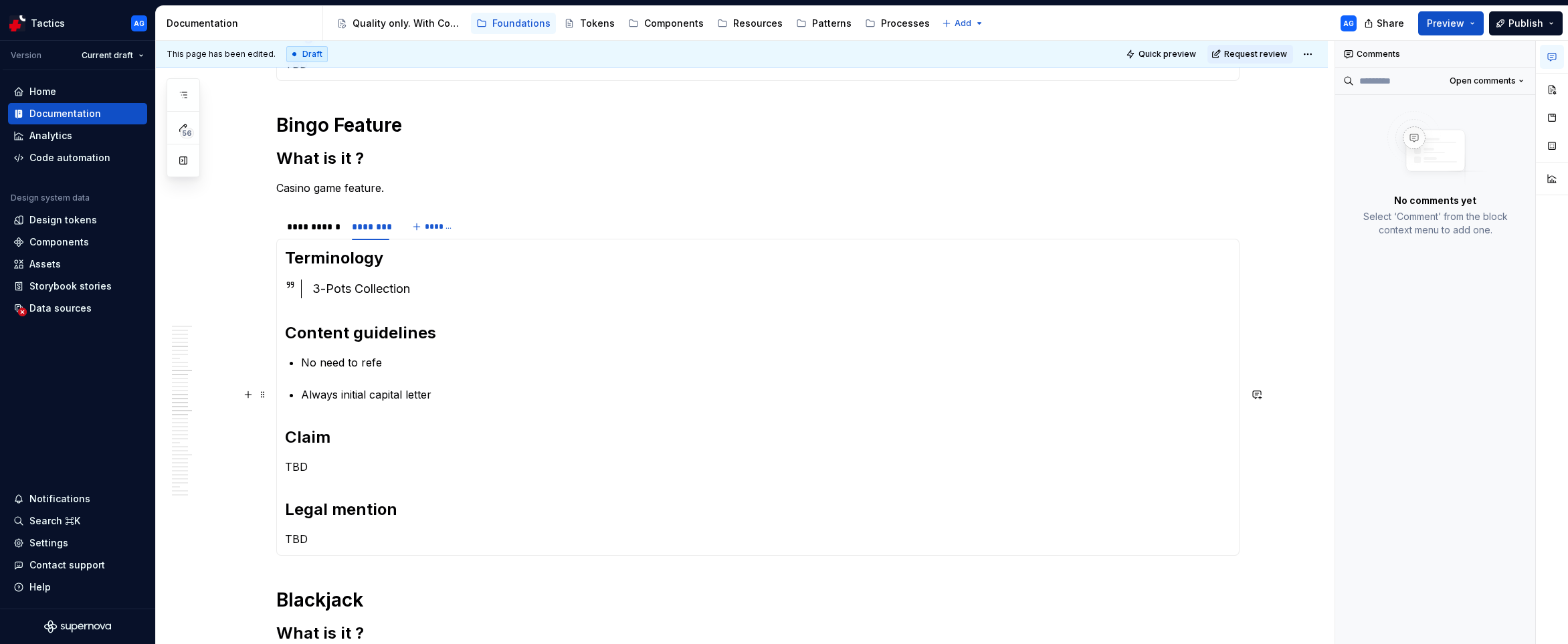 click on "Always initial capital letter" at bounding box center [766, 395] 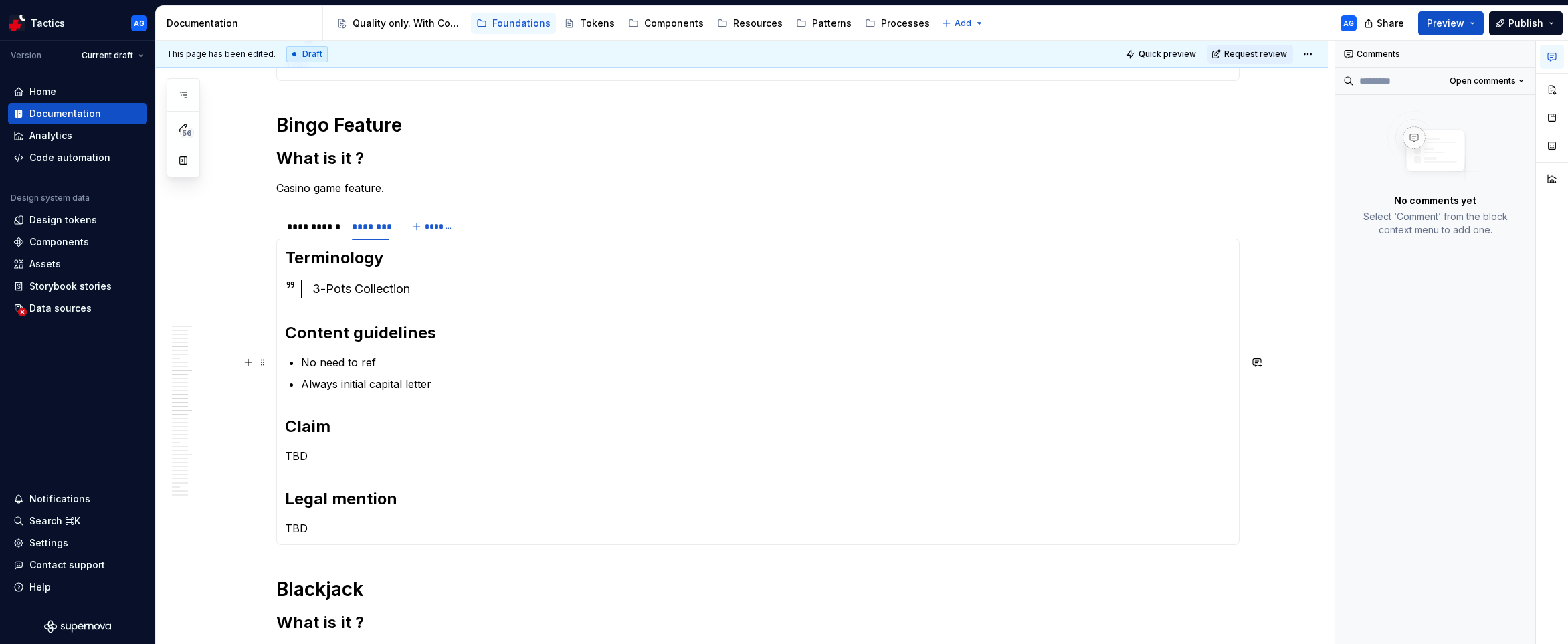 click on "No need to ref" at bounding box center [766, 362] 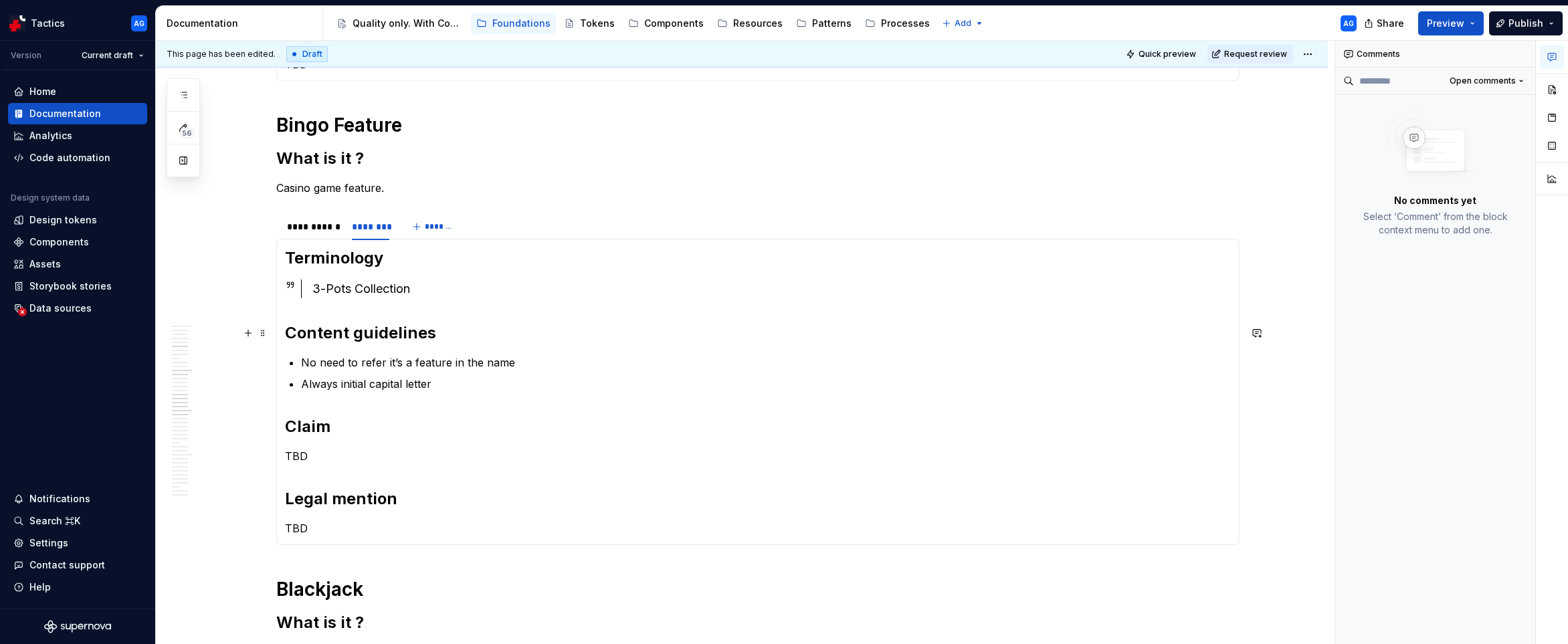 click on "Content guidelines" at bounding box center (758, 333) 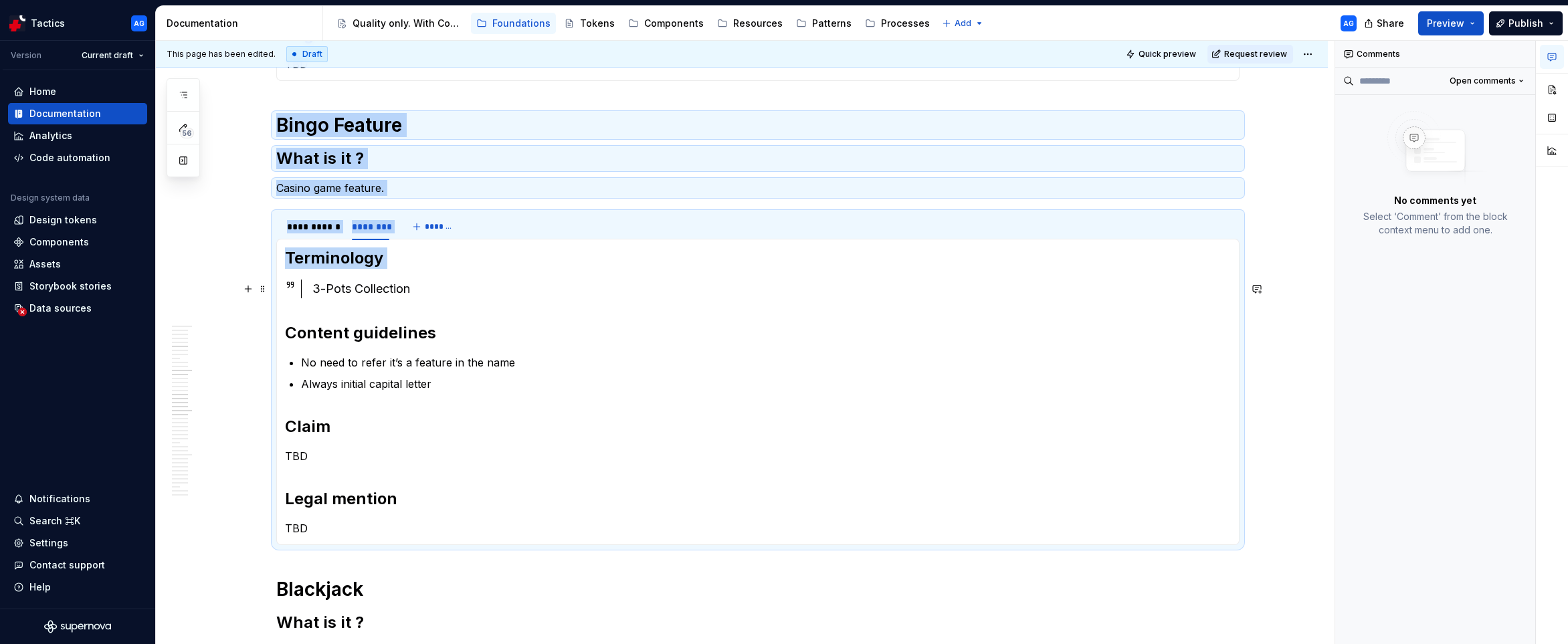 drag, startPoint x: 279, startPoint y: 134, endPoint x: 310, endPoint y: 284, distance: 153.1698 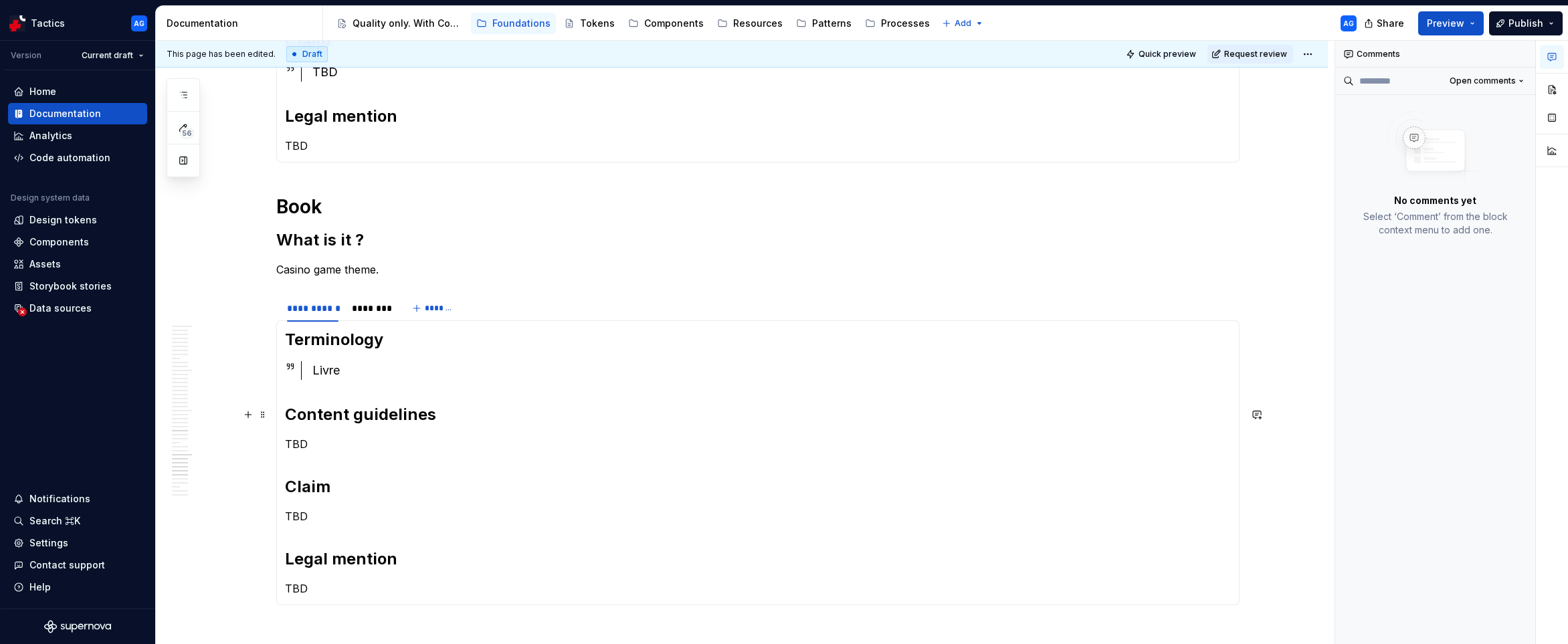 scroll, scrollTop: 1453, scrollLeft: 0, axis: vertical 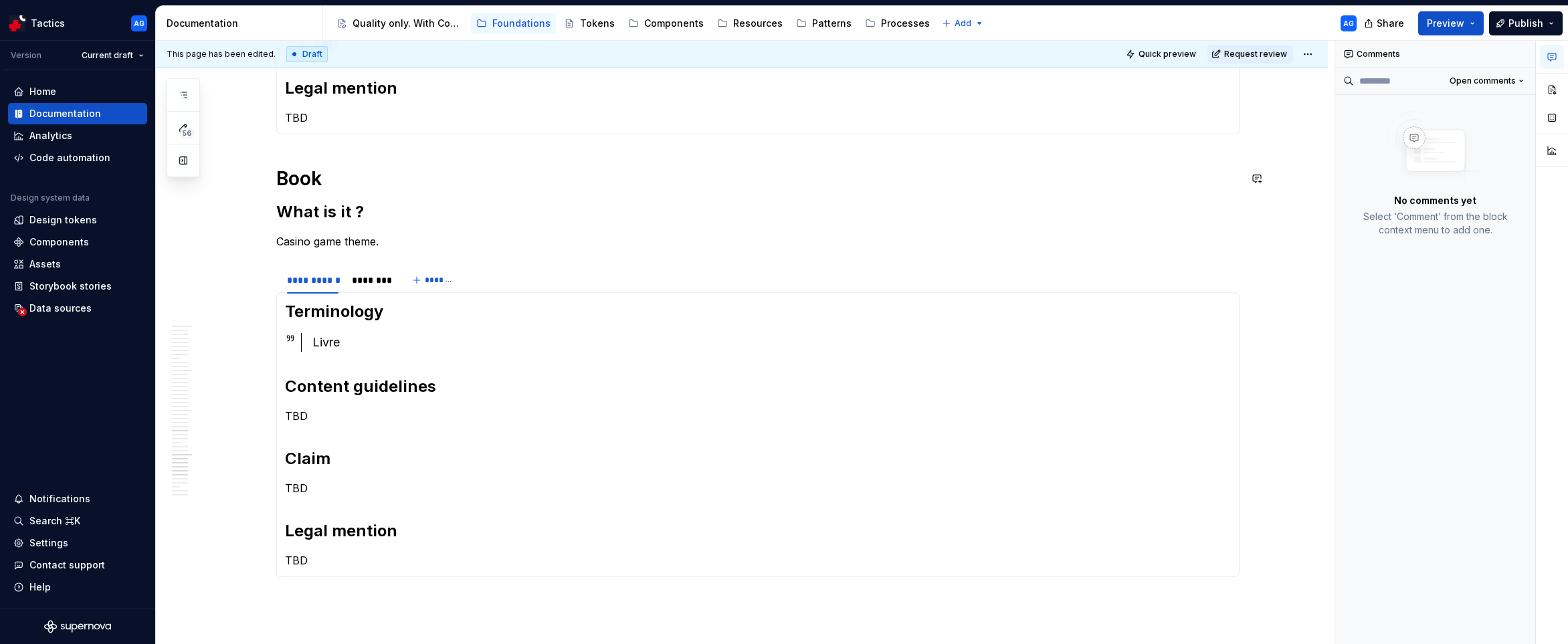 click on "**********" at bounding box center [758, -300] 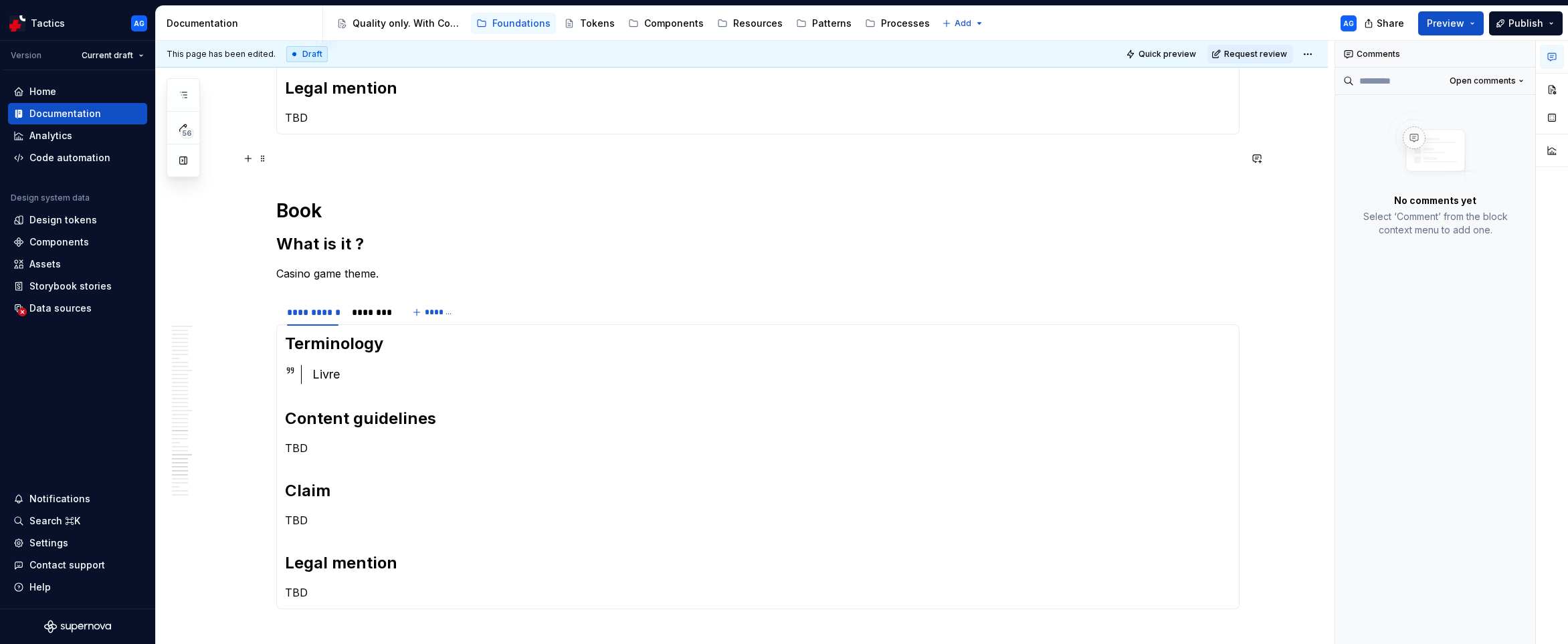 click at bounding box center (758, 158) 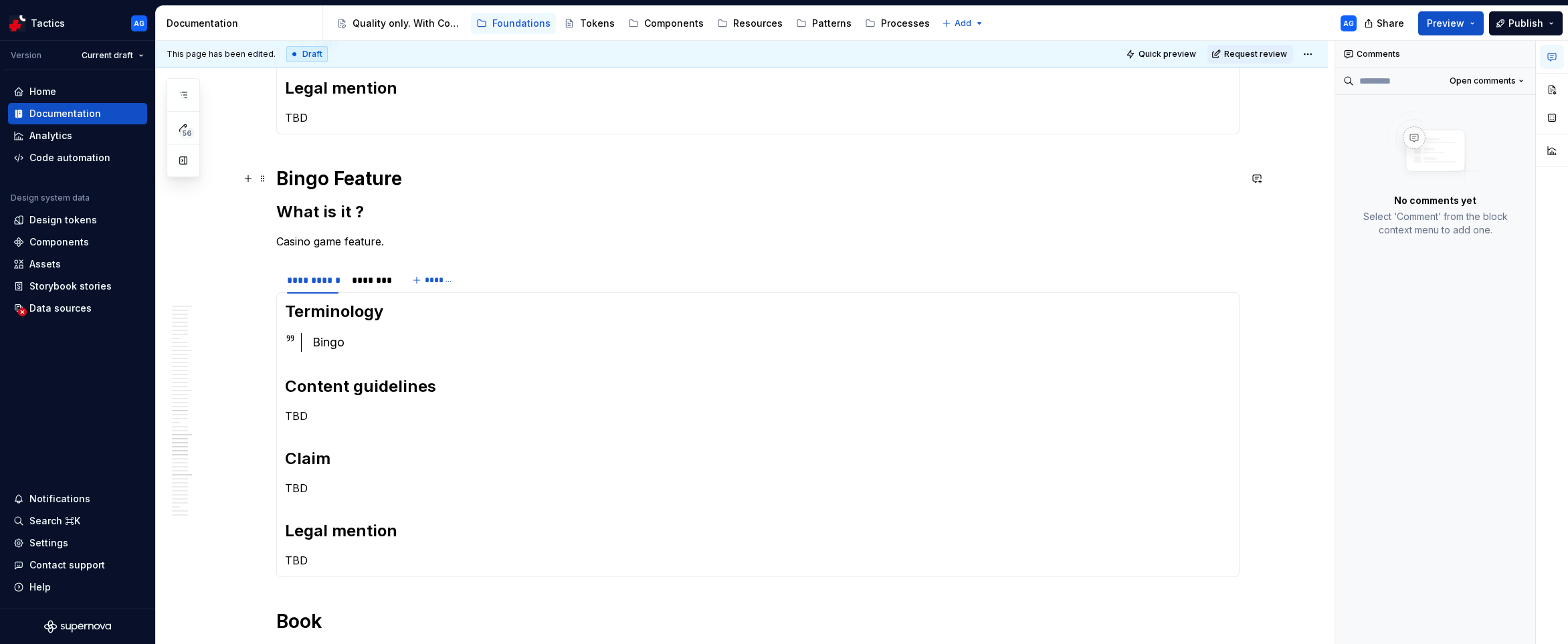 click on "Bingo Feature" at bounding box center (758, 179) 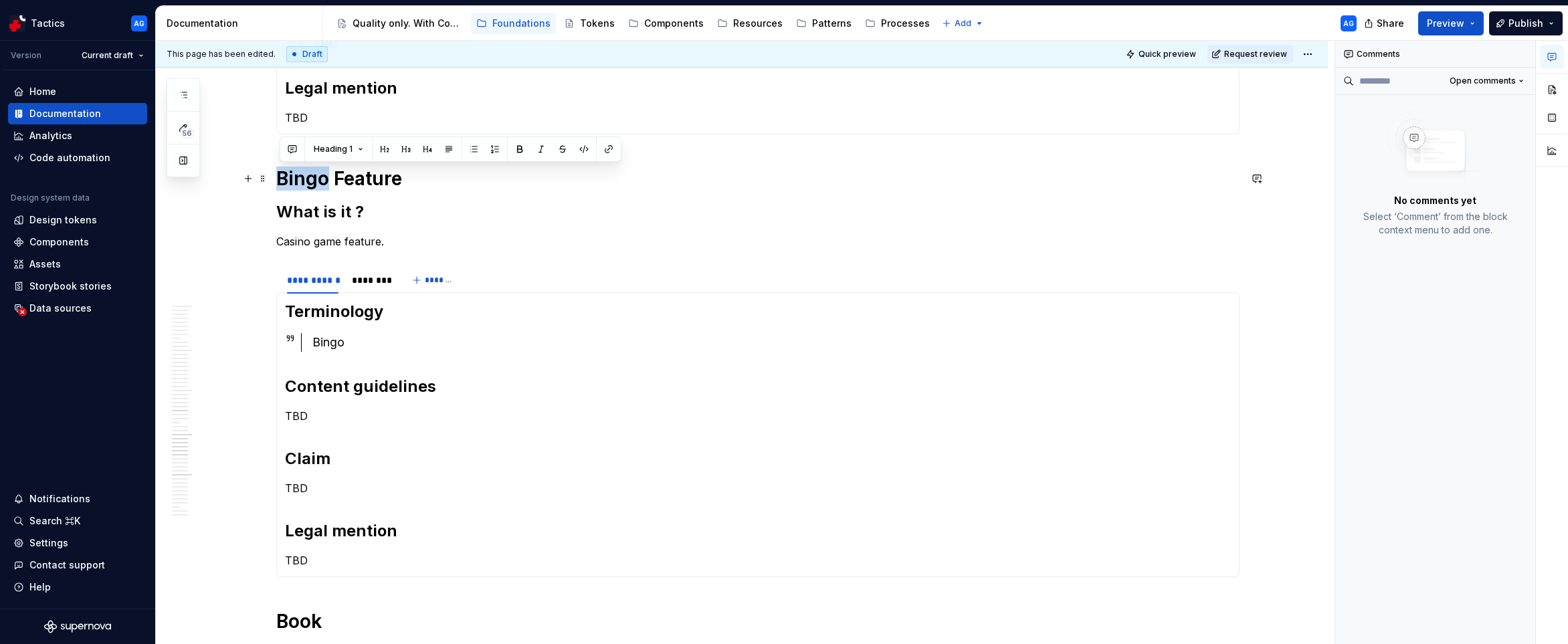 click on "Bingo Feature" at bounding box center [758, 179] 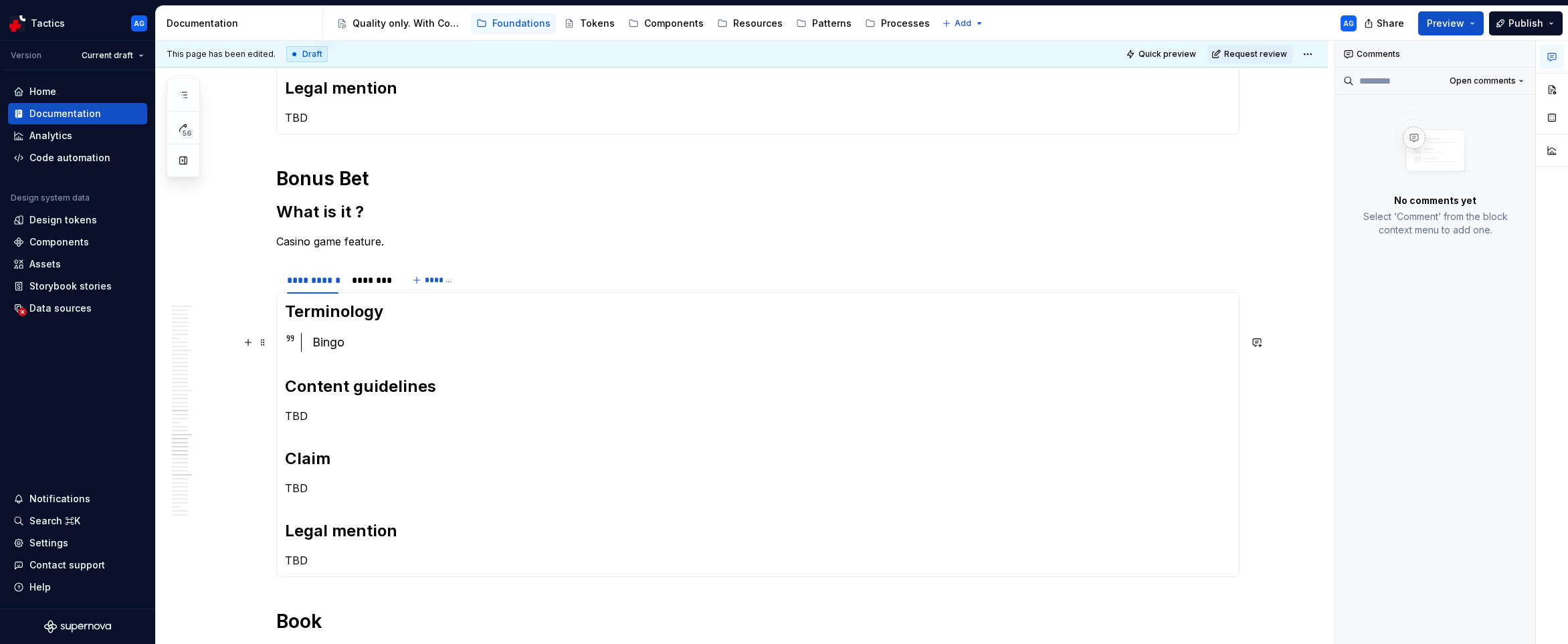 click on "Bingo" at bounding box center [771, 342] 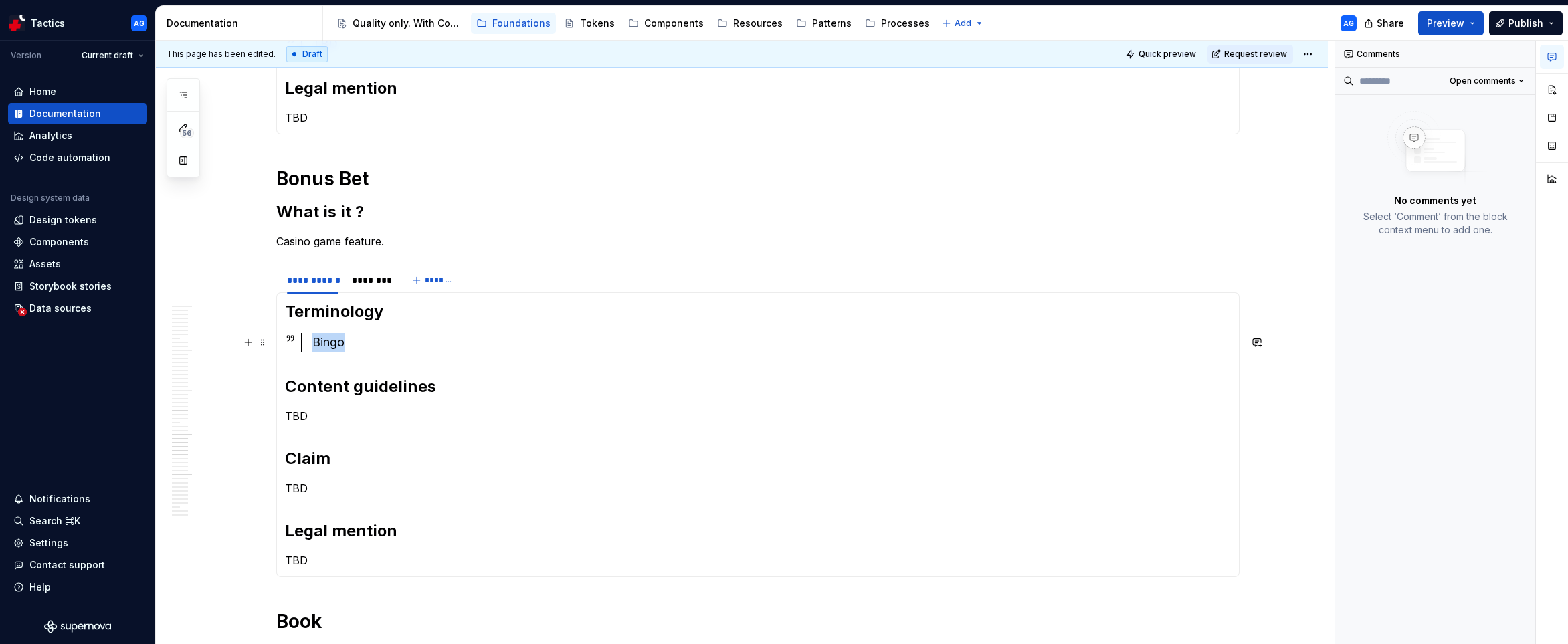 click on "Bingo" at bounding box center [771, 342] 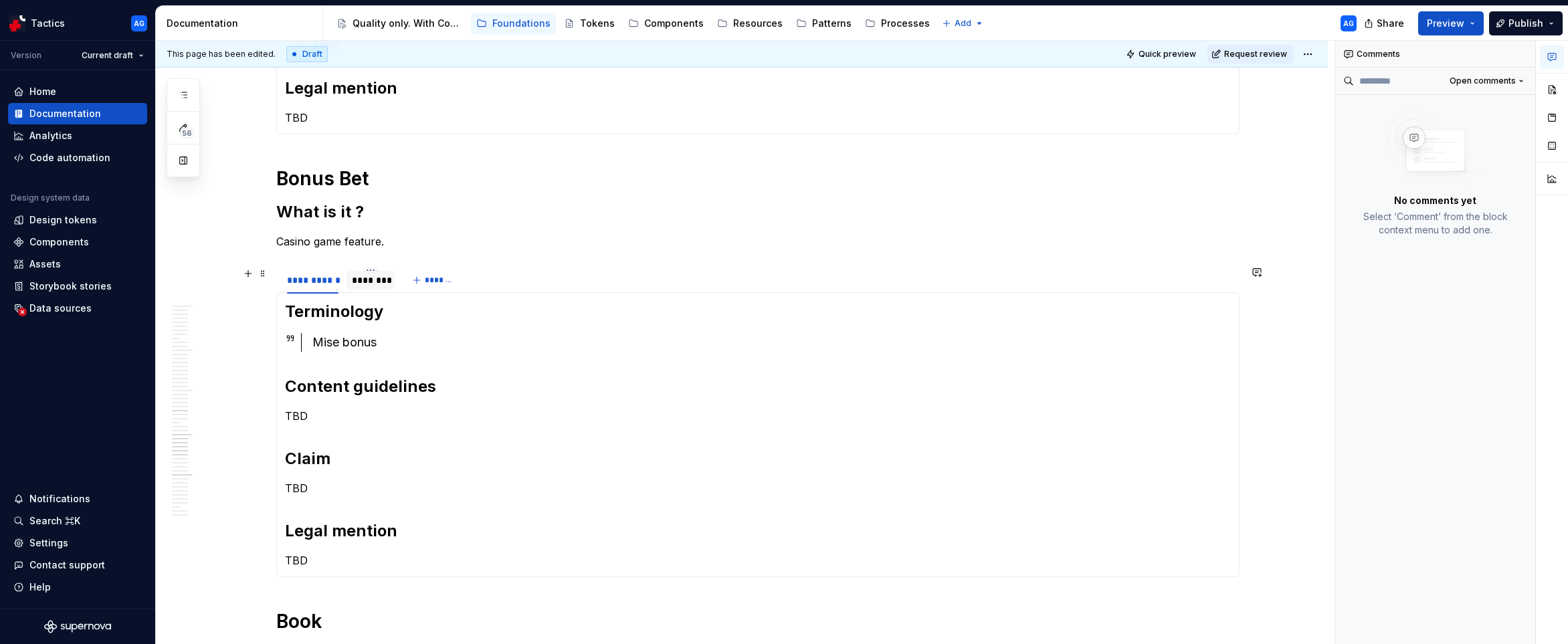click on "********" at bounding box center [371, 280] 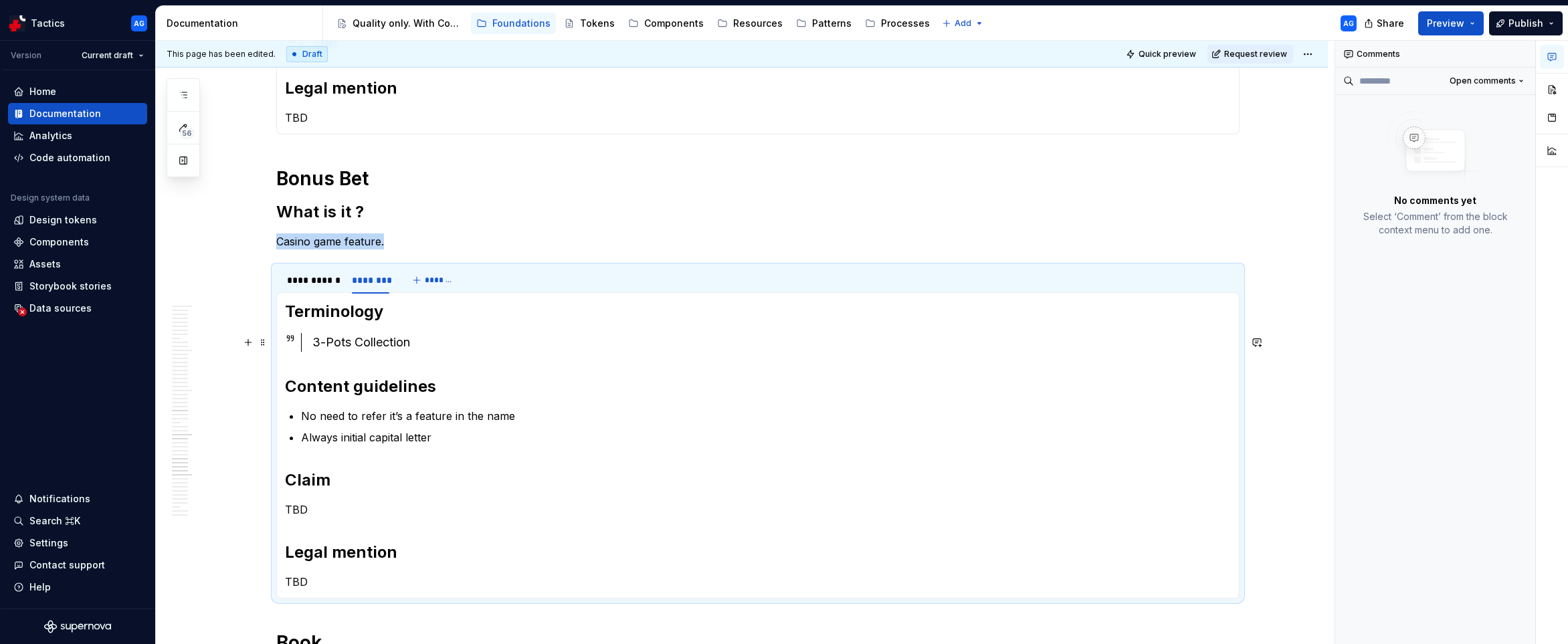 click on "3-Pots Collection" at bounding box center (771, 342) 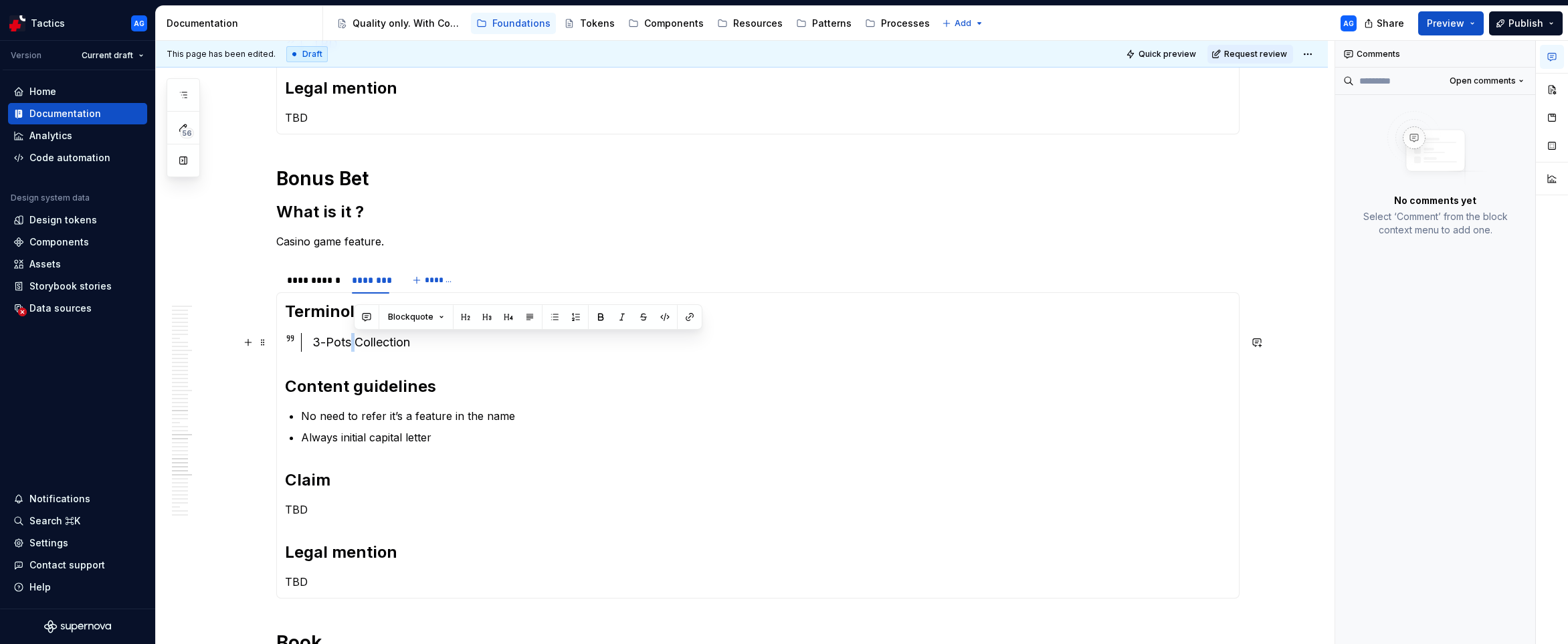 click on "3-Pots Collection" at bounding box center (771, 342) 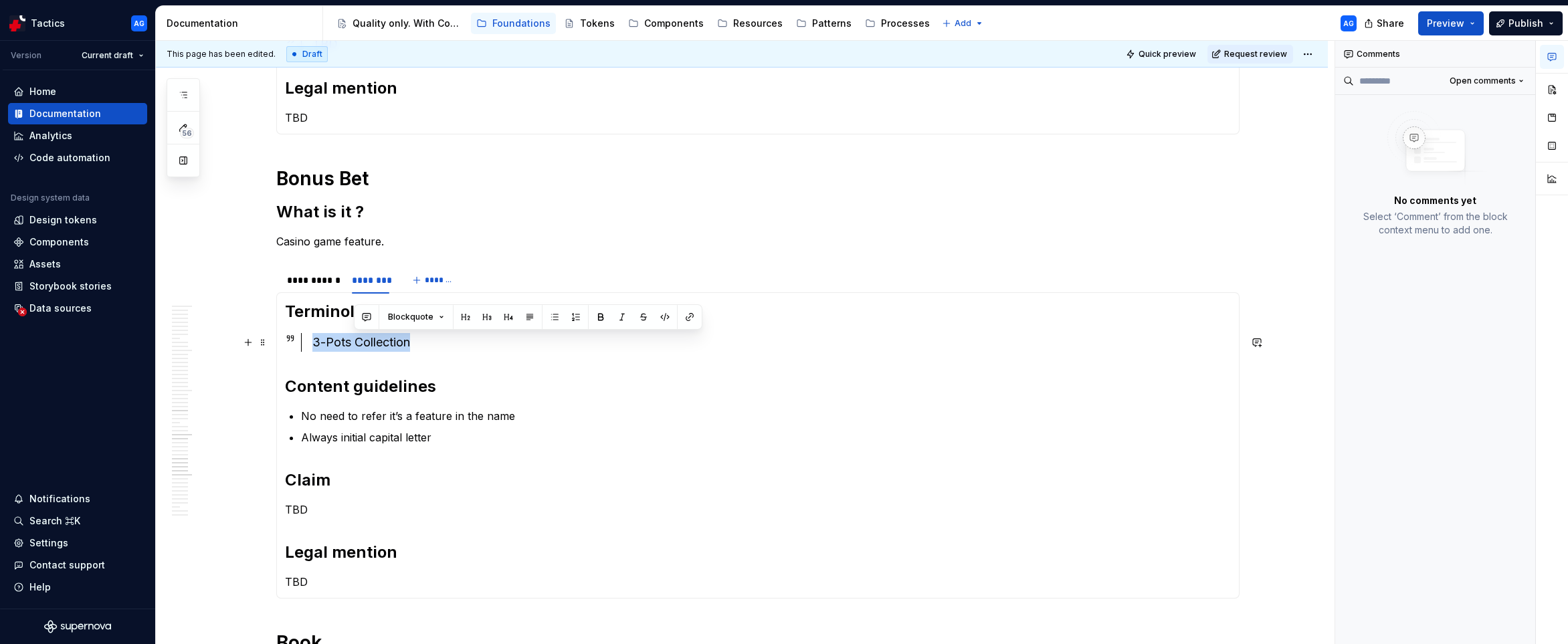 click on "3-Pots Collection" at bounding box center (771, 342) 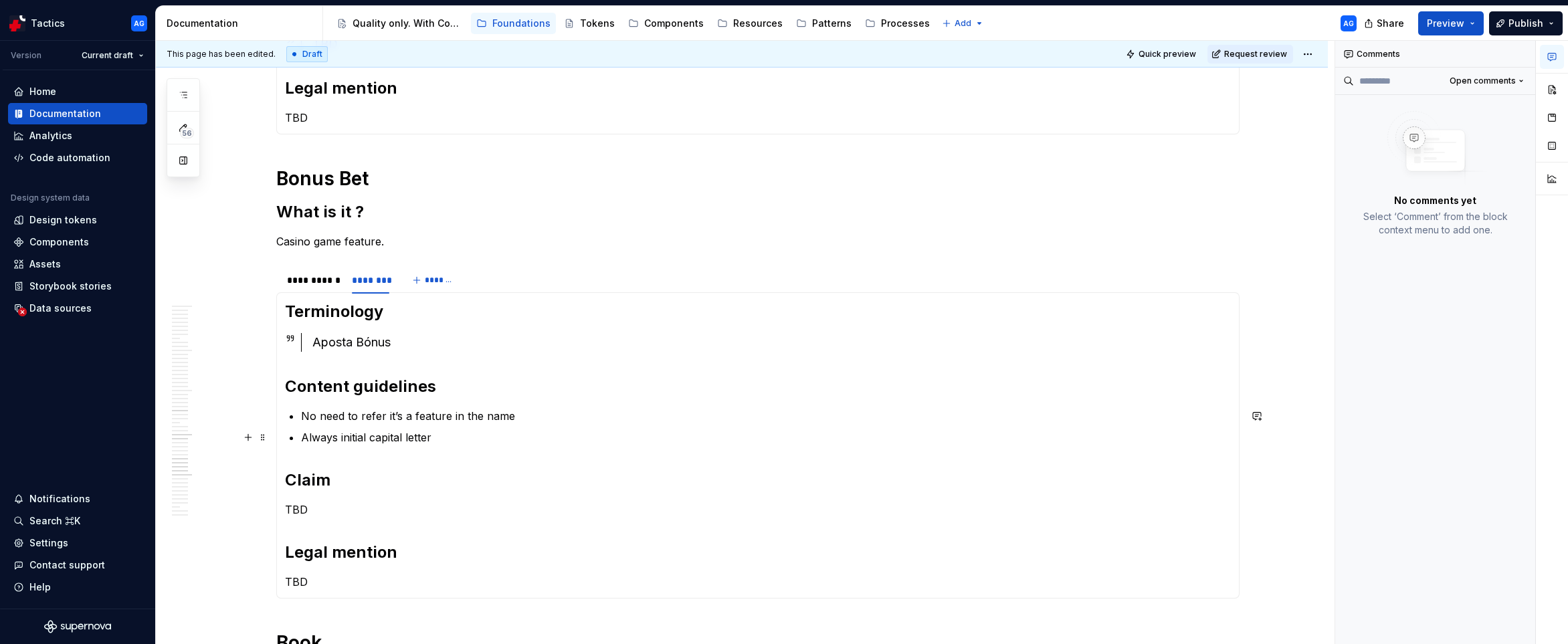 click on "Always initial capital letter" at bounding box center (766, 437) 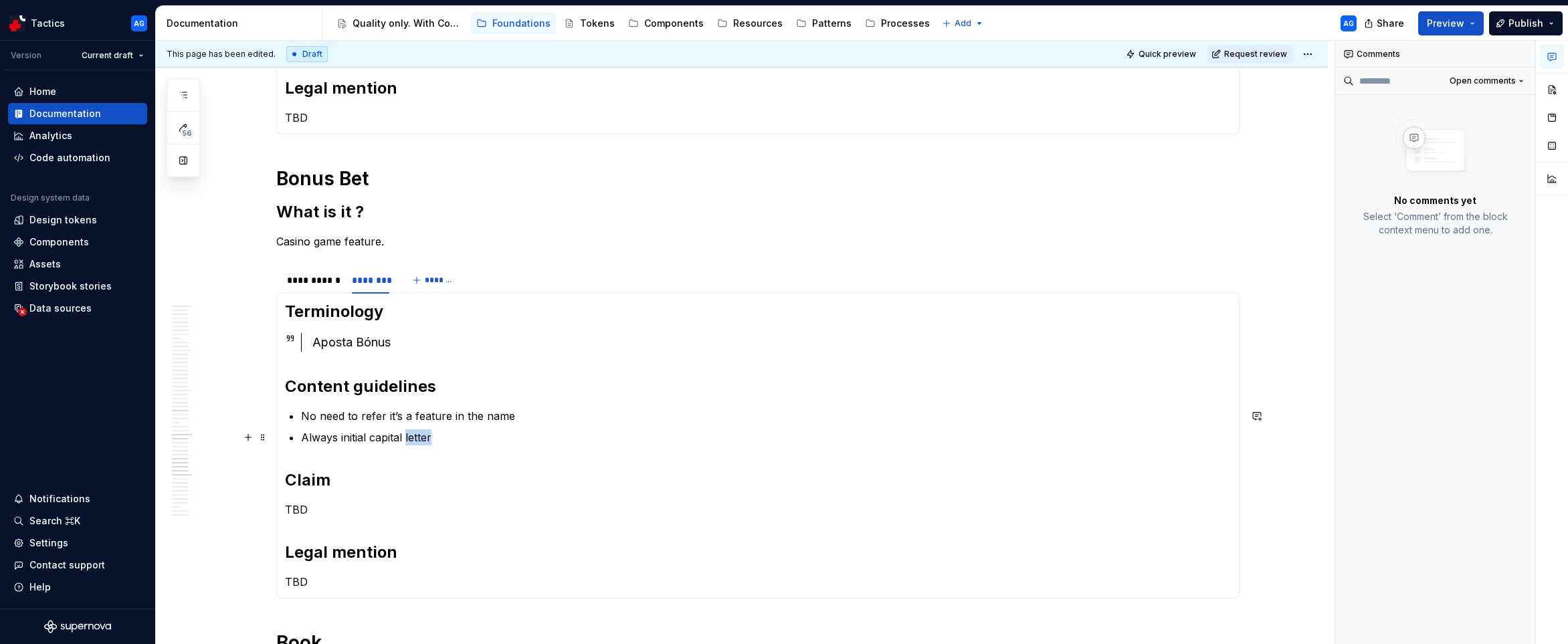 click on "Always initial capital letter" at bounding box center [766, 437] 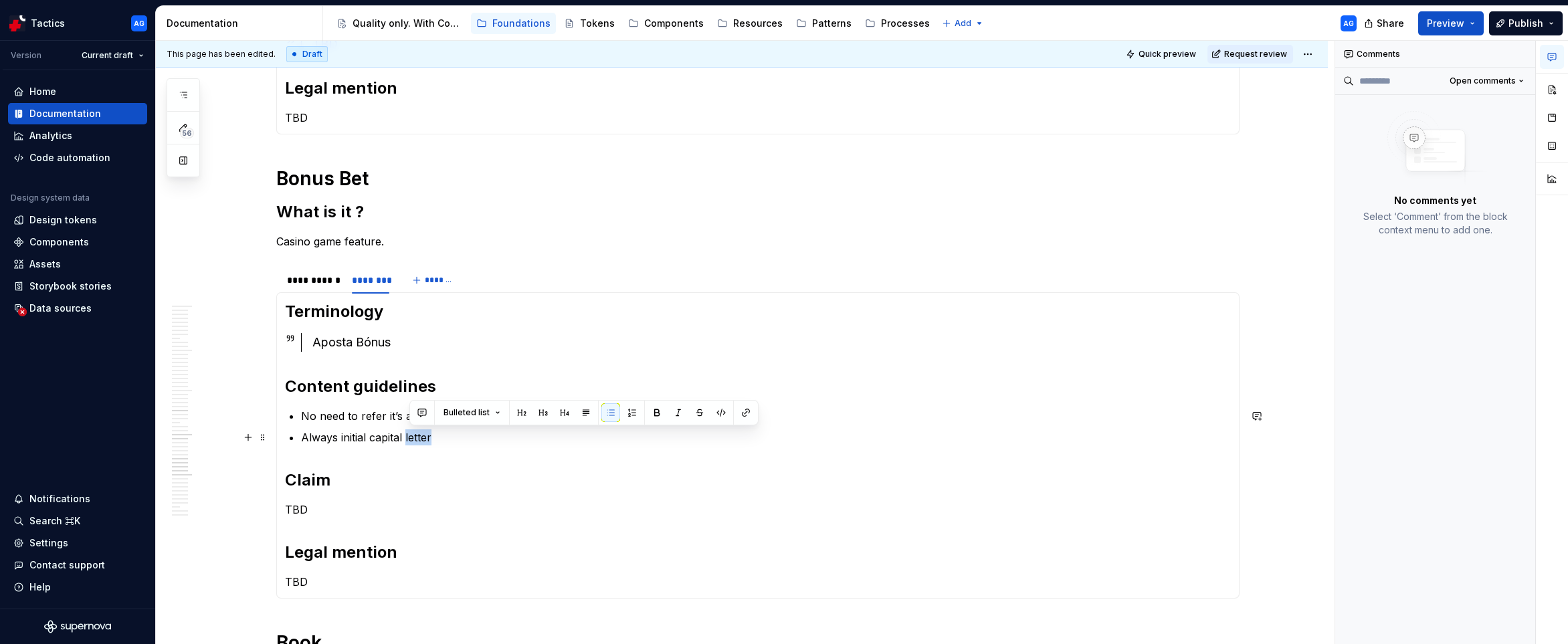 click on "Always initial capital letter" at bounding box center [766, 437] 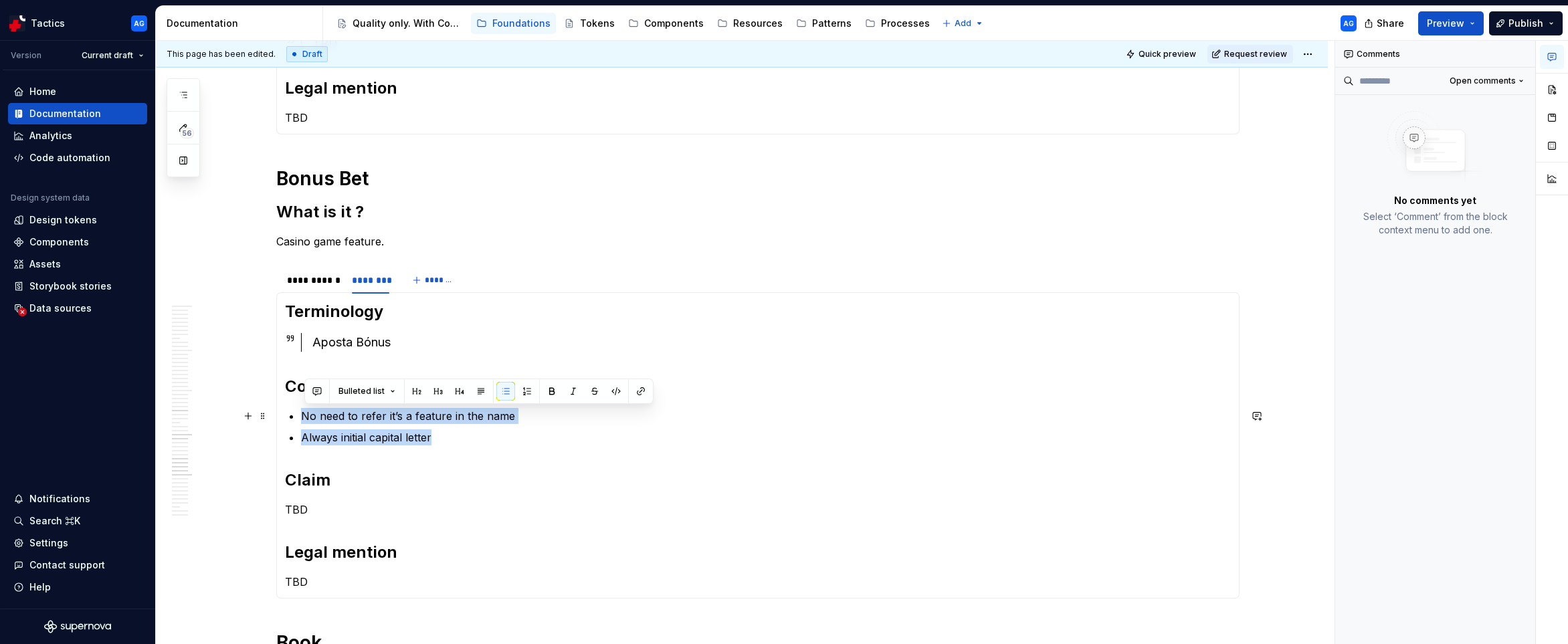 drag, startPoint x: 443, startPoint y: 440, endPoint x: 298, endPoint y: 415, distance: 147.13939 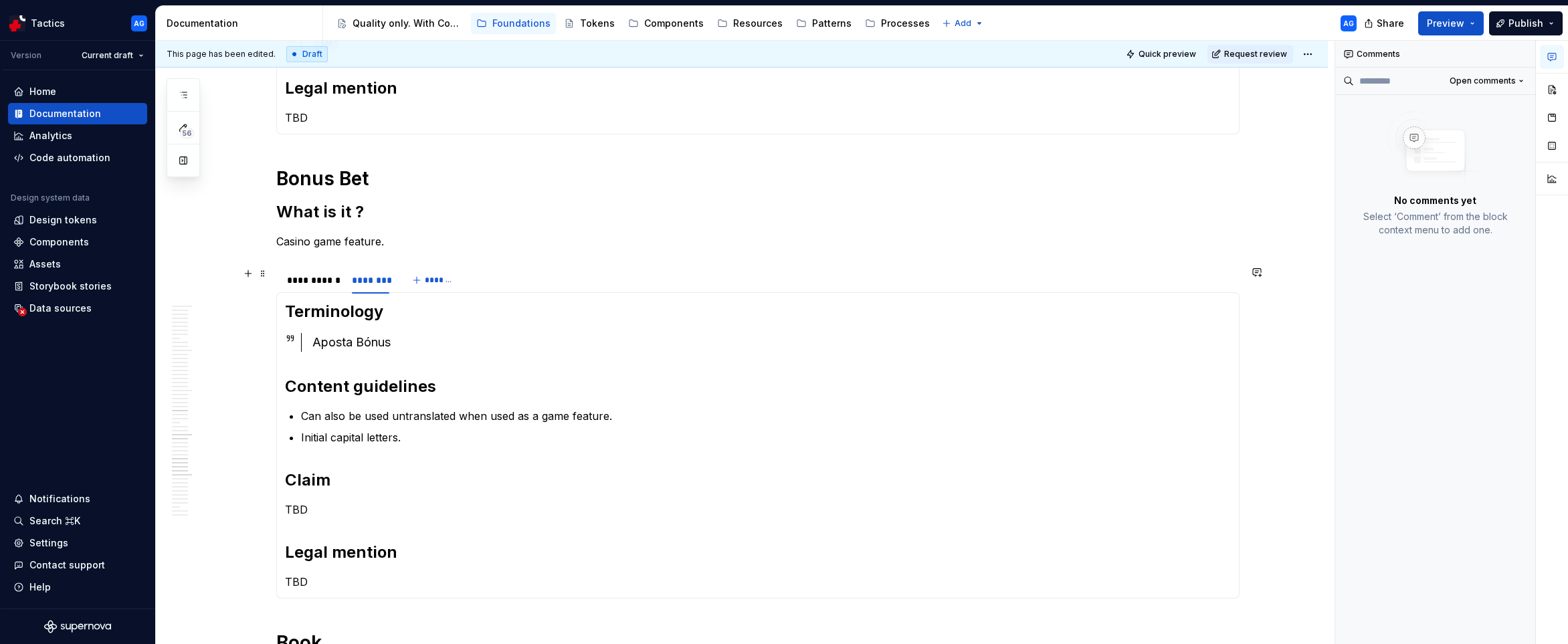 click on "**********" at bounding box center [758, 280] 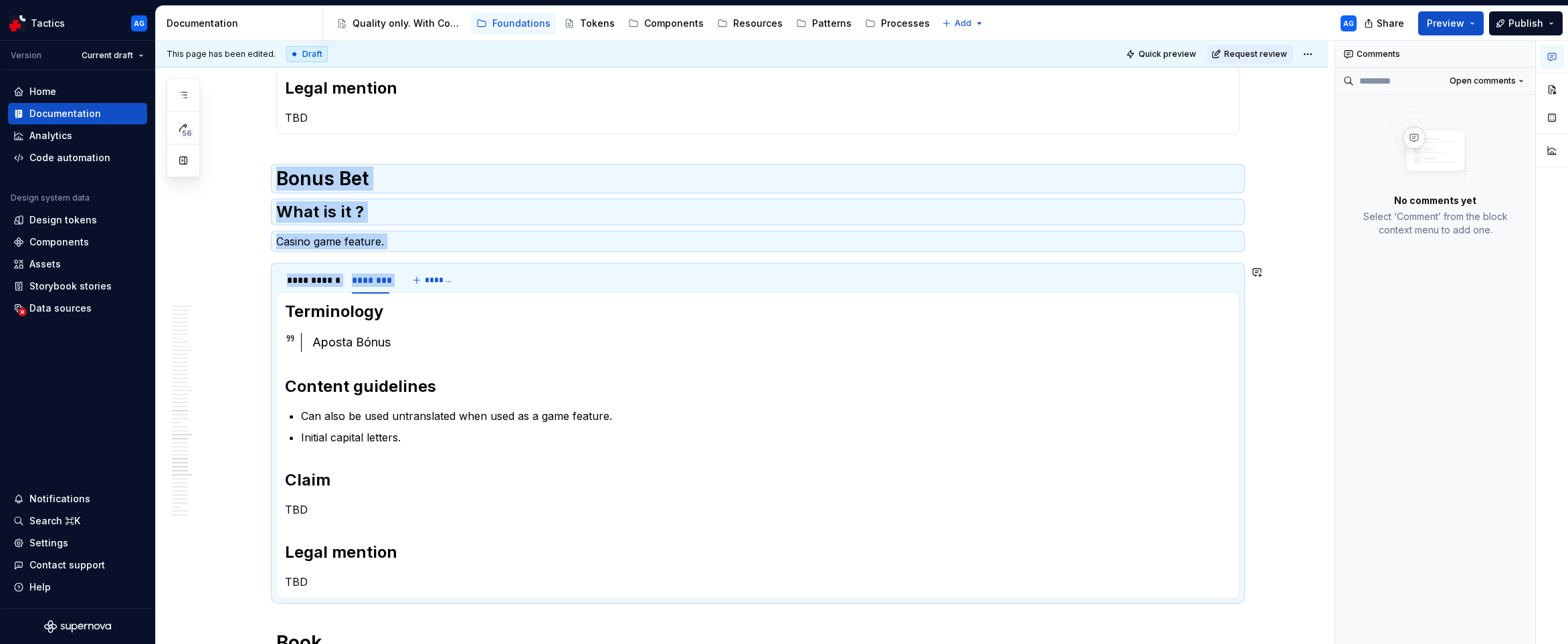 drag, startPoint x: 280, startPoint y: 175, endPoint x: 326, endPoint y: 299, distance: 132.25732 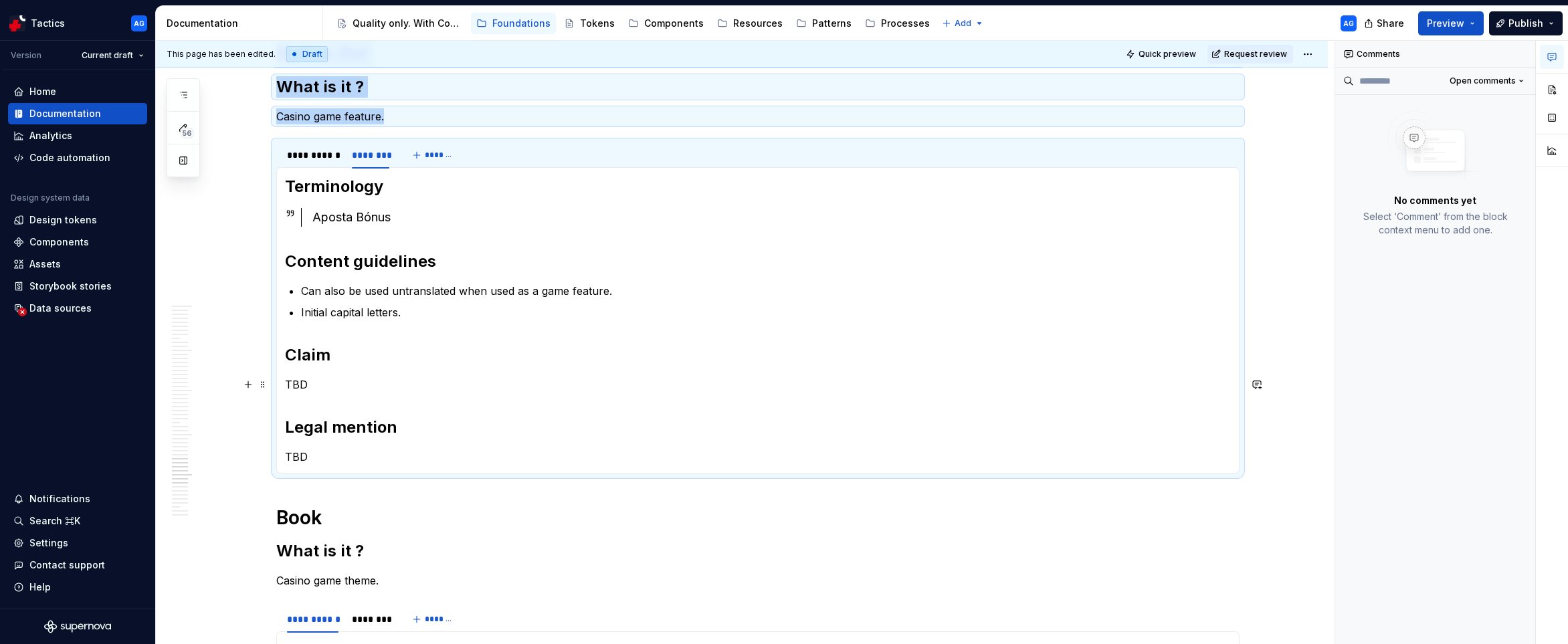 scroll, scrollTop: 1647, scrollLeft: 0, axis: vertical 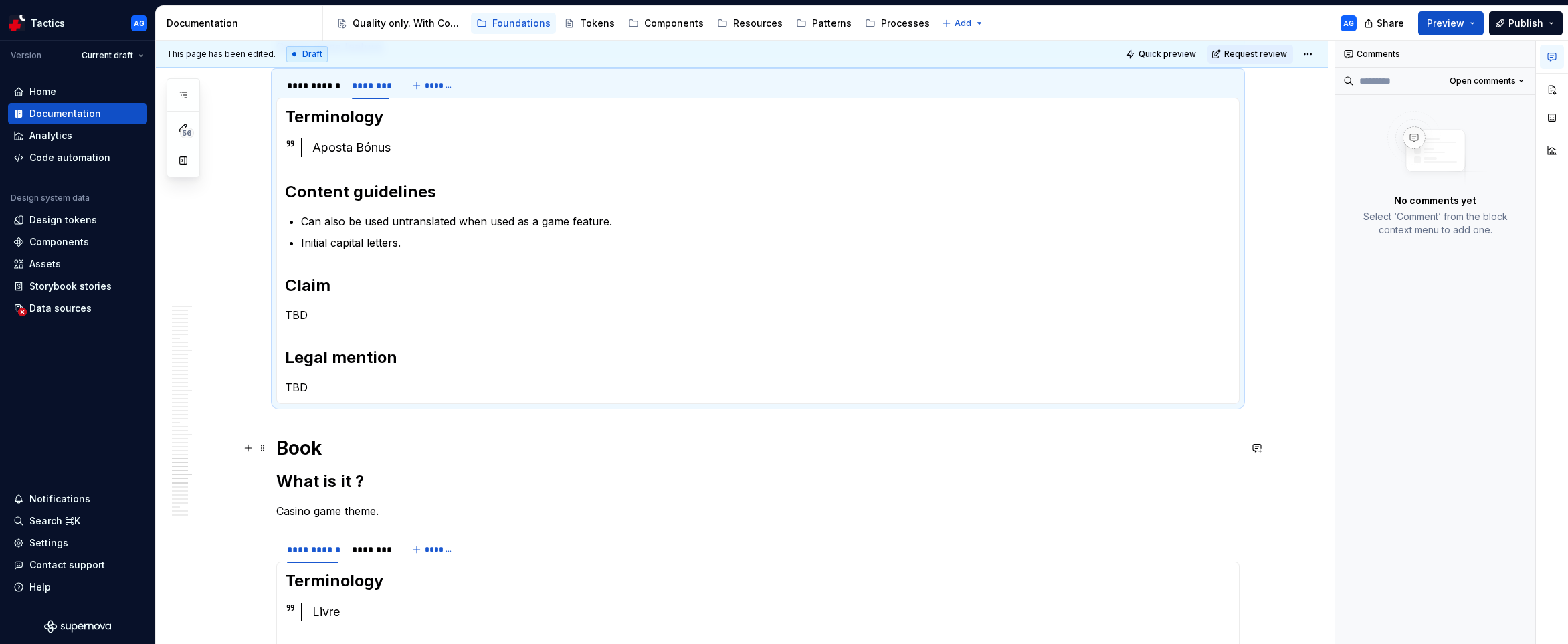 click on "**********" at bounding box center [742, -175] 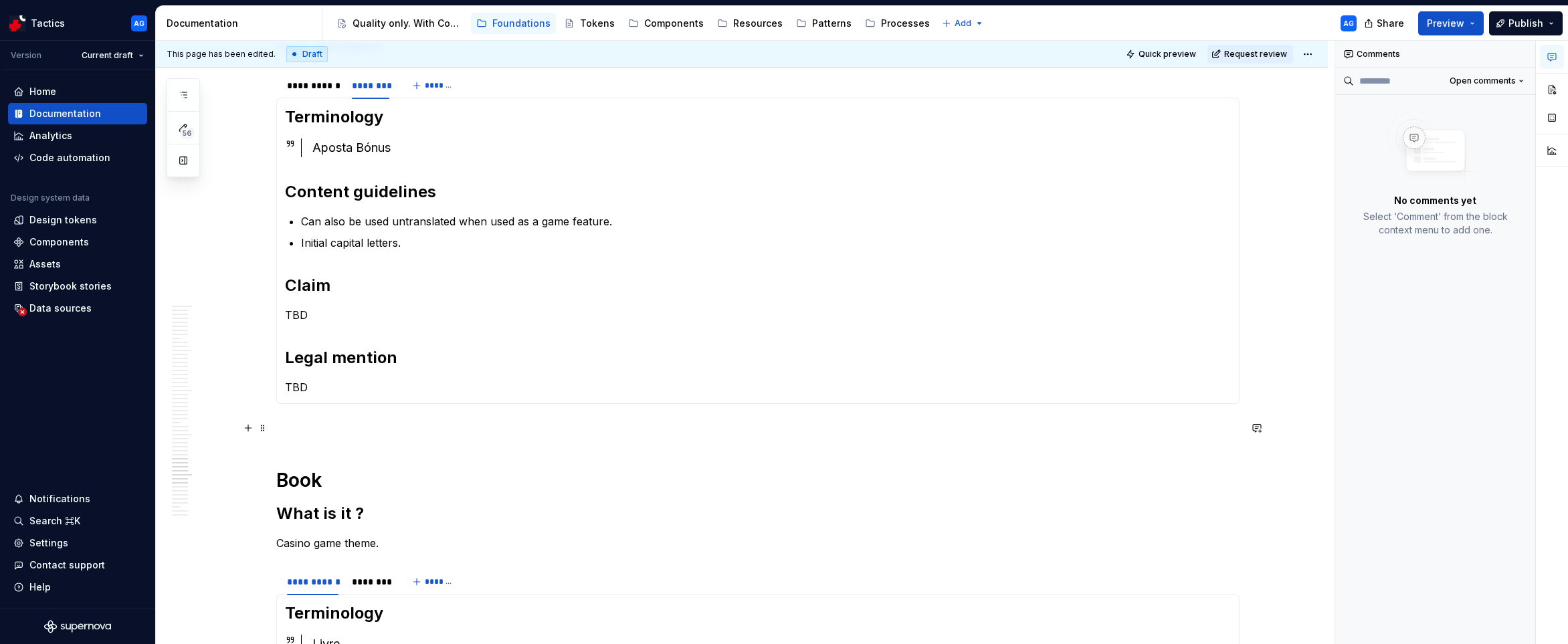 click at bounding box center [758, 428] 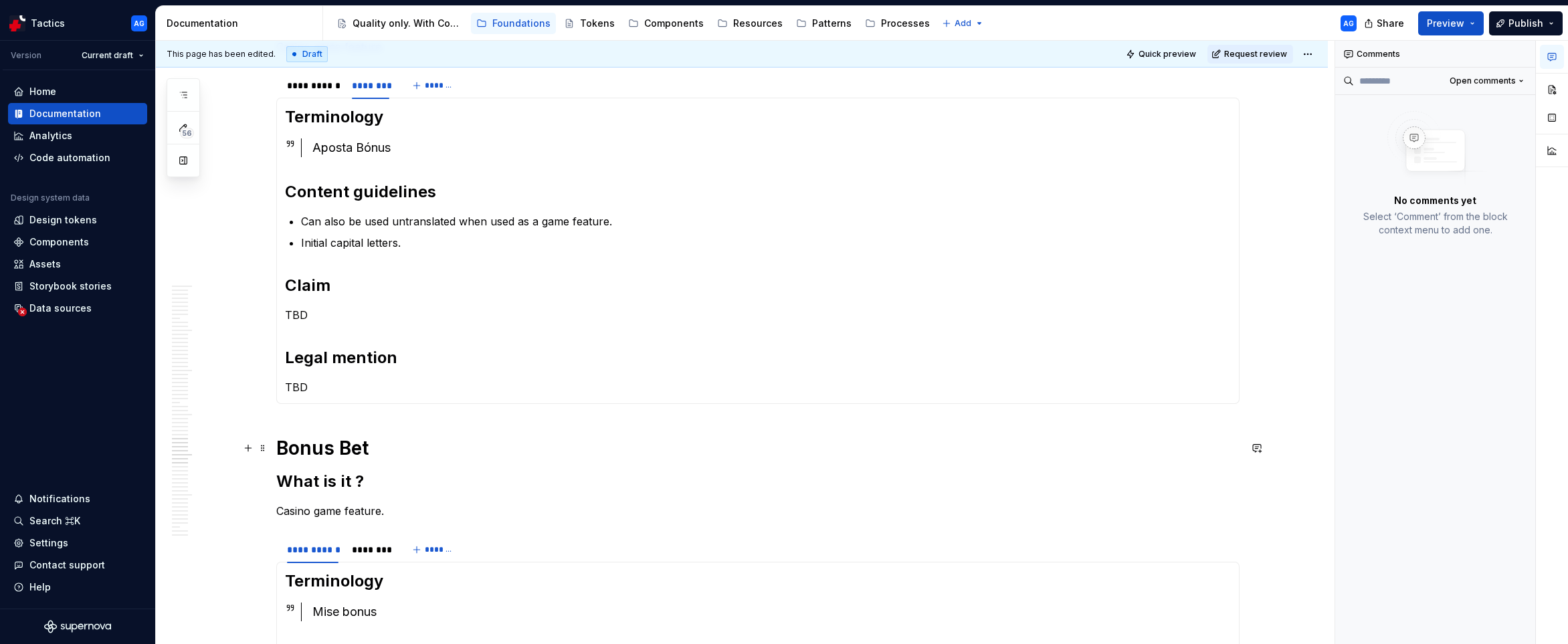 click on "Bonus Bet" at bounding box center [758, 448] 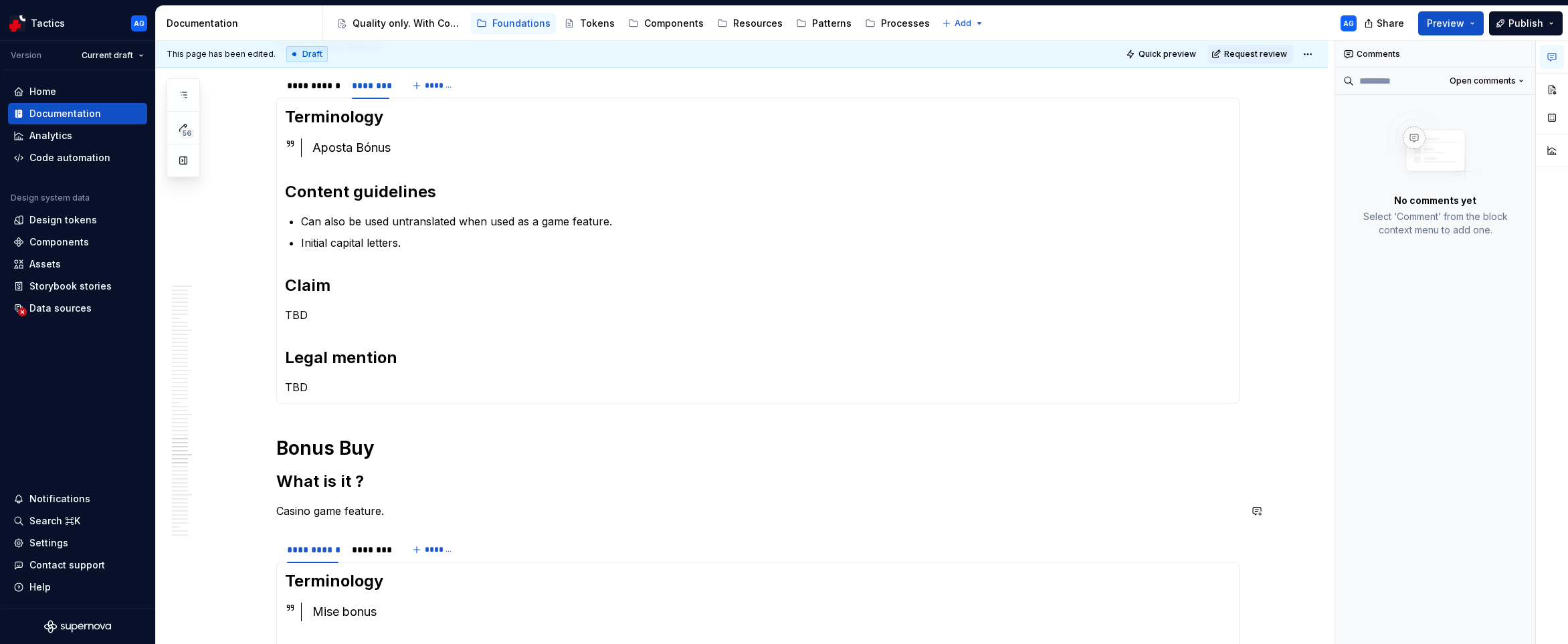 scroll, scrollTop: 1705, scrollLeft: 0, axis: vertical 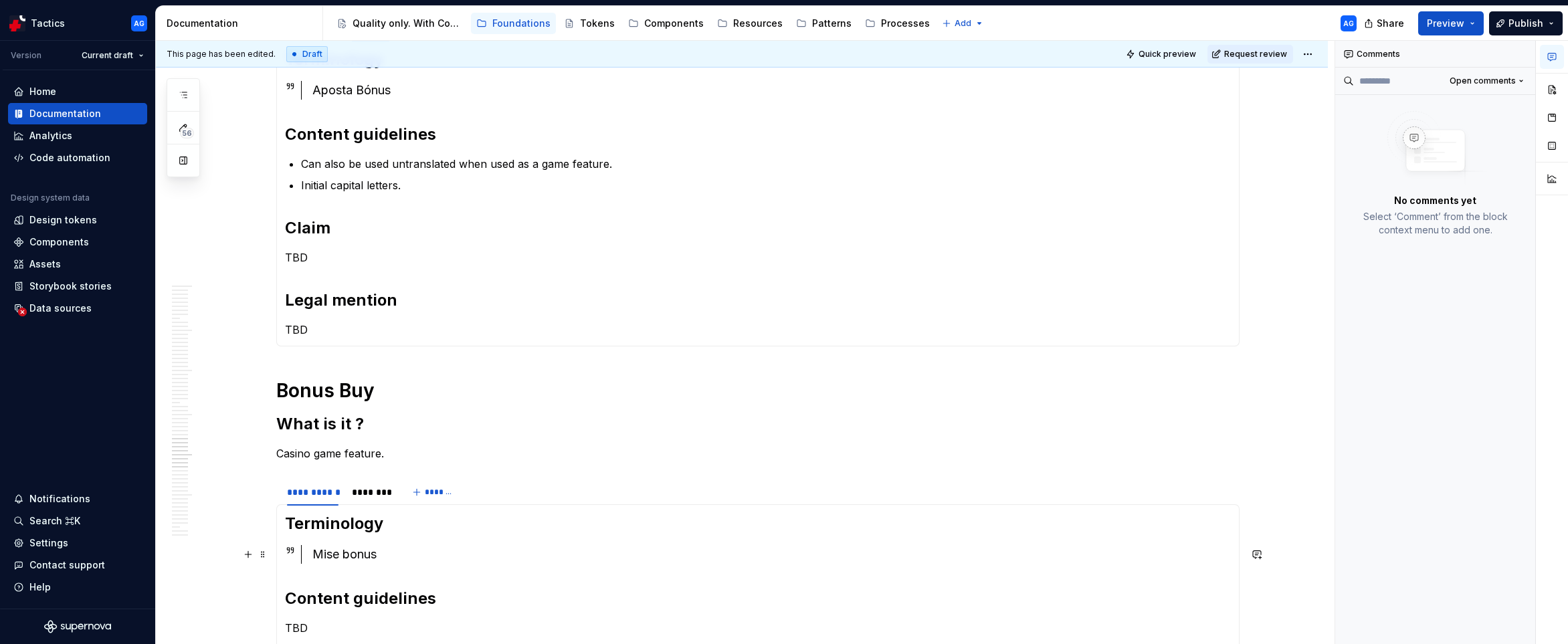 click on "Mise bonus" at bounding box center (771, 554) 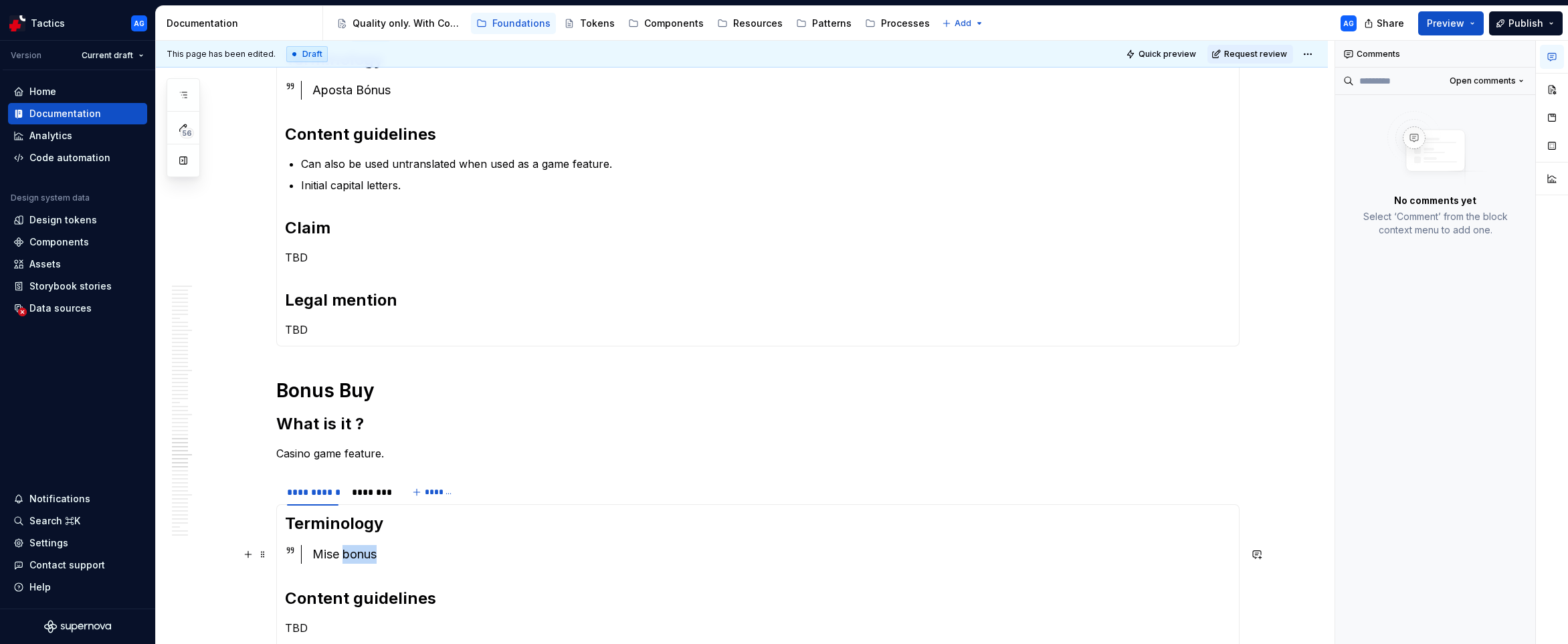 click on "Mise bonus" at bounding box center (771, 554) 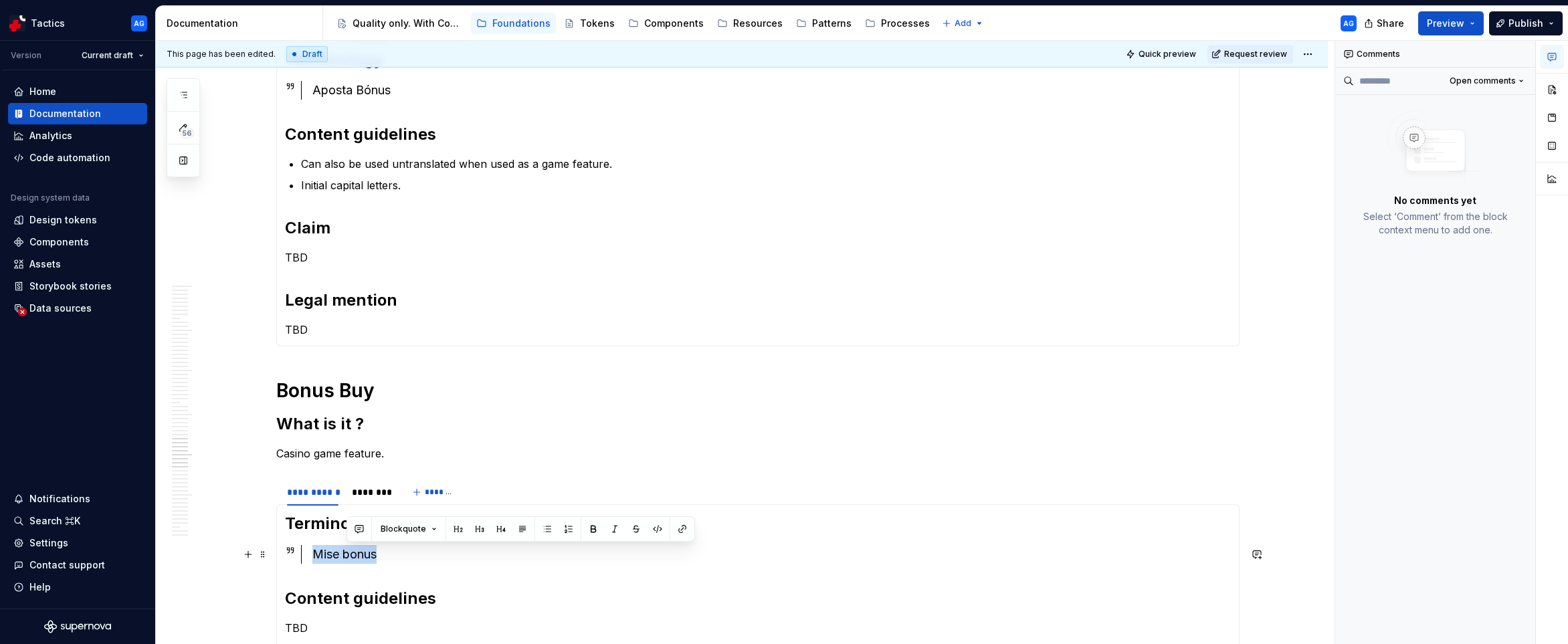 click on "Mise bonus" at bounding box center (771, 554) 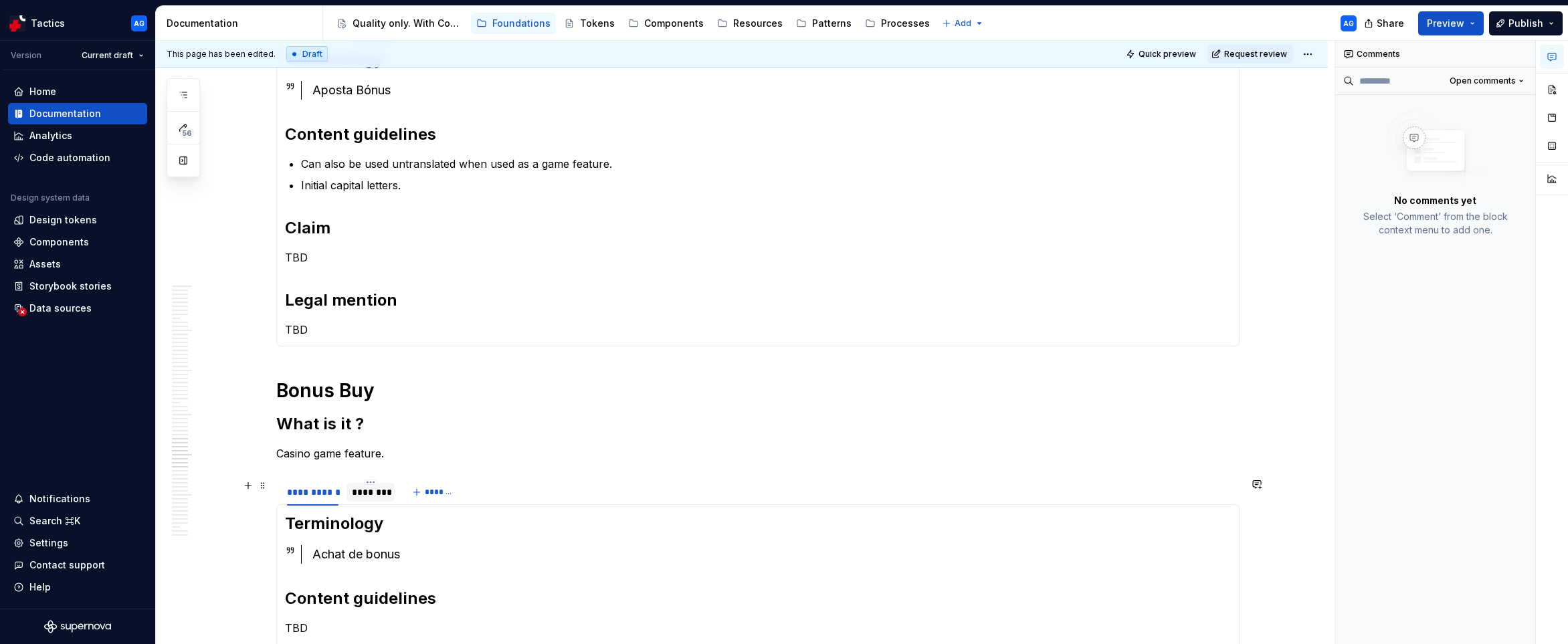 click on "********" at bounding box center (371, 492) 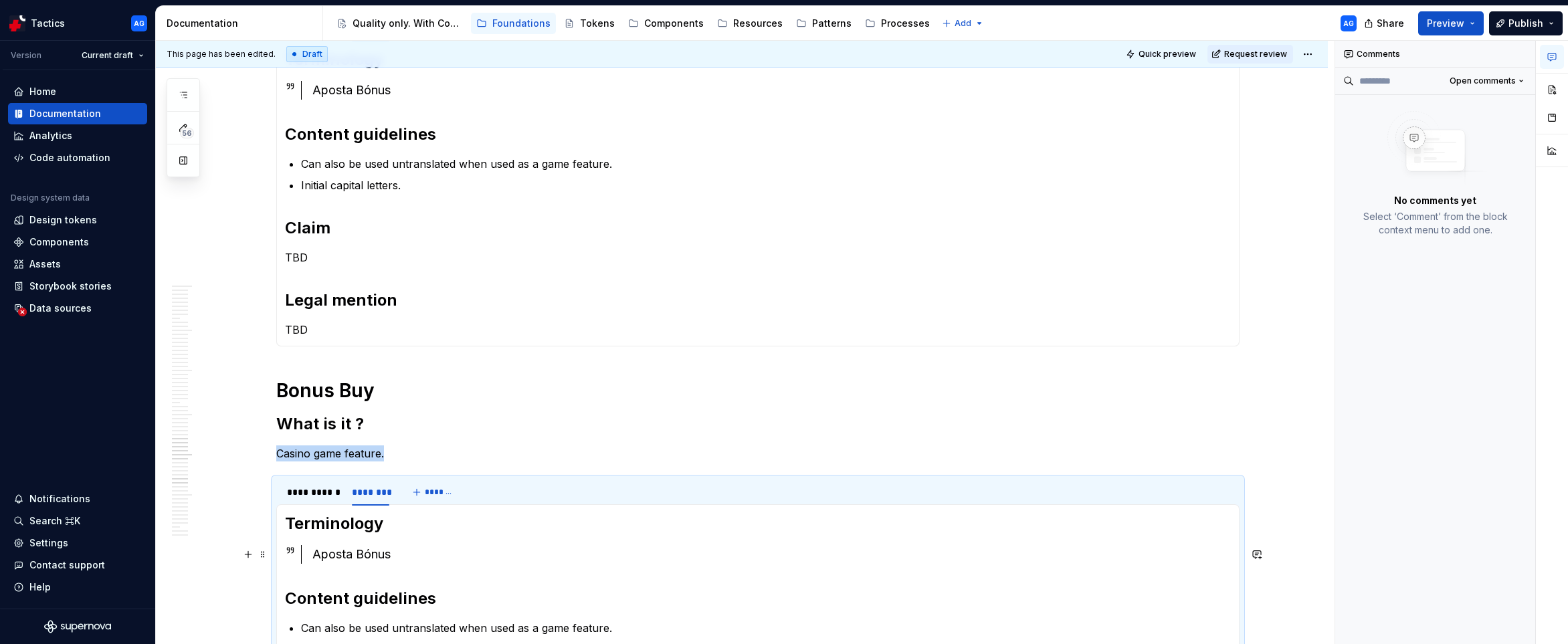 click on "Aposta Bónus" at bounding box center [771, 554] 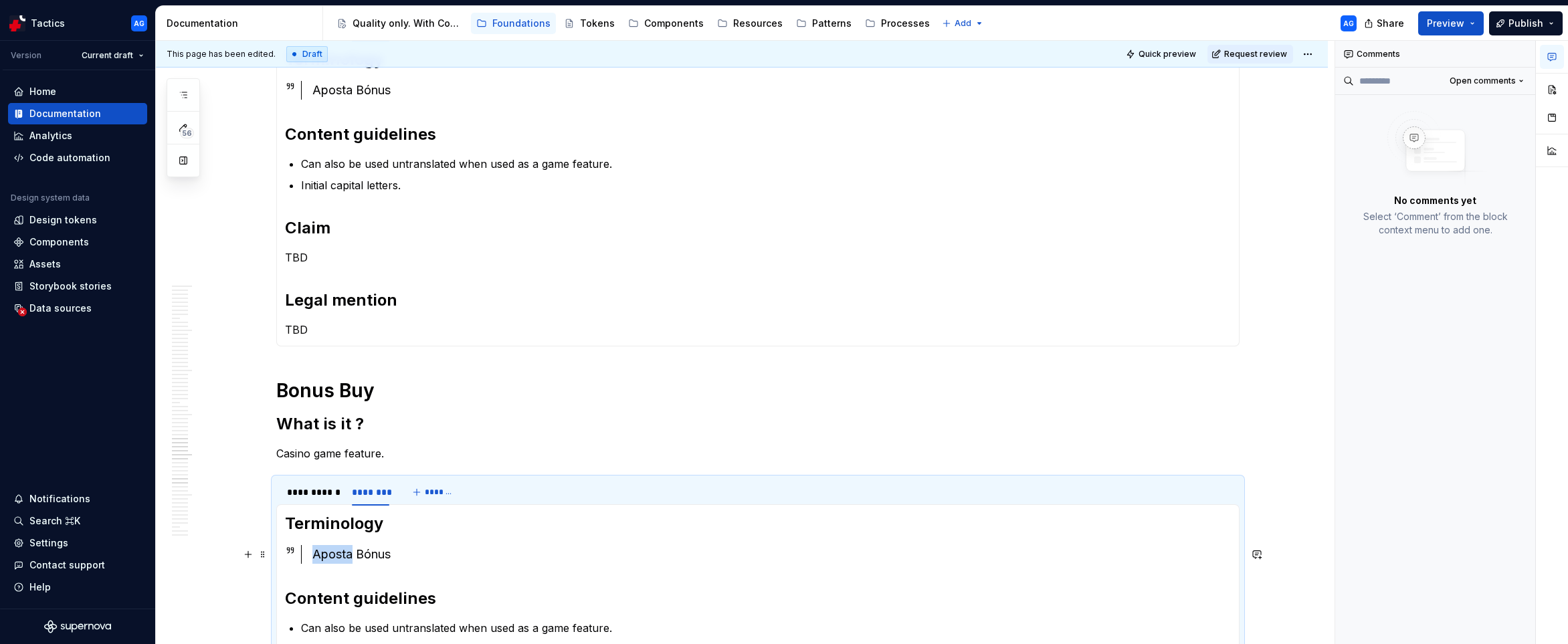click on "Aposta Bónus" at bounding box center (771, 554) 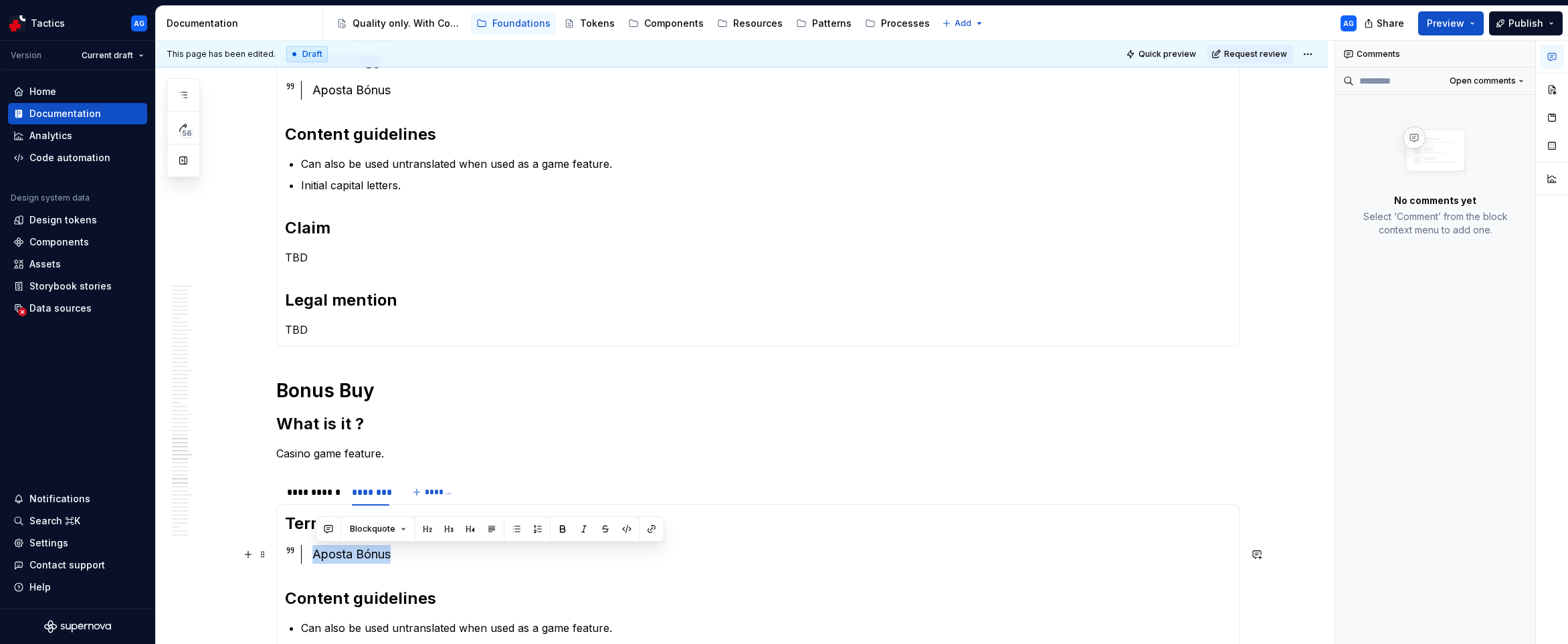 click on "Aposta Bónus" at bounding box center [771, 554] 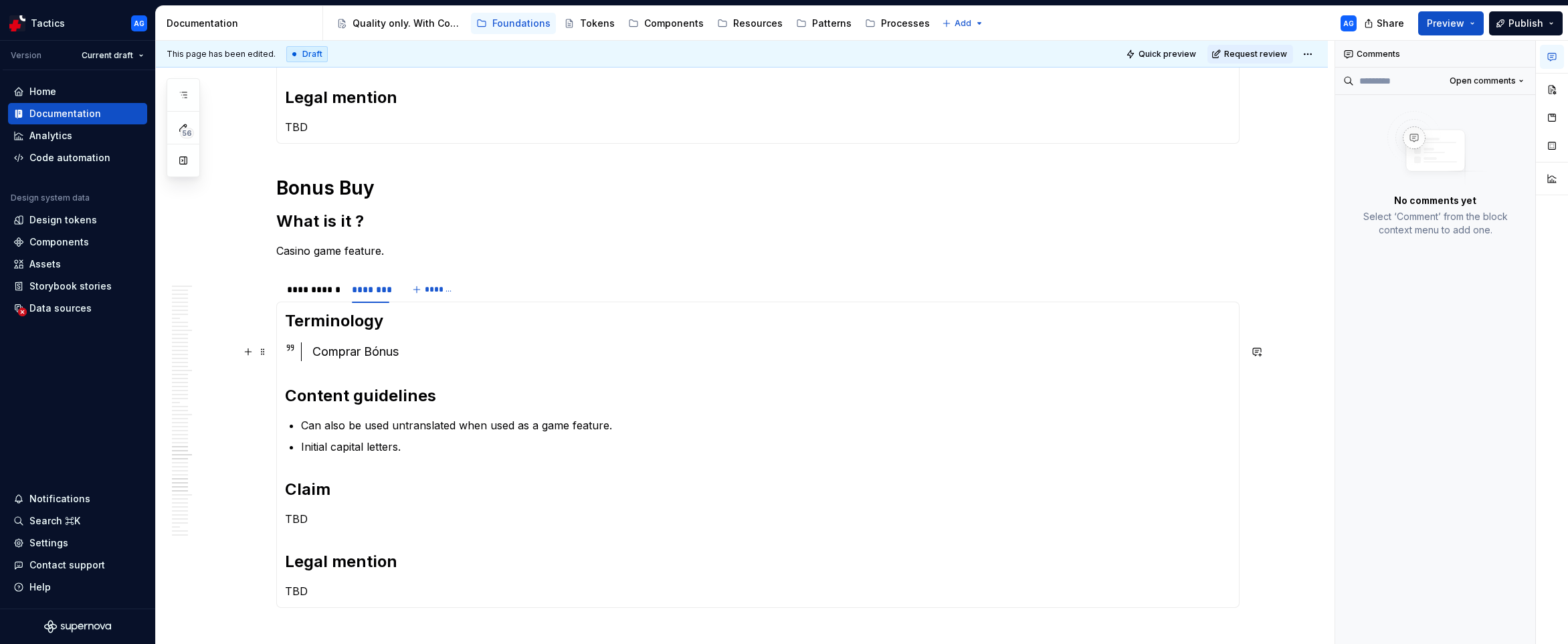 scroll, scrollTop: 1971, scrollLeft: 0, axis: vertical 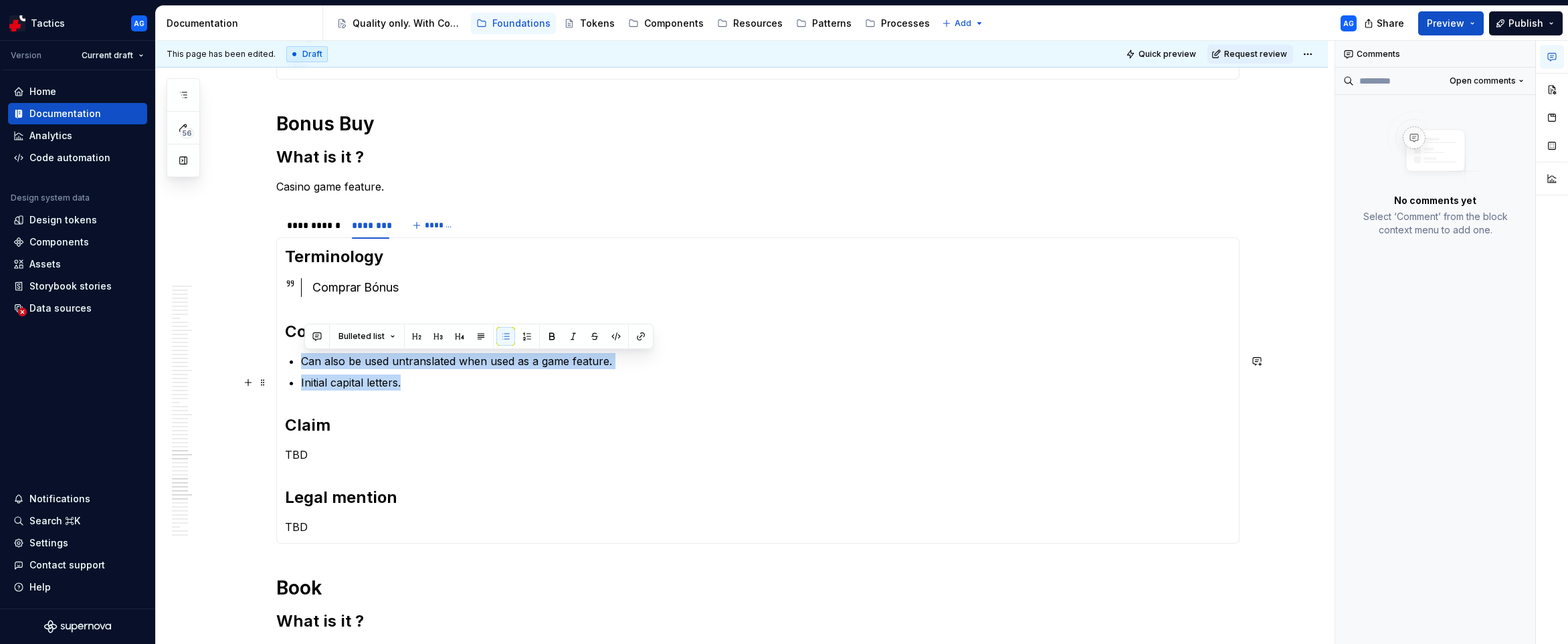 drag, startPoint x: 304, startPoint y: 360, endPoint x: 470, endPoint y: 386, distance: 168.0238 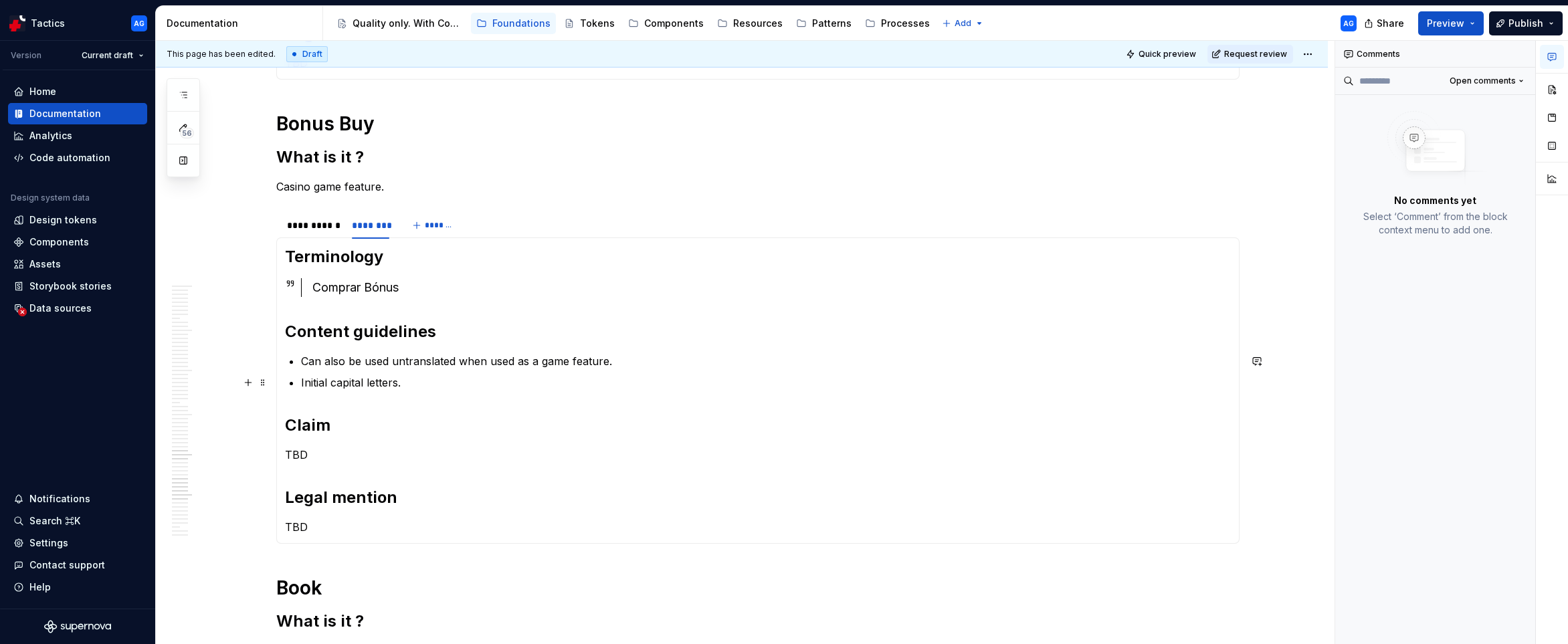click on "Initial capital letters." at bounding box center [766, 383] 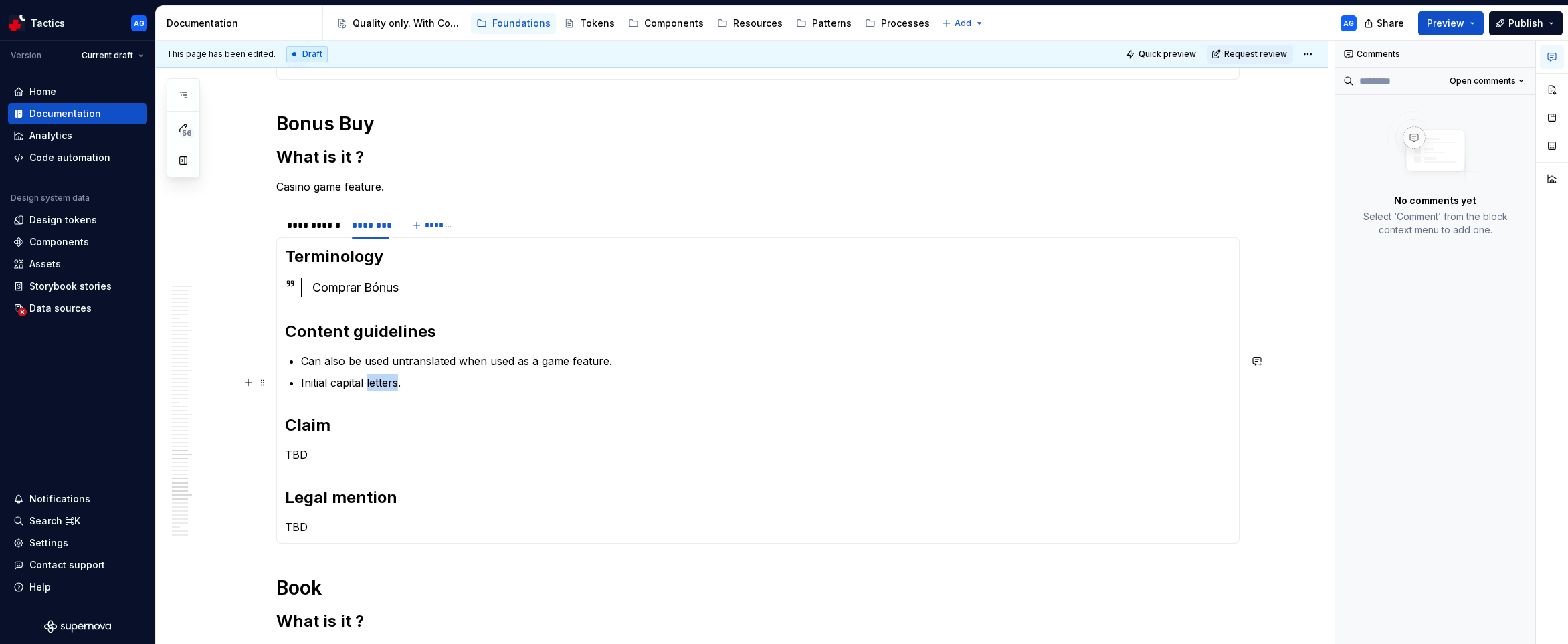 click on "Initial capital letters." at bounding box center [766, 383] 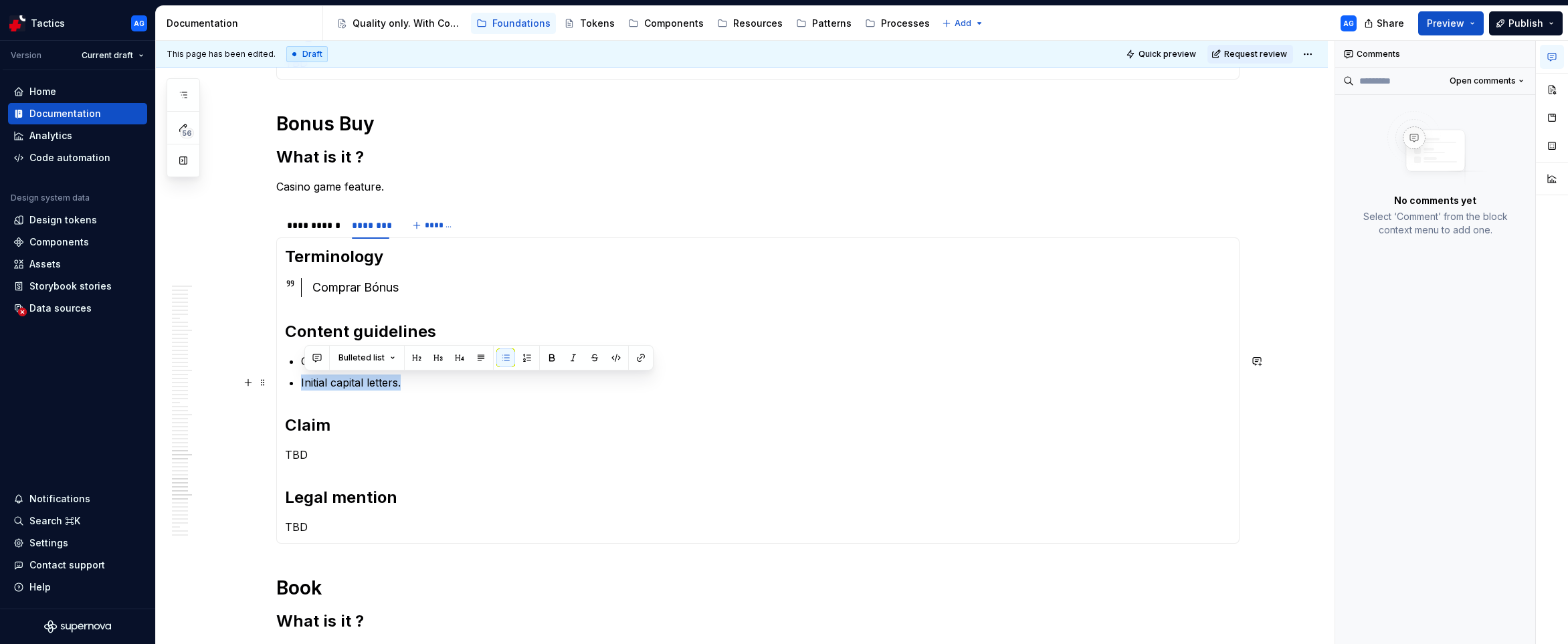 click on "Initial capital letters." at bounding box center (766, 383) 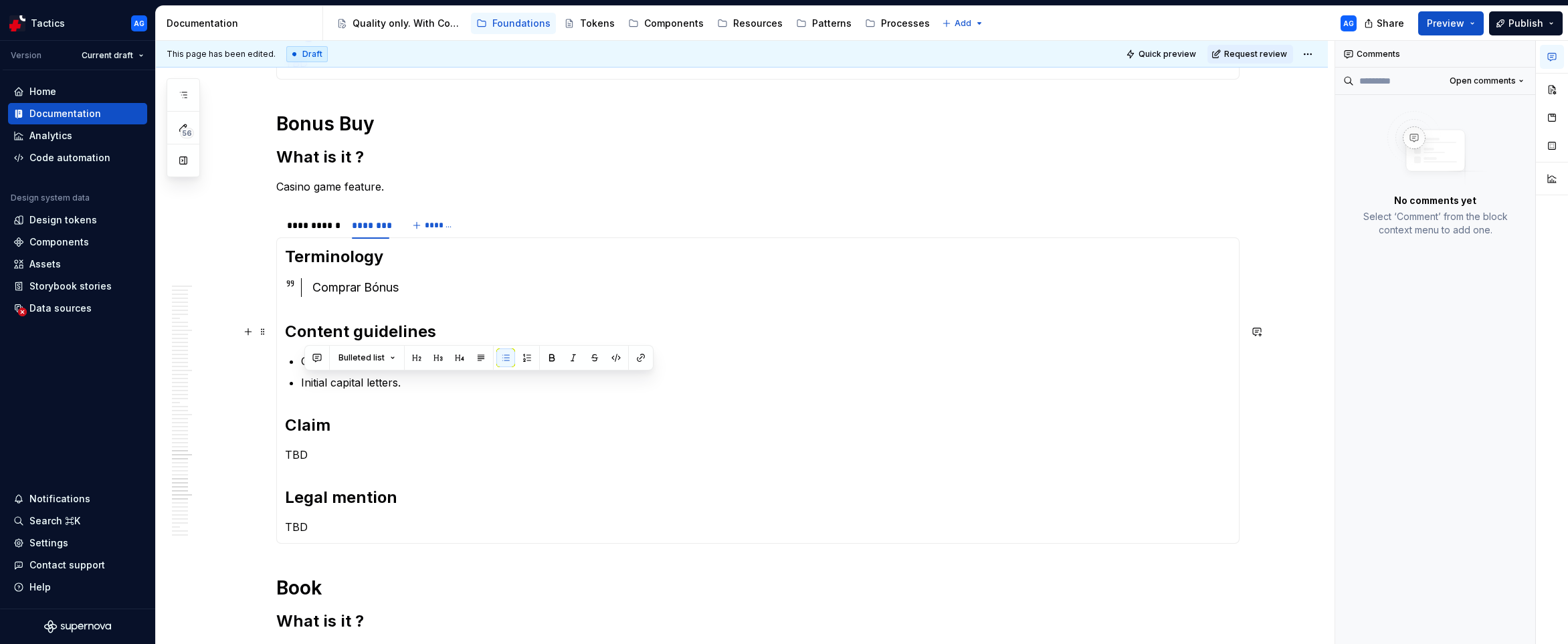 click on "Content guidelines" at bounding box center (758, 332) 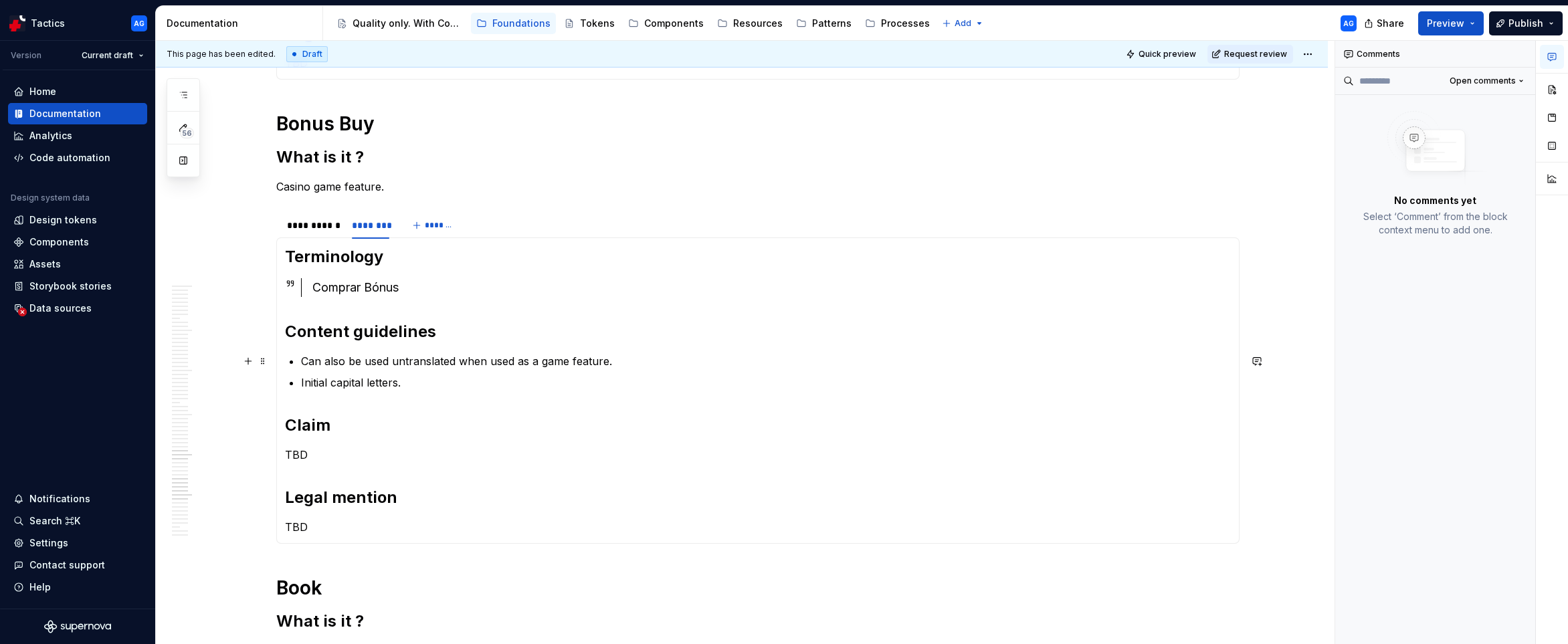 click on "Can also be used untranslated when used as a game feature." at bounding box center (766, 361) 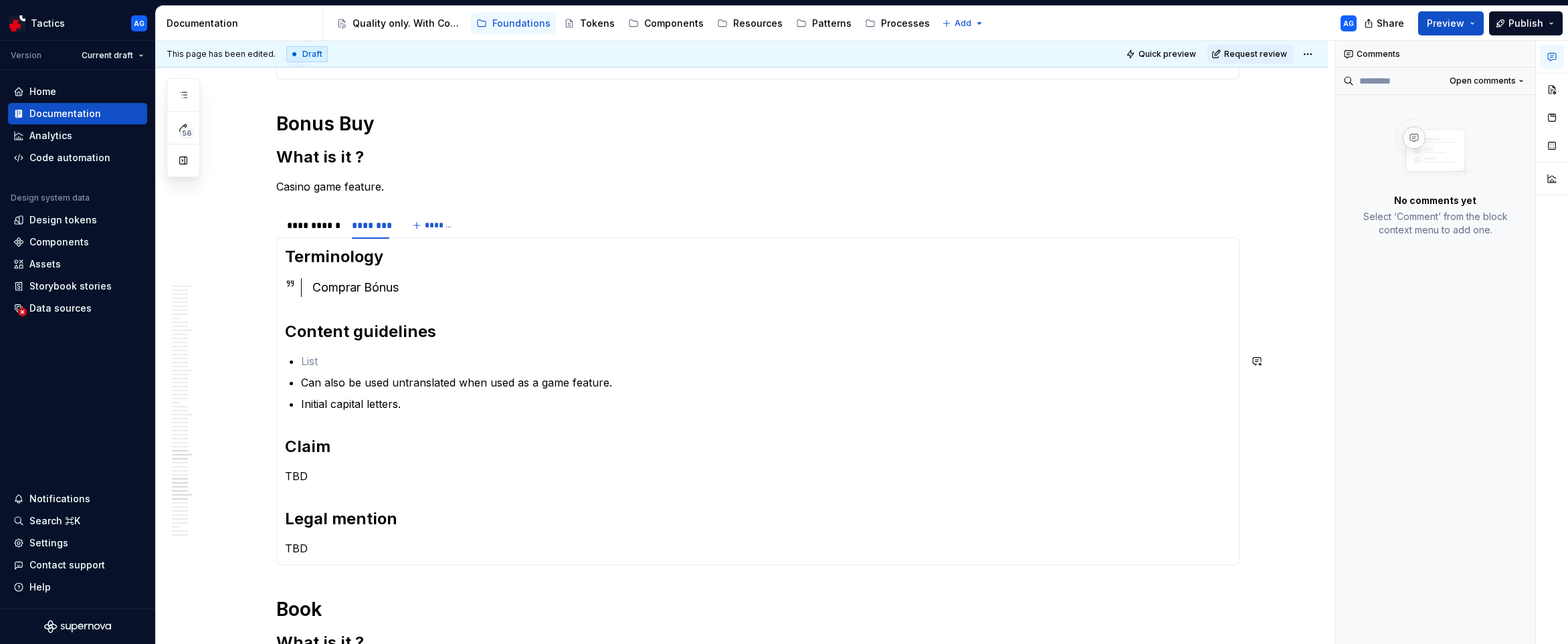 click at bounding box center [766, 361] 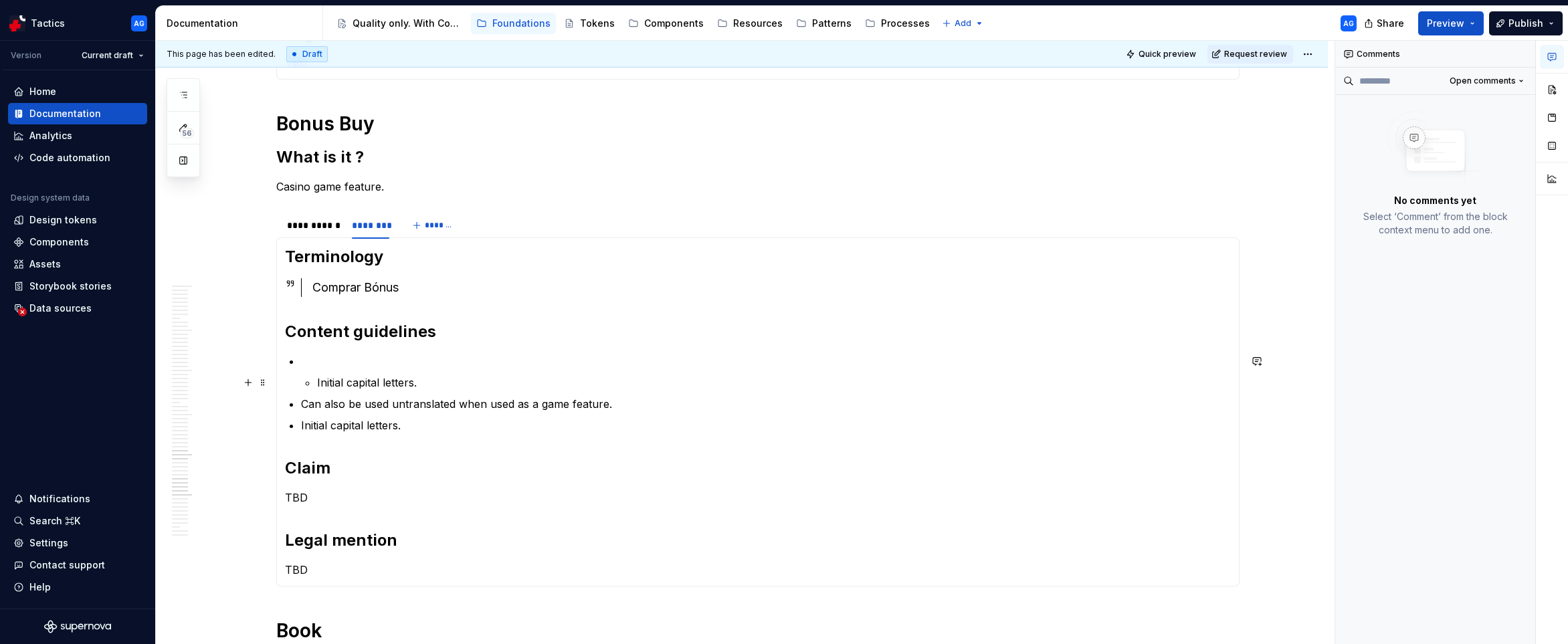click on "Initial capital letters." at bounding box center (774, 383) 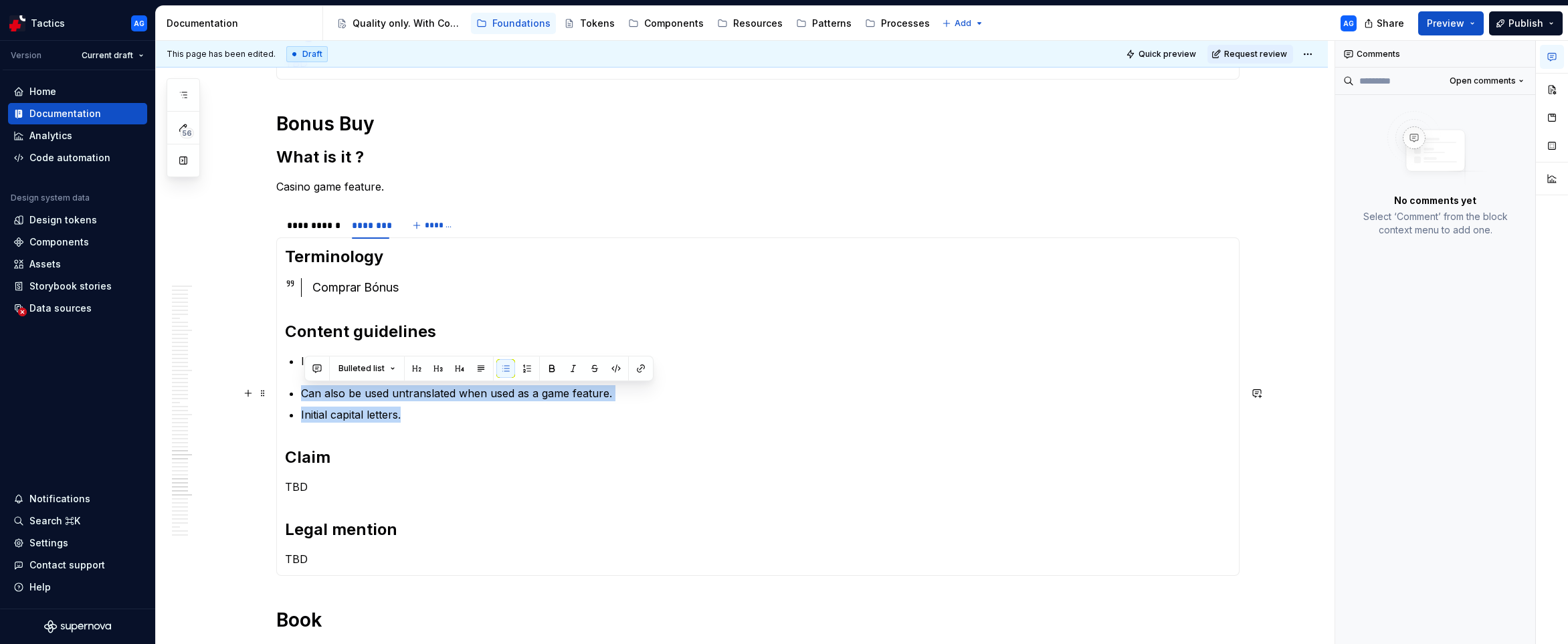 drag, startPoint x: 416, startPoint y: 420, endPoint x: 291, endPoint y: 401, distance: 126.4358 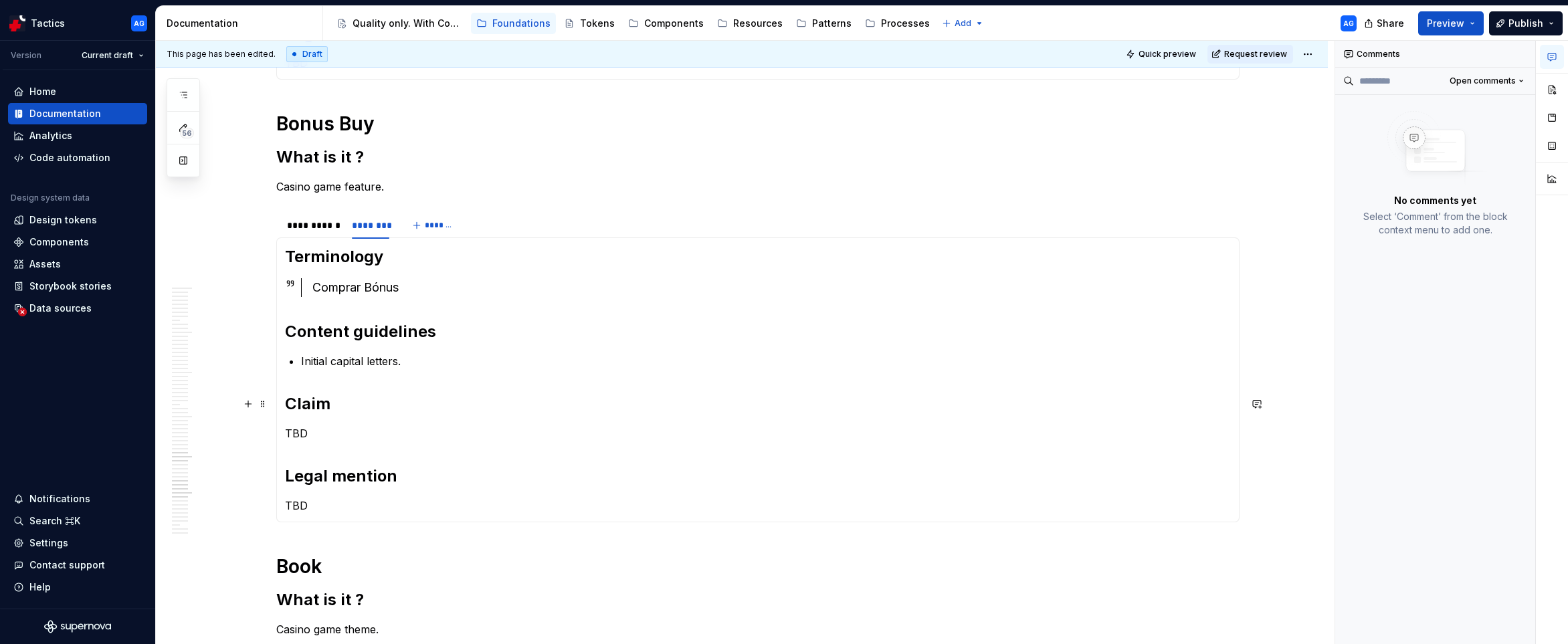 click on "Initial capital letters." at bounding box center (766, 361) 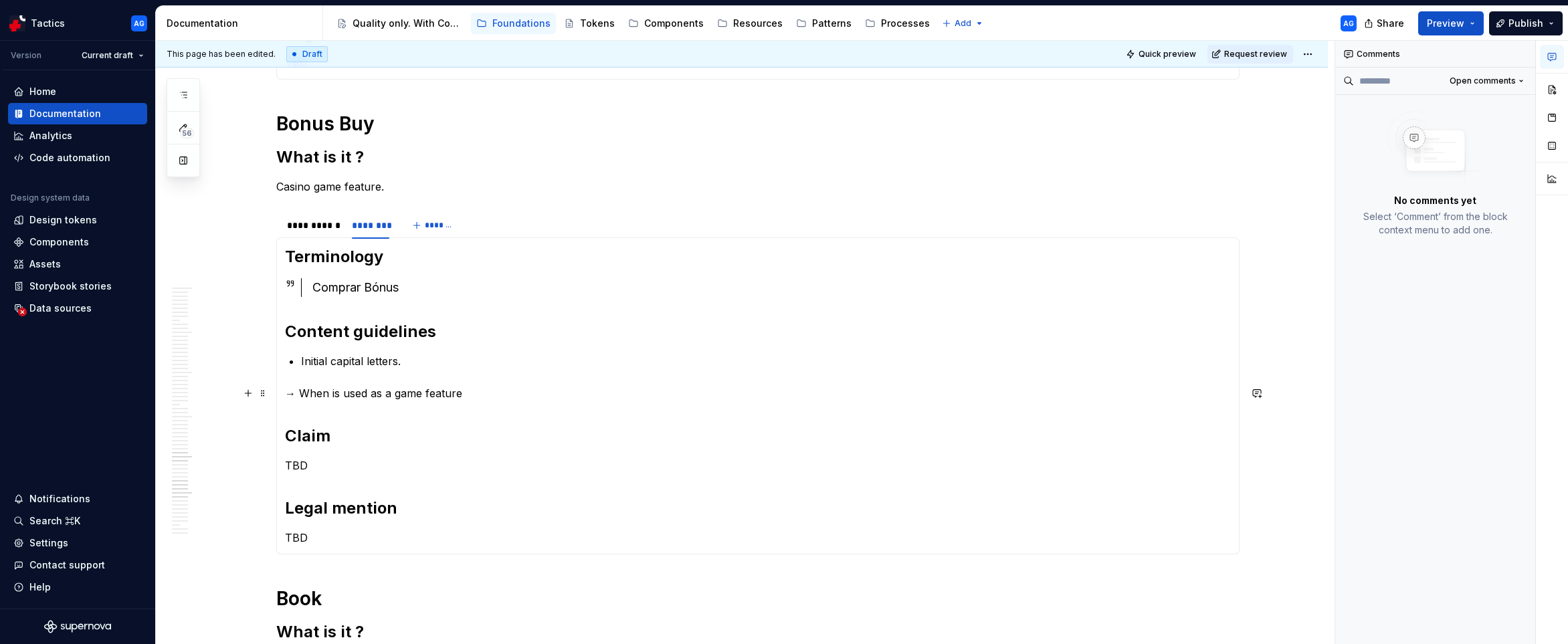 click on "→ When is used as a game feature" at bounding box center (758, 393) 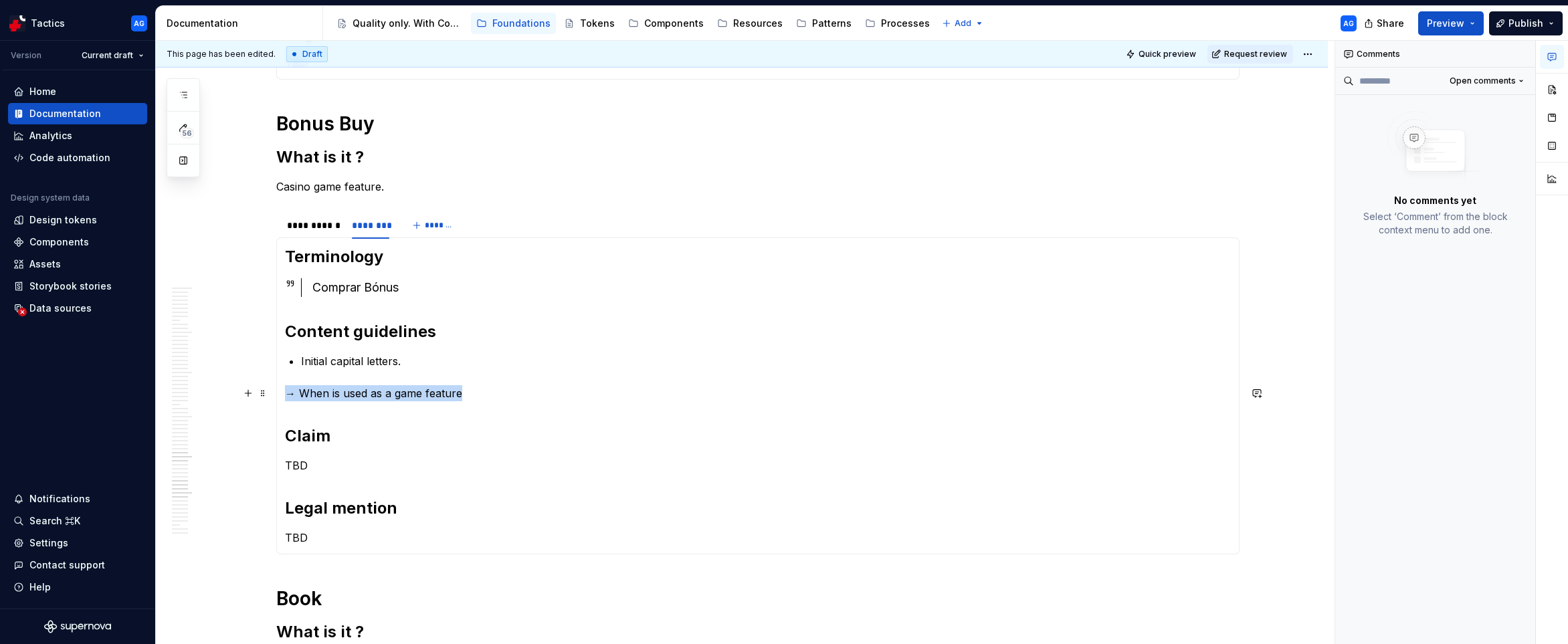 click on "→ When is used as a game feature" at bounding box center [758, 393] 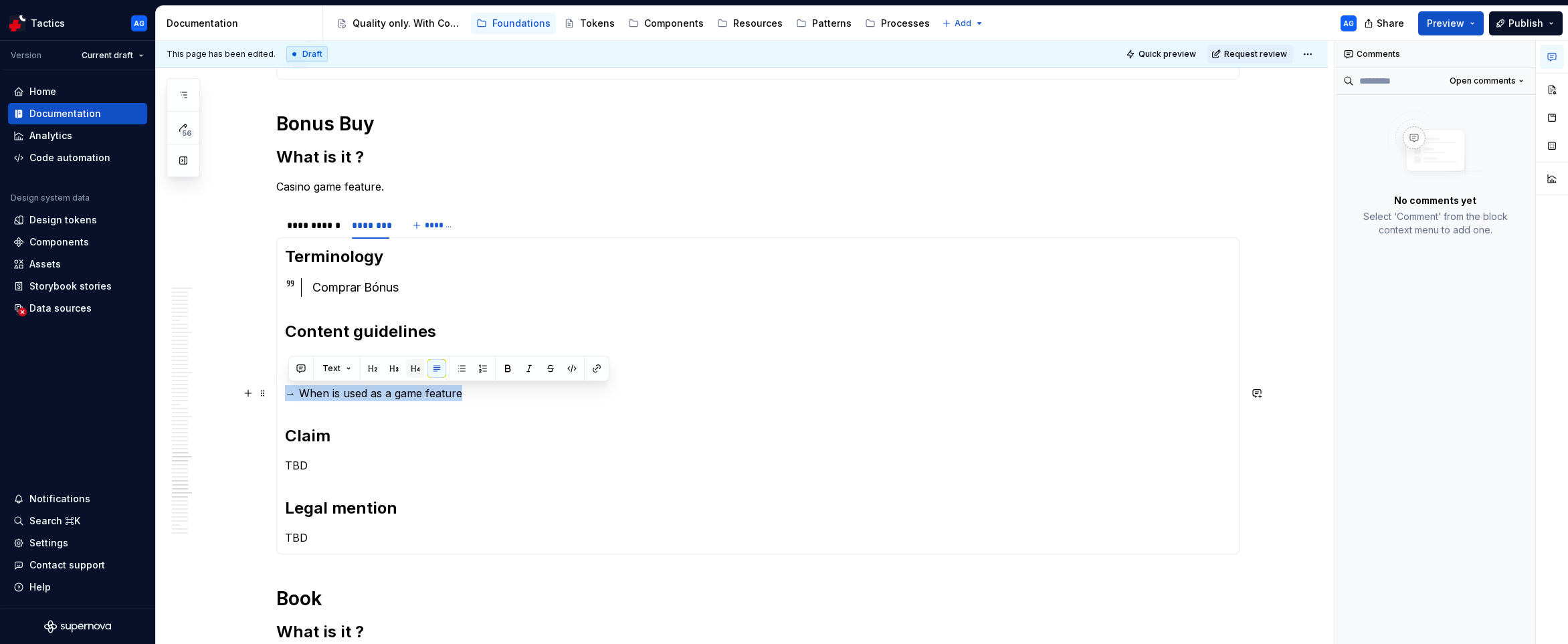 click at bounding box center (415, 368) 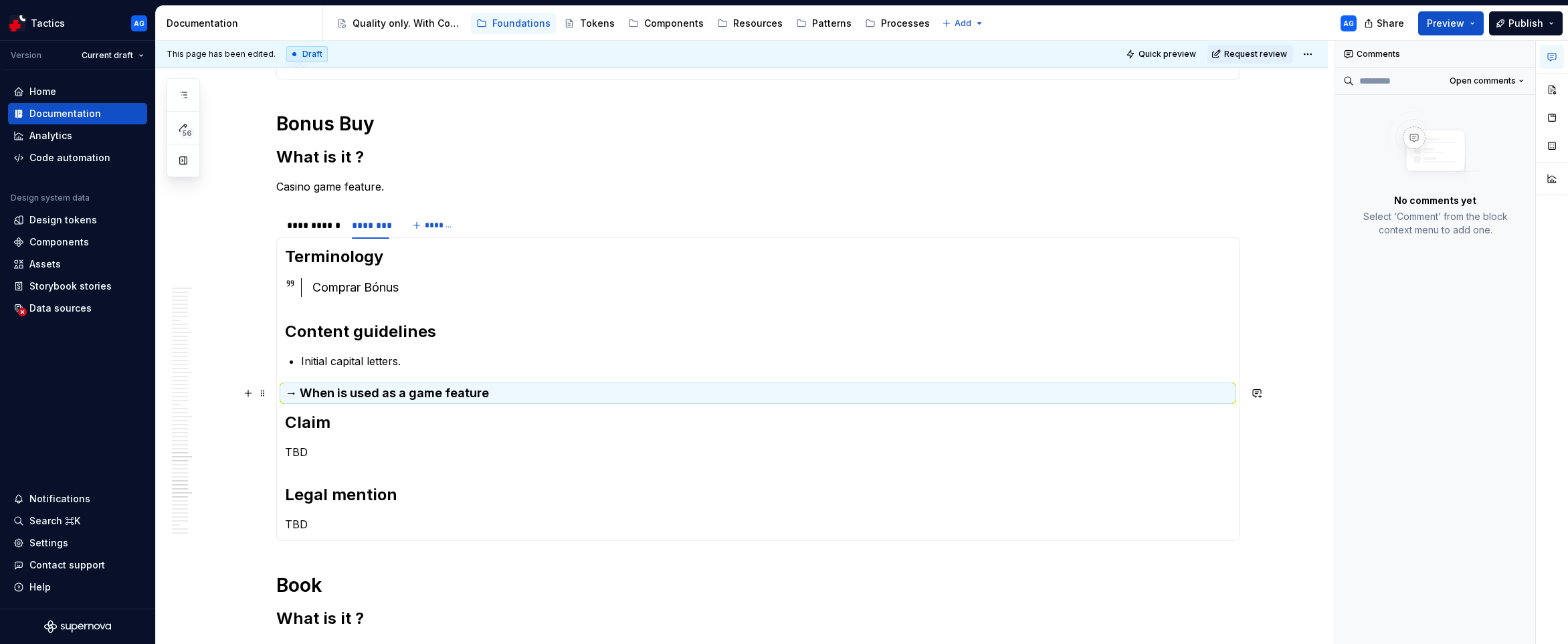 click on "→ When is used as a game feature" at bounding box center [758, 393] 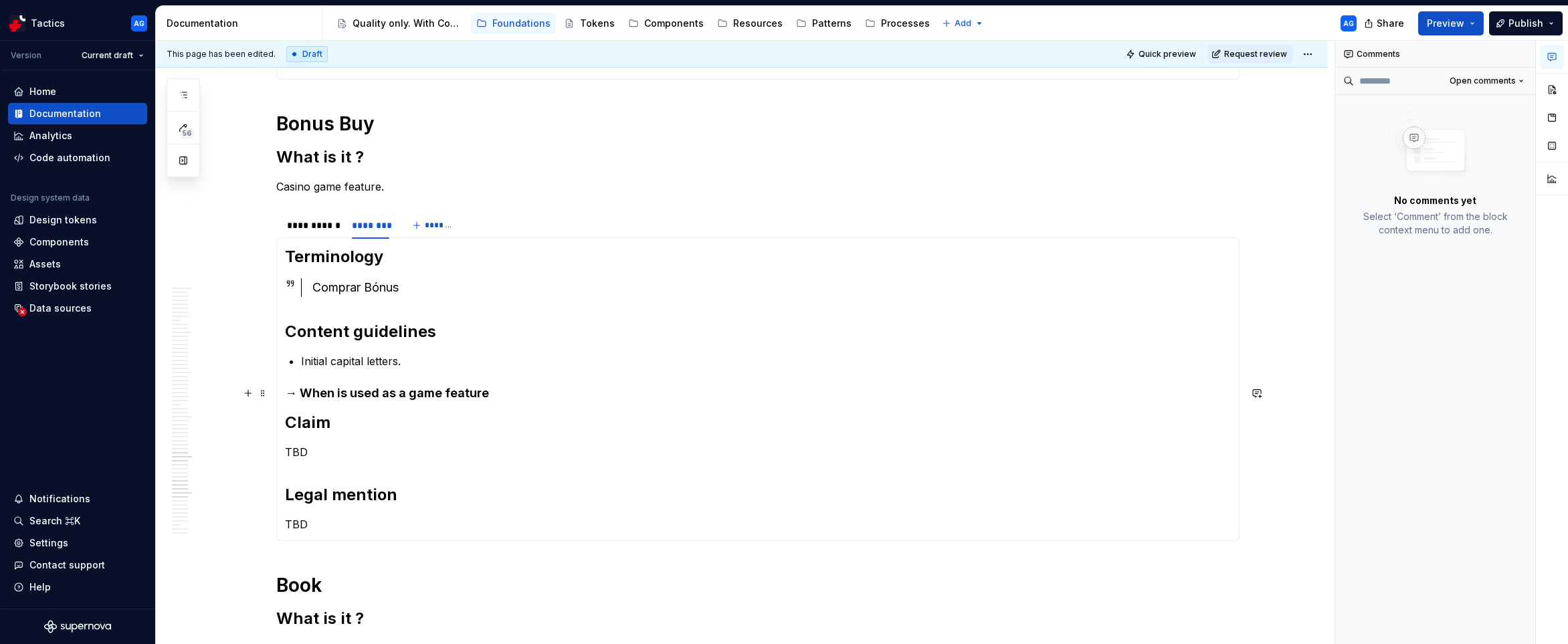 click on "→ When is used as a game feature" at bounding box center [758, 393] 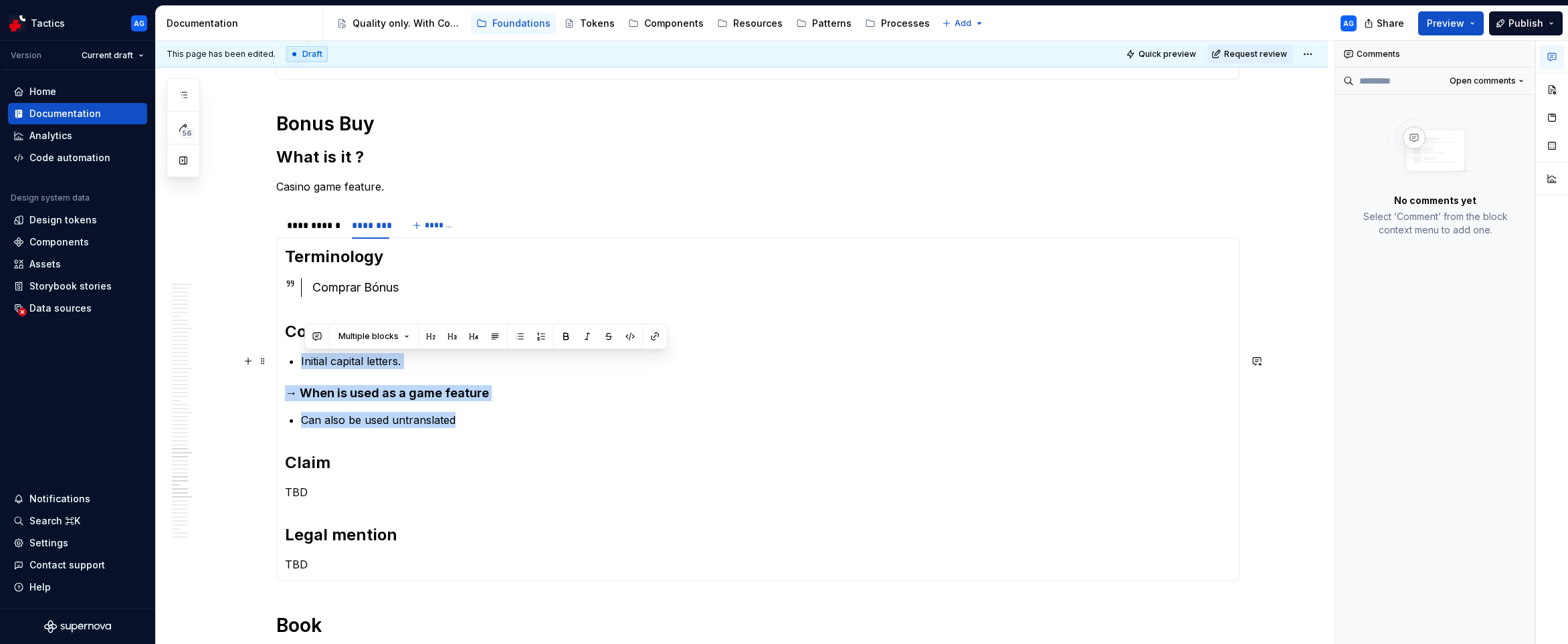 drag, startPoint x: 476, startPoint y: 425, endPoint x: 304, endPoint y: 358, distance: 184.58873 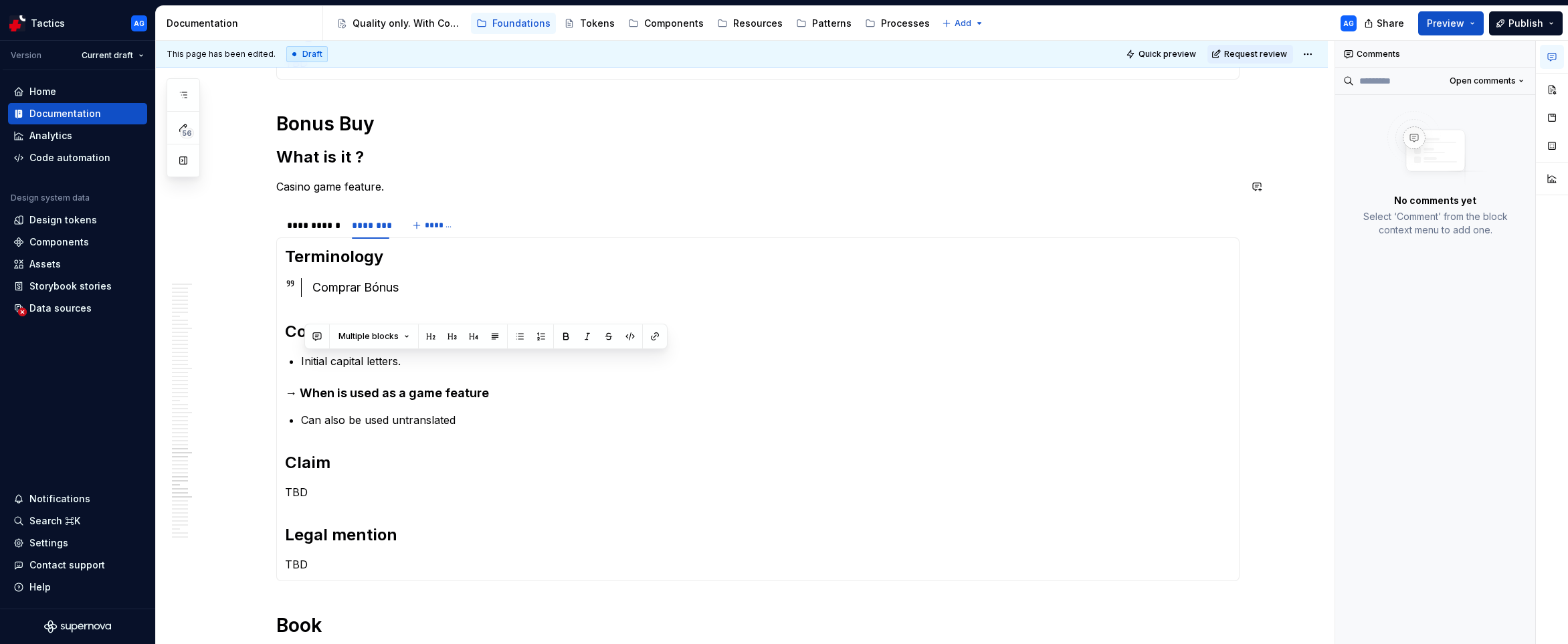 click on "**********" at bounding box center [758, -336] 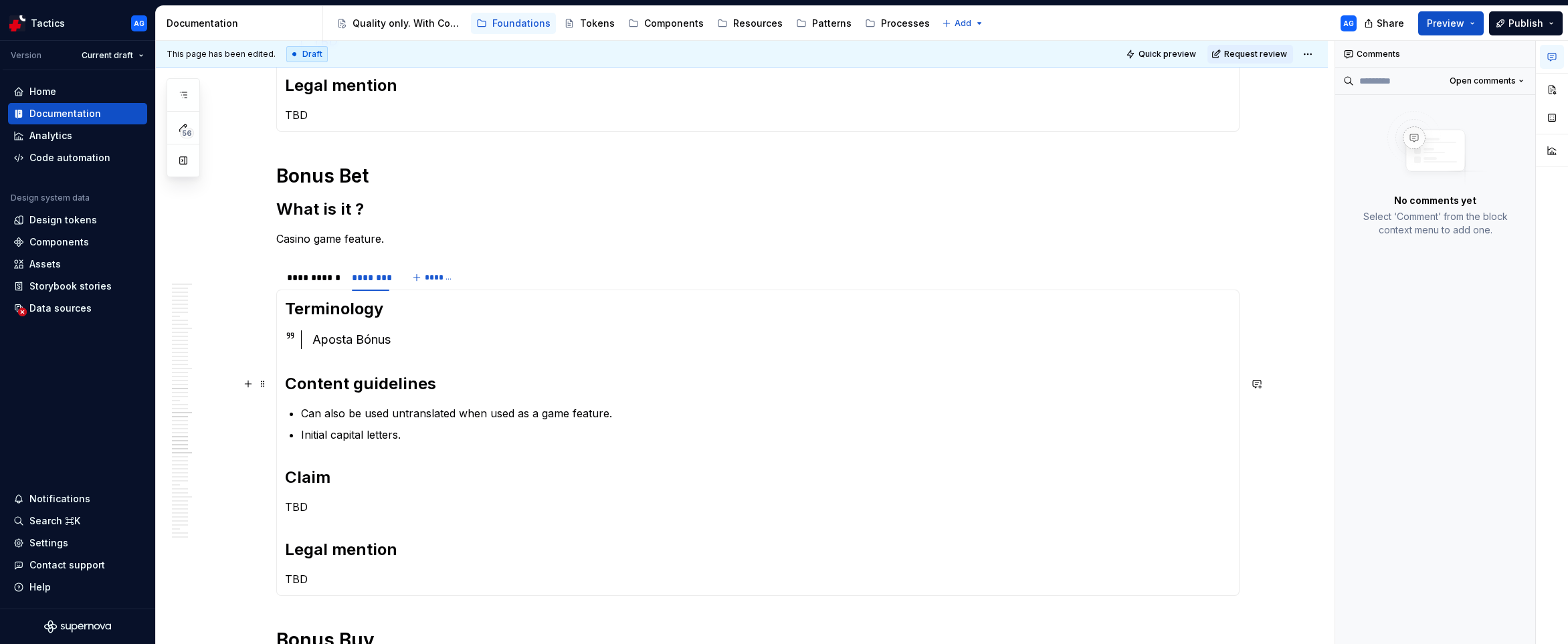 scroll, scrollTop: 1488, scrollLeft: 0, axis: vertical 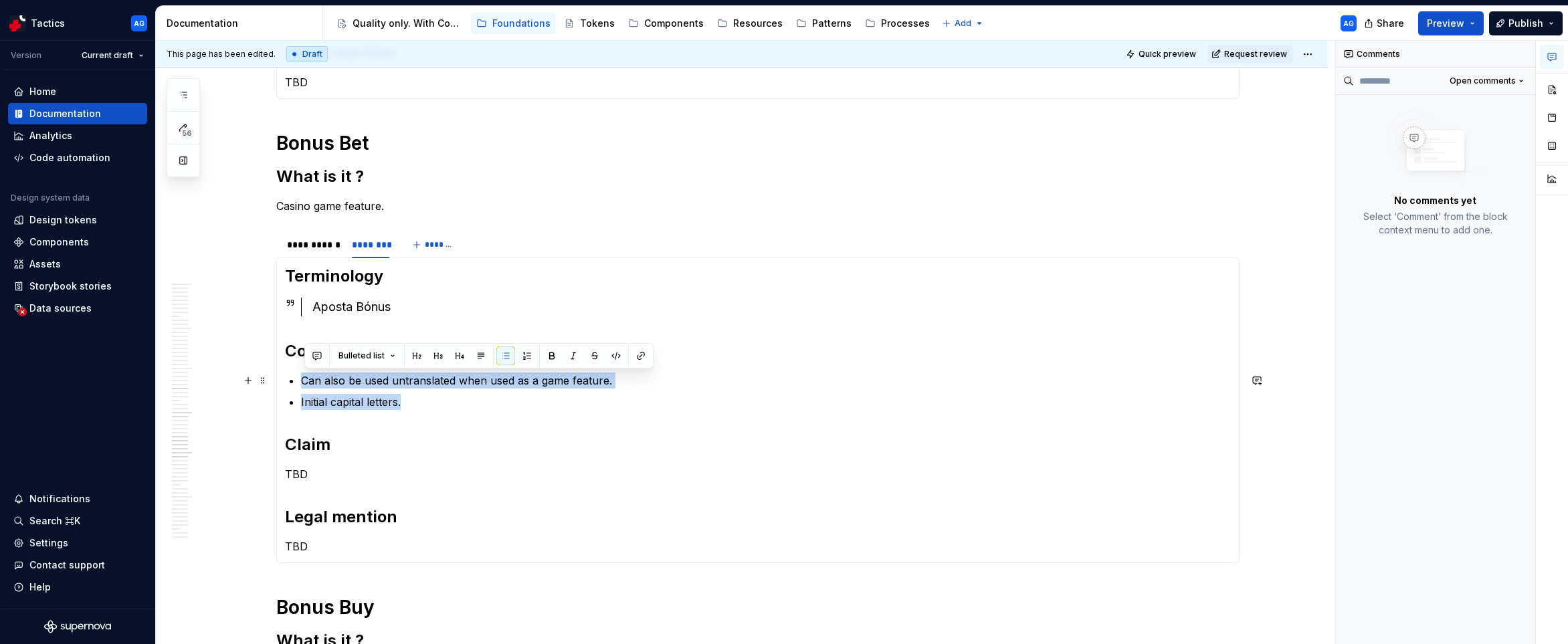 drag, startPoint x: 433, startPoint y: 405, endPoint x: 307, endPoint y: 381, distance: 128.26535 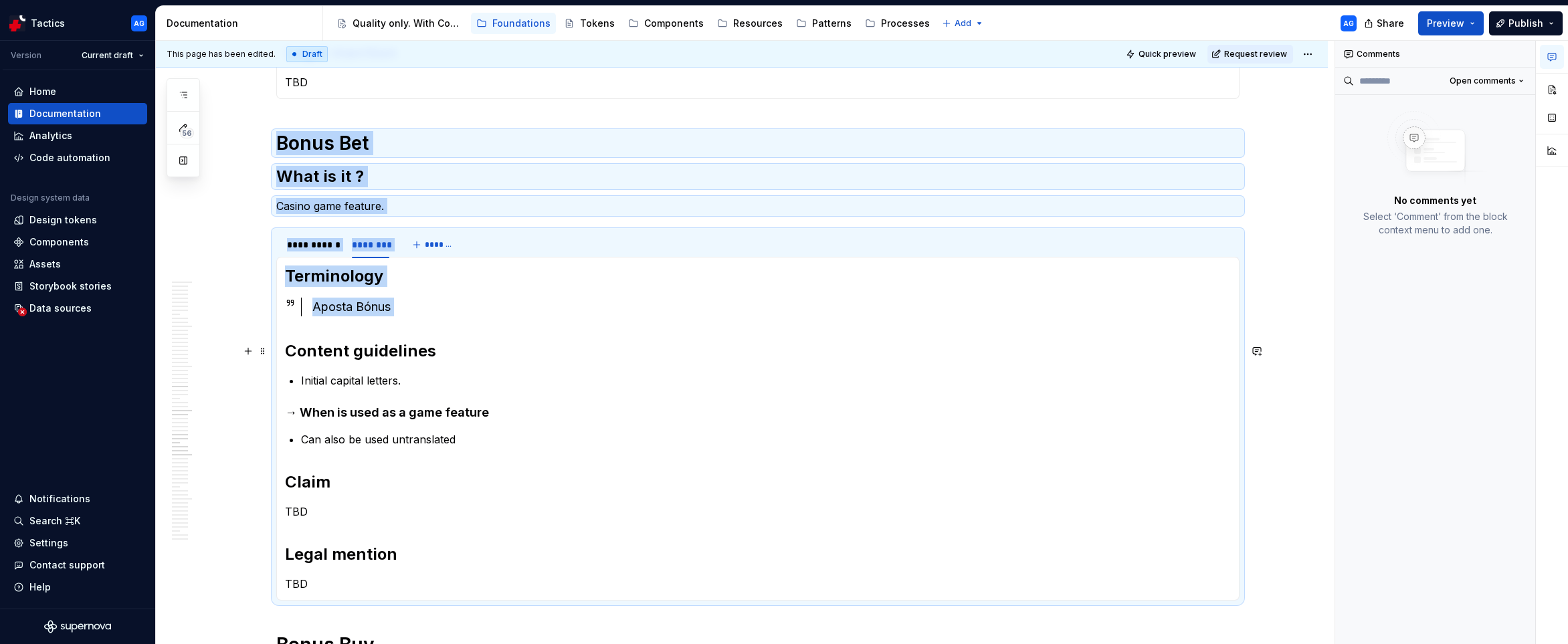 drag, startPoint x: 279, startPoint y: 148, endPoint x: 324, endPoint y: 329, distance: 186.51005 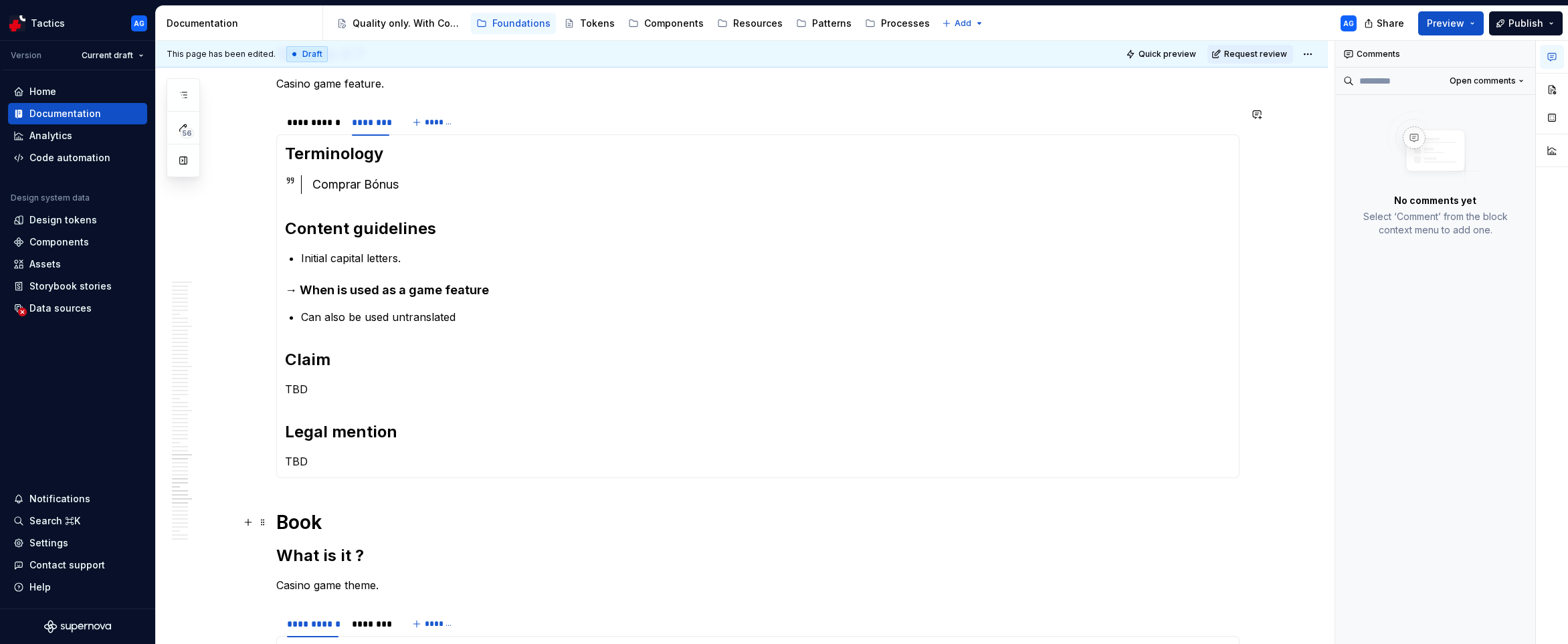 scroll, scrollTop: 2121, scrollLeft: 0, axis: vertical 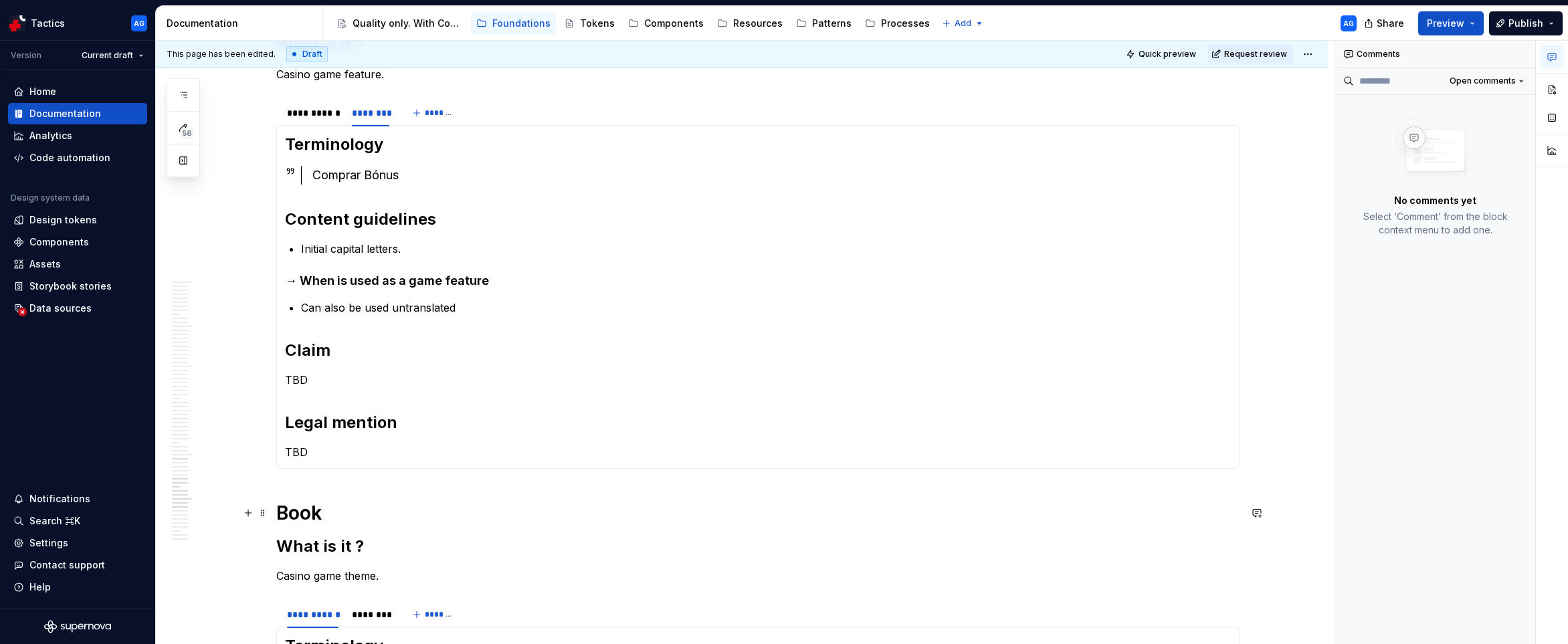 click on "**********" at bounding box center [742, -379] 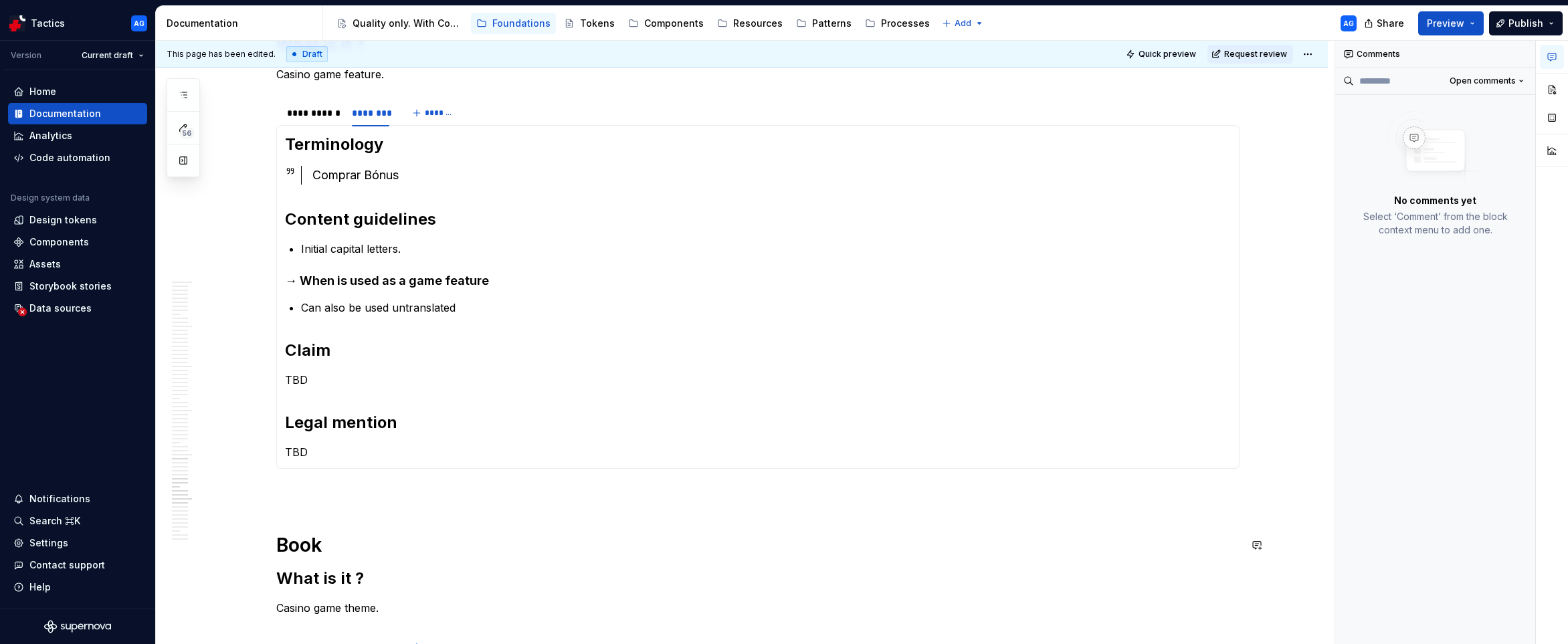 click on "**********" at bounding box center [758, -451] 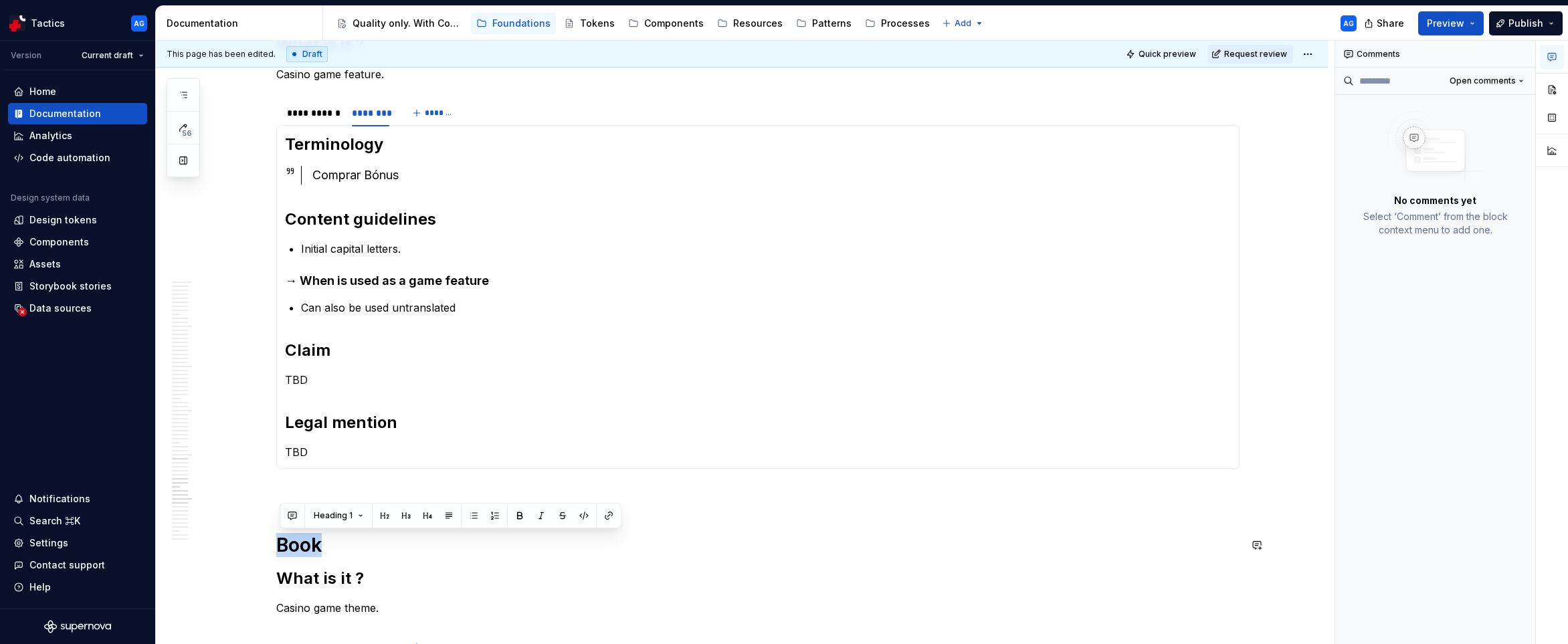 click on "**********" at bounding box center (758, -451) 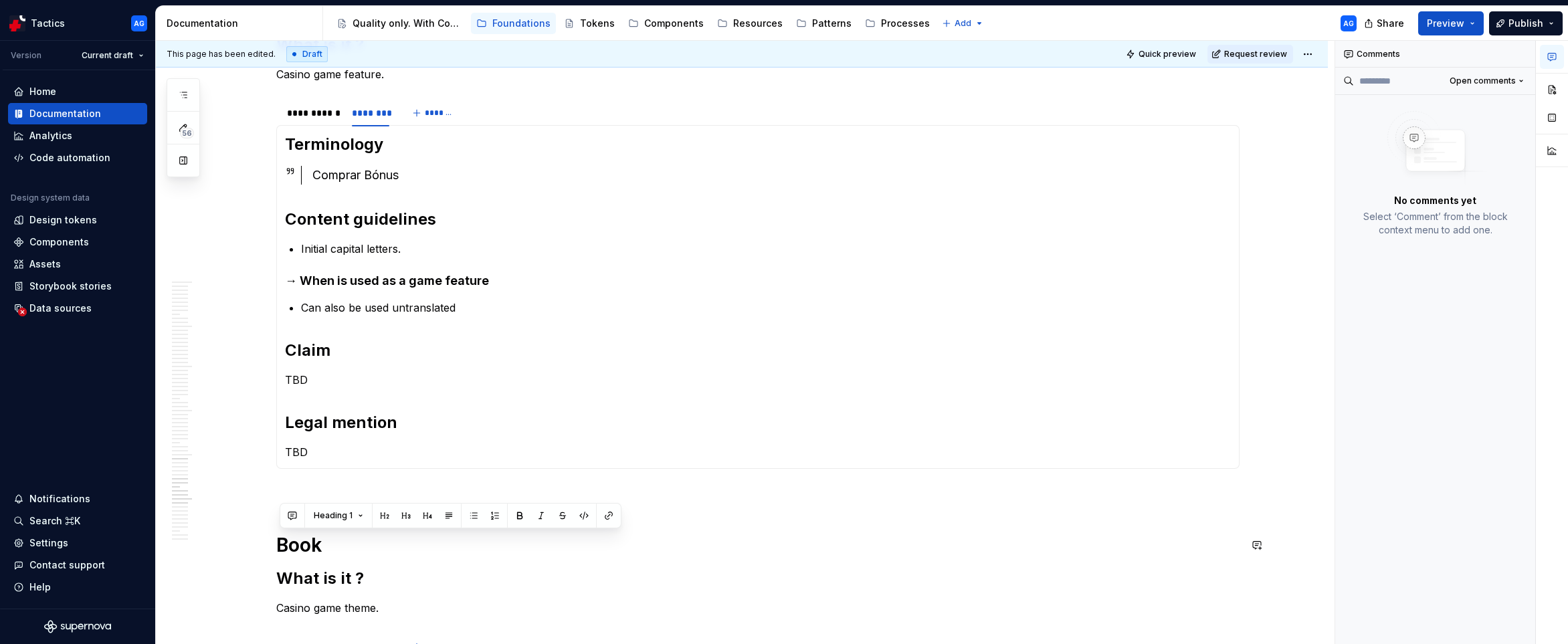 click at bounding box center [758, 493] 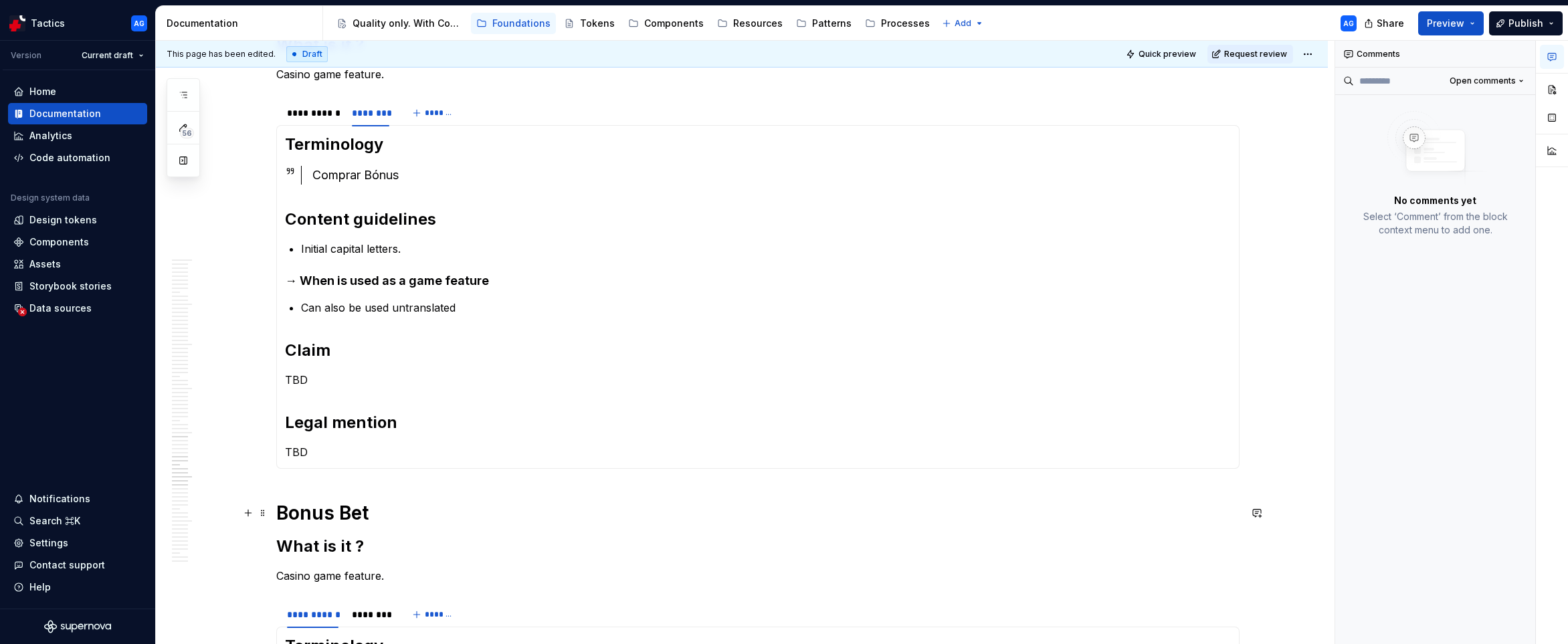 click on "Bonus Bet" at bounding box center (758, 513) 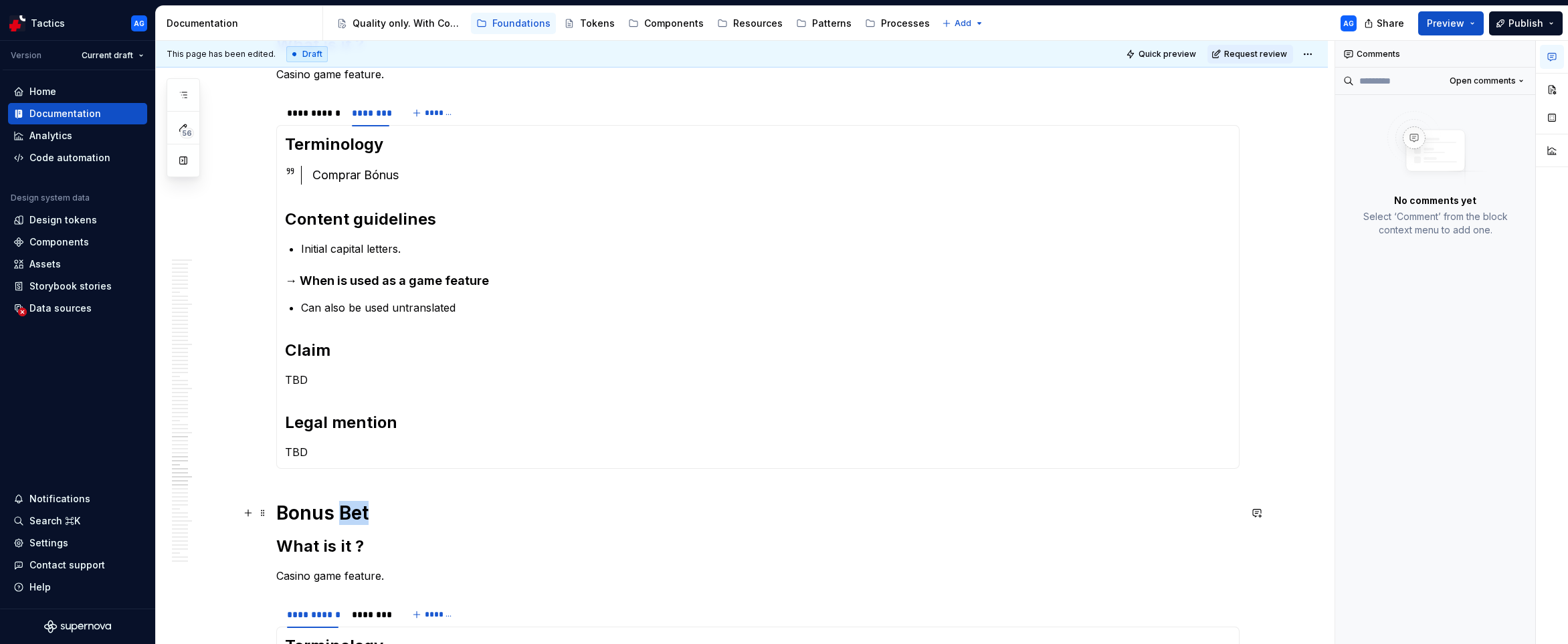 click on "Bonus Bet" at bounding box center (758, 513) 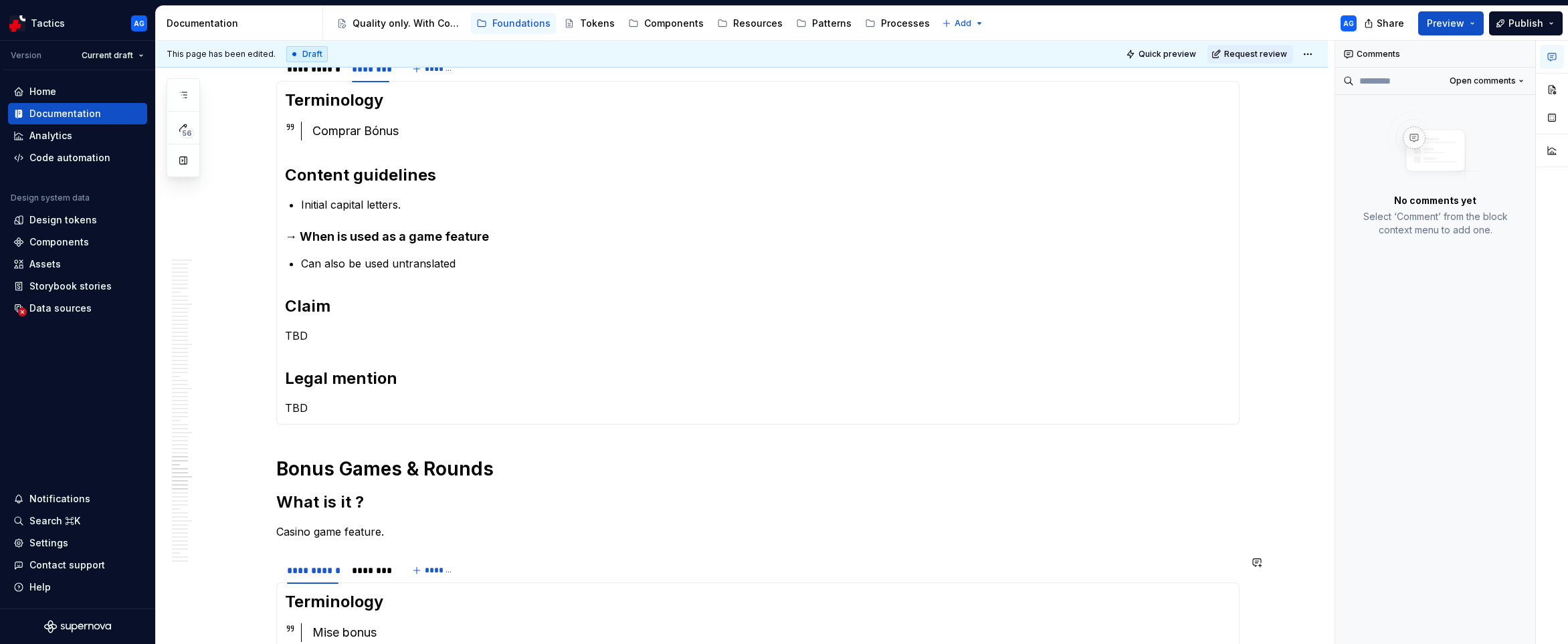 scroll, scrollTop: 2264, scrollLeft: 0, axis: vertical 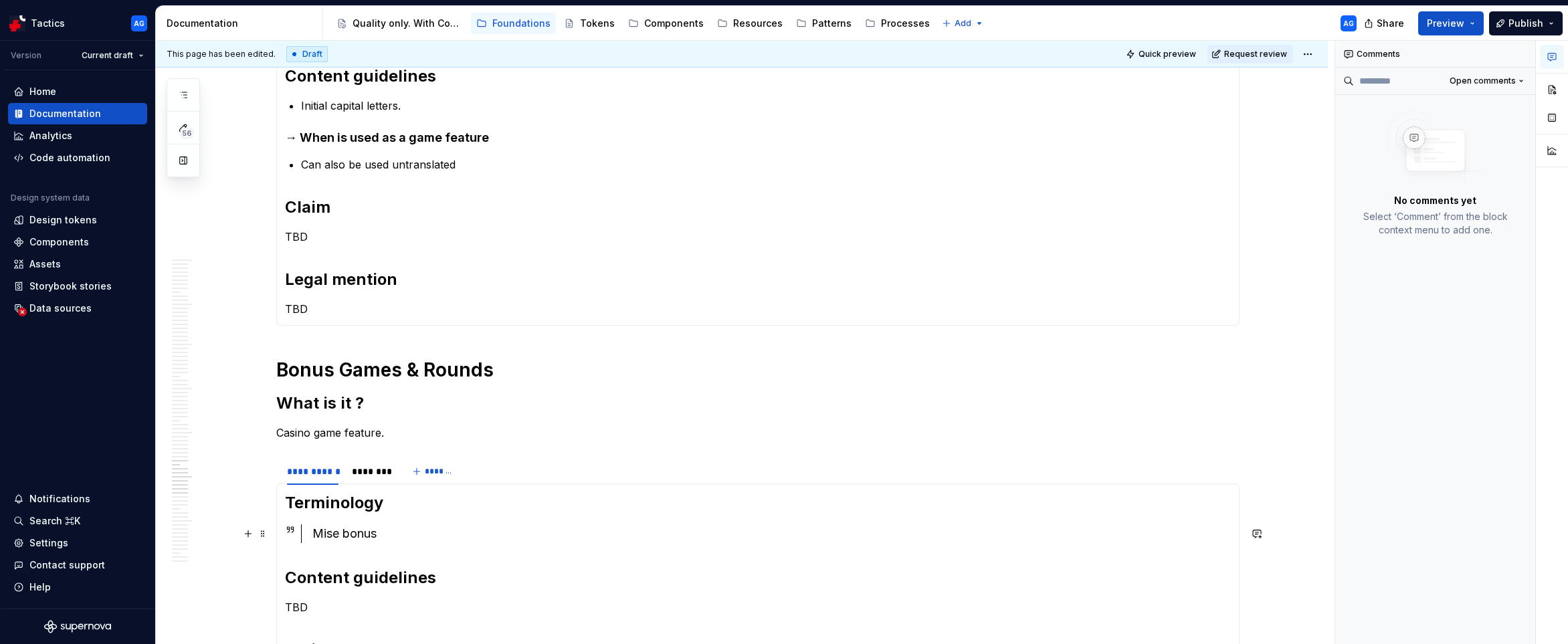 click on "Mise bonus" at bounding box center [771, 534] 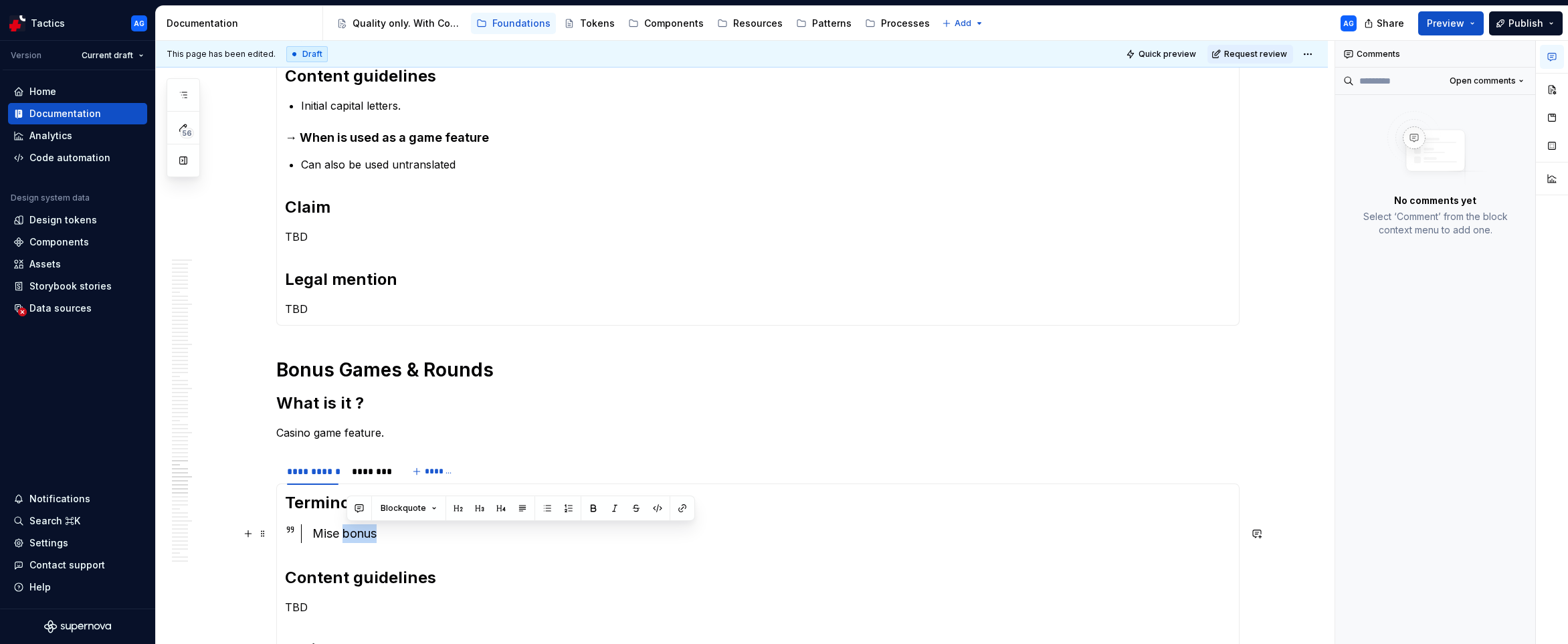 click on "Mise bonus" at bounding box center (771, 534) 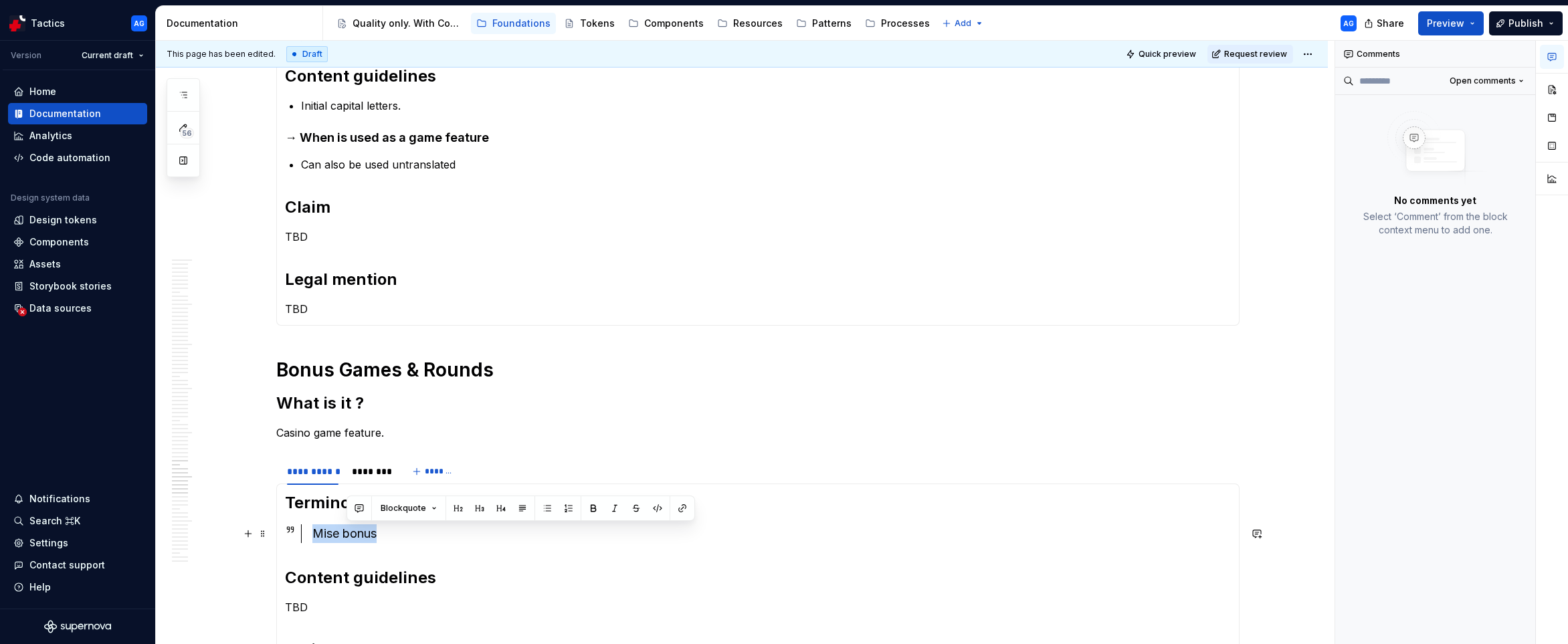 click on "Mise bonus" at bounding box center [771, 534] 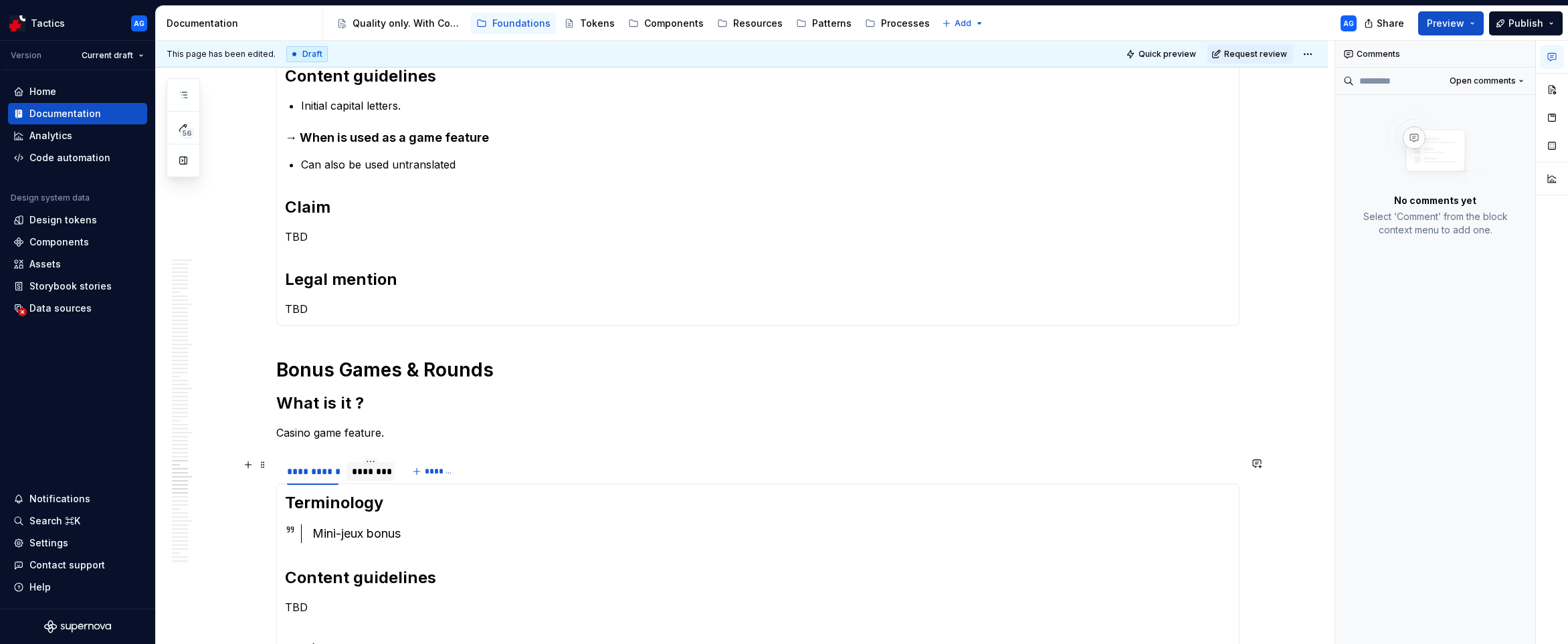 click on "********" at bounding box center [371, 471] 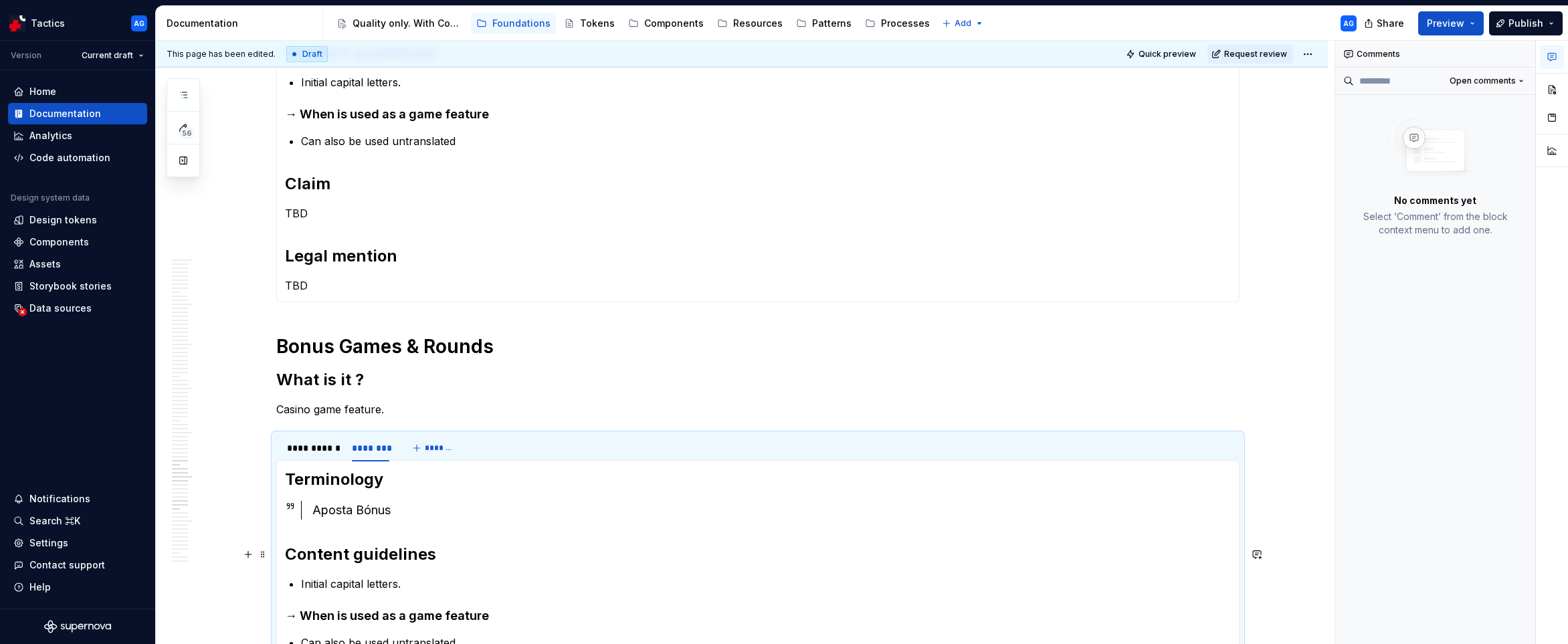 scroll, scrollTop: 2293, scrollLeft: 0, axis: vertical 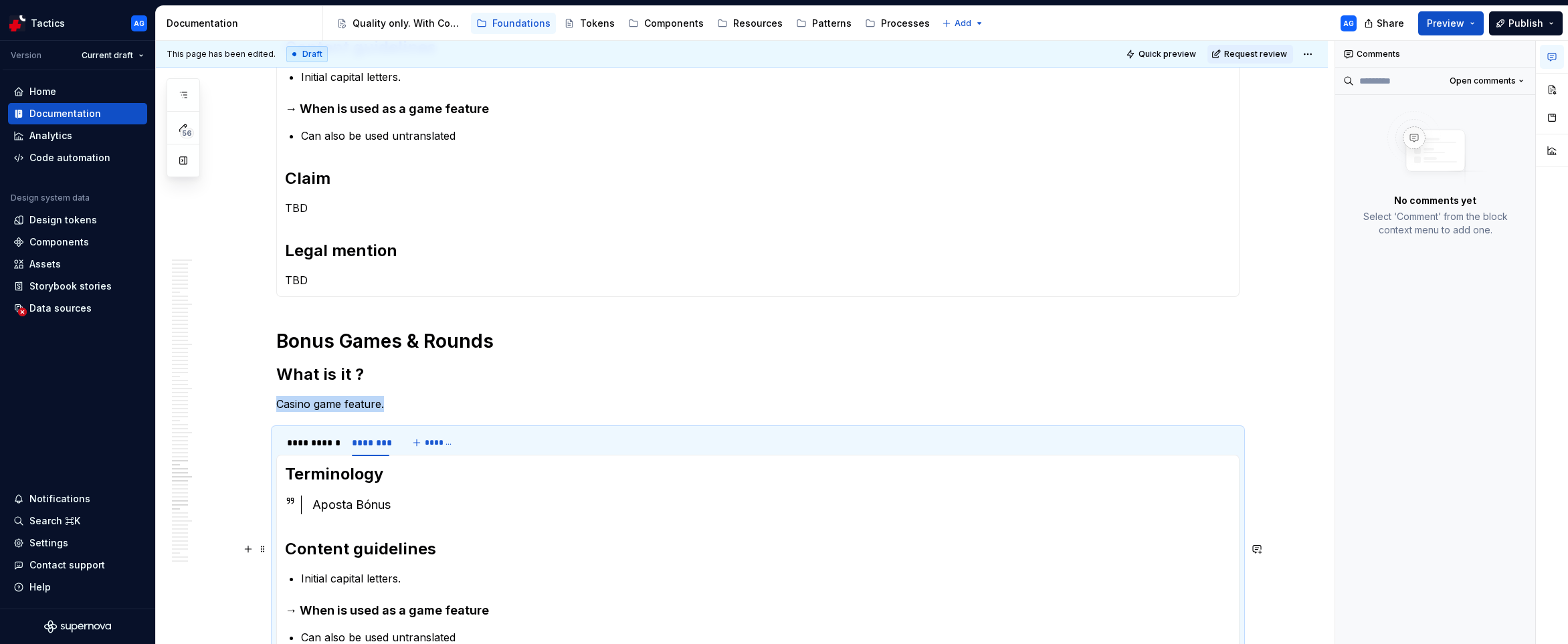 click on "Aposta Bónus" at bounding box center [771, 505] 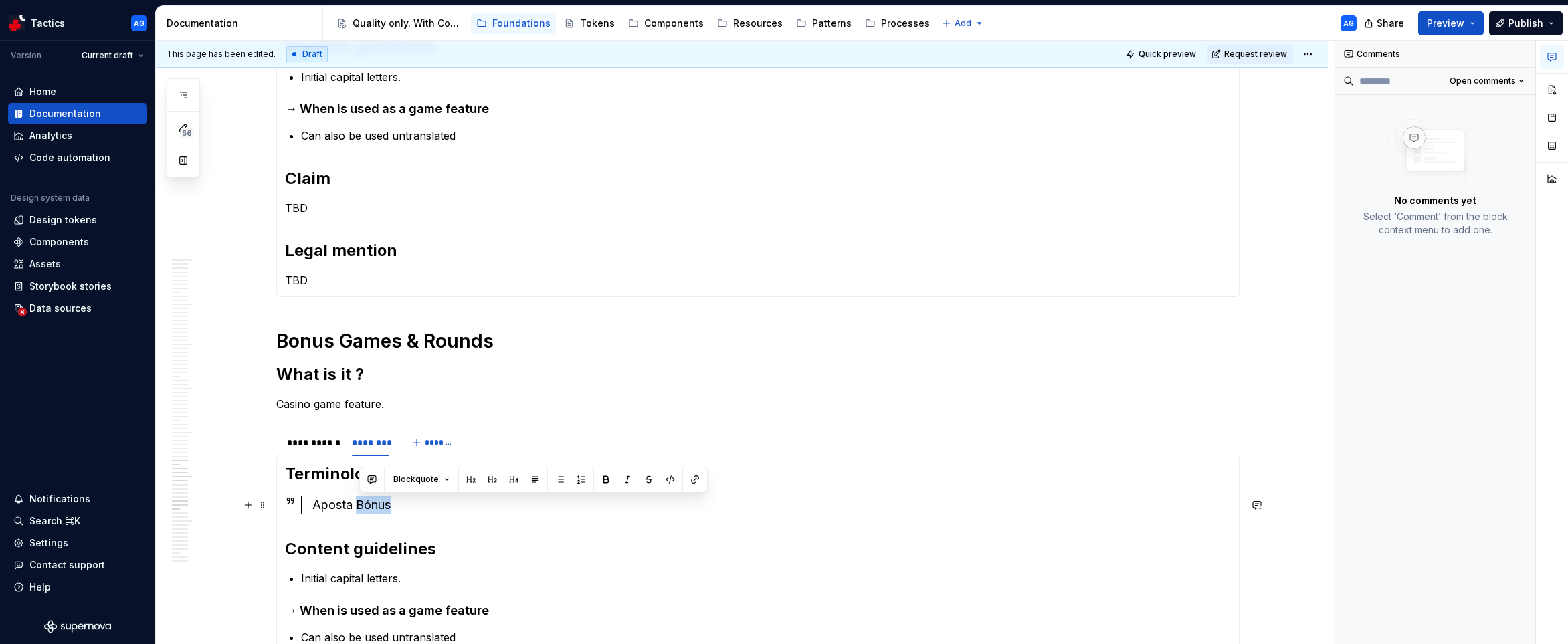 click on "Aposta Bónus" at bounding box center (771, 505) 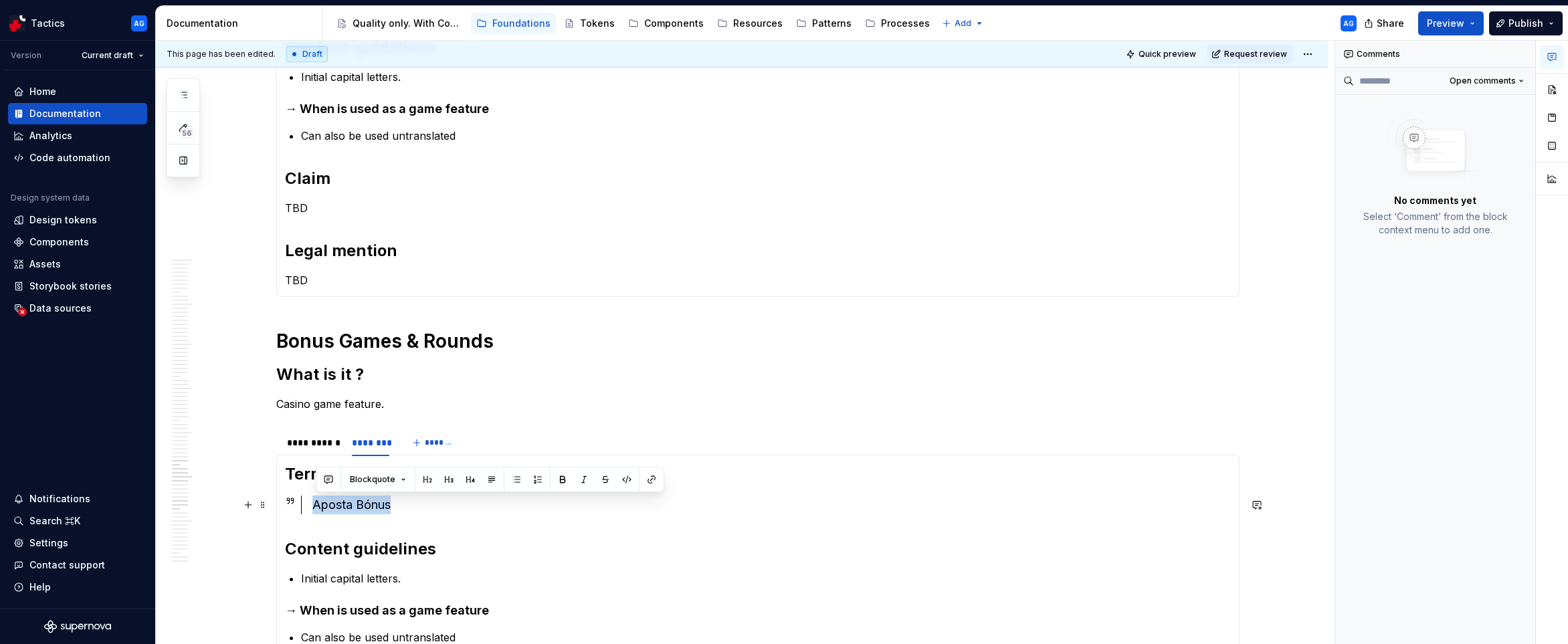 click on "Aposta Bónus" at bounding box center (771, 505) 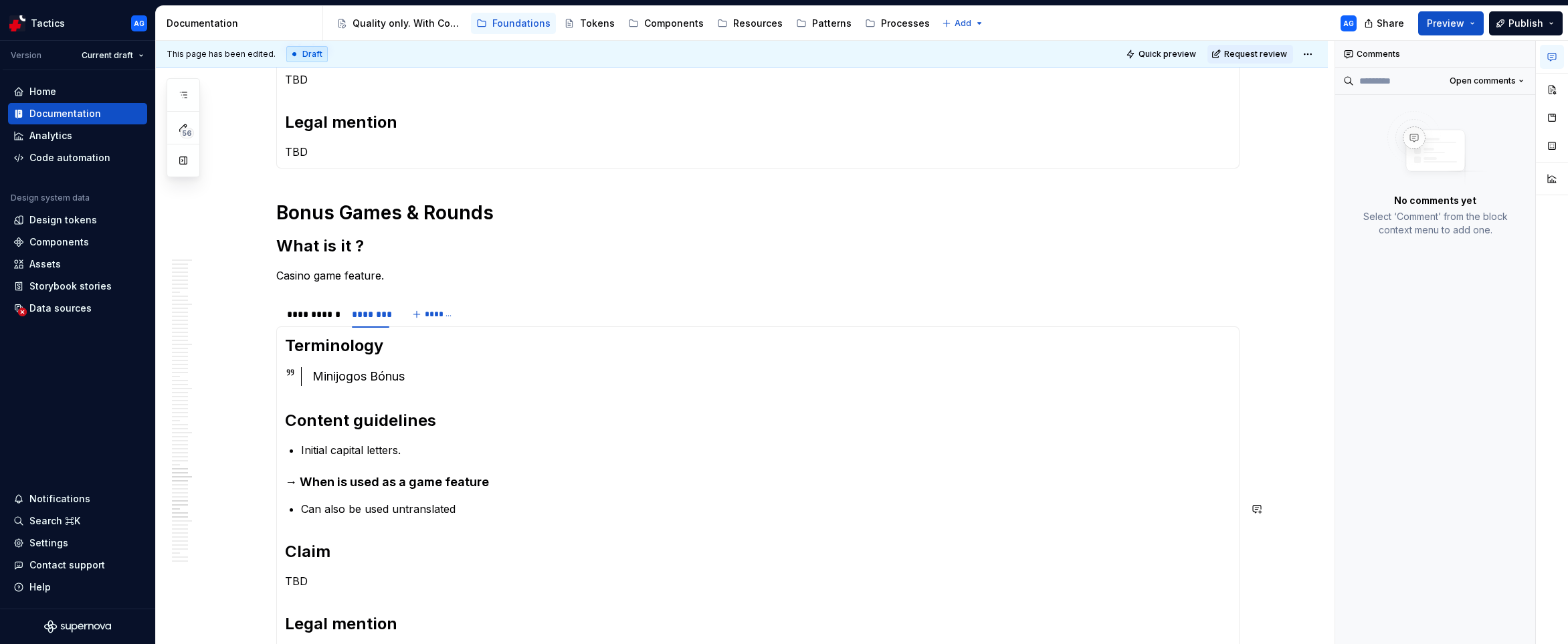 scroll, scrollTop: 2426, scrollLeft: 0, axis: vertical 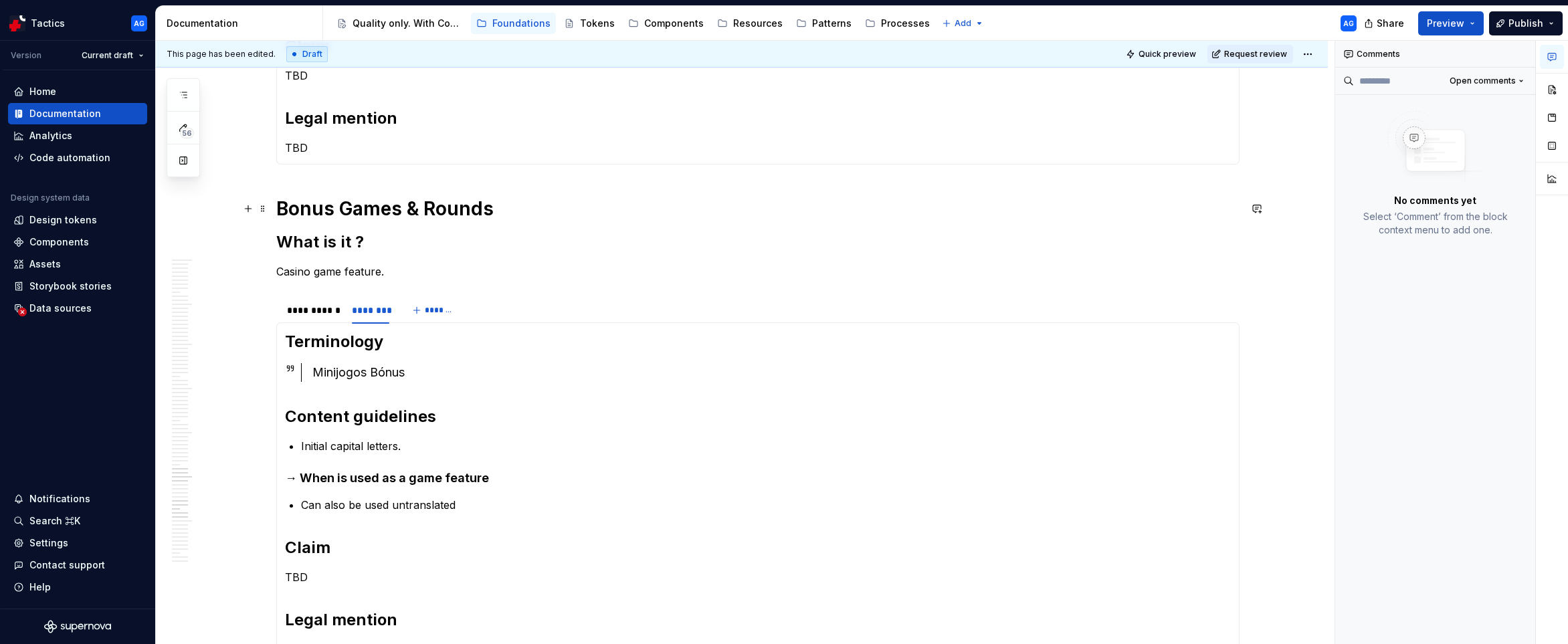 click on "**********" at bounding box center [742, -433] 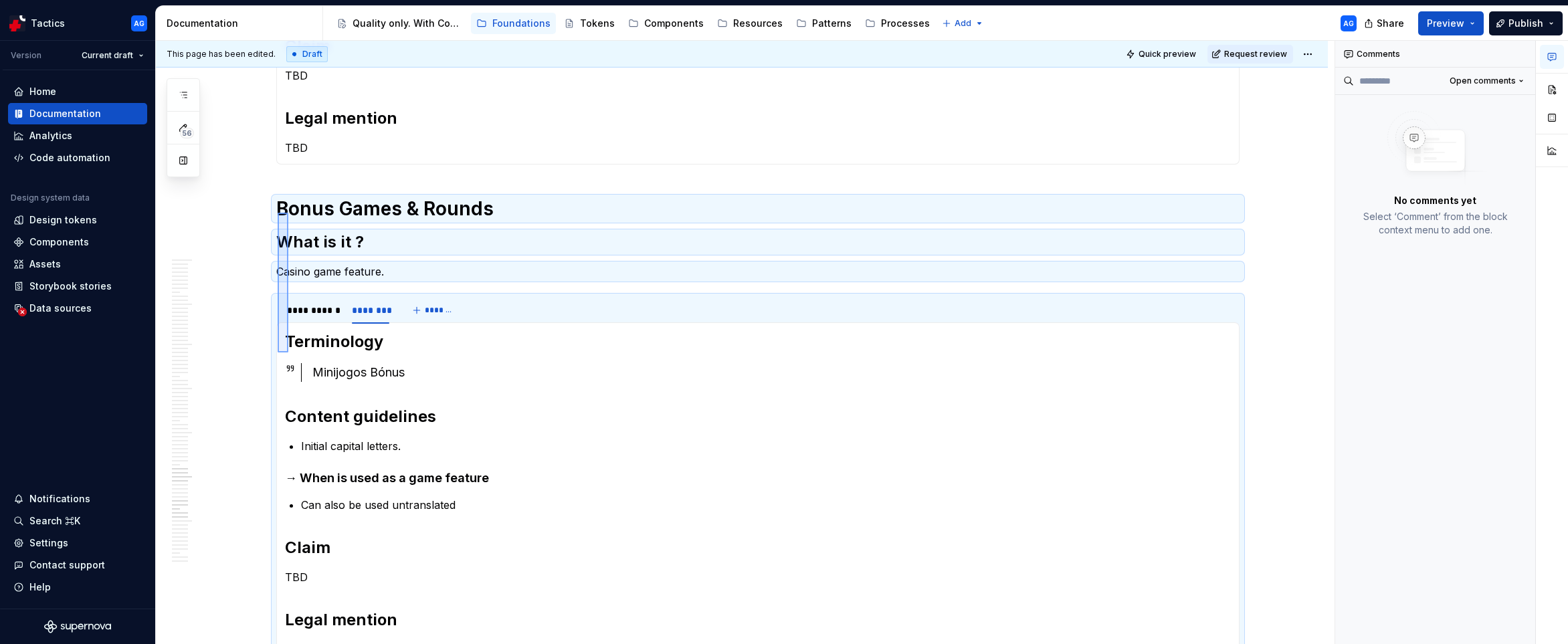 drag, startPoint x: 278, startPoint y: 213, endPoint x: 288, endPoint y: 352, distance: 139.35925 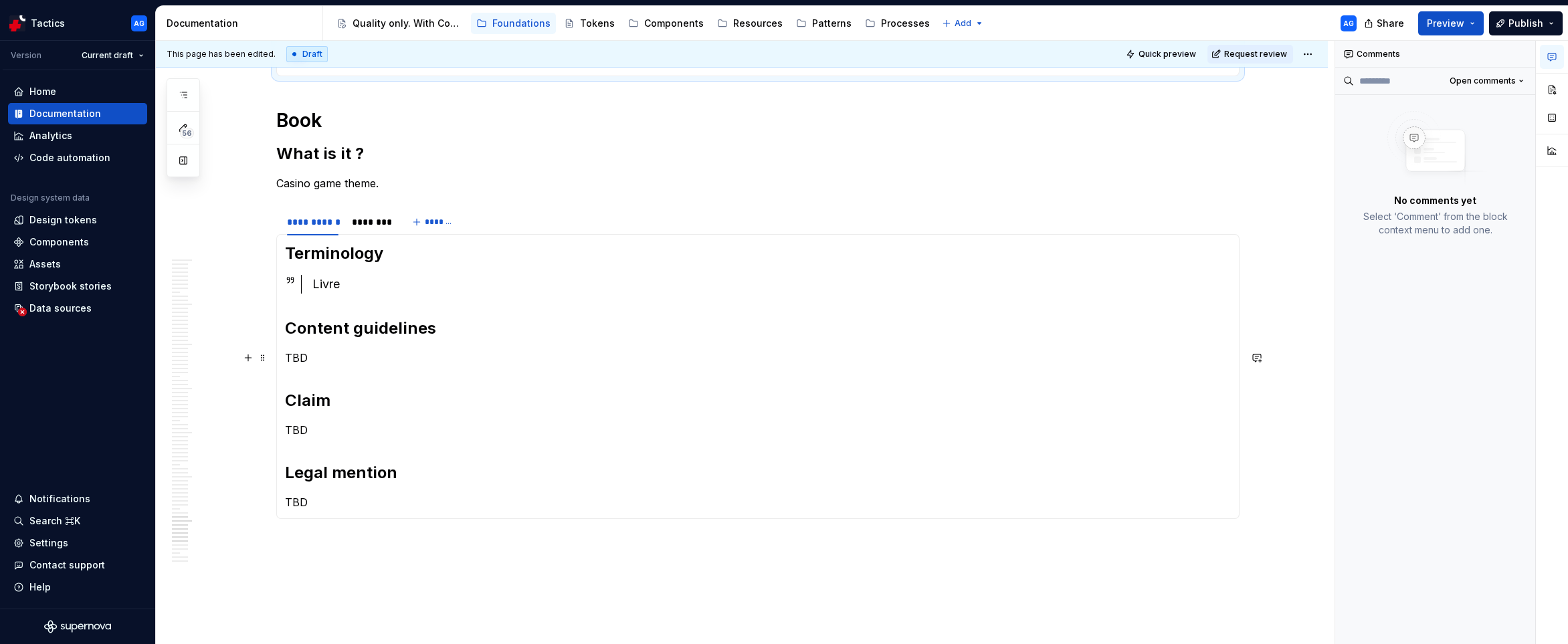 scroll, scrollTop: 3084, scrollLeft: 0, axis: vertical 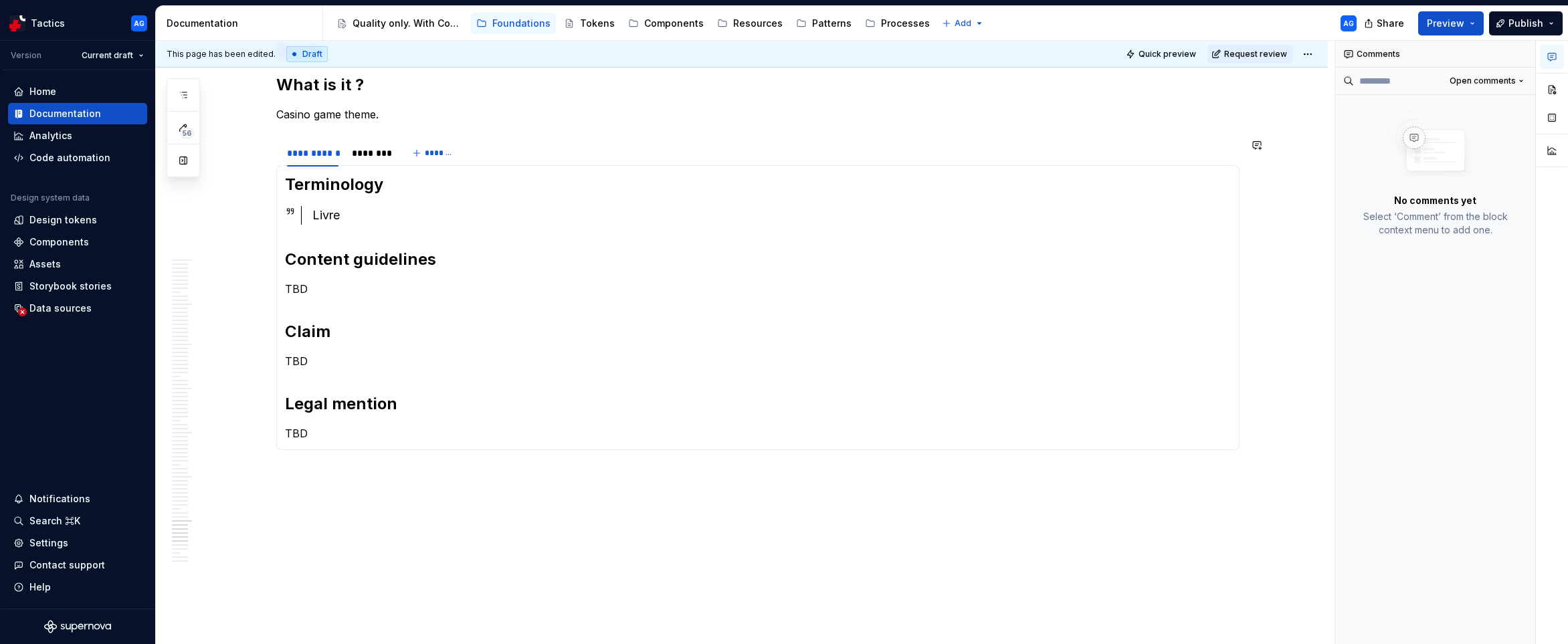 click on "**********" at bounding box center [758, -1172] 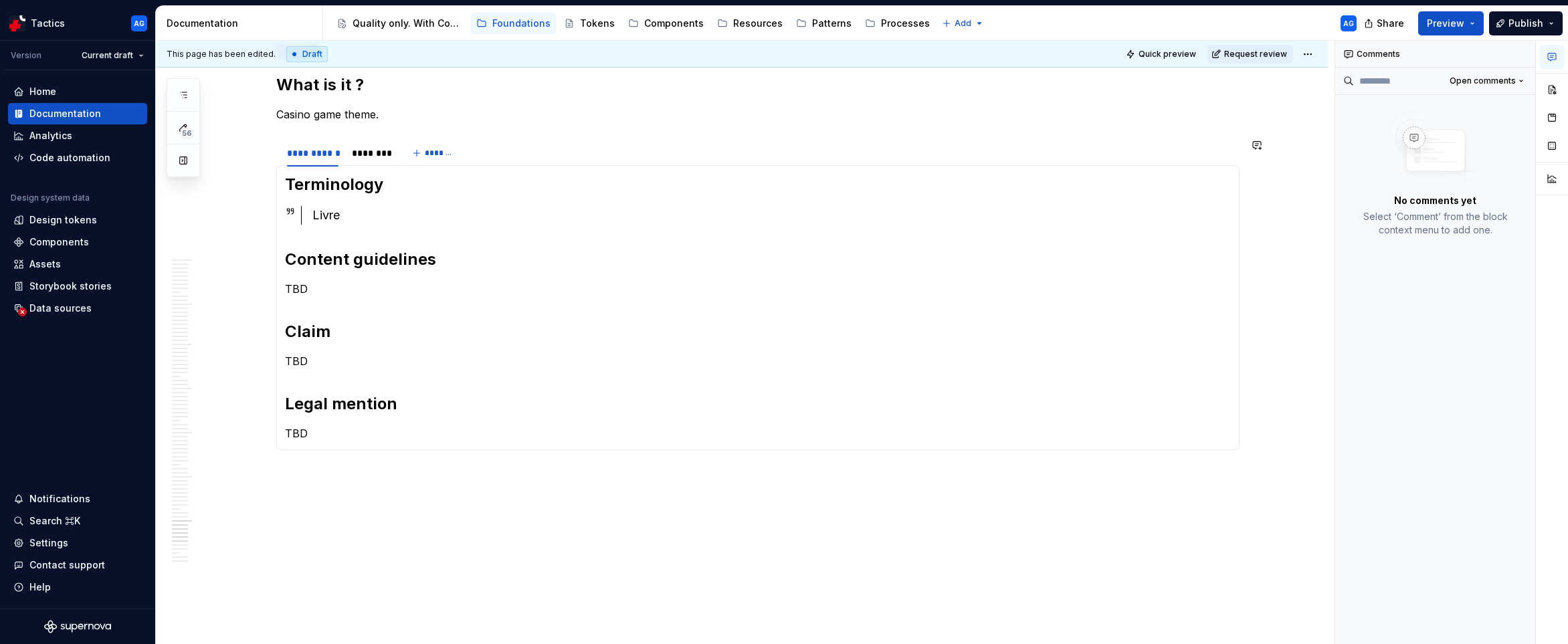 click on "**********" at bounding box center [742, -1091] 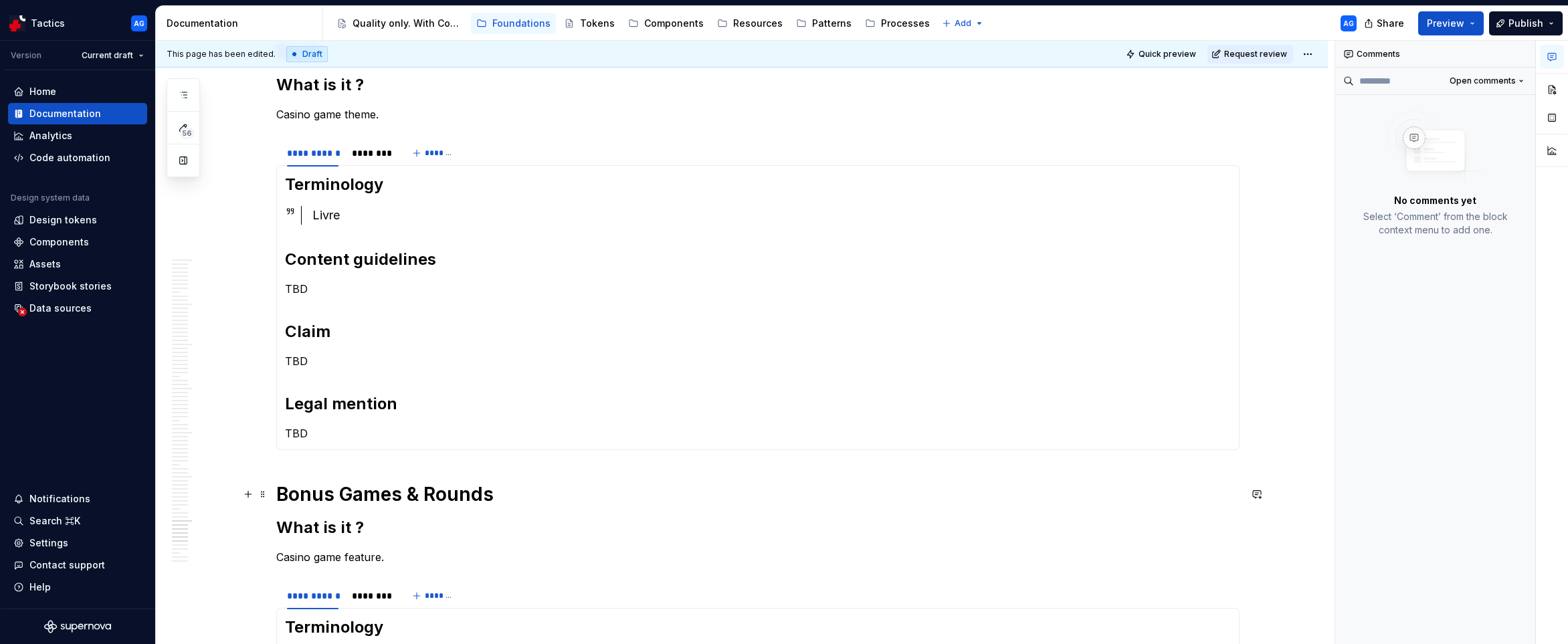 click on "Bonus Games & Rounds" at bounding box center (758, 494) 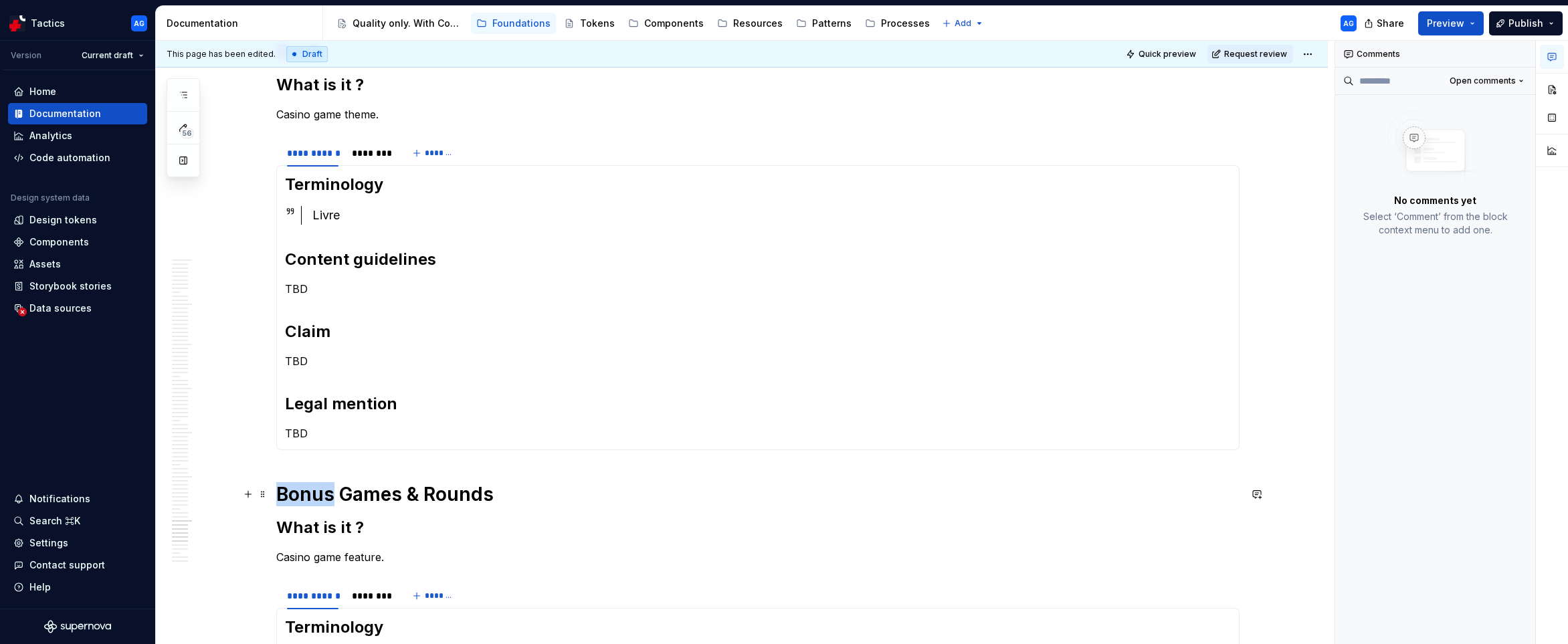 click on "Bonus Games & Rounds" at bounding box center (758, 494) 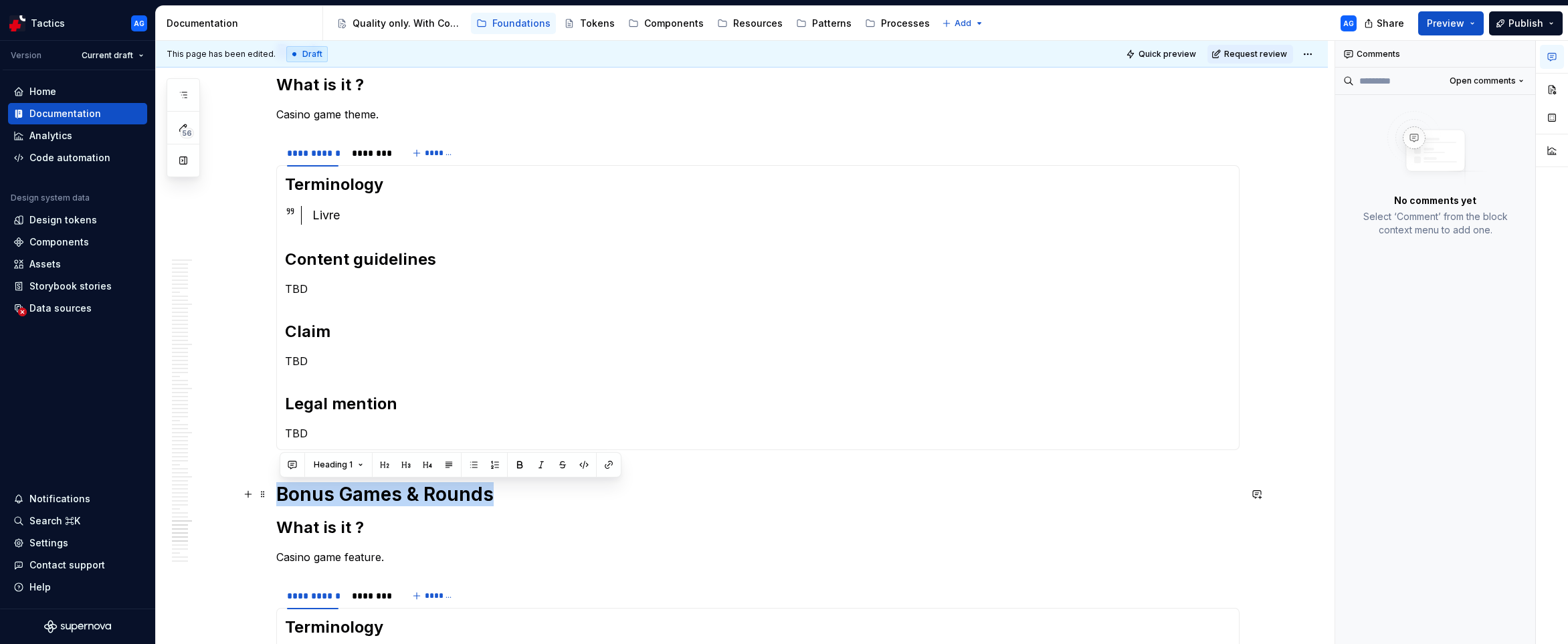 click on "Bonus Games & Rounds" at bounding box center [758, 494] 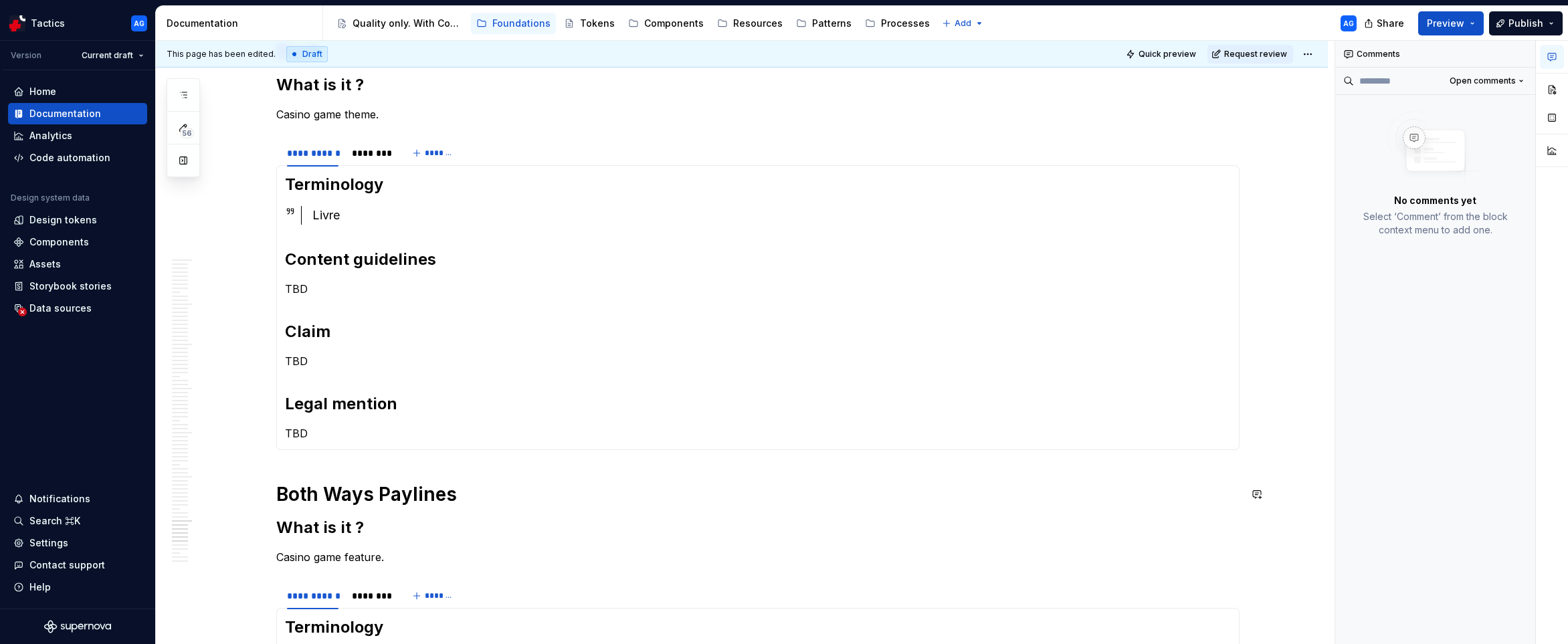 scroll, scrollTop: 3220, scrollLeft: 0, axis: vertical 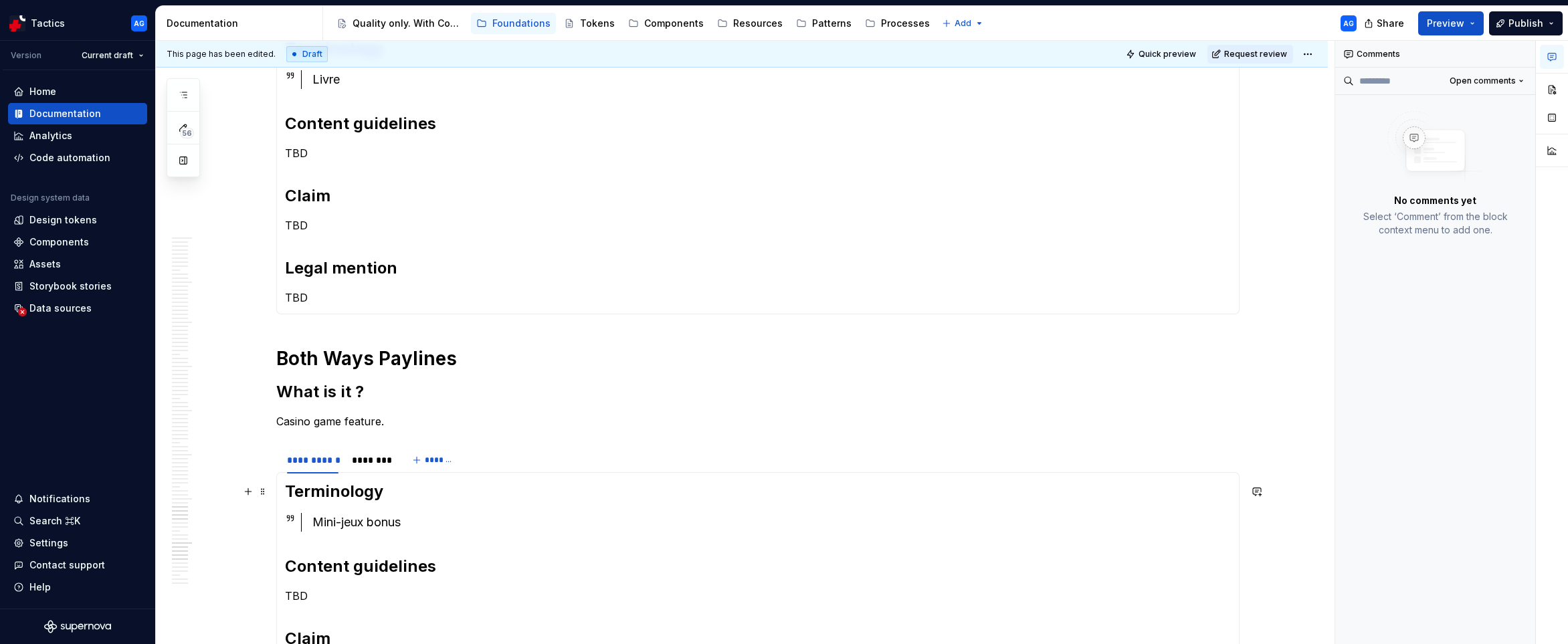 click on "Mini-jeux bonus" at bounding box center (771, 522) 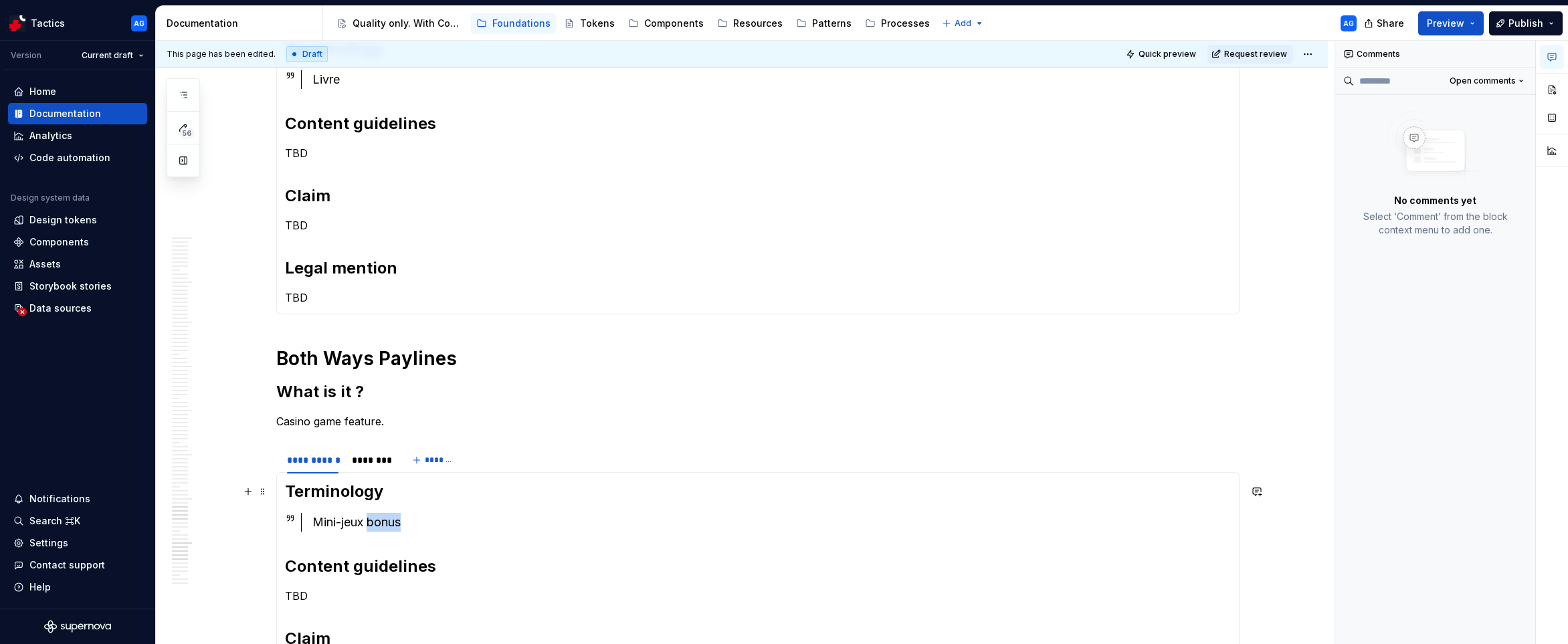 click on "Mini-jeux bonus" at bounding box center [771, 522] 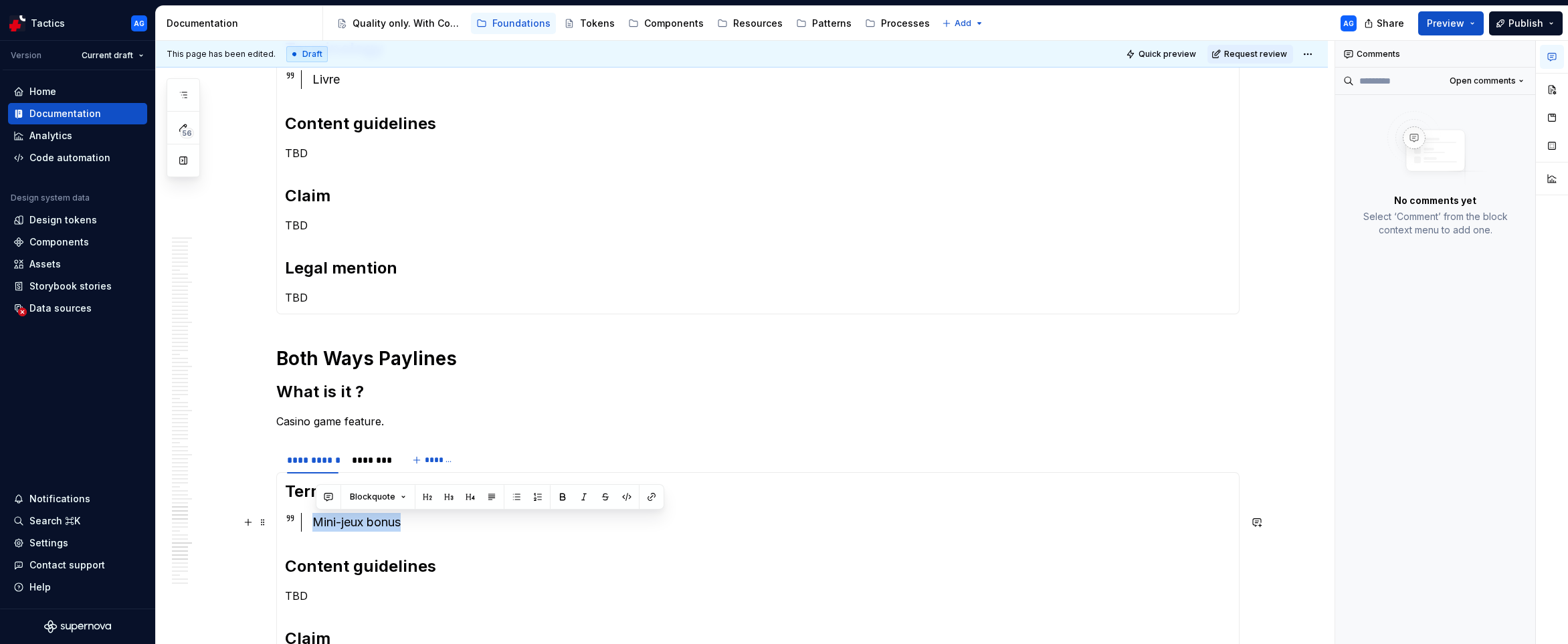 click on "Mini-jeux bonus" at bounding box center [771, 522] 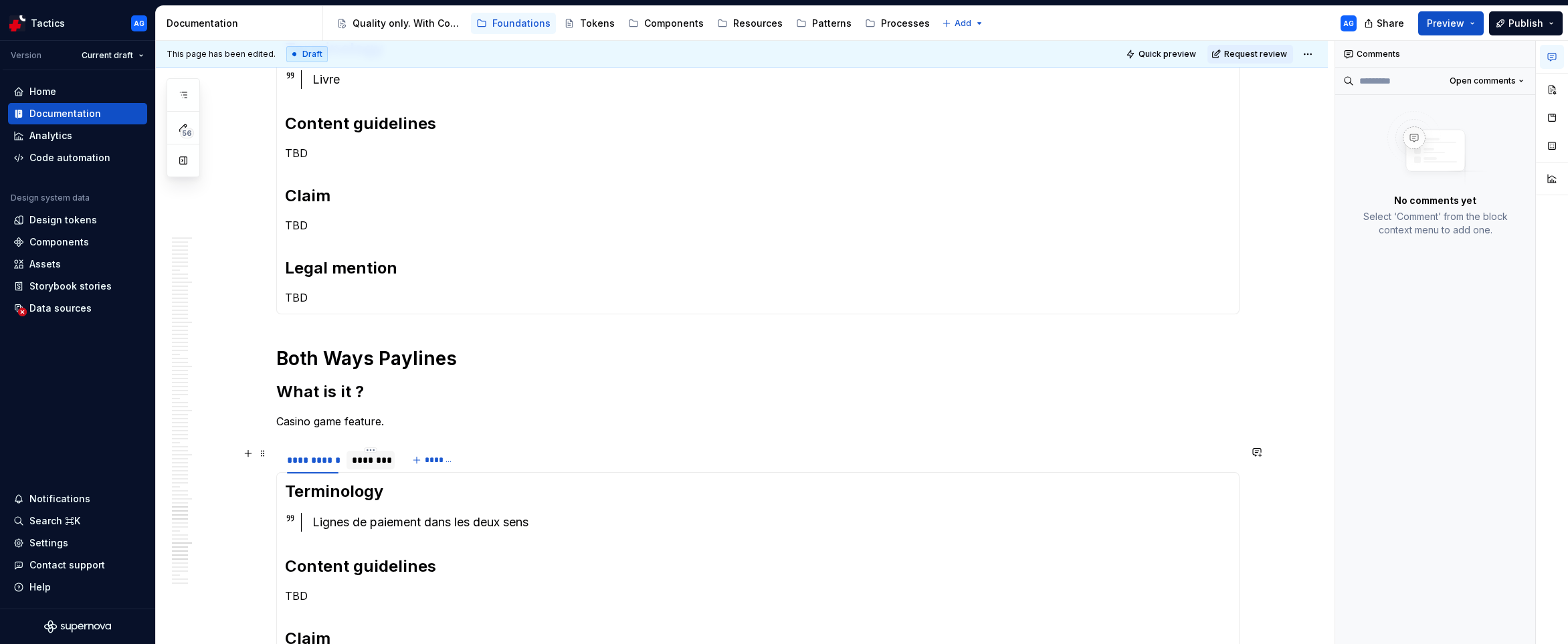 click on "********" at bounding box center (371, 460) 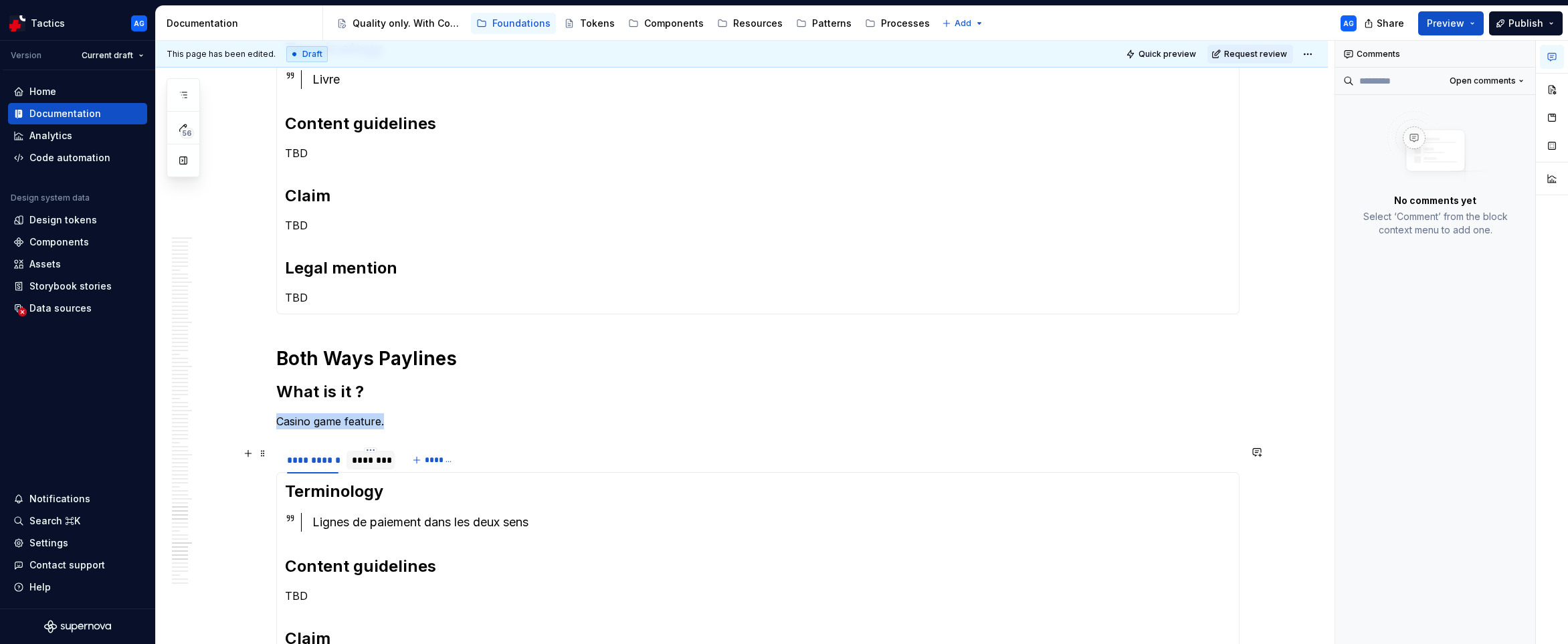 click on "********" at bounding box center (371, 460) 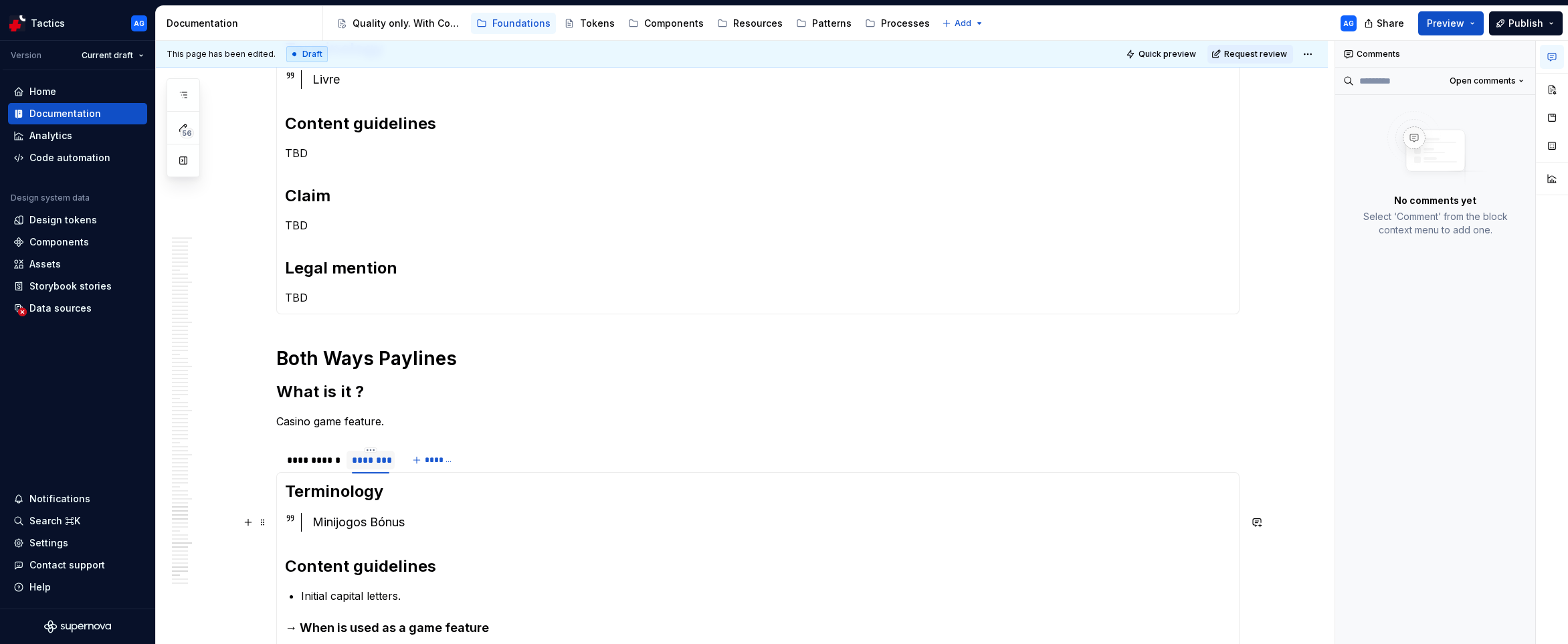 click on "Minijogos Bónus" at bounding box center [771, 522] 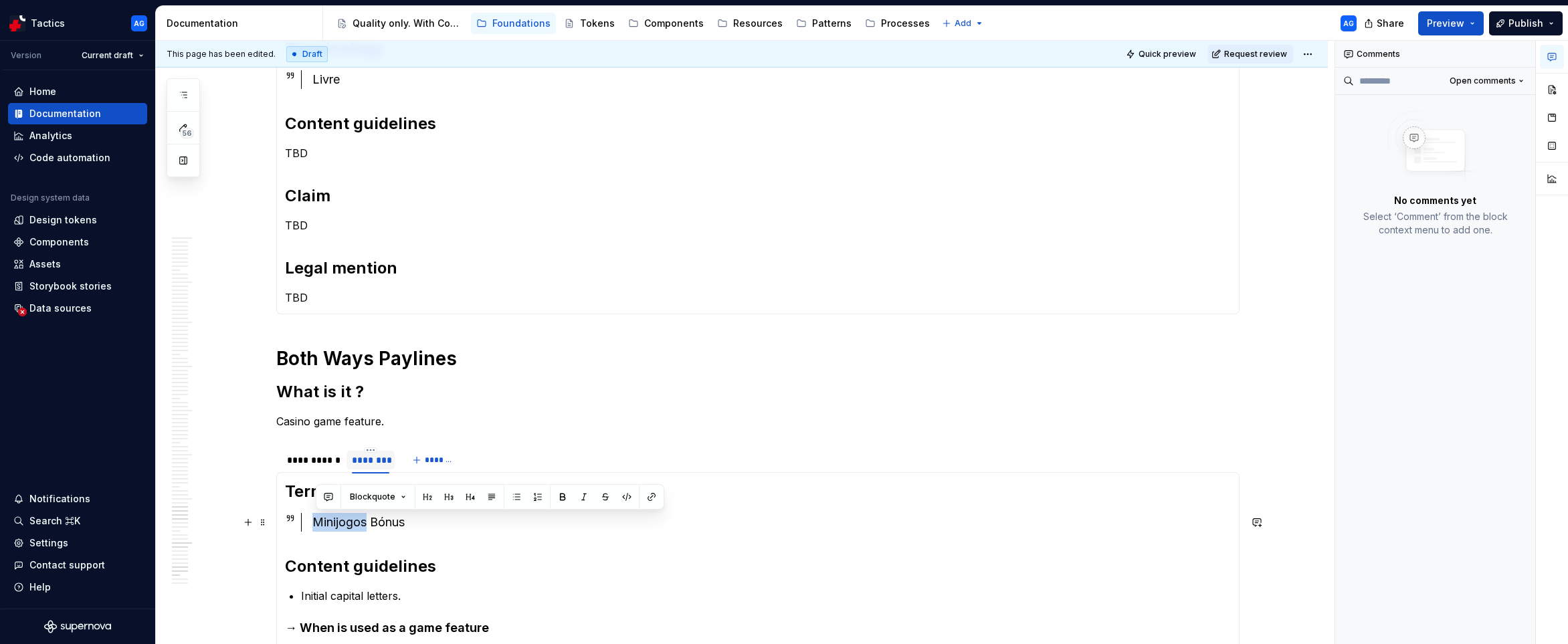 click on "Minijogos Bónus" at bounding box center (771, 522) 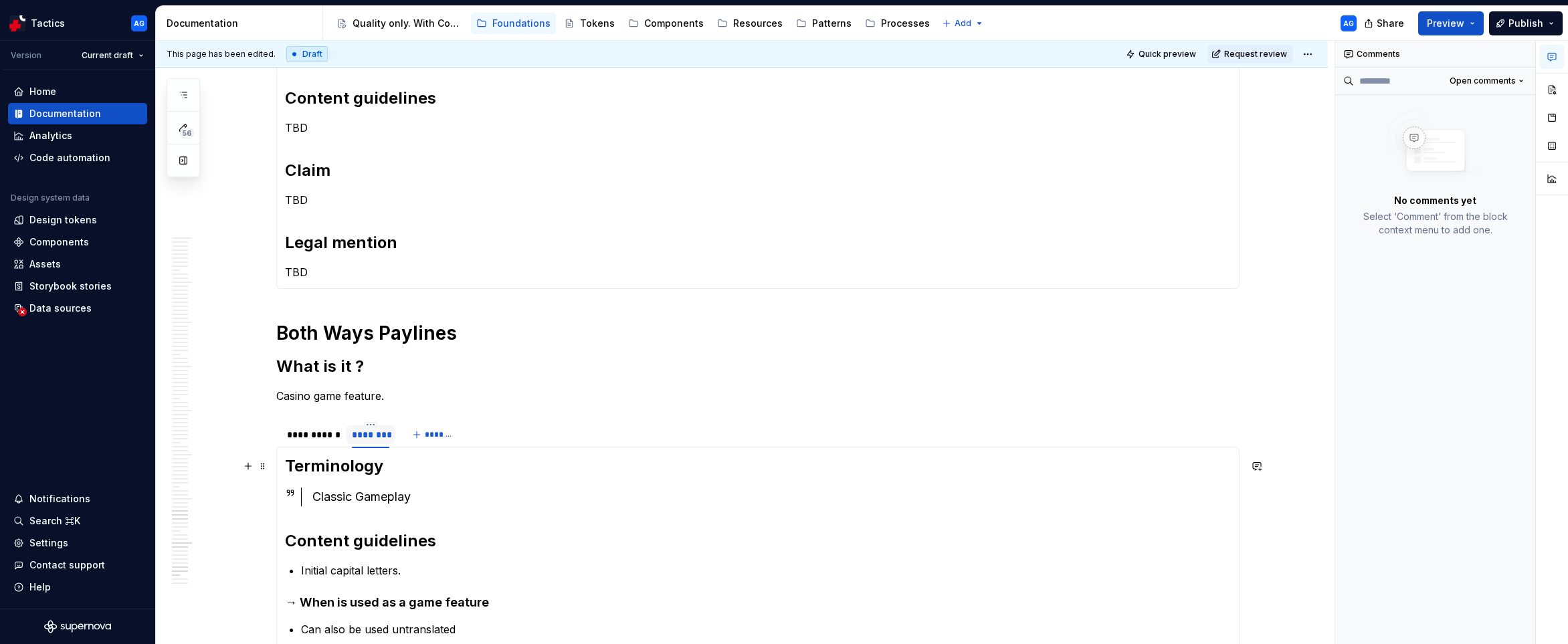 scroll, scrollTop: 3260, scrollLeft: 0, axis: vertical 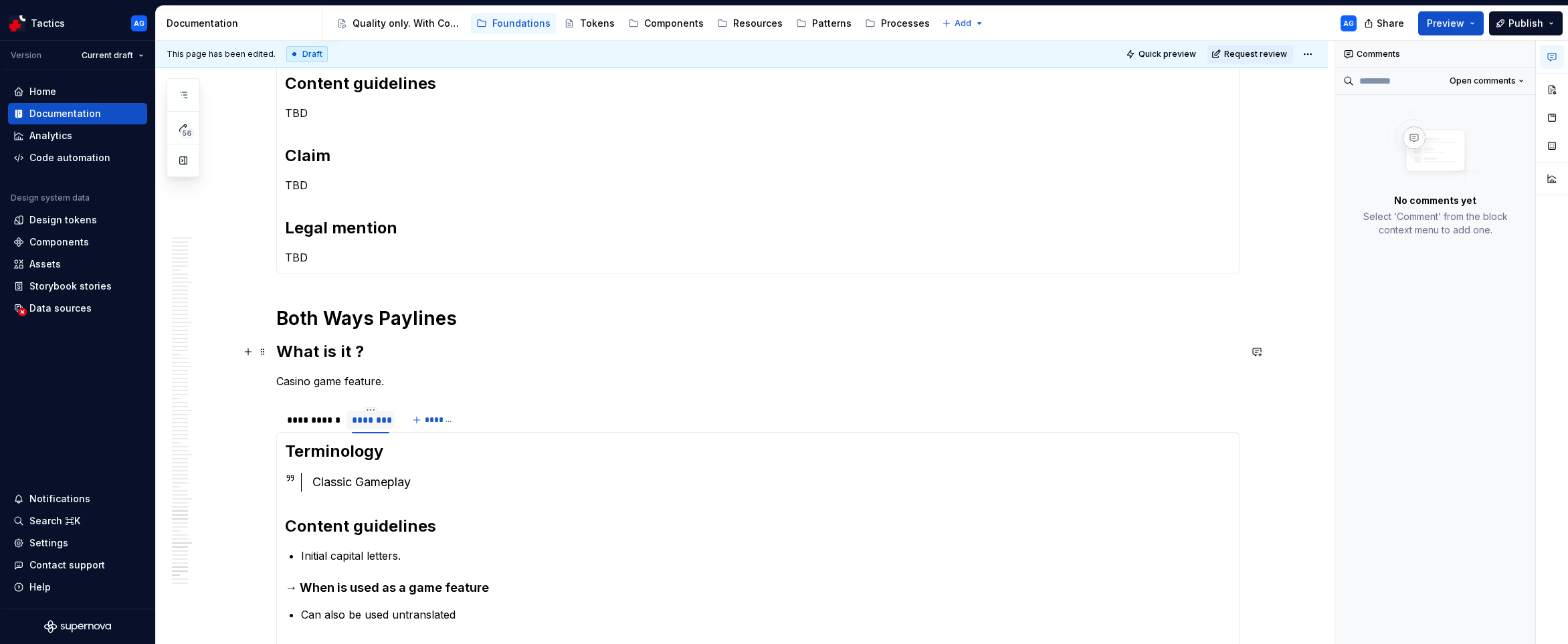 click on "What is it ?" at bounding box center (758, 352) 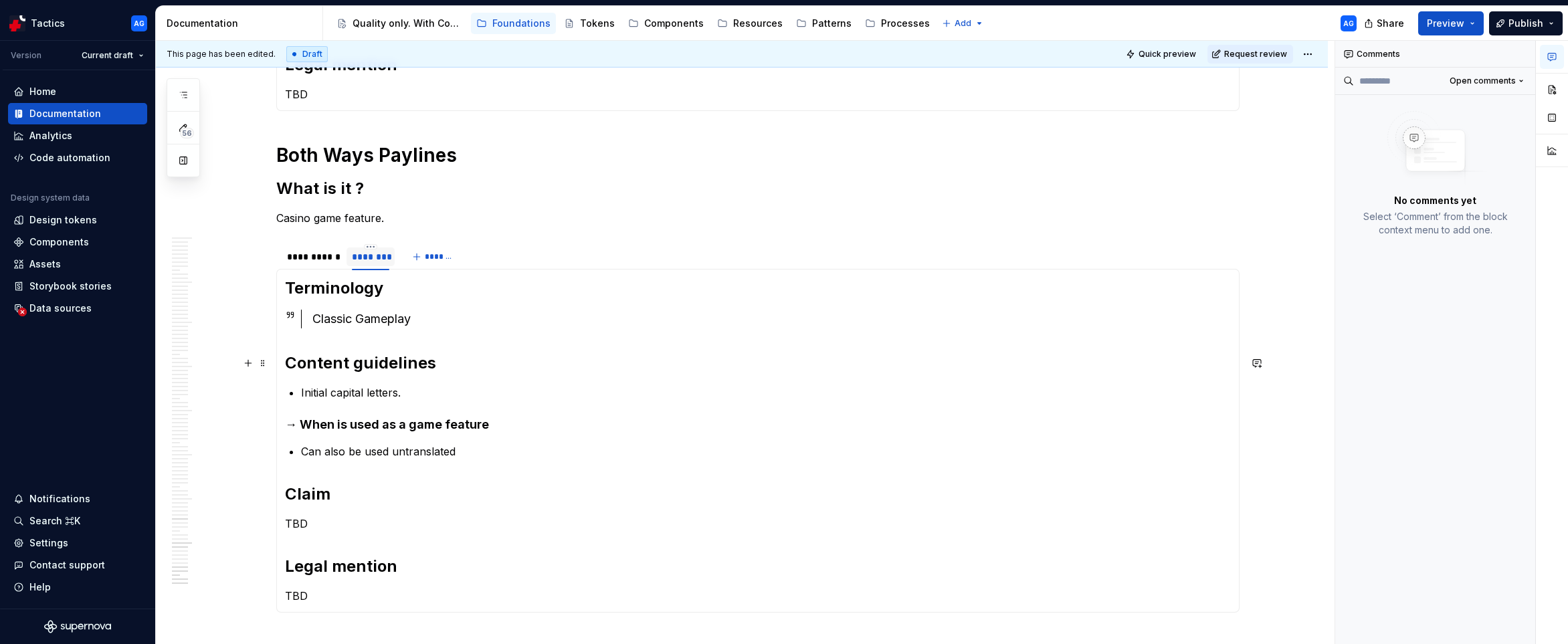 scroll, scrollTop: 3425, scrollLeft: 0, axis: vertical 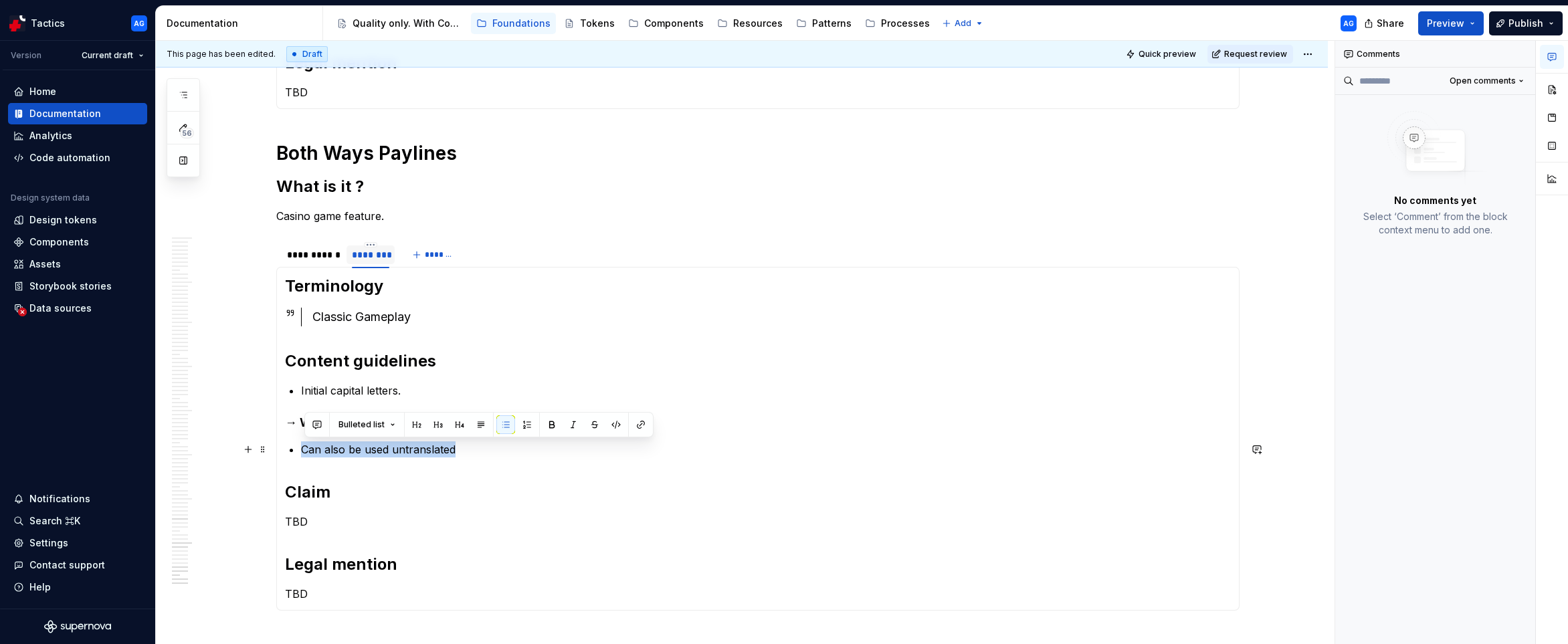 drag, startPoint x: 467, startPoint y: 451, endPoint x: 306, endPoint y: 450, distance: 161.00311 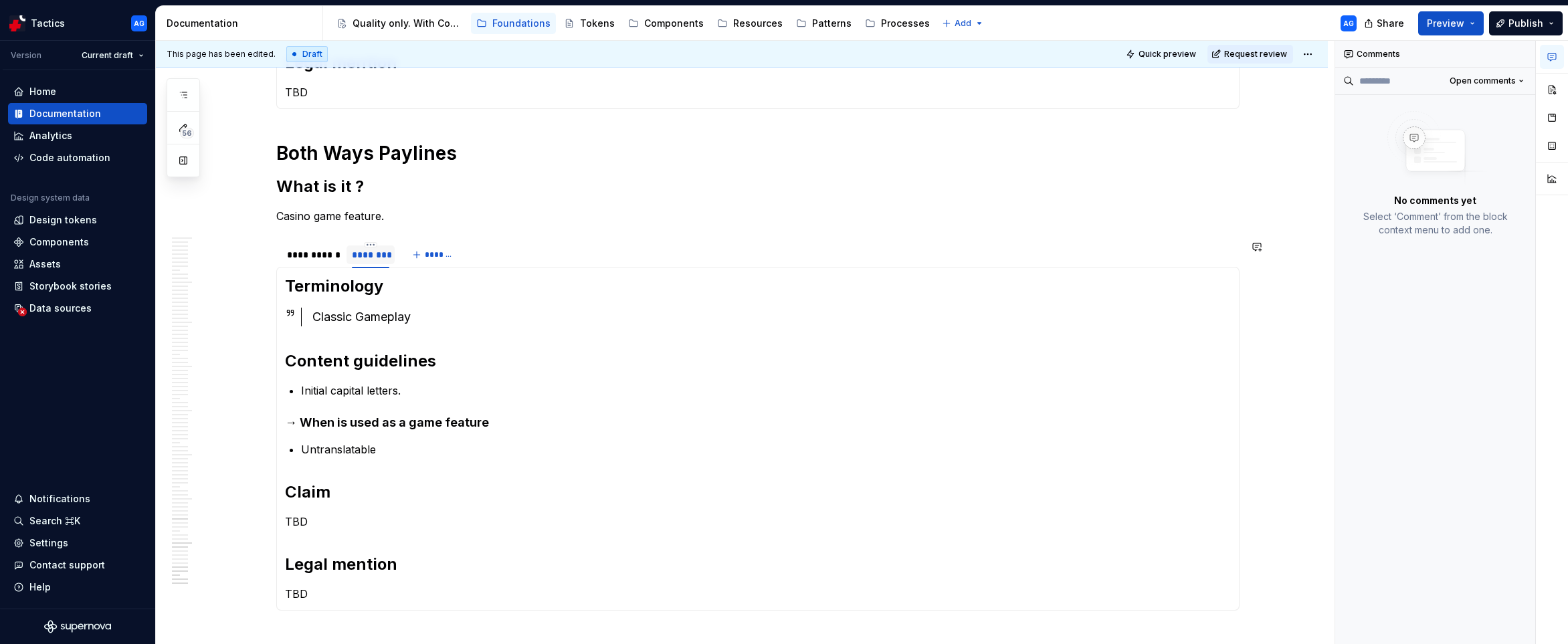 scroll, scrollTop: 3435, scrollLeft: 0, axis: vertical 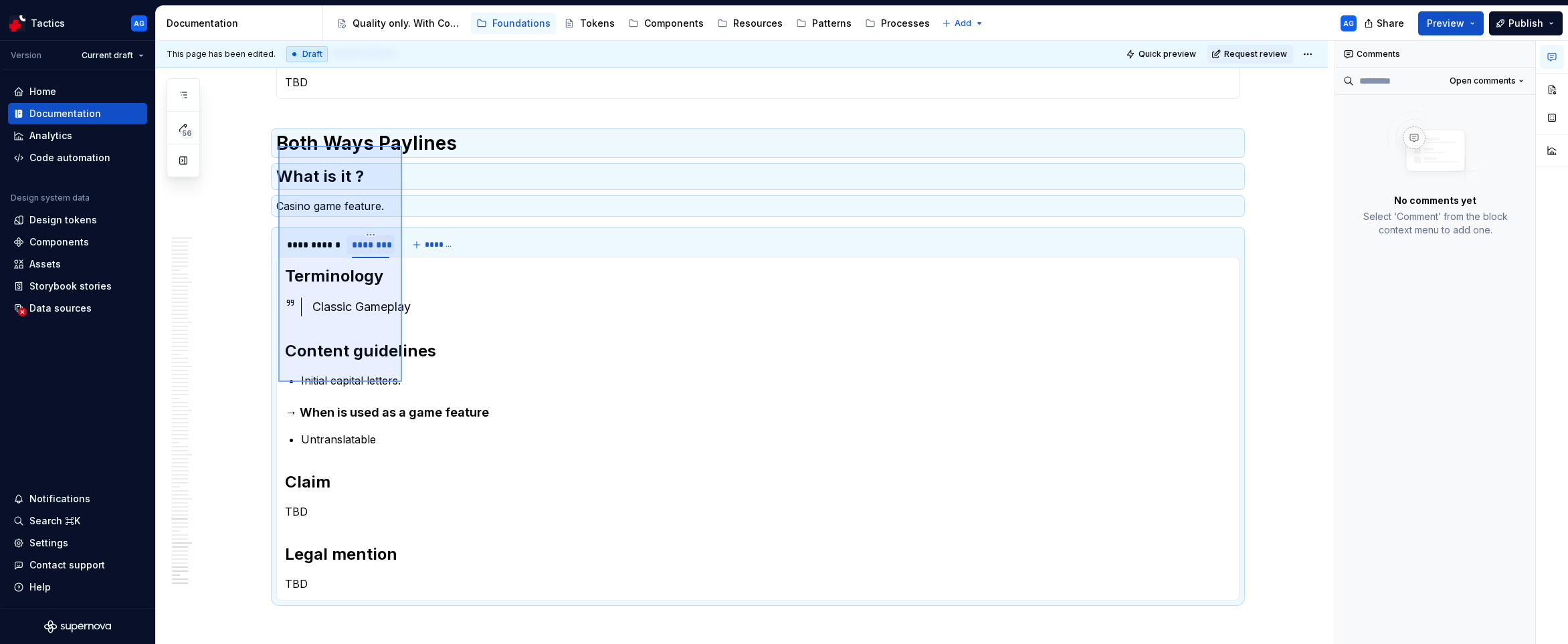 drag, startPoint x: 278, startPoint y: 146, endPoint x: 402, endPoint y: 382, distance: 266.59332 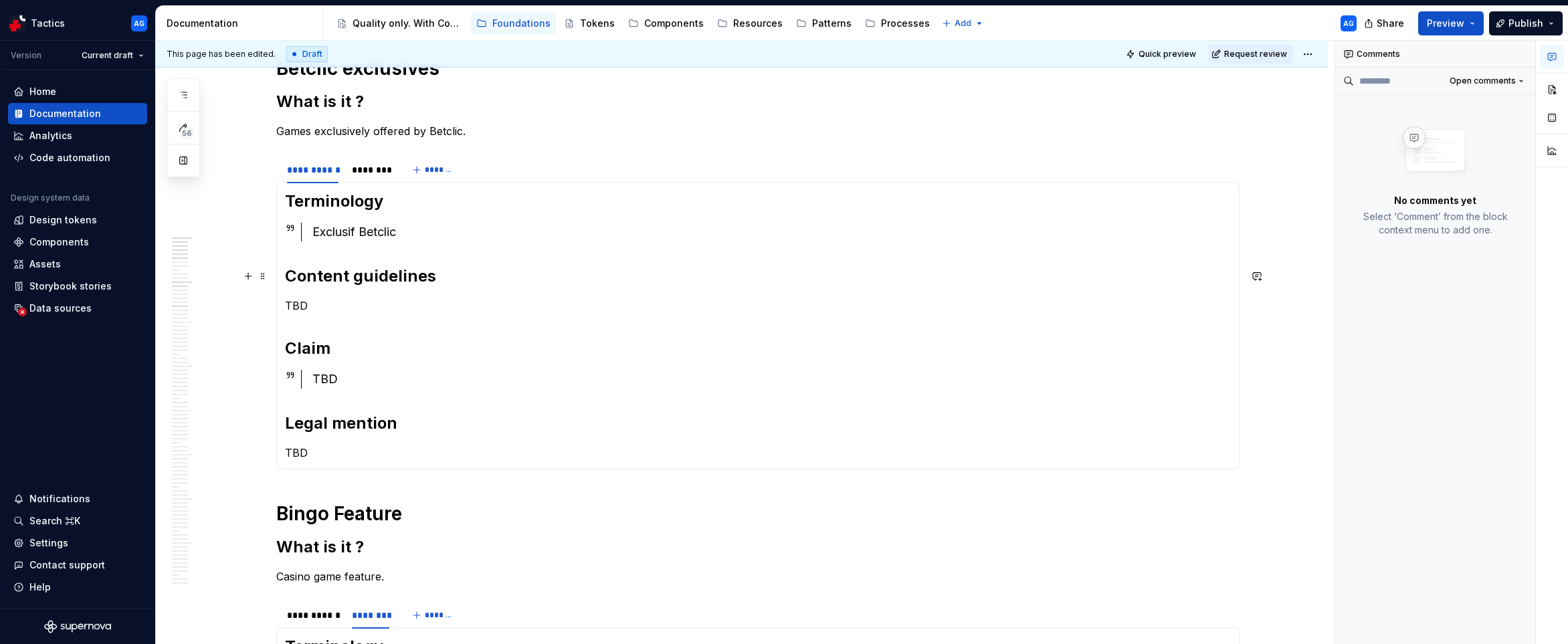 scroll, scrollTop: 0, scrollLeft: 0, axis: both 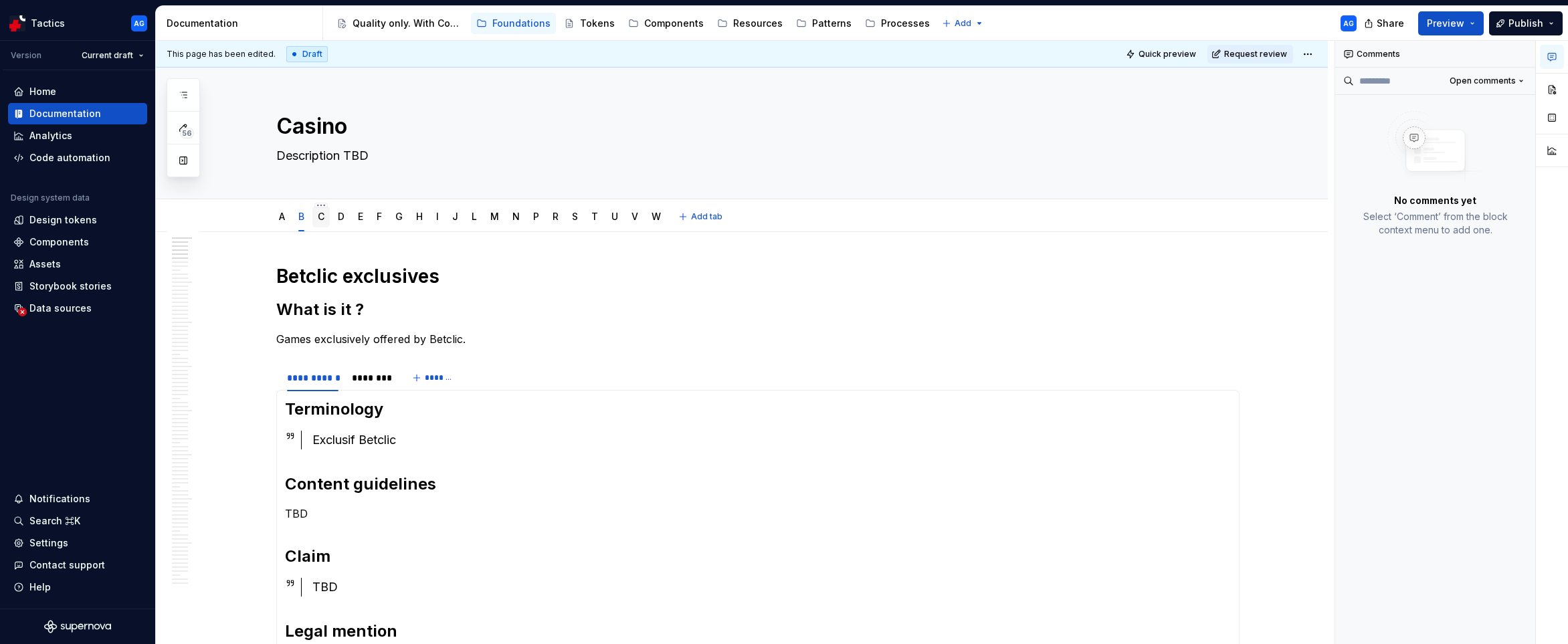 click on "C" at bounding box center [321, 216] 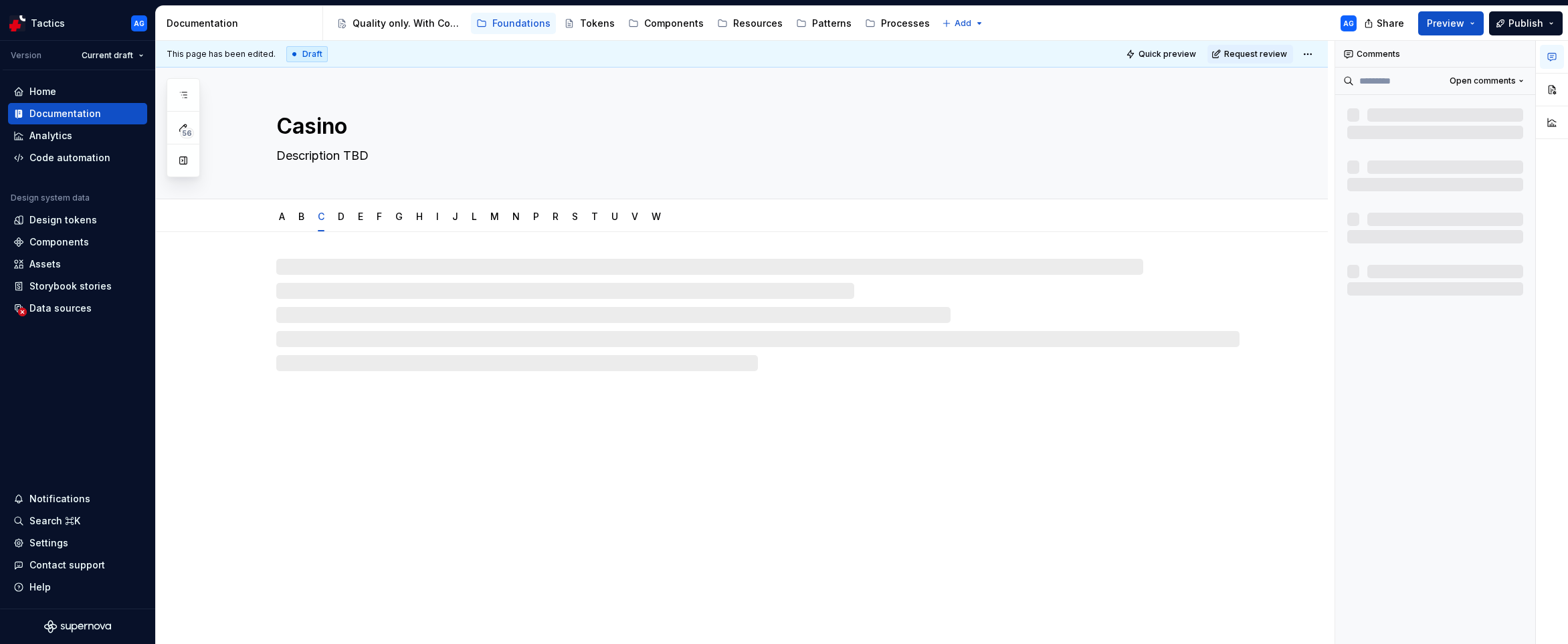 type on "*" 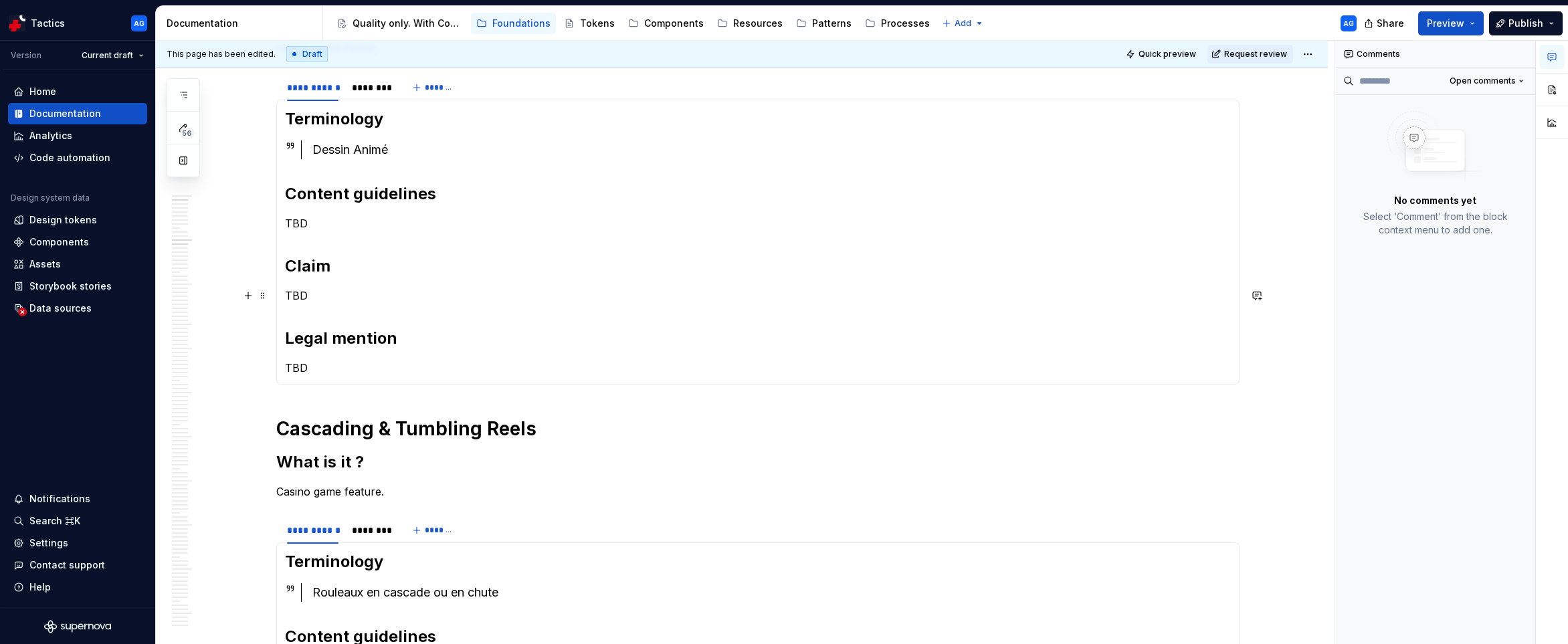 scroll, scrollTop: 304, scrollLeft: 0, axis: vertical 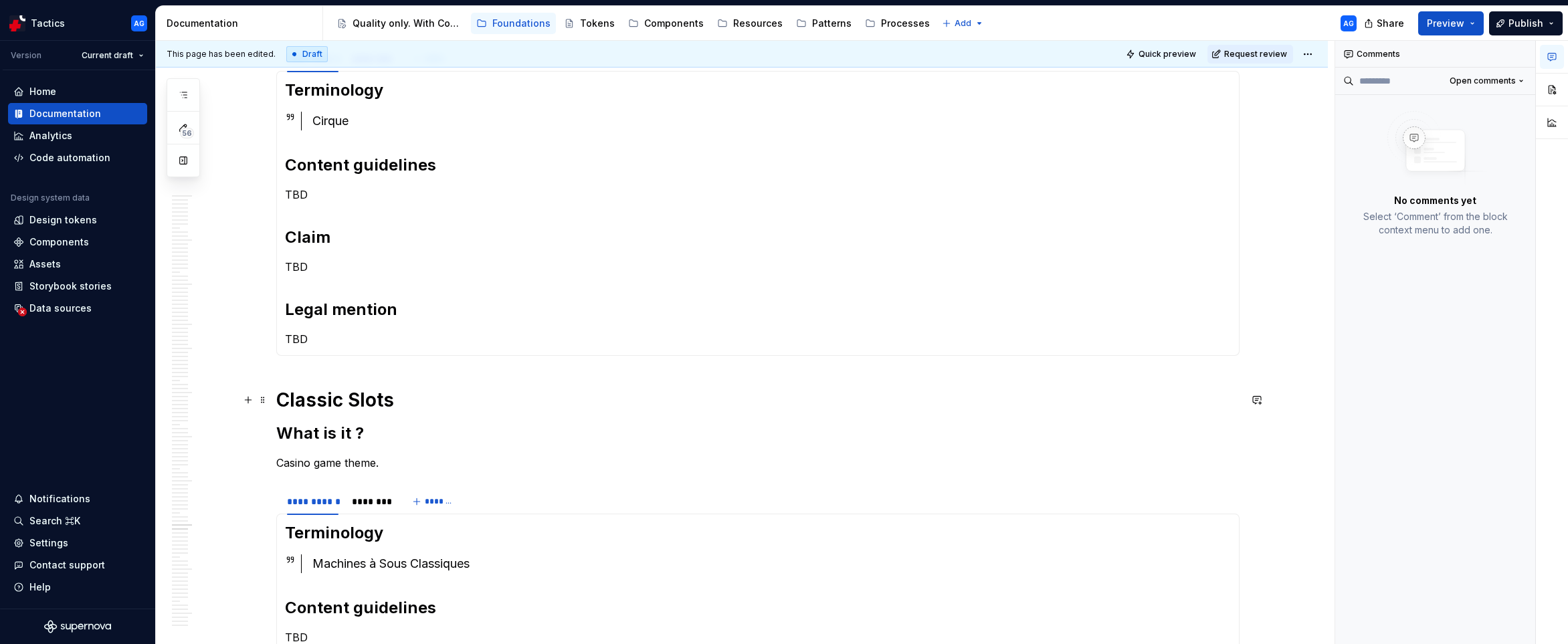 click on "**********" at bounding box center (742, -441) 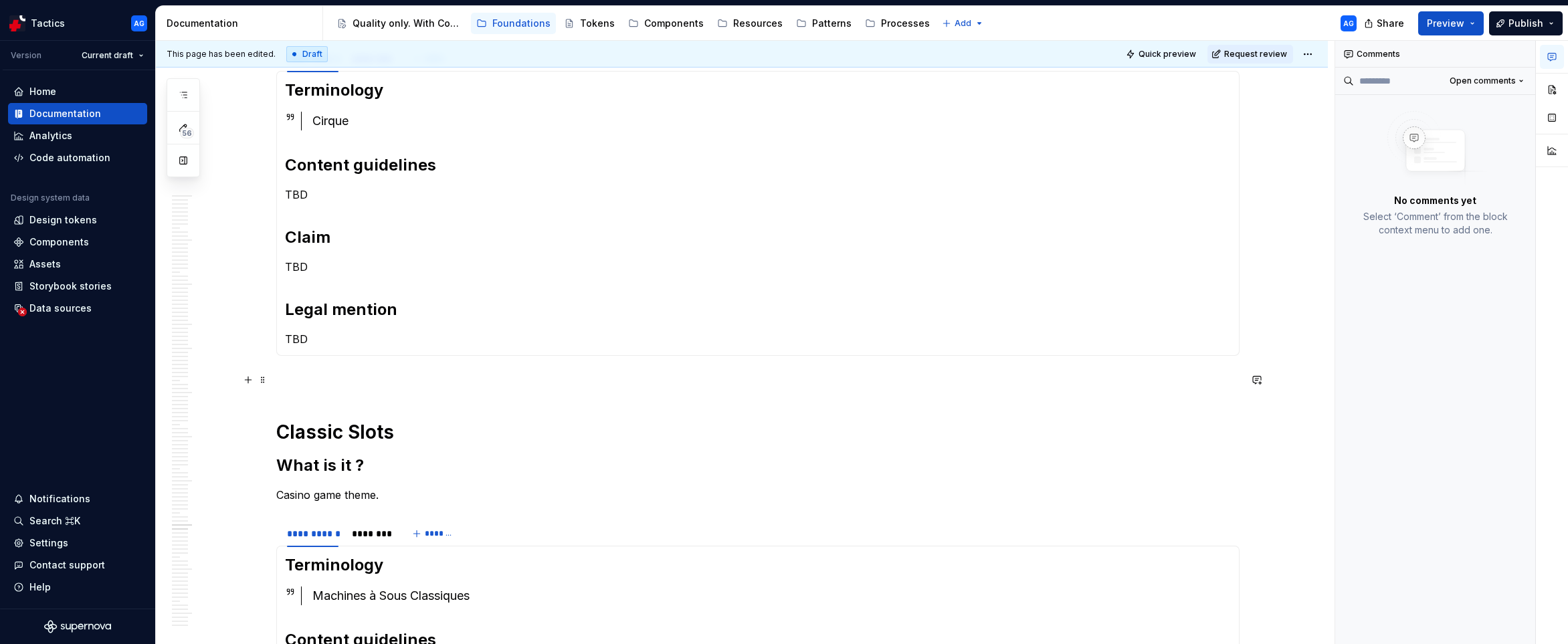 click on "**********" at bounding box center (758, -514) 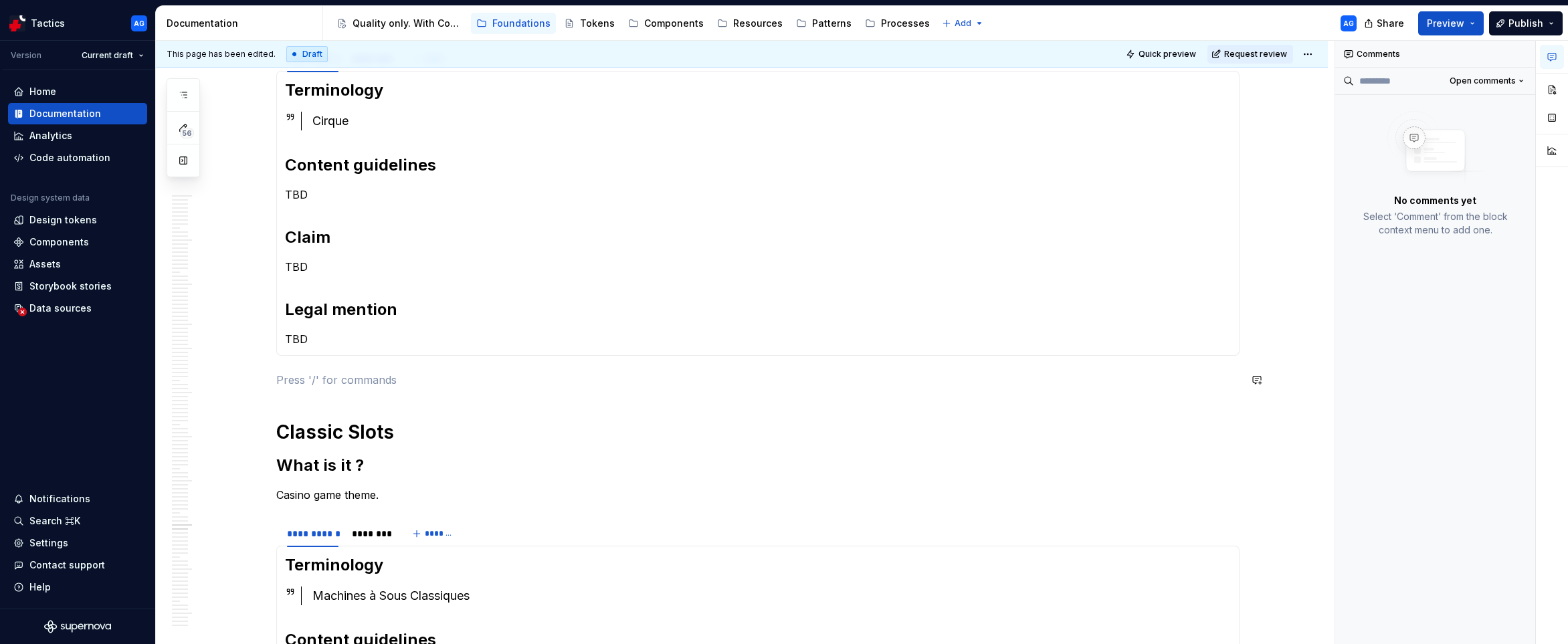 paste 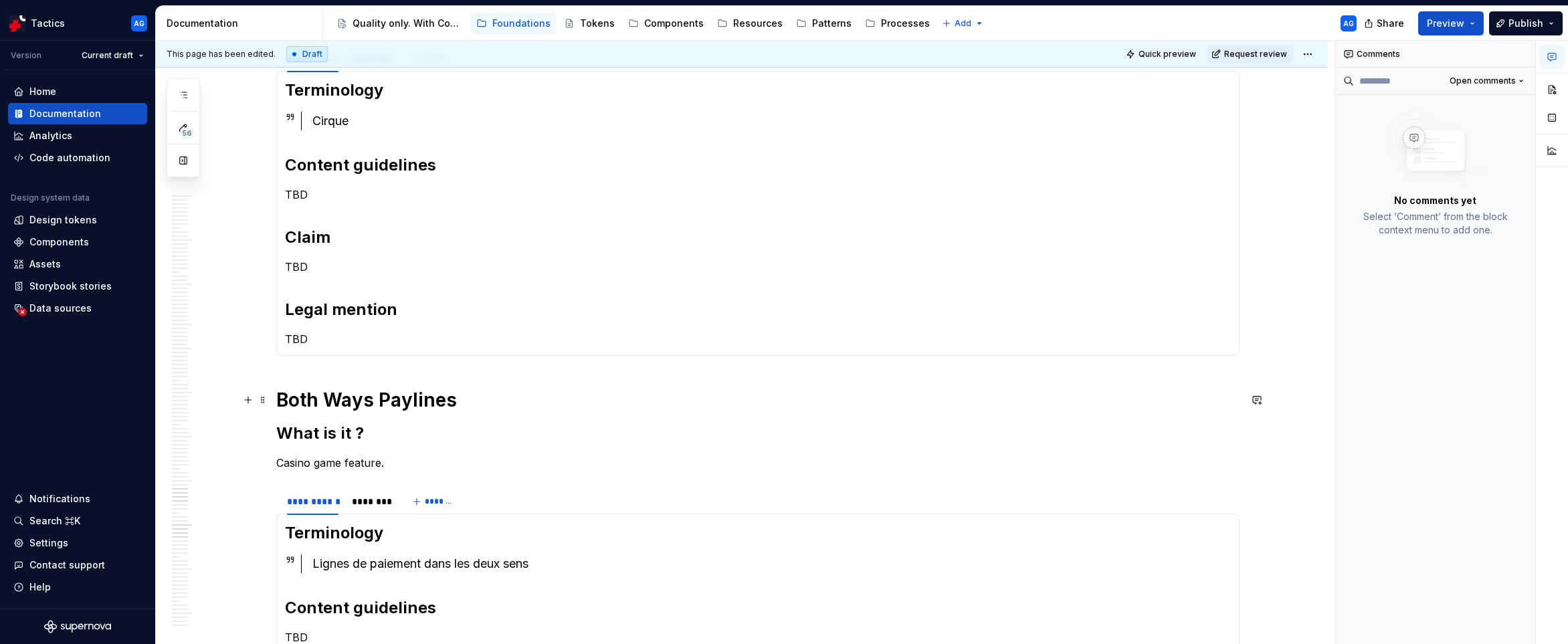click on "Both Ways Paylines" at bounding box center [758, 400] 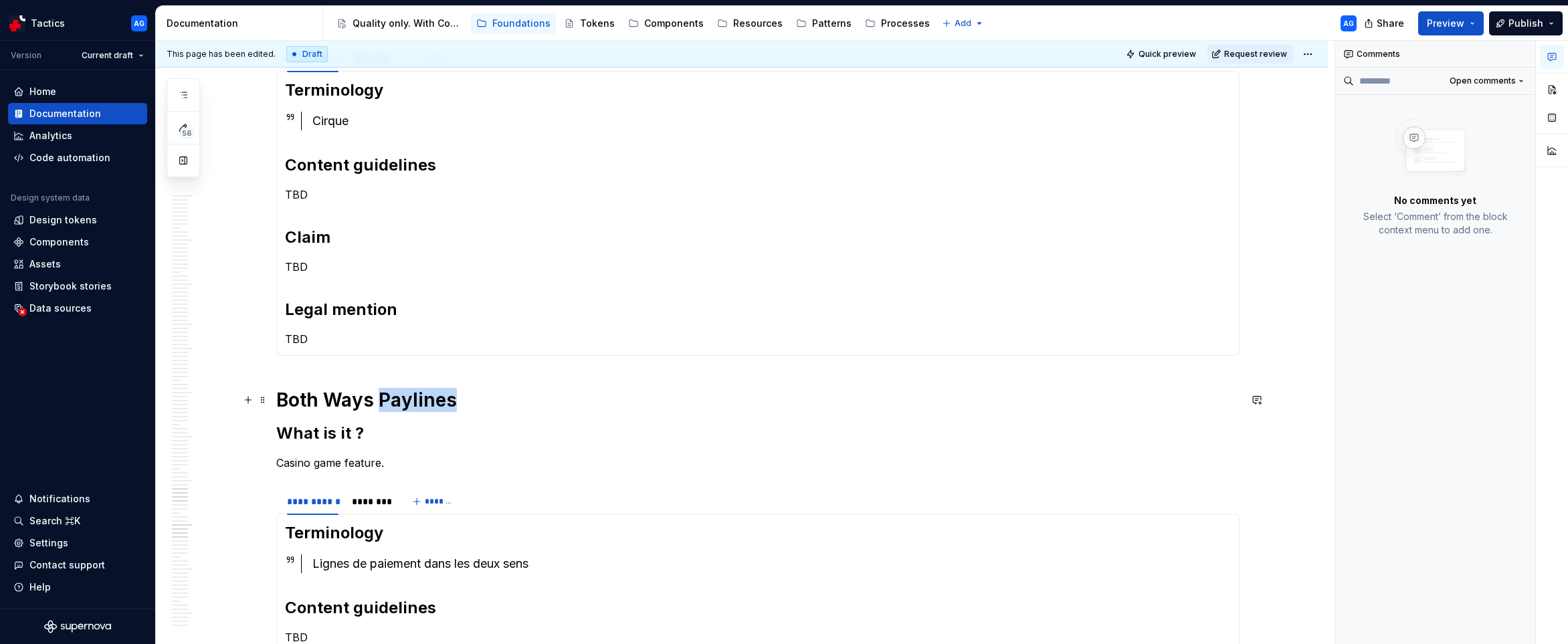 click on "Both Ways Paylines" at bounding box center (758, 400) 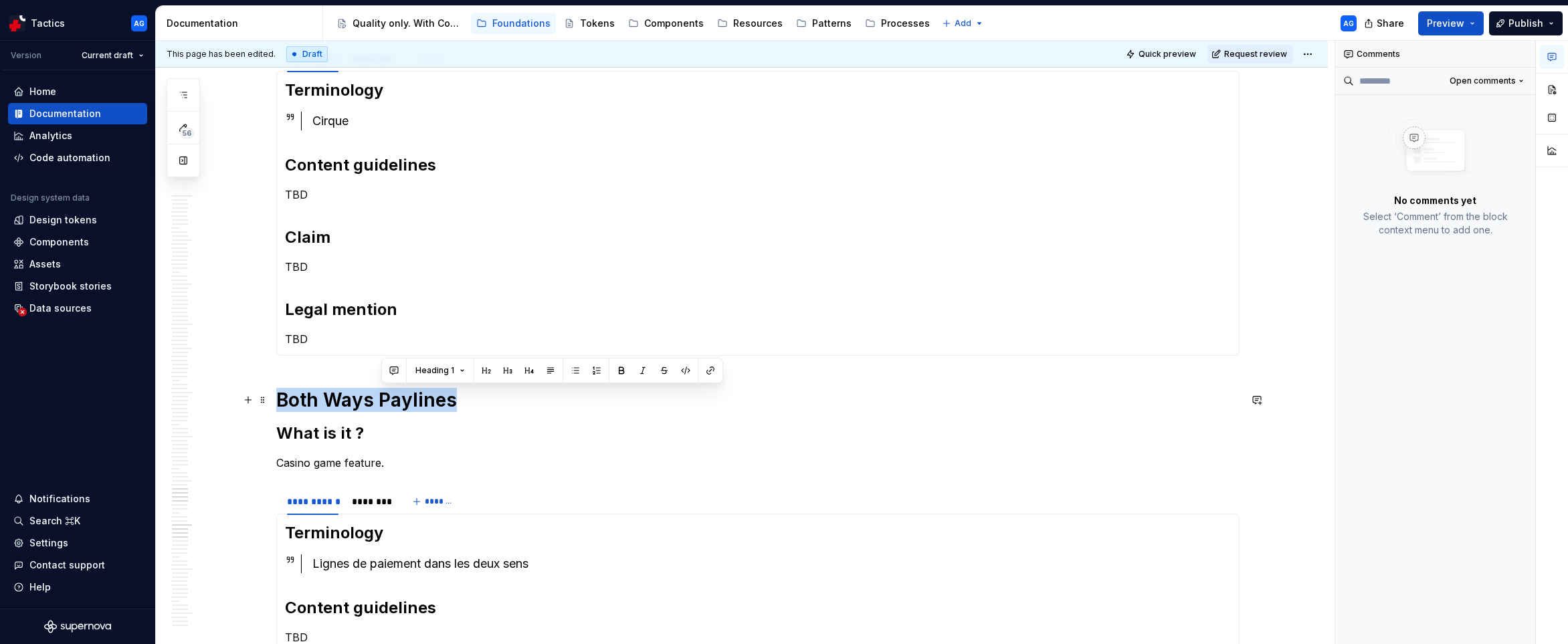 click on "Both Ways Paylines" at bounding box center (758, 400) 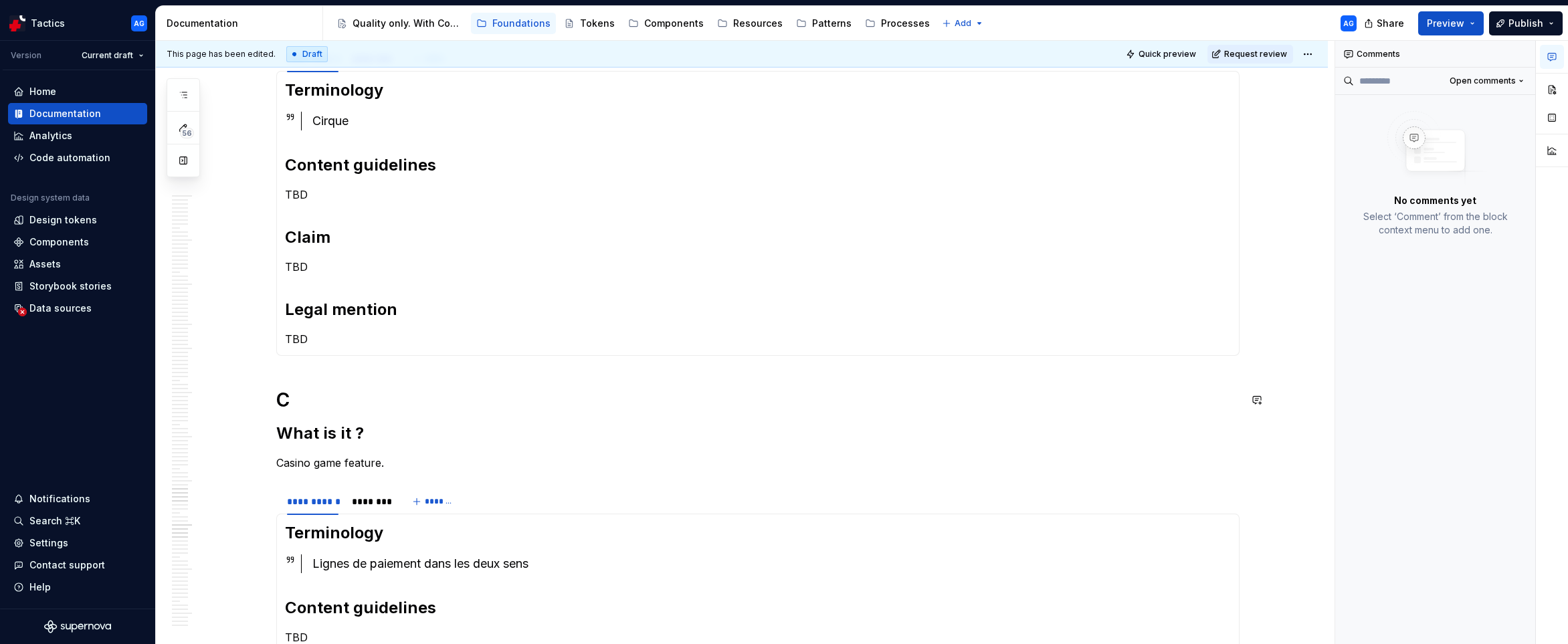 type 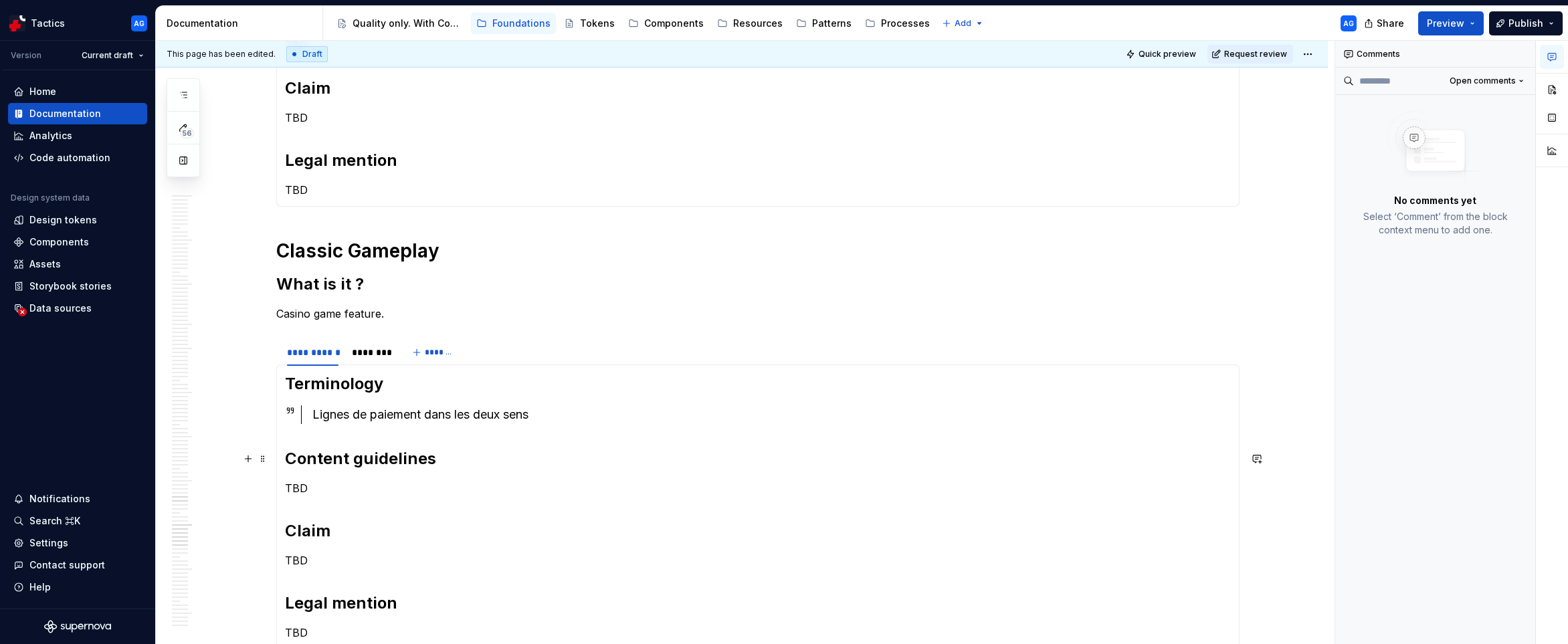 scroll, scrollTop: 3652, scrollLeft: 0, axis: vertical 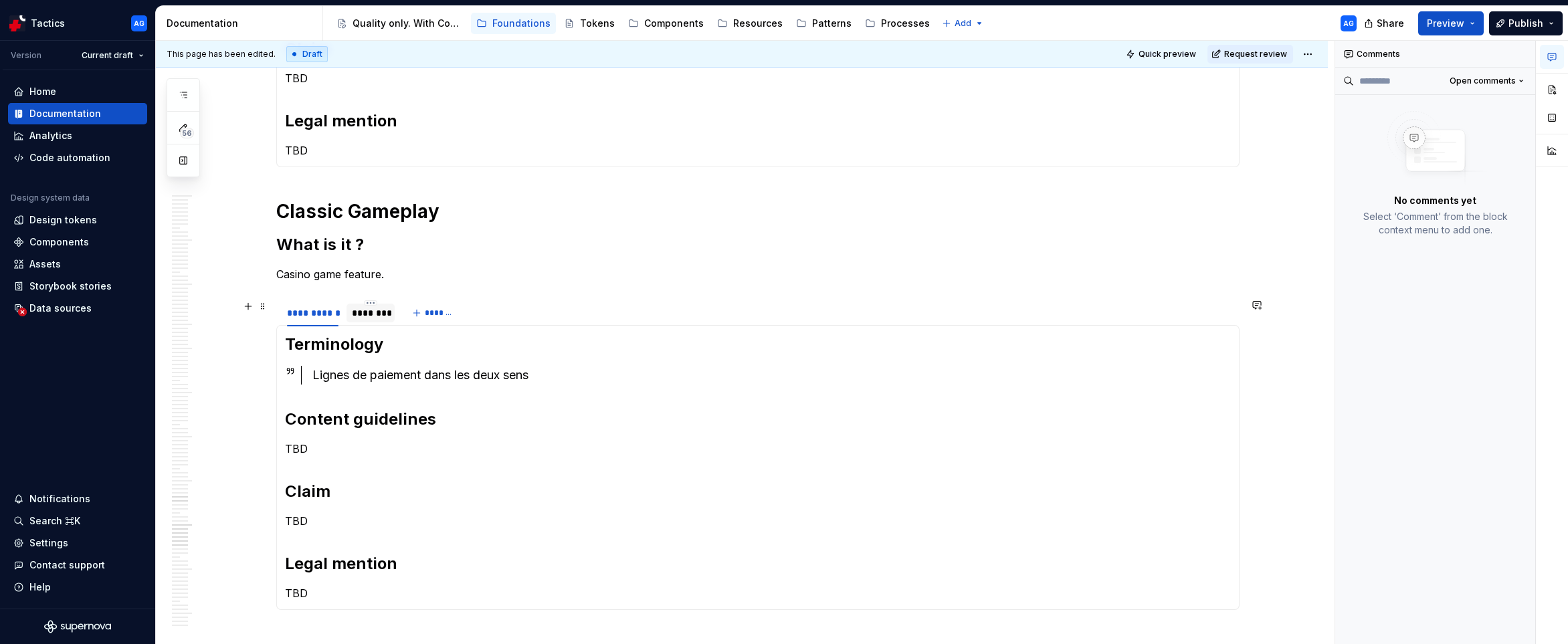 click on "********" at bounding box center [371, 313] 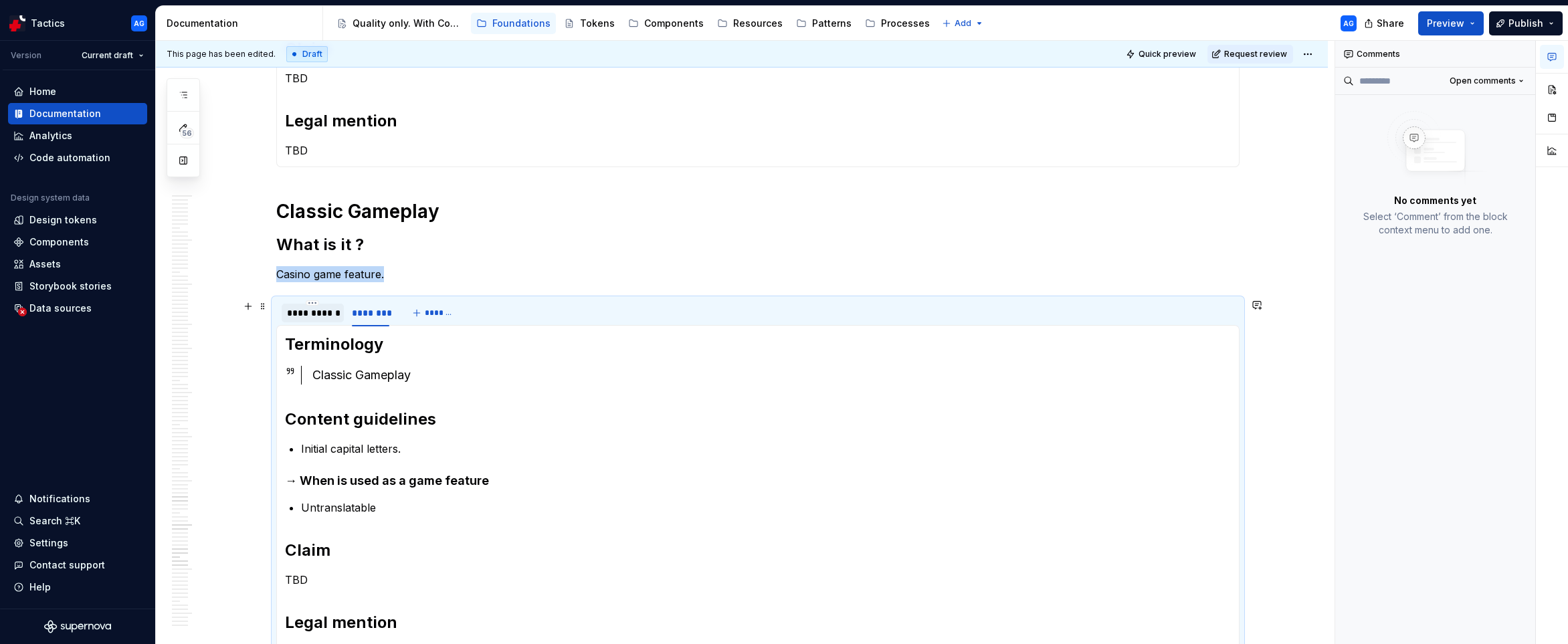 click on "**********" at bounding box center (312, 313) 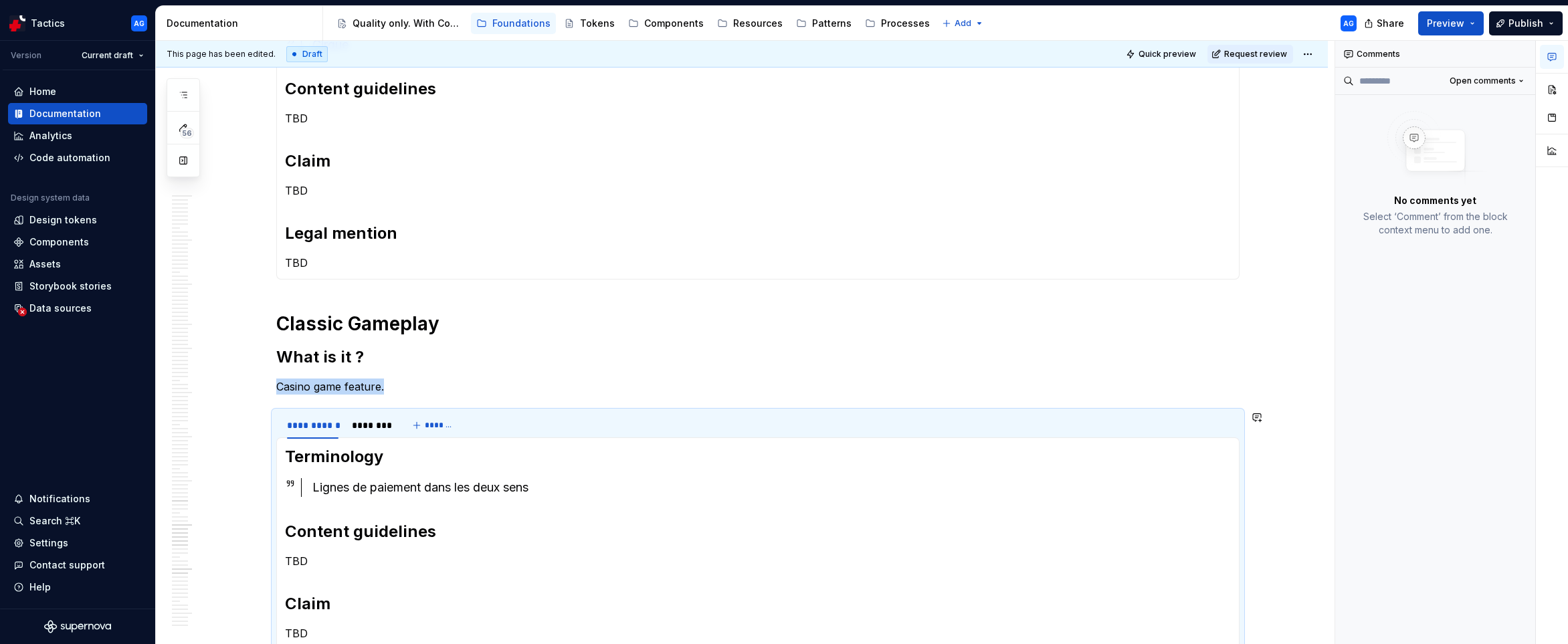 scroll, scrollTop: 3701, scrollLeft: 0, axis: vertical 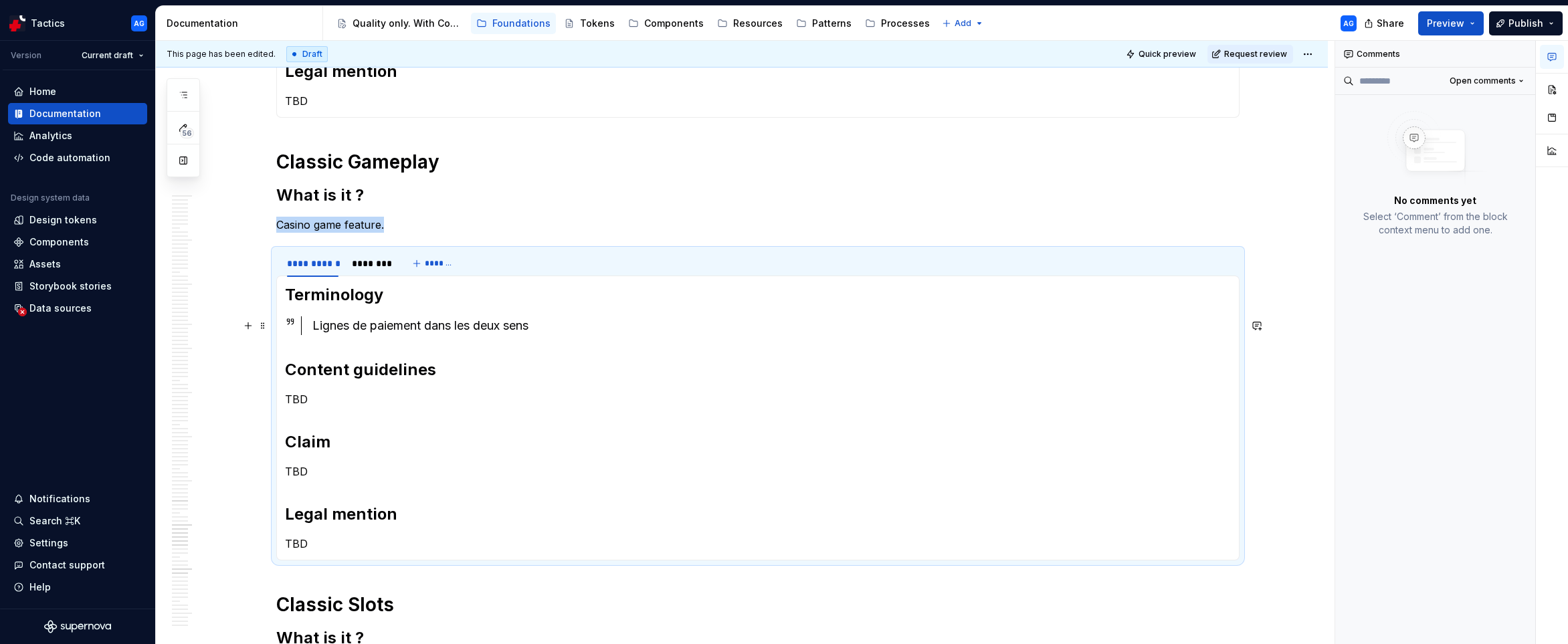 click on "Lignes de paiement dans les deux sens" at bounding box center [771, 326] 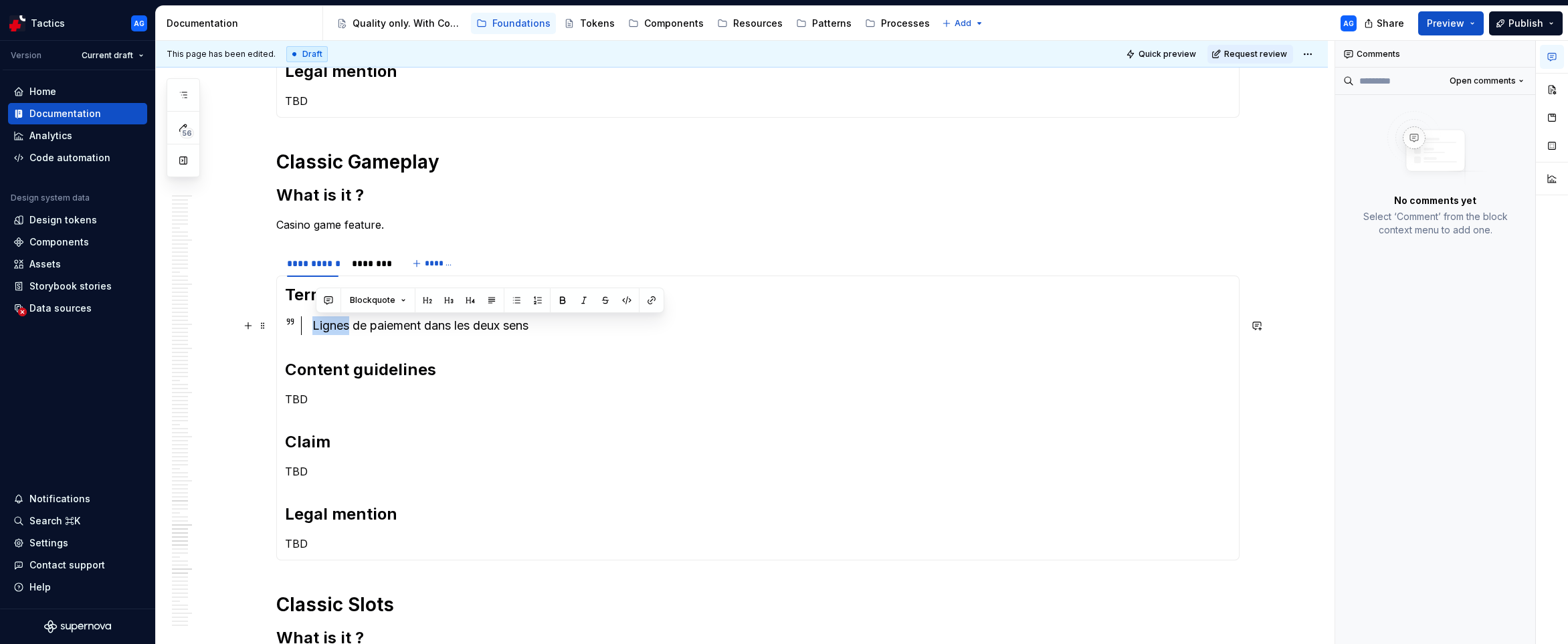 click on "Lignes de paiement dans les deux sens" at bounding box center [771, 326] 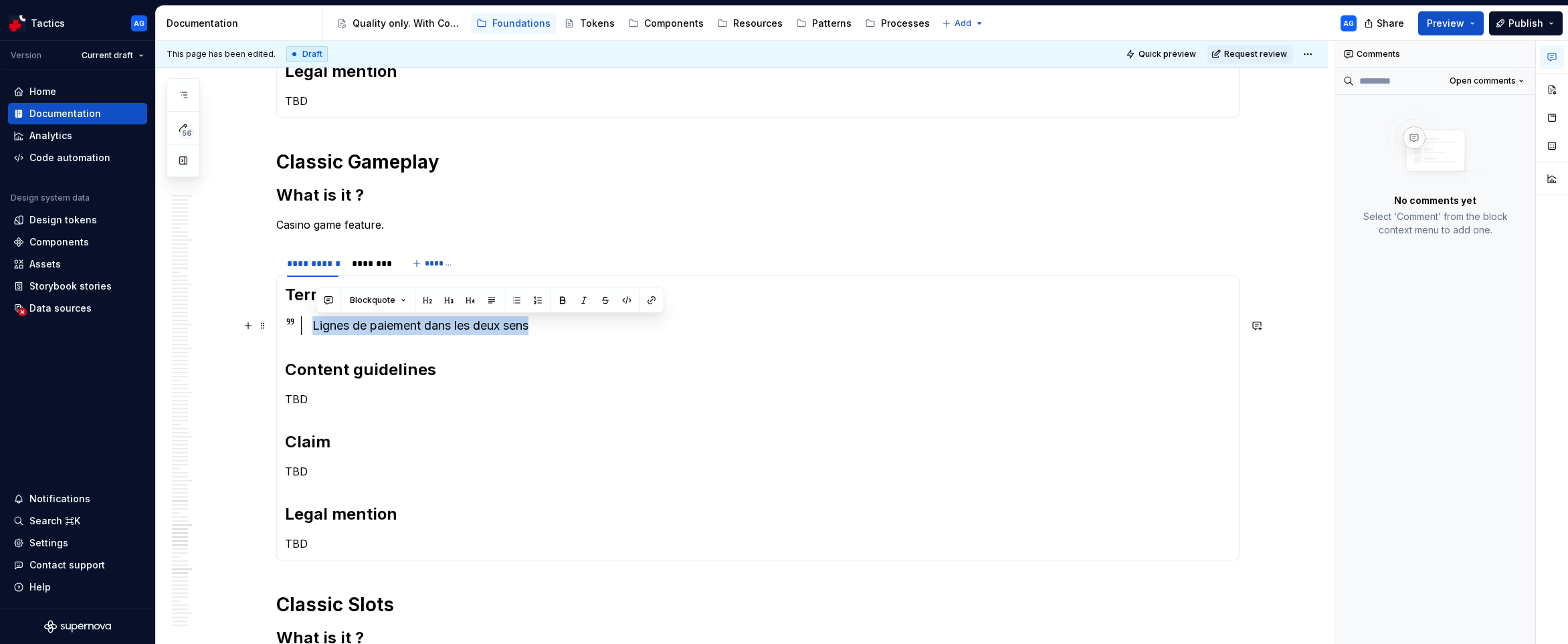 click on "Lignes de paiement dans les deux sens" at bounding box center [771, 326] 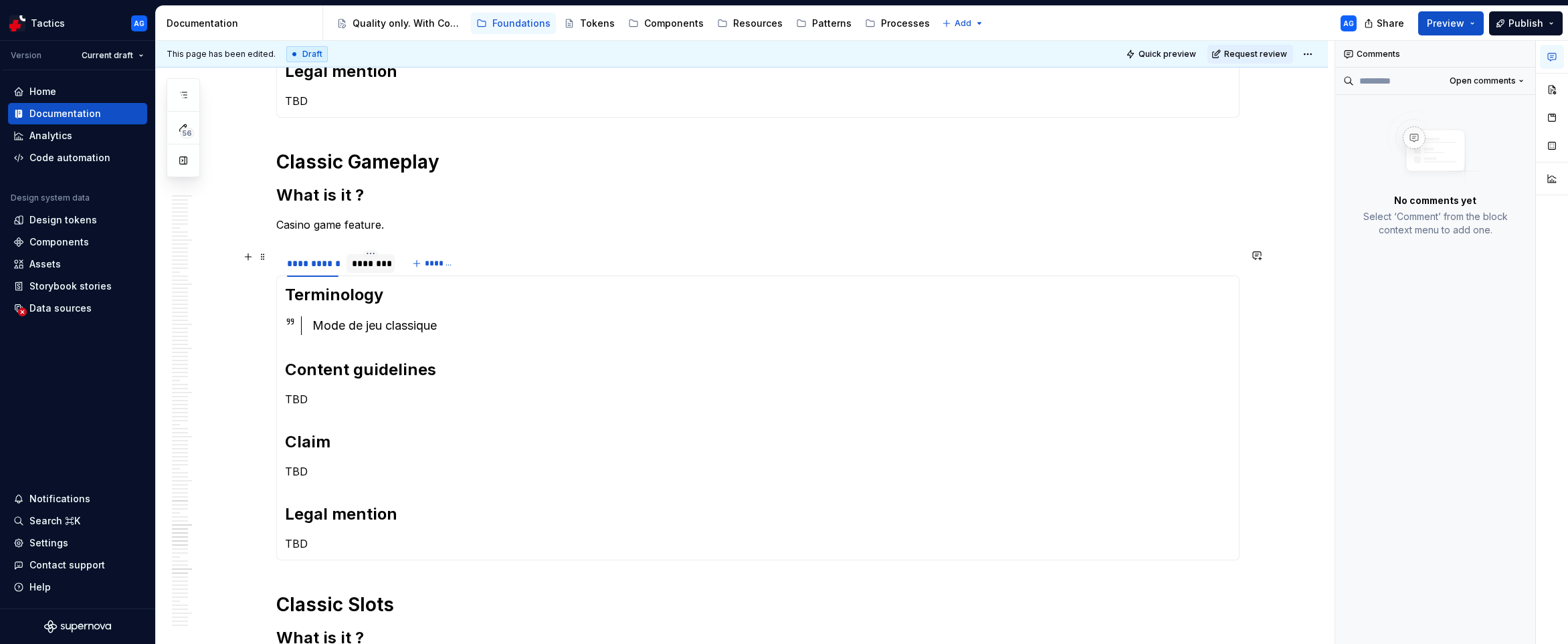 click on "********" at bounding box center [371, 263] 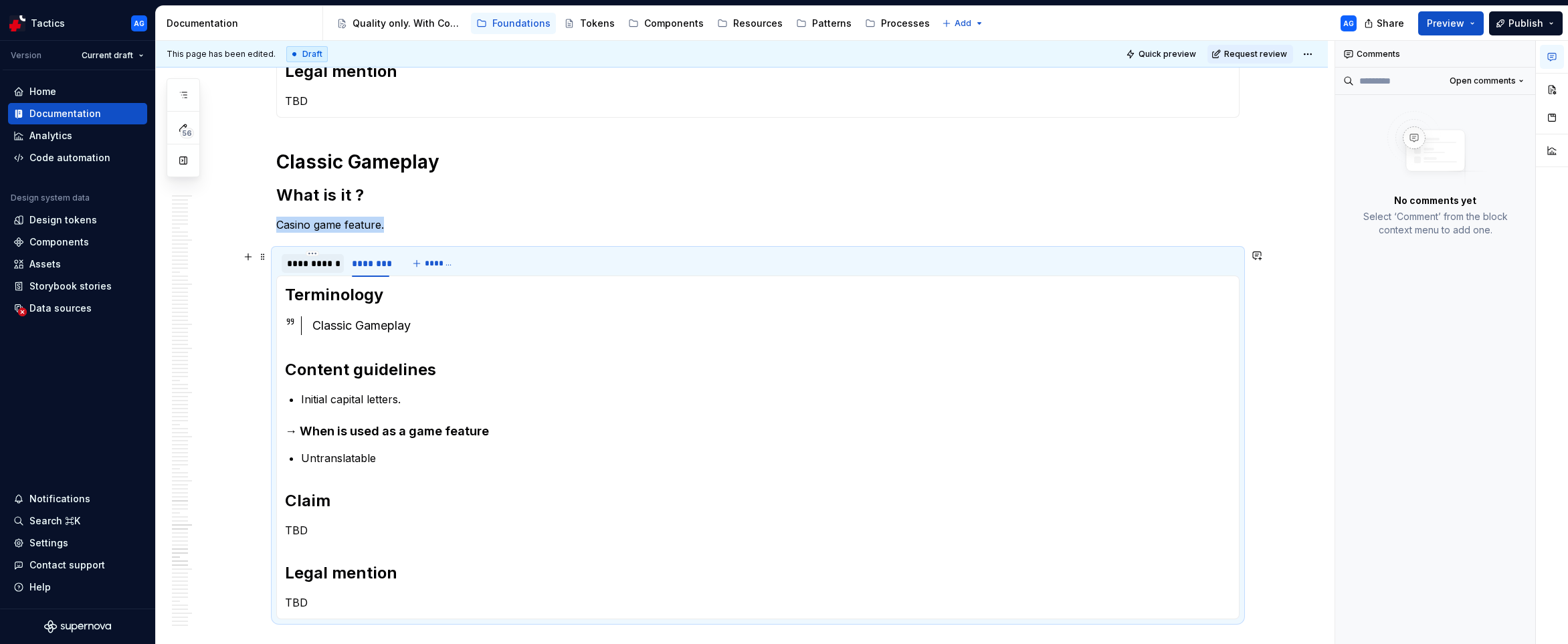 click on "**********" at bounding box center [312, 263] 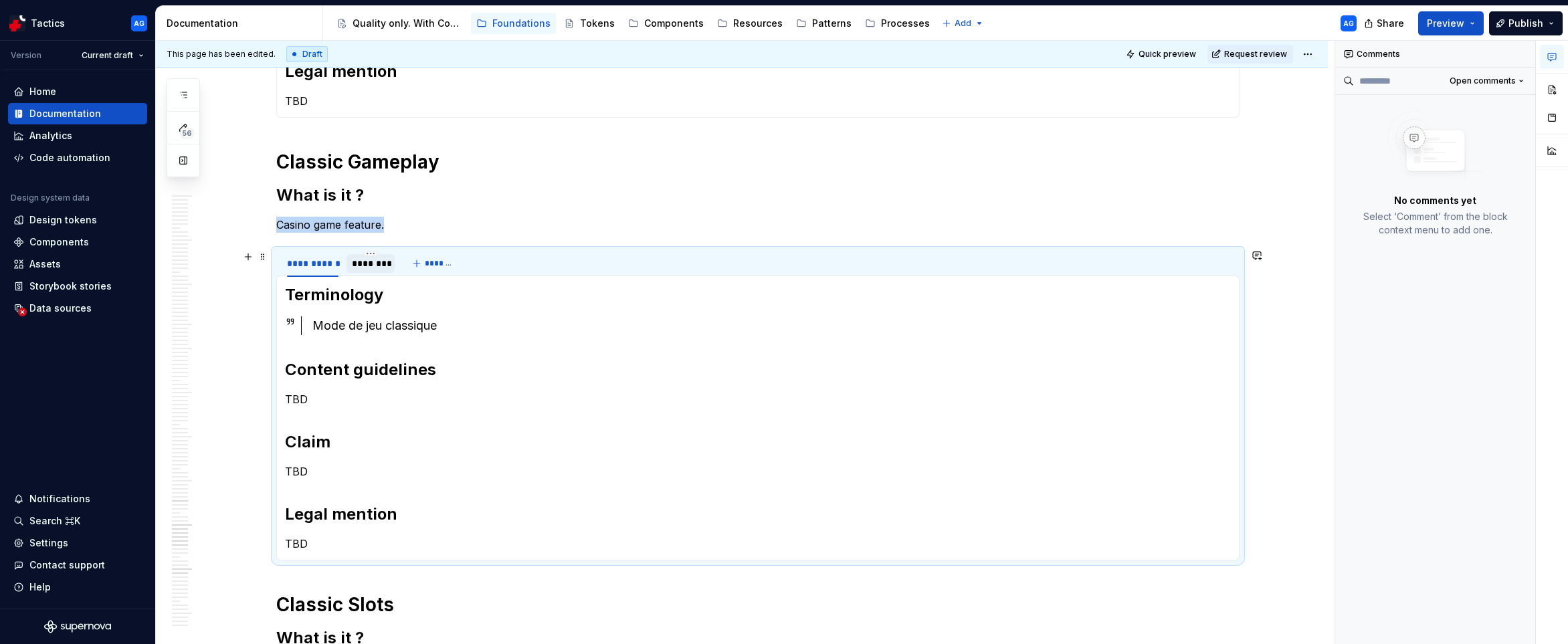 click on "********" at bounding box center (371, 263) 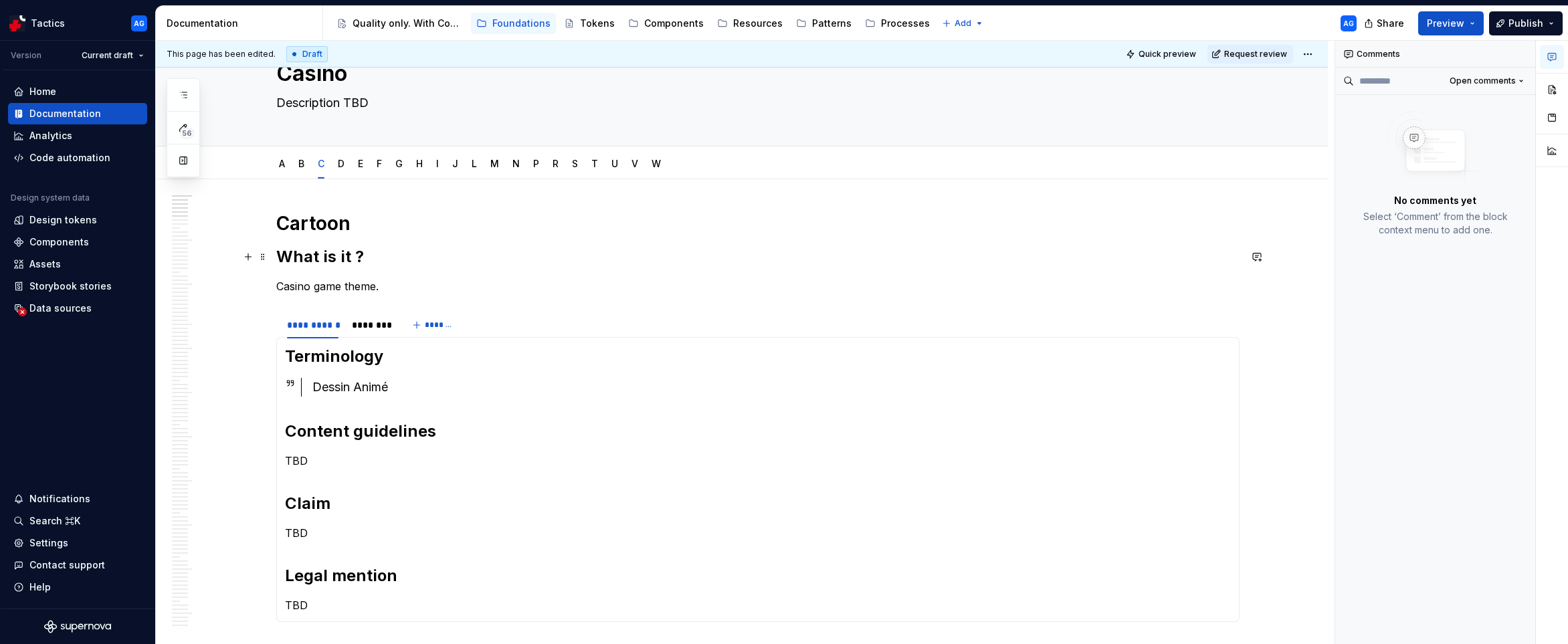 scroll, scrollTop: 0, scrollLeft: 0, axis: both 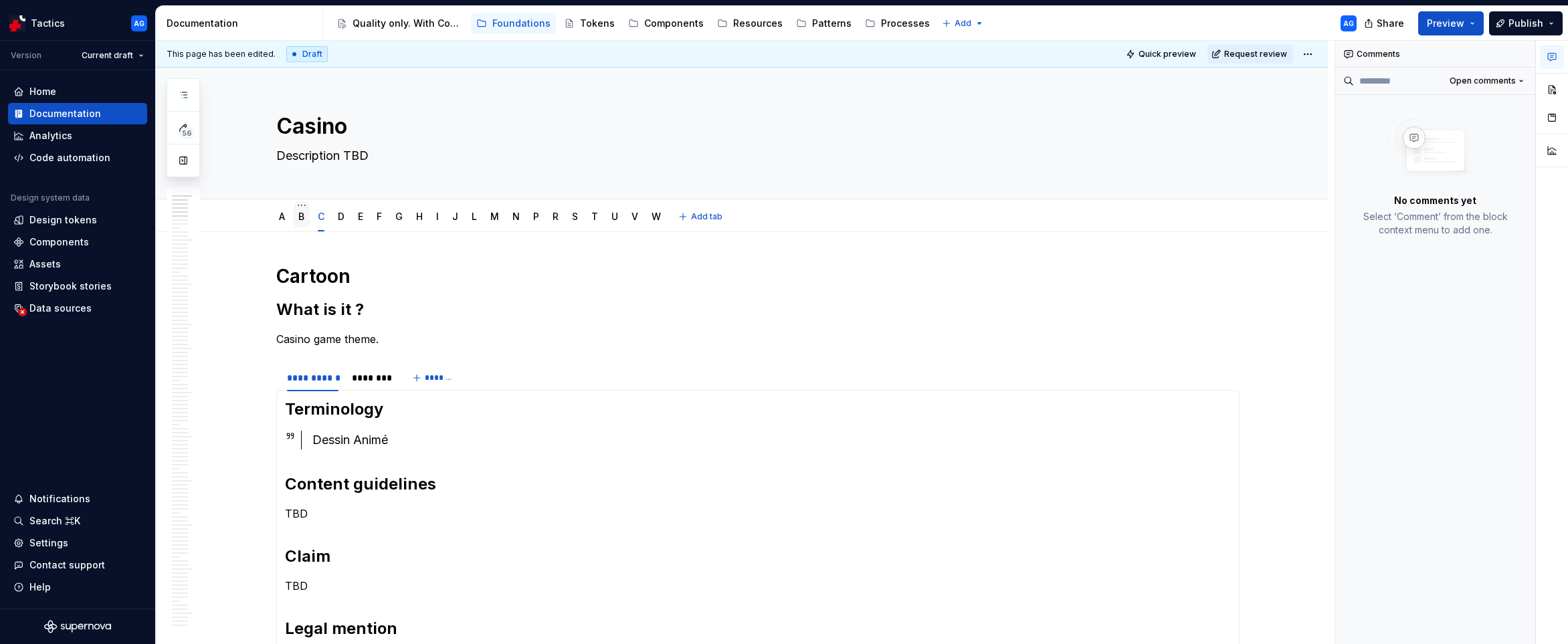click on "B" at bounding box center [301, 216] 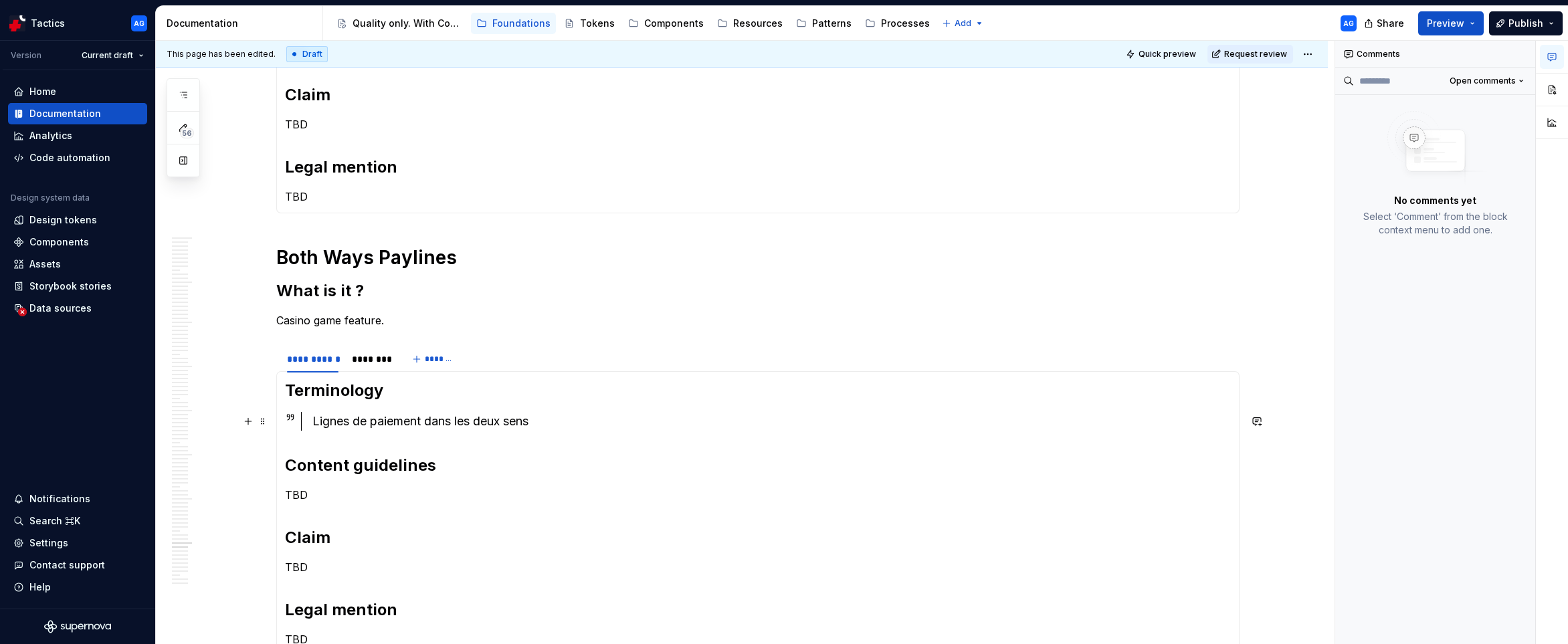 scroll, scrollTop: 3127, scrollLeft: 0, axis: vertical 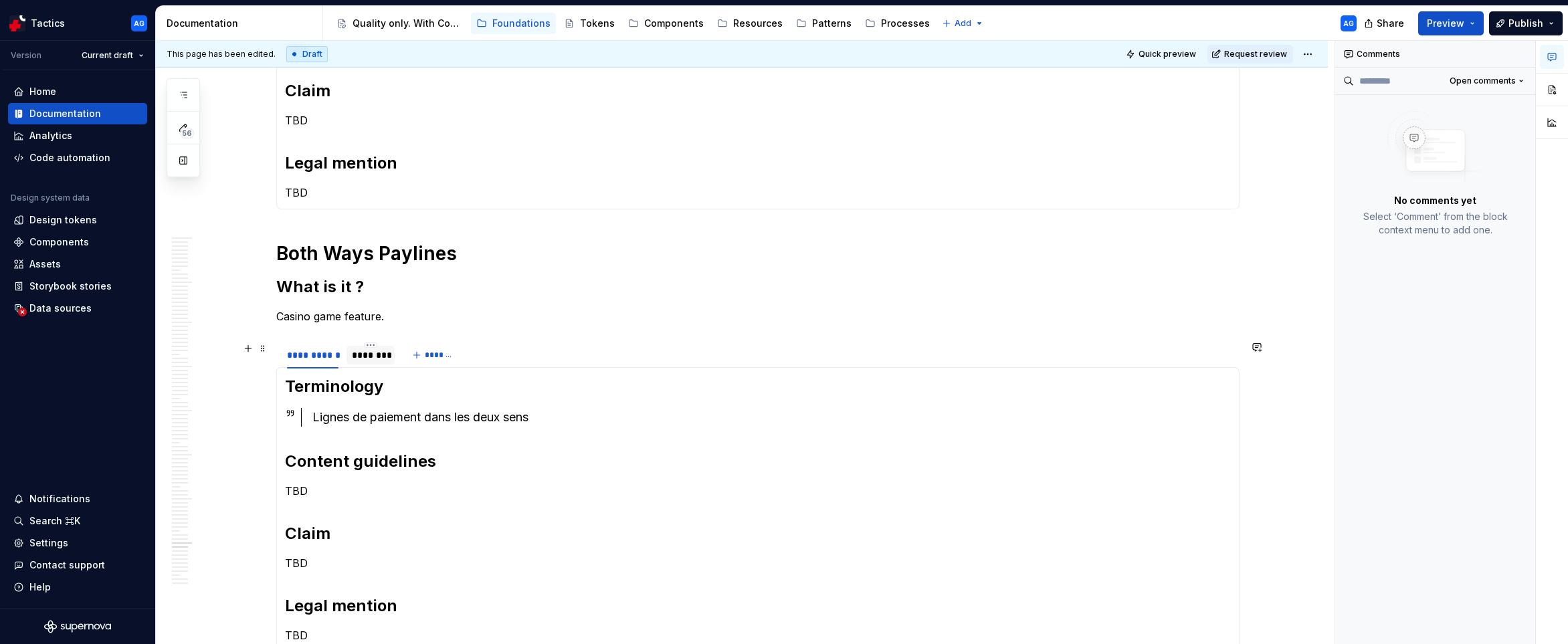 click on "********" at bounding box center [371, 355] 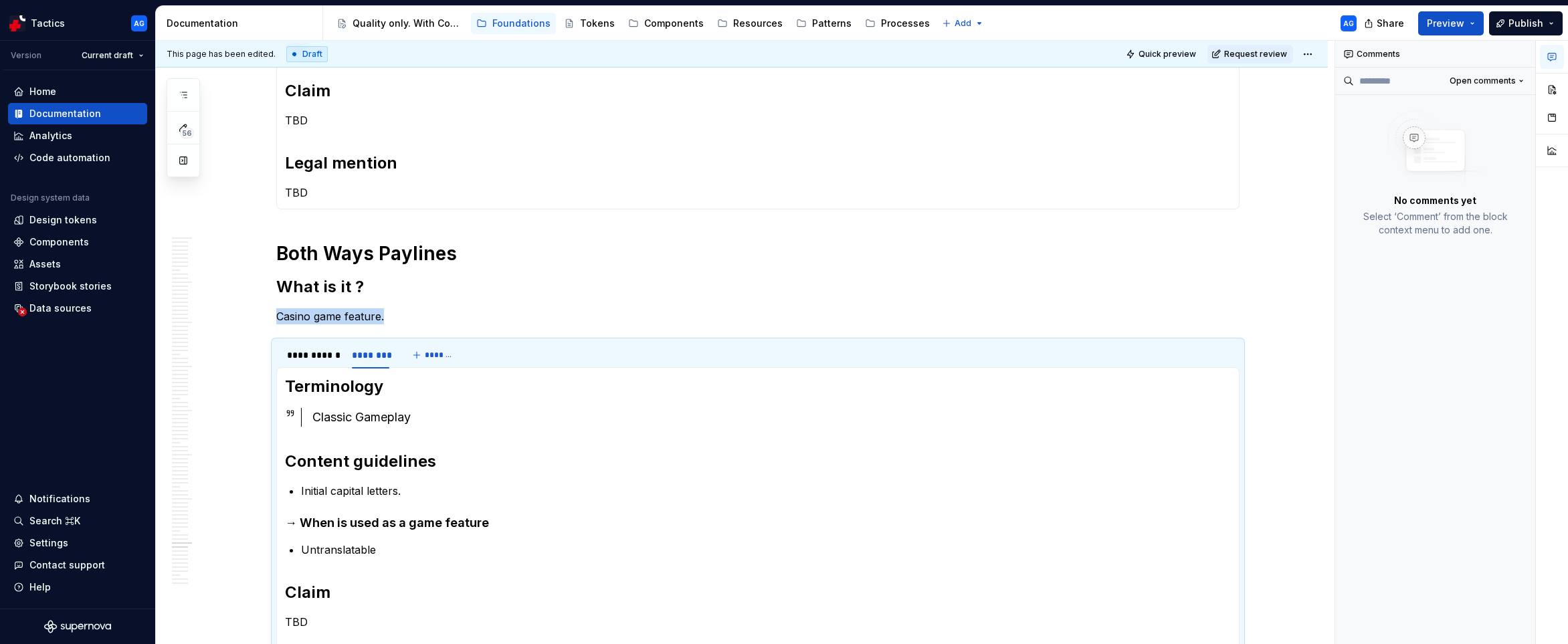 click on "Classic Gameplay" at bounding box center (771, 417) 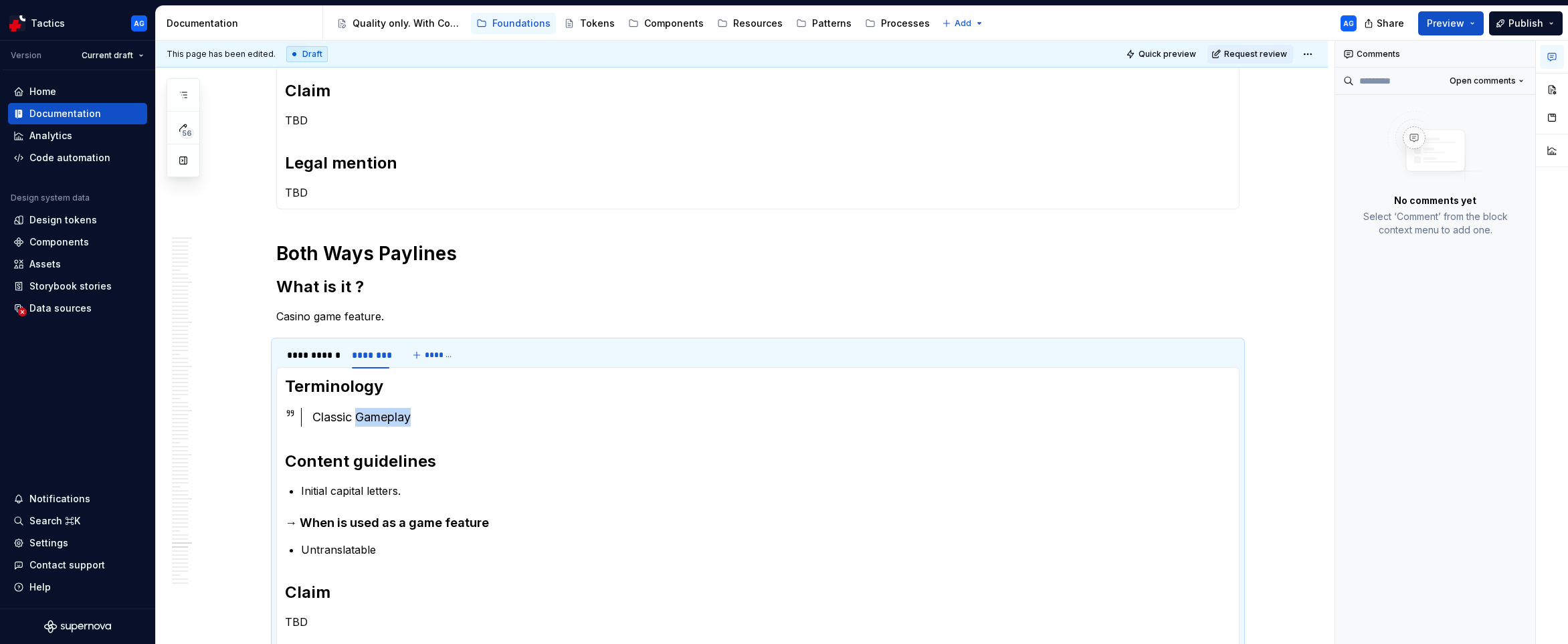 click on "Classic Gameplay" at bounding box center [771, 417] 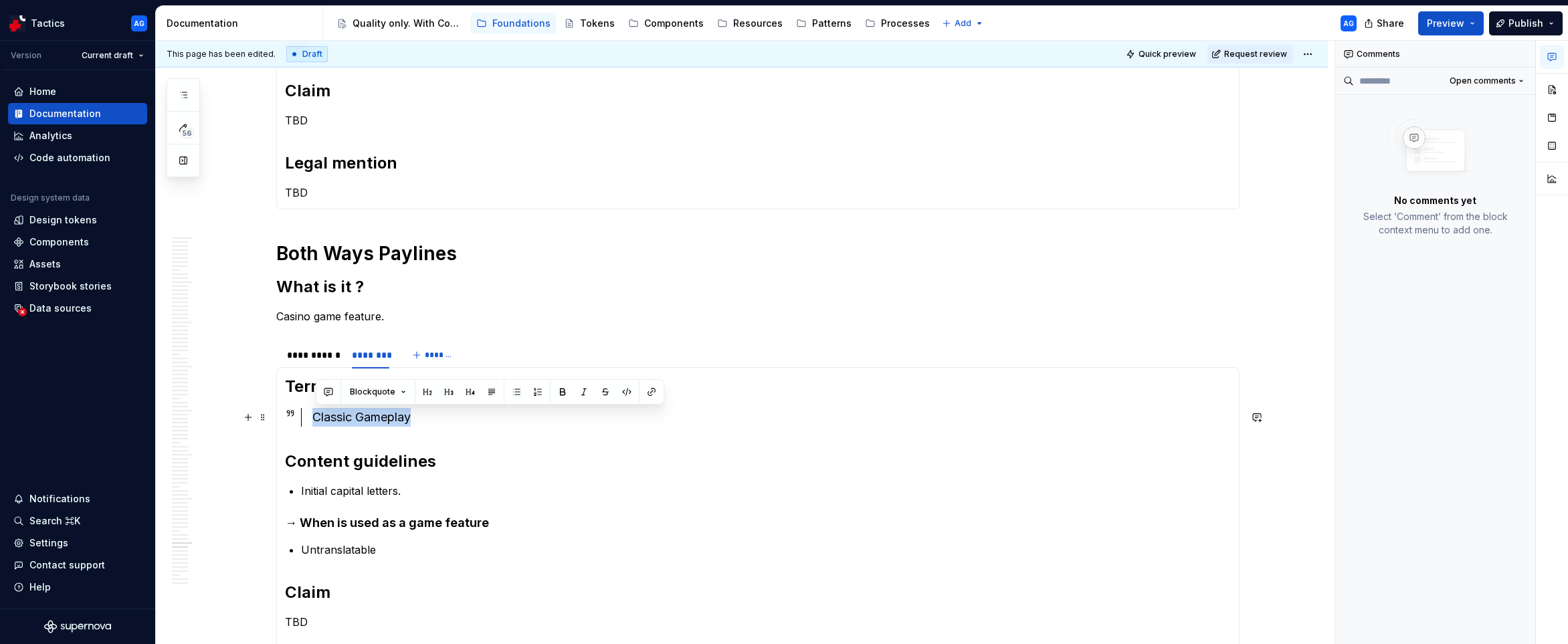 click on "Classic Gameplay" at bounding box center [771, 417] 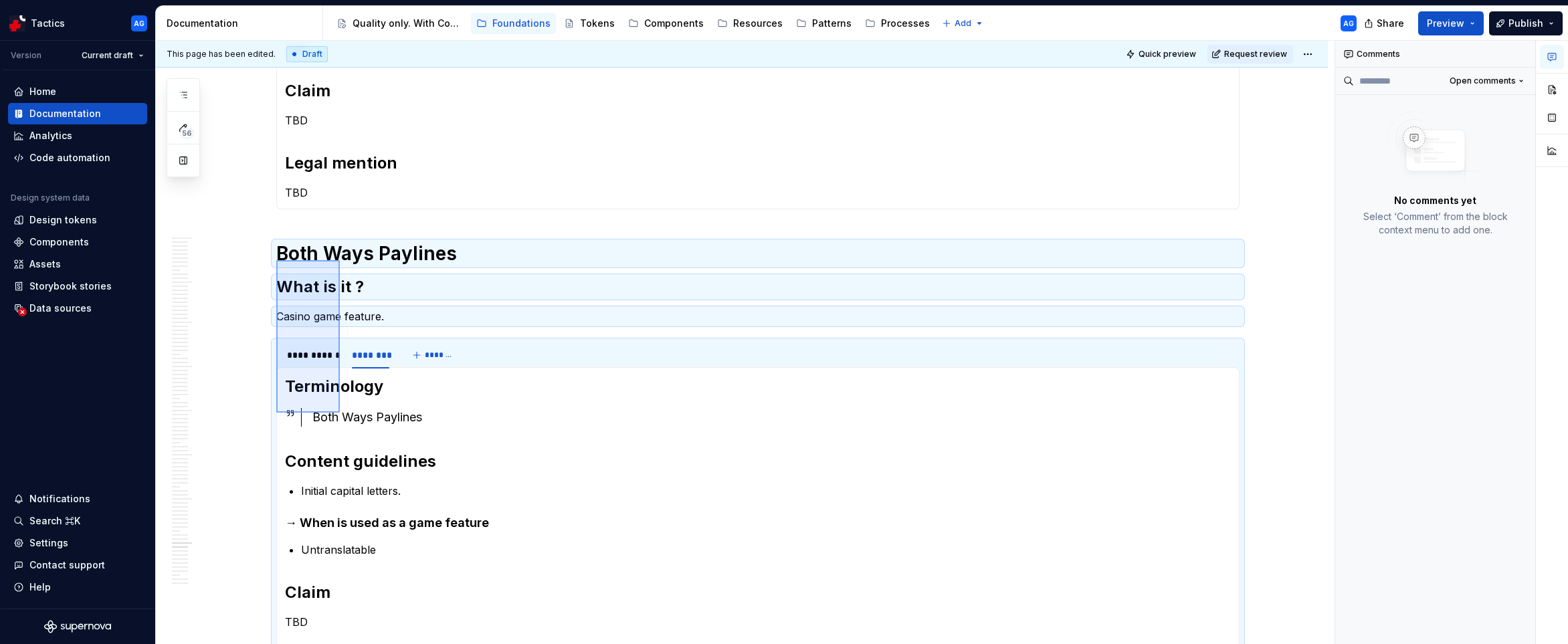drag, startPoint x: 276, startPoint y: 260, endPoint x: 340, endPoint y: 413, distance: 166 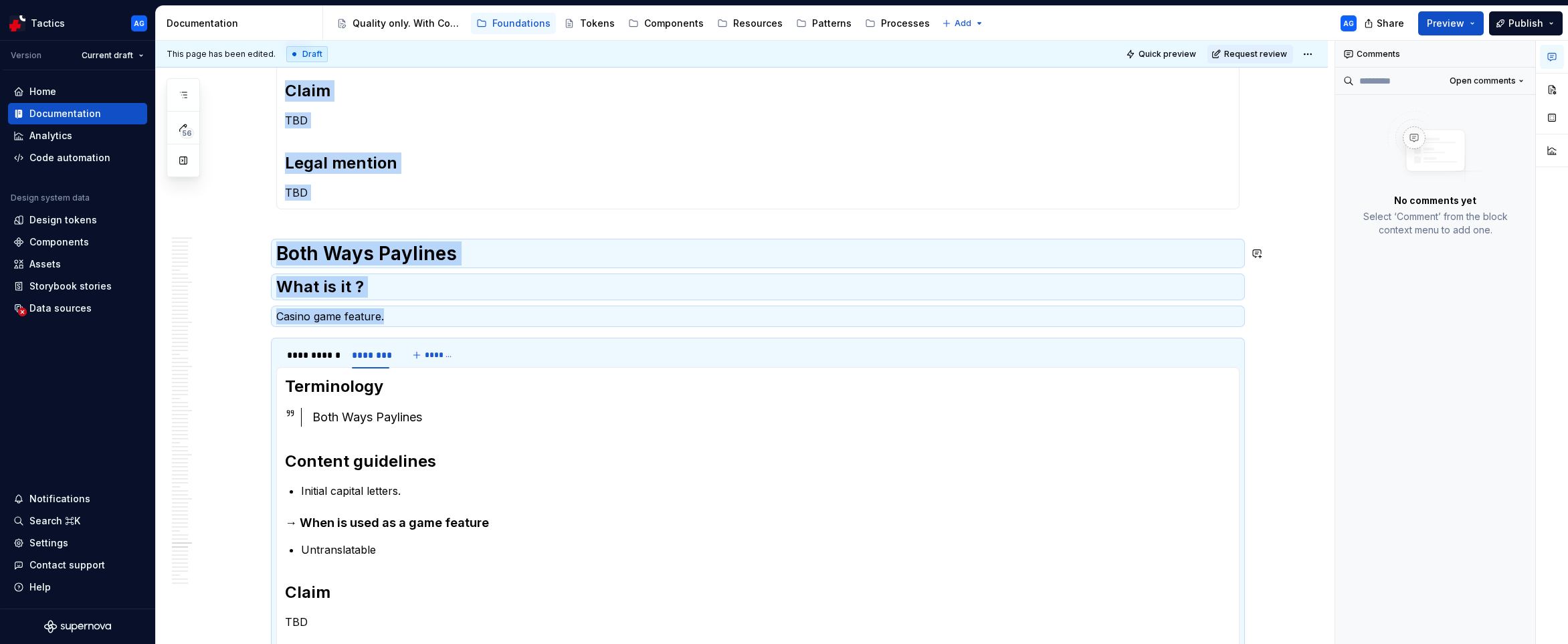 scroll, scrollTop: 3193, scrollLeft: 0, axis: vertical 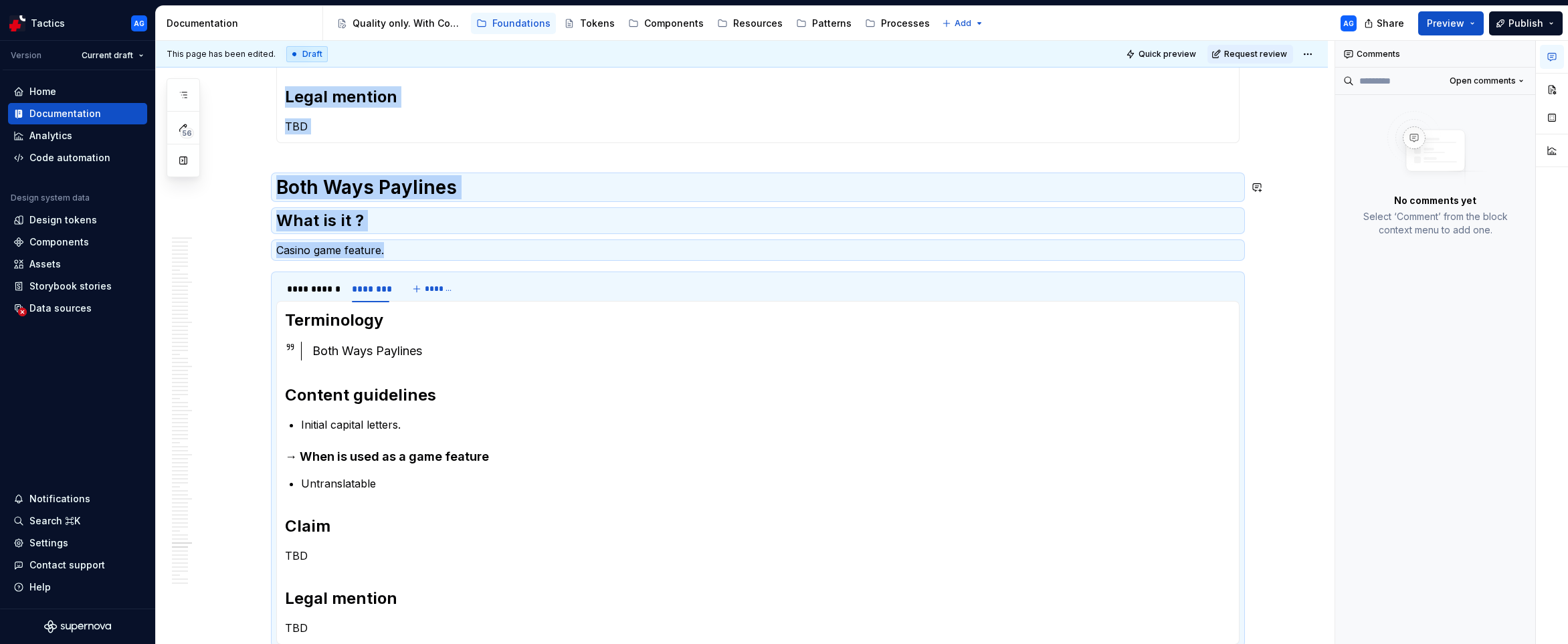 copy on "Both Ways Paylines What is it ? Casino game feature." 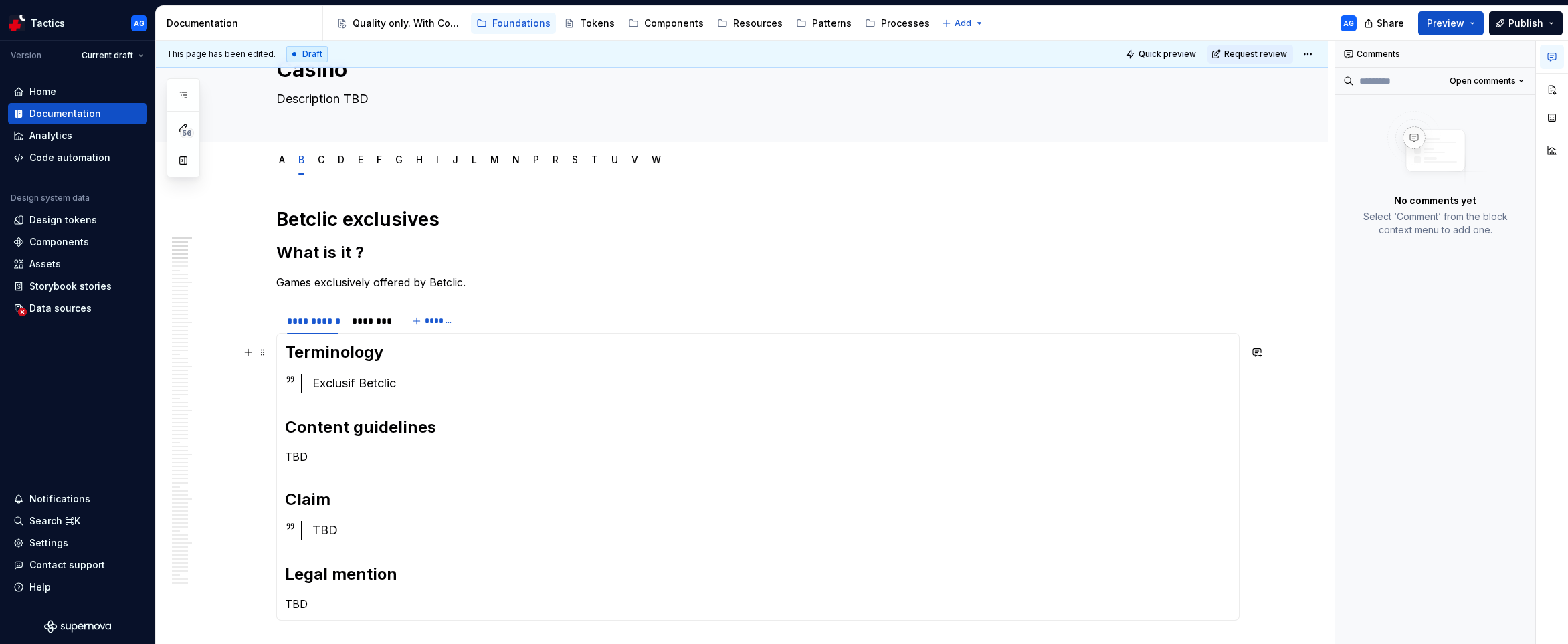 scroll, scrollTop: 0, scrollLeft: 0, axis: both 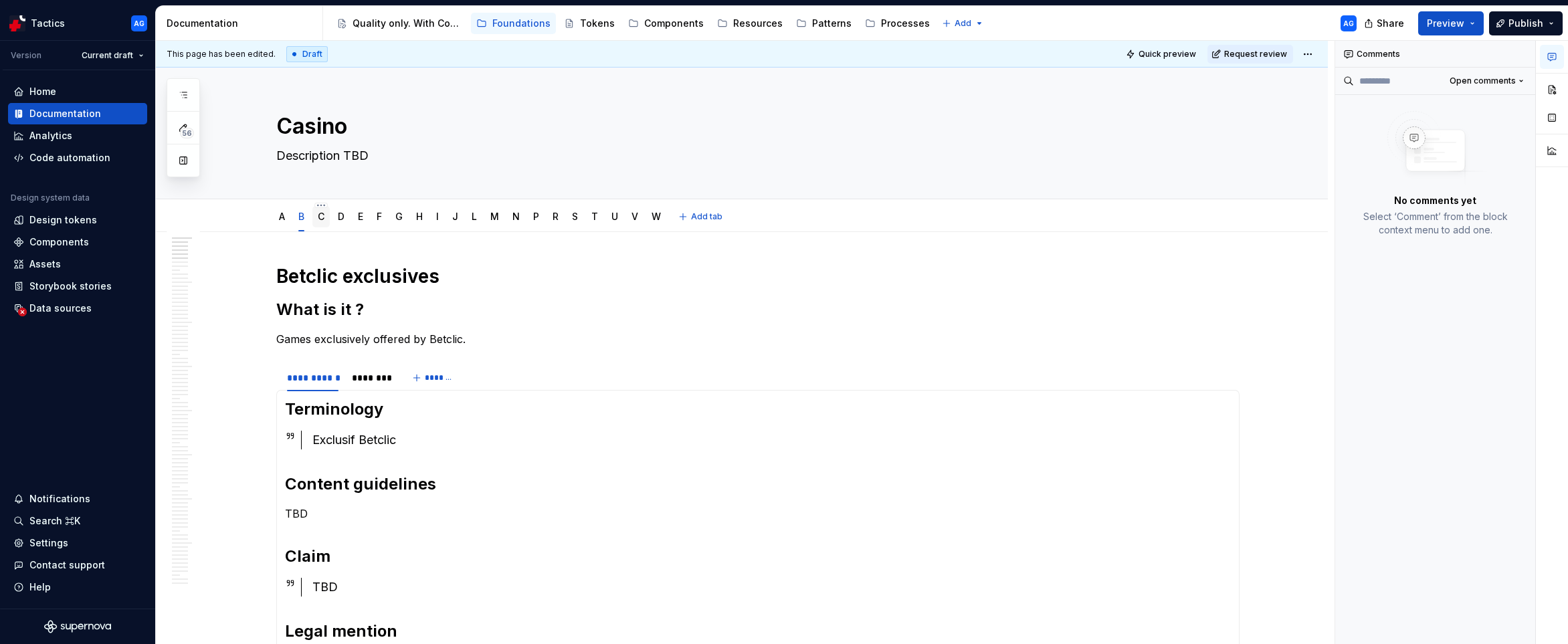 click on "C" at bounding box center [321, 216] 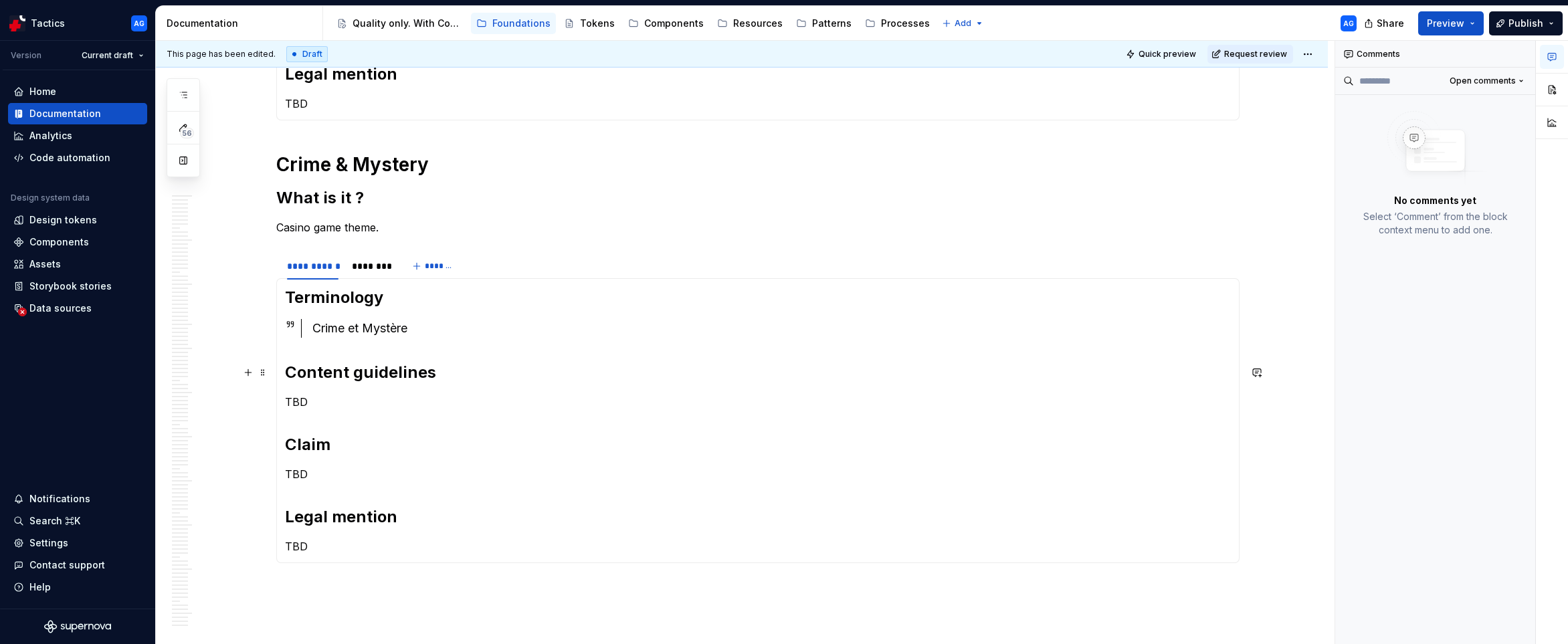 scroll, scrollTop: 5442, scrollLeft: 0, axis: vertical 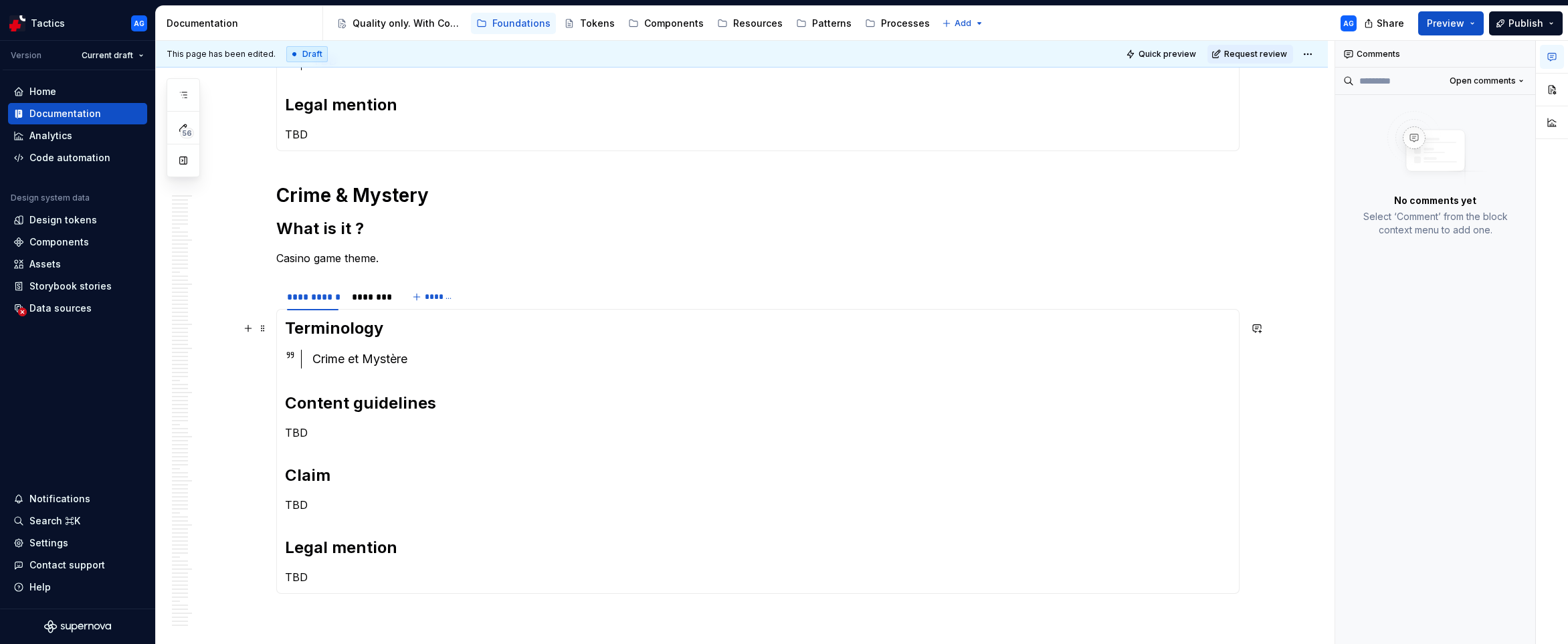type on "*" 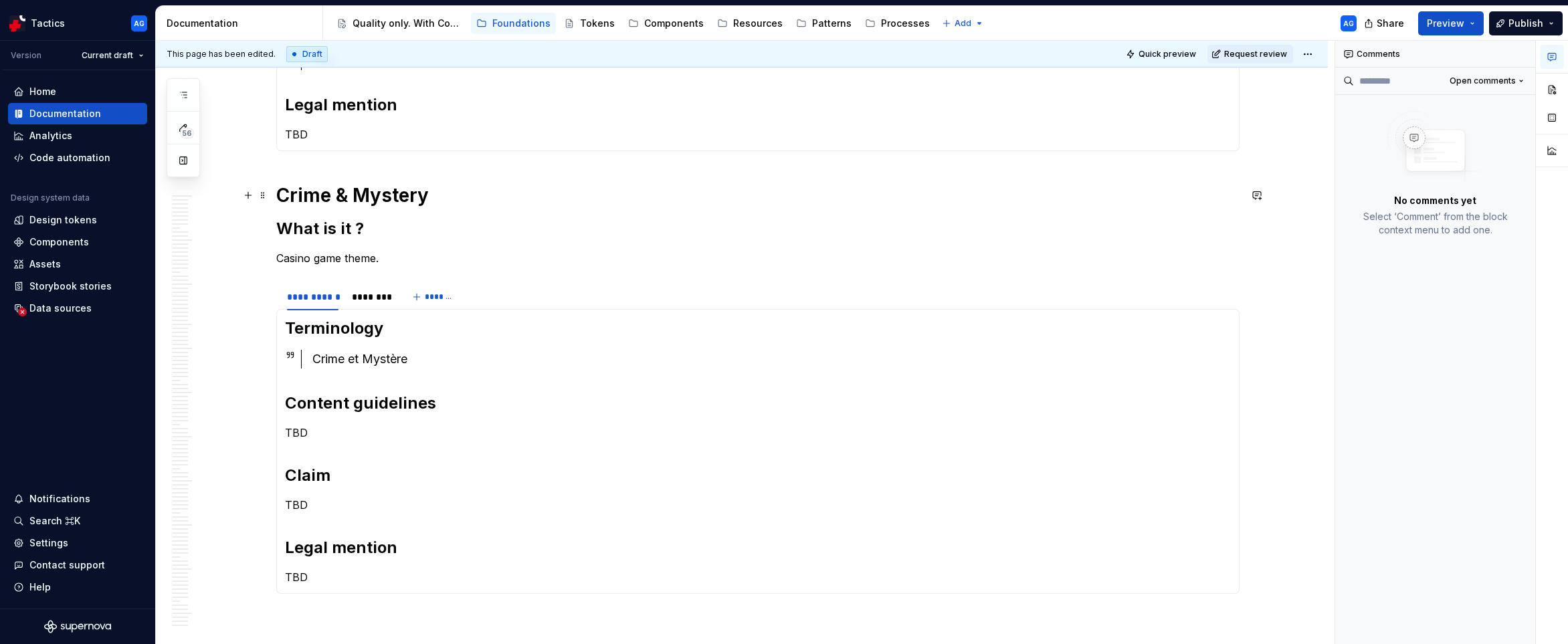 click on "Crime & Mystery" at bounding box center [758, 195] 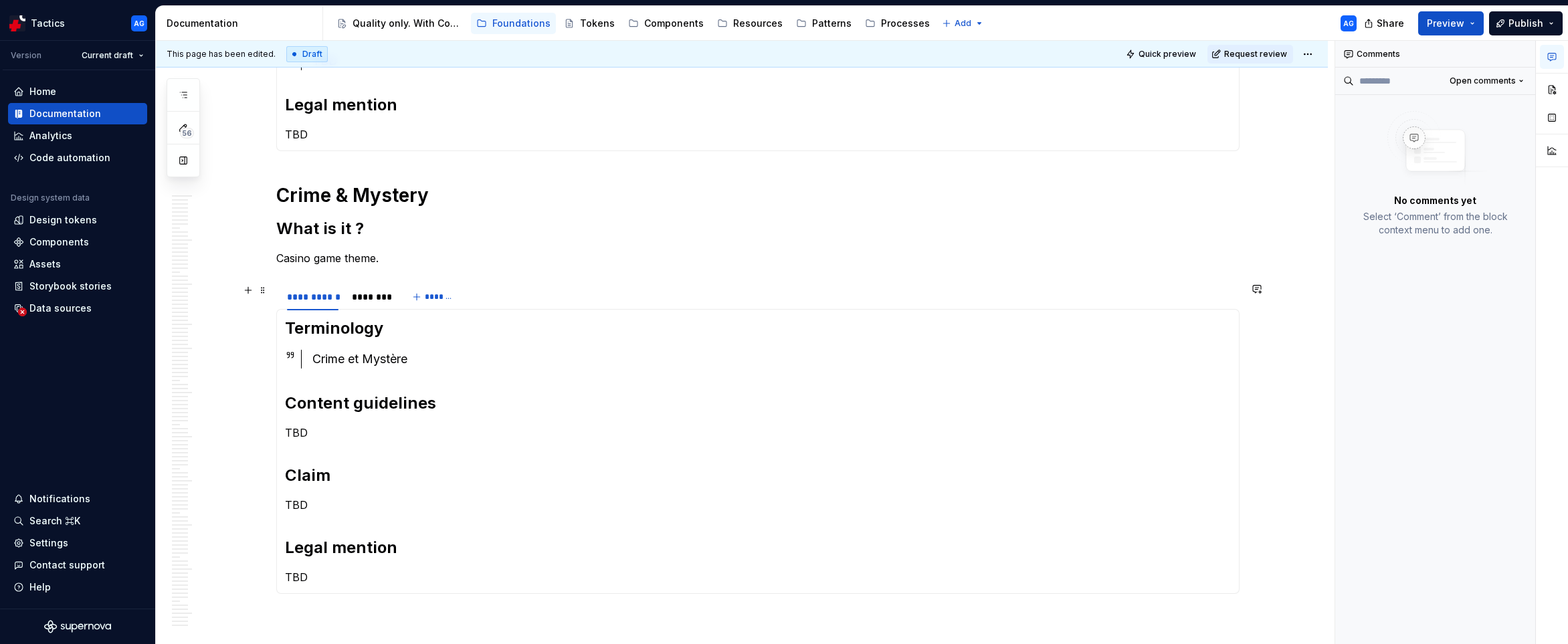 scroll, scrollTop: 5611, scrollLeft: 0, axis: vertical 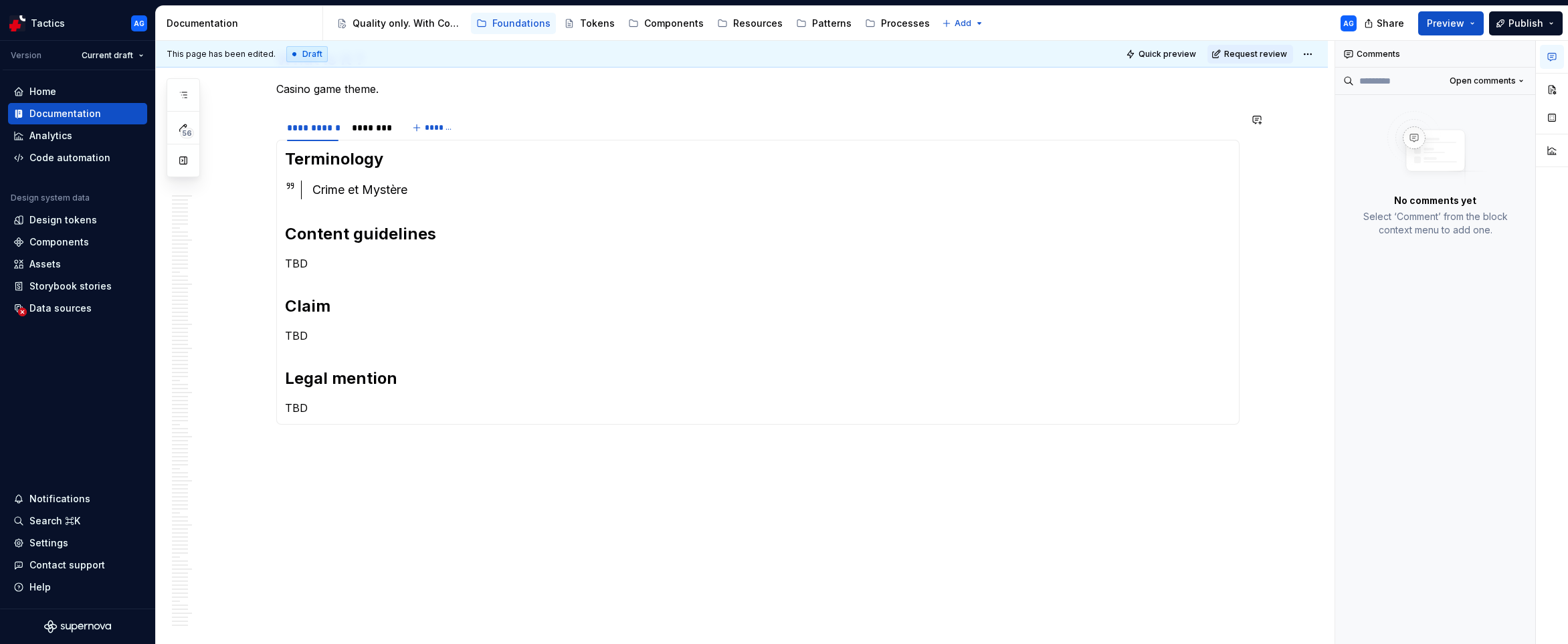click on "**********" at bounding box center [742, -2367] 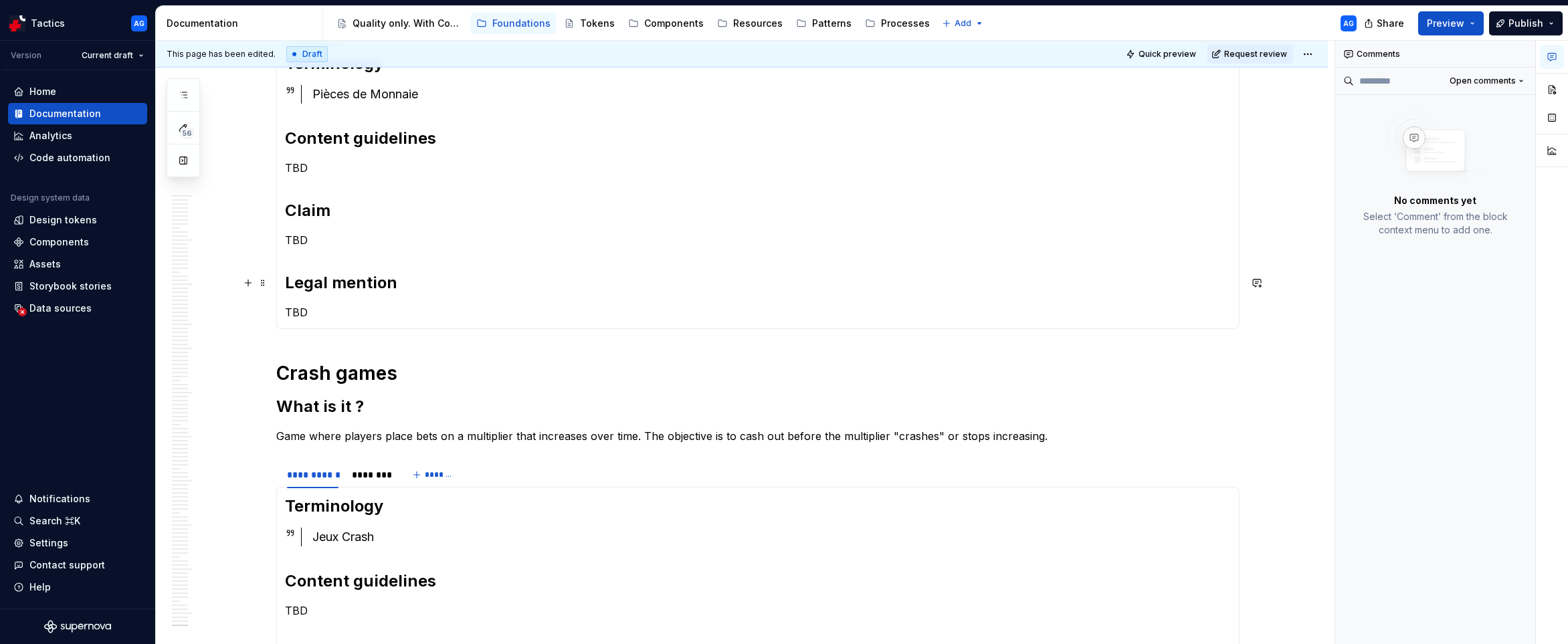 scroll, scrollTop: 4882, scrollLeft: 0, axis: vertical 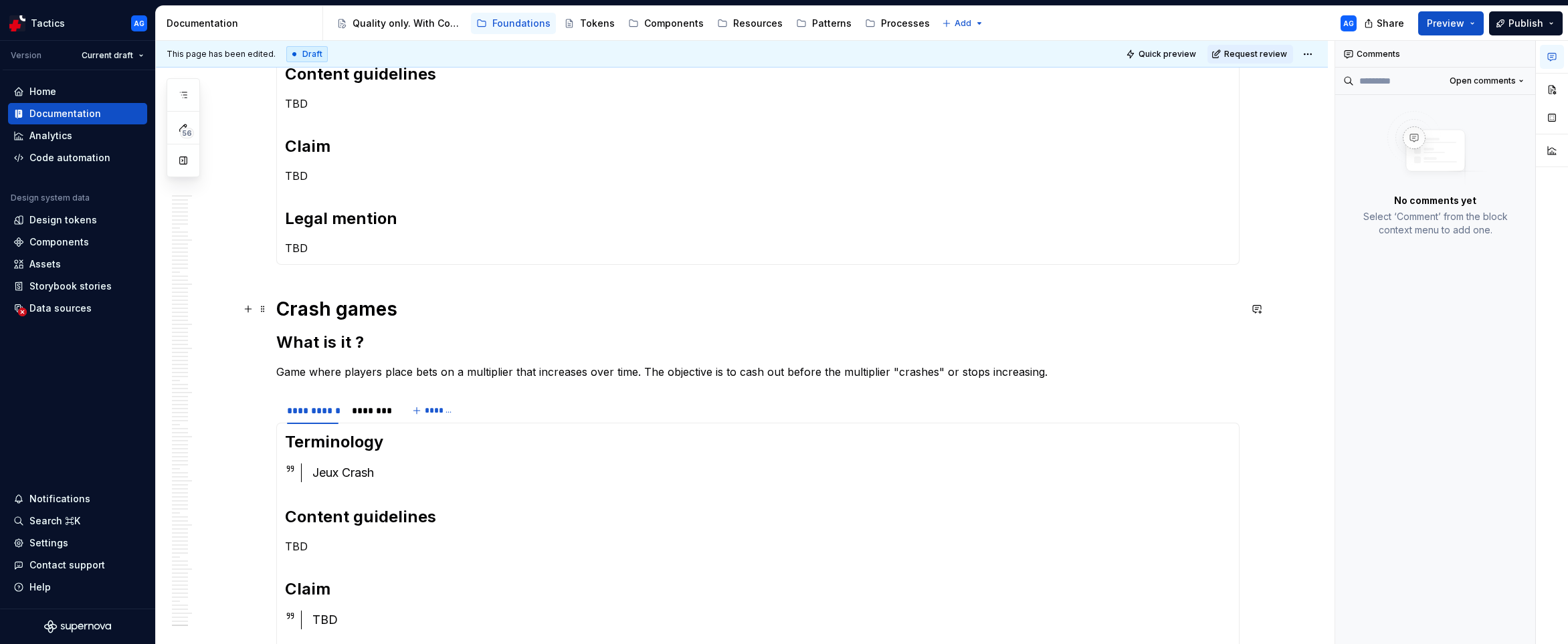 click on "Crash games" at bounding box center (758, 309) 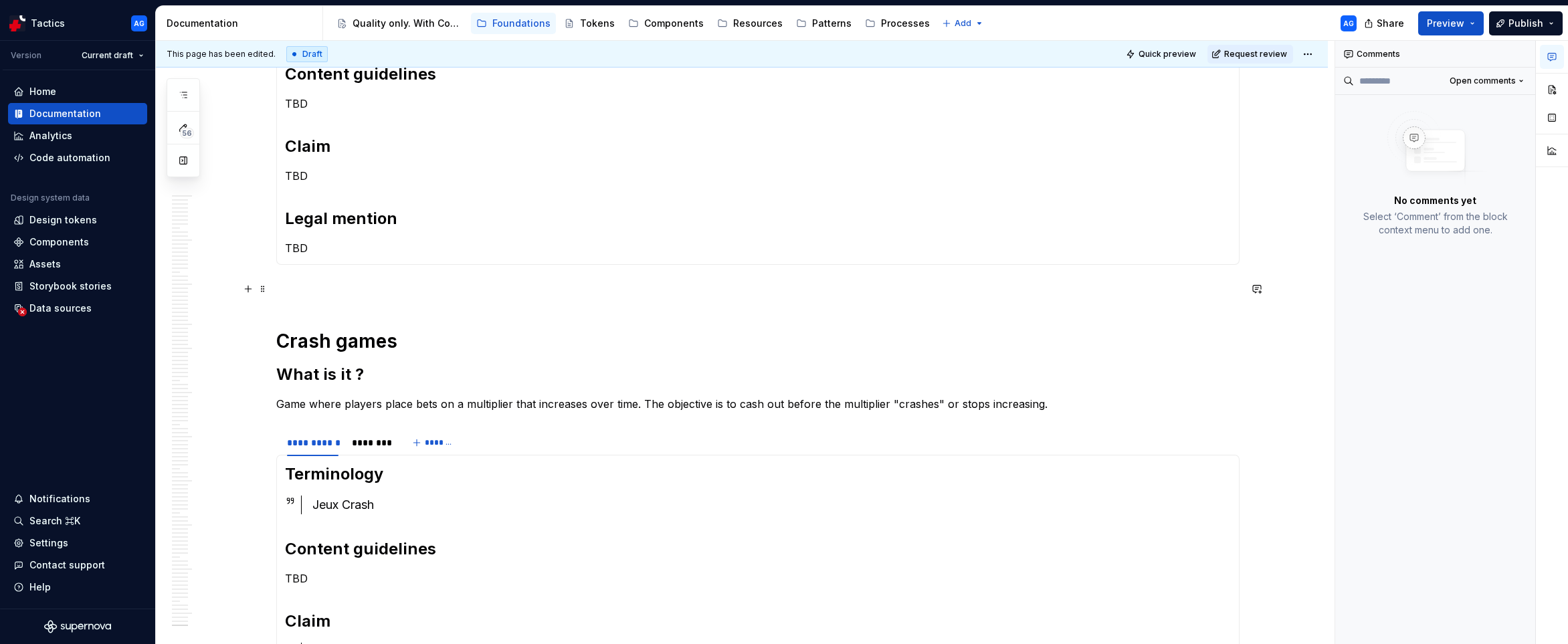 click at bounding box center (758, 289) 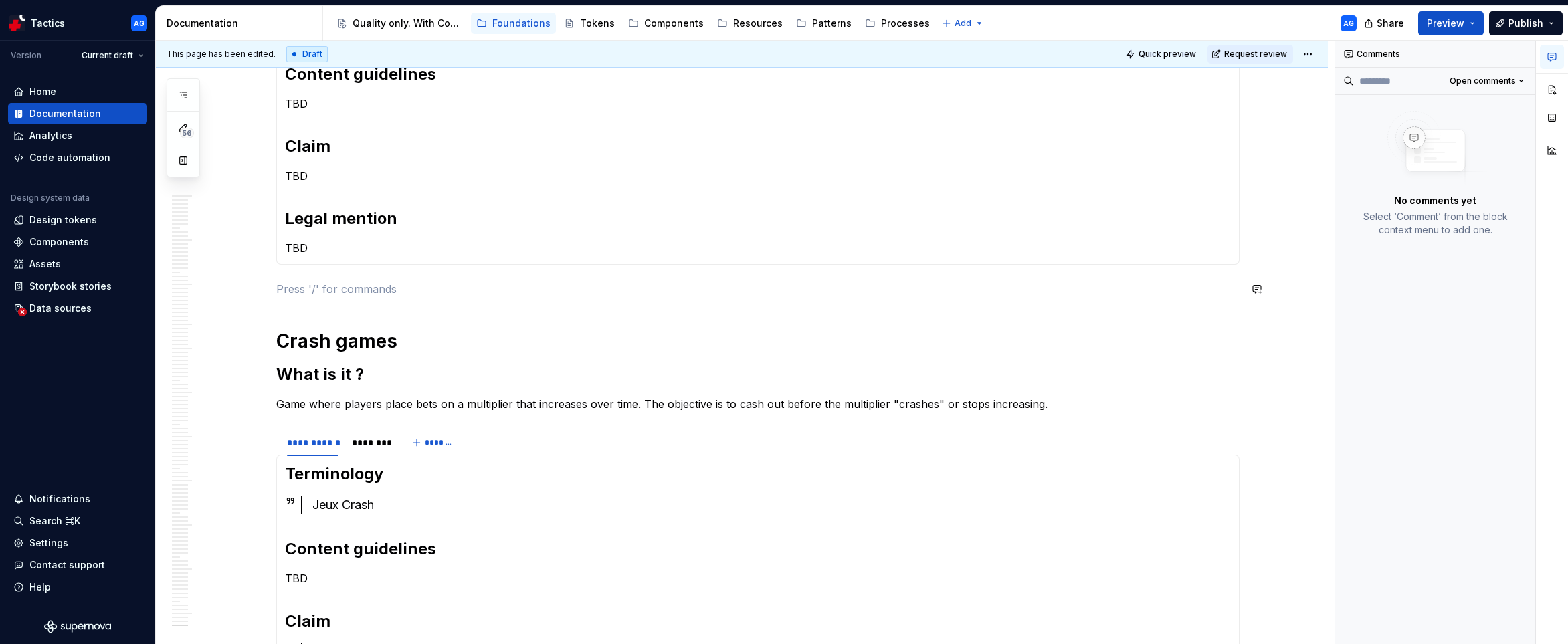 paste 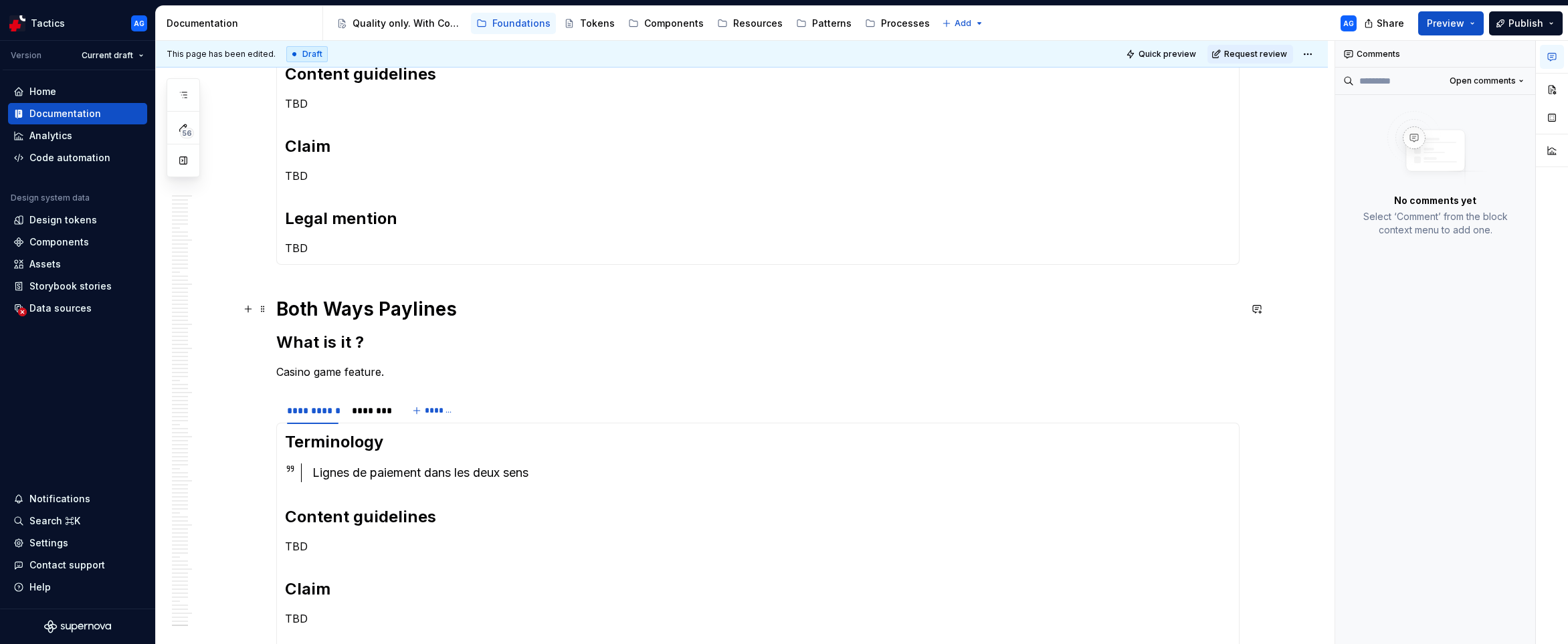 click on "Both Ways Paylines" at bounding box center [758, 309] 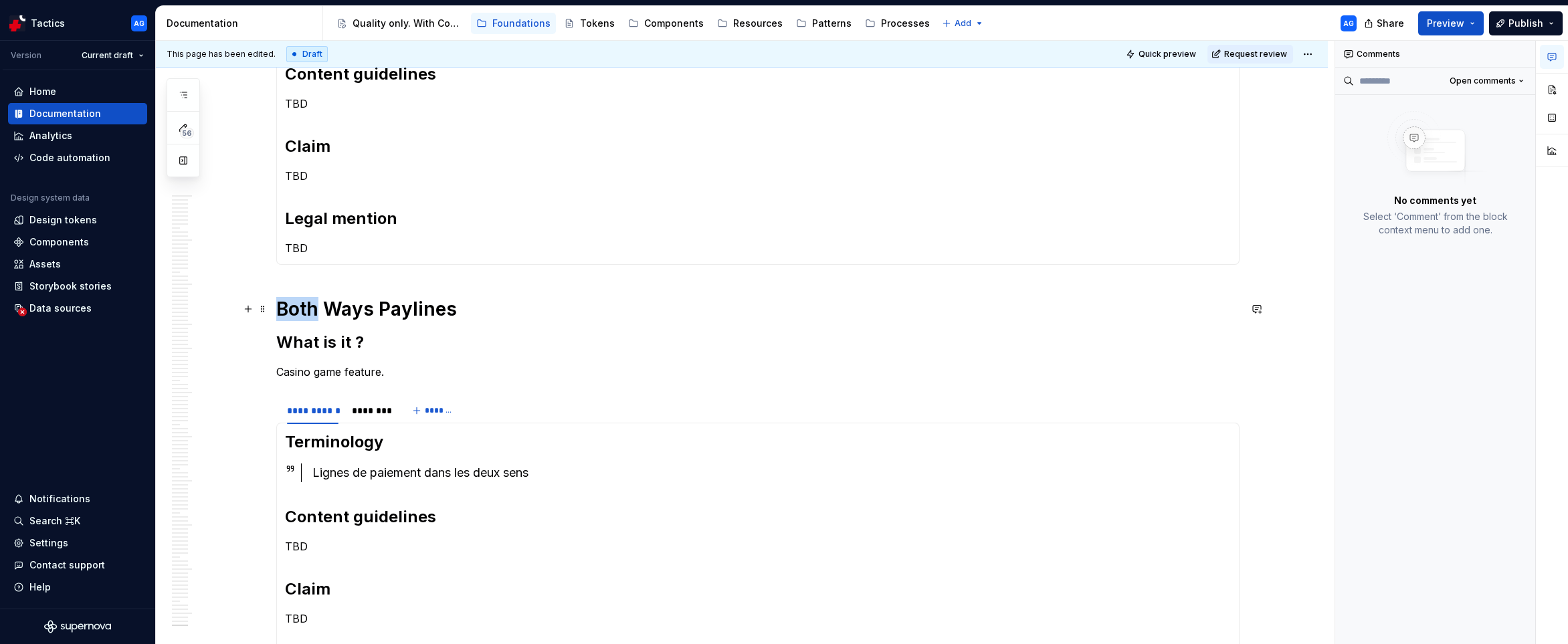click on "Both Ways Paylines" at bounding box center (758, 309) 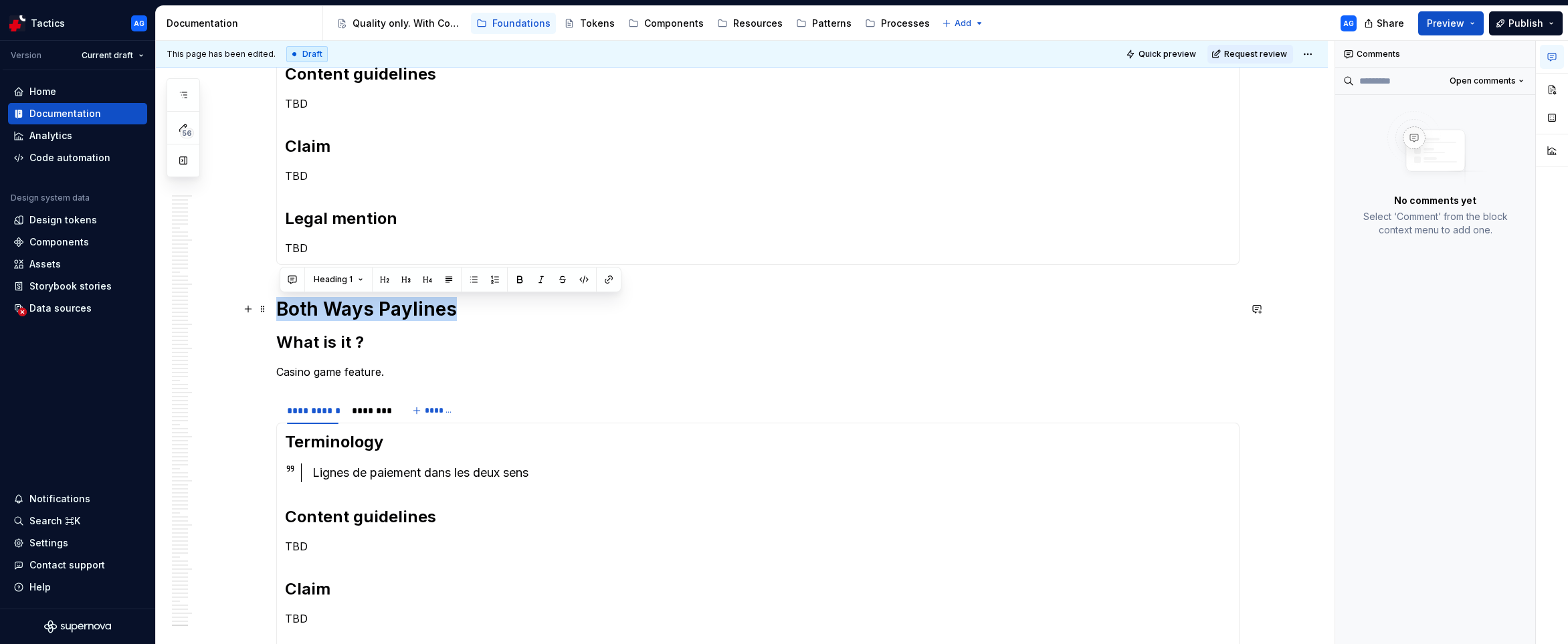 click on "Both Ways Paylines" at bounding box center [758, 309] 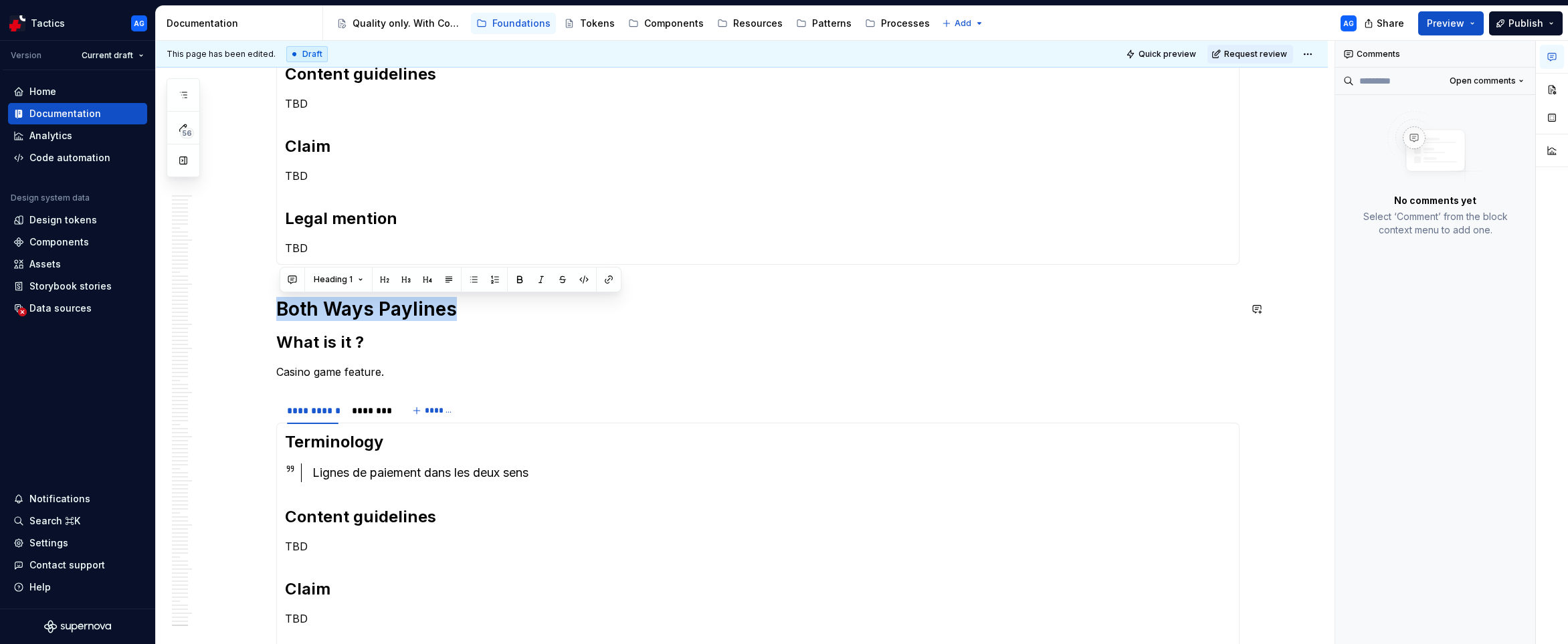 type 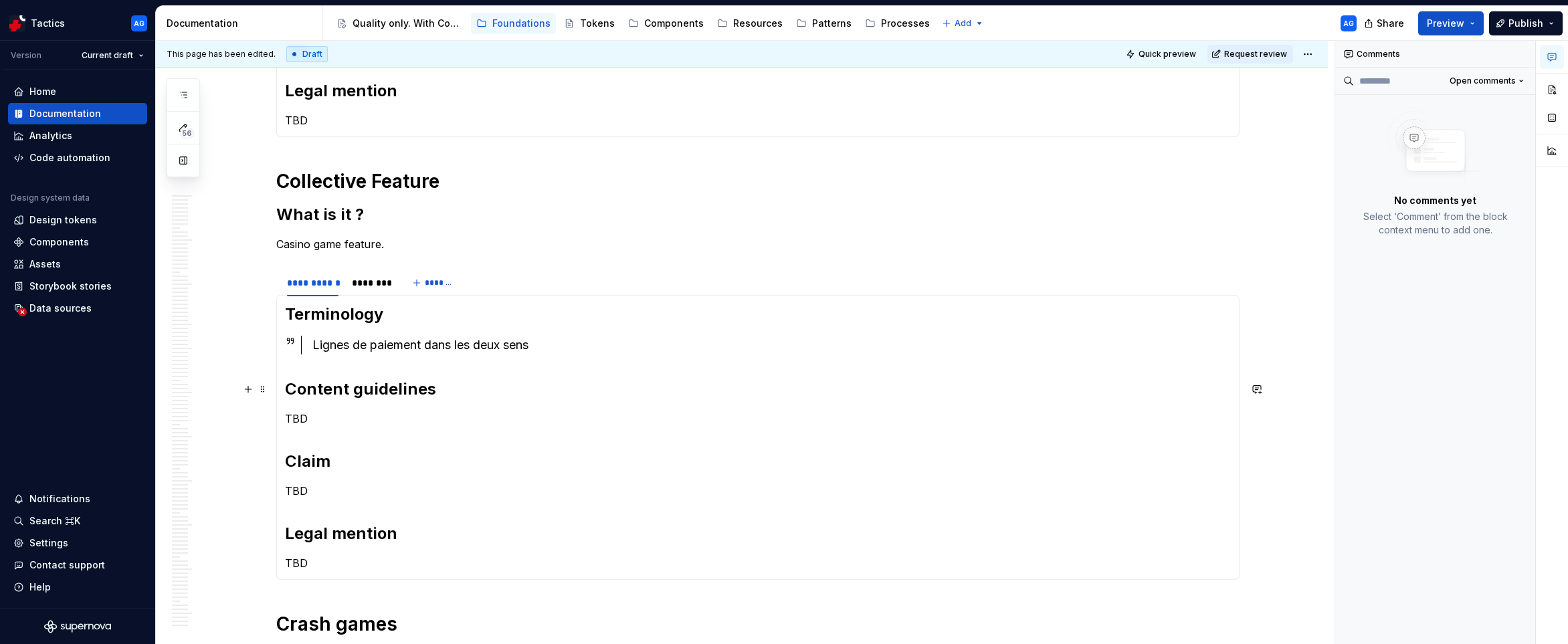 scroll, scrollTop: 5016, scrollLeft: 0, axis: vertical 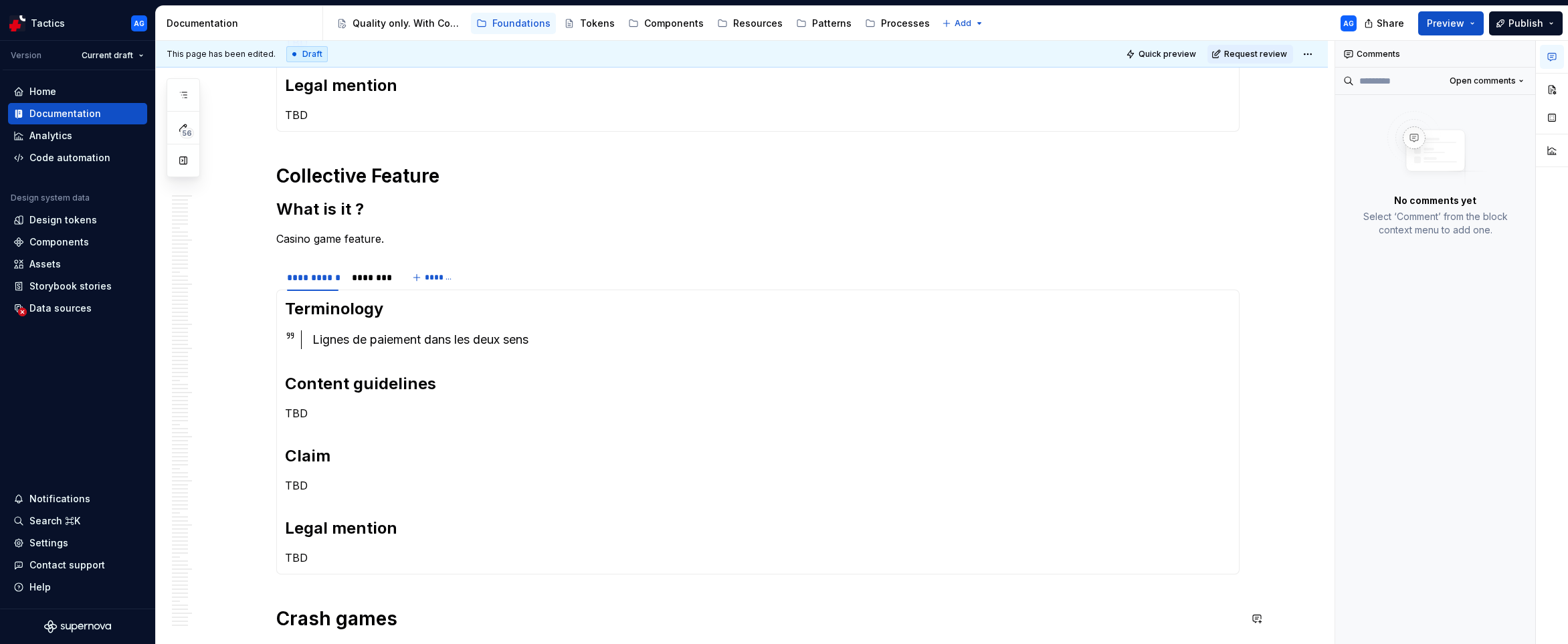 click on "Lignes de paiement dans les deux sens" at bounding box center (771, 340) 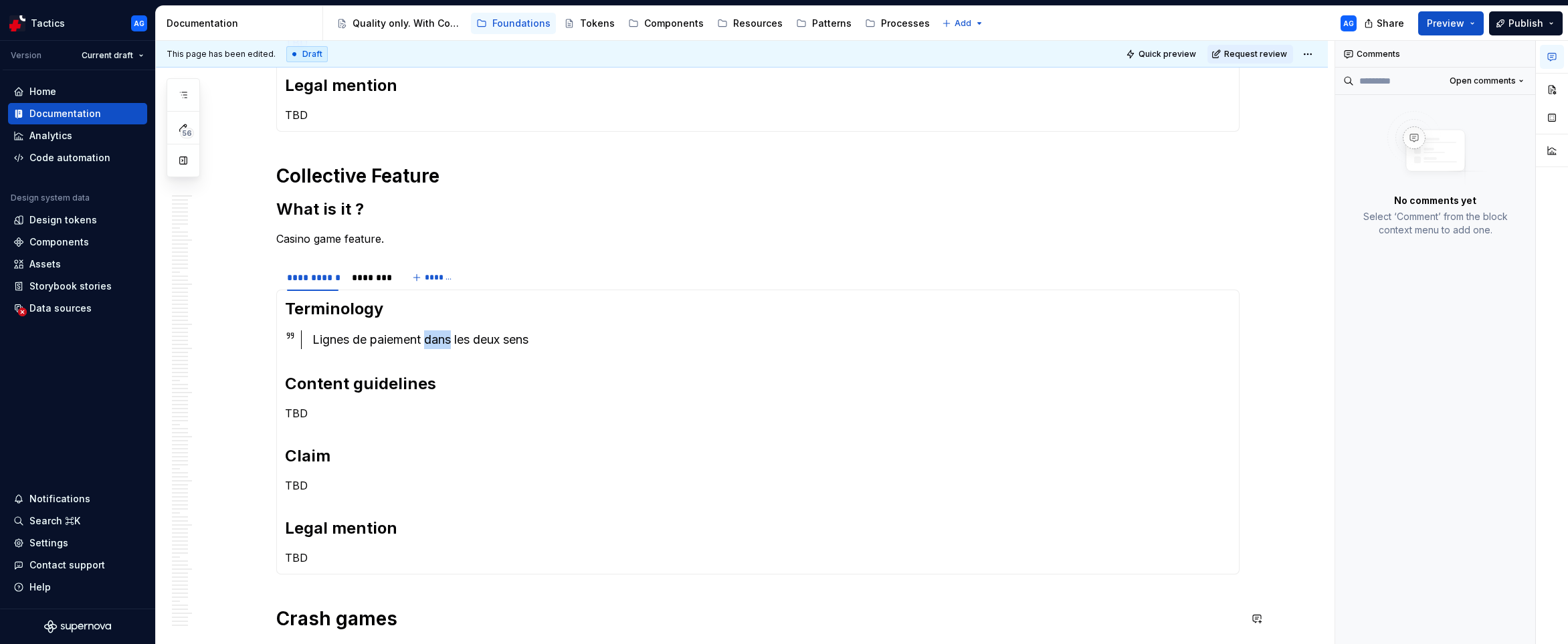 click on "Lignes de paiement dans les deux sens" at bounding box center (771, 340) 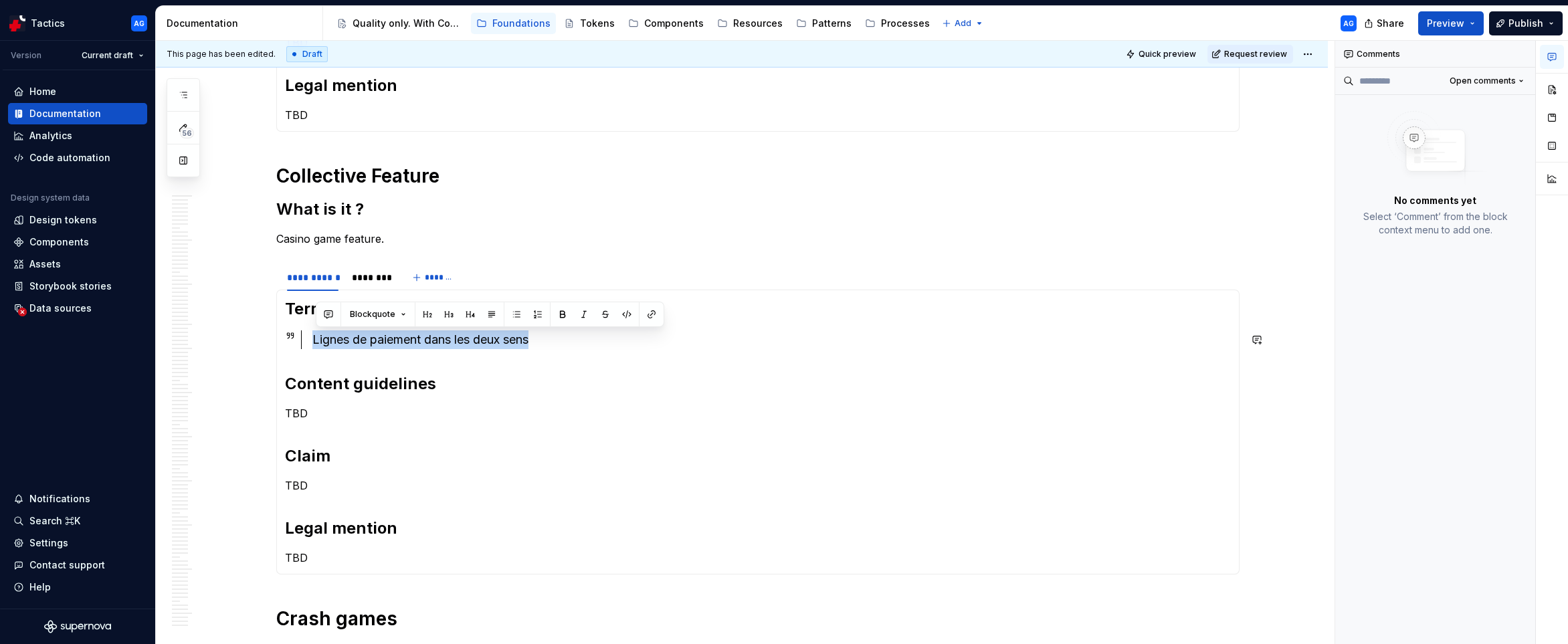 click on "Lignes de paiement dans les deux sens" at bounding box center (771, 340) 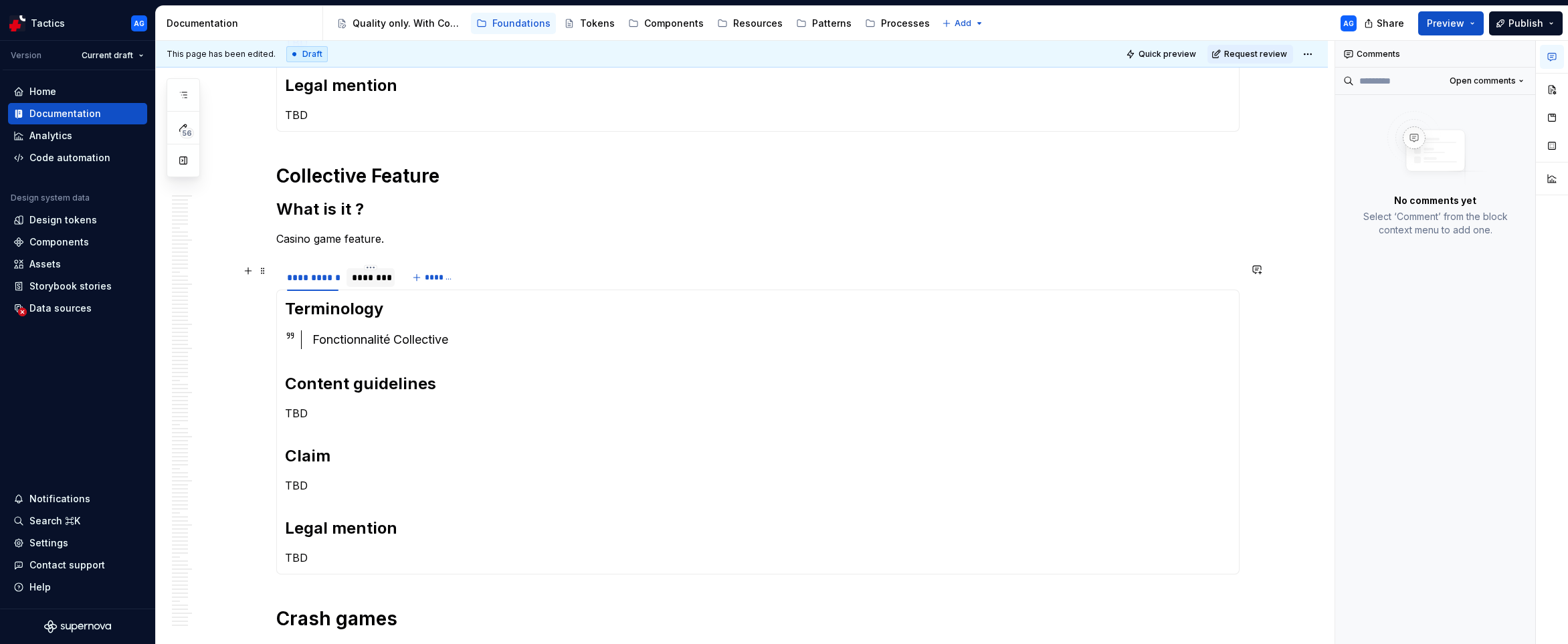 click on "********" at bounding box center [371, 278] 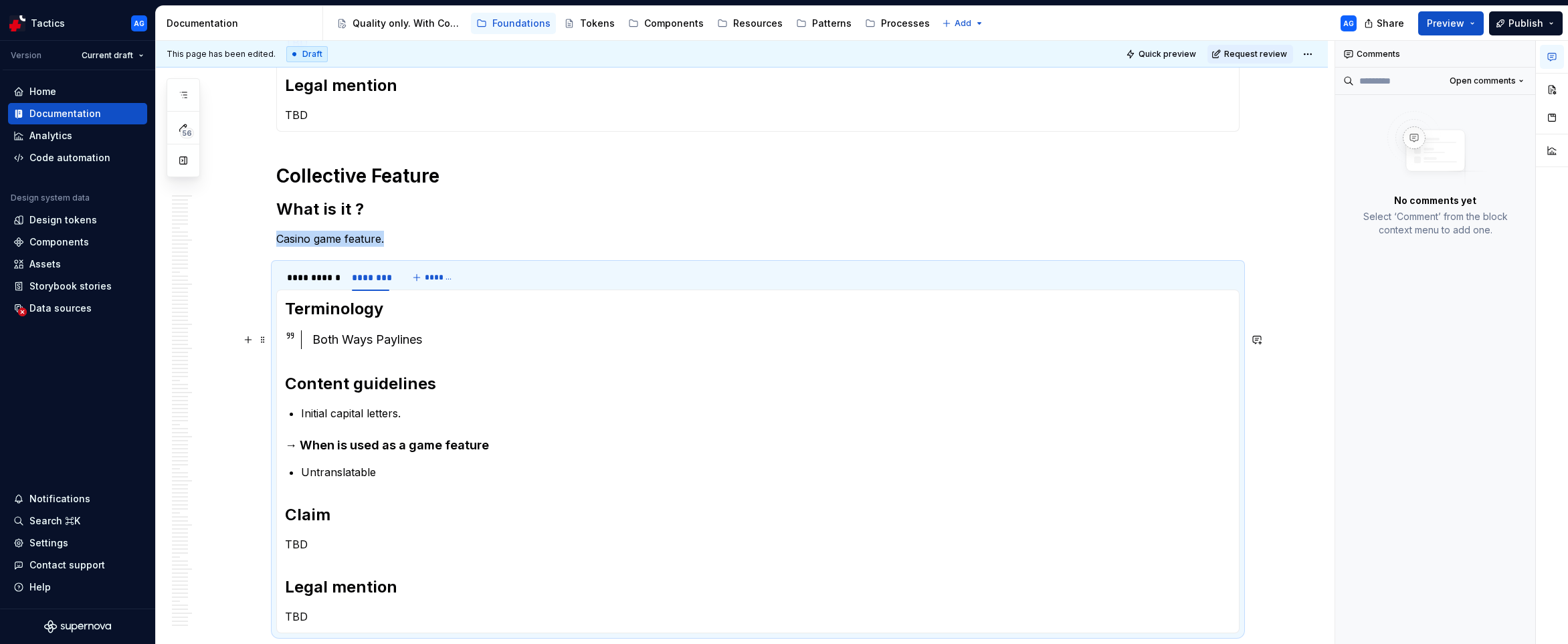 click on "Both Ways Paylines" at bounding box center [771, 340] 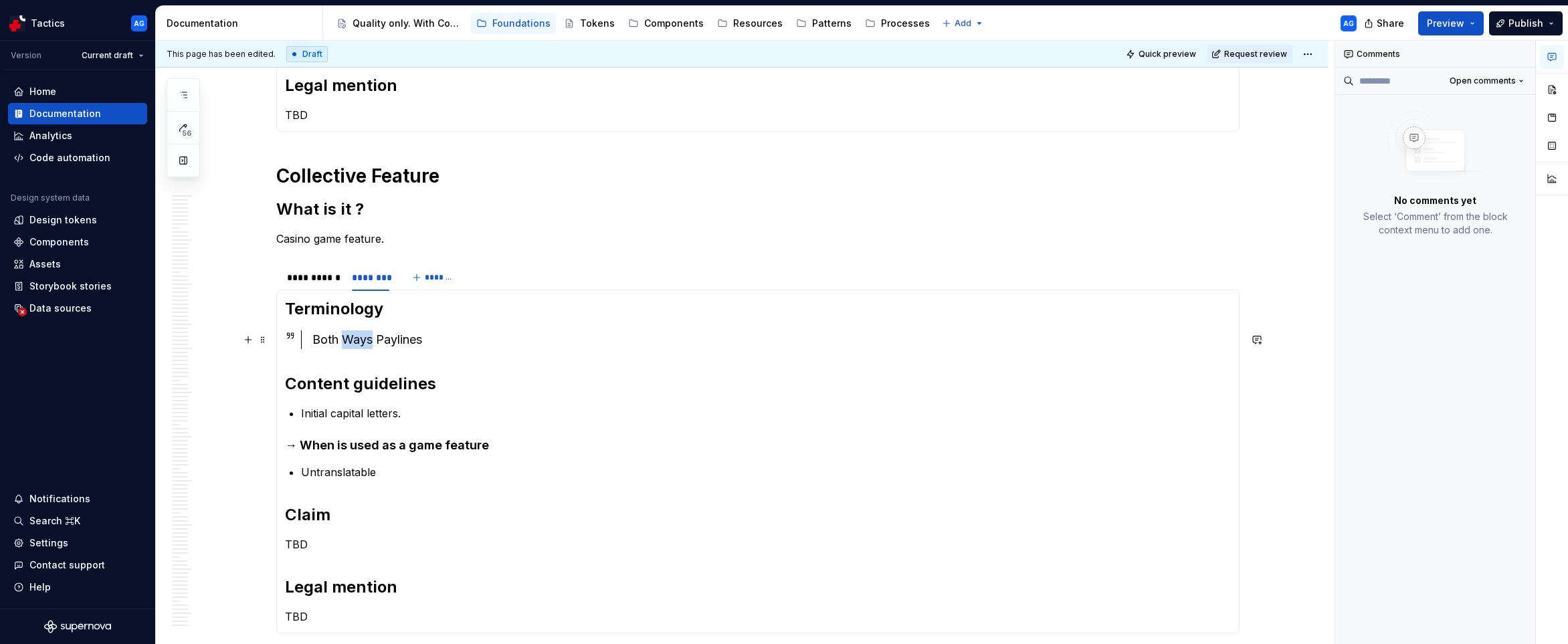click on "Both Ways Paylines" at bounding box center [771, 340] 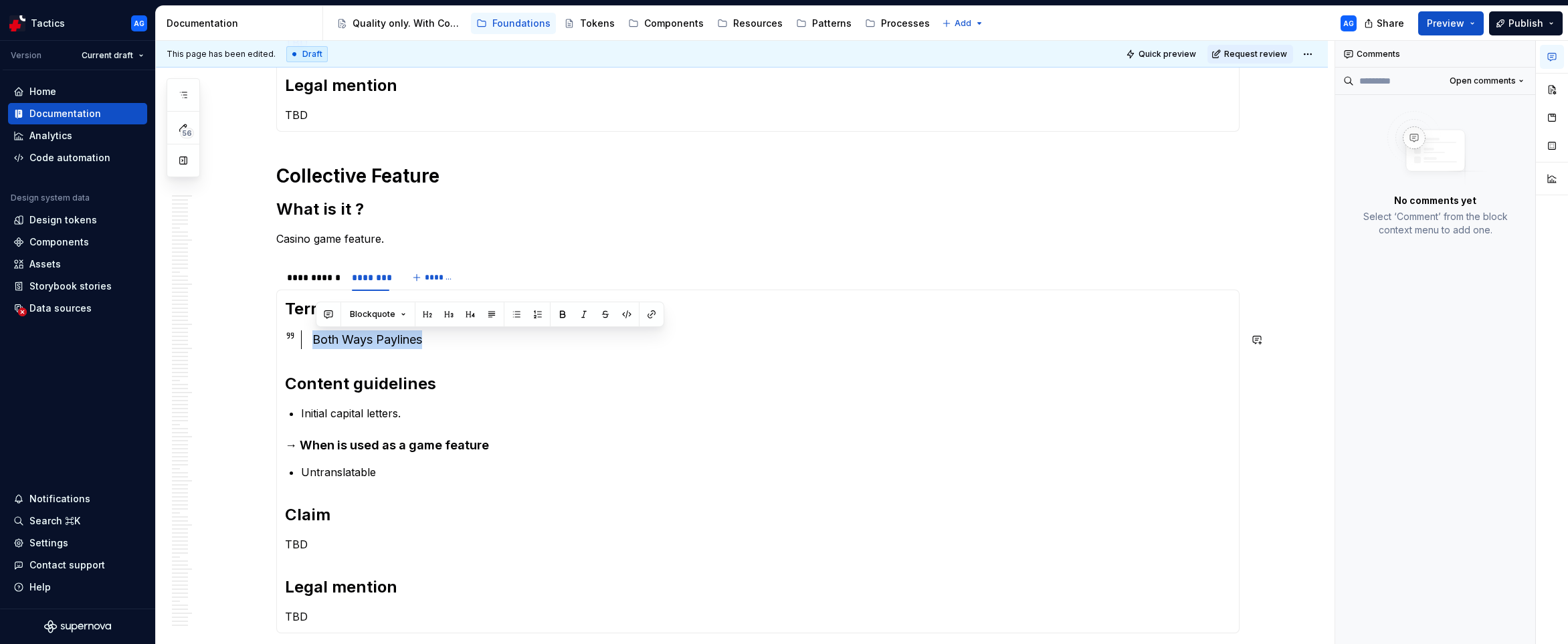 click on "Both Ways Paylines" at bounding box center (771, 340) 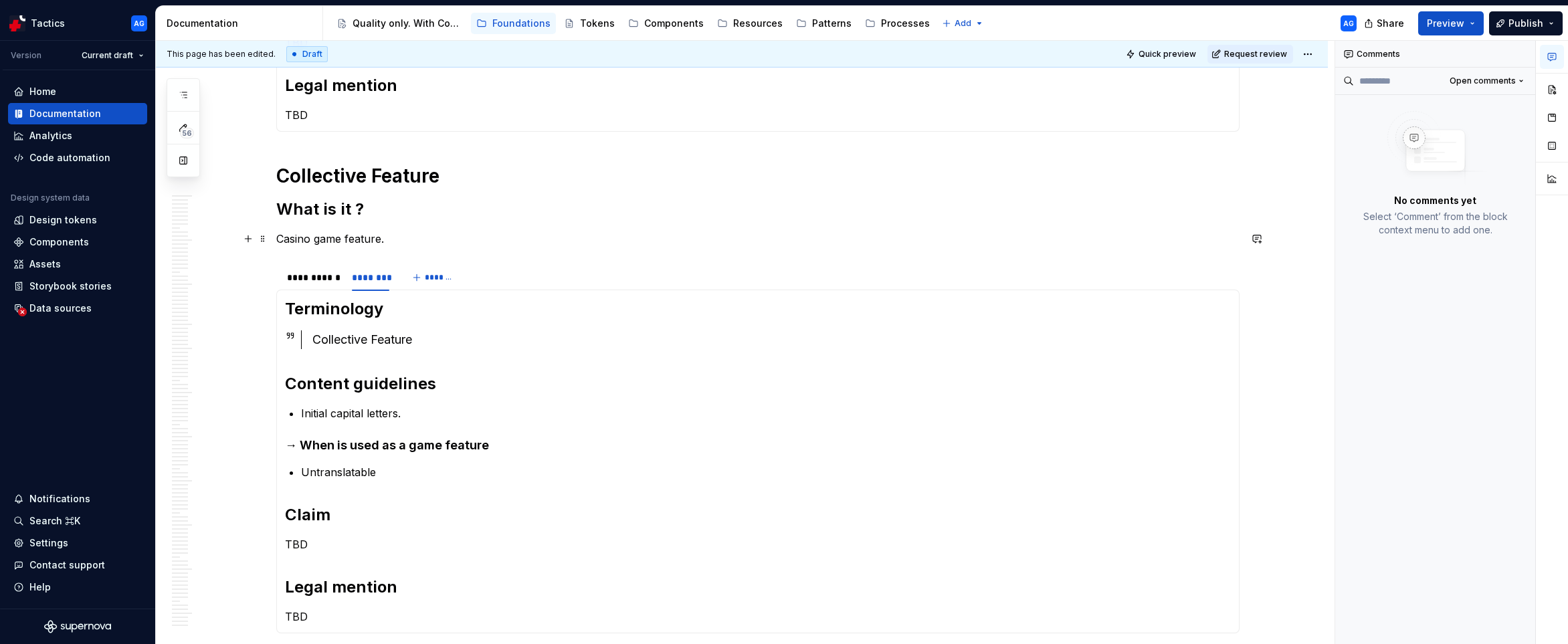 click on "Casino game feature." at bounding box center [758, 239] 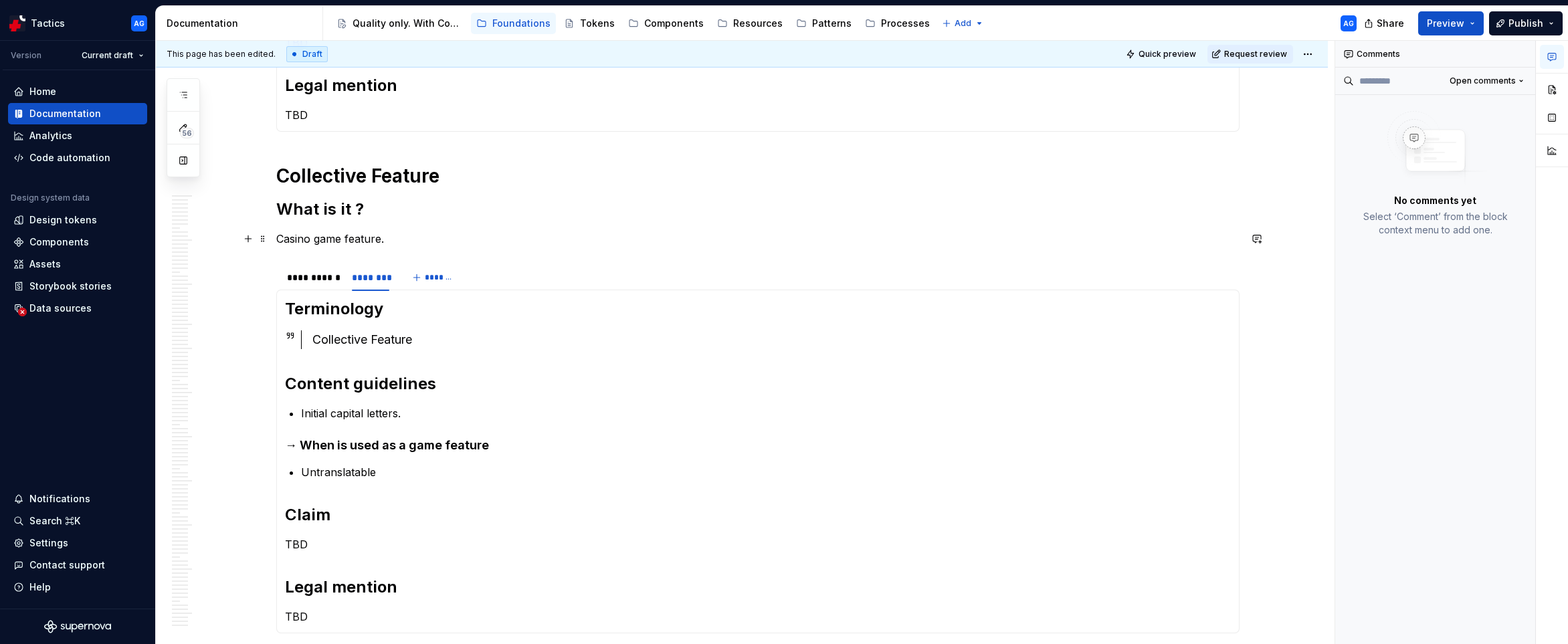 click on "Casino game feature." at bounding box center (758, 239) 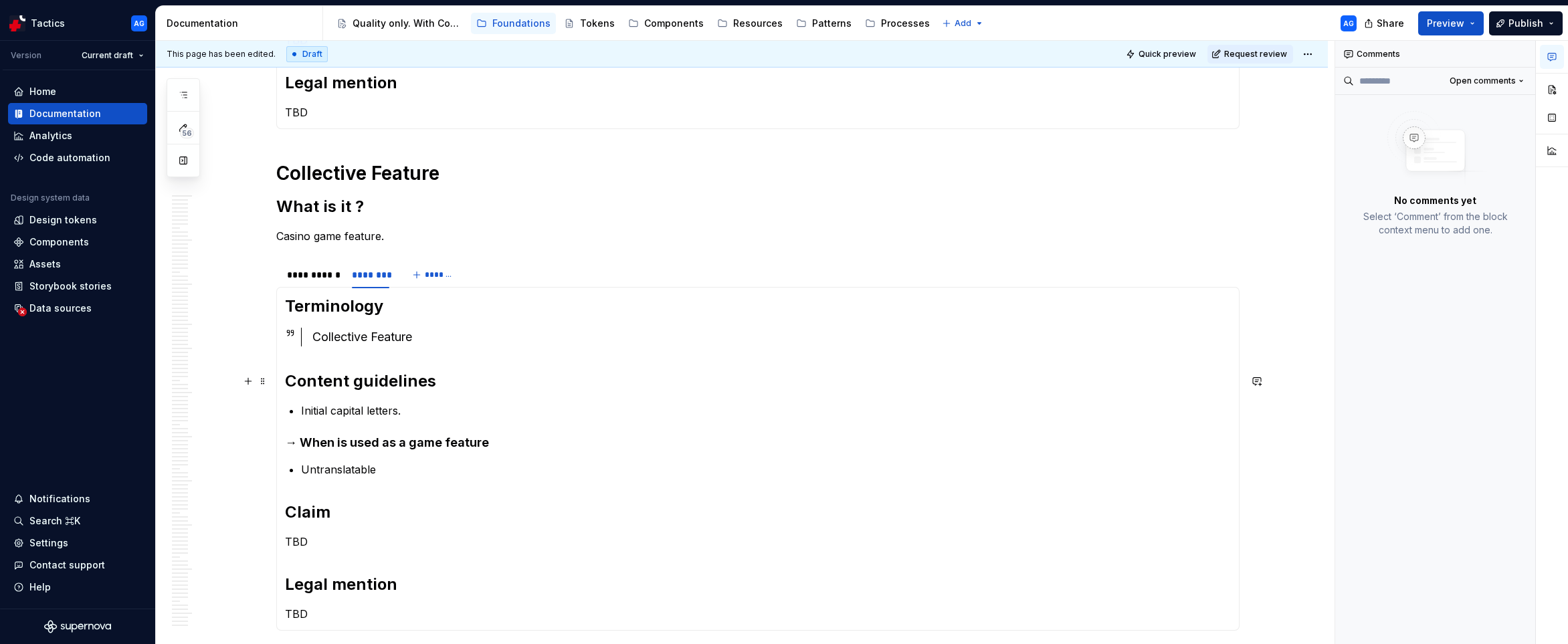 scroll, scrollTop: 5065, scrollLeft: 0, axis: vertical 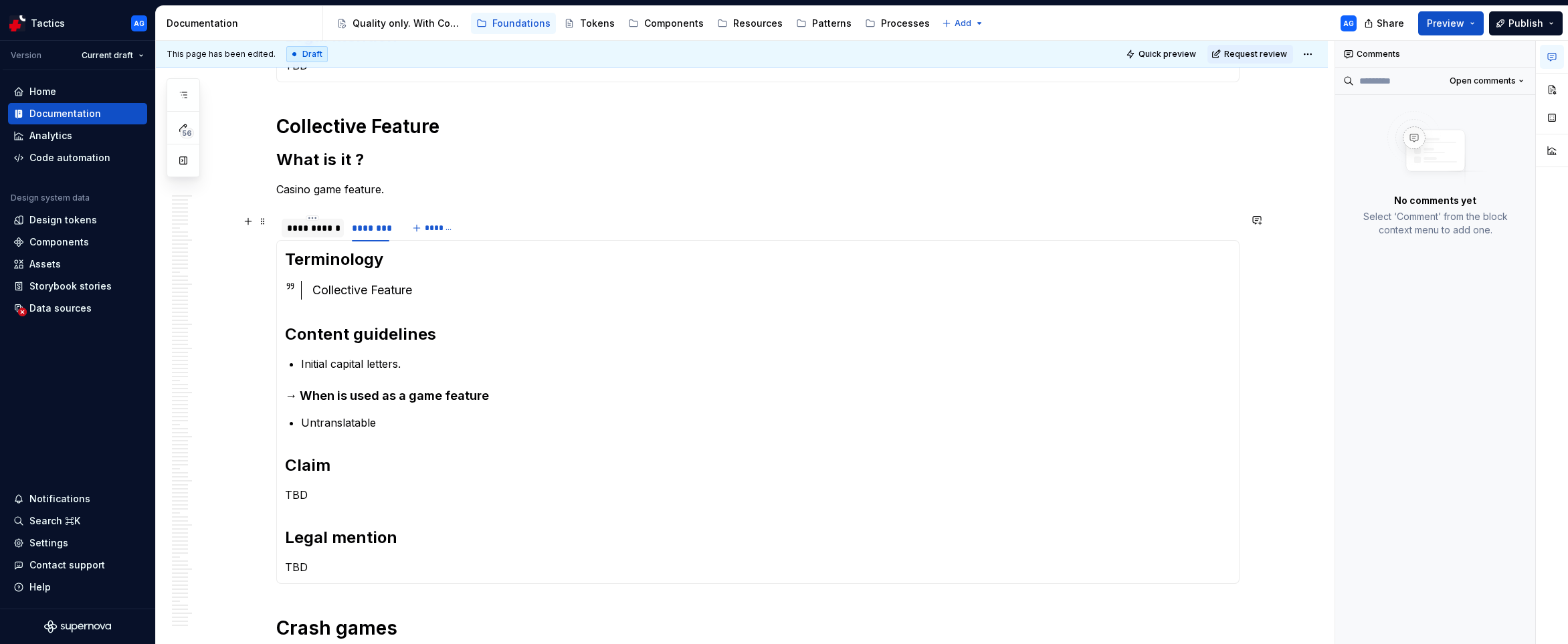 click on "**********" at bounding box center [312, 228] 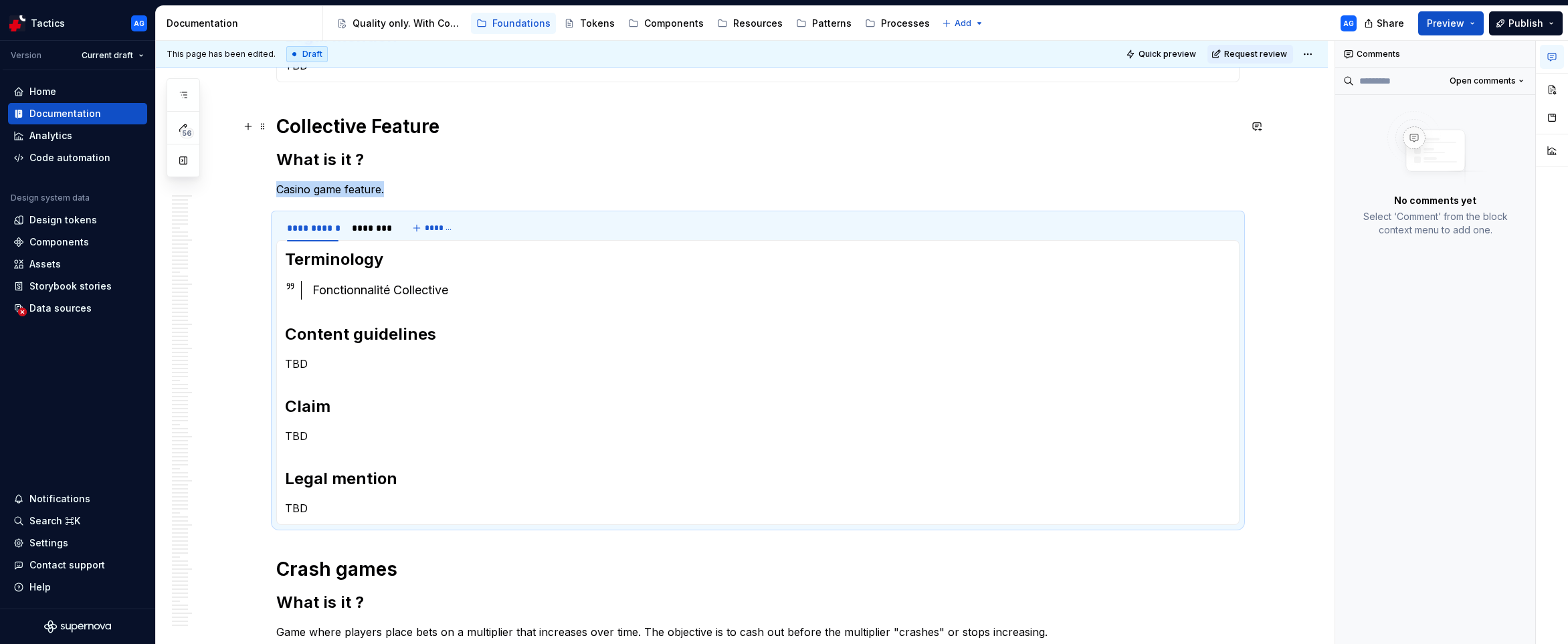 click on "**********" at bounding box center (742, -1590) 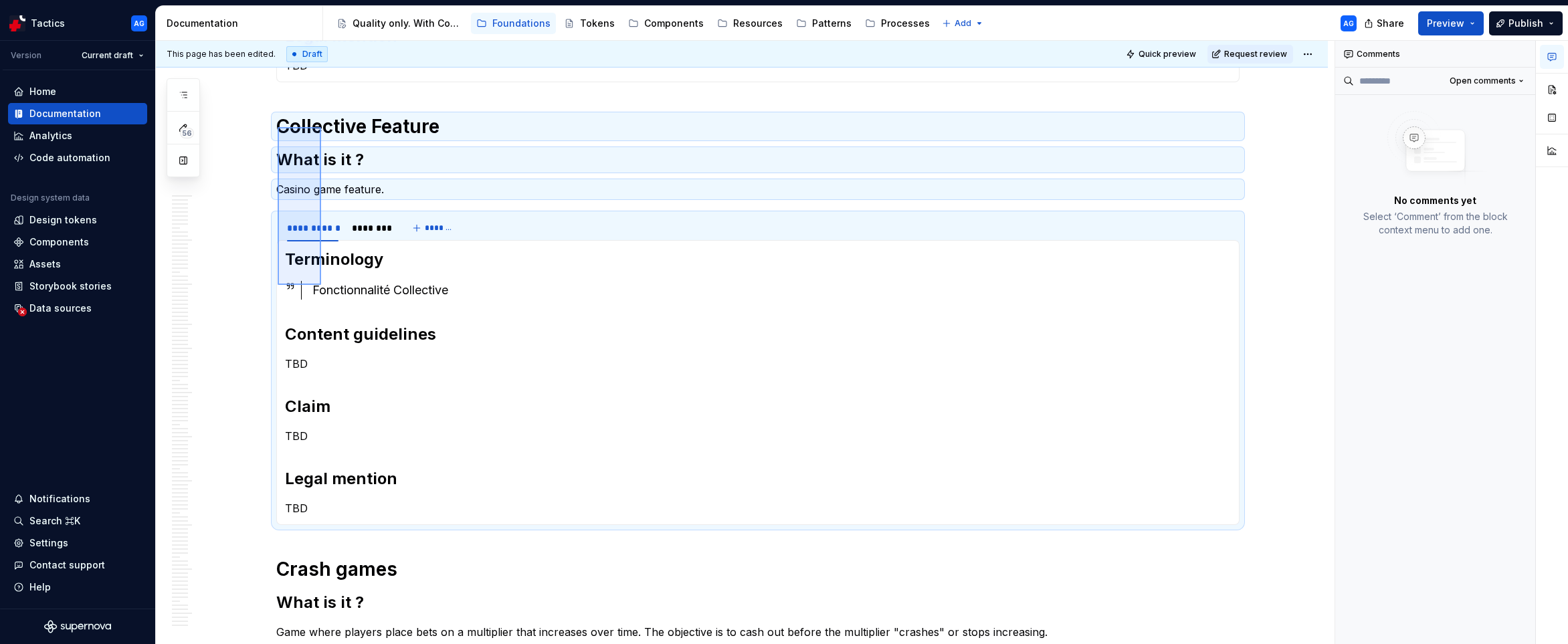 drag, startPoint x: 278, startPoint y: 127, endPoint x: 321, endPoint y: 284, distance: 162.78206 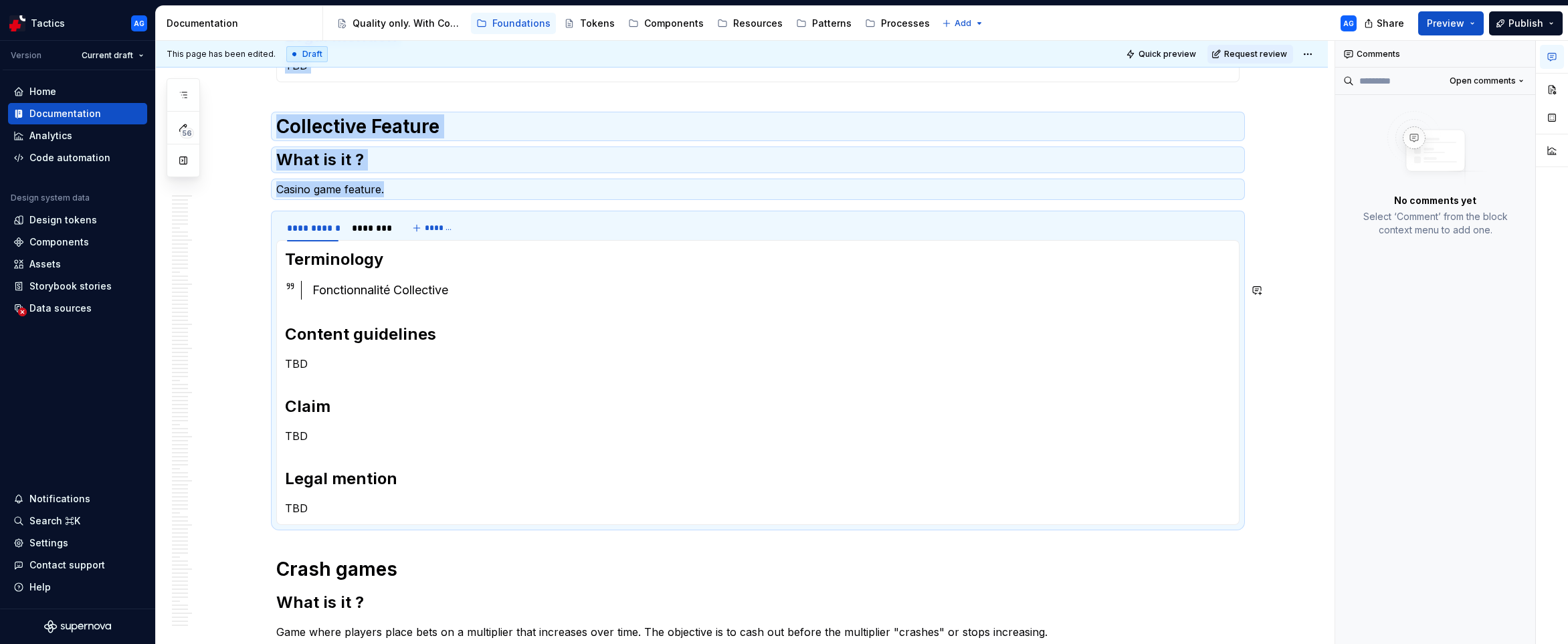 copy on "[REDACTED] Terminology  Pièces de Monnaie Content guidelines TBD Claim TBD Legal mention TBD Terminology  Moedas Content guidelines Invariable → When is a game theme Always initial capital letters Claim TBD Legal mention TBD Collective Feature What is it ? Casino game feature." 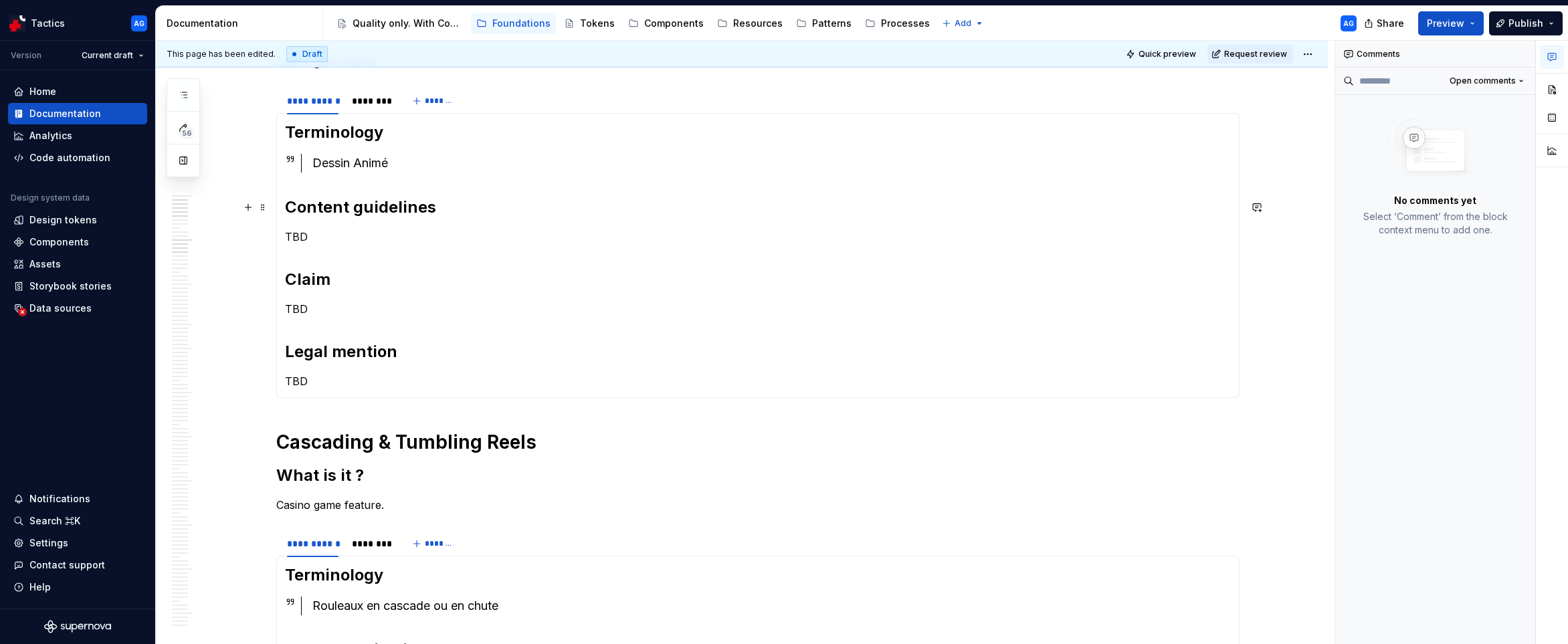 scroll, scrollTop: 0, scrollLeft: 0, axis: both 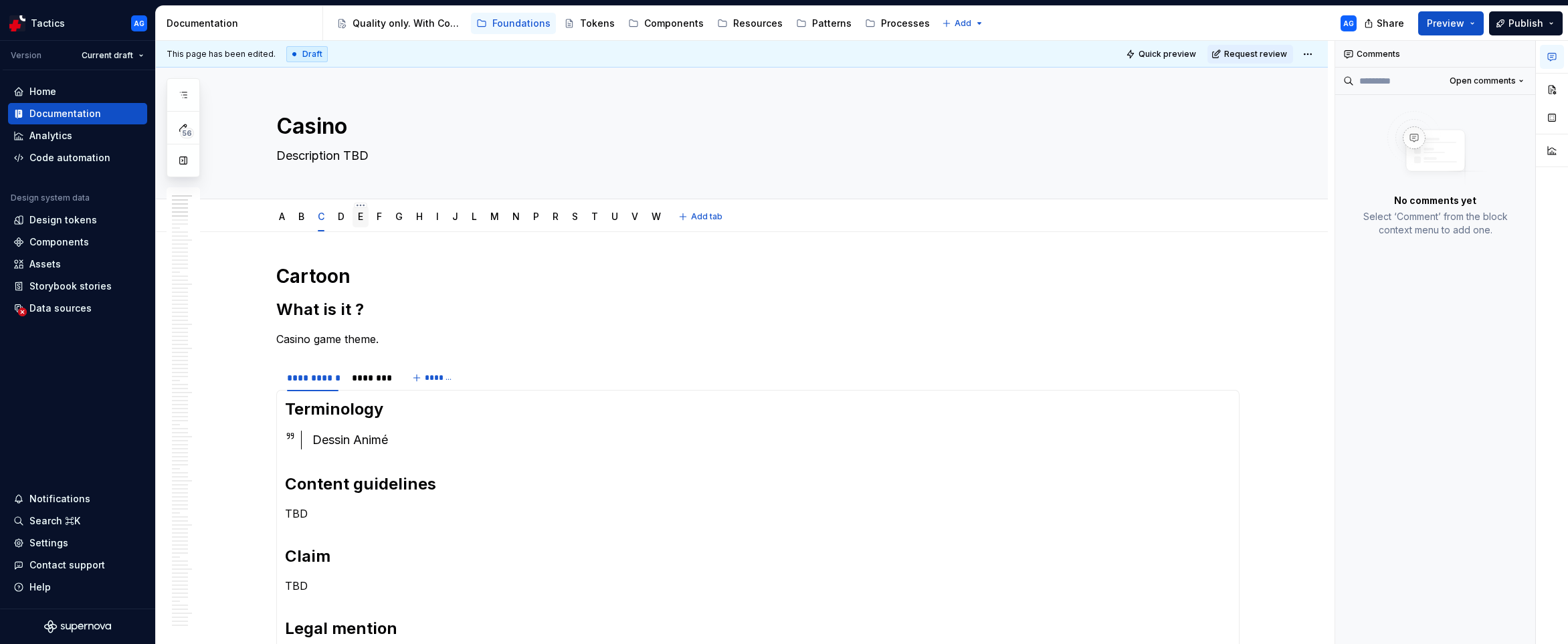 click on "E" at bounding box center (361, 217) 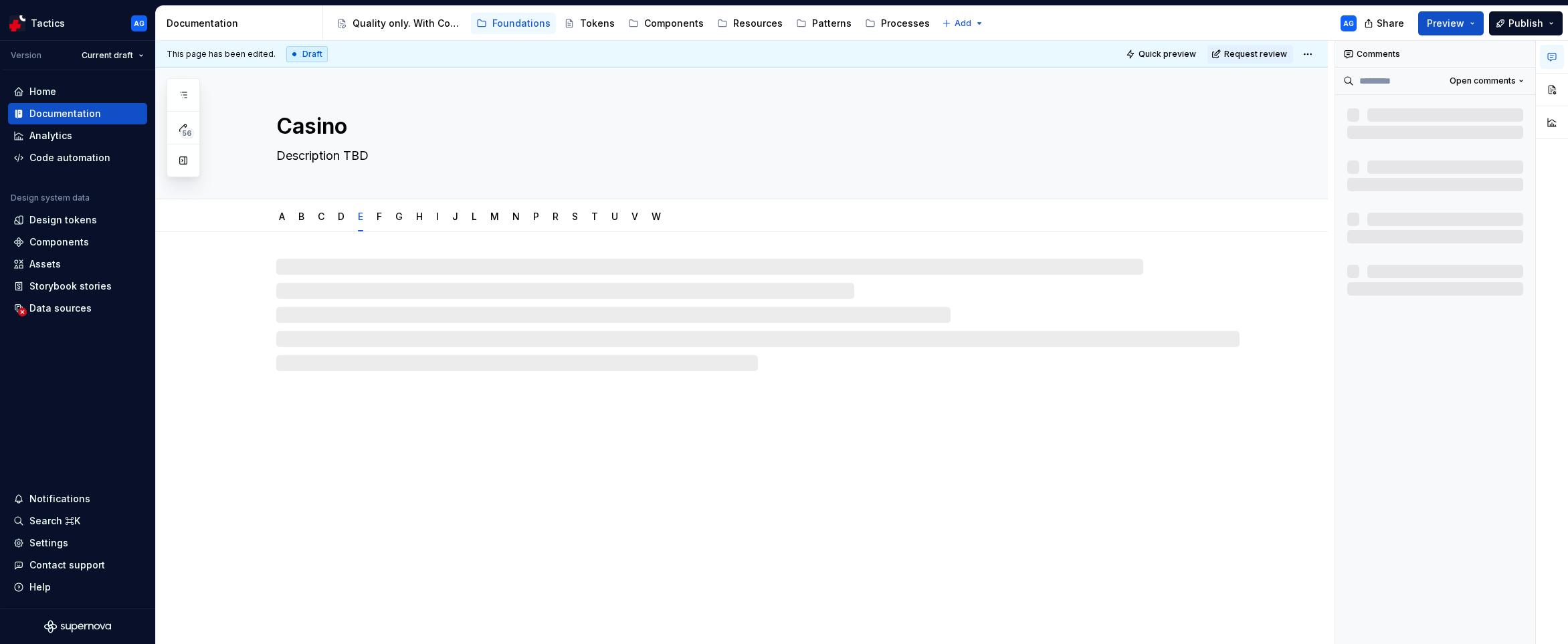 type on "*" 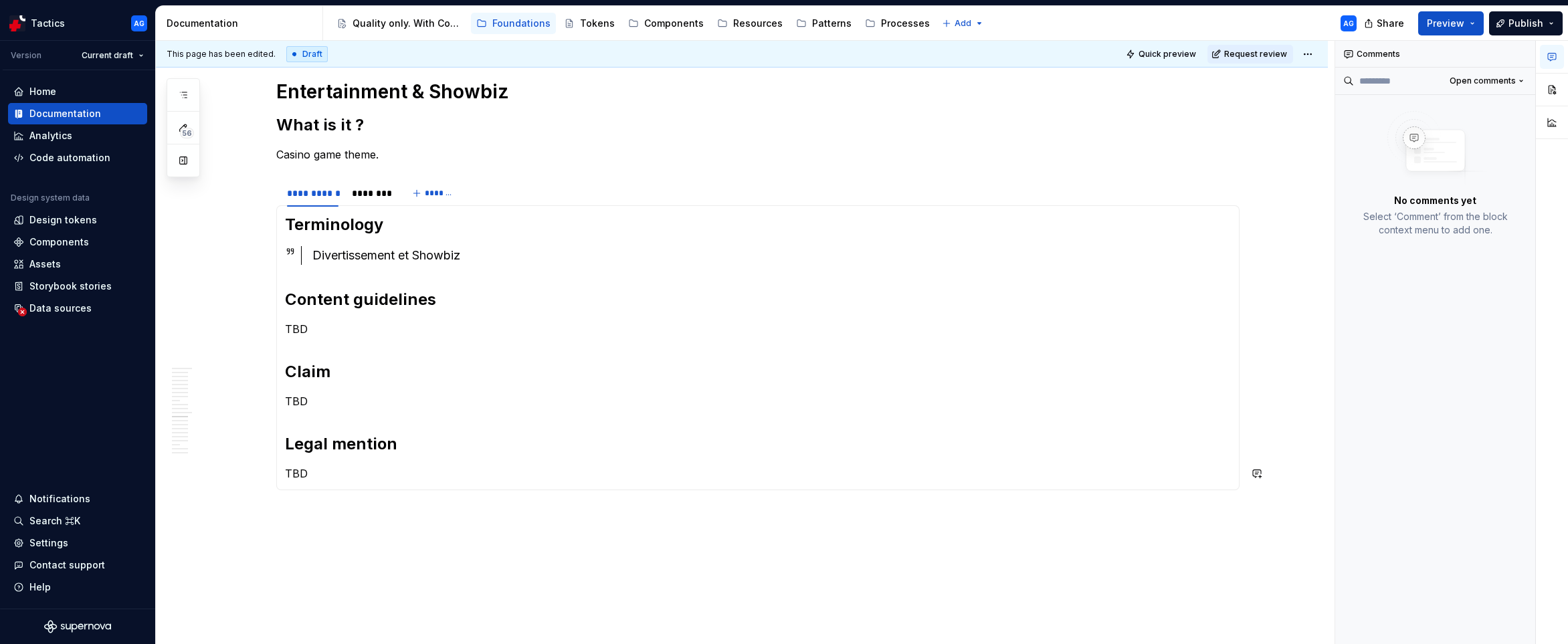 scroll, scrollTop: 714, scrollLeft: 0, axis: vertical 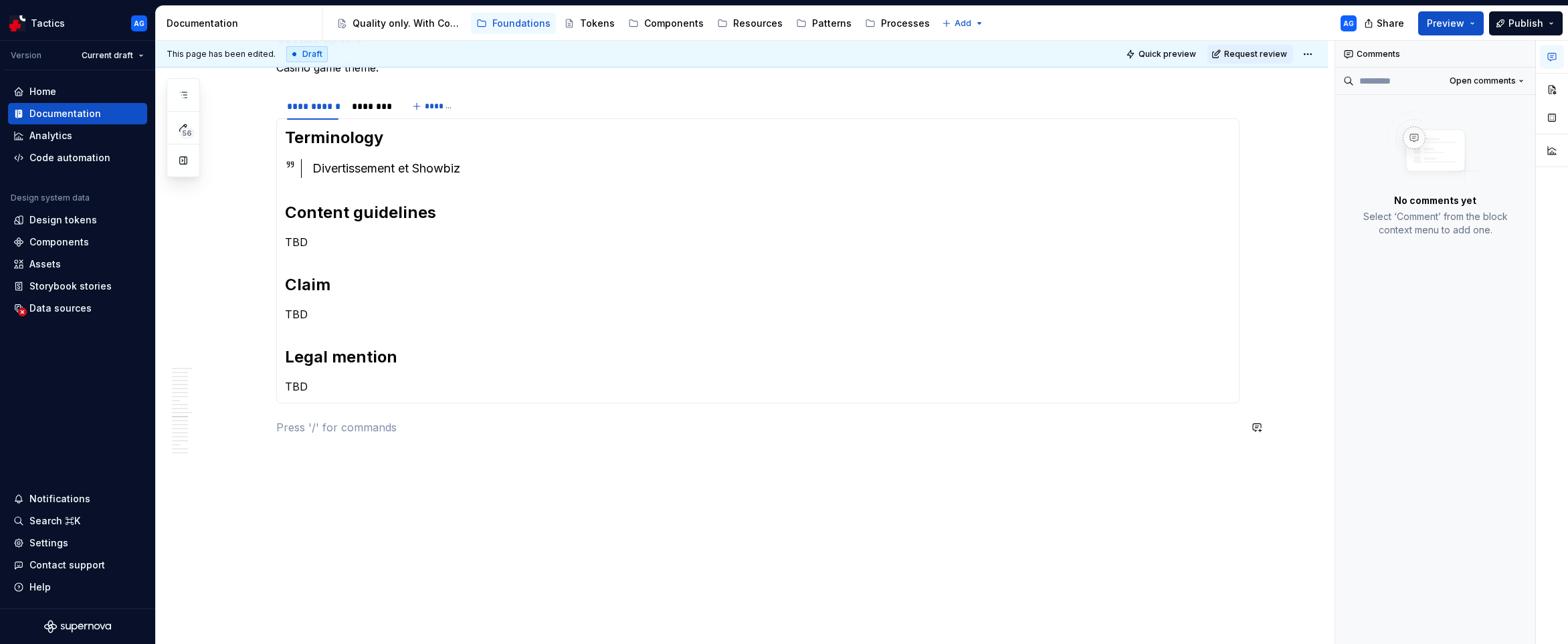 click on "Easter What is it ? Casino game theme. [REDACTED] Terminology  Pâques Content guidelines TBD Claim TBD Legal mention TBD Terminology  Páscoa Content guidelines Invariable → When is a game theme Always initial capital letters Claim TBD Legal mention TBD Entertainment & Showbiz What is it ? Casino game theme. [REDACTED] Terminology  Divertissement et Showbiz Content guidelines TBD Claim TBD Legal mention TBD Terminology  Entretenimento e TV Content guidelines Invariable → When is a game theme Always initial capital letters Claim TBD Legal mention TBD" at bounding box center (758, 1) 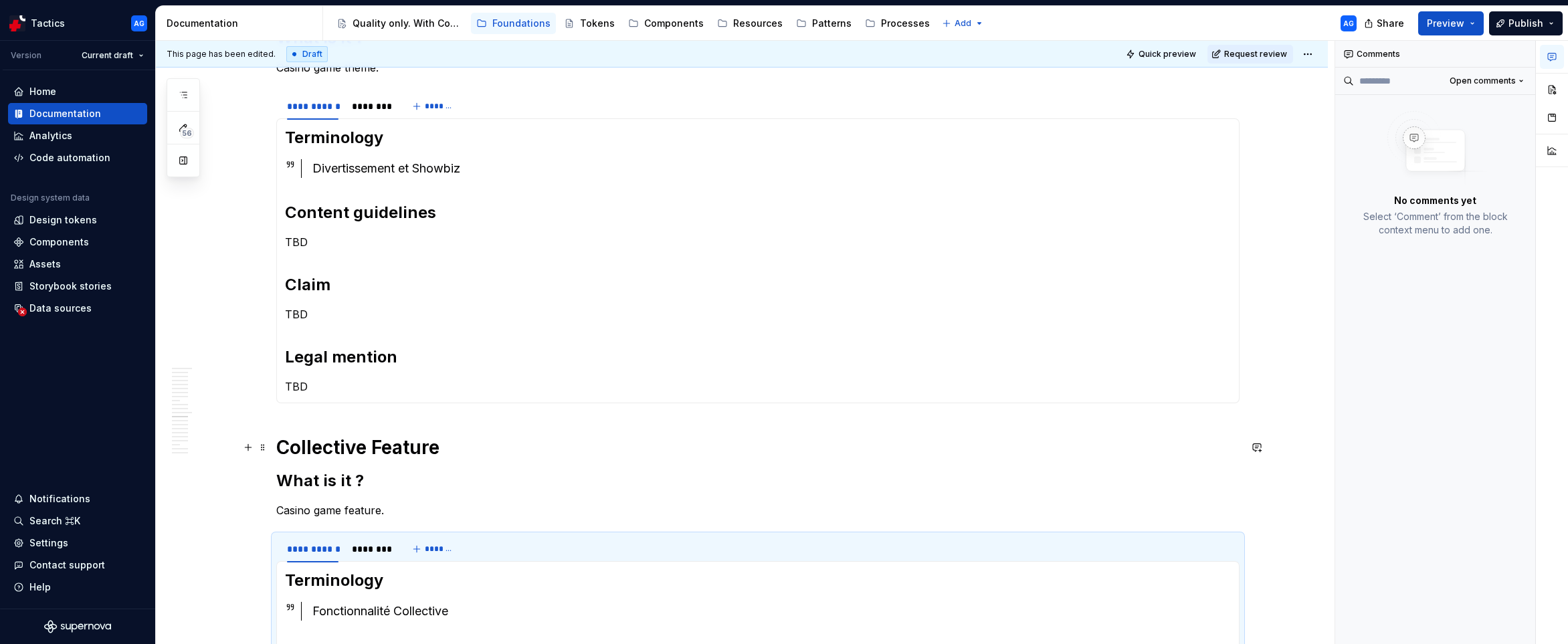 click on "Collective Feature" at bounding box center (758, 447) 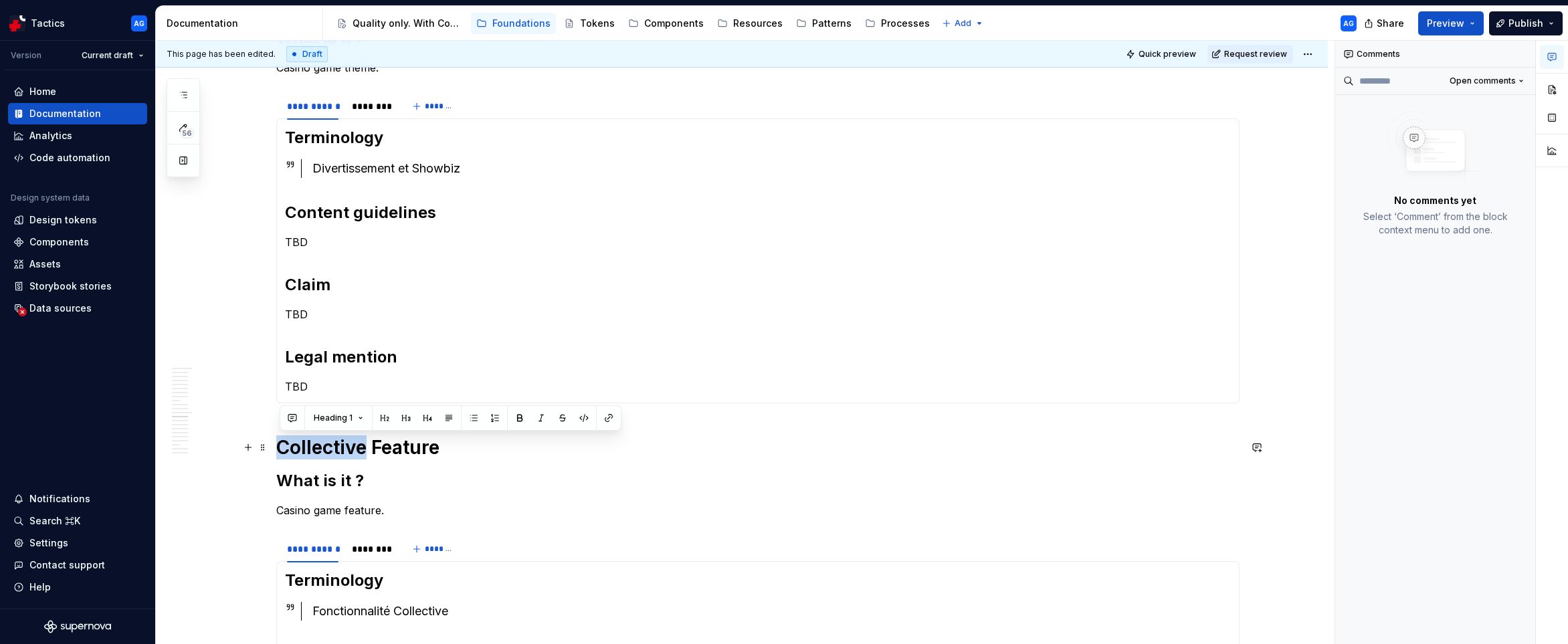 click on "Collective Feature" at bounding box center (758, 447) 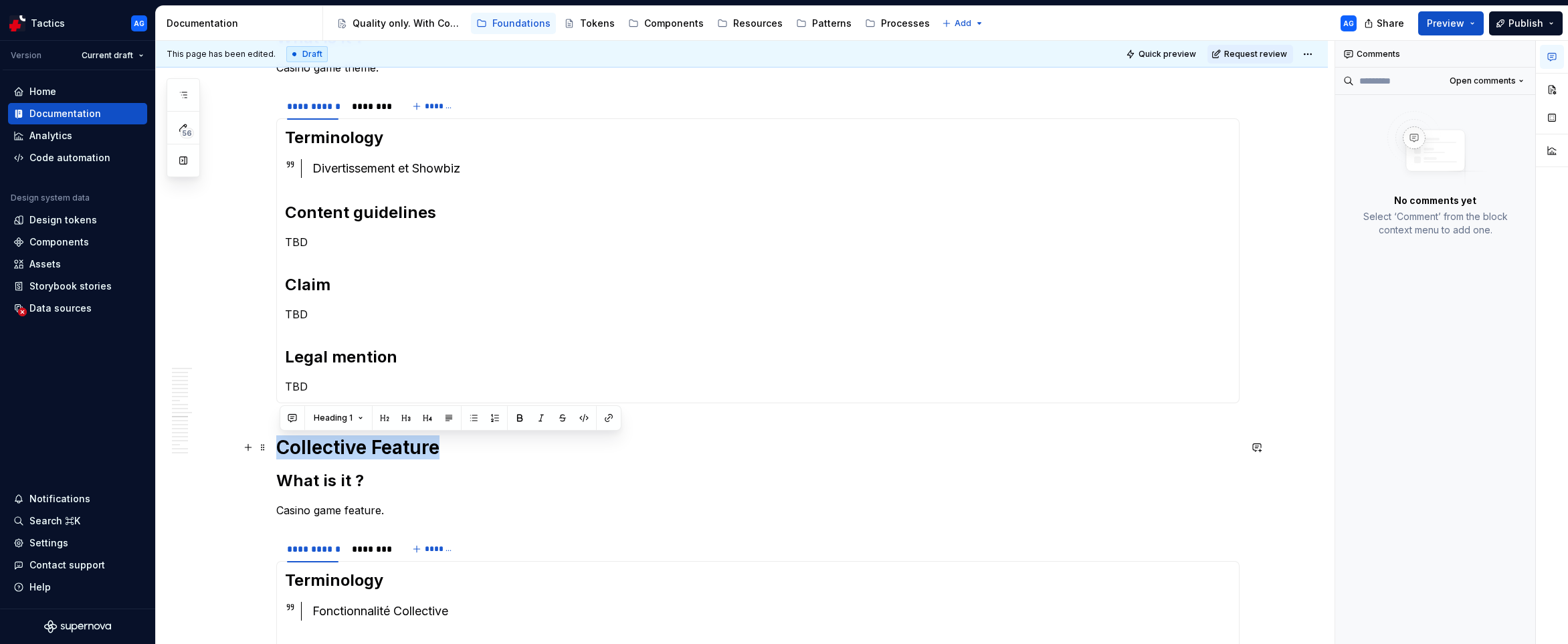 click on "Collective Feature" at bounding box center [758, 447] 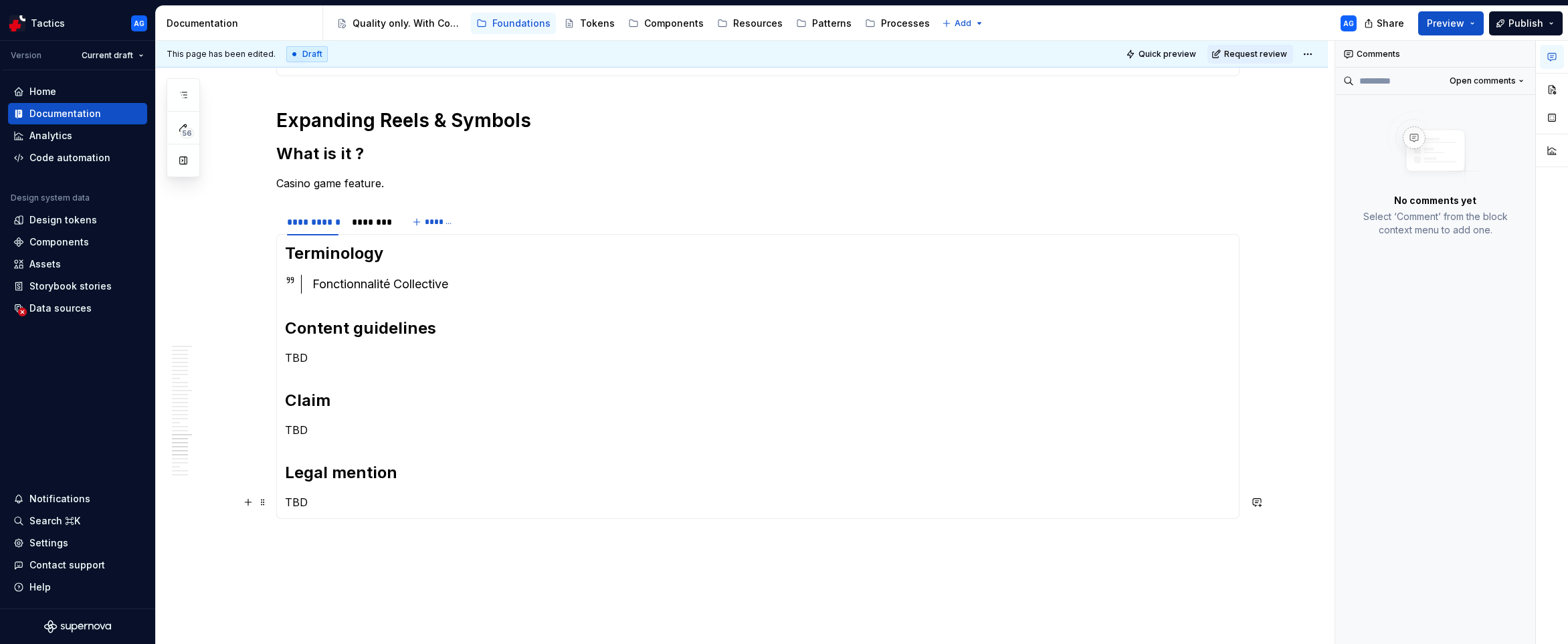 scroll, scrollTop: 1043, scrollLeft: 0, axis: vertical 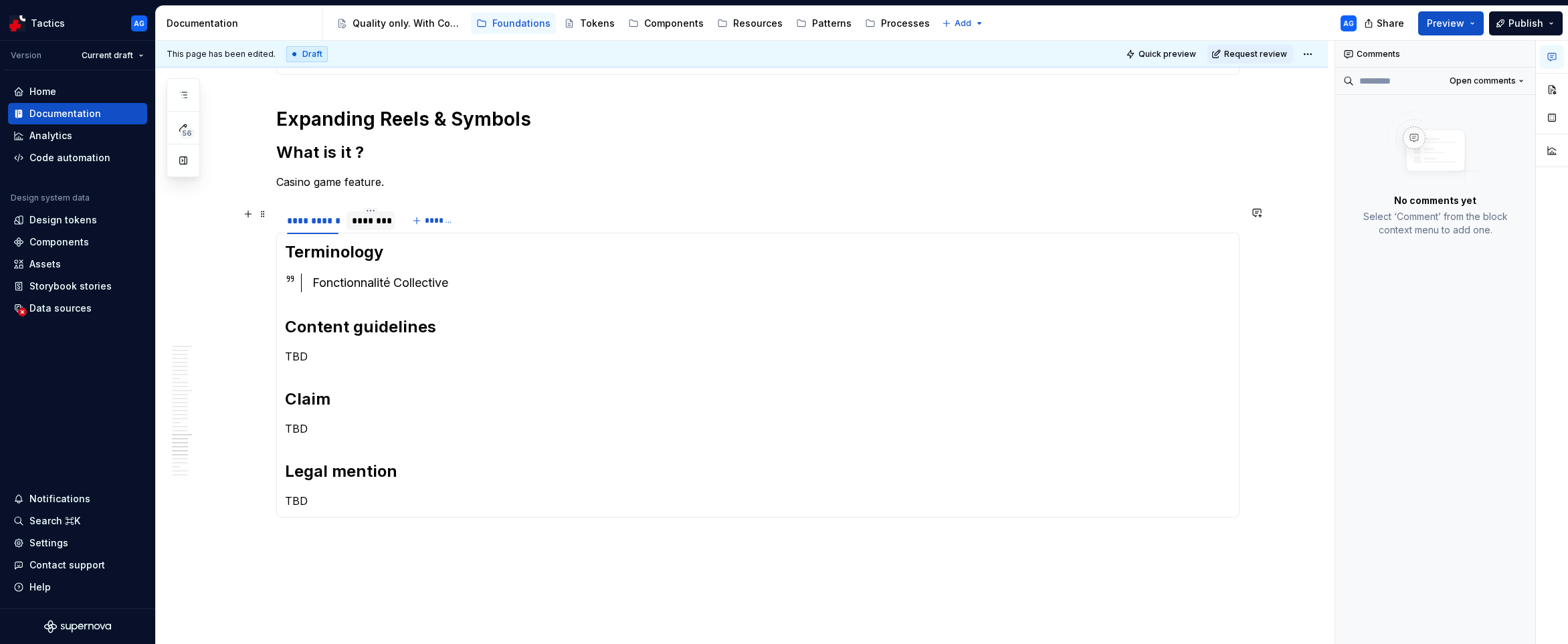 click on "********" at bounding box center [371, 221] 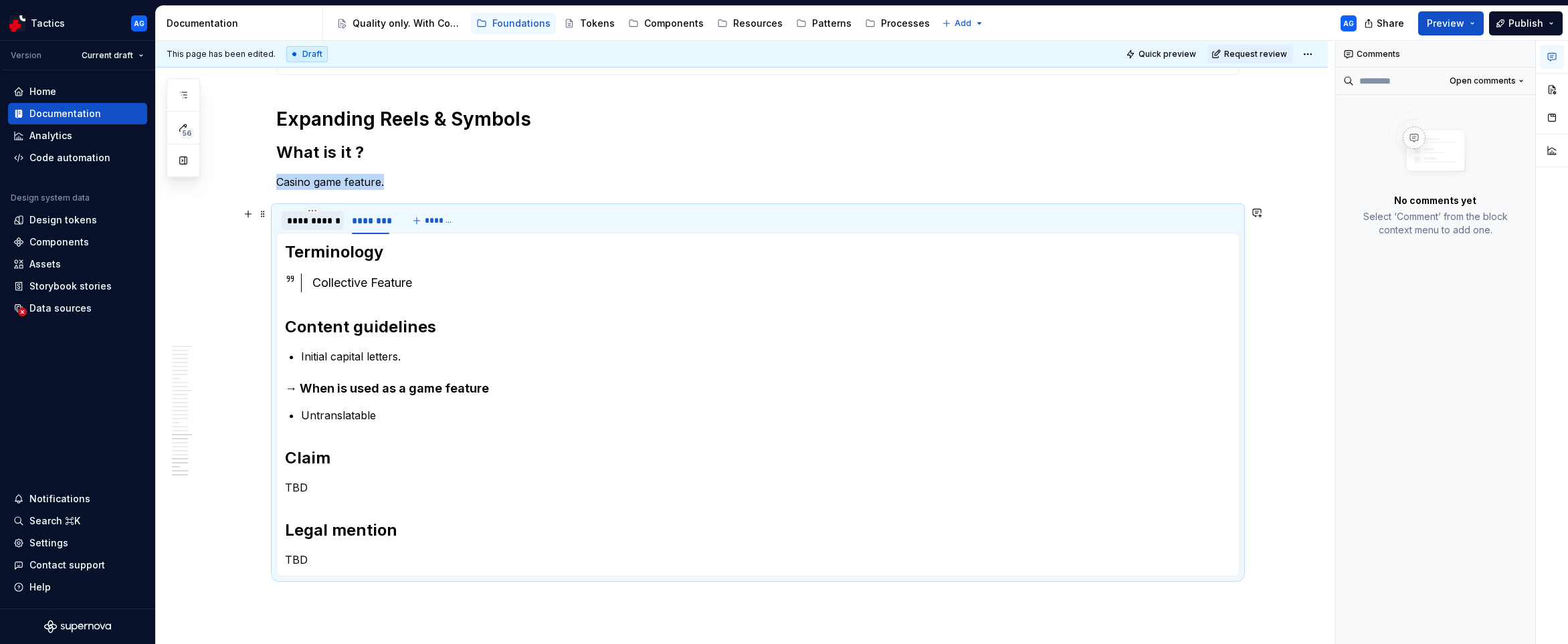 click on "**********" at bounding box center (312, 221) 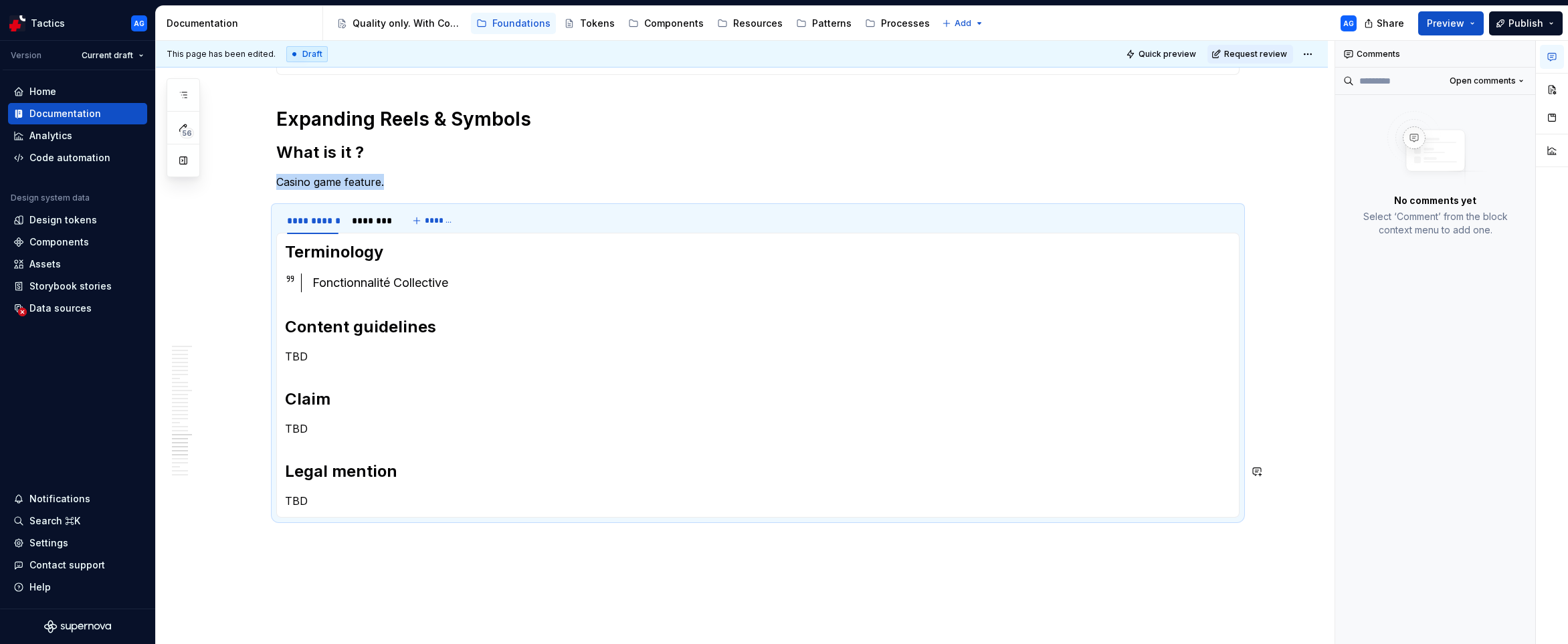 click on "Fonctionnalité Collective" at bounding box center (771, 283) 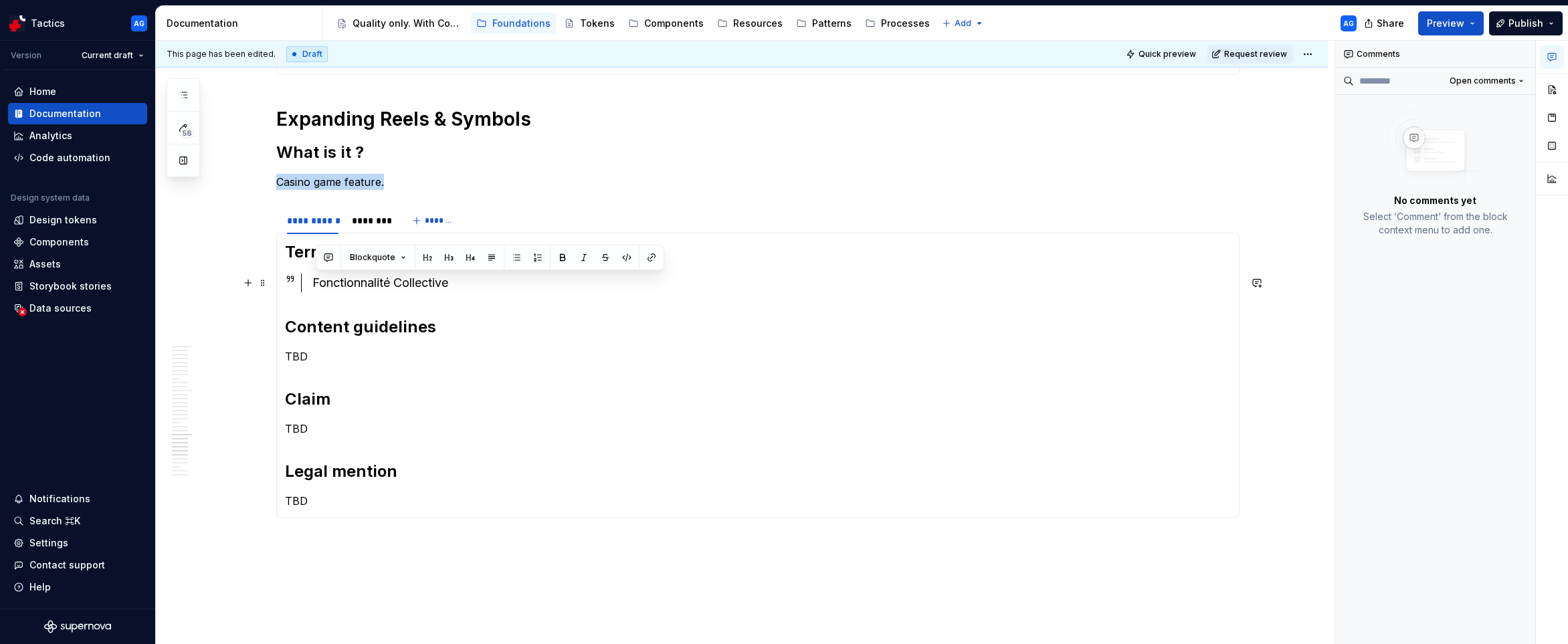 click on "Fonctionnalité Collective" at bounding box center [771, 283] 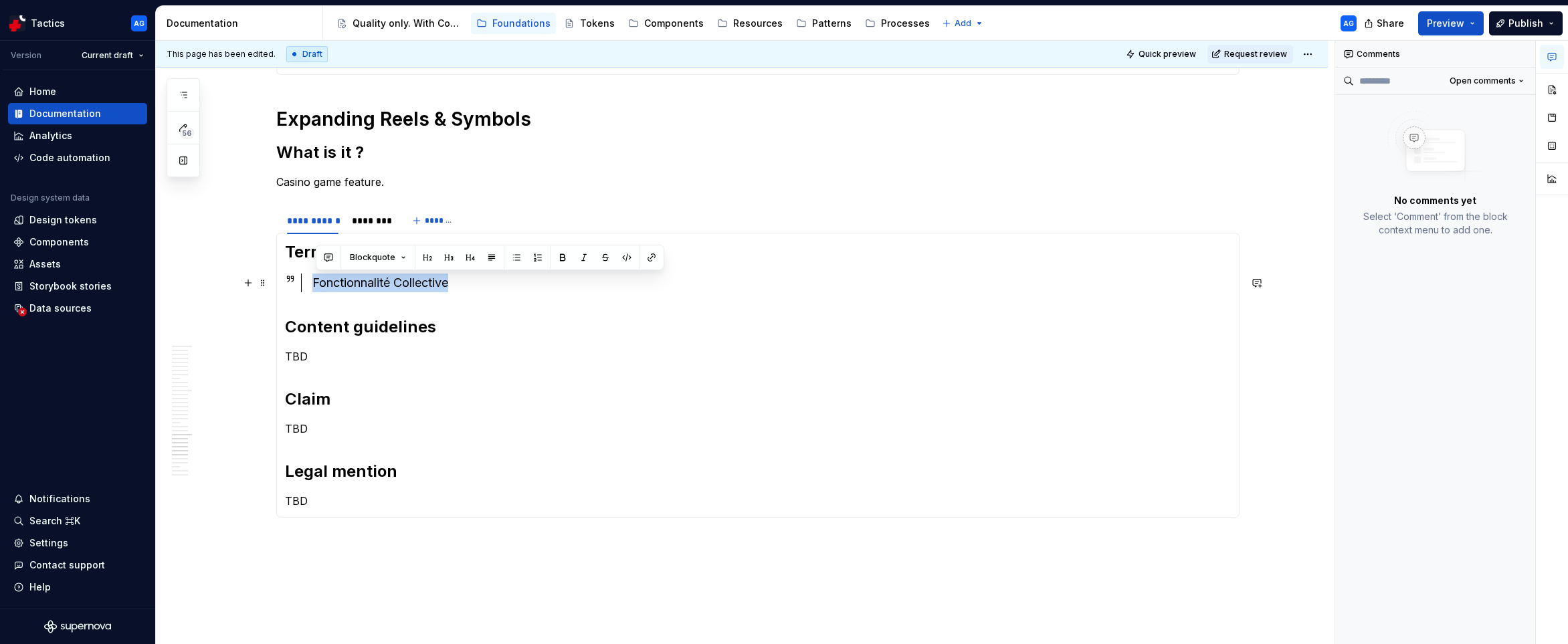 click on "Fonctionnalité Collective" at bounding box center (771, 283) 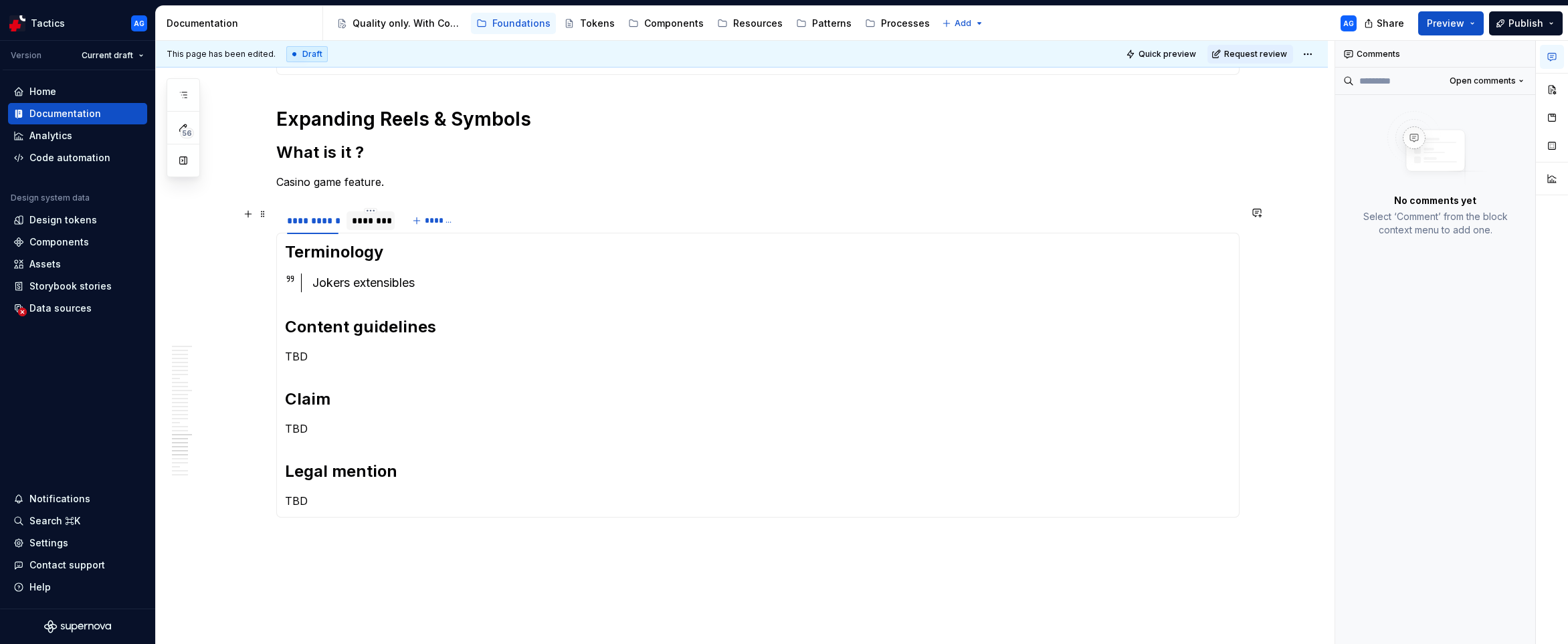 click on "********" at bounding box center (371, 221) 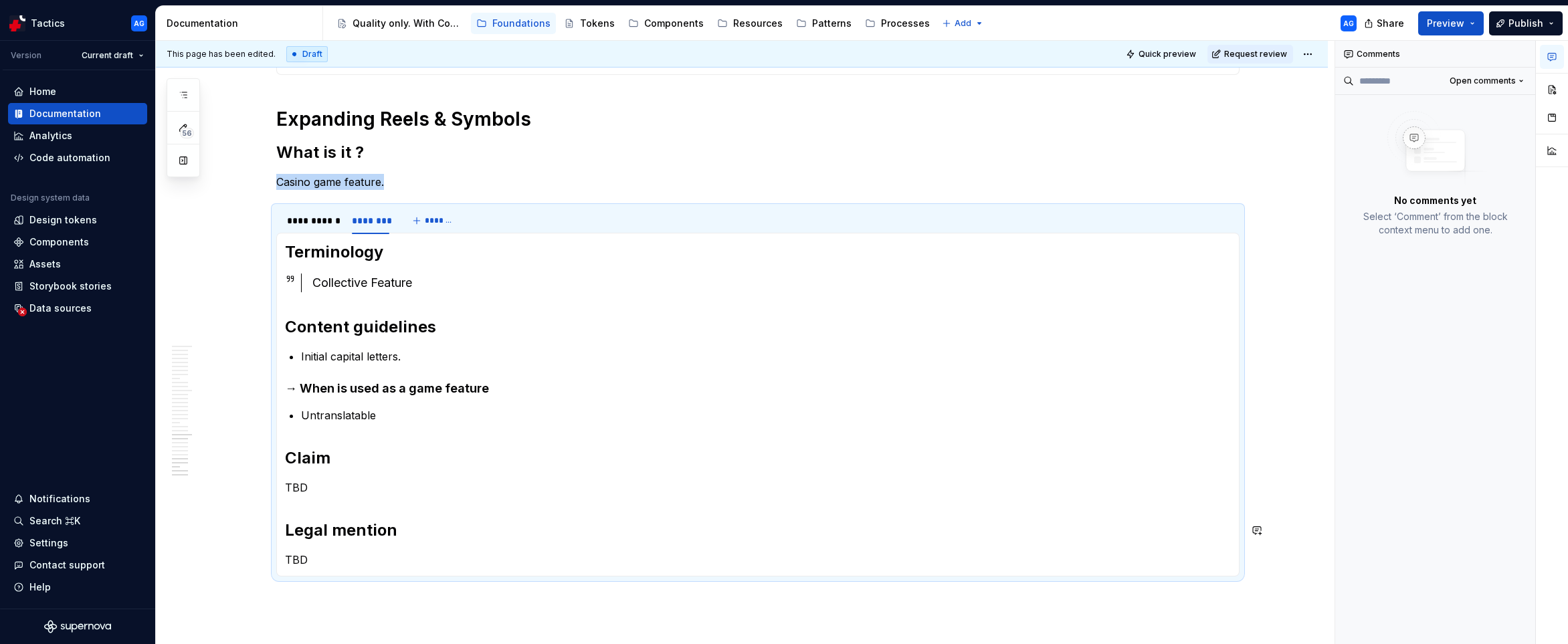 click on "Collective Feature" at bounding box center (771, 283) 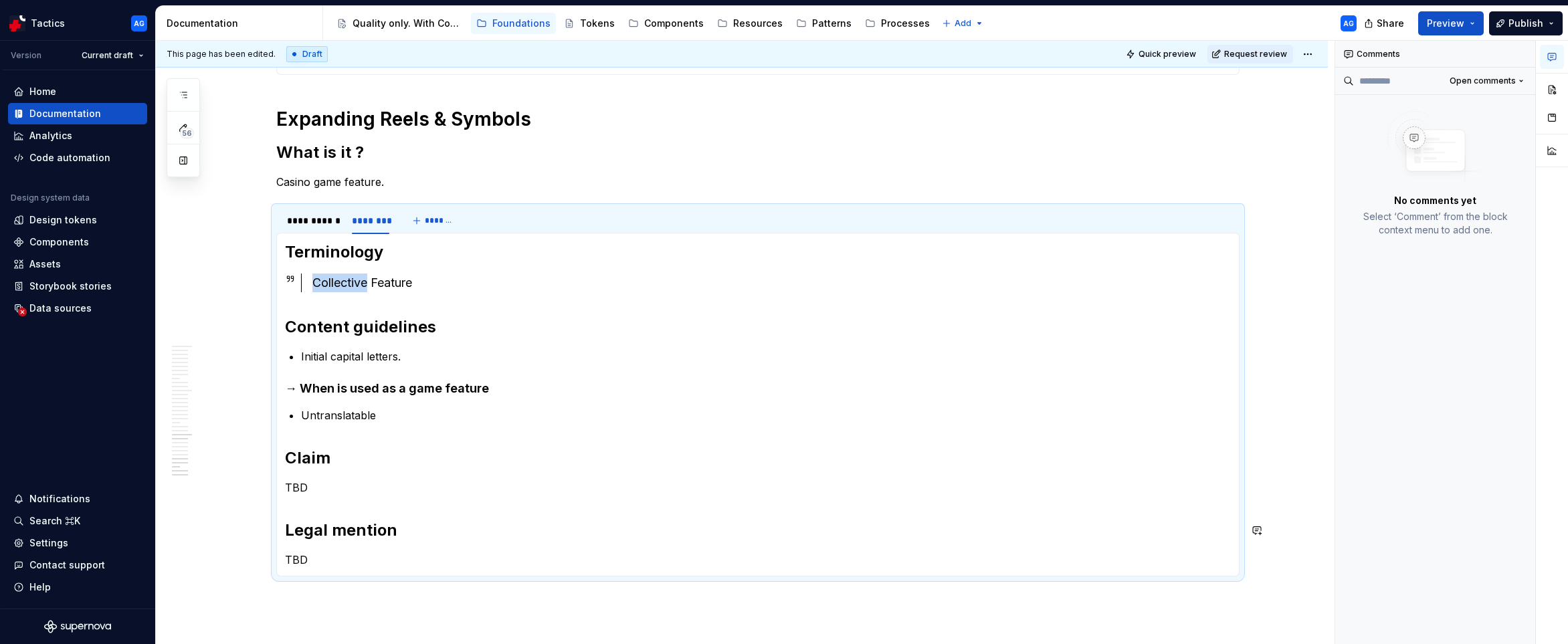 click on "Collective Feature" at bounding box center (771, 283) 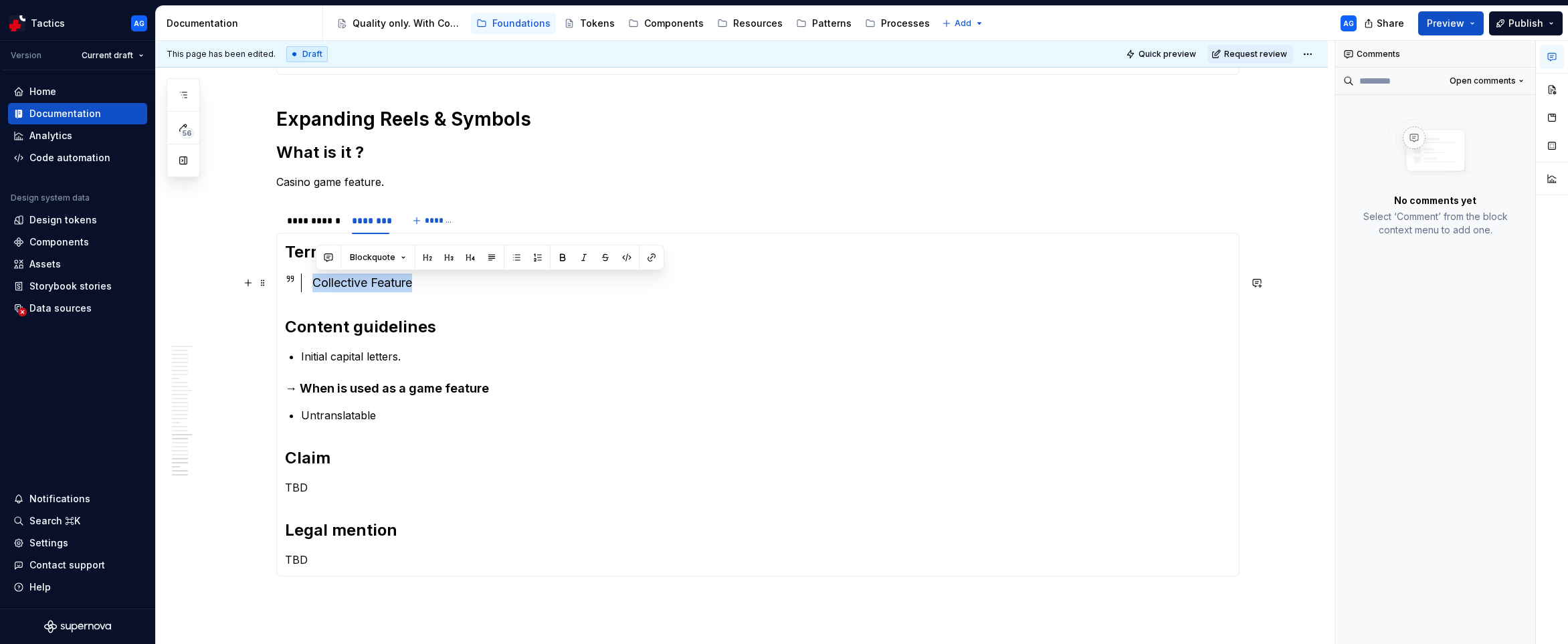 click on "Collective Feature" at bounding box center [771, 283] 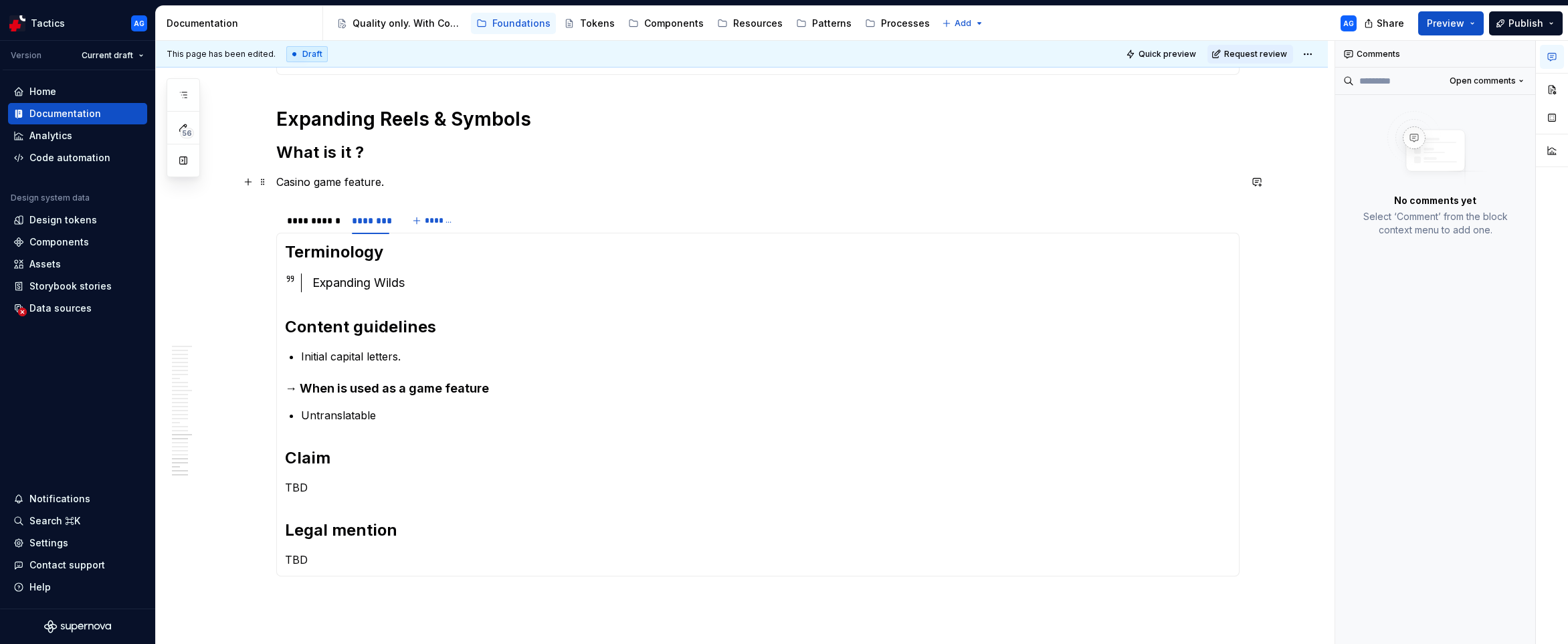 click on "Casino game feature." at bounding box center (758, 182) 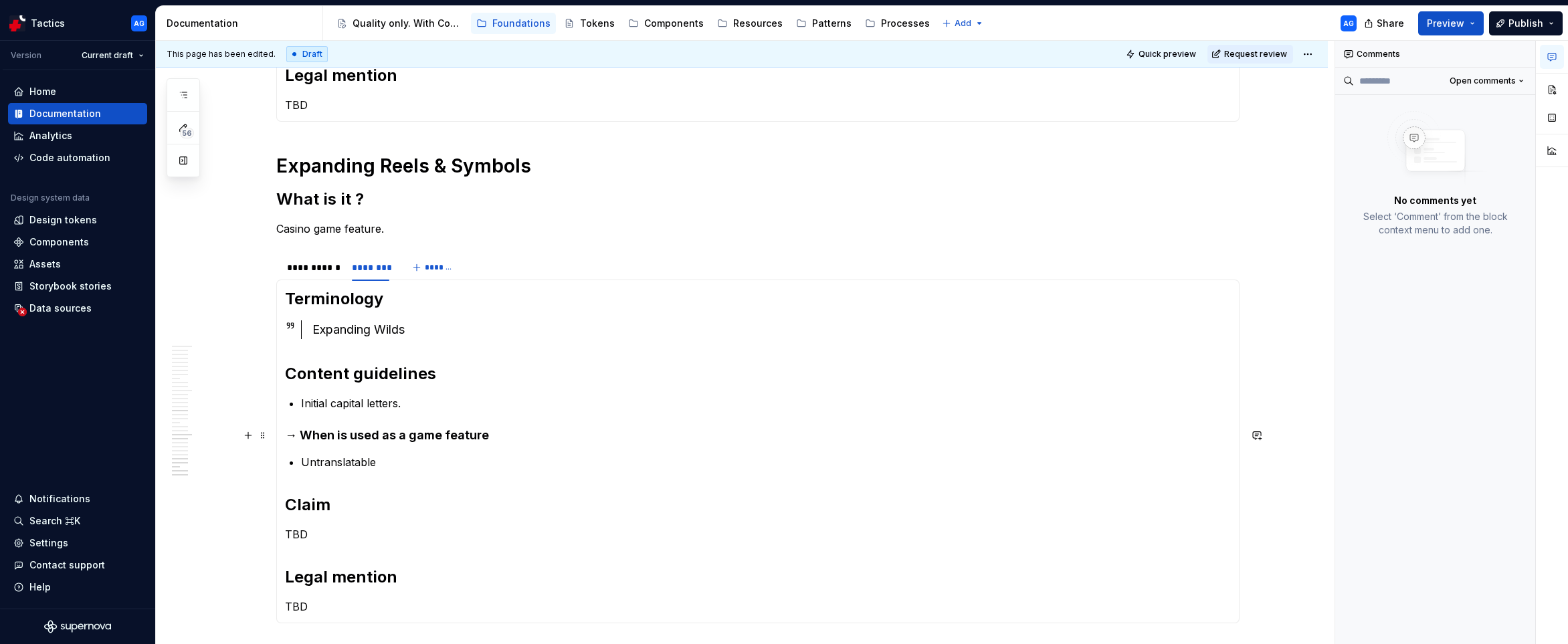 scroll, scrollTop: 993, scrollLeft: 0, axis: vertical 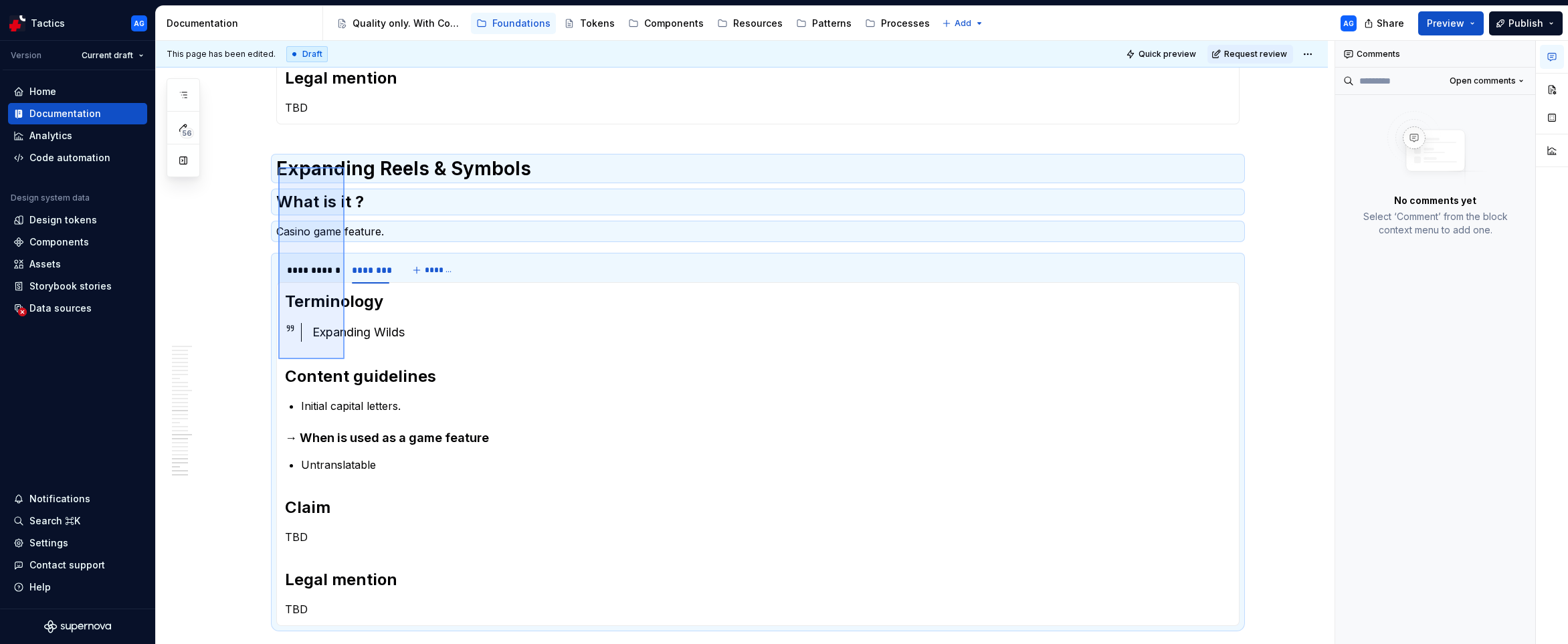 drag, startPoint x: 278, startPoint y: 167, endPoint x: 344, endPoint y: 359, distance: 203.0271 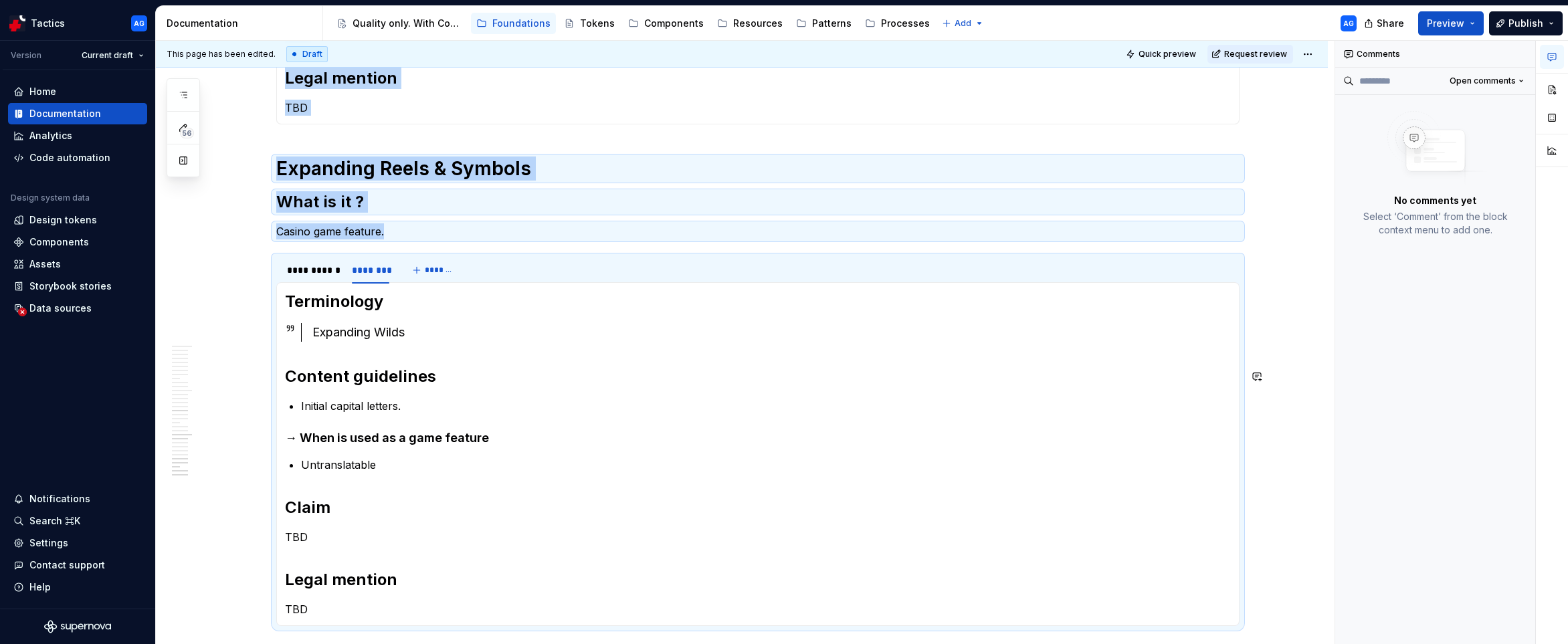copy on "**********" 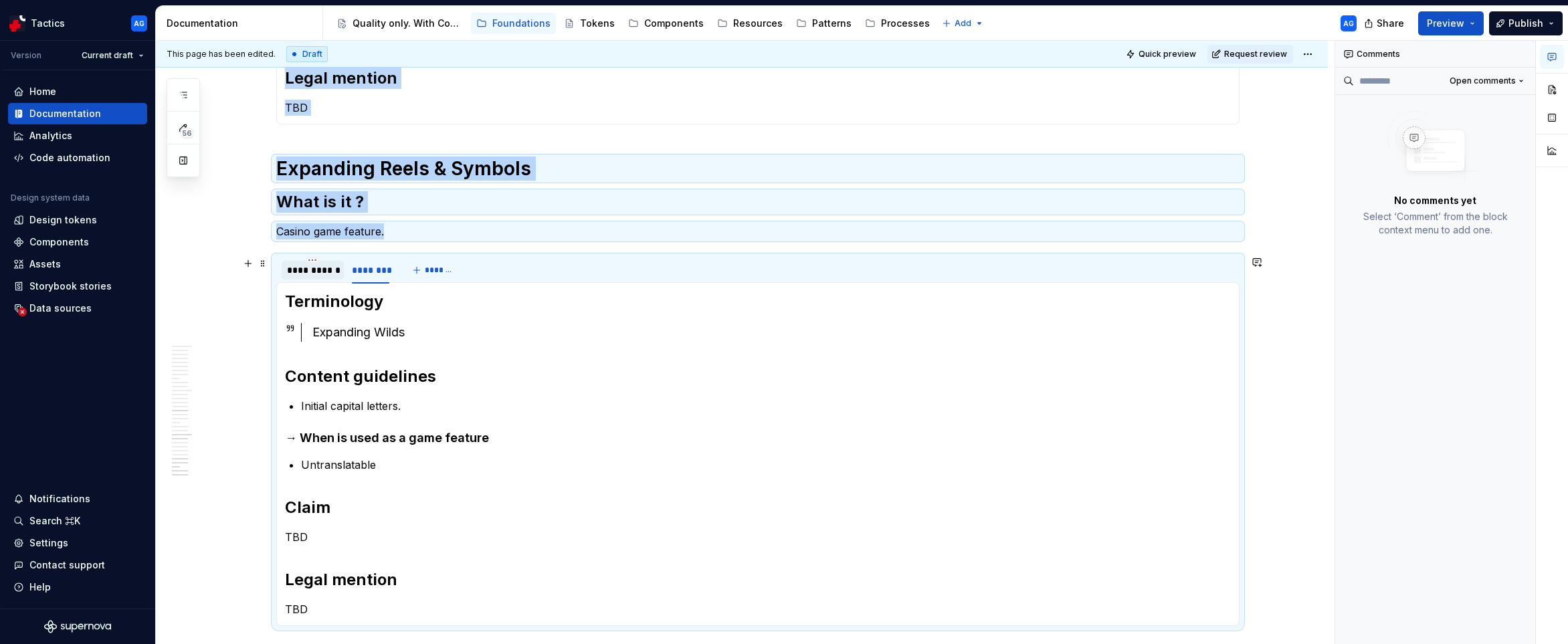 click on "**********" at bounding box center [312, 270] 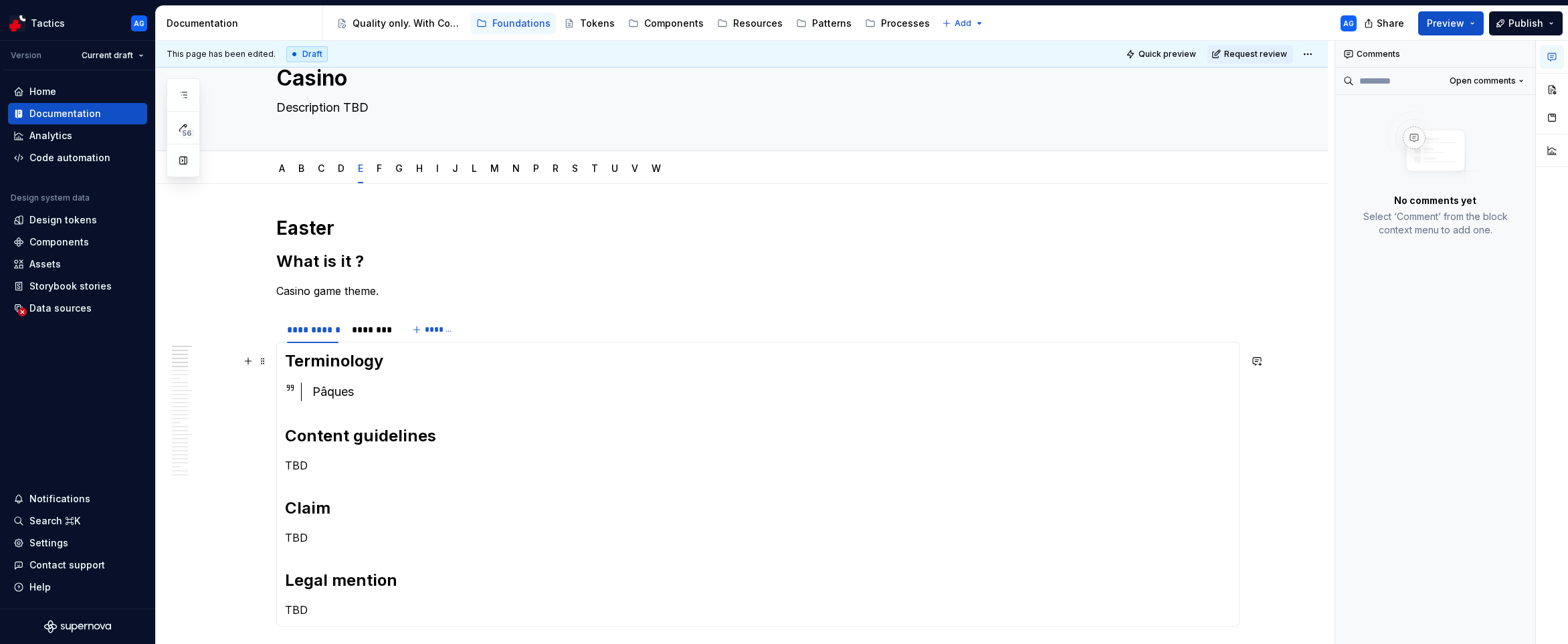 scroll, scrollTop: 0, scrollLeft: 0, axis: both 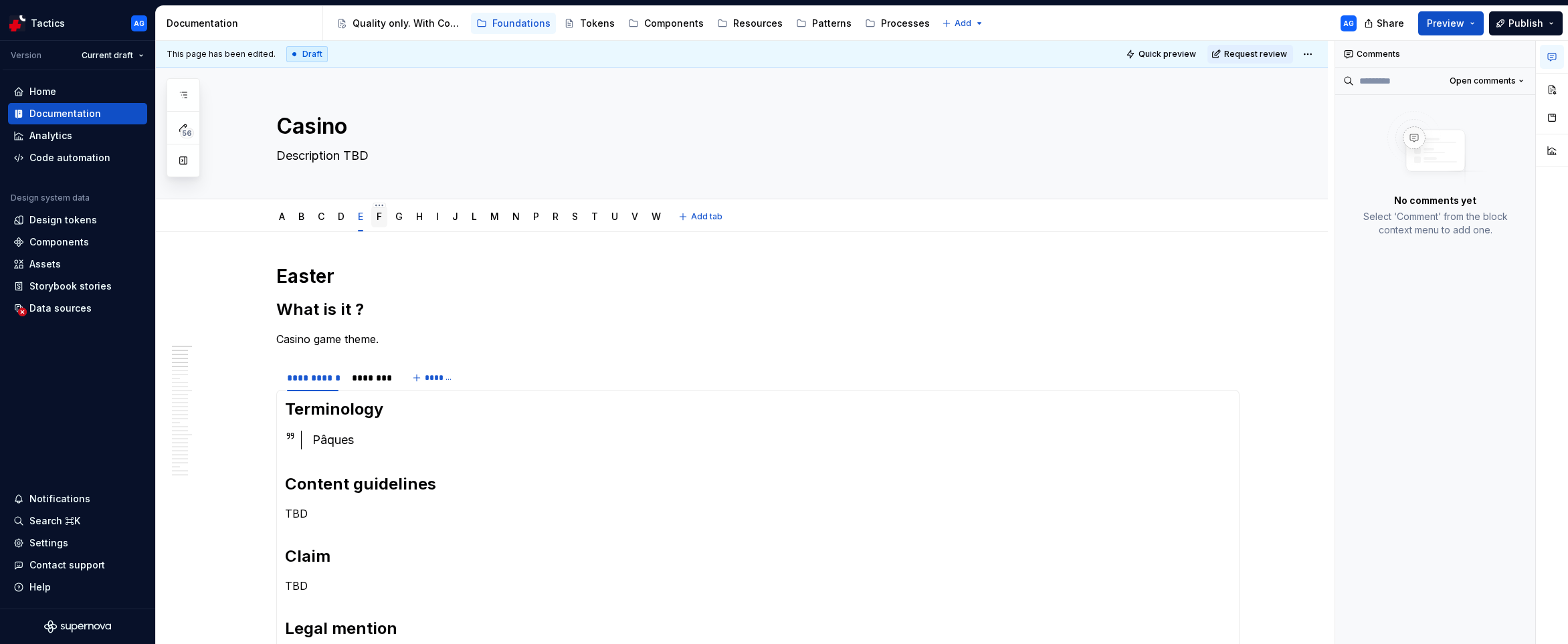 click on "F" at bounding box center (379, 216) 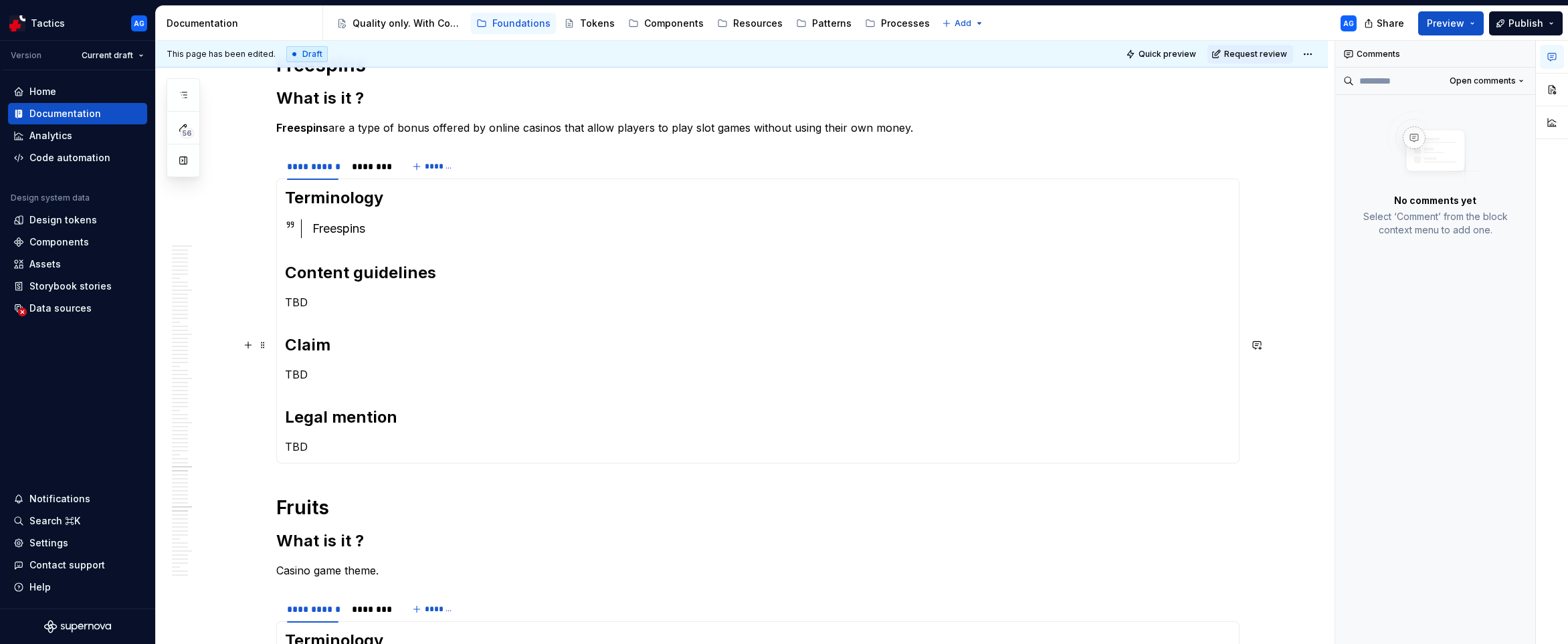 scroll, scrollTop: 2446, scrollLeft: 0, axis: vertical 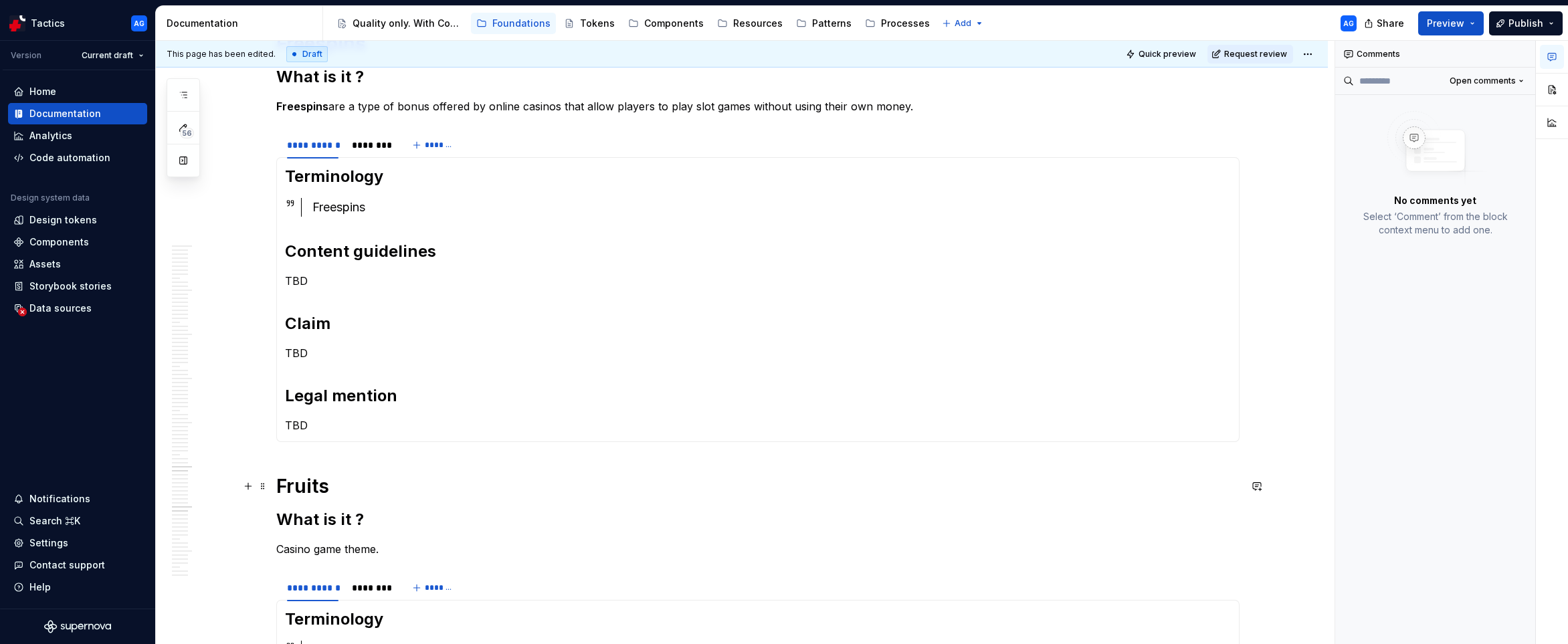 click on "Family What is it ? Casino game theme. [REDACTED] Terminology  Famille Content guidelines TBD Claim TBD Legal mention TBD Terminology  Família Content guidelines Invariable → When is a game theme Always initial capital letters Claim TBD Legal mention TBD Fantasy & Fairy Tales What is it ? Casino game theme. [REDACTED] Terminology  Fantaisie et Contes de Fées Content guidelines TBD Claim TBD Legal mention TBD Terminology  Fantasia e Contos de Fadas Content guidelines Invariable → When is a game theme Always initial capital letters Claim TBD Legal mention TBD Fishing What is it ? Casino game theme. [REDACTED] Terminology  Pêche Content guidelines TBD Claim TBD Legal mention TBD Terminology  Pesca Content guidelines Invariable → When is a game theme Always initial capital letters Claim TBD Legal mention TBD Food & Drink What is it ? Casino game theme. [REDACTED] Terminology  Nourriture et Boissons Content guidelines TBD Claim TBD" at bounding box center (742, -320) 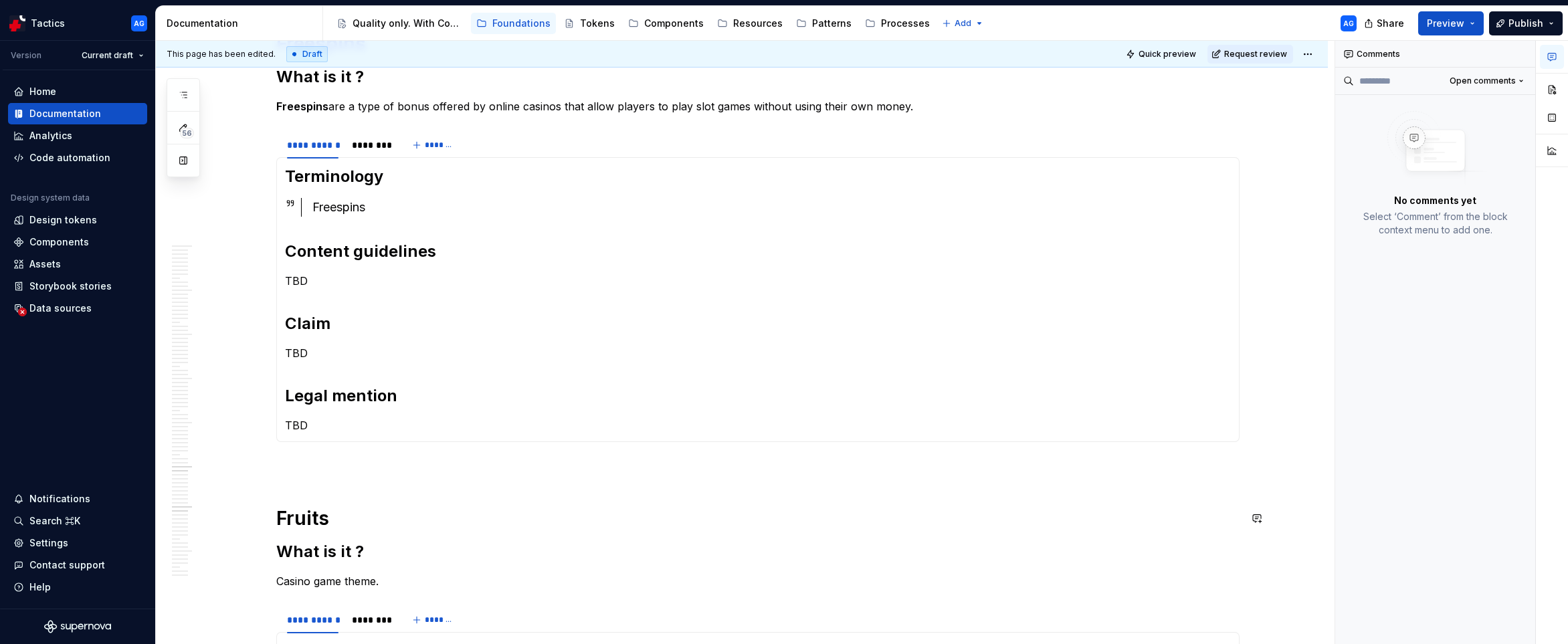 click on "Family What is it ? Casino game theme. [REDACTED] Terminology  Famille Content guidelines TBD Claim TBD Legal mention TBD Terminology  Família Content guidelines Invariable → When is a game theme Always initial capital letters Claim TBD Legal mention TBD Fantasy & Fairy Tales What is it ? Casino game theme. [REDACTED] Terminology  Fantaisie et Contes de Fées Content guidelines TBD Claim TBD Legal mention TBD Terminology  Fantasia e Contos de Fadas Content guidelines Invariable → When is a game theme Always initial capital letters Claim TBD Legal mention TBD Fishing What is it ? Casino game theme. [REDACTED] Terminology  Pêche Content guidelines TBD Claim TBD Legal mention TBD Terminology  Pesca Content guidelines Invariable → When is a game theme Always initial capital letters Claim TBD Legal mention TBD Food & Drink What is it ? Casino game theme. [REDACTED] Terminology  Nourriture et Boissons Content guidelines TBD Claim TBD" at bounding box center [758, -393] 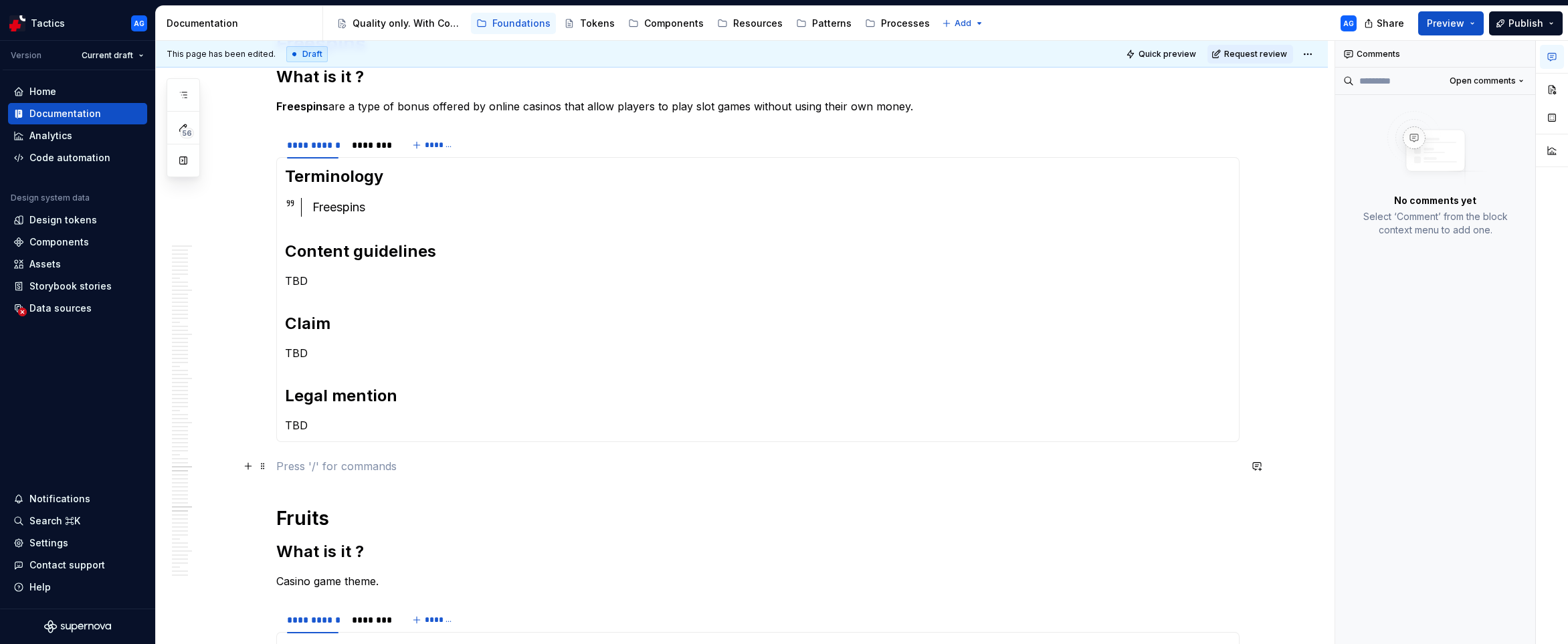 click at bounding box center (758, 466) 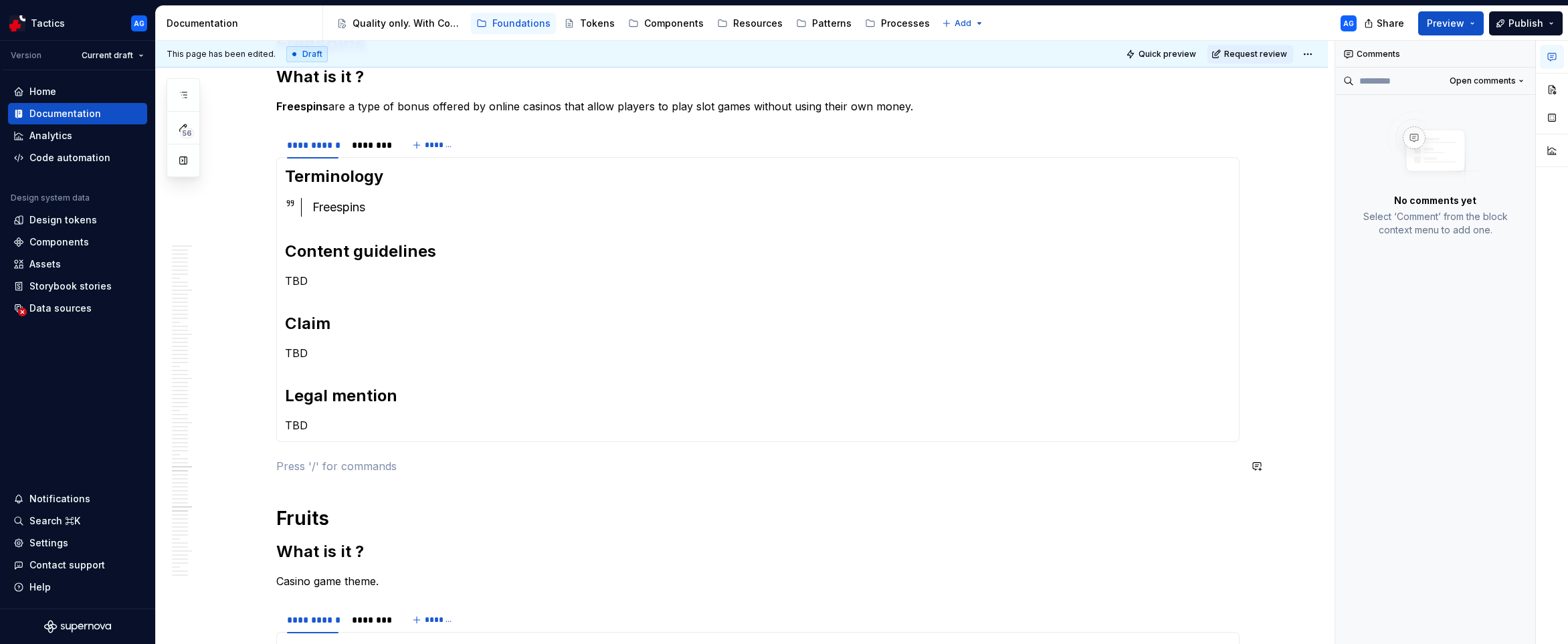 paste 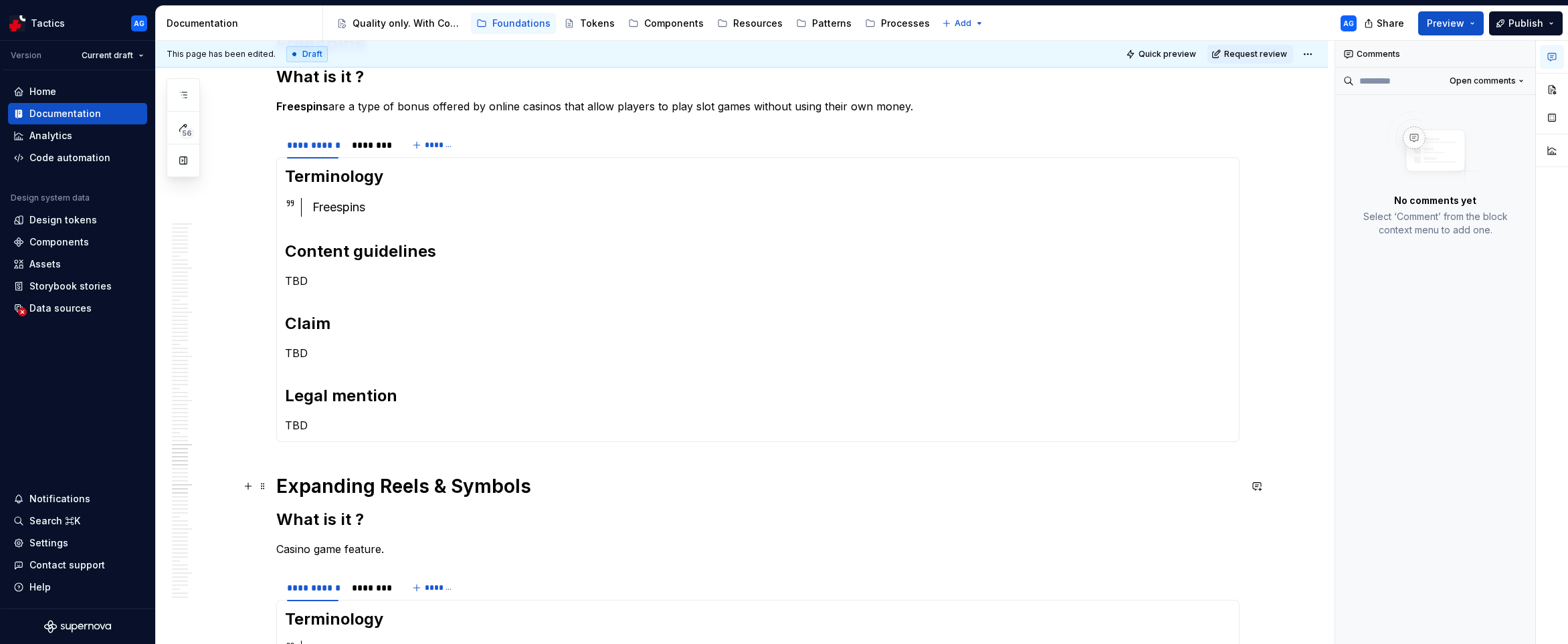 click on "Expanding Reels & Symbols" at bounding box center (758, 486) 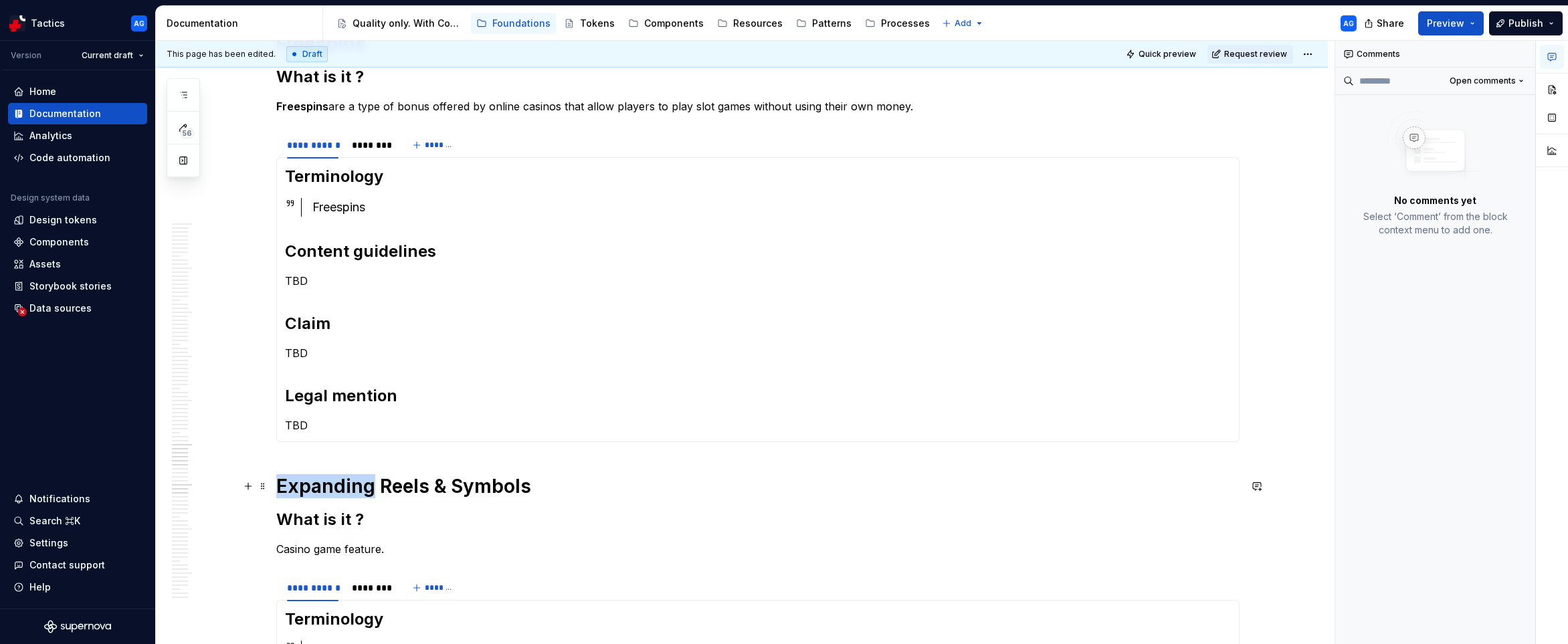 click on "Expanding Reels & Symbols" at bounding box center (758, 486) 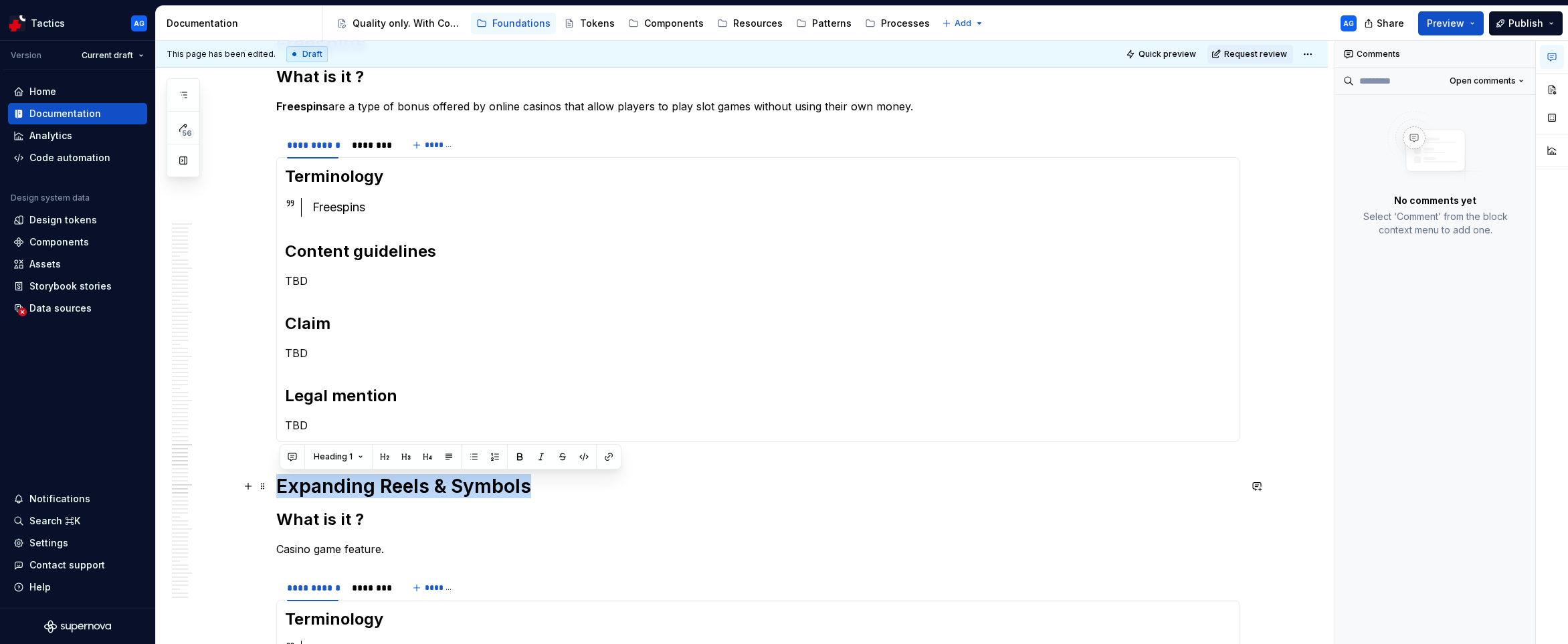 click on "Expanding Reels & Symbols" at bounding box center [758, 486] 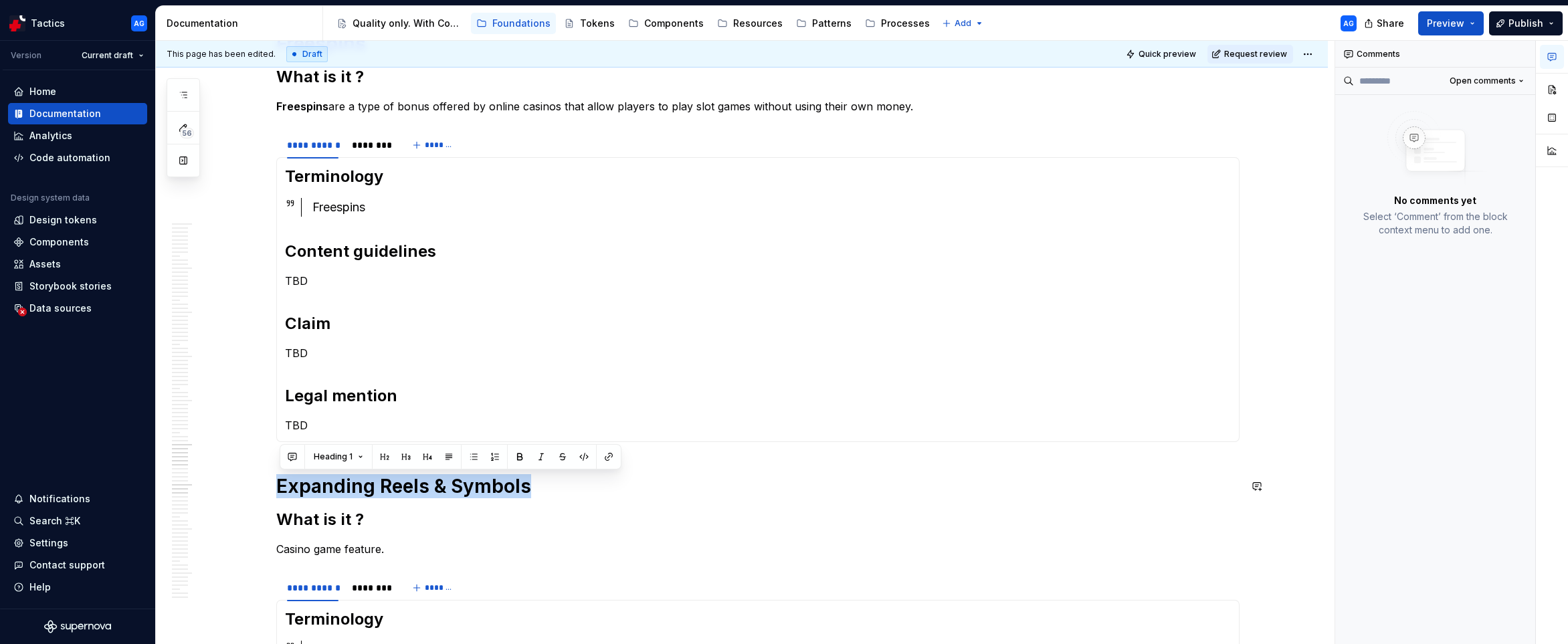 type 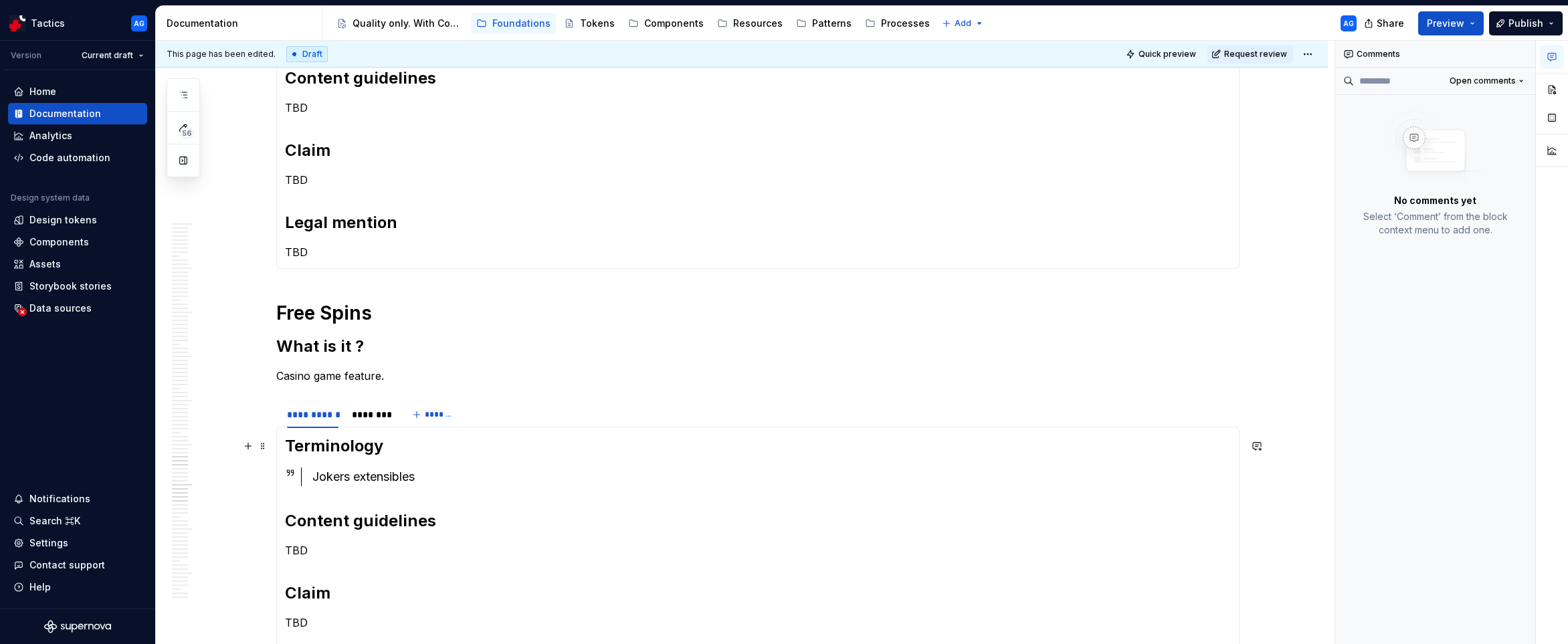 scroll, scrollTop: 2621, scrollLeft: 0, axis: vertical 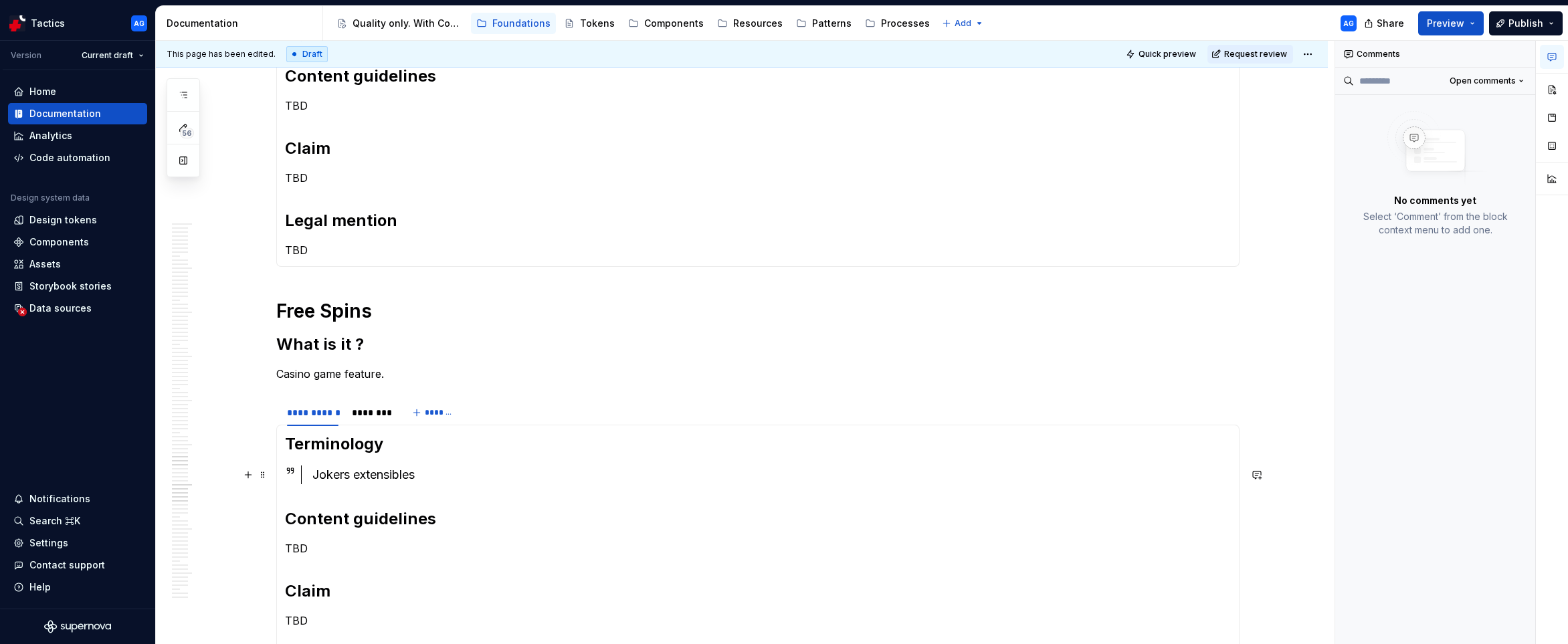 click on "Jokers extensibles" at bounding box center [771, 475] 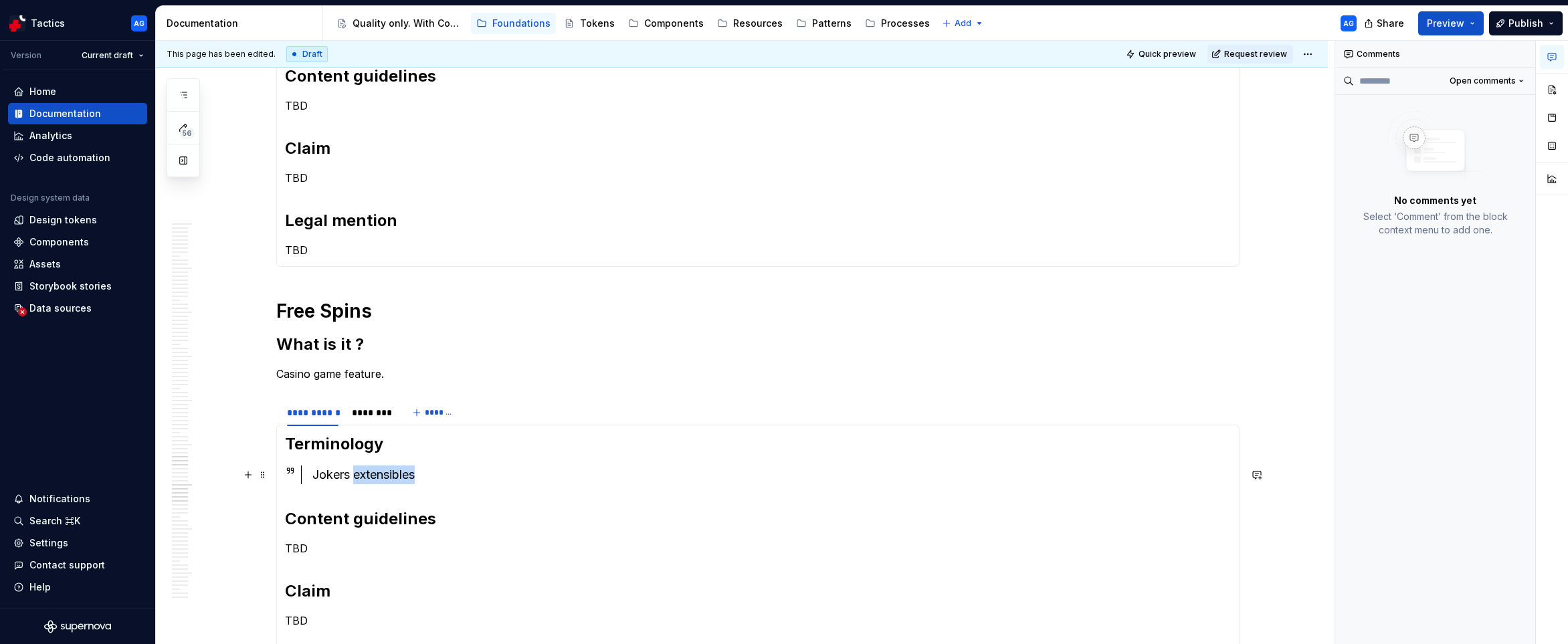 click on "Jokers extensibles" at bounding box center (771, 475) 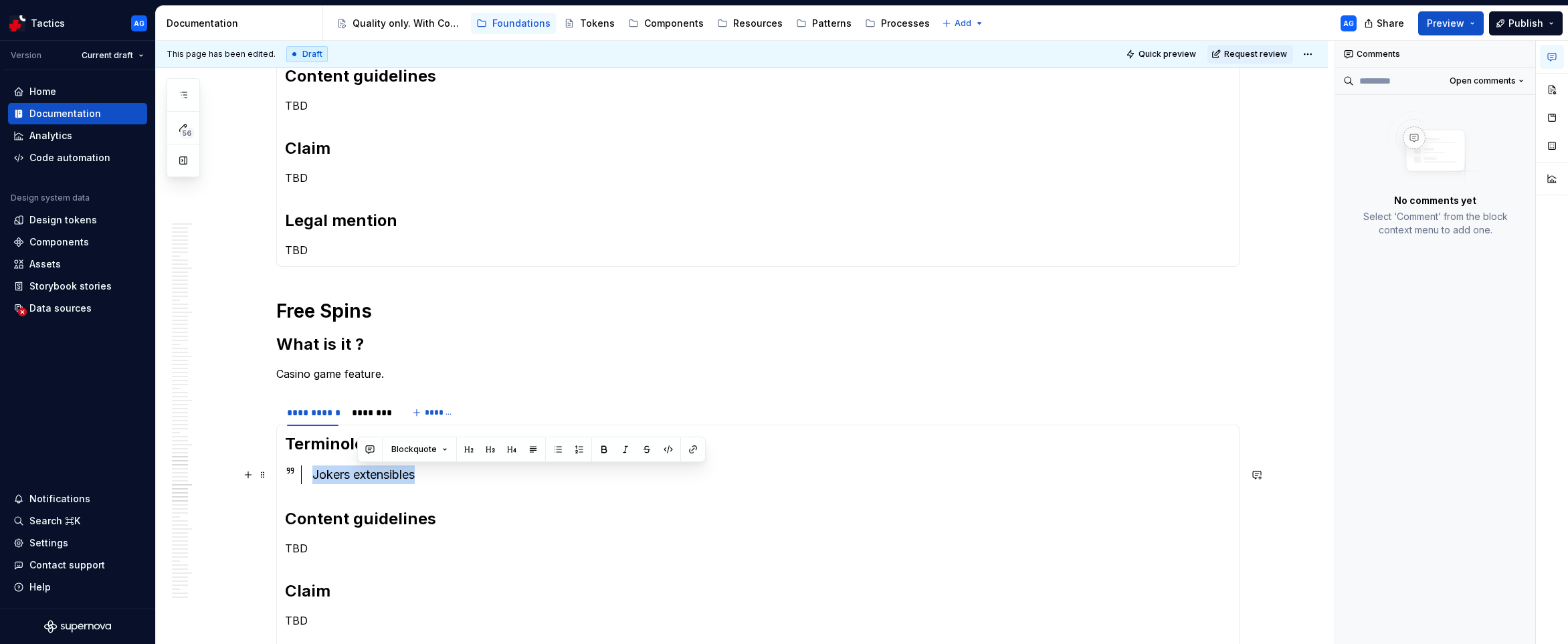 click on "Jokers extensibles" at bounding box center (771, 475) 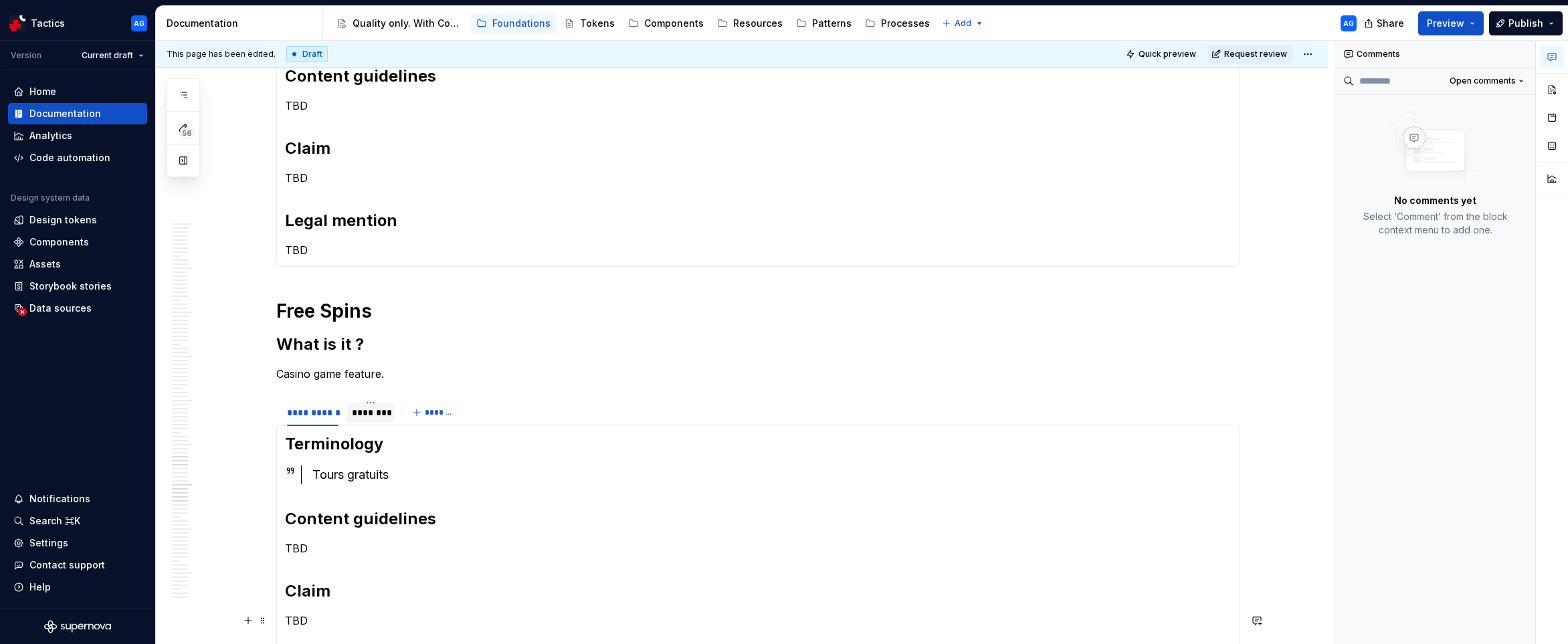 click on "********" at bounding box center (371, 413) 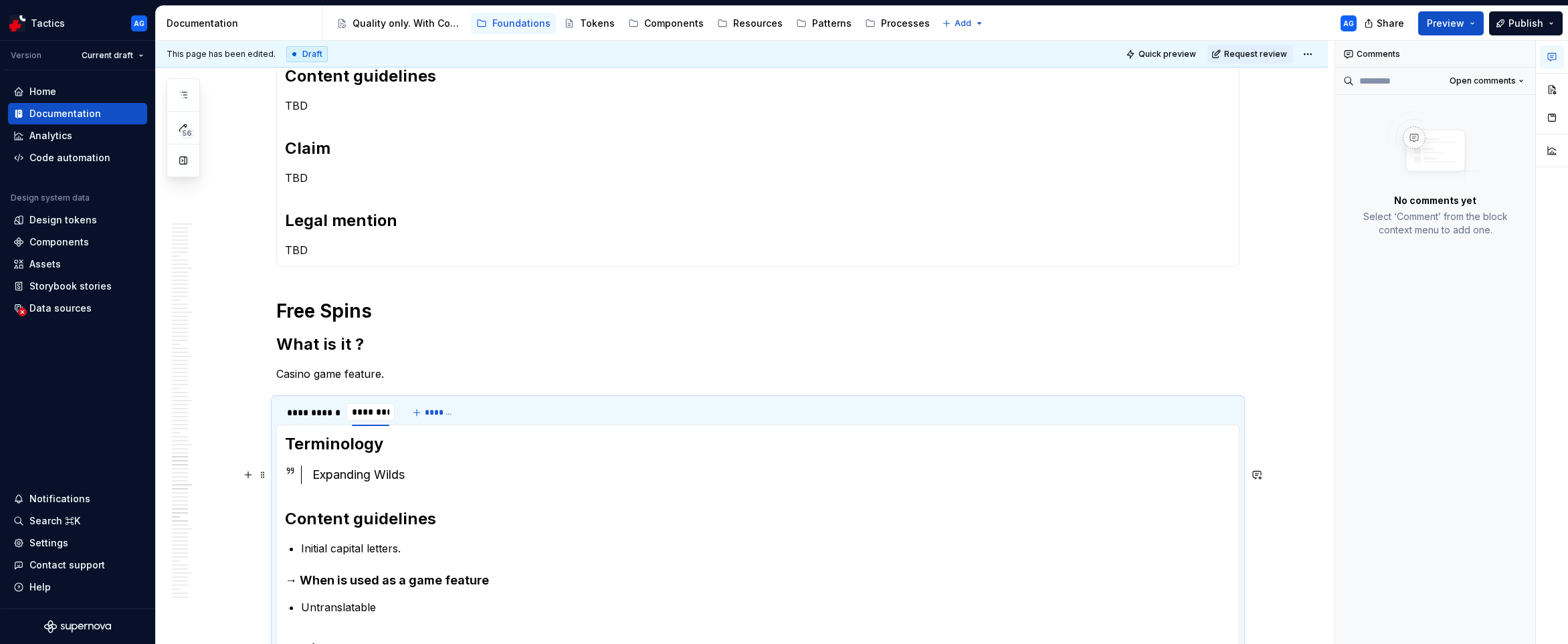 click on "Expanding Wilds" at bounding box center (771, 475) 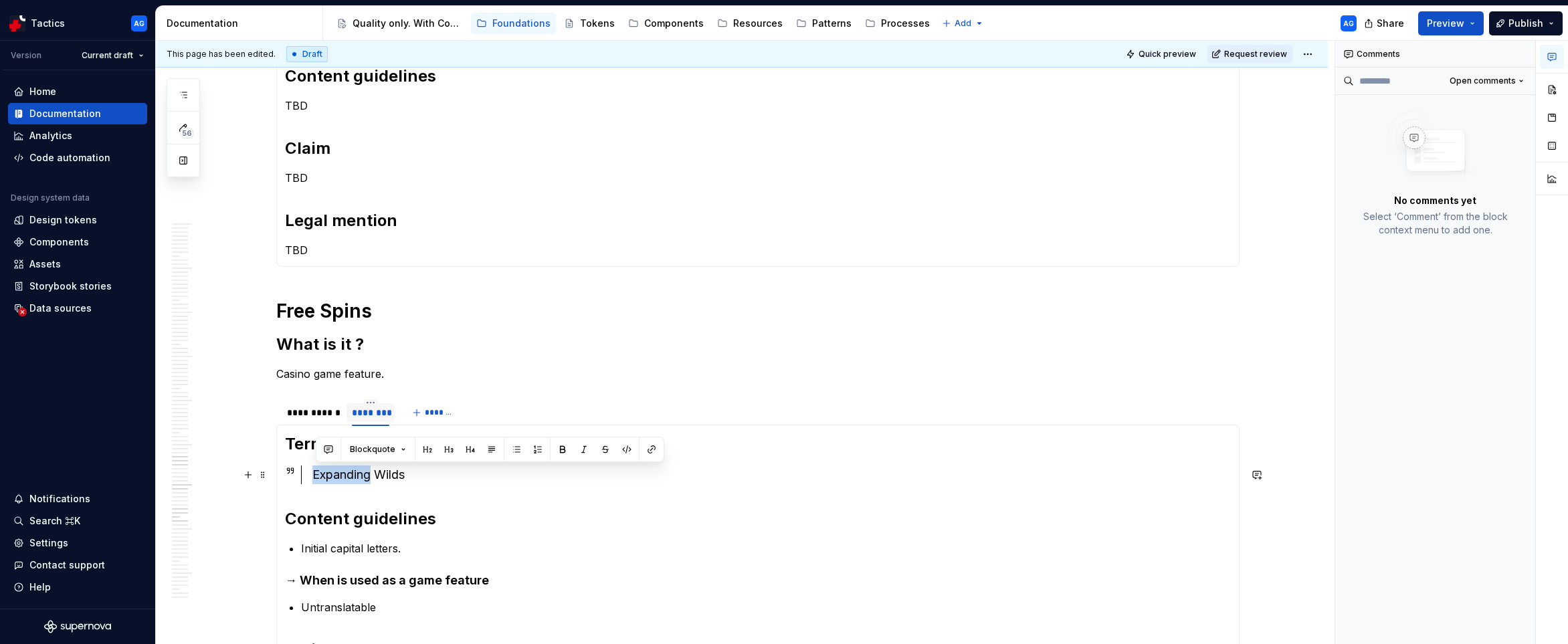 click on "Expanding Wilds" at bounding box center [771, 475] 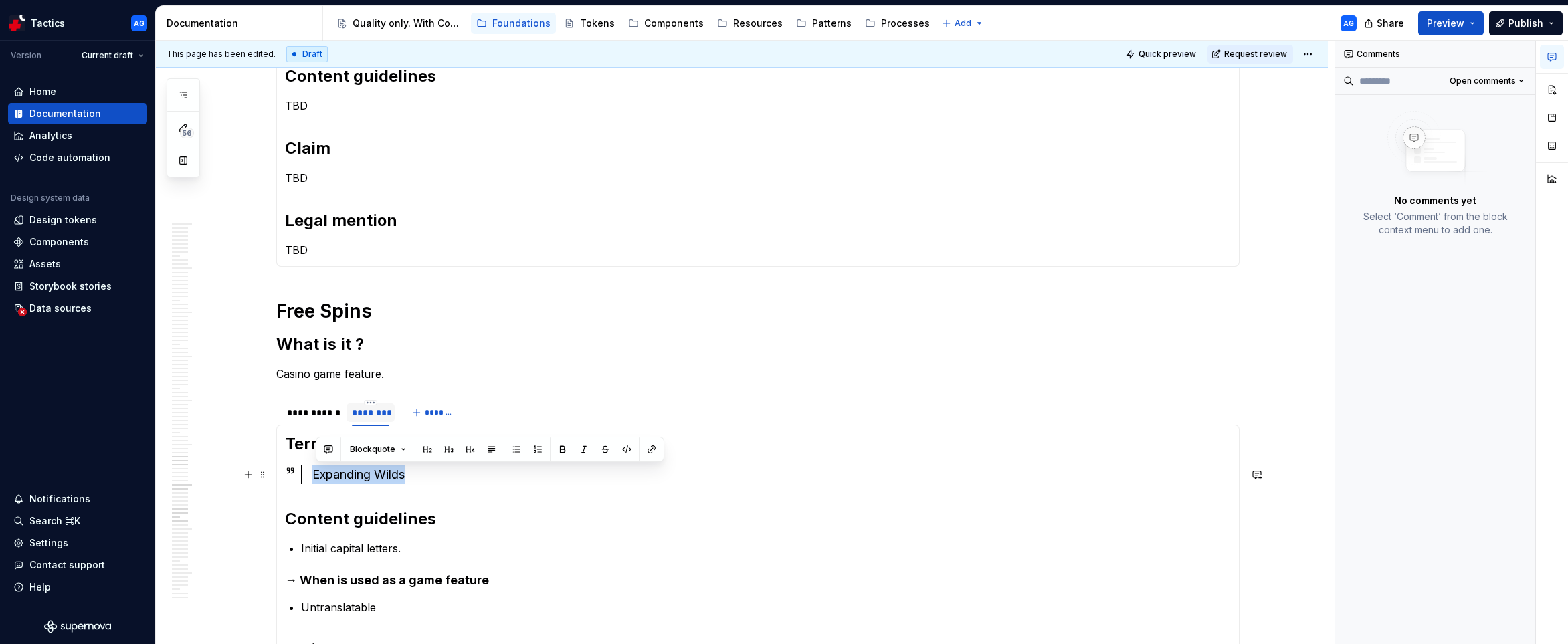 click on "Expanding Wilds" at bounding box center (771, 475) 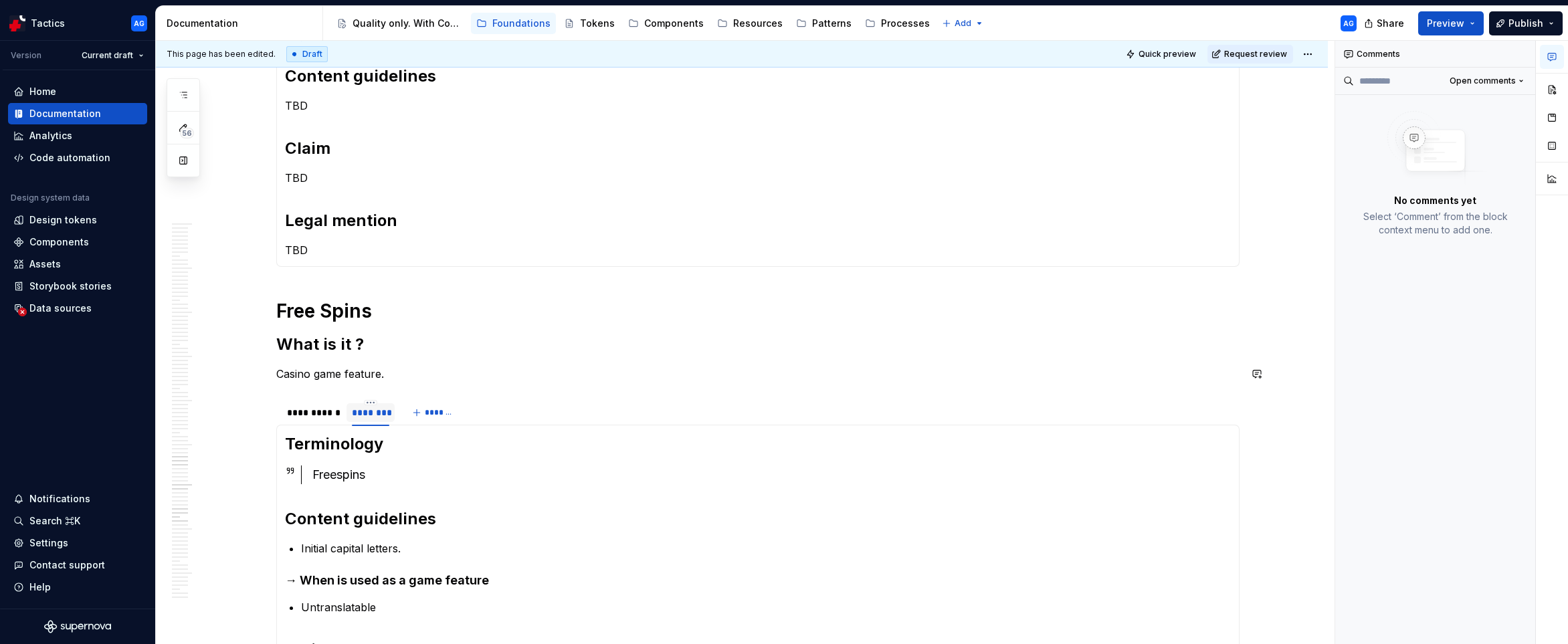 click on "Family What is it ? Casino game theme. [REDACTED] Terminology  Famille Content guidelines TBD Claim TBD Legal mention TBD Terminology  Família Content guidelines Invariable → When is a game theme Always initial capital letters Claim TBD Legal mention TBD Fantasy & Fairy Tales What is it ? Casino game theme. [REDACTED] Terminology  Fantaisie et Contes de Fées Content guidelines TBD Claim TBD Legal mention TBD Terminology  Fantasia e Contos de Fadas Content guidelines Invariable → When is a game theme Always initial capital letters Claim TBD Legal mention TBD Fishing What is it ? Casino game theme. [REDACTED] Terminology  Pêche Content guidelines TBD Claim TBD Legal mention TBD Terminology  Pesca Content guidelines Invariable → When is a game theme Always initial capital letters Claim TBD Legal mention TBD Food & Drink What is it ? Casino game theme. [REDACTED] Terminology  Nourriture et Boissons Content guidelines TBD Claim TBD" at bounding box center (758, -333) 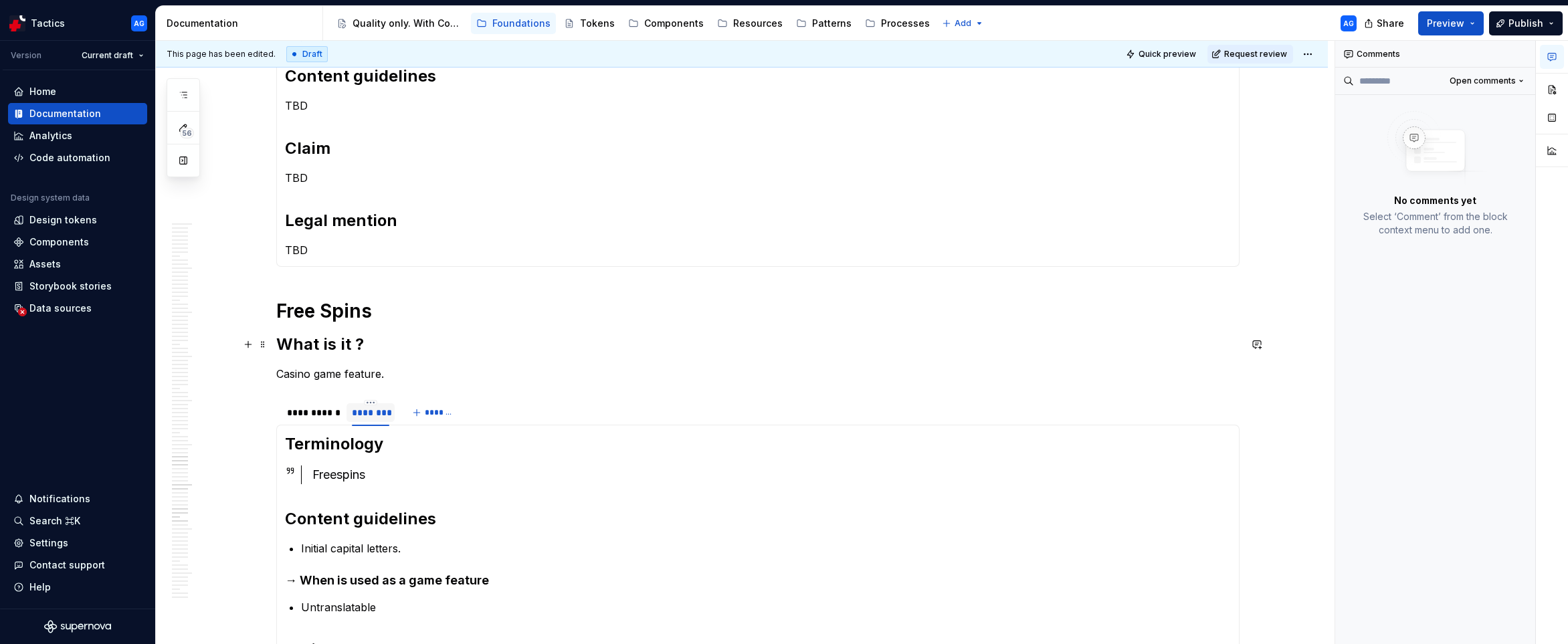 click on "What is it ?" at bounding box center [758, 344] 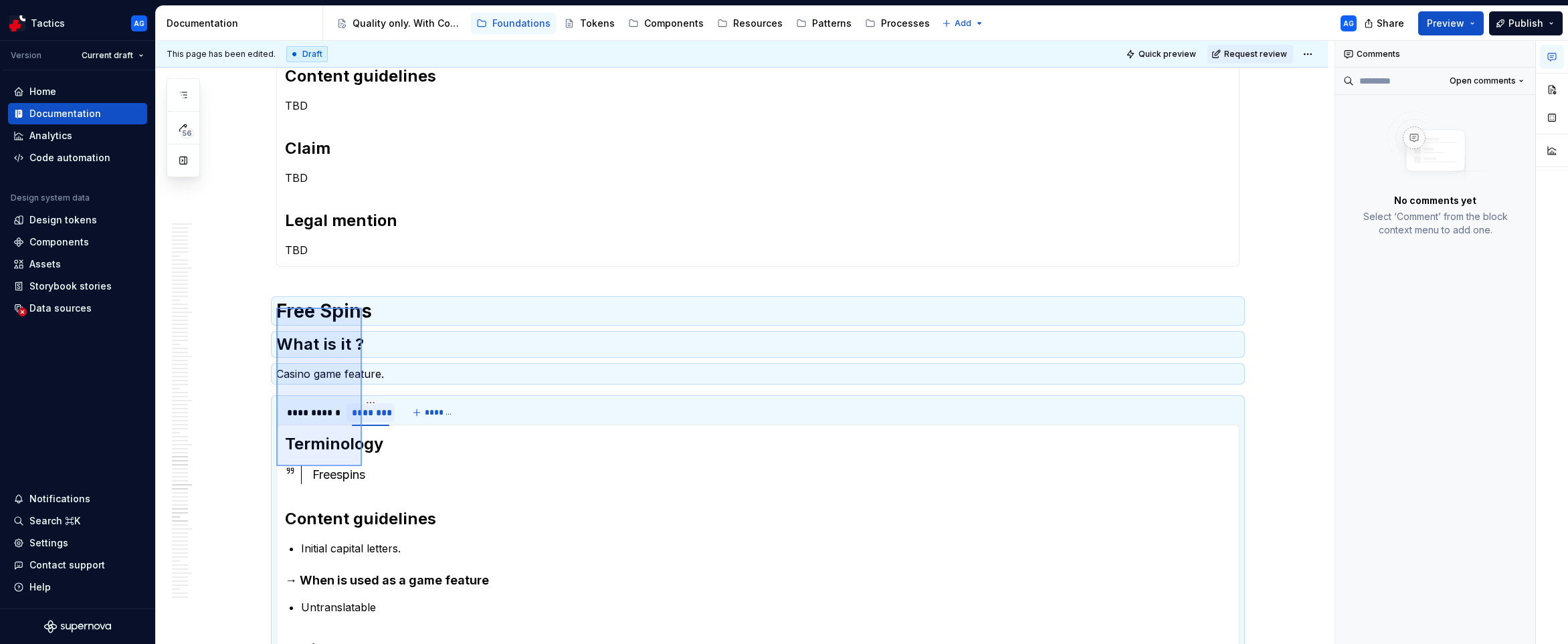 drag, startPoint x: 276, startPoint y: 308, endPoint x: 362, endPoint y: 466, distance: 179.88885 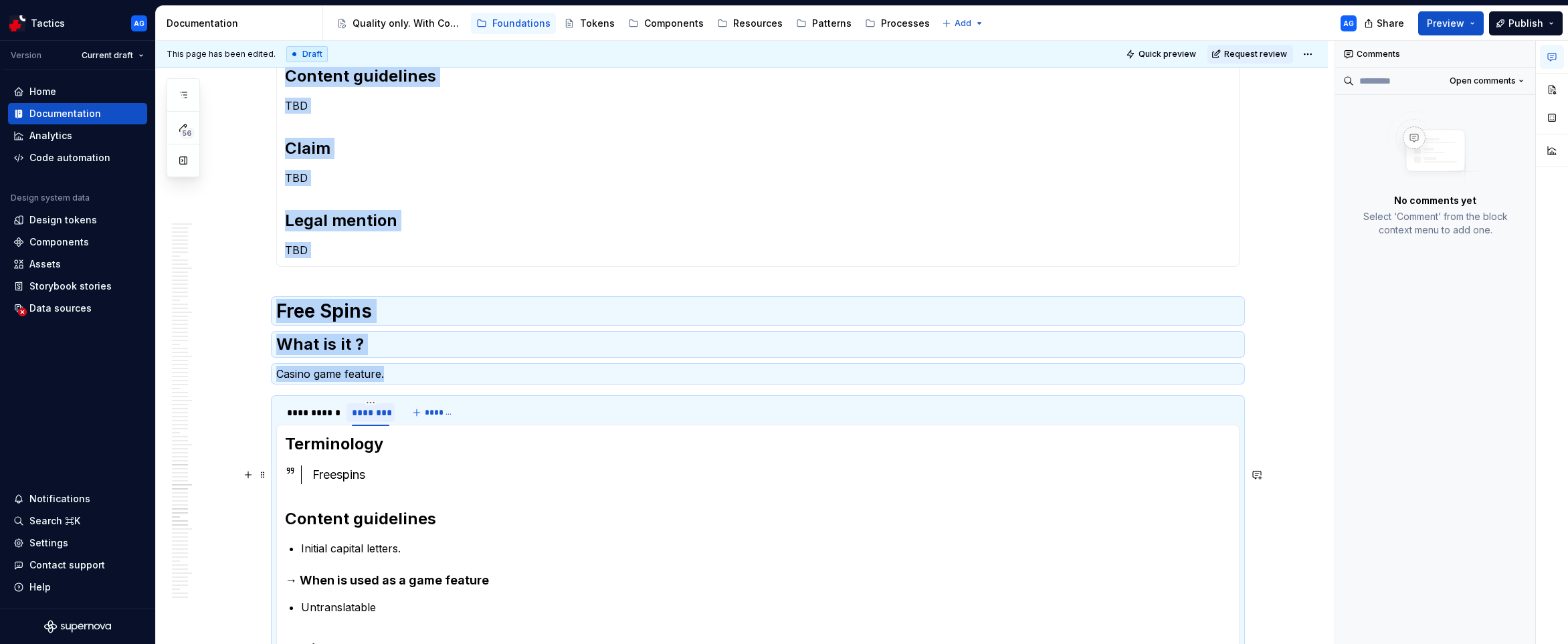 scroll, scrollTop: 2745, scrollLeft: 0, axis: vertical 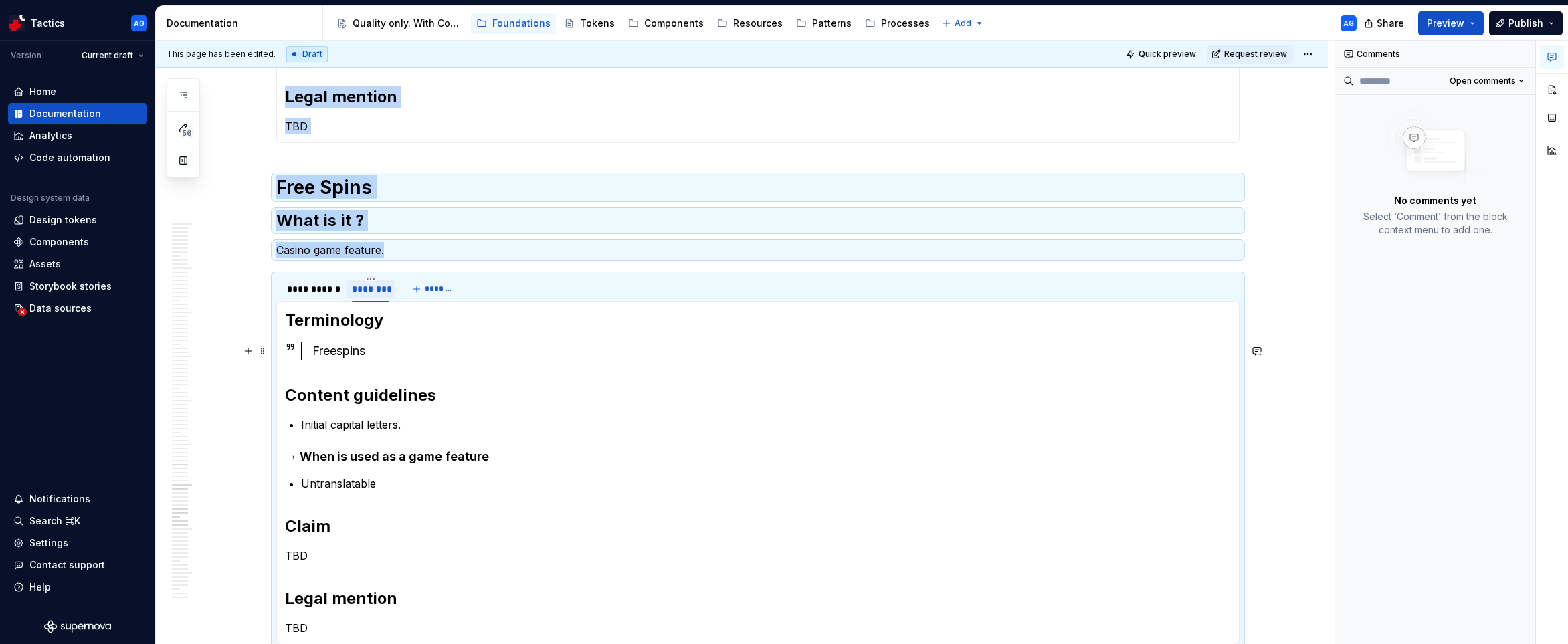 copy on "**********" 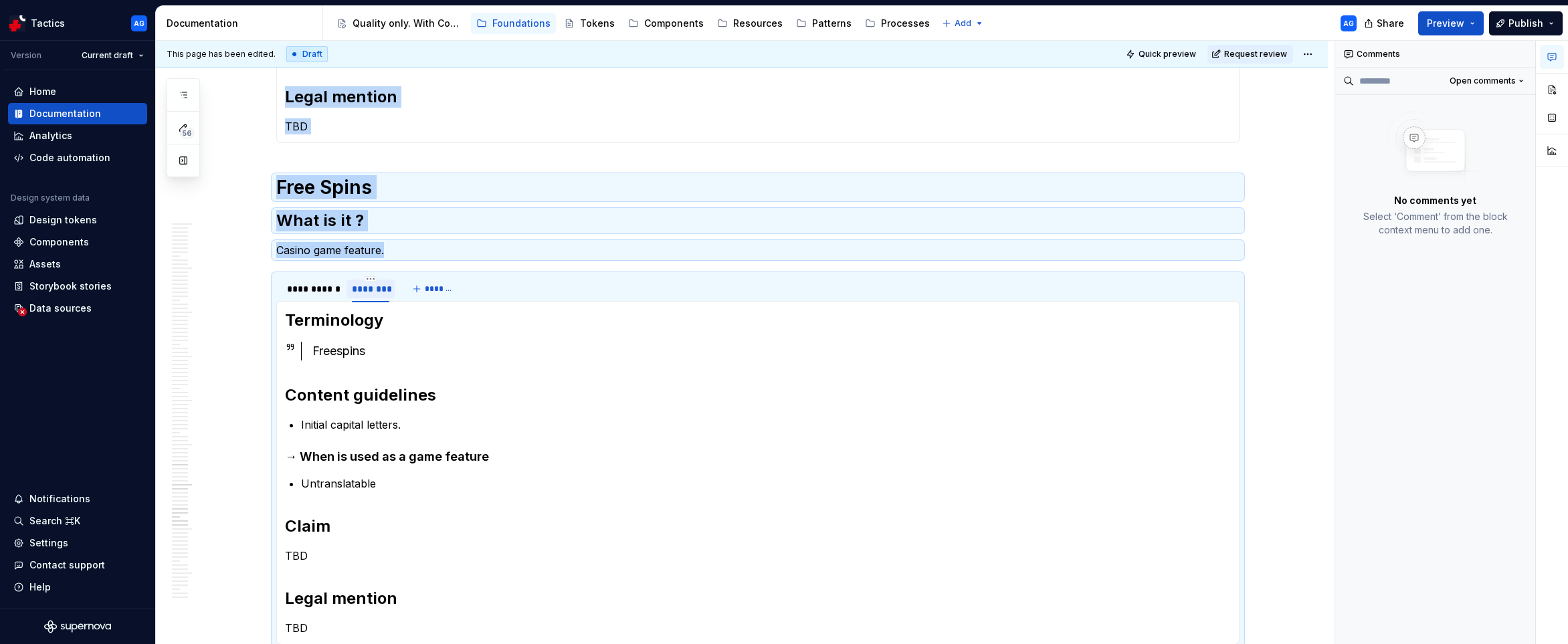 click on "Family What is it ? Casino game theme. [REDACTED] Terminology  Famille Content guidelines TBD Claim TBD Legal mention TBD Terminology  Família Content guidelines Invariable → When is a game theme Always initial capital letters Claim TBD Legal mention TBD Fantasy & Fairy Tales What is it ? Casino game theme. [REDACTED] Terminology  Fantaisie et Contes de Fées Content guidelines TBD Claim TBD Legal mention TBD Terminology  Fantasia e Contos de Fadas Content guidelines Invariable → When is a game theme Always initial capital letters Claim TBD Legal mention TBD Fishing What is it ? Casino game theme. [REDACTED] Terminology  Pêche Content guidelines TBD Claim TBD Legal mention TBD Terminology  Pesca Content guidelines Invariable → When is a game theme Always initial capital letters Claim TBD Legal mention TBD Food & Drink What is it ? Casino game theme. [REDACTED] Terminology  Nourriture et Boissons Content guidelines TBD Claim TBD" at bounding box center [758, -457] 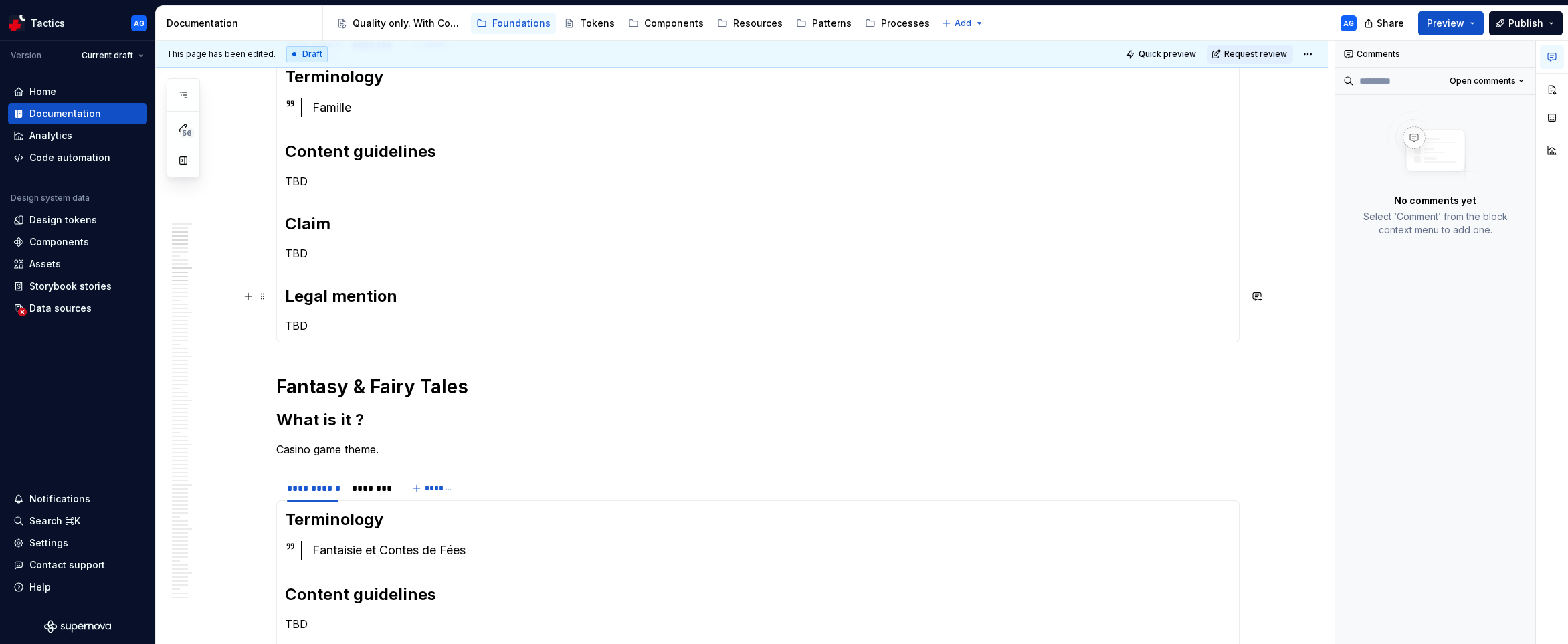 scroll, scrollTop: 0, scrollLeft: 0, axis: both 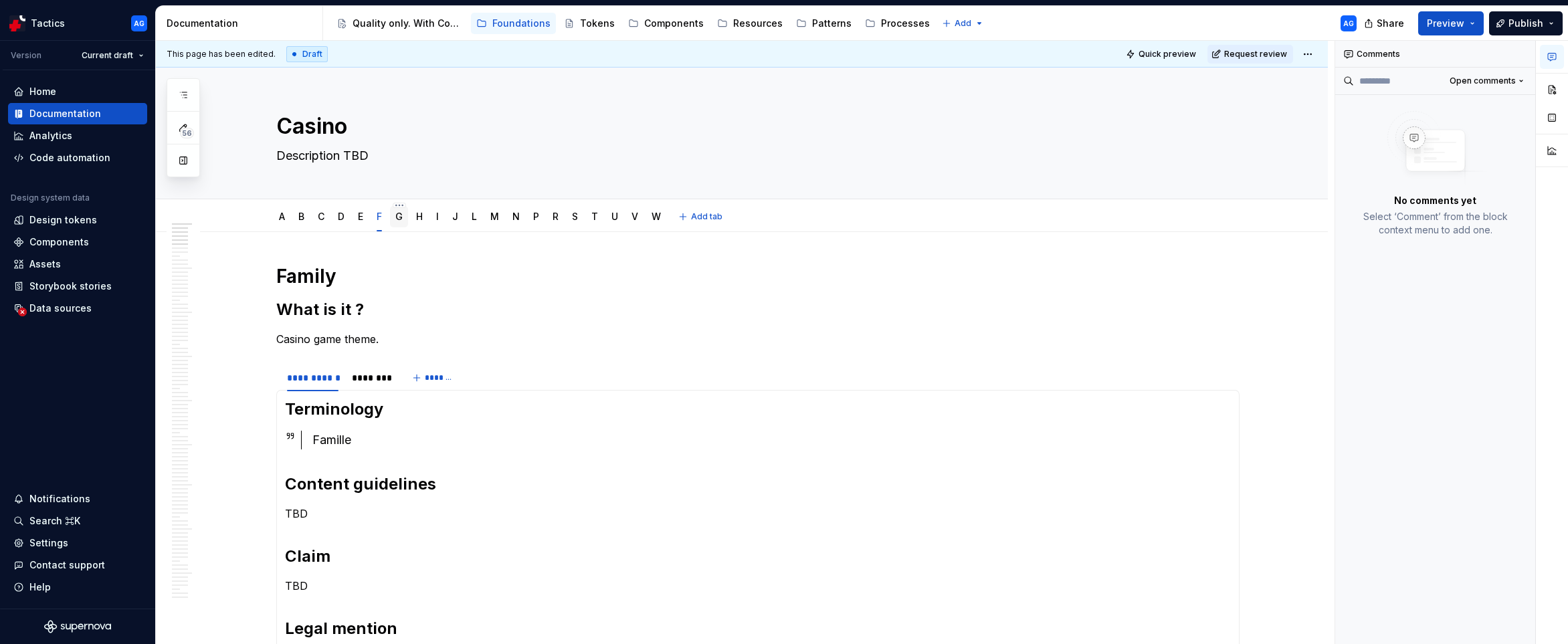 click on "G" at bounding box center (399, 217) 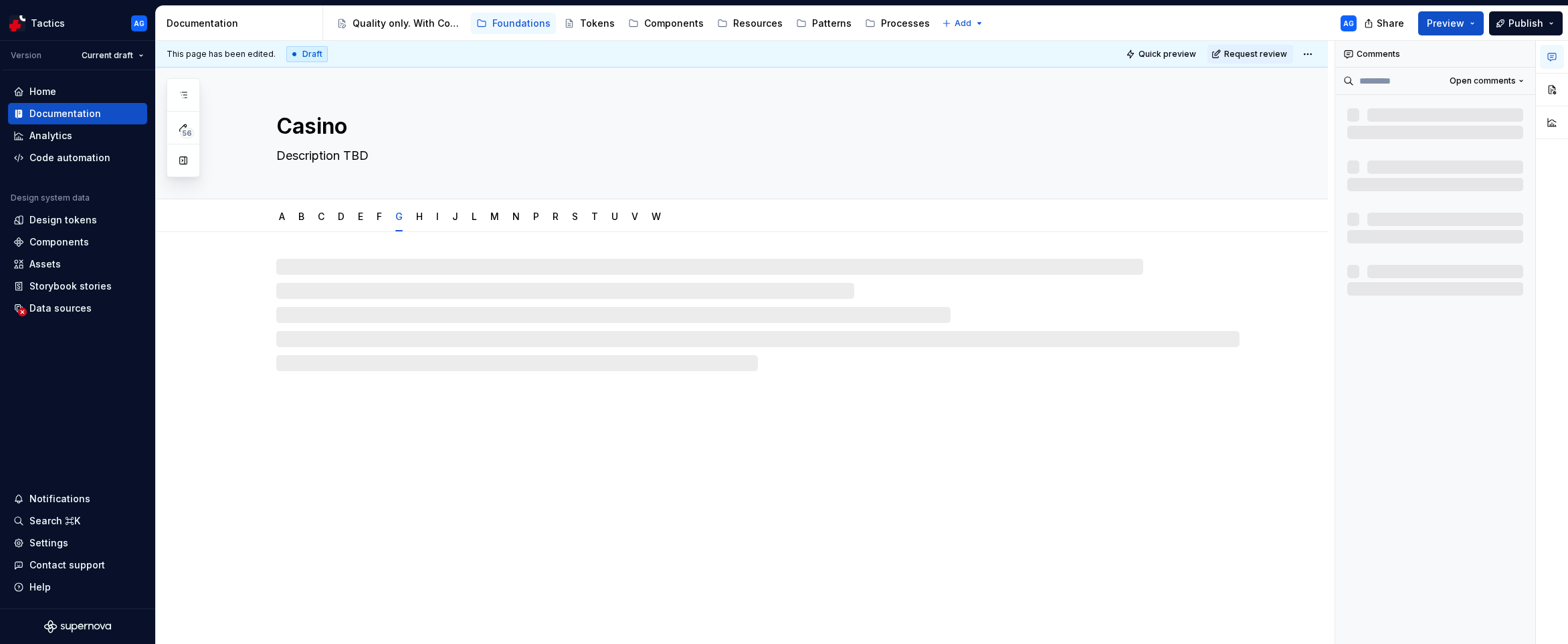 type on "*" 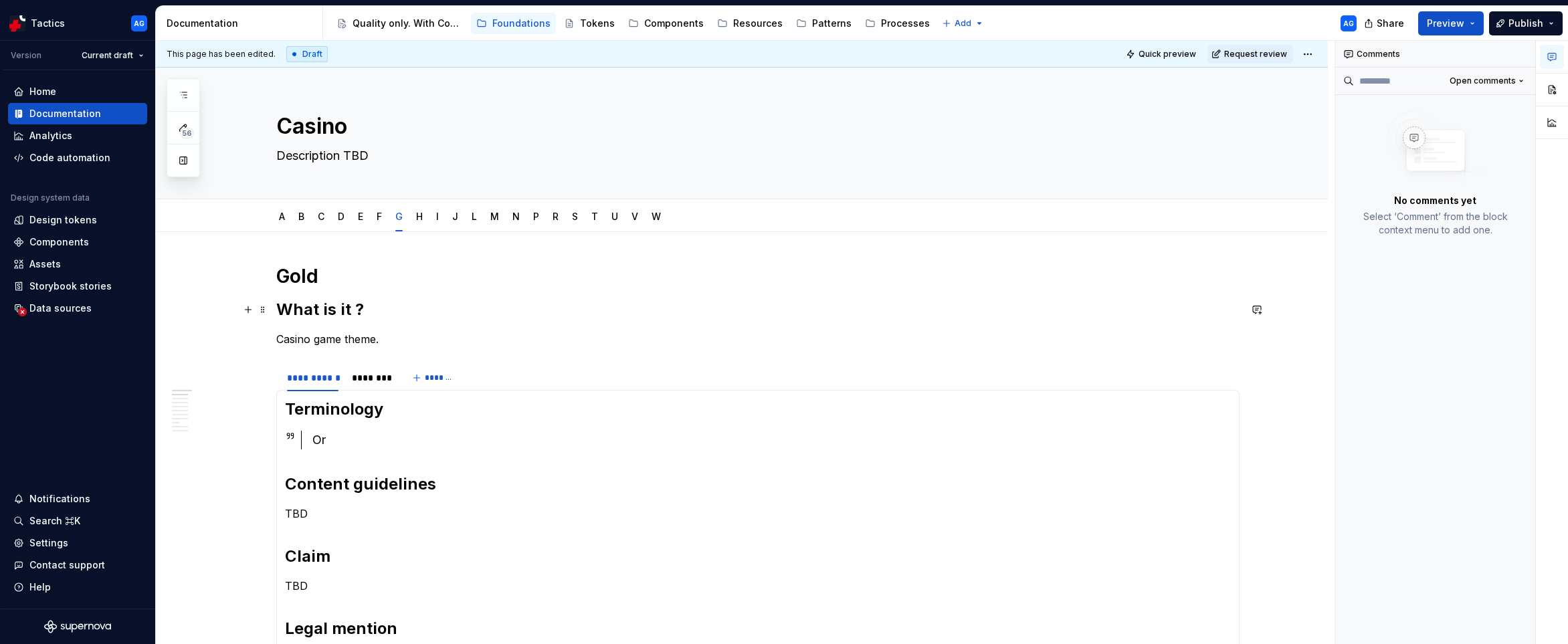 scroll, scrollTop: 4, scrollLeft: 0, axis: vertical 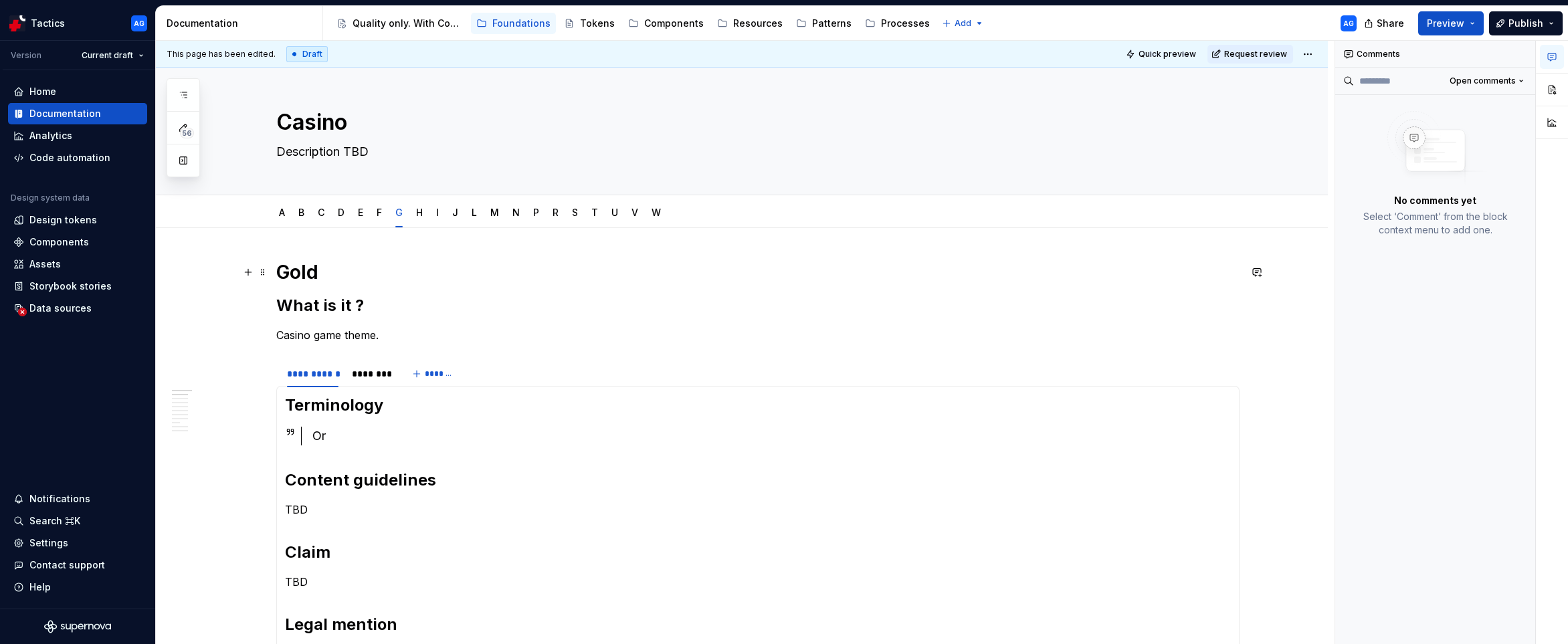 click on "Gold" at bounding box center [758, 272] 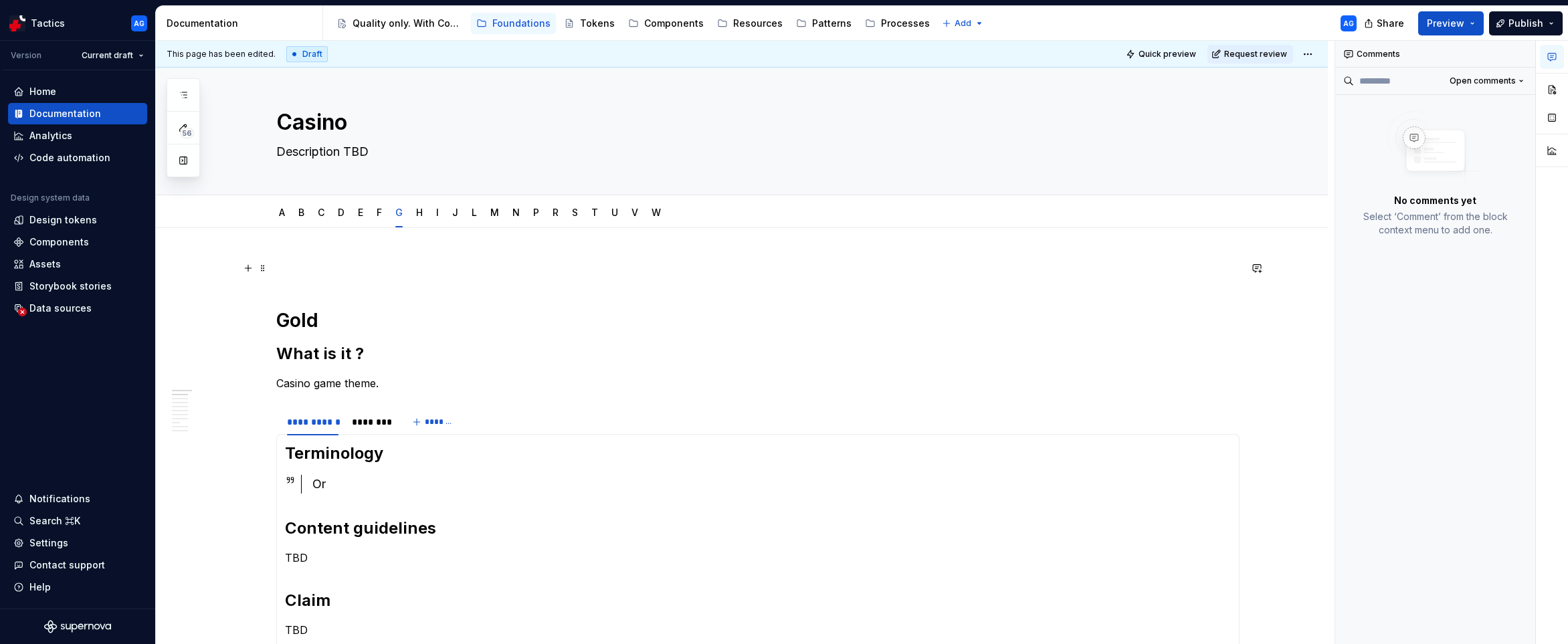 click at bounding box center (758, 268) 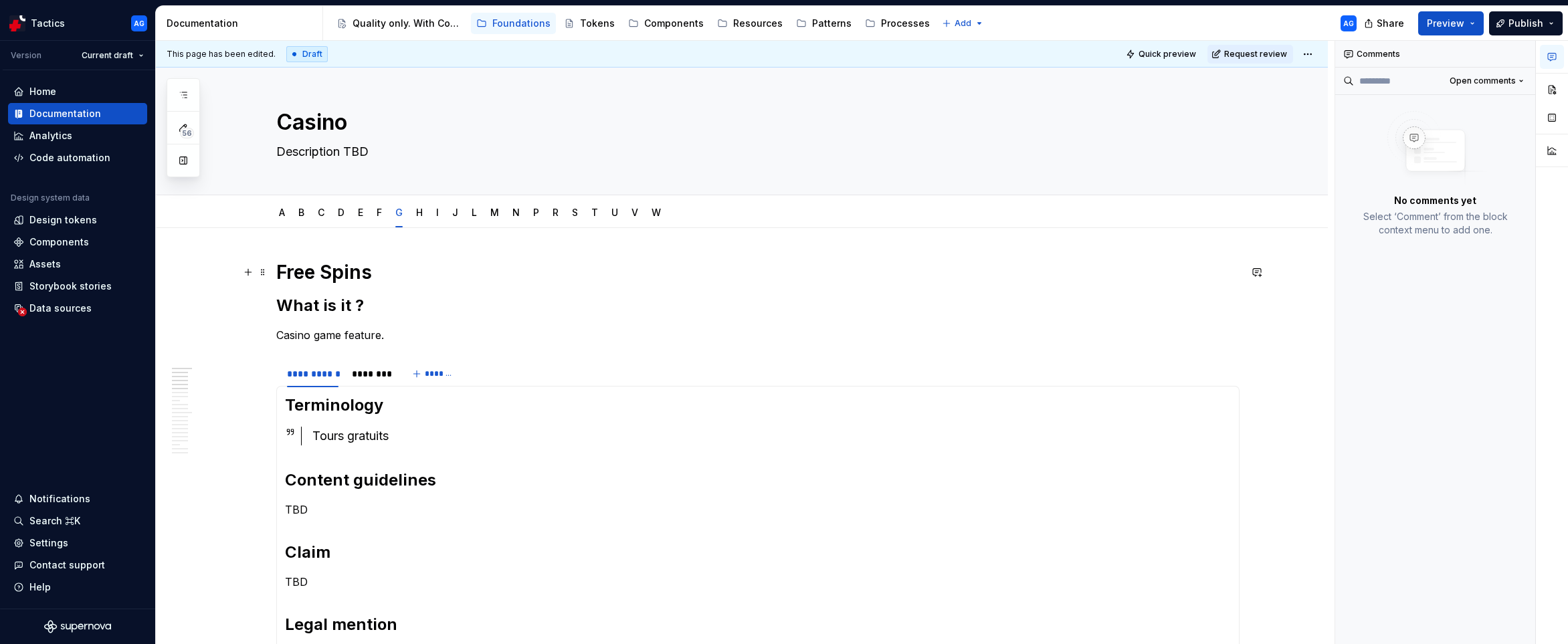 click on "Free Spins" at bounding box center [758, 272] 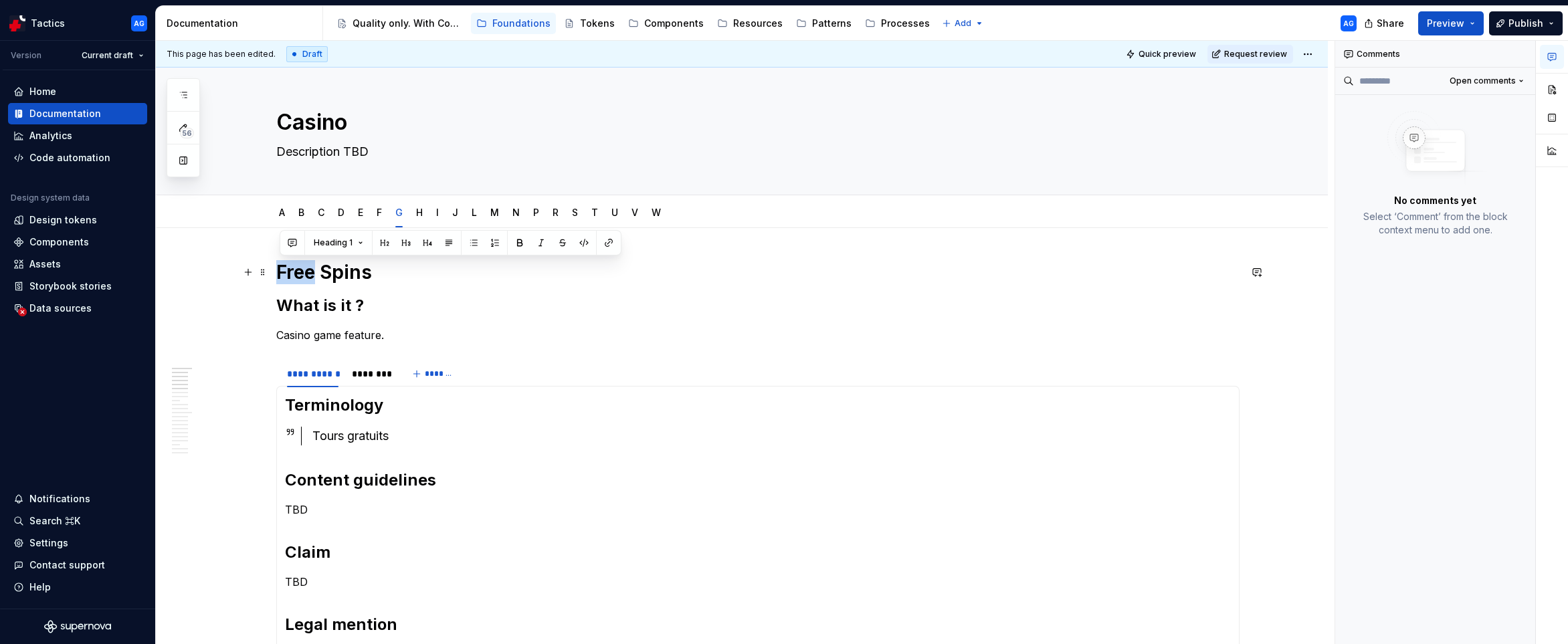 click on "Free Spins" at bounding box center [758, 272] 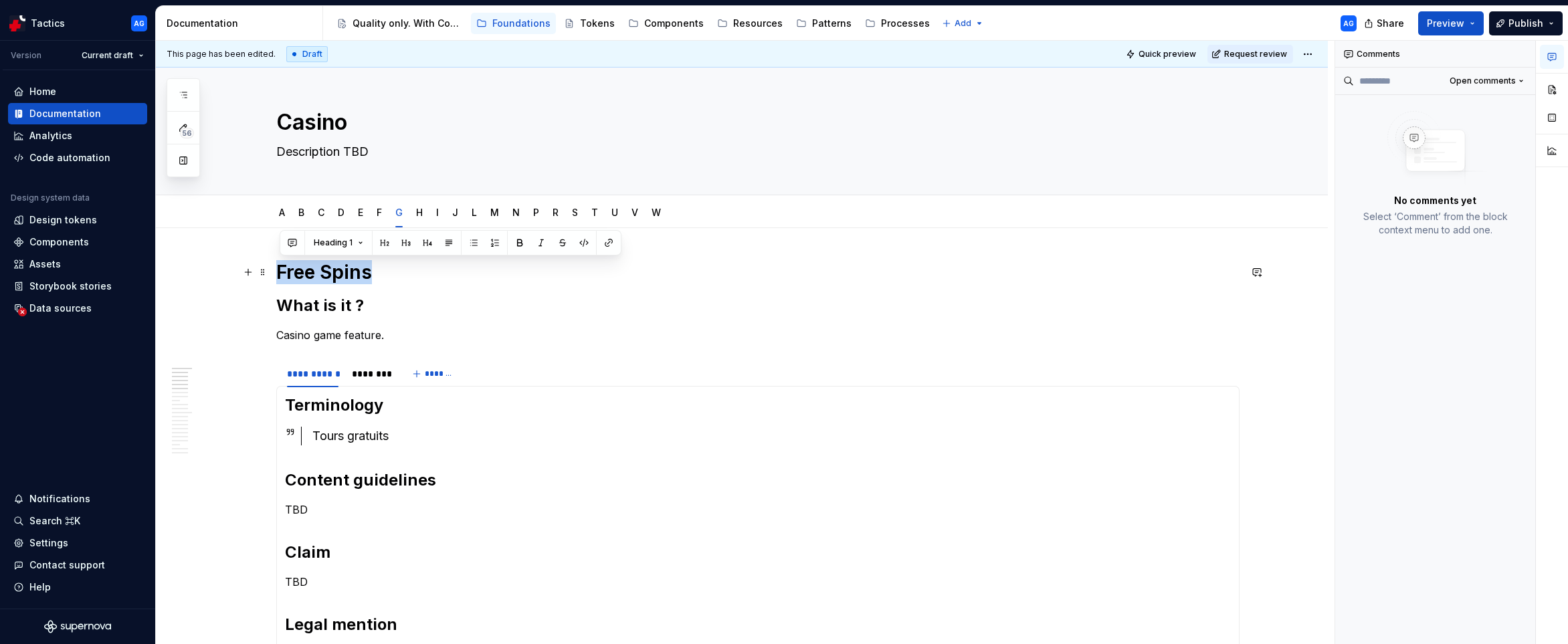 click on "Free Spins" at bounding box center [758, 272] 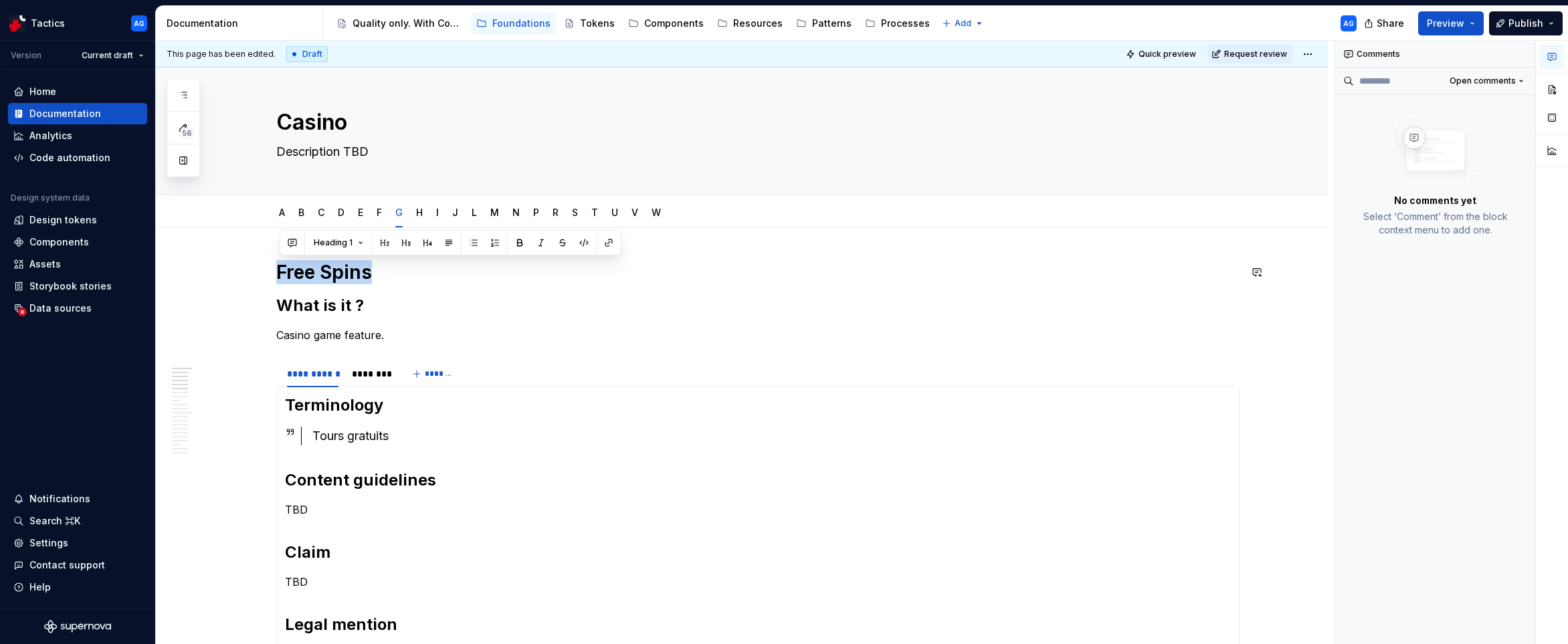 type 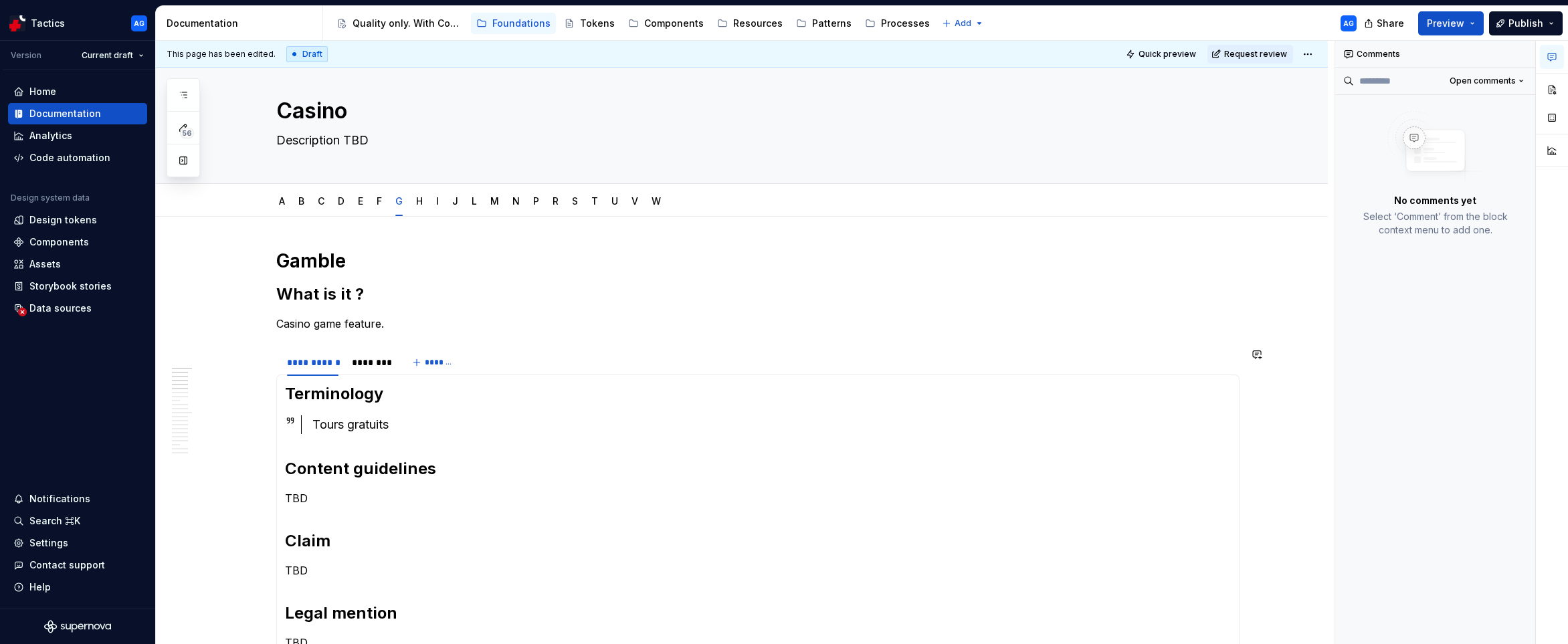 scroll, scrollTop: 0, scrollLeft: 0, axis: both 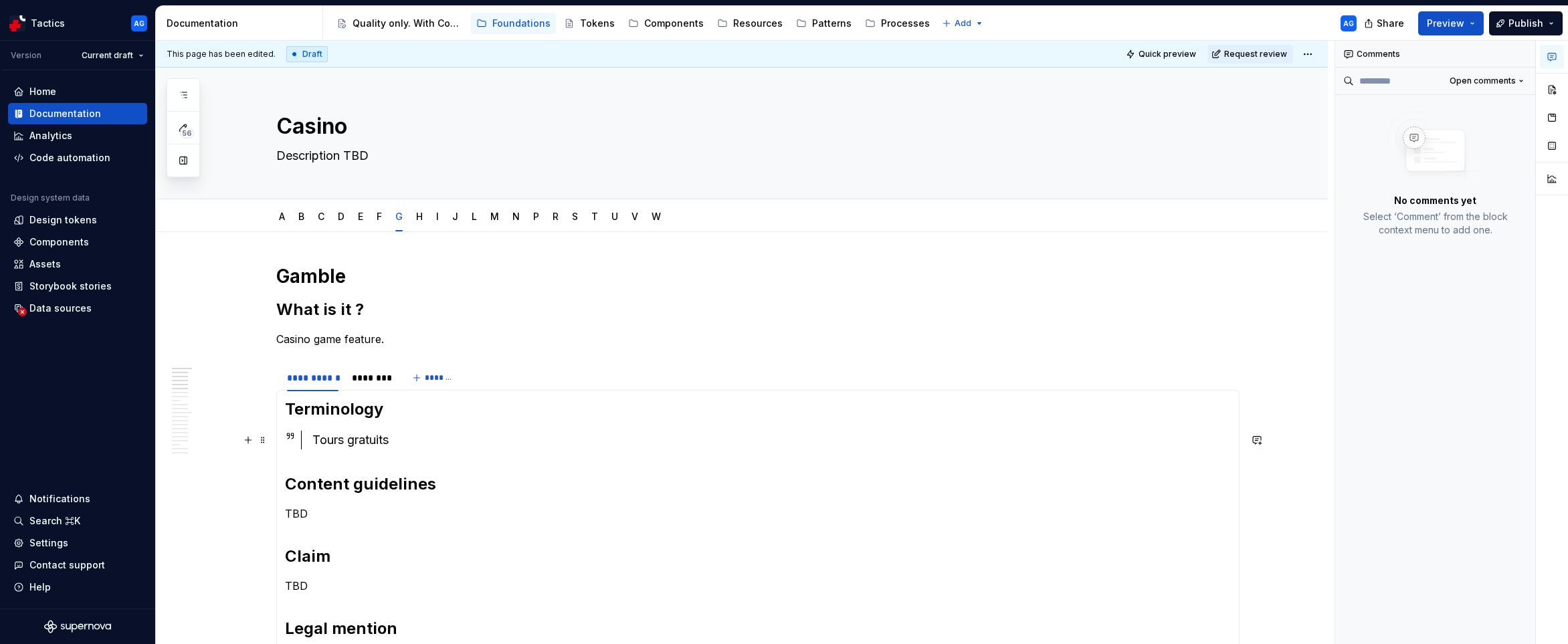 click on "Tours gratuits" at bounding box center [771, 440] 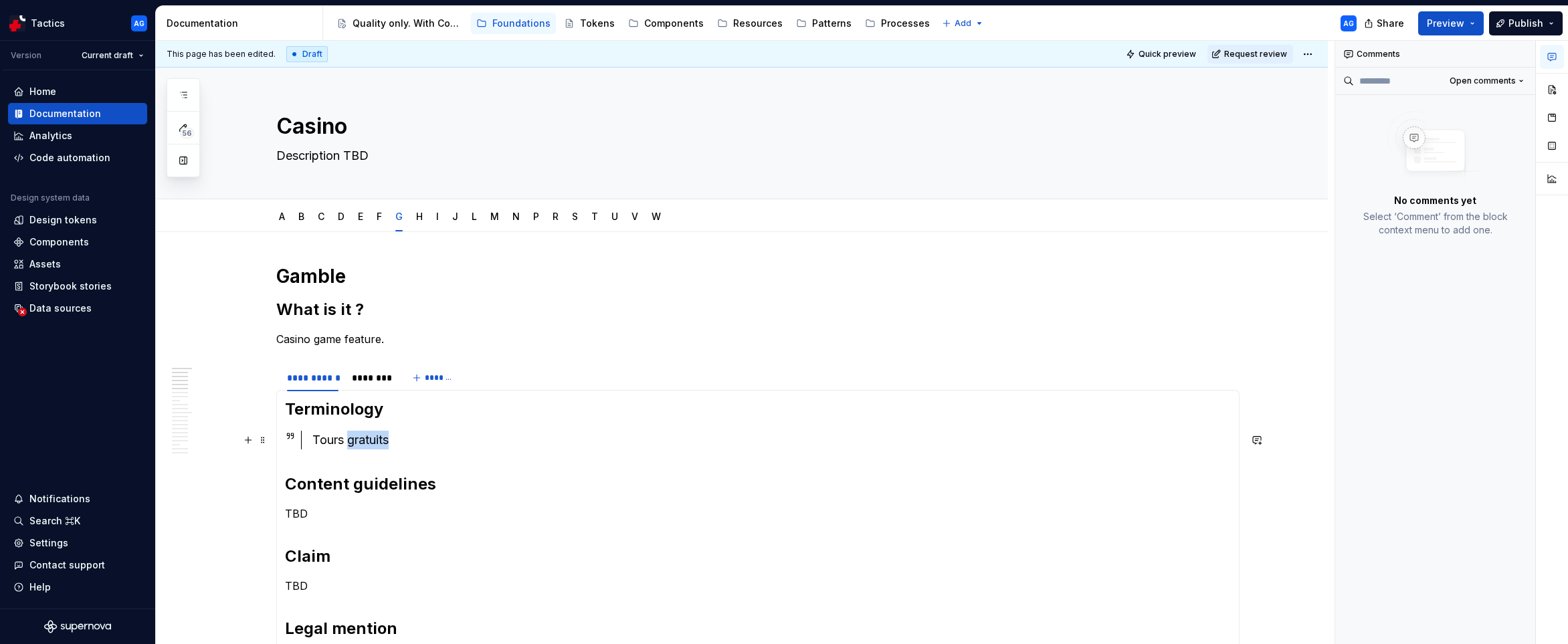 click on "Tours gratuits" at bounding box center [771, 440] 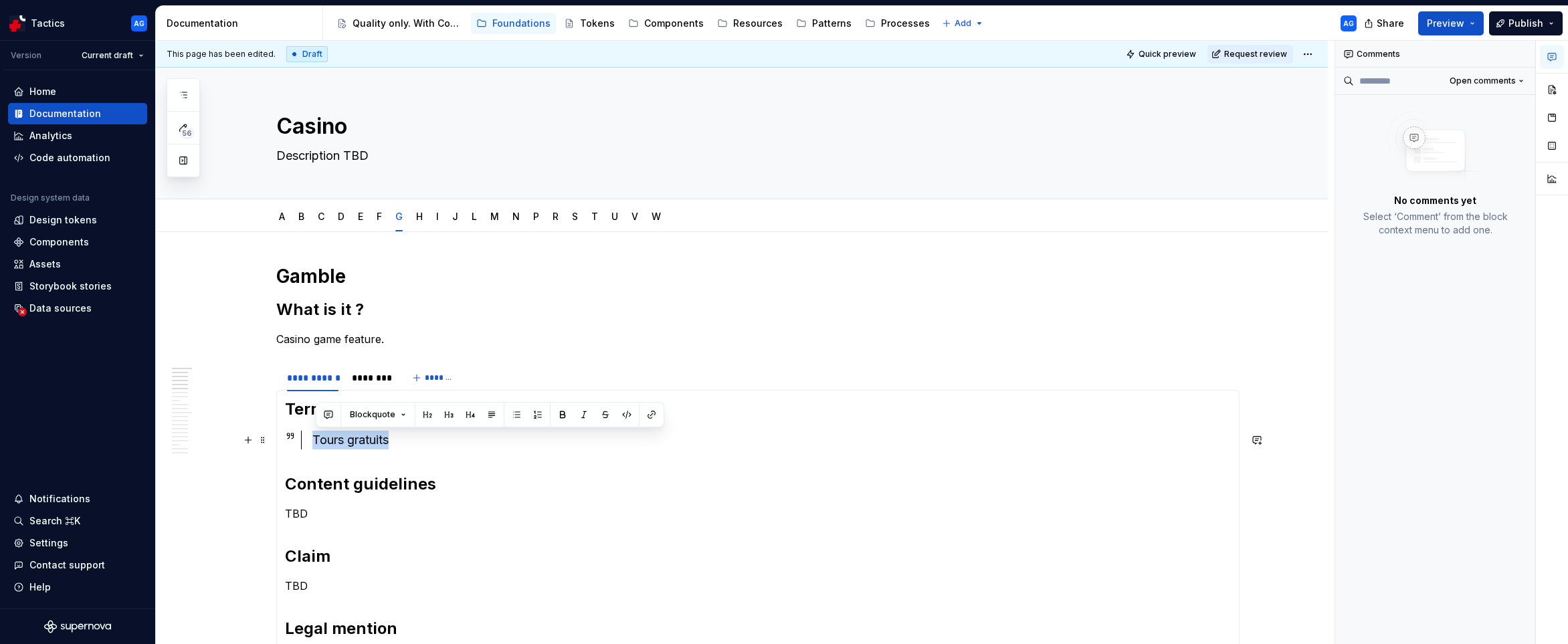 click on "Tours gratuits" at bounding box center [771, 440] 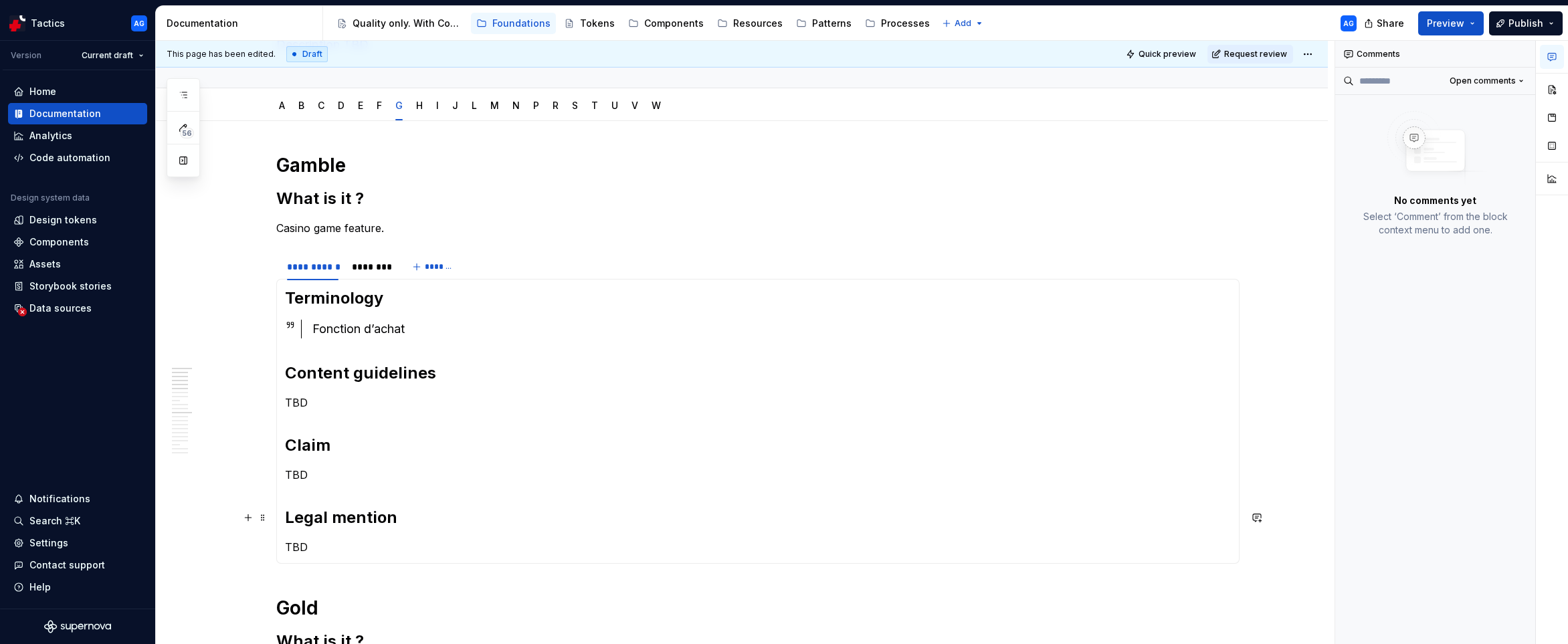 scroll, scrollTop: 159, scrollLeft: 0, axis: vertical 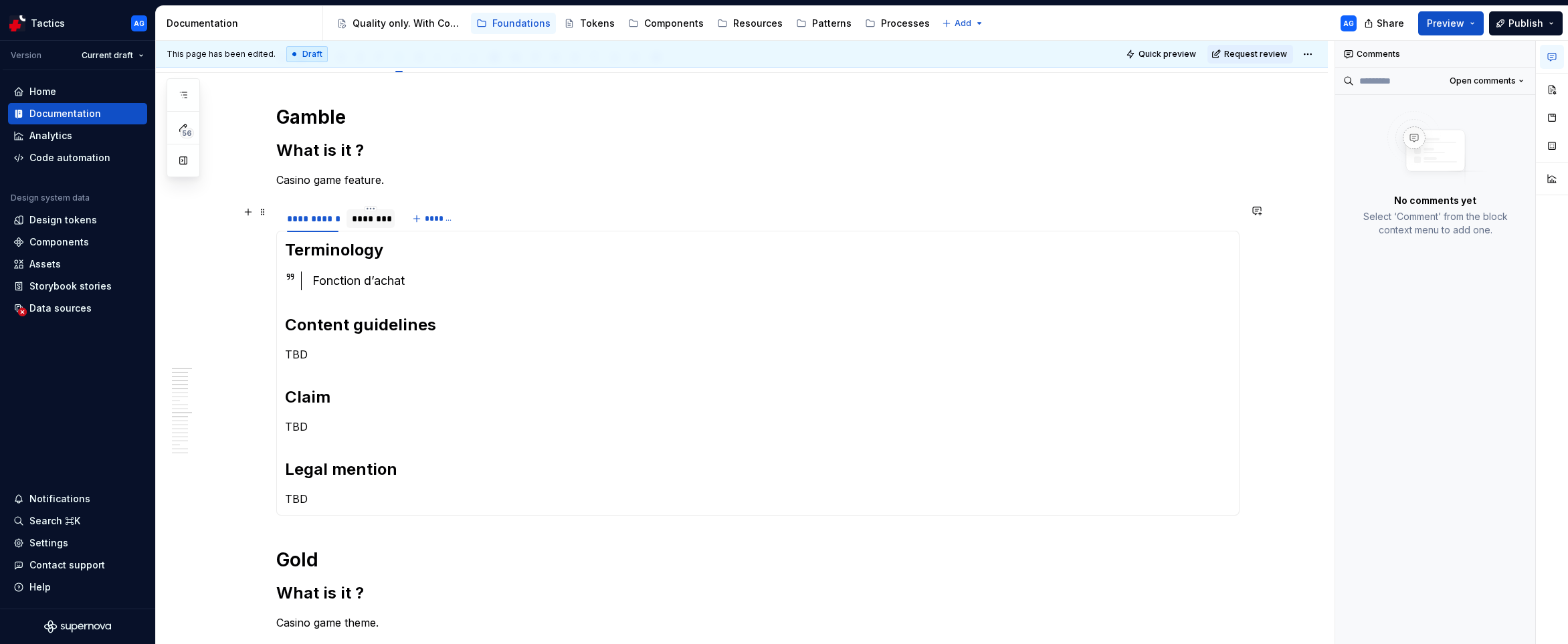 click on "********" at bounding box center [371, 219] 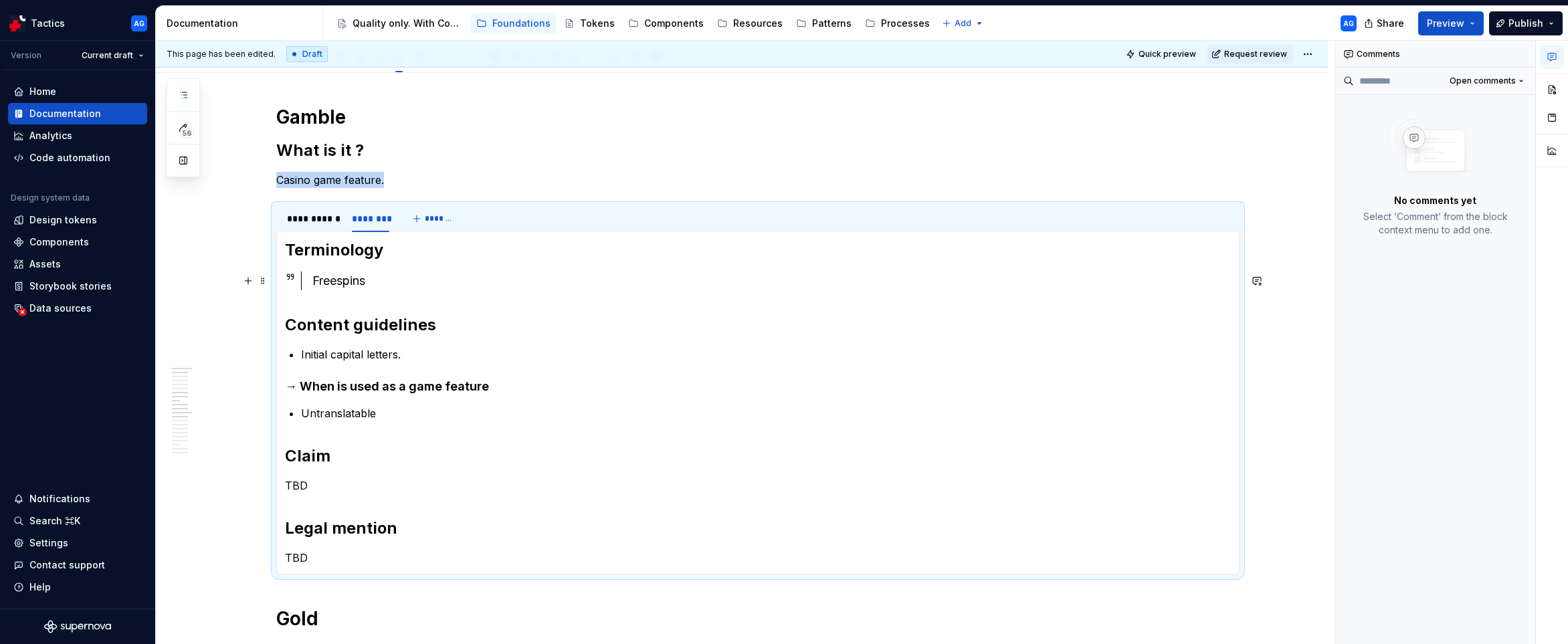 click on "Freespins" at bounding box center (771, 281) 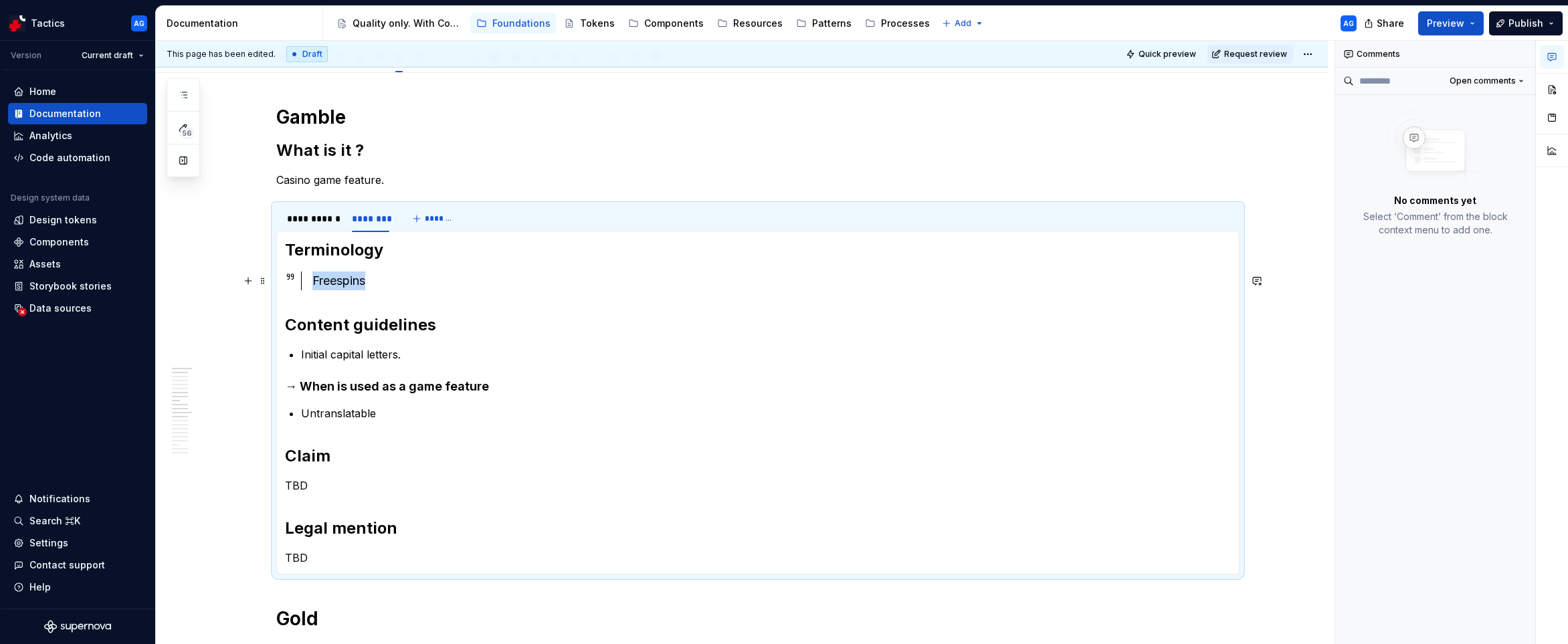 click on "Freespins" at bounding box center [771, 281] 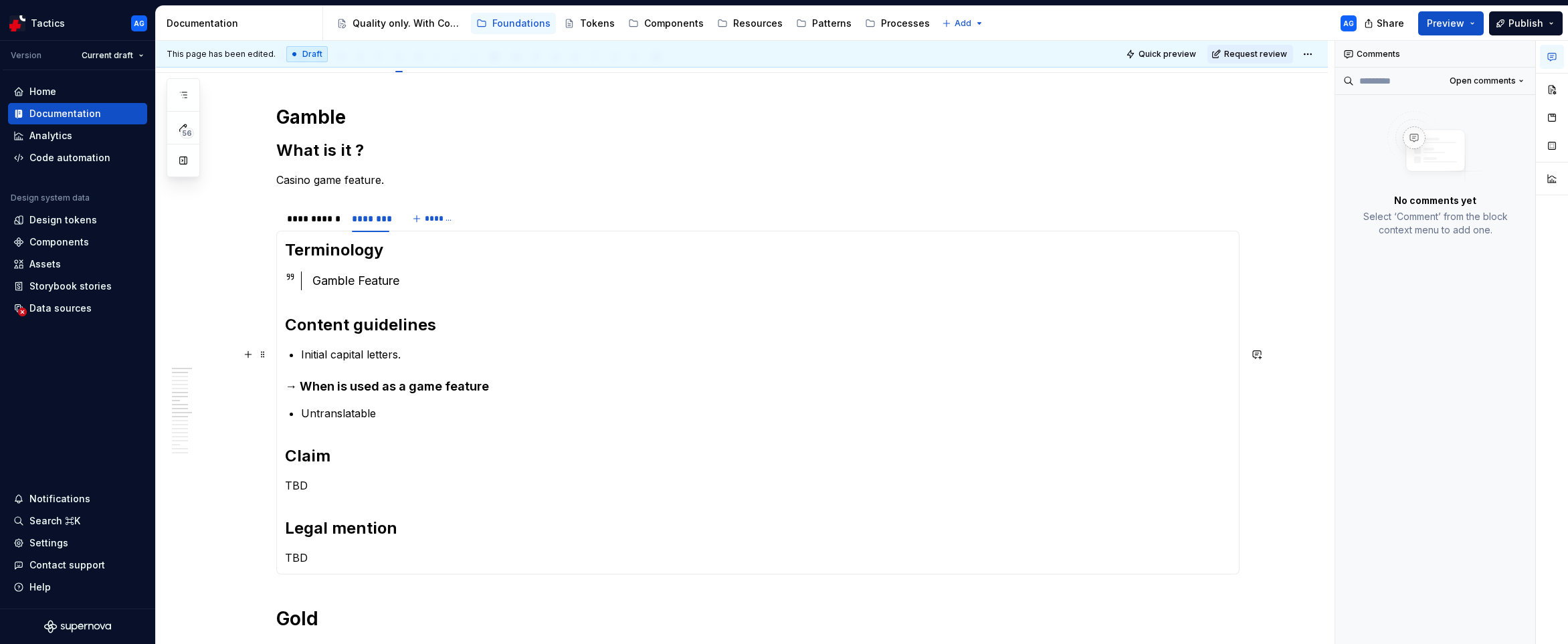 click on "Initial capital letters." at bounding box center (766, 354) 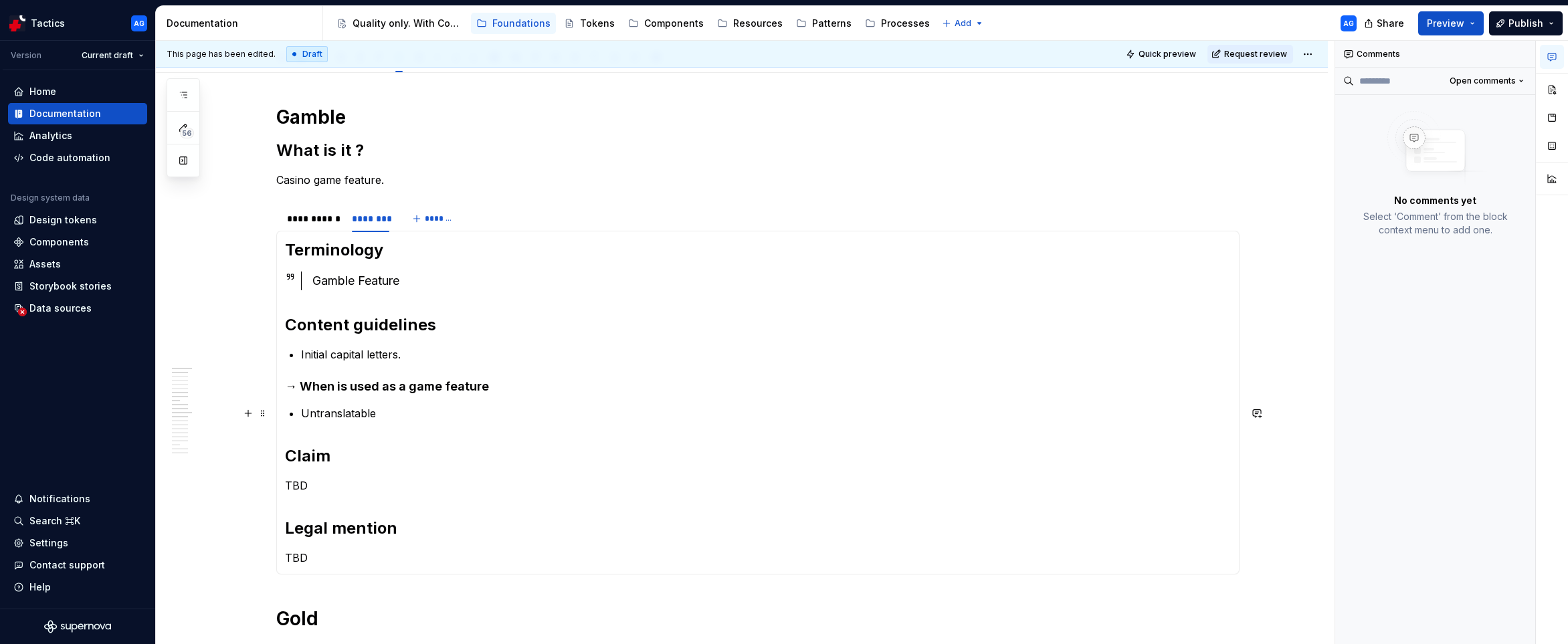 click on "Untranslatable" at bounding box center (766, 413) 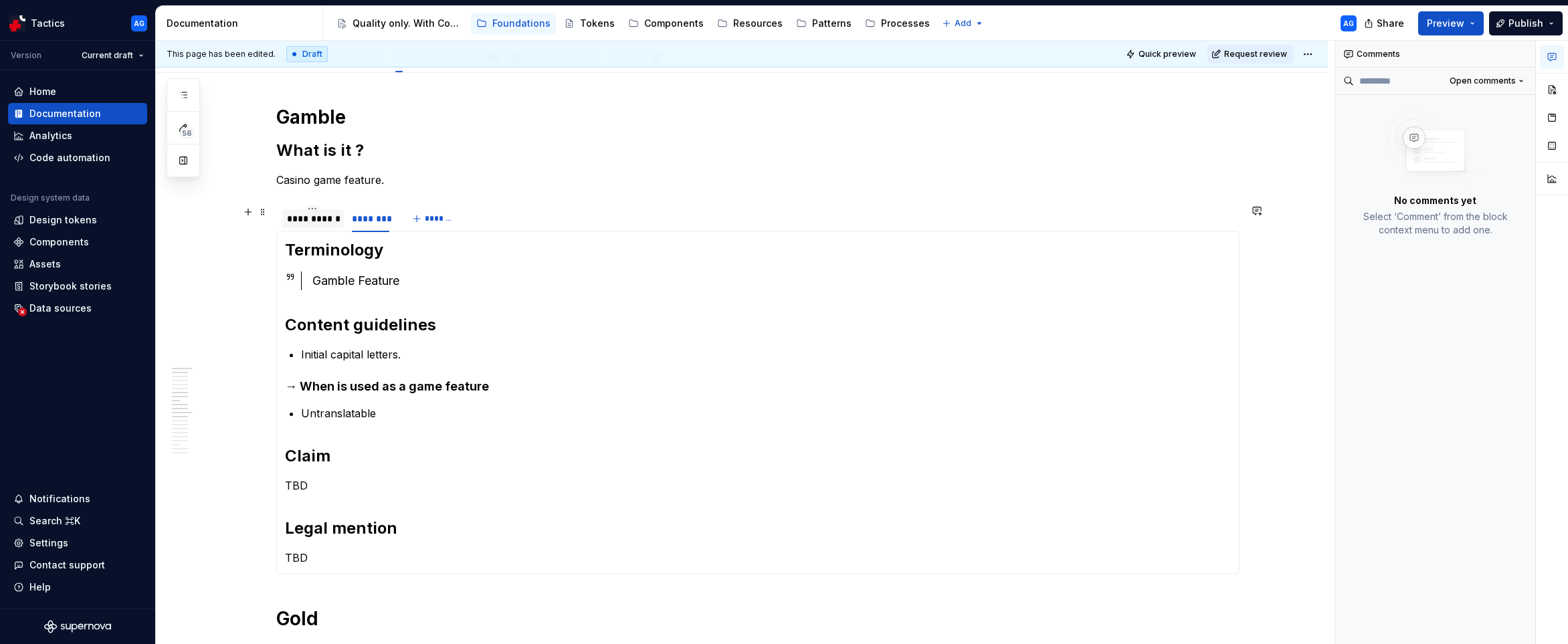 click on "**********" at bounding box center [312, 219] 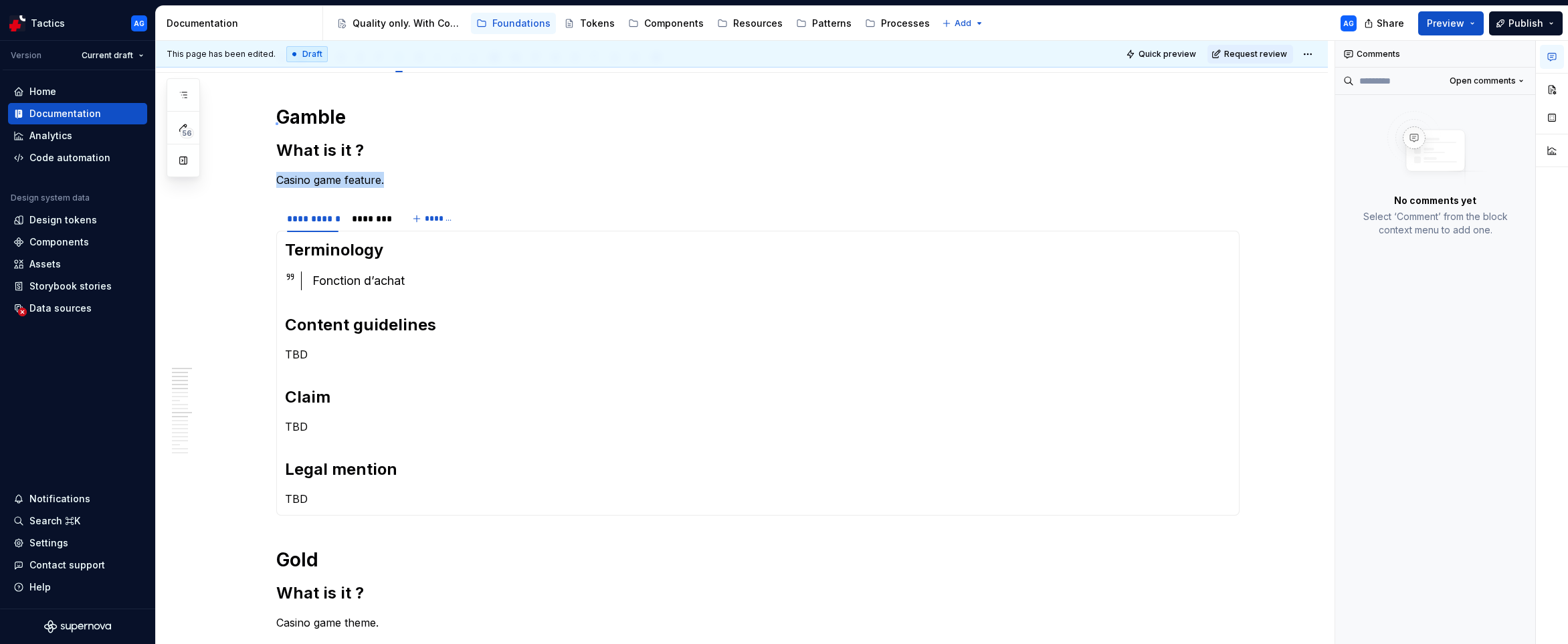 click on "This page has been edited. Draft Quick preview Request review Casino Description TBD Edit header A B C D E F G H I J L M N P R S T U V W Family What is it ? Terminology Content guidelines Claim Legal mention Terminology Content guidelines → When is a game theme Claim Legal mention Fantasy & Fairy Tales What is it ? Terminology Content guidelines Claim Legal mention Terminology Content guidelines → When is a game theme Claim Legal mention Fishing What is it ? Terminology Content guidelines Claim Legal mention Terminology Content guidelines → When is a game theme Claim Legal mention Food & Drink What is it ? Terminology Content guidelines Claim Legal mention Terminology Content guidelines → When is a game theme Claim Legal mention Football What is it ? Terminology Content guidelines Claim Legal mention Terminology Content guidelines → When is a game theme Claim Legal mention Freespins What is it ? Terminology Content guidelines Claim Legal mention Terminology Content guidelines Claim Claim" at bounding box center [745, 342] 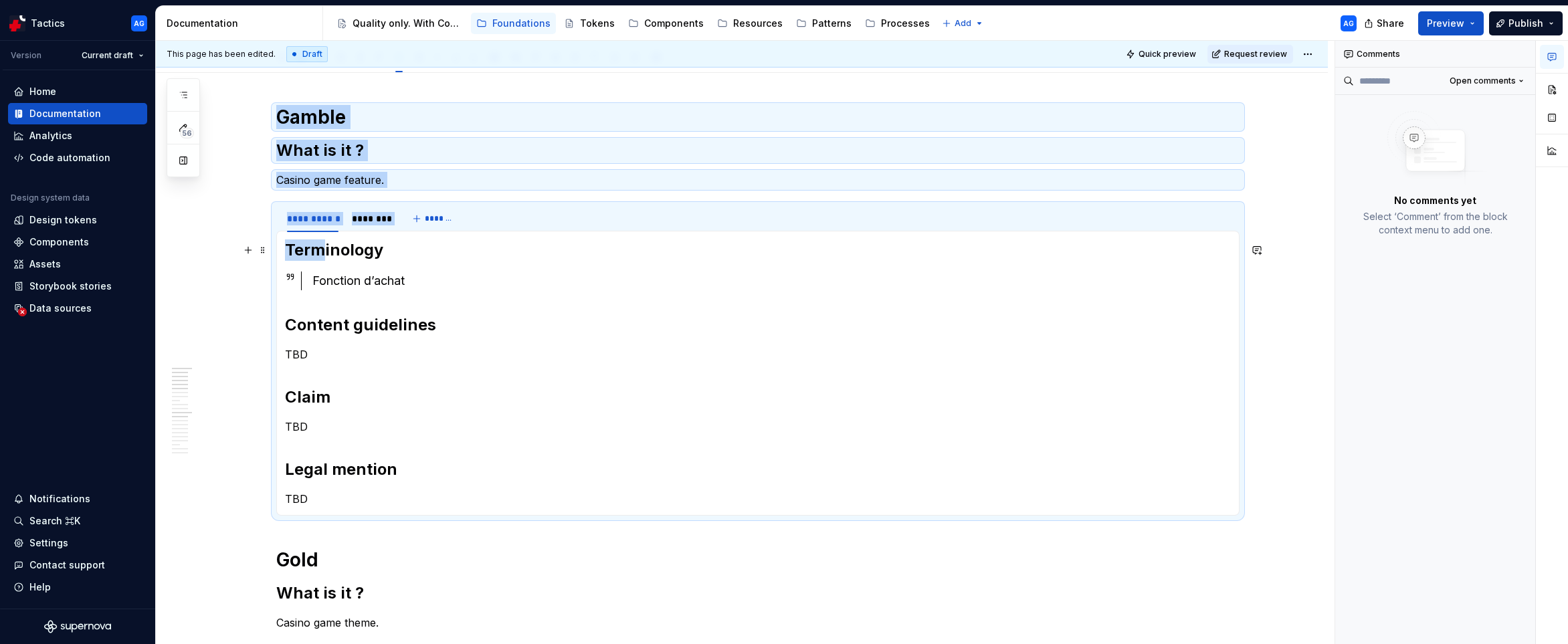 drag, startPoint x: 279, startPoint y: 119, endPoint x: 329, endPoint y: 243, distance: 133.70116 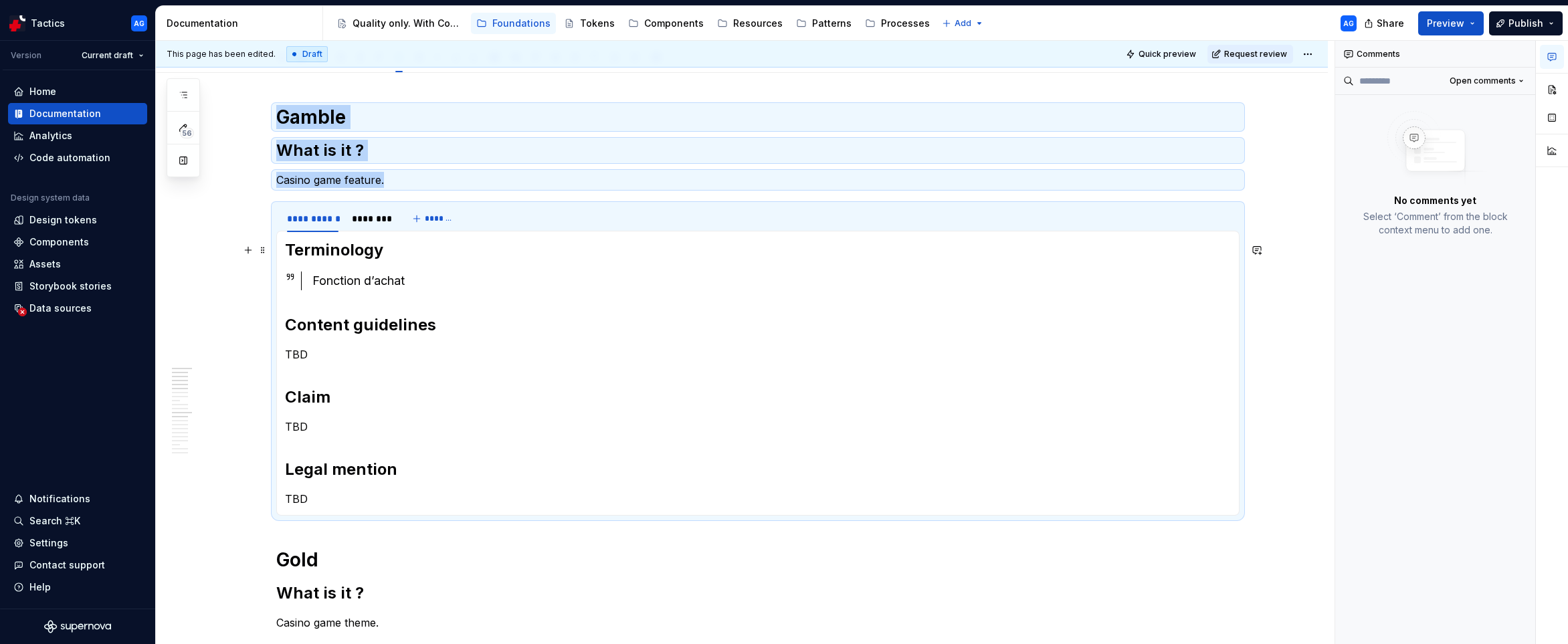 copy on "Gamble What is it ? Casino game feature." 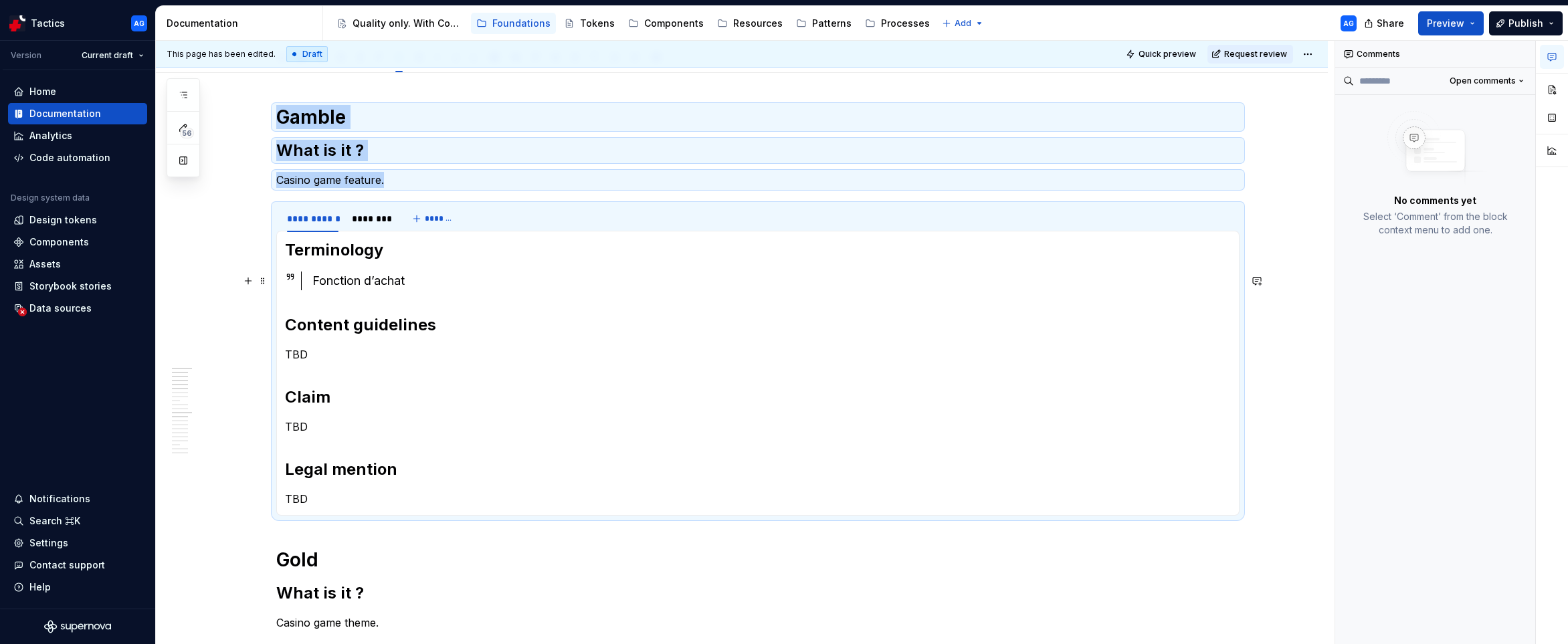 scroll, scrollTop: 0, scrollLeft: 0, axis: both 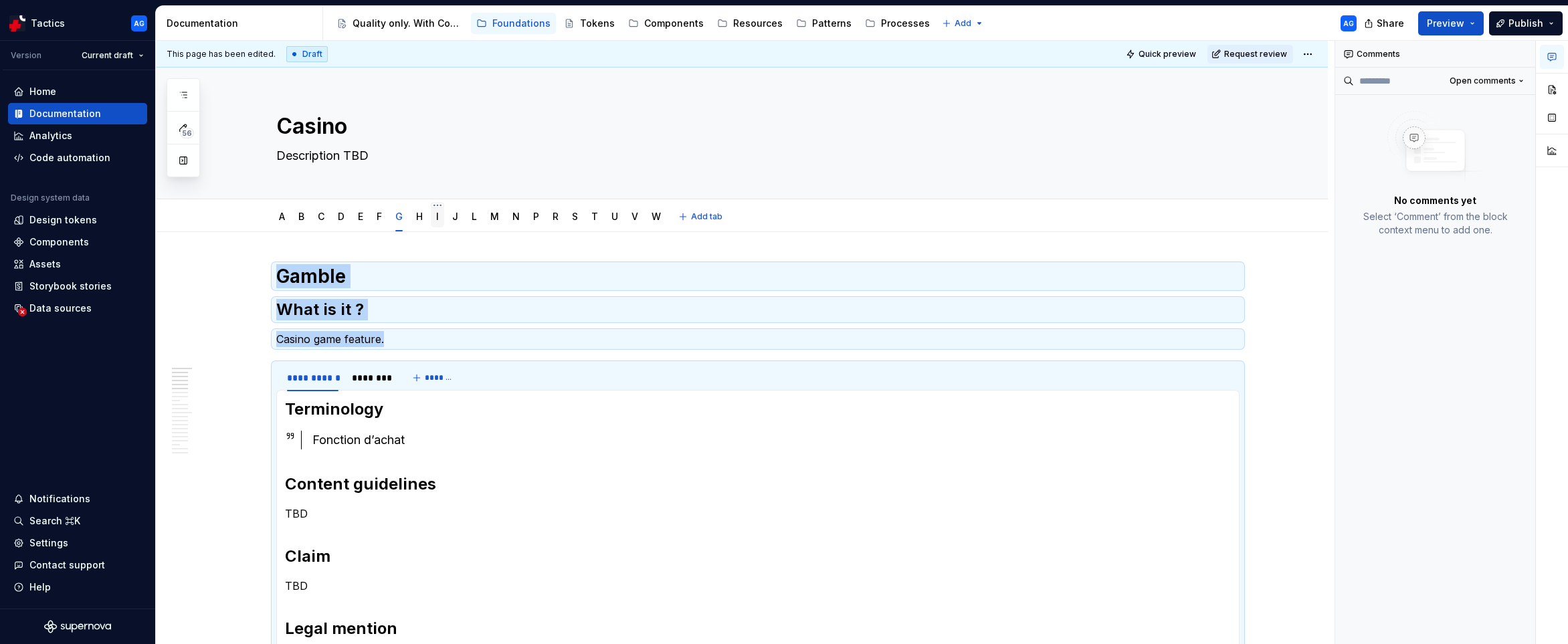 click on "I" at bounding box center (437, 216) 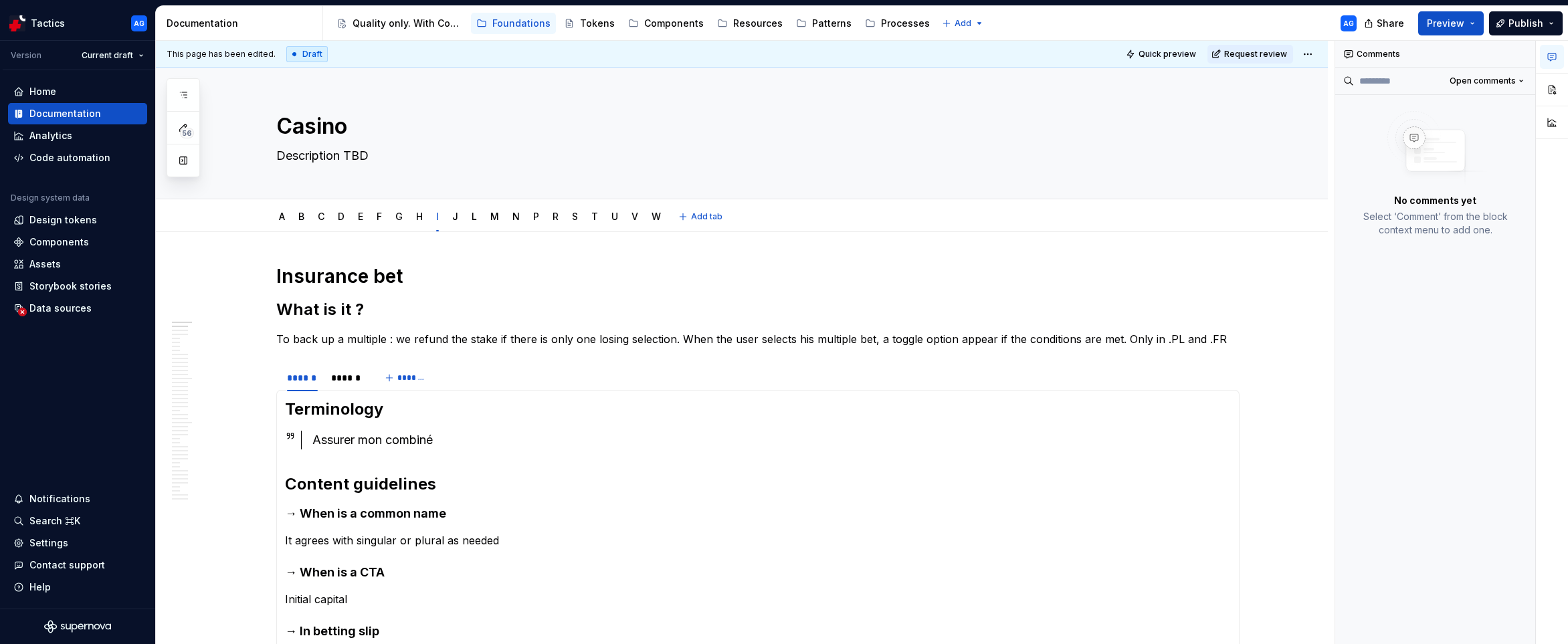 type on "*" 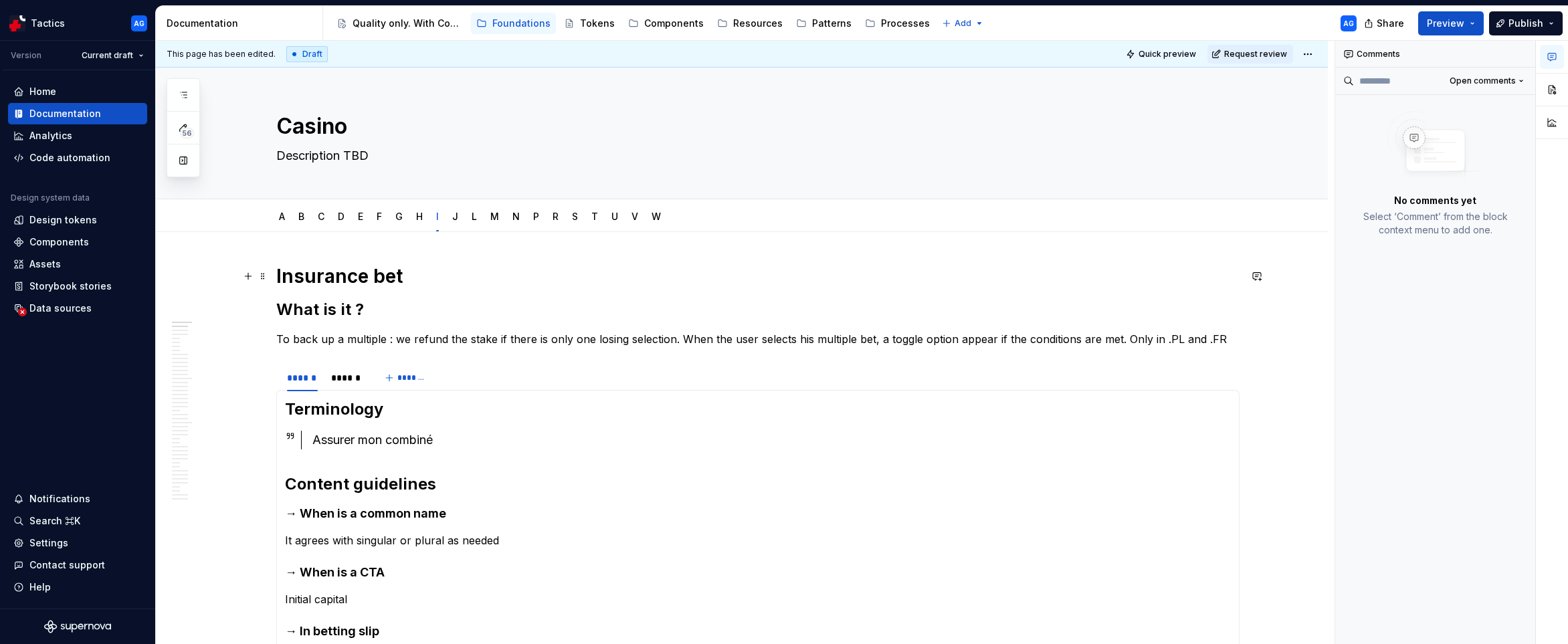 click on "Insurance bet" at bounding box center (758, 276) 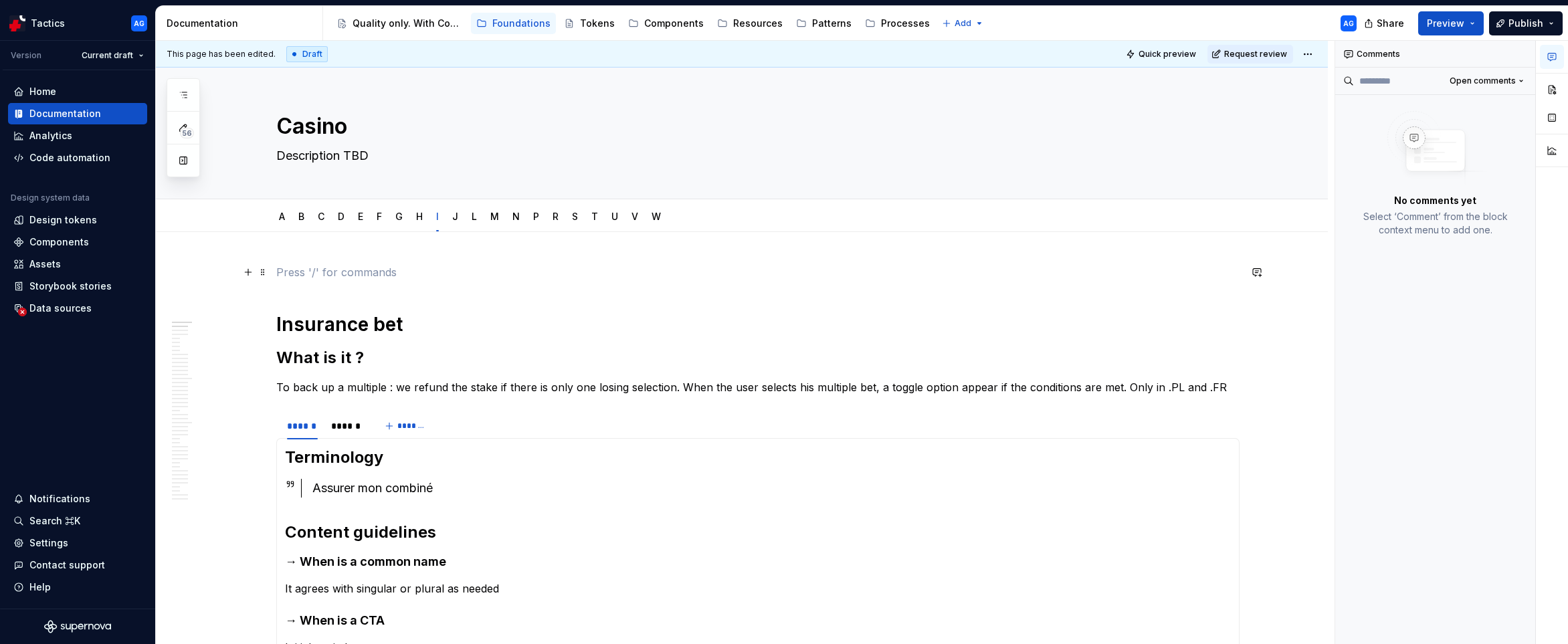 click at bounding box center (758, 272) 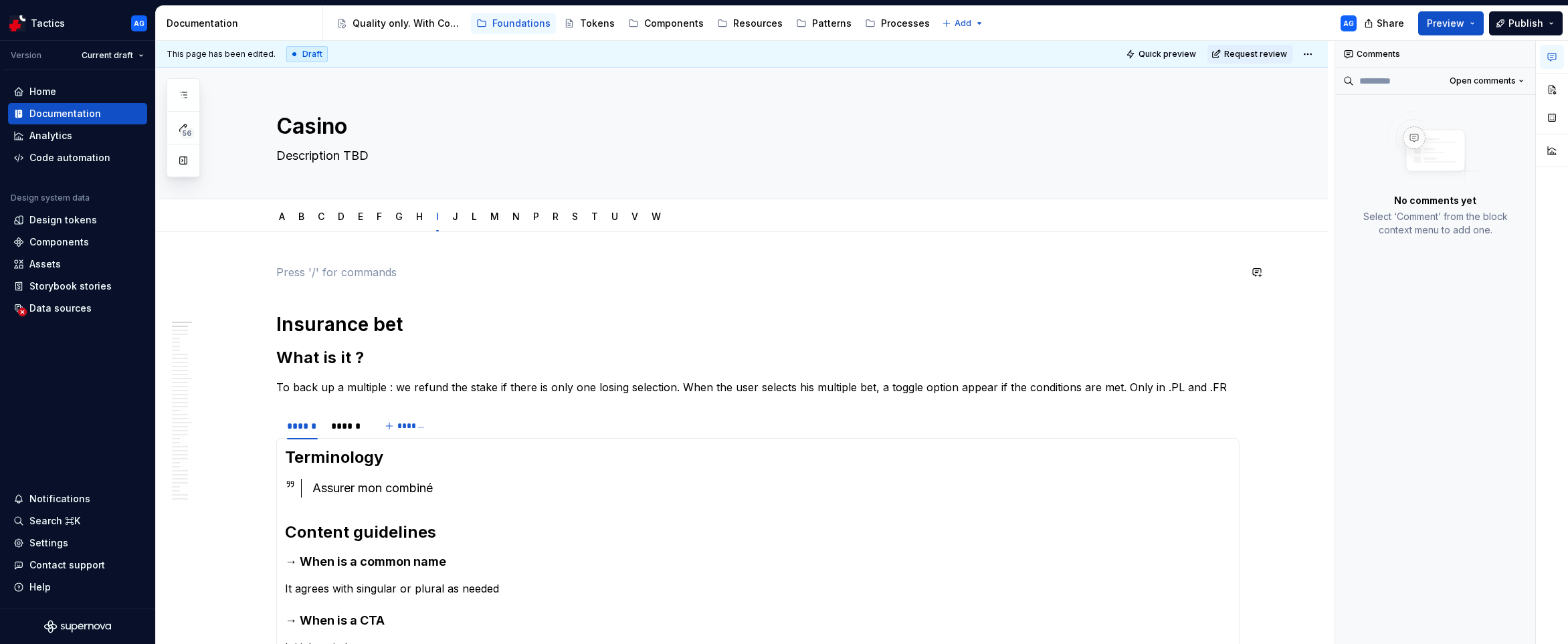 paste 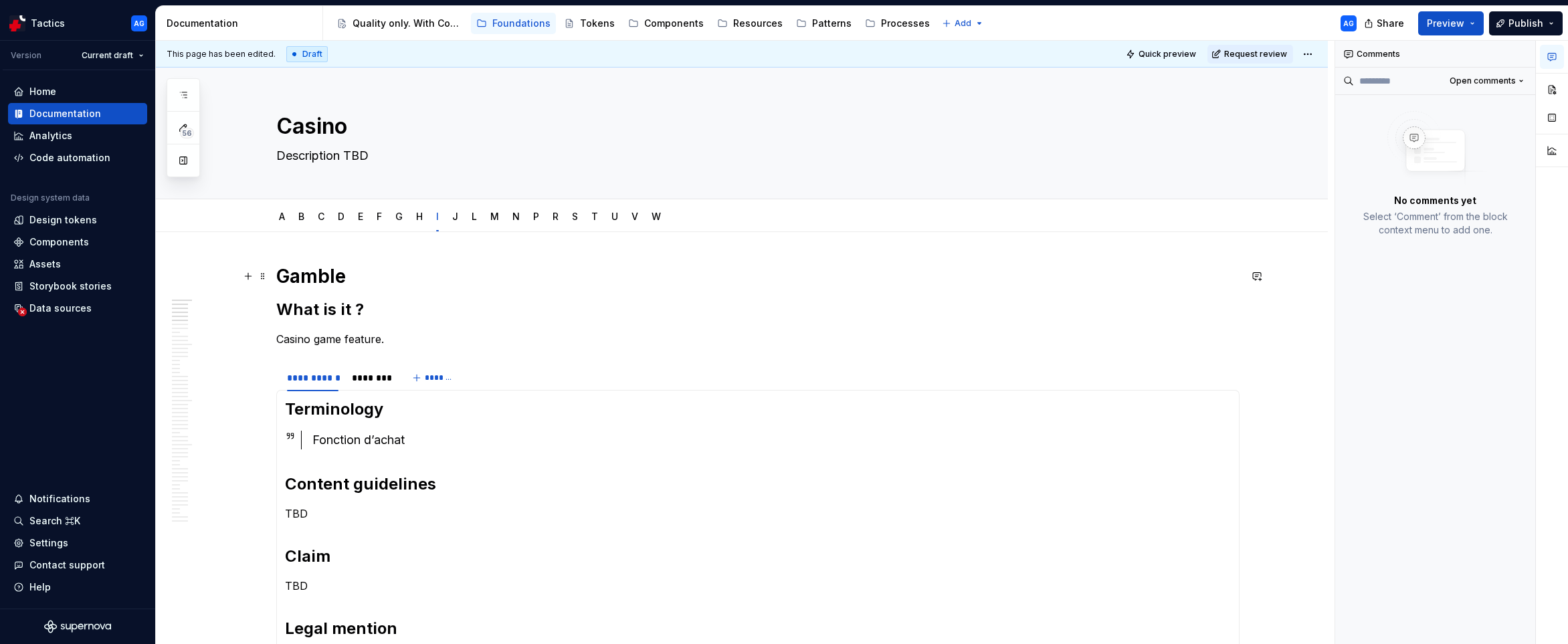 click on "Gamble" at bounding box center [758, 276] 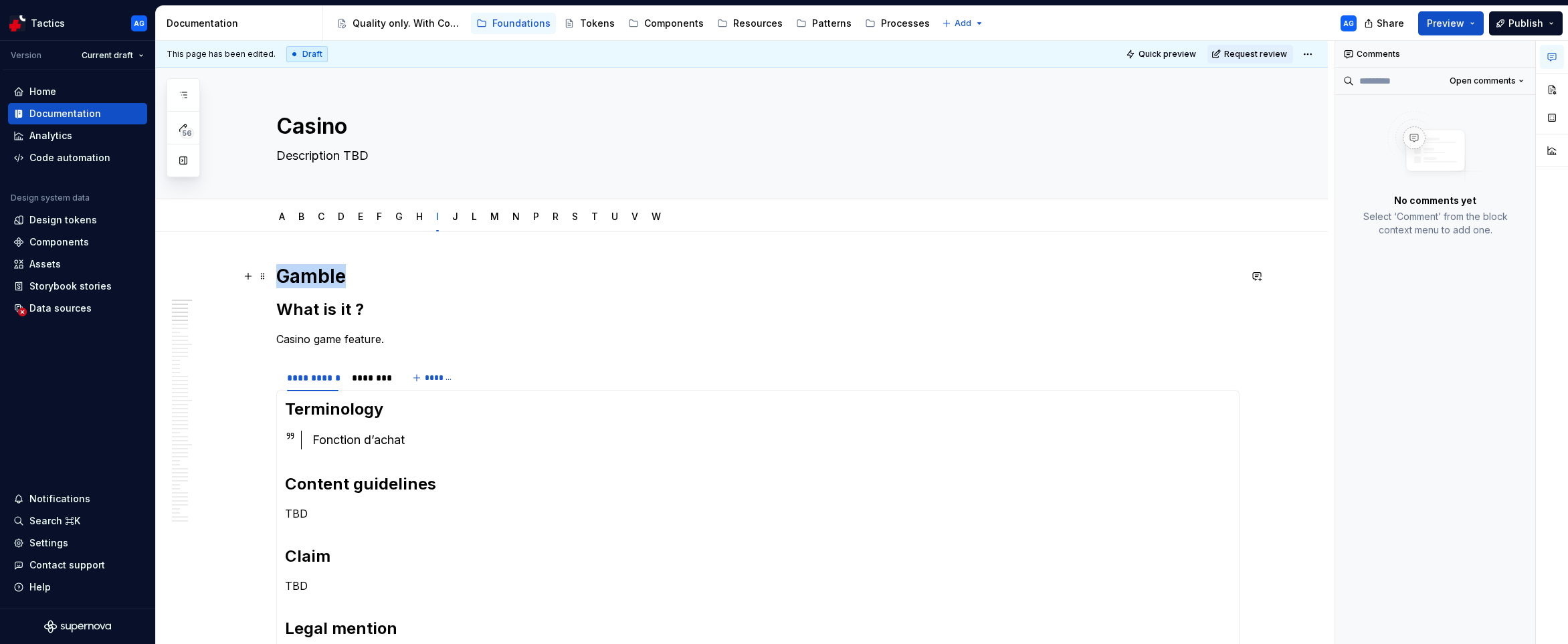 click on "Gamble" at bounding box center [758, 276] 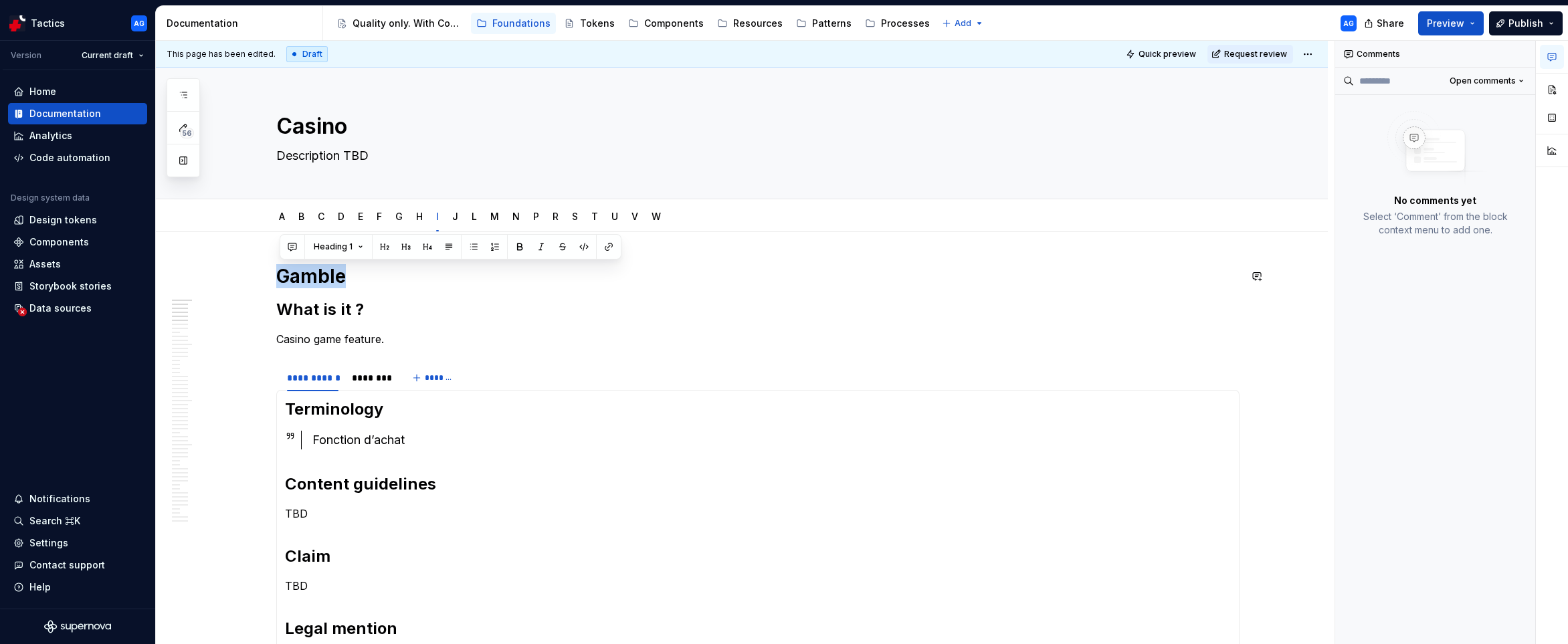 type 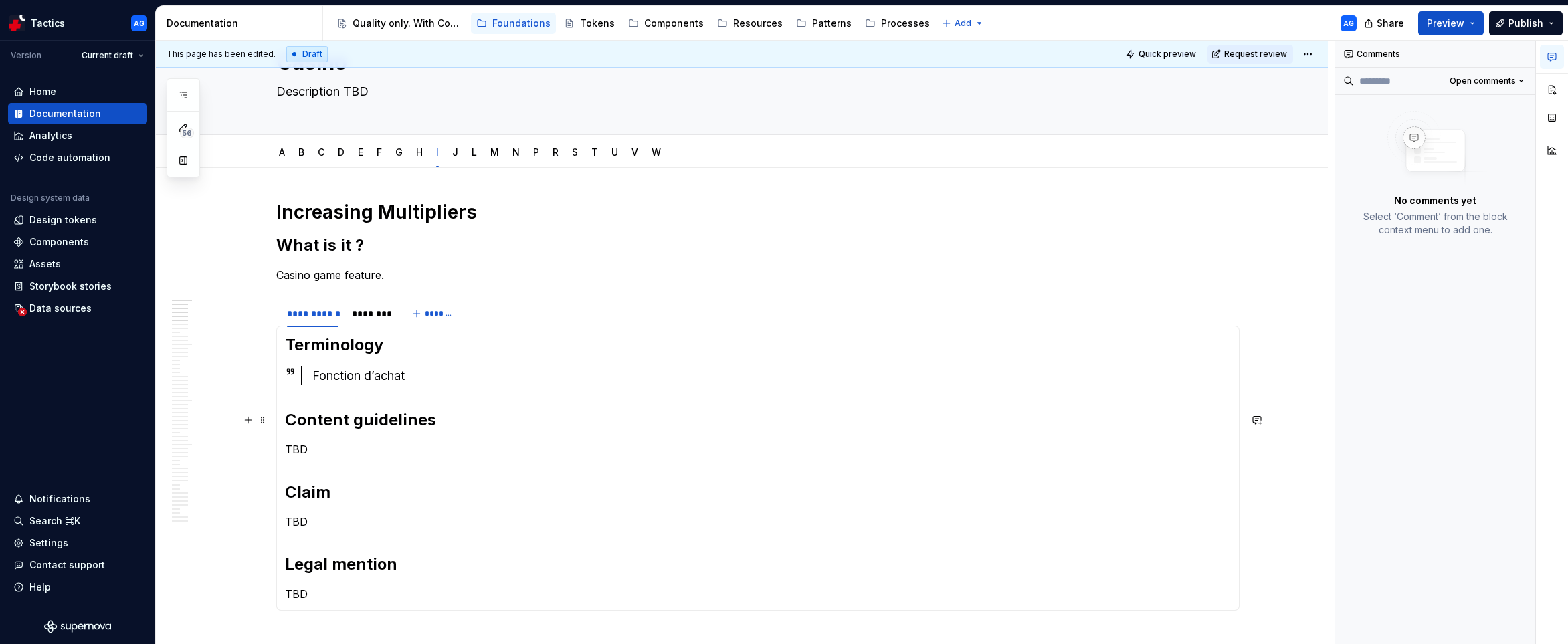 scroll, scrollTop: 69, scrollLeft: 0, axis: vertical 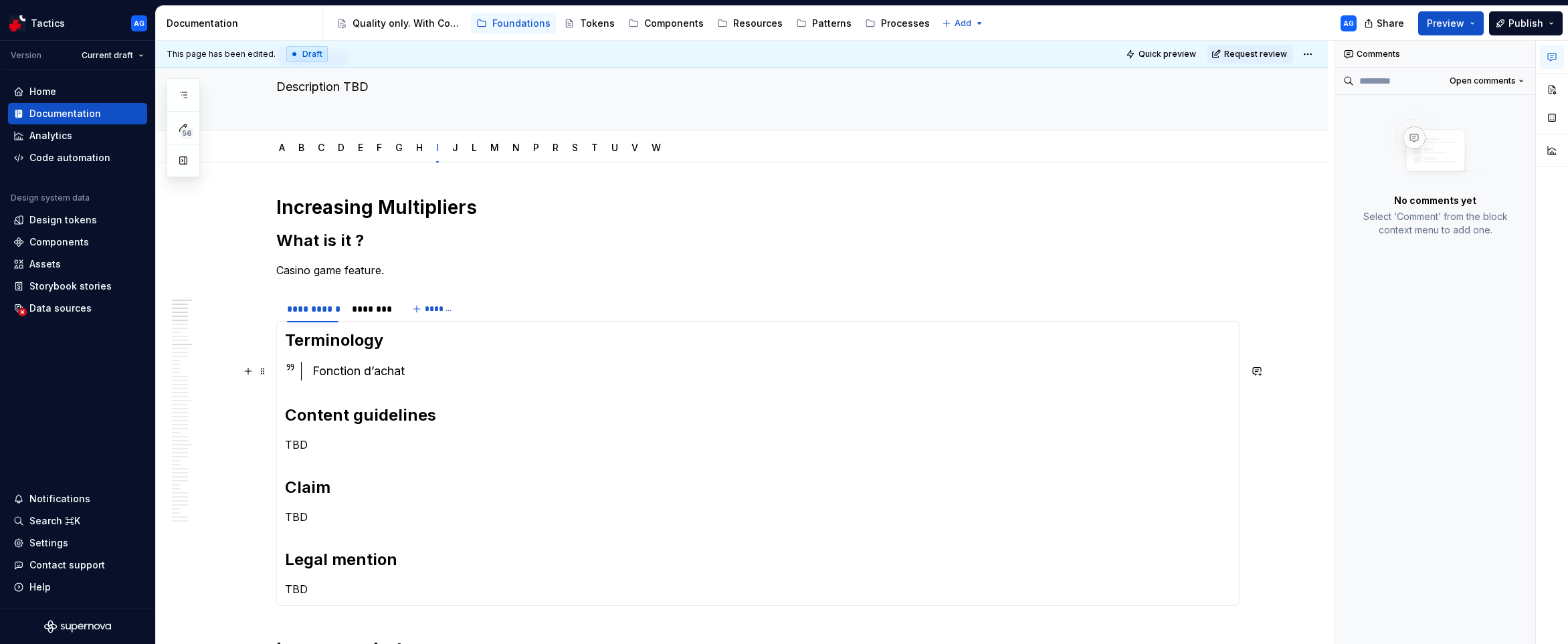 click on "Fonction d’achat" at bounding box center (771, 371) 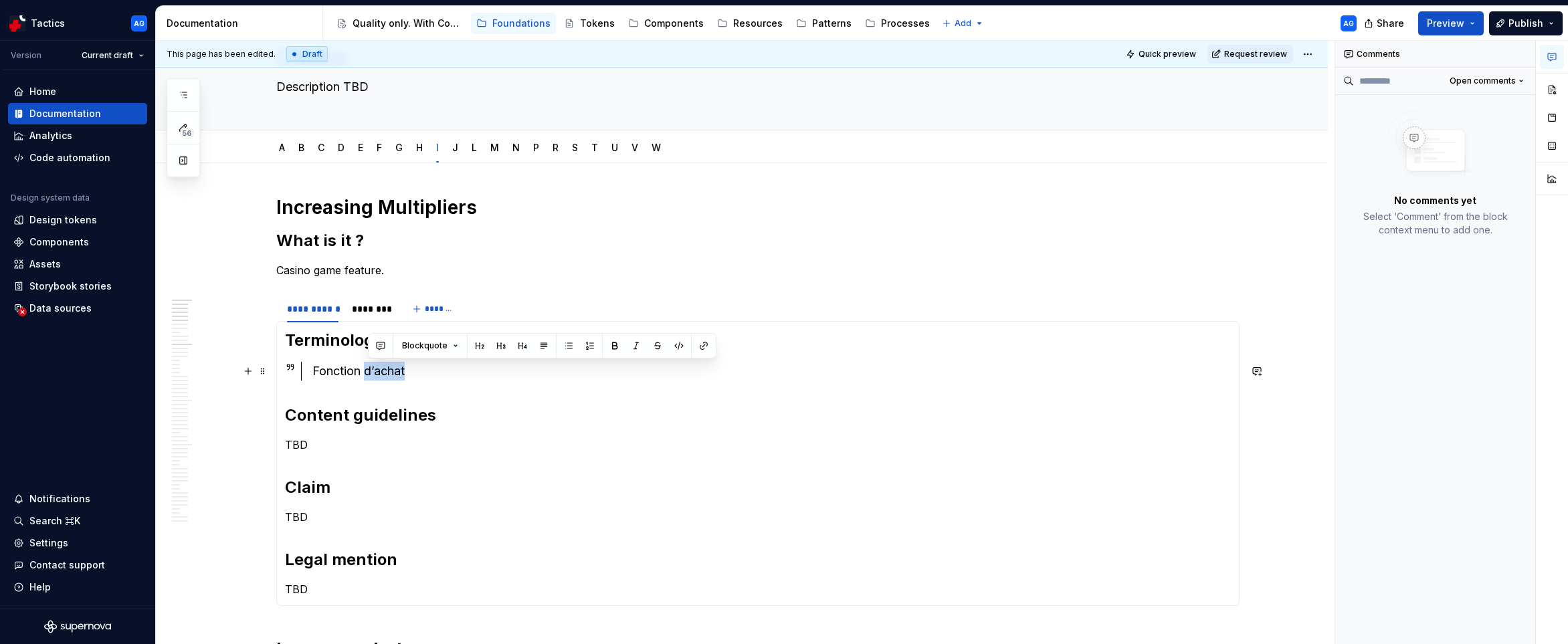 click on "Fonction d’achat" at bounding box center (771, 371) 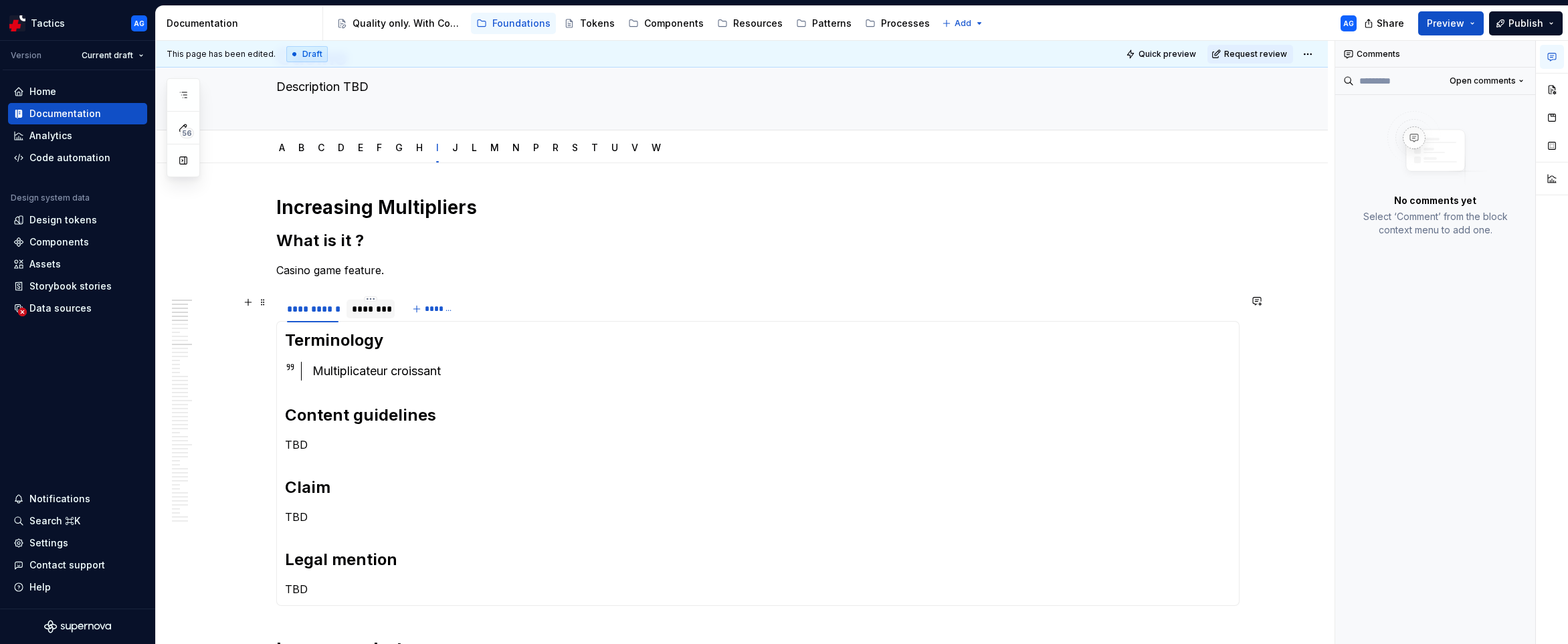 click on "********" at bounding box center [371, 309] 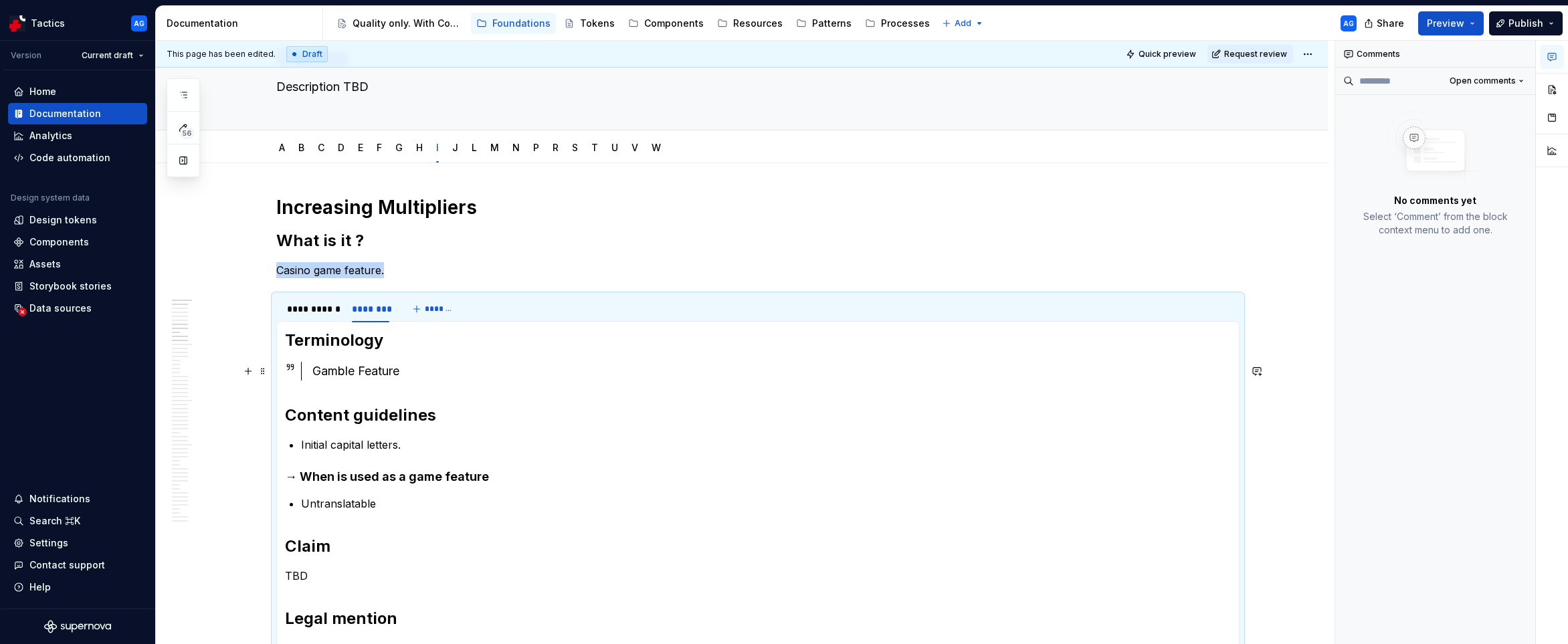 click on "Gamble Feature" at bounding box center (771, 371) 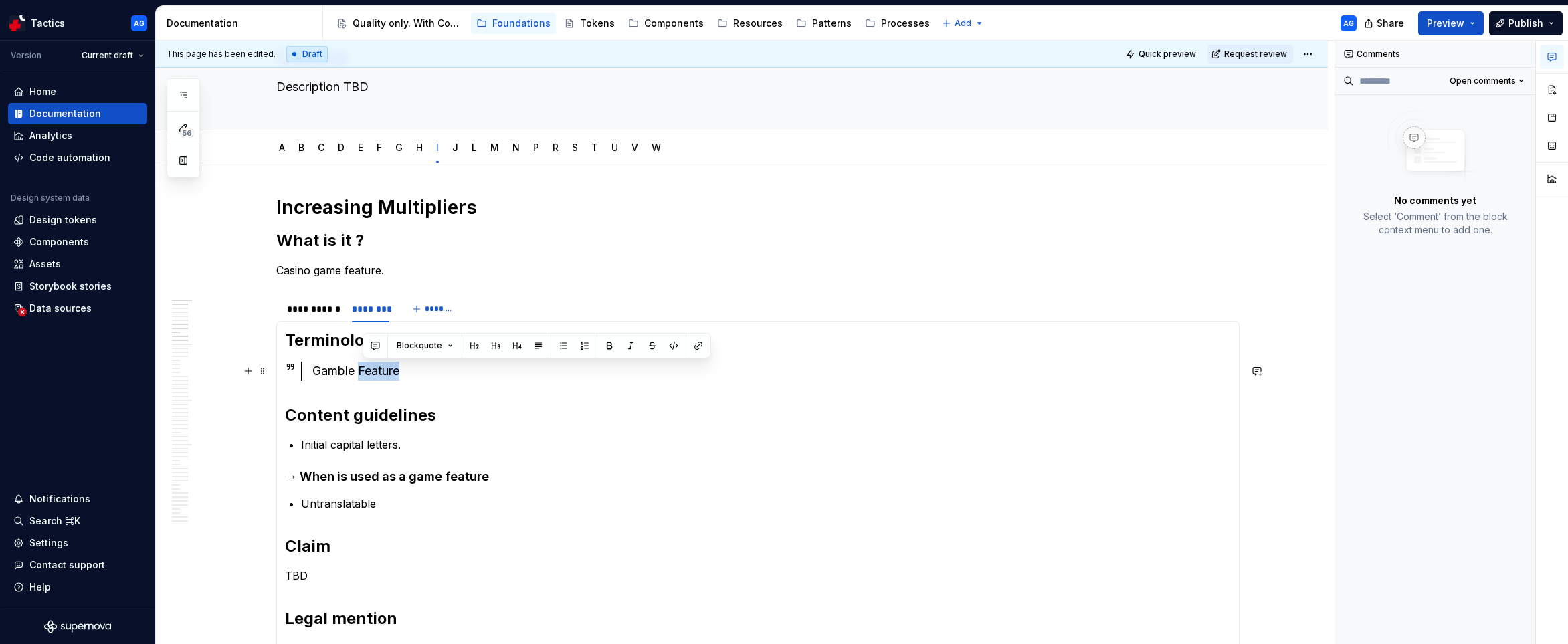 click on "Gamble Feature" at bounding box center [771, 371] 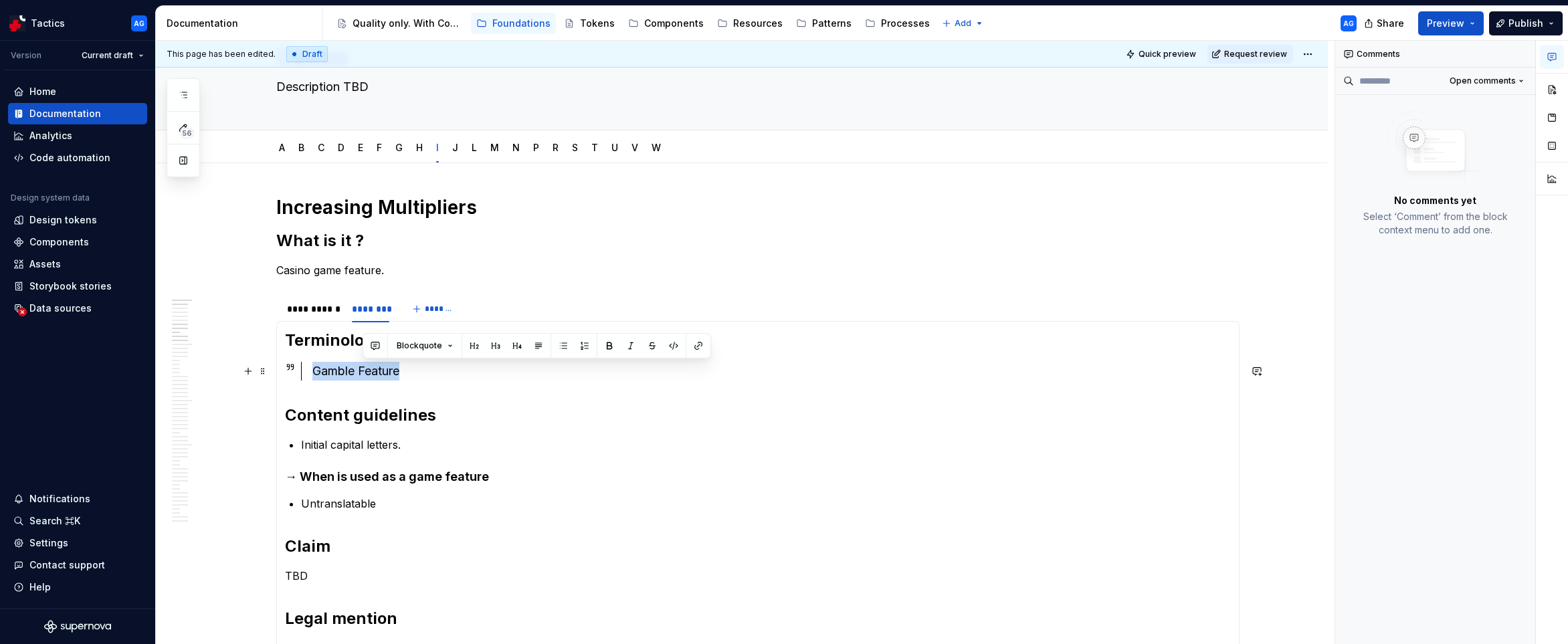 click on "Gamble Feature" at bounding box center [771, 371] 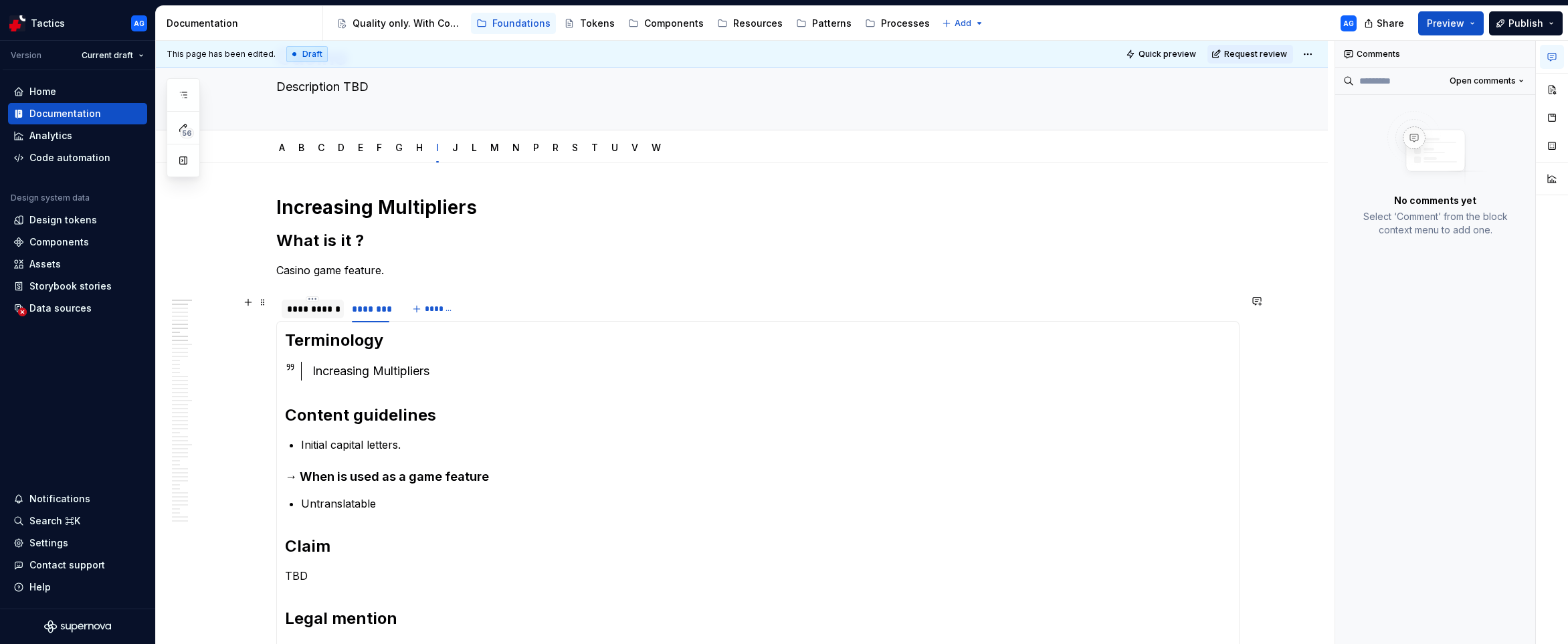 click on "**********" at bounding box center (312, 309) 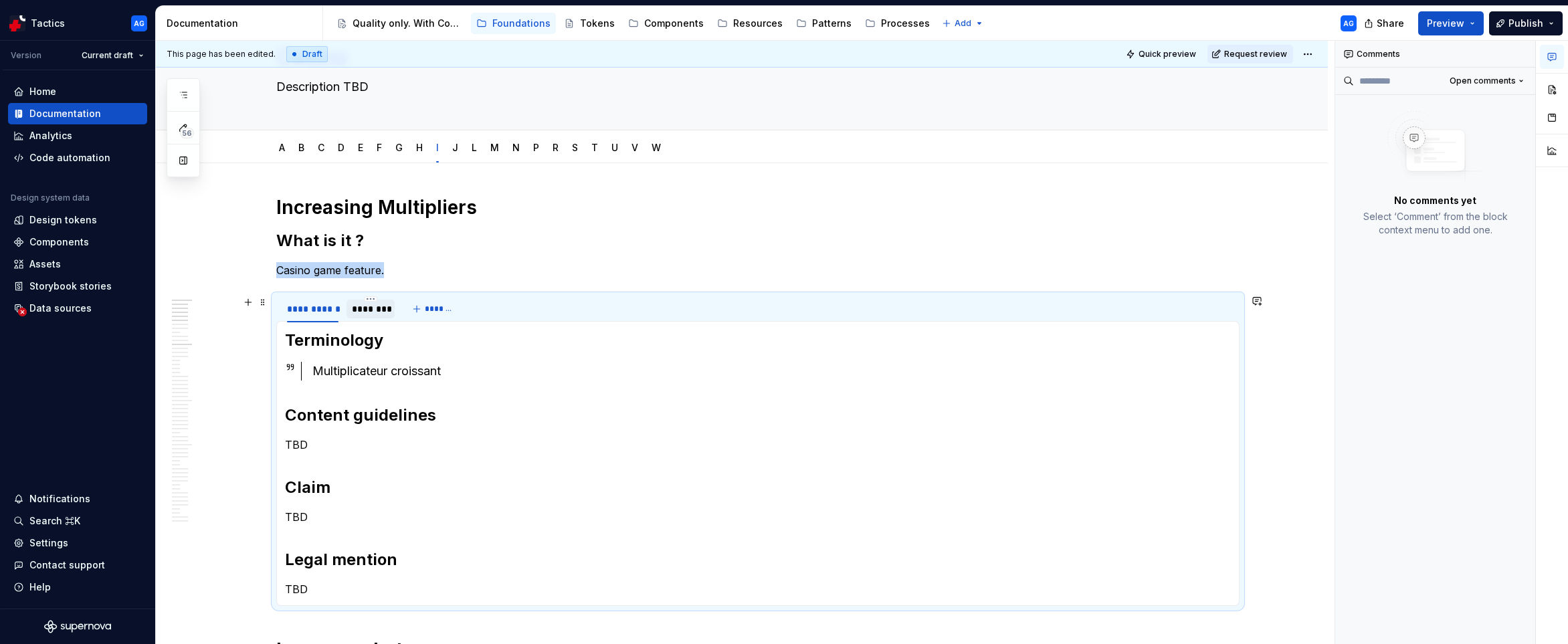 click on "********" at bounding box center [371, 309] 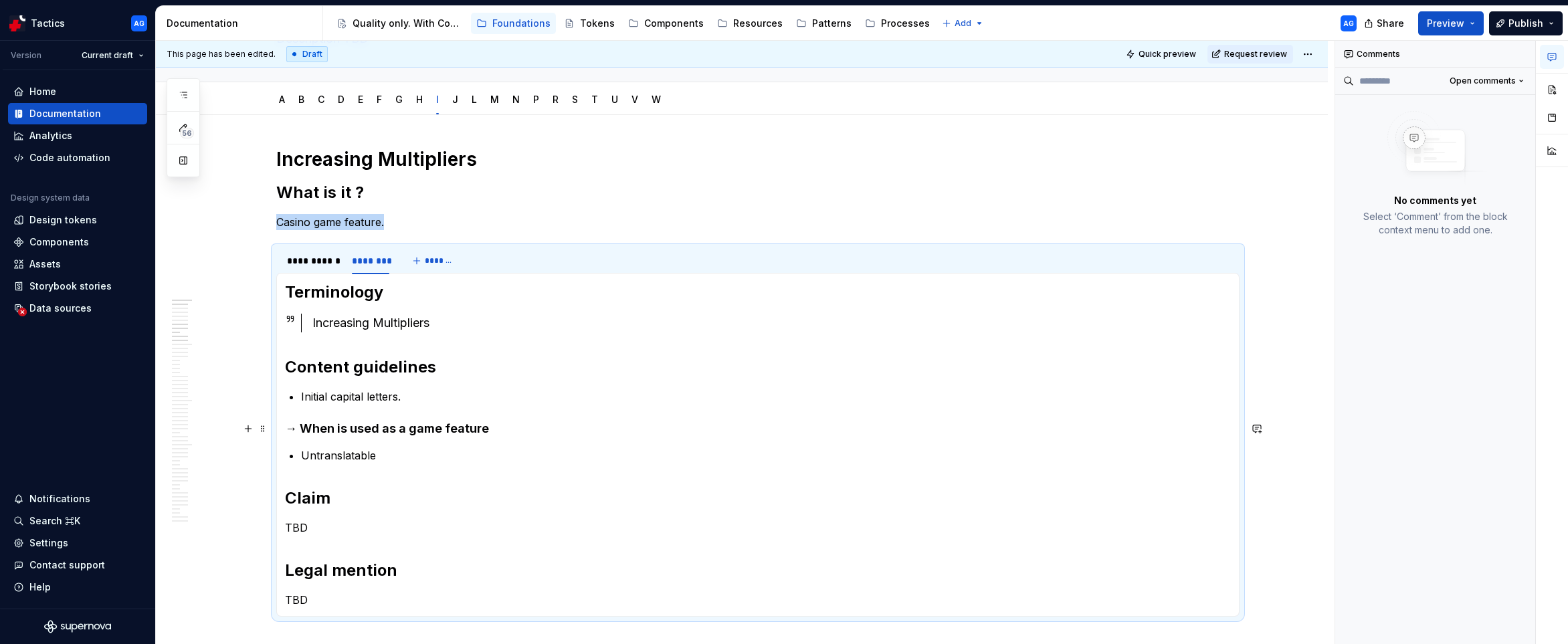 scroll, scrollTop: 121, scrollLeft: 0, axis: vertical 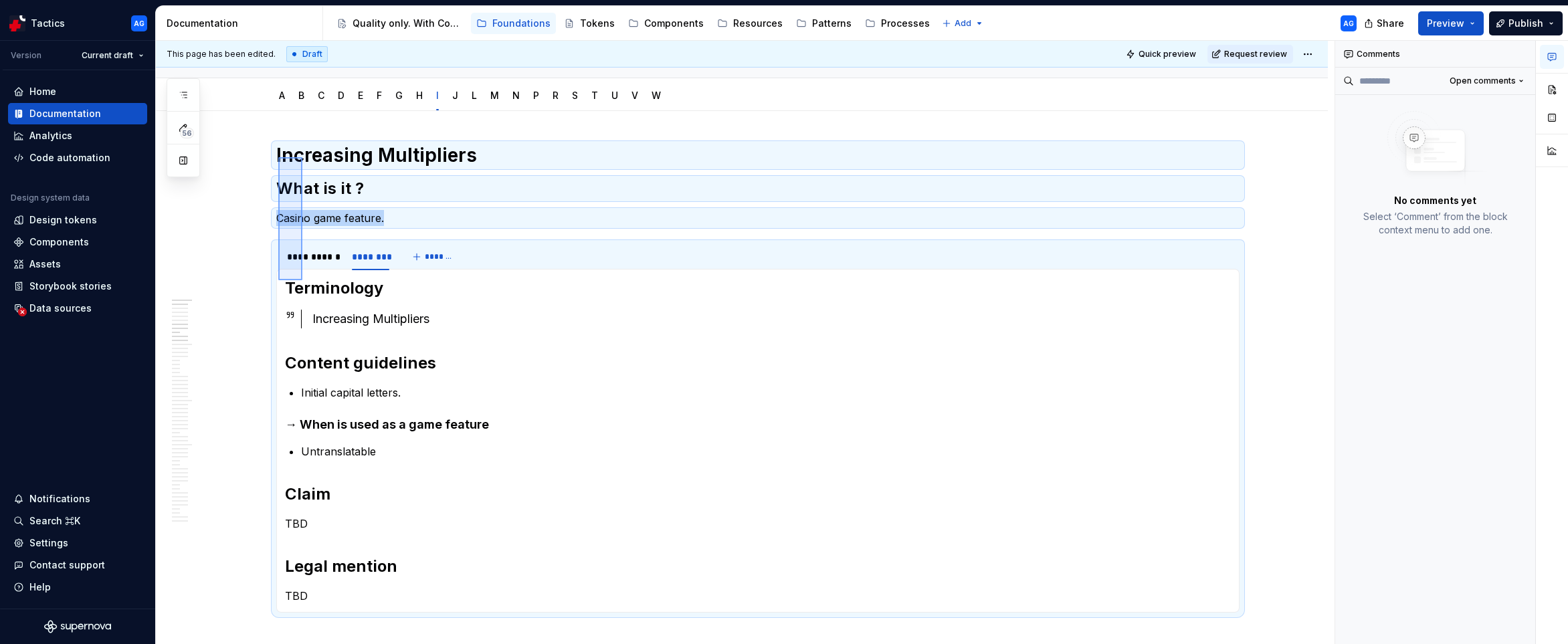 drag, startPoint x: 278, startPoint y: 157, endPoint x: 302, endPoint y: 280, distance: 125.31959 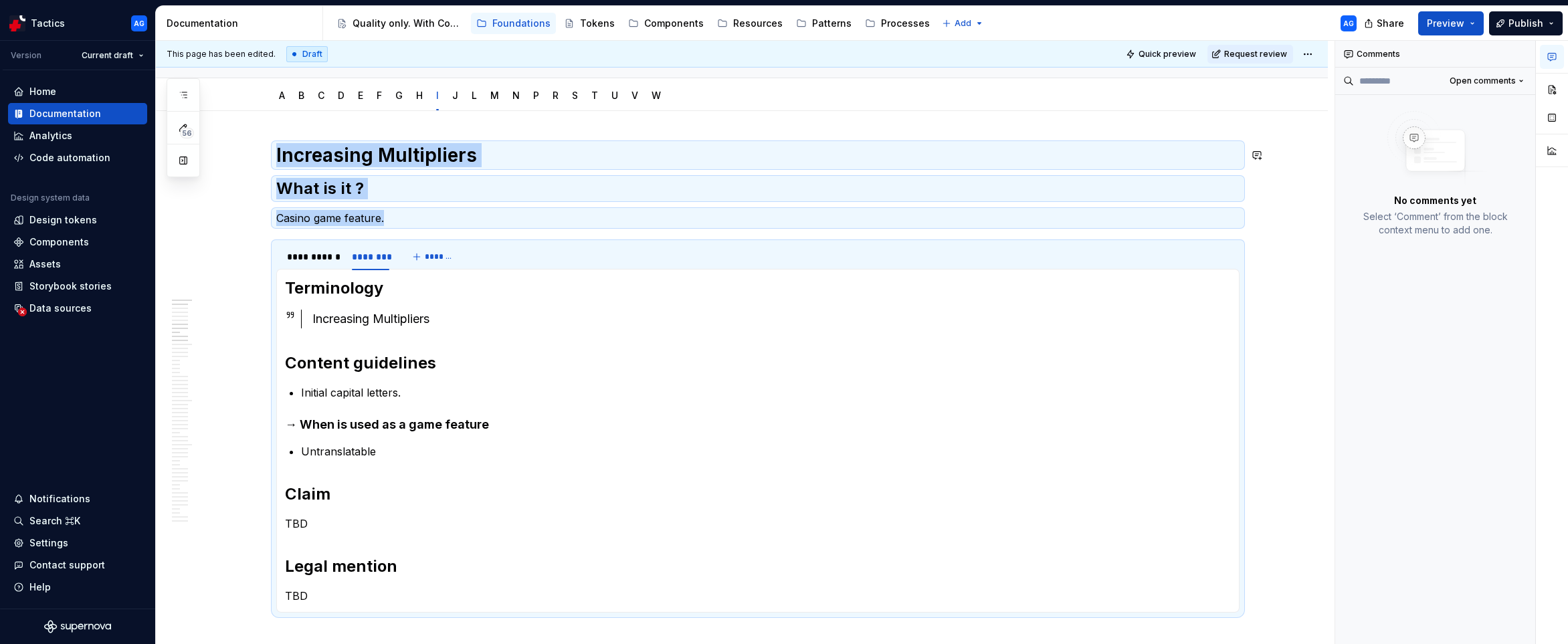 copy on "Increasing Multipliers What is it ? Casino game feature." 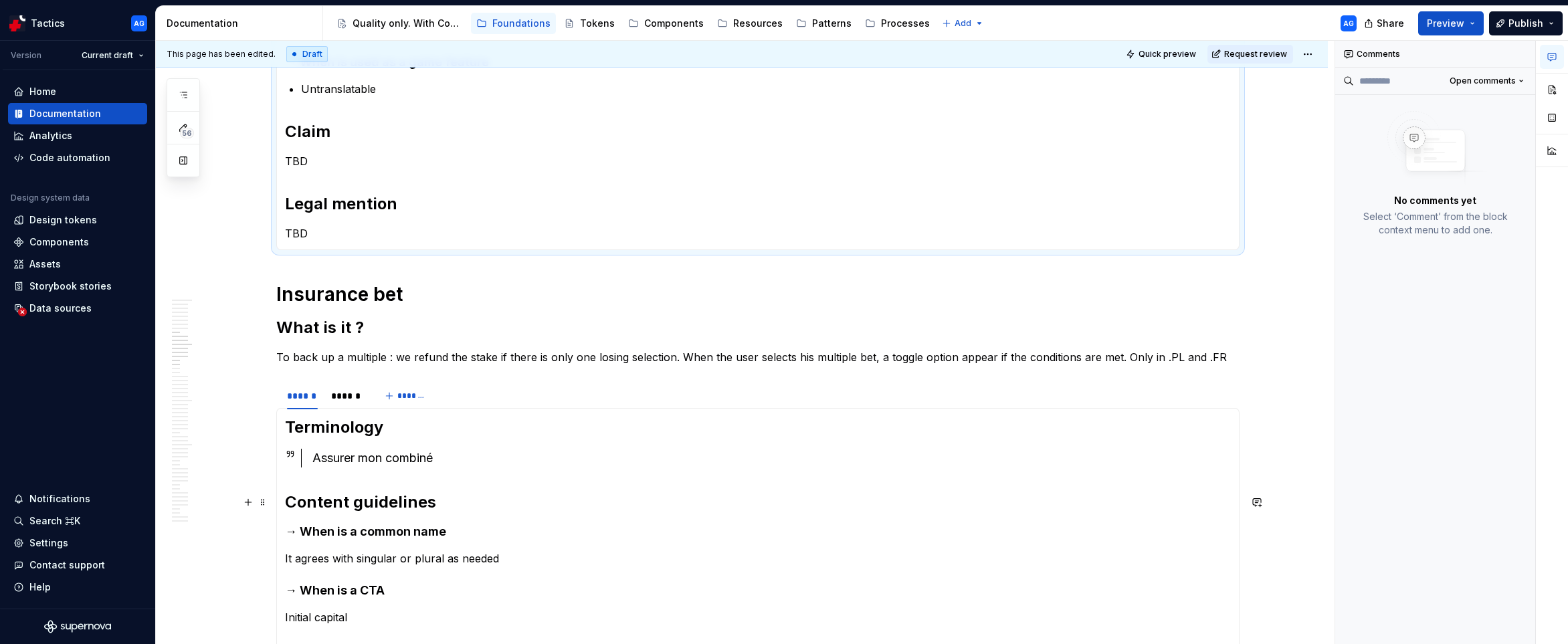 scroll, scrollTop: 489, scrollLeft: 0, axis: vertical 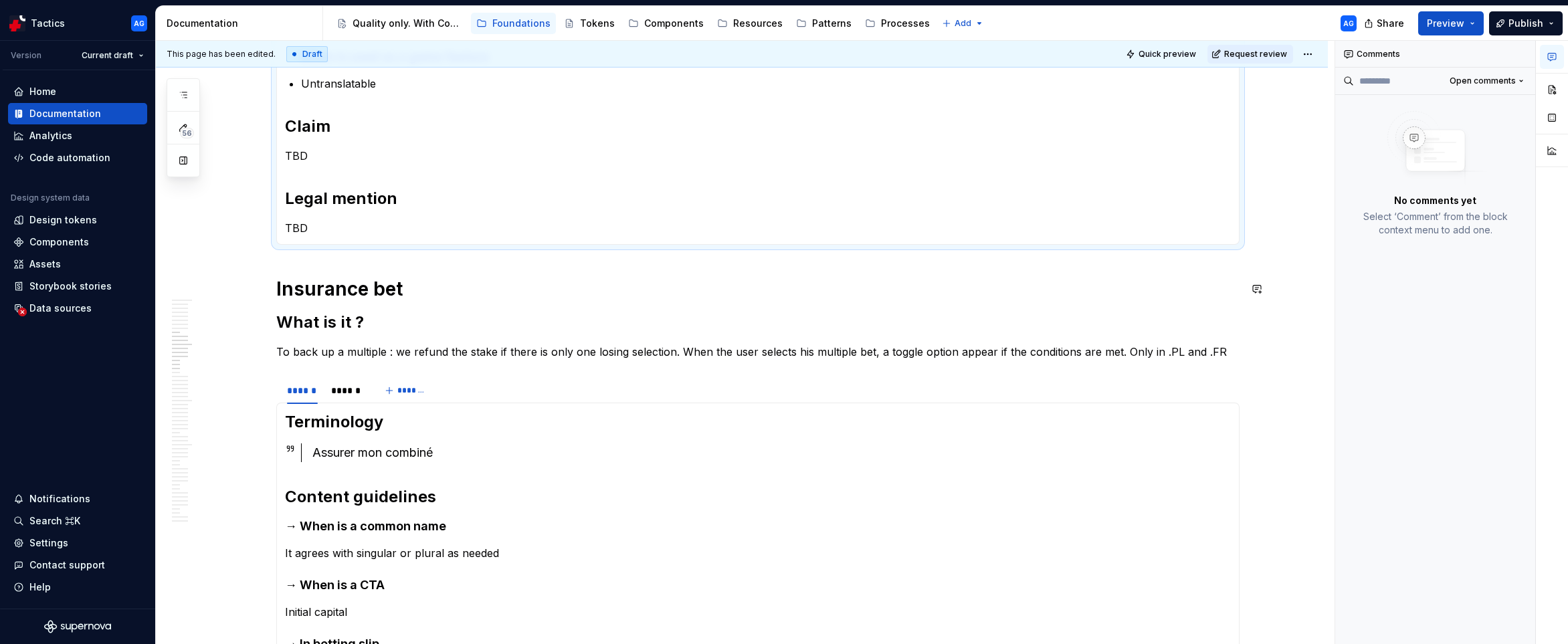 click on "**********" at bounding box center [758, 865] 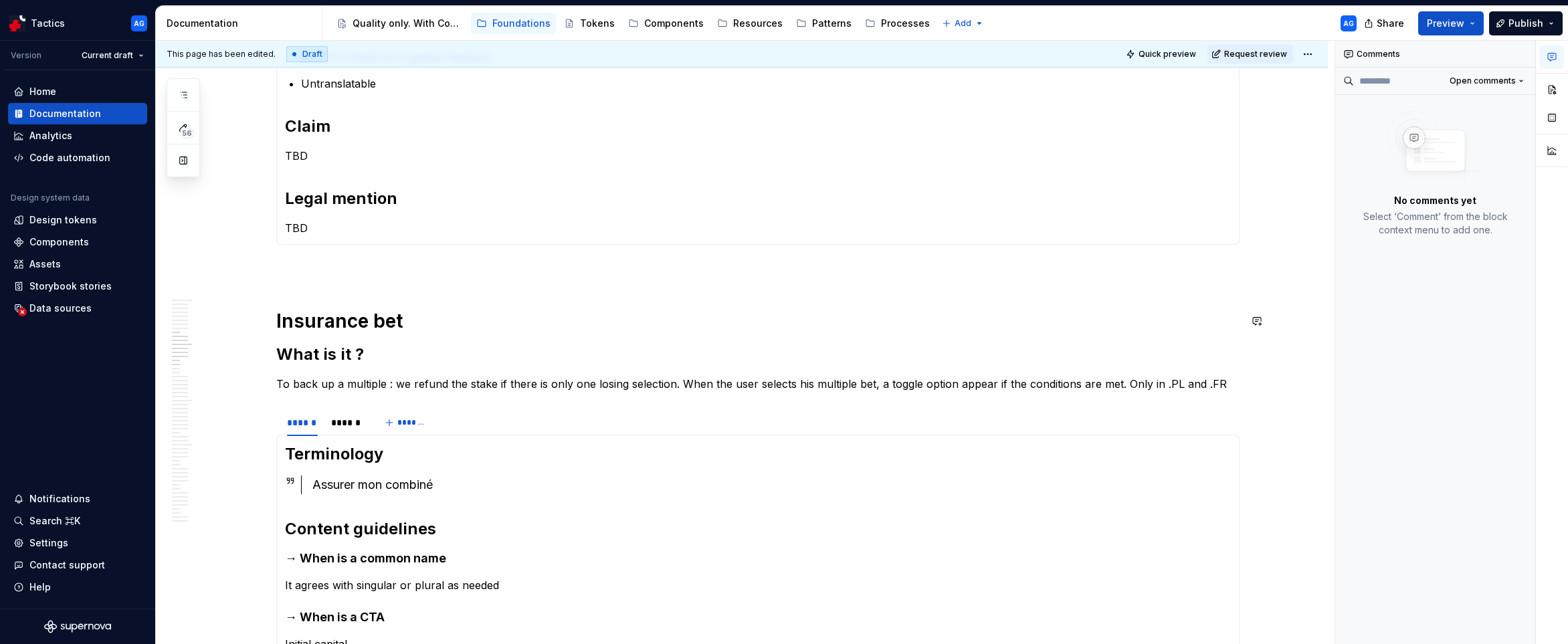 click on "**********" at bounding box center [758, 881] 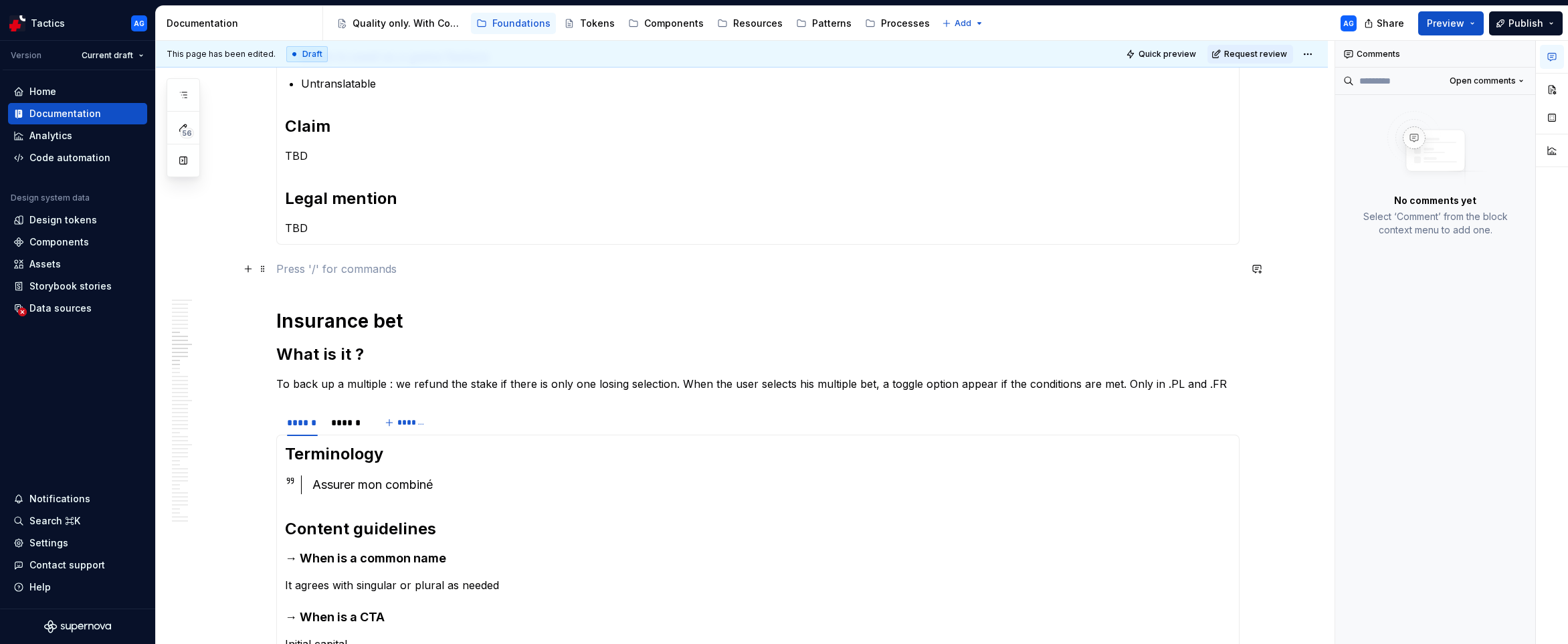 click at bounding box center (758, 269) 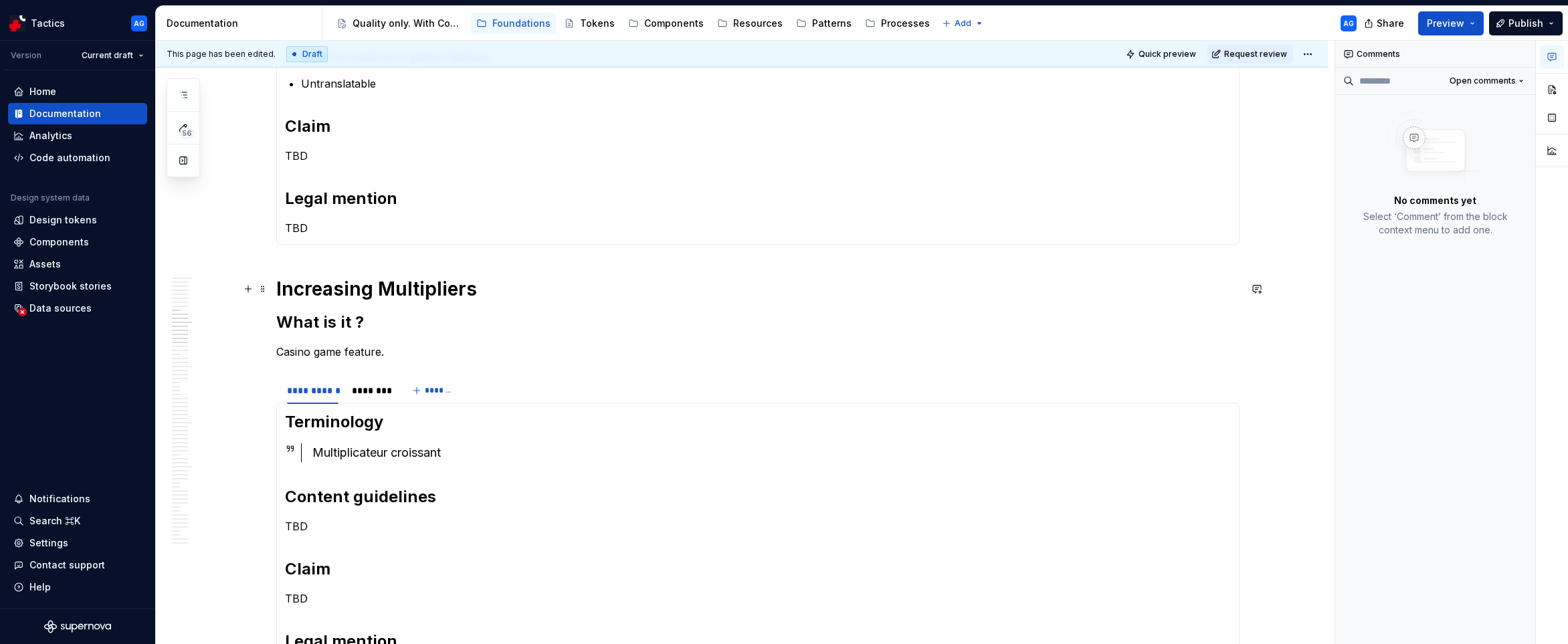 click on "Increasing Multipliers" at bounding box center [758, 289] 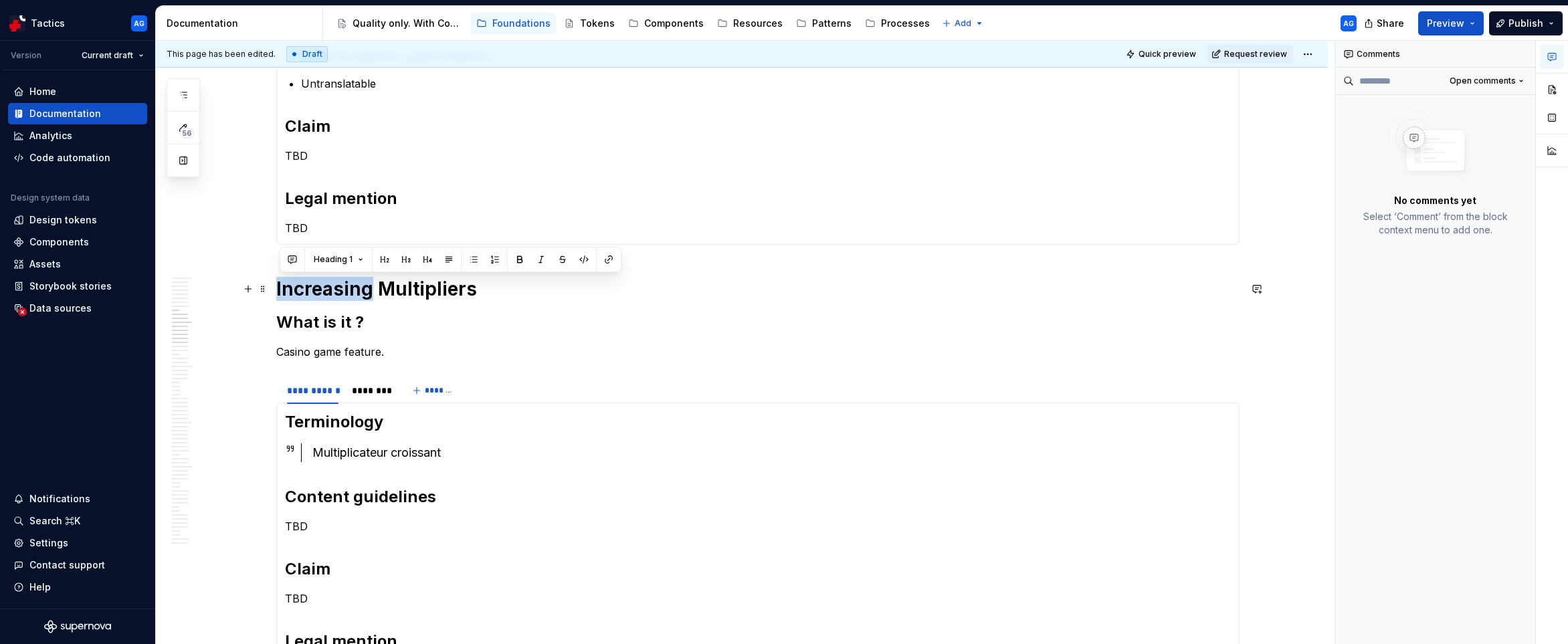 click on "Increasing Multipliers" at bounding box center [758, 289] 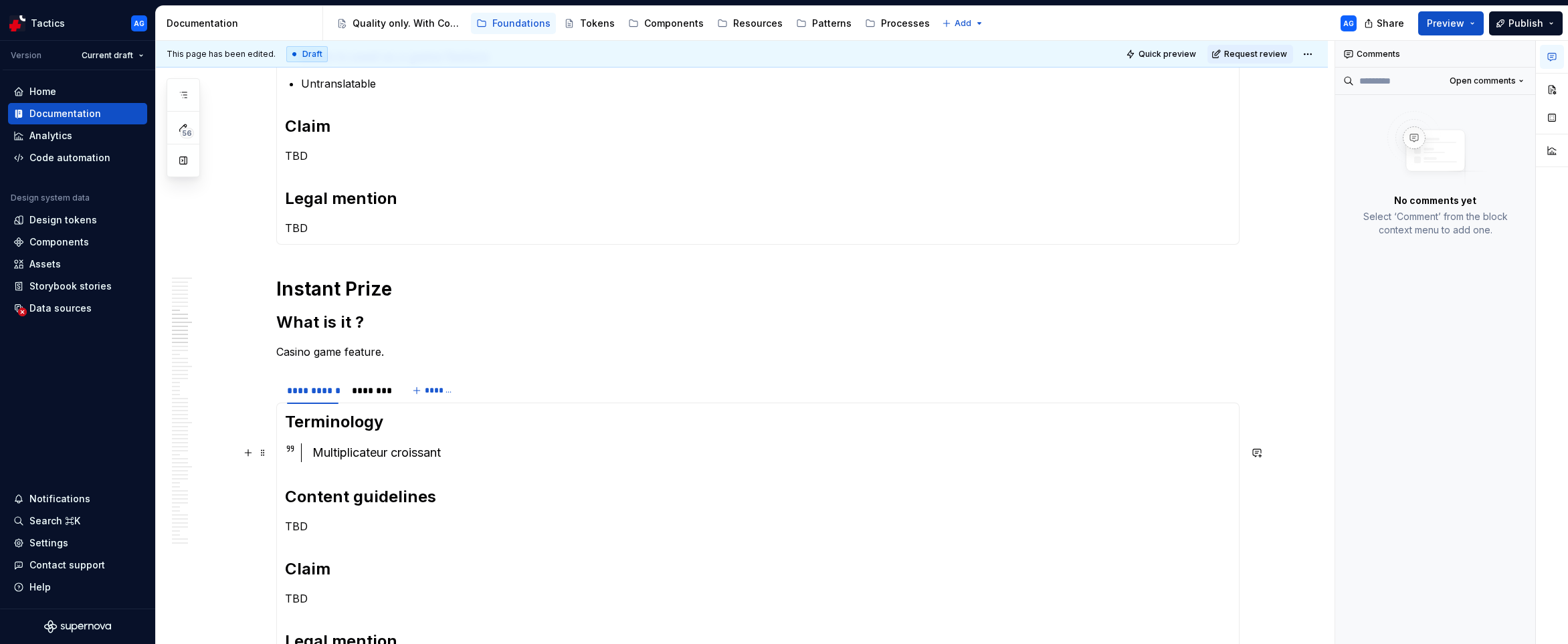 click on "Multiplicateur croissant" at bounding box center [771, 453] 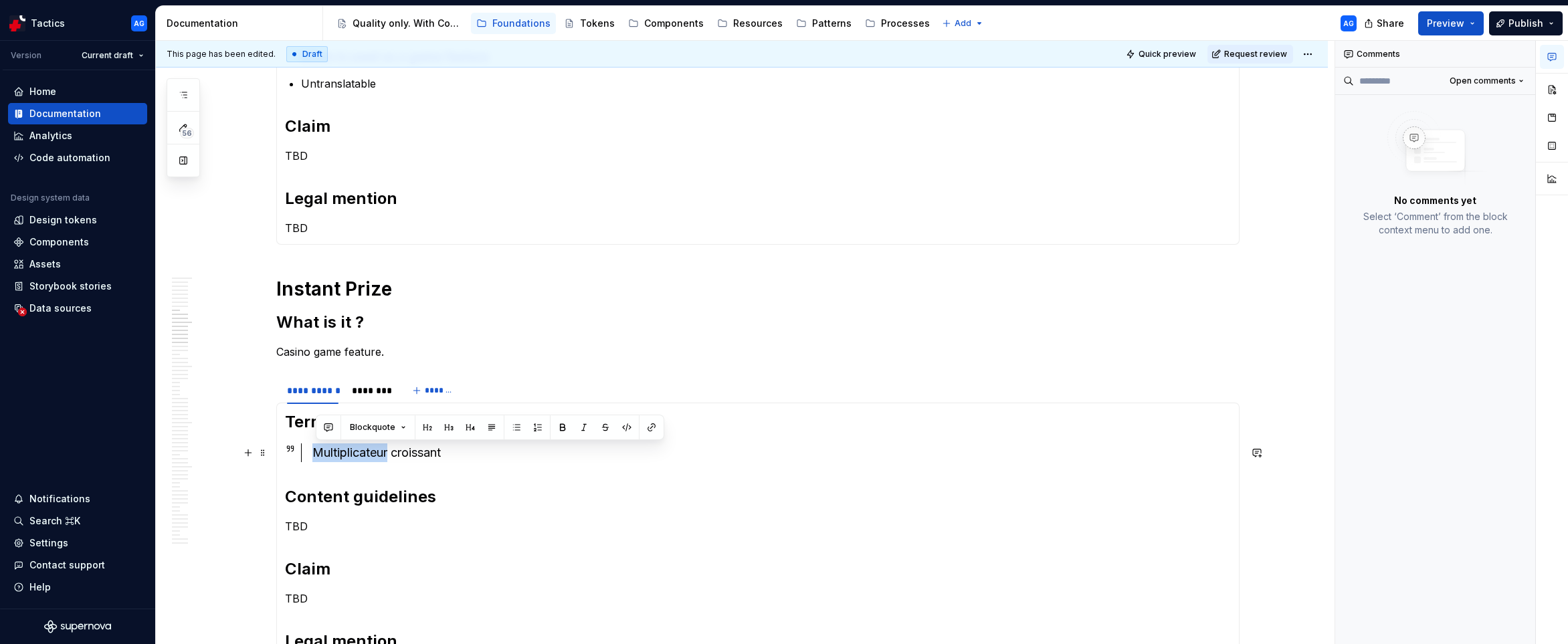 click on "Multiplicateur croissant" at bounding box center (771, 453) 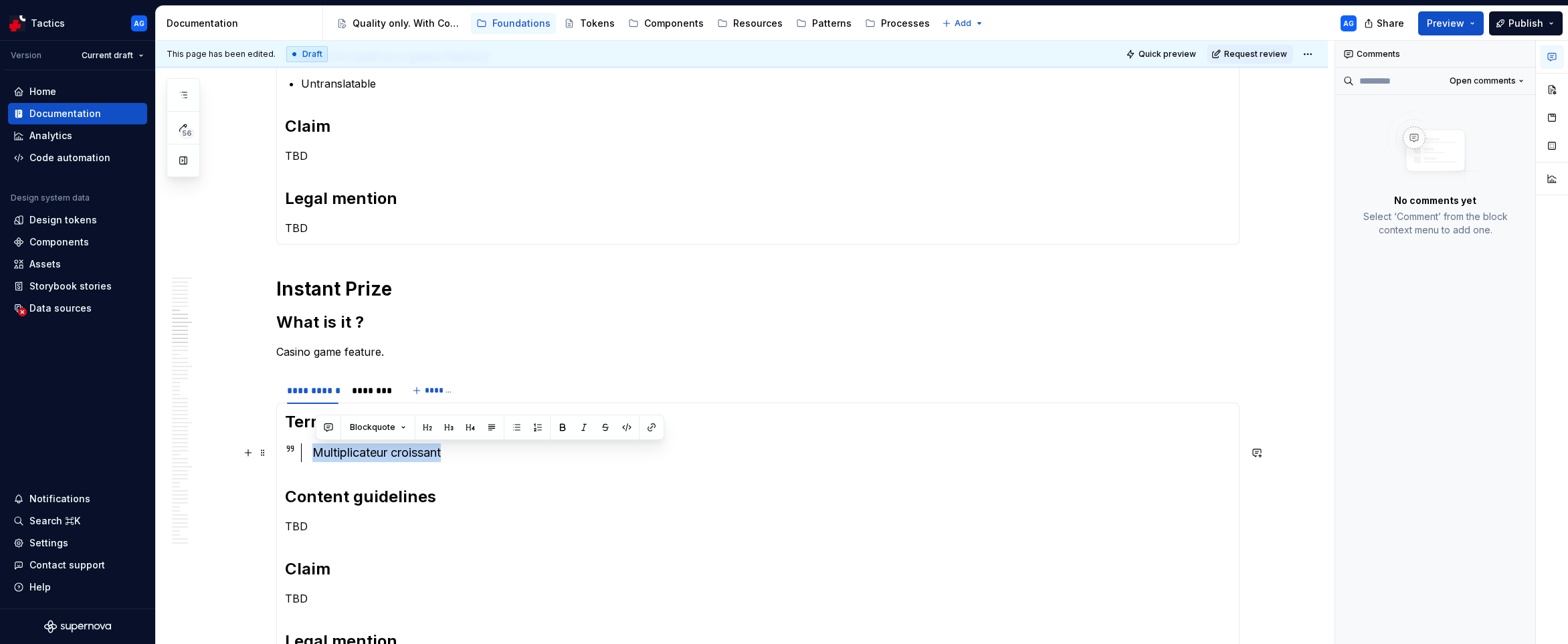 click on "Multiplicateur croissant" at bounding box center (771, 453) 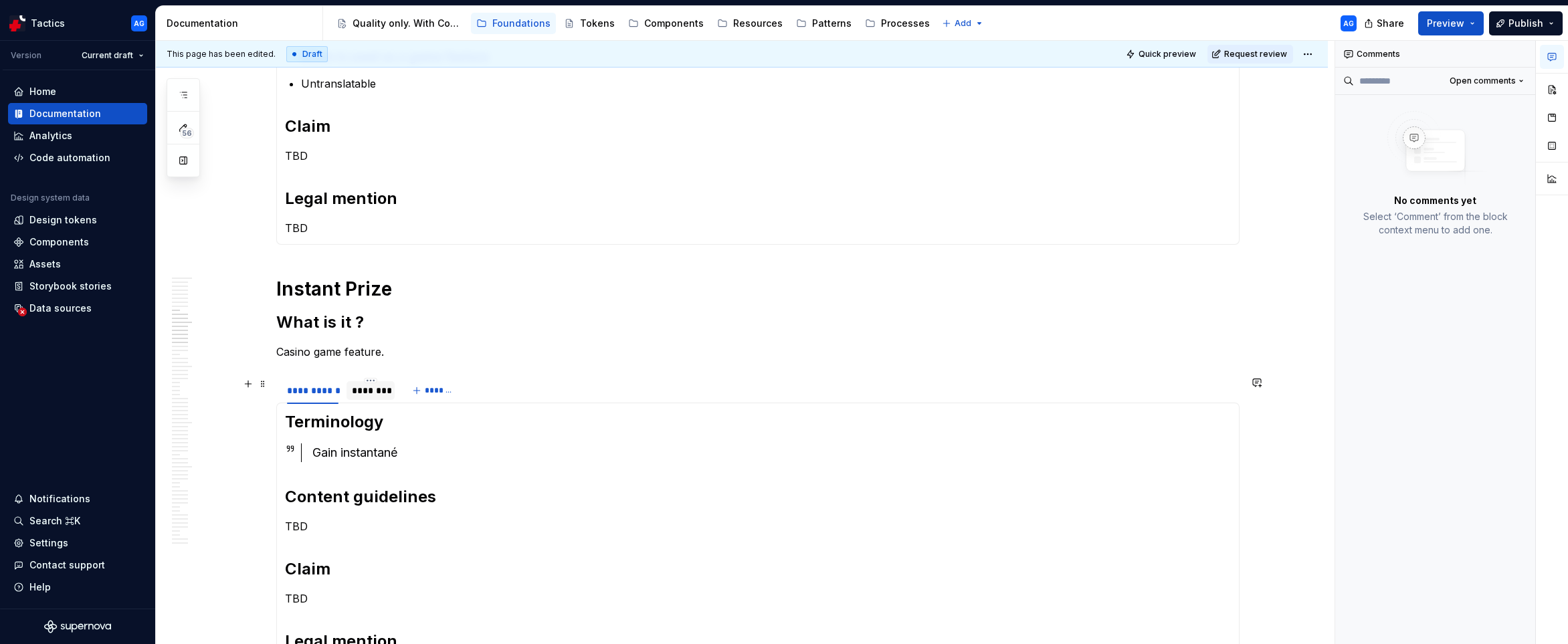 click on "********" at bounding box center [371, 391] 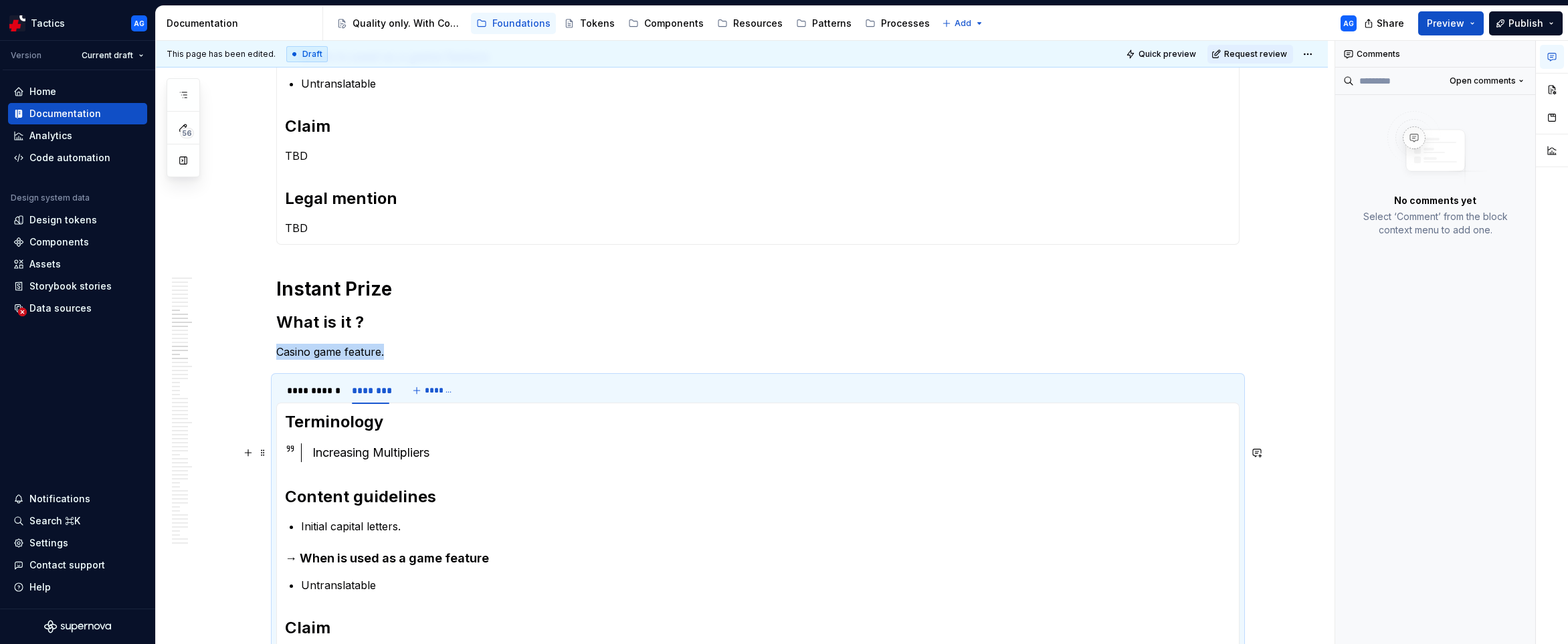 click on "Increasing Multipliers" at bounding box center (771, 453) 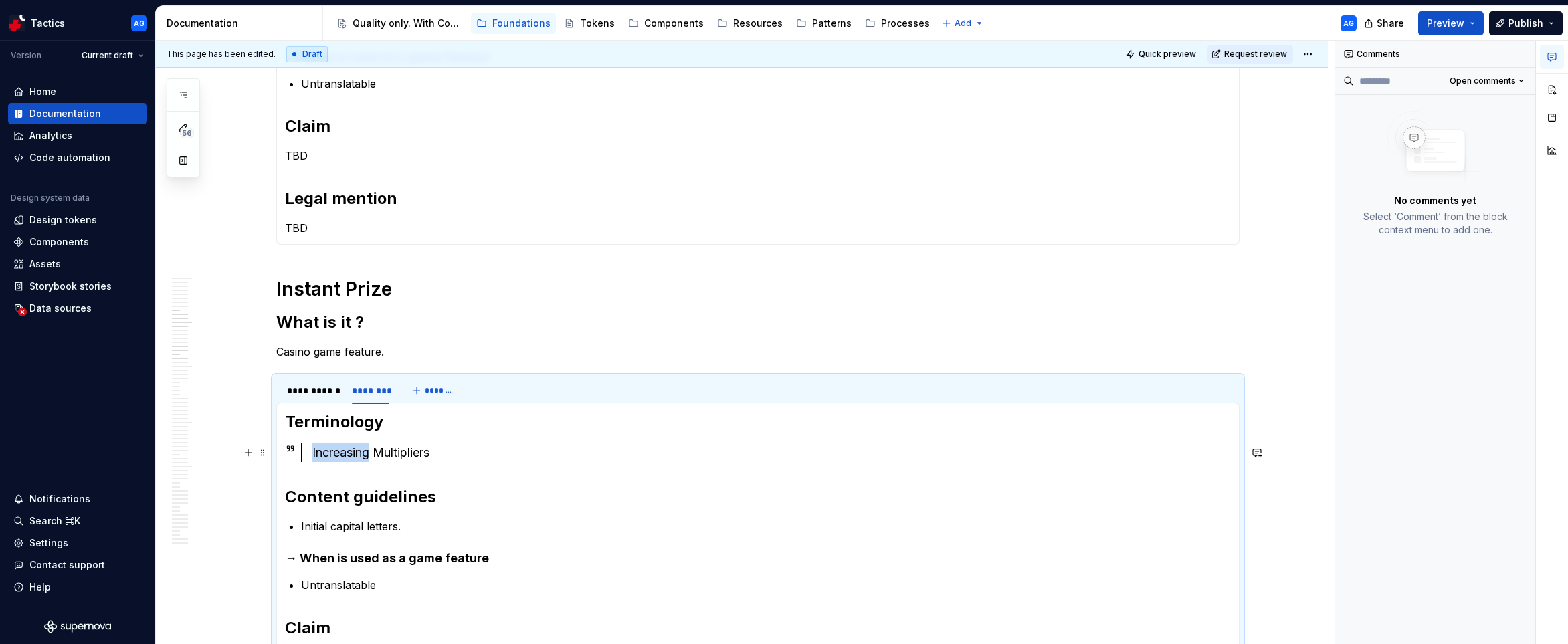 click on "Increasing Multipliers" at bounding box center [771, 453] 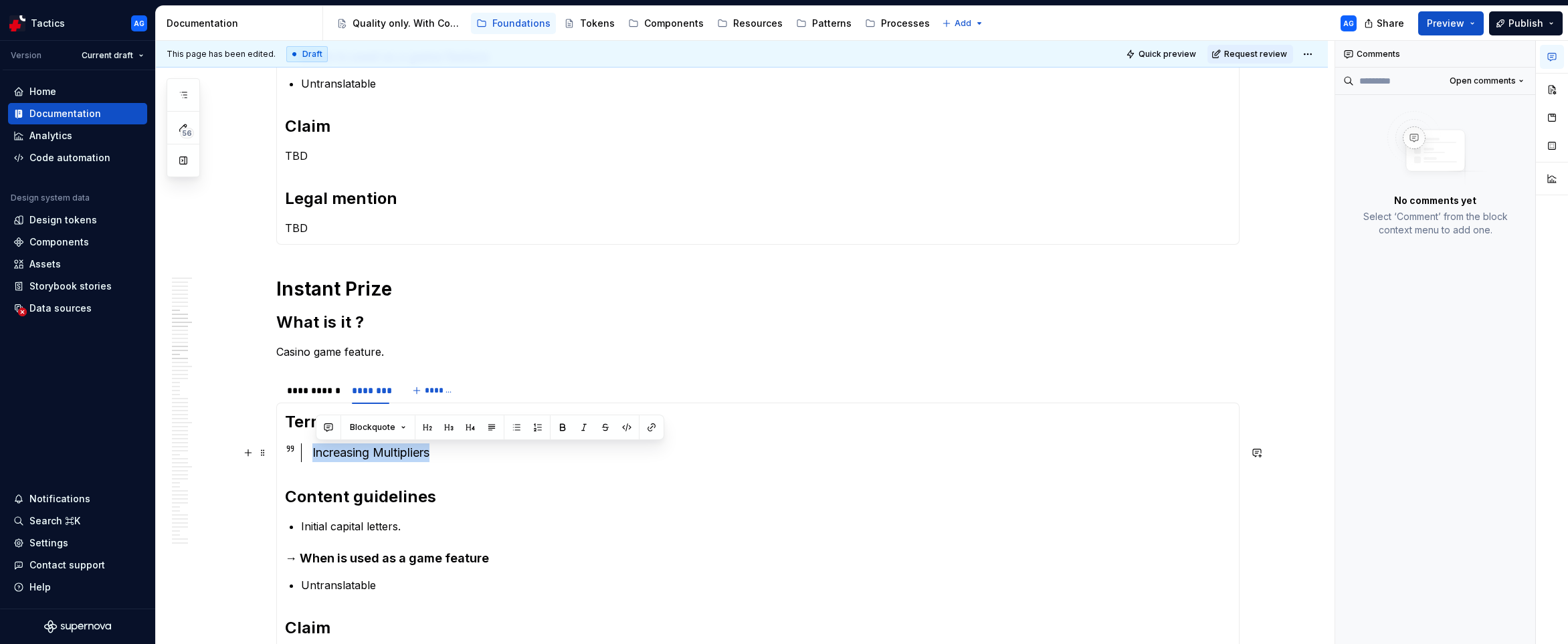 click on "Increasing Multipliers" at bounding box center (771, 453) 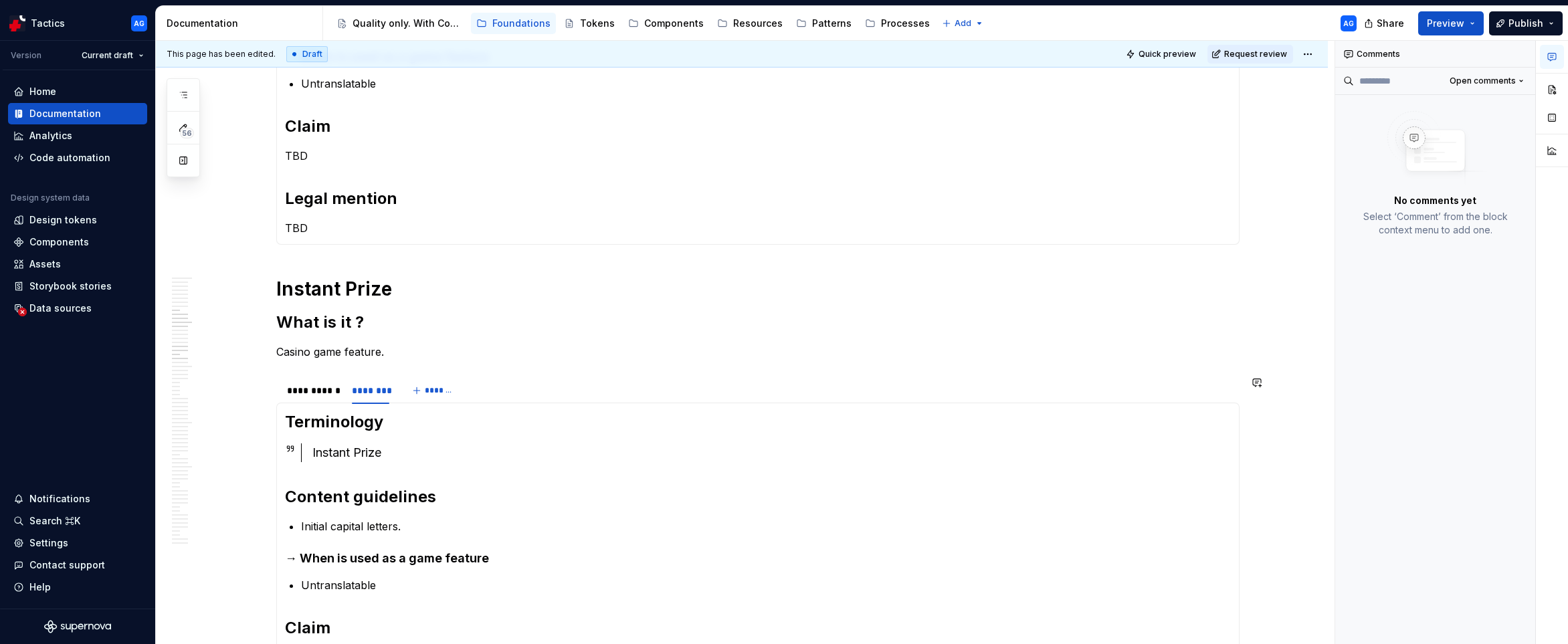 click on "**********" at bounding box center (758, 1116) 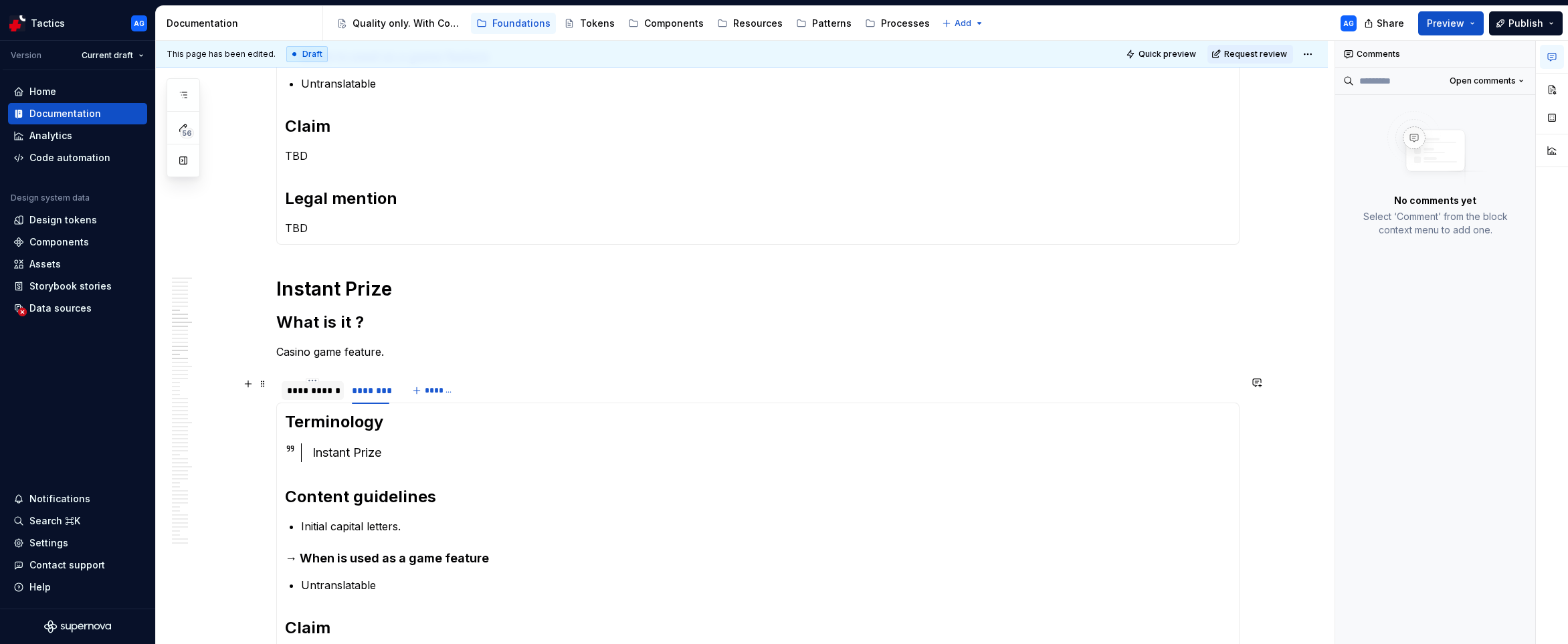 click on "**********" at bounding box center (312, 391) 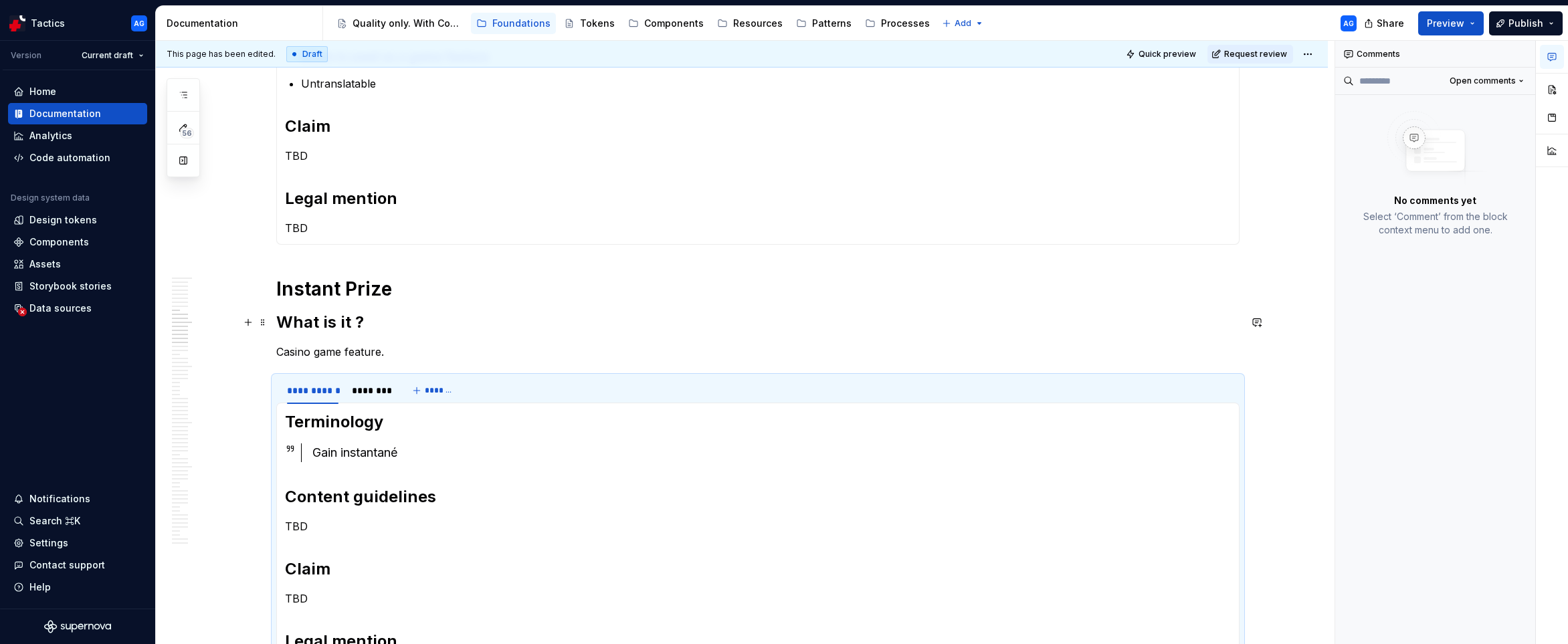 click on "**********" at bounding box center (758, 1087) 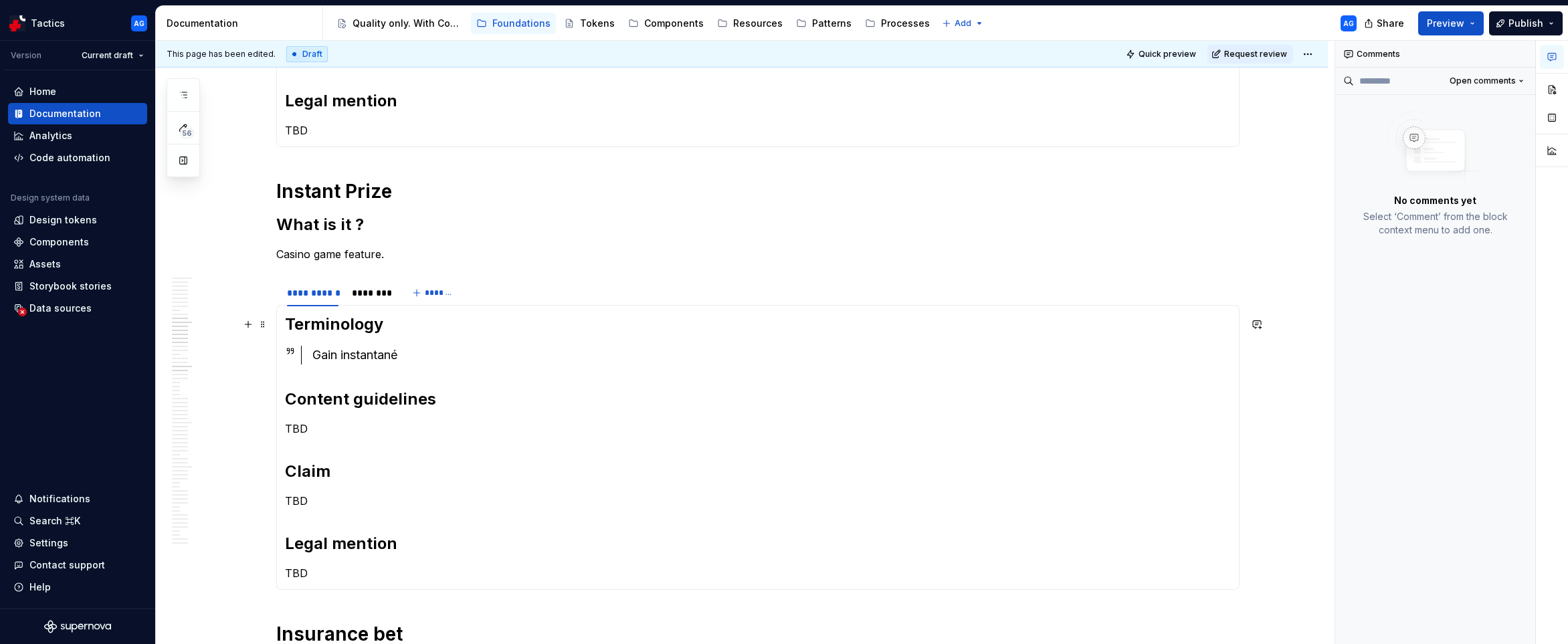 scroll, scrollTop: 605, scrollLeft: 0, axis: vertical 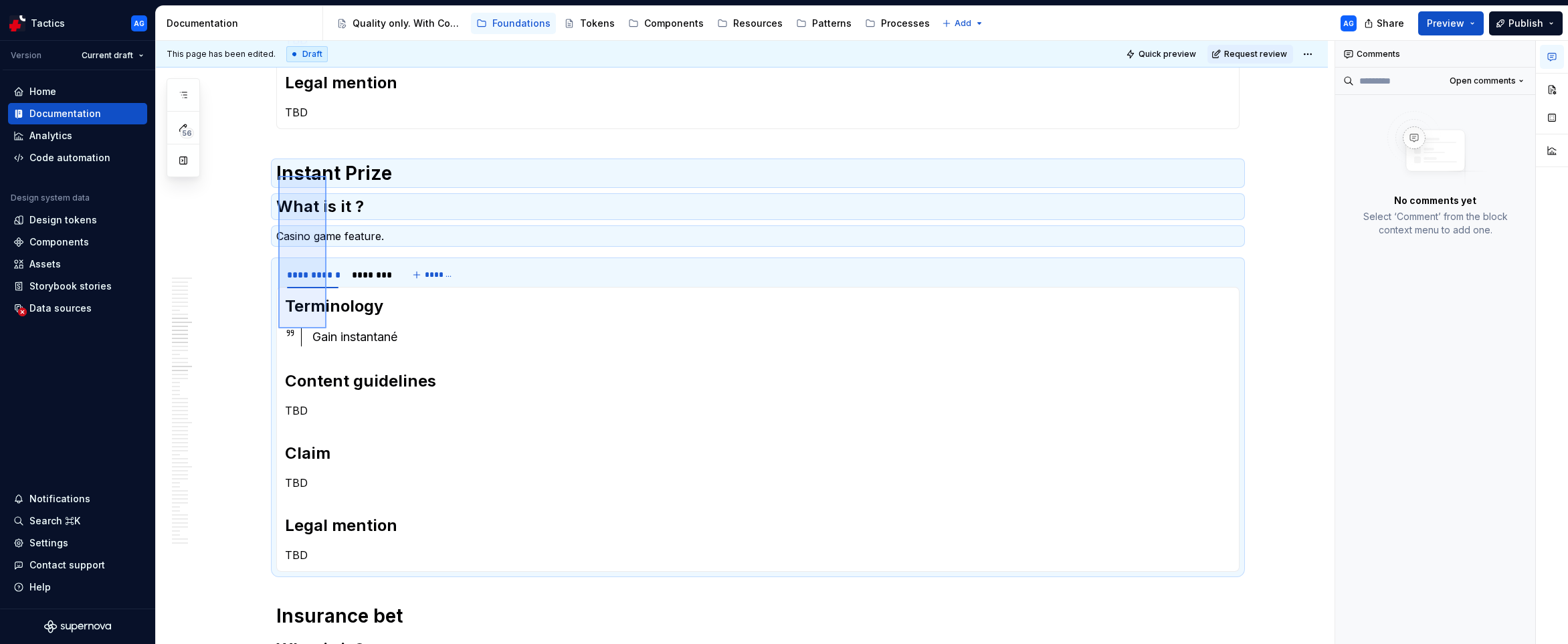 drag, startPoint x: 278, startPoint y: 176, endPoint x: 326, endPoint y: 328, distance: 159.39887 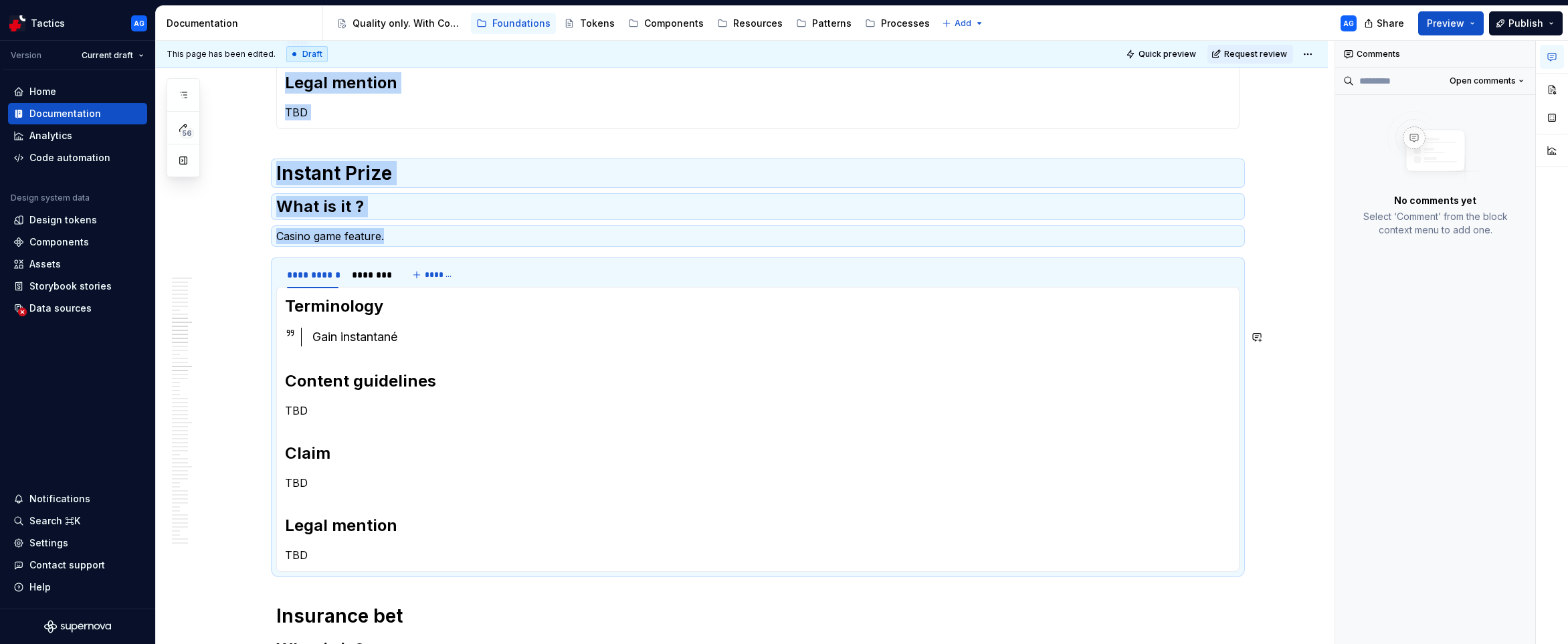 copy on "**********" 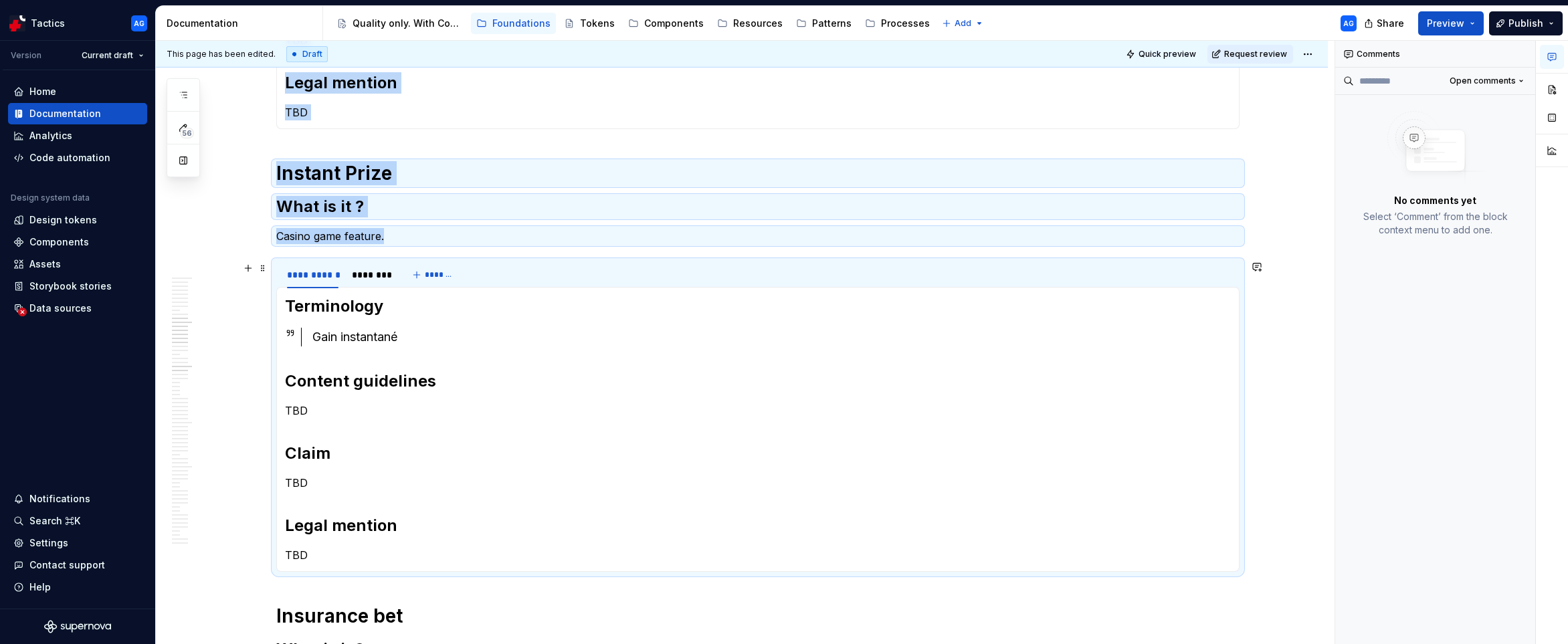 scroll, scrollTop: 0, scrollLeft: 0, axis: both 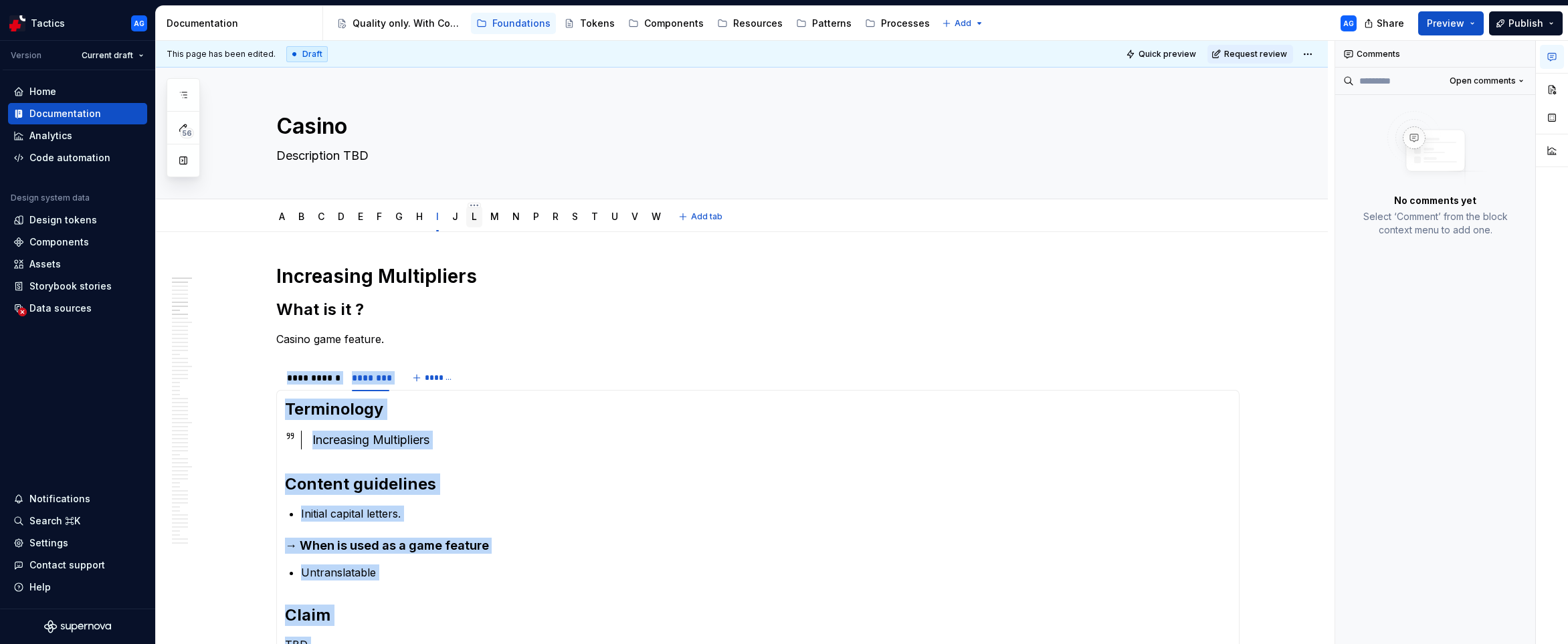 click on "L" at bounding box center [474, 216] 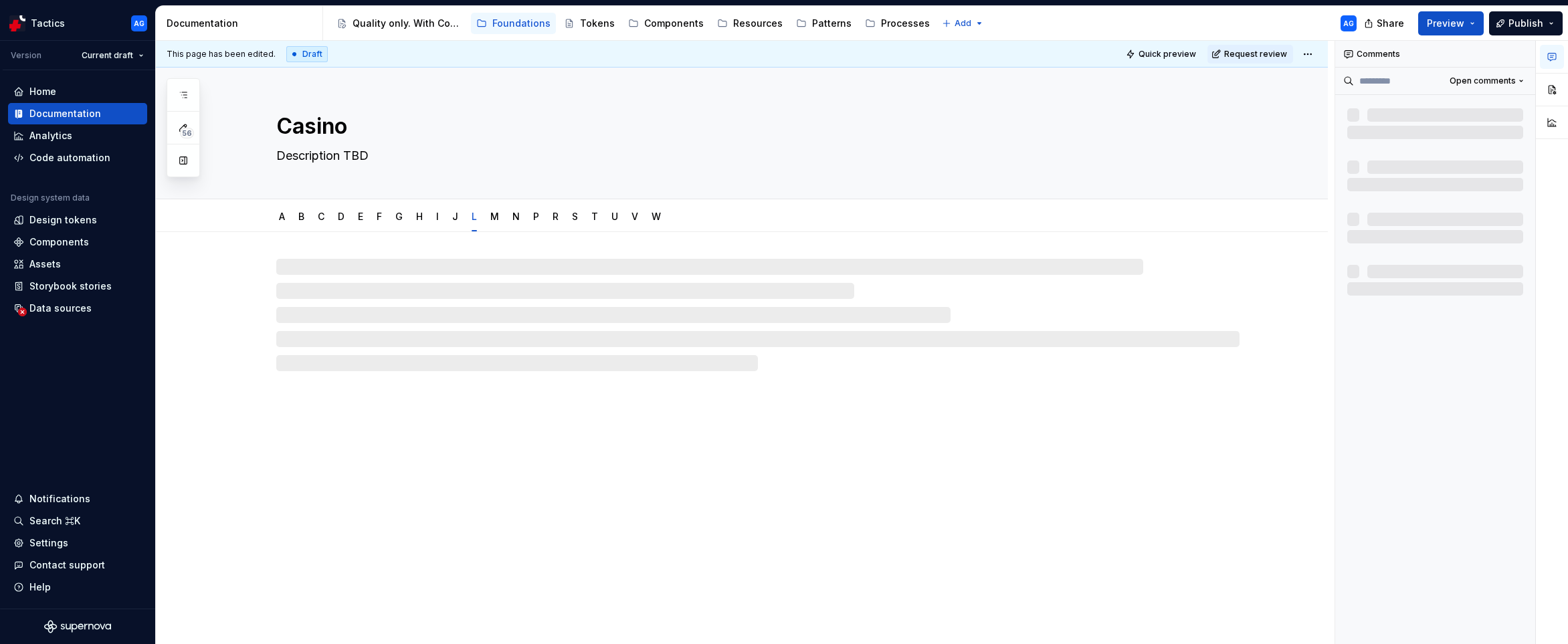 type on "*" 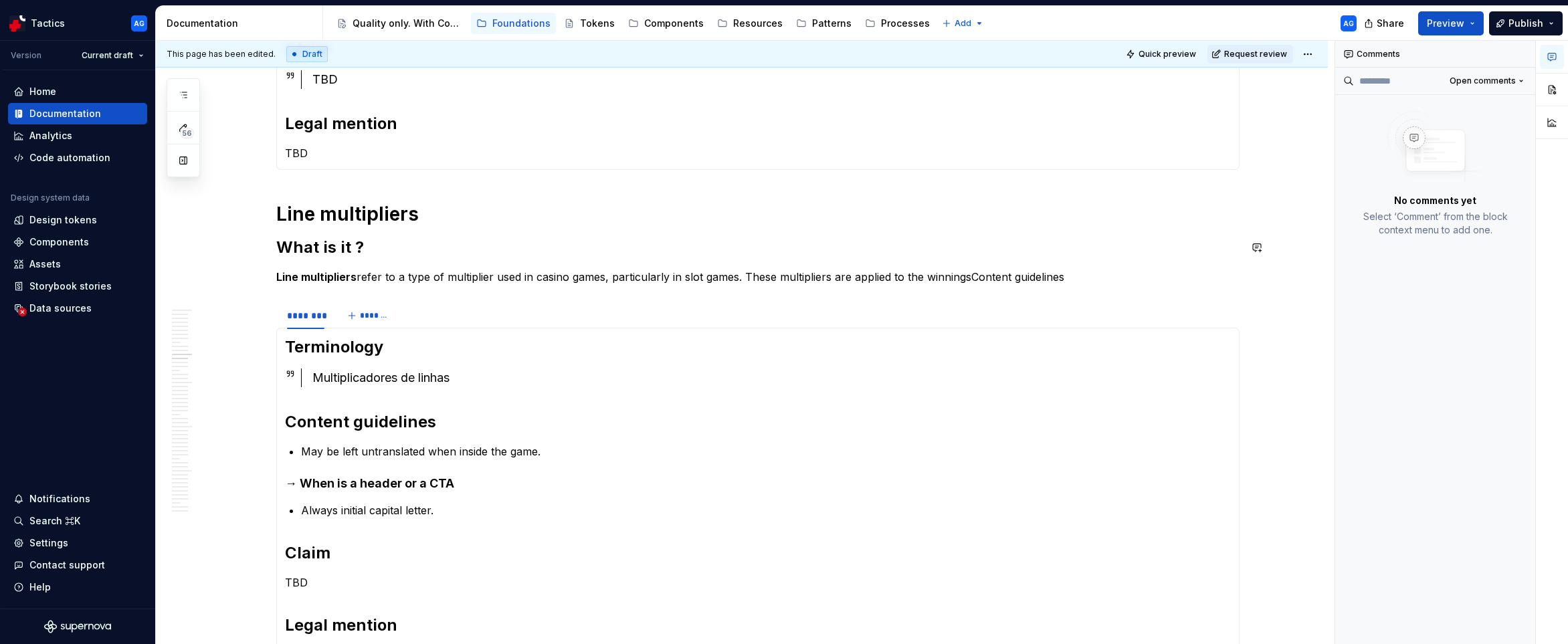 scroll, scrollTop: 420, scrollLeft: 0, axis: vertical 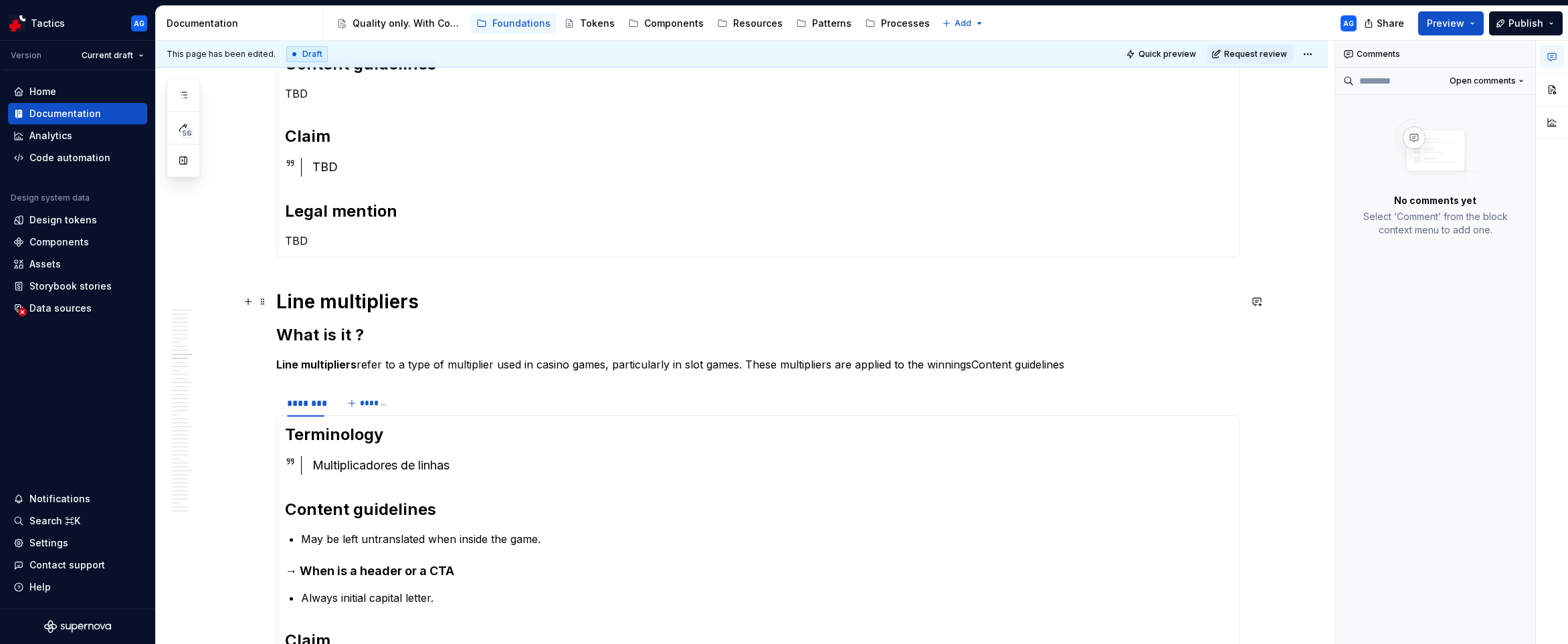 click on "**********" at bounding box center [742, 1059] 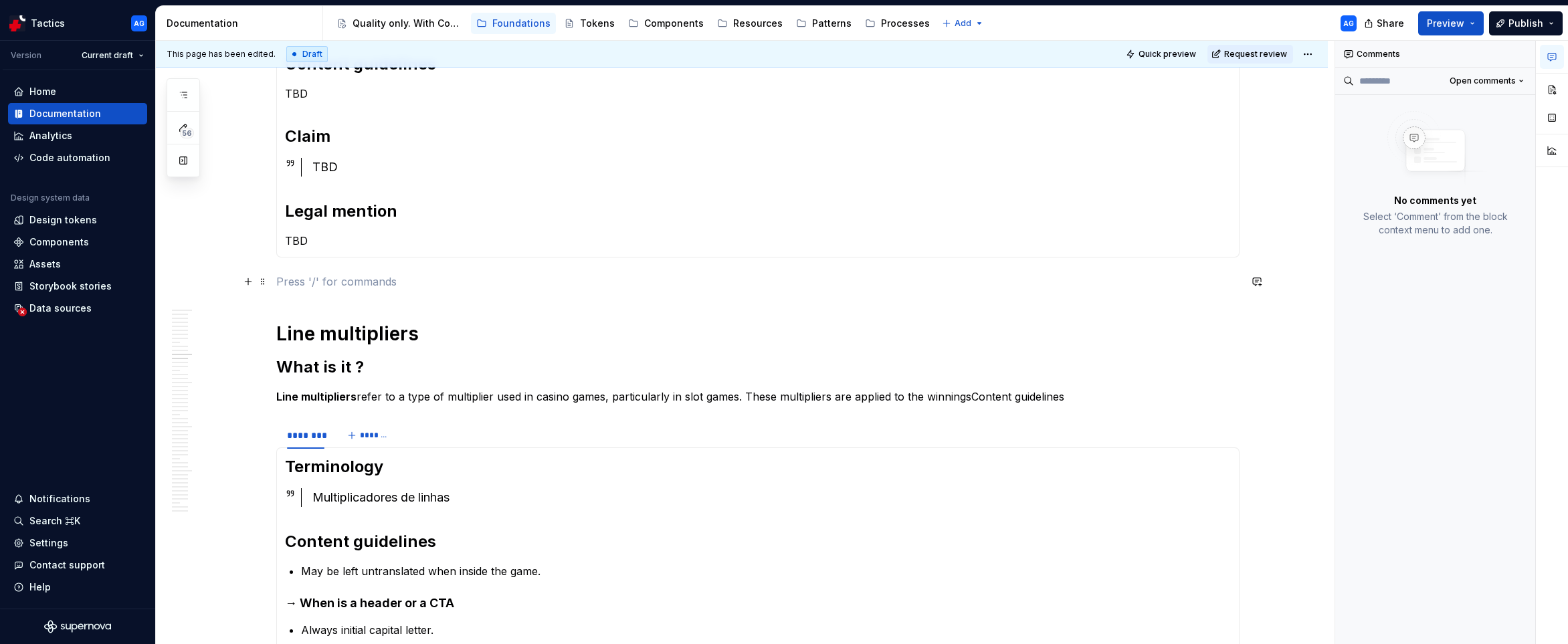 click at bounding box center [758, 282] 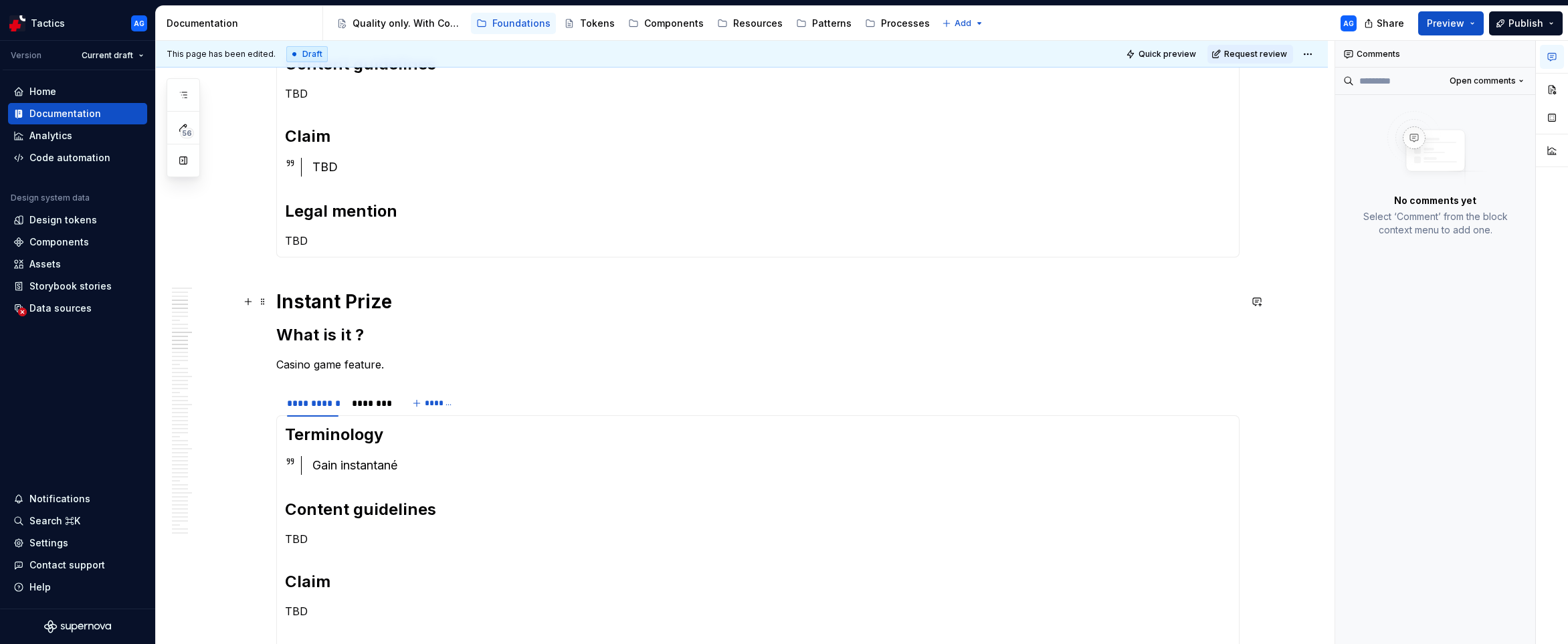 click on "Instant Prize" at bounding box center (758, 302) 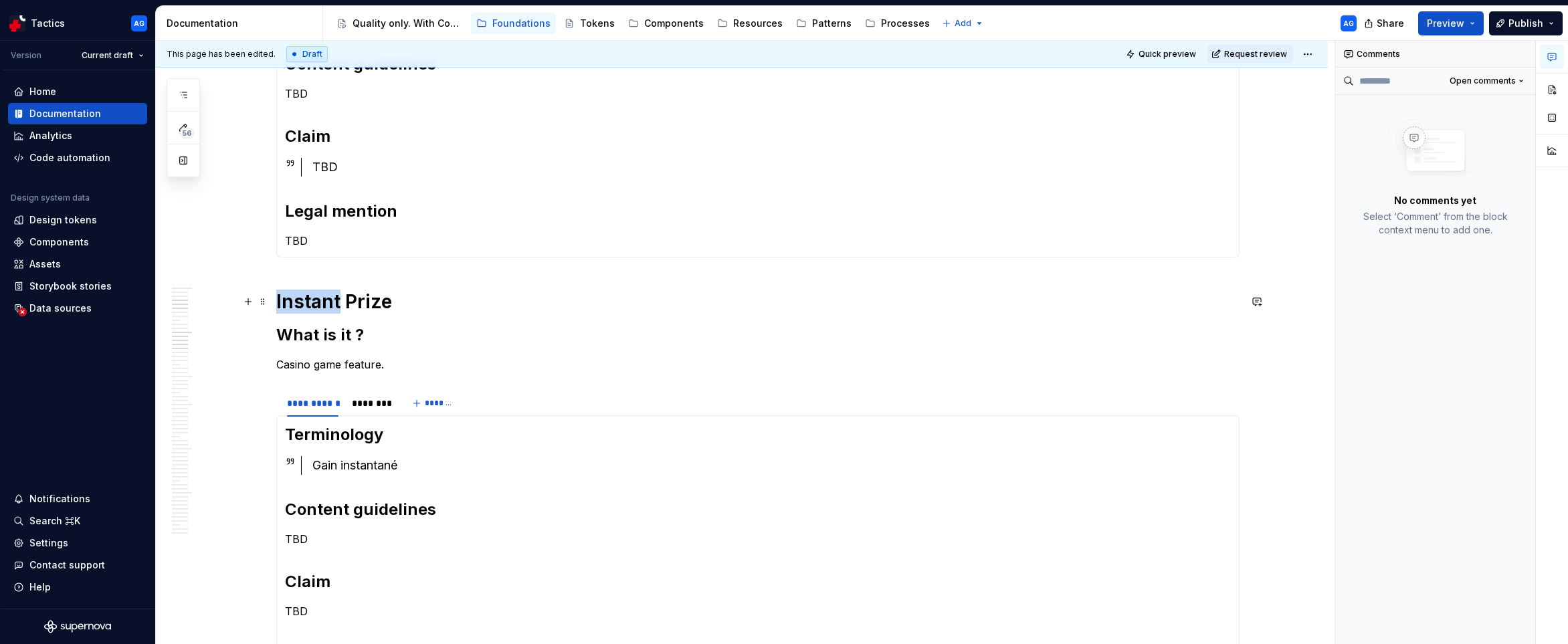 click on "Instant Prize" at bounding box center [758, 302] 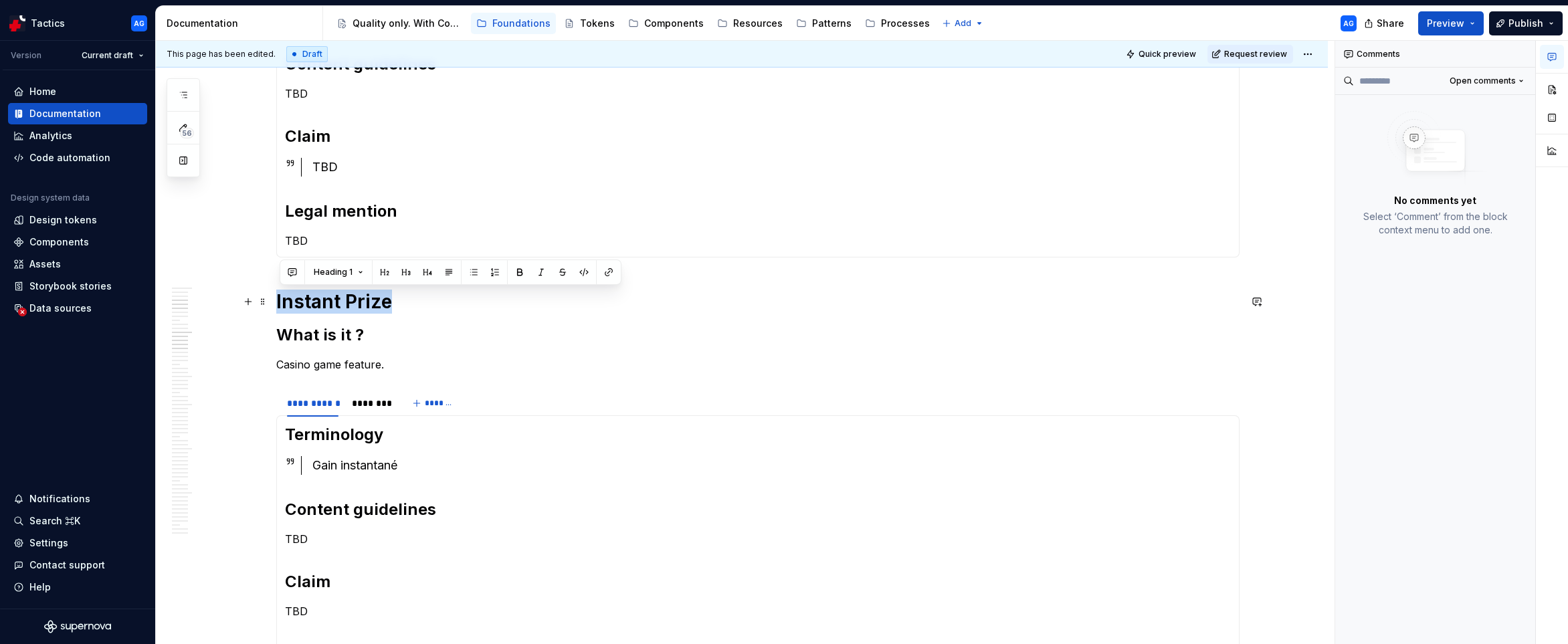 click on "Instant Prize" at bounding box center [758, 302] 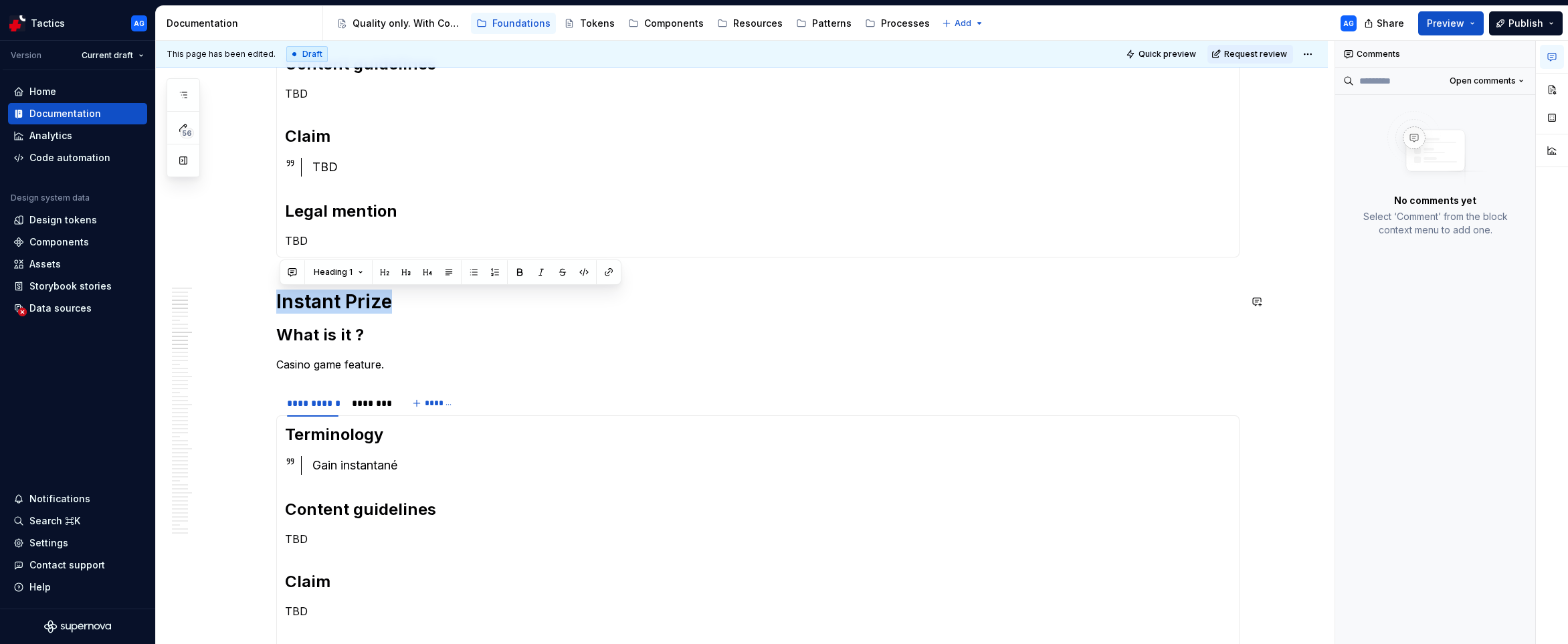 type 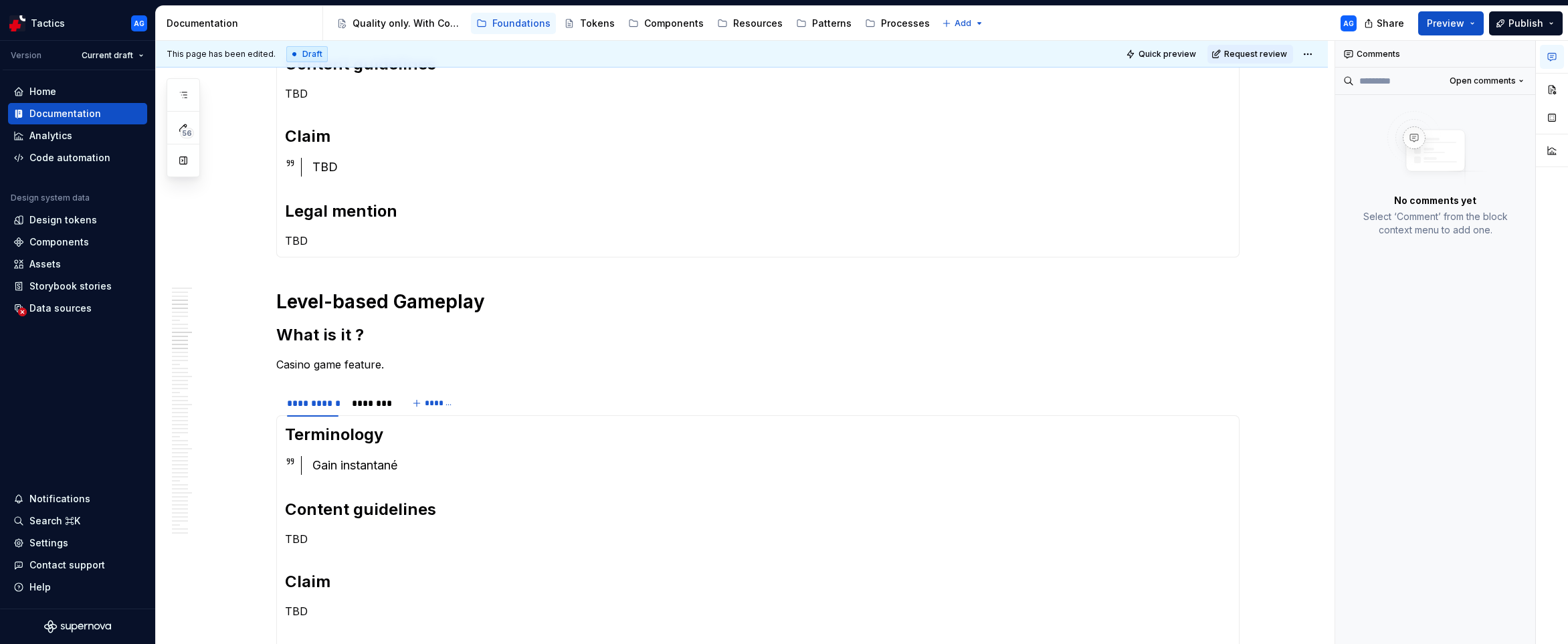 click on "Gain instantané" at bounding box center [771, 465] 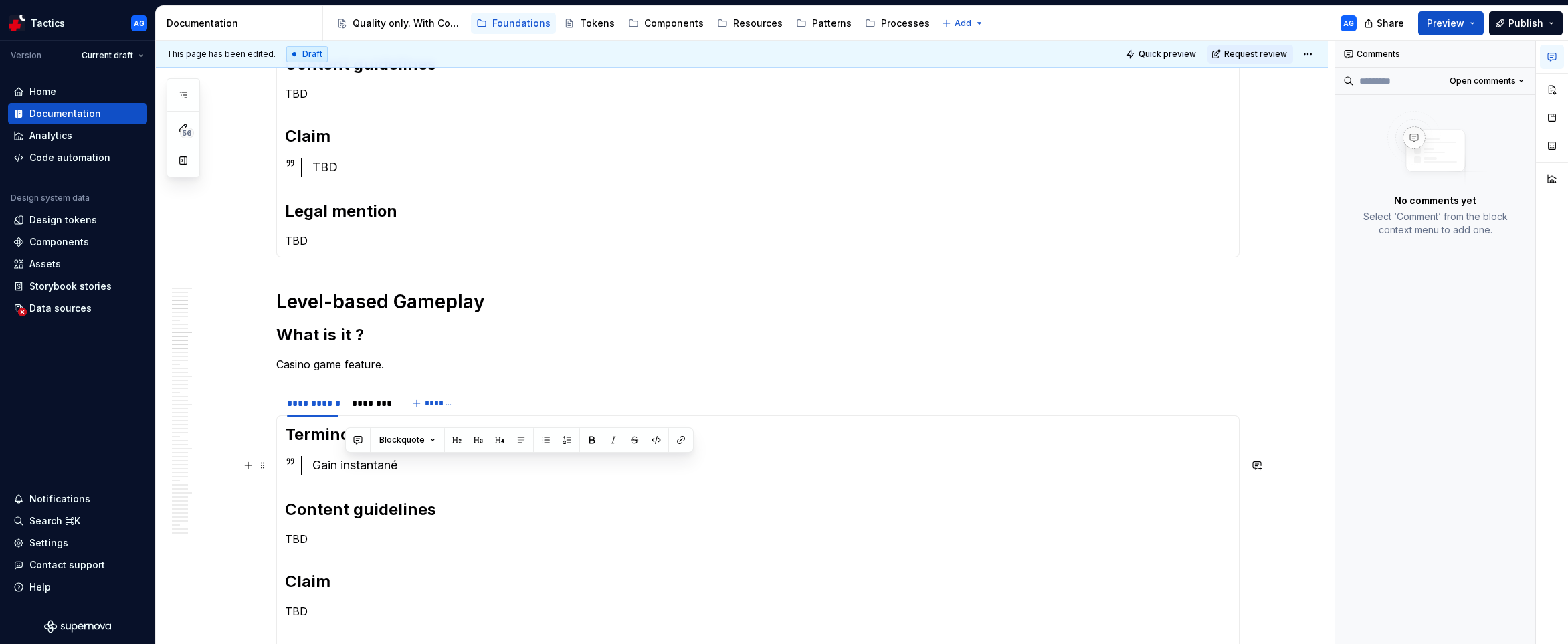 click on "Gain instantané" at bounding box center (771, 465) 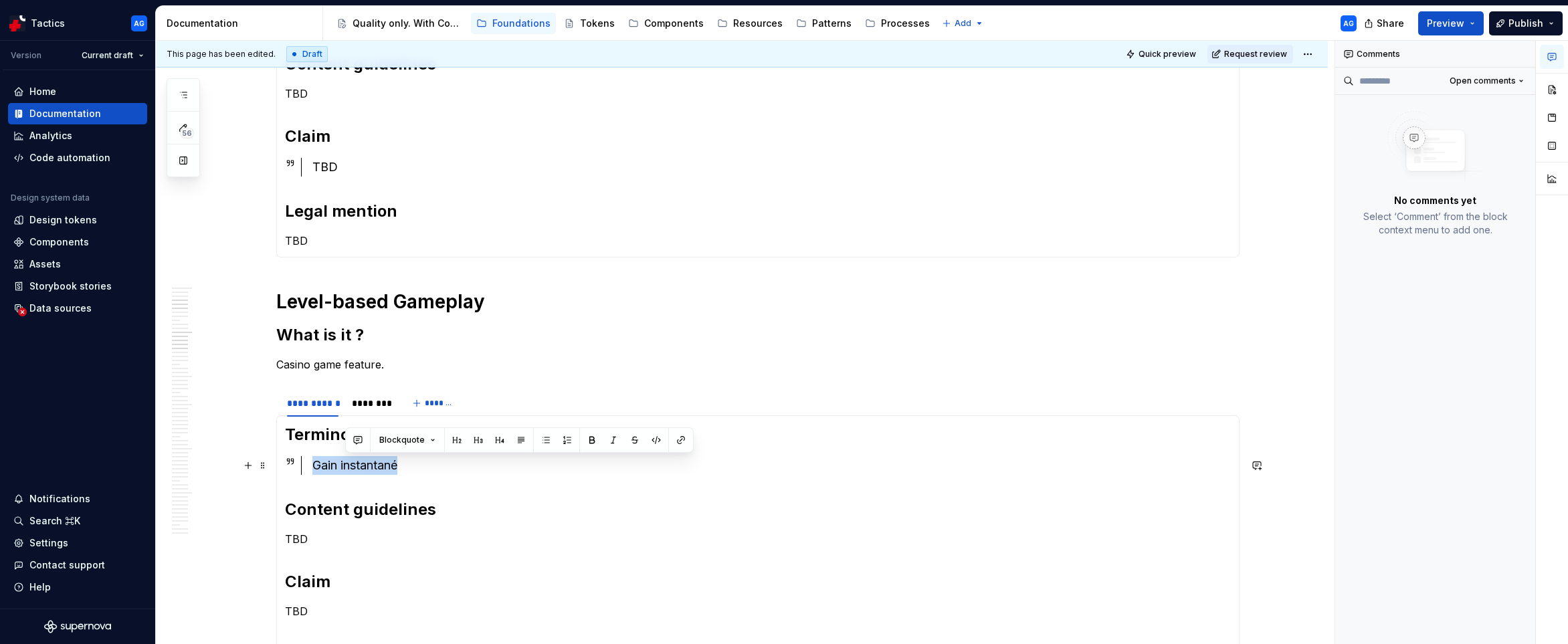 click on "Gain instantané" at bounding box center [771, 465] 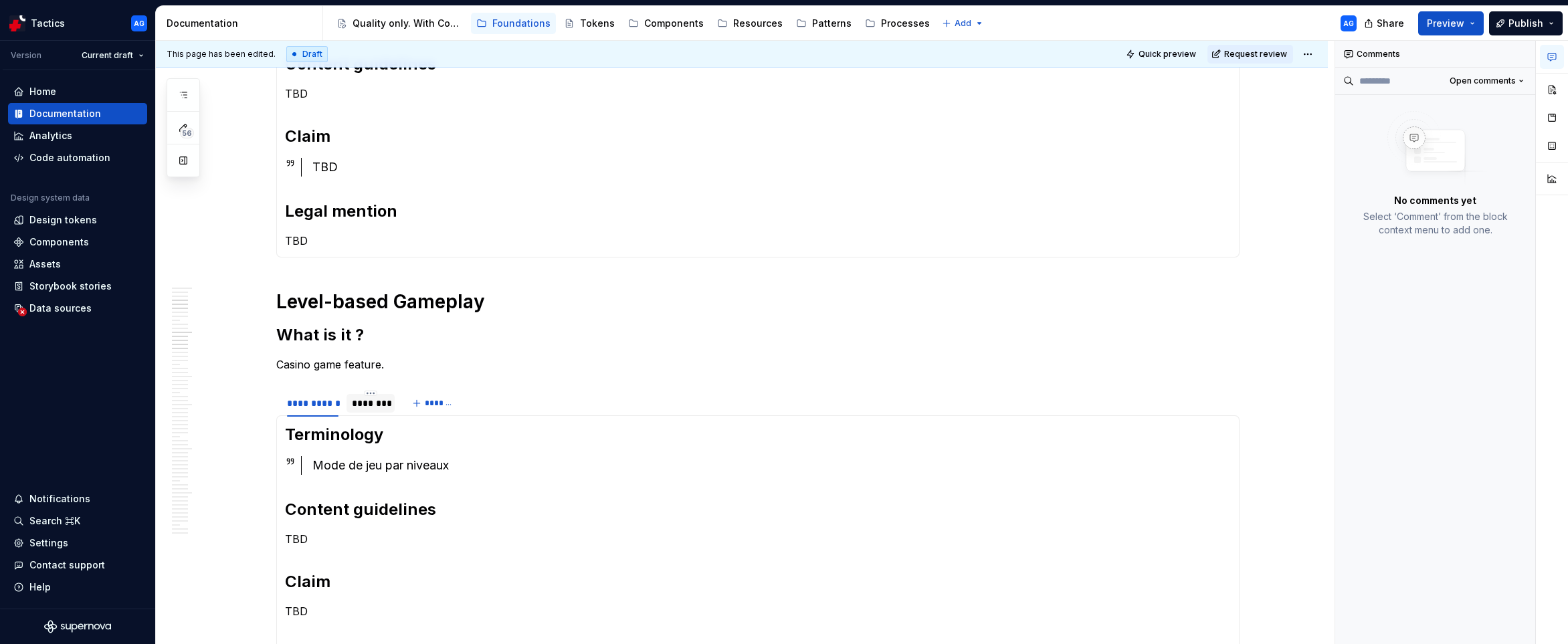 click on "********" at bounding box center (371, 403) 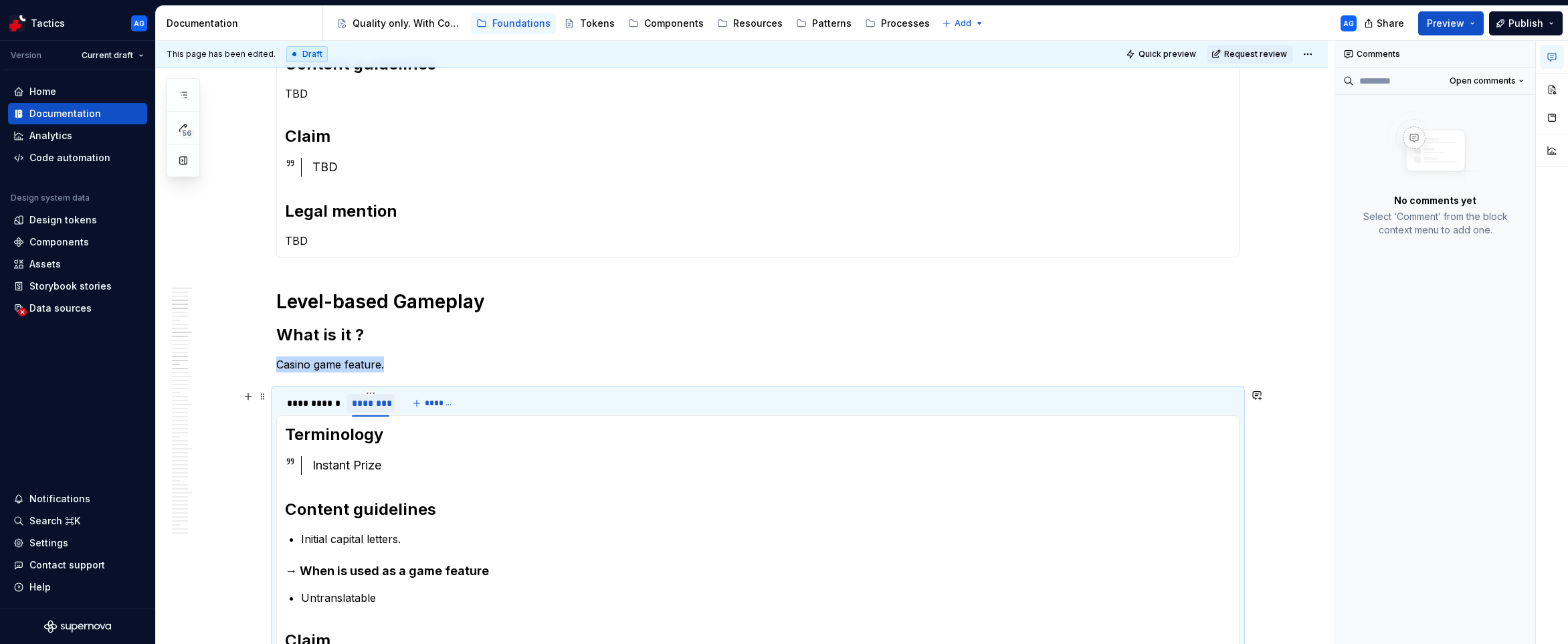 click on "********" at bounding box center (371, 403) 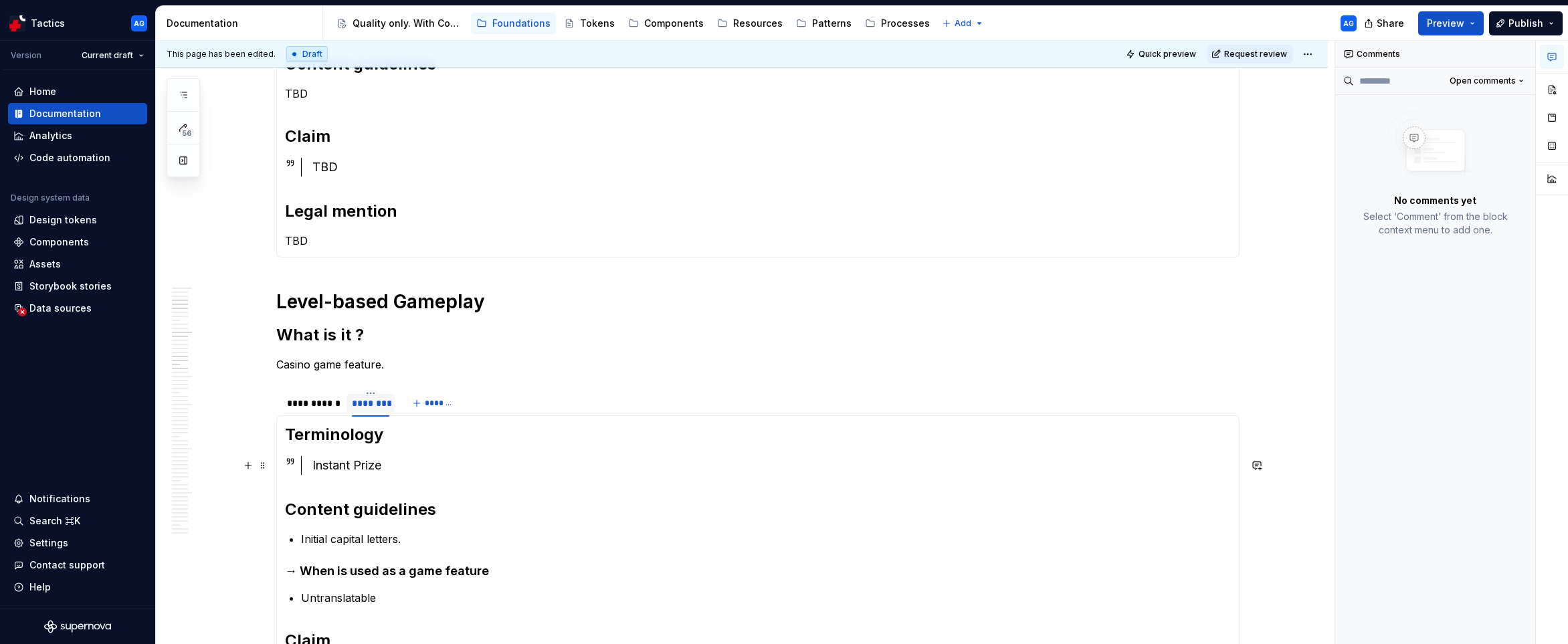 click on "Instant Prize" at bounding box center (771, 465) 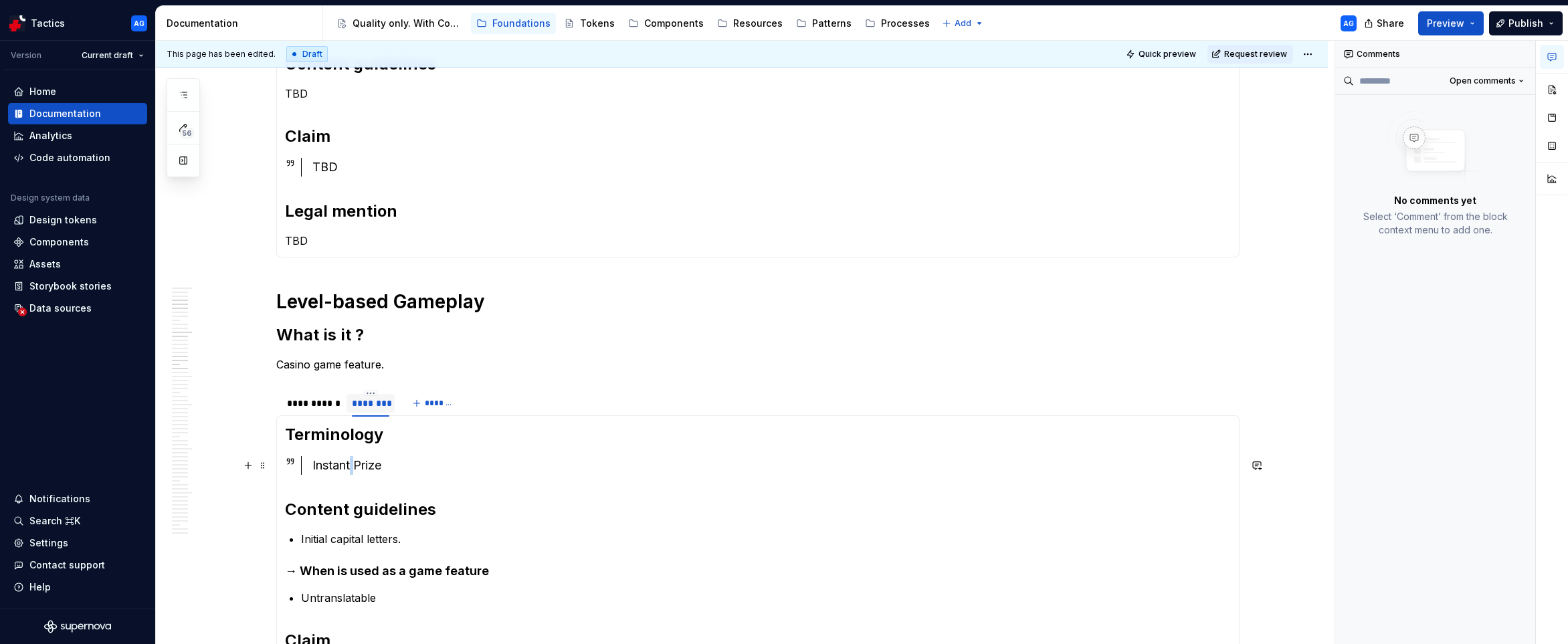 click on "Instant Prize" at bounding box center (771, 465) 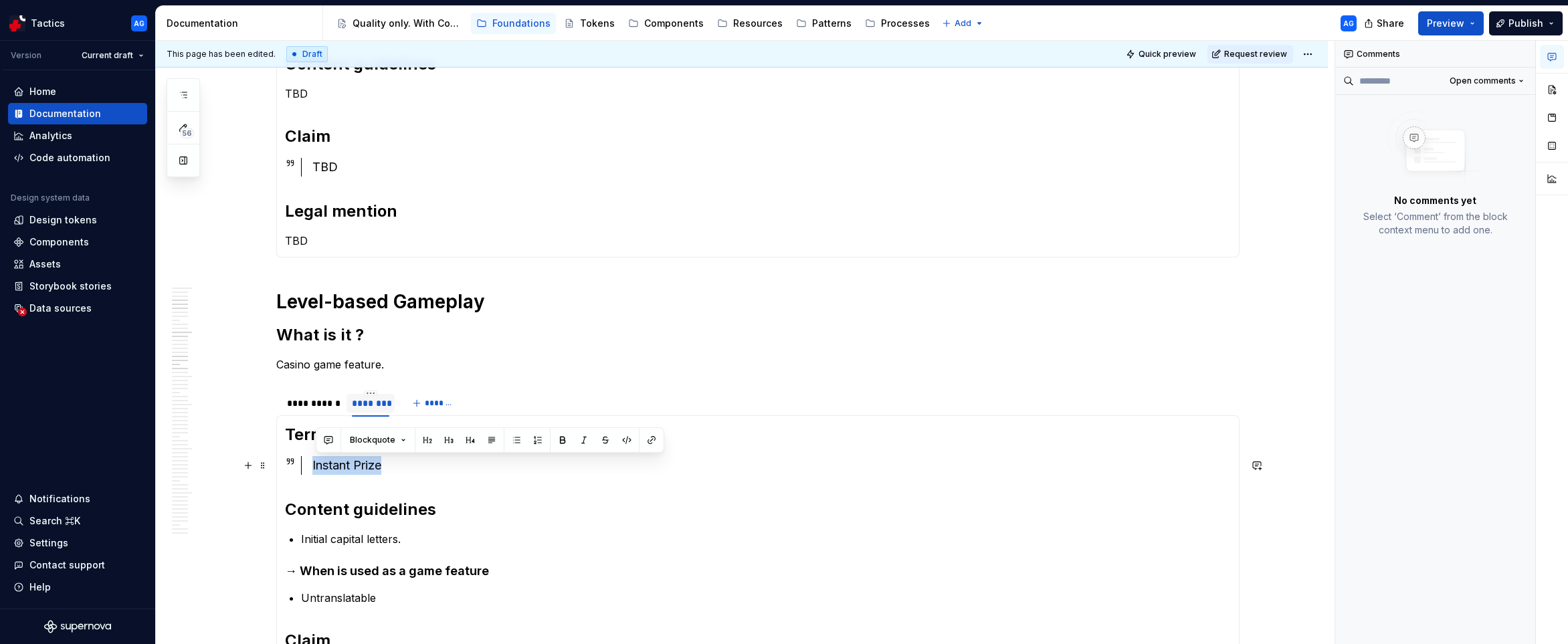 click on "Instant Prize" at bounding box center [771, 465] 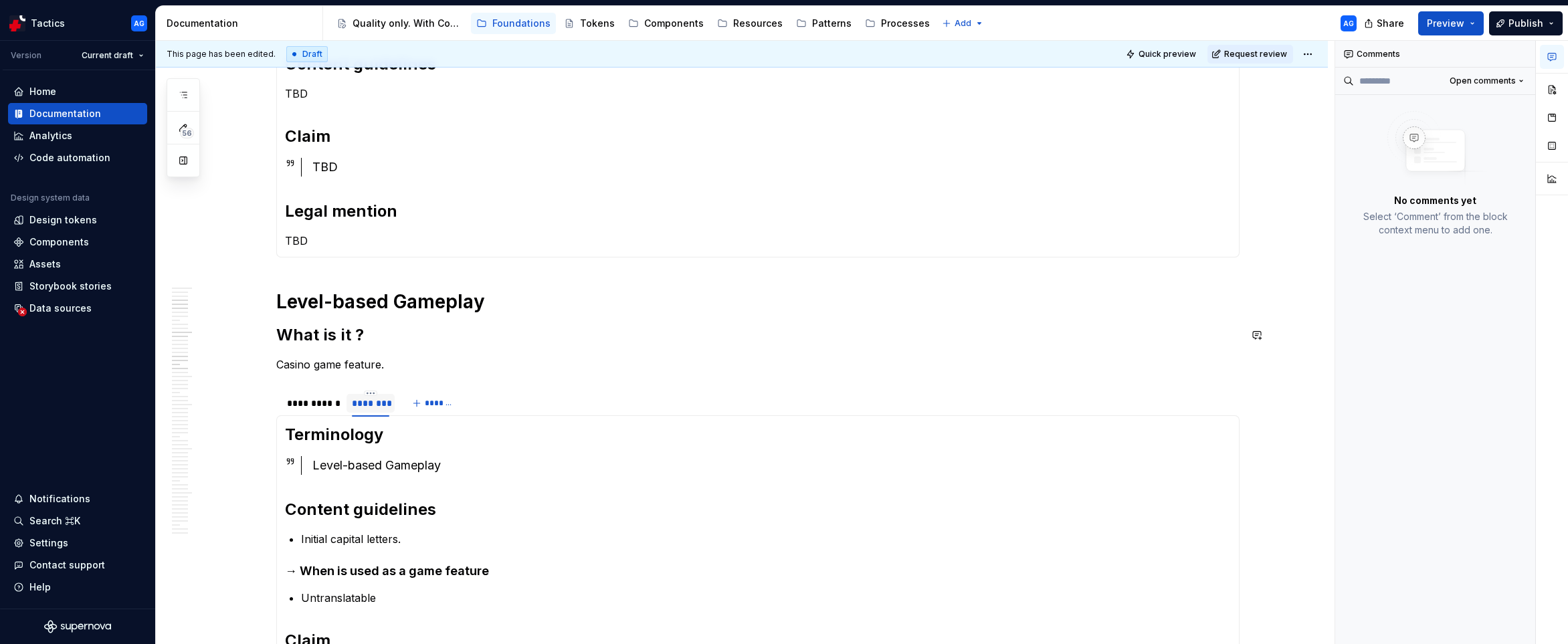 click on "Last played games What is it ? Games recently played. [REDACTED] Terminology  Derniers joués Content guidelines TBD Claim  TBD Legal mention TBD Terminology  Últimos jogados Content guidelines Always plural  → When is a header or a CTA Always initial capital letter. Claim  TBD Legal mention TBD Level-based Gameplay What is it ? Casino game feature. [REDACTED] Terminology  Mode de jeu par niveaux Content guidelines TBD Claim TBD Legal mention TBD Terminology  Level-based Gameplay Content guidelines Initial capital letters. → When is used as a game feature Untranslatable Claim TBD Legal mention TBD Line multipliers What is it ? Line multipliers  refer to a type of multiplier used in casino games, particularly in slot games. These multipliers are applied to the winnings Content guidelines [REDACTED] Terminology  Multiplicadores de linhas Content guidelines May be left untranslated when inside the game. → When is a header or a CTA Always initial capital letter. TBD" at bounding box center (758, 1222) 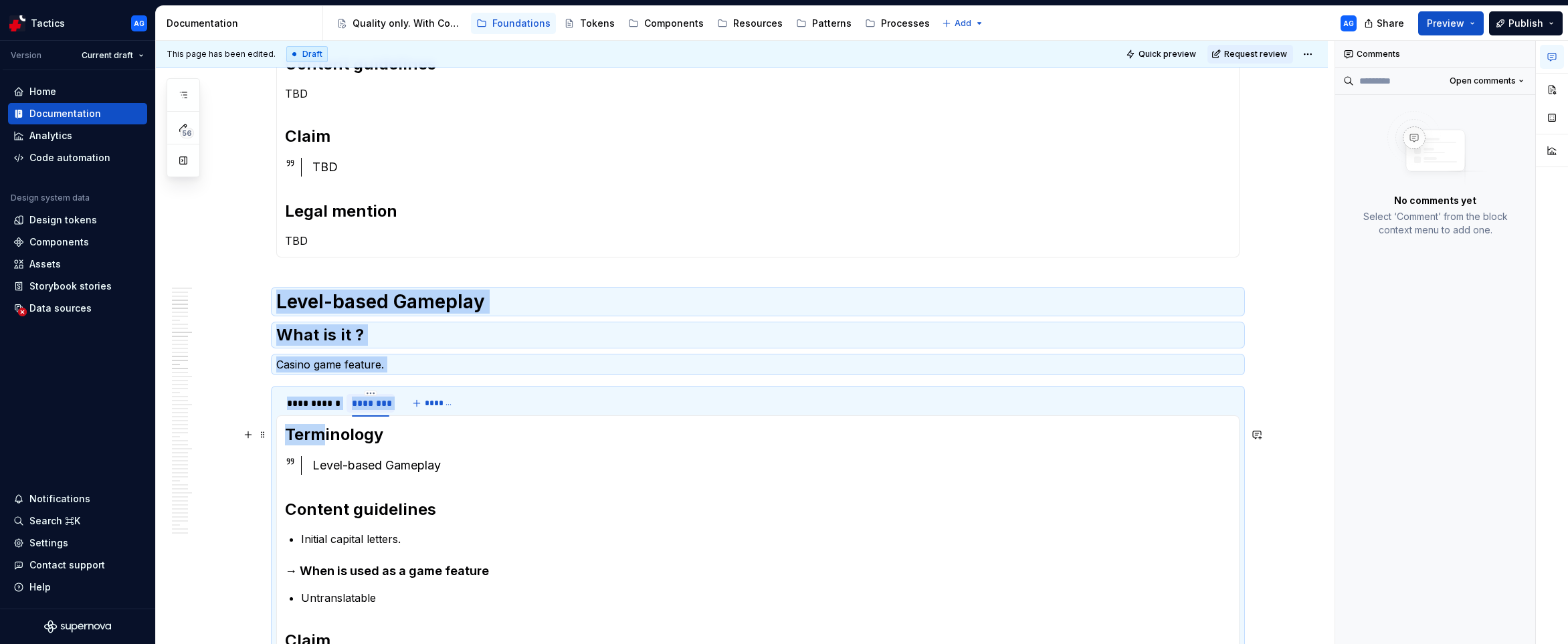 drag, startPoint x: 282, startPoint y: 306, endPoint x: 324, endPoint y: 427, distance: 128.082 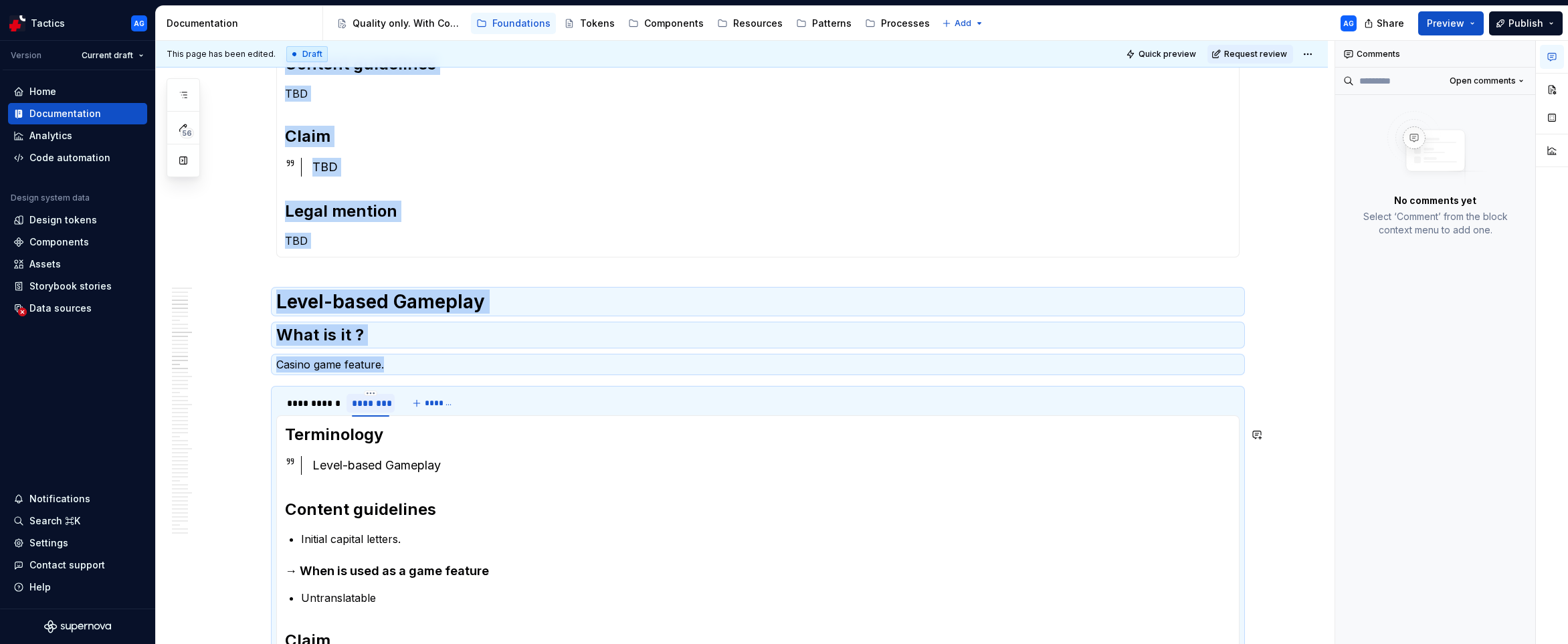 copy on "[REDACTED] Terminology  Derniers joués Content guidelines TBD Claim  TBD Legal mention TBD Terminology  Últimos jogados Content guidelines Always plural  → When is a header or a CTA Always initial capital letter. Claim  TBD Legal mention TBD Level-based Gameplay What is it ? Casino game feature." 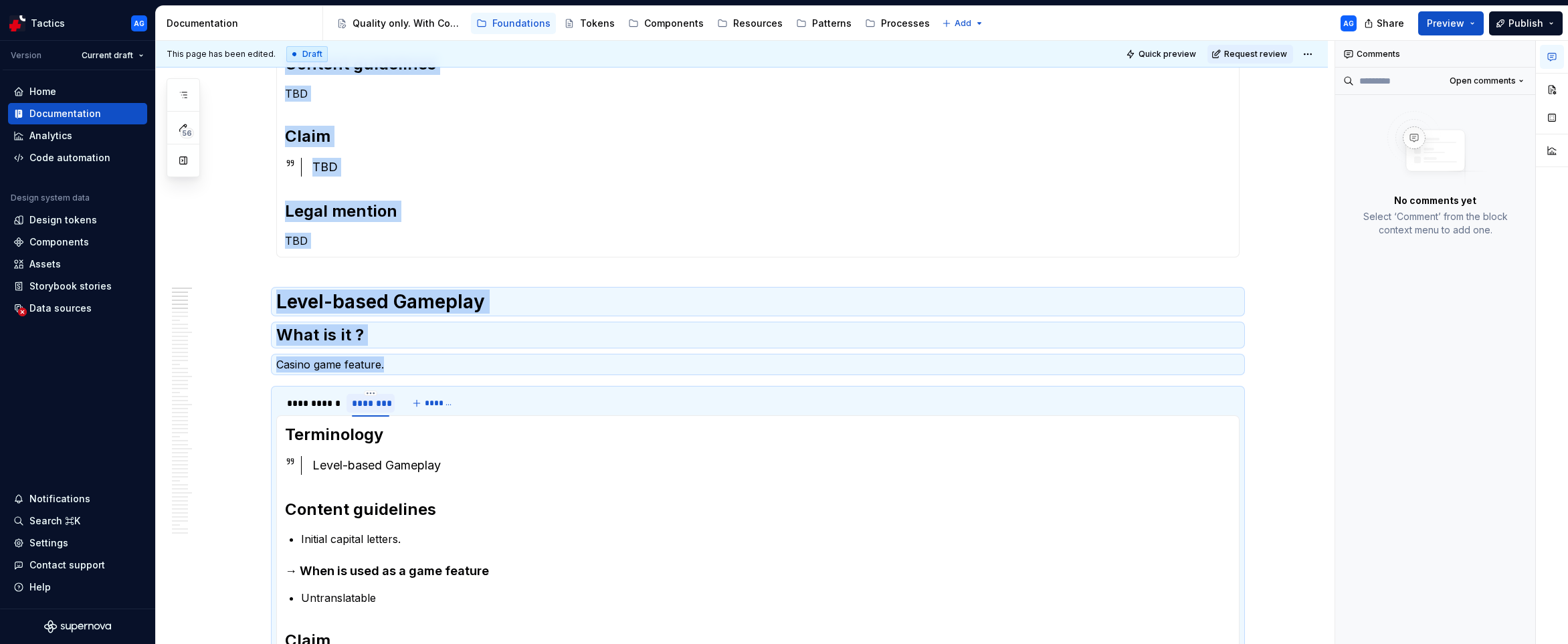 scroll, scrollTop: 0, scrollLeft: 0, axis: both 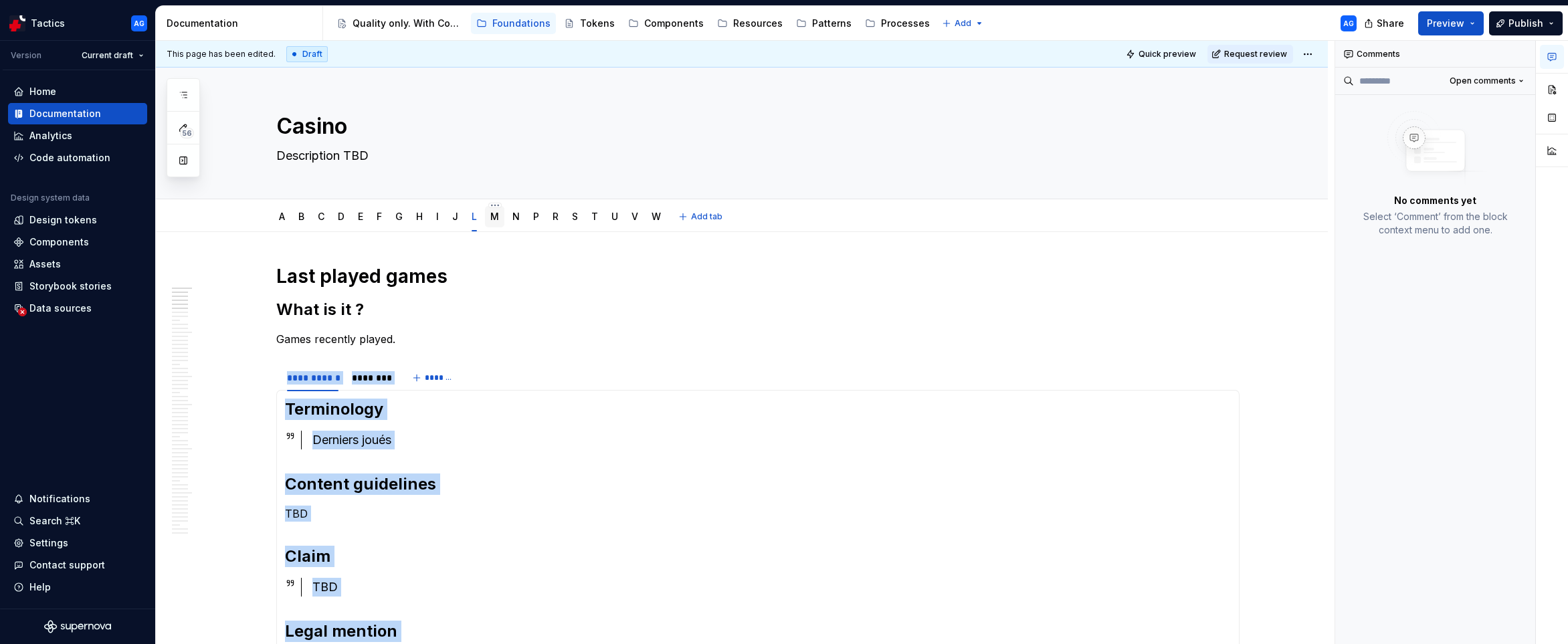 click on "M" at bounding box center [494, 216] 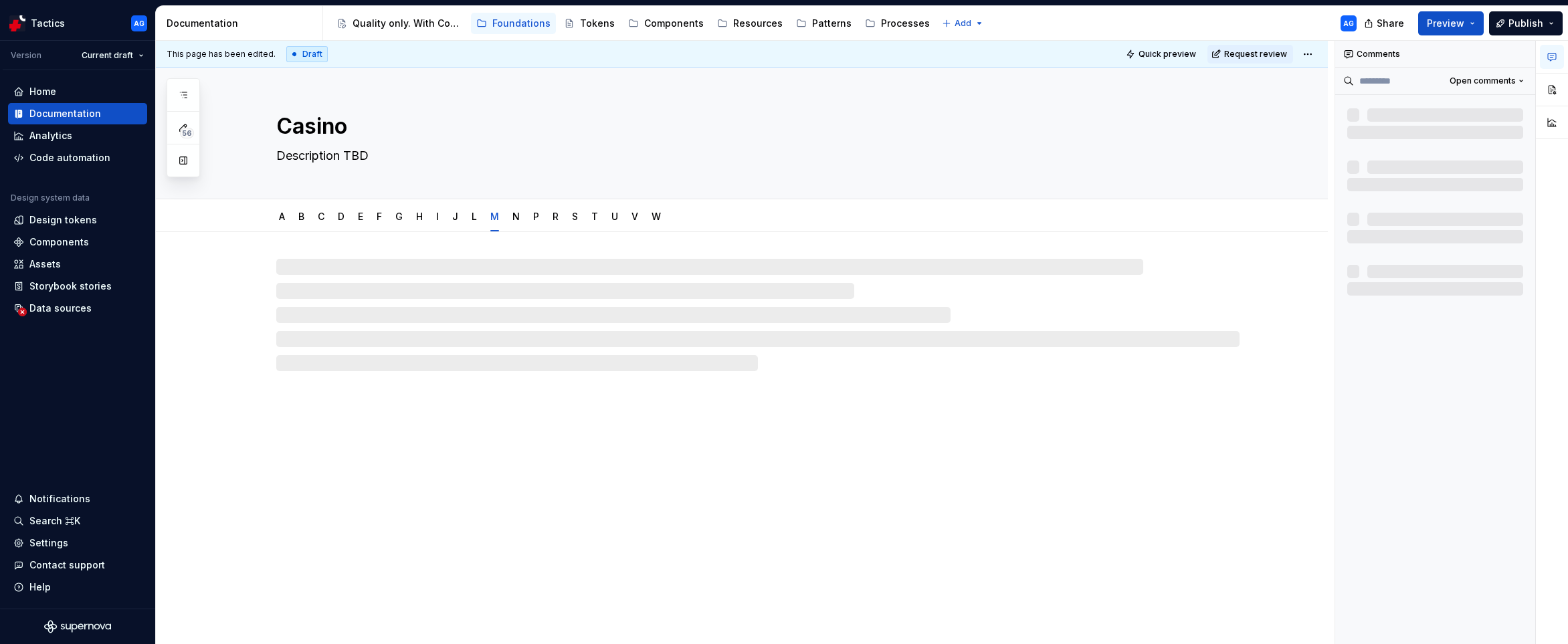 type on "*" 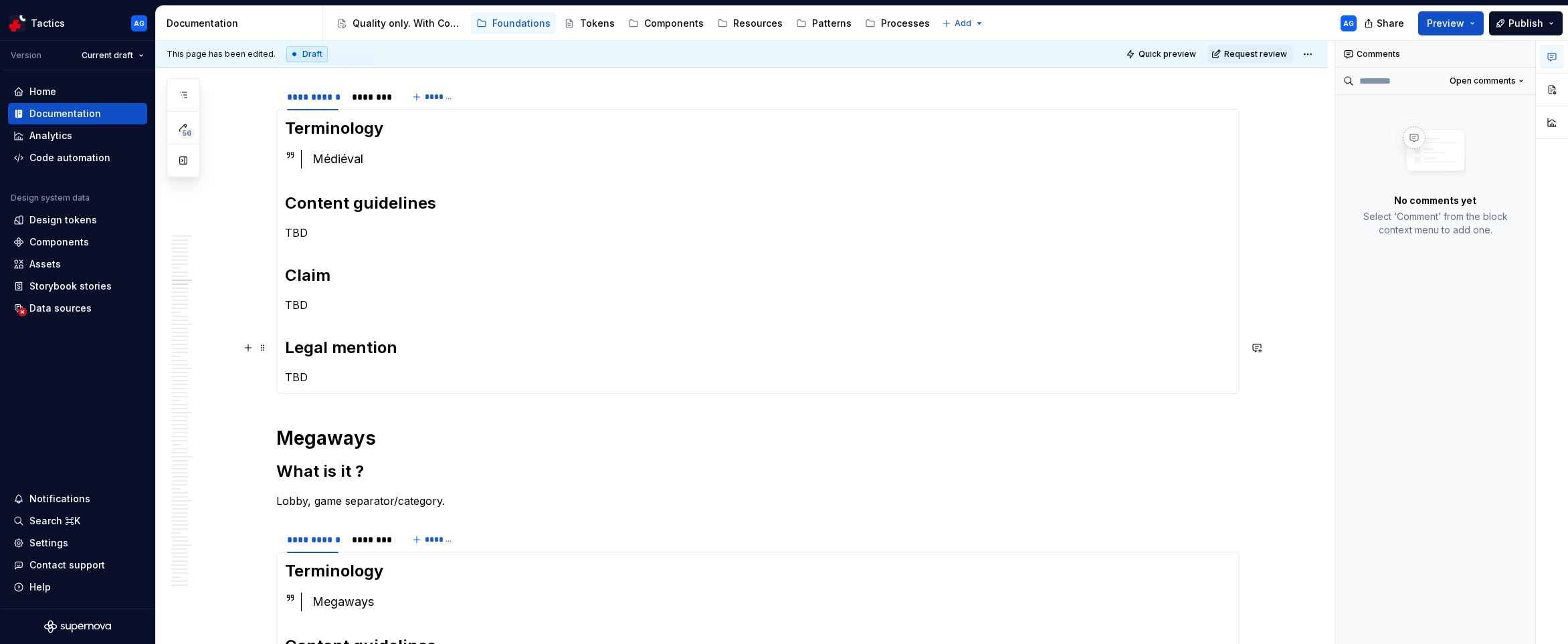 scroll, scrollTop: 294, scrollLeft: 0, axis: vertical 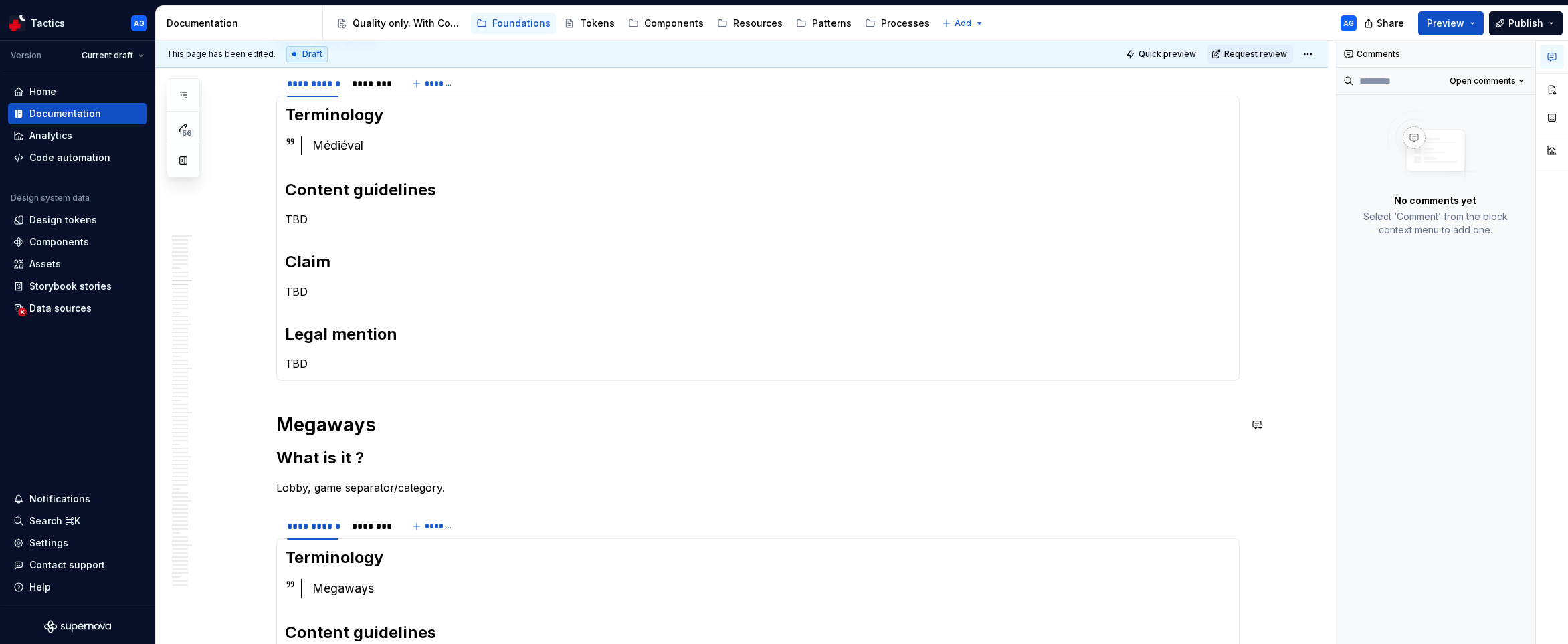 click on "**********" at bounding box center [758, 1730] 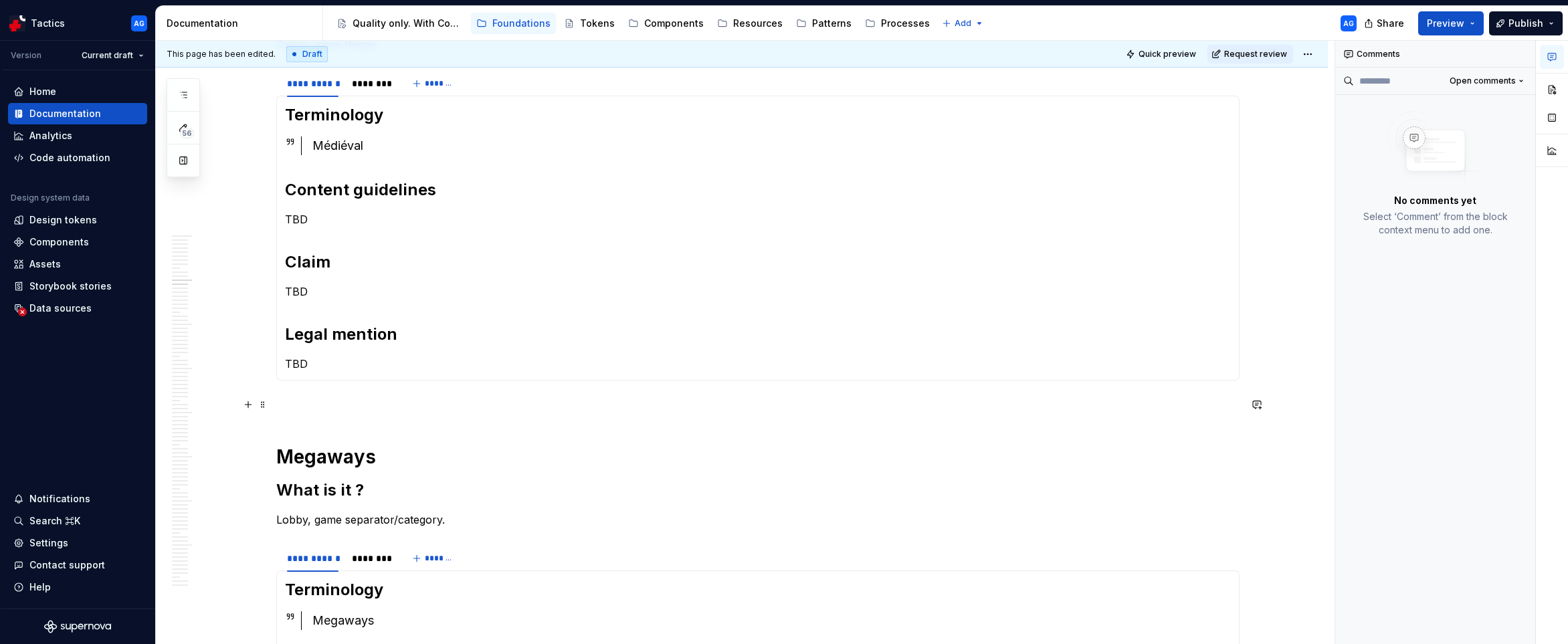 click at bounding box center [758, 405] 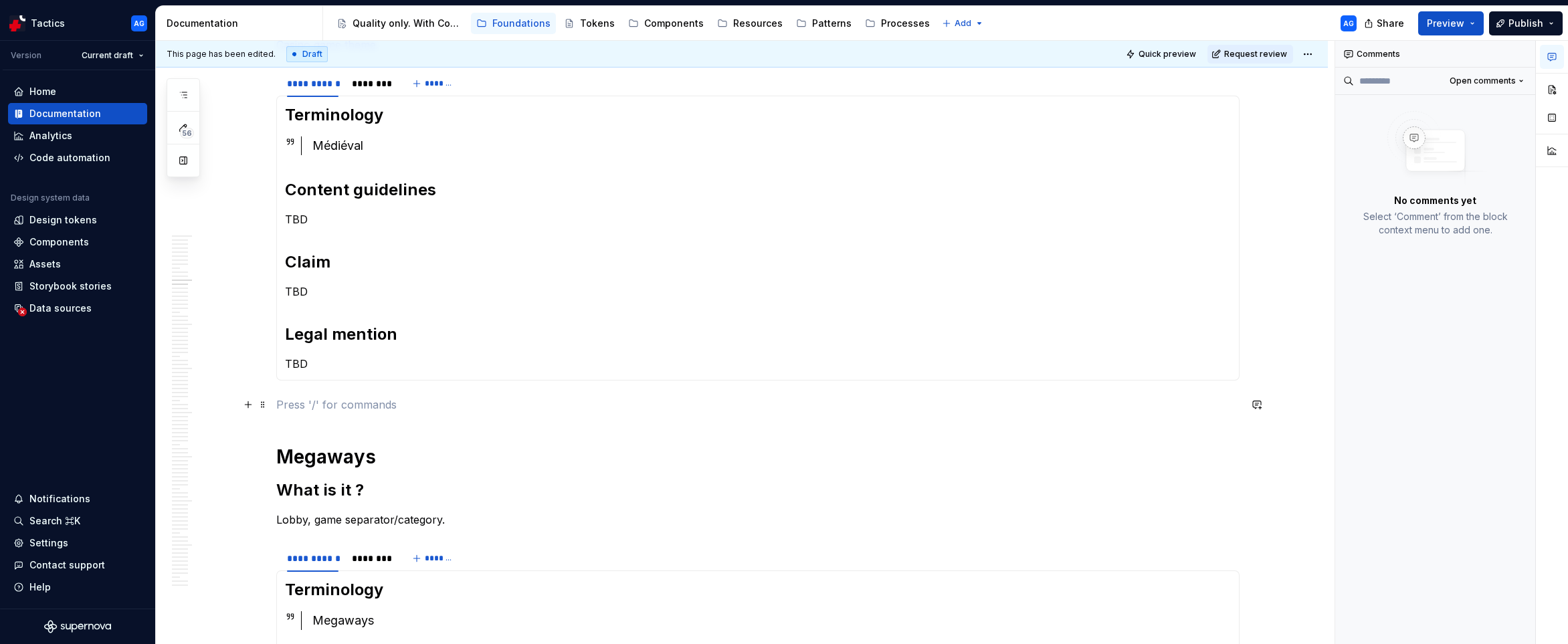paste 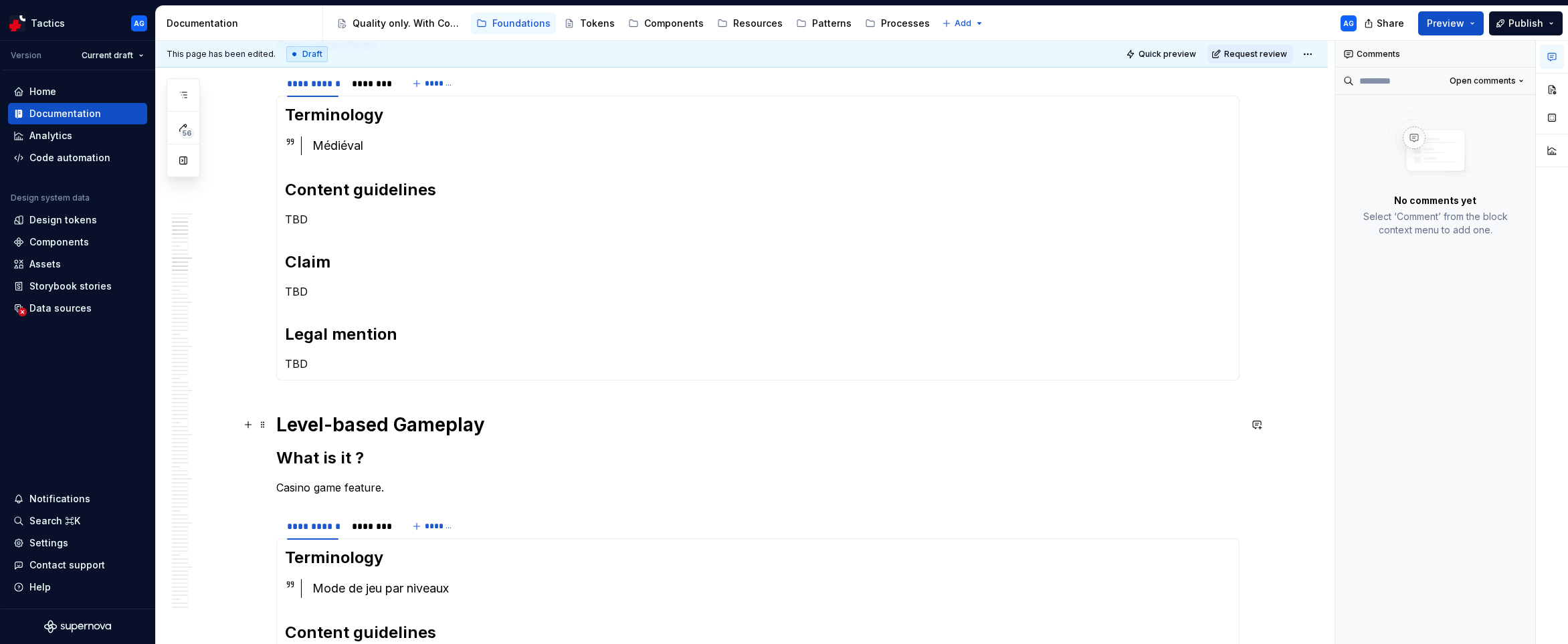 click on "Level-based Gameplay" at bounding box center [758, 425] 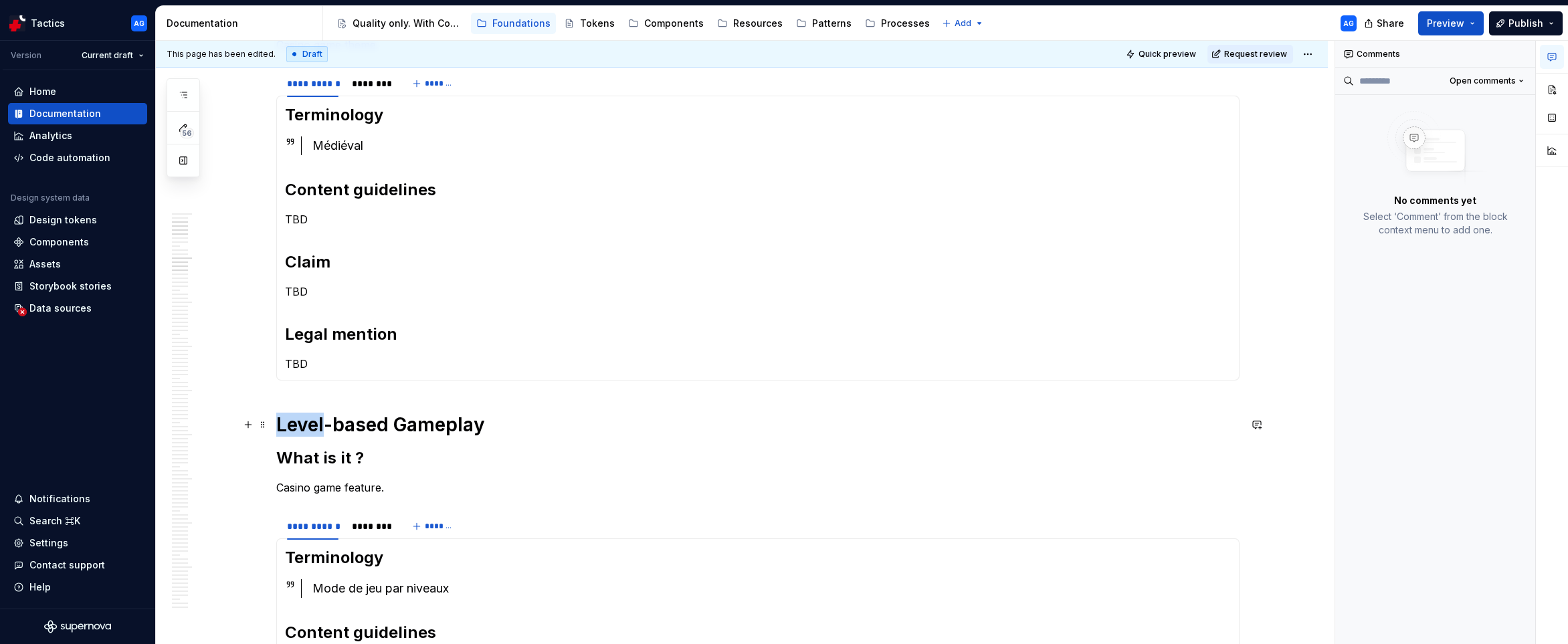 click on "Level-based Gameplay" at bounding box center [758, 425] 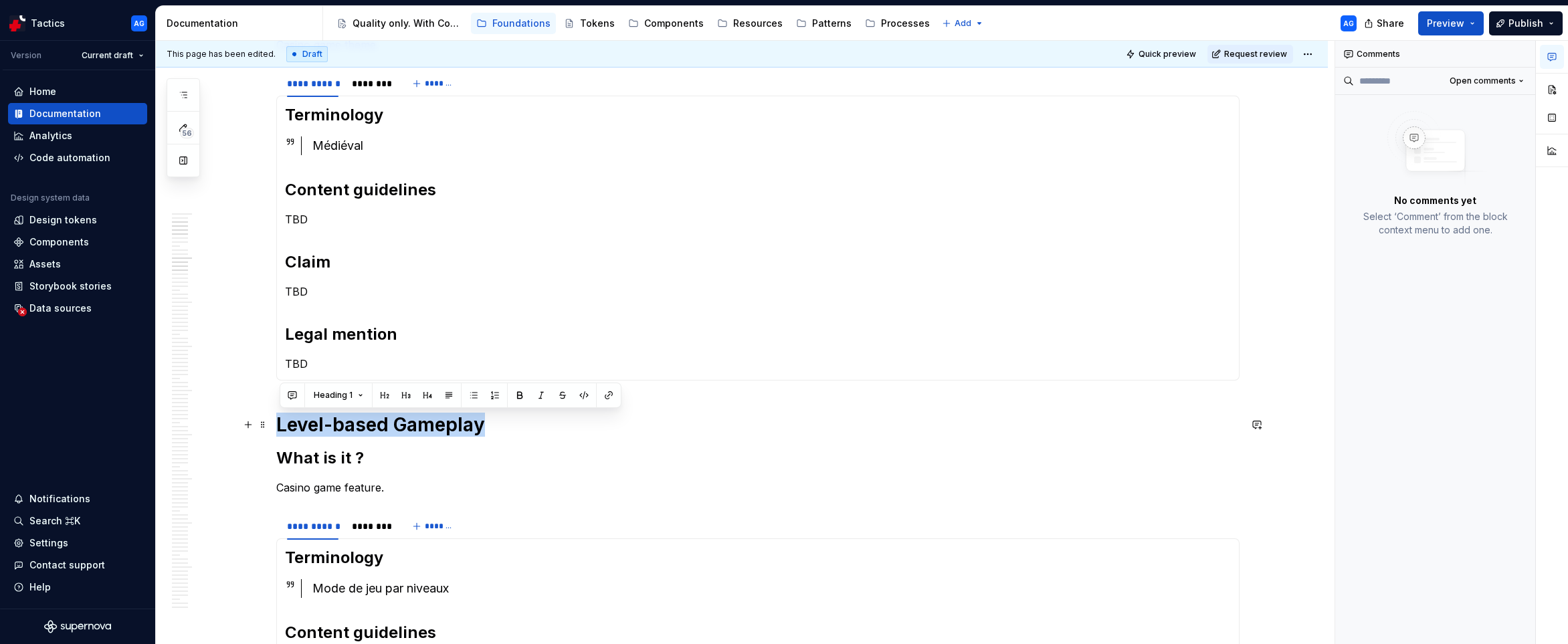 click on "Level-based Gameplay" at bounding box center (758, 425) 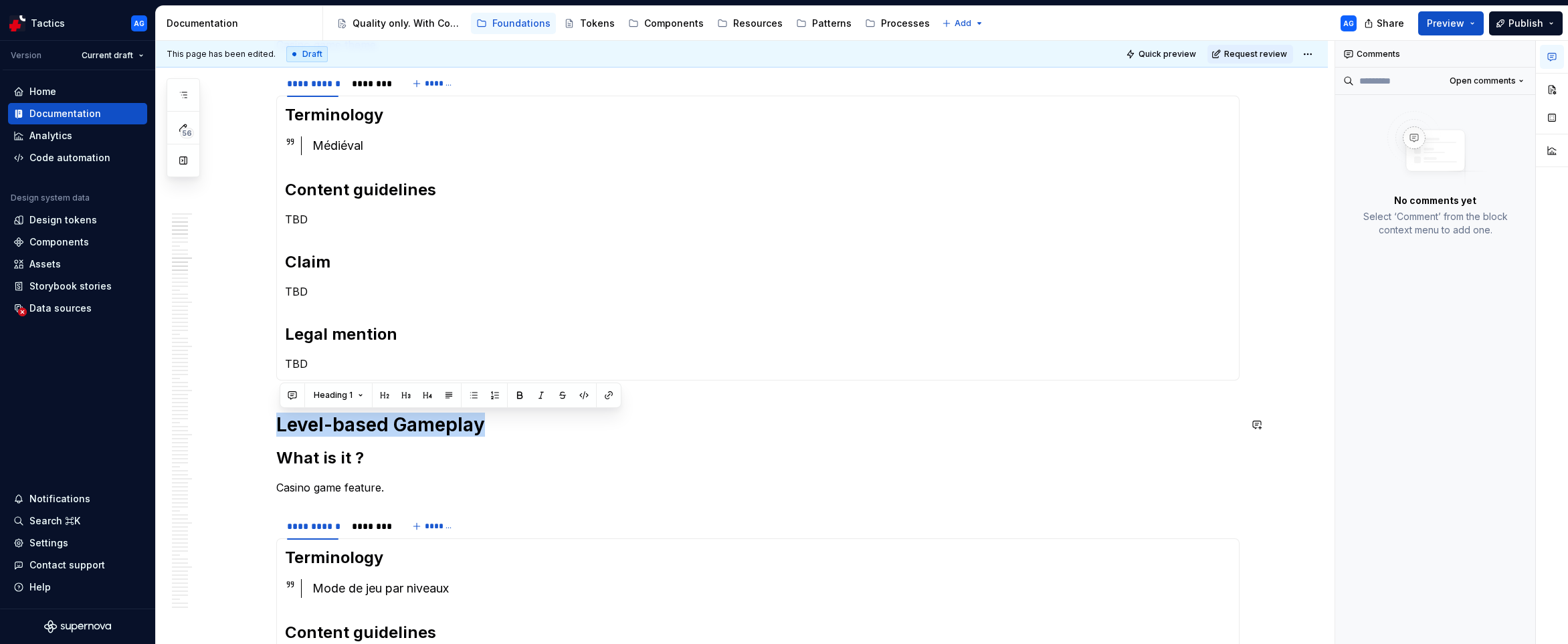 type 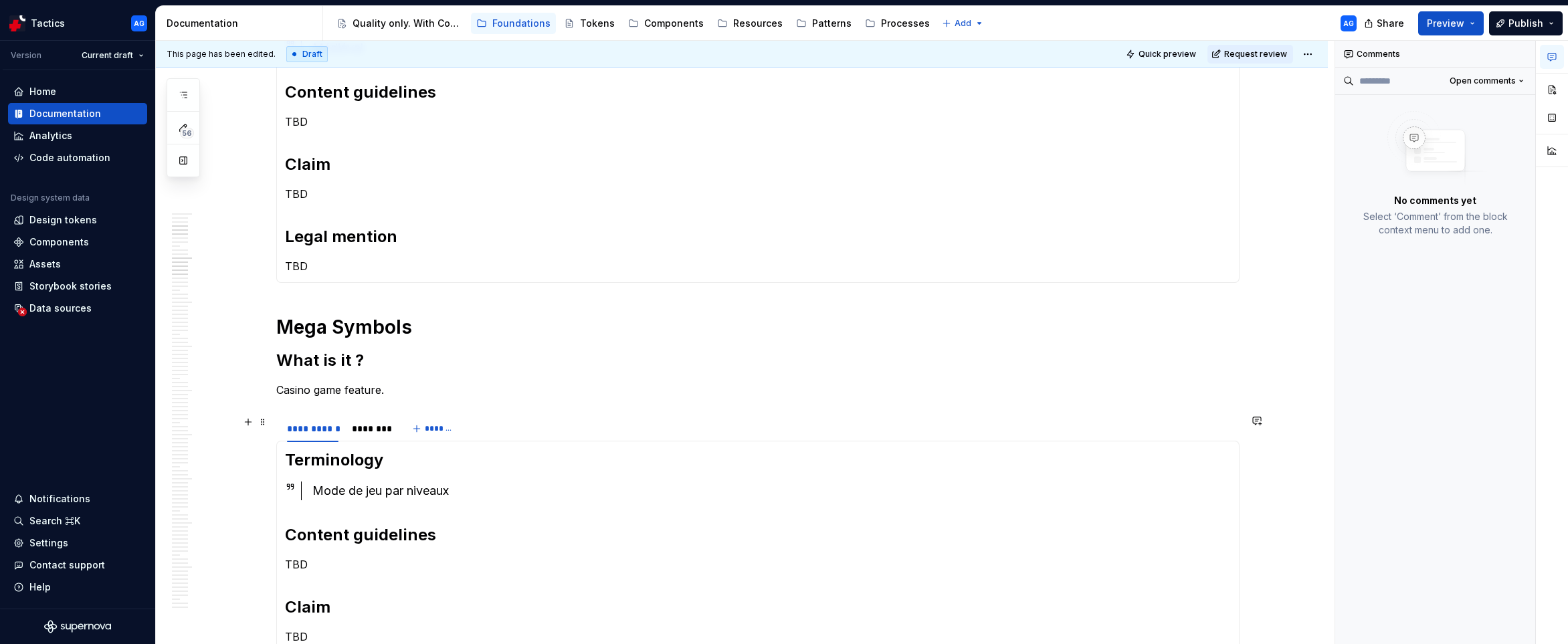 scroll, scrollTop: 427, scrollLeft: 0, axis: vertical 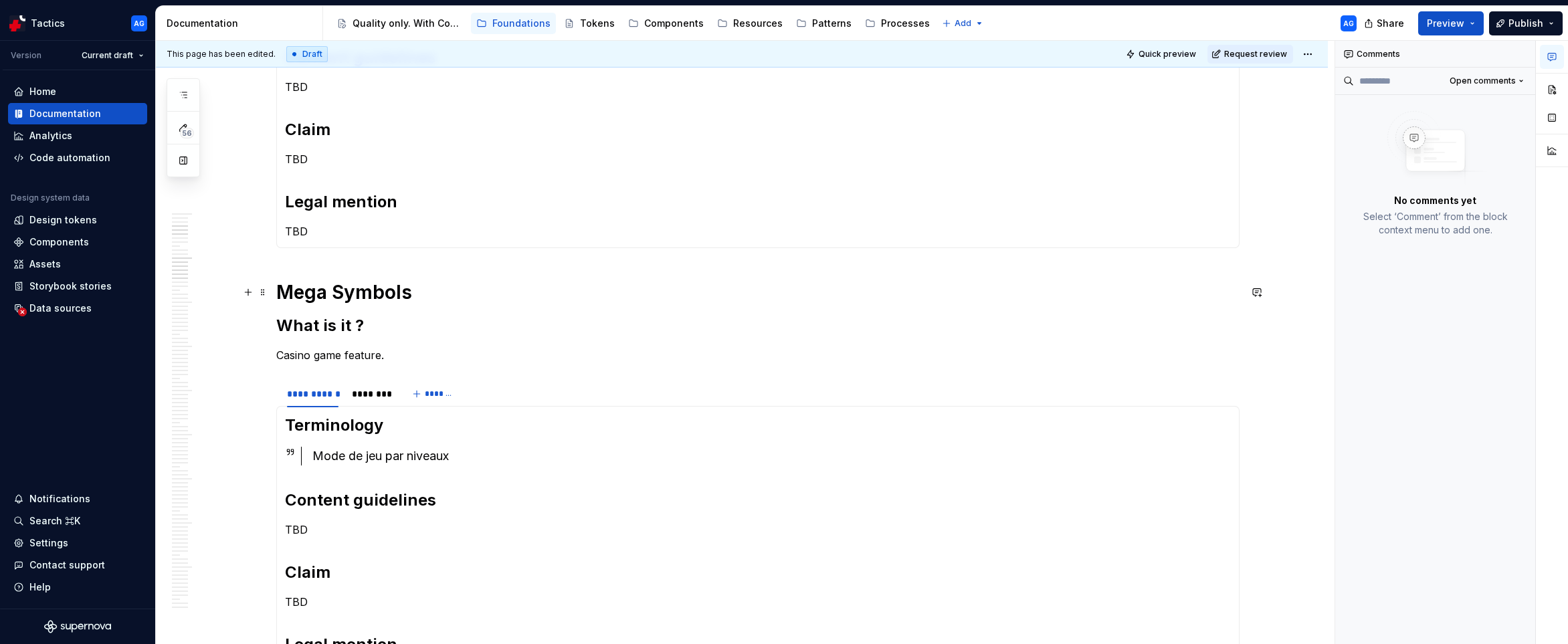 click on "Mega Symbols" at bounding box center (758, 292) 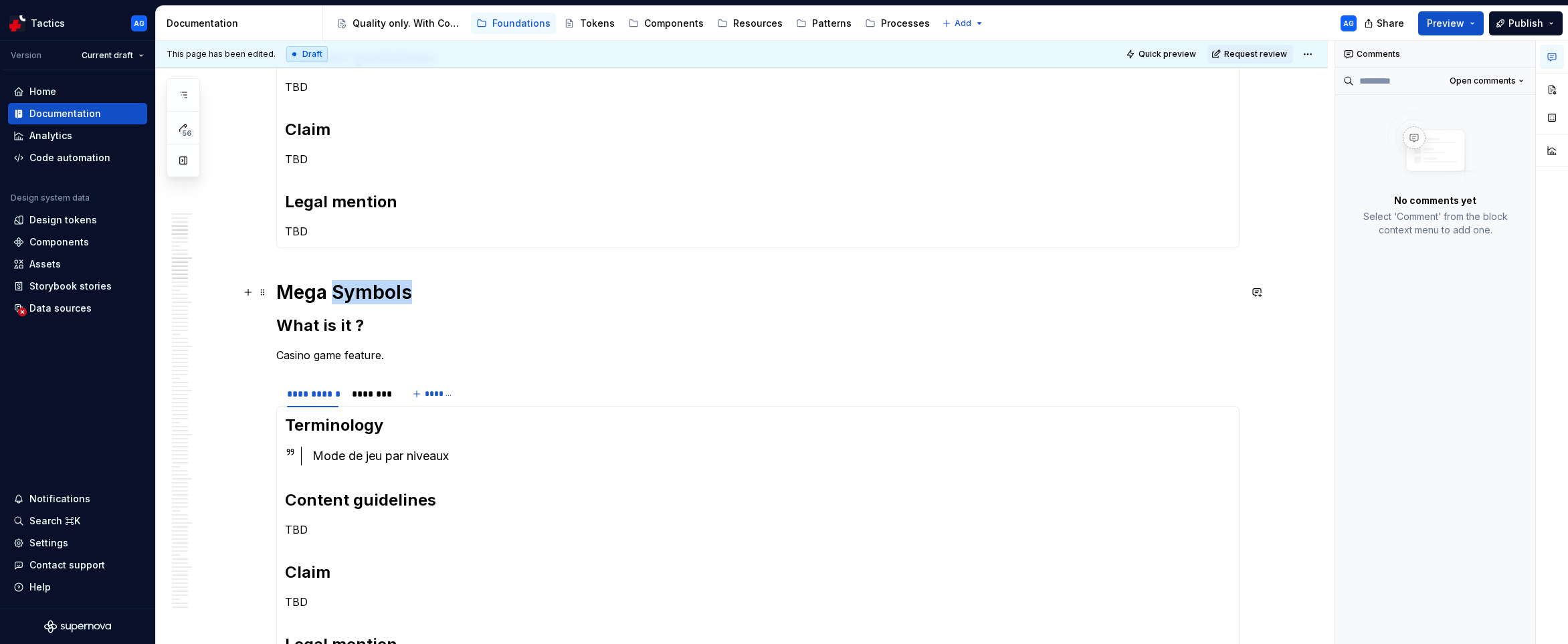 click on "Mega Symbols" at bounding box center (758, 292) 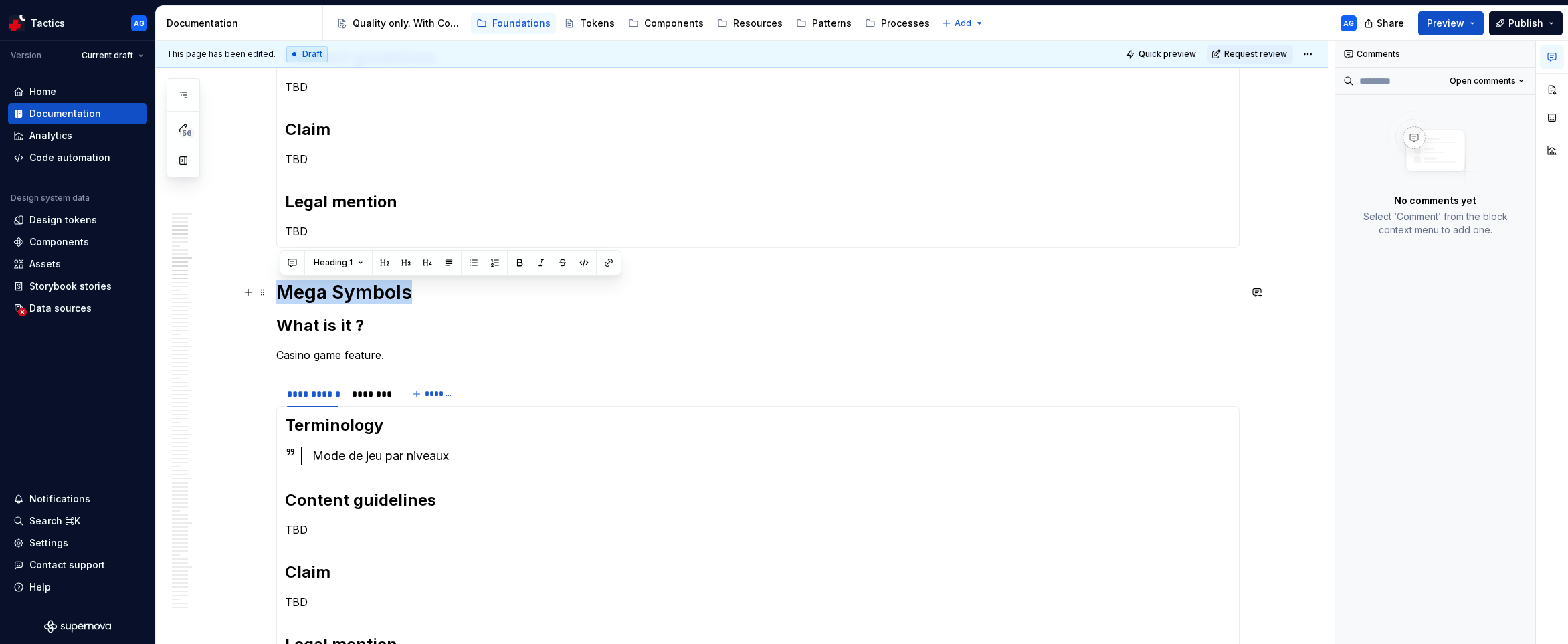click on "Mega Symbols" at bounding box center [758, 292] 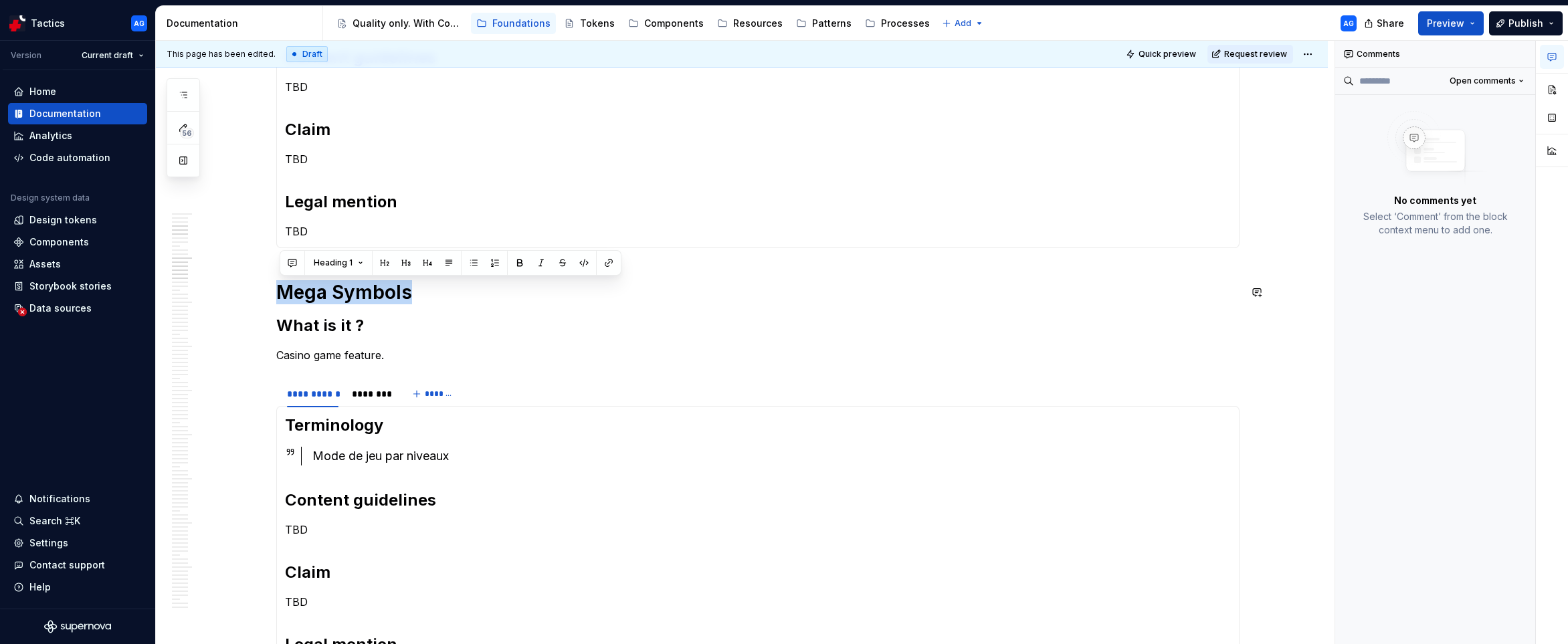copy on "Mega Symbols" 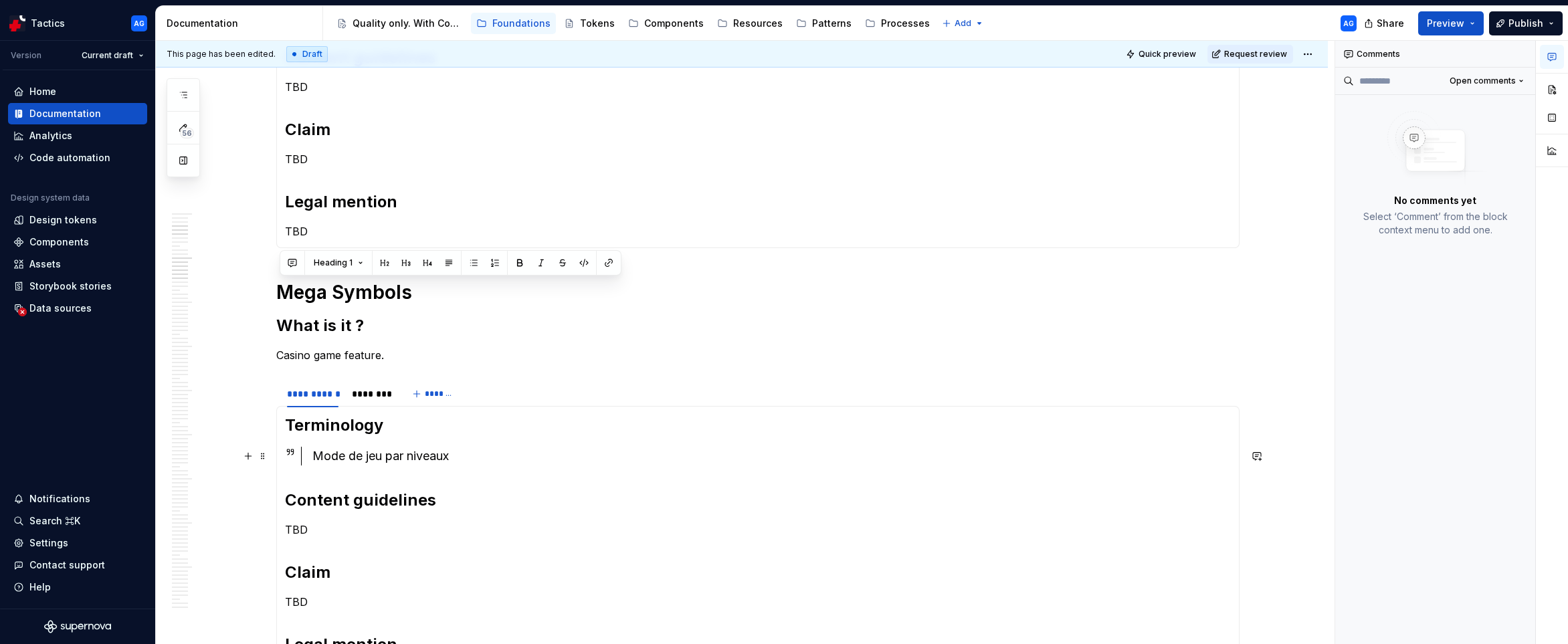 click on "Mode de jeu par niveaux" at bounding box center (771, 456) 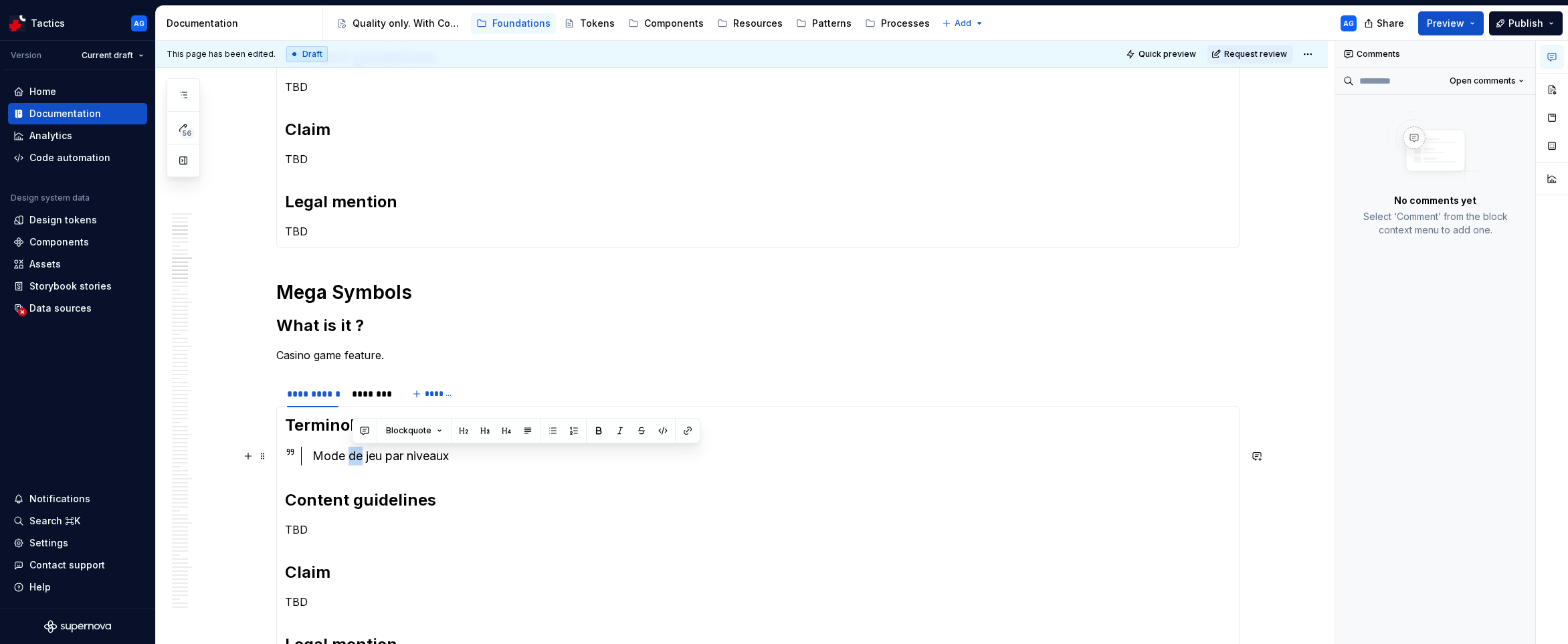click on "Mode de jeu par niveaux" at bounding box center [771, 456] 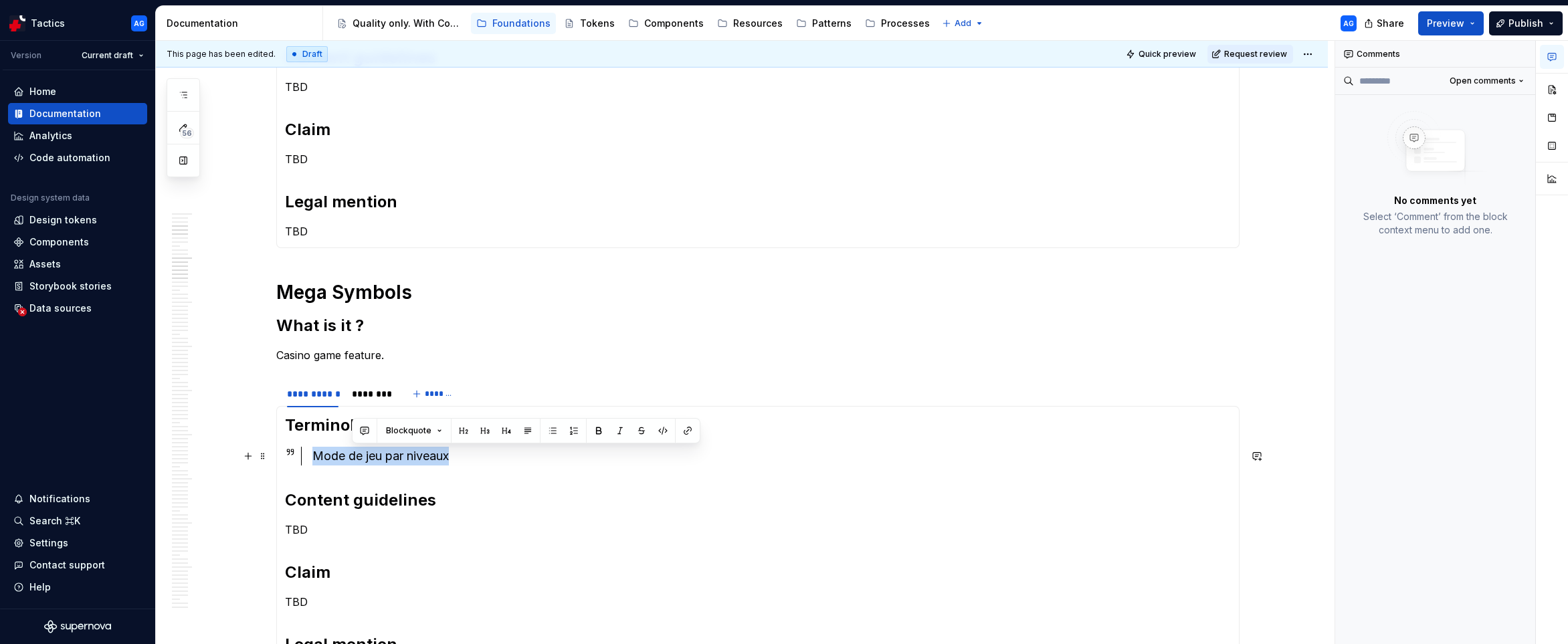 click on "Mode de jeu par niveaux" at bounding box center (771, 456) 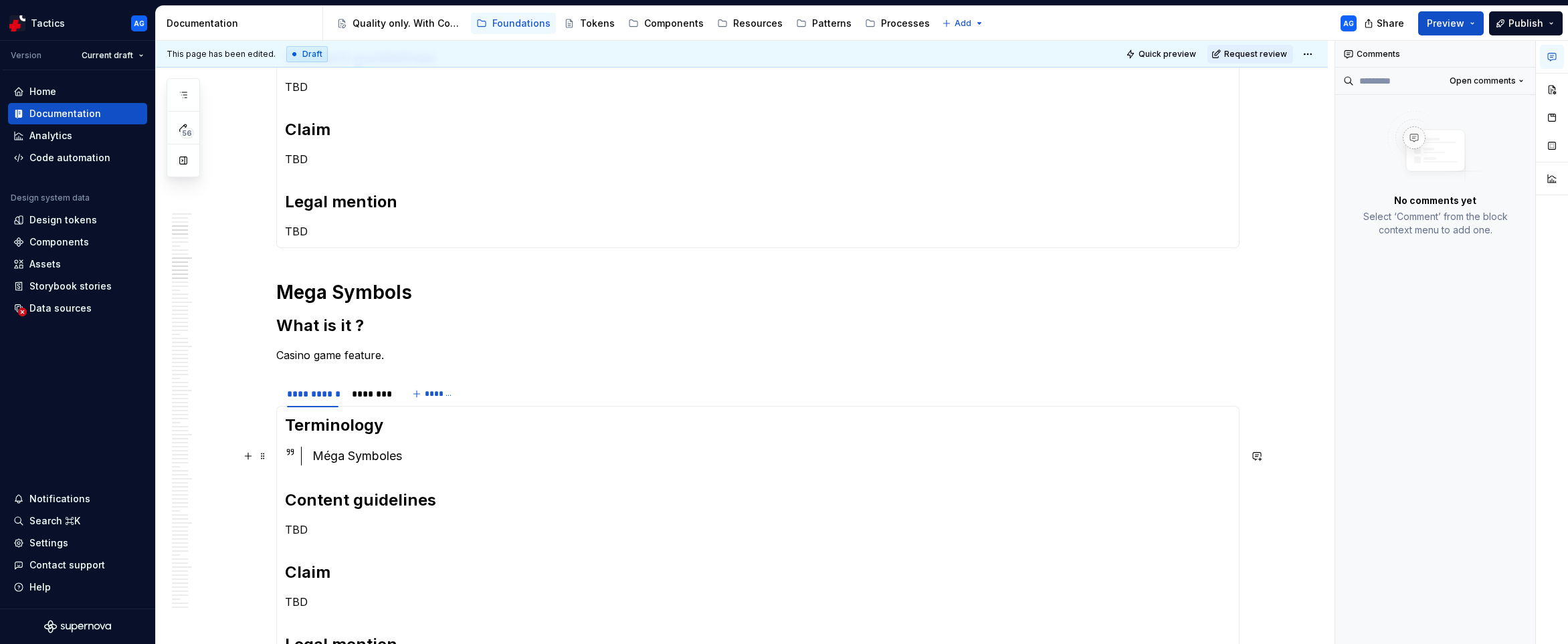 click on "Méga Symboles" at bounding box center (771, 456) 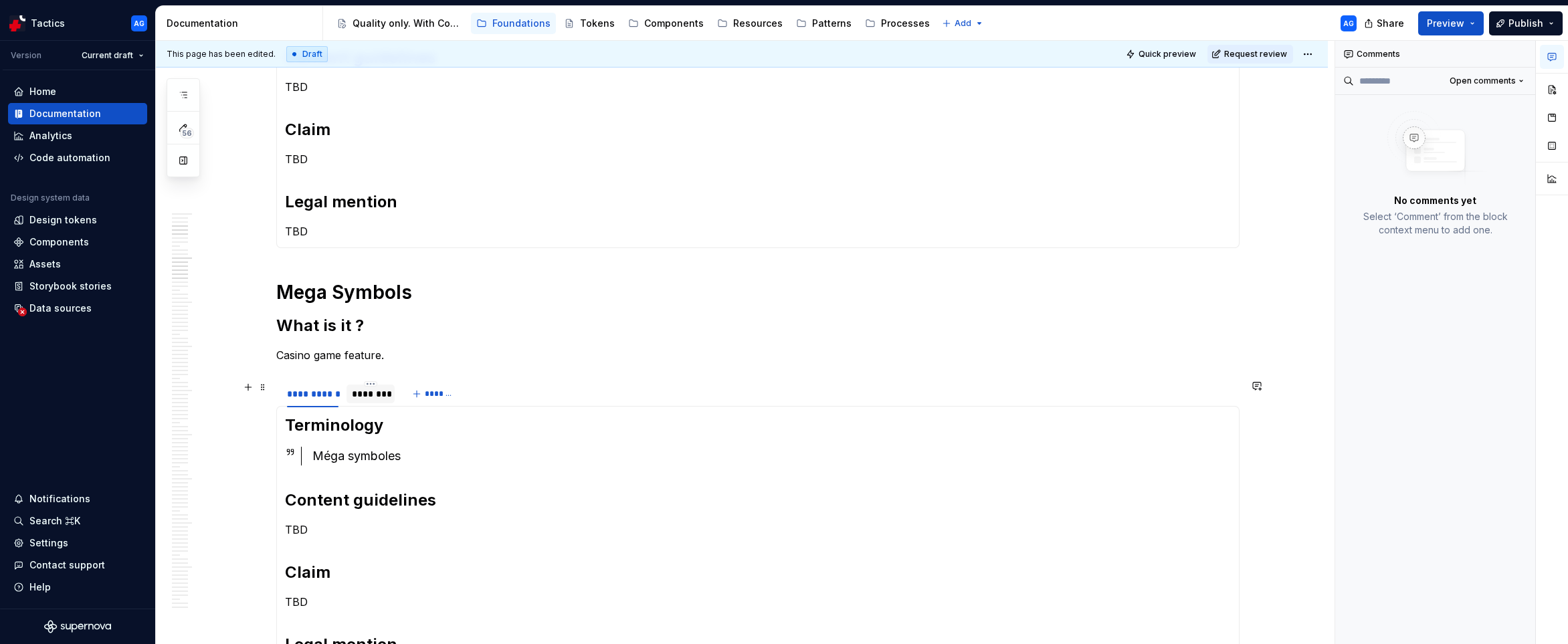click on "********" at bounding box center (371, 394) 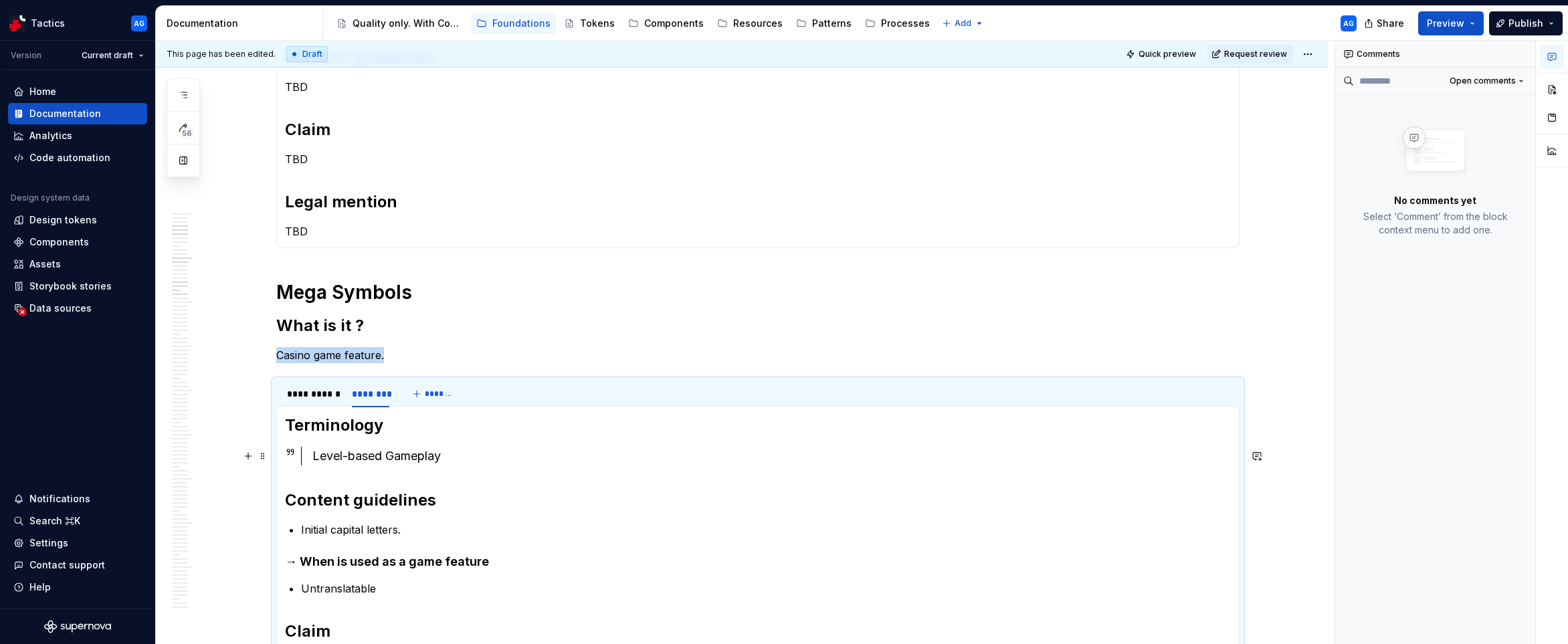 click on "Level-based Gameplay" at bounding box center [771, 456] 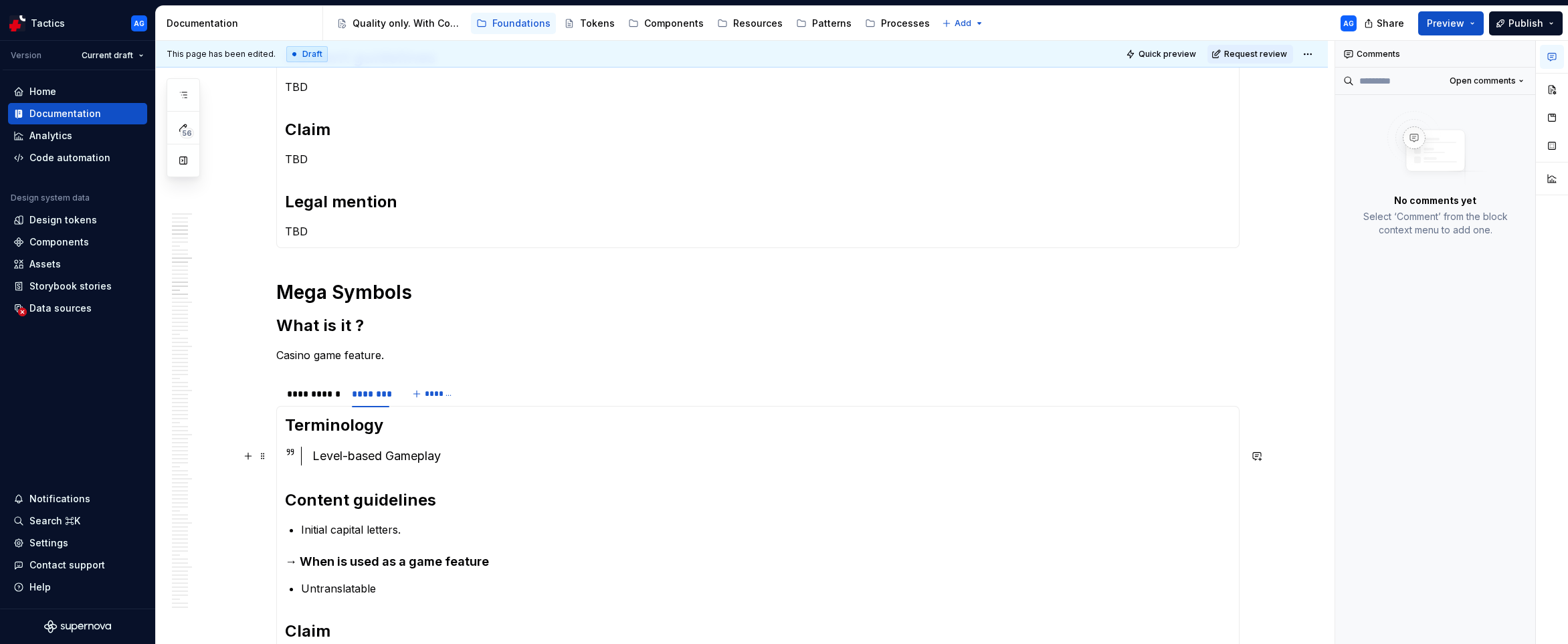 click on "Level-based Gameplay" at bounding box center (771, 456) 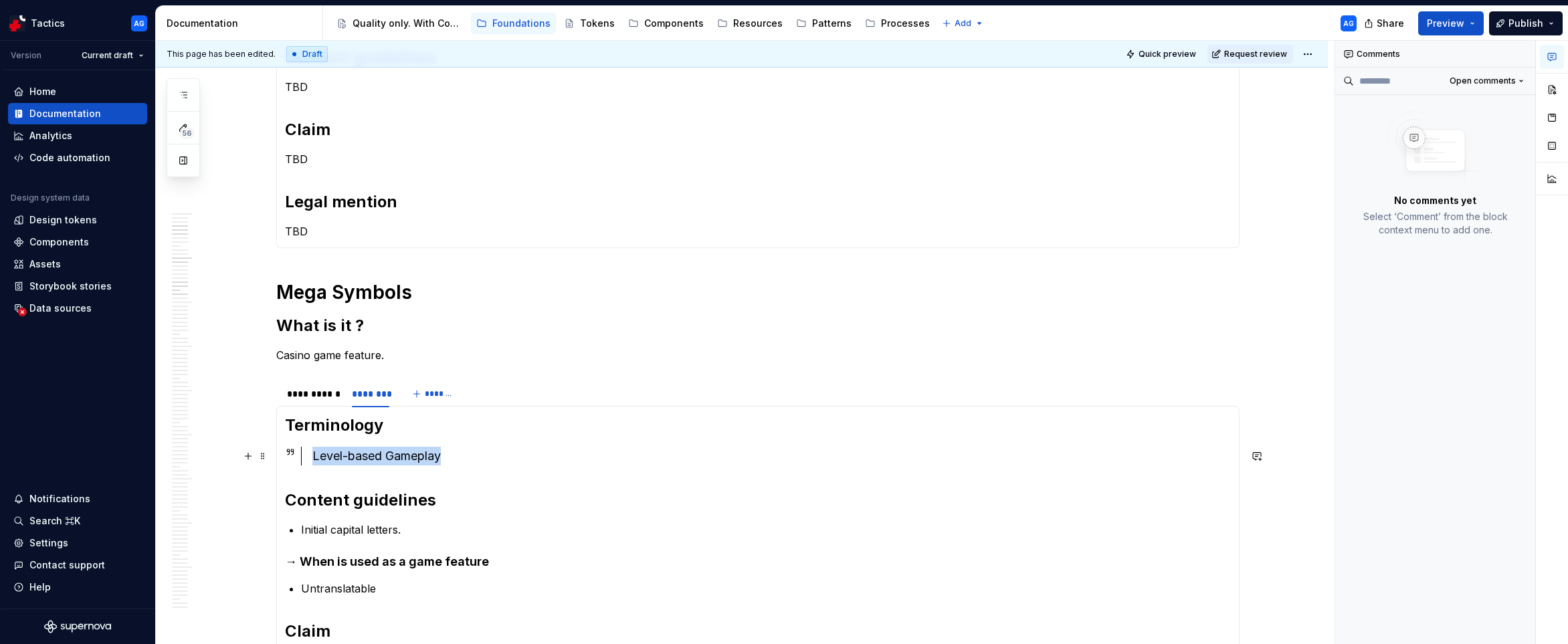click on "Level-based Gameplay" at bounding box center (771, 456) 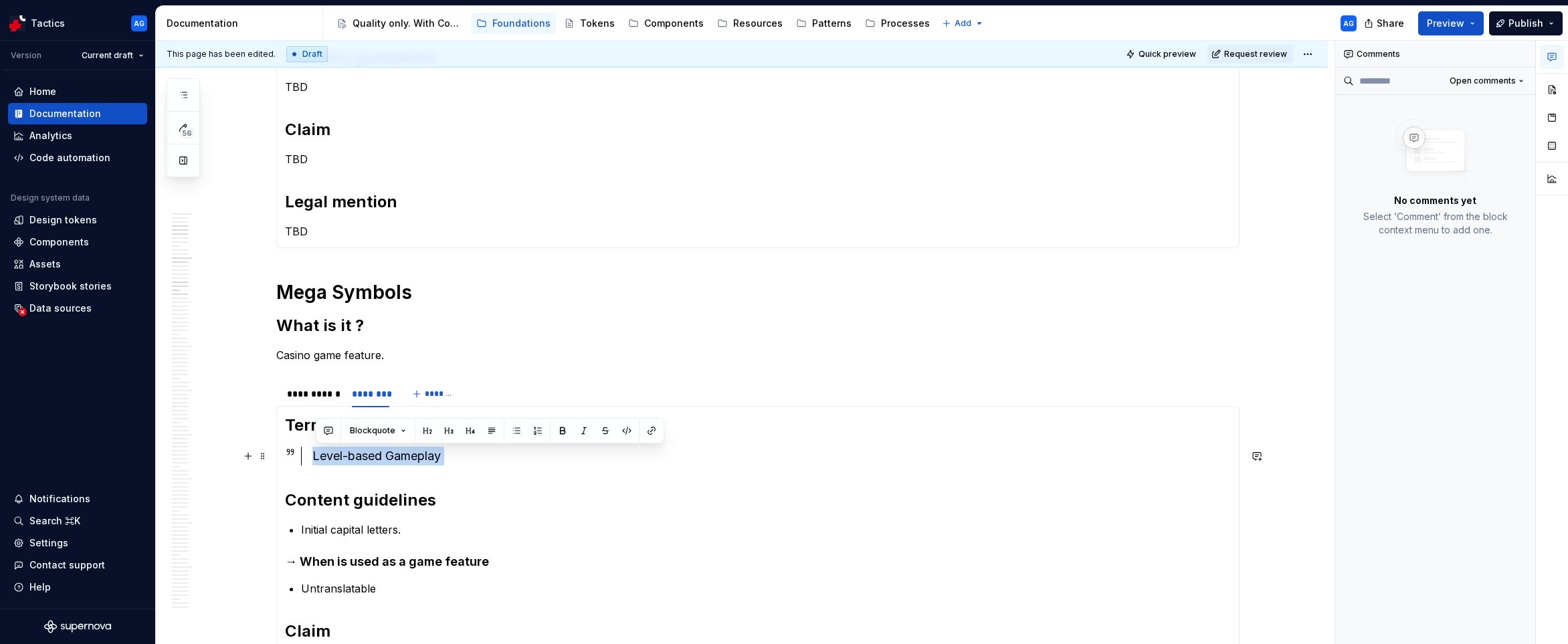 click on "Level-based Gameplay" at bounding box center (771, 456) 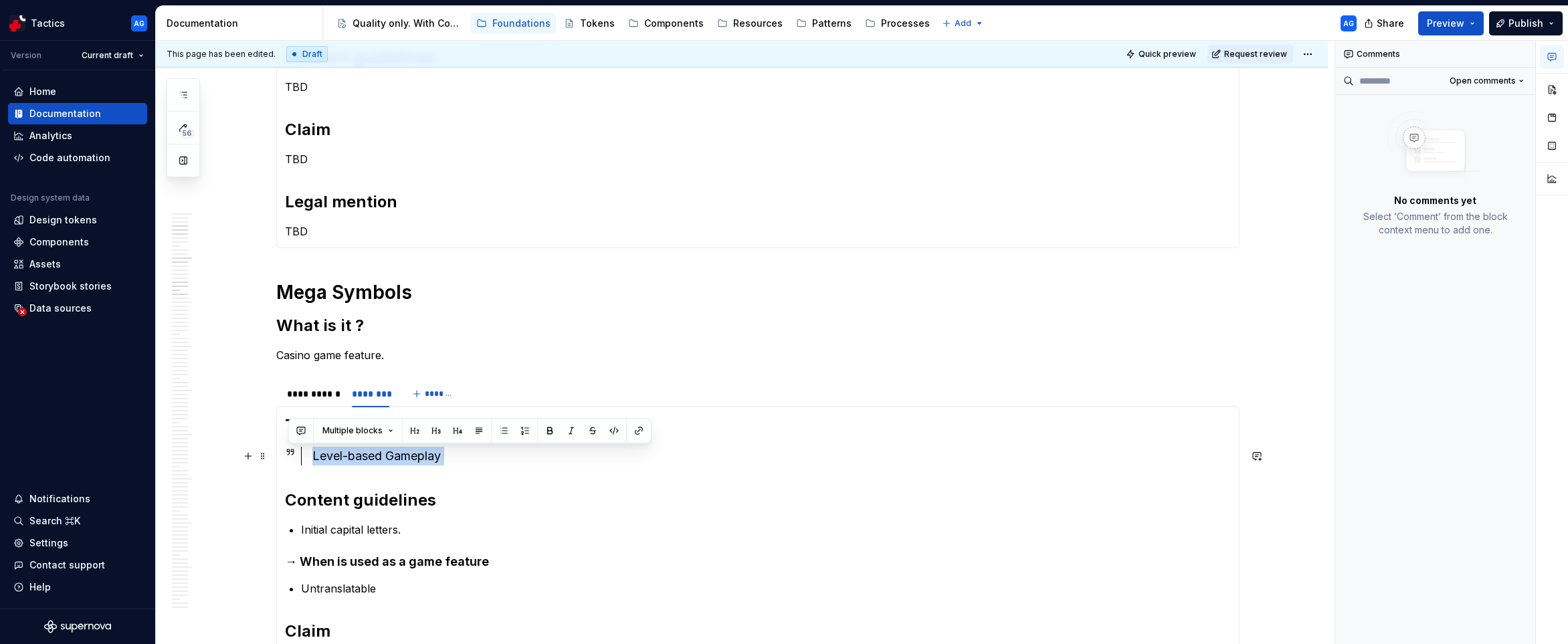 click on "Level-based Gameplay" at bounding box center [771, 456] 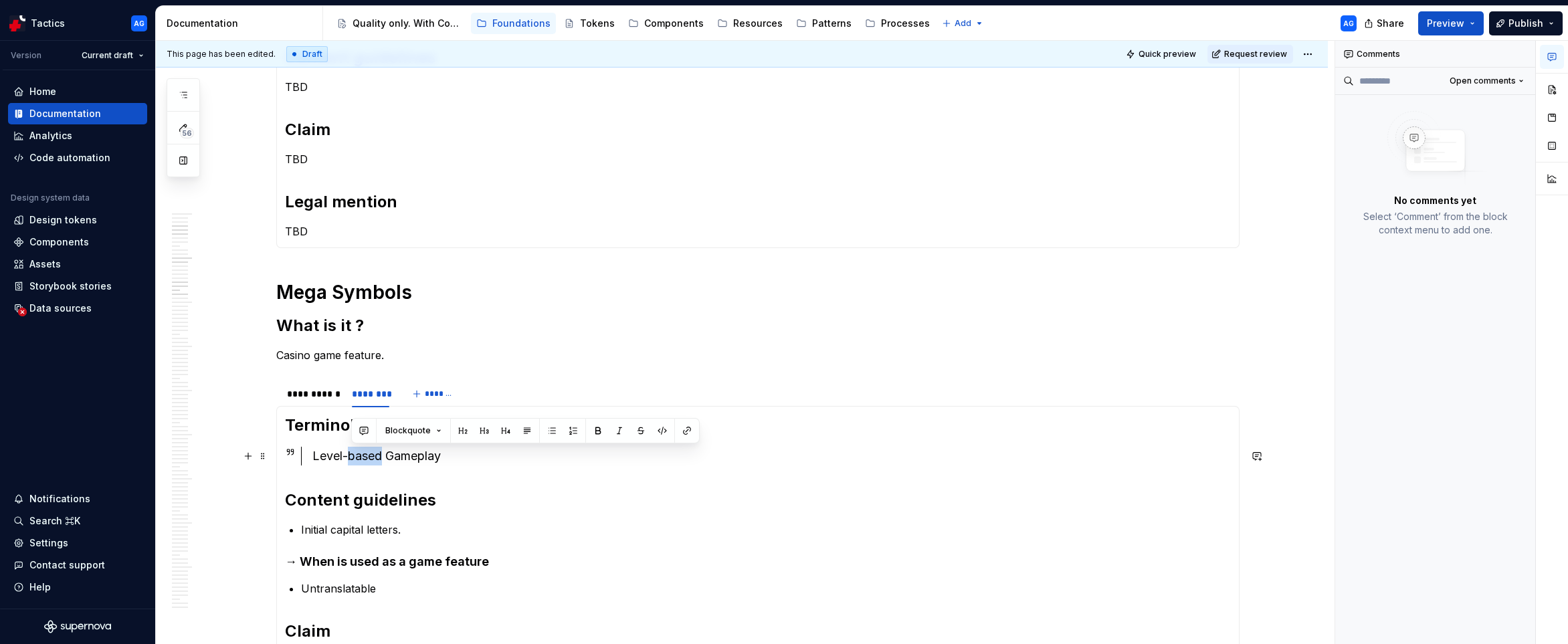 click on "Level-based Gameplay" at bounding box center [771, 456] 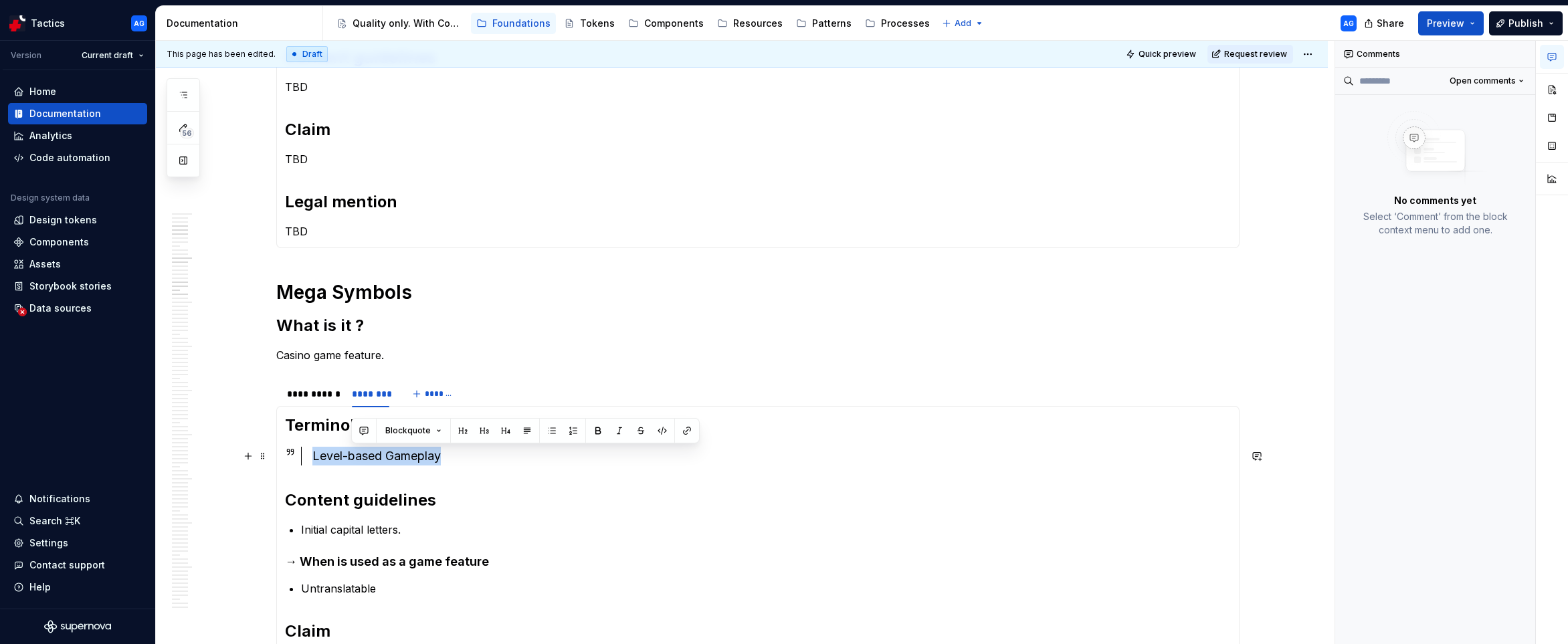 click on "Level-based Gameplay" at bounding box center (771, 456) 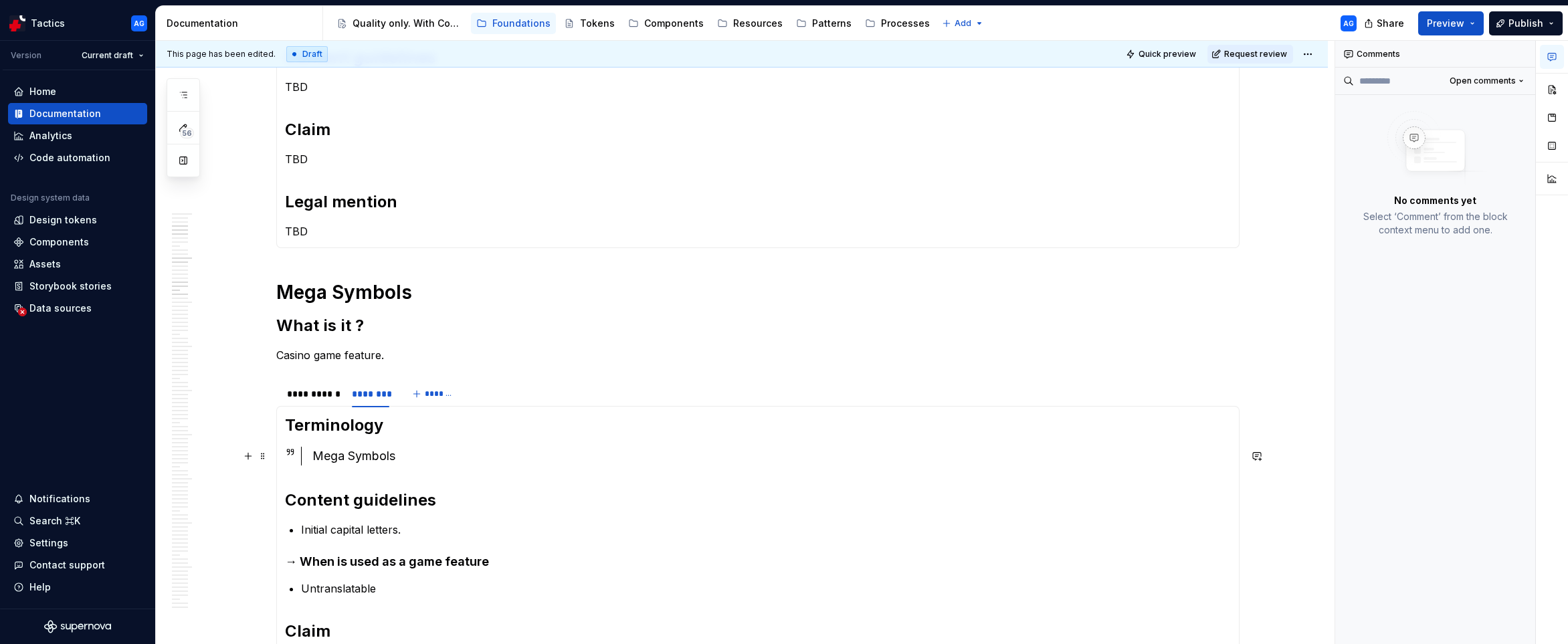 click on "Mega Symbols" at bounding box center (771, 456) 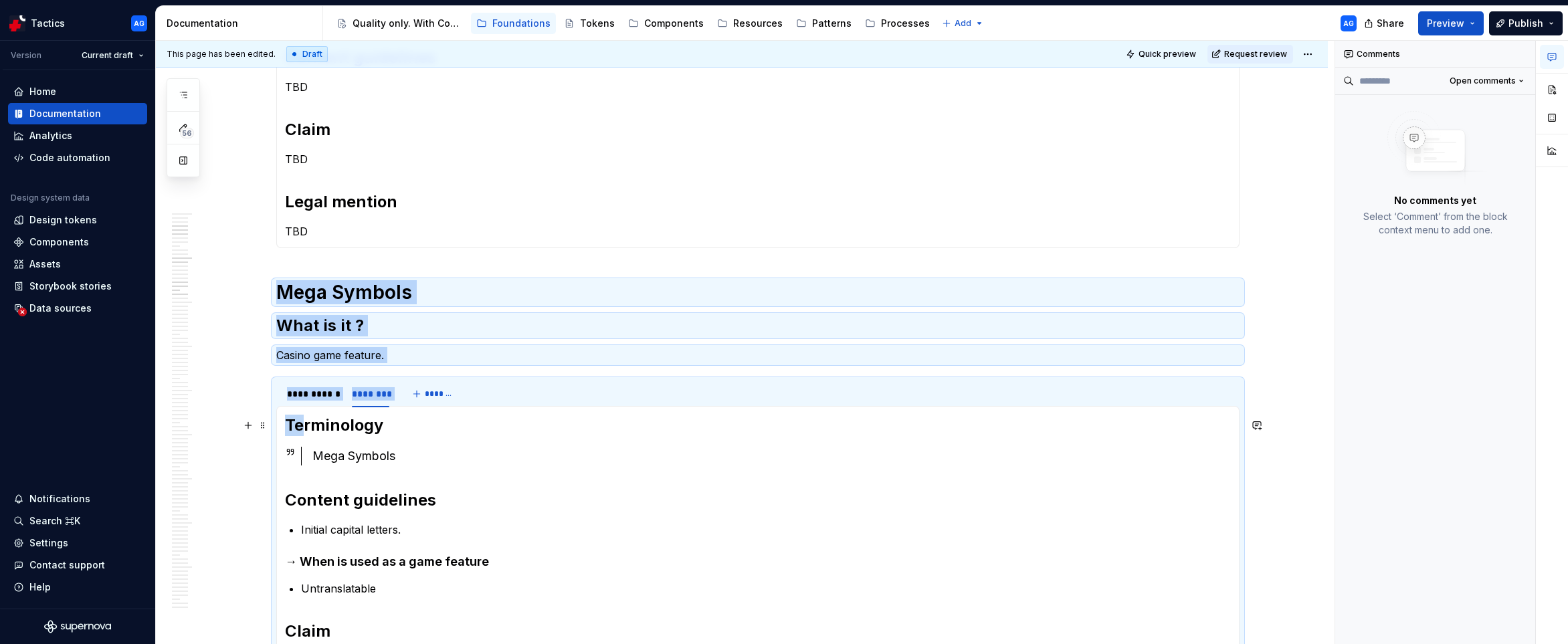 drag, startPoint x: 279, startPoint y: 287, endPoint x: 310, endPoint y: 420, distance: 136.565 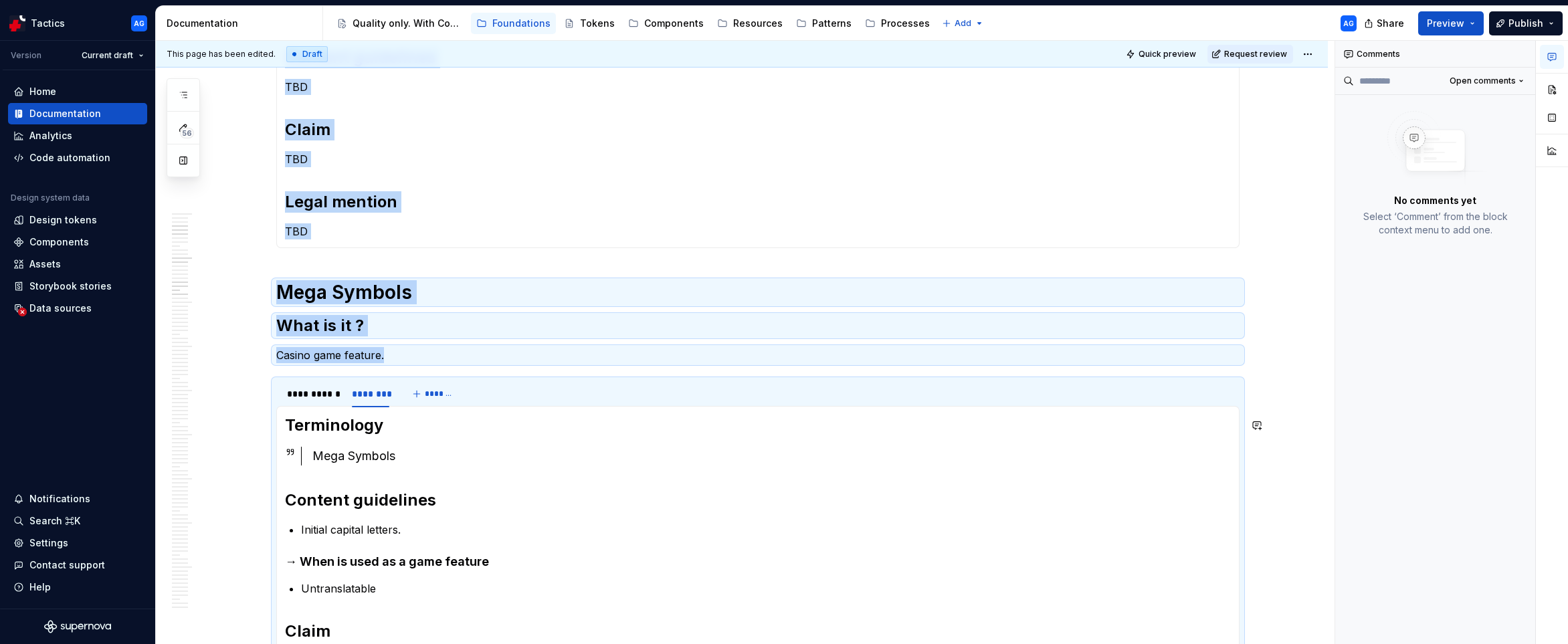copy on "**********" 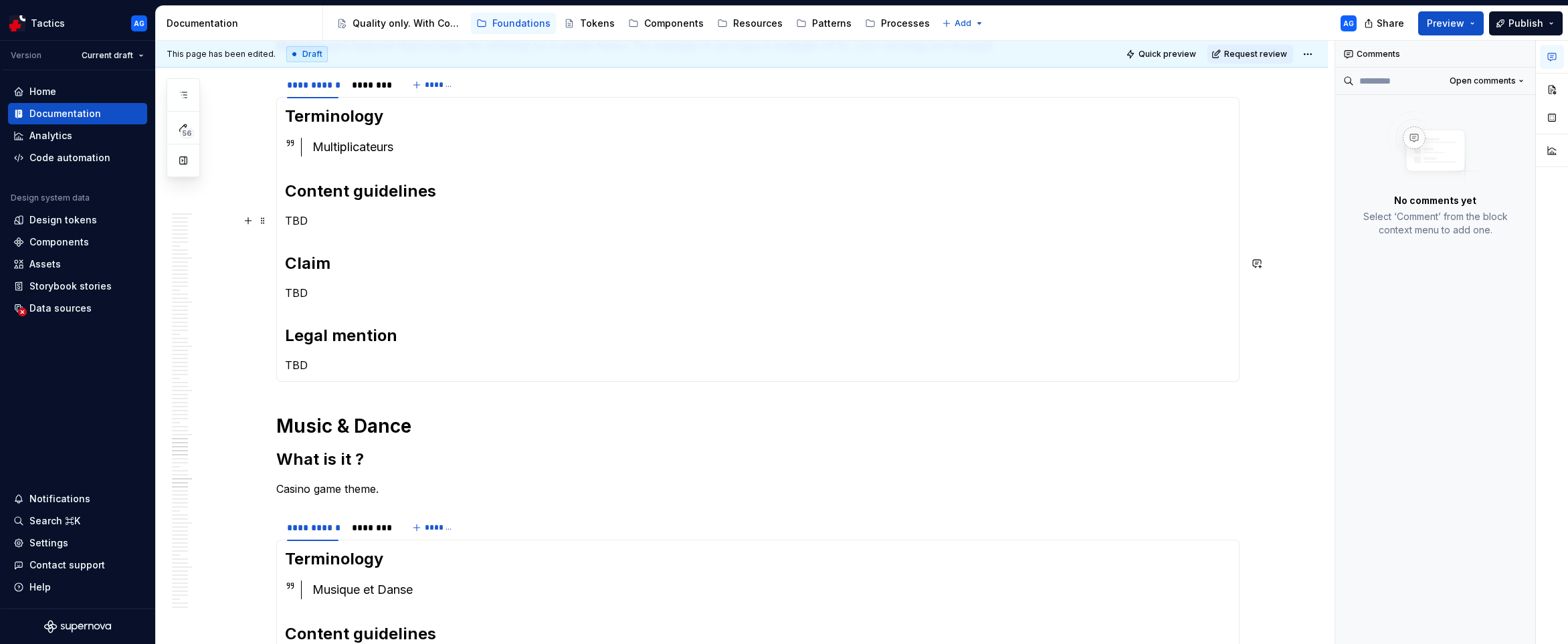 scroll, scrollTop: 2420, scrollLeft: 0, axis: vertical 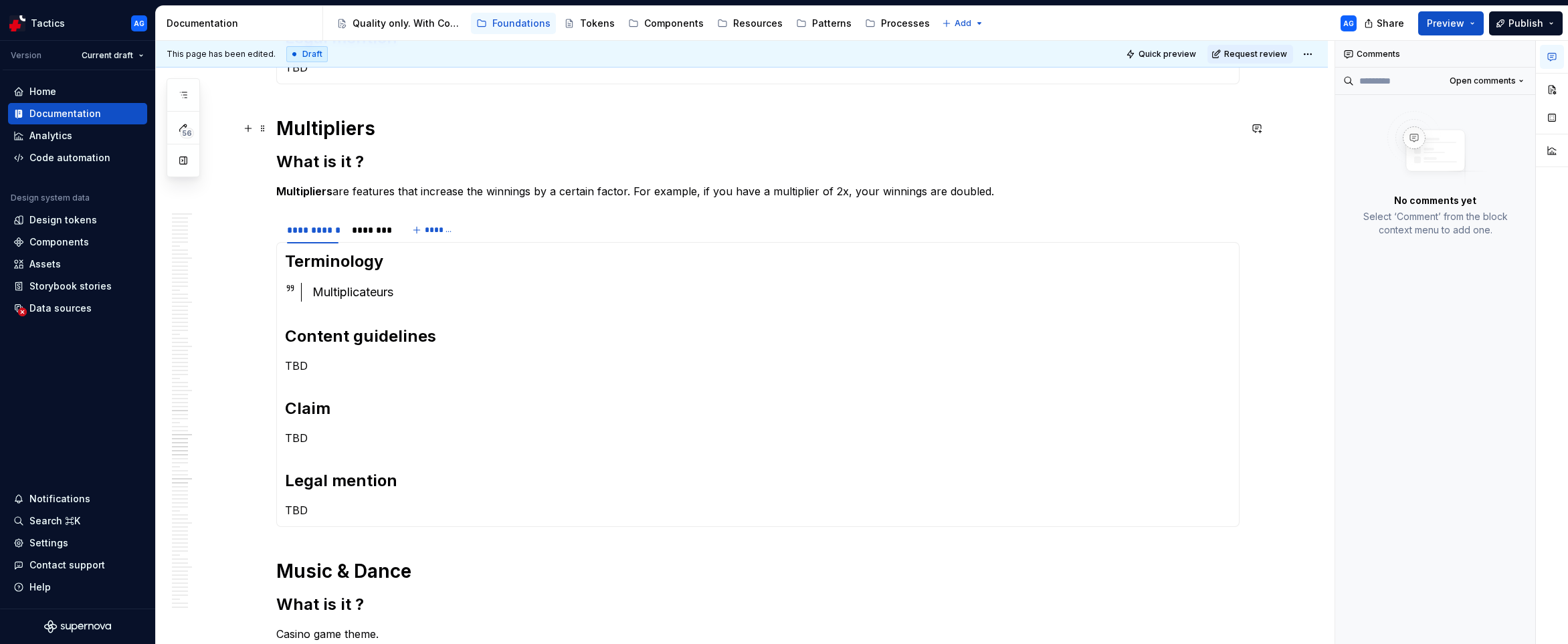 click on "Multipliers" at bounding box center (758, 128) 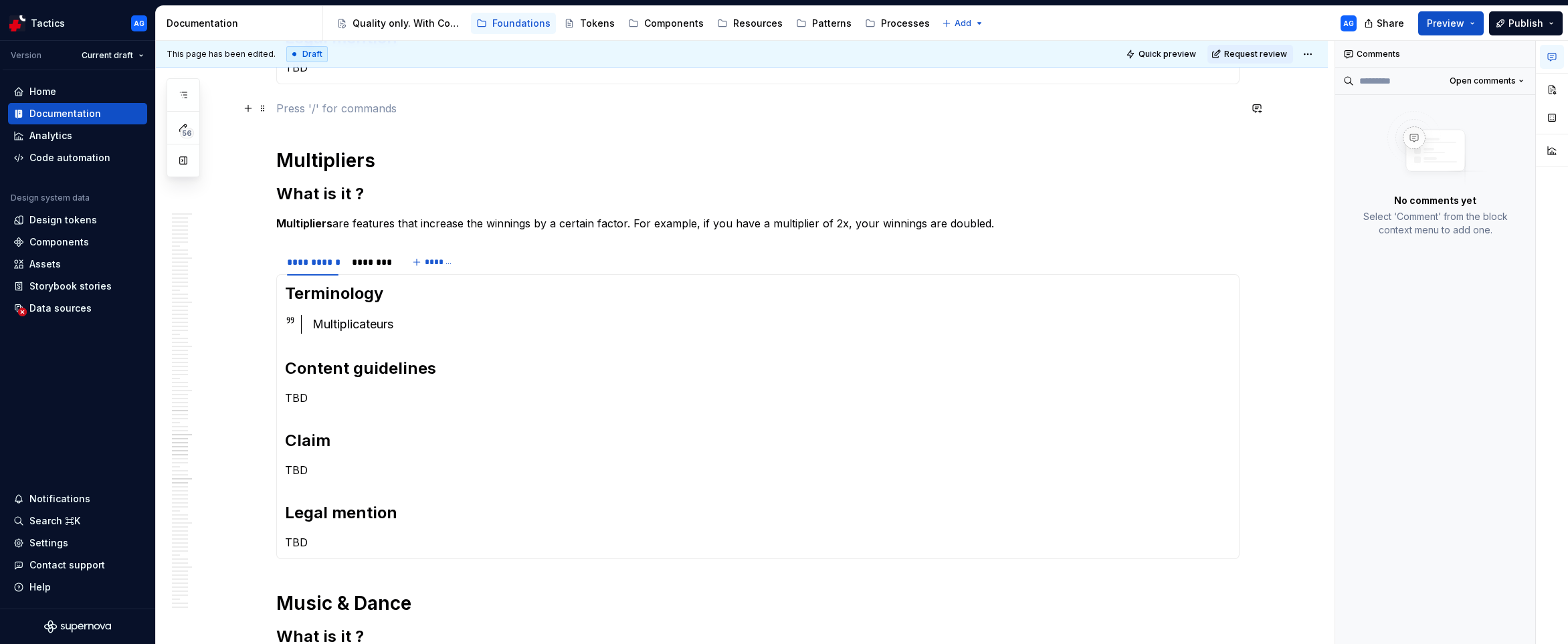 click at bounding box center (758, 108) 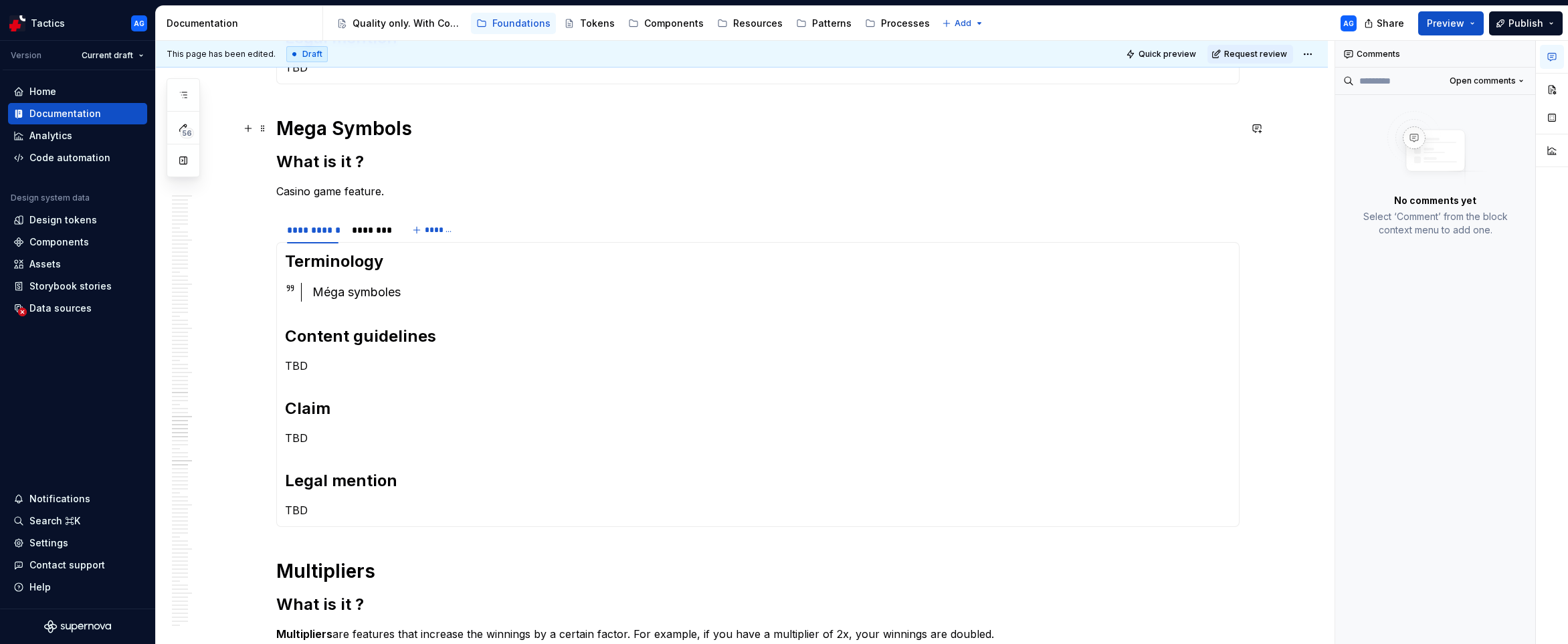 click on "Mega Symbols" at bounding box center [758, 128] 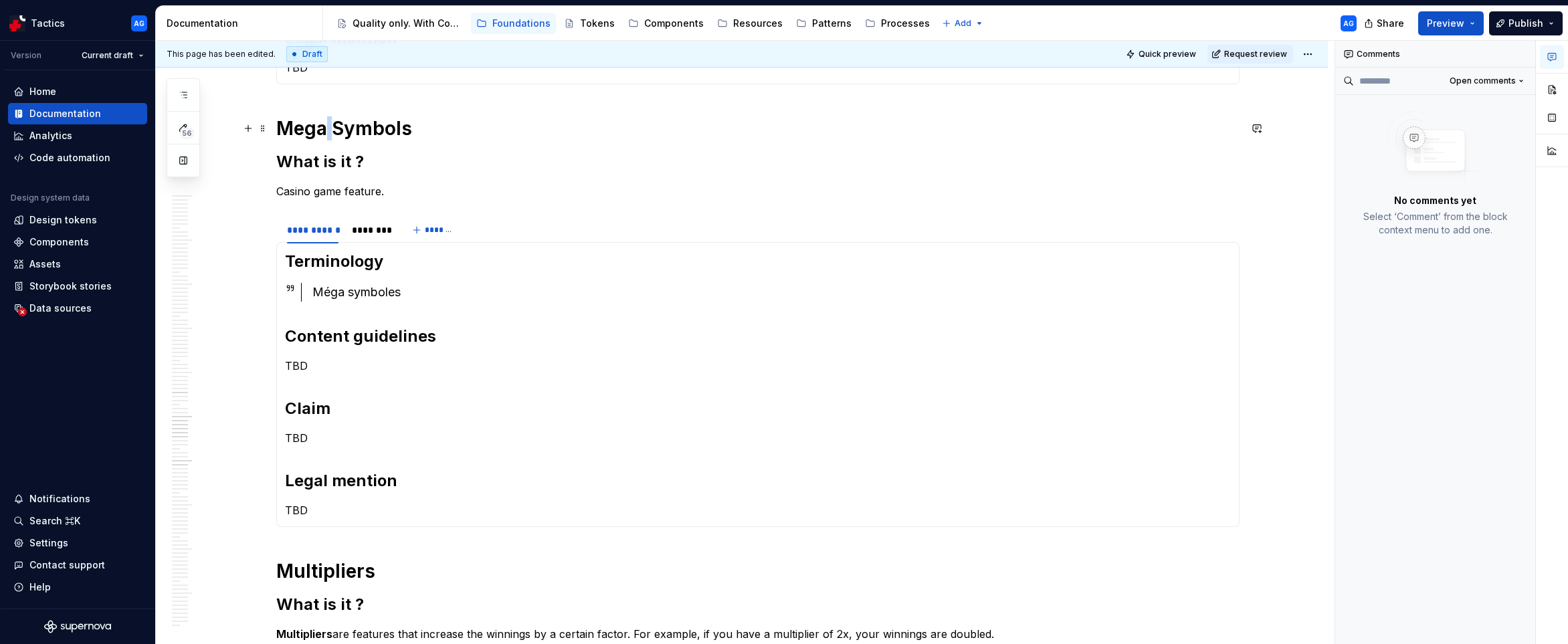 click on "Mega Symbols" at bounding box center [758, 128] 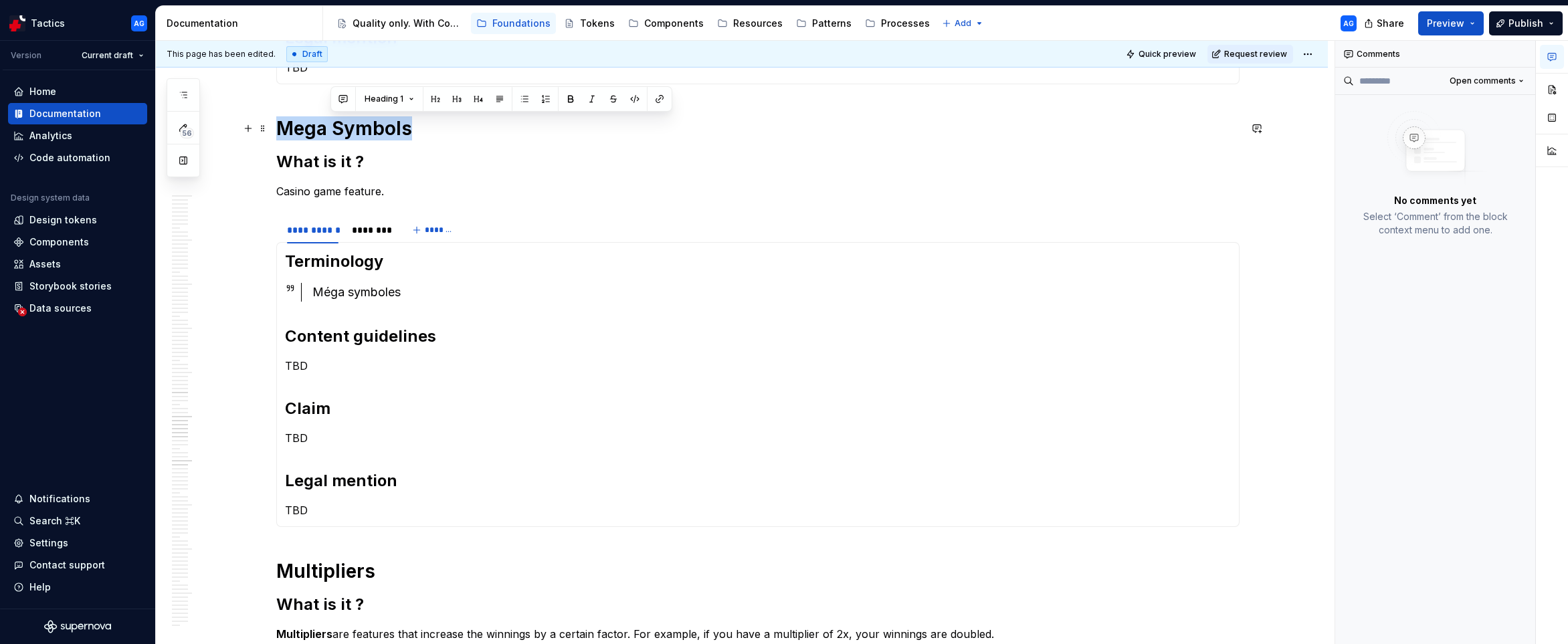 click on "Mega Symbols" at bounding box center [758, 128] 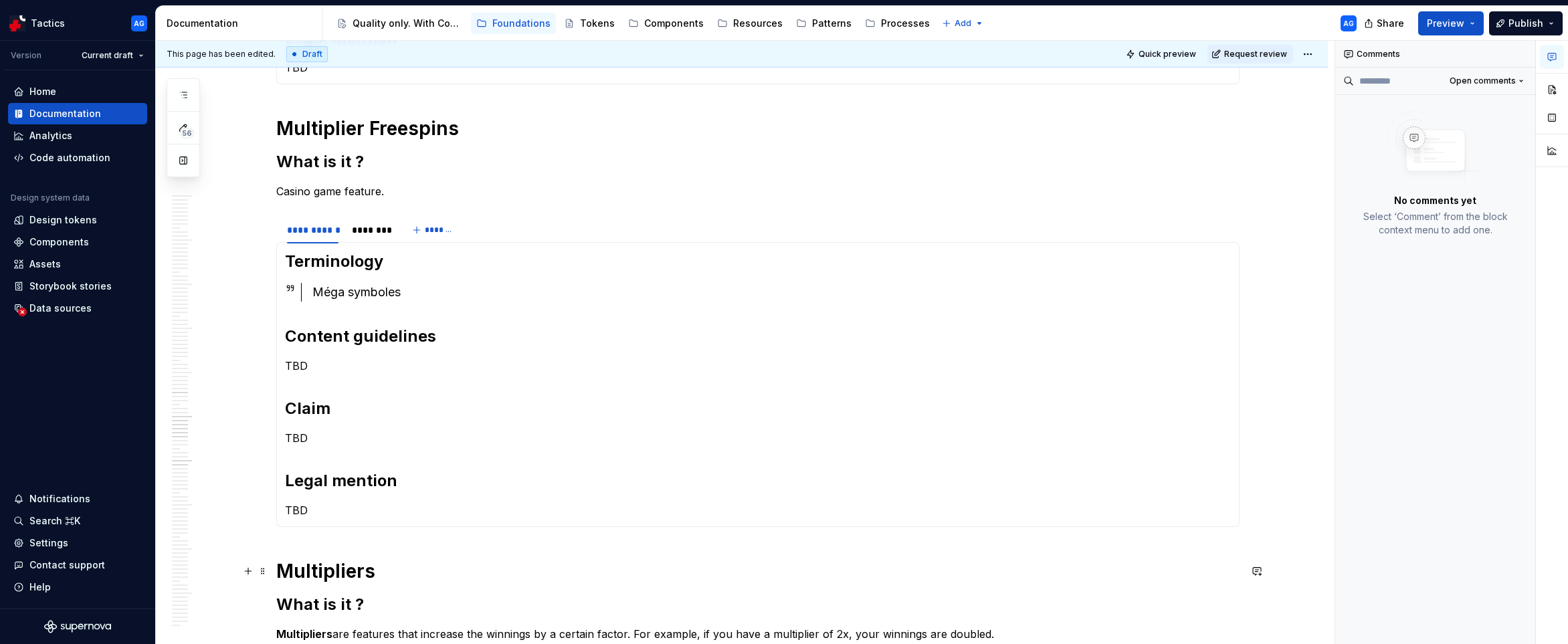 click on "Méga symboles" at bounding box center [771, 292] 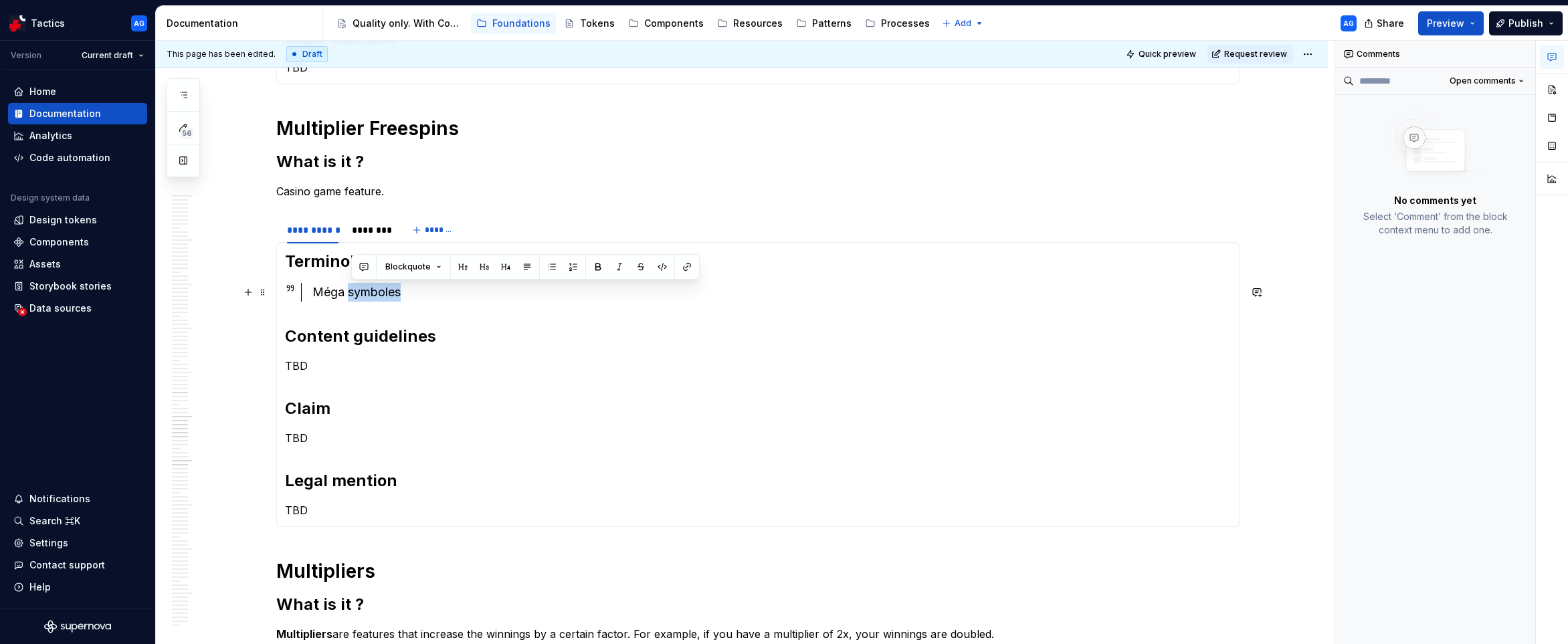 click on "Méga symboles" at bounding box center (771, 292) 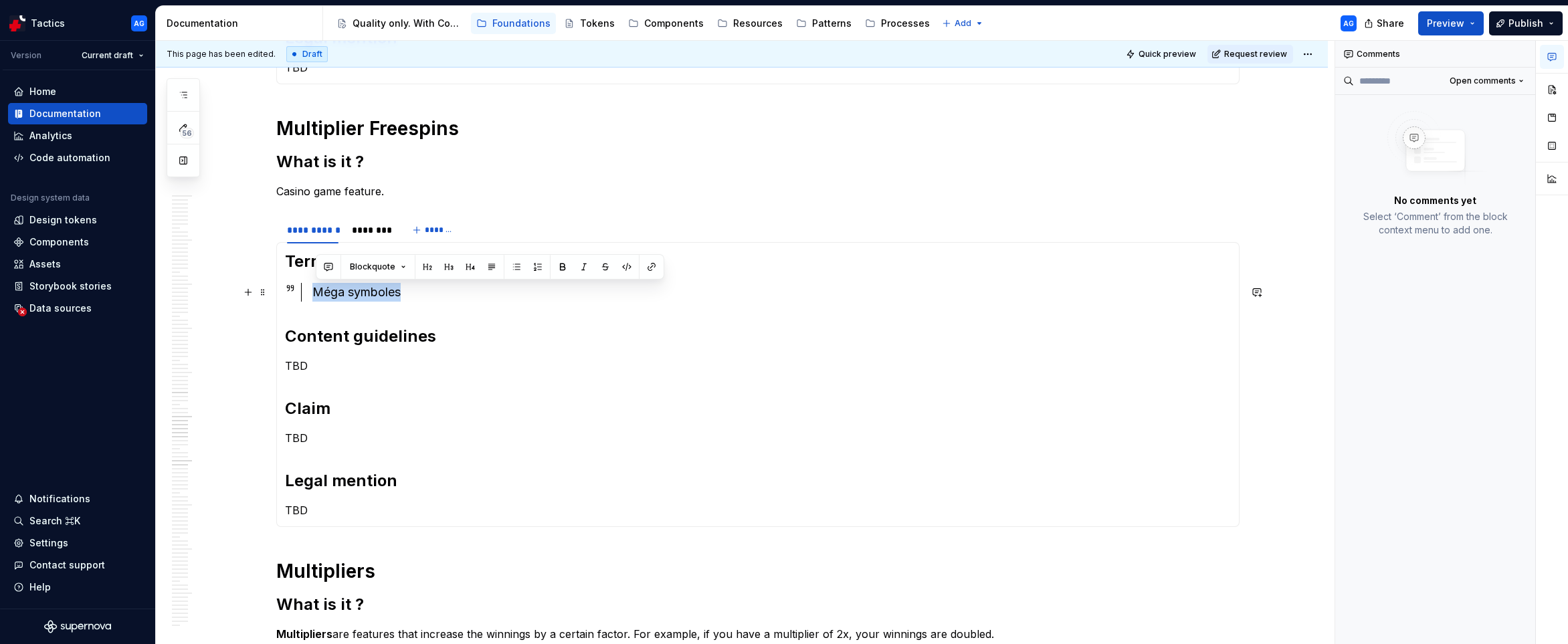 click on "Méga symboles" at bounding box center [771, 292] 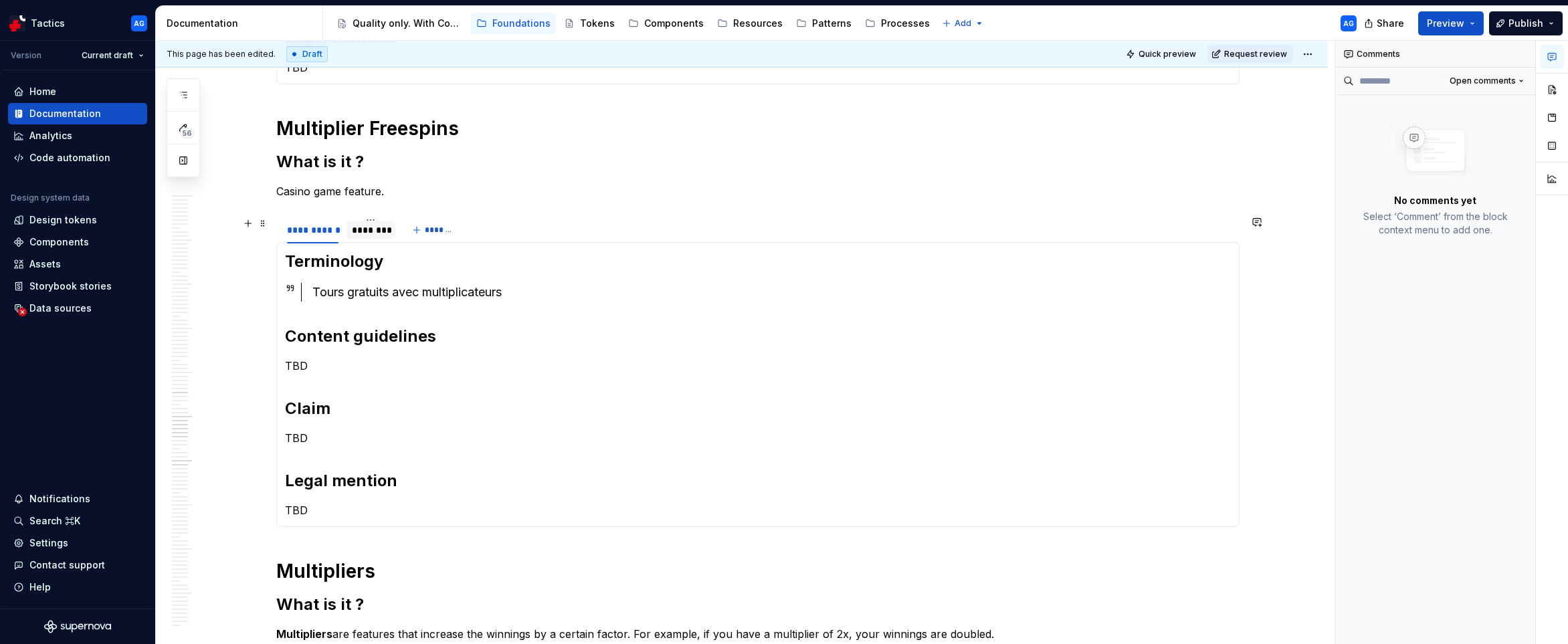 click on "********" at bounding box center [371, 230] 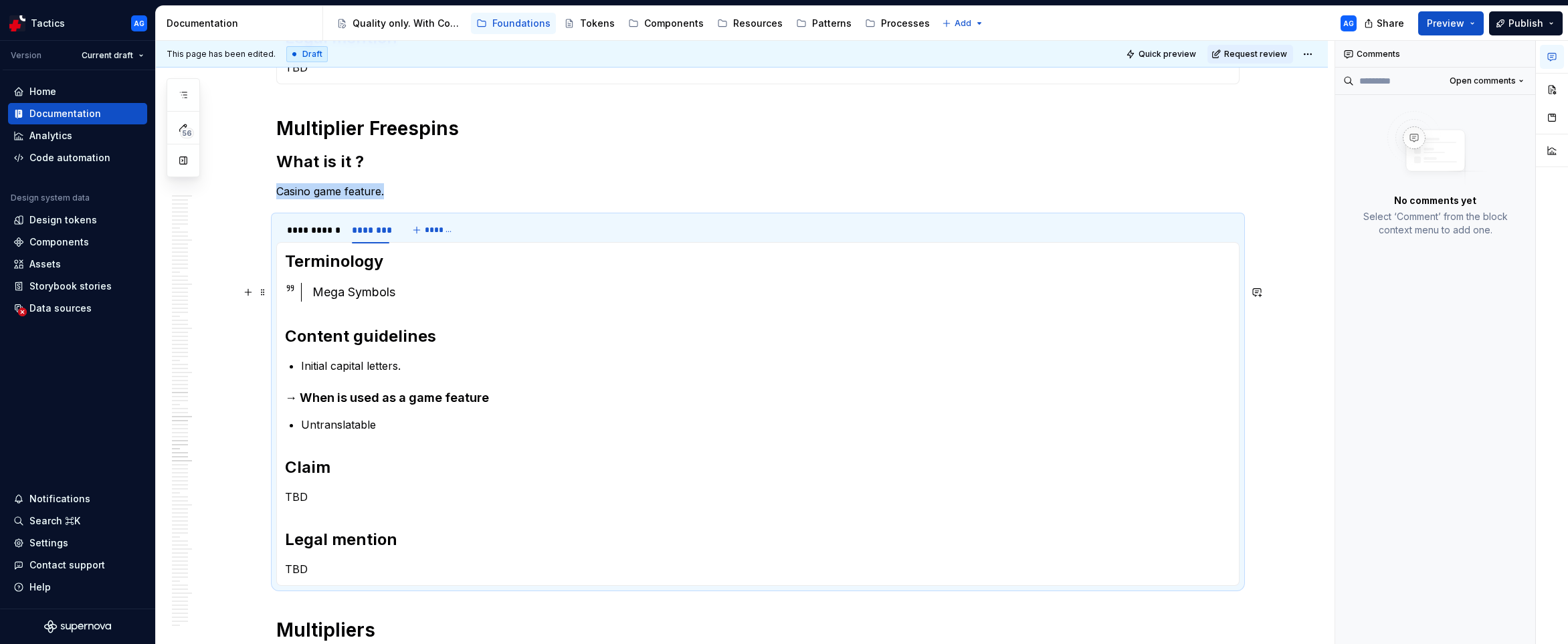 click on "Mega Symbols" at bounding box center [771, 292] 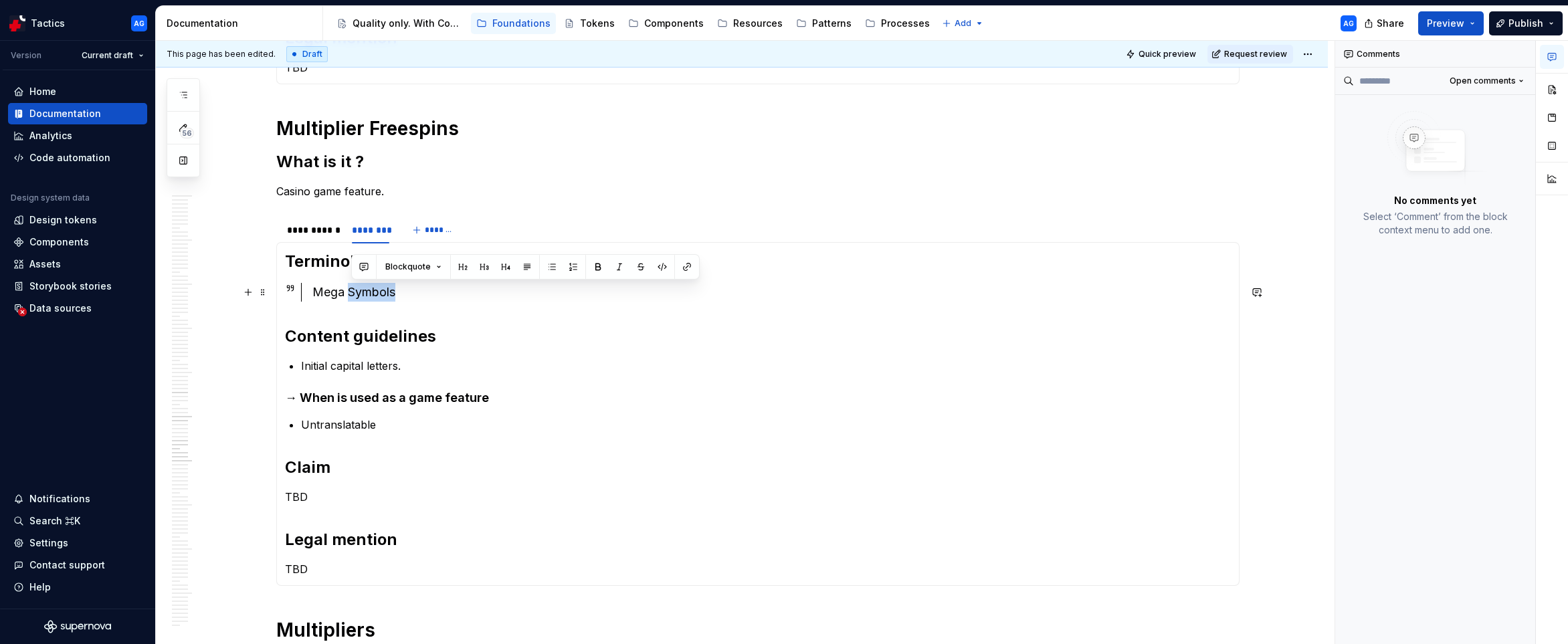 click on "Mega Symbols" at bounding box center [771, 292] 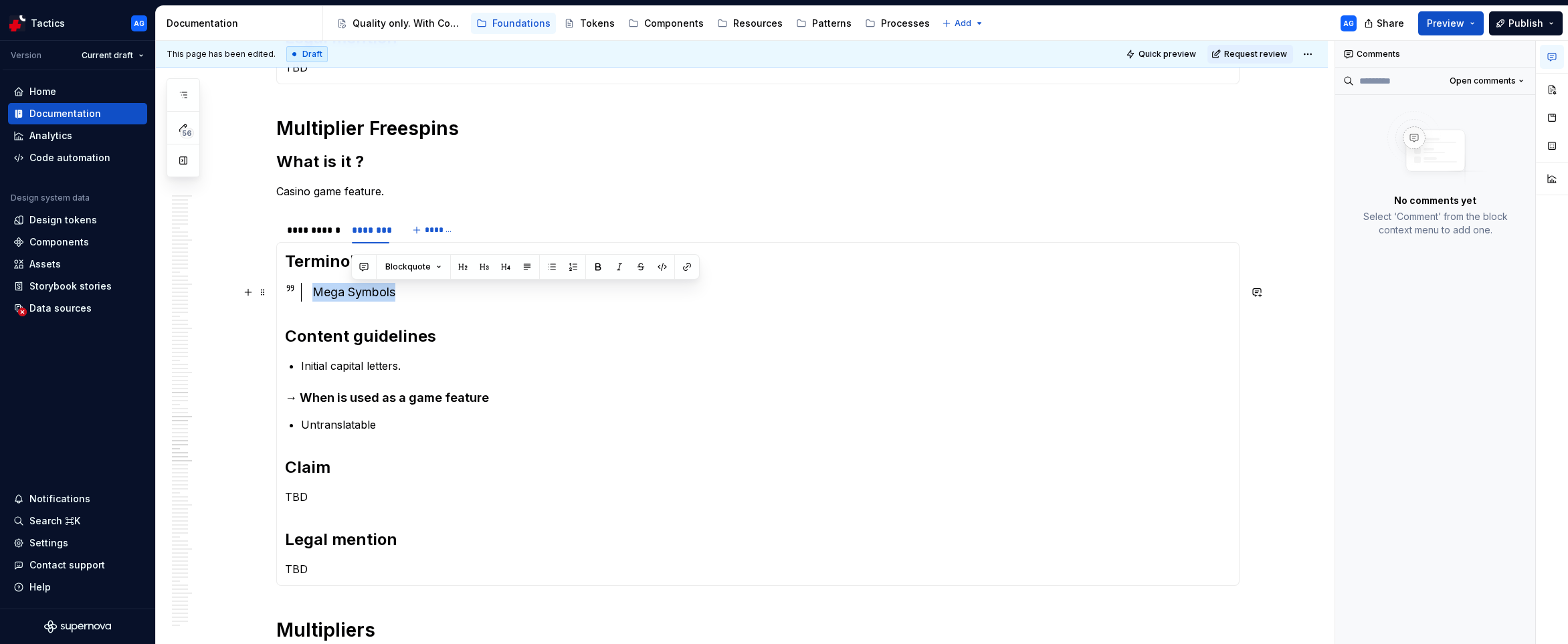 click on "Mega Symbols" at bounding box center [771, 292] 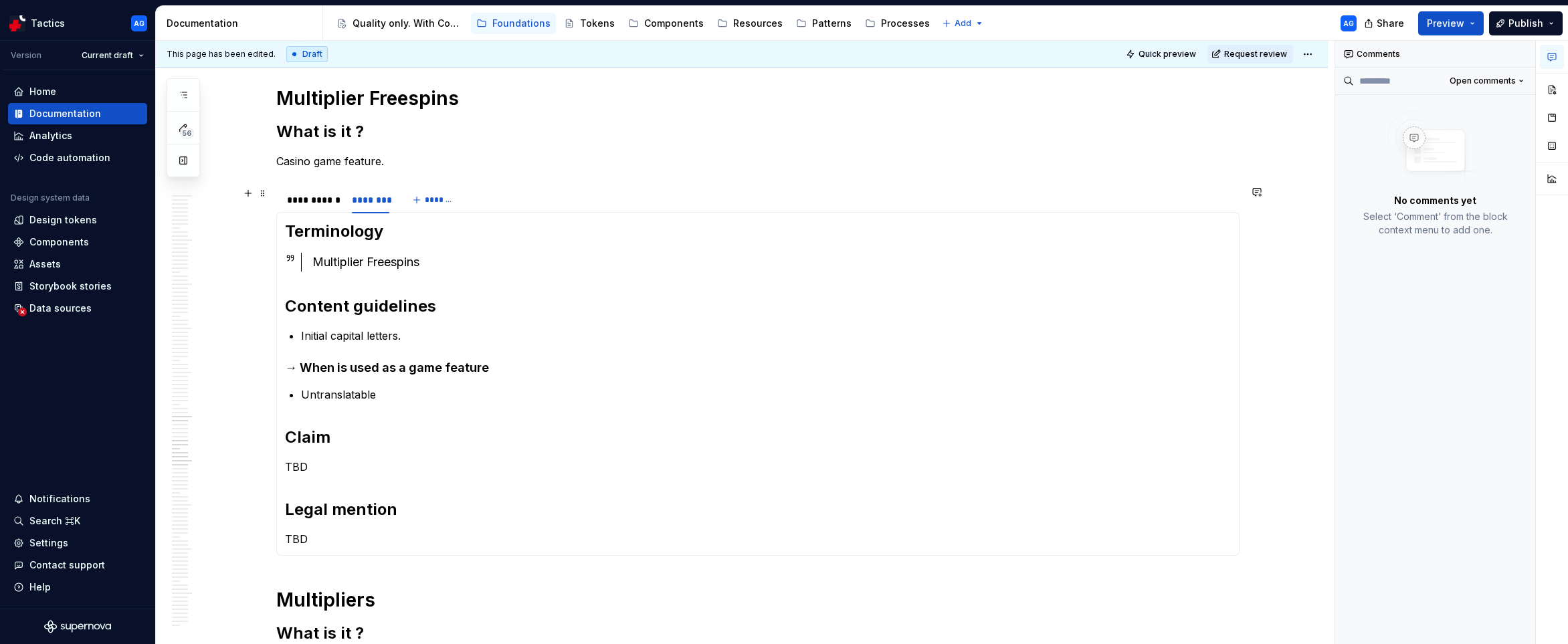 scroll, scrollTop: 2452, scrollLeft: 0, axis: vertical 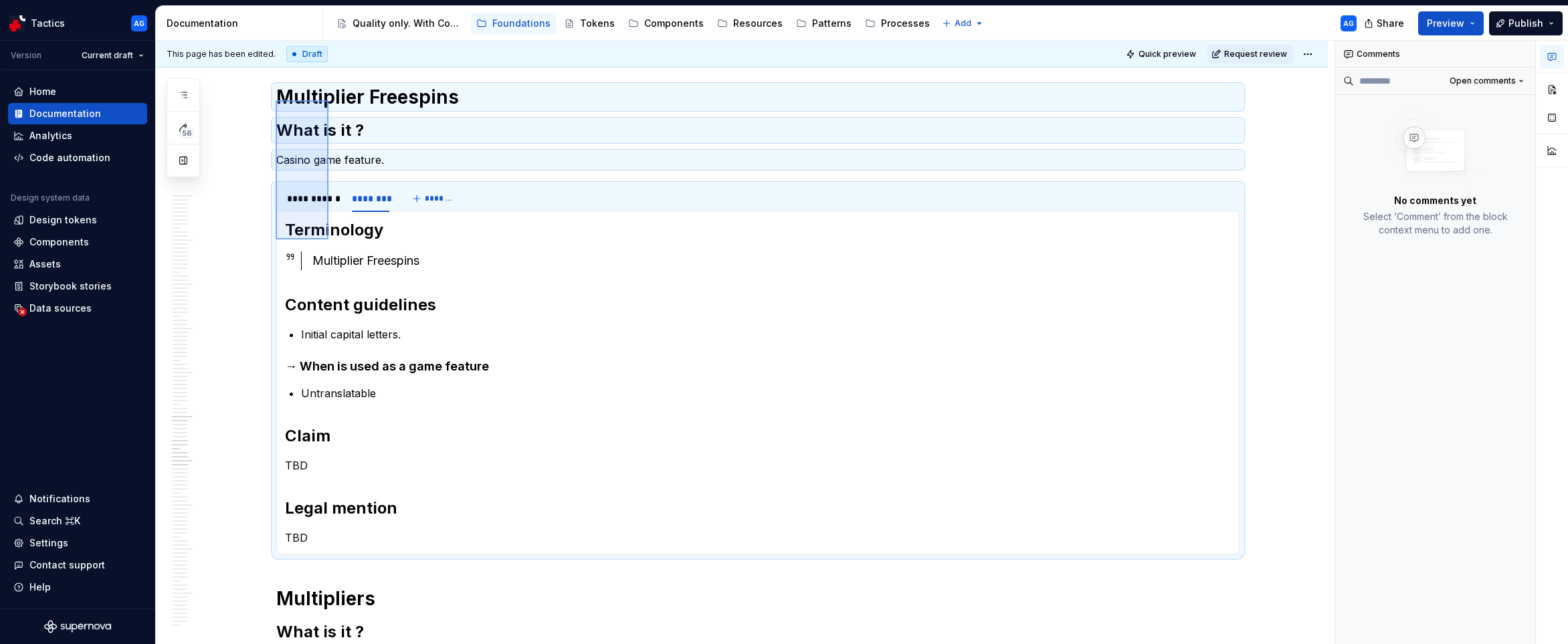 drag, startPoint x: 276, startPoint y: 100, endPoint x: 328, endPoint y: 239, distance: 148.40822 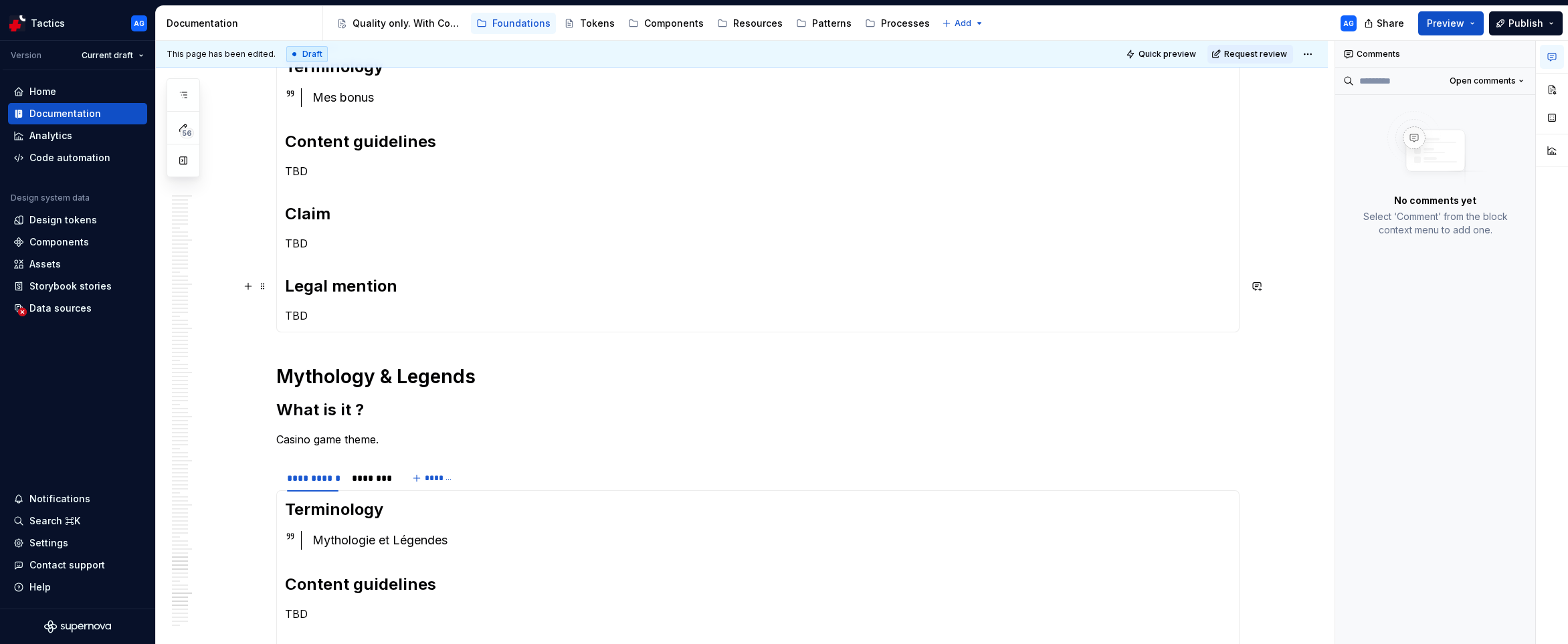 scroll, scrollTop: 4006, scrollLeft: 0, axis: vertical 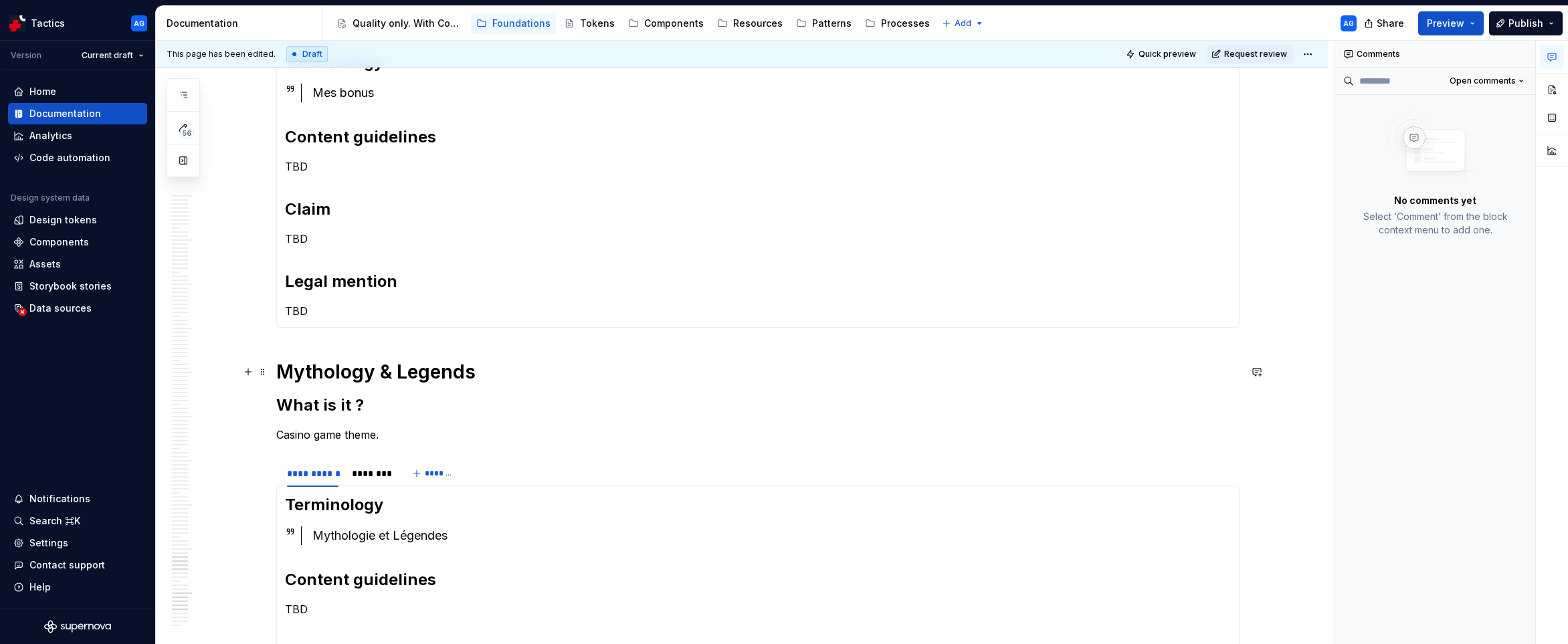click on "Mythology & Legends" at bounding box center (758, 372) 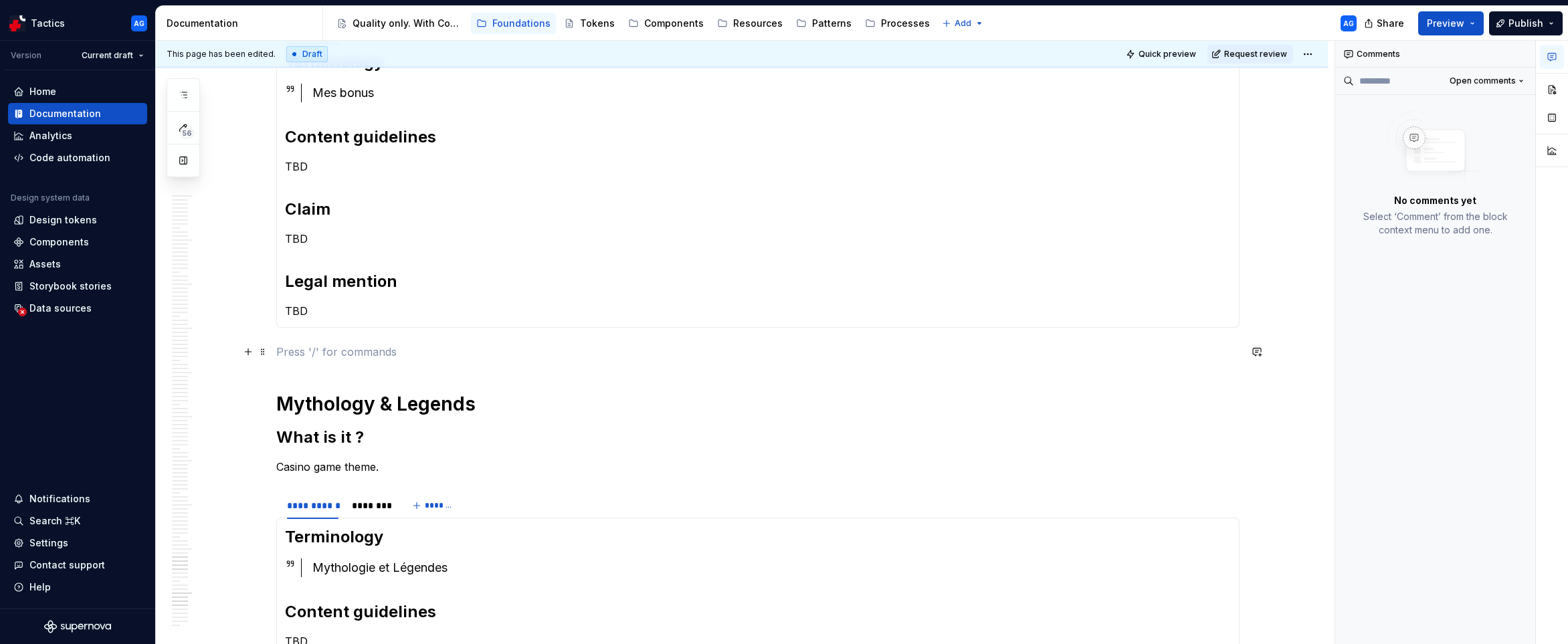 click at bounding box center (758, 352) 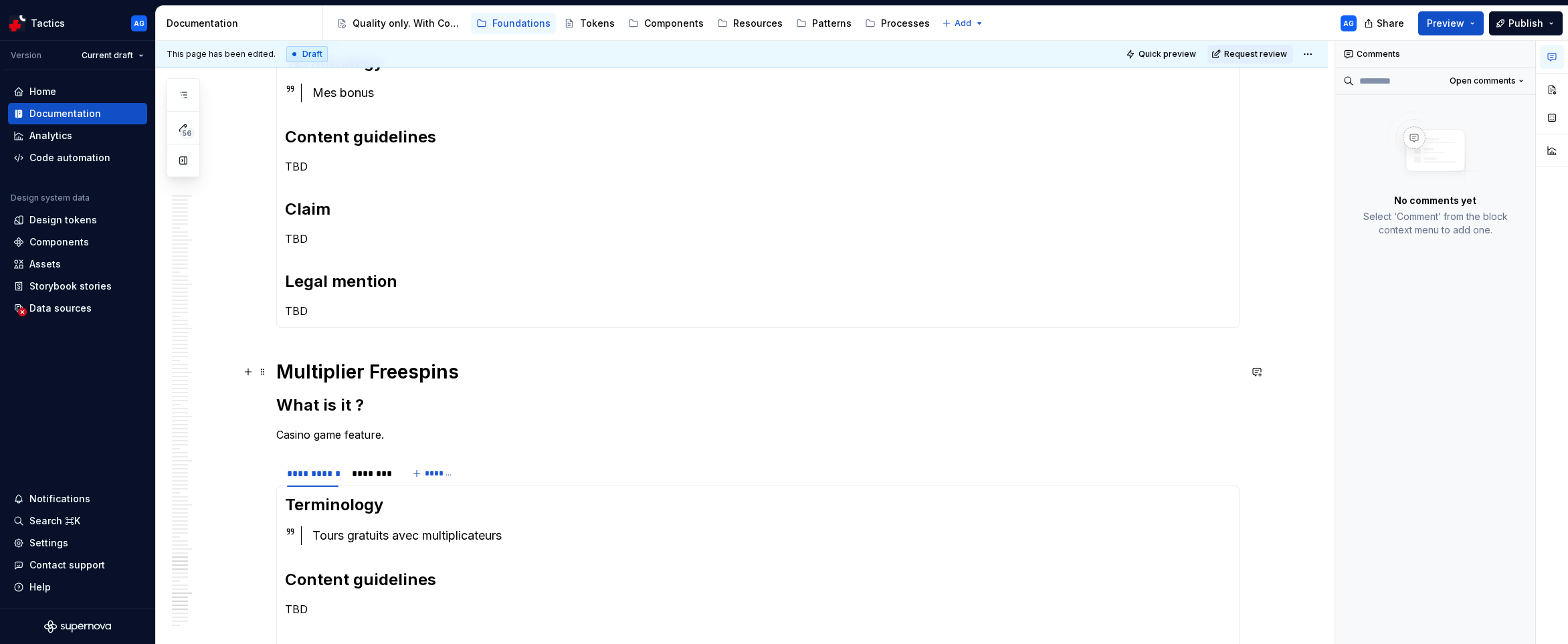 click on "Multiplier Freespins" at bounding box center (758, 372) 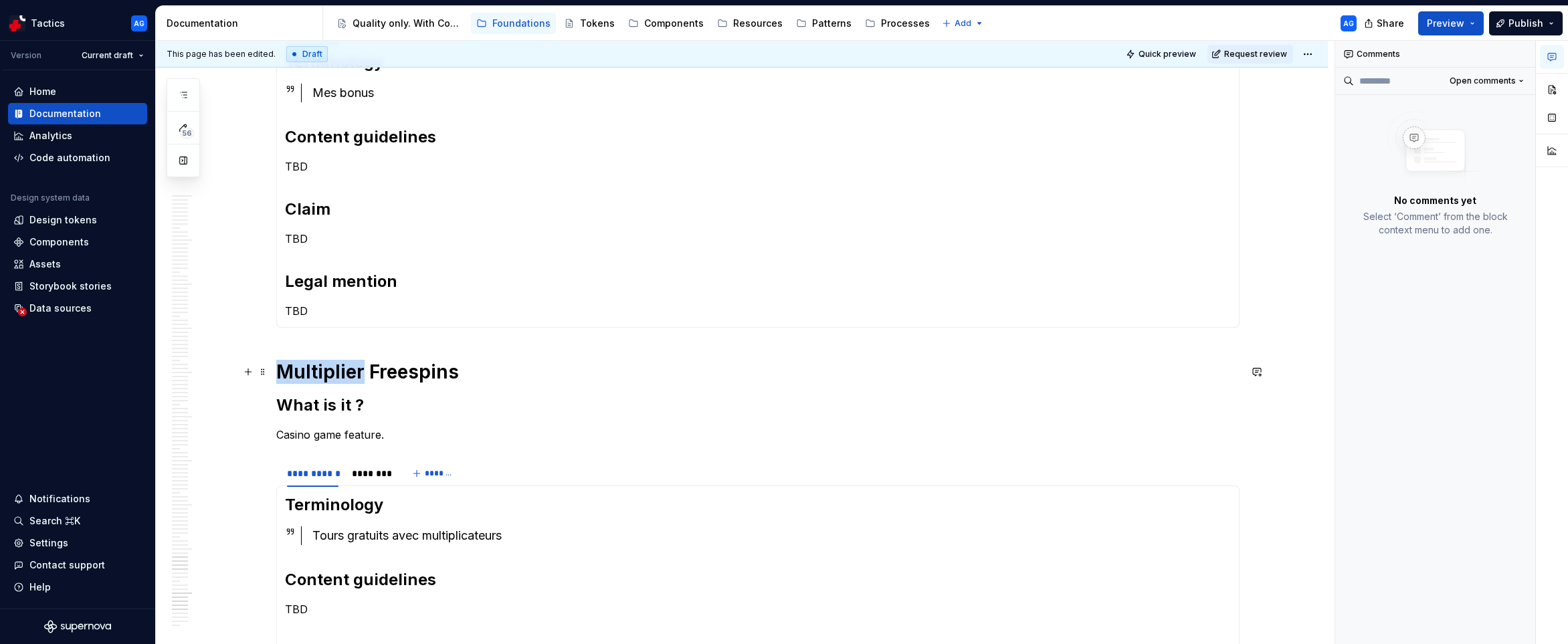 click on "Multiplier Freespins" at bounding box center (758, 372) 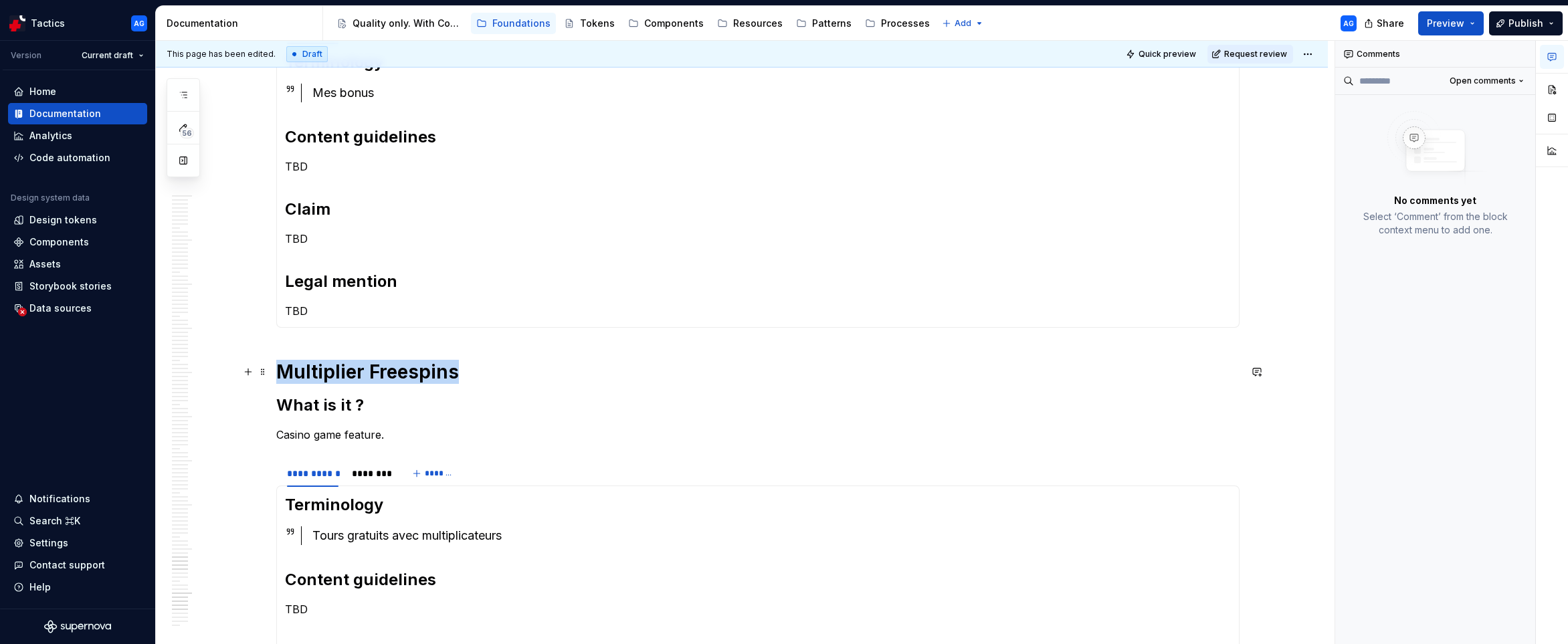 click on "Multiplier Freespins" at bounding box center [758, 372] 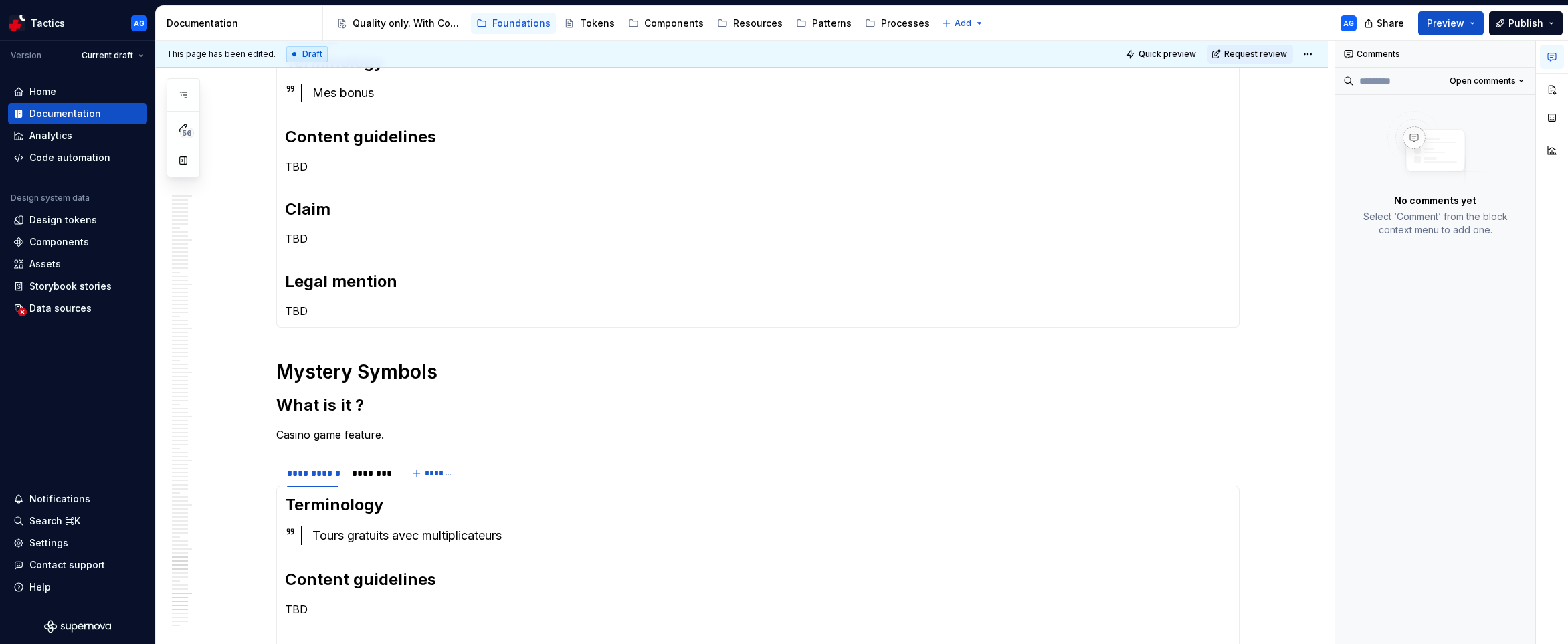 click on "Tours gratuits avec multiplicateurs" at bounding box center (771, 536) 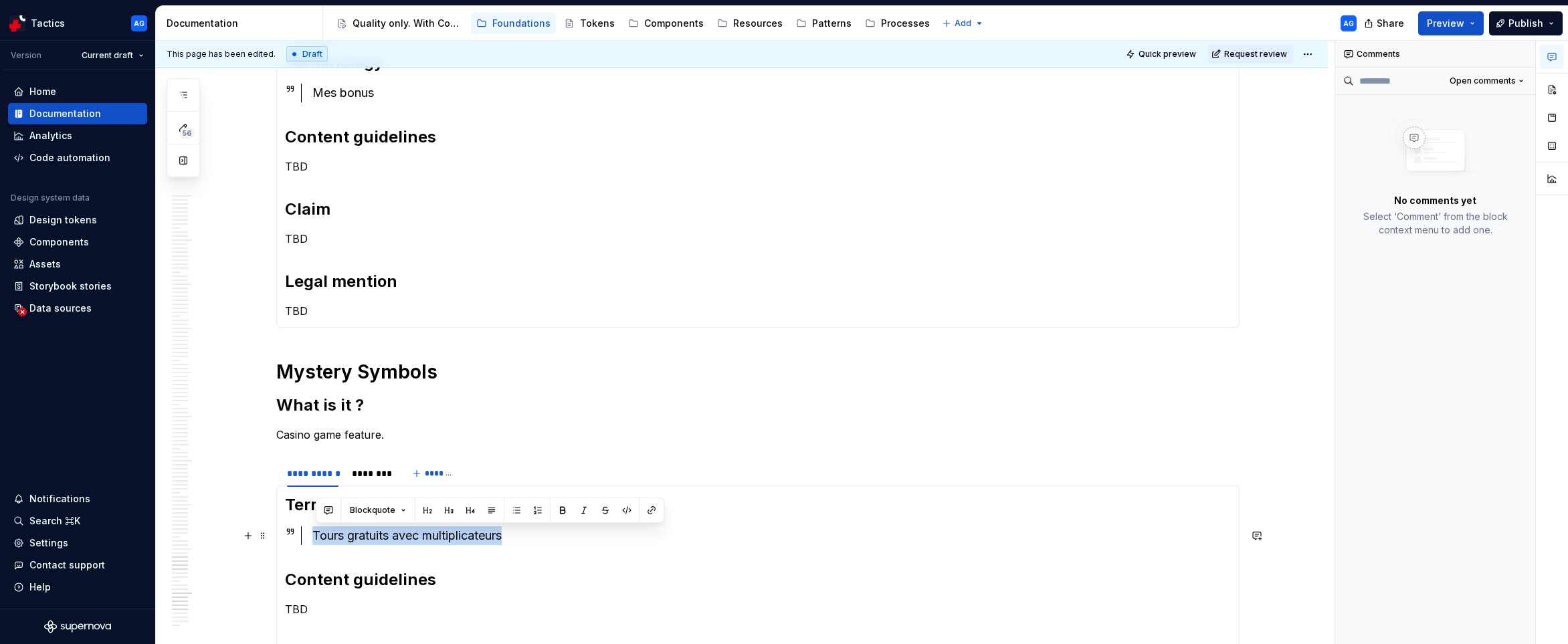click on "Tours gratuits avec multiplicateurs" at bounding box center [771, 536] 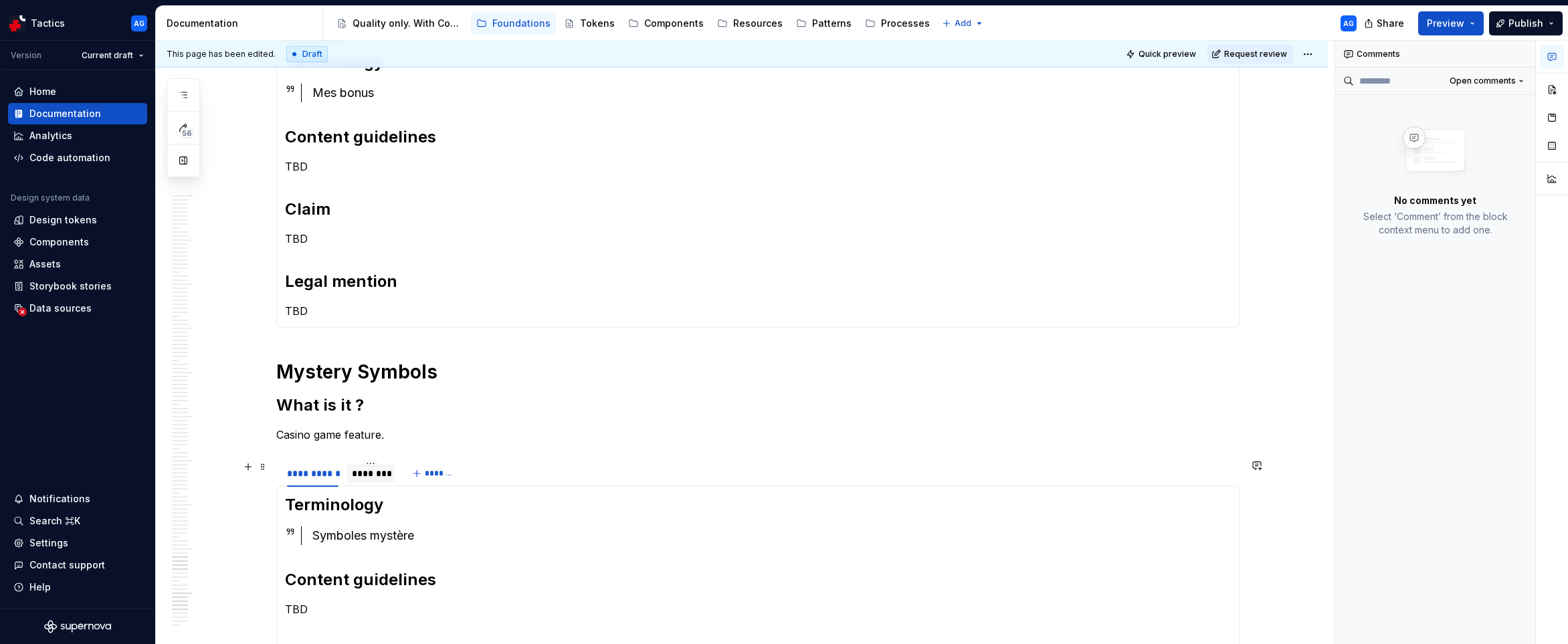click on "********" at bounding box center [371, 473] 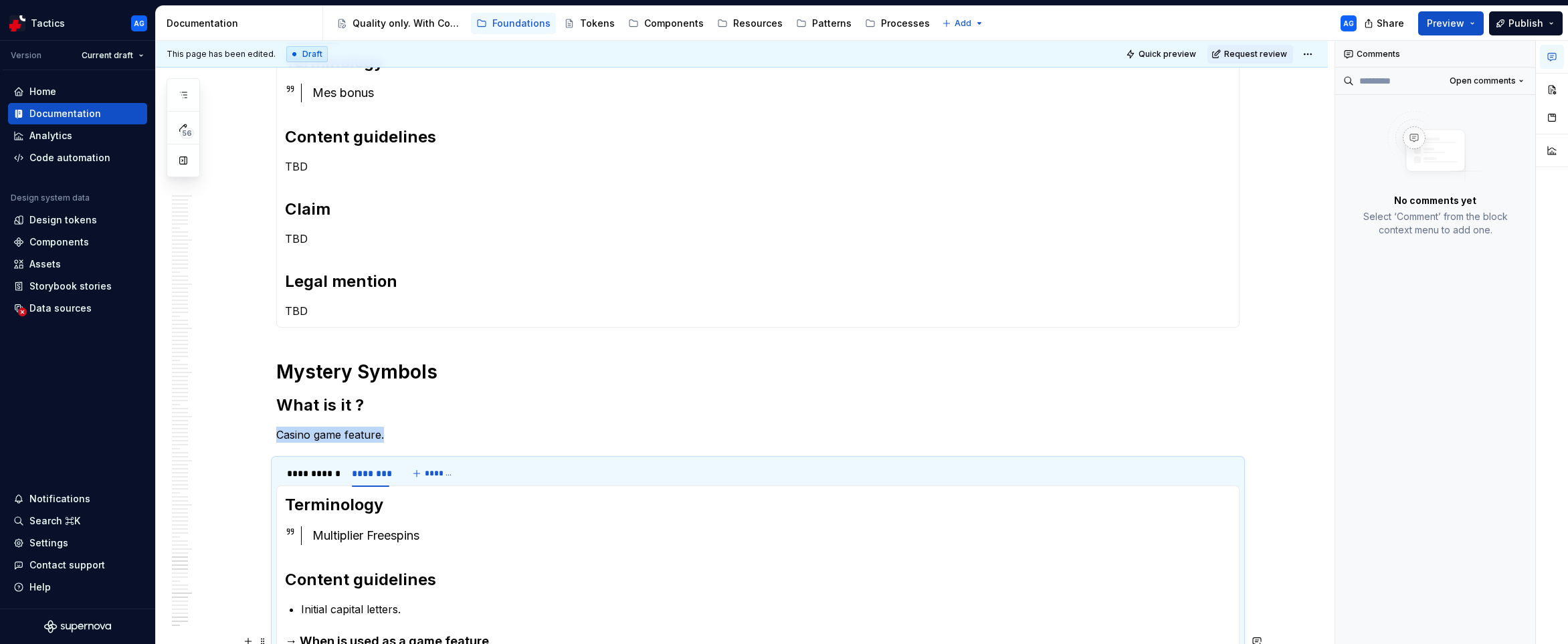 click on "Multiplier Freespins" at bounding box center [771, 536] 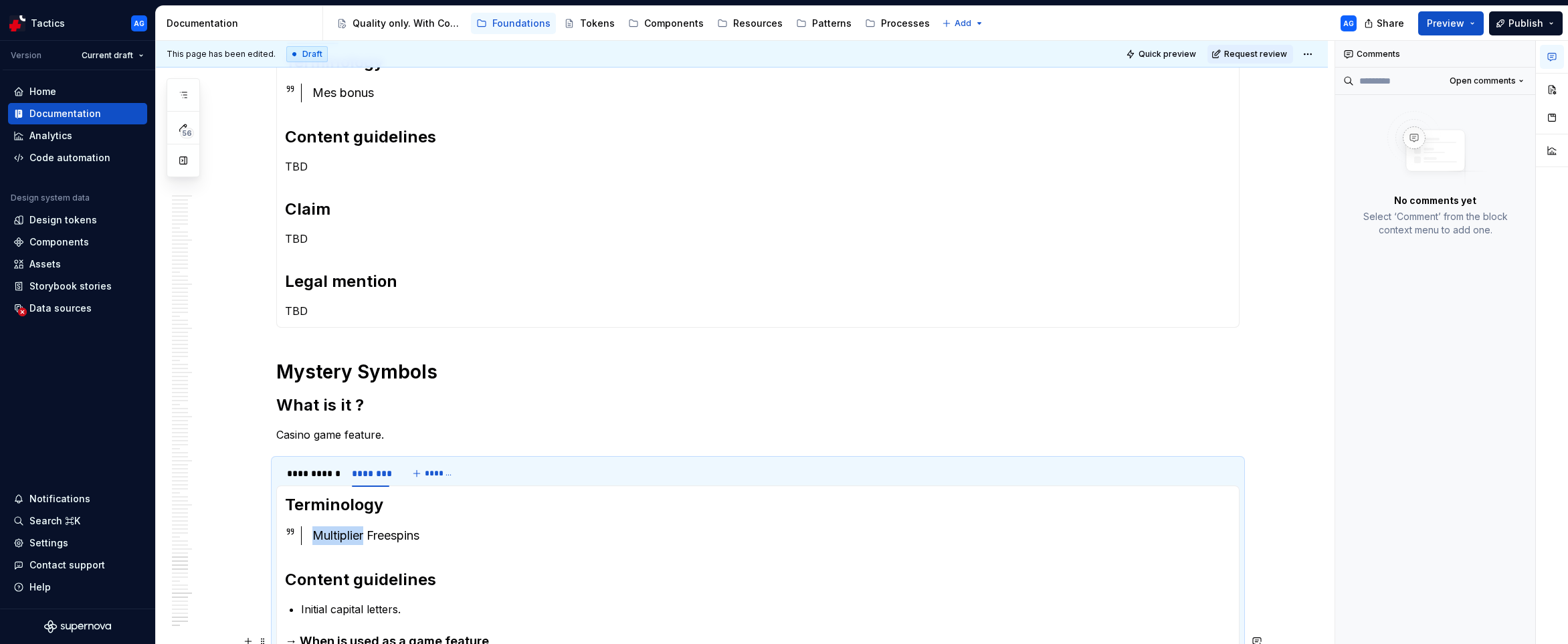 click on "Multiplier Freespins" at bounding box center [771, 536] 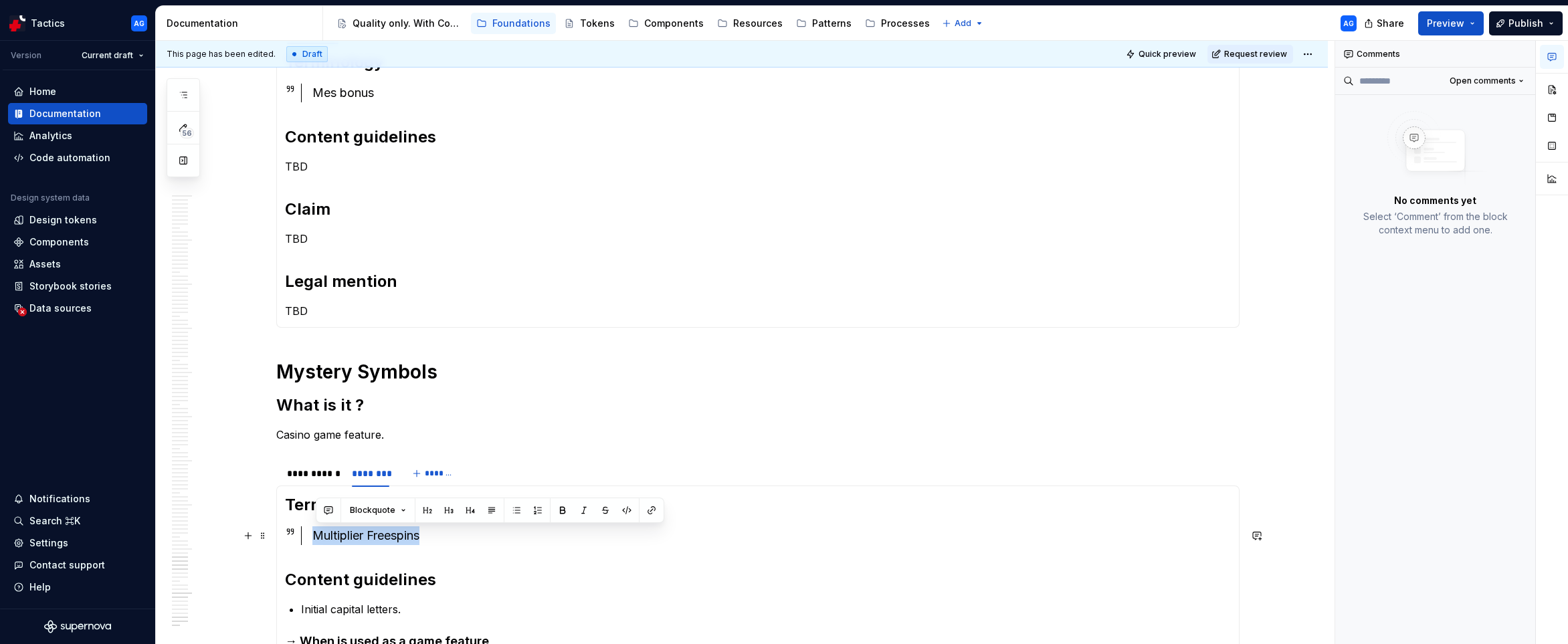 click on "Multiplier Freespins" at bounding box center [771, 536] 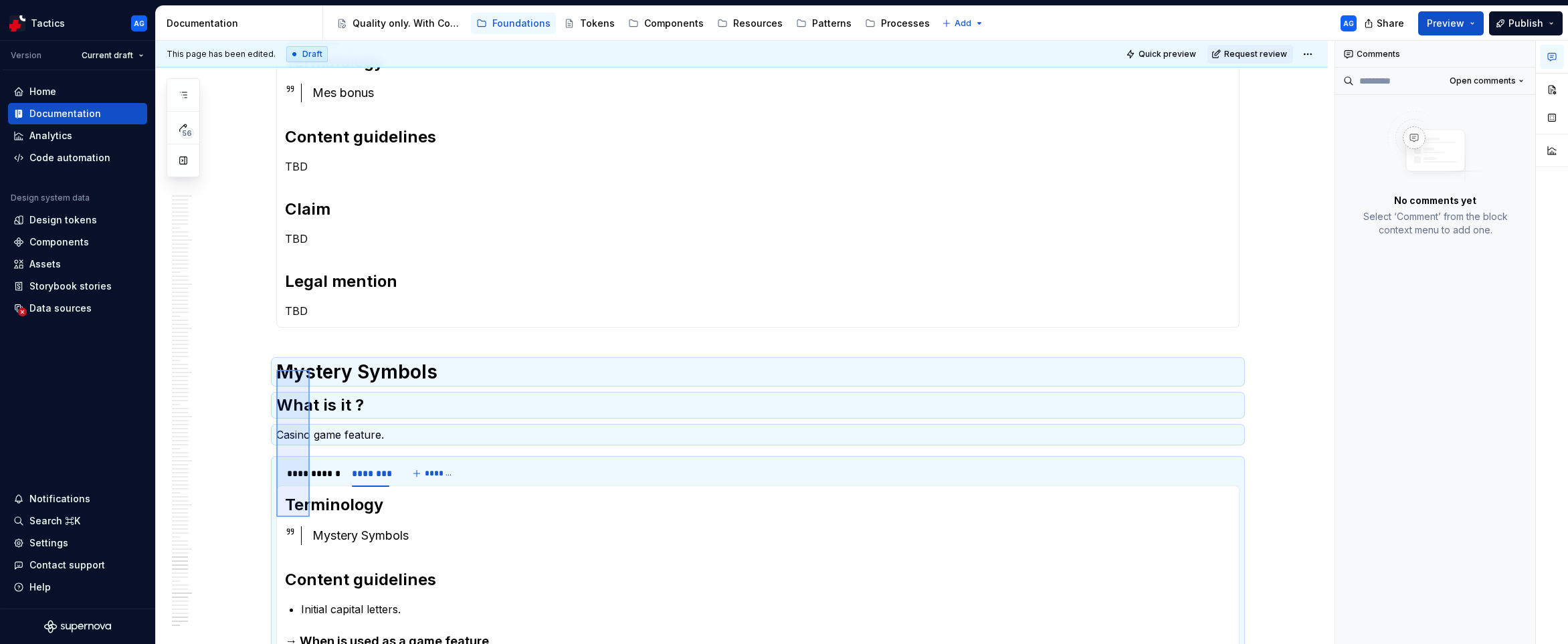 drag, startPoint x: 276, startPoint y: 370, endPoint x: 311, endPoint y: 521, distance: 155.00323 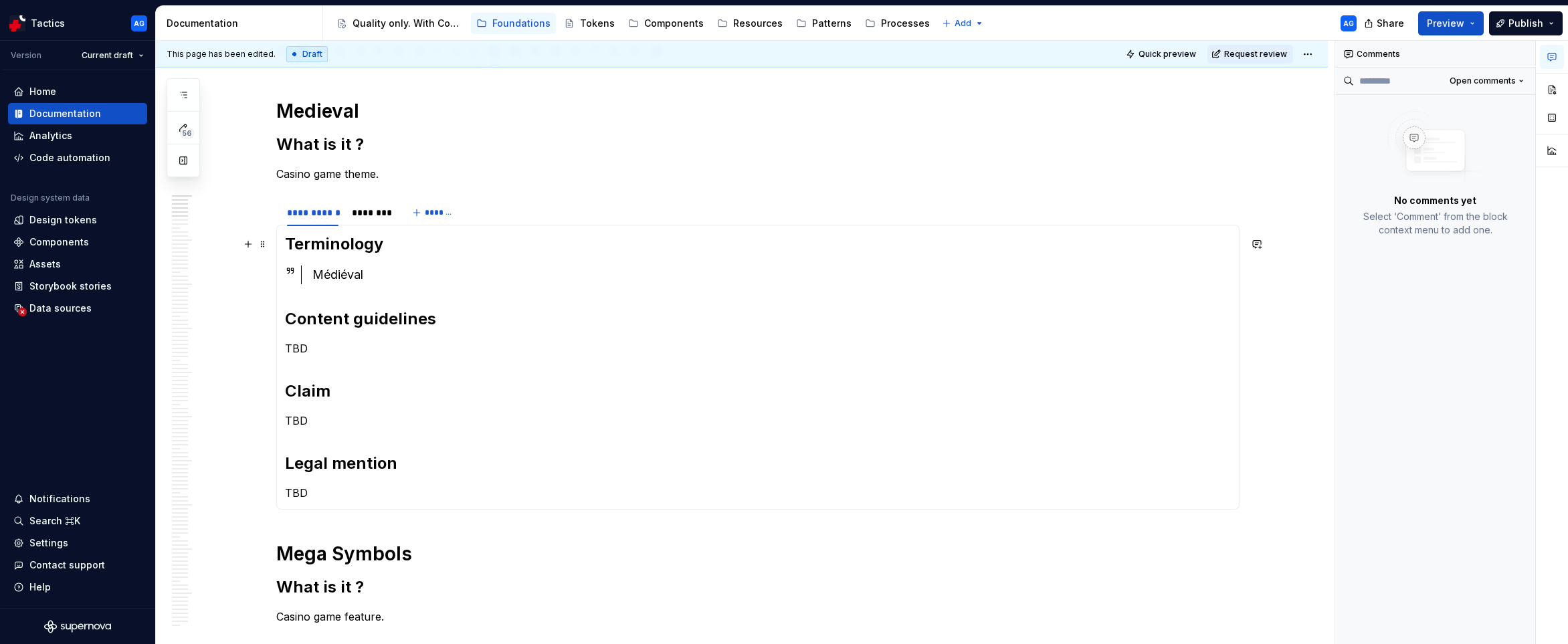 scroll, scrollTop: 0, scrollLeft: 0, axis: both 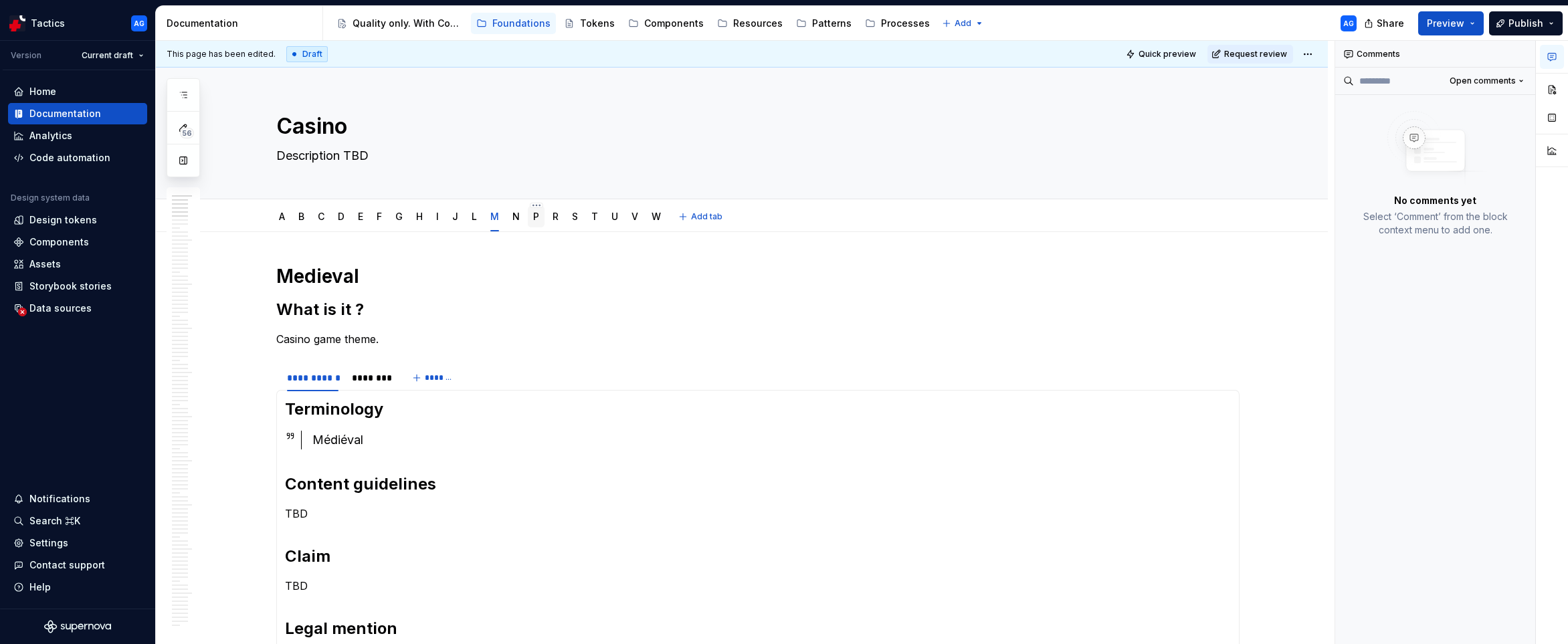 click on "P" at bounding box center [536, 217] 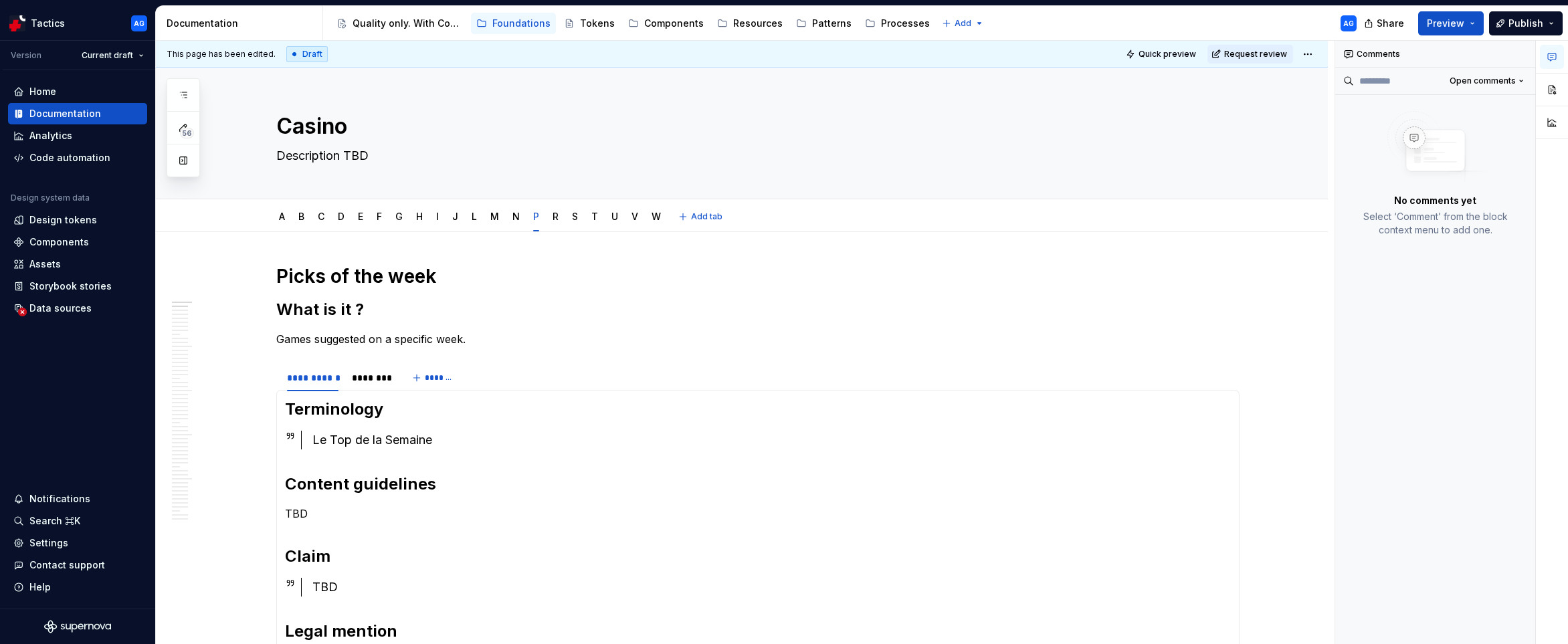 type on "*" 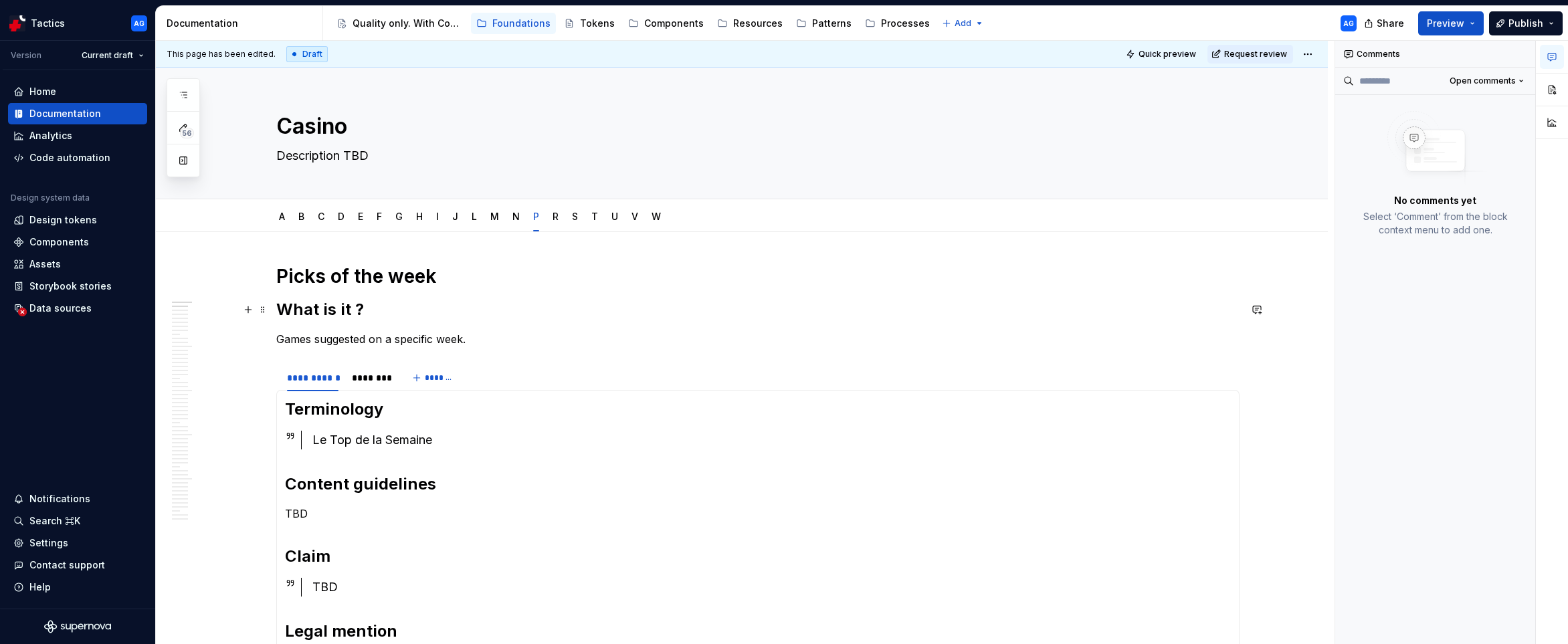 scroll, scrollTop: 5, scrollLeft: 0, axis: vertical 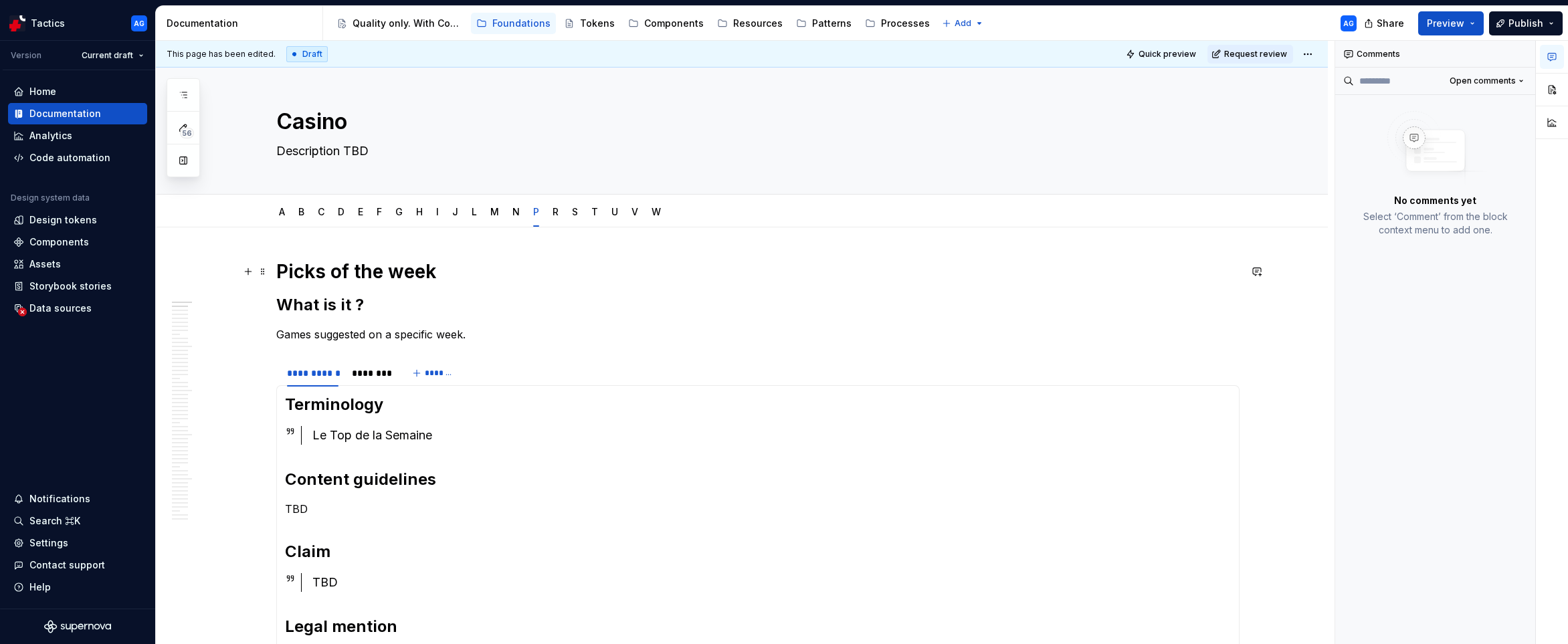 click on "**********" at bounding box center (742, 1446) 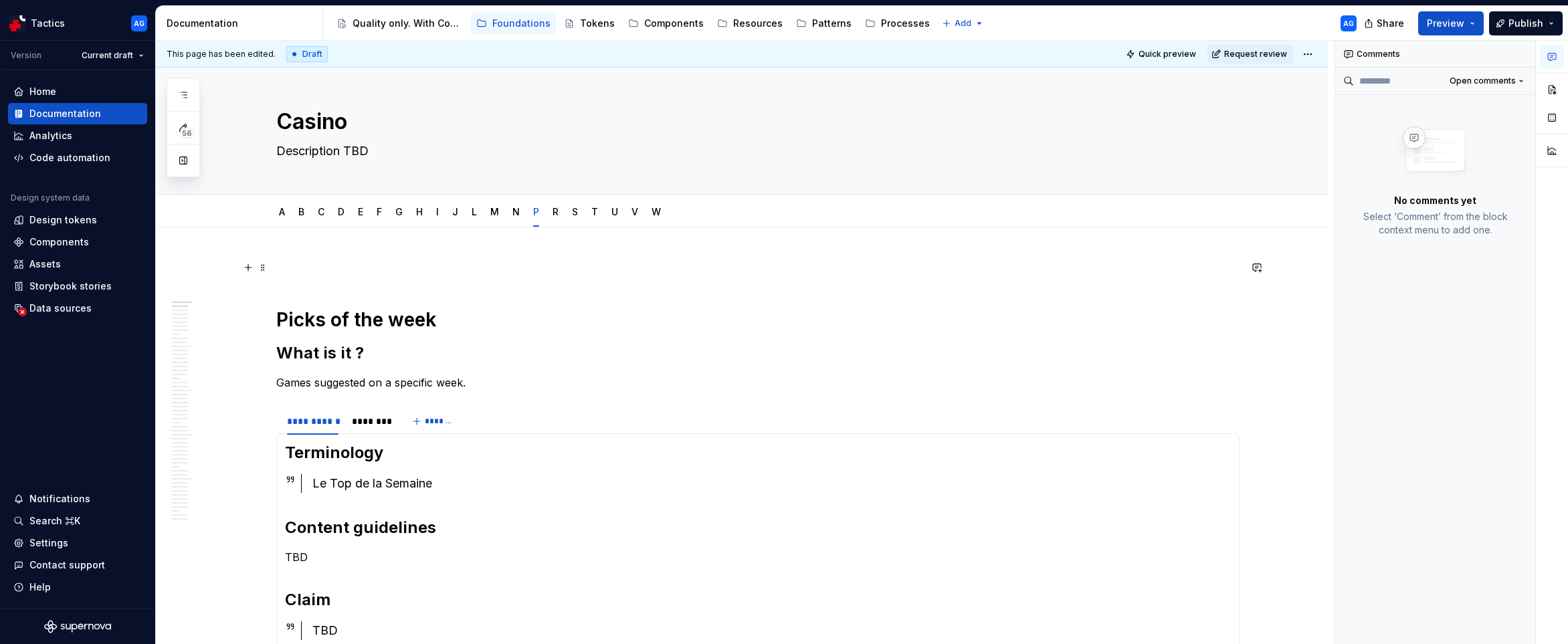 click at bounding box center (758, 267) 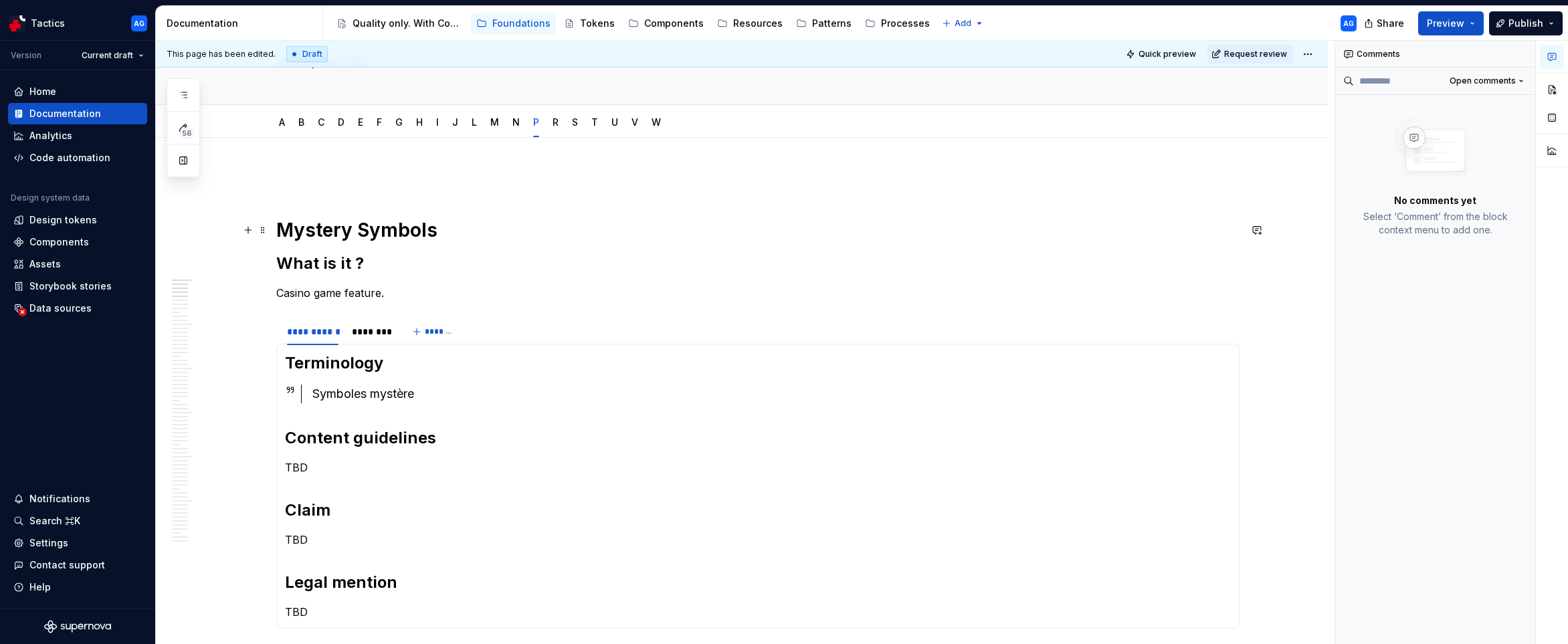 scroll, scrollTop: 0, scrollLeft: 0, axis: both 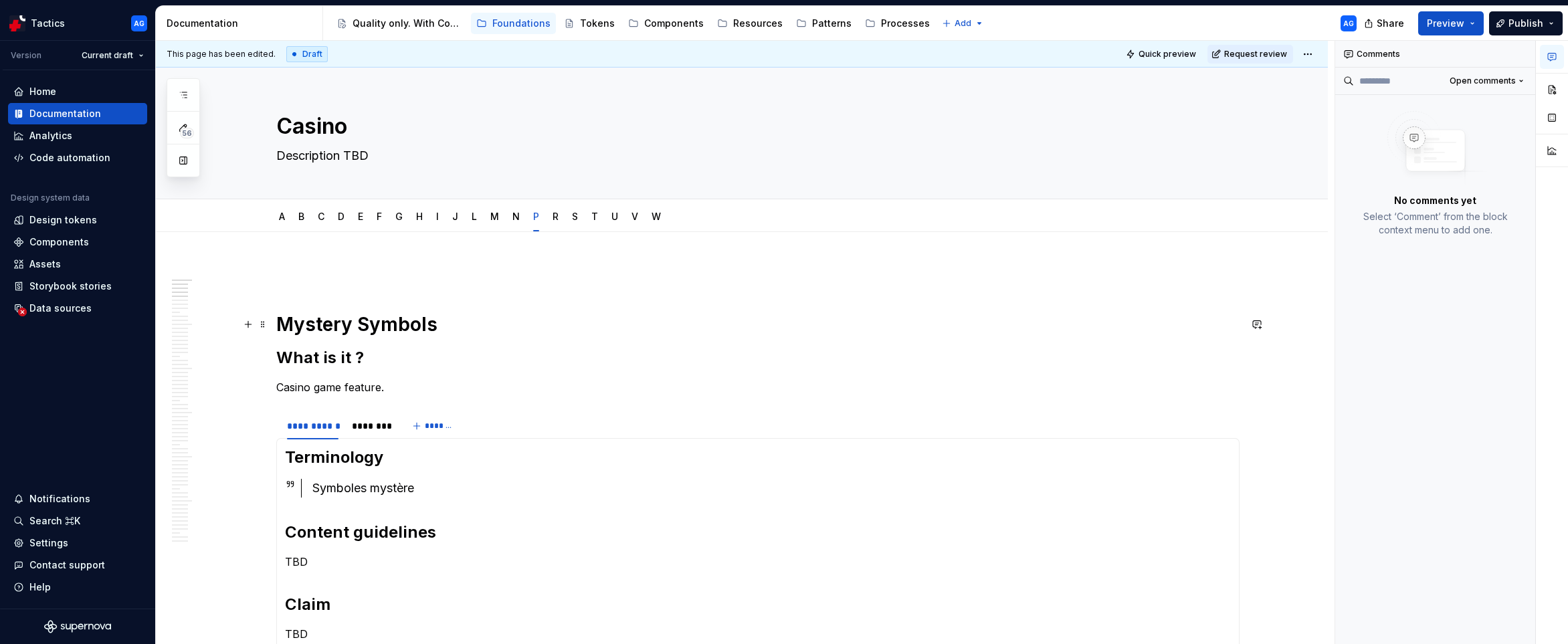 click on "Mystery Symbols" at bounding box center [758, 324] 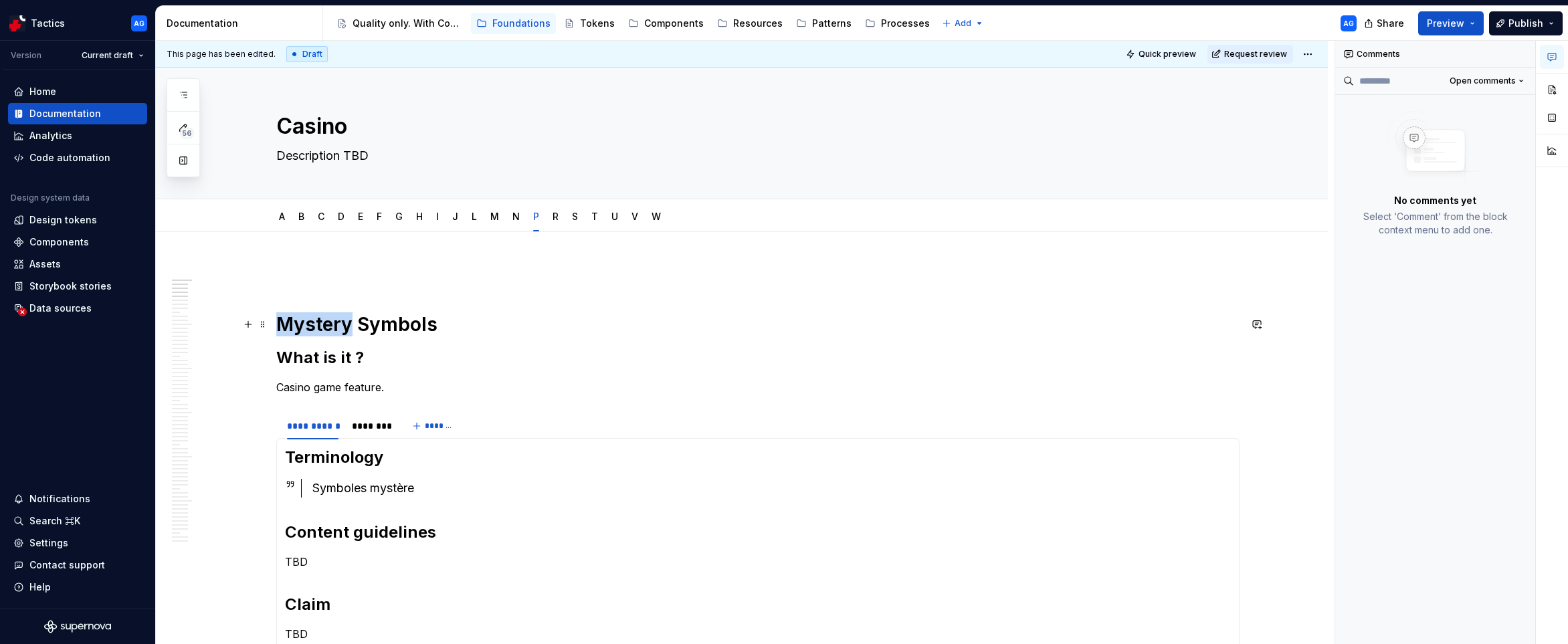 click on "Mystery Symbols" at bounding box center (758, 324) 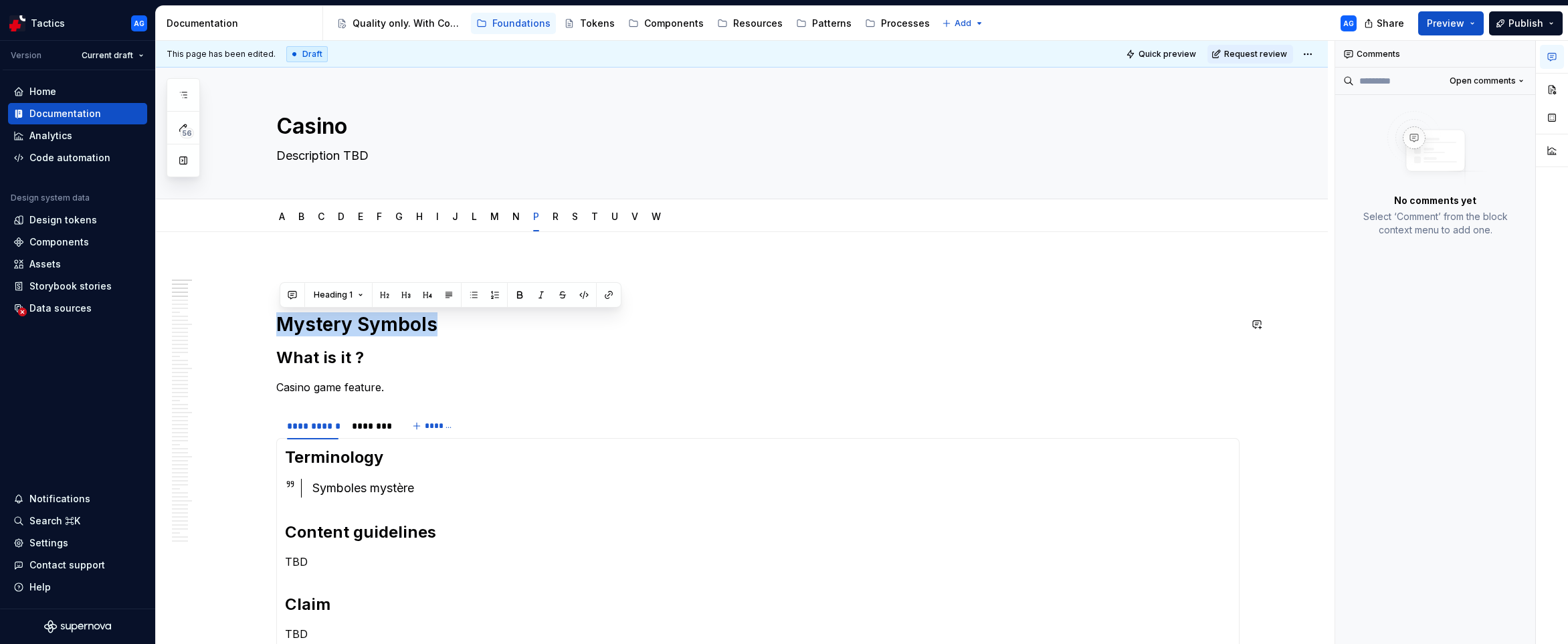 type 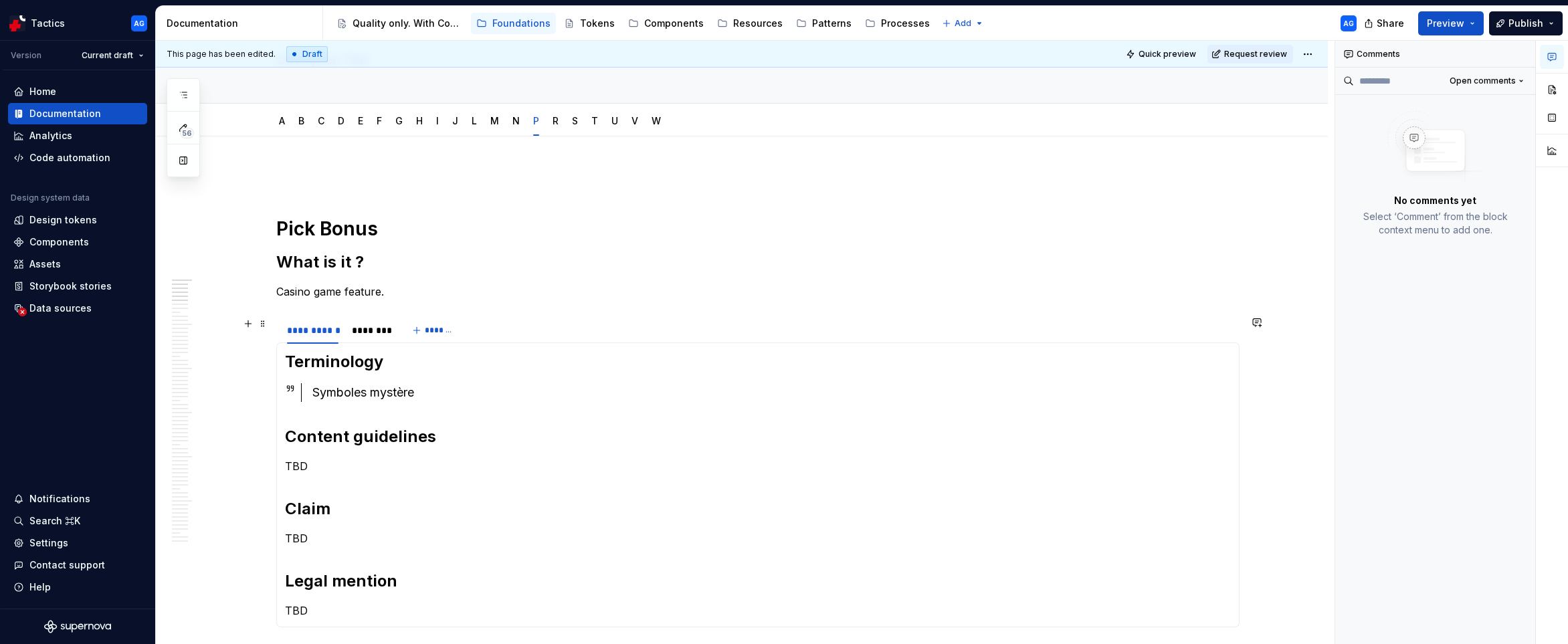 scroll, scrollTop: 112, scrollLeft: 0, axis: vertical 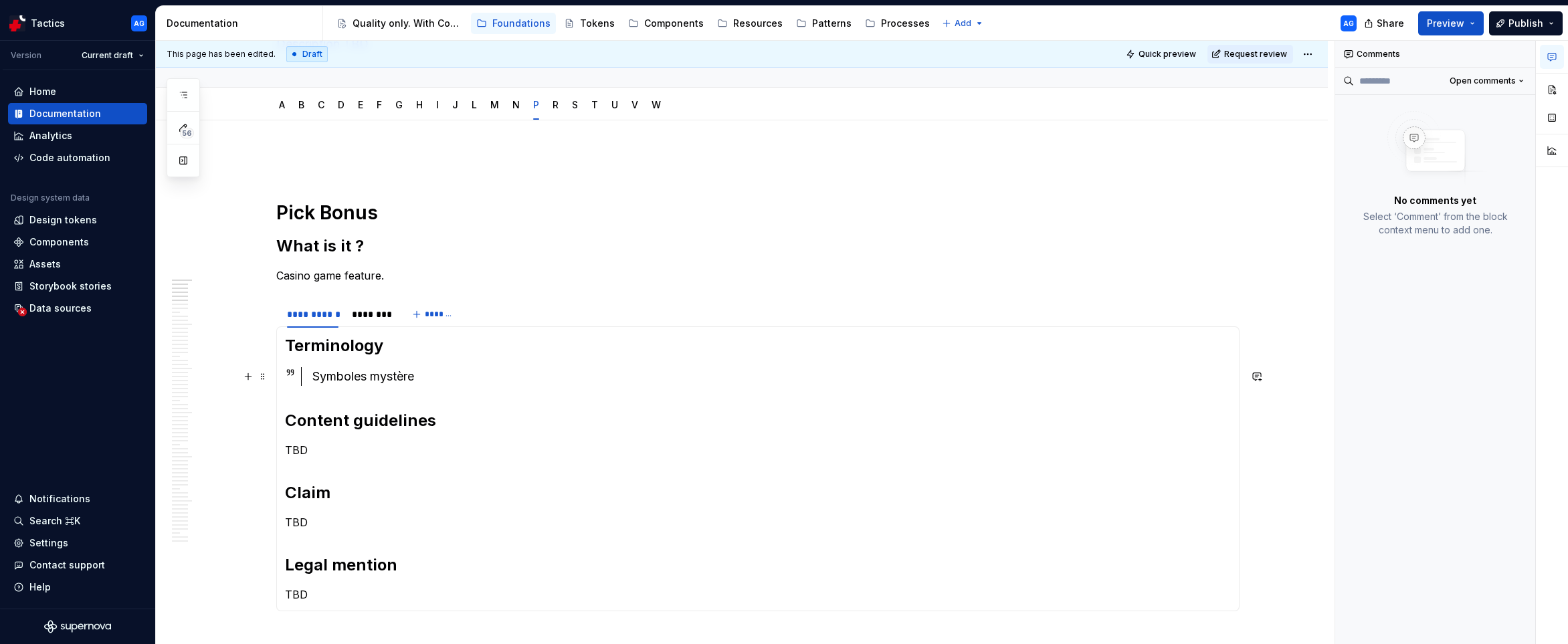 click on "Symboles mystère" at bounding box center [771, 377] 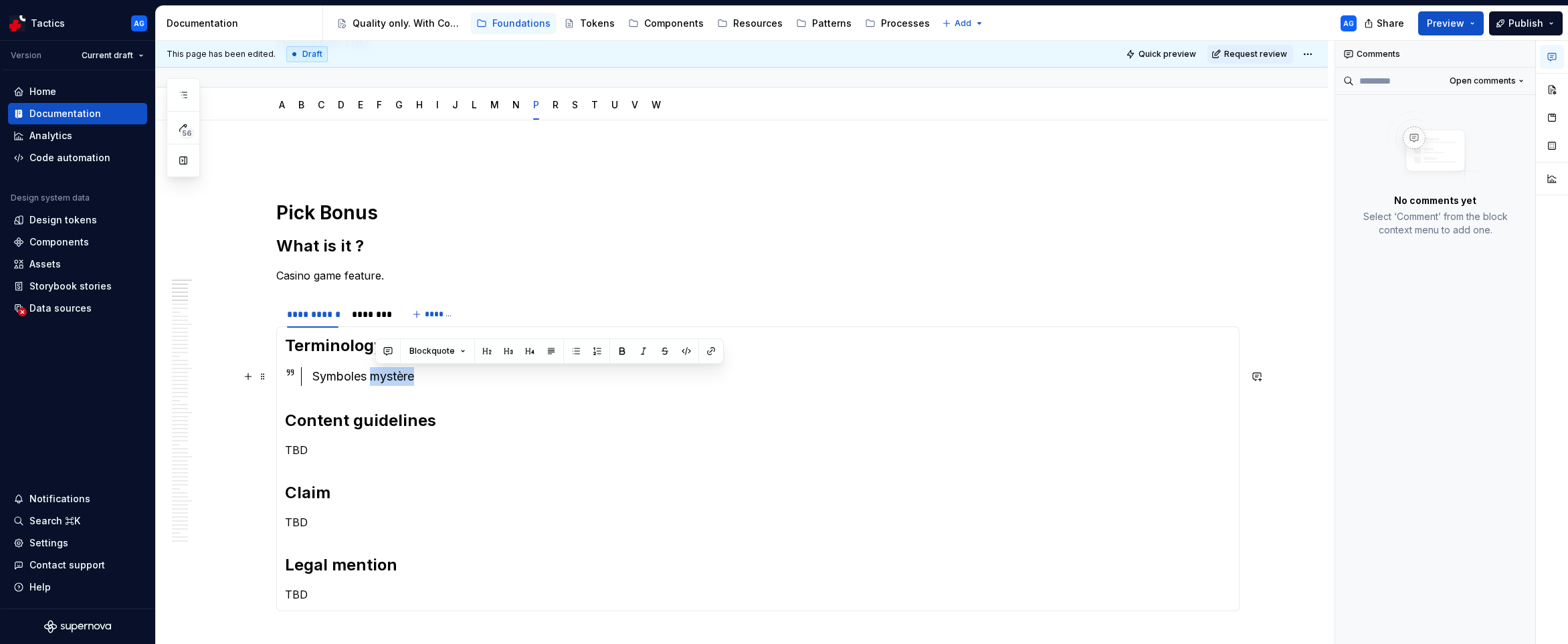 click on "Symboles mystère" at bounding box center [771, 377] 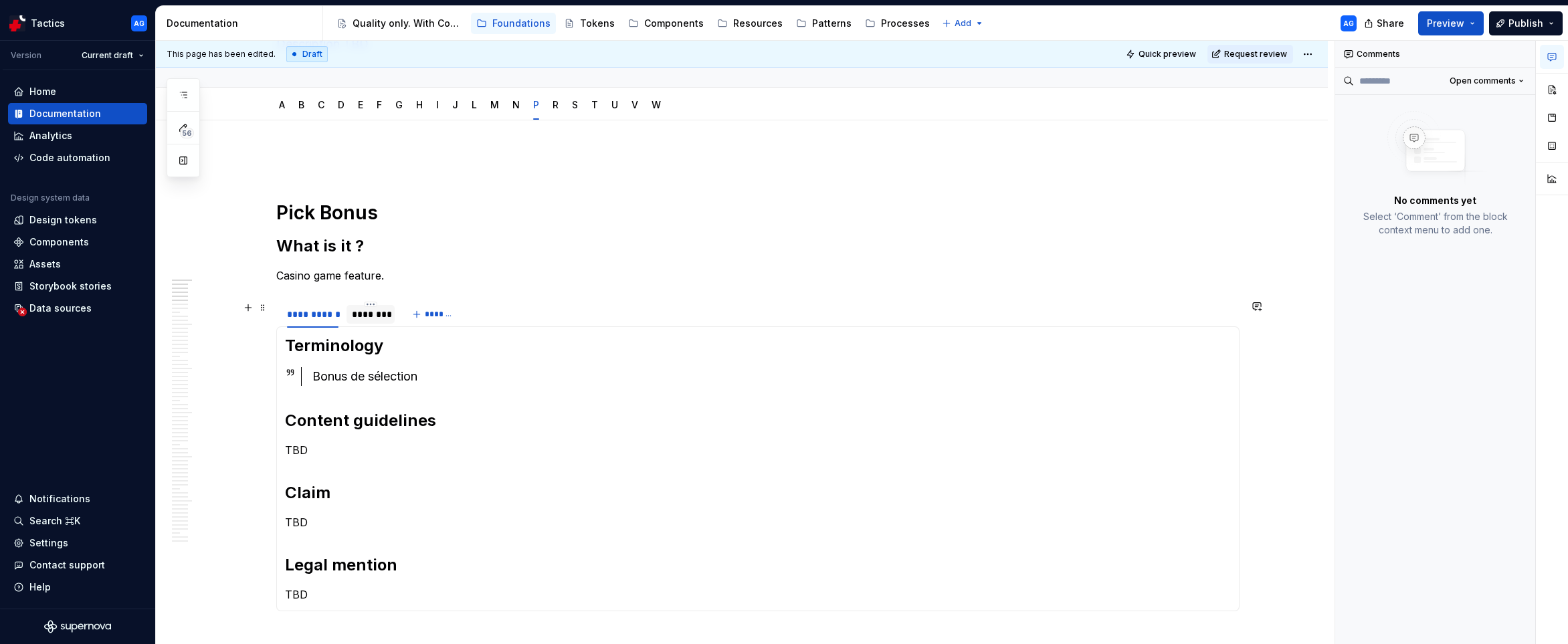 click on "********" at bounding box center (371, 314) 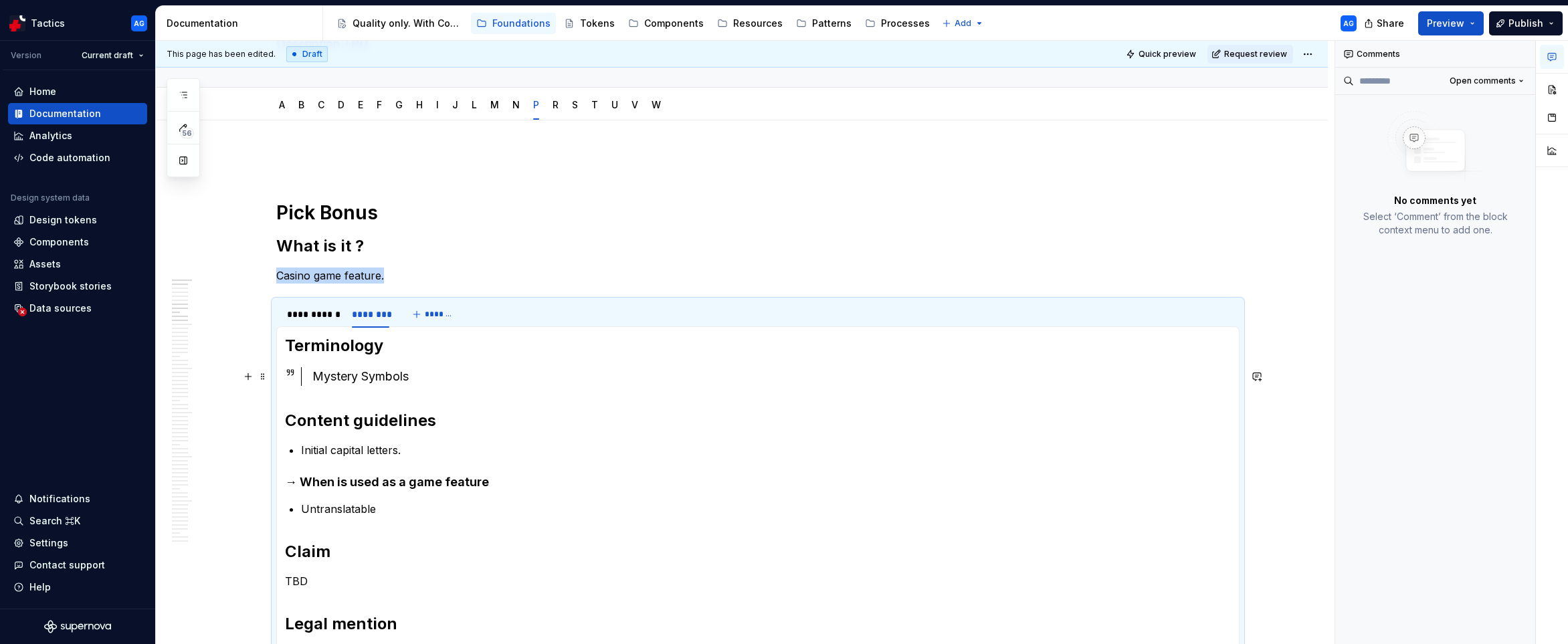 click on "Mystery Symbols" at bounding box center (771, 377) 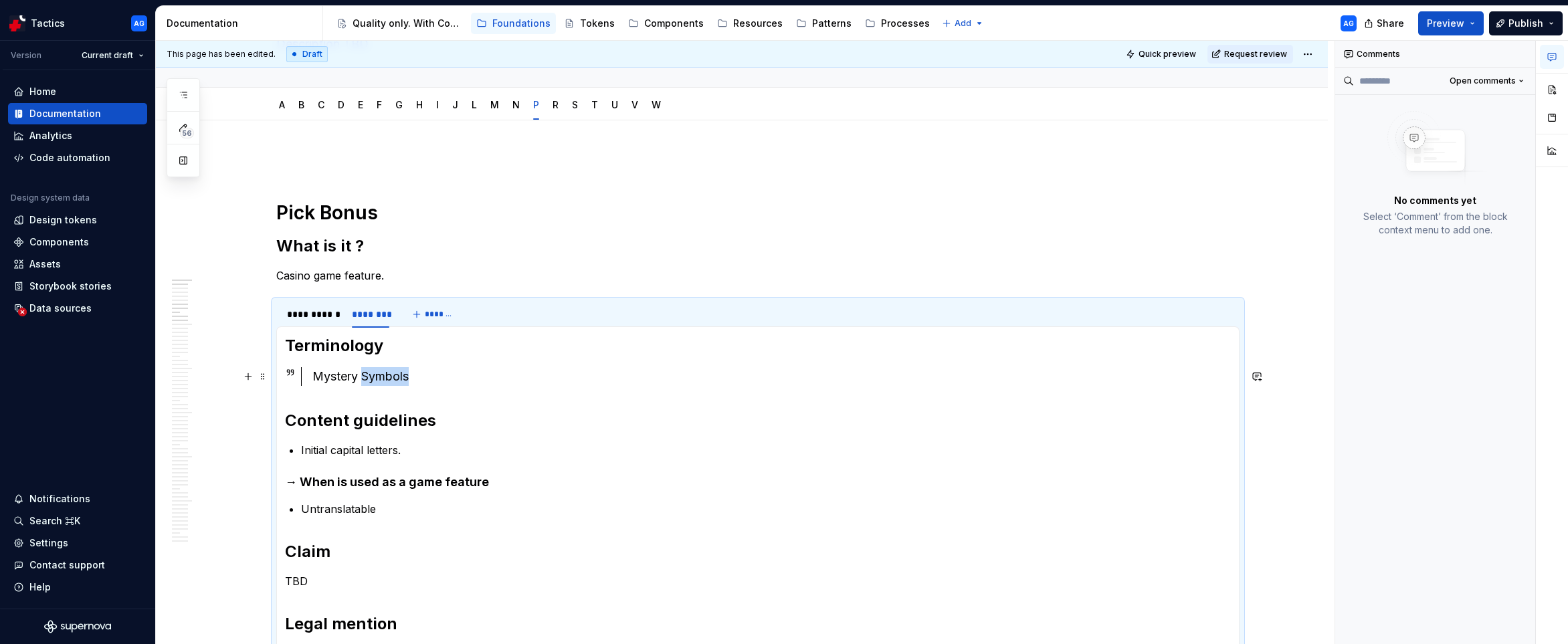 click on "Mystery Symbols" at bounding box center [771, 377] 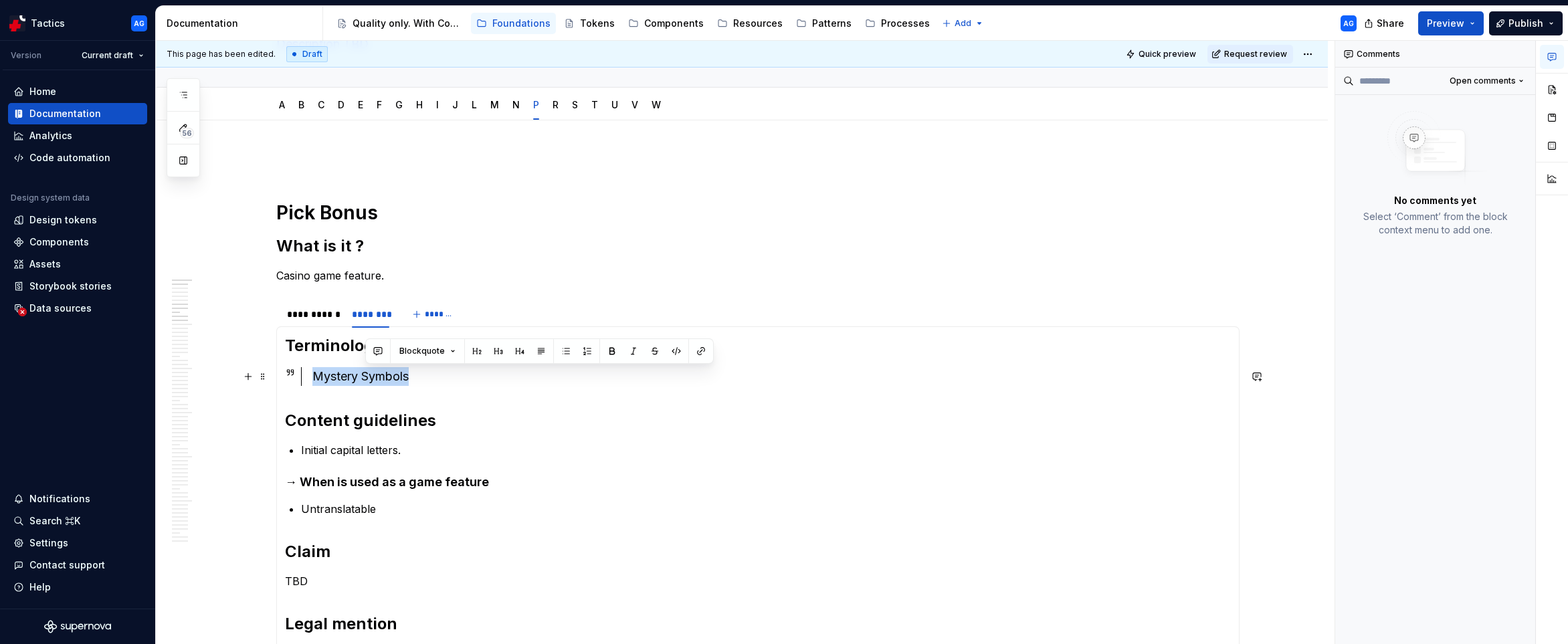 click on "Mystery Symbols" at bounding box center [771, 377] 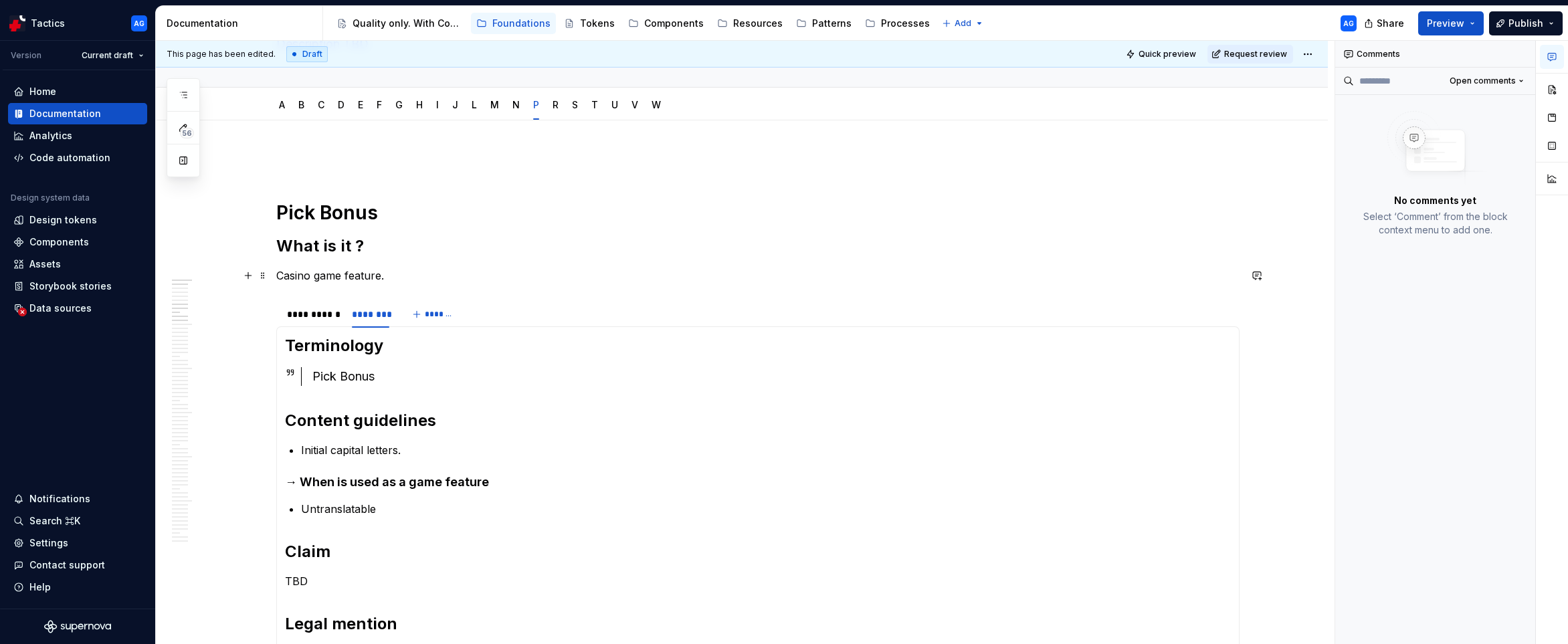 click on "Casino game feature." at bounding box center (758, 276) 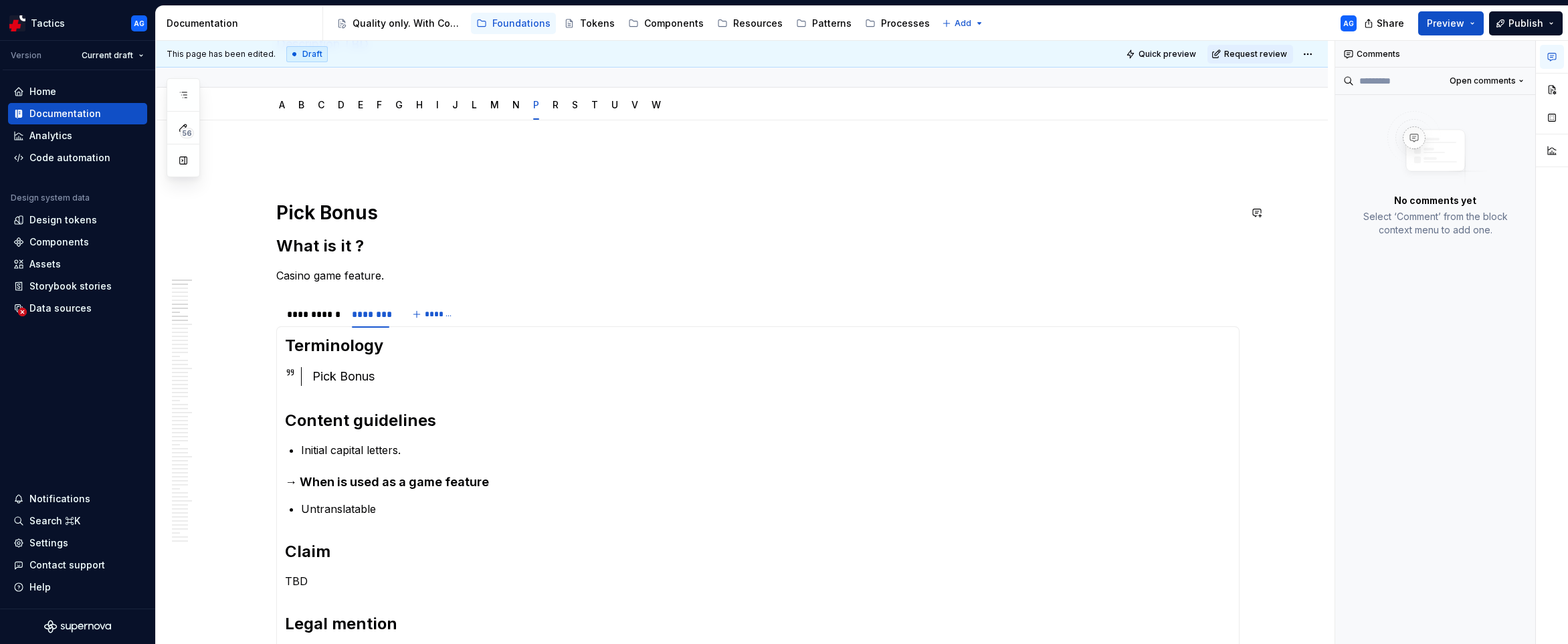 click on "**********" at bounding box center [758, 1526] 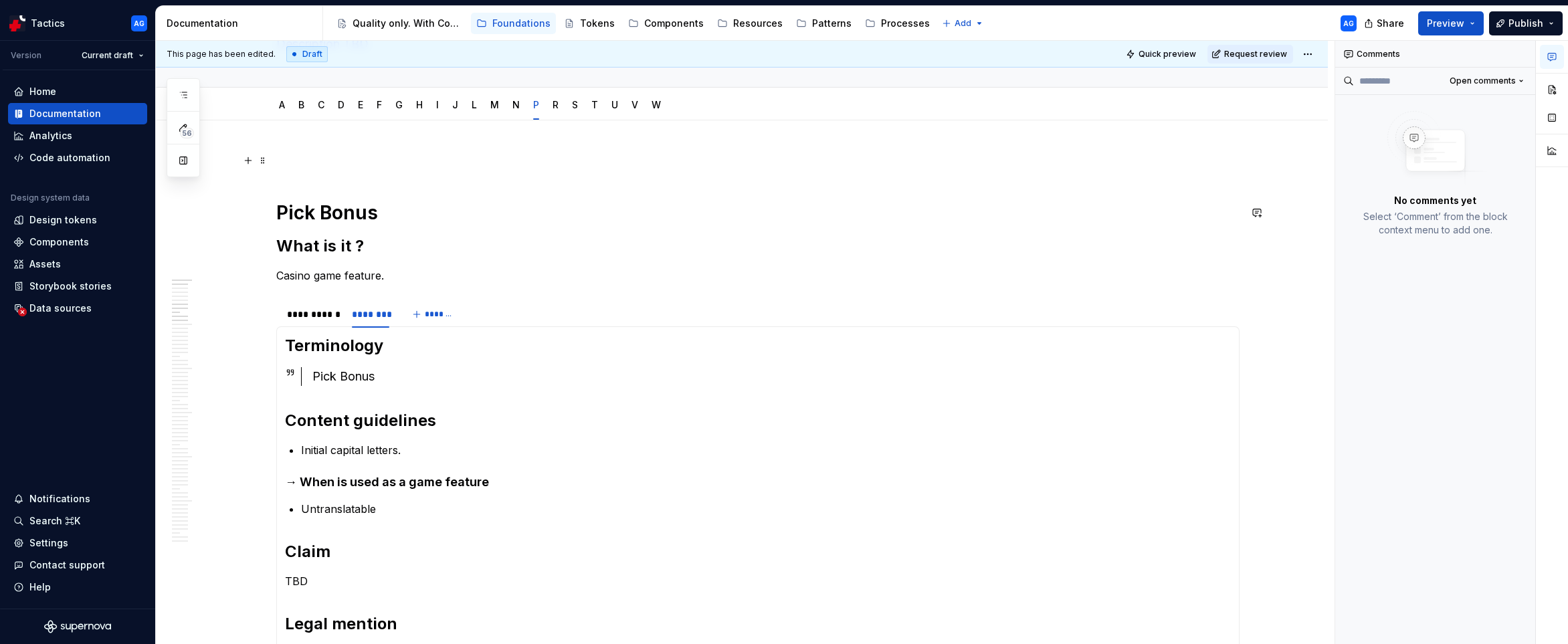 scroll, scrollTop: 93, scrollLeft: 0, axis: vertical 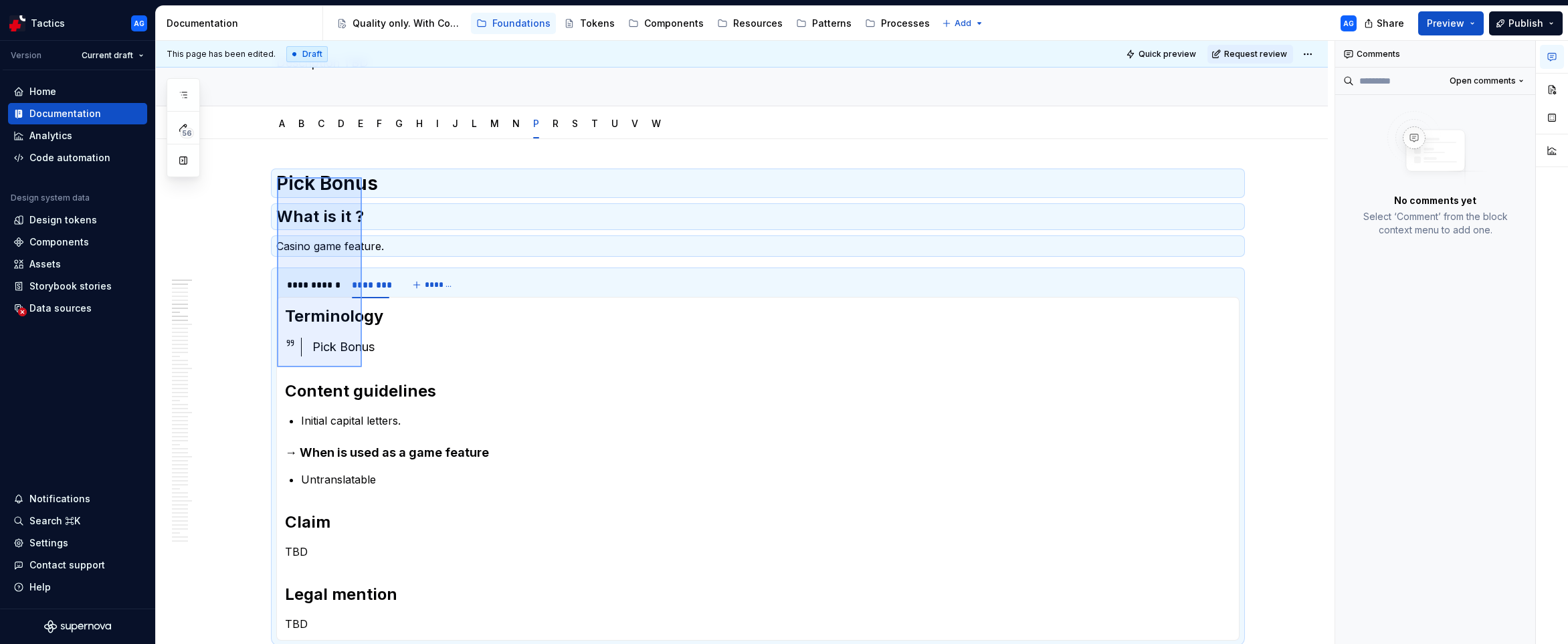 drag, startPoint x: 277, startPoint y: 177, endPoint x: 362, endPoint y: 366, distance: 207.23417 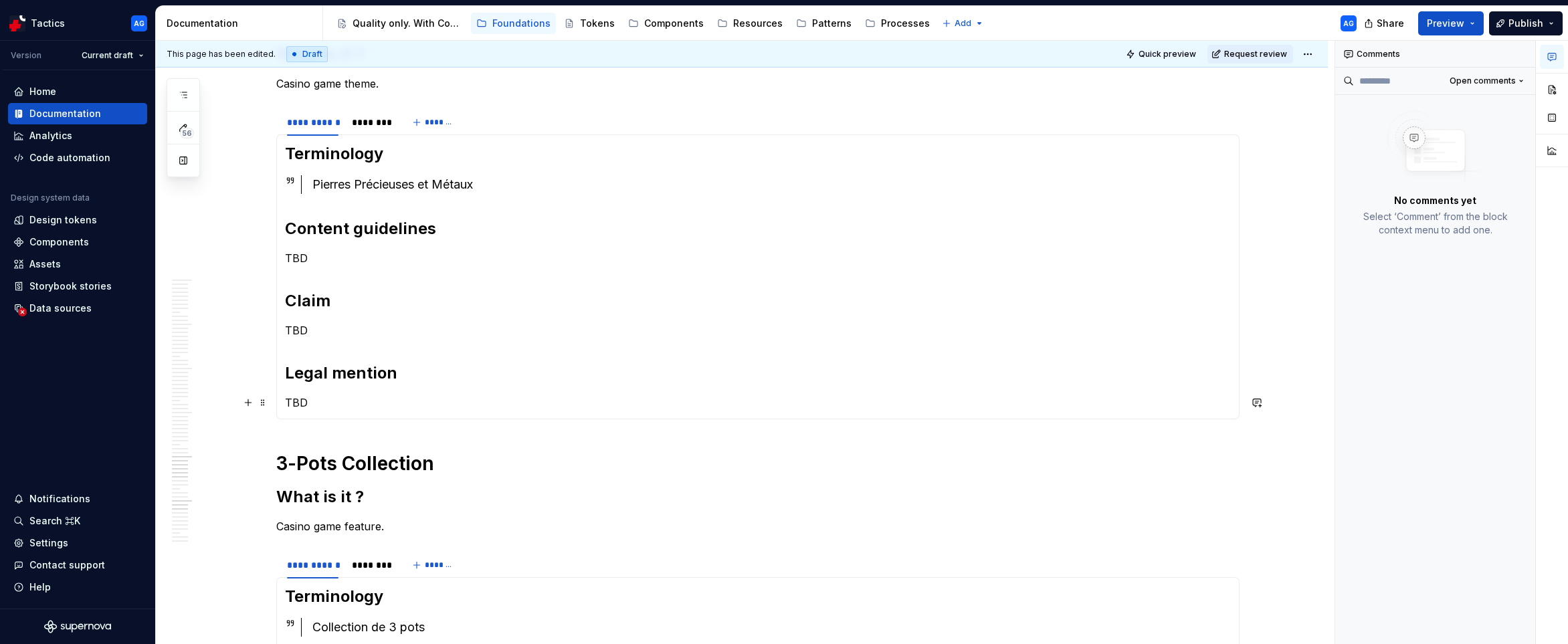 scroll, scrollTop: 2128, scrollLeft: 0, axis: vertical 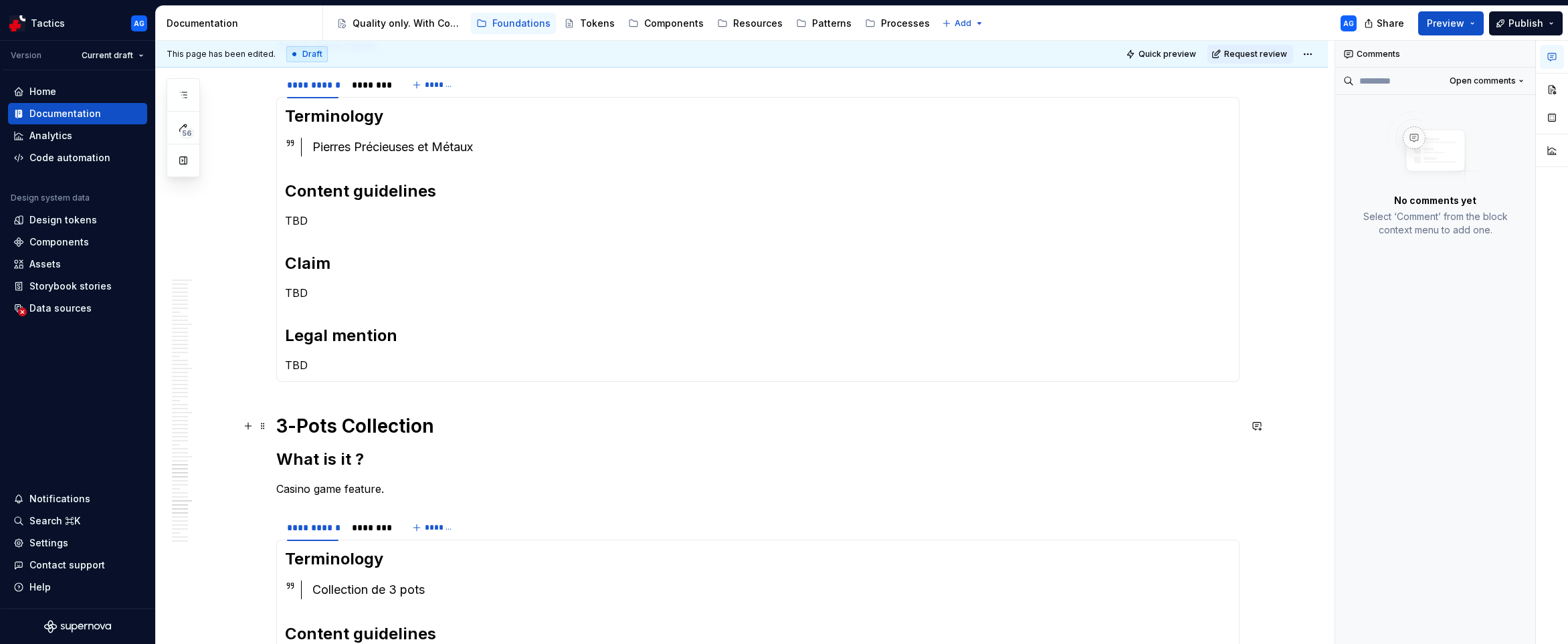 click on "3-Pots Collection" at bounding box center [758, 426] 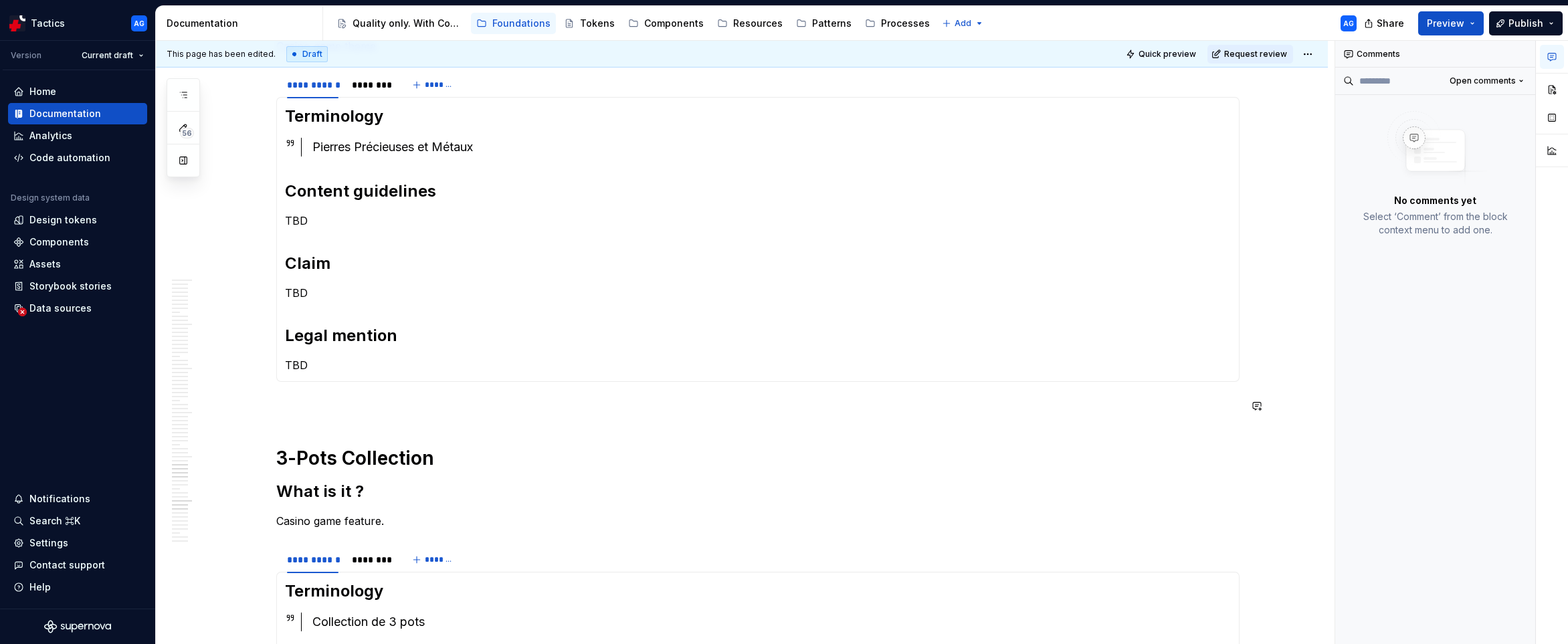 click on "**********" at bounding box center (758, -498) 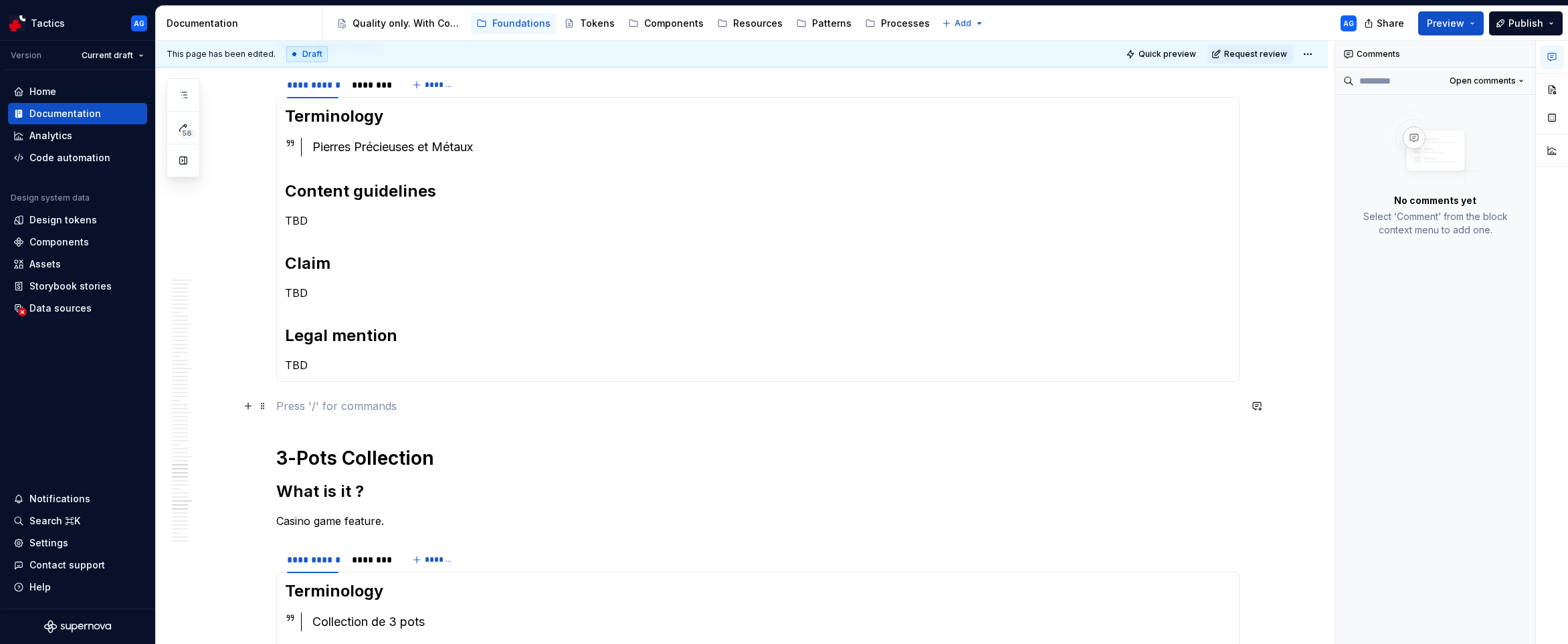 click at bounding box center [758, 406] 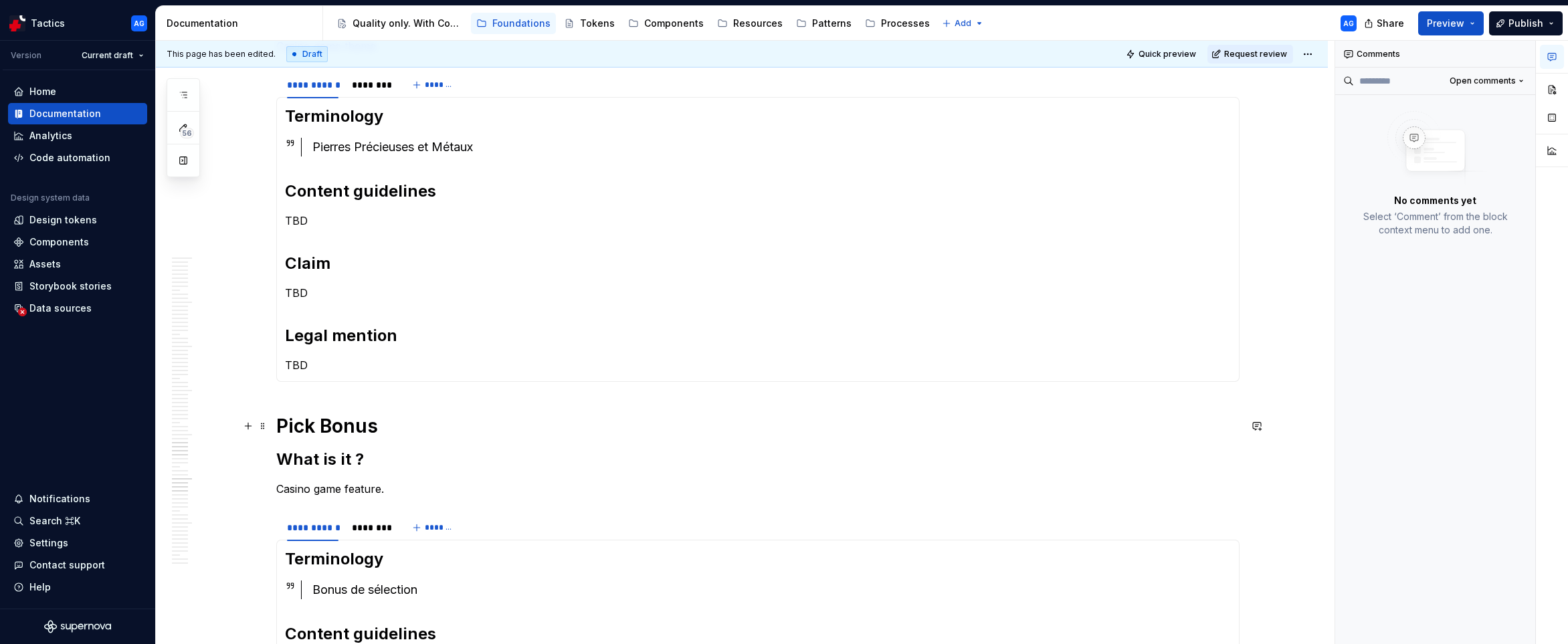 click on "Pick Bonus" at bounding box center [758, 426] 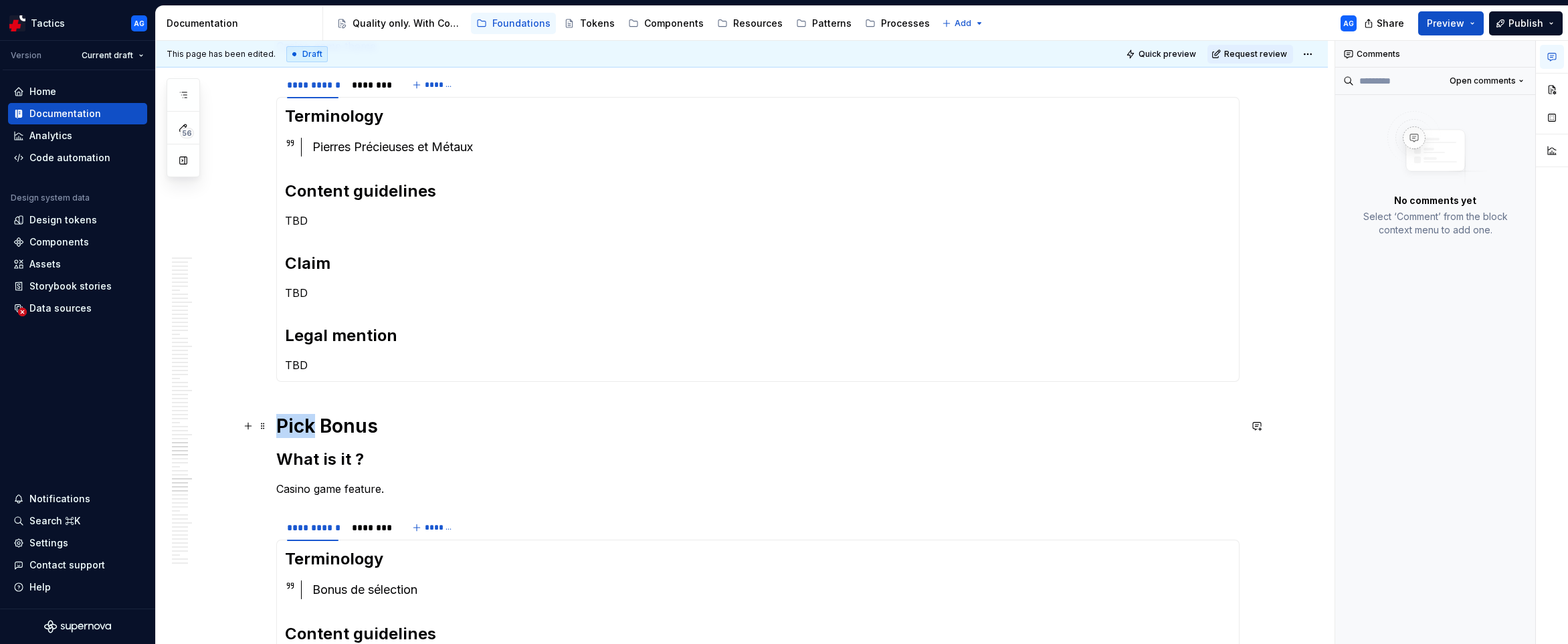 click on "Pick Bonus" at bounding box center (758, 426) 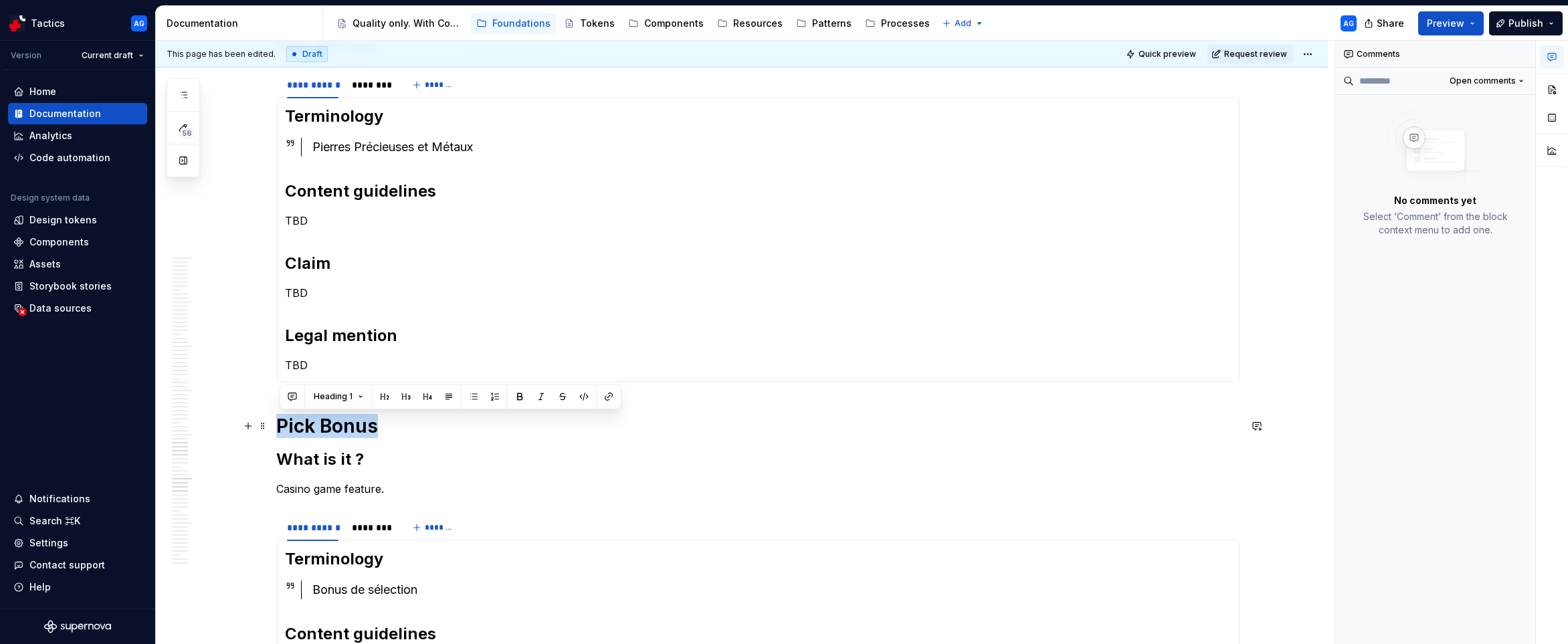 click on "Pick Bonus" at bounding box center [758, 426] 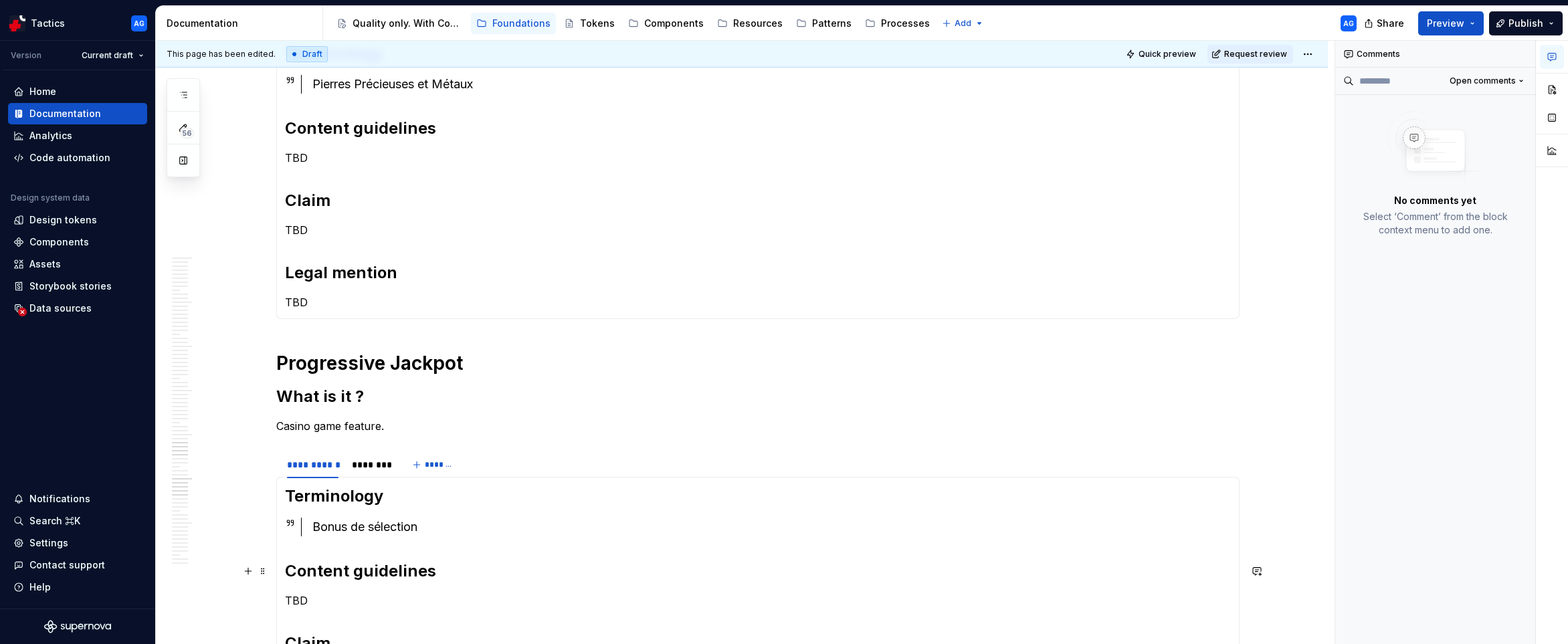 scroll, scrollTop: 2248, scrollLeft: 0, axis: vertical 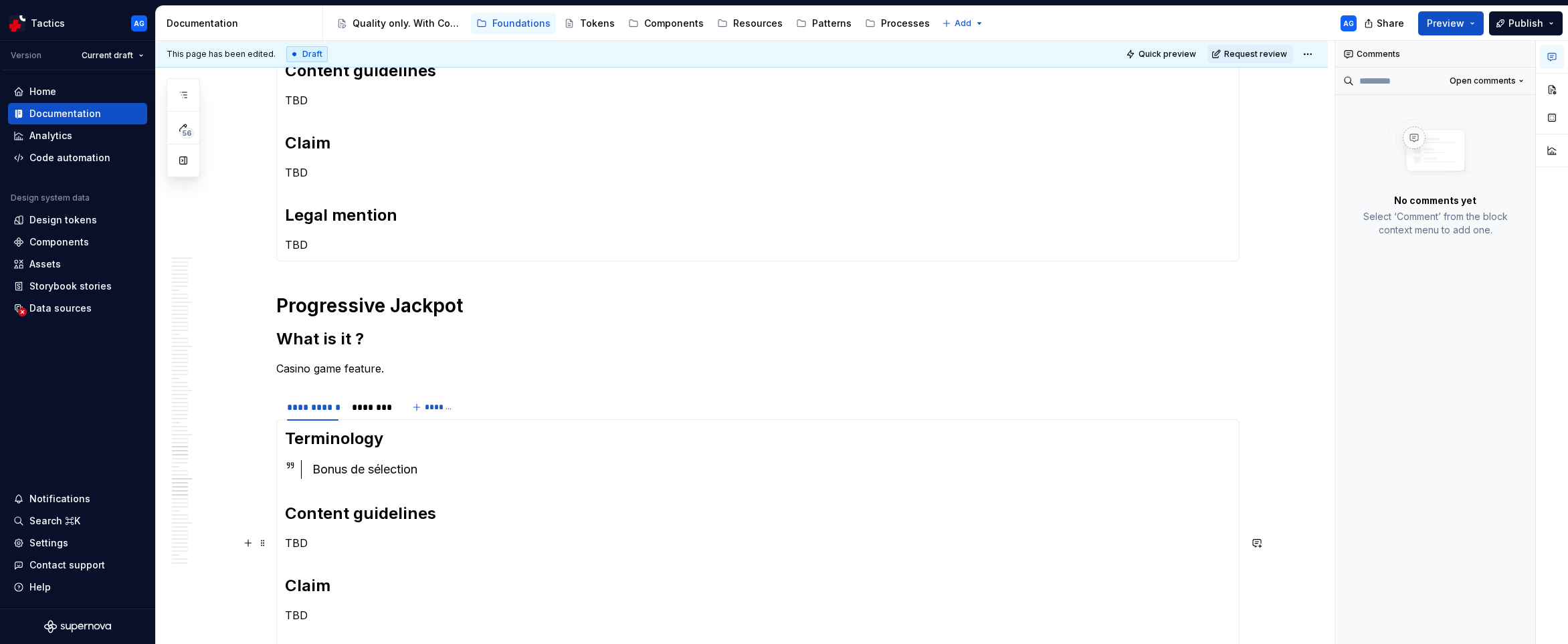 click on "Bonus de sélection" at bounding box center (771, 469) 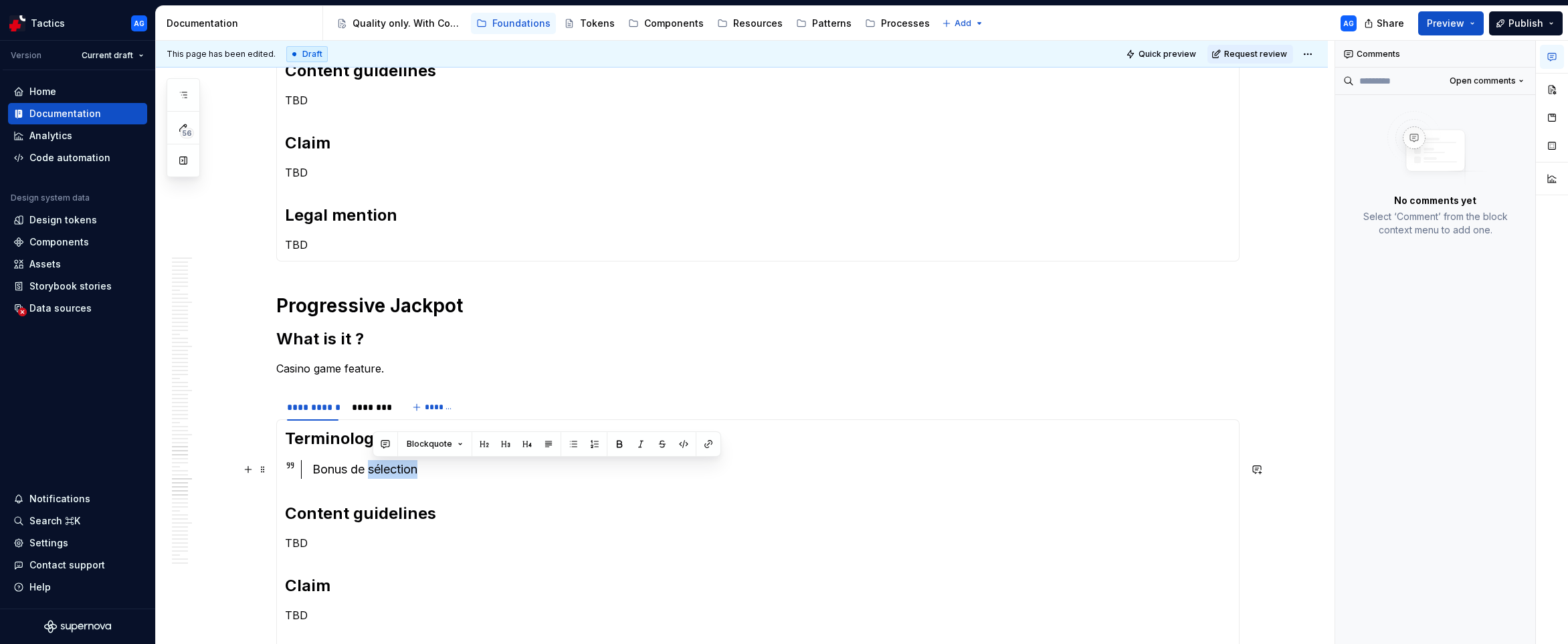 click on "Bonus de sélection" at bounding box center (771, 469) 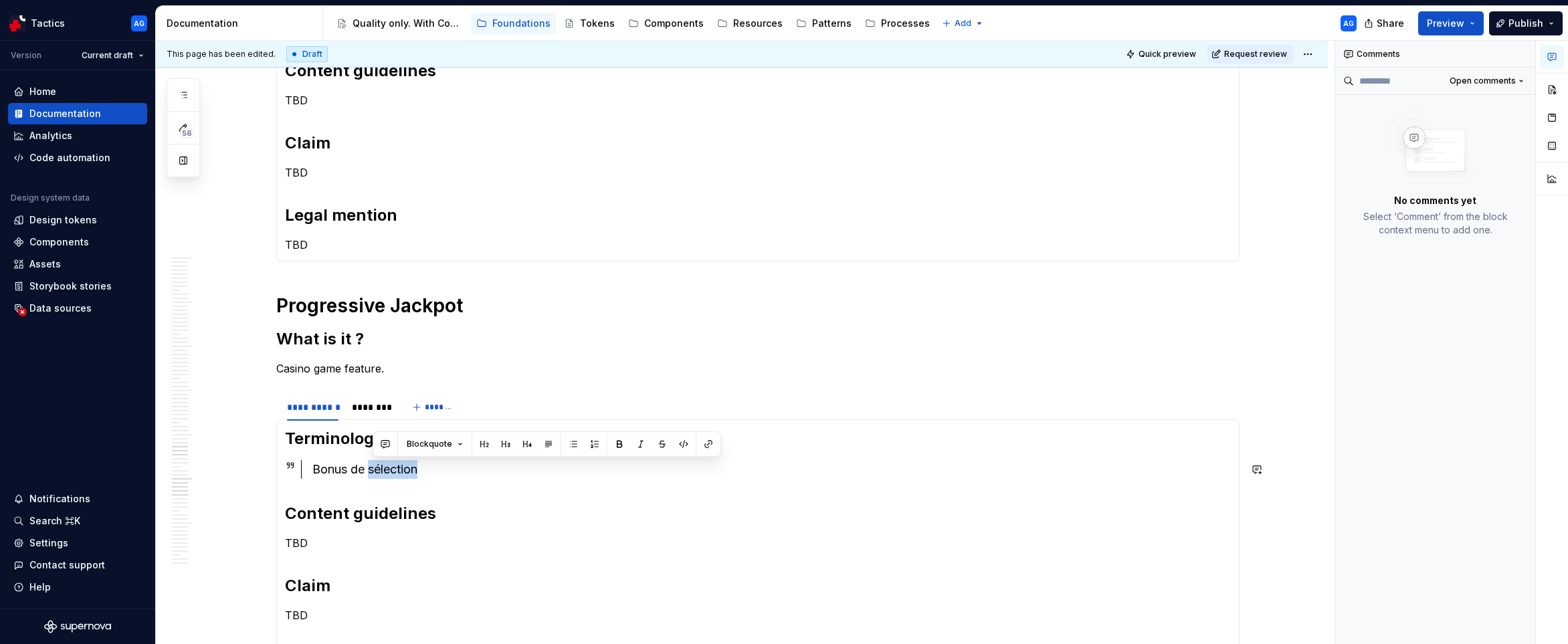 click on "Bonus de sélection" at bounding box center (771, 469) 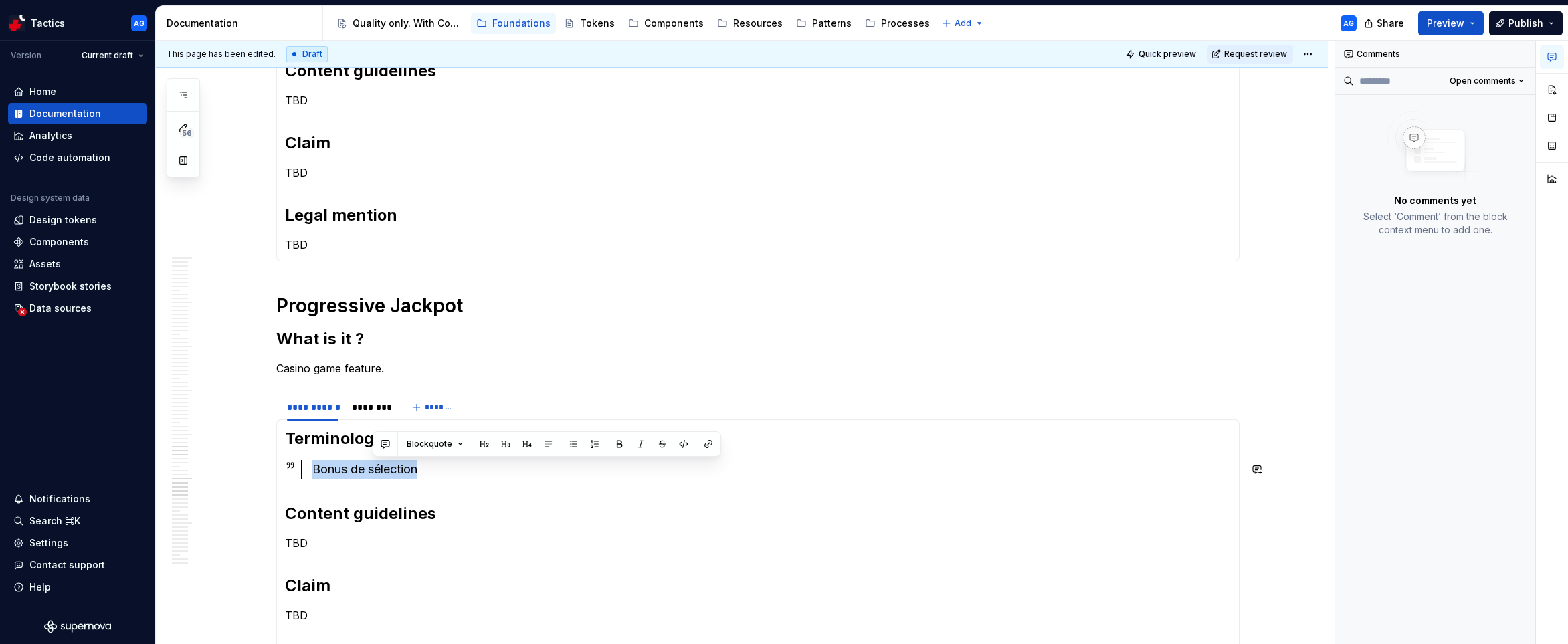 click on "Bonus de sélection" at bounding box center (771, 469) 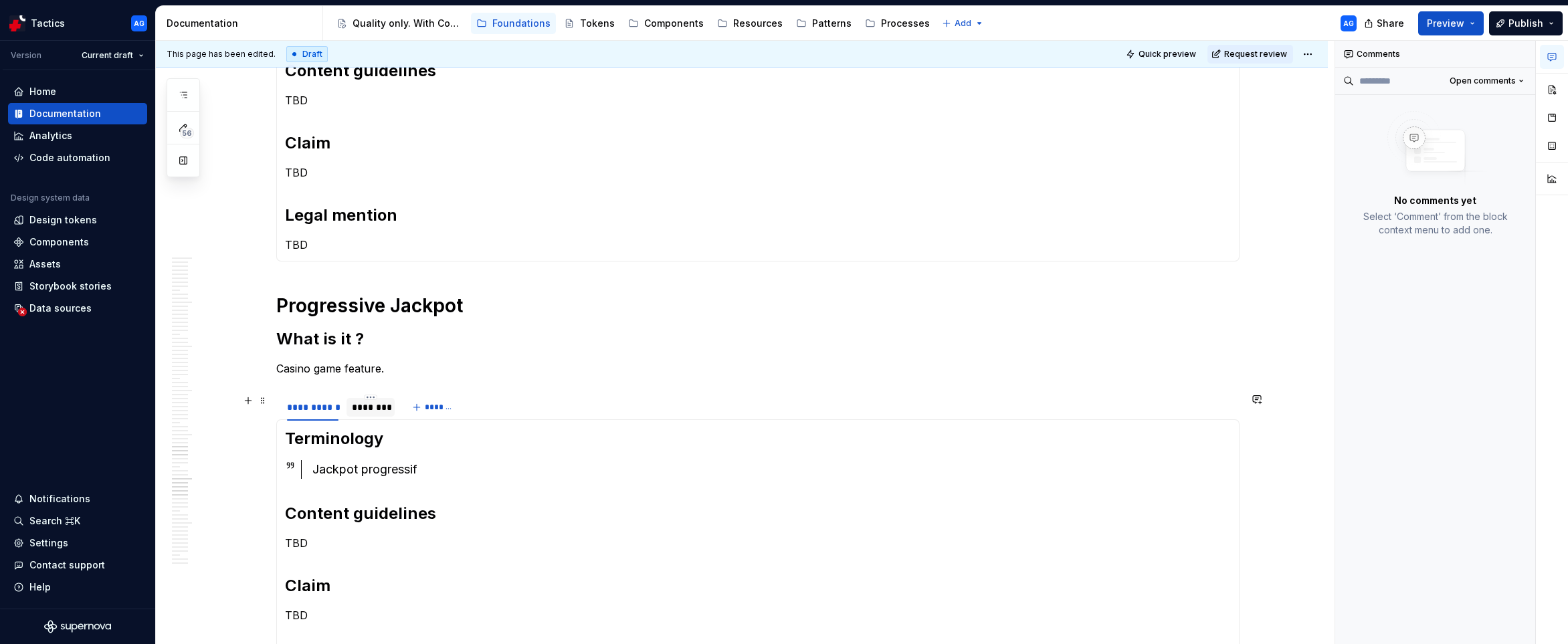 click on "********" at bounding box center (371, 407) 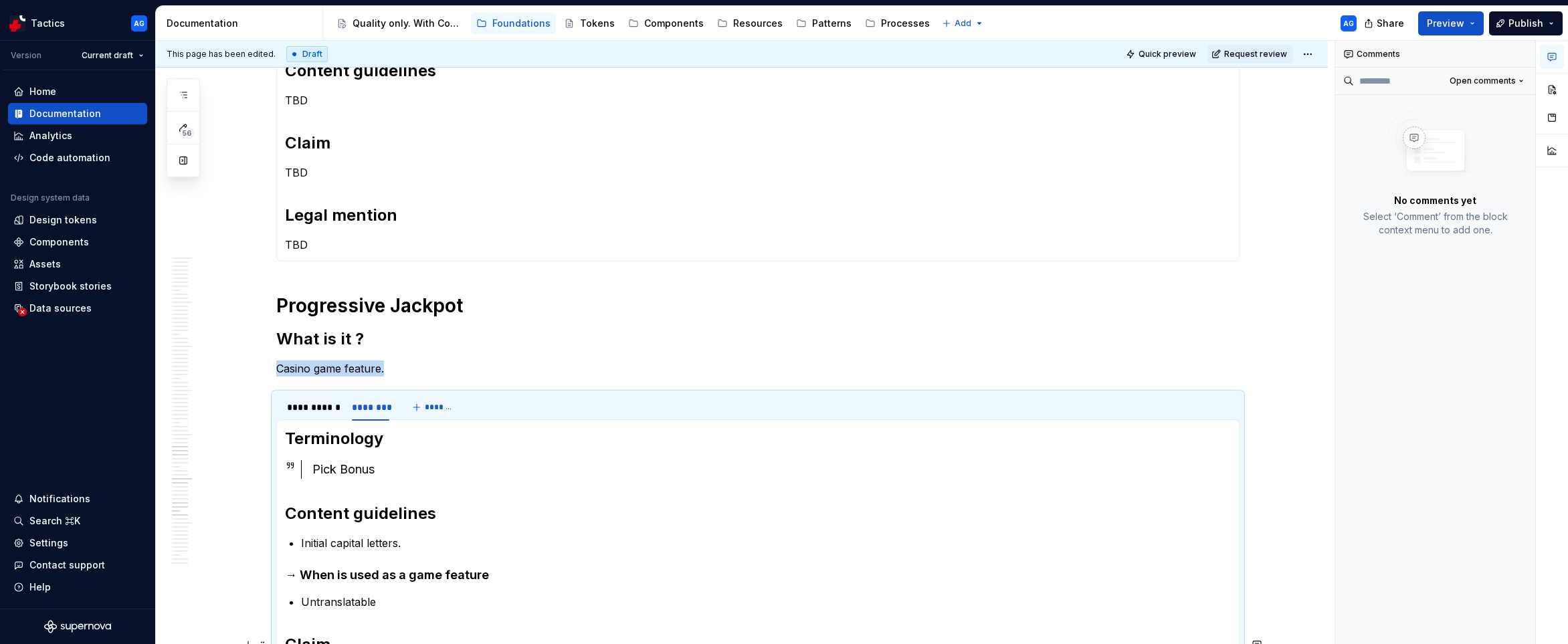 click on "Pick Bonus" at bounding box center (771, 469) 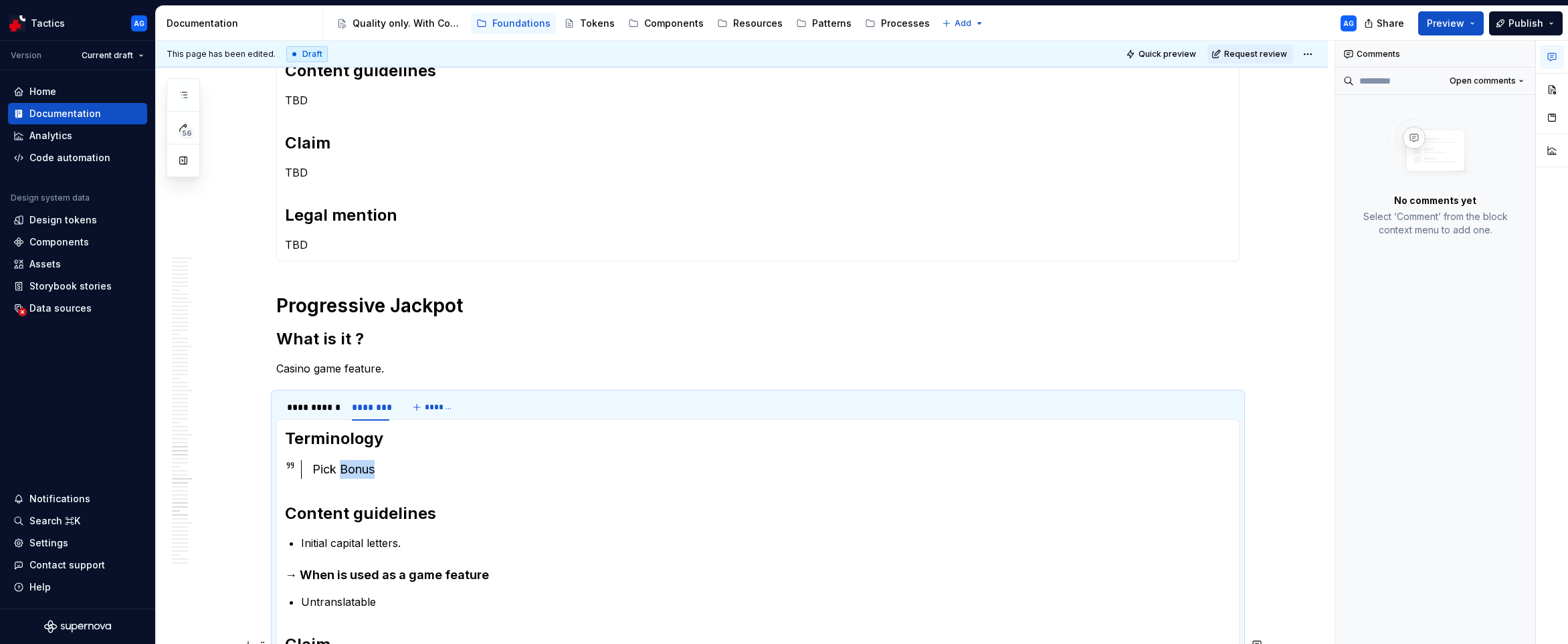 click on "Pick Bonus" at bounding box center (771, 469) 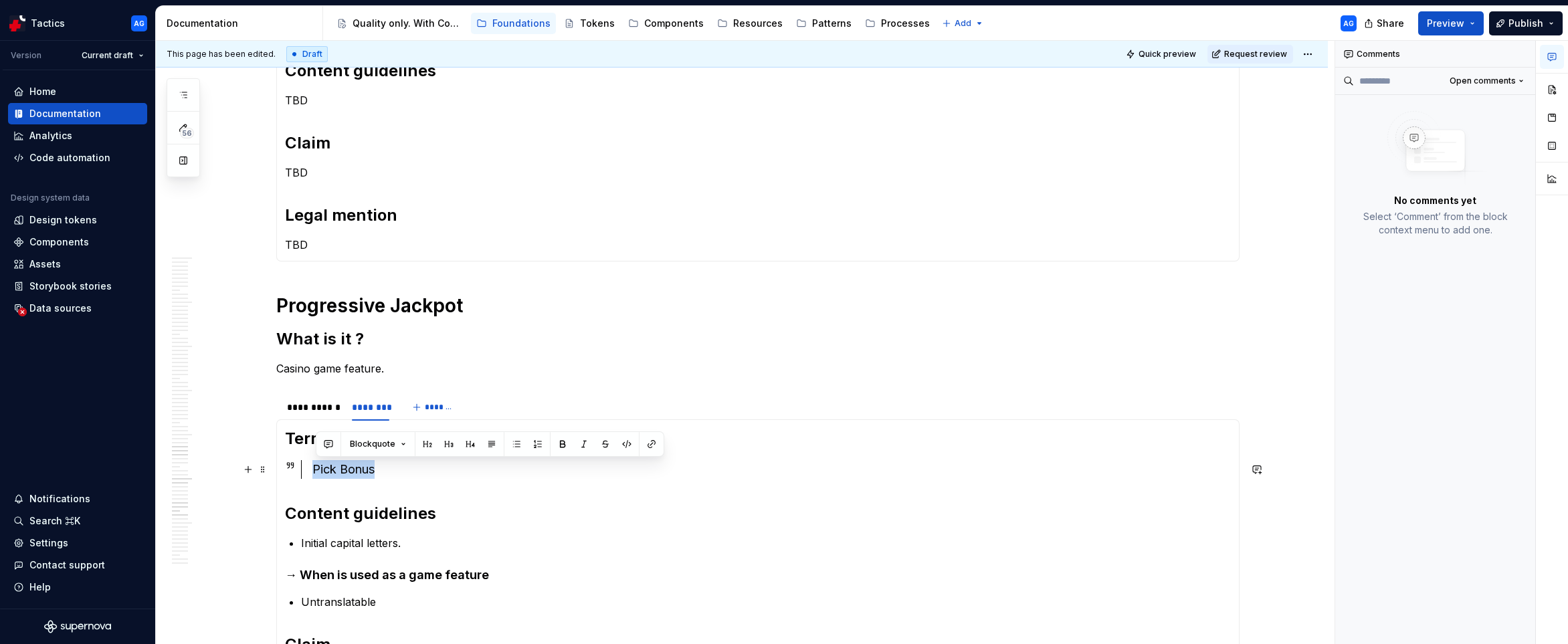 click on "Pick Bonus" at bounding box center [771, 469] 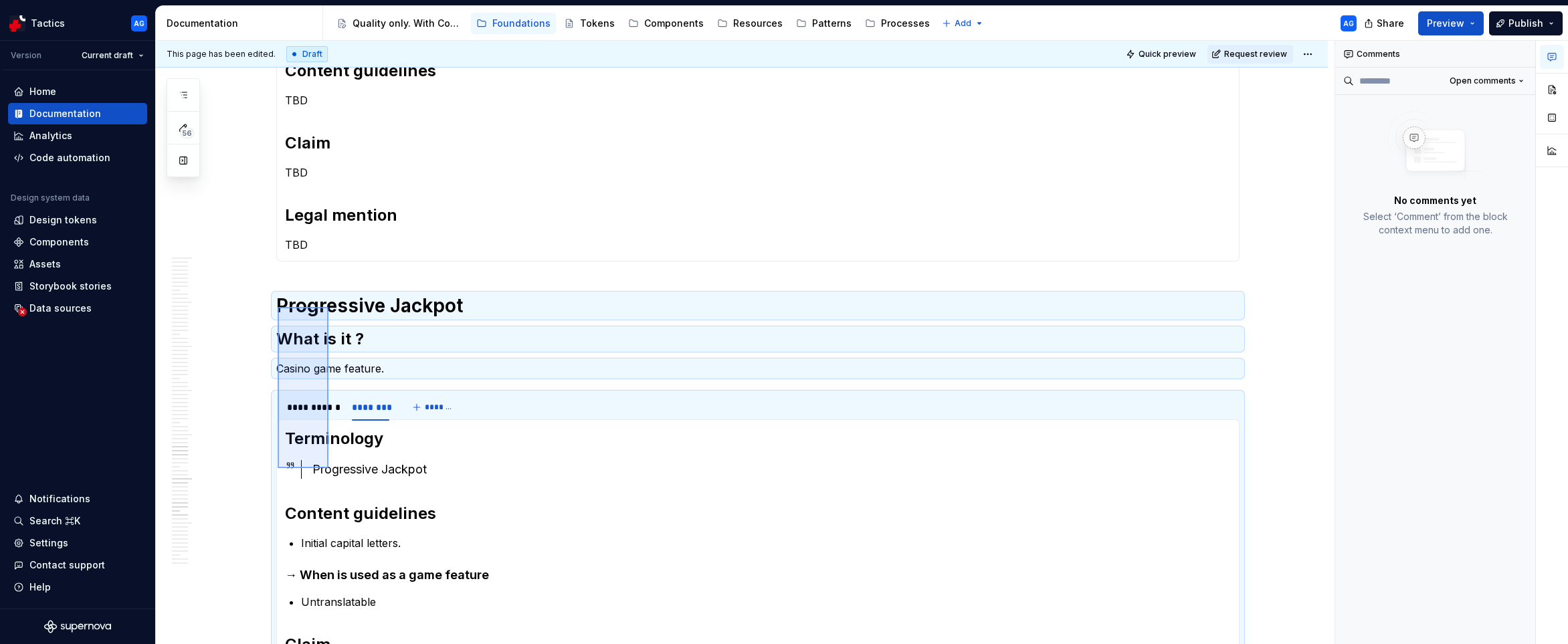 drag, startPoint x: 278, startPoint y: 307, endPoint x: 328, endPoint y: 467, distance: 167.63055 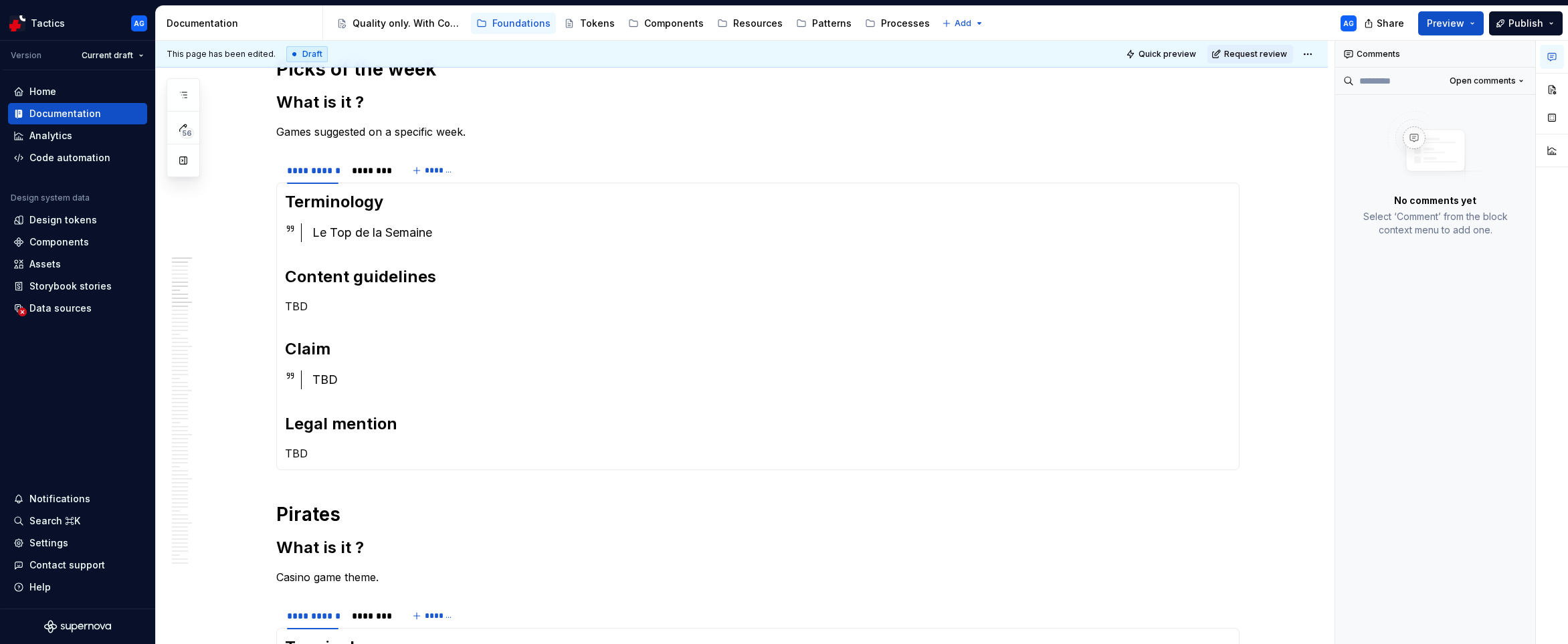 scroll, scrollTop: 0, scrollLeft: 0, axis: both 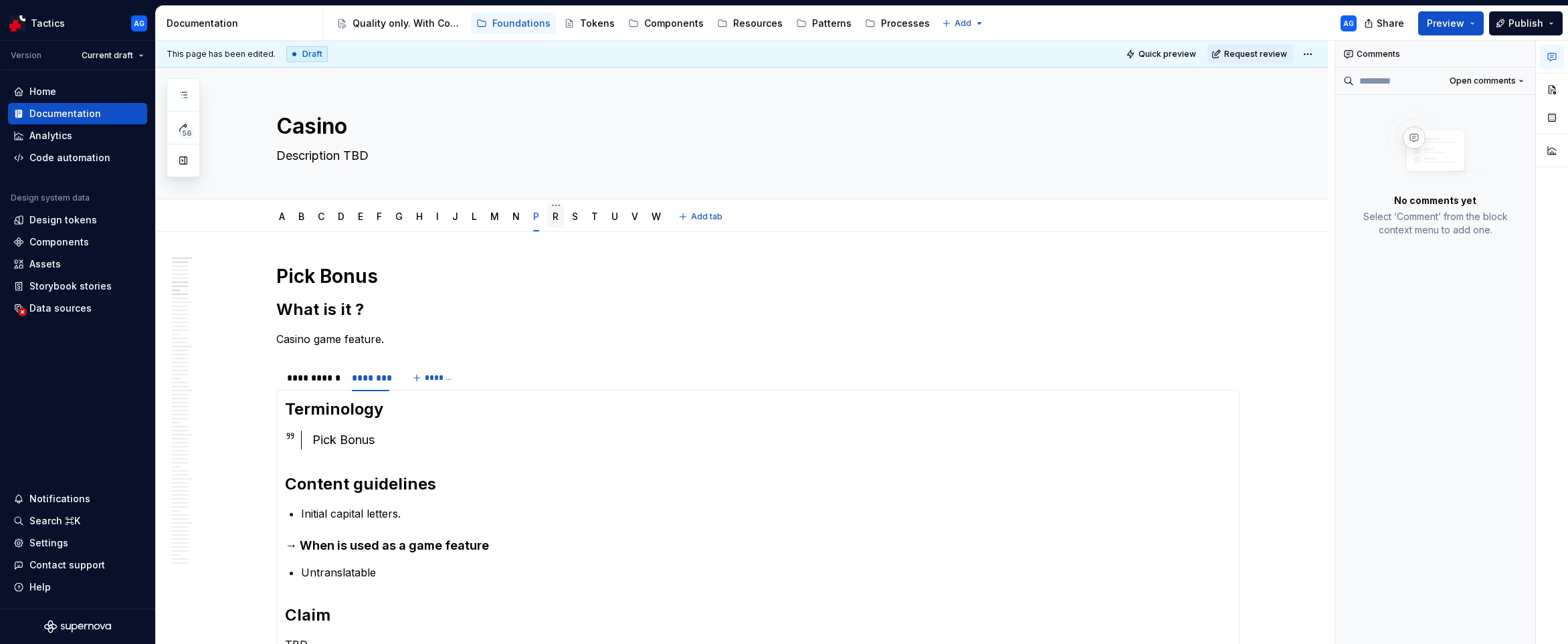 click on "R" at bounding box center [555, 217] 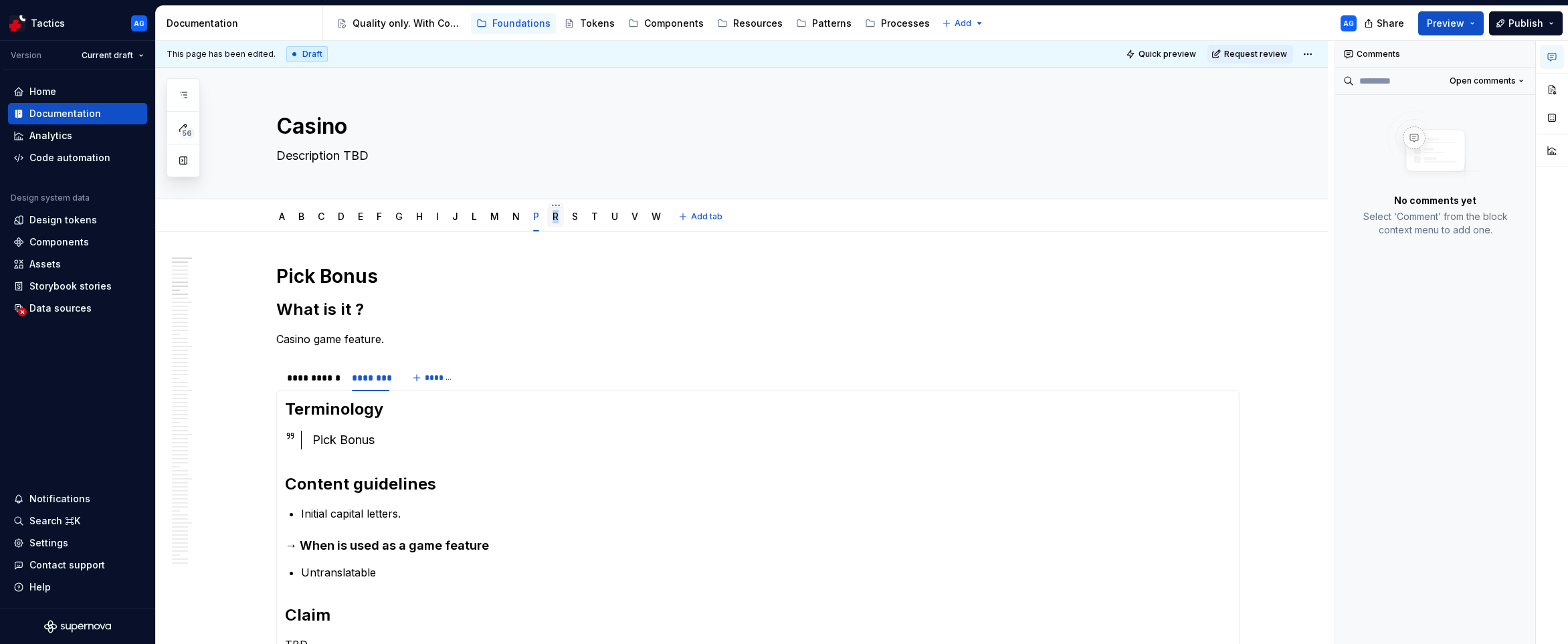 click on "R" at bounding box center [555, 217] 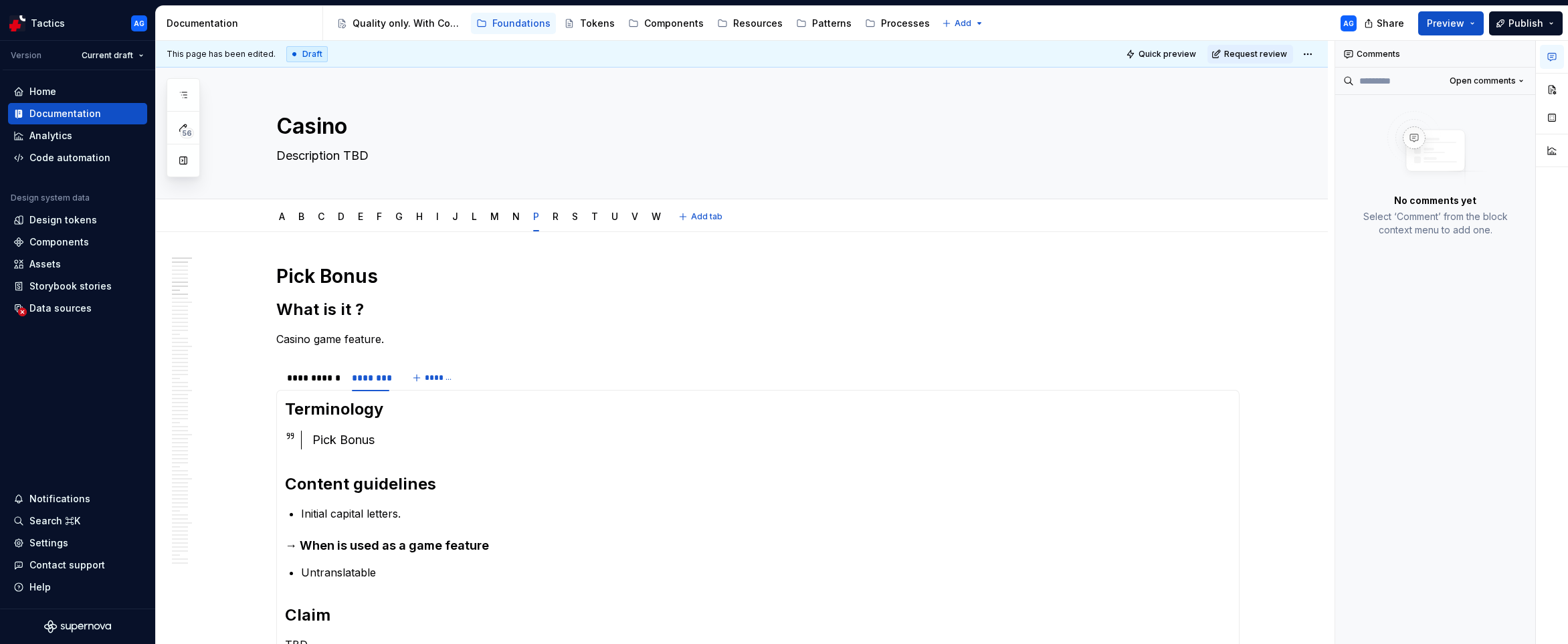 click on "A B C D E F G H I J L M N P R S T U V W" at bounding box center [470, 220] 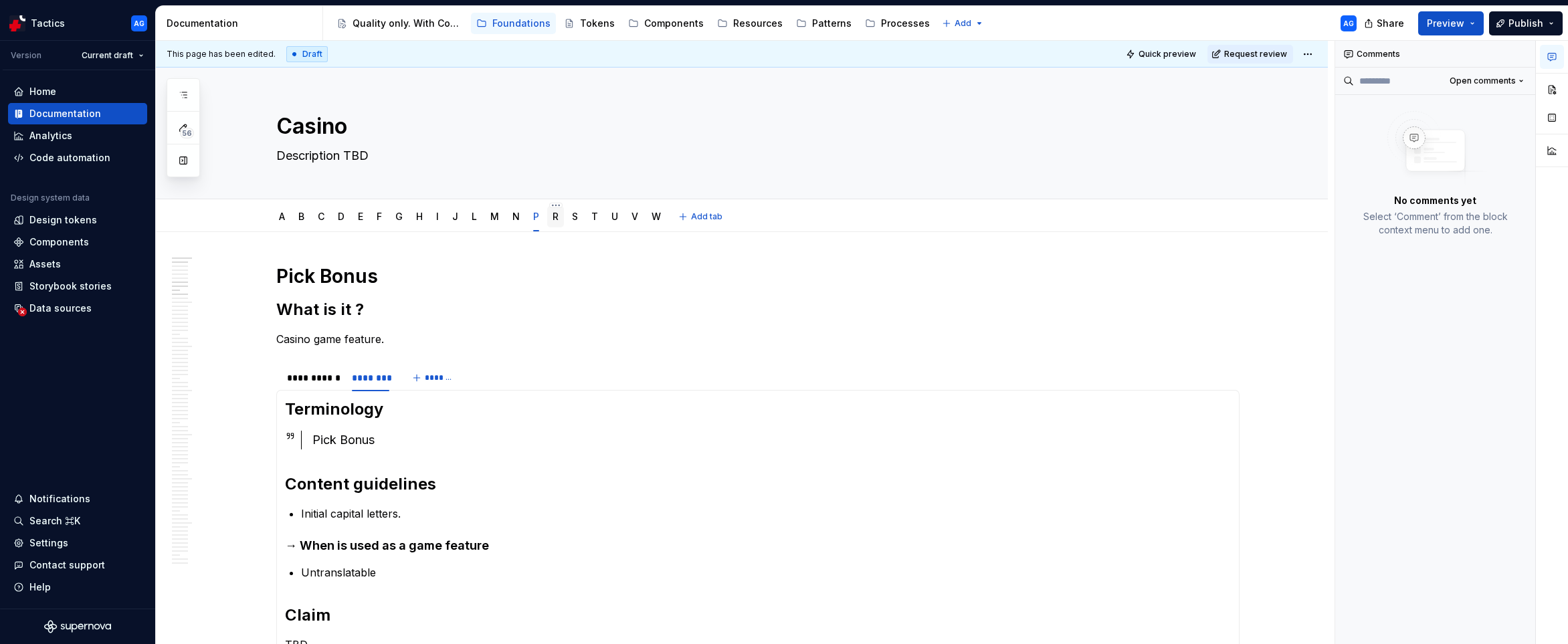 click on "R" at bounding box center [555, 217] 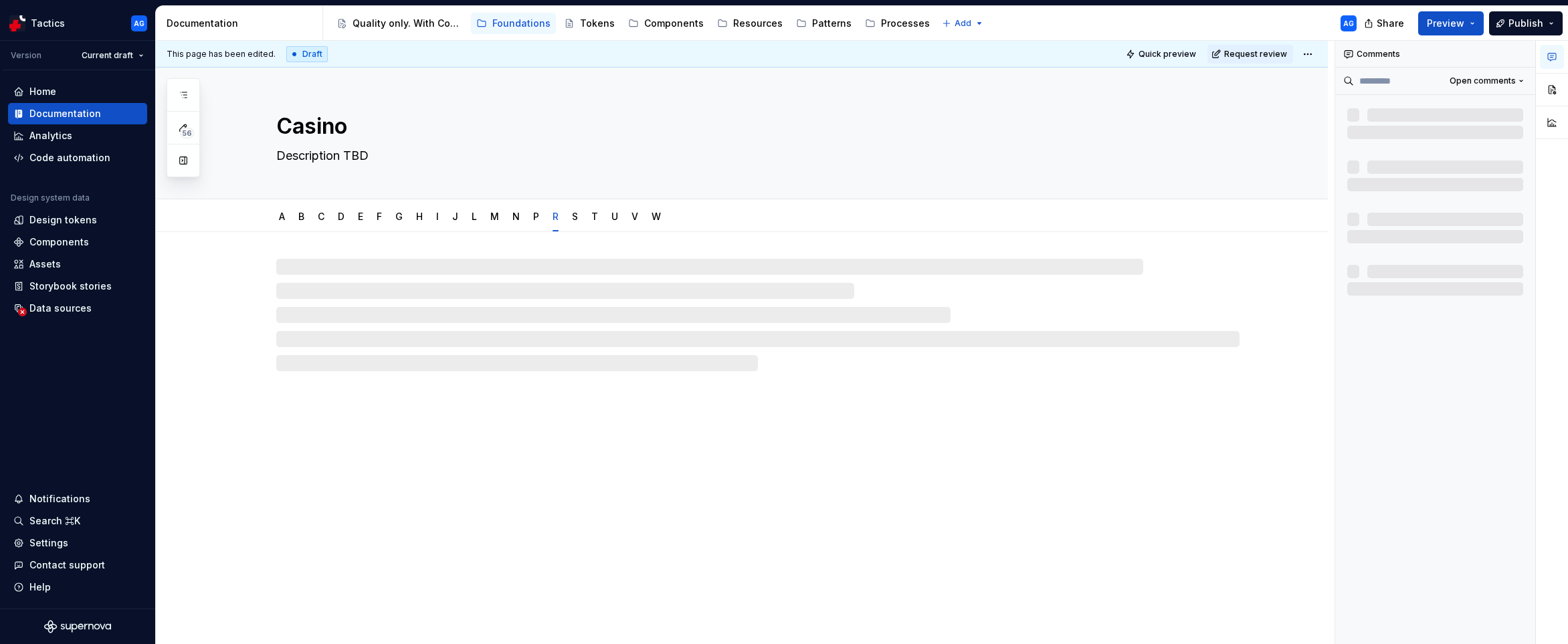 type on "*" 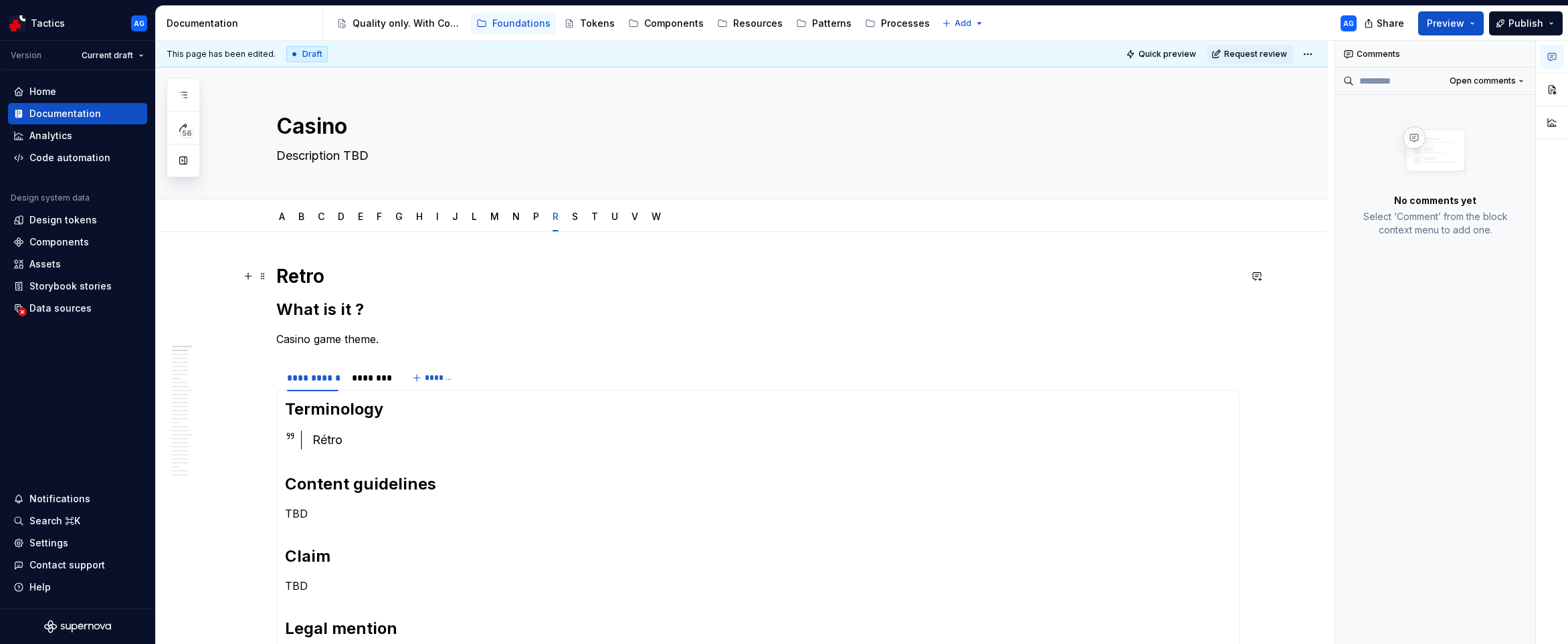 click on "Retro" at bounding box center [758, 276] 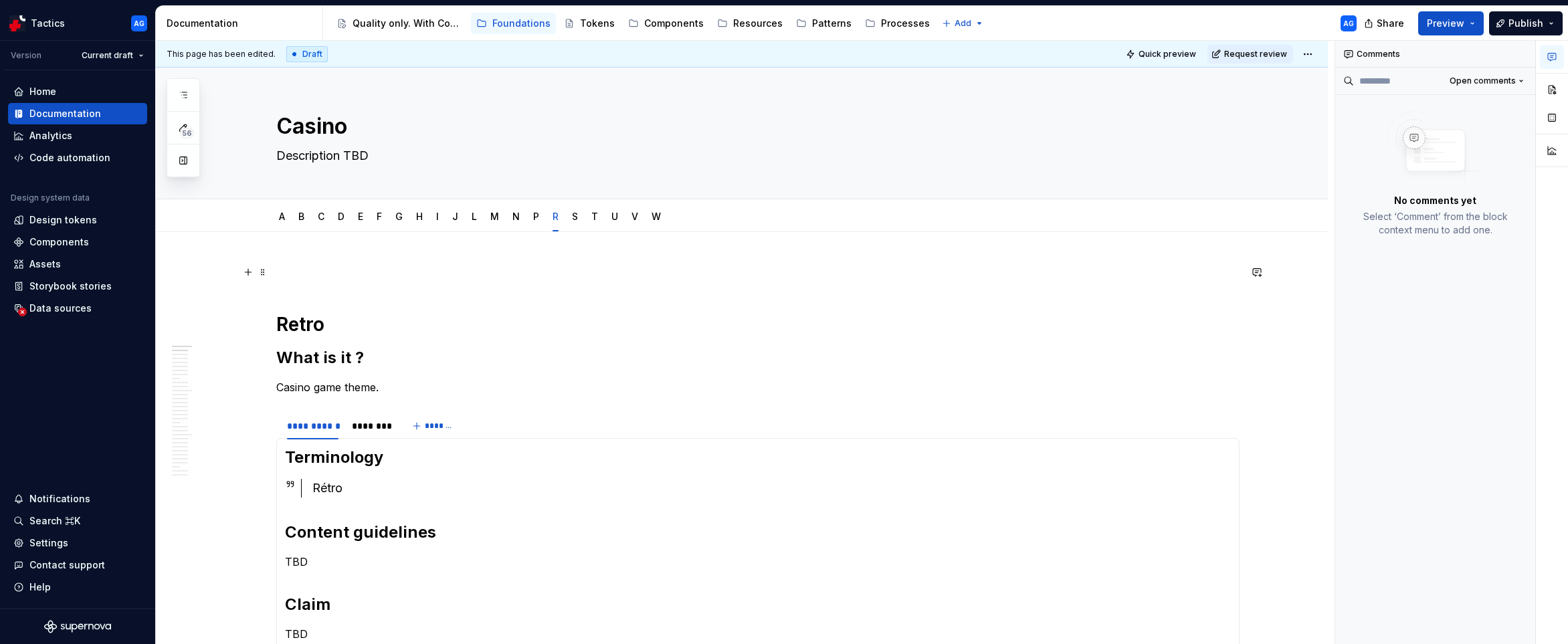 click at bounding box center (758, 272) 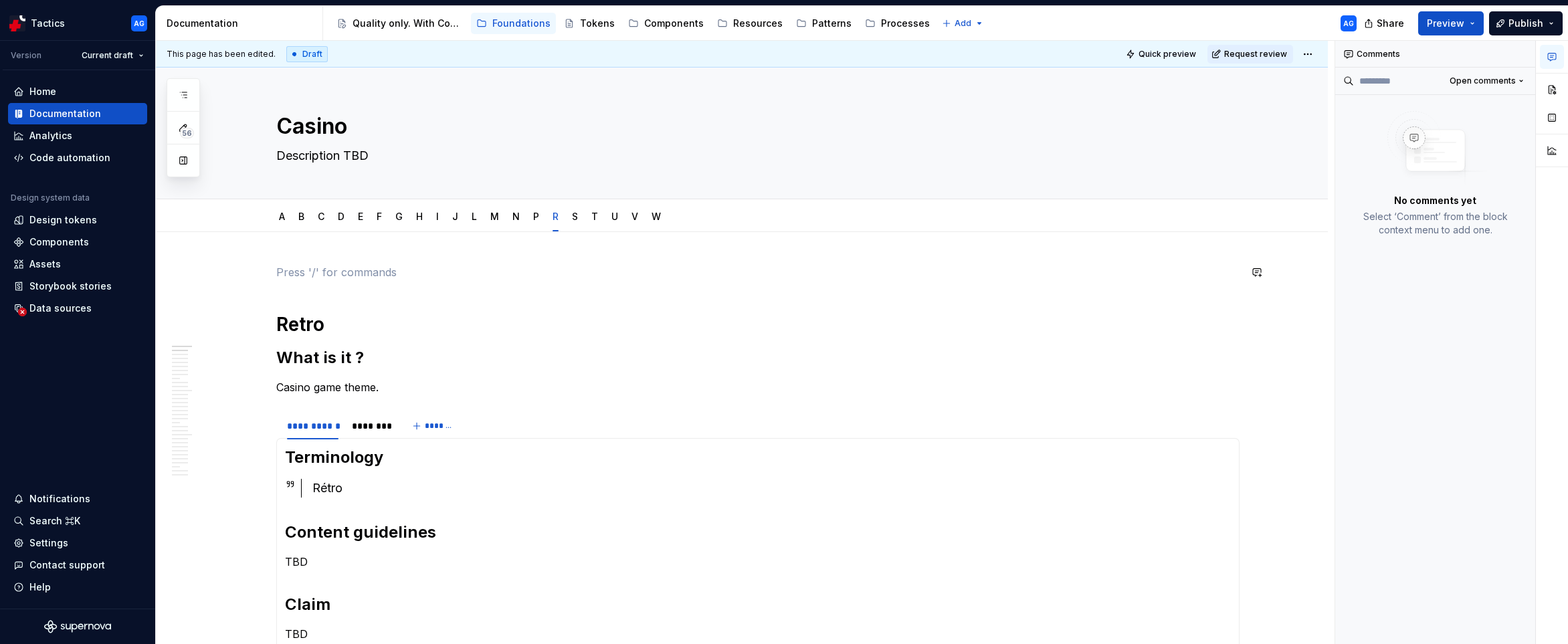 paste 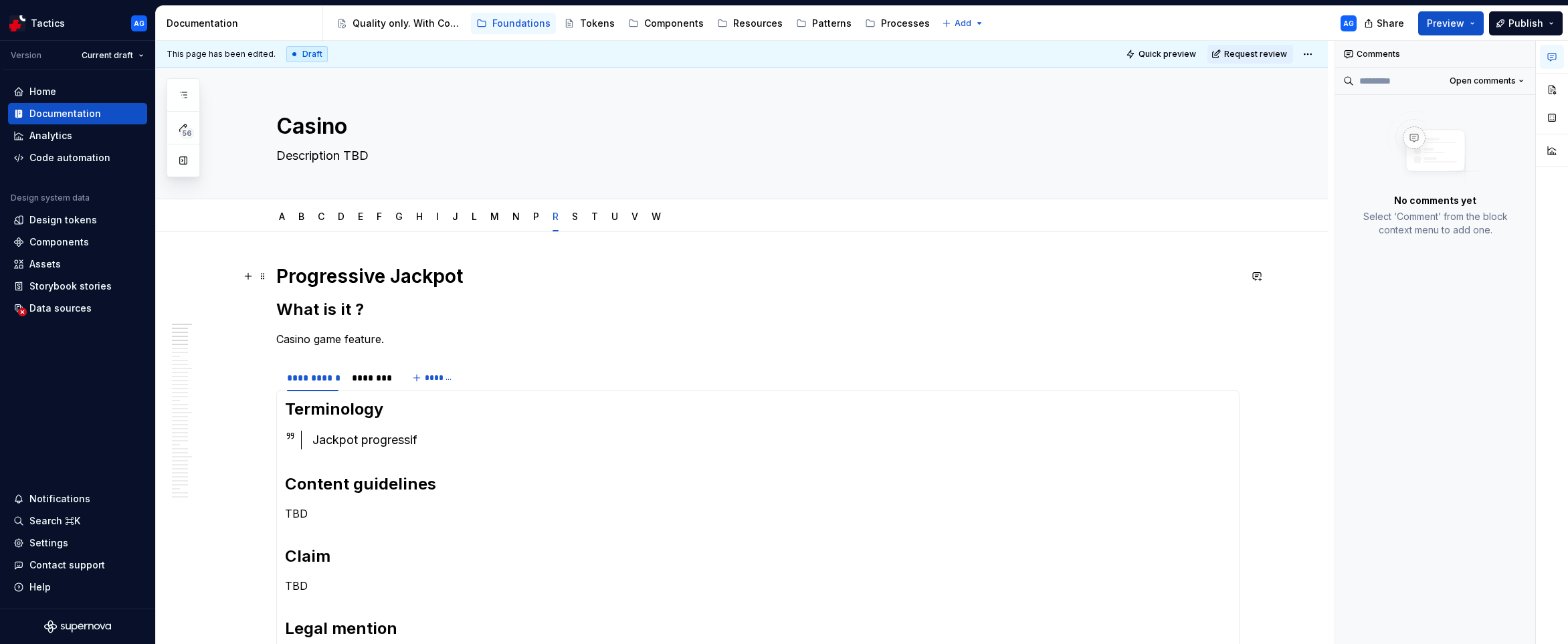 click on "Progressive Jackpot" at bounding box center (758, 276) 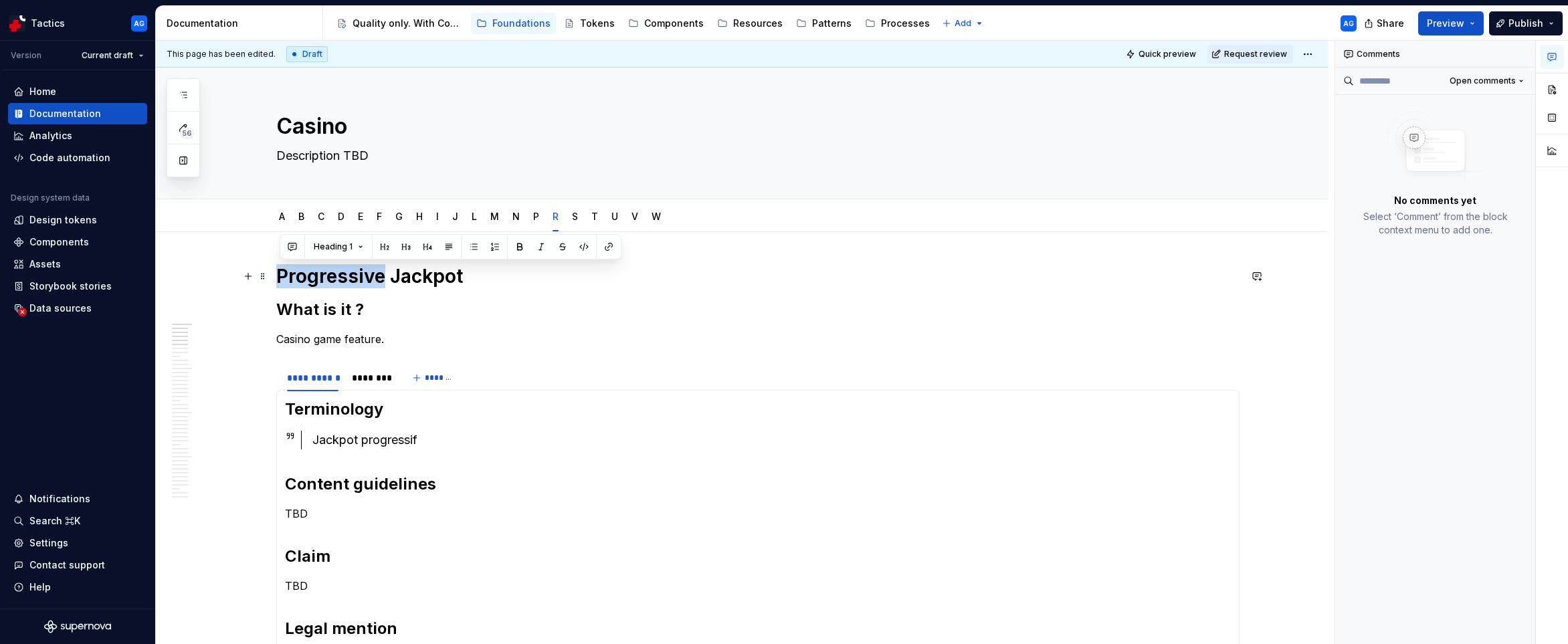 click on "Progressive Jackpot" at bounding box center [758, 276] 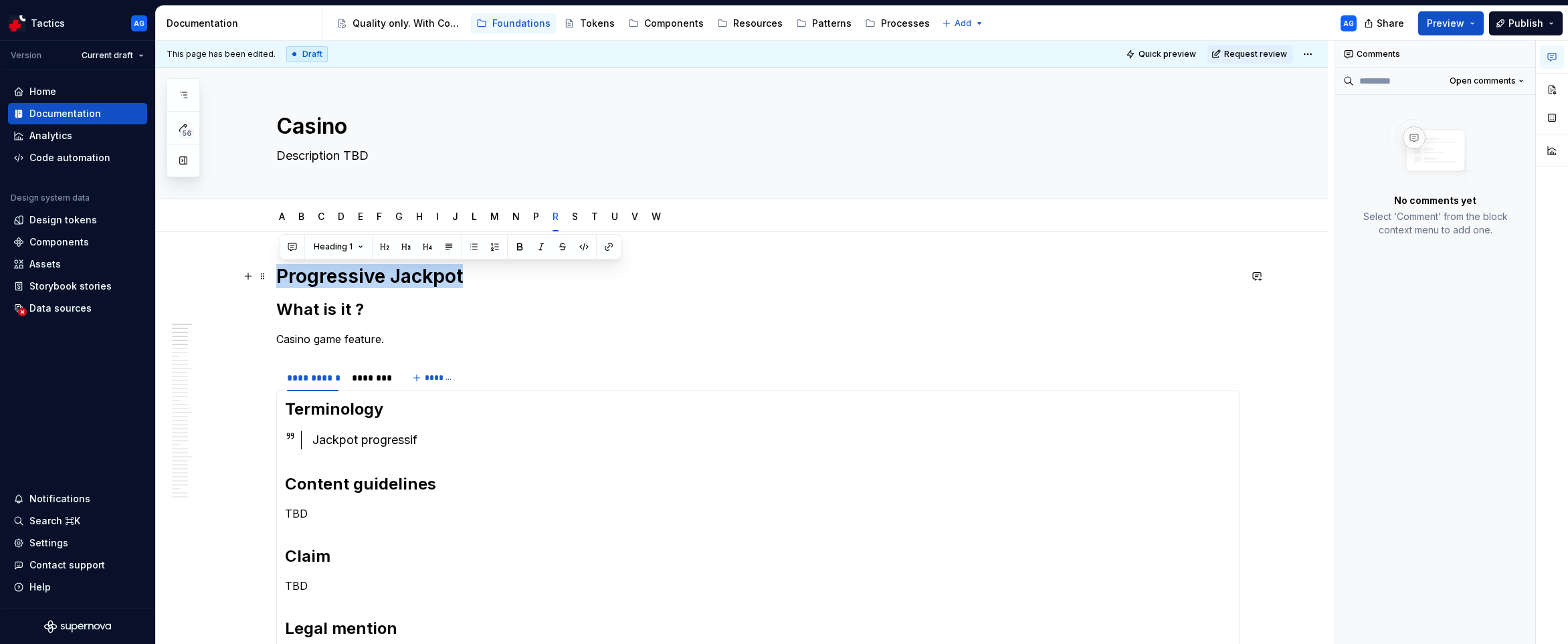 click on "Progressive Jackpot" at bounding box center [758, 276] 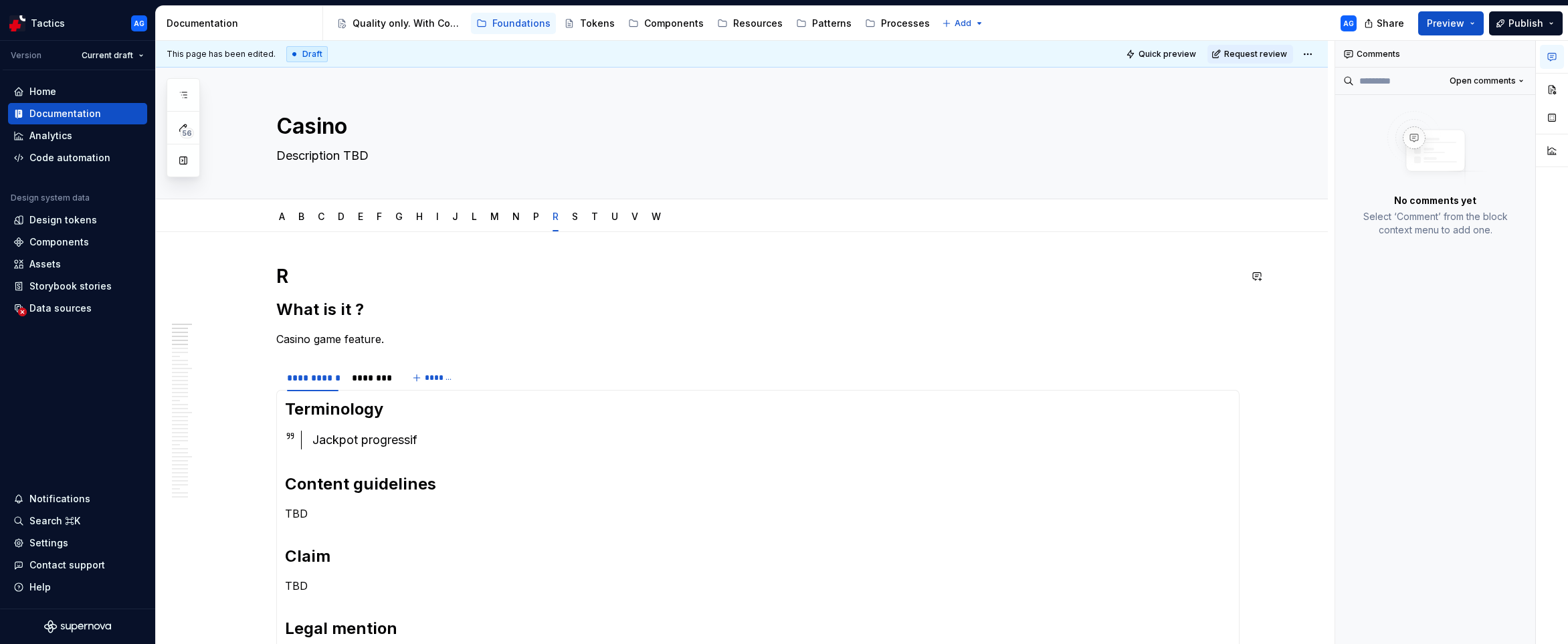type 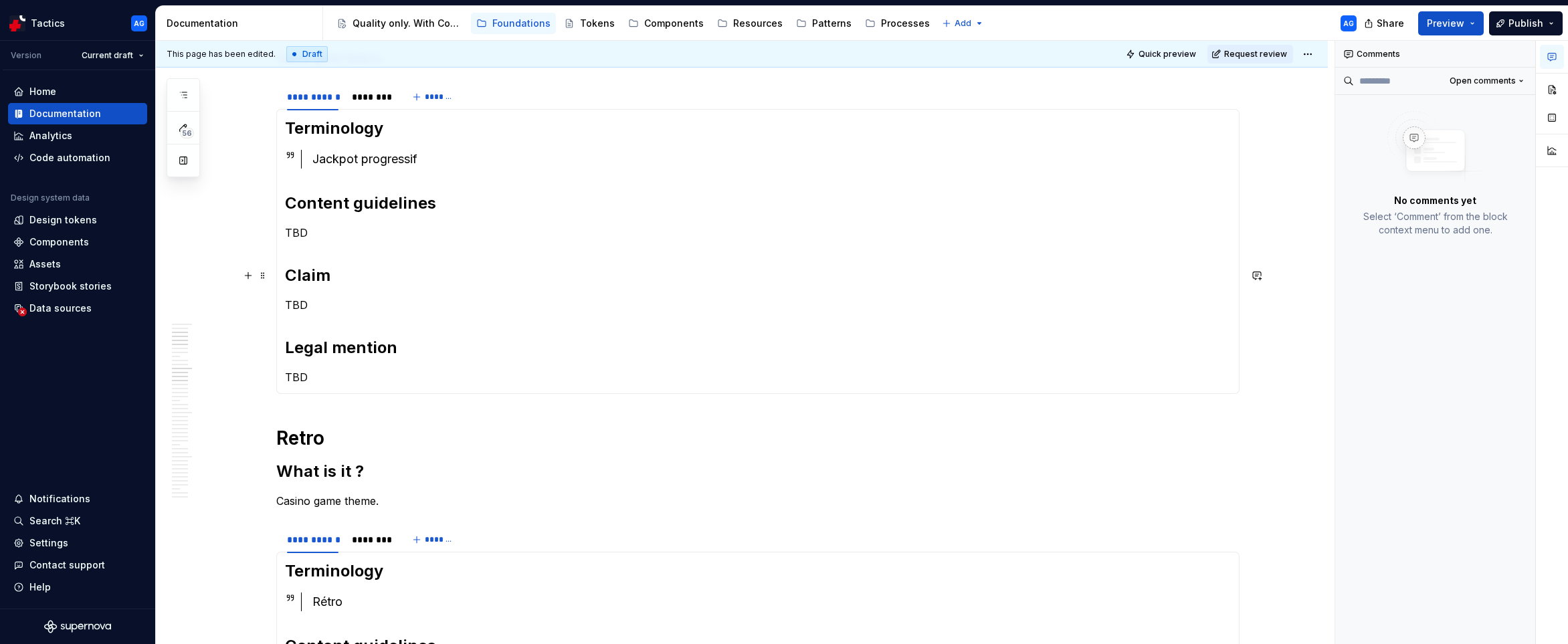 scroll, scrollTop: 0, scrollLeft: 0, axis: both 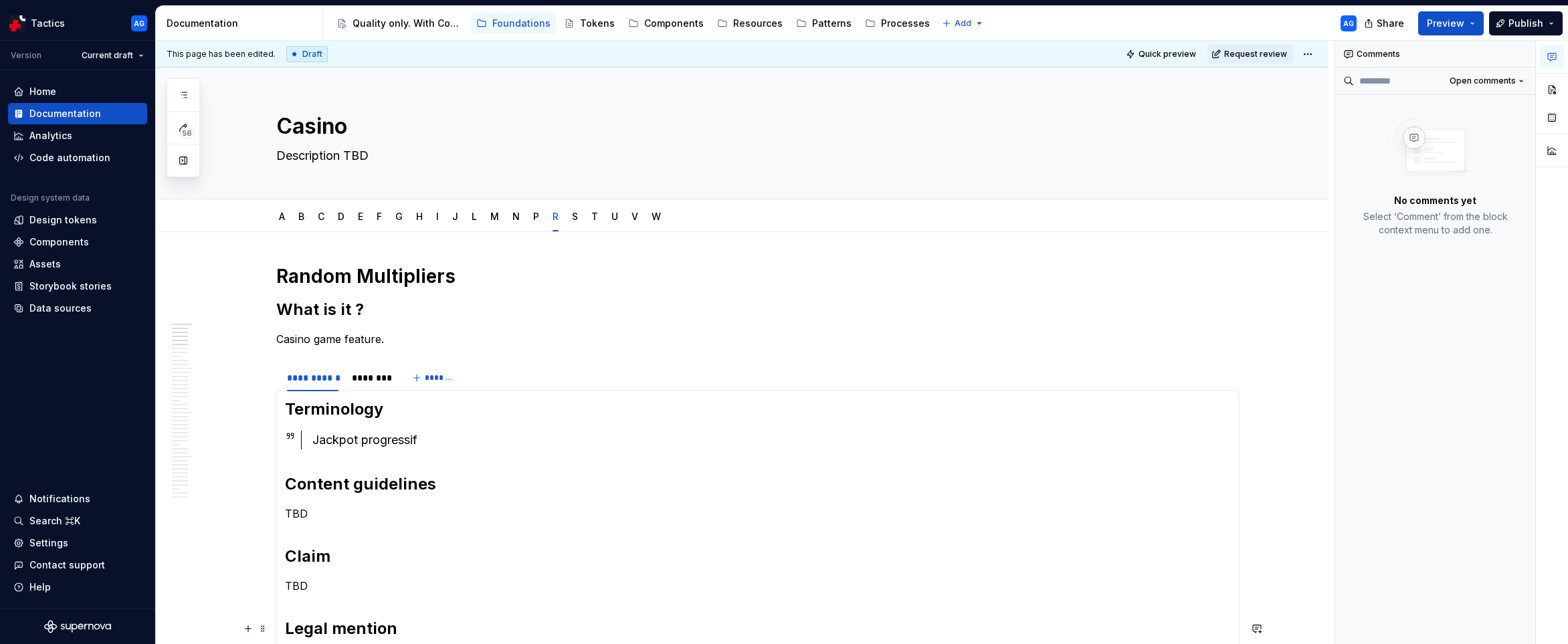 click on "Jackpot progressif" at bounding box center [771, 440] 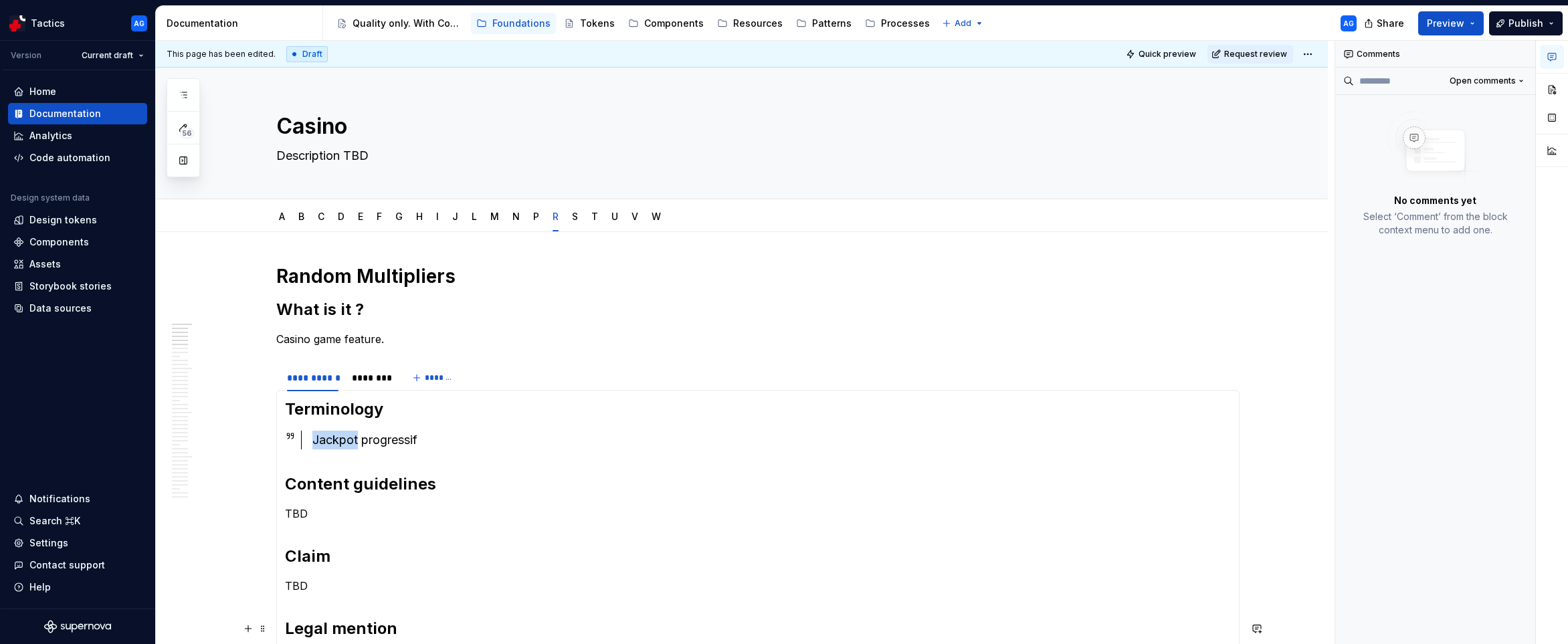 click on "Jackpot progressif" at bounding box center (771, 440) 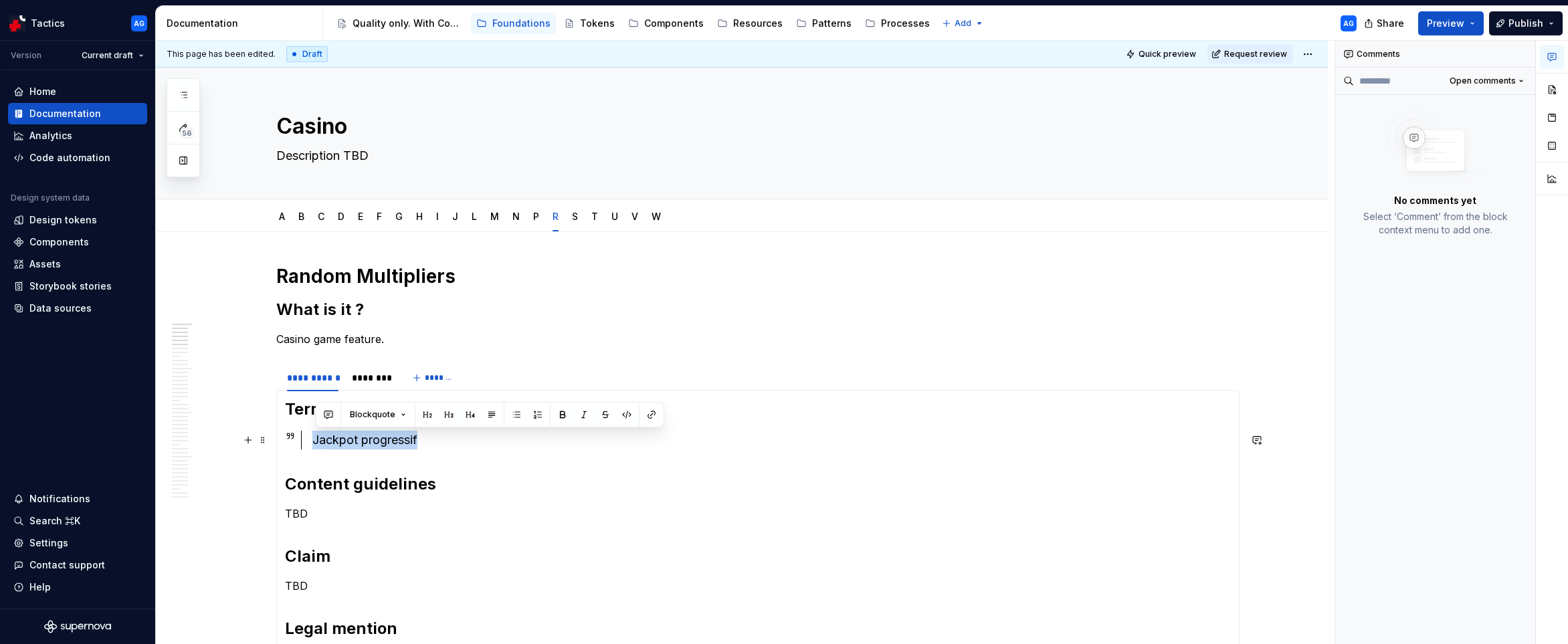 click on "Jackpot progressif" at bounding box center [771, 440] 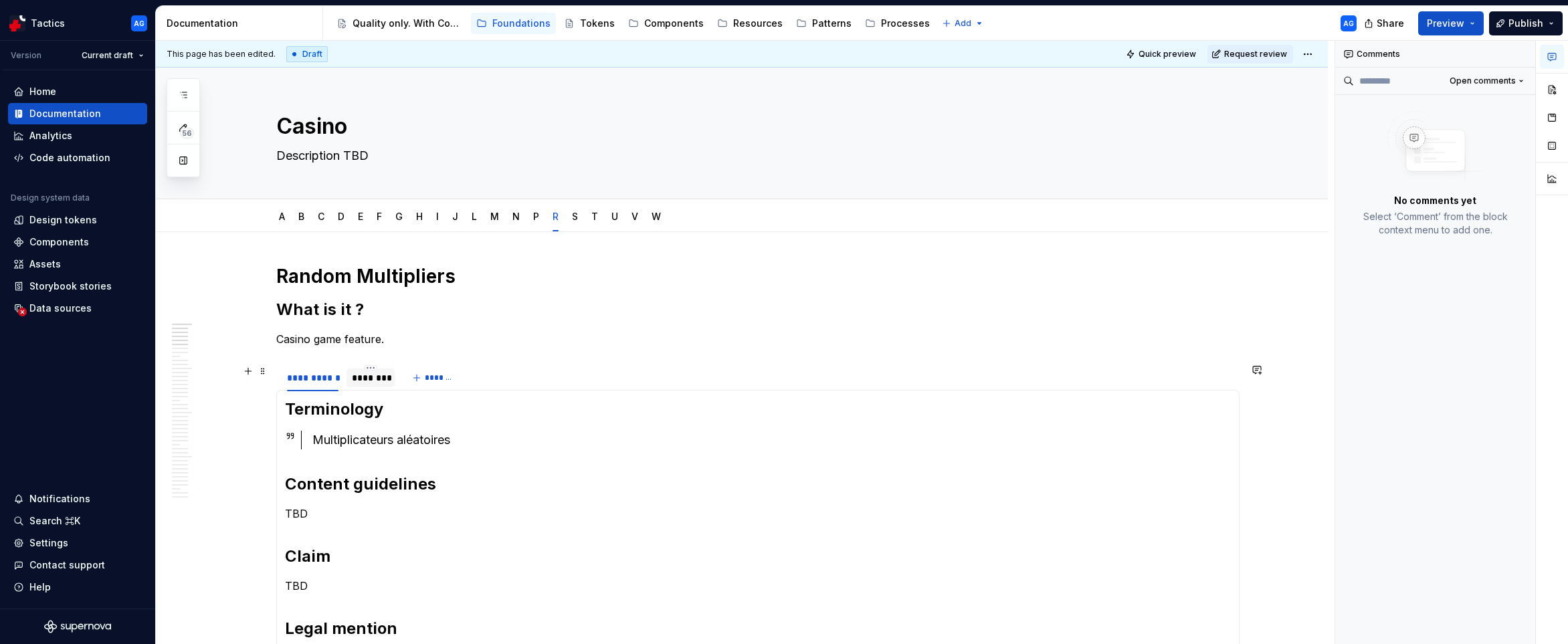 click on "********" at bounding box center [371, 378] 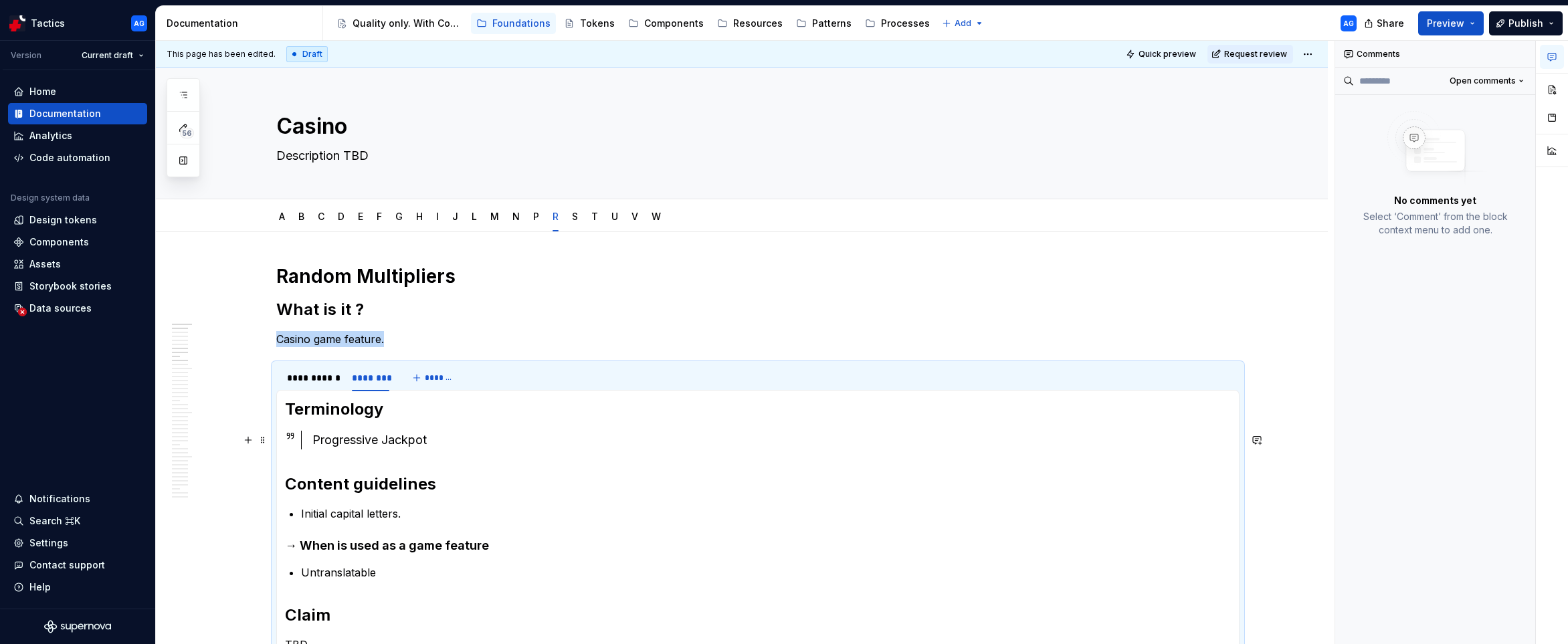 click on "Progressive Jackpot" at bounding box center (771, 440) 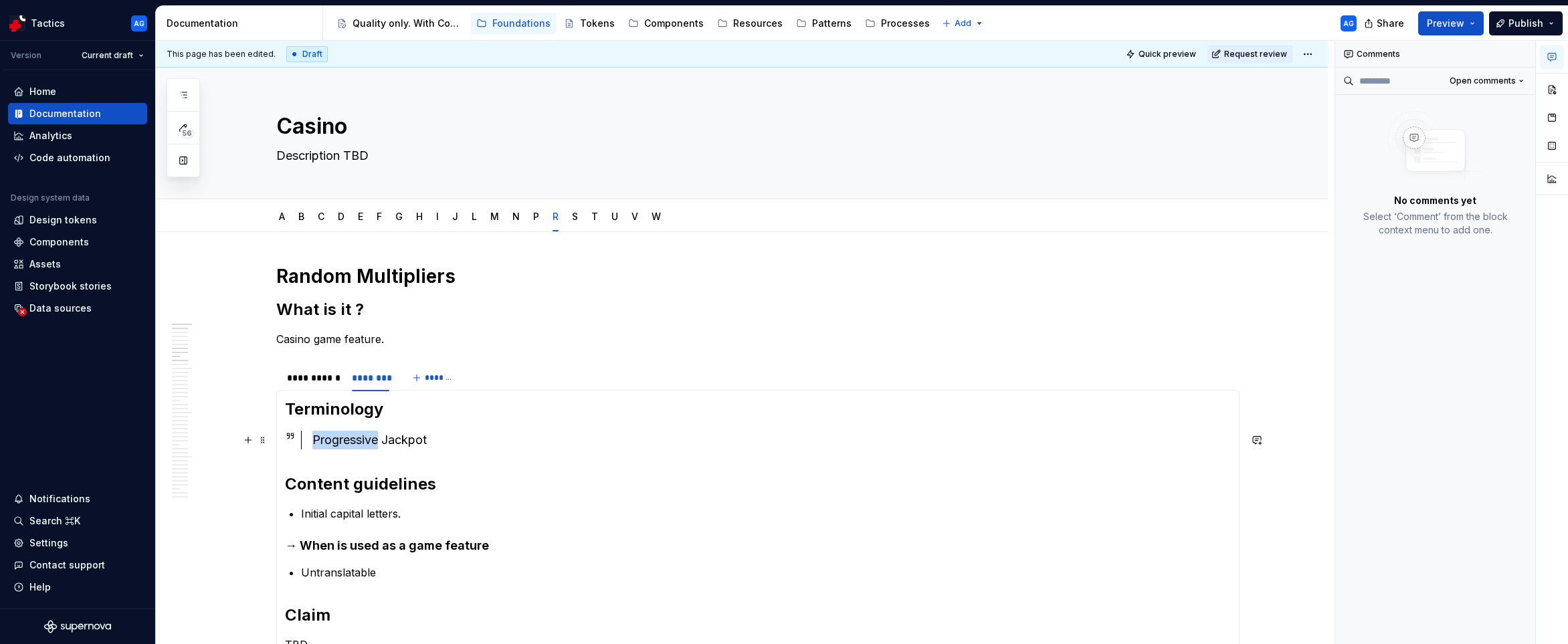 click on "Progressive Jackpot" at bounding box center (771, 440) 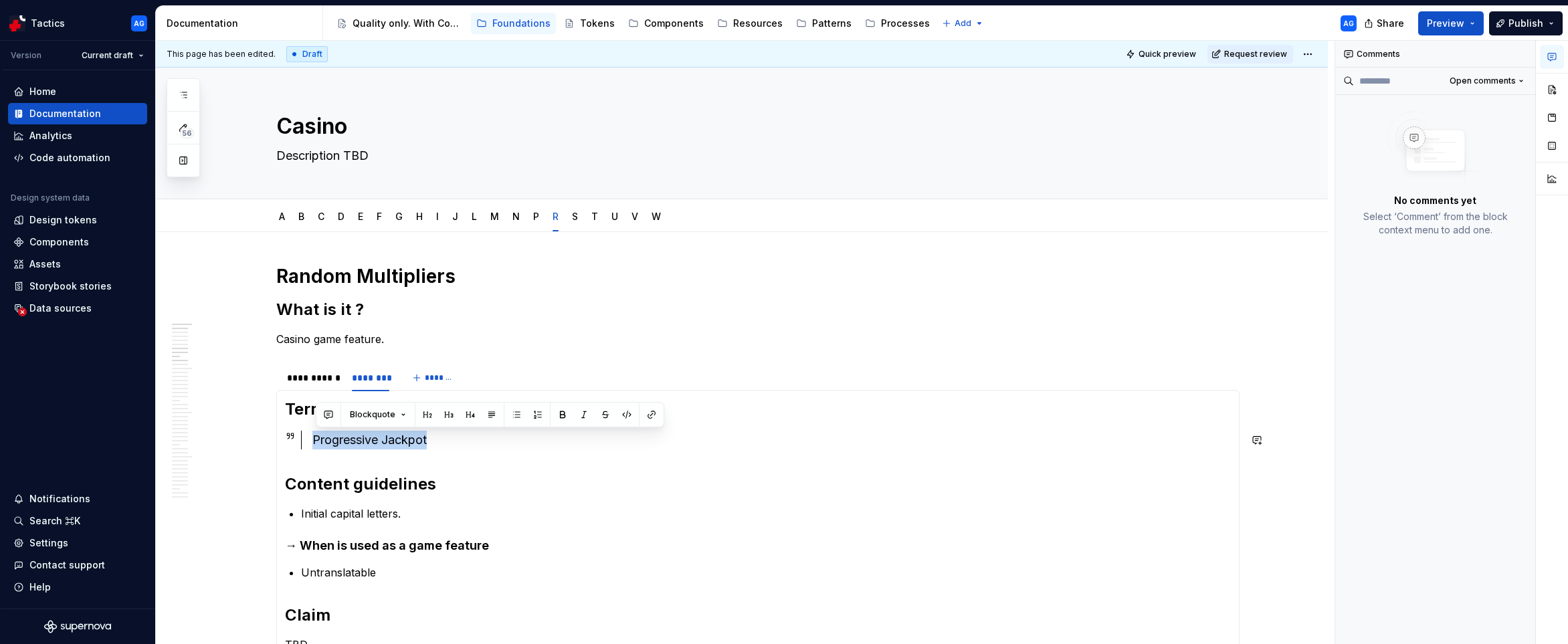 click on "Progressive Jackpot" at bounding box center [771, 440] 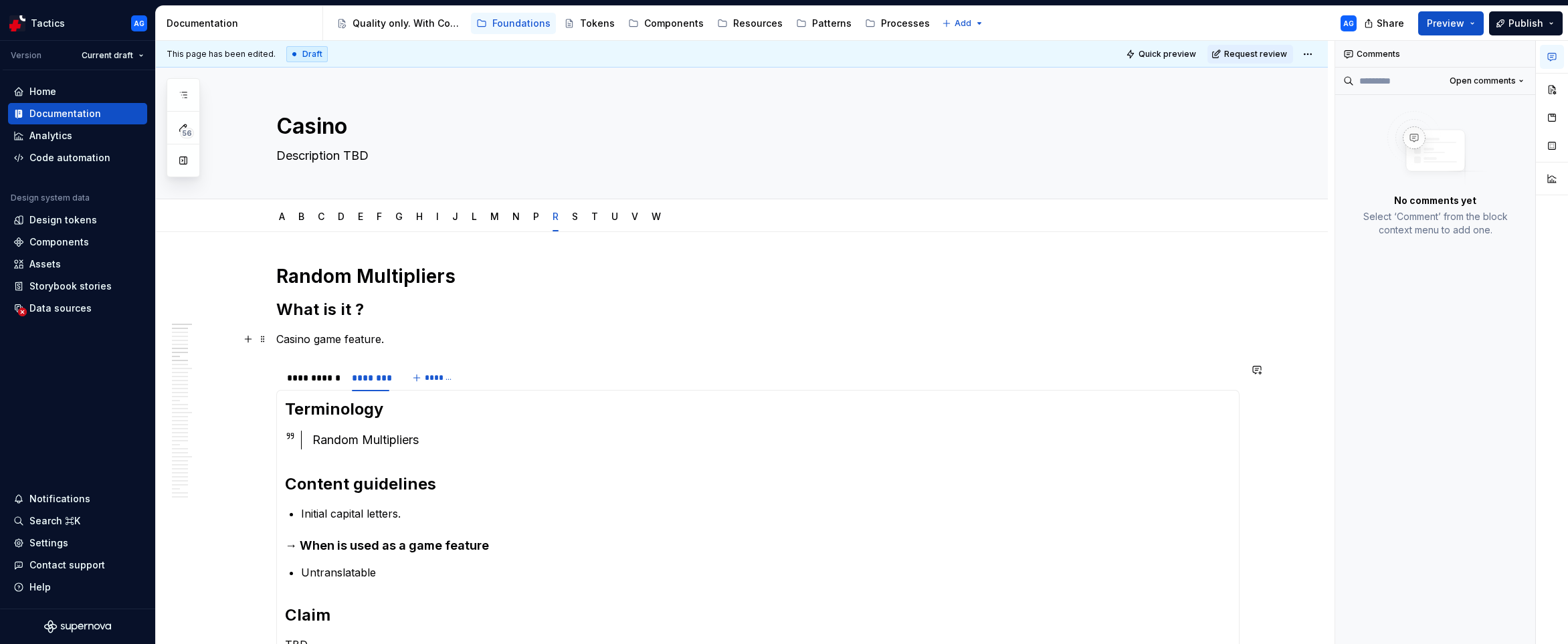 click on "Casino game feature." at bounding box center [758, 339] 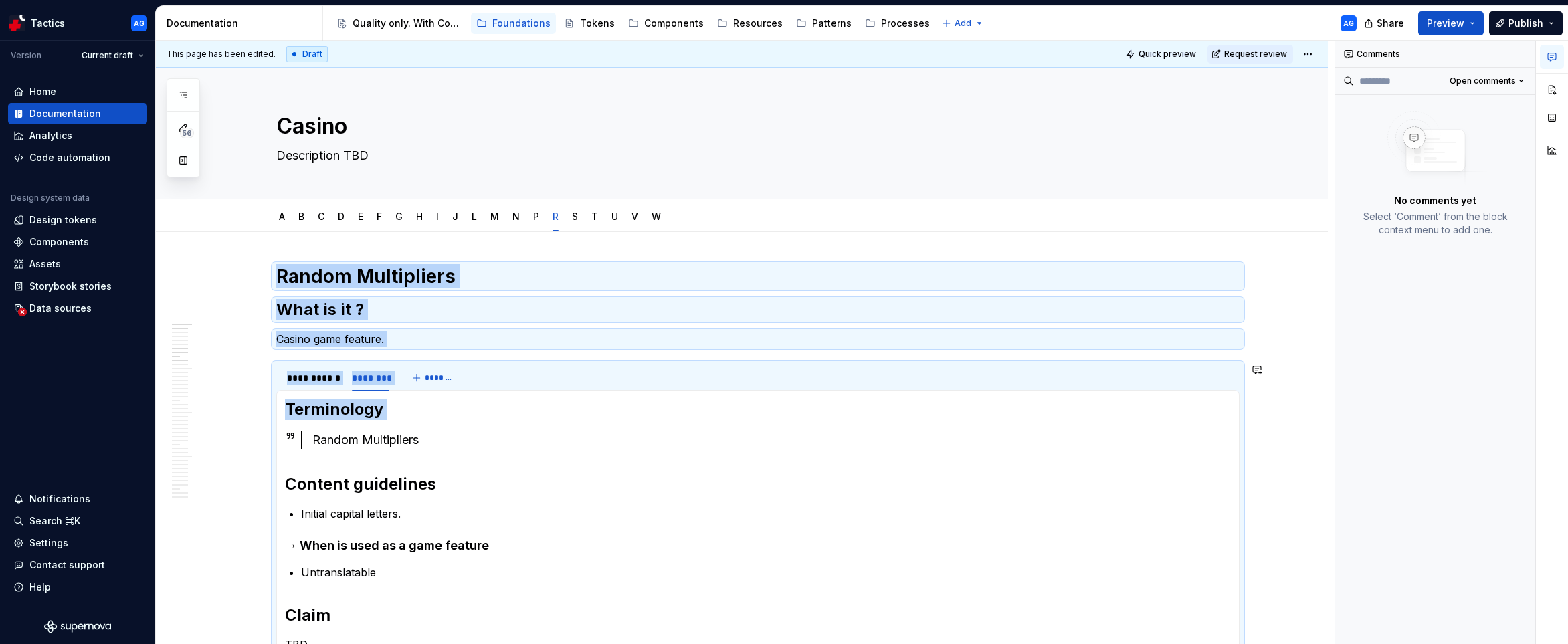 drag, startPoint x: 281, startPoint y: 285, endPoint x: 331, endPoint y: 429, distance: 152.43359 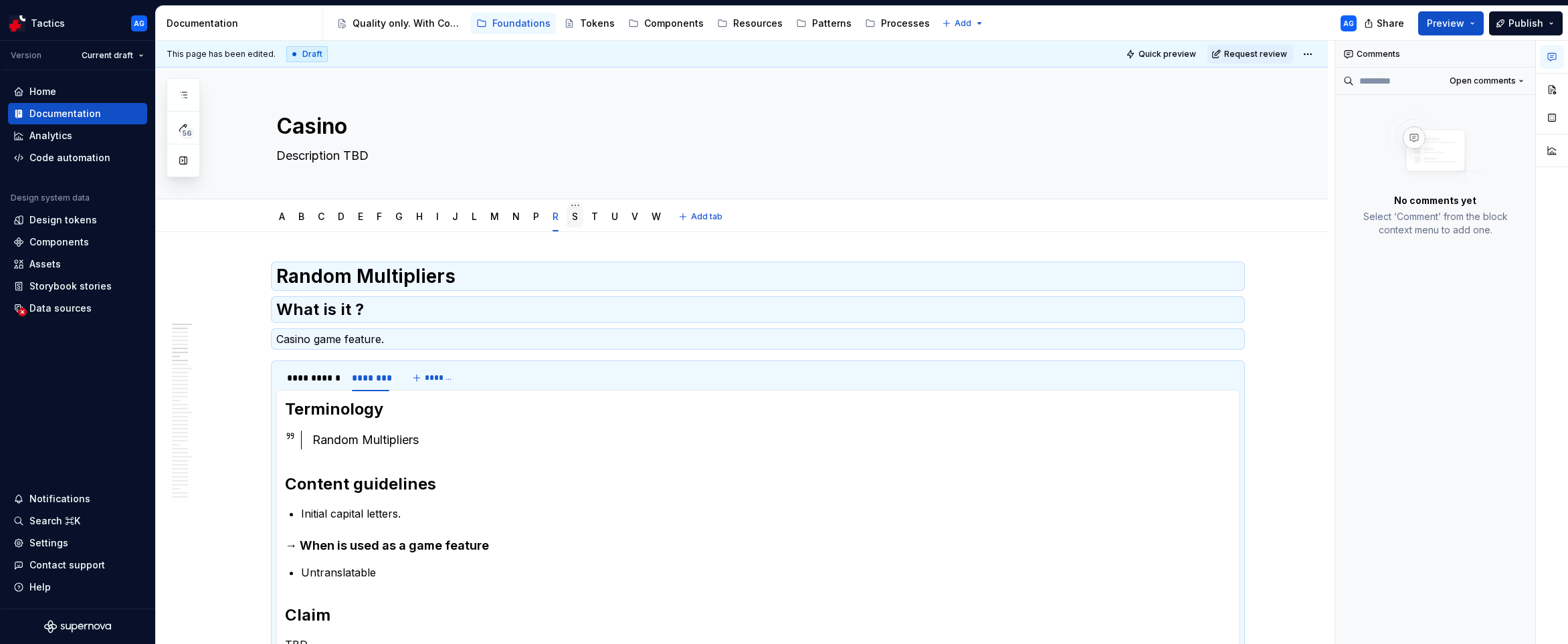 click on "S" at bounding box center [575, 217] 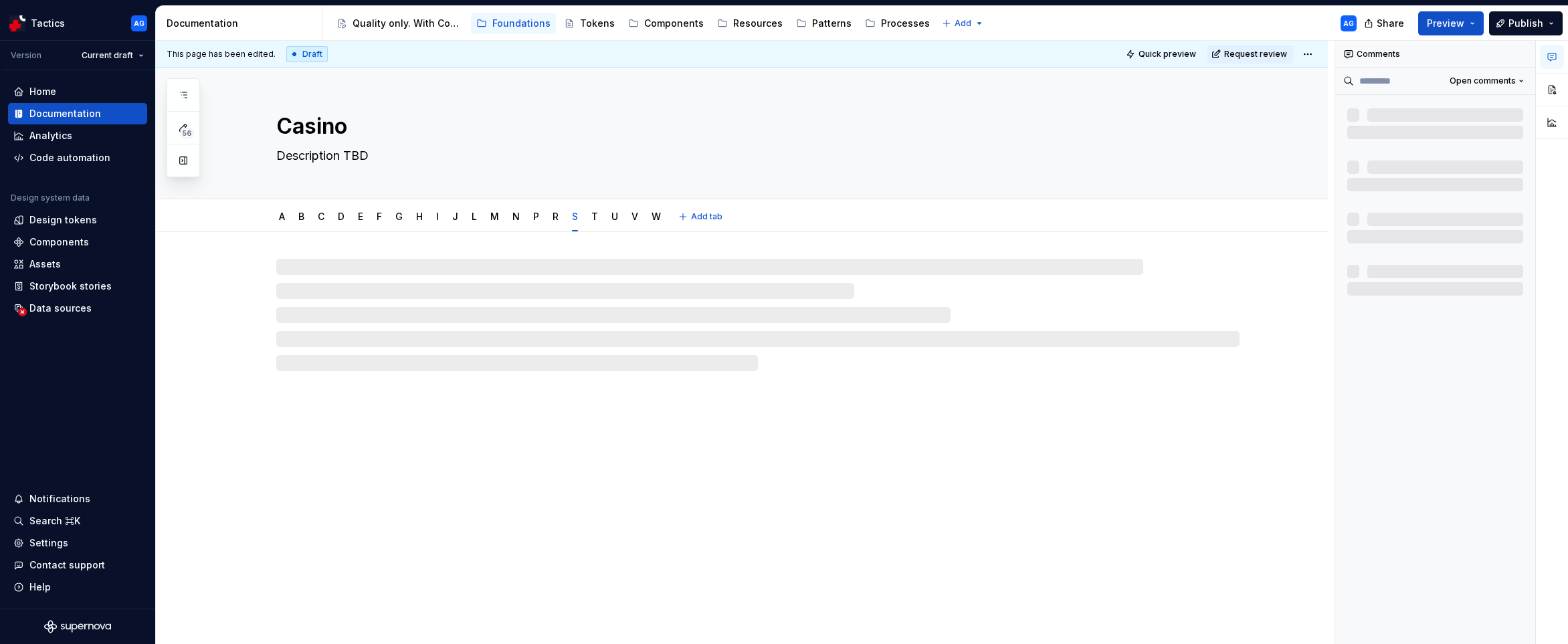 click on "S" at bounding box center [575, 216] 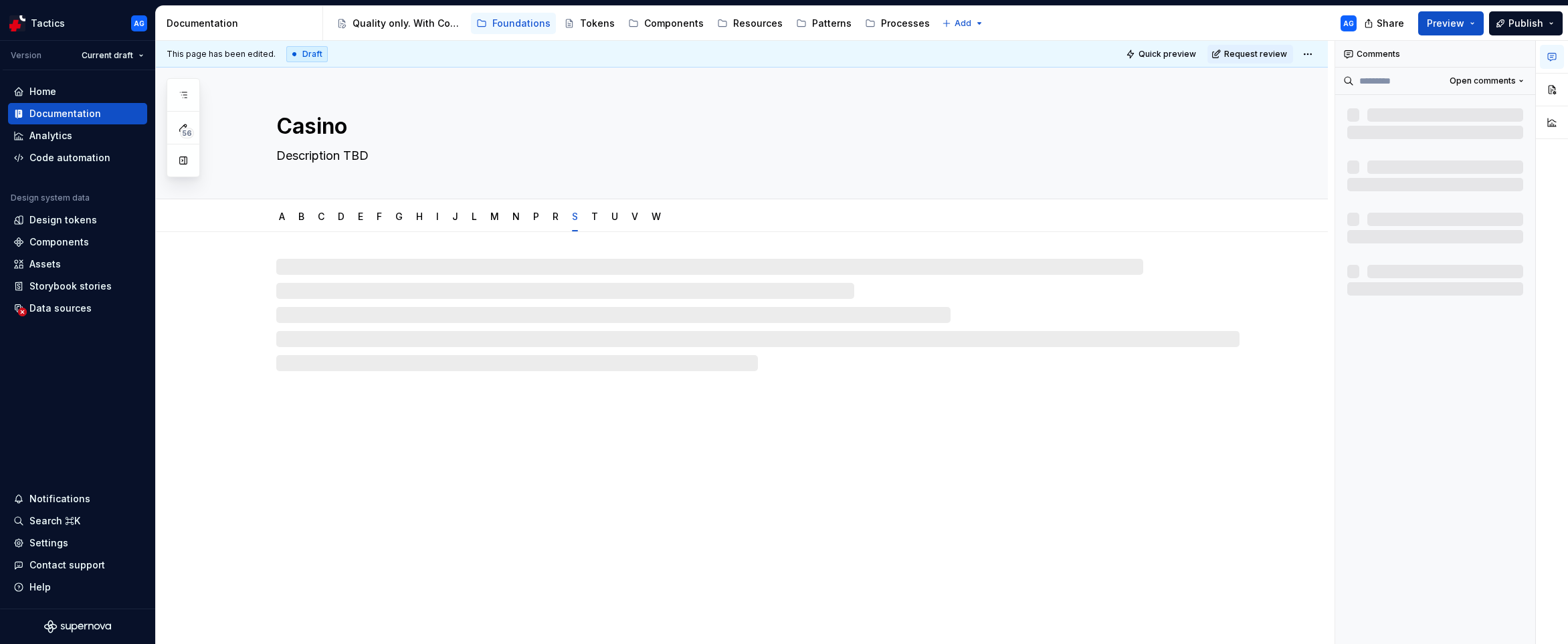 type on "*" 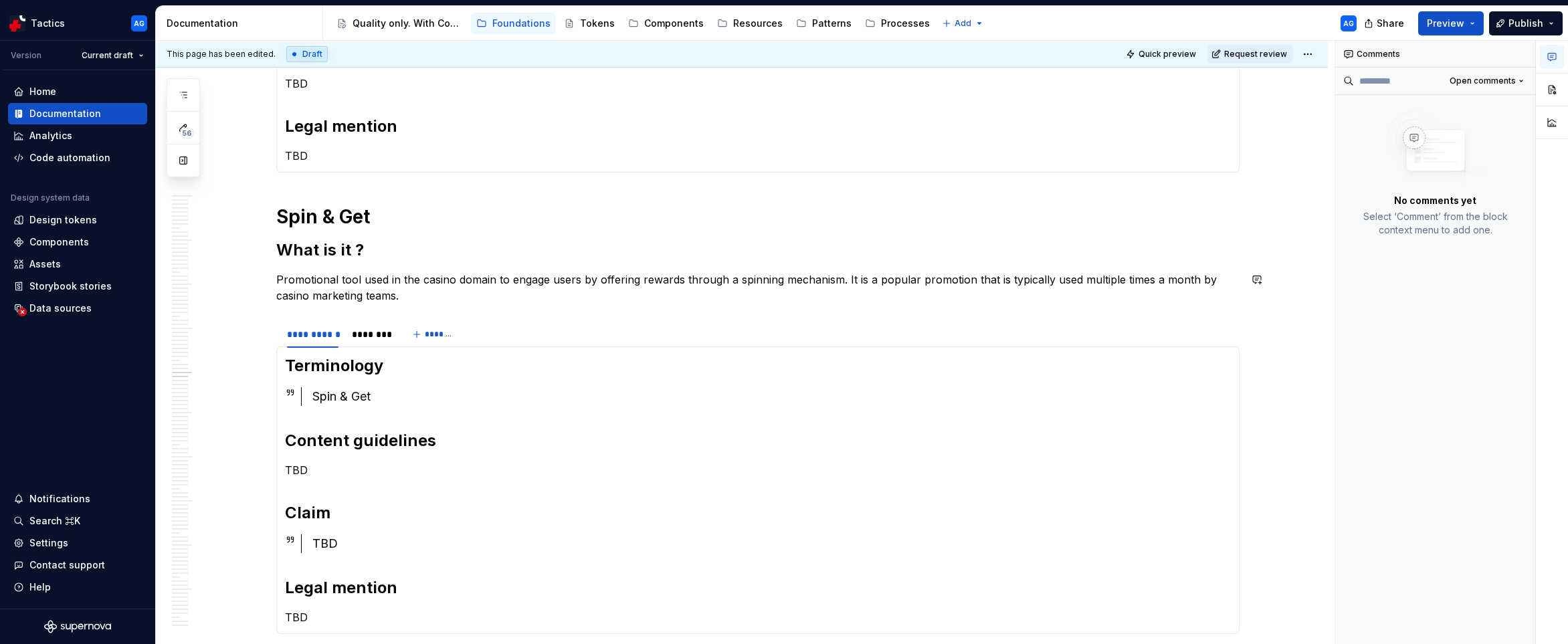 scroll, scrollTop: 1869, scrollLeft: 0, axis: vertical 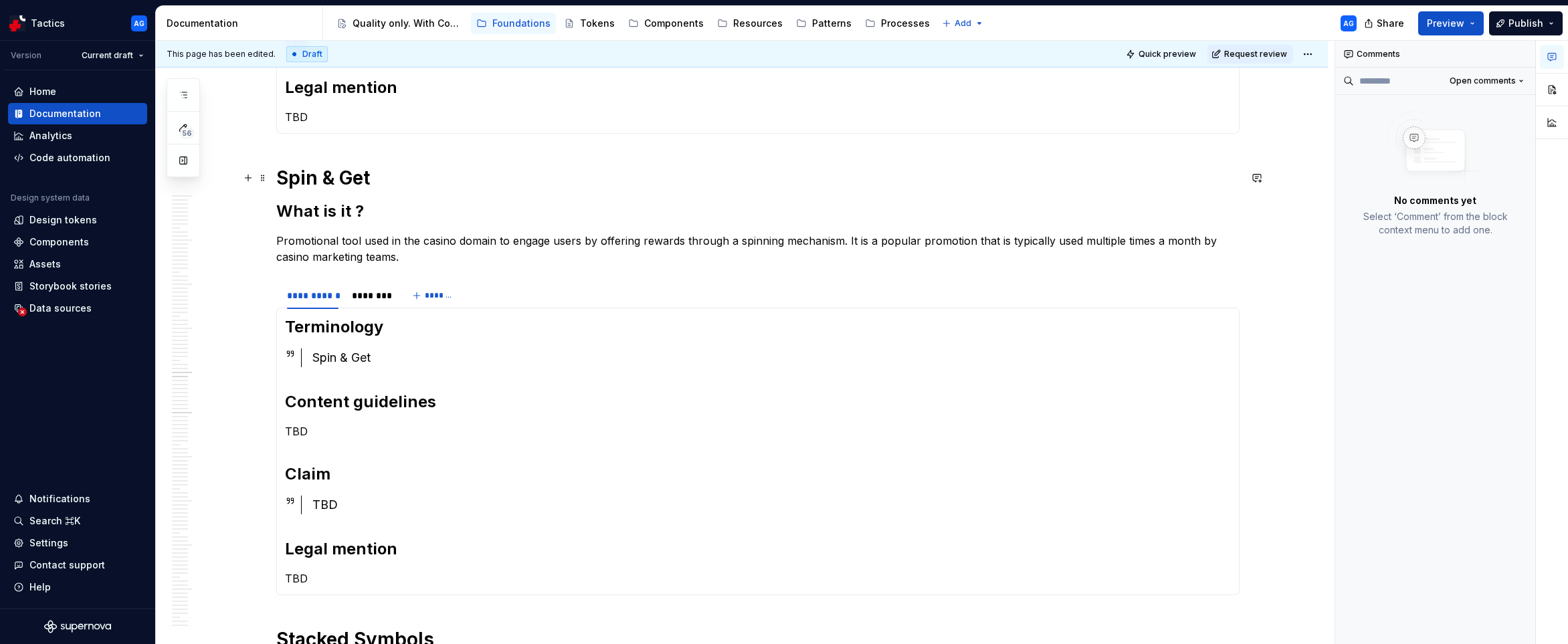 click on "Spin & Get" at bounding box center (758, 178) 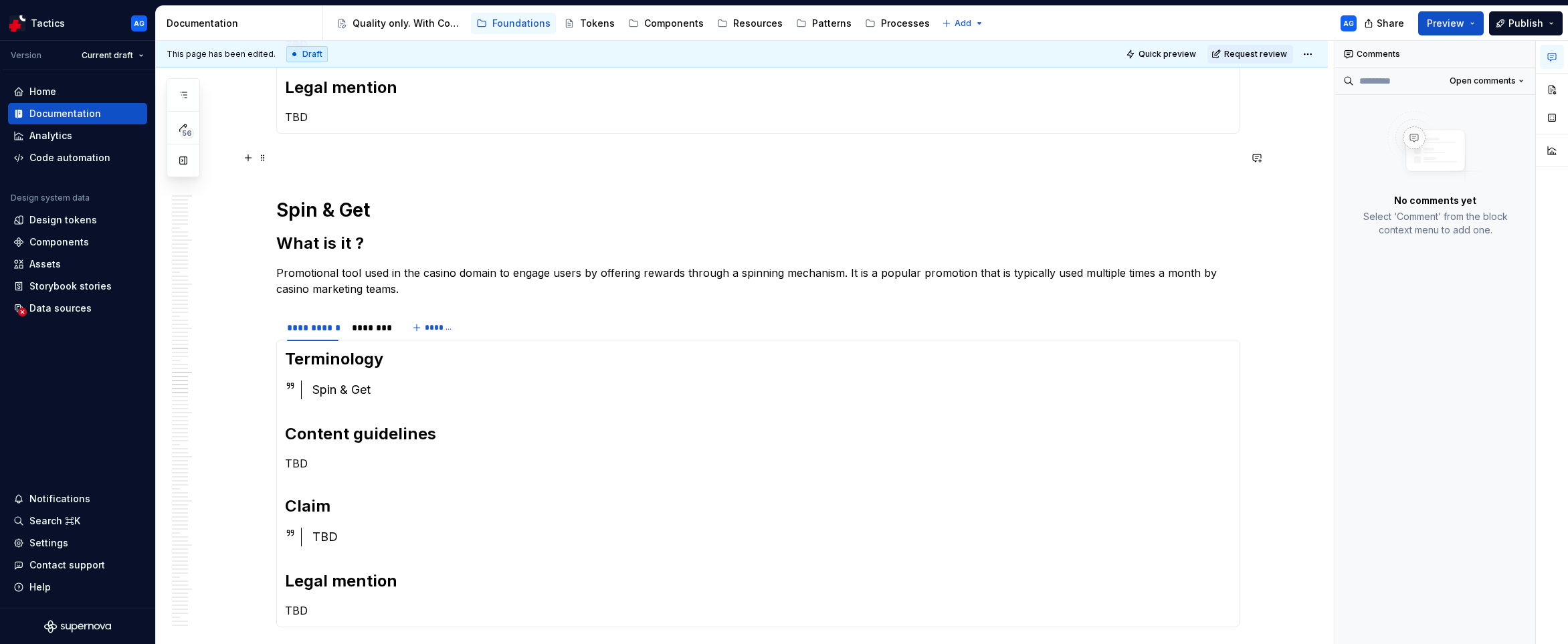 click at bounding box center (758, 158) 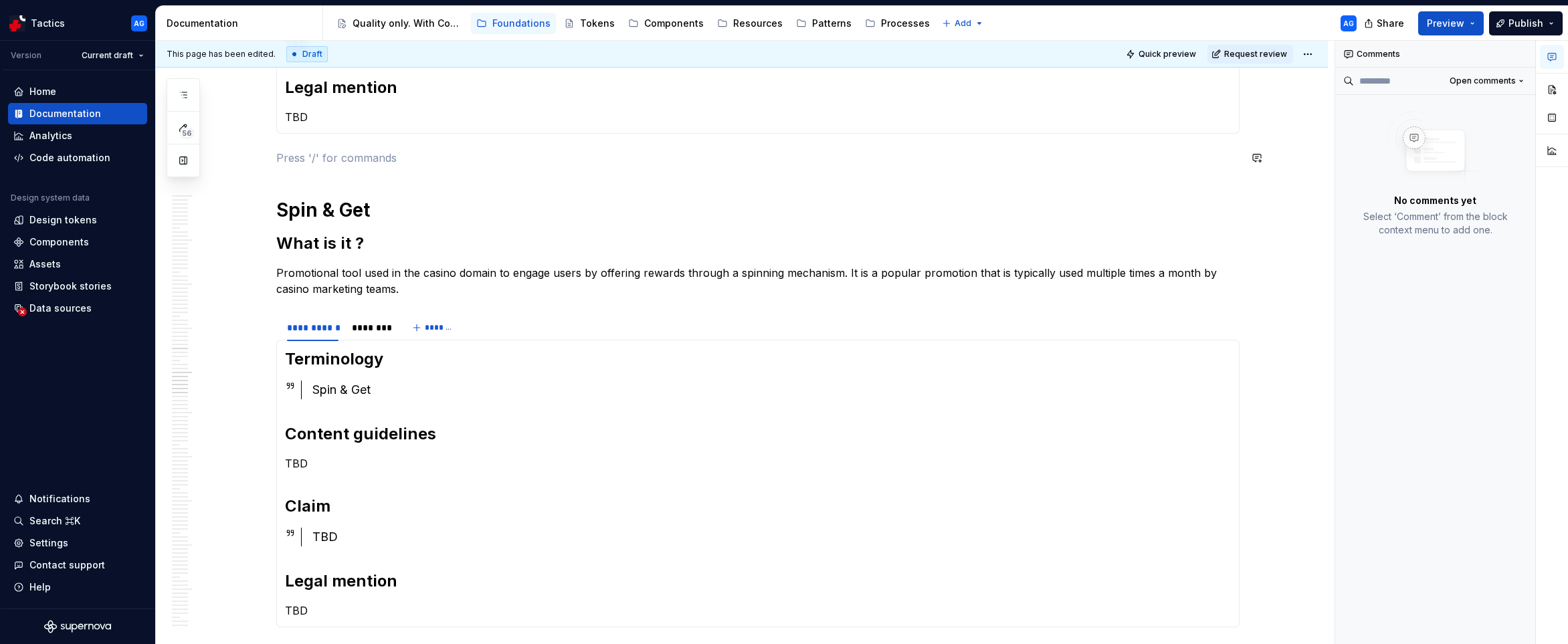 paste 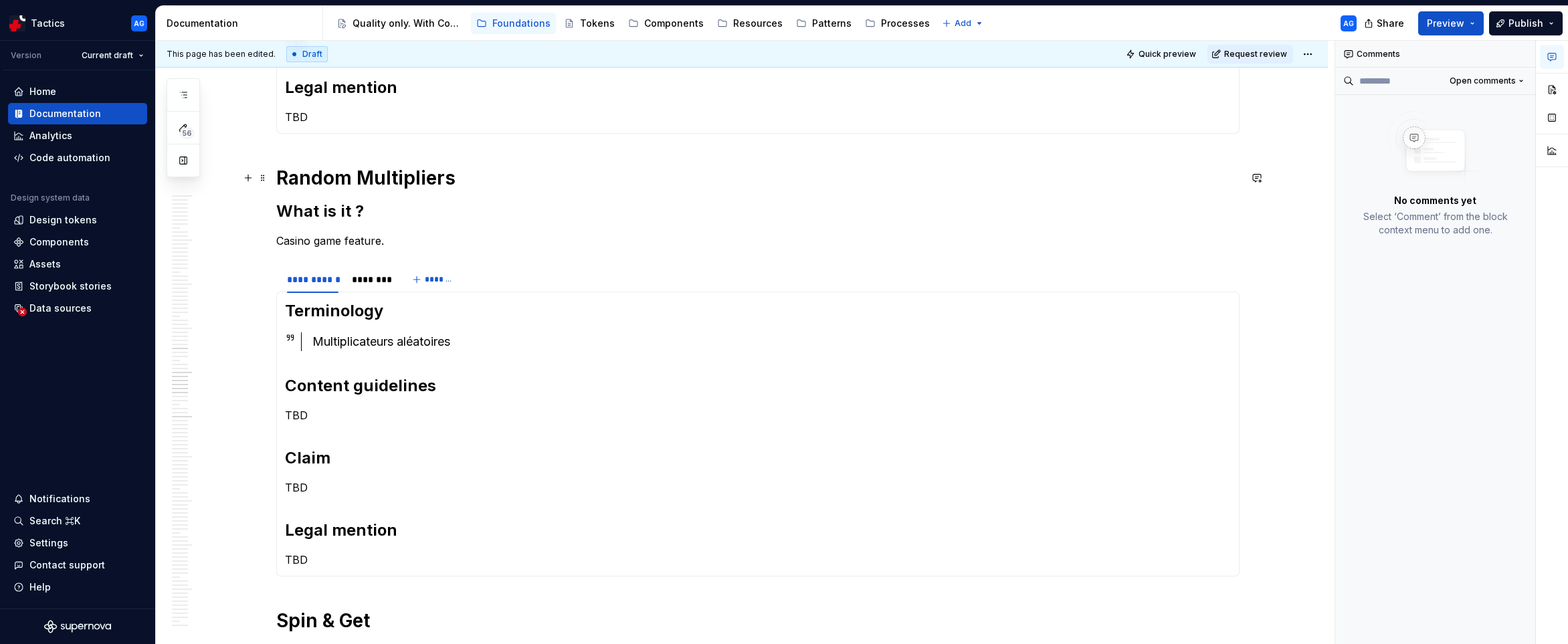 click on "Random Multipliers" at bounding box center (758, 178) 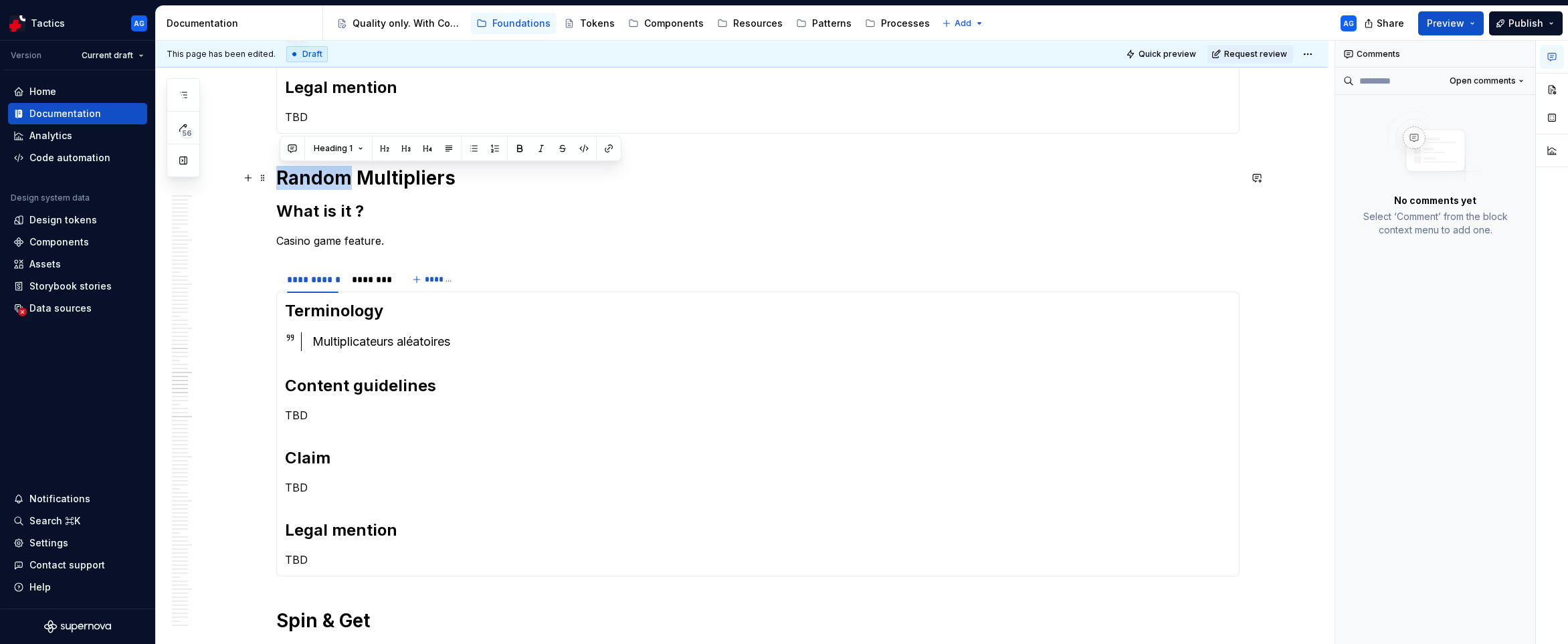 click on "Random Multipliers" at bounding box center [758, 178] 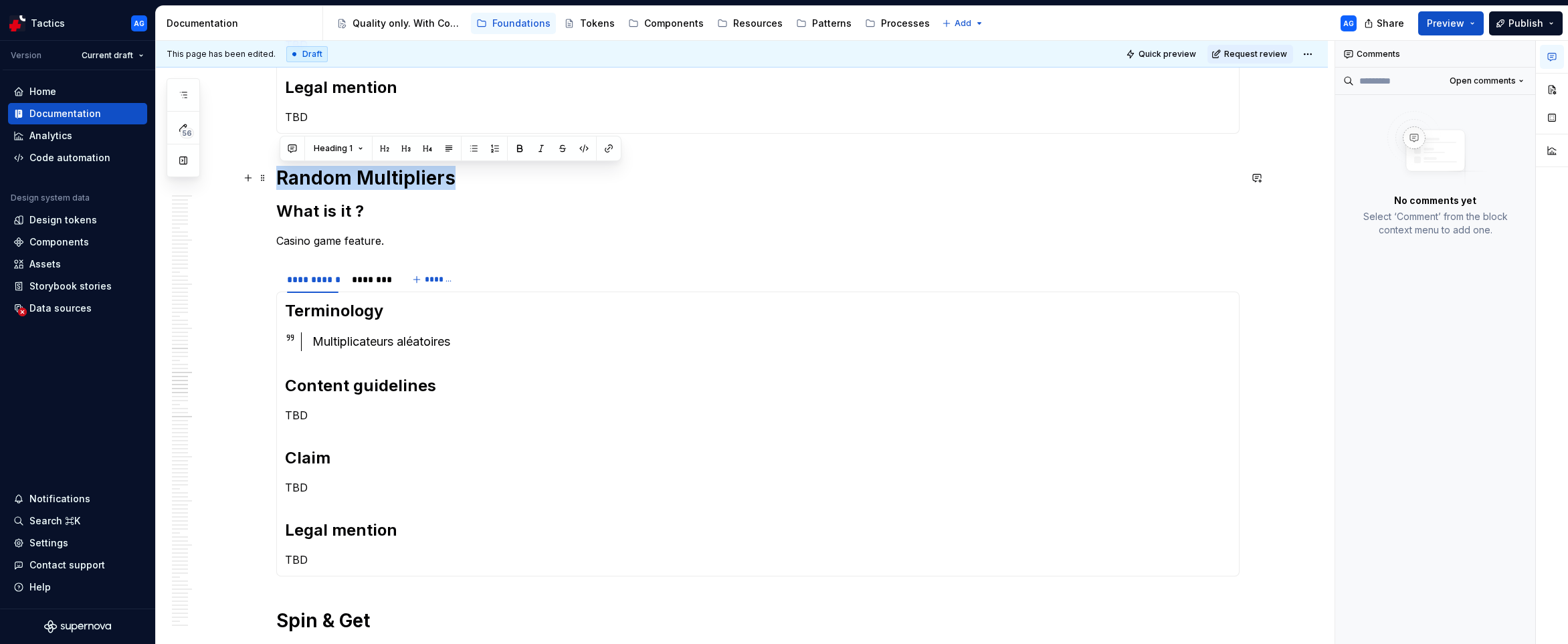 type 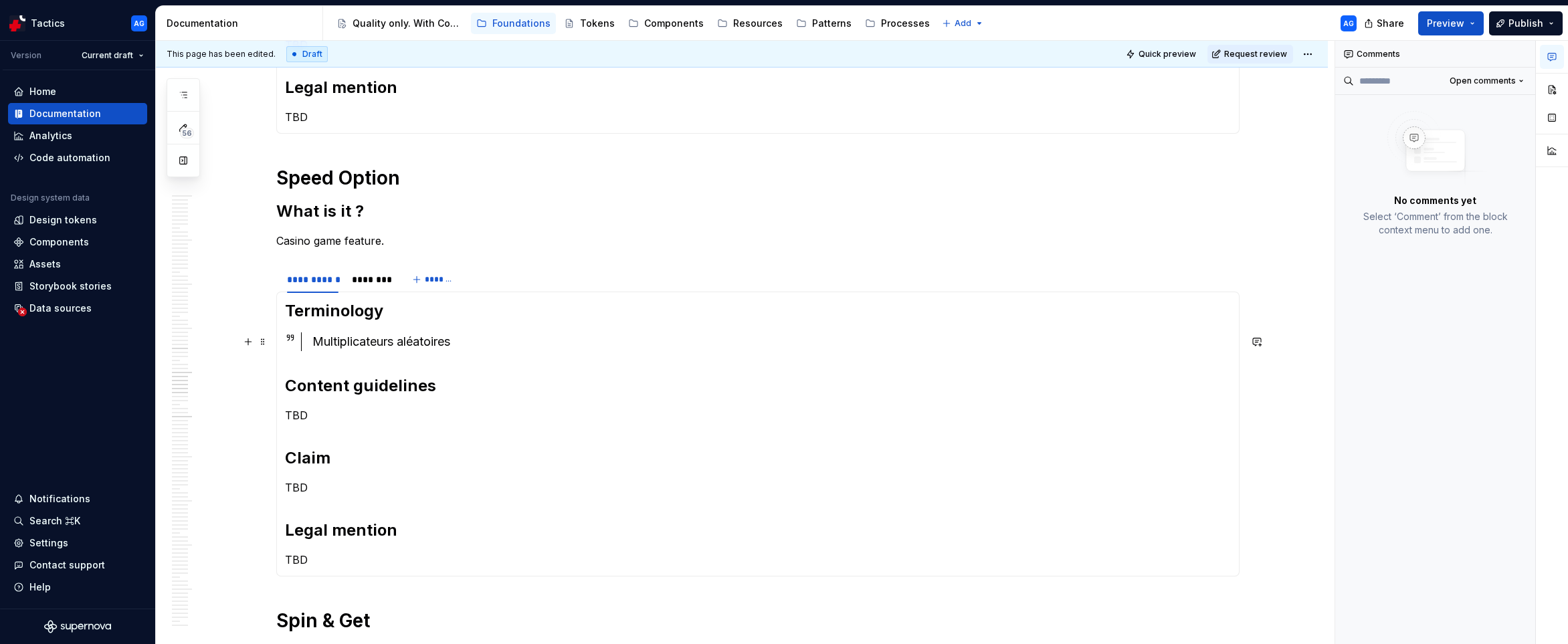 click on "Multiplicateurs aléatoires" at bounding box center [771, 342] 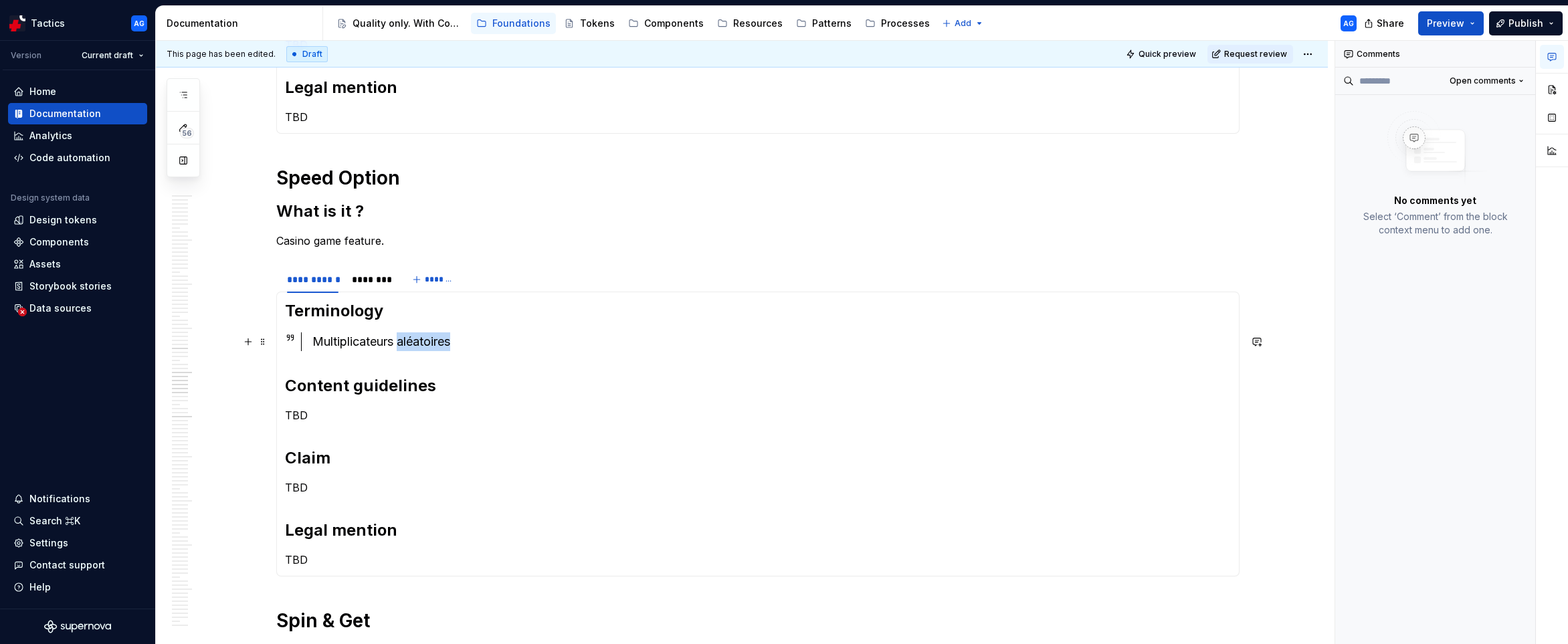 click on "Multiplicateurs aléatoires" at bounding box center [771, 342] 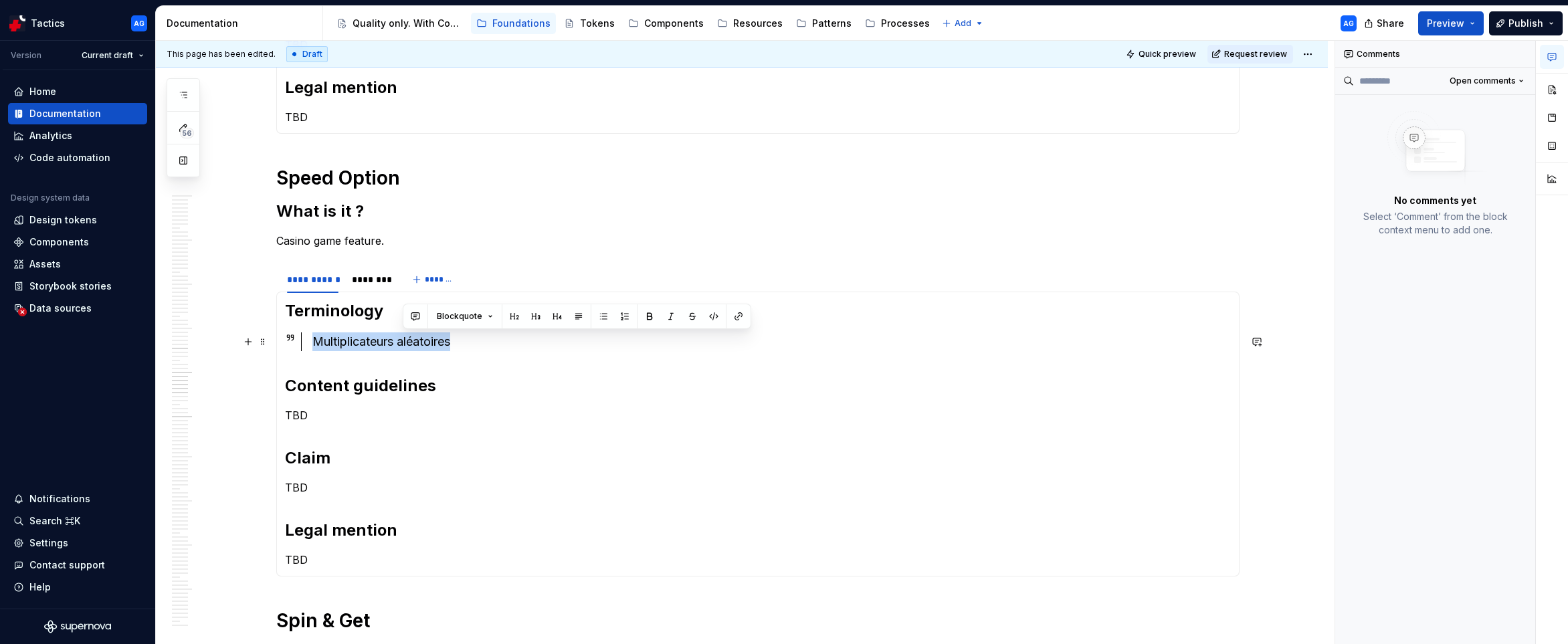 click on "Multiplicateurs aléatoires" at bounding box center (771, 342) 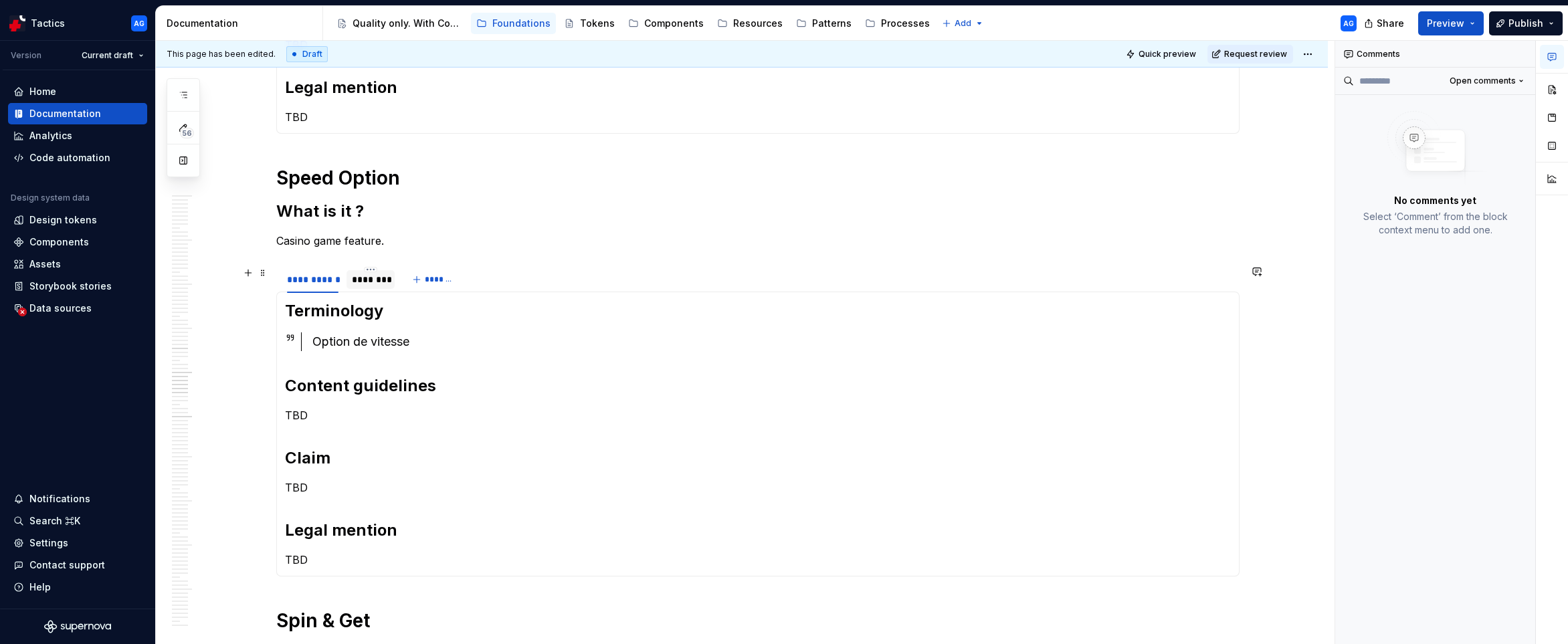 click on "********" at bounding box center (371, 280) 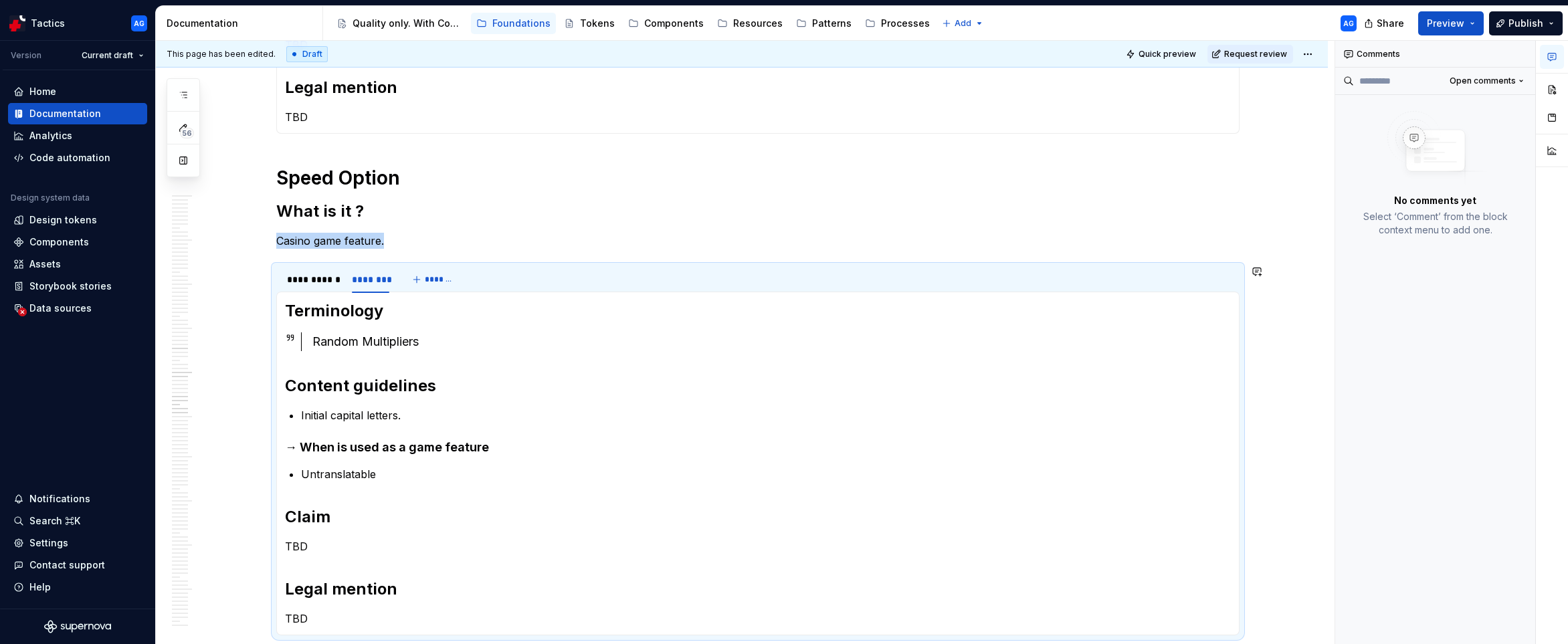 click on "Random Multipliers" at bounding box center [771, 342] 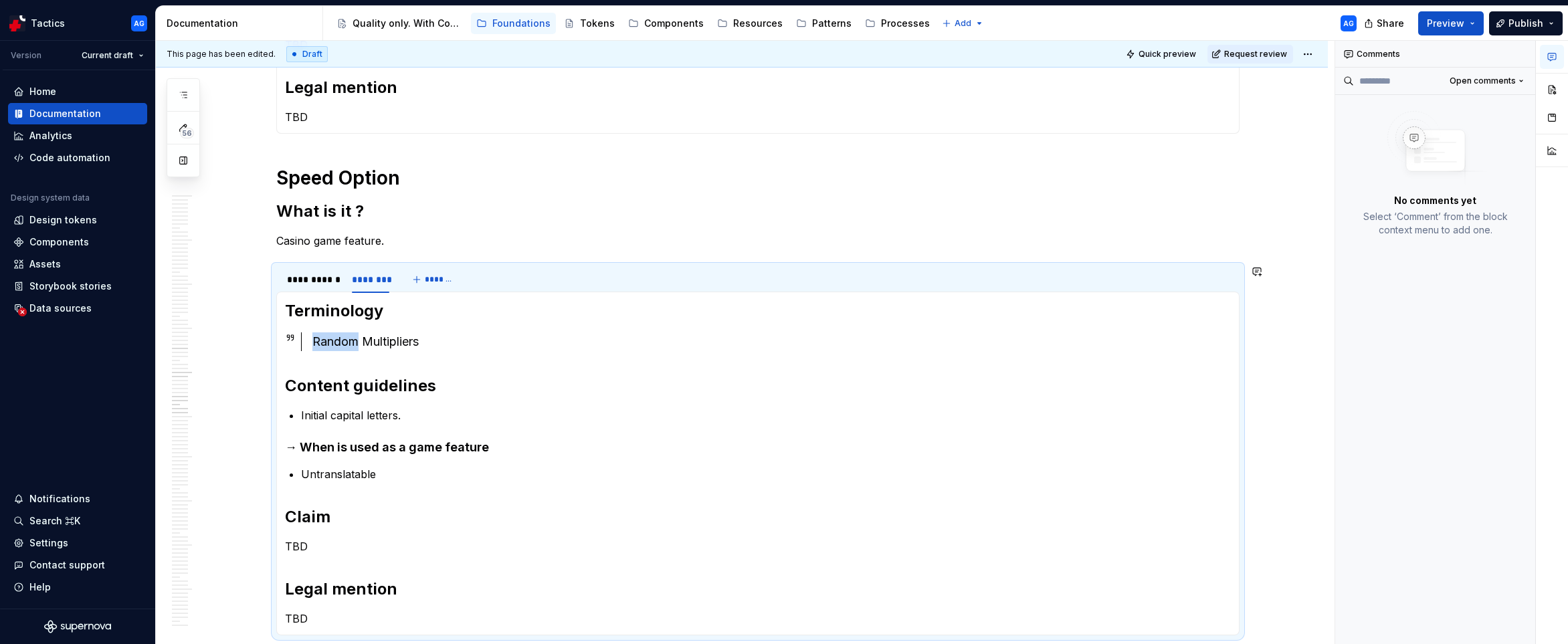 click on "Random Multipliers" at bounding box center [771, 342] 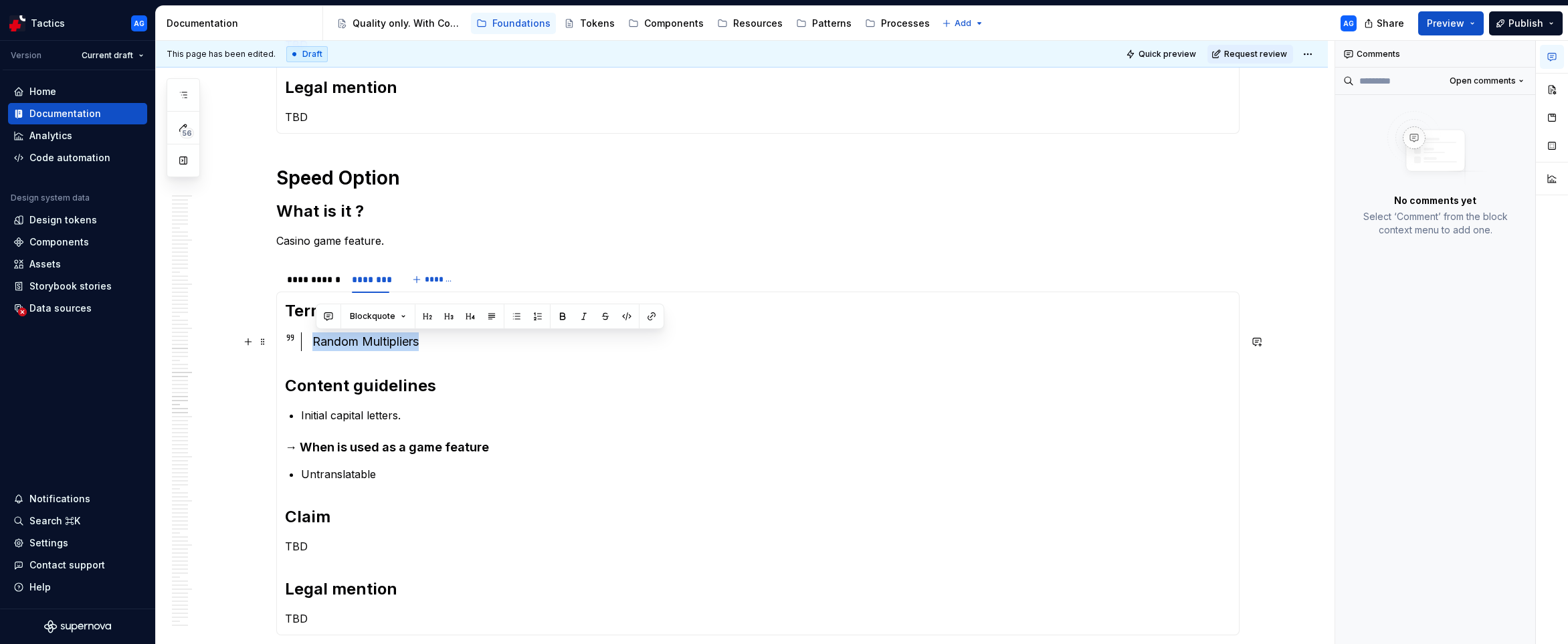 click on "Random Multipliers" at bounding box center (771, 342) 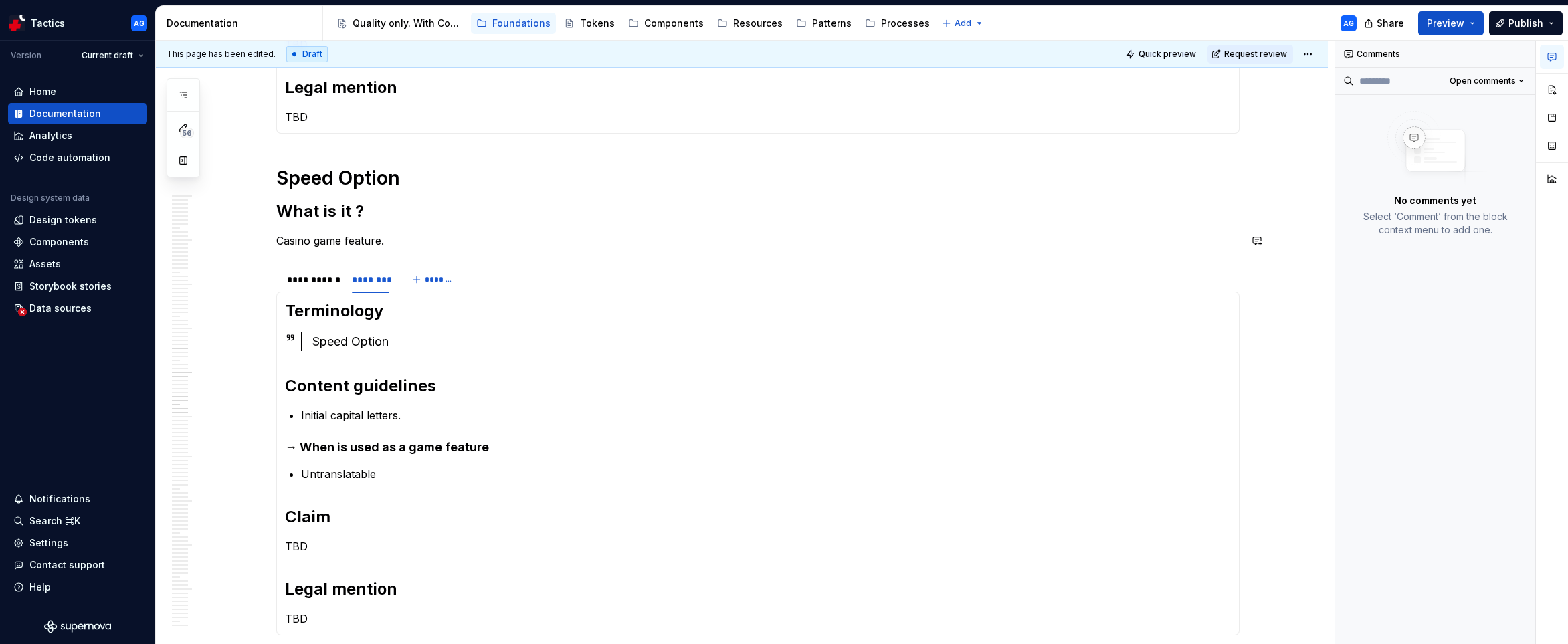 click on "Saint Patricks Day  What is it ? Casino game theme. [REDACTED] Terminology  Saint-Patrick Content guidelines TBD Claim TBD Legal mention TBD Terminology  Dia de Saint Patrick Content guidelines Invariable → When is a game theme Always initial capital letters Claim TBD Legal mention TBD Science What is it ? Casino game theme. [REDACTED] Terminology  Science Content guidelines TBD Claim TBD Legal mention TBD Terminology  Ciéncia Content guidelines Invariable → When is a game theme Always initial capital letters Claim TBD Legal mention TBD Sci-Fi & Space What is it ? Casino game theme. [REDACTED] Terminology  Science-Fiction et Espace Content guidelines TBD Claim TBD Legal mention TBD Terminology  Ficção Científica e Espaço Content guidelines Invariable → When is a game theme Always initial capital letters Claim TBD Legal mention TBD Slots What is it ? [REDACTED] Terminology  Machine à sous Content guidelines TBD Claim TBD TBD" at bounding box center [758, 1081] 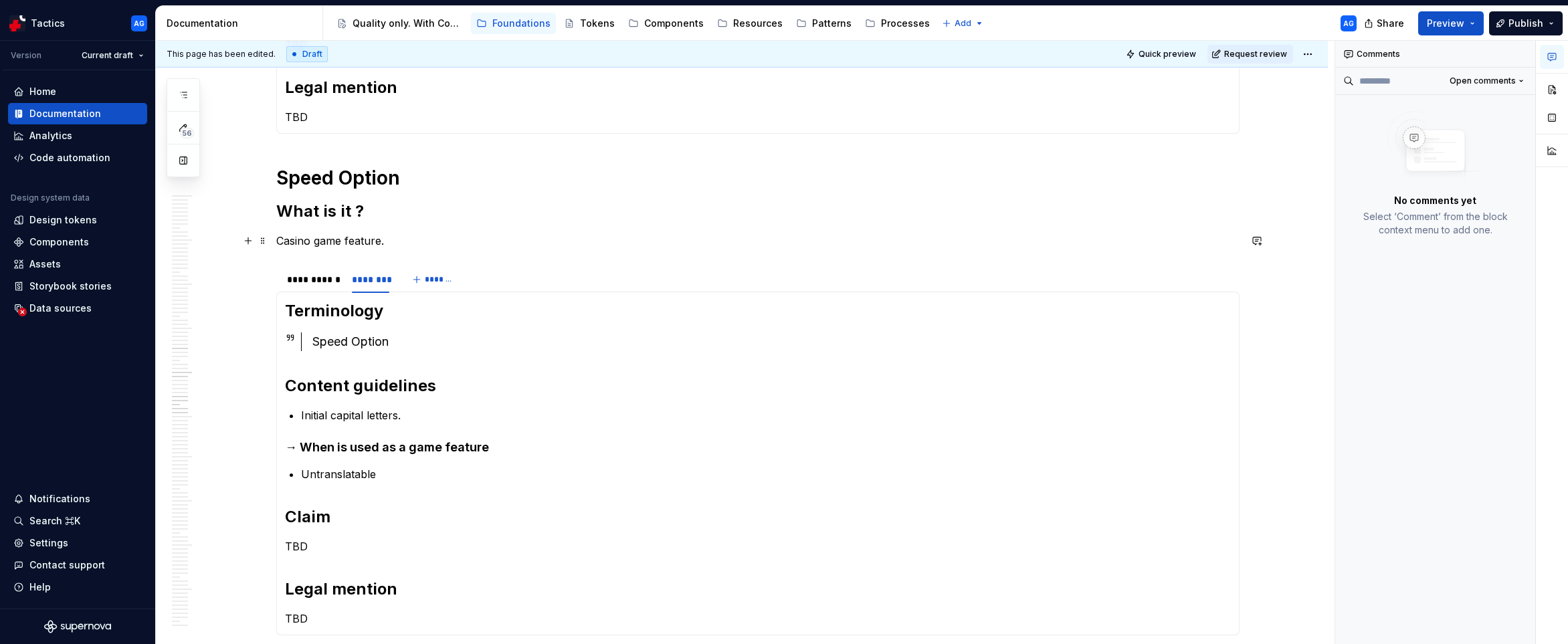 click on "Saint Patricks Day  What is it ? Casino game theme. [REDACTED] Terminology  Saint-Patrick Content guidelines TBD Claim TBD Legal mention TBD Terminology  Dia de Saint Patrick Content guidelines Invariable → When is a game theme Always initial capital letters Claim TBD Legal mention TBD Science What is it ? Casino game theme. [REDACTED] Terminology  Science Content guidelines TBD Claim TBD Legal mention TBD Terminology  Ciéncia Content guidelines Invariable → When is a game theme Always initial capital letters Claim TBD Legal mention TBD Sci-Fi & Space What is it ? Casino game theme. [REDACTED] Terminology  Science-Fiction et Espace Content guidelines TBD Claim TBD Legal mention TBD Terminology  Ficção Científica e Espaço Content guidelines Invariable → When is a game theme Always initial capital letters Claim TBD Legal mention TBD Slots What is it ? [REDACTED] Terminology  Machine à sous Content guidelines TBD Claim TBD TBD" at bounding box center (758, 1081) 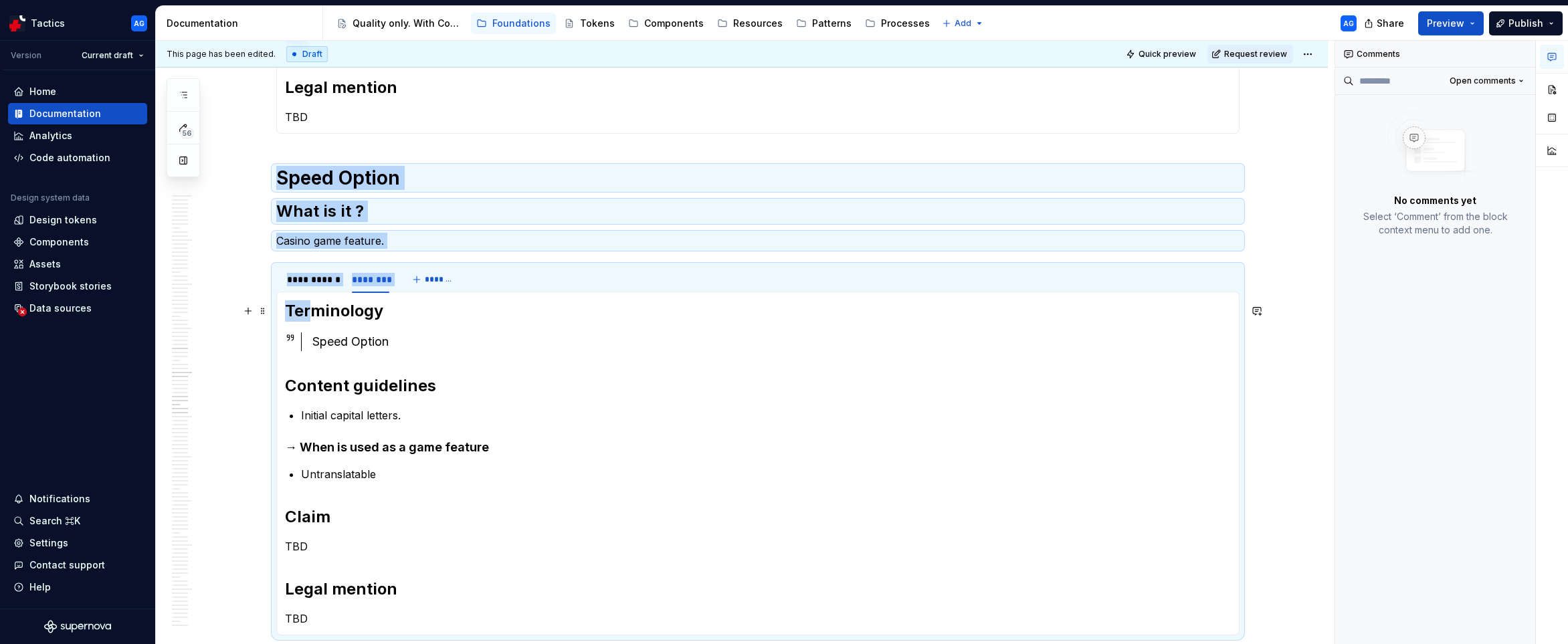 drag, startPoint x: 281, startPoint y: 181, endPoint x: 316, endPoint y: 307, distance: 130.77079 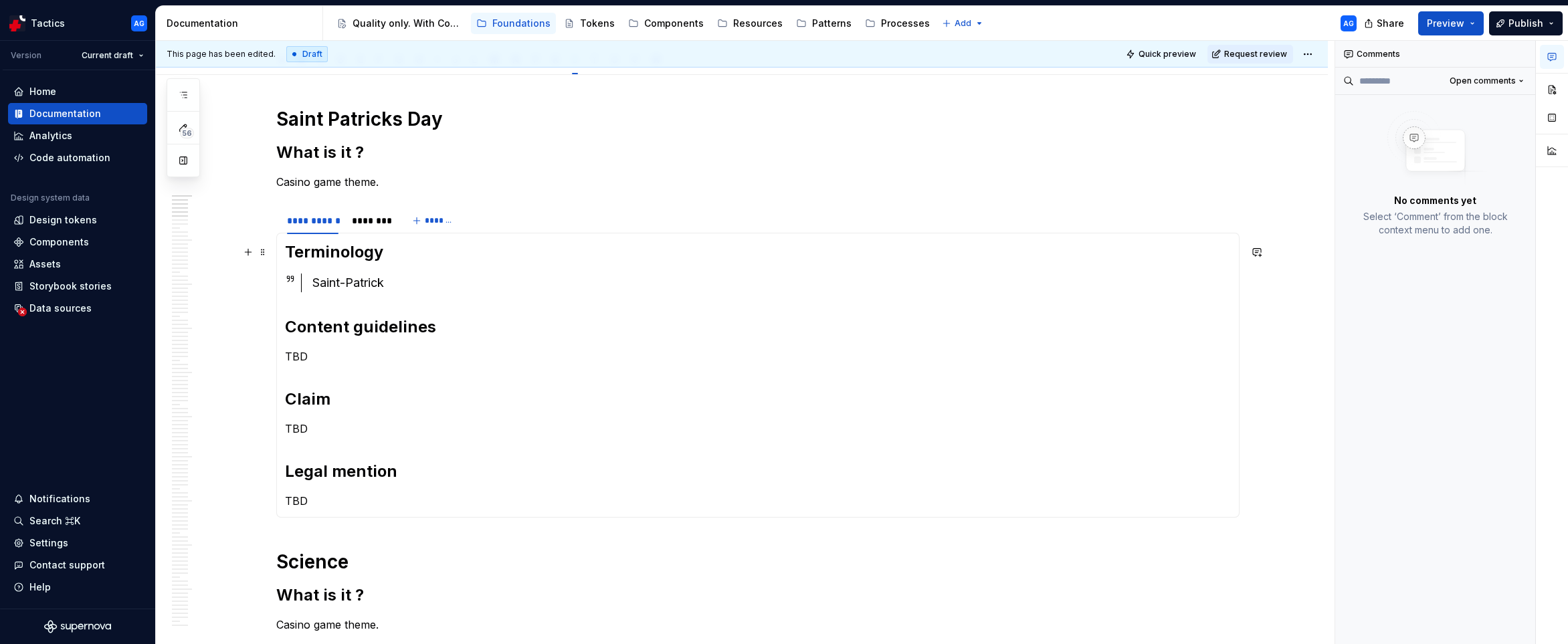 scroll, scrollTop: 0, scrollLeft: 0, axis: both 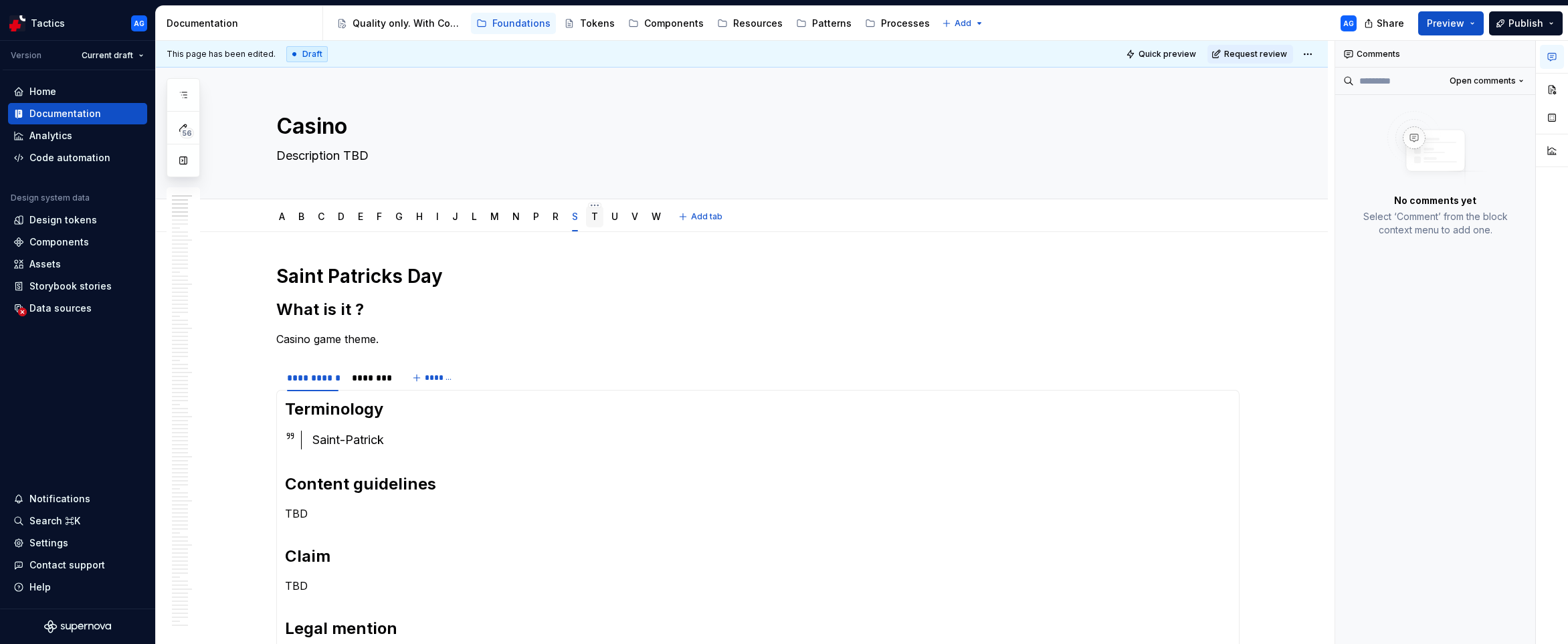click on "T" at bounding box center (595, 217) 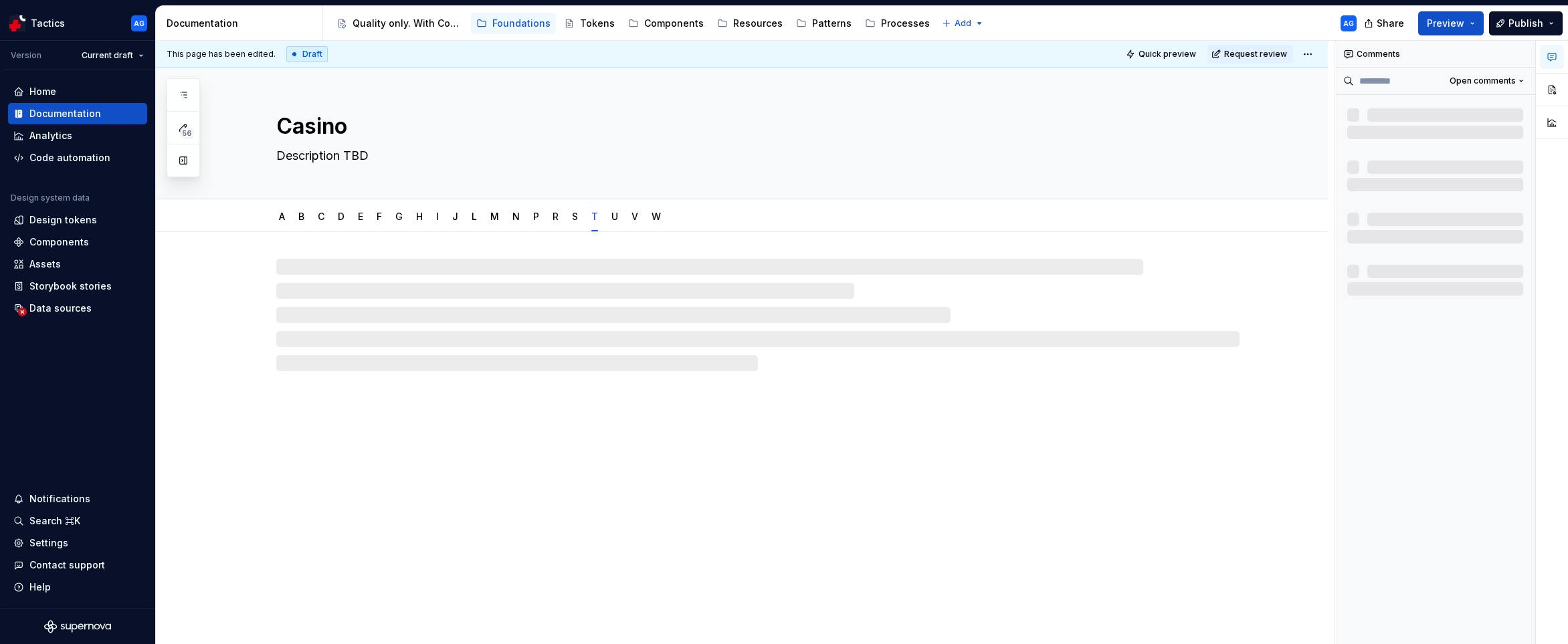 type on "*" 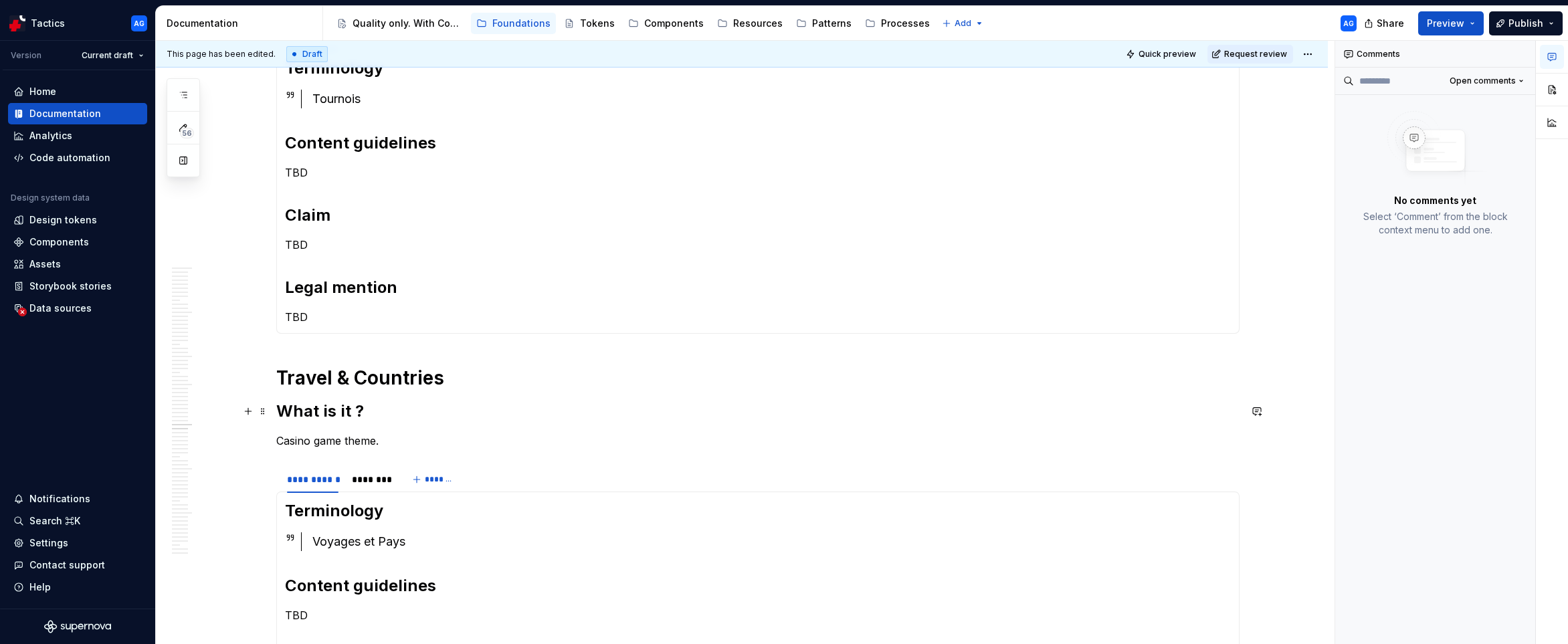 scroll, scrollTop: 1704, scrollLeft: 0, axis: vertical 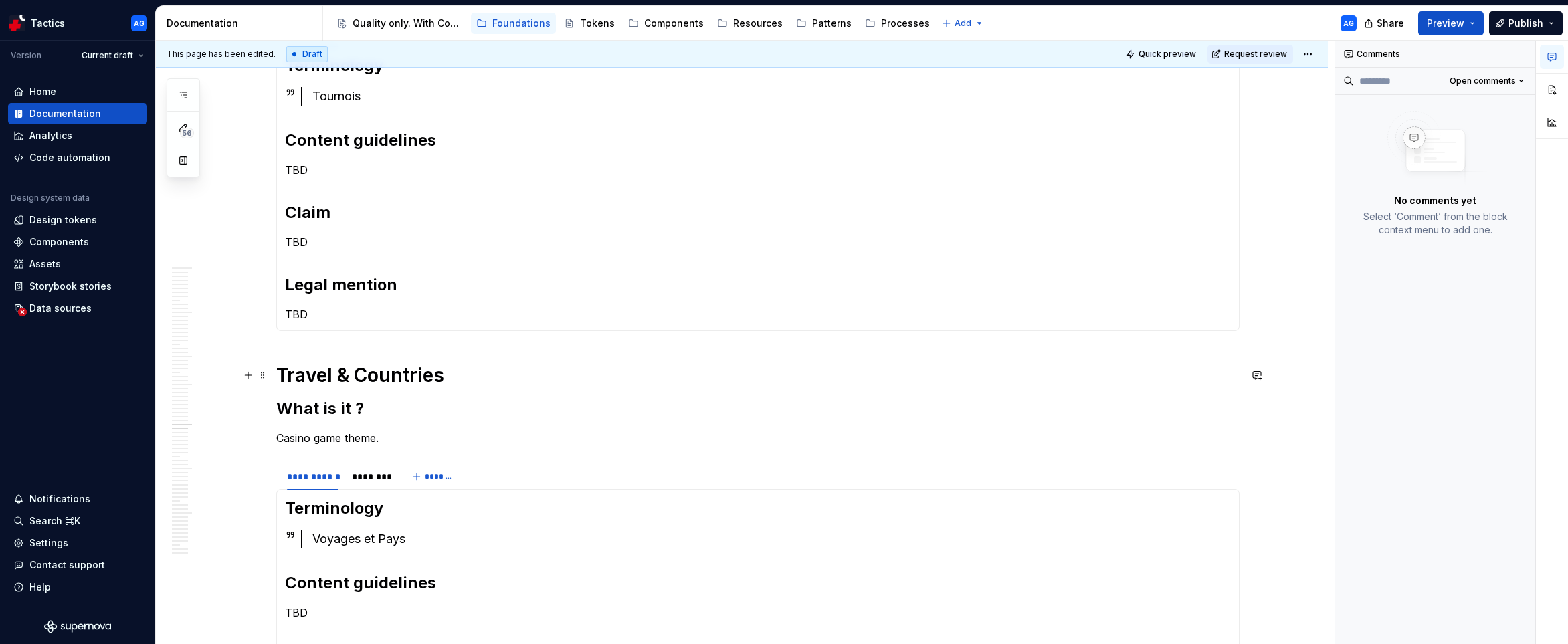 click on "Travel & Countries" at bounding box center [758, 375] 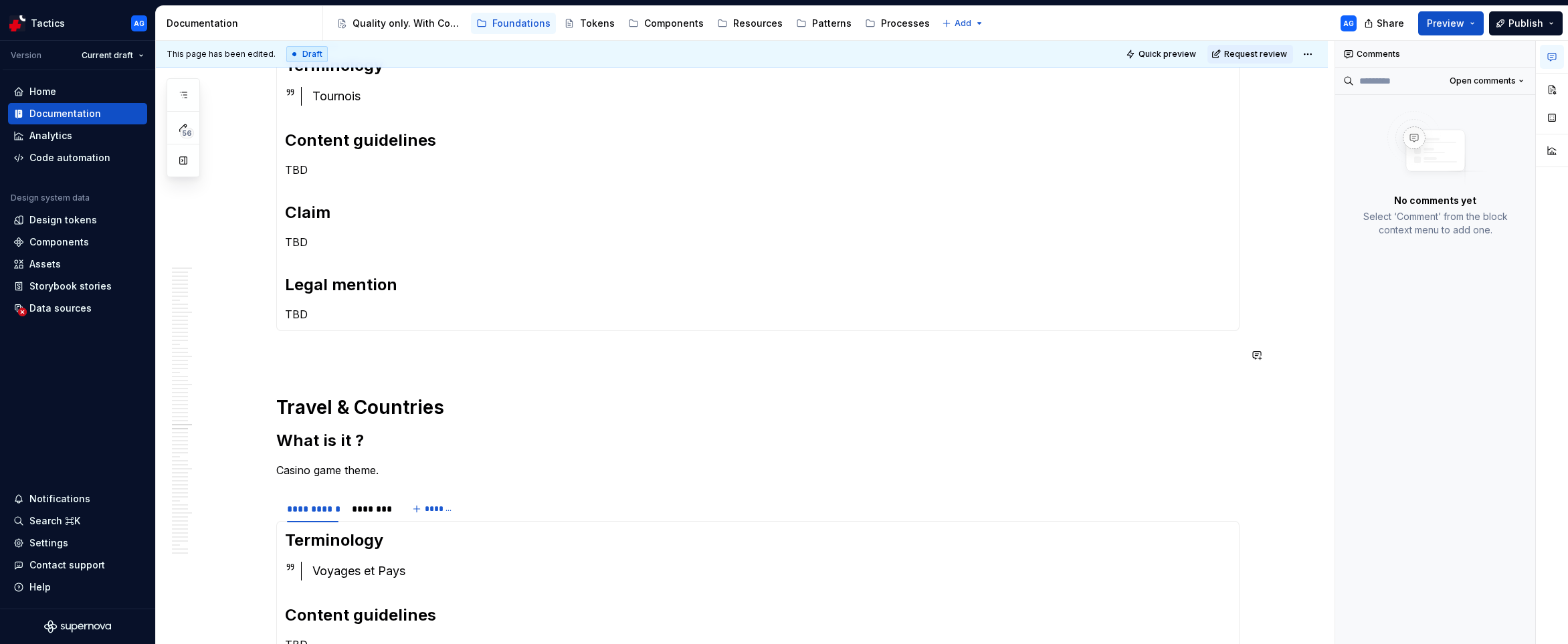 click on "Table games What is it ? Table games are a category of games typically played on a table, often involve cards, dice, or other gaming tools and are usually played by multiple players. [REDACTED] Terminology  Jeux de table Content guidelines TBD Claim TBD Legal mention TBD Terminology  Jogos de mesas Content guidelines → When is a header or a CTA Always initial capital. Claim TBD Legal mention TBD Theme What is it ? Refers to the theme of a certain game and the graphic elements that are used to enrich it. Can be used to group games in the app. [REDACTED] Terminology  Thème Content guidelines TBD Claim  TBD Legal mention TBD Terminology  Tema Content guidelines → When is a CTA Always initial capital letter Claim  TBD Legal mention TBD Top 10 What is it ? 10 most played games in Casino. [REDACTED] Terminology  Top 10 Content guidelines → When is a header or a CTA Always initial capital letter. Claim  TBD Legal mention TBD Tournaments What is it ? [REDACTED]" at bounding box center (758, 131) 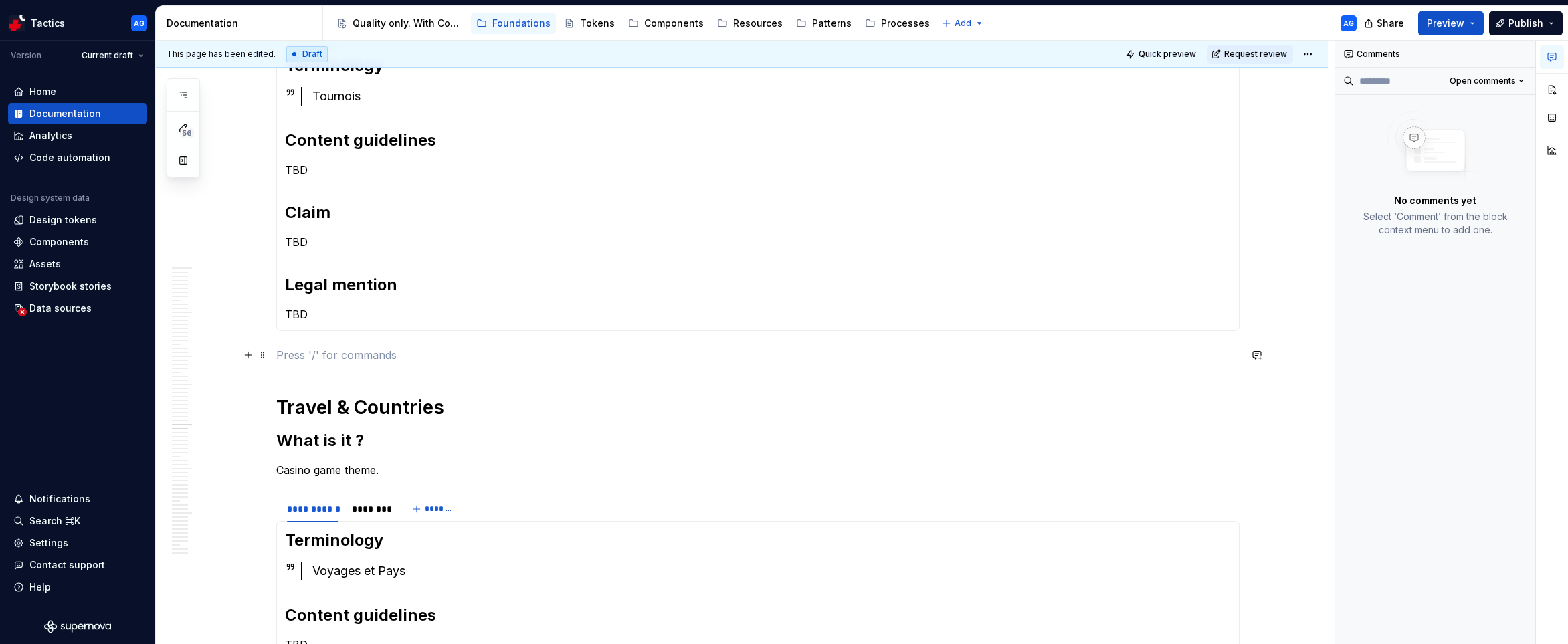 click at bounding box center [758, 355] 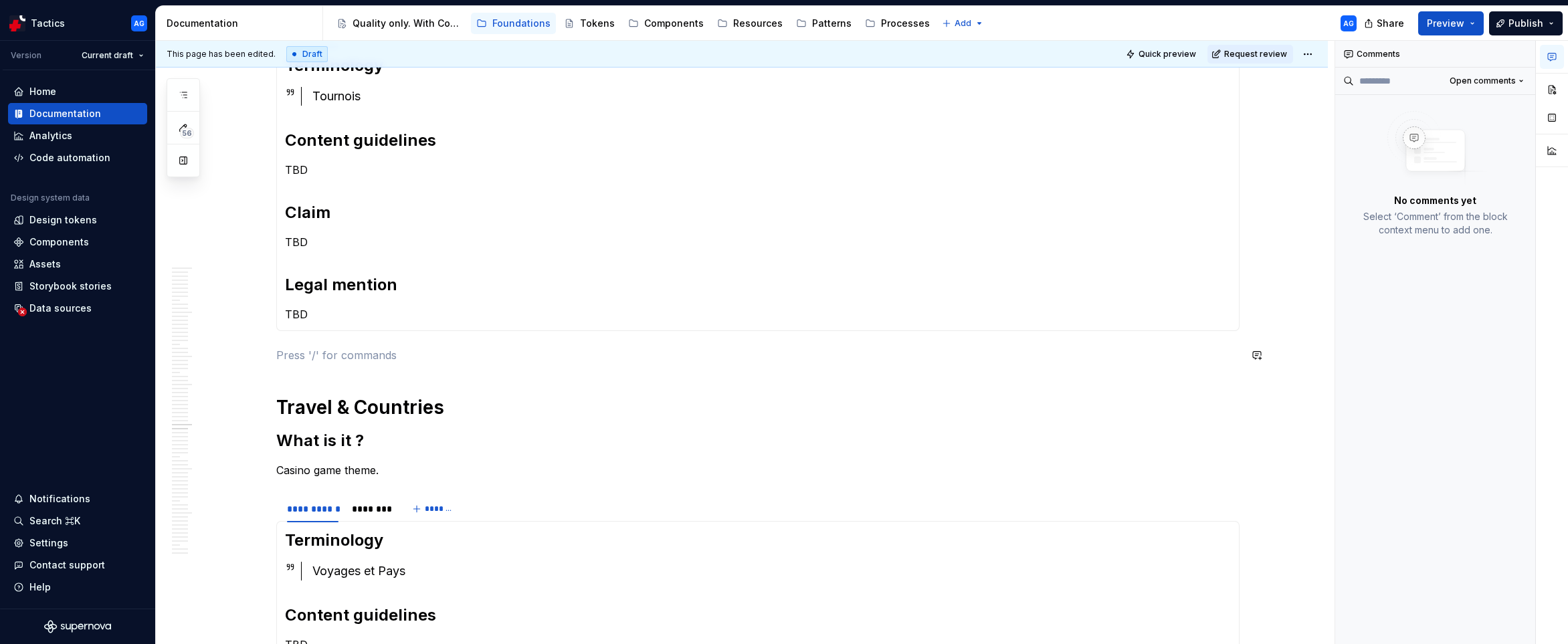 paste 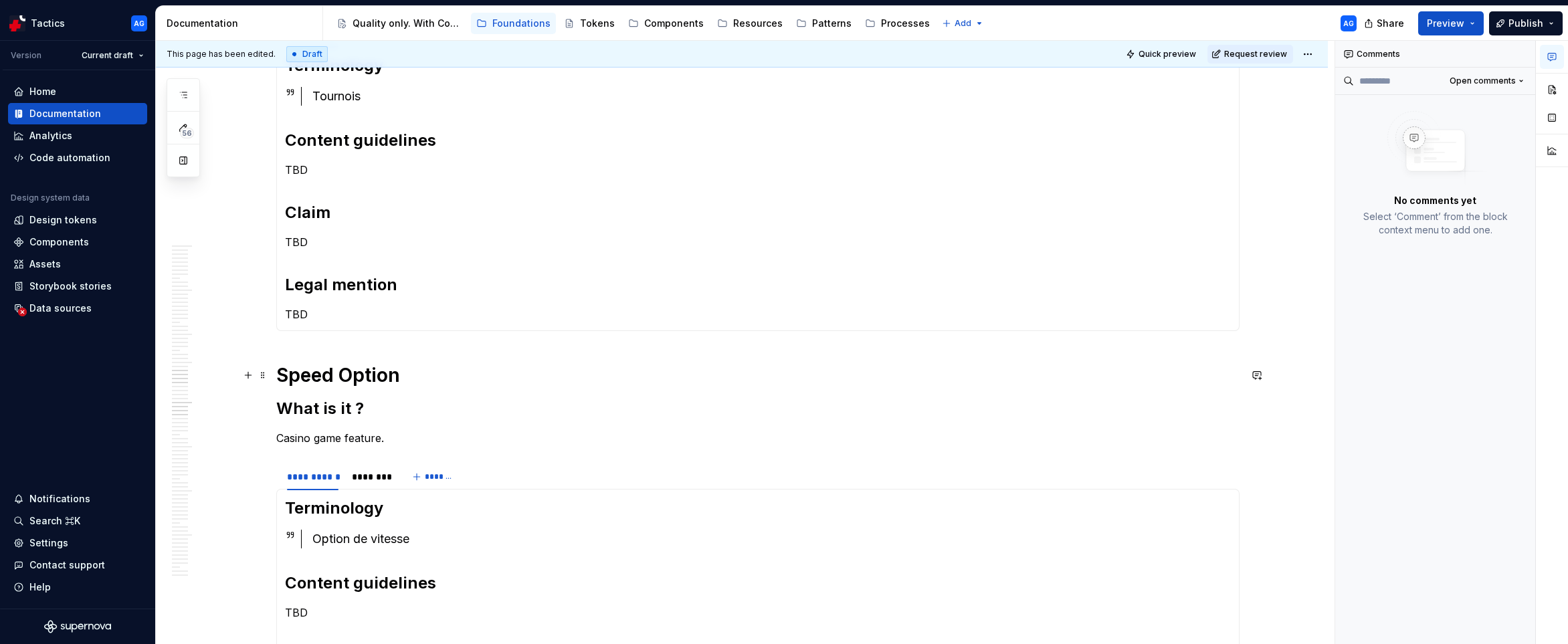 click on "Speed Option" at bounding box center [758, 375] 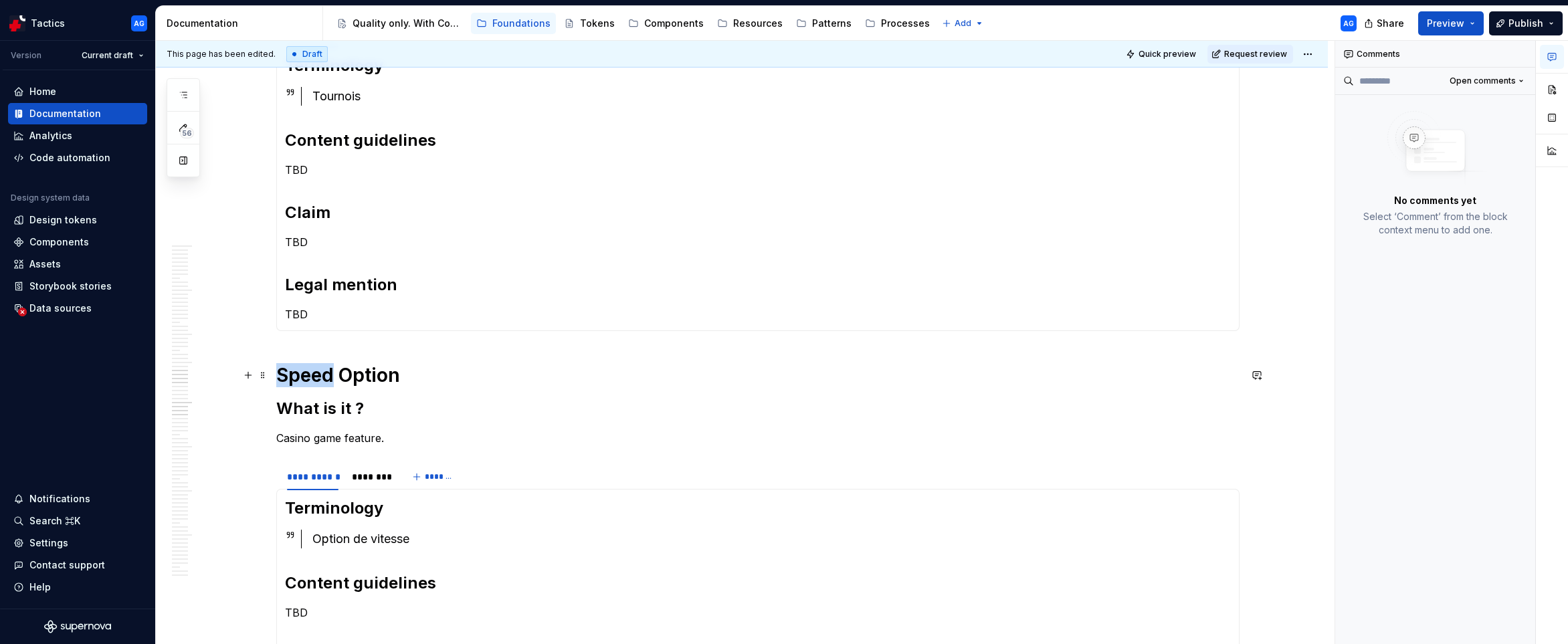 click on "Speed Option" at bounding box center (758, 375) 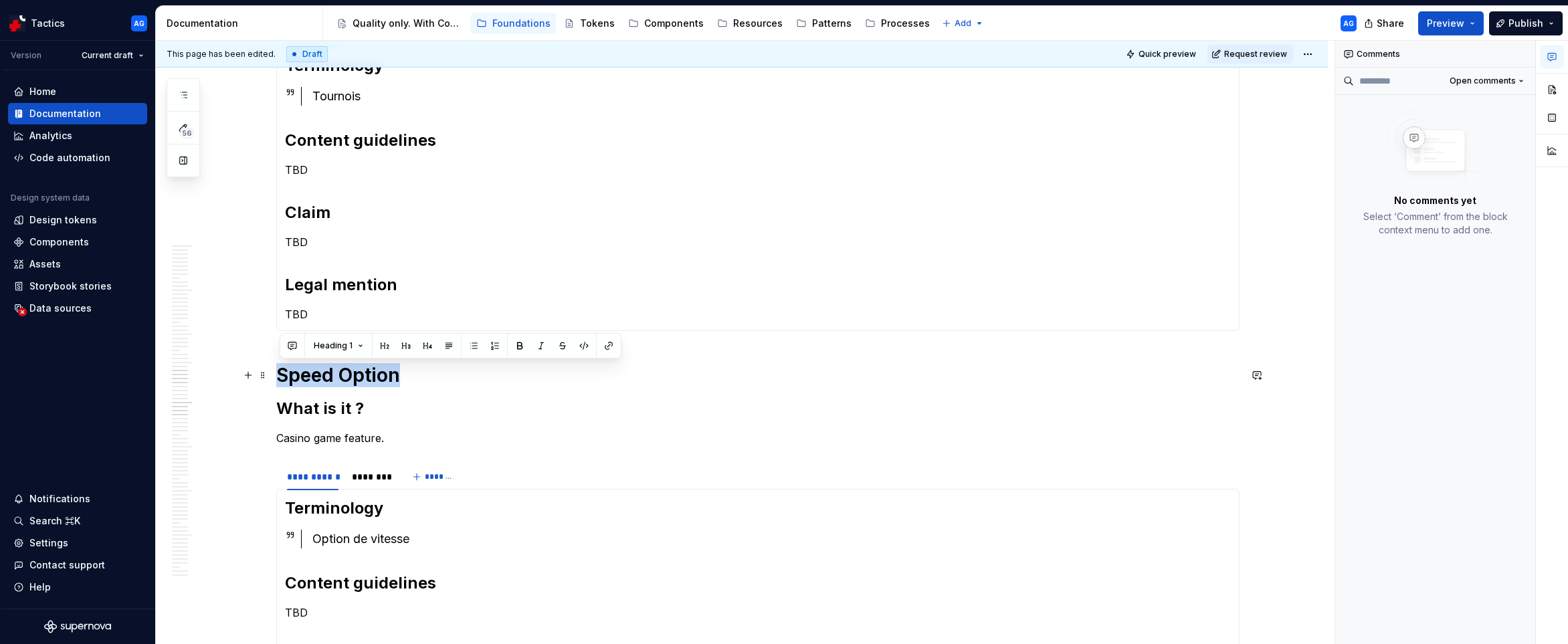click on "Speed Option" at bounding box center (758, 375) 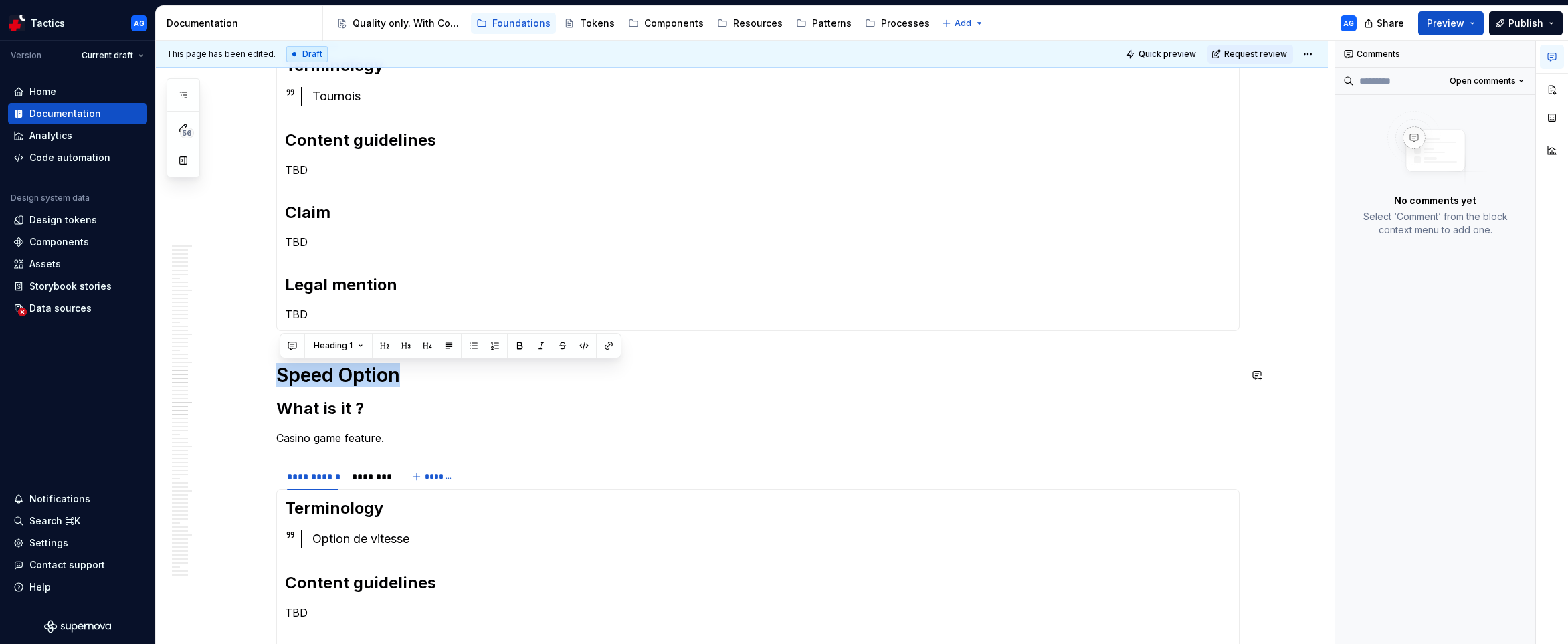type 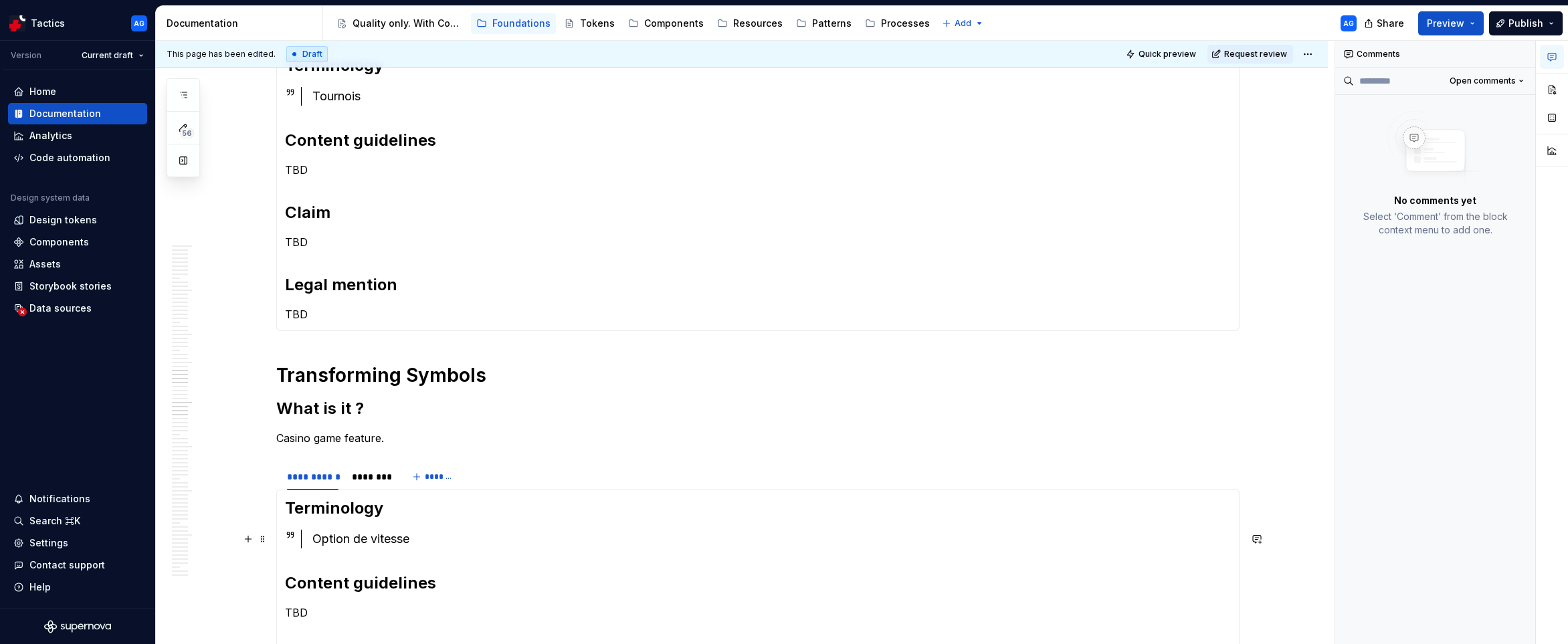 click on "Option de vitesse" at bounding box center (771, 539) 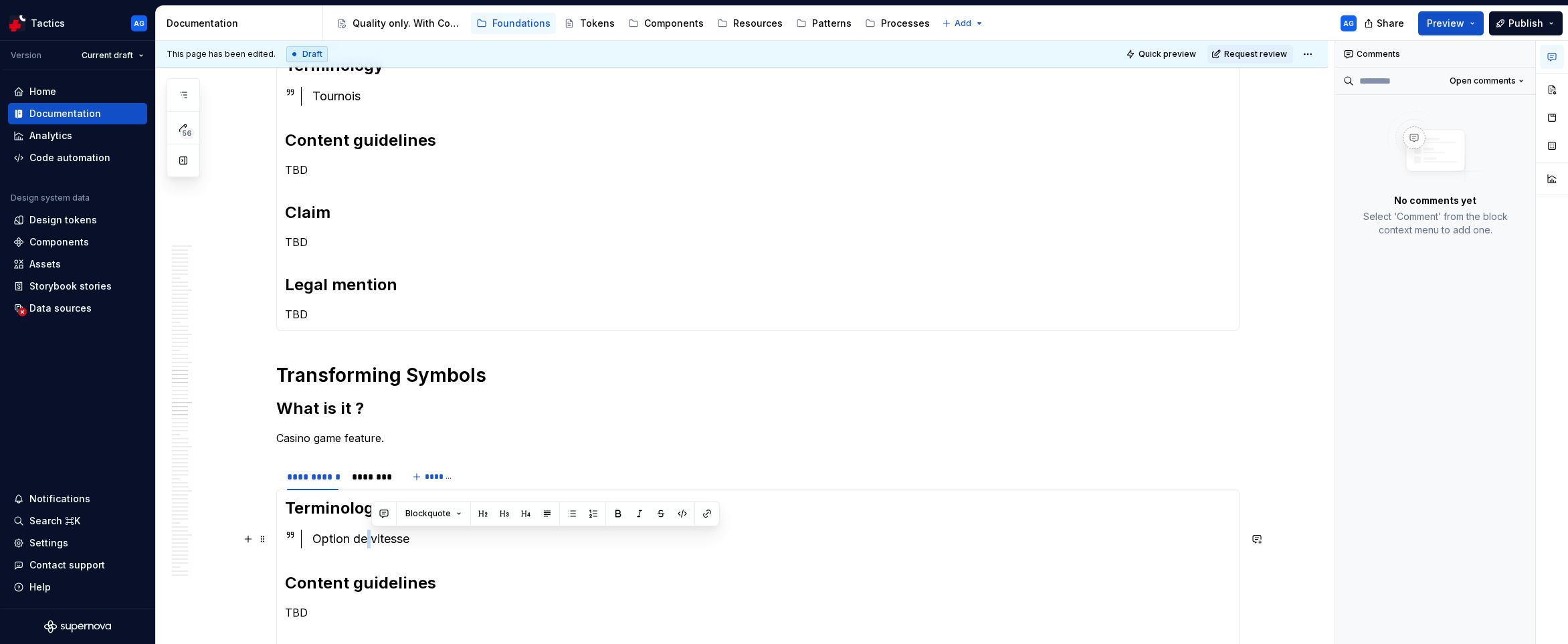 click on "Option de vitesse" at bounding box center (771, 539) 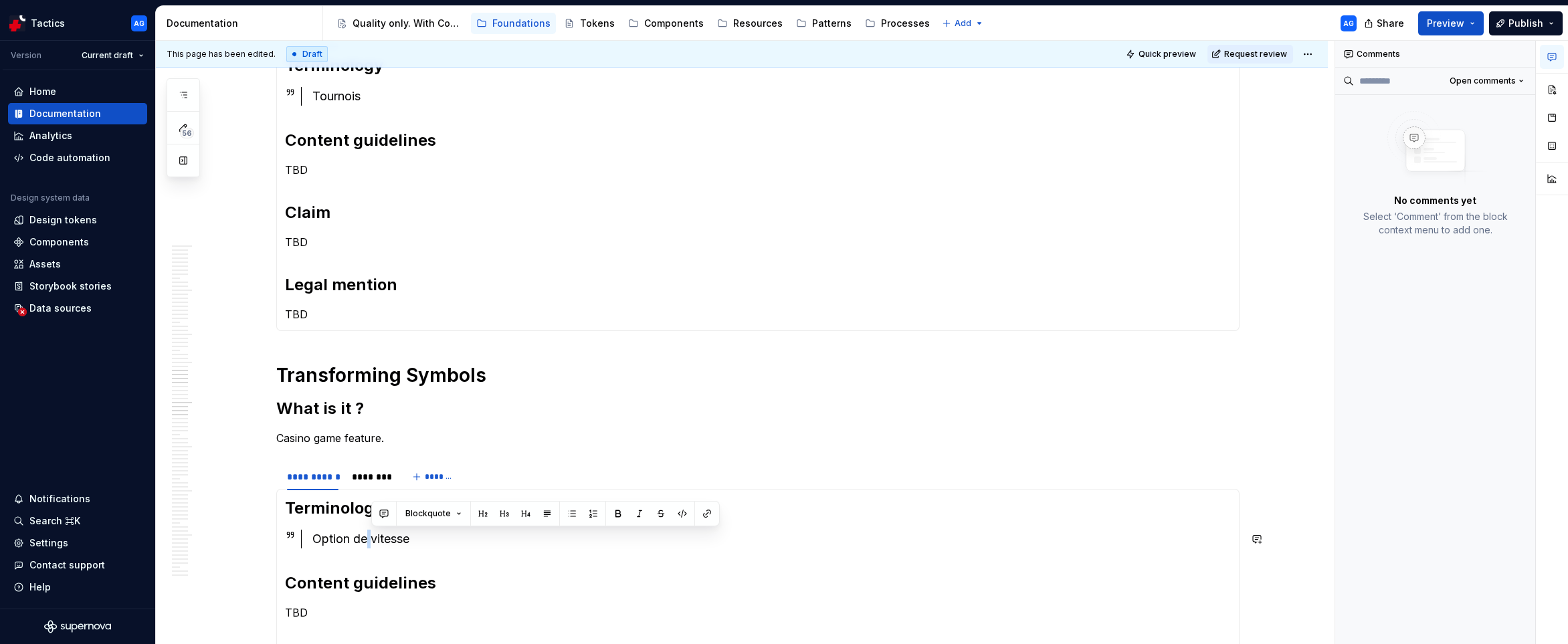 click on "Option de vitesse" at bounding box center (771, 539) 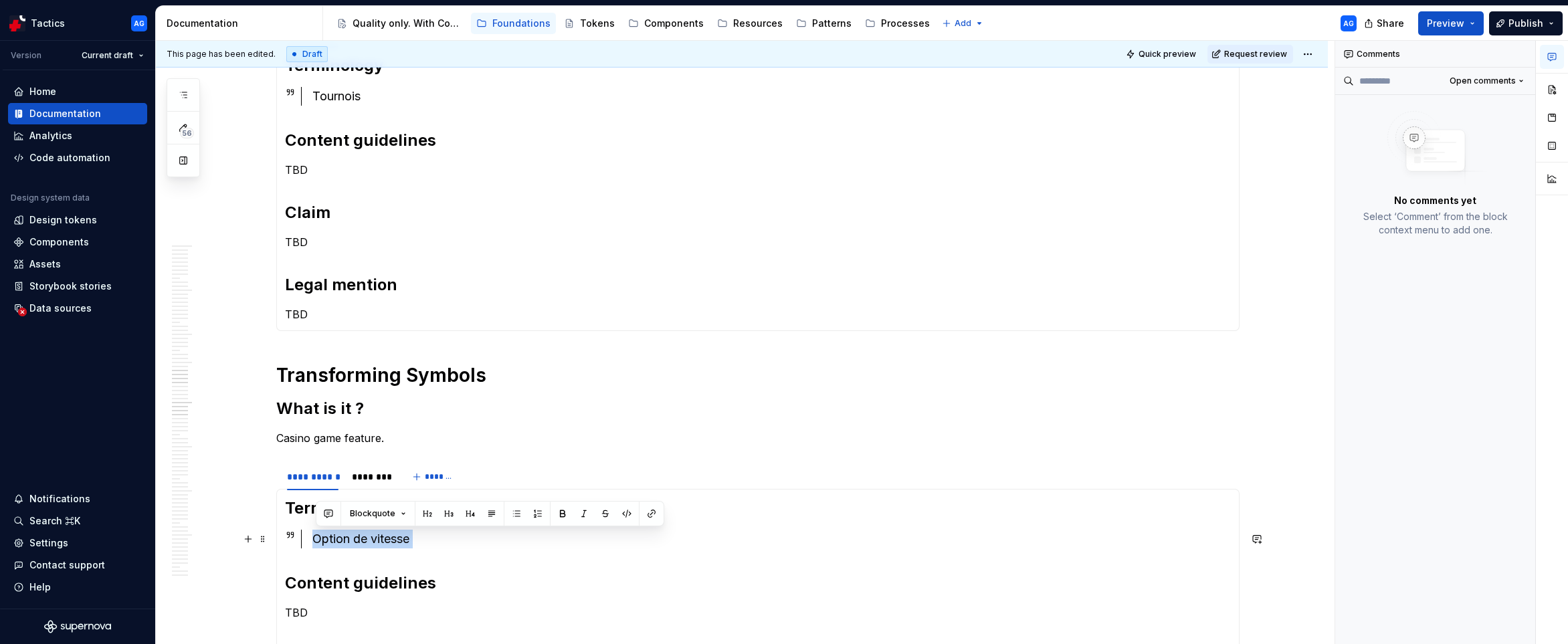 click on "Option de vitesse" at bounding box center (771, 539) 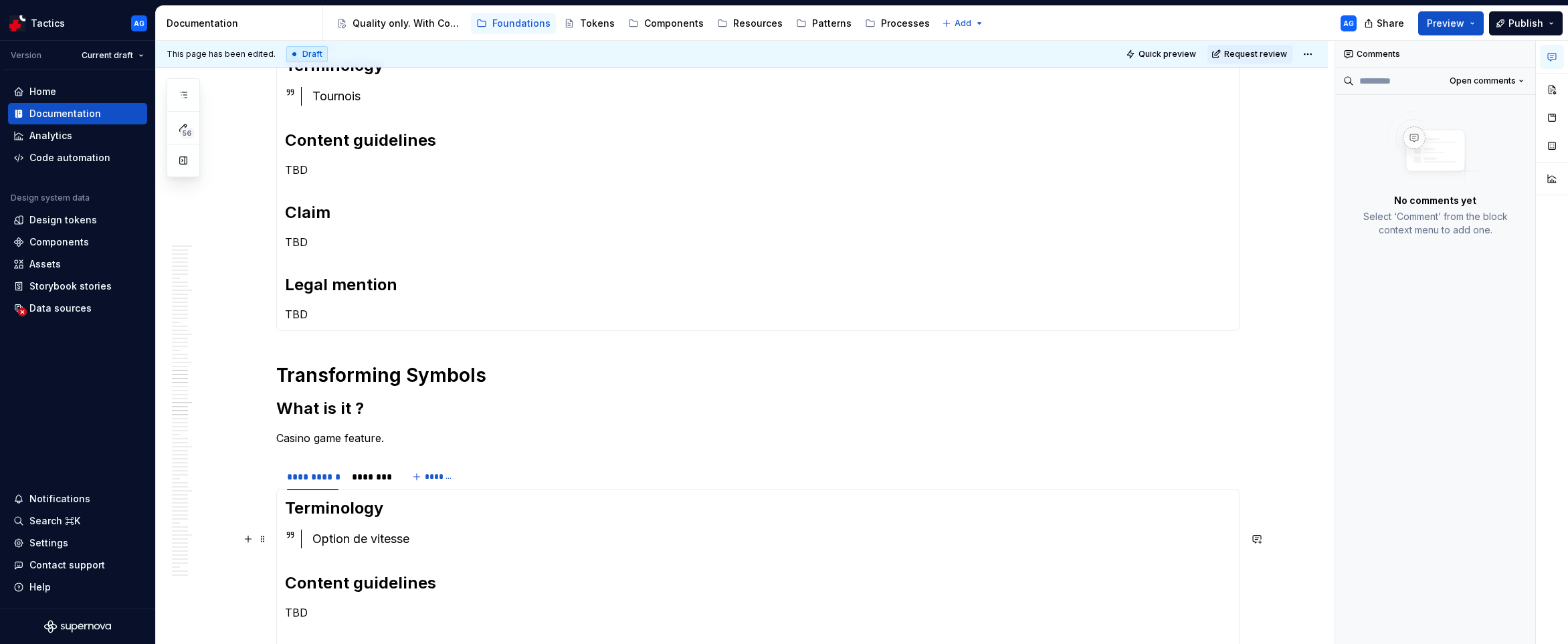 click on "Option de vitesse" at bounding box center [771, 539] 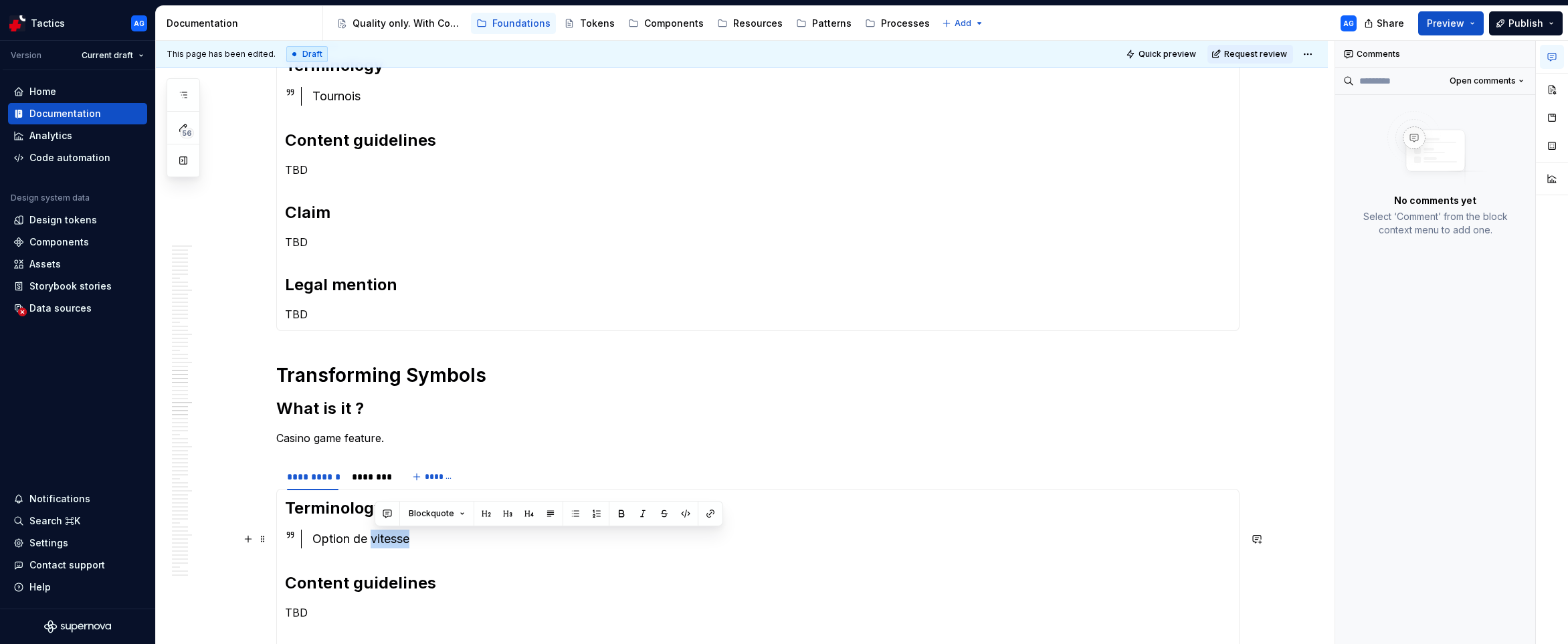 click on "Option de vitesse" at bounding box center [771, 539] 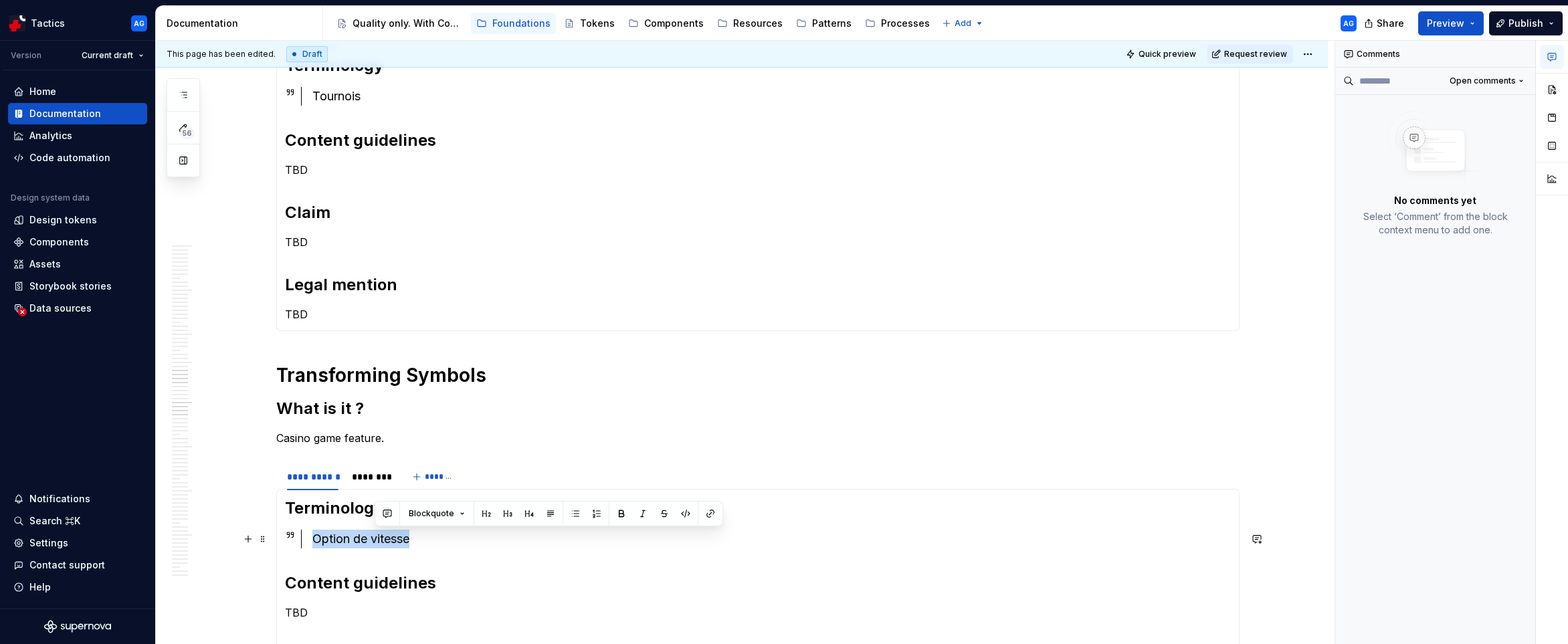 click on "Option de vitesse" at bounding box center (771, 539) 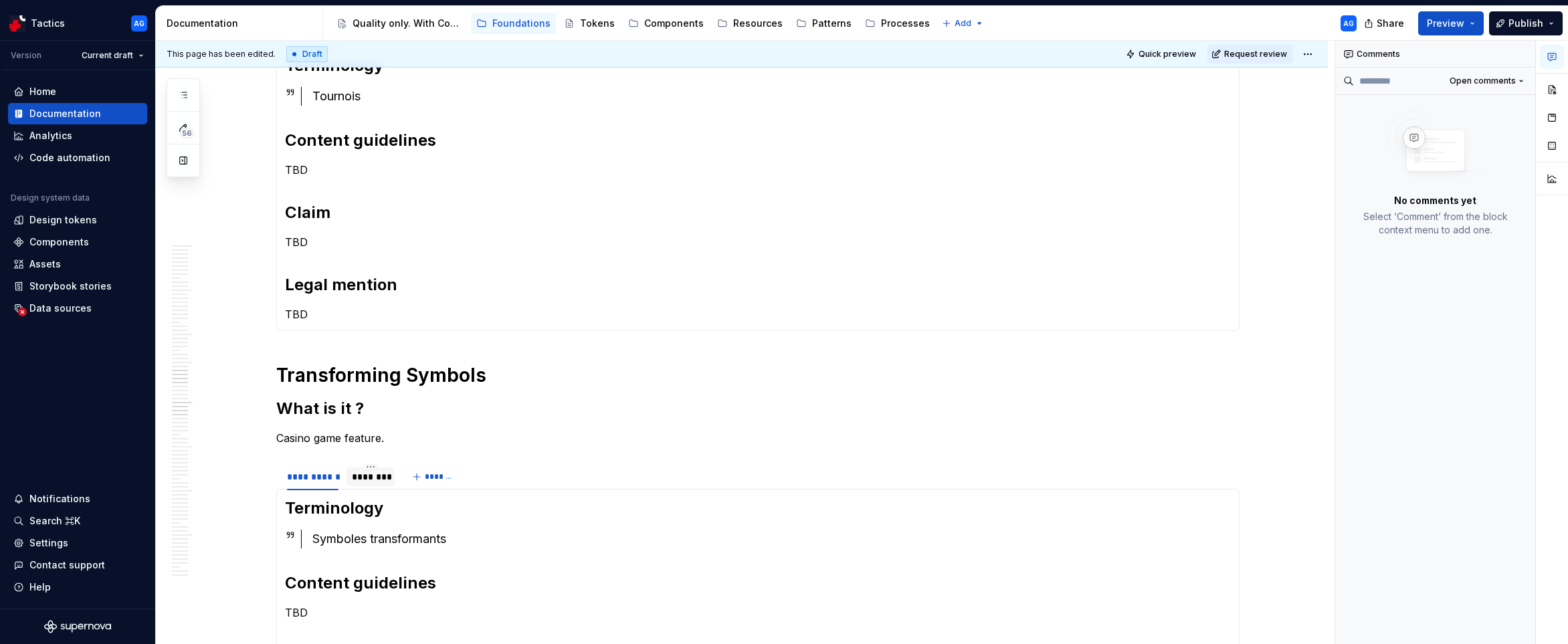 click on "********" at bounding box center (371, 477) 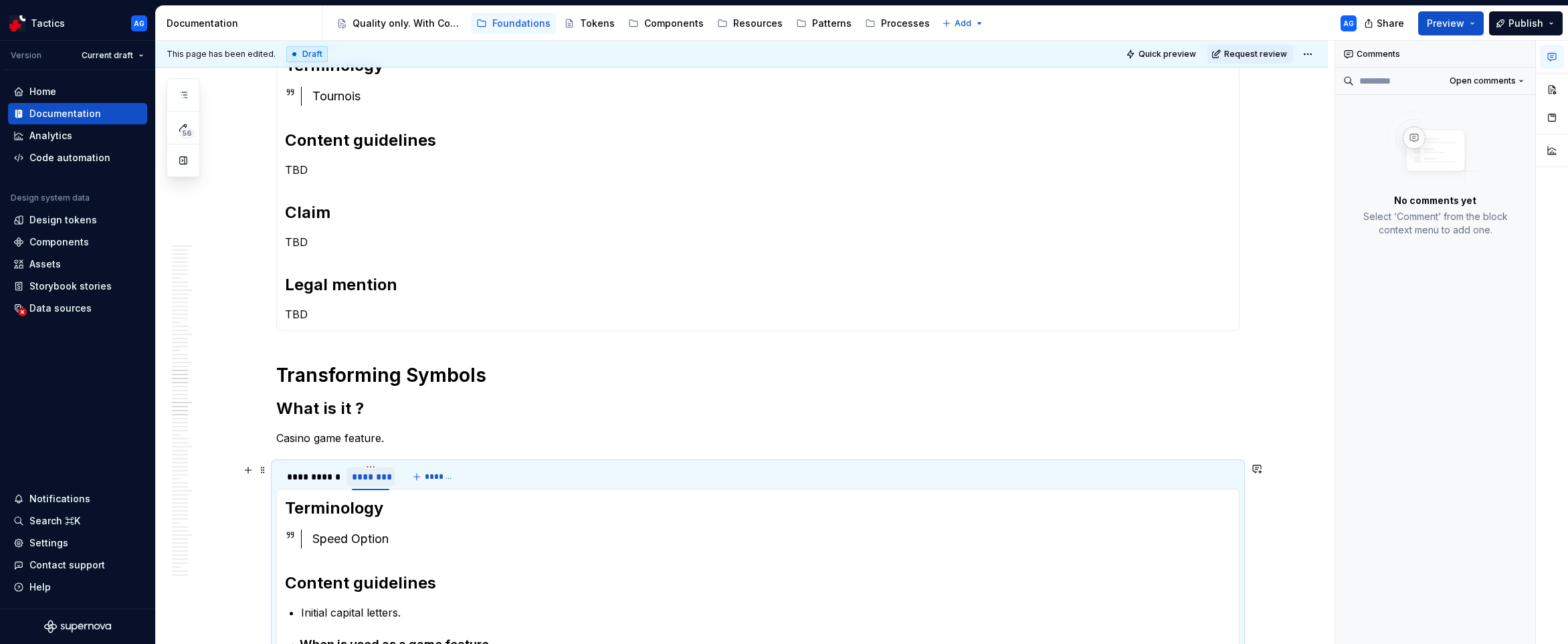 click on "********" at bounding box center [371, 477] 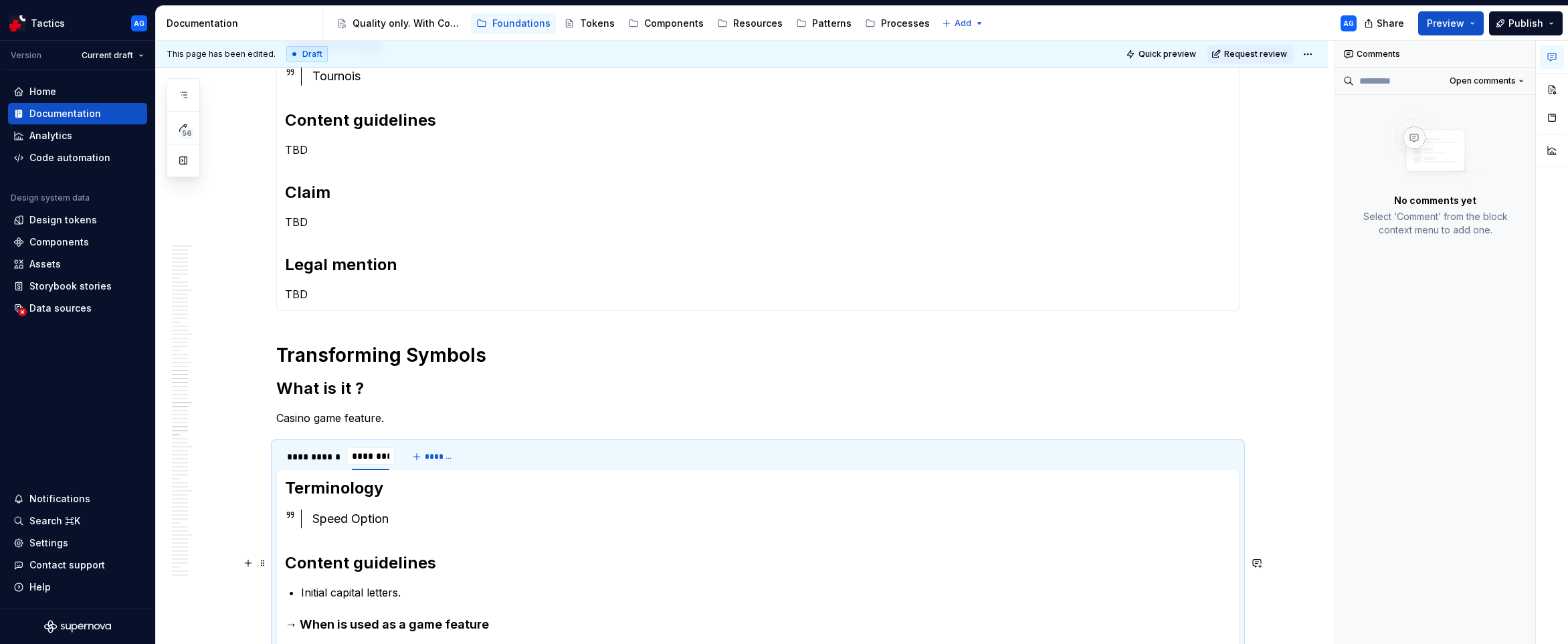 scroll, scrollTop: 1733, scrollLeft: 0, axis: vertical 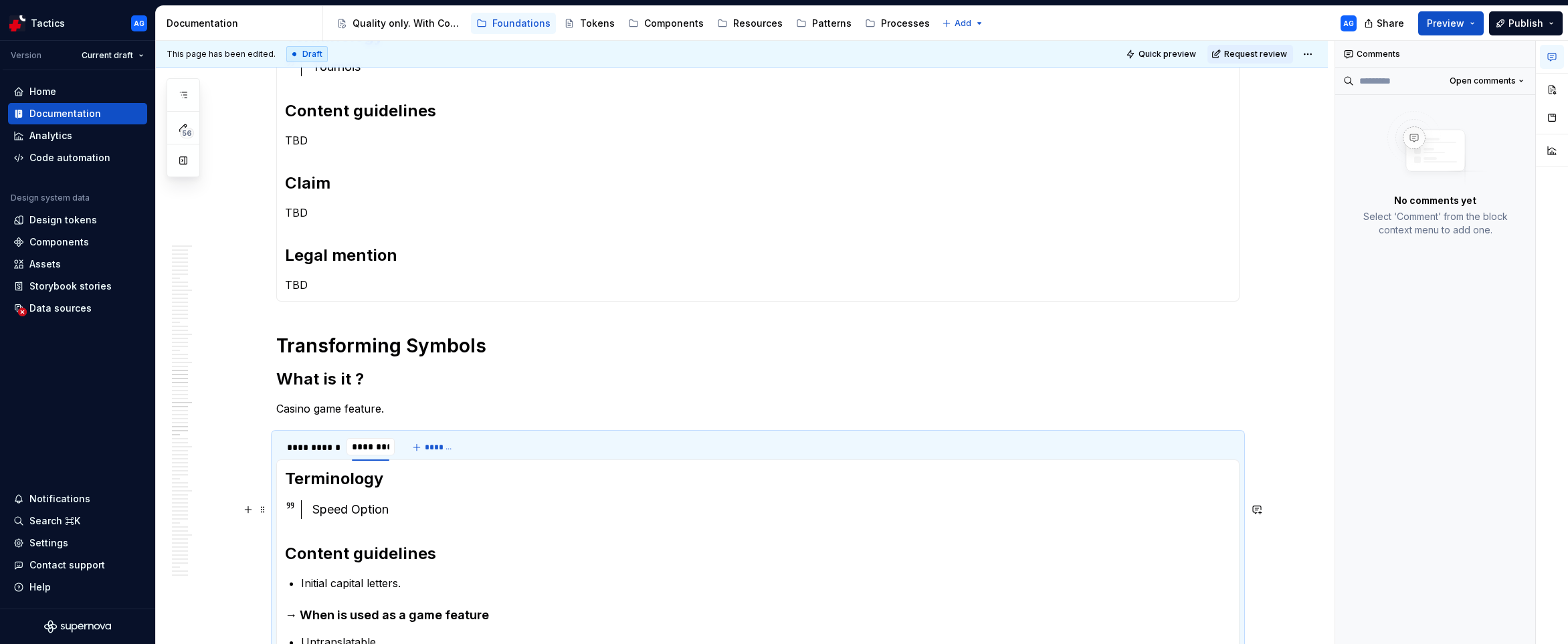 click on "Speed Option" at bounding box center (771, 510) 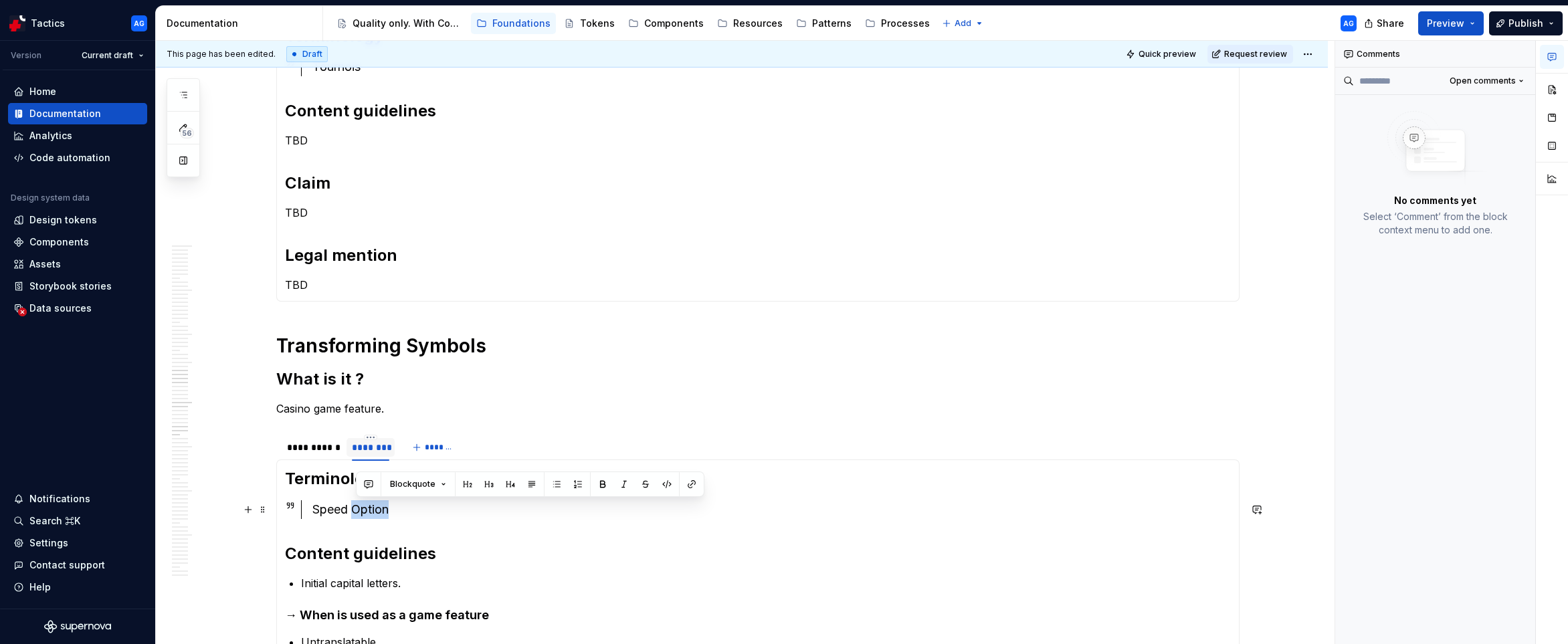 click on "Speed Option" at bounding box center [771, 510] 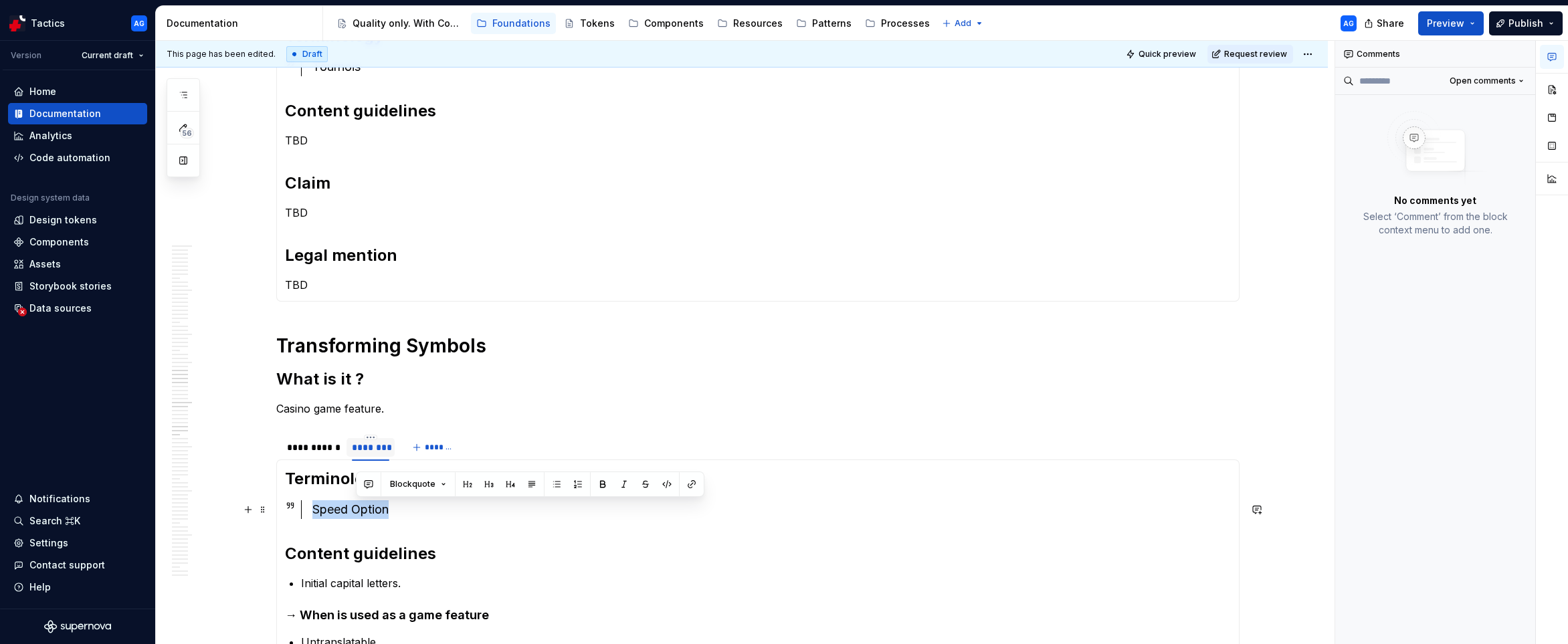 click on "Speed Option" at bounding box center (771, 510) 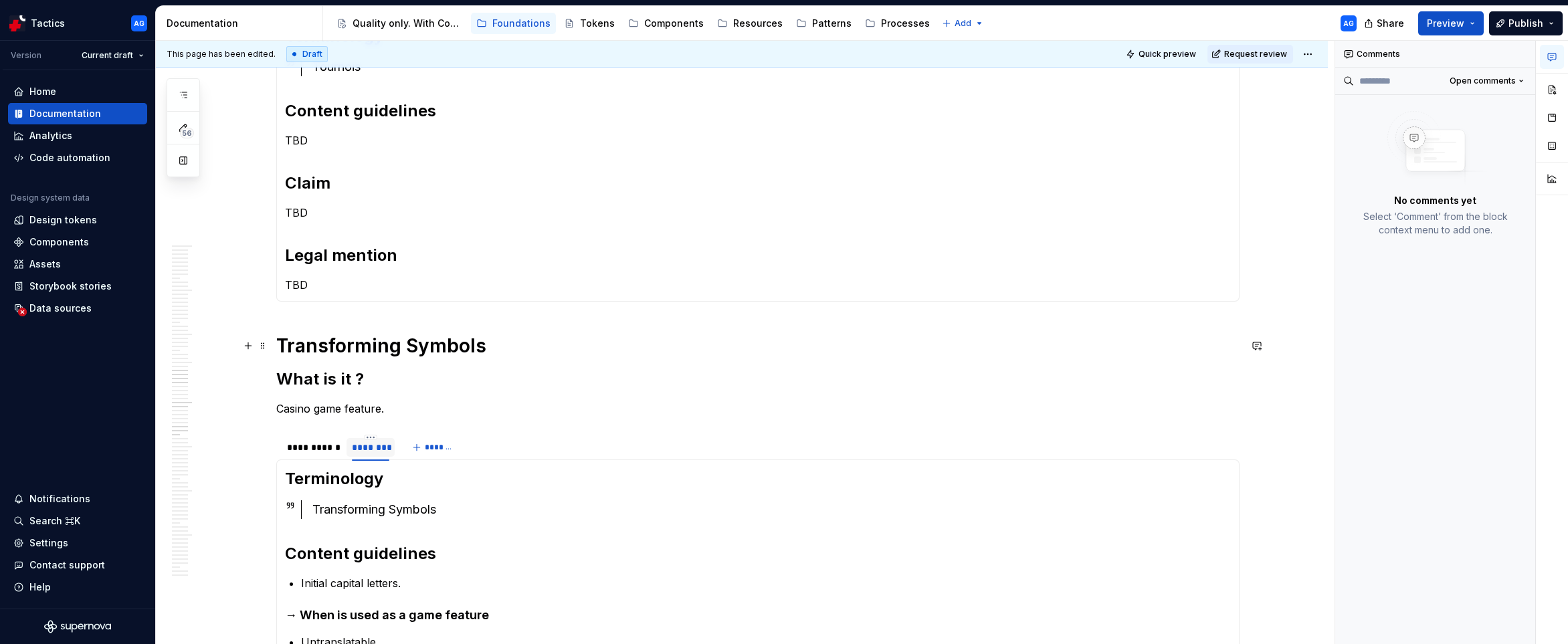 click on "Table games What is it ? Table games are a category of games typically played on a table, often involve cards, dice, or other gaming tools and are usually played by multiple players. [REDACTED] Terminology  Jeux de table Content guidelines TBD Claim TBD Legal mention TBD Terminology  Jogos de mesas Content guidelines → When is a header or a CTA Always initial capital. Claim TBD Legal mention TBD Theme What is it ? Refers to the theme of a certain game and the graphic elements that are used to enrich it. Can be used to group games in the app. [REDACTED] Terminology  Thème Content guidelines TBD Claim  TBD Legal mention TBD Terminology  Tema Content guidelines → When is a CTA Always initial capital letter Claim  TBD Legal mention TBD Top 10 What is it ? 10 most played games in Casino. [REDACTED] Terminology  Top 10 Content guidelines → When is a header or a CTA Always initial capital letter. Claim  TBD Legal mention TBD Tournaments What is it ? [REDACTED]" at bounding box center [742, 425] 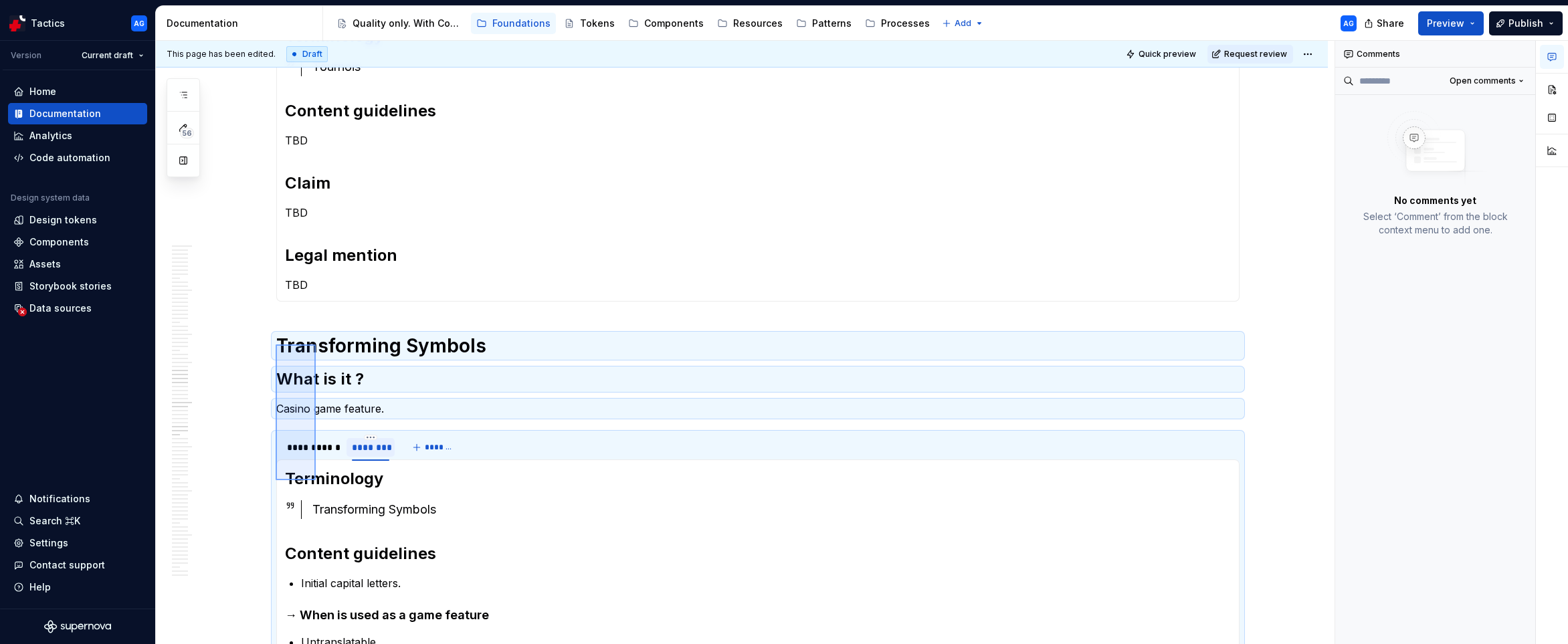 drag, startPoint x: 276, startPoint y: 344, endPoint x: 316, endPoint y: 480, distance: 141.76036 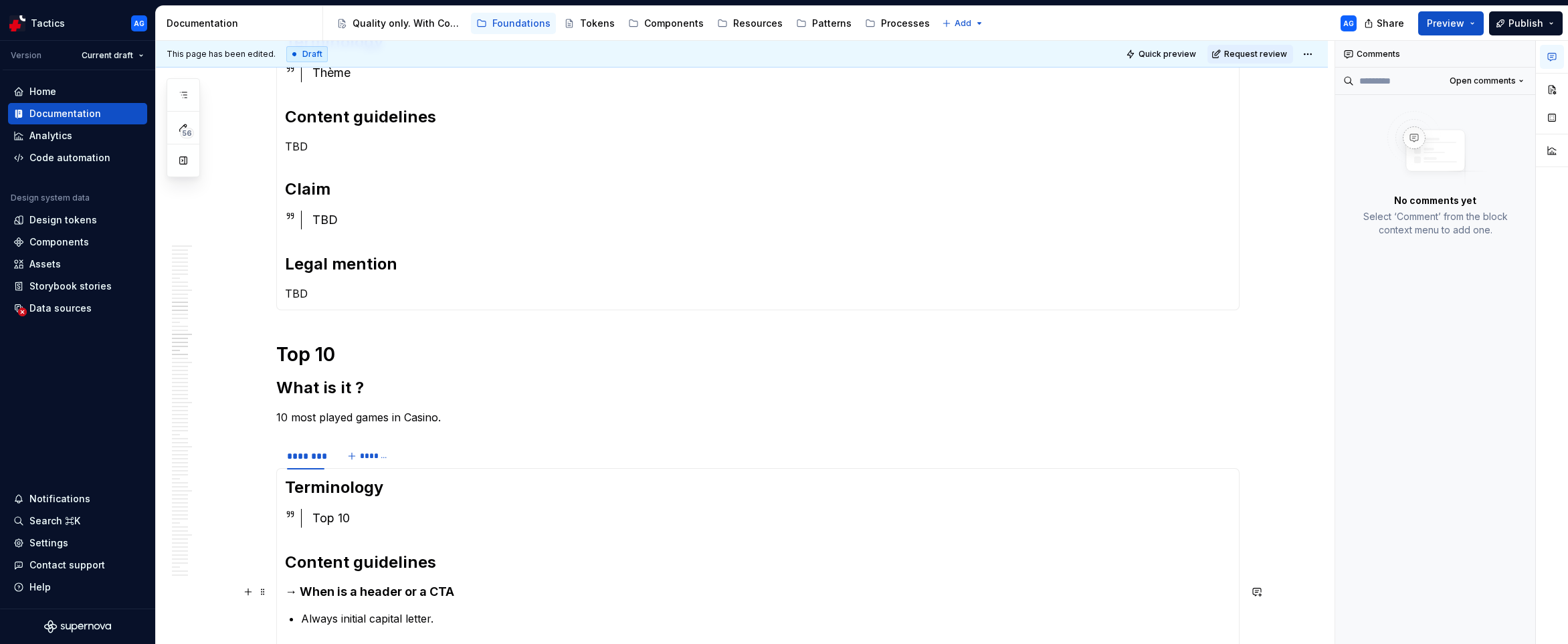 scroll, scrollTop: 0, scrollLeft: 0, axis: both 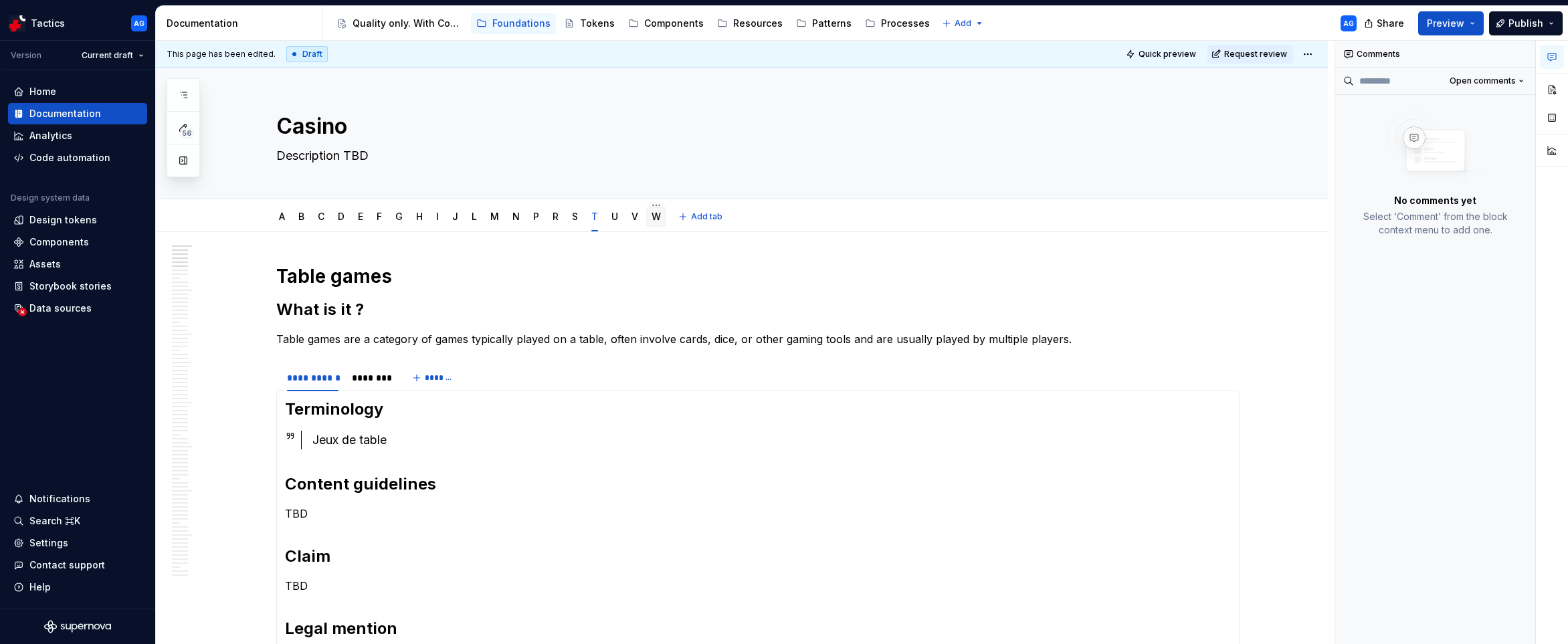 click on "W" at bounding box center [656, 216] 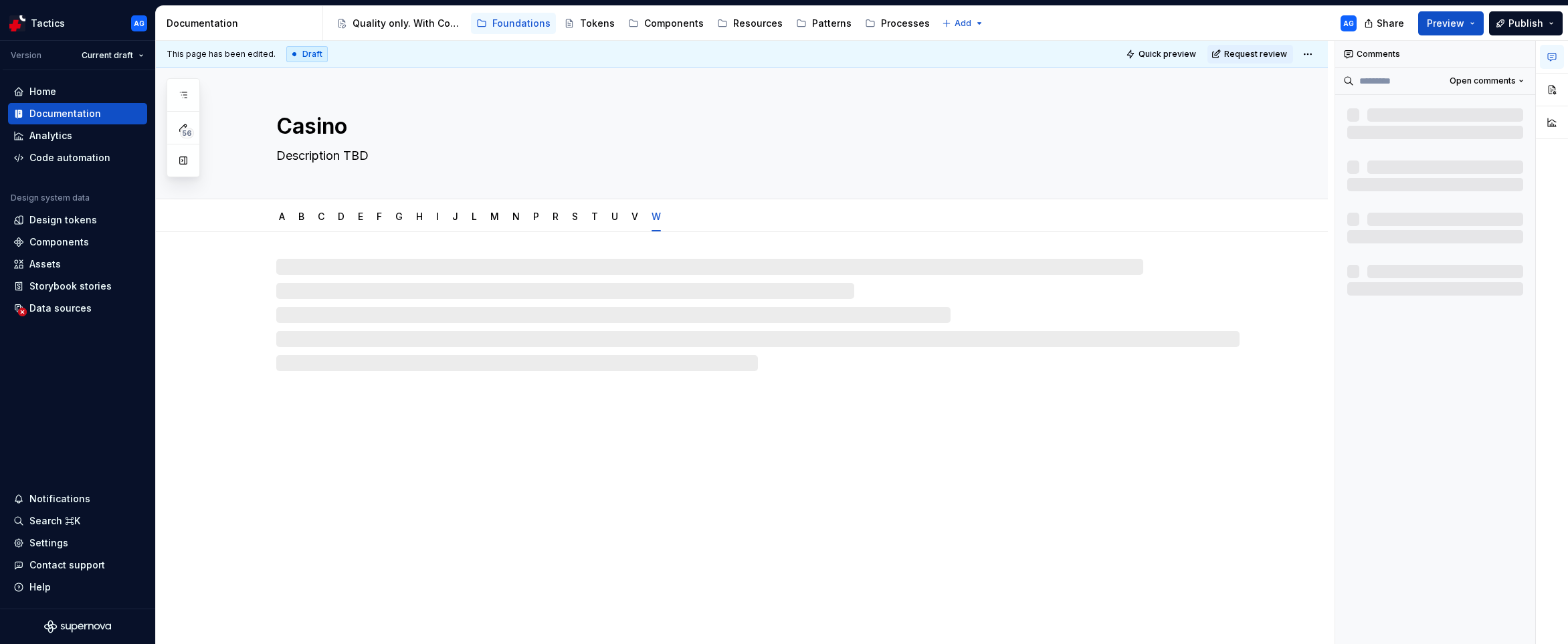 type on "*" 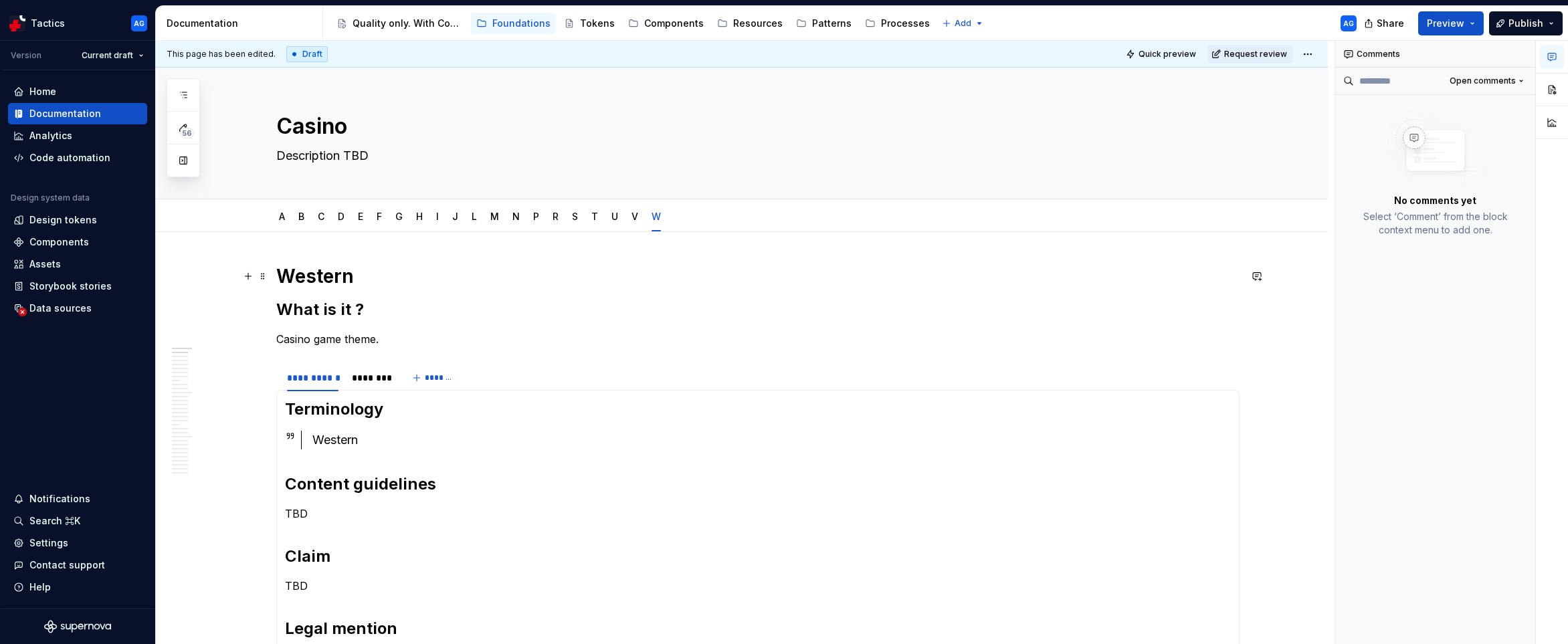 click on "Western" at bounding box center (758, 276) 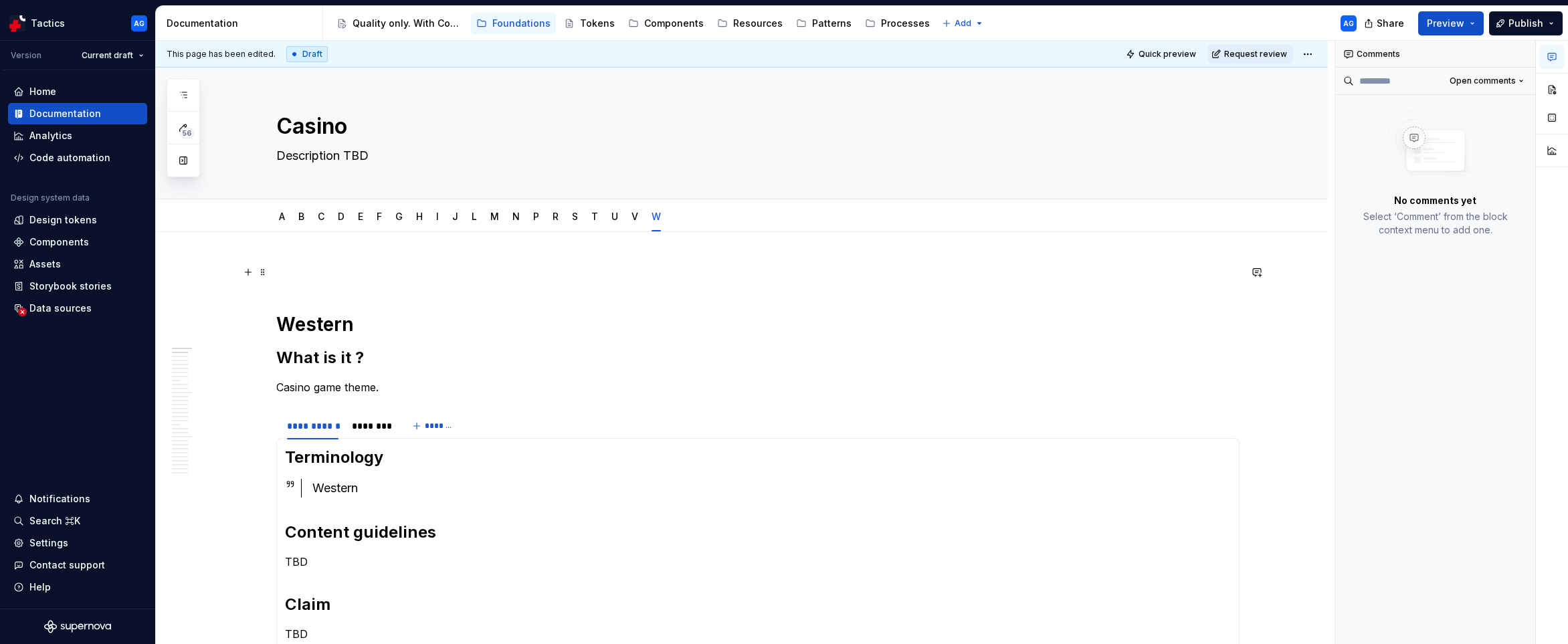 click at bounding box center [758, 272] 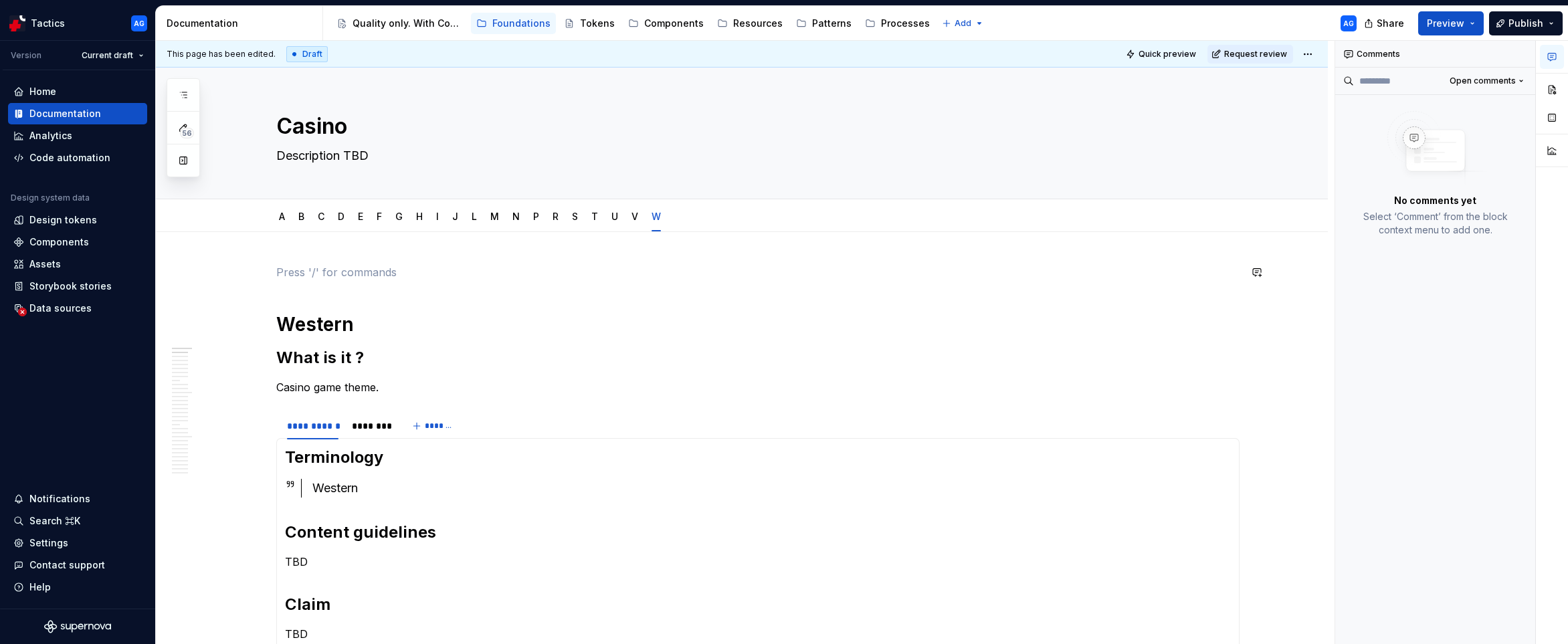 paste 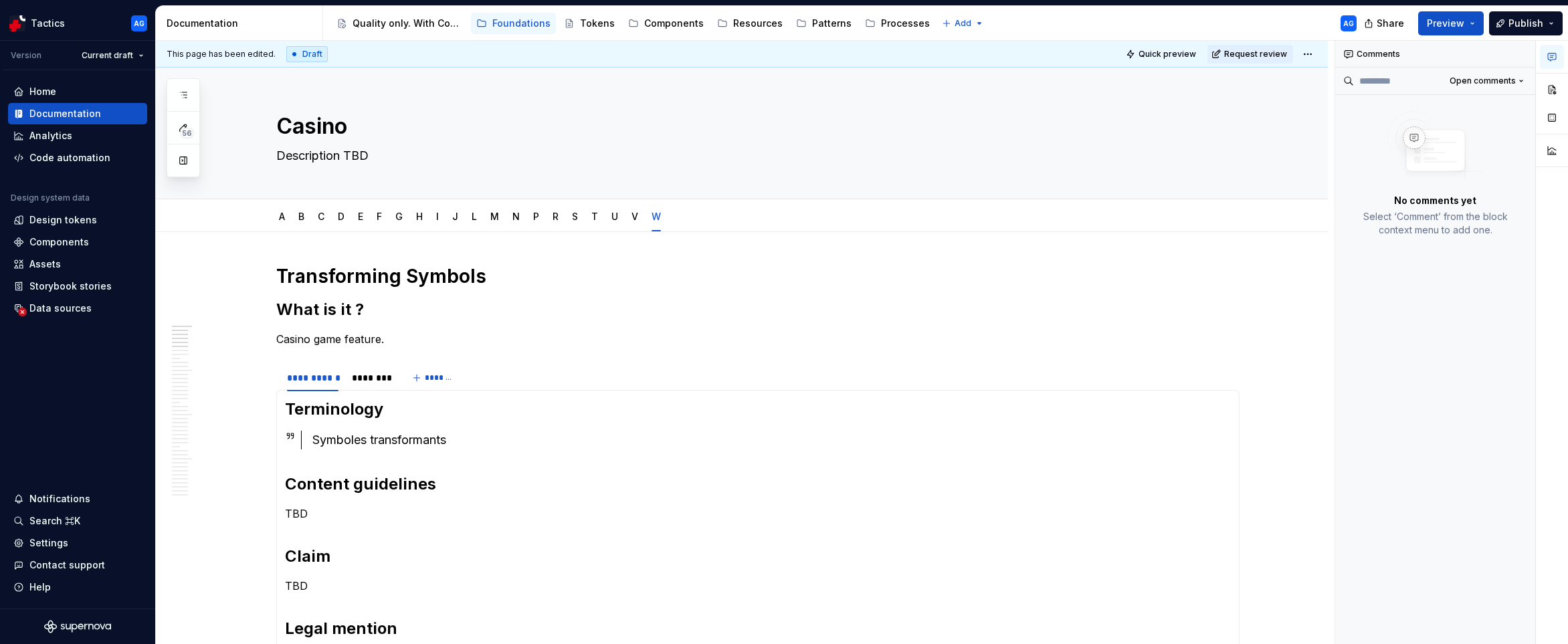 click on "Transforming Symbols" at bounding box center (758, 276) 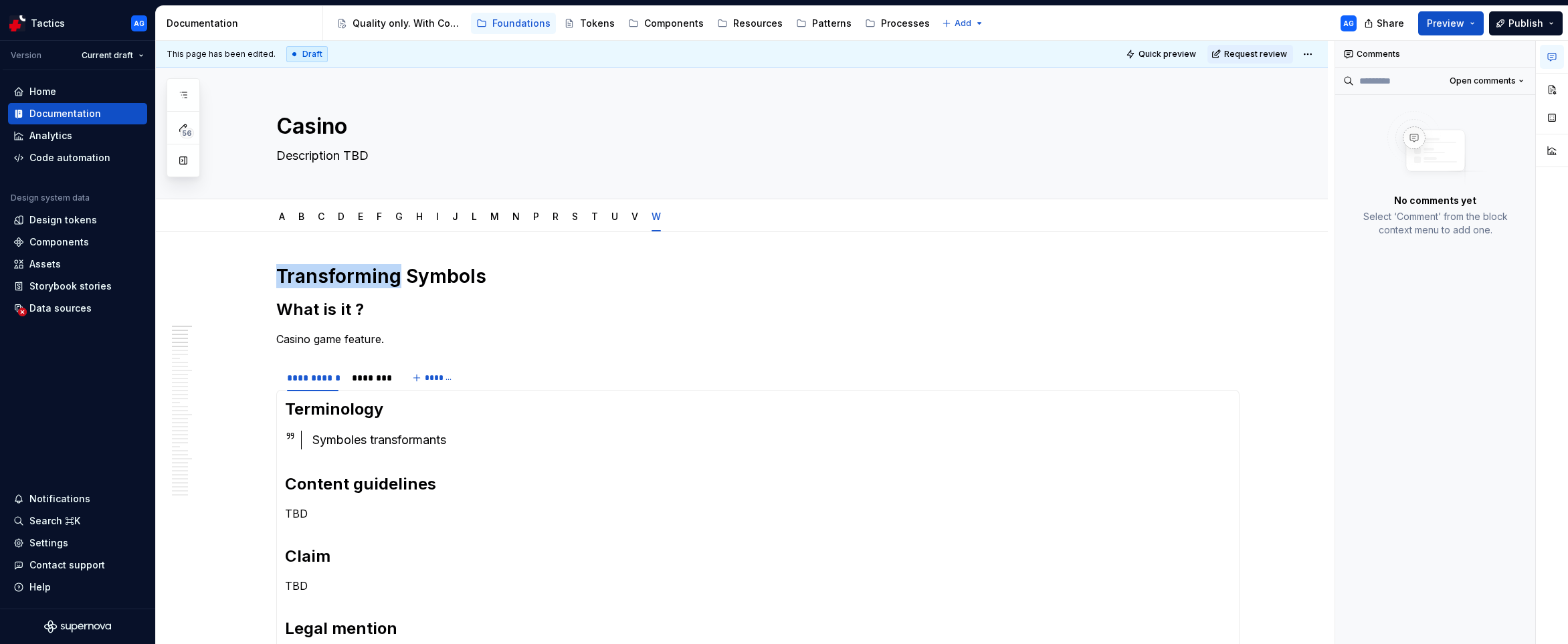 click on "Transforming Symbols" at bounding box center (758, 276) 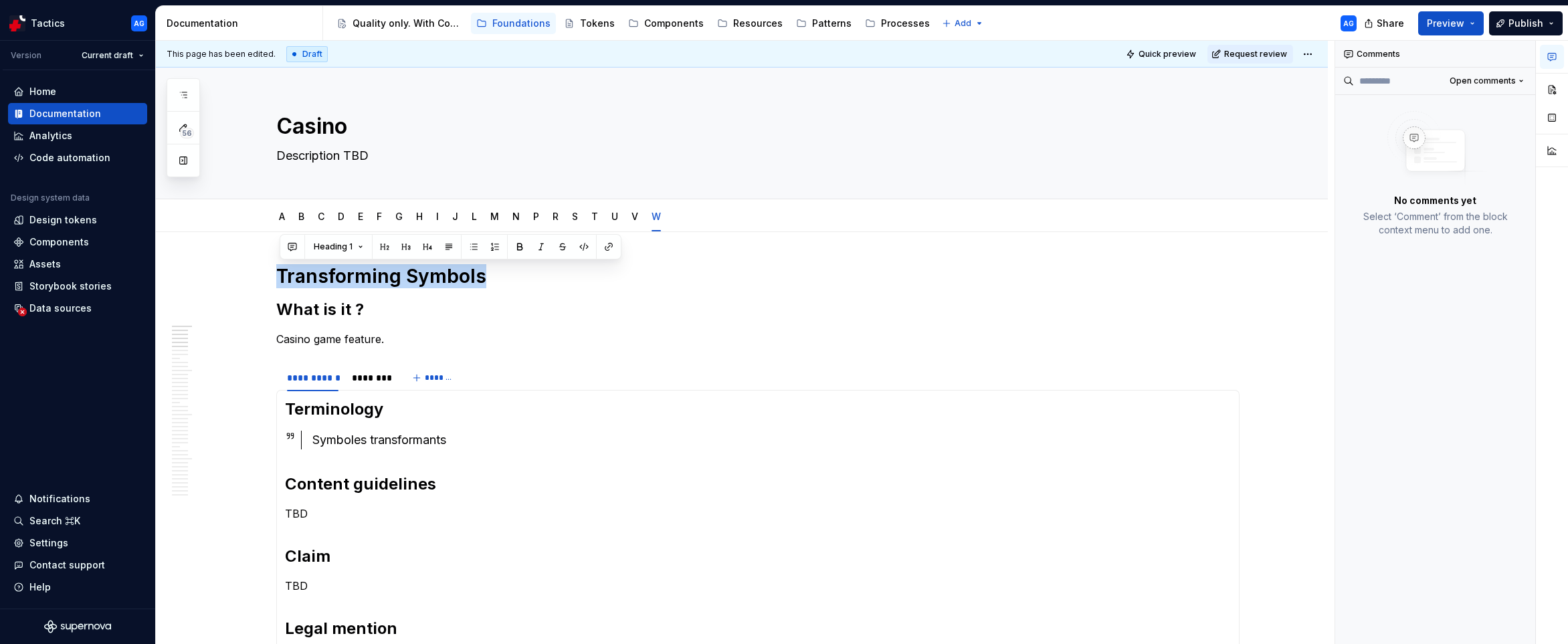 click on "Transforming Symbols" at bounding box center [758, 276] 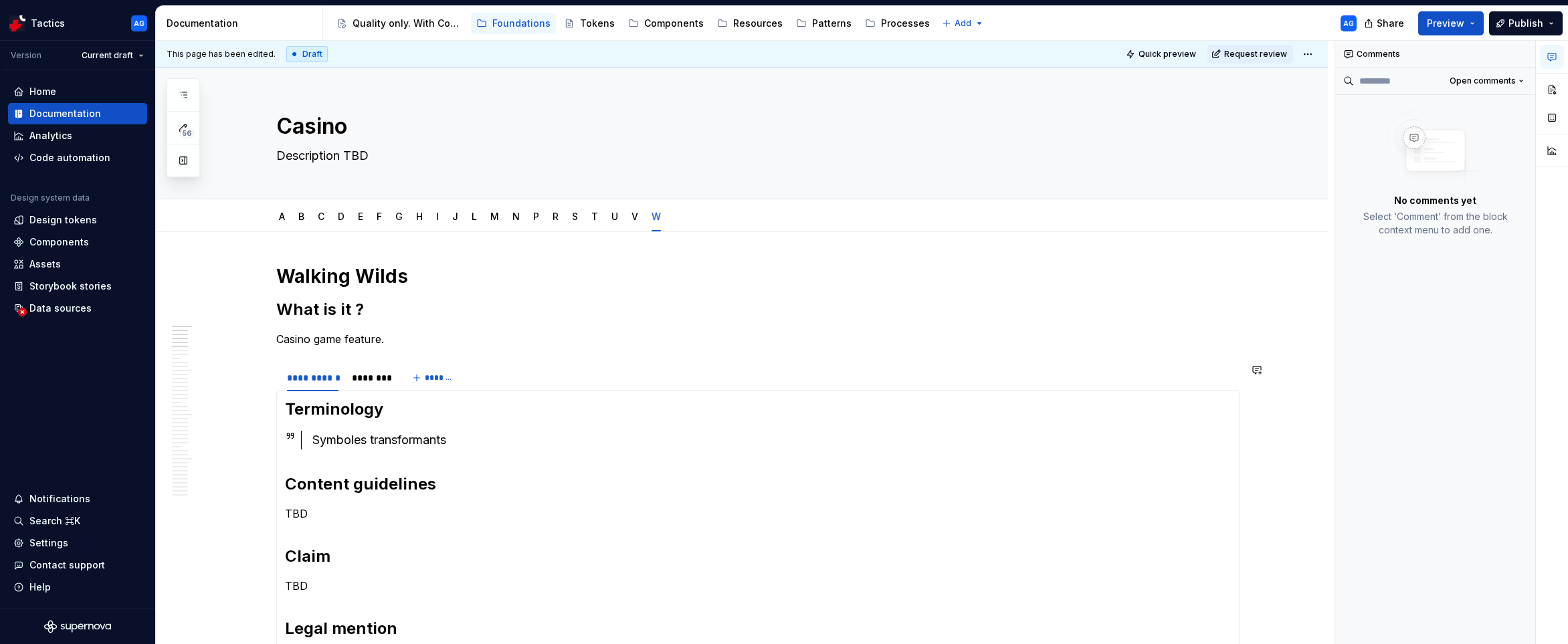 click on "Terminology Symboles transformants Content guidelines TBD Claim TBD Legal mention TBD" at bounding box center [758, 532] 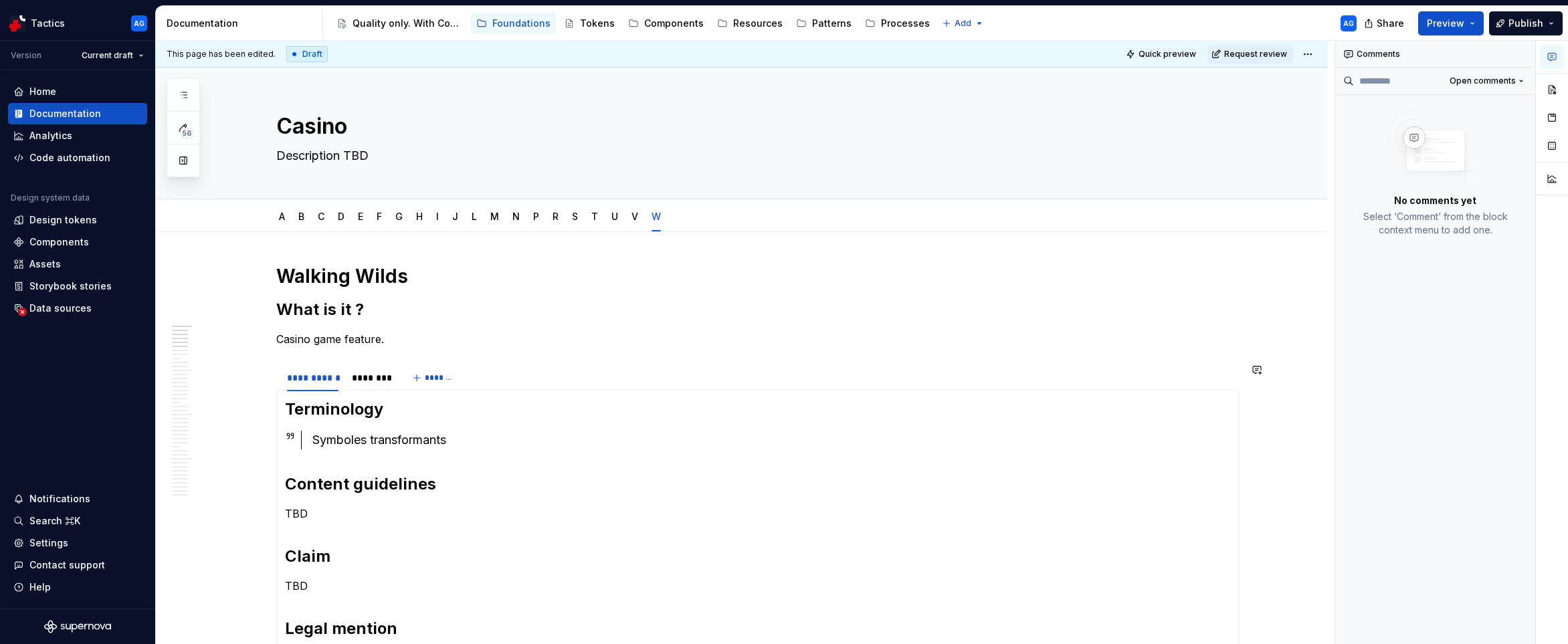 click on "Symboles transformants" at bounding box center [771, 440] 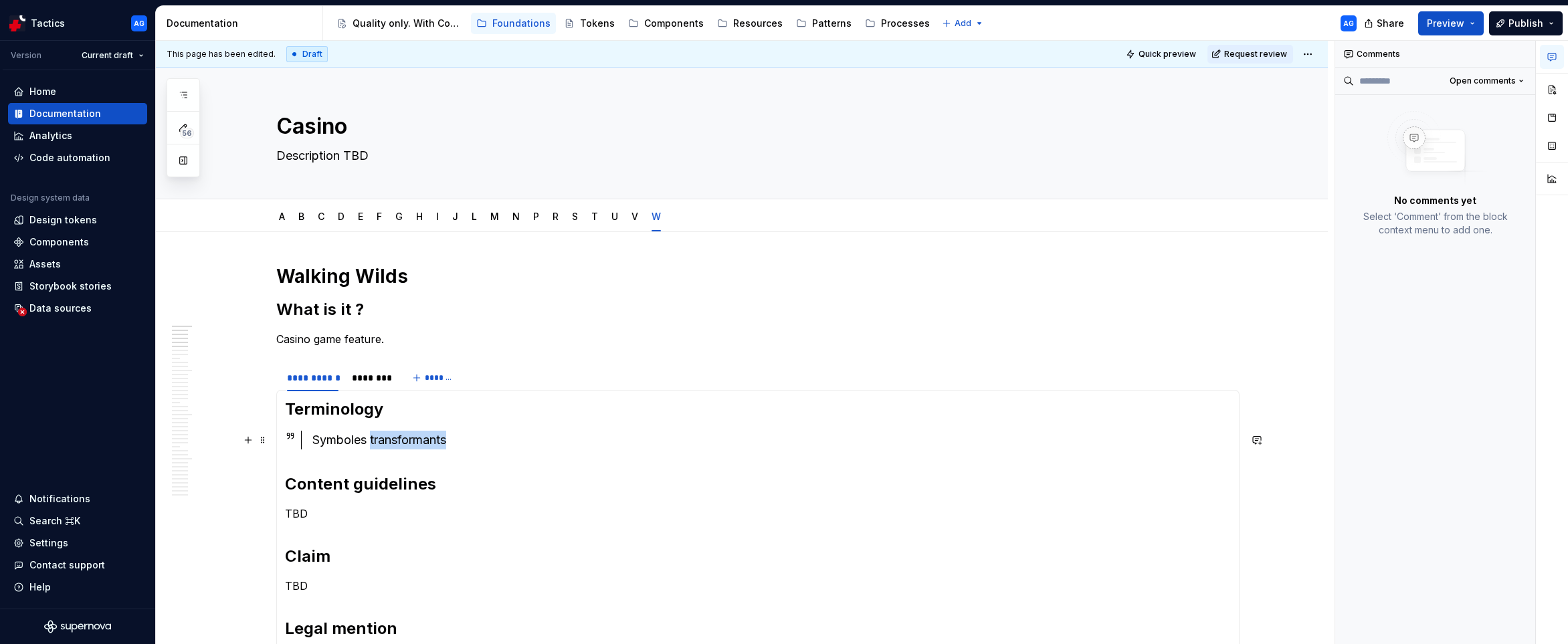 click on "Symboles transformants" at bounding box center (771, 440) 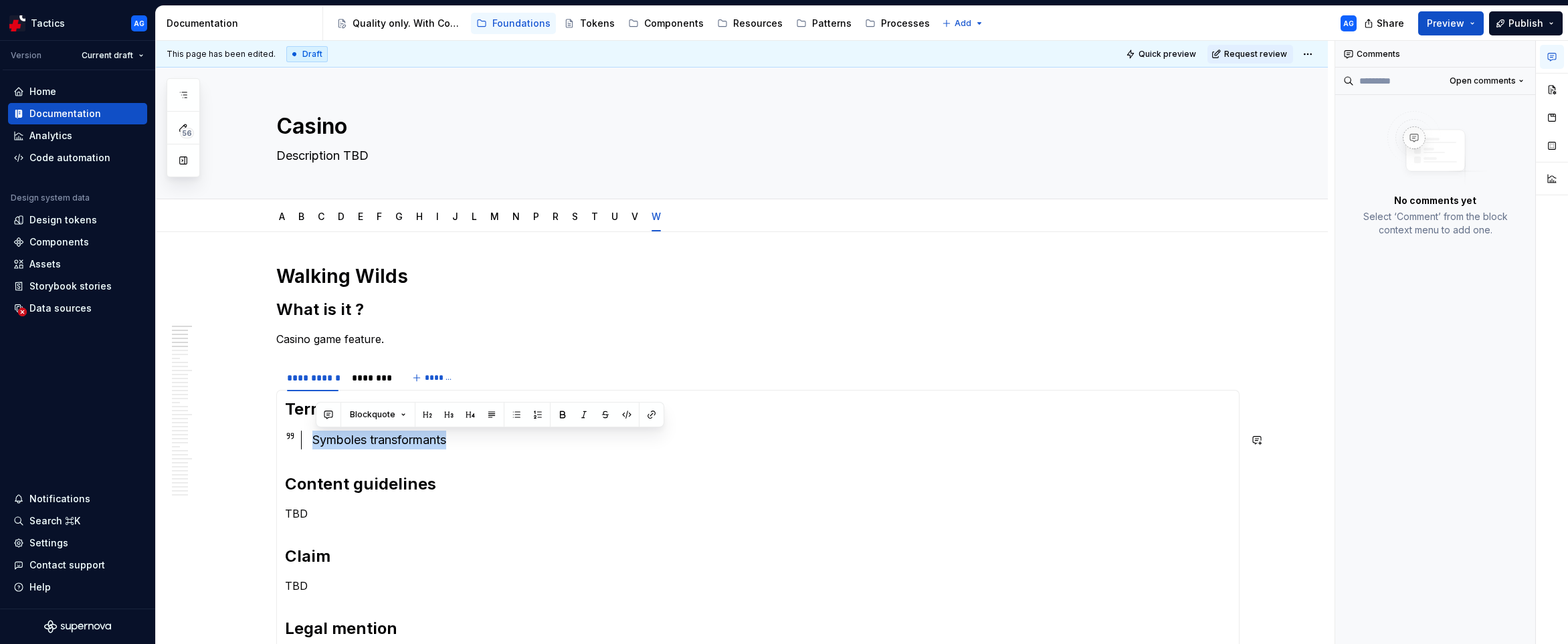 click on "Symboles transformants" at bounding box center [771, 440] 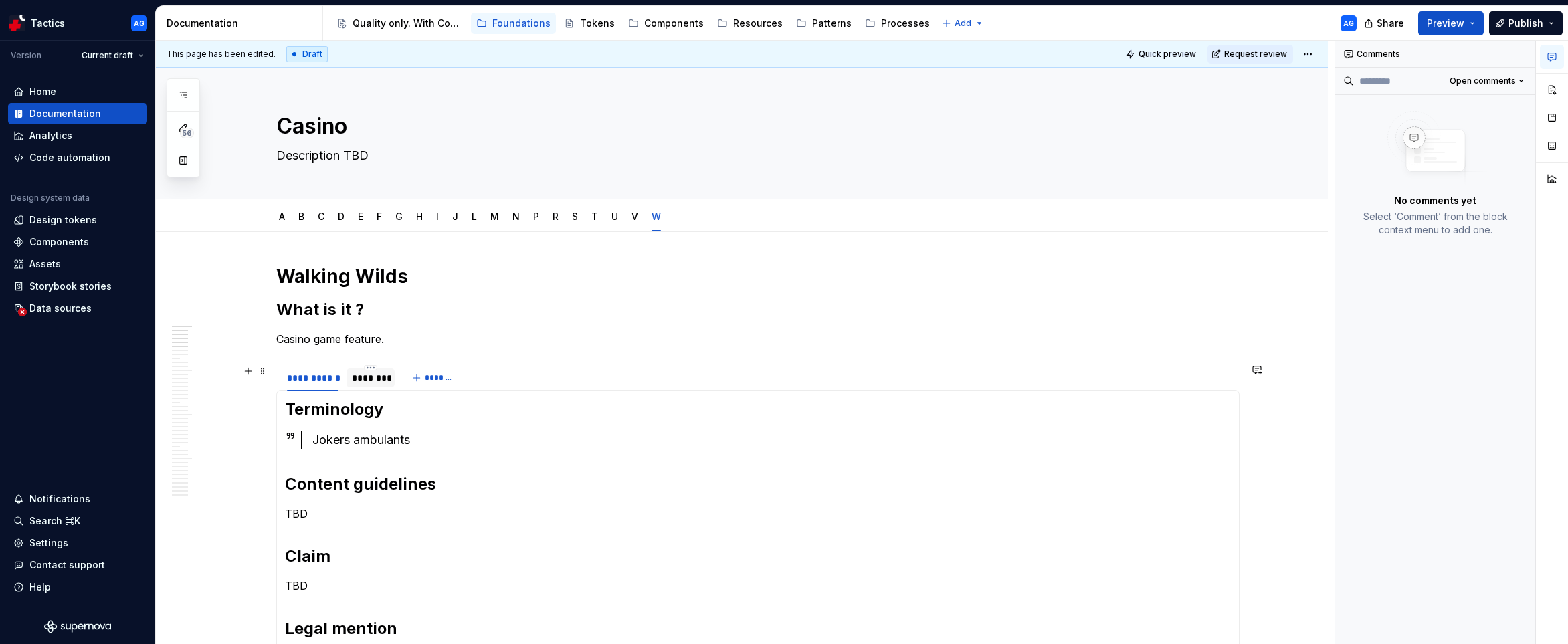 click on "********" at bounding box center (371, 378) 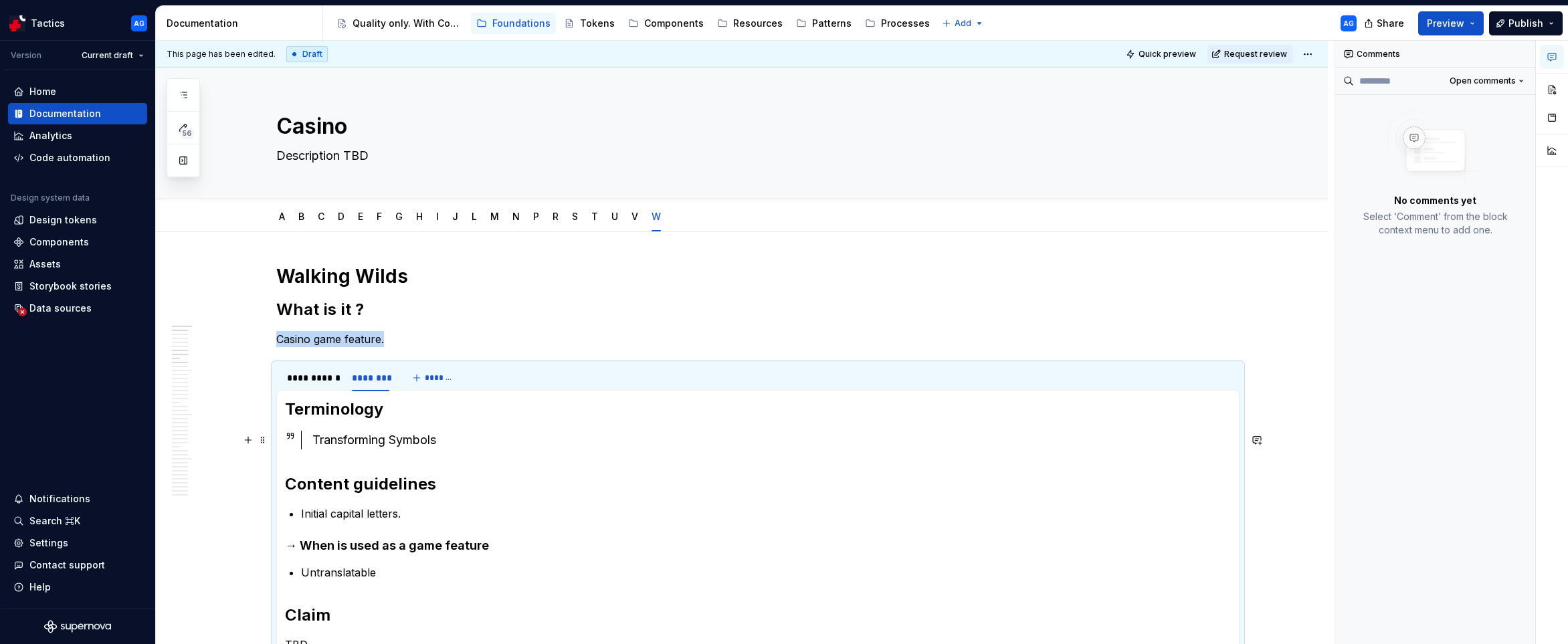 click on "Transforming Symbols" at bounding box center (771, 440) 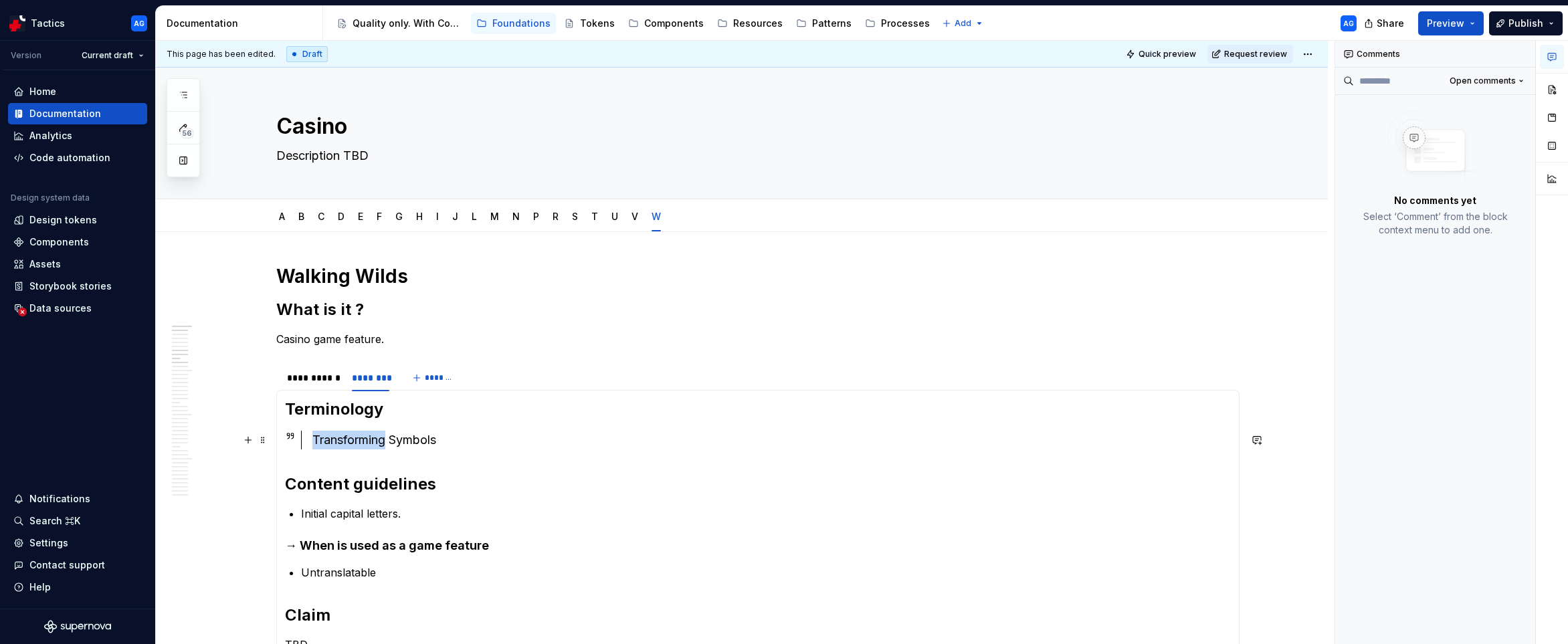 click on "Transforming Symbols" at bounding box center [771, 440] 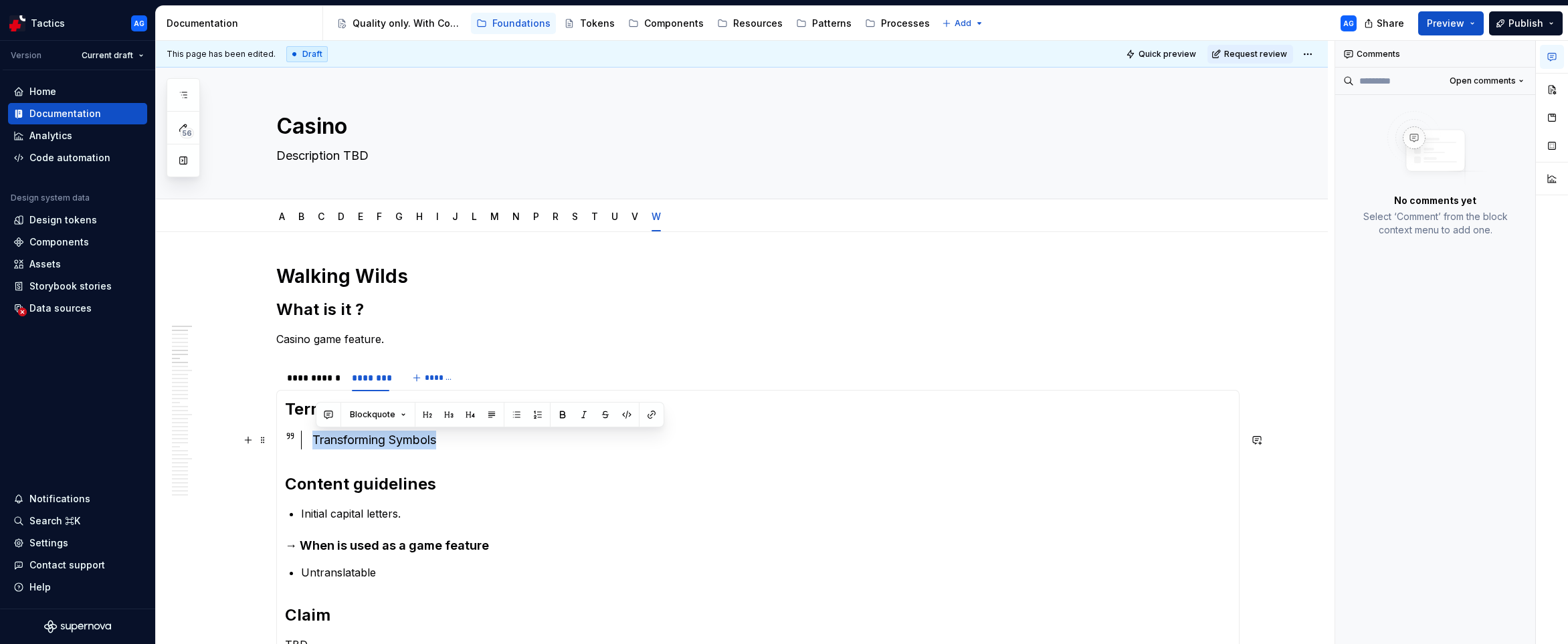 click on "Transforming Symbols" at bounding box center (771, 440) 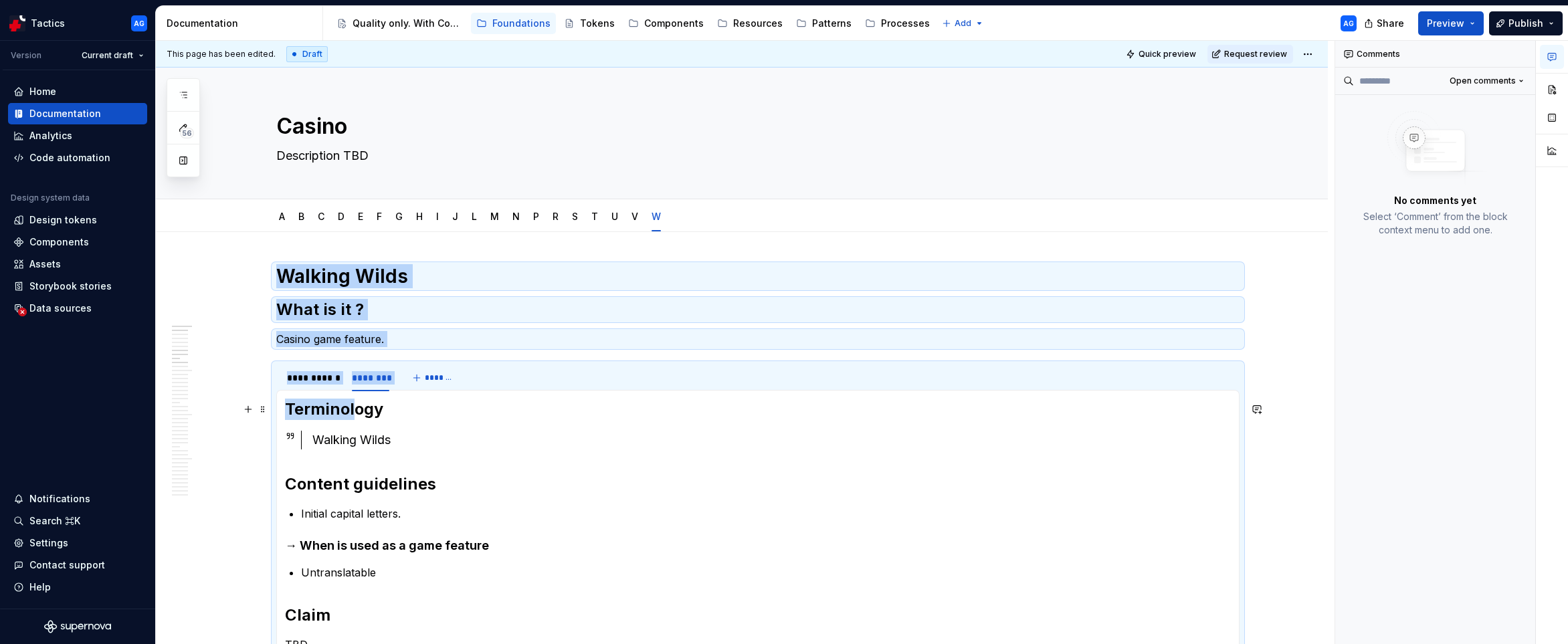 drag, startPoint x: 283, startPoint y: 272, endPoint x: 361, endPoint y: 410, distance: 158.51814 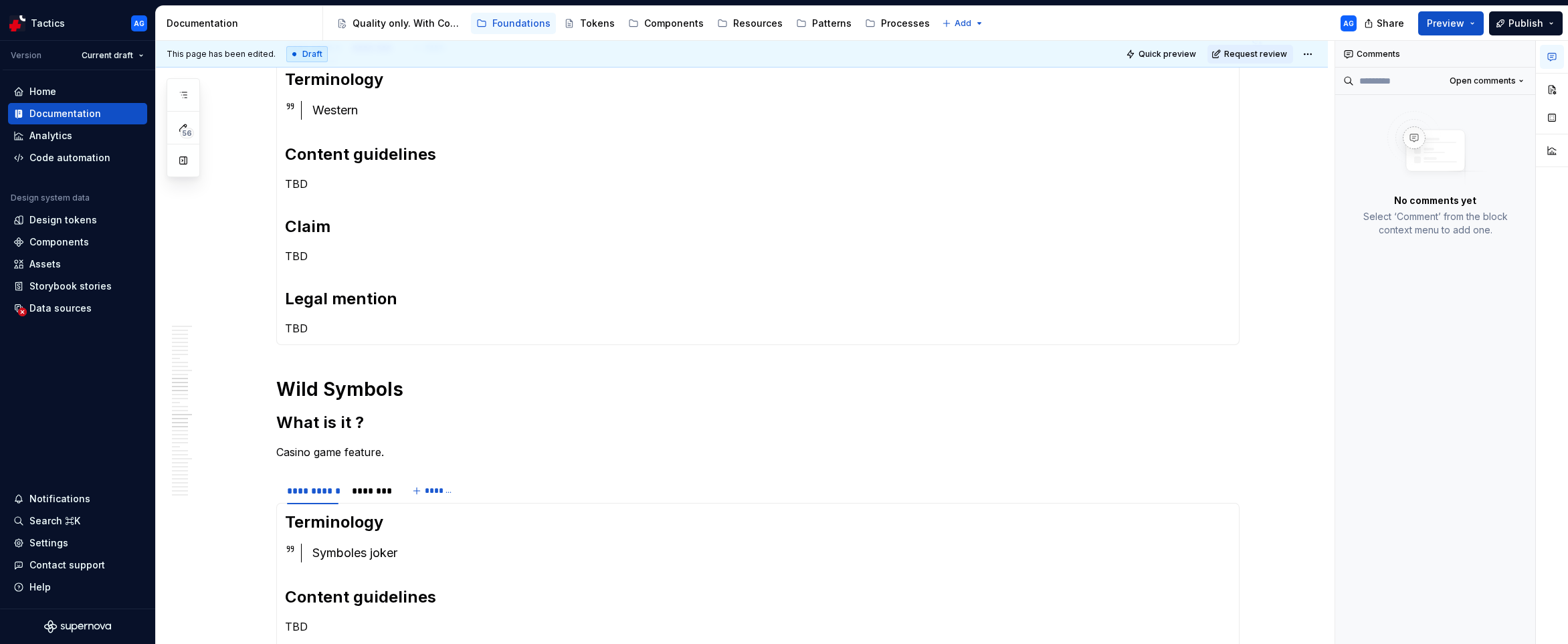 scroll, scrollTop: 835, scrollLeft: 0, axis: vertical 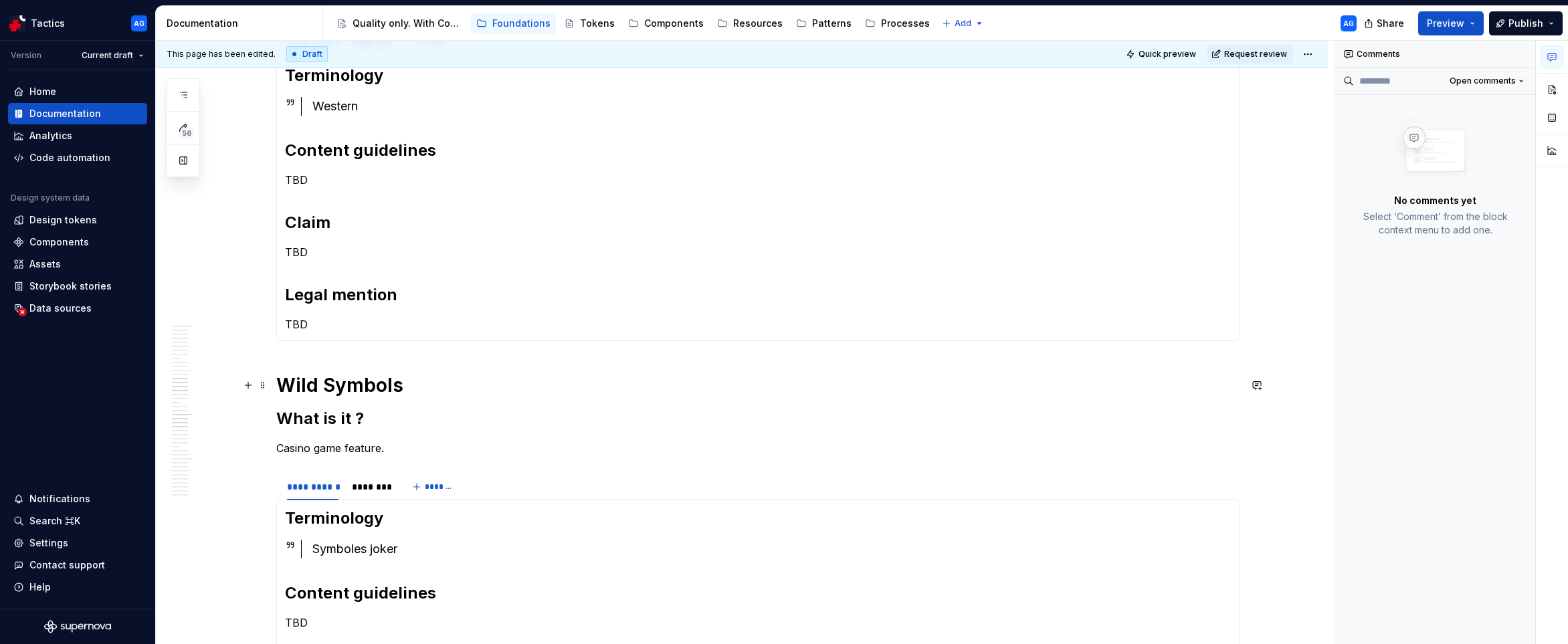 click on "Wild Symbols" at bounding box center (758, 385) 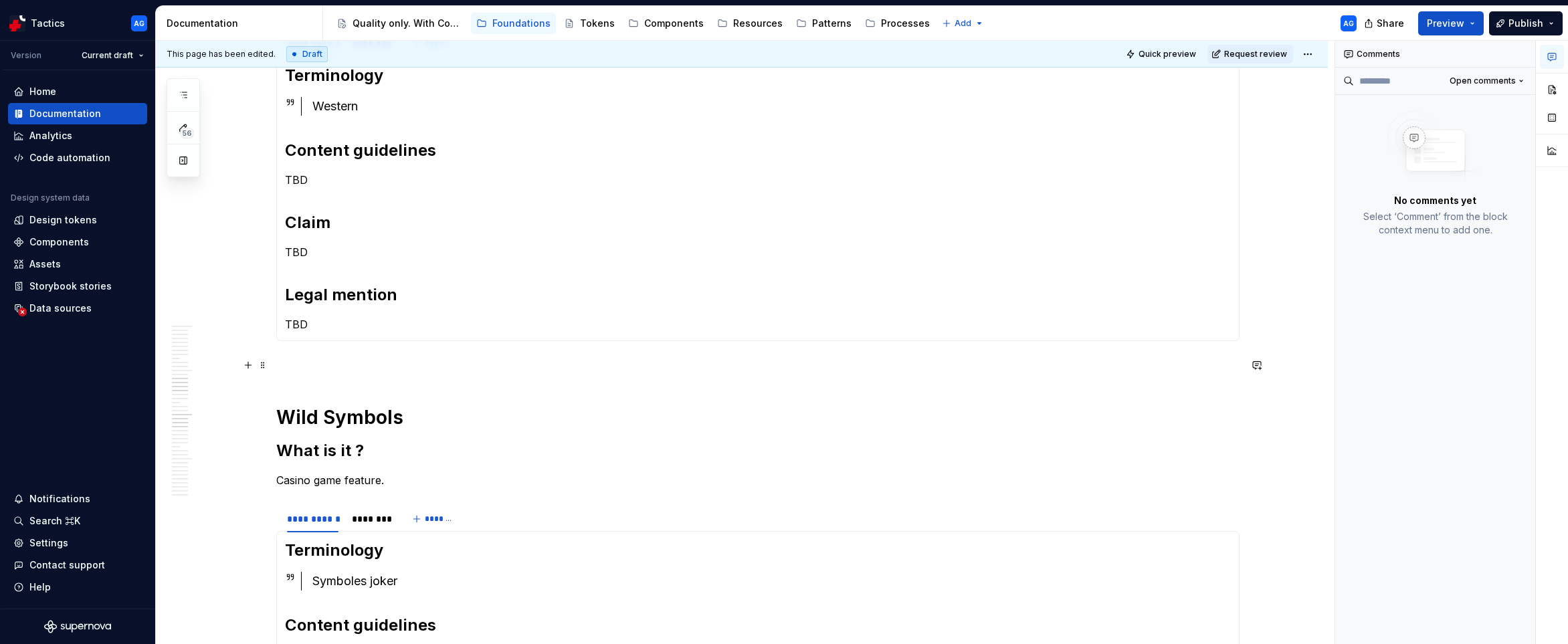 click at bounding box center [758, 365] 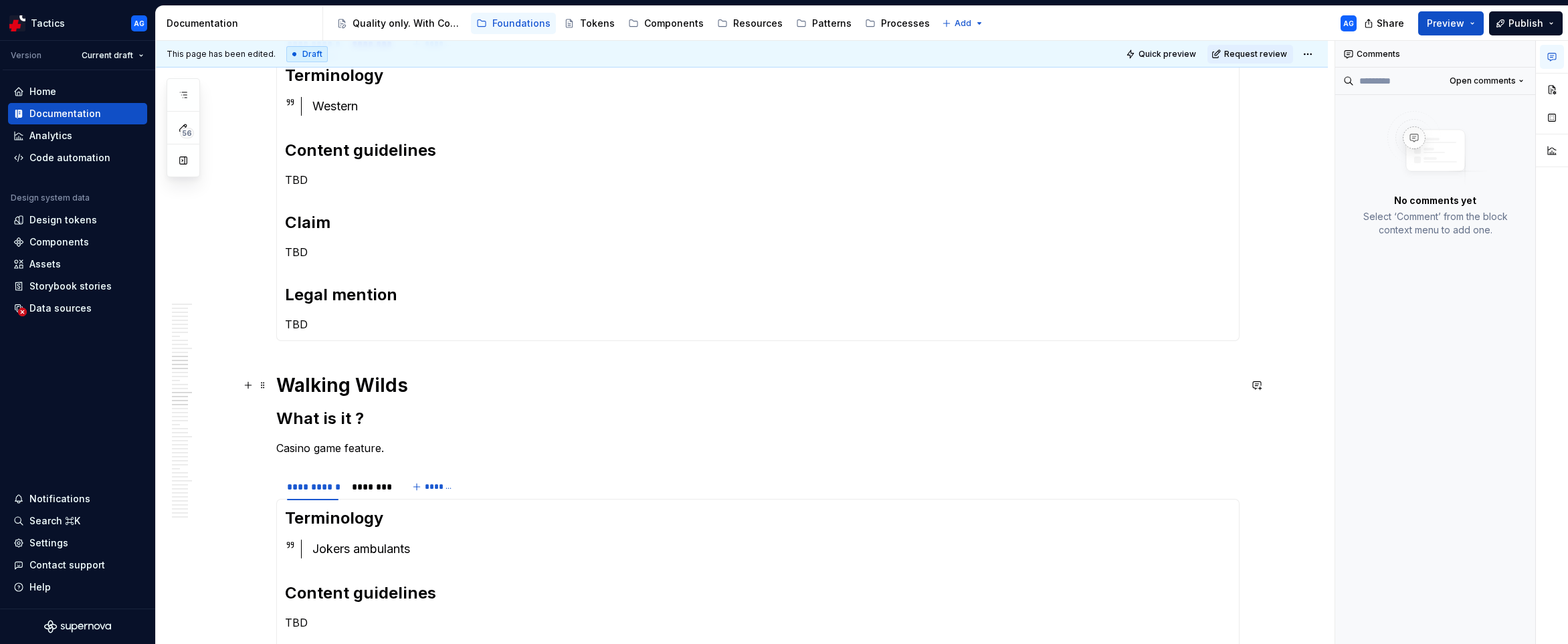 click on "Walking Wilds" at bounding box center [758, 385] 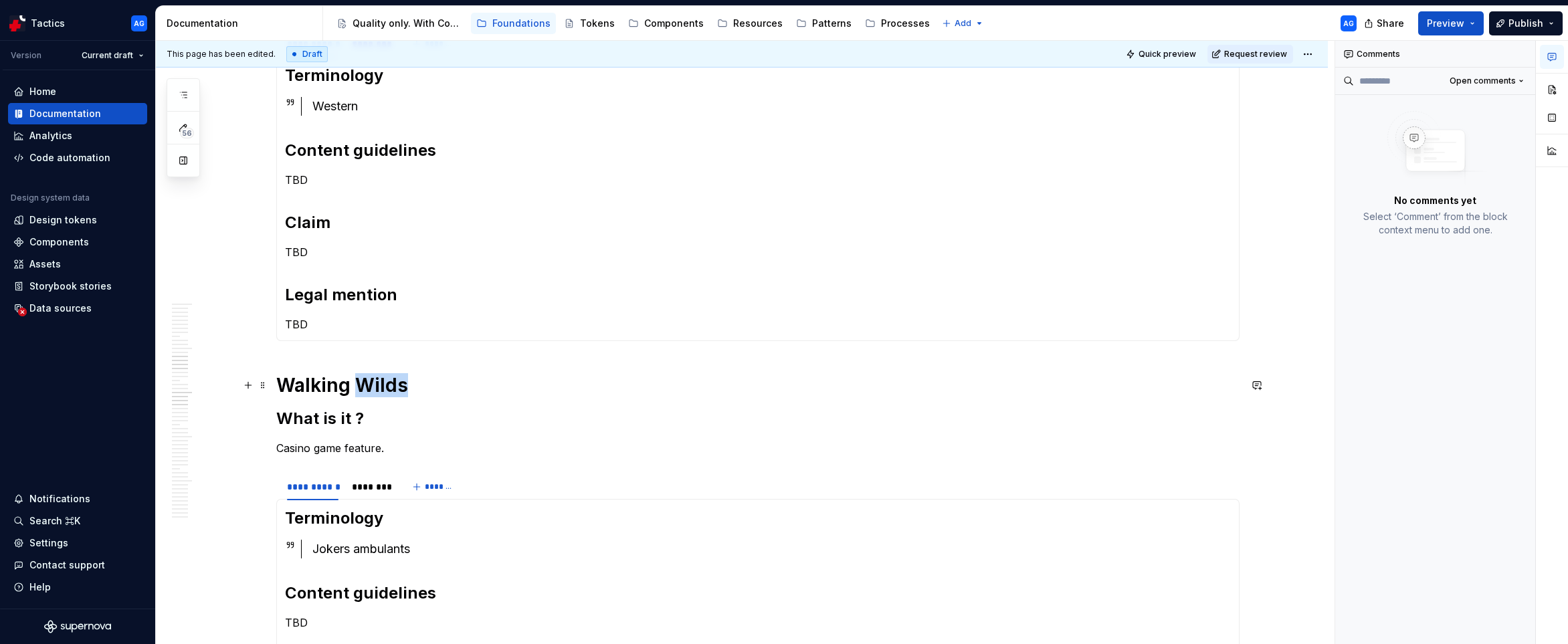 click on "Walking Wilds" at bounding box center [758, 385] 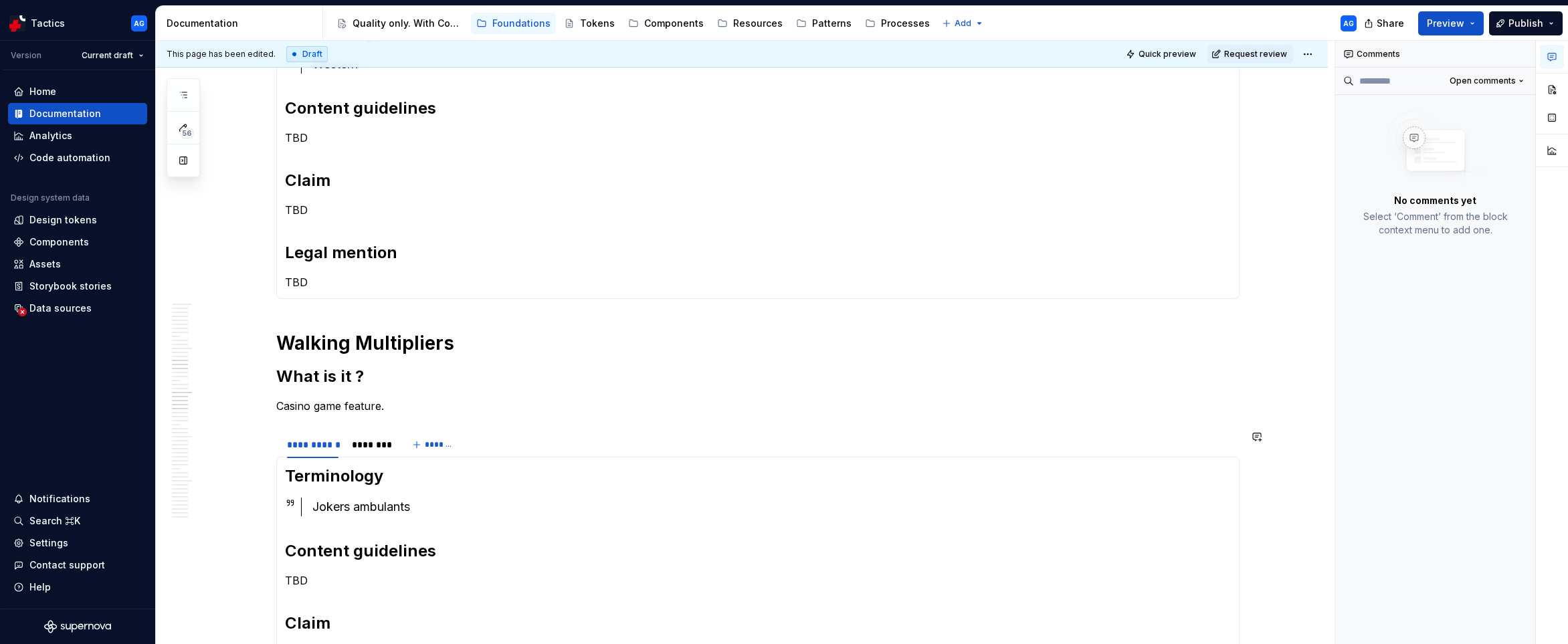 scroll, scrollTop: 886, scrollLeft: 0, axis: vertical 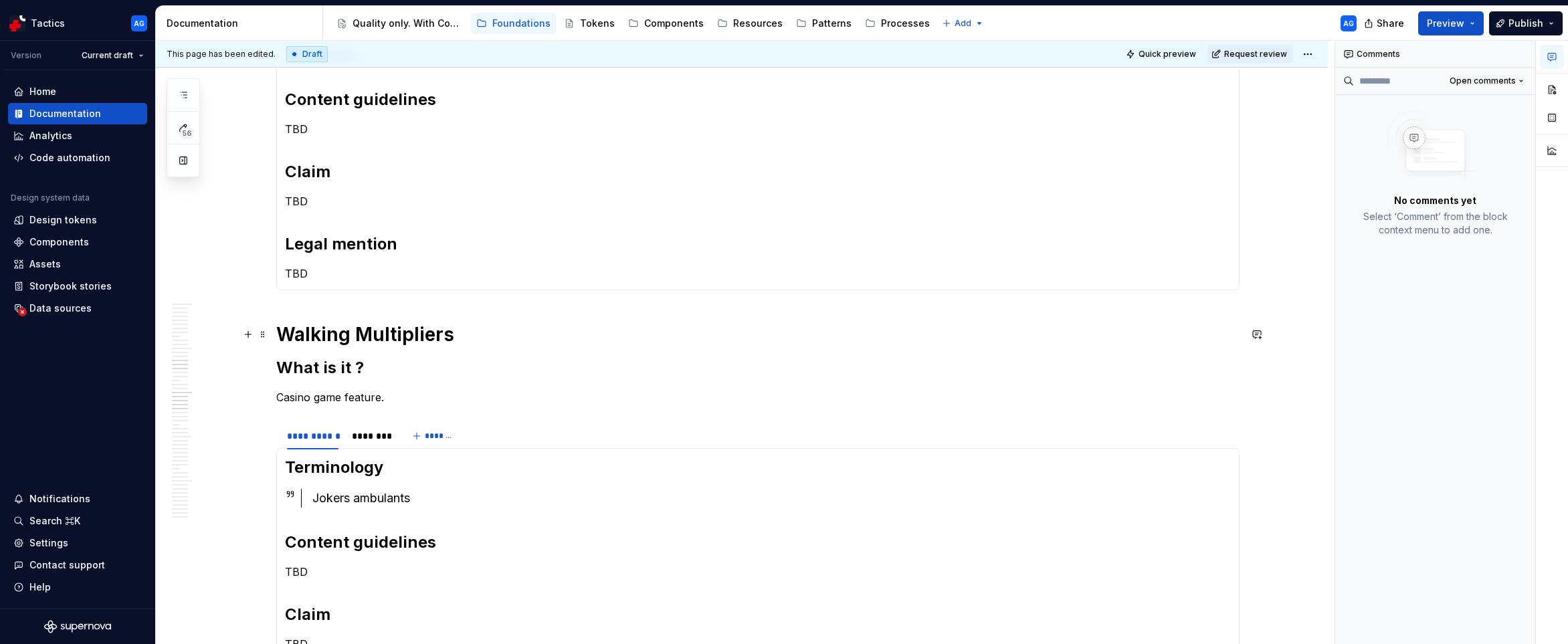 click on "Walking Multipliers" at bounding box center (758, 334) 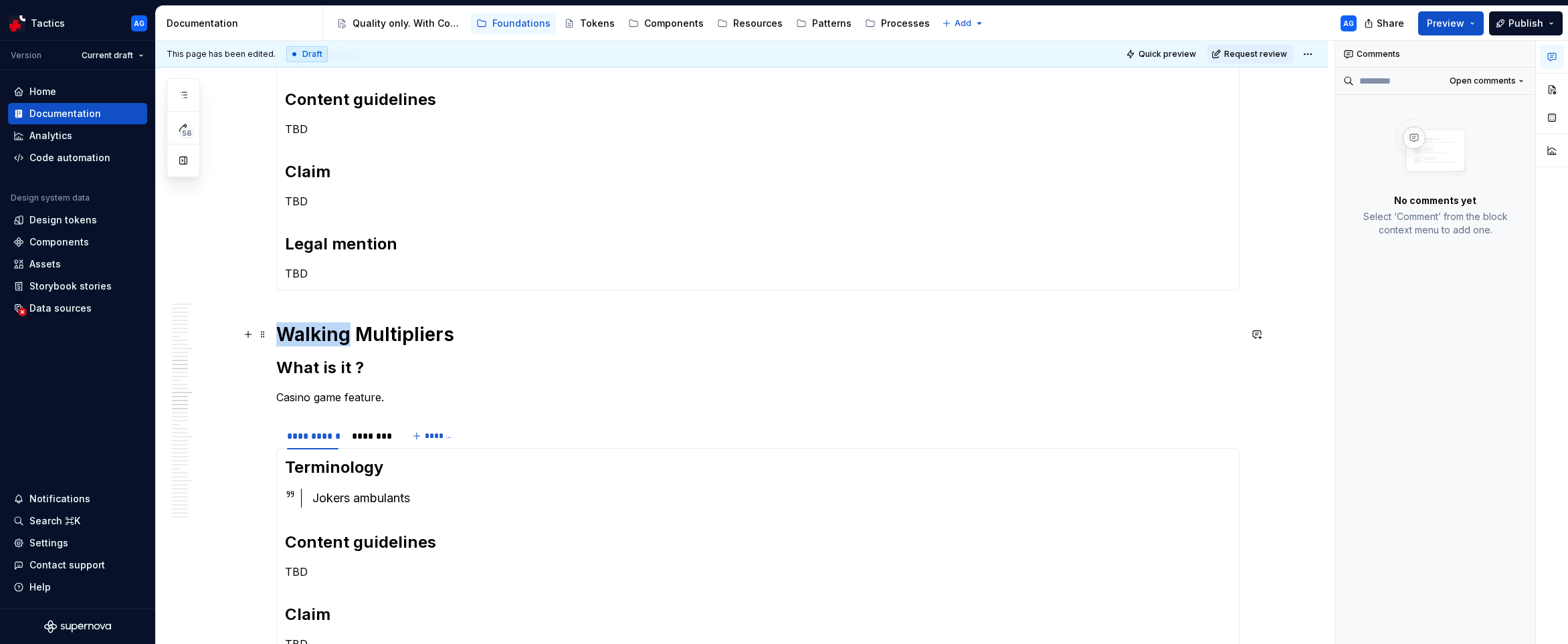 click on "Walking Multipliers" at bounding box center (758, 334) 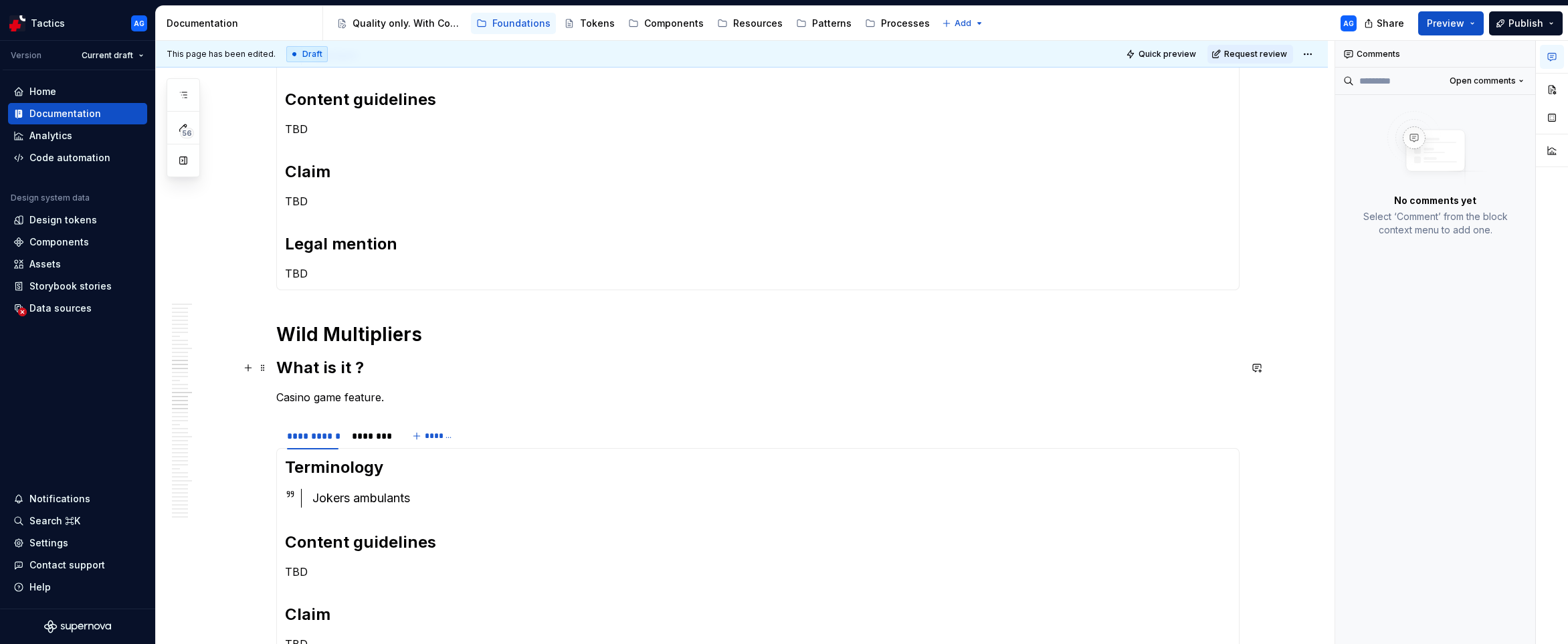 click on "What is it ?" at bounding box center (758, 368) 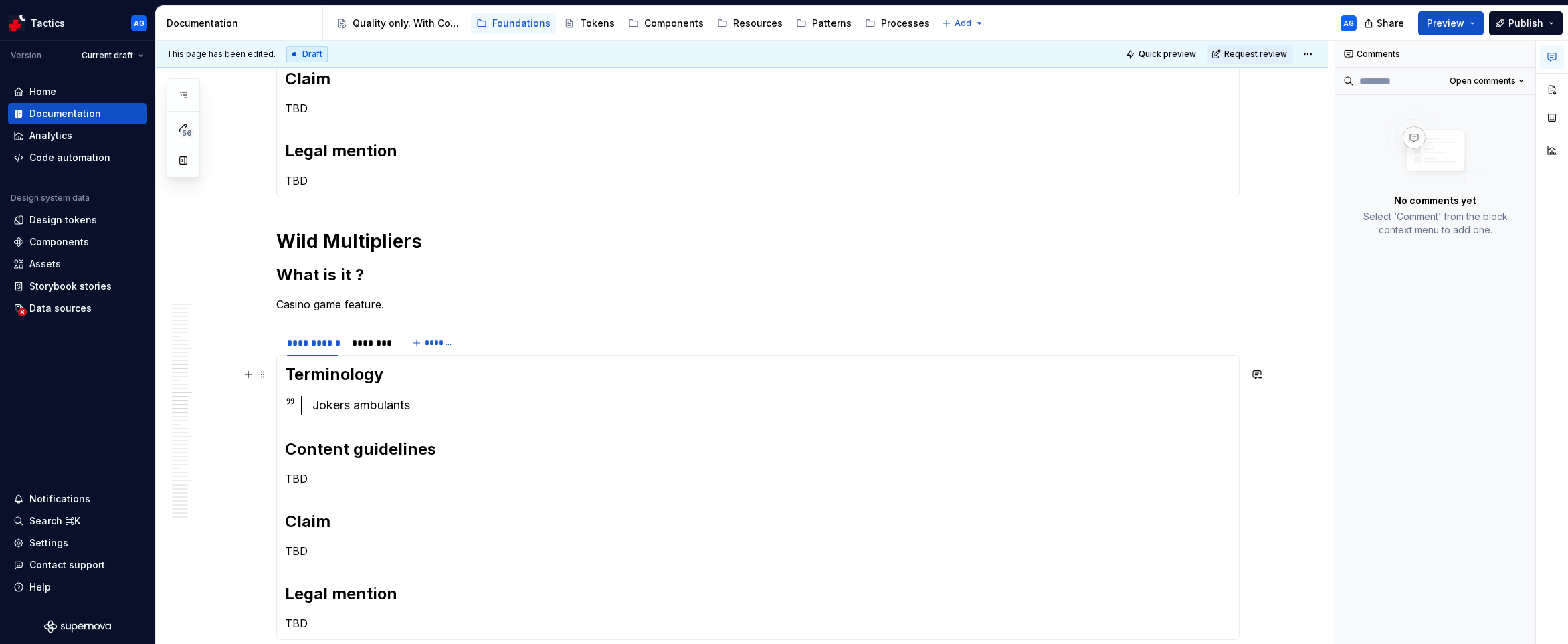 scroll, scrollTop: 988, scrollLeft: 0, axis: vertical 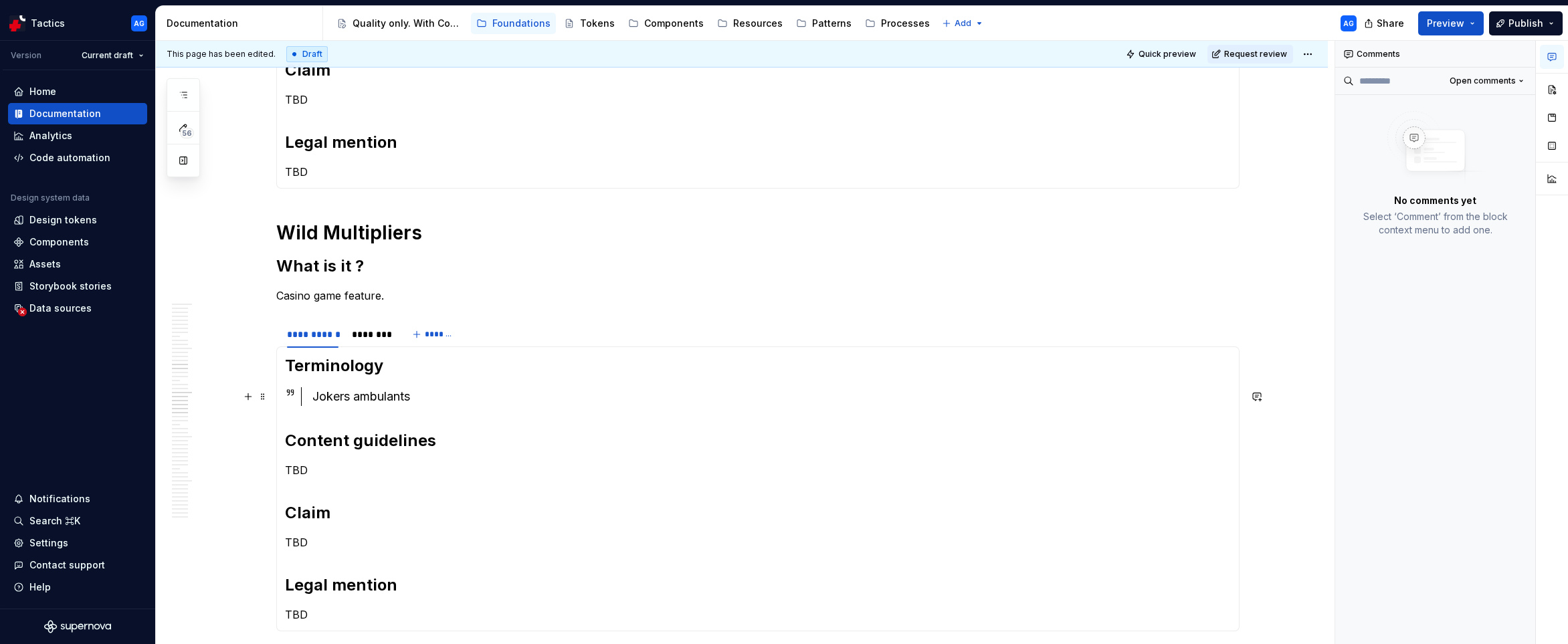 click on "Jokers ambulants" at bounding box center [771, 397] 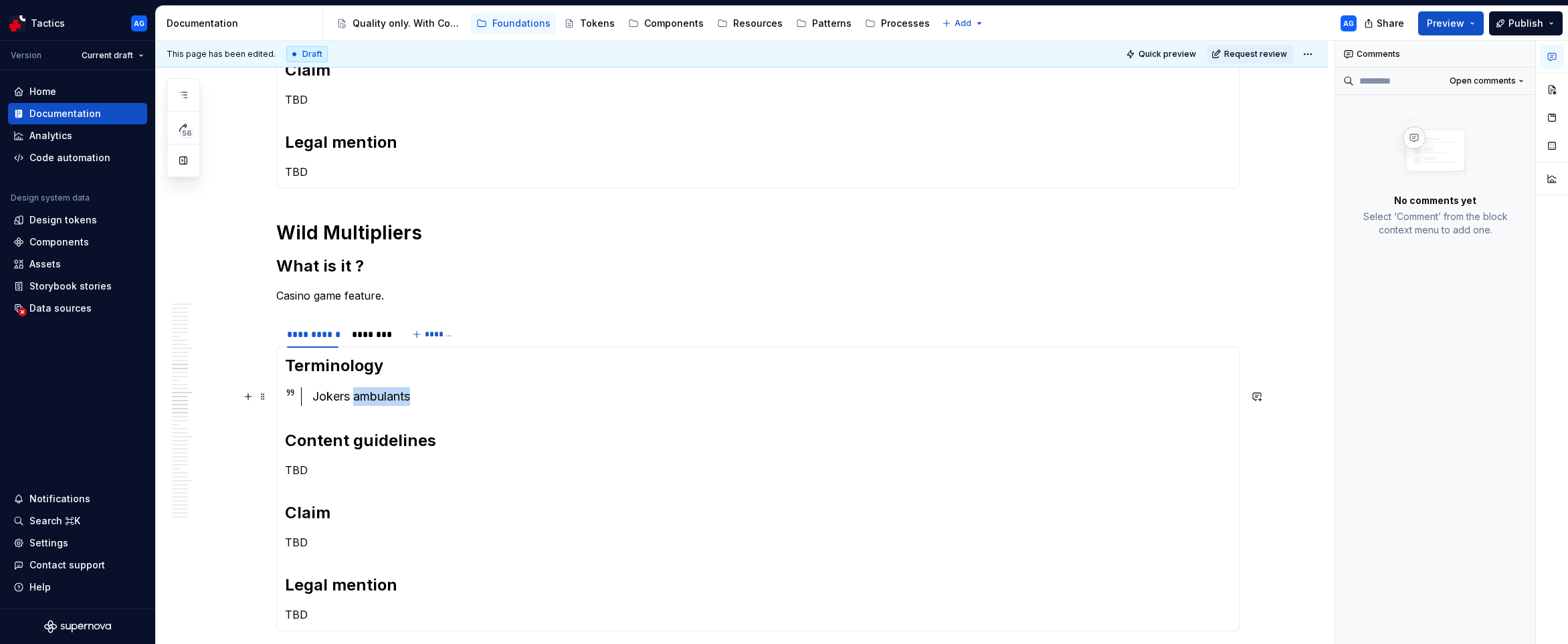 click on "Jokers ambulants" at bounding box center [771, 397] 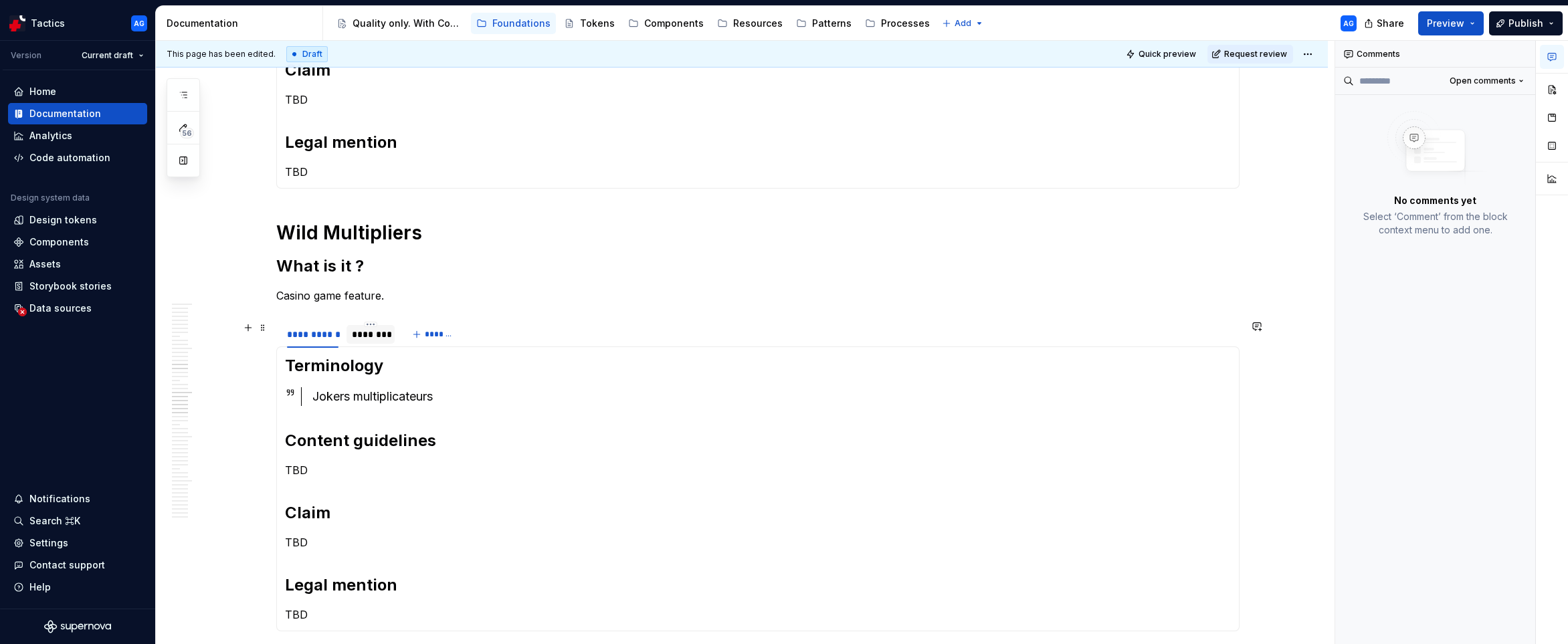 click on "********" at bounding box center [371, 334] 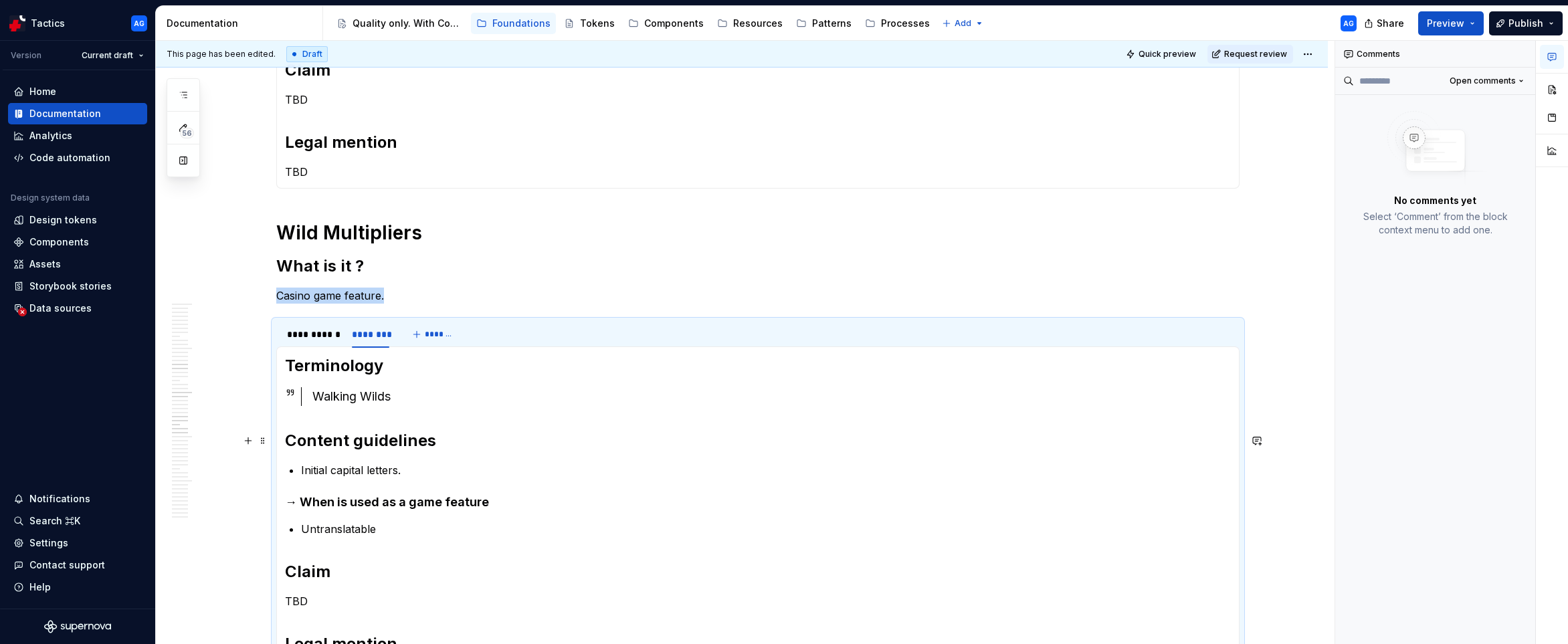 click on "Walking Wilds" at bounding box center (771, 397) 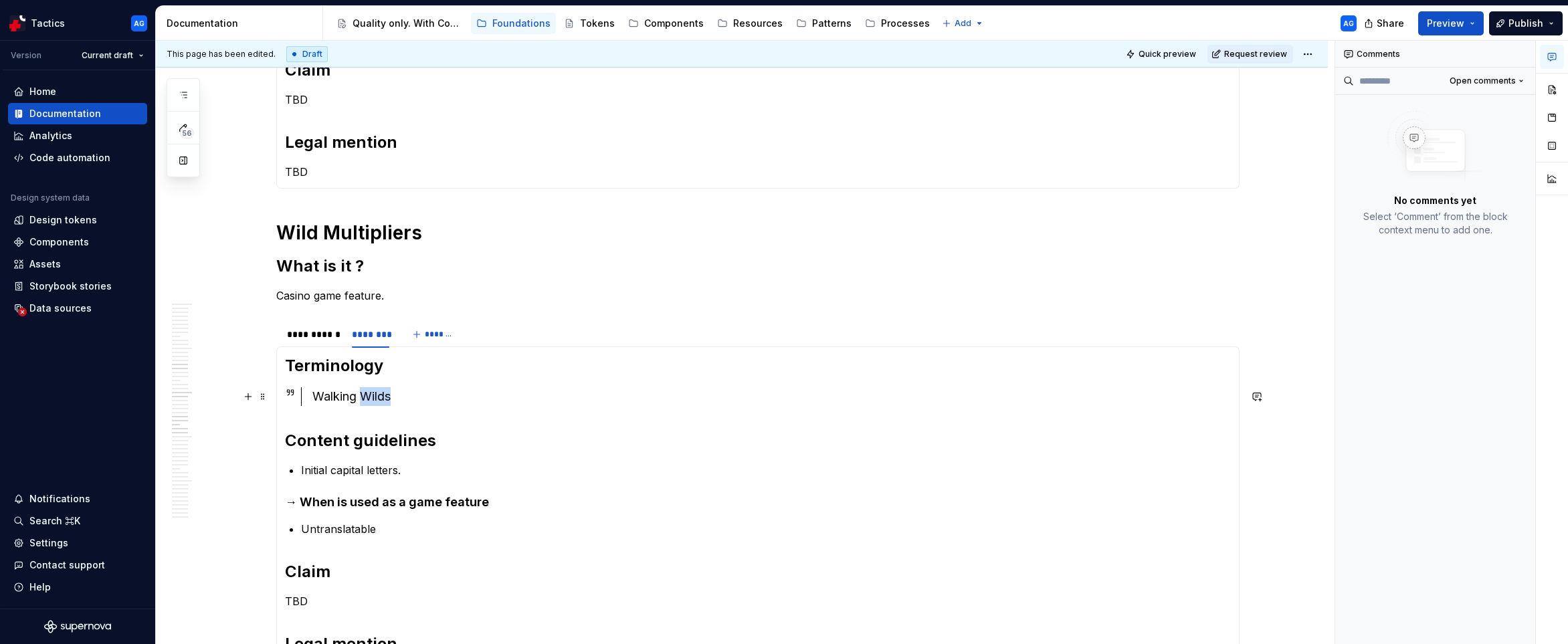 click on "Walking Wilds" at bounding box center (771, 397) 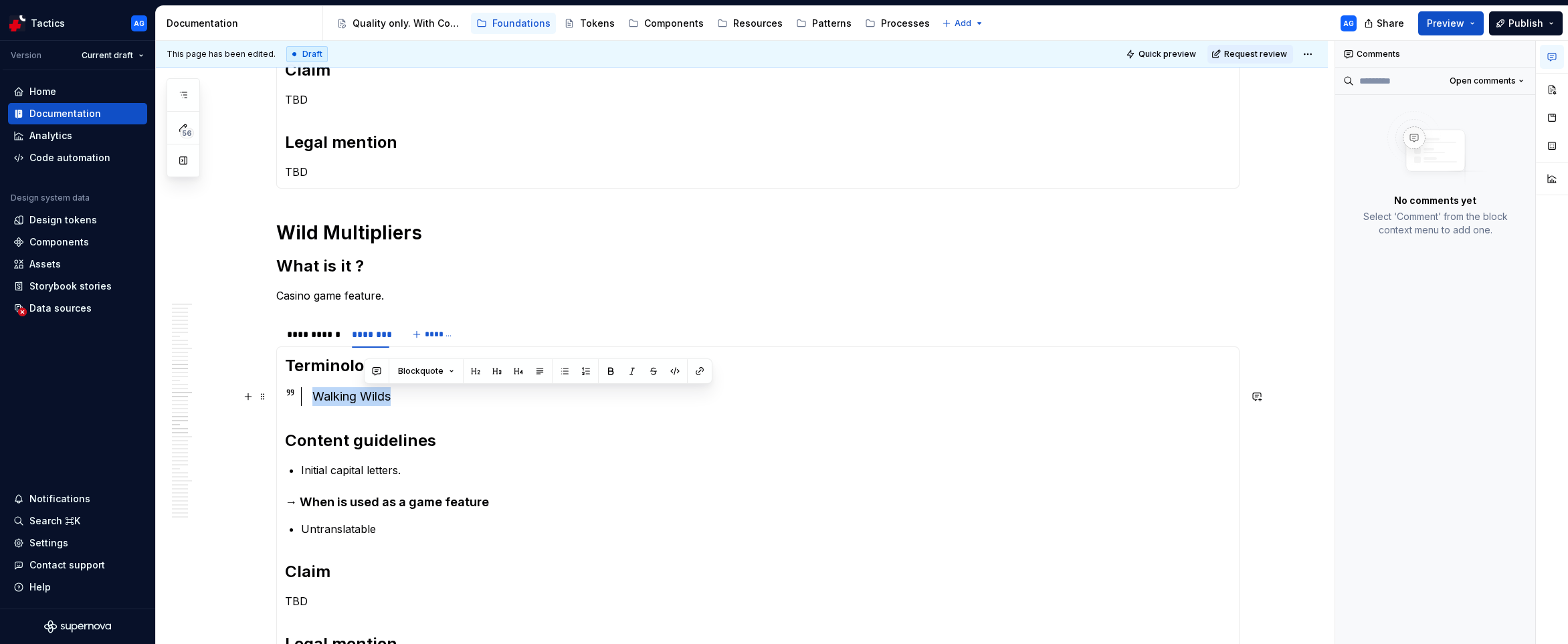 click on "Walking Wilds" at bounding box center [771, 397] 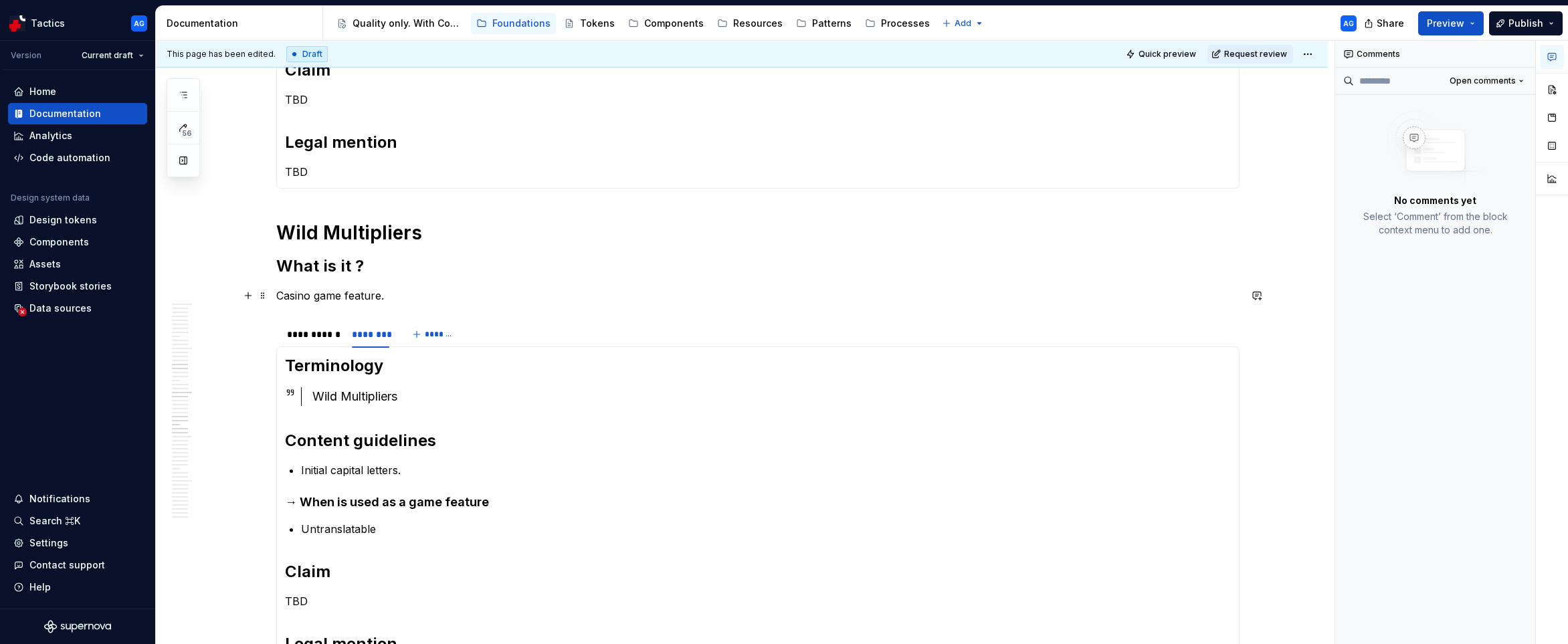 click on "Casino game feature." at bounding box center (758, 296) 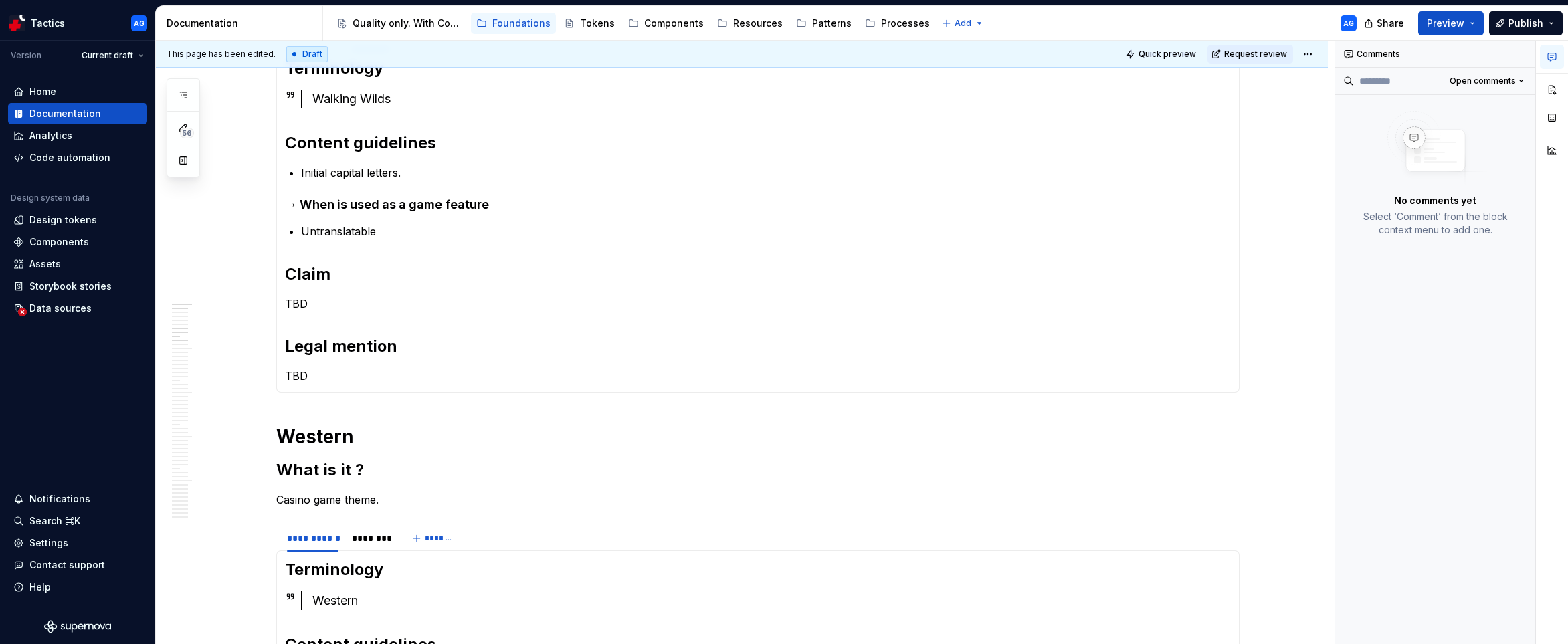 scroll, scrollTop: 0, scrollLeft: 0, axis: both 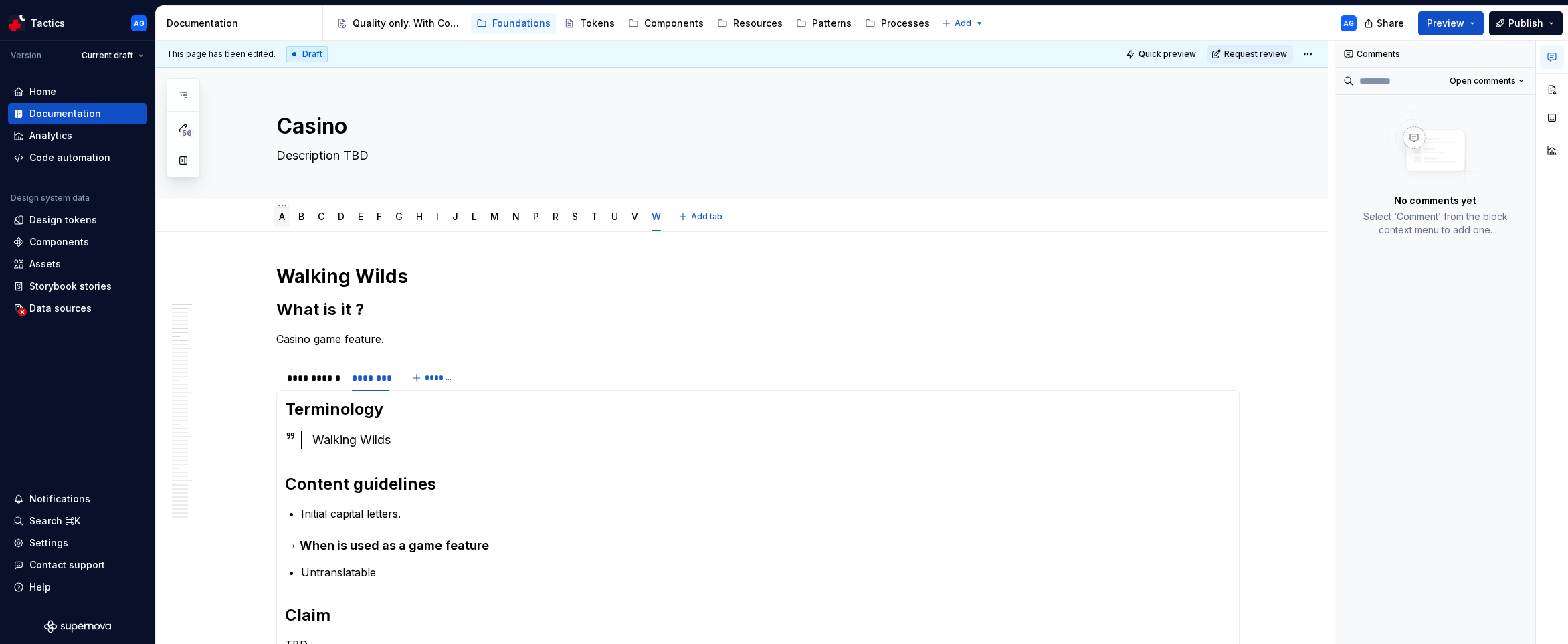 click on "A" at bounding box center (282, 216) 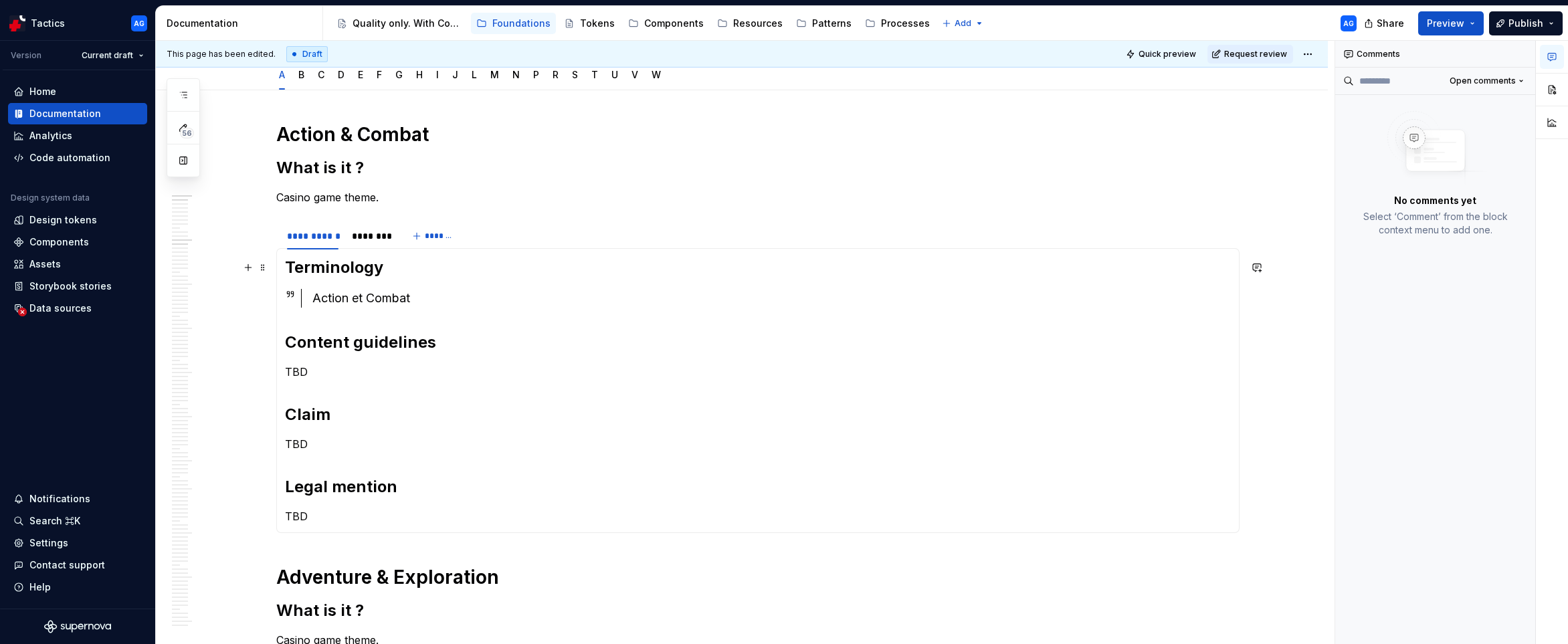 scroll, scrollTop: 145, scrollLeft: 0, axis: vertical 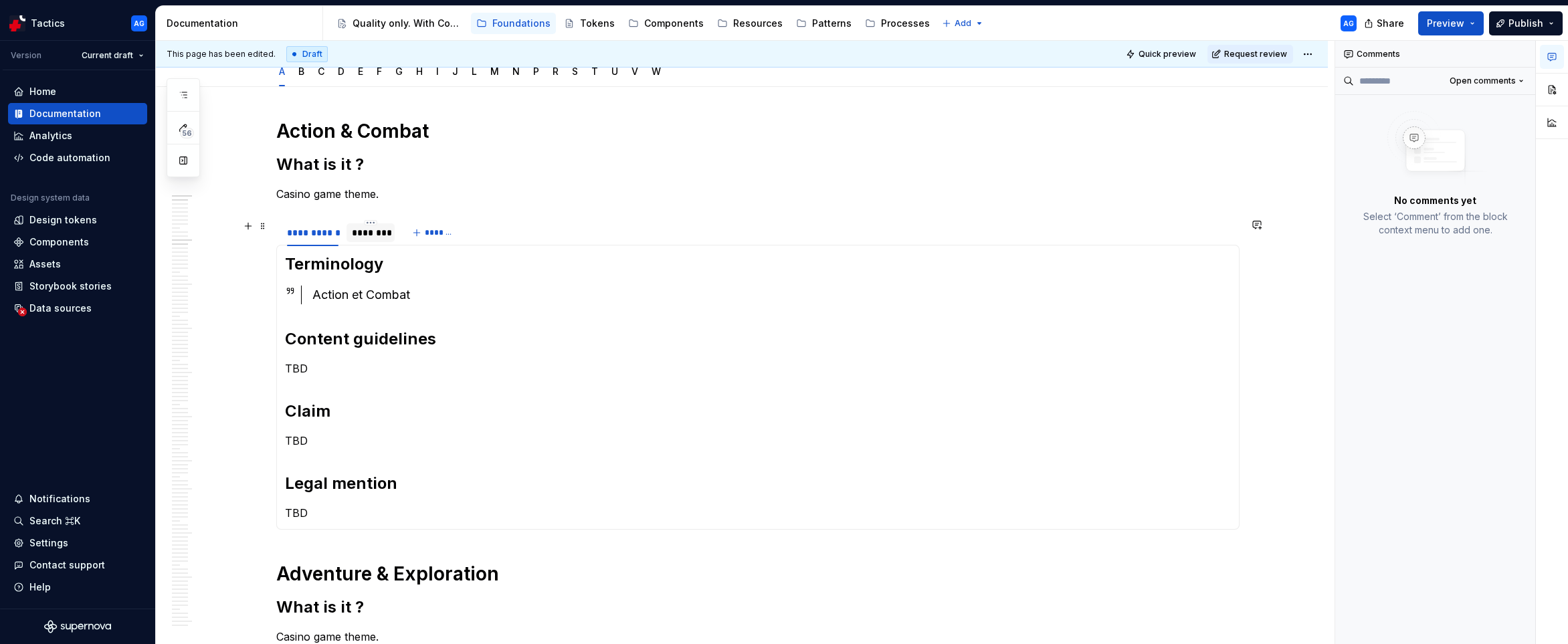 click on "********" at bounding box center (371, 233) 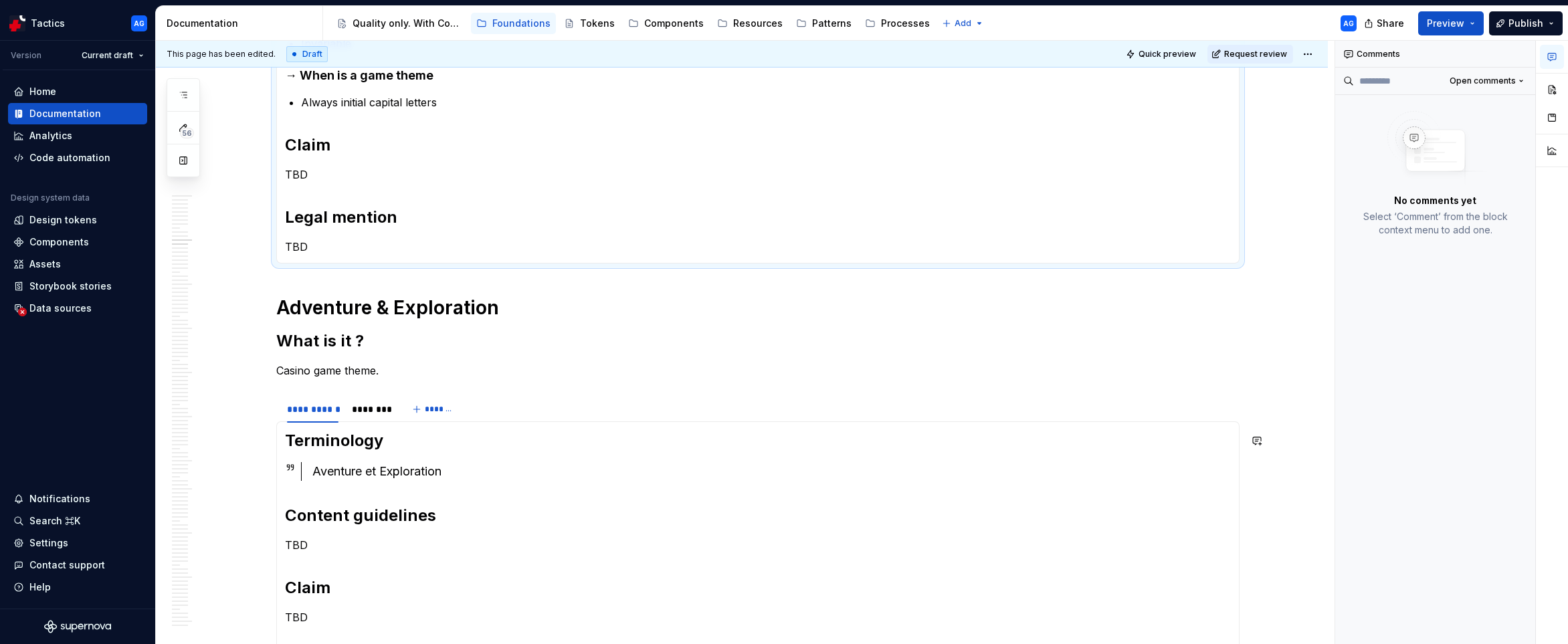 scroll, scrollTop: 502, scrollLeft: 0, axis: vertical 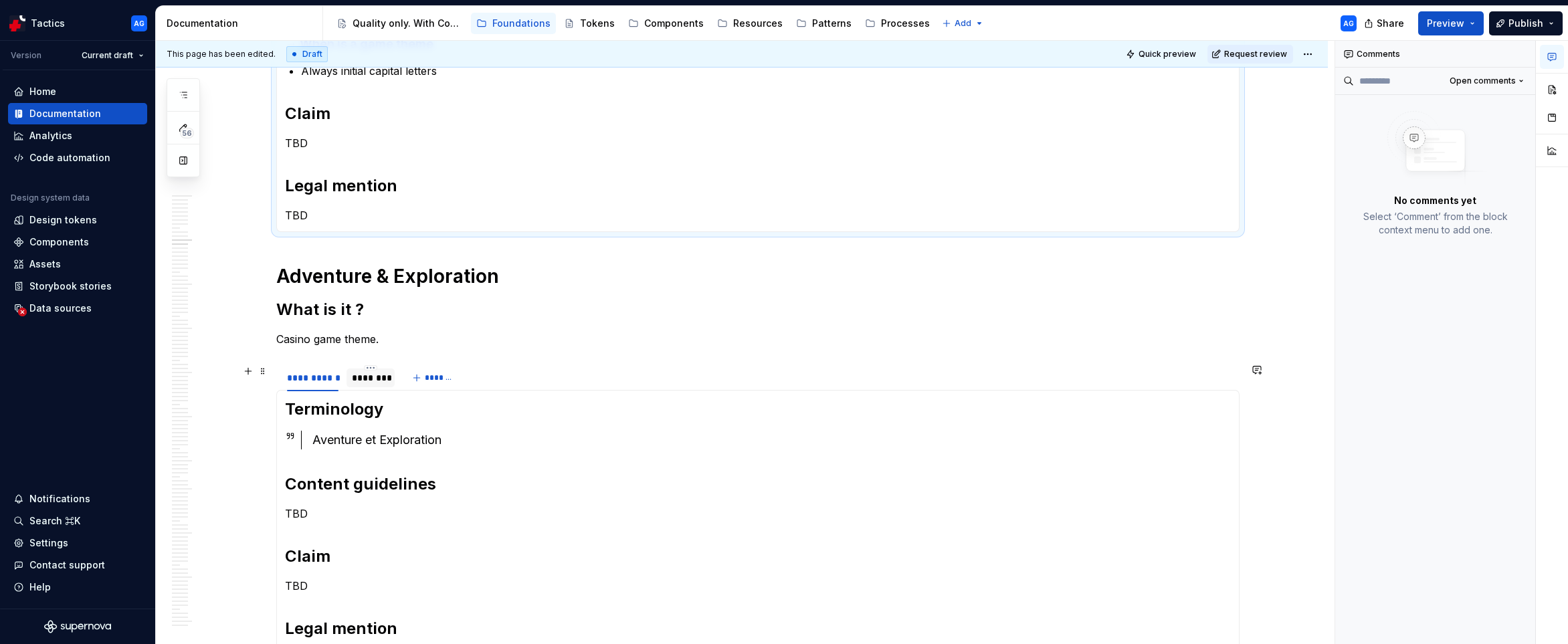 click on "********" at bounding box center [371, 378] 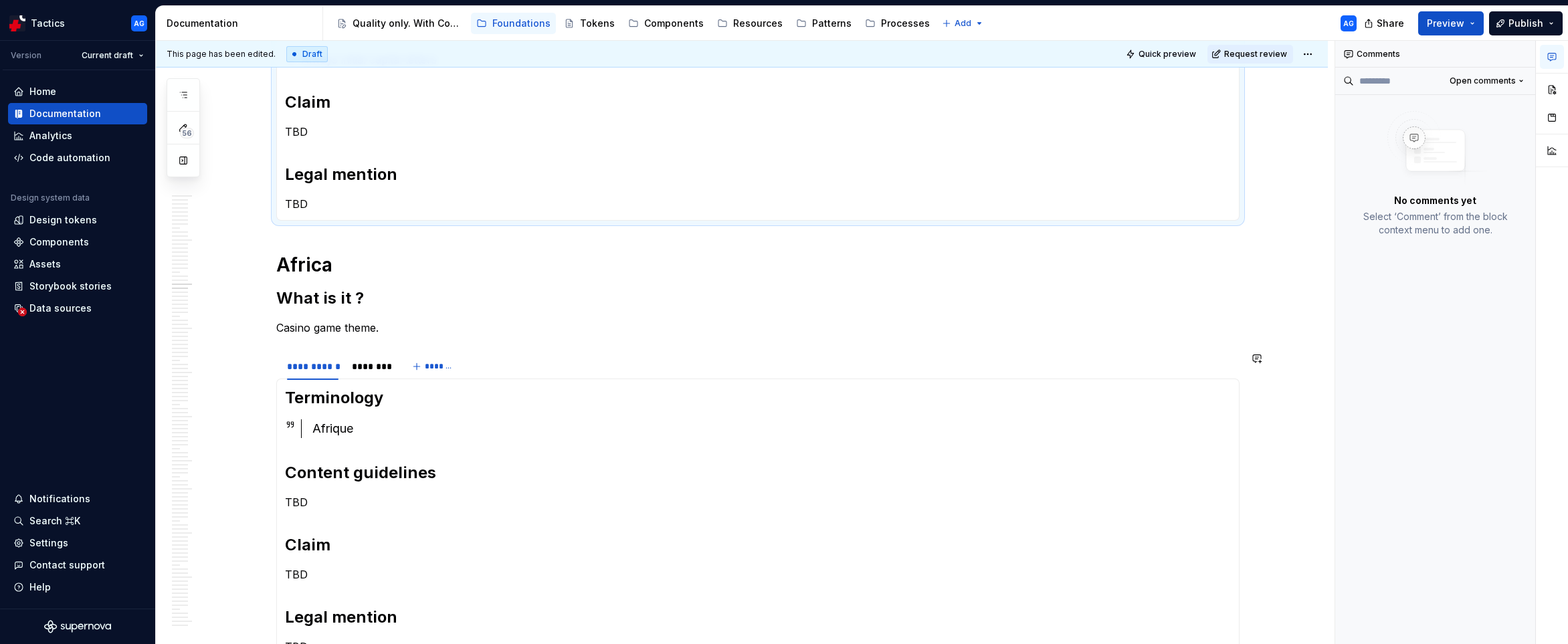 scroll, scrollTop: 1065, scrollLeft: 0, axis: vertical 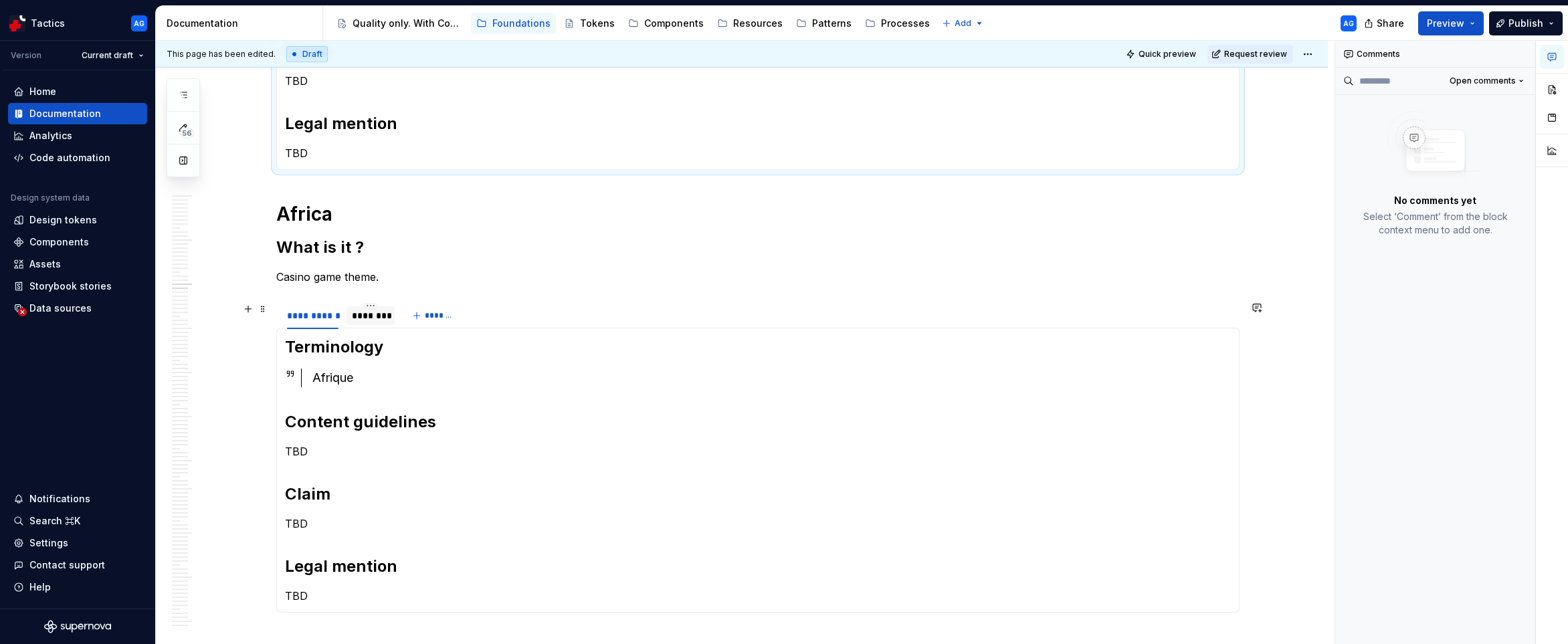 click on "********" at bounding box center (371, 316) 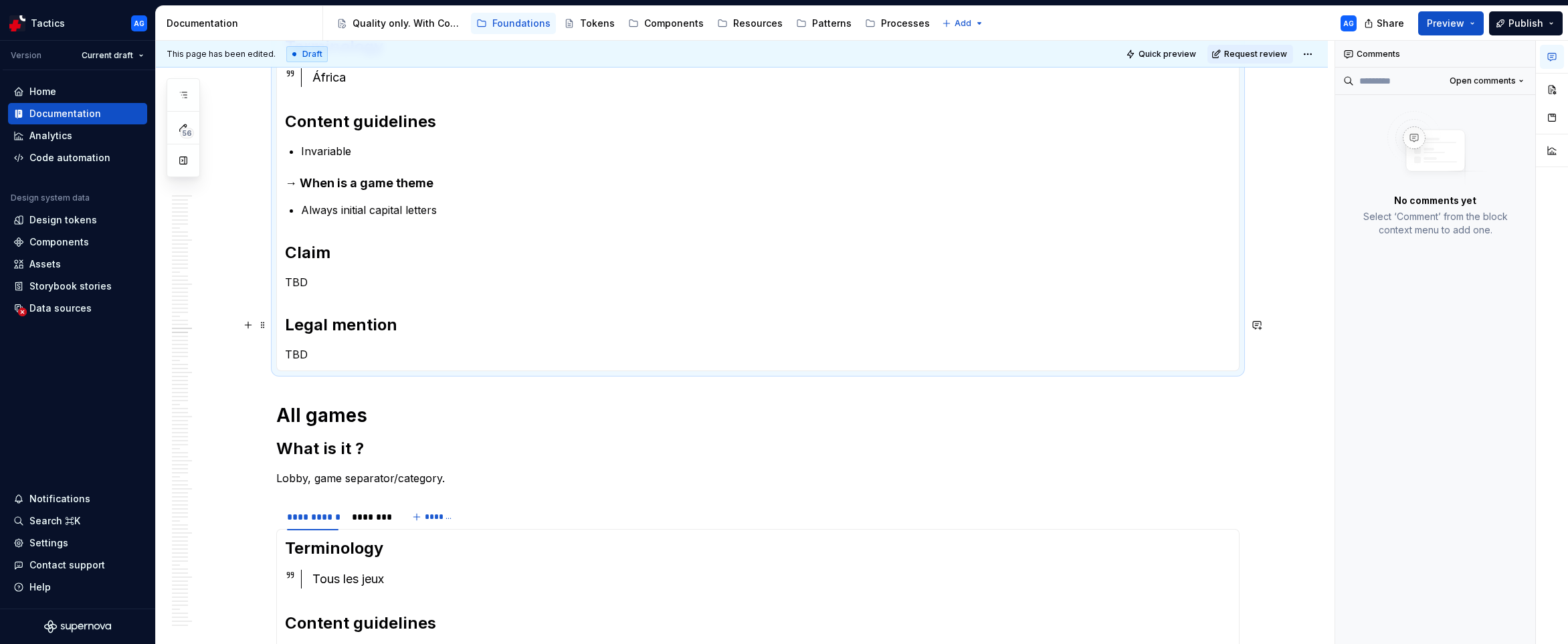 scroll, scrollTop: 1535, scrollLeft: 0, axis: vertical 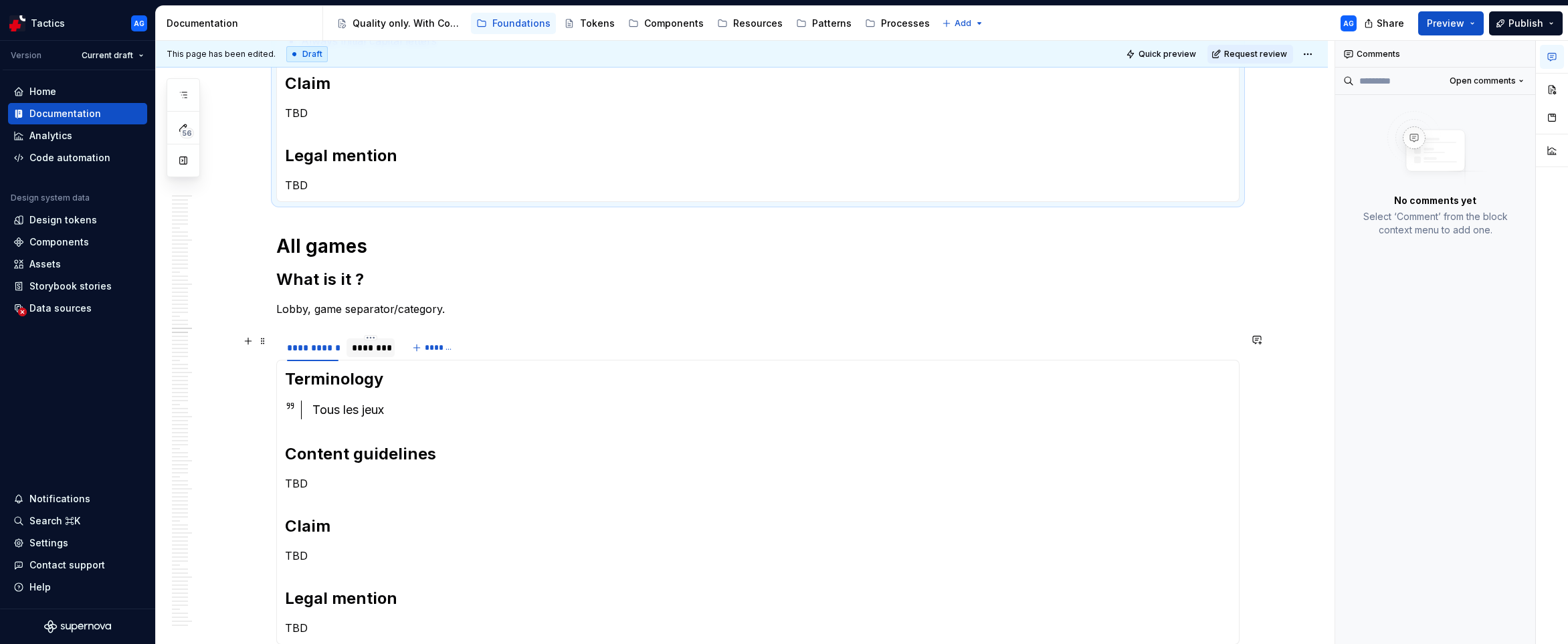 click on "********" at bounding box center [371, 348] 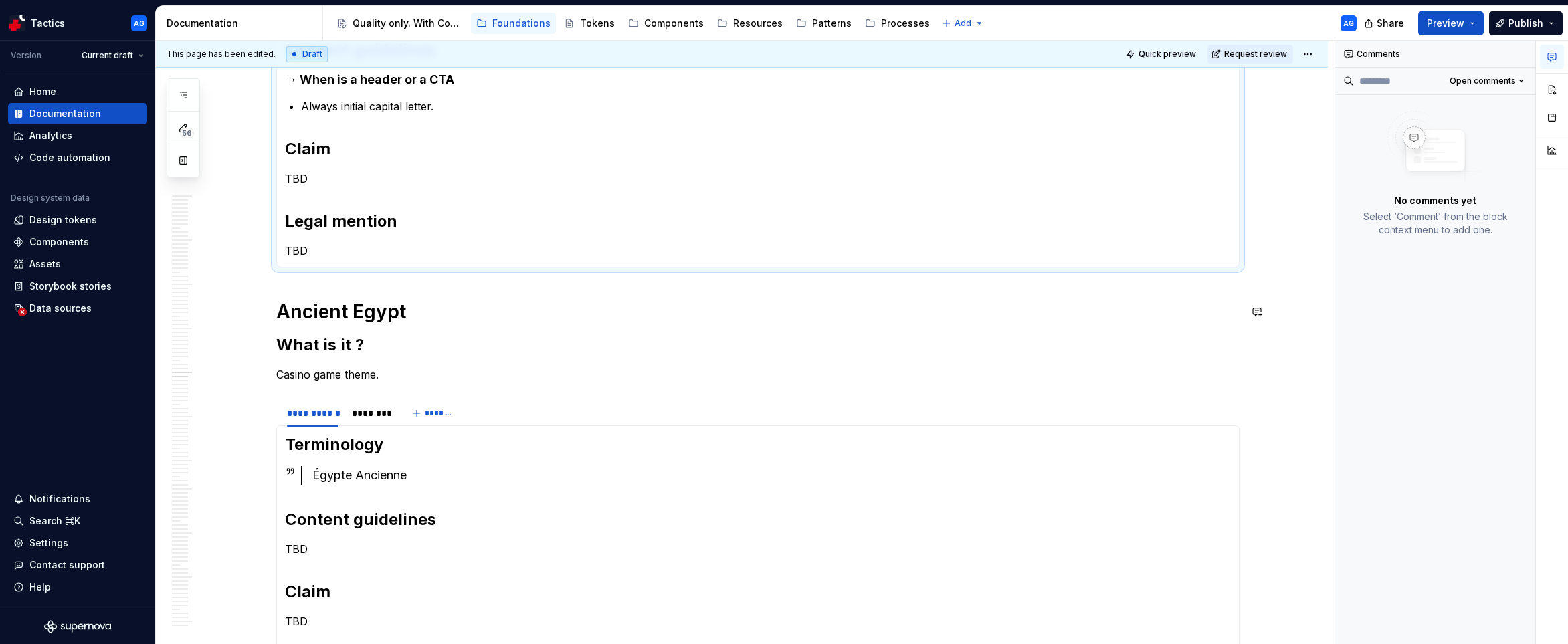 scroll, scrollTop: 2000, scrollLeft: 0, axis: vertical 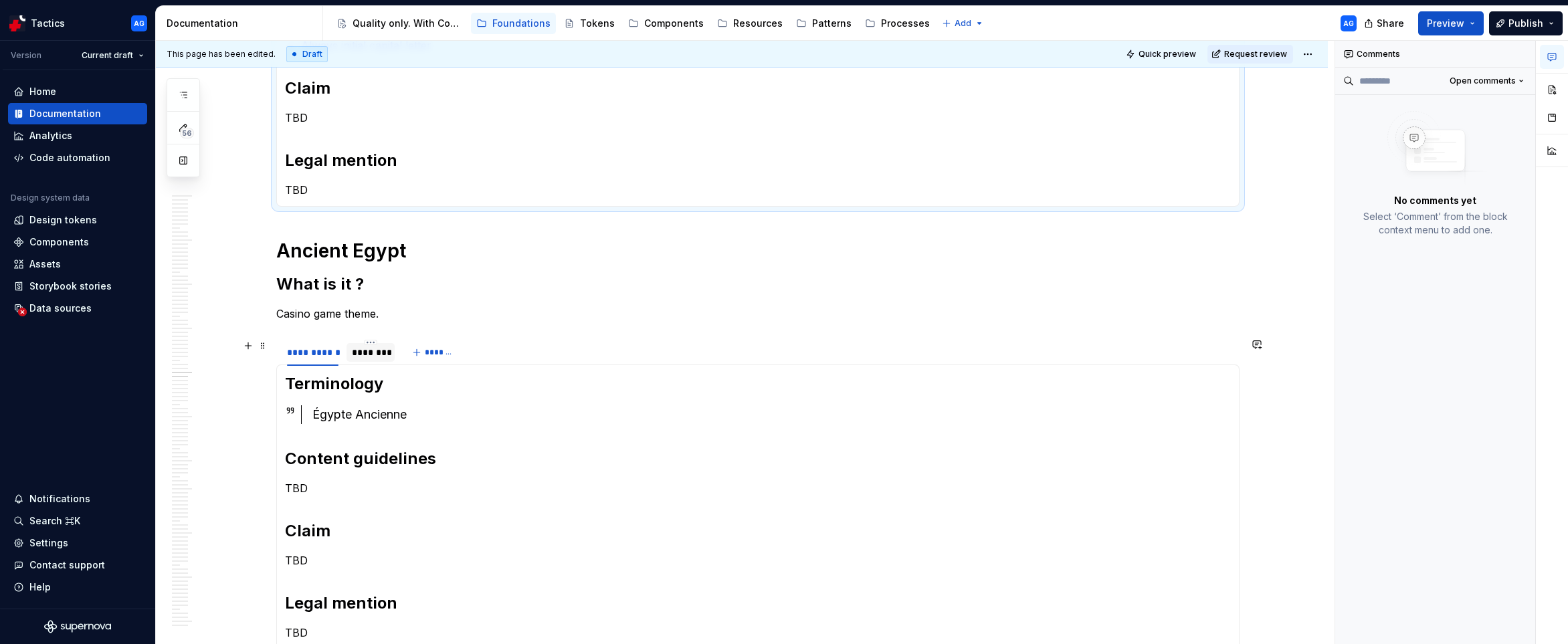 click on "********" at bounding box center (371, 352) 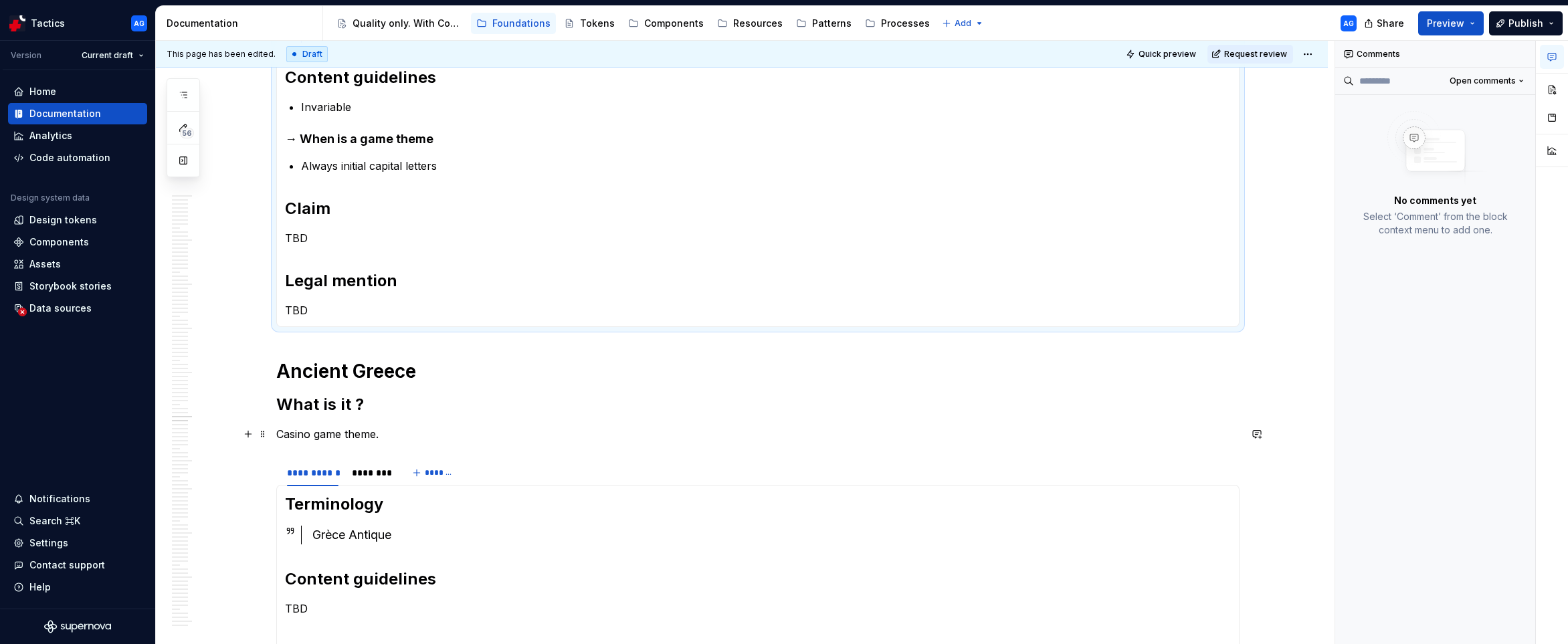 scroll, scrollTop: 2488, scrollLeft: 0, axis: vertical 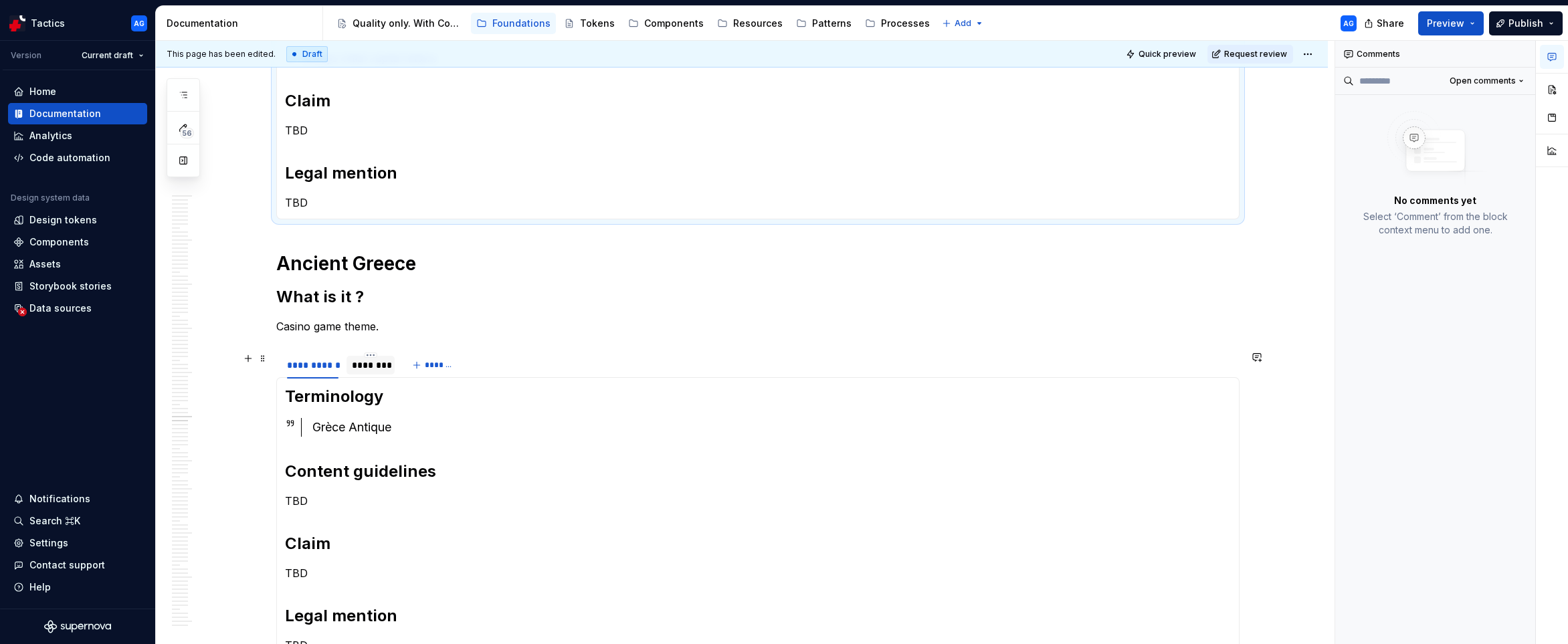click on "********" at bounding box center [371, 365] 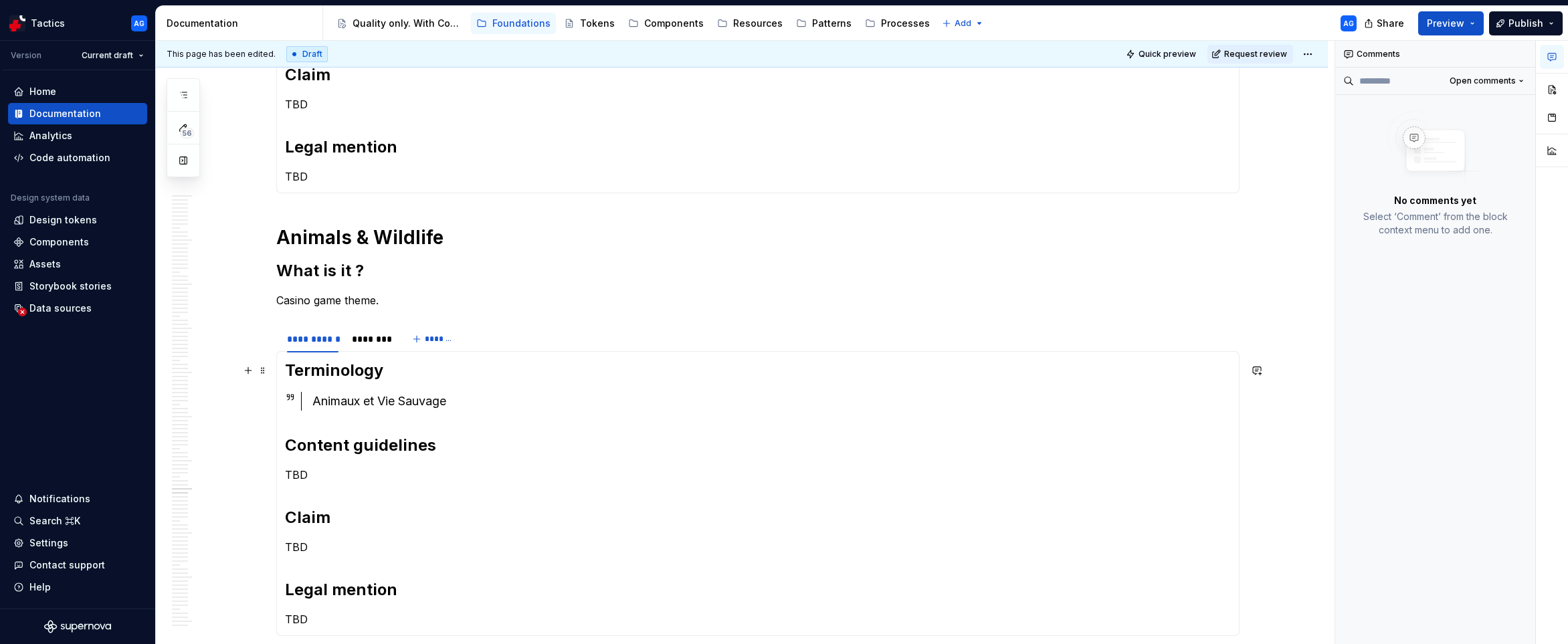 scroll, scrollTop: 3497, scrollLeft: 0, axis: vertical 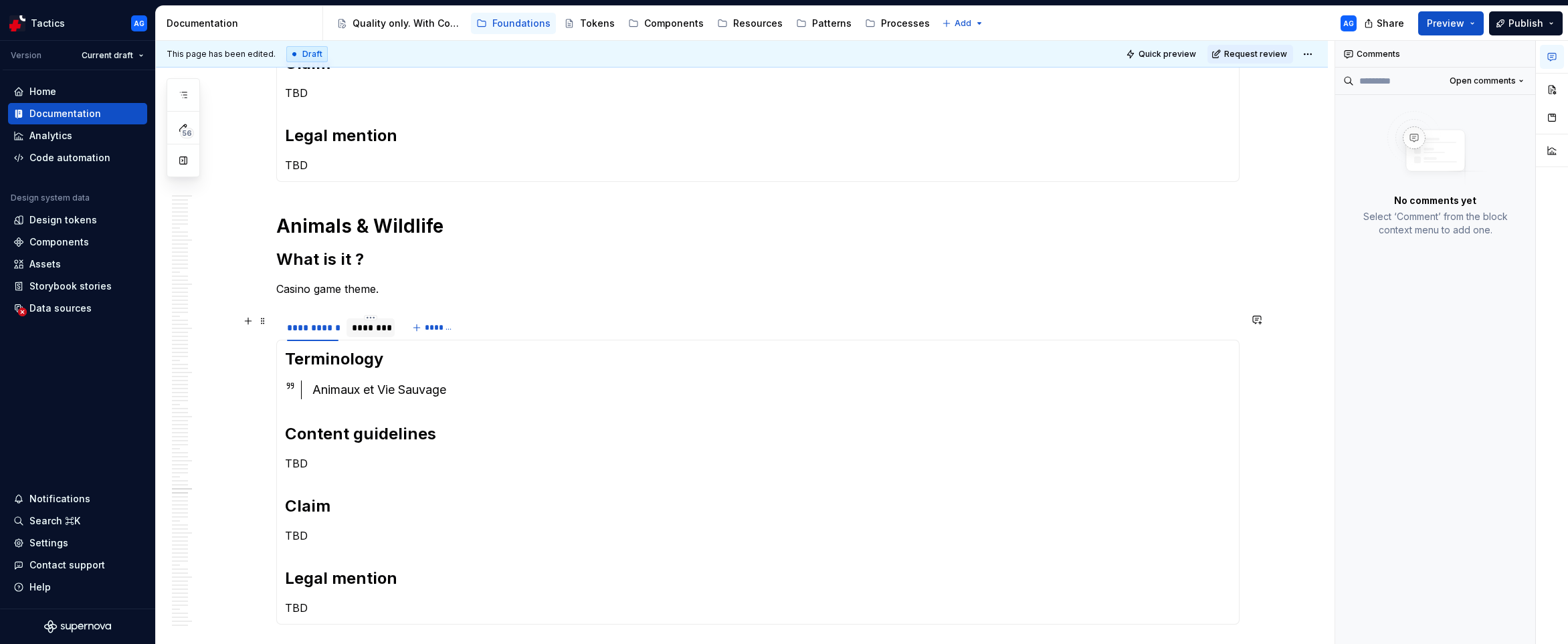 click on "********" at bounding box center (371, 328) 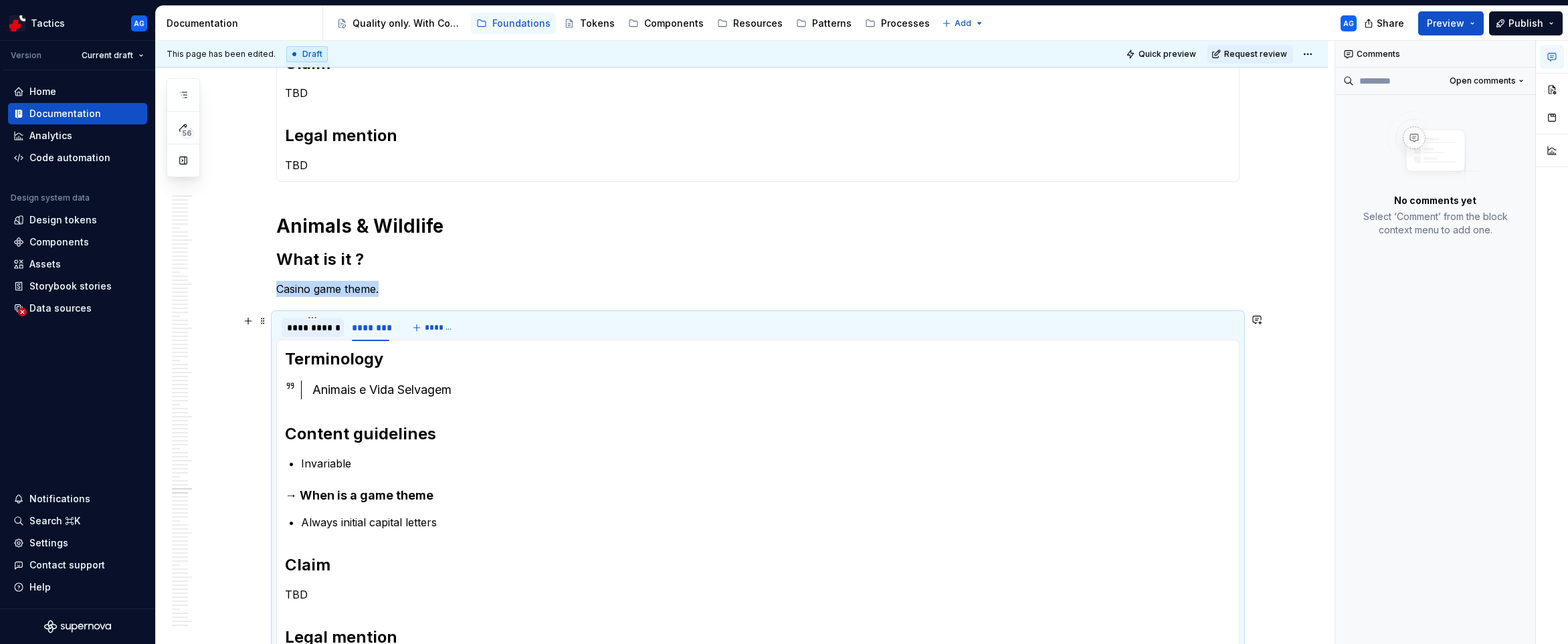 click on "**********" at bounding box center (312, 328) 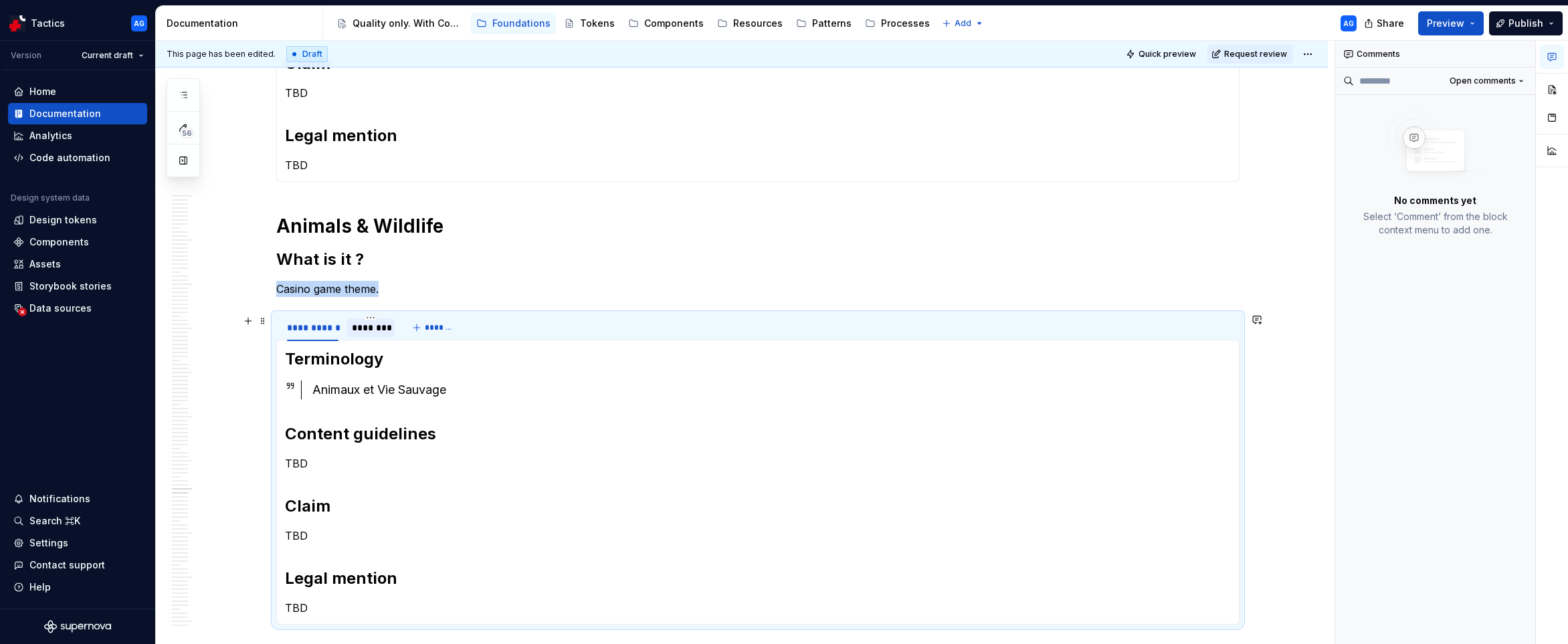 click on "********" at bounding box center [371, 328] 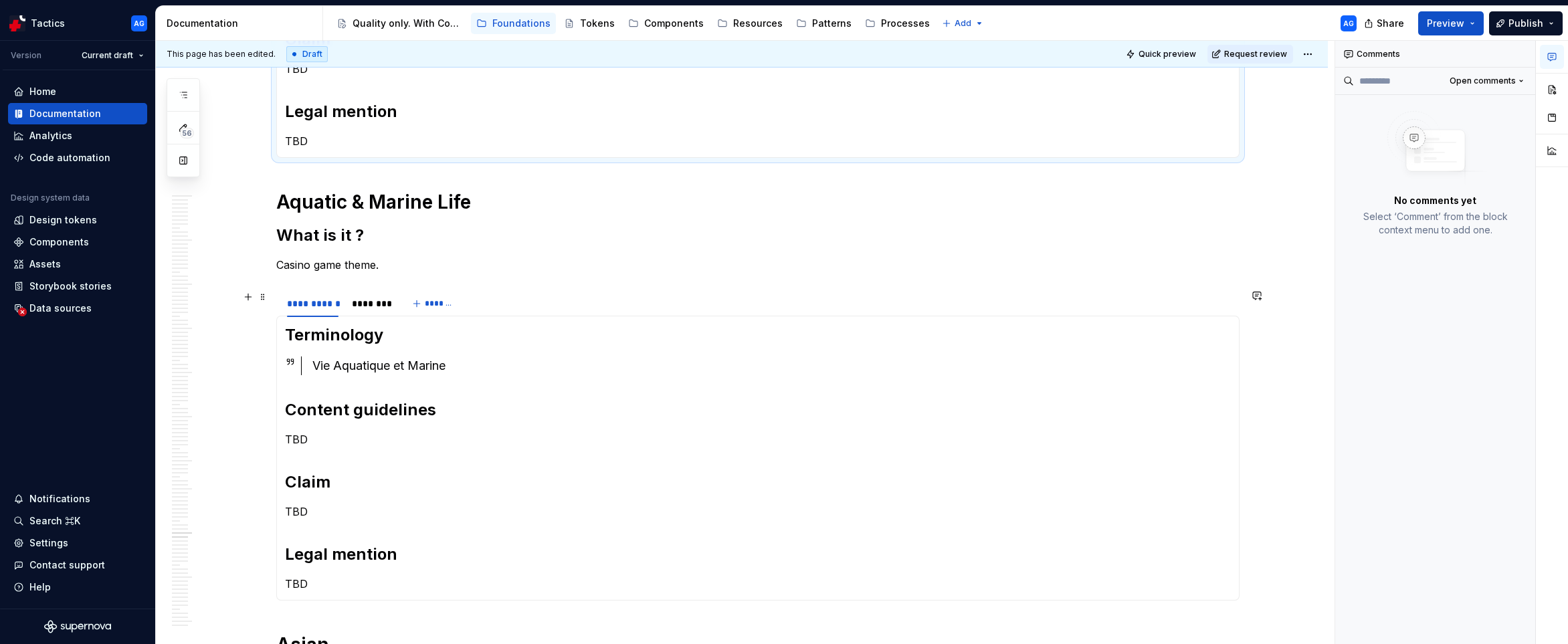 scroll, scrollTop: 4059, scrollLeft: 0, axis: vertical 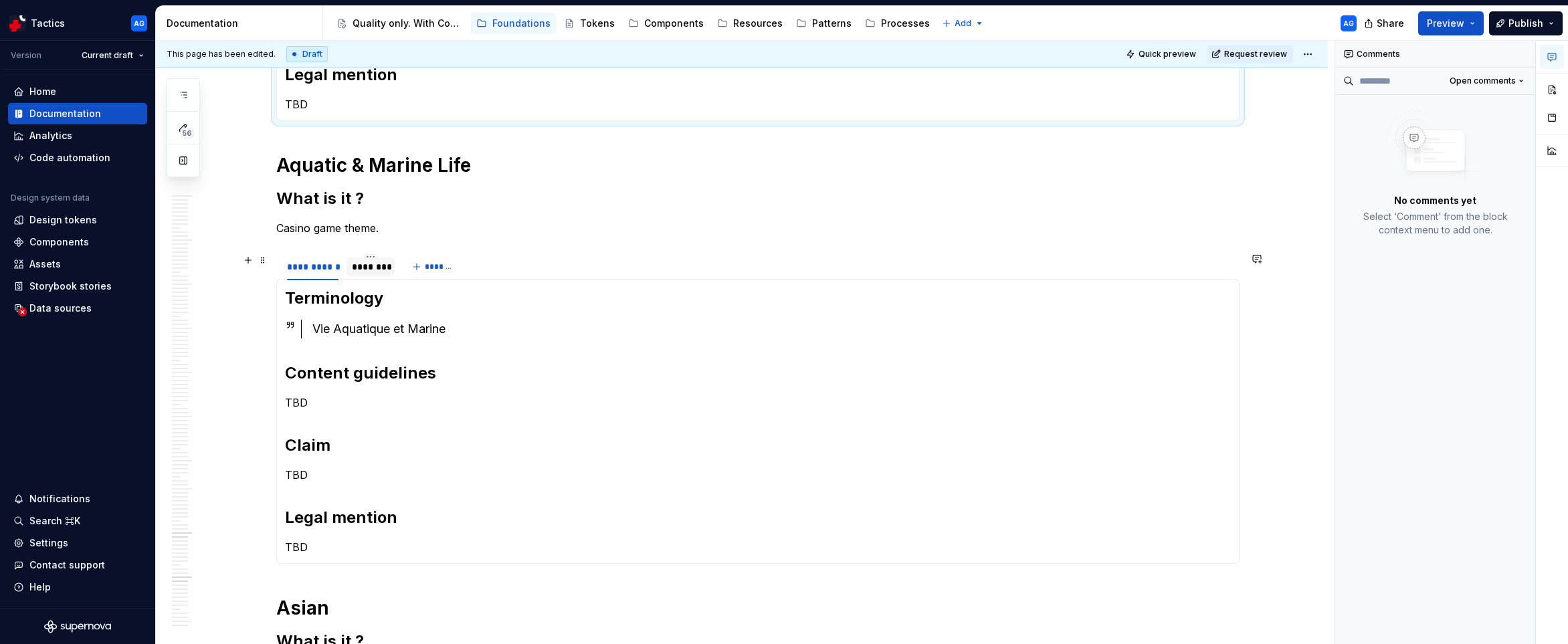 click on "********" at bounding box center (371, 267) 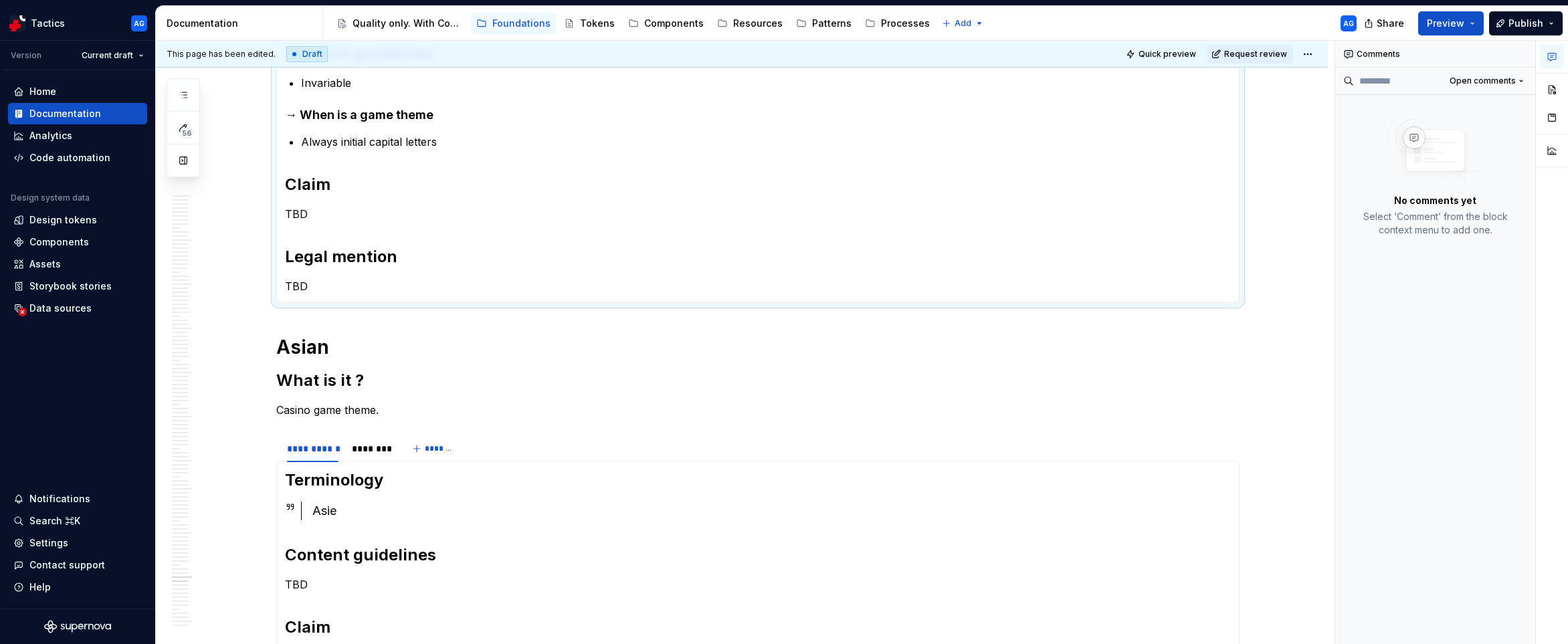 scroll, scrollTop: 4414, scrollLeft: 0, axis: vertical 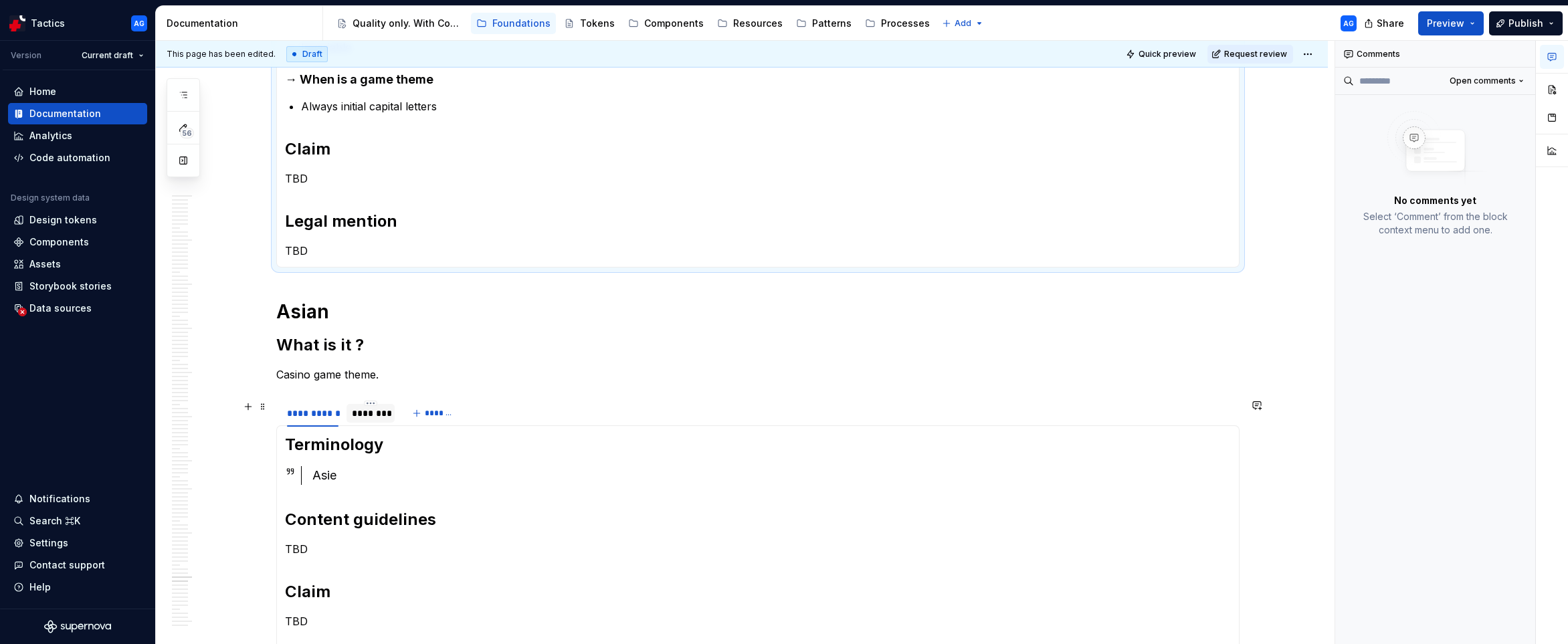click on "********" at bounding box center [371, 413] 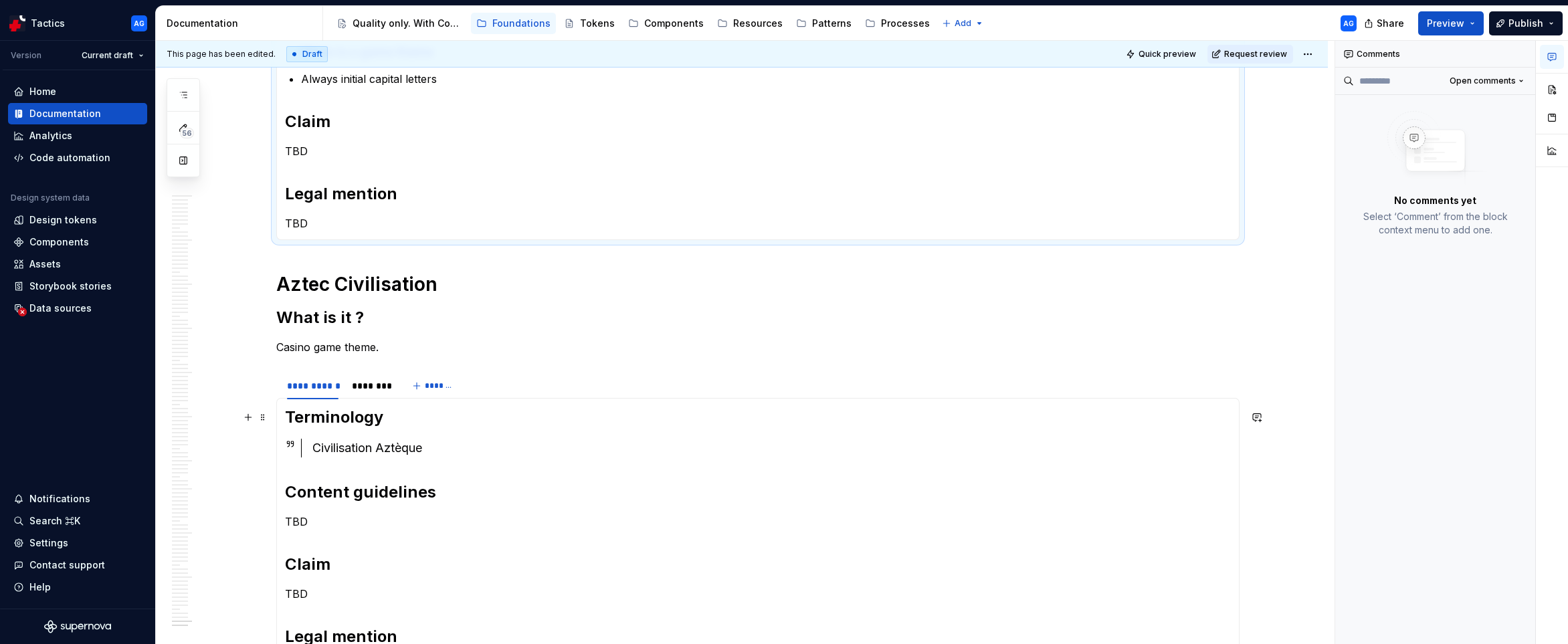 scroll, scrollTop: 4952, scrollLeft: 0, axis: vertical 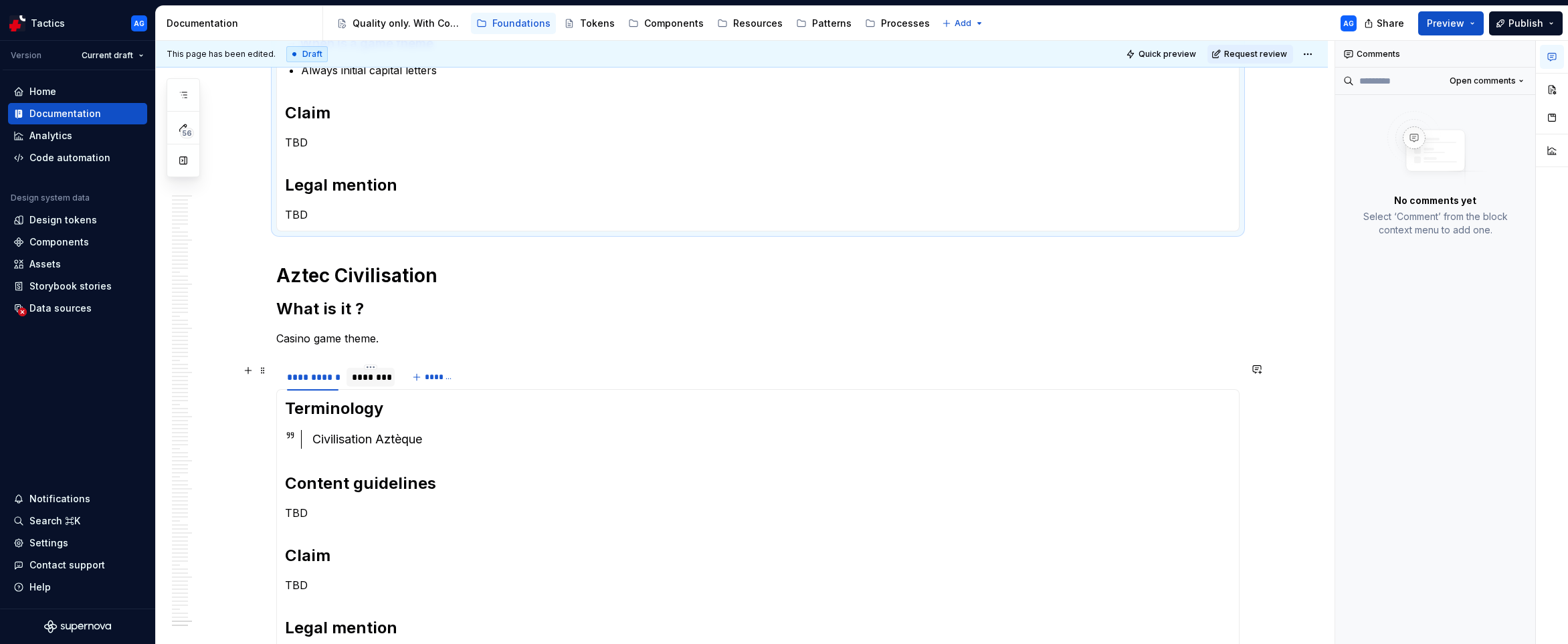 click on "********" at bounding box center [371, 377] 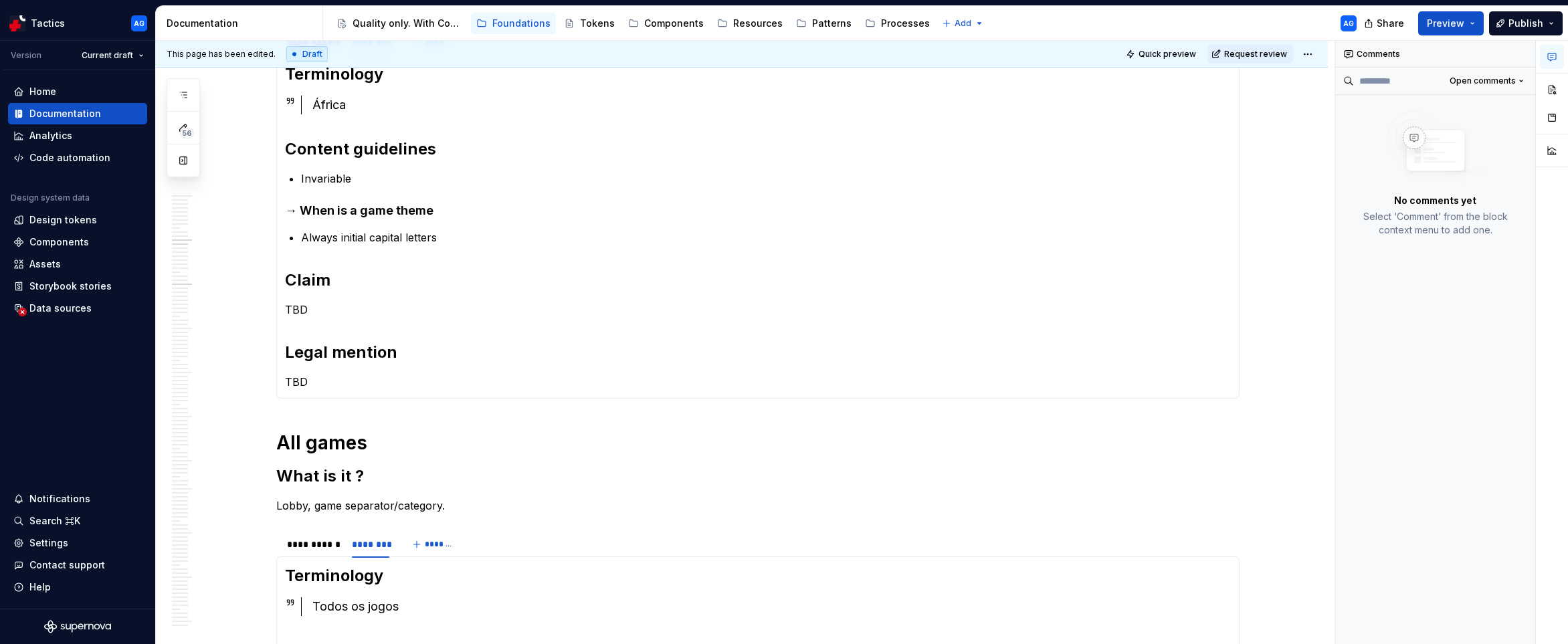 scroll, scrollTop: 0, scrollLeft: 0, axis: both 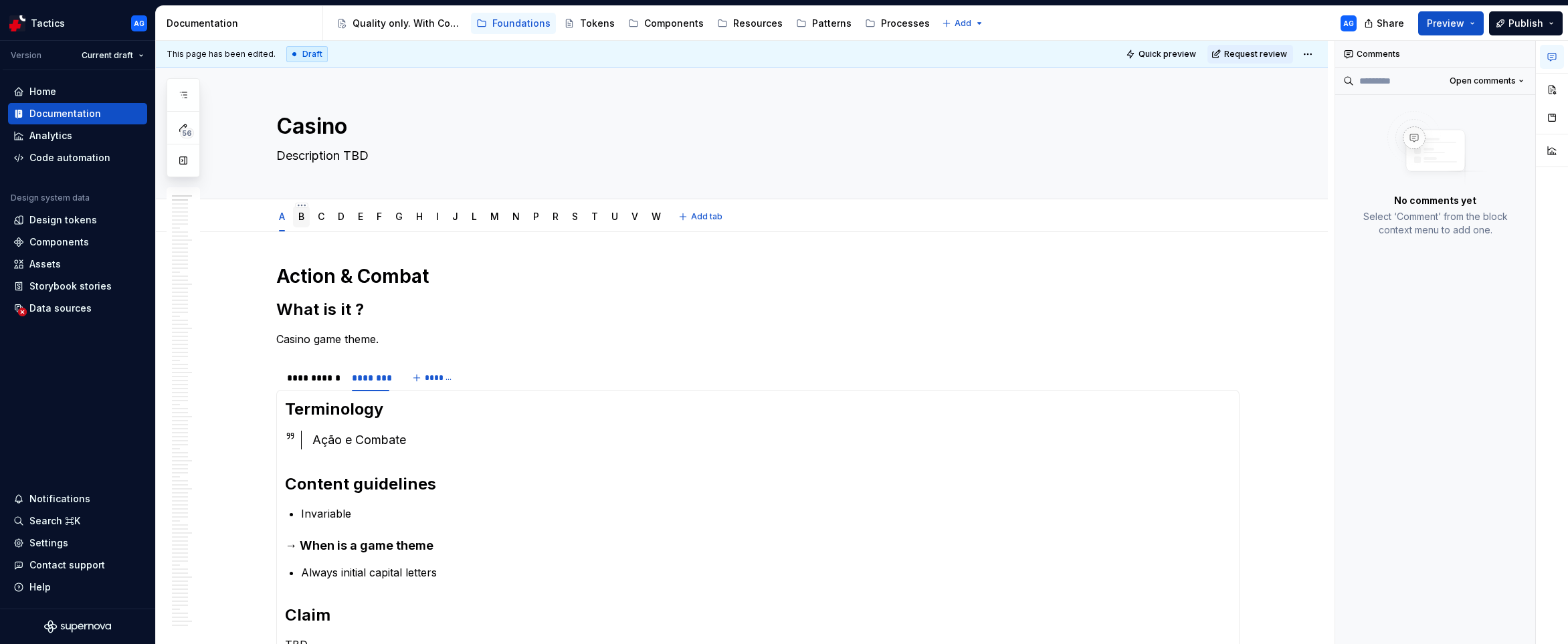 click on "B" at bounding box center [301, 216] 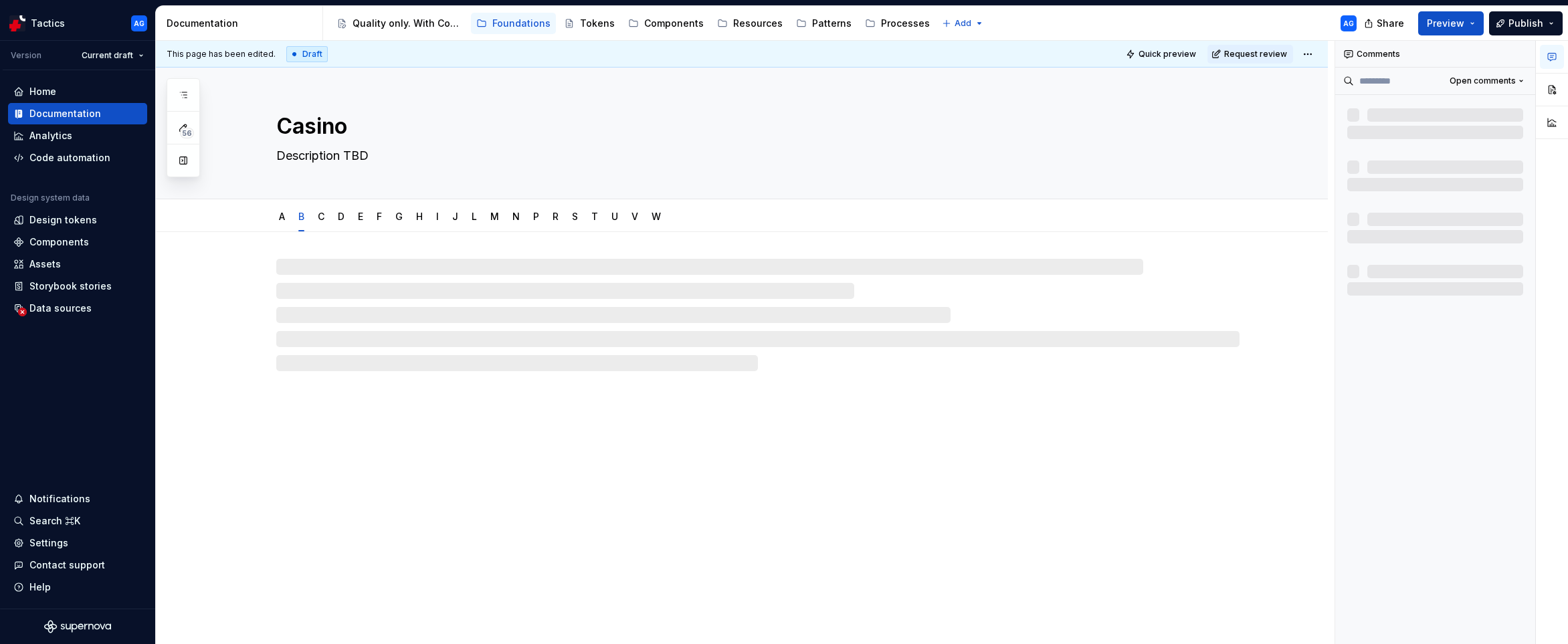 type on "*" 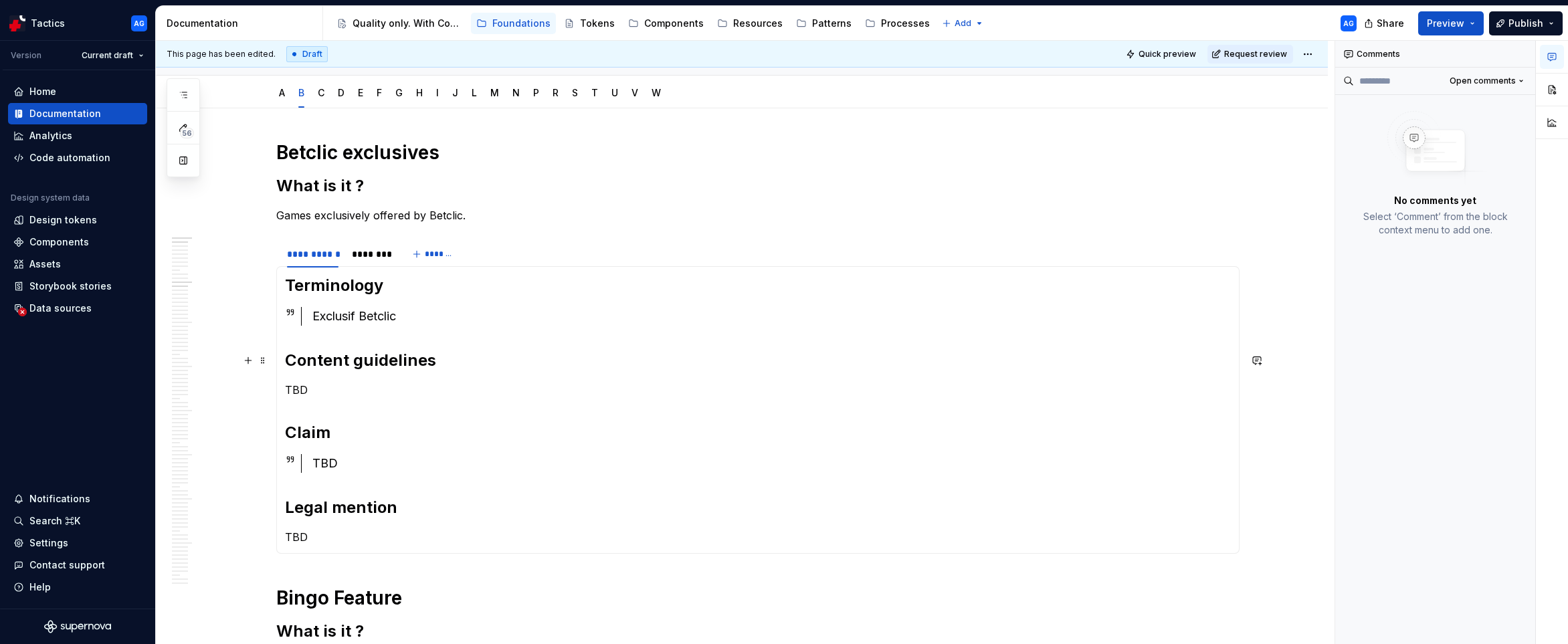 scroll, scrollTop: 152, scrollLeft: 0, axis: vertical 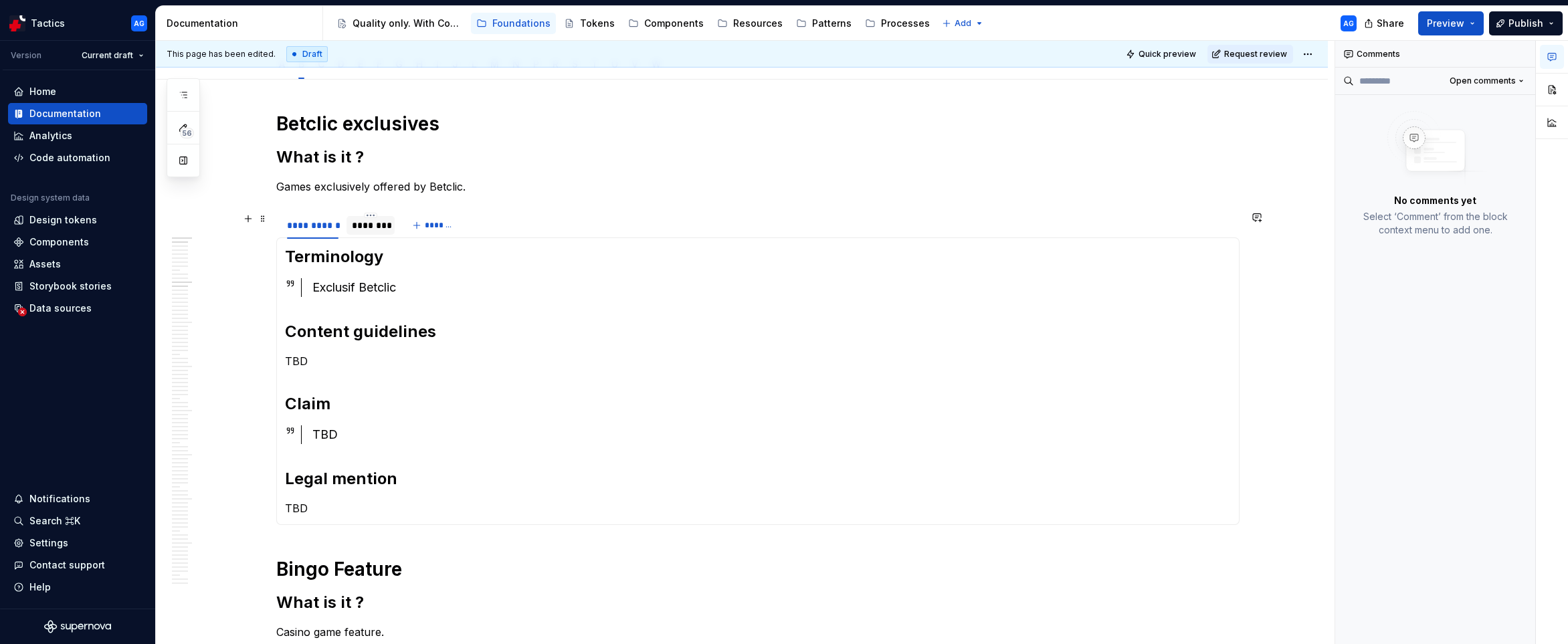 click on "********" at bounding box center (371, 225) 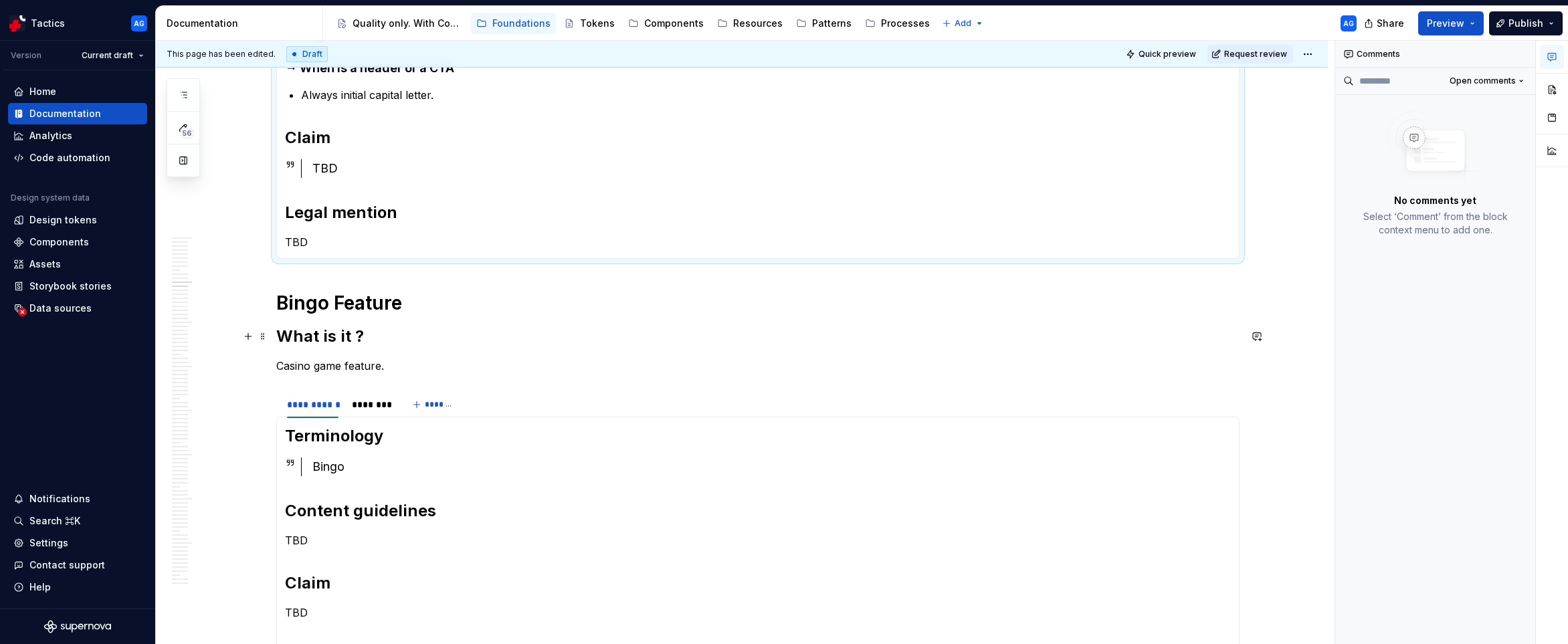 scroll, scrollTop: 504, scrollLeft: 0, axis: vertical 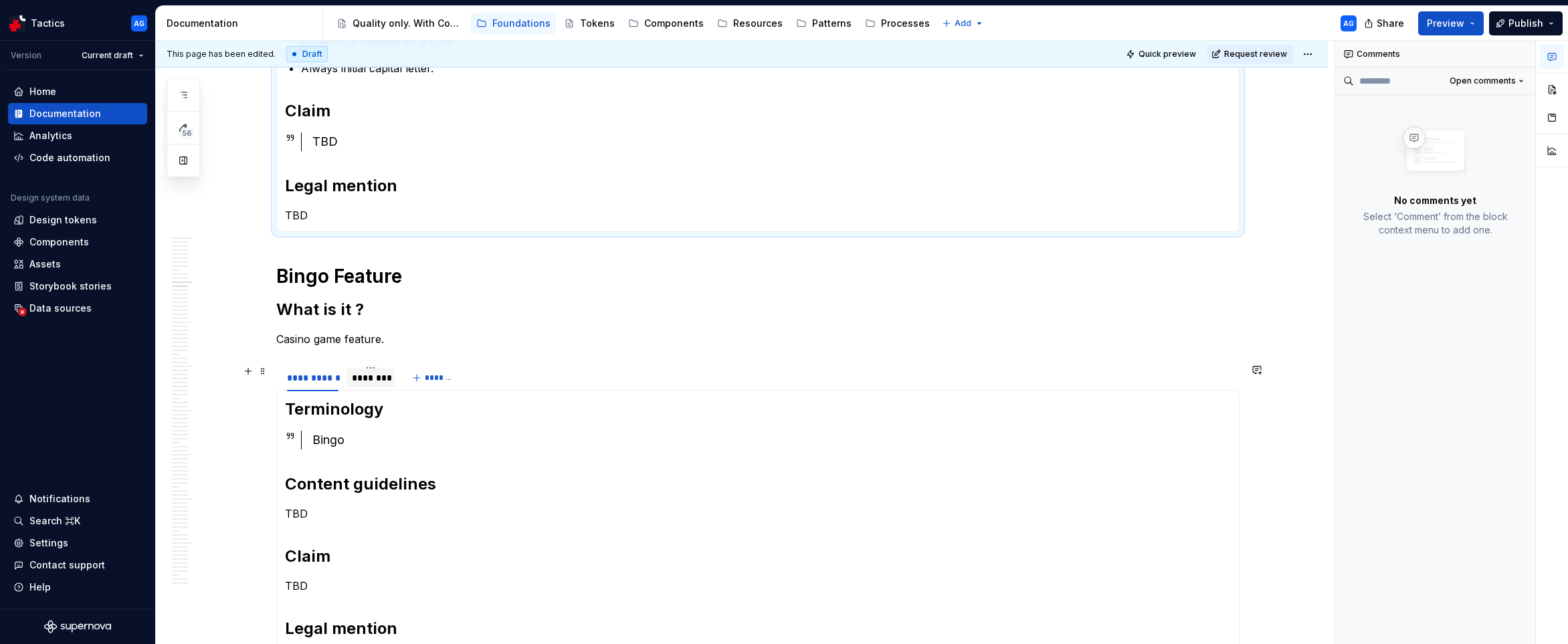 click on "********" at bounding box center (371, 378) 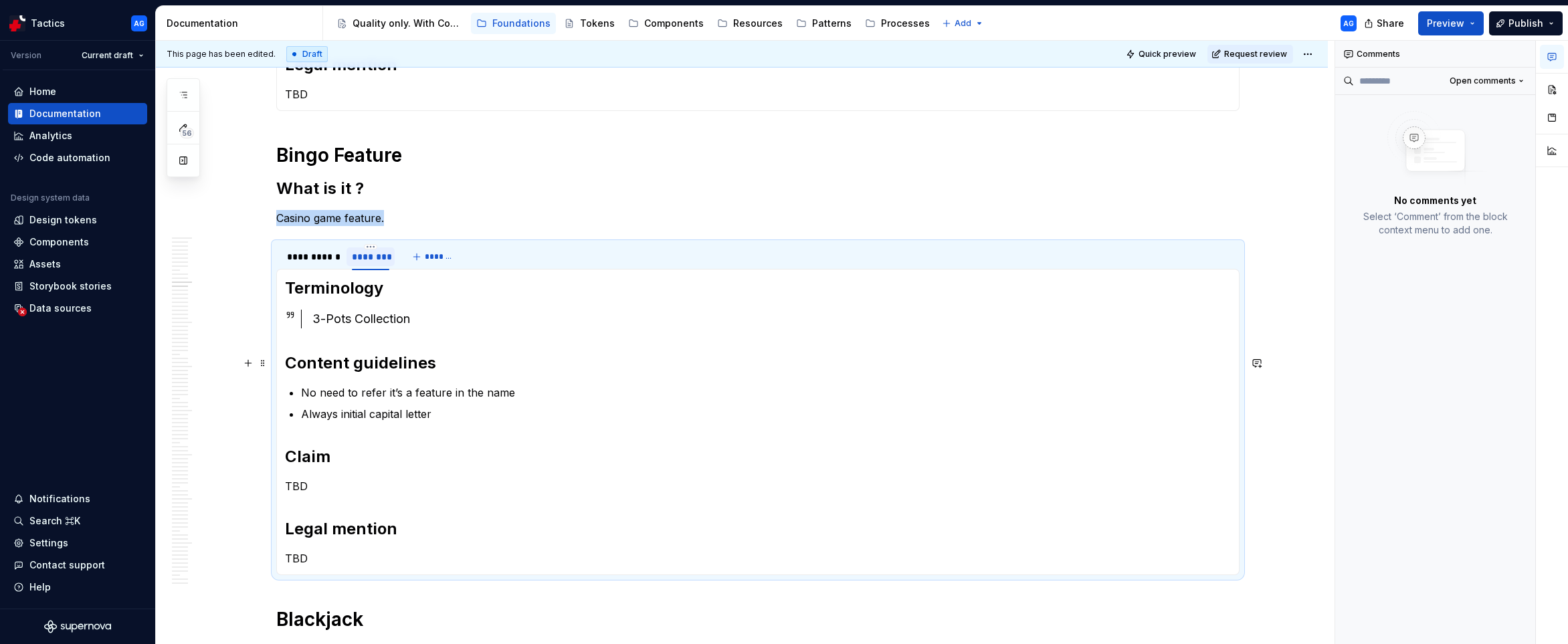scroll, scrollTop: 578, scrollLeft: 0, axis: vertical 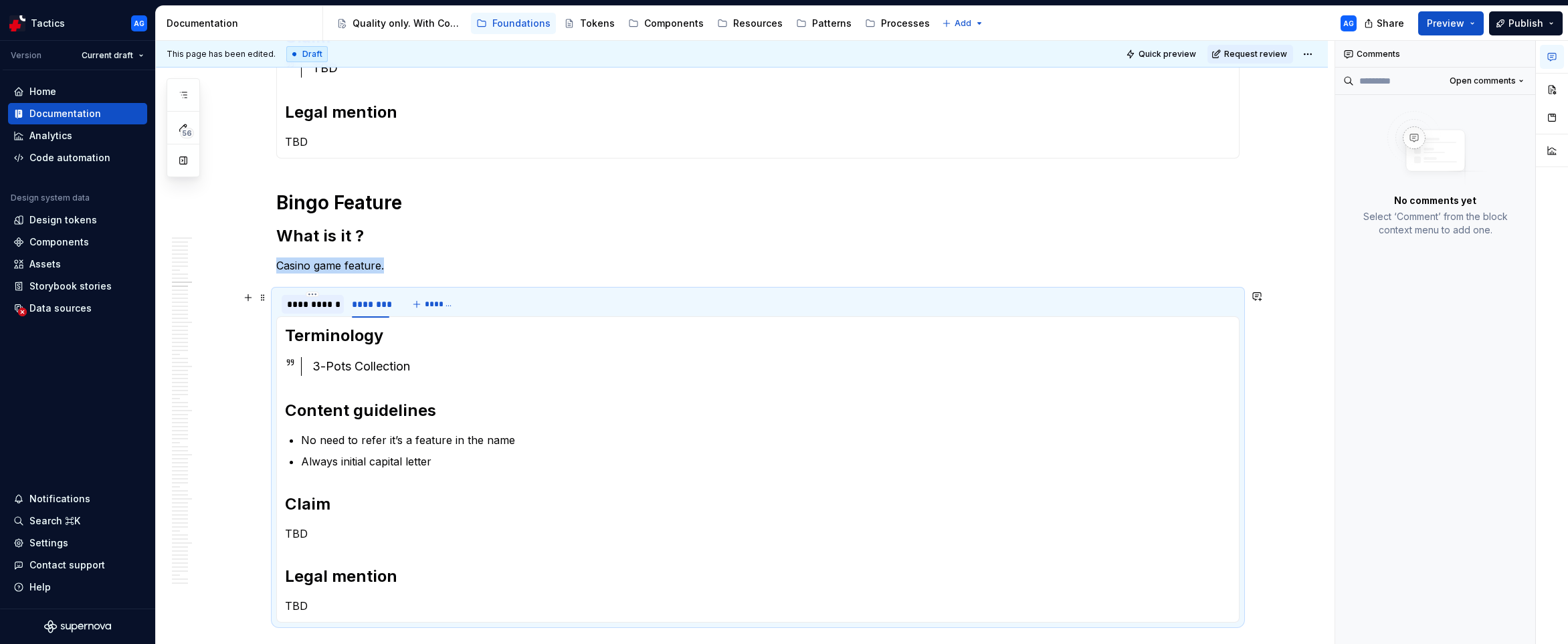 click on "**********" at bounding box center [312, 304] 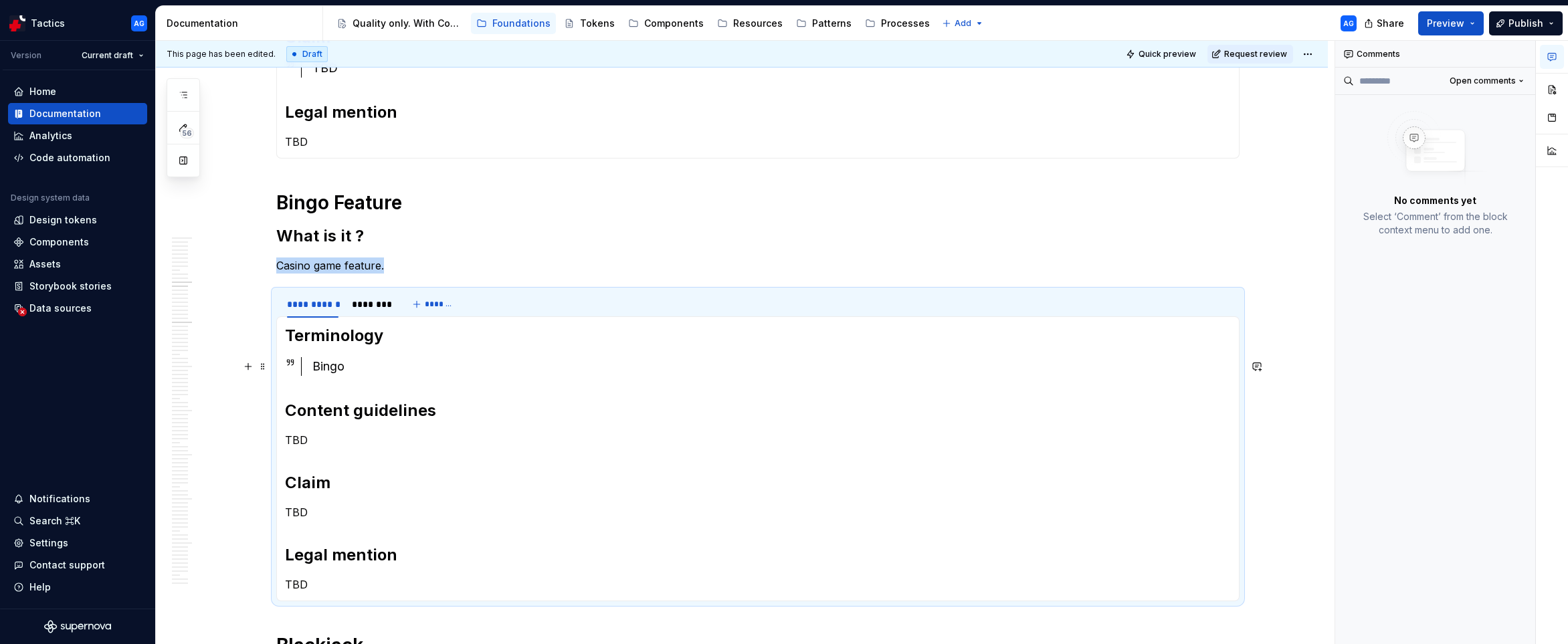 click on "Bingo" at bounding box center (771, 366) 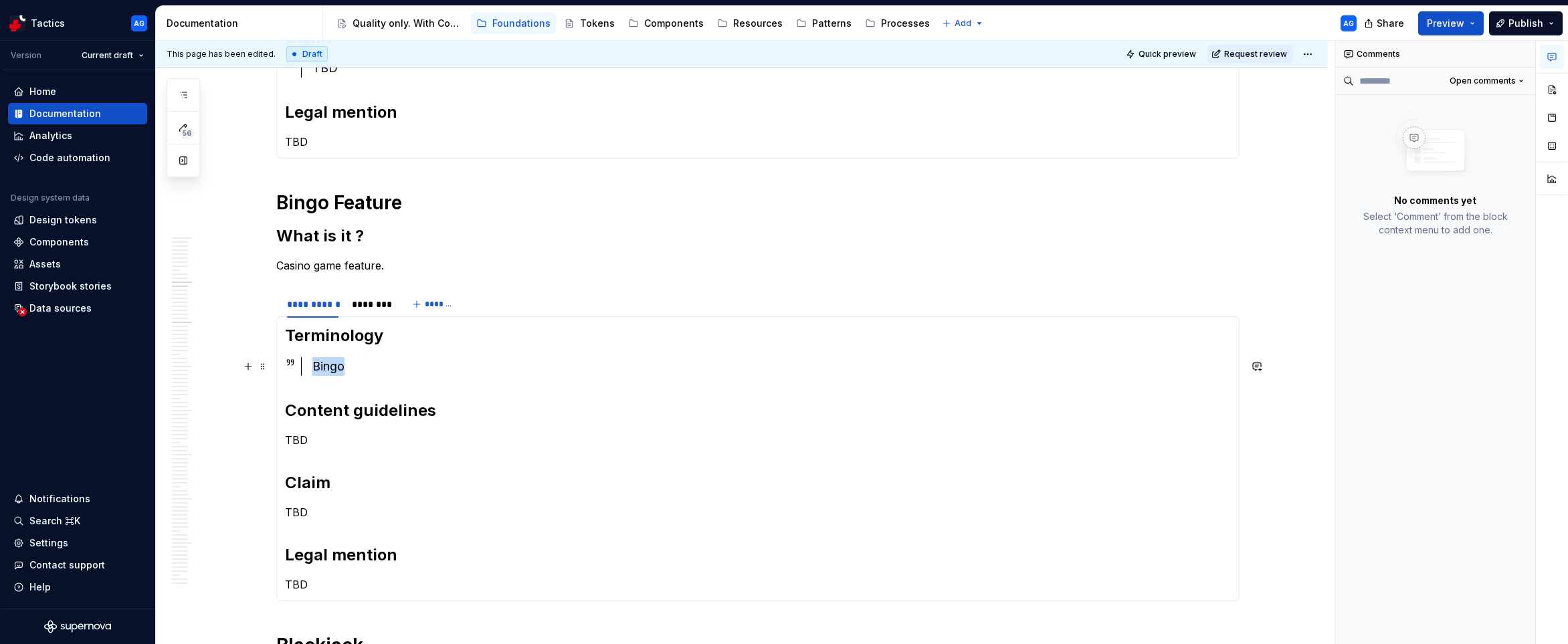 click on "Bingo" at bounding box center [771, 366] 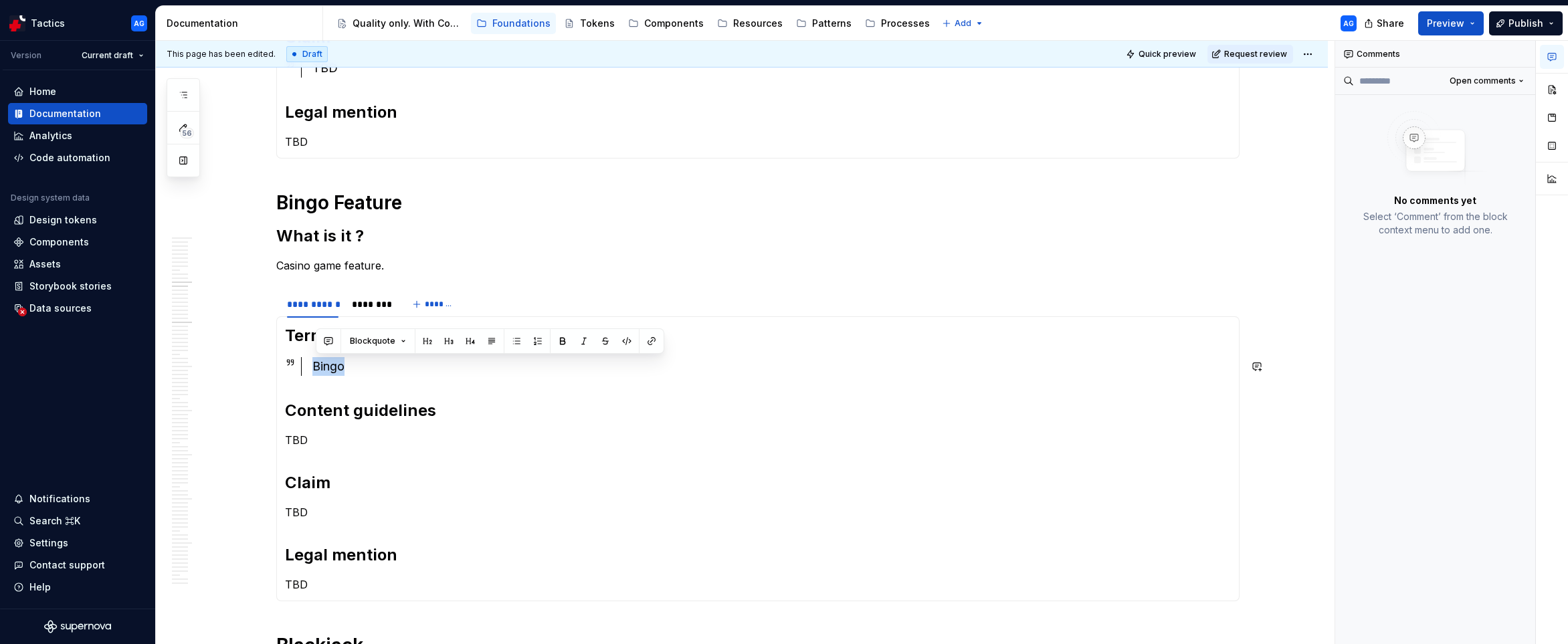 type 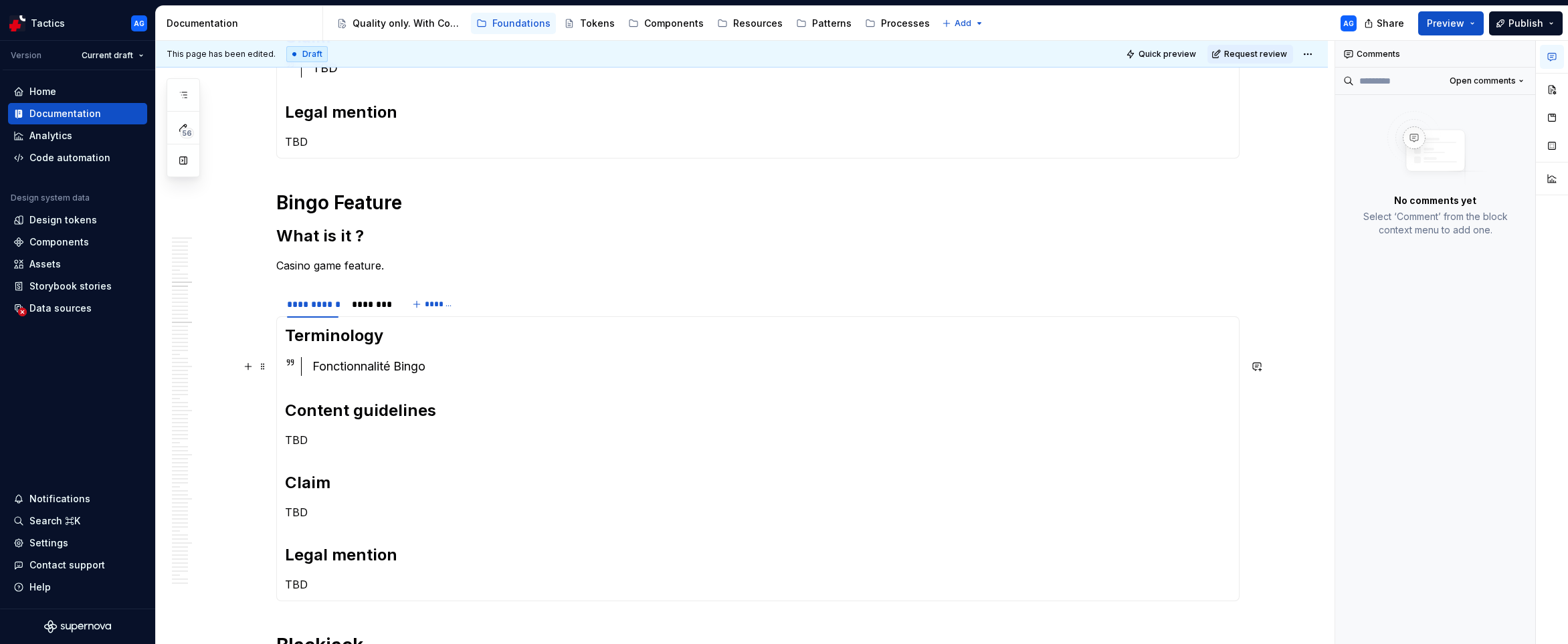 click on "Fonctionnalité Bingo" at bounding box center [771, 366] 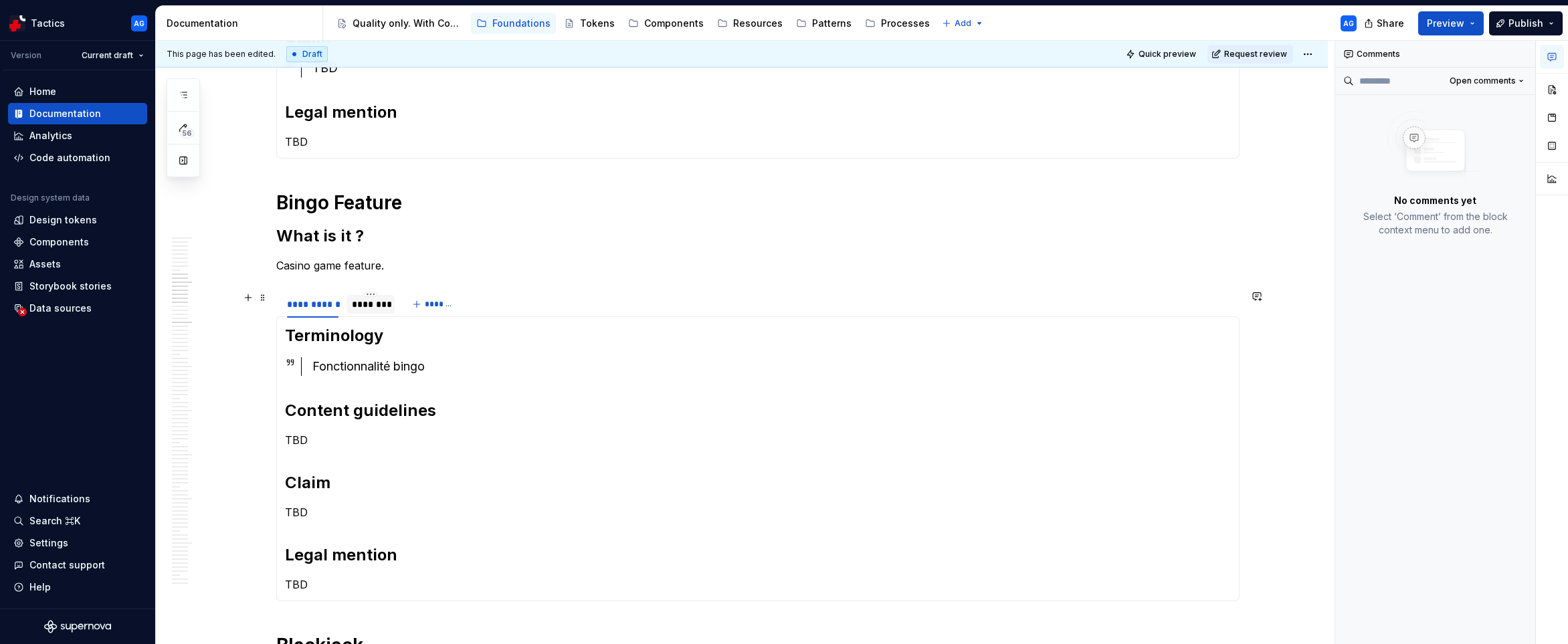 click on "********" at bounding box center (371, 304) 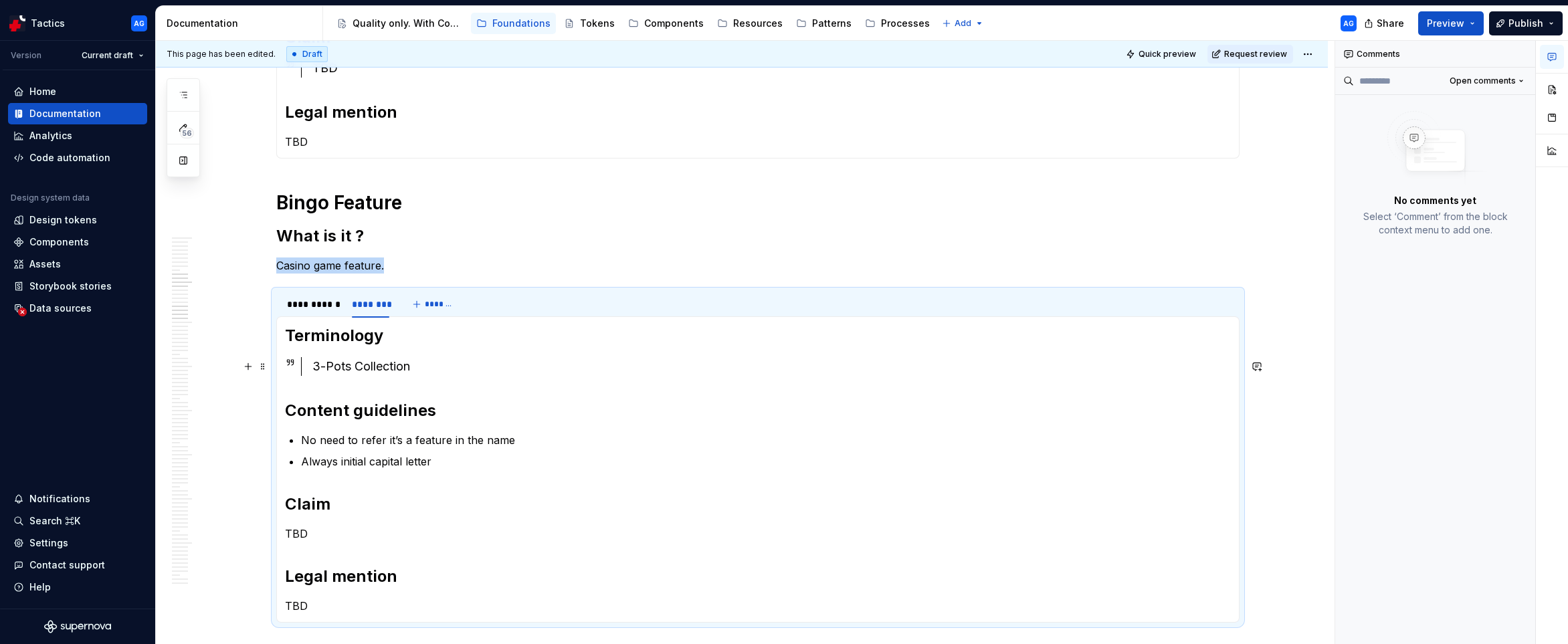click on "3-Pots Collection" at bounding box center [771, 366] 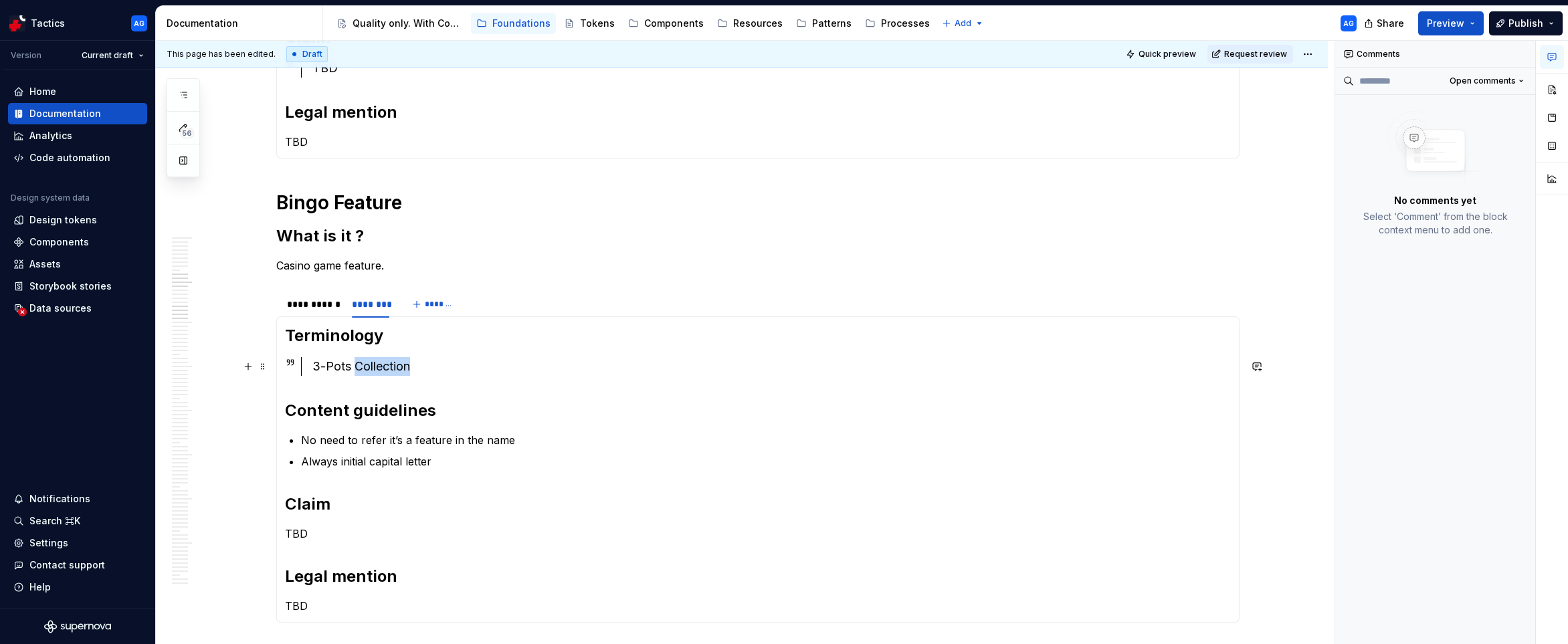 click on "3-Pots Collection" at bounding box center [771, 366] 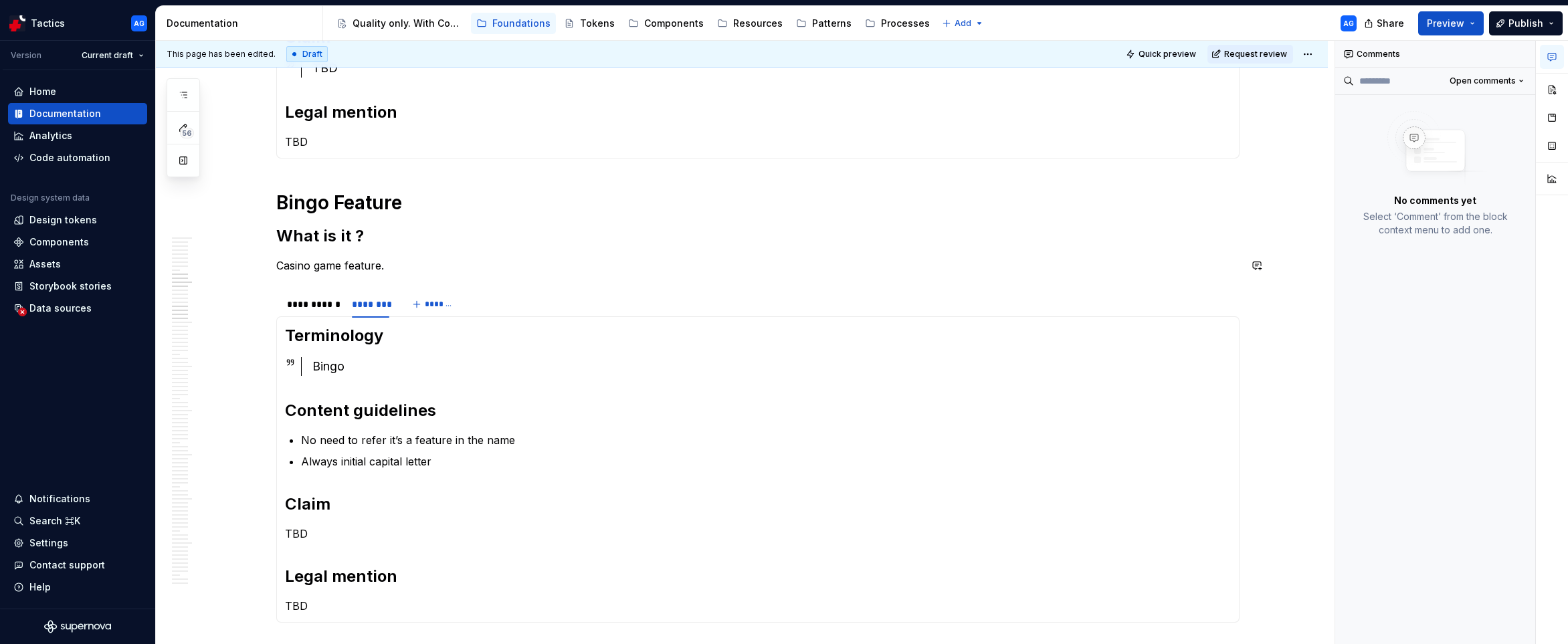 click on "**********" at bounding box center (758, 1489) 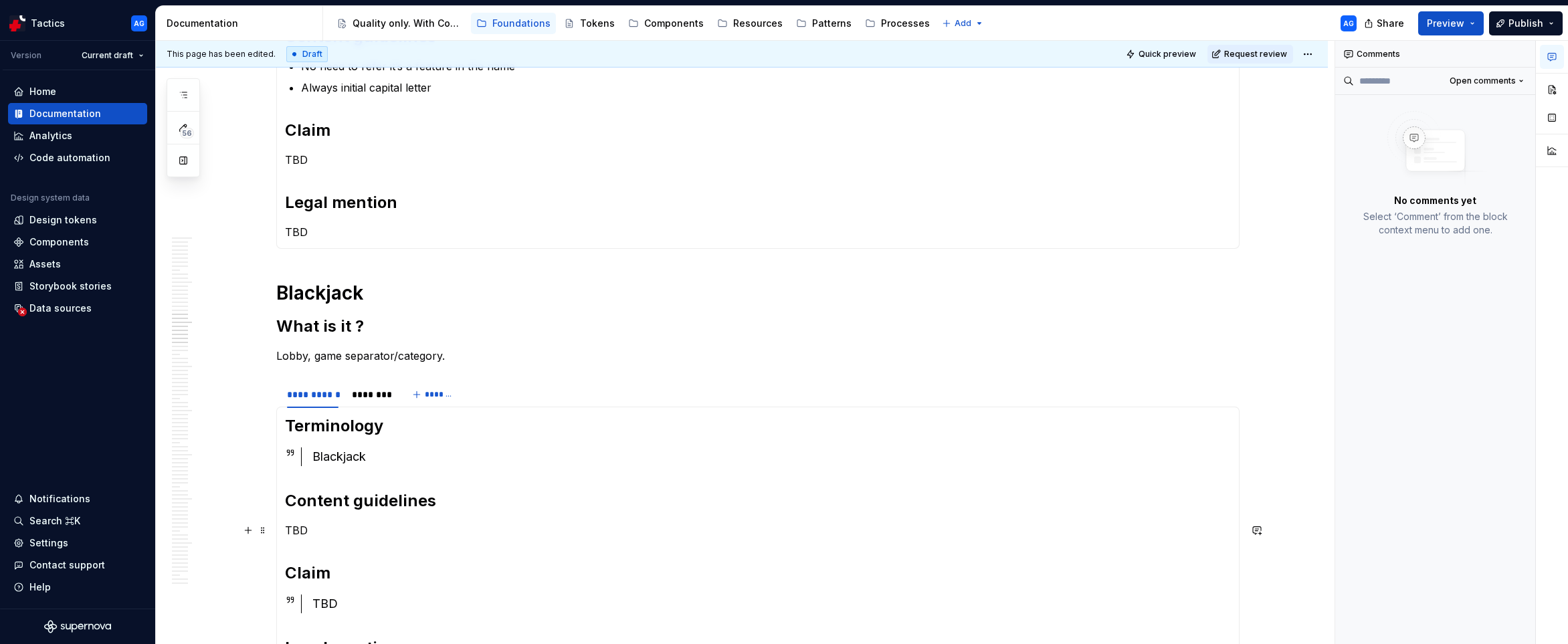 scroll, scrollTop: 1008, scrollLeft: 0, axis: vertical 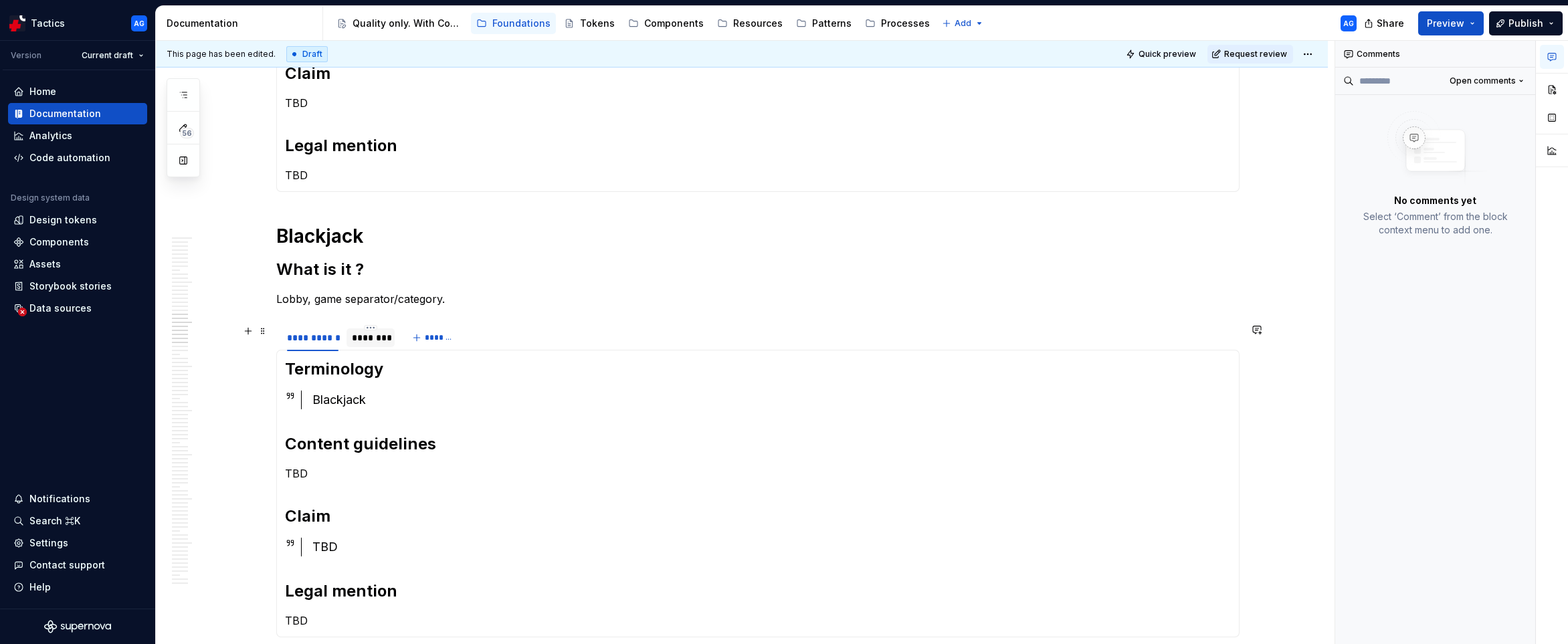 click on "********" at bounding box center (371, 338) 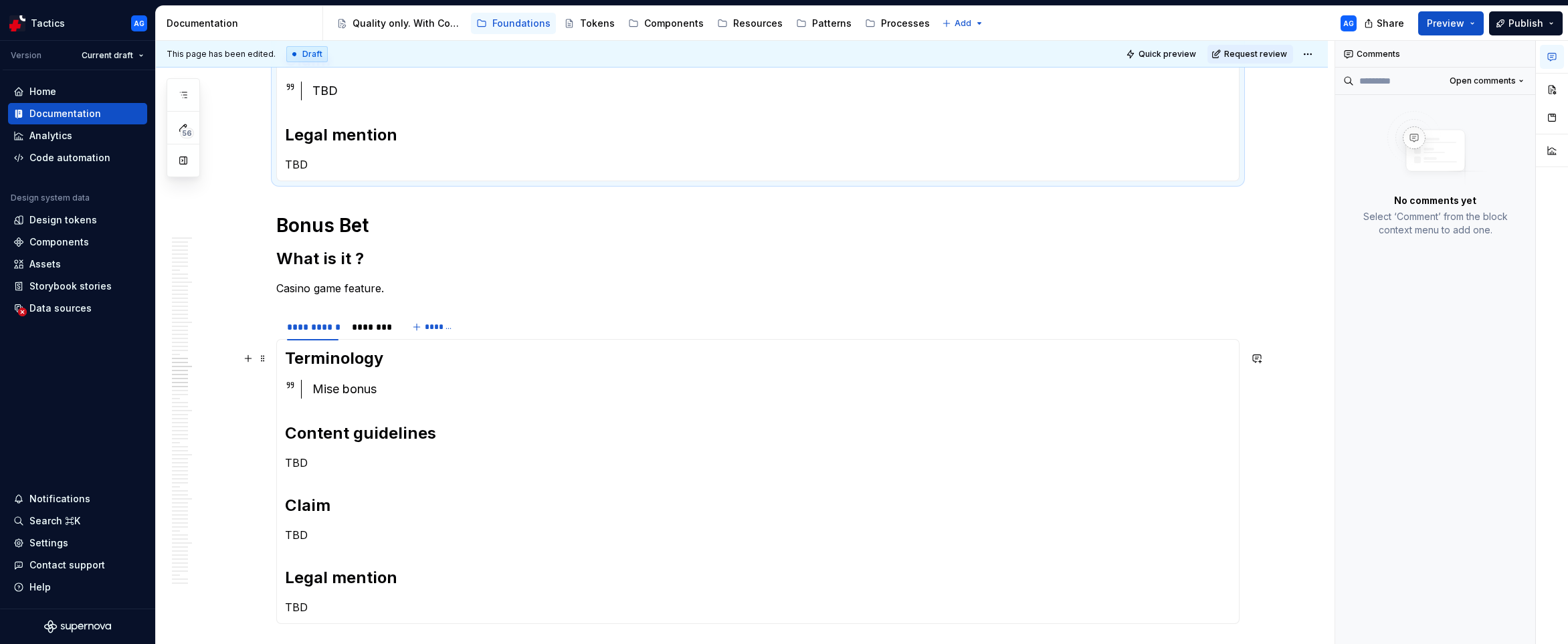 scroll, scrollTop: 1499, scrollLeft: 0, axis: vertical 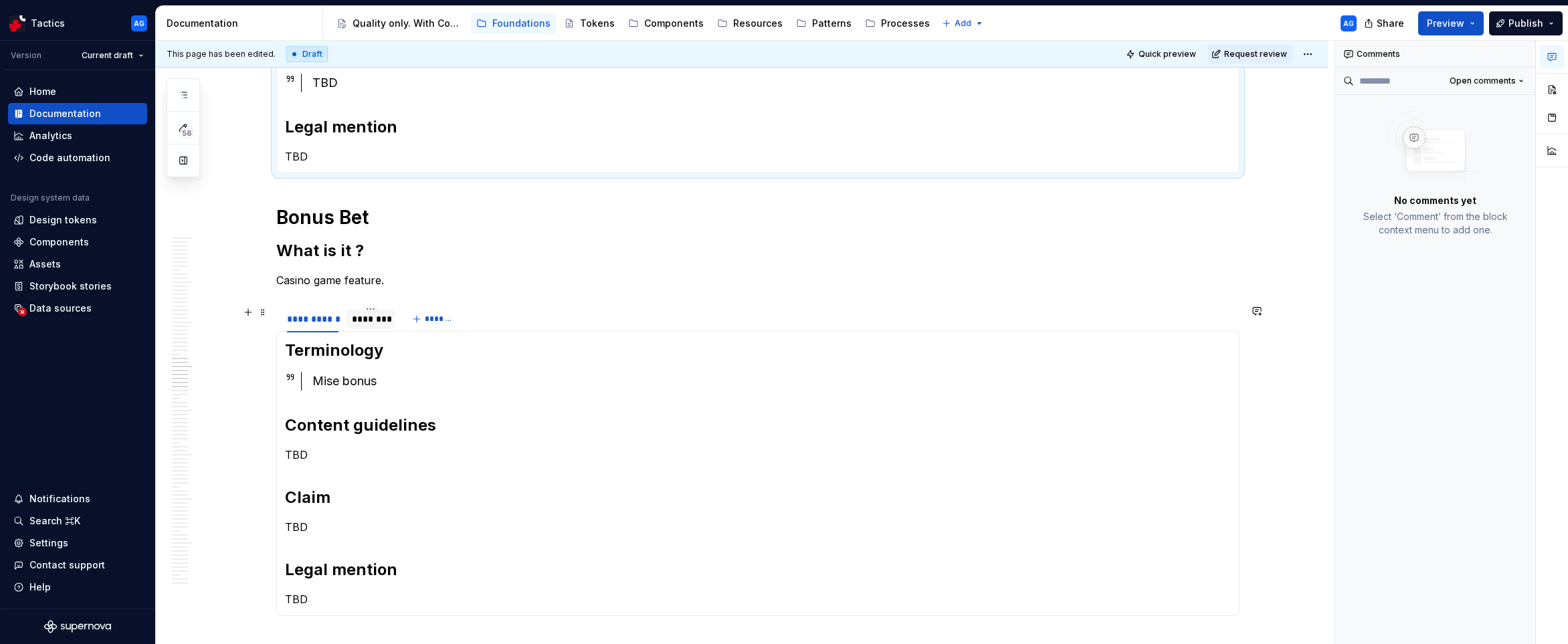click on "********" at bounding box center [371, 319] 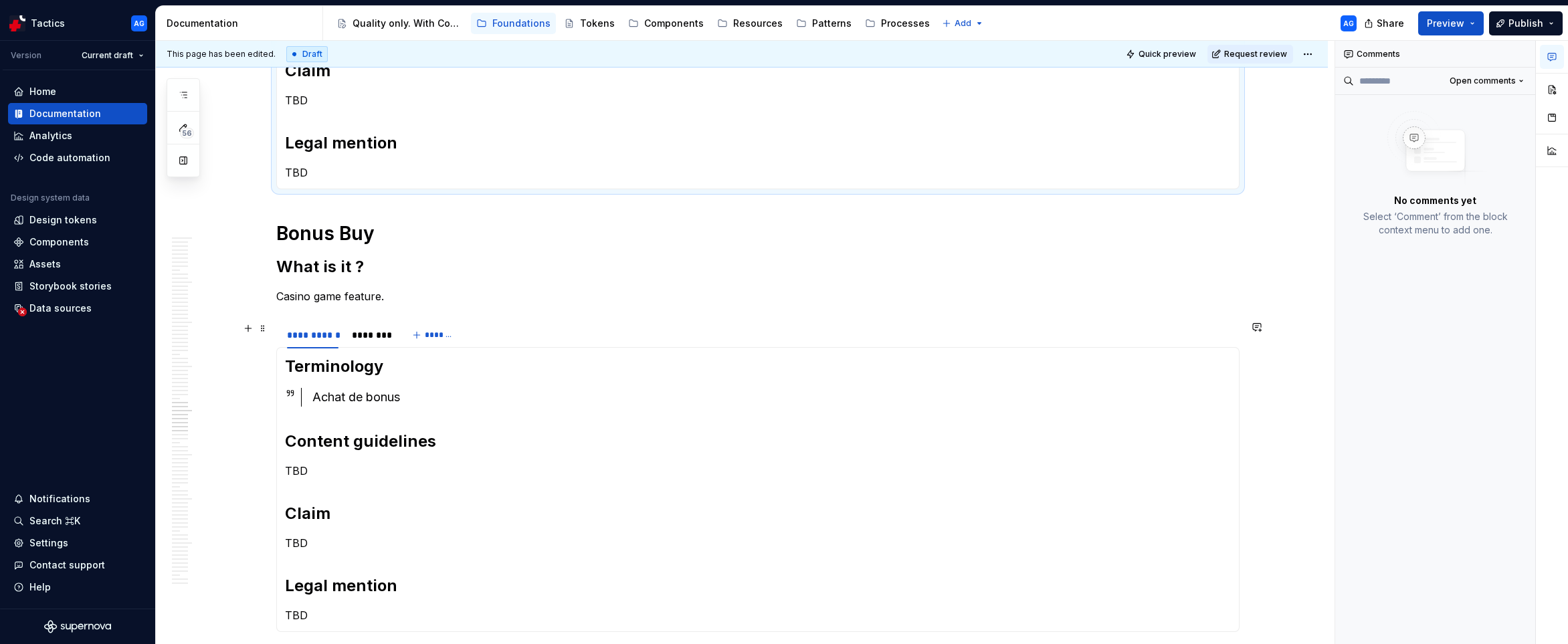 scroll, scrollTop: 1992, scrollLeft: 0, axis: vertical 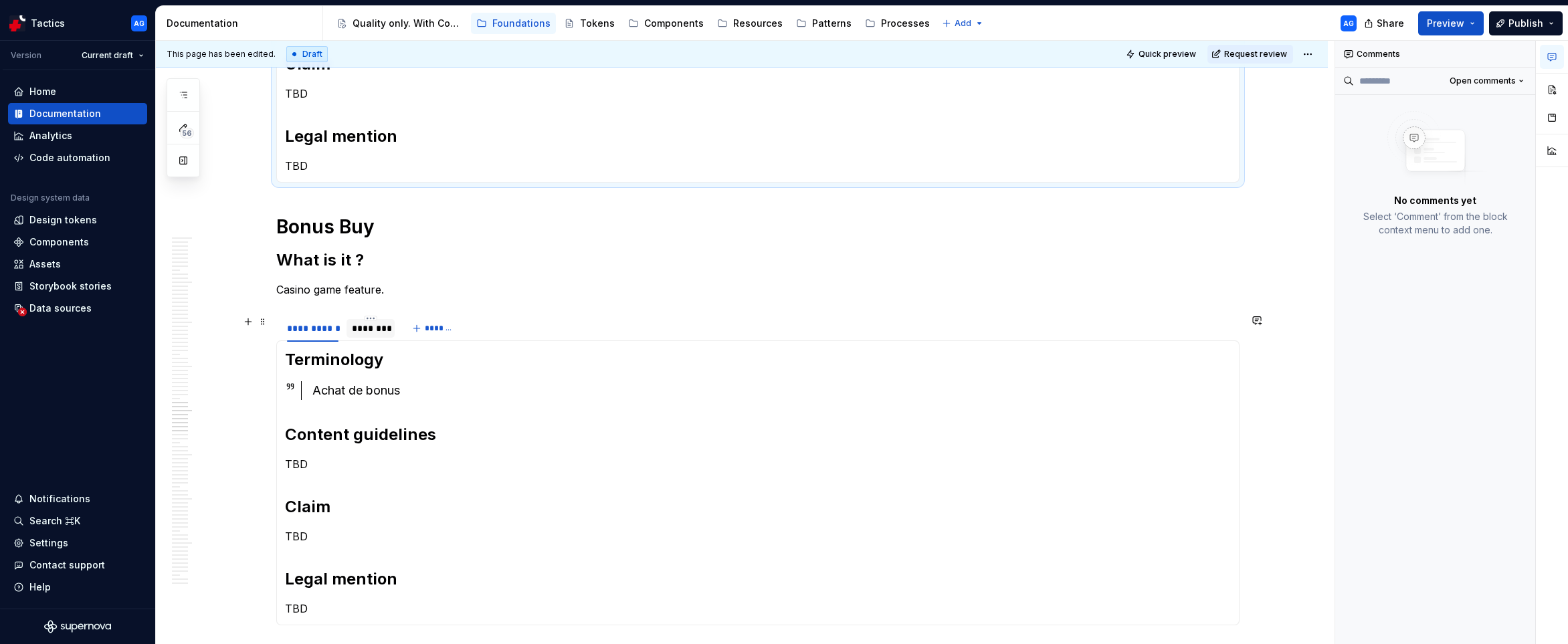 click on "********" at bounding box center [371, 328] 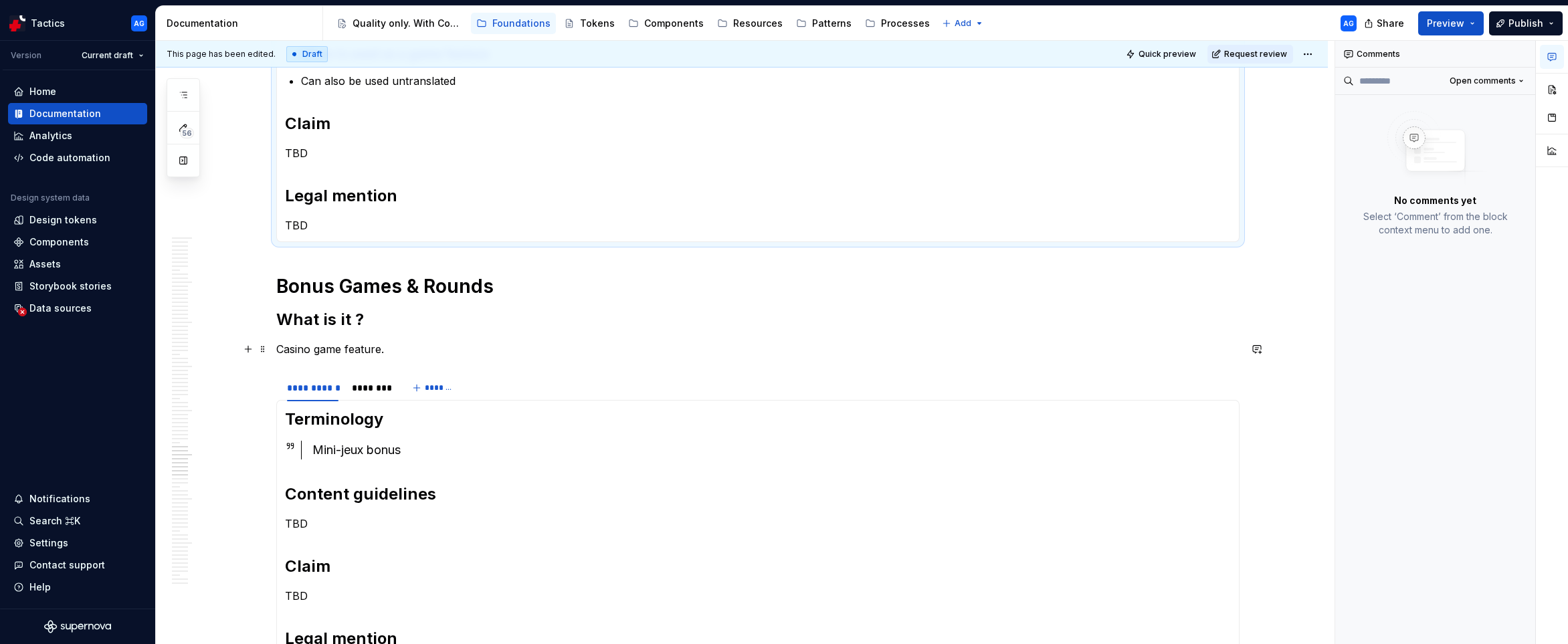 scroll, scrollTop: 2454, scrollLeft: 0, axis: vertical 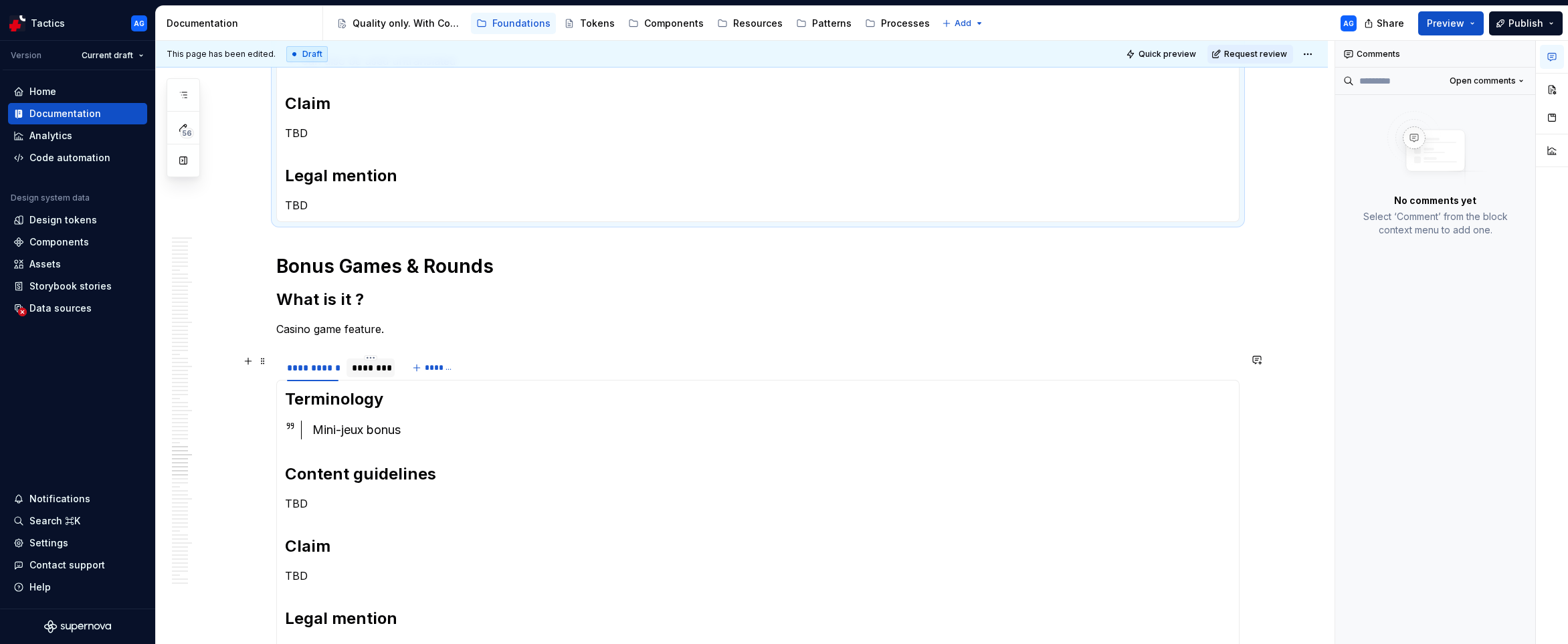 click on "********" at bounding box center [371, 368] 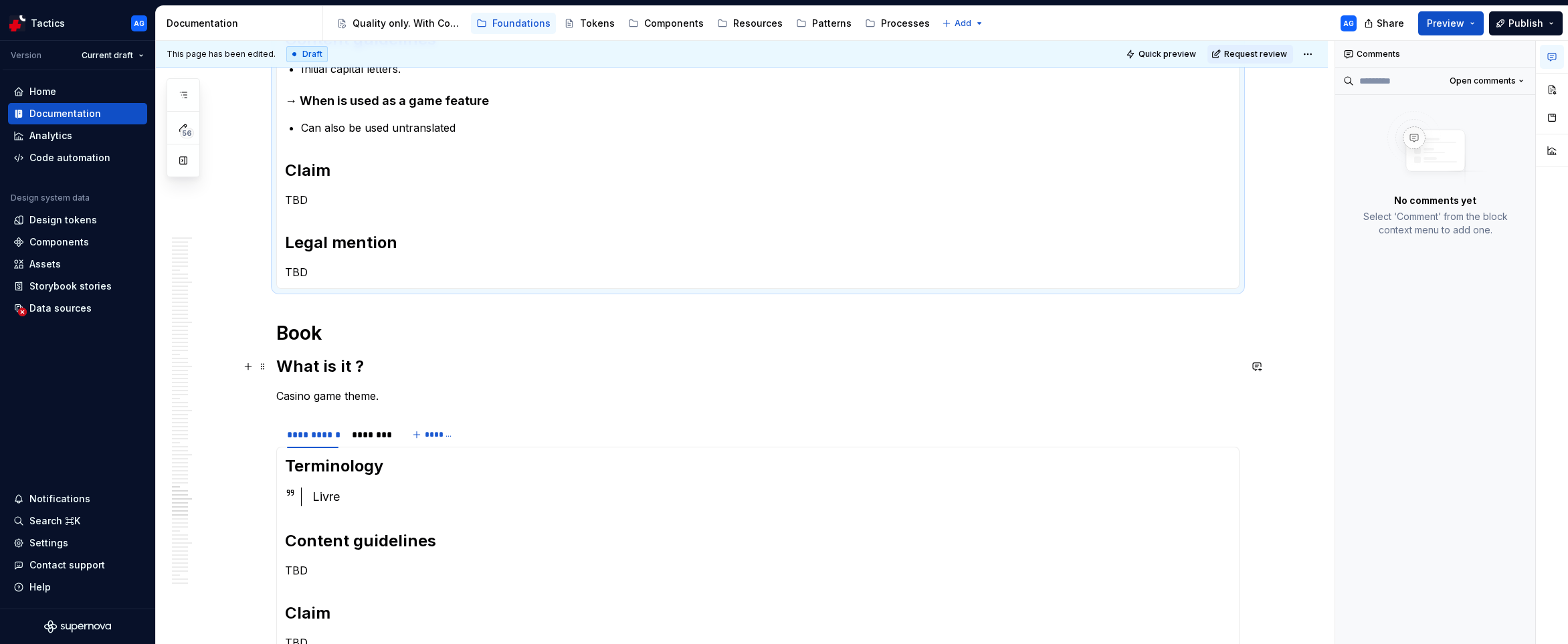 scroll, scrollTop: 2903, scrollLeft: 0, axis: vertical 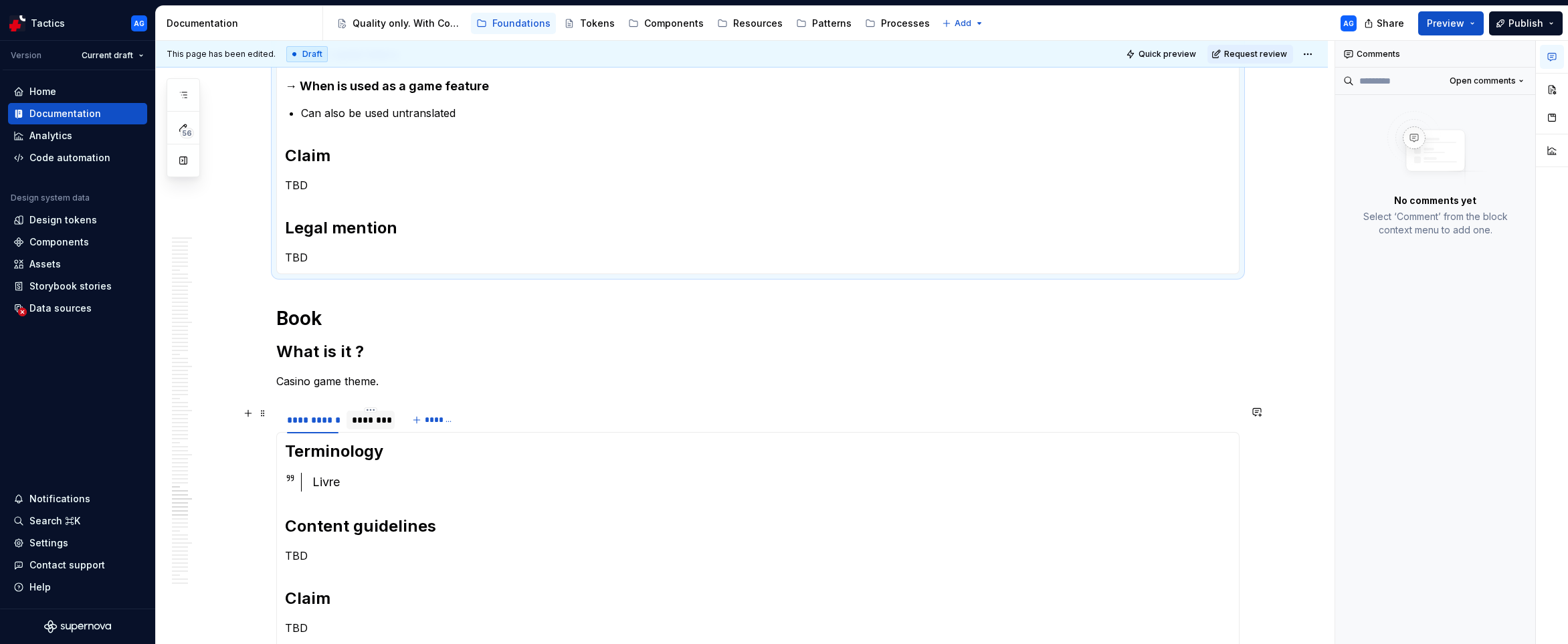 click on "********" at bounding box center (371, 420) 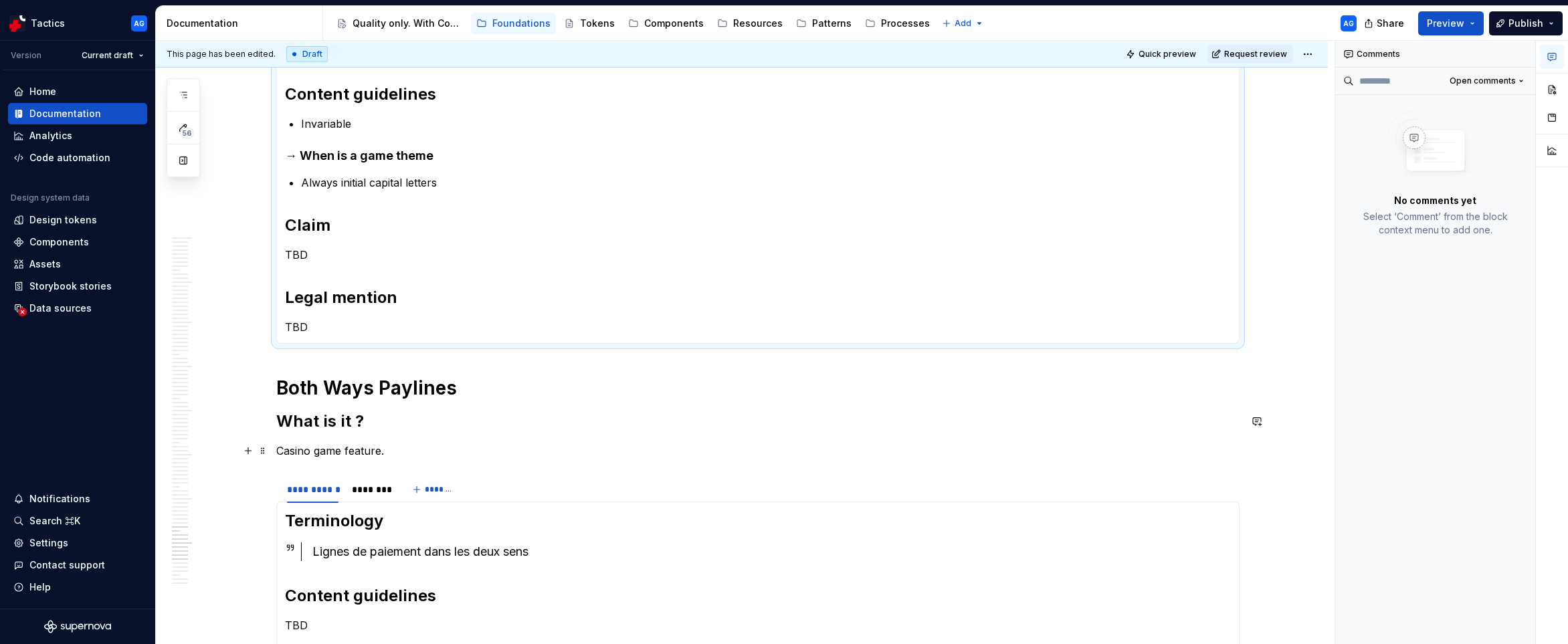 scroll, scrollTop: 3433, scrollLeft: 0, axis: vertical 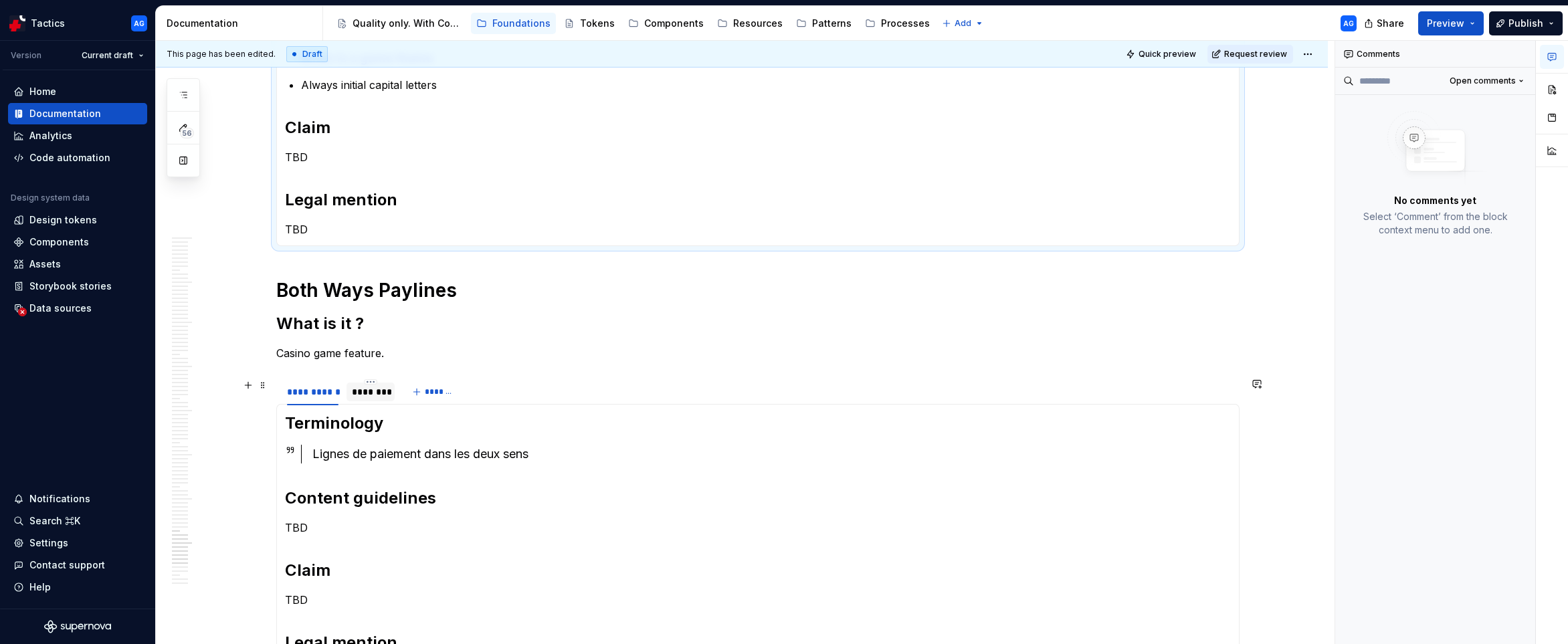 click on "********" at bounding box center (371, 392) 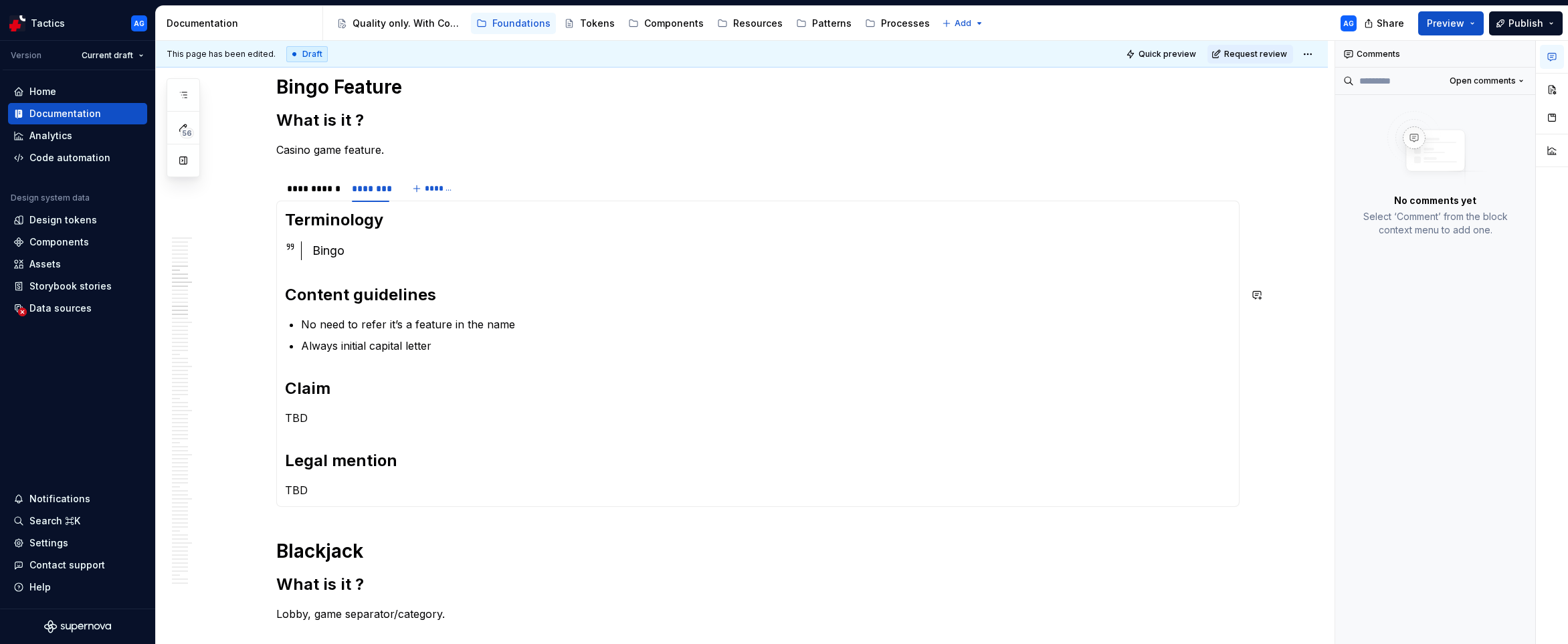 scroll, scrollTop: 0, scrollLeft: 0, axis: both 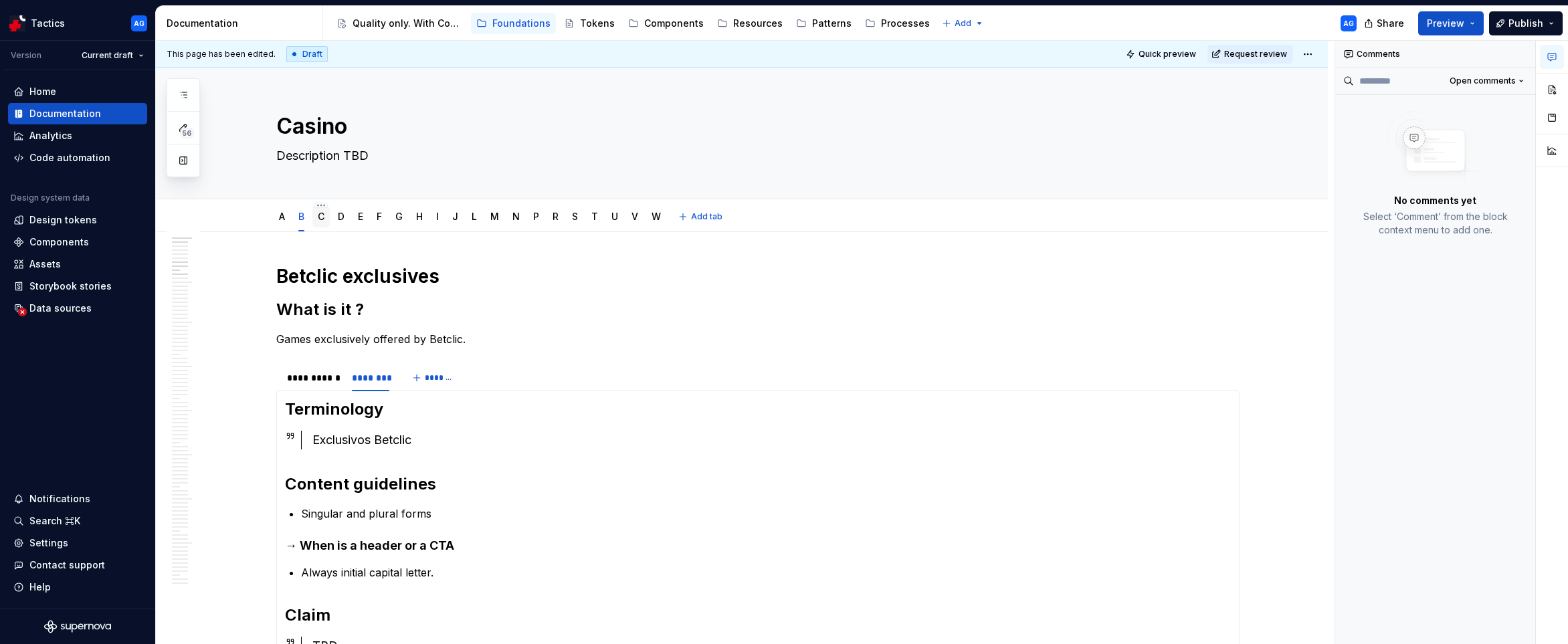 click on "C" at bounding box center [321, 216] 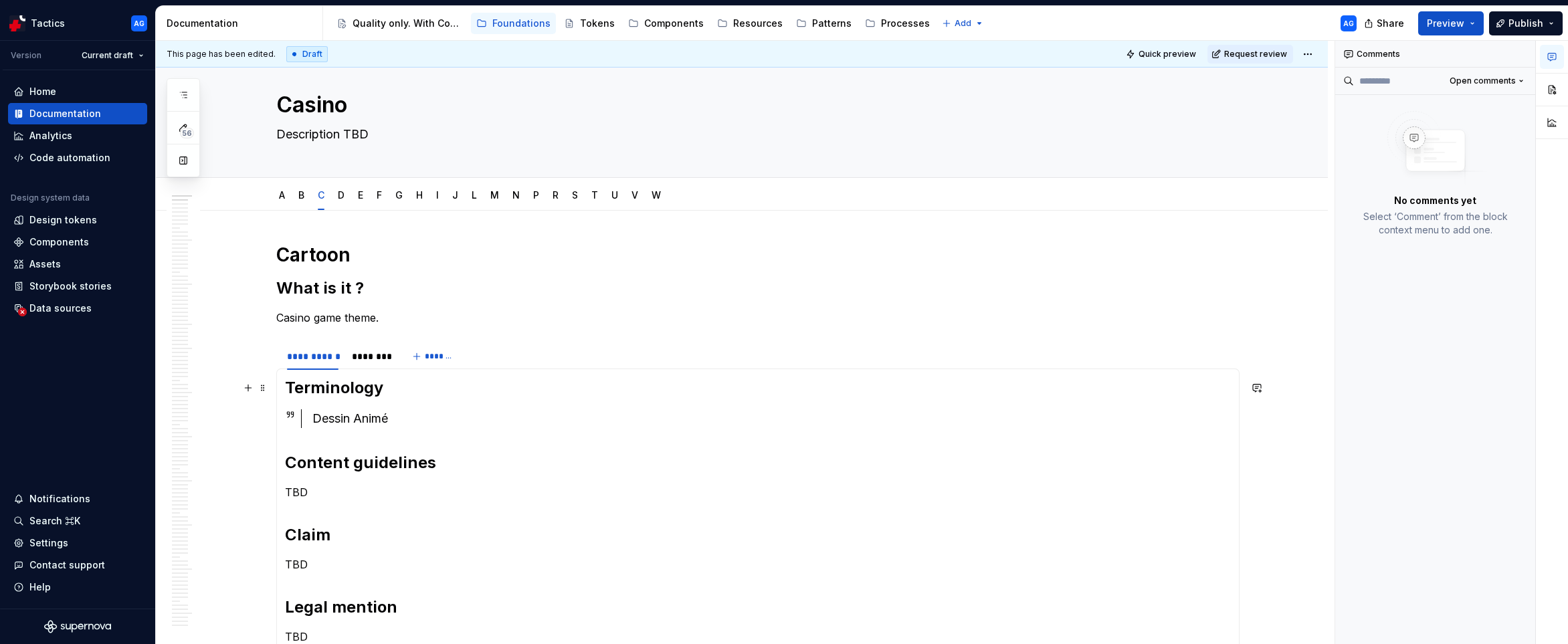 scroll, scrollTop: 56, scrollLeft: 0, axis: vertical 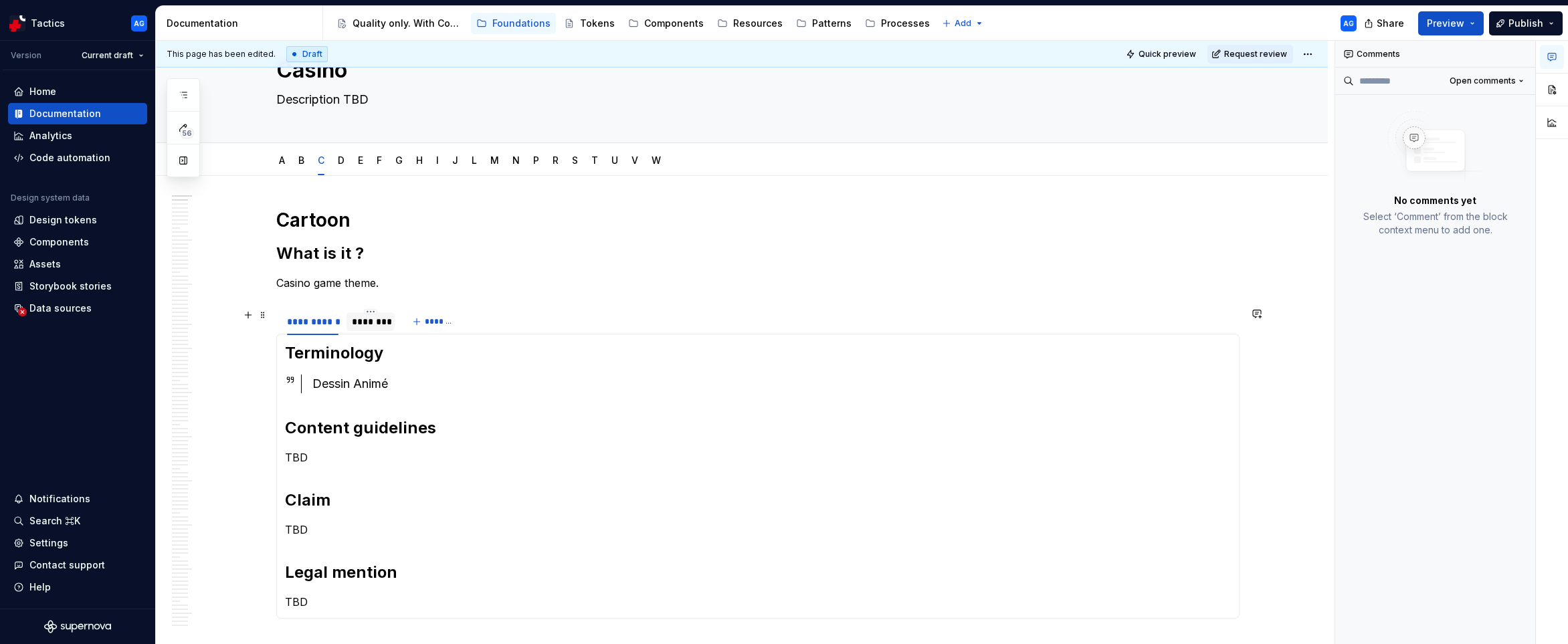 click on "********" at bounding box center [371, 322] 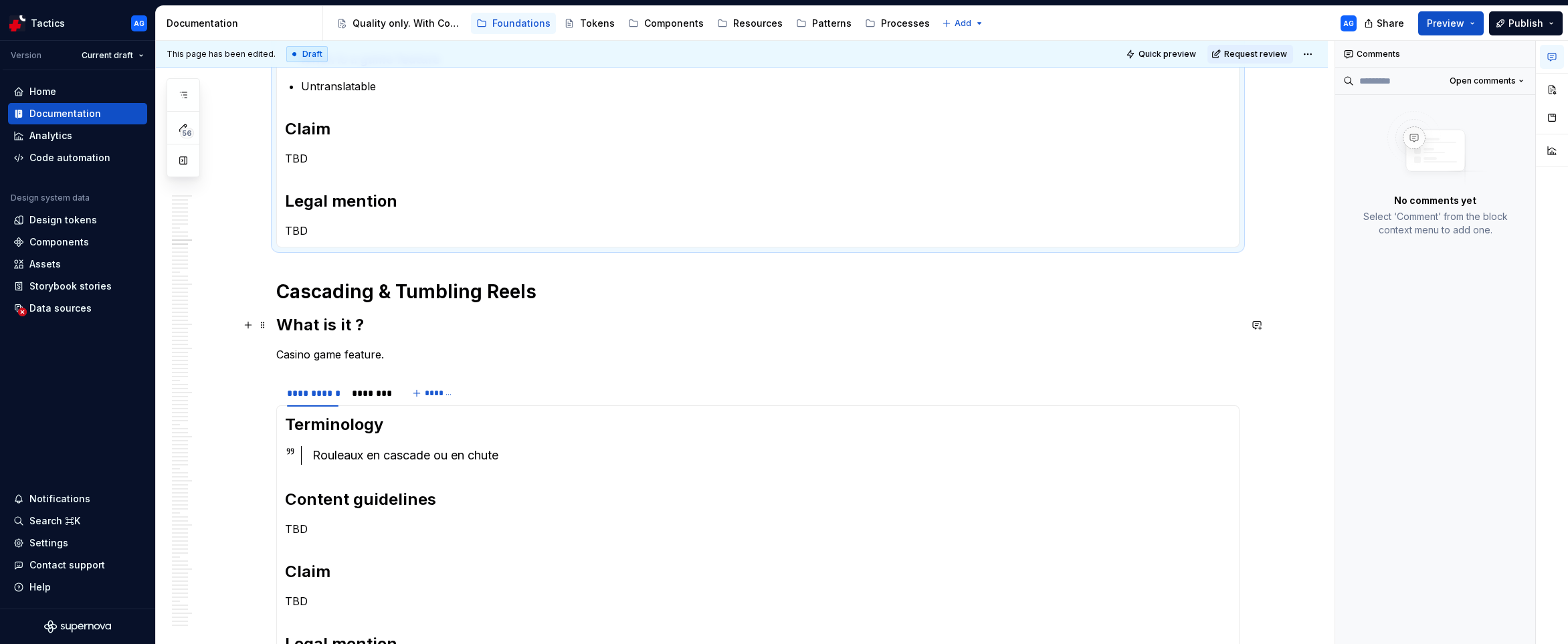 scroll, scrollTop: 551, scrollLeft: 0, axis: vertical 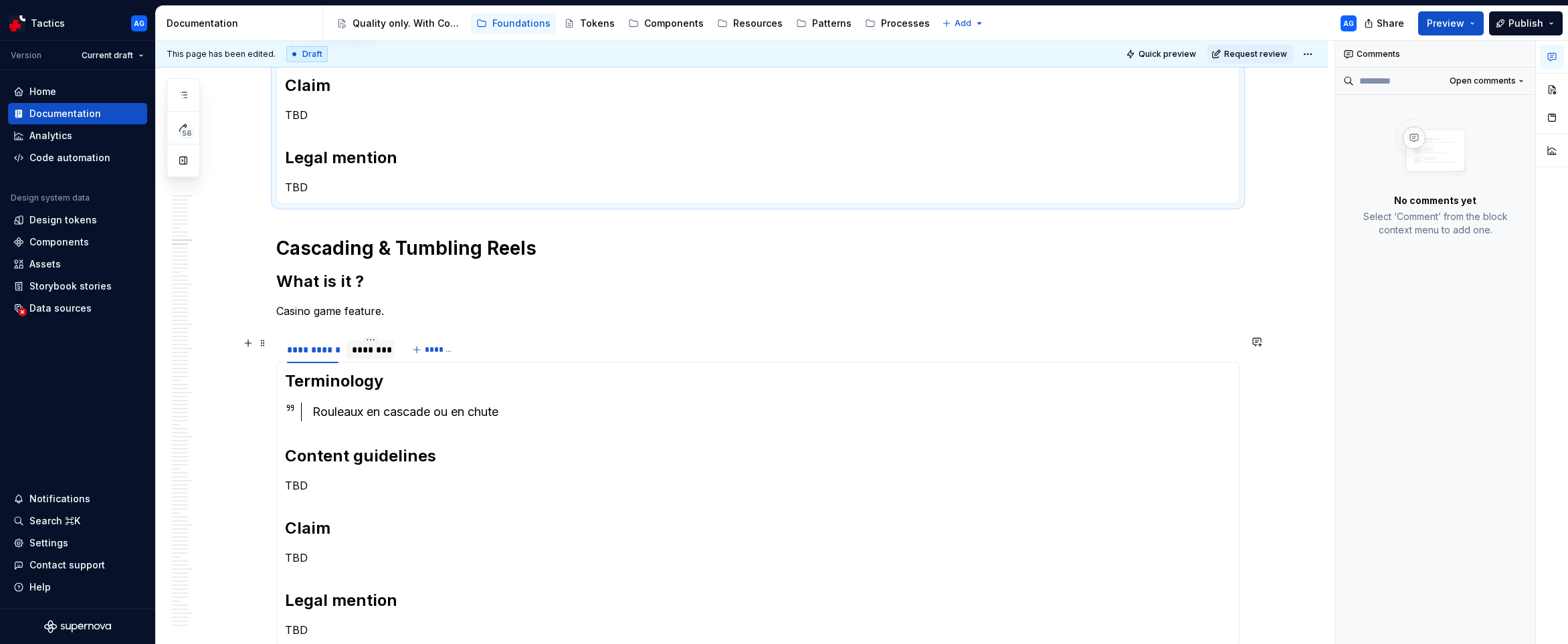 click on "********" at bounding box center [371, 350] 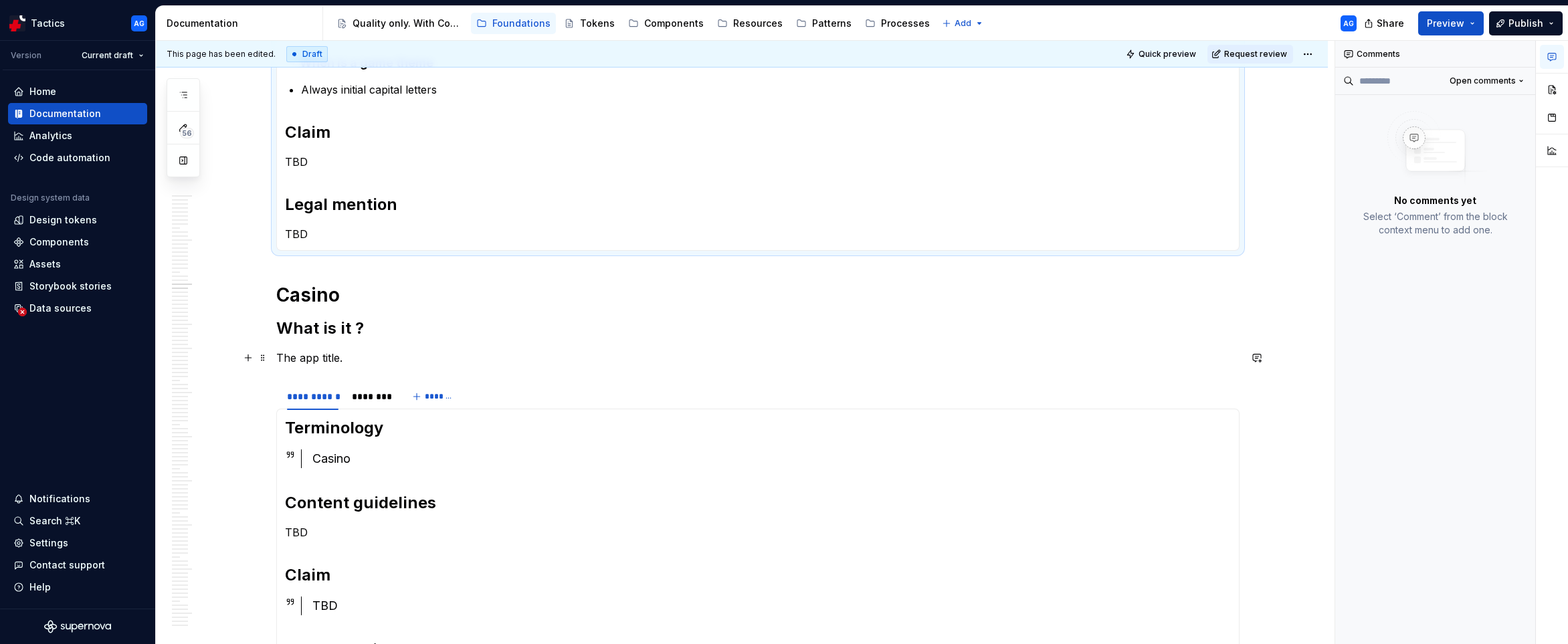 scroll, scrollTop: 1014, scrollLeft: 0, axis: vertical 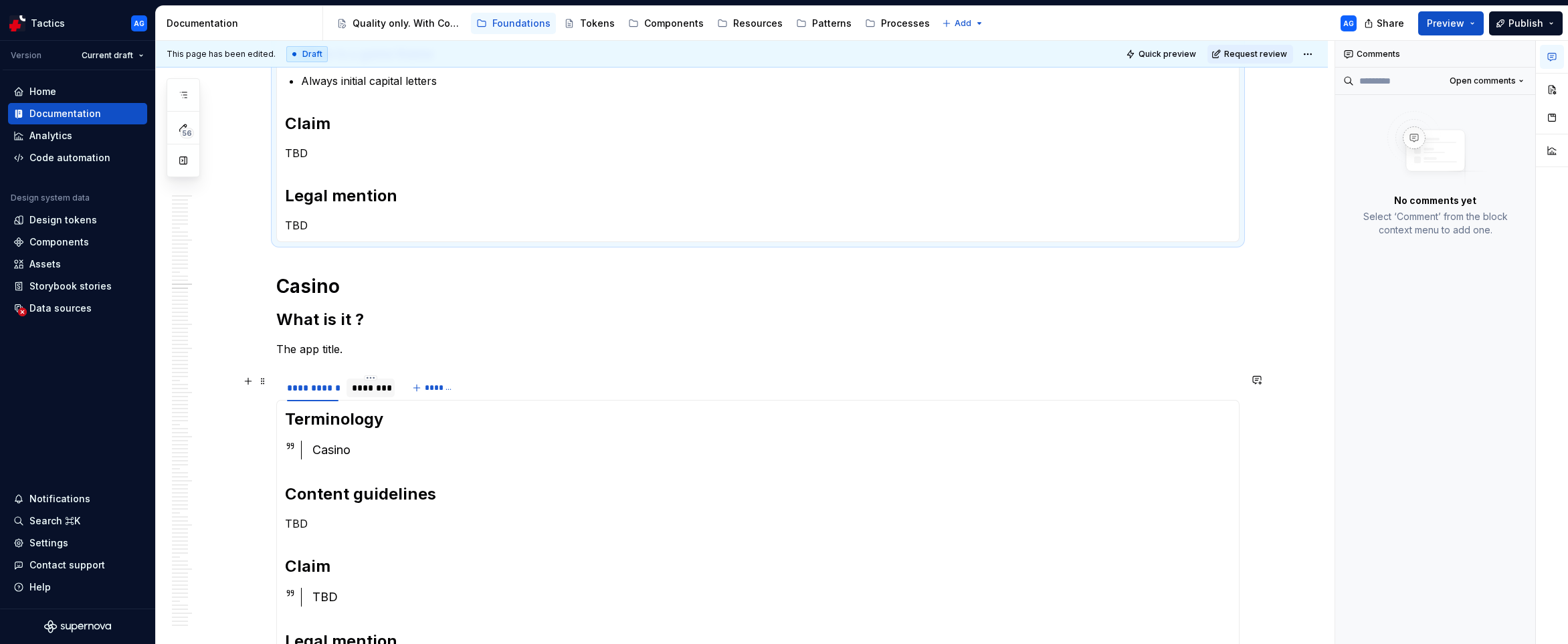 click on "********" at bounding box center [371, 388] 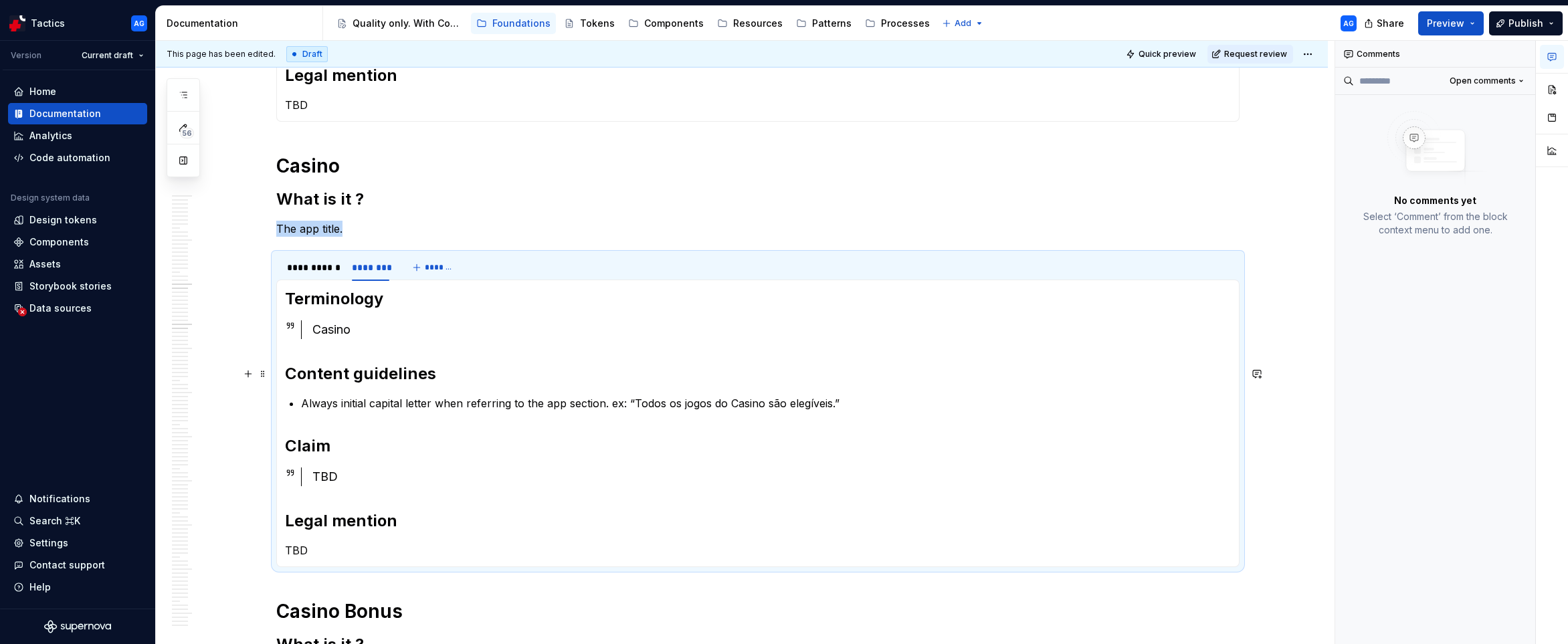 scroll, scrollTop: 1138, scrollLeft: 0, axis: vertical 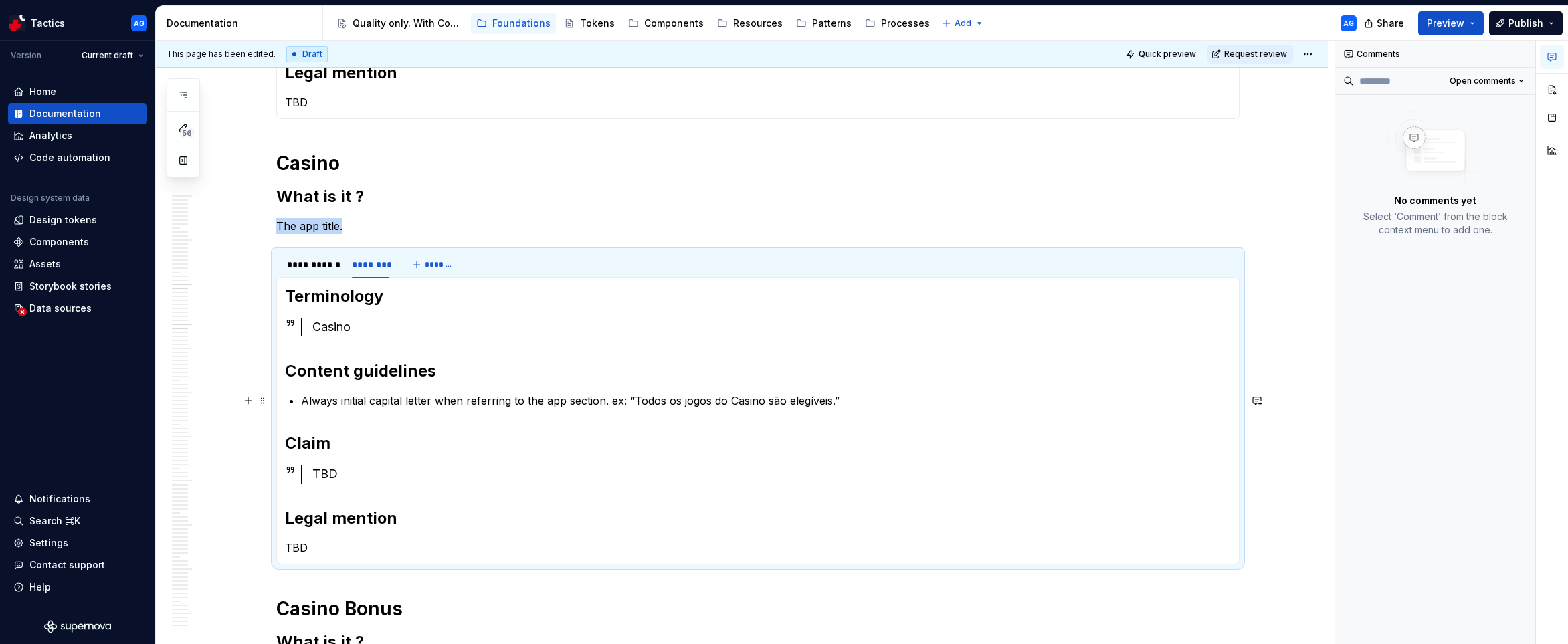 click on "Always initial capital letter when referring to the app section. ex: “Todos os jogos do Casino são elegíveis.”" at bounding box center (766, 401) 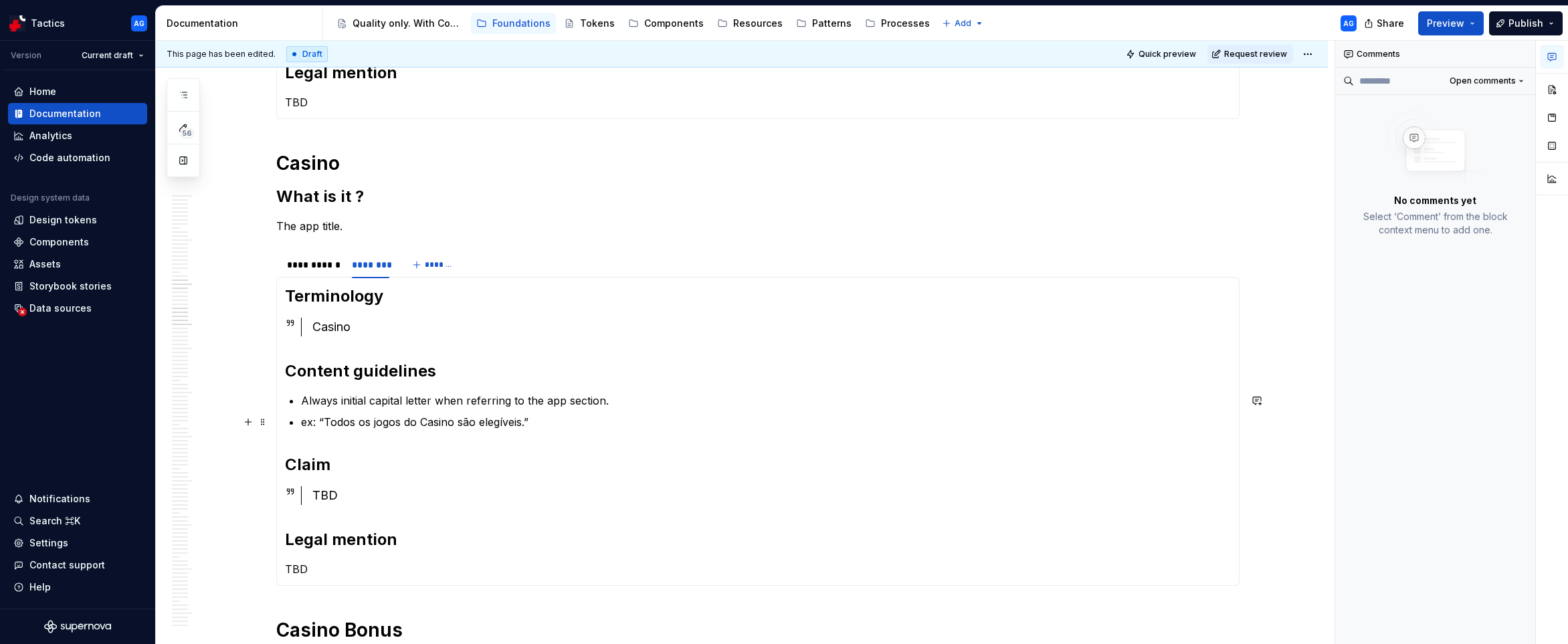 click on "ex: “Todos os jogos do Casino são elegíveis.”" at bounding box center [766, 422] 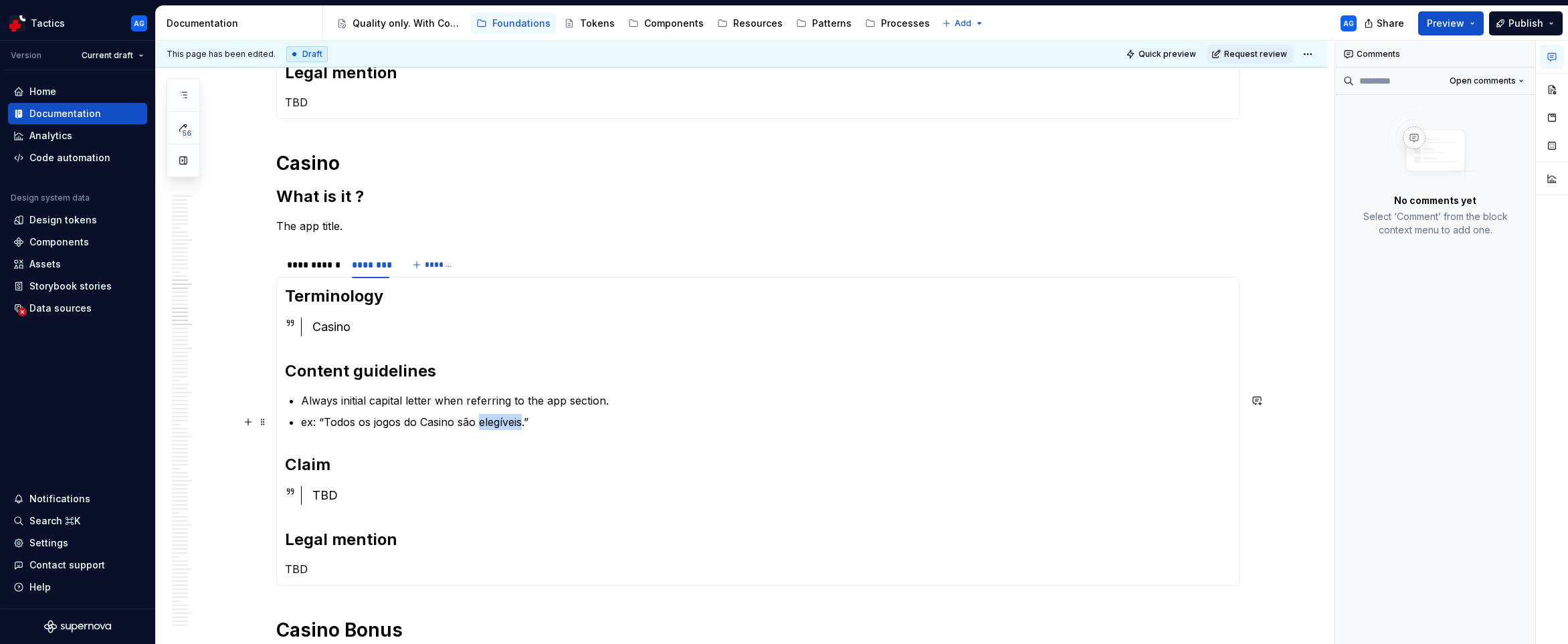 click on "ex: “Todos os jogos do Casino são elegíveis.”" at bounding box center [766, 422] 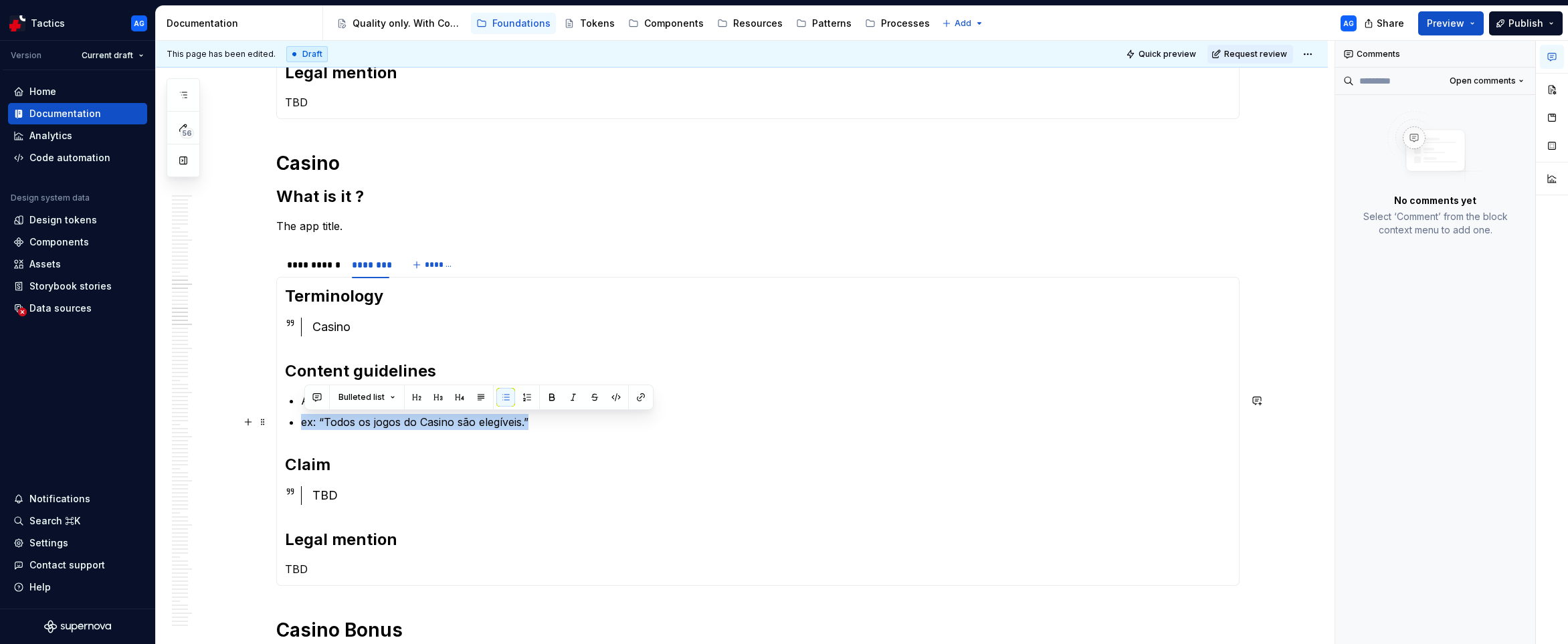 click on "ex: “Todos os jogos do Casino são elegíveis.”" at bounding box center [766, 422] 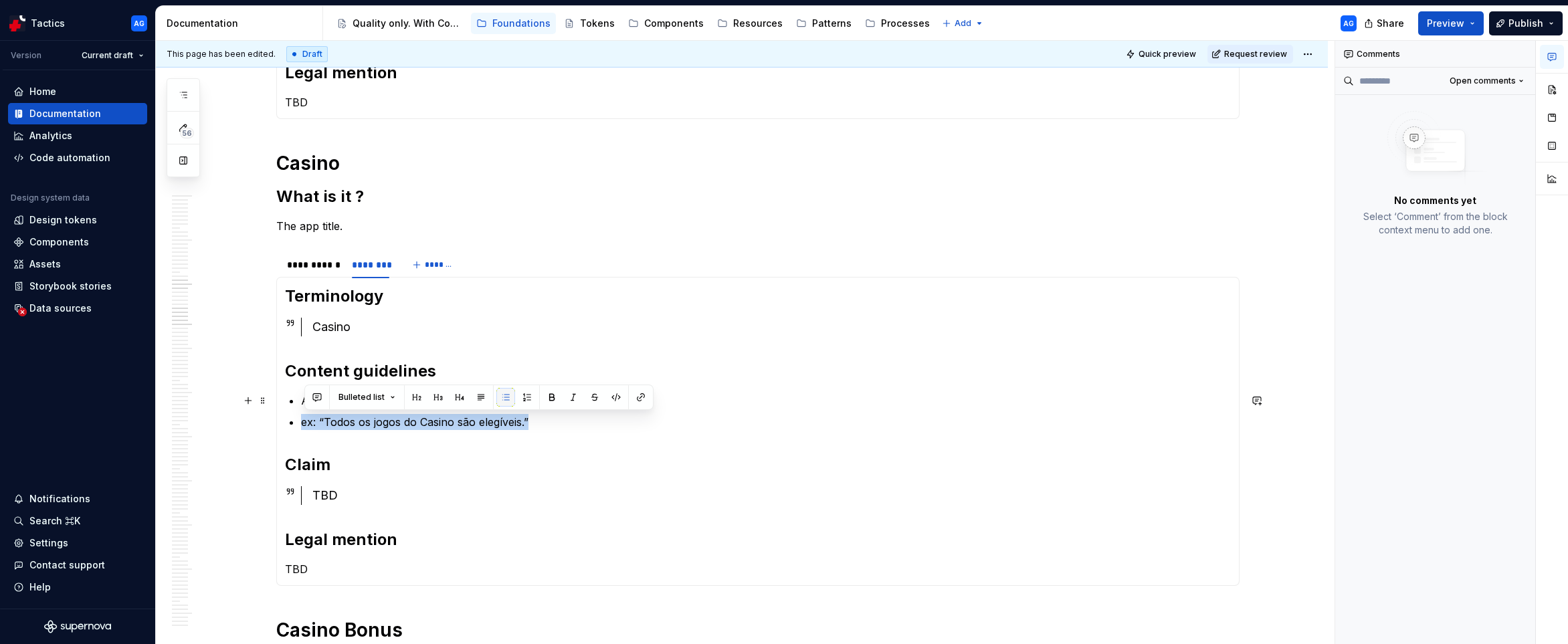 click at bounding box center (506, 397) 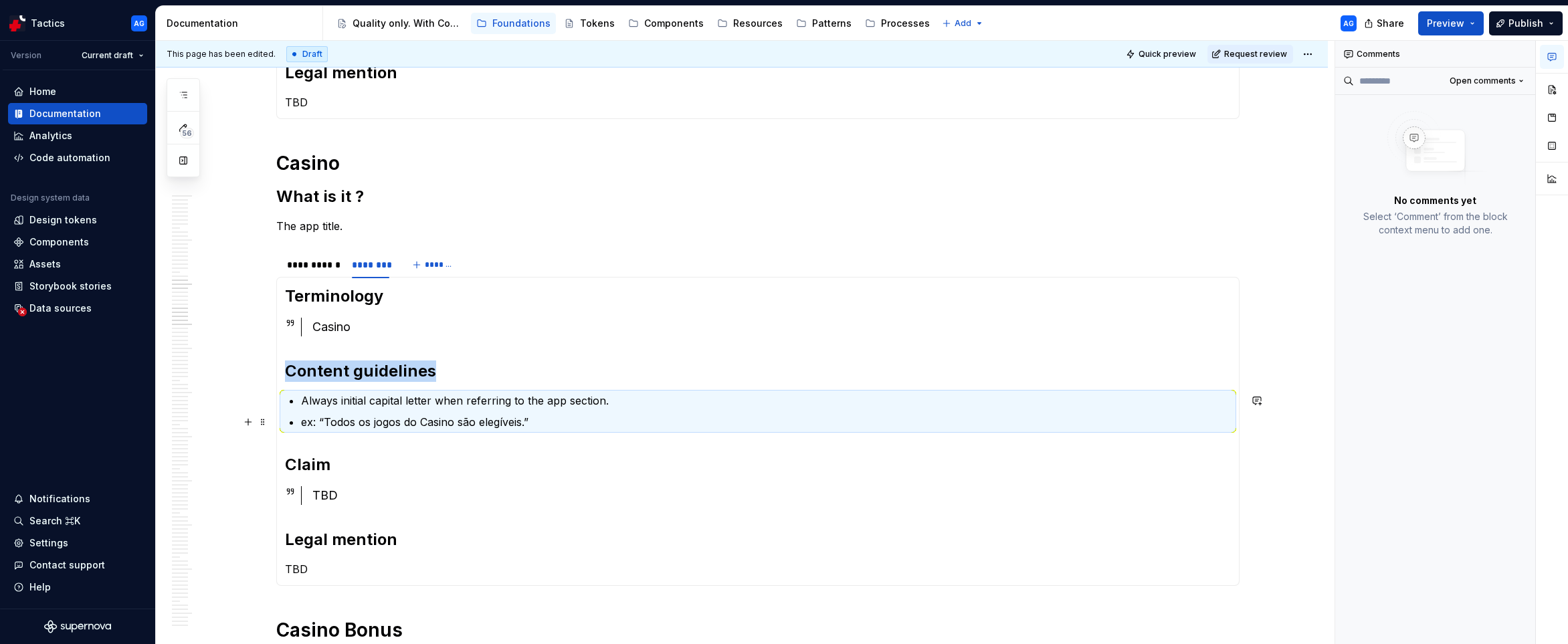click on "ex: “Todos os jogos do Casino são elegíveis.”" at bounding box center (766, 422) 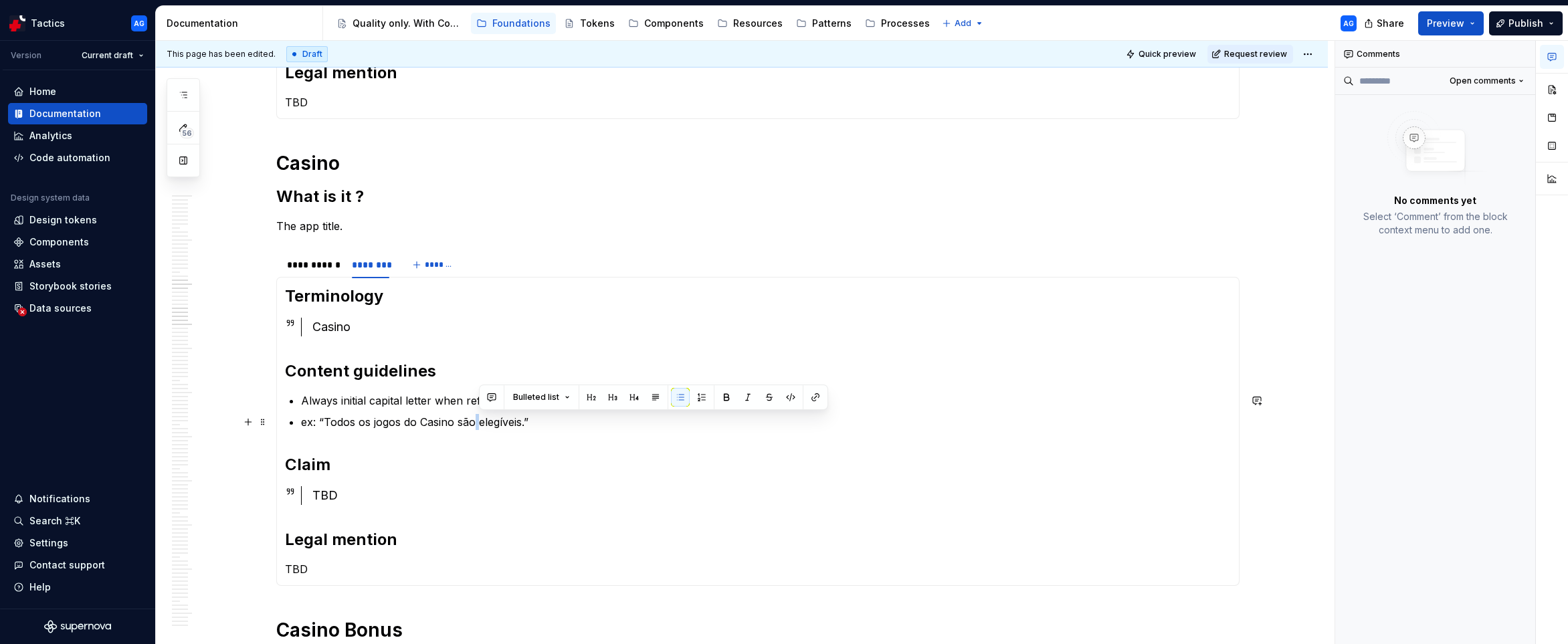 click on "ex: “Todos os jogos do Casino são elegíveis.”" at bounding box center [766, 422] 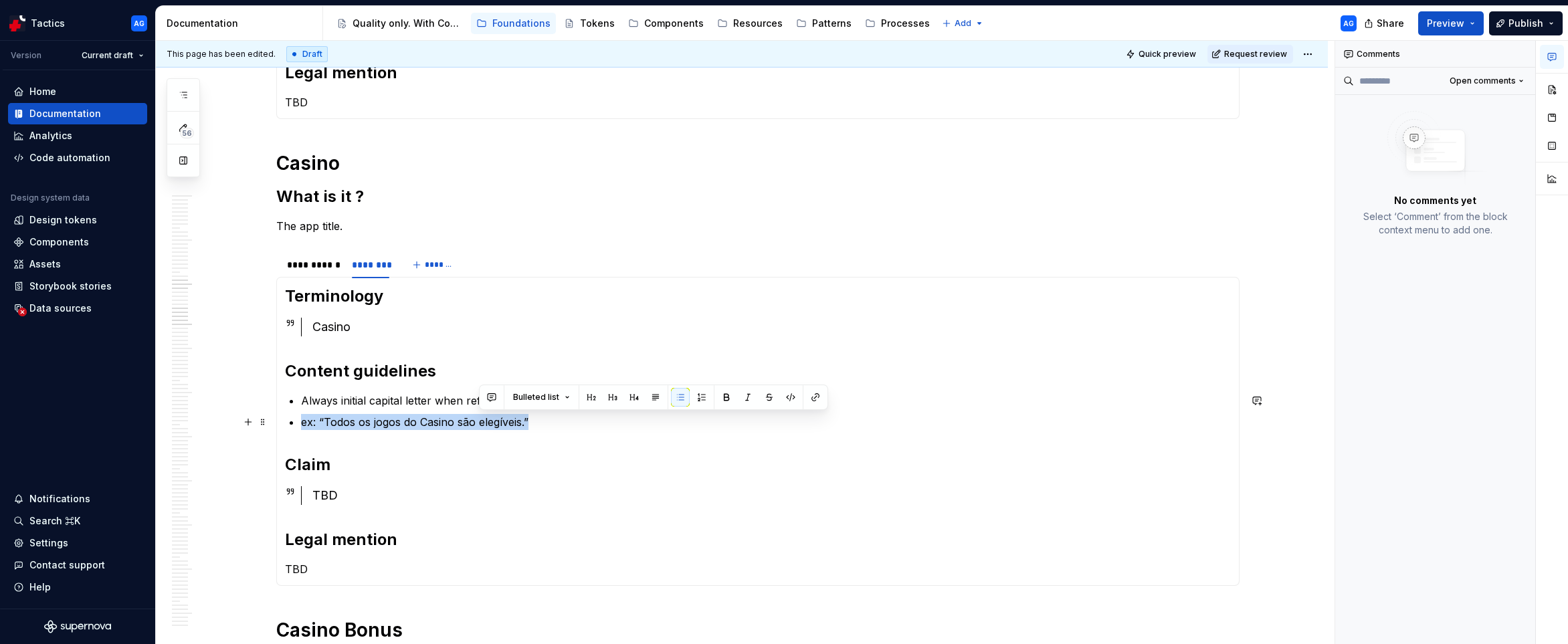 click on "ex: “Todos os jogos do Casino são elegíveis.”" at bounding box center [766, 422] 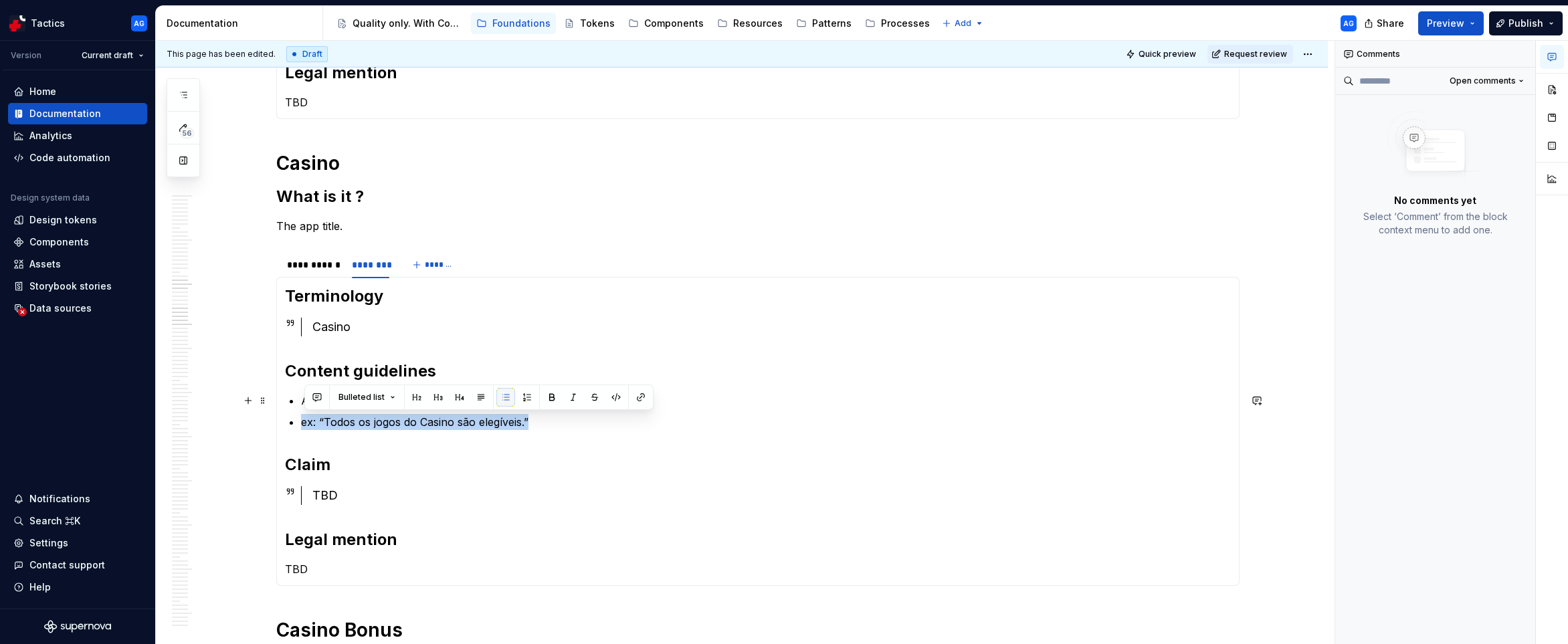 click at bounding box center [506, 397] 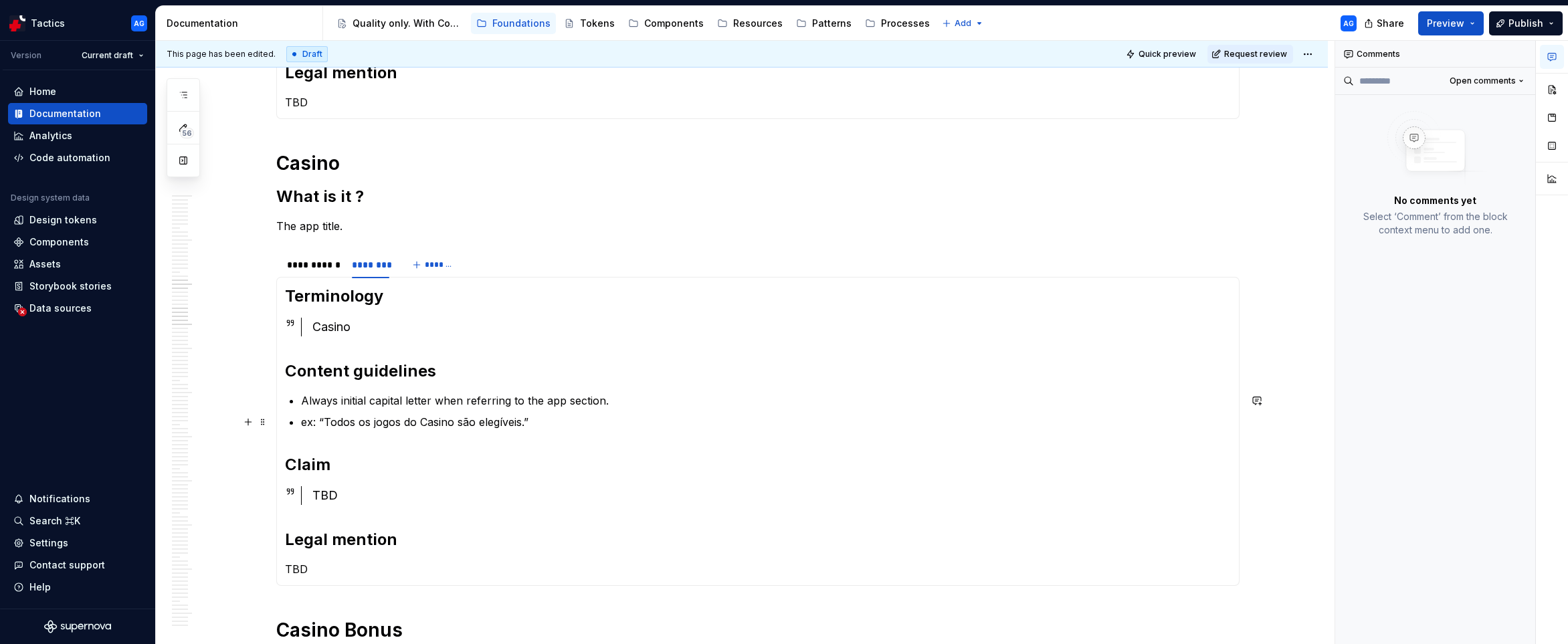 click on "Always initial capital letter when referring to the app section.  ex: “Todos os jogos do Casino são elegíveis.”" at bounding box center (766, 411) 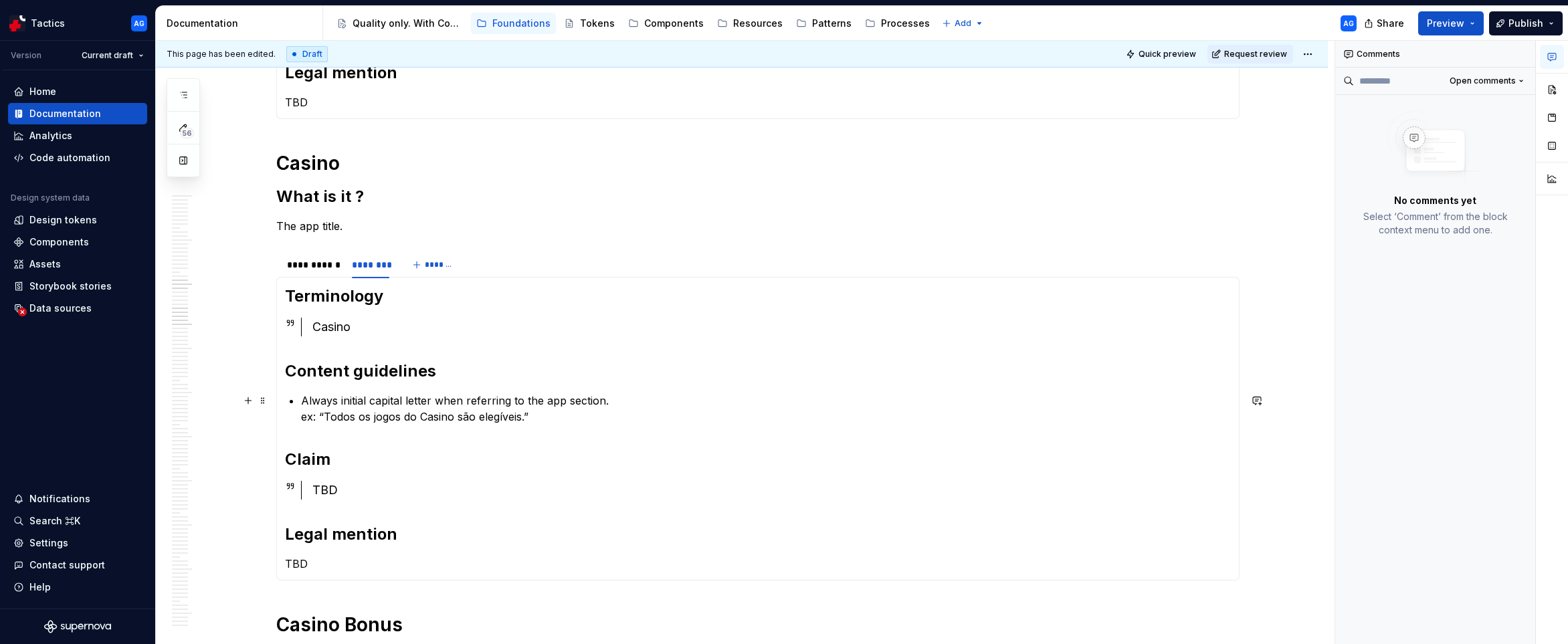 click on "Always initial capital letter when referring to the app section.  ex: “Todos os jogos do Casino são elegíveis.”" at bounding box center (766, 409) 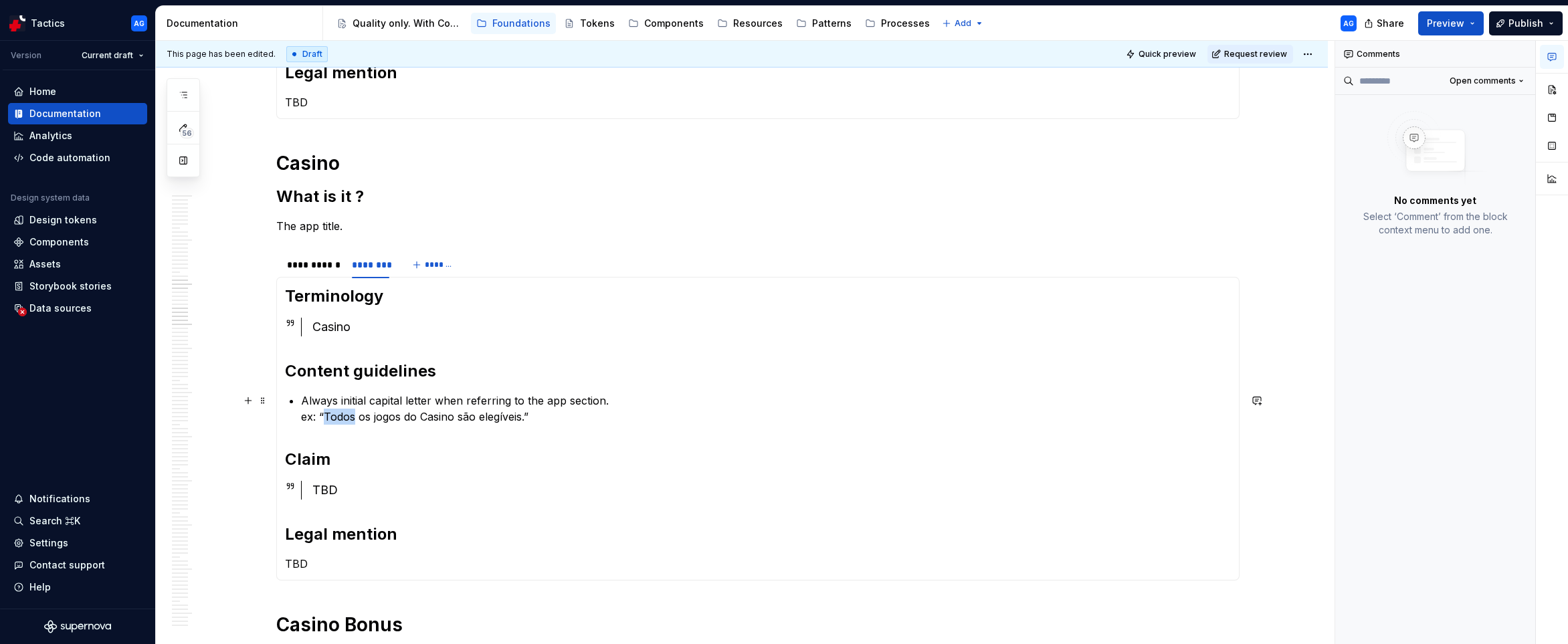 click on "Always initial capital letter when referring to the app section.  ex: “Todos os jogos do Casino são elegíveis.”" at bounding box center (766, 409) 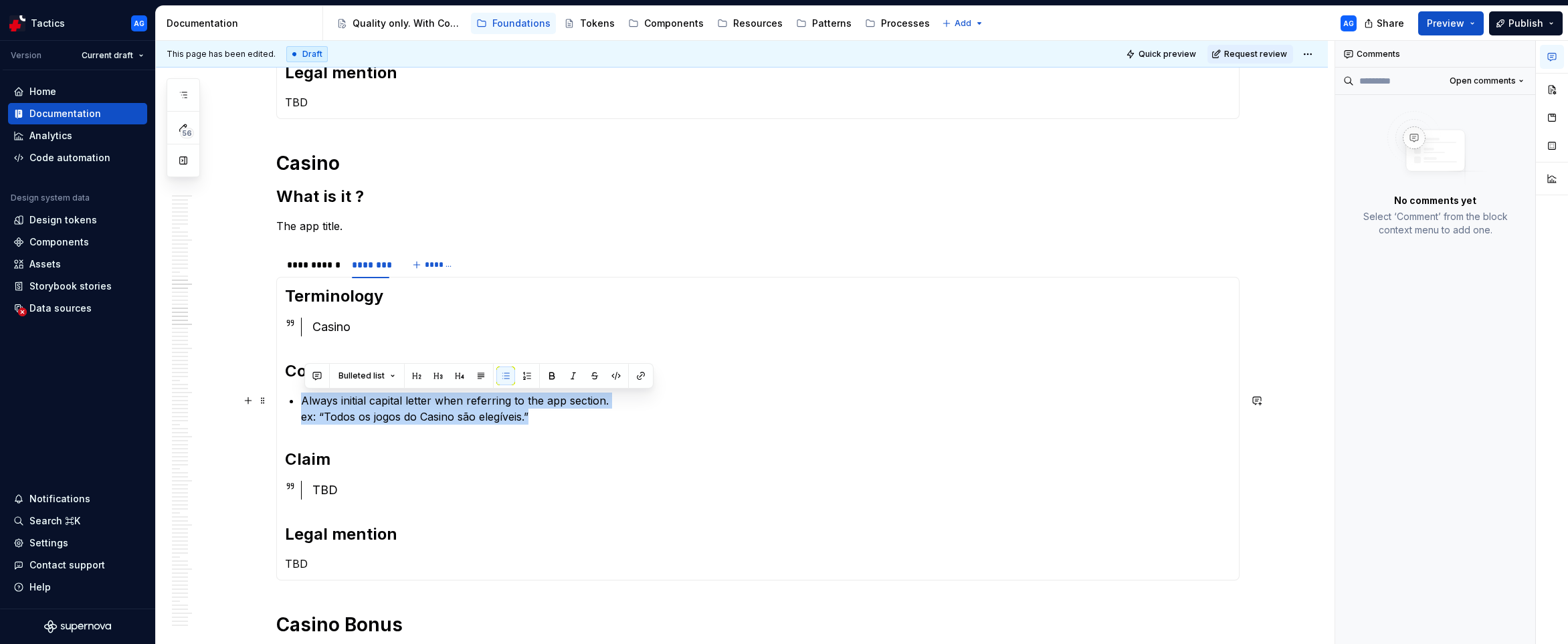 click on "Always initial capital letter when referring to the app section.  ex: “Todos os jogos do Casino são elegíveis.”" at bounding box center (766, 409) 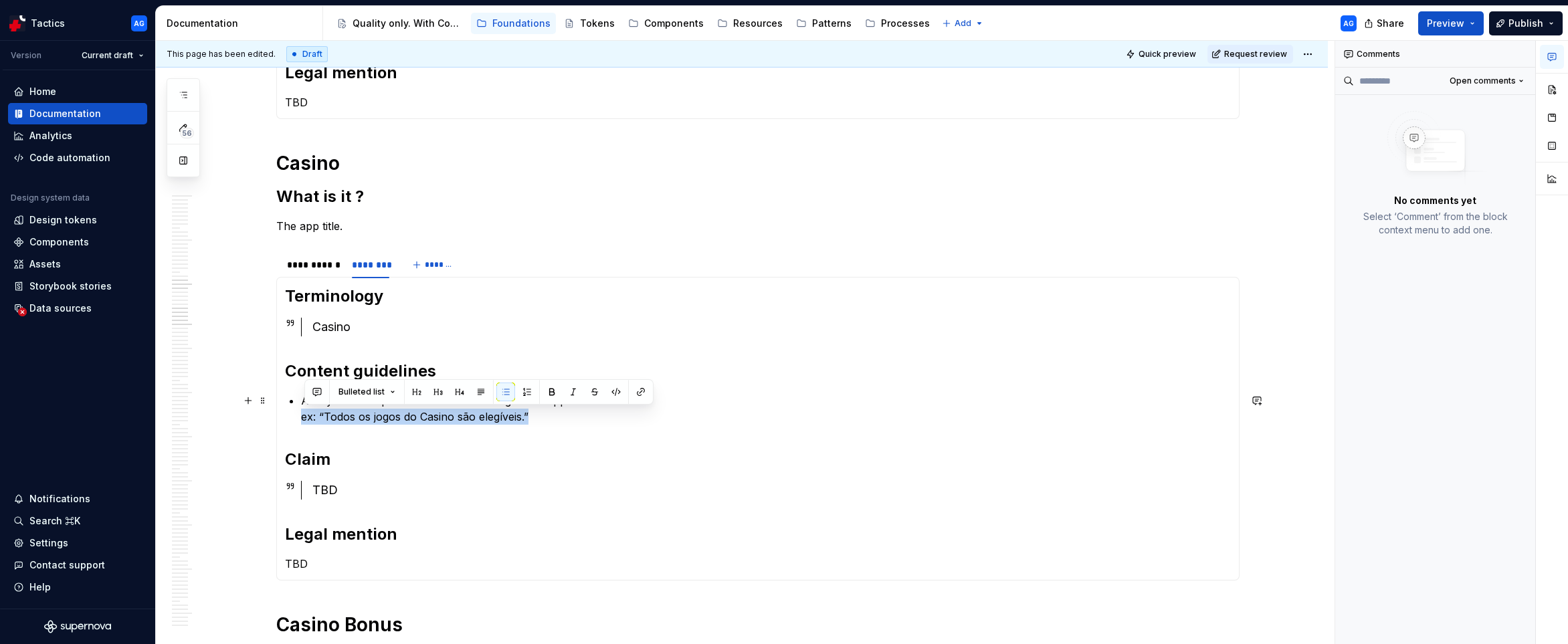 drag, startPoint x: 304, startPoint y: 418, endPoint x: 536, endPoint y: 419, distance: 232.00216 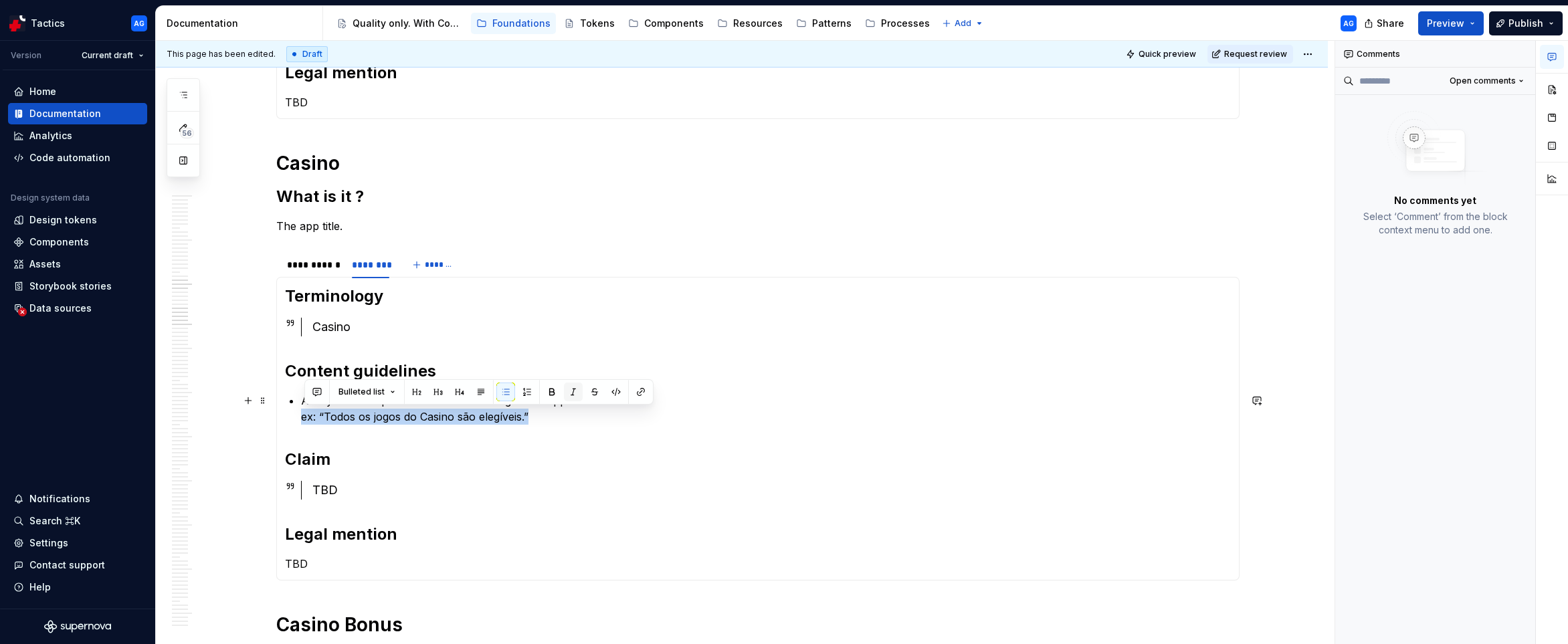 click at bounding box center [573, 392] 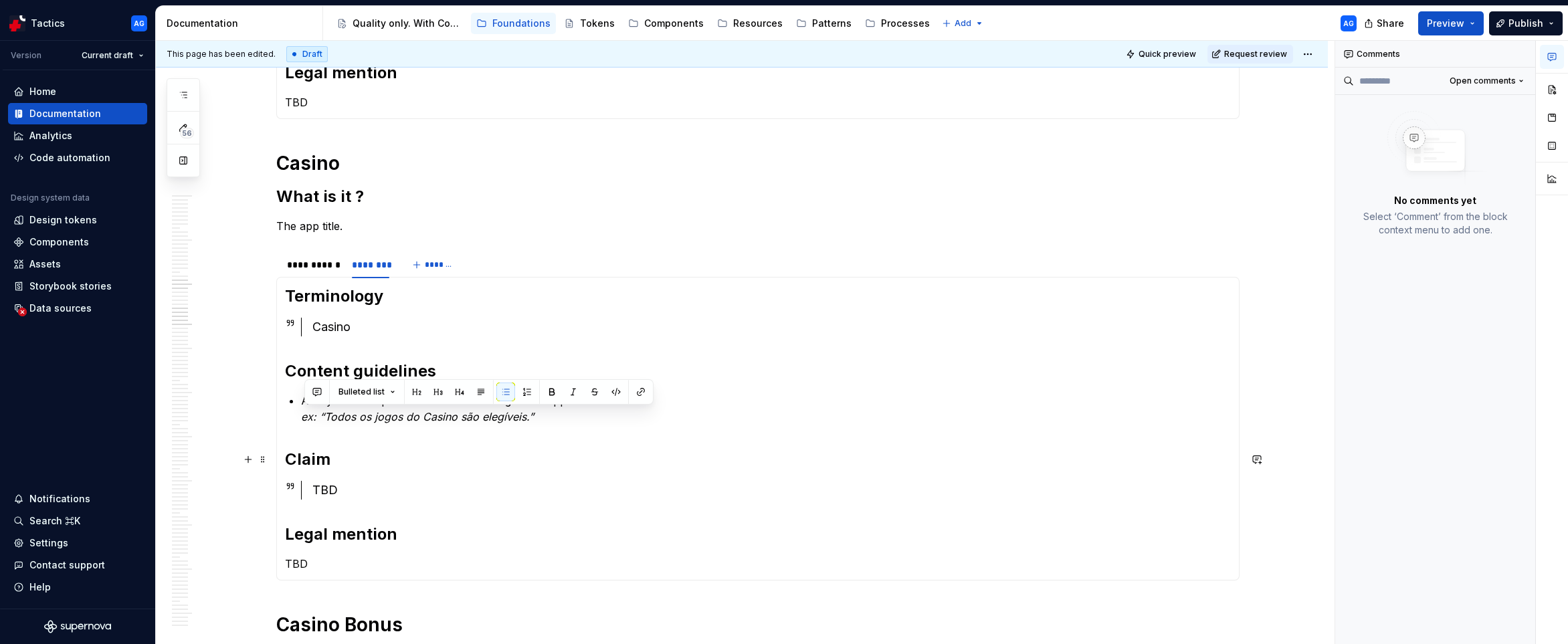 click on "Terminology Casino Content guidelines Always initial capital letter when referring to the app section. ex: “Todos os jogos do Casino são elegíveis.” Claim TBD Legal mention TBD" at bounding box center [758, 429] 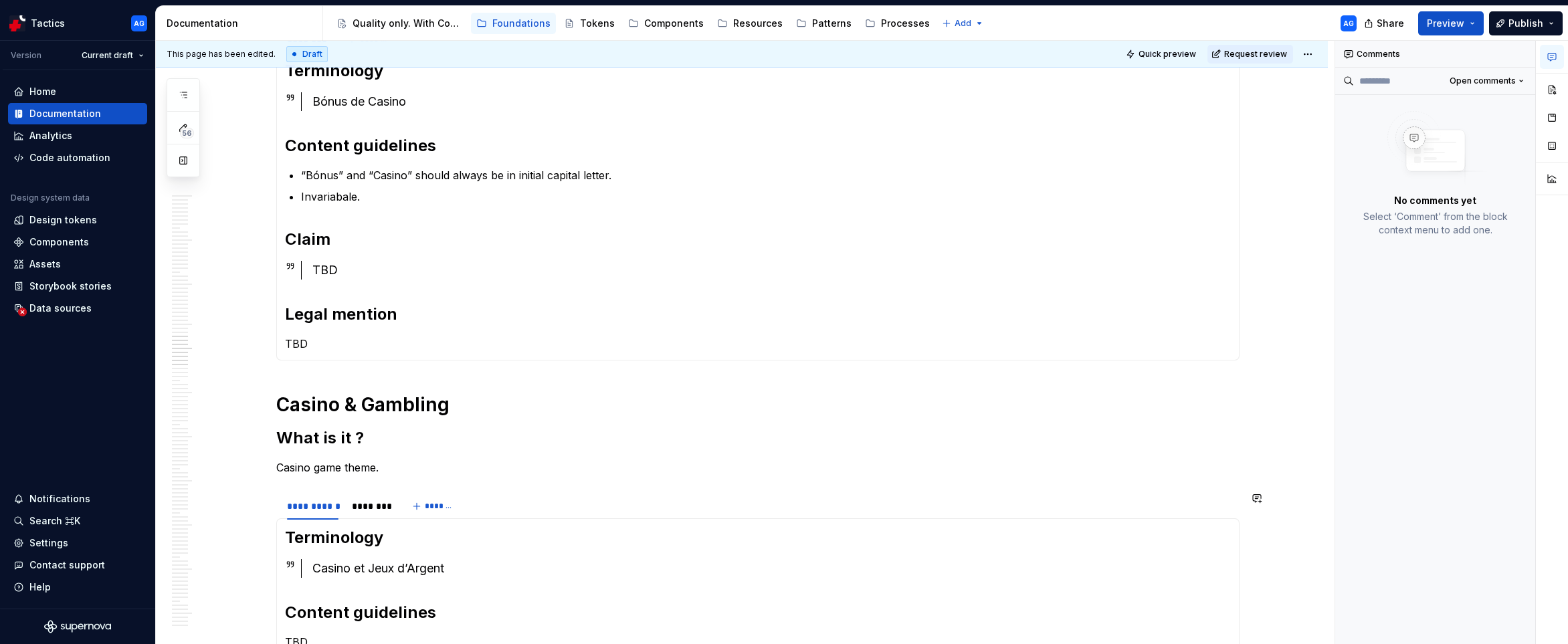 scroll, scrollTop: 1988, scrollLeft: 0, axis: vertical 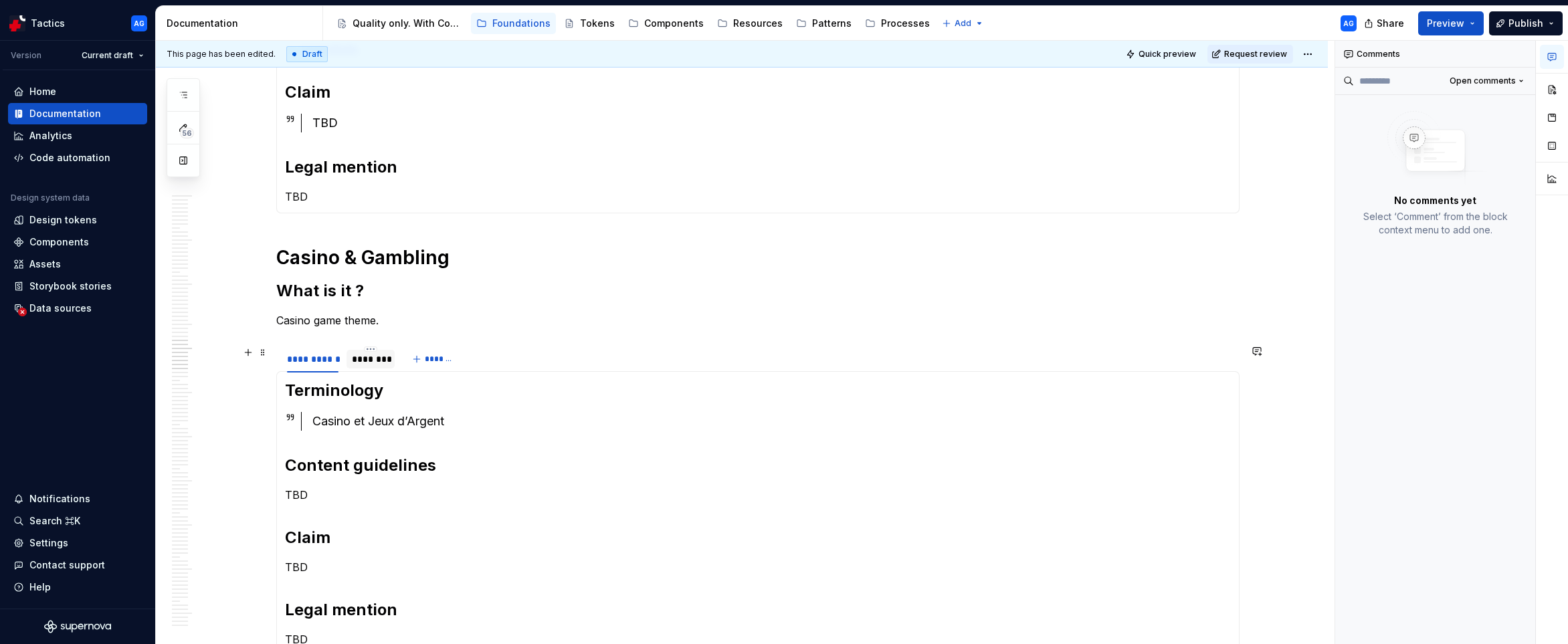 click on "********" at bounding box center [371, 359] 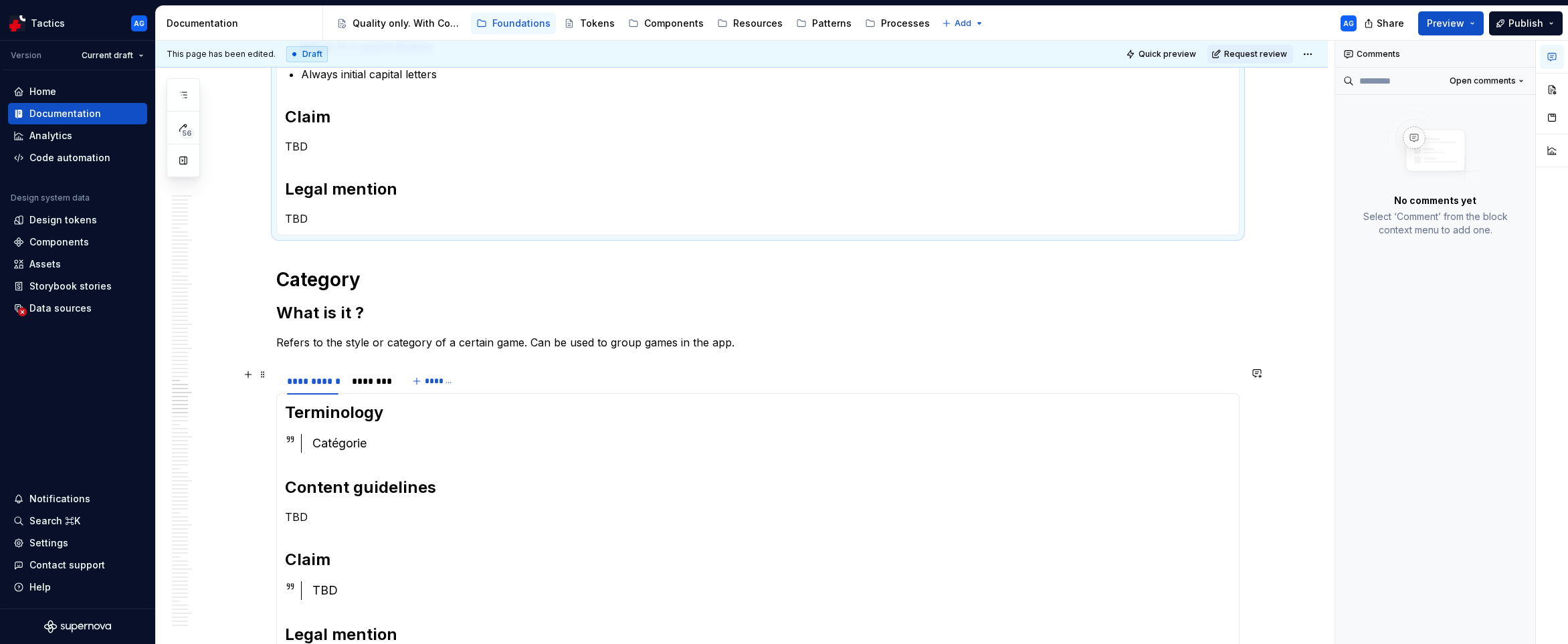 scroll, scrollTop: 2471, scrollLeft: 0, axis: vertical 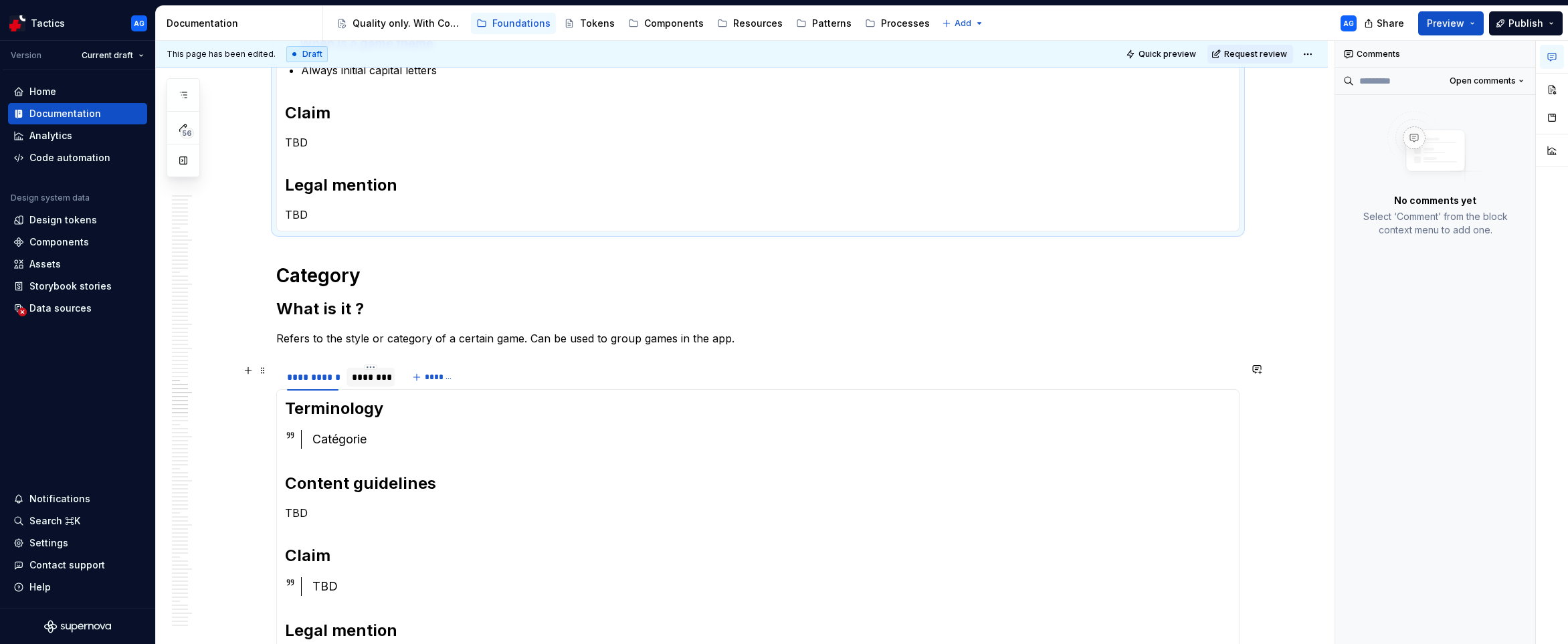 click on "********" at bounding box center [371, 377] 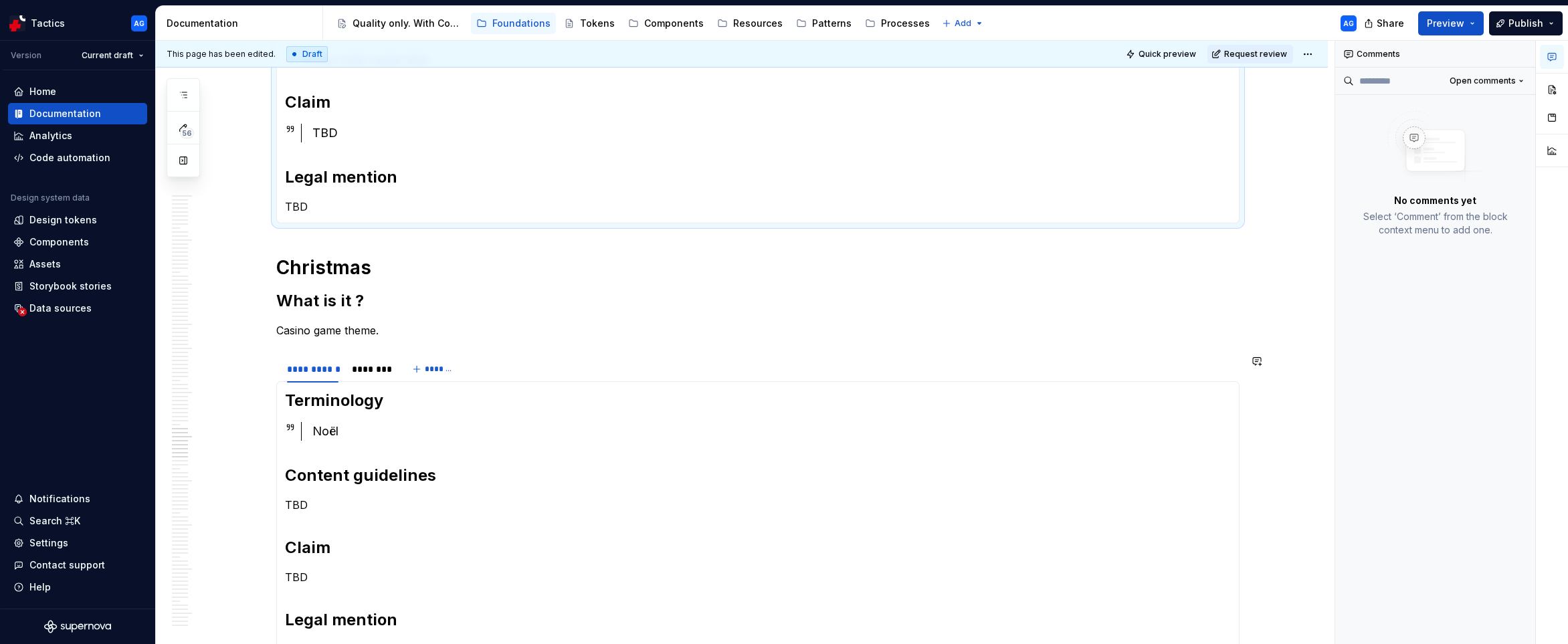 scroll, scrollTop: 2958, scrollLeft: 0, axis: vertical 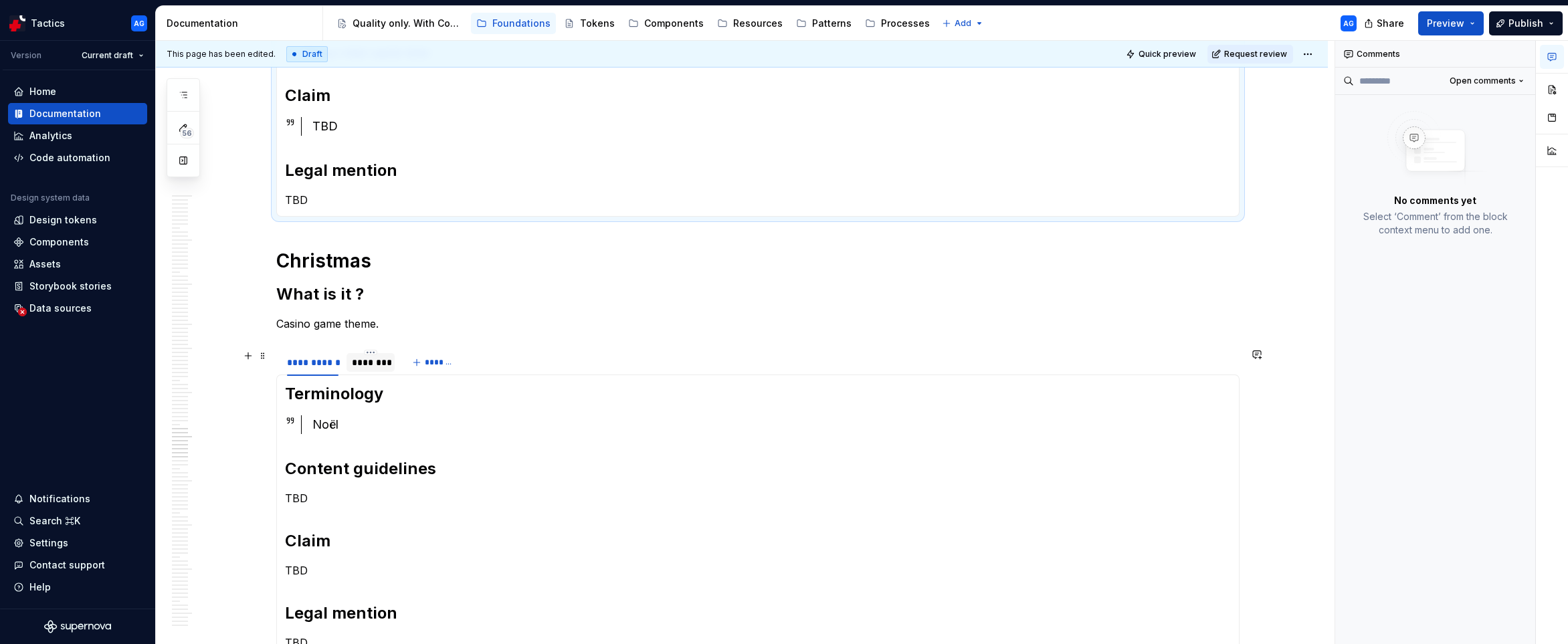 click on "********" at bounding box center (371, 362) 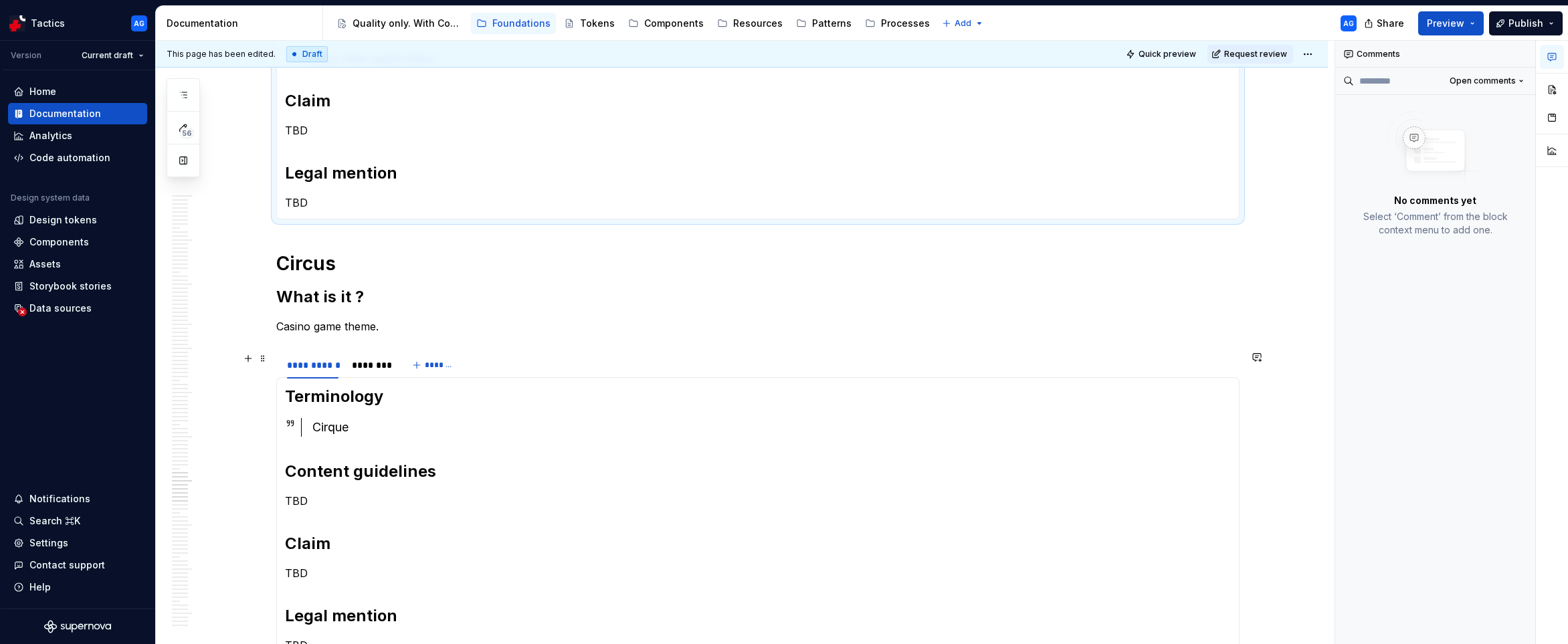 scroll, scrollTop: 3475, scrollLeft: 0, axis: vertical 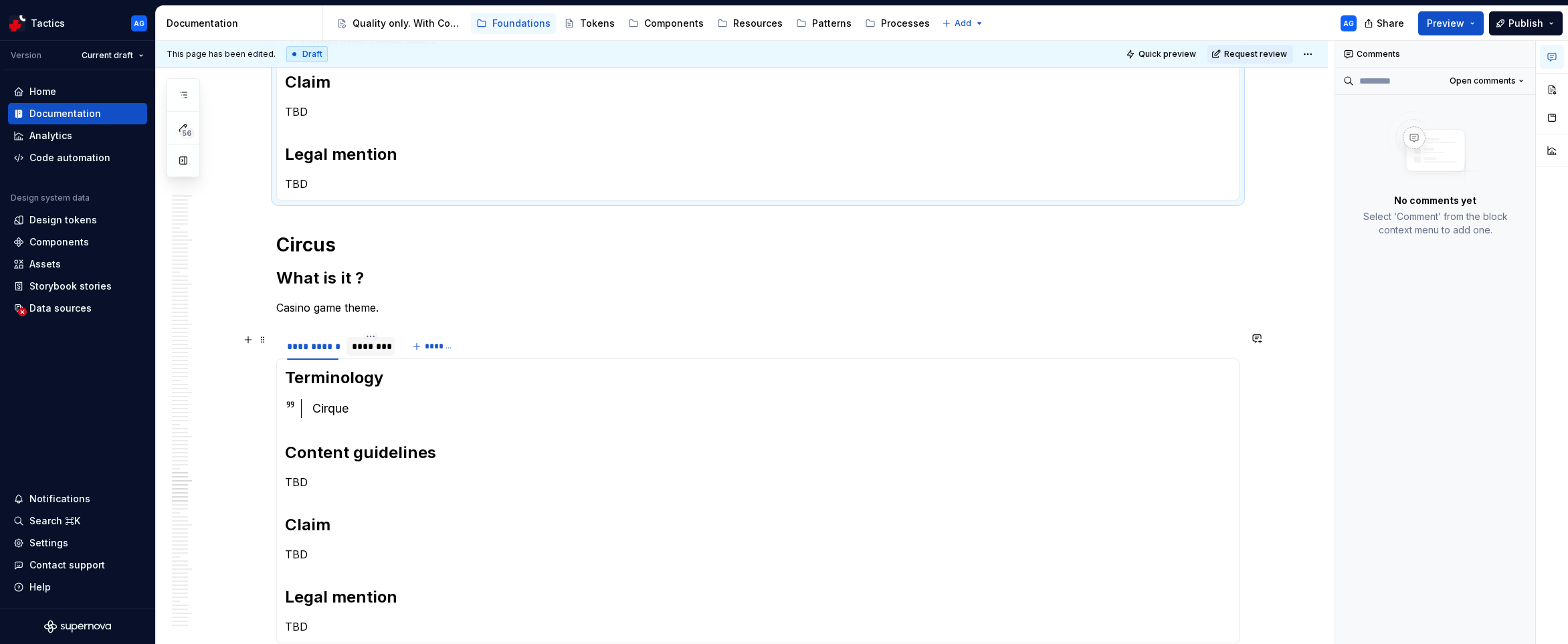 click on "********" at bounding box center [371, 346] 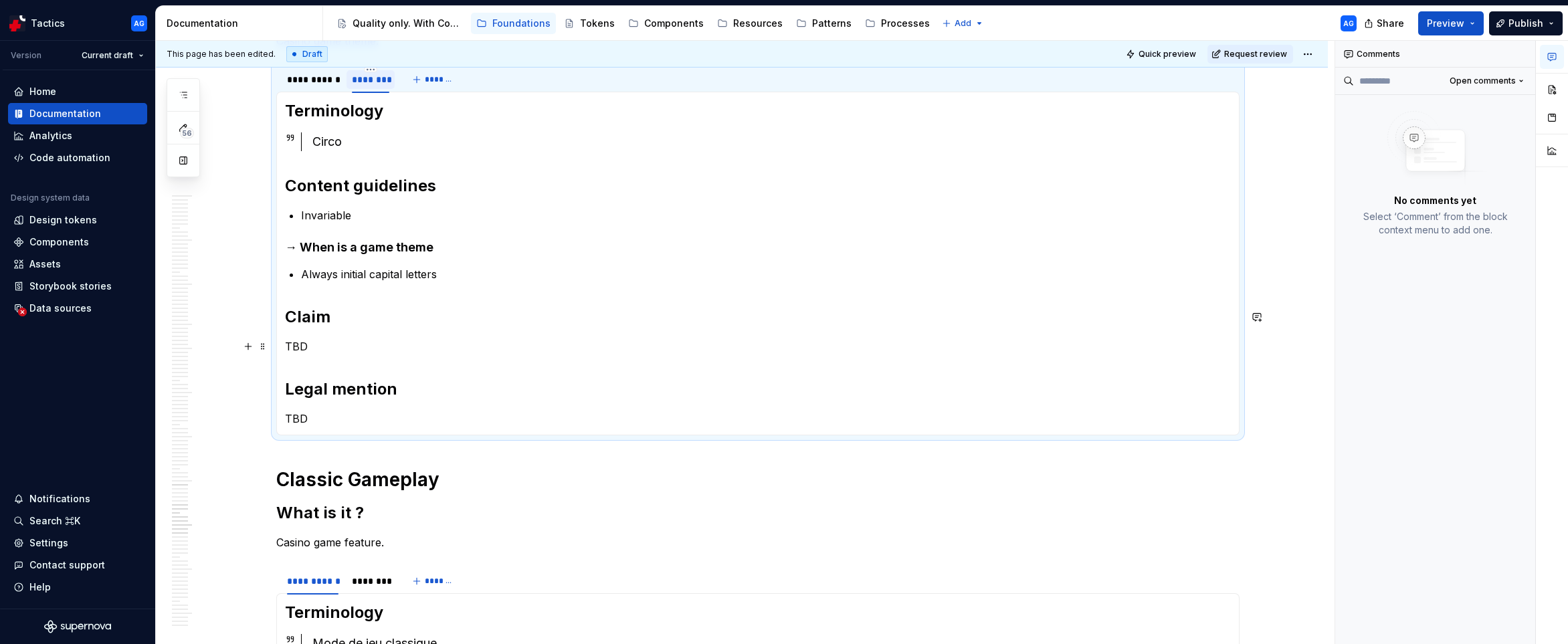 scroll, scrollTop: 3932, scrollLeft: 0, axis: vertical 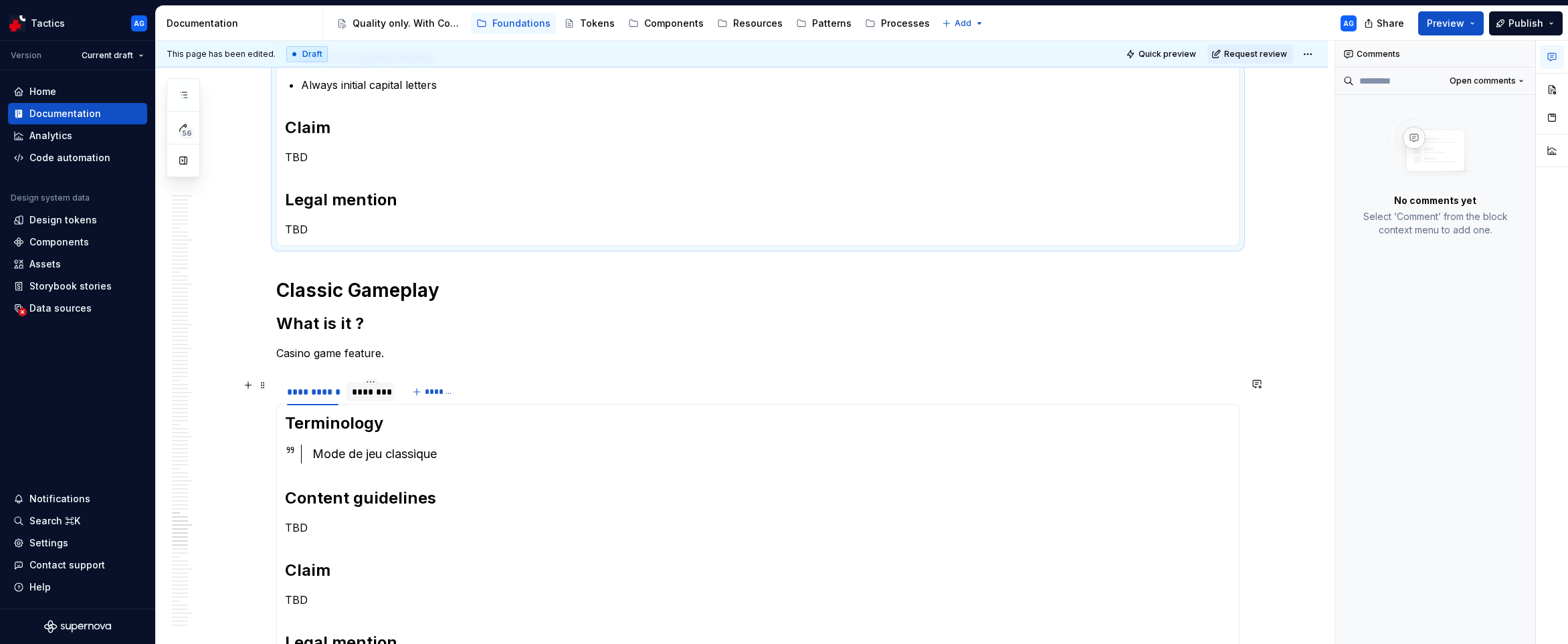 click on "********" at bounding box center (371, 392) 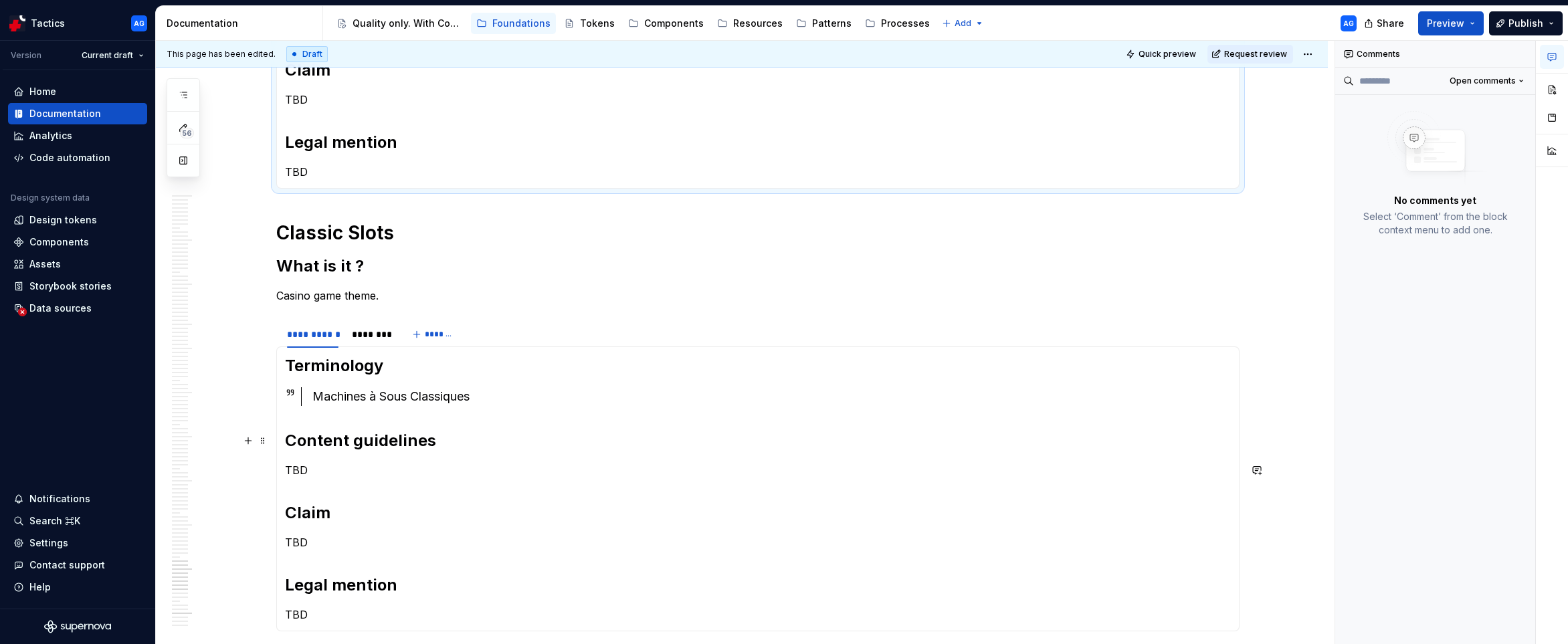 scroll, scrollTop: 4513, scrollLeft: 0, axis: vertical 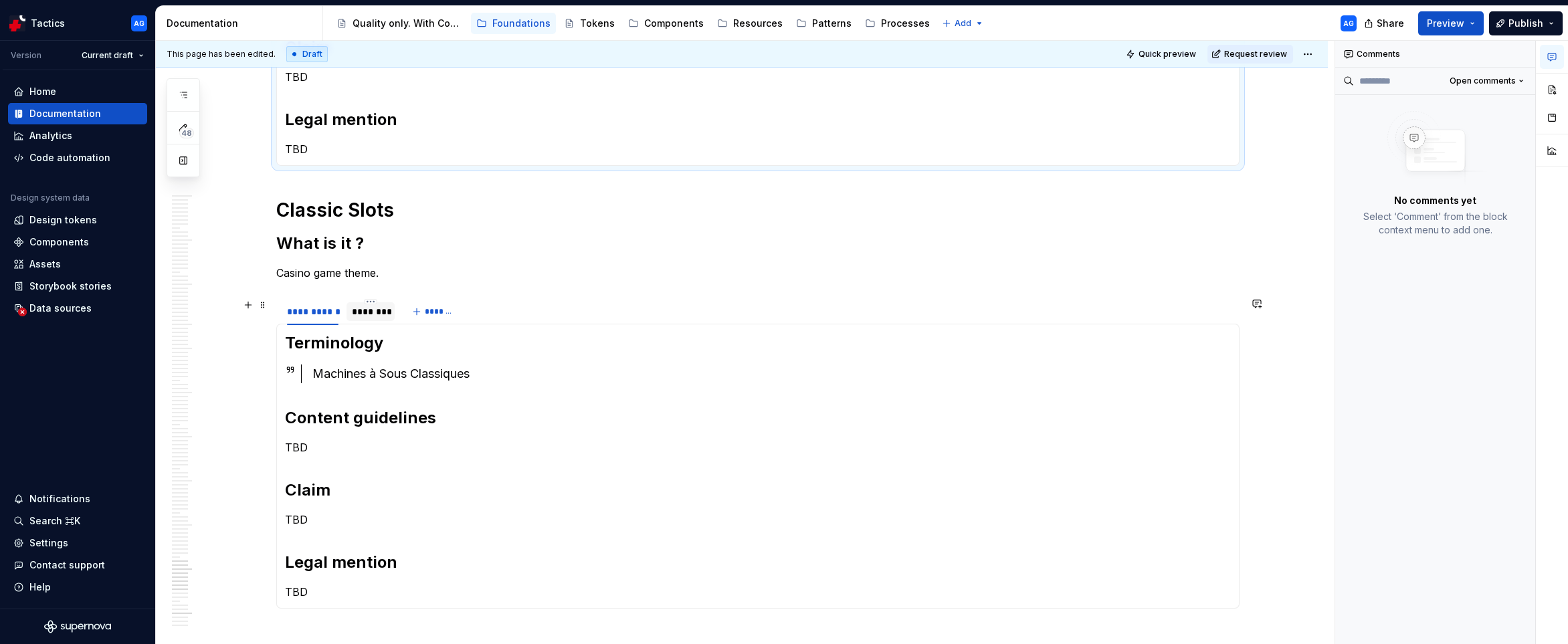 click on "********" at bounding box center (371, 312) 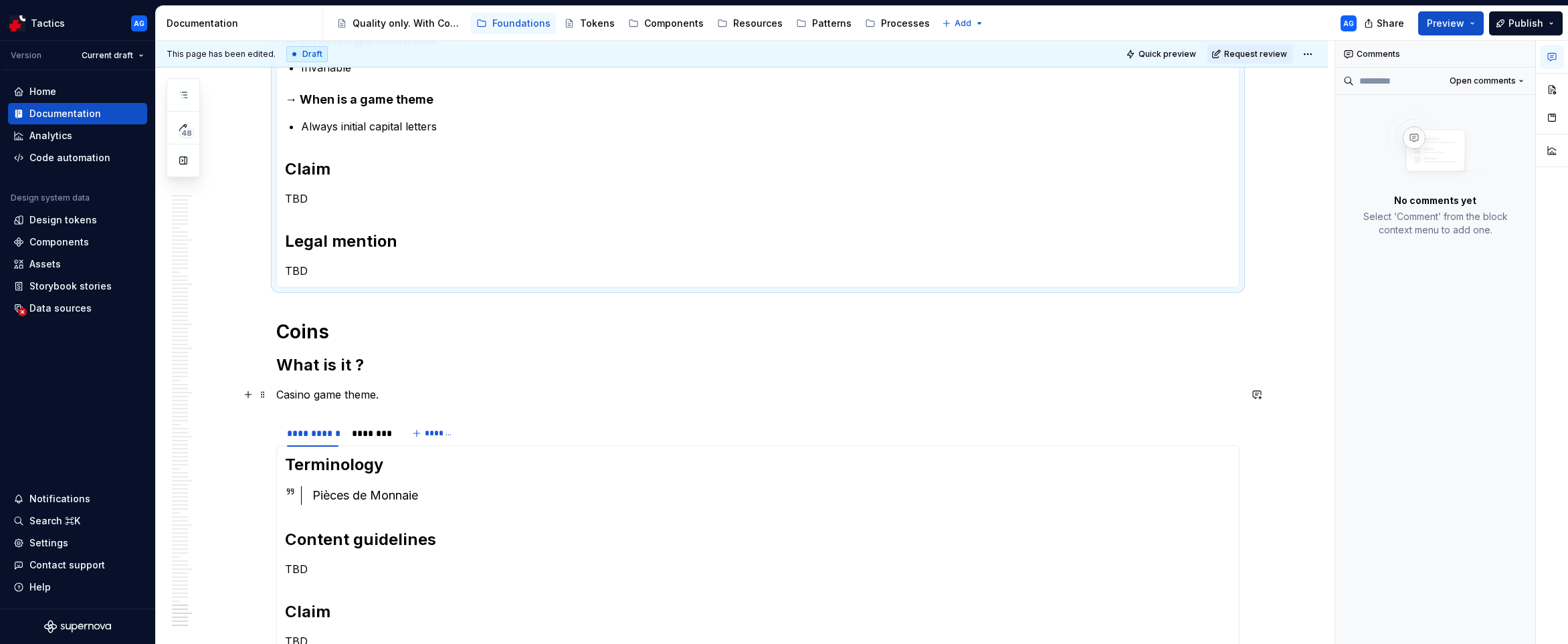 scroll, scrollTop: 4982, scrollLeft: 0, axis: vertical 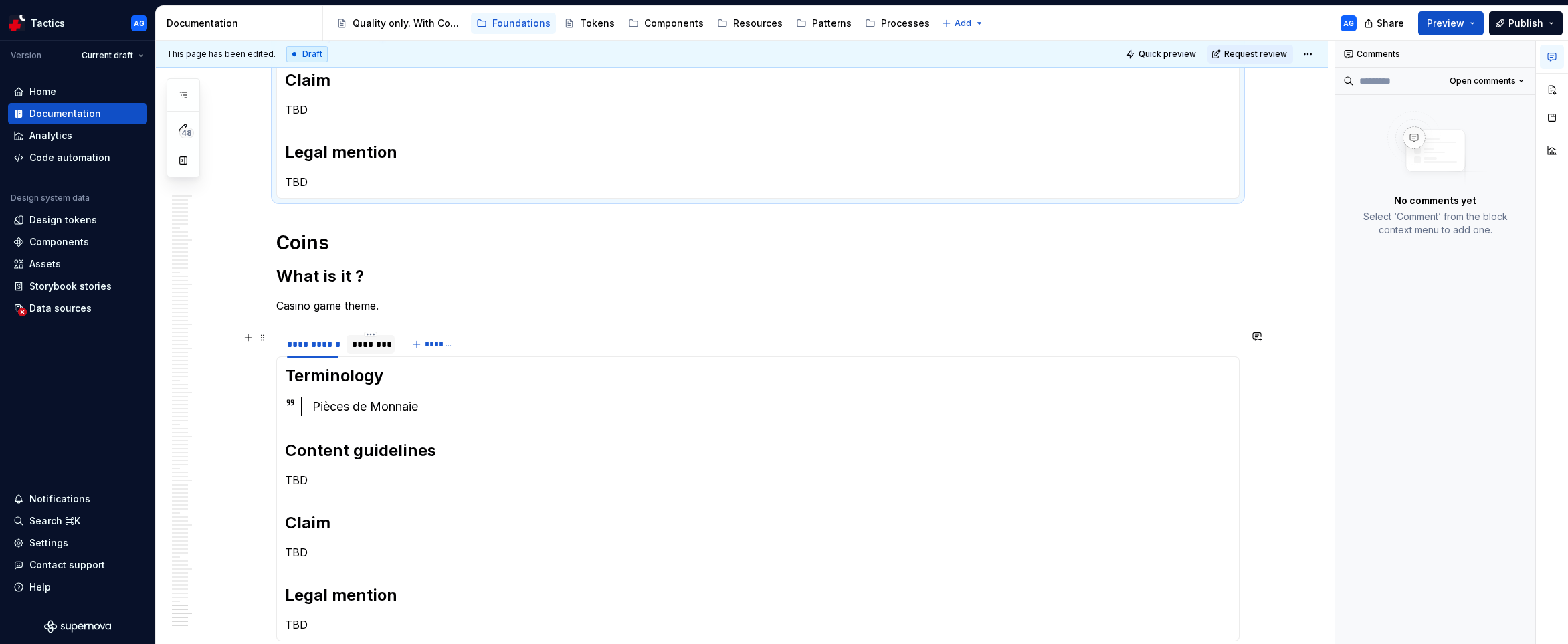 click on "********" at bounding box center [371, 344] 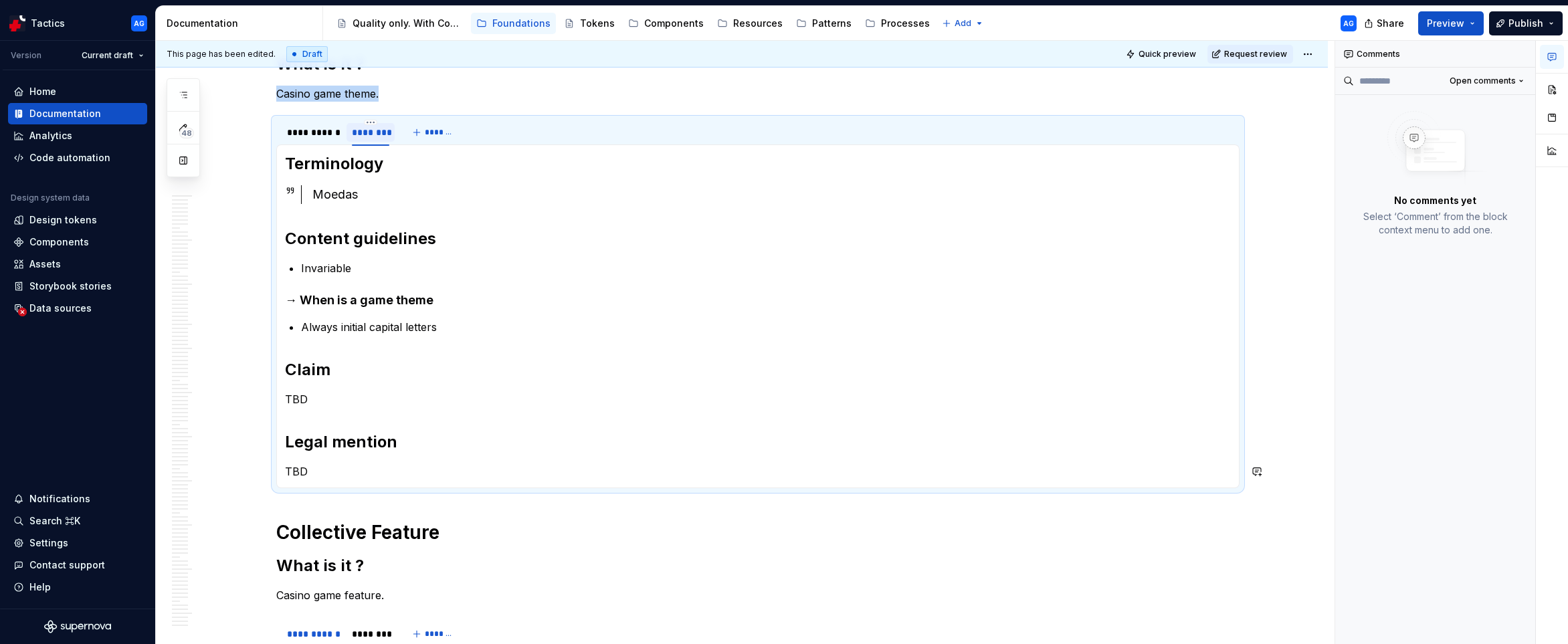 scroll, scrollTop: 5405, scrollLeft: 0, axis: vertical 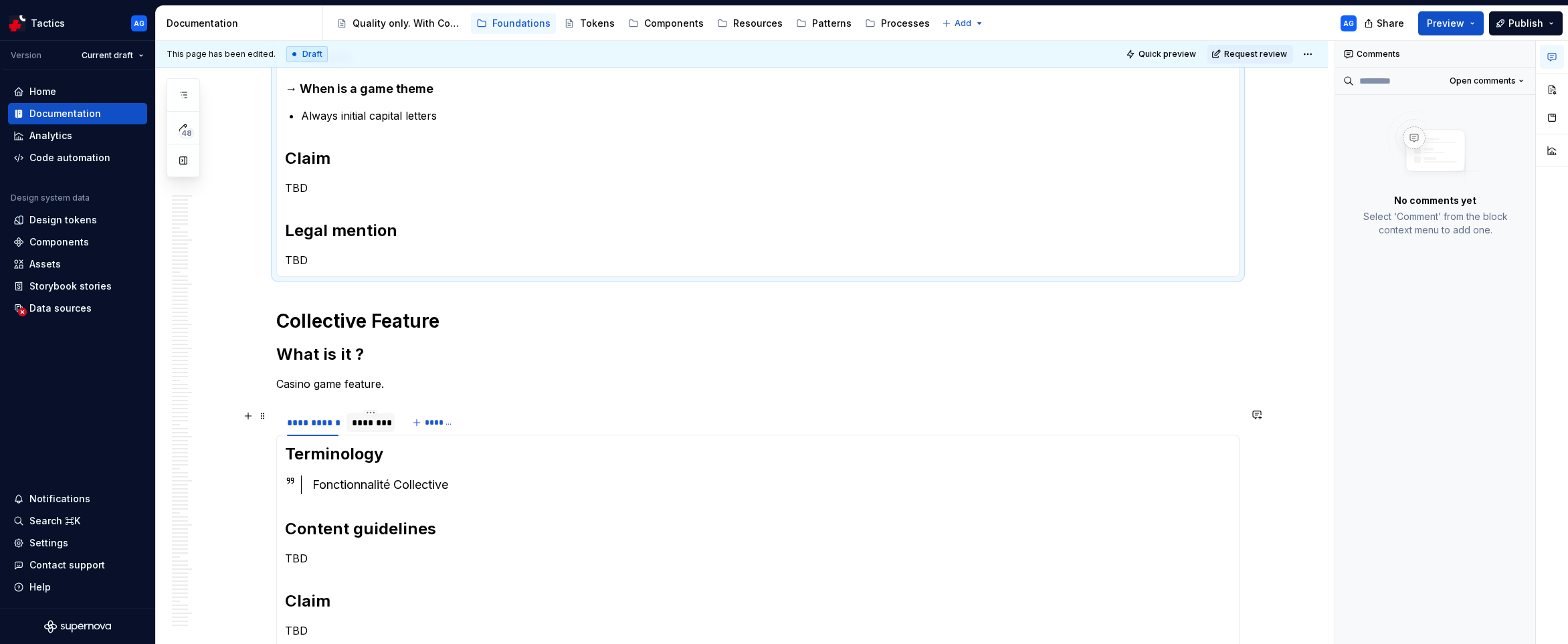 click on "********" at bounding box center [371, 423] 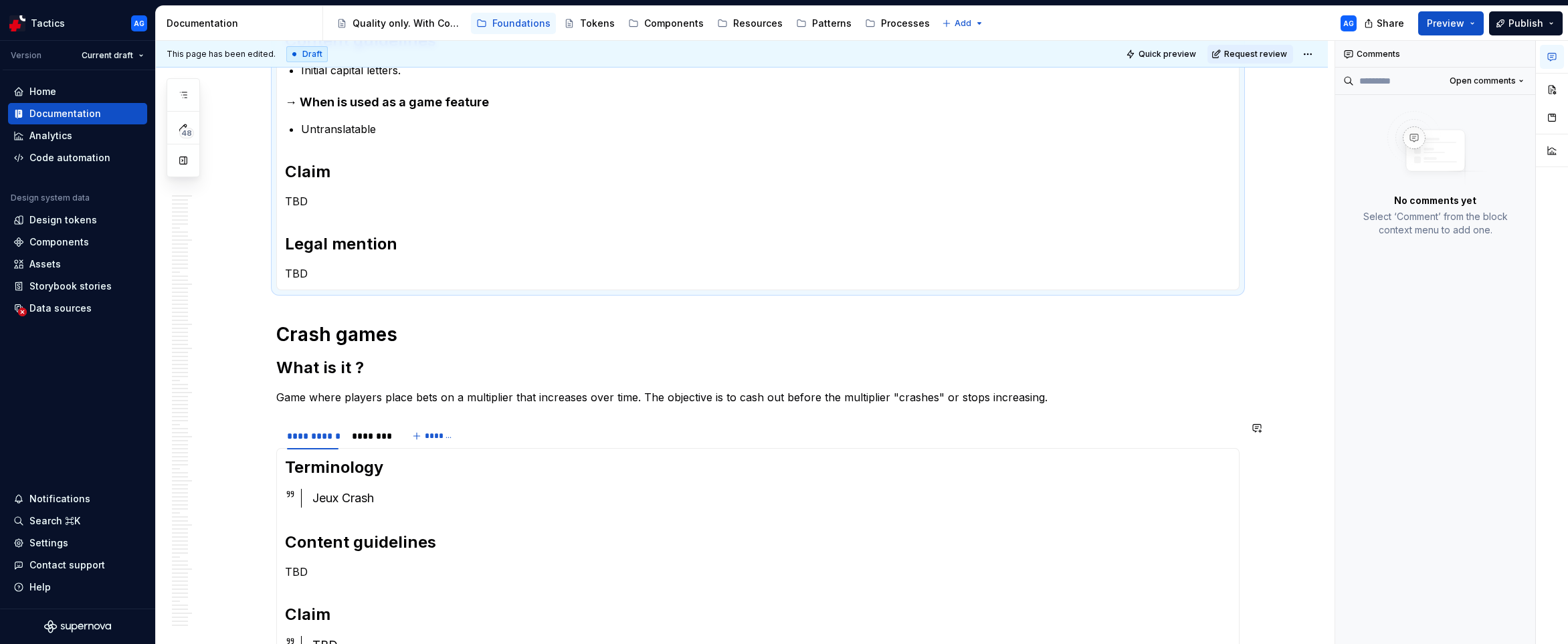 scroll, scrollTop: 5911, scrollLeft: 0, axis: vertical 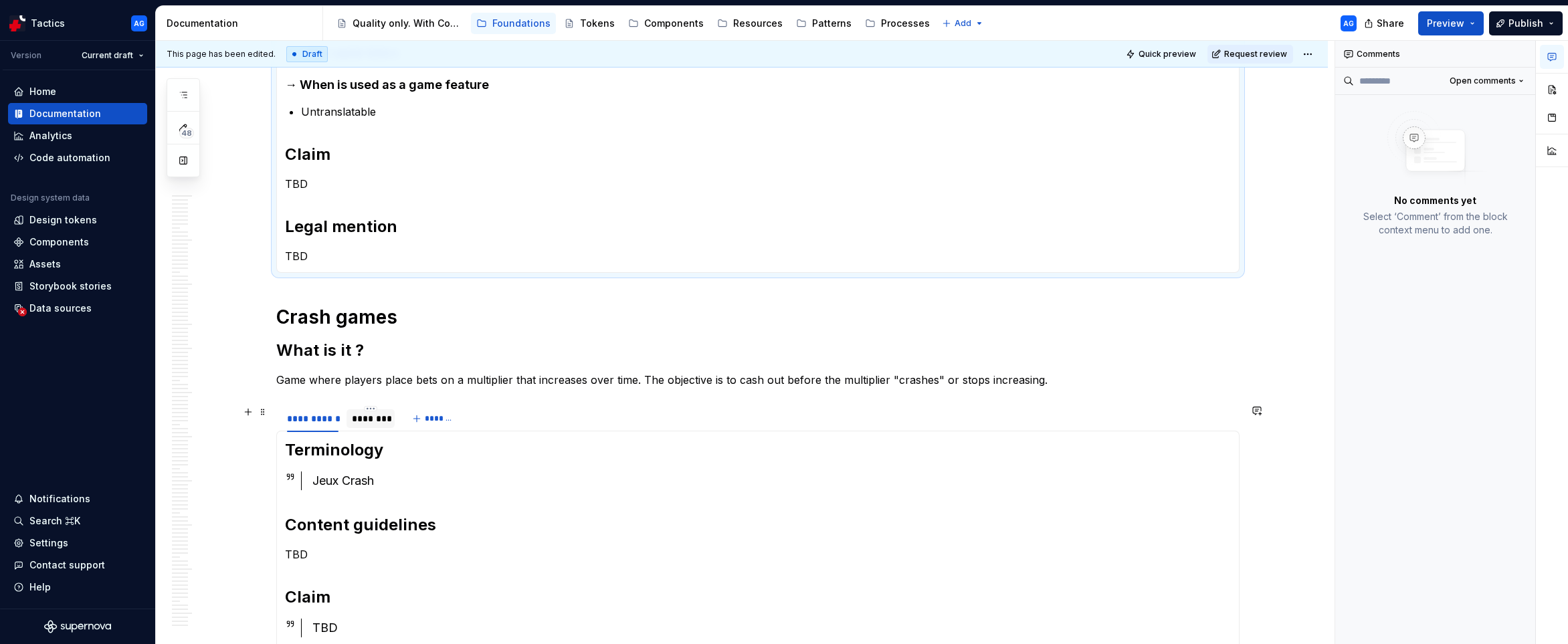 click on "********" at bounding box center (371, 419) 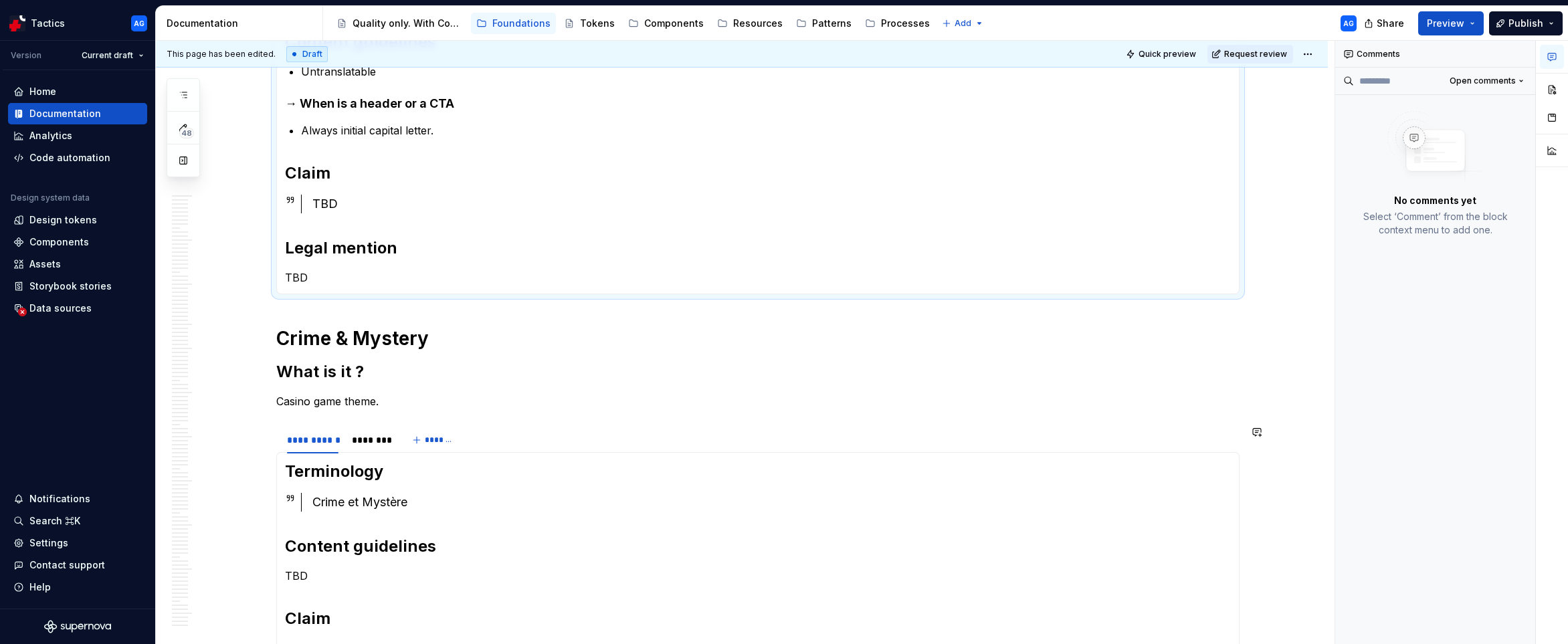 scroll, scrollTop: 6419, scrollLeft: 0, axis: vertical 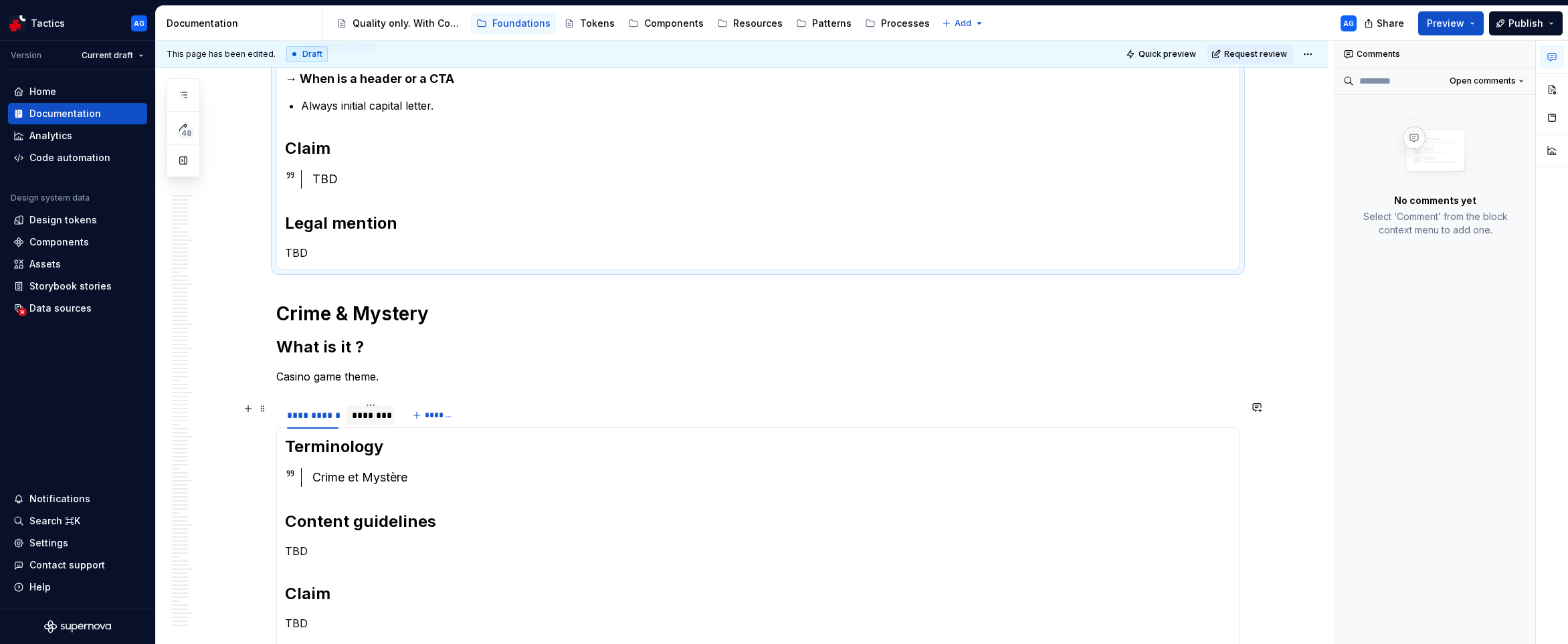 click on "********" at bounding box center [371, 415] 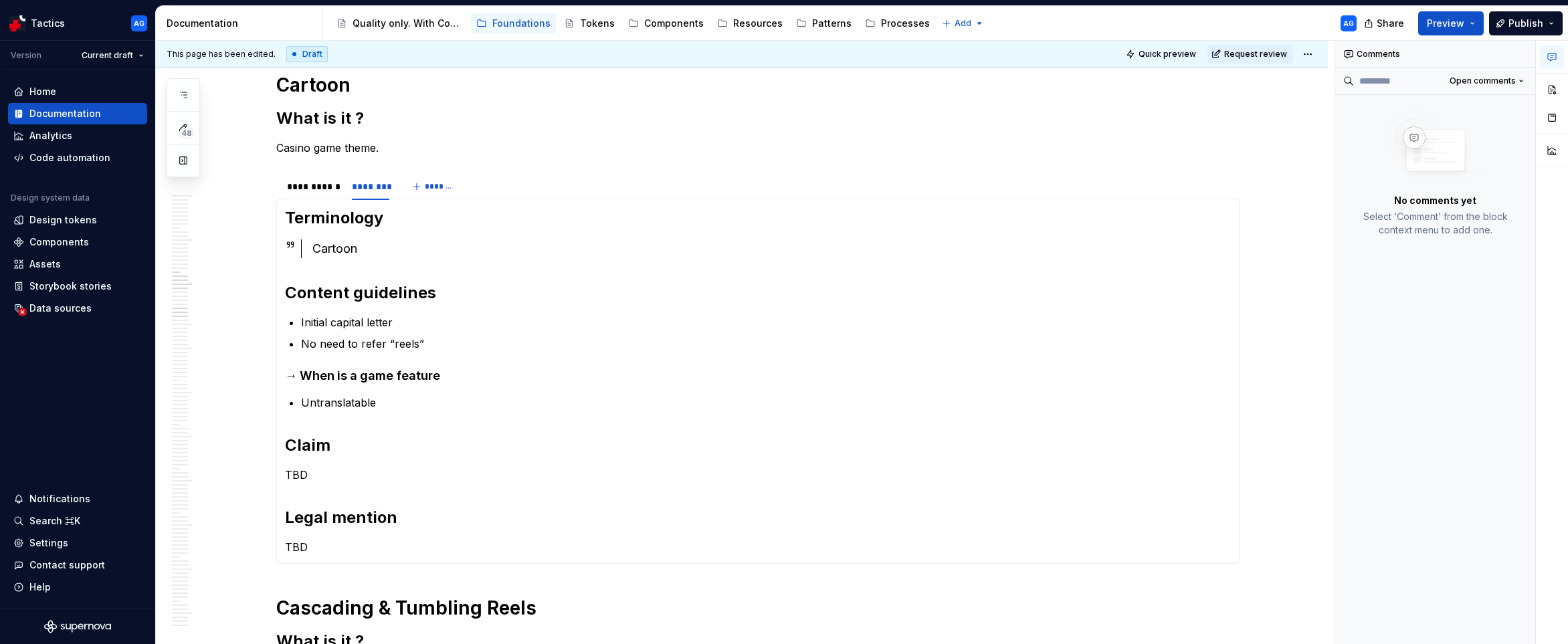 scroll, scrollTop: 0, scrollLeft: 0, axis: both 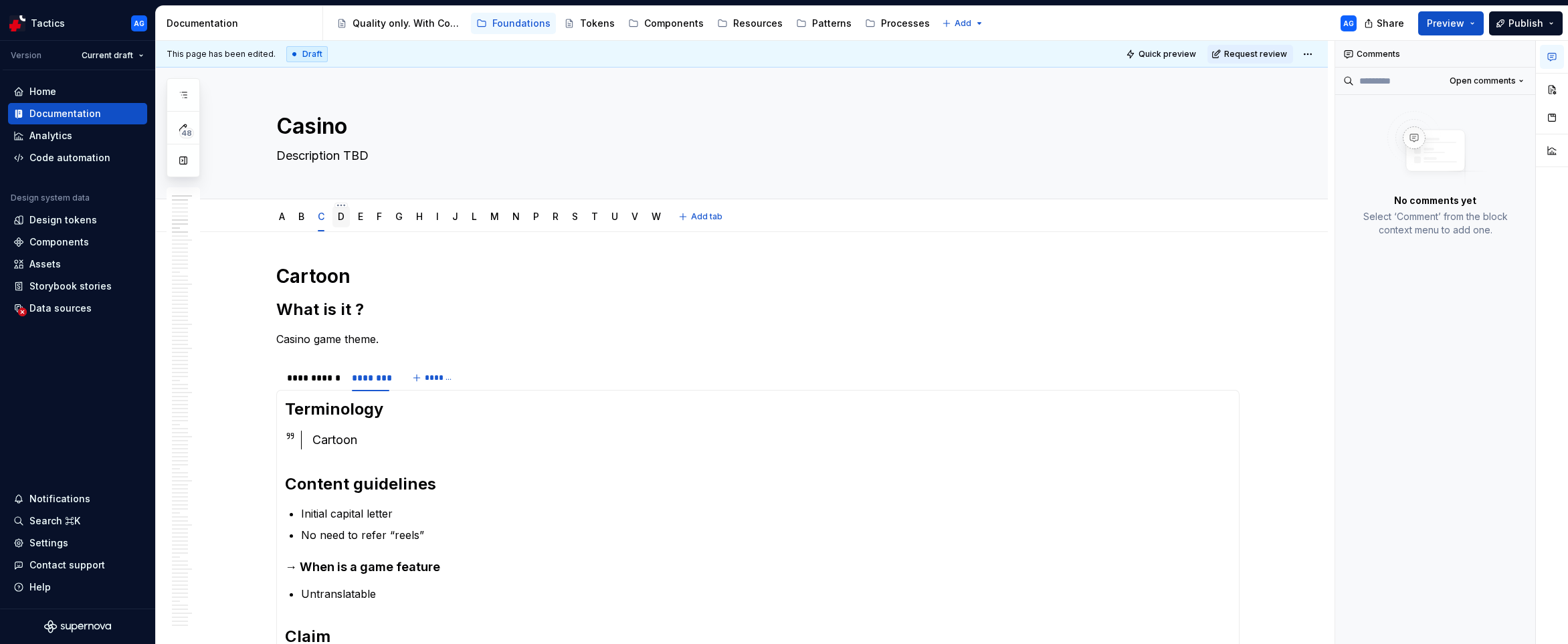 click on "D" at bounding box center [341, 216] 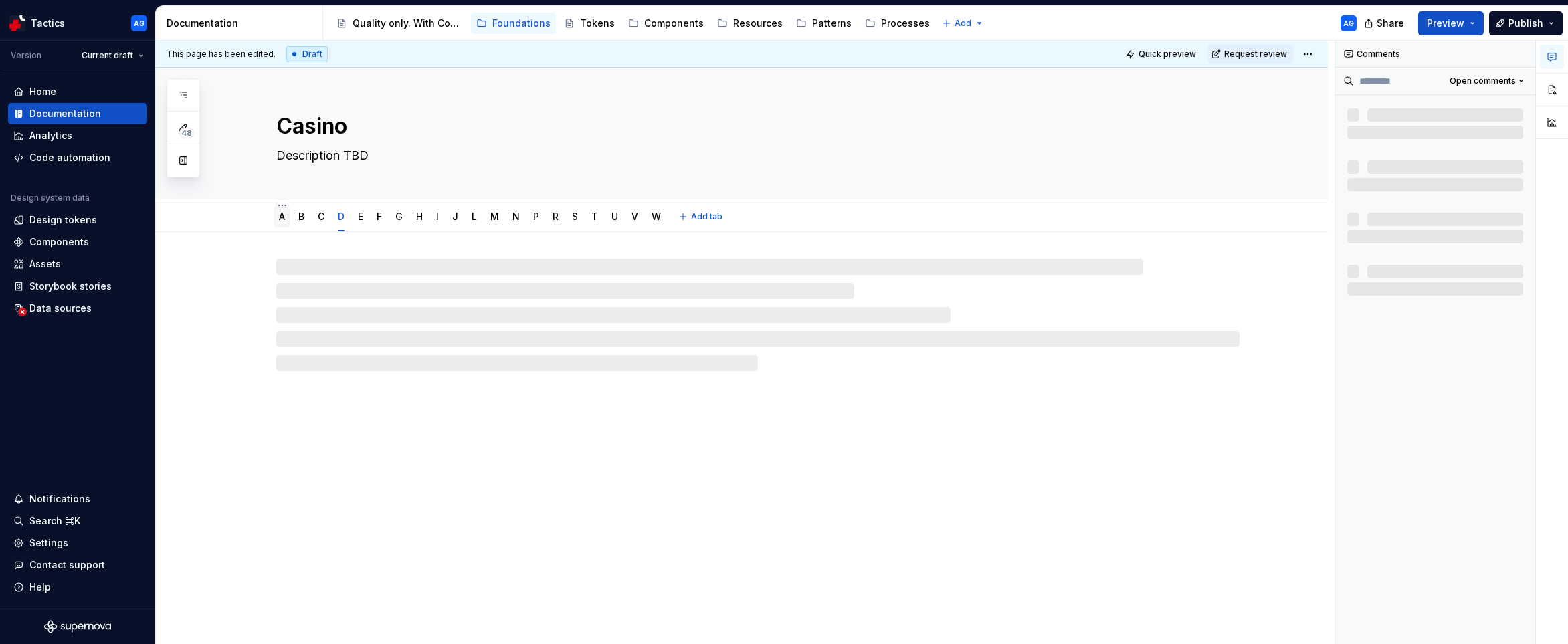 click on "A" at bounding box center (282, 216) 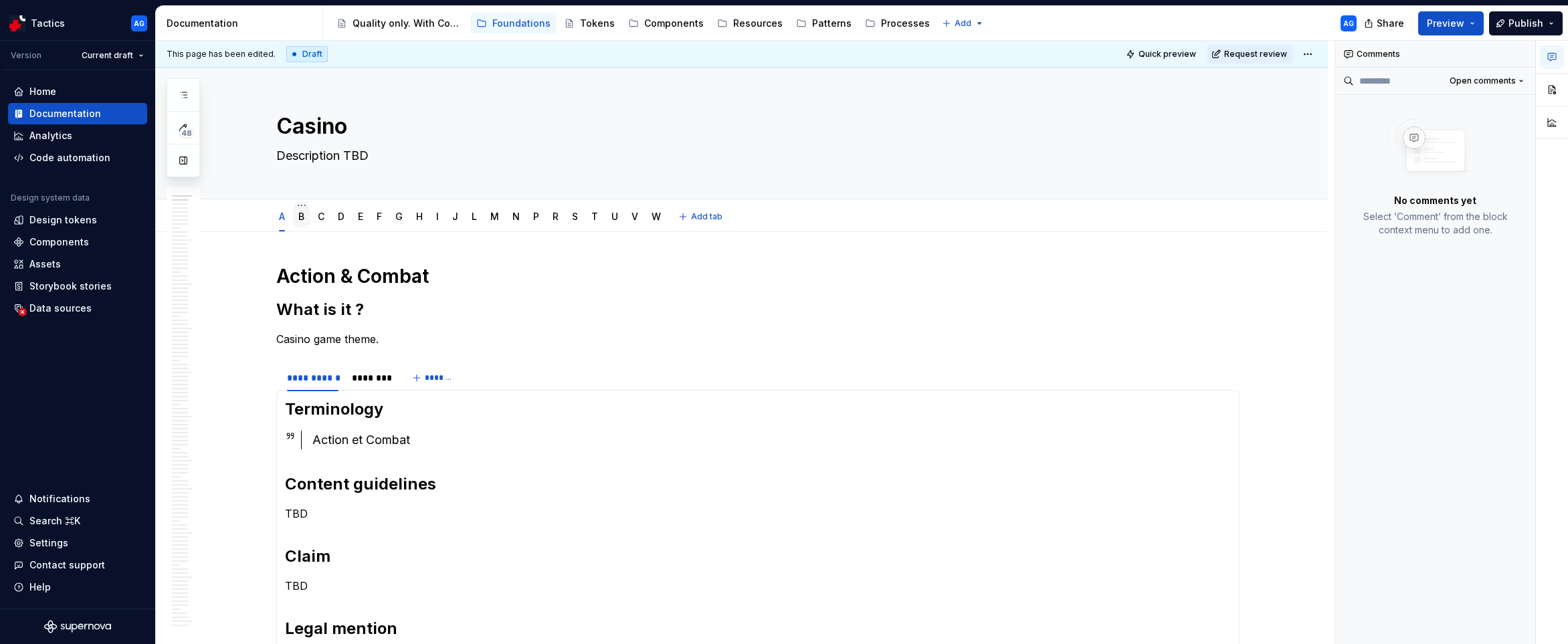 click on "B" at bounding box center [301, 216] 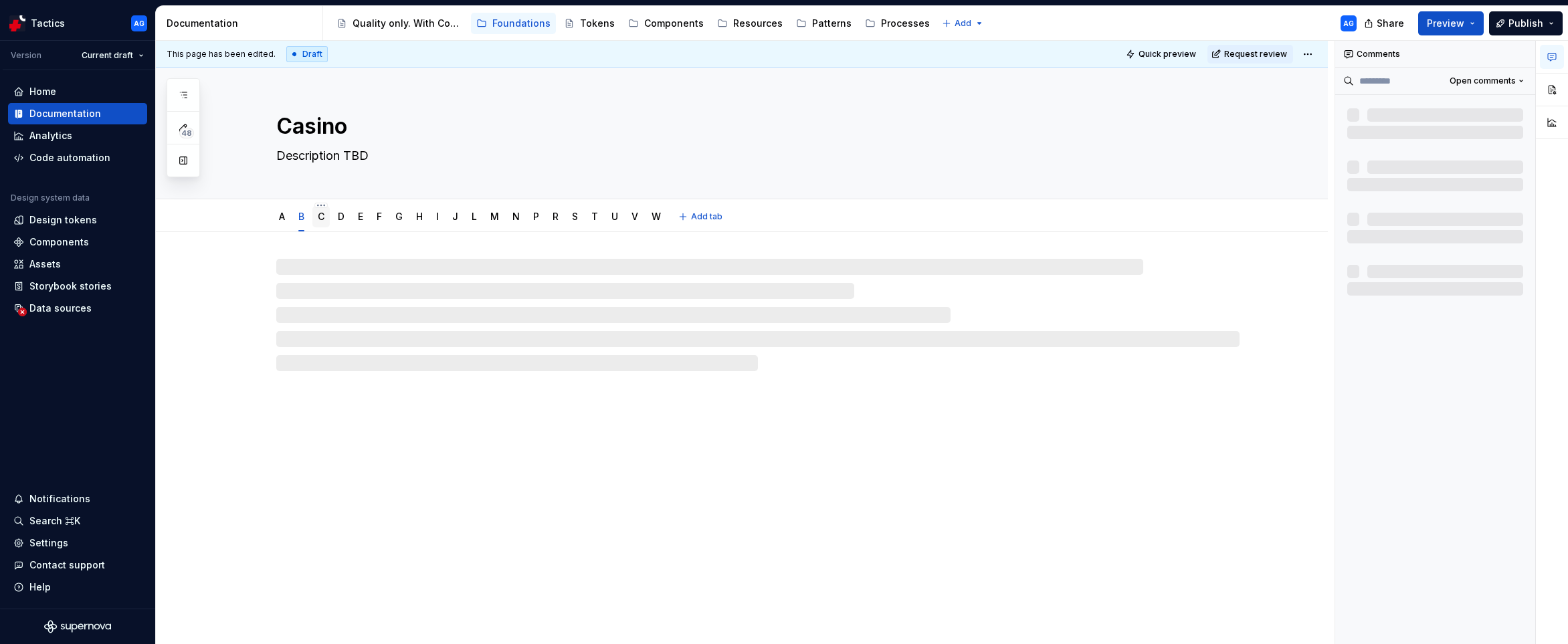 click on "C" at bounding box center [321, 217] 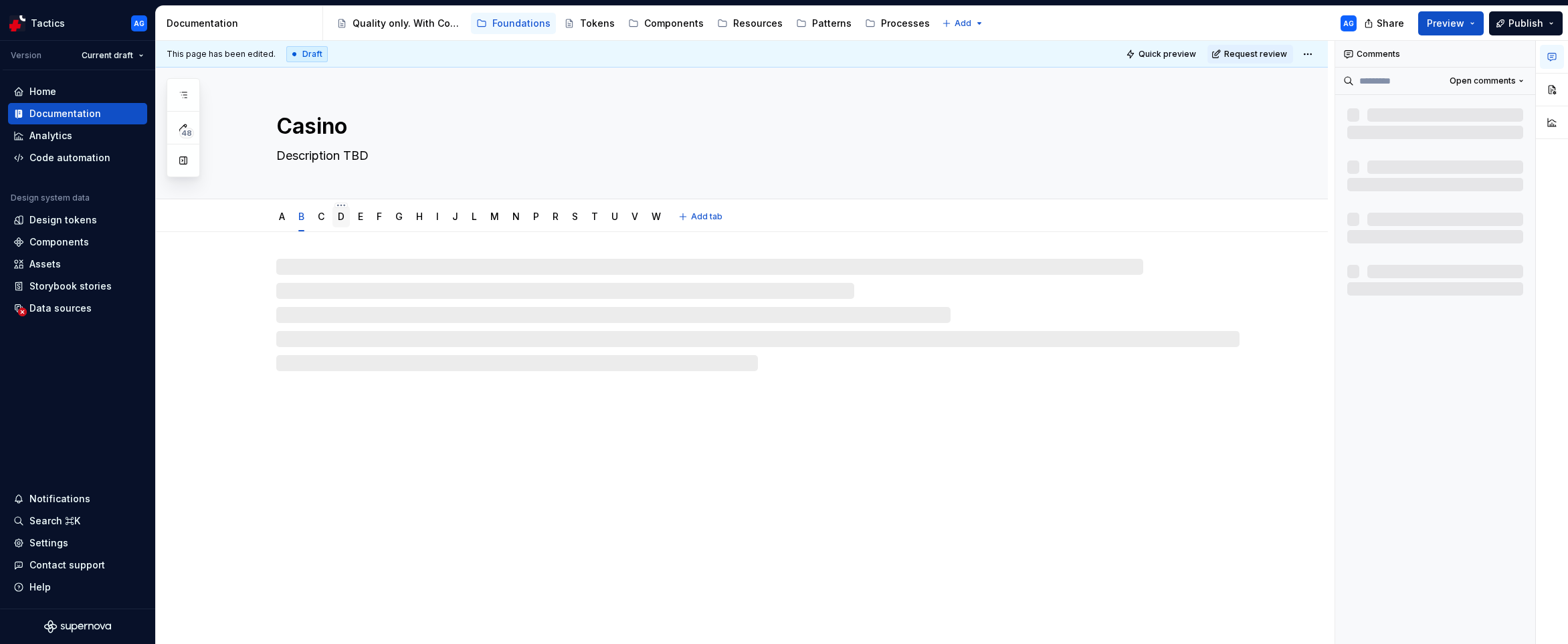click on "D" at bounding box center (341, 216) 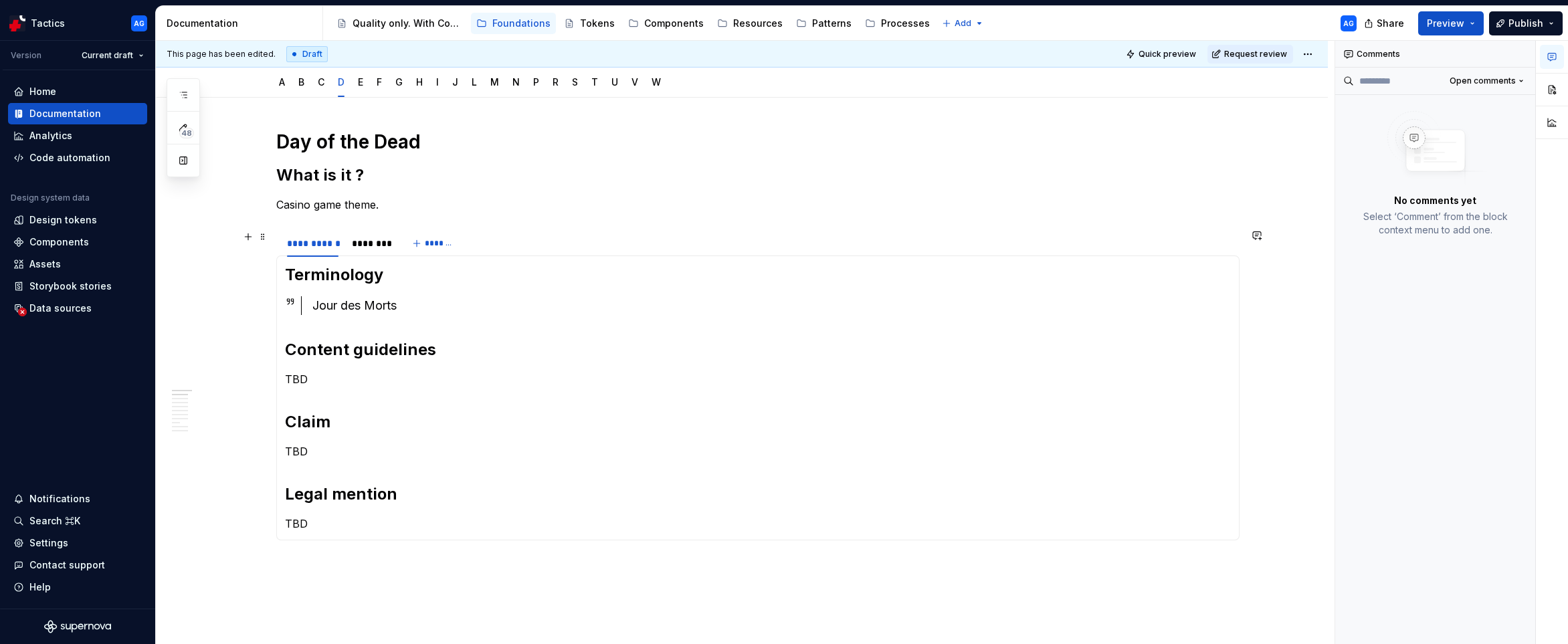scroll, scrollTop: 72, scrollLeft: 0, axis: vertical 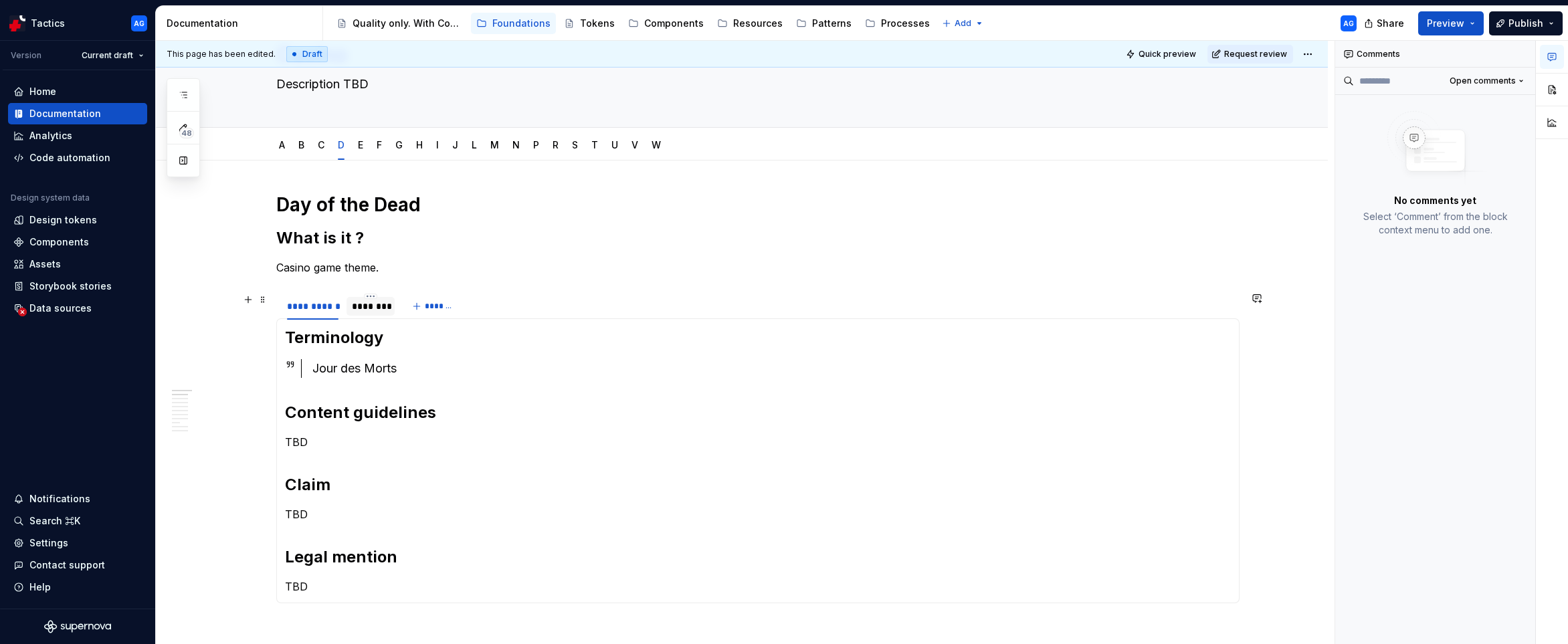 click on "********" at bounding box center [371, 306] 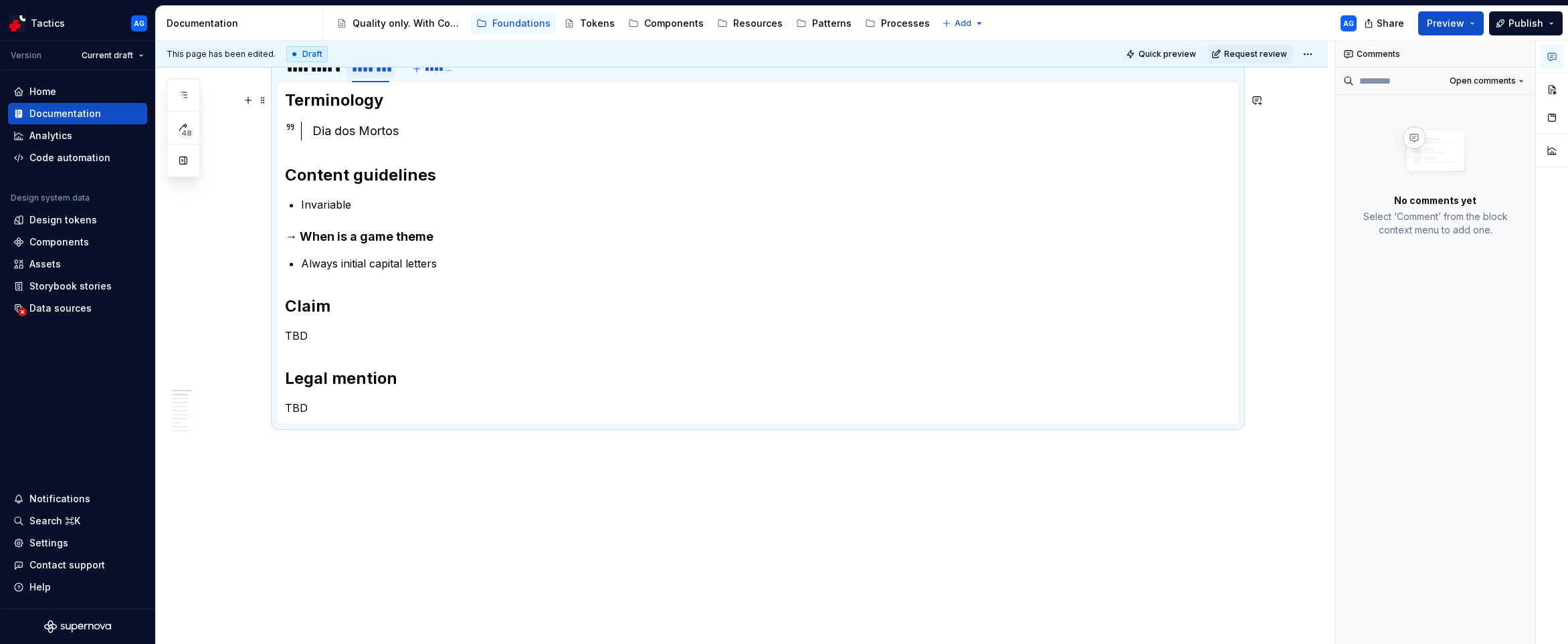 scroll, scrollTop: 0, scrollLeft: 0, axis: both 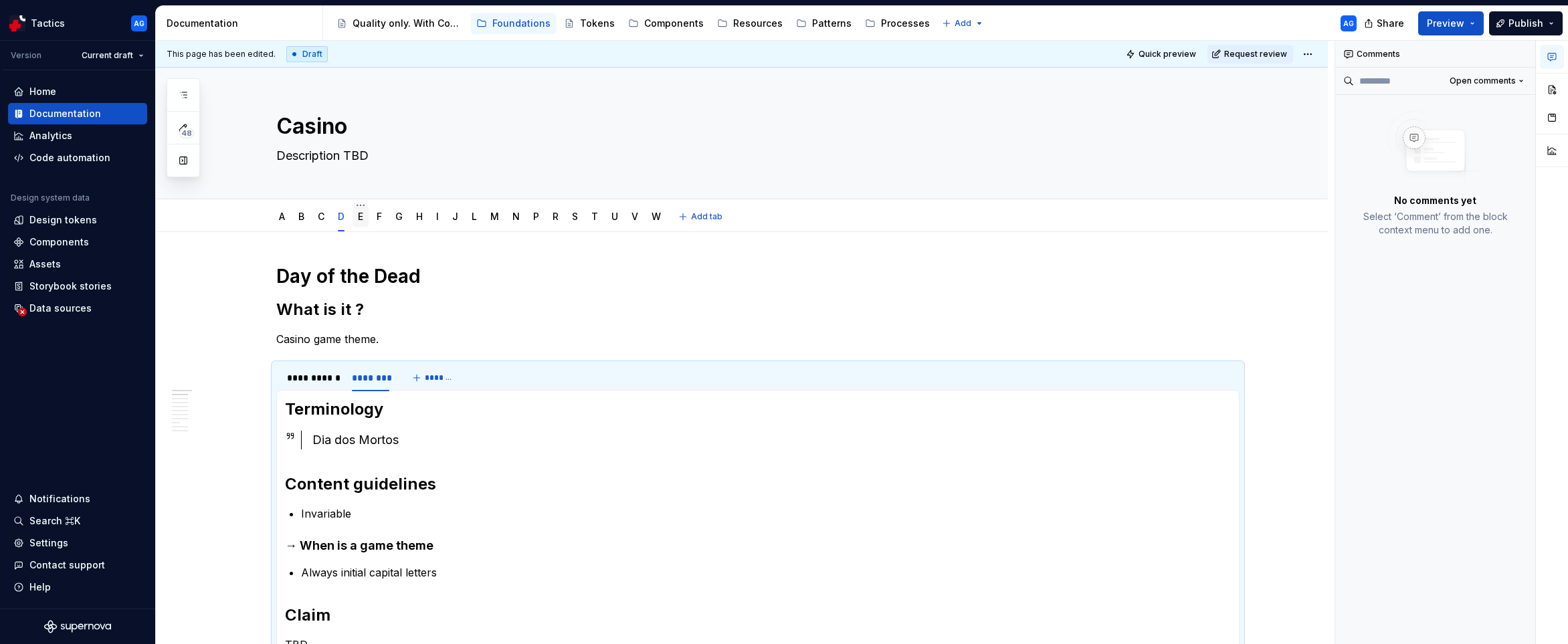 click on "E" at bounding box center [361, 217] 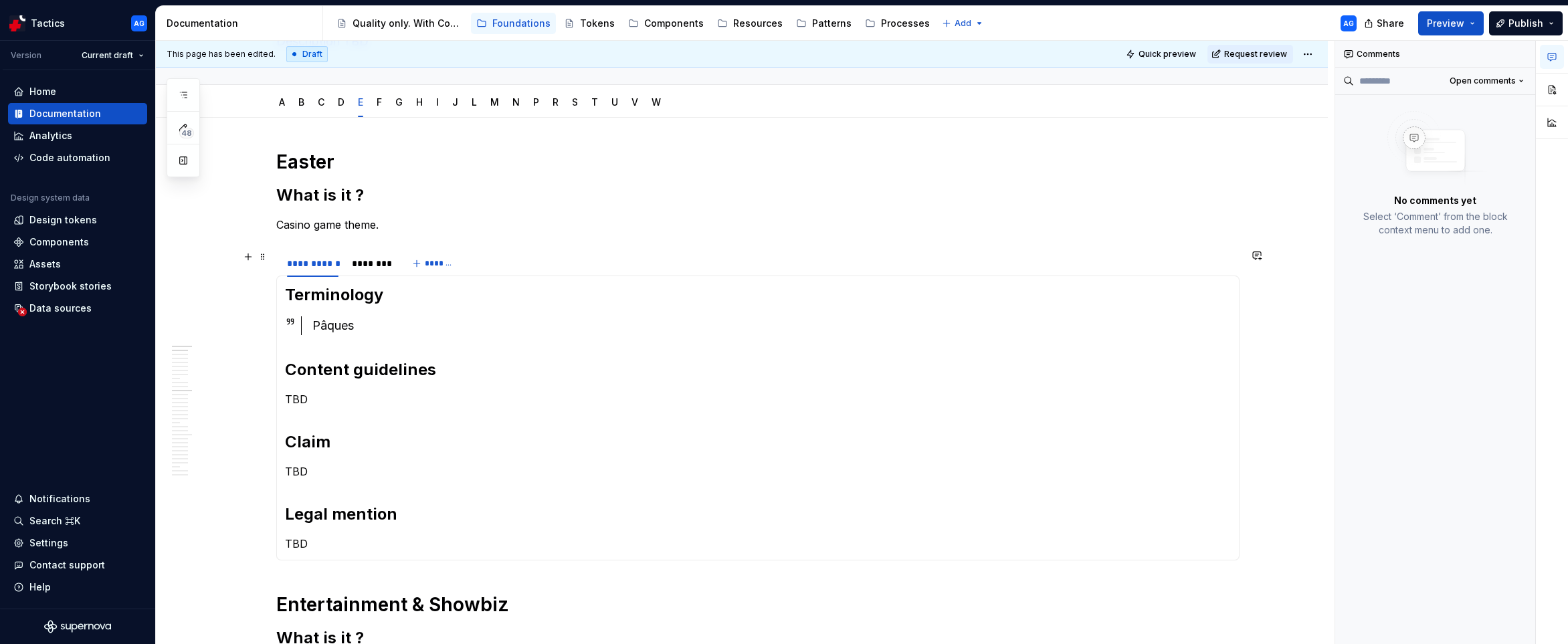 scroll, scrollTop: 120, scrollLeft: 0, axis: vertical 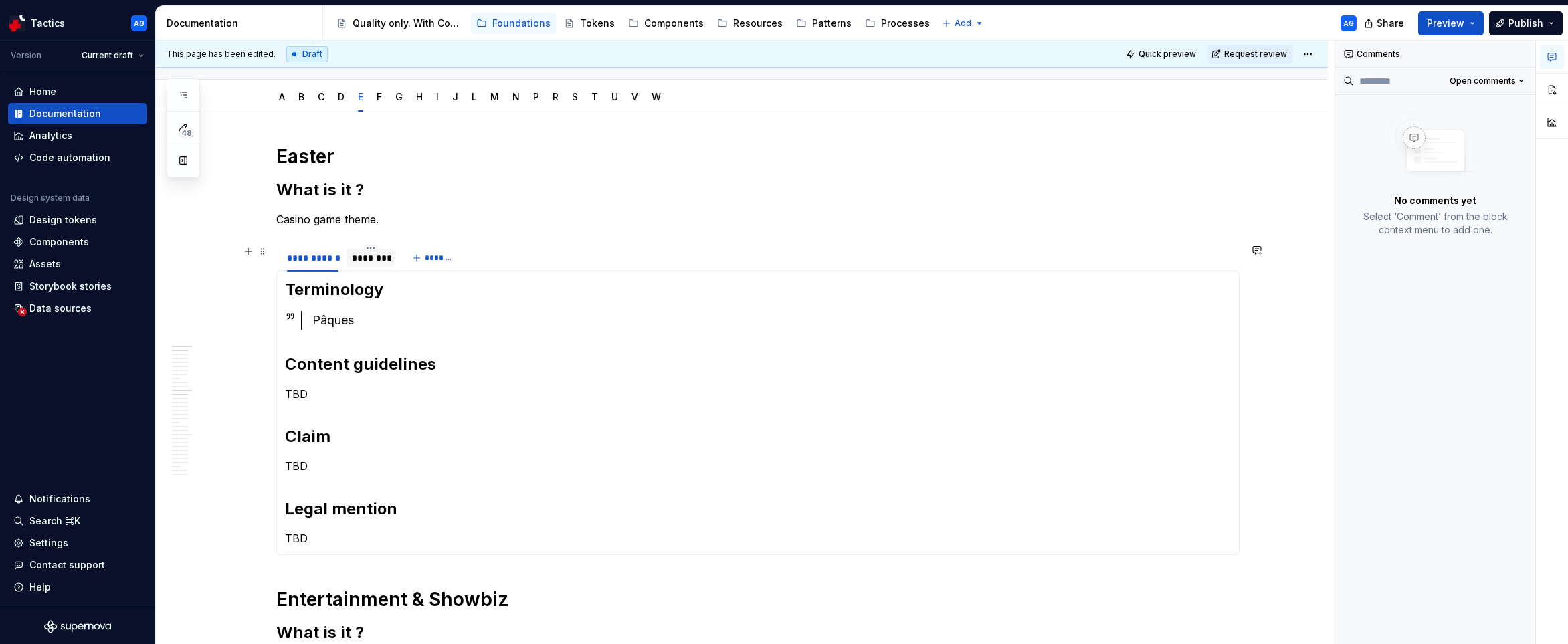 click on "********" at bounding box center (371, 258) 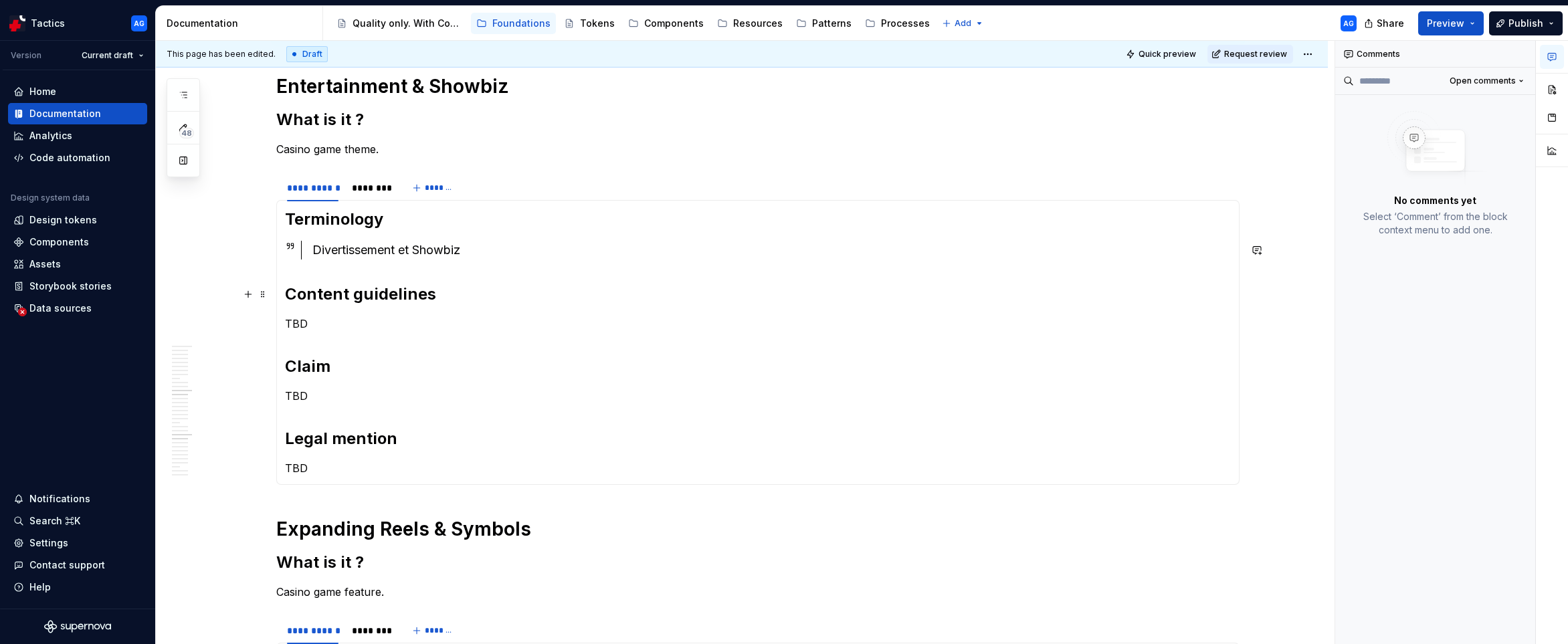 scroll, scrollTop: 708, scrollLeft: 0, axis: vertical 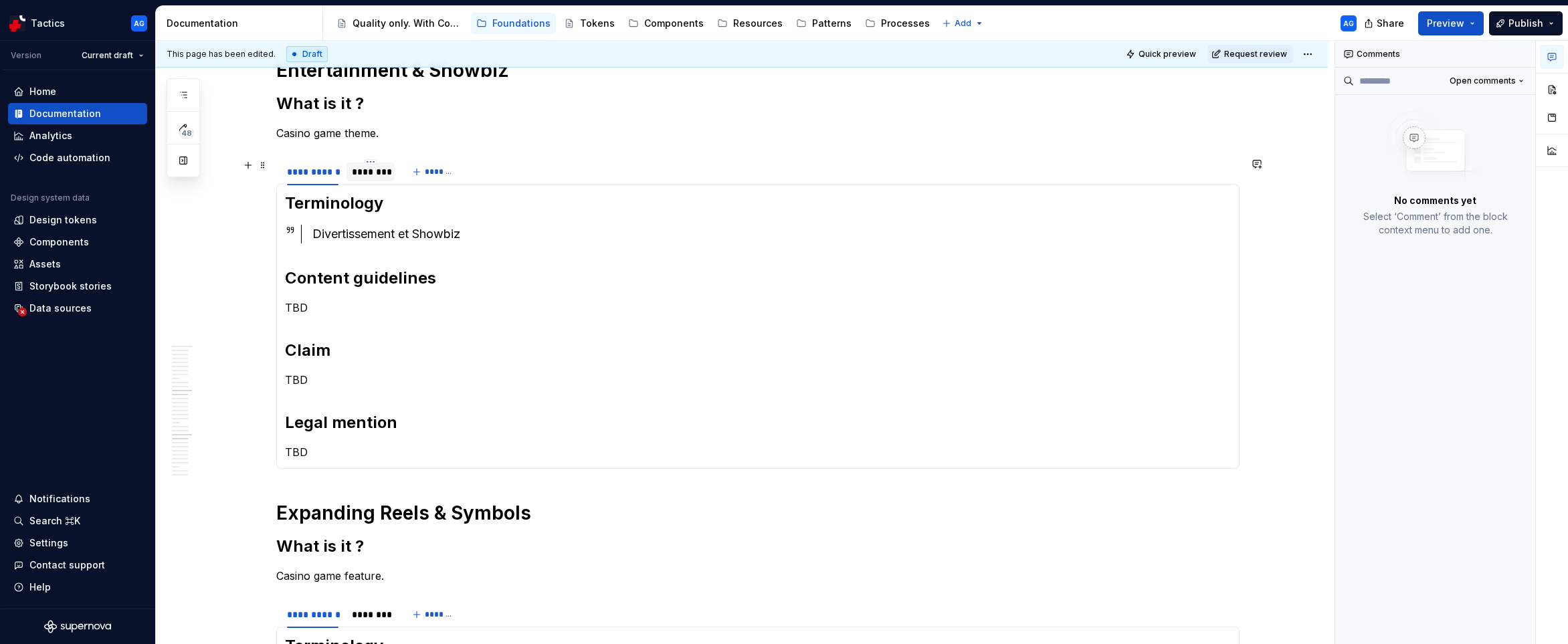 click on "********" at bounding box center [371, 172] 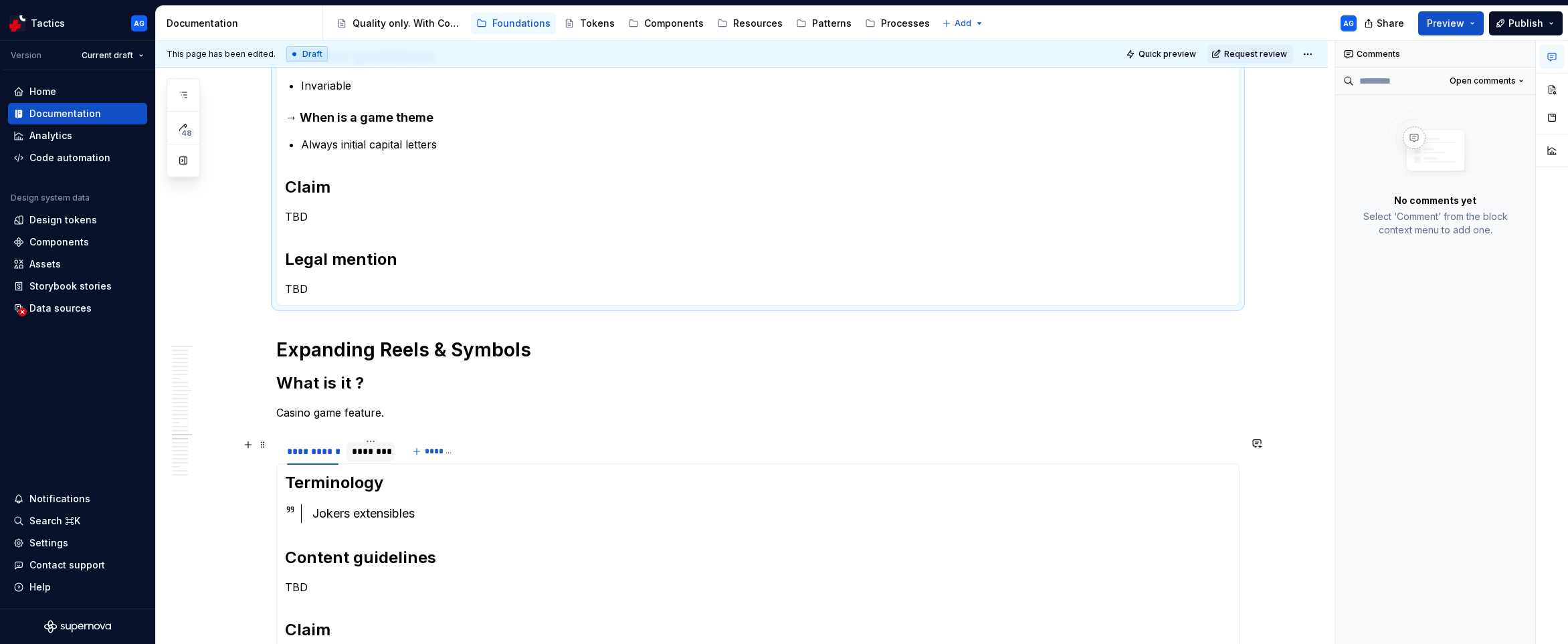 scroll, scrollTop: 1039, scrollLeft: 0, axis: vertical 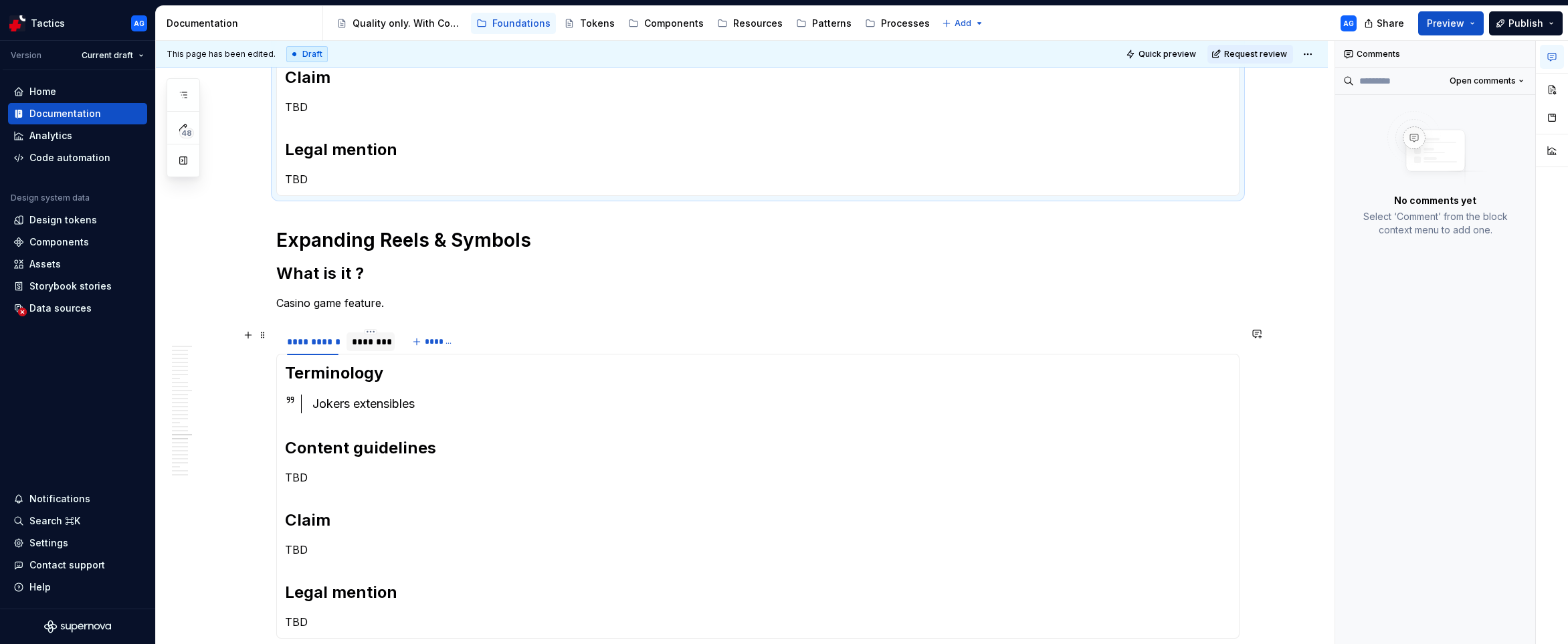 click on "********" at bounding box center [371, 342] 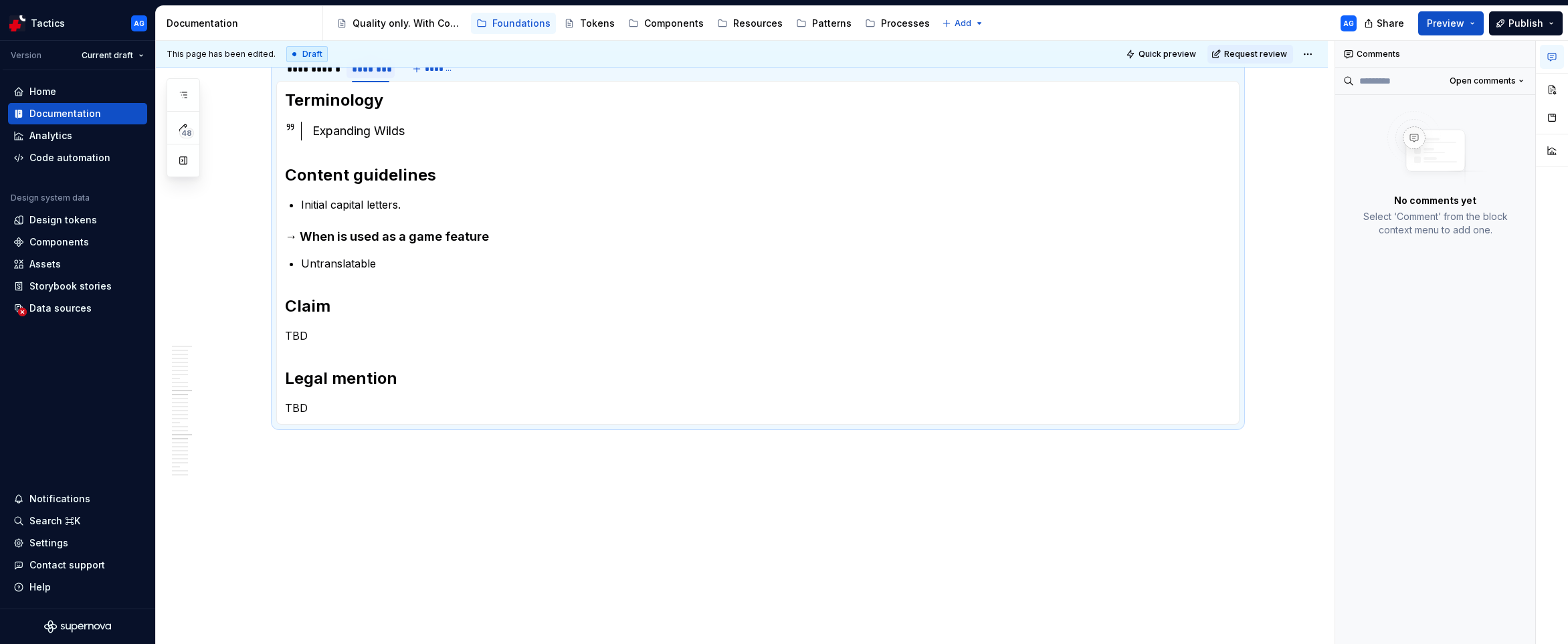 scroll, scrollTop: 0, scrollLeft: 0, axis: both 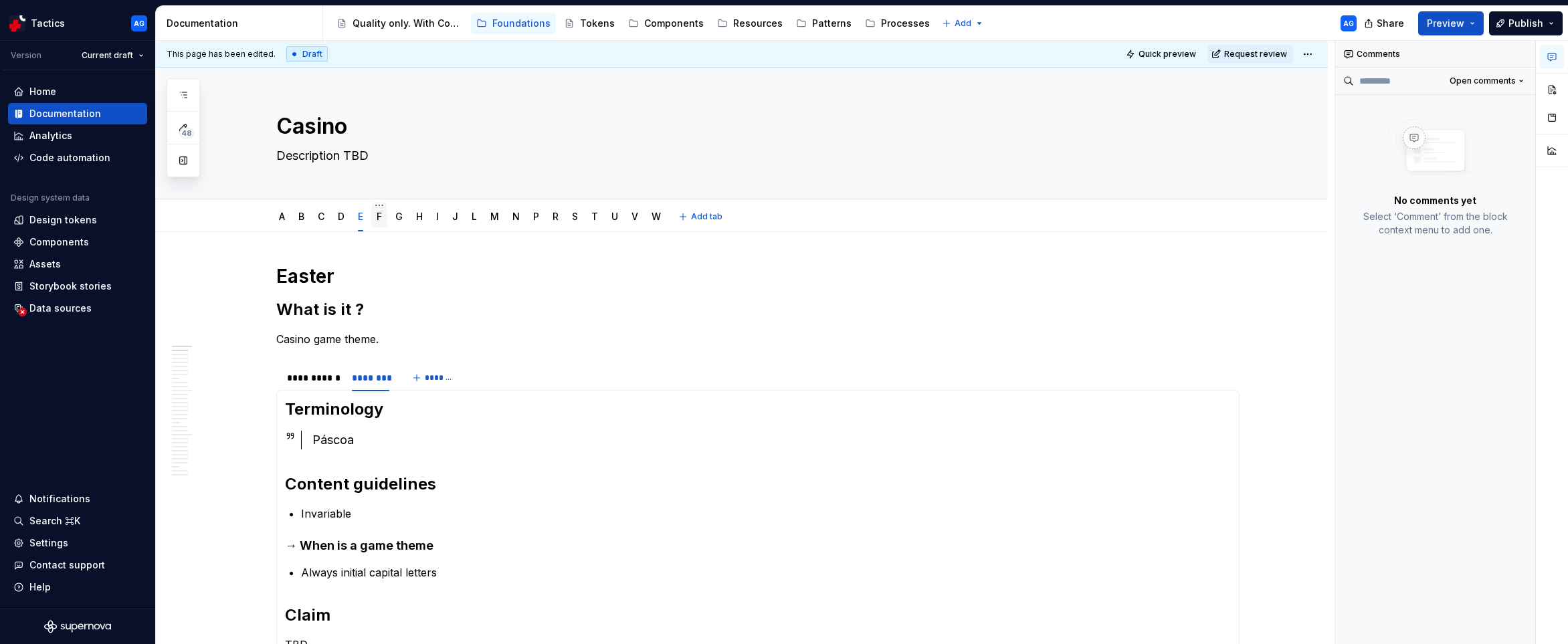 click on "F" at bounding box center (379, 217) 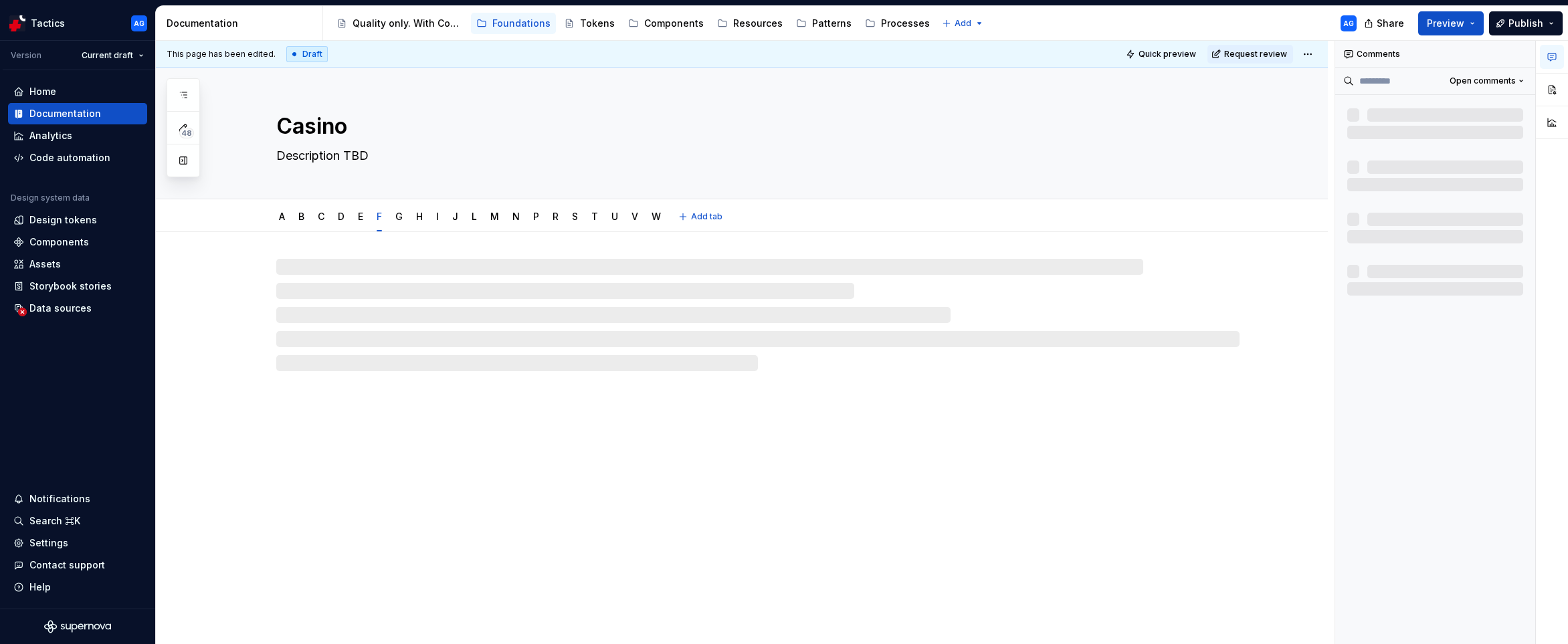 click on "F" at bounding box center (379, 216) 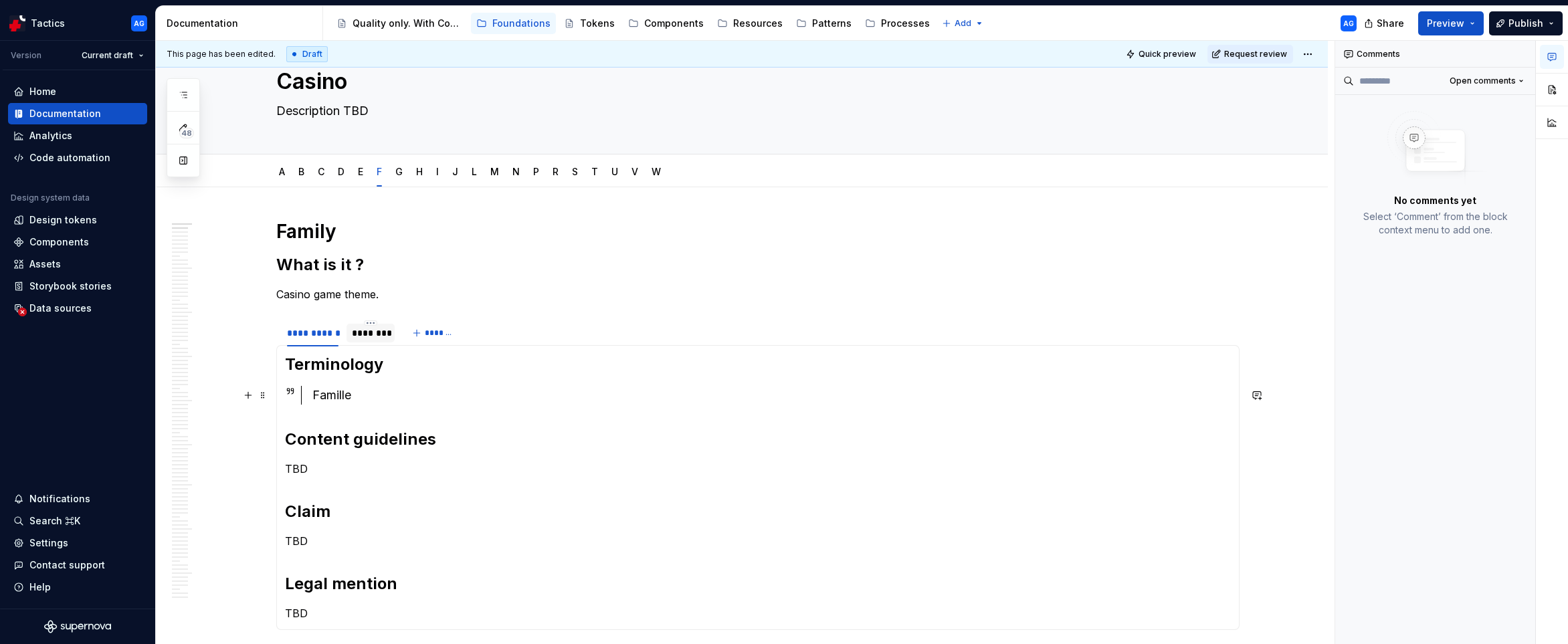 scroll, scrollTop: 69, scrollLeft: 0, axis: vertical 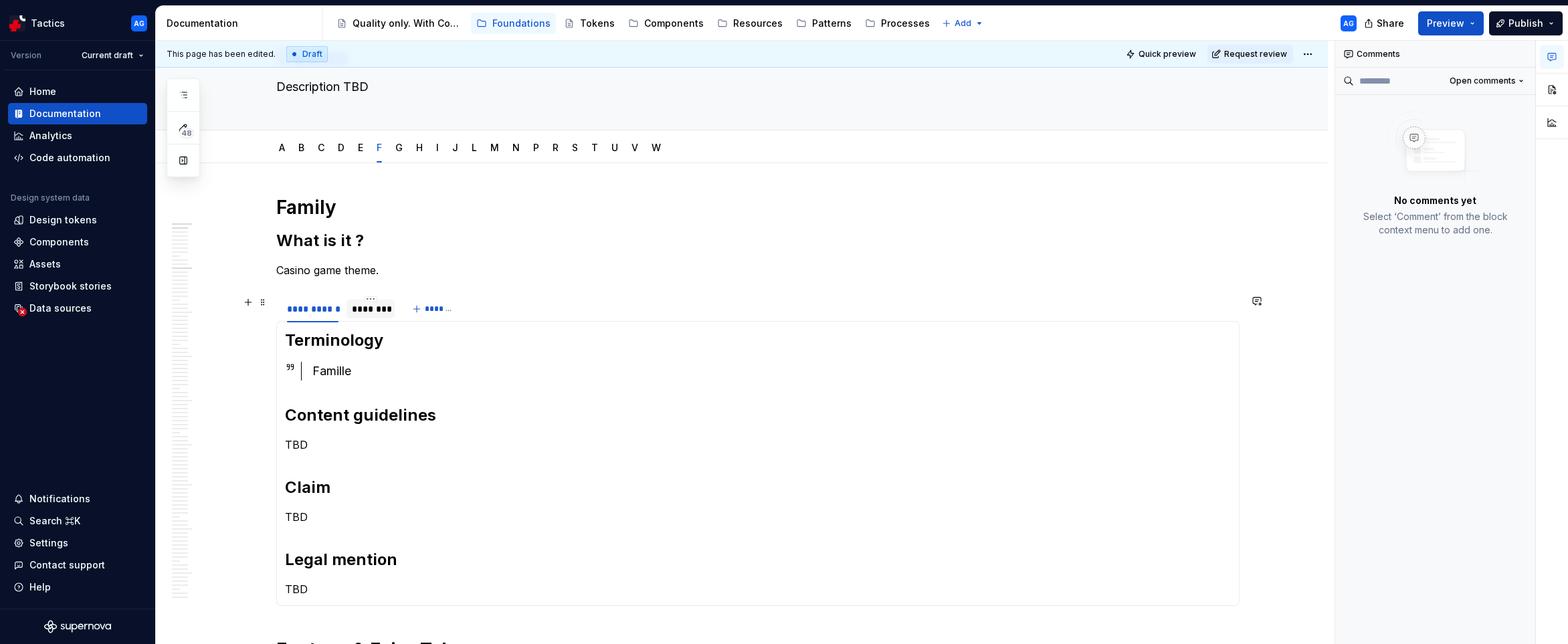 click on "********" at bounding box center [371, 309] 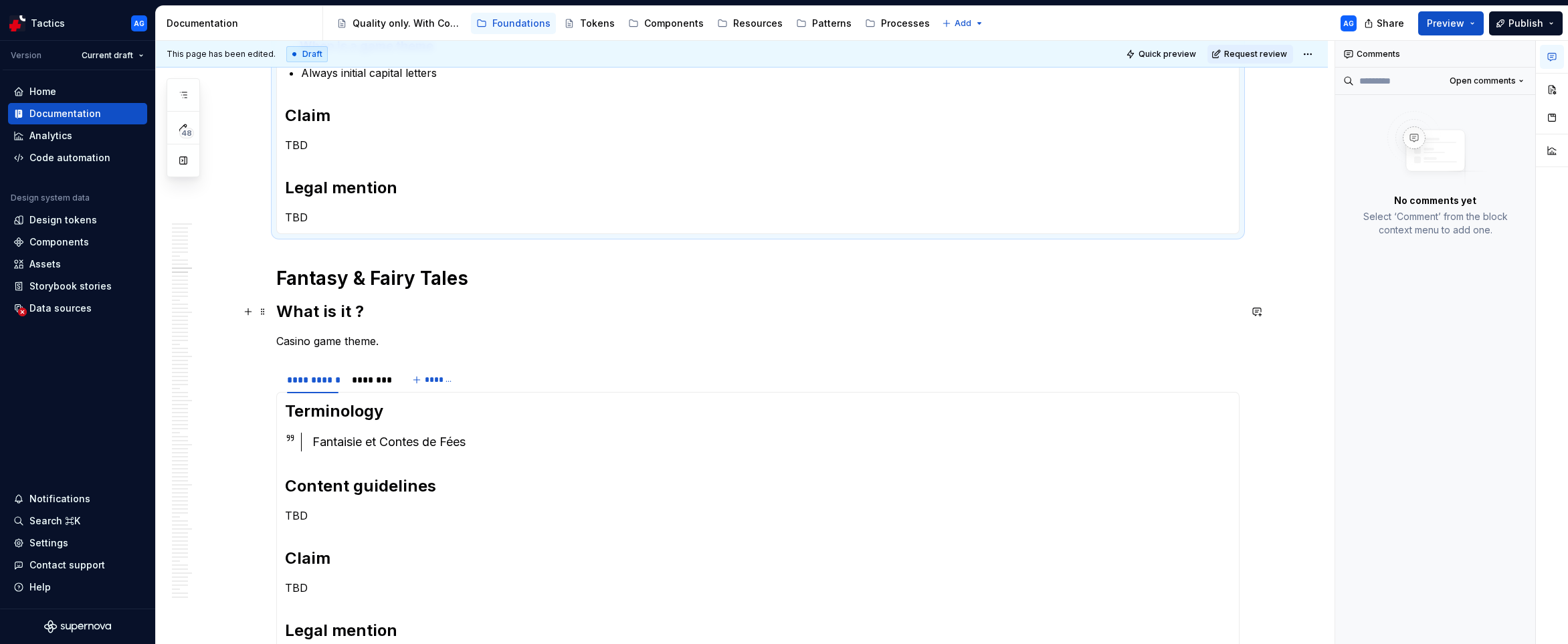 scroll, scrollTop: 504, scrollLeft: 0, axis: vertical 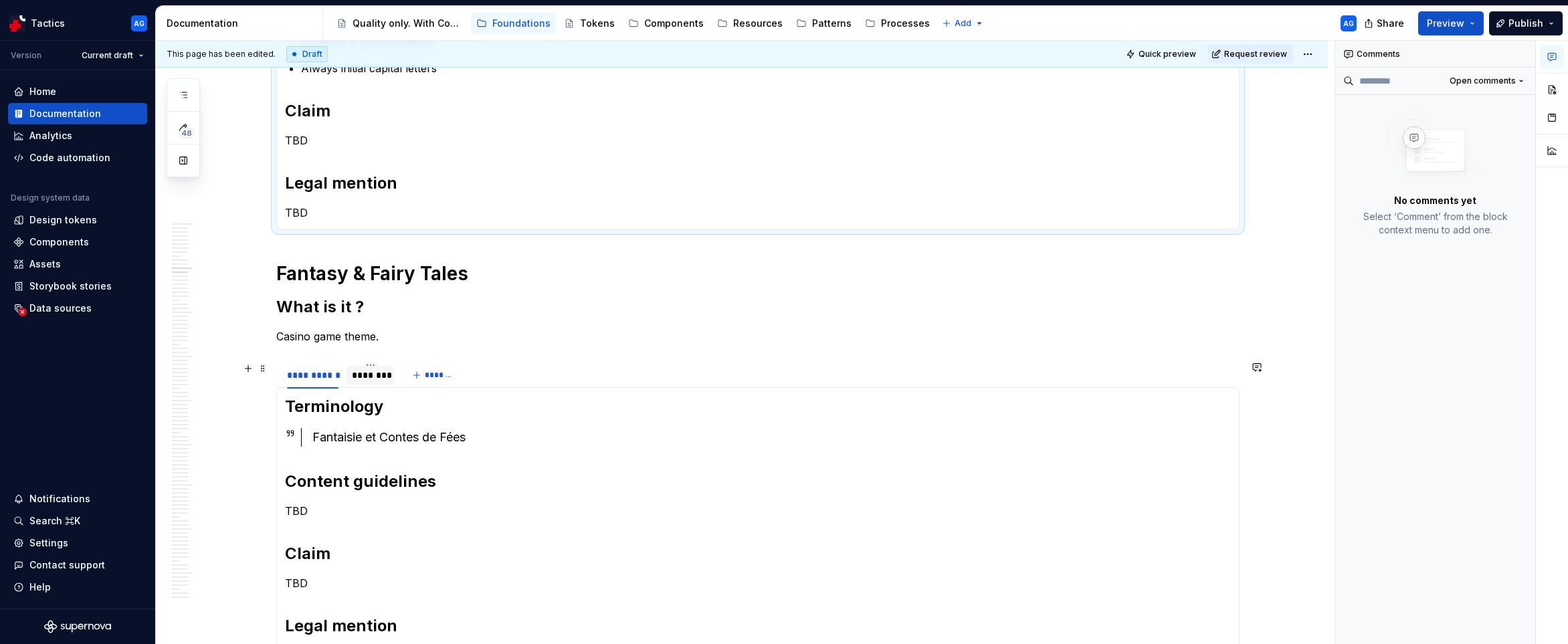 click on "********" at bounding box center [371, 375] 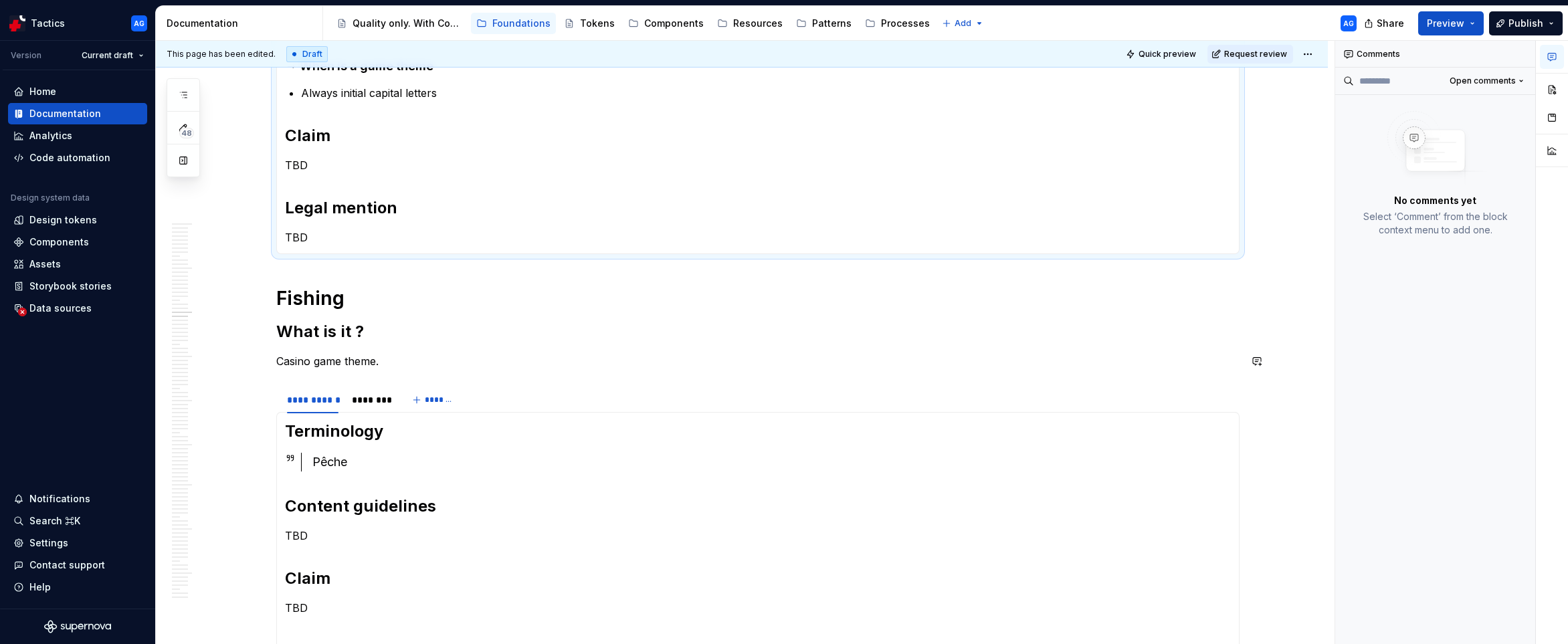 scroll, scrollTop: 1073, scrollLeft: 0, axis: vertical 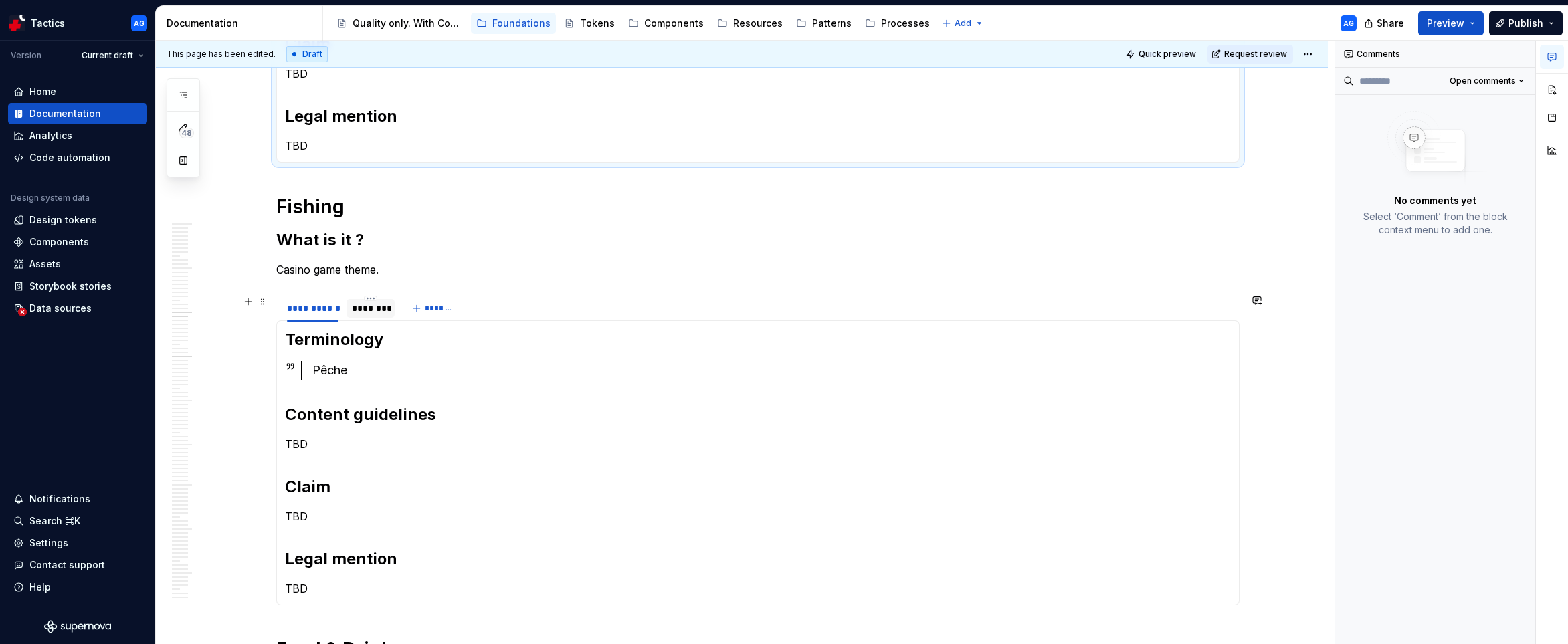 click on "********" at bounding box center (371, 308) 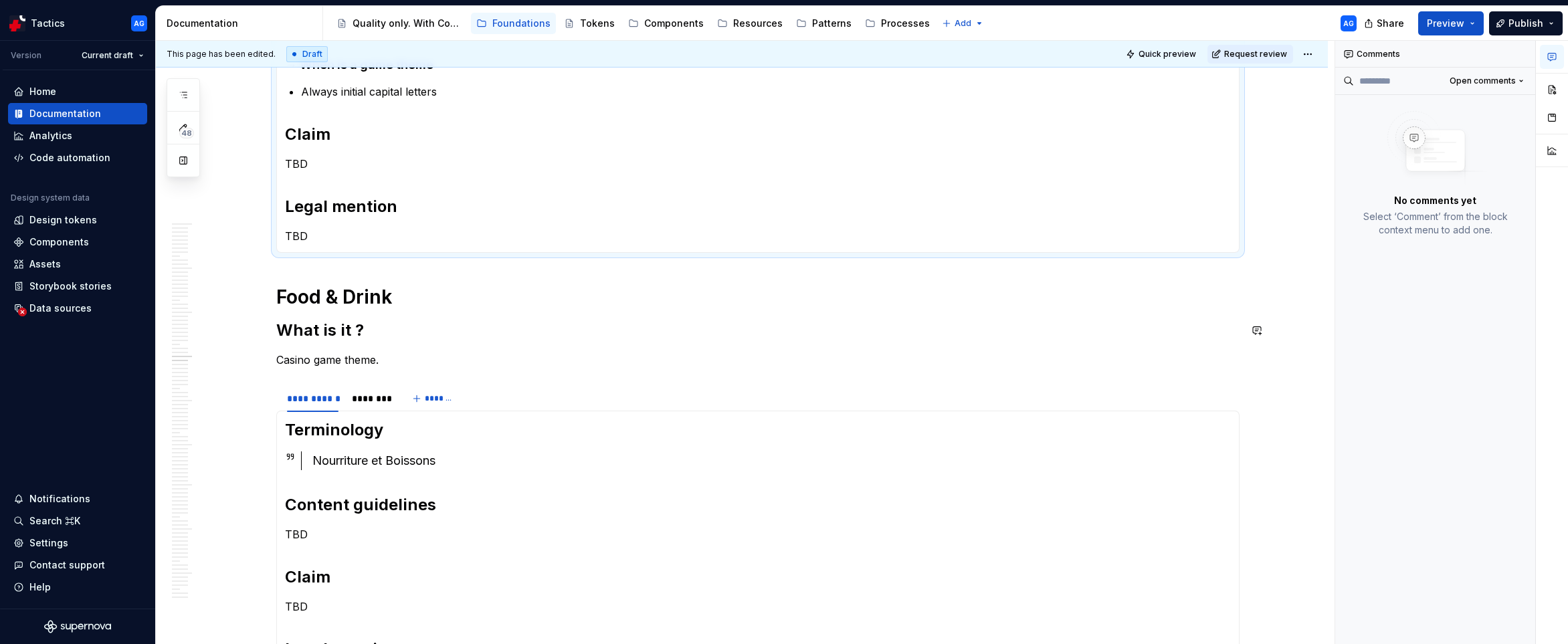 scroll, scrollTop: 1526, scrollLeft: 0, axis: vertical 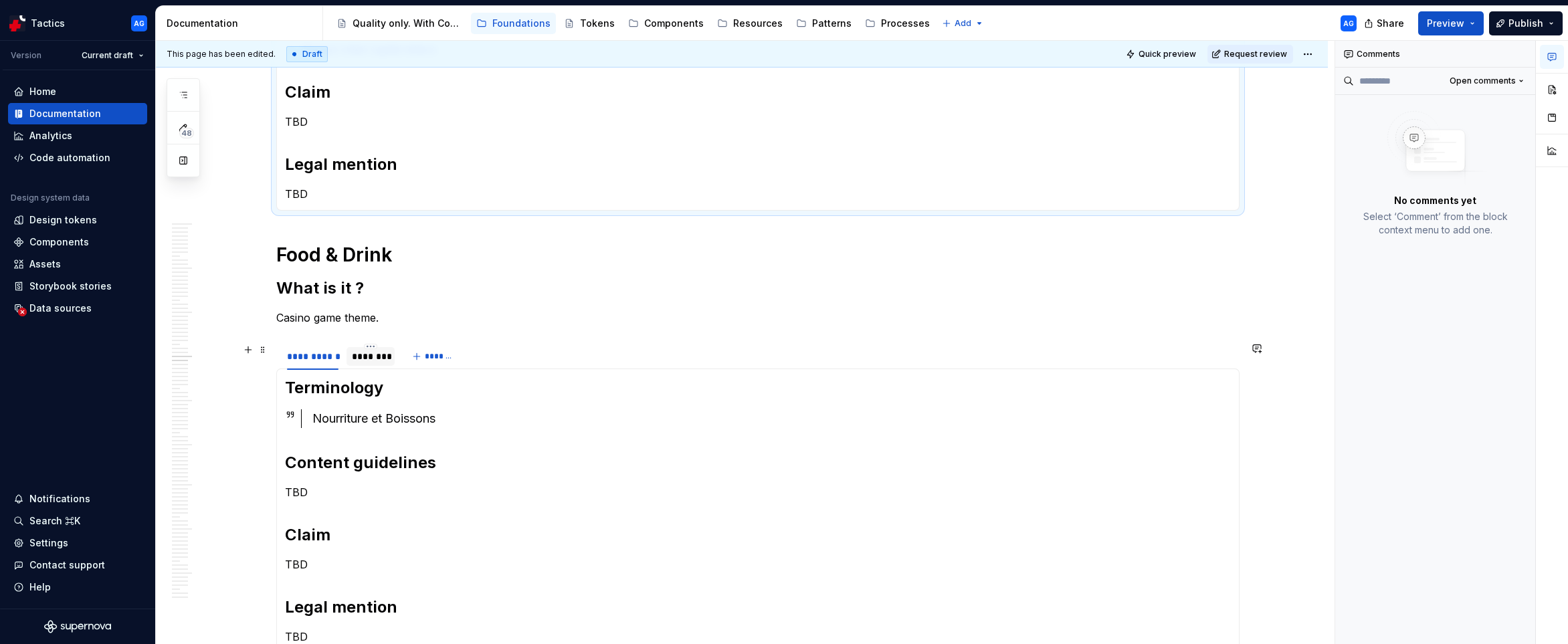 click on "********" at bounding box center (371, 356) 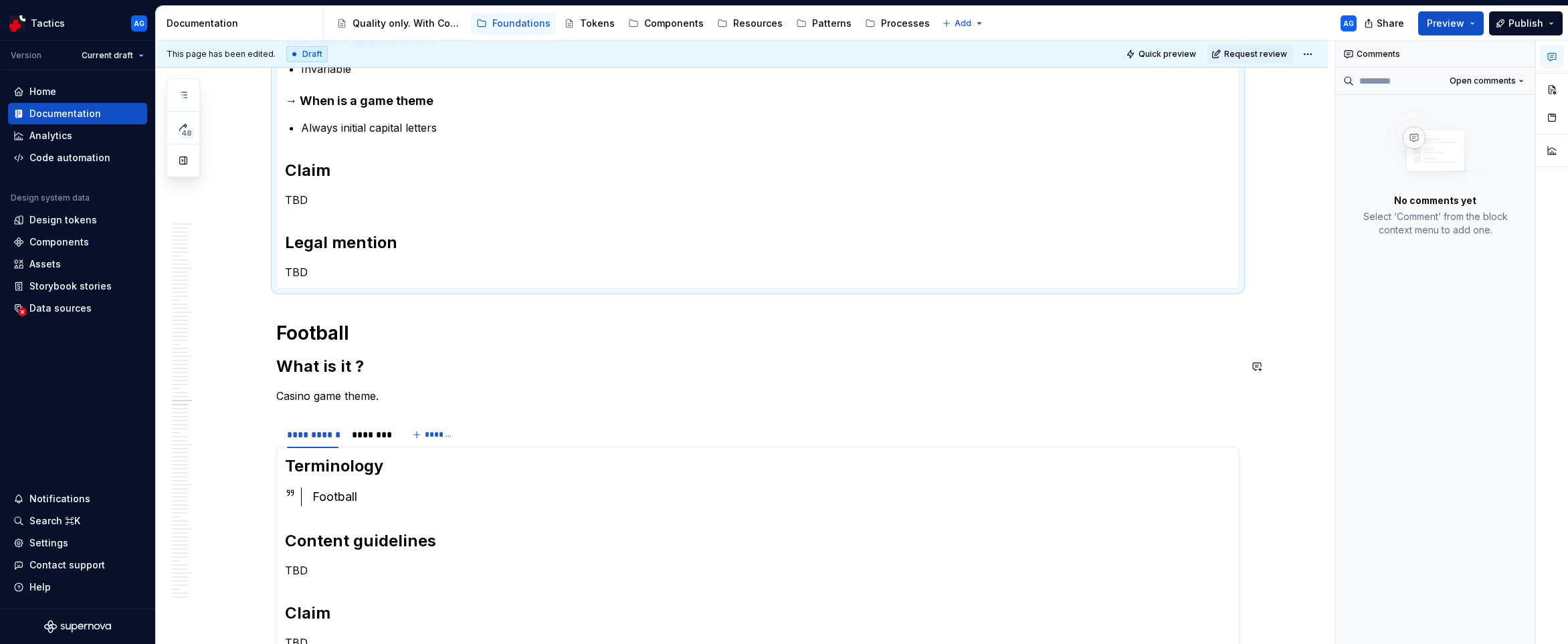 scroll, scrollTop: 1973, scrollLeft: 0, axis: vertical 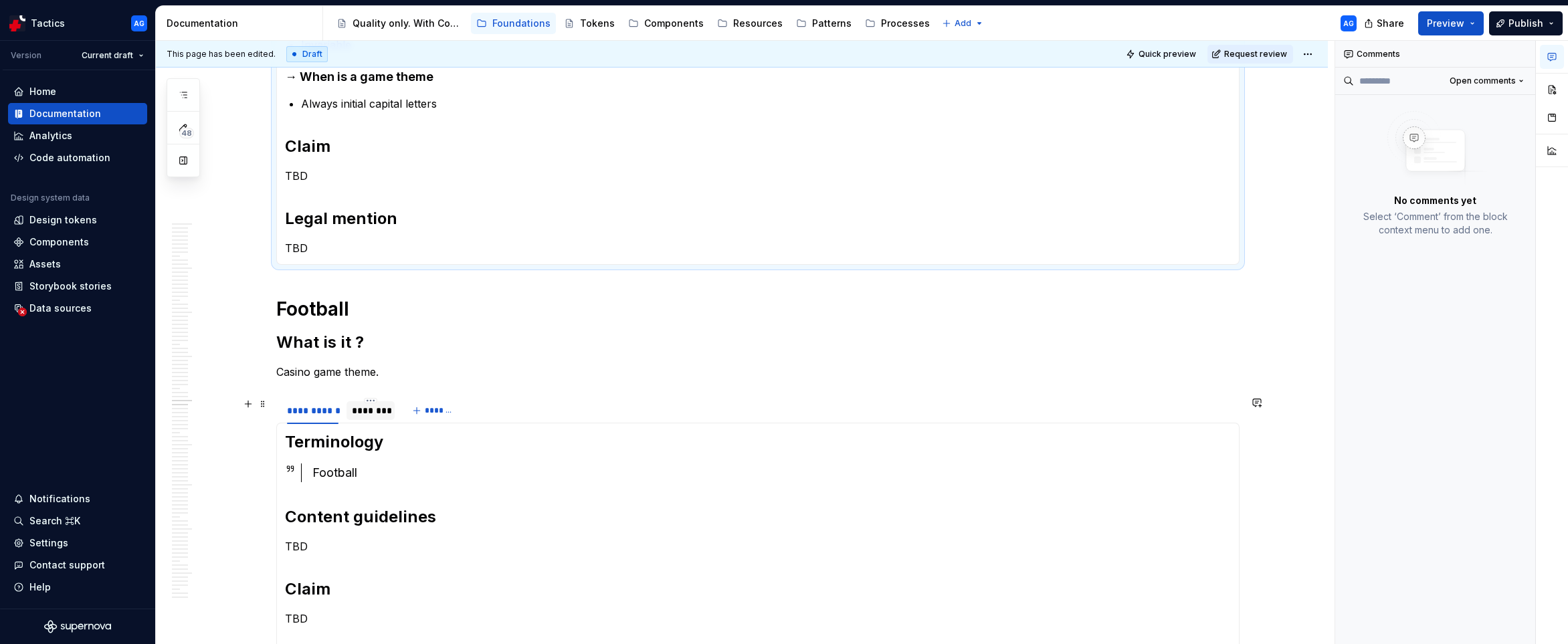click on "********" at bounding box center (371, 411) 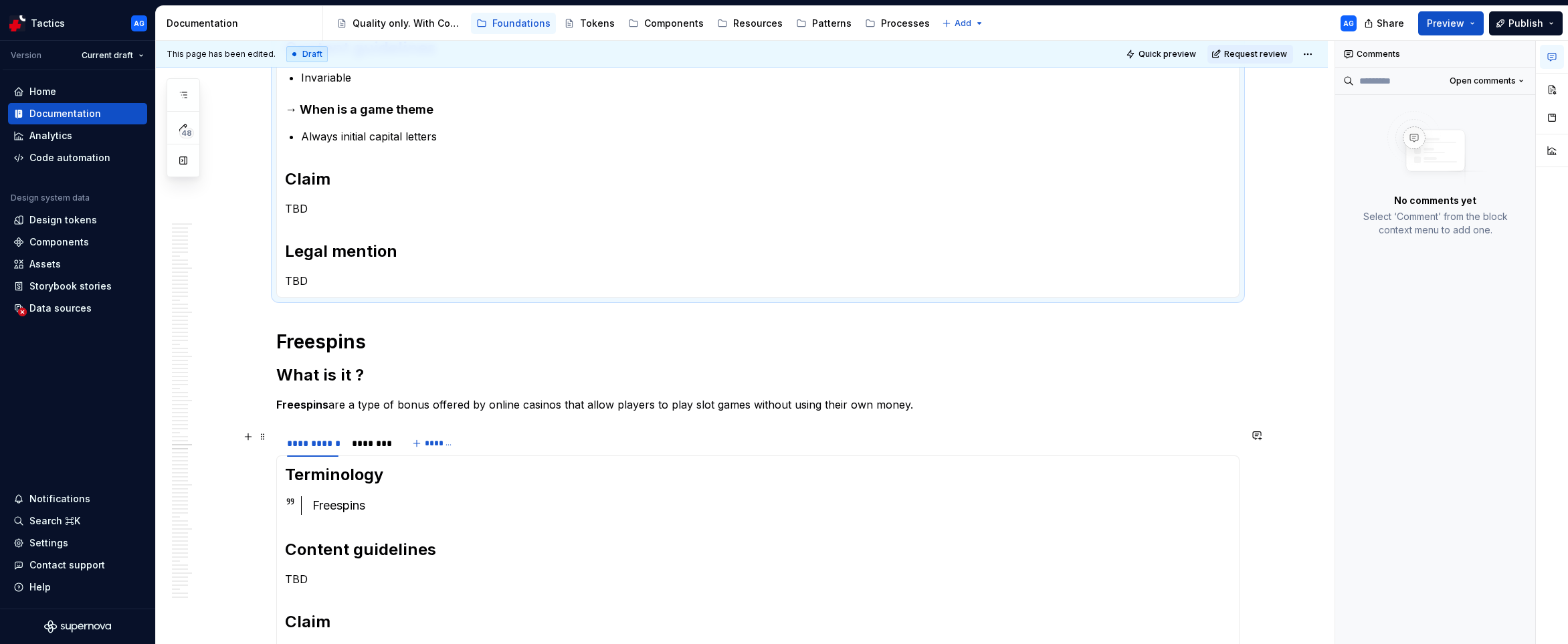 scroll, scrollTop: 2491, scrollLeft: 0, axis: vertical 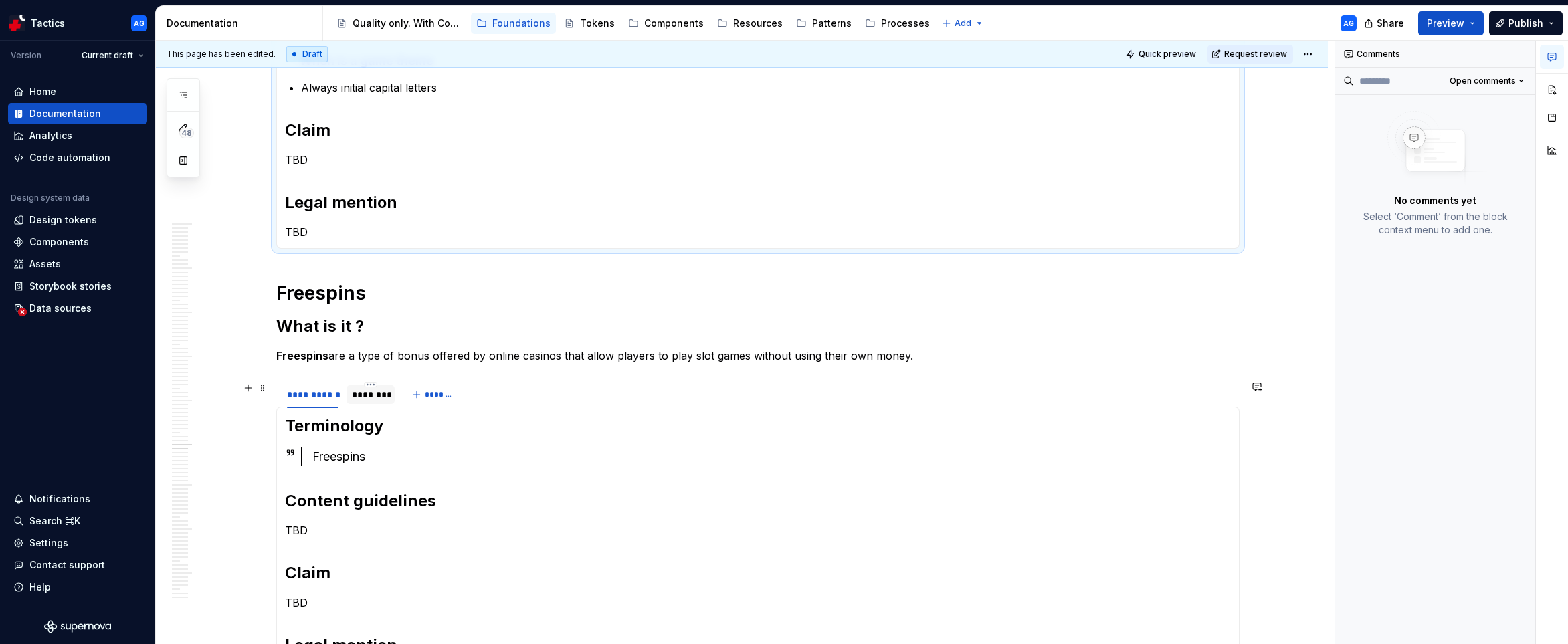 click on "********" at bounding box center [371, 395] 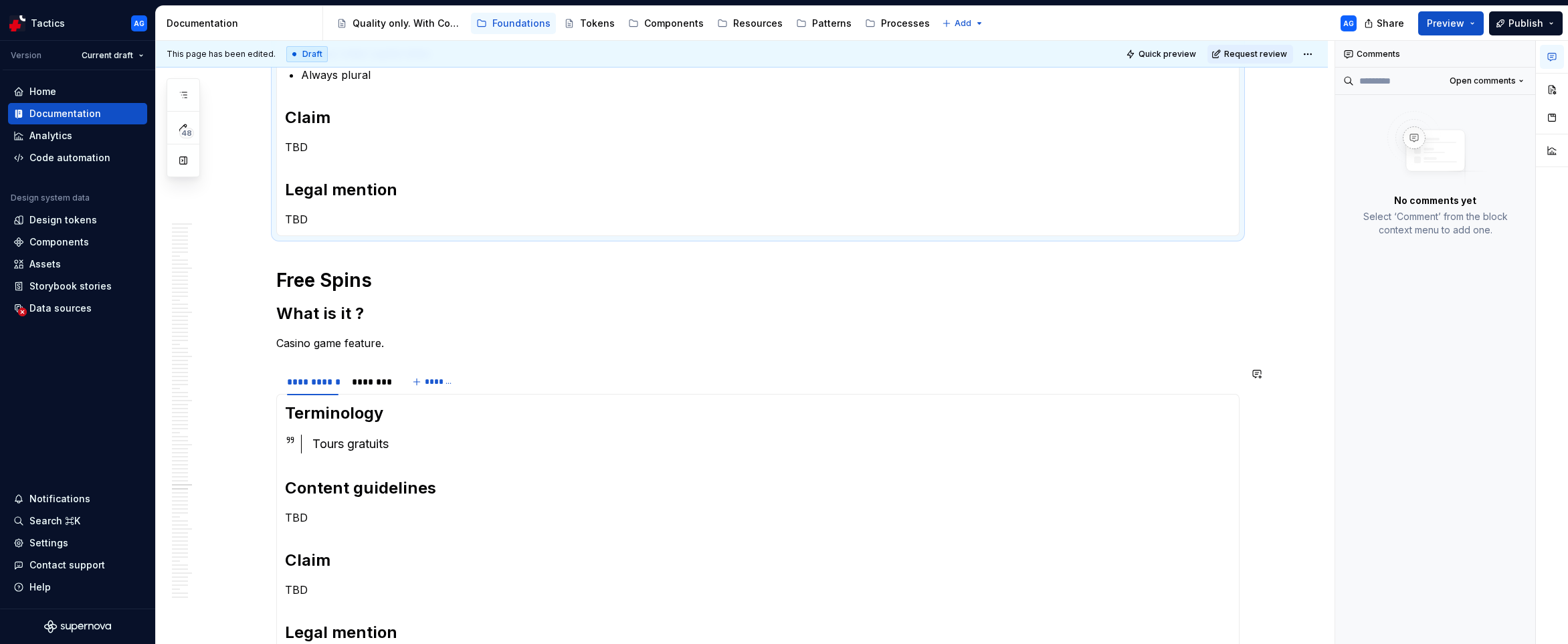 scroll, scrollTop: 2976, scrollLeft: 0, axis: vertical 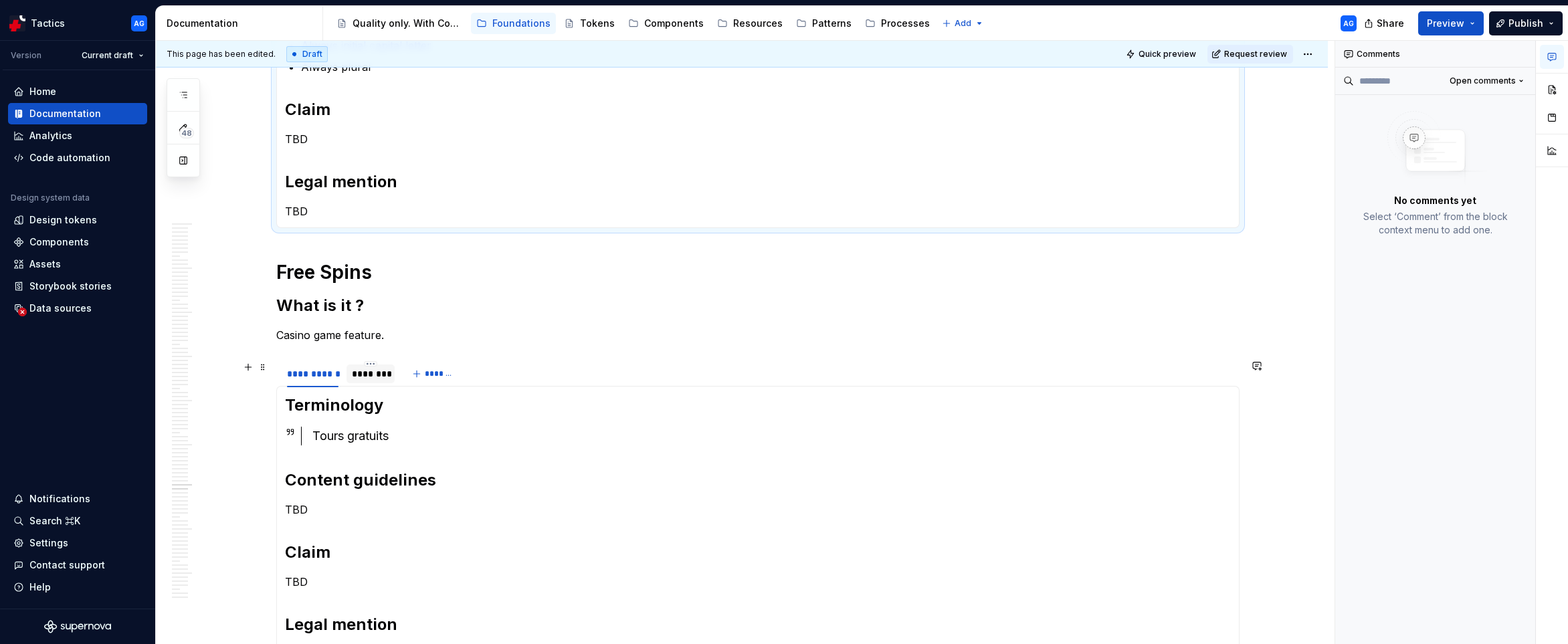 click on "********" at bounding box center [371, 374] 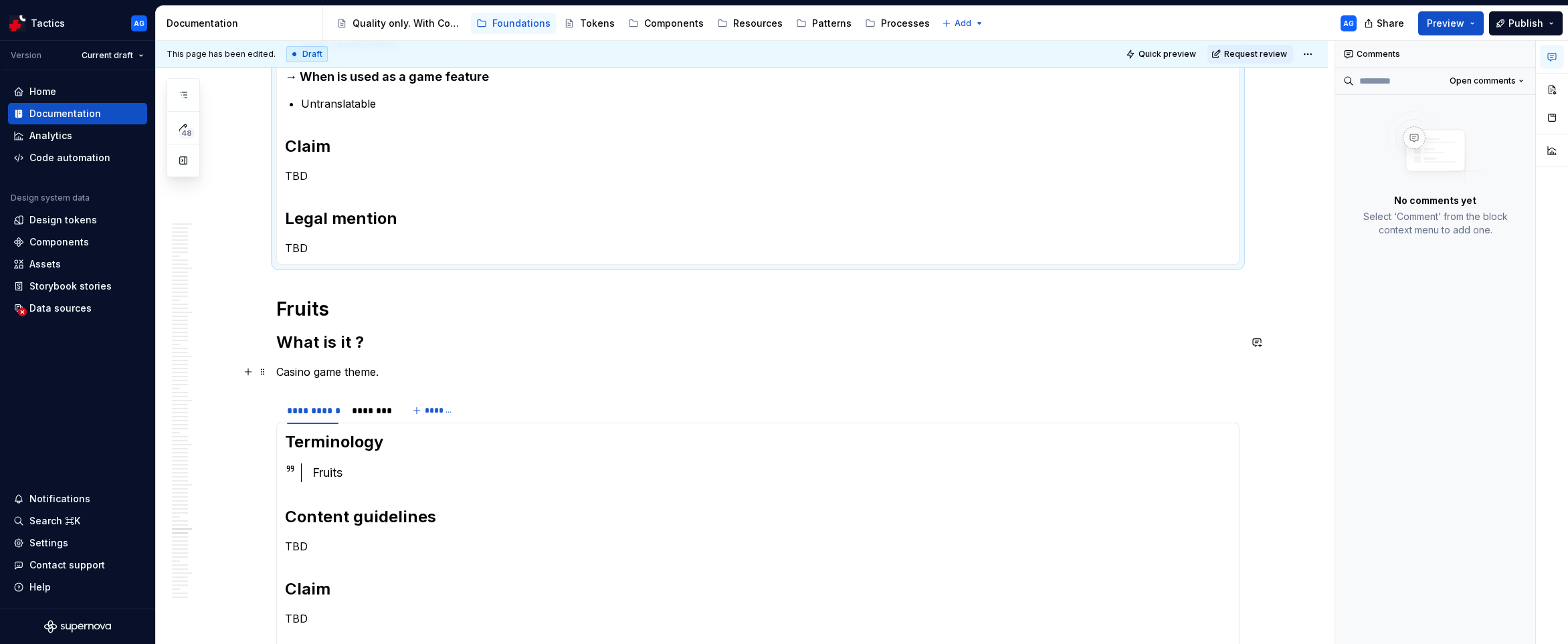 scroll, scrollTop: 3481, scrollLeft: 0, axis: vertical 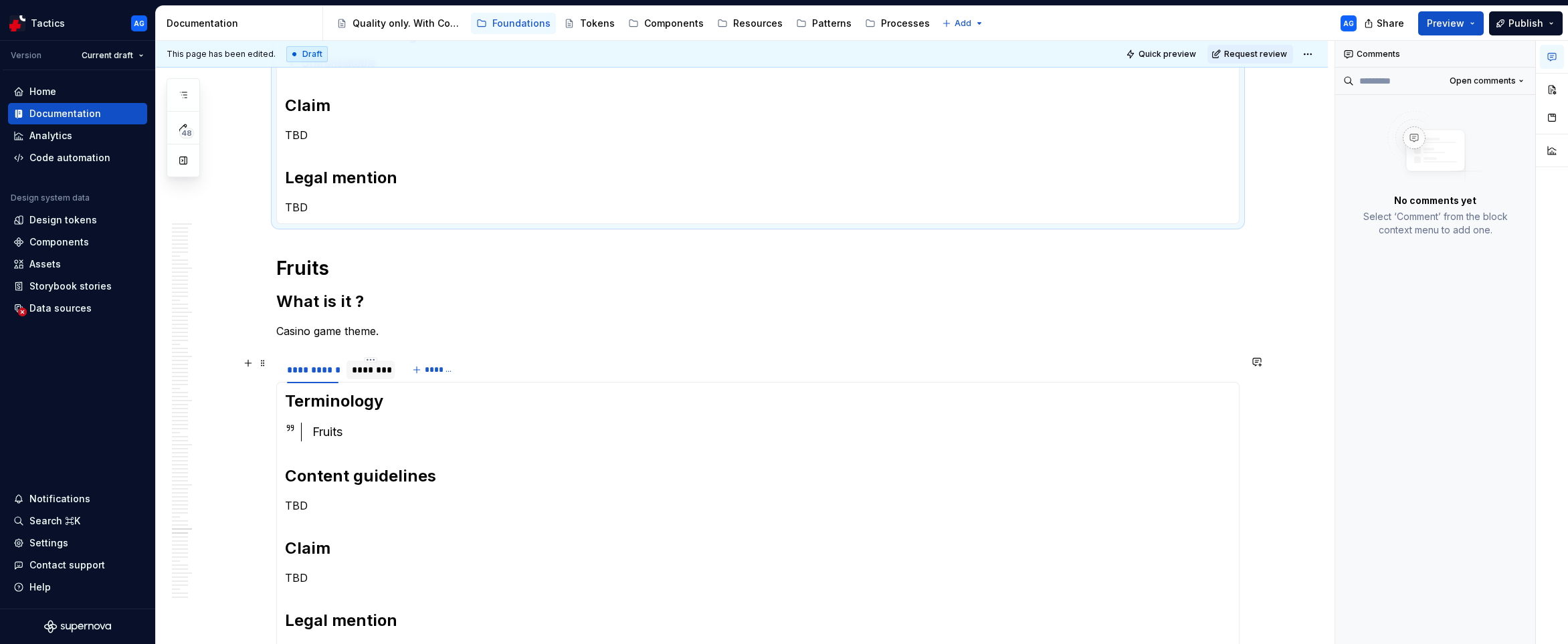 click on "********" at bounding box center [371, 370] 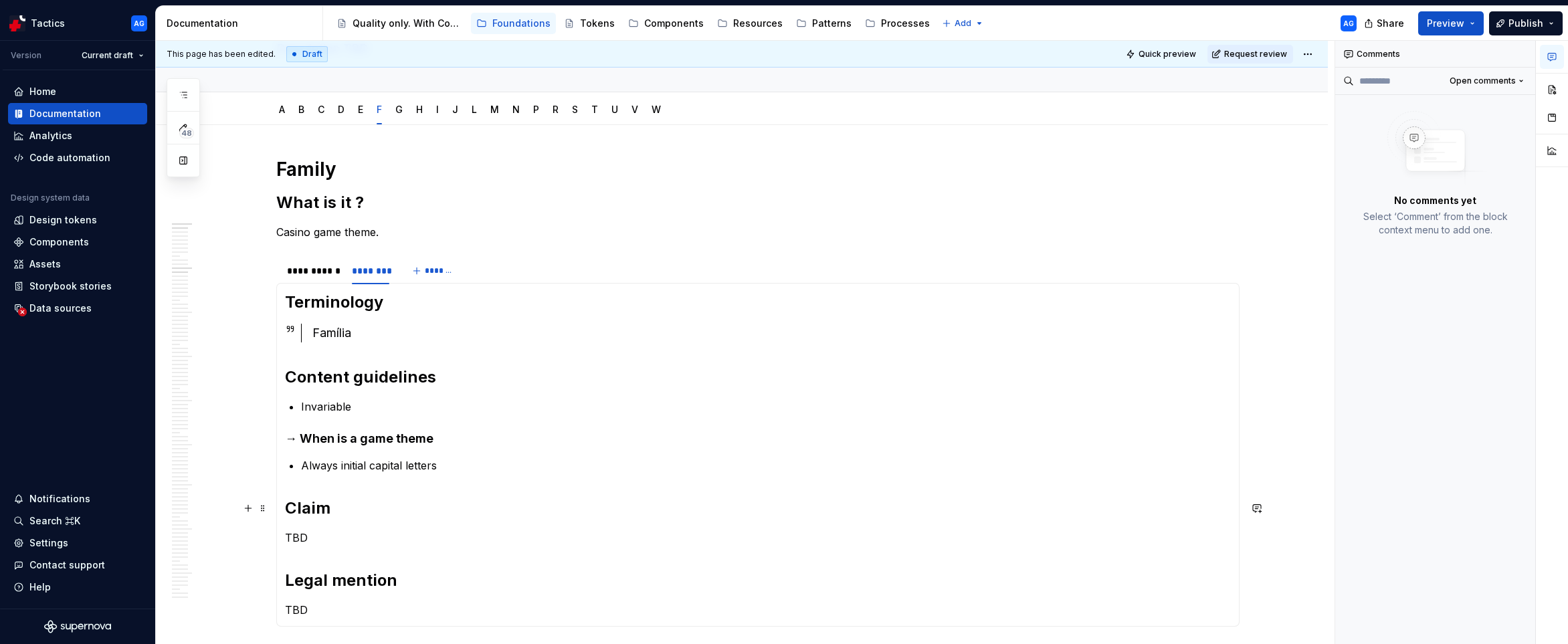 scroll, scrollTop: 0, scrollLeft: 0, axis: both 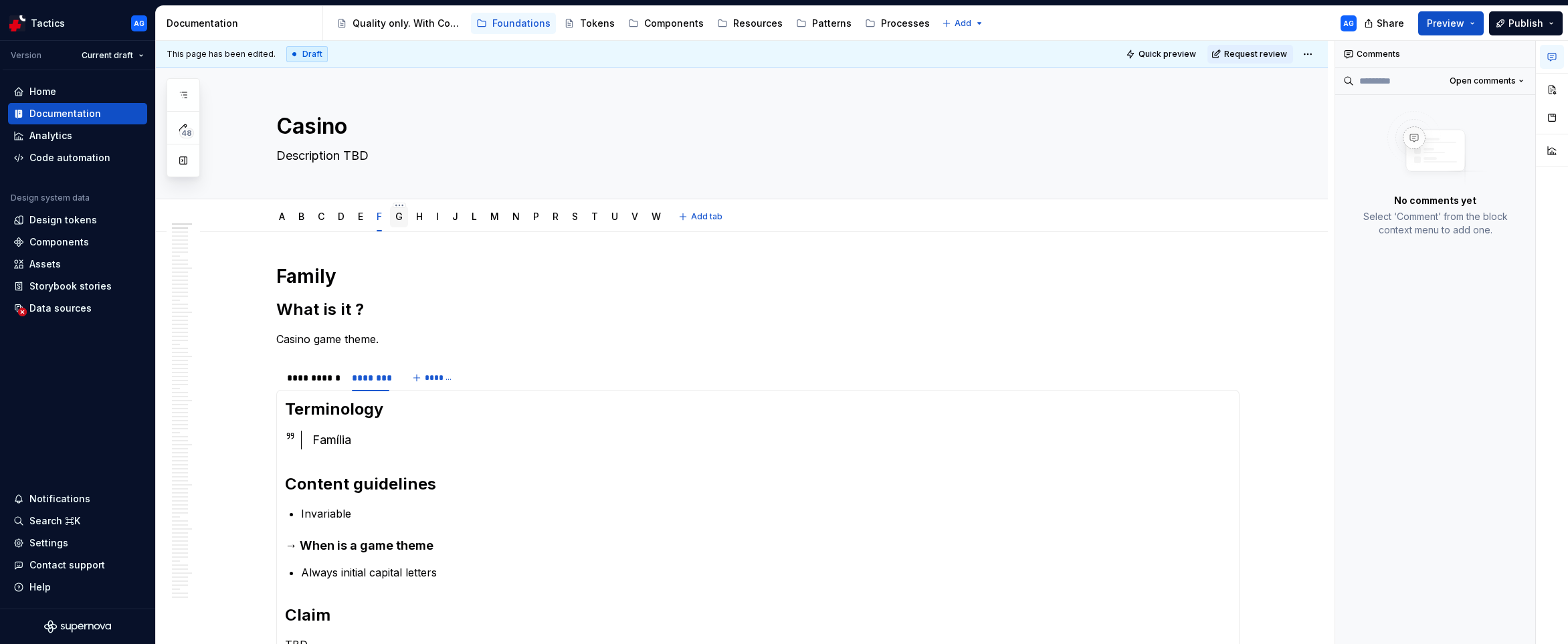 click on "G" at bounding box center [399, 217] 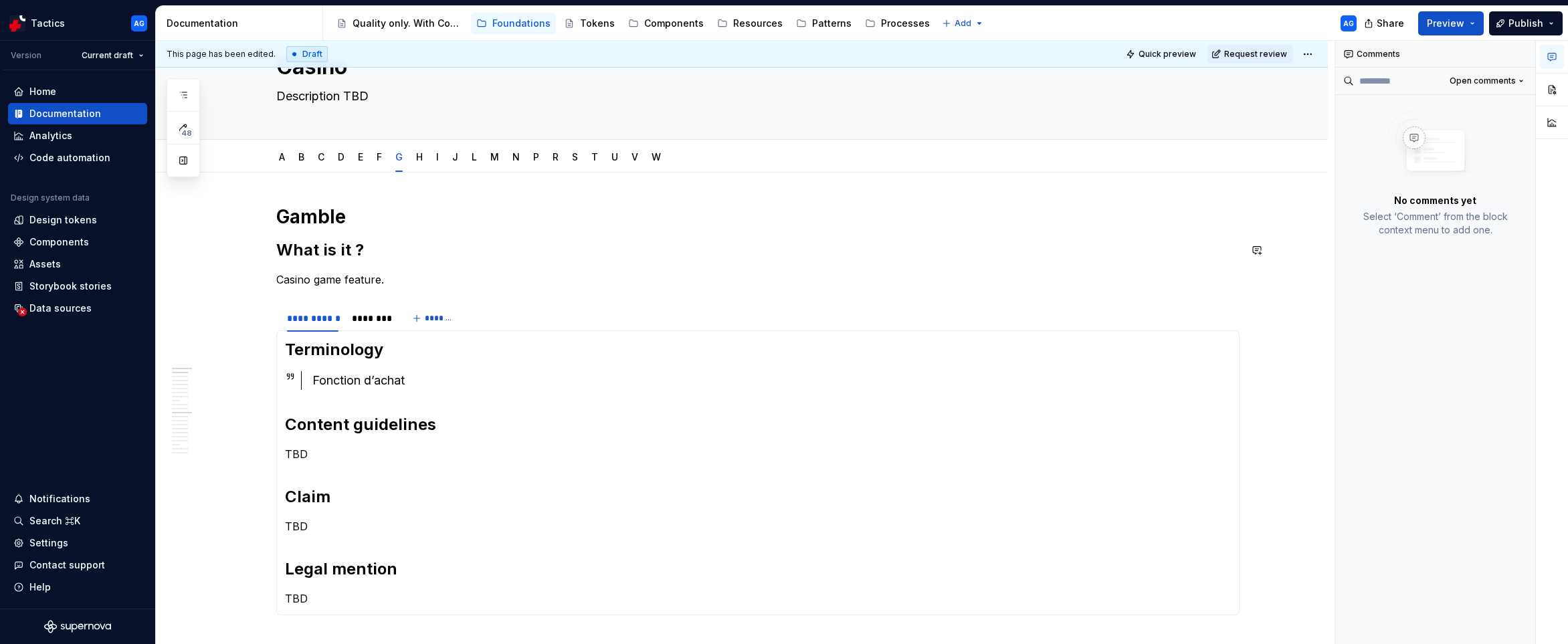 scroll, scrollTop: 110, scrollLeft: 0, axis: vertical 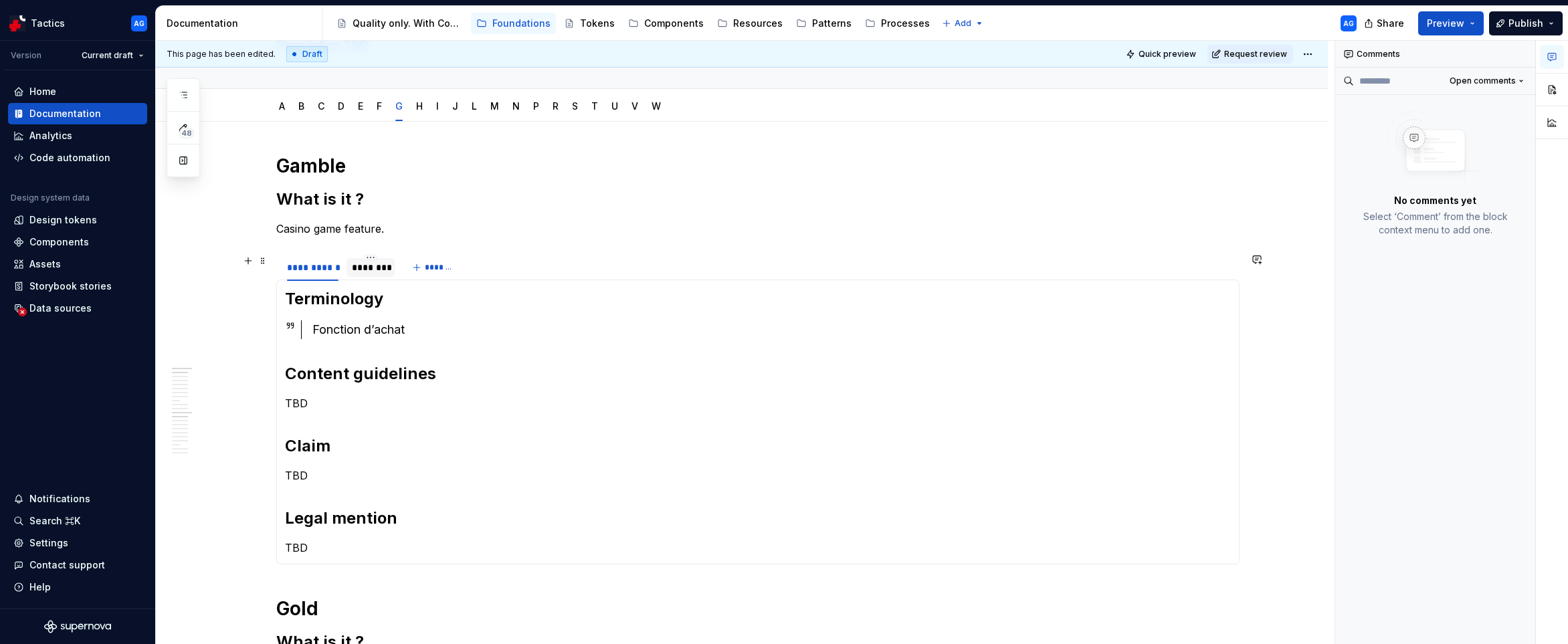 click on "********" at bounding box center (371, 267) 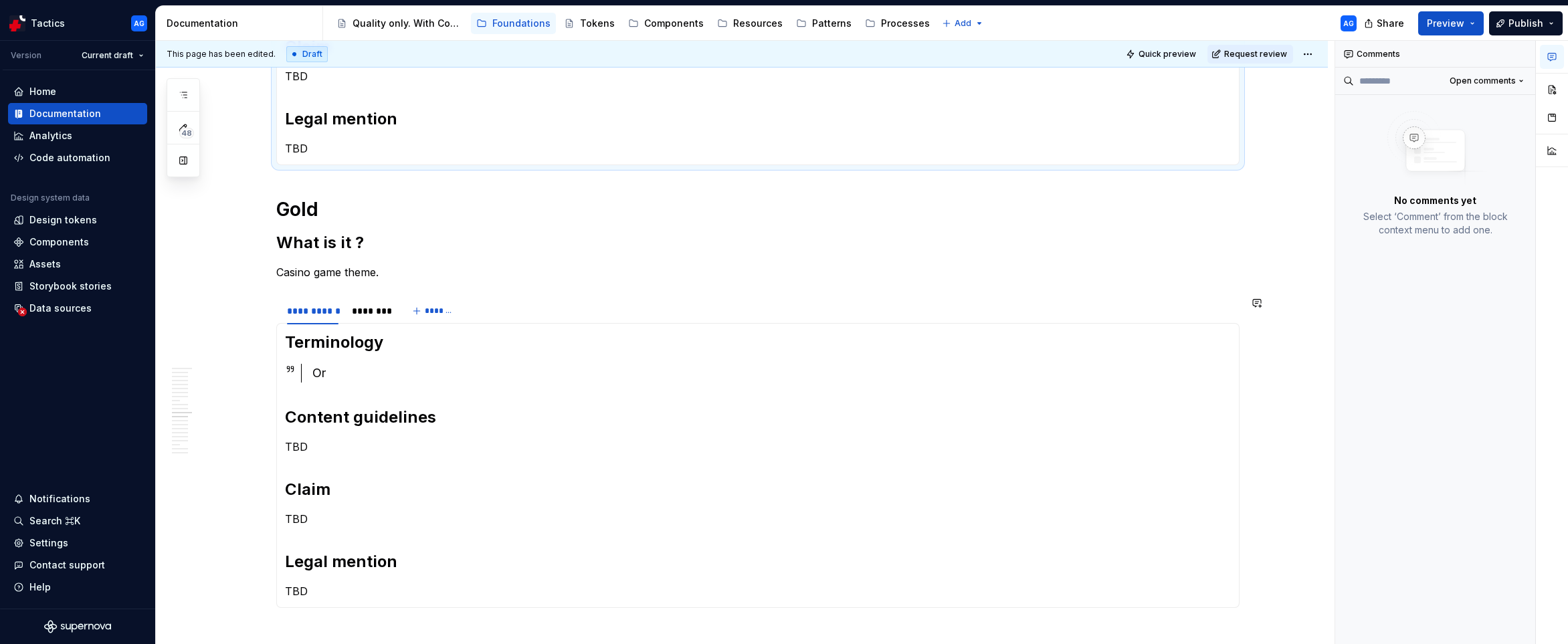 scroll, scrollTop: 603, scrollLeft: 0, axis: vertical 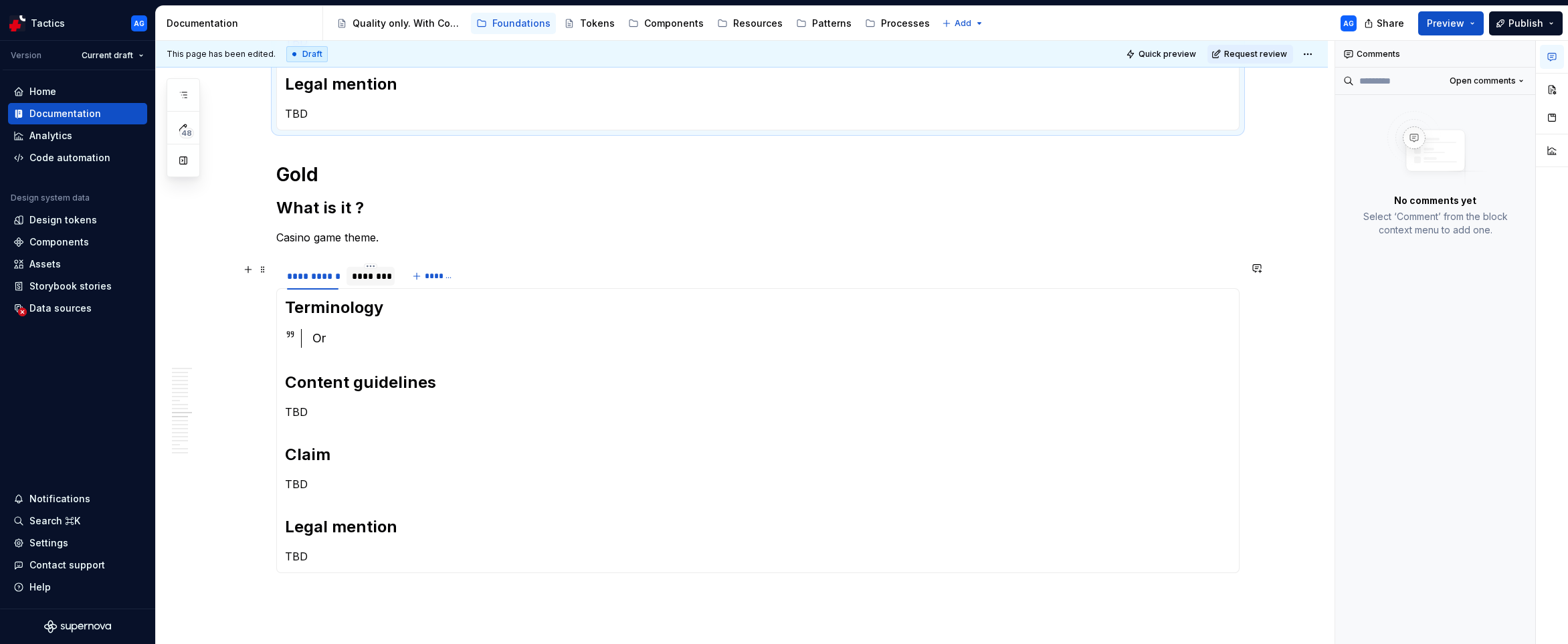 click on "********" at bounding box center (371, 276) 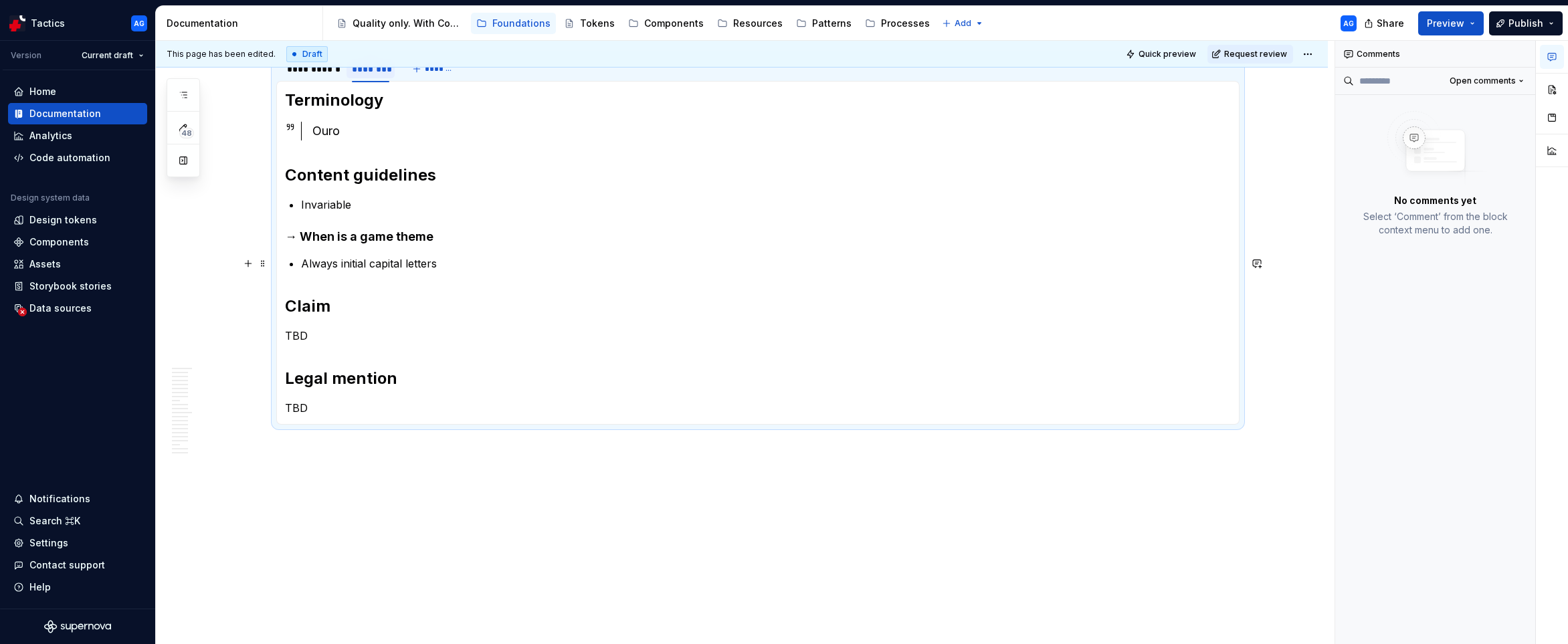 scroll, scrollTop: 0, scrollLeft: 0, axis: both 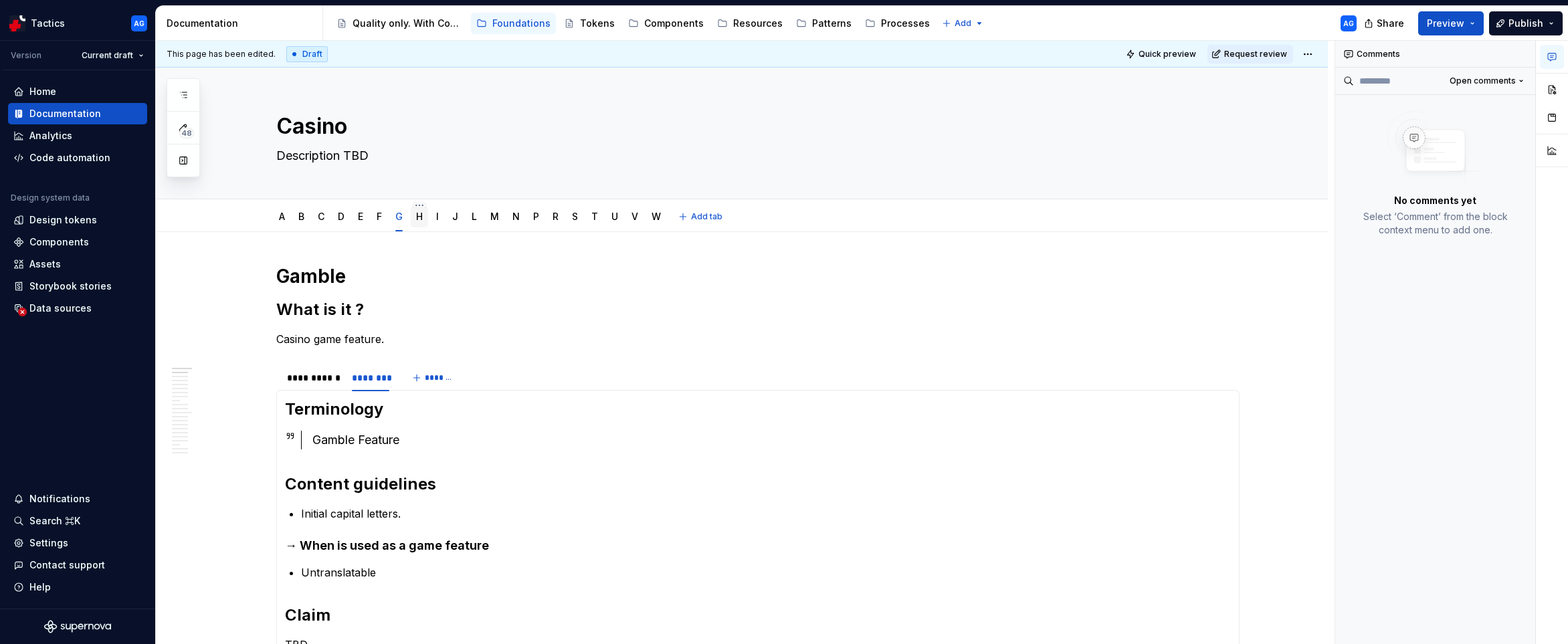 click on "H" at bounding box center (419, 216) 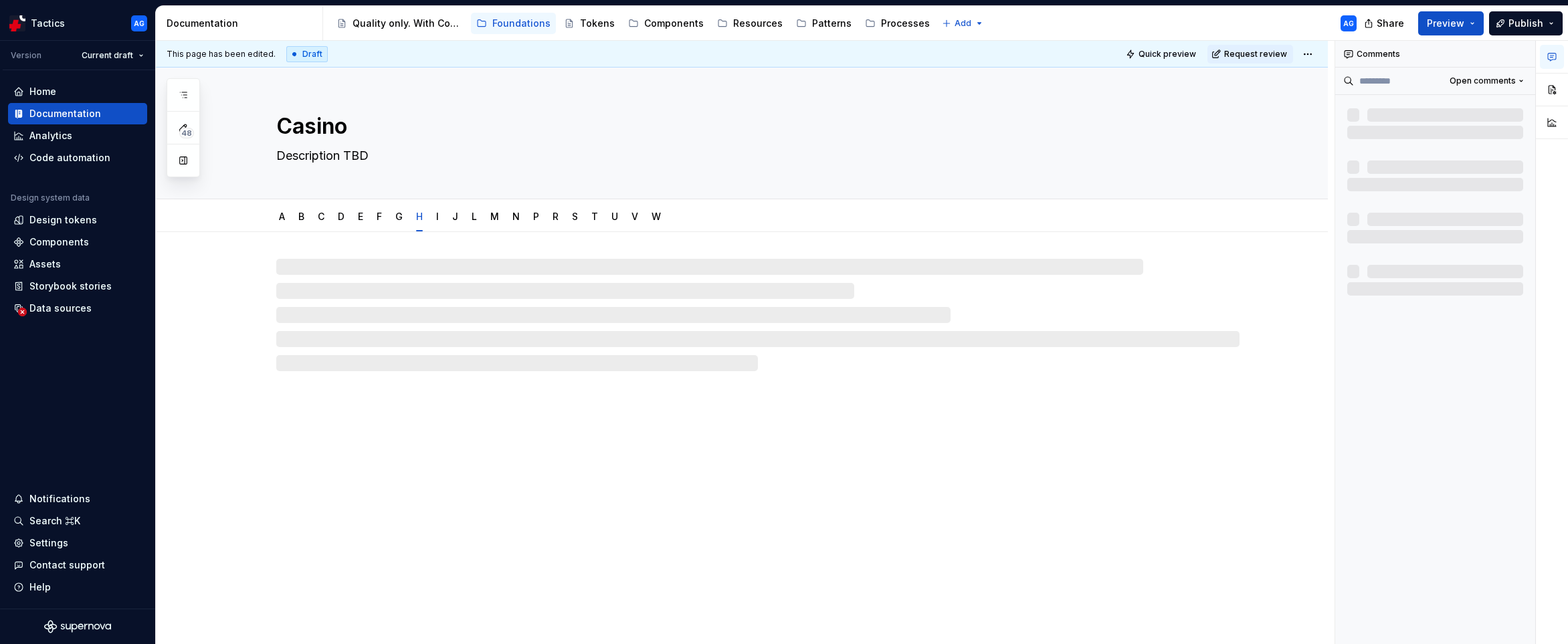 type on "*" 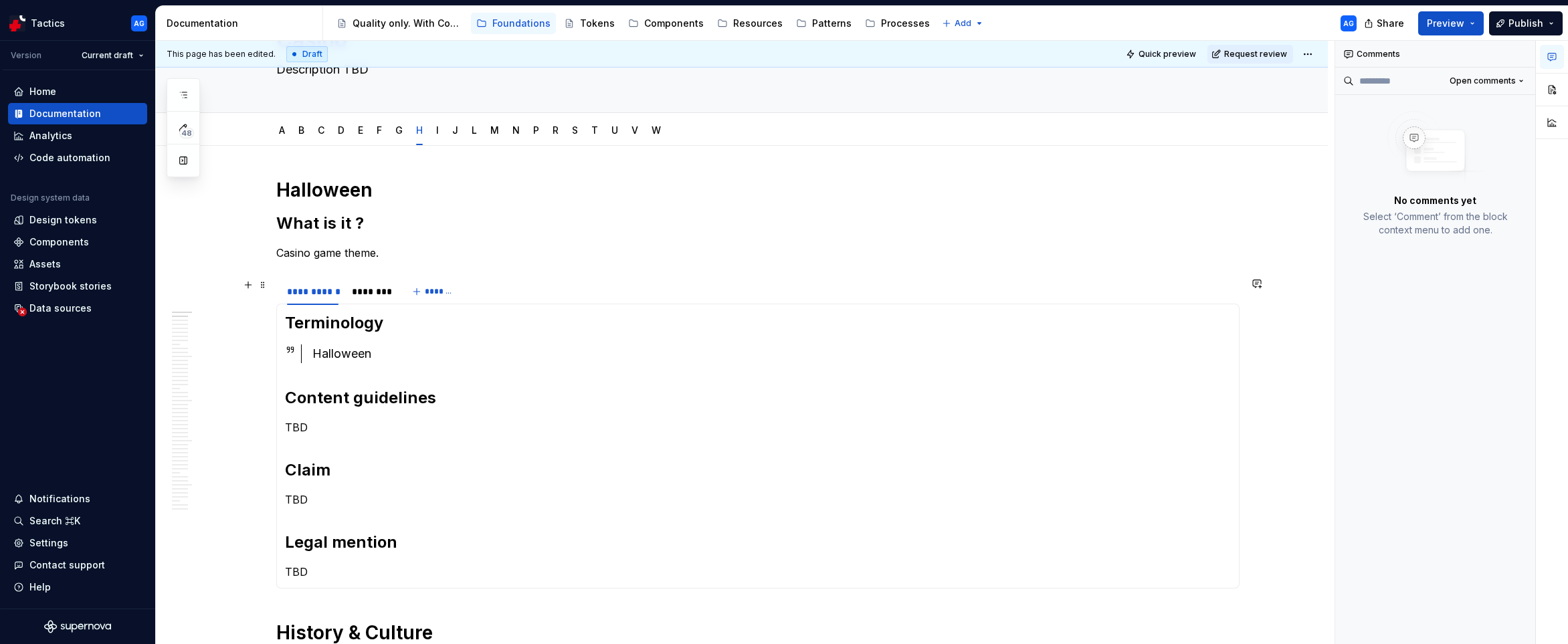 scroll, scrollTop: 130, scrollLeft: 0, axis: vertical 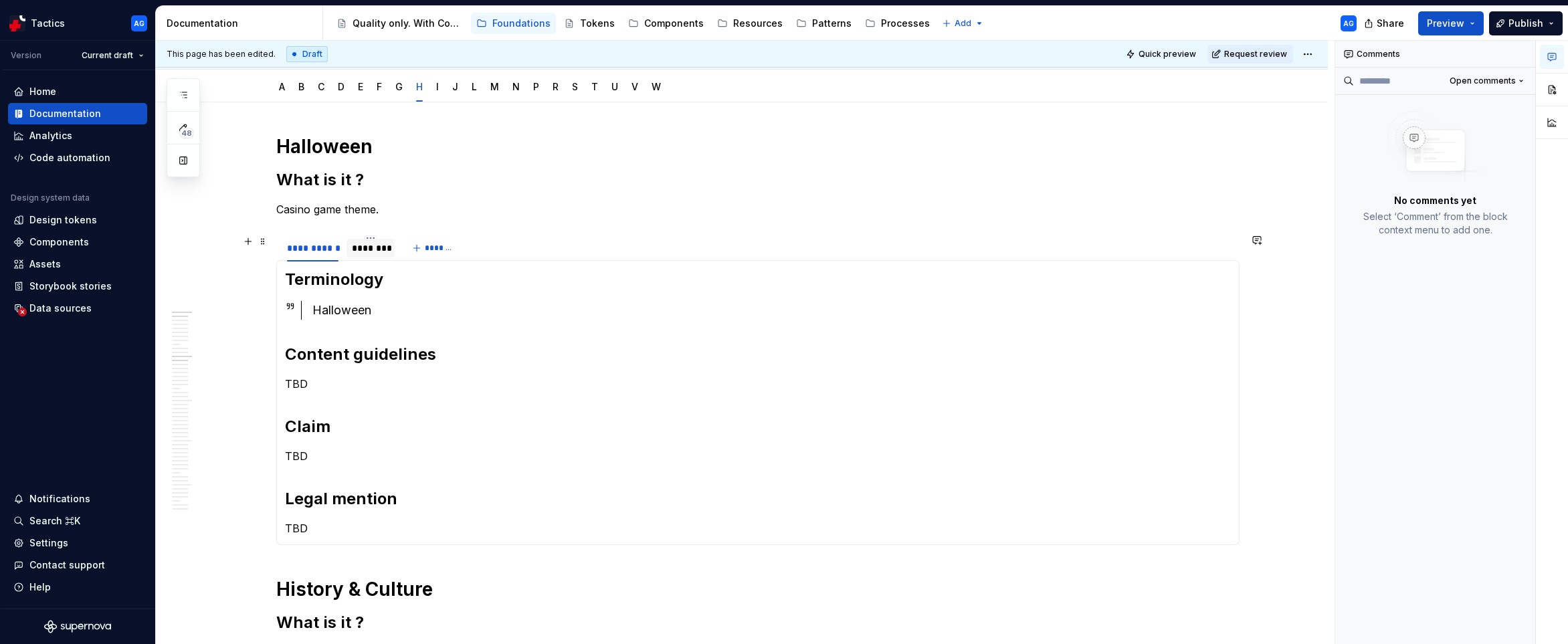 click on "********" at bounding box center (371, 248) 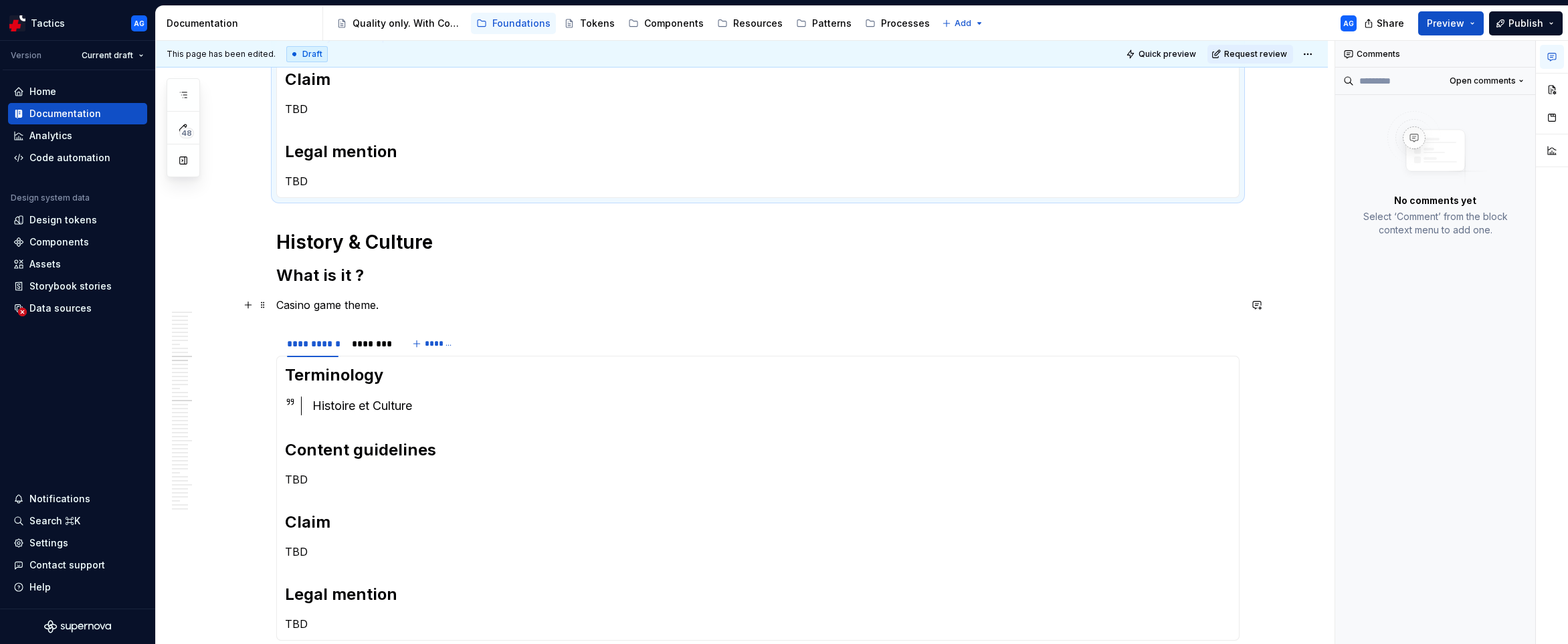scroll, scrollTop: 584, scrollLeft: 0, axis: vertical 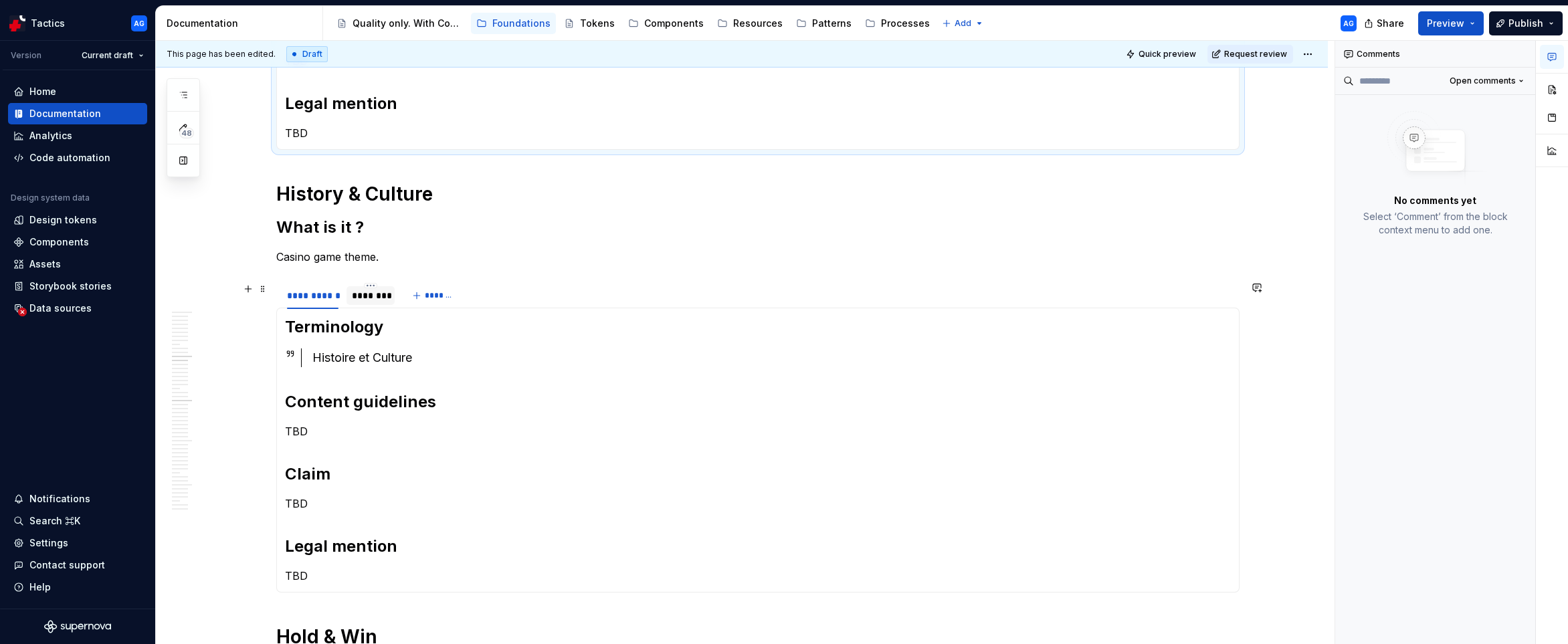 click on "********" at bounding box center [371, 296] 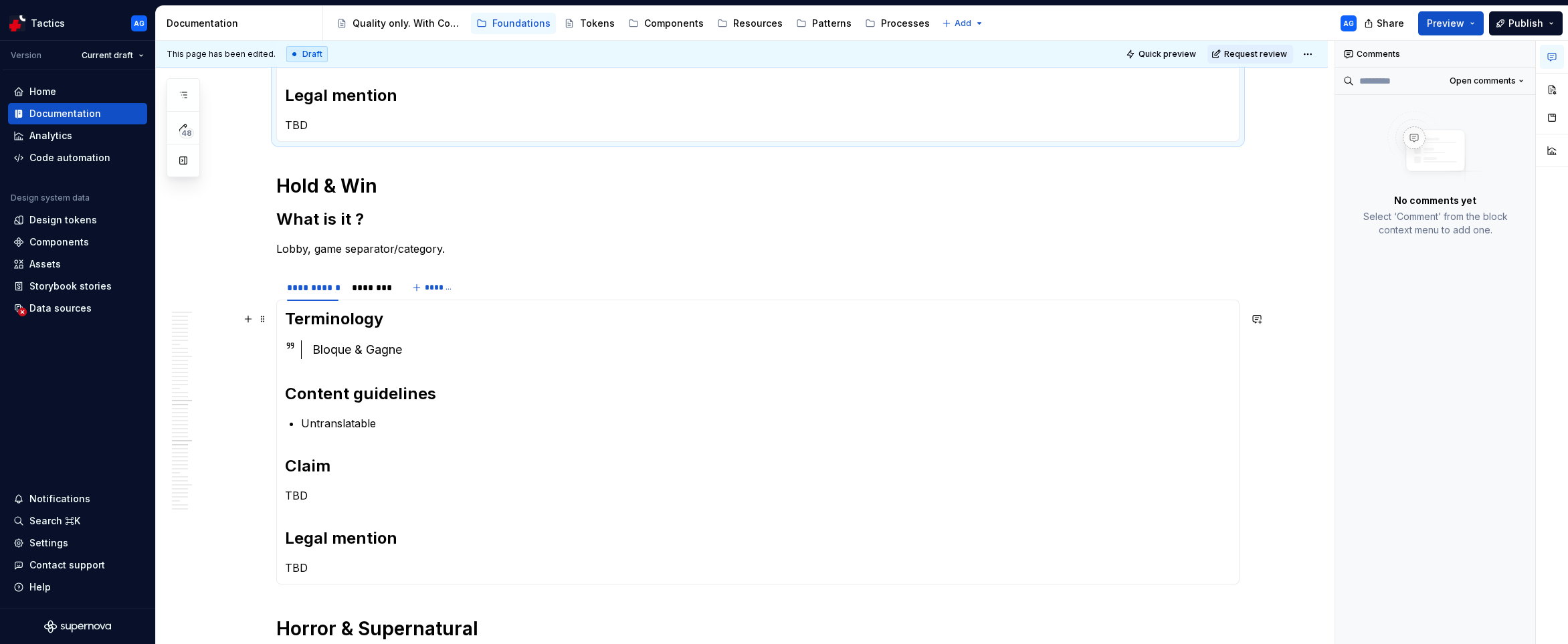 scroll, scrollTop: 1113, scrollLeft: 0, axis: vertical 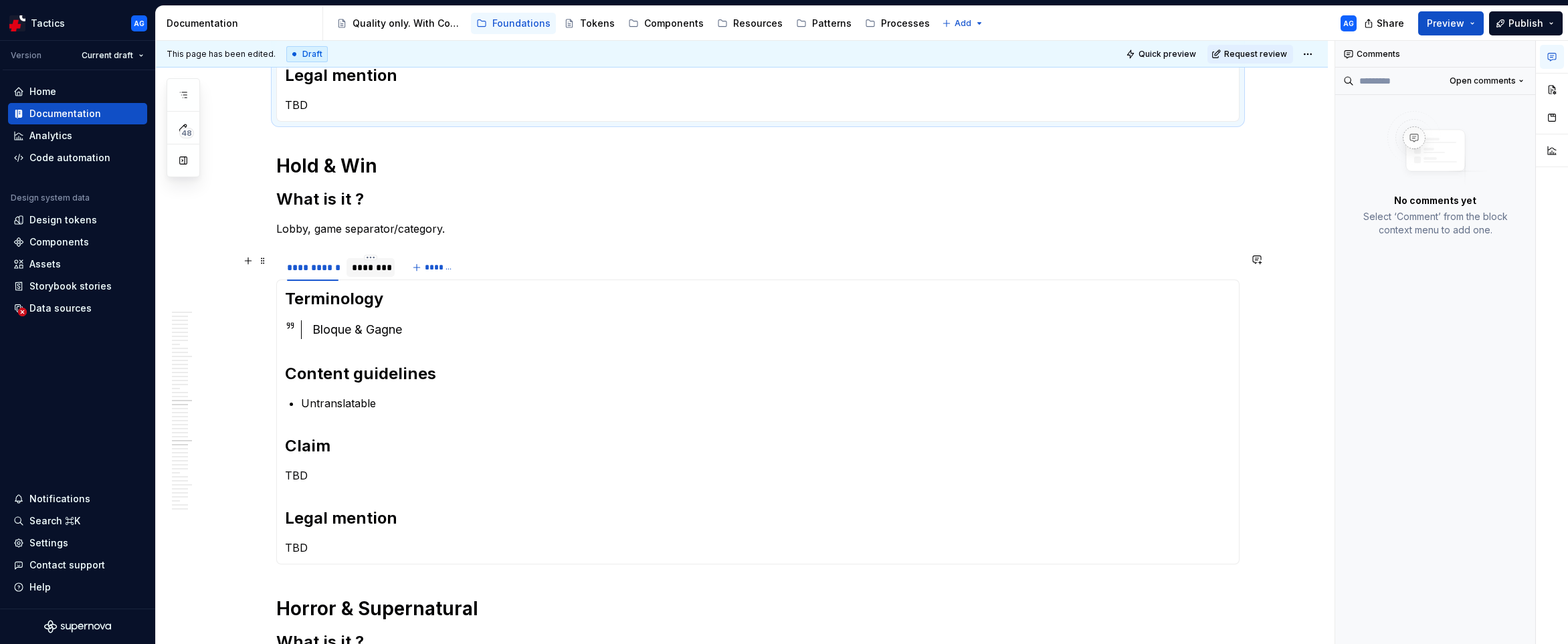 click on "********" at bounding box center (371, 267) 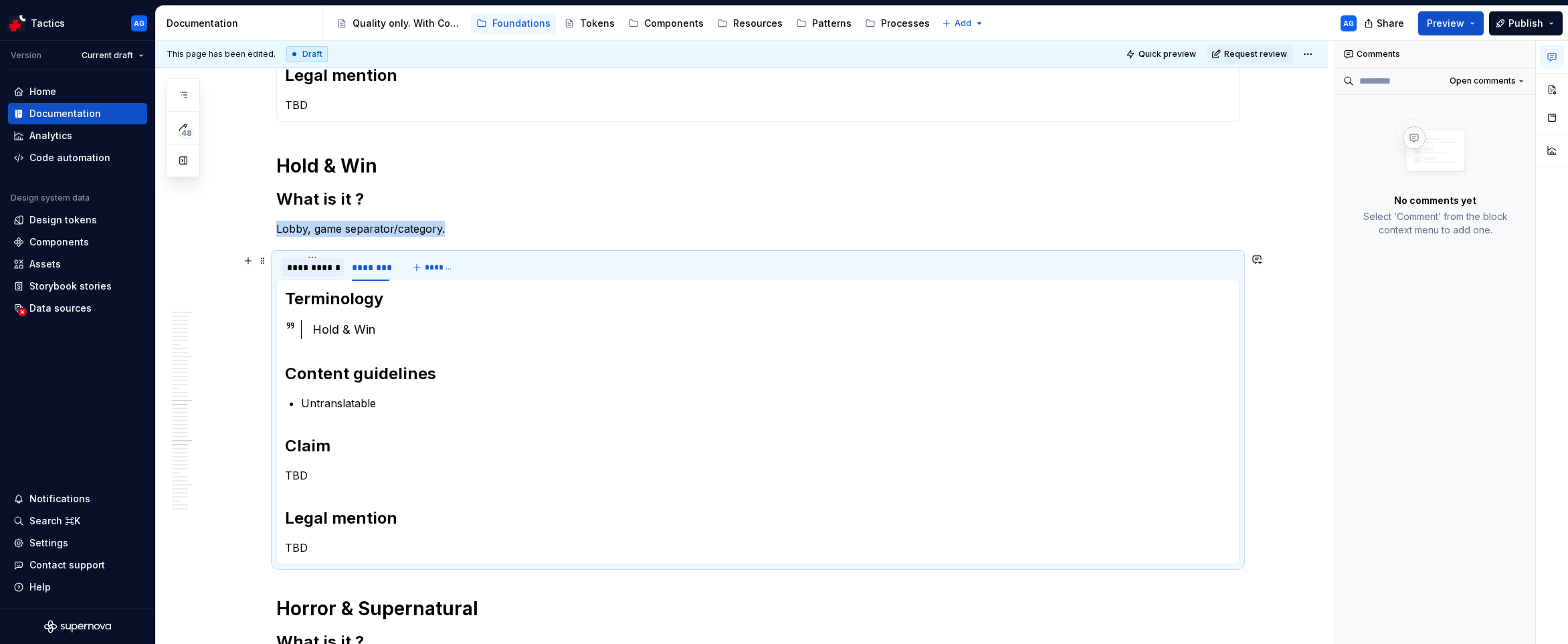 click on "**********" at bounding box center [312, 267] 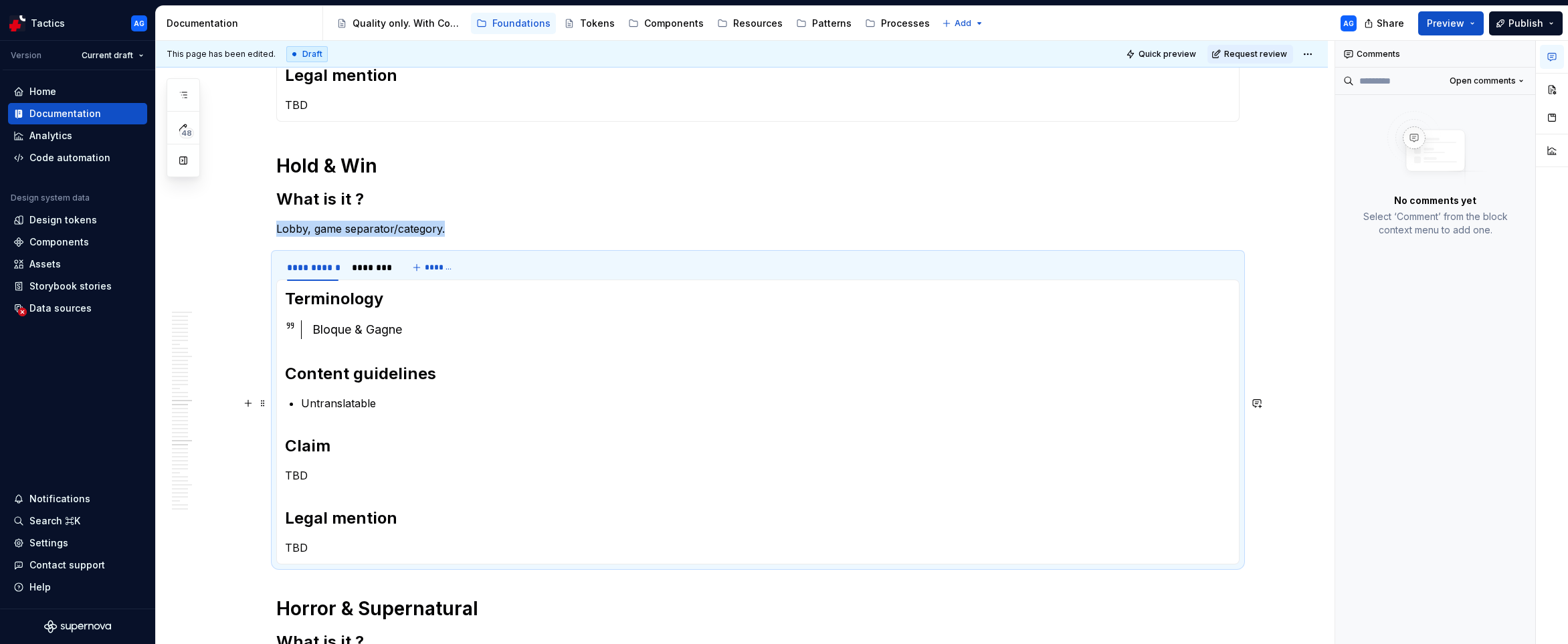 click on "Untranslatable" at bounding box center [766, 403] 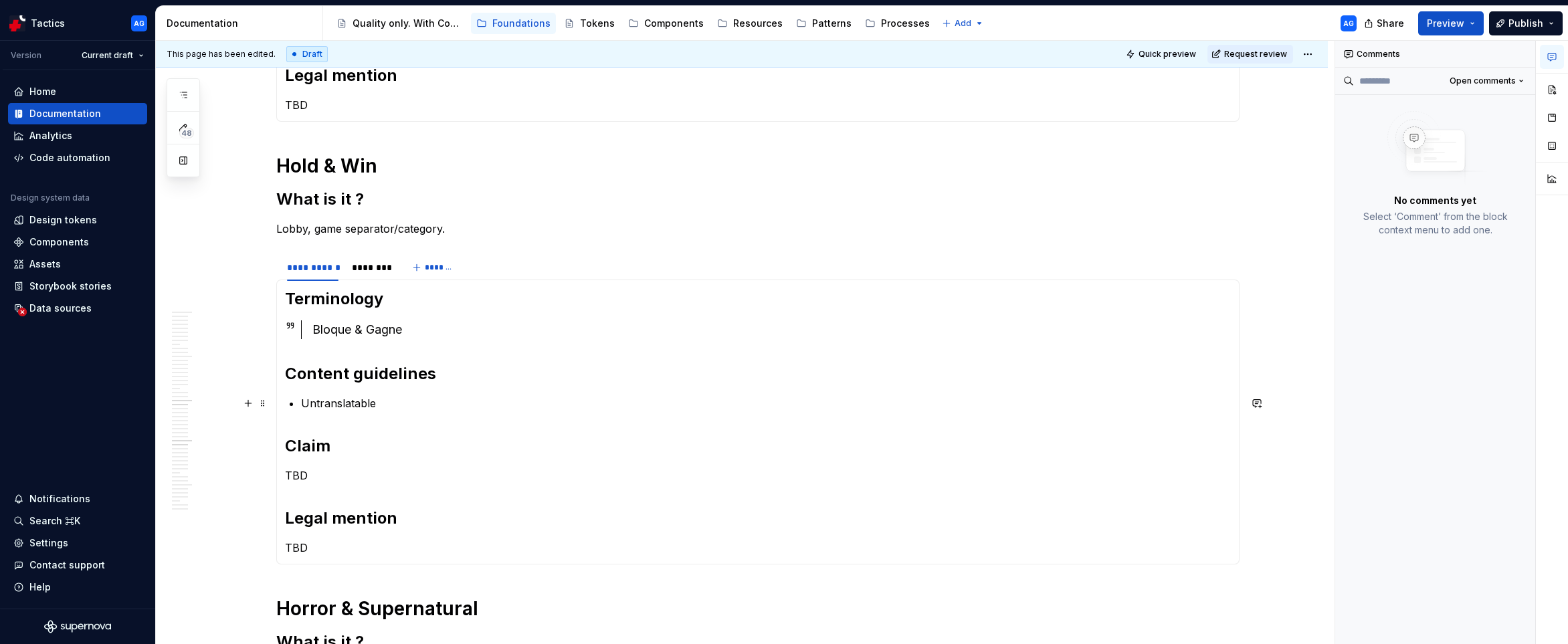 click on "Untranslatable" at bounding box center (766, 403) 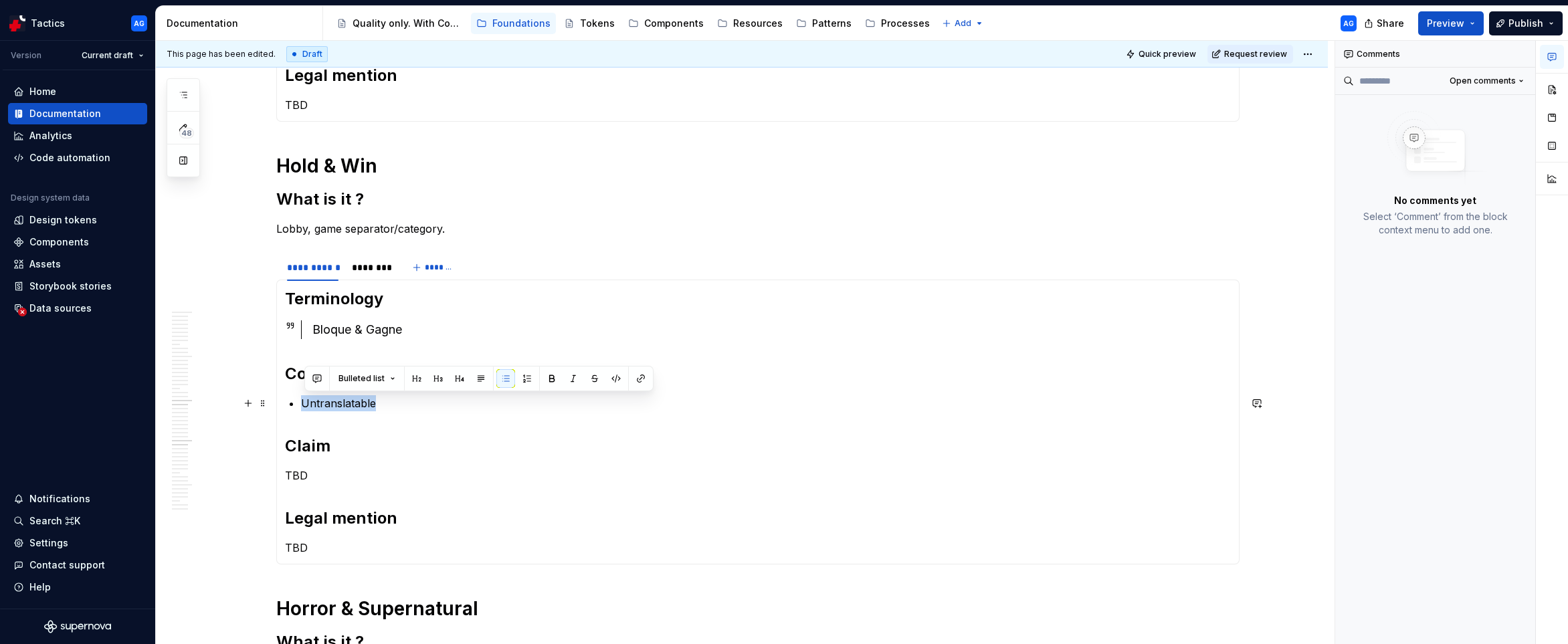 click on "Untranslatable" at bounding box center (766, 403) 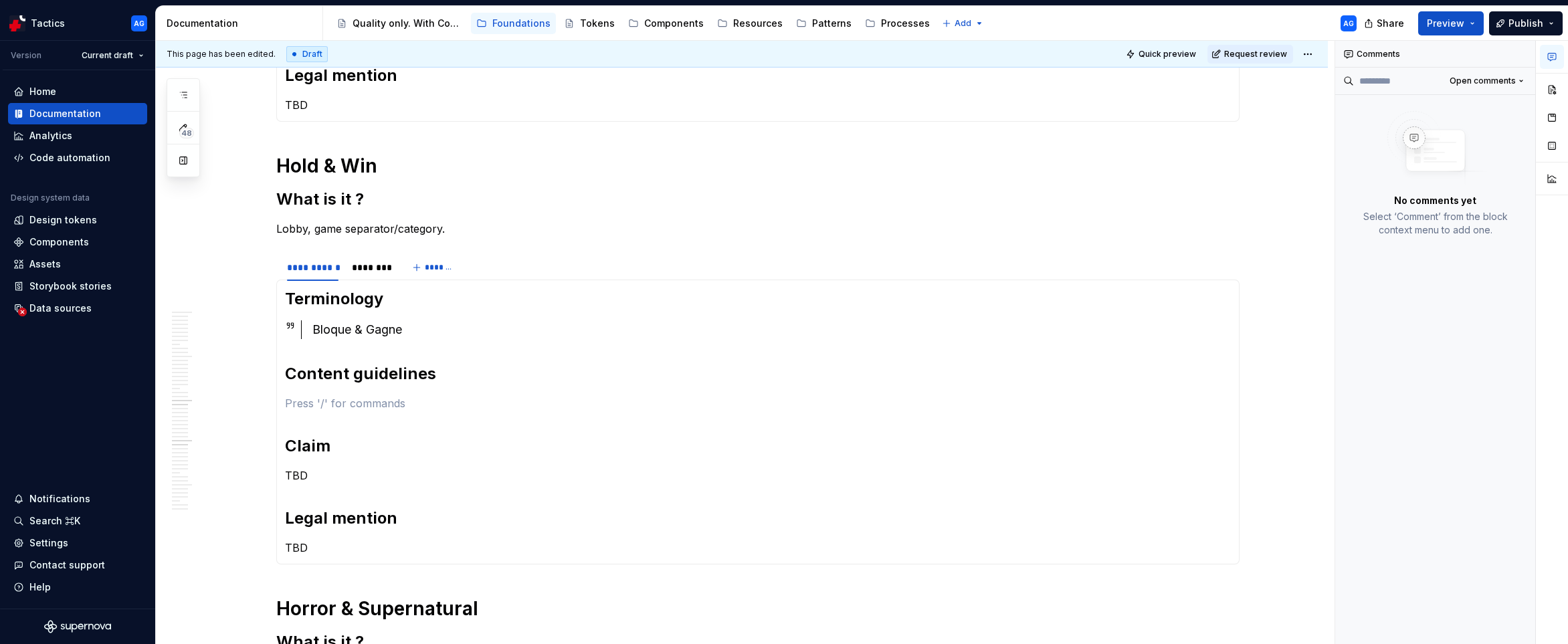 type 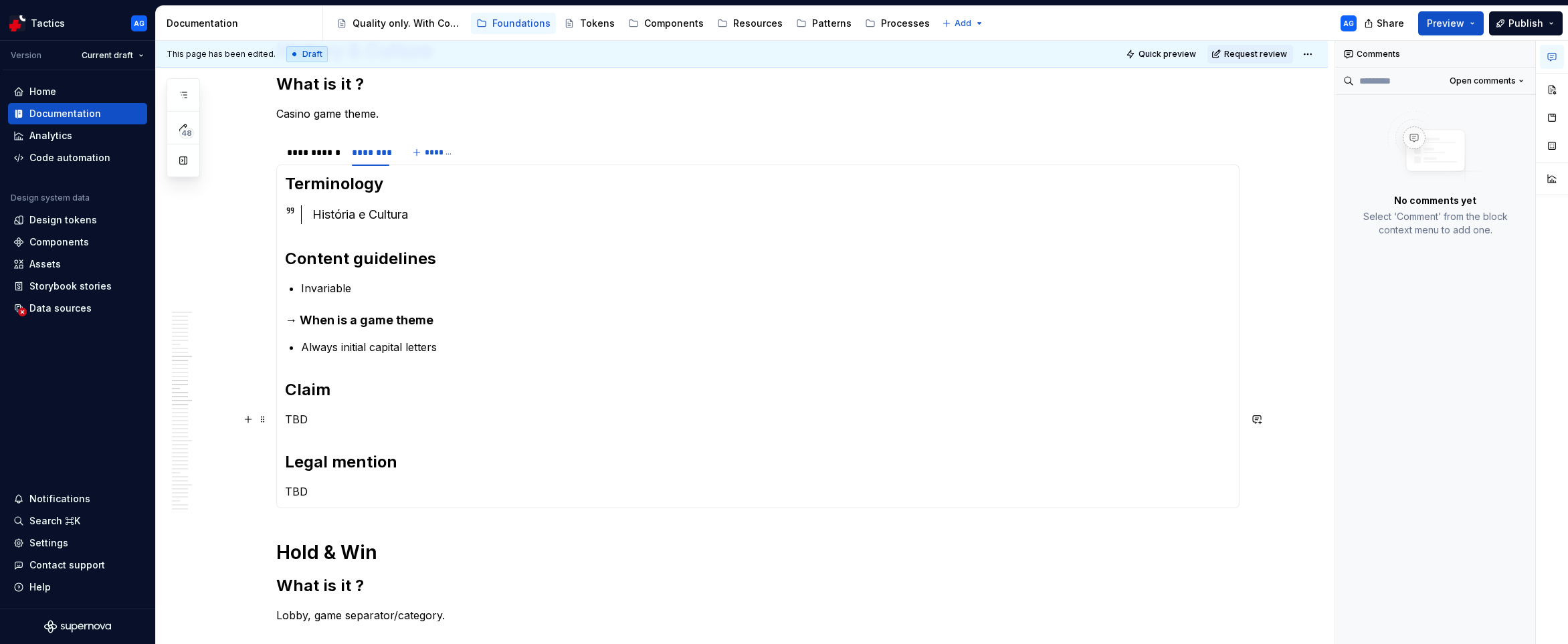 scroll, scrollTop: 675, scrollLeft: 0, axis: vertical 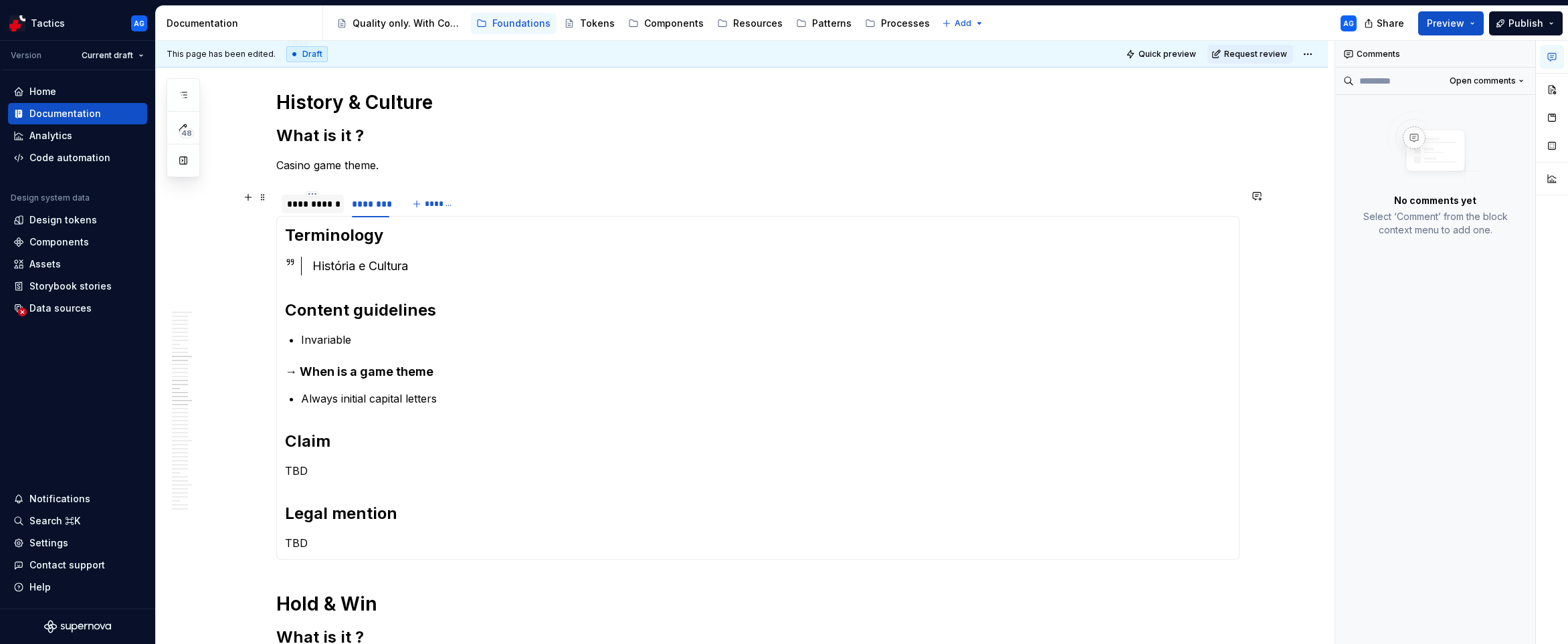 click on "**********" at bounding box center [312, 204] 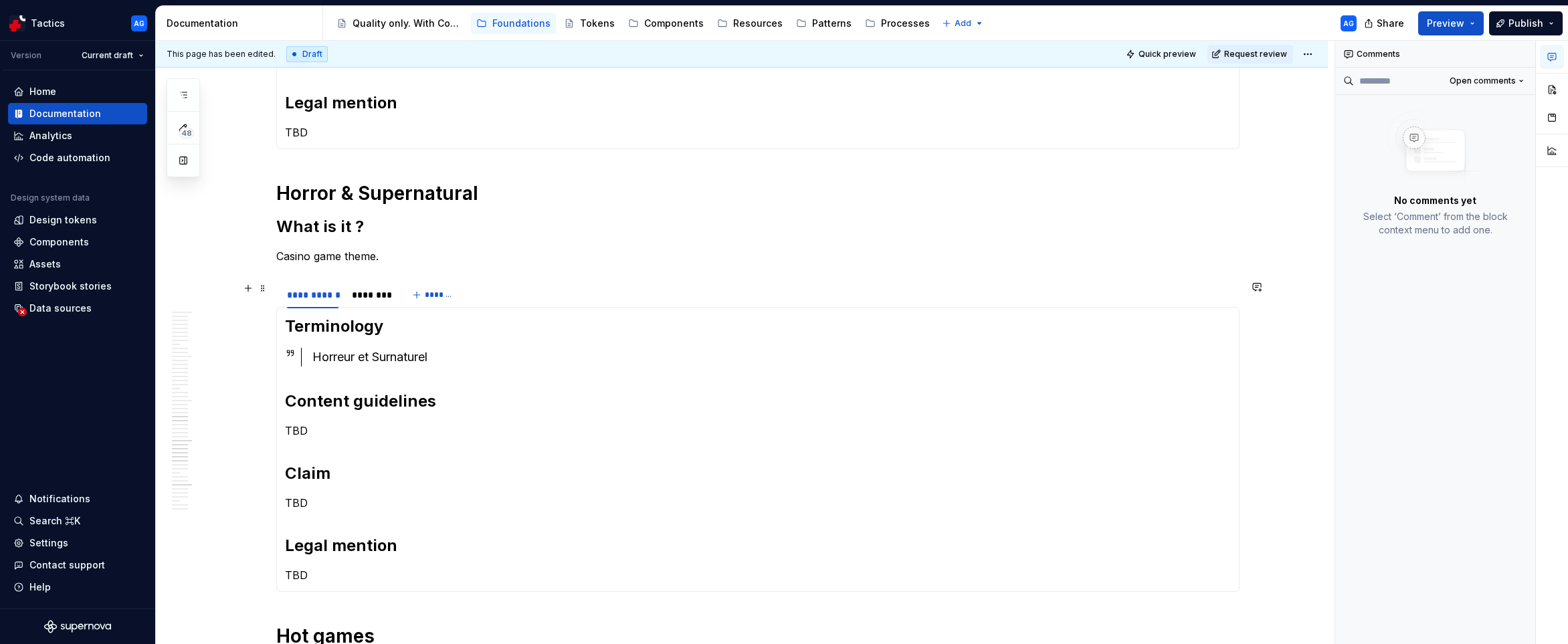 scroll, scrollTop: 1471, scrollLeft: 0, axis: vertical 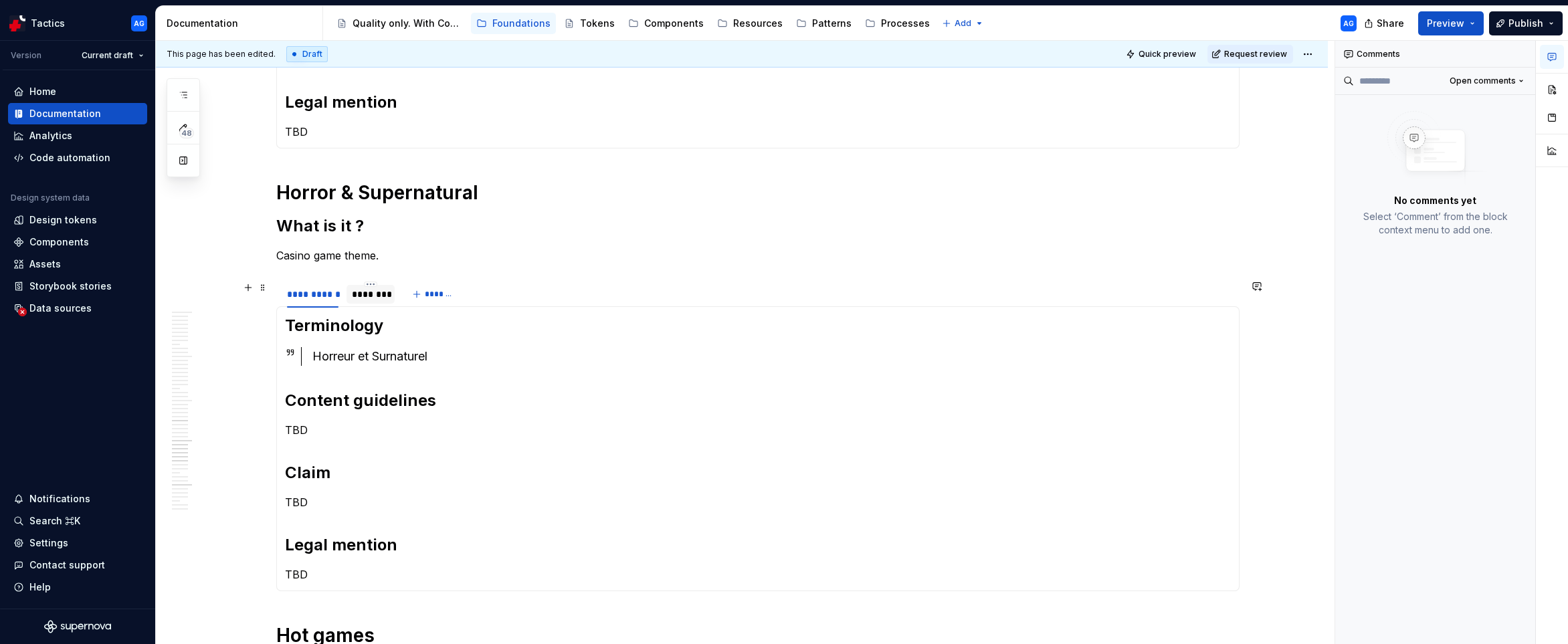 click on "********" at bounding box center [371, 294] 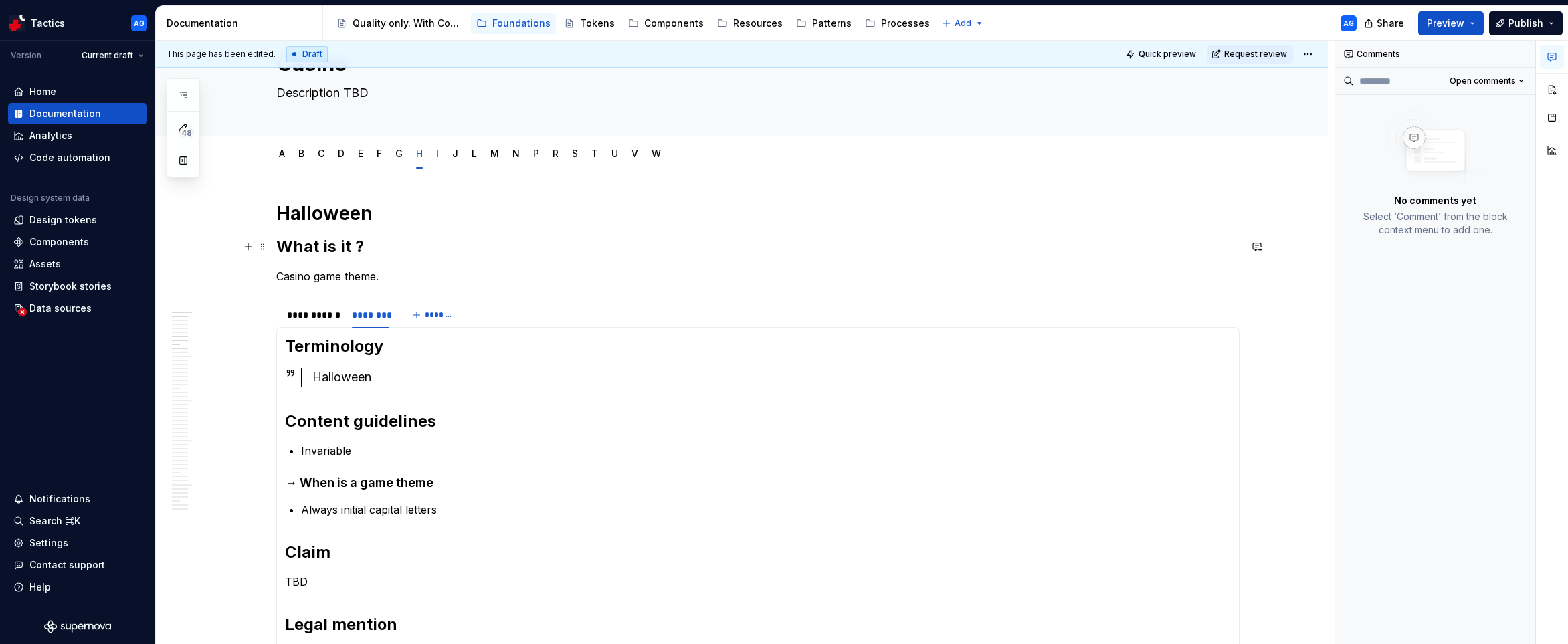 scroll, scrollTop: 0, scrollLeft: 0, axis: both 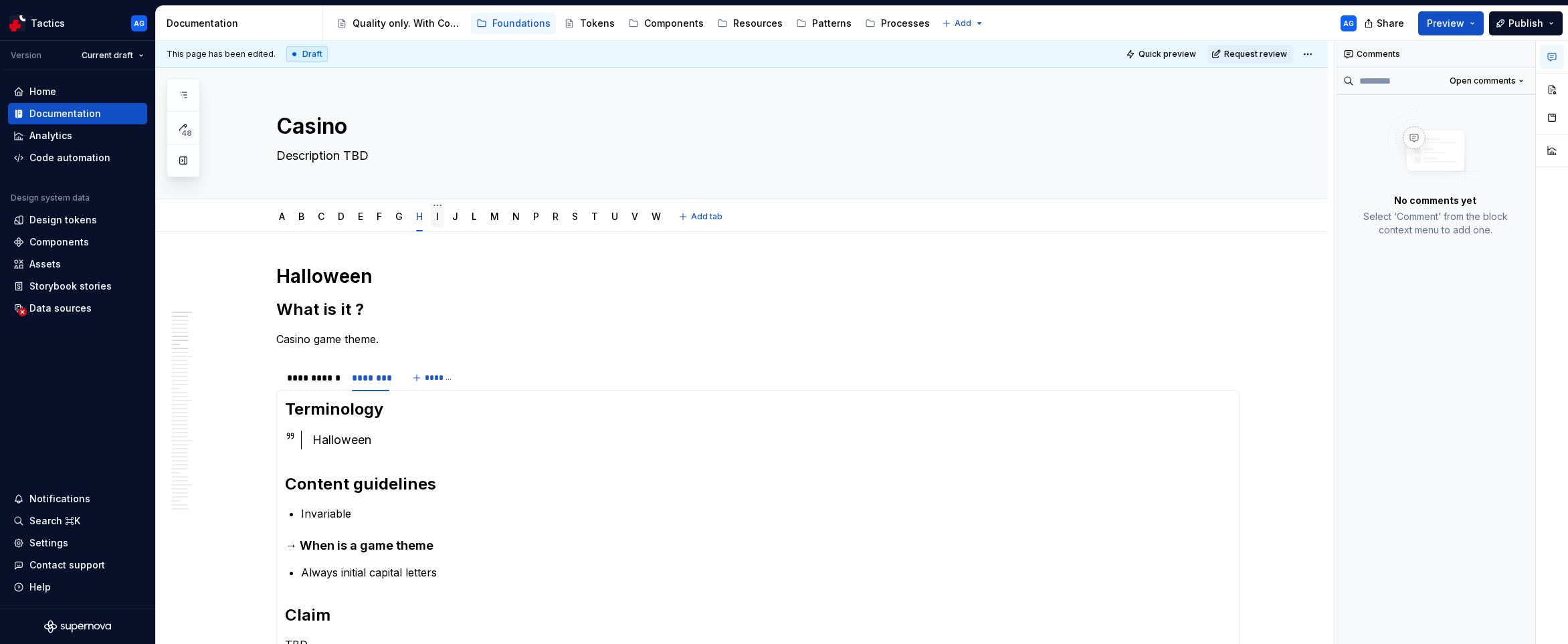 click on "I" at bounding box center [437, 216] 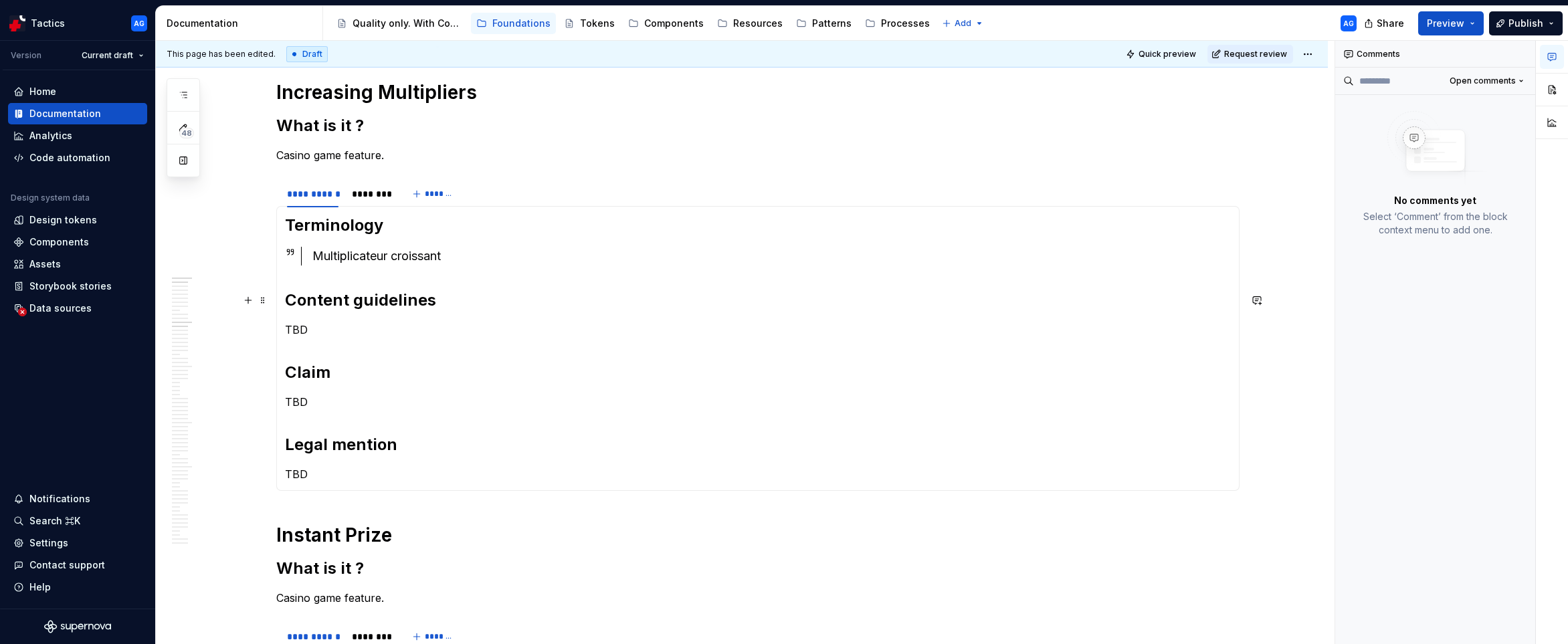 scroll, scrollTop: 185, scrollLeft: 0, axis: vertical 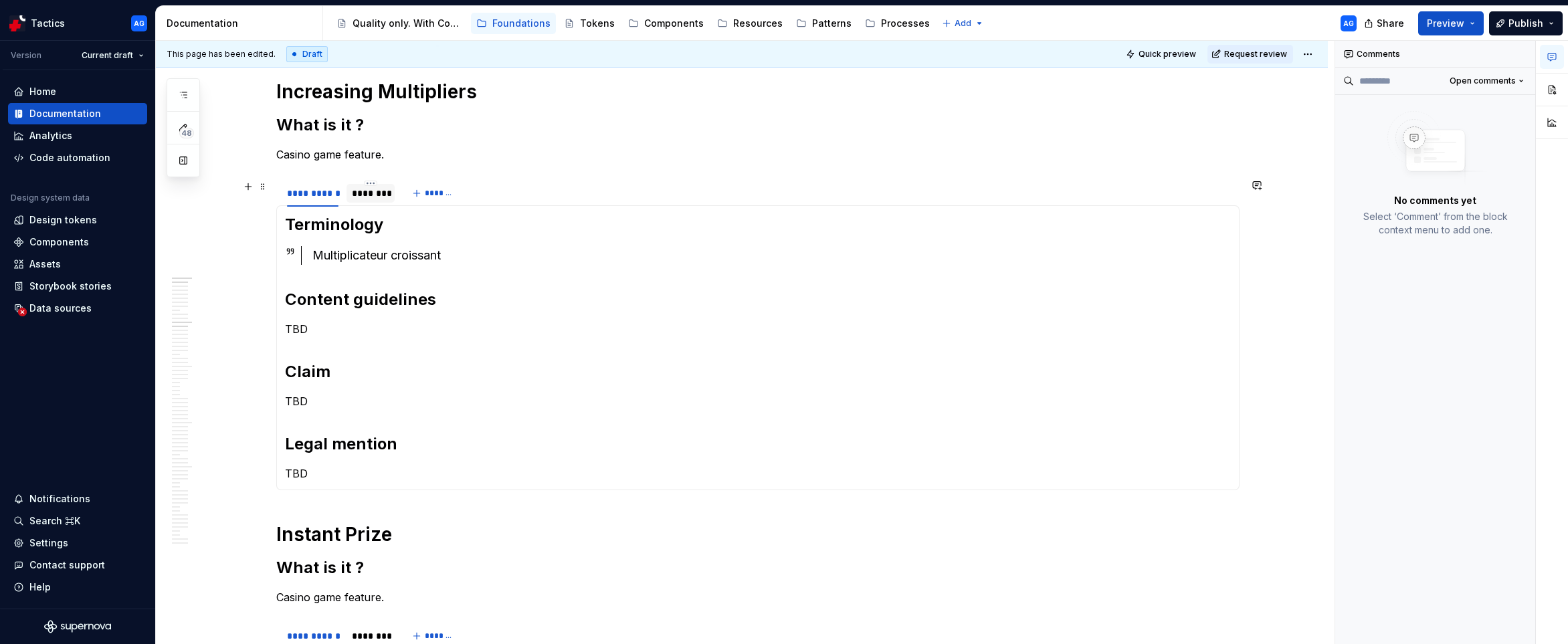 click on "********" at bounding box center (371, 193) 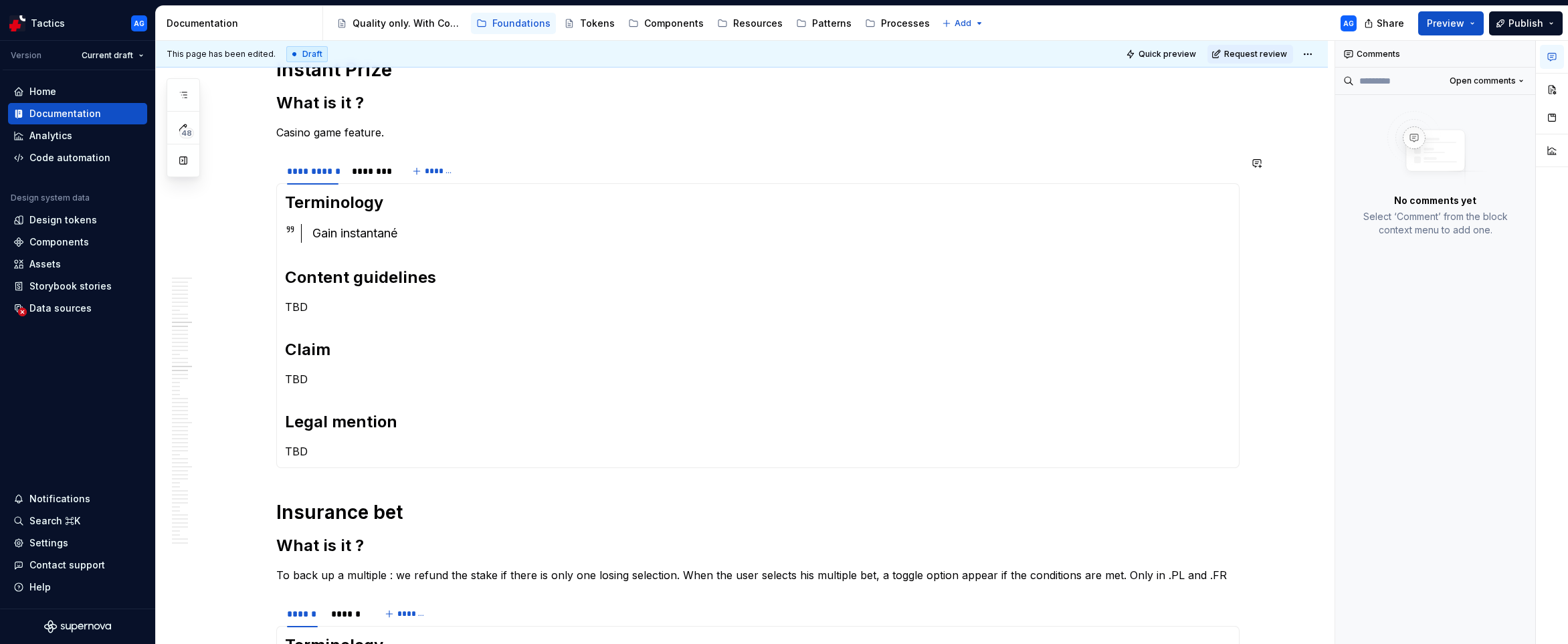 scroll, scrollTop: 726, scrollLeft: 0, axis: vertical 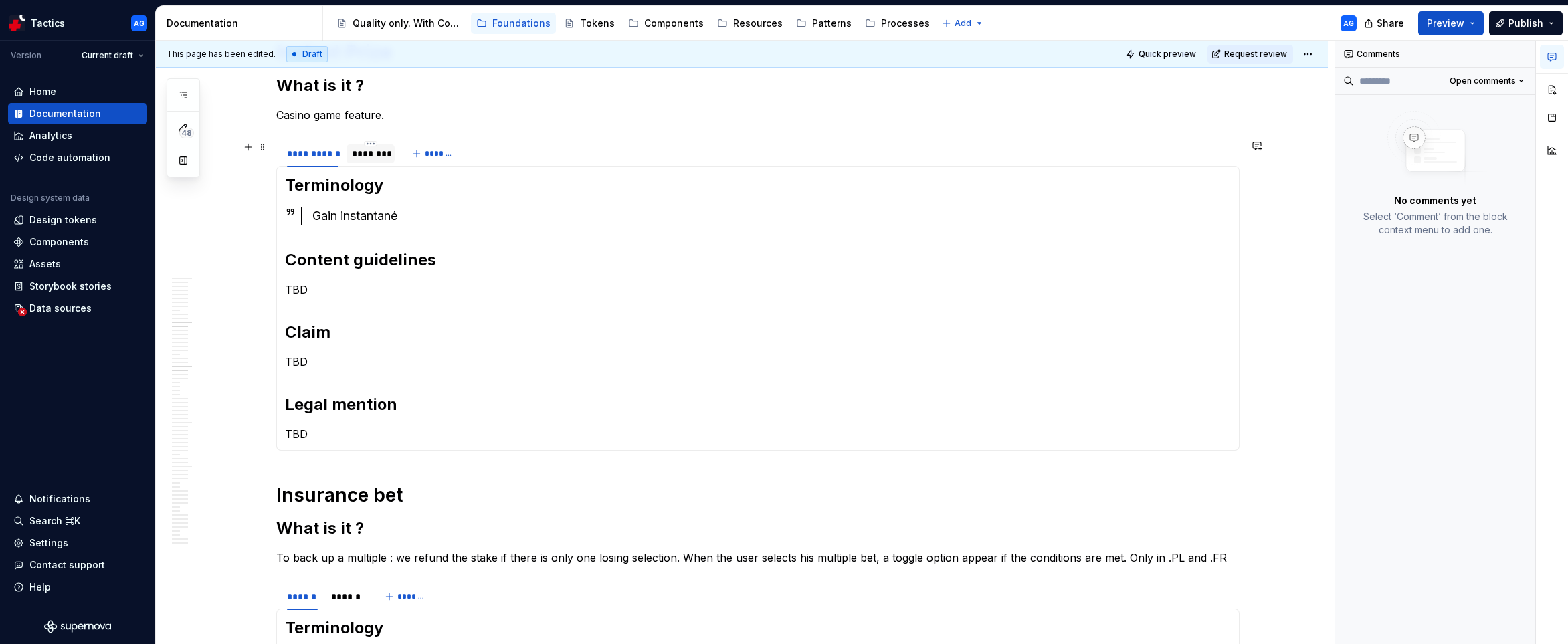 click on "********" at bounding box center [371, 154] 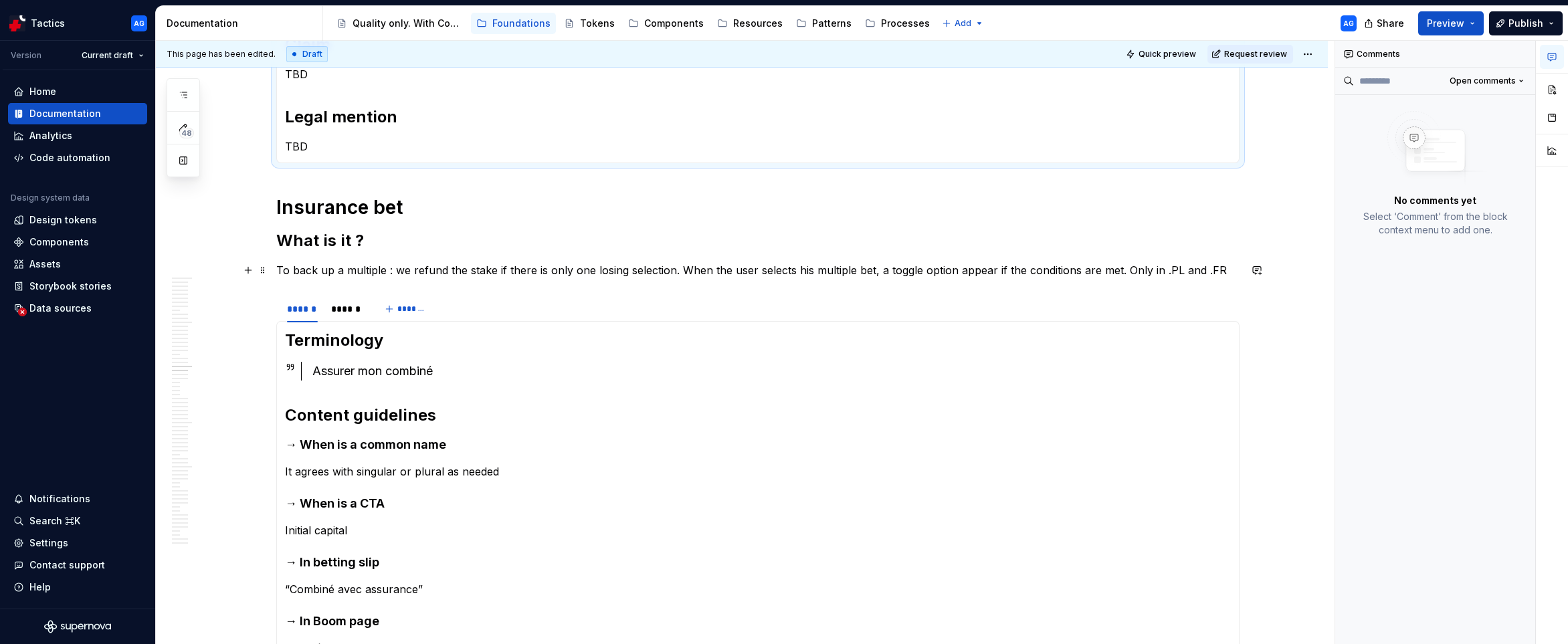 scroll, scrollTop: 1057, scrollLeft: 0, axis: vertical 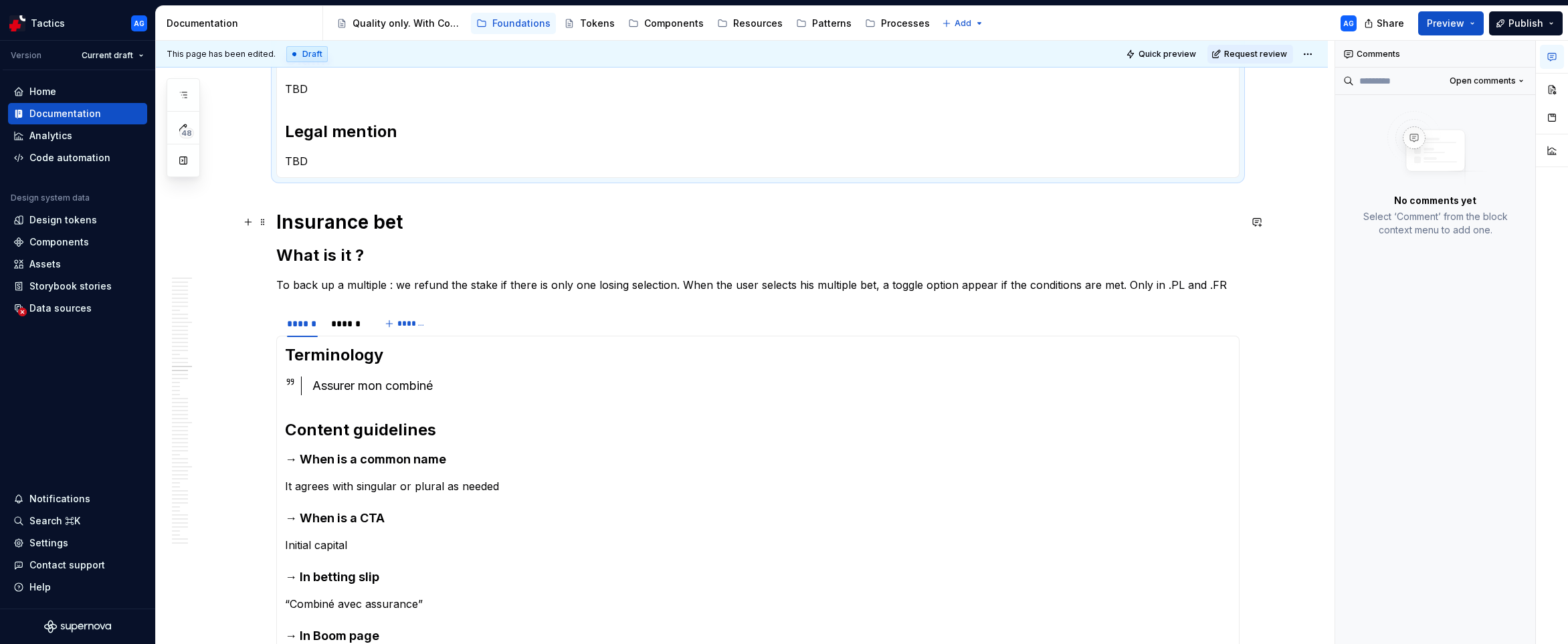 click on "Insurance bet" at bounding box center (758, 222) 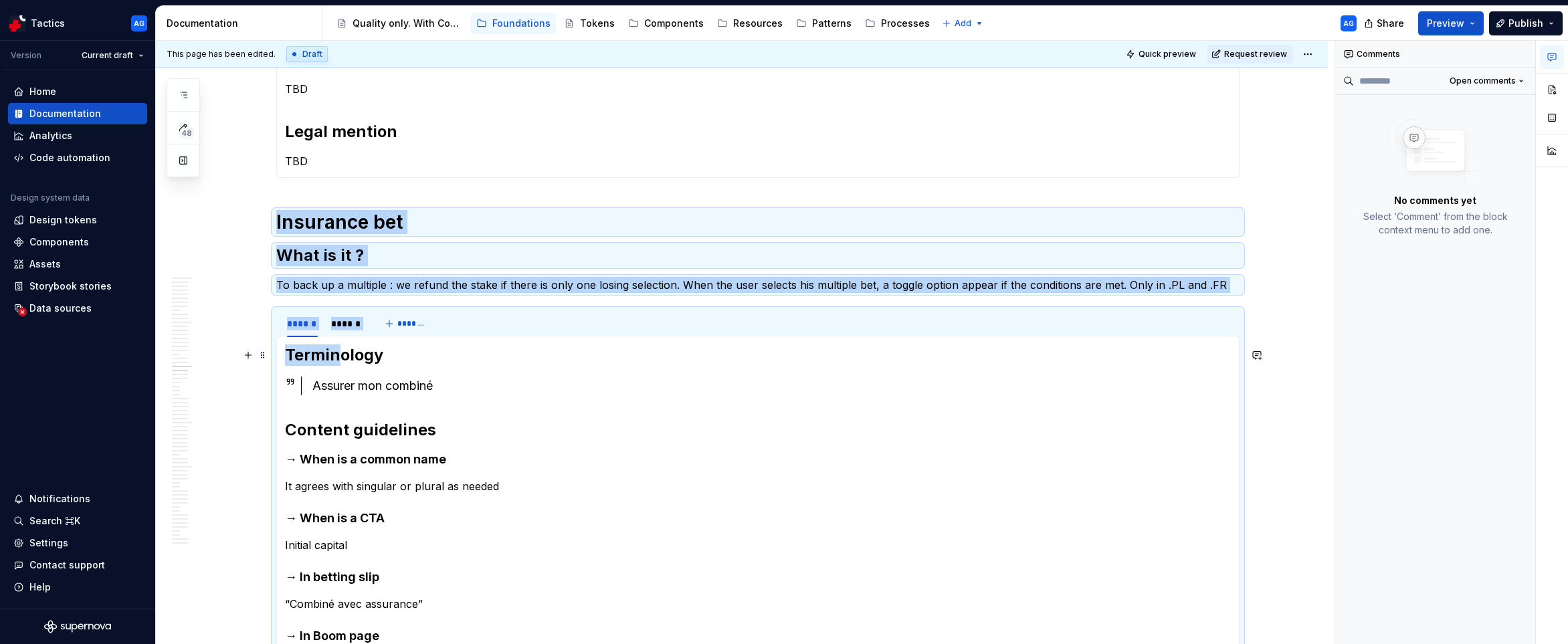 drag, startPoint x: 279, startPoint y: 227, endPoint x: 346, endPoint y: 348, distance: 138.3112 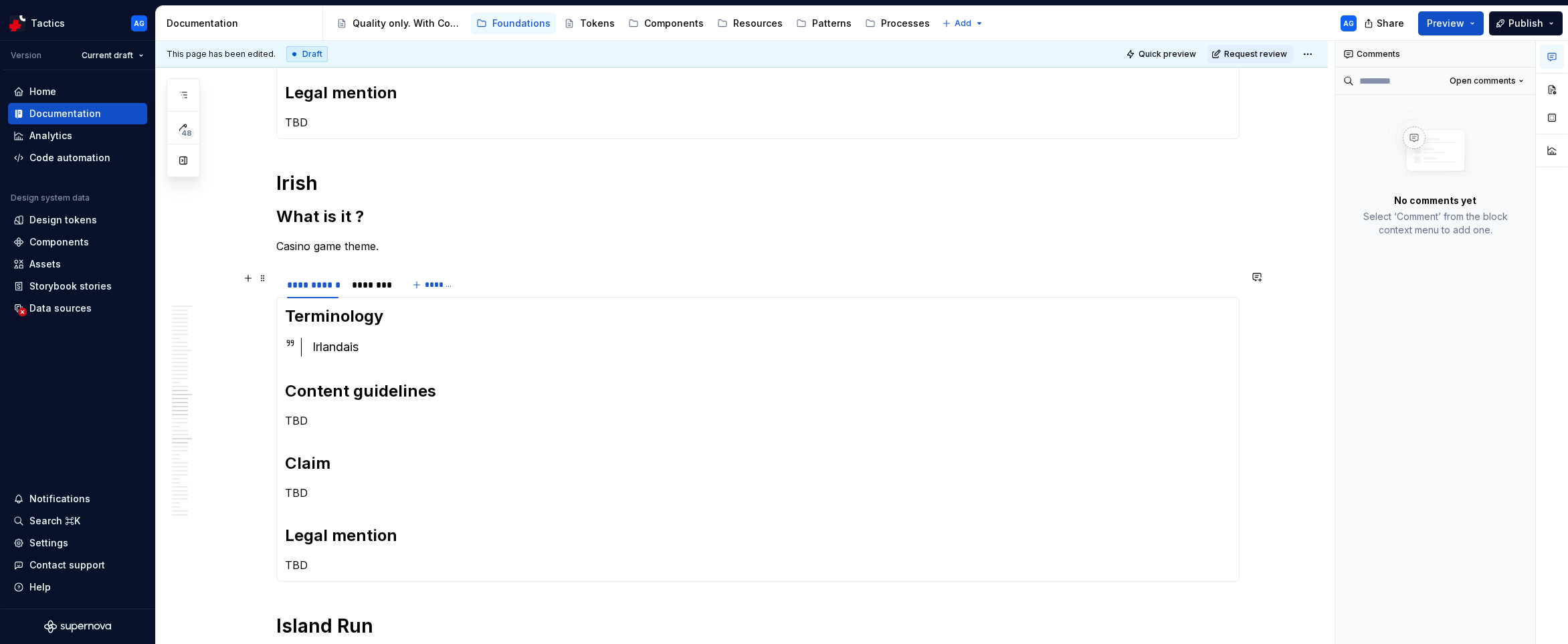 scroll, scrollTop: 1103, scrollLeft: 0, axis: vertical 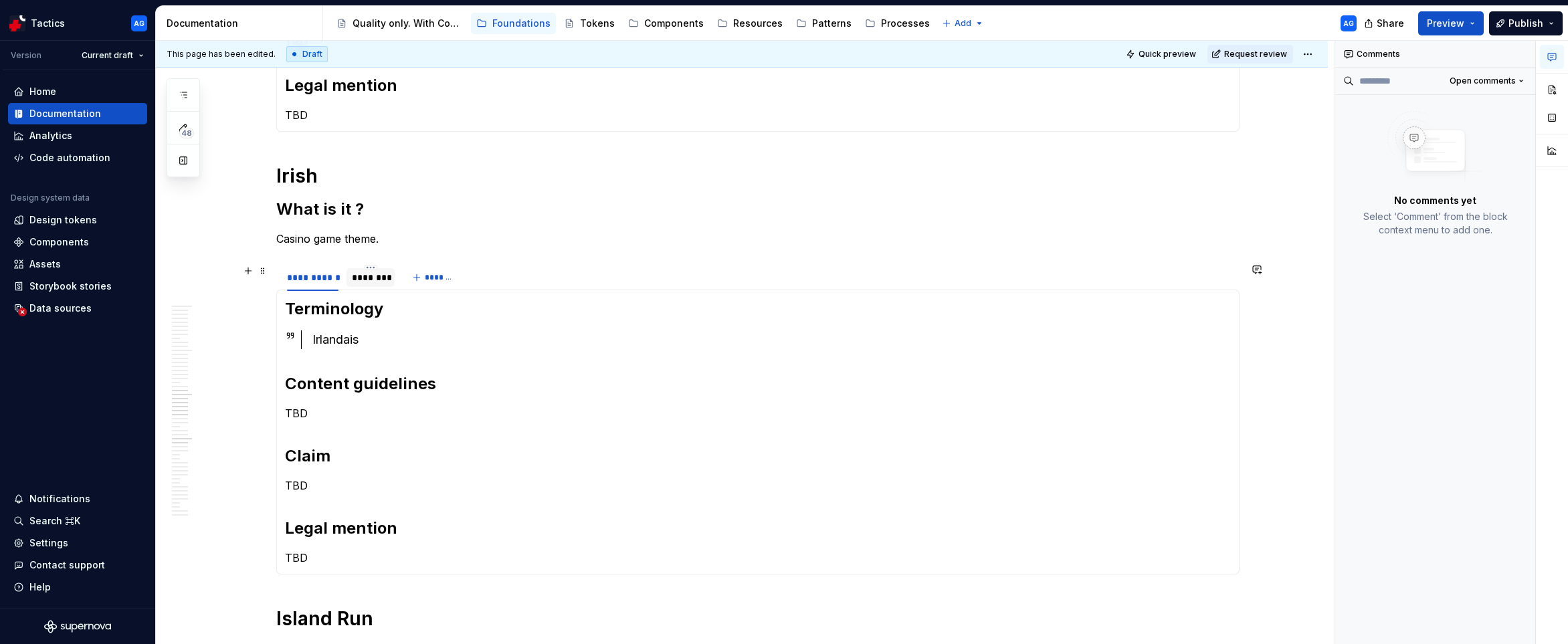 click on "********" at bounding box center [371, 278] 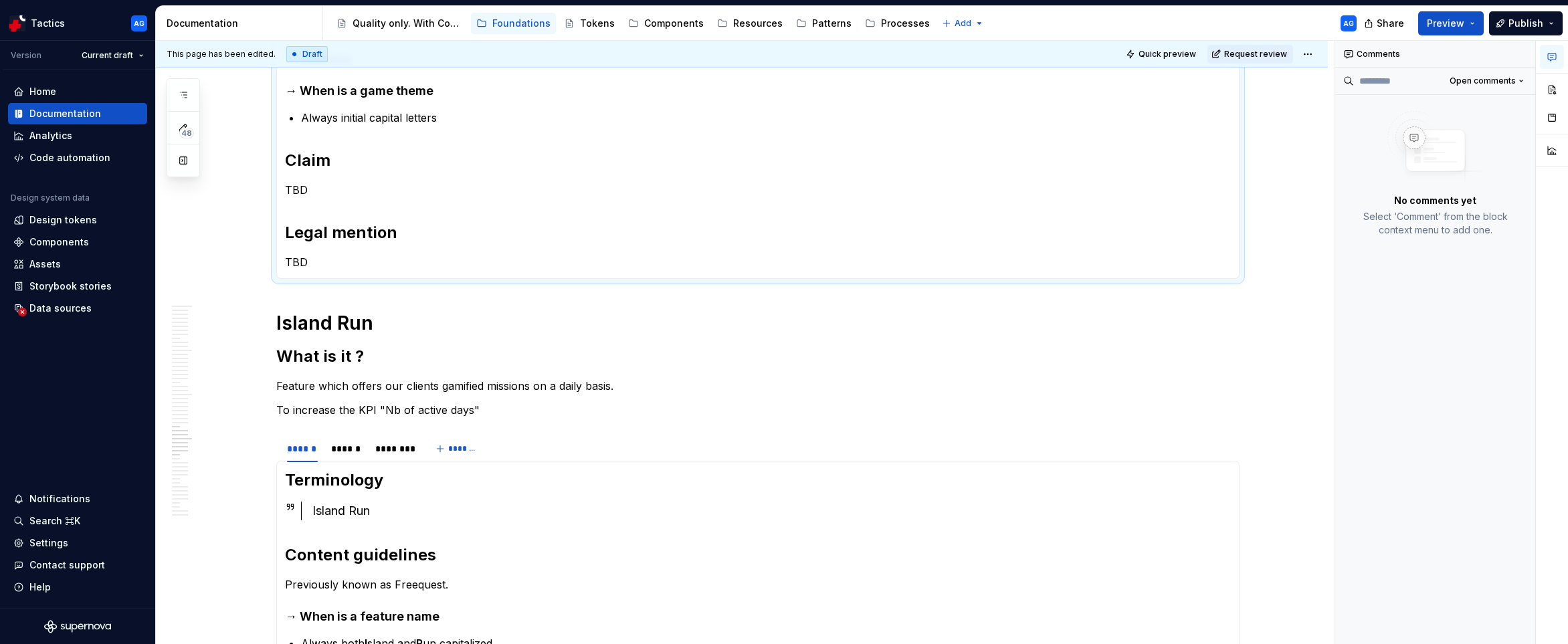 scroll, scrollTop: 1187, scrollLeft: 0, axis: vertical 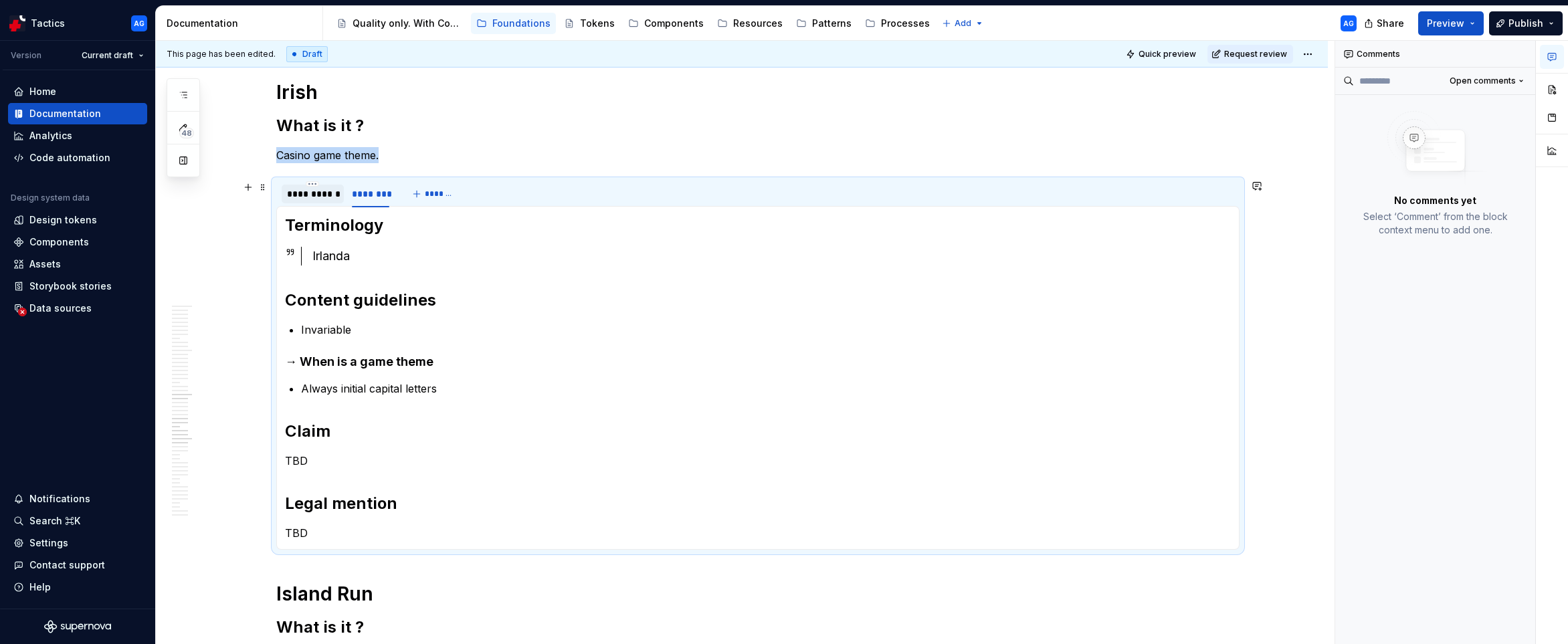 click on "**********" at bounding box center (312, 194) 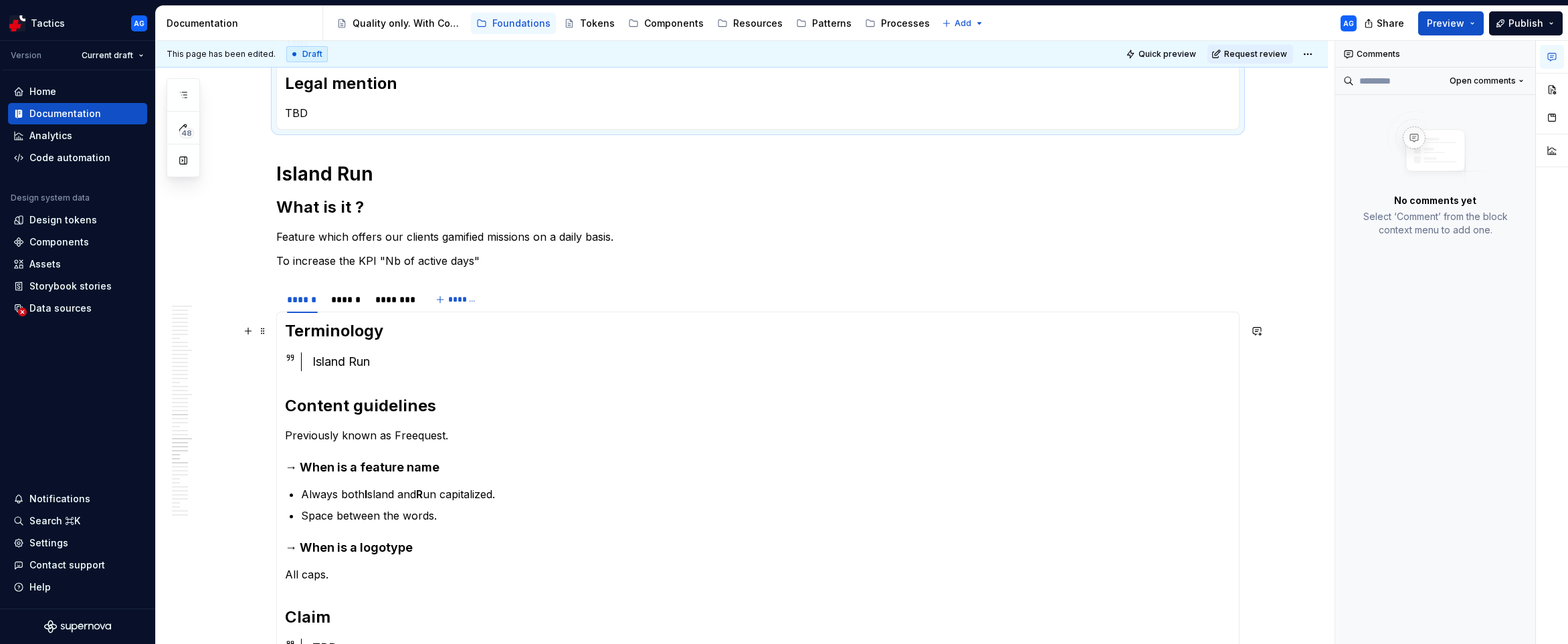 scroll, scrollTop: 1579, scrollLeft: 0, axis: vertical 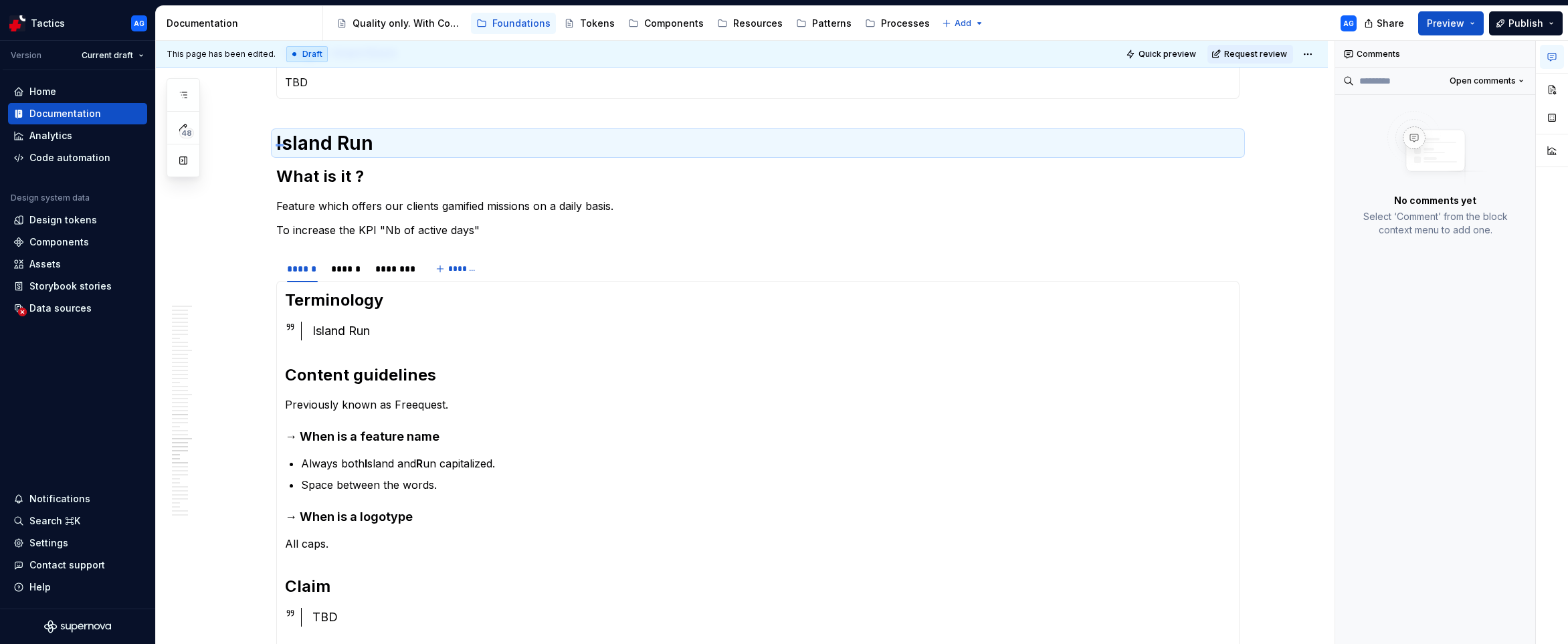 click on "This page has been edited. Draft Quick preview Request review Casino Description TBD Edit header A B C D E F G H I J L M N P R S T U V W Increasing Multipliers What is it ? Terminology  Content guidelines Claim Legal mention Terminology  Content guidelines → When is used as a game feature Claim Legal mention Instant Prize What is it ? Terminology  Content guidelines Claim Legal mention Terminology  Content guidelines → When is used as a game feature Claim Legal mention Irish What is it ? Terminology  Content guidelines Claim Legal mention Terminology  Content guidelines → When is a game theme Claim Legal mention Island Run What is it ? Terminology  Content guidelines → When is a feature name → When is a logotype Claim  Legal mention Terminology  Content guidelines → When is a feature name → When is a logotype Claim  Legal mention Terminology  Content guidelines → When is a feature name → When is a logotype Claim  Legal mention Increasing Multipliers What is it ? Casino game feature. [REDACTED]" at bounding box center (745, 342) 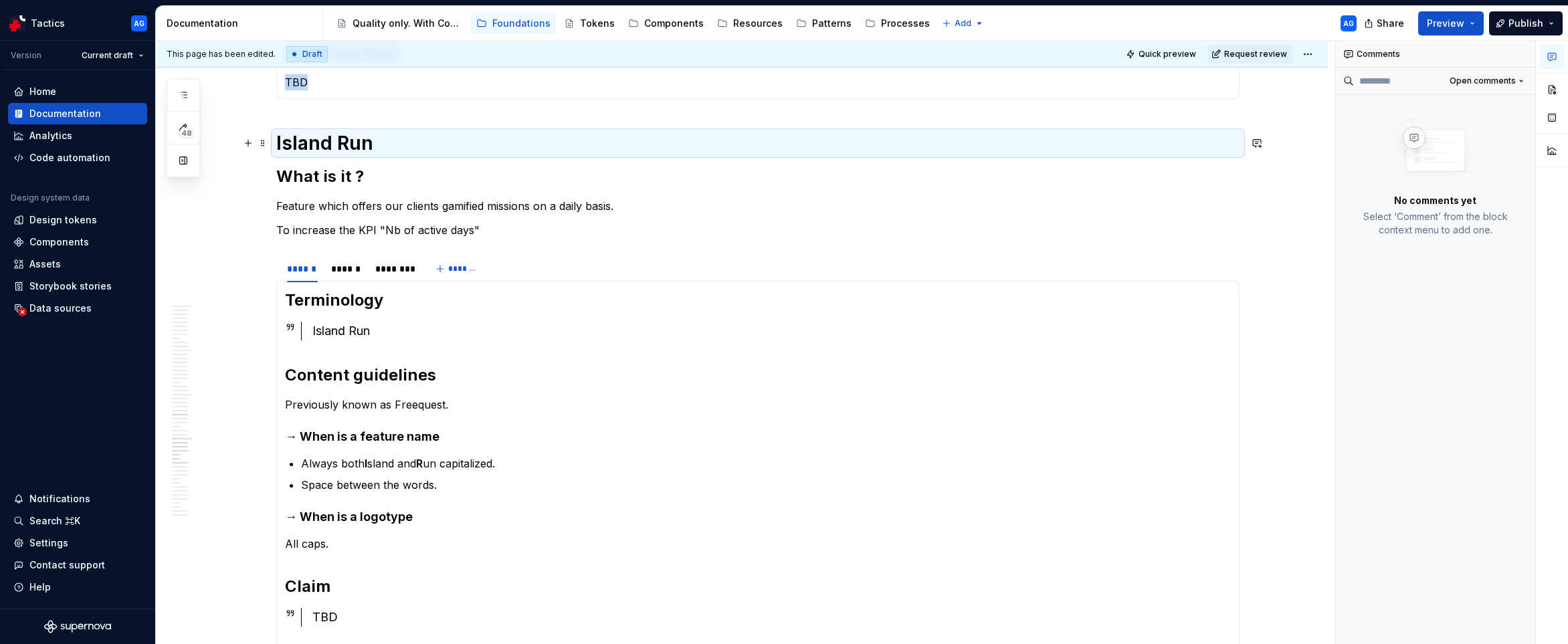 click on "Island Run" at bounding box center [758, 143] 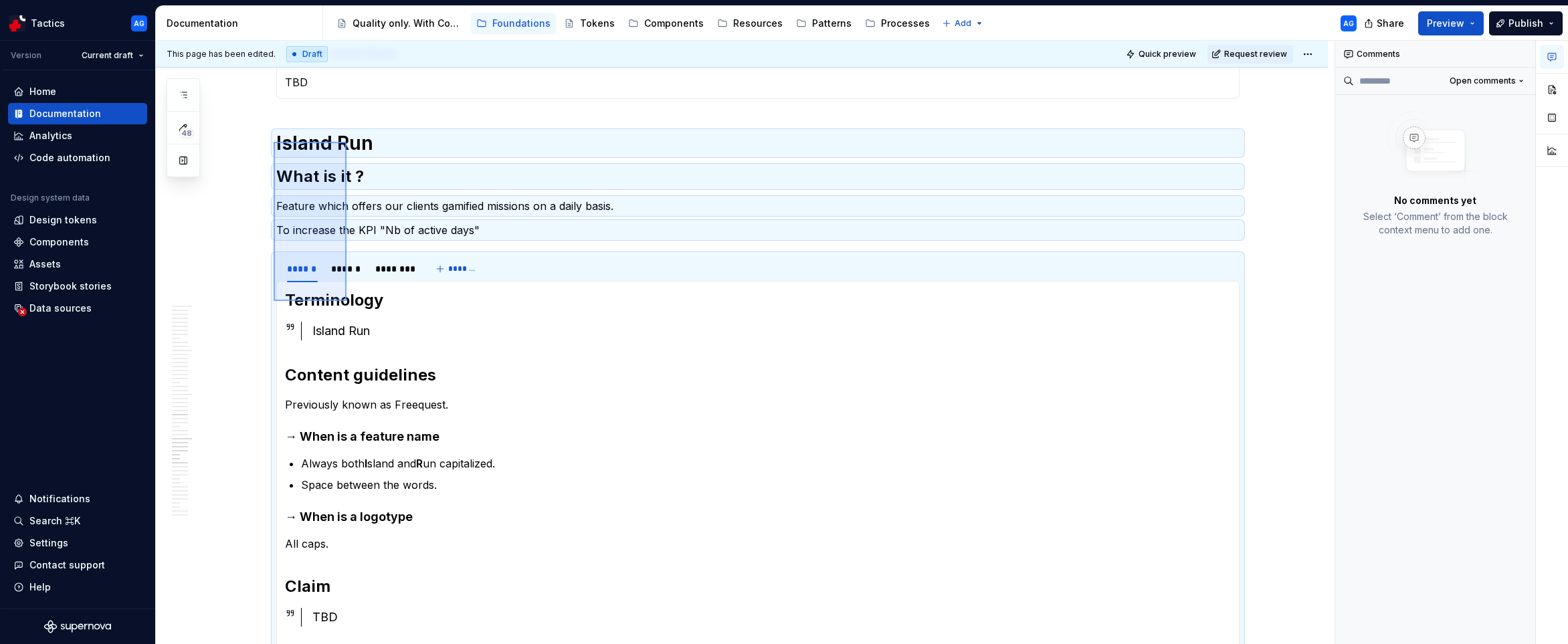 drag, startPoint x: 274, startPoint y: 142, endPoint x: 347, endPoint y: 300, distance: 174.04884 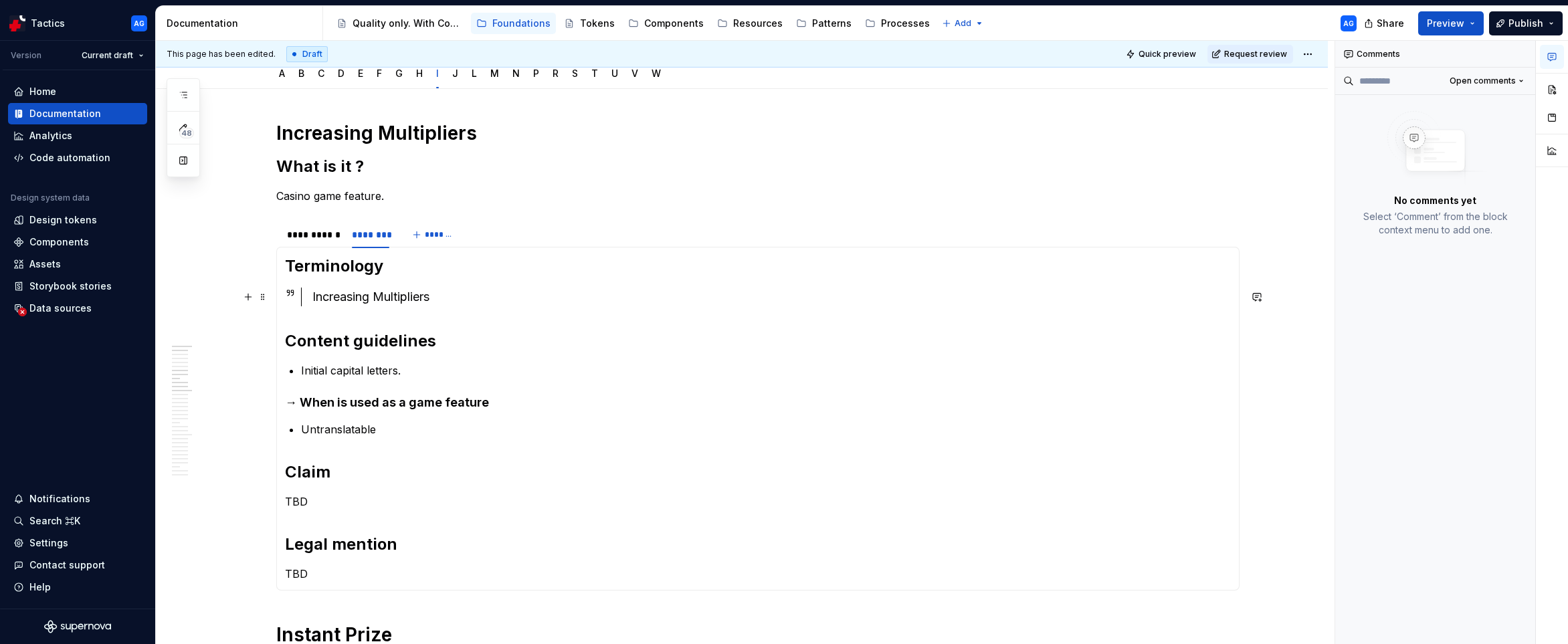 scroll, scrollTop: 0, scrollLeft: 0, axis: both 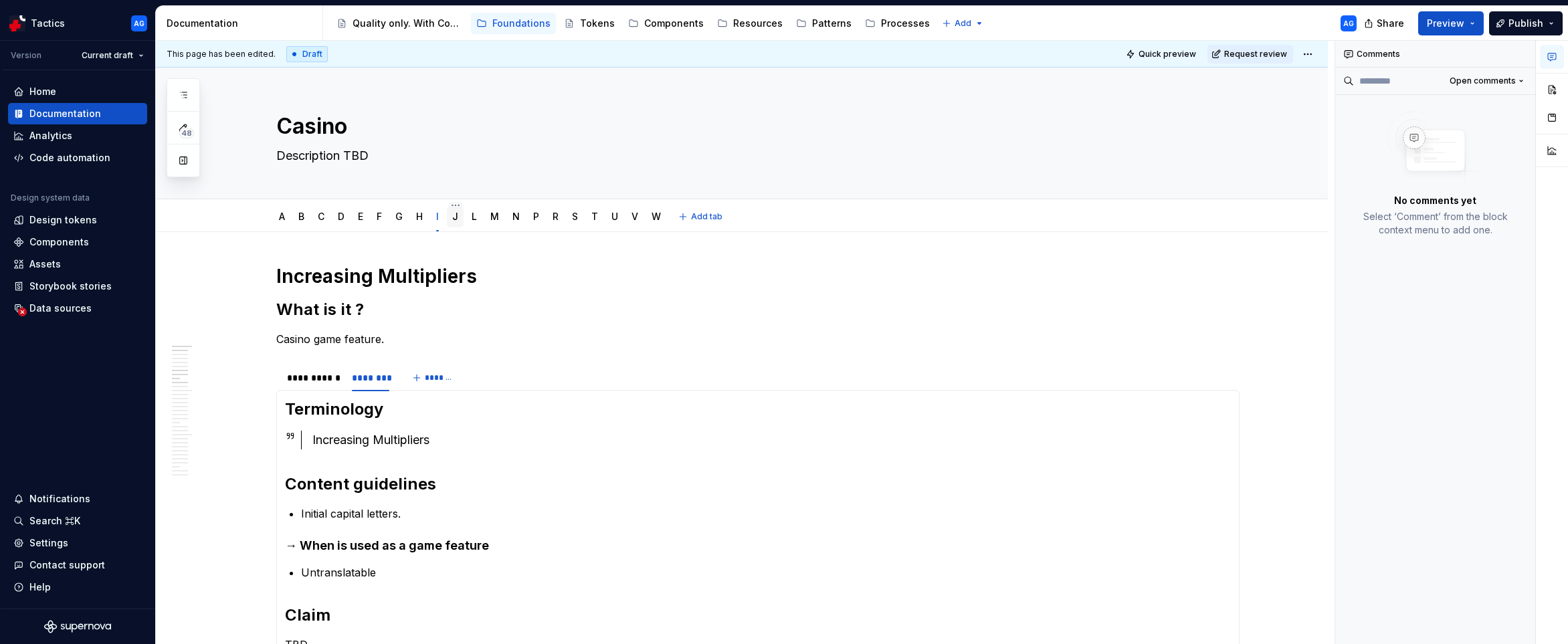 click on "J" at bounding box center (455, 217) 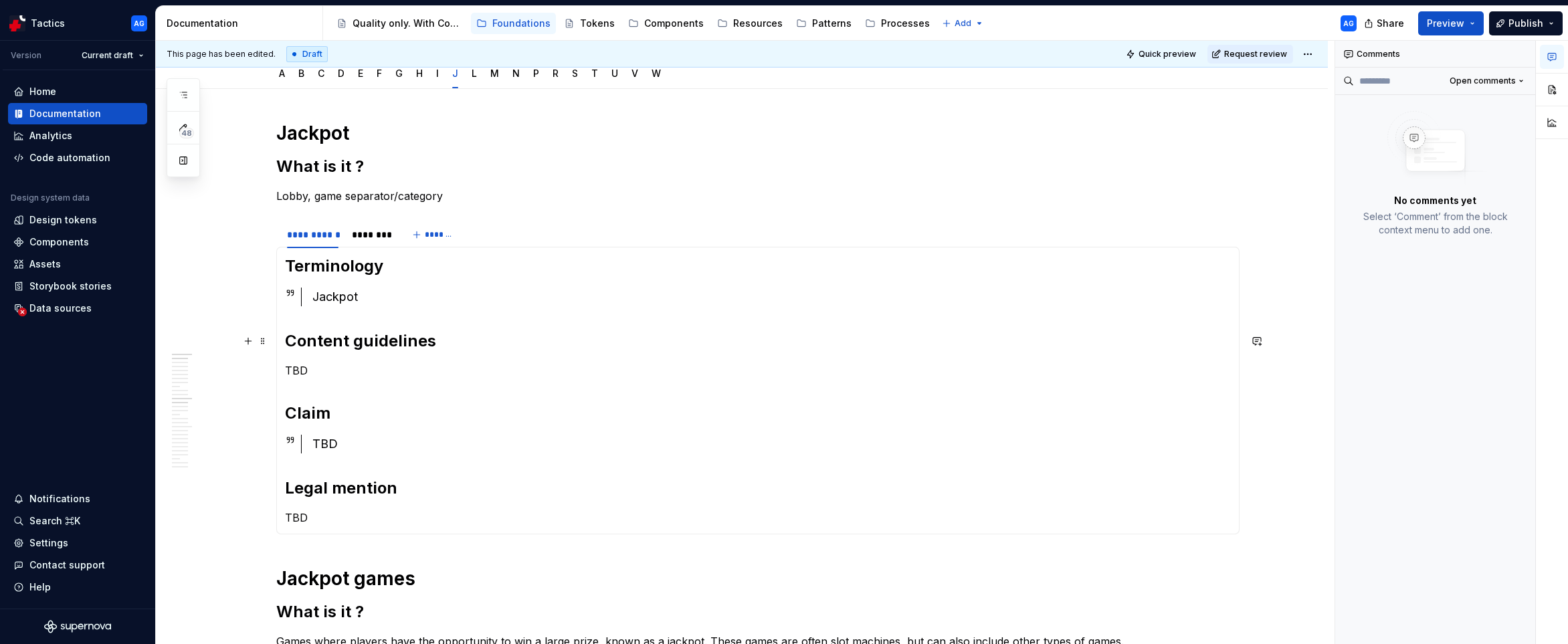 scroll, scrollTop: 144, scrollLeft: 0, axis: vertical 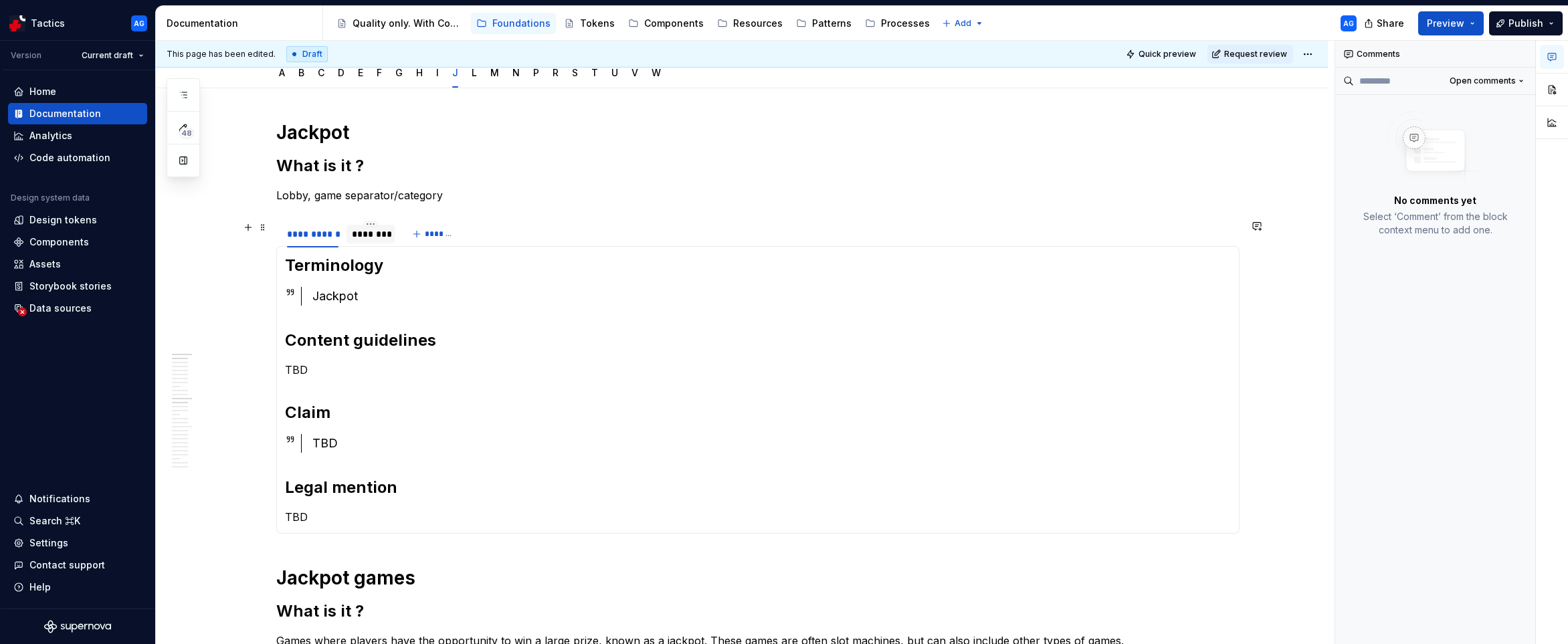 click on "********" at bounding box center (371, 234) 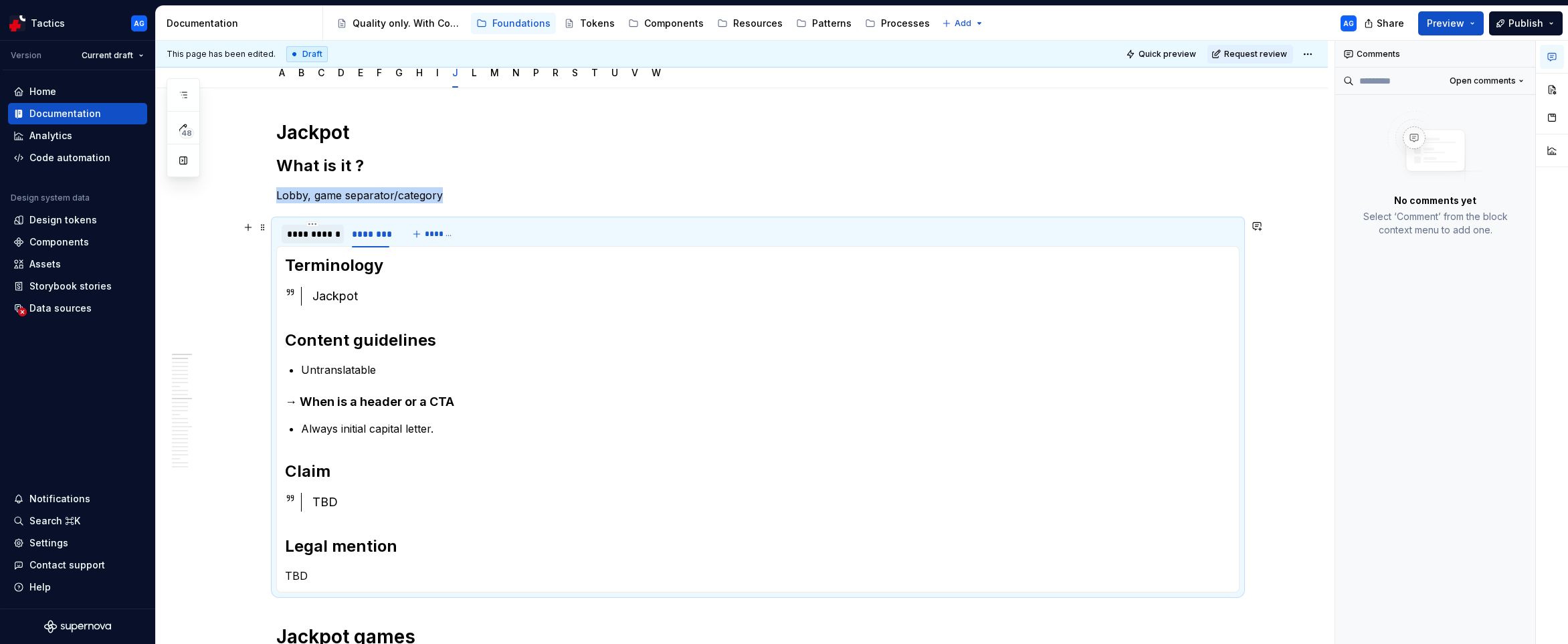 click on "**********" at bounding box center (312, 234) 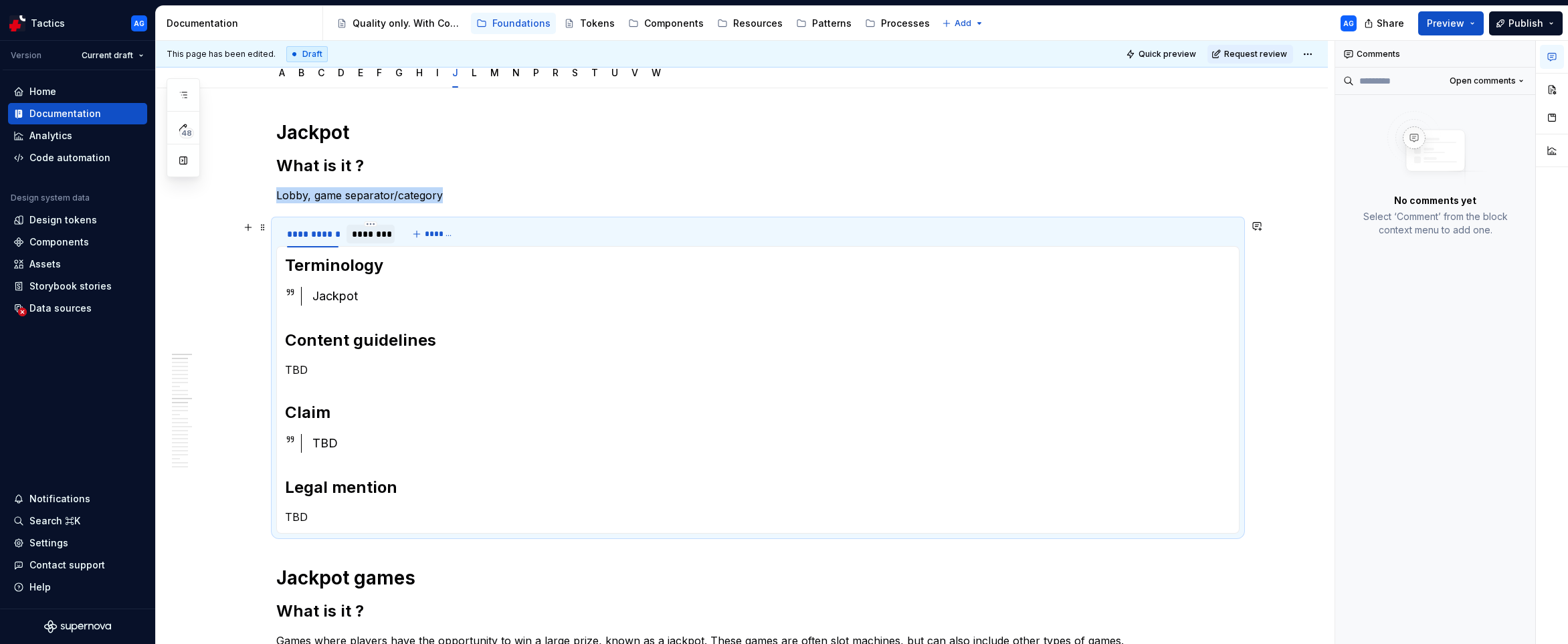 click on "********" at bounding box center [371, 234] 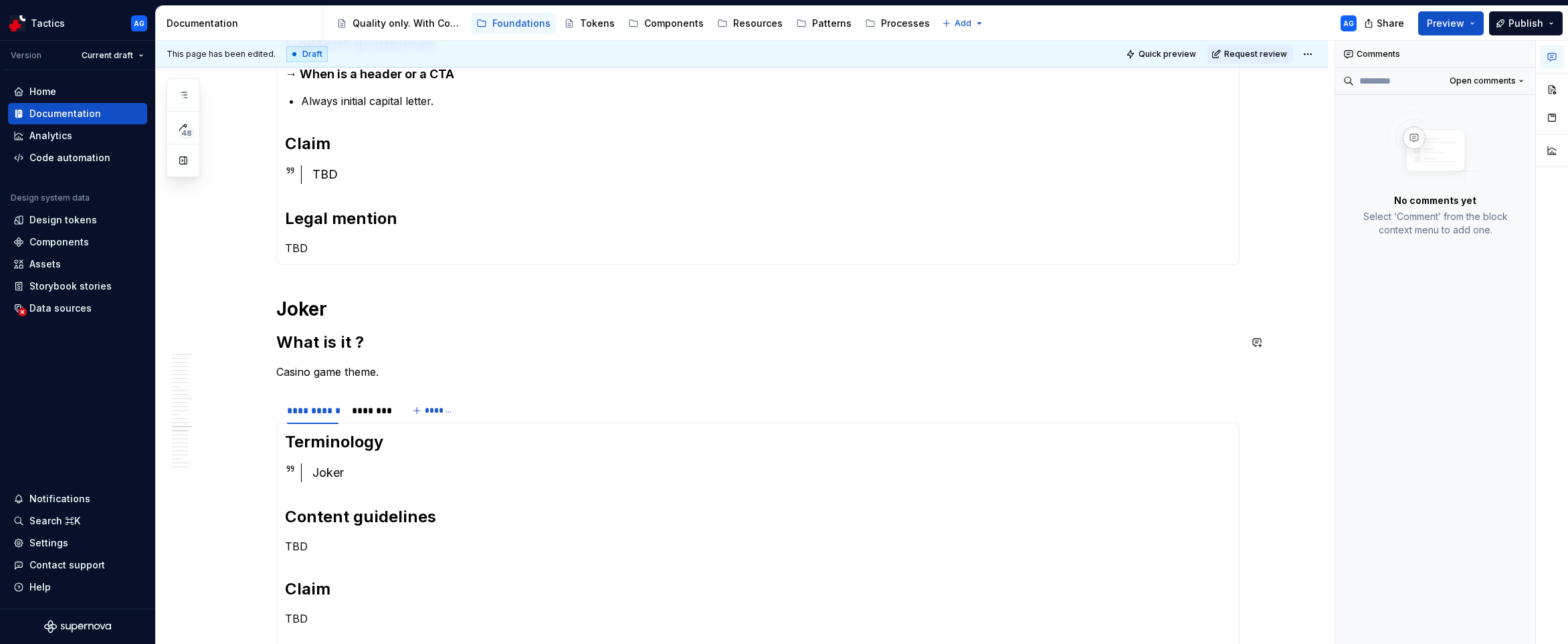 scroll, scrollTop: 962, scrollLeft: 0, axis: vertical 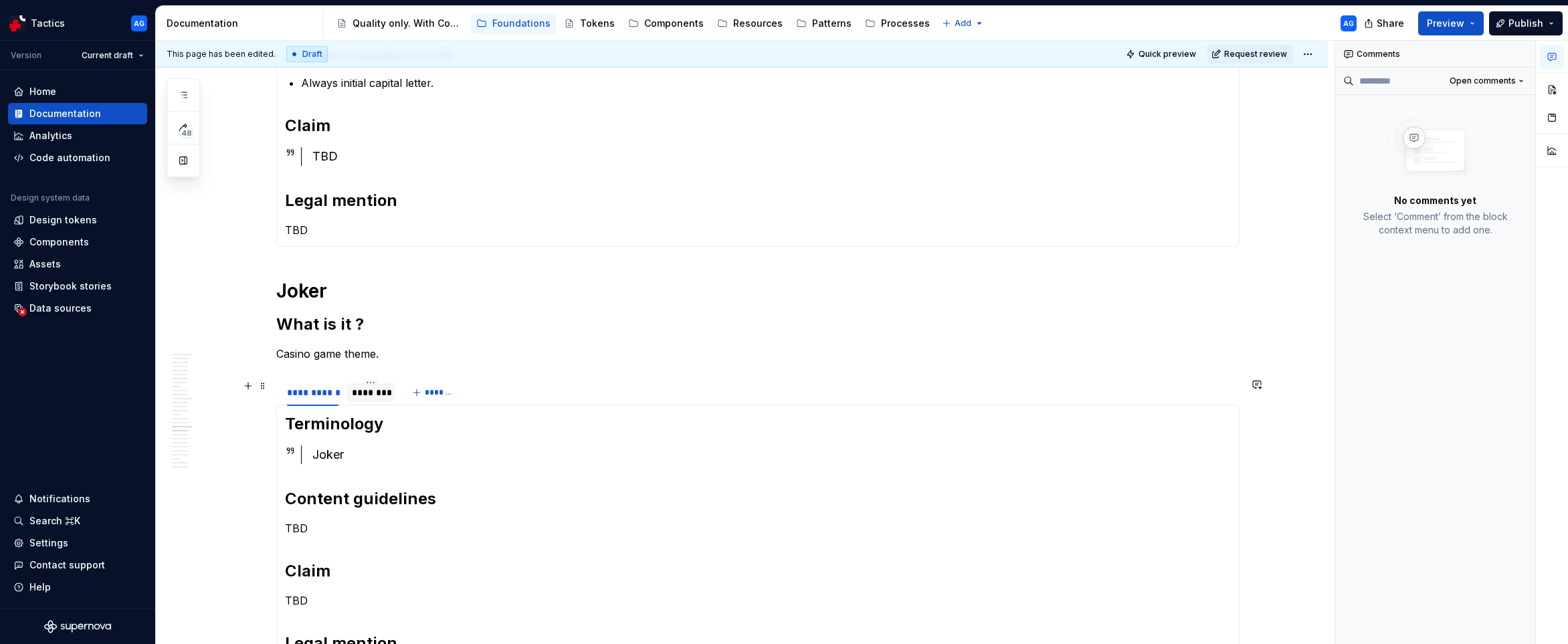 click on "********" at bounding box center (371, 393) 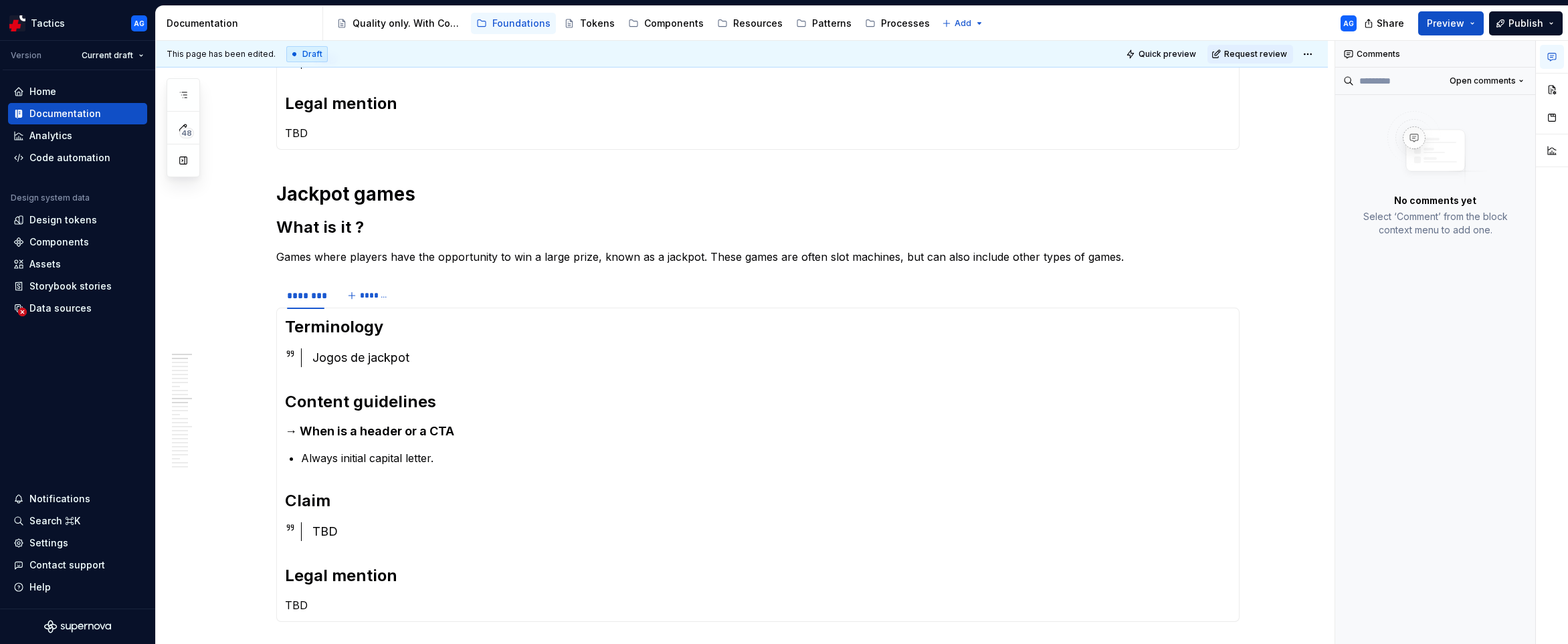 scroll, scrollTop: 0, scrollLeft: 0, axis: both 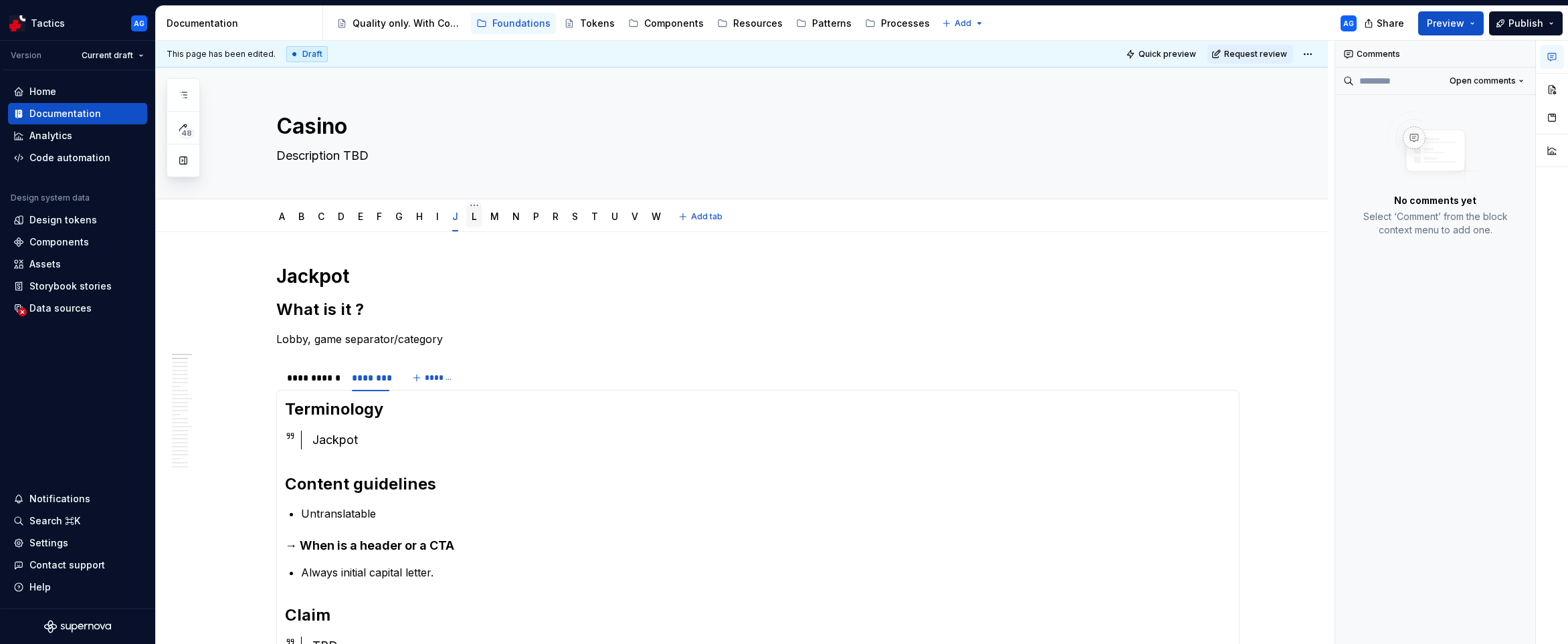 click on "L" at bounding box center [474, 216] 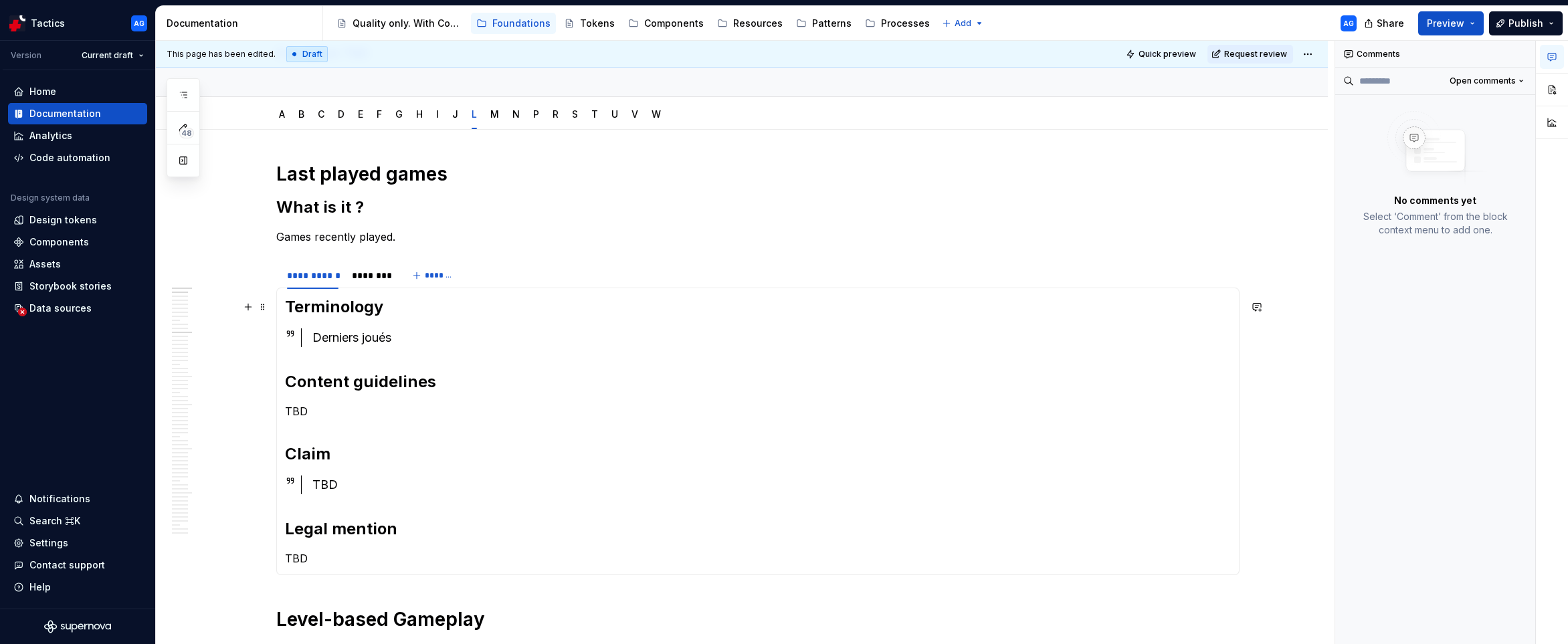 scroll, scrollTop: 110, scrollLeft: 0, axis: vertical 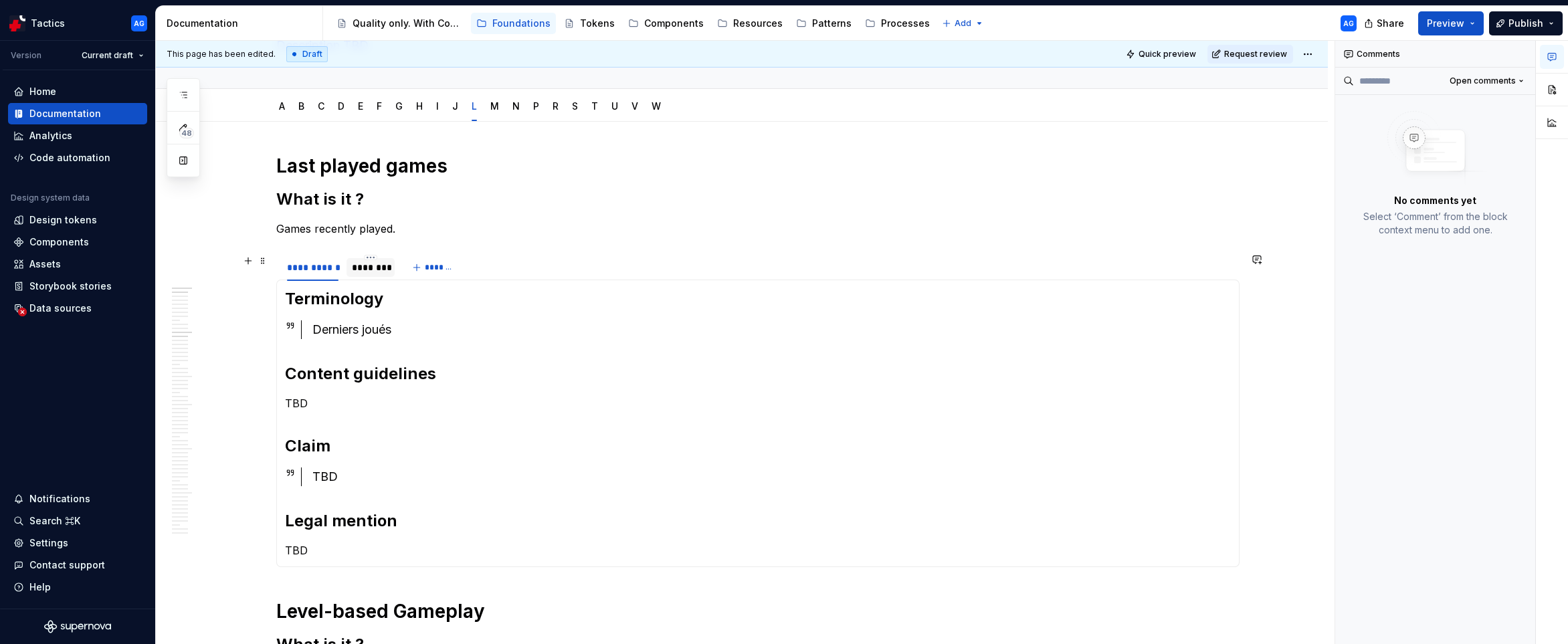 click on "********" at bounding box center [371, 267] 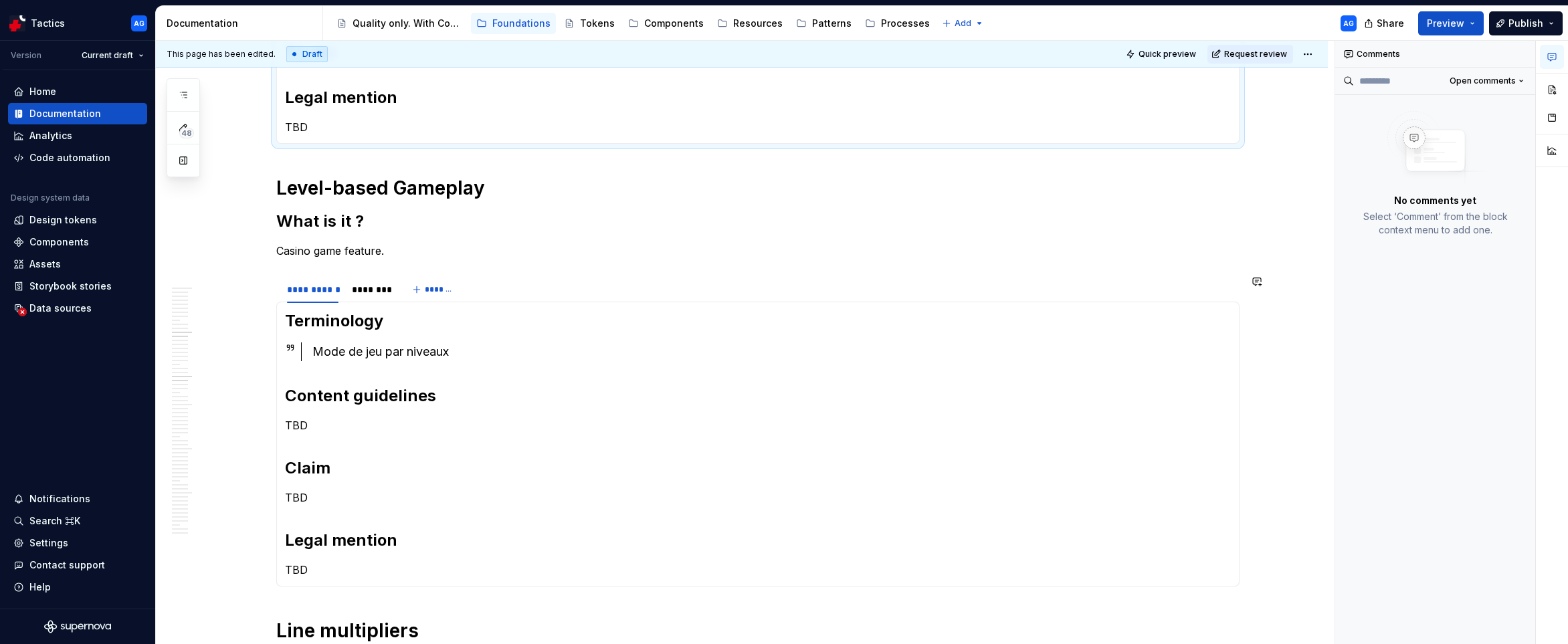scroll, scrollTop: 630, scrollLeft: 0, axis: vertical 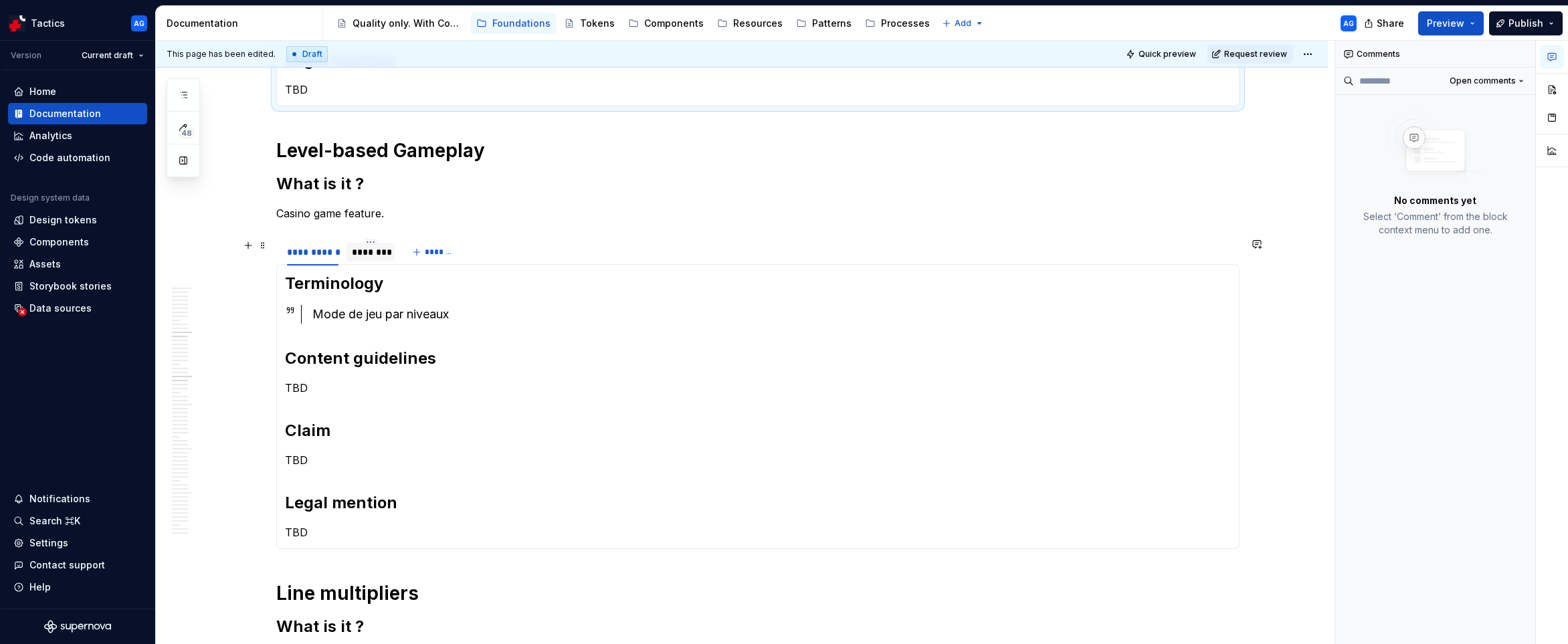 click on "********" at bounding box center (371, 252) 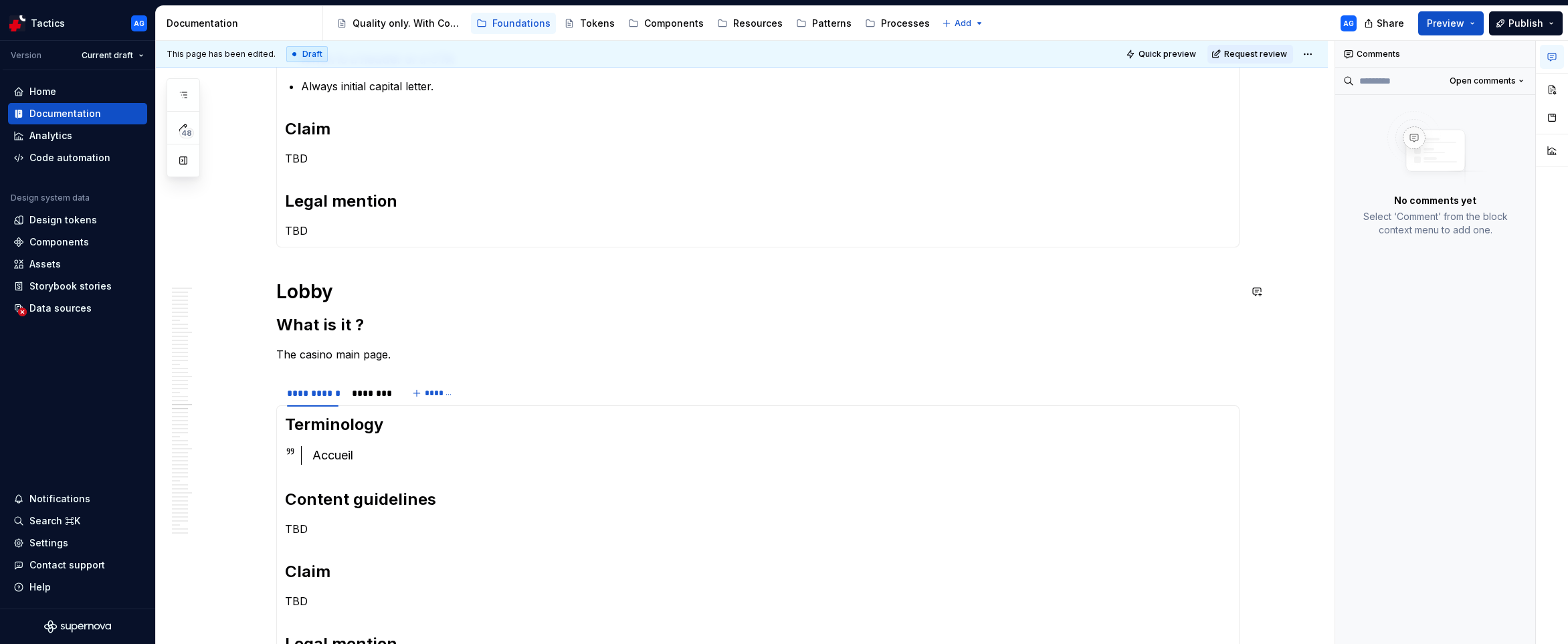 scroll, scrollTop: 1529, scrollLeft: 0, axis: vertical 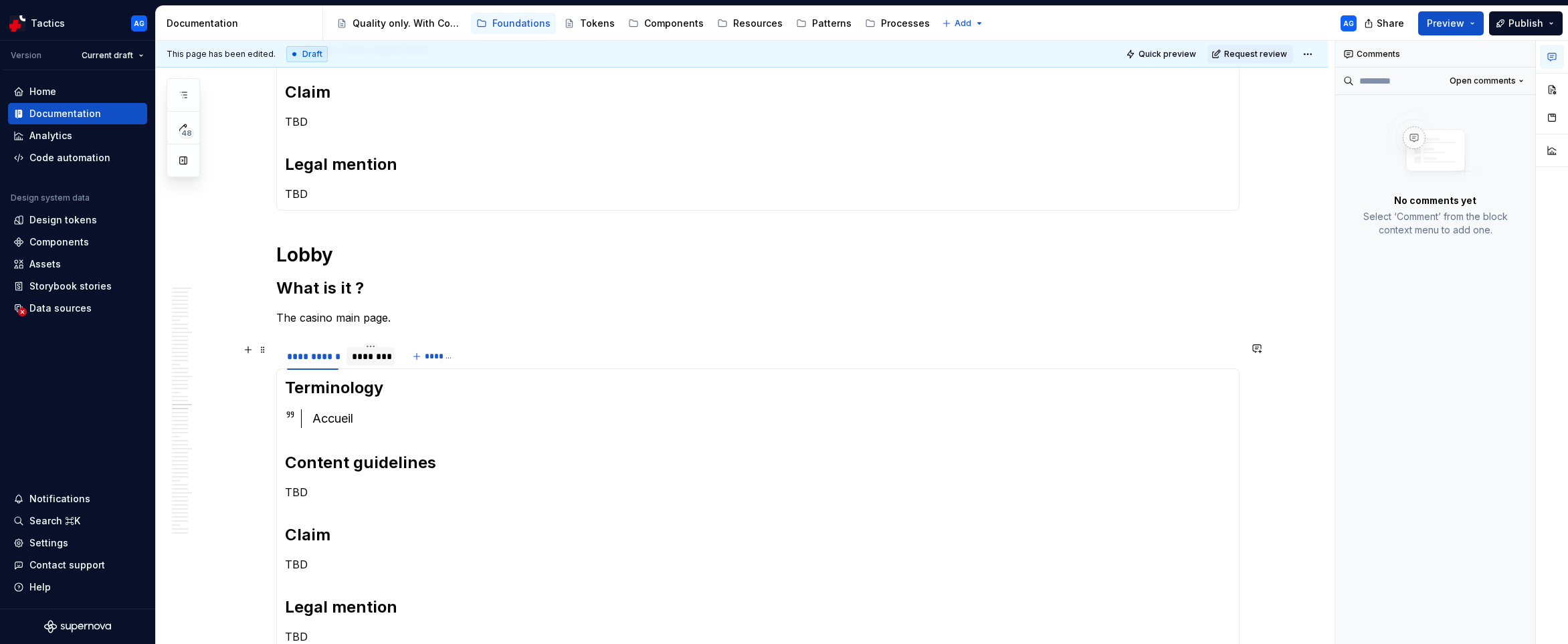 click on "********" at bounding box center [371, 356] 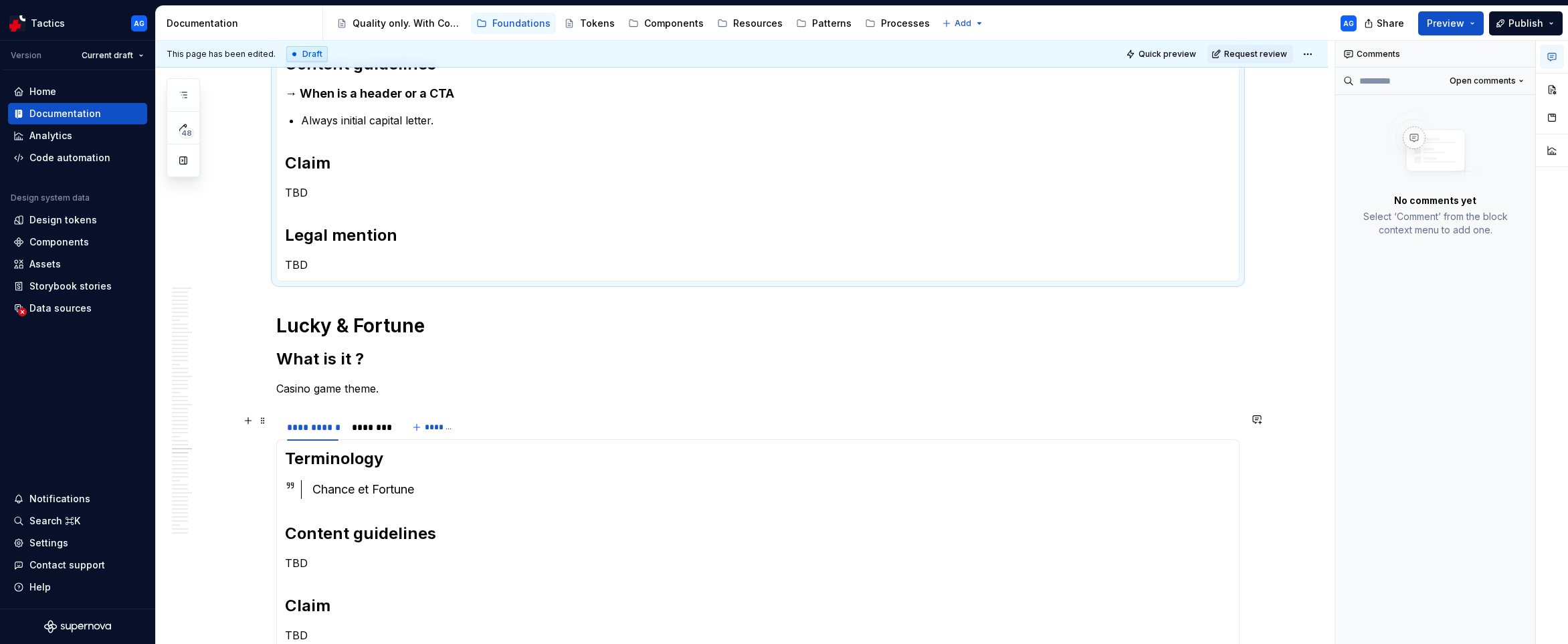 scroll, scrollTop: 2051, scrollLeft: 0, axis: vertical 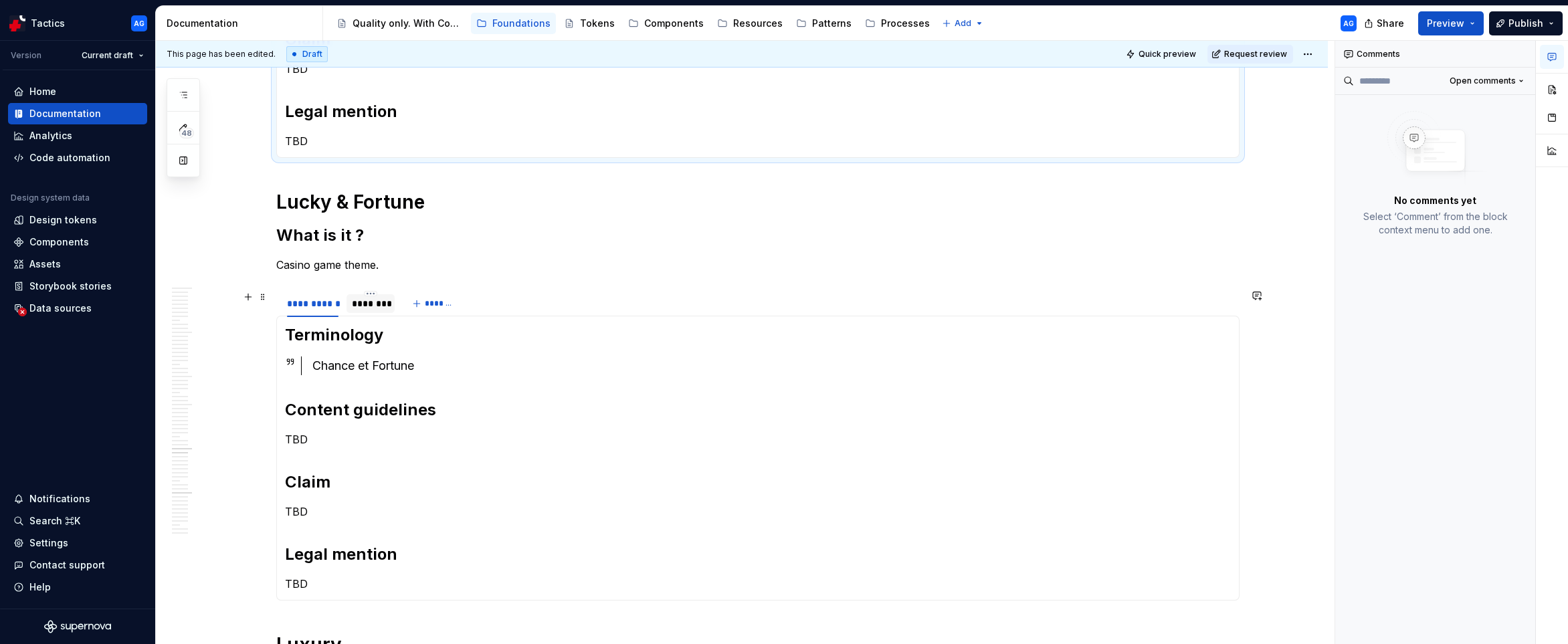 click on "********" at bounding box center (371, 304) 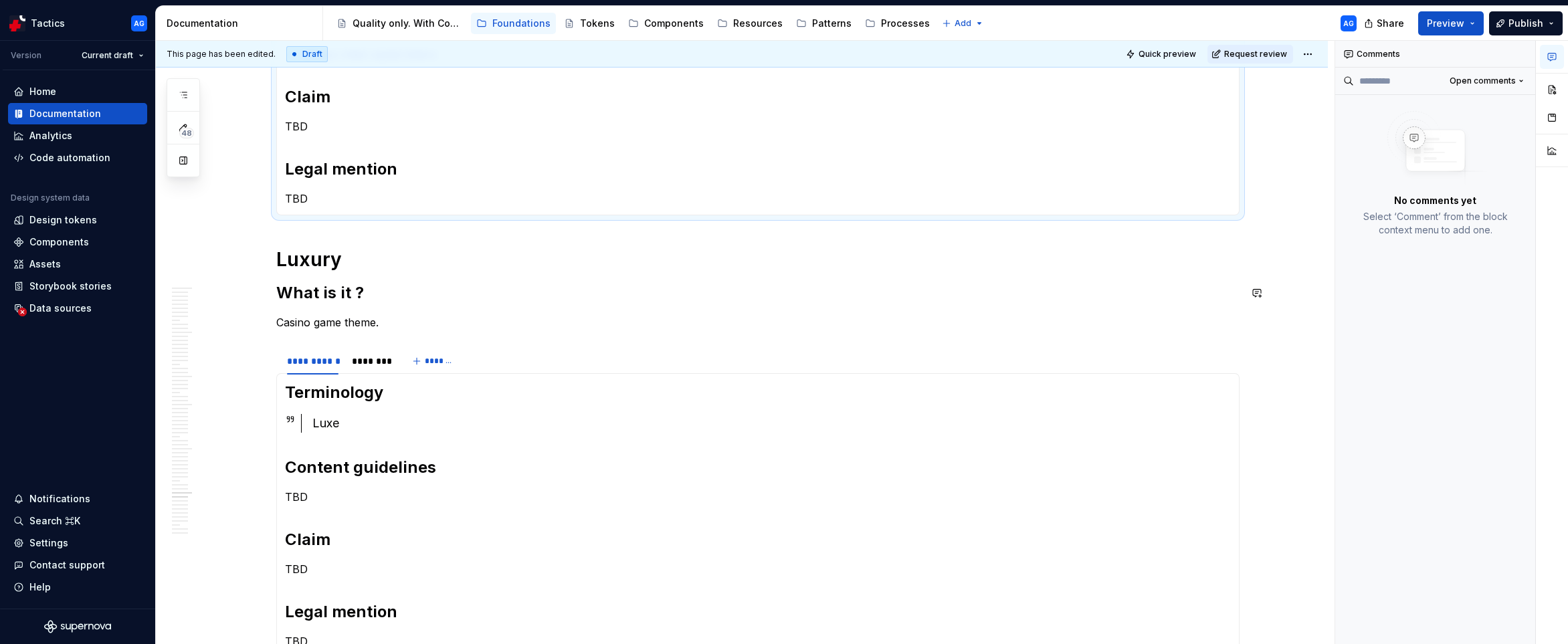 scroll, scrollTop: 2510, scrollLeft: 0, axis: vertical 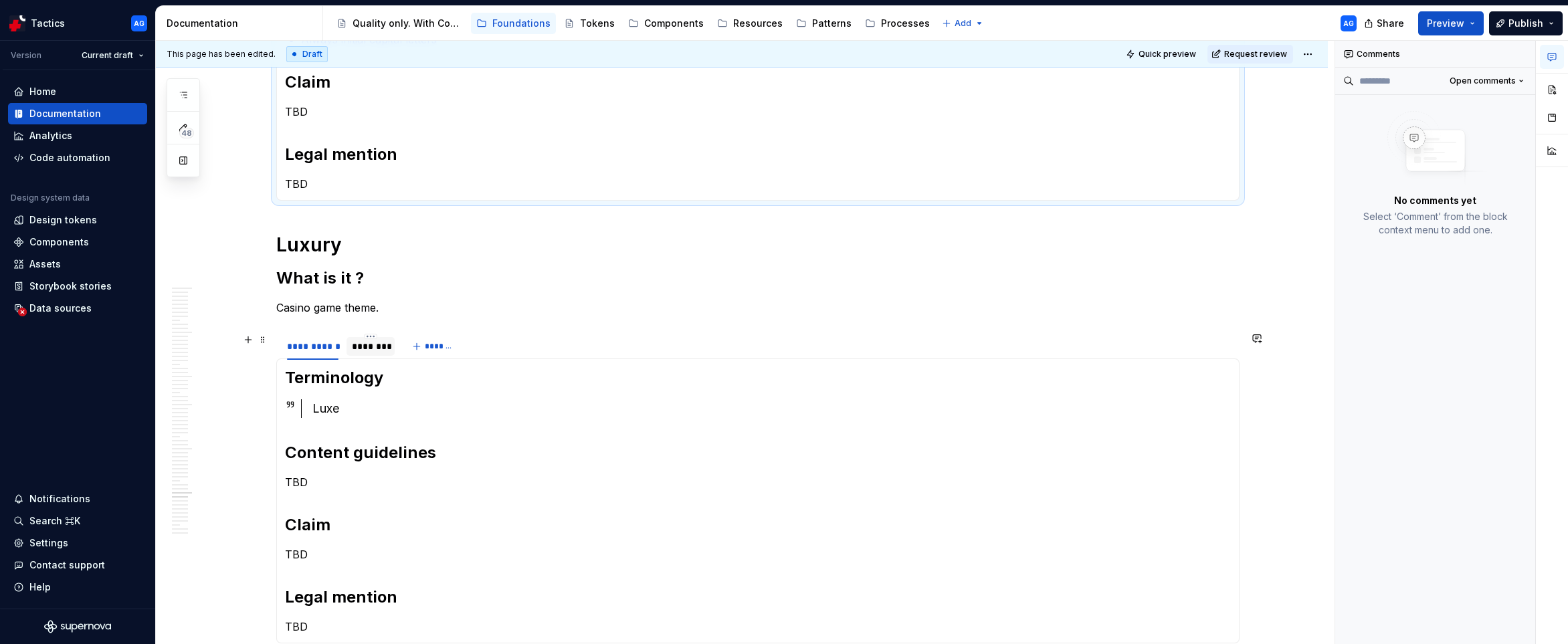 click on "********" at bounding box center (371, 346) 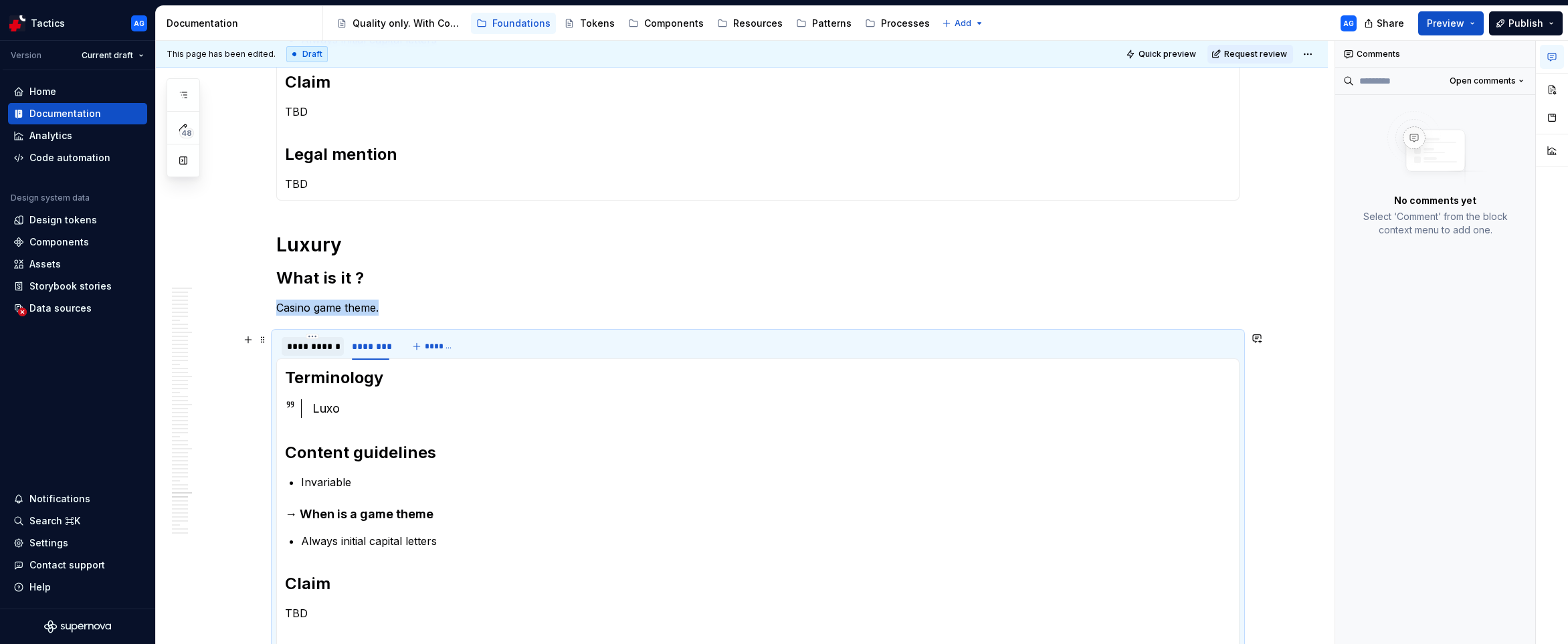 click on "**********" at bounding box center (312, 346) 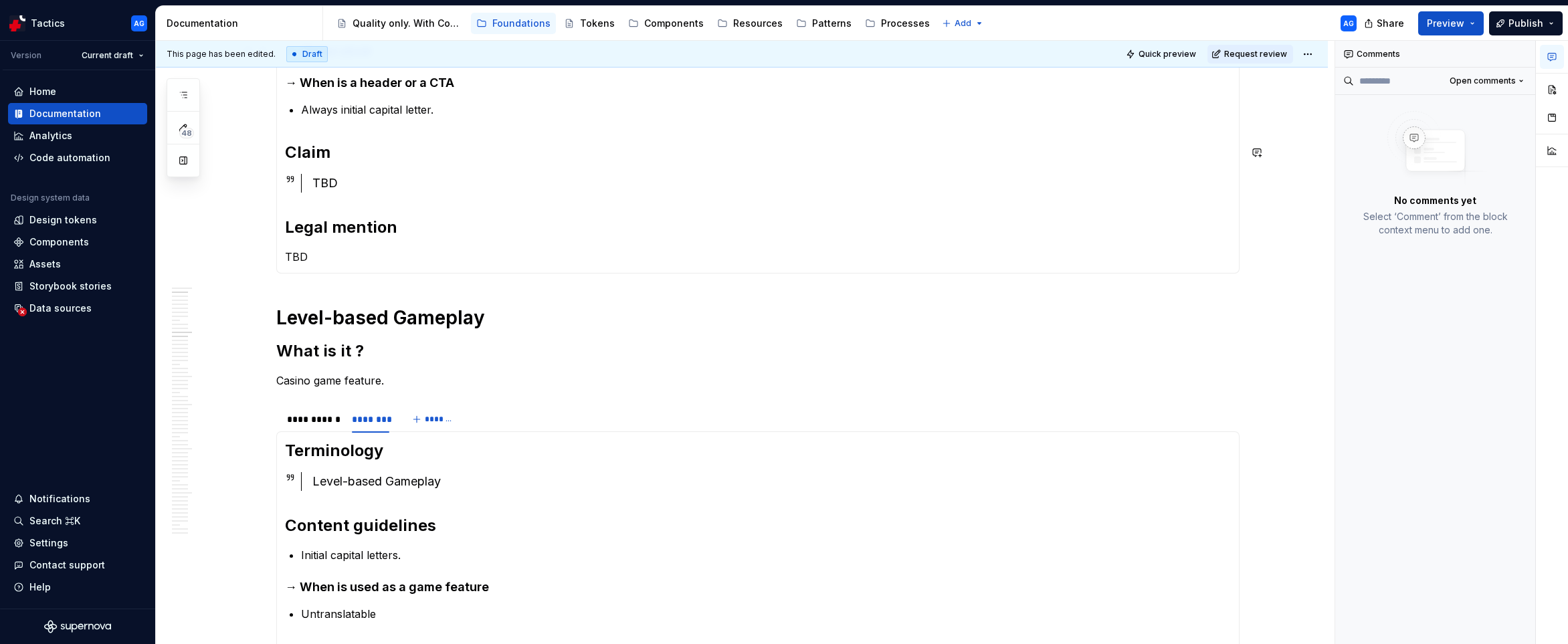 scroll, scrollTop: 6, scrollLeft: 0, axis: vertical 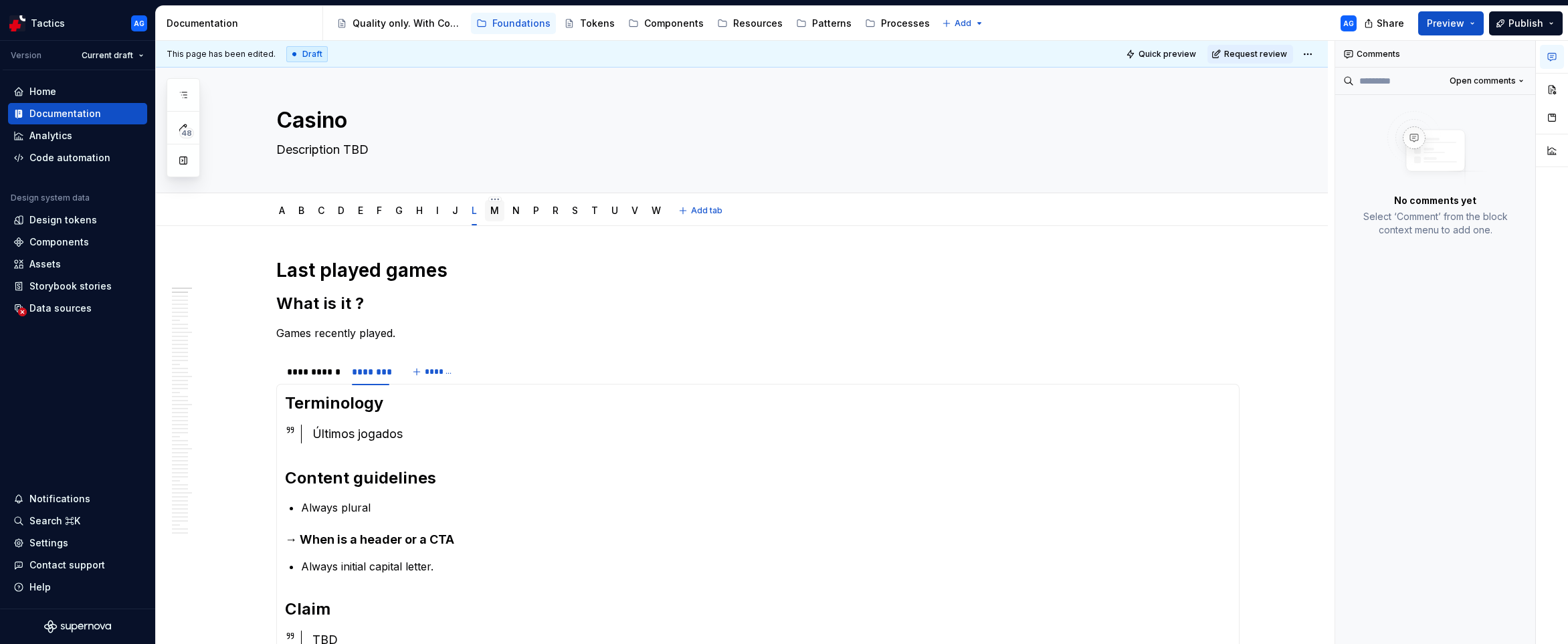 click on "M" at bounding box center [494, 210] 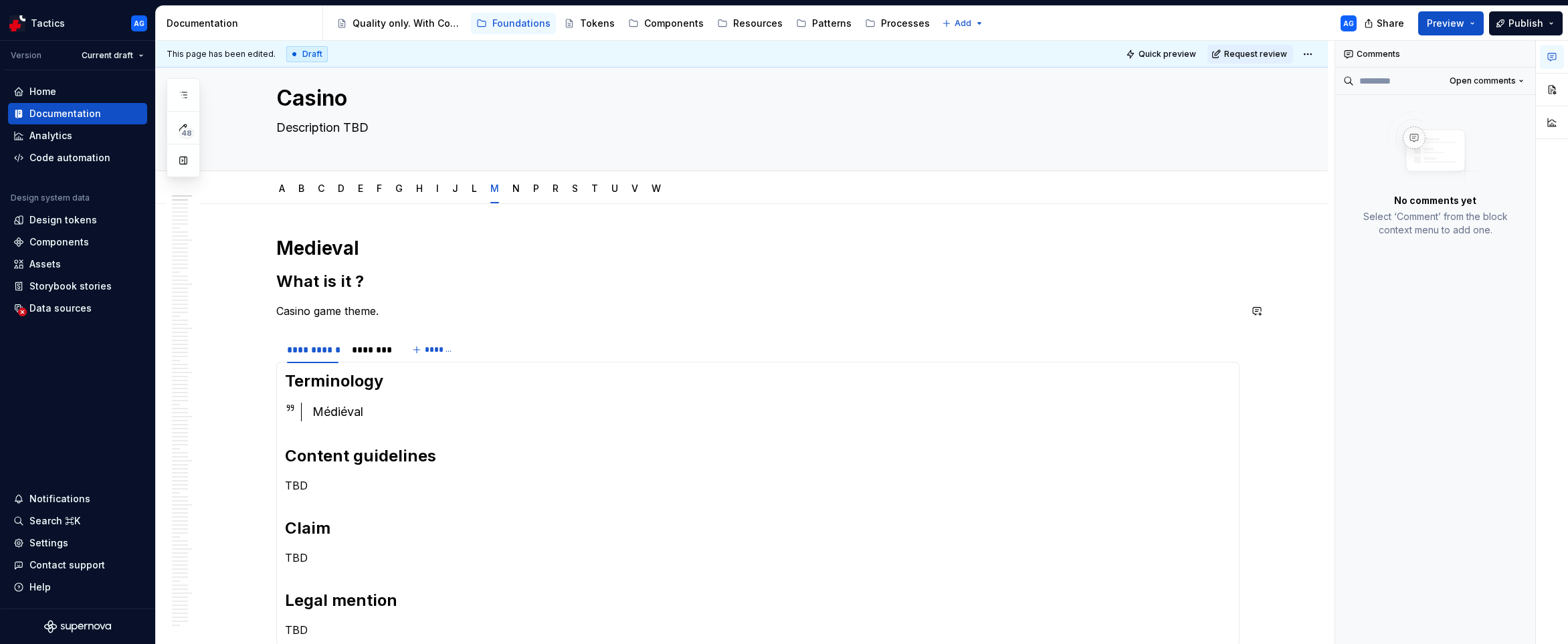 scroll, scrollTop: 33, scrollLeft: 0, axis: vertical 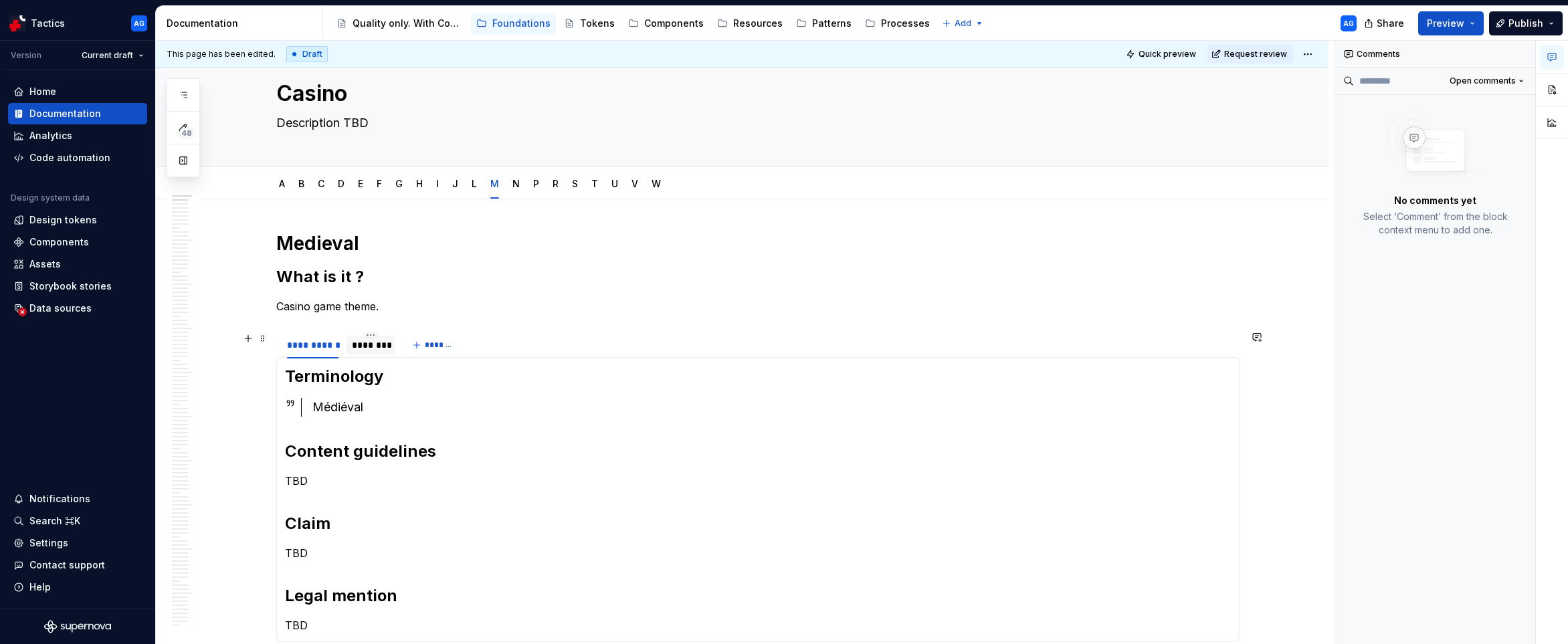 click on "********" at bounding box center [371, 345] 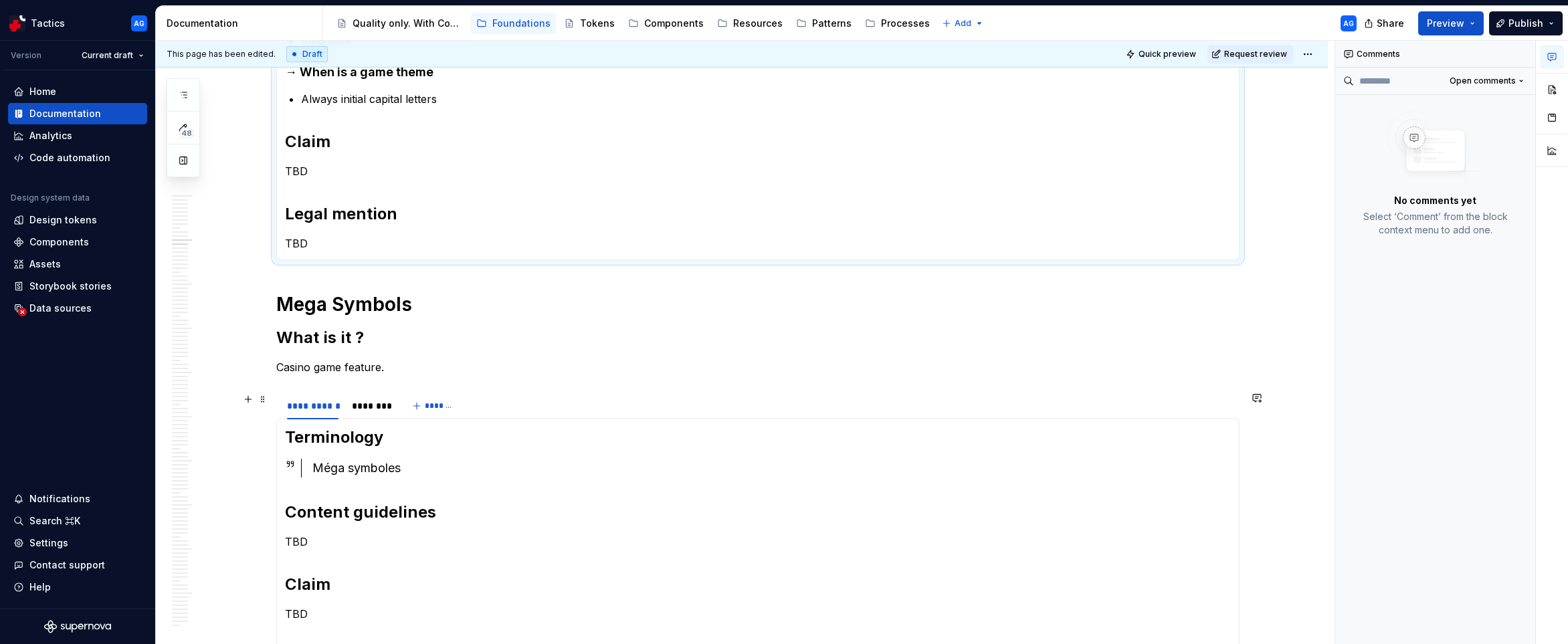 scroll, scrollTop: 486, scrollLeft: 0, axis: vertical 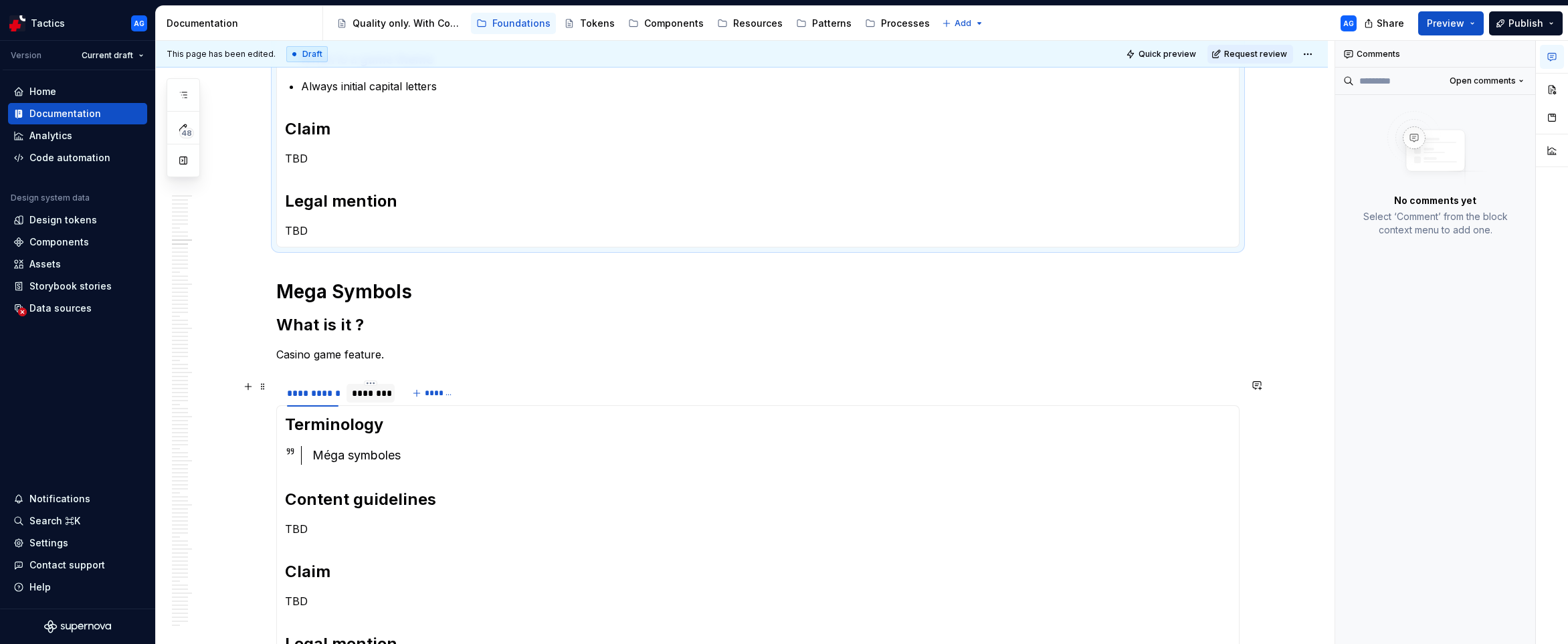 click on "********" at bounding box center [371, 393] 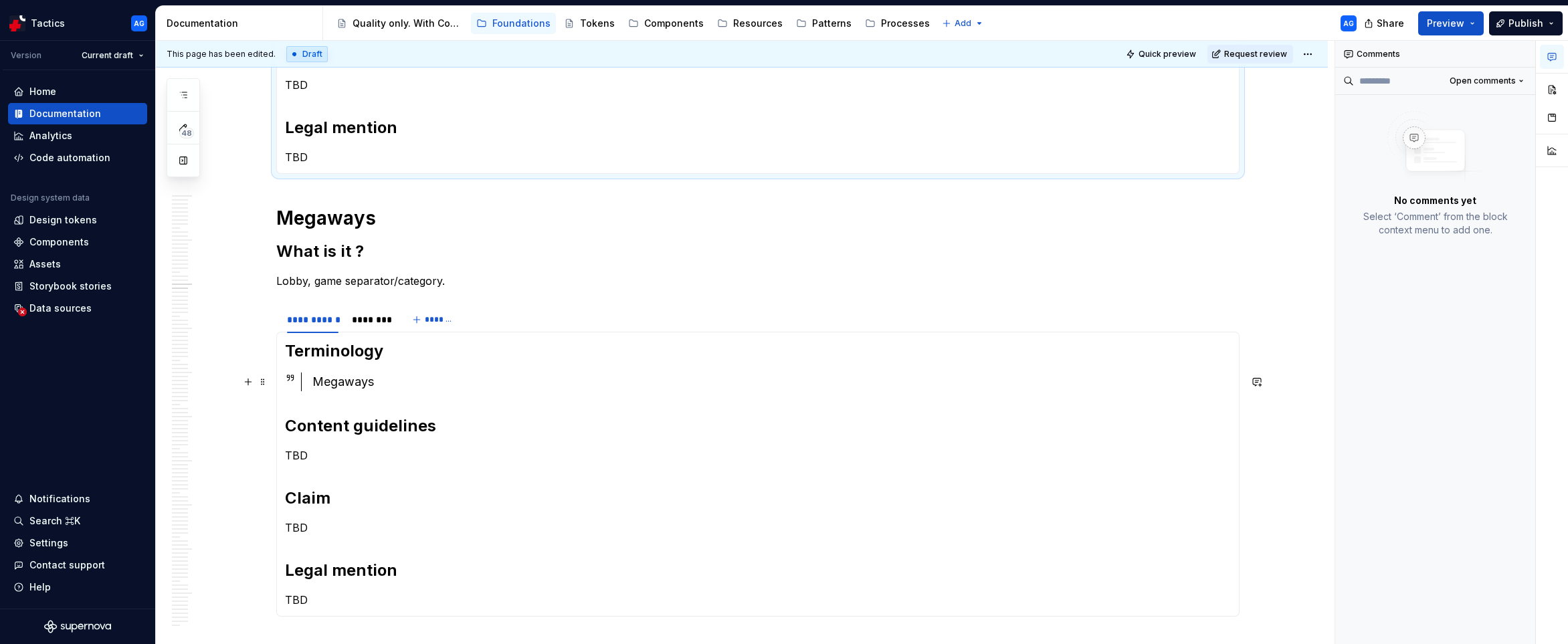 scroll, scrollTop: 1068, scrollLeft: 0, axis: vertical 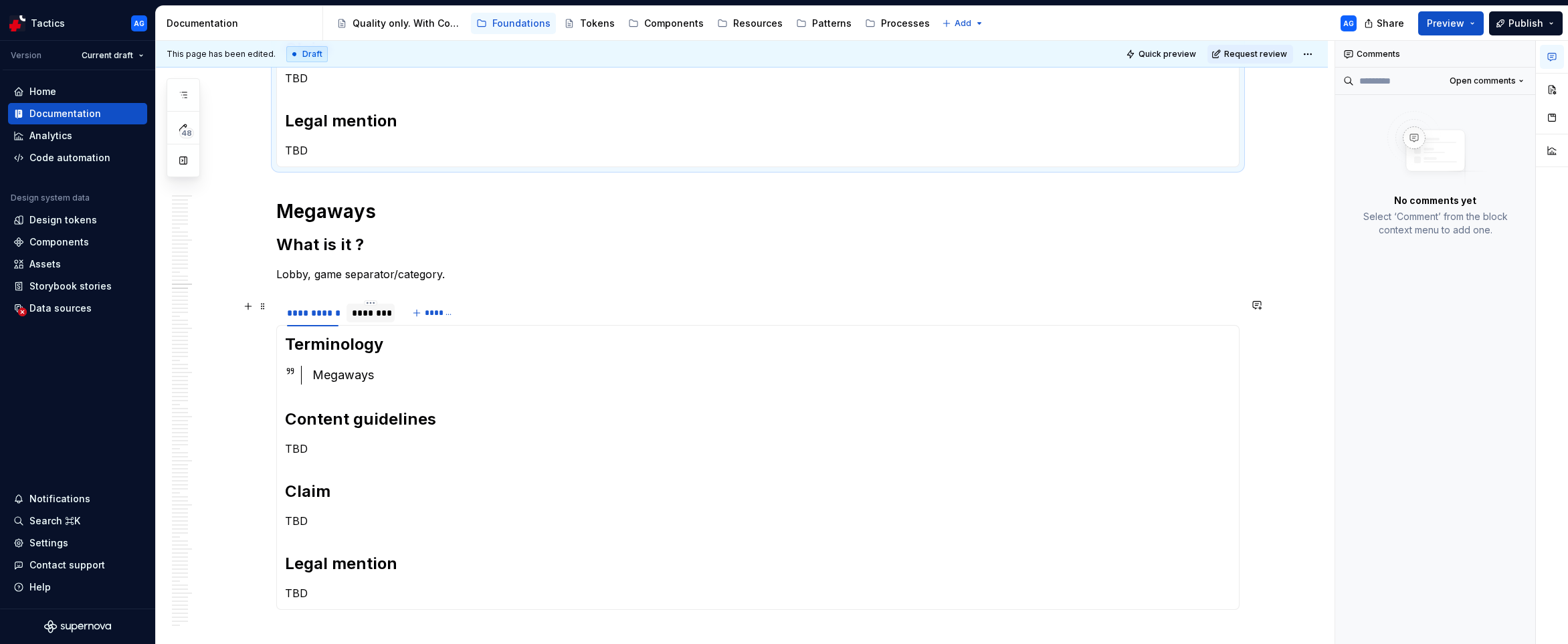 click on "********" at bounding box center (371, 313) 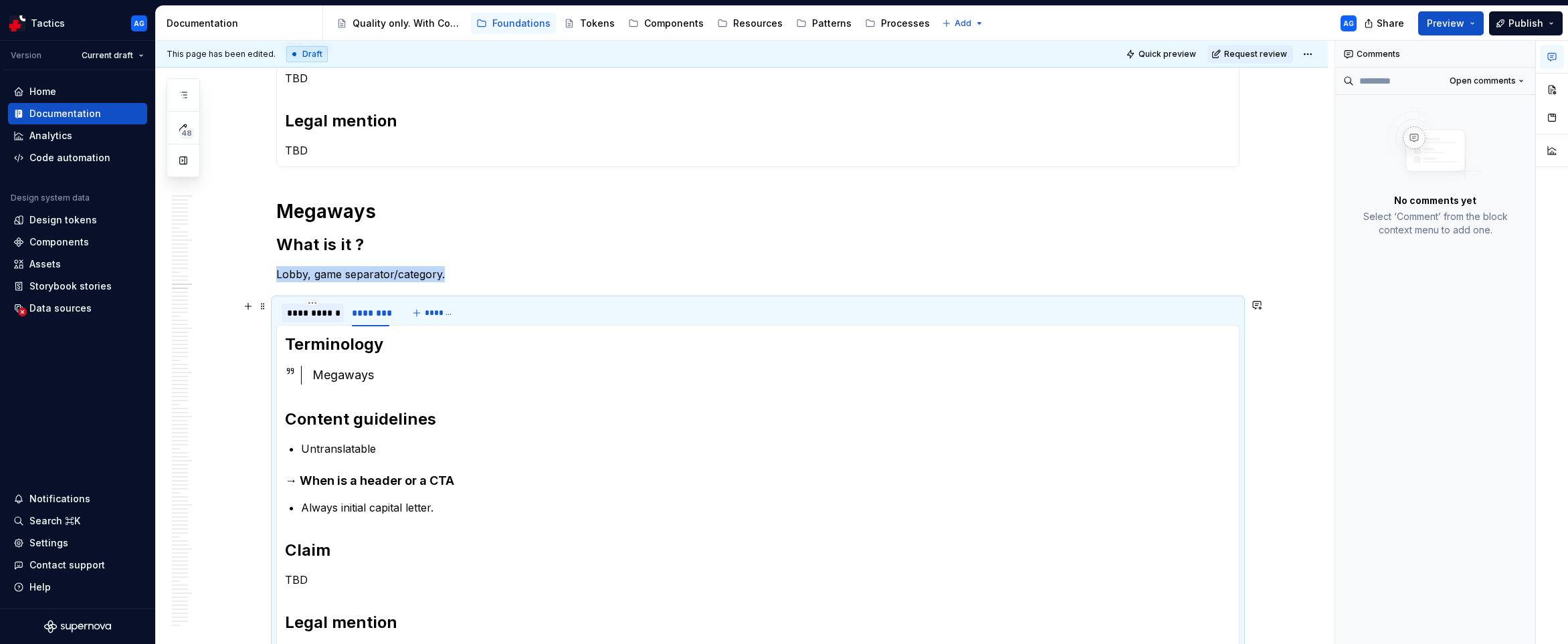 click on "**********" at bounding box center [312, 313] 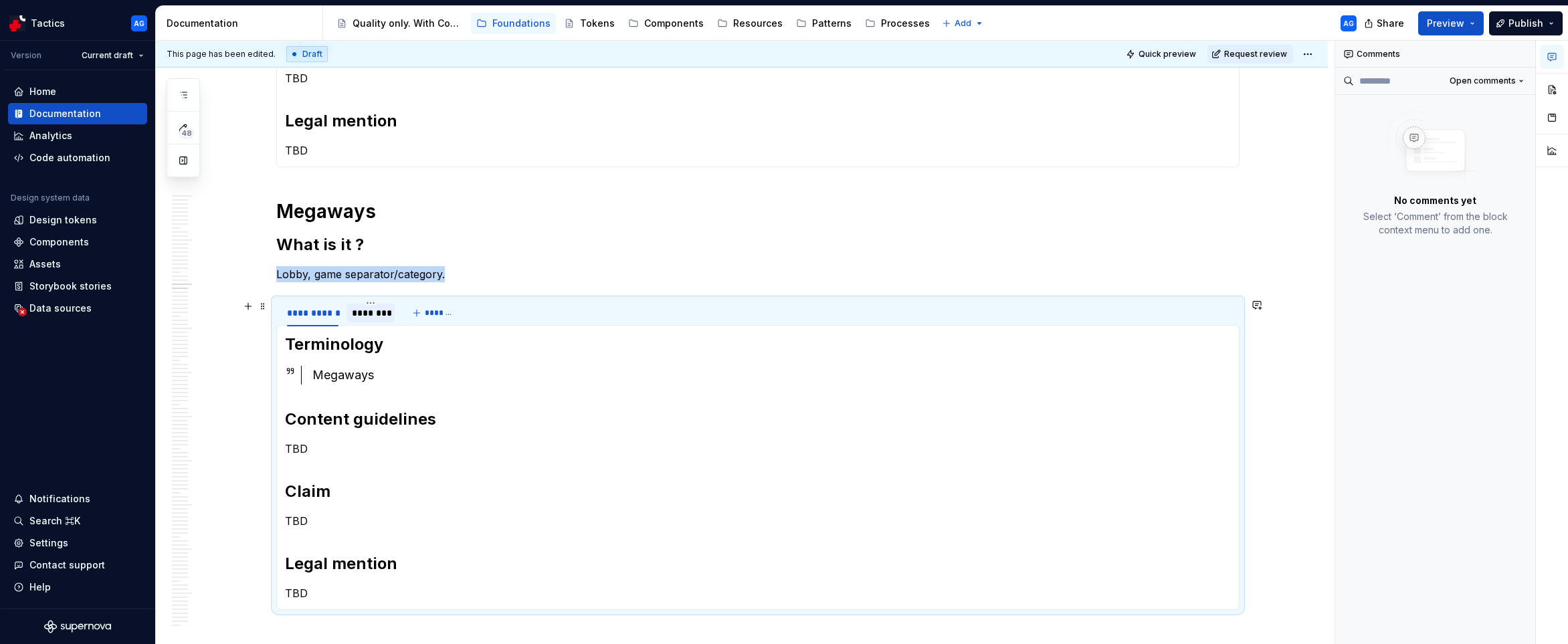 click on "********" at bounding box center (371, 313) 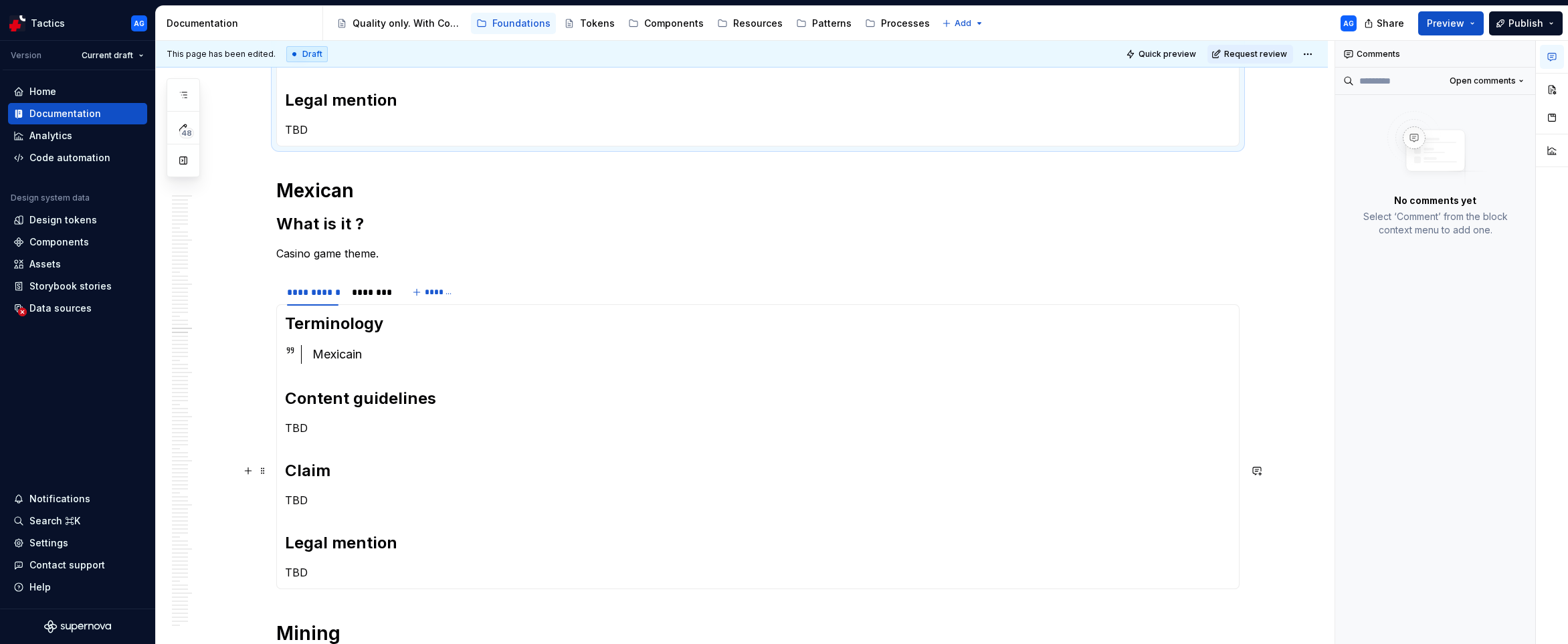 scroll, scrollTop: 1601, scrollLeft: 0, axis: vertical 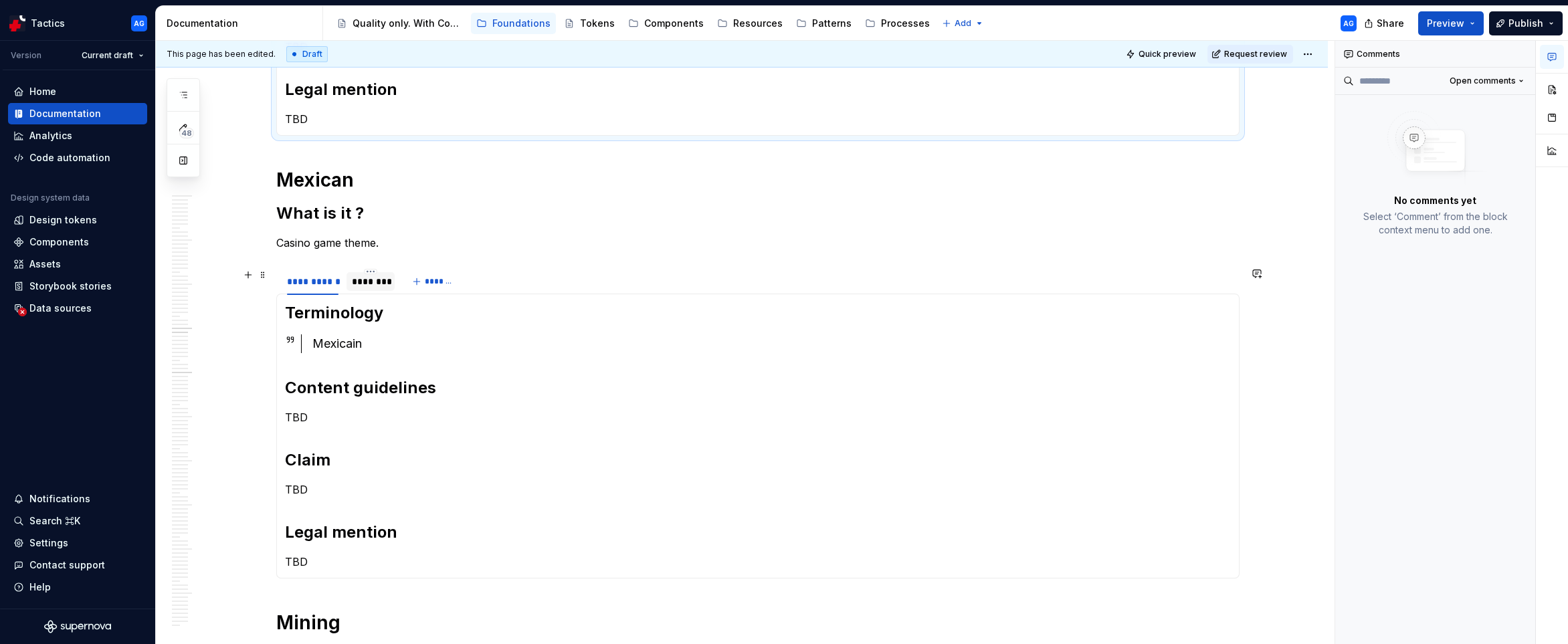 click on "********" at bounding box center (371, 282) 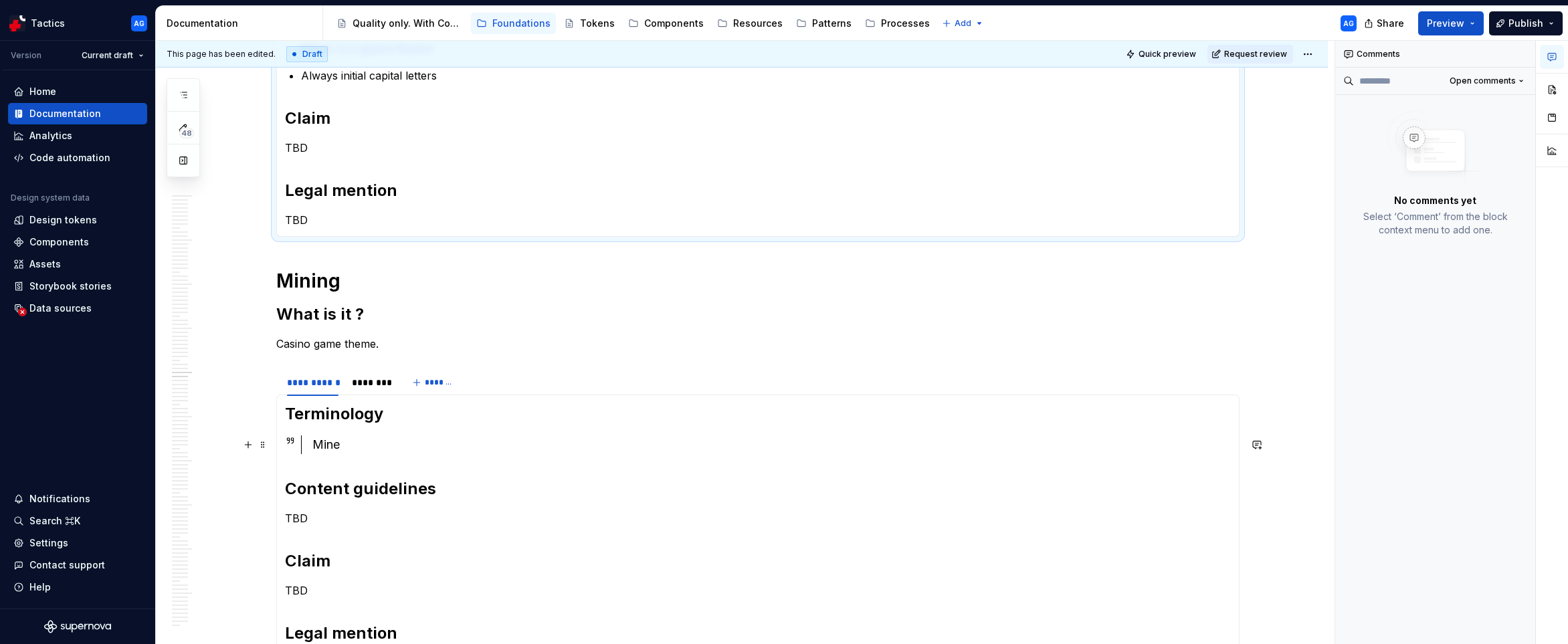 scroll, scrollTop: 2014, scrollLeft: 0, axis: vertical 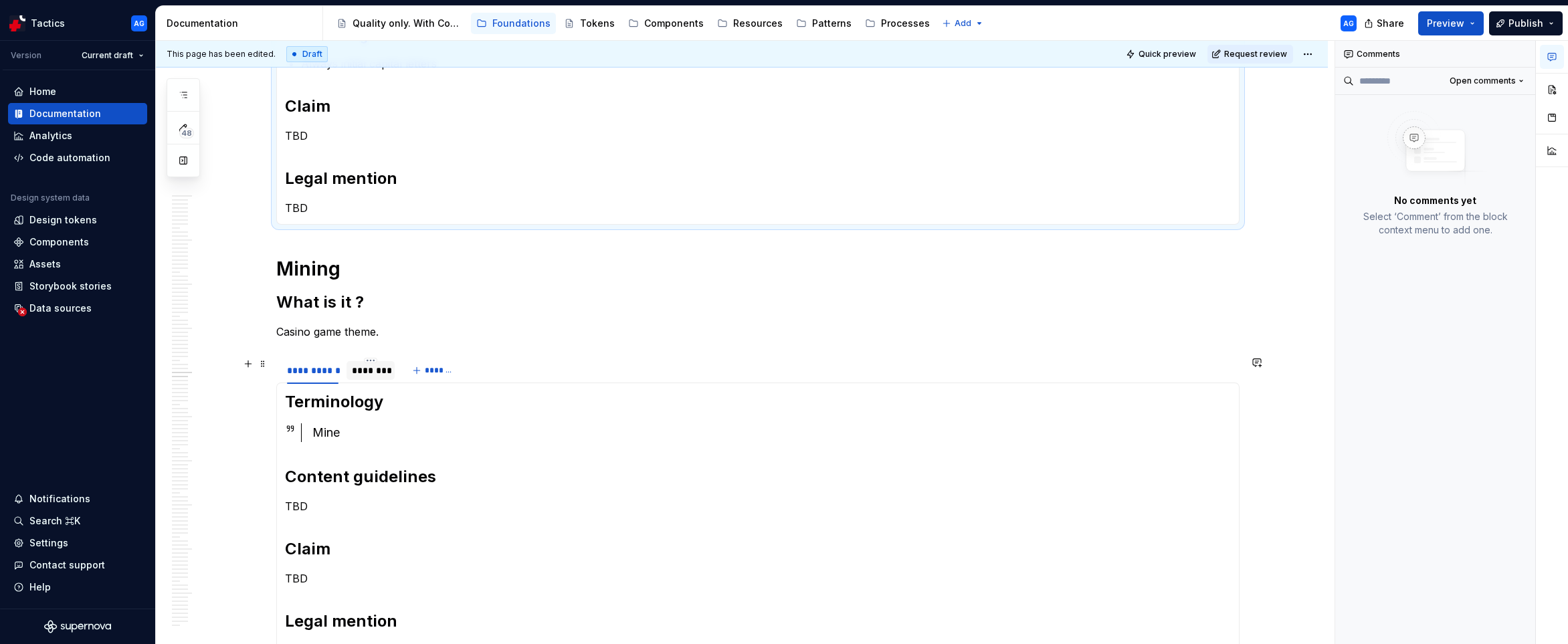 click on "********" at bounding box center (371, 370) 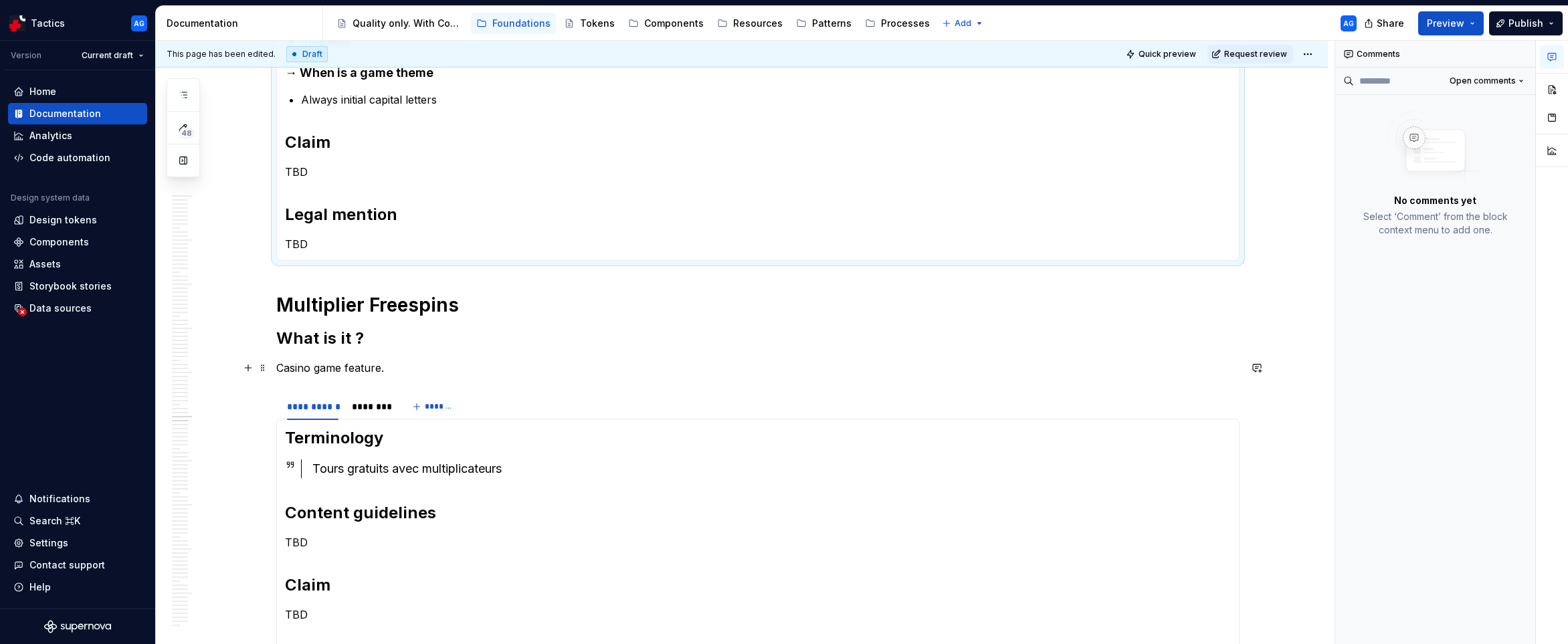scroll, scrollTop: 2509, scrollLeft: 0, axis: vertical 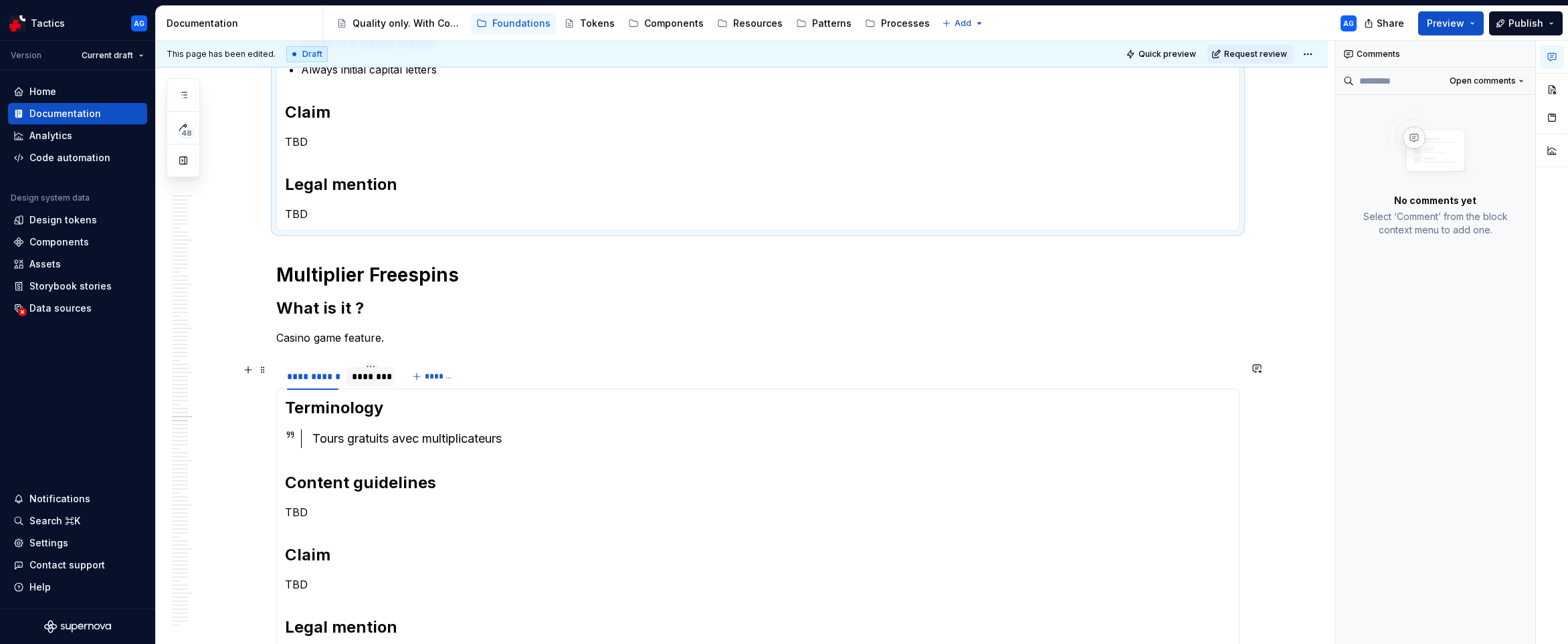 click on "********" at bounding box center (371, 377) 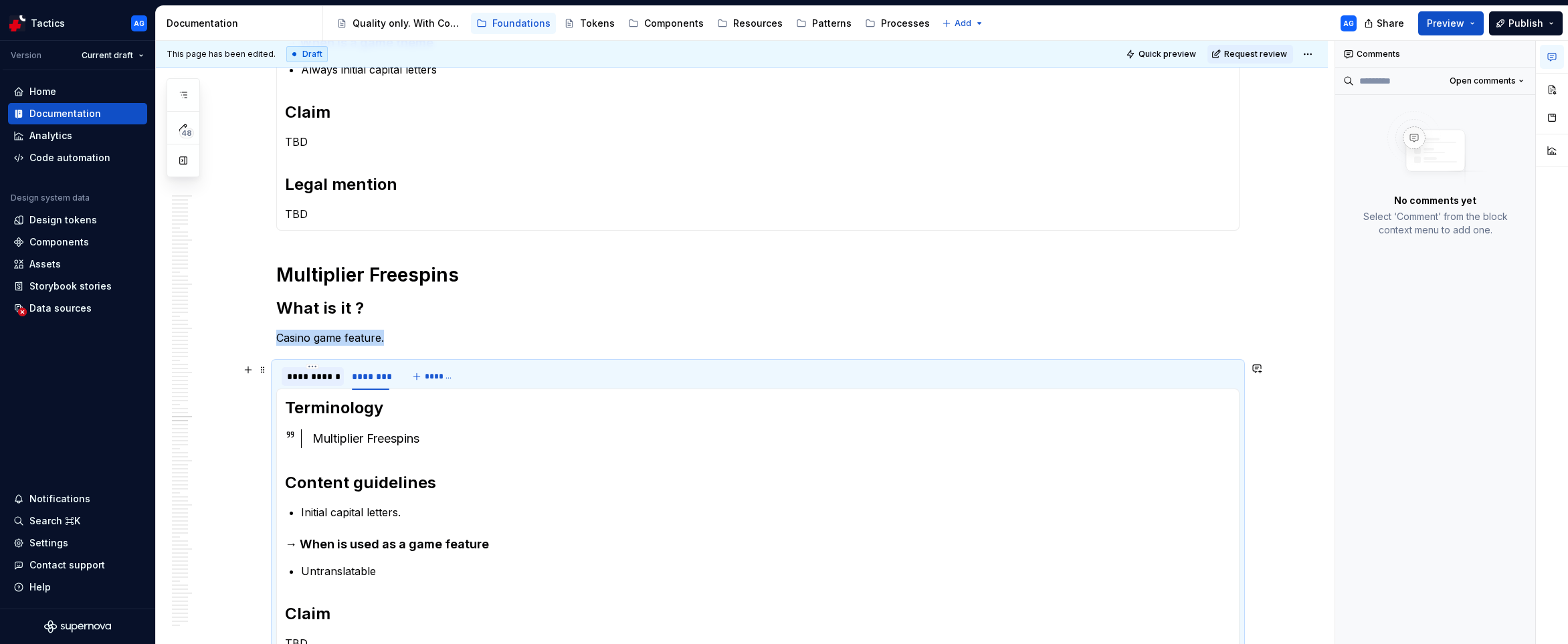 click on "**********" at bounding box center [312, 377] 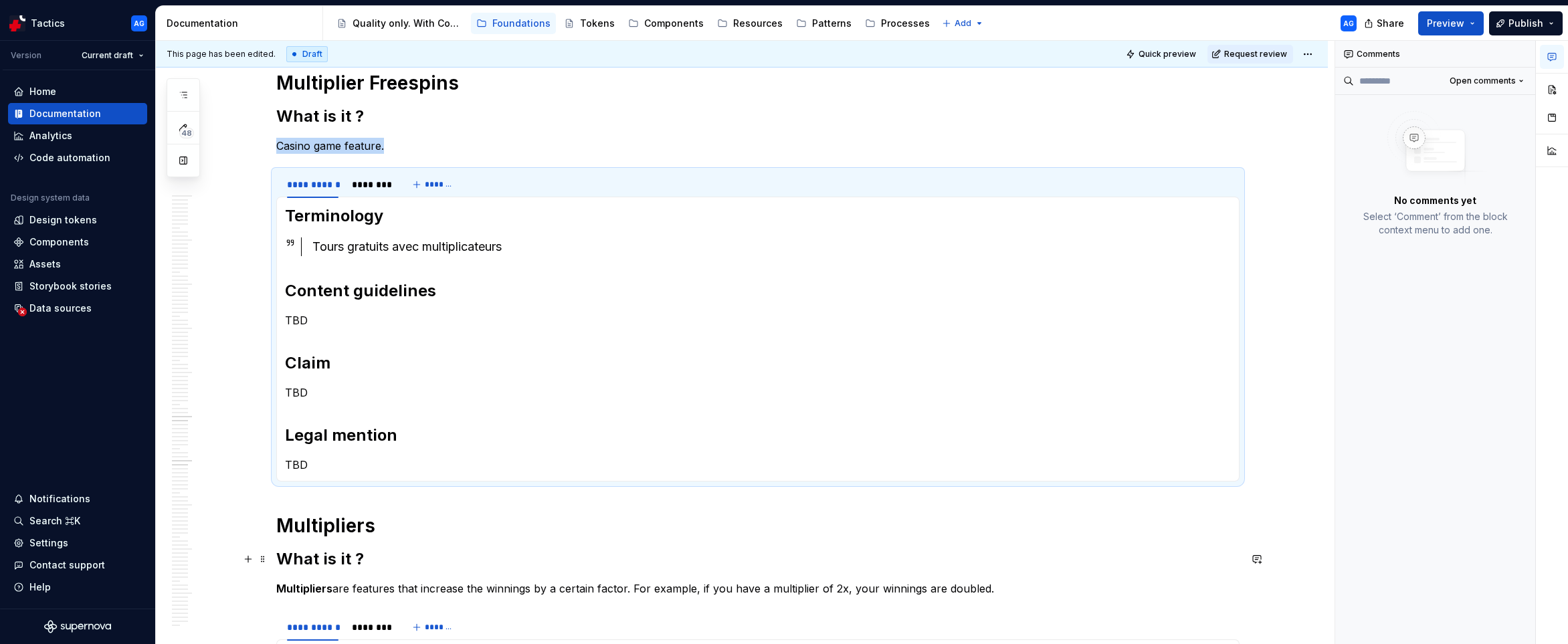 scroll, scrollTop: 2716, scrollLeft: 0, axis: vertical 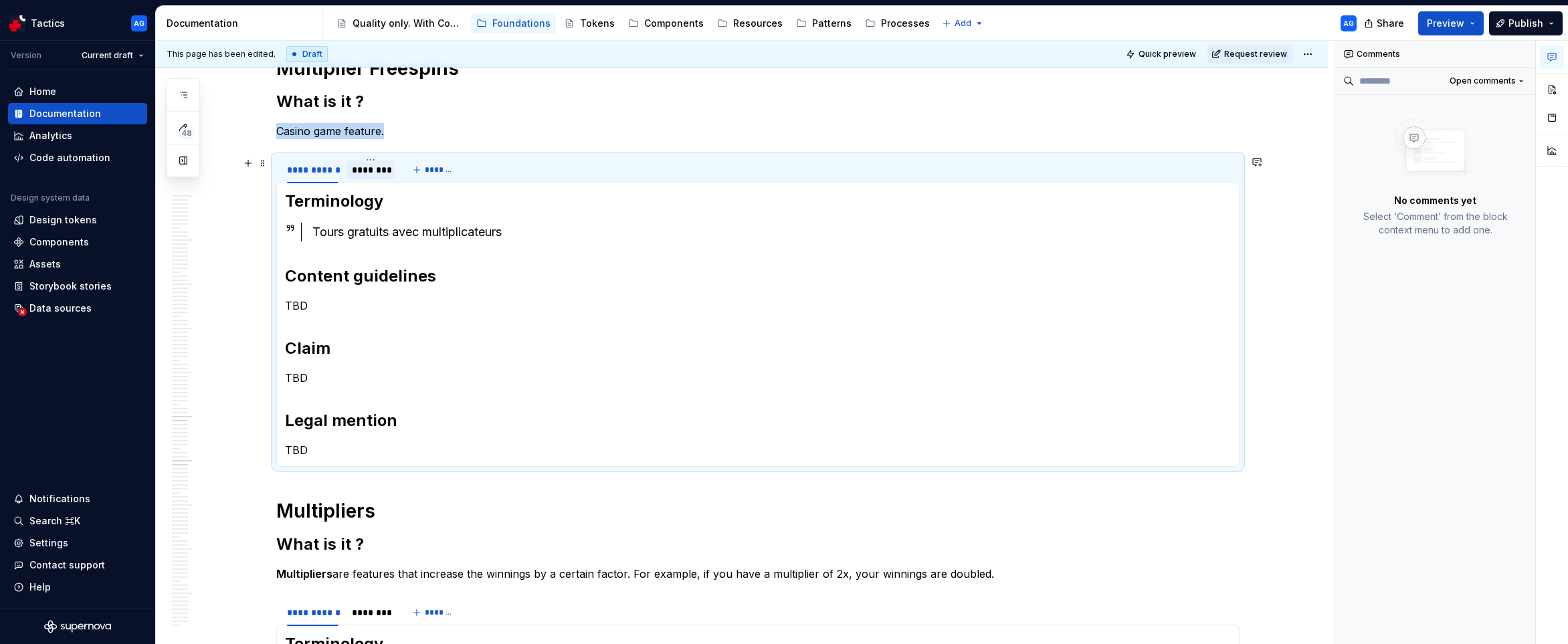 click on "********" at bounding box center [371, 170] 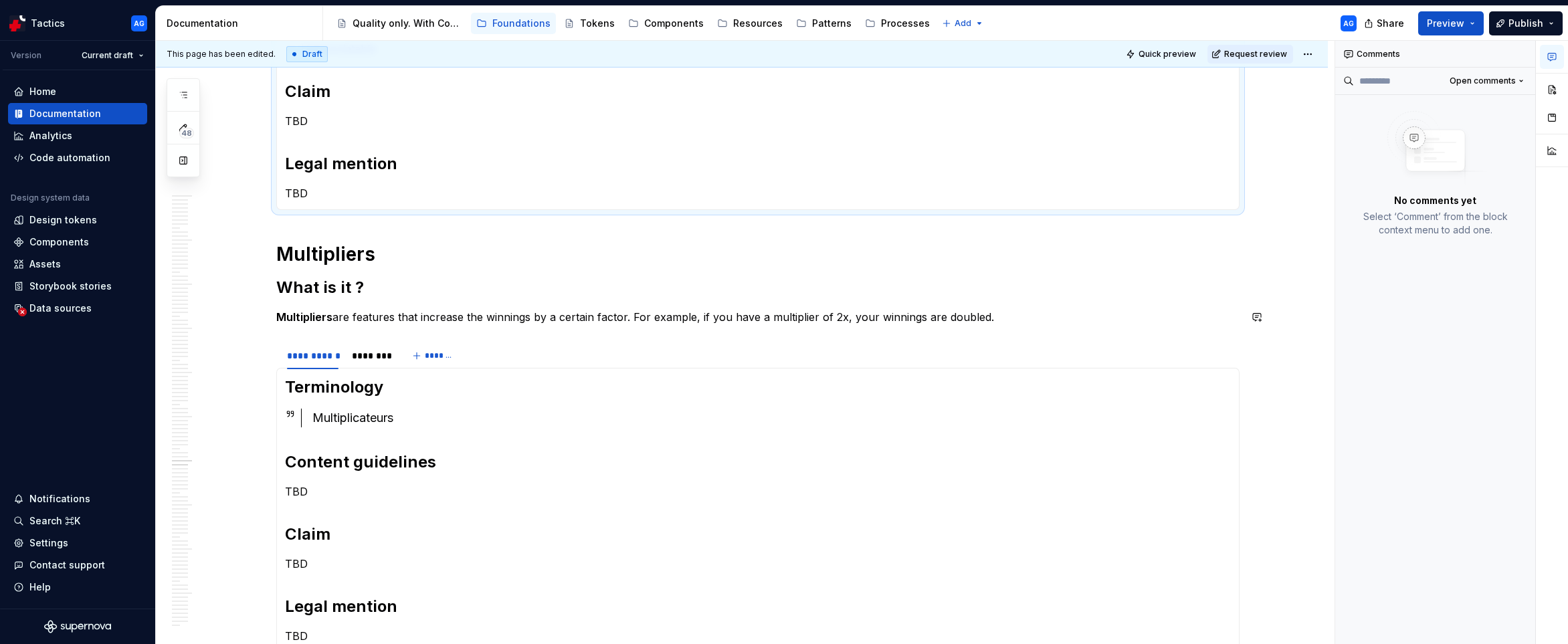 scroll, scrollTop: 3047, scrollLeft: 0, axis: vertical 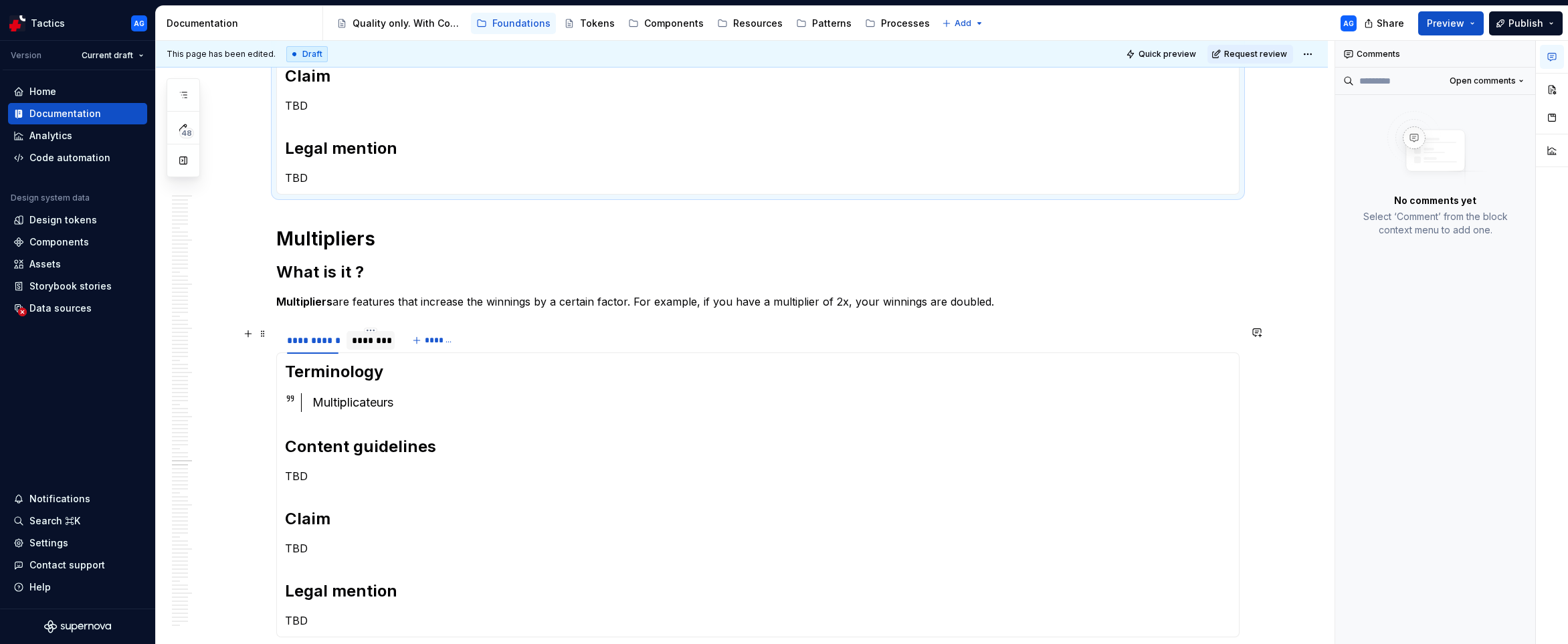 click on "********" at bounding box center (371, 340) 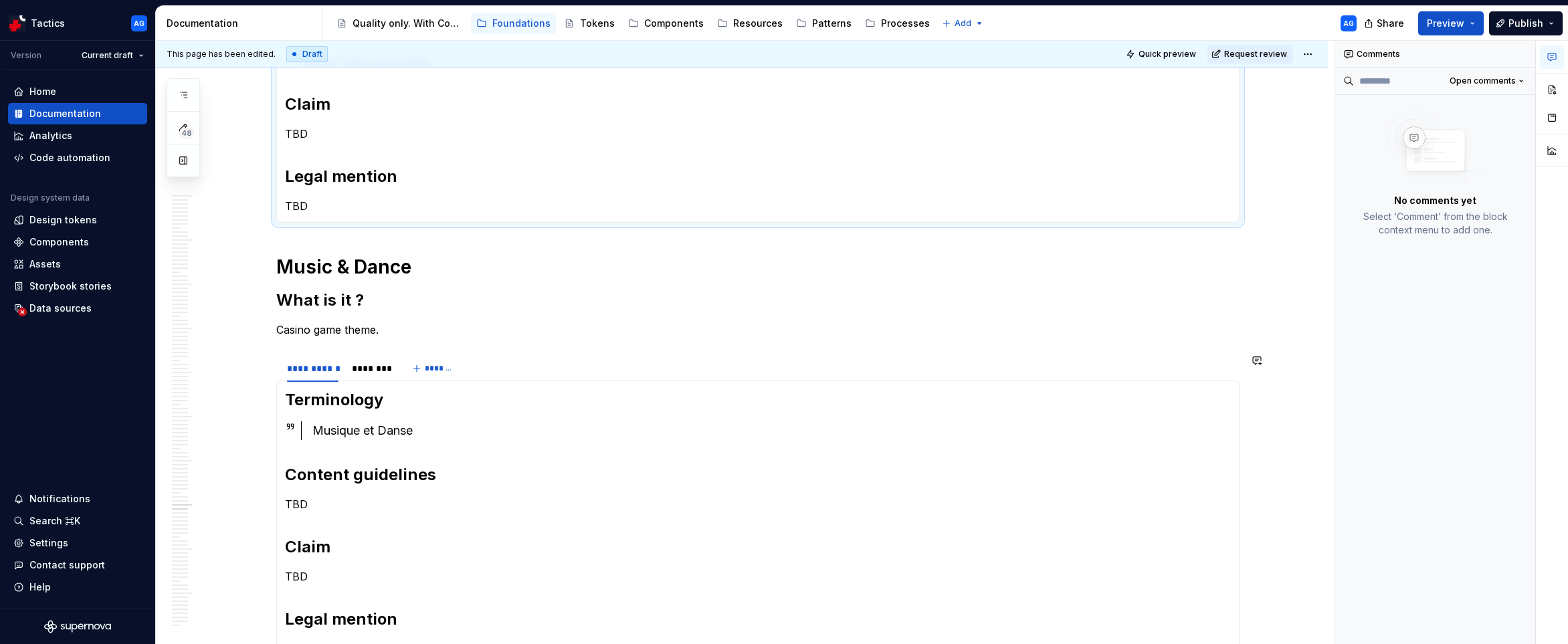 scroll, scrollTop: 3540, scrollLeft: 0, axis: vertical 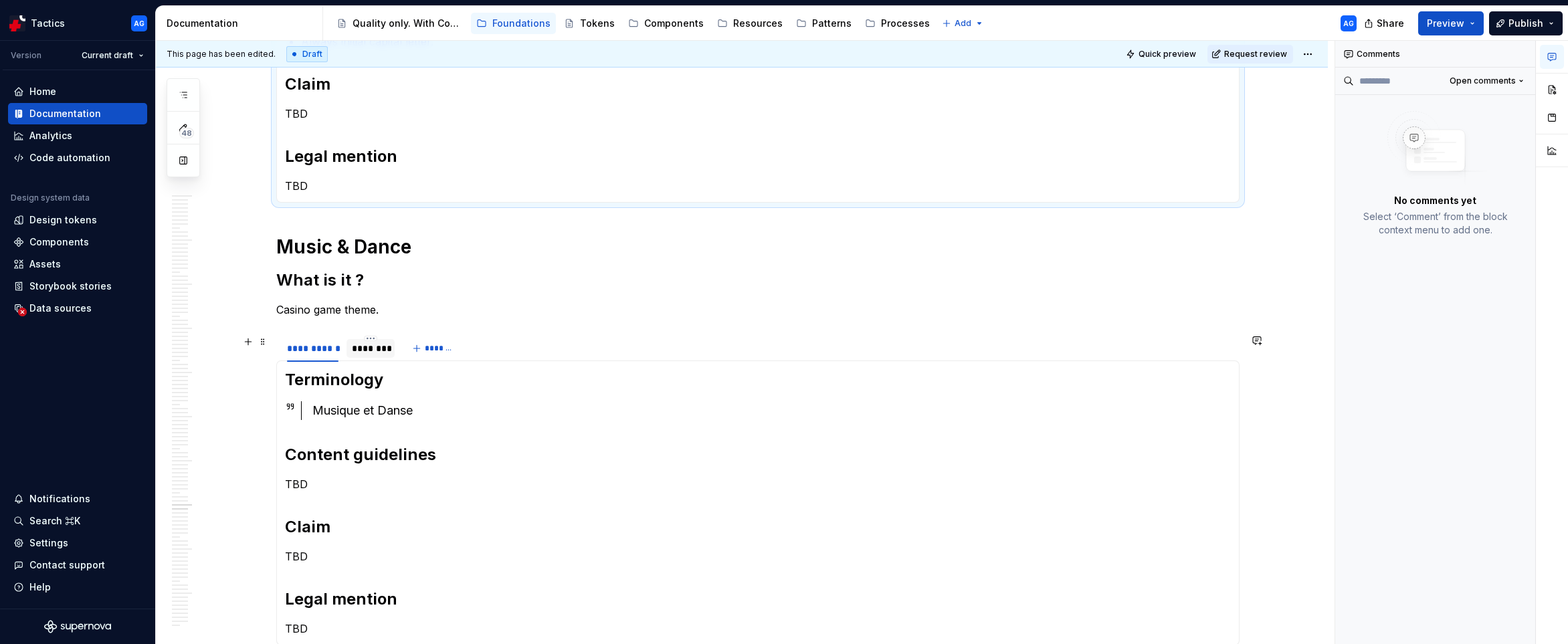 click on "********" at bounding box center [371, 348] 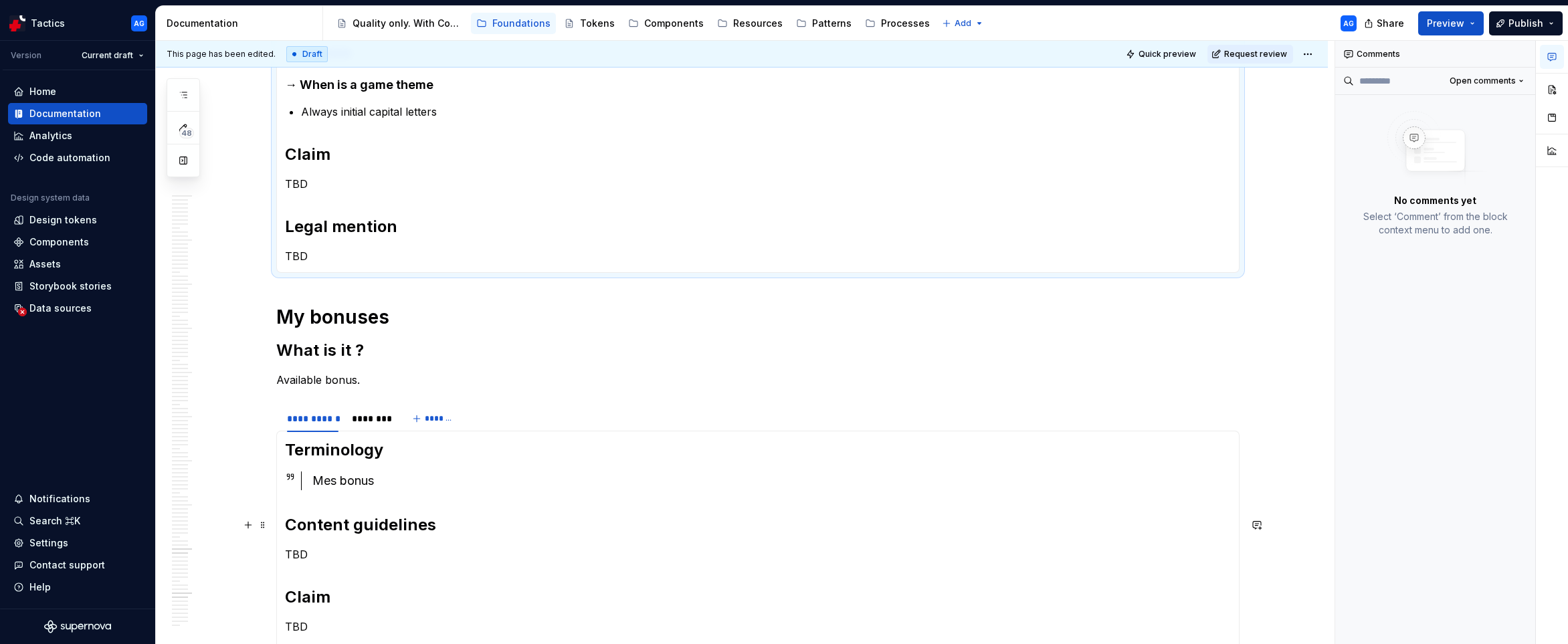 scroll, scrollTop: 4187, scrollLeft: 0, axis: vertical 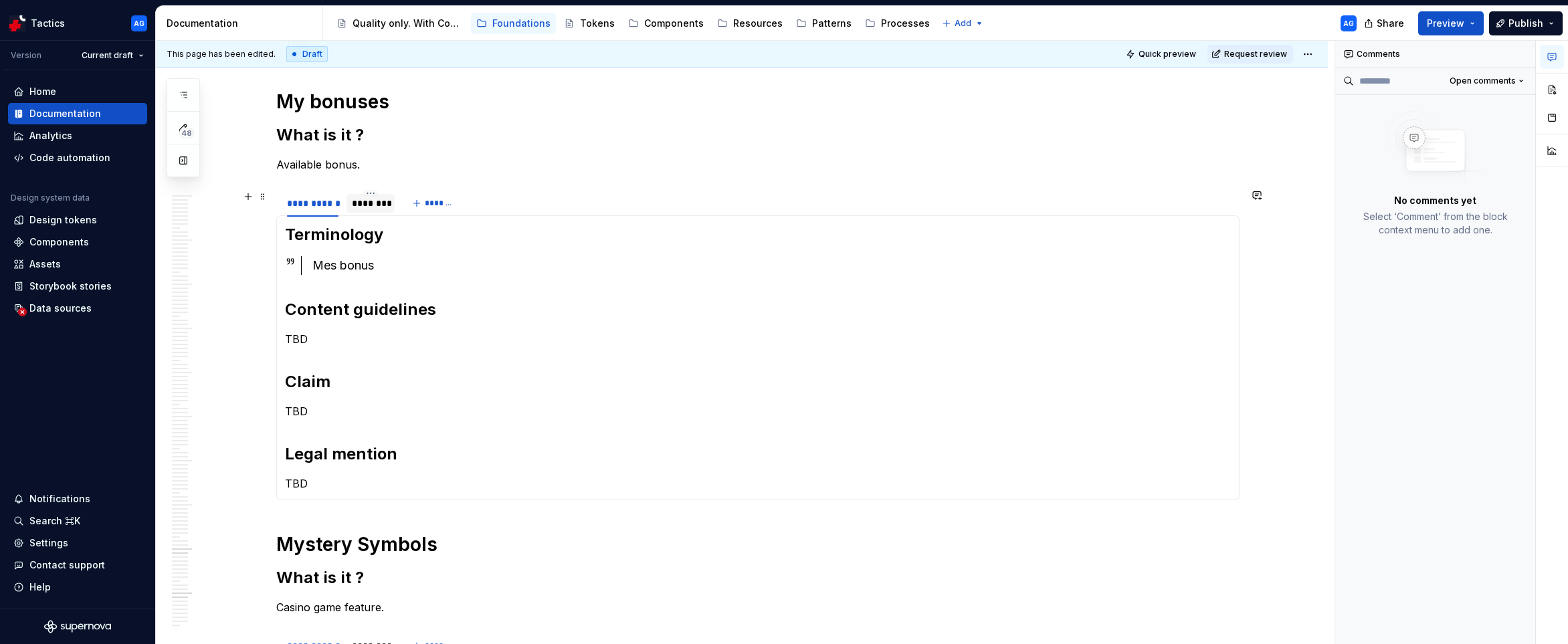 click on "********" at bounding box center (371, 203) 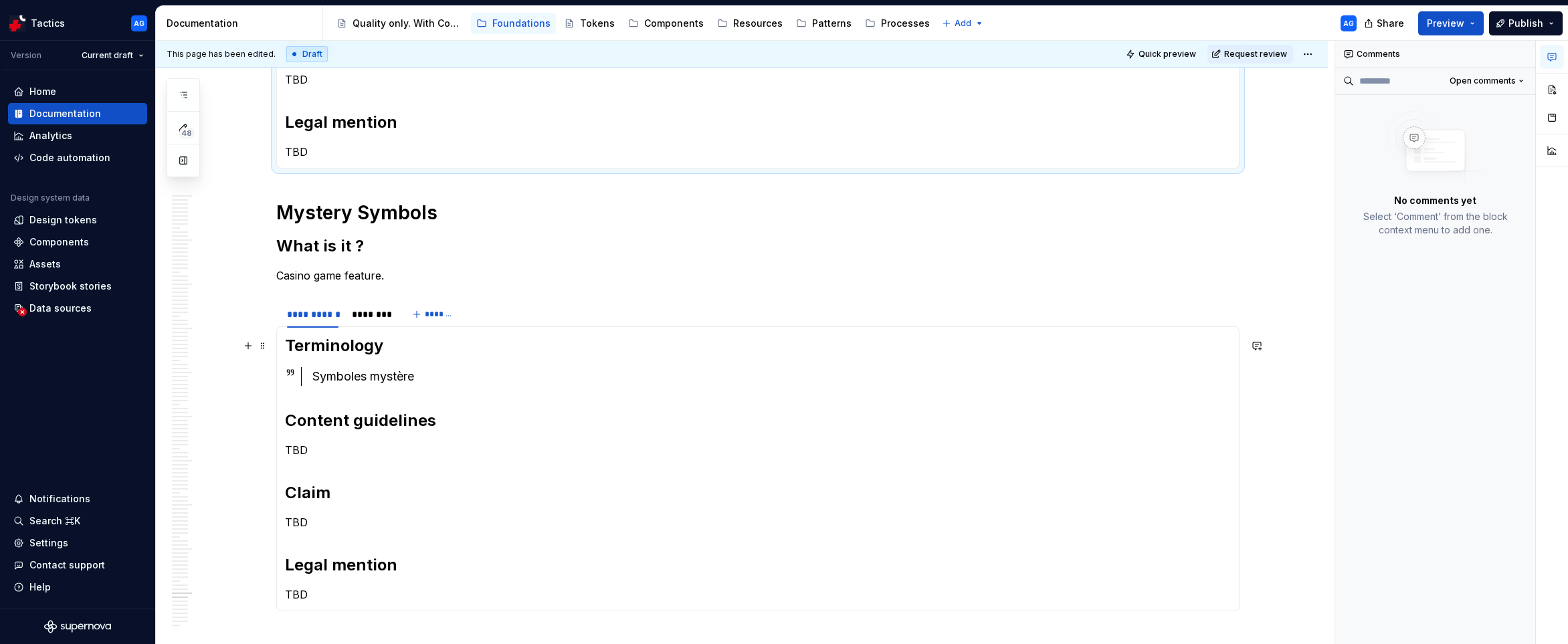 scroll, scrollTop: 4598, scrollLeft: 0, axis: vertical 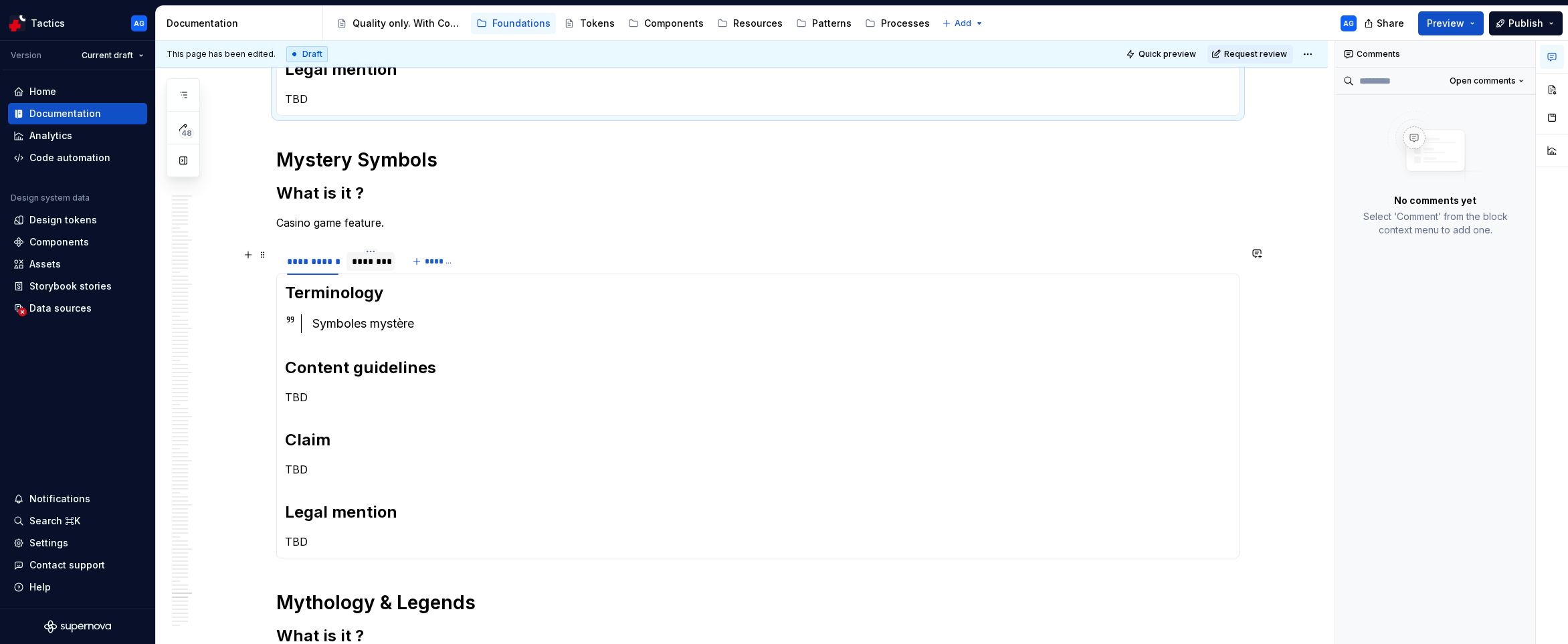 click on "********" at bounding box center (371, 261) 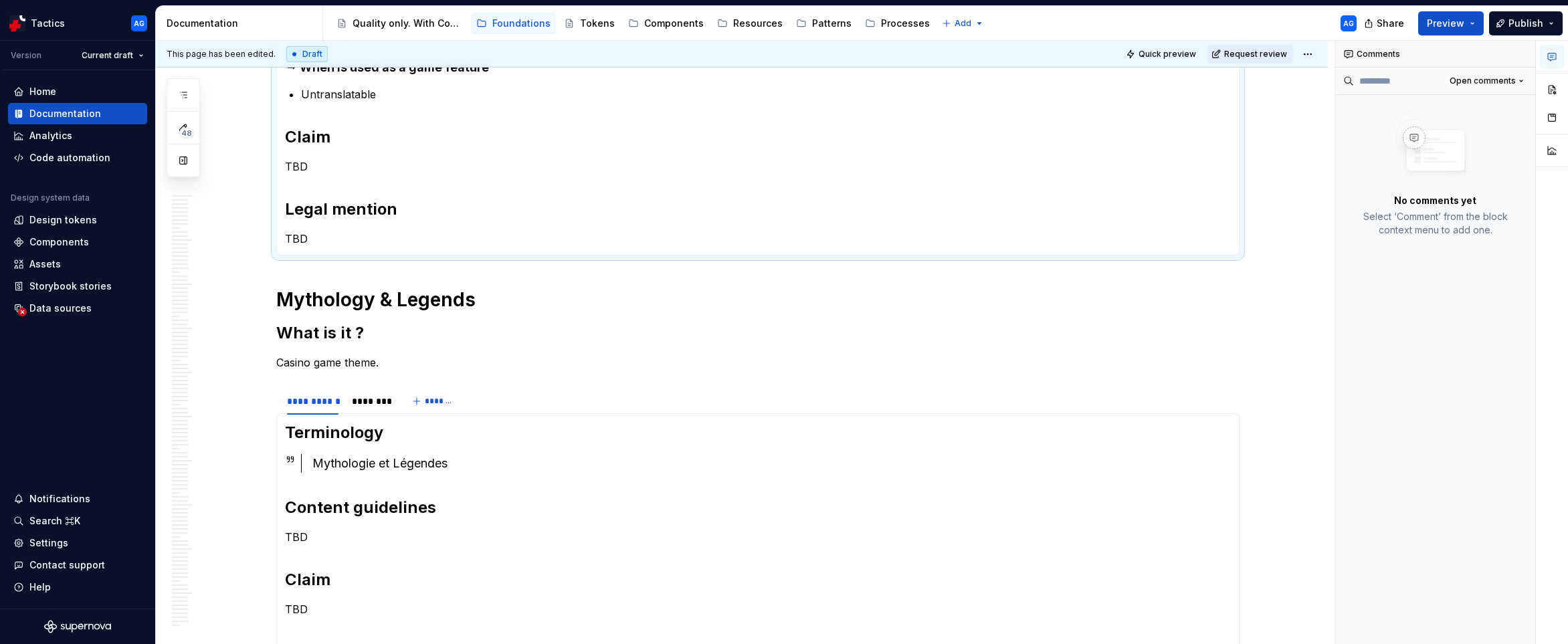 scroll, scrollTop: 5090, scrollLeft: 0, axis: vertical 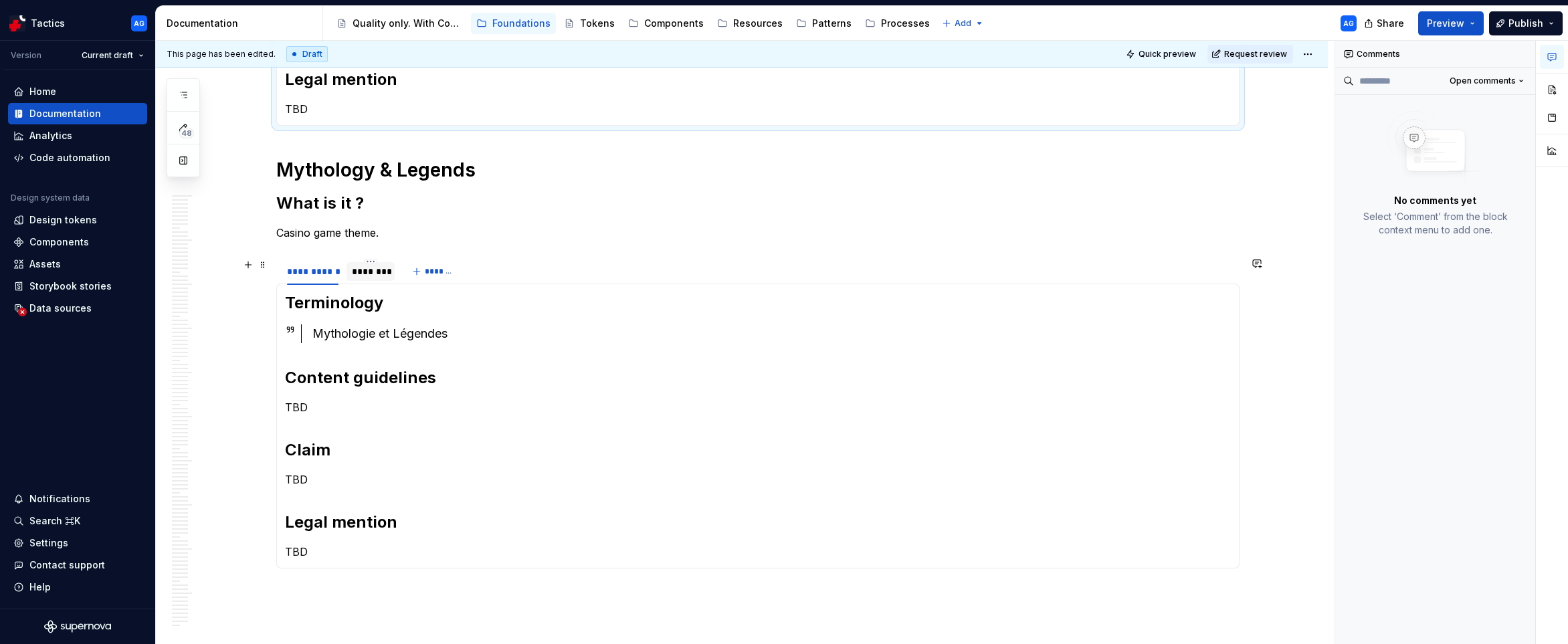 click on "********" at bounding box center [371, 272] 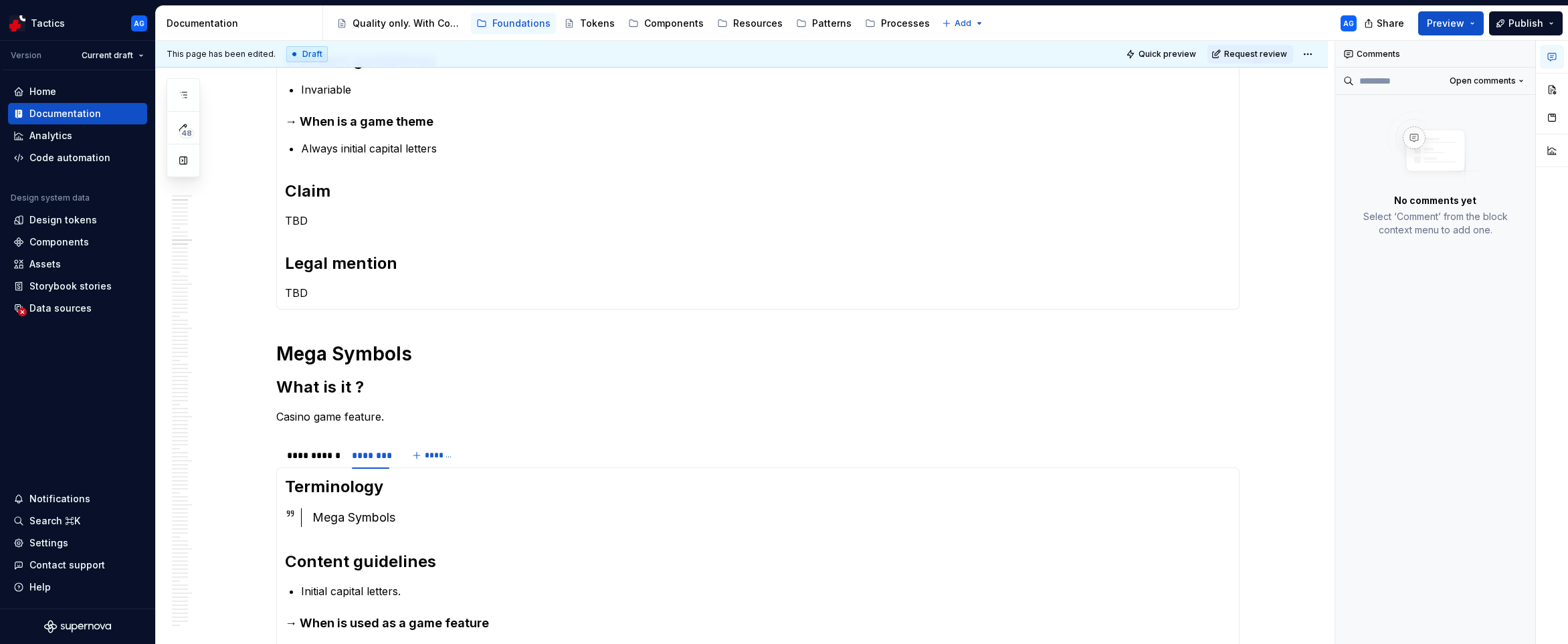 scroll, scrollTop: 0, scrollLeft: 0, axis: both 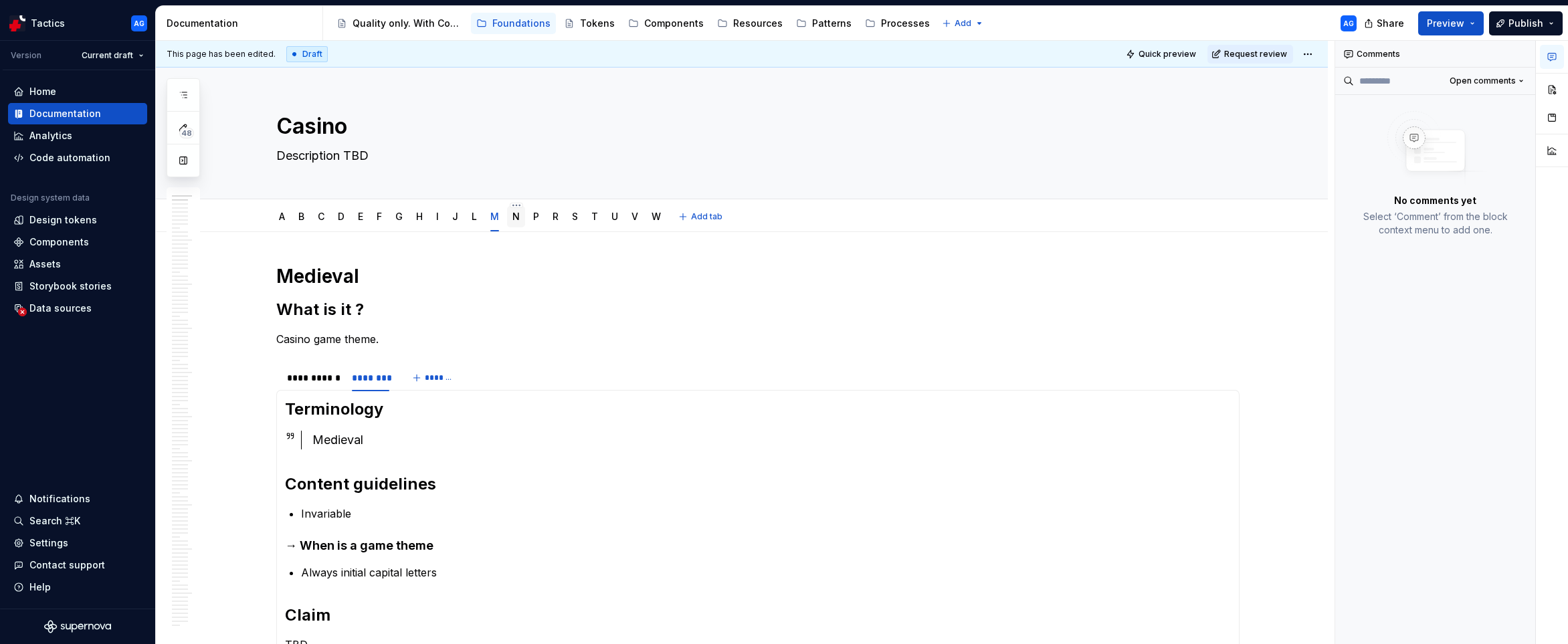click on "N" at bounding box center (516, 217) 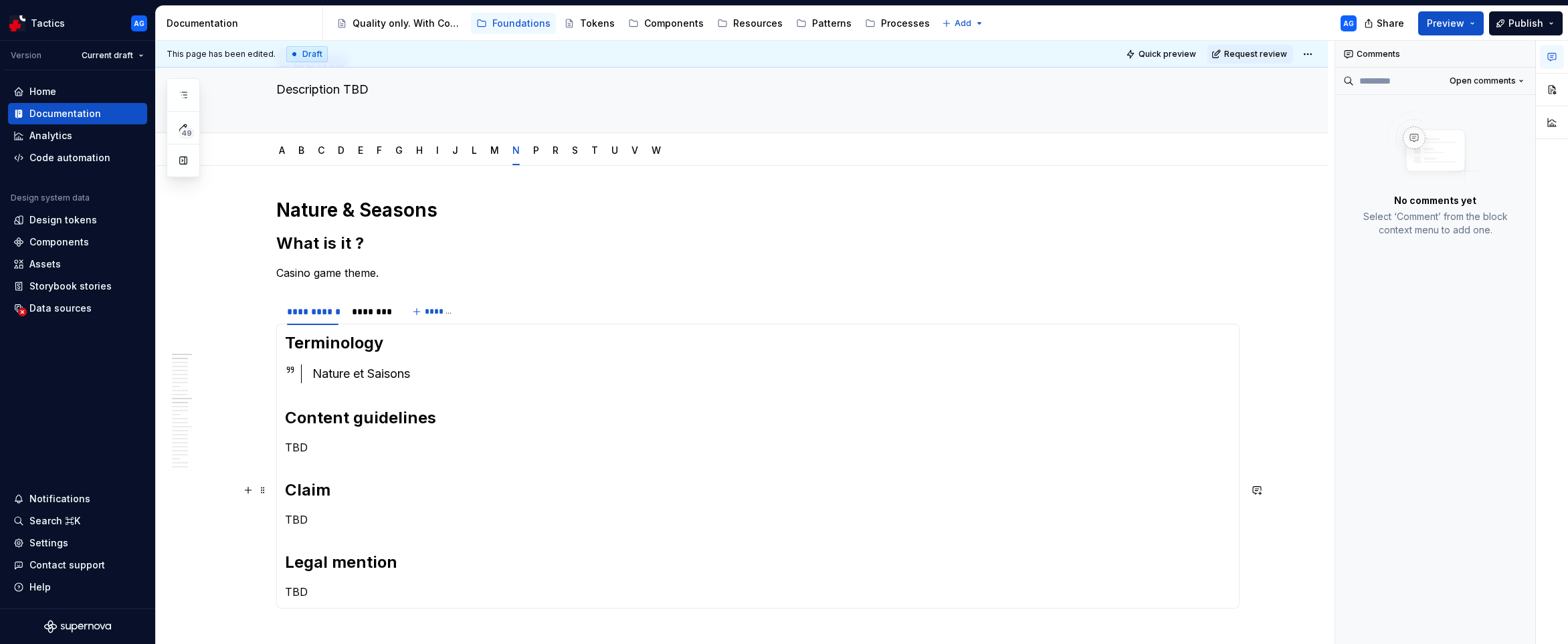 scroll, scrollTop: 122, scrollLeft: 0, axis: vertical 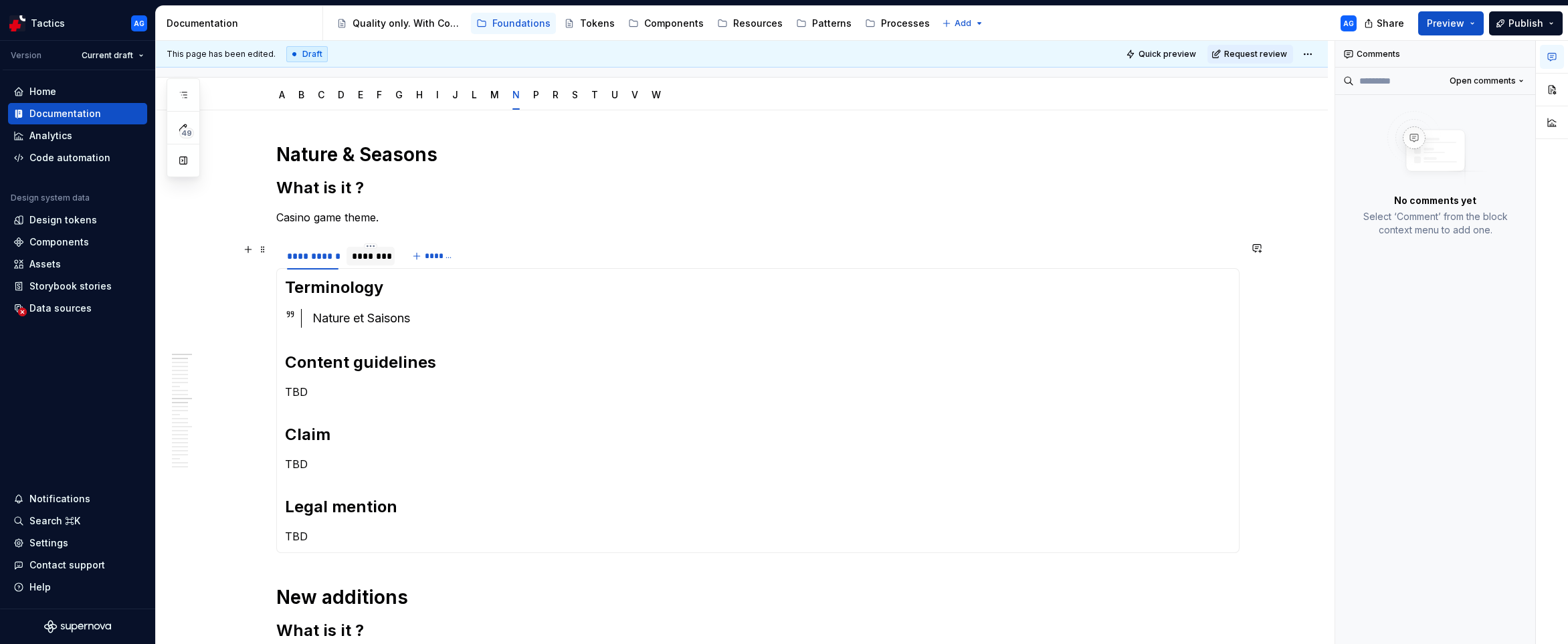 click on "********" at bounding box center (371, 256) 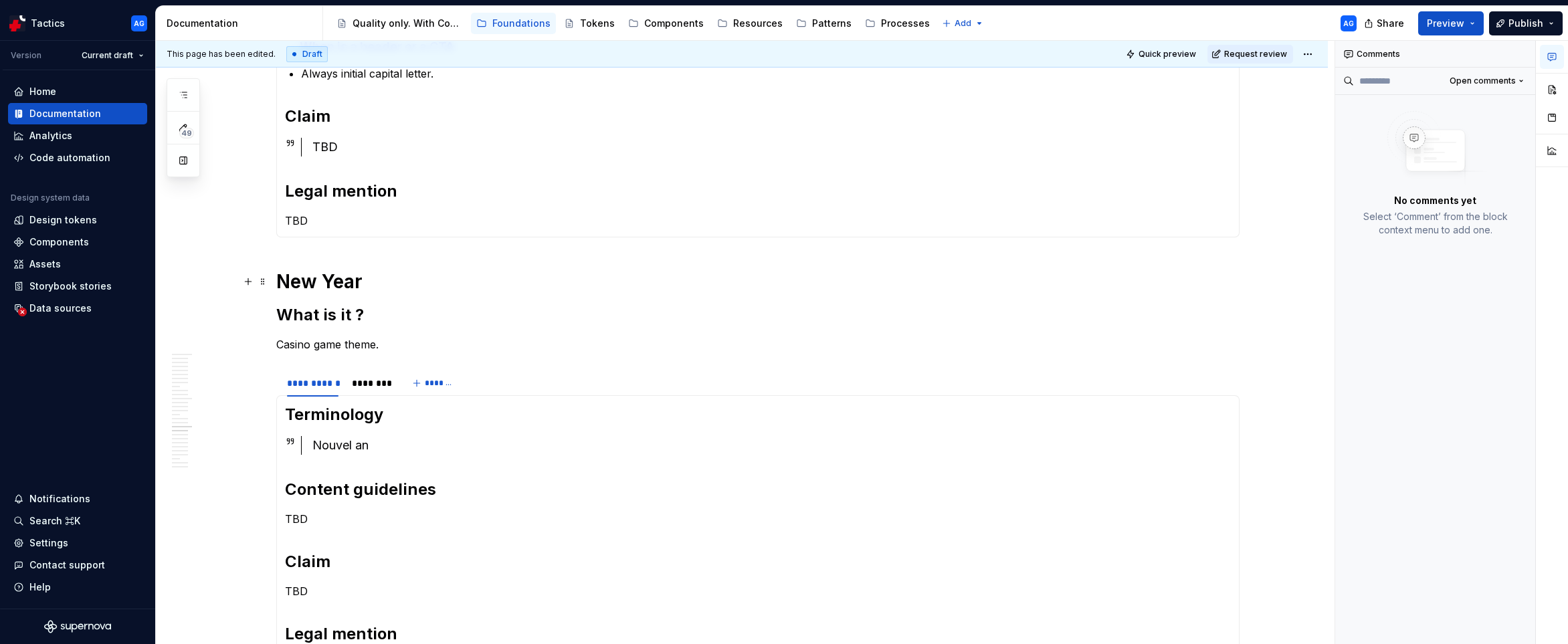scroll, scrollTop: 1056, scrollLeft: 0, axis: vertical 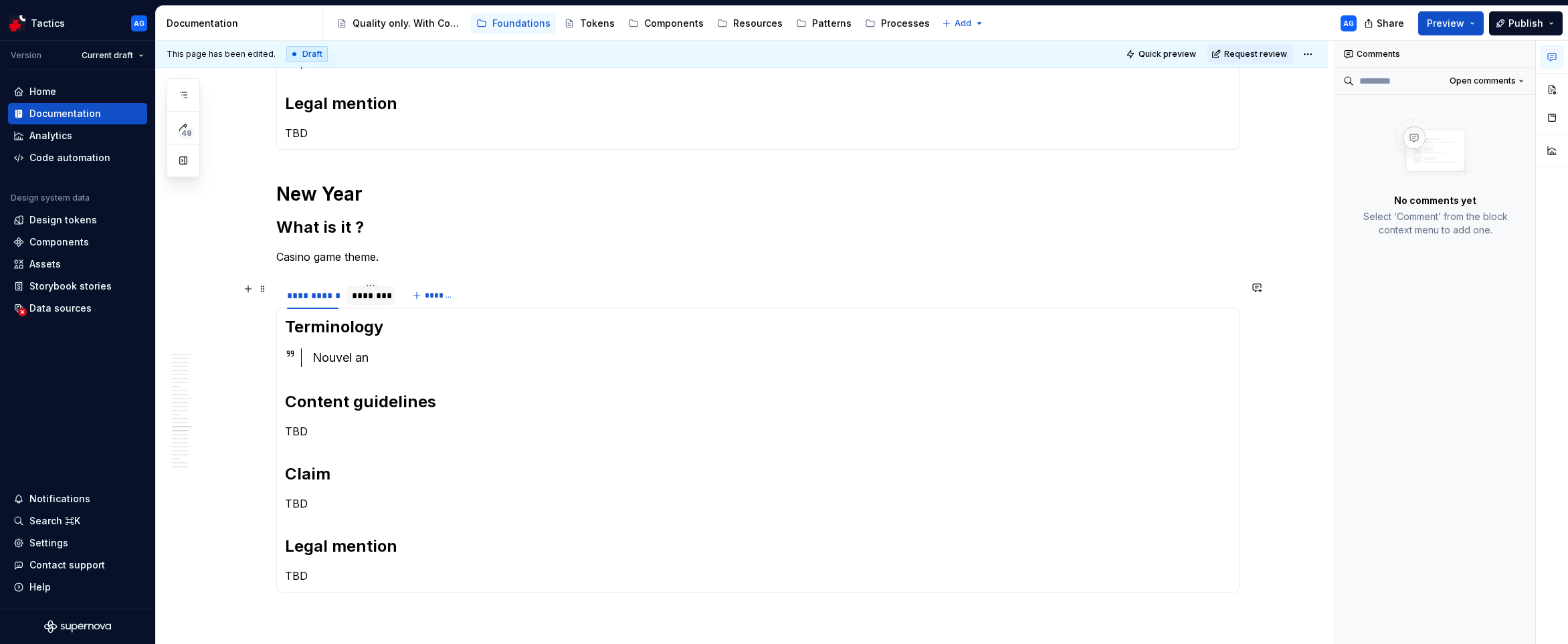 click on "********" at bounding box center (371, 296) 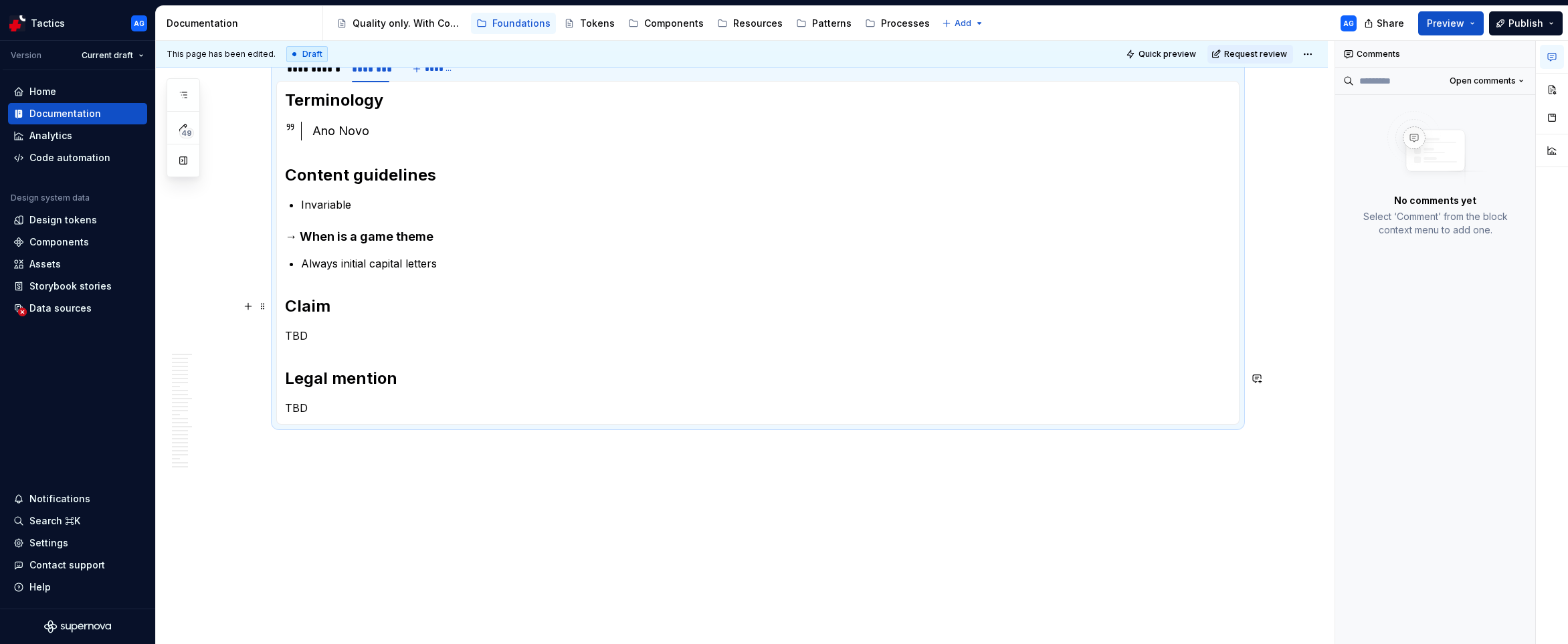 scroll, scrollTop: 0, scrollLeft: 0, axis: both 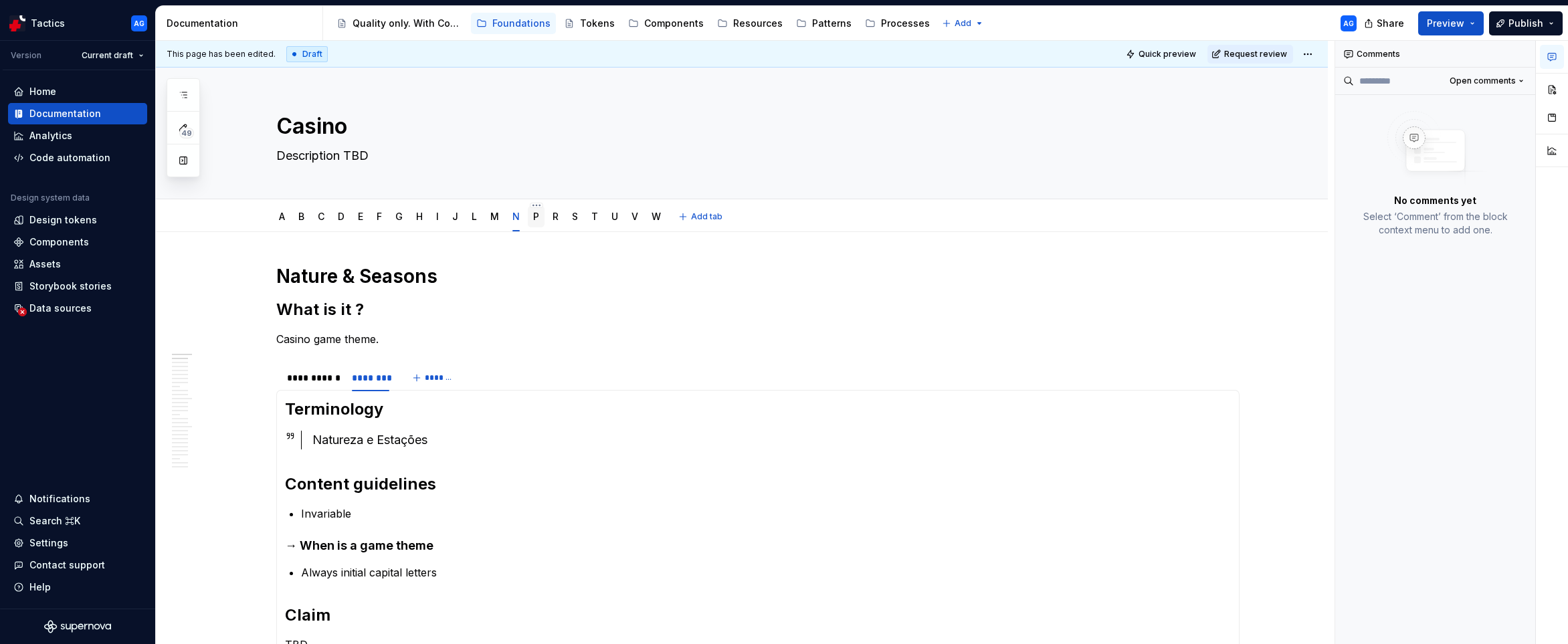 click on "P" at bounding box center (536, 217) 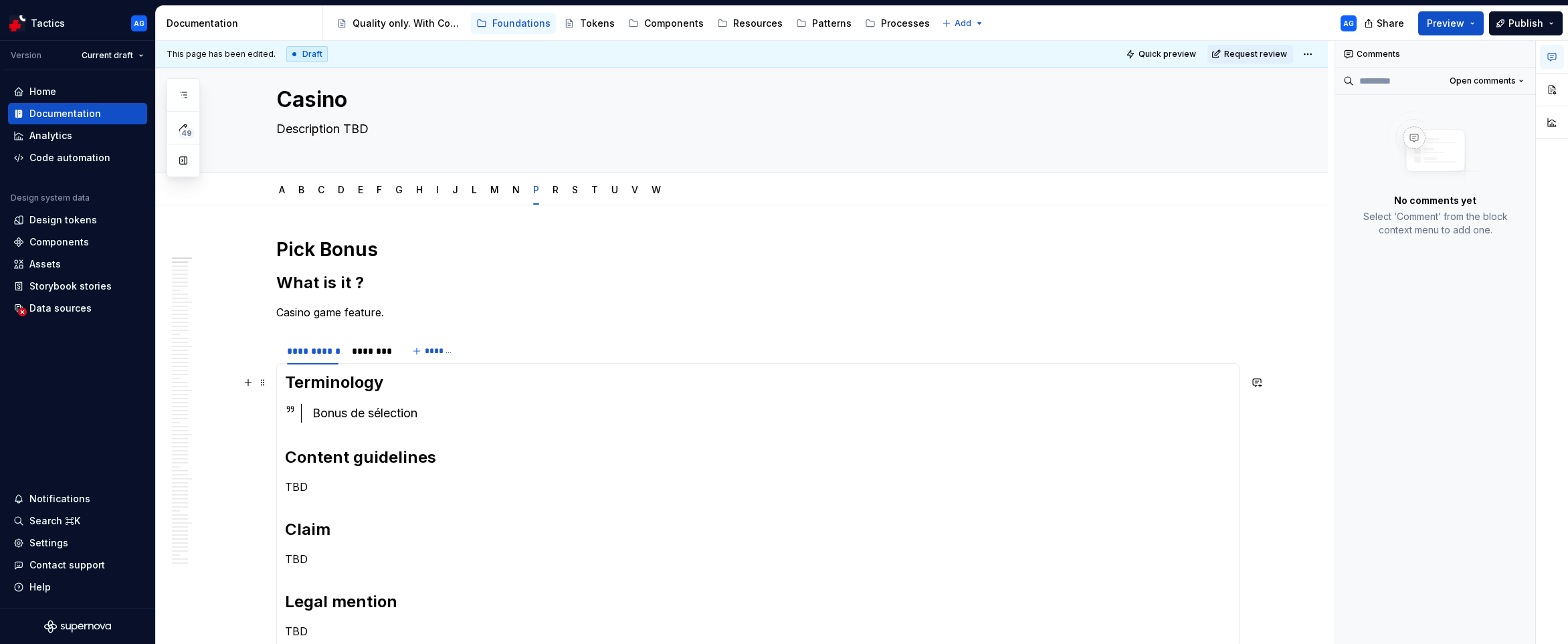 scroll, scrollTop: 31, scrollLeft: 0, axis: vertical 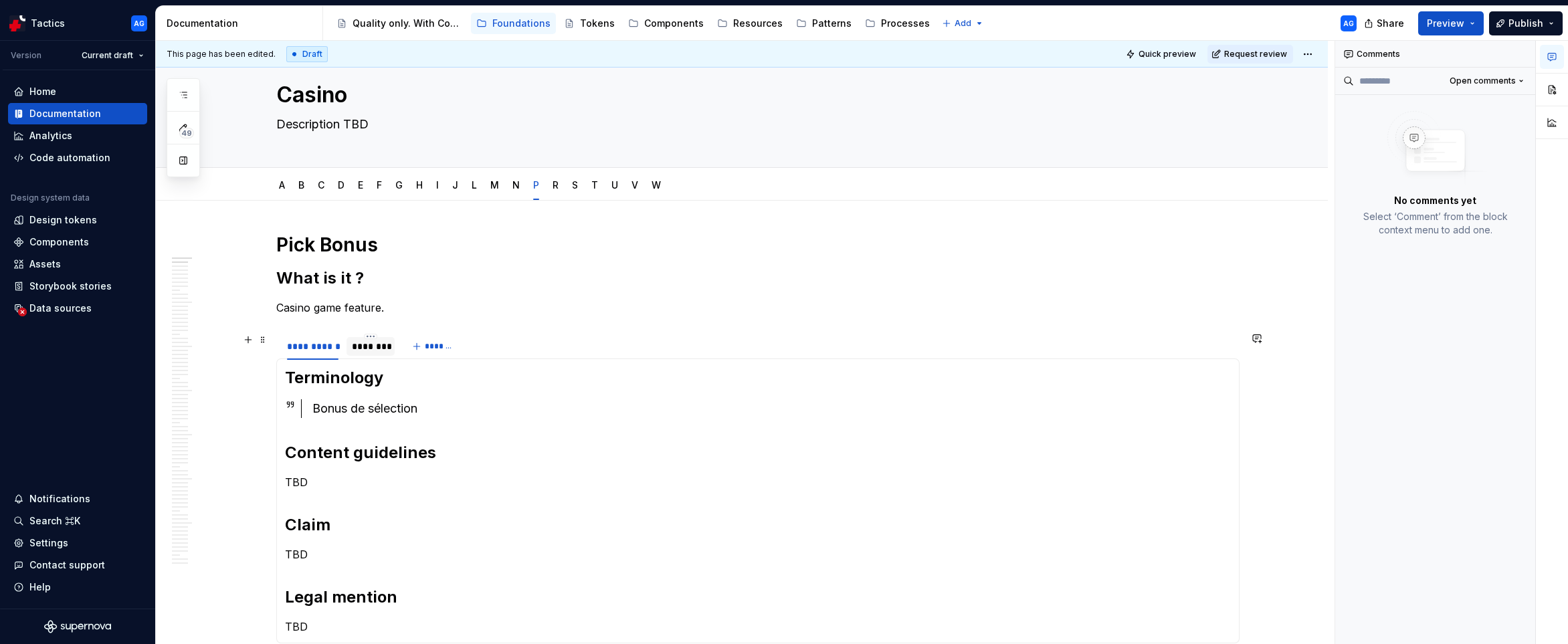 click on "********" at bounding box center [371, 346] 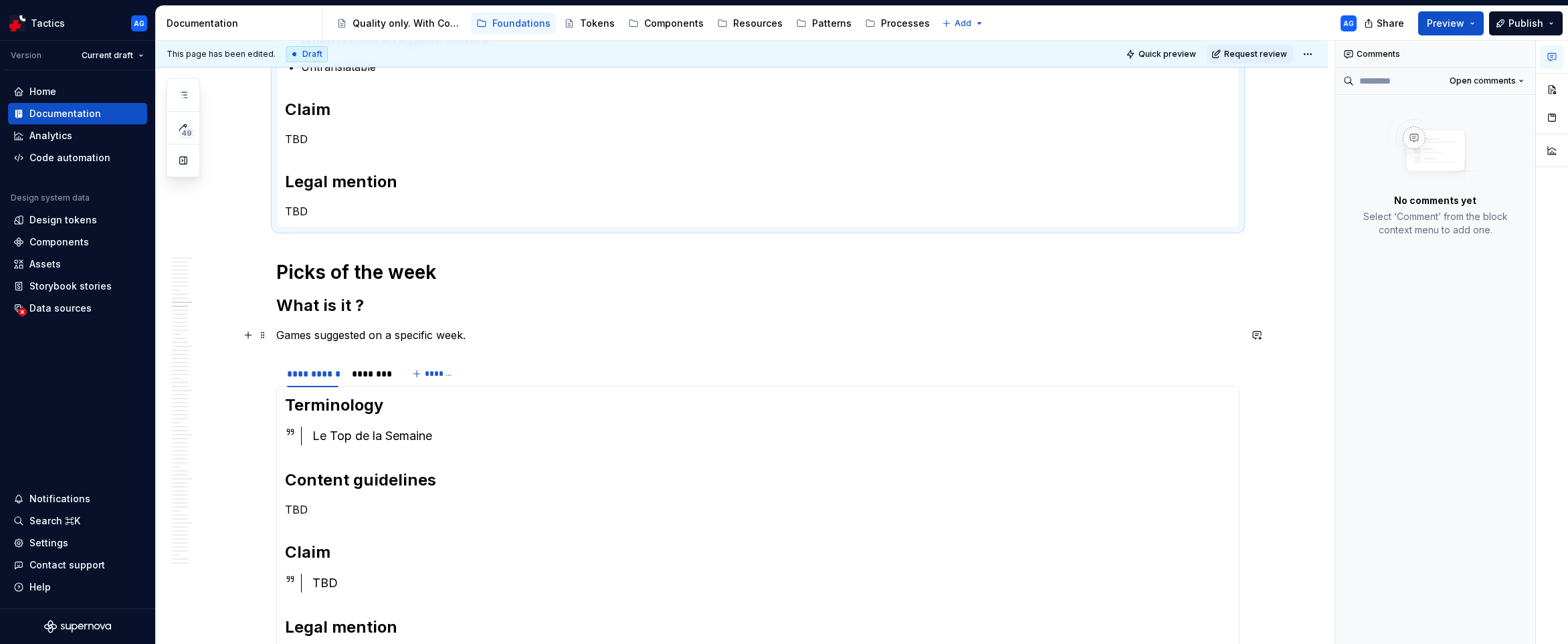scroll, scrollTop: 531, scrollLeft: 0, axis: vertical 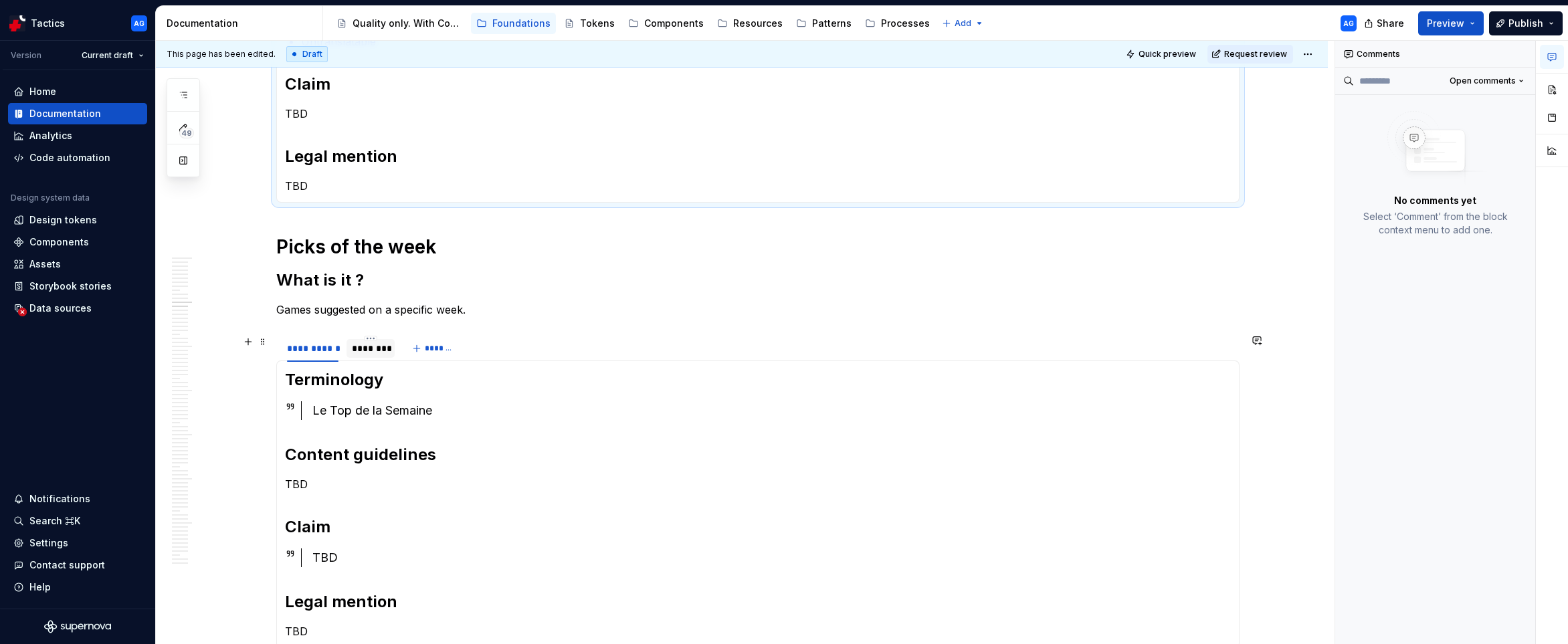click on "********" at bounding box center [371, 348] 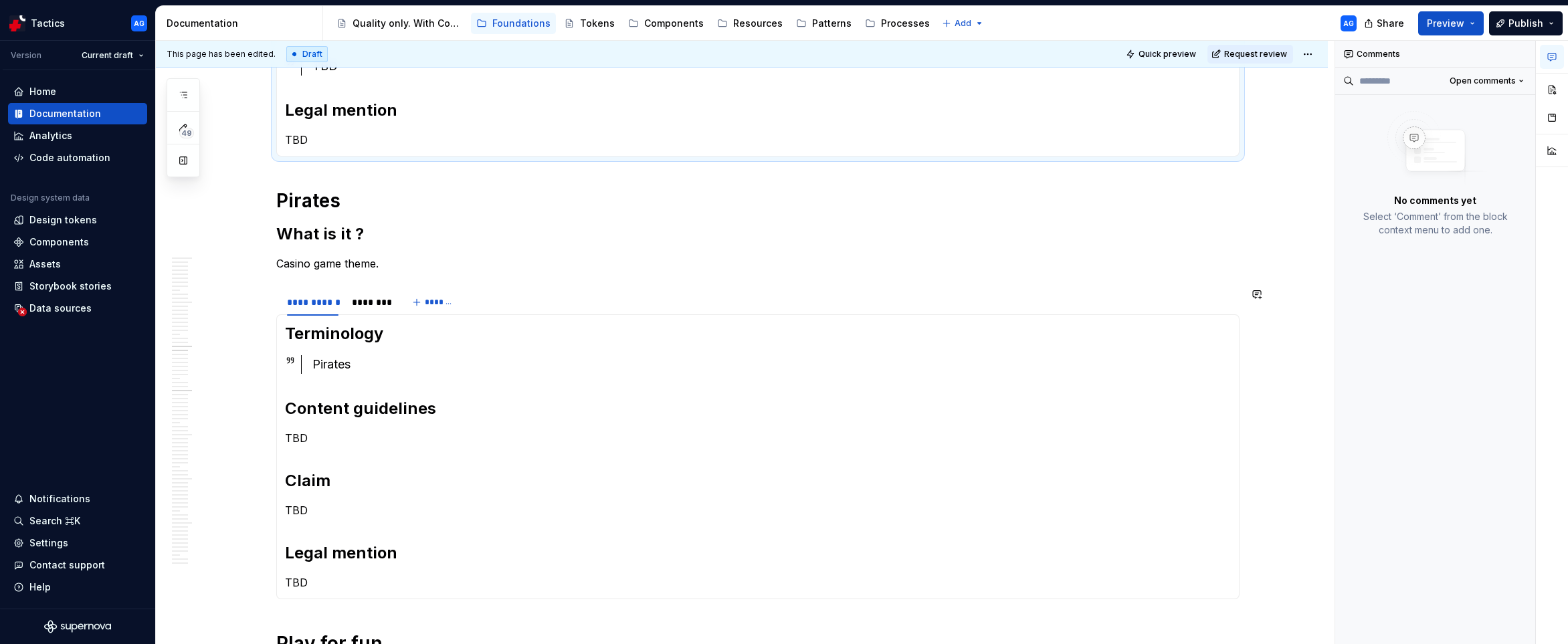 scroll, scrollTop: 1065, scrollLeft: 0, axis: vertical 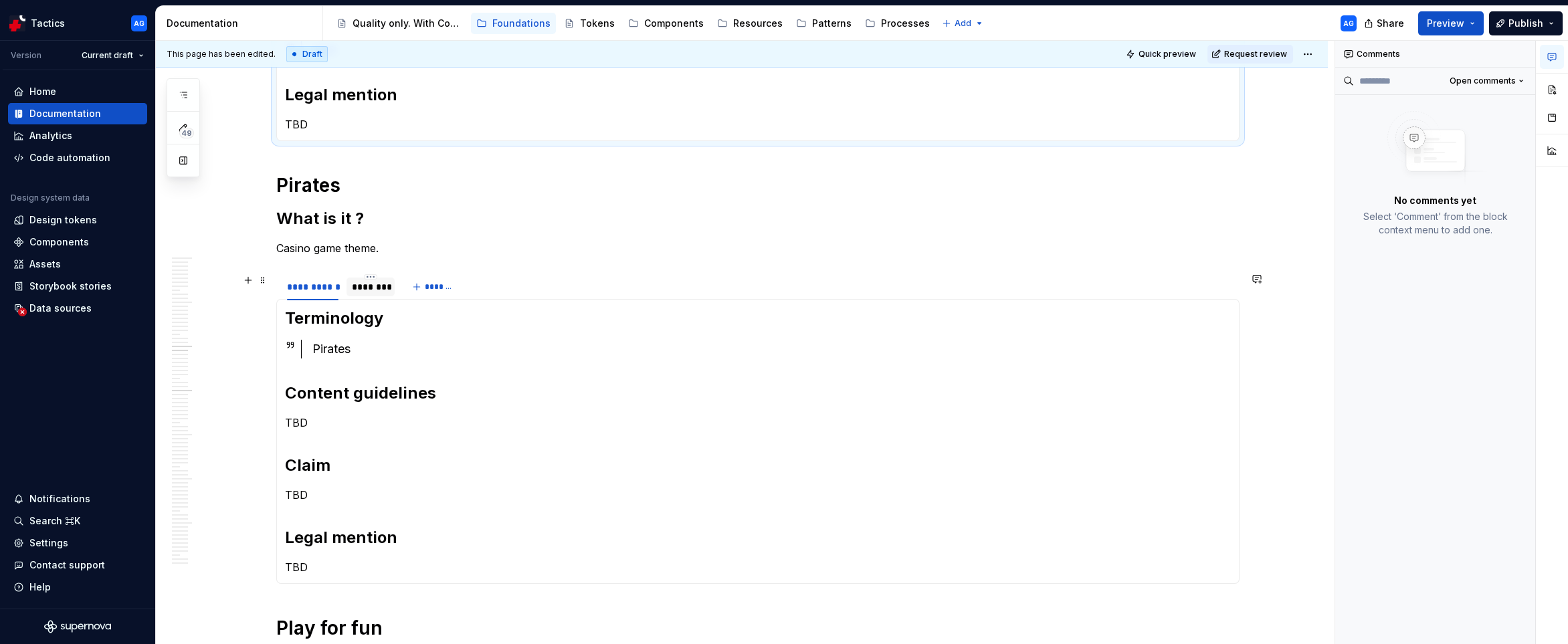 click on "********" at bounding box center (371, 287) 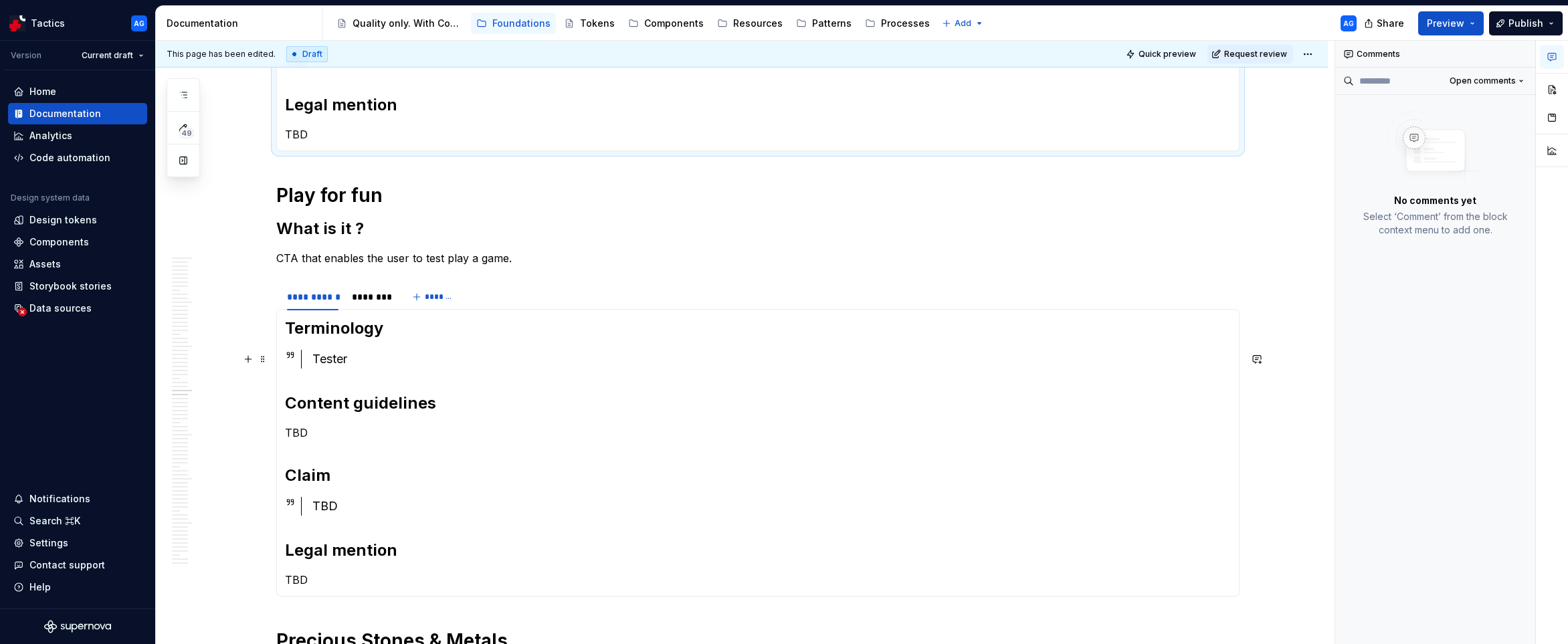 scroll, scrollTop: 1566, scrollLeft: 0, axis: vertical 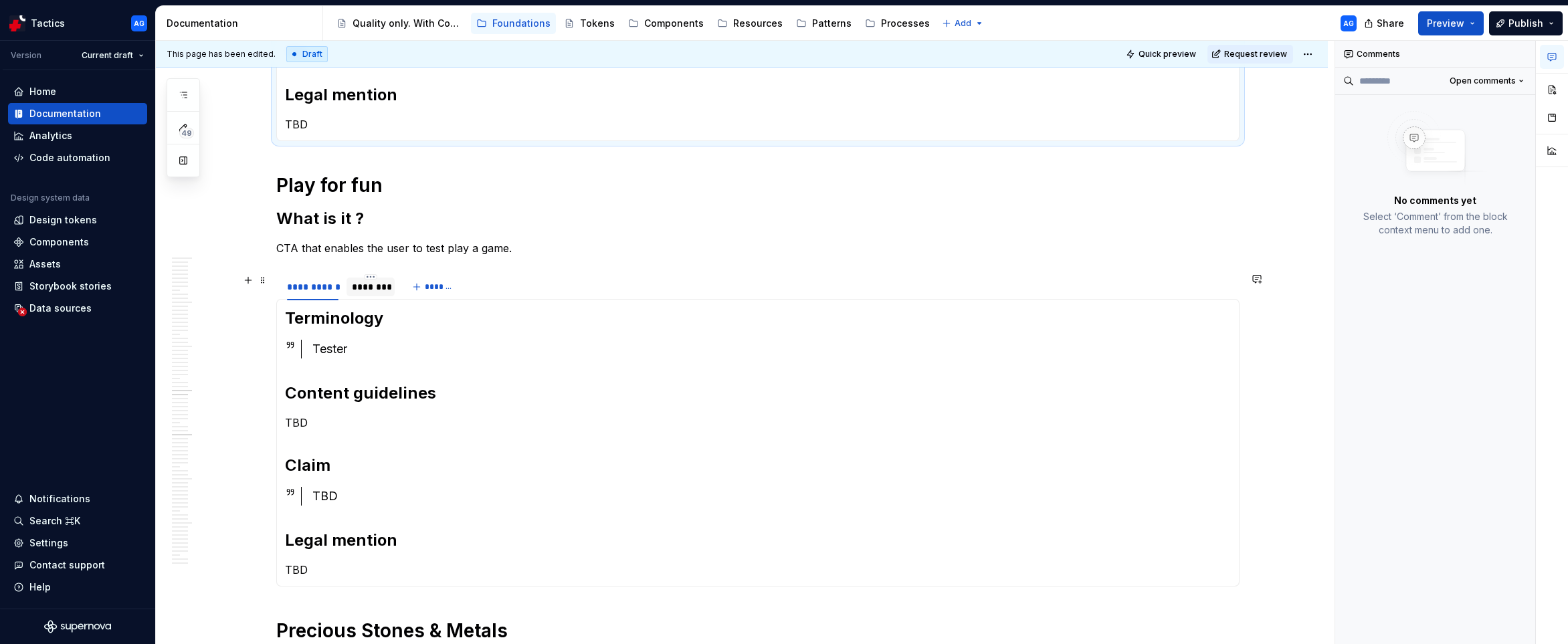 click on "********" at bounding box center [371, 287] 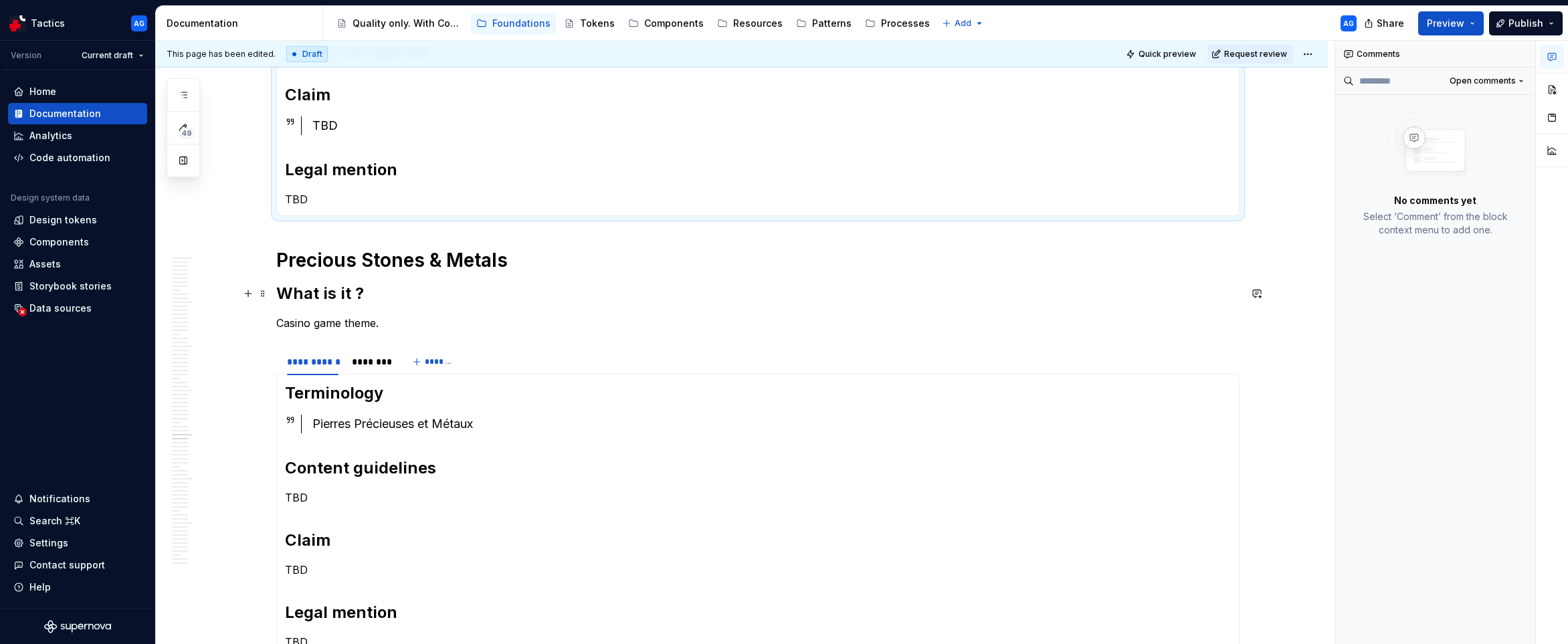 scroll, scrollTop: 2008, scrollLeft: 0, axis: vertical 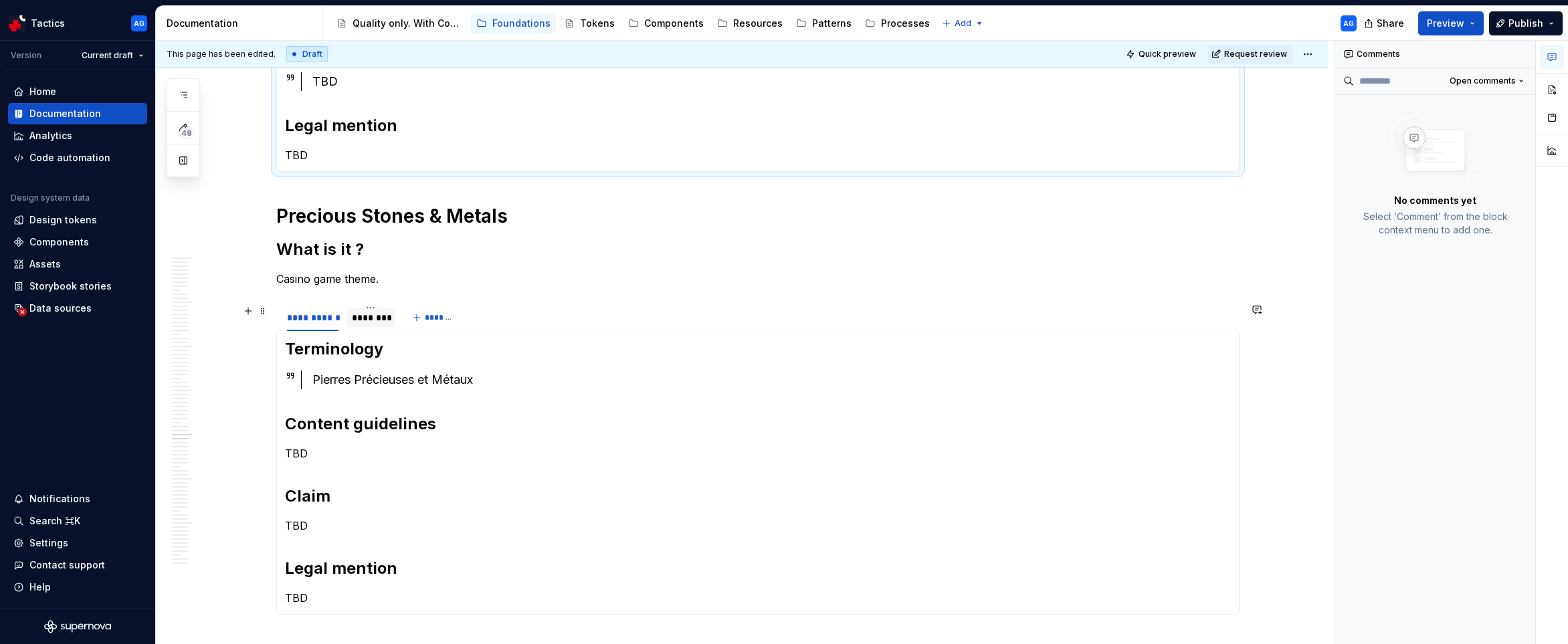 click on "********" at bounding box center (371, 318) 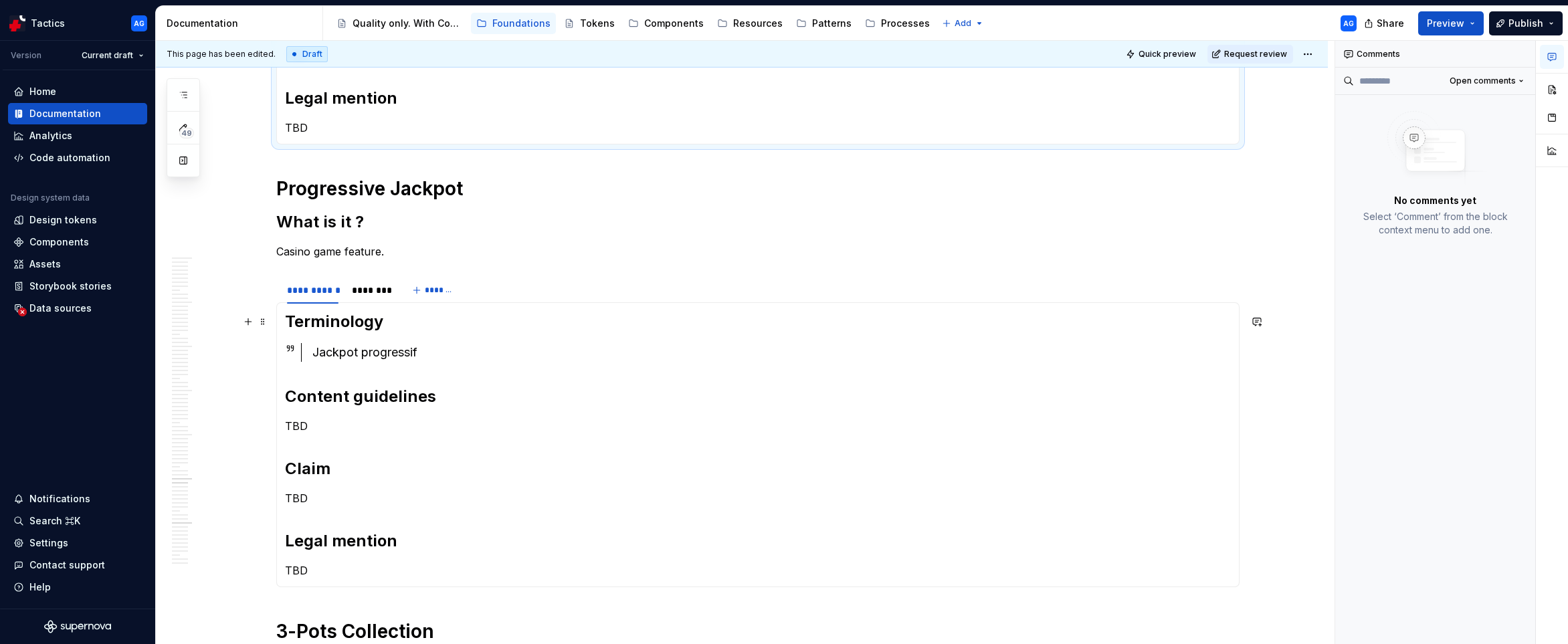 scroll, scrollTop: 2539, scrollLeft: 0, axis: vertical 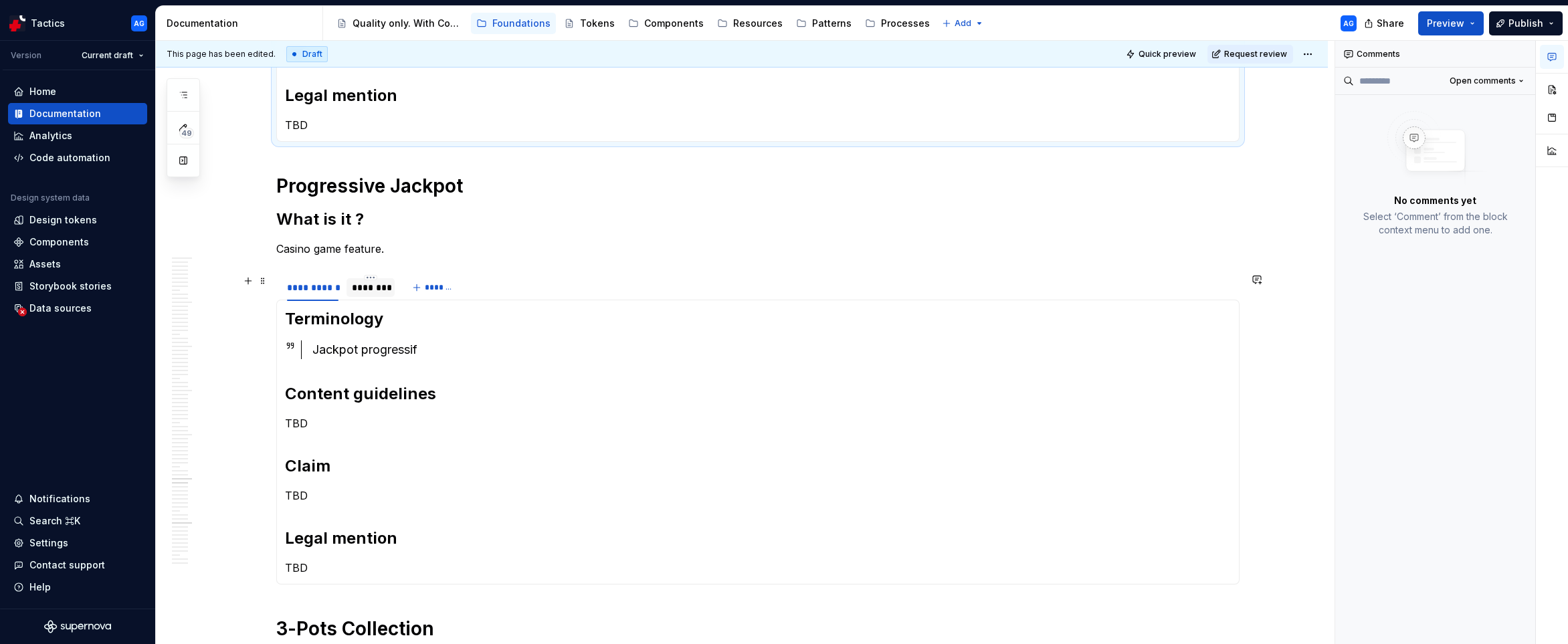 click on "********" at bounding box center [371, 288] 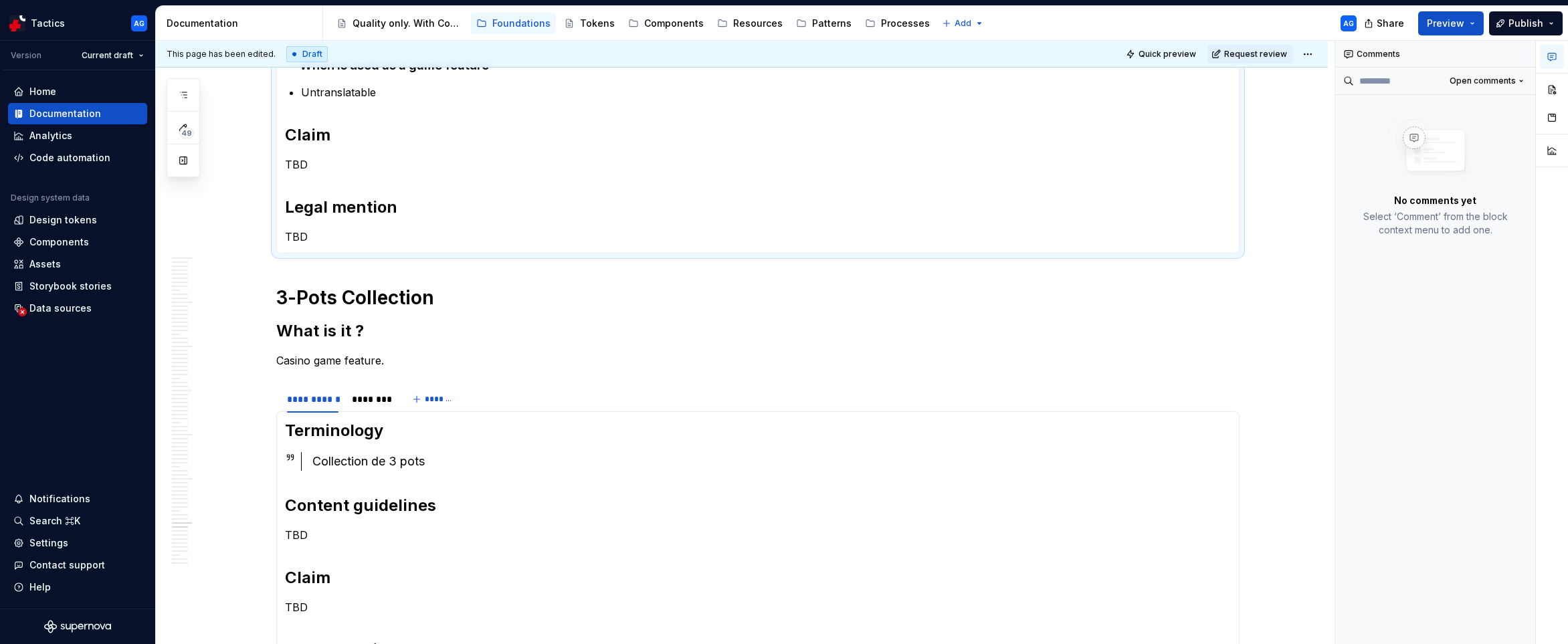 scroll, scrollTop: 2967, scrollLeft: 0, axis: vertical 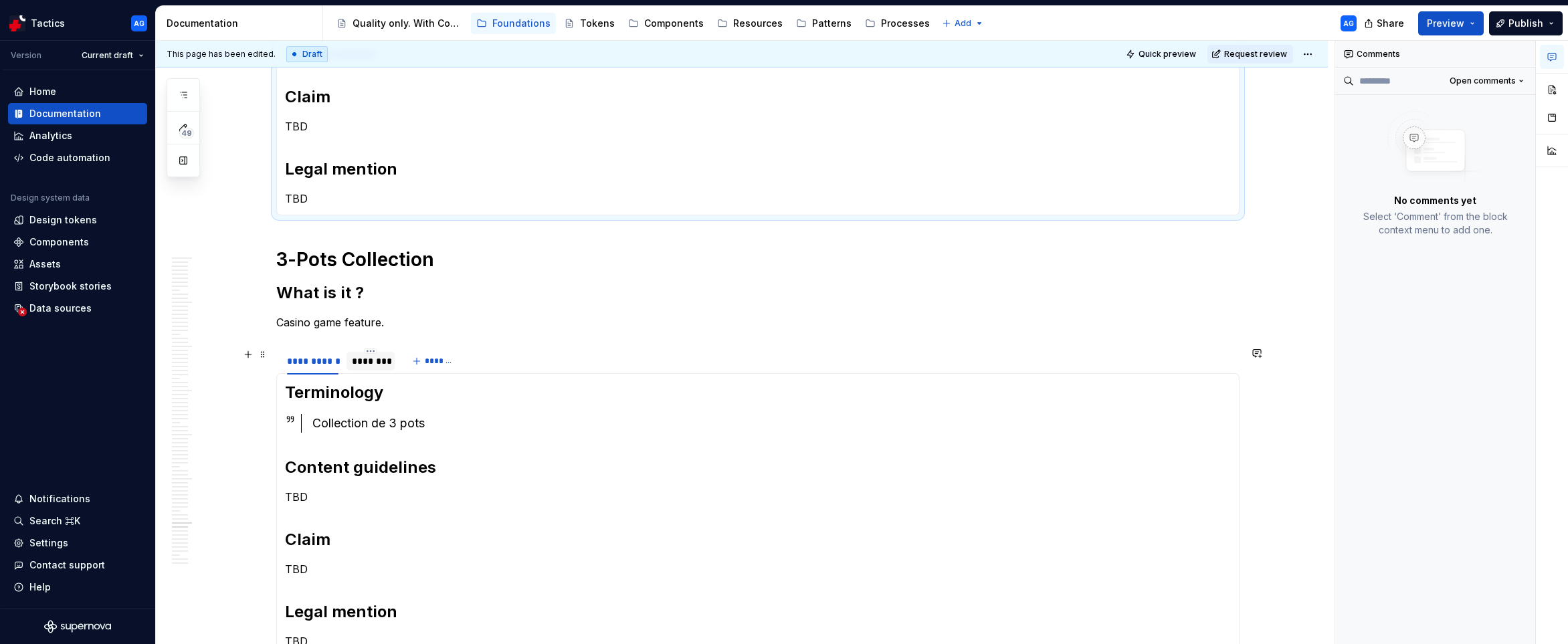 click on "********" at bounding box center [371, 361] 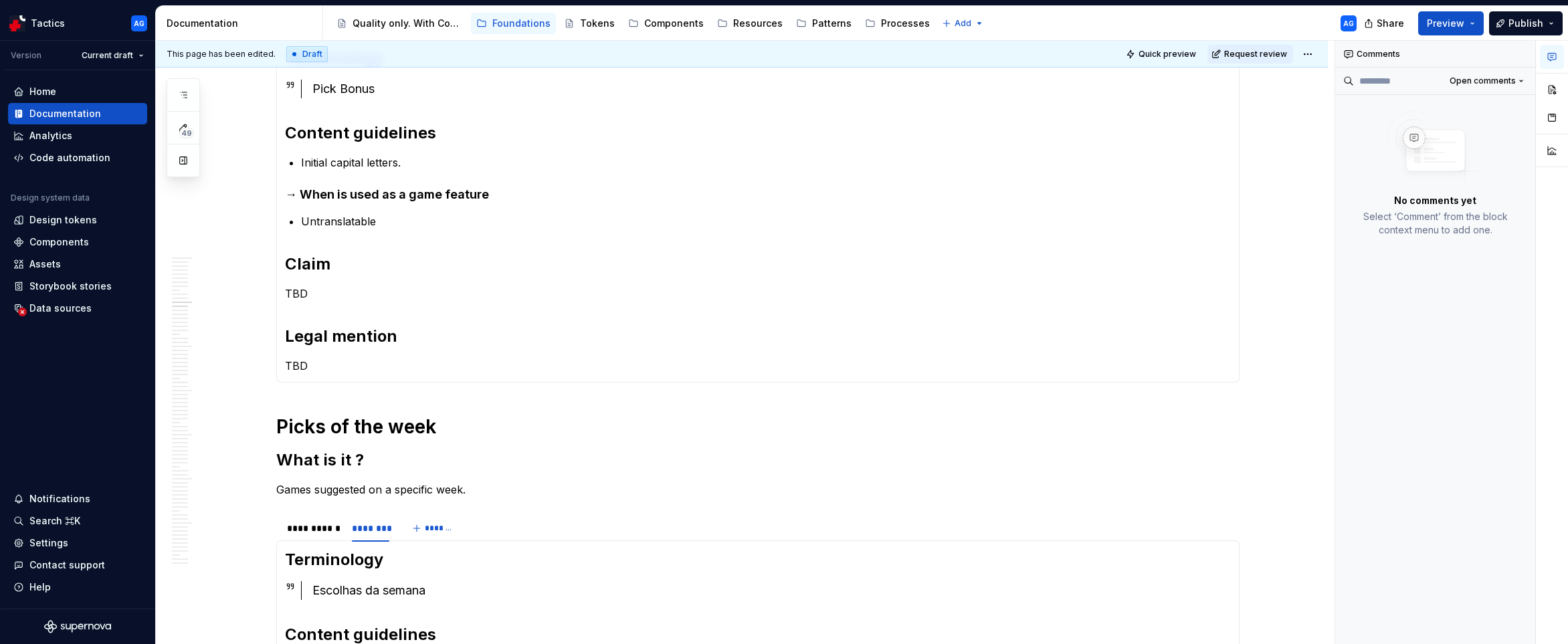 scroll, scrollTop: 0, scrollLeft: 0, axis: both 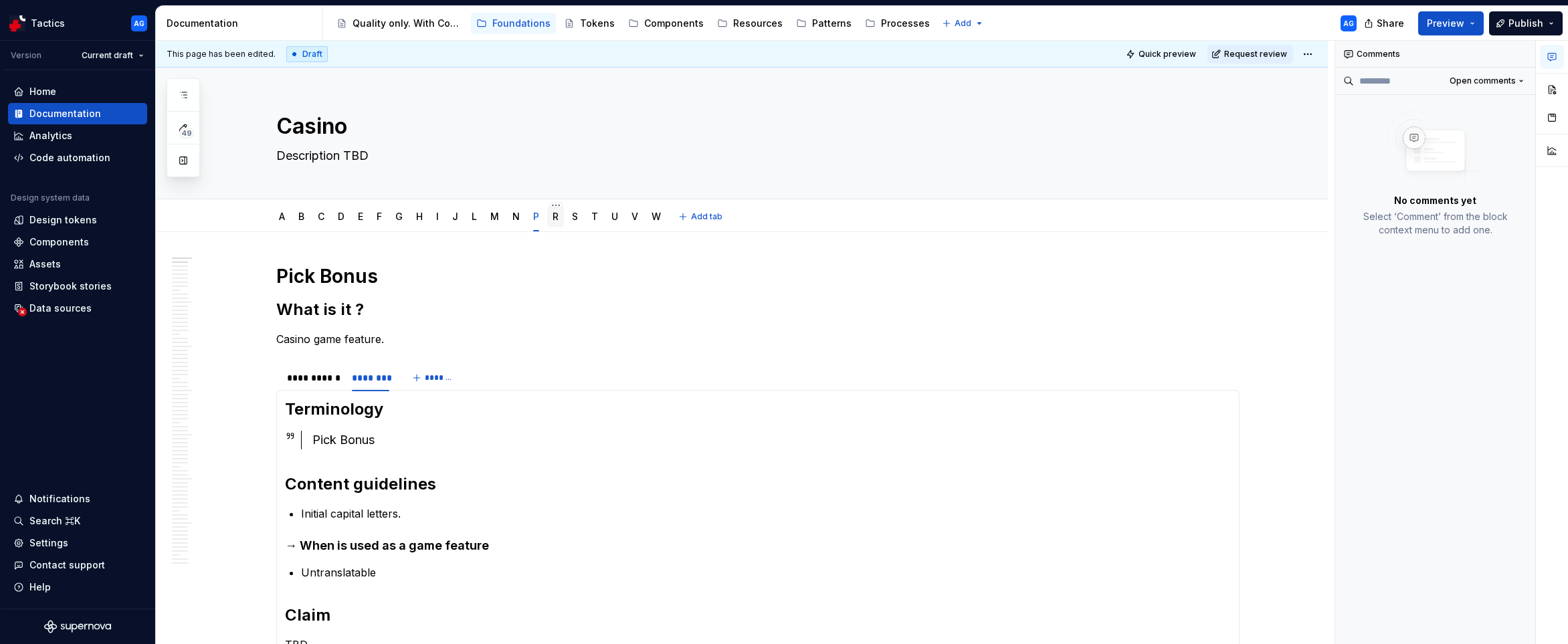 click on "R" at bounding box center (555, 217) 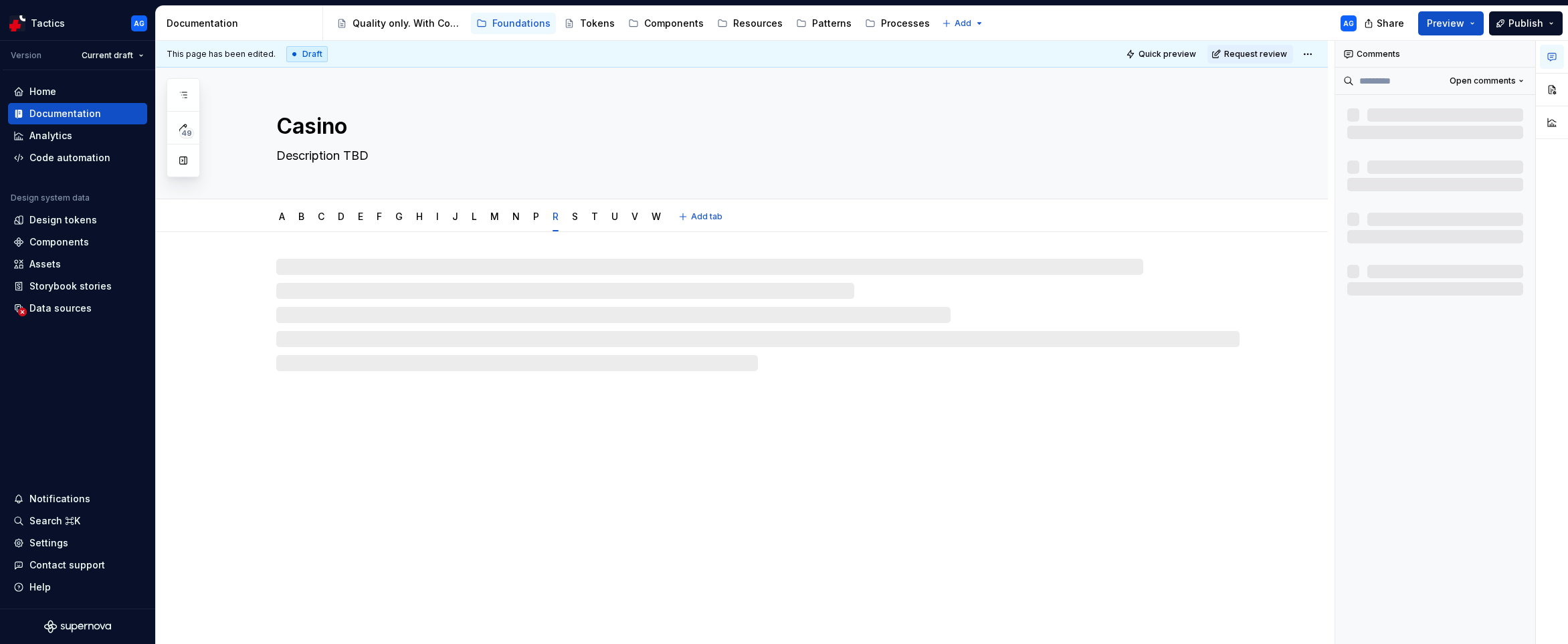 click on "R" at bounding box center (555, 216) 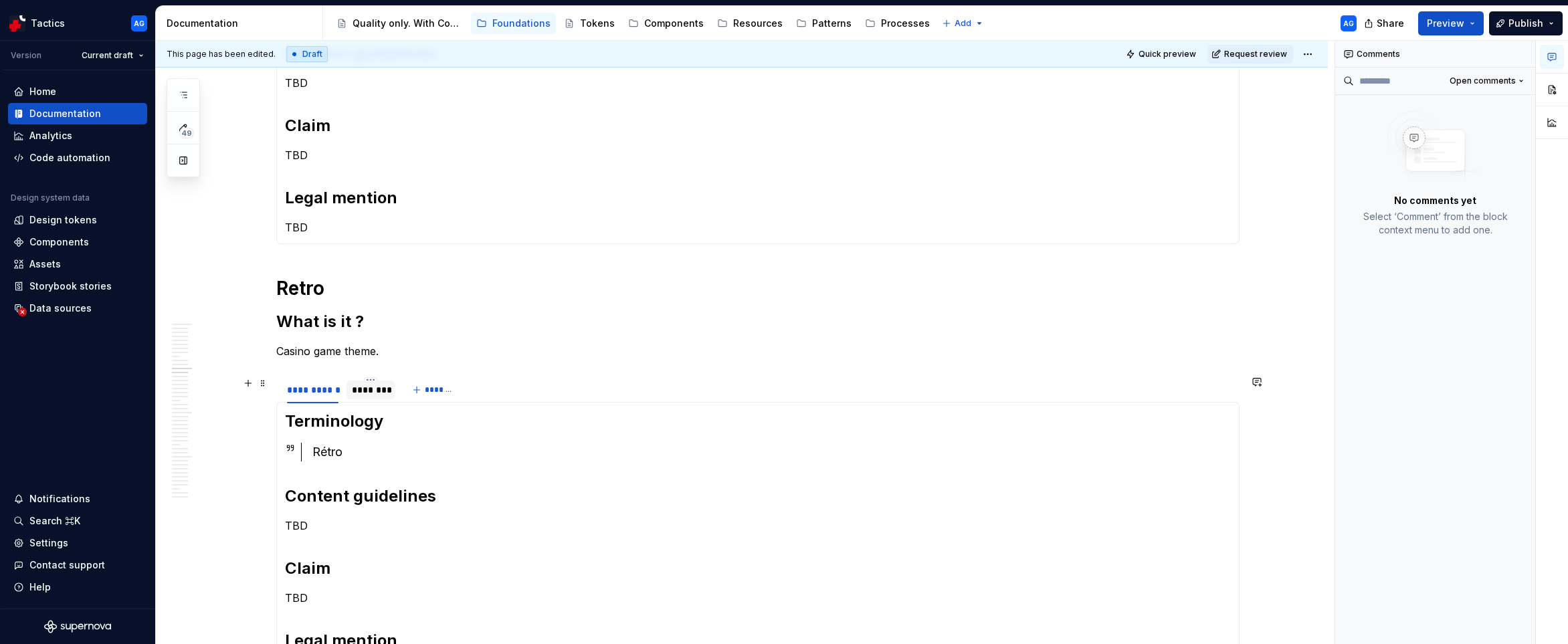 scroll, scrollTop: 0, scrollLeft: 0, axis: both 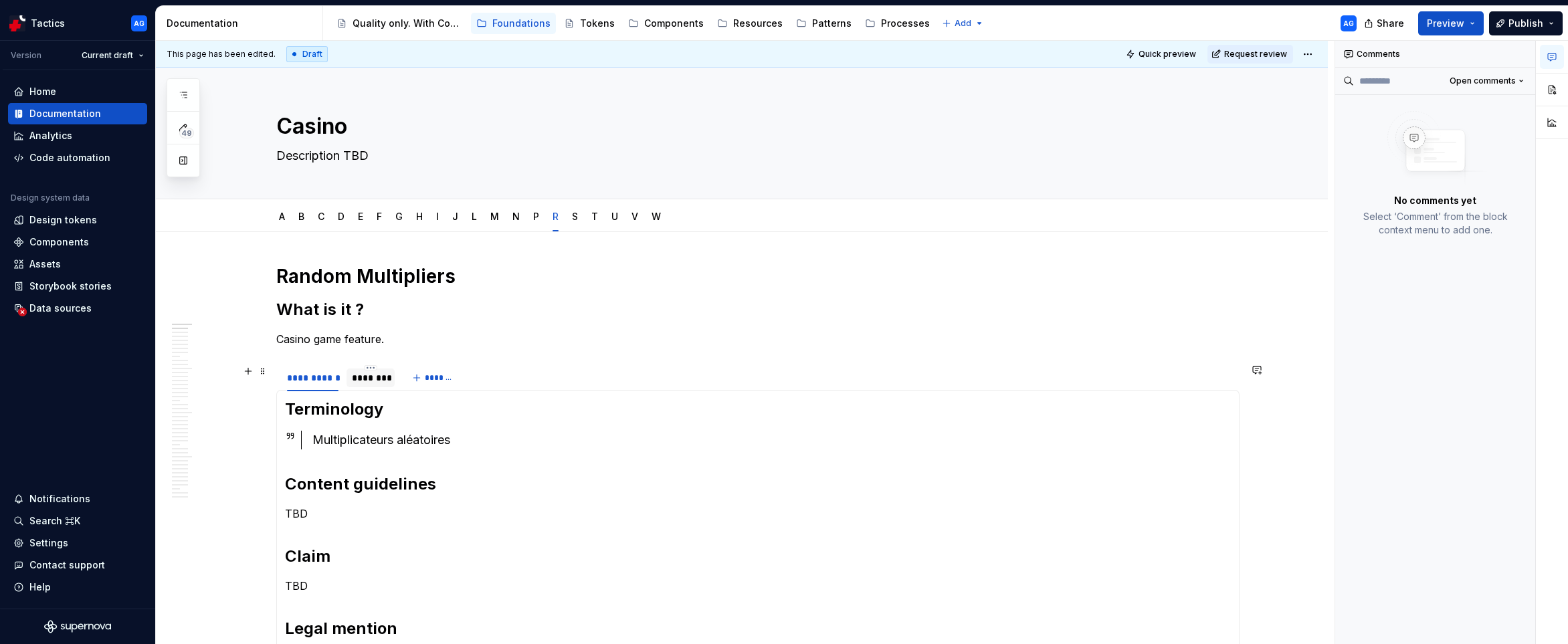 click on "********" at bounding box center (371, 378) 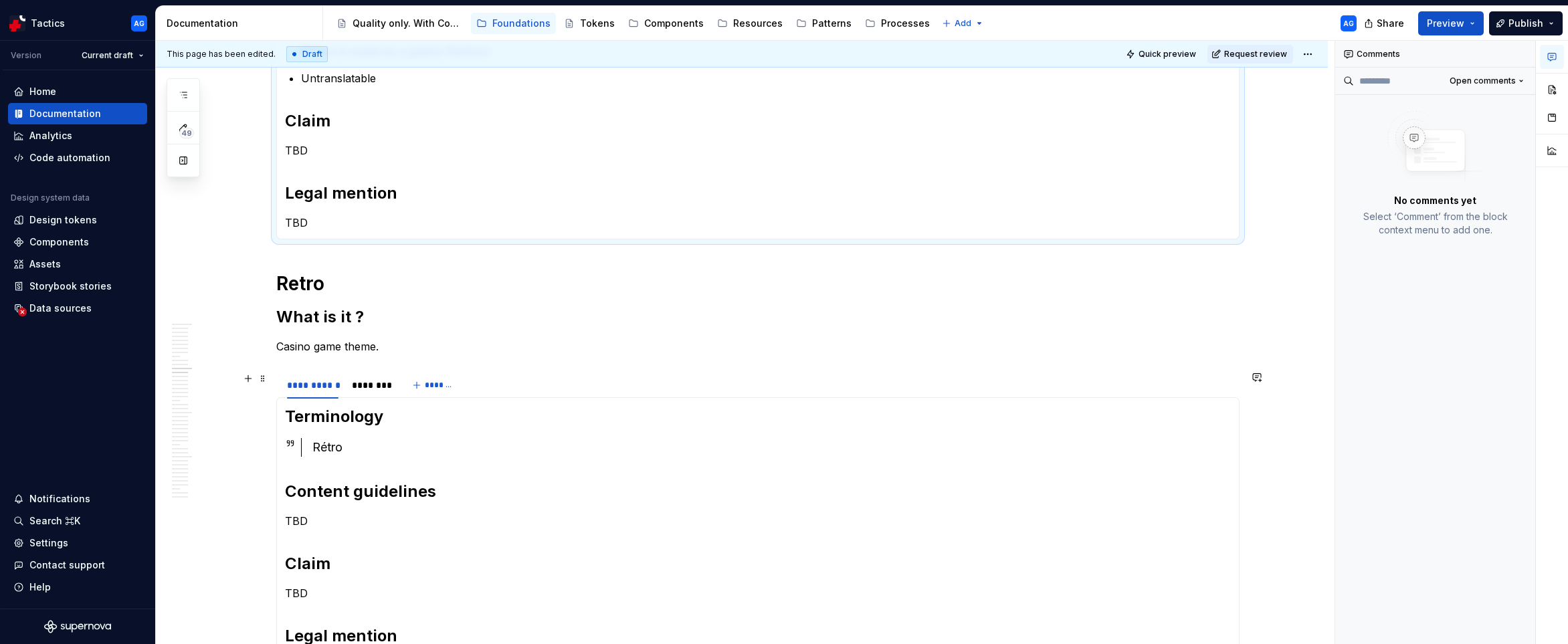 scroll, scrollTop: 590, scrollLeft: 0, axis: vertical 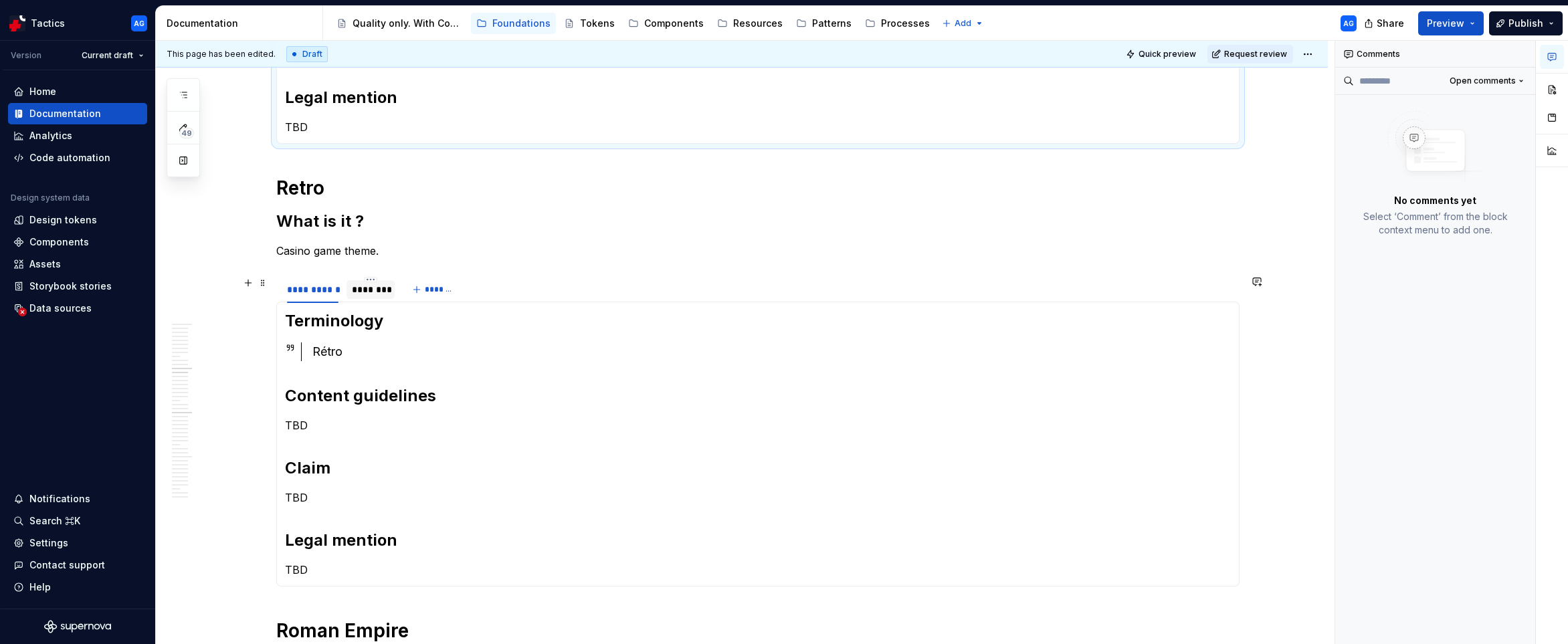 click on "********" at bounding box center (371, 290) 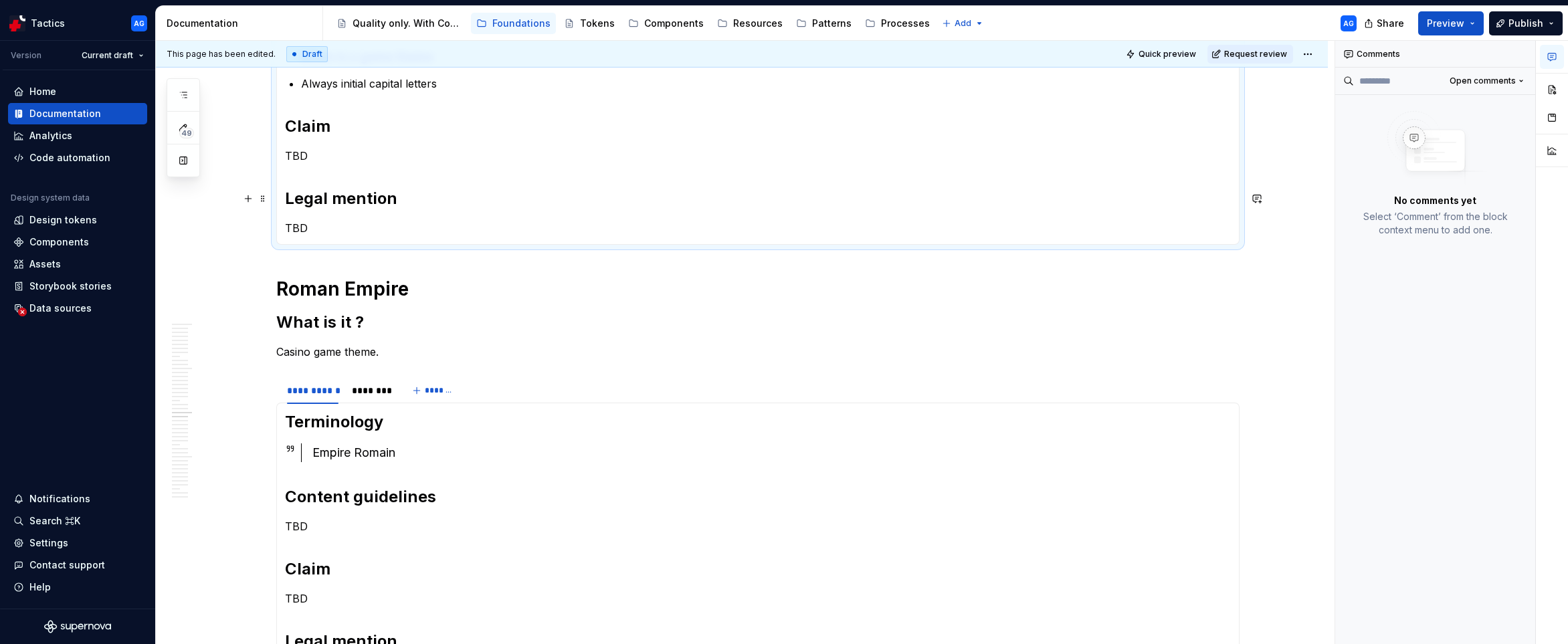 scroll, scrollTop: 1059, scrollLeft: 0, axis: vertical 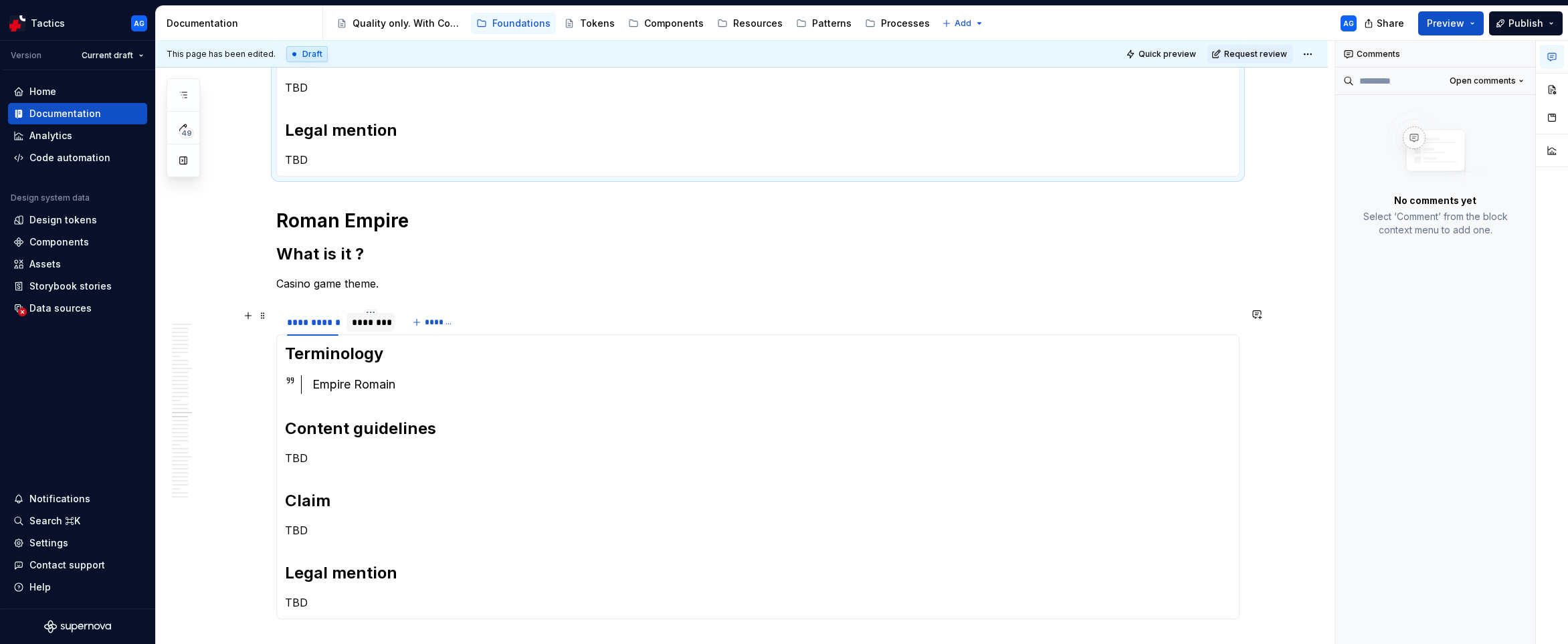 click on "********" at bounding box center (371, 322) 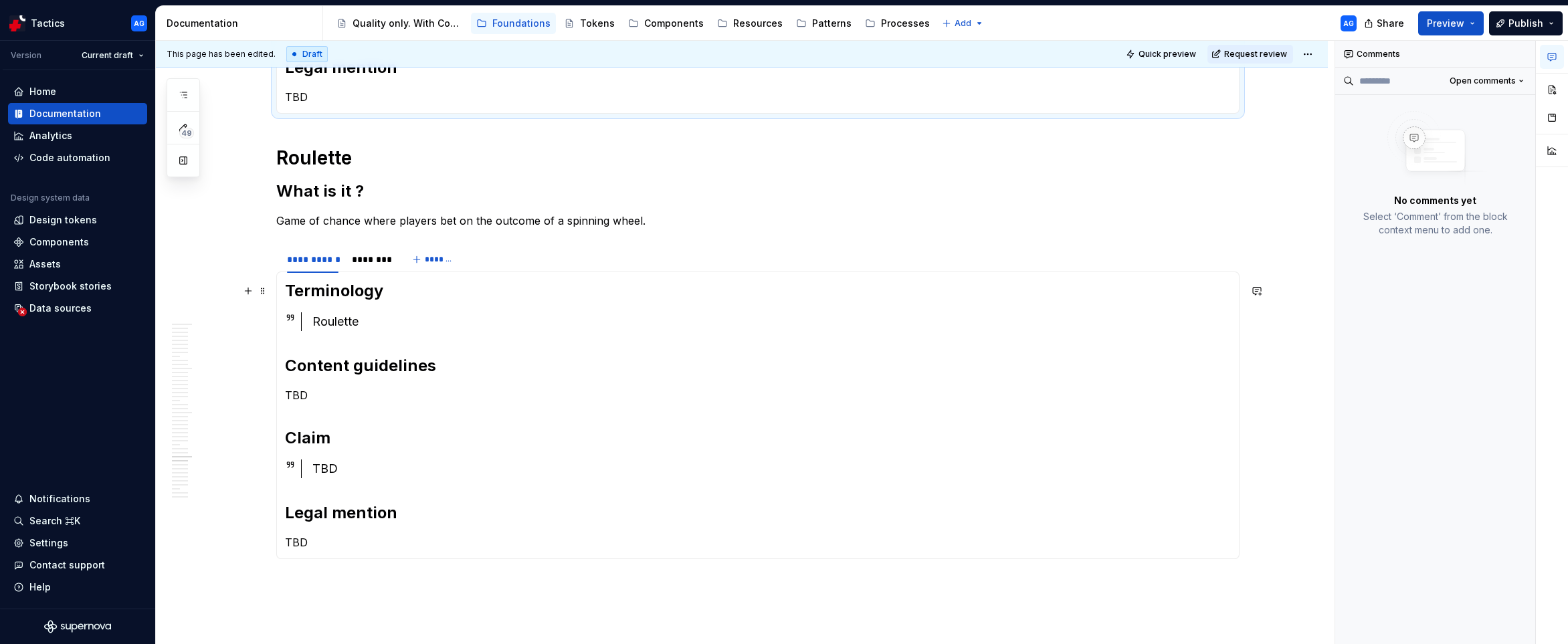 scroll, scrollTop: 1626, scrollLeft: 0, axis: vertical 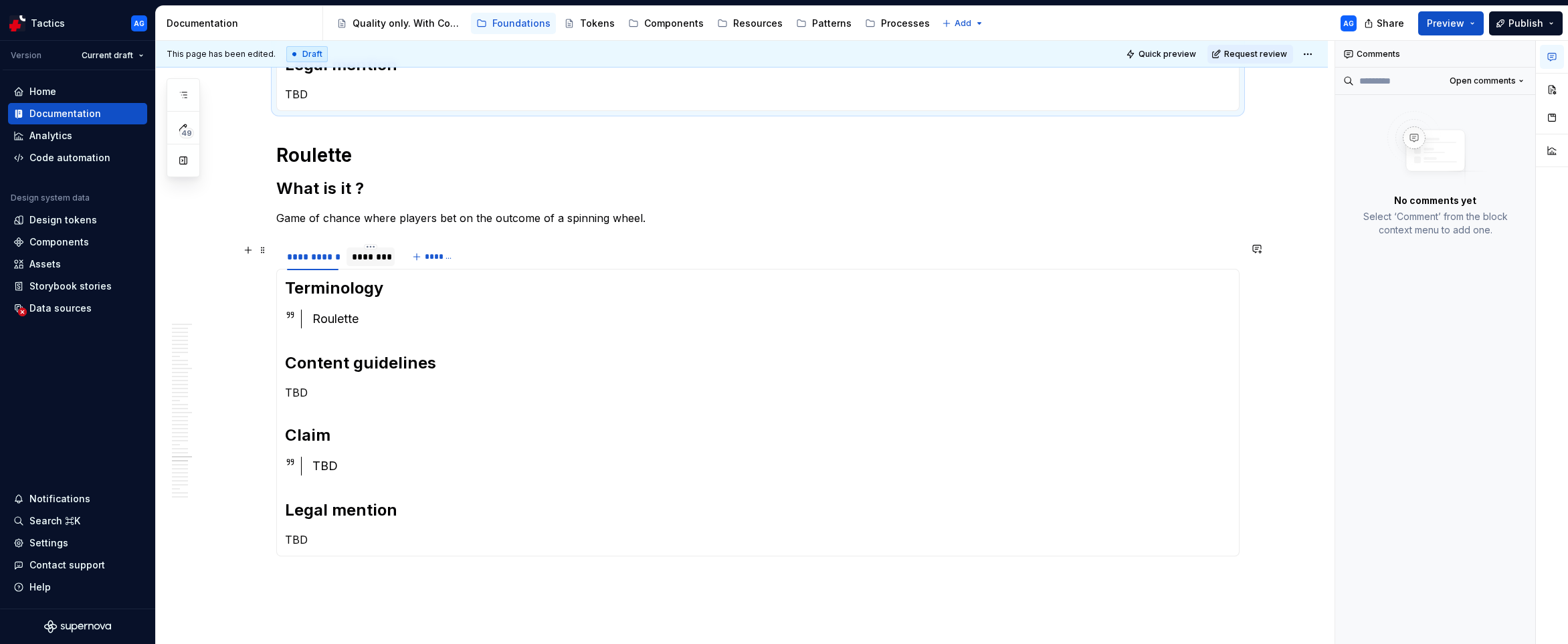 click on "********" at bounding box center (371, 257) 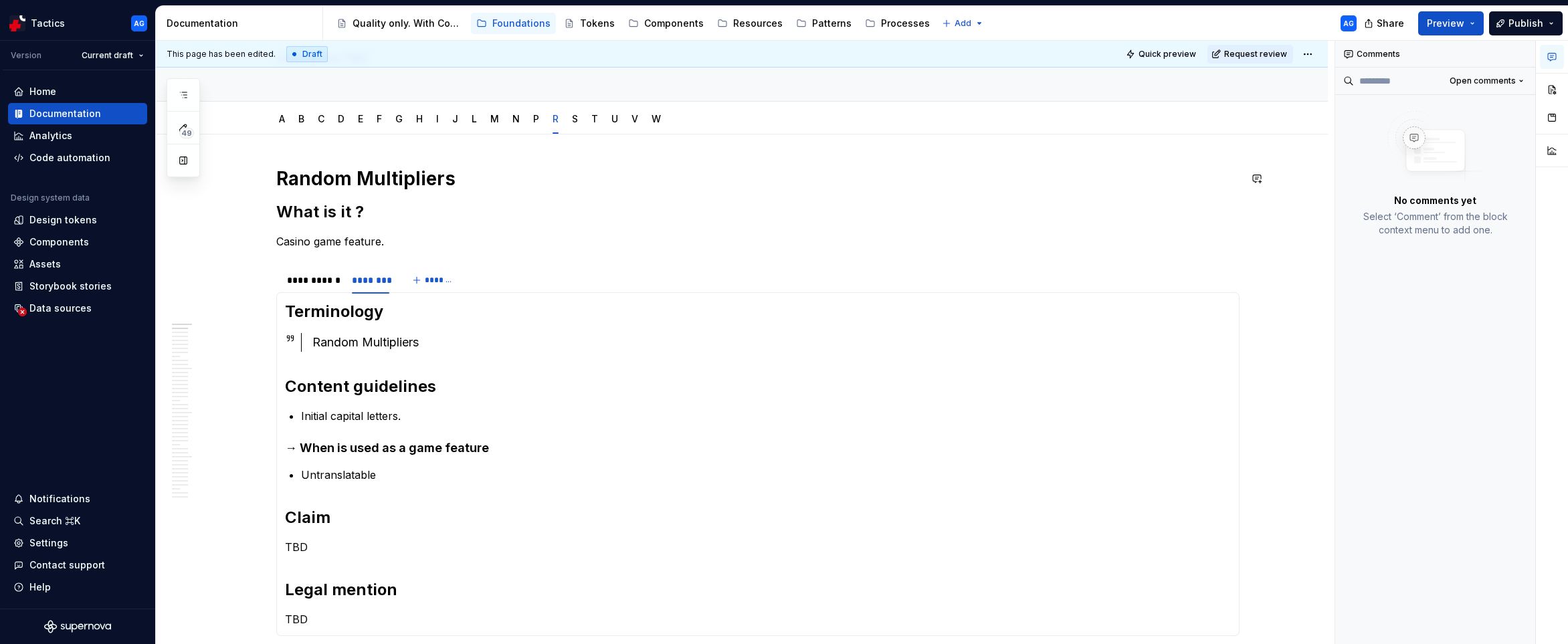 scroll, scrollTop: 0, scrollLeft: 0, axis: both 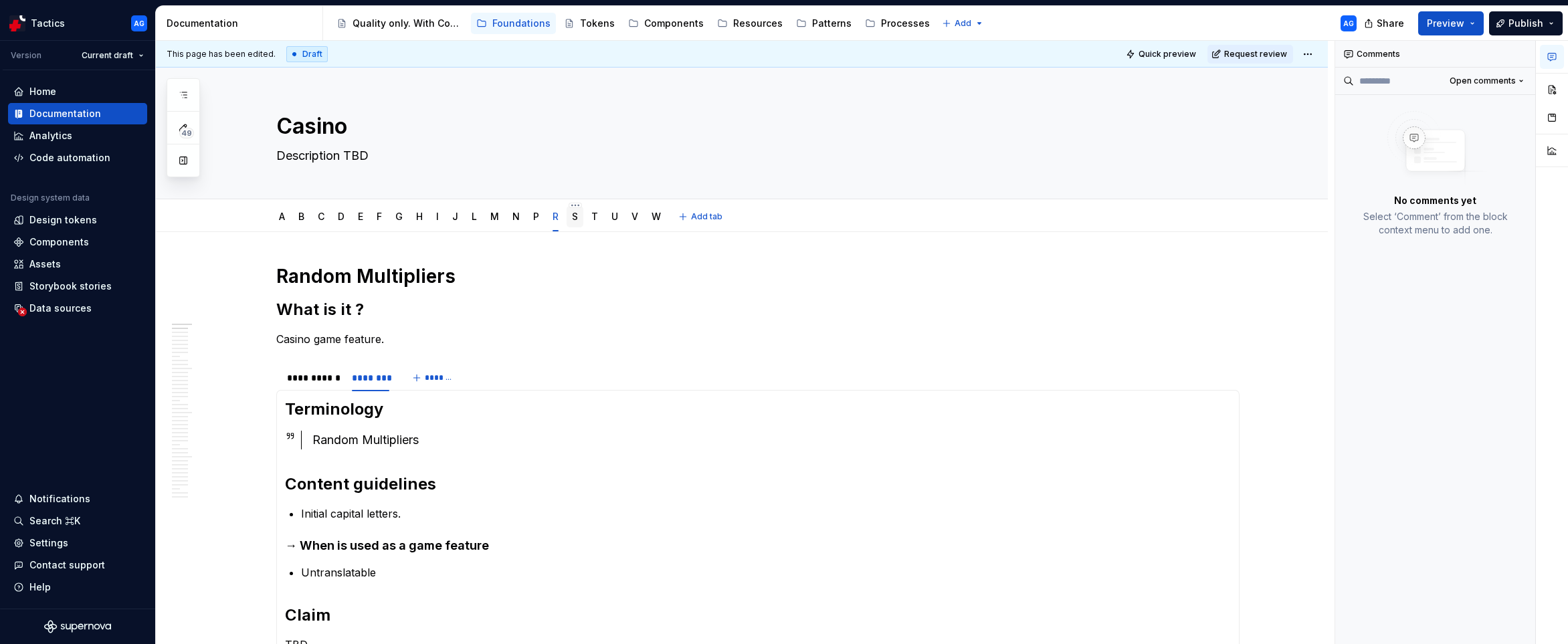 click on "S" at bounding box center (575, 217) 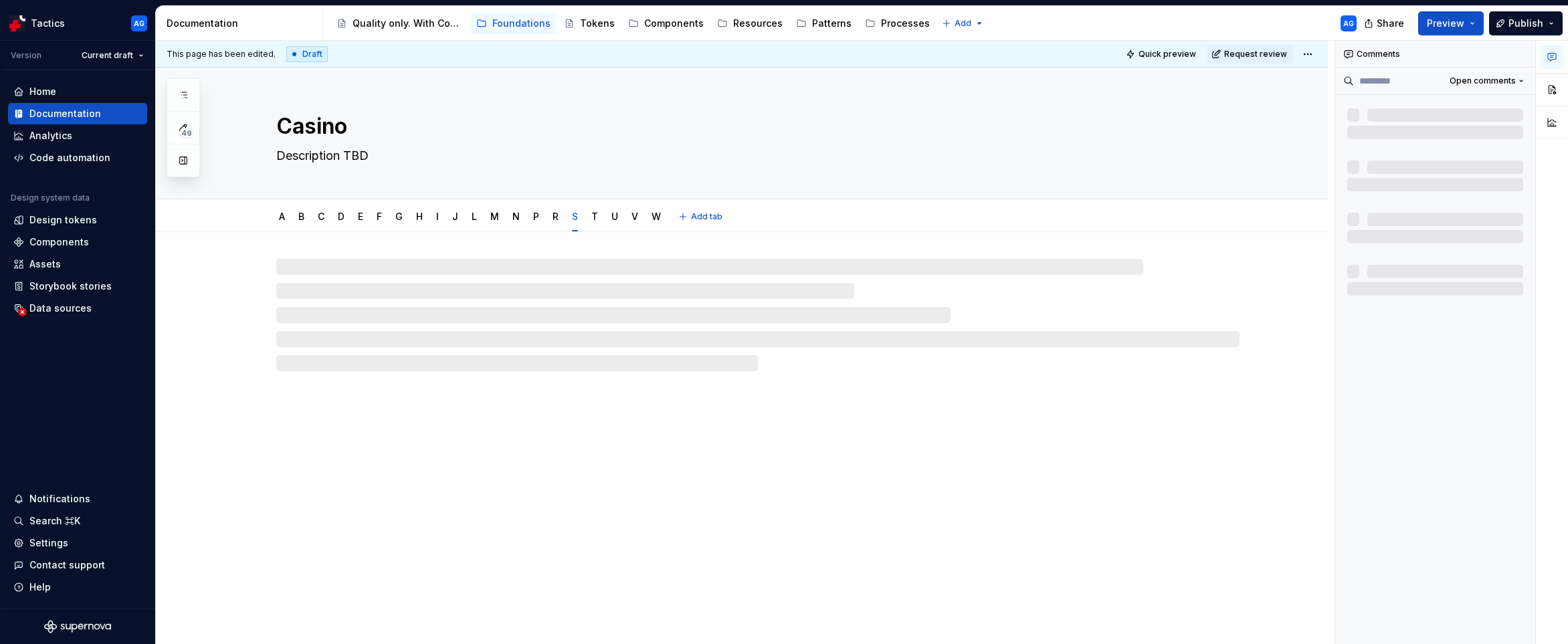 click on "S" at bounding box center (575, 216) 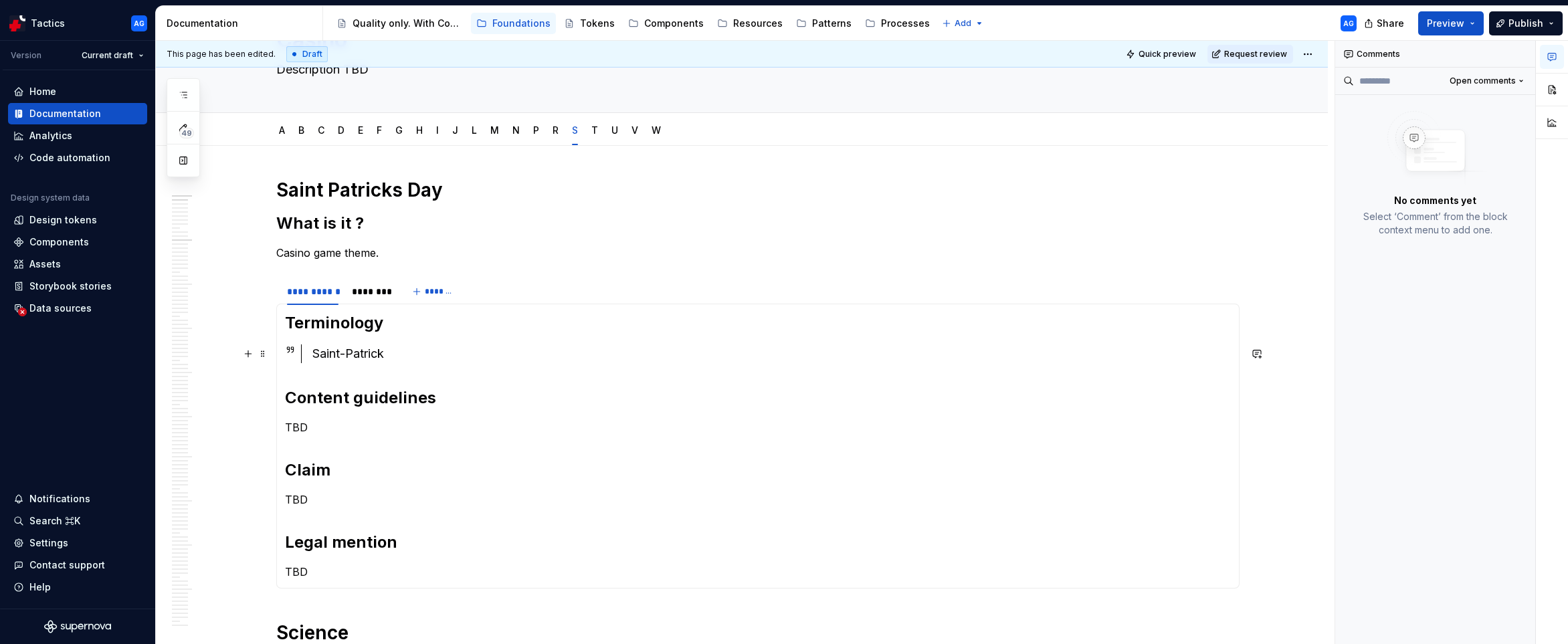 scroll, scrollTop: 88, scrollLeft: 0, axis: vertical 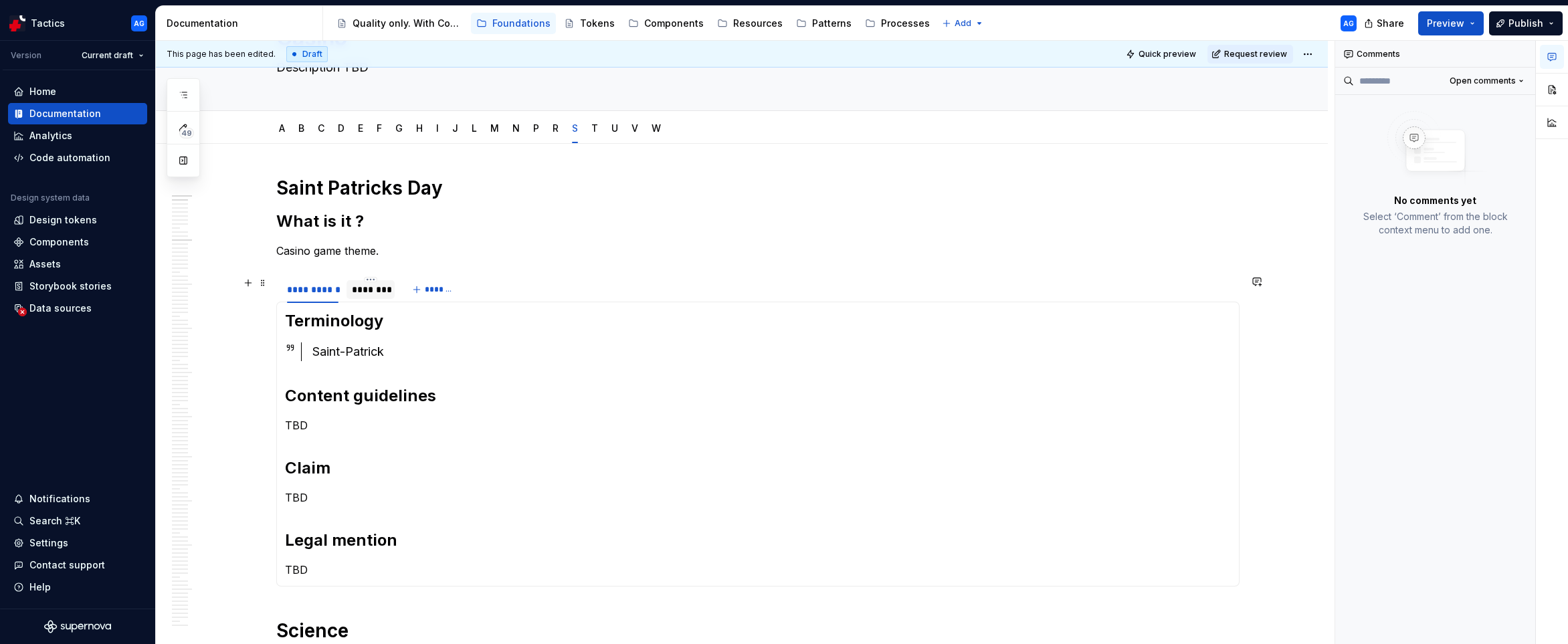 click on "********" at bounding box center (371, 290) 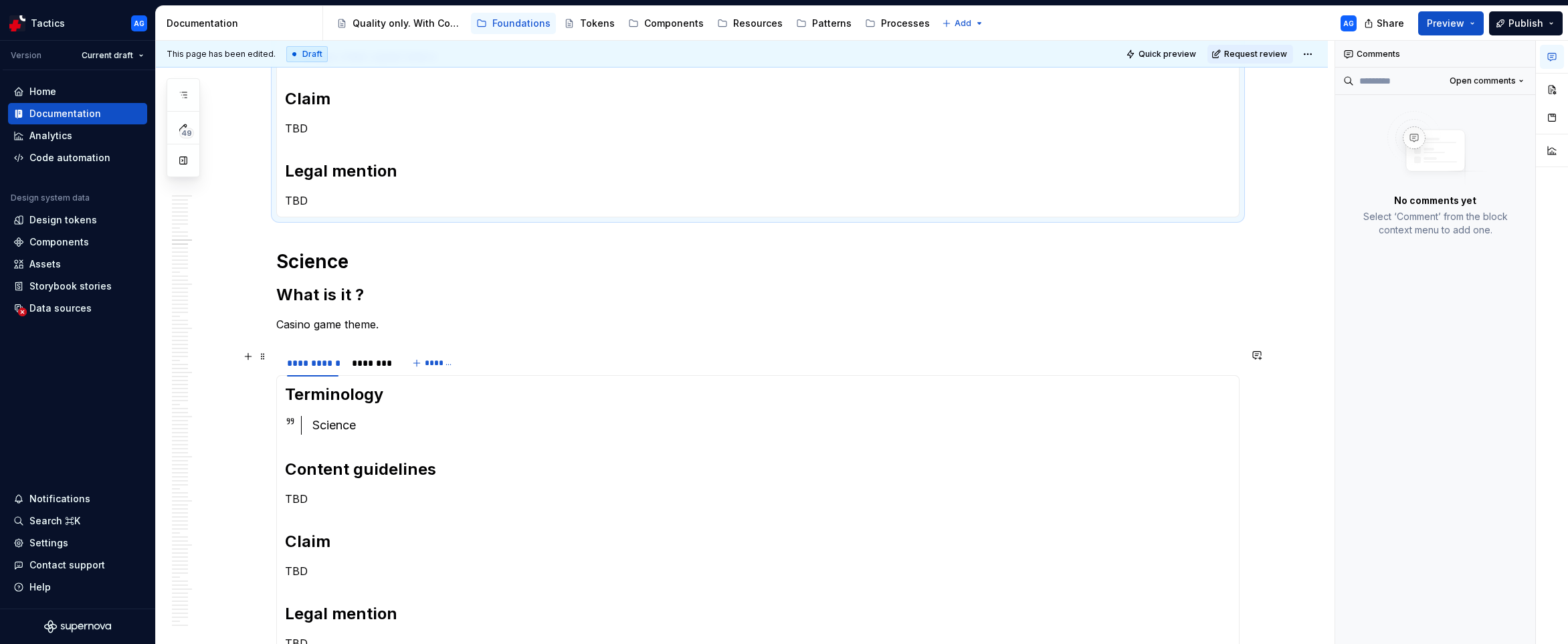 scroll, scrollTop: 549, scrollLeft: 0, axis: vertical 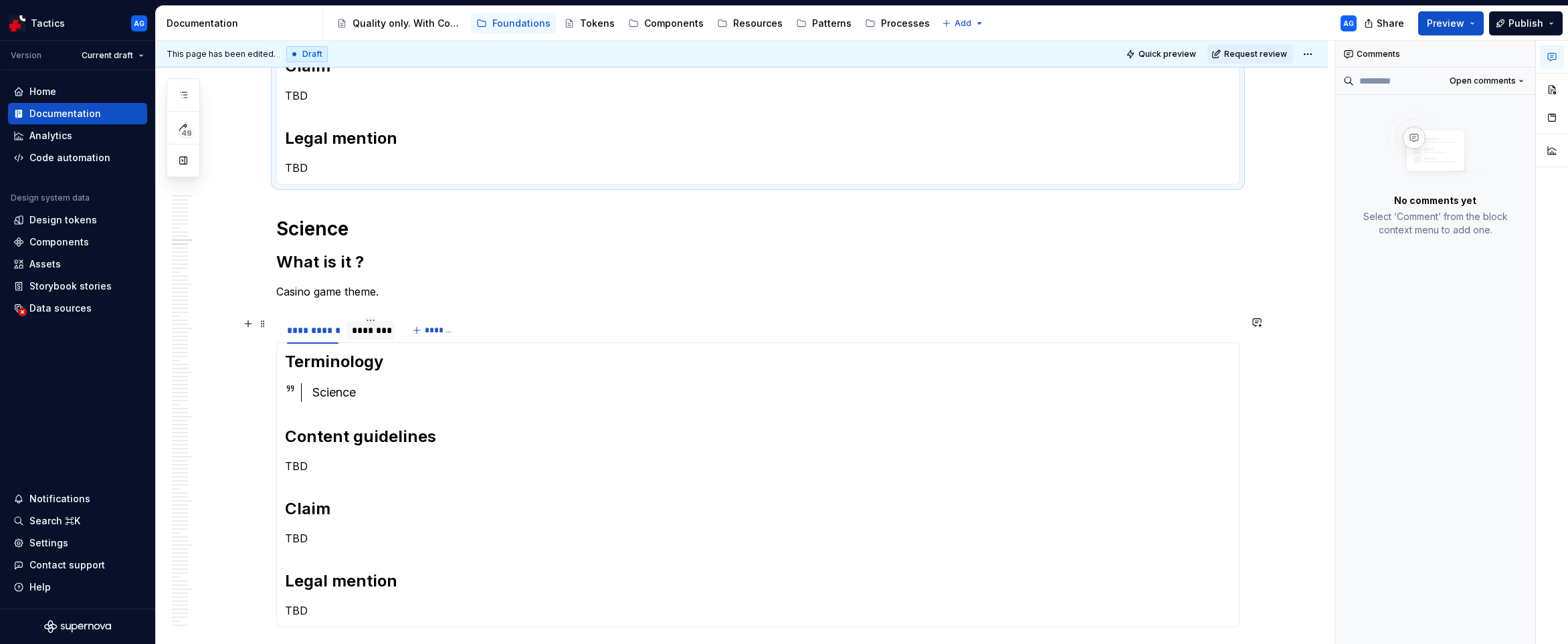 click on "********" at bounding box center [371, 330] 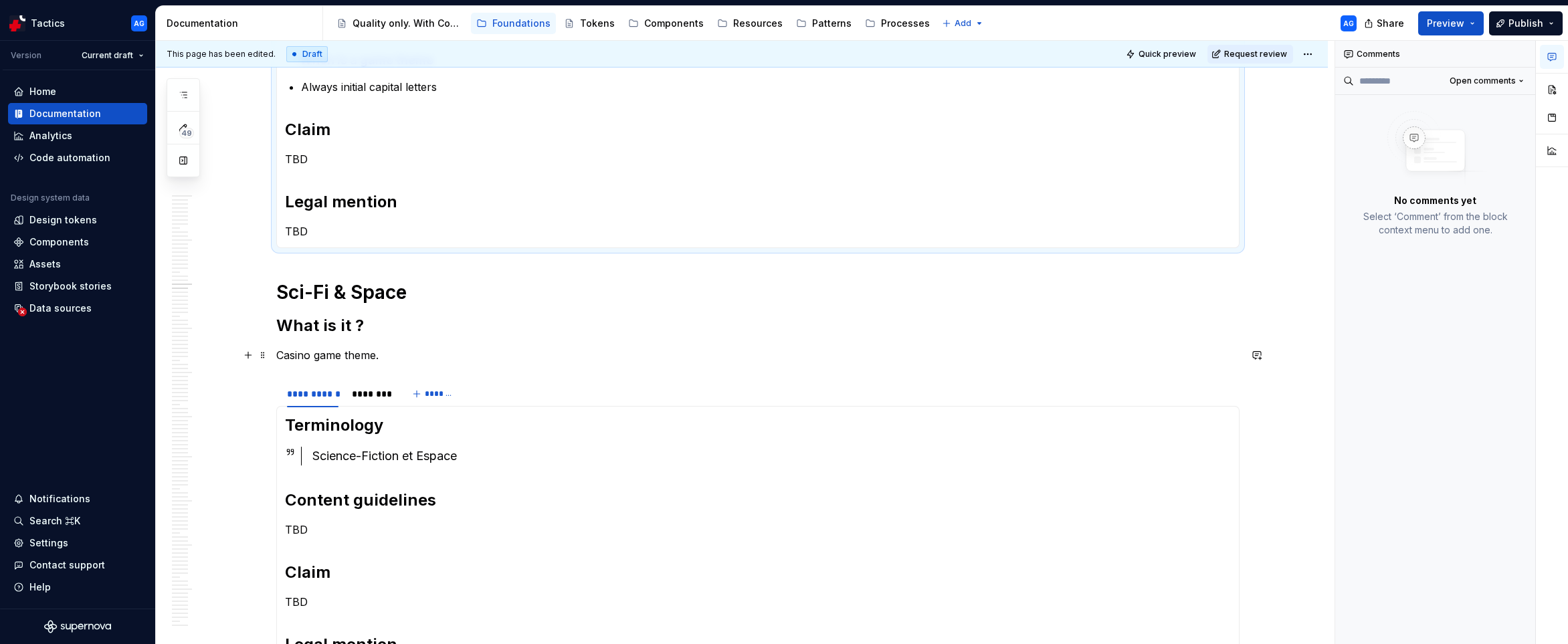 scroll, scrollTop: 1004, scrollLeft: 0, axis: vertical 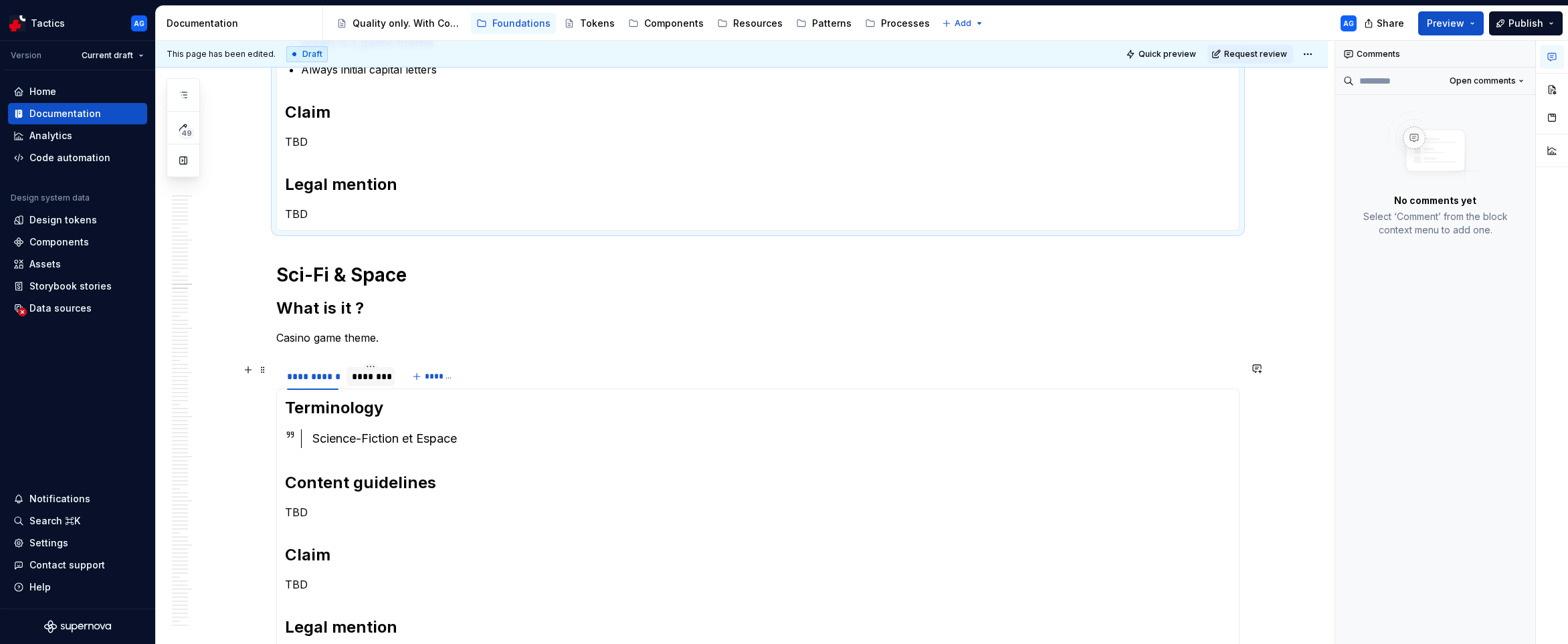 click on "********" at bounding box center (371, 377) 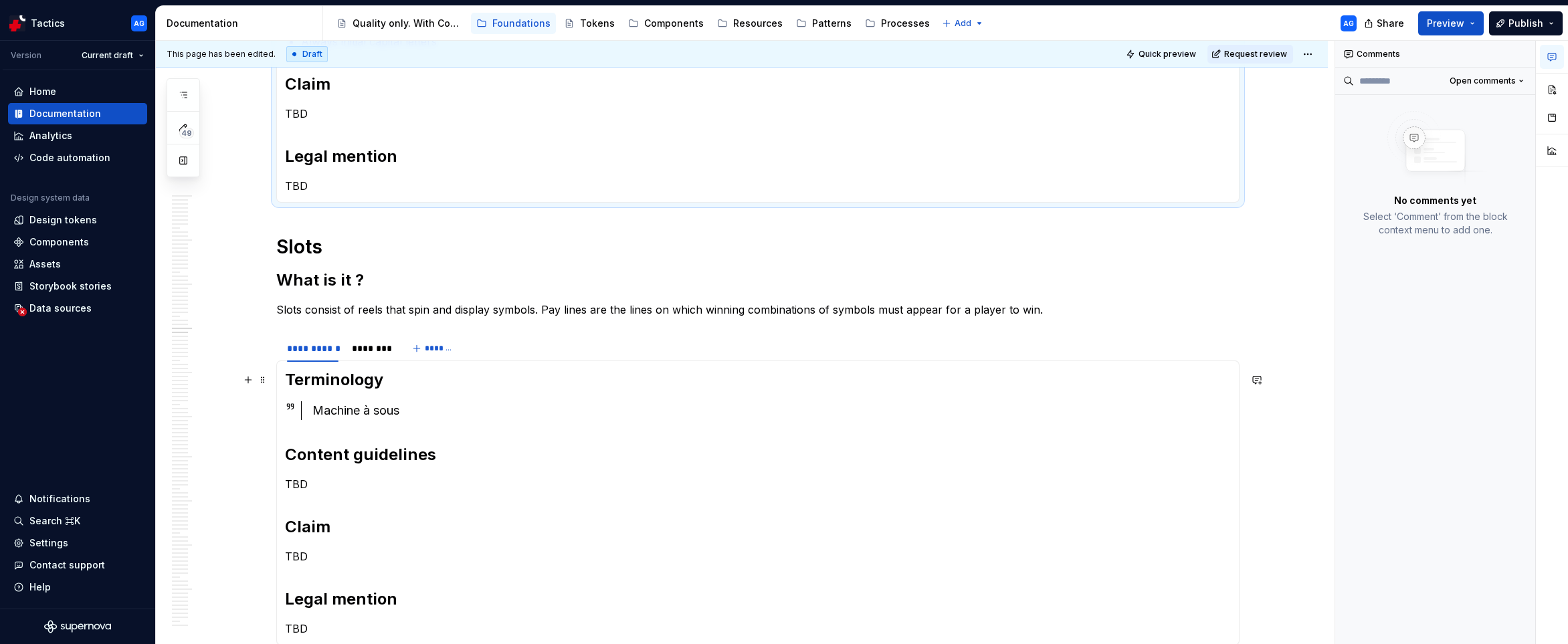 scroll, scrollTop: 1539, scrollLeft: 0, axis: vertical 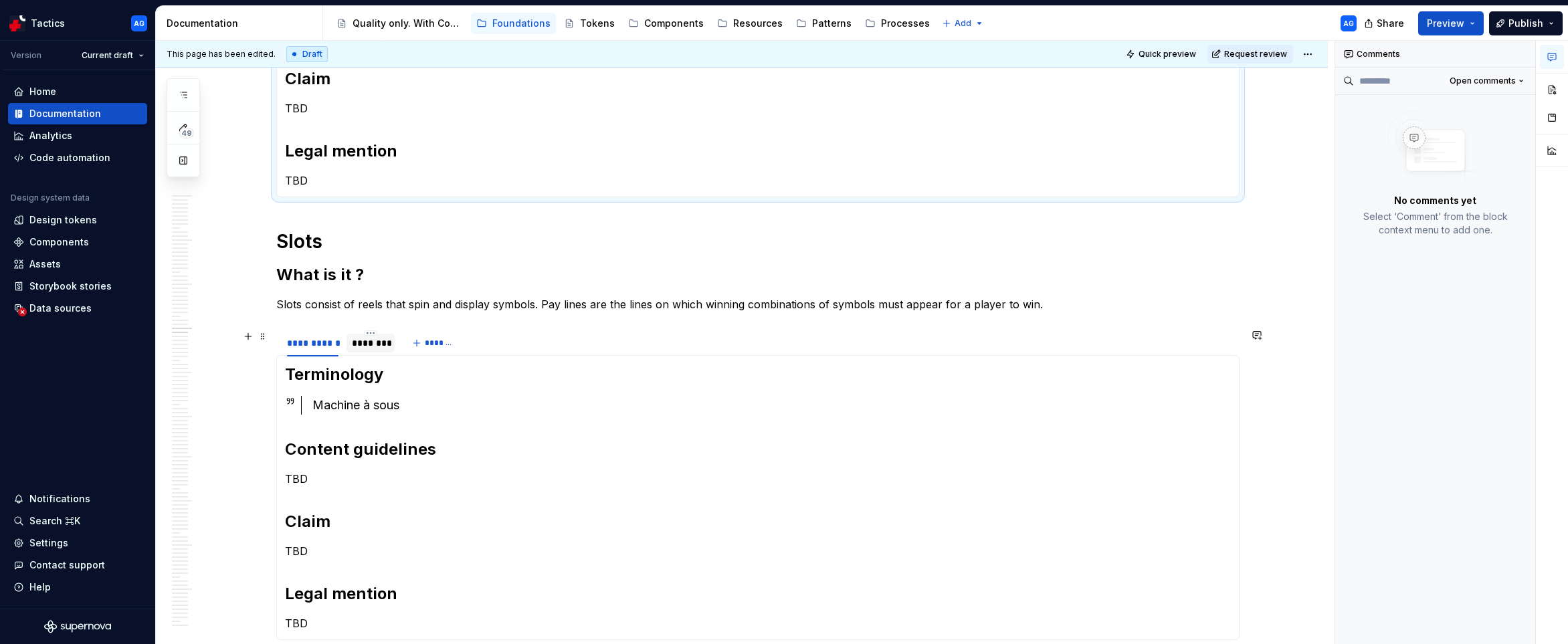 click on "********" at bounding box center (371, 343) 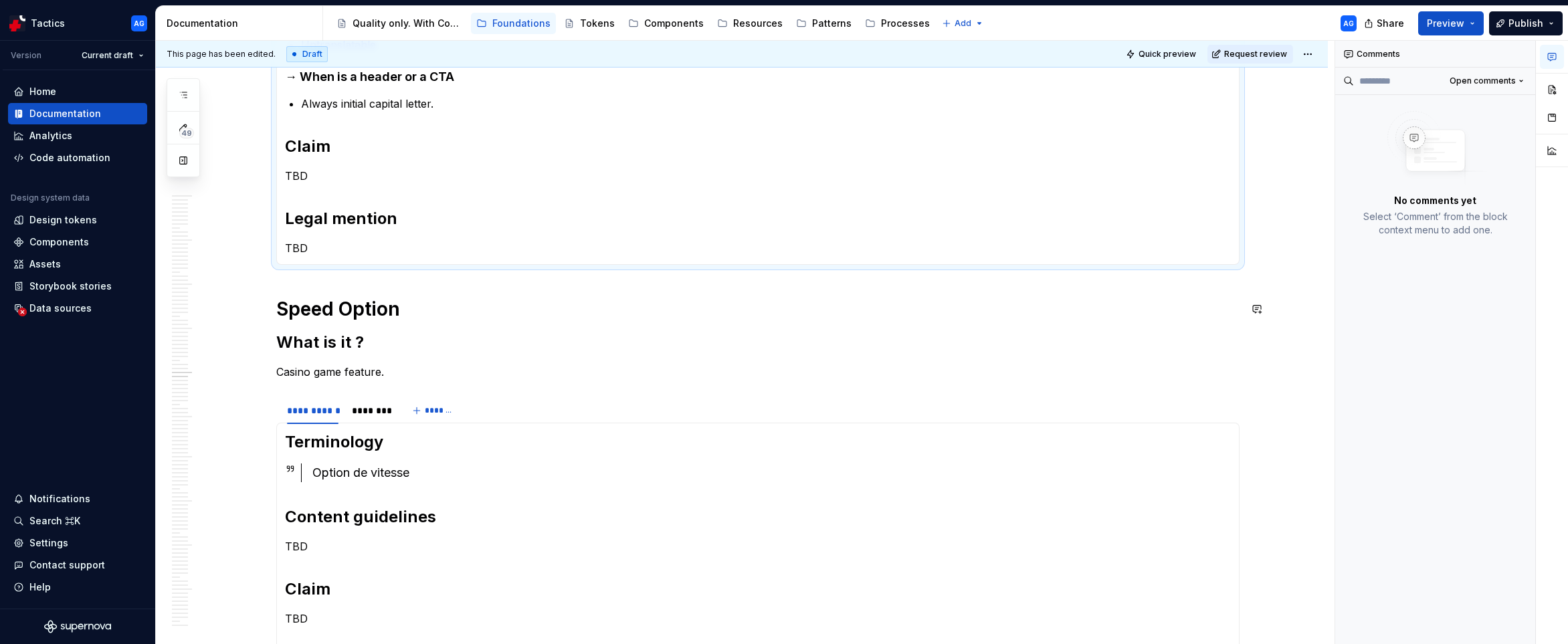 scroll, scrollTop: 2013, scrollLeft: 0, axis: vertical 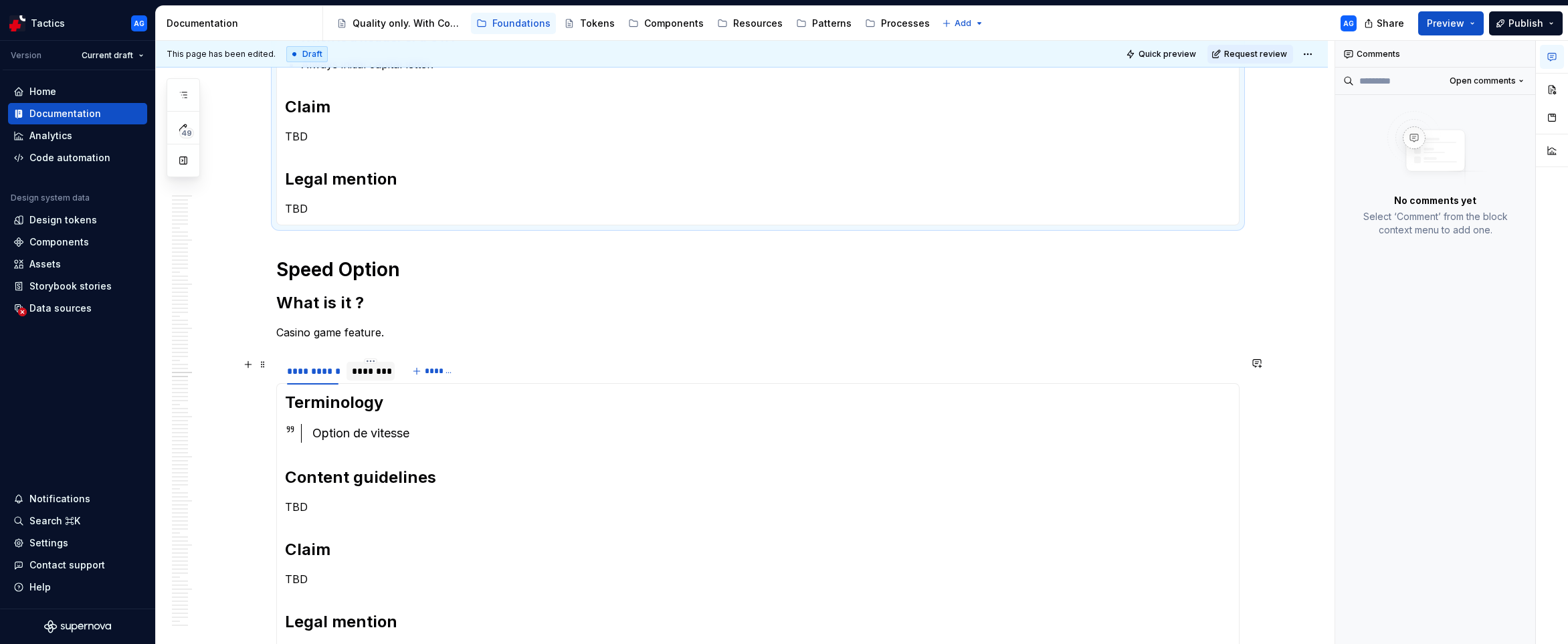 click on "********" at bounding box center (371, 371) 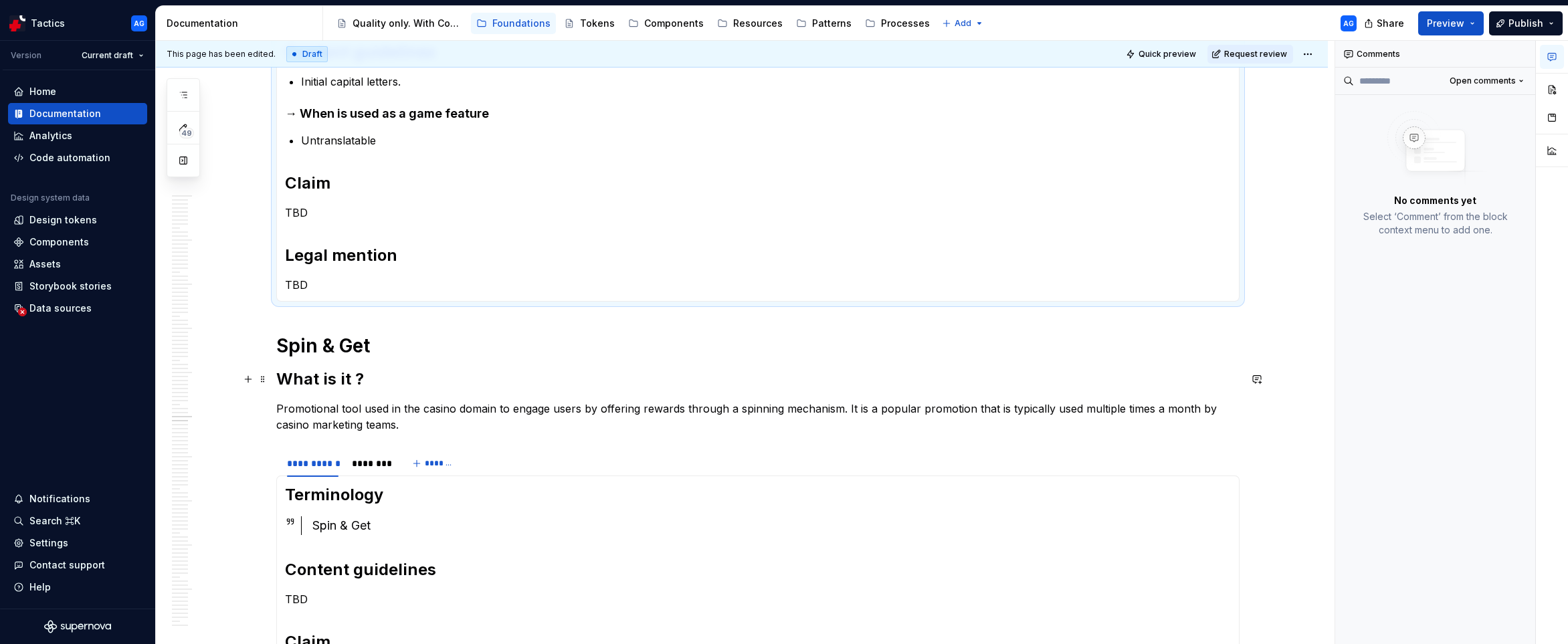 scroll, scrollTop: 2454, scrollLeft: 0, axis: vertical 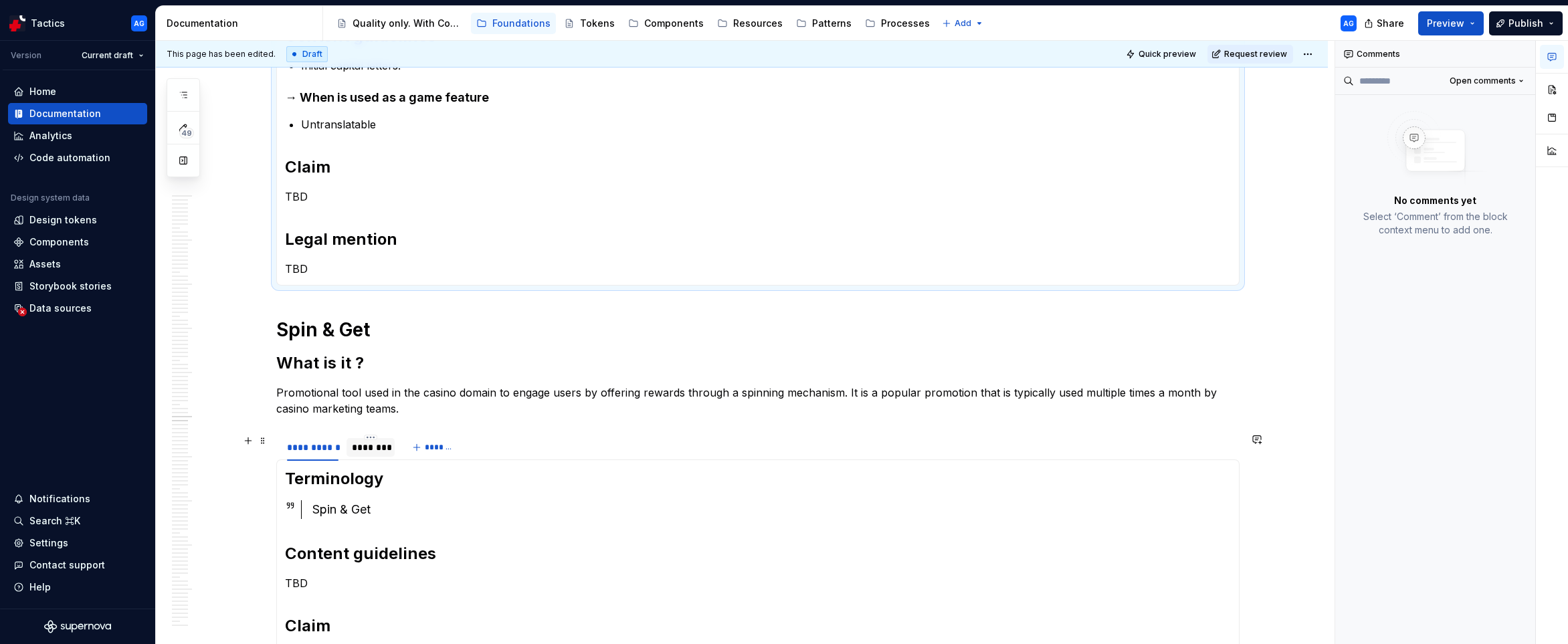 click on "********" at bounding box center [371, 447] 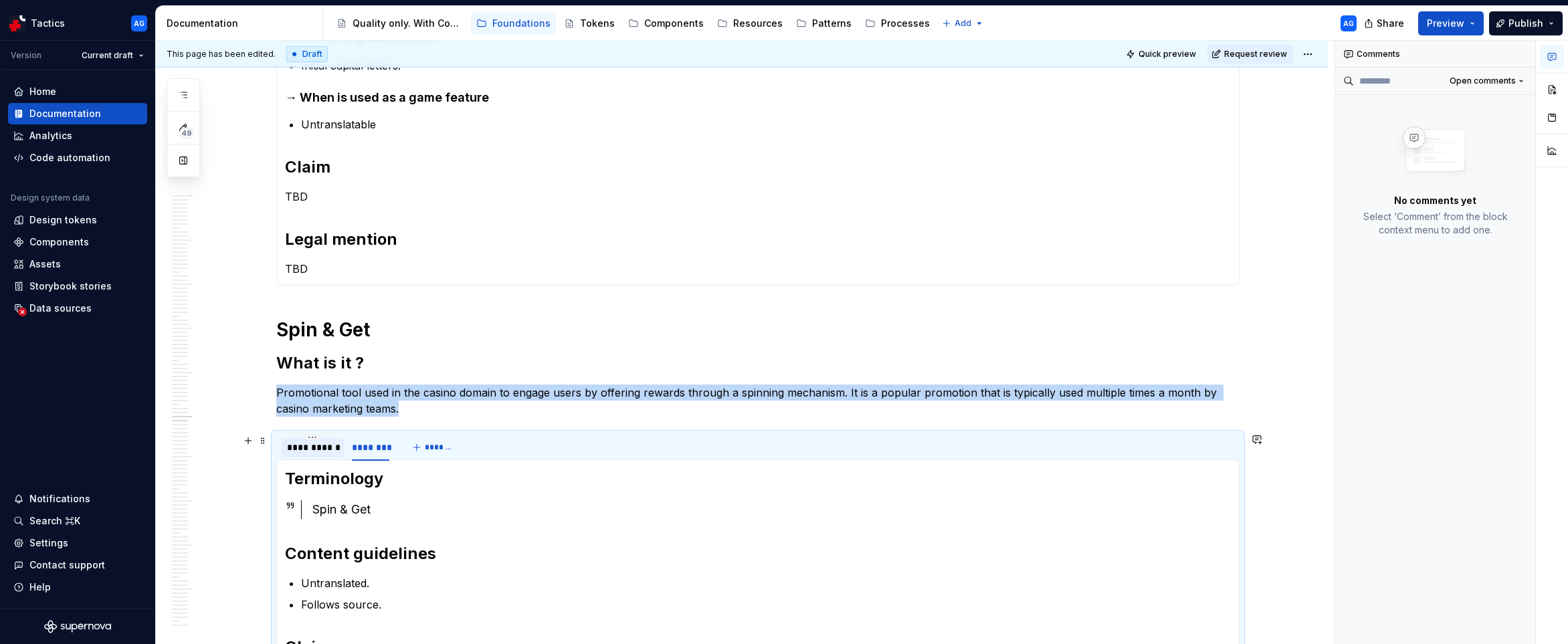 click on "**********" at bounding box center (312, 447) 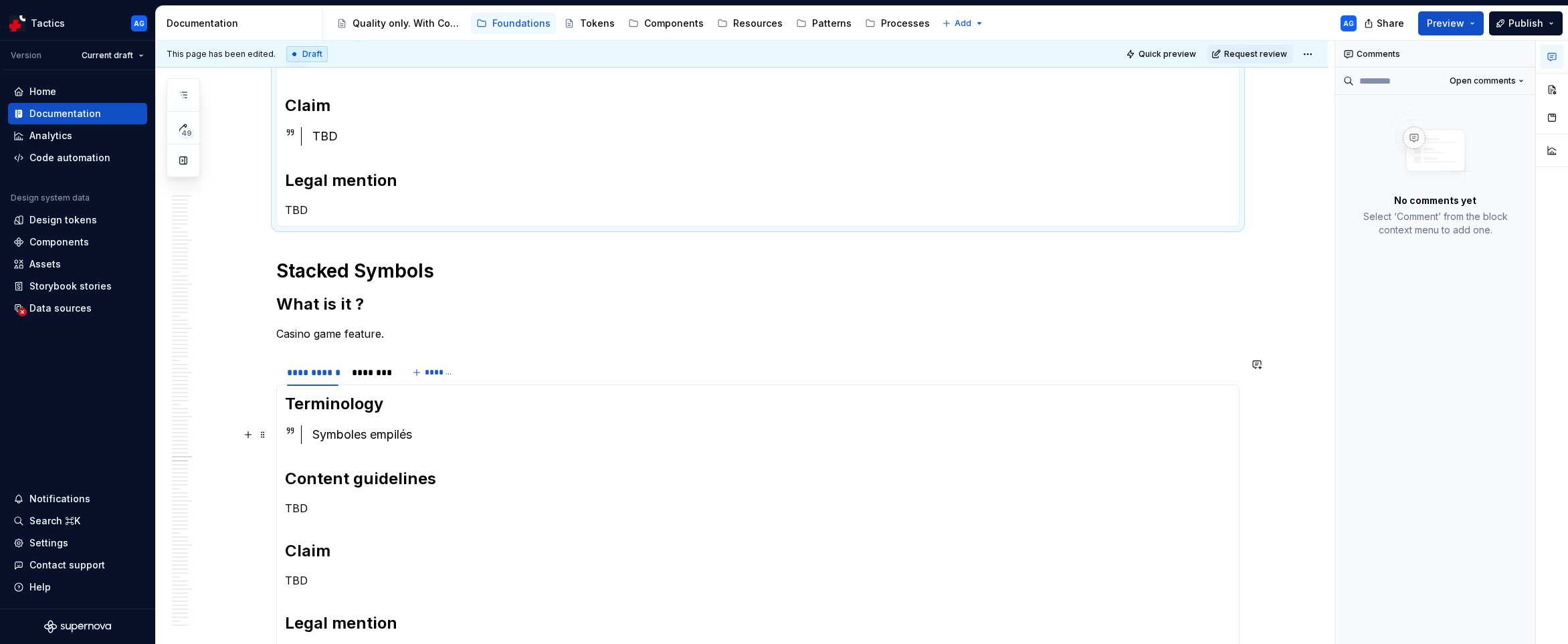 scroll, scrollTop: 2981, scrollLeft: 0, axis: vertical 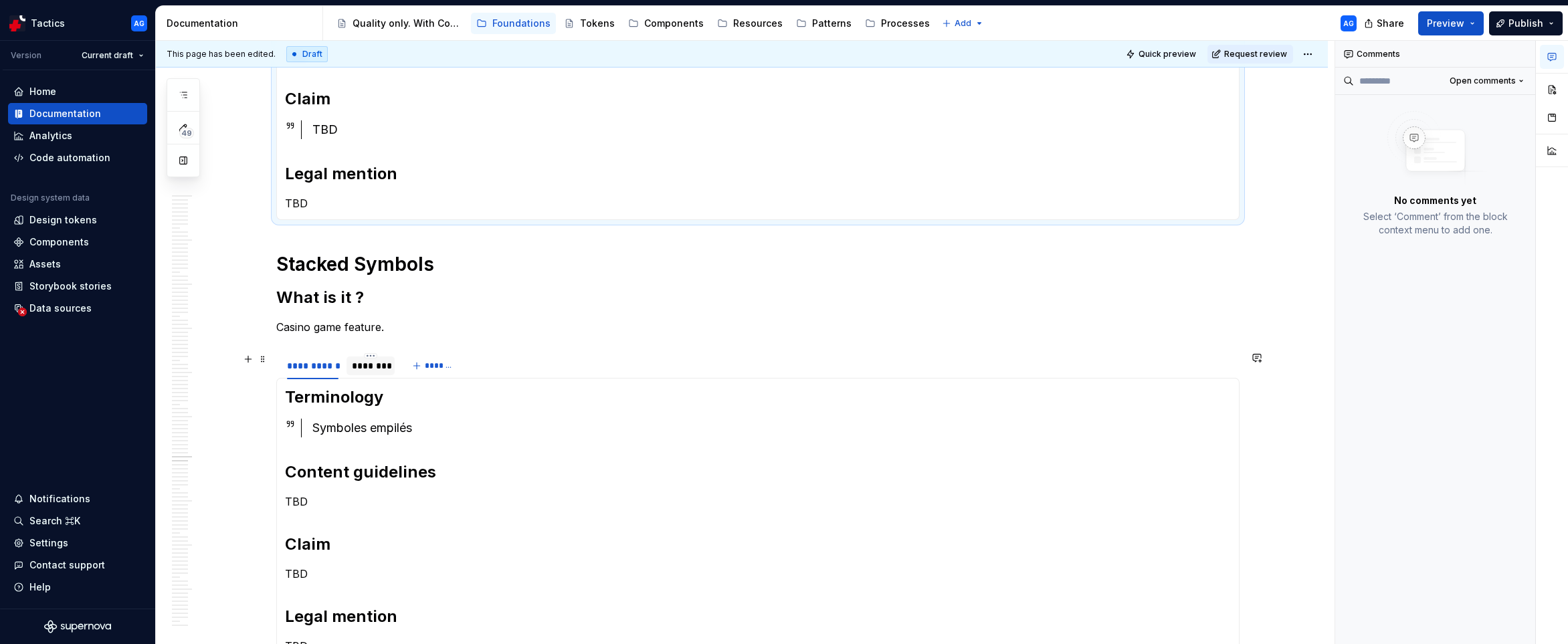 click on "********" at bounding box center (371, 366) 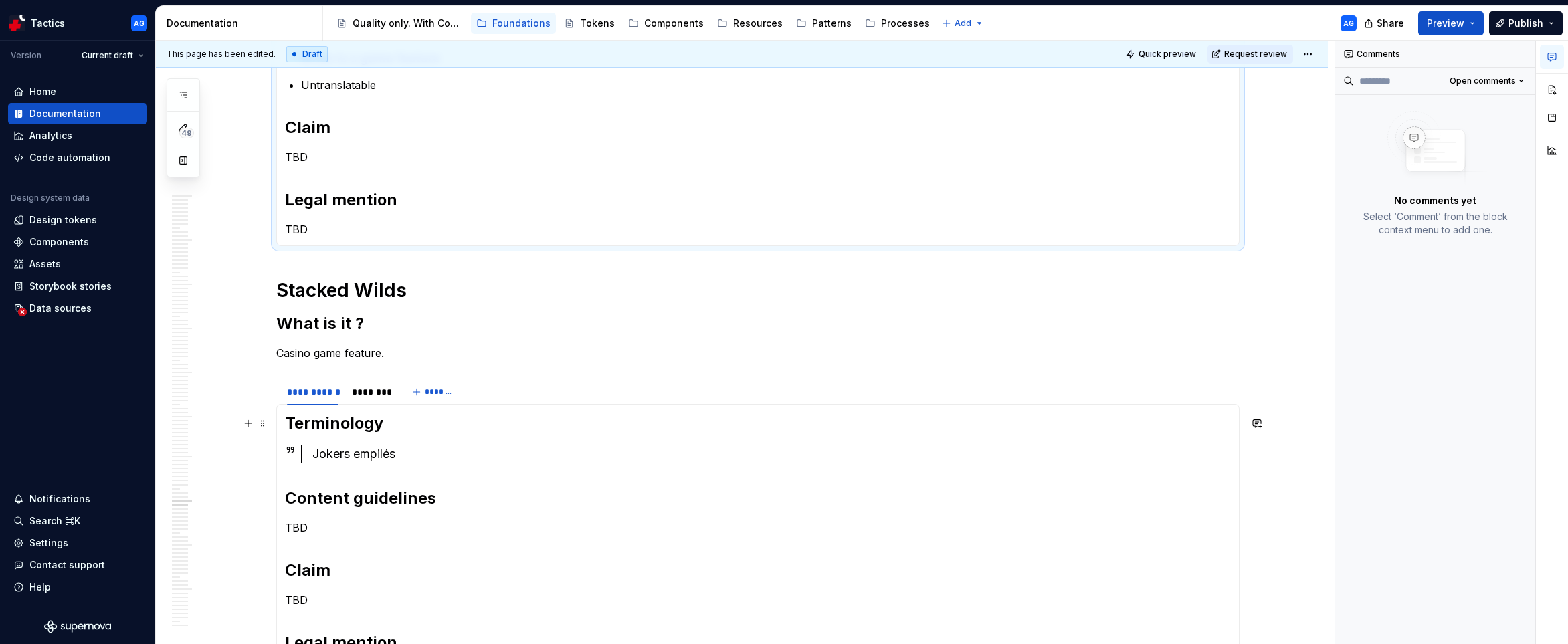 scroll, scrollTop: 3510, scrollLeft: 0, axis: vertical 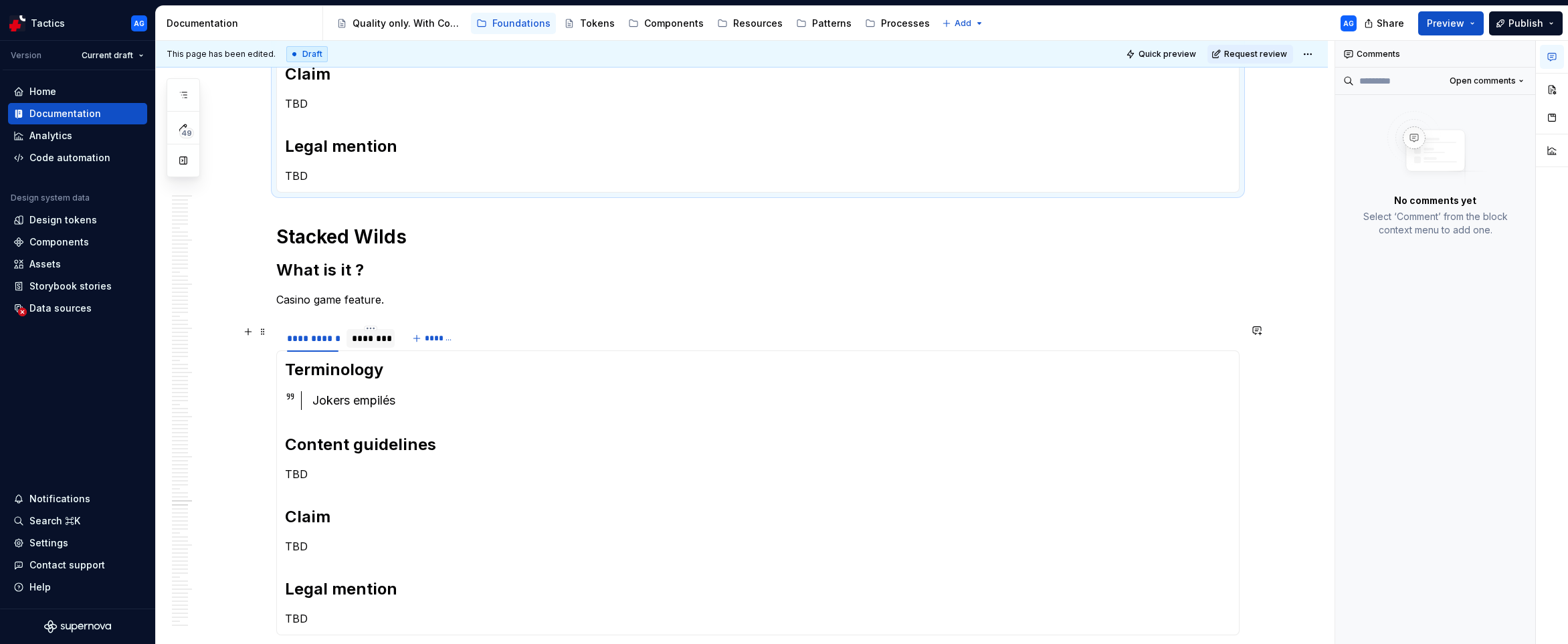 click on "********" at bounding box center (371, 338) 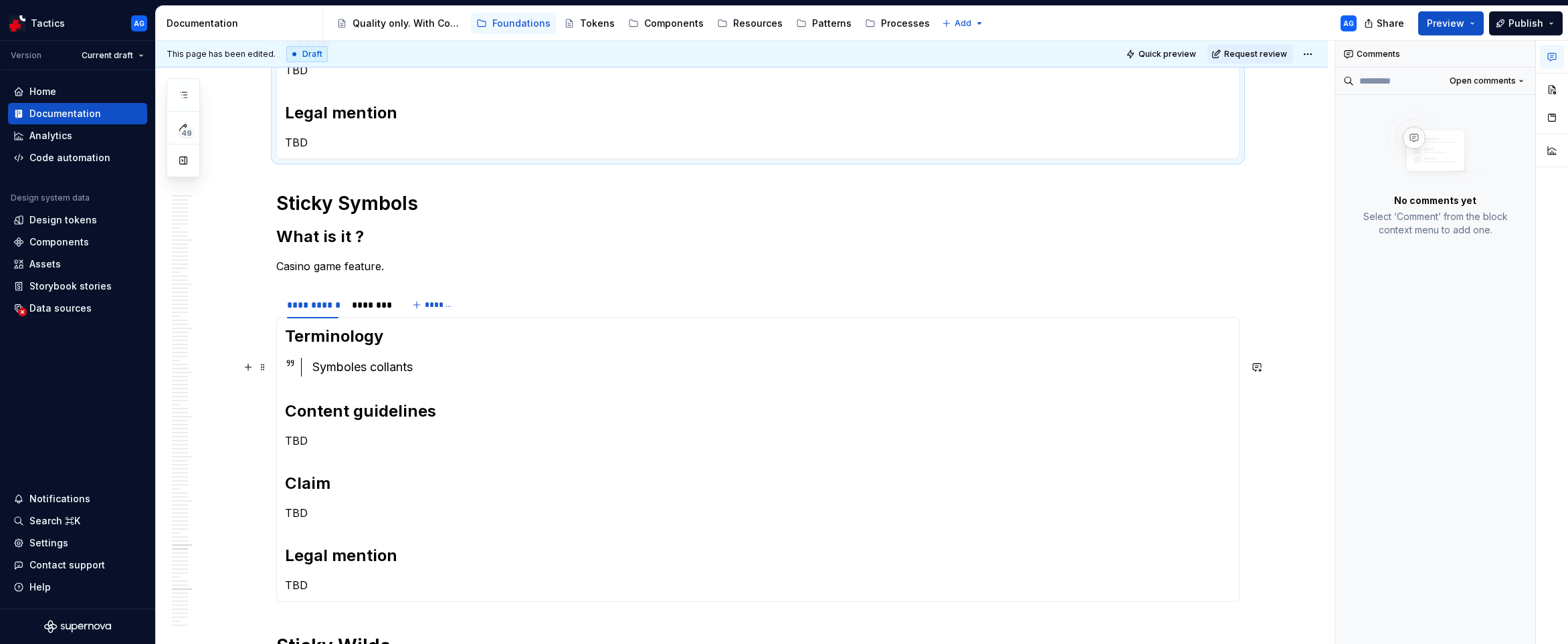 scroll, scrollTop: 4066, scrollLeft: 0, axis: vertical 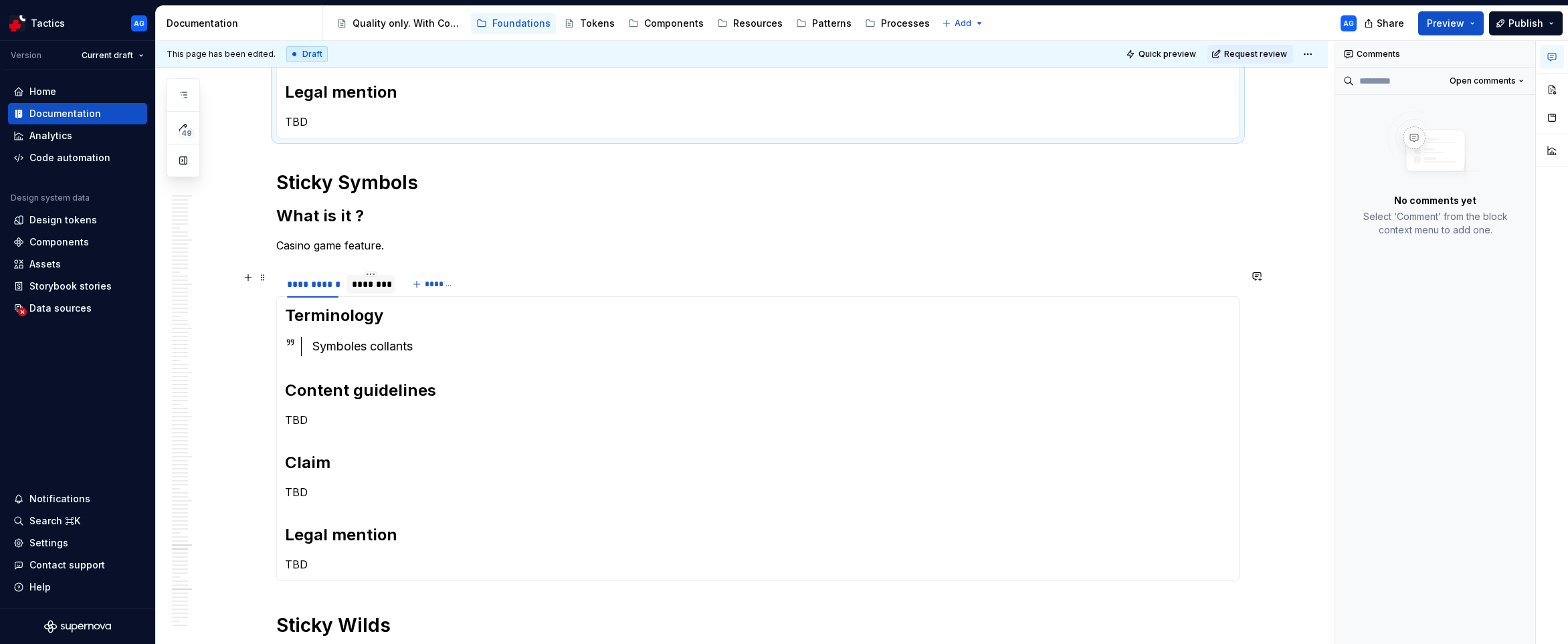click on "********" at bounding box center [371, 284] 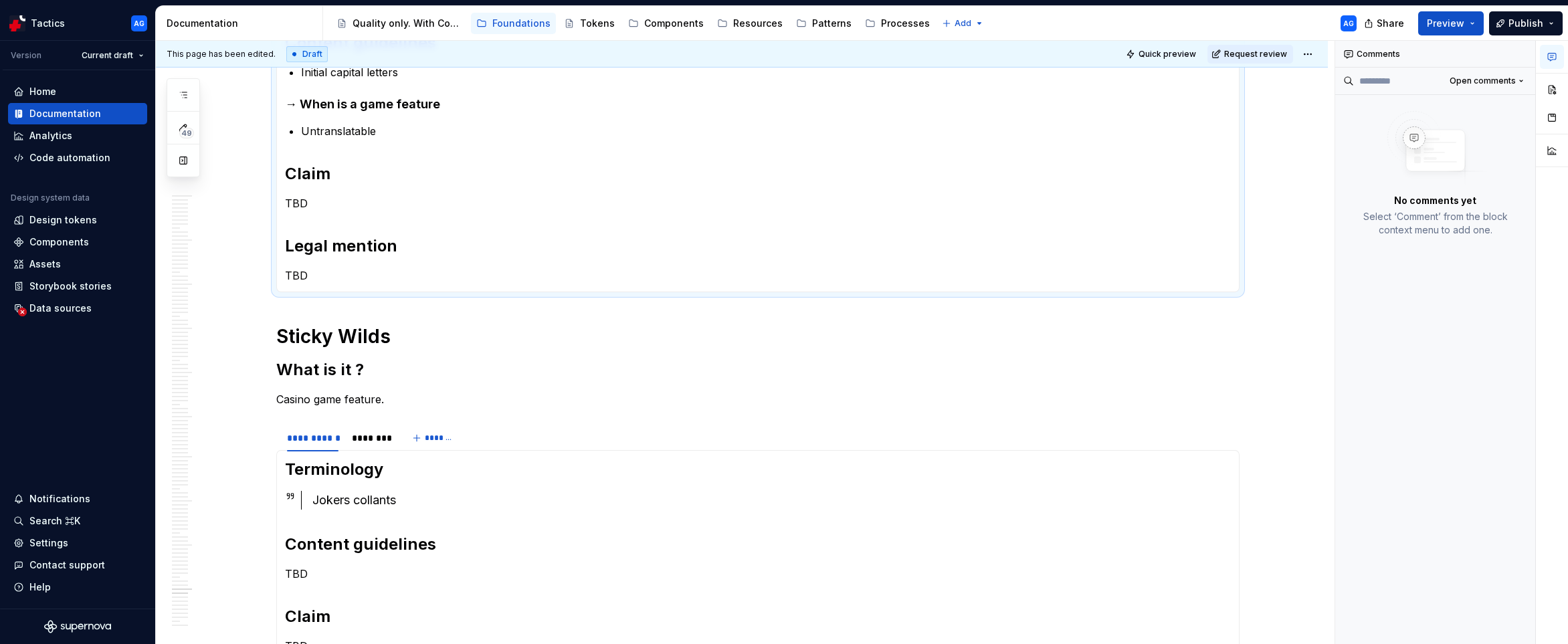 scroll, scrollTop: 4485, scrollLeft: 0, axis: vertical 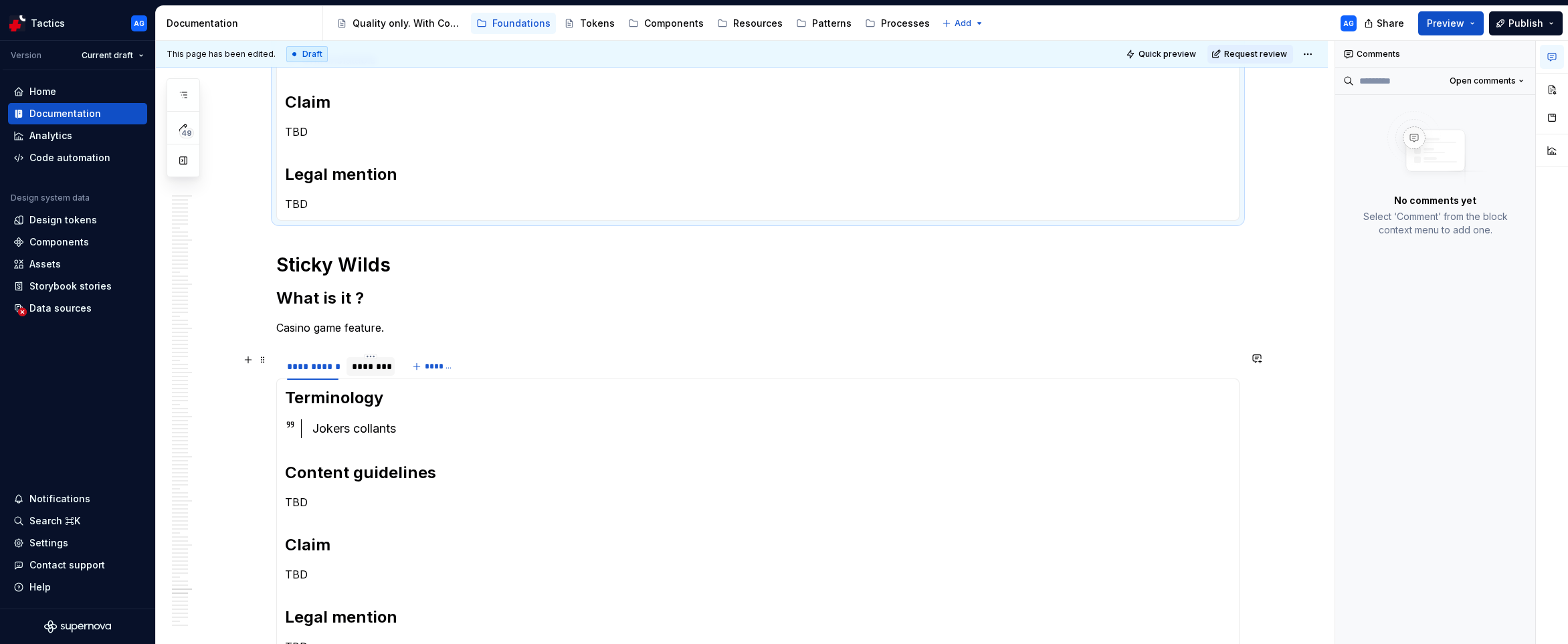 click on "********" at bounding box center [371, 366] 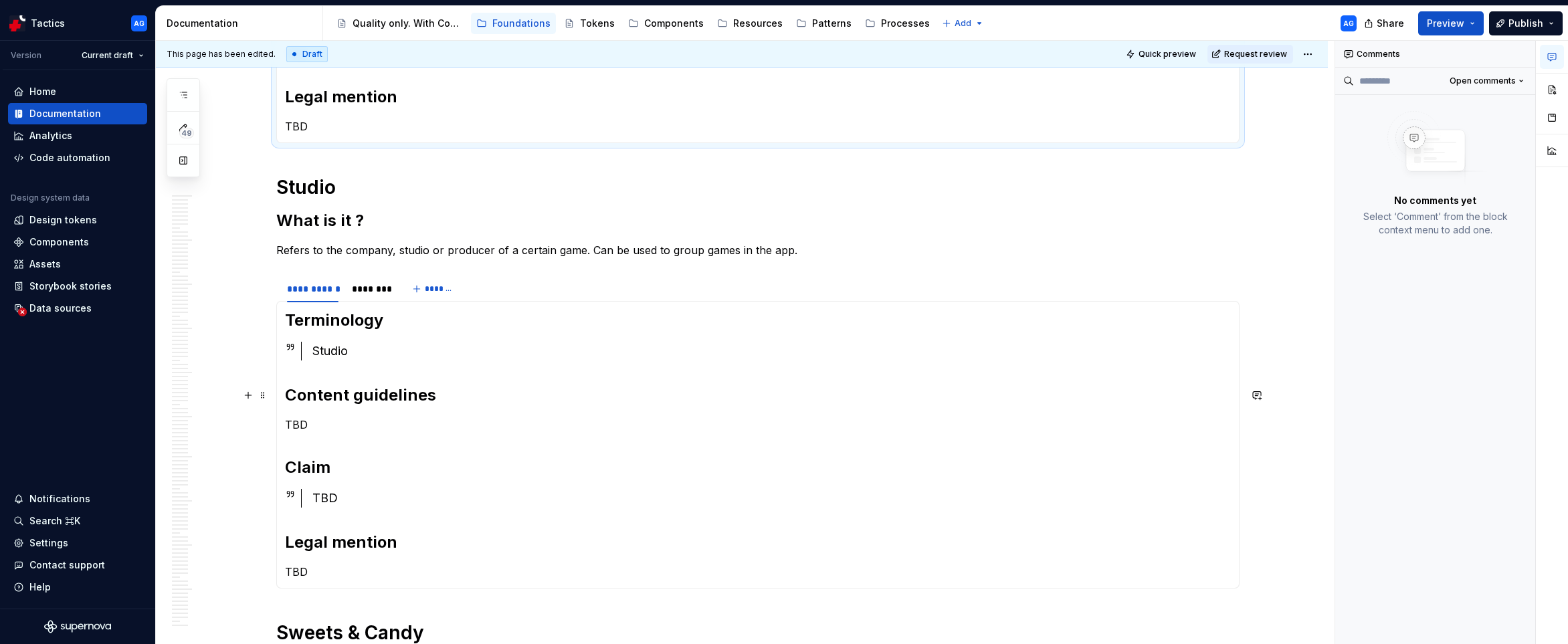 scroll, scrollTop: 5069, scrollLeft: 0, axis: vertical 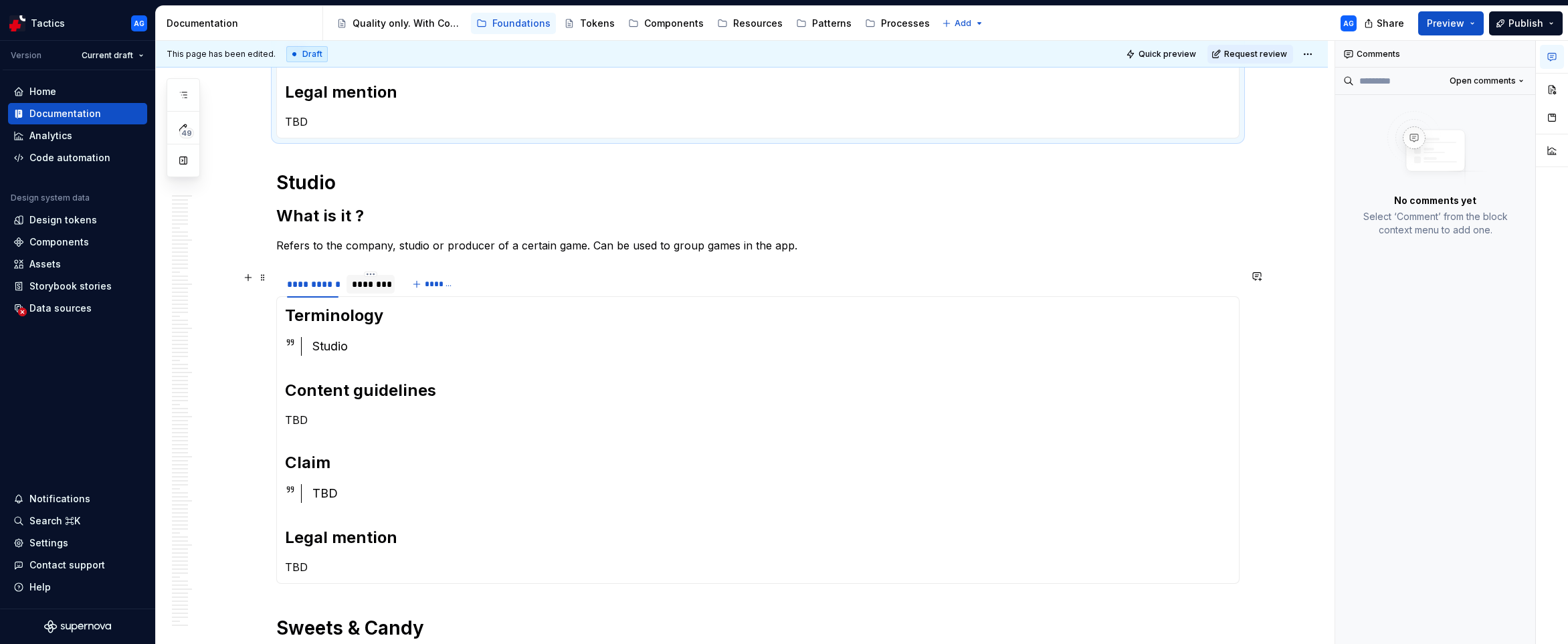 click on "********" at bounding box center [371, 284] 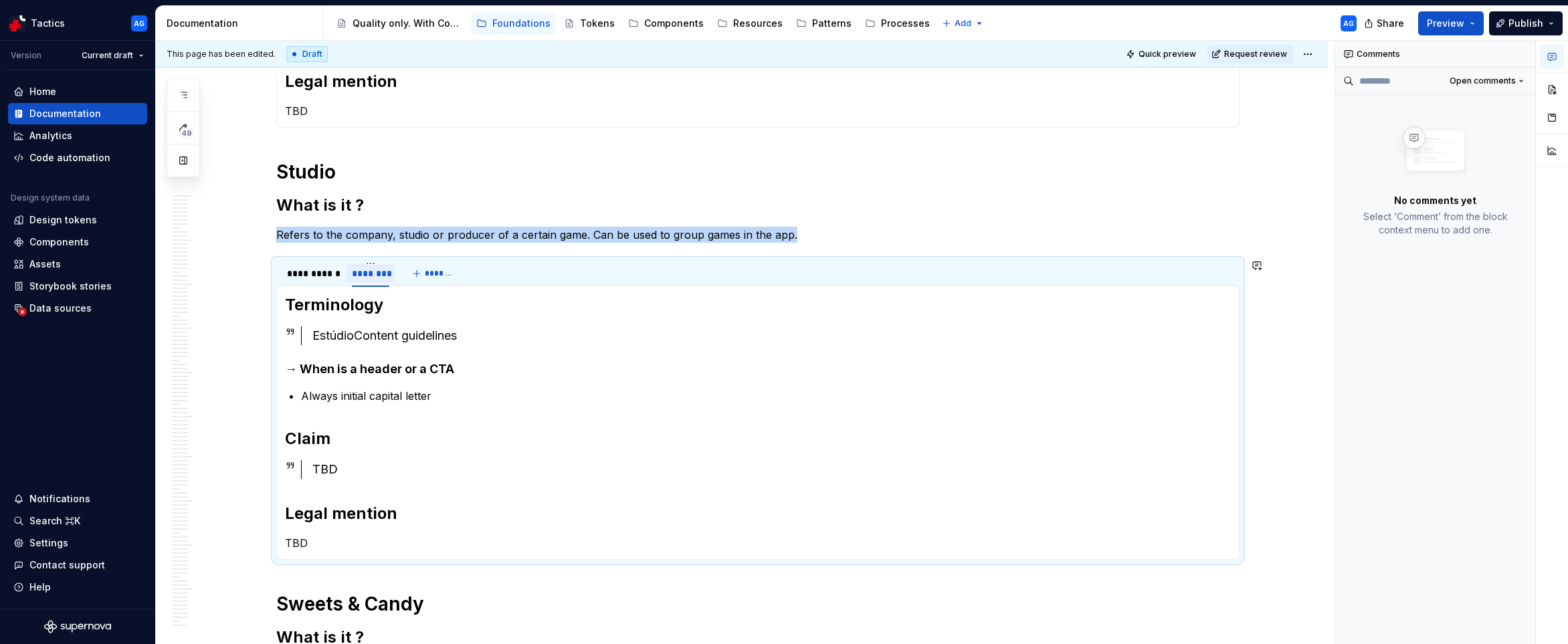 scroll, scrollTop: 5084, scrollLeft: 0, axis: vertical 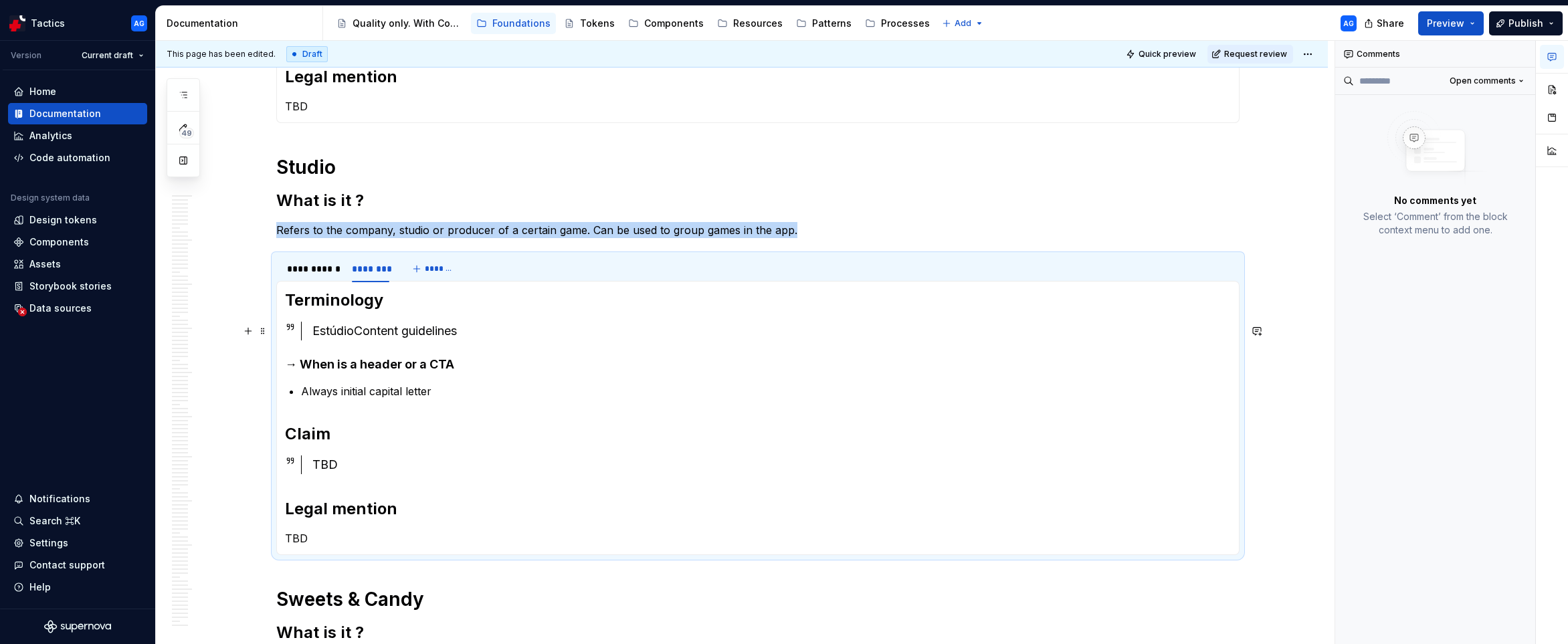 click on "EstúdioContent guidelines" at bounding box center [771, 331] 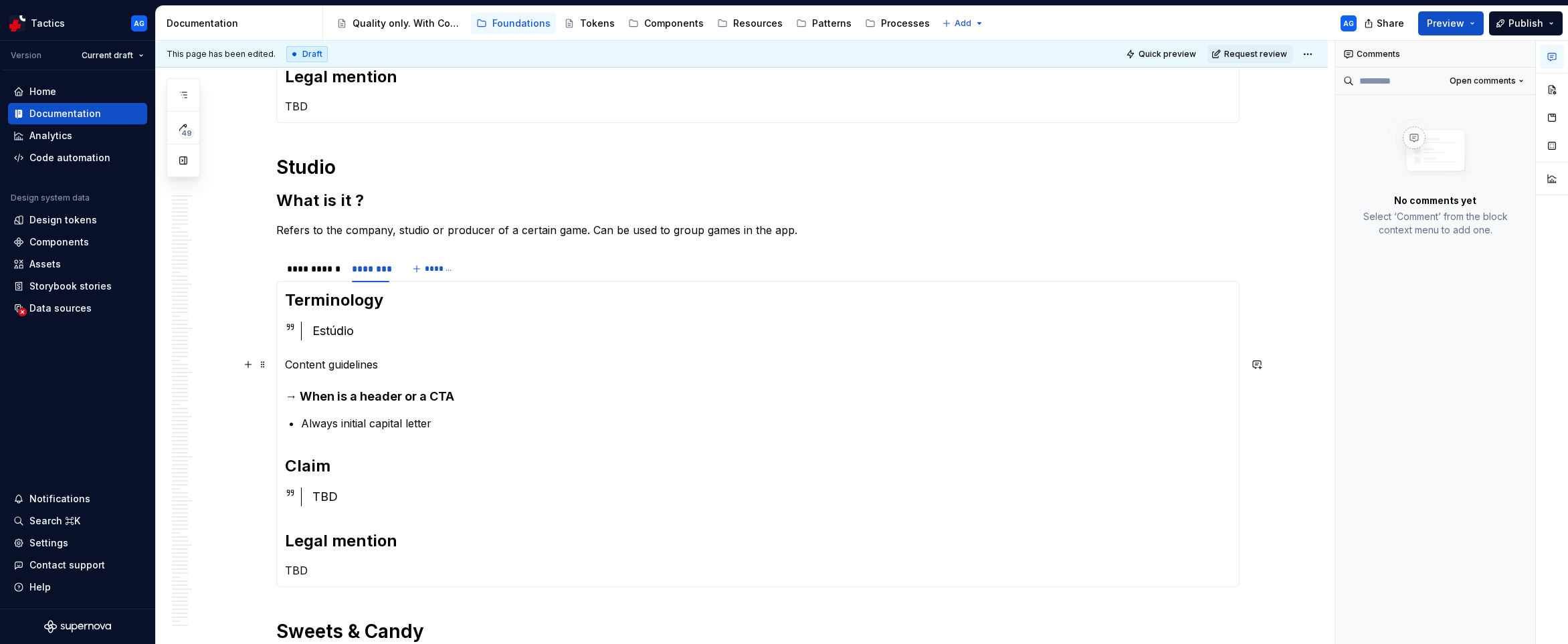 click on "Content guidelines" at bounding box center (758, 364) 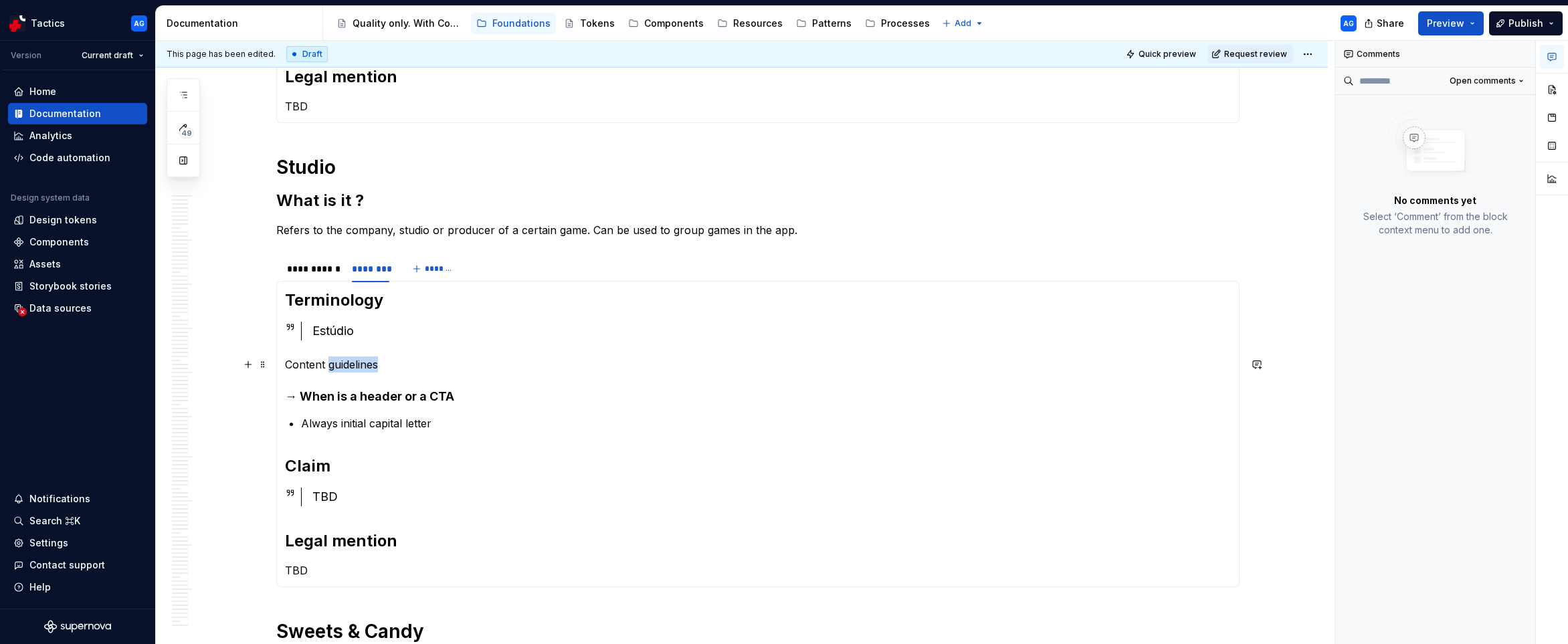 click on "Content guidelines" at bounding box center (758, 364) 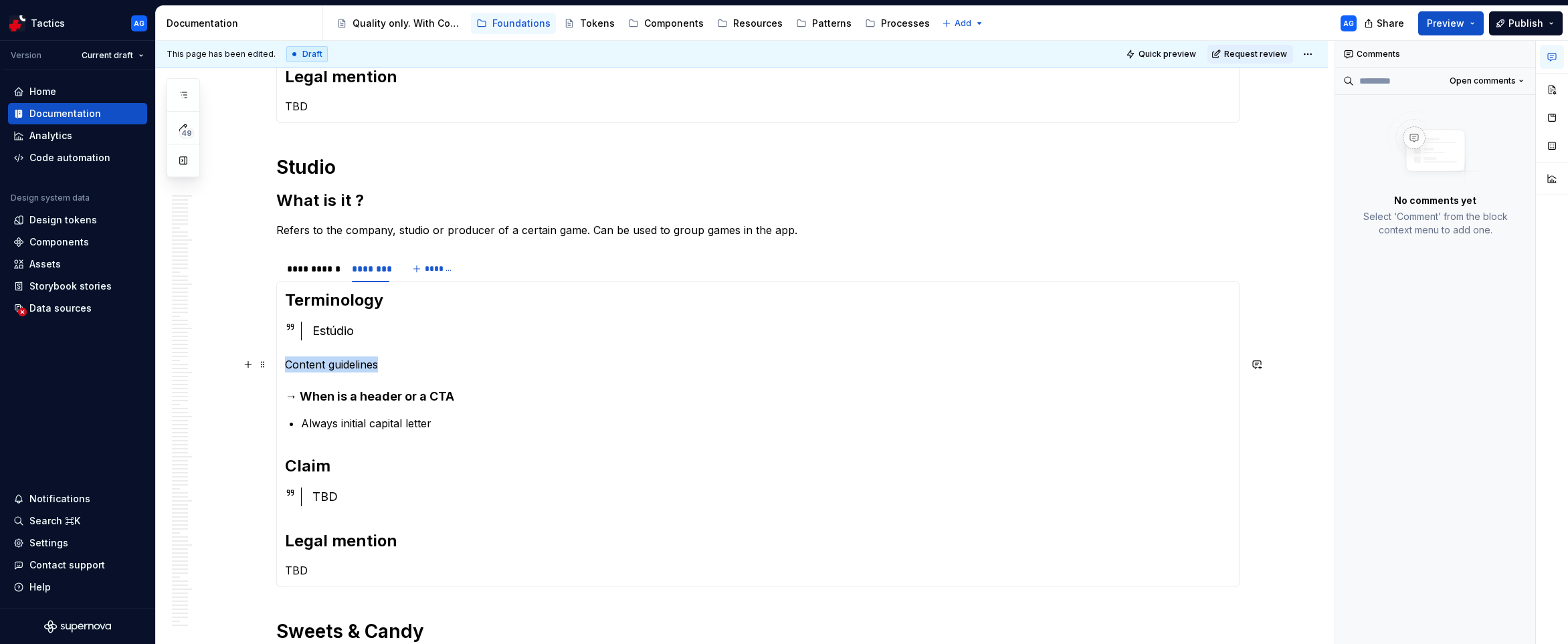 click on "Content guidelines" at bounding box center (758, 364) 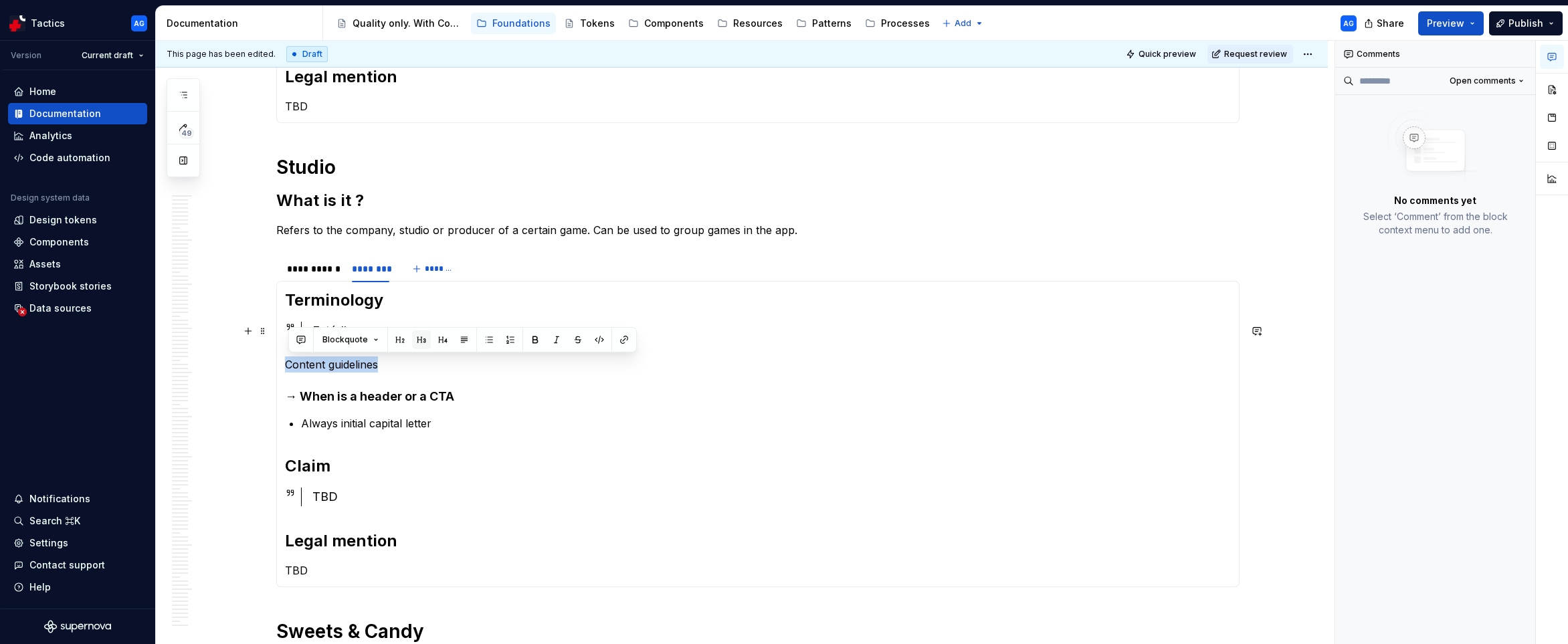 click at bounding box center (421, 340) 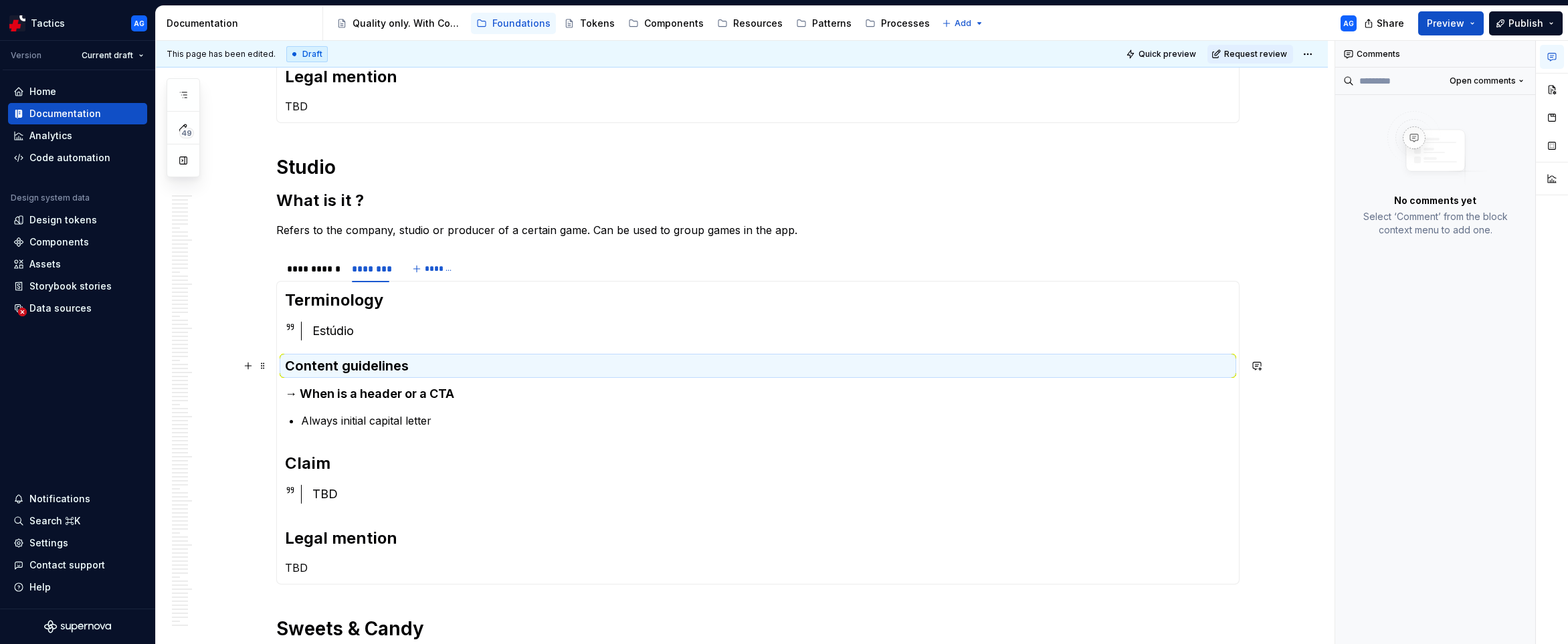 click on "Content guidelines" at bounding box center [758, 366] 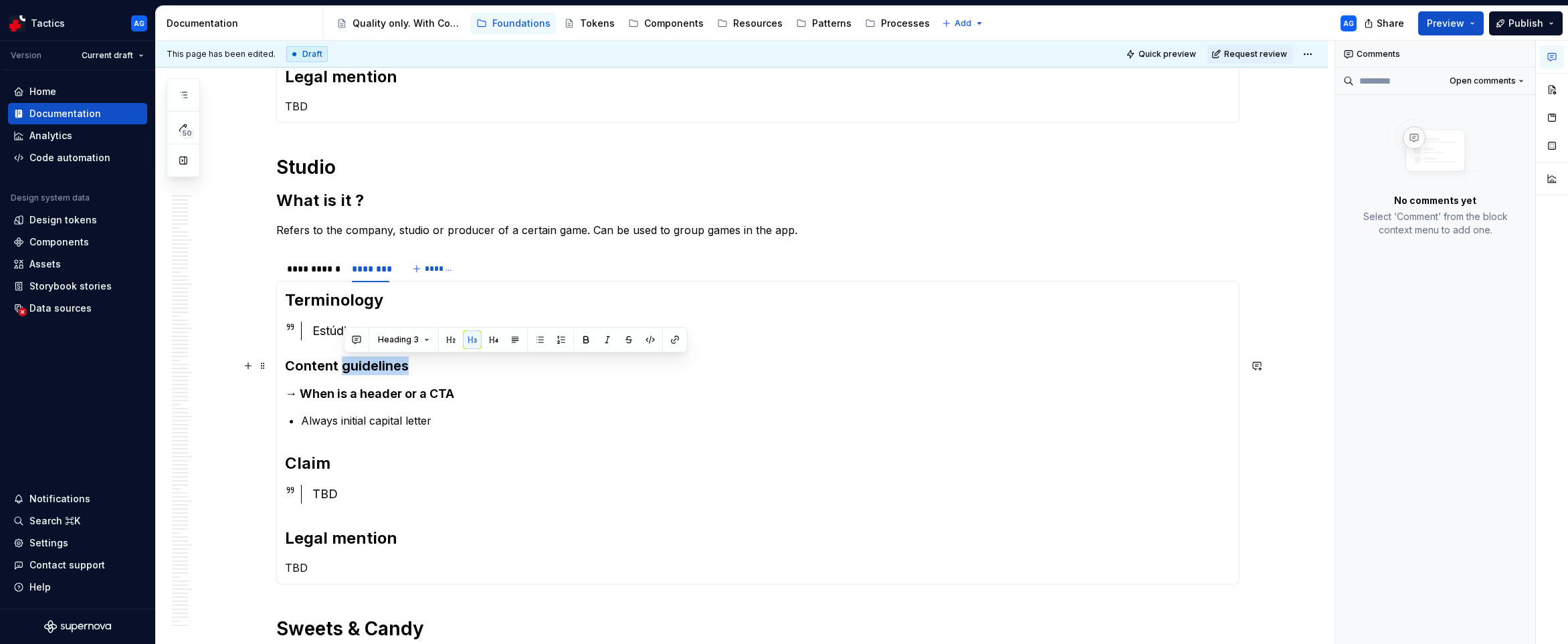 click on "Content guidelines" at bounding box center [758, 366] 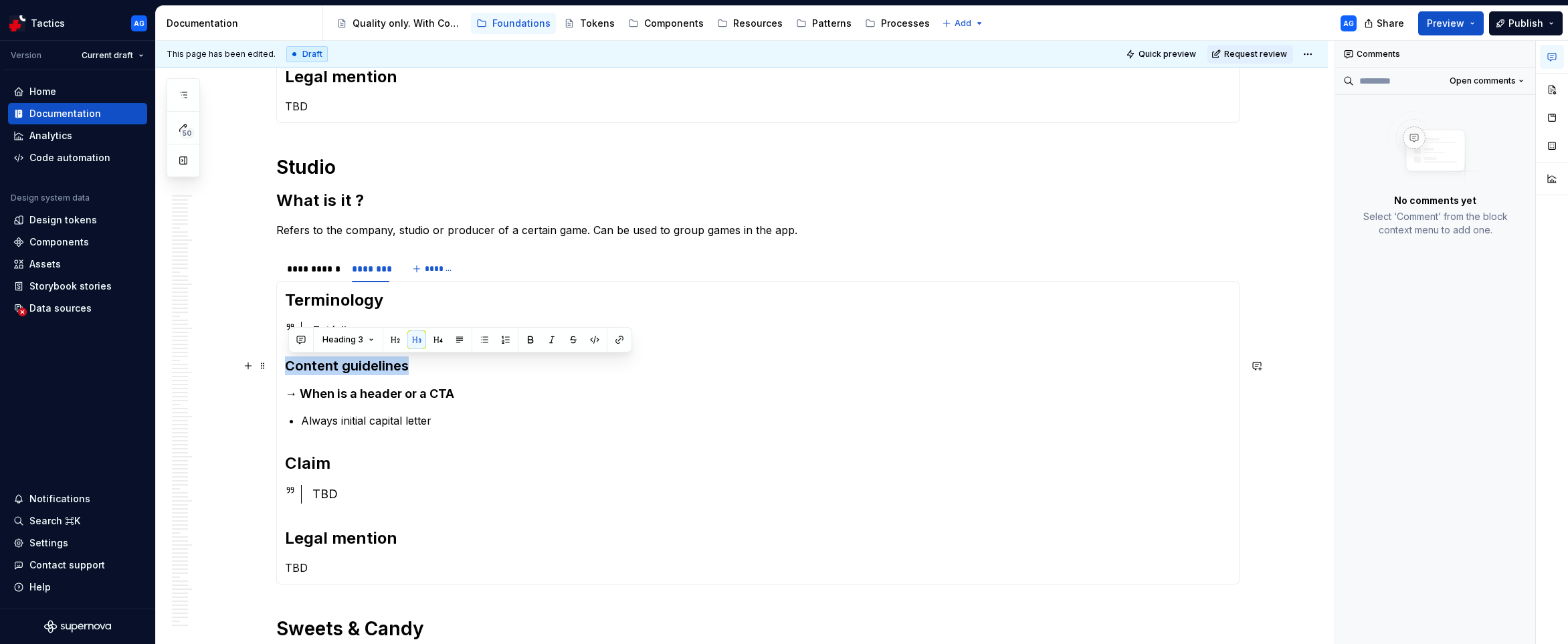 click on "Content guidelines" at bounding box center [758, 366] 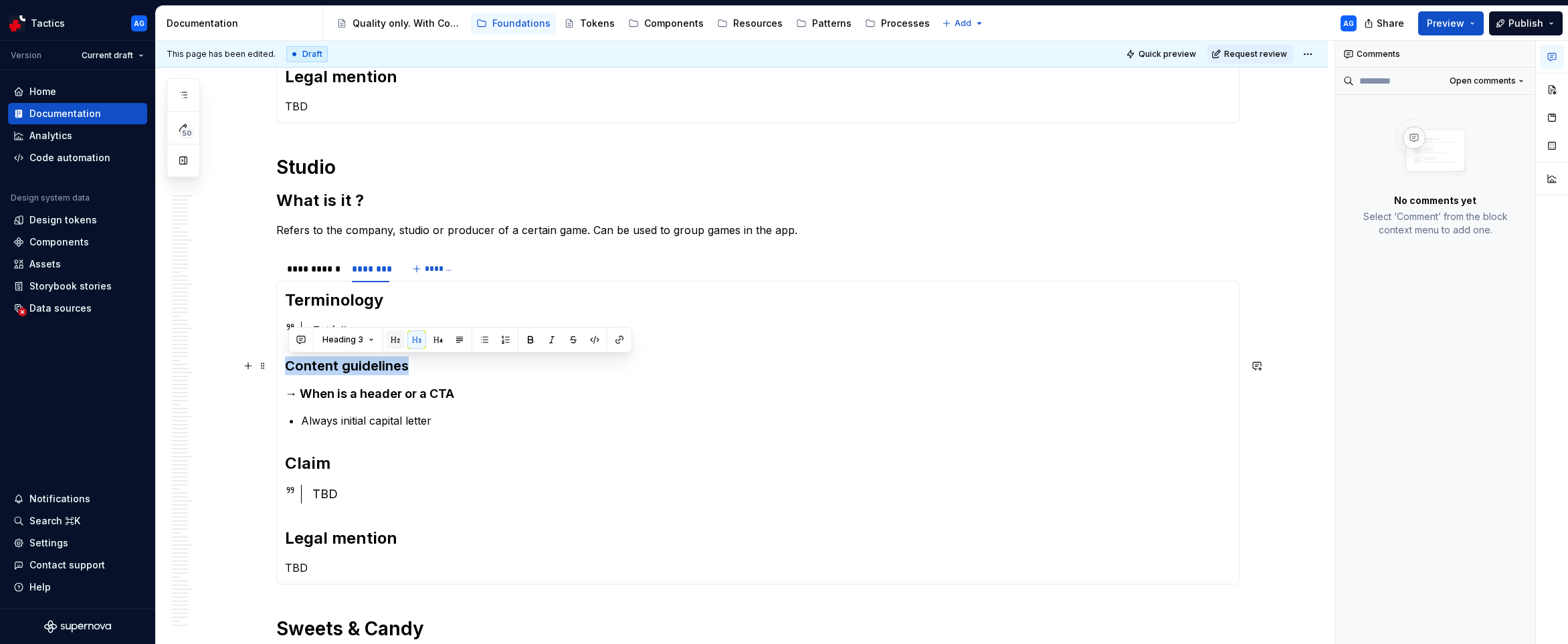 click at bounding box center (395, 340) 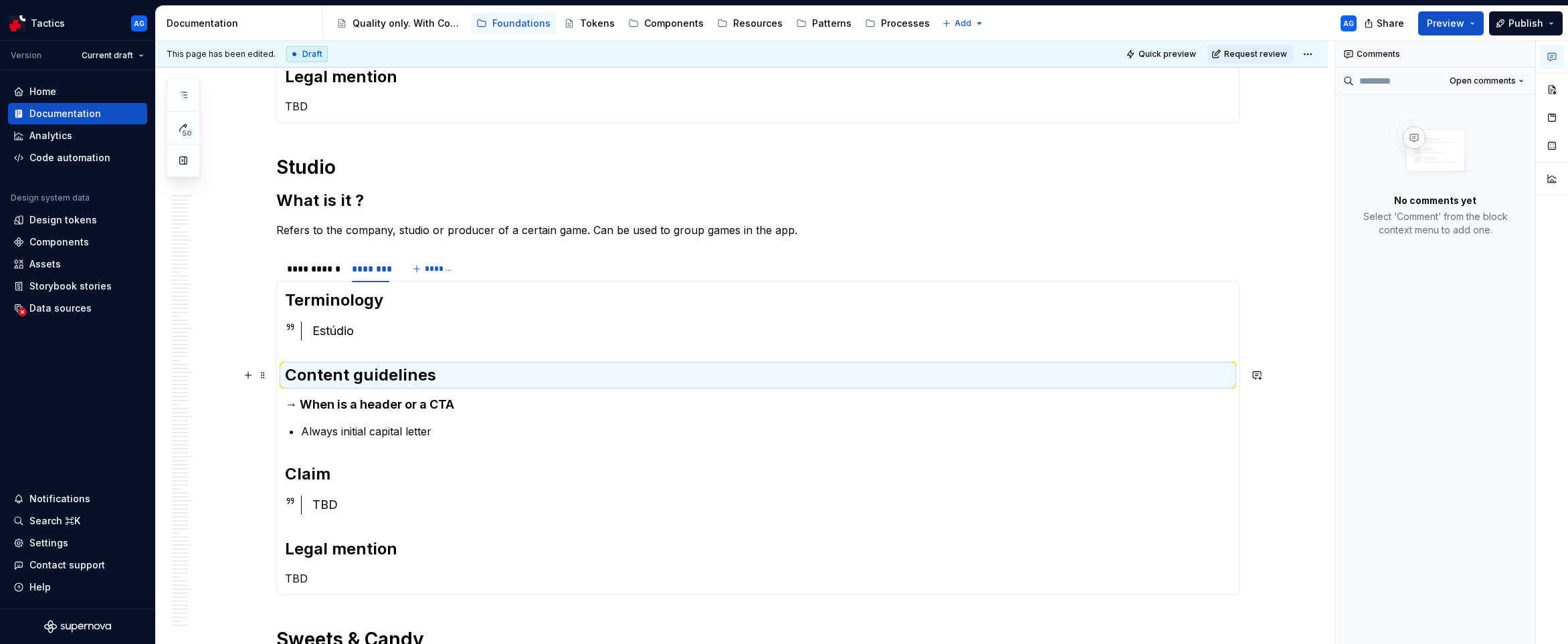 click on "Terminology Estúdio Content guidelines → When is a header or a CTA Always initial capital letter Claim TBD Legal mention TBD" at bounding box center (758, 438) 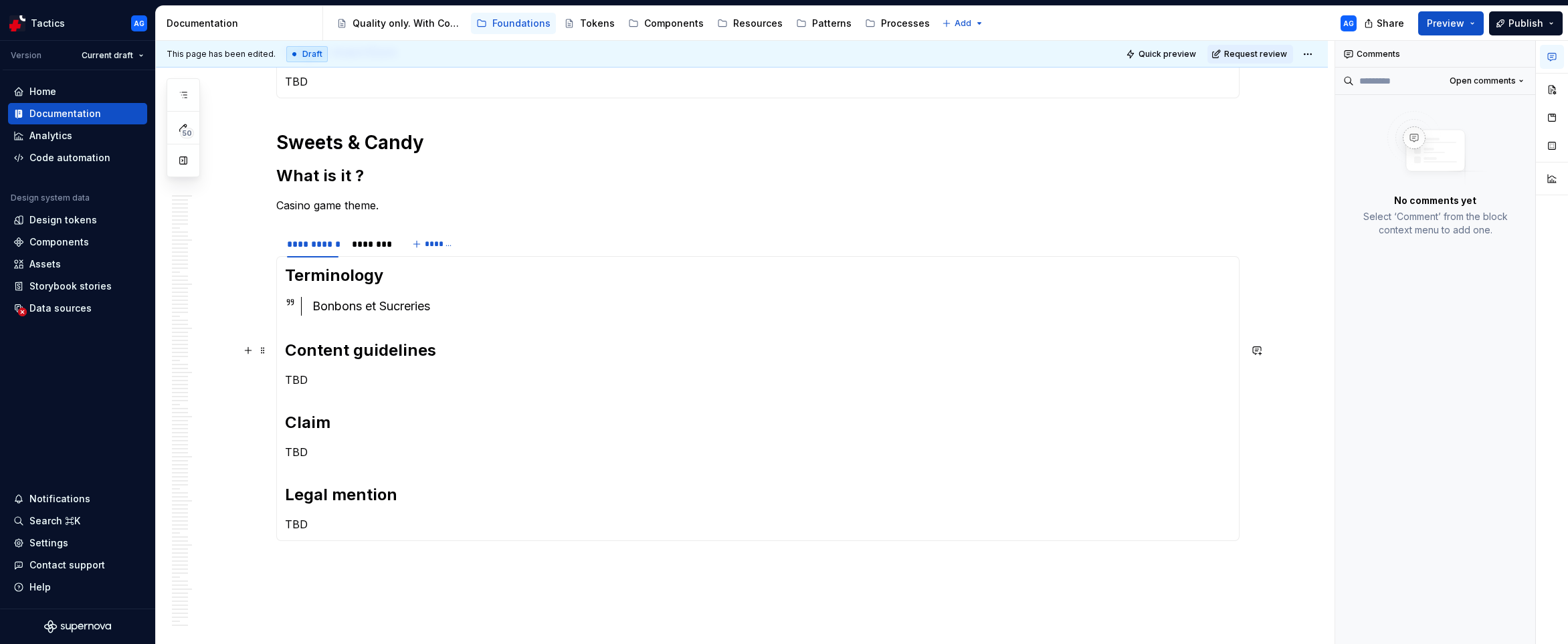 scroll, scrollTop: 5579, scrollLeft: 0, axis: vertical 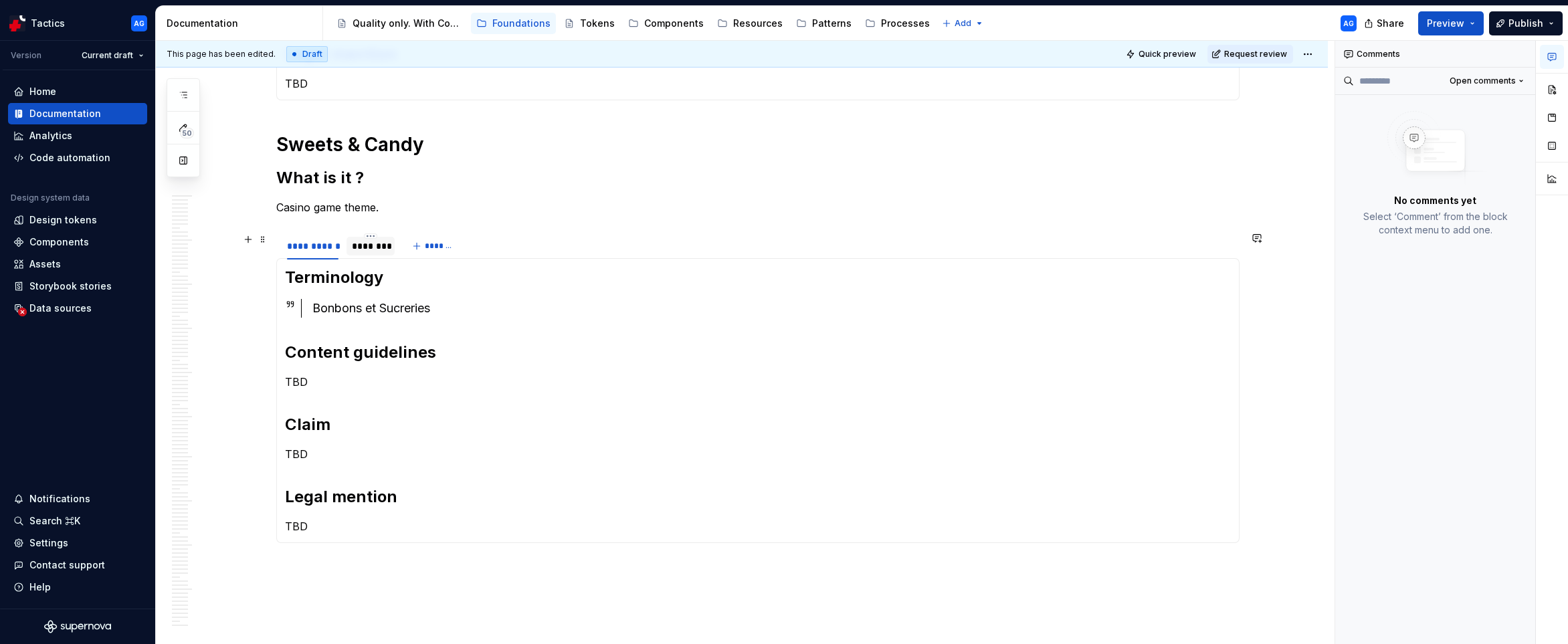 click on "********" at bounding box center (371, 246) 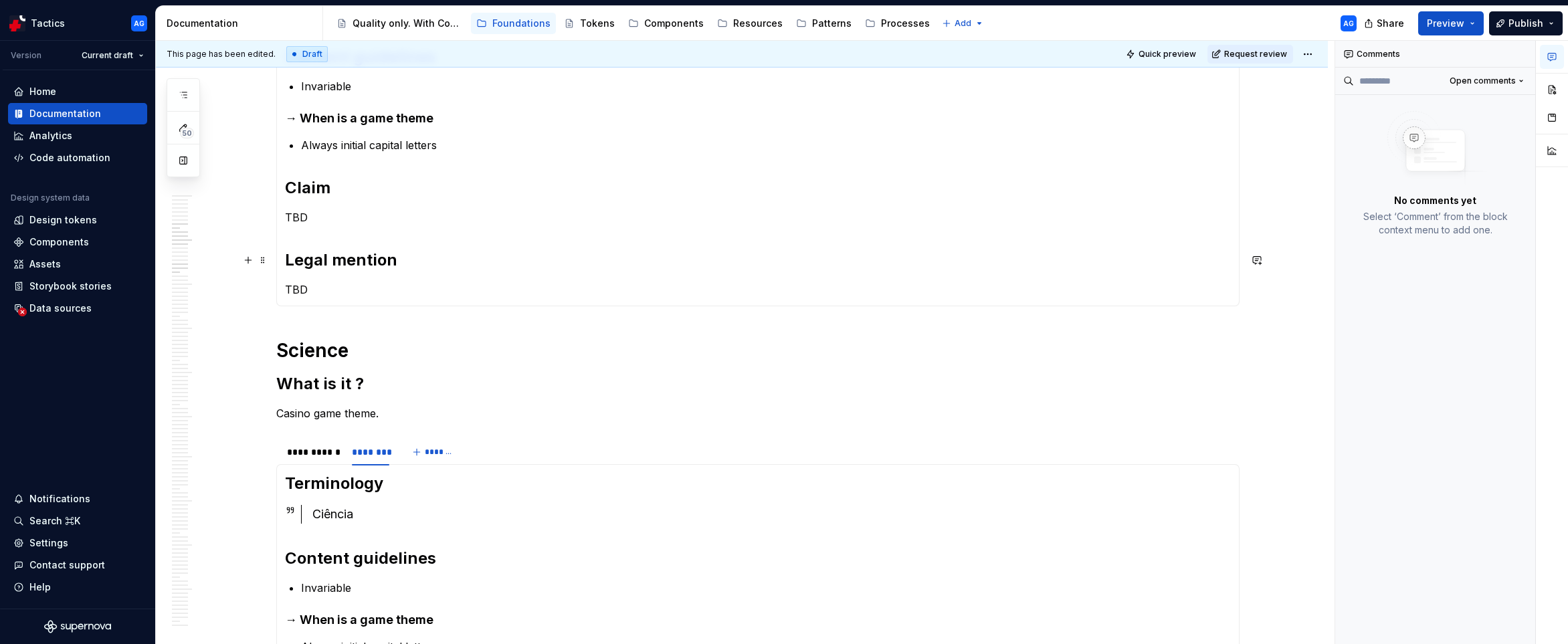 scroll, scrollTop: 0, scrollLeft: 0, axis: both 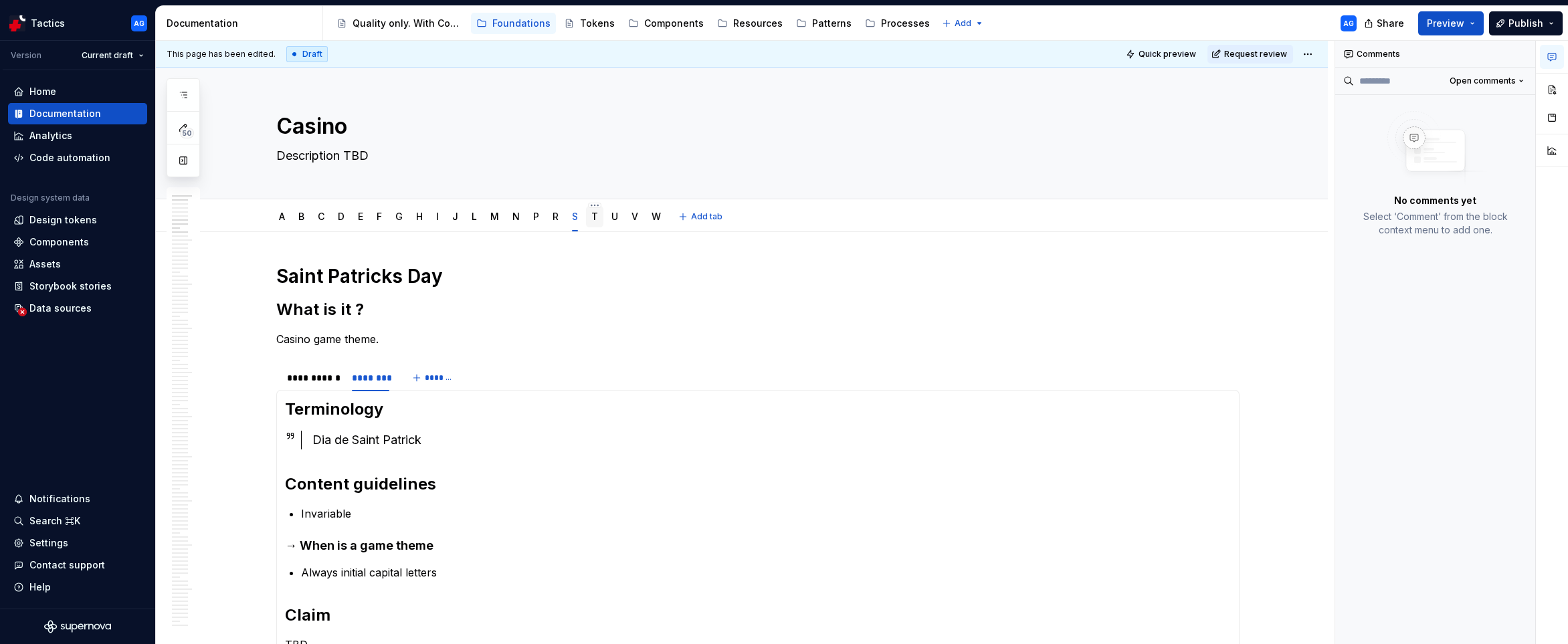click on "T" at bounding box center [595, 216] 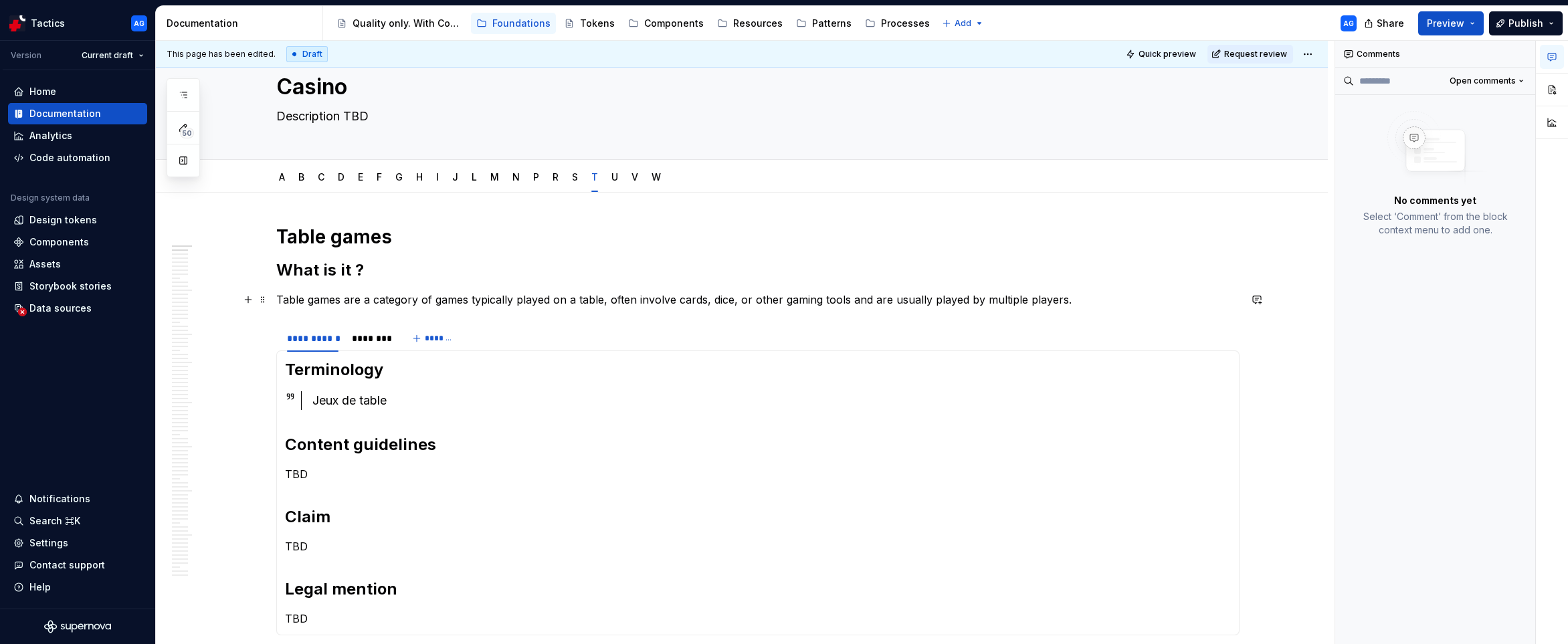 scroll, scrollTop: 57, scrollLeft: 0, axis: vertical 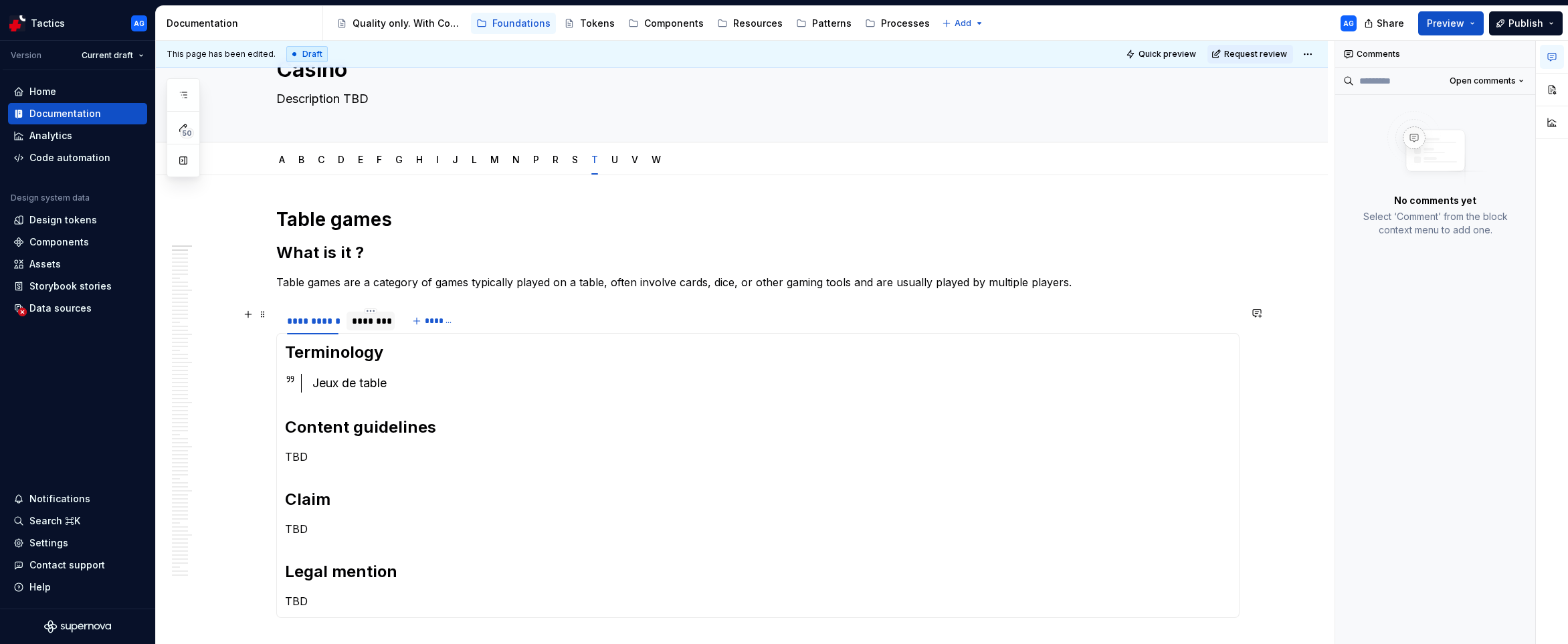 click on "********" at bounding box center (371, 321) 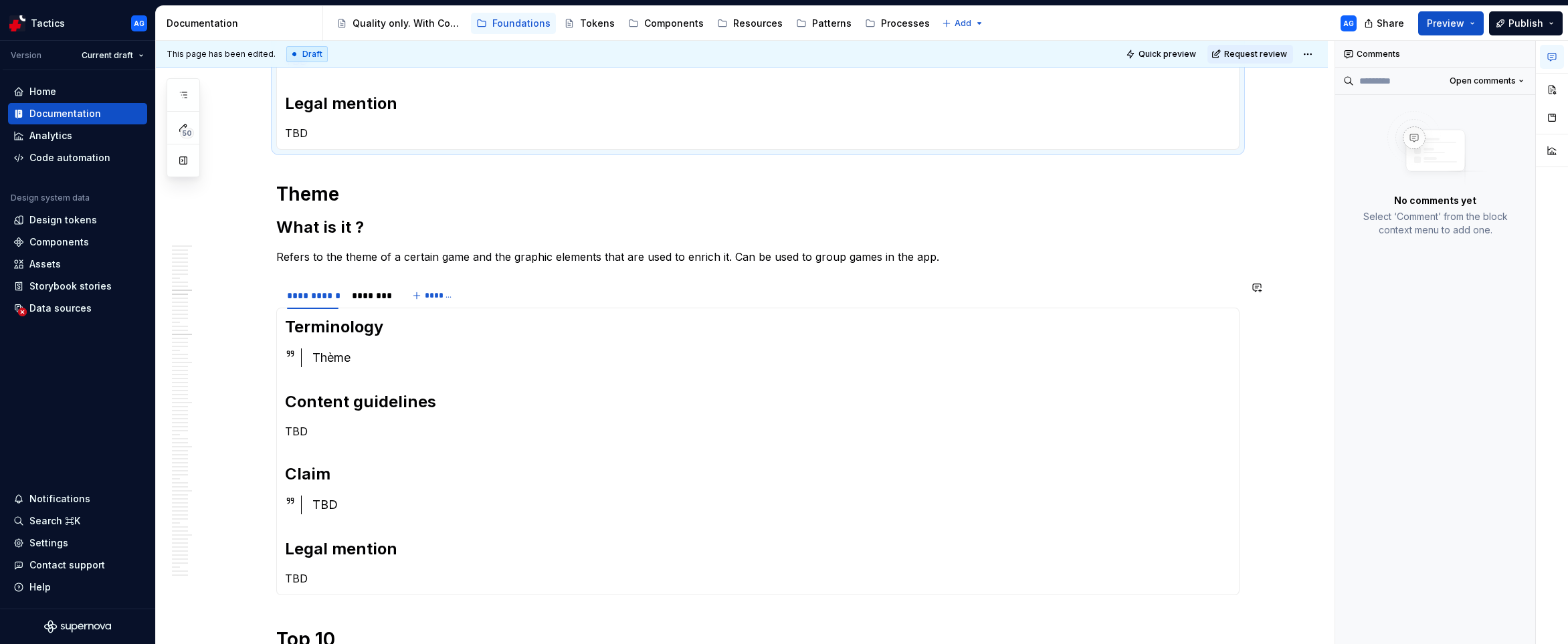 scroll, scrollTop: 611, scrollLeft: 0, axis: vertical 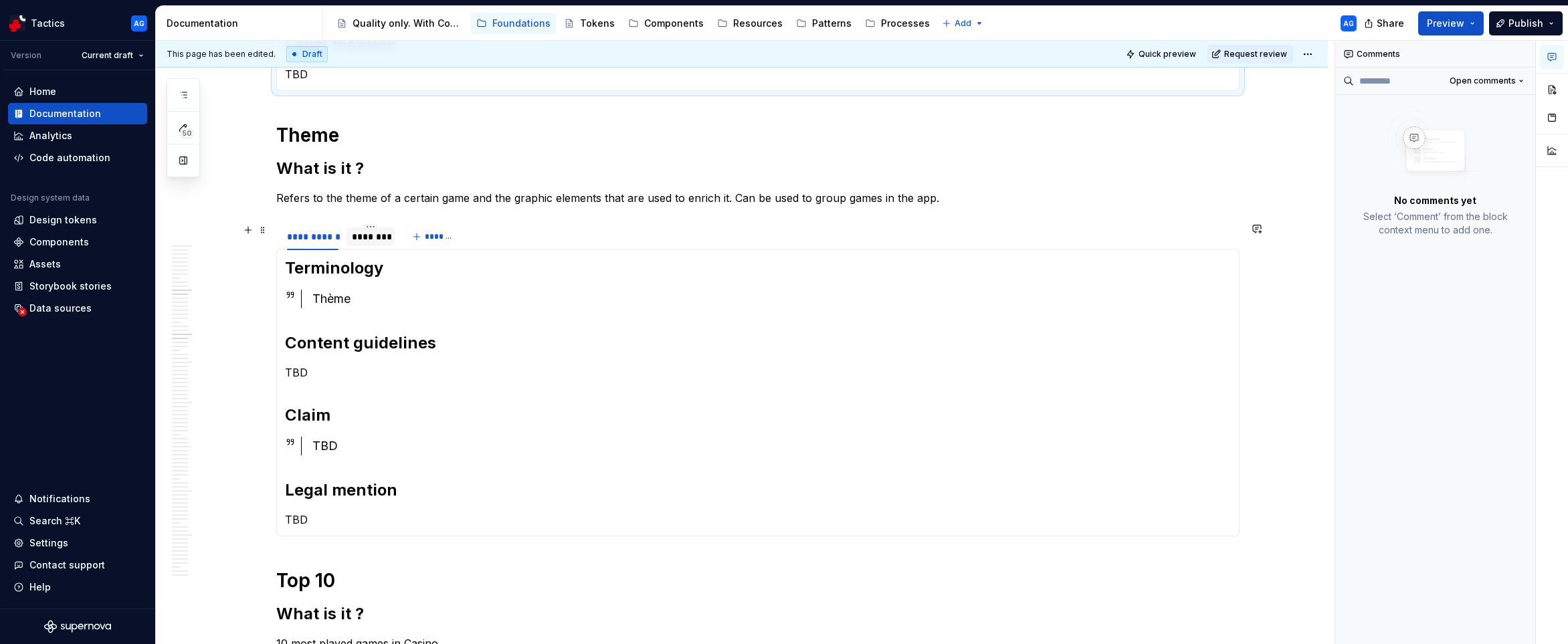 click on "********" at bounding box center [371, 237] 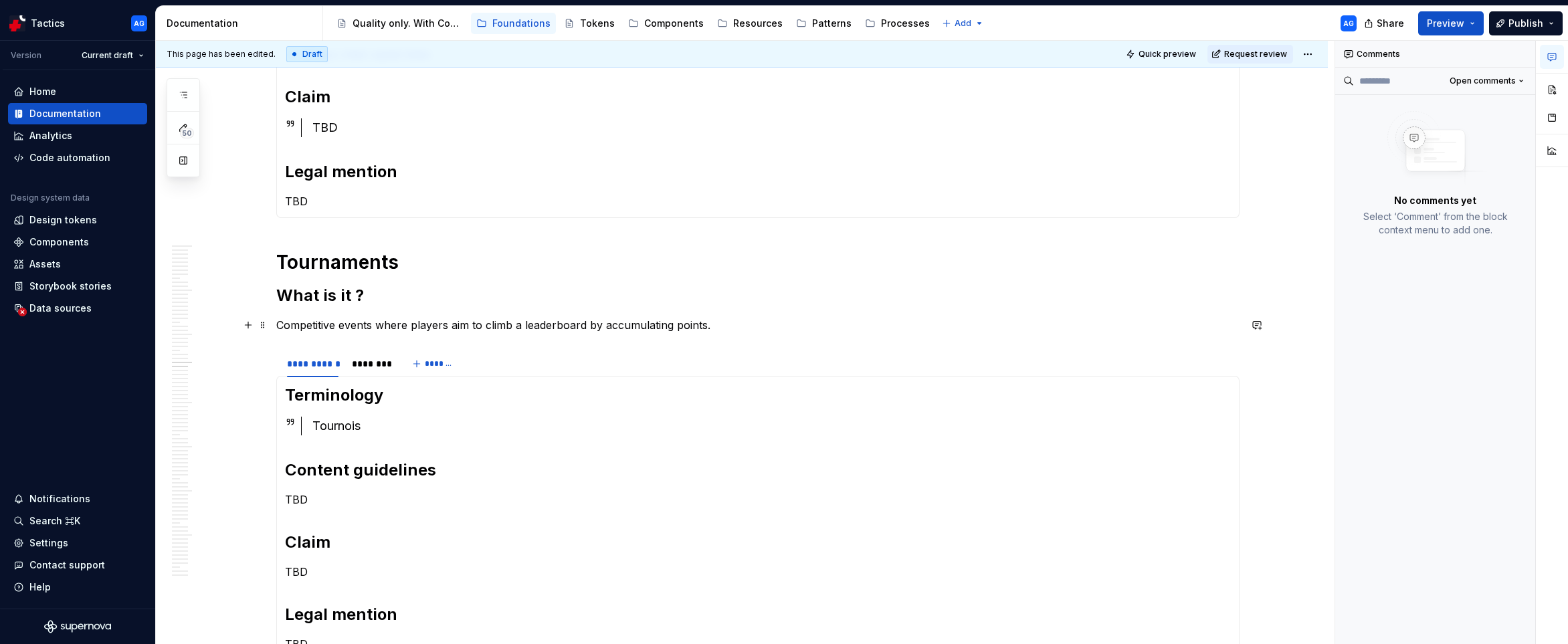 scroll, scrollTop: 1430, scrollLeft: 0, axis: vertical 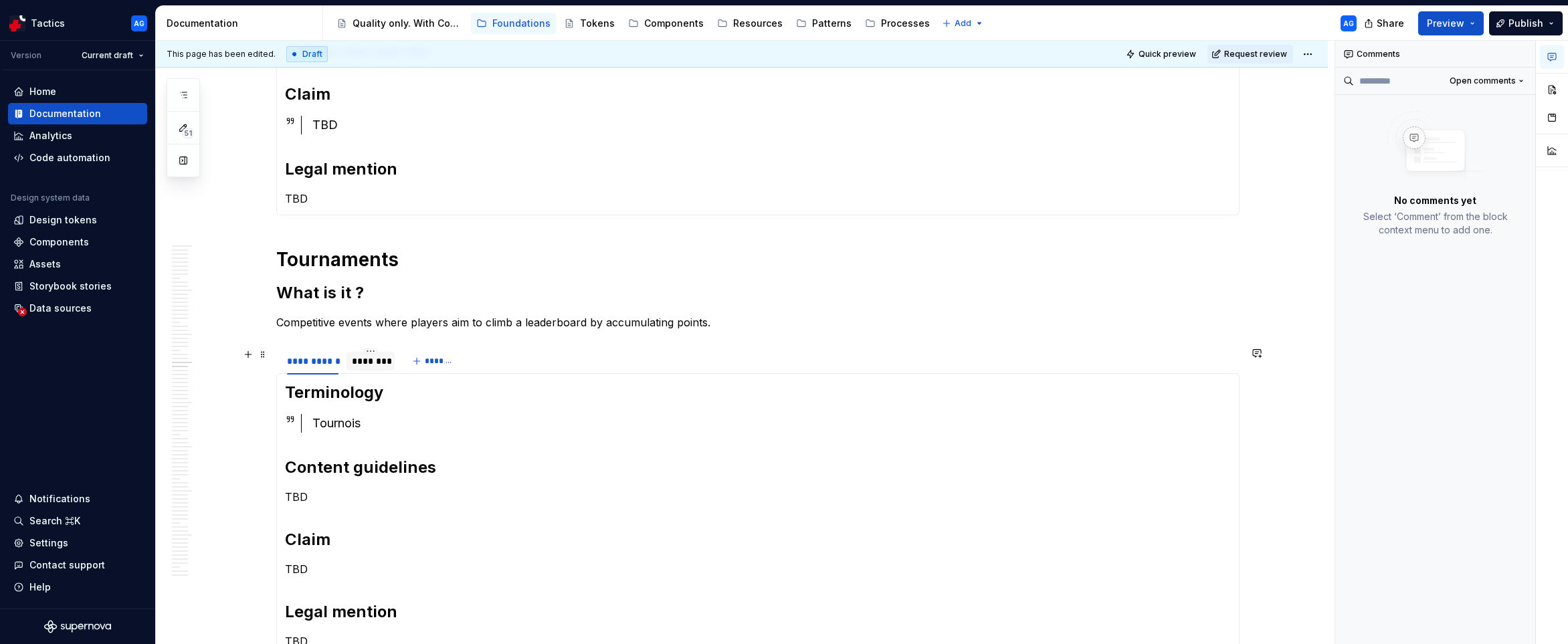 click on "********" at bounding box center (371, 361) 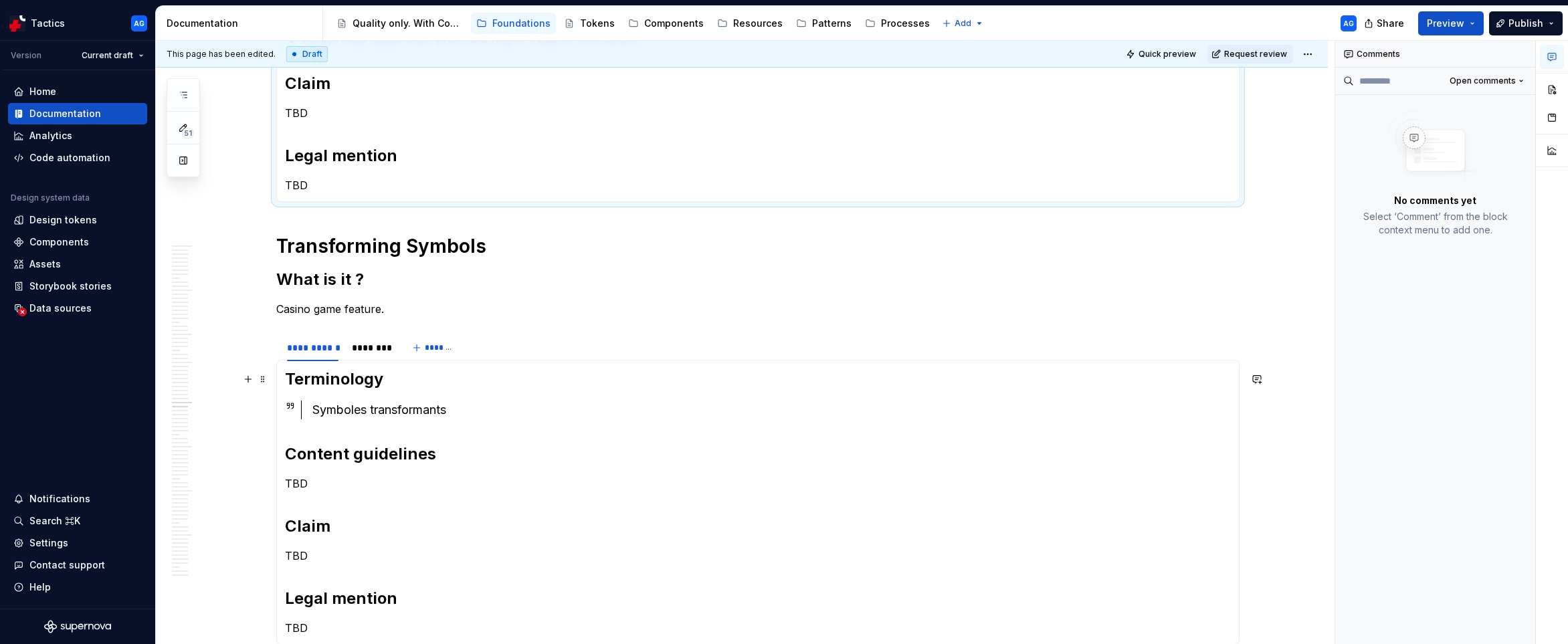 scroll, scrollTop: 1966, scrollLeft: 0, axis: vertical 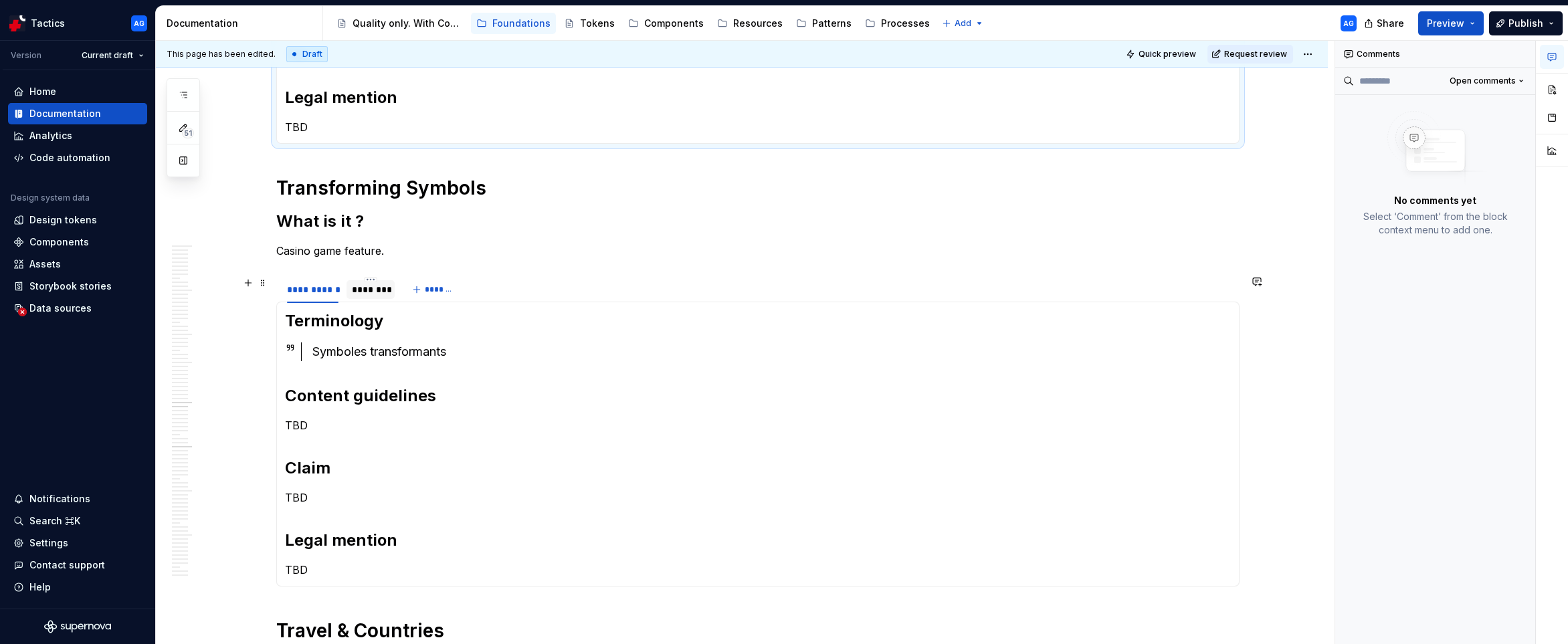click on "********" at bounding box center (371, 290) 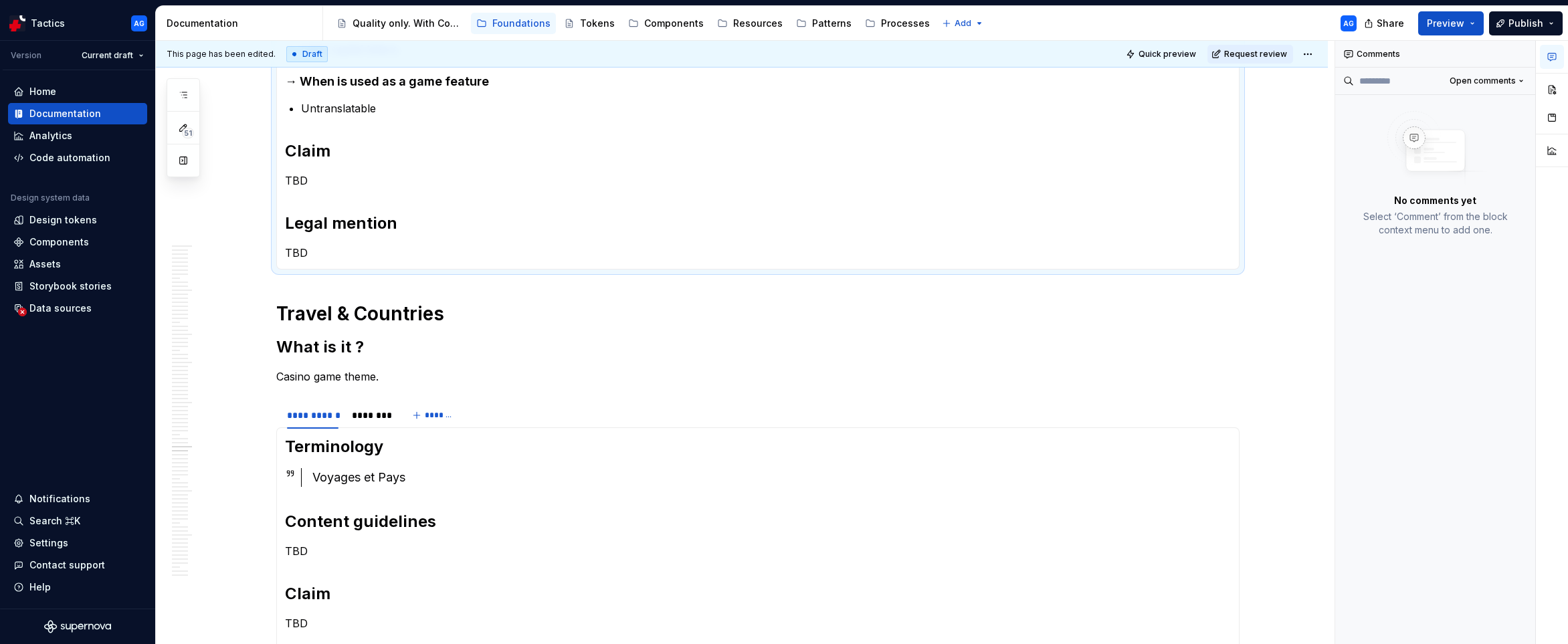 scroll, scrollTop: 2370, scrollLeft: 0, axis: vertical 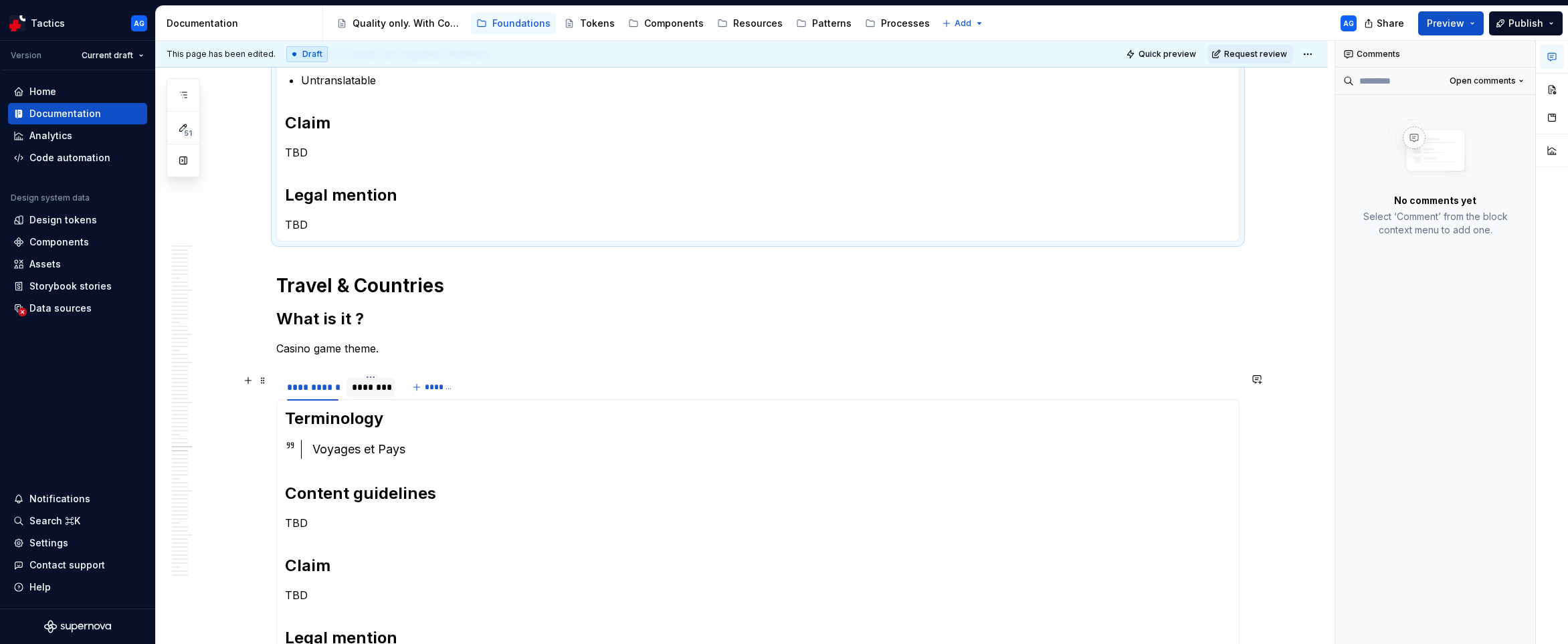 click on "********" at bounding box center [371, 387] 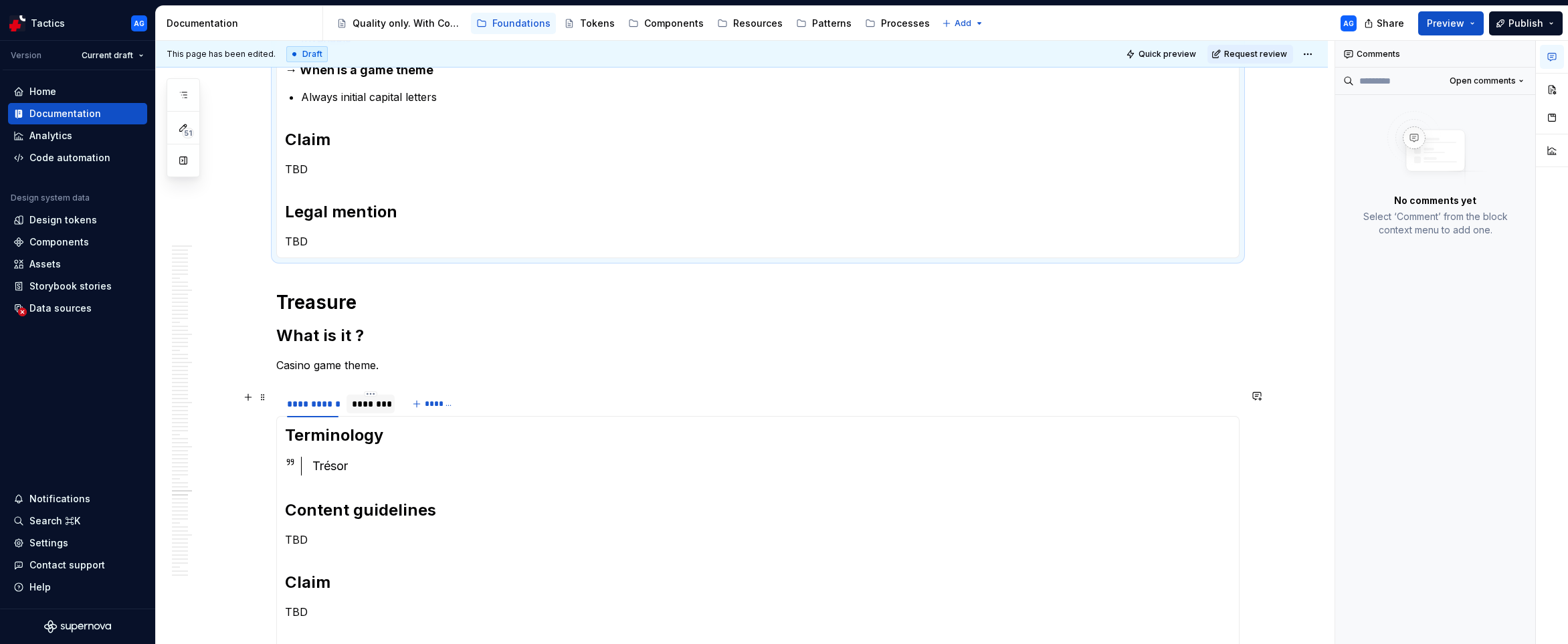 scroll, scrollTop: 2867, scrollLeft: 0, axis: vertical 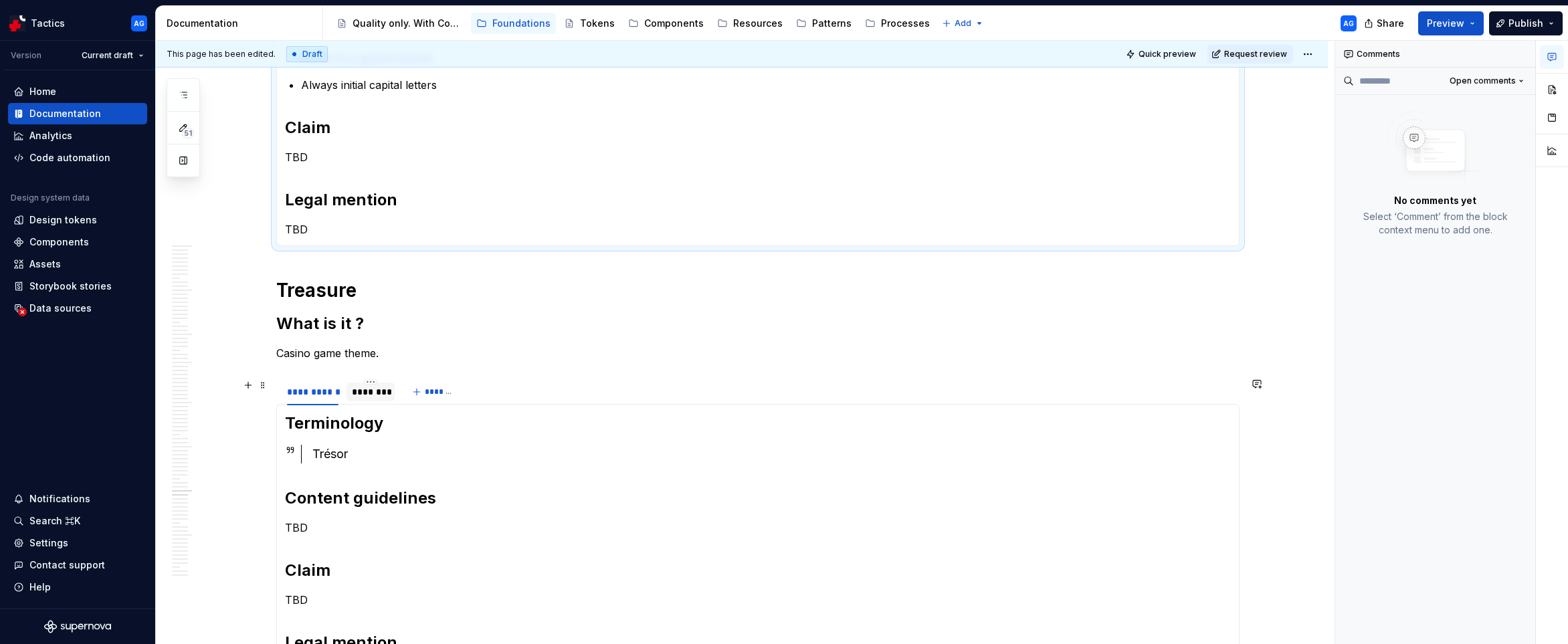 click on "********" at bounding box center (371, 392) 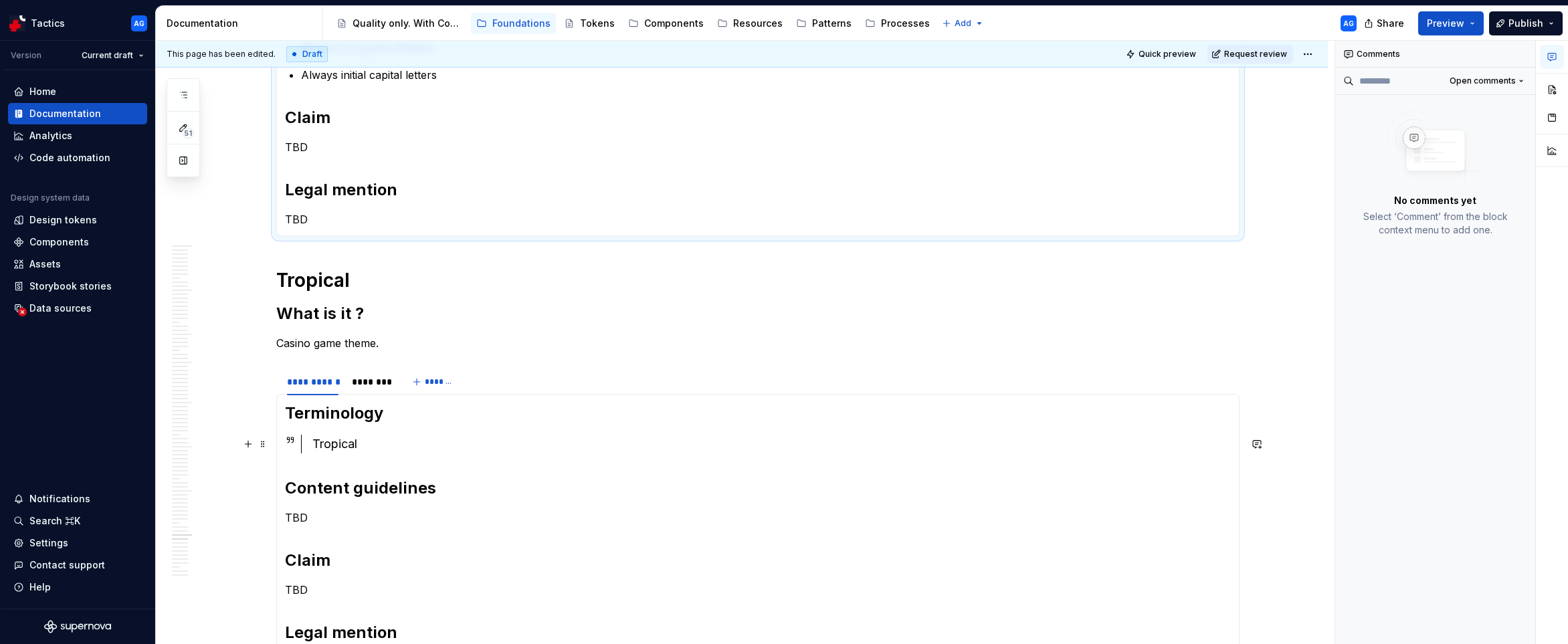 scroll, scrollTop: 3389, scrollLeft: 0, axis: vertical 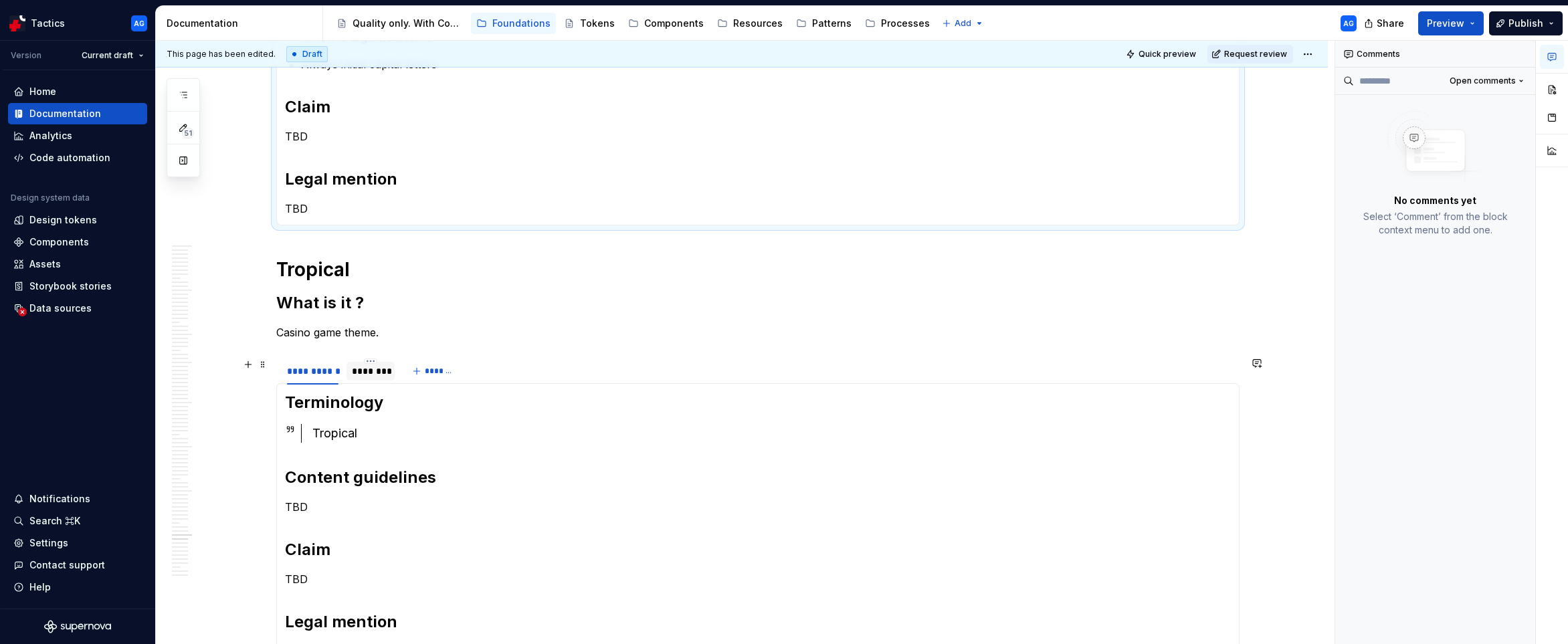 click on "********" at bounding box center [371, 371] 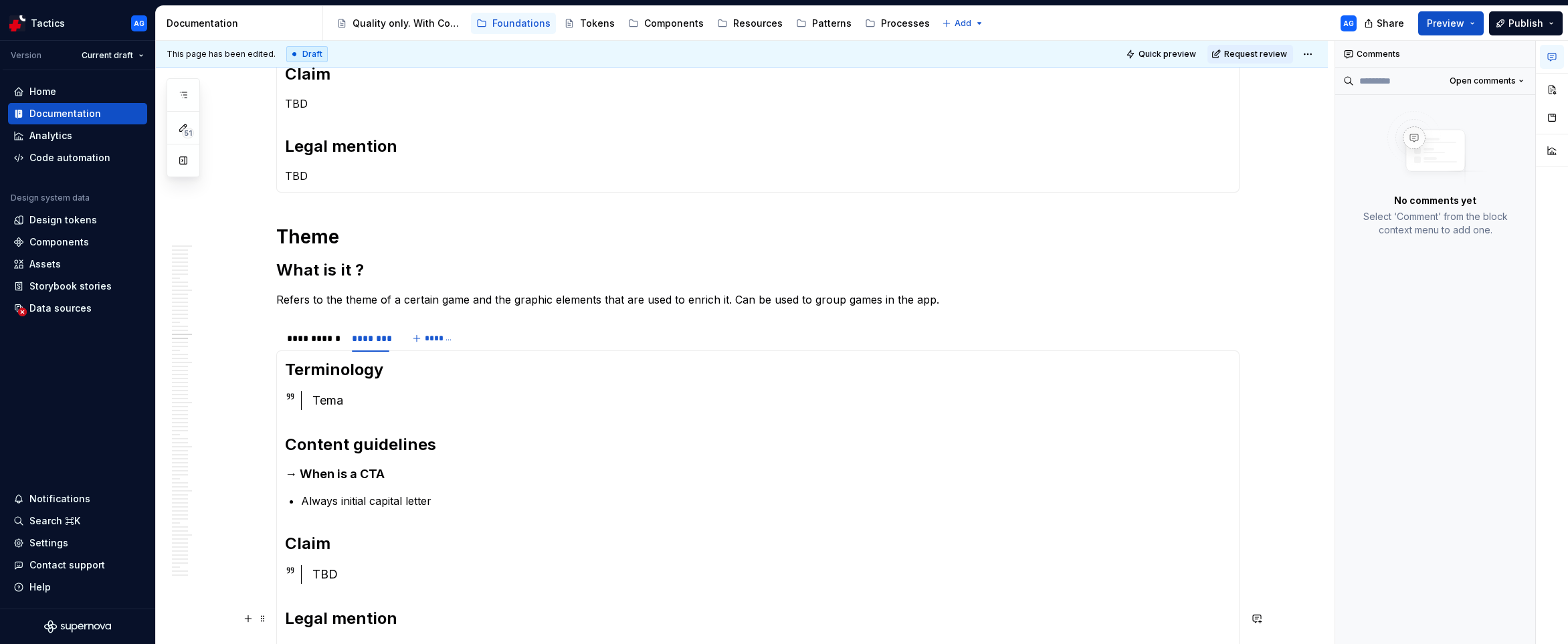 scroll, scrollTop: 0, scrollLeft: 0, axis: both 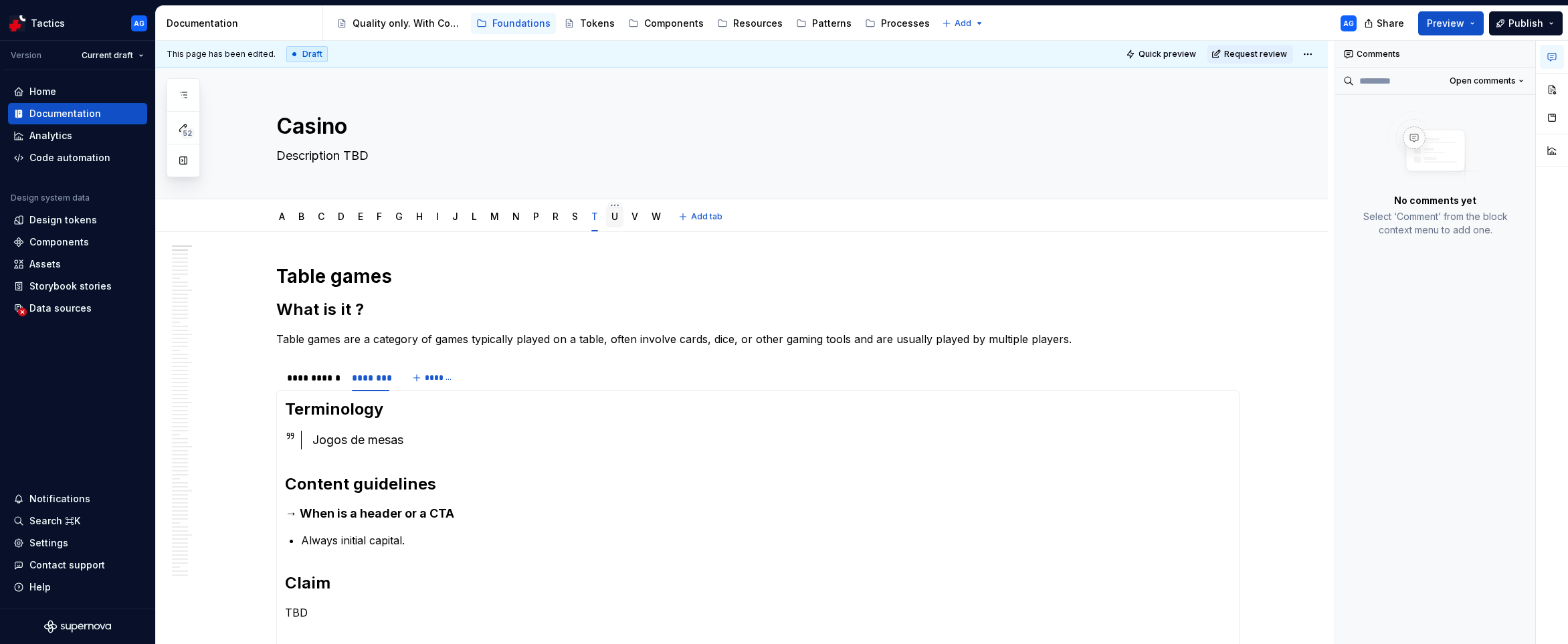 click on "U" at bounding box center [615, 217] 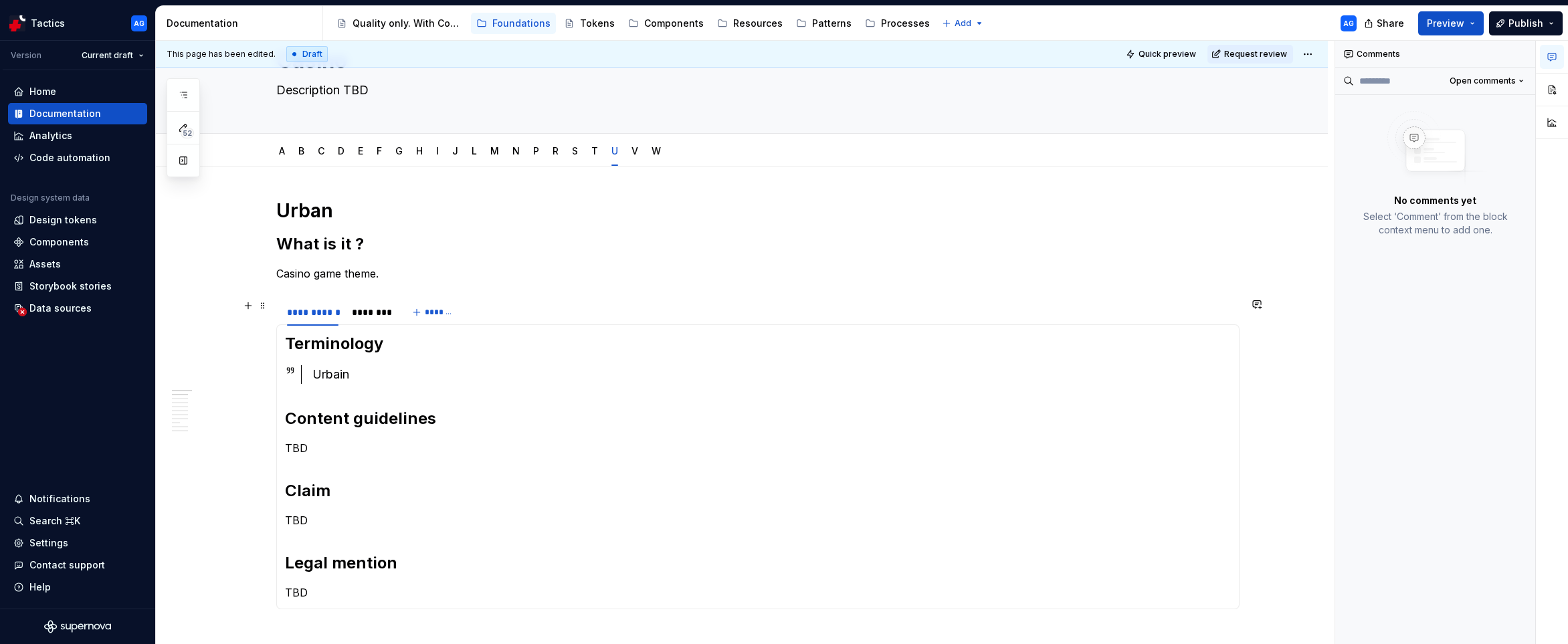 scroll, scrollTop: 93, scrollLeft: 0, axis: vertical 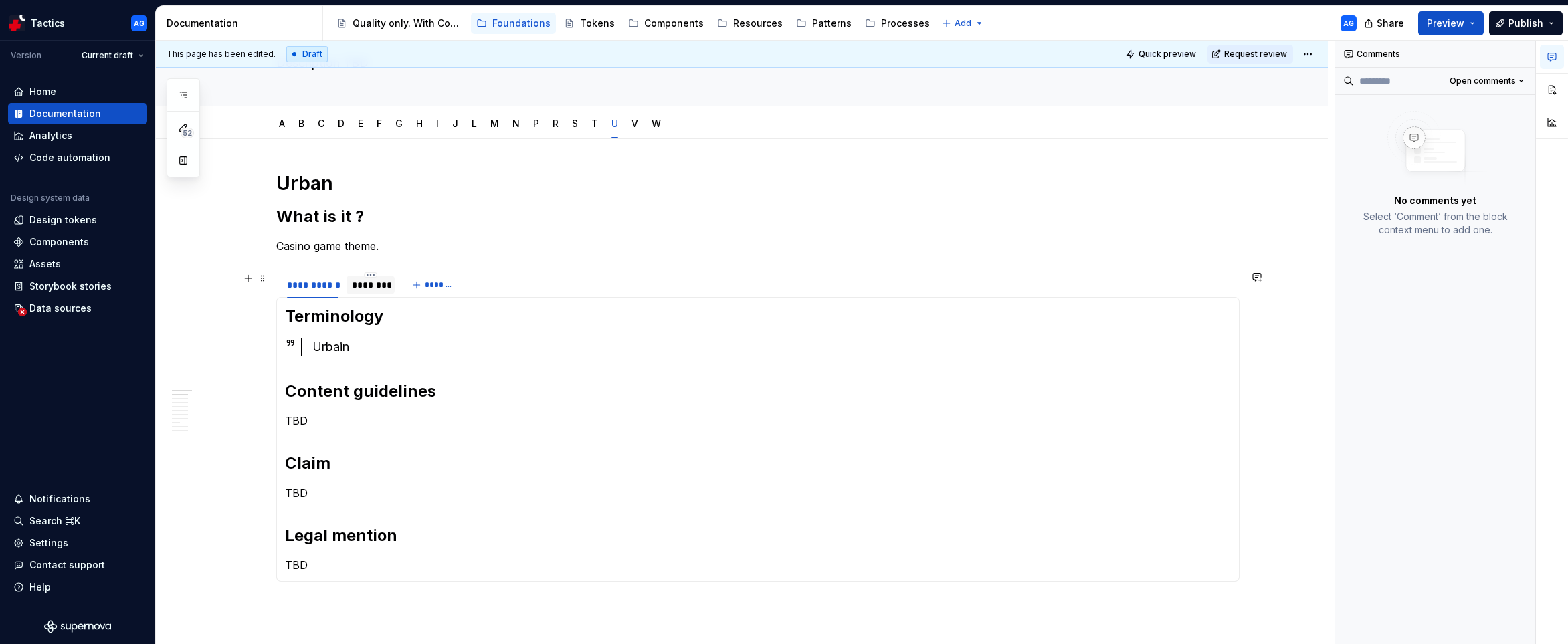 click on "********" at bounding box center [371, 285] 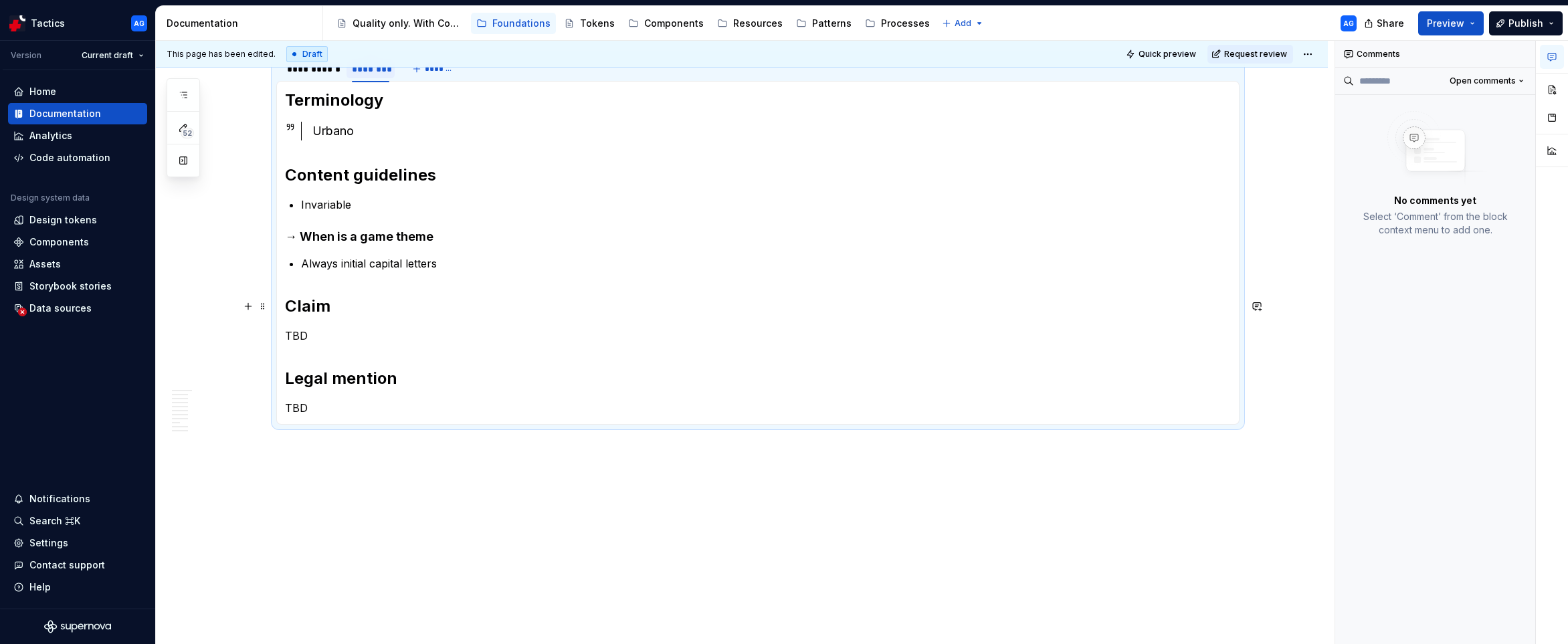 scroll, scrollTop: 0, scrollLeft: 0, axis: both 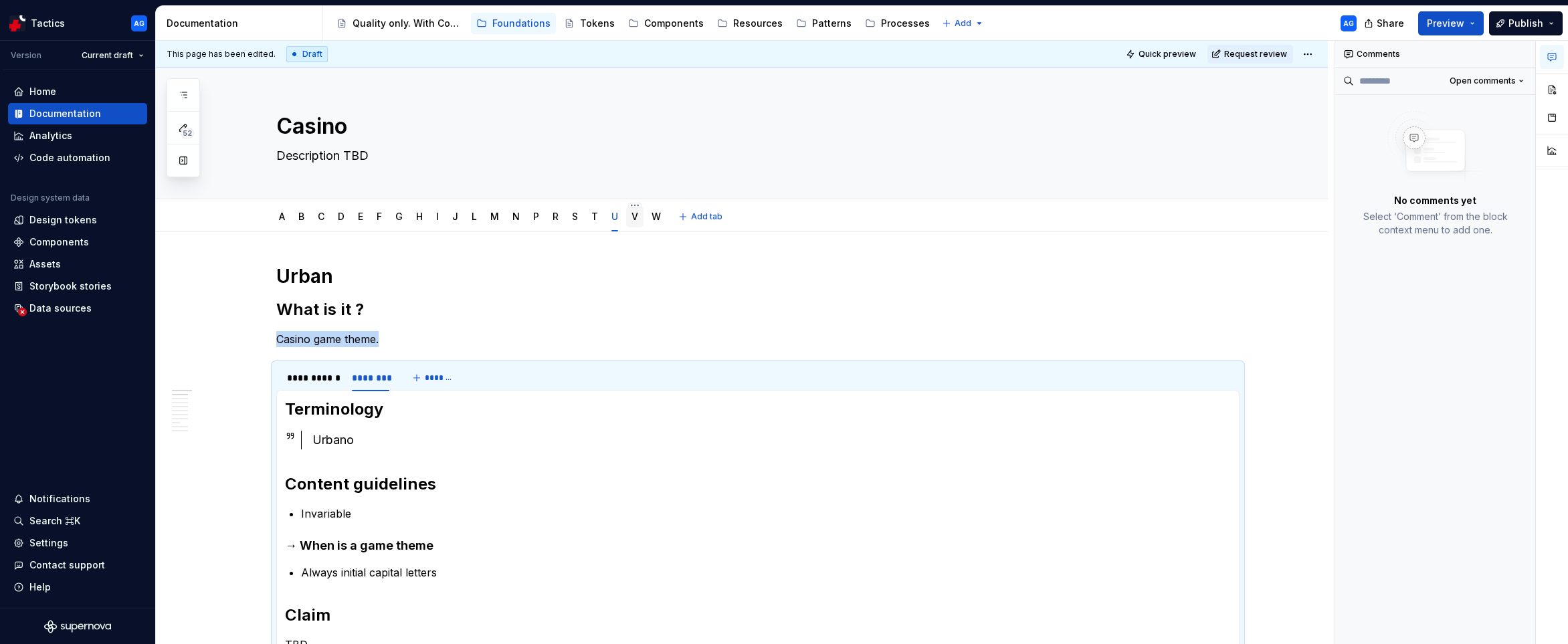 click on "V" at bounding box center (635, 216) 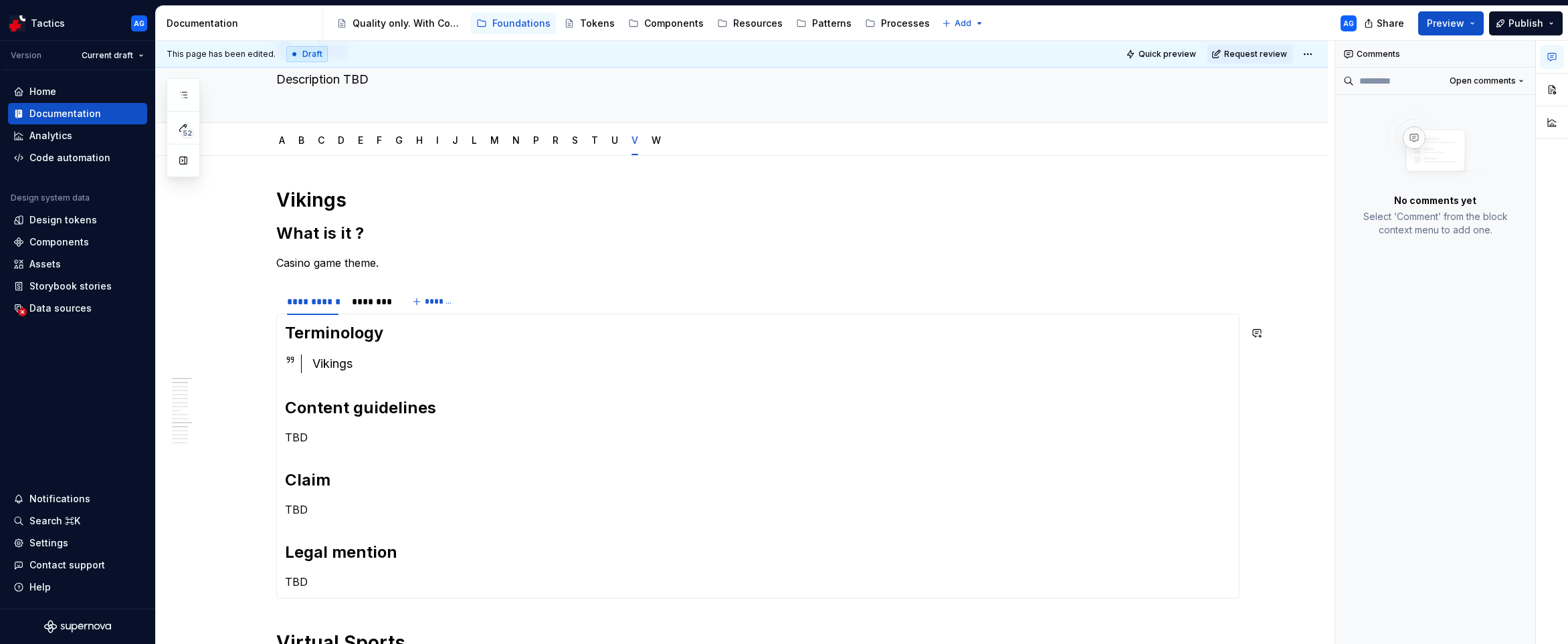 scroll, scrollTop: 128, scrollLeft: 0, axis: vertical 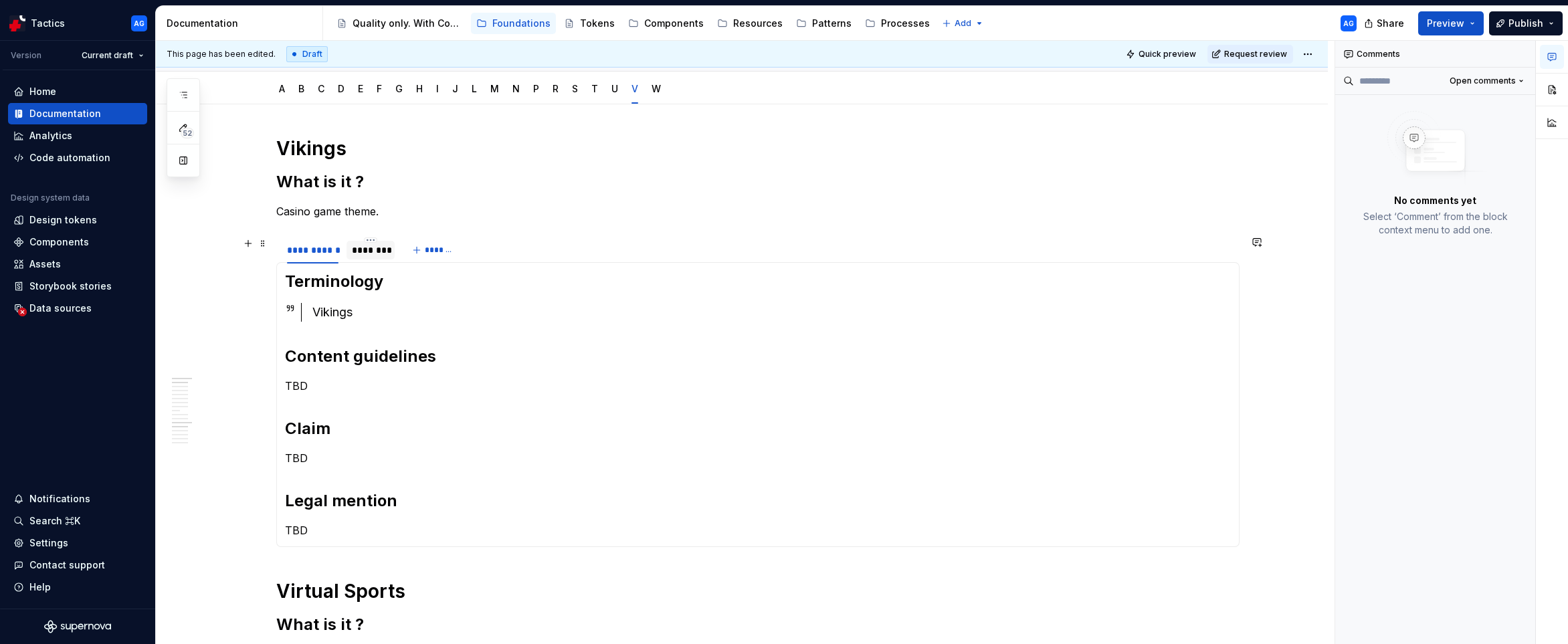 click on "********" at bounding box center [371, 250] 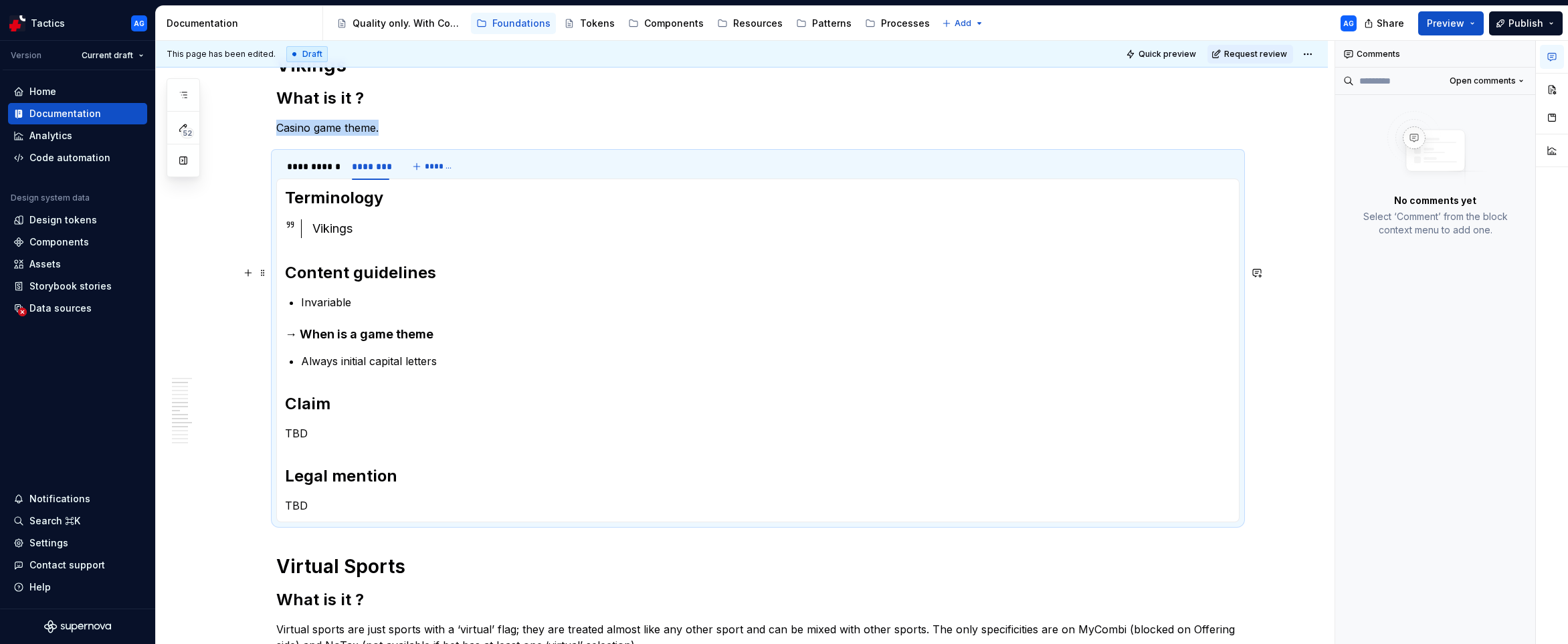 scroll, scrollTop: 187, scrollLeft: 0, axis: vertical 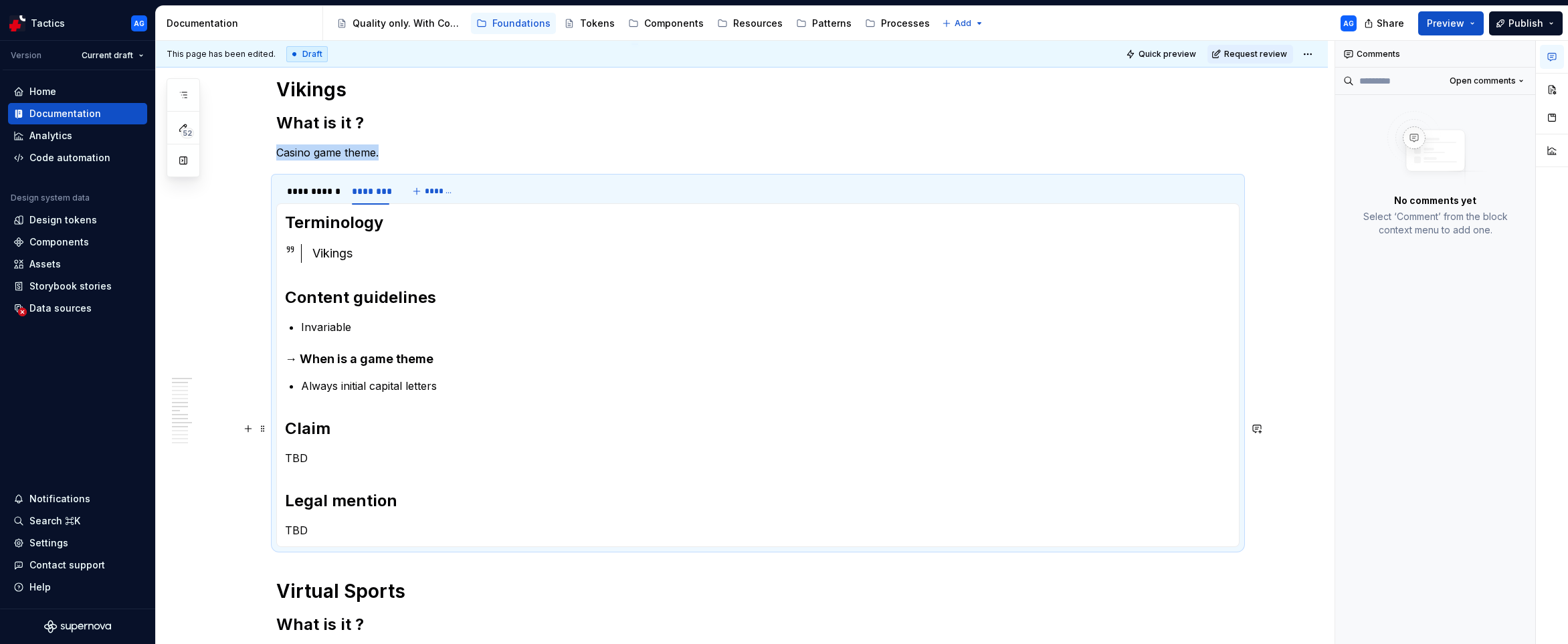 click on "Vikings What is it ? Casino game theme. [REDACTED] Terminology  Vikings Content guidelines TBD Claim TBD Legal mention TBD Terminology  Vikings Content guidelines Invariable → When is a game theme Always initial capital letters Claim TBD Legal mention TBD Virtual Sports What is it ? Virtual sports are just sports with a ‘virtual’ flag; they are treated almost like any other sport and can be mixed with other sports. The only specificities are on MyCombi (blocked on Offering side) and NoTax (not available if bet has at least one ‘virtual’ selection). [REDACTED] Terminology  Sporty wirtualne Content guidelines Capitalise when the name of the section. When used in the sentence, use as a regular expression and capitalise only when at the beginning of the sentence. Claim TBD Legal mention TBD" at bounding box center [742, 646] 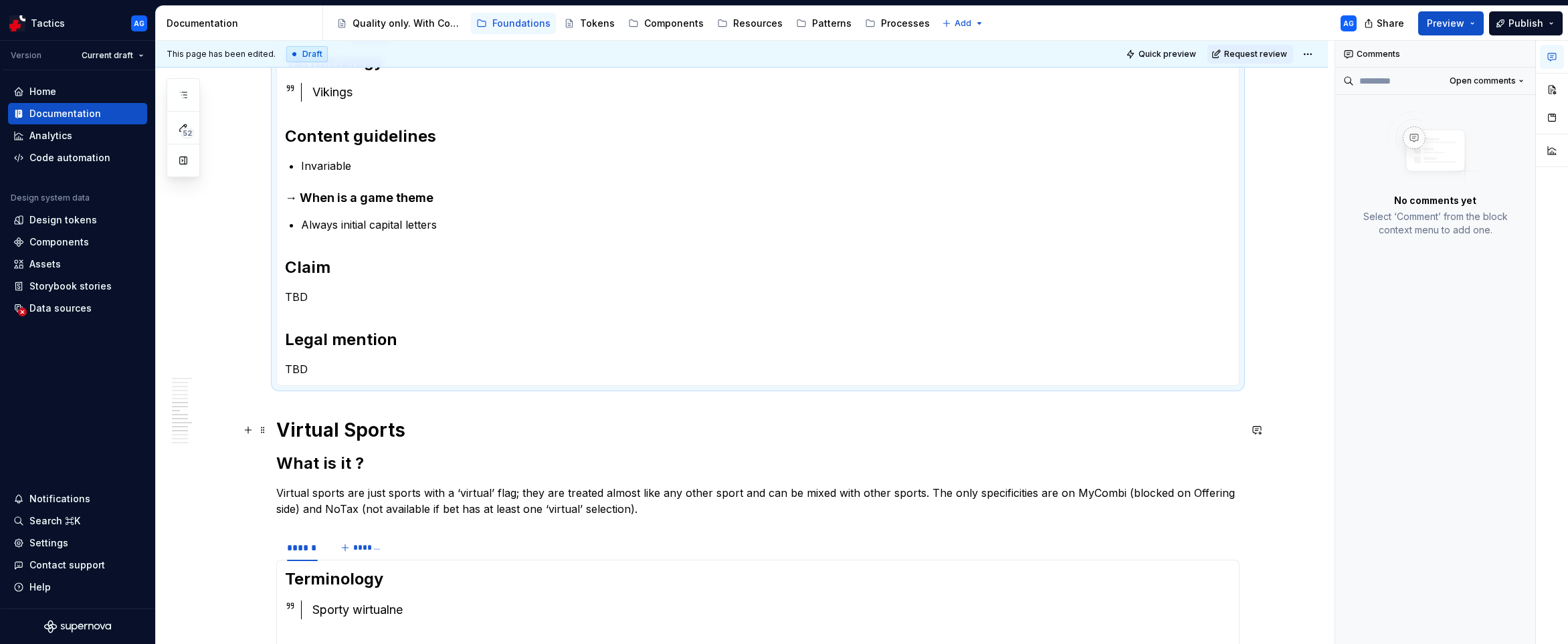 scroll, scrollTop: 441, scrollLeft: 0, axis: vertical 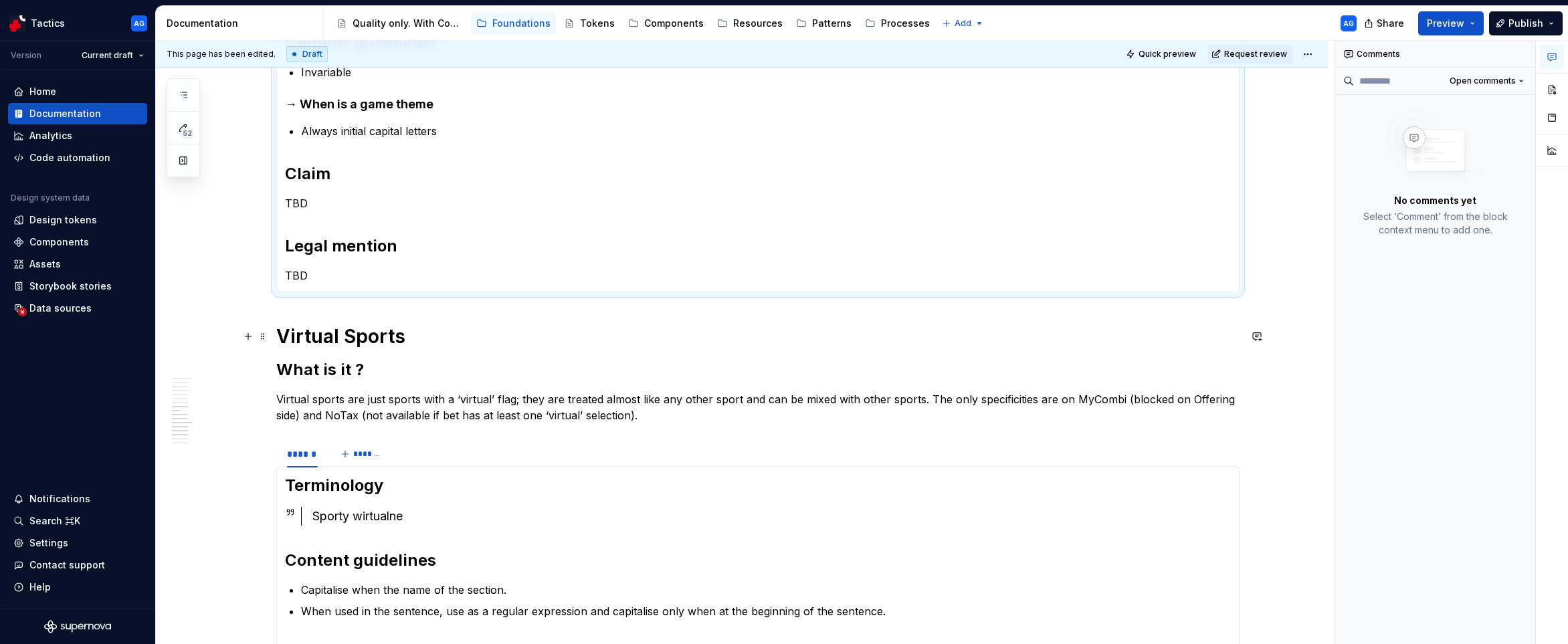 click on "Vikings What is it ? Casino game theme. [REDACTED] Terminology  Vikings Content guidelines TBD Claim TBD Legal mention TBD Terminology  Vikings Content guidelines Invariable → When is a game theme Always initial capital letters Claim TBD Legal mention TBD Virtual Sports What is it ? Virtual sports are just sports with a ‘virtual’ flag; they are treated almost like any other sport and can be mixed with other sports. The only specificities are on MyCombi (blocked on Offering side) and NoTax (not available if bet has at least one ‘virtual’ selection). [REDACTED] Terminology  Sporty wirtualne Content guidelines Capitalise when the name of the section. When used in the sentence, use as a regular expression and capitalise only when at the beginning of the sentence. Claim TBD Legal mention TBD" at bounding box center (742, 391) 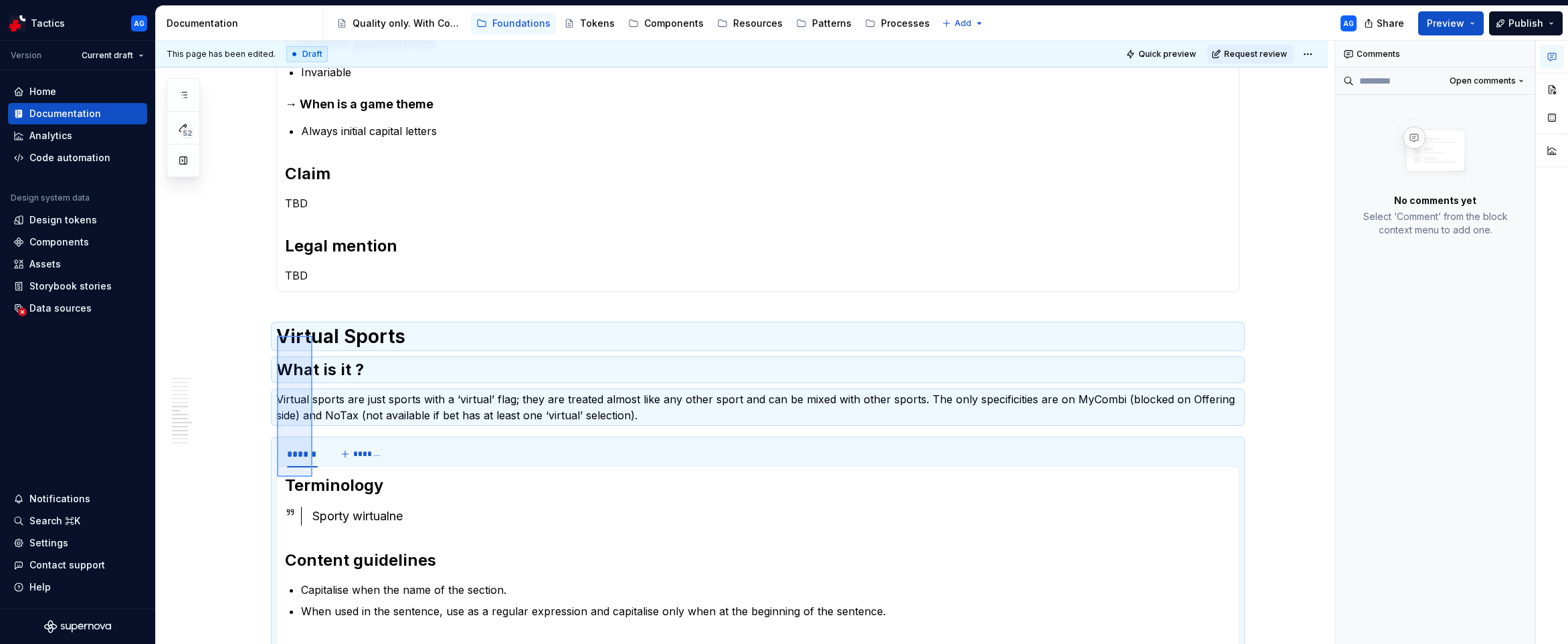 drag, startPoint x: 277, startPoint y: 336, endPoint x: 314, endPoint y: 479, distance: 147.70917 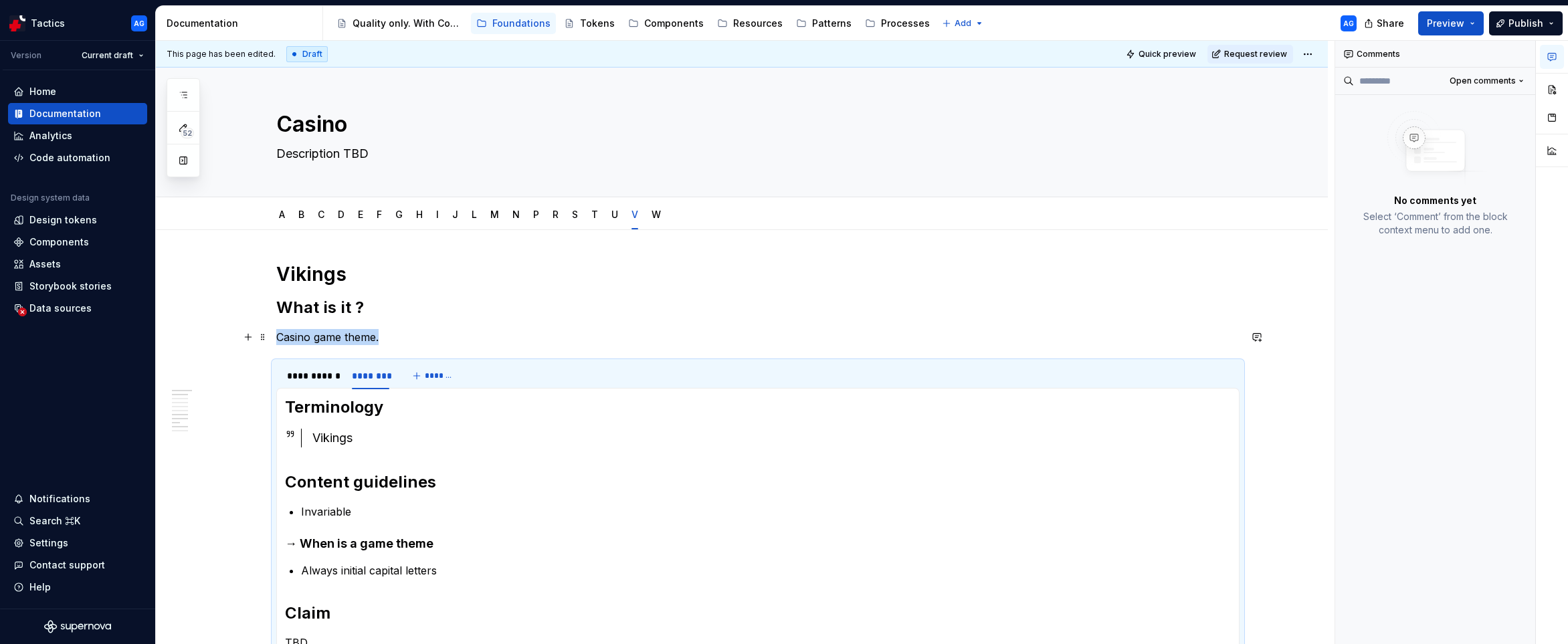 scroll, scrollTop: 102, scrollLeft: 0, axis: vertical 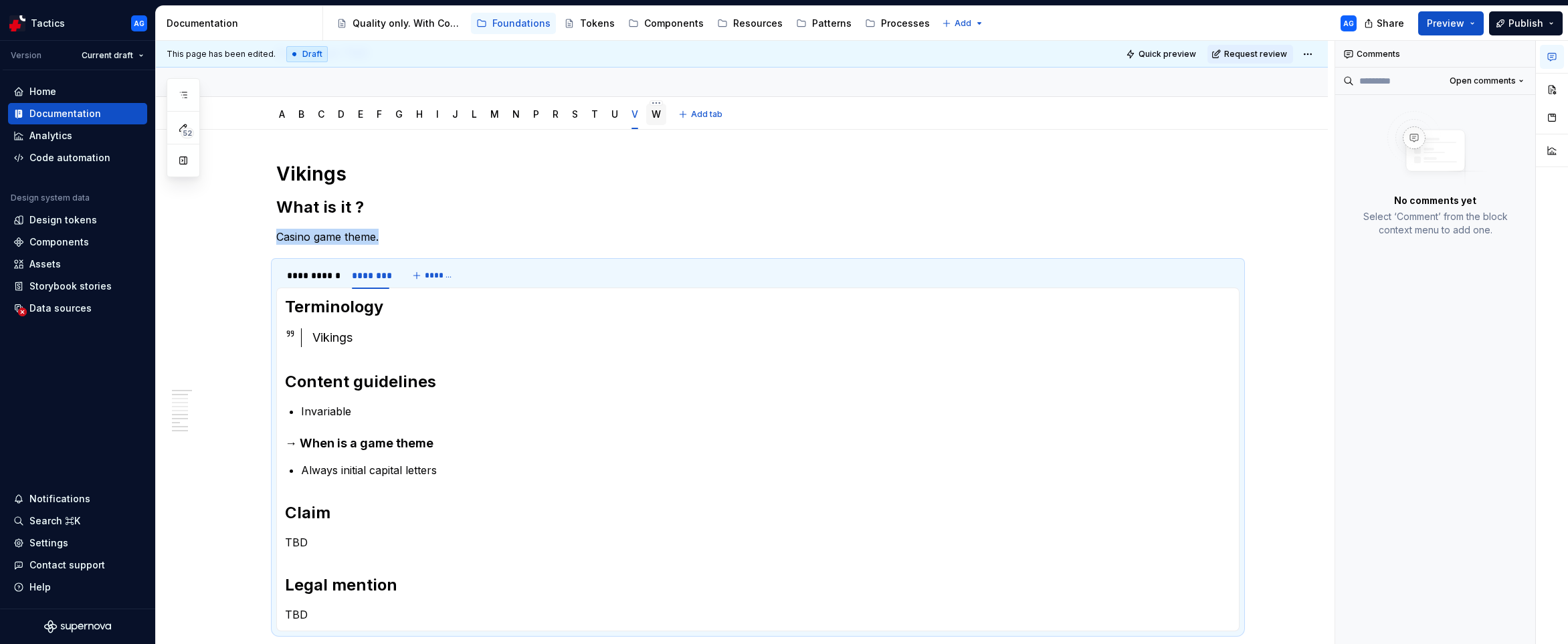 click on "W" at bounding box center (656, 114) 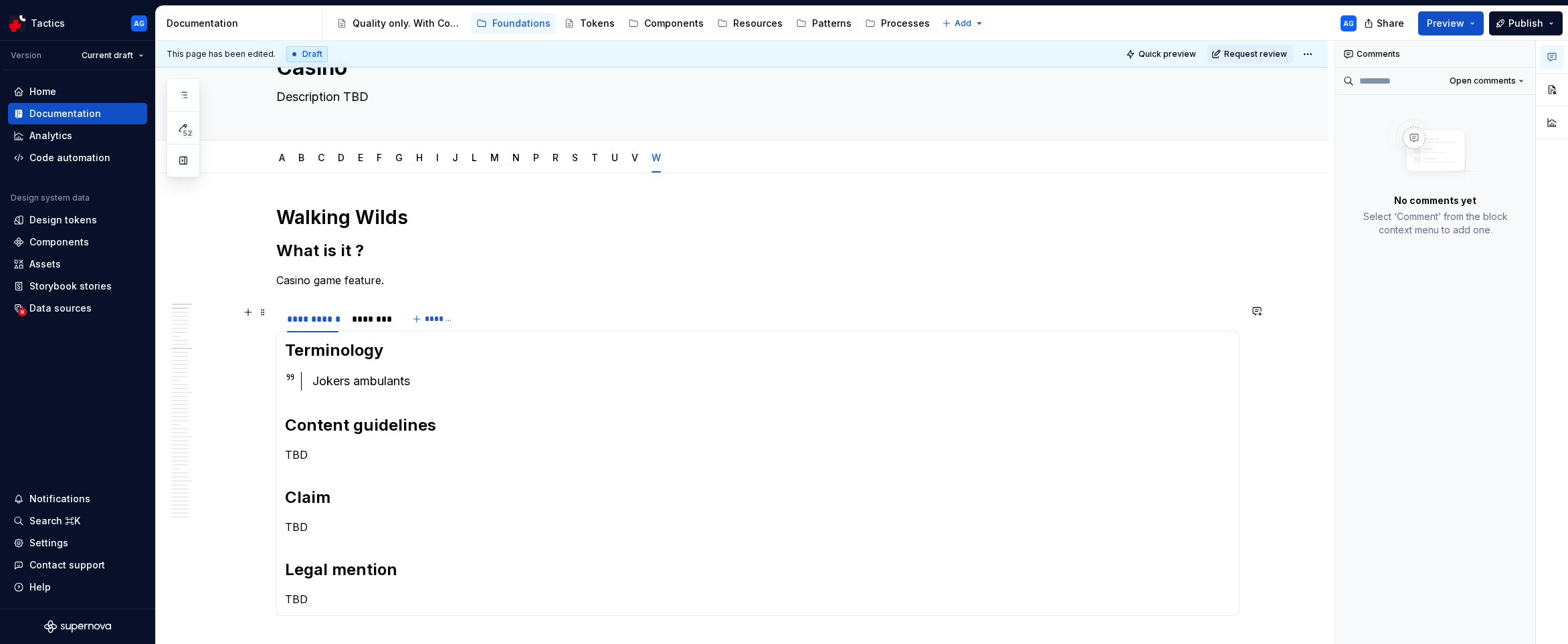 scroll, scrollTop: 76, scrollLeft: 0, axis: vertical 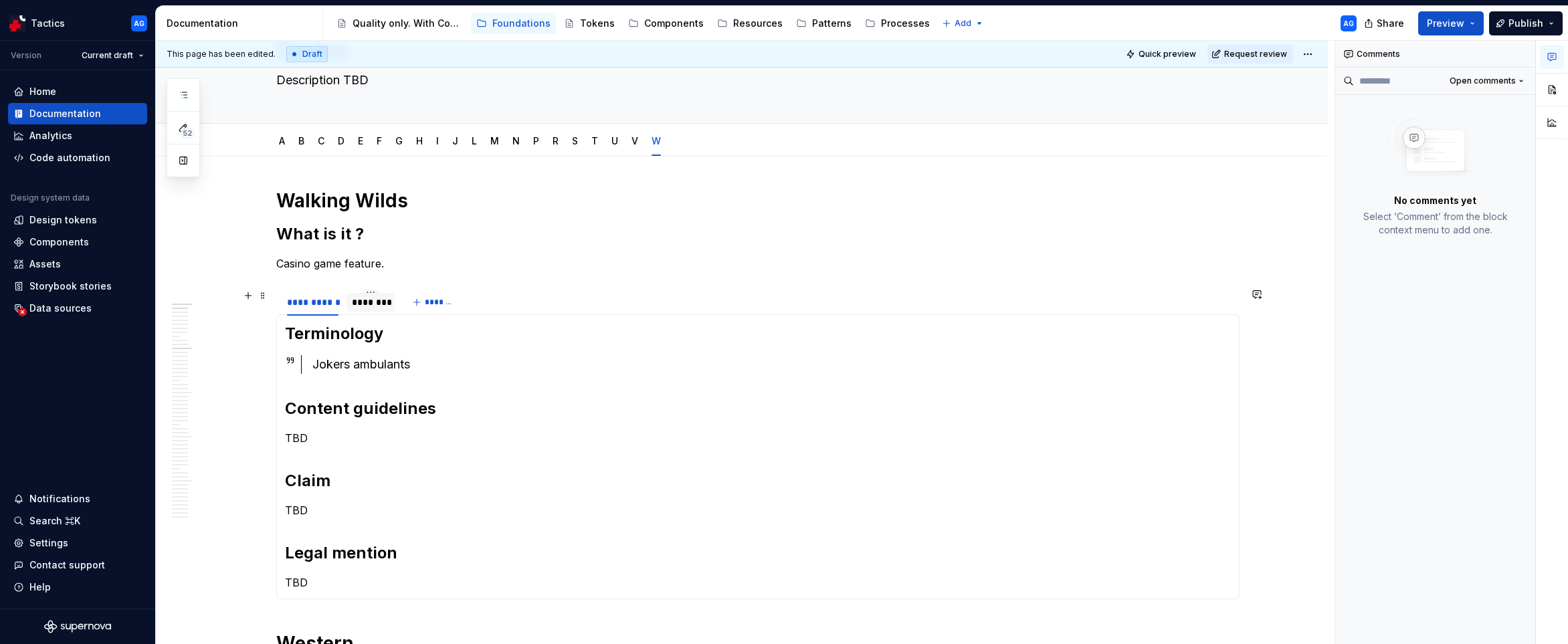 click on "********" at bounding box center [371, 302] 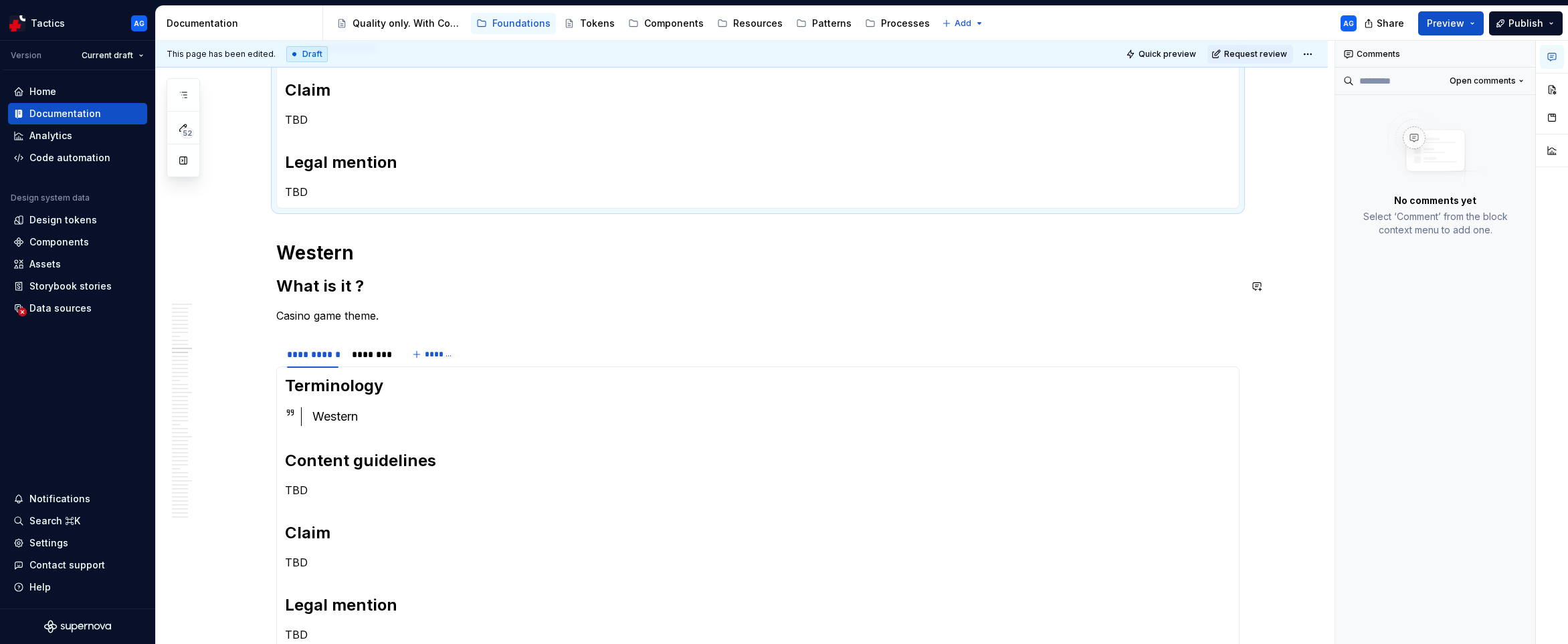 scroll, scrollTop: 529, scrollLeft: 0, axis: vertical 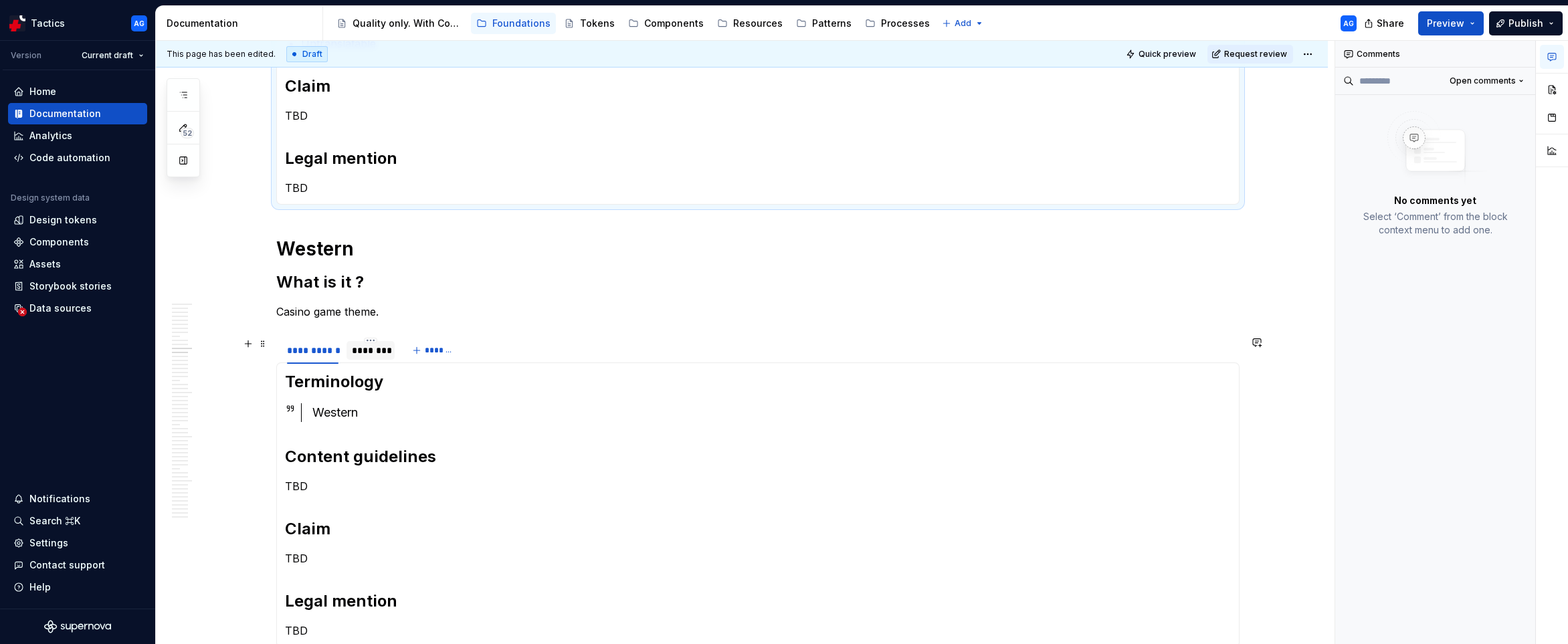 click on "********" at bounding box center (371, 350) 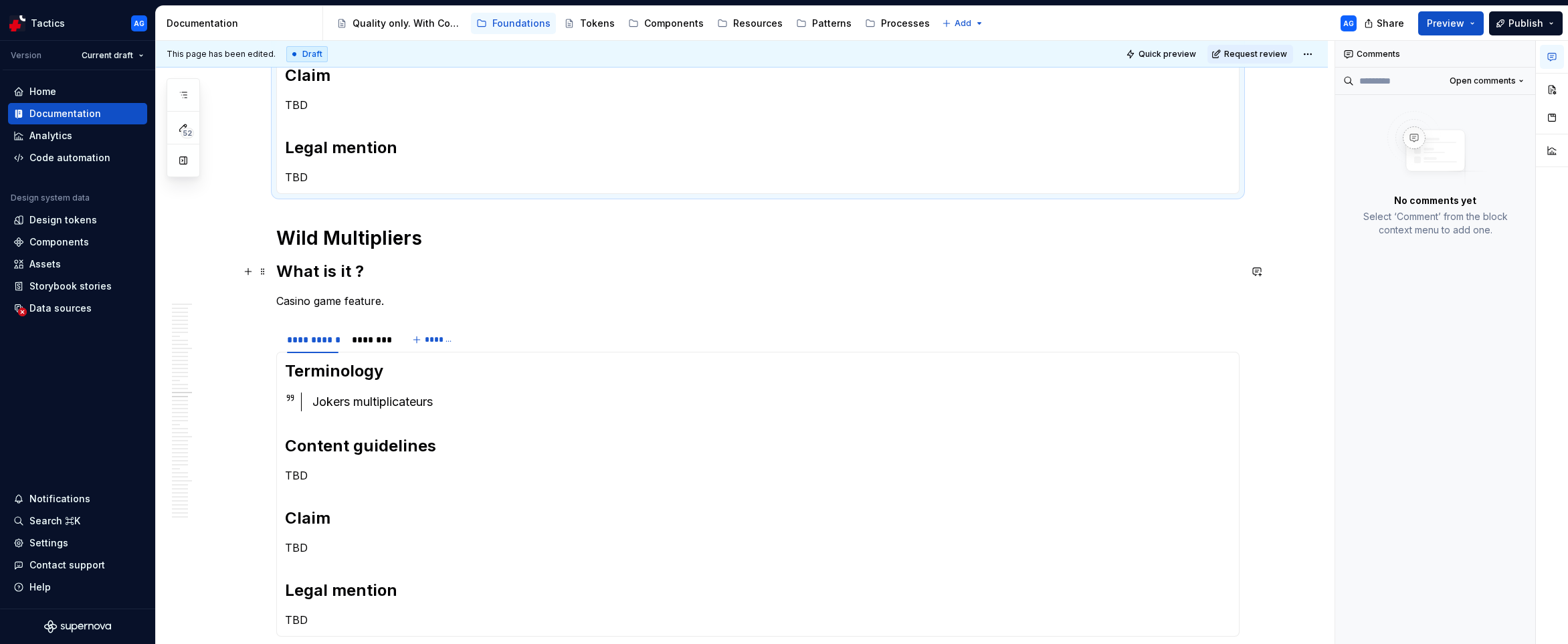 scroll, scrollTop: 1049, scrollLeft: 0, axis: vertical 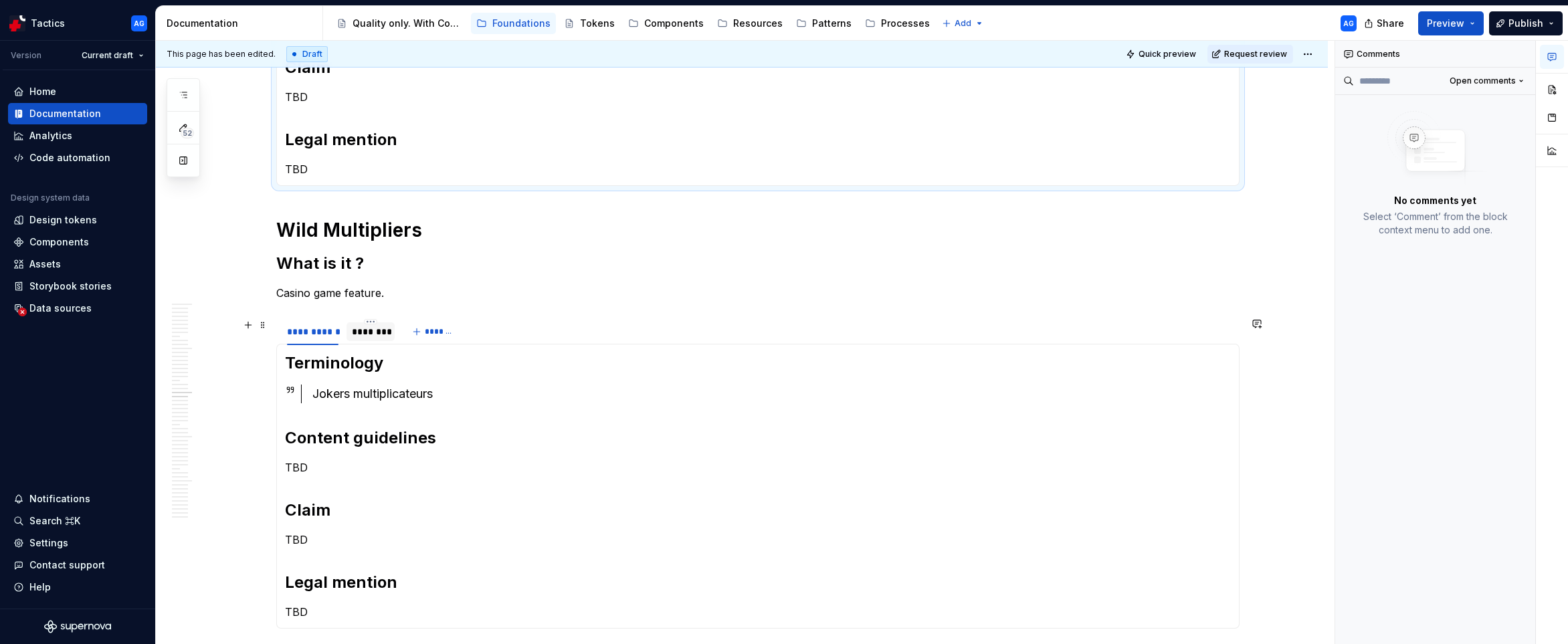 click on "********" at bounding box center (371, 332) 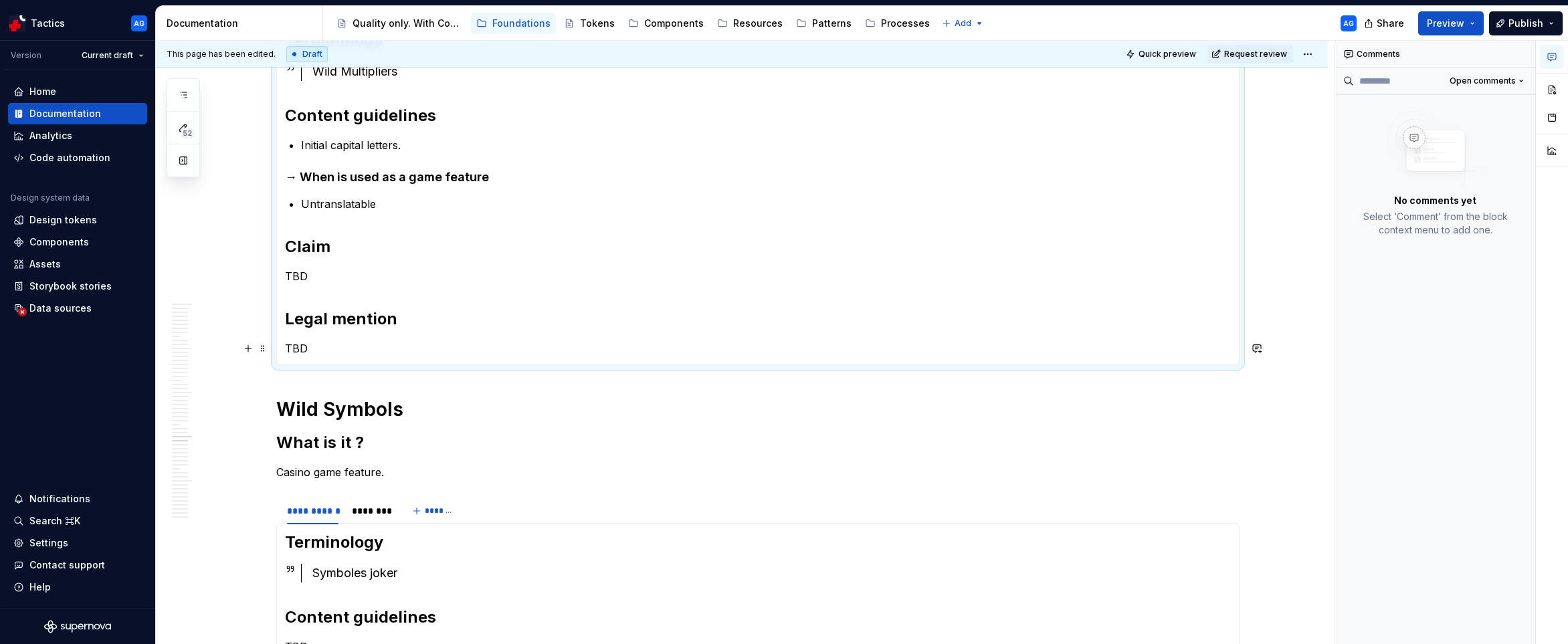 scroll, scrollTop: 1616, scrollLeft: 0, axis: vertical 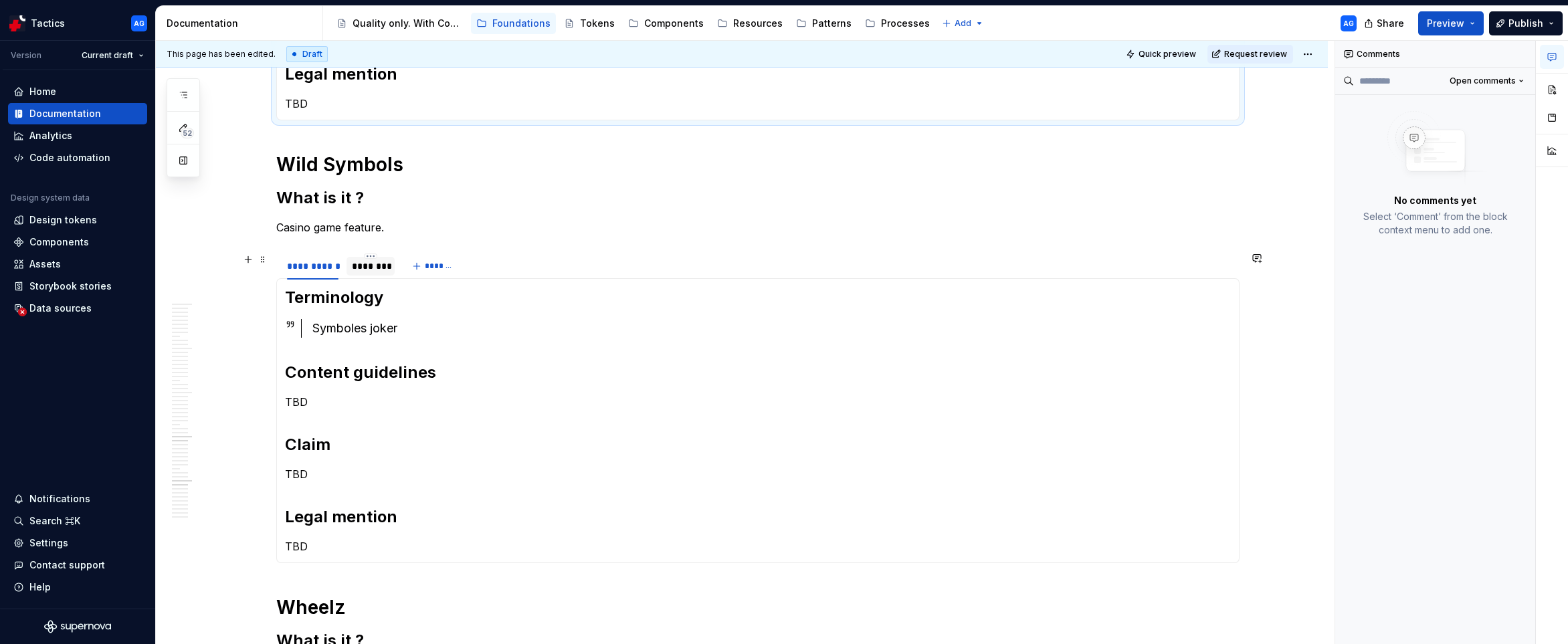 click on "********" at bounding box center (371, 266) 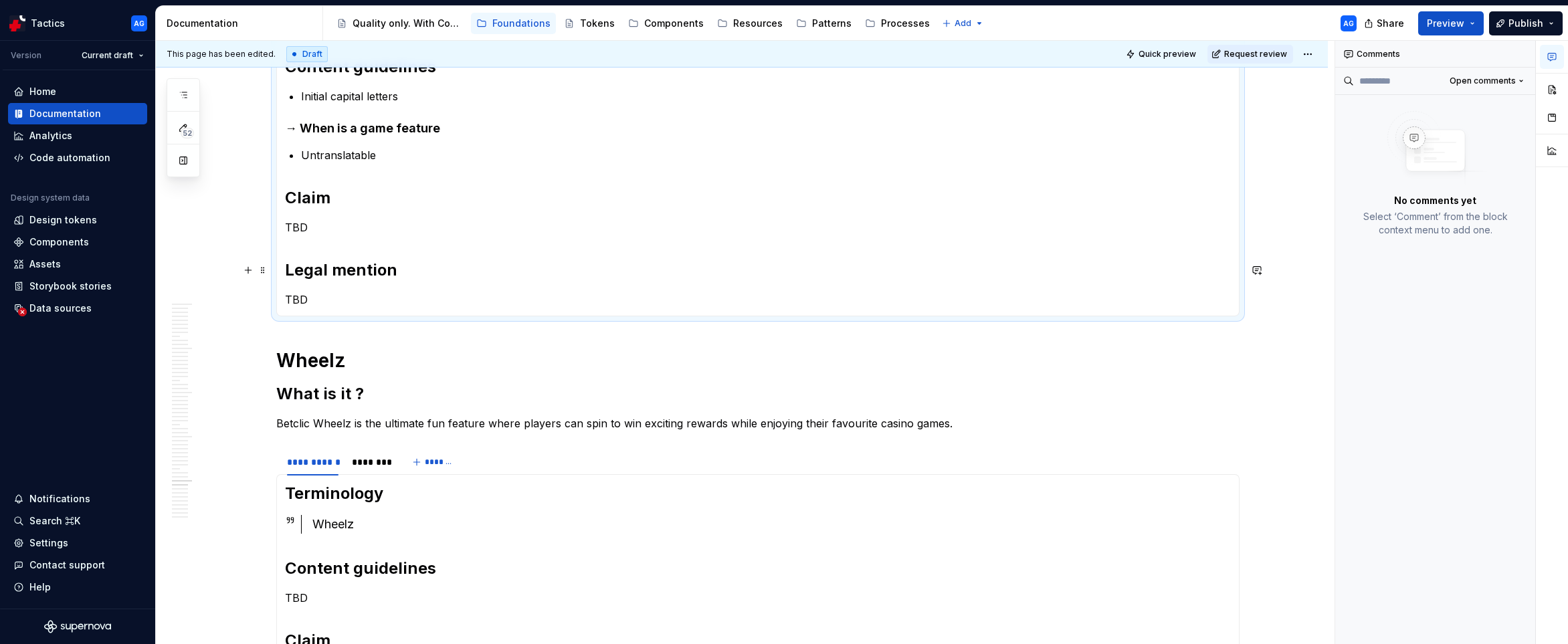 scroll, scrollTop: 2004, scrollLeft: 0, axis: vertical 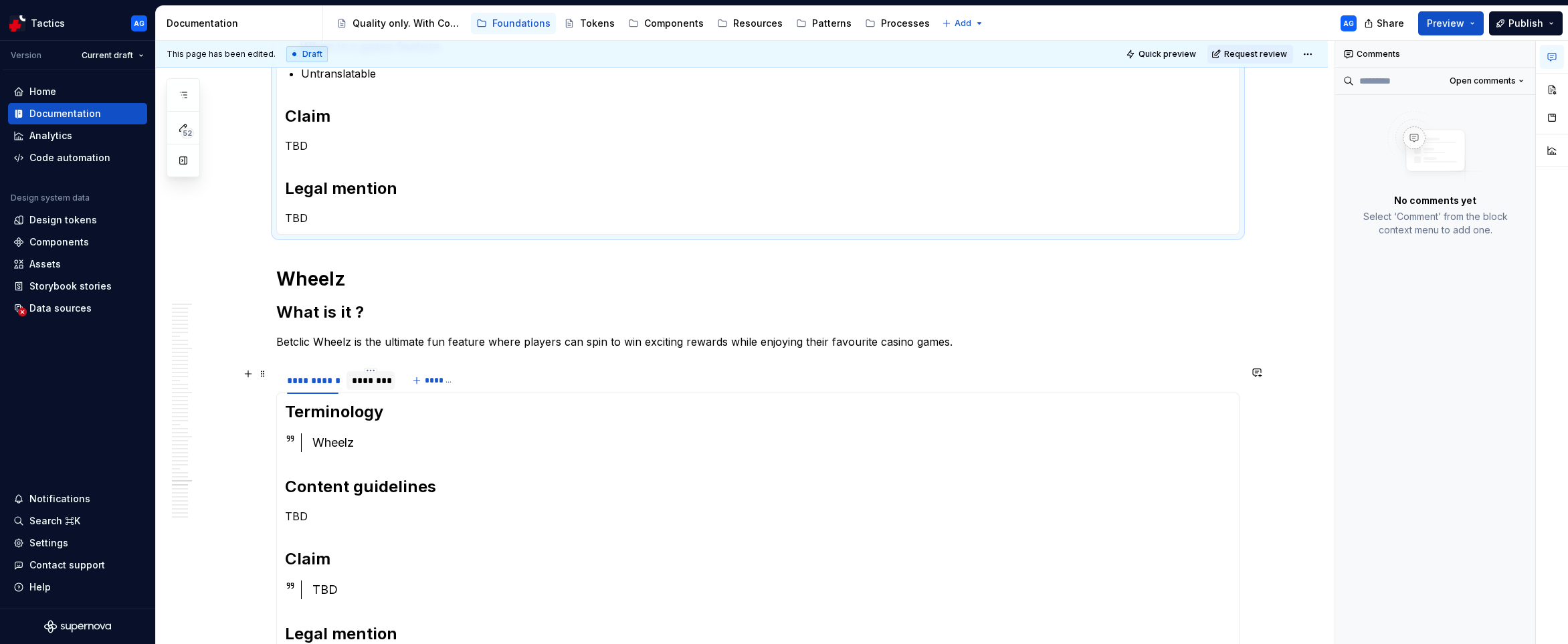 click on "********" at bounding box center (371, 381) 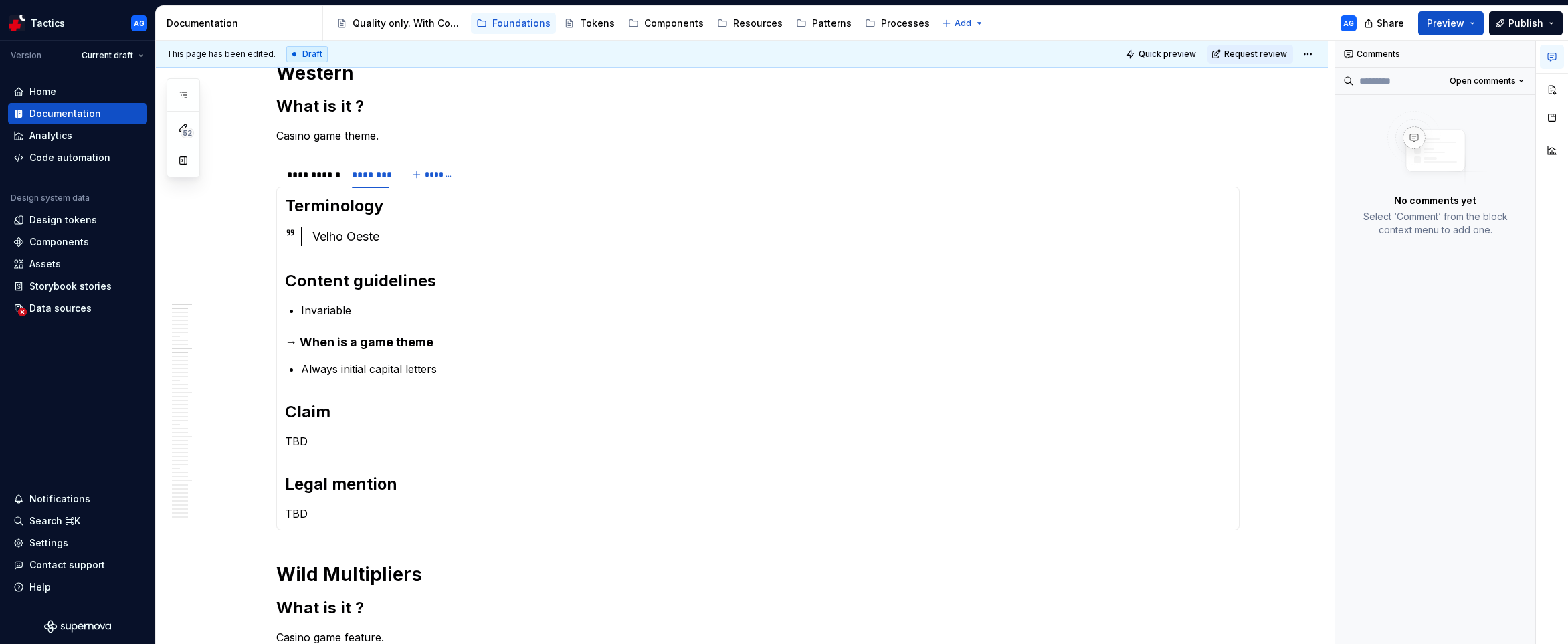 scroll, scrollTop: 0, scrollLeft: 0, axis: both 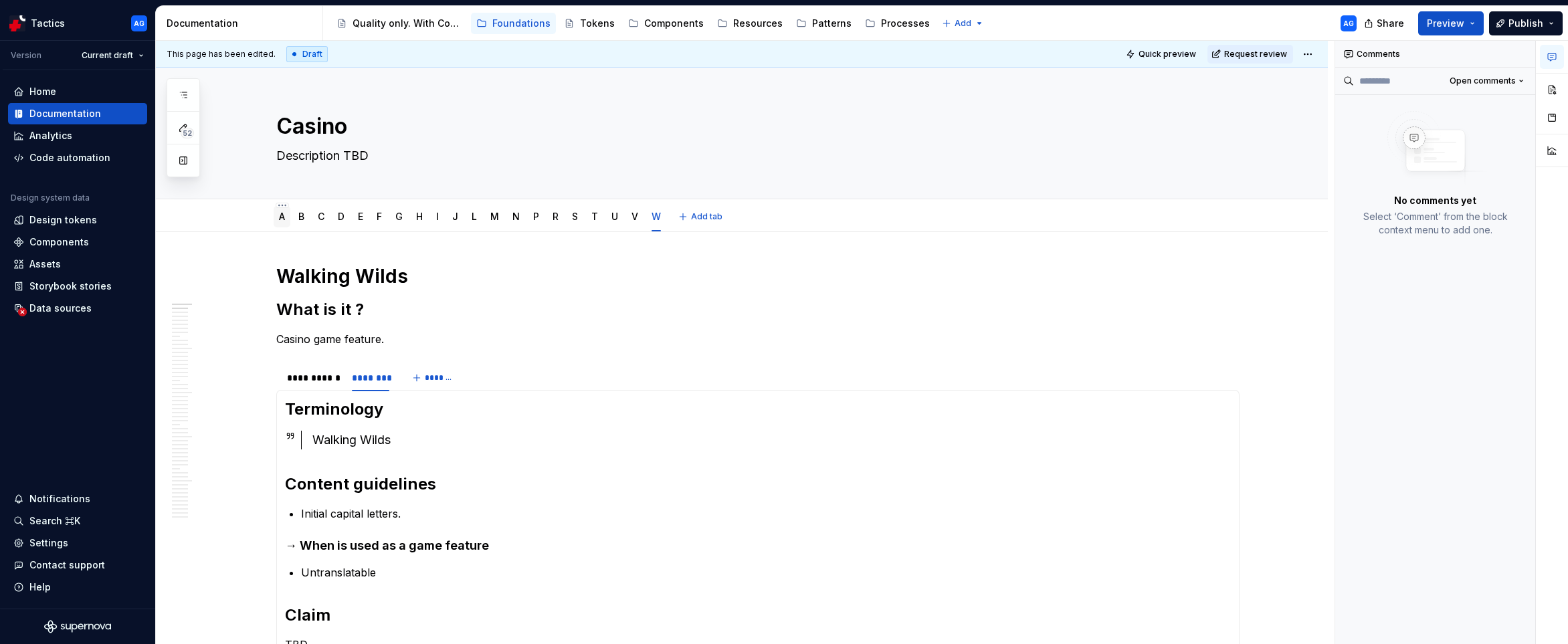 click on "A" at bounding box center (282, 216) 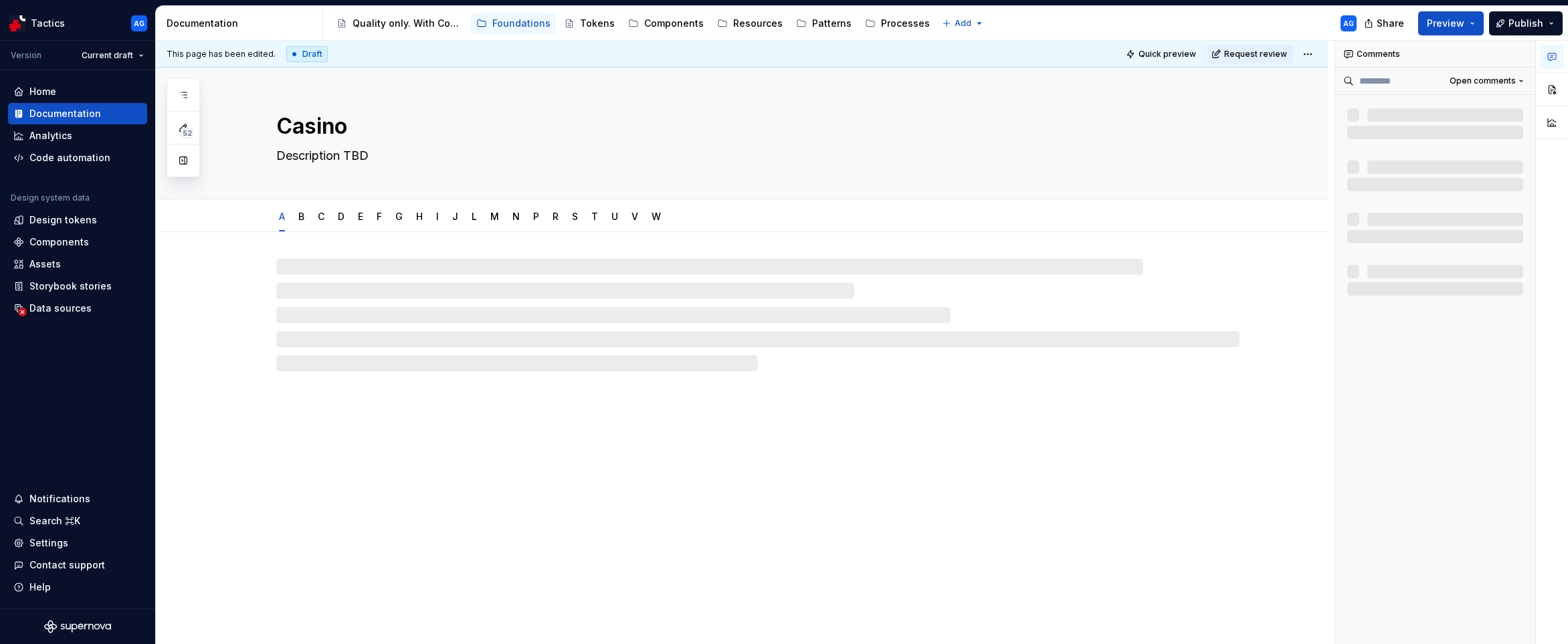 type on "*" 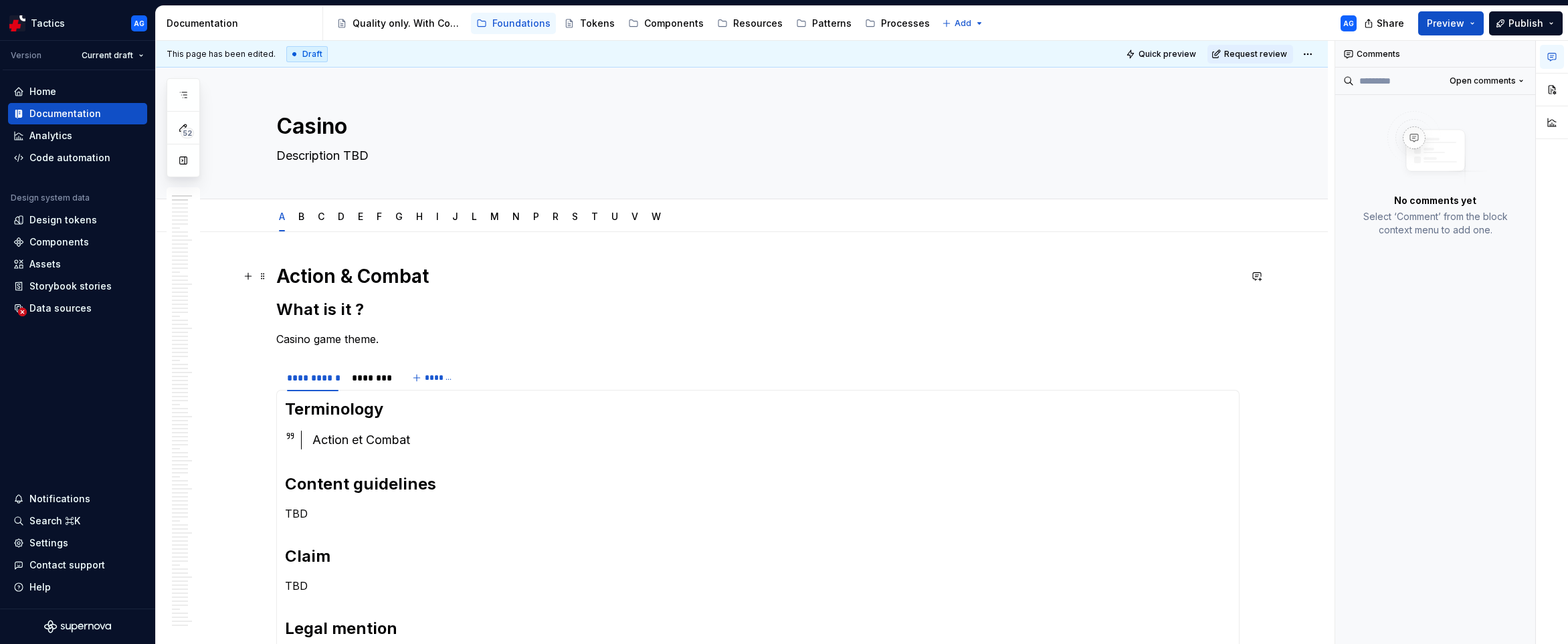 scroll, scrollTop: 0, scrollLeft: 0, axis: both 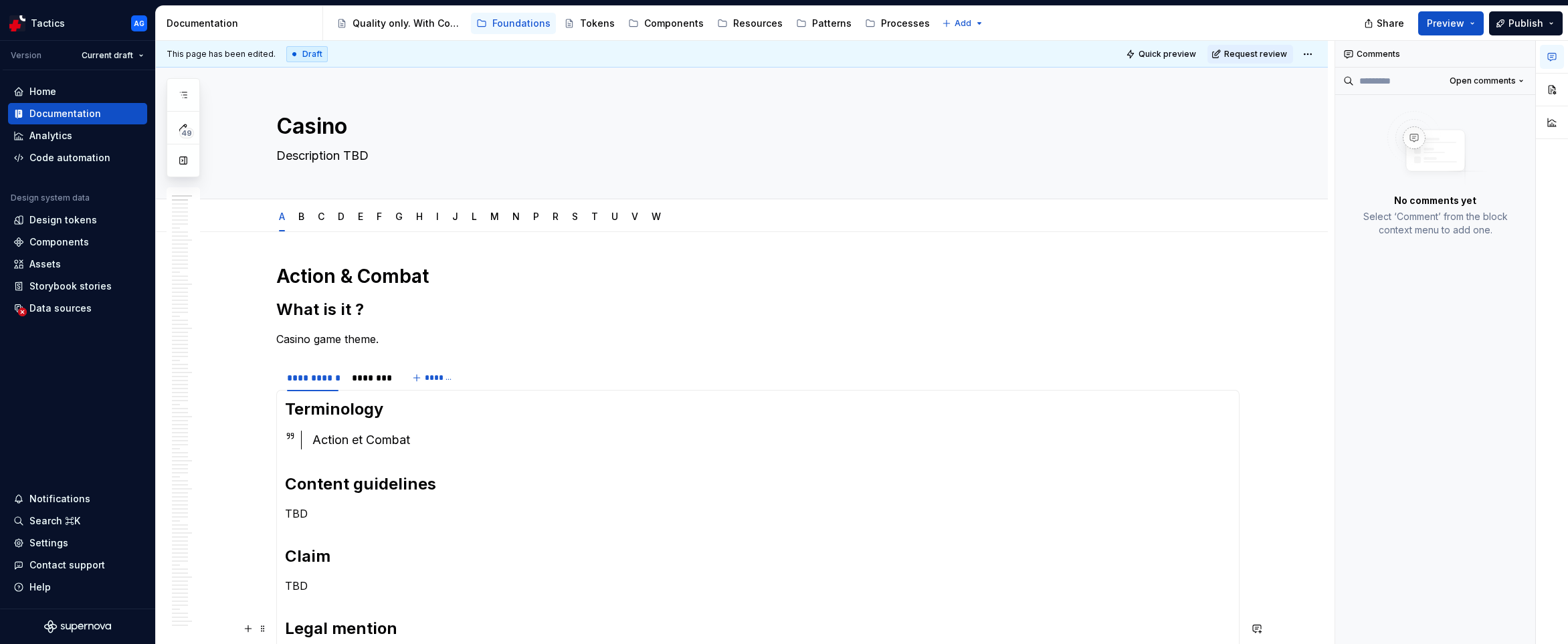 type on "*" 